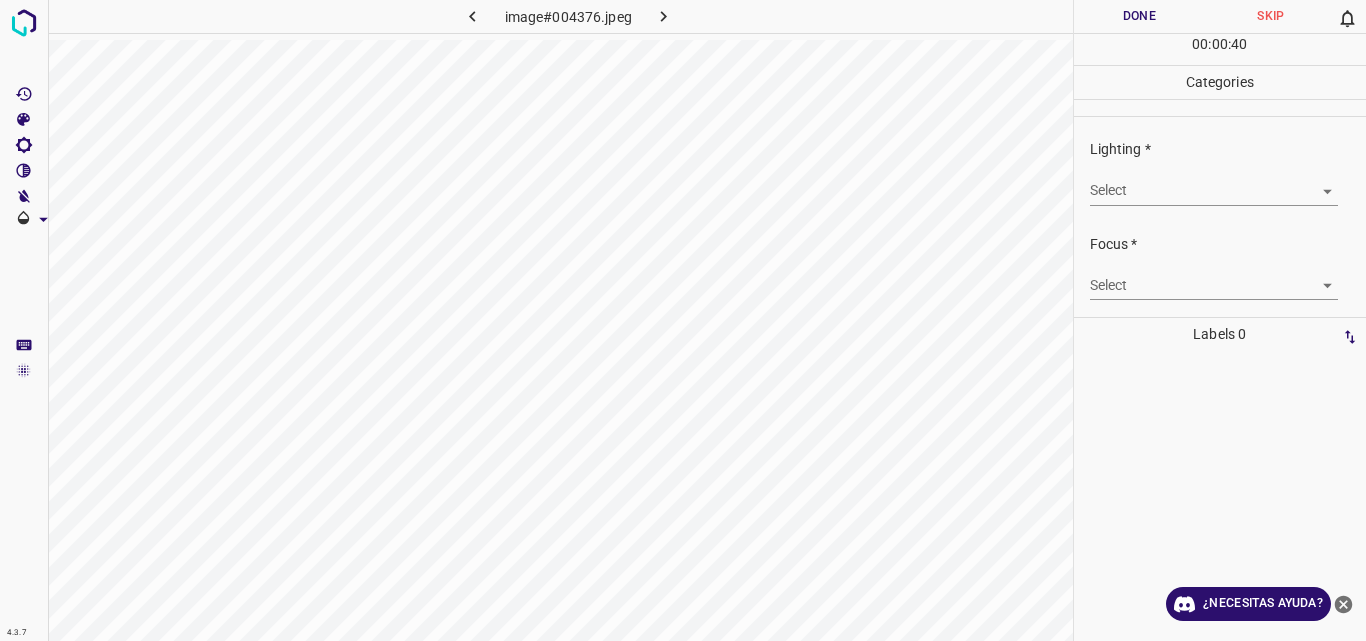 scroll, scrollTop: 0, scrollLeft: 0, axis: both 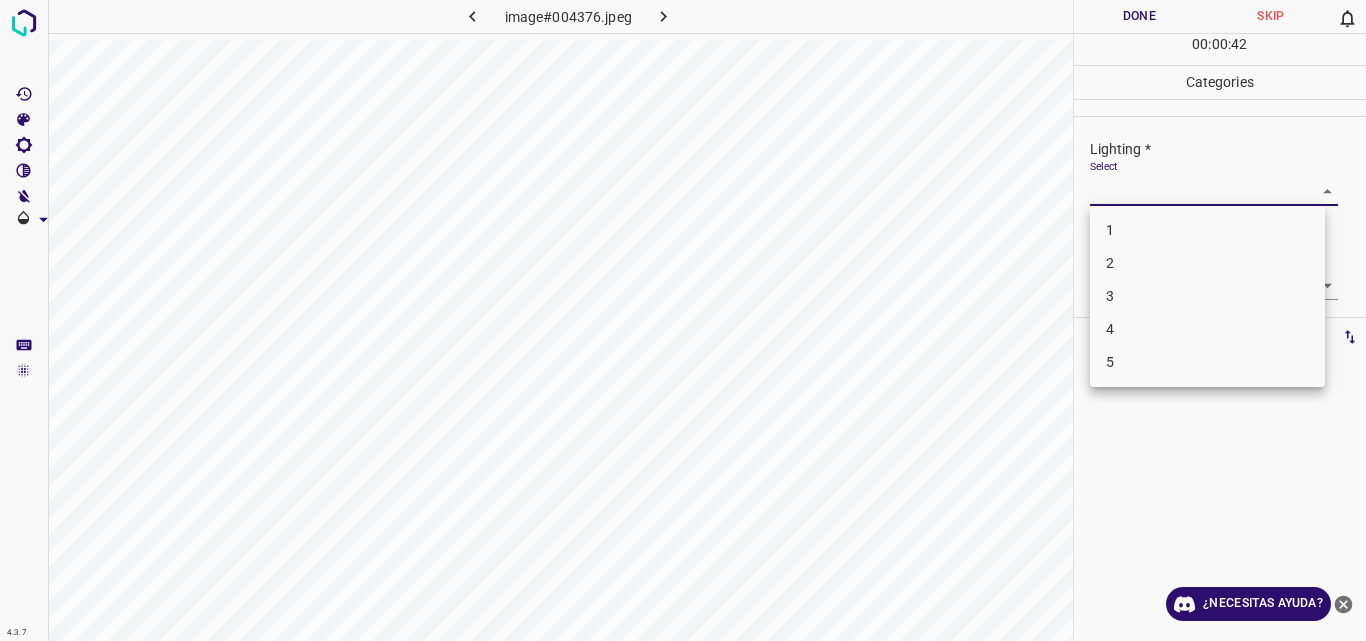 click on "4.3.7 image#004376.jpeg Done Skip 0 00   : 00   : 42   Categories Lighting *  Select ​ Focus *  Select ​ Overall *  Select ​ Labels   0 Categories 1 Lighting 2 Focus 3 Overall Tools Space Change between modes (Draw & Edit) I Auto labeling R Restore zoom M Zoom in N Zoom out Delete Delete selecte label Filters Z Restore filters X Saturation filter C Brightness filter V Contrast filter B Gray scale filter General O Download ¿Necesitas ayuda? Original text Rate this translation Your feedback will be used to help improve Google Translate - Texto - Esconder - Borrar 1 2 3 4 5" at bounding box center (683, 320) 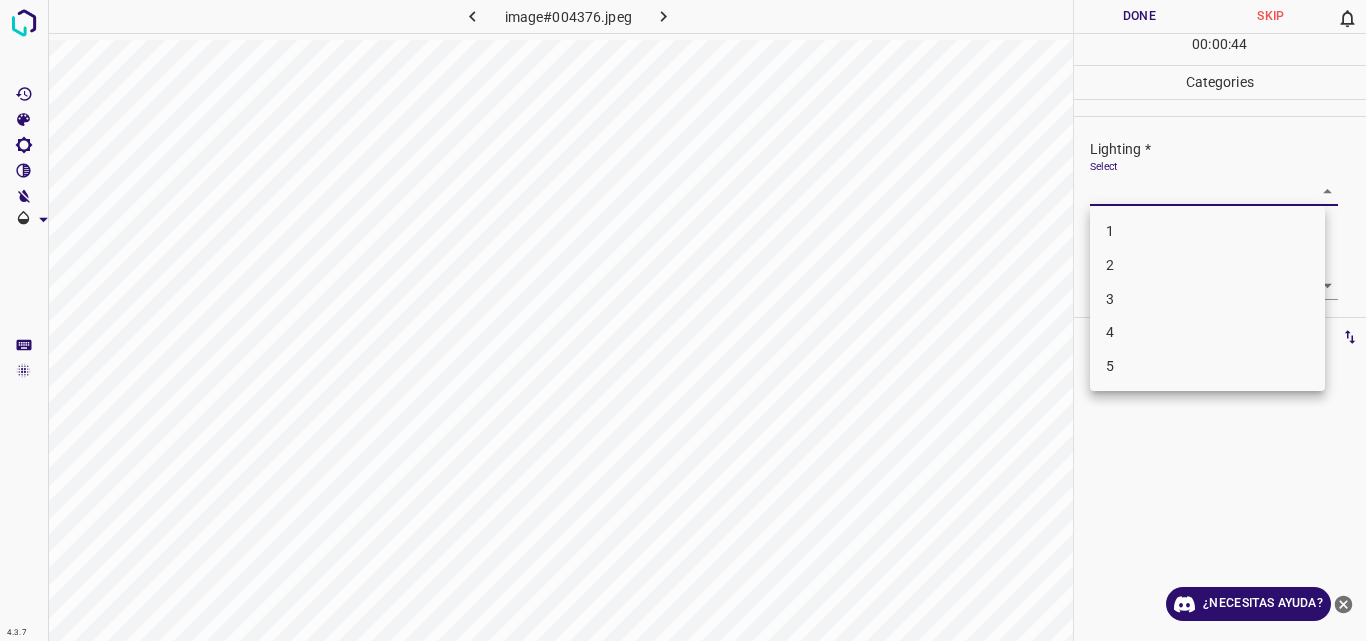 click on "2" at bounding box center [1207, 265] 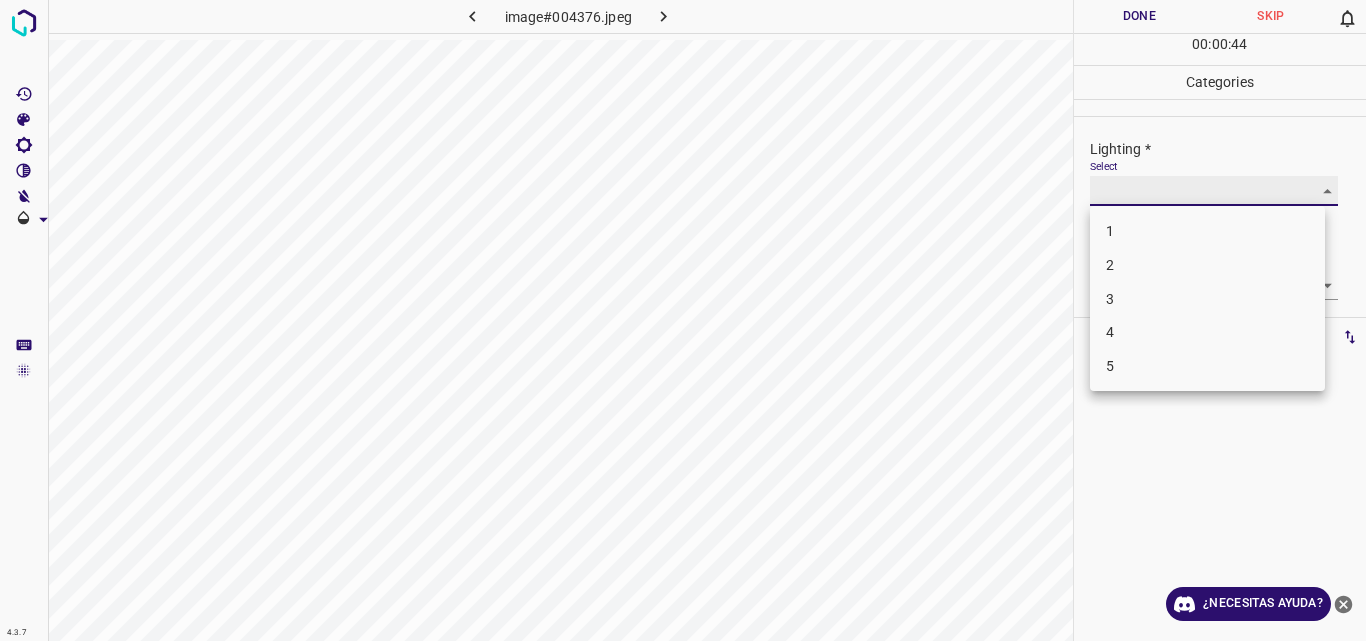 type on "2" 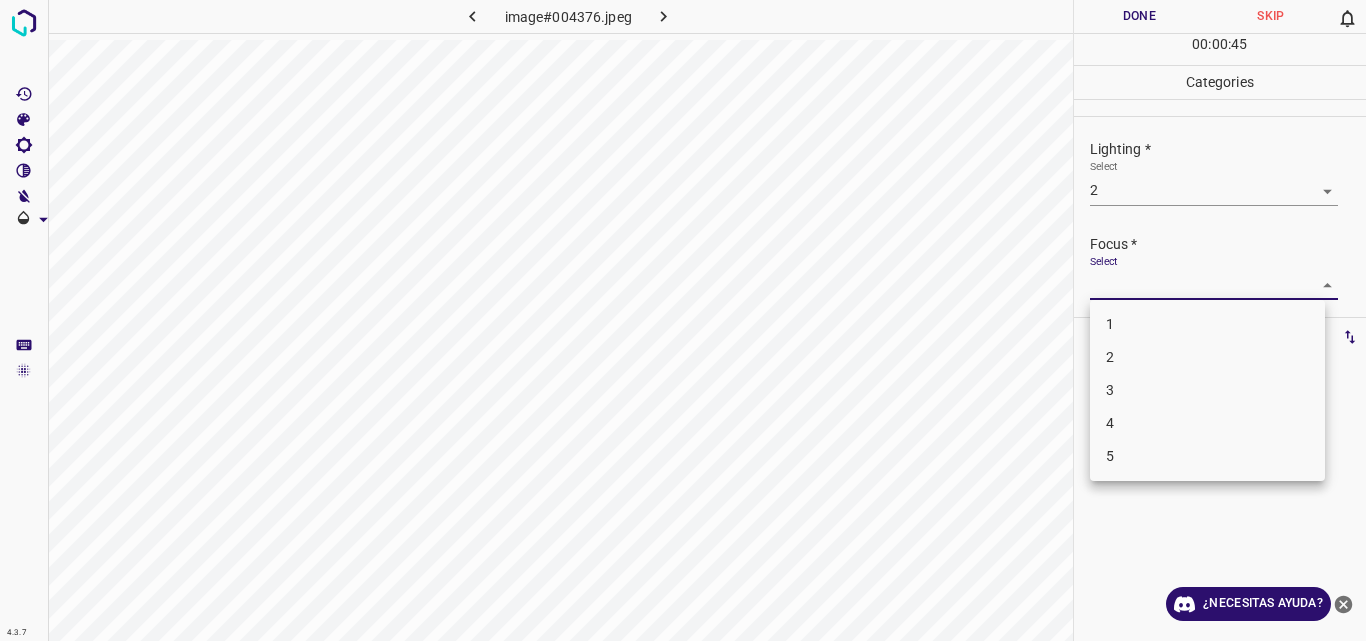 click on "4.3.7 image#004376.jpeg Done Skip 0 00   : 00   : 45   Categories Lighting *  Select 2 2 Focus *  Select ​ Overall *  Select ​ Labels   0 Categories 1 Lighting 2 Focus 3 Overall Tools Space Change between modes (Draw & Edit) I Auto labeling R Restore zoom M Zoom in N Zoom out Delete Delete selecte label Filters Z Restore filters X Saturation filter C Brightness filter V Contrast filter B Gray scale filter General O Download ¿Necesitas ayuda? Original text Rate this translation Your feedback will be used to help improve Google Translate - Texto - Esconder - Borrar 1 2 3 4 5" at bounding box center (683, 320) 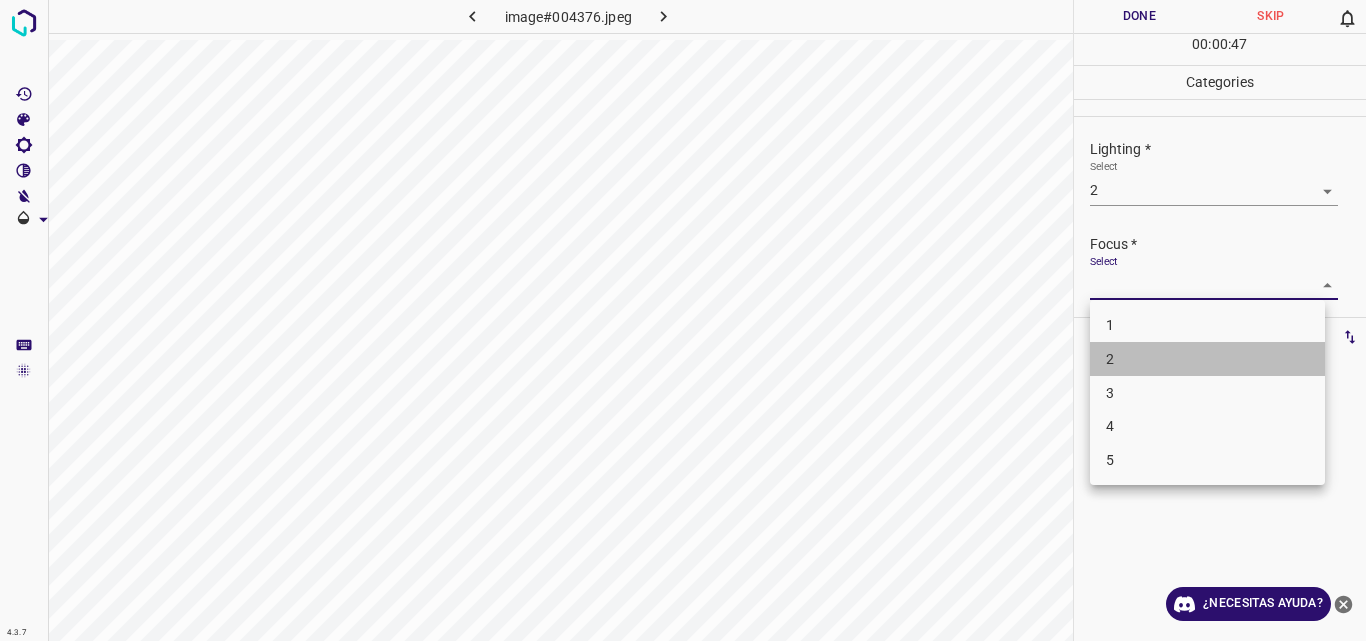 click on "2" at bounding box center [1207, 359] 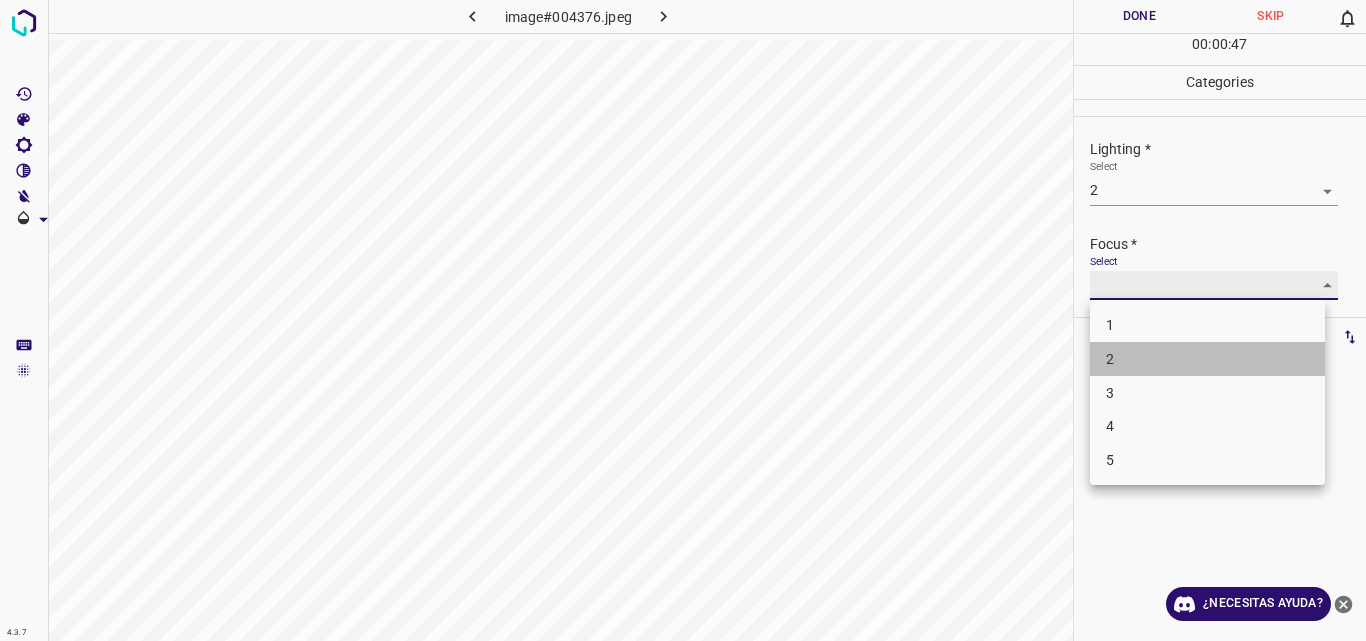 type on "2" 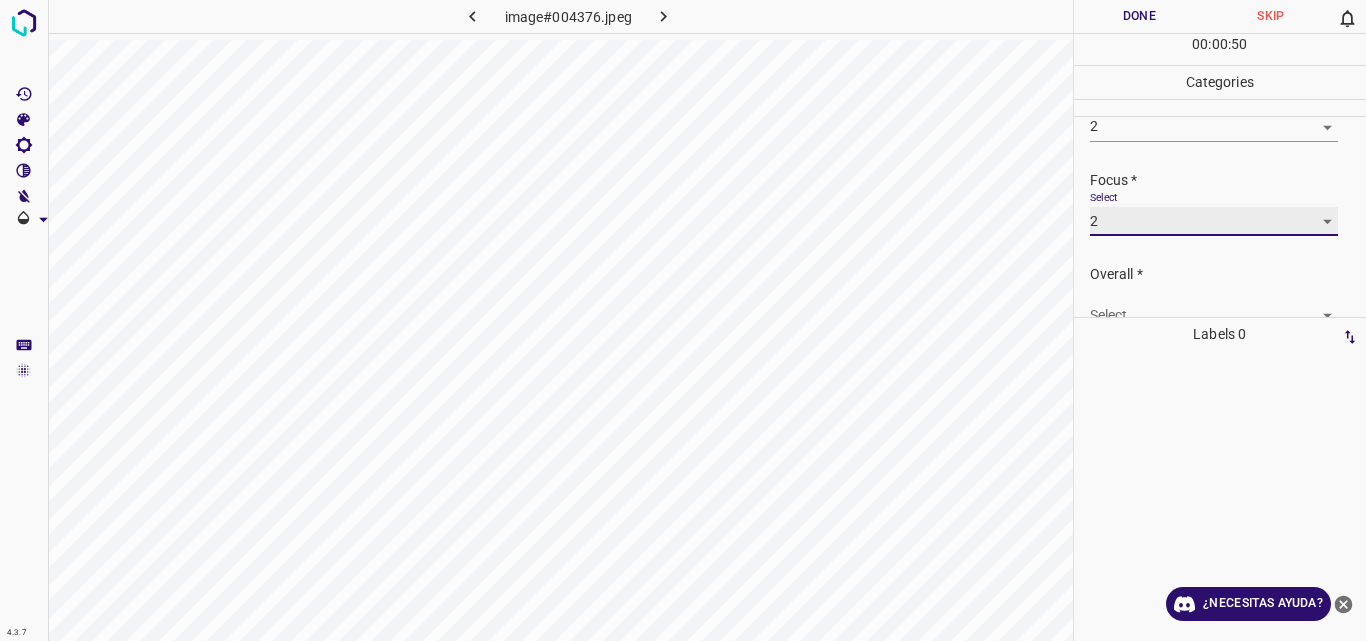 scroll, scrollTop: 98, scrollLeft: 0, axis: vertical 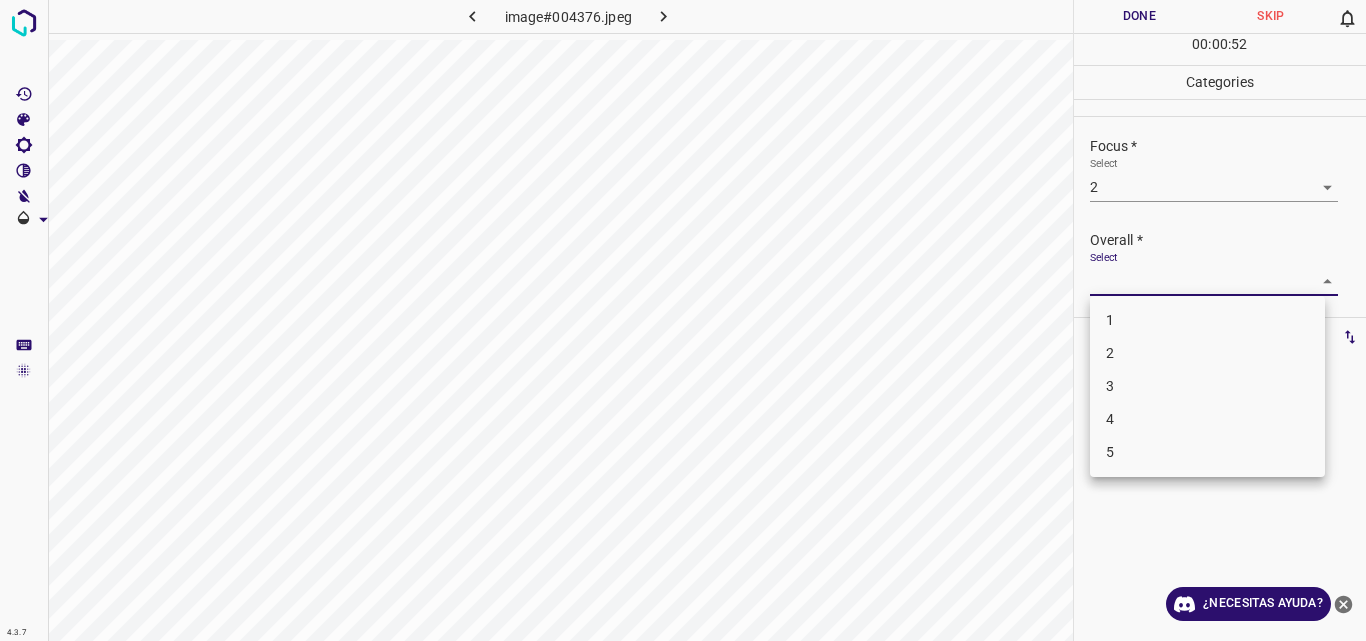 click on "4.3.7 image#004376.jpeg Done Skip 0 00   : 00   : 52   Categories Lighting *  Select 2 2 Focus *  Select 2 2 Overall *  Select ​ Labels   0 Categories 1 Lighting 2 Focus 3 Overall Tools Space Change between modes (Draw & Edit) I Auto labeling R Restore zoom M Zoom in N Zoom out Delete Delete selecte label Filters Z Restore filters X Saturation filter C Brightness filter V Contrast filter B Gray scale filter General O Download ¿Necesitas ayuda? Original text Rate this translation Your feedback will be used to help improve Google Translate - Texto - Esconder - Borrar 1 2 3 4 5" at bounding box center [683, 320] 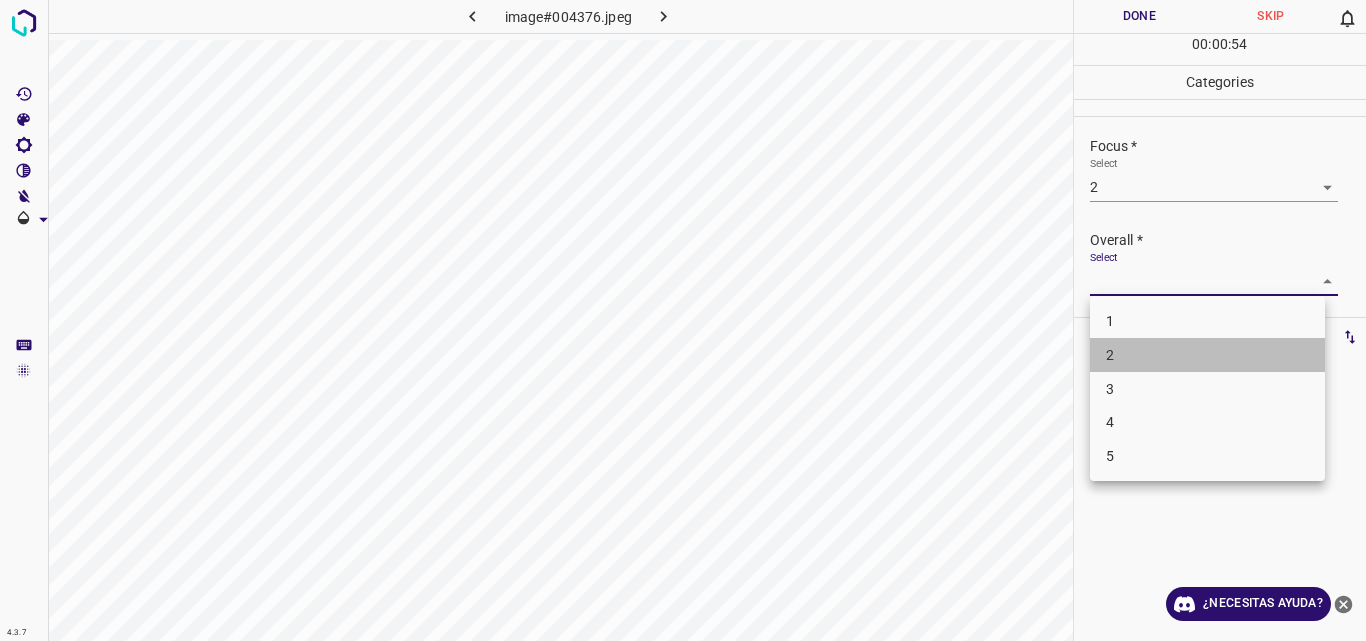 click on "2" at bounding box center [1207, 355] 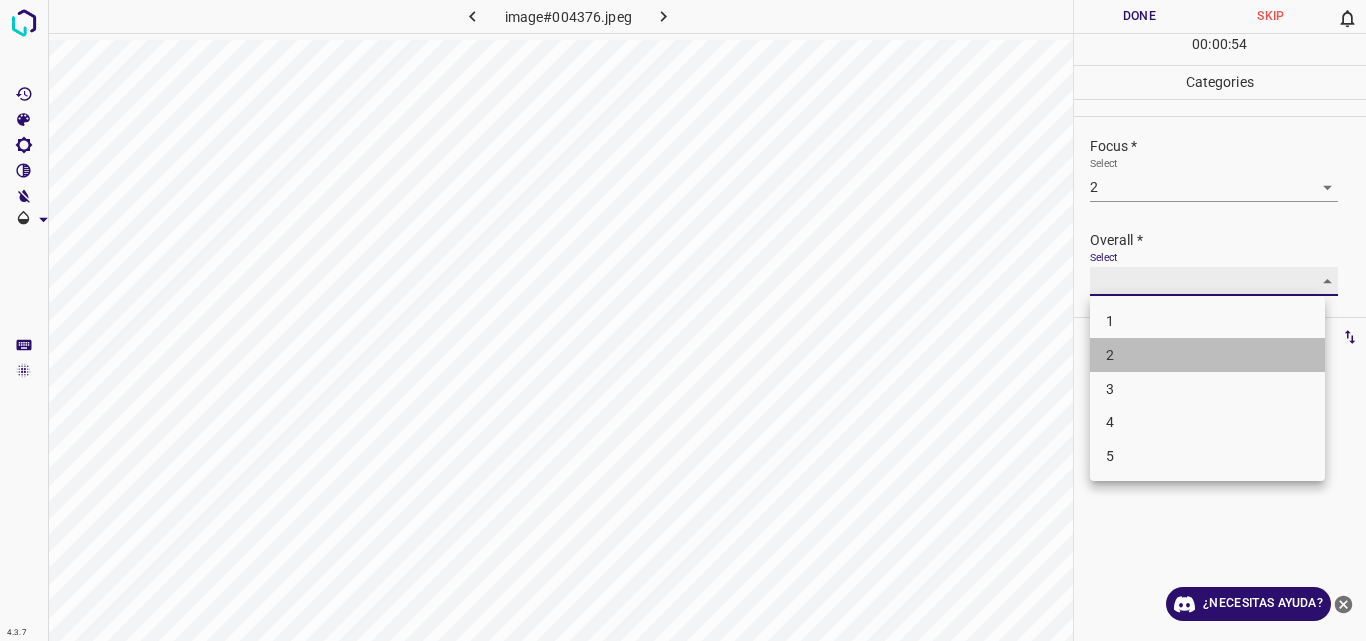 type on "2" 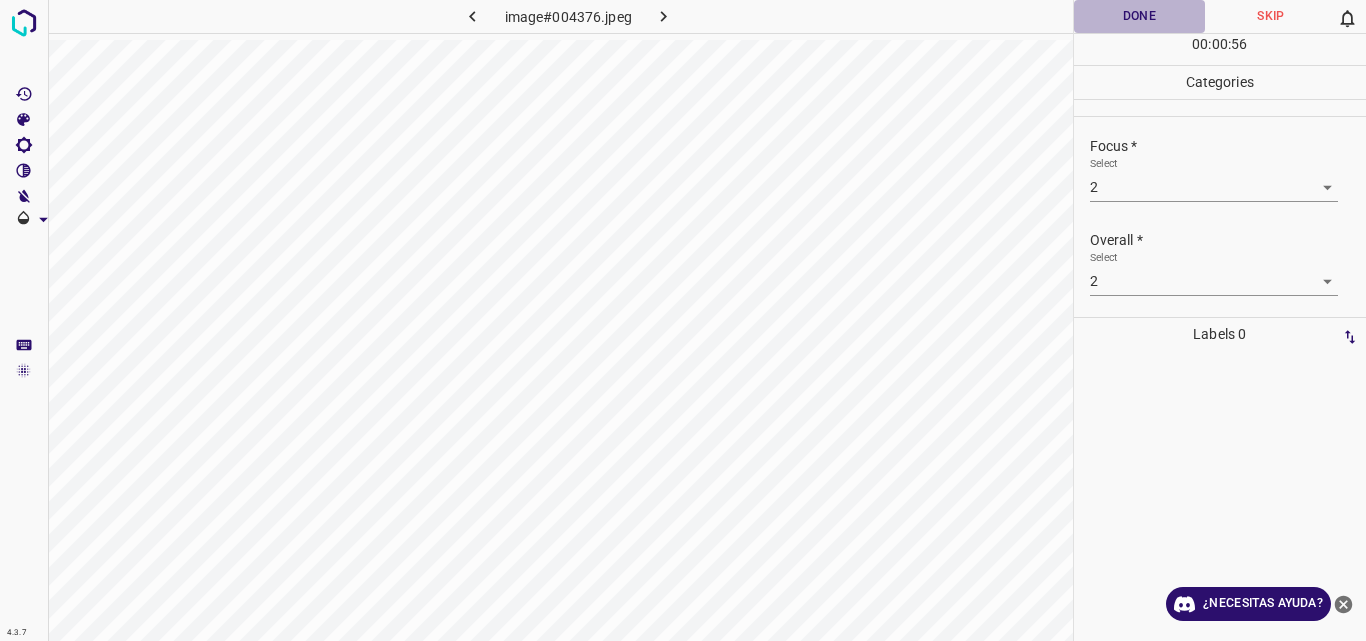 click on "Done" at bounding box center (1140, 16) 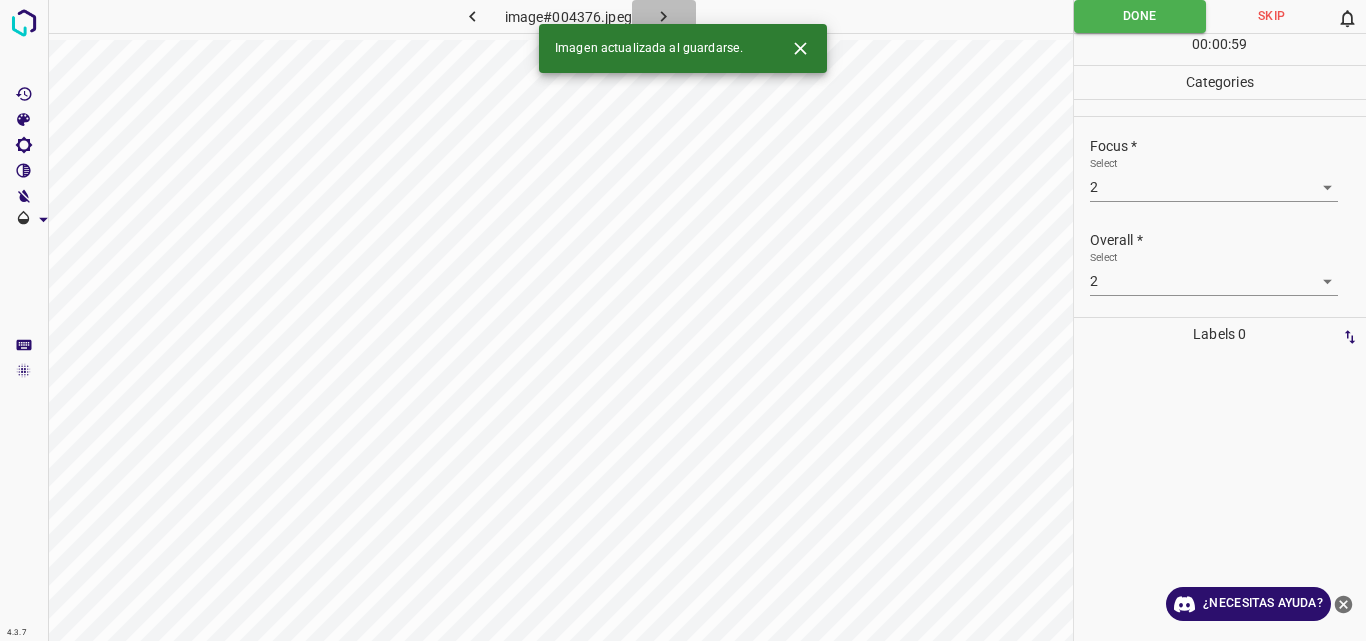 click at bounding box center [664, 16] 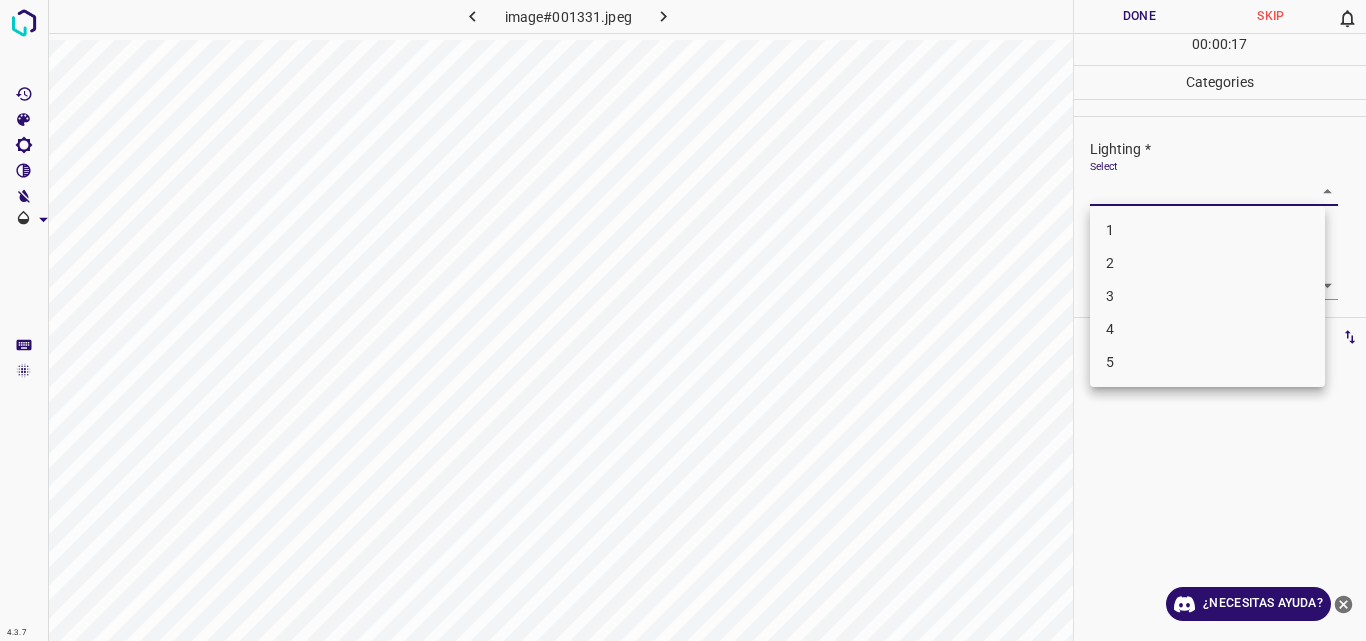 click on "4.3.7 image#001331.jpeg Done Skip 0 00   : 00   : 17   Categories Lighting *  Select ​ Focus *  Select ​ Overall *  Select ​ Labels   0 Categories 1 Lighting 2 Focus 3 Overall Tools Space Change between modes (Draw & Edit) I Auto labeling R Restore zoom M Zoom in N Zoom out Delete Delete selecte label Filters Z Restore filters X Saturation filter C Brightness filter V Contrast filter B Gray scale filter General O Download ¿Necesitas ayuda? Original text Rate this translation Your feedback will be used to help improve Google Translate - Texto - Esconder - Borrar 1 2 3 4 5" at bounding box center [683, 320] 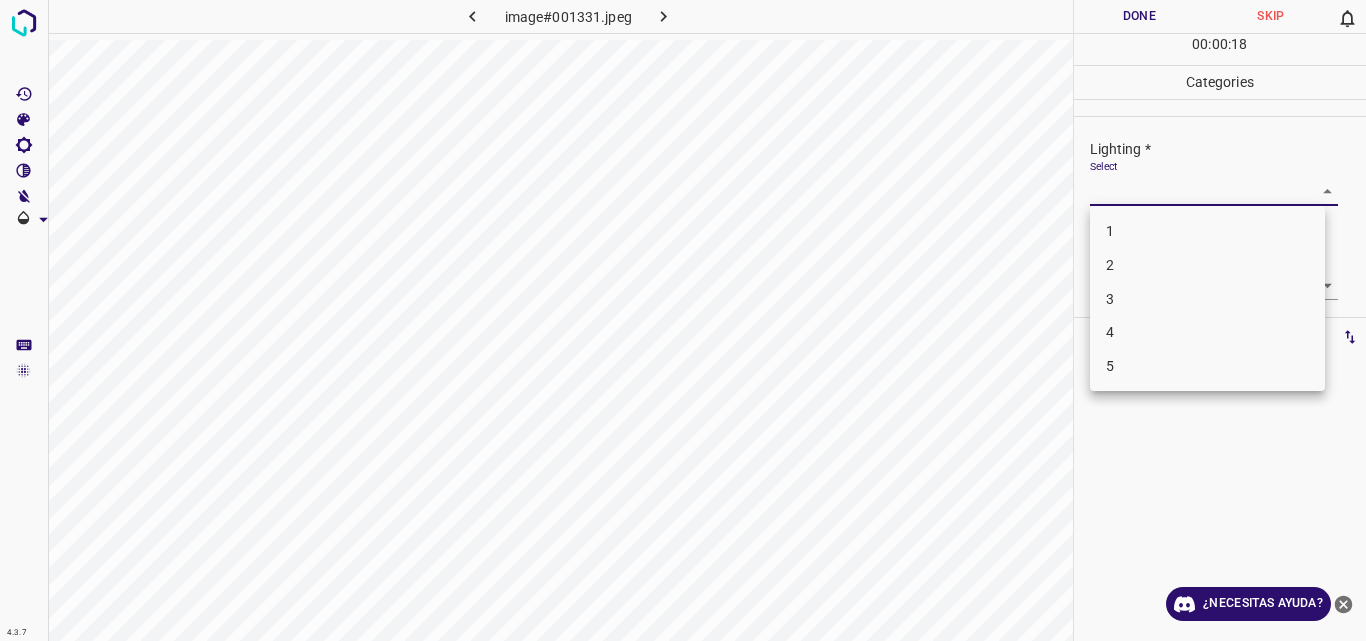 click on "2" at bounding box center [1207, 265] 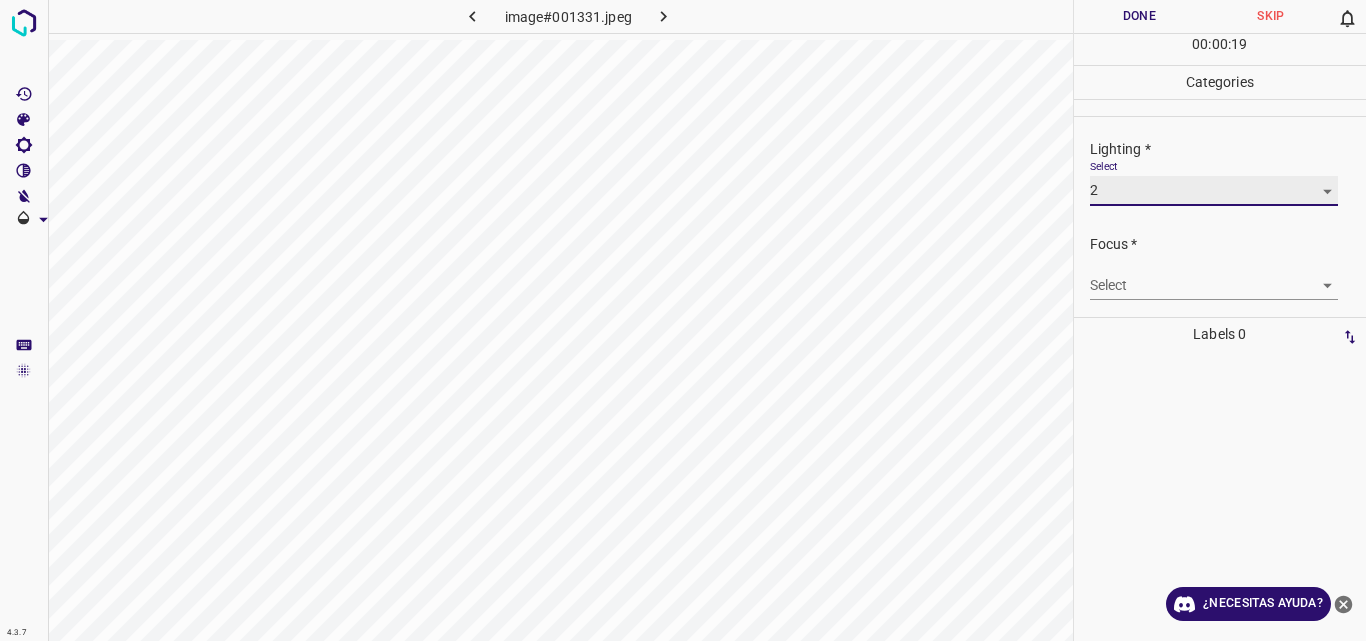 type on "2" 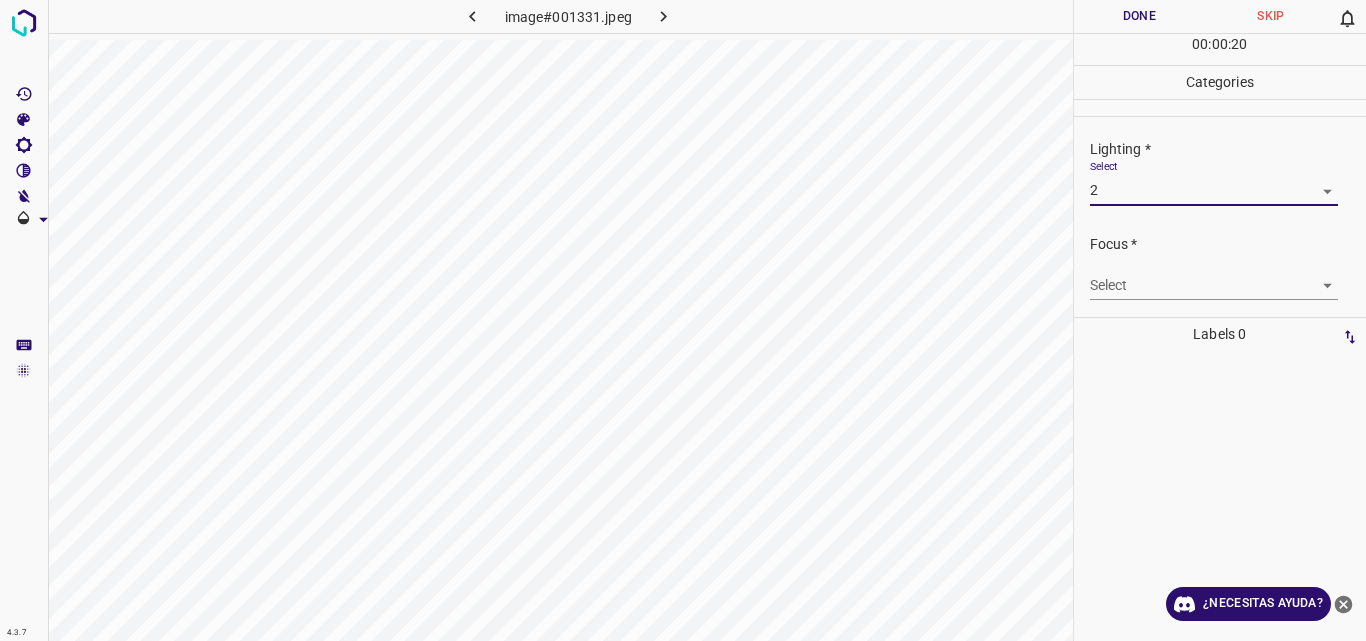 click on "4.3.7 image#001331.jpeg Done Skip 0 00   : 00   : 20   Categories Lighting *  Select 2 2 Focus *  Select ​ Overall *  Select ​ Labels   0 Categories 1 Lighting 2 Focus 3 Overall Tools Space Change between modes (Draw & Edit) I Auto labeling R Restore zoom M Zoom in N Zoom out Delete Delete selecte label Filters Z Restore filters X Saturation filter C Brightness filter V Contrast filter B Gray scale filter General O Download ¿Necesitas ayuda? Original text Rate this translation Your feedback will be used to help improve Google Translate - Texto - Esconder - Borrar" at bounding box center [683, 320] 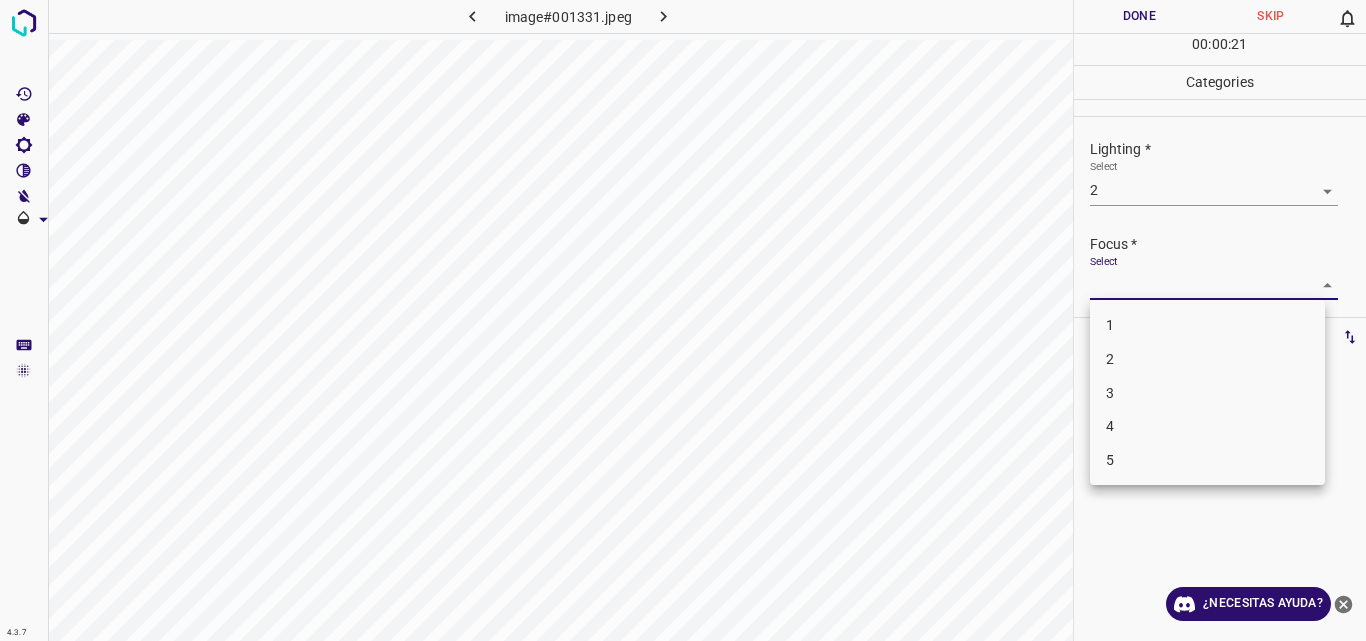 click on "3" at bounding box center [1207, 393] 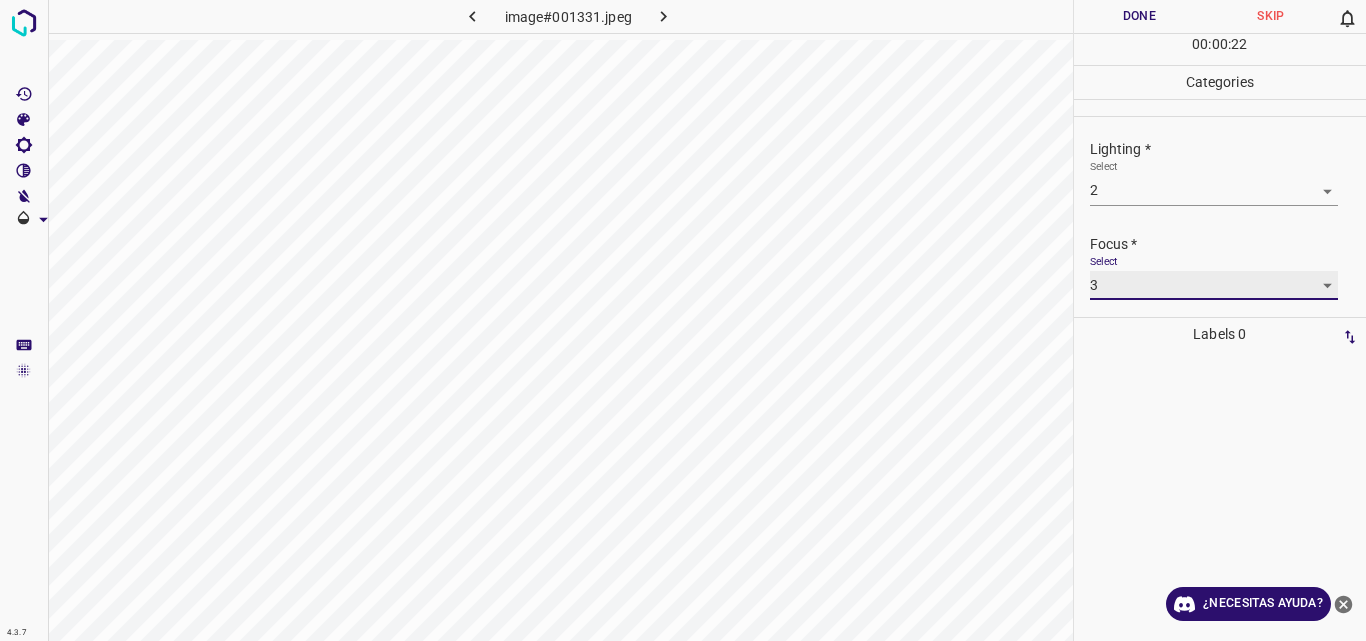 type on "3" 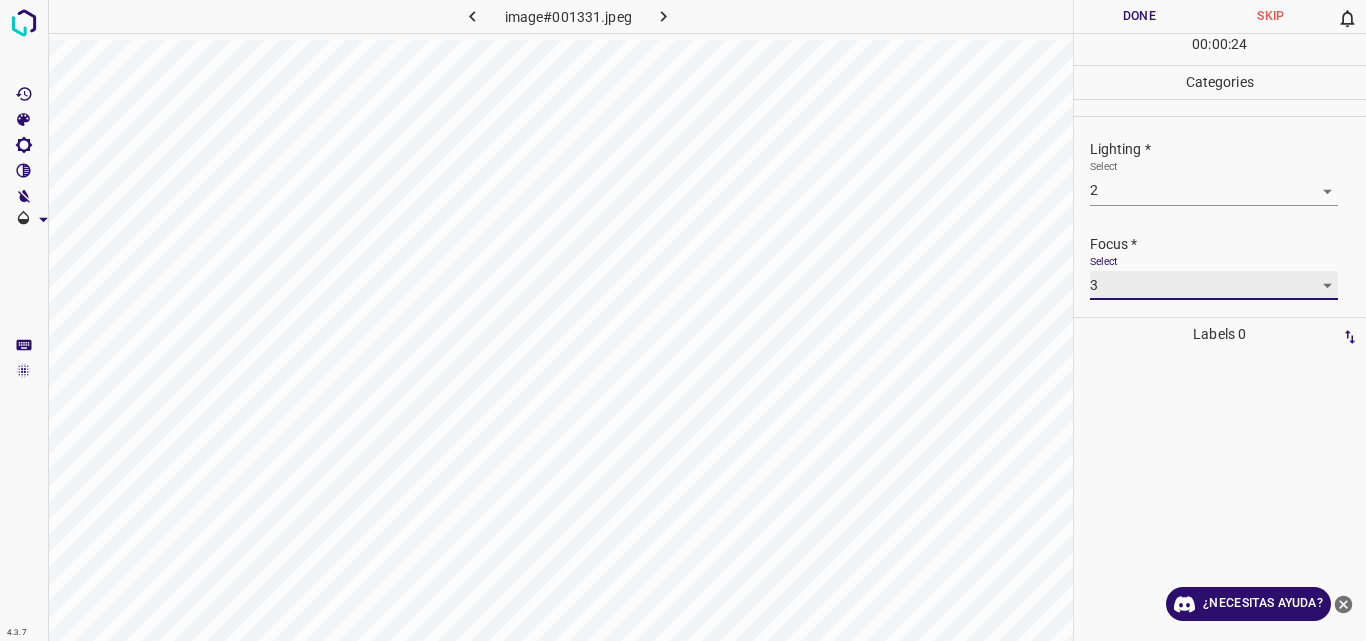 scroll, scrollTop: 98, scrollLeft: 0, axis: vertical 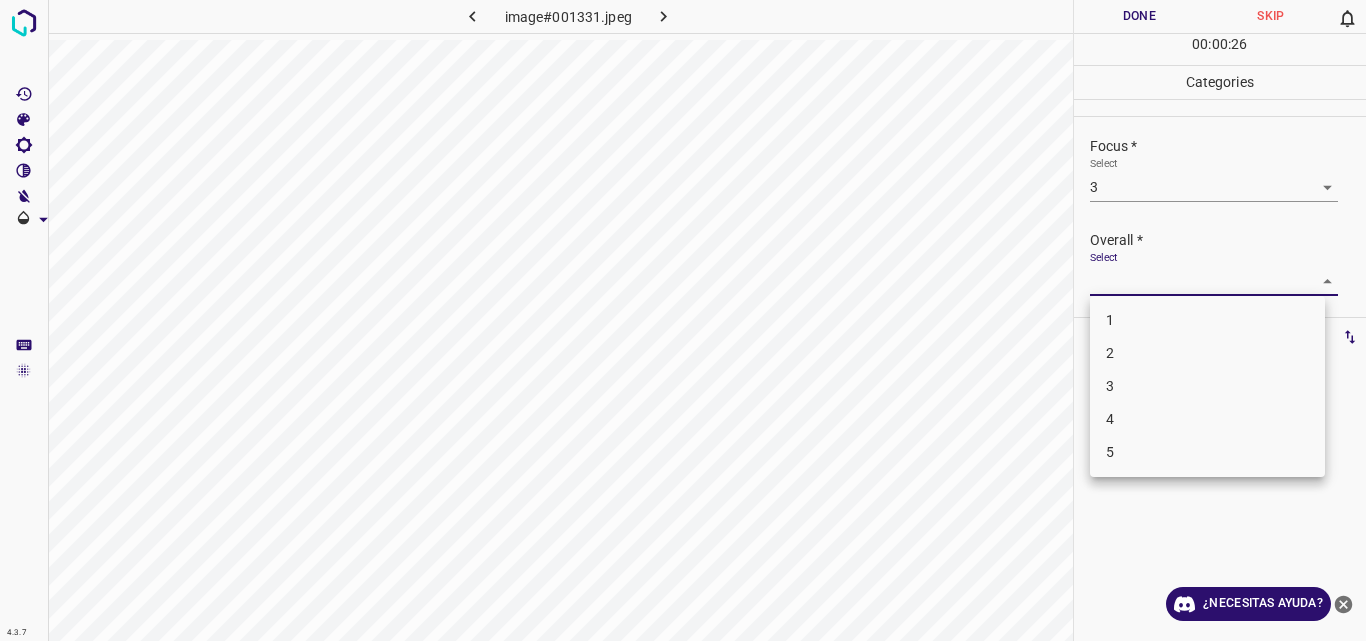 click on "4.3.7 image#001331.jpeg Done Skip 0 00   : 00   : 26   Categories Lighting *  Select 2 2 Focus *  Select 3 3 Overall *  Select ​ Labels   0 Categories 1 Lighting 2 Focus 3 Overall Tools Space Change between modes (Draw & Edit) I Auto labeling R Restore zoom M Zoom in N Zoom out Delete Delete selecte label Filters Z Restore filters X Saturation filter C Brightness filter V Contrast filter B Gray scale filter General O Download ¿Necesitas ayuda? Original text Rate this translation Your feedback will be used to help improve Google Translate - Texto - Esconder - Borrar 1 2 3 4 5" at bounding box center [683, 320] 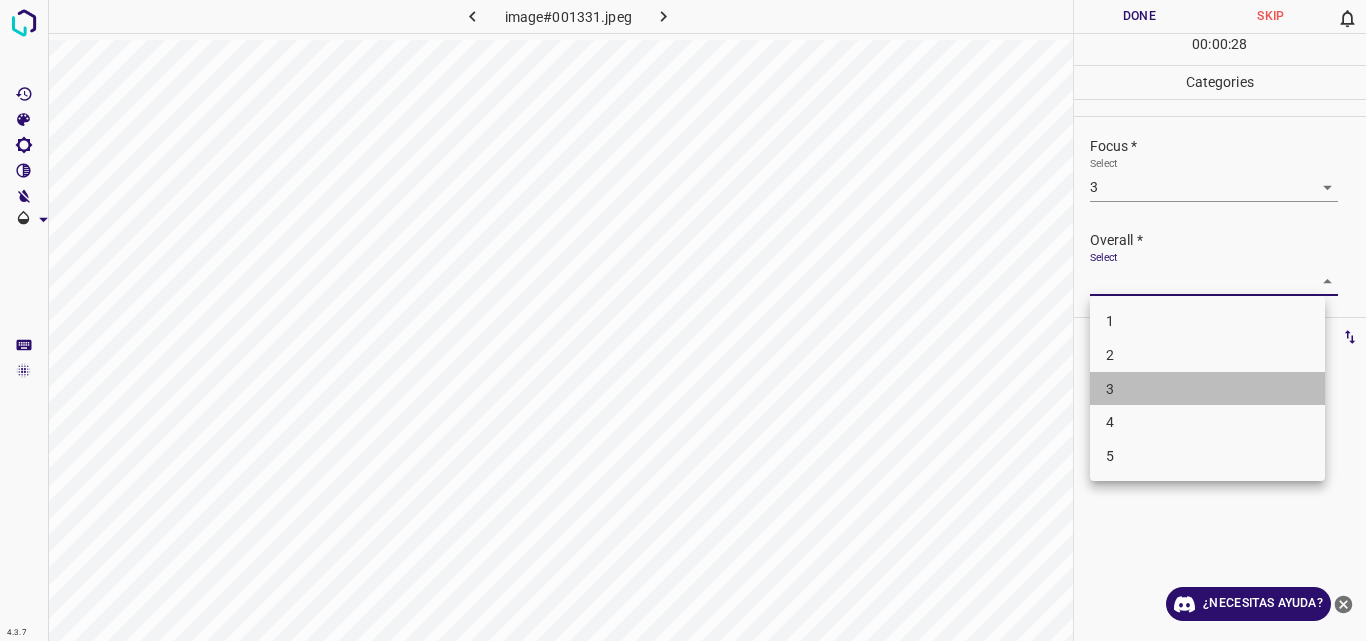 click on "3" at bounding box center [1207, 389] 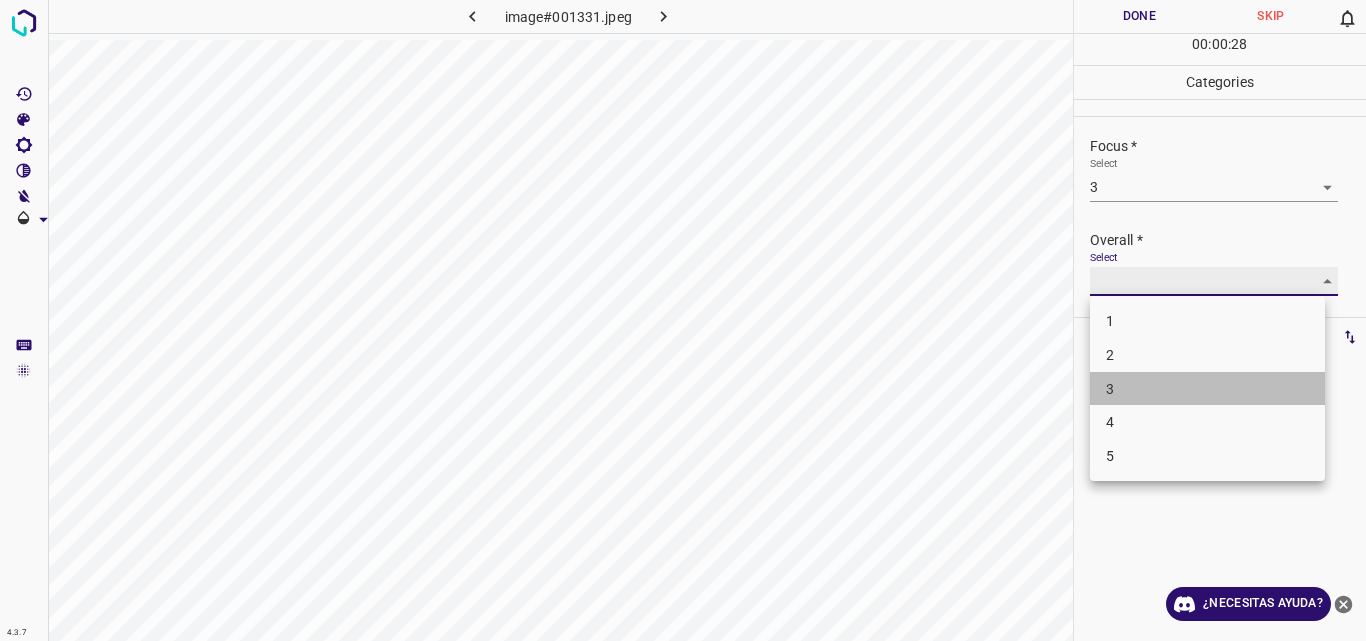 type on "3" 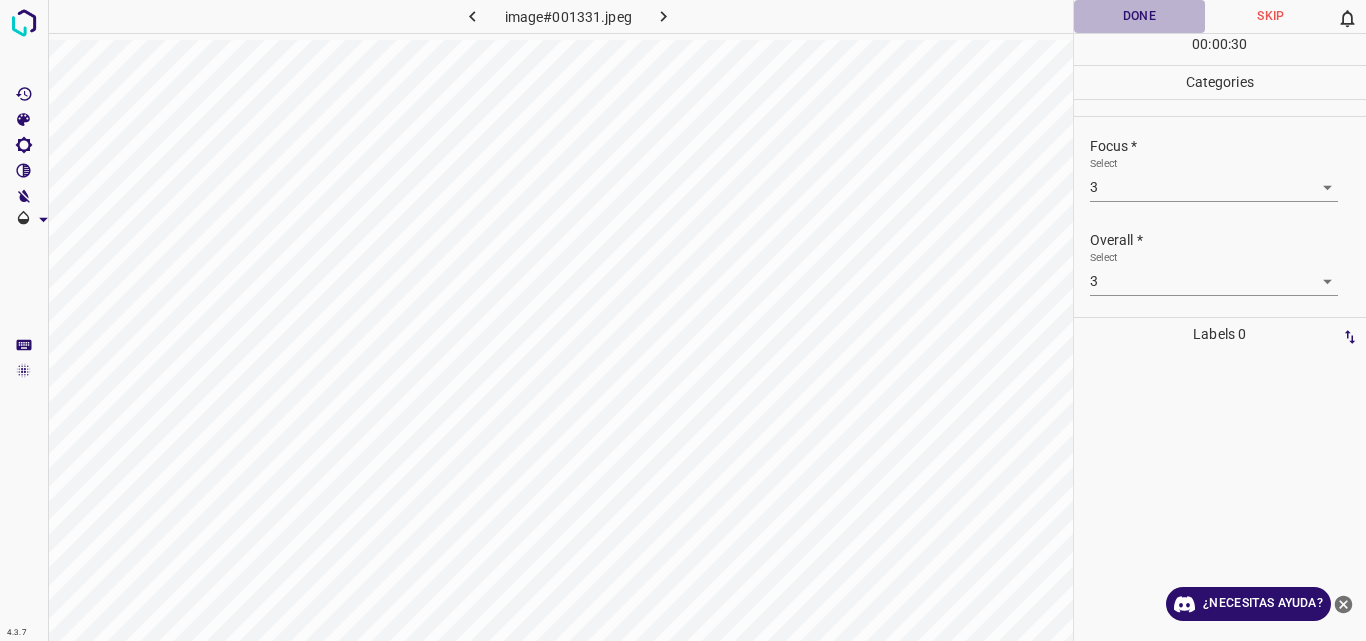 click on "Done" at bounding box center [1140, 16] 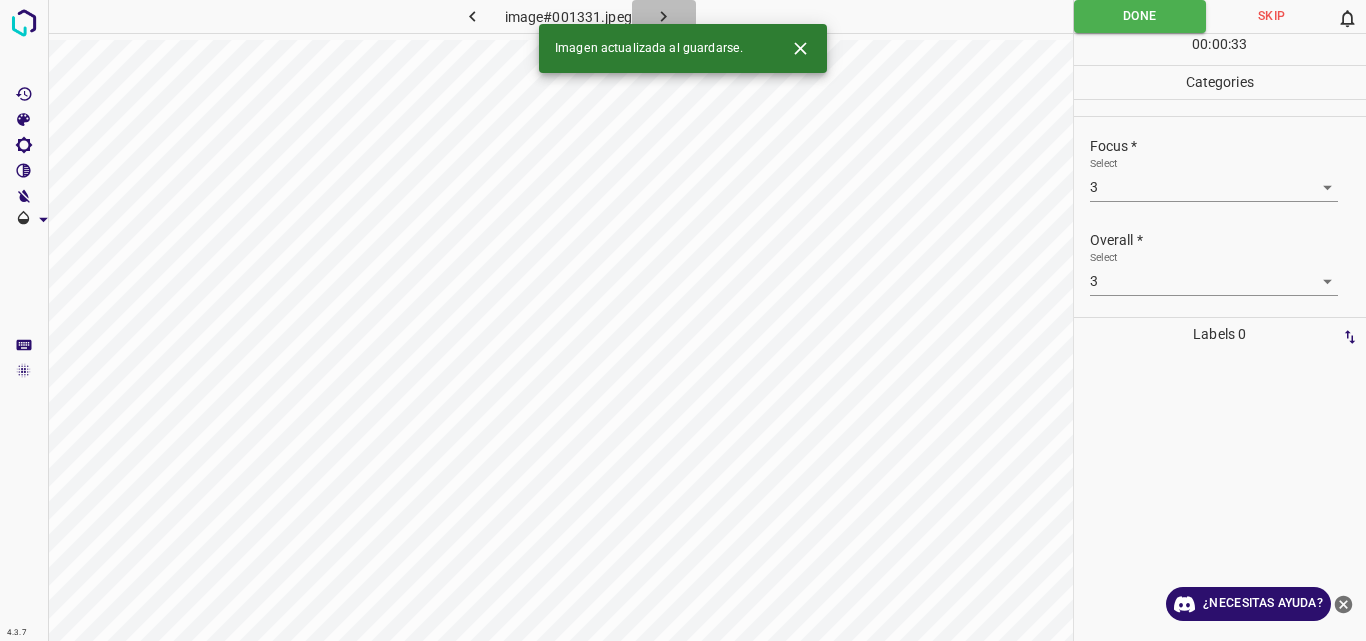 click 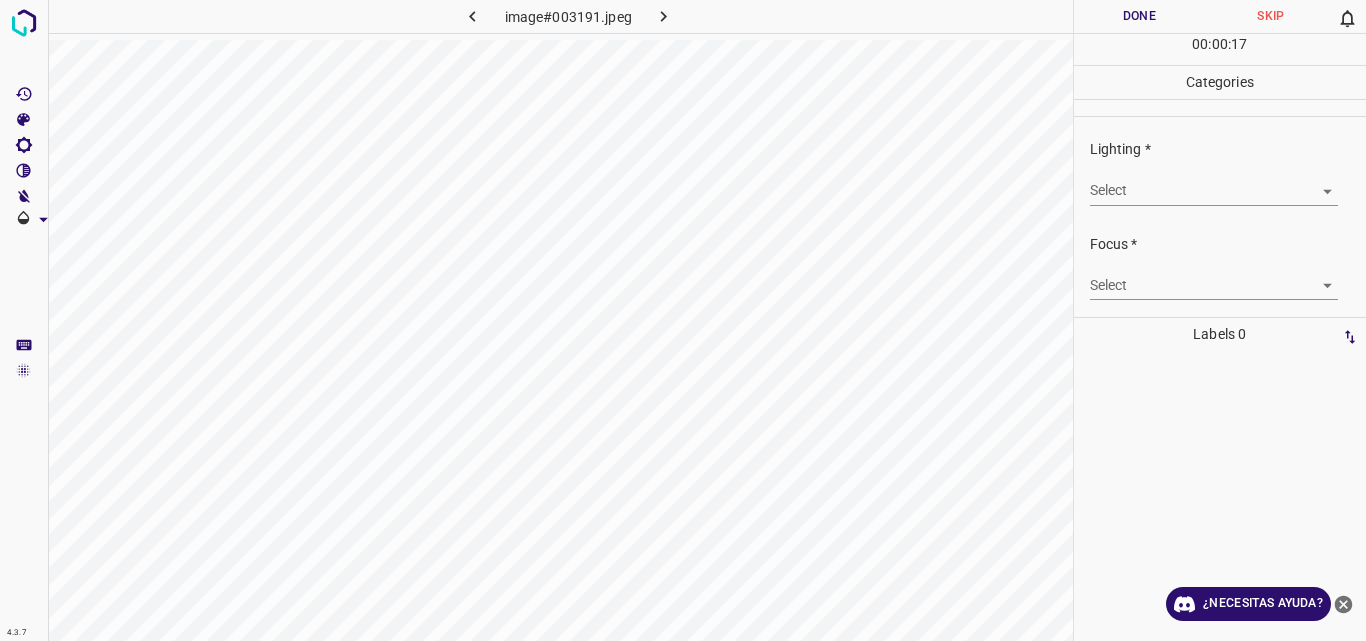 click on "4.3.7 image#003191.jpeg Done Skip 0 00   : 00   : 17   Categories Lighting *  Select ​ Focus *  Select ​ Overall *  Select ​ Labels   0 Categories 1 Lighting 2 Focus 3 Overall Tools Space Change between modes (Draw & Edit) I Auto labeling R Restore zoom M Zoom in N Zoom out Delete Delete selecte label Filters Z Restore filters X Saturation filter C Brightness filter V Contrast filter B Gray scale filter General O Download ¿Necesitas ayuda? Original text Rate this translation Your feedback will be used to help improve Google Translate - Texto - Esconder - Borrar" at bounding box center [683, 320] 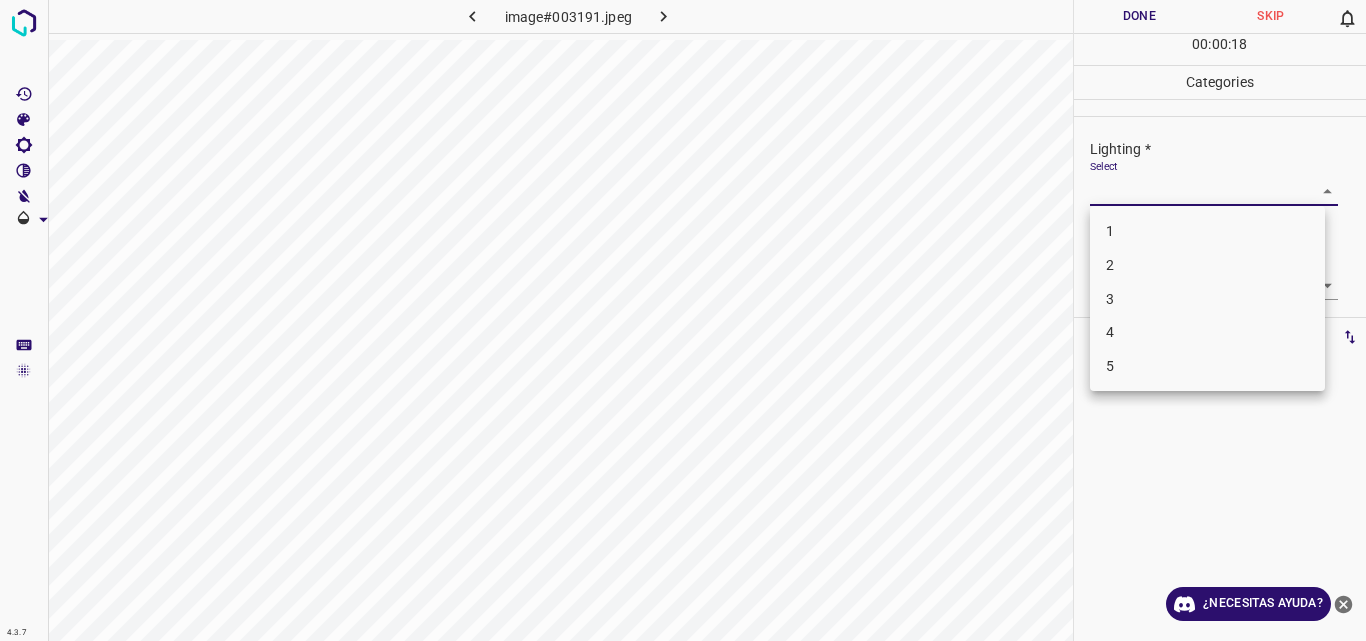click on "3" at bounding box center [1207, 299] 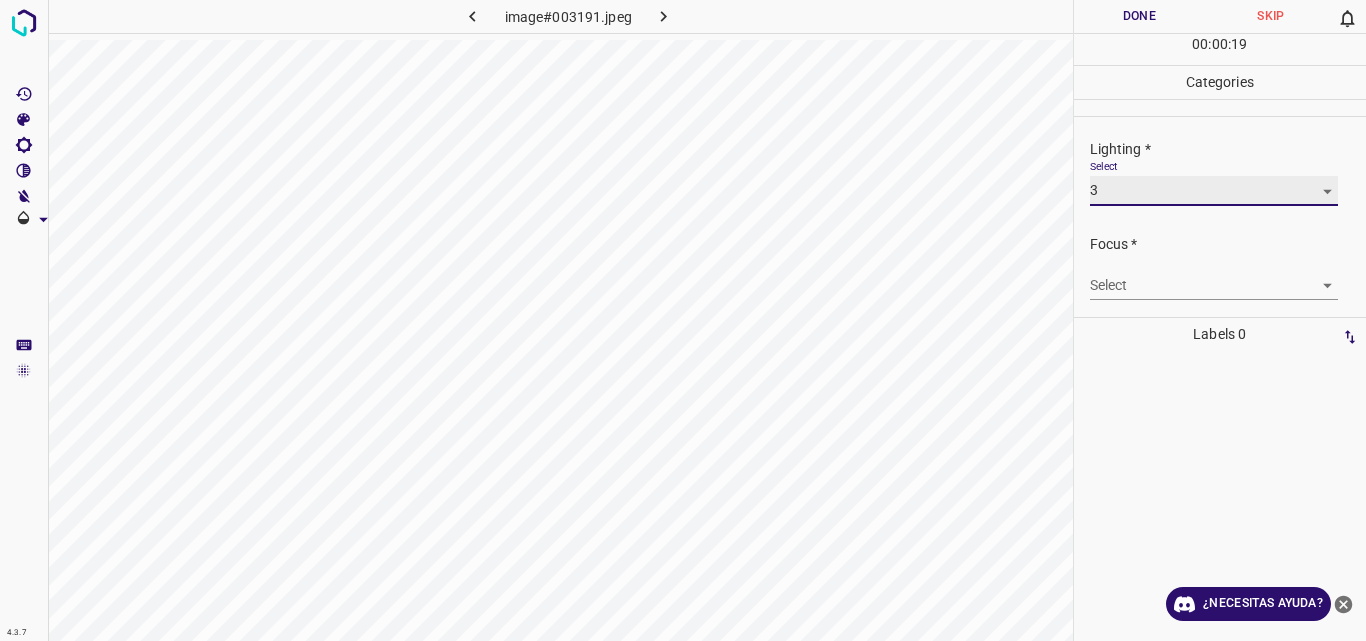 type on "3" 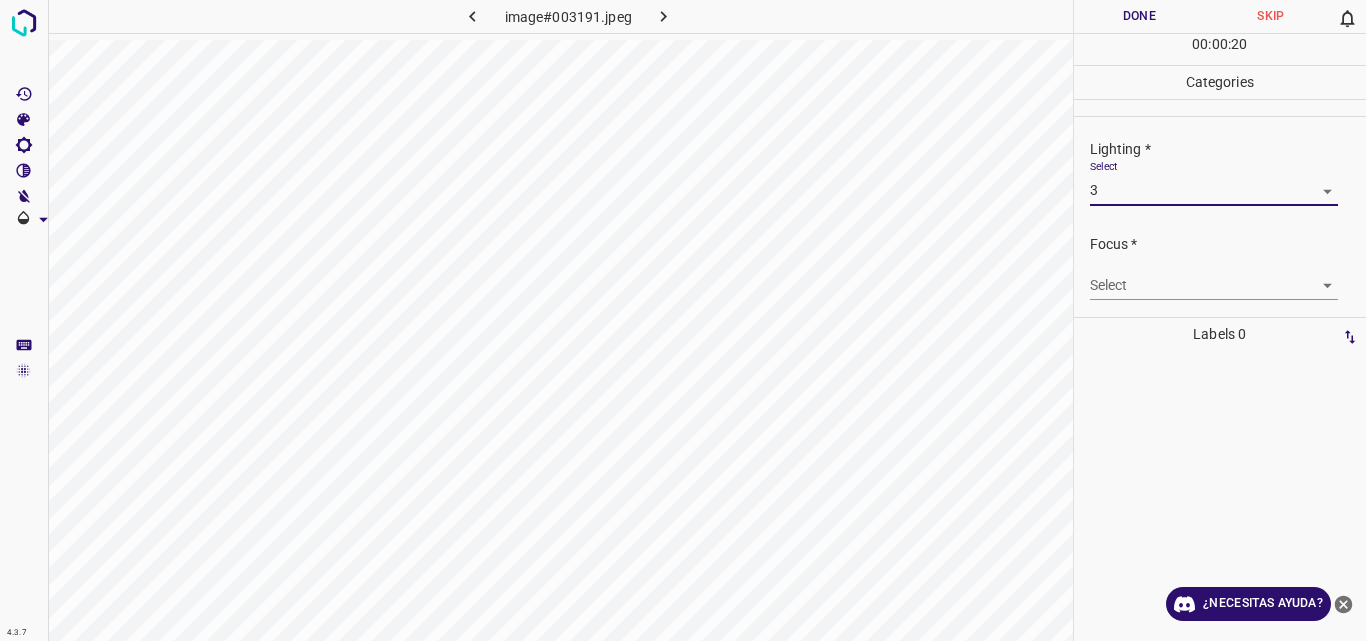 click on "4.3.7 image#003191.jpeg Done Skip 0 00   : 00   : 20   Categories Lighting *  Select 3 3 Focus *  Select ​ Overall *  Select ​ Labels   0 Categories 1 Lighting 2 Focus 3 Overall Tools Space Change between modes (Draw & Edit) I Auto labeling R Restore zoom M Zoom in N Zoom out Delete Delete selecte label Filters Z Restore filters X Saturation filter C Brightness filter V Contrast filter B Gray scale filter General O Download ¿Necesitas ayuda? Original text Rate this translation Your feedback will be used to help improve Google Translate - Texto - Esconder - Borrar" at bounding box center [683, 320] 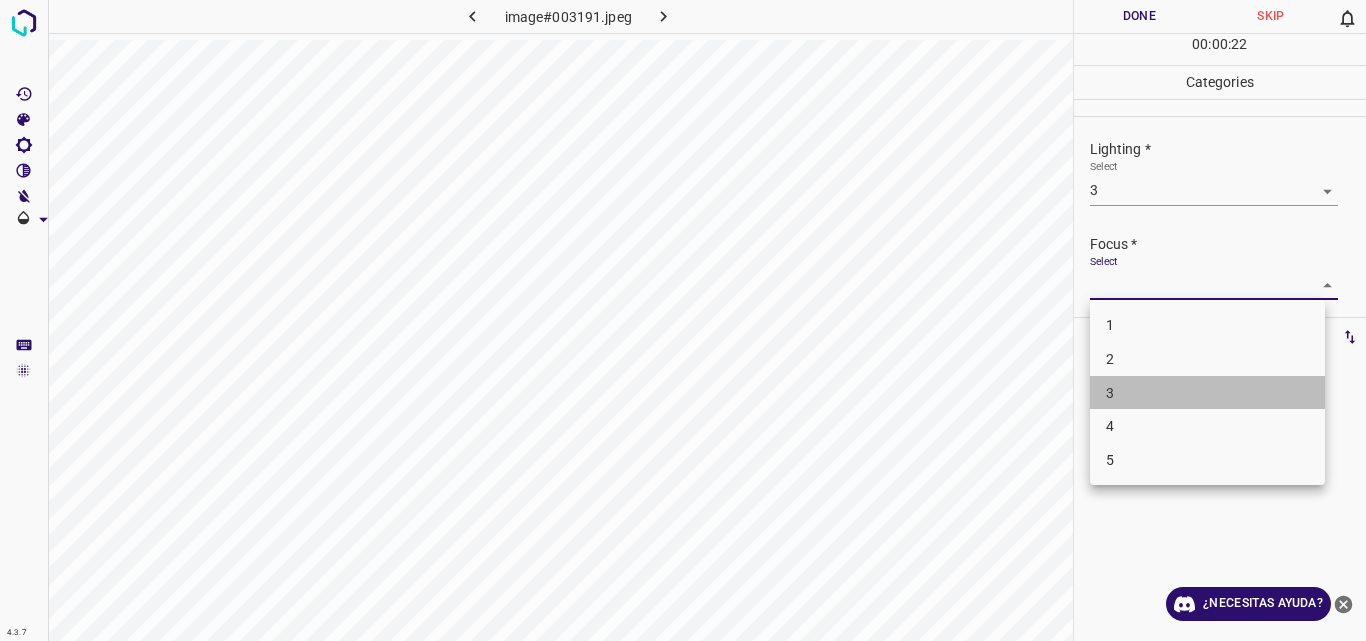 click on "3" at bounding box center (1207, 393) 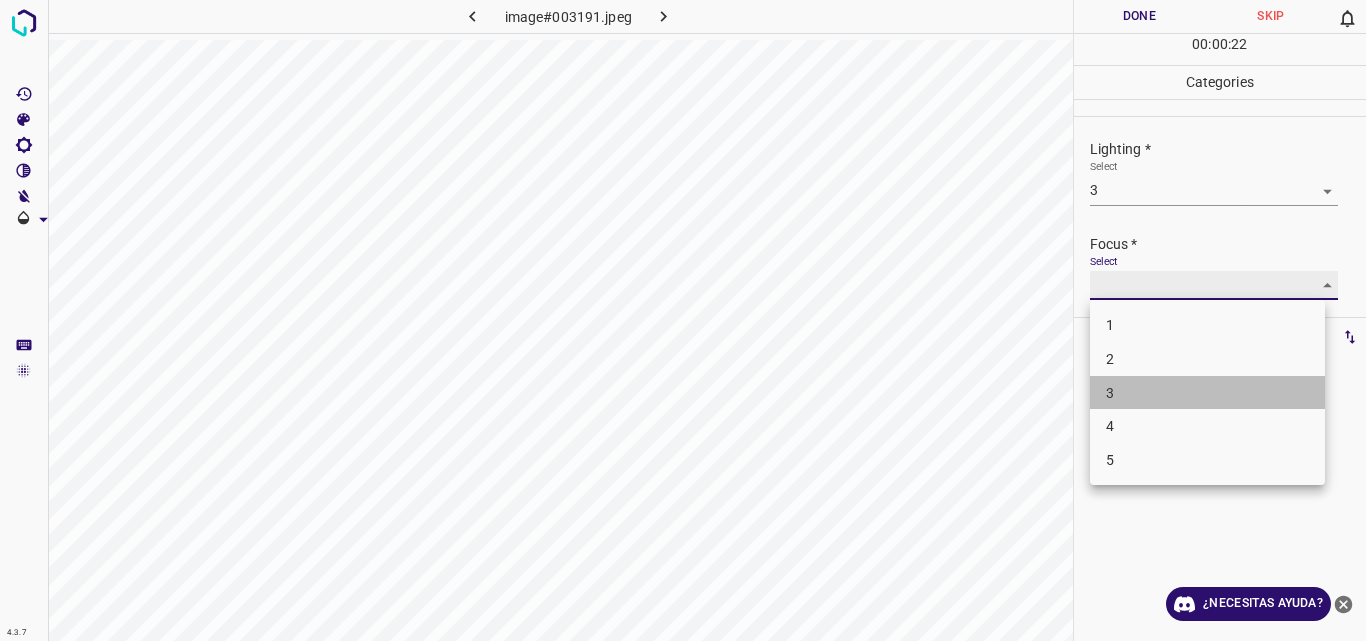 type on "3" 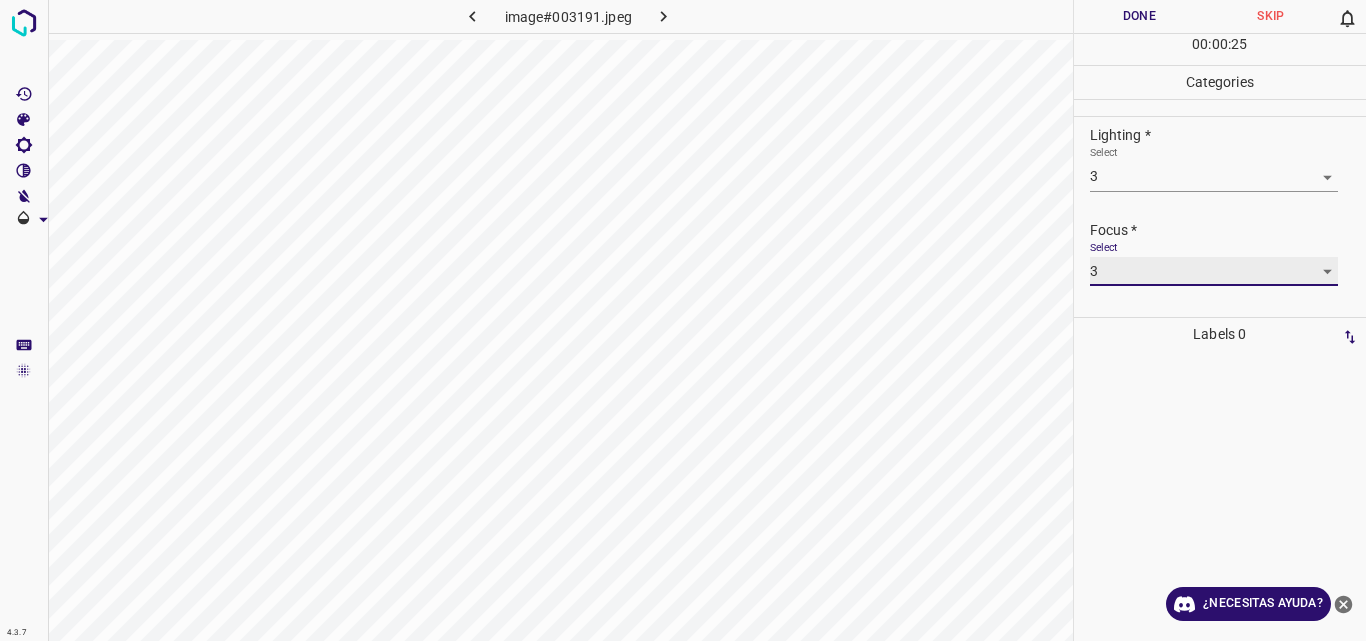 scroll, scrollTop: 98, scrollLeft: 0, axis: vertical 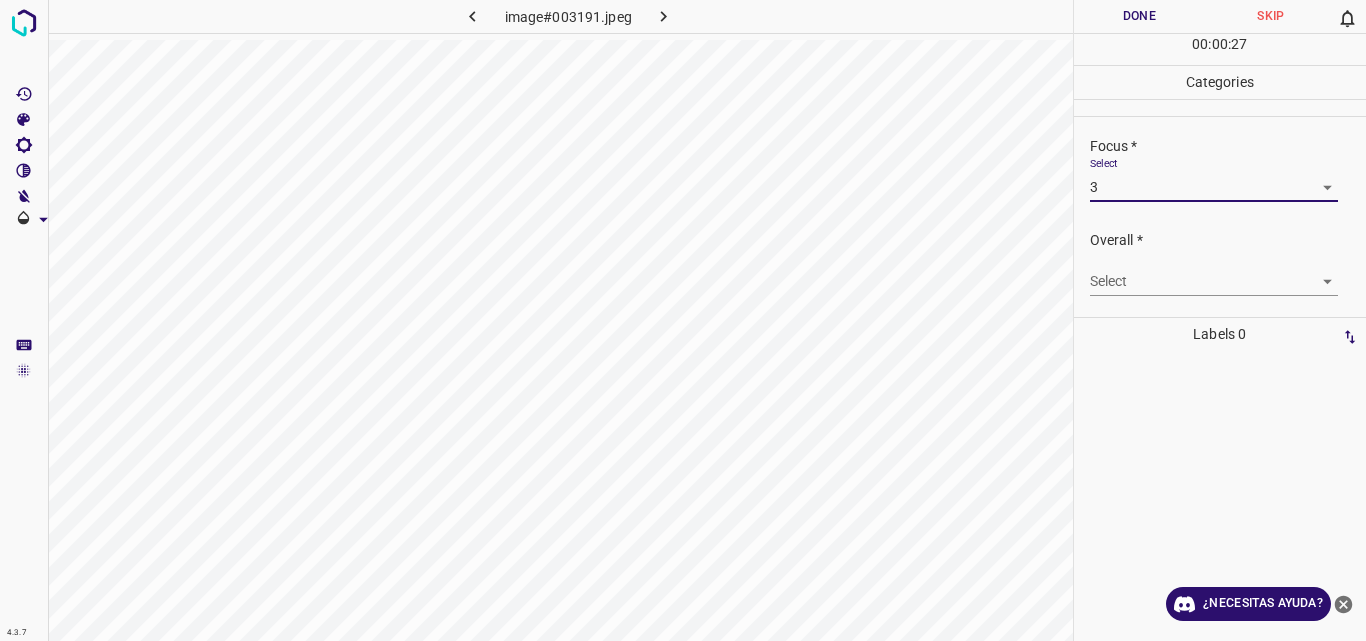 click on "4.3.7 image#003191.jpeg Done Skip 0 00   : 00   : 27   Categories Lighting *  Select 3 3 Focus *  Select 3 3 Overall *  Select ​ Labels   0 Categories 1 Lighting 2 Focus 3 Overall Tools Space Change between modes (Draw & Edit) I Auto labeling R Restore zoom M Zoom in N Zoom out Delete Delete selecte label Filters Z Restore filters X Saturation filter C Brightness filter V Contrast filter B Gray scale filter General O Download ¿Necesitas ayuda? Original text Rate this translation Your feedback will be used to help improve Google Translate - Texto - Esconder - Borrar" at bounding box center [683, 320] 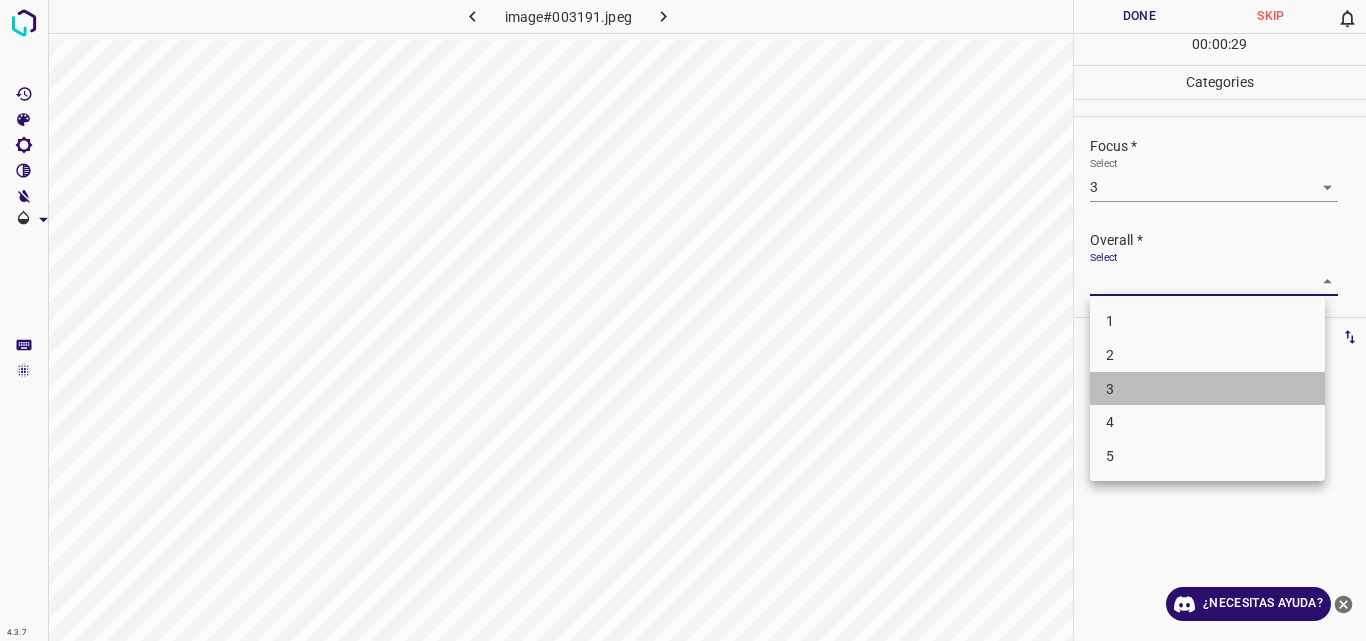 click on "3" at bounding box center (1207, 389) 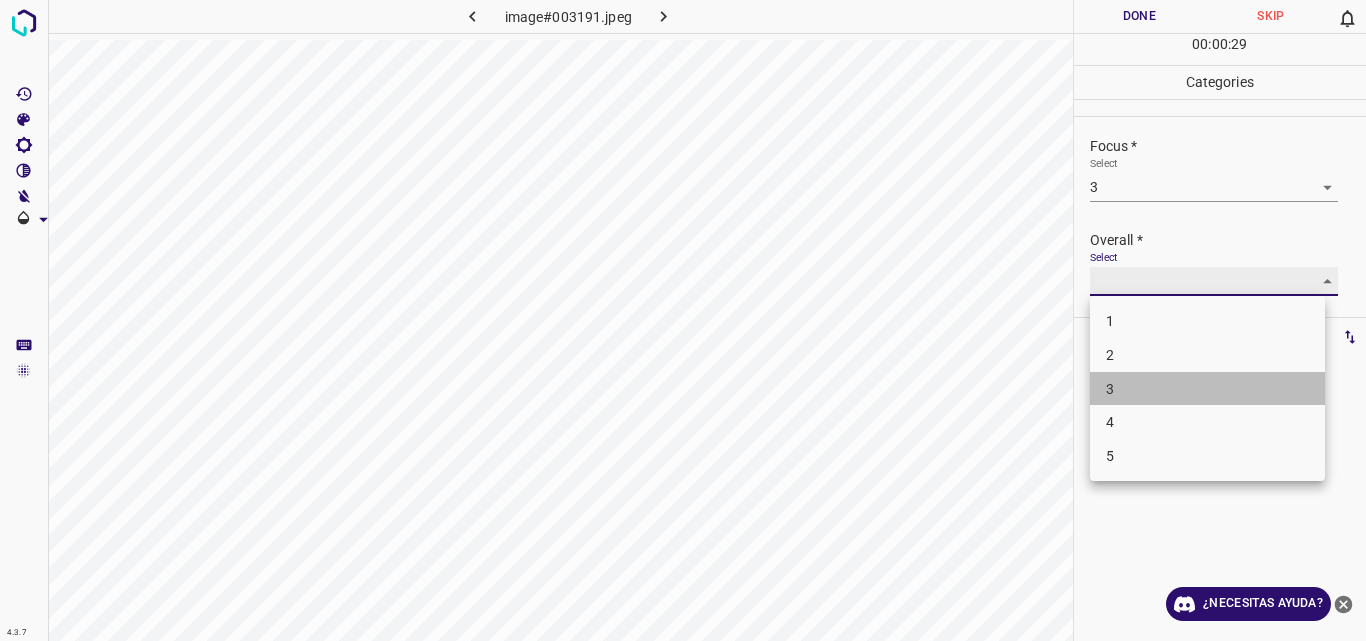 type on "3" 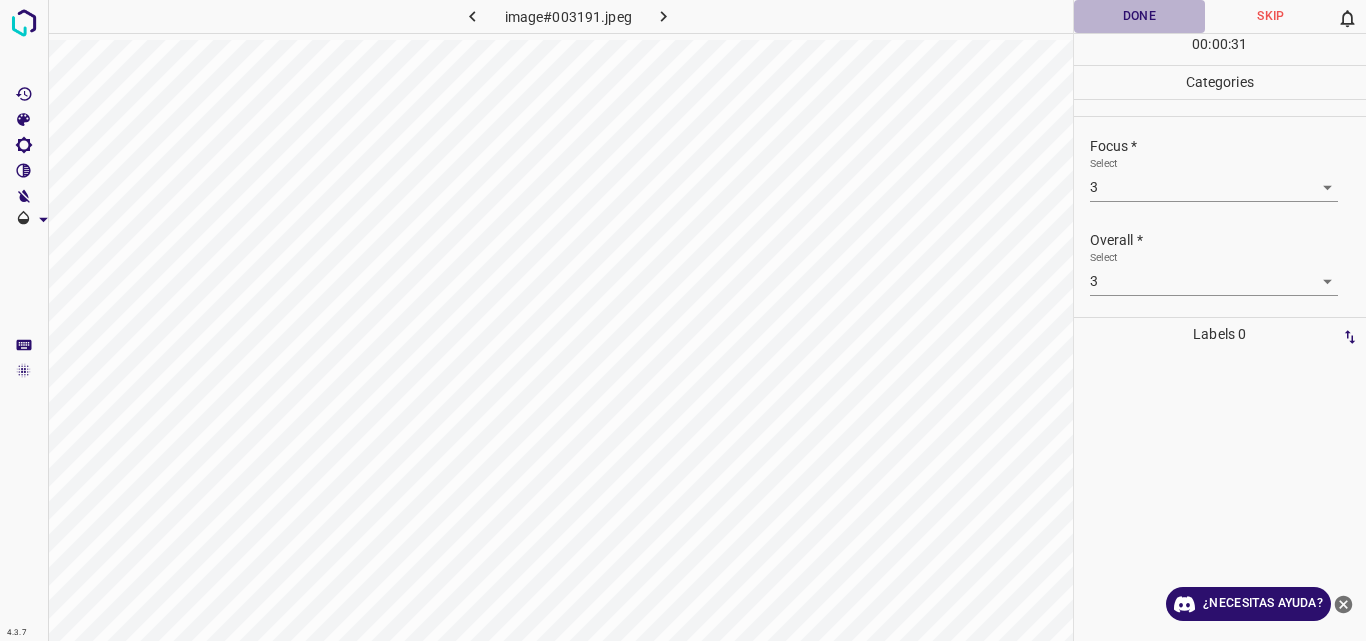 click on "Done" at bounding box center (1140, 16) 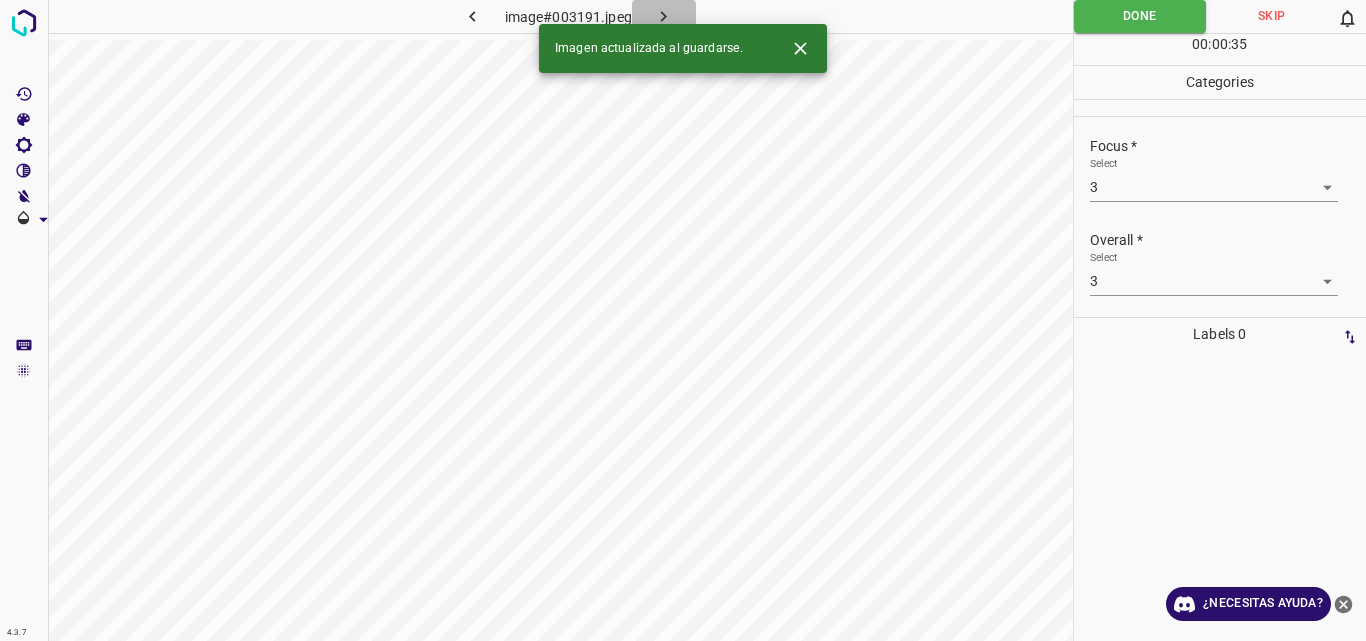 click 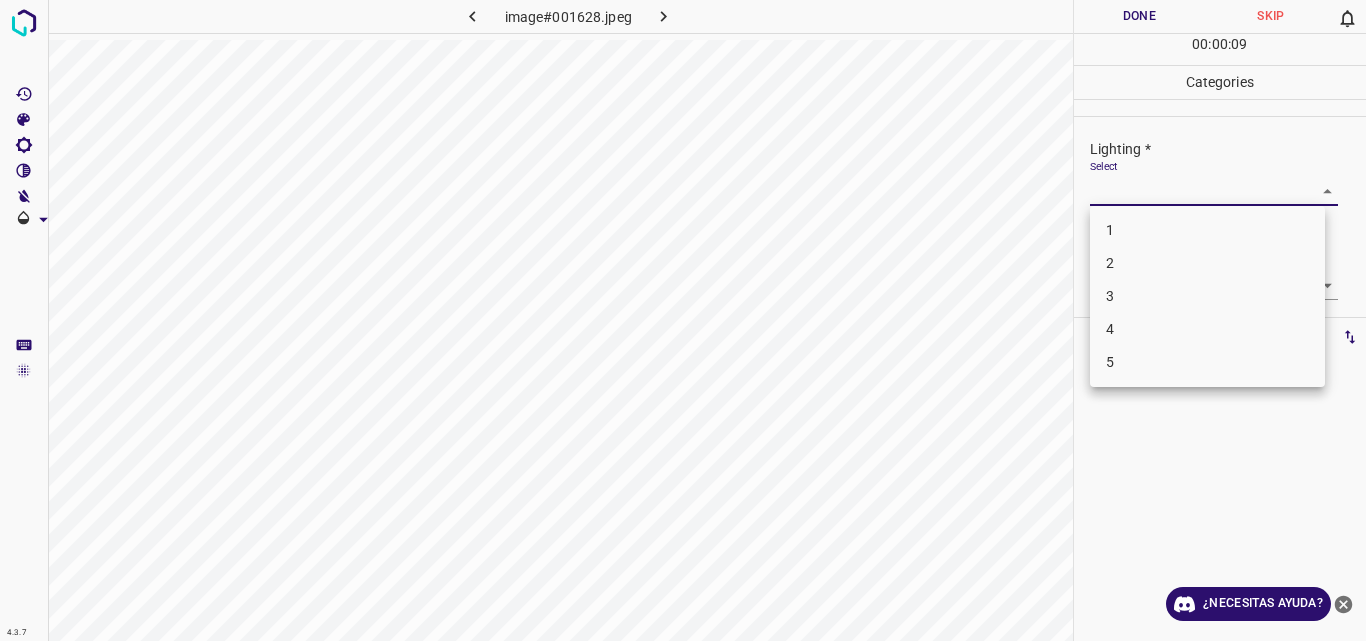 click on "4.3.7 image#001628.jpeg Done Skip 0 00   : 00   : 09   Categories Lighting *  Select ​ Focus *  Select ​ Overall *  Select ​ Labels   0 Categories 1 Lighting 2 Focus 3 Overall Tools Space Change between modes (Draw & Edit) I Auto labeling R Restore zoom M Zoom in N Zoom out Delete Delete selecte label Filters Z Restore filters X Saturation filter C Brightness filter V Contrast filter B Gray scale filter General O Download ¿Necesitas ayuda? Original text Rate this translation Your feedback will be used to help improve Google Translate - Texto - Esconder - Borrar 1 2 3 4 5" at bounding box center [683, 320] 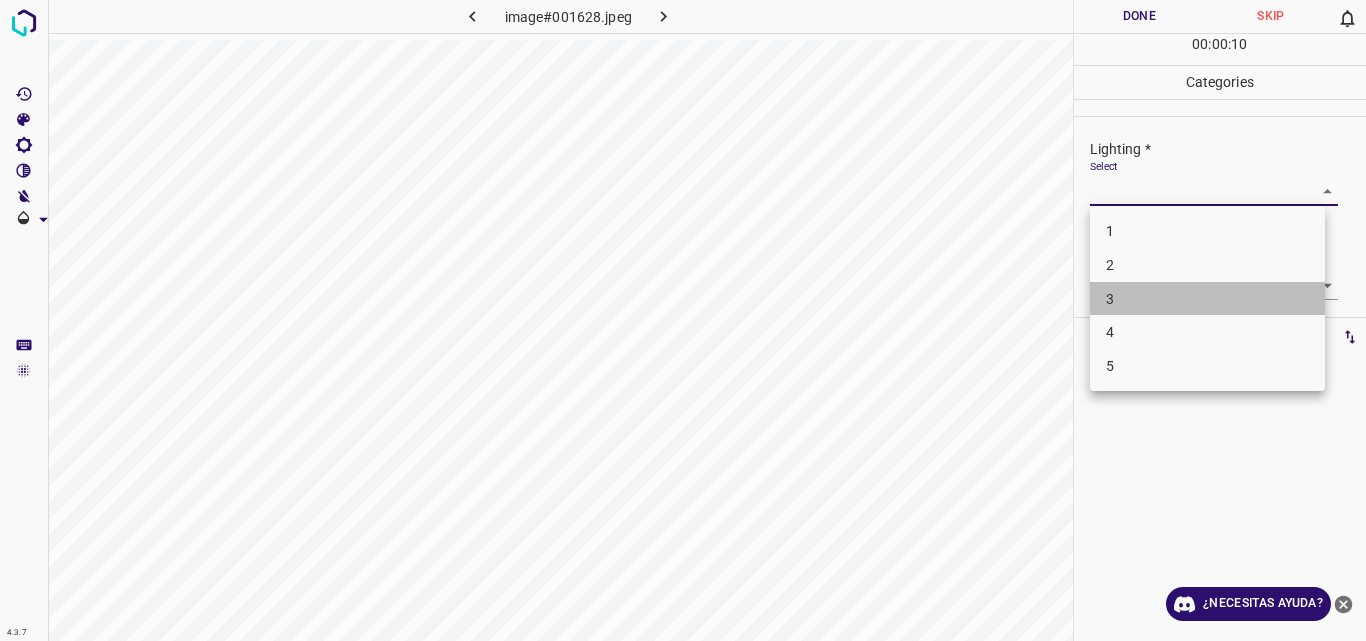 click on "3" at bounding box center (1207, 299) 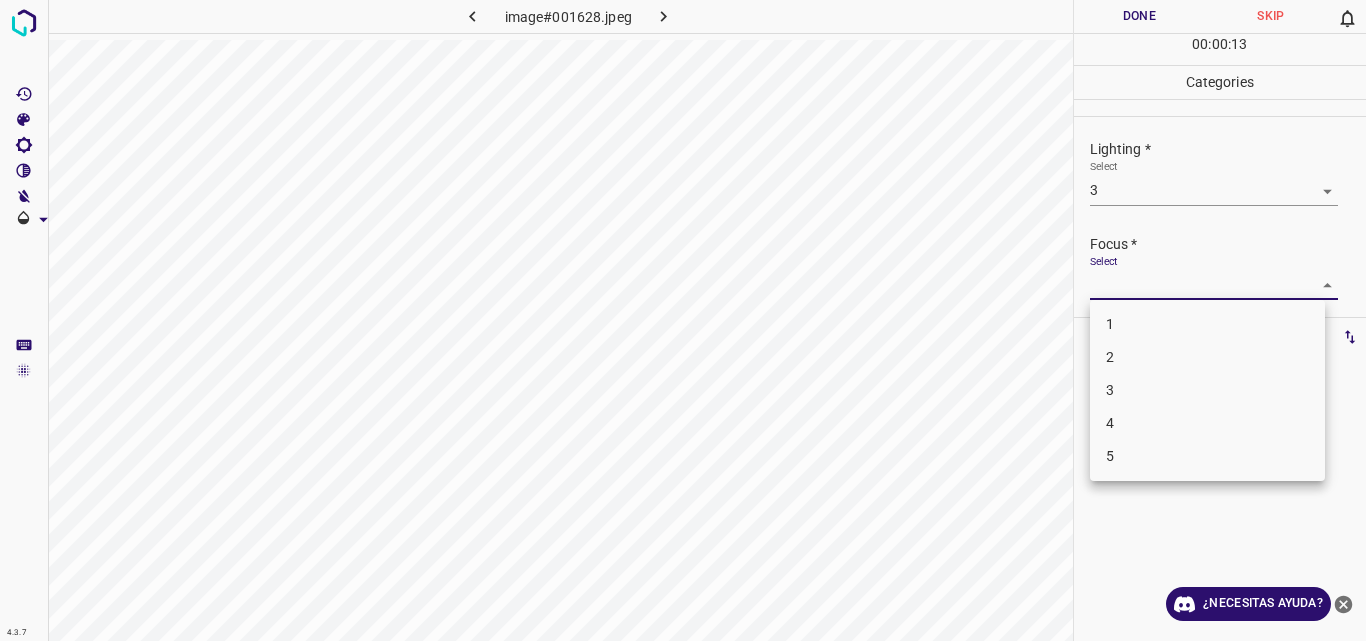 click on "4.3.7 image#001628.jpeg Done Skip 0 00   : 00   : 13   Categories Lighting *  Select 3 3 Focus *  Select ​ Overall *  Select ​ Labels   0 Categories 1 Lighting 2 Focus 3 Overall Tools Space Change between modes (Draw & Edit) I Auto labeling R Restore zoom M Zoom in N Zoom out Delete Delete selecte label Filters Z Restore filters X Saturation filter C Brightness filter V Contrast filter B Gray scale filter General O Download ¿Necesitas ayuda? Original text Rate this translation Your feedback will be used to help improve Google Translate - Texto - Esconder - Borrar 1 2 3 4 5" at bounding box center (683, 320) 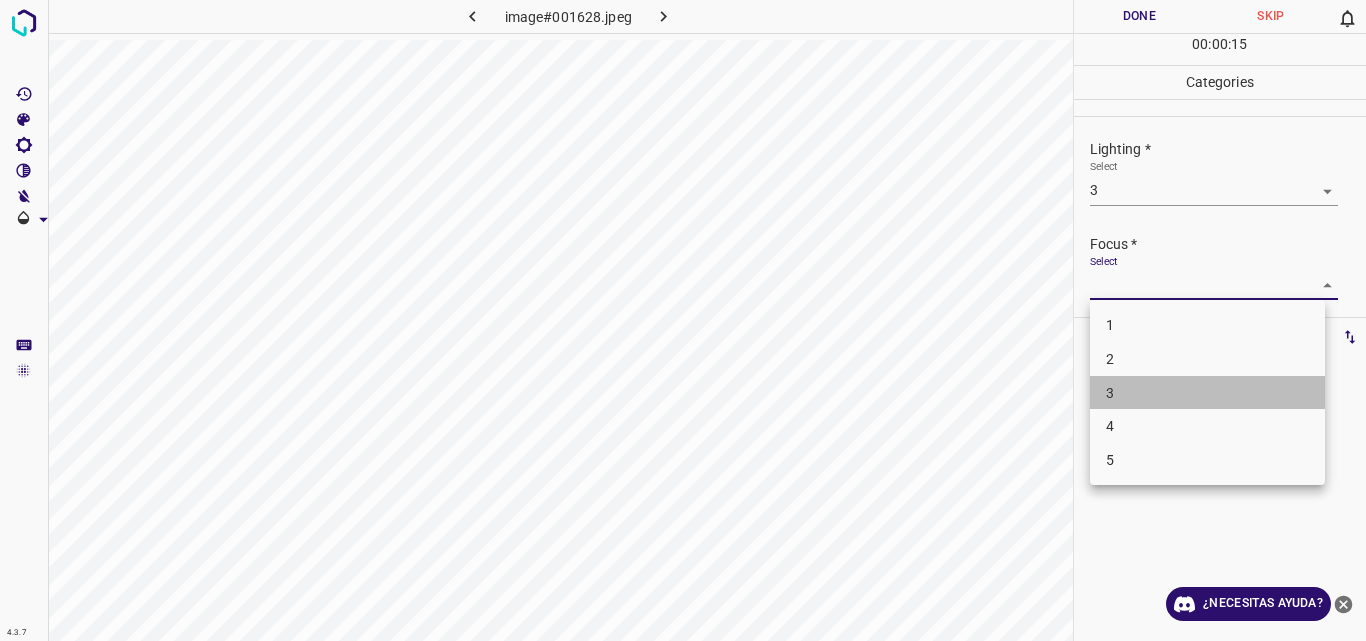 click on "3" at bounding box center (1207, 393) 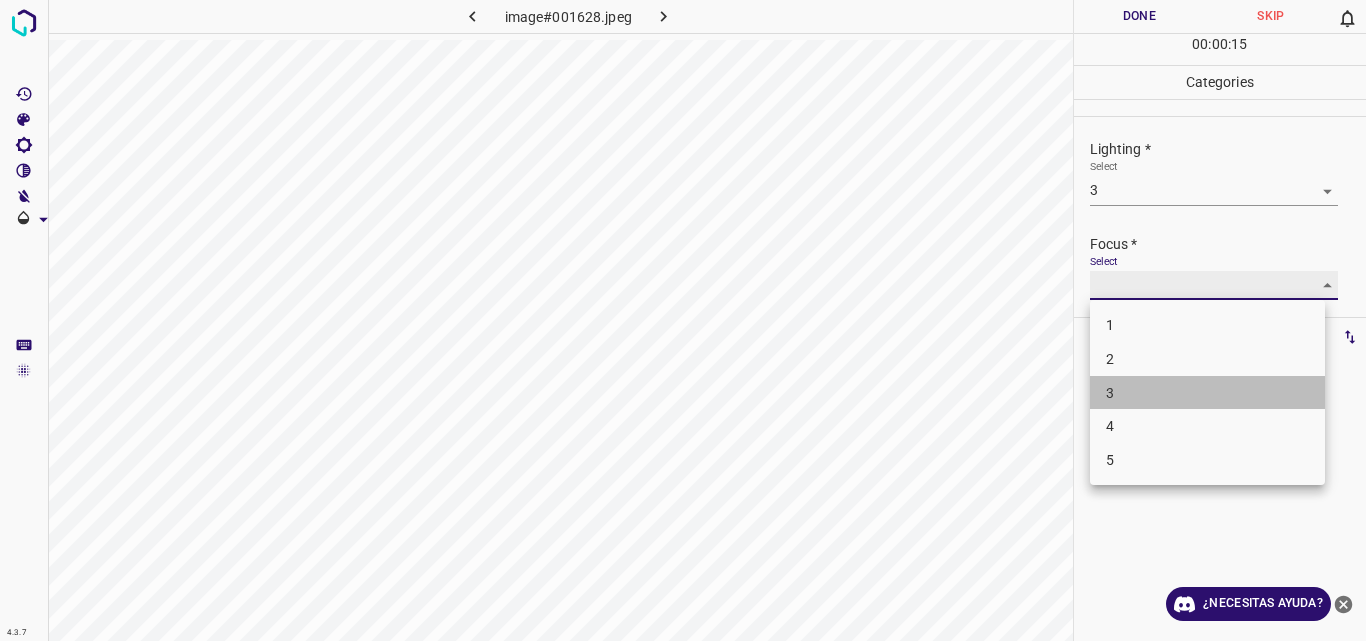 type on "3" 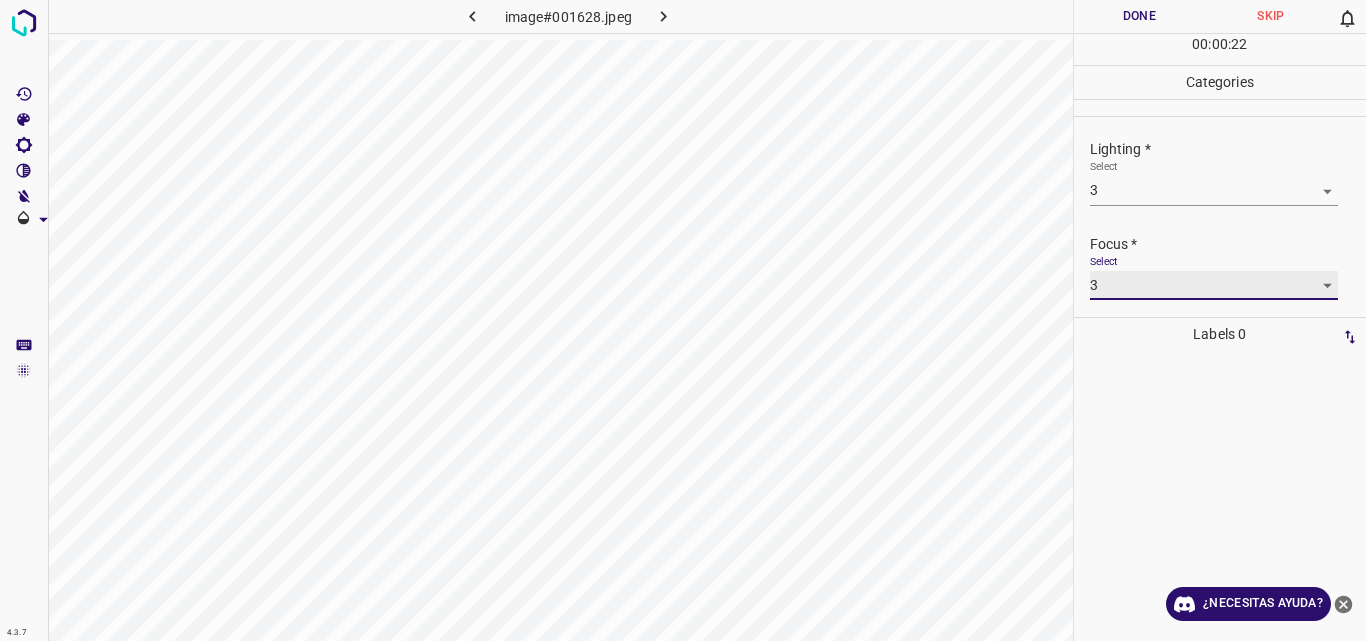 scroll, scrollTop: 98, scrollLeft: 0, axis: vertical 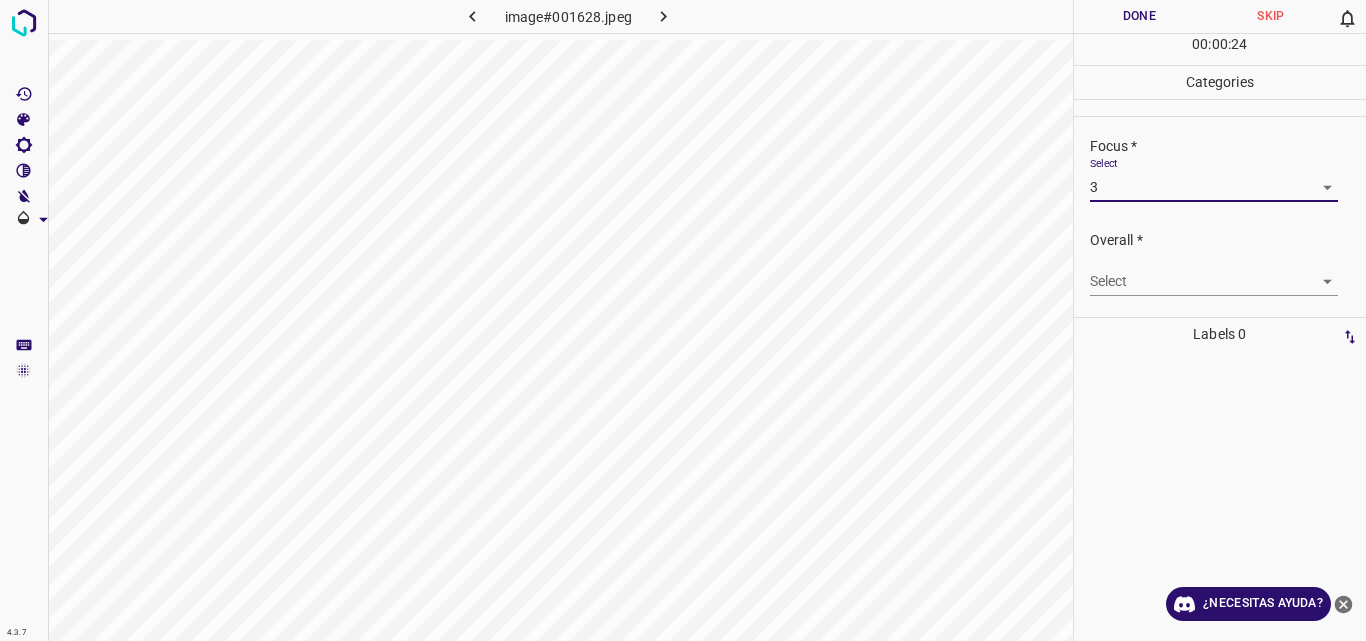 click on "4.3.7 image#001628.jpeg Done Skip 0 00   : 00   : 24   Categories Lighting *  Select 3 3 Focus *  Select 3 3 Overall *  Select ​ Labels   0 Categories 1 Lighting 2 Focus 3 Overall Tools Space Change between modes (Draw & Edit) I Auto labeling R Restore zoom M Zoom in N Zoom out Delete Delete selecte label Filters Z Restore filters X Saturation filter C Brightness filter V Contrast filter B Gray scale filter General O Download ¿Necesitas ayuda? Original text Rate this translation Your feedback will be used to help improve Google Translate - Texto - Esconder - Borrar" at bounding box center [683, 320] 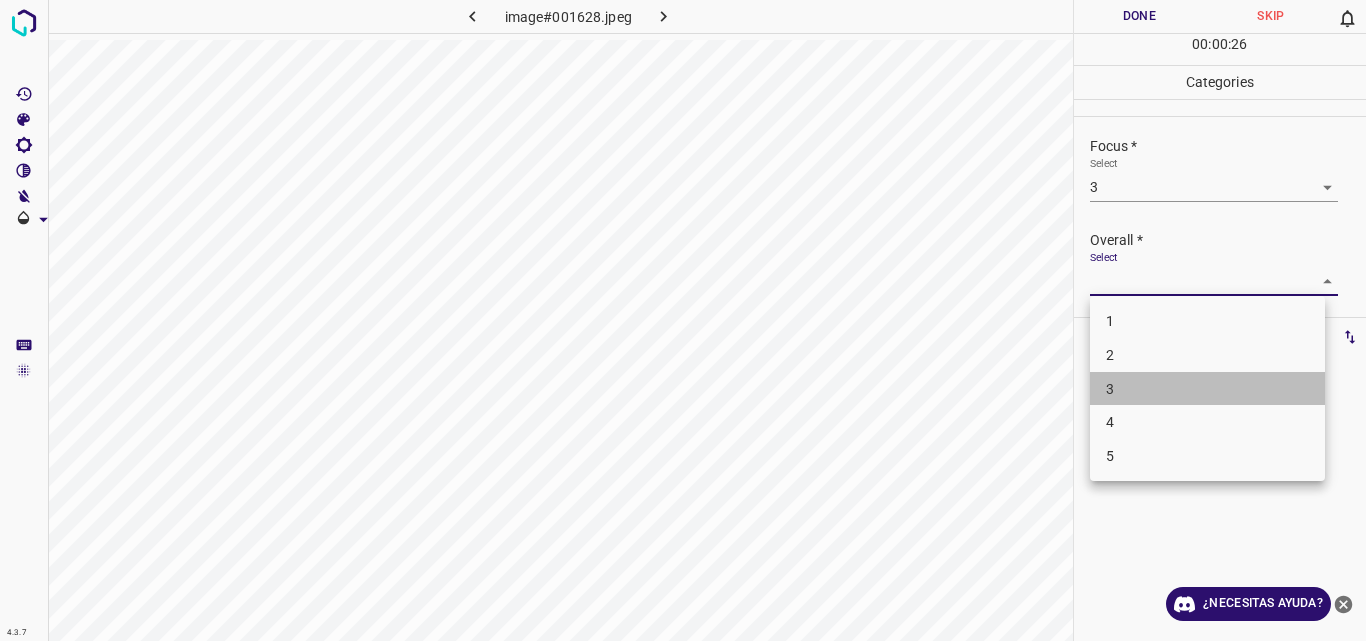 click on "3" at bounding box center [1207, 389] 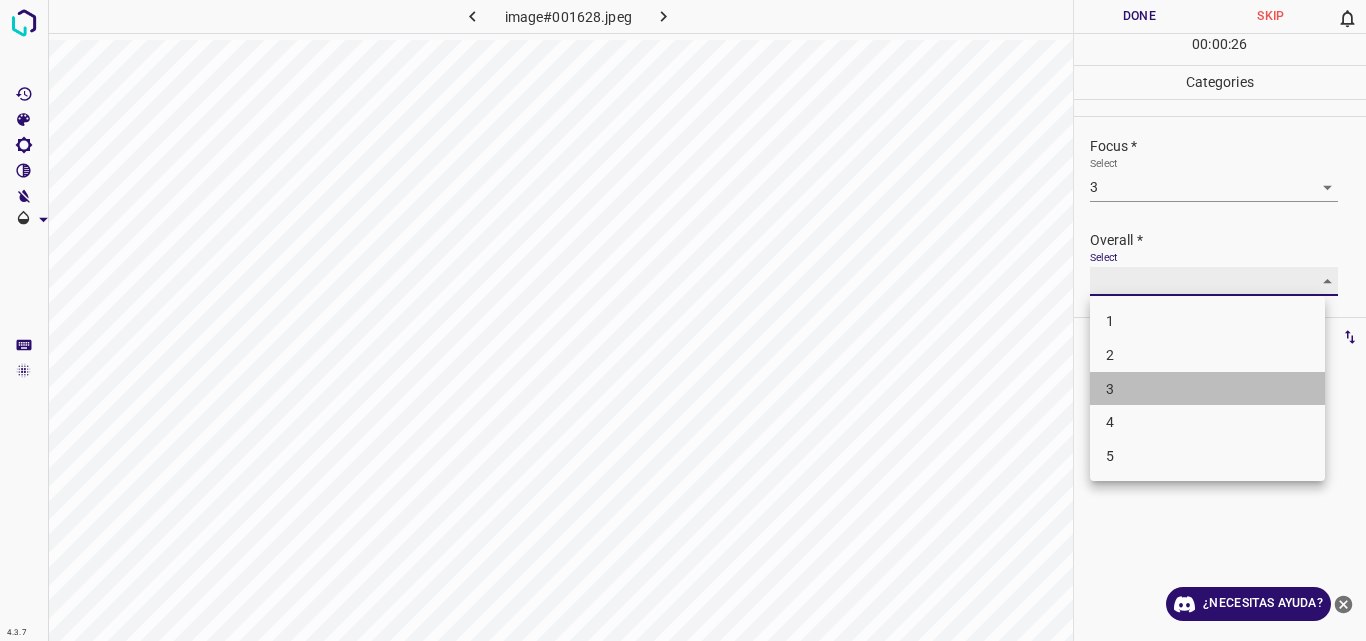 type on "3" 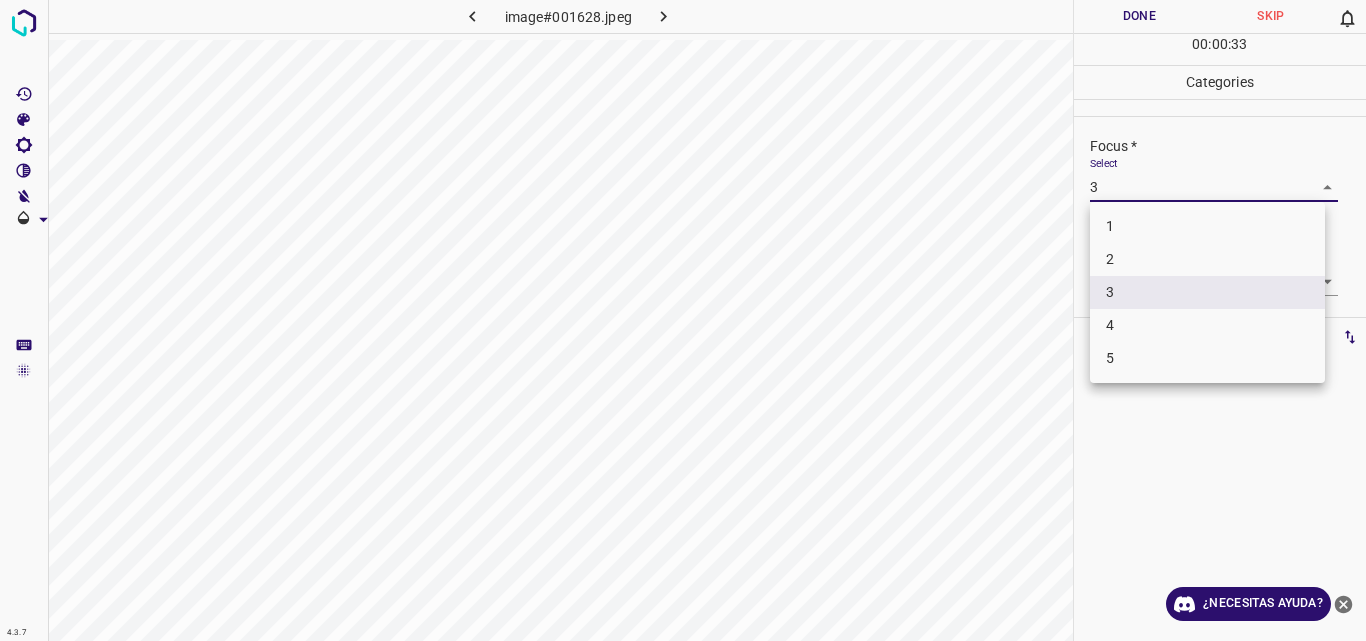 click on "4.3.7 image#001628.jpeg Done Skip 0 00   : 00   : 33   Categories Lighting *  Select 3 3 Focus *  Select 3 3 Overall *  Select 3 3 Labels   0 Categories 1 Lighting 2 Focus 3 Overall Tools Space Change between modes (Draw & Edit) I Auto labeling R Restore zoom M Zoom in N Zoom out Delete Delete selecte label Filters Z Restore filters X Saturation filter C Brightness filter V Contrast filter B Gray scale filter General O Download ¿Necesitas ayuda? Original text Rate this translation Your feedback will be used to help improve Google Translate - Texto - Esconder - Borrar 1 2 3 4 5" at bounding box center (683, 320) 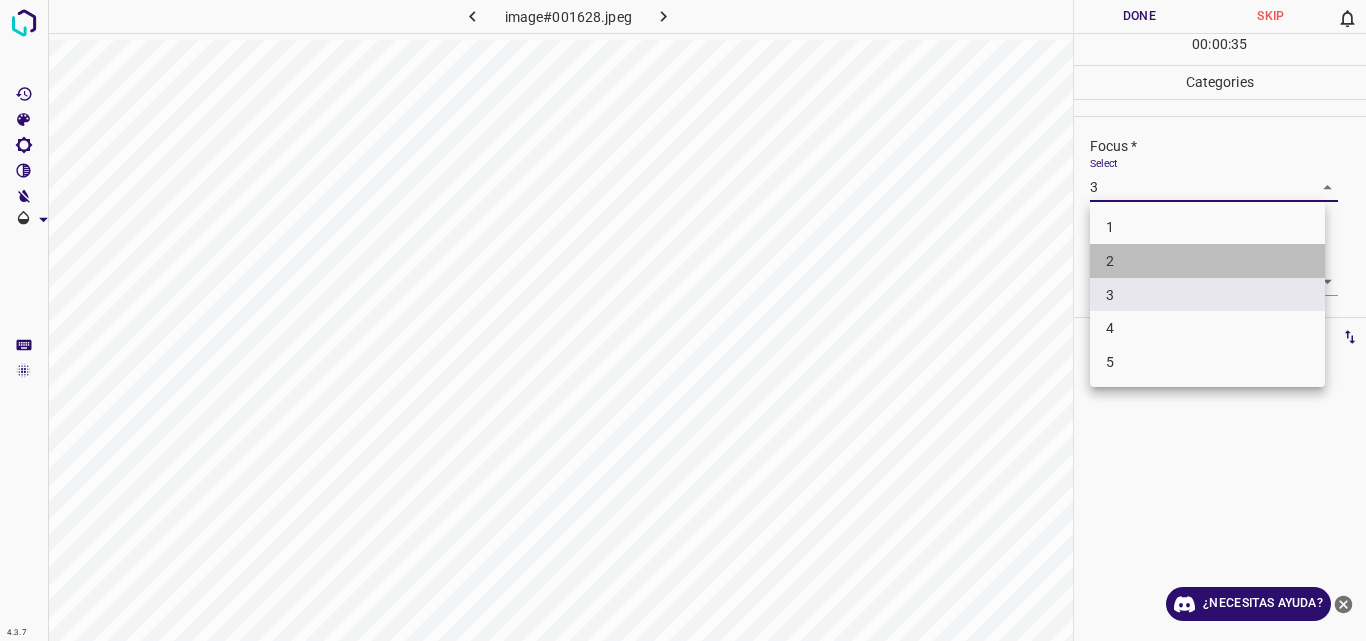click on "2" at bounding box center [1207, 261] 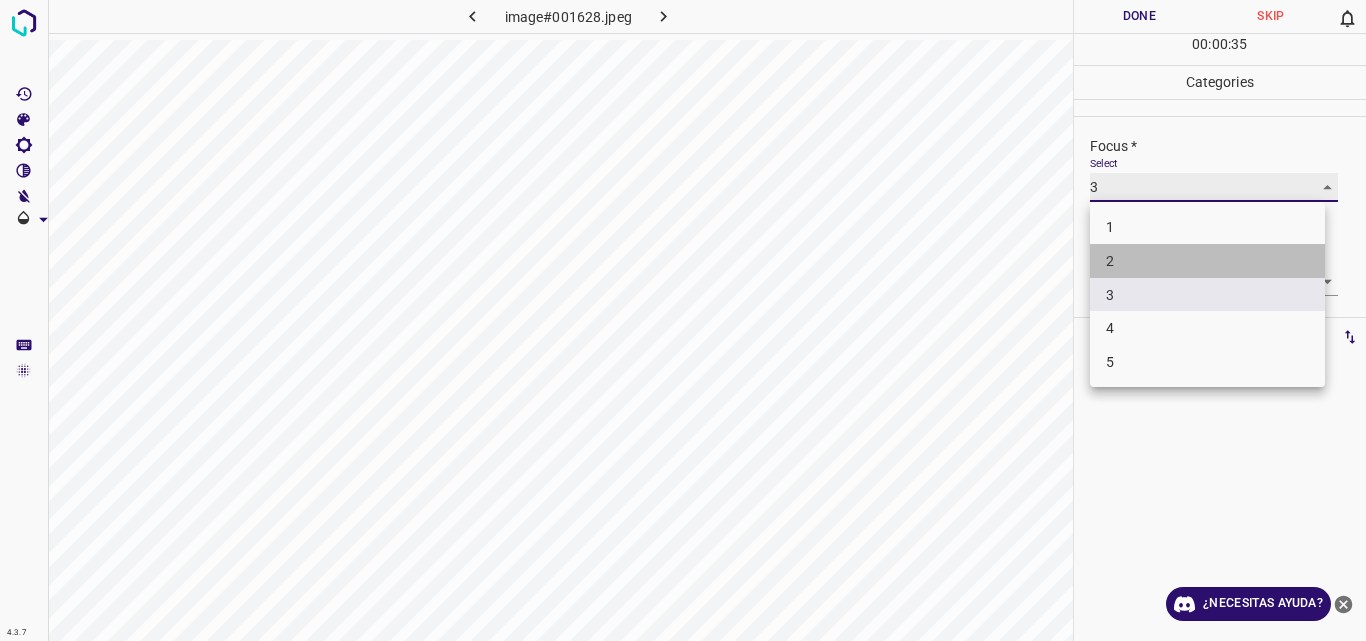 type on "2" 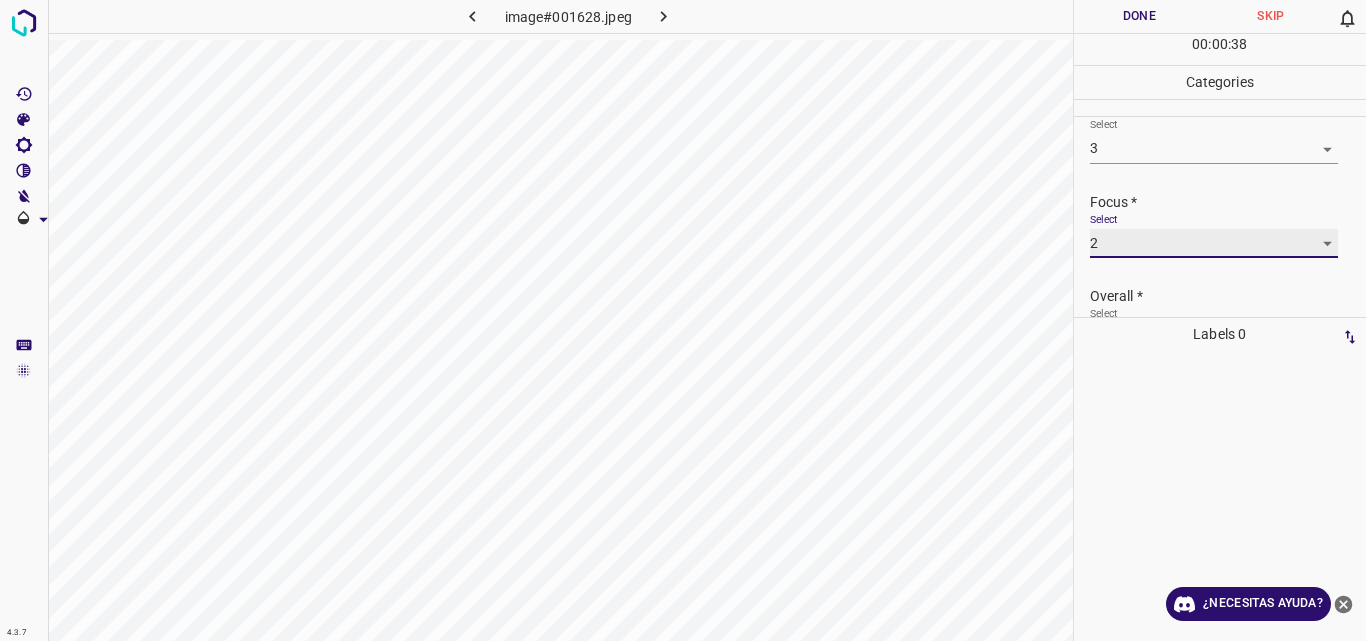 scroll, scrollTop: 0, scrollLeft: 0, axis: both 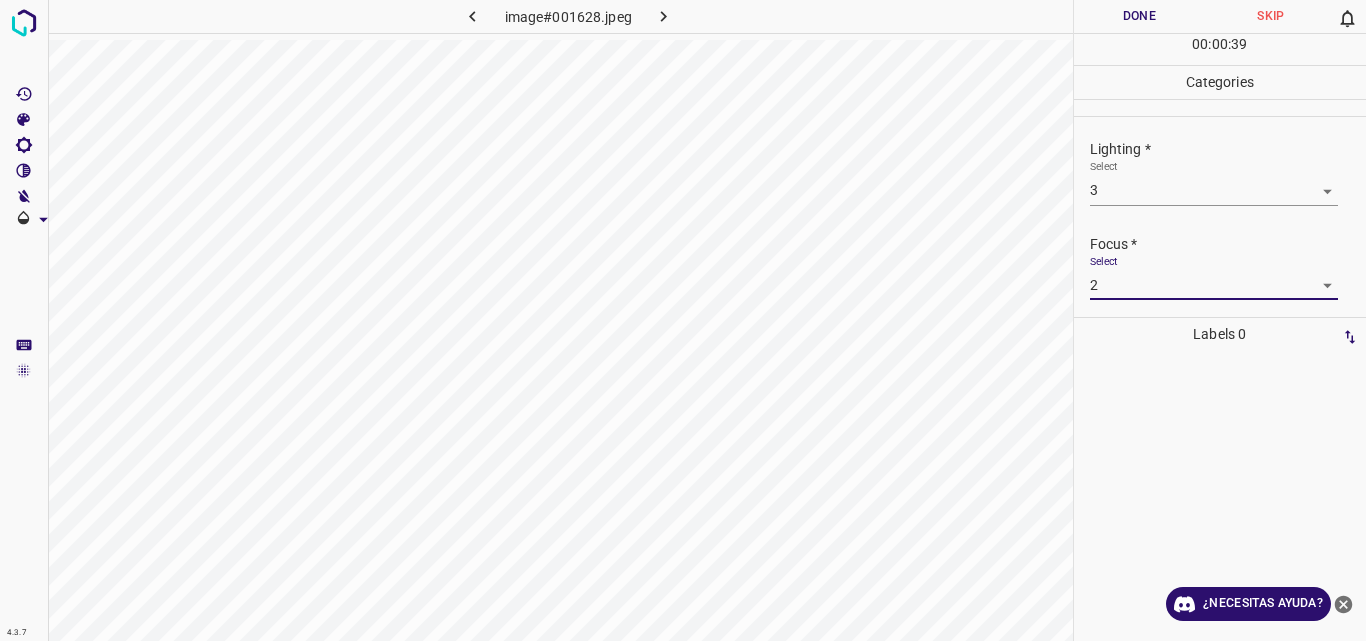 click on "4.3.7 image#001628.jpeg Done Skip 0 00   : 00   : 39   Categories Lighting *  Select 3 3 Focus *  Select 2 2 Overall *  Select 3 3 Labels   0 Categories 1 Lighting 2 Focus 3 Overall Tools Space Change between modes (Draw & Edit) I Auto labeling R Restore zoom M Zoom in N Zoom out Delete Delete selecte label Filters Z Restore filters X Saturation filter C Brightness filter V Contrast filter B Gray scale filter General O Download ¿Necesitas ayuda? Original text Rate this translation Your feedback will be used to help improve Google Translate - Texto - Esconder - Borrar" at bounding box center [683, 320] 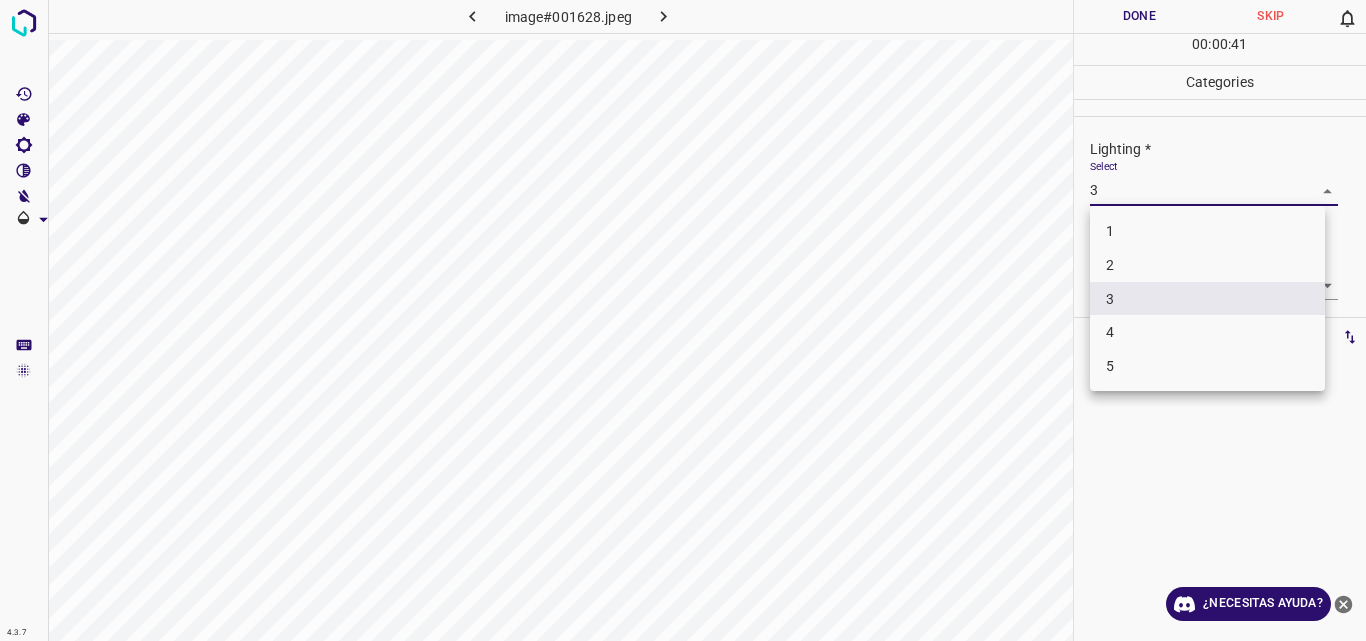 click on "2" at bounding box center (1207, 265) 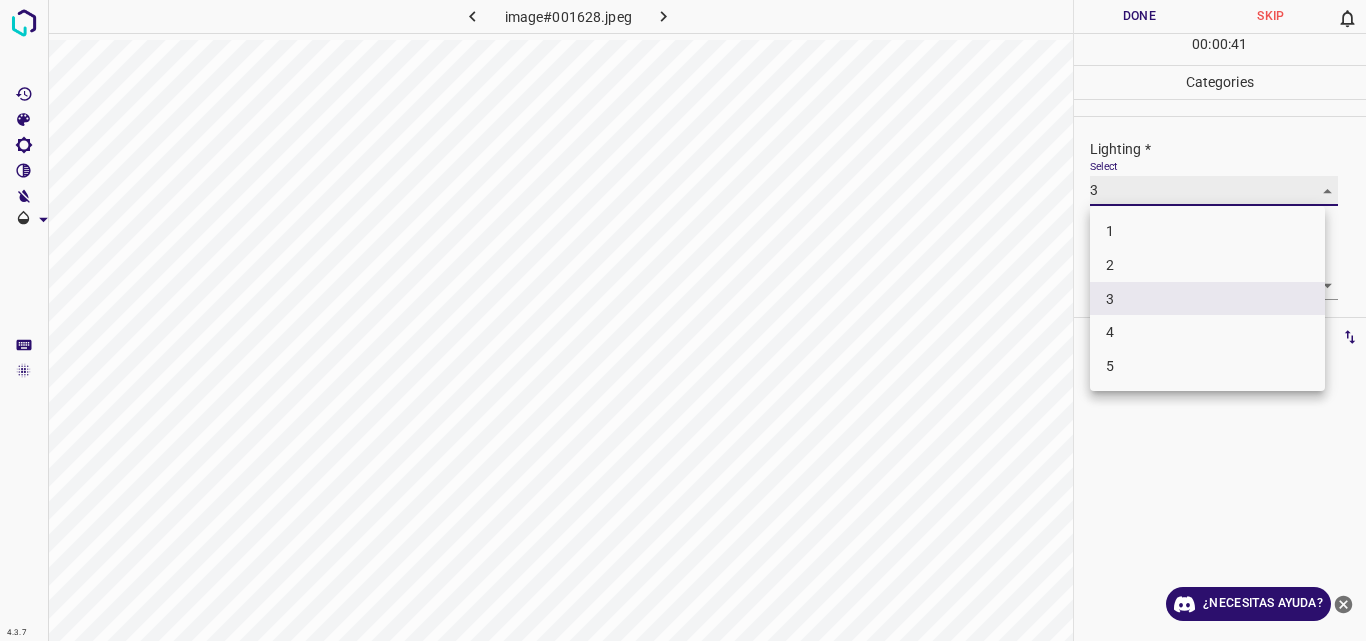 type on "2" 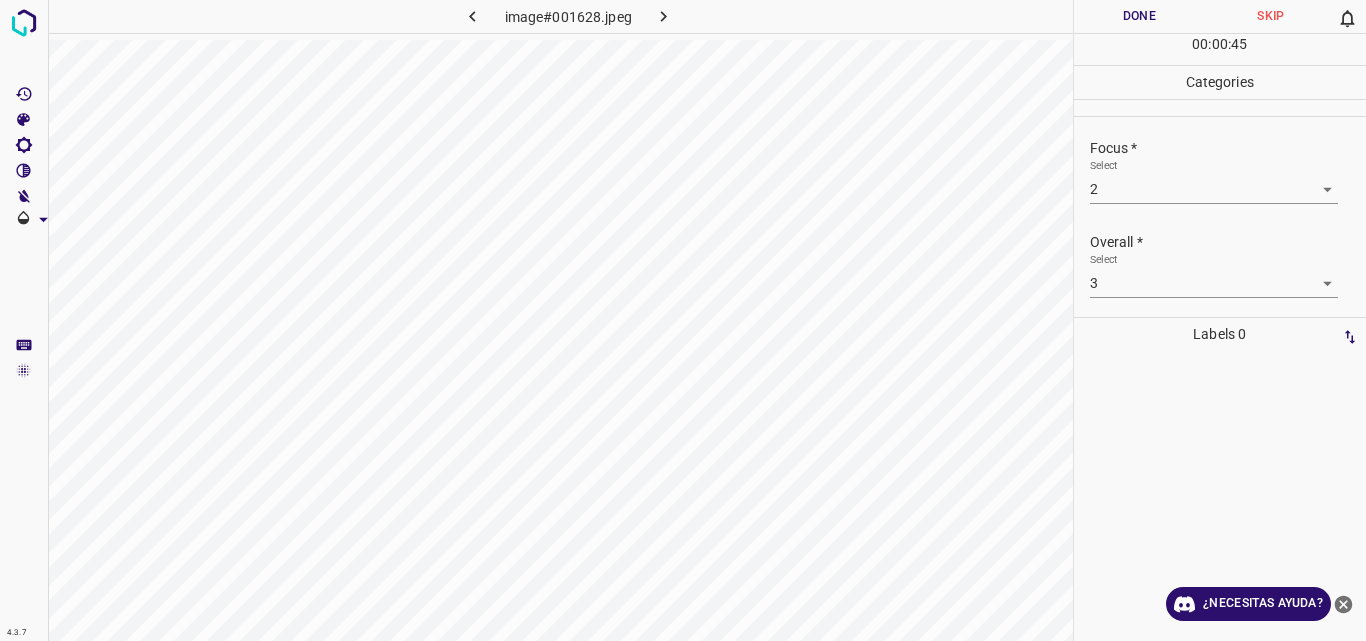 scroll, scrollTop: 98, scrollLeft: 0, axis: vertical 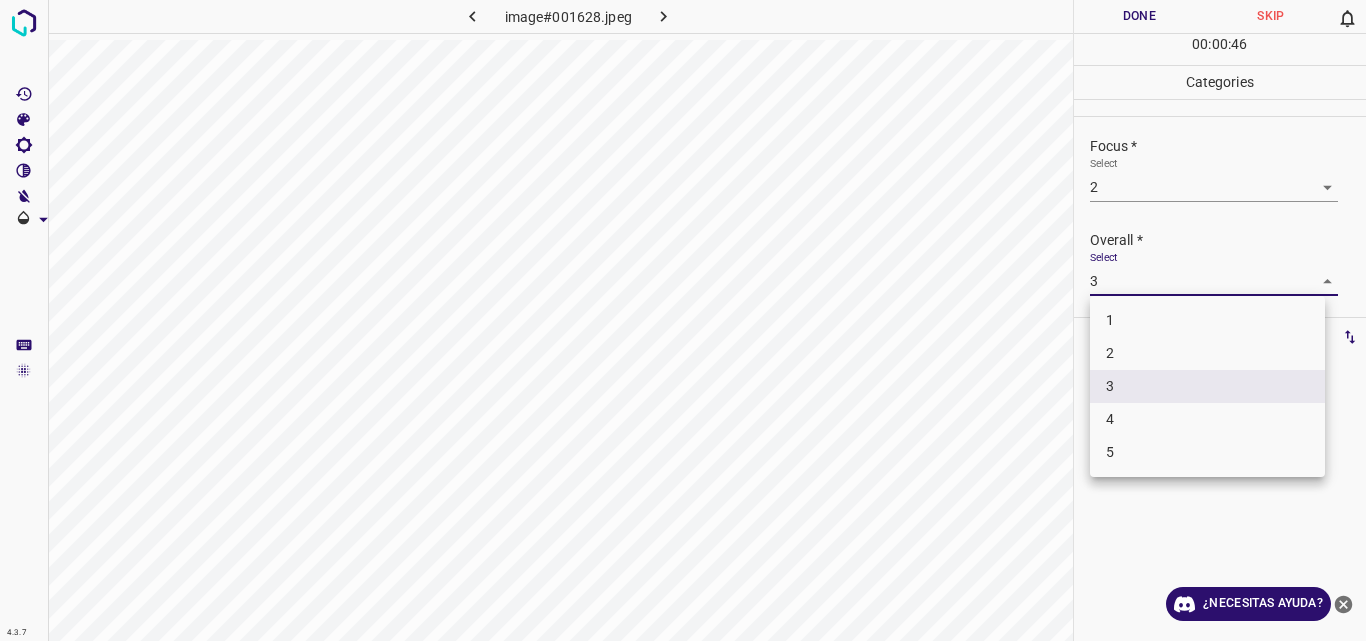 click on "4.3.7 image#001628.jpeg Done Skip 0 00   : 00   : 46   Categories Lighting *  Select 2 2 Focus *  Select 2 2 Overall *  Select 3 3 Labels   0 Categories 1 Lighting 2 Focus 3 Overall Tools Space Change between modes (Draw & Edit) I Auto labeling R Restore zoom M Zoom in N Zoom out Delete Delete selecte label Filters Z Restore filters X Saturation filter C Brightness filter V Contrast filter B Gray scale filter General O Download ¿Necesitas ayuda? Original text Rate this translation Your feedback will be used to help improve Google Translate - Texto - Esconder - Borrar 1 2 3 4 5" at bounding box center (683, 320) 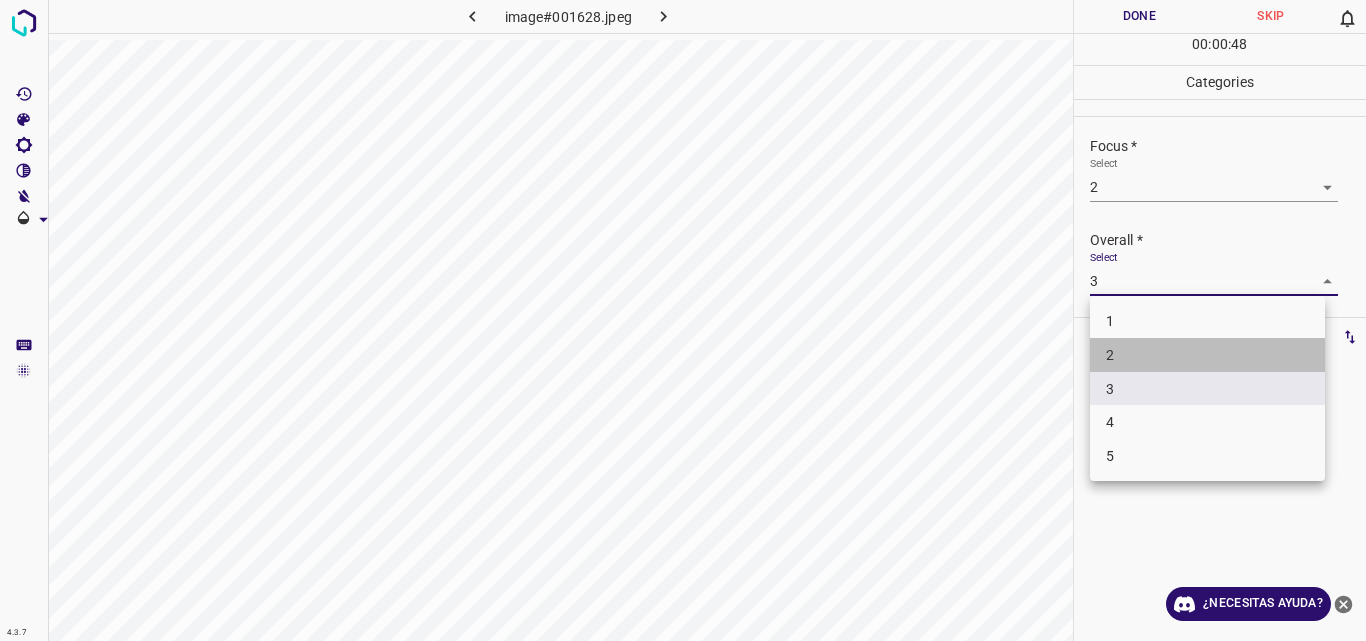 click on "2" at bounding box center (1207, 355) 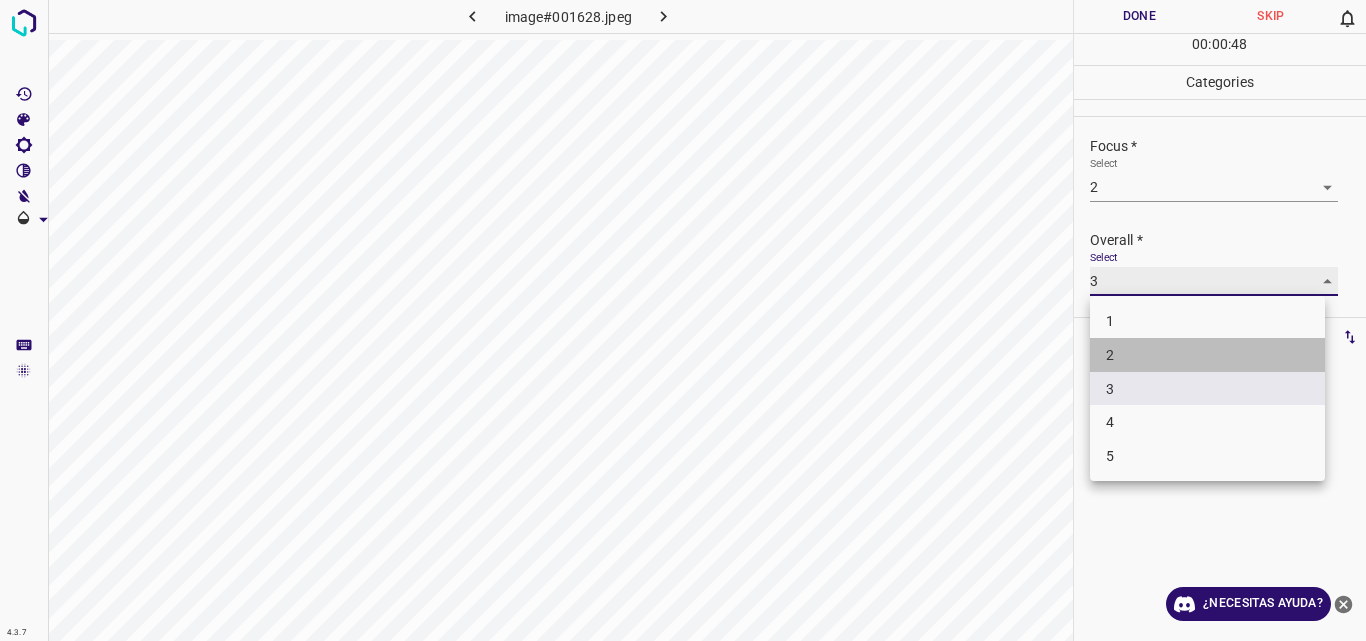 type on "2" 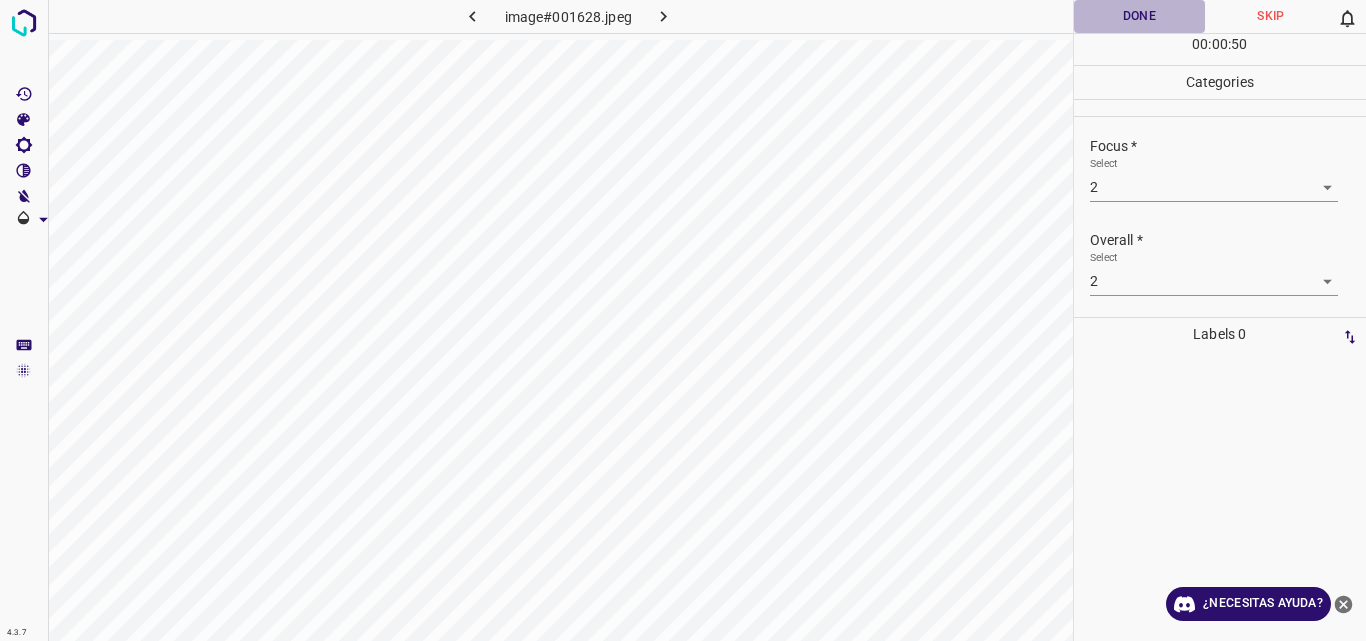 click on "Done" at bounding box center [1140, 16] 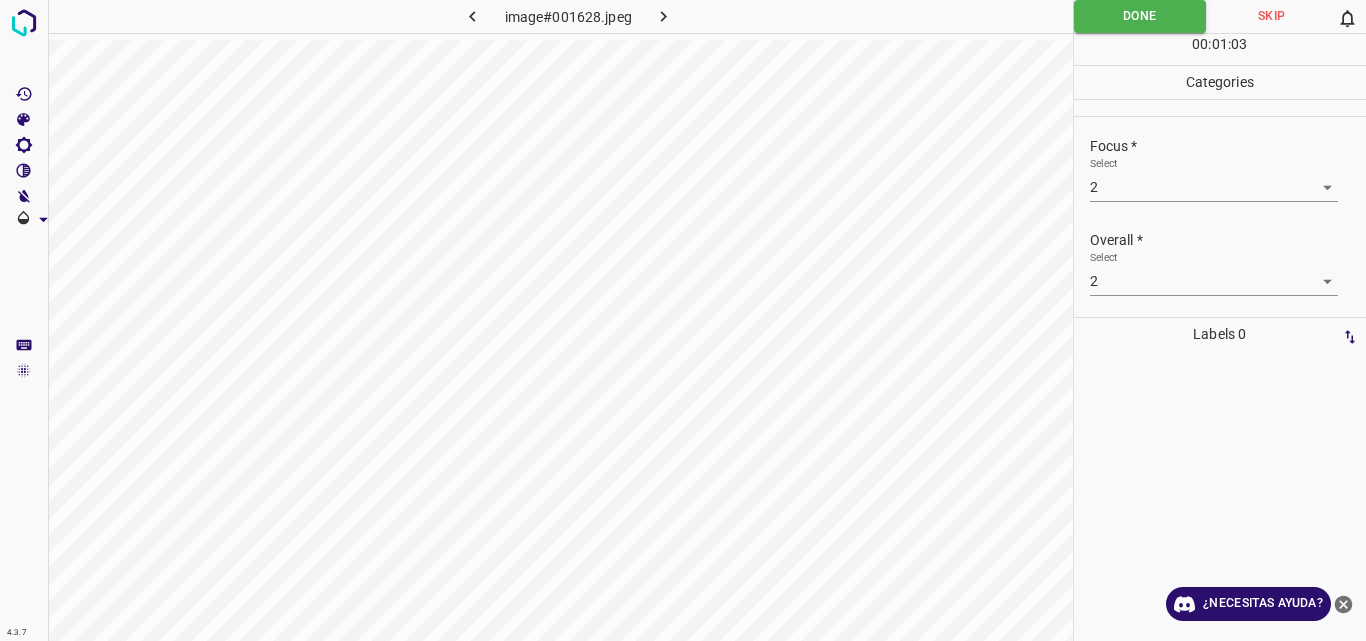 click 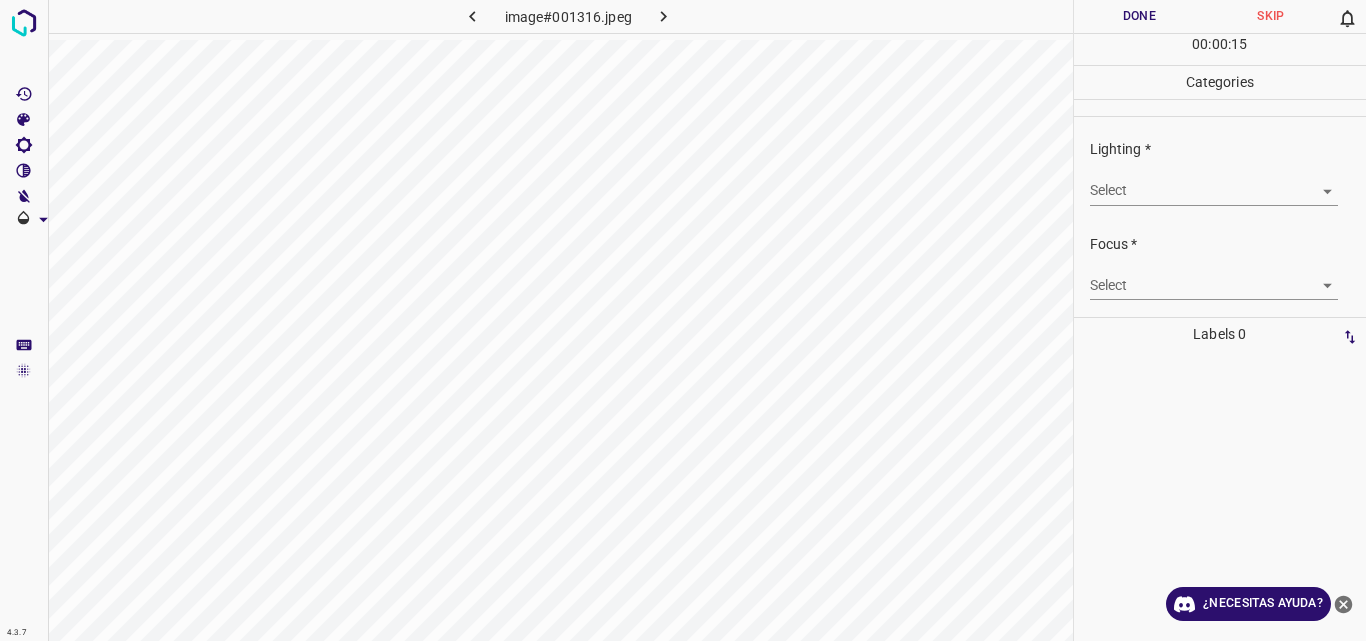 click on "4.3.7 image#001316.jpeg Done Skip 0 00   : 00   : 15   Categories Lighting *  Select ​ Focus *  Select ​ Overall *  Select ​ Labels   0 Categories 1 Lighting 2 Focus 3 Overall Tools Space Change between modes (Draw & Edit) I Auto labeling R Restore zoom M Zoom in N Zoom out Delete Delete selecte label Filters Z Restore filters X Saturation filter C Brightness filter V Contrast filter B Gray scale filter General O Download ¿Necesitas ayuda? Original text Rate this translation Your feedback will be used to help improve Google Translate - Texto - Esconder - Borrar" at bounding box center [683, 320] 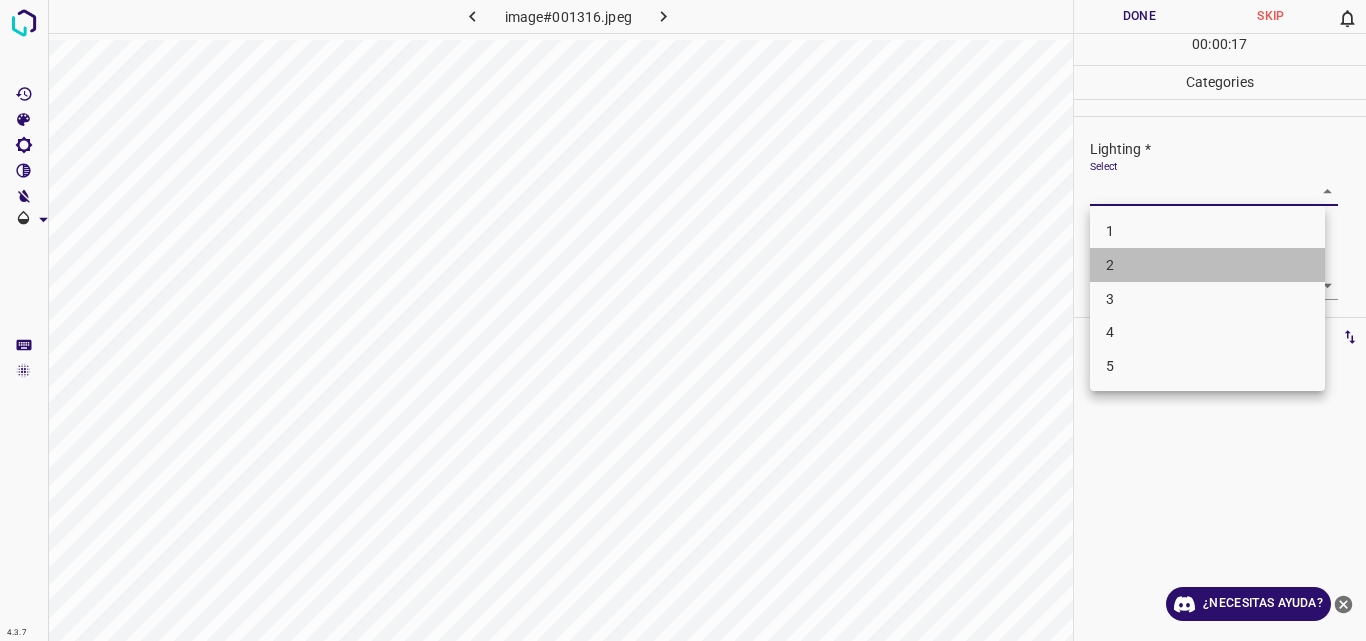 click on "2" at bounding box center (1207, 265) 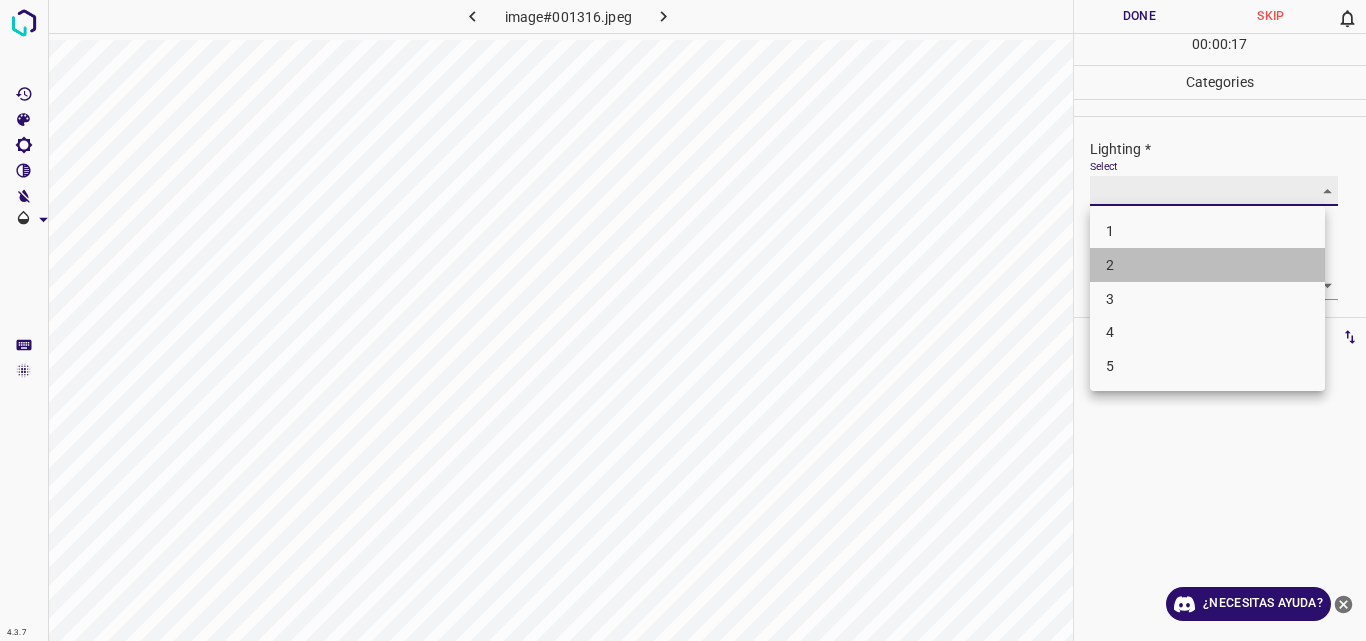 type on "2" 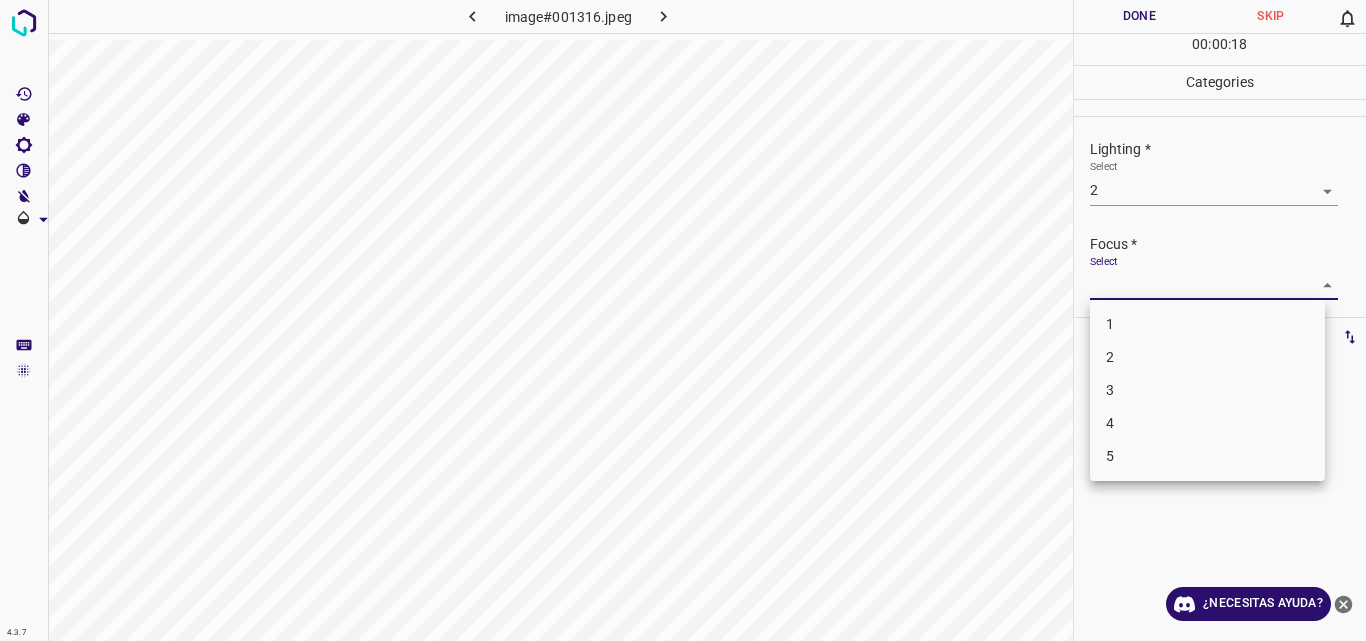 click on "4.3.7 image#001316.jpeg Done Skip 0 00   : 00   : 18   Categories Lighting *  Select 2 2 Focus *  Select ​ Overall *  Select ​ Labels   0 Categories 1 Lighting 2 Focus 3 Overall Tools Space Change between modes (Draw & Edit) I Auto labeling R Restore zoom M Zoom in N Zoom out Delete Delete selecte label Filters Z Restore filters X Saturation filter C Brightness filter V Contrast filter B Gray scale filter General O Download ¿Necesitas ayuda? Original text Rate this translation Your feedback will be used to help improve Google Translate - Texto - Esconder - Borrar 1 2 3 4 5" at bounding box center (683, 320) 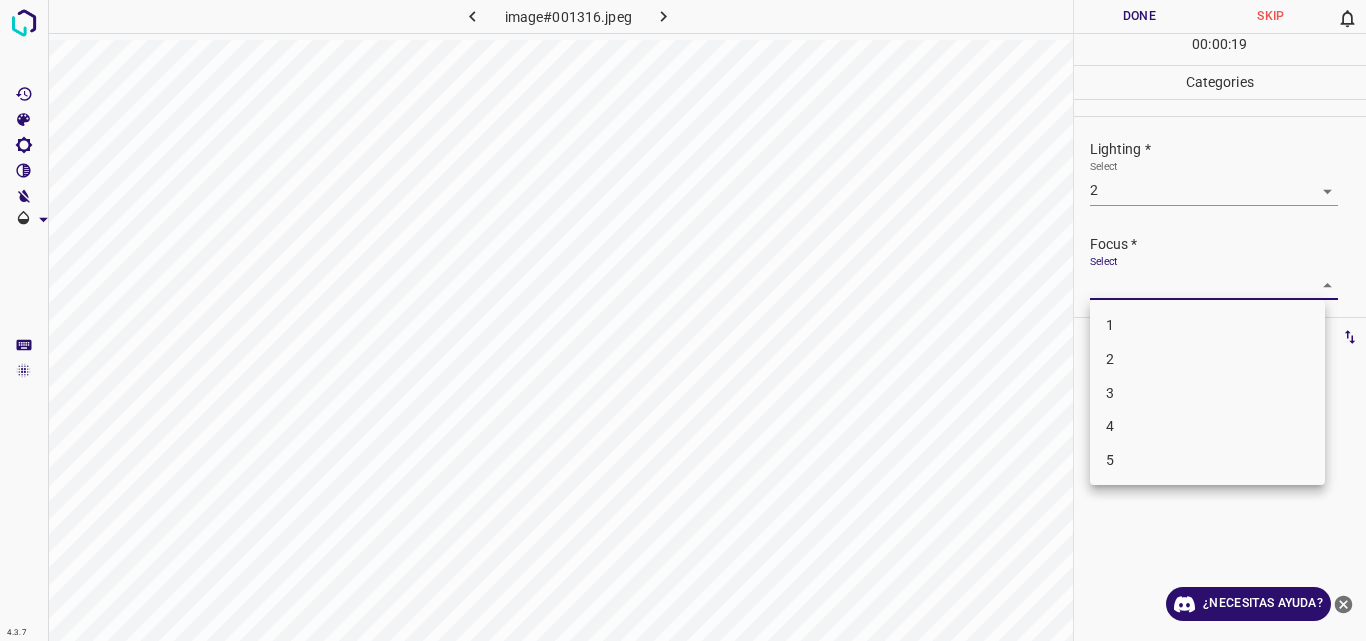 click on "2" at bounding box center (1207, 359) 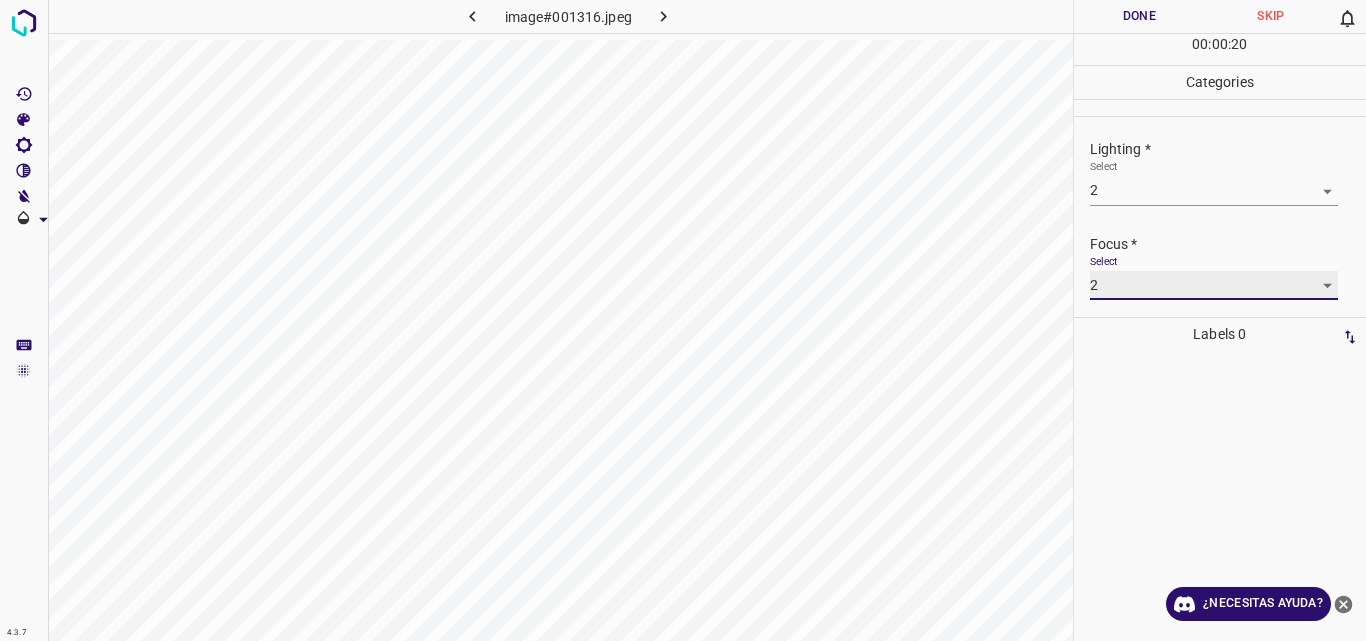 type on "2" 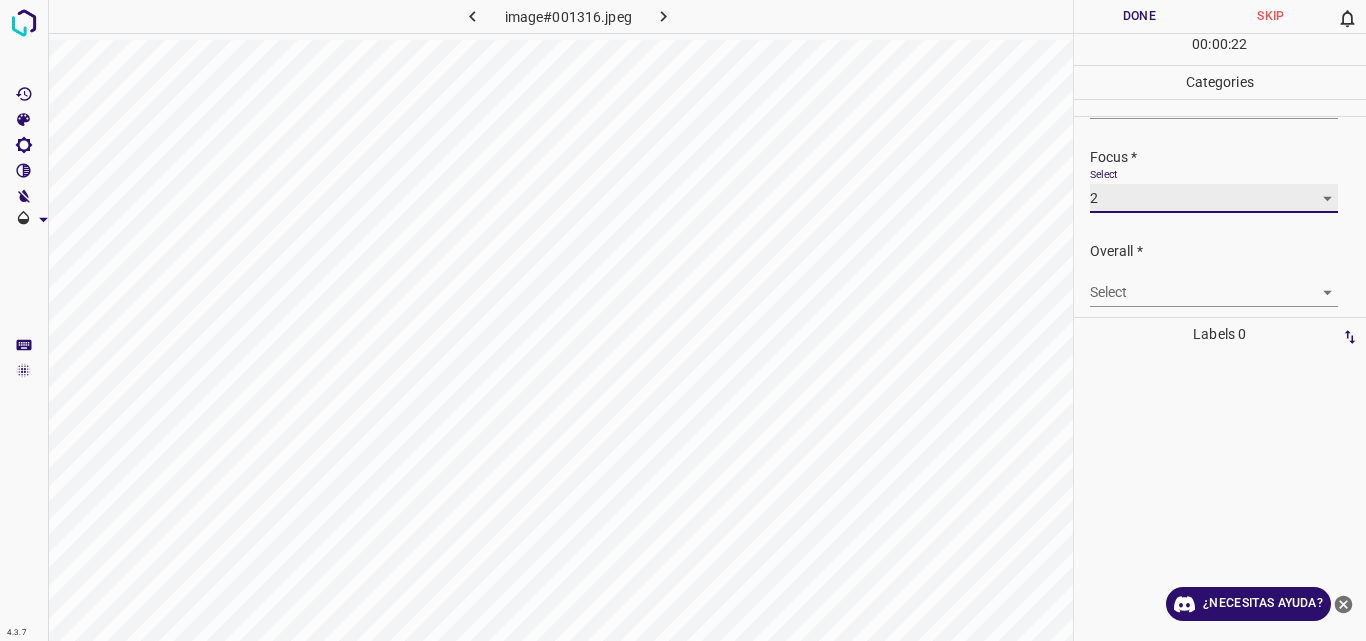 scroll, scrollTop: 98, scrollLeft: 0, axis: vertical 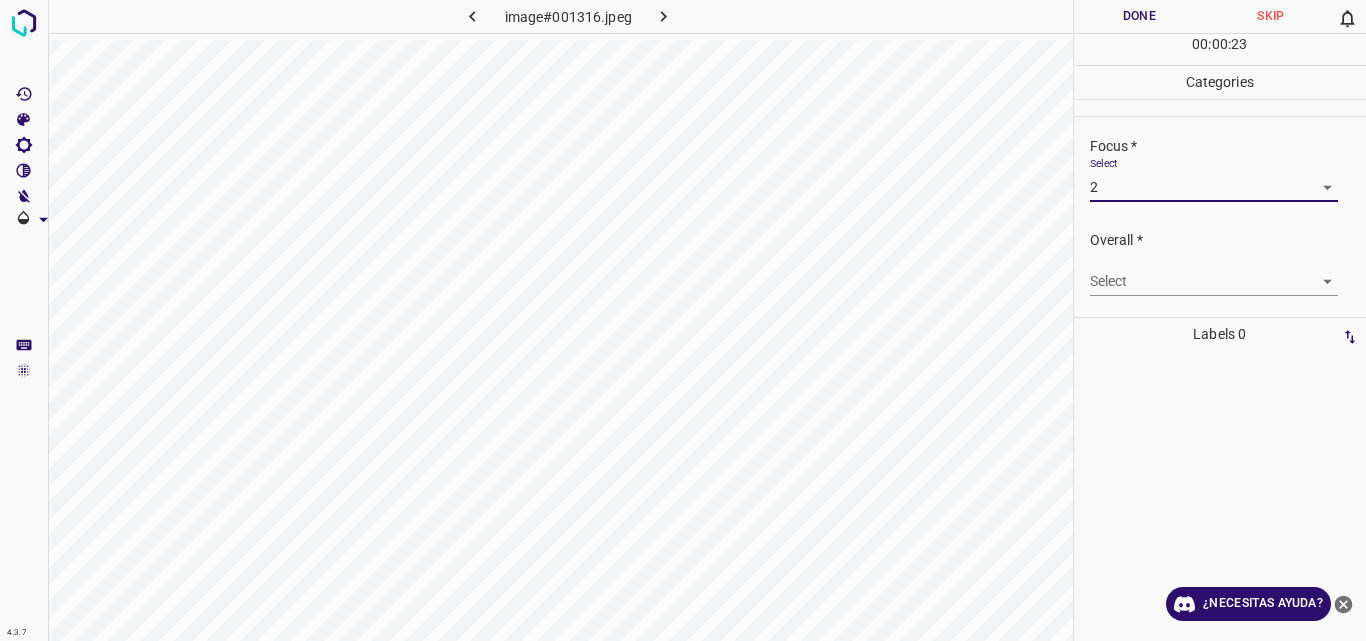 click on "4.3.7 image#001316.jpeg Done Skip 0 00   : 00   : 23   Categories Lighting *  Select 2 2 Focus *  Select 2 2 Overall *  Select ​ Labels   0 Categories 1 Lighting 2 Focus 3 Overall Tools Space Change between modes (Draw & Edit) I Auto labeling R Restore zoom M Zoom in N Zoom out Delete Delete selecte label Filters Z Restore filters X Saturation filter C Brightness filter V Contrast filter B Gray scale filter General O Download ¿Necesitas ayuda? Original text Rate this translation Your feedback will be used to help improve Google Translate - Texto - Esconder - Borrar" at bounding box center [683, 320] 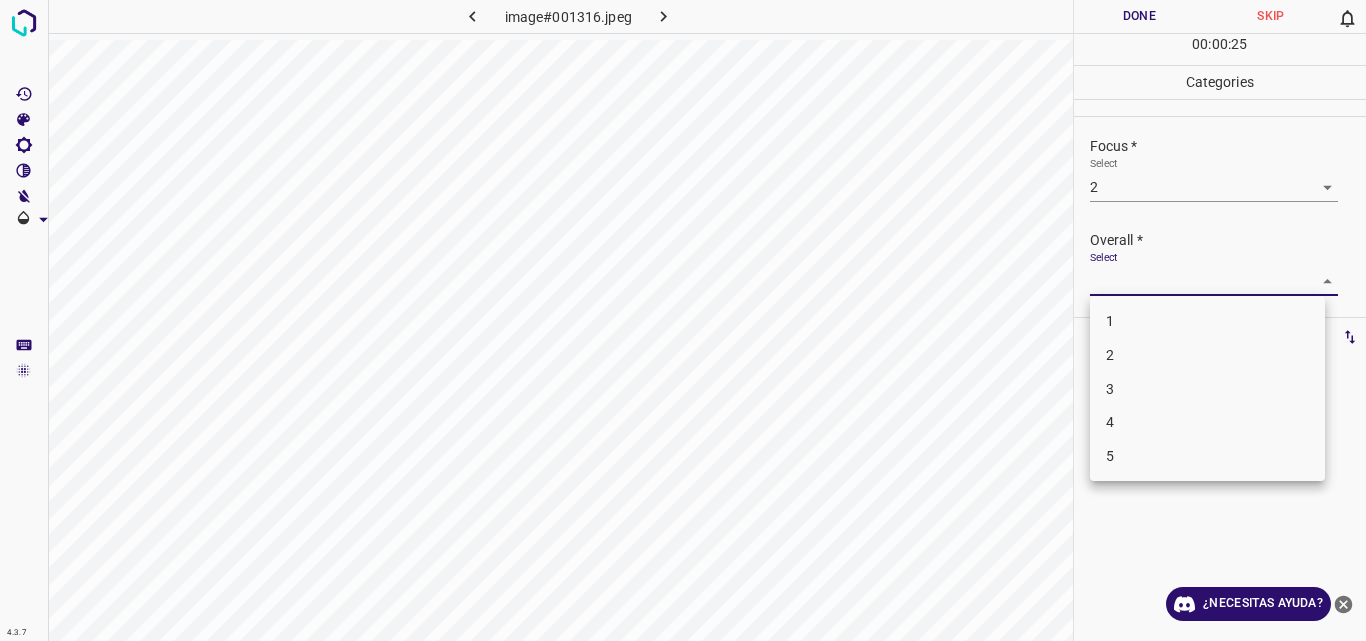 click on "2" at bounding box center [1207, 355] 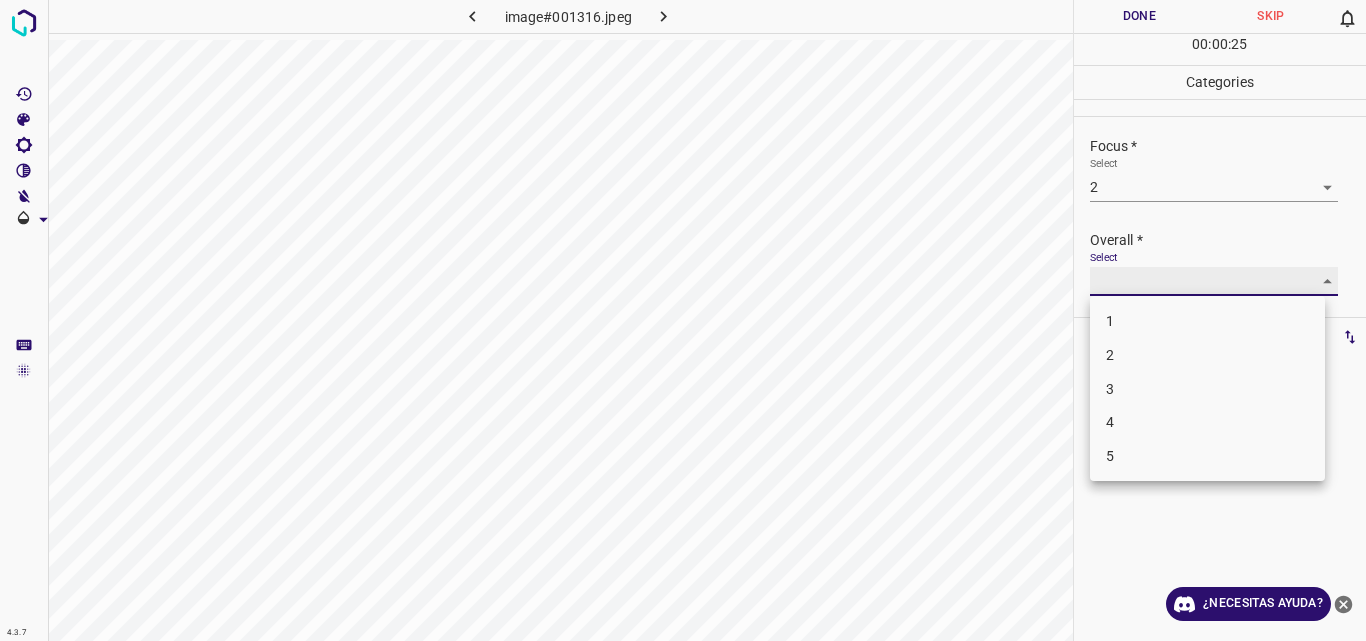 type on "2" 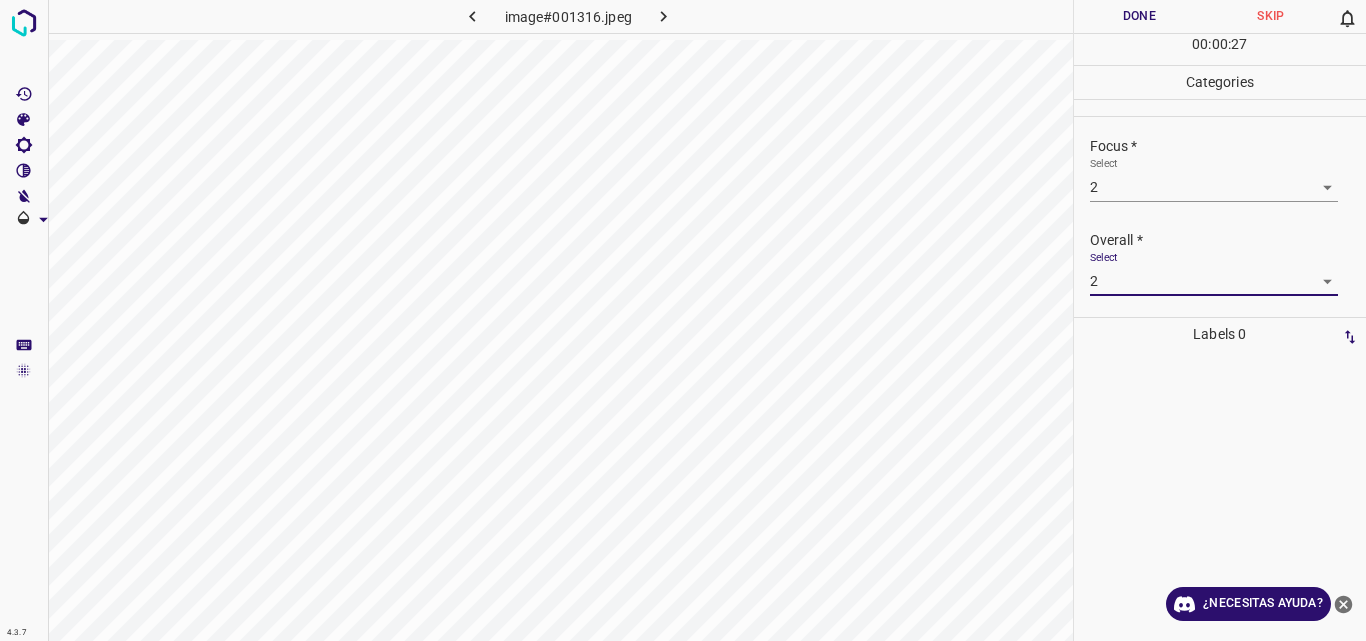 click on "Done" at bounding box center (1140, 16) 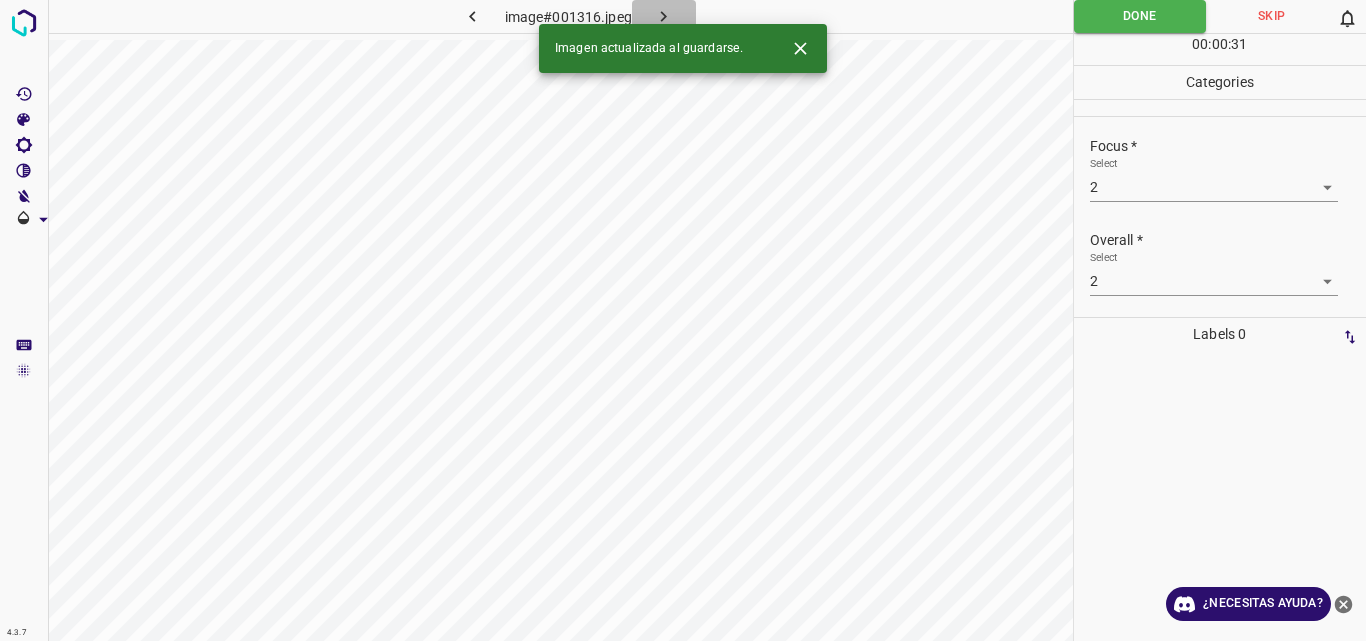 click 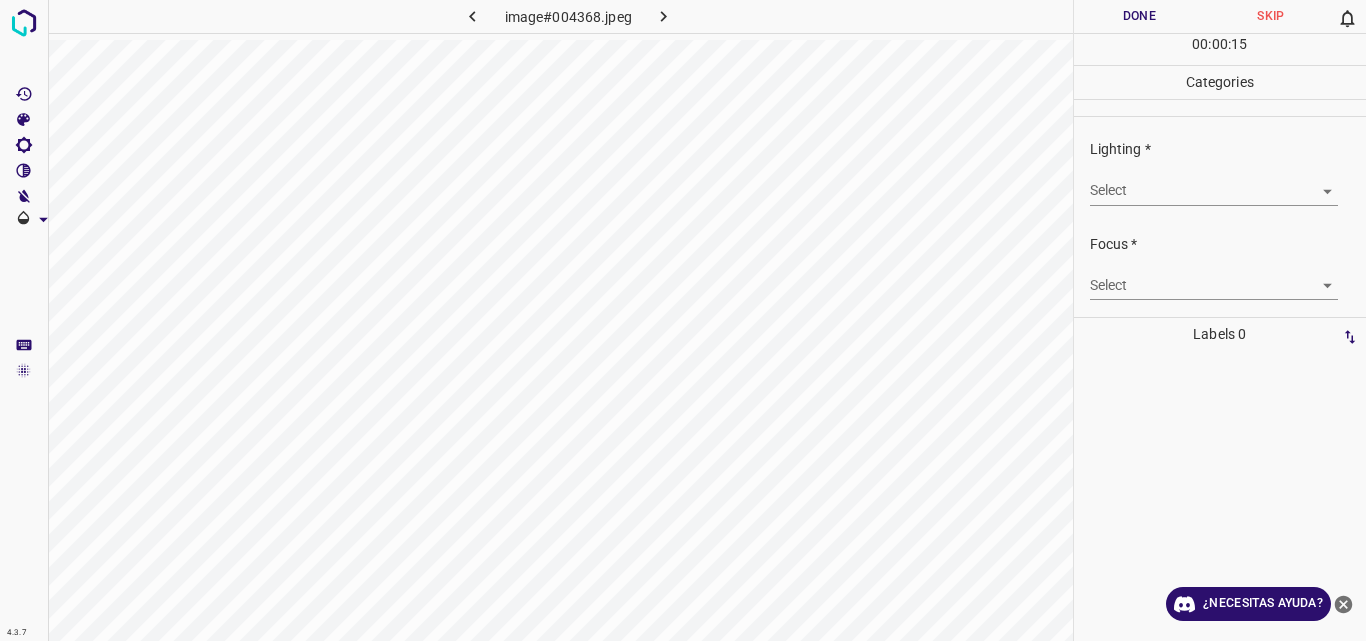 click on "4.3.7 image#004368.jpeg Done Skip 0 00   : 00   : 15   Categories Lighting *  Select ​ Focus *  Select ​ Overall *  Select ​ Labels   0 Categories 1 Lighting 2 Focus 3 Overall Tools Space Change between modes (Draw & Edit) I Auto labeling R Restore zoom M Zoom in N Zoom out Delete Delete selecte label Filters Z Restore filters X Saturation filter C Brightness filter V Contrast filter B Gray scale filter General O Download ¿Necesitas ayuda? Original text Rate this translation Your feedback will be used to help improve Google Translate - Texto - Esconder - Borrar" at bounding box center [683, 320] 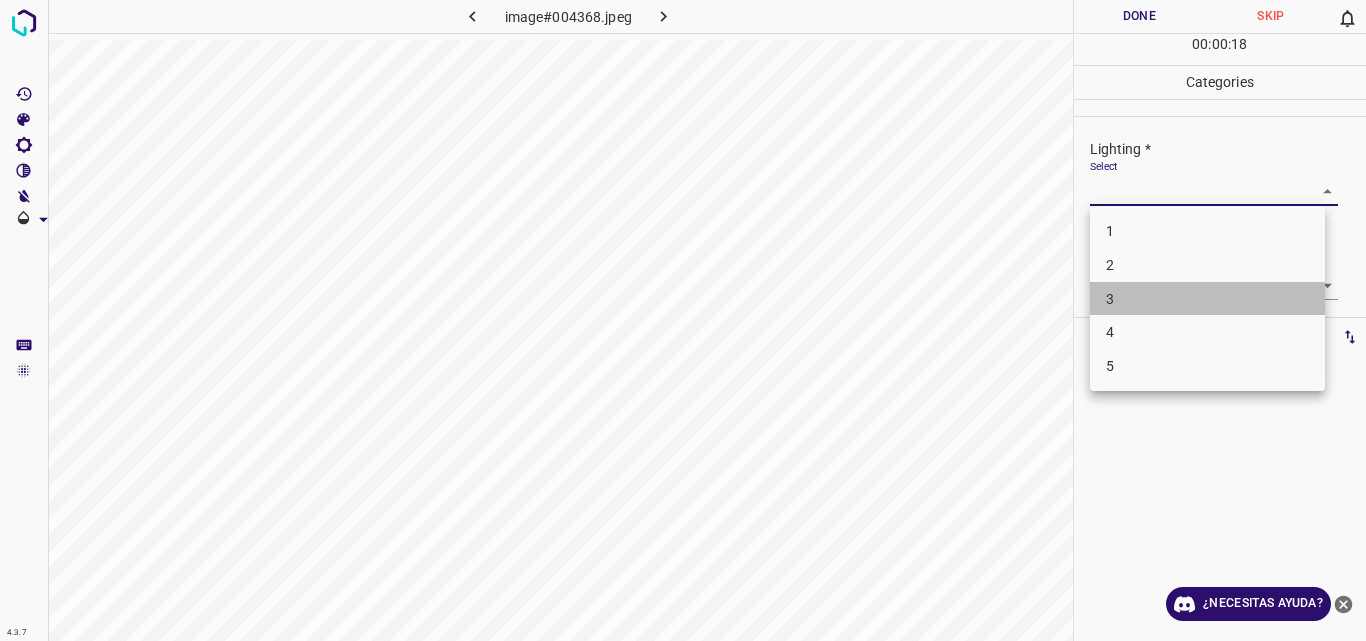 click on "3" at bounding box center (1207, 299) 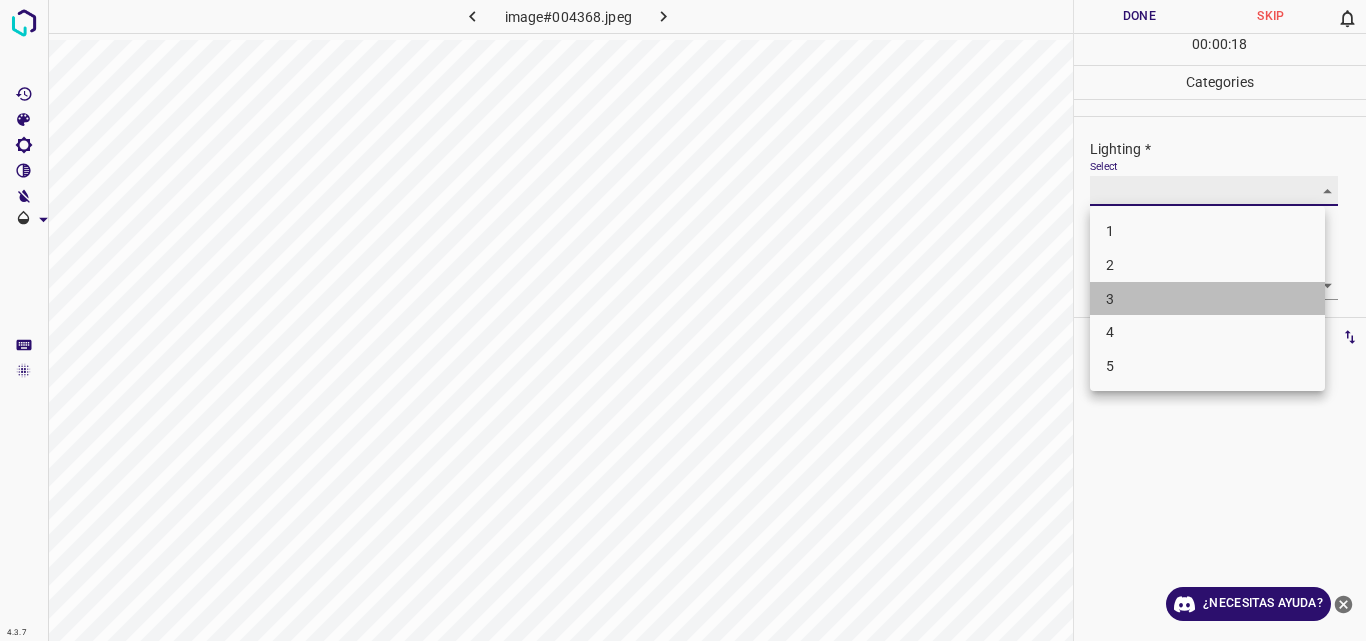 type on "3" 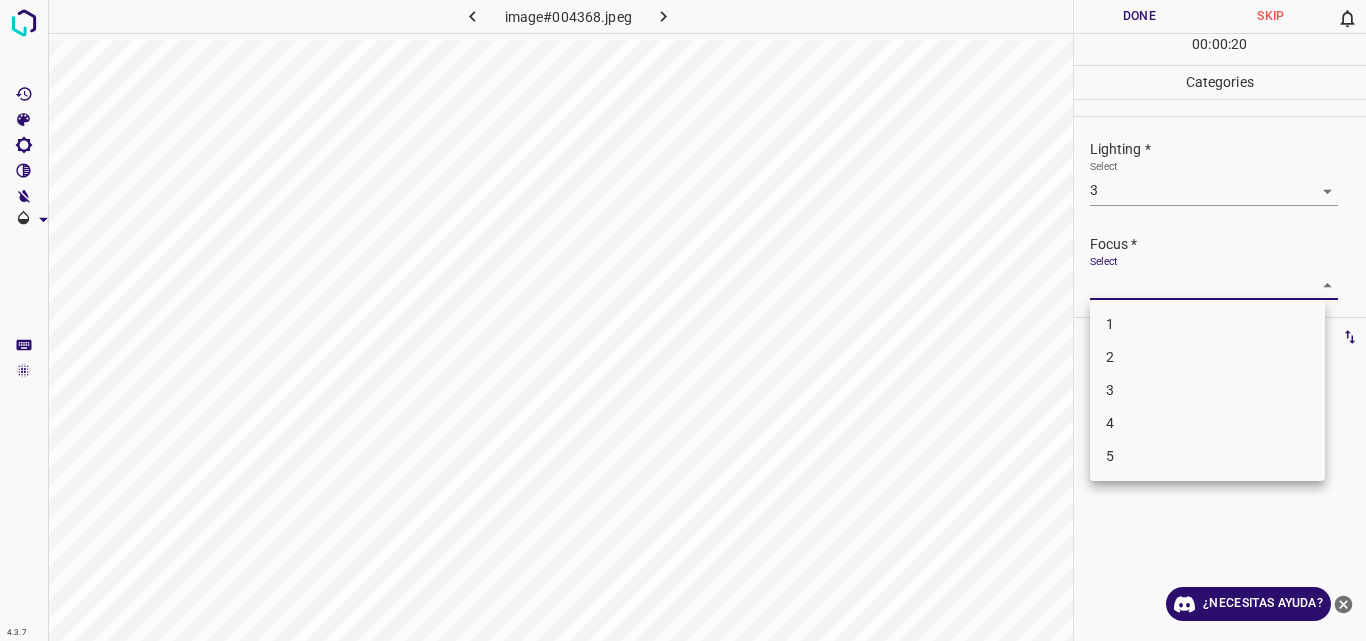 click on "4.3.7 image#004368.jpeg Done Skip 0 00   : 00   : 20   Categories Lighting *  Select 3 3 Focus *  Select ​ Overall *  Select ​ Labels   0 Categories 1 Lighting 2 Focus 3 Overall Tools Space Change between modes (Draw & Edit) I Auto labeling R Restore zoom M Zoom in N Zoom out Delete Delete selecte label Filters Z Restore filters X Saturation filter C Brightness filter V Contrast filter B Gray scale filter General O Download ¿Necesitas ayuda? Original text Rate this translation Your feedback will be used to help improve Google Translate - Texto - Esconder - Borrar 1 2 3 4 5" at bounding box center (683, 320) 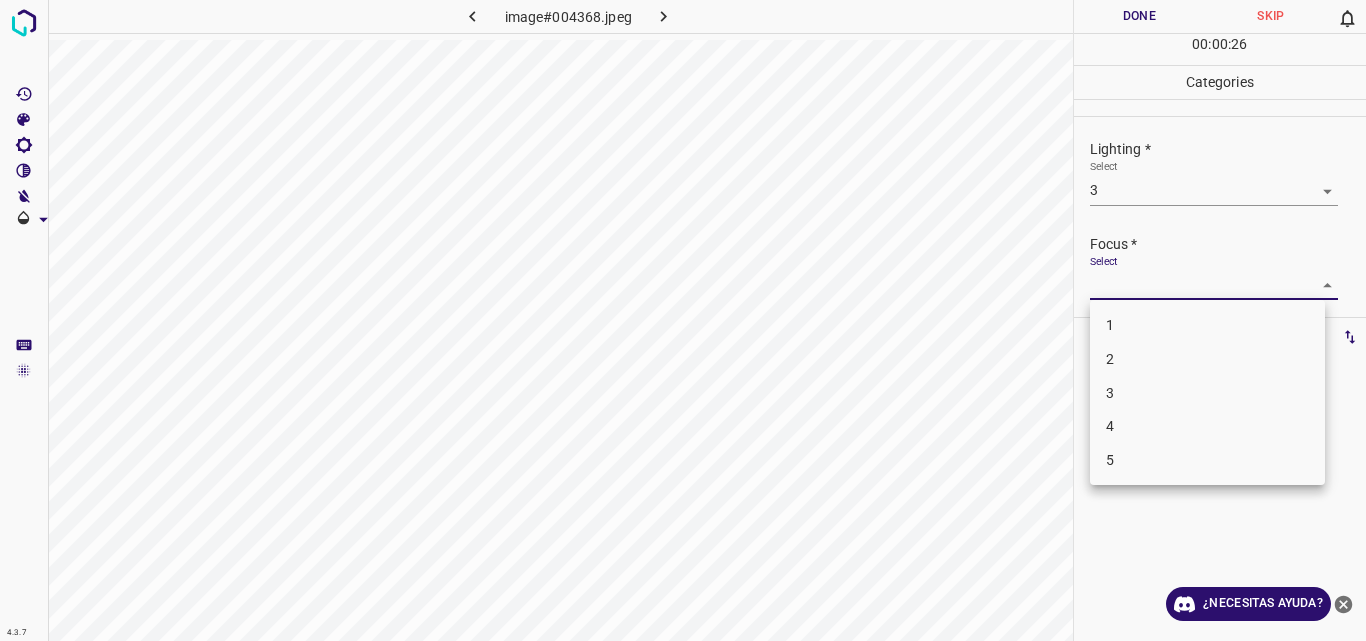 click on "3" at bounding box center [1207, 393] 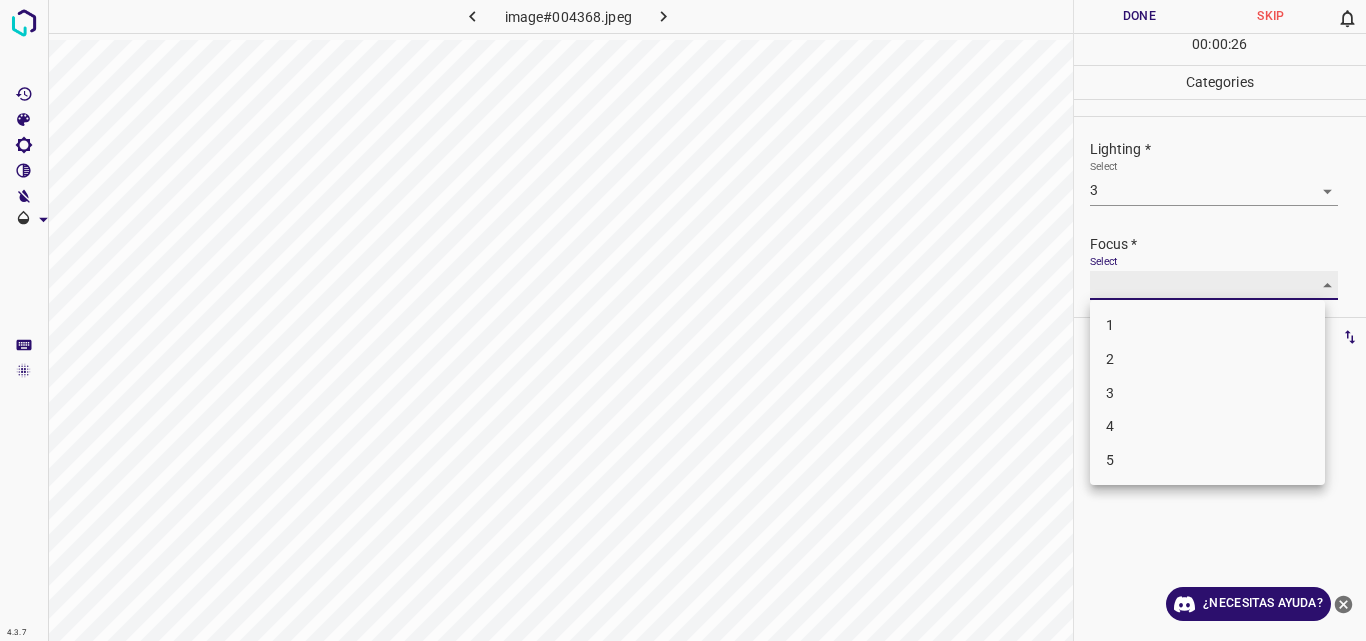 type on "3" 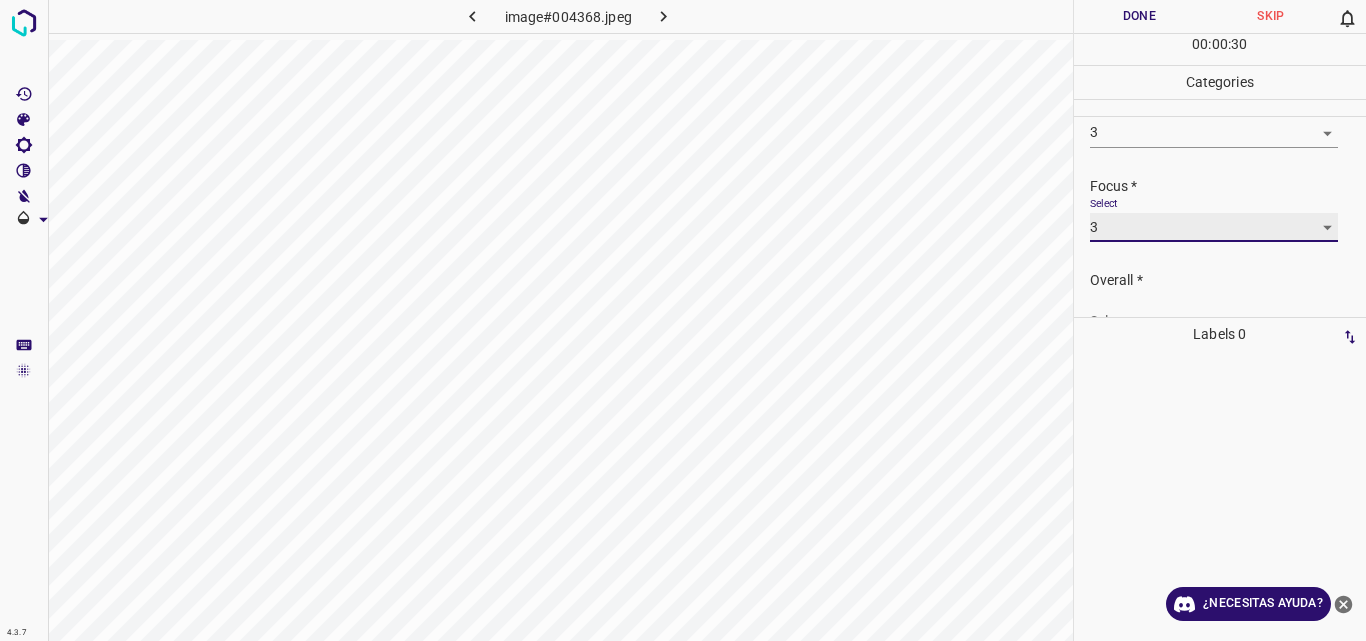 scroll, scrollTop: 98, scrollLeft: 0, axis: vertical 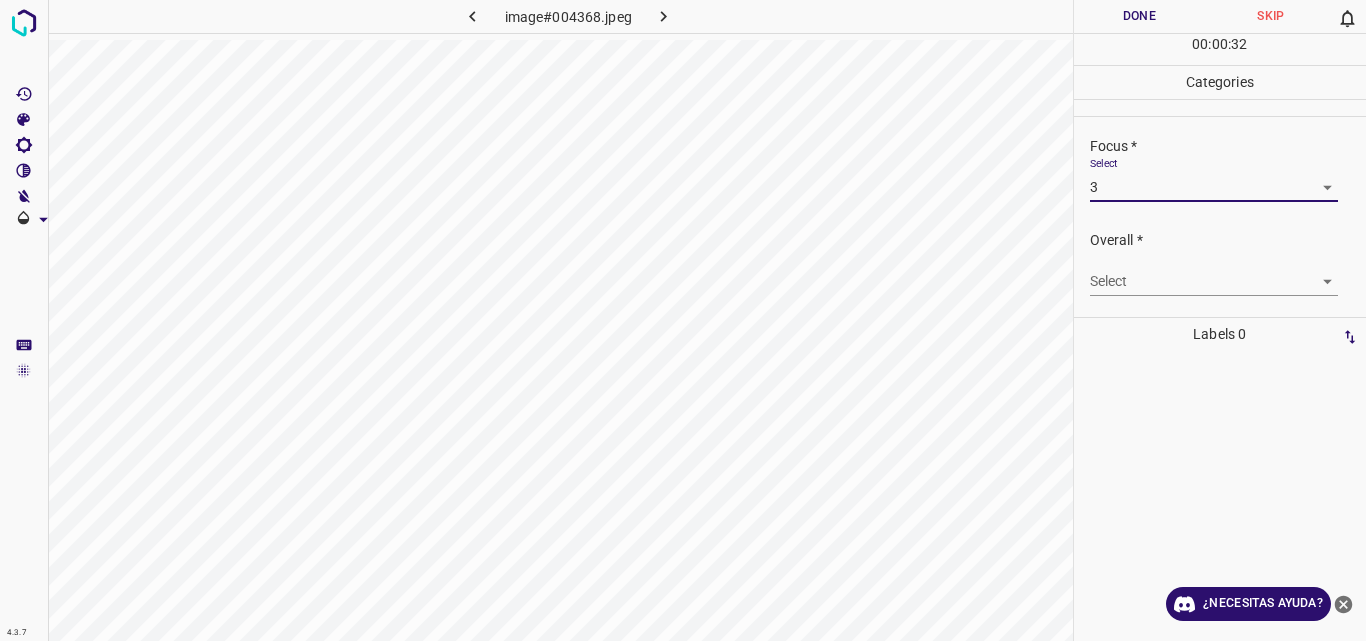 click on "4.3.7 image#004368.jpeg Done Skip 0 00   : 00   : 32   Categories Lighting *  Select 3 3 Focus *  Select 3 3 Overall *  Select ​ Labels   0 Categories 1 Lighting 2 Focus 3 Overall Tools Space Change between modes (Draw & Edit) I Auto labeling R Restore zoom M Zoom in N Zoom out Delete Delete selecte label Filters Z Restore filters X Saturation filter C Brightness filter V Contrast filter B Gray scale filter General O Download ¿Necesitas ayuda? Original text Rate this translation Your feedback will be used to help improve Google Translate - Texto - Esconder - Borrar" at bounding box center [683, 320] 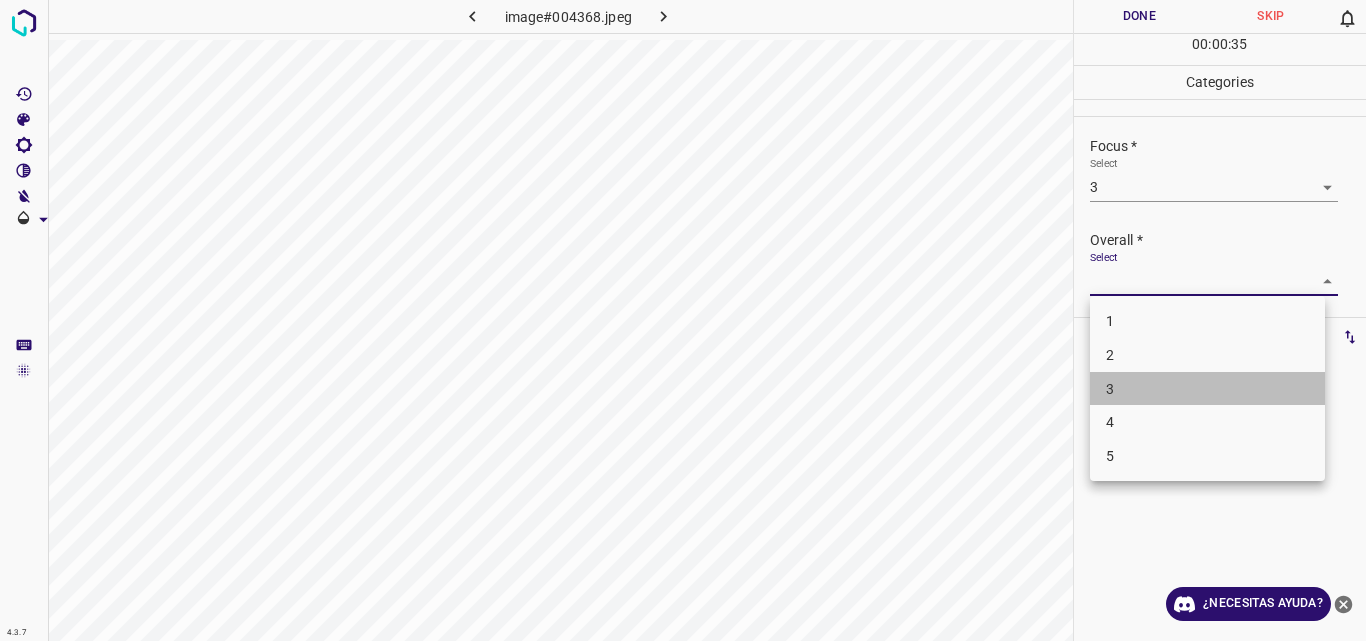 click on "3" at bounding box center (1207, 389) 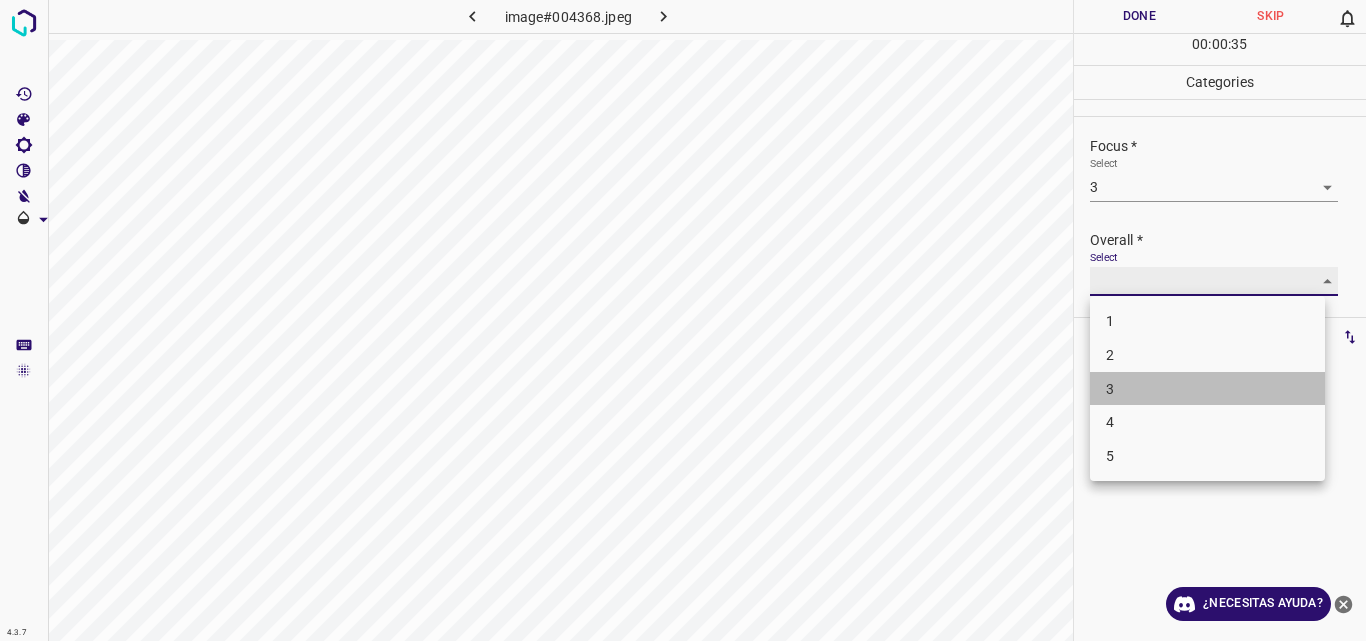 type on "3" 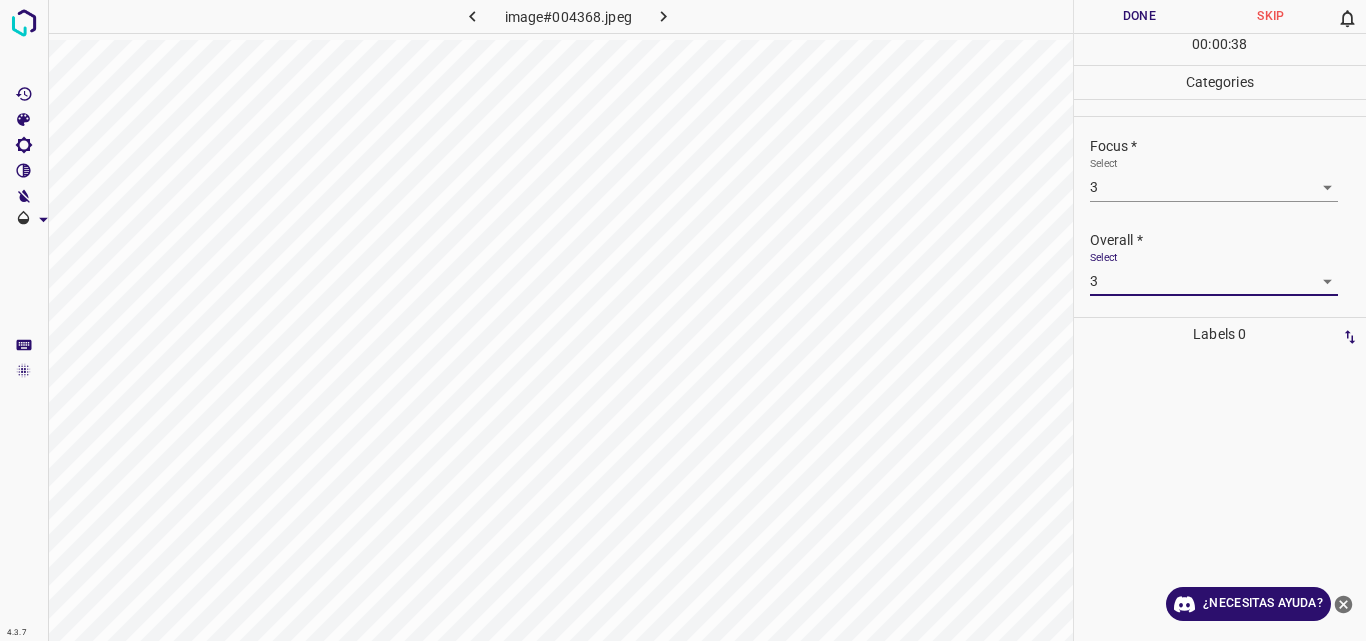 click on "Done" at bounding box center [1140, 16] 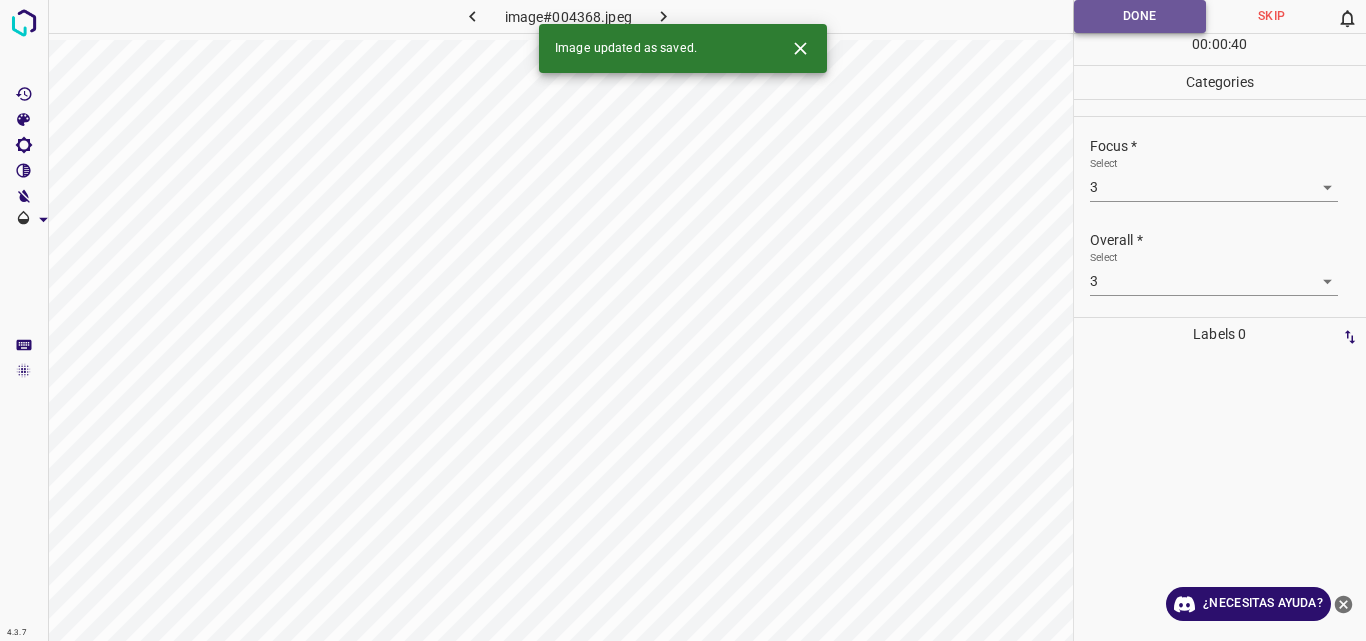 click on "Done" at bounding box center [1140, 16] 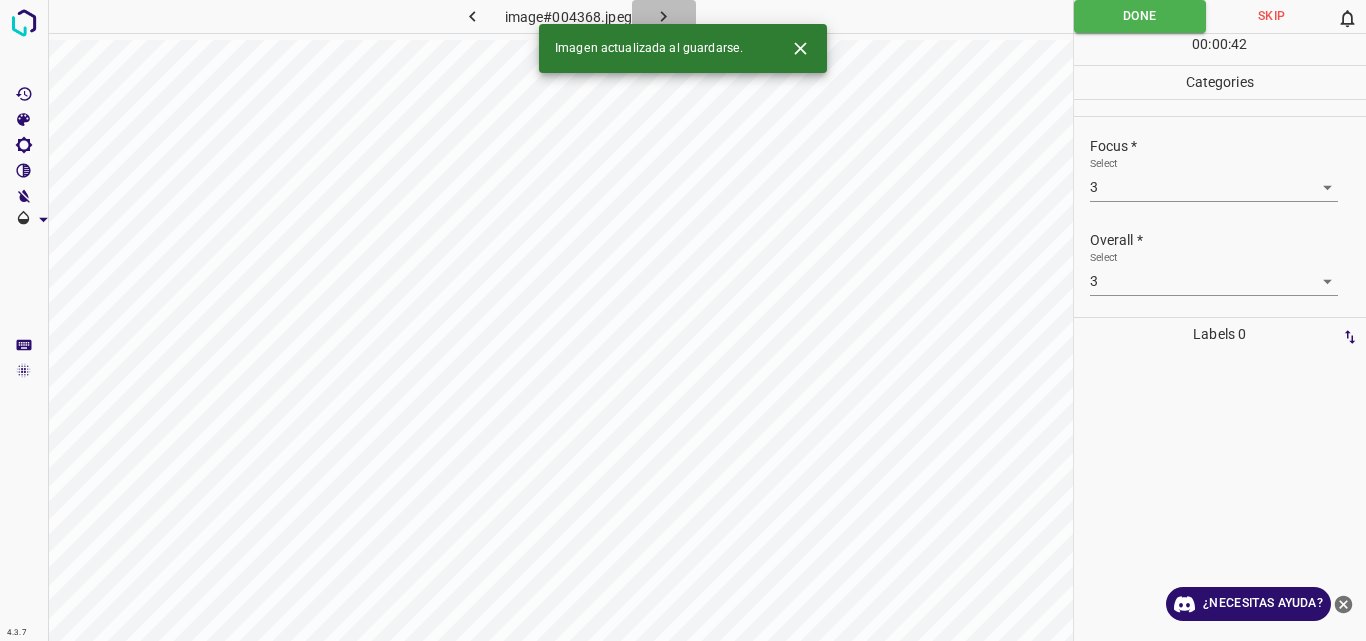 click 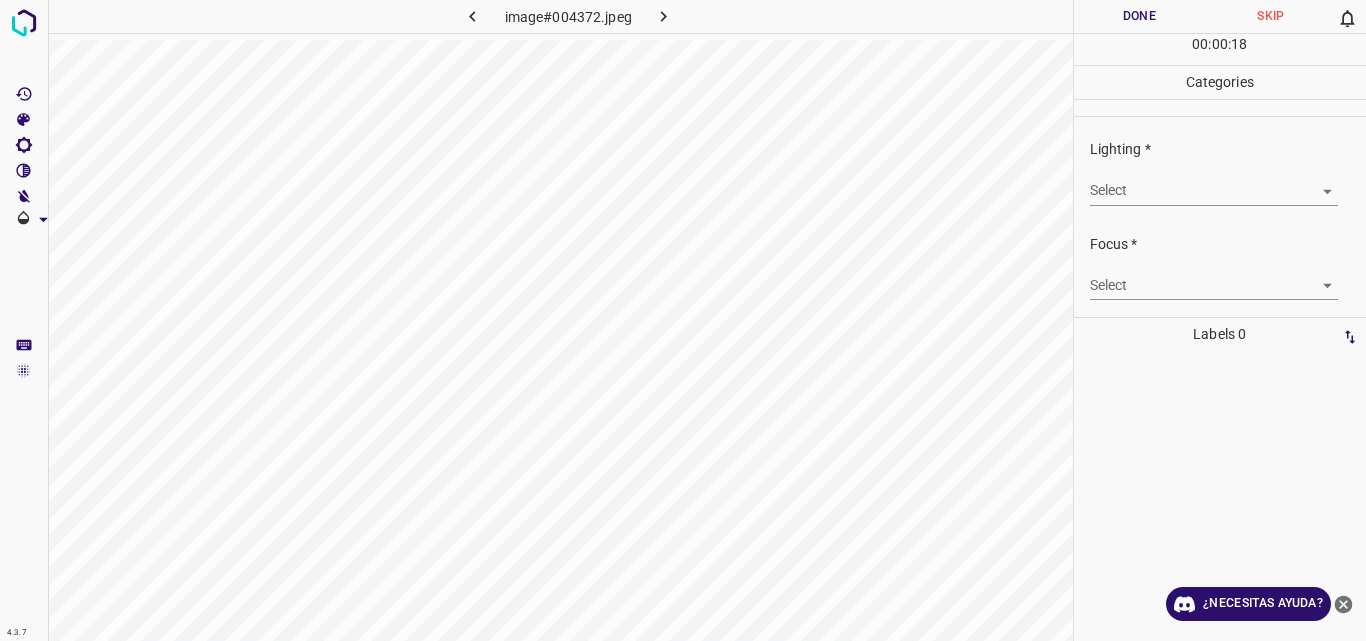 click on "4.3.7 image#004372.jpeg Done Skip 0 00   : 00   : 18   Categories Lighting *  Select ​ Focus *  Select ​ Overall *  Select ​ Labels   0 Categories 1 Lighting 2 Focus 3 Overall Tools Space Change between modes (Draw & Edit) I Auto labeling R Restore zoom M Zoom in N Zoom out Delete Delete selecte label Filters Z Restore filters X Saturation filter C Brightness filter V Contrast filter B Gray scale filter General O Download ¿Necesitas ayuda? Original text Rate this translation Your feedback will be used to help improve Google Translate - Texto - Esconder - Borrar" at bounding box center [683, 320] 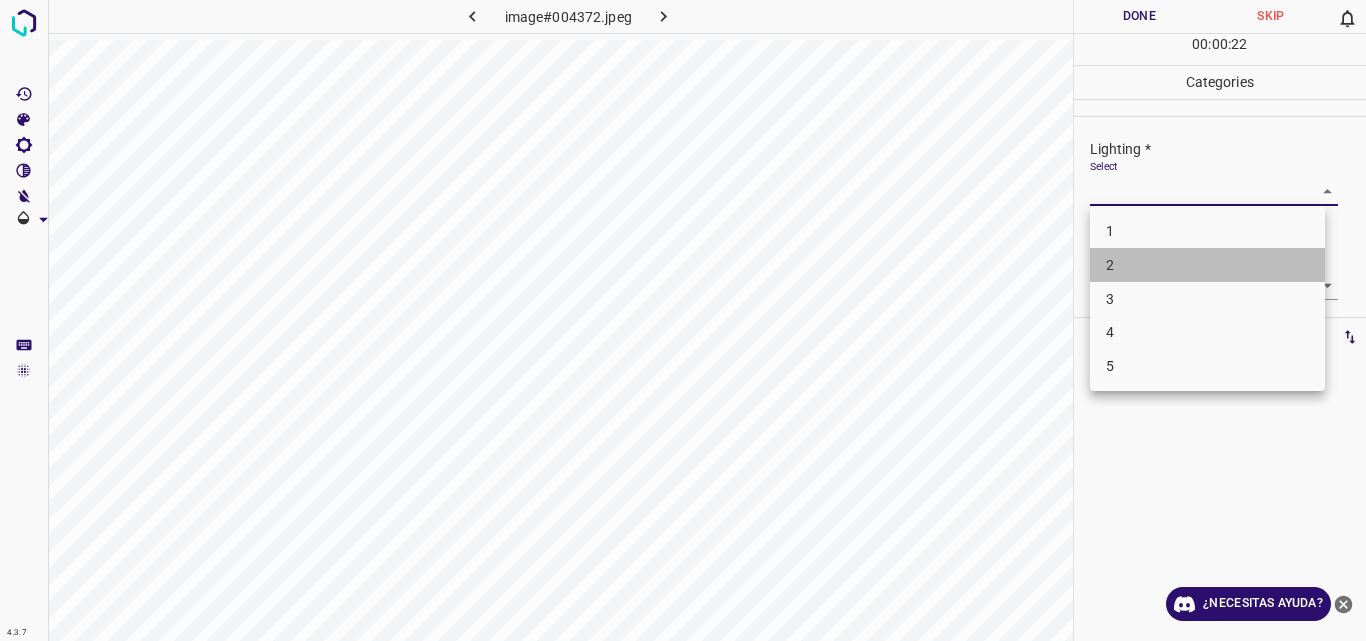 click on "2" at bounding box center [1207, 265] 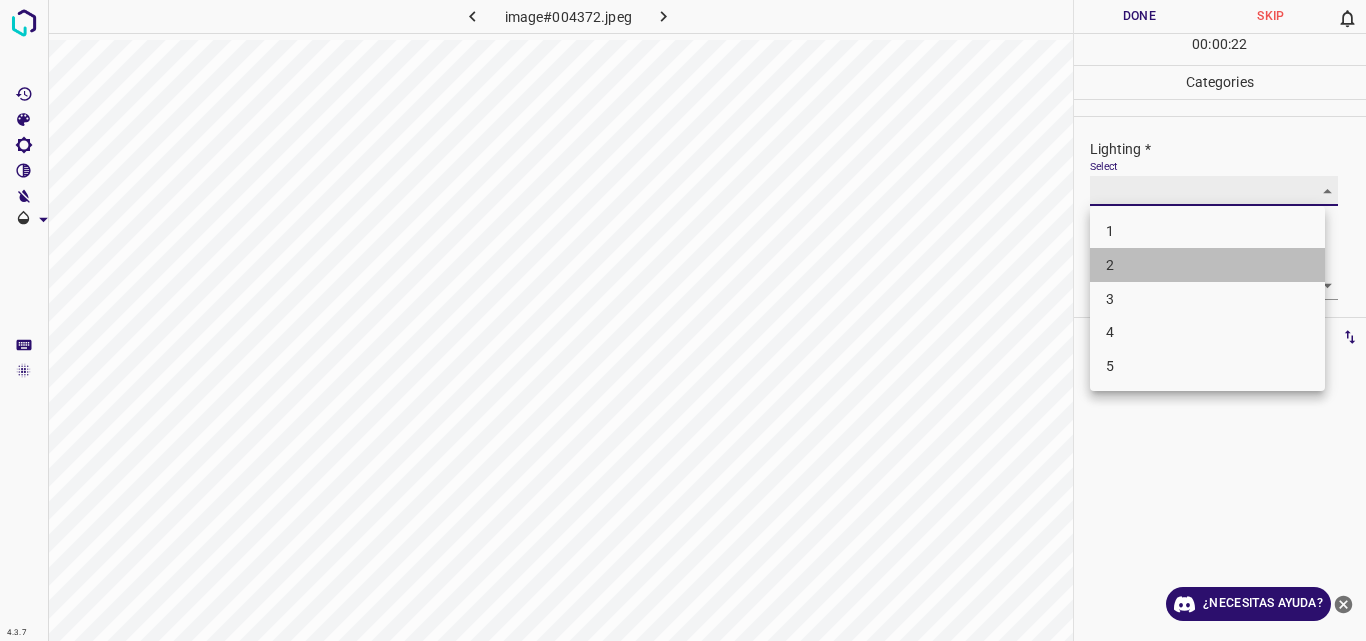 type on "2" 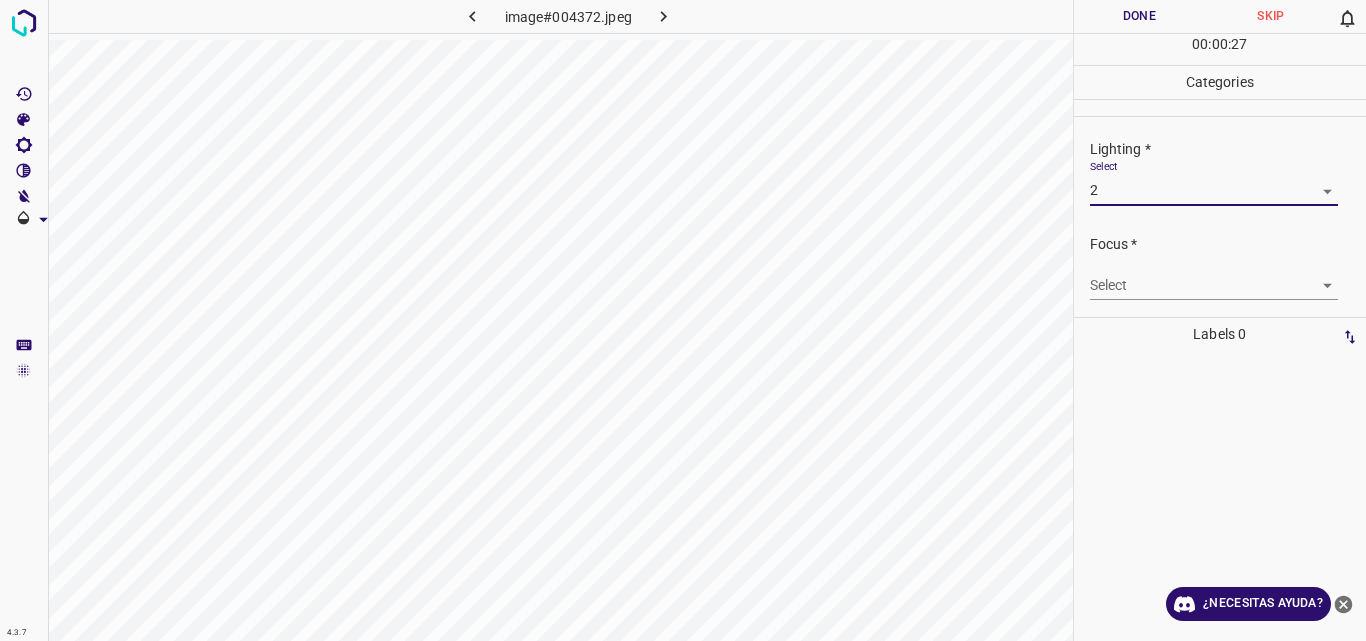 click on "4.3.7 image#004372.jpeg Done Skip 0 00   : 00   : 27   Categories Lighting *  Select 2 2 Focus *  Select ​ Overall *  Select ​ Labels   0 Categories 1 Lighting 2 Focus 3 Overall Tools Space Change between modes (Draw & Edit) I Auto labeling R Restore zoom M Zoom in N Zoom out Delete Delete selecte label Filters Z Restore filters X Saturation filter C Brightness filter V Contrast filter B Gray scale filter General O Download ¿Necesitas ayuda? Original text Rate this translation Your feedback will be used to help improve Google Translate - Texto - Esconder - Borrar" at bounding box center [683, 320] 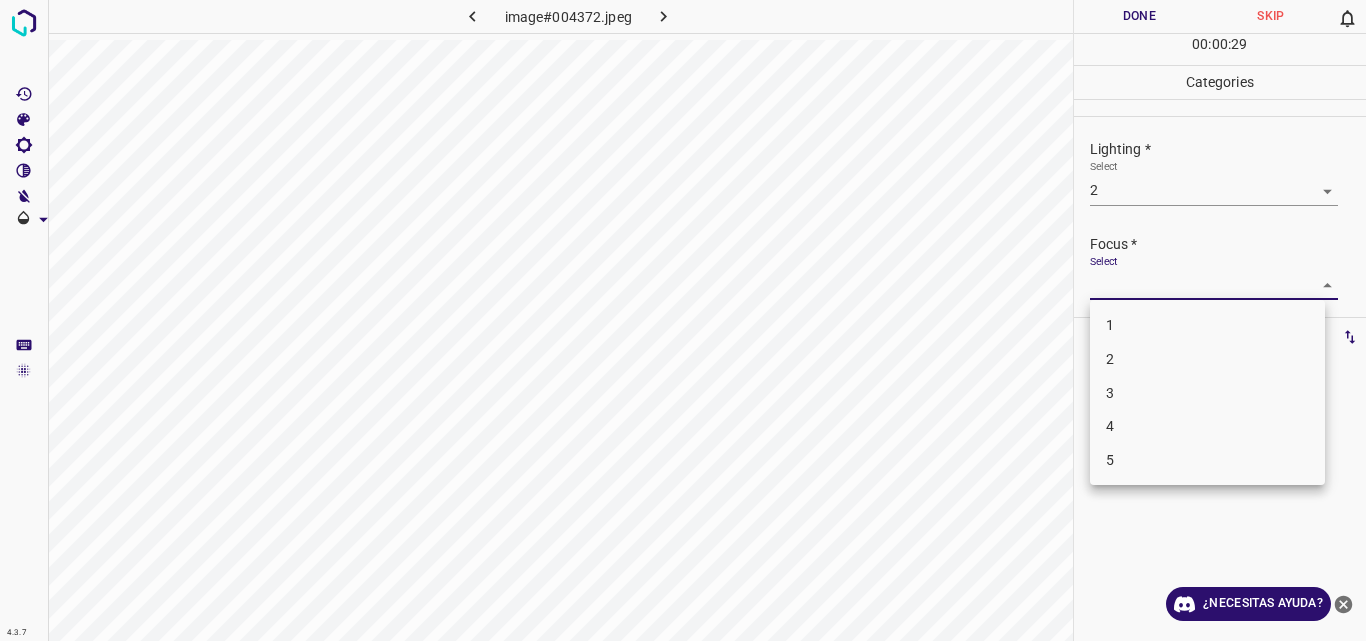 click on "2" at bounding box center [1207, 359] 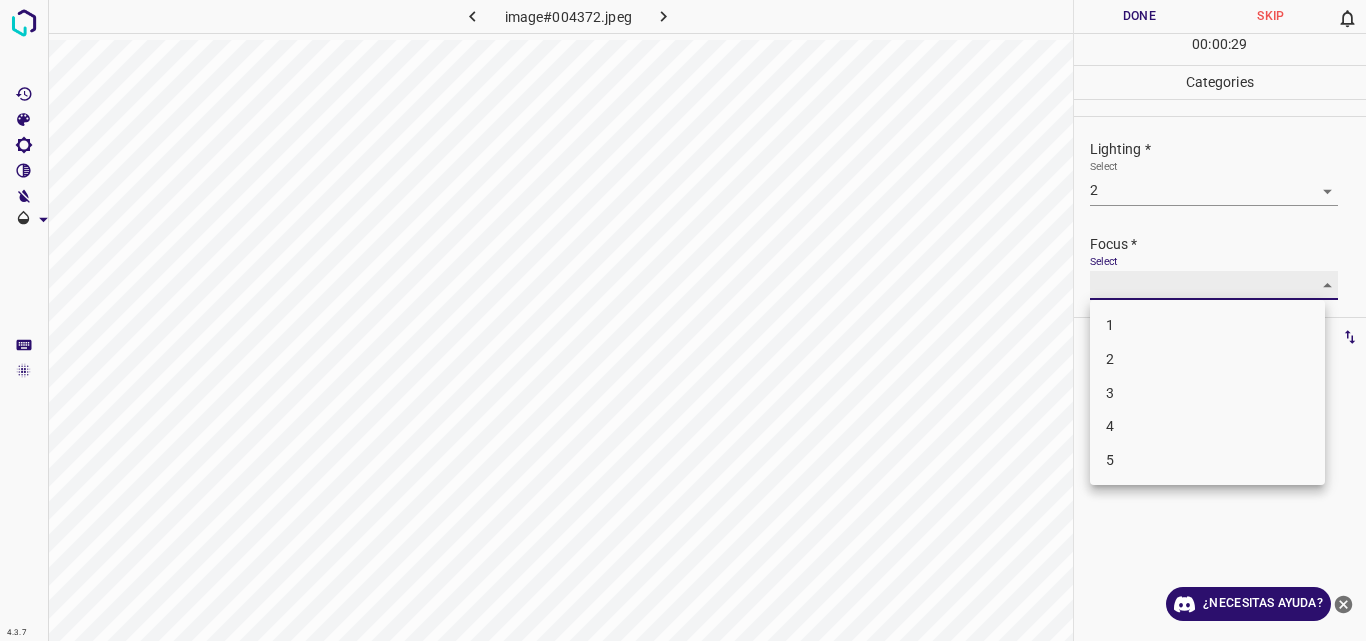 type on "2" 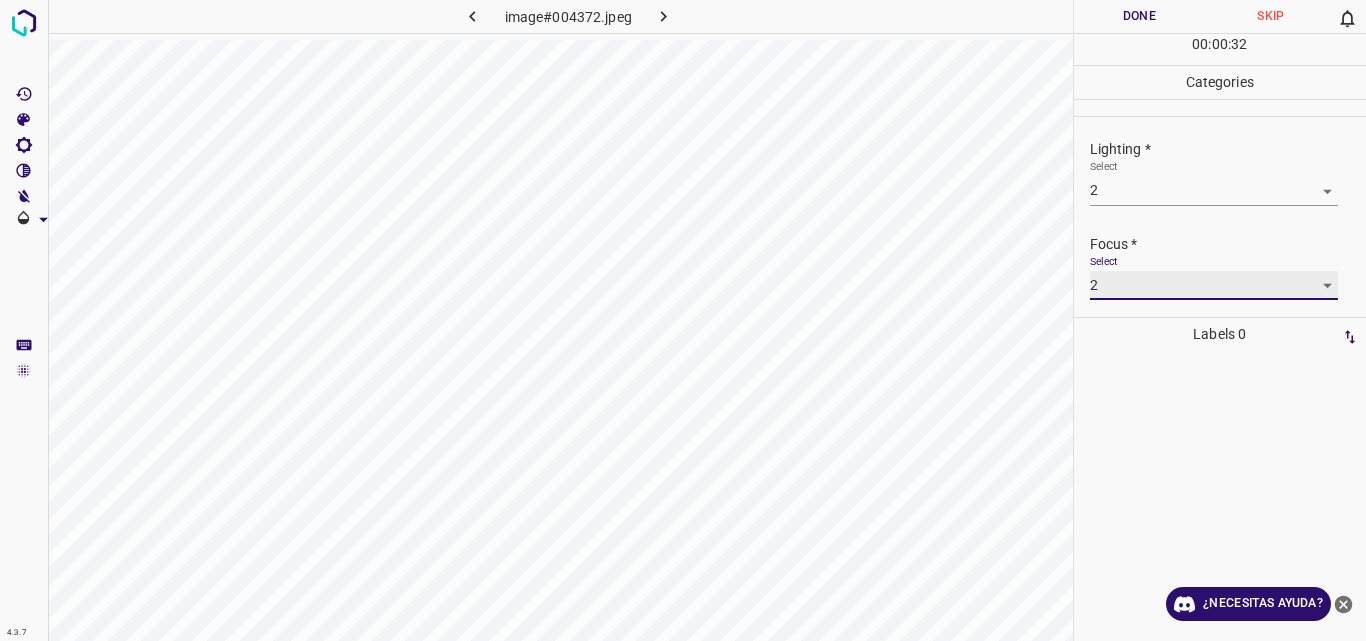scroll, scrollTop: 98, scrollLeft: 0, axis: vertical 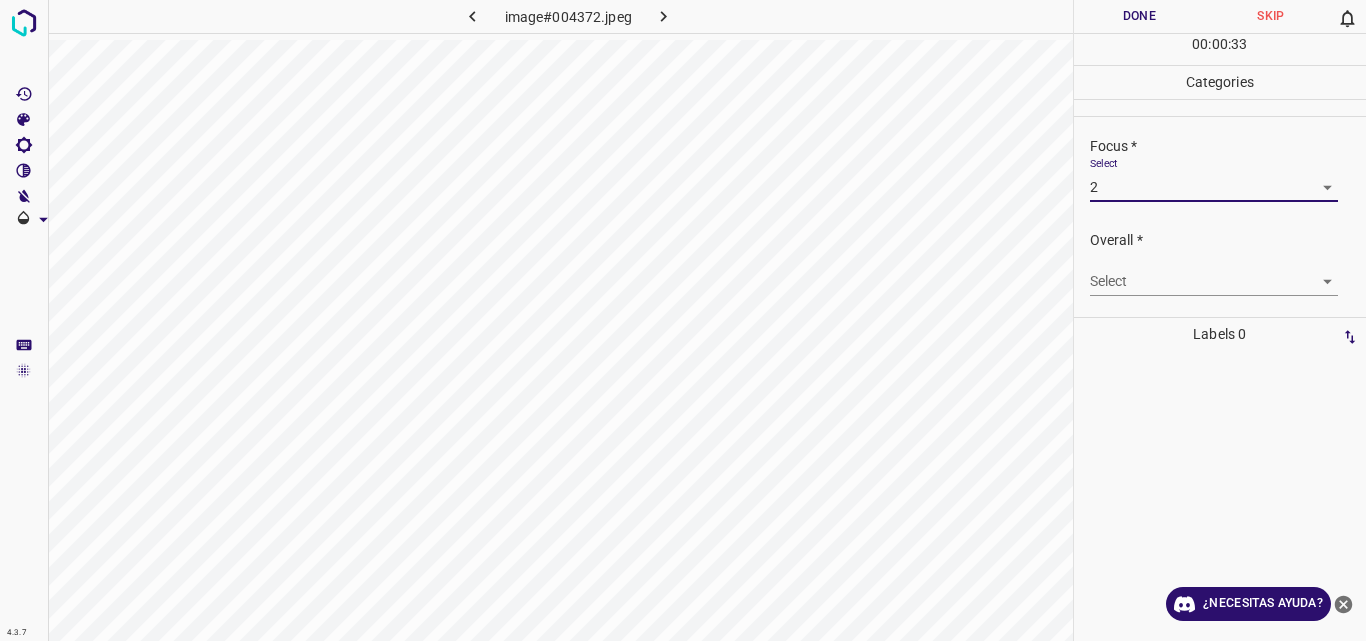 click on "4.3.7 image#004372.jpeg Done Skip 0 00   : 00   : 33   Categories Lighting *  Select 2 2 Focus *  Select 2 2 Overall *  Select ​ Labels   0 Categories 1 Lighting 2 Focus 3 Overall Tools Space Change between modes (Draw & Edit) I Auto labeling R Restore zoom M Zoom in N Zoom out Delete Delete selecte label Filters Z Restore filters X Saturation filter C Brightness filter V Contrast filter B Gray scale filter General O Download ¿Necesitas ayuda? Original text Rate this translation Your feedback will be used to help improve Google Translate - Texto - Esconder - Borrar" at bounding box center (683, 320) 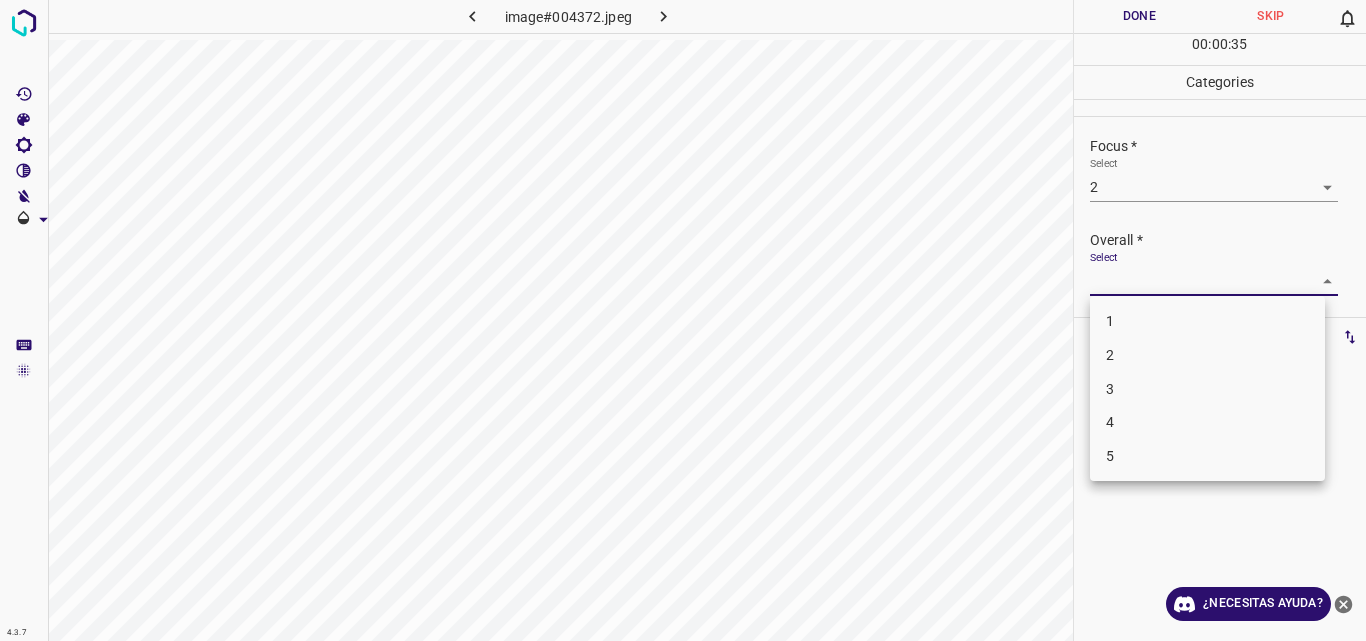 click on "2" at bounding box center (1207, 355) 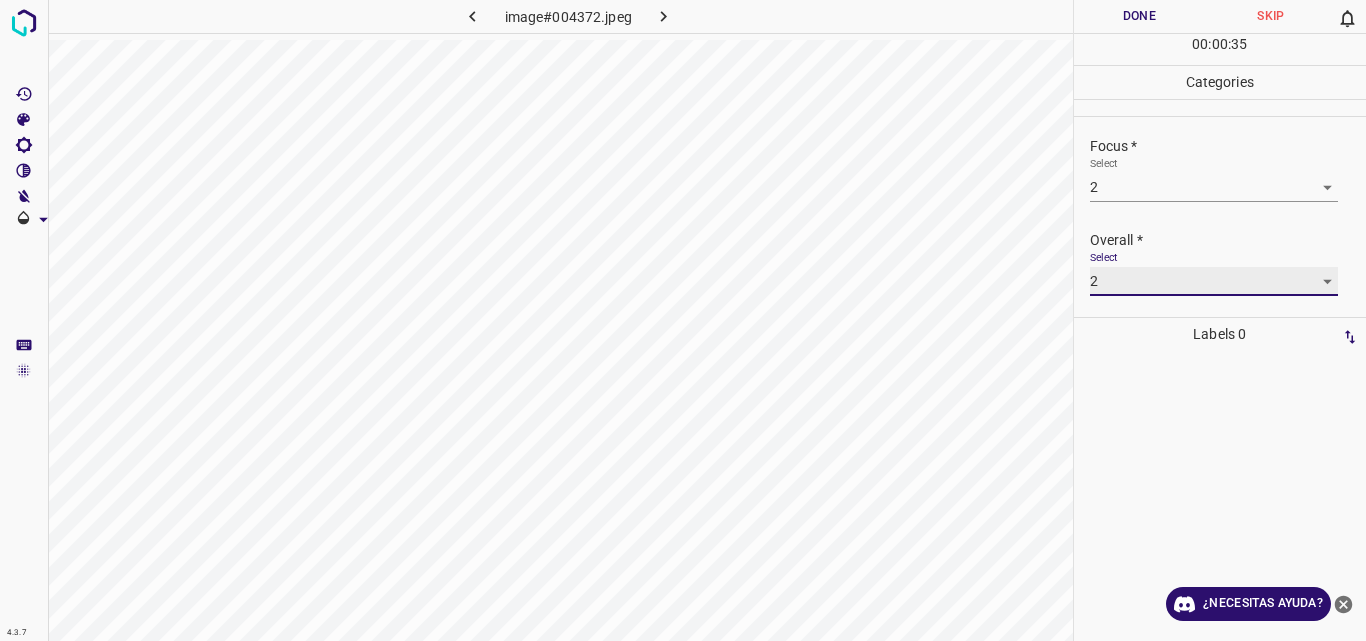 type on "2" 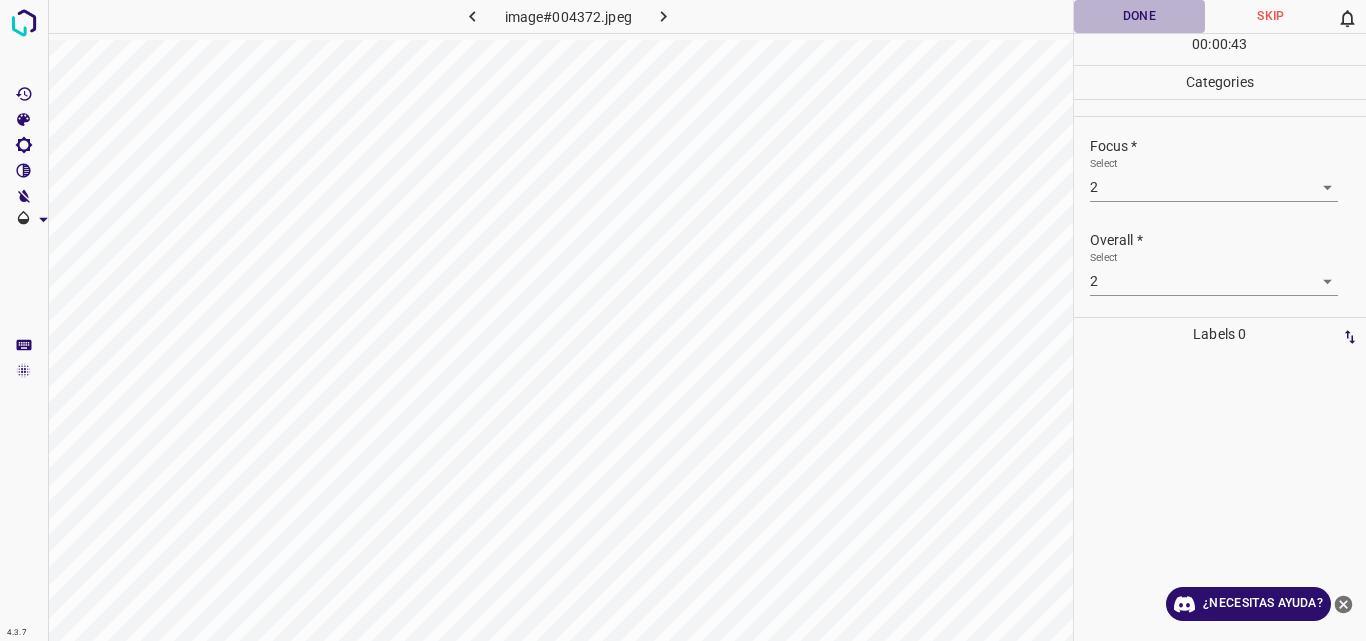 click on "Done" at bounding box center (1140, 16) 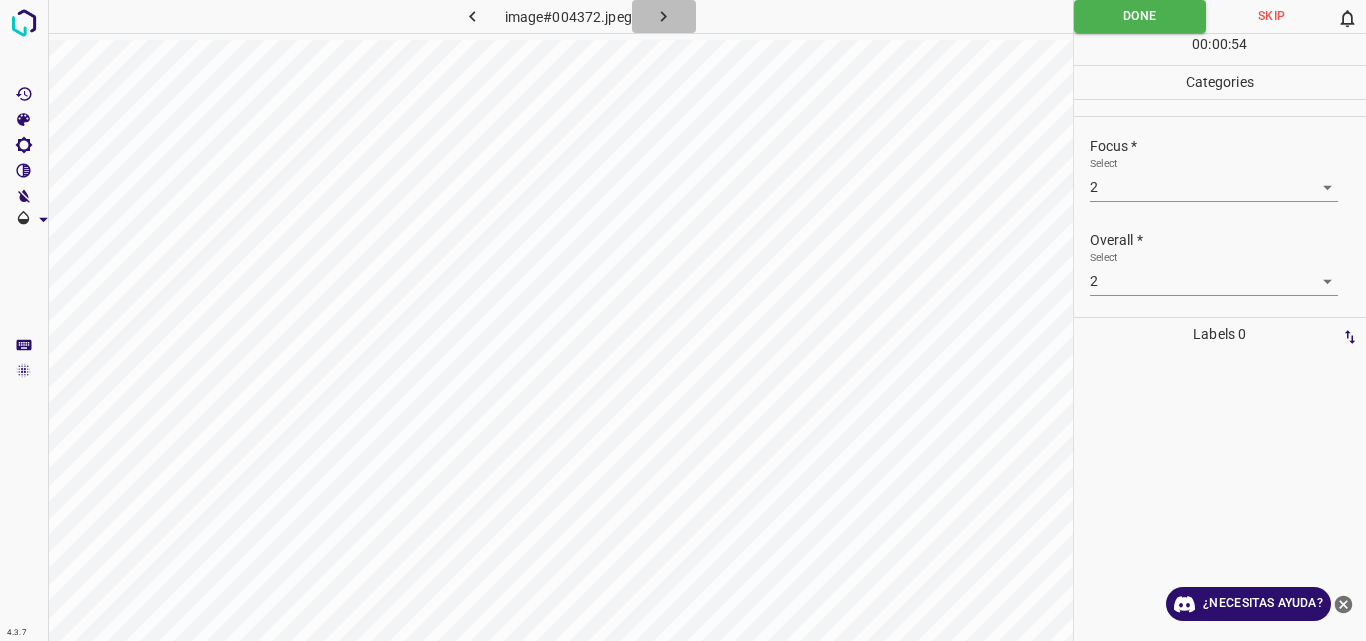 click 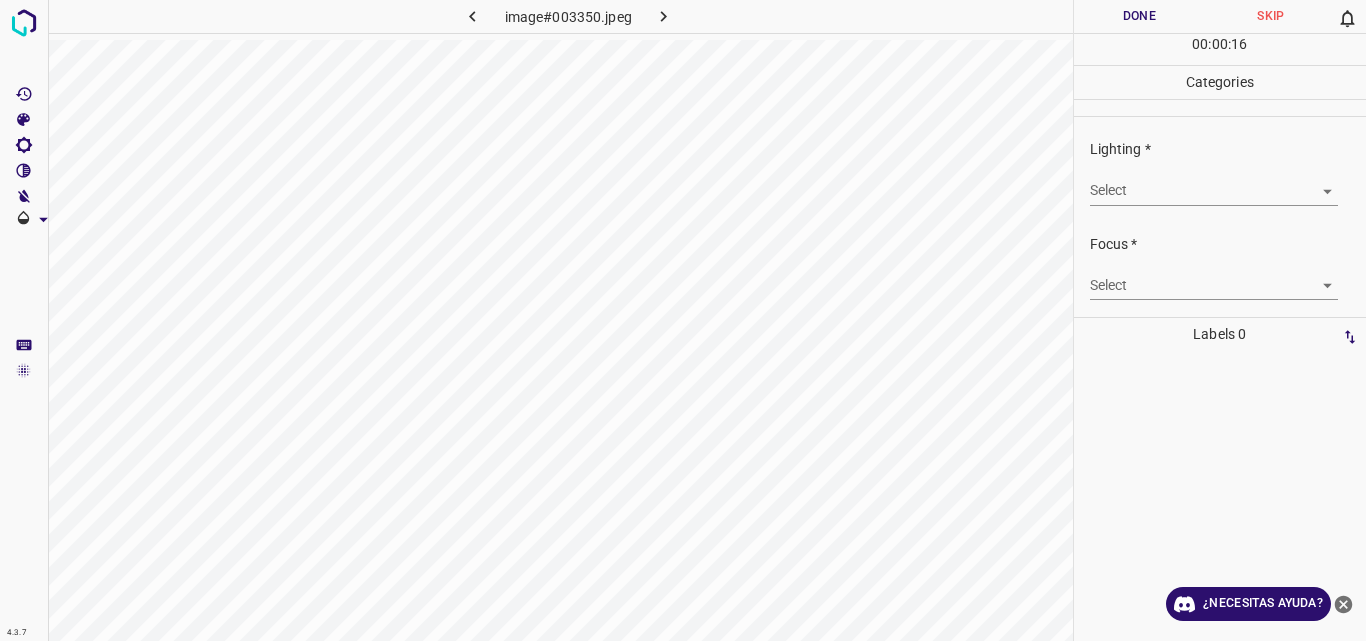click 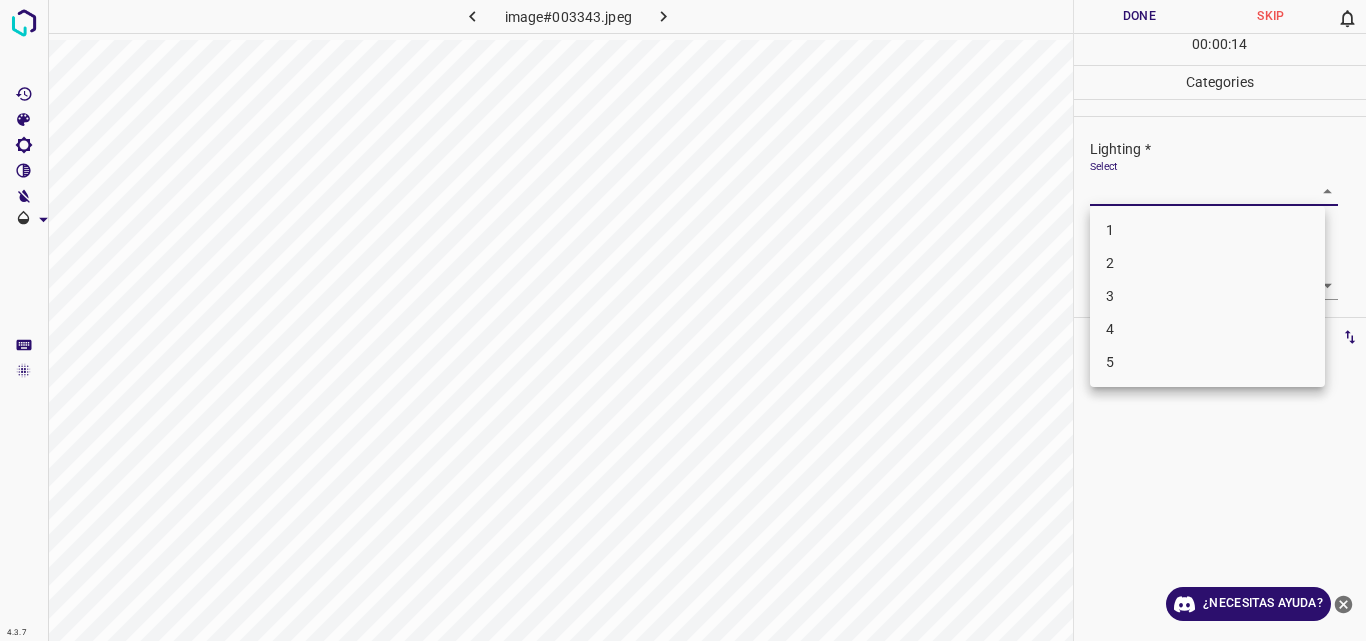 click on "4.3.7 image#003343.jpeg Done Skip 0 00   : 00   : 14   Categories Lighting *  Select ​ Focus *  Select ​ Overall *  Select ​ Labels   0 Categories 1 Lighting 2 Focus 3 Overall Tools Space Change between modes (Draw & Edit) I Auto labeling R Restore zoom M Zoom in N Zoom out Delete Delete selecte label Filters Z Restore filters X Saturation filter C Brightness filter V Contrast filter B Gray scale filter General O Download ¿Necesitas ayuda? Original text Rate this translation Your feedback will be used to help improve Google Translate - Texto - Esconder - Borrar 1 2 3 4 5" at bounding box center [683, 320] 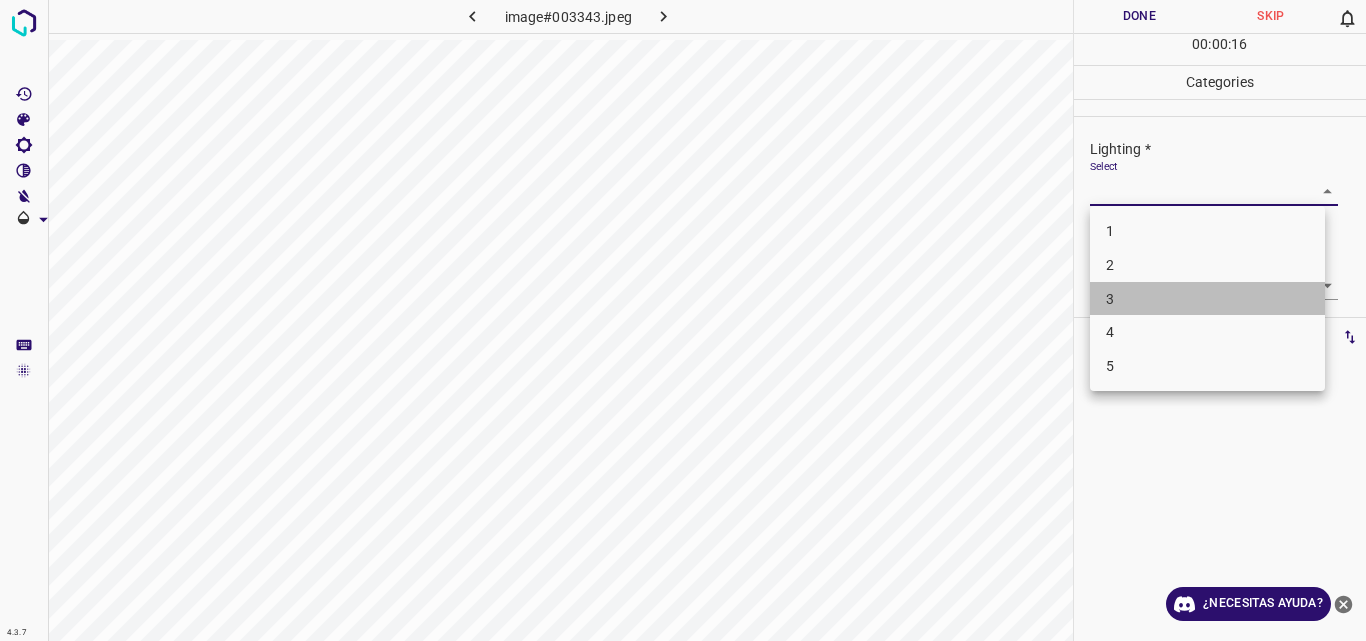 click on "3" at bounding box center [1207, 299] 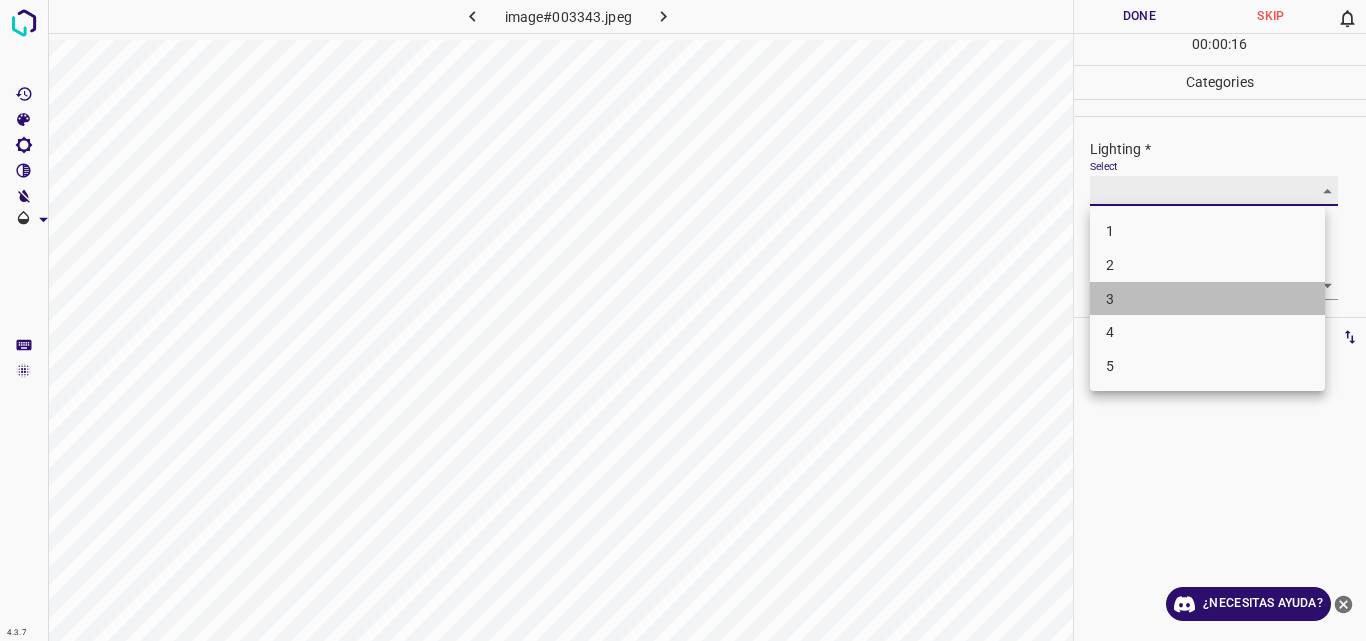 type on "3" 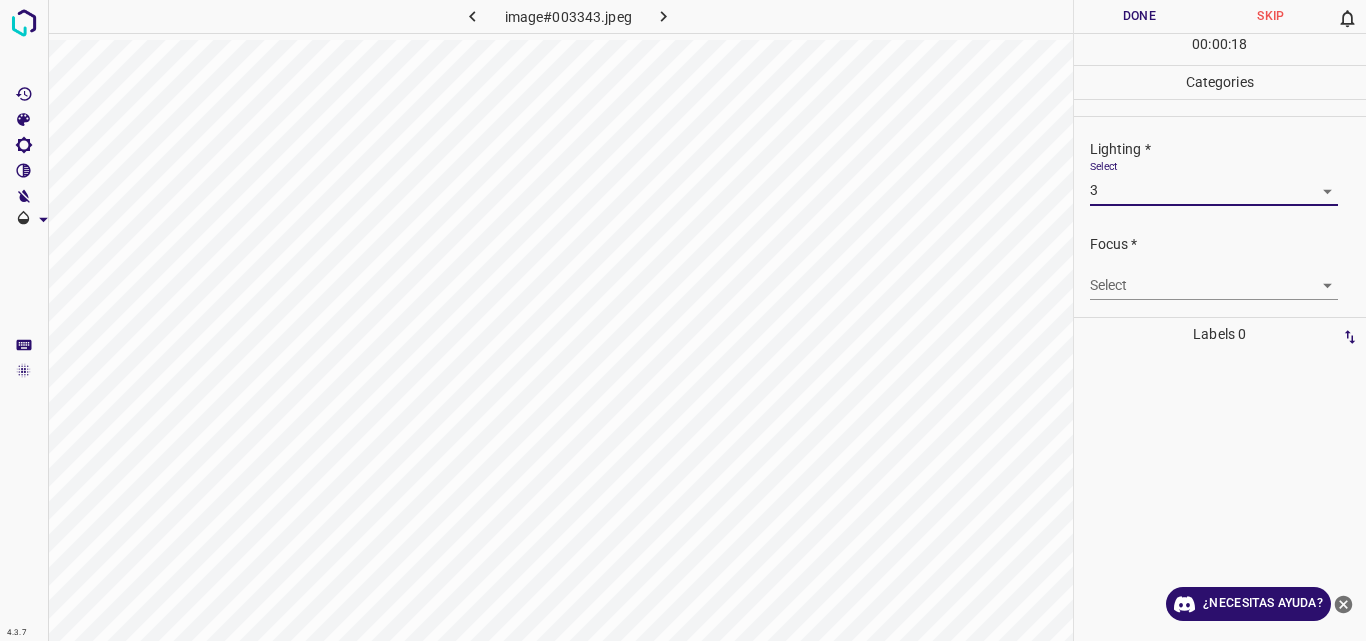click on "4.3.7 image#003343.jpeg Done Skip 0 00   : 00   : 18   Categories Lighting *  Select 3 3 Focus *  Select ​ Overall *  Select ​ Labels   0 Categories 1 Lighting 2 Focus 3 Overall Tools Space Change between modes (Draw & Edit) I Auto labeling R Restore zoom M Zoom in N Zoom out Delete Delete selecte label Filters Z Restore filters X Saturation filter C Brightness filter V Contrast filter B Gray scale filter General O Download ¿Necesitas ayuda? Original text Rate this translation Your feedback will be used to help improve Google Translate - Texto - Esconder - Borrar" at bounding box center [683, 320] 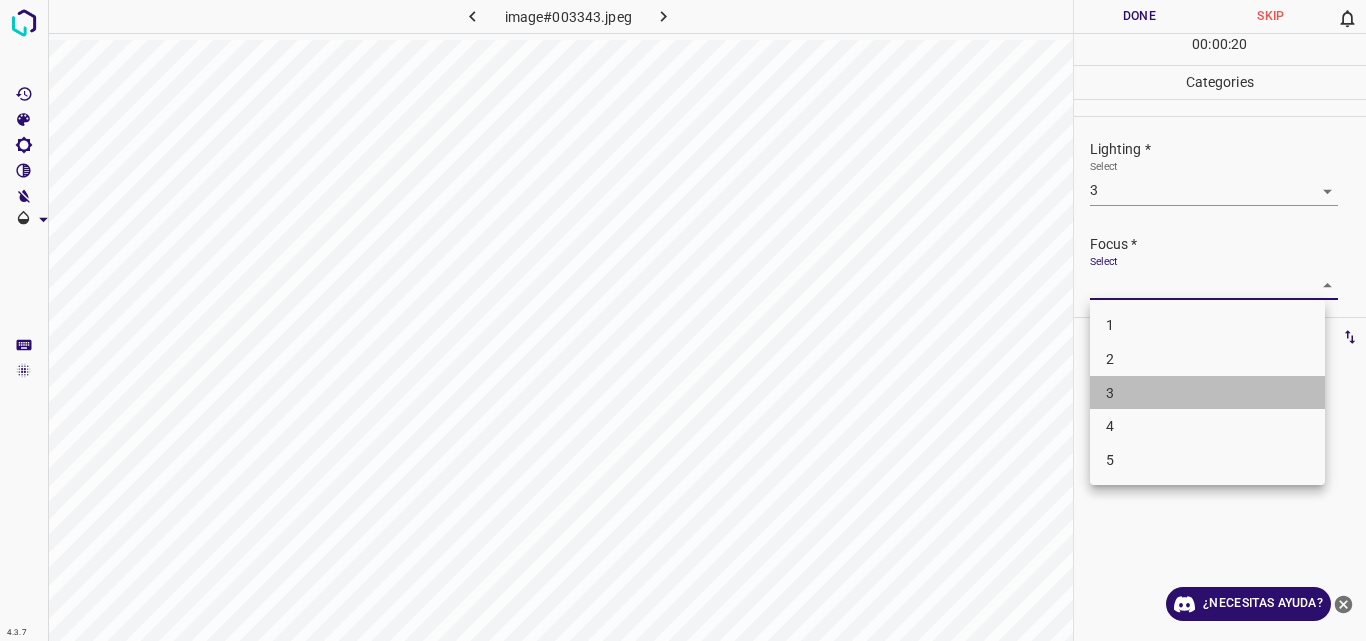 click on "3" at bounding box center [1207, 393] 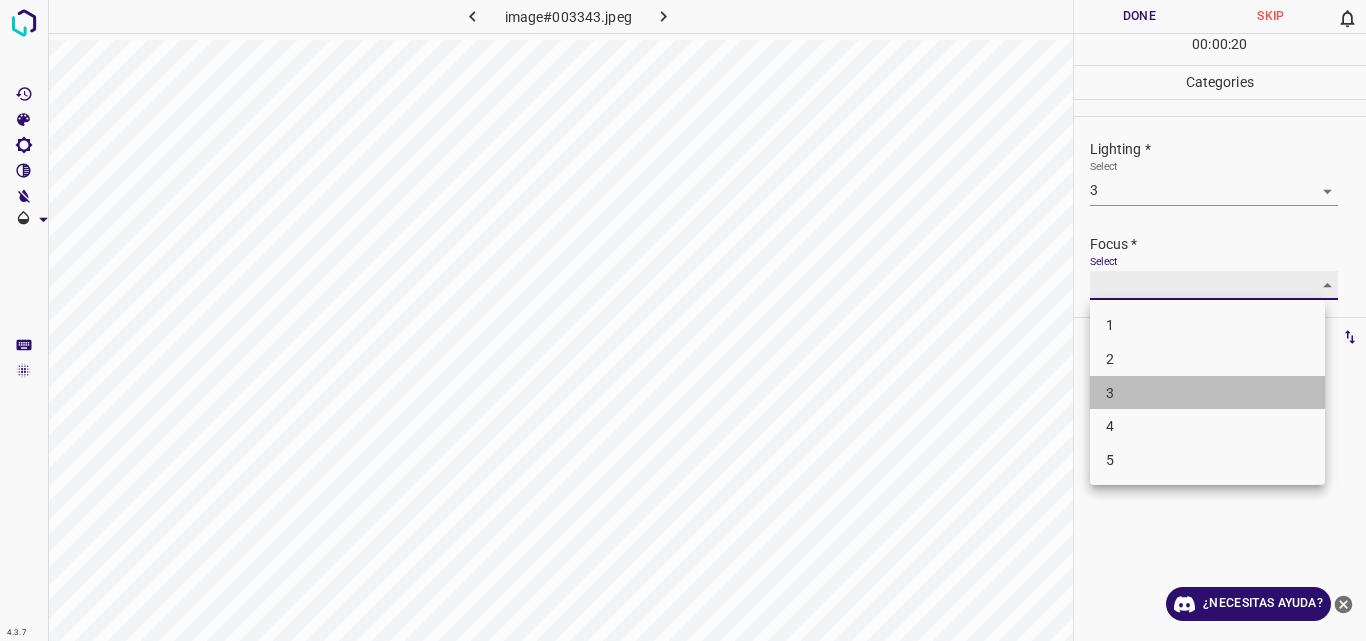 type on "3" 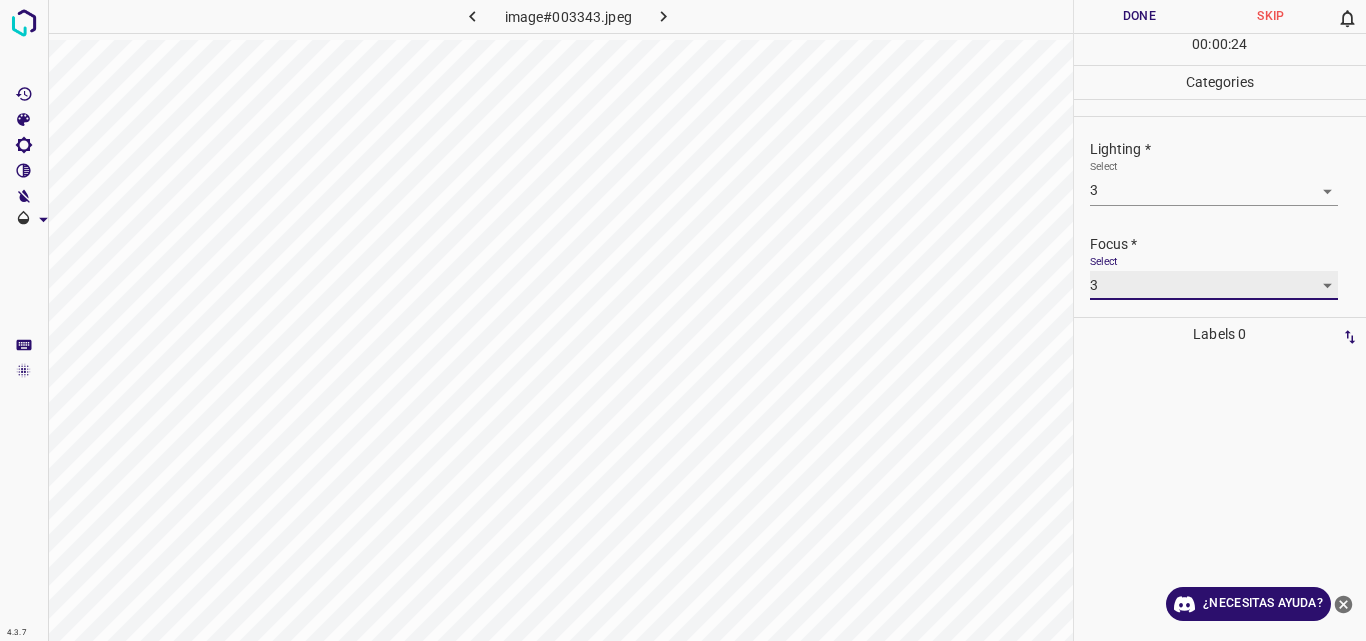 scroll, scrollTop: 98, scrollLeft: 0, axis: vertical 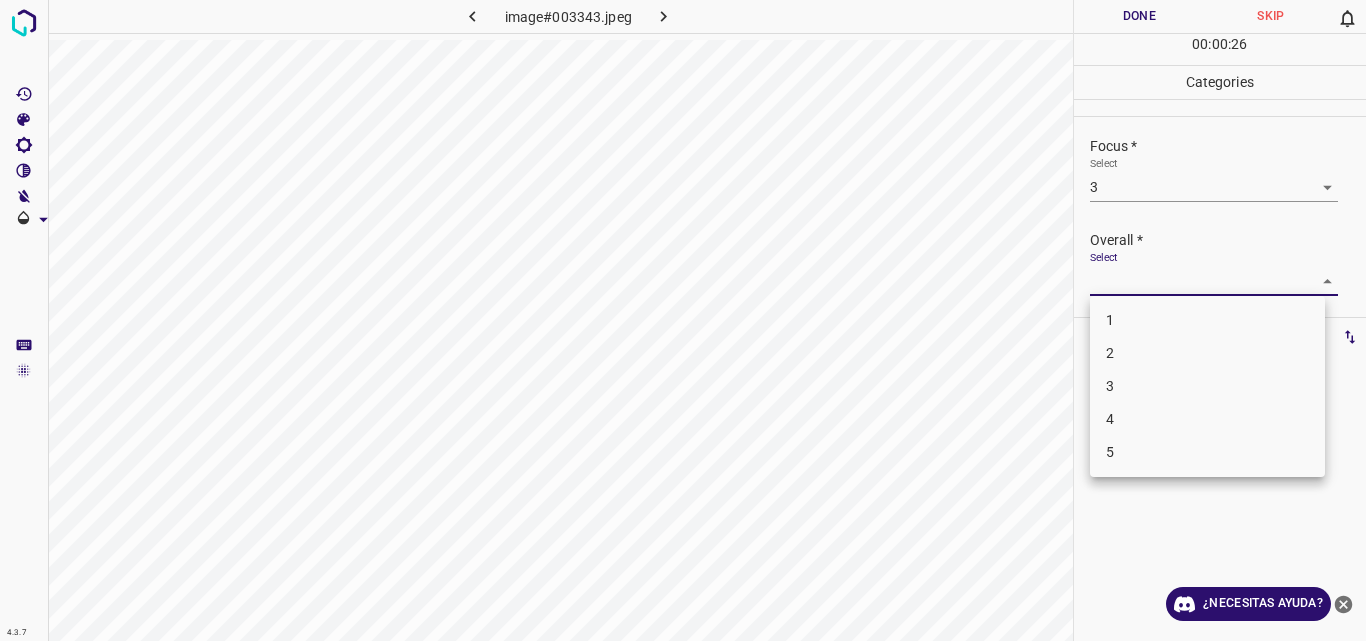 click on "4.3.7 image#003343.jpeg Done Skip 0 00   : 00   : 26   Categories Lighting *  Select 3 3 Focus *  Select 3 3 Overall *  Select ​ Labels   0 Categories 1 Lighting 2 Focus 3 Overall Tools Space Change between modes (Draw & Edit) I Auto labeling R Restore zoom M Zoom in N Zoom out Delete Delete selecte label Filters Z Restore filters X Saturation filter C Brightness filter V Contrast filter B Gray scale filter General O Download ¿Necesitas ayuda? Original text Rate this translation Your feedback will be used to help improve Google Translate - Texto - Esconder - Borrar 1 2 3 4 5" at bounding box center (683, 320) 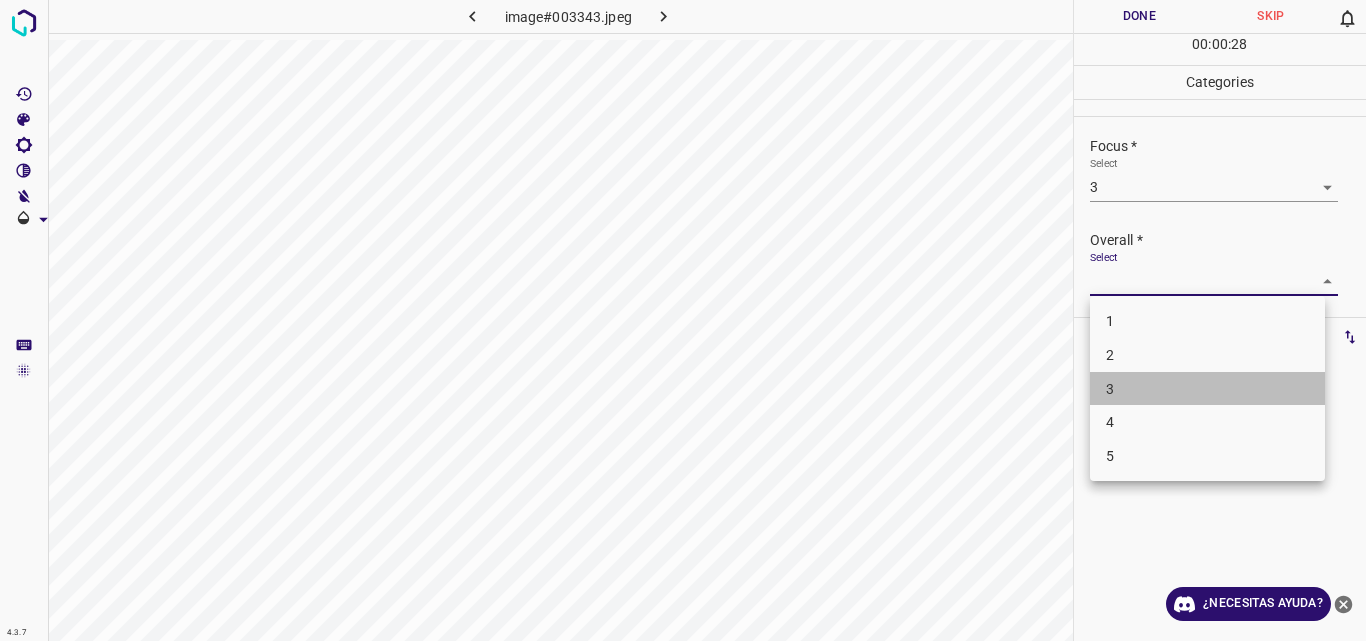 click on "3" at bounding box center [1207, 389] 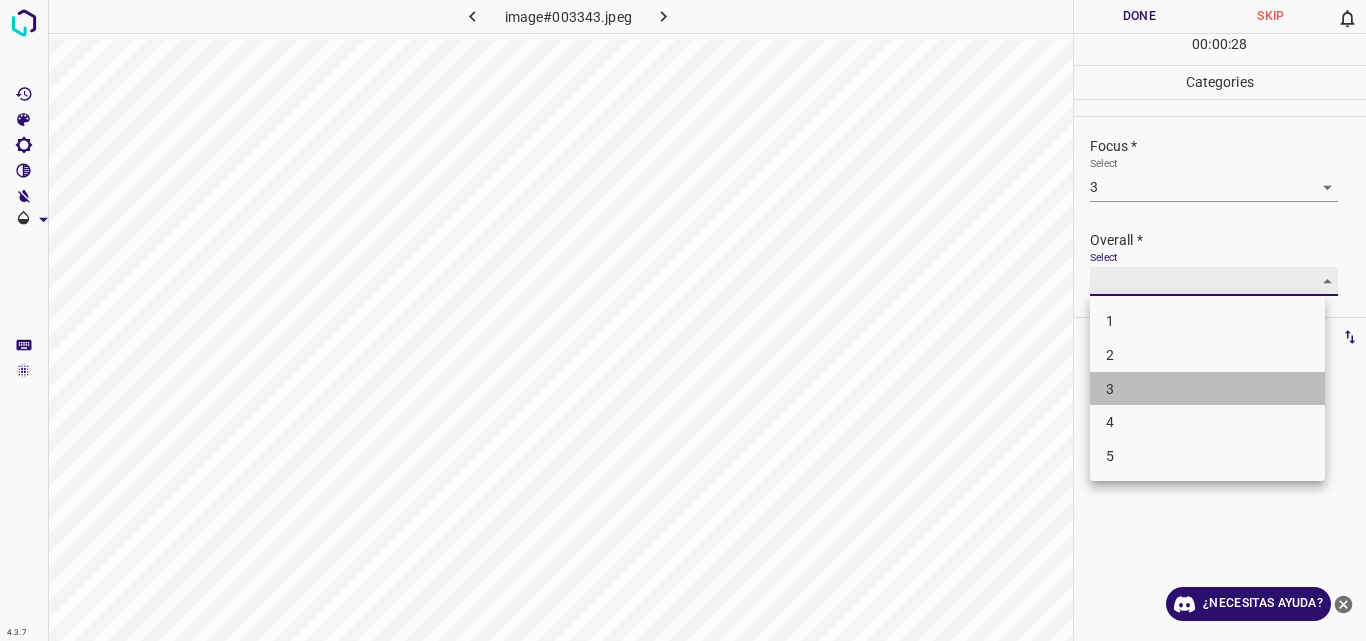 type on "3" 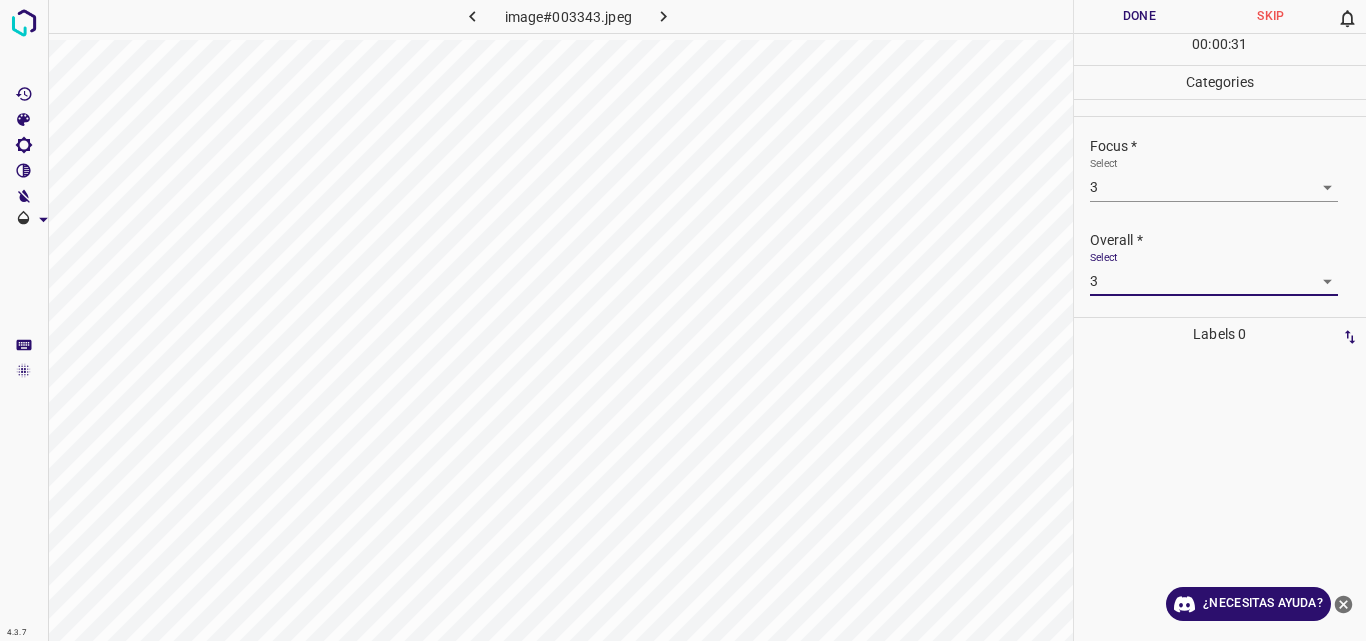 click on "Done" at bounding box center (1140, 16) 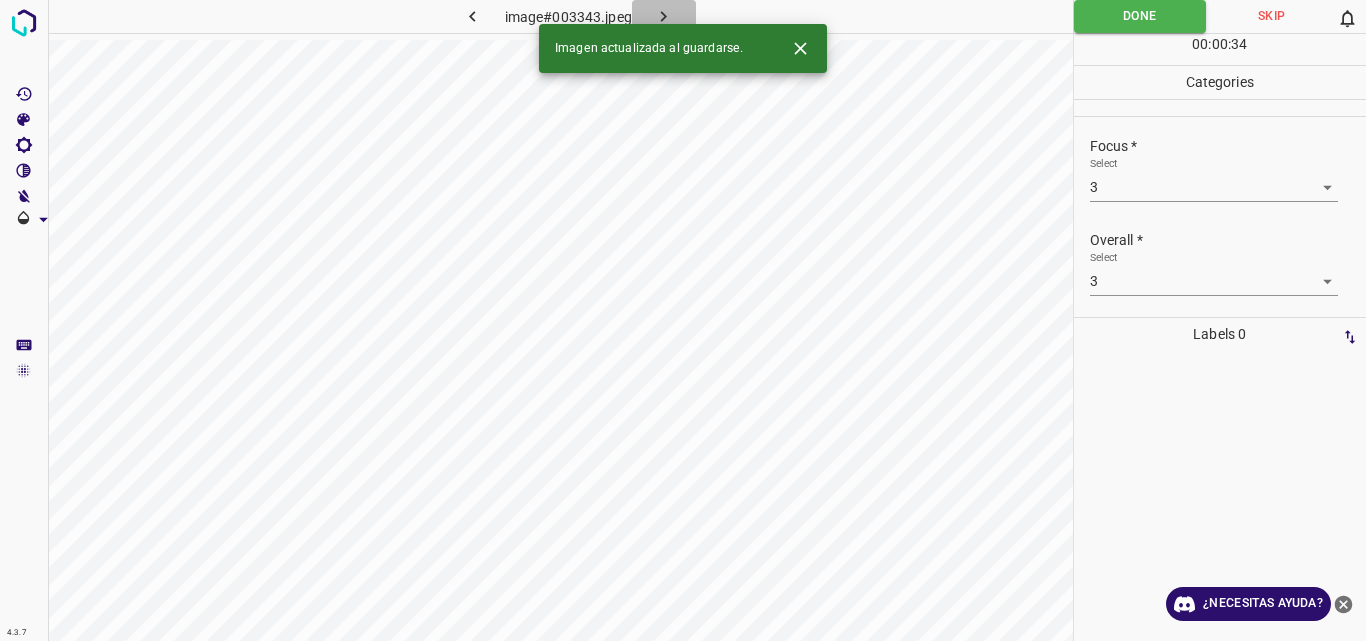 click 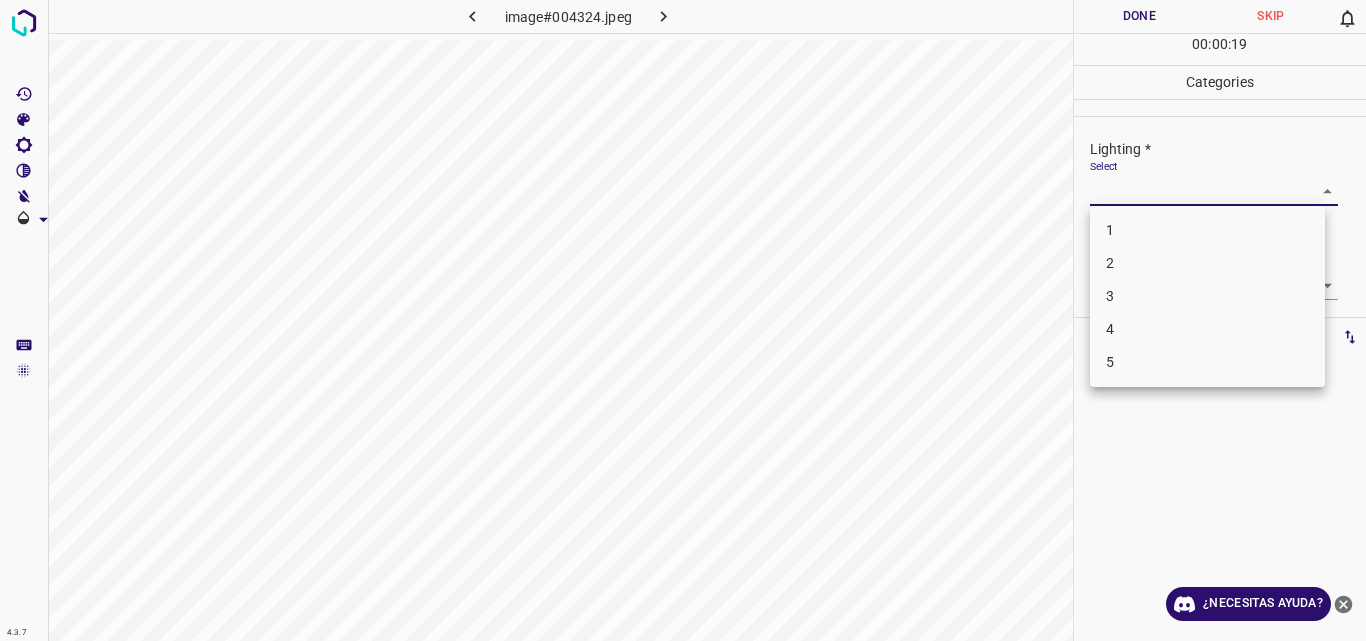 click on "4.3.7 image#004324.jpeg Done Skip 0 00   : 00   : 19   Categories Lighting *  Select ​ Focus *  Select ​ Overall *  Select ​ Labels   0 Categories 1 Lighting 2 Focus 3 Overall Tools Space Change between modes (Draw & Edit) I Auto labeling R Restore zoom M Zoom in N Zoom out Delete Delete selecte label Filters Z Restore filters X Saturation filter C Brightness filter V Contrast filter B Gray scale filter General O Download ¿Necesitas ayuda? Original text Rate this translation Your feedback will be used to help improve Google Translate - Texto - Esconder - Borrar 1 2 3 4 5" at bounding box center [683, 320] 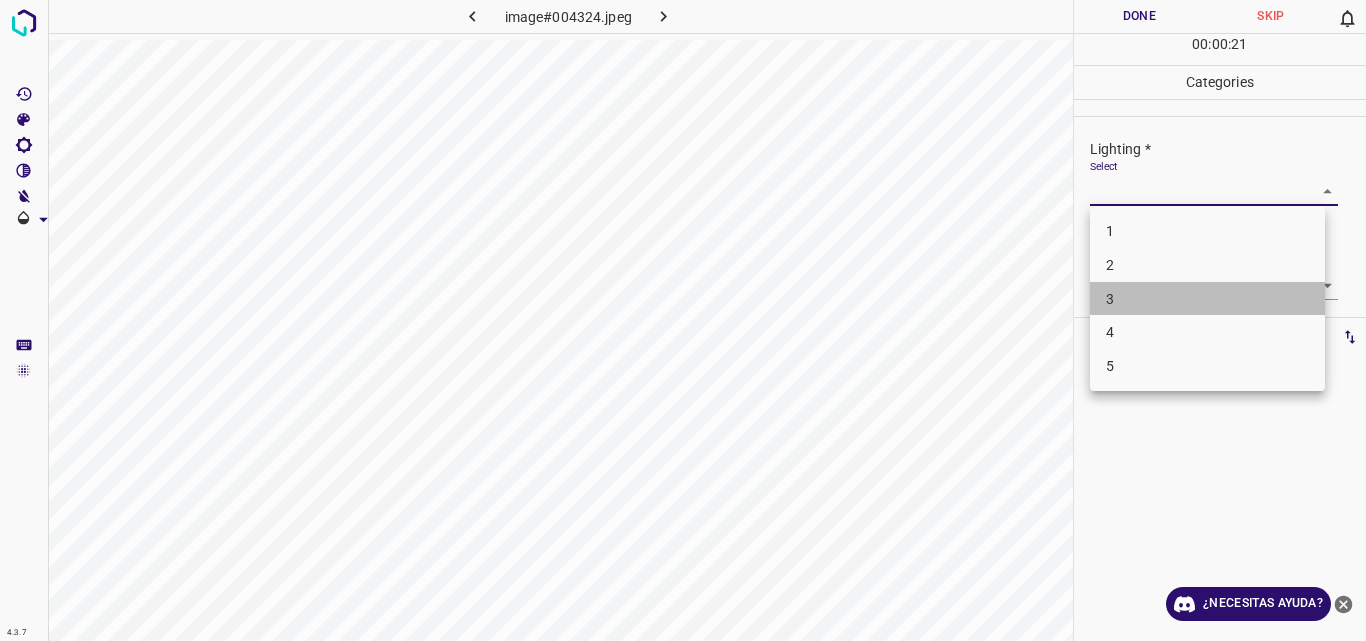 click on "3" at bounding box center (1207, 299) 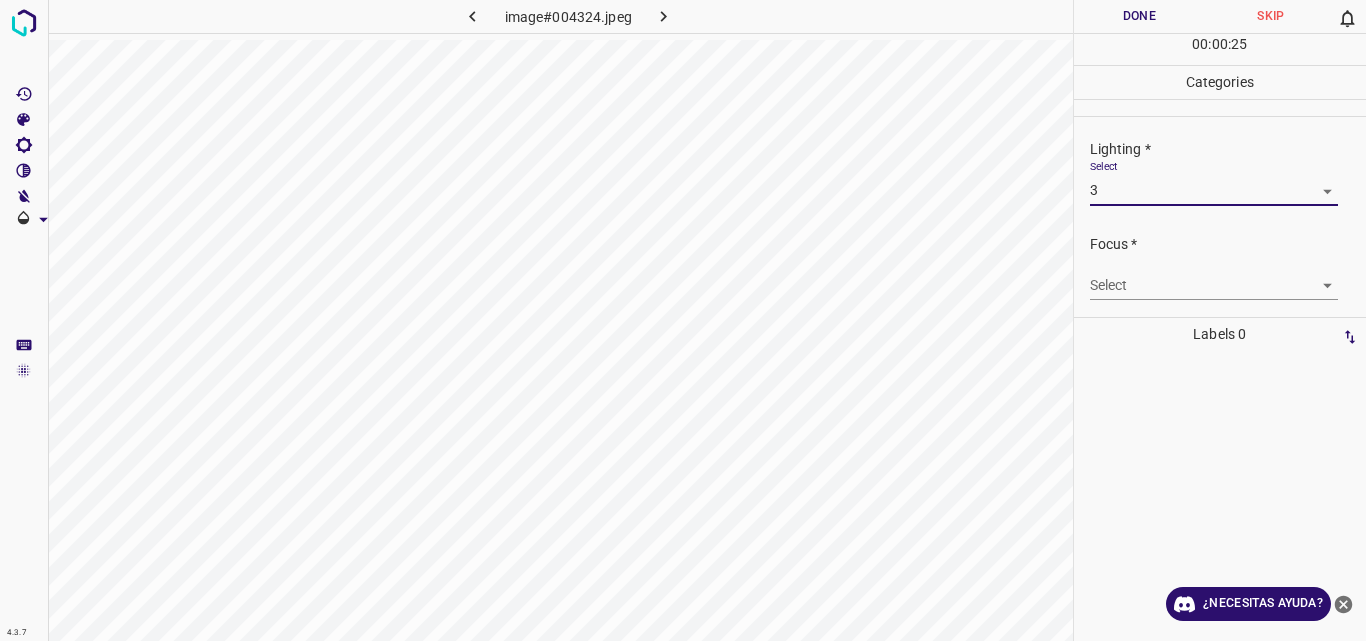 click on "4.3.7 image#004324.jpeg Done Skip 0 00   : 00   : 25   Categories Lighting *  Select 3 3 Focus *  Select ​ Overall *  Select ​ Labels   0 Categories 1 Lighting 2 Focus 3 Overall Tools Space Change between modes (Draw & Edit) I Auto labeling R Restore zoom M Zoom in N Zoom out Delete Delete selecte label Filters Z Restore filters X Saturation filter C Brightness filter V Contrast filter B Gray scale filter General O Download ¿Necesitas ayuda? Original text Rate this translation Your feedback will be used to help improve Google Translate - Texto - Esconder - Borrar" at bounding box center [683, 320] 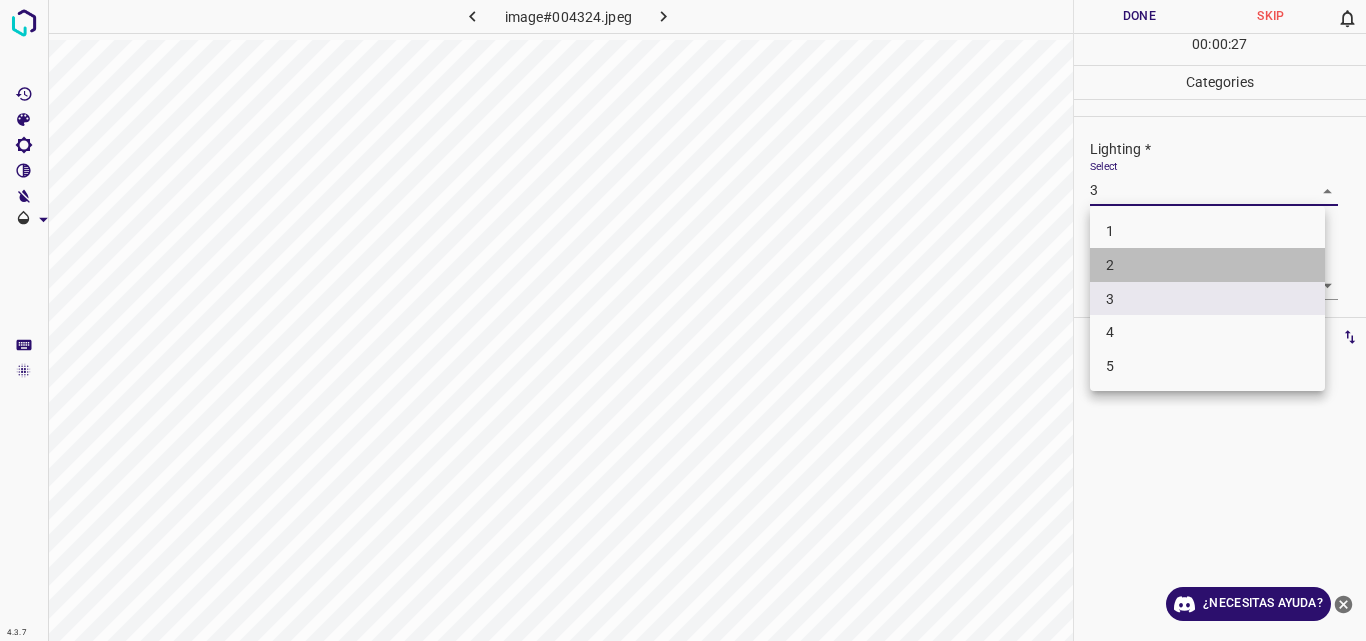 click on "2" at bounding box center [1207, 265] 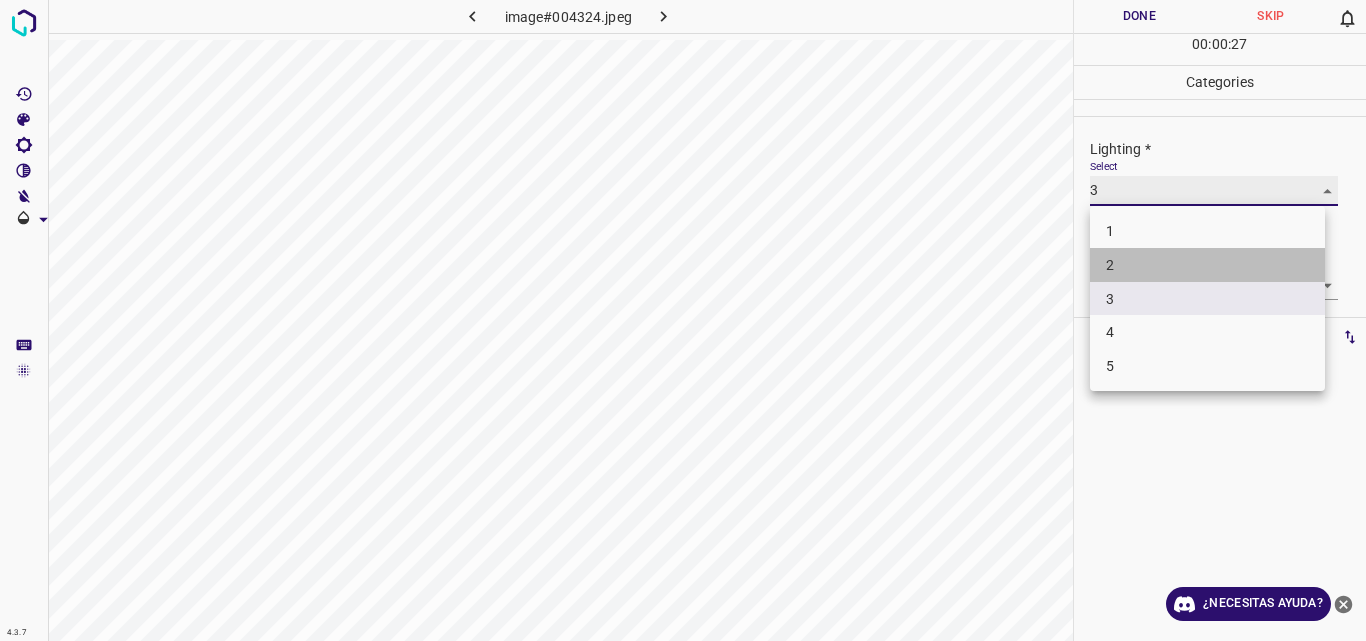 type on "2" 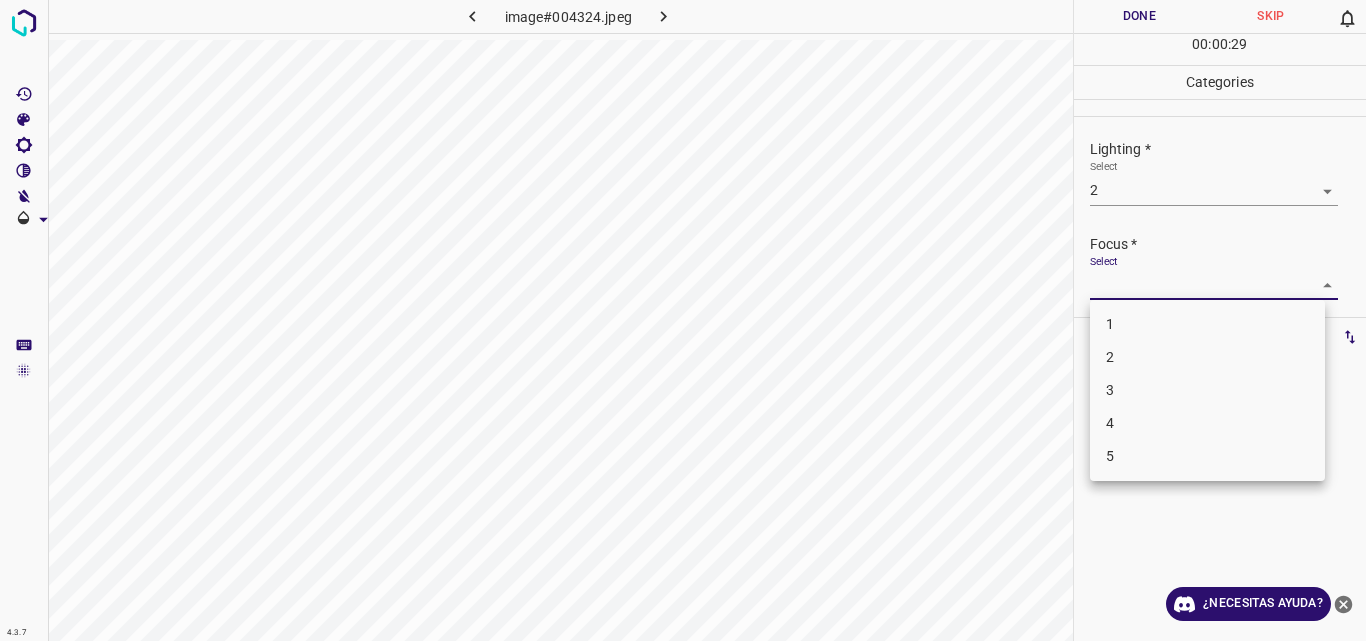 click on "4.3.7 image#004324.jpeg Done Skip 0 00   : 00   : 29   Categories Lighting *  Select 2 2 Focus *  Select ​ Overall *  Select ​ Labels   0 Categories 1 Lighting 2 Focus 3 Overall Tools Space Change between modes (Draw & Edit) I Auto labeling R Restore zoom M Zoom in N Zoom out Delete Delete selecte label Filters Z Restore filters X Saturation filter C Brightness filter V Contrast filter B Gray scale filter General O Download ¿Necesitas ayuda? Original text Rate this translation Your feedback will be used to help improve Google Translate - Texto - Esconder - Borrar 1 2 3 4 5" at bounding box center [683, 320] 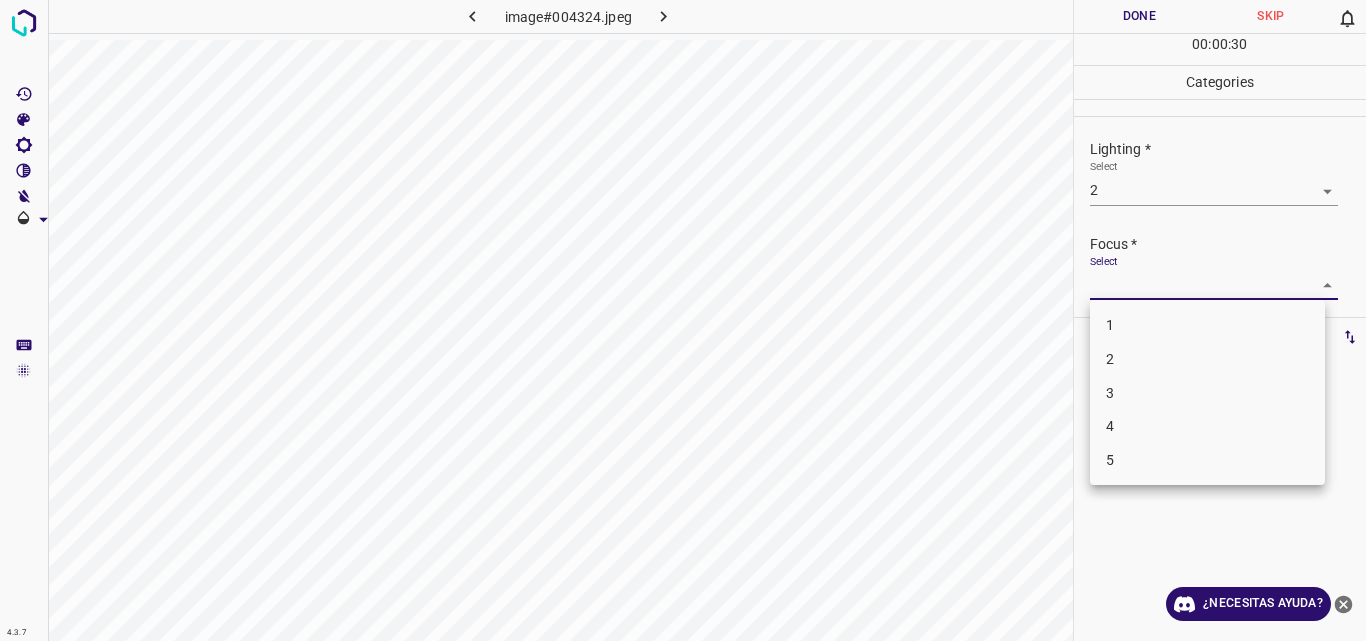 click on "3" at bounding box center [1207, 393] 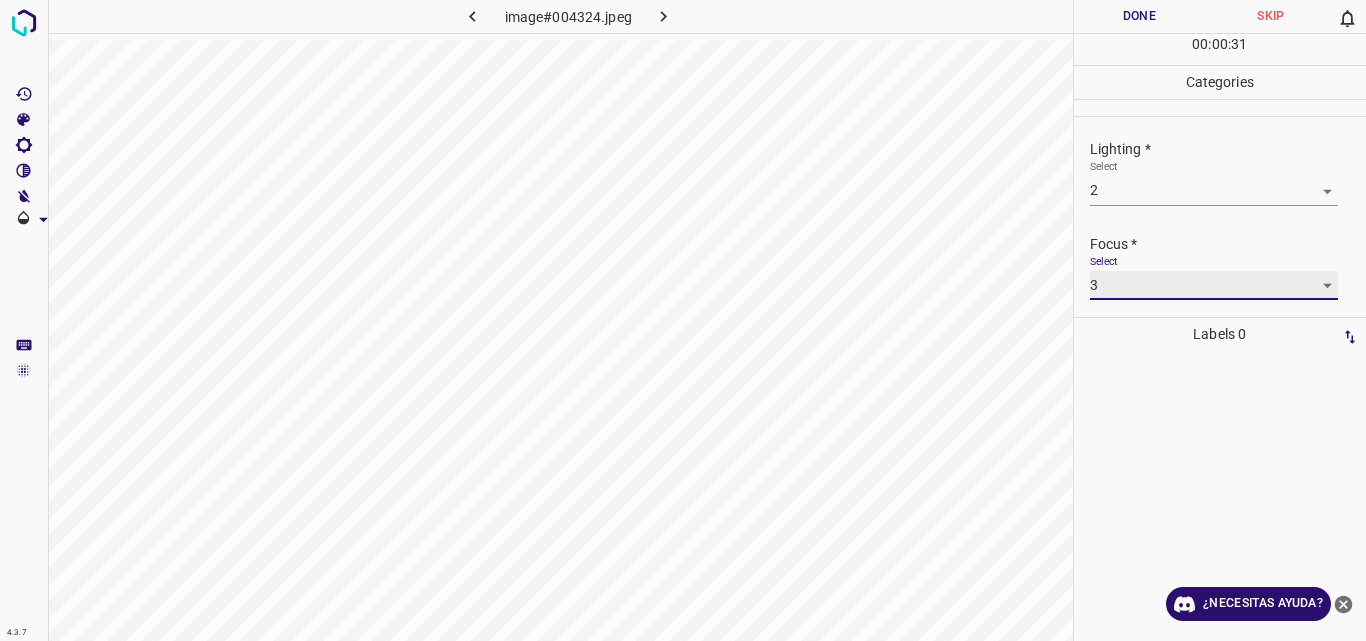 type on "3" 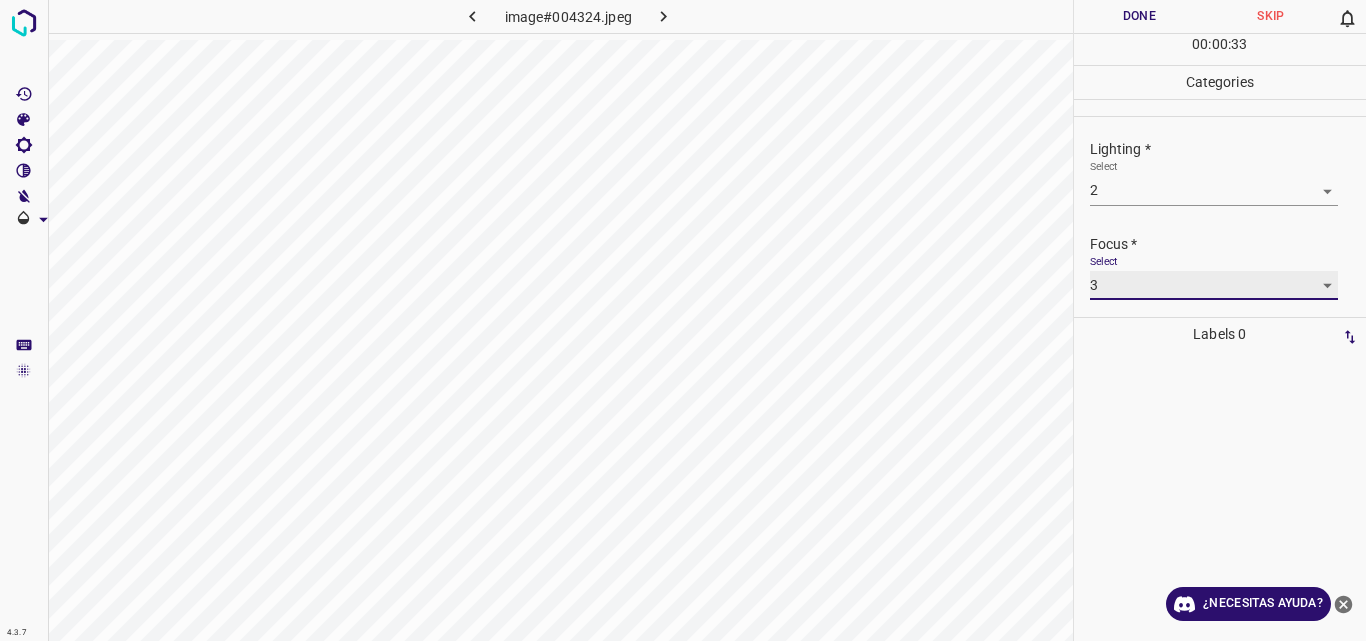 scroll, scrollTop: 98, scrollLeft: 0, axis: vertical 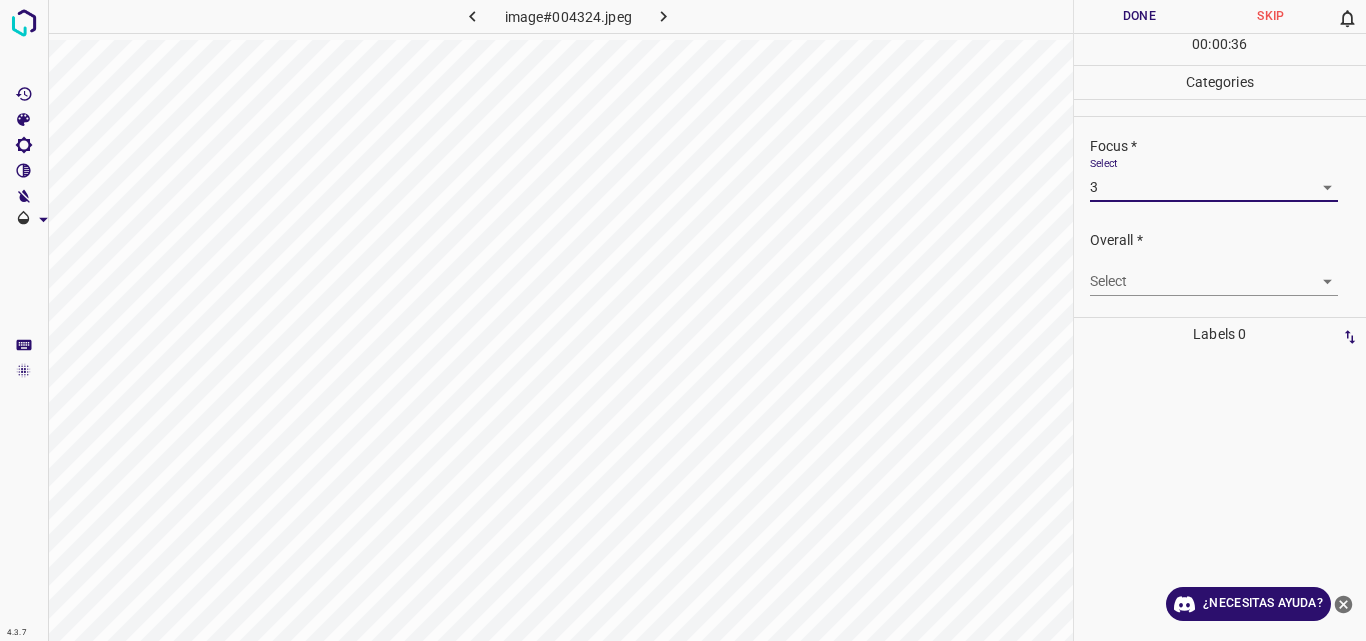 click on "4.3.7 image#004324.jpeg Done Skip 0 00   : 00   : 36   Categories Lighting *  Select 2 2 Focus *  Select 3 3 Overall *  Select ​ Labels   0 Categories 1 Lighting 2 Focus 3 Overall Tools Space Change between modes (Draw & Edit) I Auto labeling R Restore zoom M Zoom in N Zoom out Delete Delete selecte label Filters Z Restore filters X Saturation filter C Brightness filter V Contrast filter B Gray scale filter General O Download ¿Necesitas ayuda? Original text Rate this translation Your feedback will be used to help improve Google Translate - Texto - Esconder - Borrar" at bounding box center [683, 320] 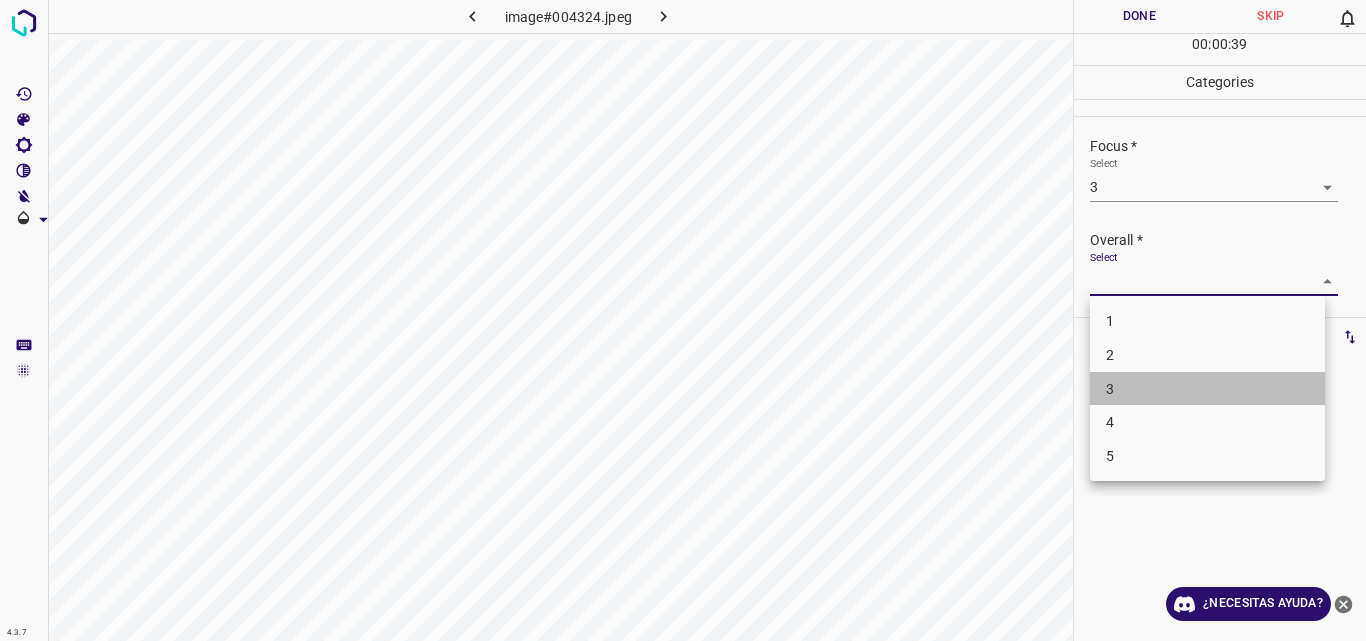 click on "3" at bounding box center [1207, 389] 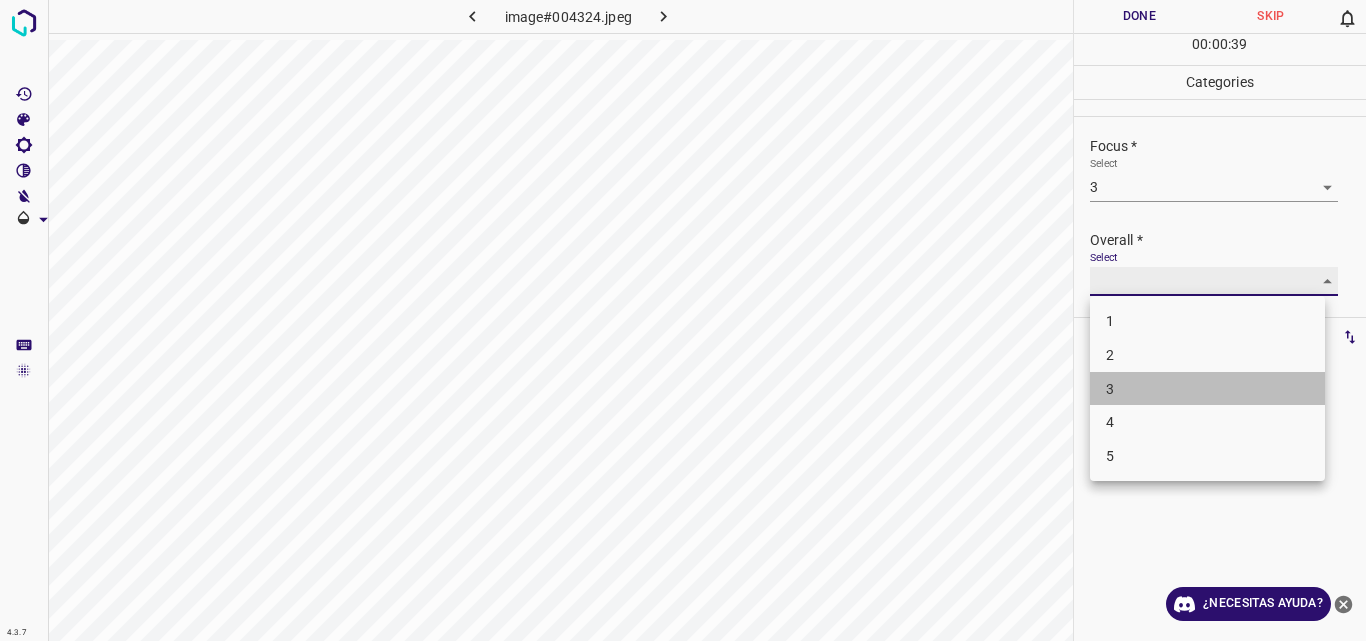 type on "3" 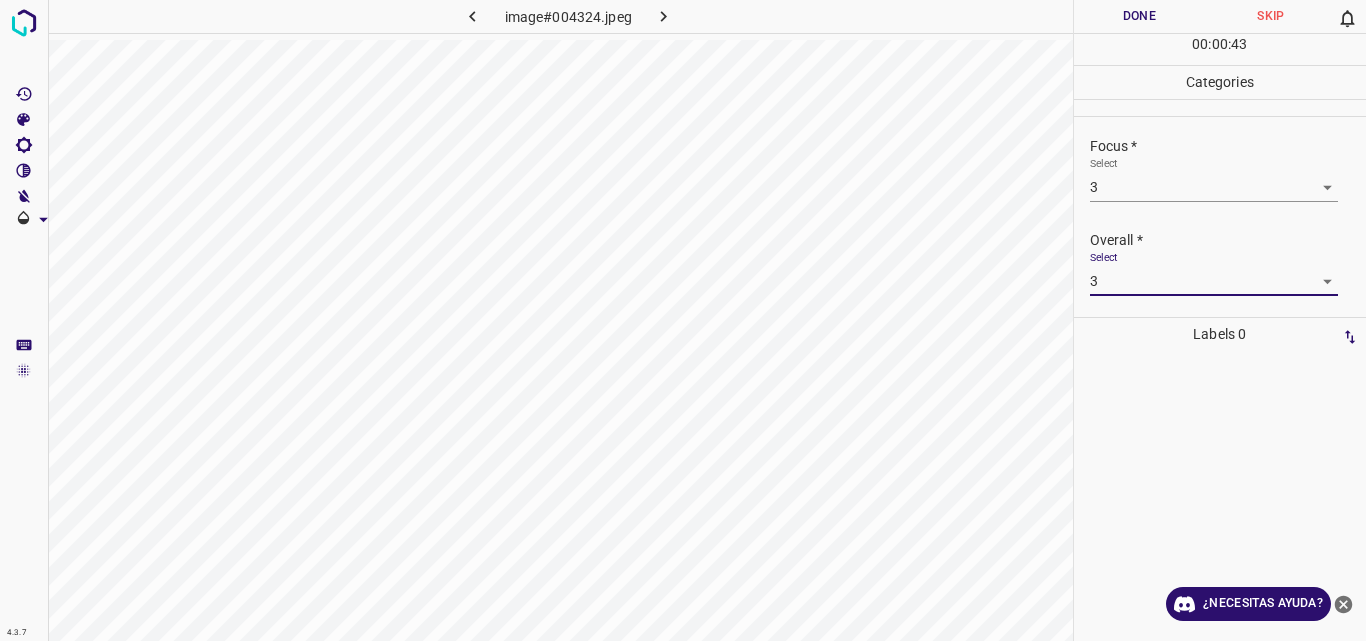 click on "Done" at bounding box center [1140, 16] 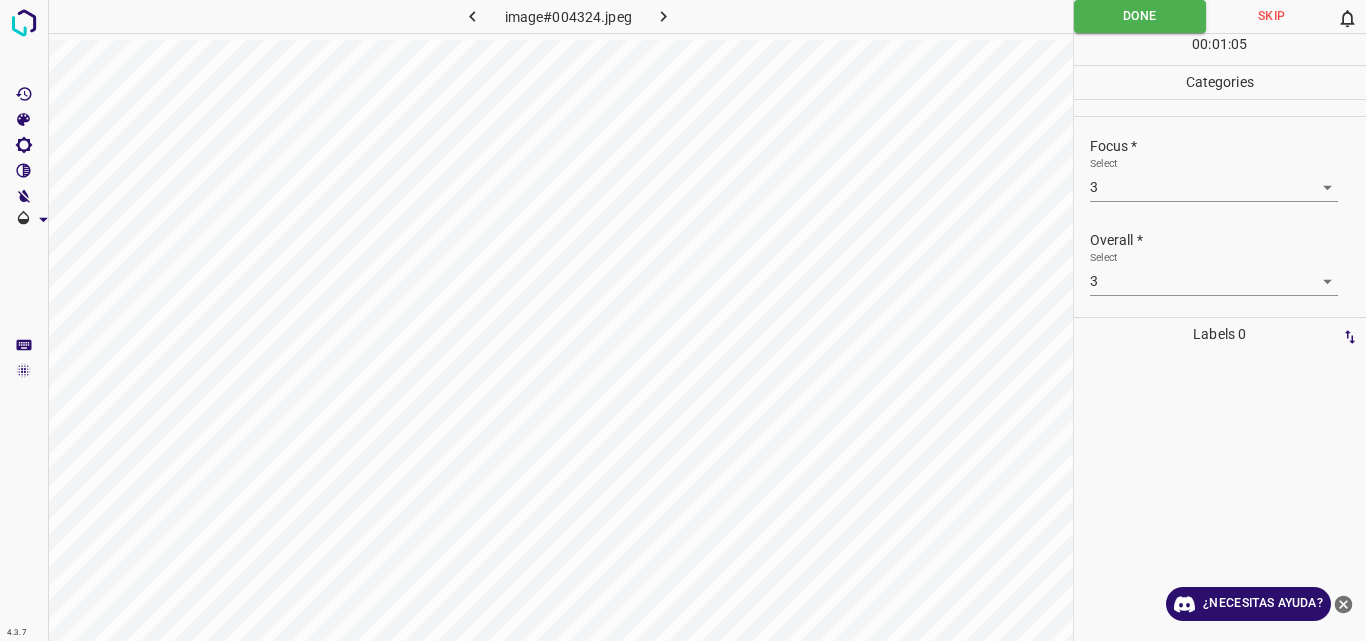 click 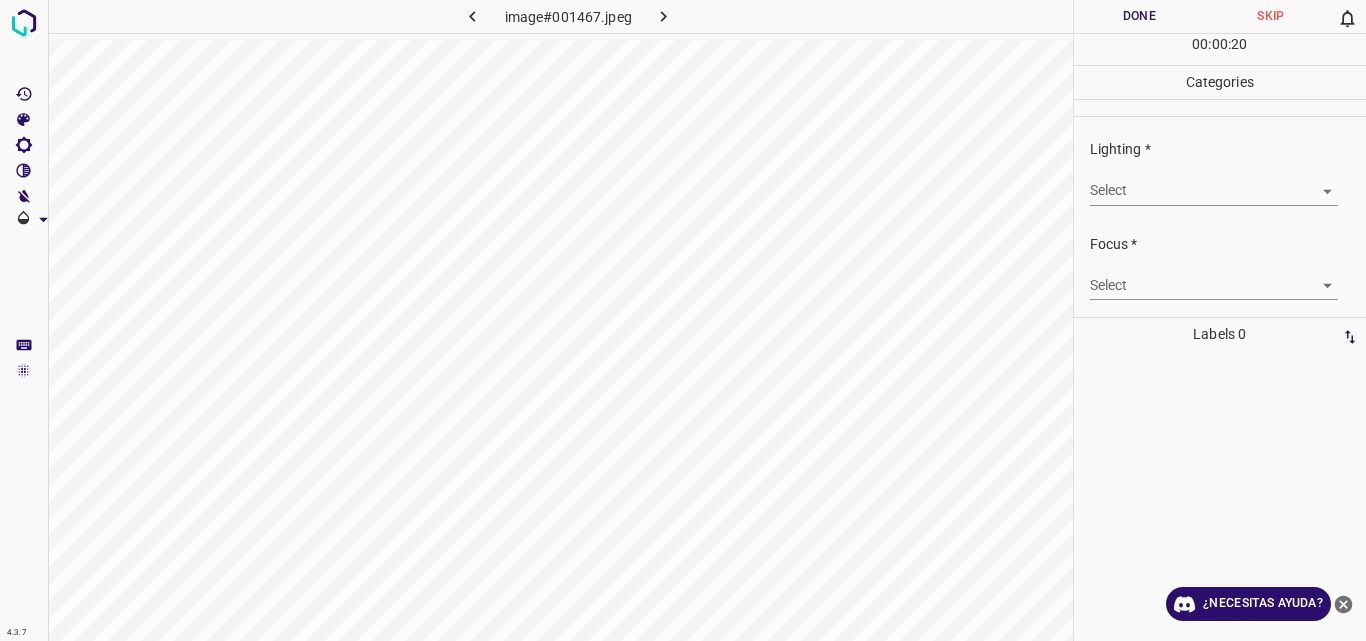 click on "Lighting *  Select ​" at bounding box center [1220, 172] 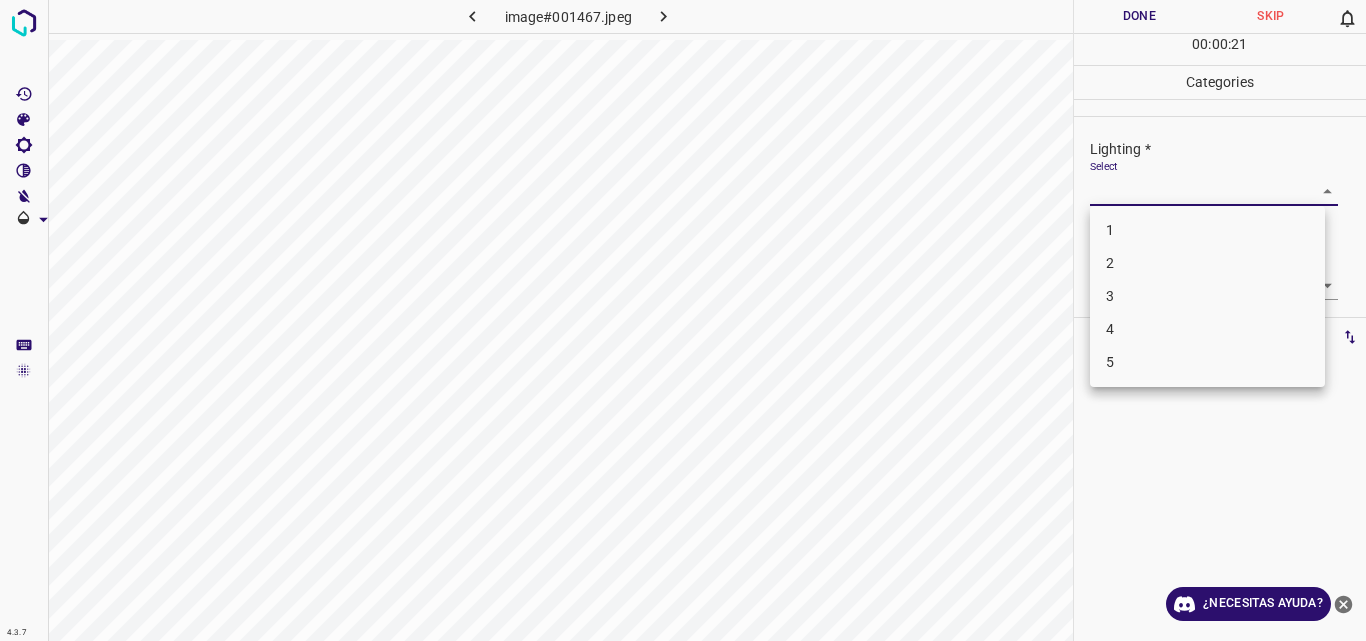 click on "4.3.7 image#001467.jpeg Done Skip 0 00   : 00   : 21   Categories Lighting *  Select ​ Focus *  Select ​ Overall *  Select ​ Labels   0 Categories 1 Lighting 2 Focus 3 Overall Tools Space Change between modes (Draw & Edit) I Auto labeling R Restore zoom M Zoom in N Zoom out Delete Delete selecte label Filters Z Restore filters X Saturation filter C Brightness filter V Contrast filter B Gray scale filter General O Download ¿Necesitas ayuda? Original text Rate this translation Your feedback will be used to help improve Google Translate - Texto - Esconder - Borrar 1 2 3 4 5" at bounding box center [683, 320] 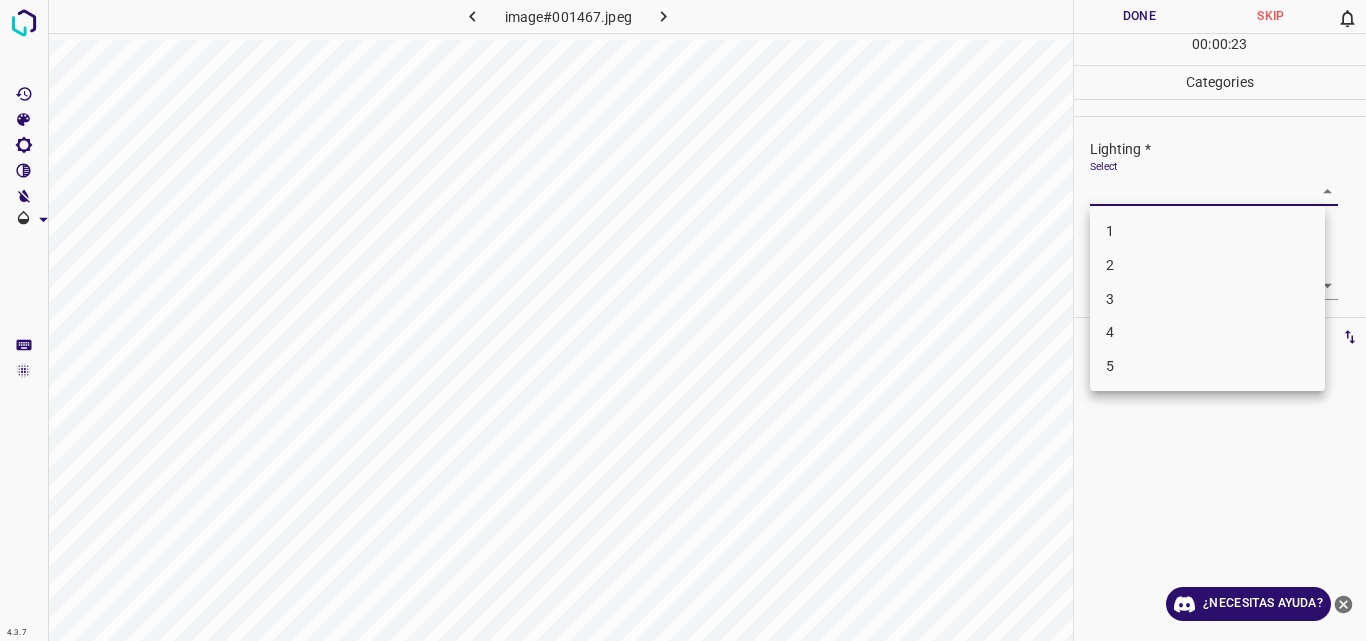 click on "2" at bounding box center [1207, 265] 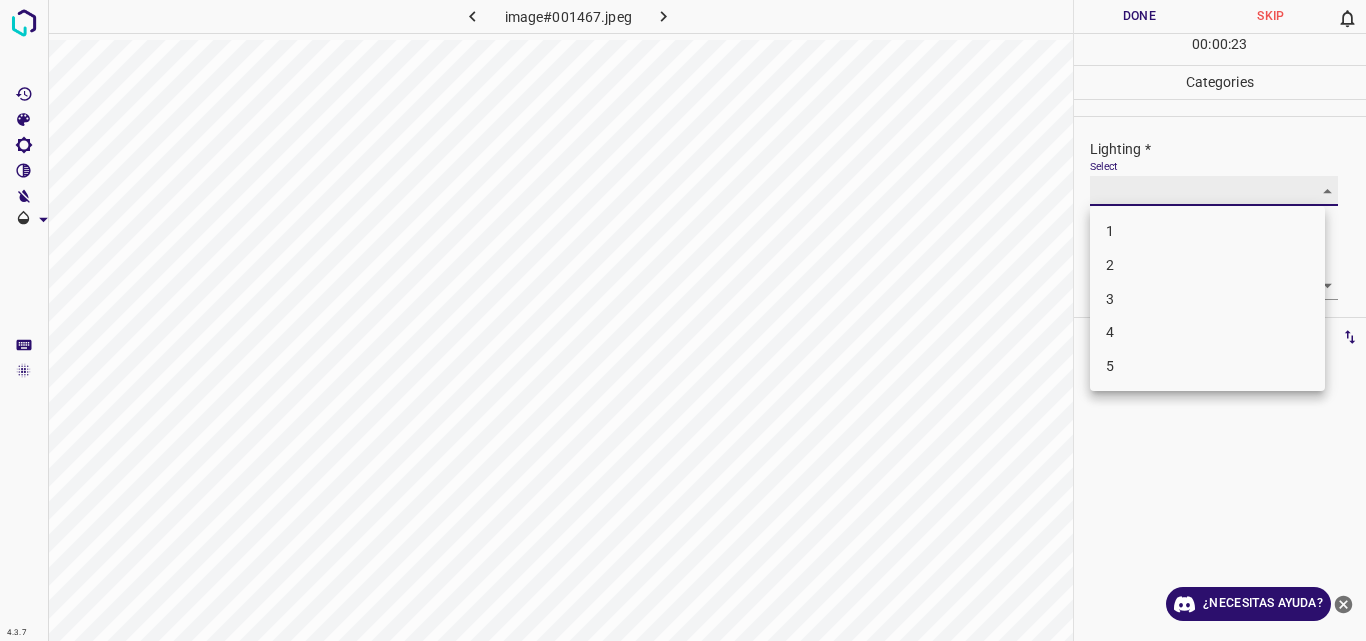 type on "2" 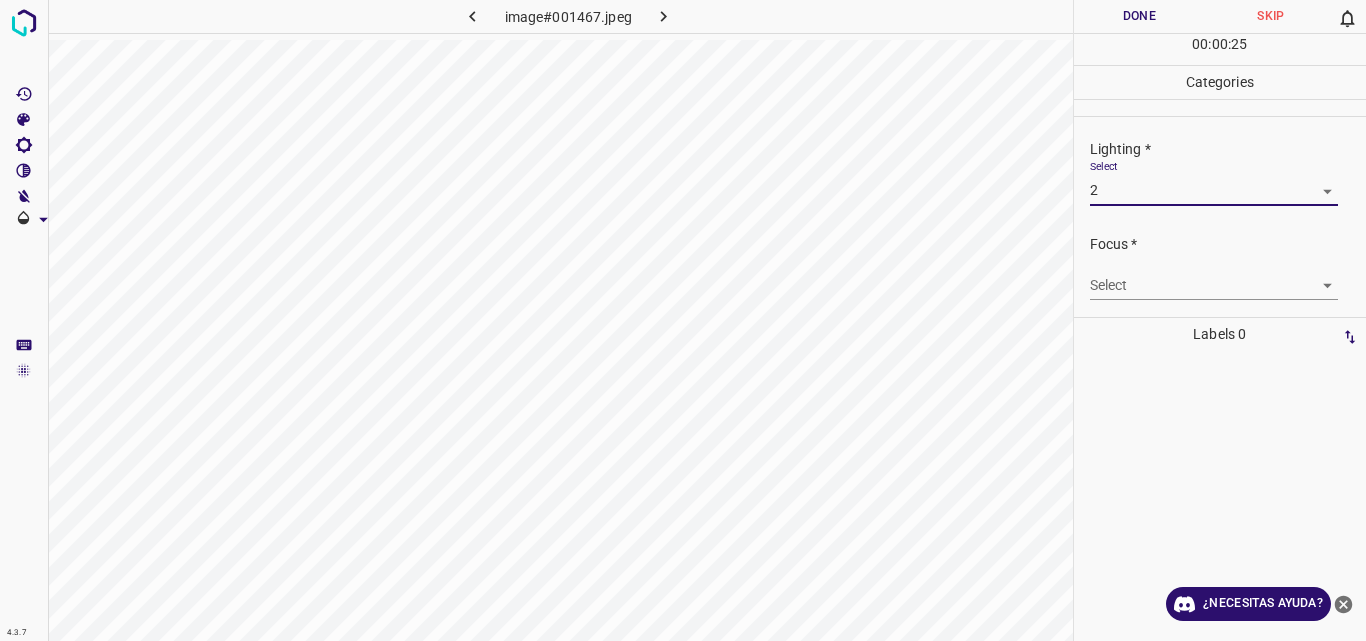 click on "4.3.7 image#001467.jpeg Done Skip 0 00   : 00   : 25   Categories Lighting *  Select 2 2 Focus *  Select ​ Overall *  Select ​ Labels   0 Categories 1 Lighting 2 Focus 3 Overall Tools Space Change between modes (Draw & Edit) I Auto labeling R Restore zoom M Zoom in N Zoom out Delete Delete selecte label Filters Z Restore filters X Saturation filter C Brightness filter V Contrast filter B Gray scale filter General O Download ¿Necesitas ayuda? Original text Rate this translation Your feedback will be used to help improve Google Translate - Texto - Esconder - Borrar" at bounding box center [683, 320] 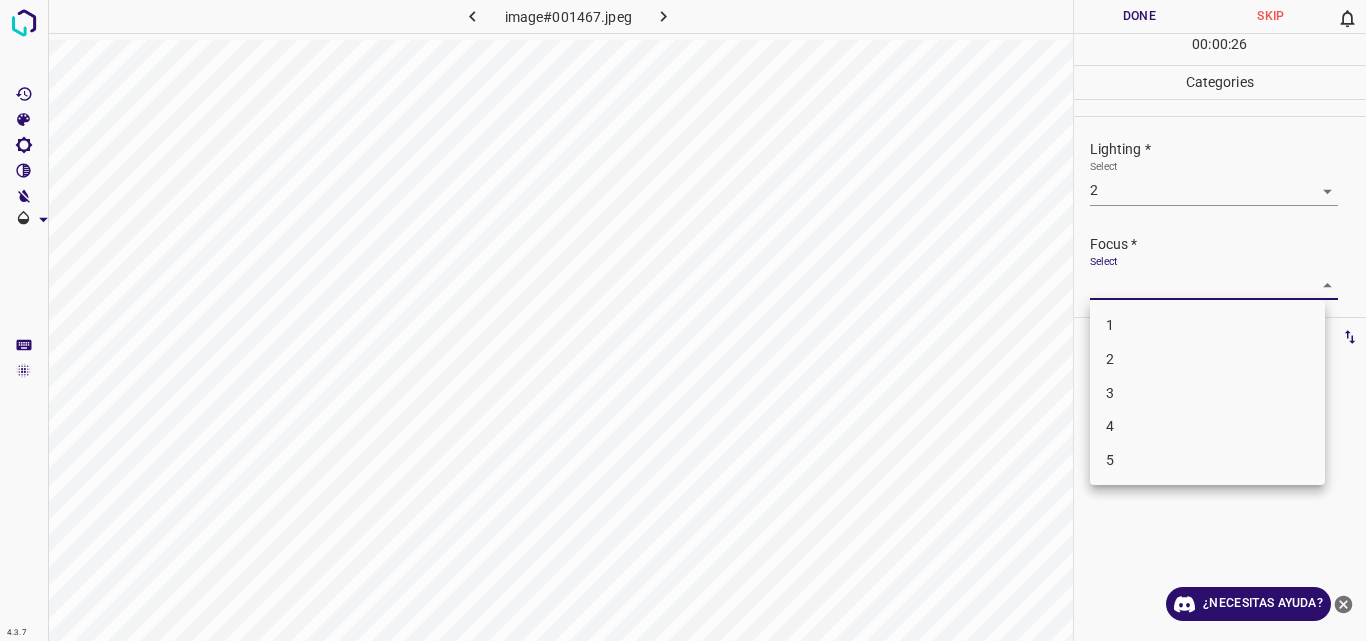click on "2" at bounding box center [1207, 359] 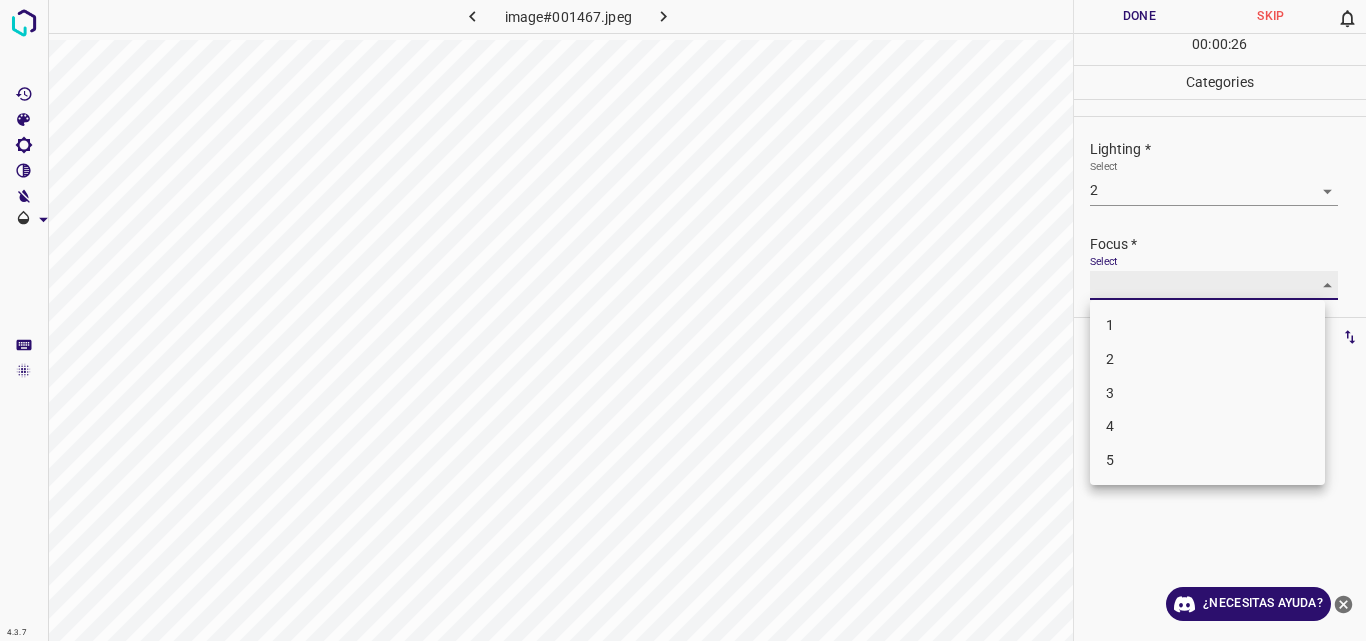 type on "2" 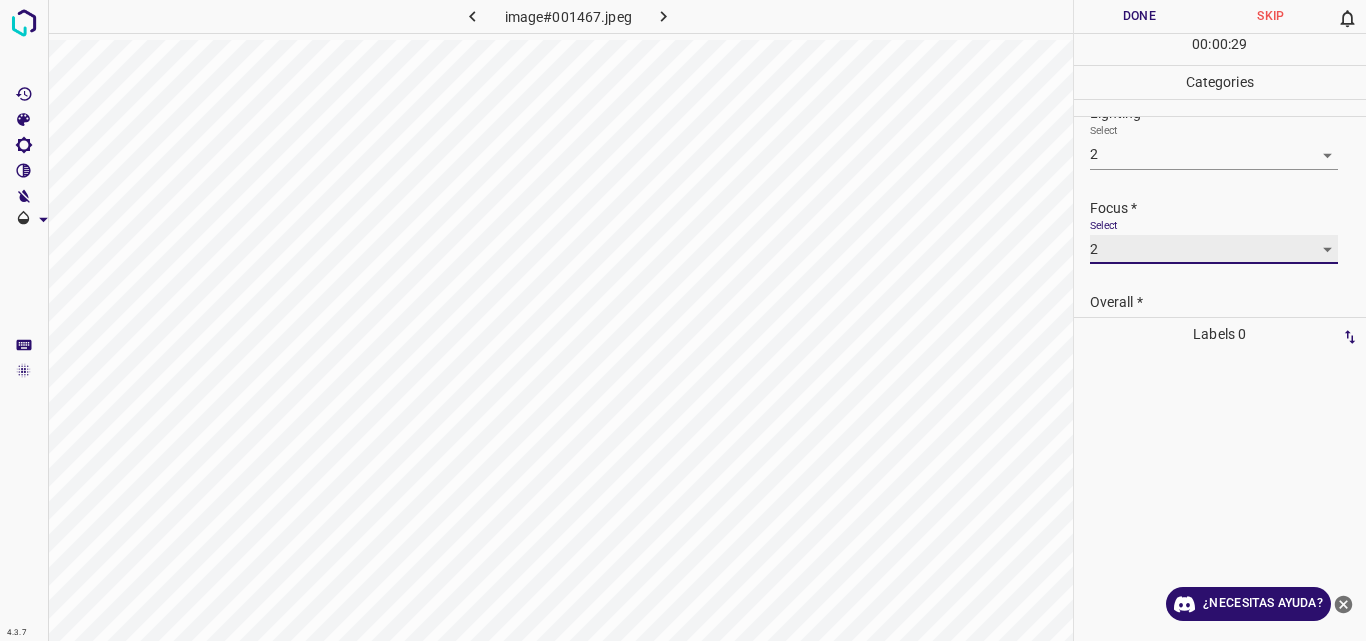 scroll, scrollTop: 98, scrollLeft: 0, axis: vertical 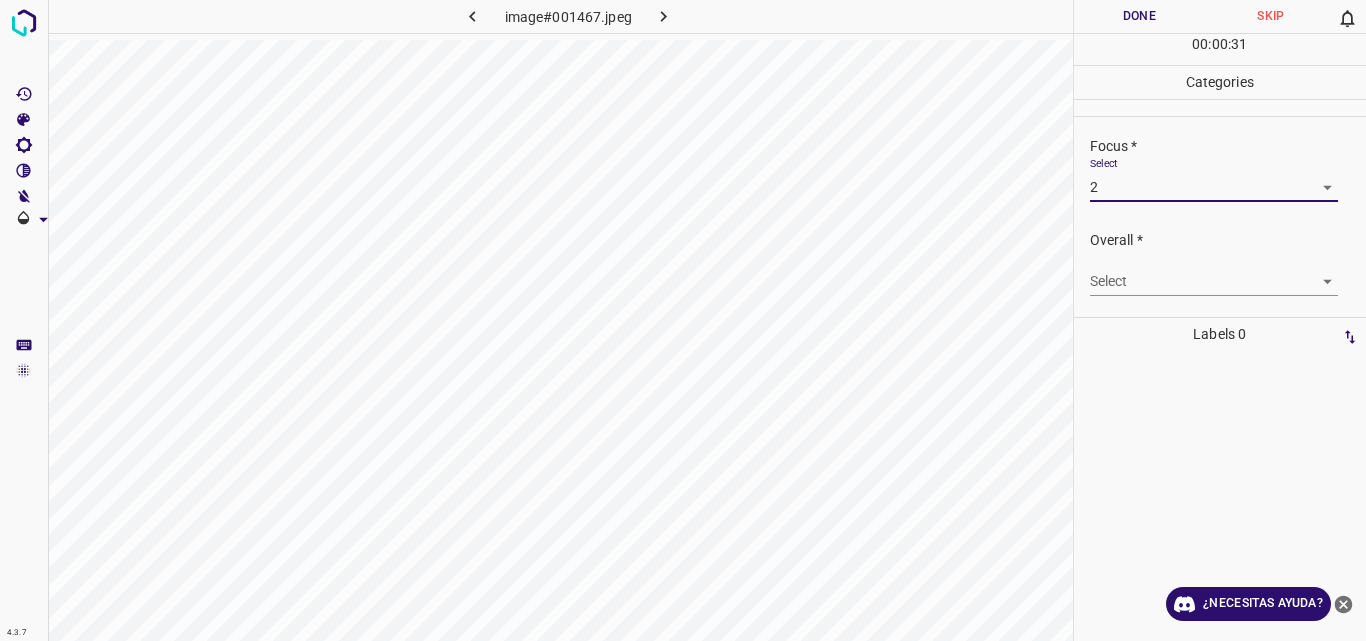 click on "4.3.7 image#001467.jpeg Done Skip 0 00   : 00   : 31   Categories Lighting *  Select 2 2 Focus *  Select 2 2 Overall *  Select ​ Labels   0 Categories 1 Lighting 2 Focus 3 Overall Tools Space Change between modes (Draw & Edit) I Auto labeling R Restore zoom M Zoom in N Zoom out Delete Delete selecte label Filters Z Restore filters X Saturation filter C Brightness filter V Contrast filter B Gray scale filter General O Download ¿Necesitas ayuda? Original text Rate this translation Your feedback will be used to help improve Google Translate - Texto - Esconder - Borrar" at bounding box center (683, 320) 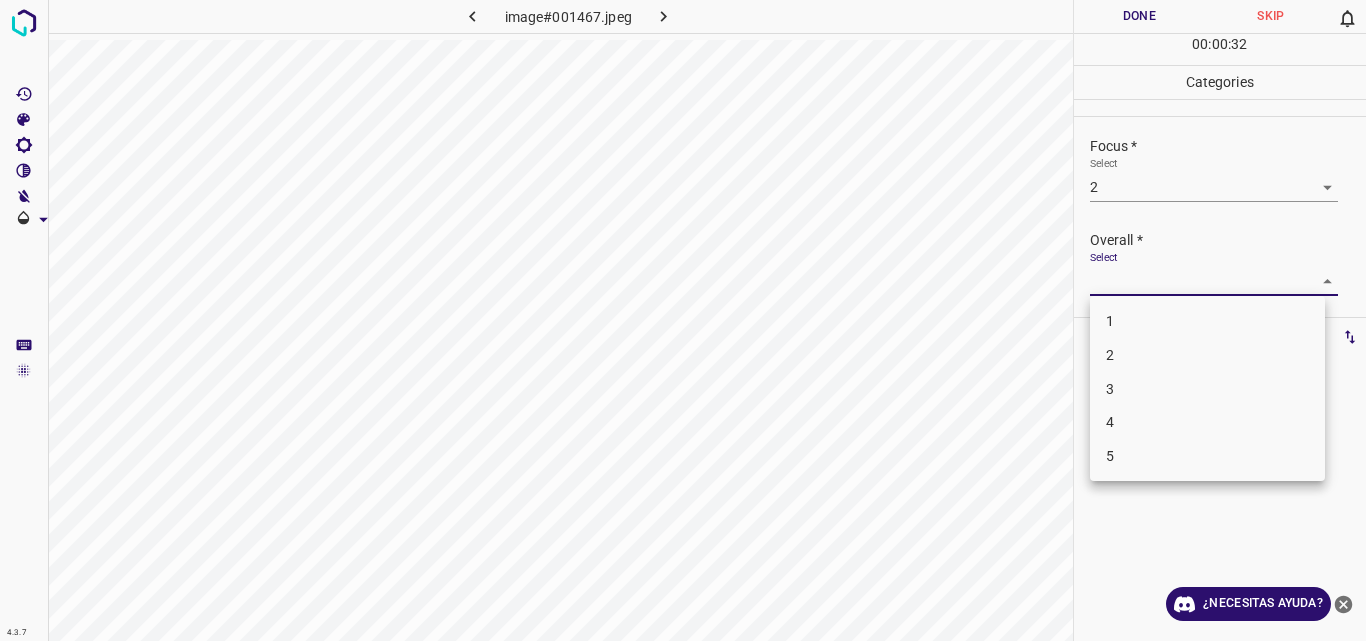 click on "2" at bounding box center [1207, 355] 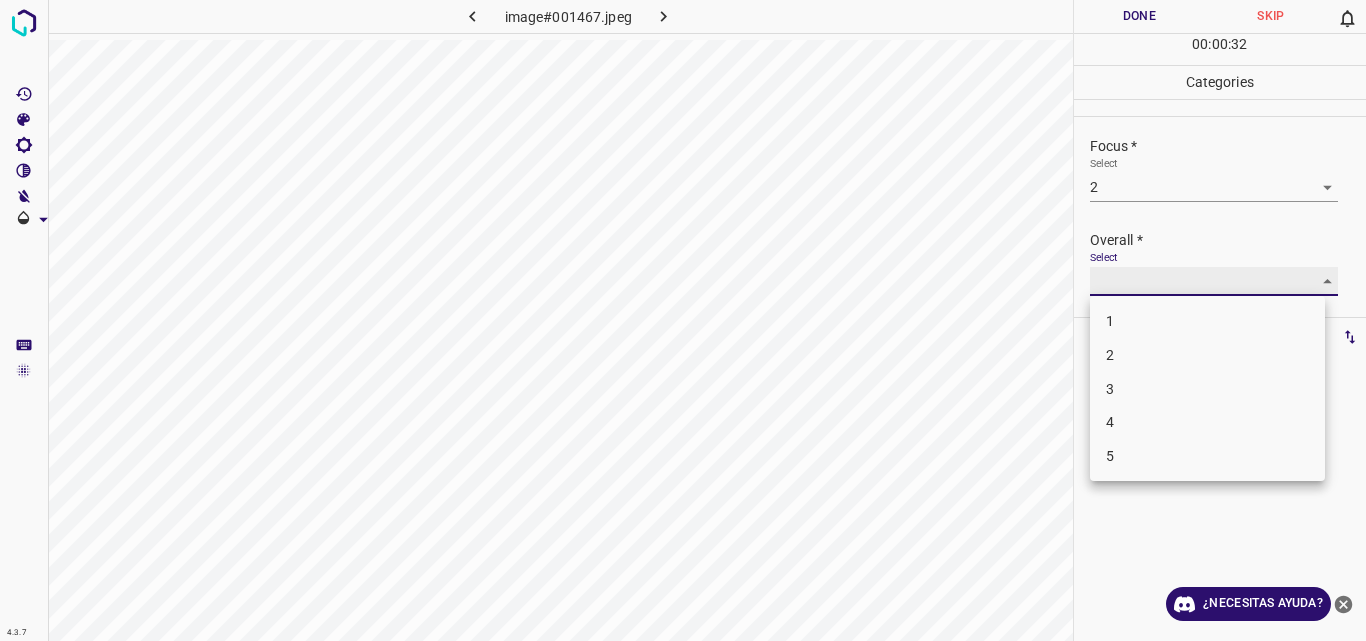 type on "2" 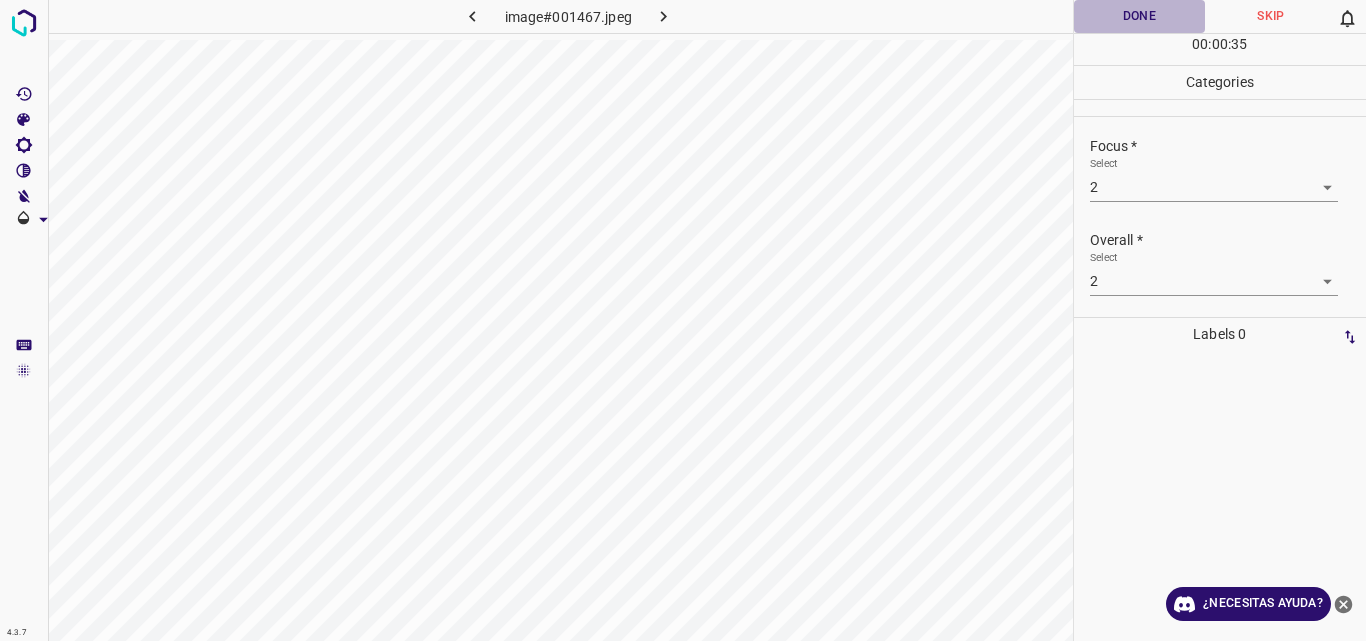 click on "Done" at bounding box center [1140, 16] 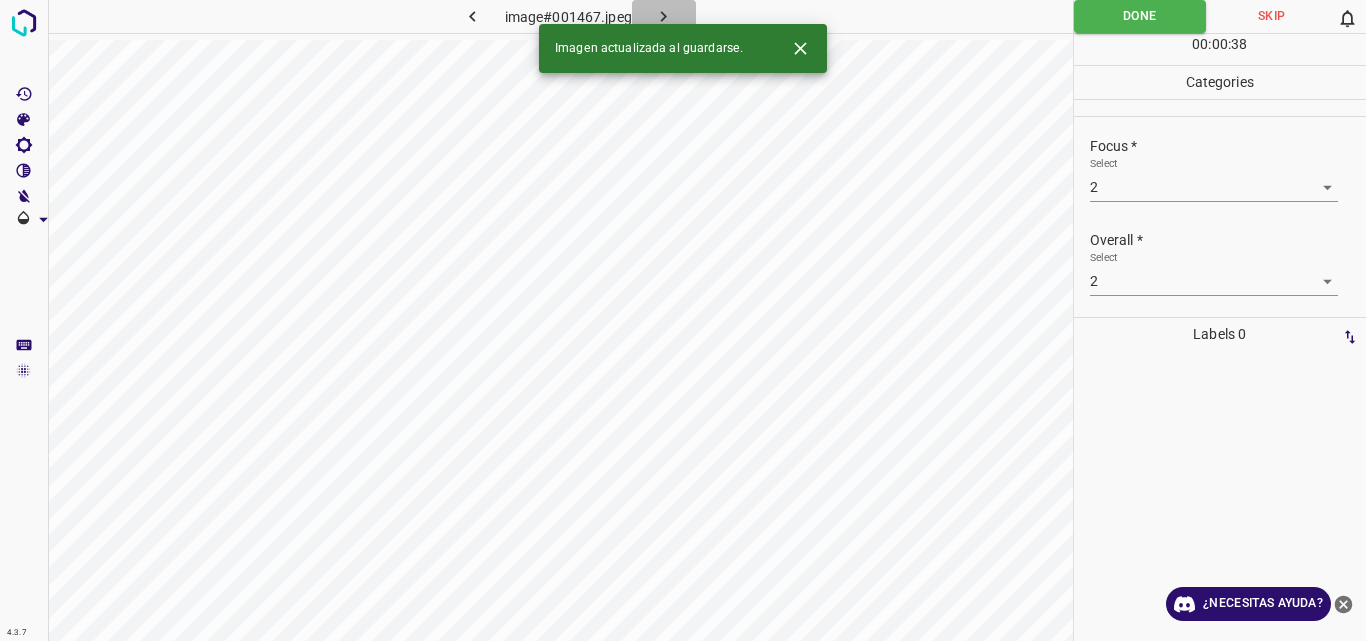 click 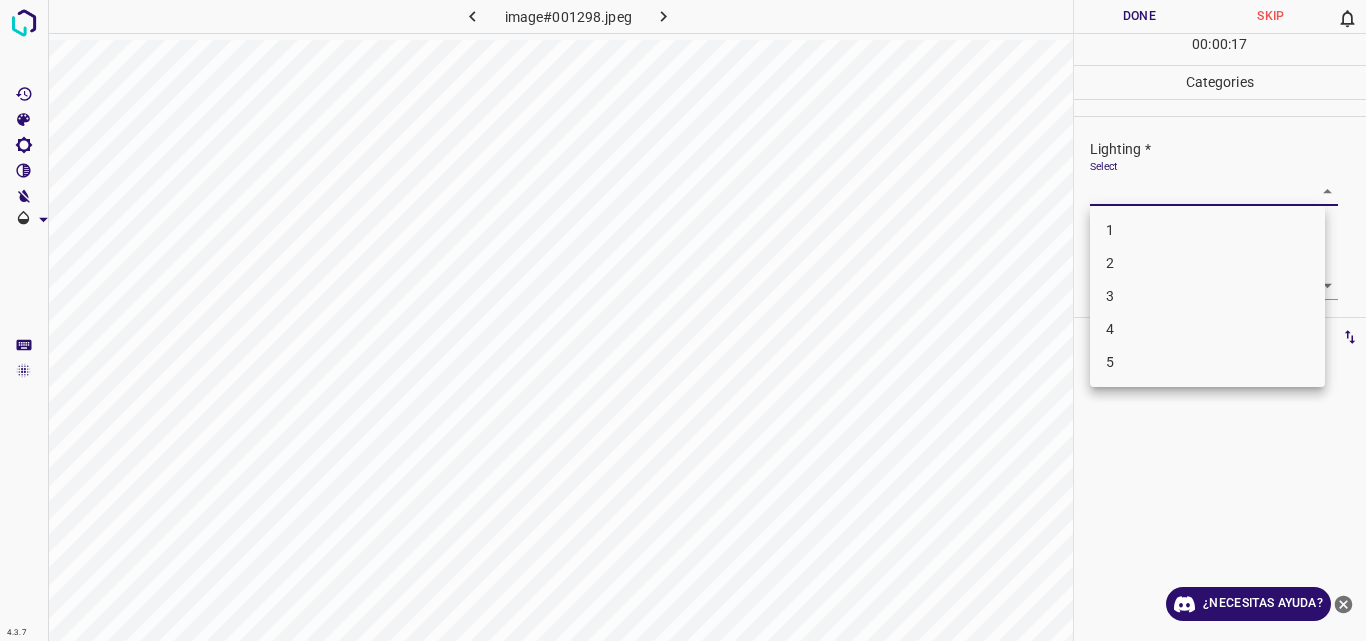 click on "4.3.7 image#001298.jpeg Done Skip 0 00   : 00   : 17   Categories Lighting *  Select ​ Focus *  Select ​ Overall *  Select ​ Labels   0 Categories 1 Lighting 2 Focus 3 Overall Tools Space Change between modes (Draw & Edit) I Auto labeling R Restore zoom M Zoom in N Zoom out Delete Delete selecte label Filters Z Restore filters X Saturation filter C Brightness filter V Contrast filter B Gray scale filter General O Download ¿Necesitas ayuda? Original text Rate this translation Your feedback will be used to help improve Google Translate - Texto - Esconder - Borrar 1 2 3 4 5" at bounding box center (683, 320) 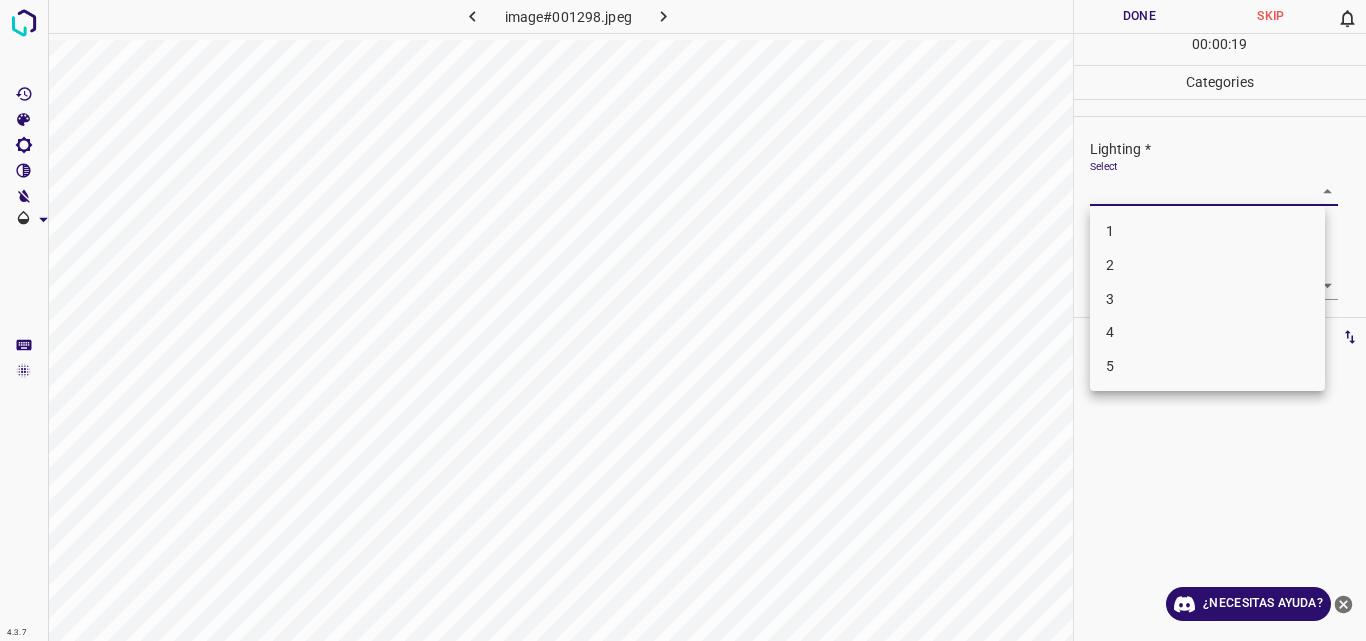 click on "3" at bounding box center (1207, 299) 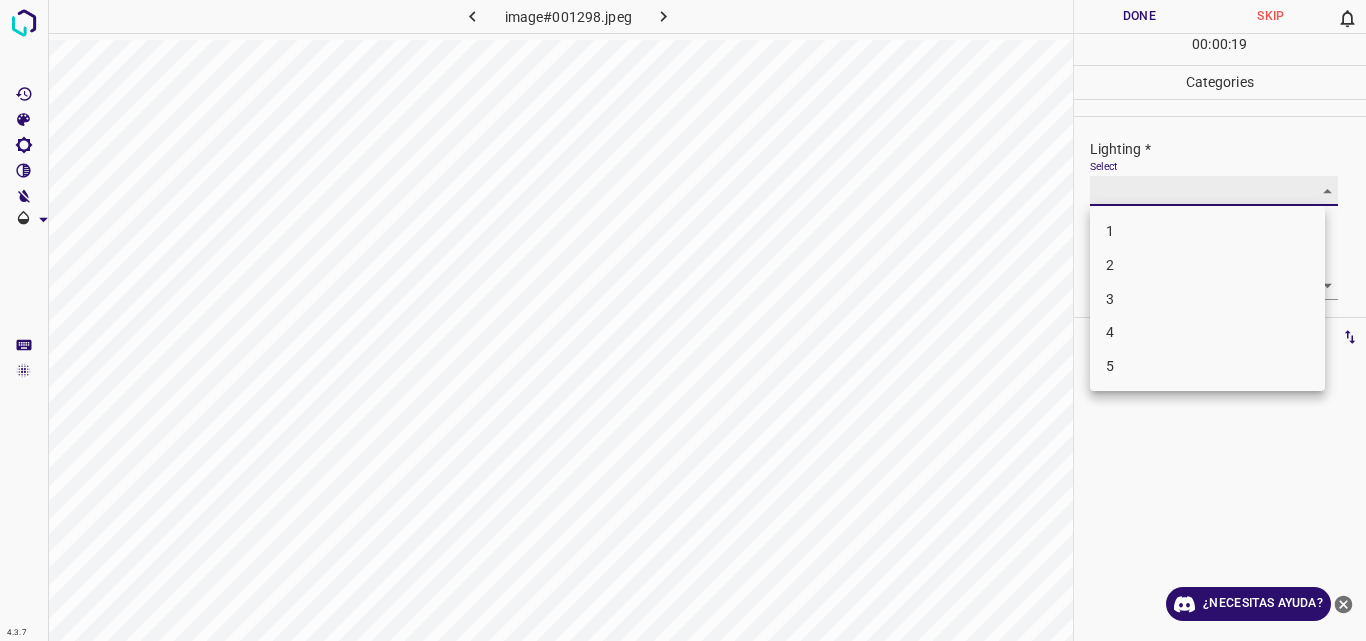 type on "3" 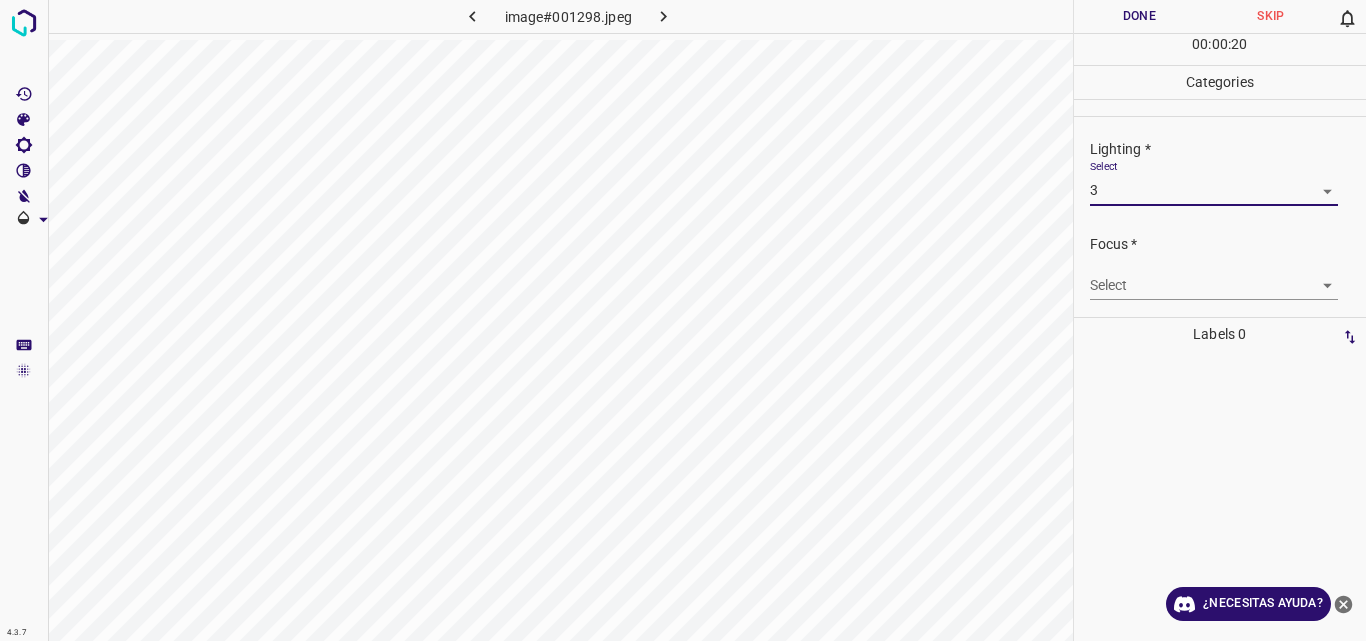 click on "4.3.7 image#001298.jpeg Done Skip 0 00   : 00   : 20   Categories Lighting *  Select 3 3 Focus *  Select ​ Overall *  Select ​ Labels   0 Categories 1 Lighting 2 Focus 3 Overall Tools Space Change between modes (Draw & Edit) I Auto labeling R Restore zoom M Zoom in N Zoom out Delete Delete selecte label Filters Z Restore filters X Saturation filter C Brightness filter V Contrast filter B Gray scale filter General O Download ¿Necesitas ayuda? Original text Rate this translation Your feedback will be used to help improve Google Translate - Texto - Esconder - Borrar" at bounding box center [683, 320] 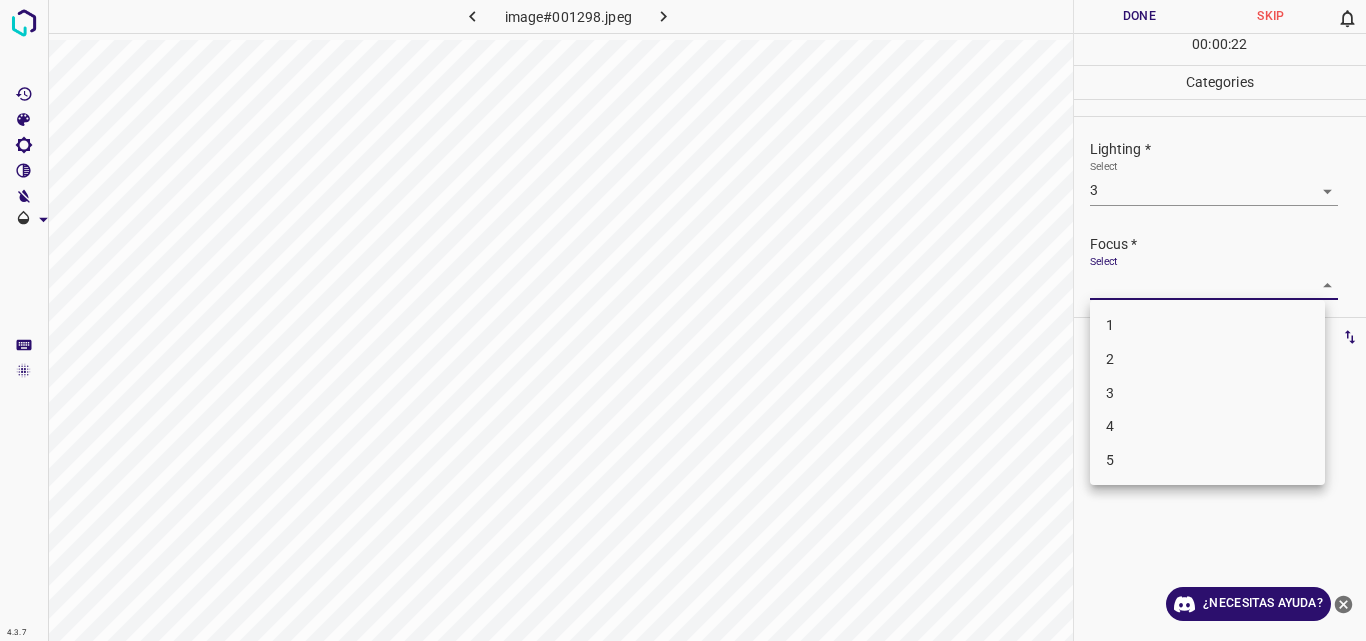 click on "3" at bounding box center [1207, 393] 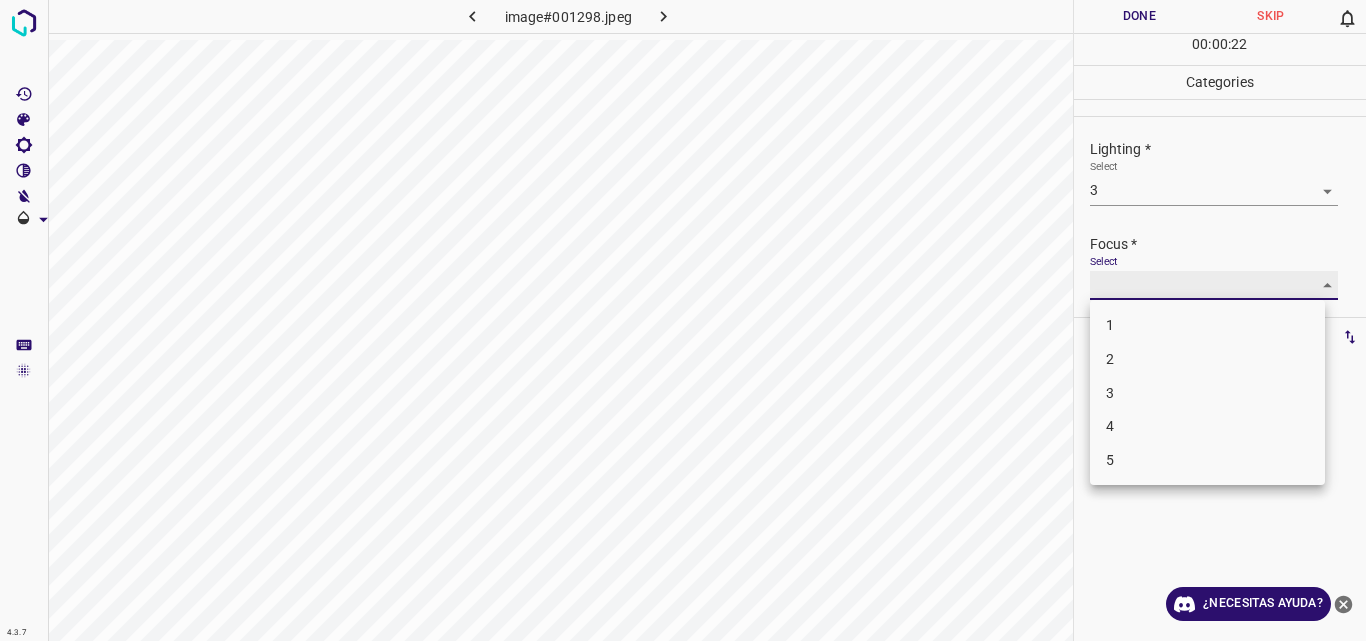 type on "3" 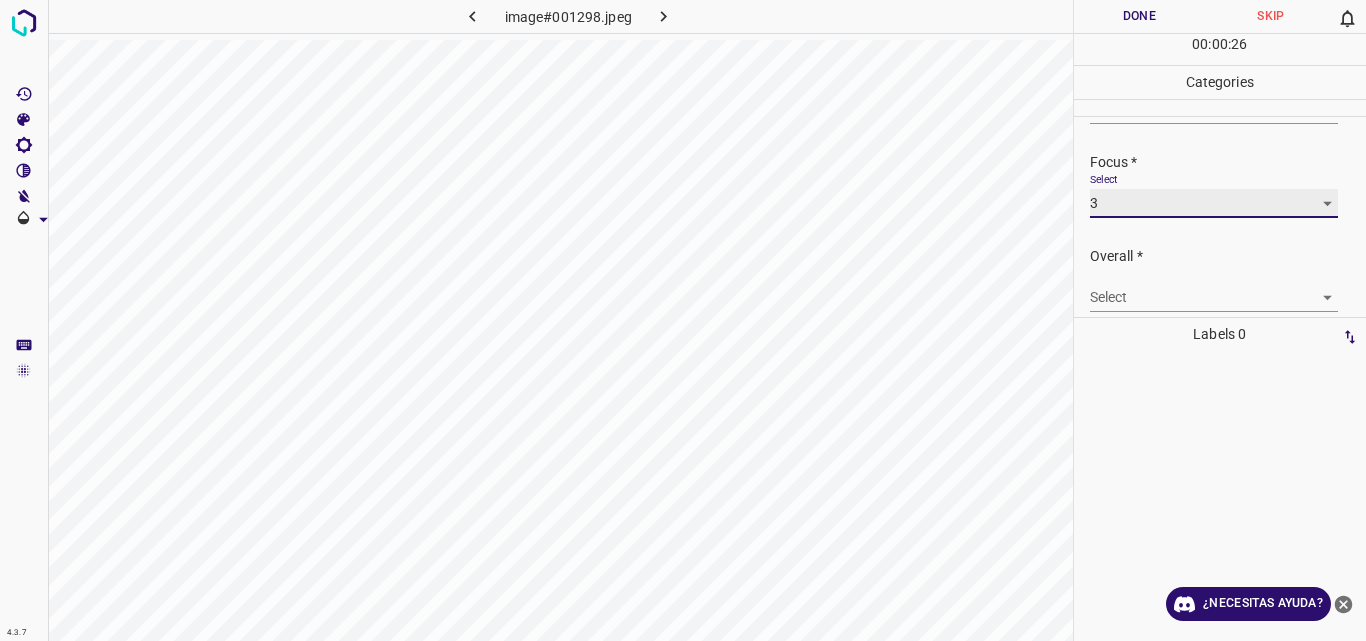 scroll, scrollTop: 98, scrollLeft: 0, axis: vertical 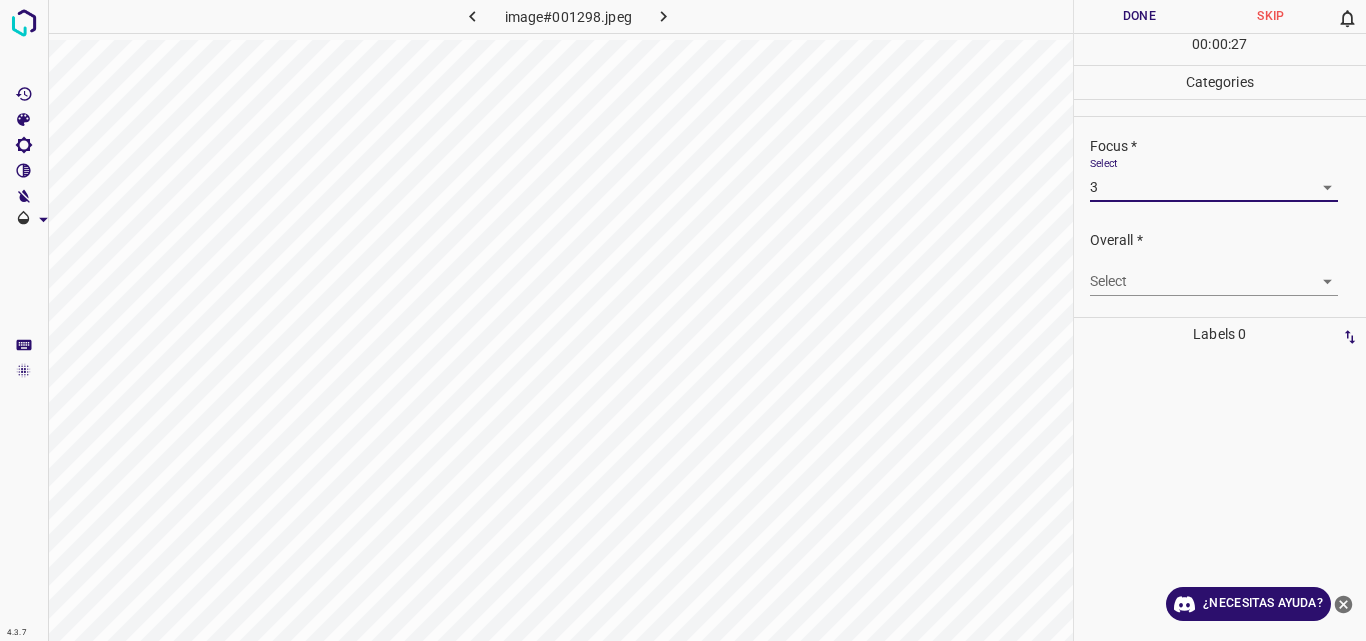 click on "4.3.7 image#001298.jpeg Done Skip 0 00   : 00   : 27   Categories Lighting *  Select 3 3 Focus *  Select 3 3 Overall *  Select ​ Labels   0 Categories 1 Lighting 2 Focus 3 Overall Tools Space Change between modes (Draw & Edit) I Auto labeling R Restore zoom M Zoom in N Zoom out Delete Delete selecte label Filters Z Restore filters X Saturation filter C Brightness filter V Contrast filter B Gray scale filter General O Download ¿Necesitas ayuda? Original text Rate this translation Your feedback will be used to help improve Google Translate - Texto - Esconder - Borrar" at bounding box center (683, 320) 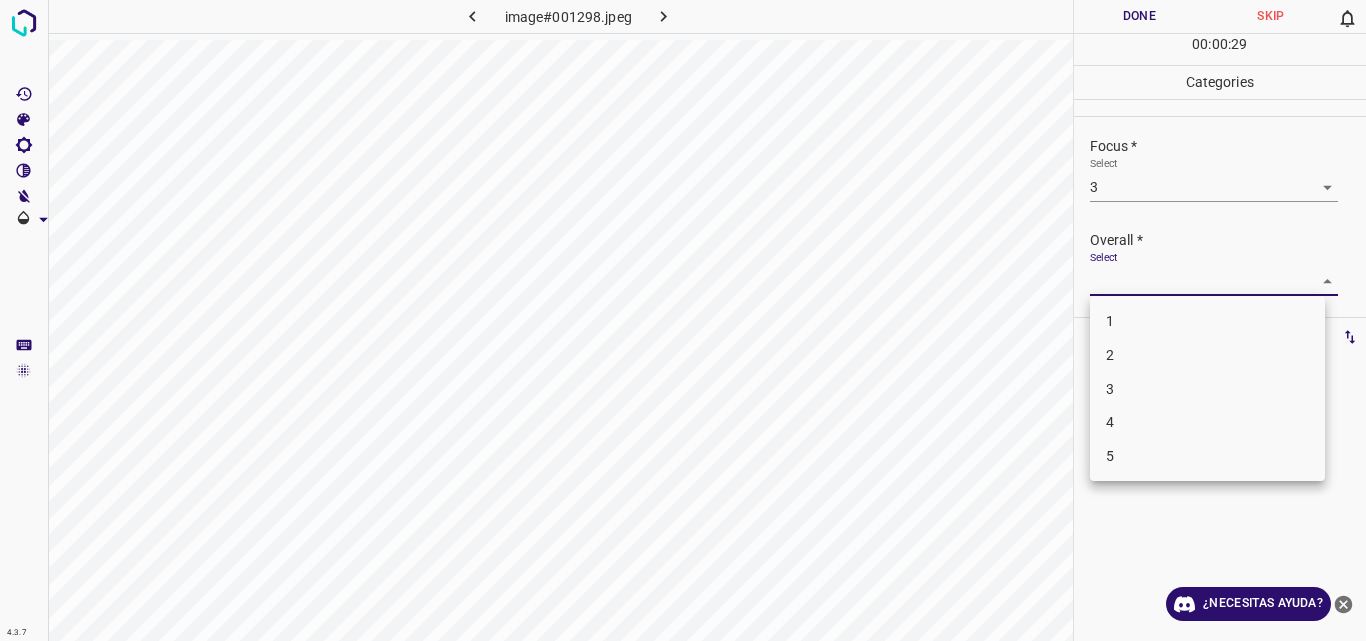 click on "3" at bounding box center [1207, 389] 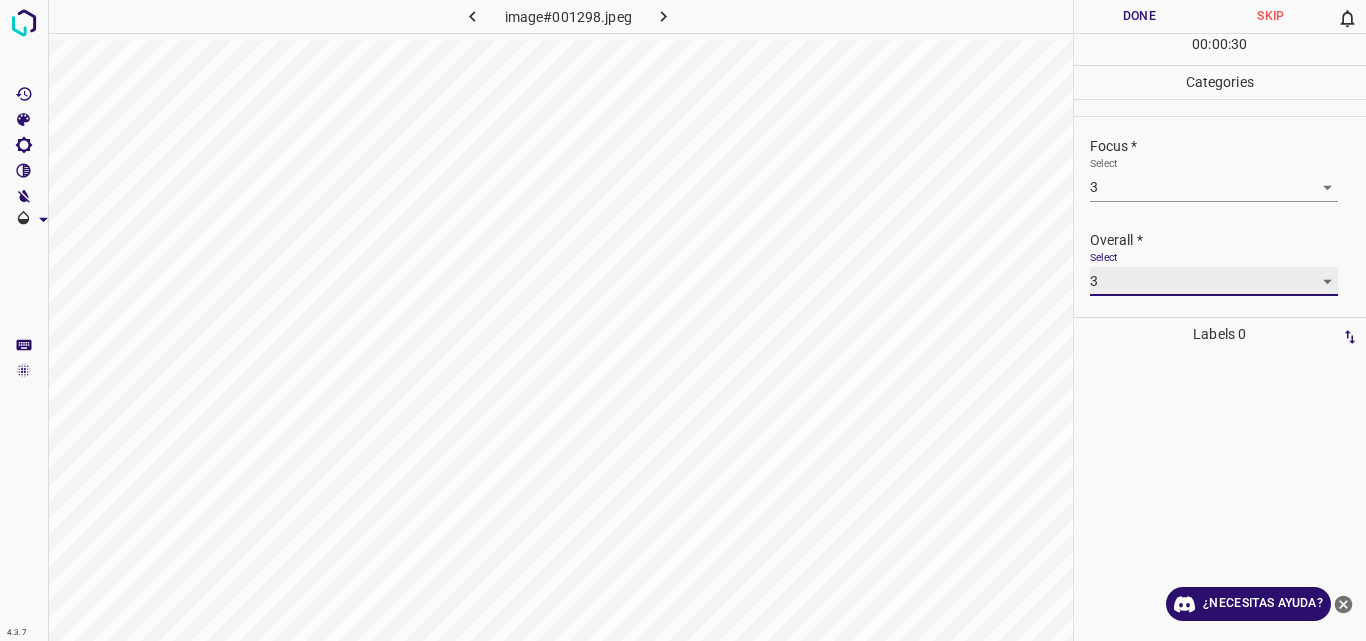 type on "3" 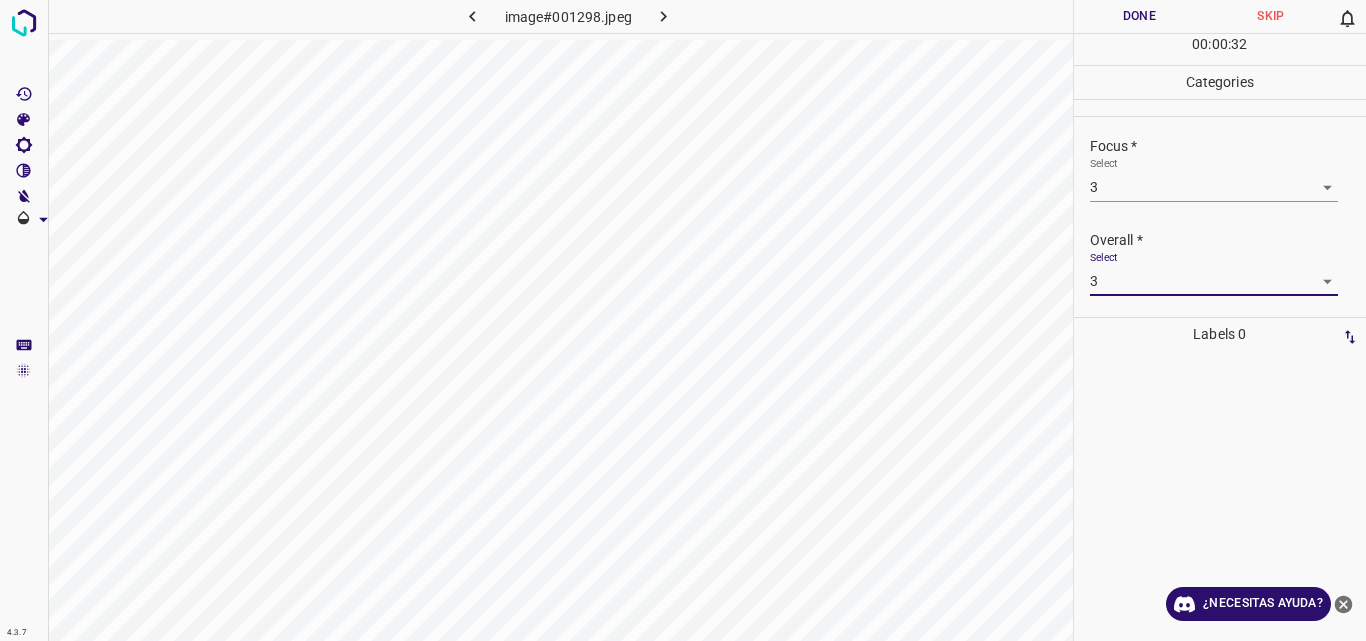 click on "Done" at bounding box center (1140, 16) 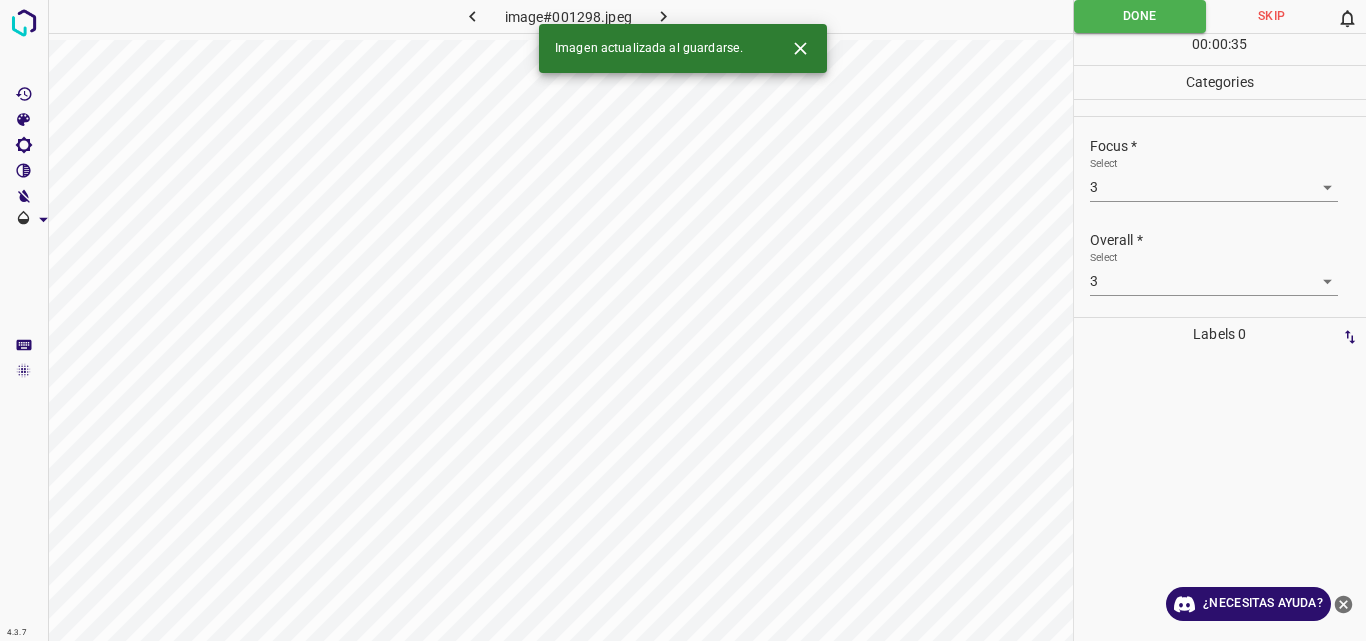click 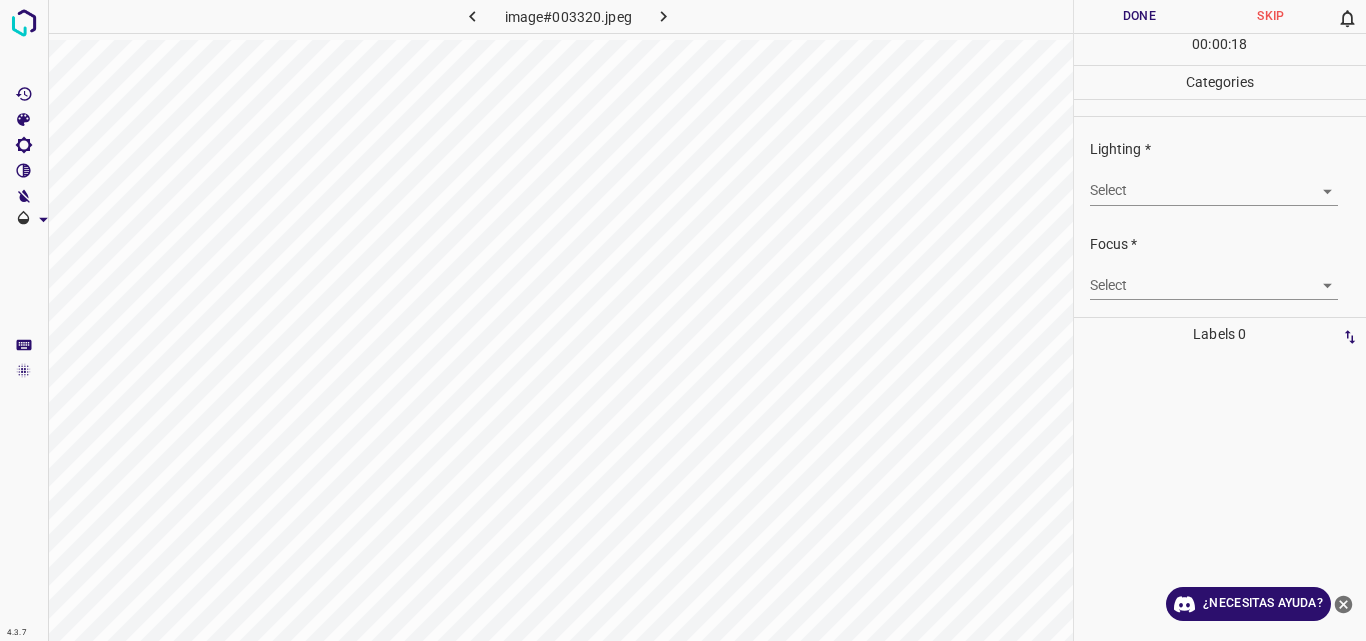 click on "4.3.7 image#003320.jpeg Done Skip 0 00   : 00   : 18   Categories Lighting *  Select ​ Focus *  Select ​ Overall *  Select ​ Labels   0 Categories 1 Lighting 2 Focus 3 Overall Tools Space Change between modes (Draw & Edit) I Auto labeling R Restore zoom M Zoom in N Zoom out Delete Delete selecte label Filters Z Restore filters X Saturation filter C Brightness filter V Contrast filter B Gray scale filter General O Download ¿Necesitas ayuda? Original text Rate this translation Your feedback will be used to help improve Google Translate - Texto - Esconder - Borrar" at bounding box center [683, 320] 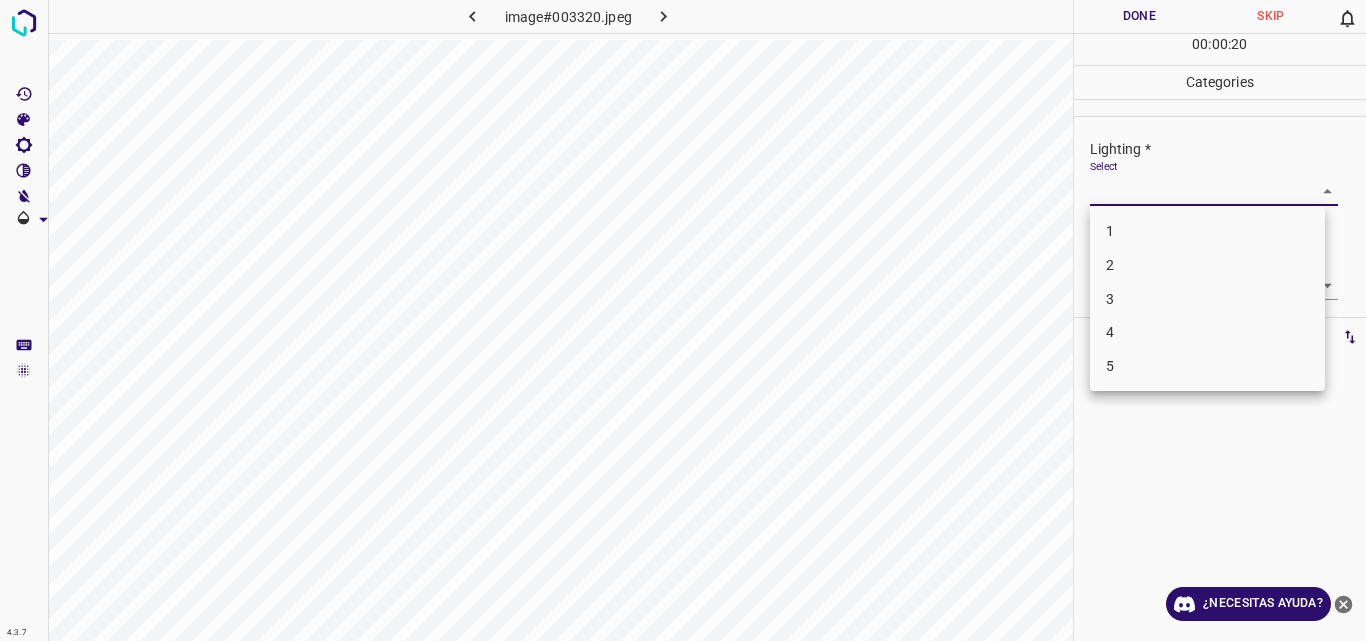 click on "3" at bounding box center [1207, 299] 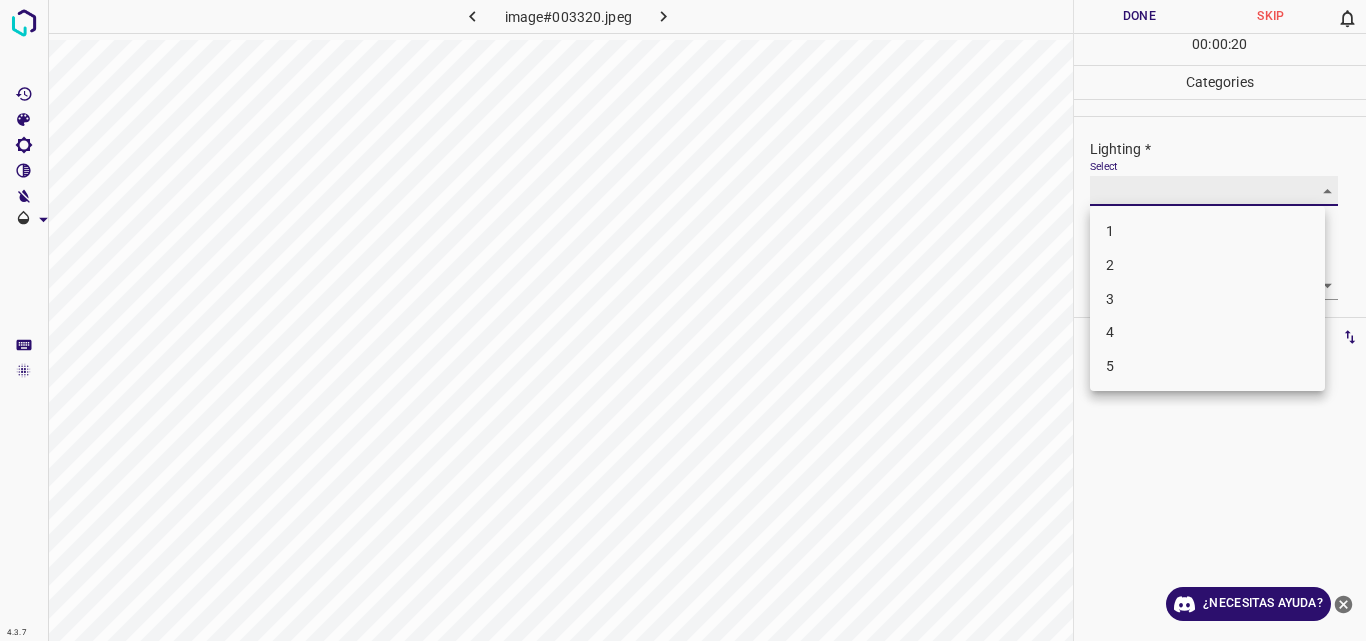 type on "3" 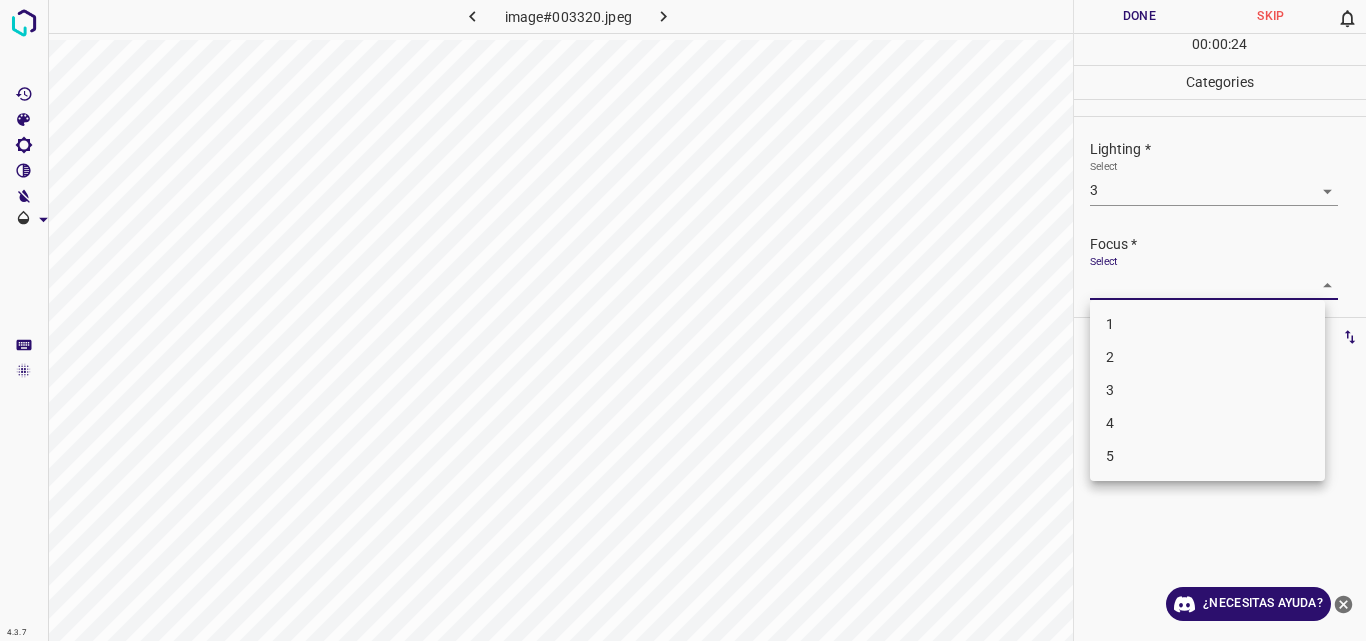 click on "4.3.7 image#003320.jpeg Done Skip 0 00   : 00   : 24   Categories Lighting *  Select 3 3 Focus *  Select ​ Overall *  Select ​ Labels   0 Categories 1 Lighting 2 Focus 3 Overall Tools Space Change between modes (Draw & Edit) I Auto labeling R Restore zoom M Zoom in N Zoom out Delete Delete selecte label Filters Z Restore filters X Saturation filter C Brightness filter V Contrast filter B Gray scale filter General O Download ¿Necesitas ayuda? Original text Rate this translation Your feedback will be used to help improve Google Translate - Texto - Esconder - Borrar 1 2 3 4 5" at bounding box center (683, 320) 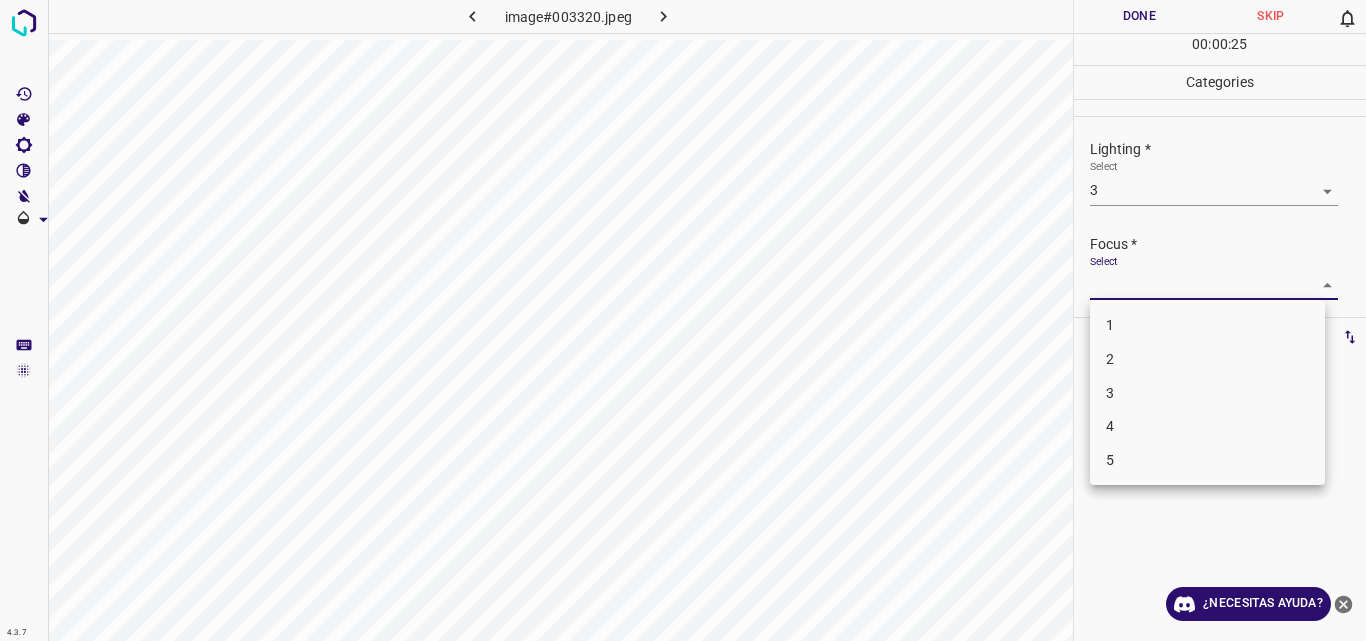 click on "3" at bounding box center (1207, 393) 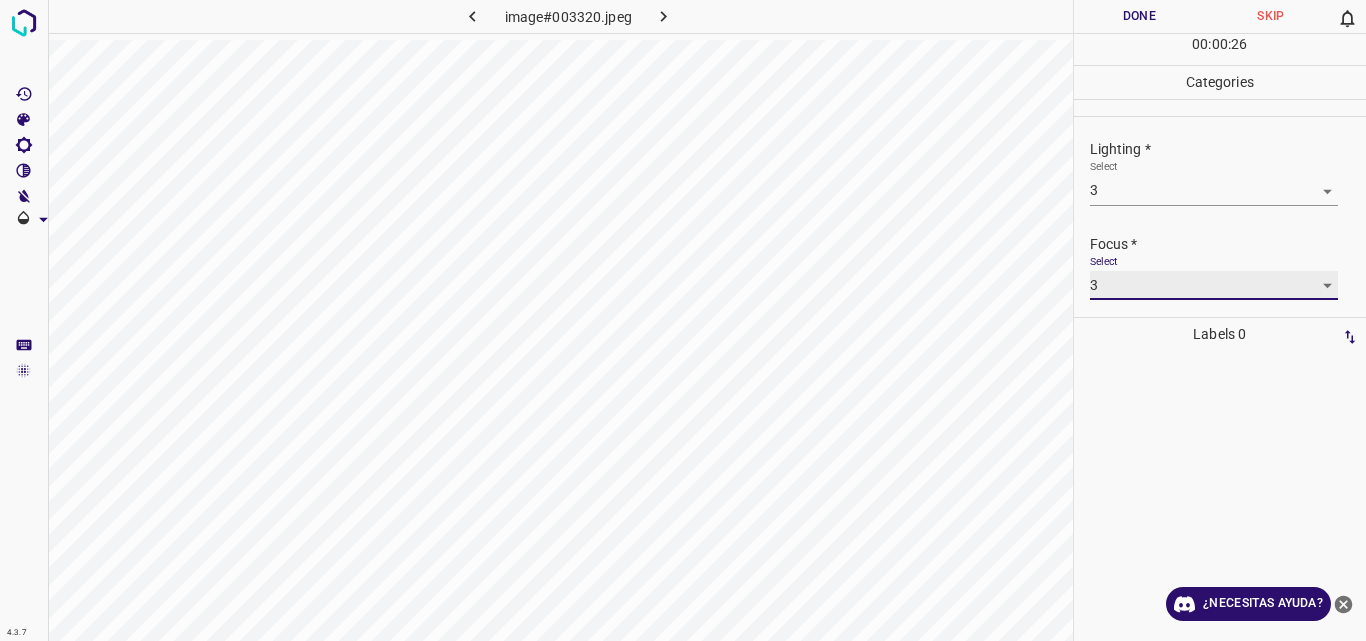 type on "3" 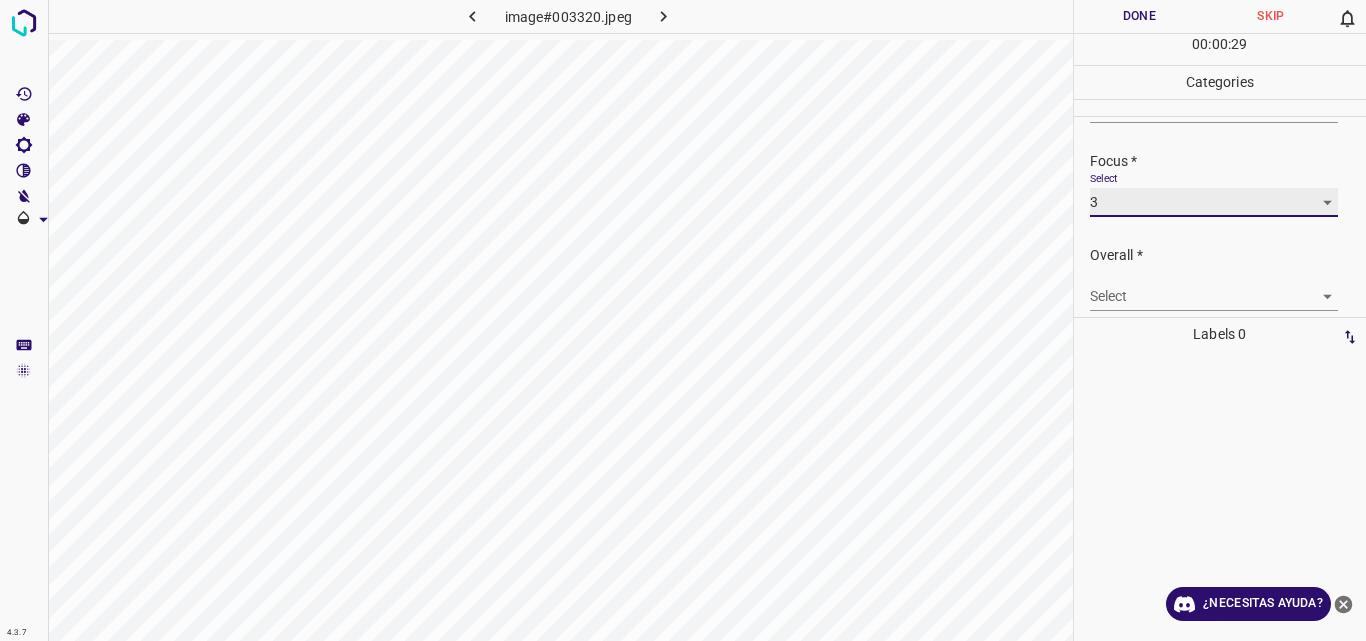 scroll, scrollTop: 98, scrollLeft: 0, axis: vertical 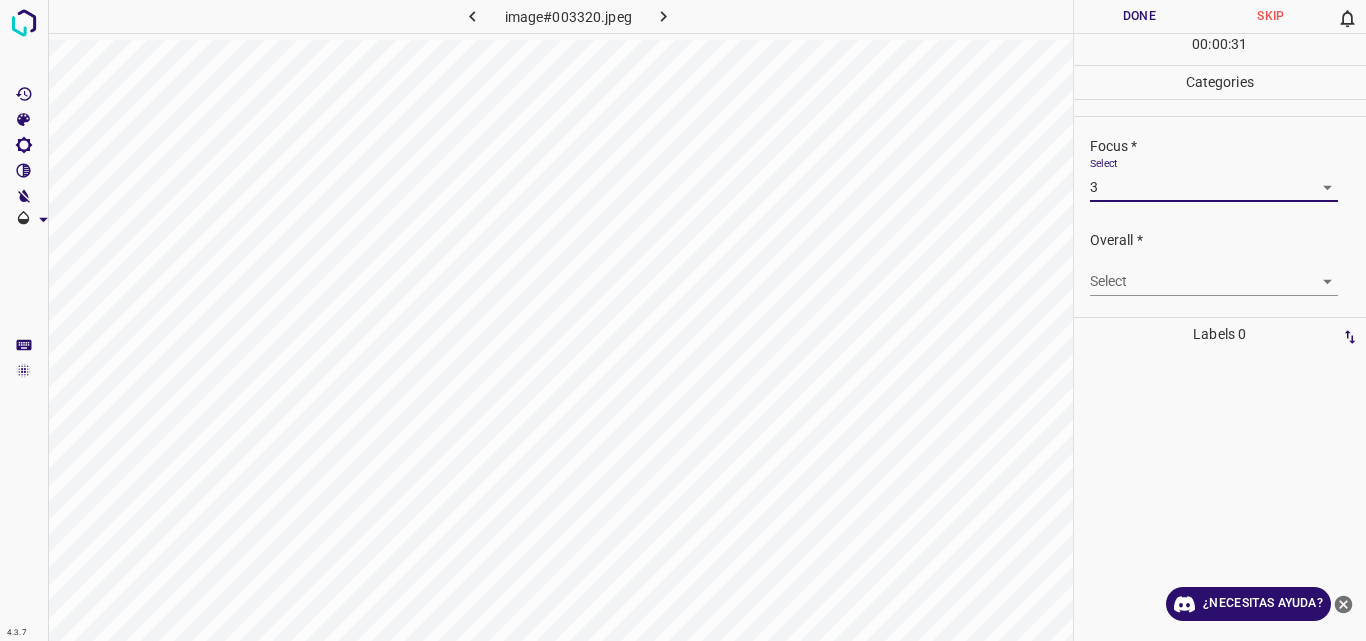 click on "4.3.7 image#003320.jpeg Done Skip 0 00   : 00   : 31   Categories Lighting *  Select 3 3 Focus *  Select 3 3 Overall *  Select ​ Labels   0 Categories 1 Lighting 2 Focus 3 Overall Tools Space Change between modes (Draw & Edit) I Auto labeling R Restore zoom M Zoom in N Zoom out Delete Delete selecte label Filters Z Restore filters X Saturation filter C Brightness filter V Contrast filter B Gray scale filter General O Download ¿Necesitas ayuda? Original text Rate this translation Your feedback will be used to help improve Google Translate - Texto - Esconder - Borrar" at bounding box center [683, 320] 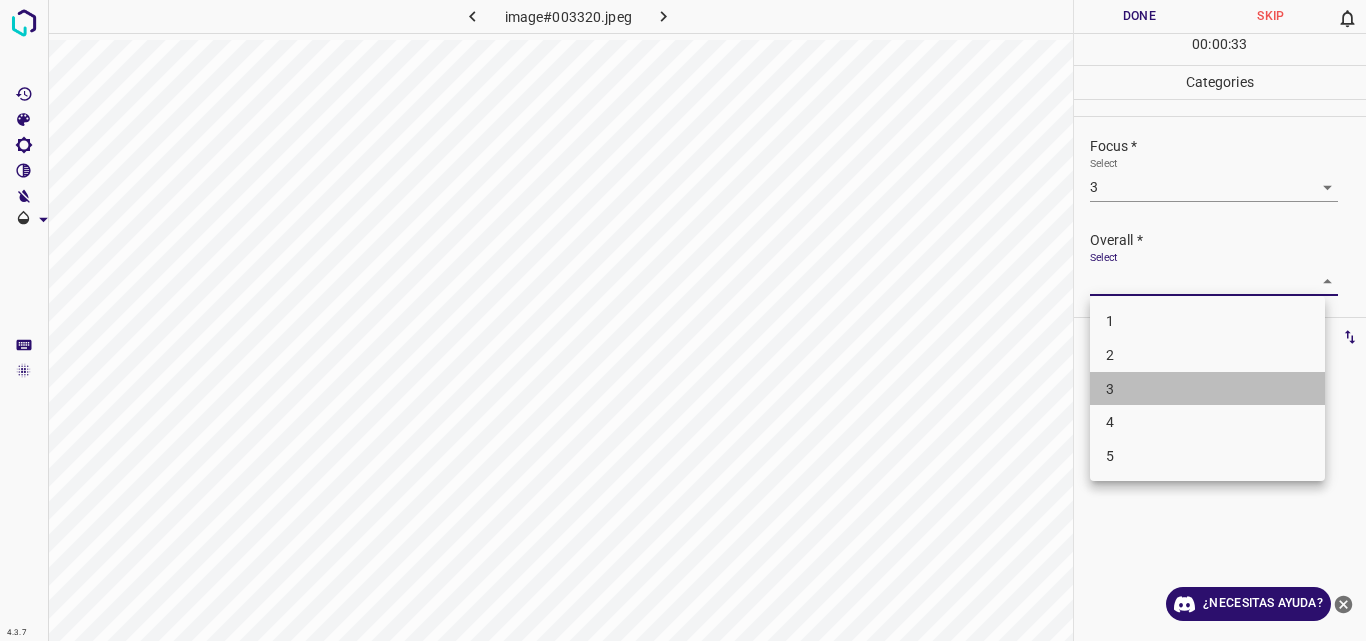 click on "3" at bounding box center [1207, 389] 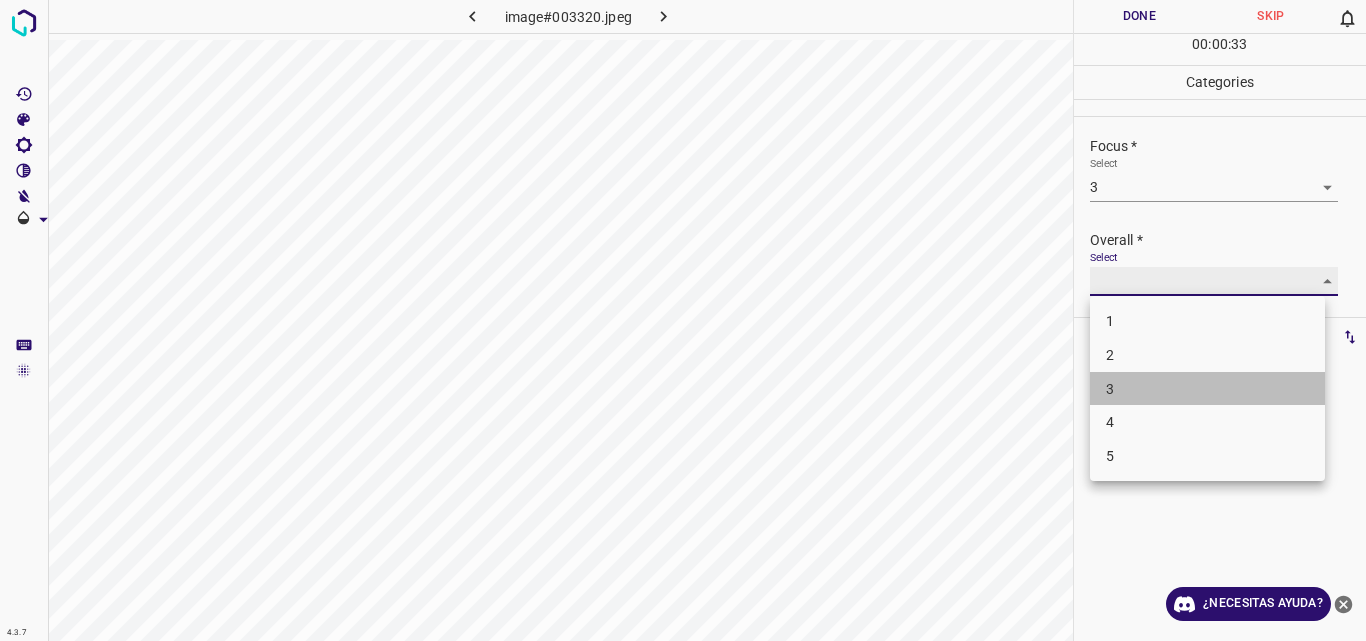 type on "3" 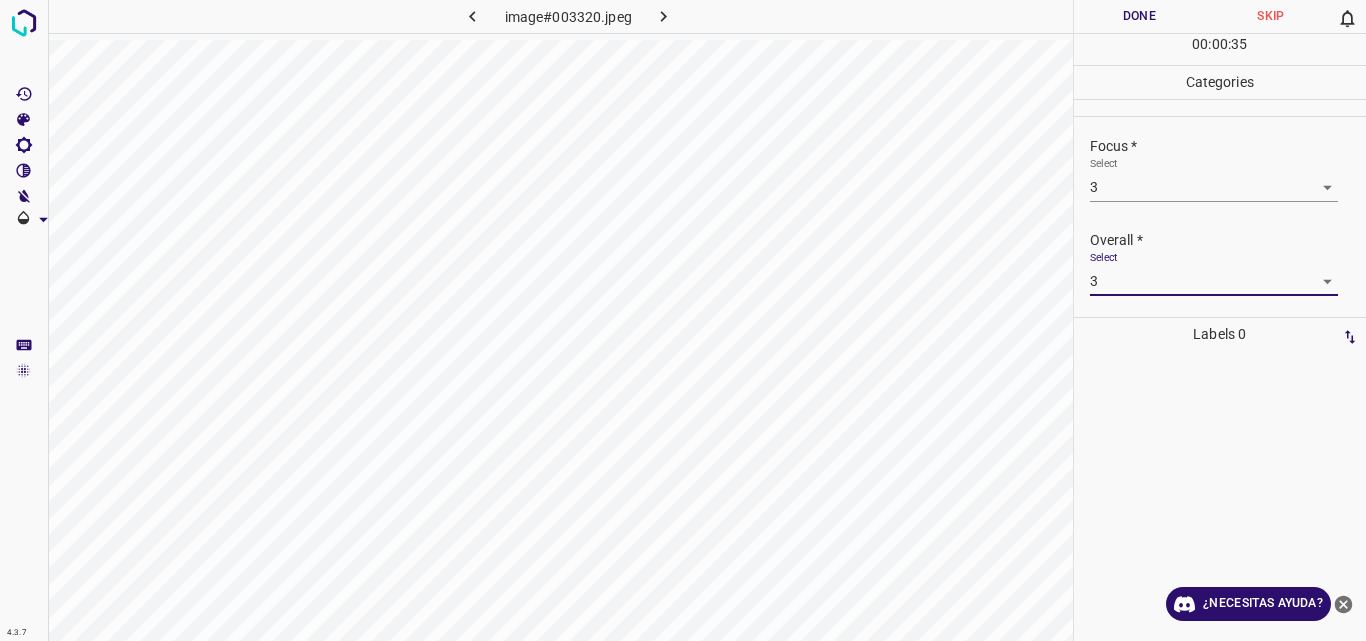 click on "Done" at bounding box center (1140, 16) 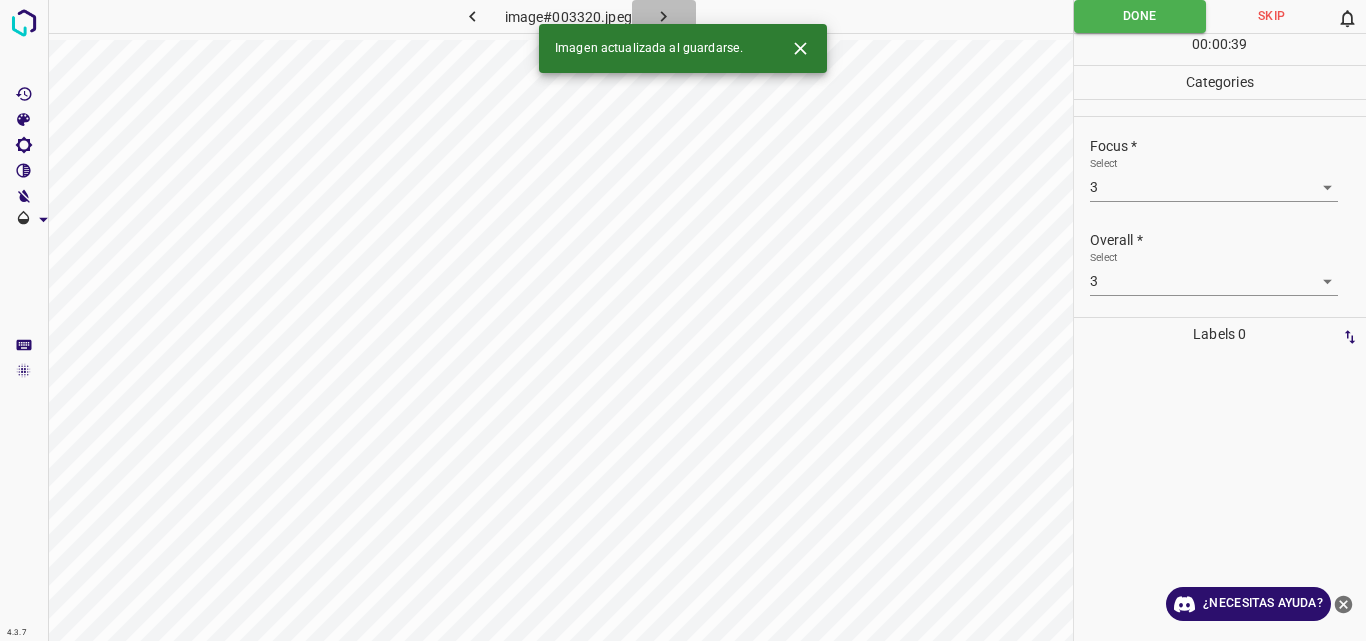 click 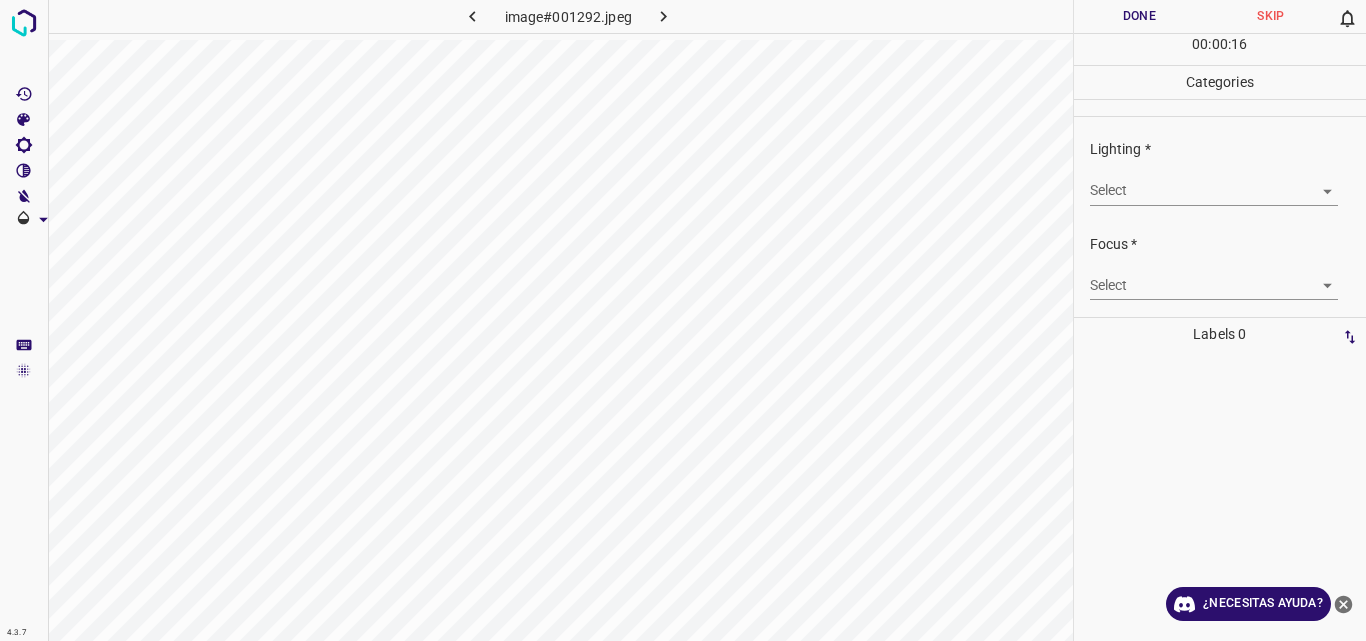 click on "4.3.7 image#001292.jpeg Done Skip 0 00   : 00   : 16   Categories Lighting *  Select ​ Focus *  Select ​ Overall *  Select ​ Labels   0 Categories 1 Lighting 2 Focus 3 Overall Tools Space Change between modes (Draw & Edit) I Auto labeling R Restore zoom M Zoom in N Zoom out Delete Delete selecte label Filters Z Restore filters X Saturation filter C Brightness filter V Contrast filter B Gray scale filter General O Download ¿Necesitas ayuda? Original text Rate this translation Your feedback will be used to help improve Google Translate - Texto - Esconder - Borrar" at bounding box center (683, 320) 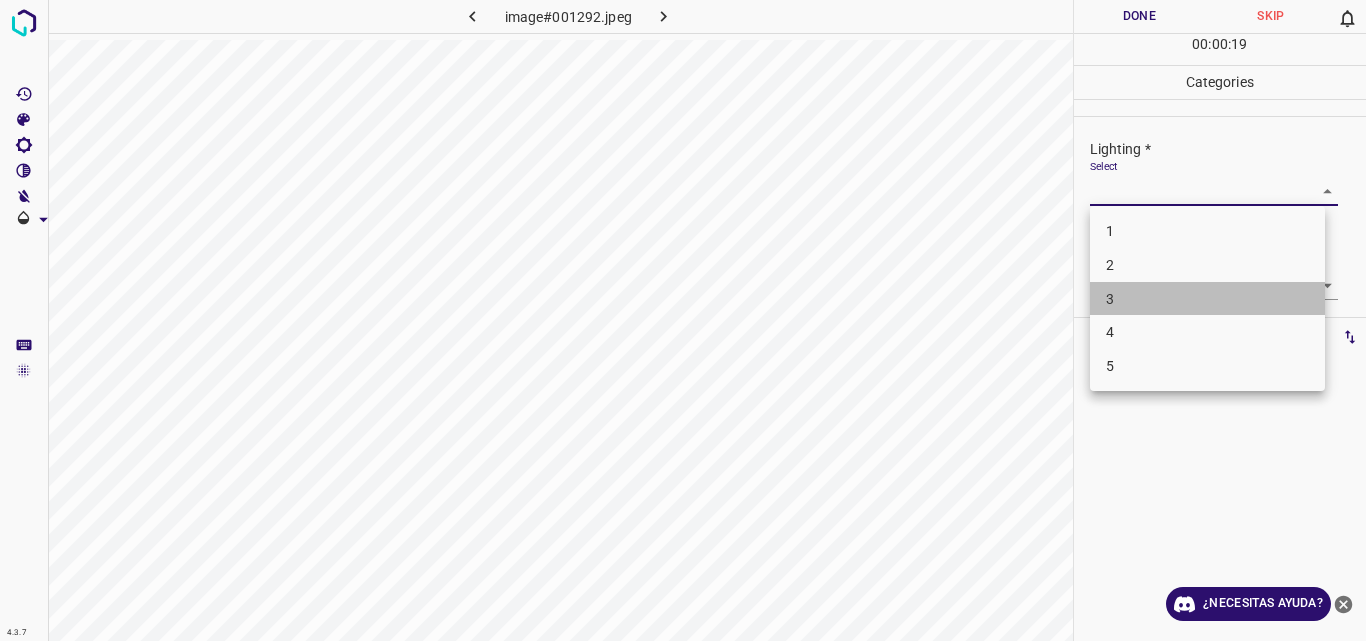 click on "3" at bounding box center [1207, 299] 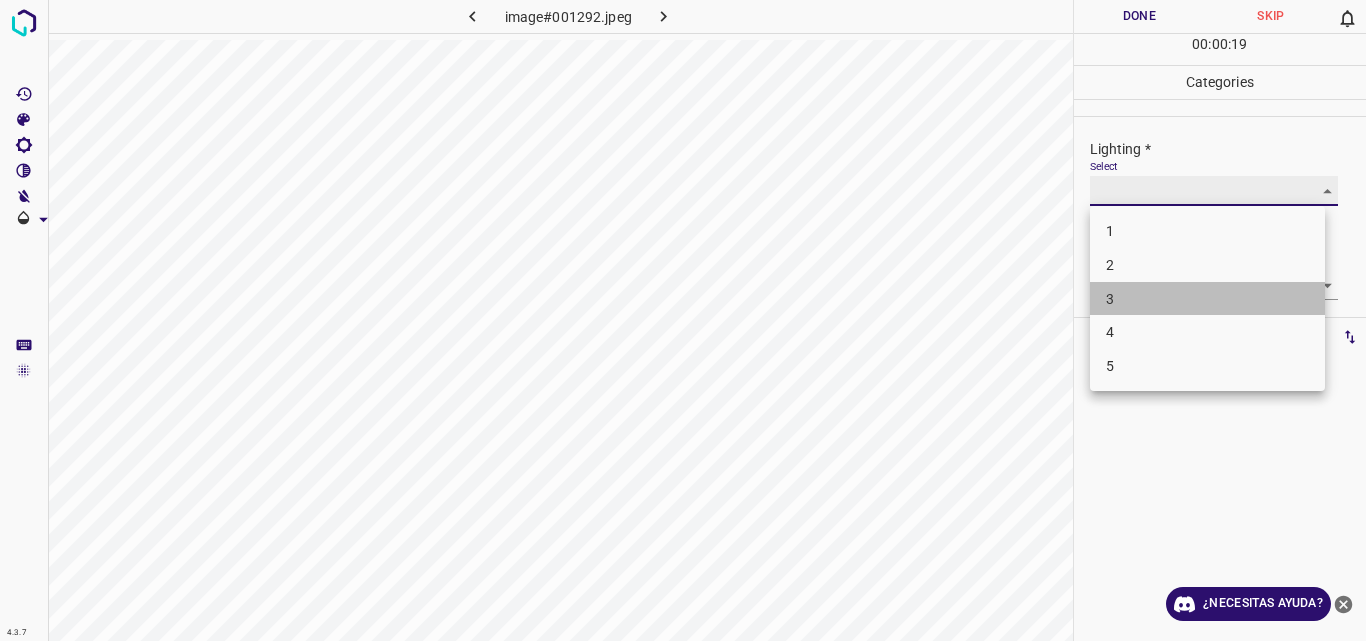 type on "3" 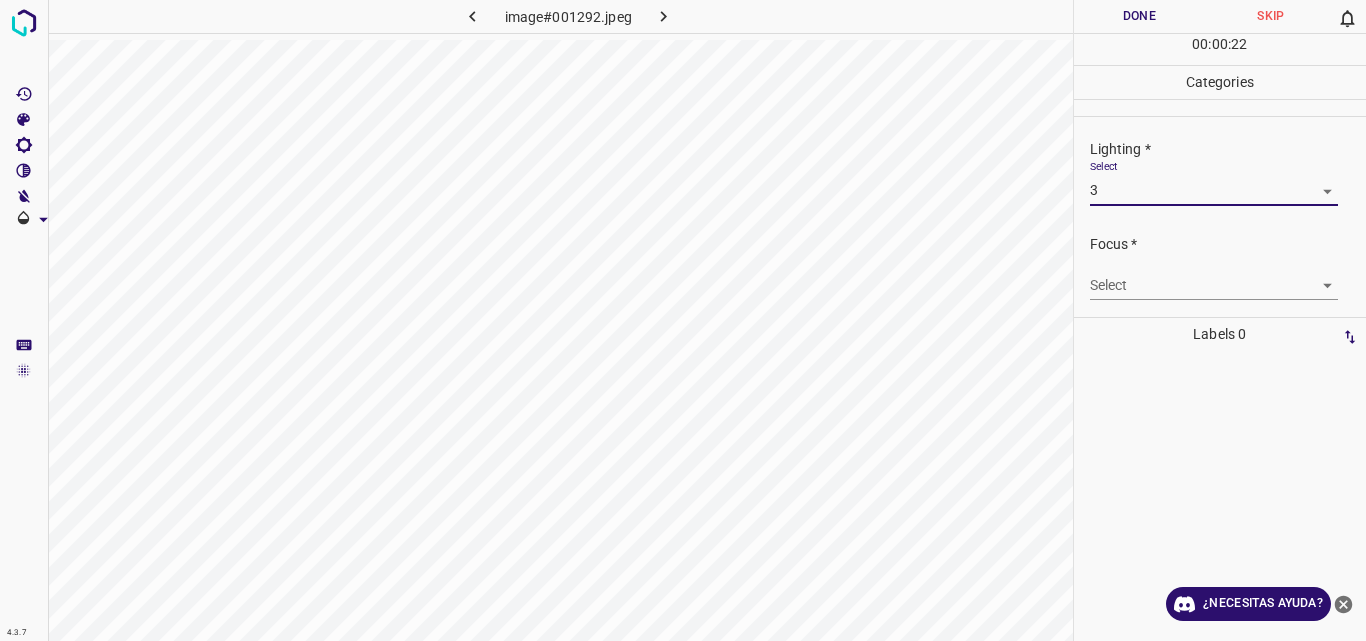 click on "4.3.7 image#001292.jpeg Done Skip 0 00   : 00   : 22   Categories Lighting *  Select 3 3 Focus *  Select ​ Overall *  Select ​ Labels   0 Categories 1 Lighting 2 Focus 3 Overall Tools Space Change between modes (Draw & Edit) I Auto labeling R Restore zoom M Zoom in N Zoom out Delete Delete selecte label Filters Z Restore filters X Saturation filter C Brightness filter V Contrast filter B Gray scale filter General O Download ¿Necesitas ayuda? Original text Rate this translation Your feedback will be used to help improve Google Translate - Texto - Esconder - Borrar" at bounding box center (683, 320) 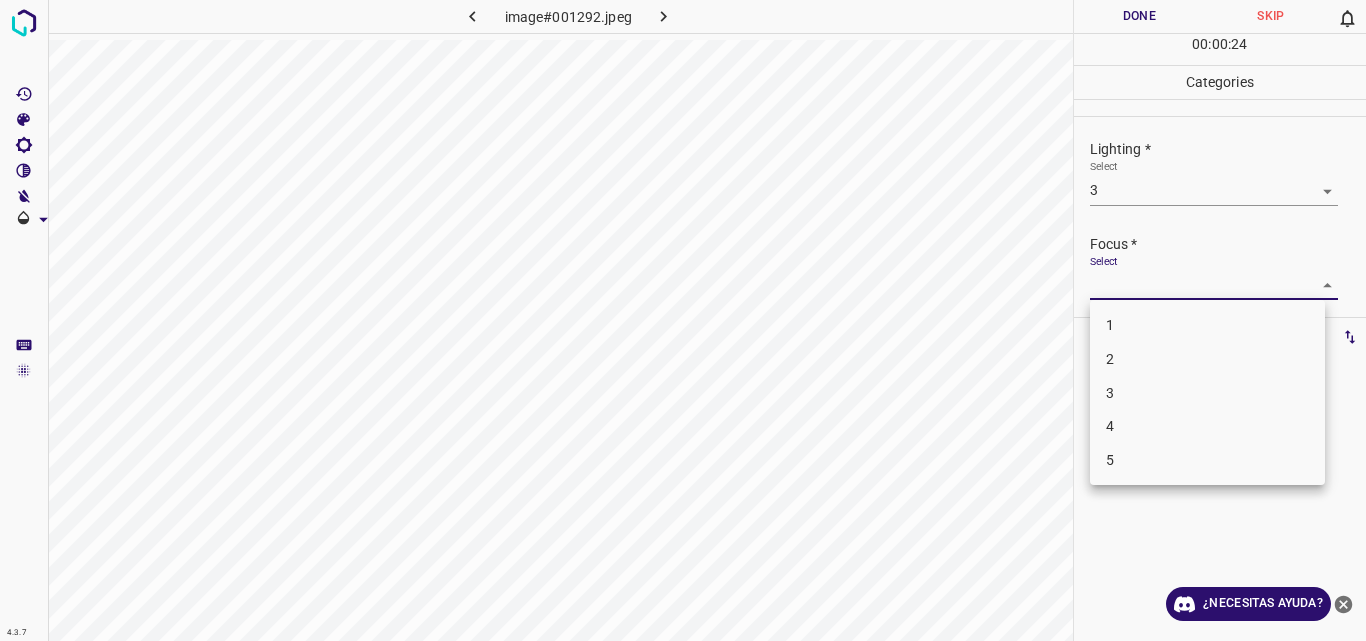 click on "3" at bounding box center [1207, 393] 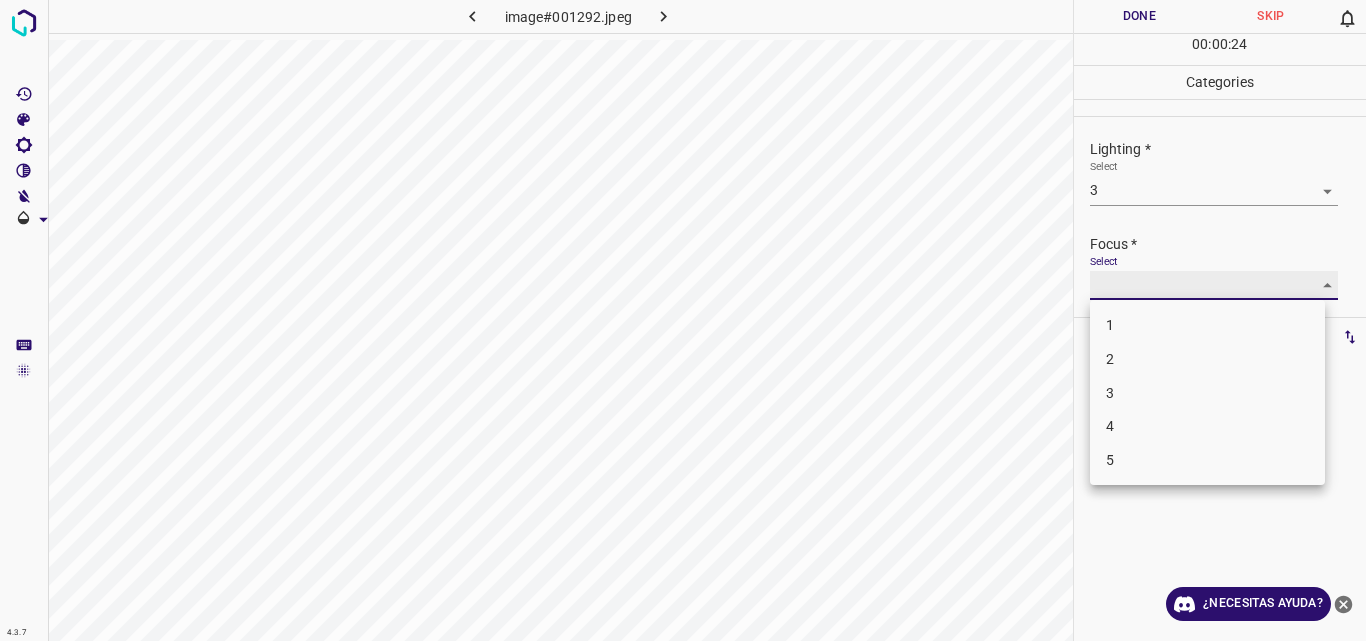 type on "3" 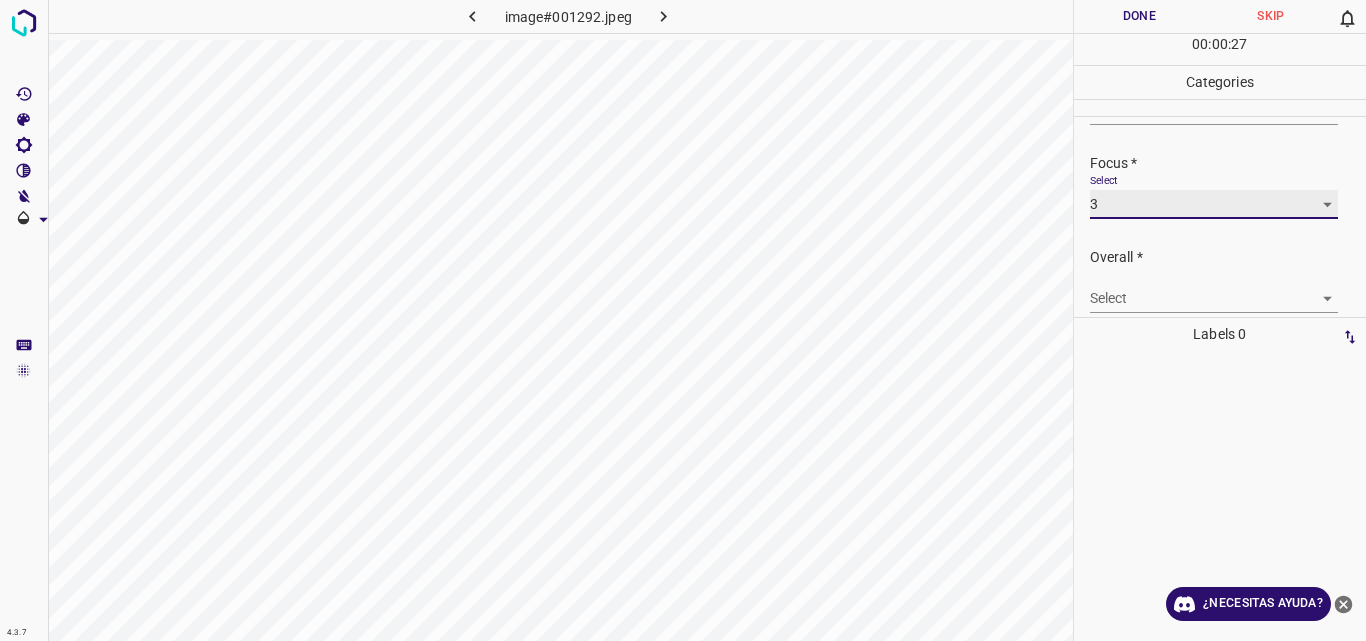 scroll, scrollTop: 98, scrollLeft: 0, axis: vertical 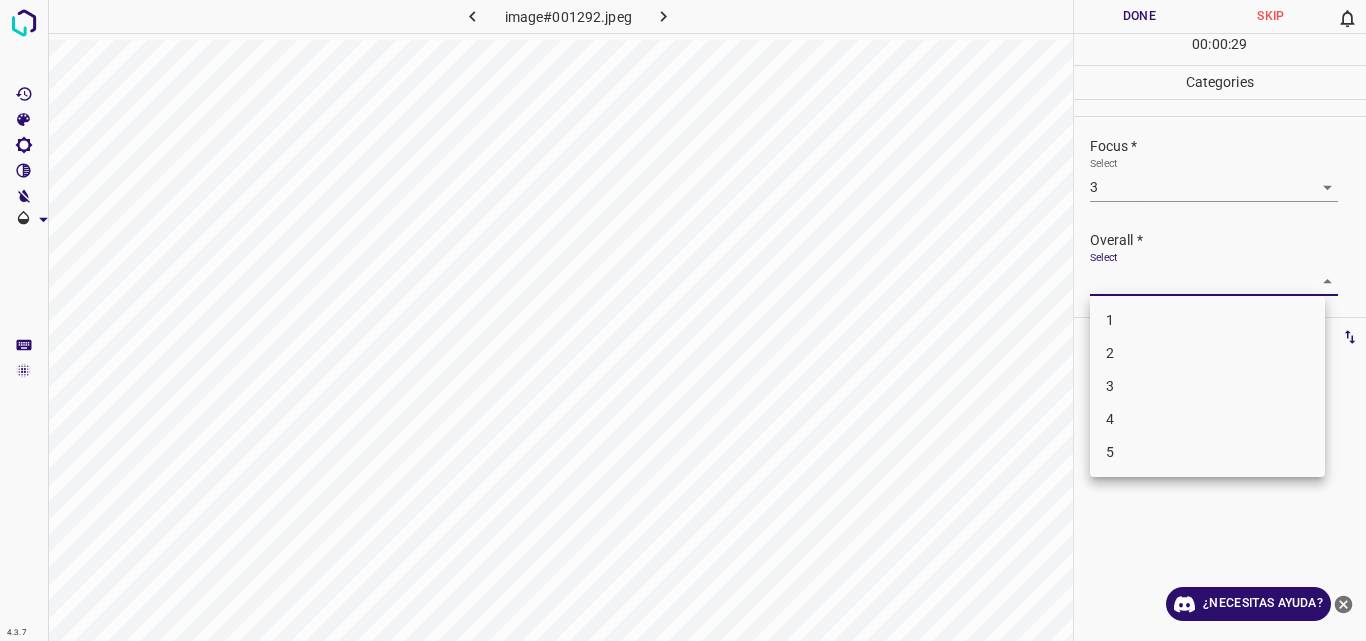 click on "4.3.7 image#001292.jpeg Done Skip 0 00   : 00   : 29   Categories Lighting *  Select 3 3 Focus *  Select 3 3 Overall *  Select ​ Labels   0 Categories 1 Lighting 2 Focus 3 Overall Tools Space Change between modes (Draw & Edit) I Auto labeling R Restore zoom M Zoom in N Zoom out Delete Delete selecte label Filters Z Restore filters X Saturation filter C Brightness filter V Contrast filter B Gray scale filter General O Download ¿Necesitas ayuda? Original text Rate this translation Your feedback will be used to help improve Google Translate - Texto - Esconder - Borrar 1 2 3 4 5" at bounding box center [683, 320] 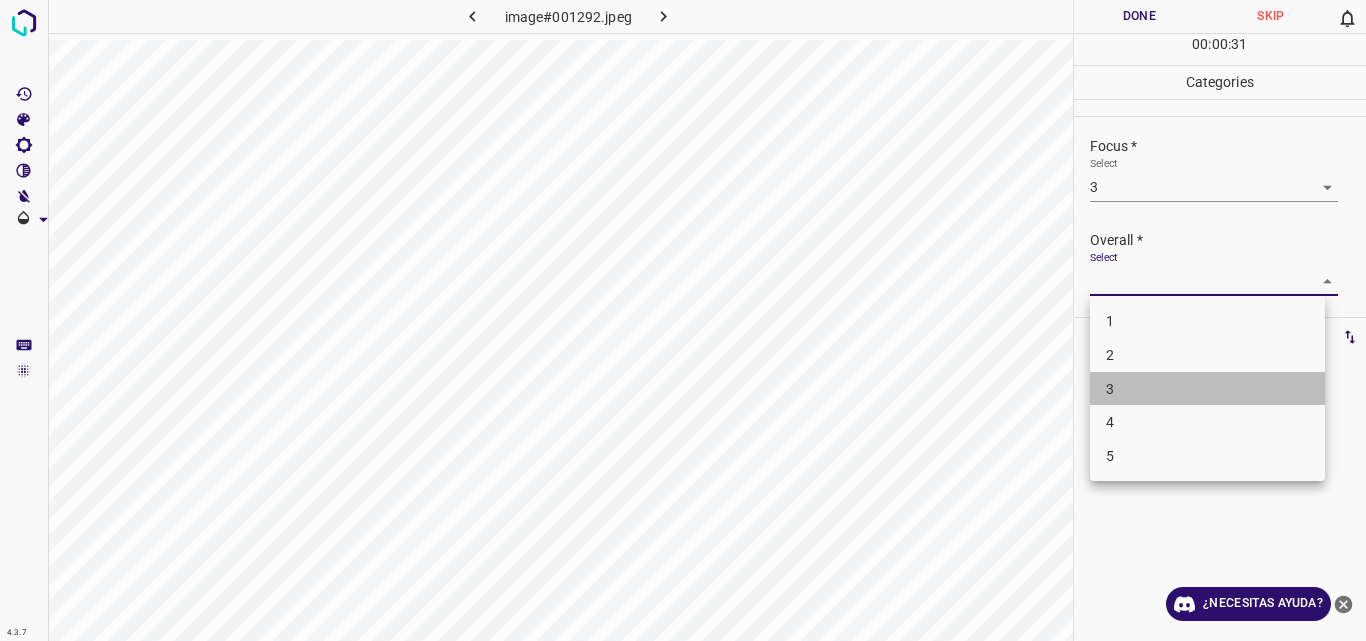 click on "3" at bounding box center [1207, 389] 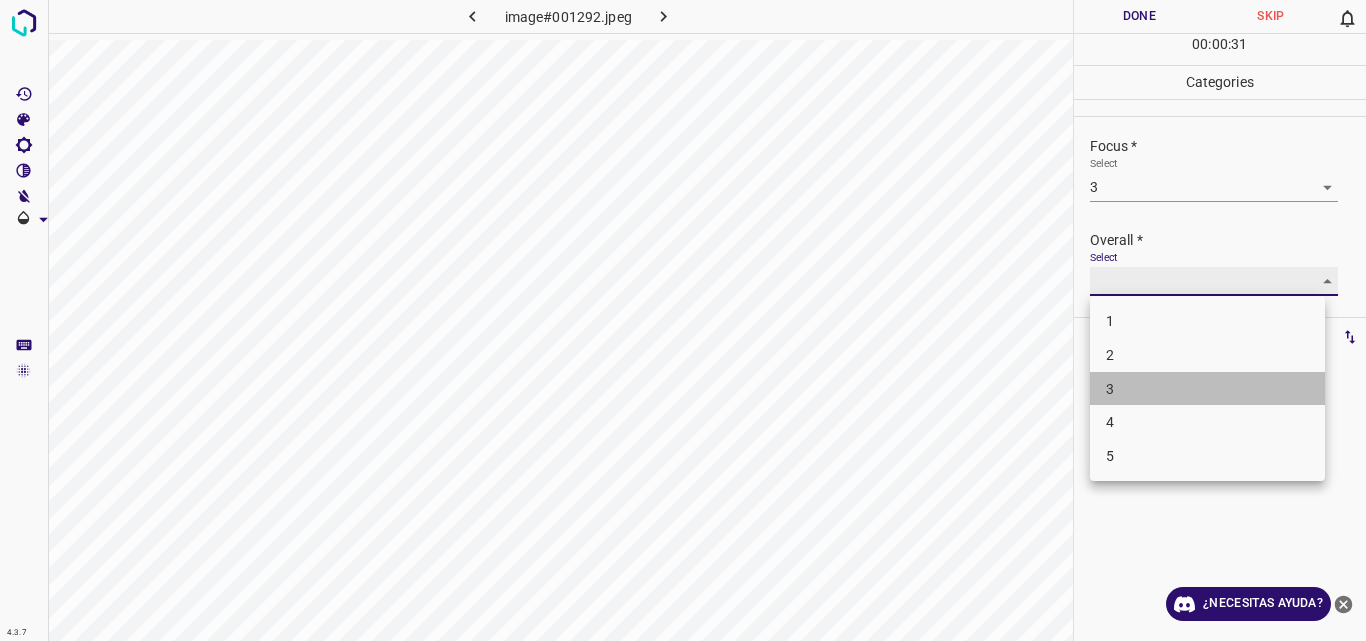 type on "3" 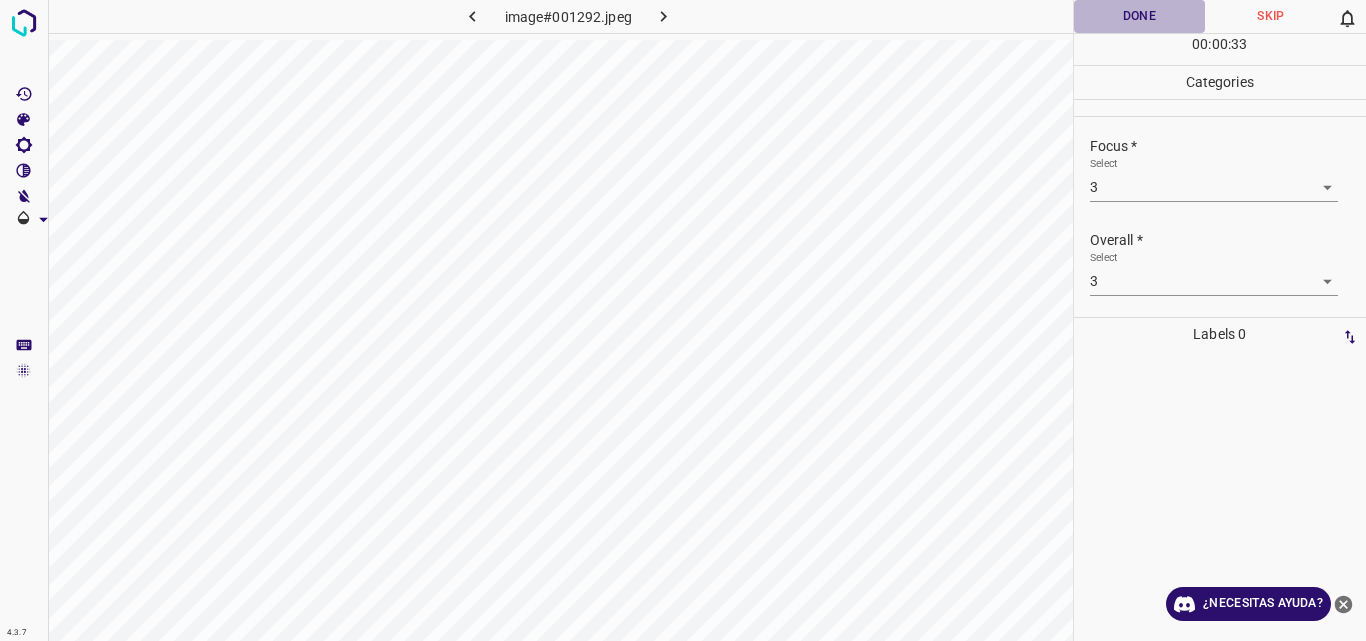 click on "Done" at bounding box center (1140, 16) 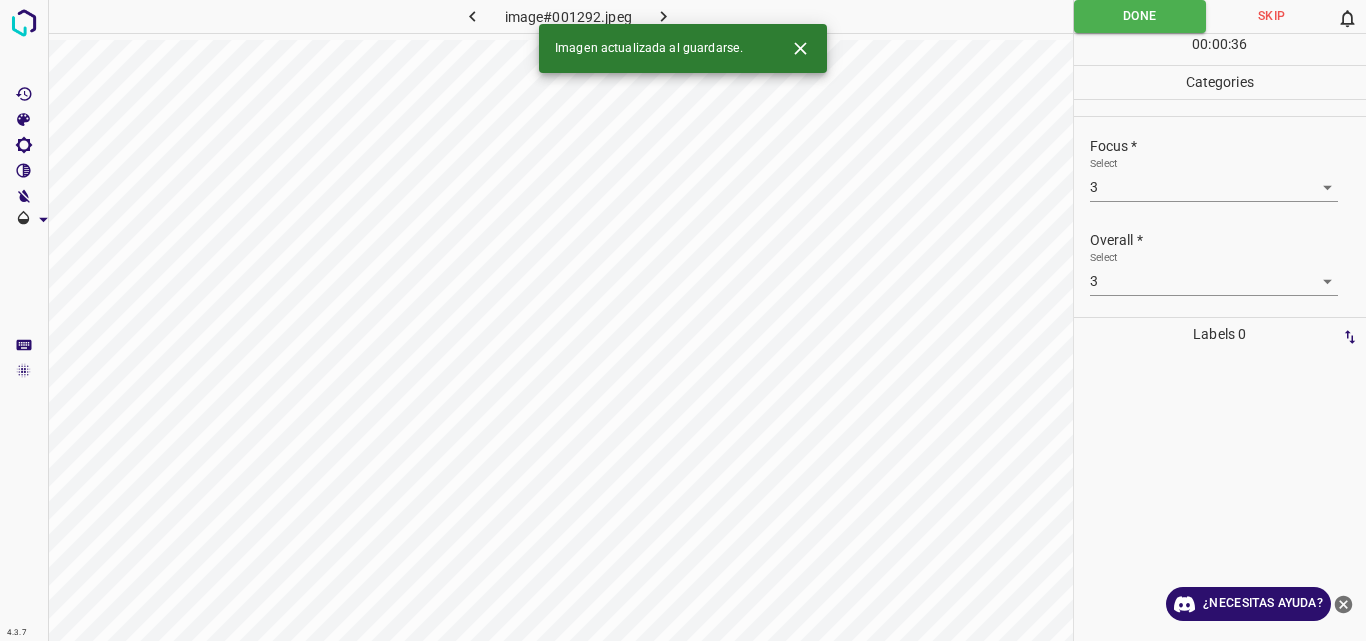 click on "Imagen actualizada al guardarse." at bounding box center (683, 48) 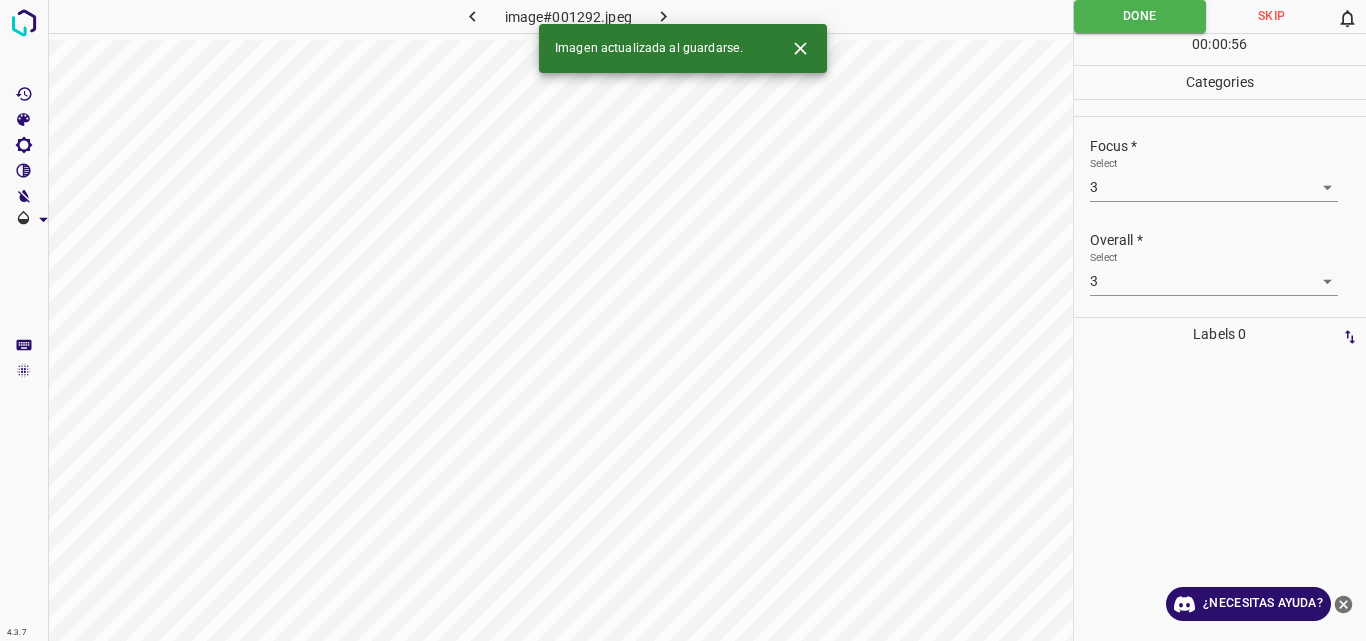 click 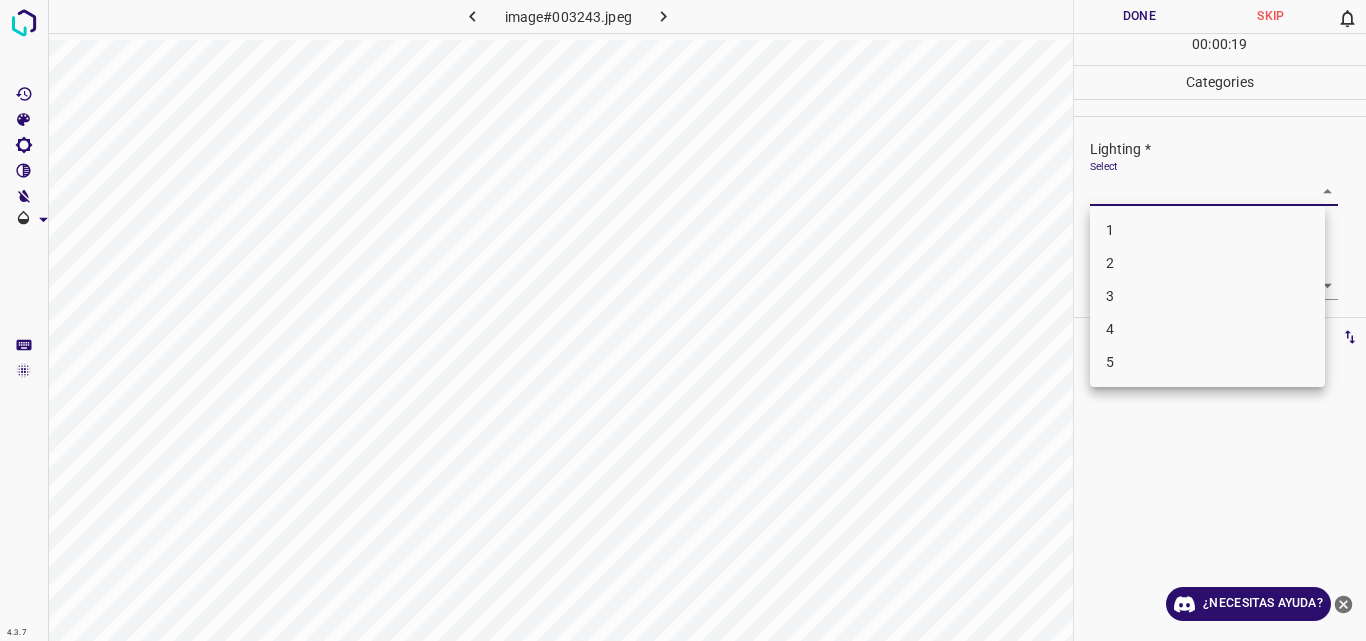click on "4.3.7 image#003243.jpeg Done Skip 0 00   : 00   : 19   Categories Lighting *  Select ​ Focus *  Select ​ Overall *  Select ​ Labels   0 Categories 1 Lighting 2 Focus 3 Overall Tools Space Change between modes (Draw & Edit) I Auto labeling R Restore zoom M Zoom in N Zoom out Delete Delete selecte label Filters Z Restore filters X Saturation filter C Brightness filter V Contrast filter B Gray scale filter General O Download ¿Necesitas ayuda? Original text Rate this translation Your feedback will be used to help improve Google Translate - Texto - Esconder - Borrar 1 2 3 4 5" at bounding box center [683, 320] 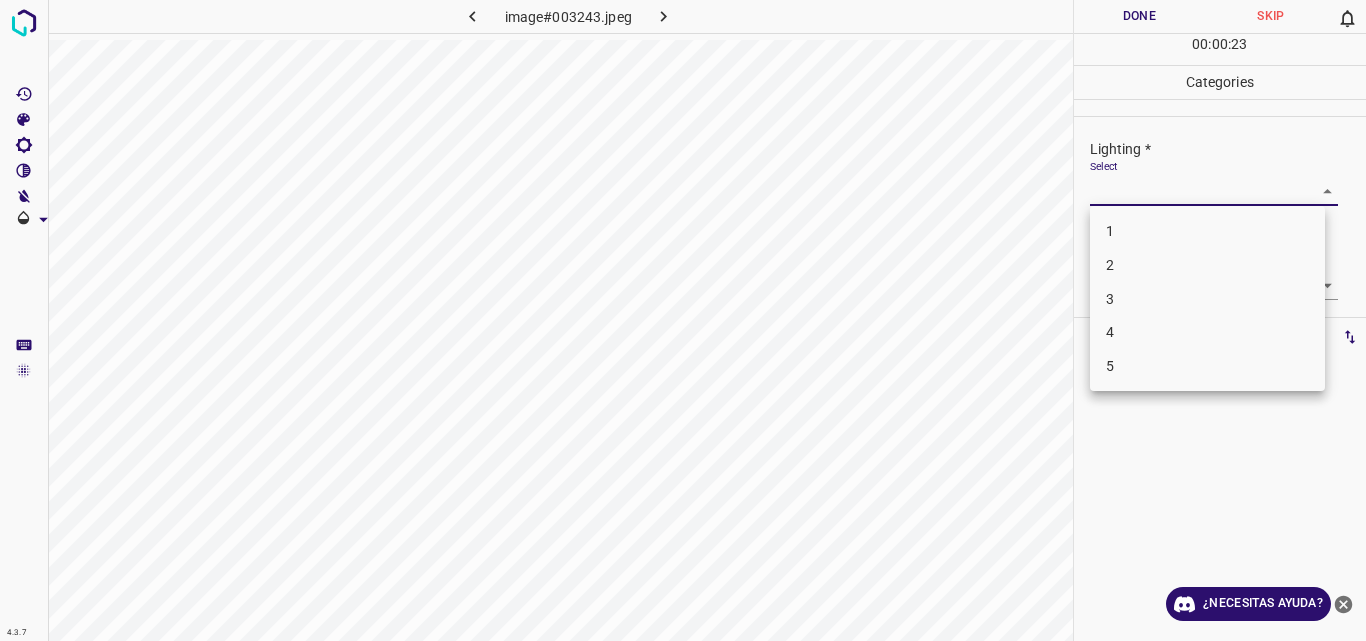 click on "3" at bounding box center [1207, 299] 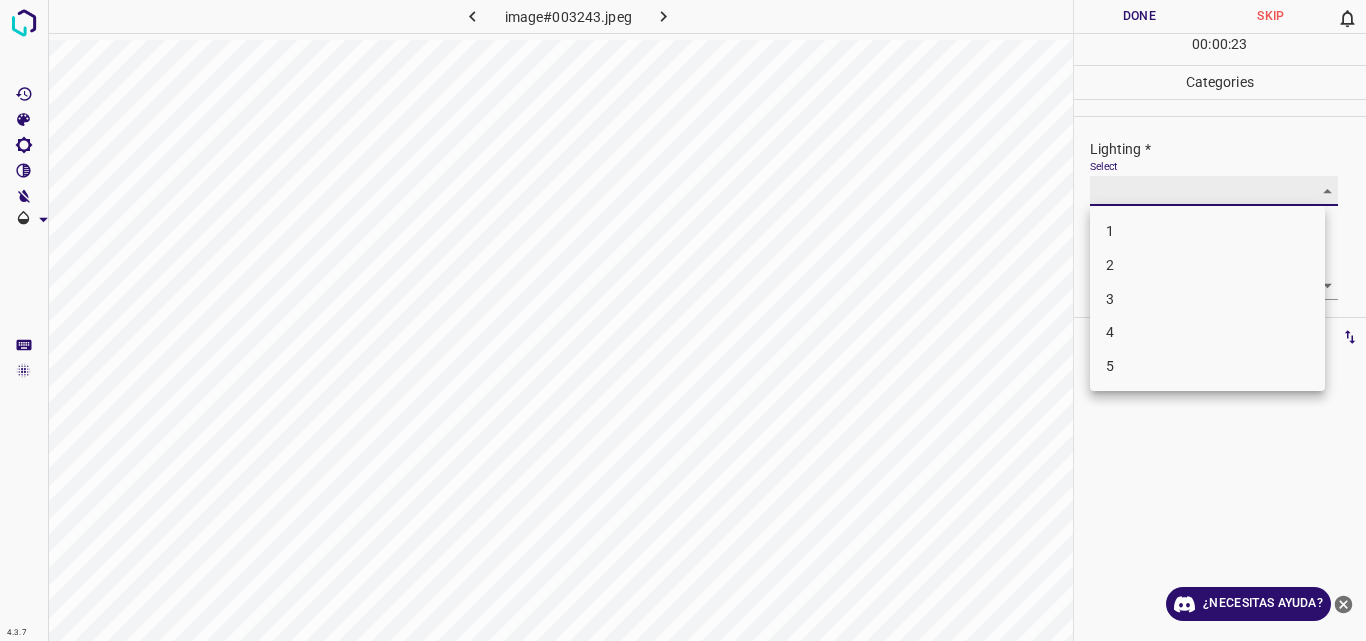 type on "3" 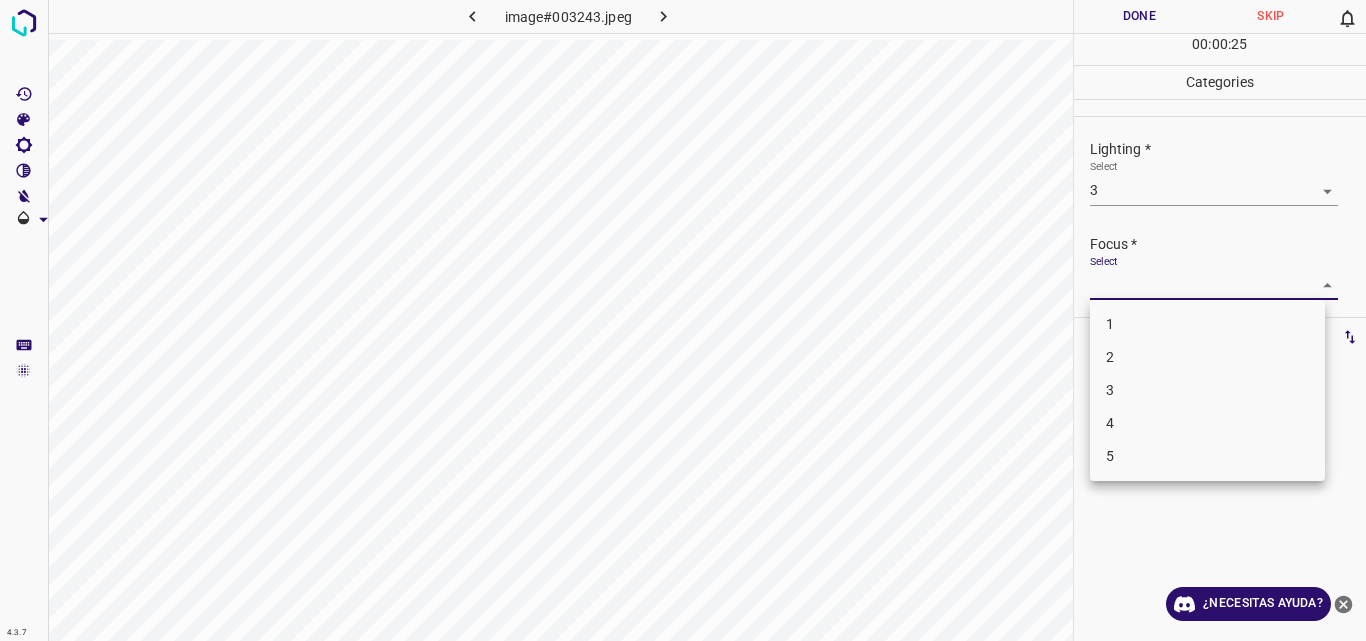 click on "4.3.7 image#003243.jpeg Done Skip 0 00   : 00   : 25   Categories Lighting *  Select 3 3 Focus *  Select ​ Overall *  Select ​ Labels   0 Categories 1 Lighting 2 Focus 3 Overall Tools Space Change between modes (Draw & Edit) I Auto labeling R Restore zoom M Zoom in N Zoom out Delete Delete selecte label Filters Z Restore filters X Saturation filter C Brightness filter V Contrast filter B Gray scale filter General O Download ¿Necesitas ayuda? Original text Rate this translation Your feedback will be used to help improve Google Translate - Texto - Esconder - Borrar 1 2 3 4 5" at bounding box center (683, 320) 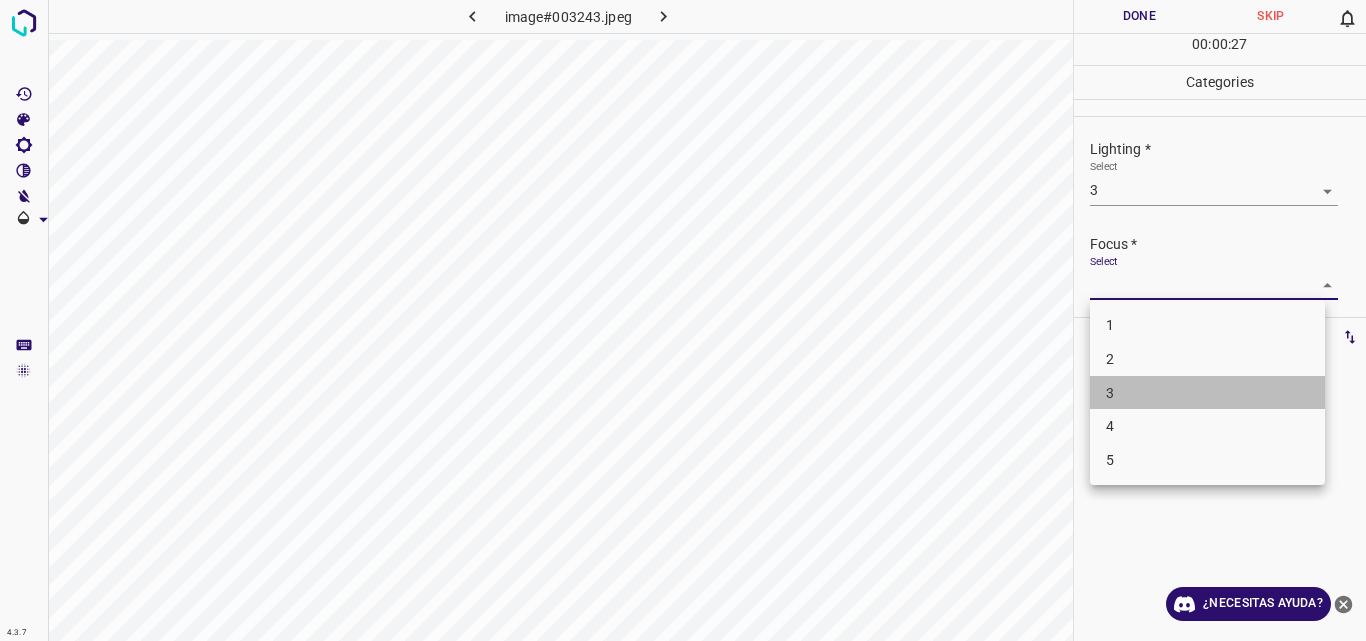 click on "3" at bounding box center (1207, 393) 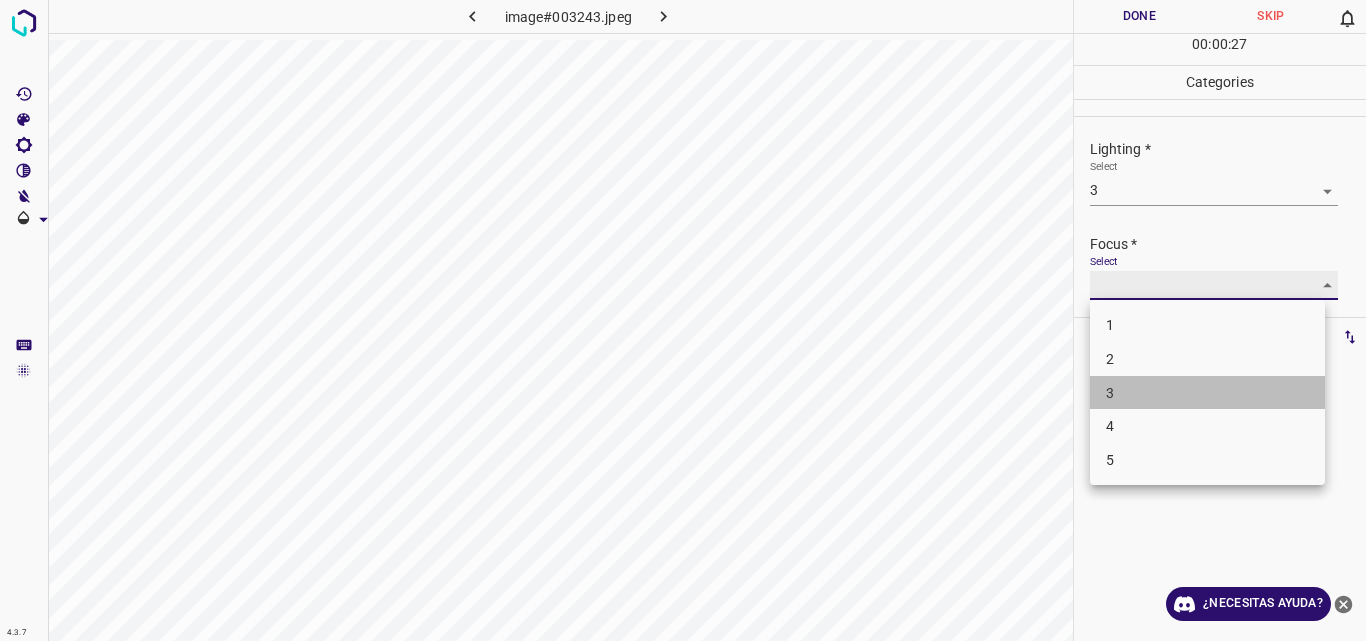 type on "3" 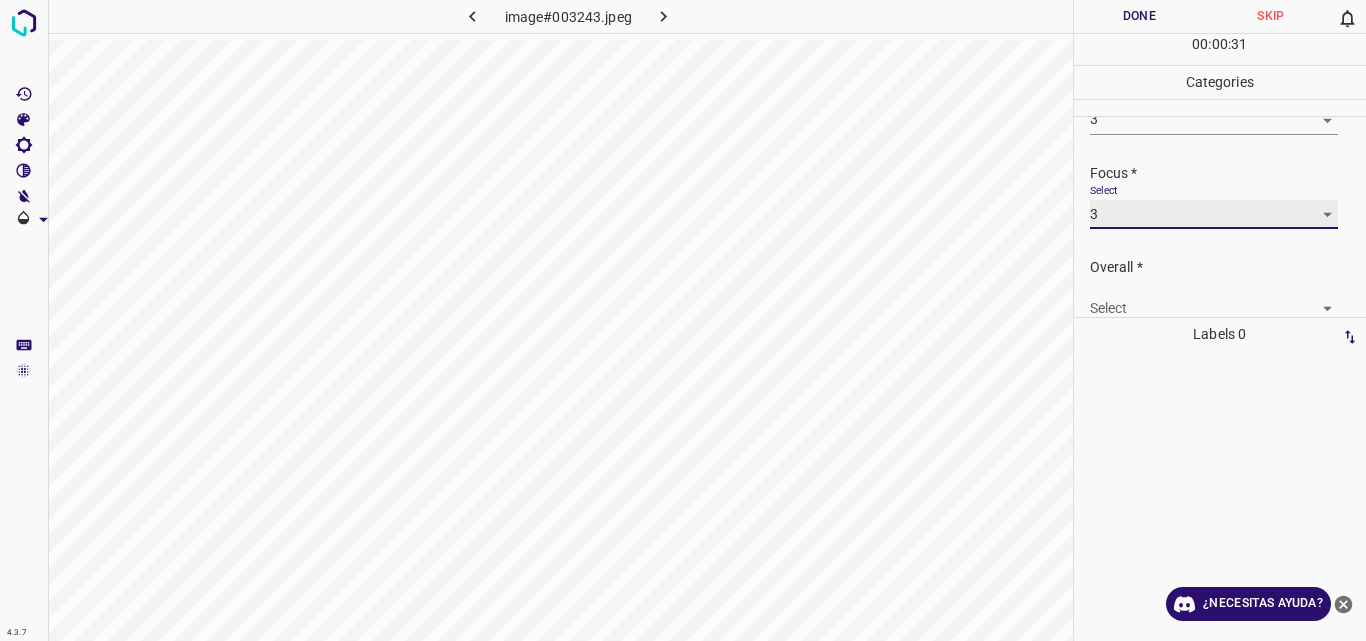 scroll, scrollTop: 98, scrollLeft: 0, axis: vertical 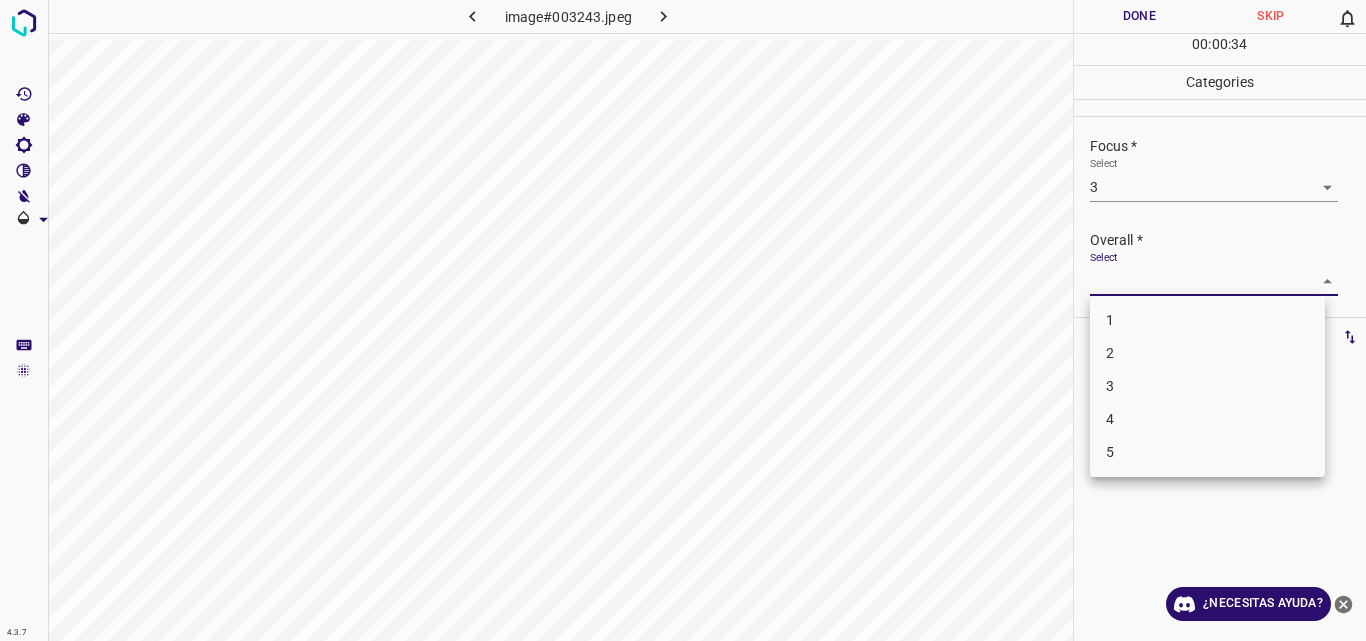 click on "4.3.7 image#003243.jpeg Done Skip 0 00   : 00   : 34   Categories Lighting *  Select 3 3 Focus *  Select 3 3 Overall *  Select ​ Labels   0 Categories 1 Lighting 2 Focus 3 Overall Tools Space Change between modes (Draw & Edit) I Auto labeling R Restore zoom M Zoom in N Zoom out Delete Delete selecte label Filters Z Restore filters X Saturation filter C Brightness filter V Contrast filter B Gray scale filter General O Download ¿Necesitas ayuda? Original text Rate this translation Your feedback will be used to help improve Google Translate - Texto - Esconder - Borrar 1 2 3 4 5" at bounding box center [683, 320] 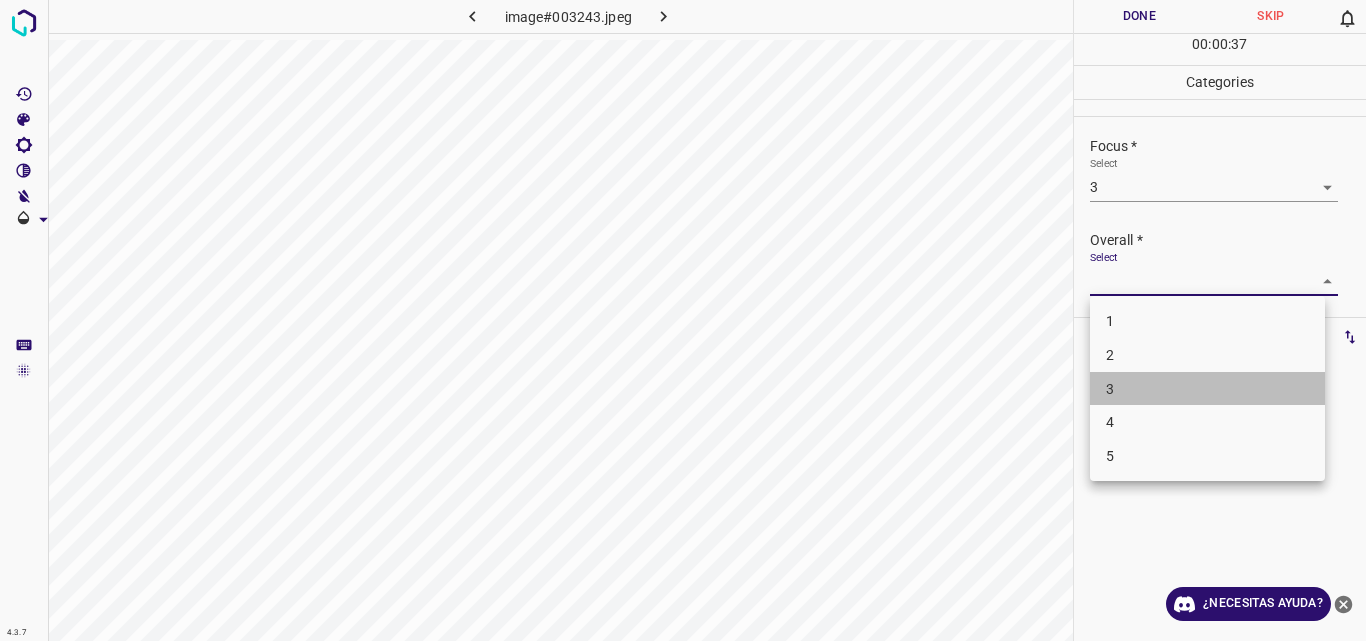 click on "3" at bounding box center (1207, 389) 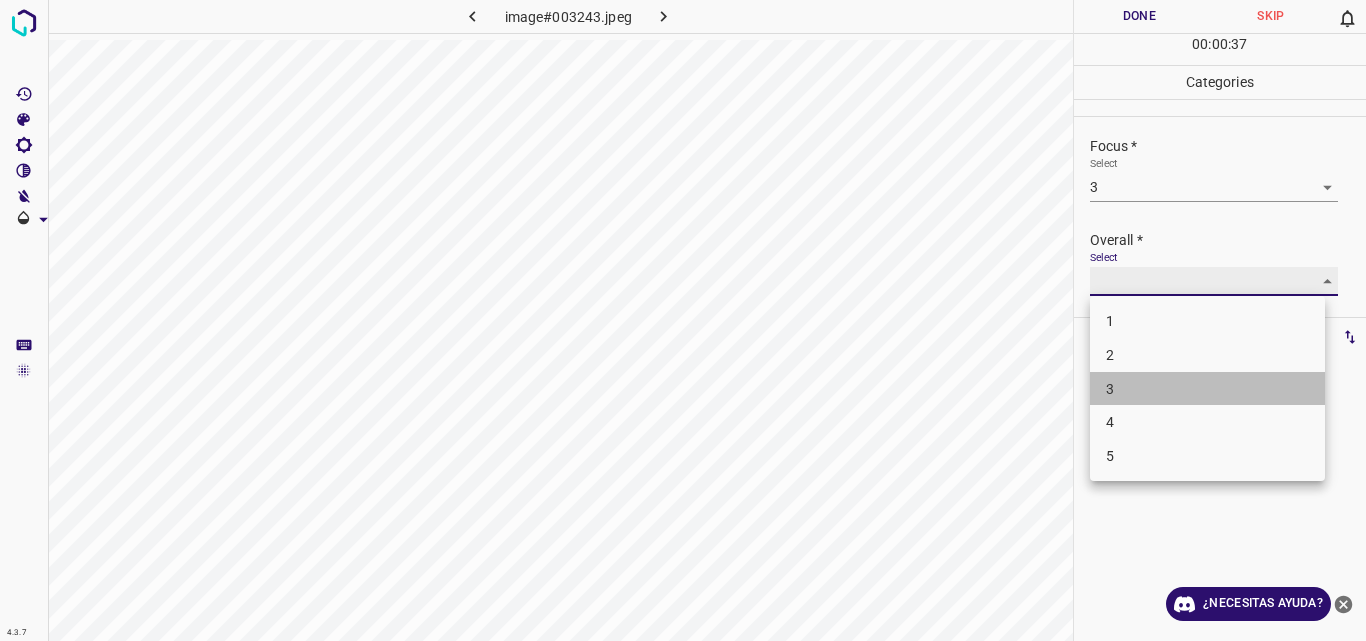 type on "3" 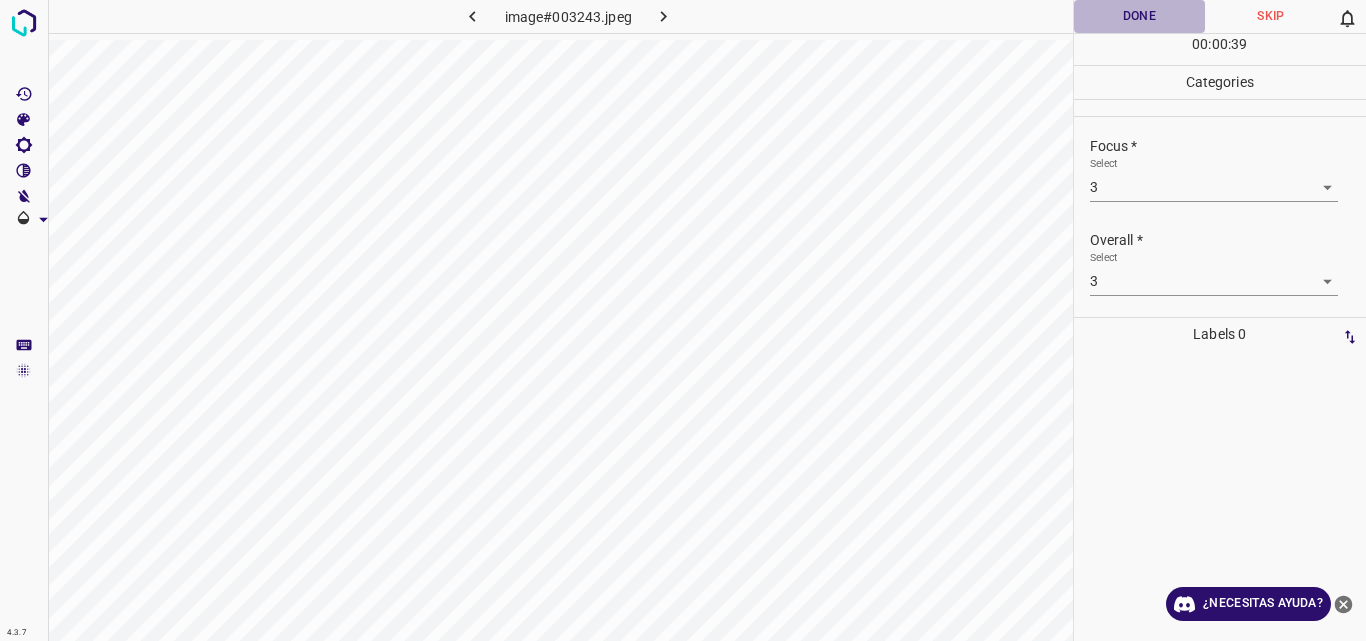 click on "Done" at bounding box center (1140, 16) 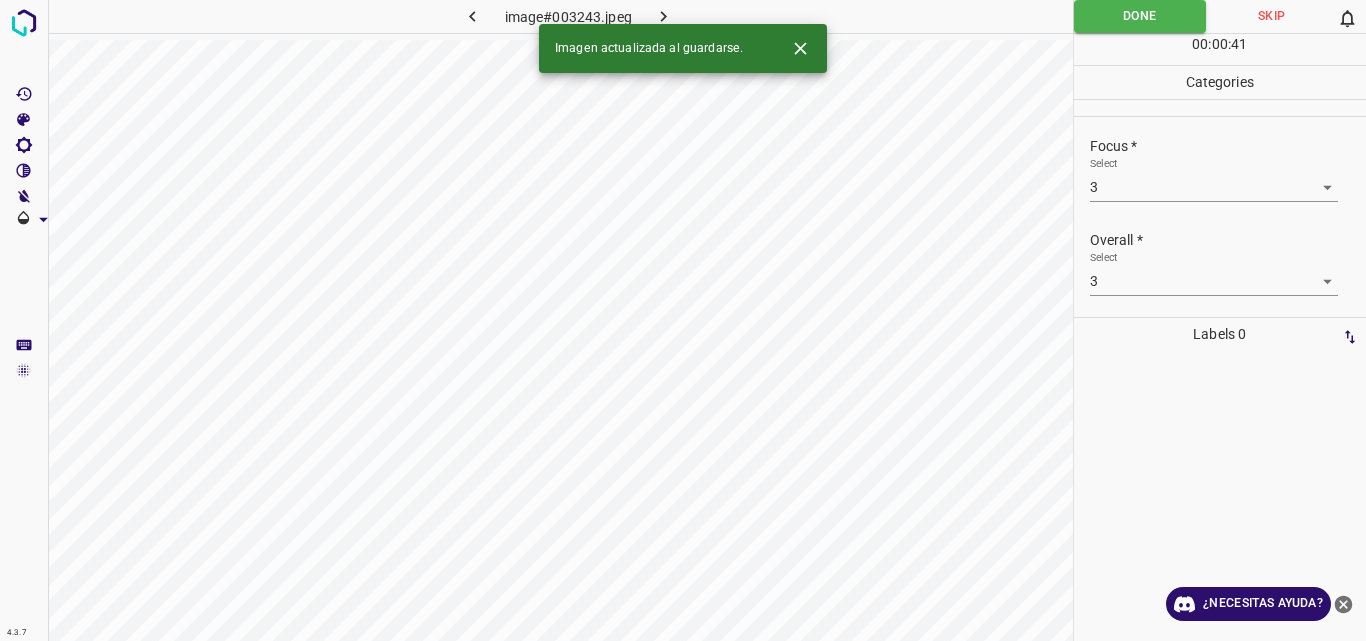 click 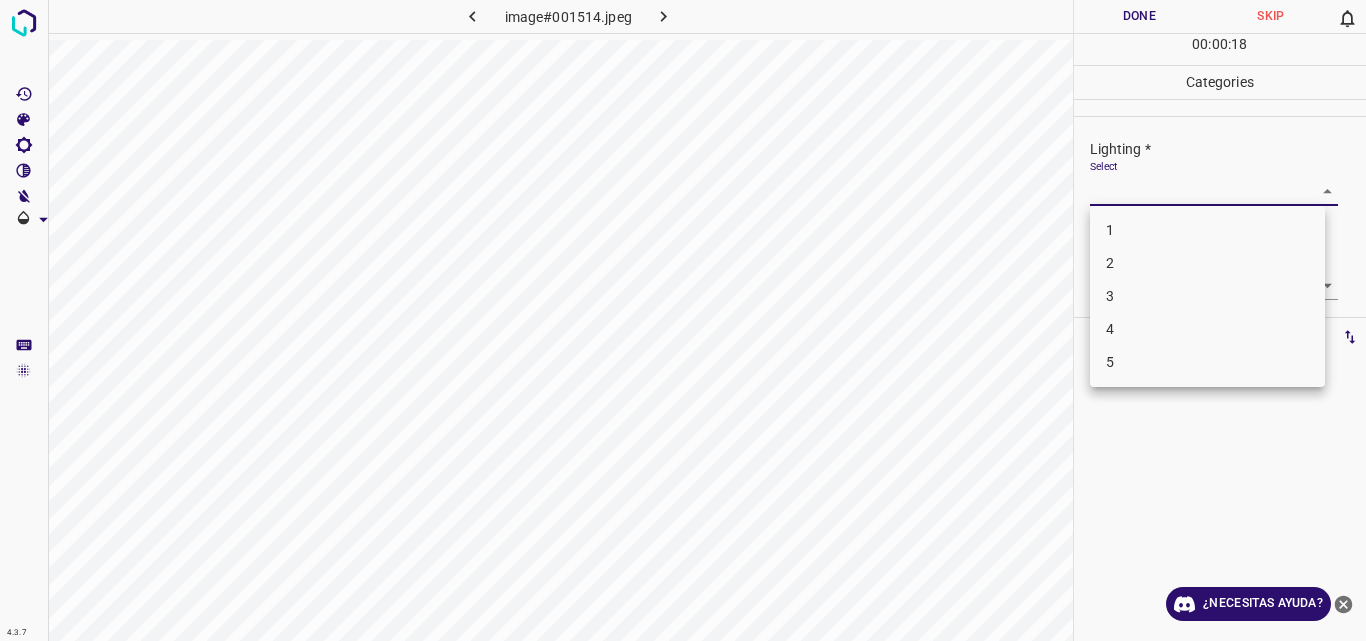 click on "4.3.7 image#001514.jpeg Done Skip 0 00   : 00   : 18   Categories Lighting *  Select ​ Focus *  Select ​ Overall *  Select ​ Labels   0 Categories 1 Lighting 2 Focus 3 Overall Tools Space Change between modes (Draw & Edit) I Auto labeling R Restore zoom M Zoom in N Zoom out Delete Delete selecte label Filters Z Restore filters X Saturation filter C Brightness filter V Contrast filter B Gray scale filter General O Download ¿Necesitas ayuda? Original text Rate this translation Your feedback will be used to help improve Google Translate - Texto - Esconder - Borrar 1 2 3 4 5" at bounding box center (683, 320) 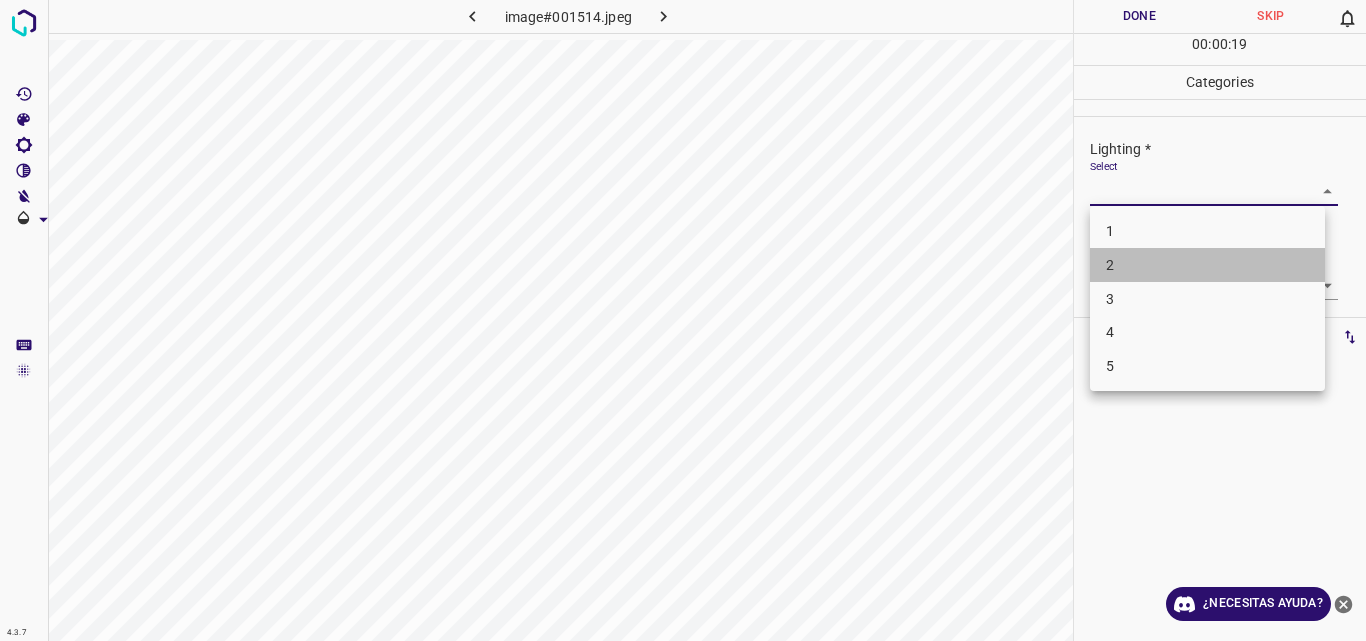 click on "2" at bounding box center [1207, 265] 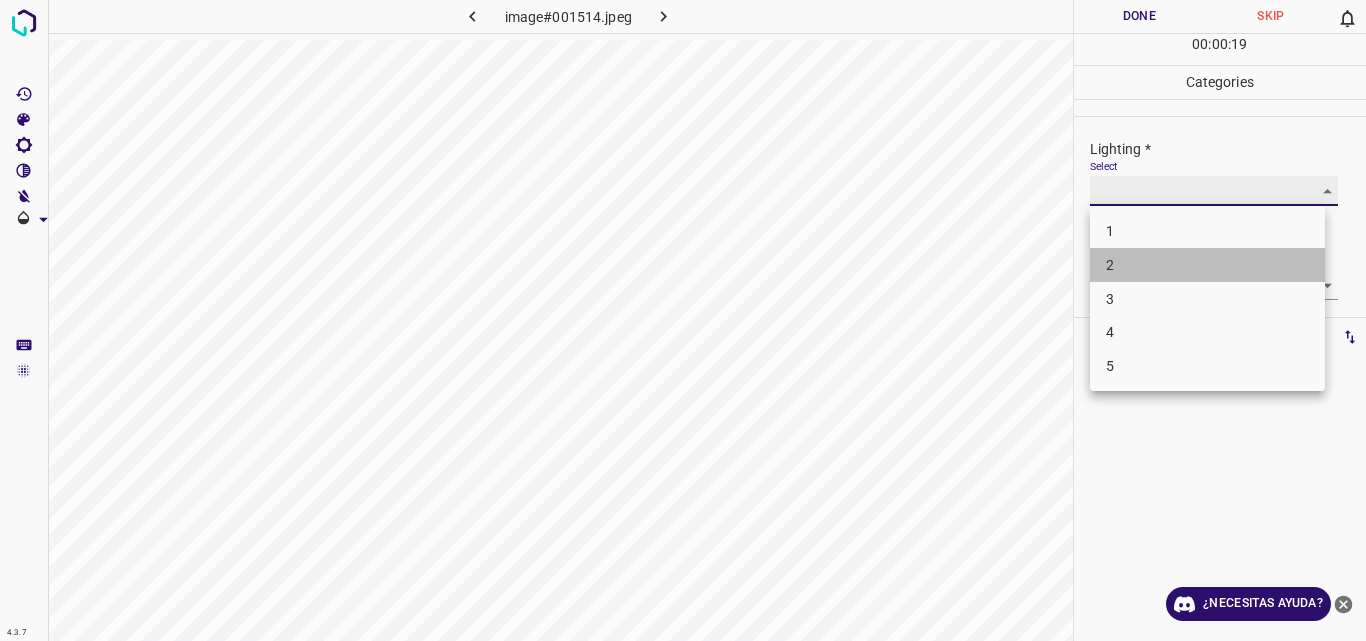 type on "2" 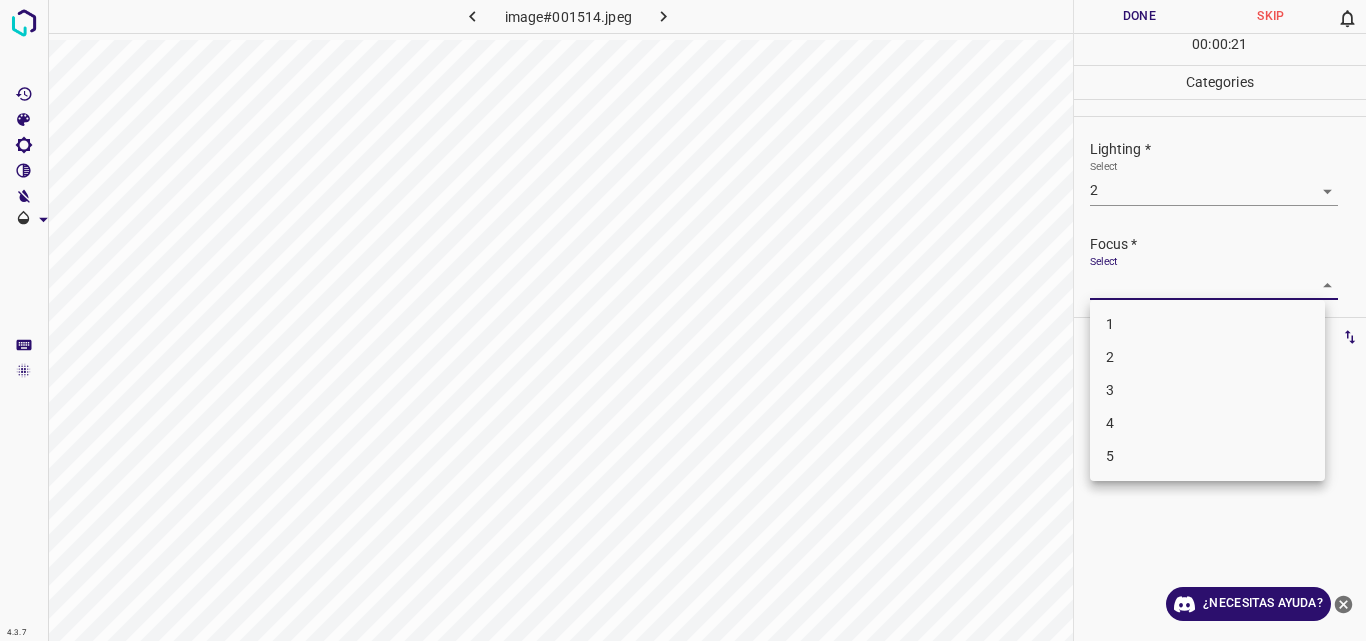click on "4.3.7 image#001514.jpeg Done Skip 0 00   : 00   : 21   Categories Lighting *  Select 2 2 Focus *  Select ​ Overall *  Select ​ Labels   0 Categories 1 Lighting 2 Focus 3 Overall Tools Space Change between modes (Draw & Edit) I Auto labeling R Restore zoom M Zoom in N Zoom out Delete Delete selecte label Filters Z Restore filters X Saturation filter C Brightness filter V Contrast filter B Gray scale filter General O Download ¿Necesitas ayuda? Original text Rate this translation Your feedback will be used to help improve Google Translate - Texto - Esconder - Borrar 1 2 3 4 5" at bounding box center [683, 320] 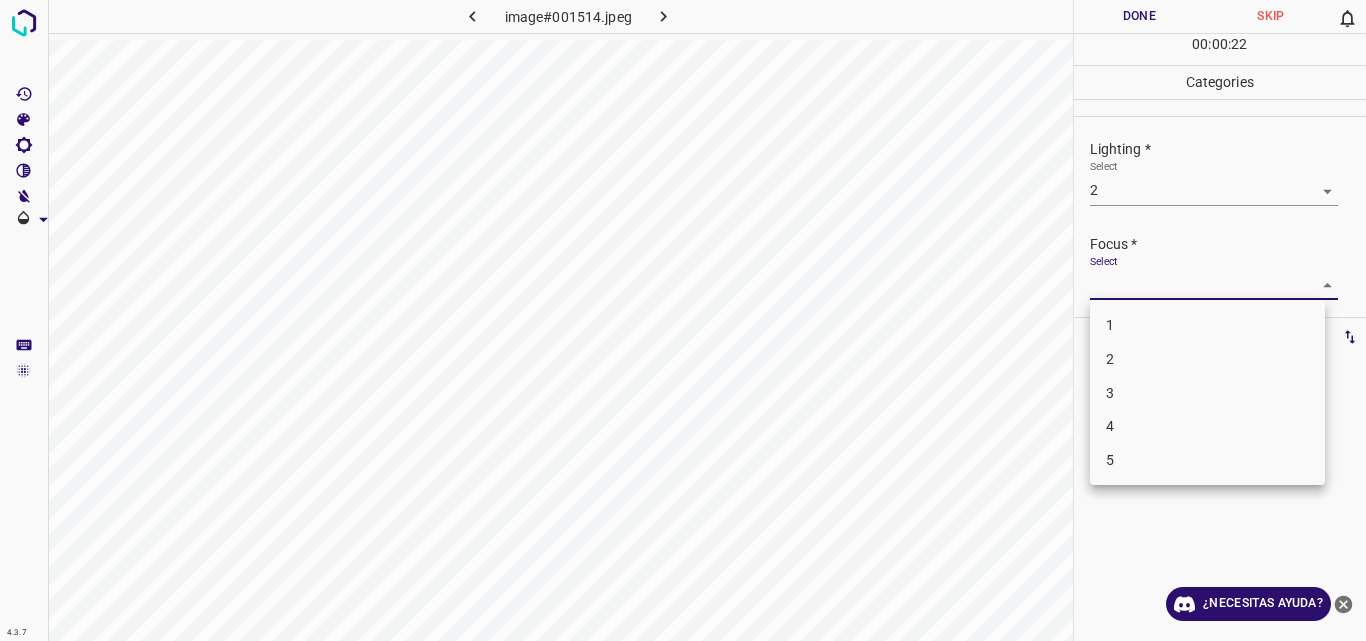 click on "2" at bounding box center [1207, 359] 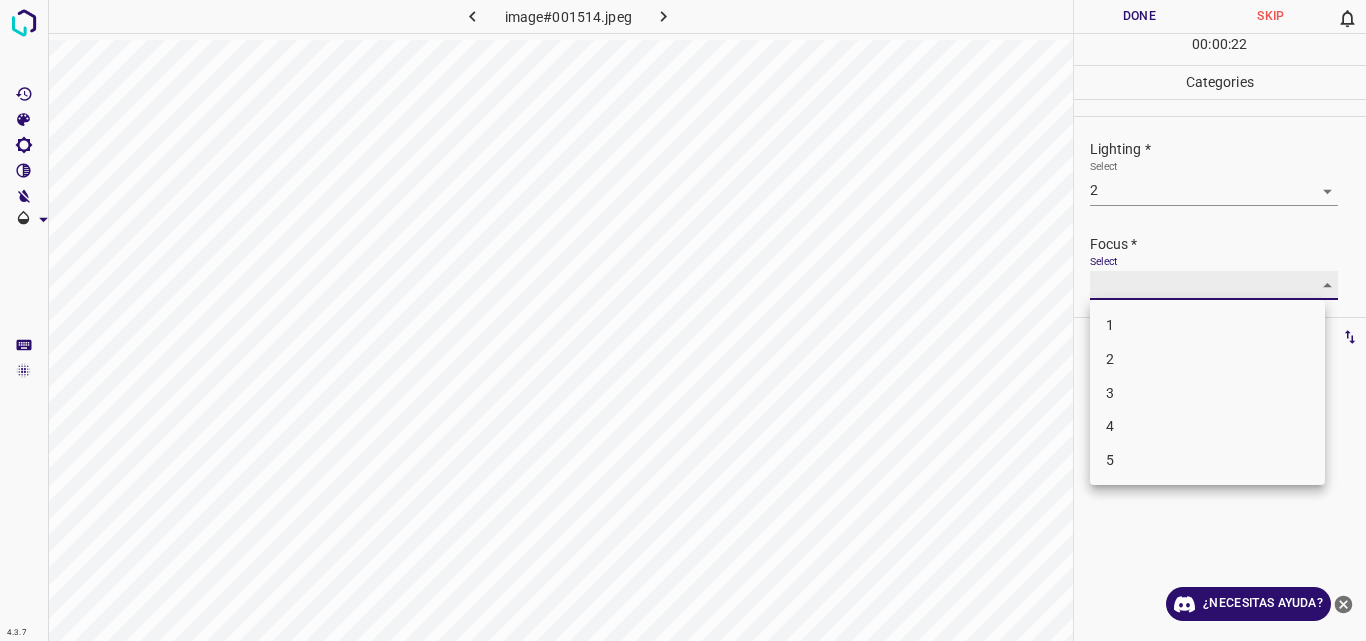 type on "2" 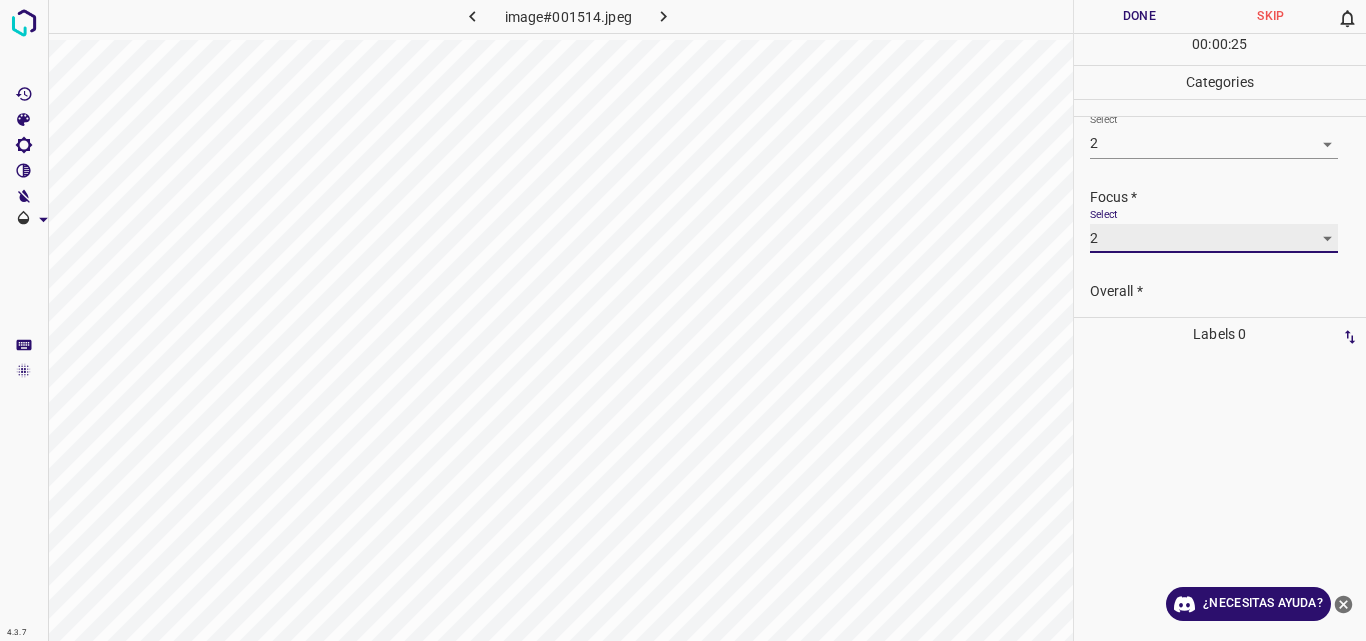 scroll, scrollTop: 98, scrollLeft: 0, axis: vertical 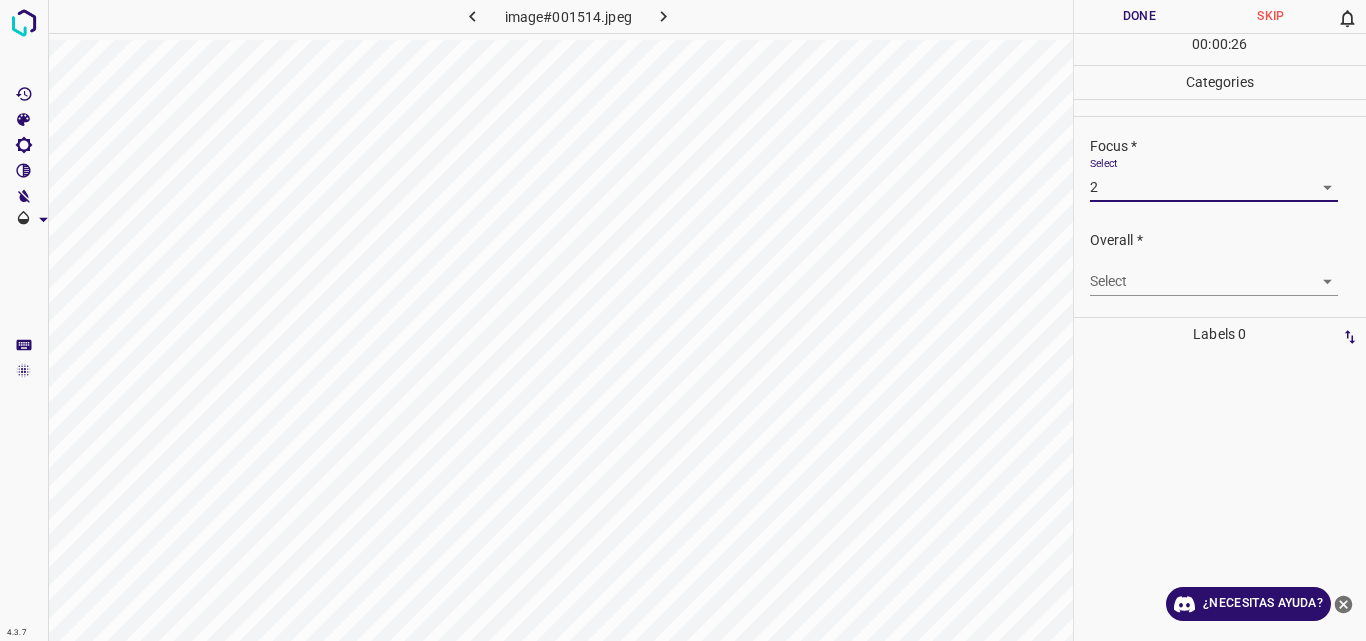 click on "4.3.7 image#001514.jpeg Done Skip 0 00   : 00   : 26   Categories Lighting *  Select 2 2 Focus *  Select 2 2 Overall *  Select ​ Labels   0 Categories 1 Lighting 2 Focus 3 Overall Tools Space Change between modes (Draw & Edit) I Auto labeling R Restore zoom M Zoom in N Zoom out Delete Delete selecte label Filters Z Restore filters X Saturation filter C Brightness filter V Contrast filter B Gray scale filter General O Download ¿Necesitas ayuda? Original text Rate this translation Your feedback will be used to help improve Google Translate - Texto - Esconder - Borrar" at bounding box center [683, 320] 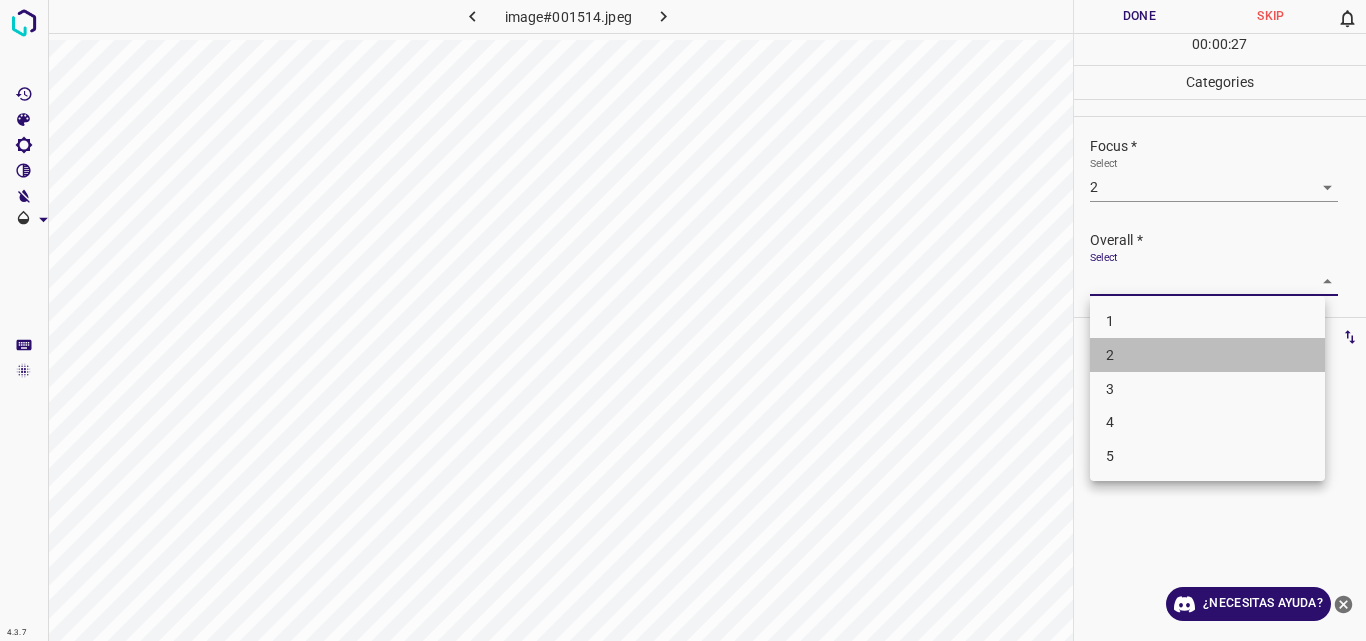 click on "2" at bounding box center [1207, 355] 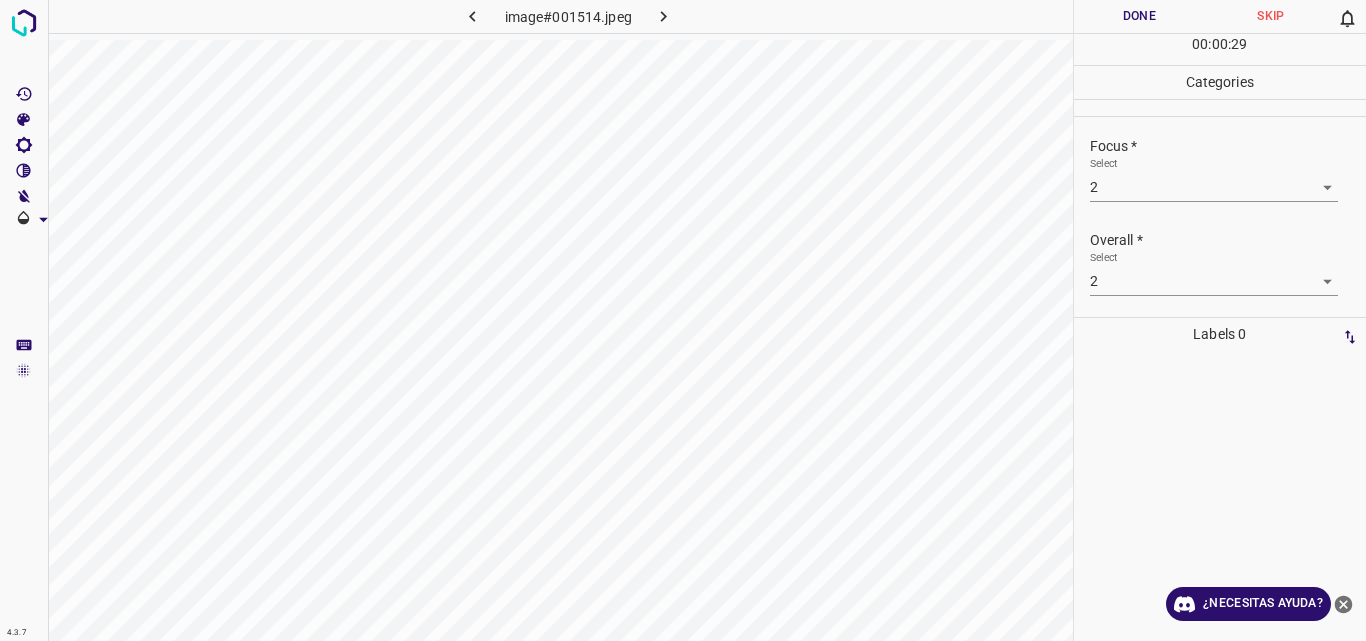 click on "Done" at bounding box center [1140, 16] 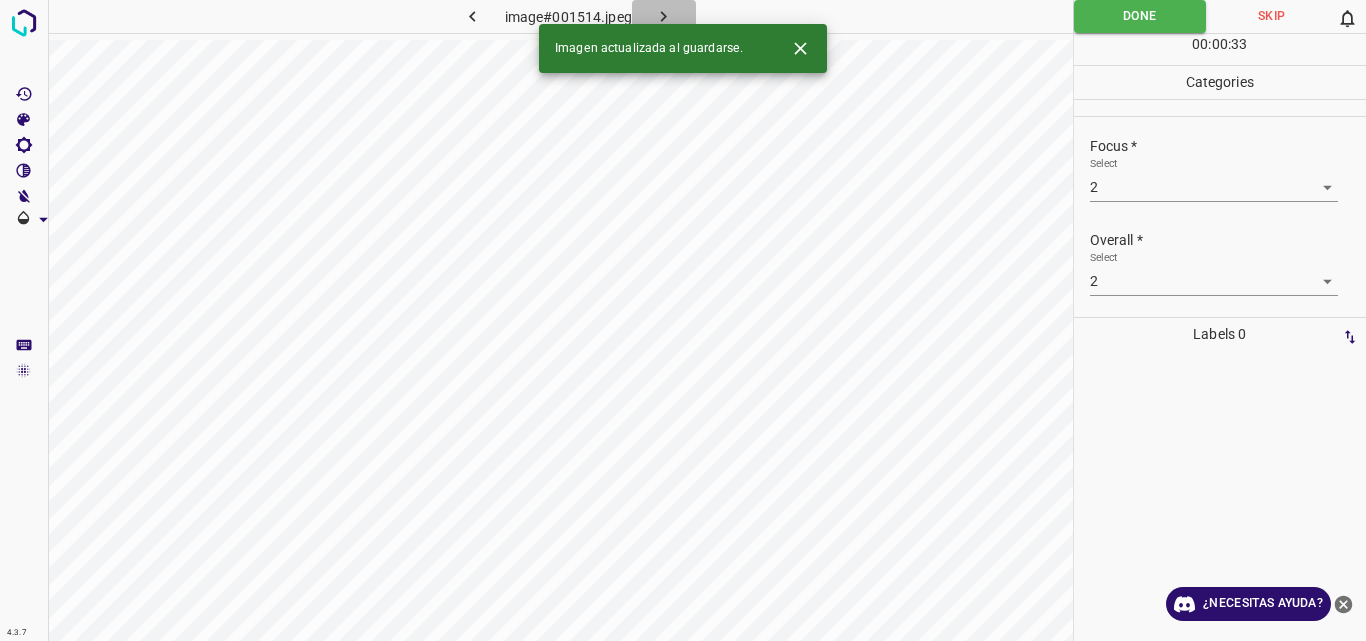 click 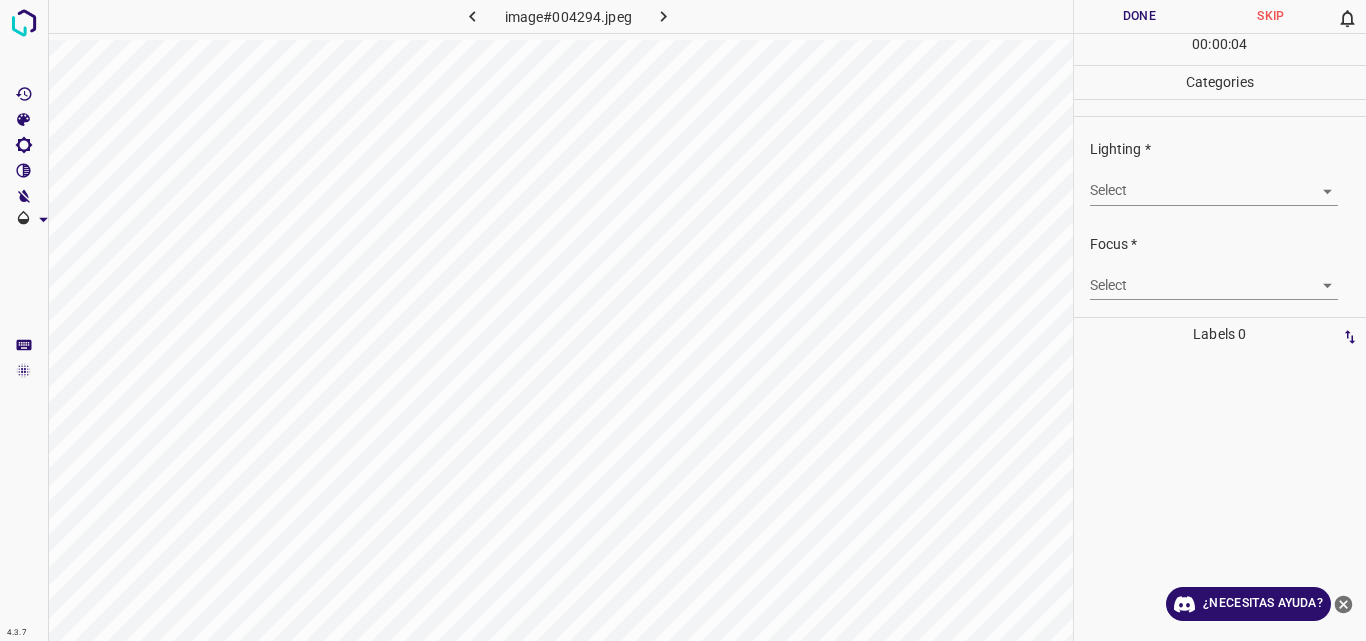 click on "4.3.7 image#004294.jpeg Done Skip 0 00   : 00   : 04   Categories Lighting *  Select ​ Focus *  Select ​ Overall *  Select ​ Labels   0 Categories 1 Lighting 2 Focus 3 Overall Tools Space Change between modes (Draw & Edit) I Auto labeling R Restore zoom M Zoom in N Zoom out Delete Delete selecte label Filters Z Restore filters X Saturation filter C Brightness filter V Contrast filter B Gray scale filter General O Download ¿Necesitas ayuda? Original text Rate this translation Your feedback will be used to help improve Google Translate - Texto - Esconder - Borrar" at bounding box center (683, 320) 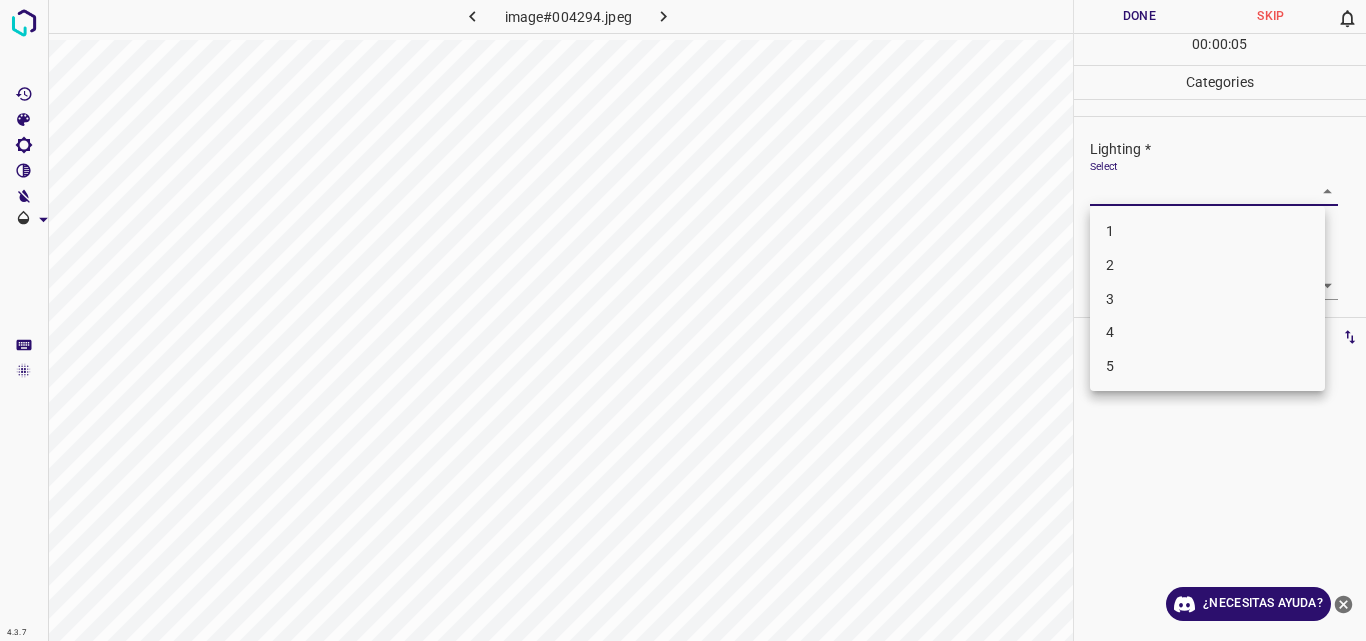 click at bounding box center [683, 320] 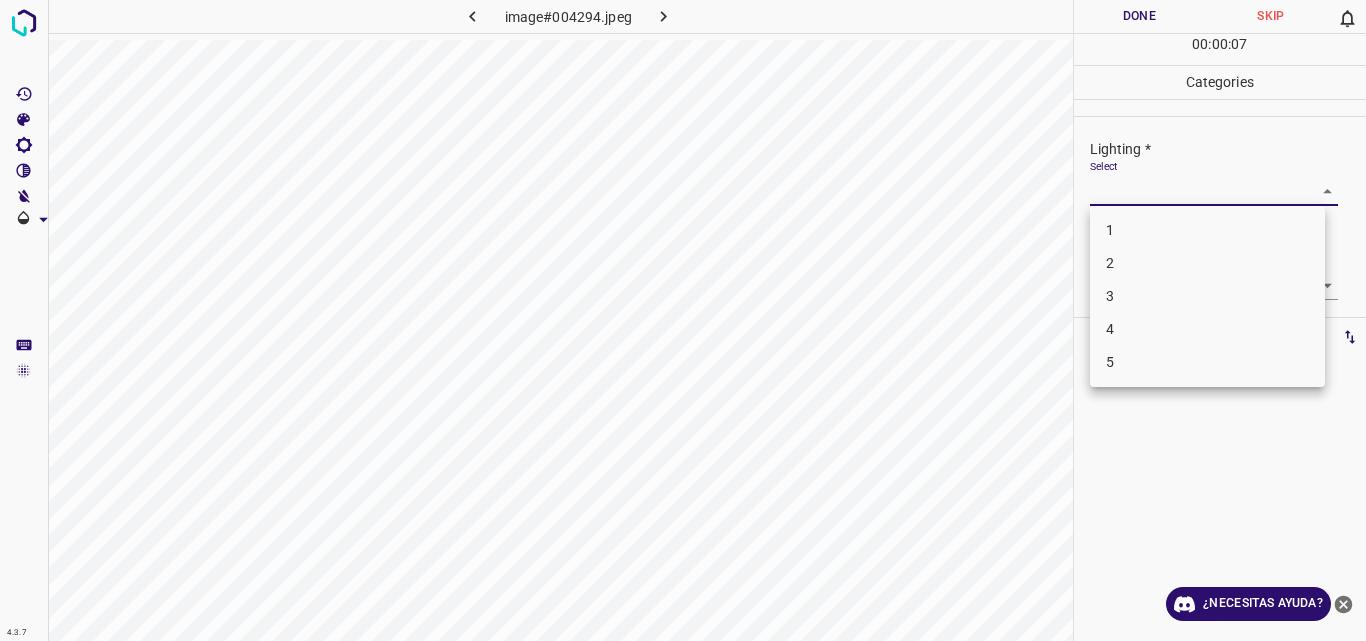 click on "4.3.7 image#004294.jpeg Done Skip 0 00   : 00   : 07   Categories Lighting *  Select ​ Focus *  Select ​ Overall *  Select ​ Labels   0 Categories 1 Lighting 2 Focus 3 Overall Tools Space Change between modes (Draw & Edit) I Auto labeling R Restore zoom M Zoom in N Zoom out Delete Delete selecte label Filters Z Restore filters X Saturation filter C Brightness filter V Contrast filter B Gray scale filter General O Download ¿Necesitas ayuda? Original text Rate this translation Your feedback will be used to help improve Google Translate - Texto - Esconder - Borrar 1 2 3 4 5" at bounding box center [683, 320] 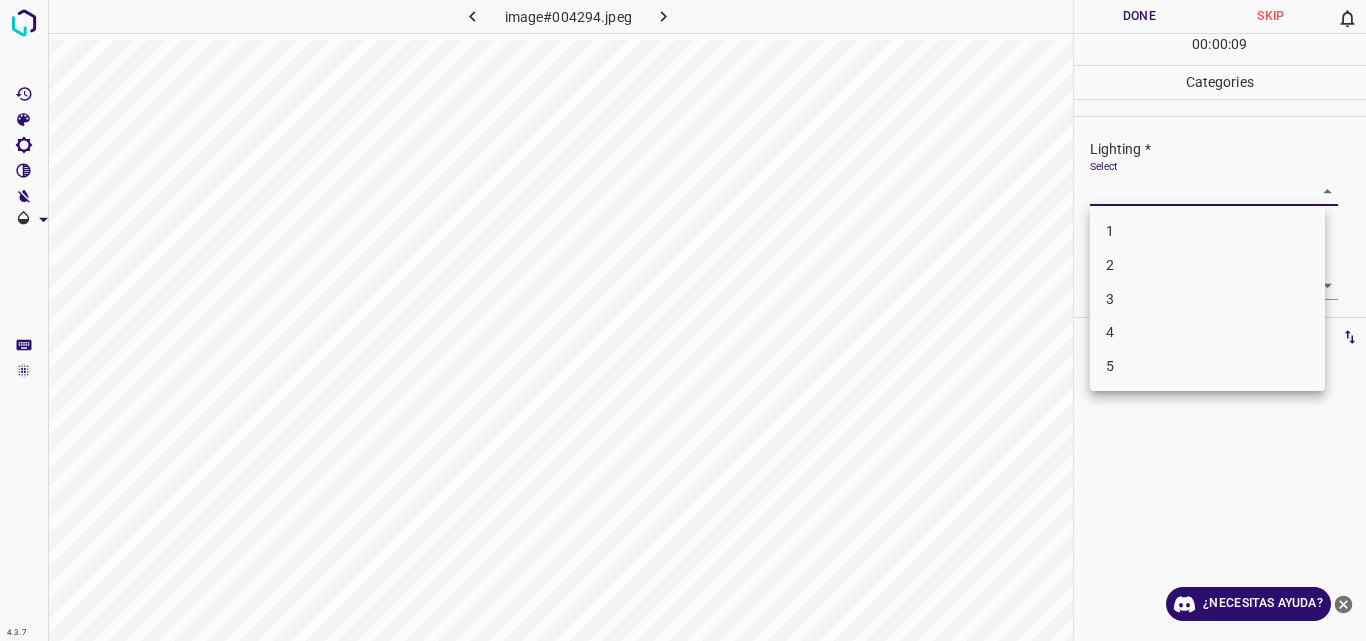 click on "3" at bounding box center [1207, 299] 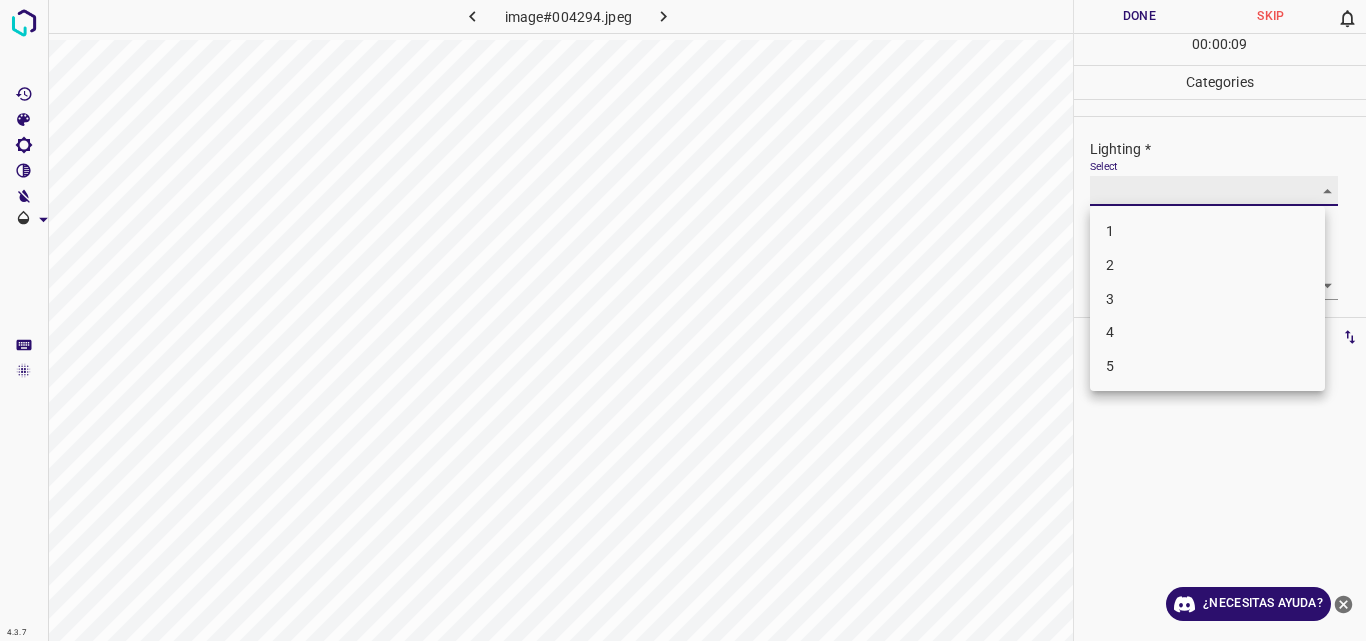 type on "3" 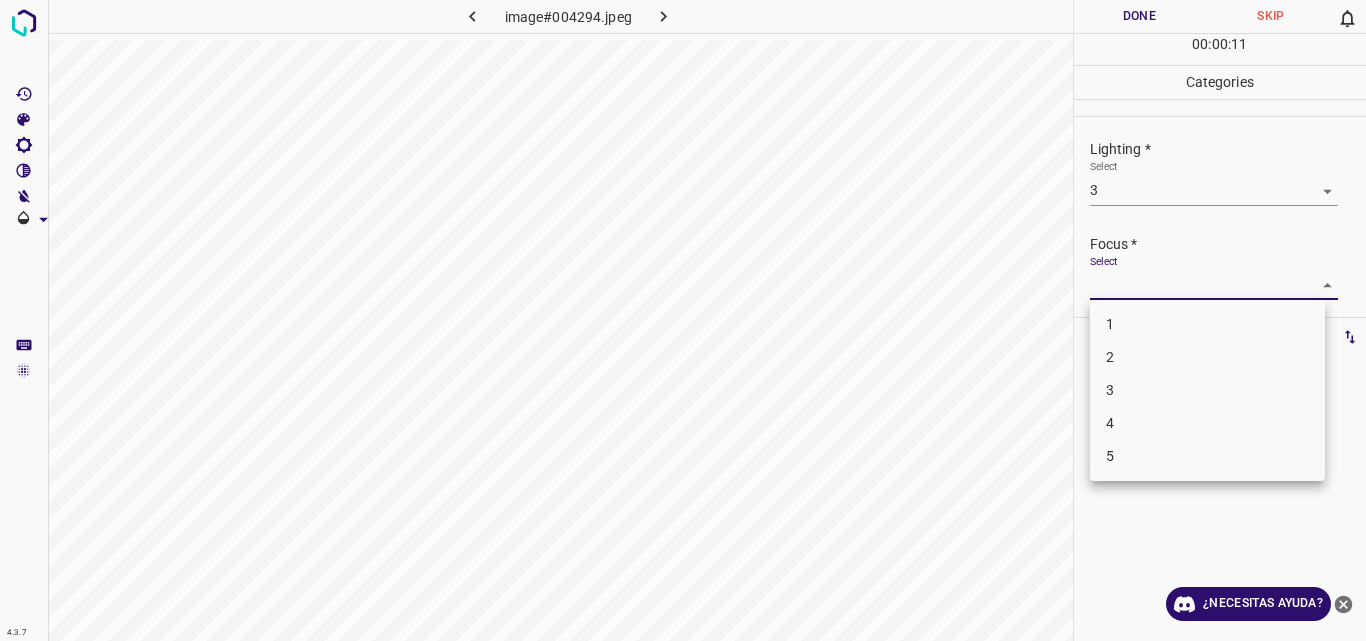 click on "4.3.7 image#004294.jpeg Done Skip 0 00   : 00   : 11   Categories Lighting *  Select 3 3 Focus *  Select ​ Overall *  Select ​ Labels   0 Categories 1 Lighting 2 Focus 3 Overall Tools Space Change between modes (Draw & Edit) I Auto labeling R Restore zoom M Zoom in N Zoom out Delete Delete selecte label Filters Z Restore filters X Saturation filter C Brightness filter V Contrast filter B Gray scale filter General O Download ¿Necesitas ayuda? Original text Rate this translation Your feedback will be used to help improve Google Translate - Texto - Esconder - Borrar 1 2 3 4 5" at bounding box center [683, 320] 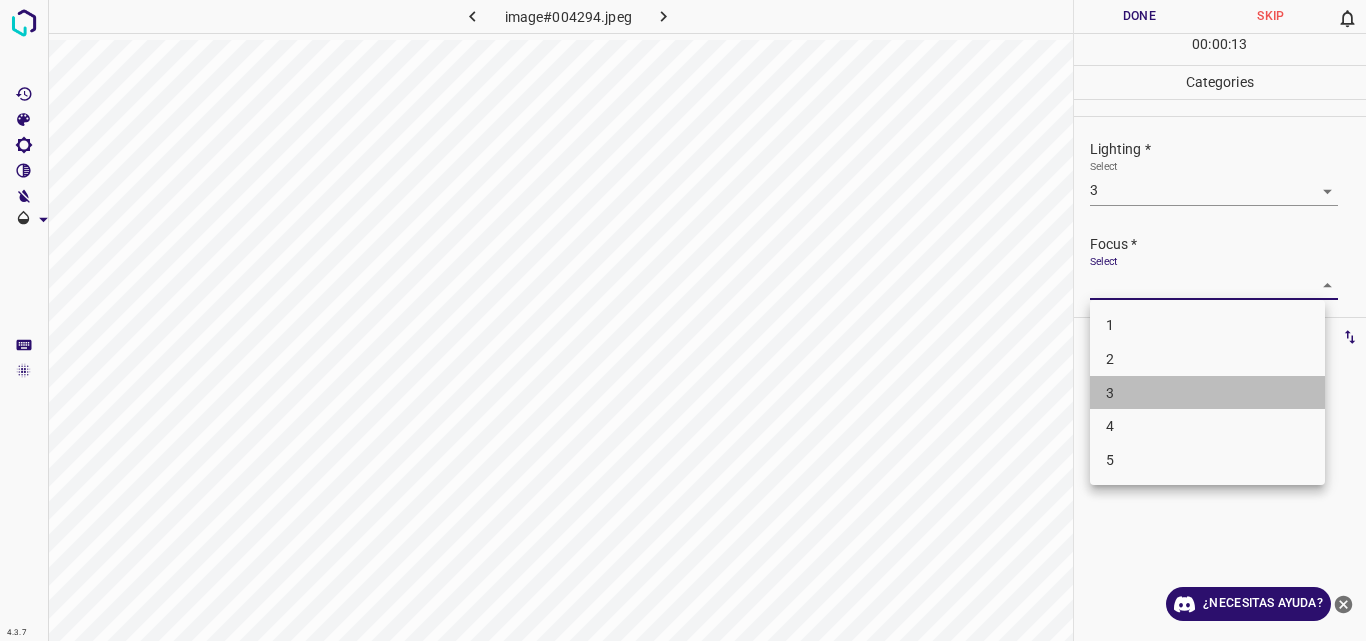 click on "3" at bounding box center [1207, 393] 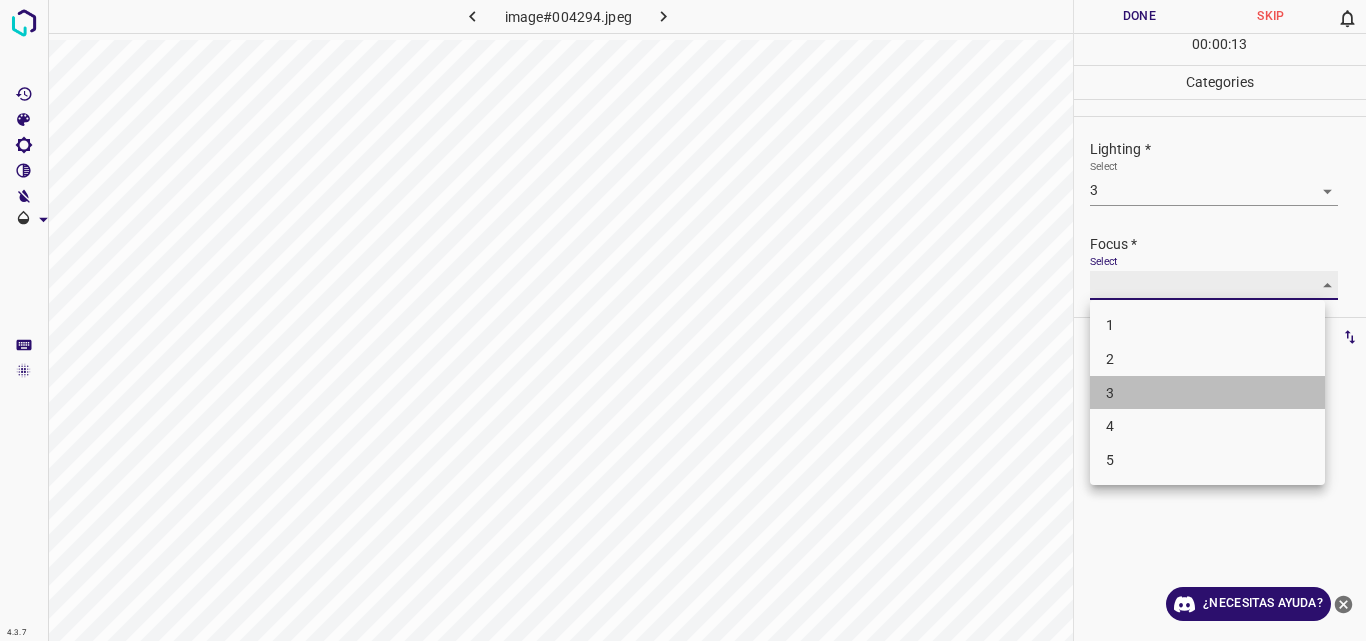 type on "3" 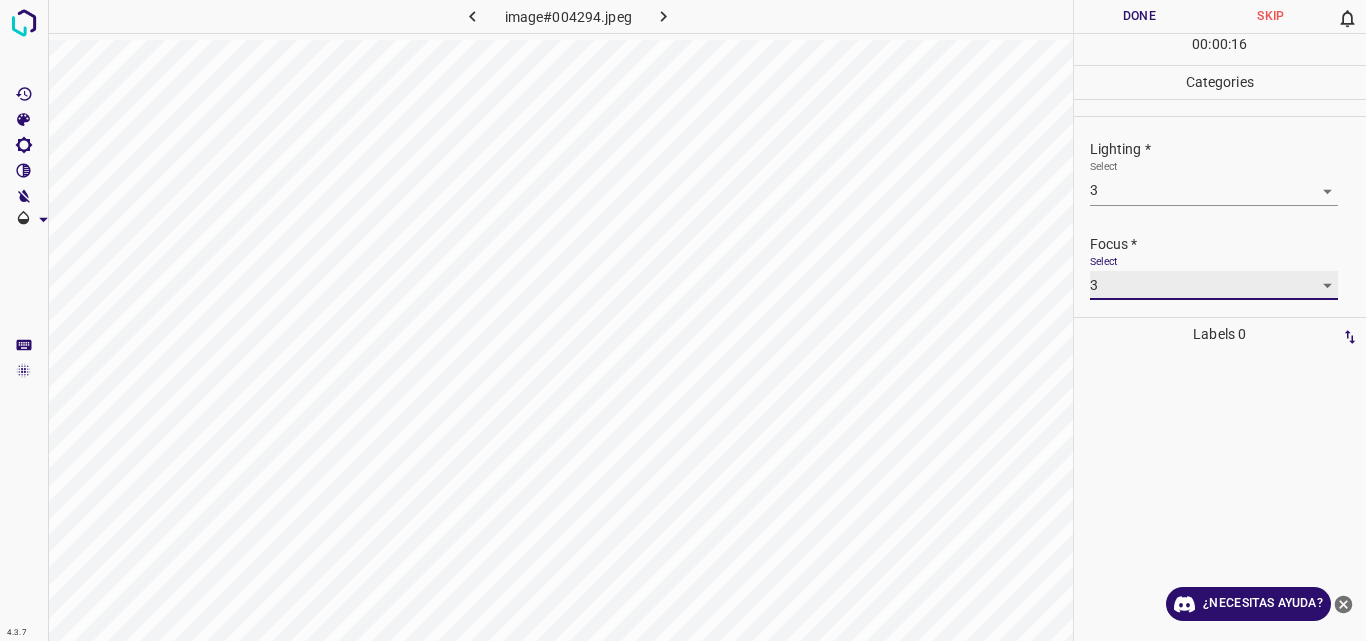 scroll, scrollTop: 98, scrollLeft: 0, axis: vertical 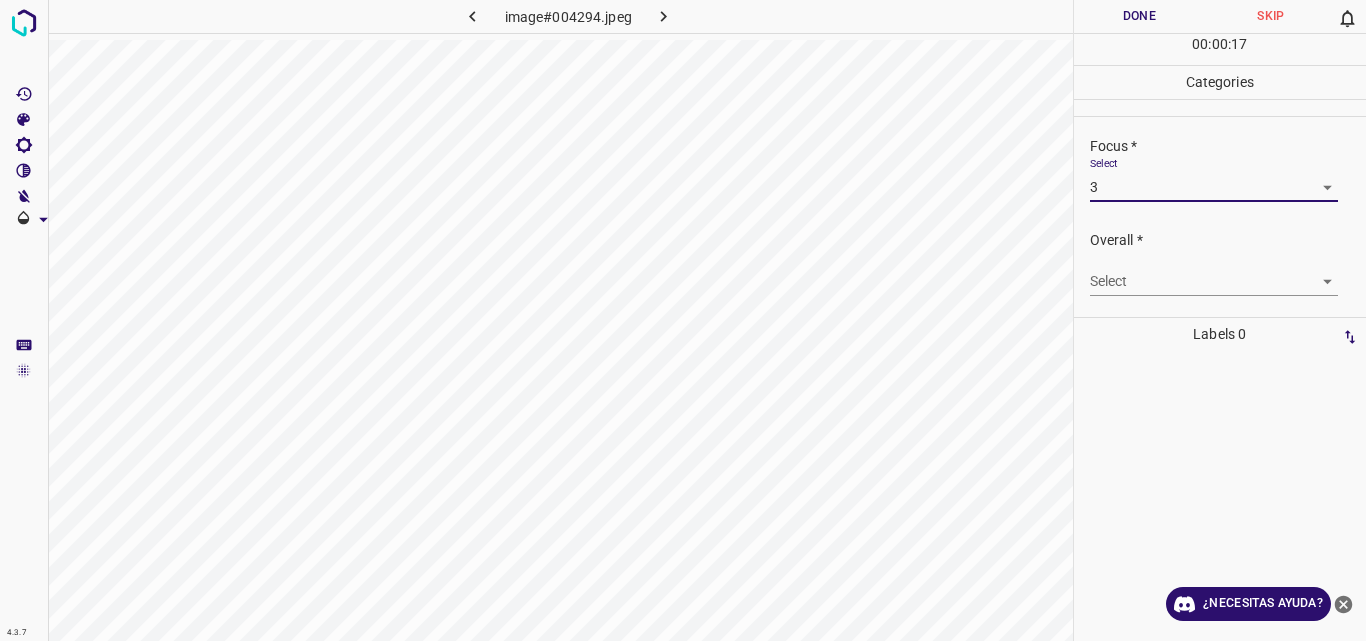 click on "4.3.7 image#004294.jpeg Done Skip 0 00   : 00   : 17   Categories Lighting *  Select 3 3 Focus *  Select 3 3 Overall *  Select ​ Labels   0 Categories 1 Lighting 2 Focus 3 Overall Tools Space Change between modes (Draw & Edit) I Auto labeling R Restore zoom M Zoom in N Zoom out Delete Delete selecte label Filters Z Restore filters X Saturation filter C Brightness filter V Contrast filter B Gray scale filter General O Download ¿Necesitas ayuda? Original text Rate this translation Your feedback will be used to help improve Google Translate - Texto - Esconder - Borrar" at bounding box center (683, 320) 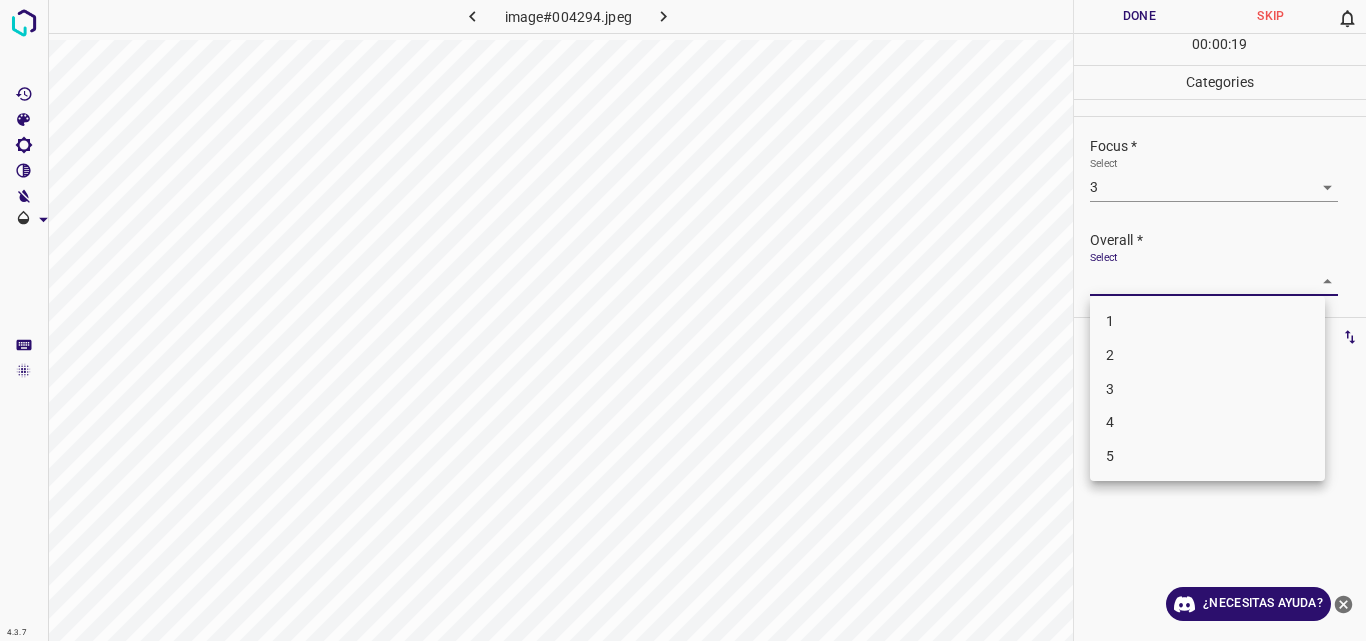 click on "3" at bounding box center [1207, 389] 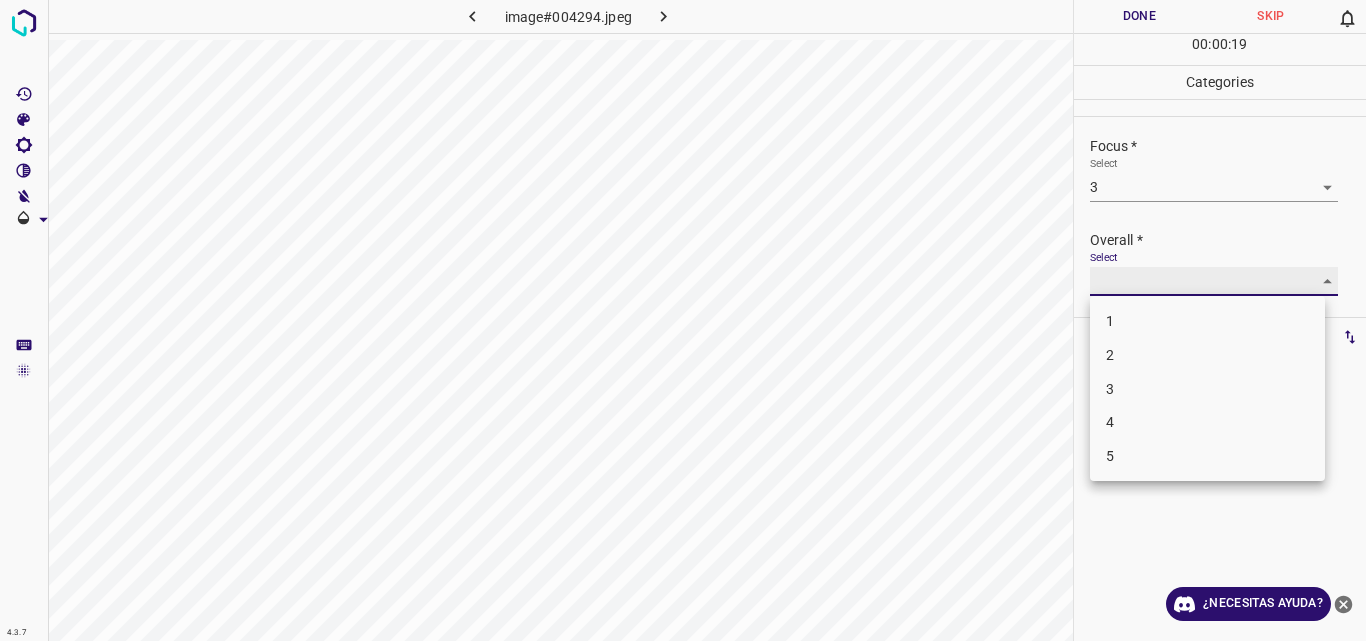 type on "3" 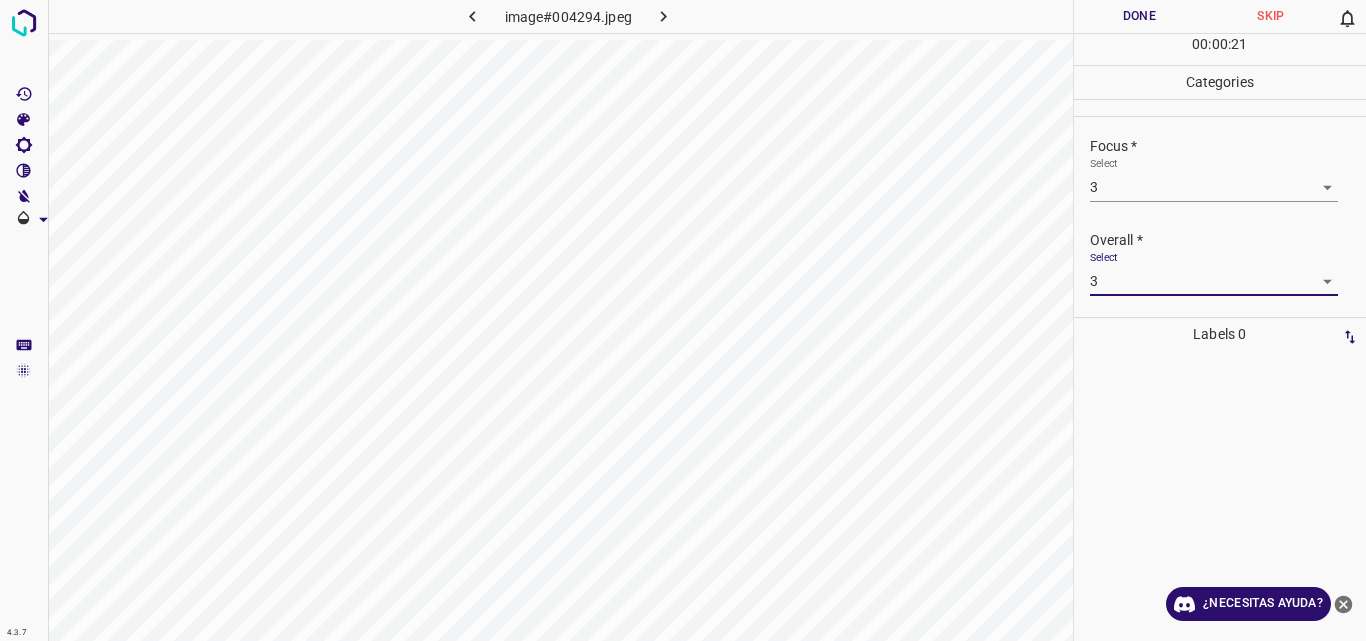 click on "Done" at bounding box center (1140, 16) 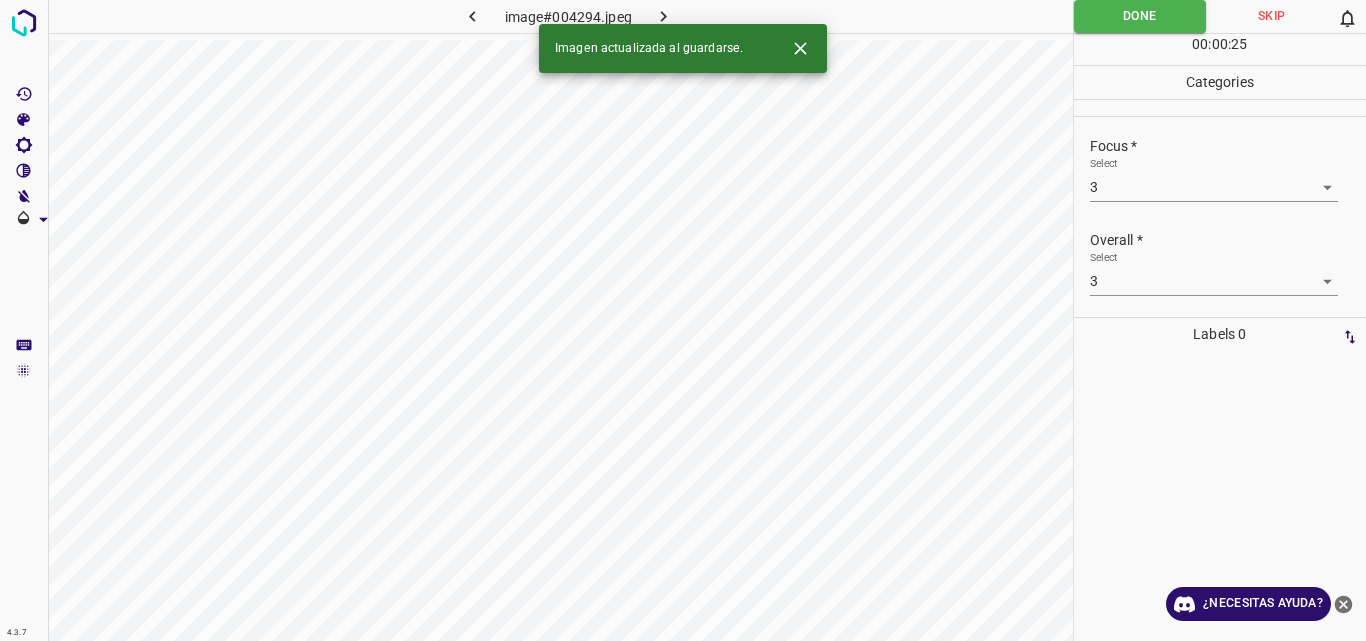 click on "Imagen actualizada al guardarse." at bounding box center (683, 48) 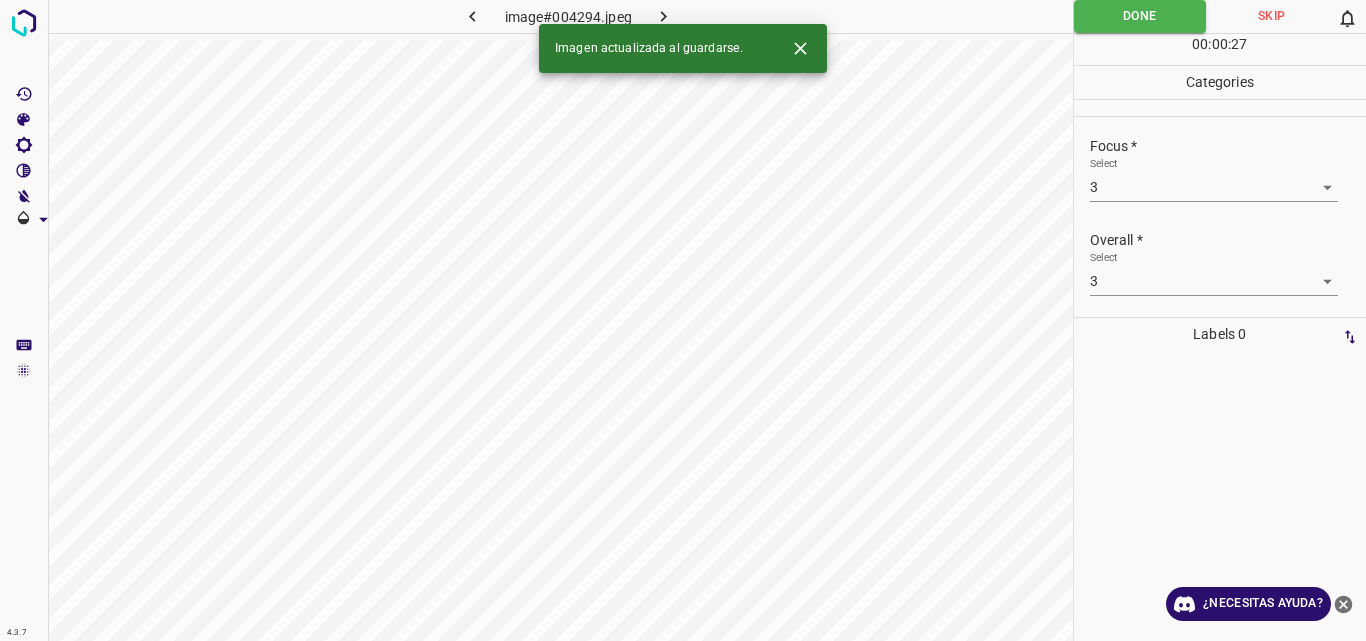 click 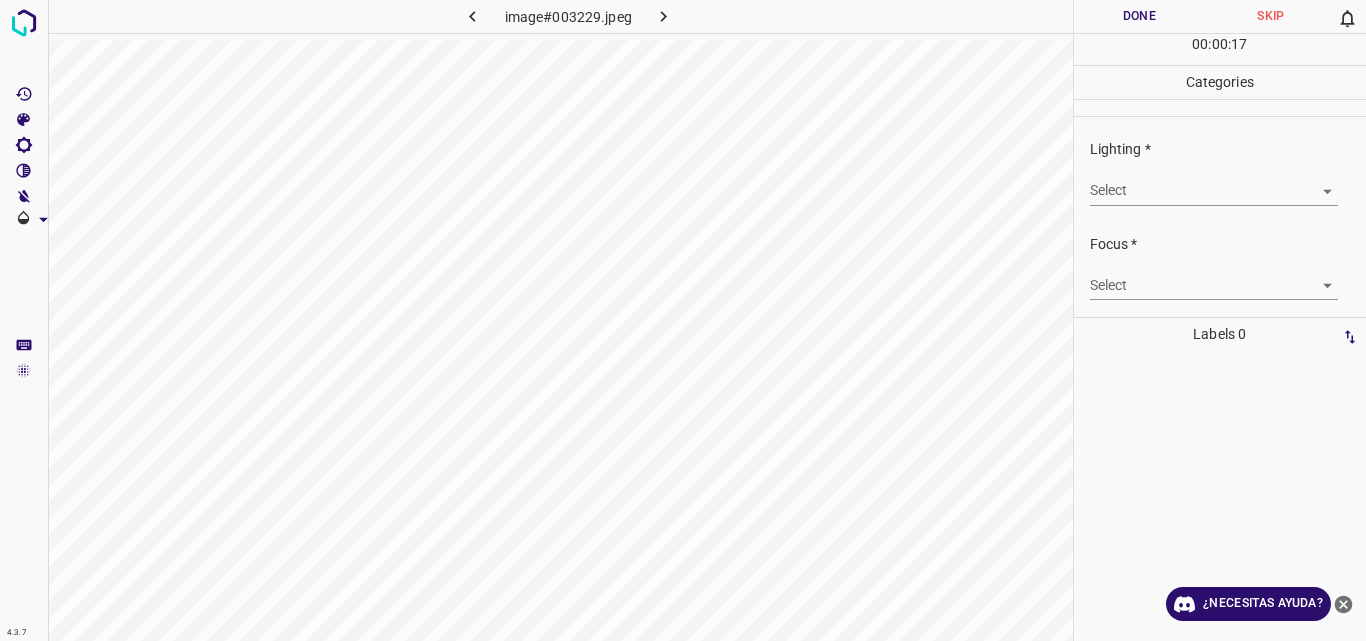 click on "4.3.7 image#003229.jpeg Done Skip 0 00   : 00   : 17   Categories Lighting *  Select ​ Focus *  Select ​ Overall *  Select ​ Labels   0 Categories 1 Lighting 2 Focus 3 Overall Tools Space Change between modes (Draw & Edit) I Auto labeling R Restore zoom M Zoom in N Zoom out Delete Delete selecte label Filters Z Restore filters X Saturation filter C Brightness filter V Contrast filter B Gray scale filter General O Download ¿Necesitas ayuda? Original text Rate this translation Your feedback will be used to help improve Google Translate - Texto - Esconder - Borrar" at bounding box center [683, 320] 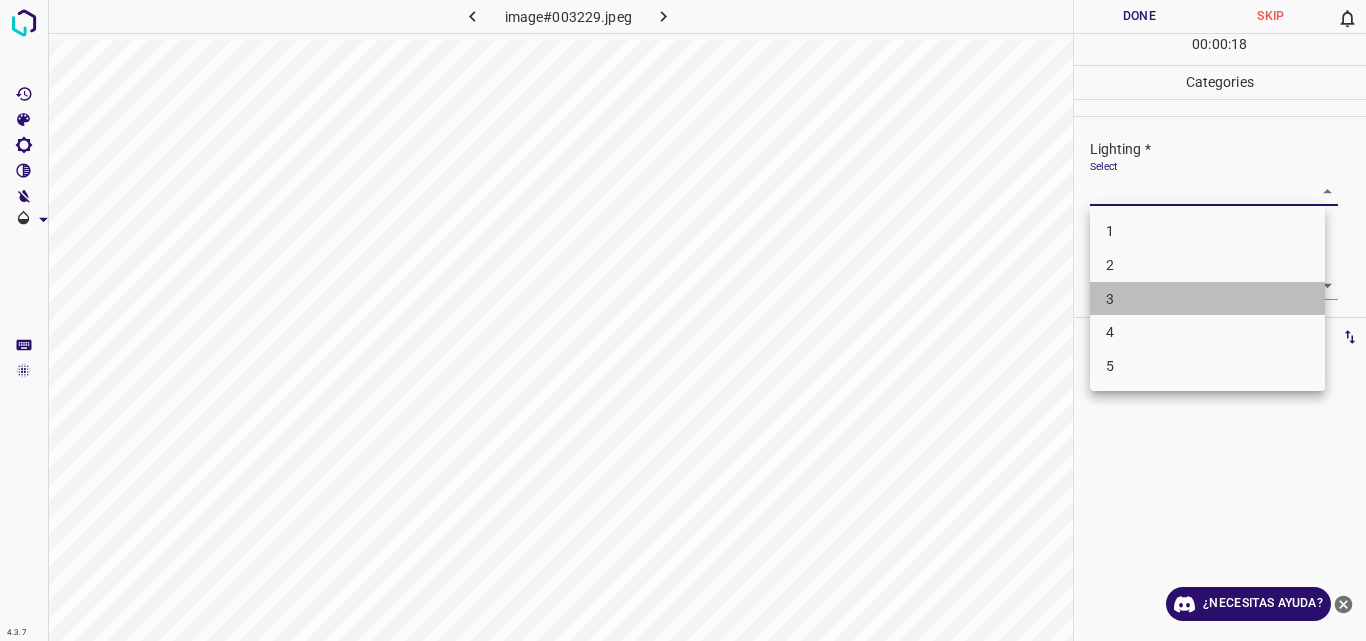 click on "3" at bounding box center [1207, 299] 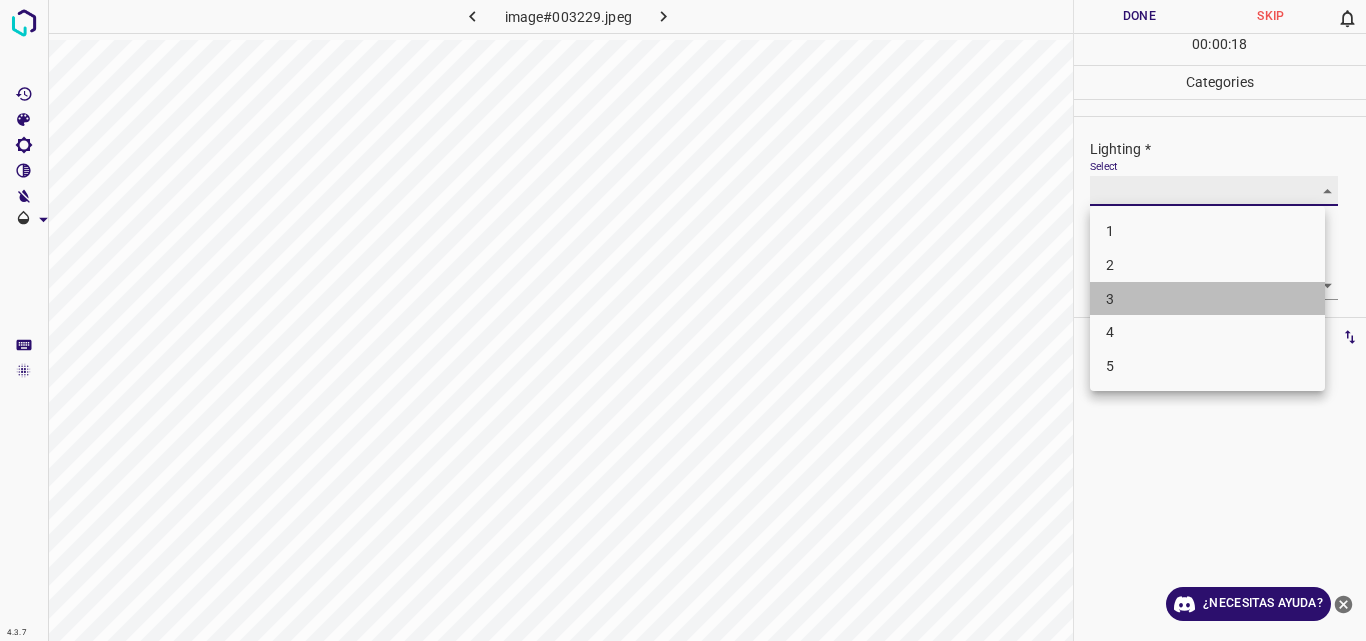 type on "3" 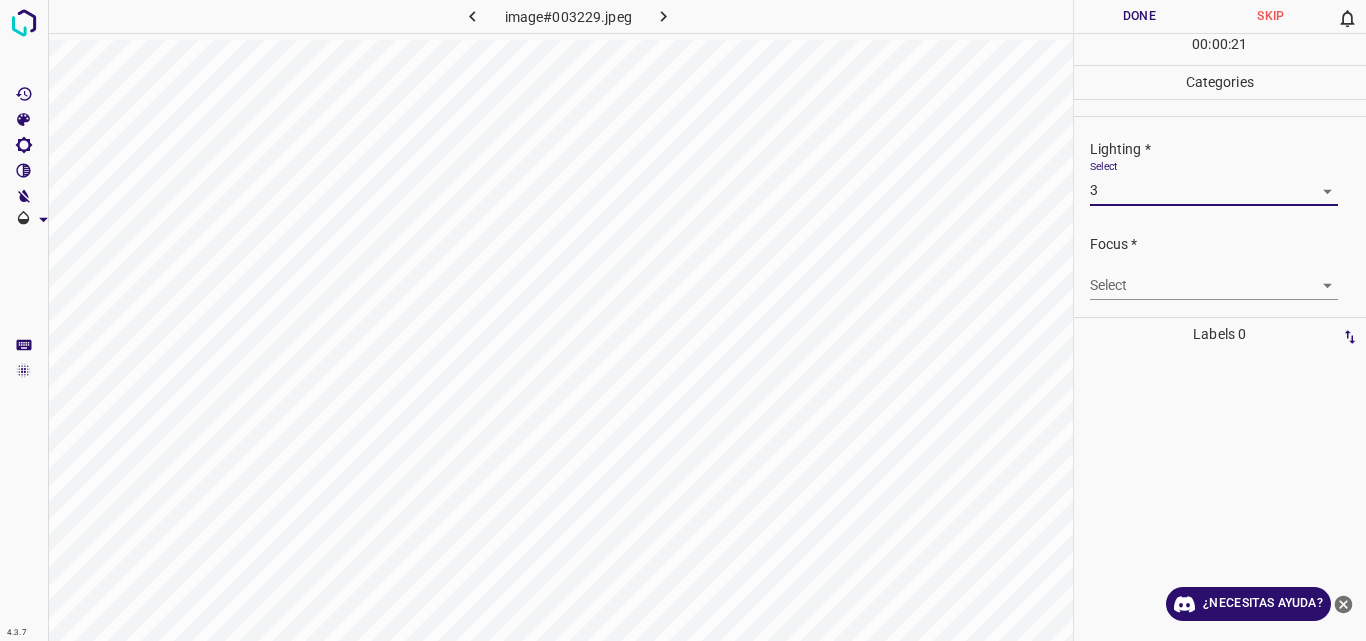 click on "4.3.7 image#003229.jpeg Done Skip 0 00   : 00   : 21   Categories Lighting *  Select 3 3 Focus *  Select ​ Overall *  Select ​ Labels   0 Categories 1 Lighting 2 Focus 3 Overall Tools Space Change between modes (Draw & Edit) I Auto labeling R Restore zoom M Zoom in N Zoom out Delete Delete selecte label Filters Z Restore filters X Saturation filter C Brightness filter V Contrast filter B Gray scale filter General O Download ¿Necesitas ayuda? Original text Rate this translation Your feedback will be used to help improve Google Translate - Texto - Esconder - Borrar" at bounding box center [683, 320] 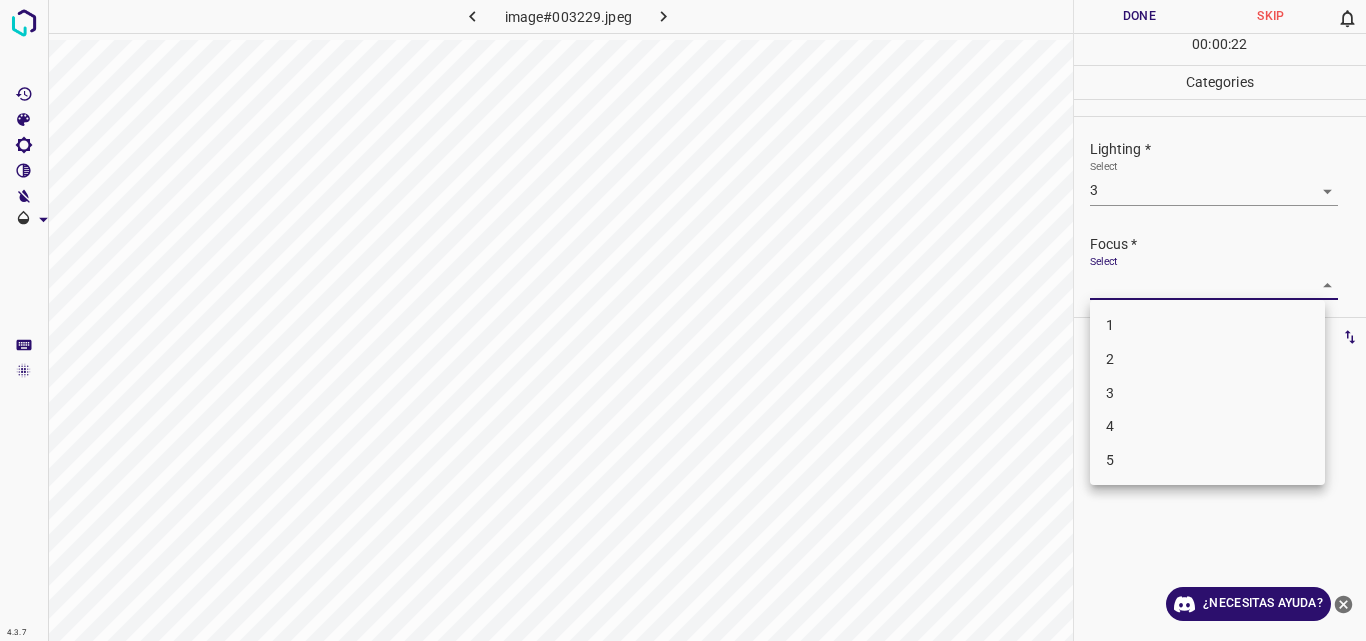 click on "3" at bounding box center (1207, 393) 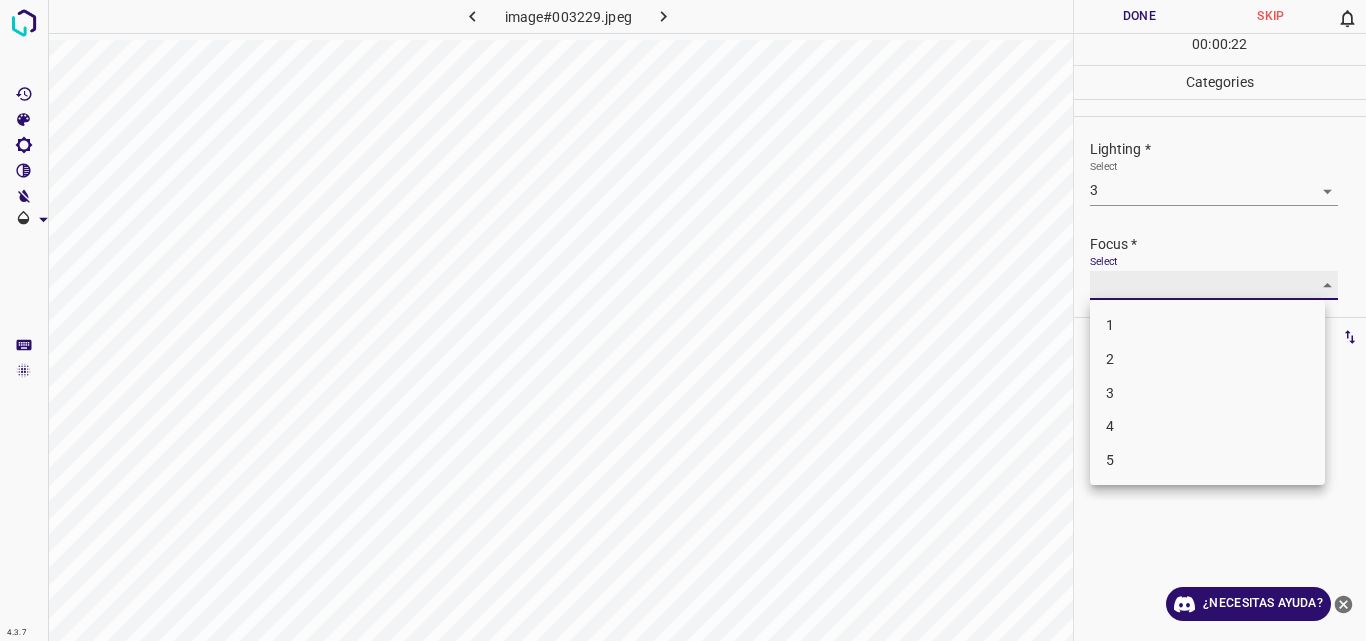 type on "3" 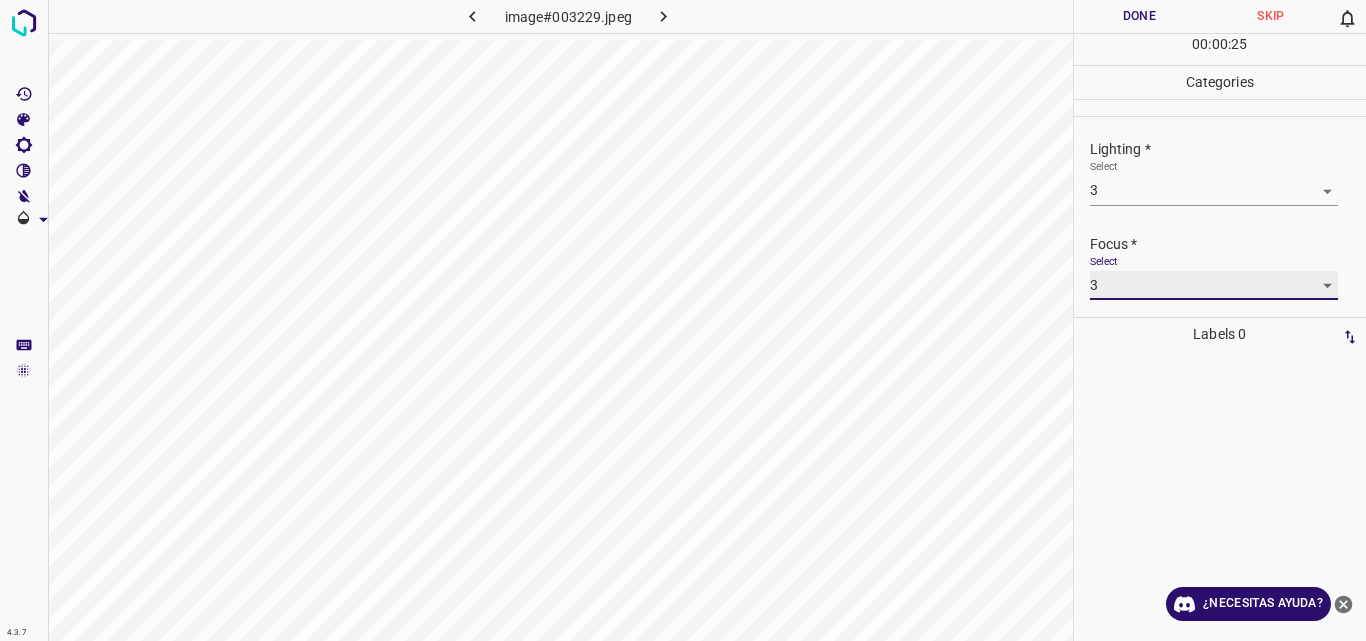 scroll, scrollTop: 98, scrollLeft: 0, axis: vertical 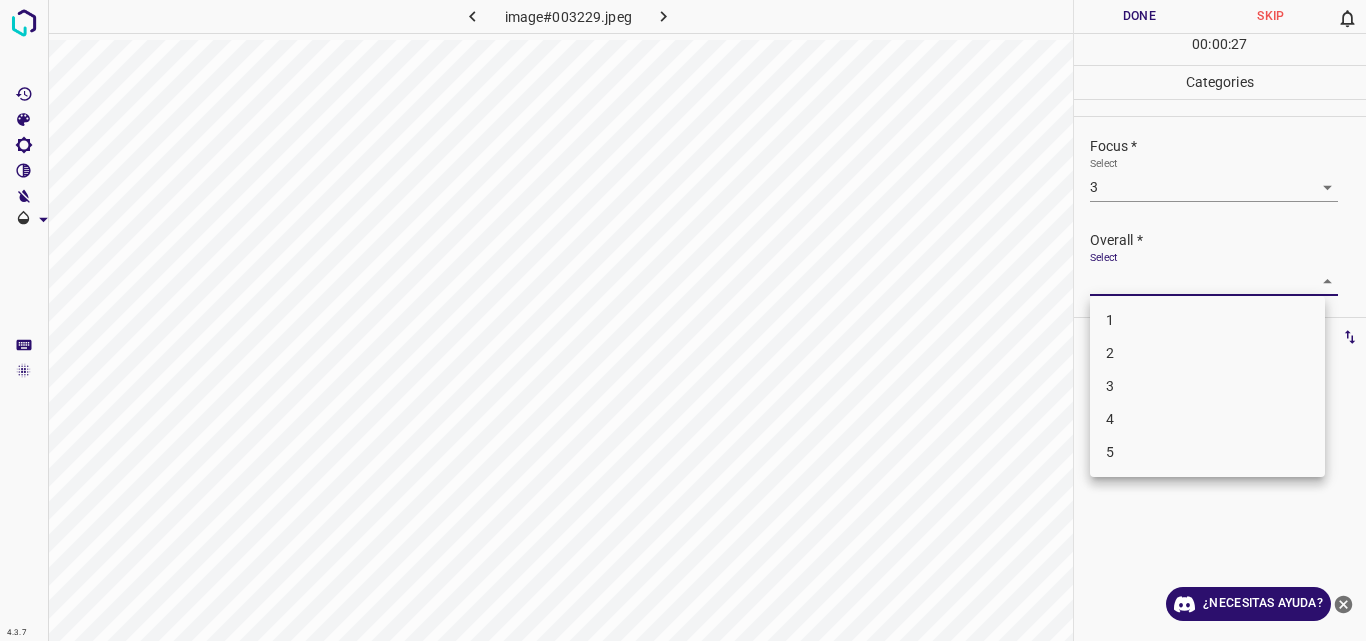 click on "4.3.7 image#003229.jpeg Done Skip 0 00   : 00   : 27   Categories Lighting *  Select 3 3 Focus *  Select 3 3 Overall *  Select ​ Labels   0 Categories 1 Lighting 2 Focus 3 Overall Tools Space Change between modes (Draw & Edit) I Auto labeling R Restore zoom M Zoom in N Zoom out Delete Delete selecte label Filters Z Restore filters X Saturation filter C Brightness filter V Contrast filter B Gray scale filter General O Download ¿Necesitas ayuda? Original text Rate this translation Your feedback will be used to help improve Google Translate - Texto - Esconder - Borrar 1 2 3 4 5" at bounding box center (683, 320) 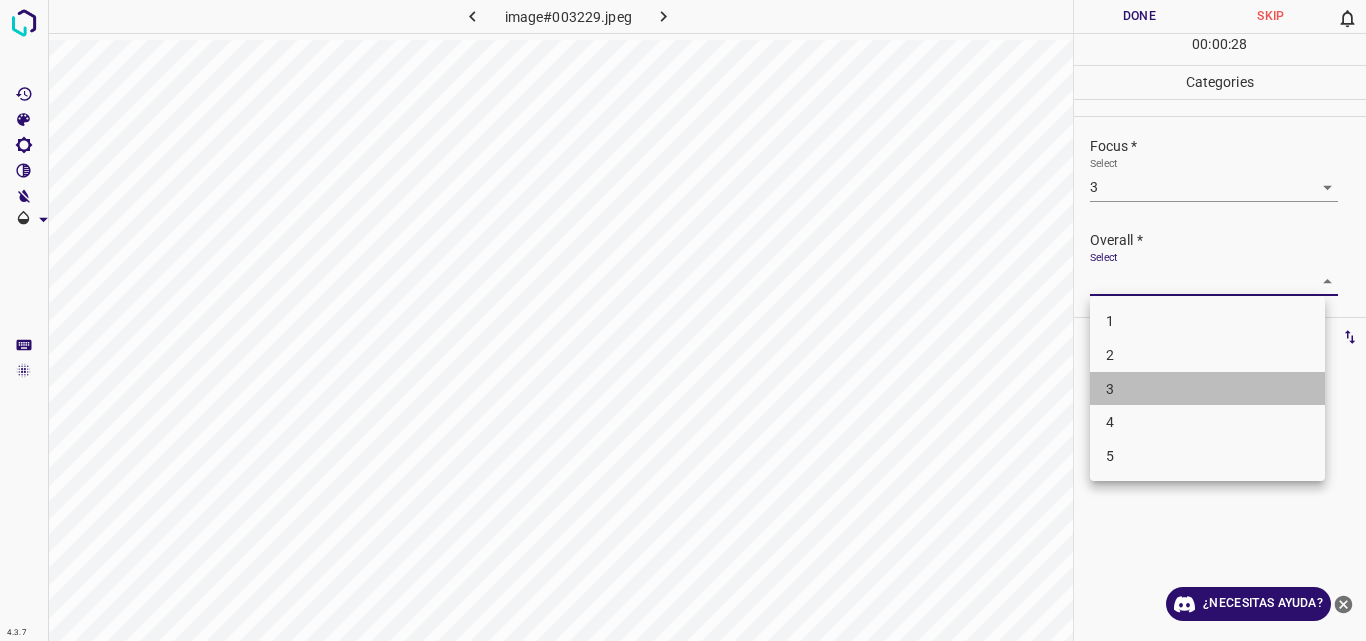click on "3" at bounding box center (1207, 389) 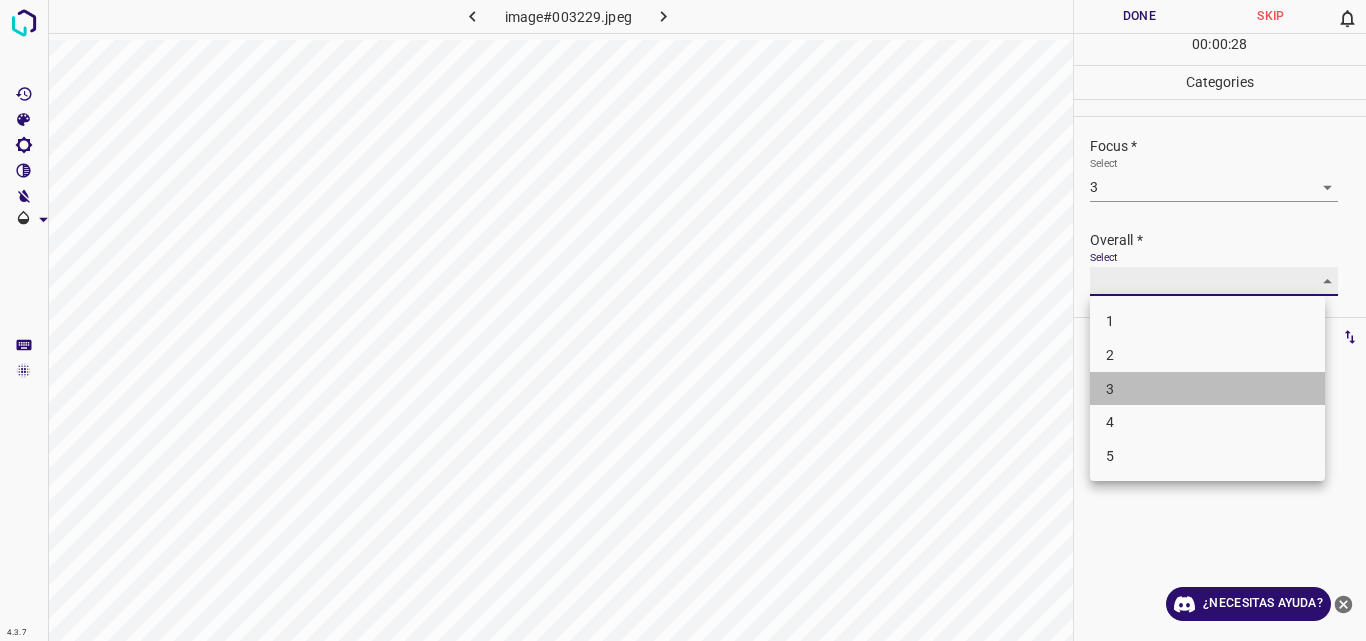 type on "3" 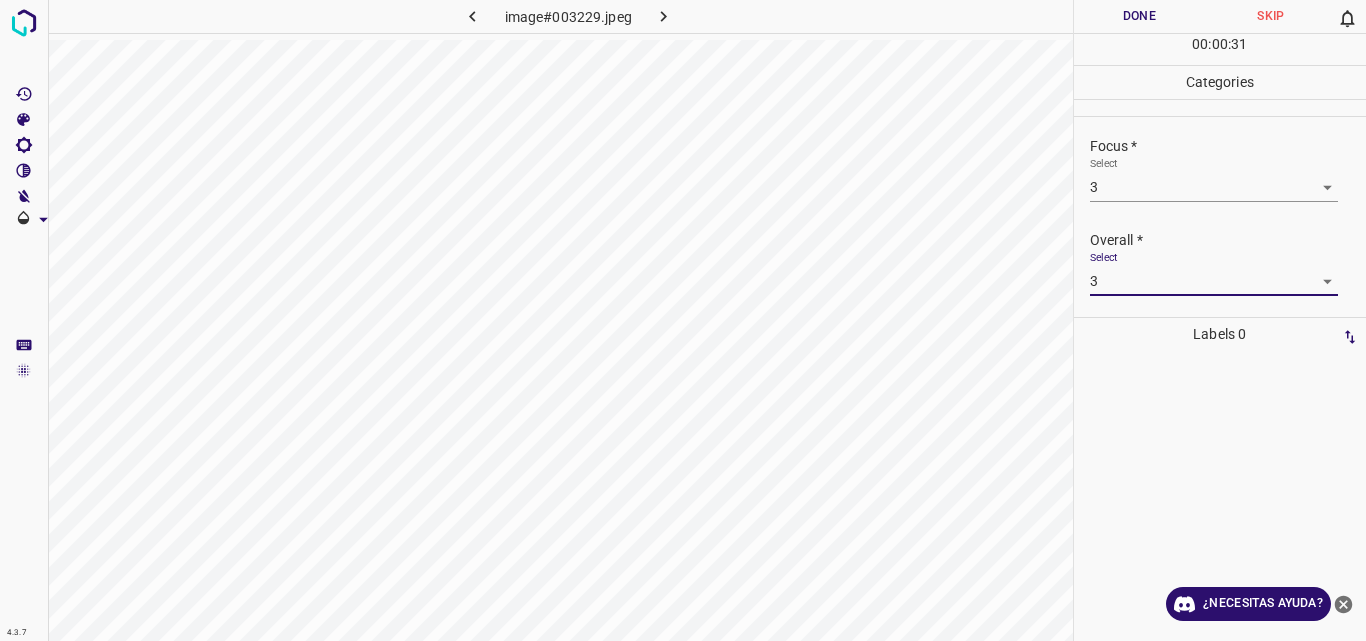 click on "Done" at bounding box center [1140, 16] 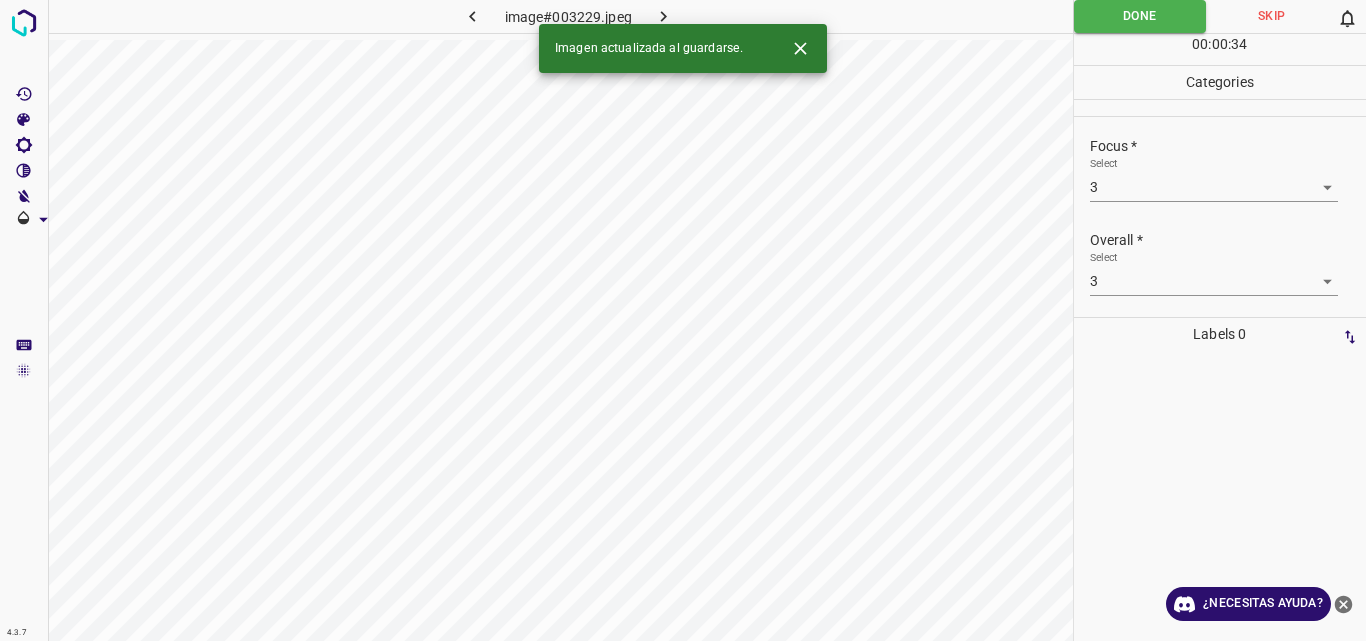 click 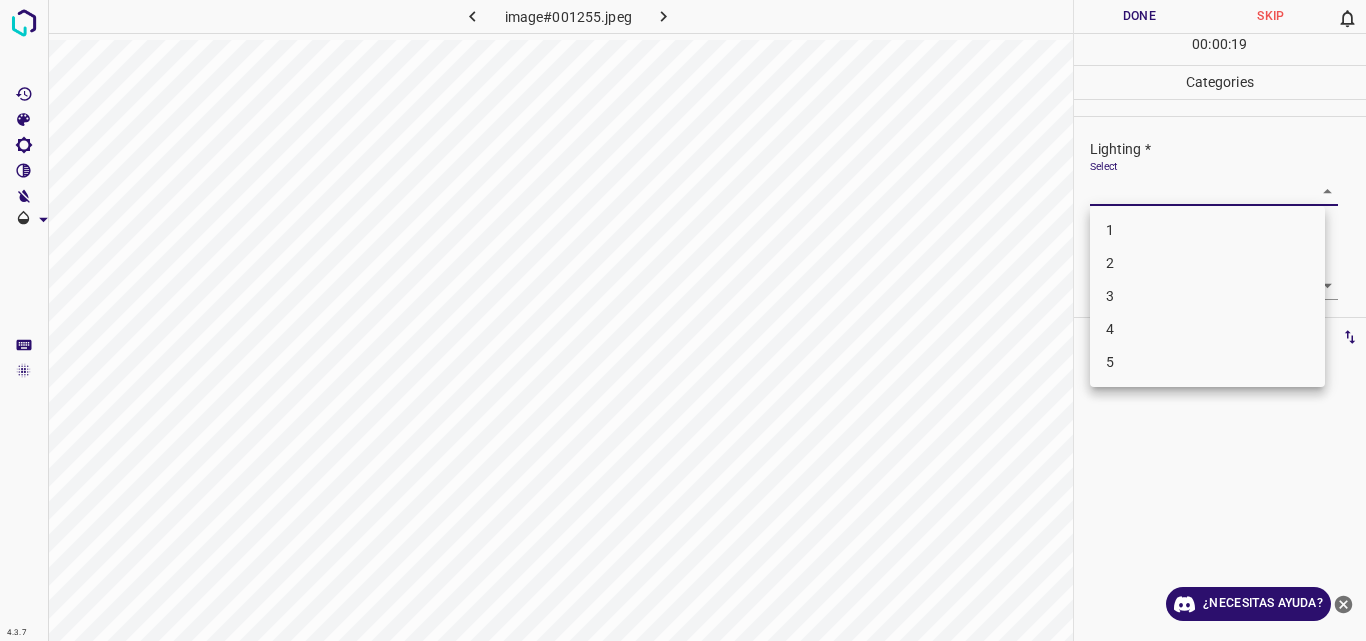 click on "4.3.7 image#001255.jpeg Done Skip 0 00   : 00   : 19   Categories Lighting *  Select ​ Focus *  Select ​ Overall *  Select ​ Labels   0 Categories 1 Lighting 2 Focus 3 Overall Tools Space Change between modes (Draw & Edit) I Auto labeling R Restore zoom M Zoom in N Zoom out Delete Delete selecte label Filters Z Restore filters X Saturation filter C Brightness filter V Contrast filter B Gray scale filter General O Download ¿Necesitas ayuda? Original text Rate this translation Your feedback will be used to help improve Google Translate - Texto - Esconder - Borrar 1 2 3 4 5" at bounding box center (683, 320) 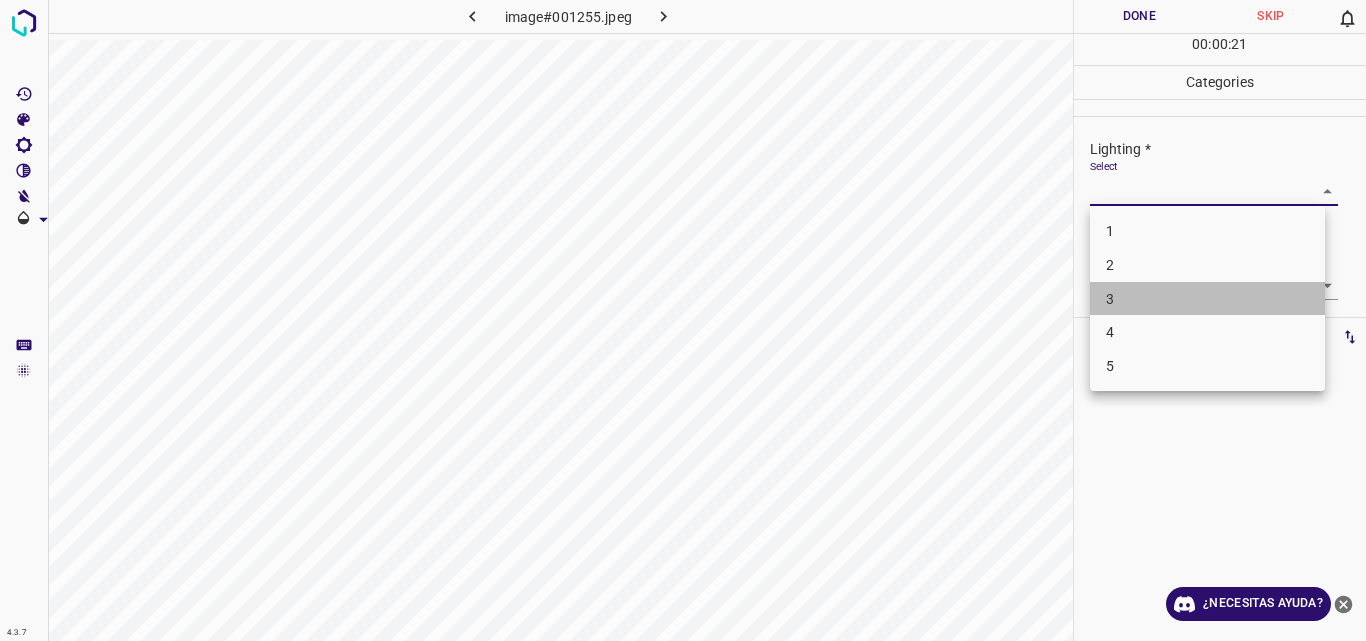click on "3" at bounding box center [1207, 299] 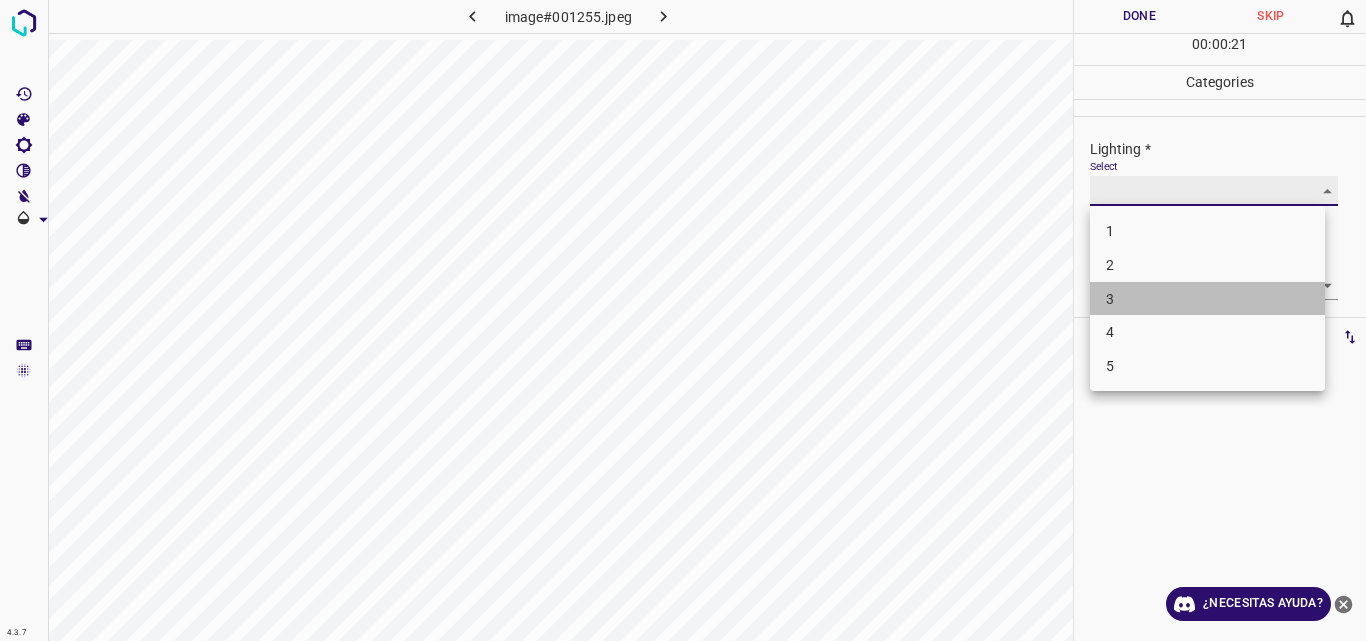 type on "3" 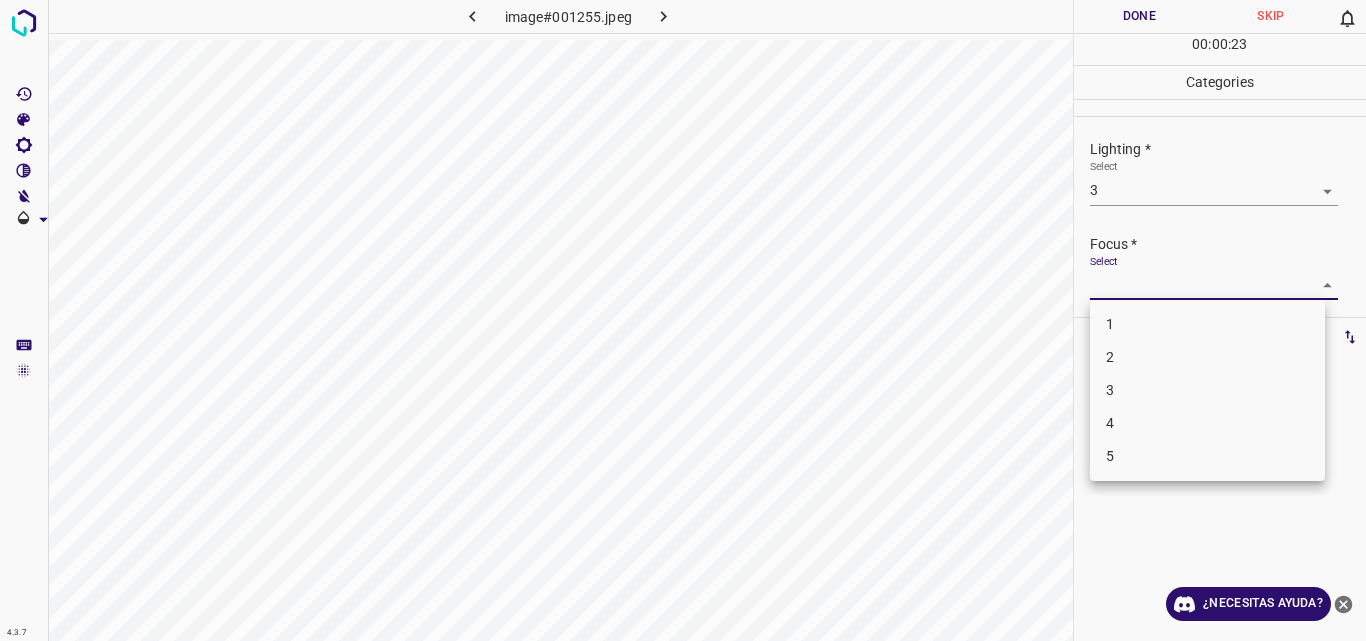 click on "4.3.7 image#001255.jpeg Done Skip 0 00   : 00   : 23   Categories Lighting *  Select 3 3 Focus *  Select ​ Overall *  Select ​ Labels   0 Categories 1 Lighting 2 Focus 3 Overall Tools Space Change between modes (Draw & Edit) I Auto labeling R Restore zoom M Zoom in N Zoom out Delete Delete selecte label Filters Z Restore filters X Saturation filter C Brightness filter V Contrast filter B Gray scale filter General O Download ¿Necesitas ayuda? Original text Rate this translation Your feedback will be used to help improve Google Translate - Texto - Esconder - Borrar 1 2 3 4 5" at bounding box center [683, 320] 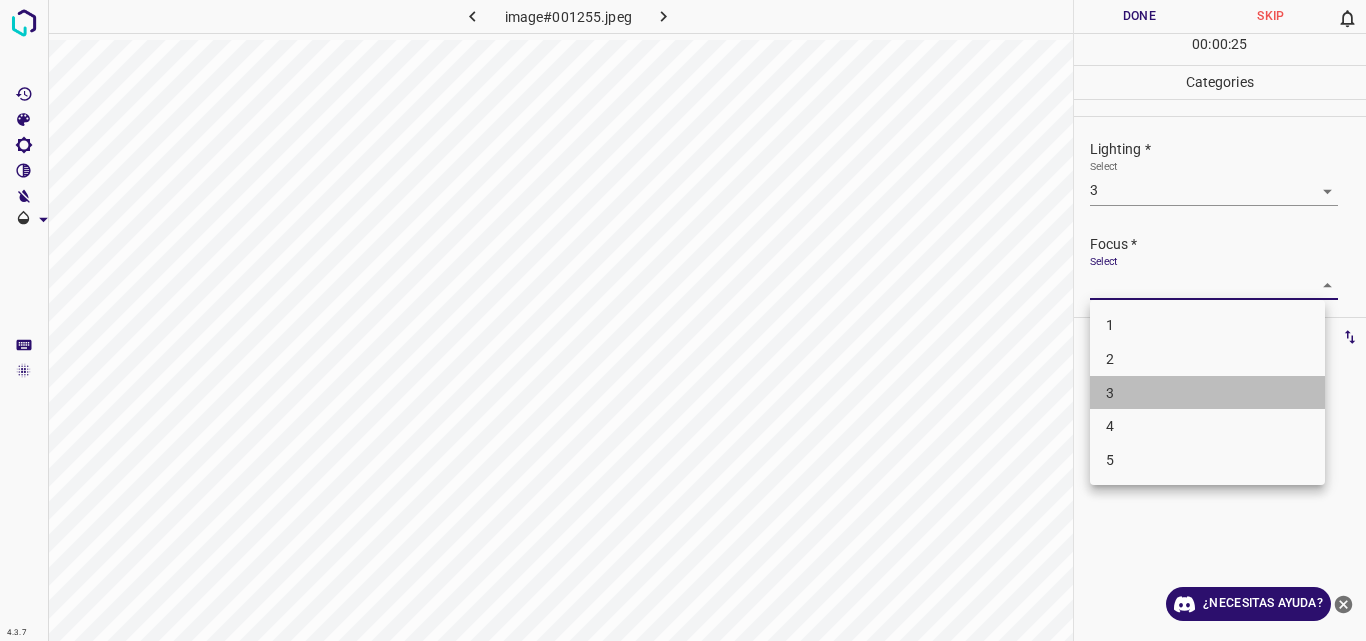 click on "3" at bounding box center (1207, 393) 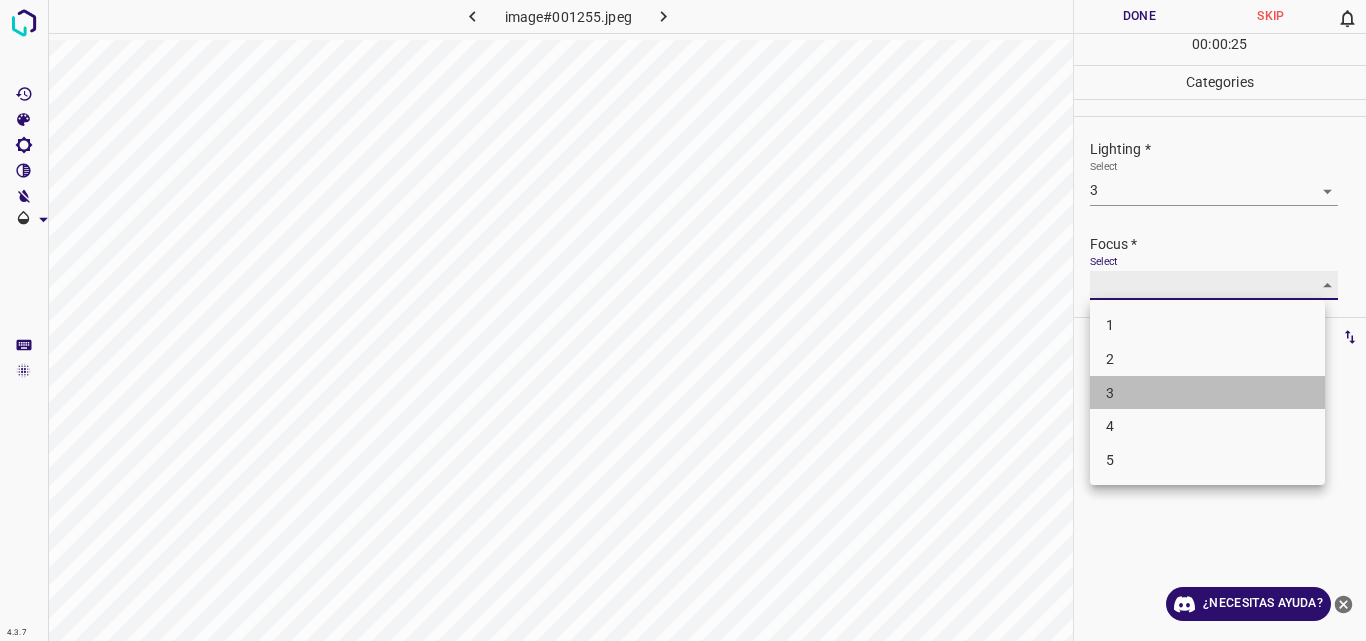type on "3" 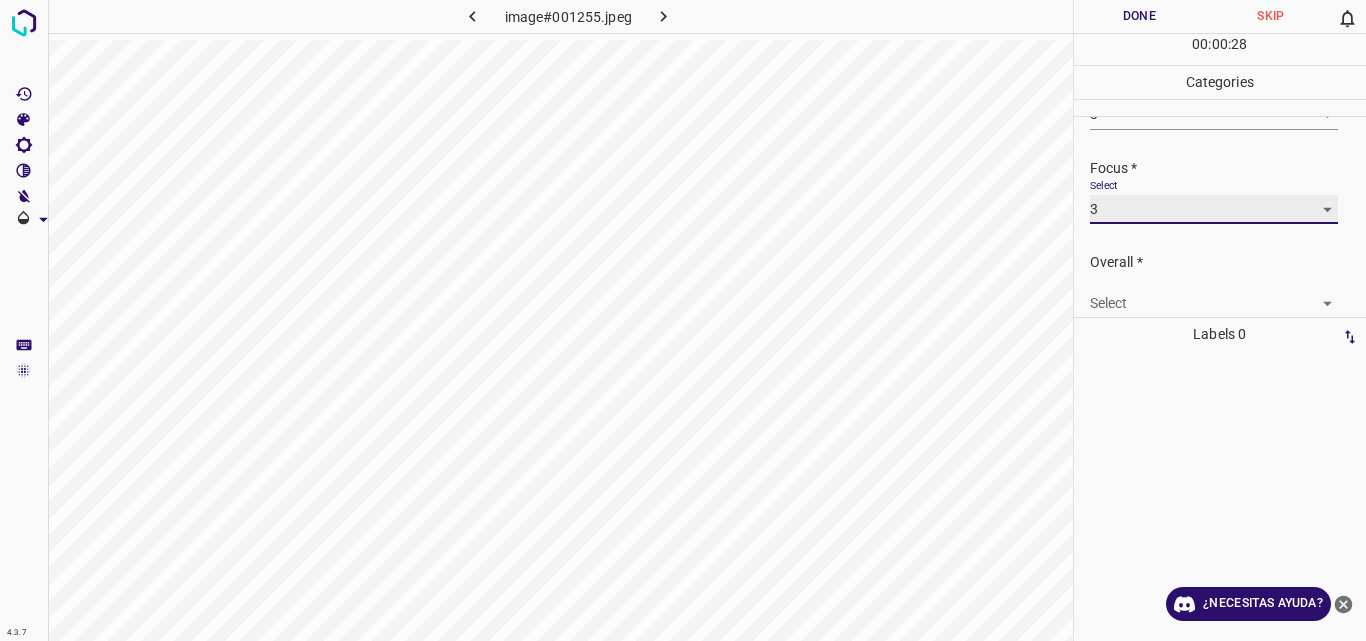 scroll, scrollTop: 78, scrollLeft: 0, axis: vertical 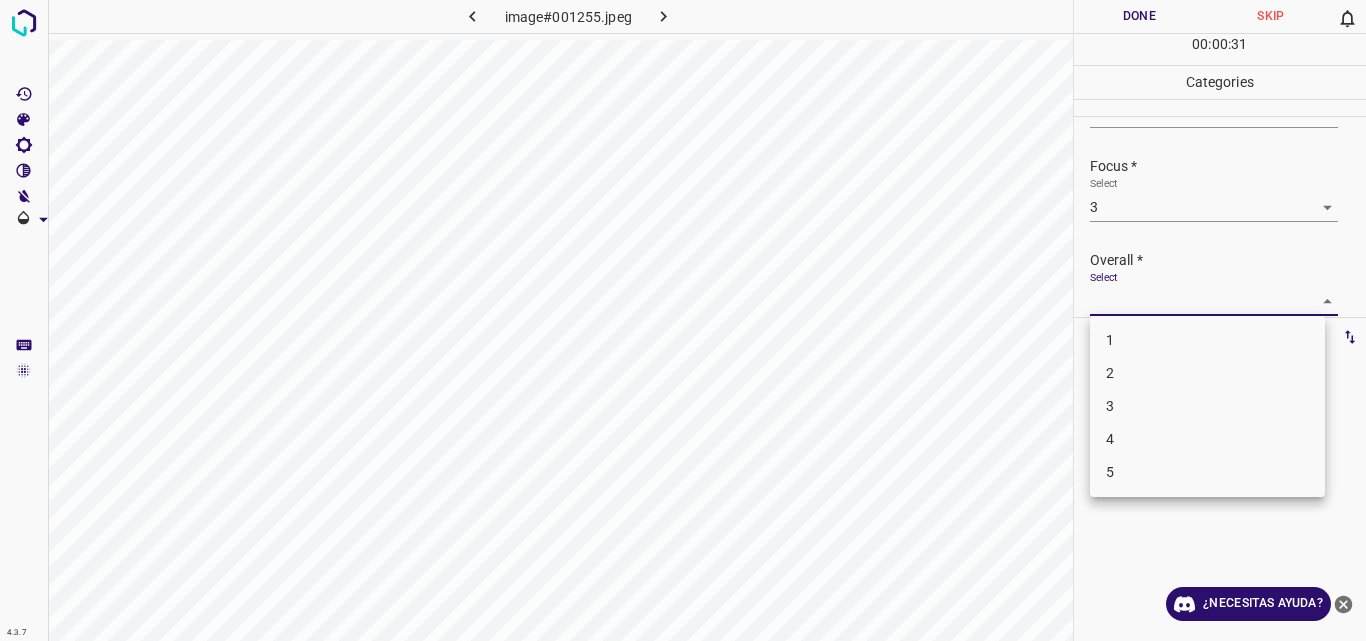 click on "4.3.7 image#001255.jpeg Done Skip 0 00   : 00   : 31   Categories Lighting *  Select 3 3 Focus *  Select 3 3 Overall *  Select ​ Labels   0 Categories 1 Lighting 2 Focus 3 Overall Tools Space Change between modes (Draw & Edit) I Auto labeling R Restore zoom M Zoom in N Zoom out Delete Delete selecte label Filters Z Restore filters X Saturation filter C Brightness filter V Contrast filter B Gray scale filter General O Download ¿Necesitas ayuda? Original text Rate this translation Your feedback will be used to help improve Google Translate - Texto - Esconder - Borrar 1 2 3 4 5" at bounding box center [683, 320] 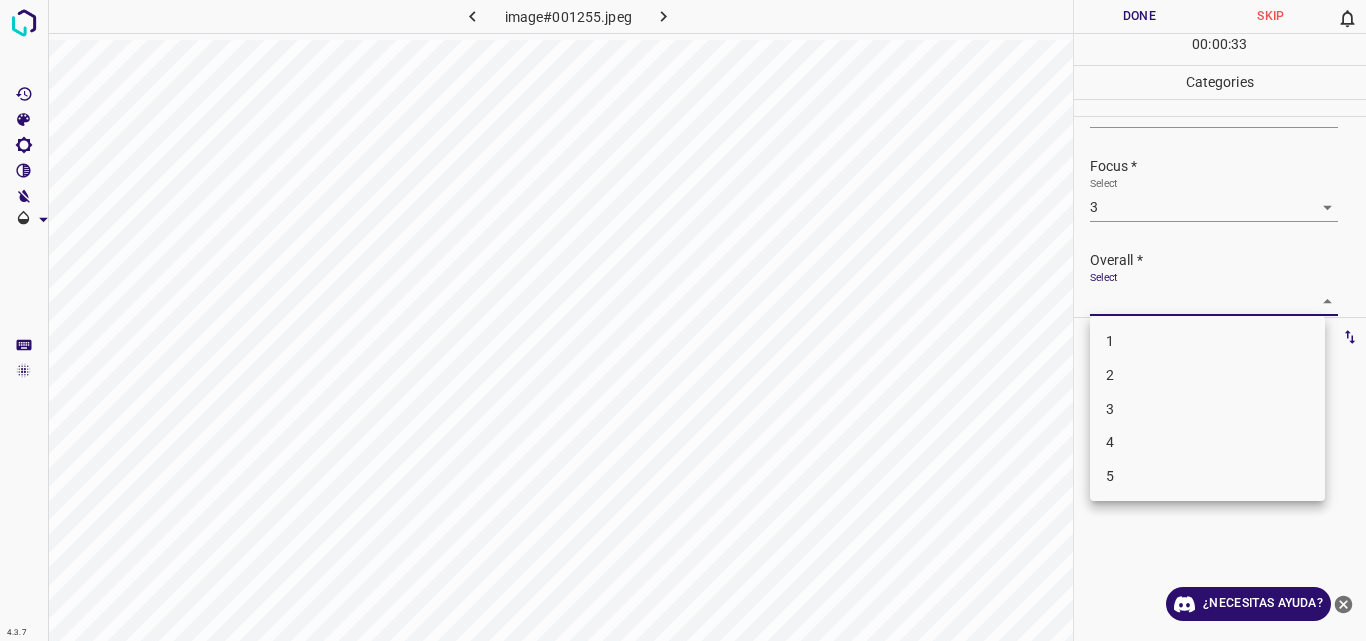 click on "3" at bounding box center [1207, 409] 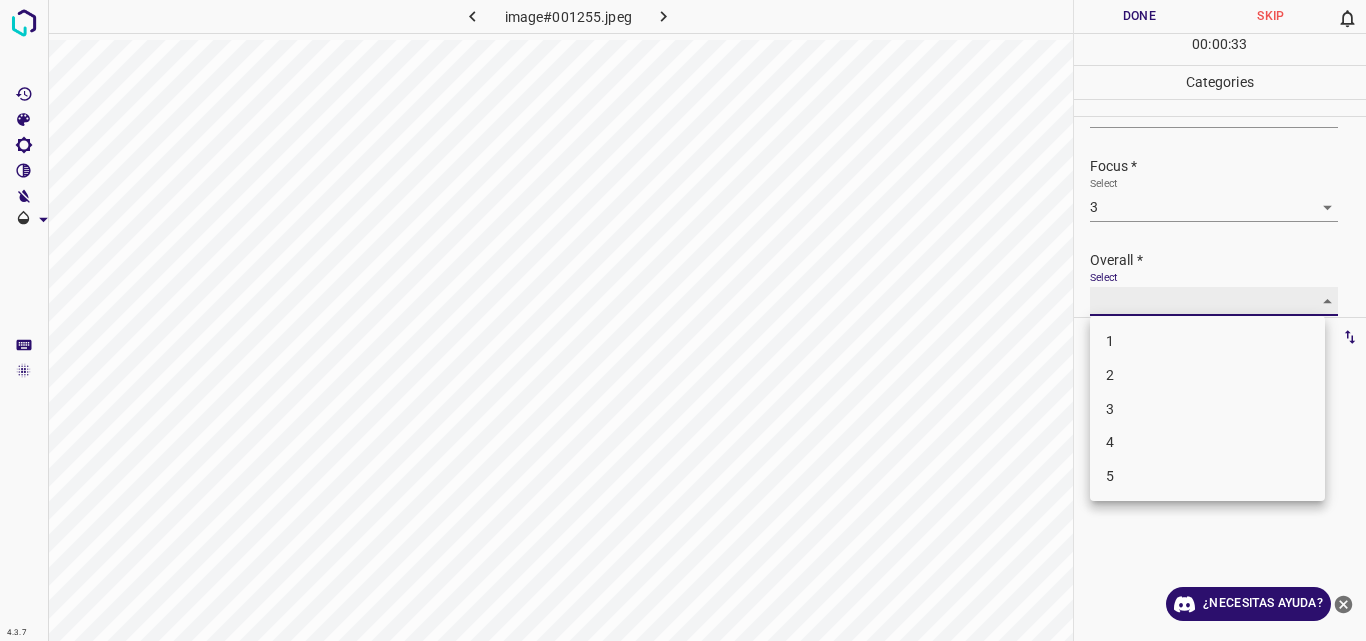 type on "3" 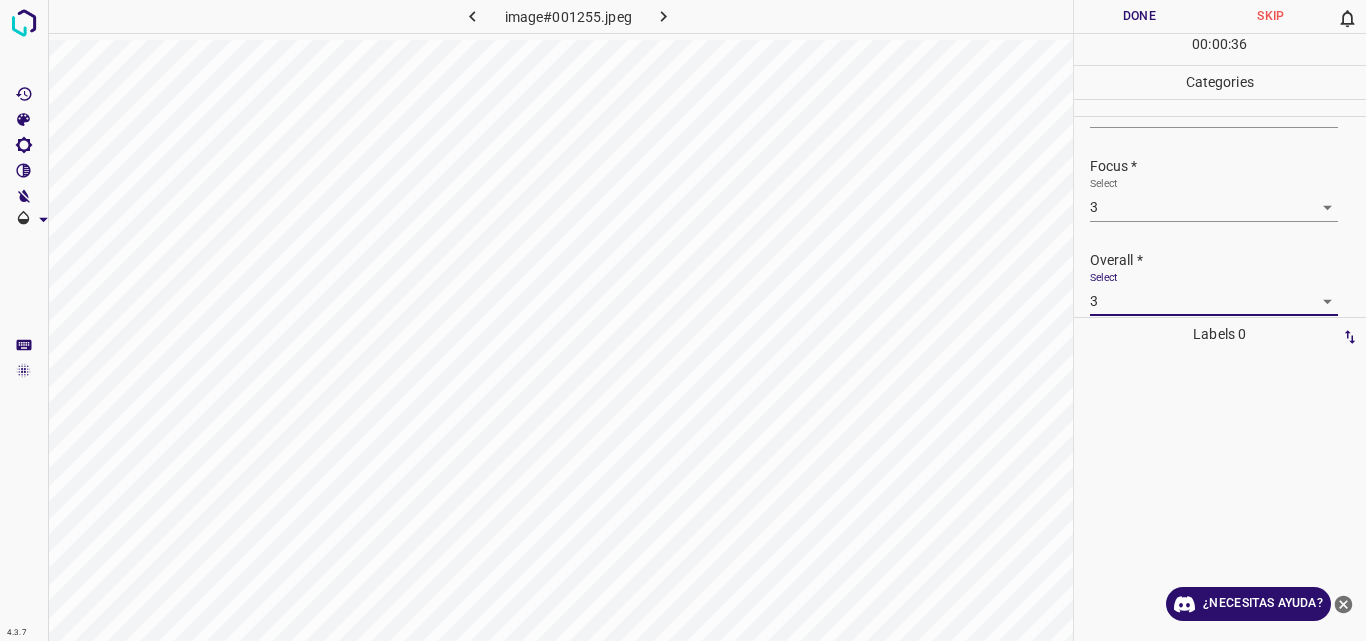 click on "Done" at bounding box center [1140, 16] 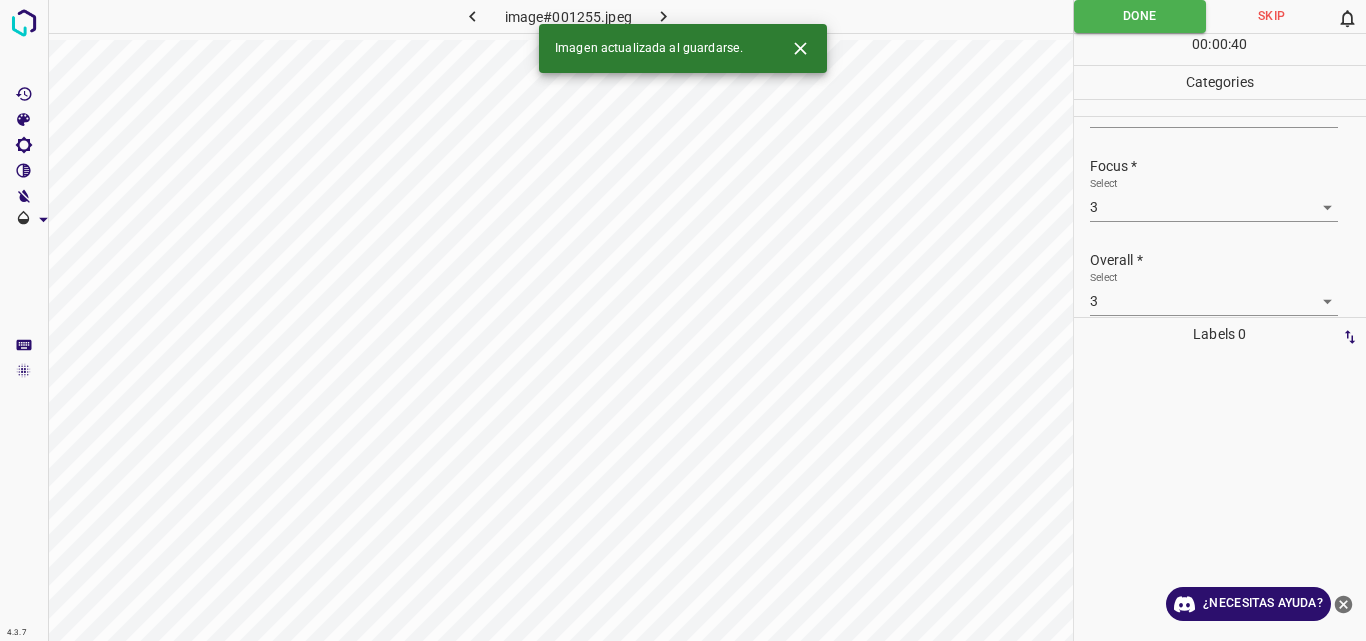 click 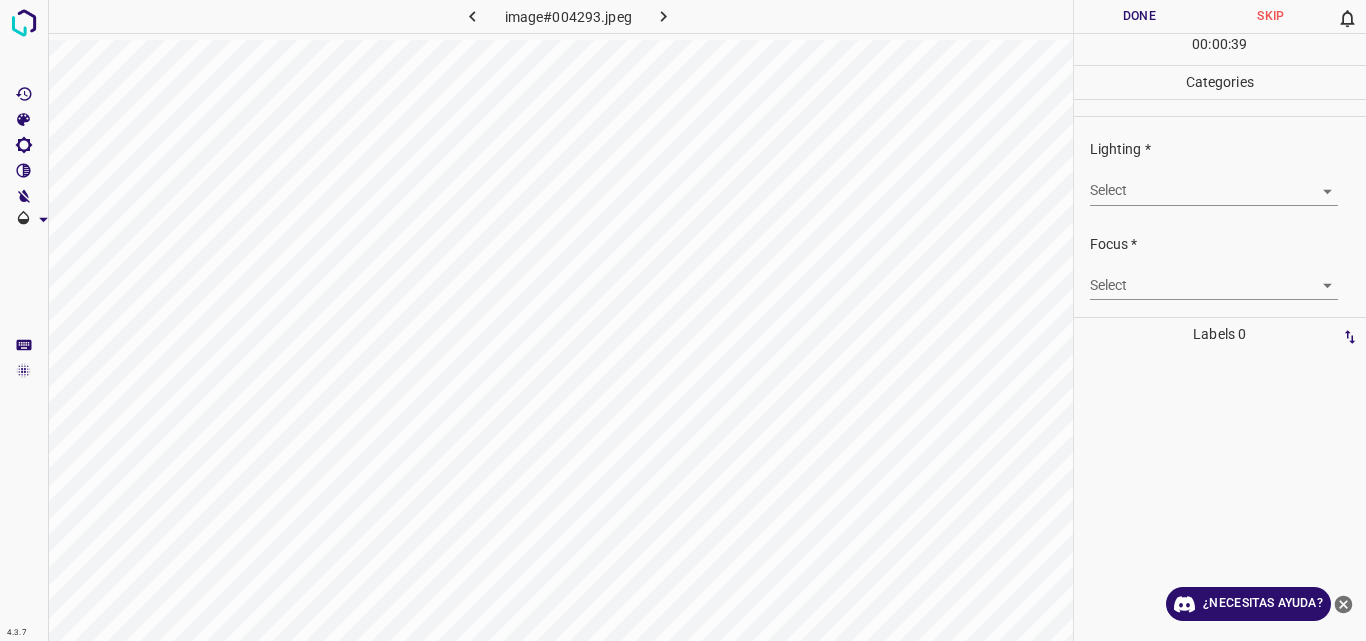 click on "4.3.7 image#004293.jpeg Done Skip 0 00   : 00   : 39   Categories Lighting *  Select ​ Focus *  Select ​ Overall *  Select ​ Labels   0 Categories 1 Lighting 2 Focus 3 Overall Tools Space Change between modes (Draw & Edit) I Auto labeling R Restore zoom M Zoom in N Zoom out Delete Delete selecte label Filters Z Restore filters X Saturation filter C Brightness filter V Contrast filter B Gray scale filter General O Download ¿Necesitas ayuda? Original text Rate this translation Your feedback will be used to help improve Google Translate - Texto - Esconder - Borrar" at bounding box center (683, 320) 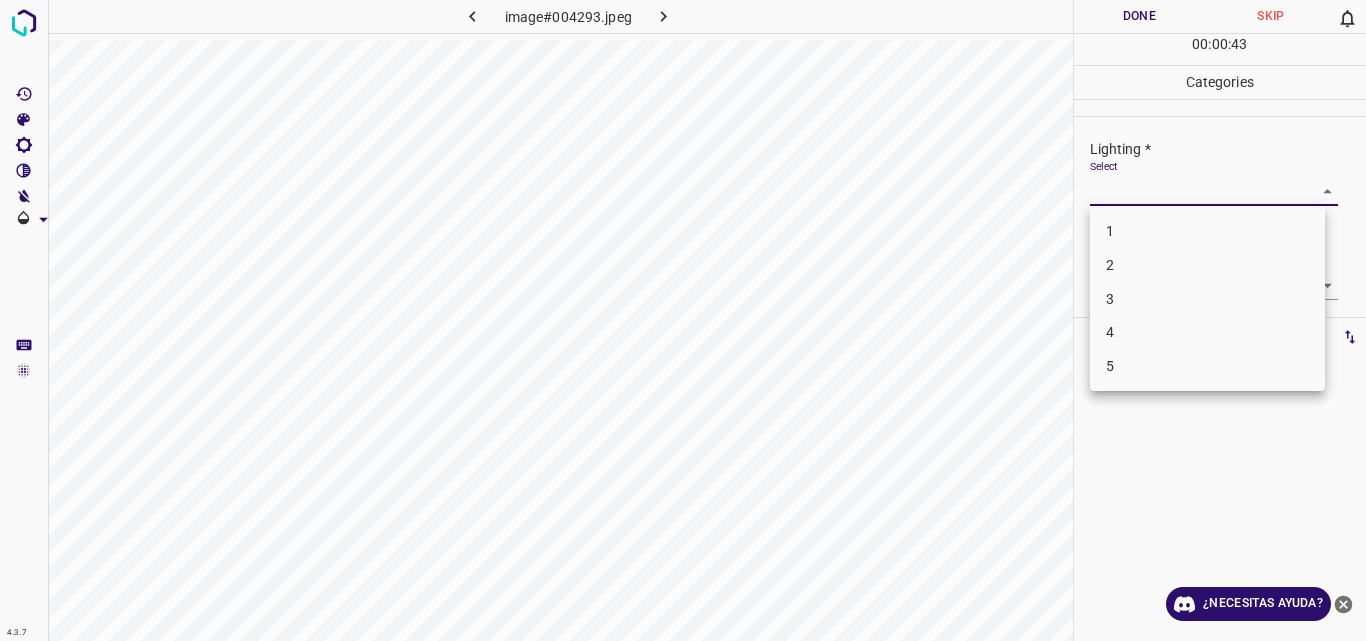 click on "3" at bounding box center [1207, 299] 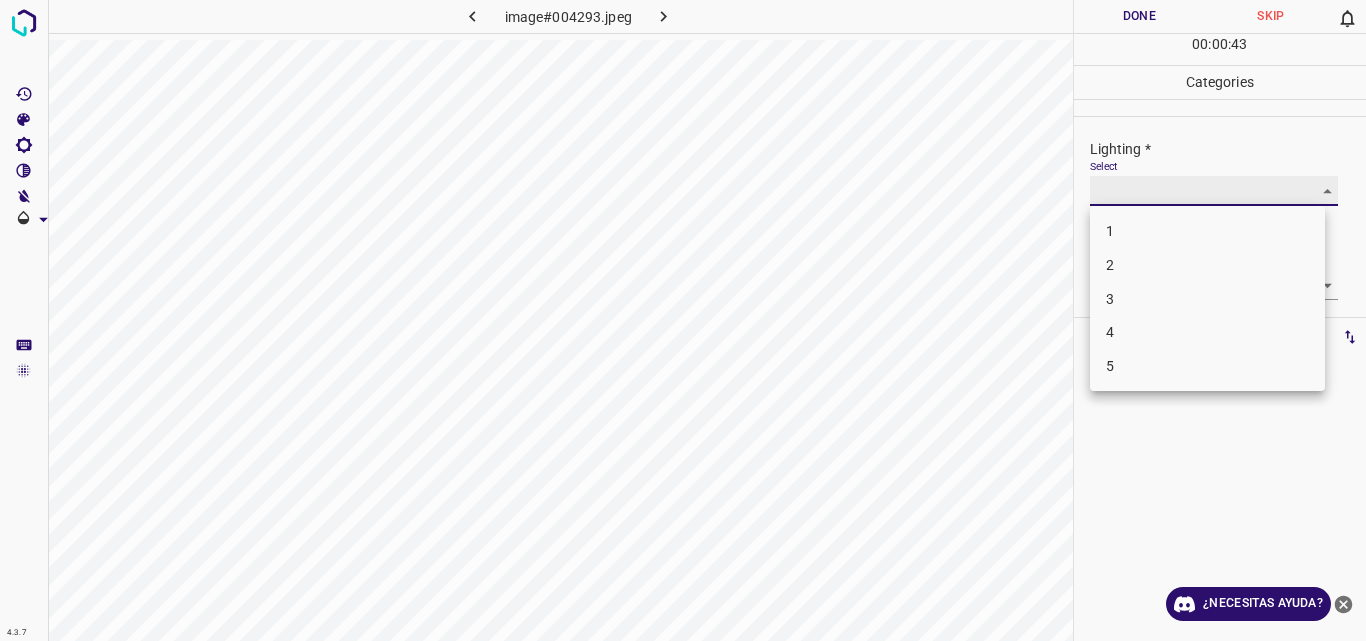 type on "3" 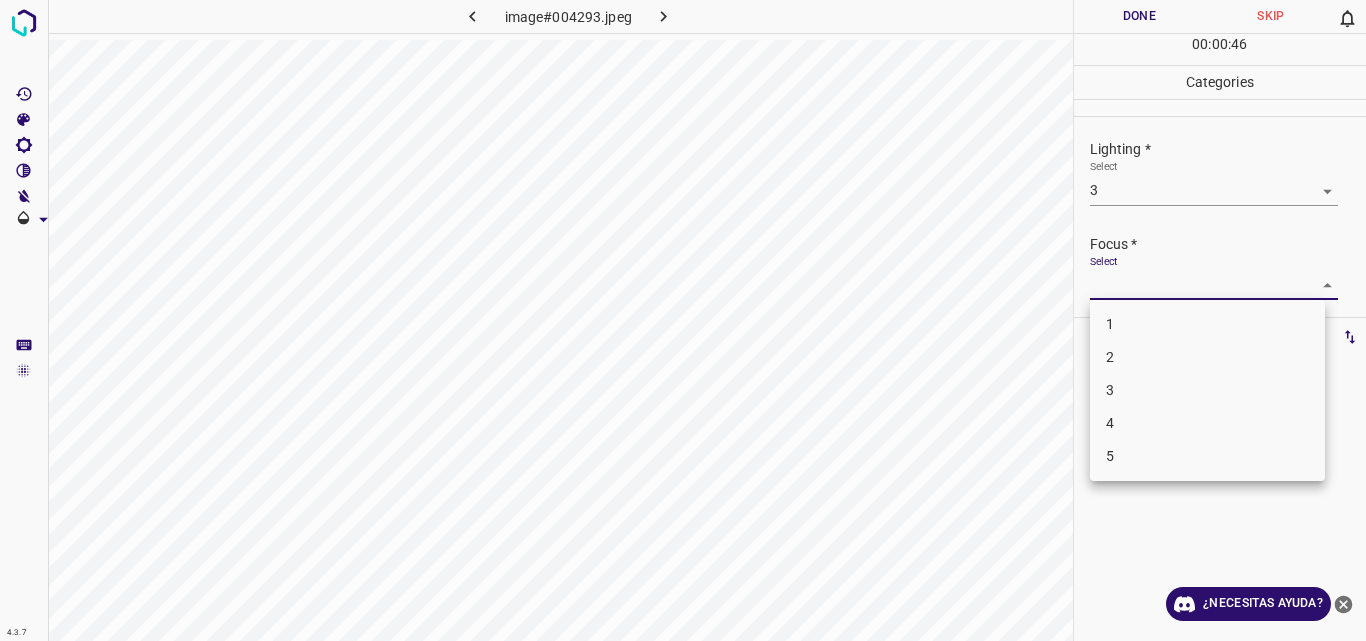 click on "4.3.7 image#004293.jpeg Done Skip 0 00   : 00   : 46   Categories Lighting *  Select 3 3 Focus *  Select ​ Overall *  Select ​ Labels   0 Categories 1 Lighting 2 Focus 3 Overall Tools Space Change between modes (Draw & Edit) I Auto labeling R Restore zoom M Zoom in N Zoom out Delete Delete selecte label Filters Z Restore filters X Saturation filter C Brightness filter V Contrast filter B Gray scale filter General O Download ¿Necesitas ayuda? Original text Rate this translation Your feedback will be used to help improve Google Translate - Texto - Esconder - Borrar 1 2 3 4 5" at bounding box center (683, 320) 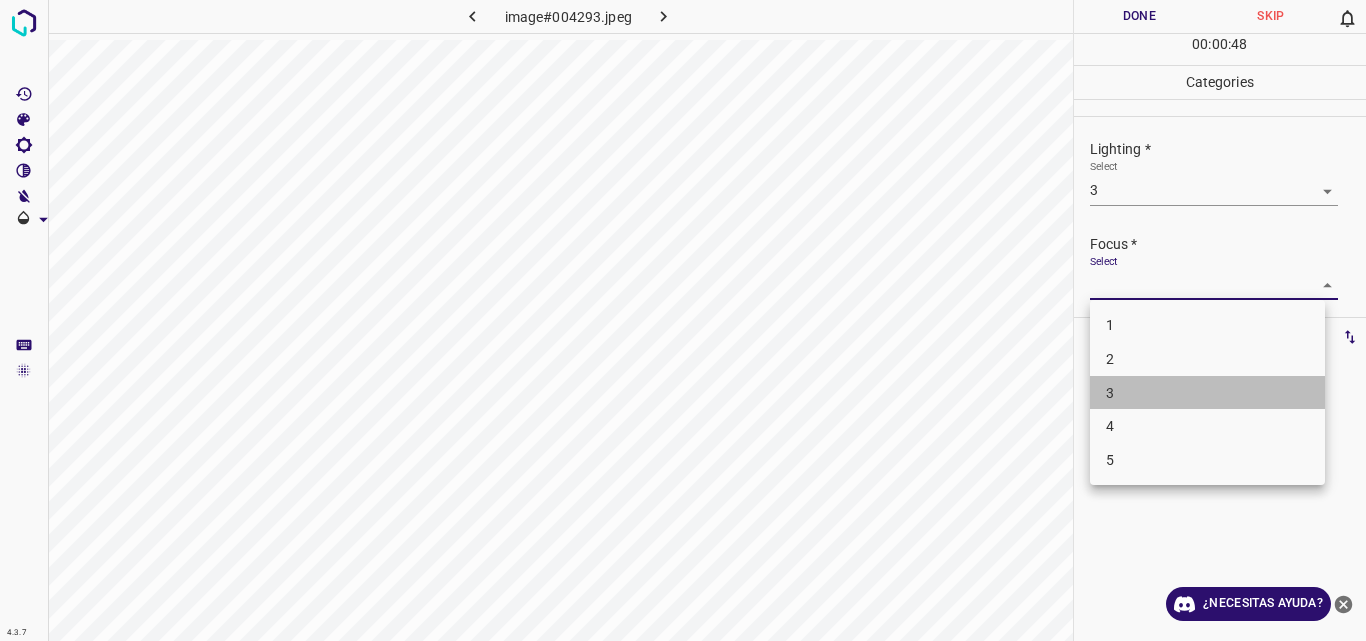 click on "3" at bounding box center (1207, 393) 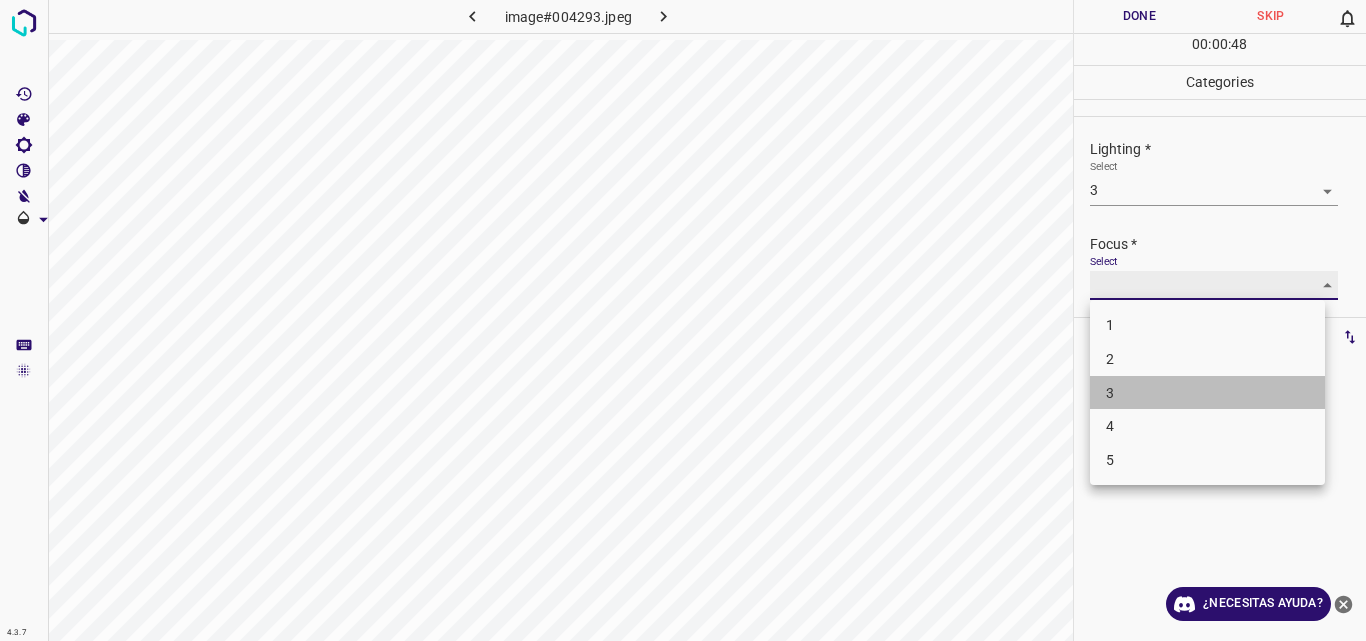 type on "3" 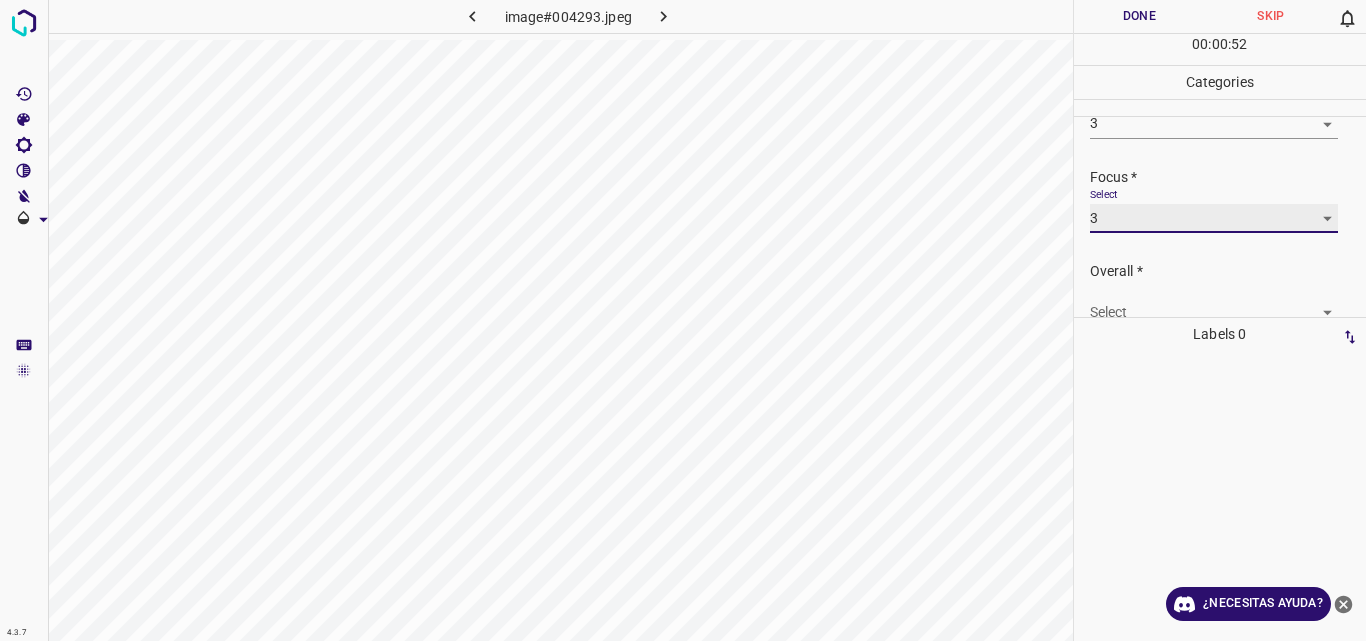 scroll, scrollTop: 89, scrollLeft: 0, axis: vertical 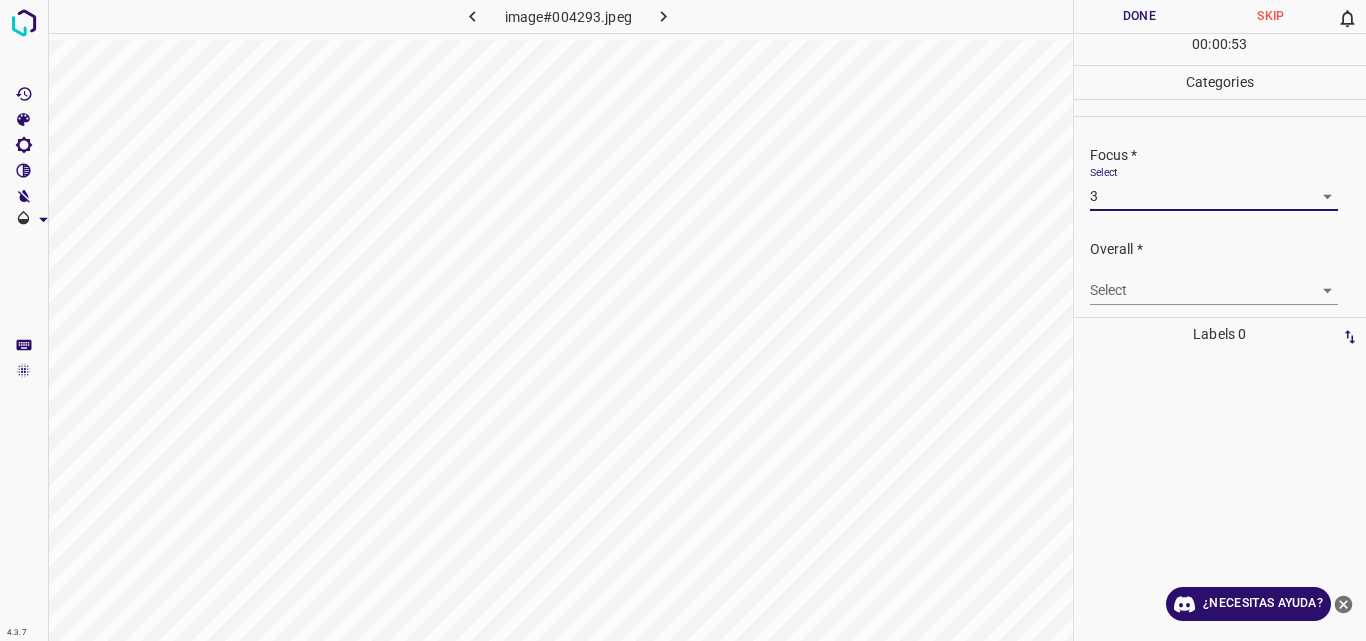 click on "4.3.7 image#004293.jpeg Done Skip 0 00   : 00   : 53   Categories Lighting *  Select 3 3 Focus *  Select 3 3 Overall *  Select ​ Labels   0 Categories 1 Lighting 2 Focus 3 Overall Tools Space Change between modes (Draw & Edit) I Auto labeling R Restore zoom M Zoom in N Zoom out Delete Delete selecte label Filters Z Restore filters X Saturation filter C Brightness filter V Contrast filter B Gray scale filter General O Download ¿Necesitas ayuda? Original text Rate this translation Your feedback will be used to help improve Google Translate - Texto - Esconder - Borrar" at bounding box center (683, 320) 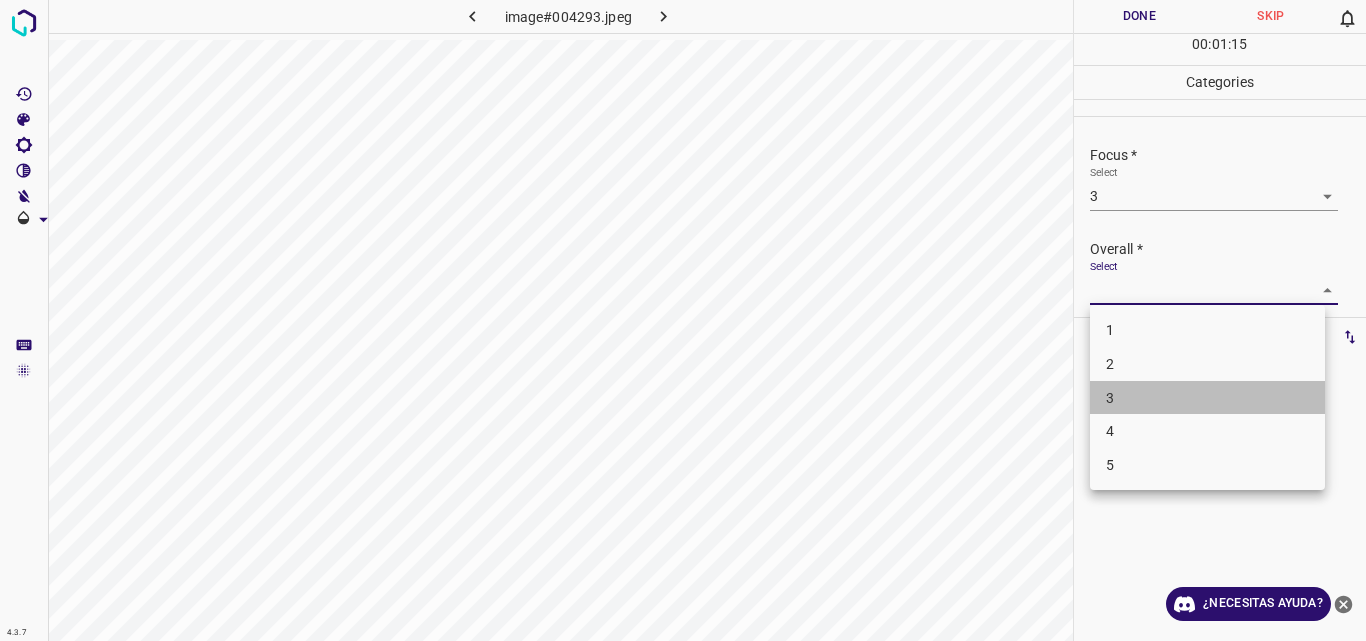 click on "3" at bounding box center (1207, 398) 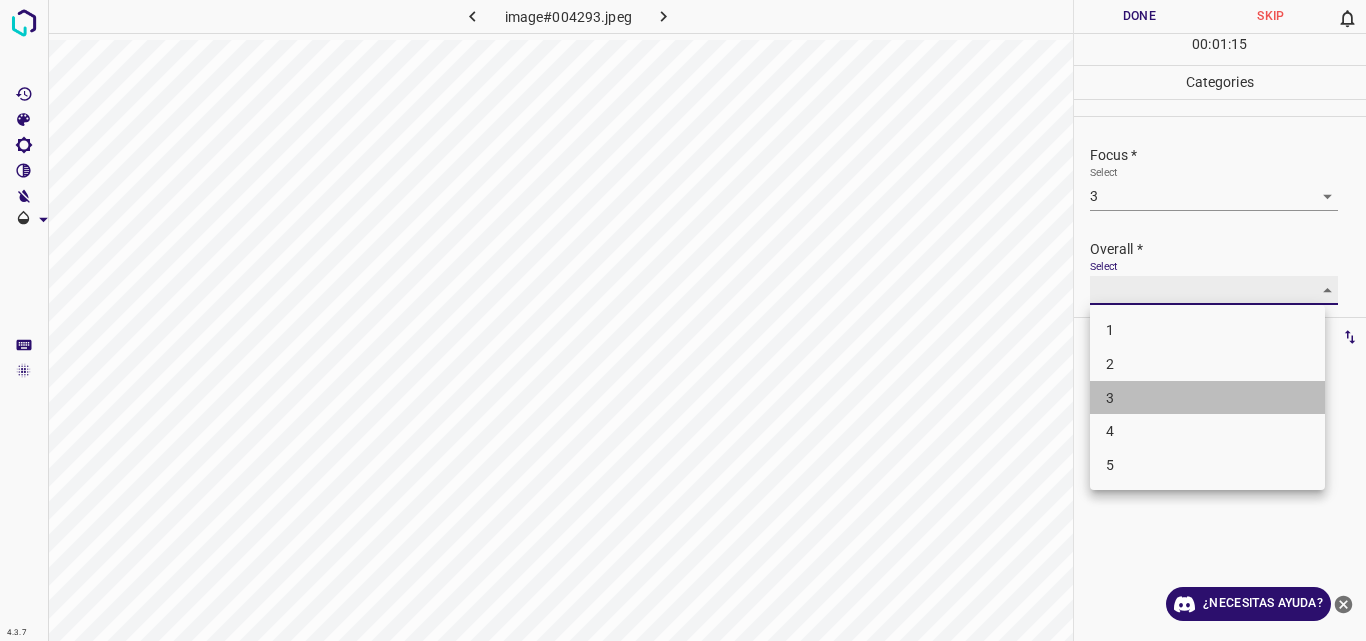 type on "3" 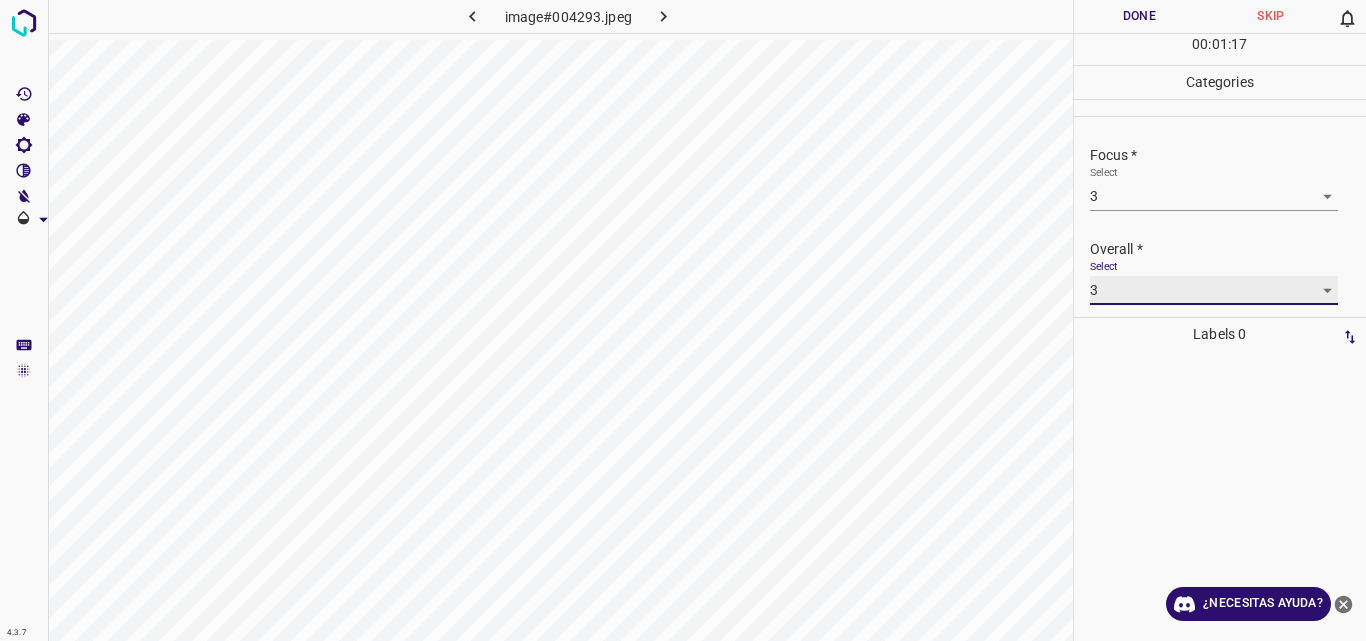 scroll, scrollTop: 98, scrollLeft: 0, axis: vertical 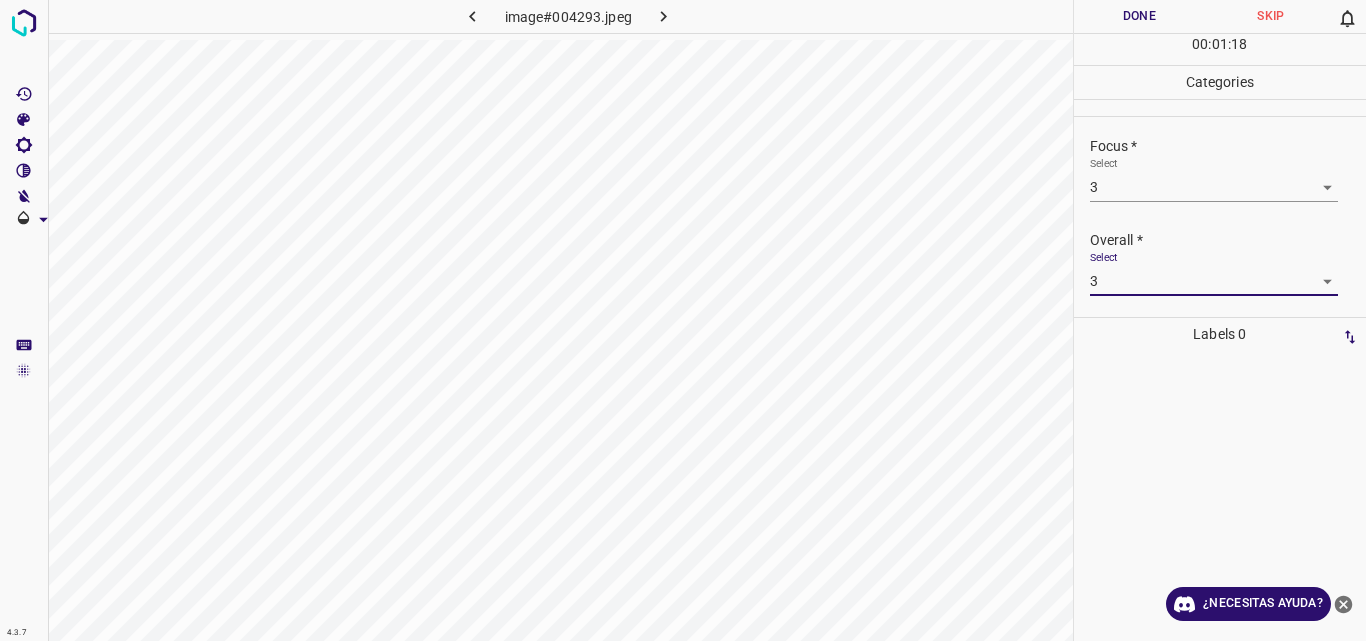 click on "Labels   0" at bounding box center (1220, 479) 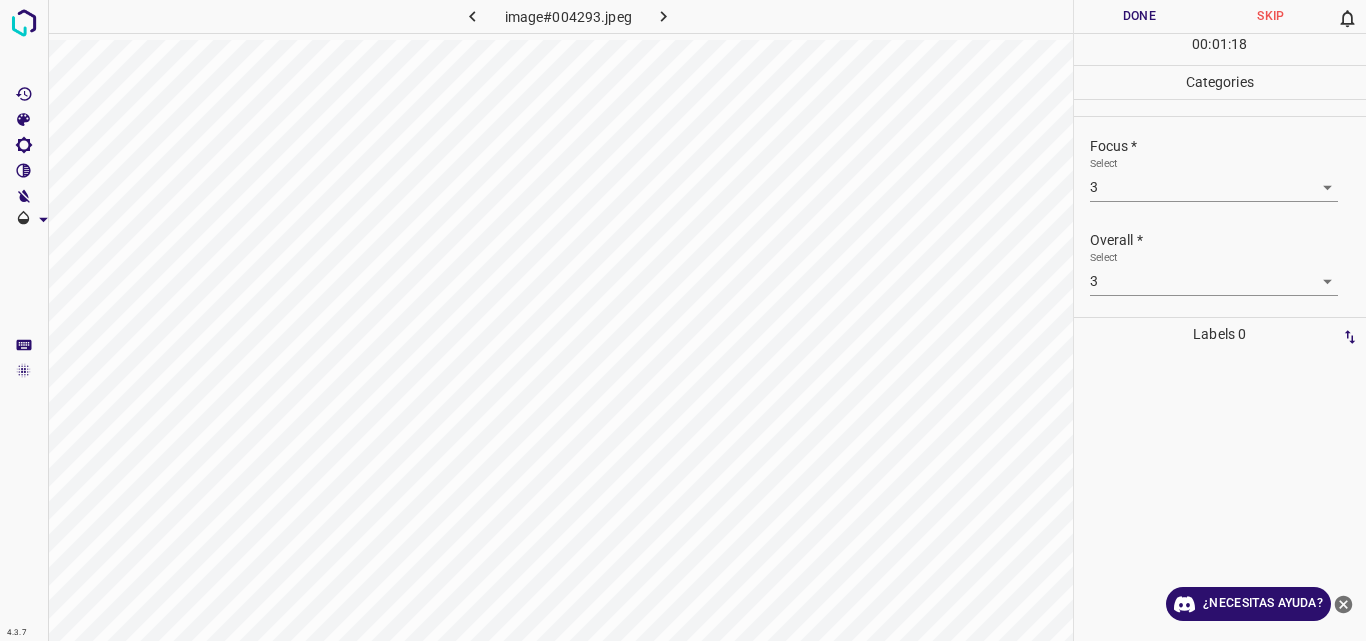 click at bounding box center (1220, 496) 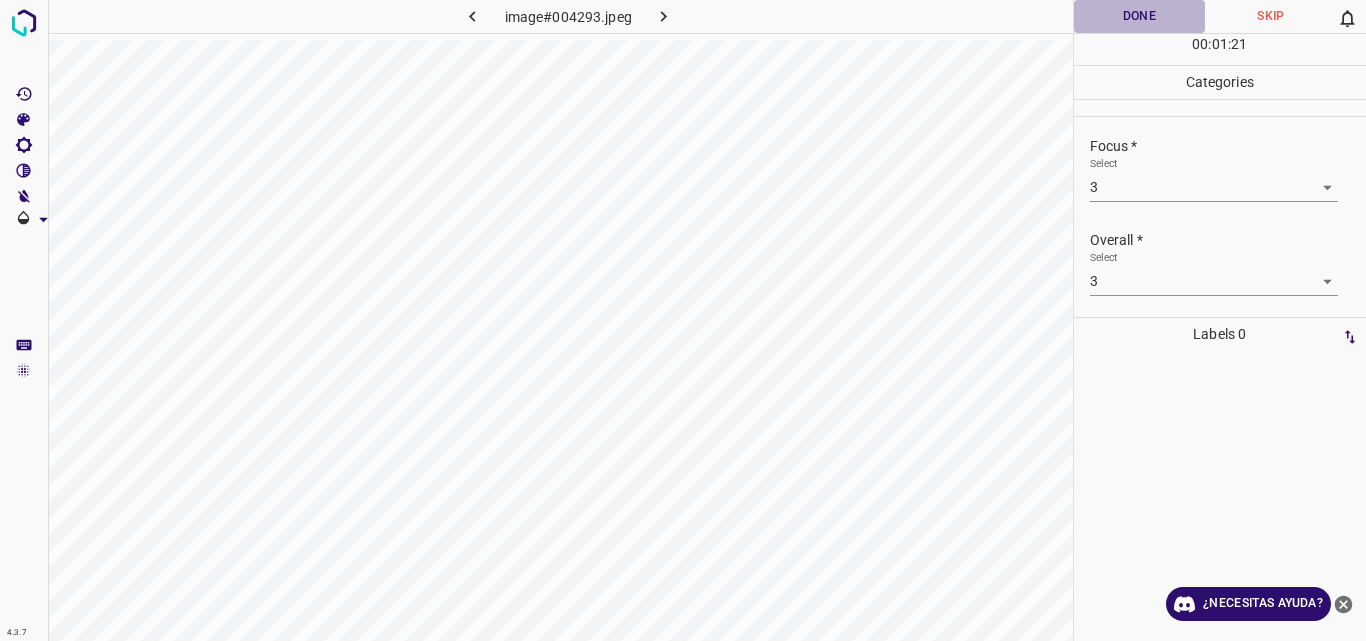 click on "Done" at bounding box center (1140, 16) 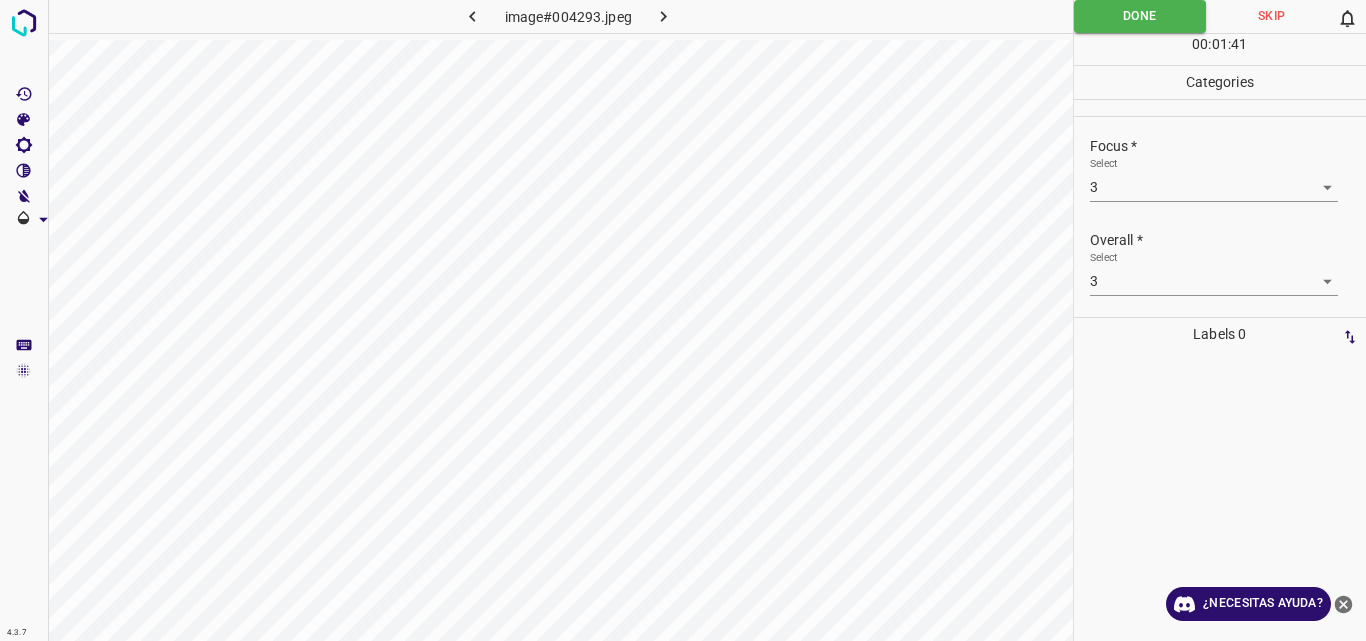 click 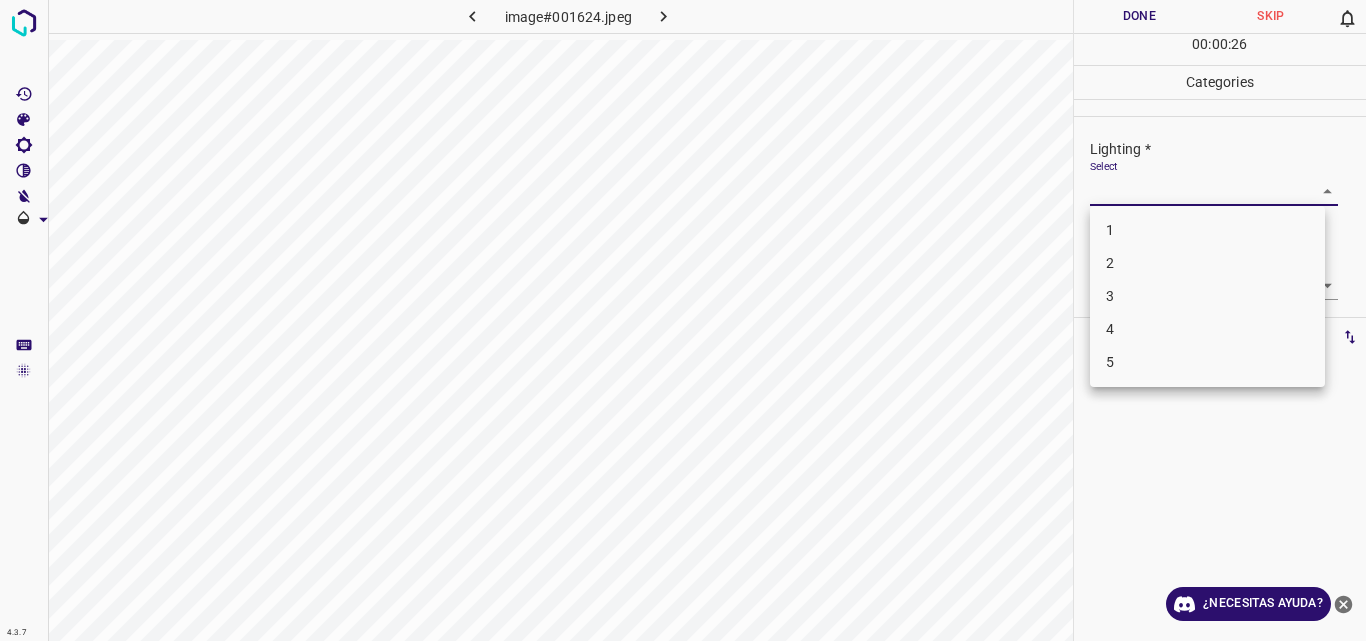 click on "4.3.7 image#001624.jpeg Done Skip 0 00   : 00   : 26   Categories Lighting *  Select ​ Focus *  Select ​ Overall *  Select ​ Labels   0 Categories 1 Lighting 2 Focus 3 Overall Tools Space Change between modes (Draw & Edit) I Auto labeling R Restore zoom M Zoom in N Zoom out Delete Delete selecte label Filters Z Restore filters X Saturation filter C Brightness filter V Contrast filter B Gray scale filter General O Download ¿Necesitas ayuda? Original text Rate this translation Your feedback will be used to help improve Google Translate - Texto - Esconder - Borrar 1 2 3 4 5" at bounding box center (683, 320) 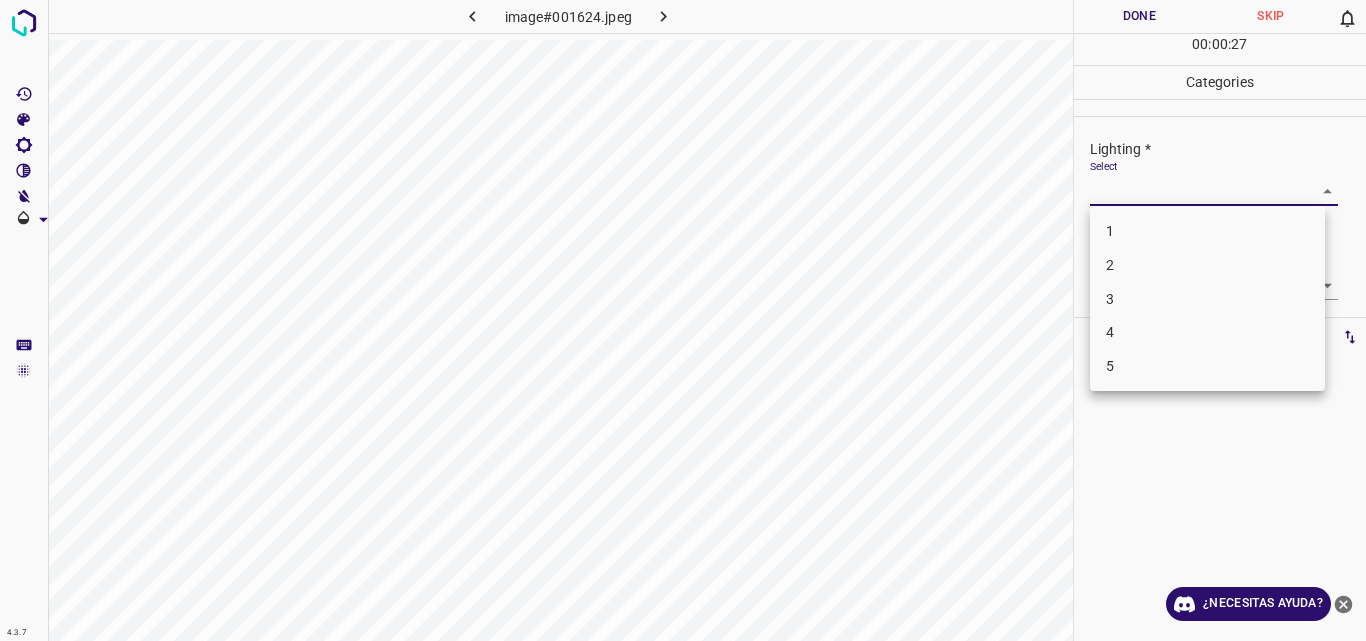 click on "3" at bounding box center (1207, 299) 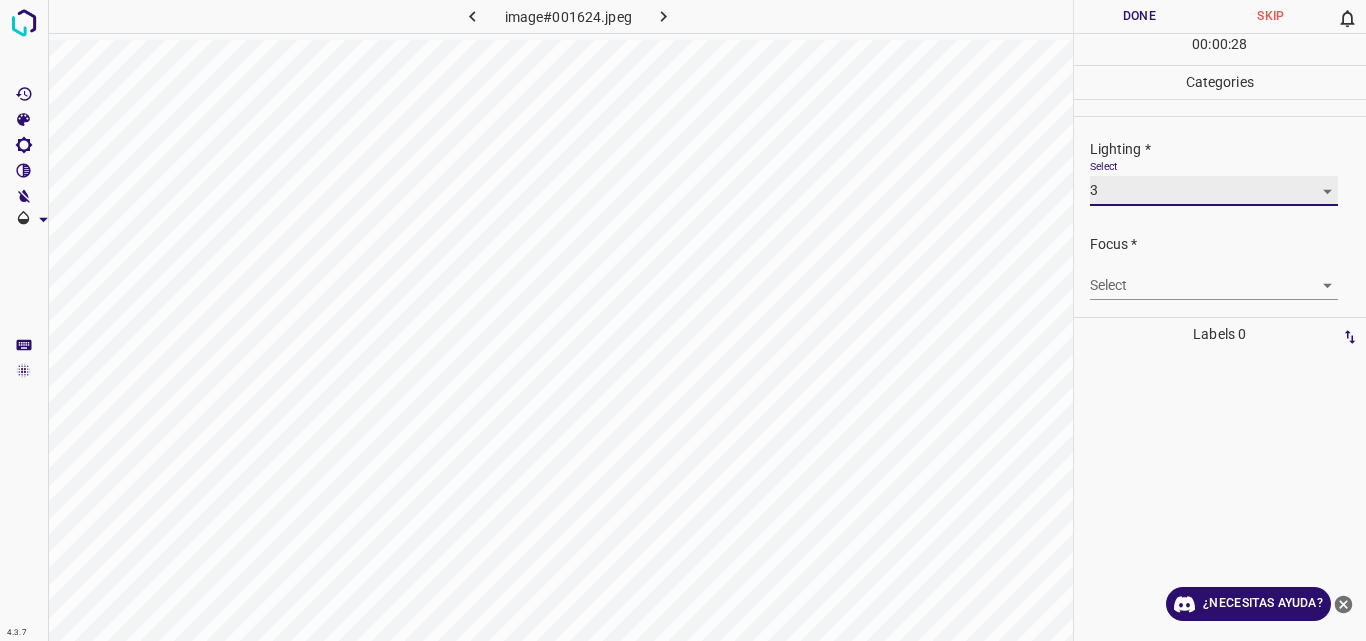 type on "3" 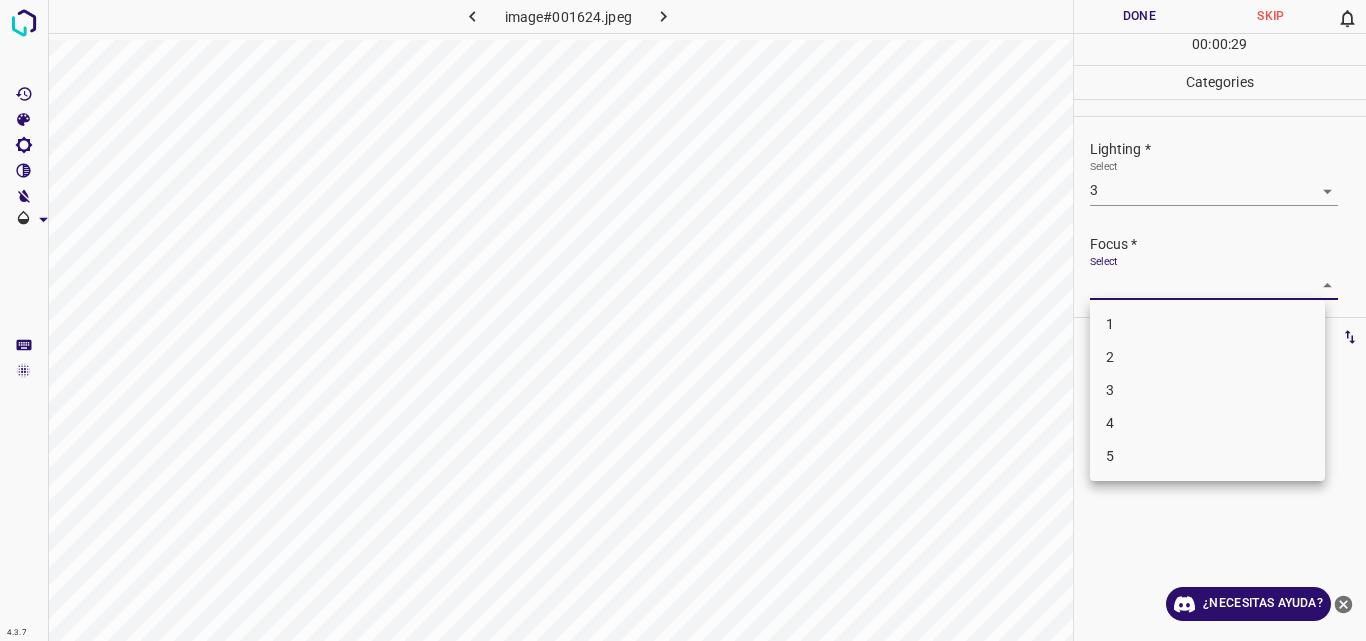 click on "4.3.7 image#001624.jpeg Done Skip 0 00   : 00   : 29   Categories Lighting *  Select 3 3 Focus *  Select ​ Overall *  Select ​ Labels   0 Categories 1 Lighting 2 Focus 3 Overall Tools Space Change between modes (Draw & Edit) I Auto labeling R Restore zoom M Zoom in N Zoom out Delete Delete selecte label Filters Z Restore filters X Saturation filter C Brightness filter V Contrast filter B Gray scale filter General O Download ¿Necesitas ayuda? Original text Rate this translation Your feedback will be used to help improve Google Translate - Texto - Esconder - Borrar 1 2 3 4 5" at bounding box center (683, 320) 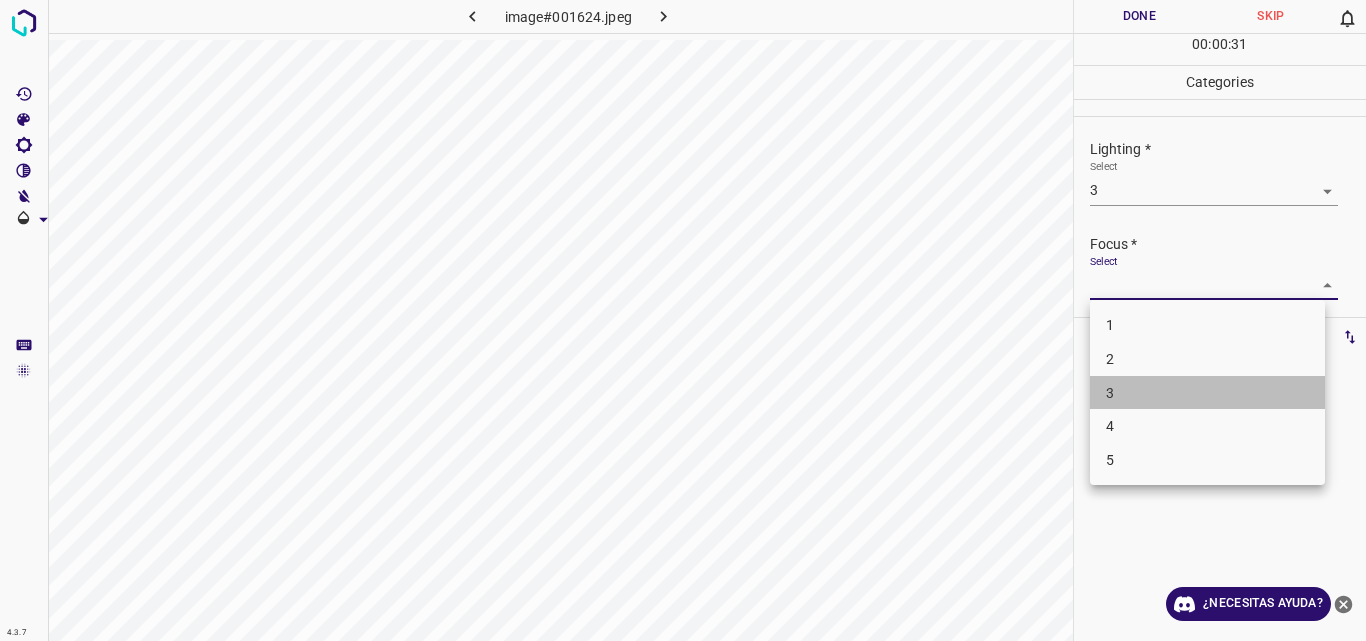 click on "3" at bounding box center (1207, 393) 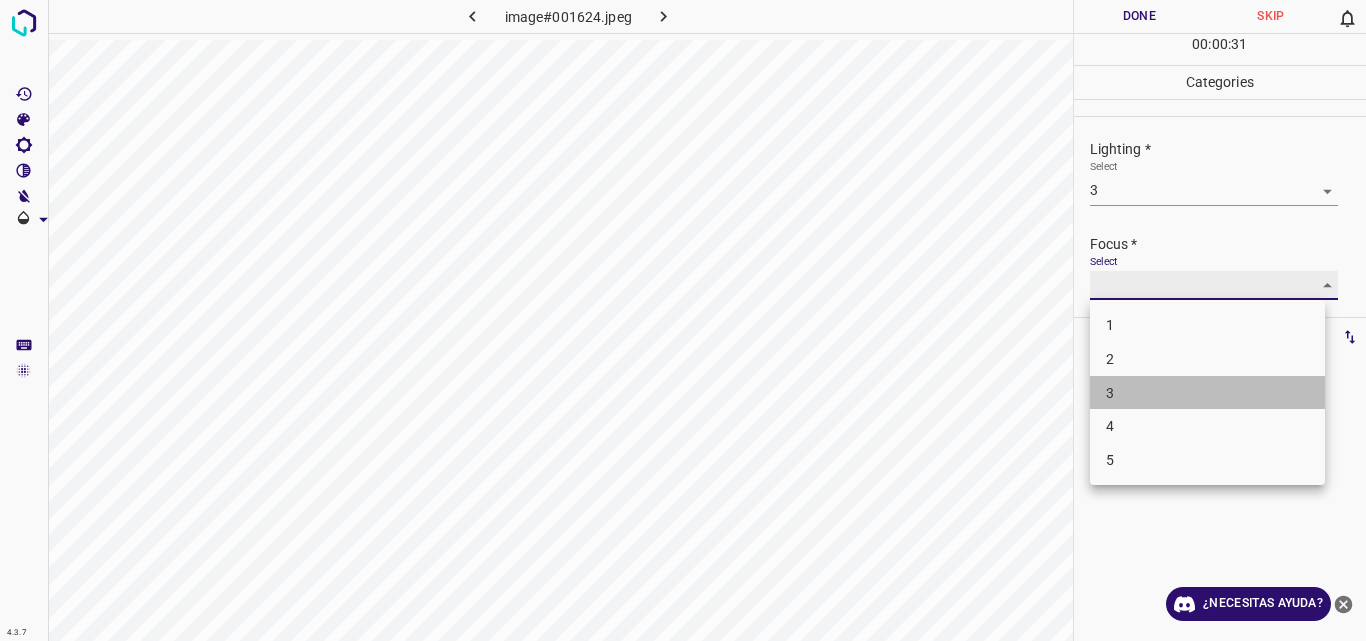 type on "3" 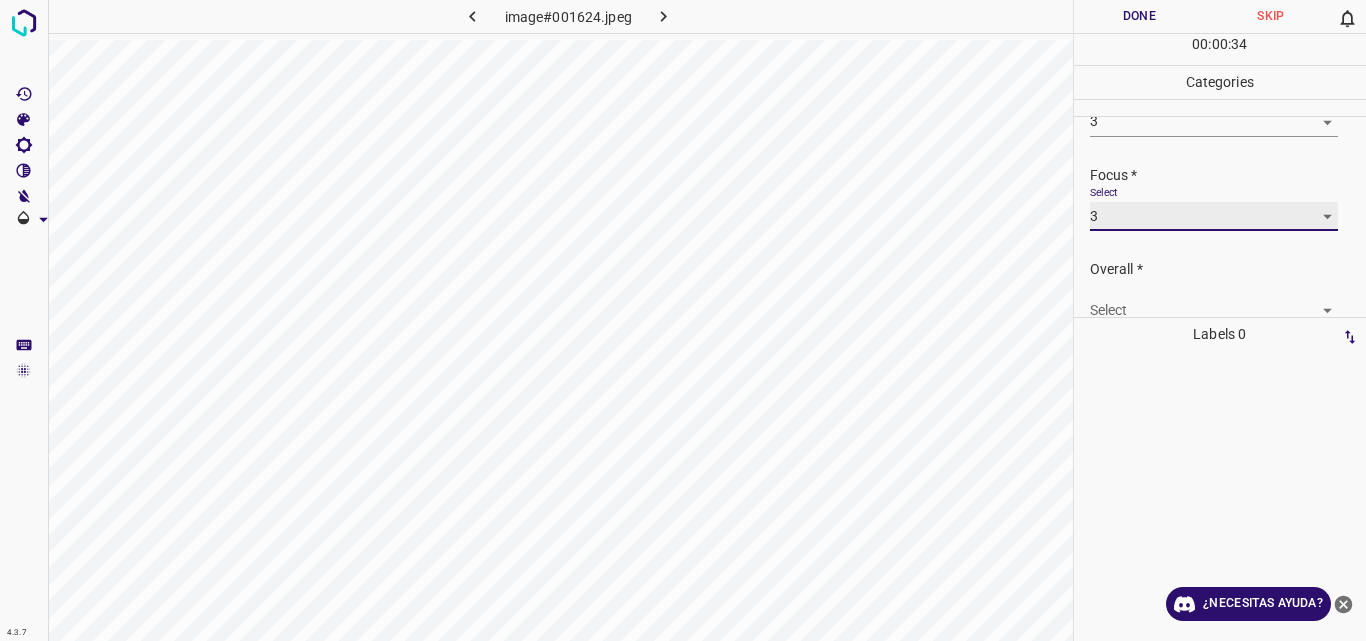 scroll, scrollTop: 98, scrollLeft: 0, axis: vertical 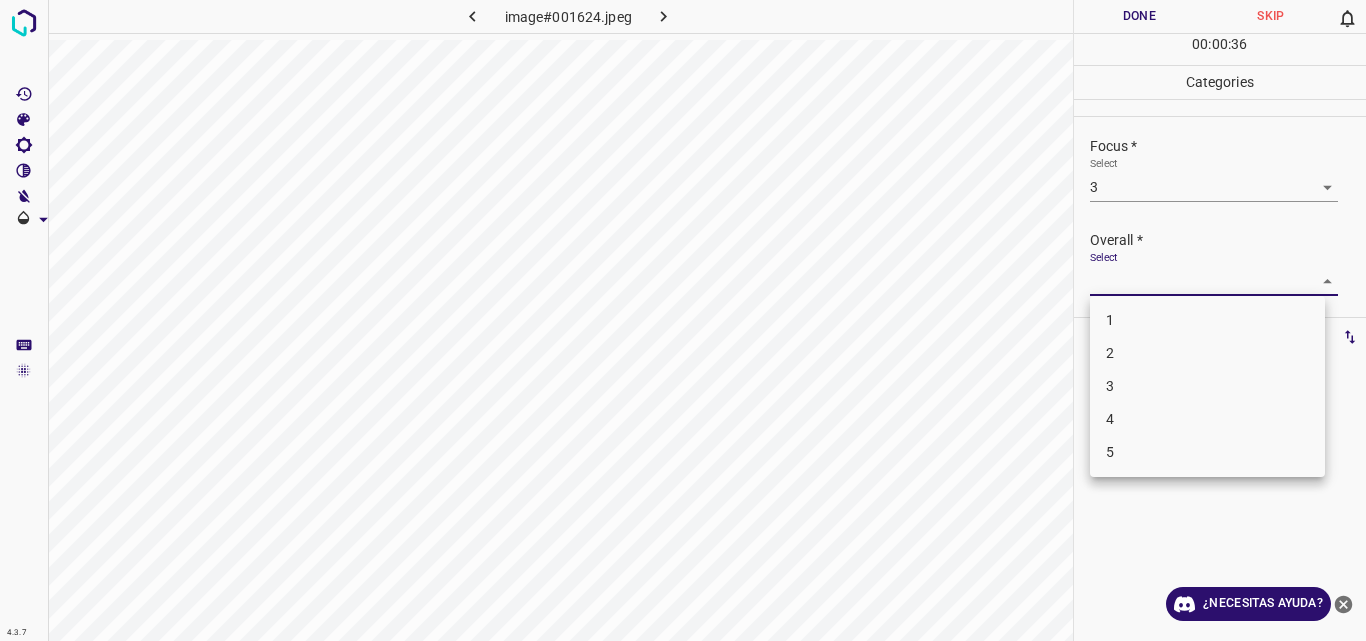 click on "4.3.7 image#001624.jpeg Done Skip 0 00   : 00   : 36   Categories Lighting *  Select 3 3 Focus *  Select 3 3 Overall *  Select ​ Labels   0 Categories 1 Lighting 2 Focus 3 Overall Tools Space Change between modes (Draw & Edit) I Auto labeling R Restore zoom M Zoom in N Zoom out Delete Delete selecte label Filters Z Restore filters X Saturation filter C Brightness filter V Contrast filter B Gray scale filter General O Download ¿Necesitas ayuda? Original text Rate this translation Your feedback will be used to help improve Google Translate - Texto - Esconder - Borrar 1 2 3 4 5" at bounding box center [683, 320] 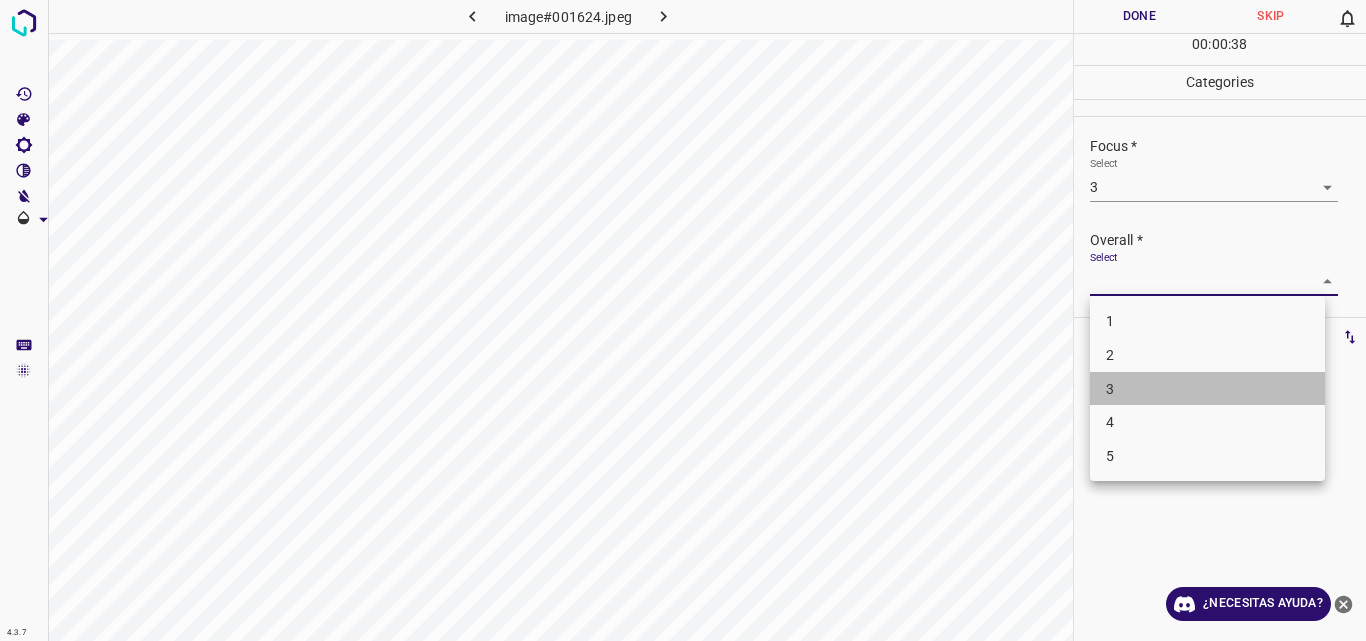 click on "3" at bounding box center [1207, 389] 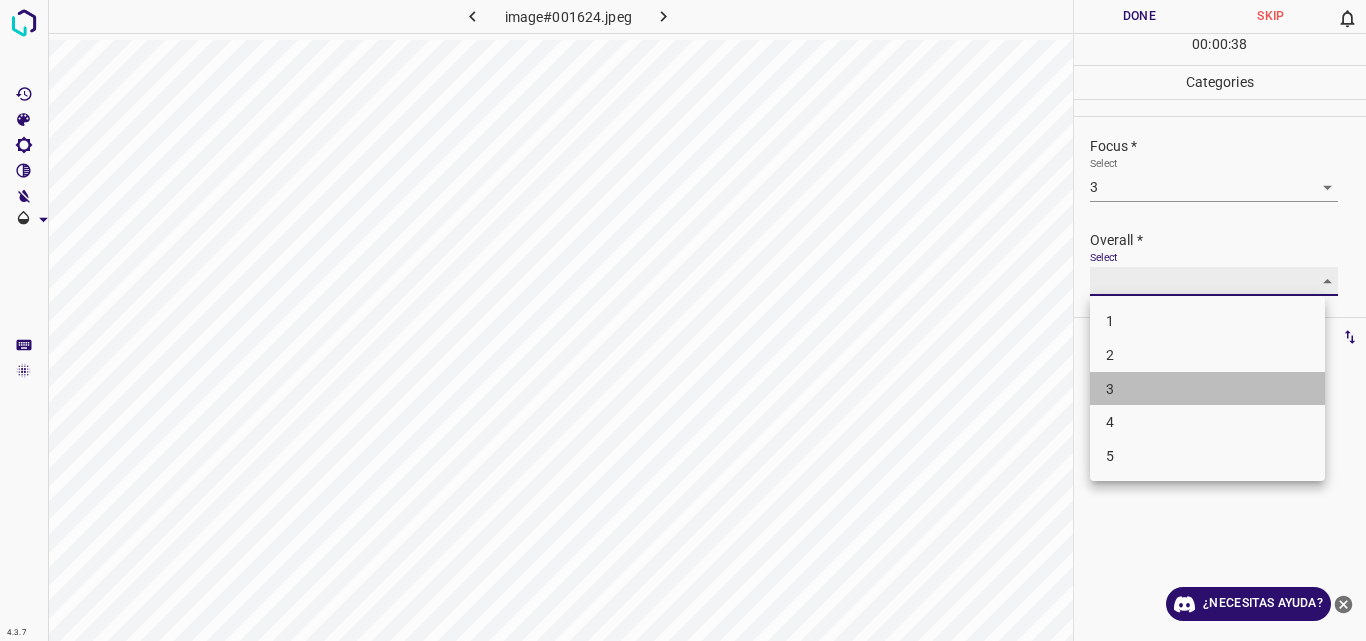 type on "3" 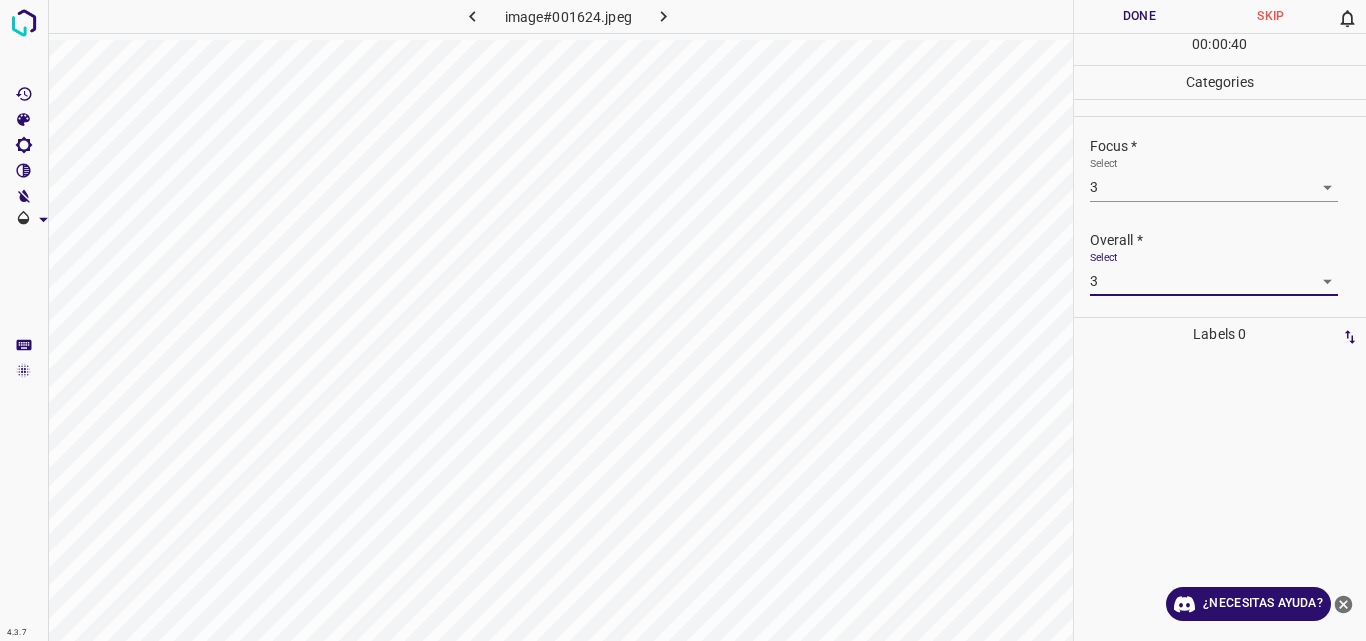 click on "Done" at bounding box center (1140, 16) 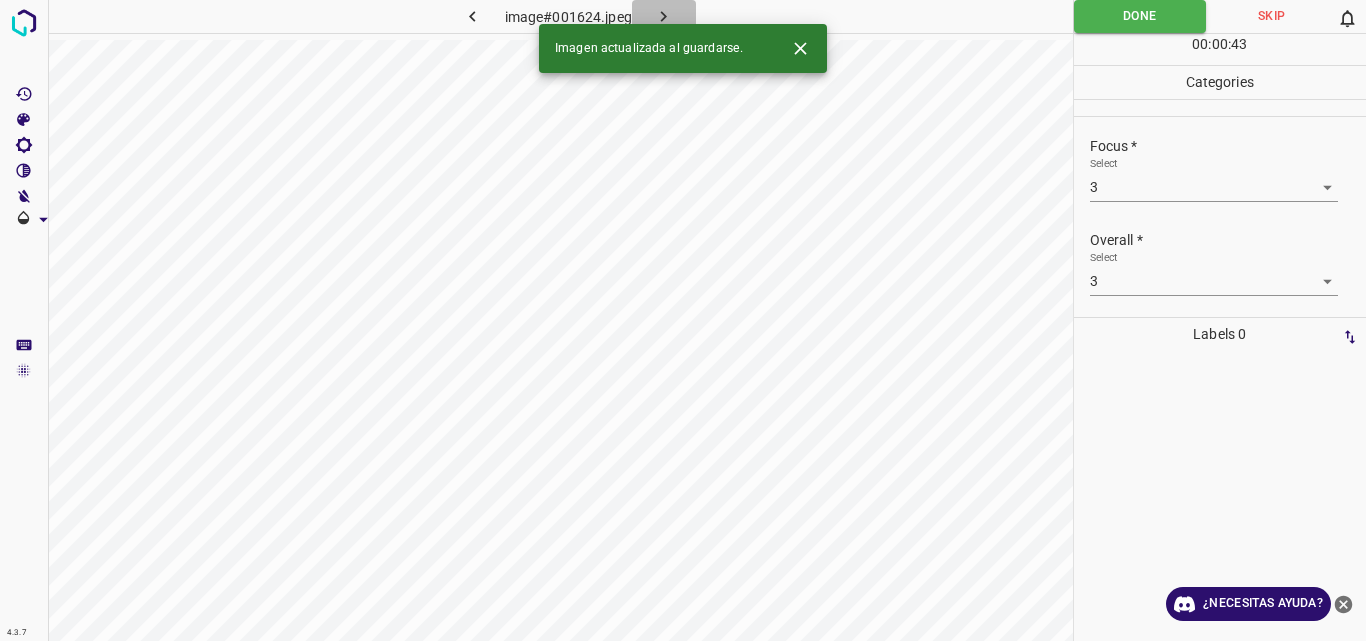 click 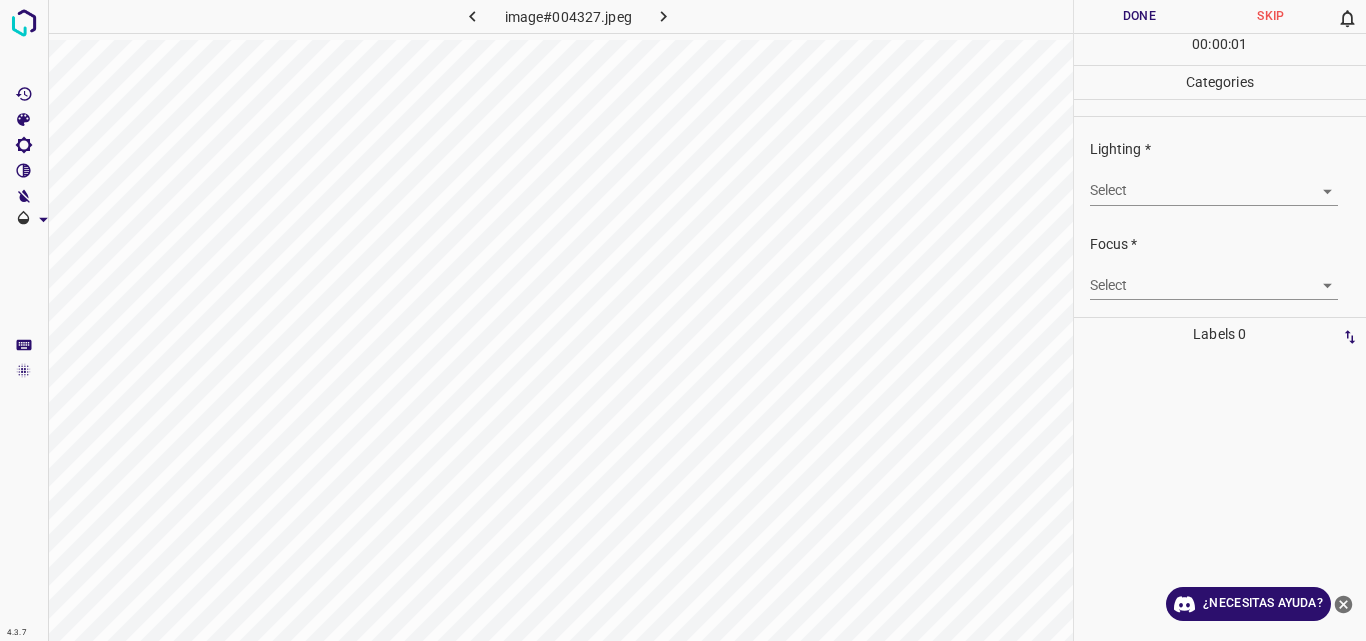 click on "4.3.7 image#004327.jpeg Done Skip 0 00   : 00   : 01   Categories Lighting *  Select ​ Focus *  Select ​ Overall *  Select ​ Labels   0 Categories 1 Lighting 2 Focus 3 Overall Tools Space Change between modes (Draw & Edit) I Auto labeling R Restore zoom M Zoom in N Zoom out Delete Delete selecte label Filters Z Restore filters X Saturation filter C Brightness filter V Contrast filter B Gray scale filter General O Download ¿Necesitas ayuda? Original text Rate this translation Your feedback will be used to help improve Google Translate - Texto - Esconder - Borrar" at bounding box center [683, 320] 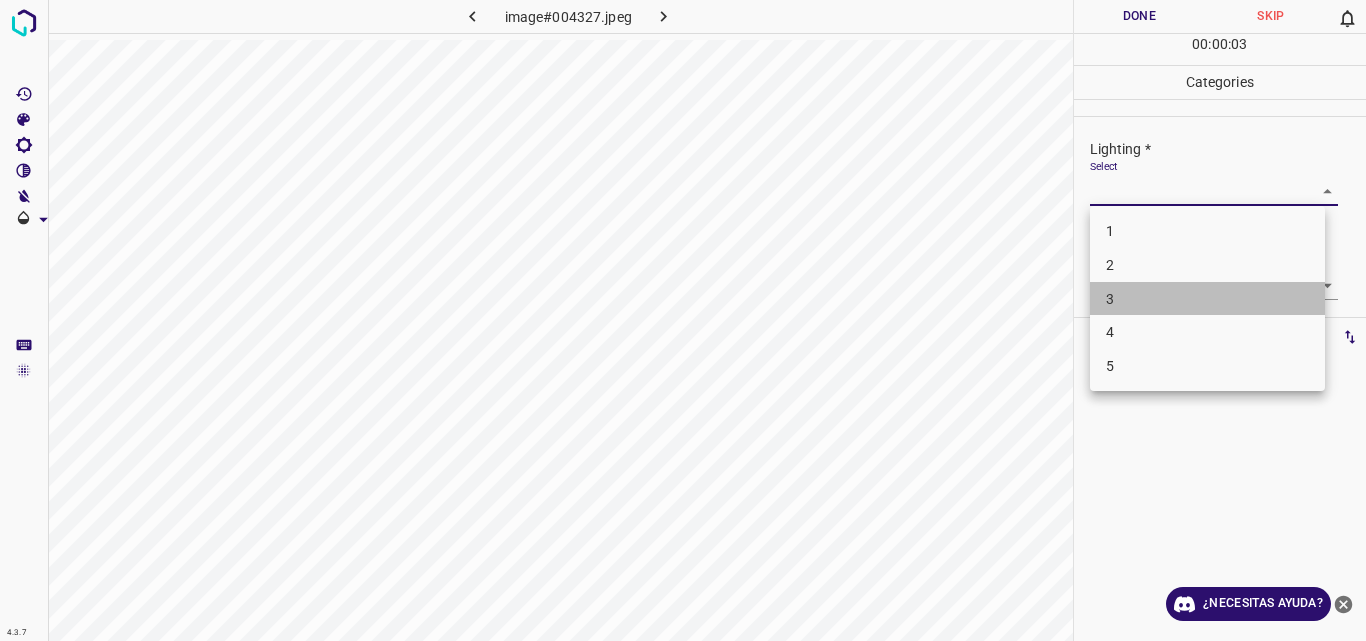 click on "3" at bounding box center [1207, 299] 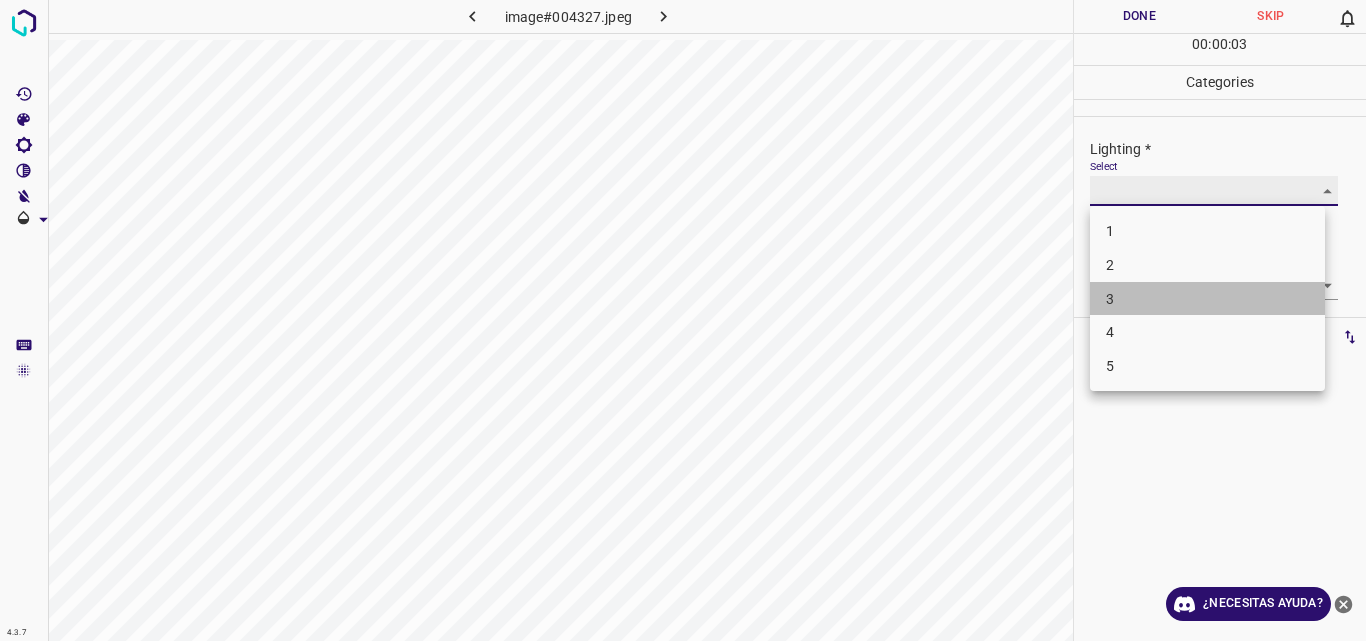 type on "3" 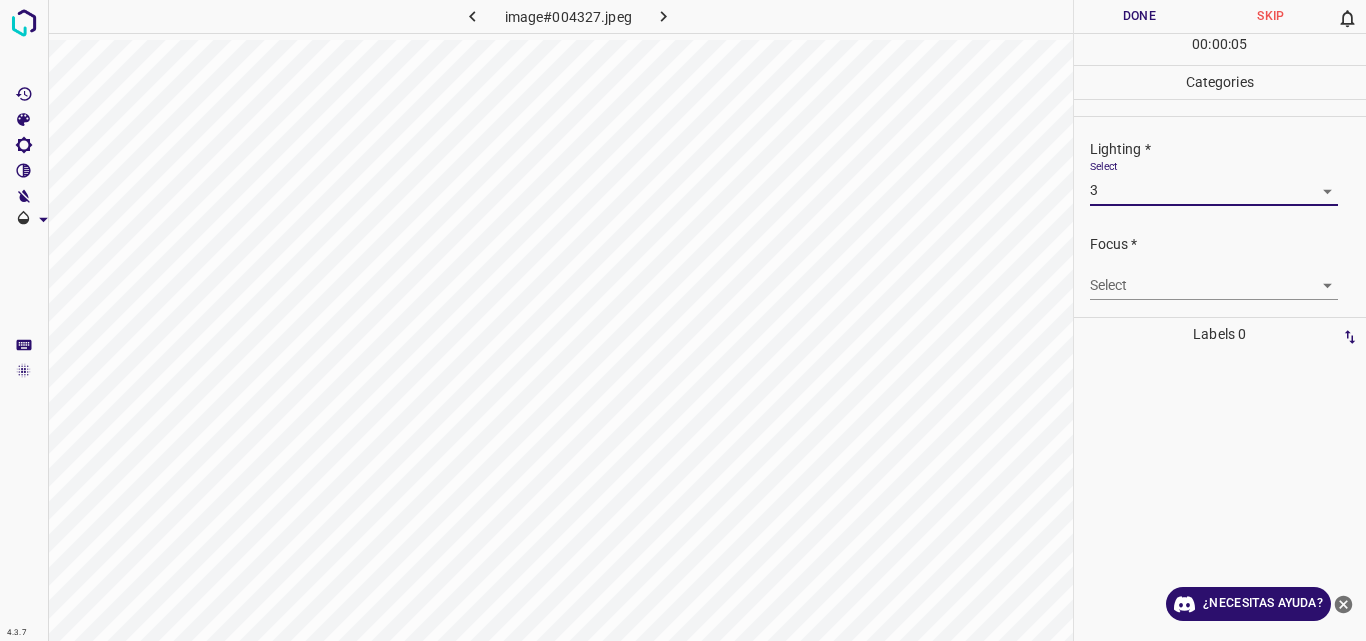 click on "4.3.7 image#004327.jpeg Done Skip 0 00   : 00   : 05   Categories Lighting *  Select 3 3 Focus *  Select ​ Overall *  Select ​ Labels   0 Categories 1 Lighting 2 Focus 3 Overall Tools Space Change between modes (Draw & Edit) I Auto labeling R Restore zoom M Zoom in N Zoom out Delete Delete selecte label Filters Z Restore filters X Saturation filter C Brightness filter V Contrast filter B Gray scale filter General O Download ¿Necesitas ayuda? Original text Rate this translation Your feedback will be used to help improve Google Translate - Texto - Esconder - Borrar" at bounding box center (683, 320) 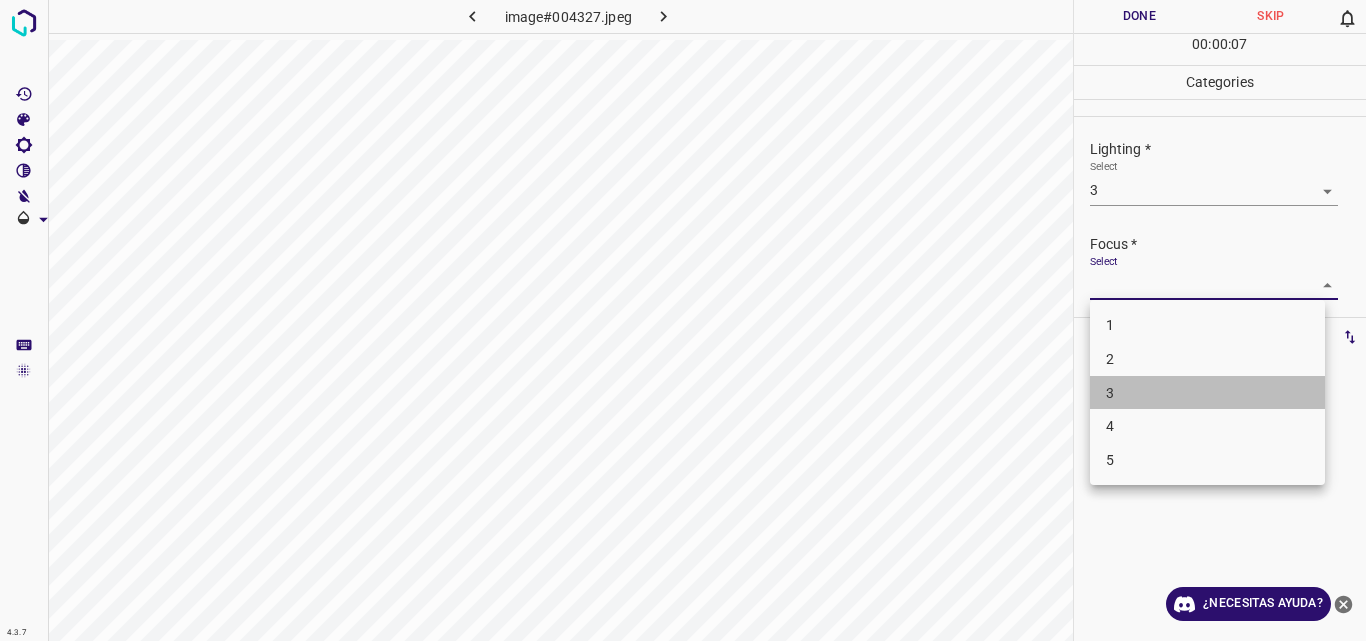 click on "3" at bounding box center (1207, 393) 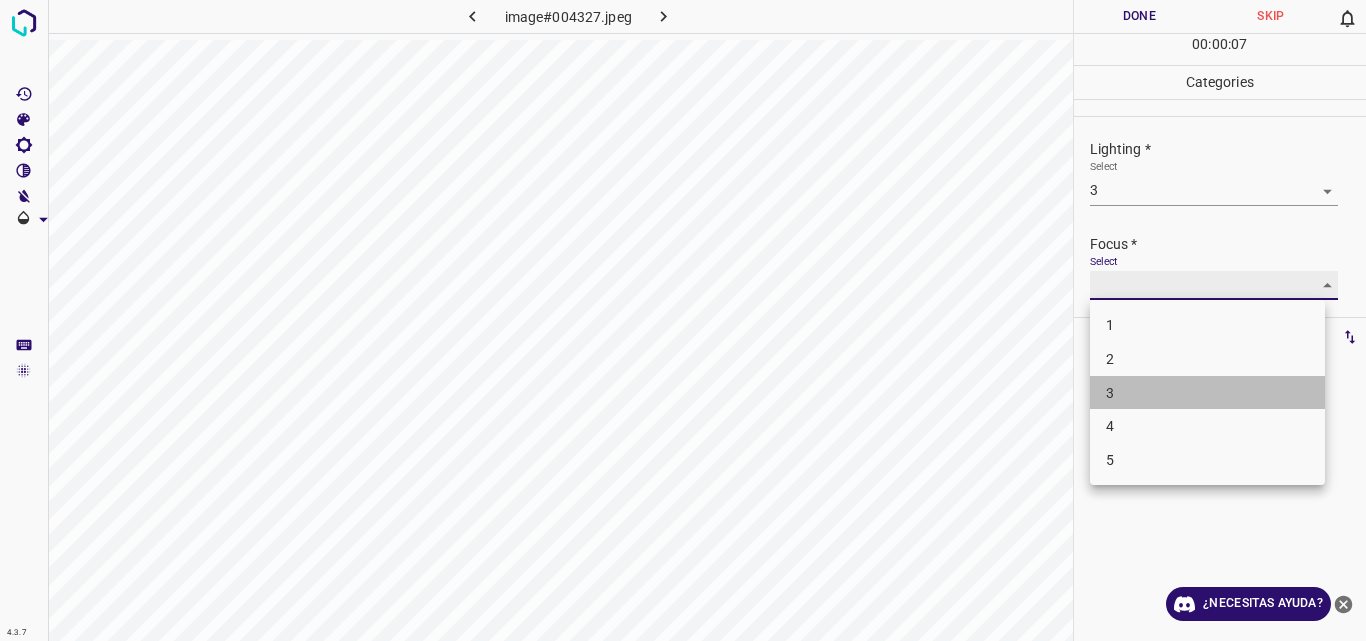 type on "3" 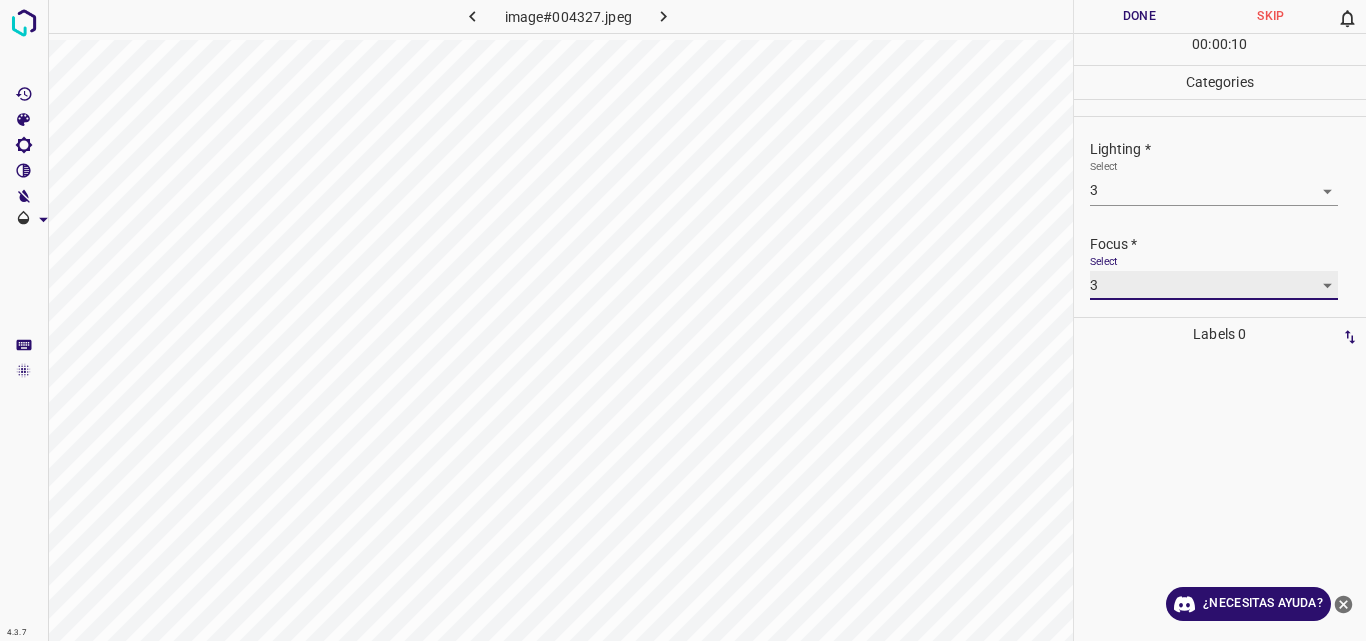 scroll, scrollTop: 98, scrollLeft: 0, axis: vertical 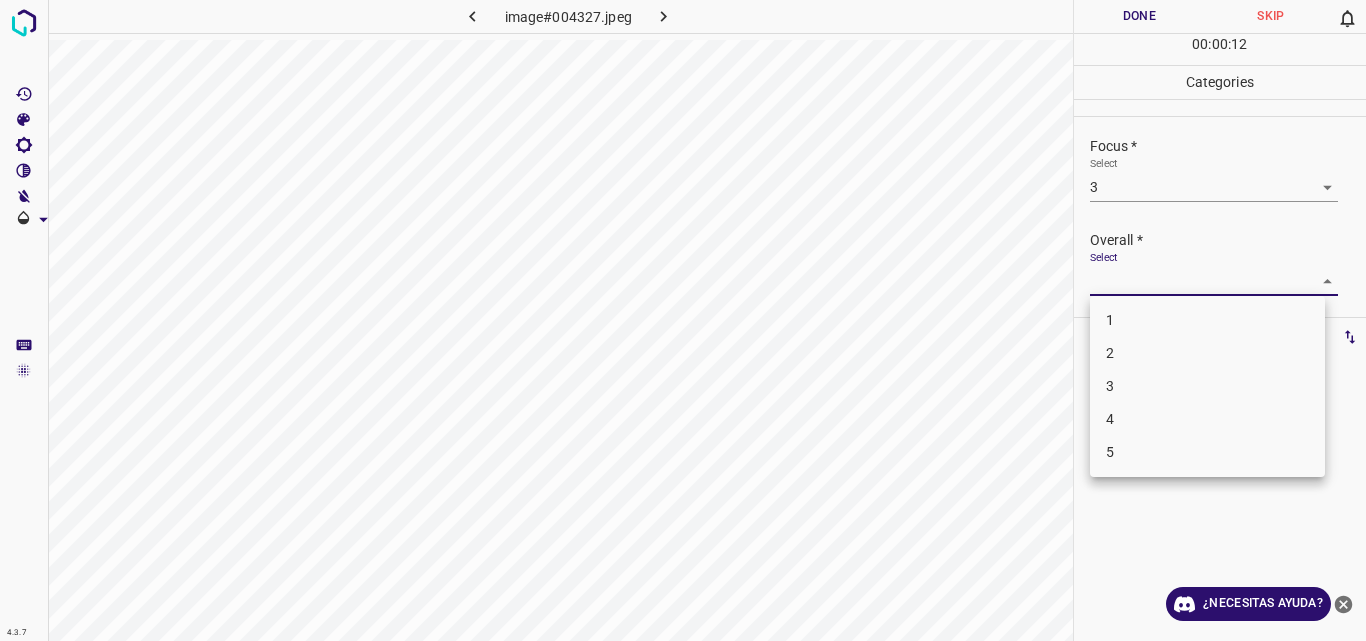 click on "4.3.7 image#004327.jpeg Done Skip 0 00   : 00   : 12   Categories Lighting *  Select 3 3 Focus *  Select 3 3 Overall *  Select ​ Labels   0 Categories 1 Lighting 2 Focus 3 Overall Tools Space Change between modes (Draw & Edit) I Auto labeling R Restore zoom M Zoom in N Zoom out Delete Delete selecte label Filters Z Restore filters X Saturation filter C Brightness filter V Contrast filter B Gray scale filter General O Download ¿Necesitas ayuda? Original text Rate this translation Your feedback will be used to help improve Google Translate - Texto - Esconder - Borrar 1 2 3 4 5" at bounding box center [683, 320] 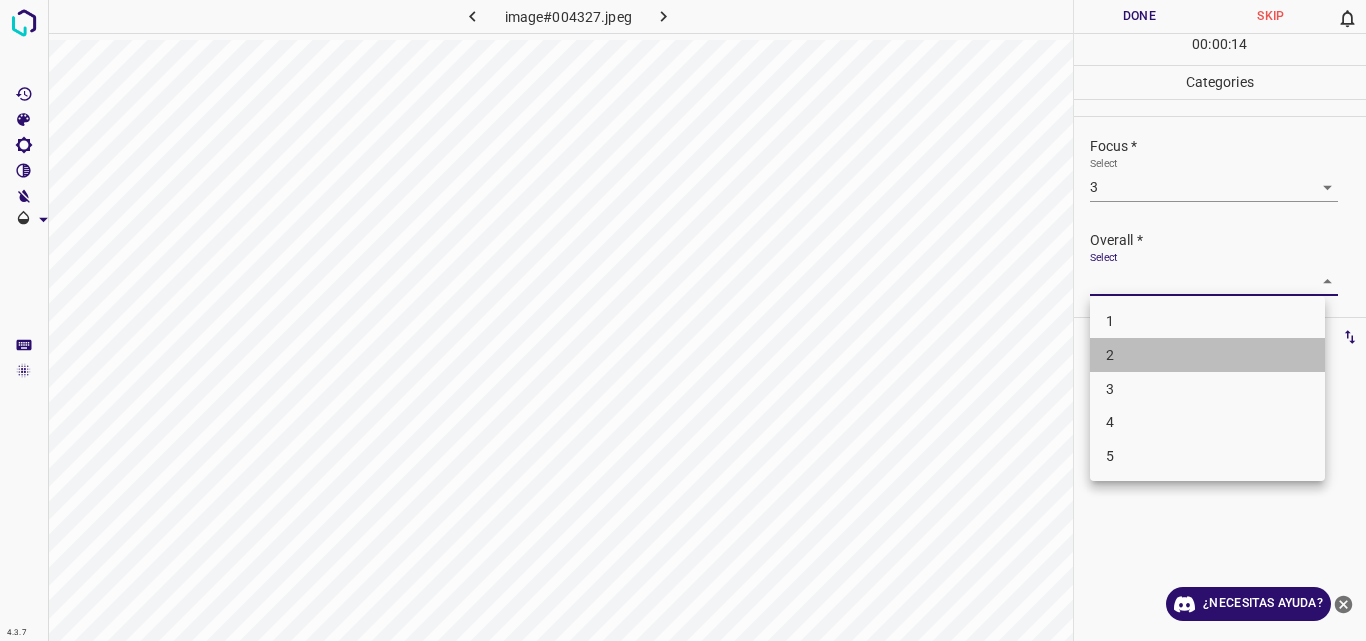 click on "2" at bounding box center [1207, 355] 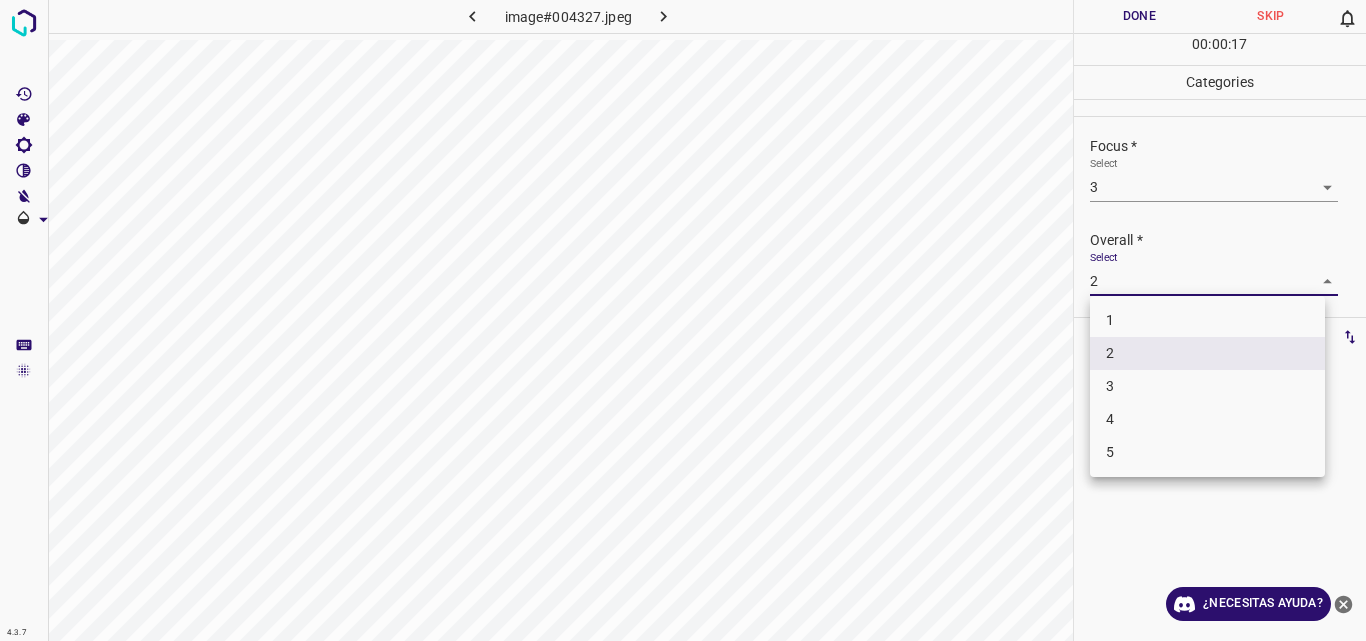 click on "4.3.7 image#004327.jpeg Done Skip 0 00   : 00   : 17   Categories Lighting *  Select 3 3 Focus *  Select 3 3 Overall *  Select 2 2 Labels   0 Categories 1 Lighting 2 Focus 3 Overall Tools Space Change between modes (Draw & Edit) I Auto labeling R Restore zoom M Zoom in N Zoom out Delete Delete selecte label Filters Z Restore filters X Saturation filter C Brightness filter V Contrast filter B Gray scale filter General O Download ¿Necesitas ayuda? Original text Rate this translation Your feedback will be used to help improve Google Translate - Texto - Esconder - Borrar 1 2 3 4 5" at bounding box center [683, 320] 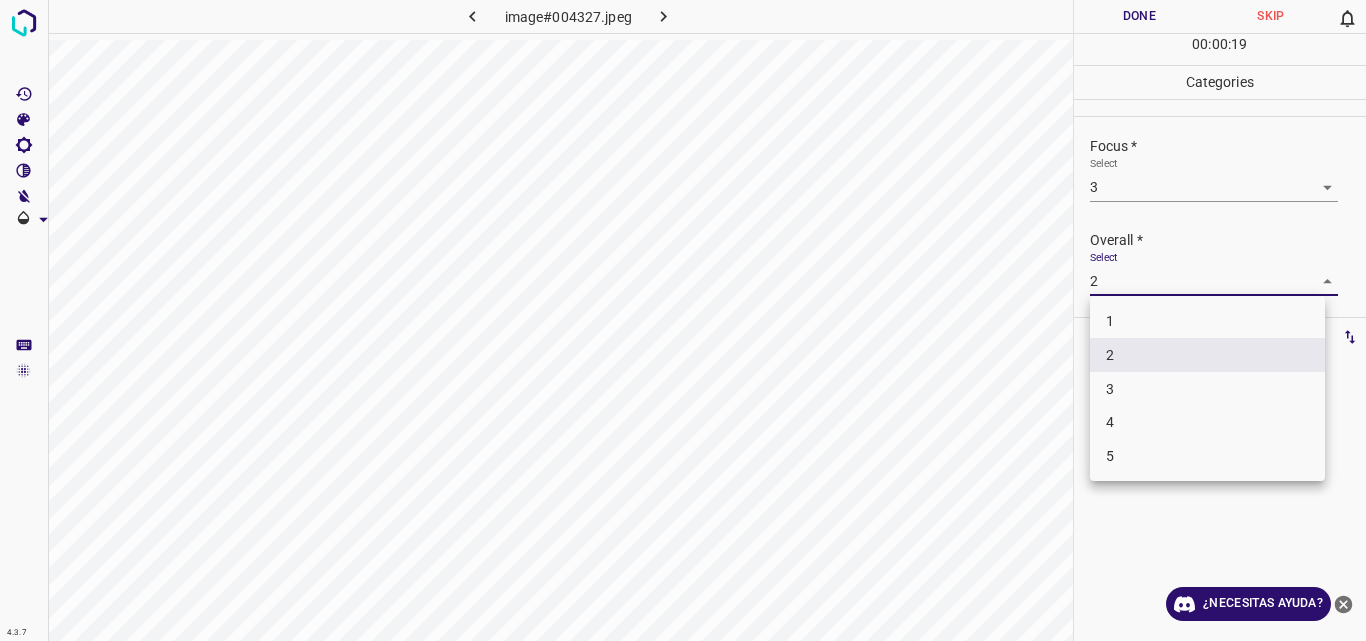 click on "3" at bounding box center (1207, 389) 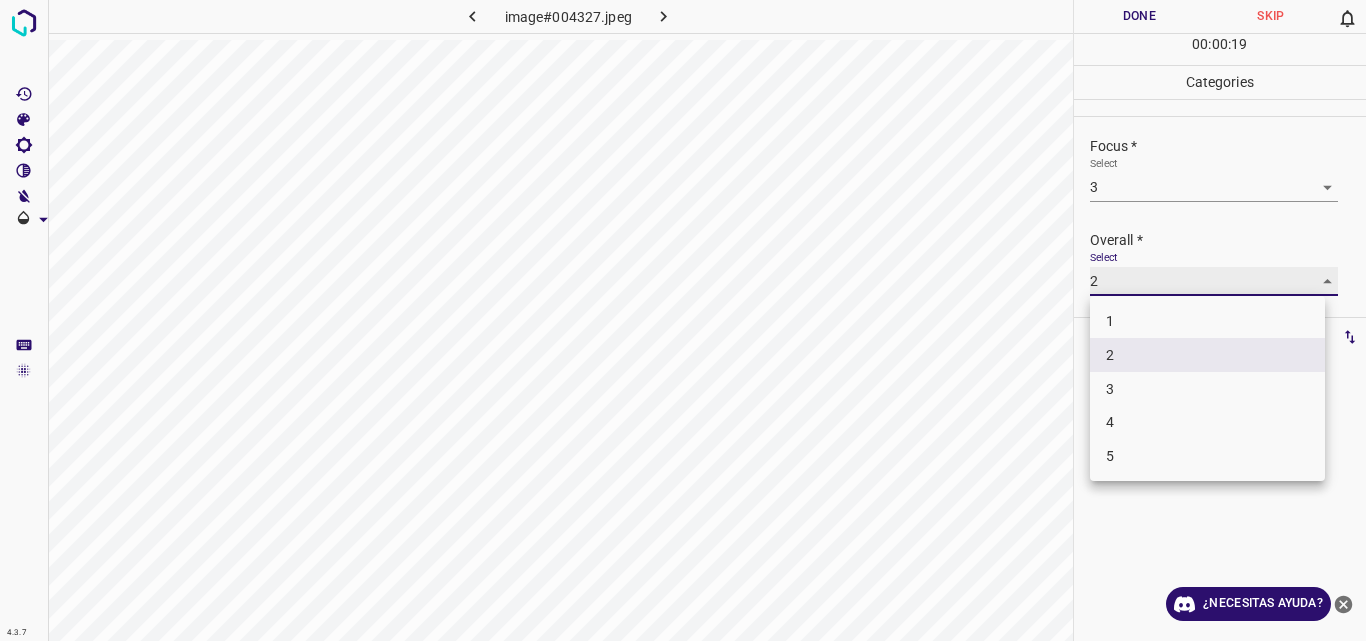 type on "3" 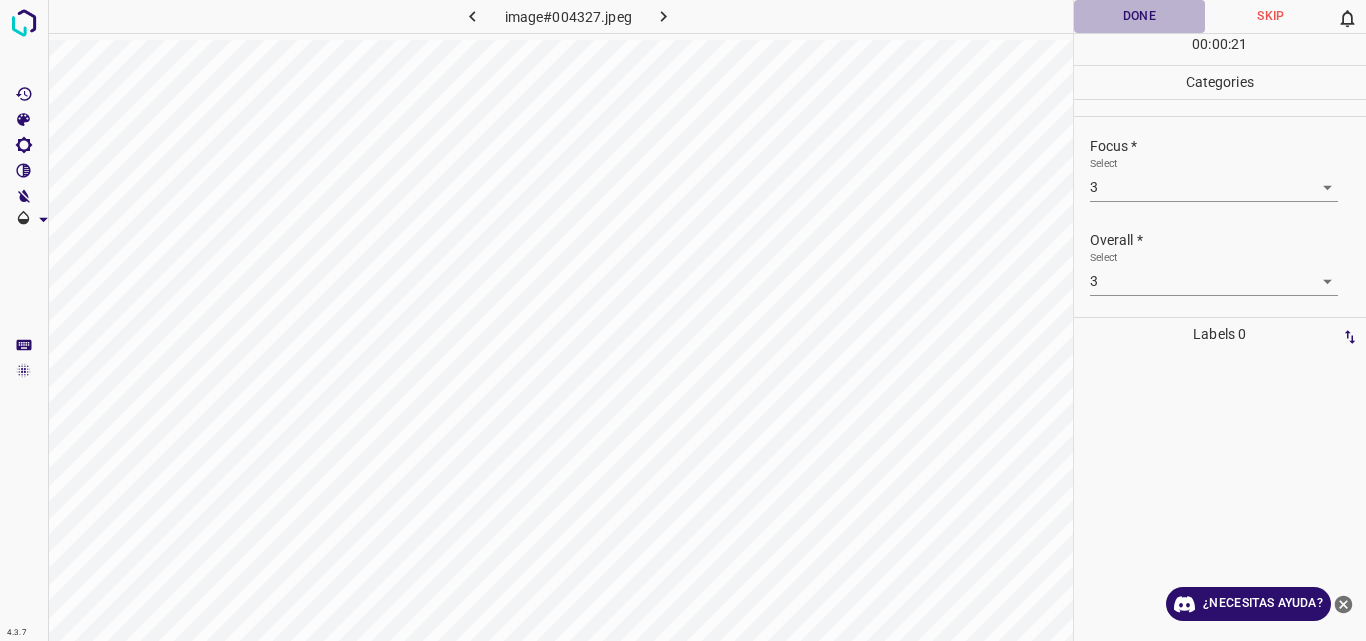 click on "Done" at bounding box center (1140, 16) 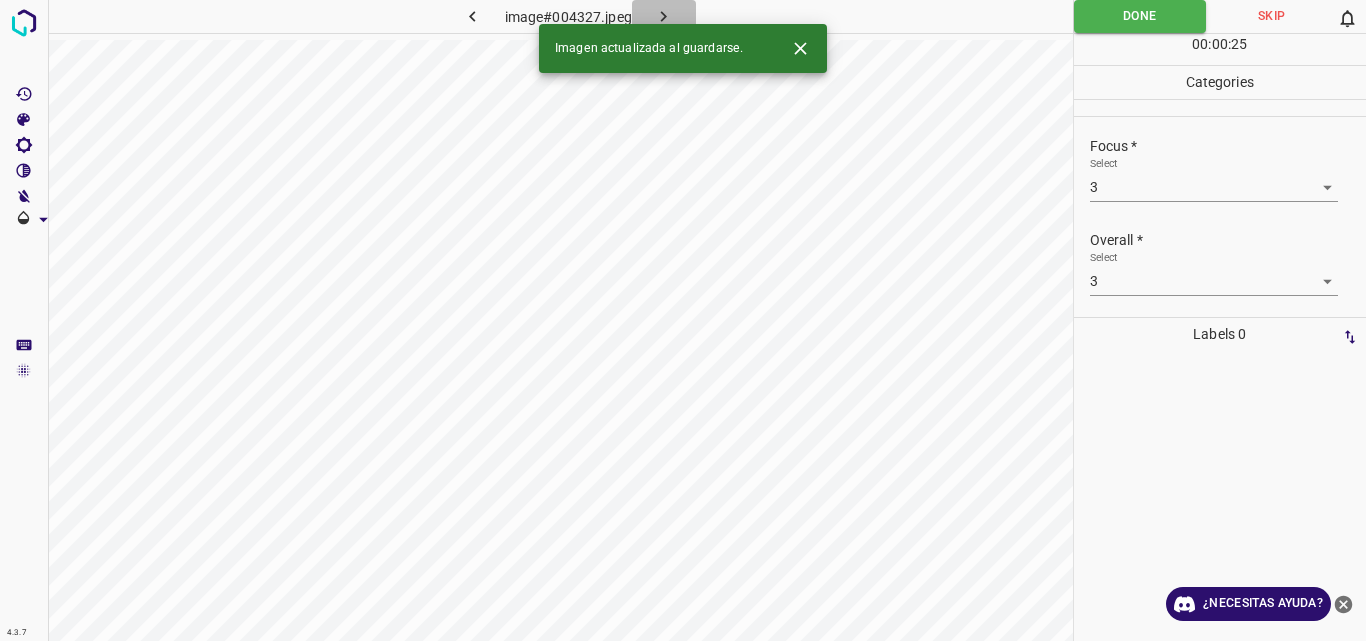 click 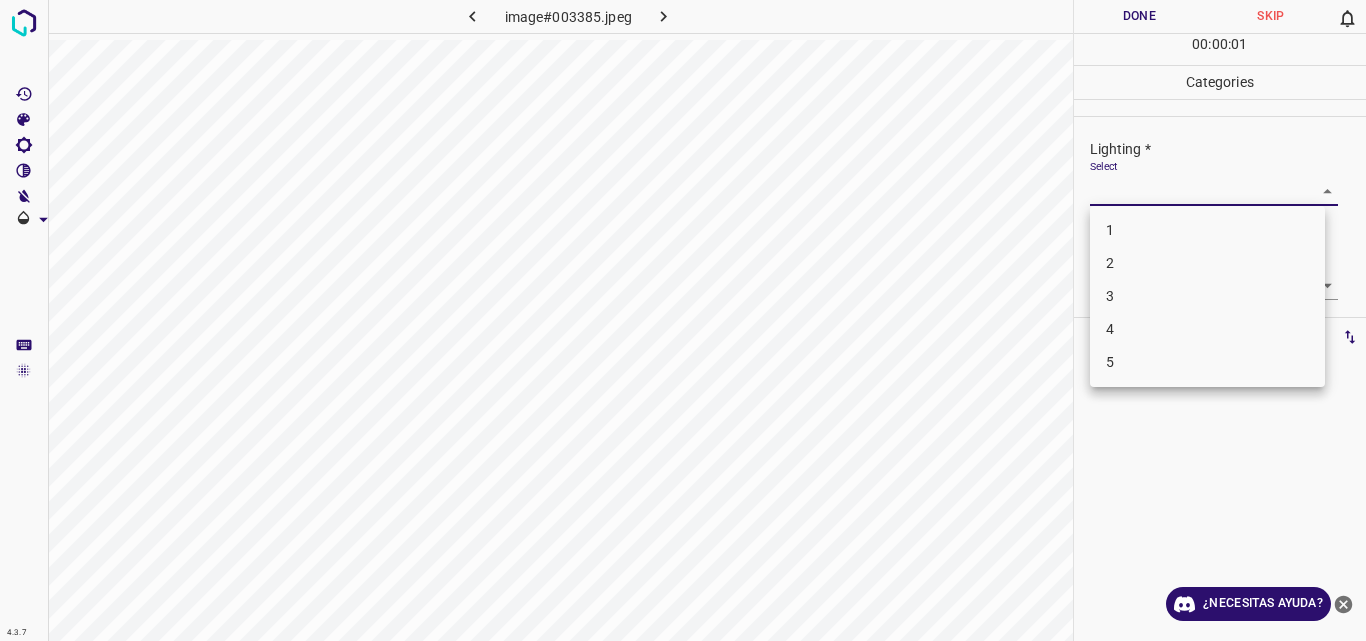 click on "4.3.7 image#003385.jpeg Done Skip 0 00   : 00   : 01   Categories Lighting *  Select ​ Focus *  Select ​ Overall *  Select ​ Labels   0 Categories 1 Lighting 2 Focus 3 Overall Tools Space Change between modes (Draw & Edit) I Auto labeling R Restore zoom M Zoom in N Zoom out Delete Delete selecte label Filters Z Restore filters X Saturation filter C Brightness filter V Contrast filter B Gray scale filter General O Download ¿Necesitas ayuda? Original text Rate this translation Your feedback will be used to help improve Google Translate - Texto - Esconder - Borrar 1 2 3 4 5" at bounding box center (683, 320) 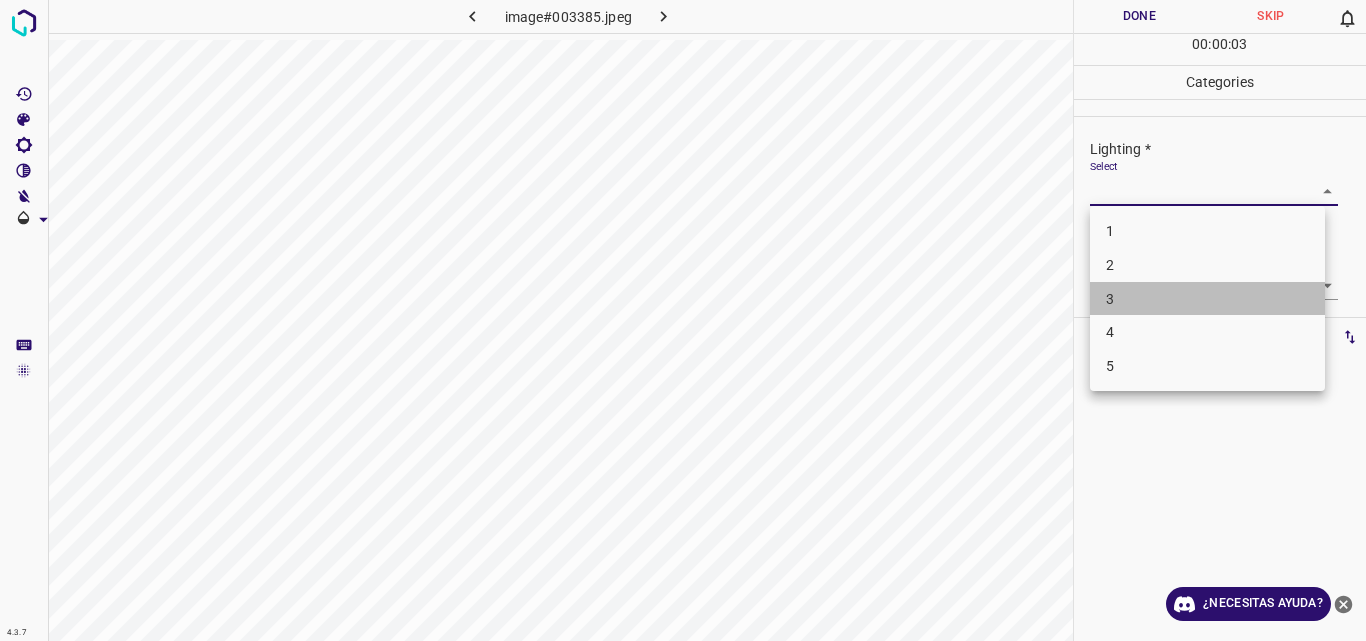 click on "3" at bounding box center [1207, 299] 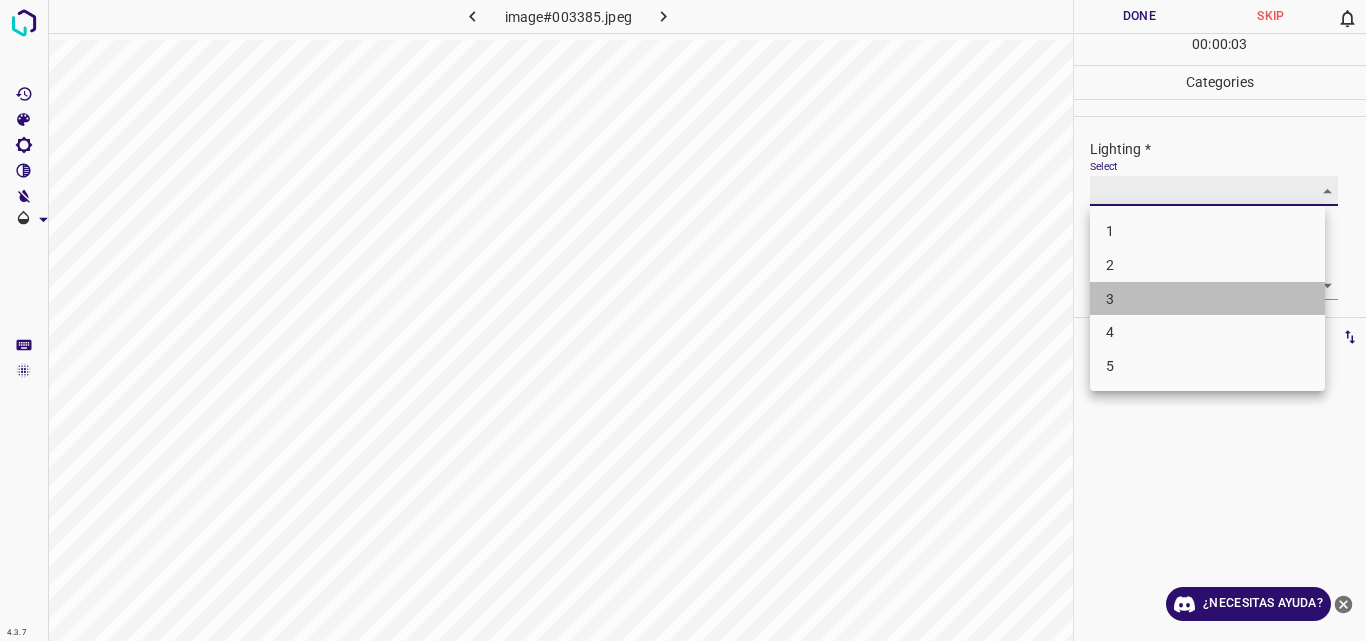 type on "3" 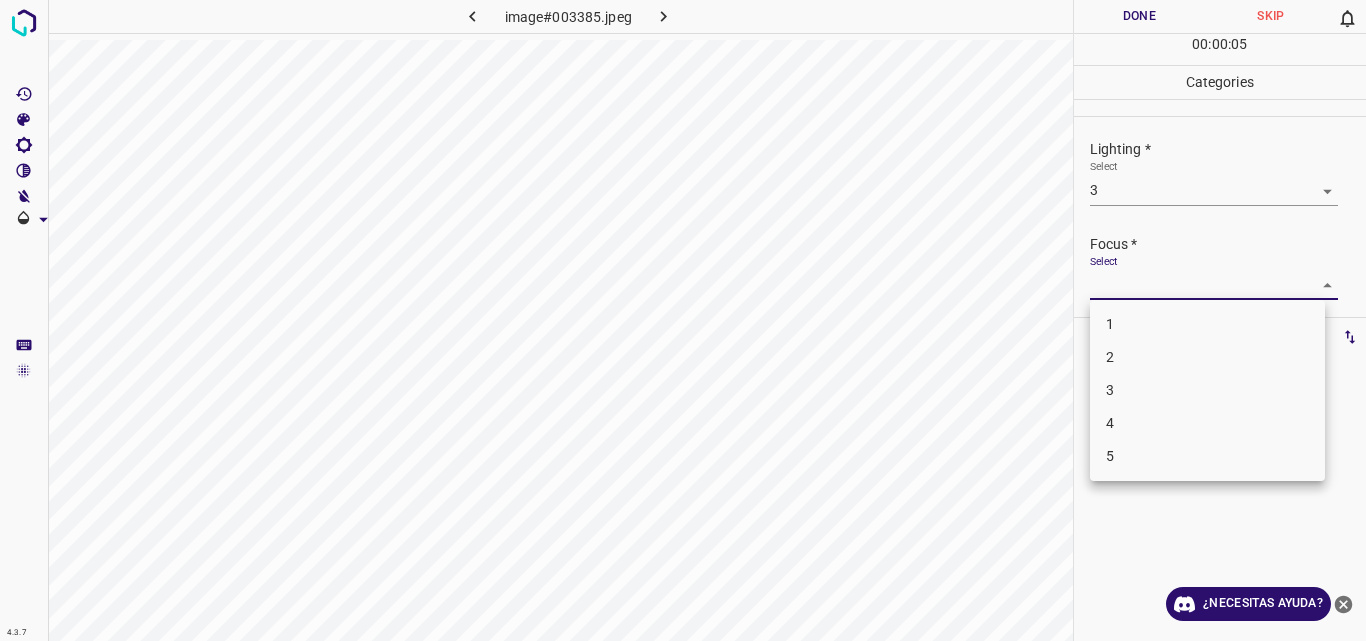 click on "4.3.7 image#003385.jpeg Done Skip 0 00   : 00   : 05   Categories Lighting *  Select 3 3 Focus *  Select ​ Overall *  Select ​ Labels   0 Categories 1 Lighting 2 Focus 3 Overall Tools Space Change between modes (Draw & Edit) I Auto labeling R Restore zoom M Zoom in N Zoom out Delete Delete selecte label Filters Z Restore filters X Saturation filter C Brightness filter V Contrast filter B Gray scale filter General O Download ¿Necesitas ayuda? Original text Rate this translation Your feedback will be used to help improve Google Translate - Texto - Esconder - Borrar 1 2 3 4 5" at bounding box center [683, 320] 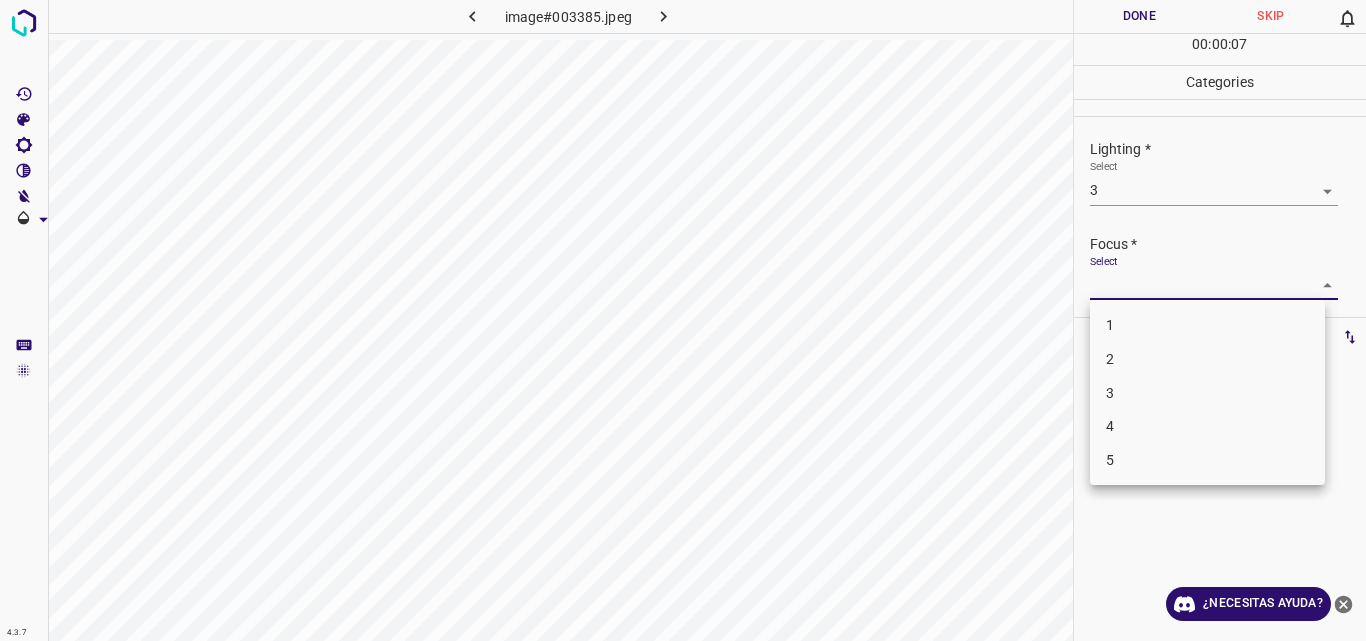 click on "3" at bounding box center (1207, 393) 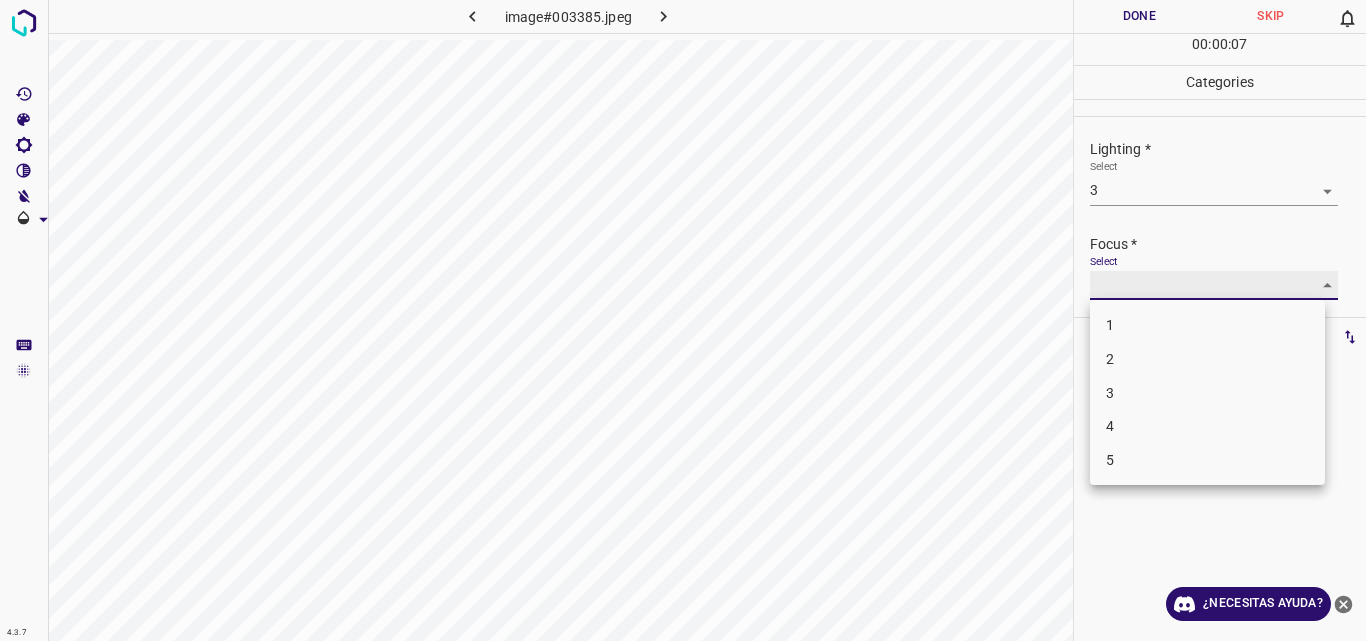 type on "3" 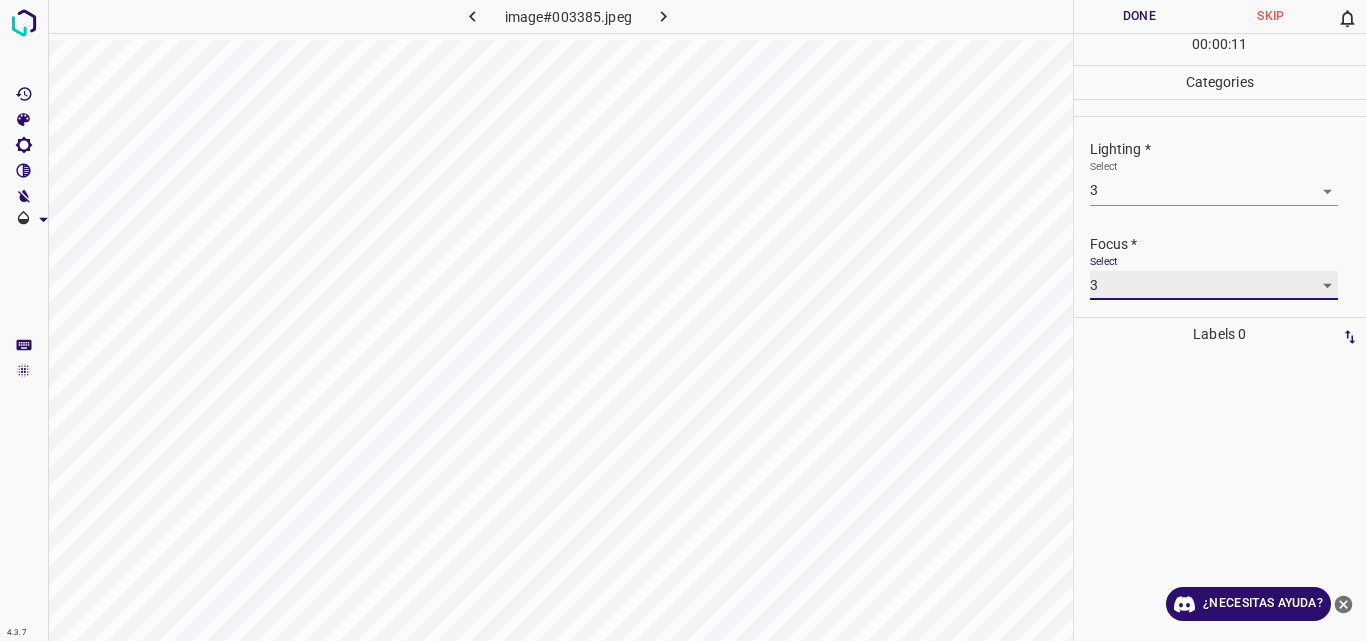 scroll, scrollTop: 94, scrollLeft: 0, axis: vertical 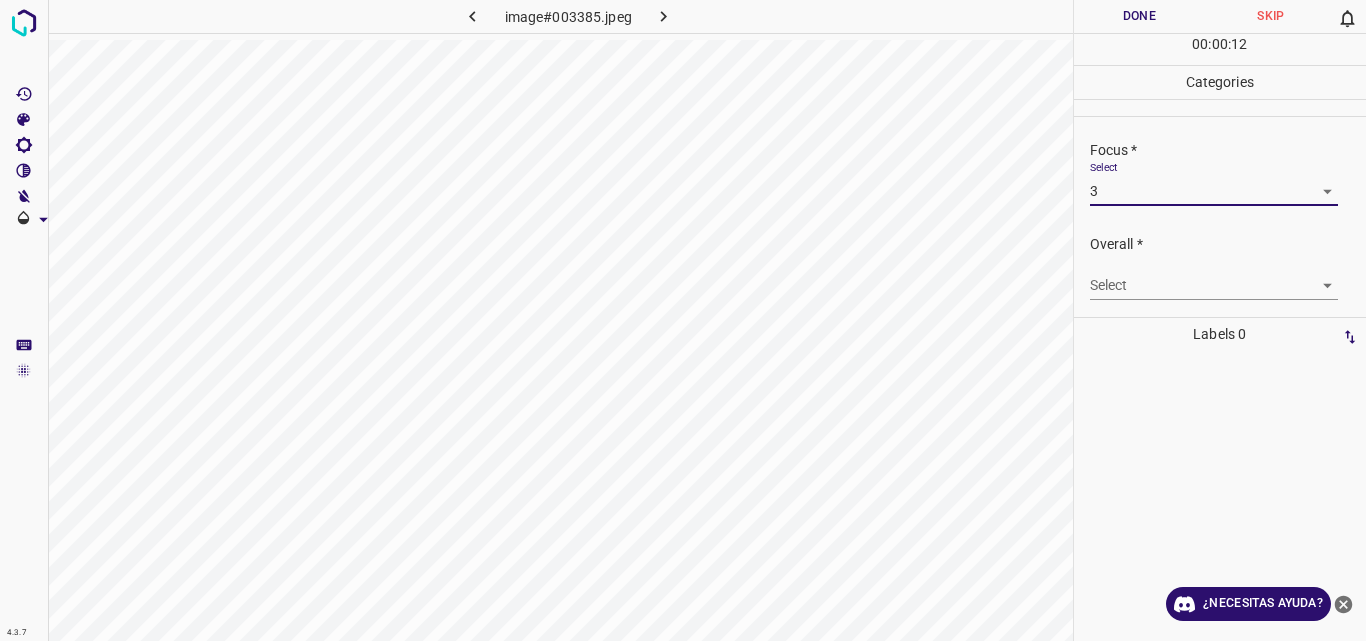 click on "4.3.7 image#003385.jpeg Done Skip 0 00   : 00   : 12   Categories Lighting *  Select 3 3 Focus *  Select 3 3 Overall *  Select ​ Labels   0 Categories 1 Lighting 2 Focus 3 Overall Tools Space Change between modes (Draw & Edit) I Auto labeling R Restore zoom M Zoom in N Zoom out Delete Delete selecte label Filters Z Restore filters X Saturation filter C Brightness filter V Contrast filter B Gray scale filter General O Download ¿Necesitas ayuda? Original text Rate this translation Your feedback will be used to help improve Google Translate - Texto - Esconder - Borrar" at bounding box center (683, 320) 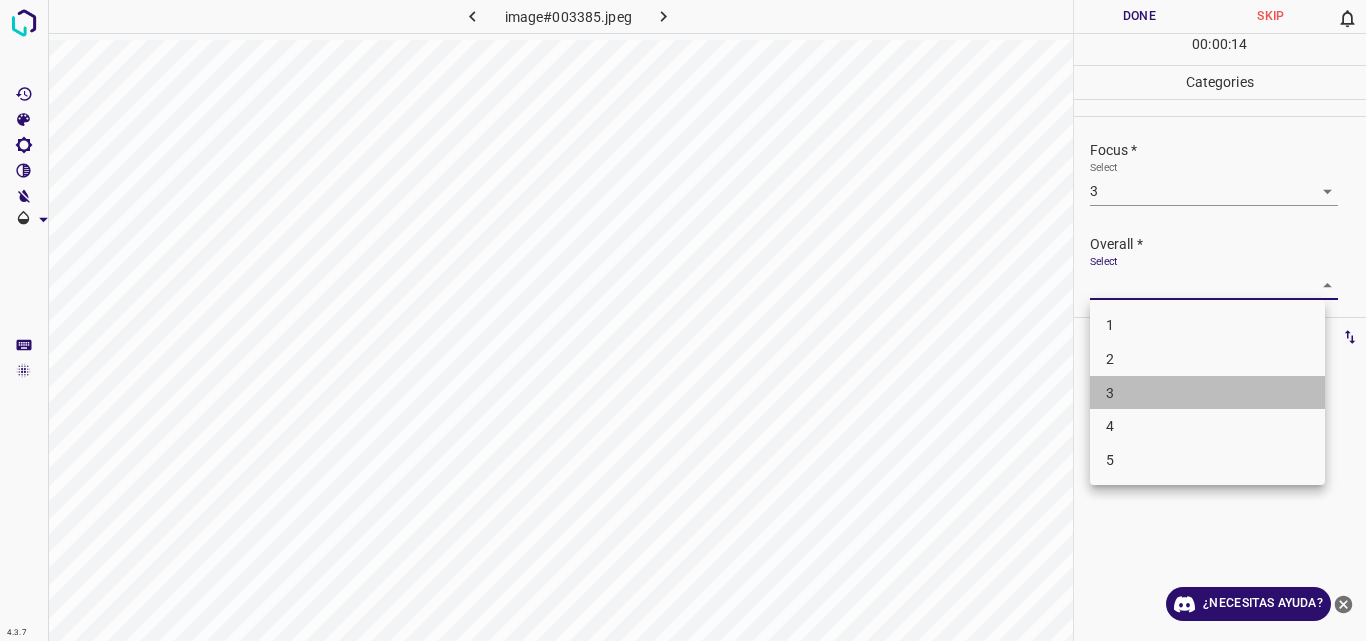 click on "3" at bounding box center [1207, 393] 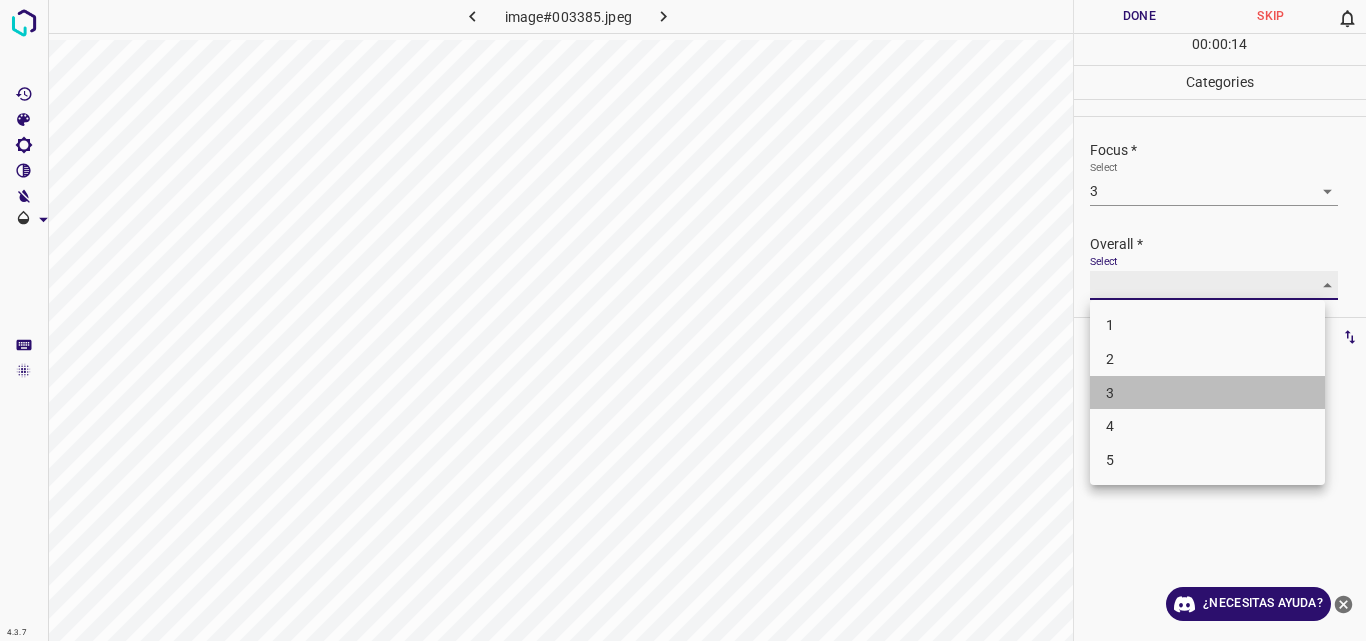 type on "3" 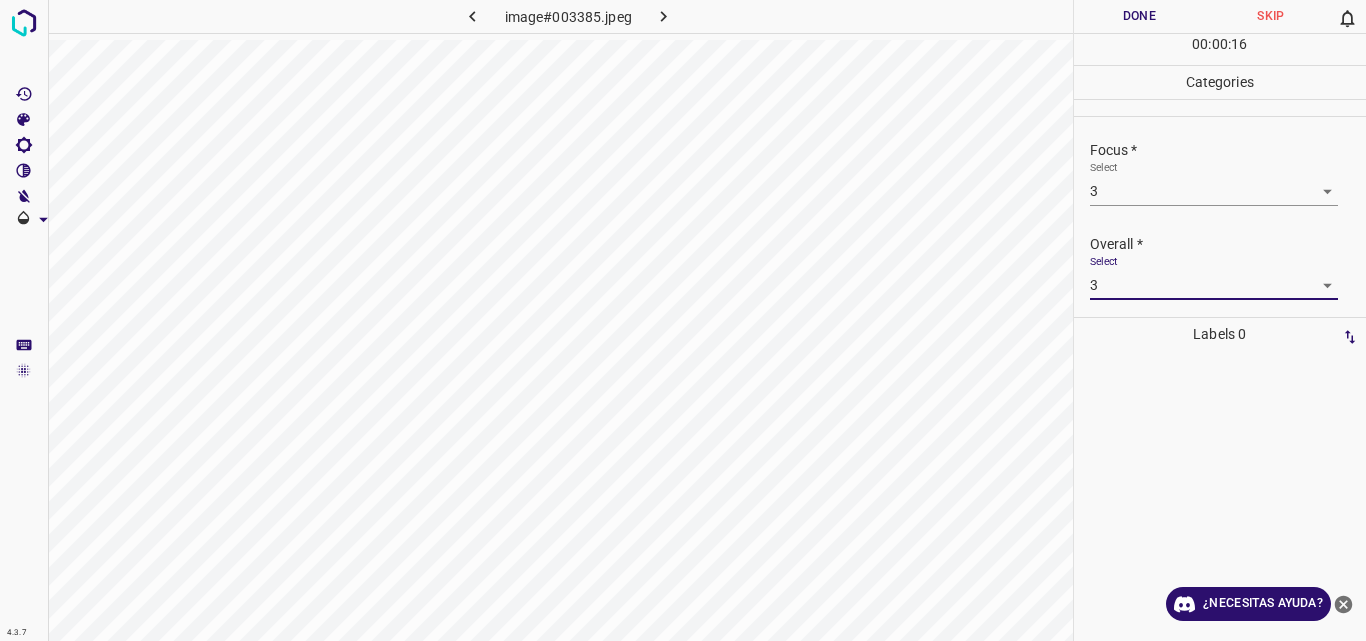 click on "Done" at bounding box center [1140, 16] 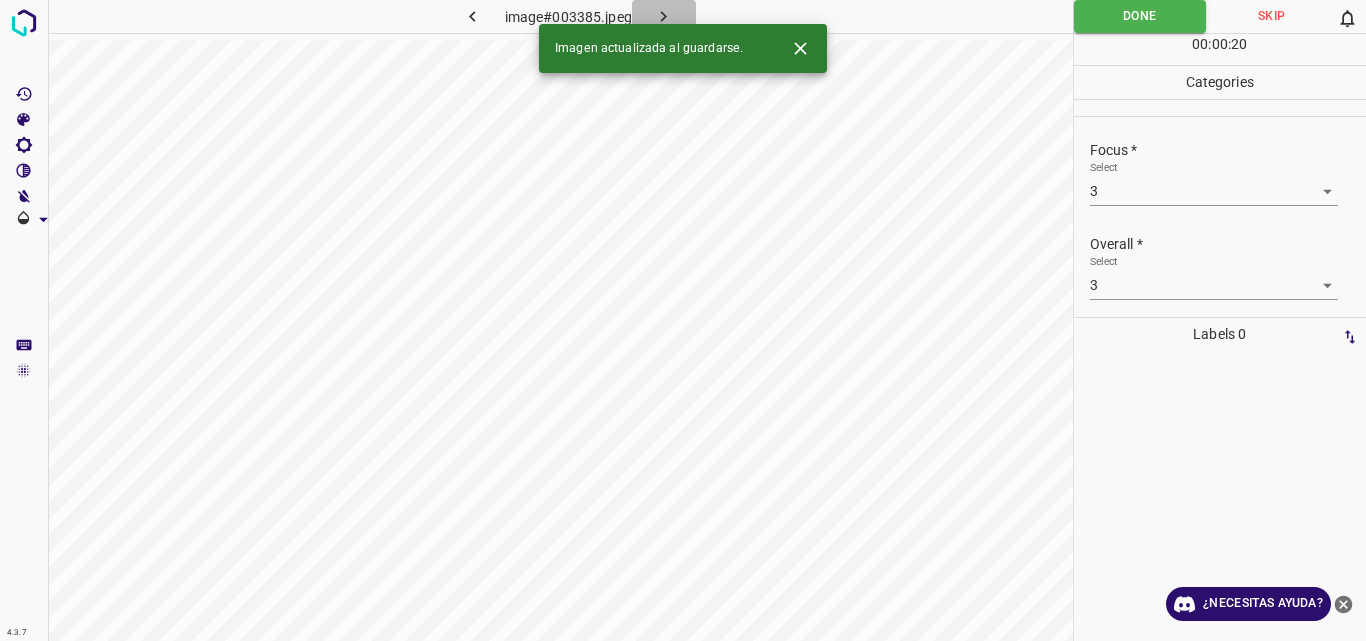 click 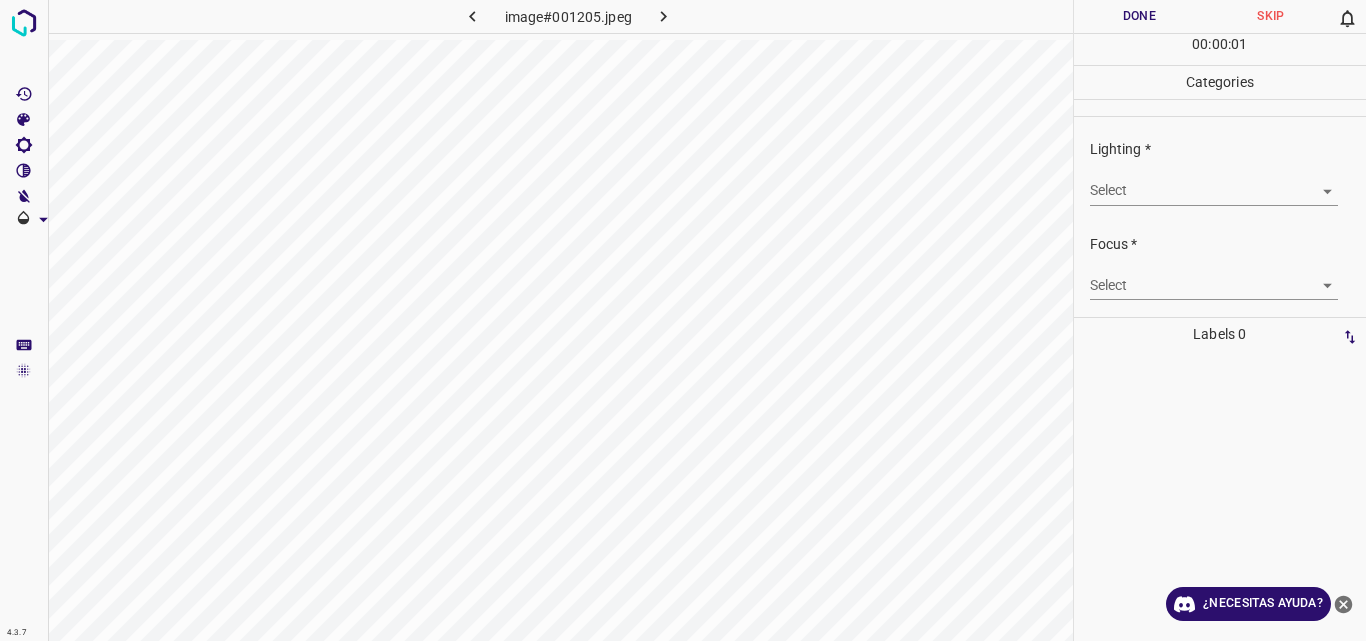 click on "image#001205.jpeg" at bounding box center [560, 20] 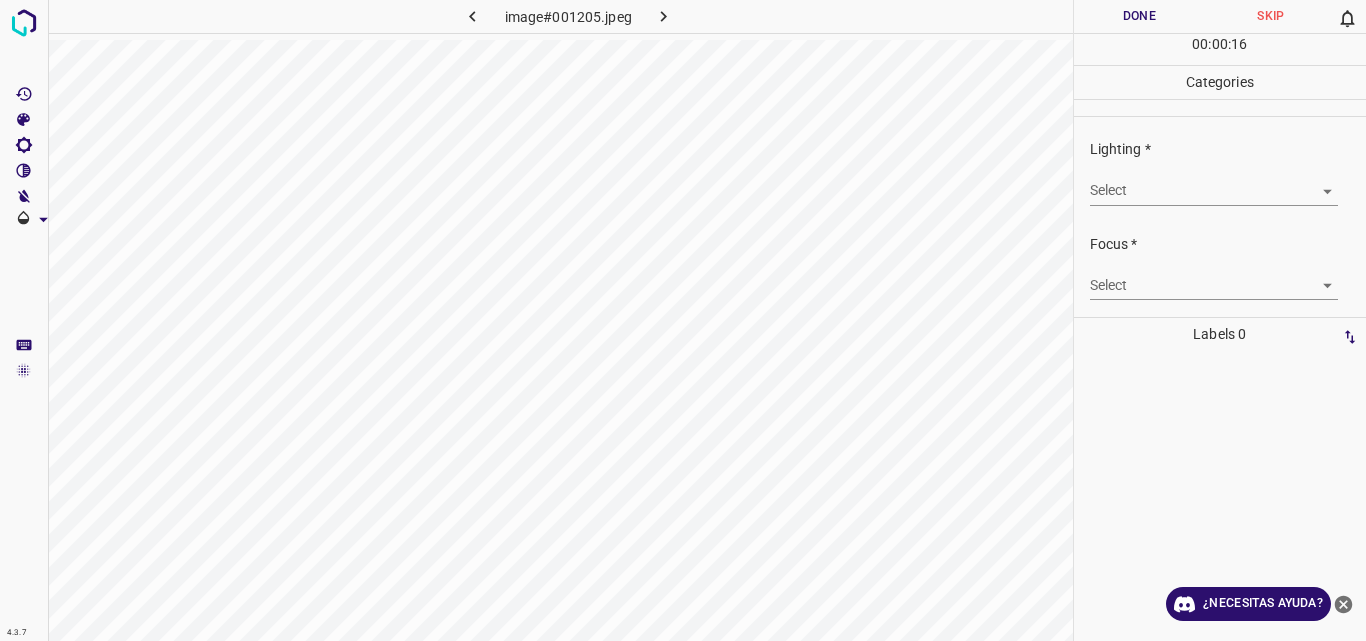 click on "4.3.7 image#001205.jpeg Done Skip 0 00   : 00   : 16   Categories Lighting *  Select ​ Focus *  Select ​ Overall *  Select ​ Labels   0 Categories 1 Lighting 2 Focus 3 Overall Tools Space Change between modes (Draw & Edit) I Auto labeling R Restore zoom M Zoom in N Zoom out Delete Delete selecte label Filters Z Restore filters X Saturation filter C Brightness filter V Contrast filter B Gray scale filter General O Download ¿Necesitas ayuda? Original text Rate this translation Your feedback will be used to help improve Google Translate - Texto - Esconder - Borrar" at bounding box center (683, 320) 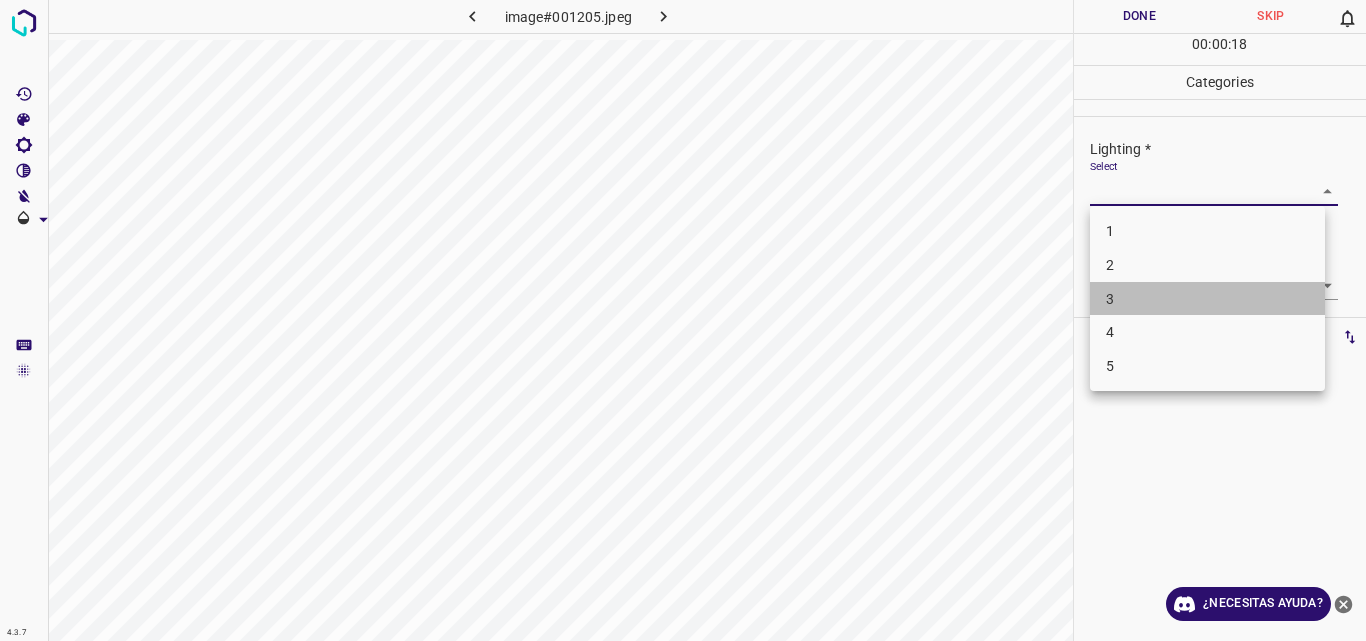 click on "3" at bounding box center [1207, 299] 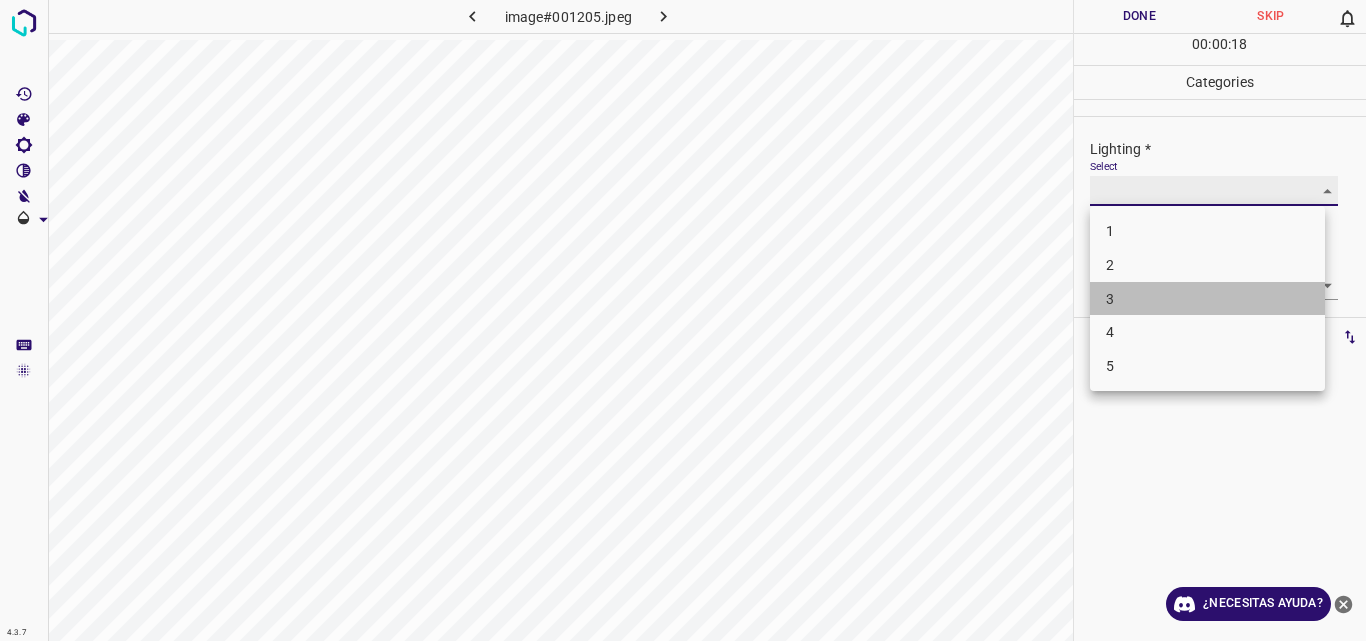 type on "3" 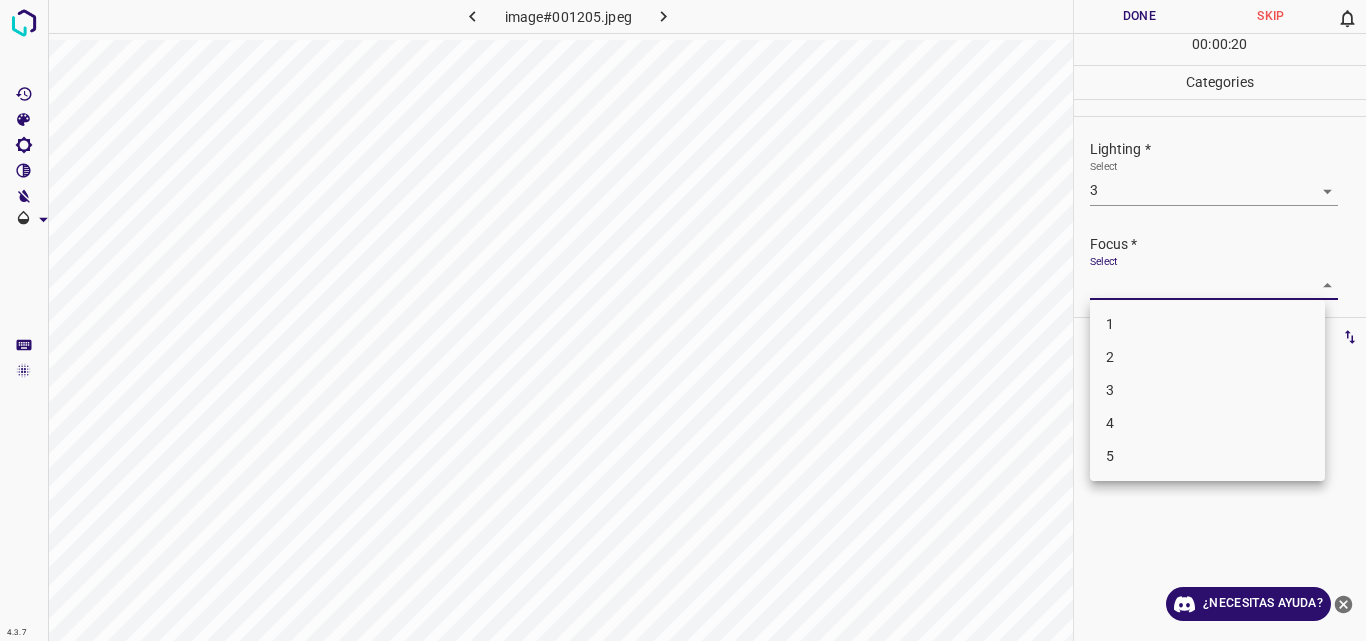 click on "4.3.7 image#001205.jpeg Done Skip 0 00   : 00   : 20   Categories Lighting *  Select 3 3 Focus *  Select ​ Overall *  Select ​ Labels   0 Categories 1 Lighting 2 Focus 3 Overall Tools Space Change between modes (Draw & Edit) I Auto labeling R Restore zoom M Zoom in N Zoom out Delete Delete selecte label Filters Z Restore filters X Saturation filter C Brightness filter V Contrast filter B Gray scale filter General O Download ¿Necesitas ayuda? Original text Rate this translation Your feedback will be used to help improve Google Translate - Texto - Esconder - Borrar 1 2 3 4 5" at bounding box center (683, 320) 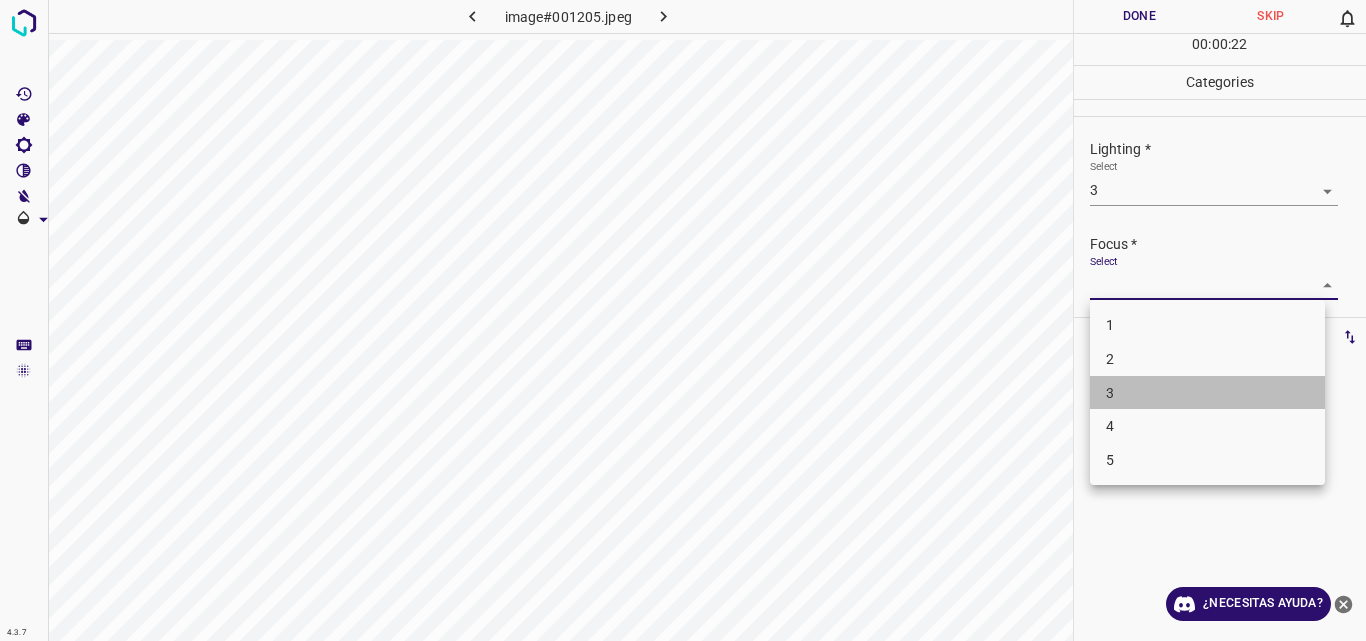 click on "3" at bounding box center (1207, 393) 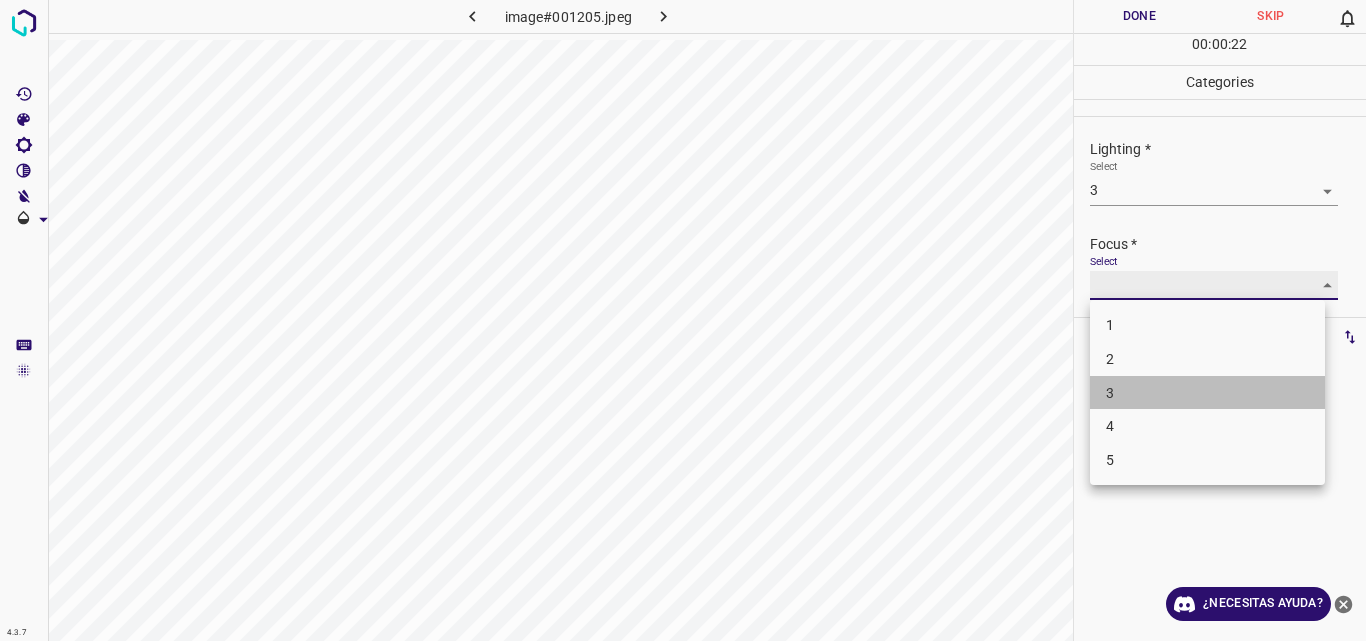 type on "3" 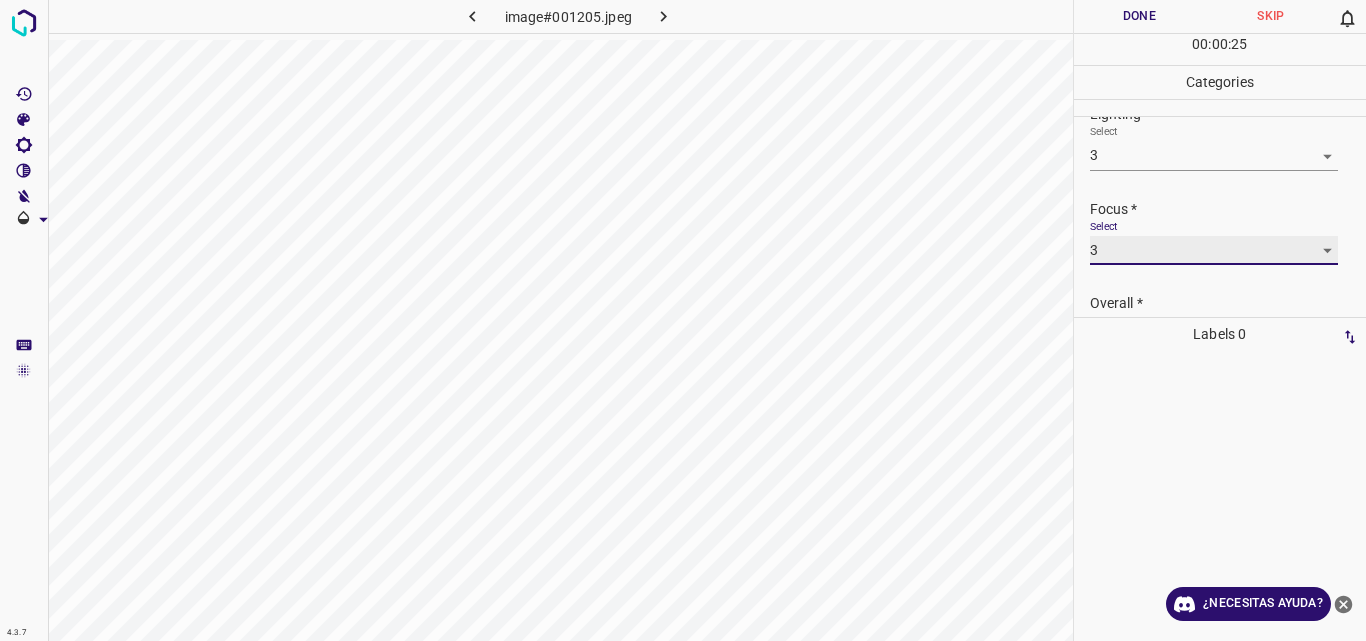 scroll, scrollTop: 98, scrollLeft: 0, axis: vertical 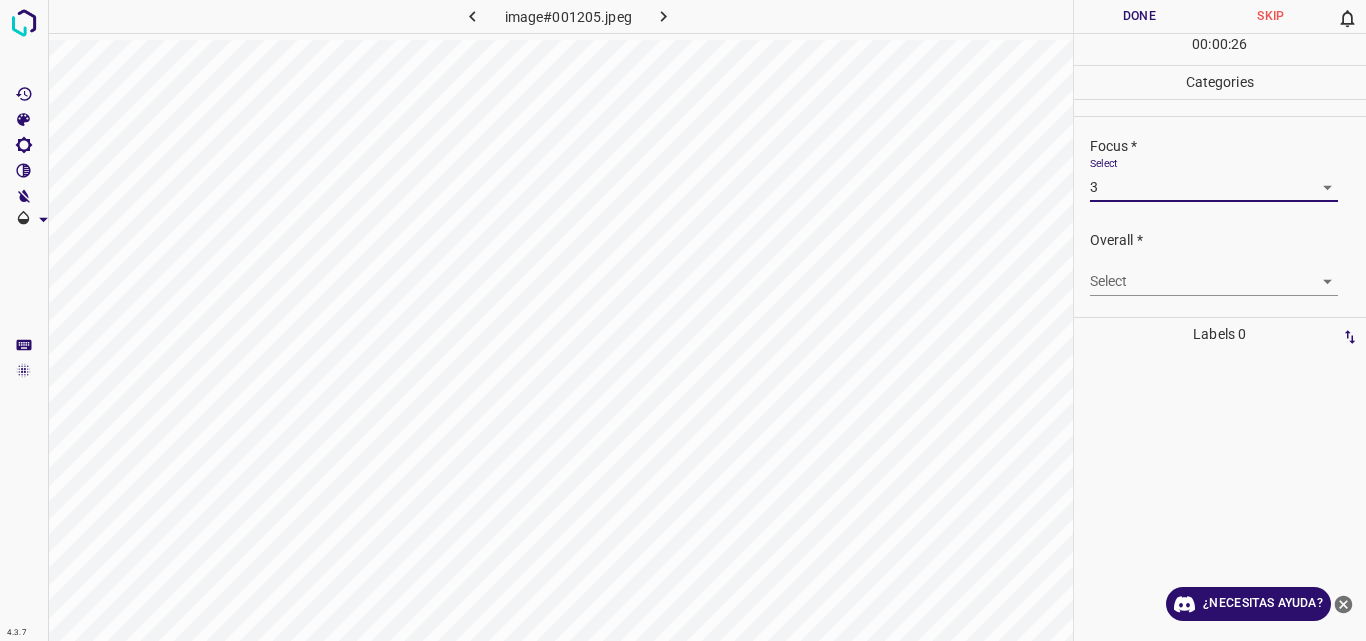 click on "4.3.7 image#001205.jpeg Done Skip 0 00   : 00   : 26   Categories Lighting *  Select 3 3 Focus *  Select 3 3 Overall *  Select ​ Labels   0 Categories 1 Lighting 2 Focus 3 Overall Tools Space Change between modes (Draw & Edit) I Auto labeling R Restore zoom M Zoom in N Zoom out Delete Delete selecte label Filters Z Restore filters X Saturation filter C Brightness filter V Contrast filter B Gray scale filter General O Download ¿Necesitas ayuda? Original text Rate this translation Your feedback will be used to help improve Google Translate - Texto - Esconder - Borrar" at bounding box center (683, 320) 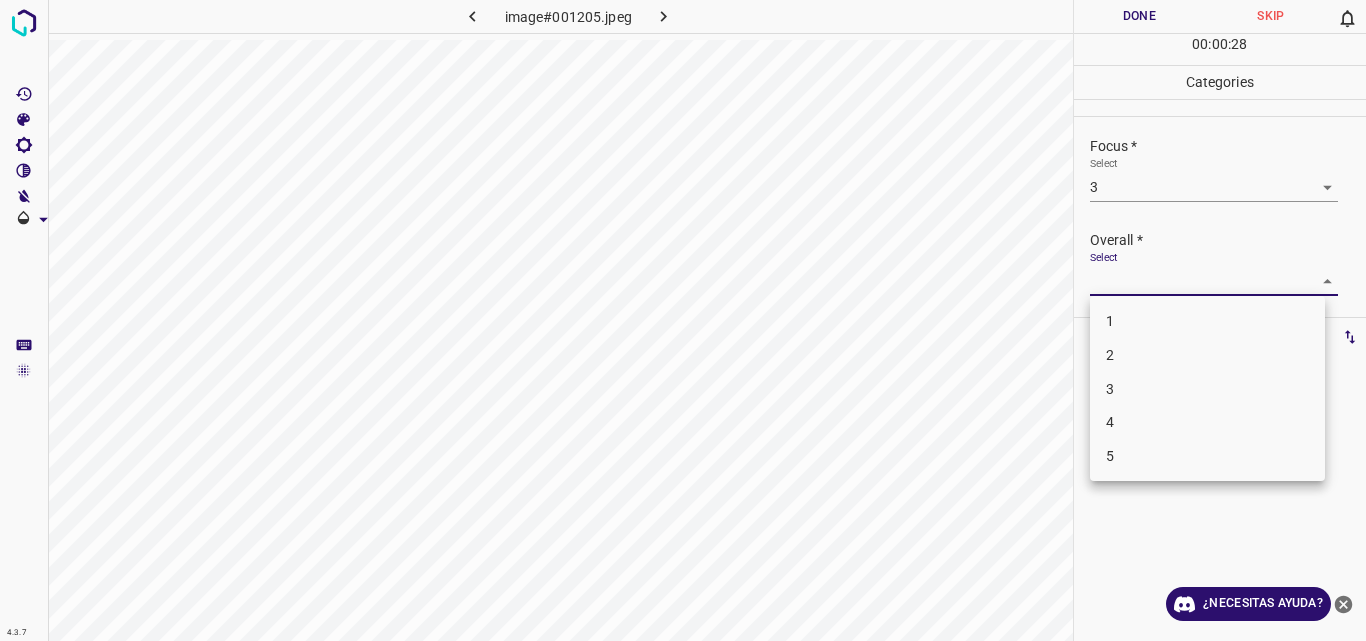 click on "3" at bounding box center [1207, 389] 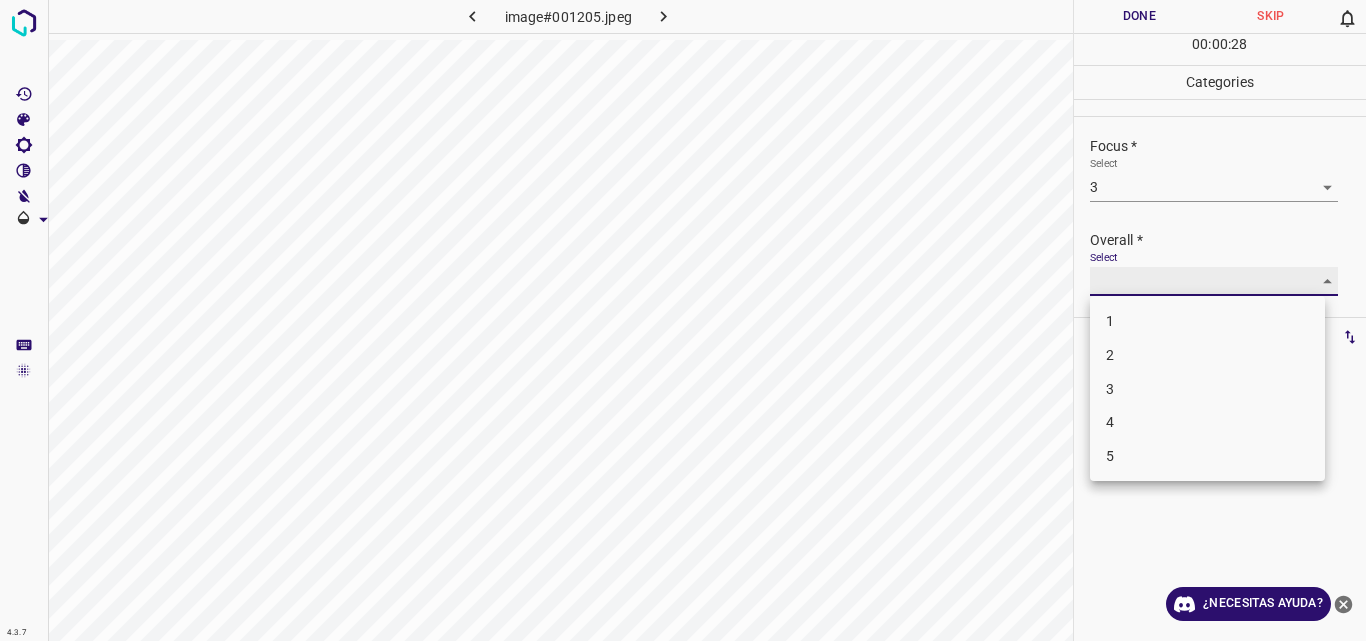 type on "3" 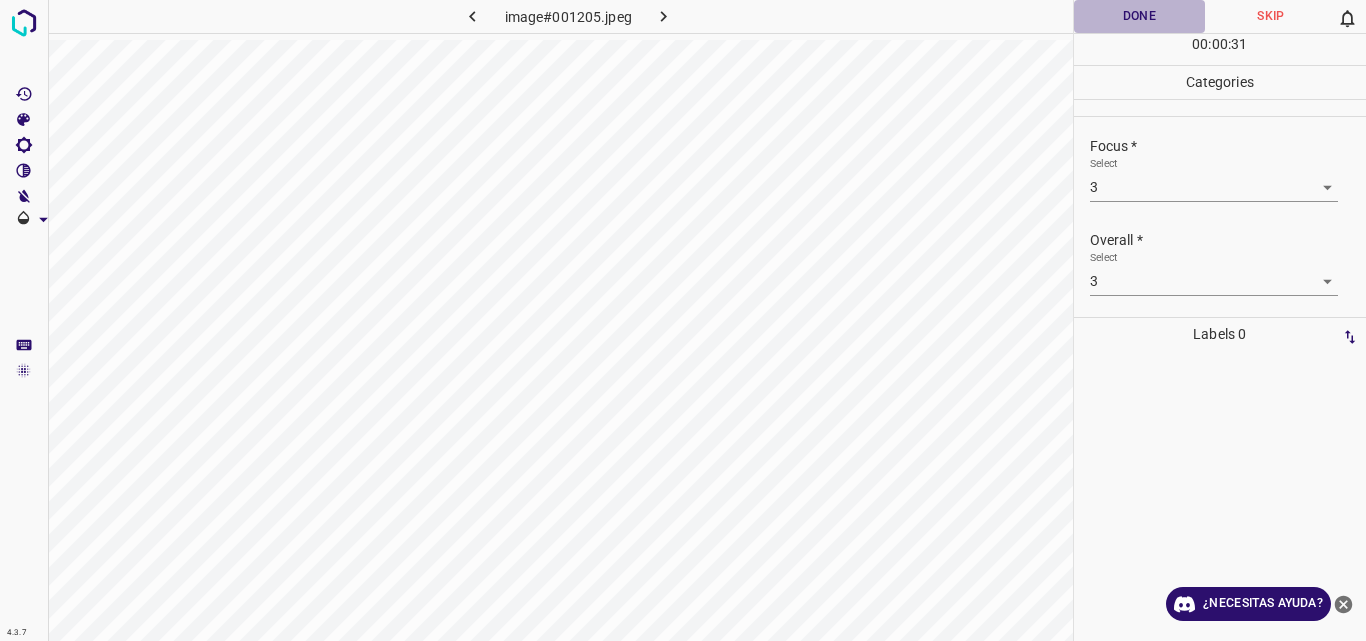 click on "Done" at bounding box center [1140, 16] 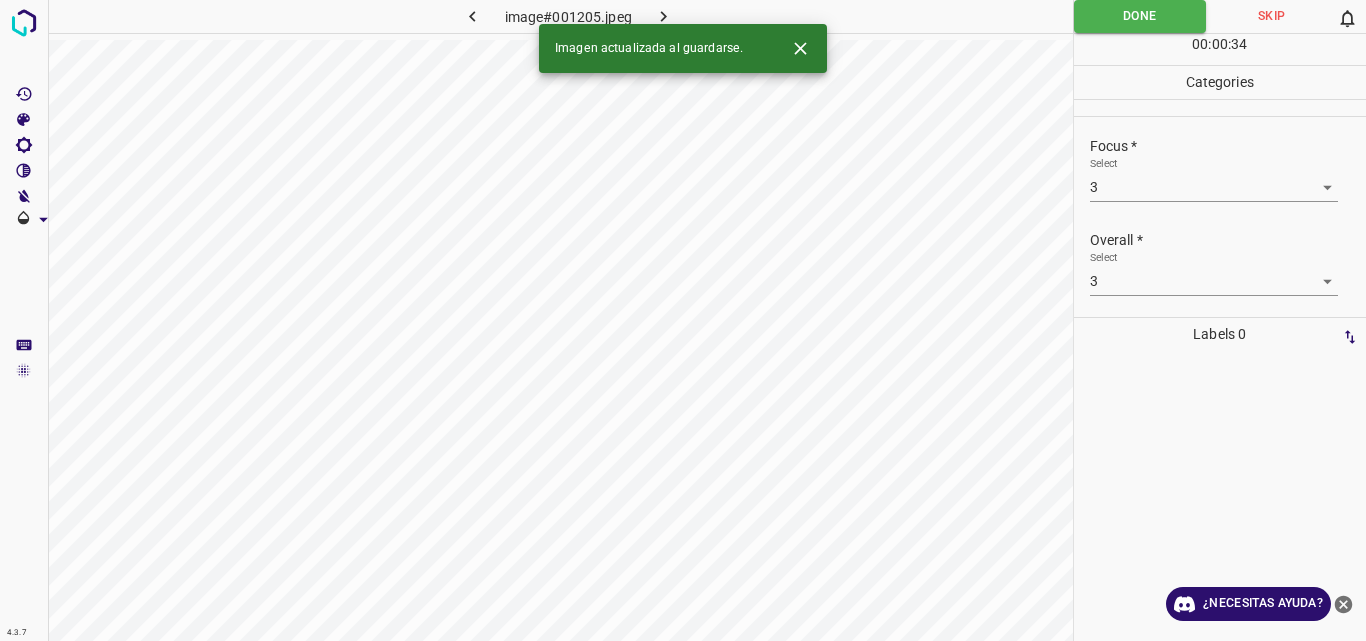 click 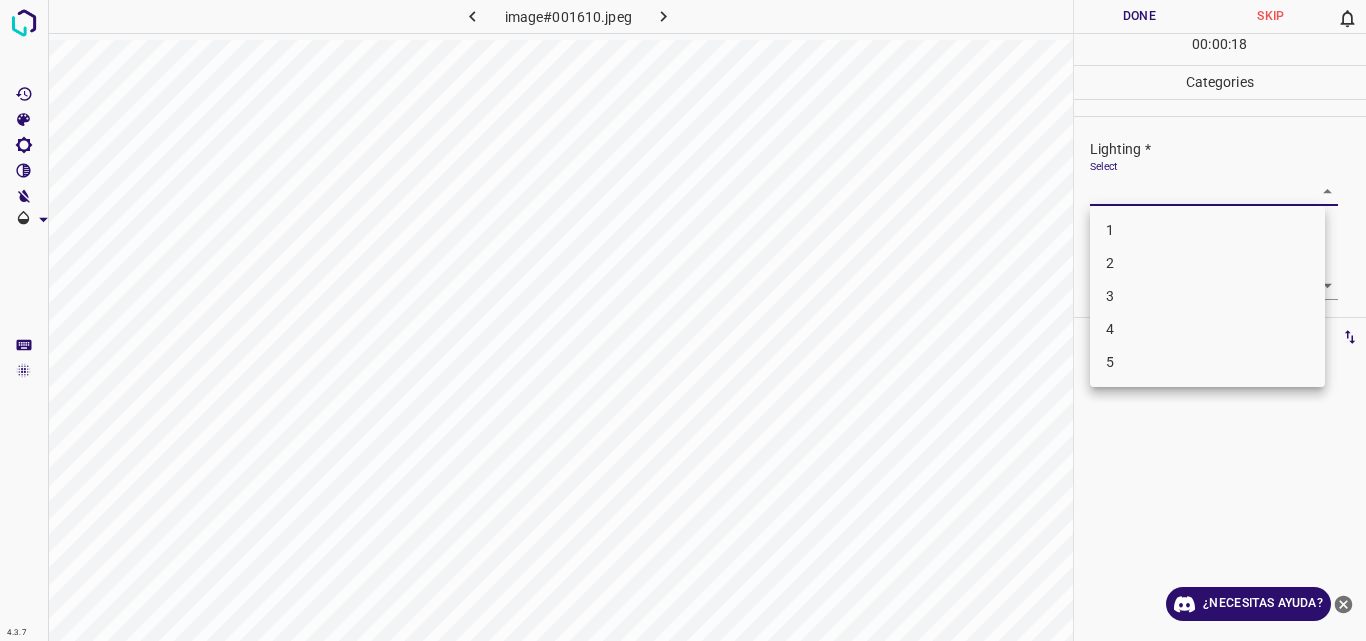 click on "4.3.7 image#001610.jpeg Done Skip 0 00   : 00   : 18   Categories Lighting *  Select ​ Focus *  Select ​ Overall *  Select ​ Labels   0 Categories 1 Lighting 2 Focus 3 Overall Tools Space Change between modes (Draw & Edit) I Auto labeling R Restore zoom M Zoom in N Zoom out Delete Delete selecte label Filters Z Restore filters X Saturation filter C Brightness filter V Contrast filter B Gray scale filter General O Download ¿Necesitas ayuda? Original text Rate this translation Your feedback will be used to help improve Google Translate - Texto - Esconder - Borrar 1 2 3 4 5" at bounding box center (683, 320) 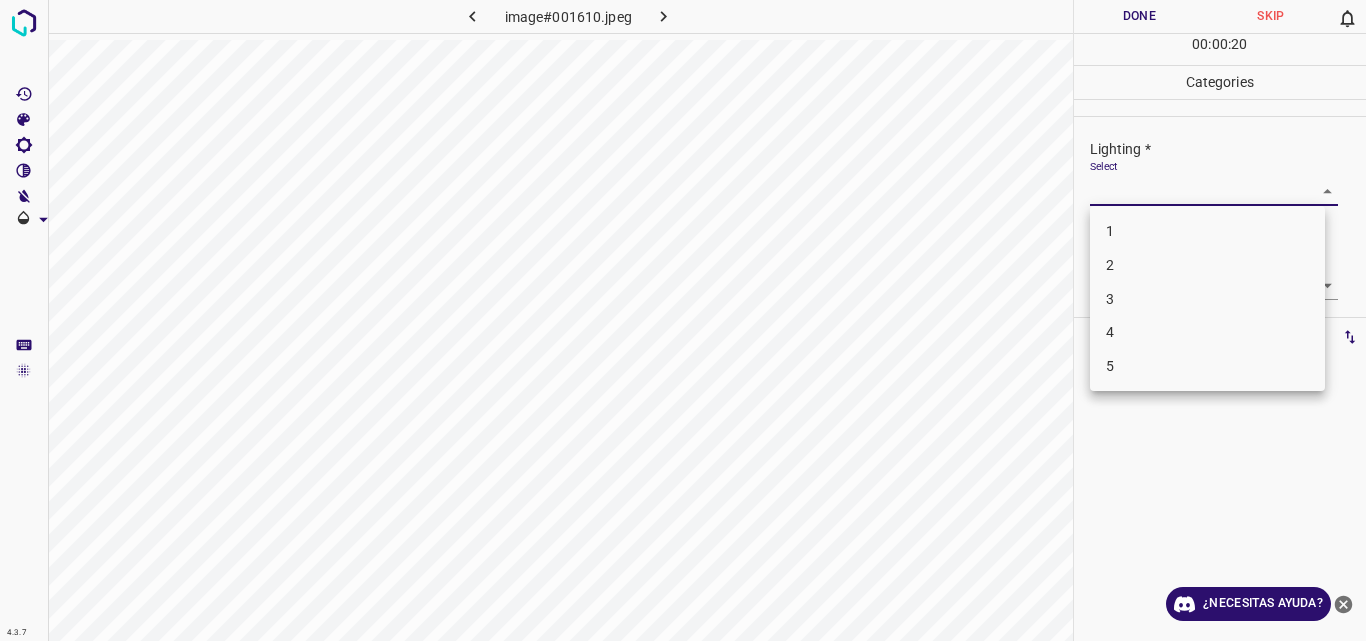 click on "3" at bounding box center (1207, 299) 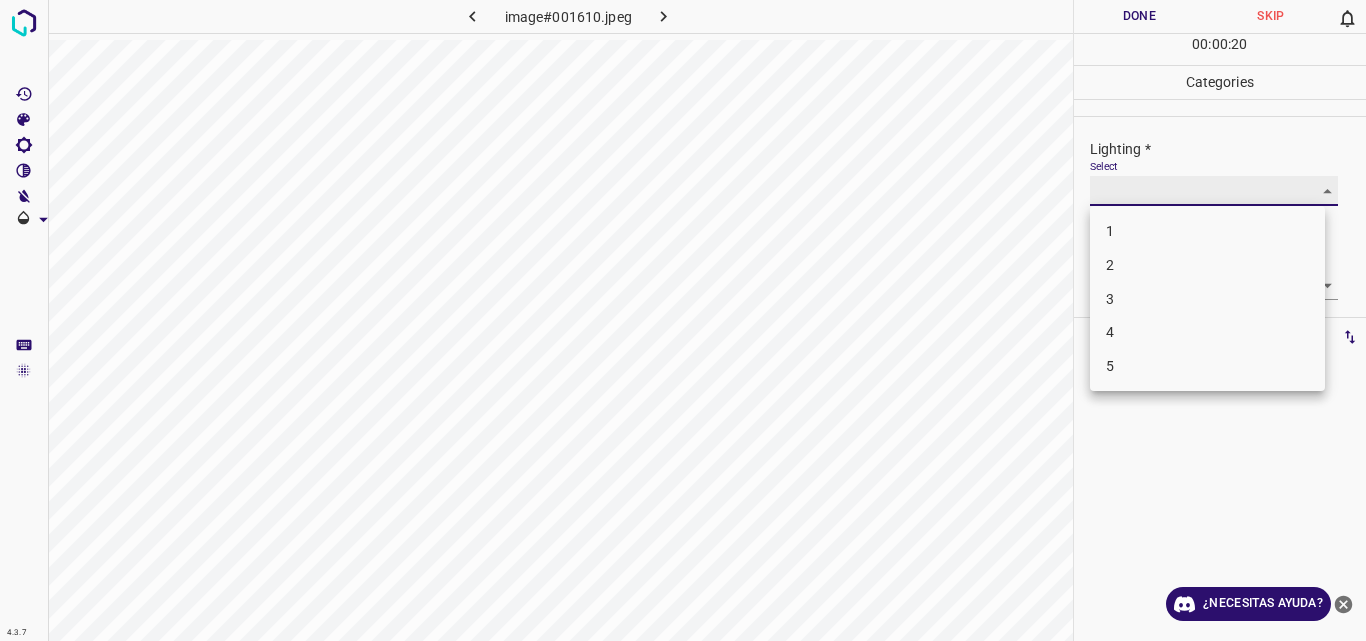 type on "3" 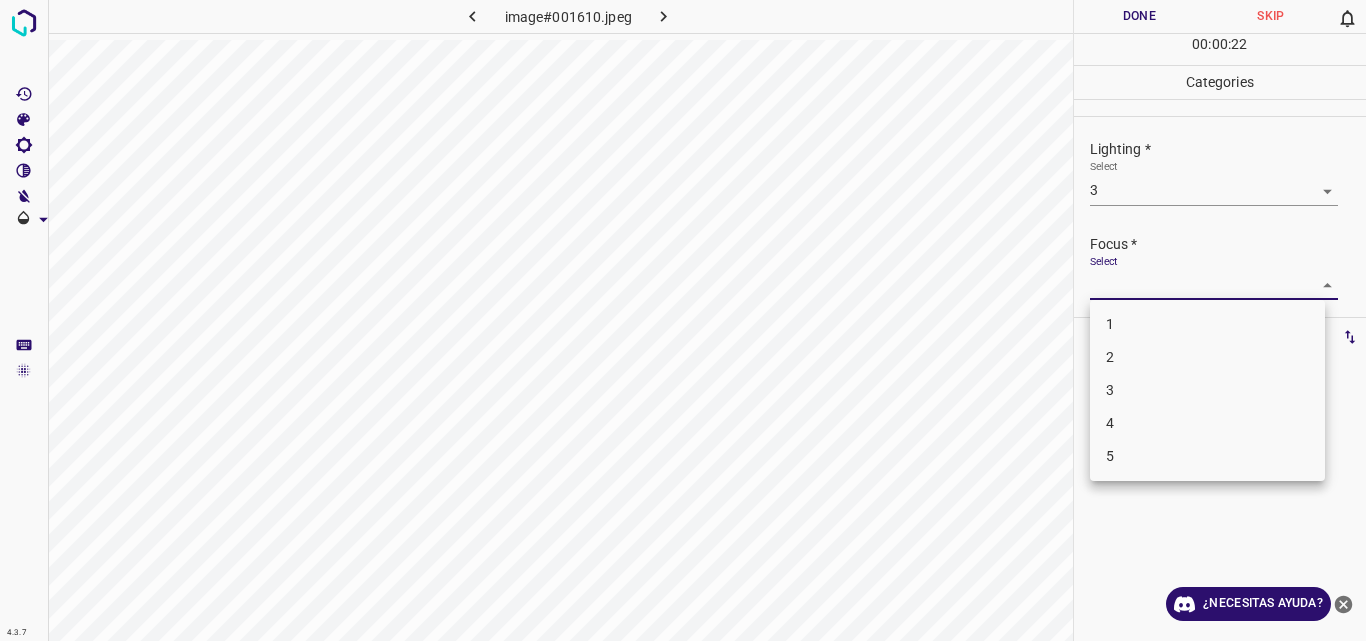 click on "4.3.7 image#001610.jpeg Done Skip 0 00   : 00   : 22   Categories Lighting *  Select 3 3 Focus *  Select ​ Overall *  Select ​ Labels   0 Categories 1 Lighting 2 Focus 3 Overall Tools Space Change between modes (Draw & Edit) I Auto labeling R Restore zoom M Zoom in N Zoom out Delete Delete selecte label Filters Z Restore filters X Saturation filter C Brightness filter V Contrast filter B Gray scale filter General O Download ¿Necesitas ayuda? Original text Rate this translation Your feedback will be used to help improve Google Translate - Texto - Esconder - Borrar 1 2 3 4 5" at bounding box center [683, 320] 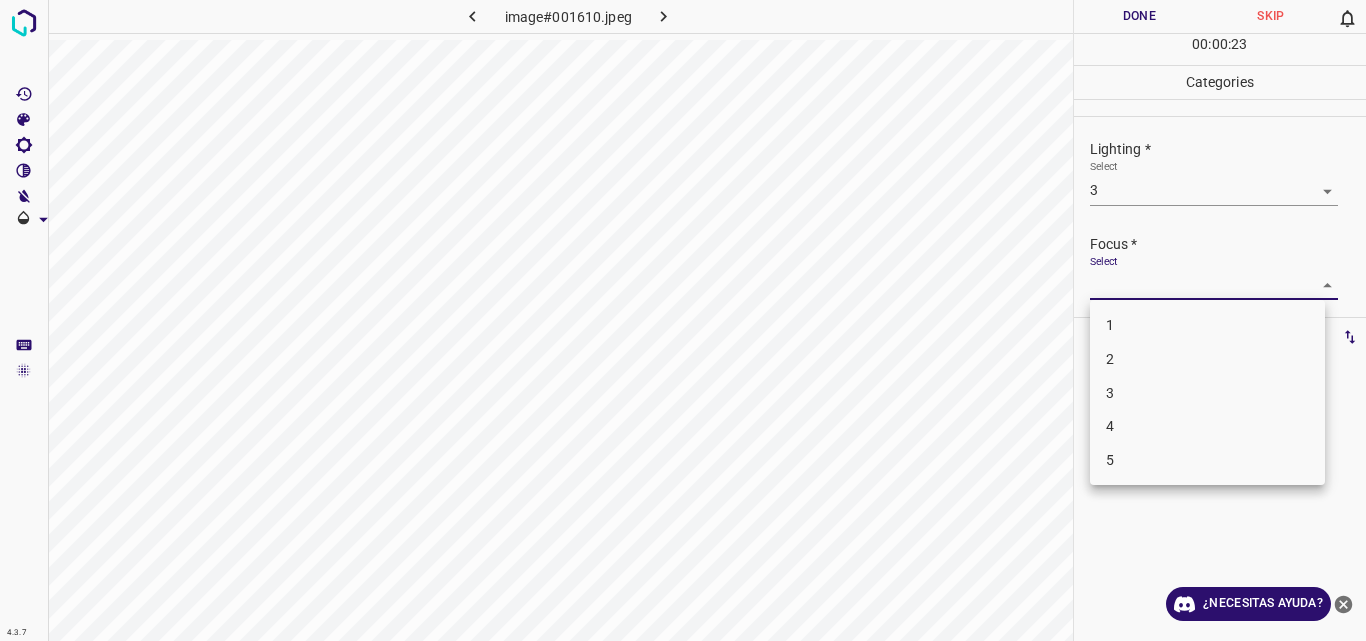click on "3" at bounding box center [1207, 393] 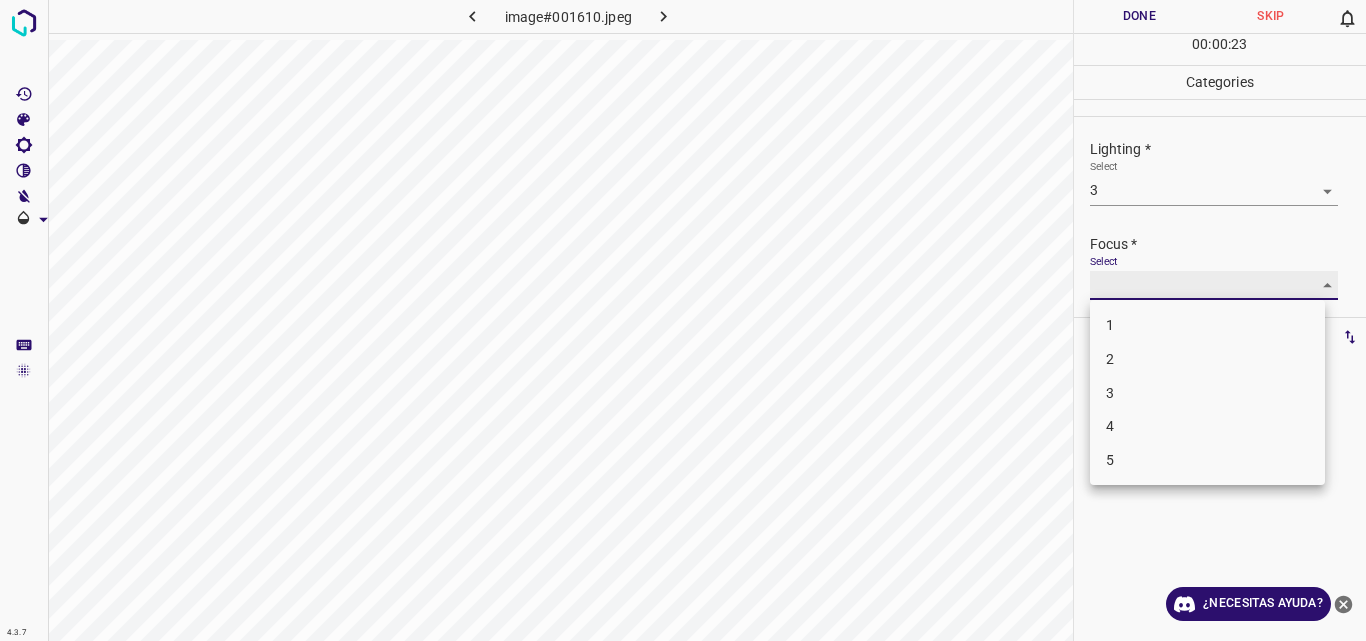 type on "3" 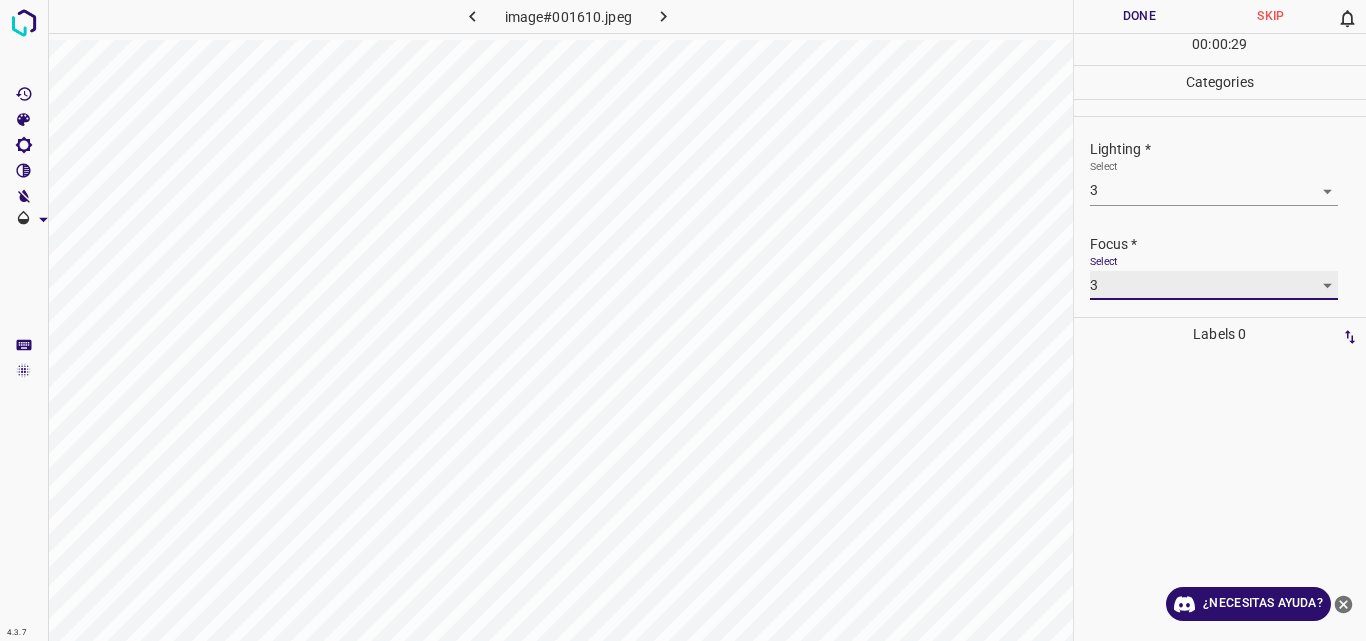scroll, scrollTop: 98, scrollLeft: 0, axis: vertical 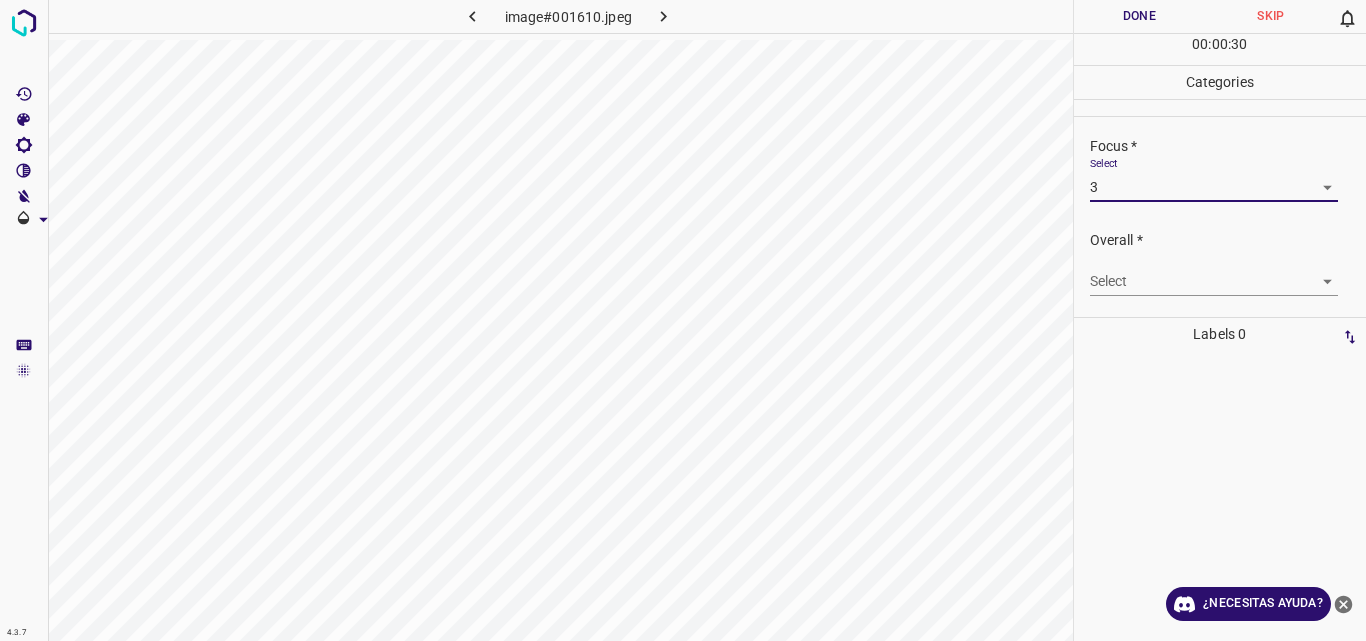click on "4.3.7 image#001610.jpeg Done Skip 0 00   : 00   : 30   Categories Lighting *  Select 3 3 Focus *  Select 3 3 Overall *  Select ​ Labels   0 Categories 1 Lighting 2 Focus 3 Overall Tools Space Change between modes (Draw & Edit) I Auto labeling R Restore zoom M Zoom in N Zoom out Delete Delete selecte label Filters Z Restore filters X Saturation filter C Brightness filter V Contrast filter B Gray scale filter General O Download ¿Necesitas ayuda? Original text Rate this translation Your feedback will be used to help improve Google Translate - Texto - Esconder - Borrar" at bounding box center (683, 320) 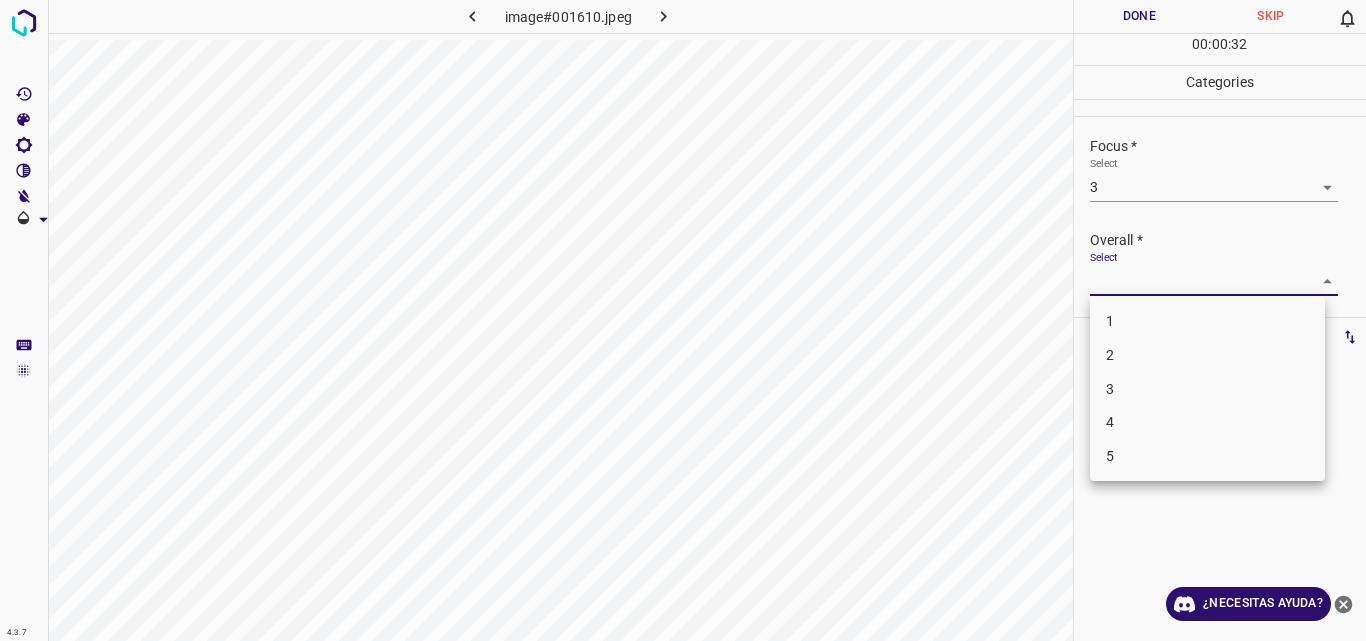 click on "3" at bounding box center [1207, 389] 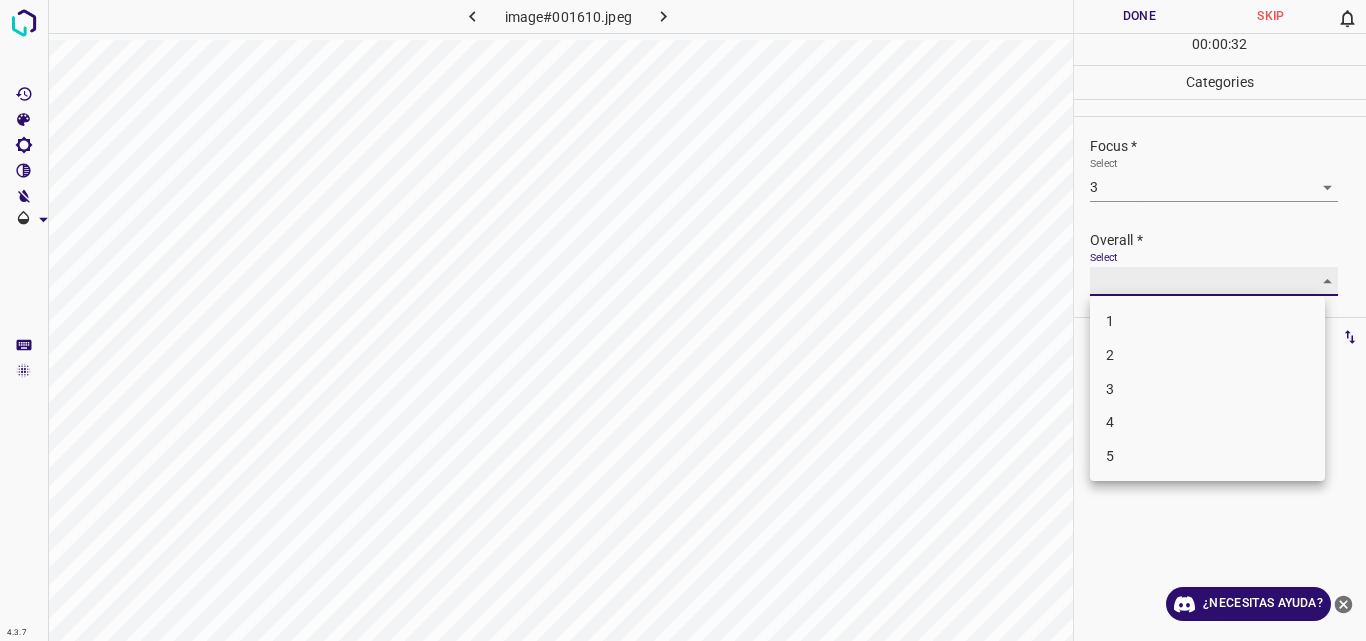 type on "3" 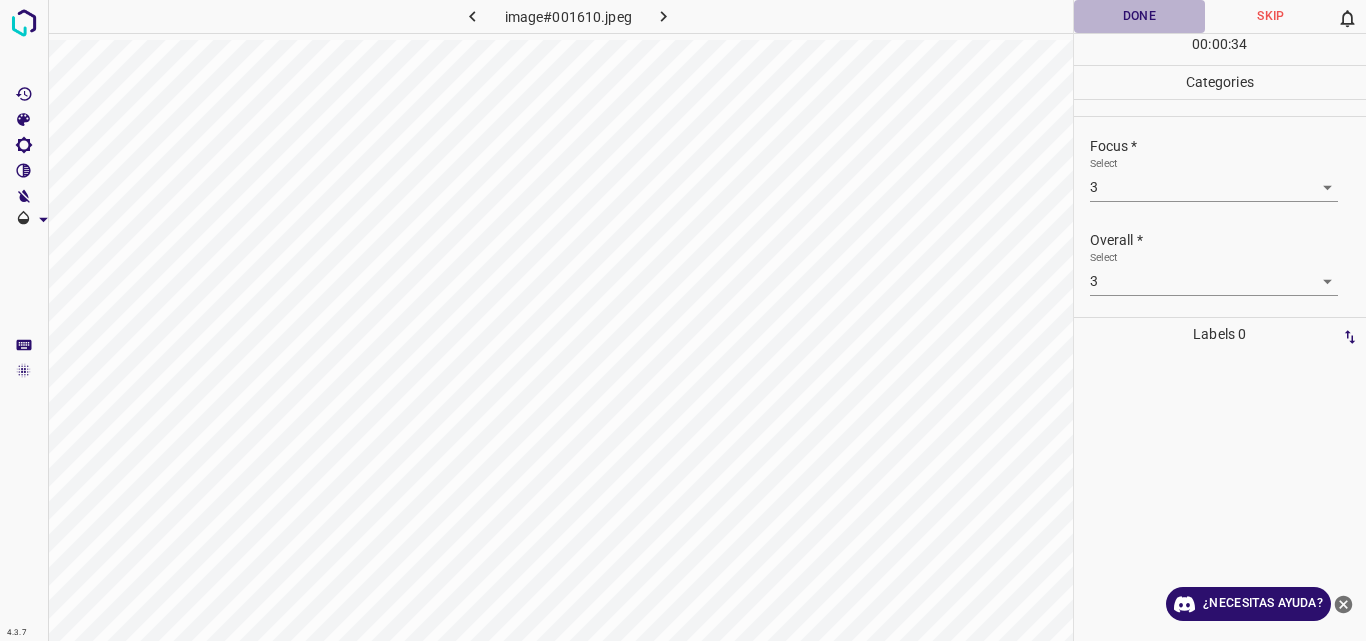 click on "Done" at bounding box center [1140, 16] 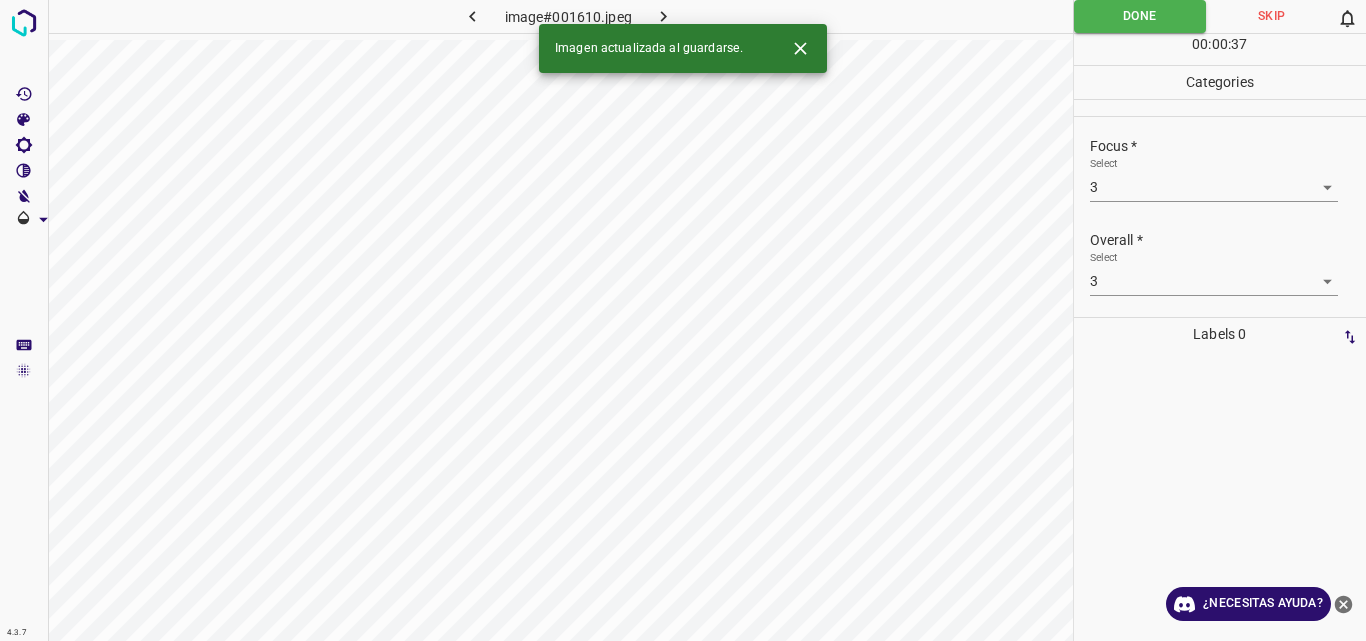 click 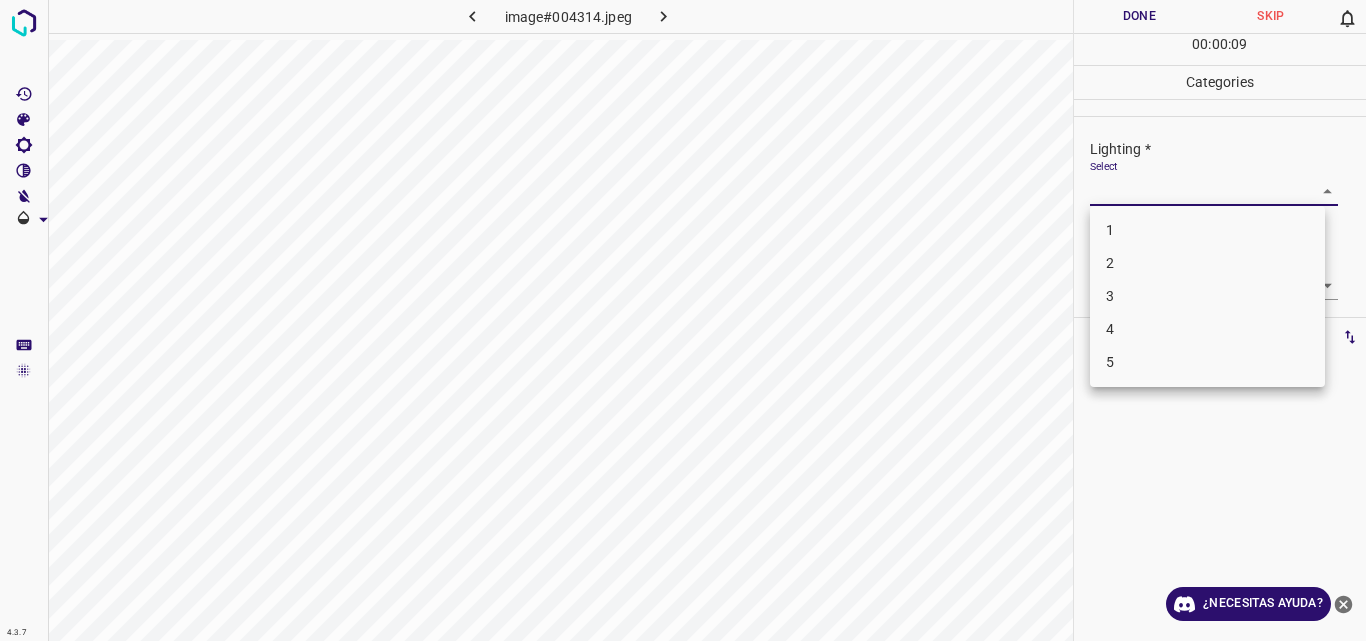 click on "4.3.7 image#004314.jpeg Done Skip 0 00   : 00   : 09   Categories Lighting *  Select ​ Focus *  Select ​ Overall *  Select ​ Labels   0 Categories 1 Lighting 2 Focus 3 Overall Tools Space Change between modes (Draw & Edit) I Auto labeling R Restore zoom M Zoom in N Zoom out Delete Delete selecte label Filters Z Restore filters X Saturation filter C Brightness filter V Contrast filter B Gray scale filter General O Download ¿Necesitas ayuda? Original text Rate this translation Your feedback will be used to help improve Google Translate - Texto - Esconder - Borrar 1 2 3 4 5" at bounding box center (683, 320) 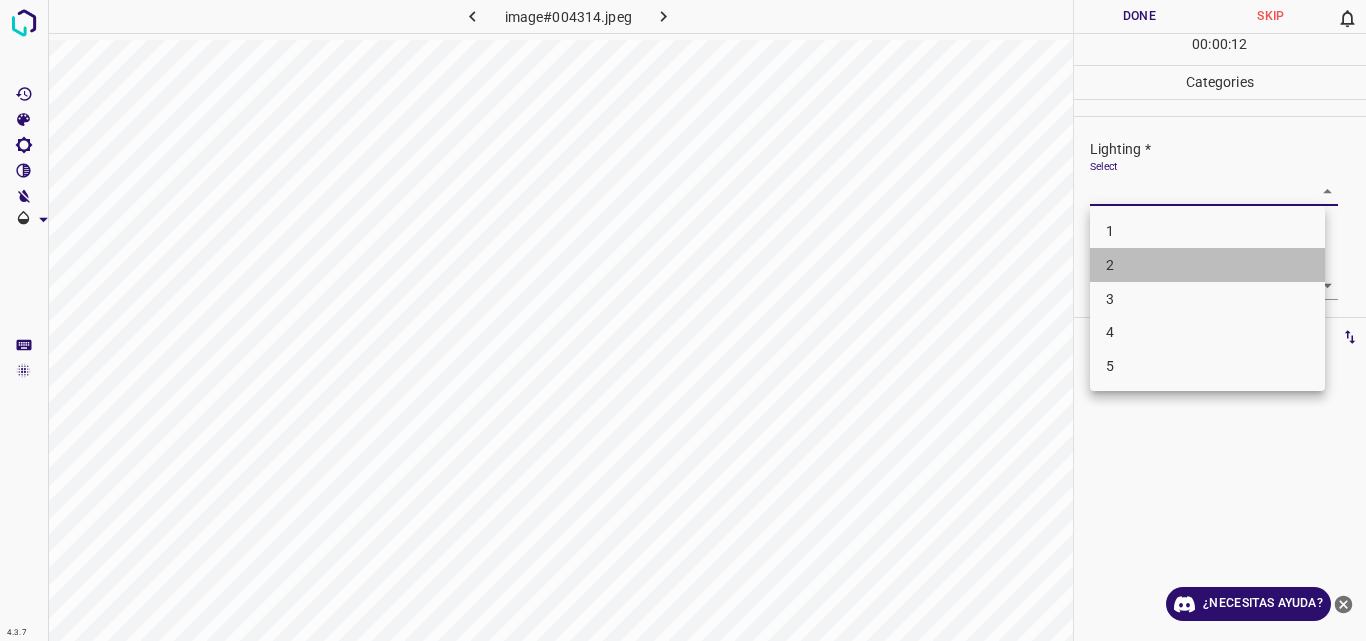 click on "2" at bounding box center [1207, 265] 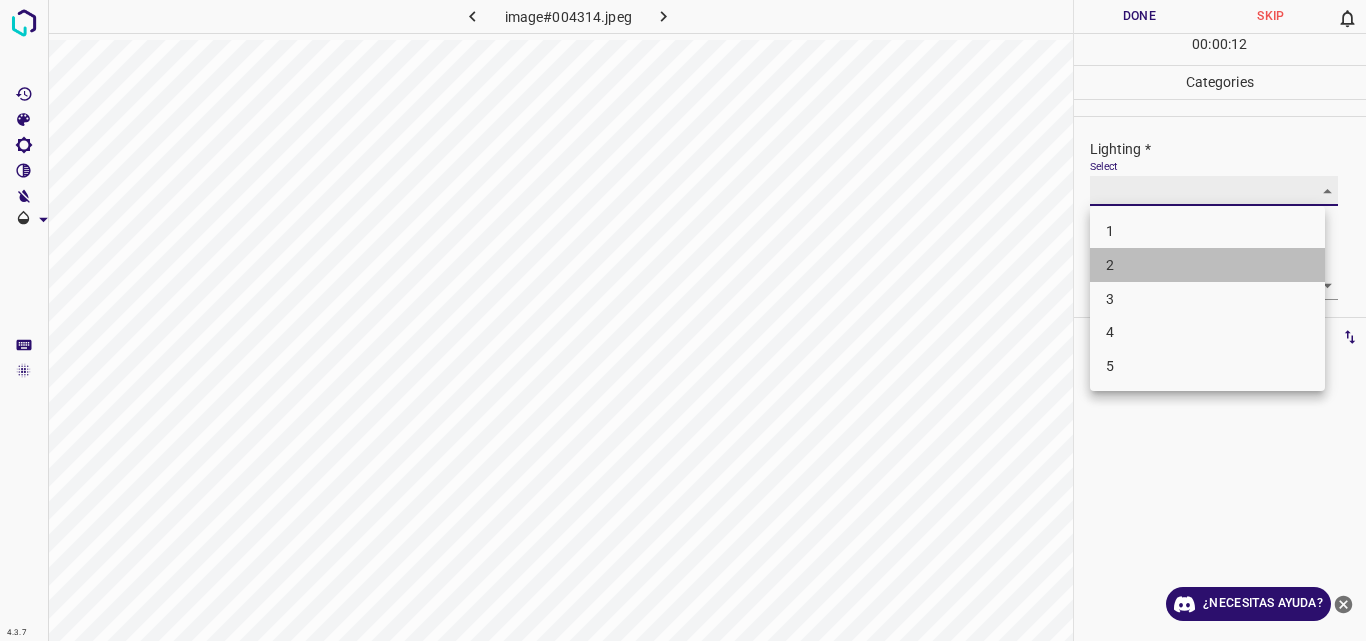 type on "2" 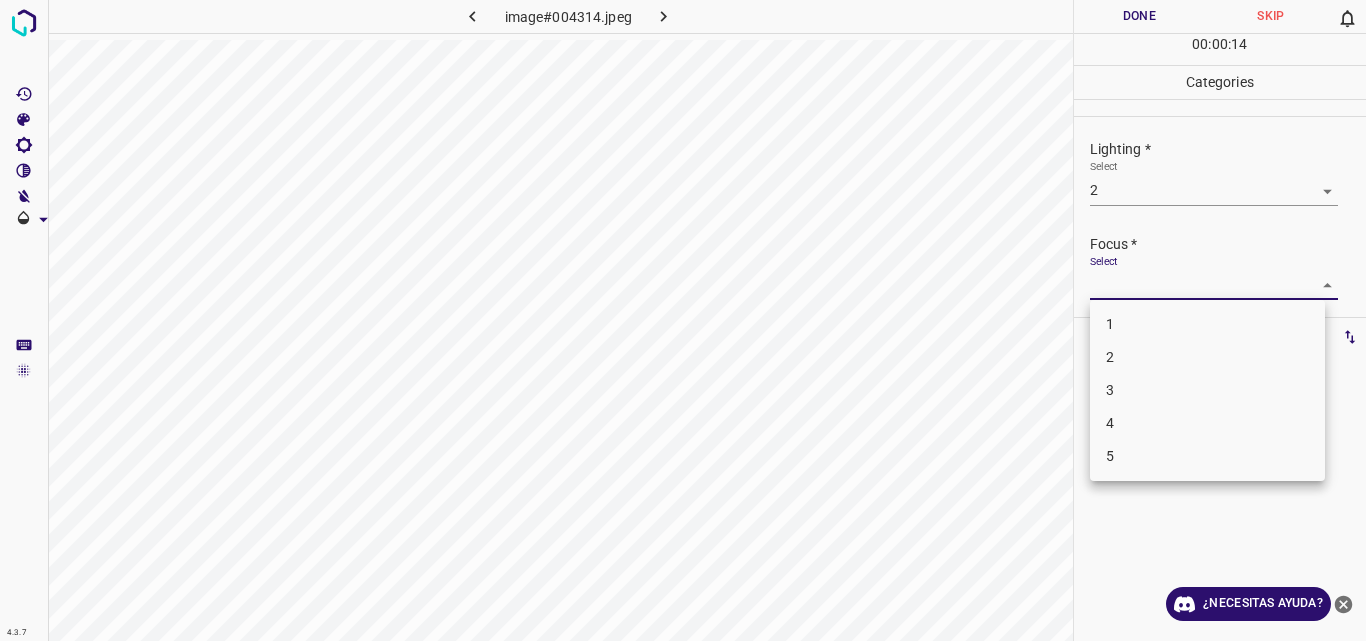 click on "4.3.7 image#004314.jpeg Done Skip 0 00   : 00   : 14   Categories Lighting *  Select 2 2 Focus *  Select ​ Overall *  Select ​ Labels   0 Categories 1 Lighting 2 Focus 3 Overall Tools Space Change between modes (Draw & Edit) I Auto labeling R Restore zoom M Zoom in N Zoom out Delete Delete selecte label Filters Z Restore filters X Saturation filter C Brightness filter V Contrast filter B Gray scale filter General O Download ¿Necesitas ayuda? Original text Rate this translation Your feedback will be used to help improve Google Translate - Texto - Esconder - Borrar 1 2 3 4 5" at bounding box center [683, 320] 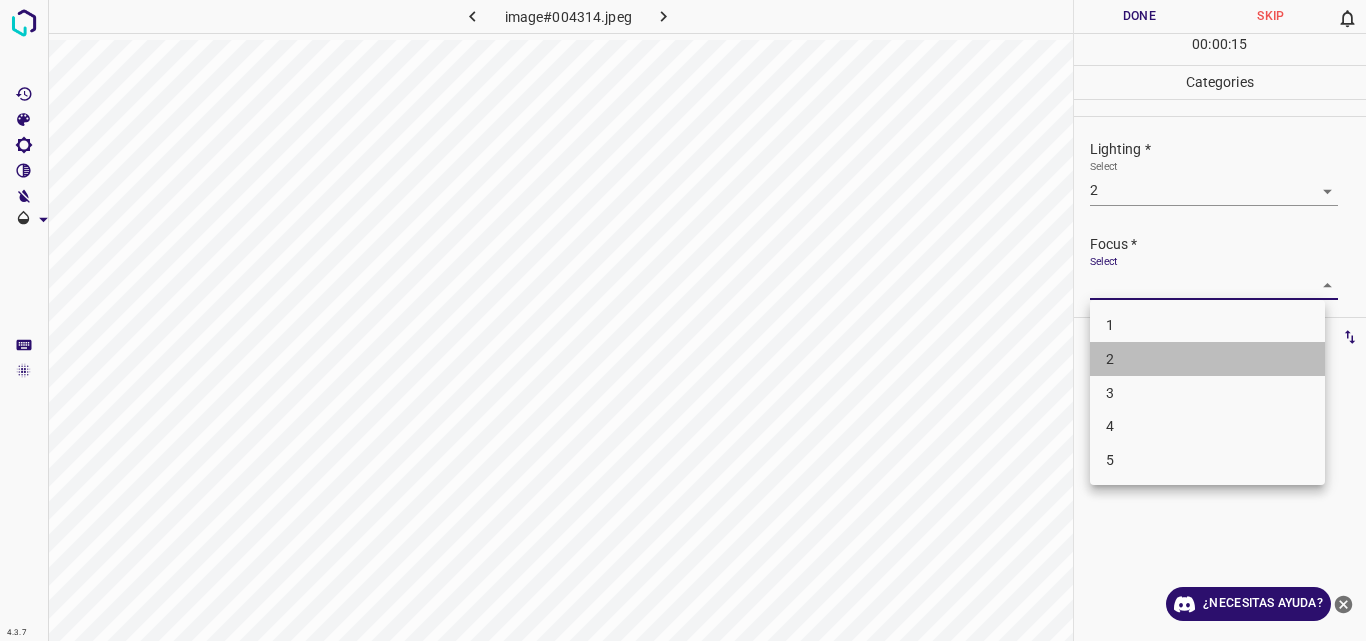 click on "2" at bounding box center [1207, 359] 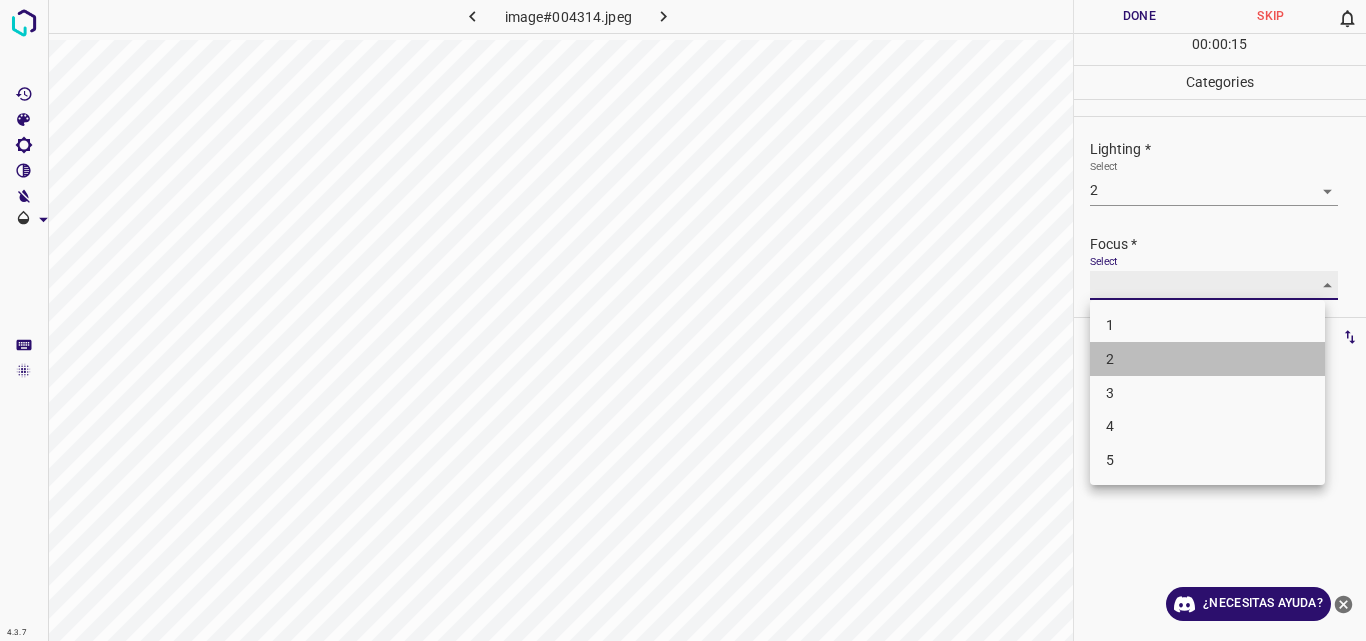 type on "2" 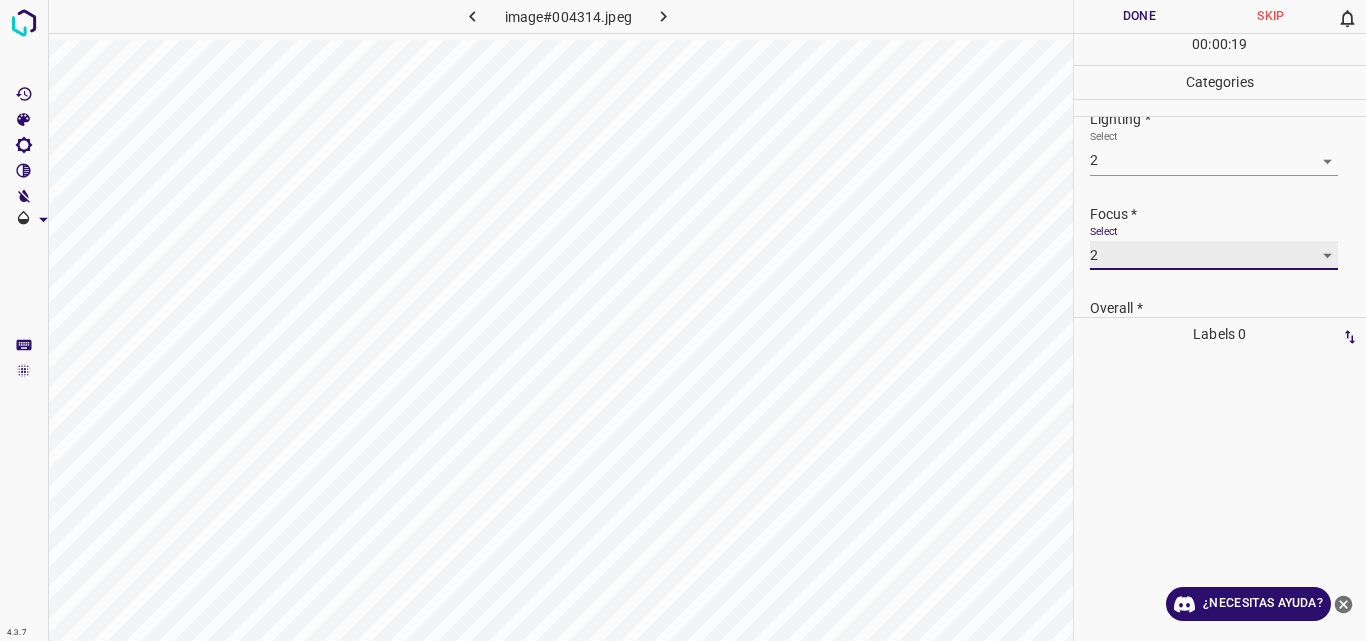scroll, scrollTop: 87, scrollLeft: 0, axis: vertical 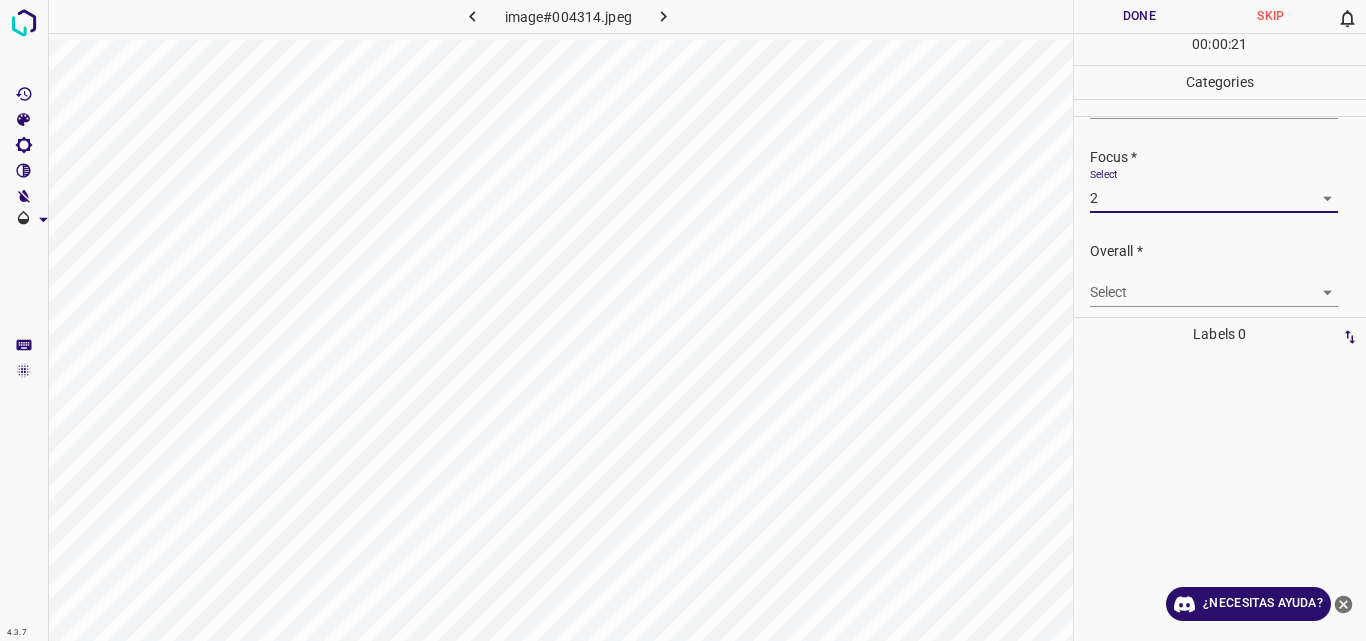 click on "4.3.7 image#004314.jpeg Done Skip 0 00   : 00   : 21   Categories Lighting *  Select 2 2 Focus *  Select 2 2 Overall *  Select ​ Labels   0 Categories 1 Lighting 2 Focus 3 Overall Tools Space Change between modes (Draw & Edit) I Auto labeling R Restore zoom M Zoom in N Zoom out Delete Delete selecte label Filters Z Restore filters X Saturation filter C Brightness filter V Contrast filter B Gray scale filter General O Download ¿Necesitas ayuda? Original text Rate this translation Your feedback will be used to help improve Google Translate - Texto - Esconder - Borrar" at bounding box center [683, 320] 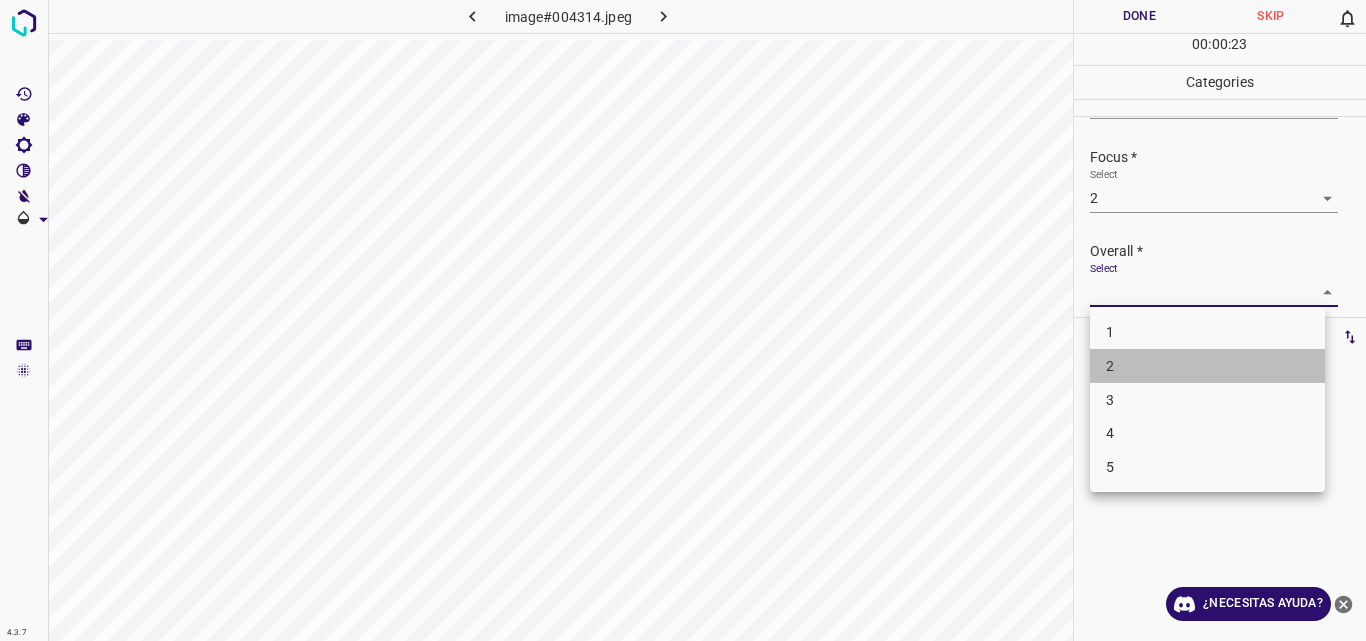 click on "2" at bounding box center [1207, 366] 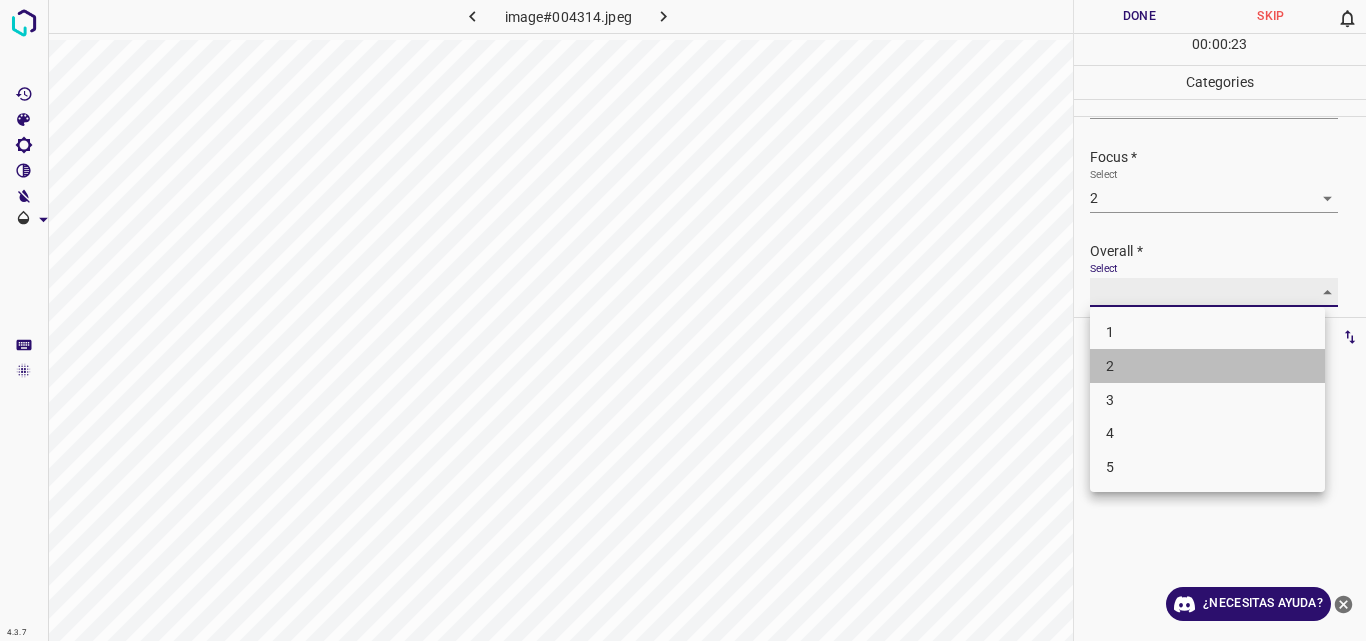 type on "2" 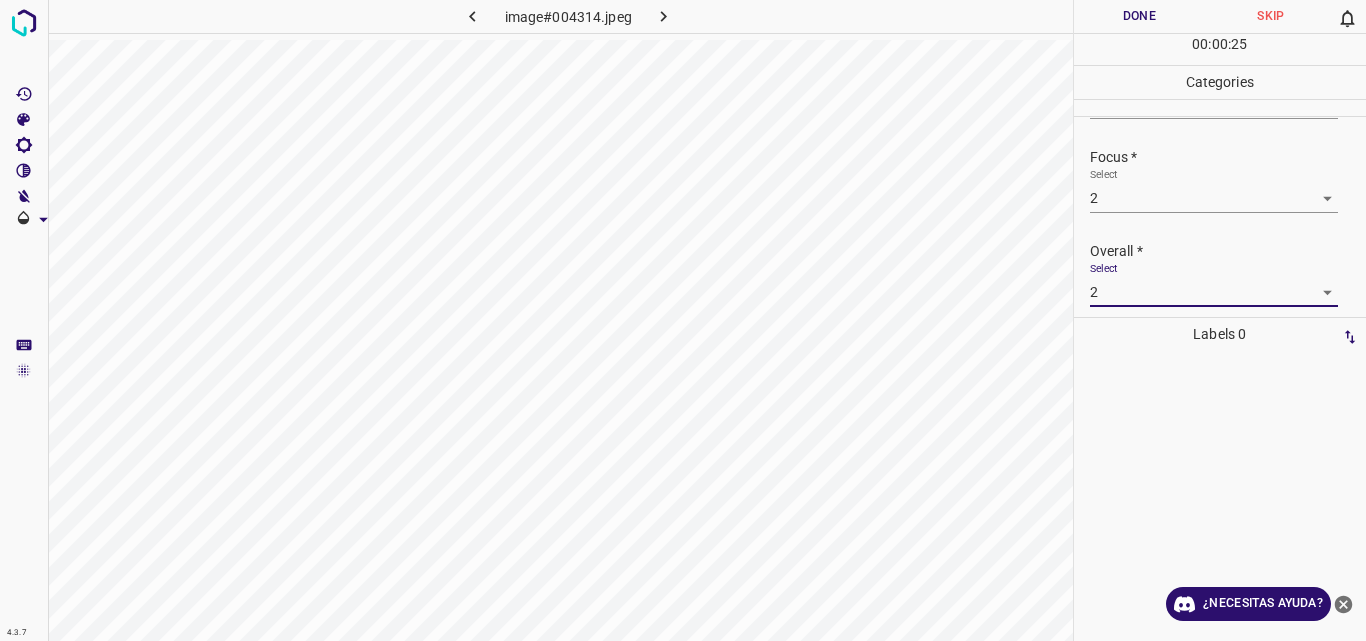 click on "Done" at bounding box center [1140, 16] 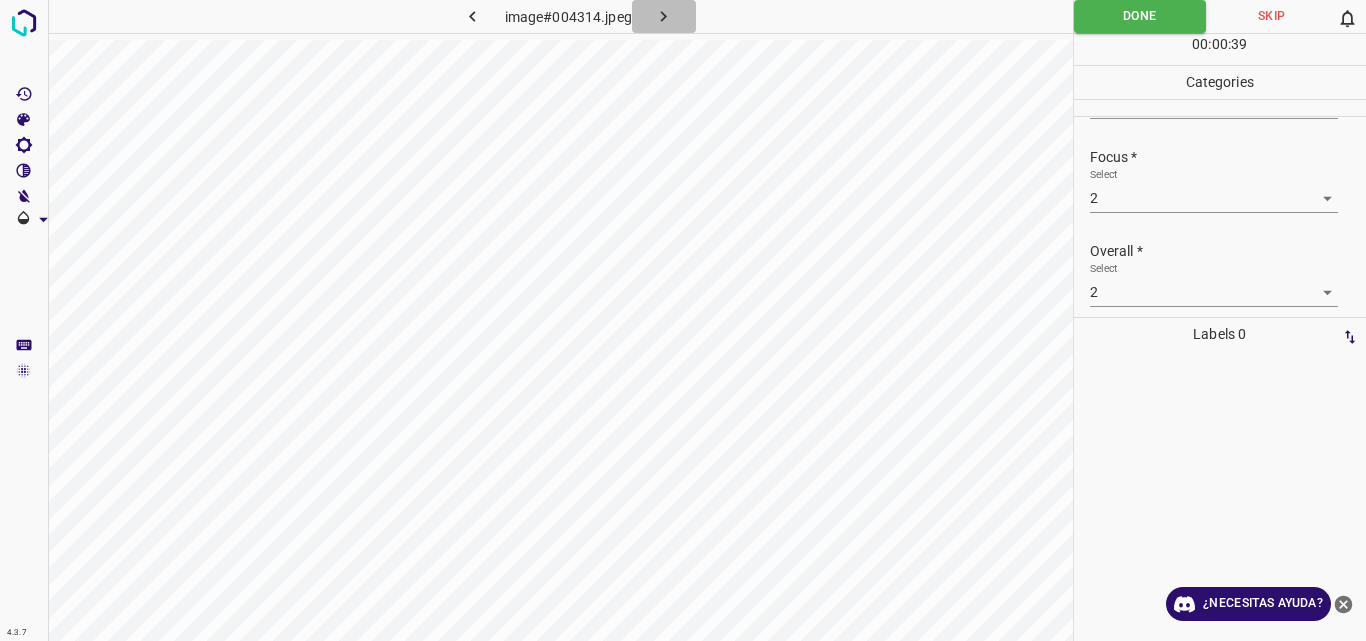 click 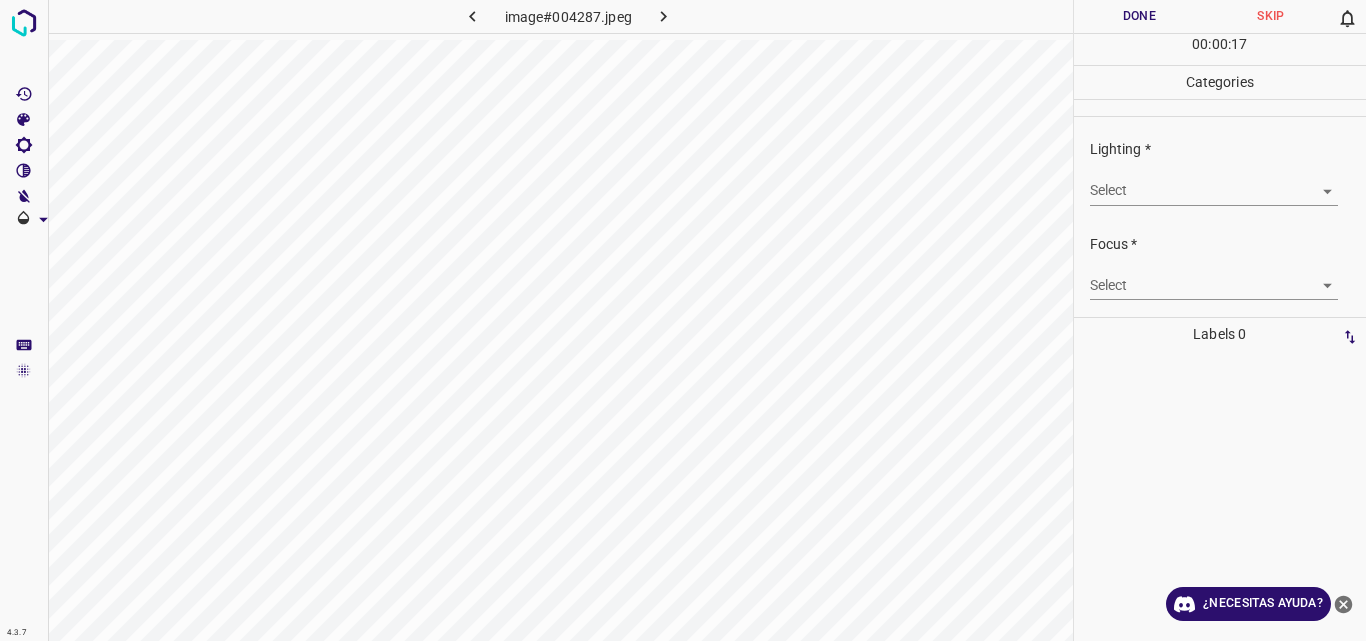 click on "4.3.7 image#004287.jpeg Done Skip 0 00   : 00   : 17   Categories Lighting *  Select ​ Focus *  Select ​ Overall *  Select ​ Labels   0 Categories 1 Lighting 2 Focus 3 Overall Tools Space Change between modes (Draw & Edit) I Auto labeling R Restore zoom M Zoom in N Zoom out Delete Delete selecte label Filters Z Restore filters X Saturation filter C Brightness filter V Contrast filter B Gray scale filter General O Download ¿Necesitas ayuda? Original text Rate this translation Your feedback will be used to help improve Google Translate - Texto - Esconder - Borrar" at bounding box center [683, 320] 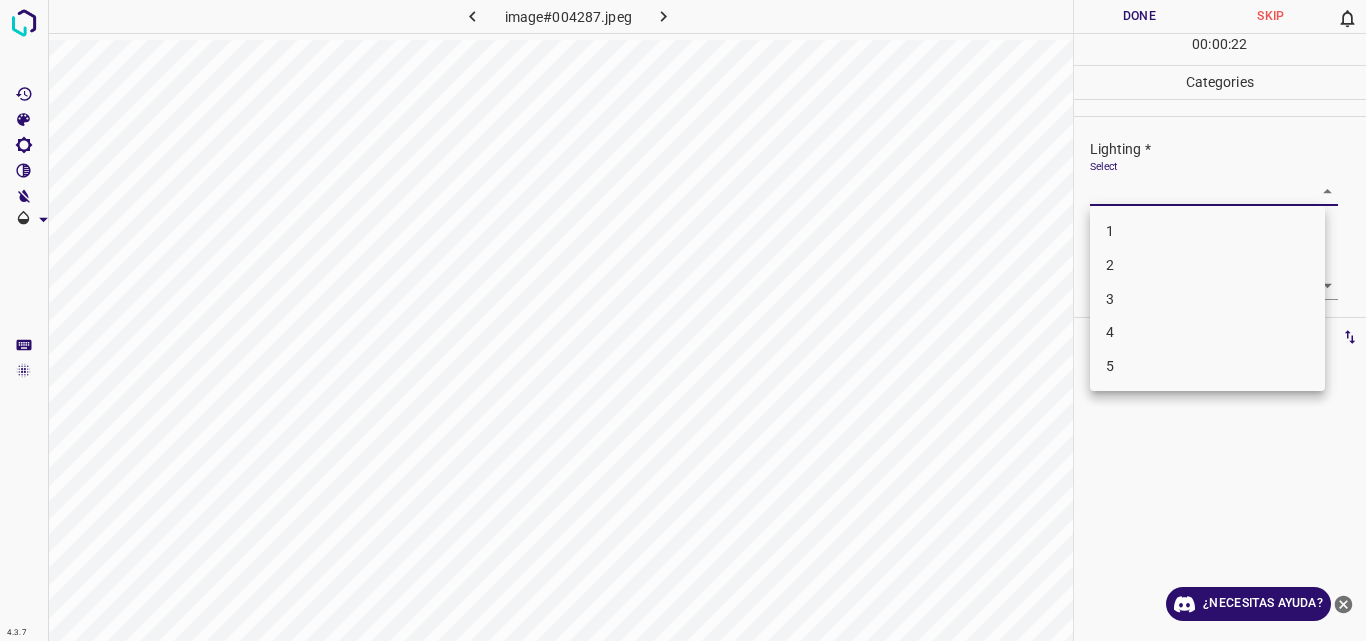 click on "3" at bounding box center (1207, 299) 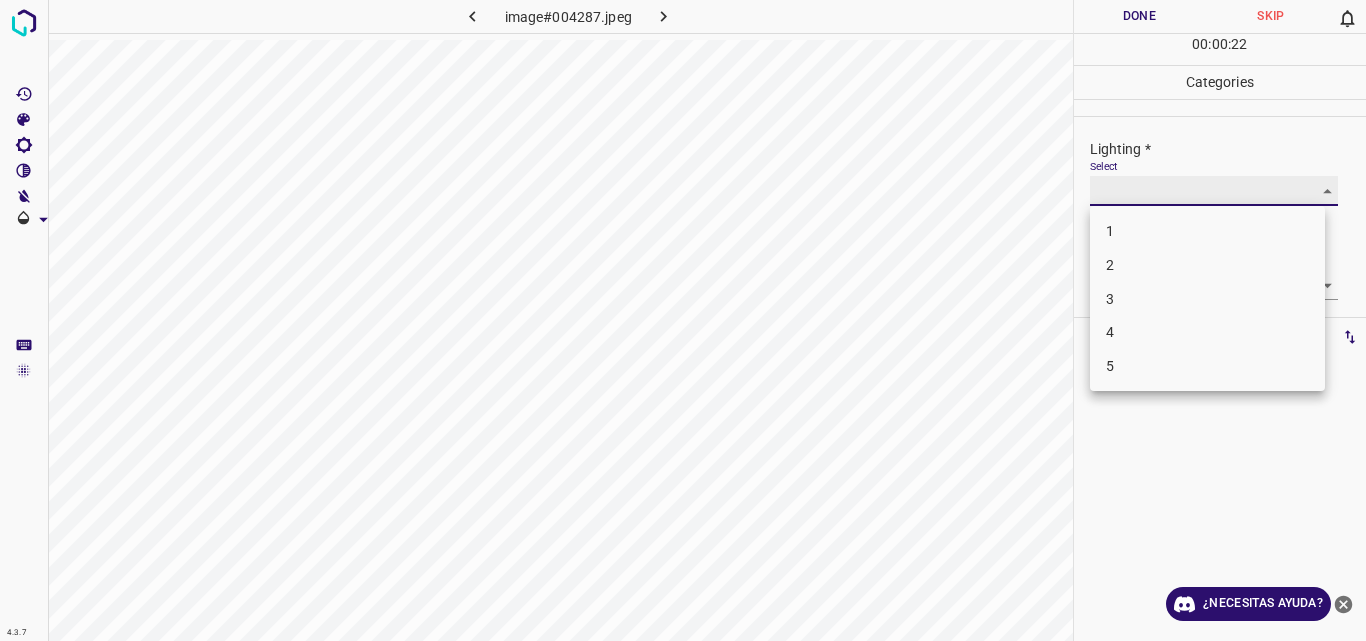 type on "3" 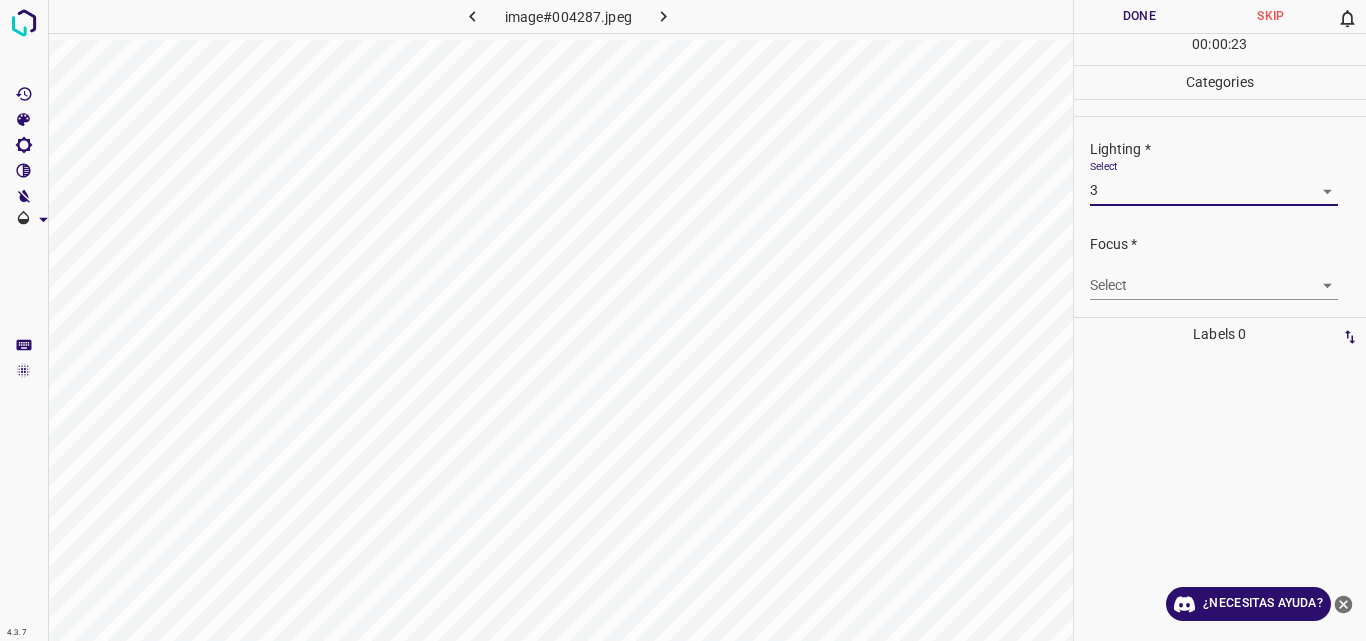 click on "4.3.7 image#004287.jpeg Done Skip 0 00   : 00   : 23   Categories Lighting *  Select 3 3 Focus *  Select ​ Overall *  Select ​ Labels   0 Categories 1 Lighting 2 Focus 3 Overall Tools Space Change between modes (Draw & Edit) I Auto labeling R Restore zoom M Zoom in N Zoom out Delete Delete selecte label Filters Z Restore filters X Saturation filter C Brightness filter V Contrast filter B Gray scale filter General O Download ¿Necesitas ayuda? Original text Rate this translation Your feedback will be used to help improve Google Translate - Texto - Esconder - Borrar" at bounding box center (683, 320) 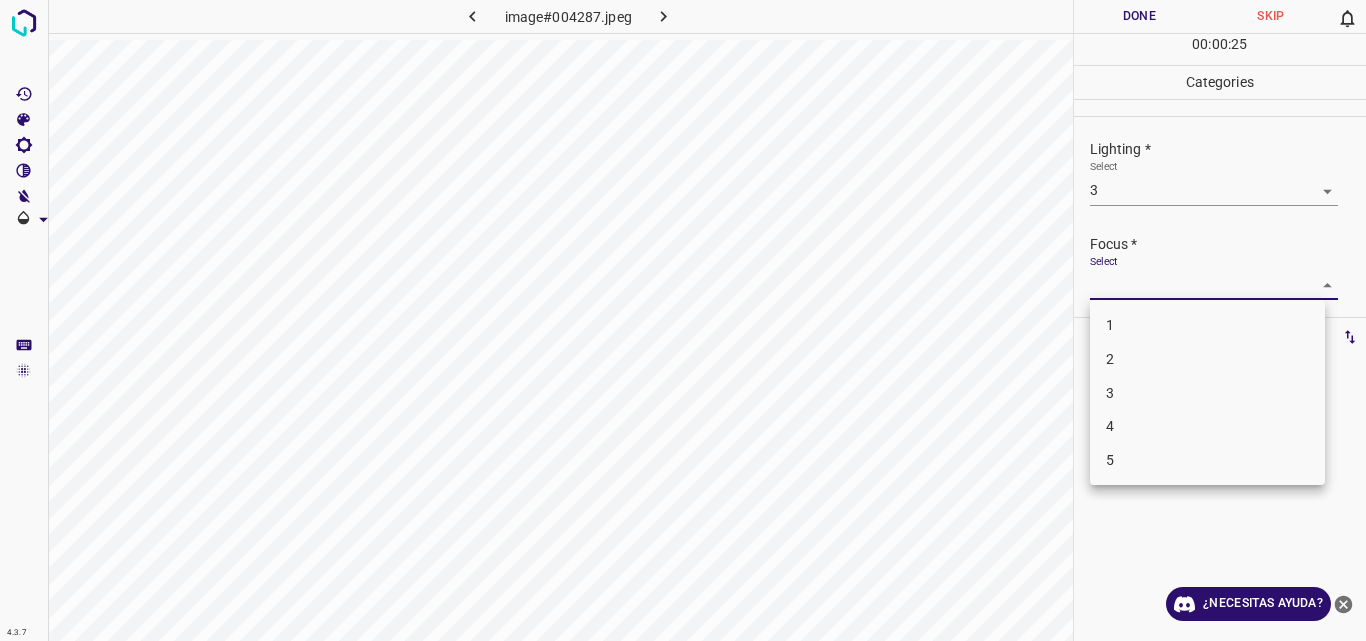 click on "3" at bounding box center [1207, 393] 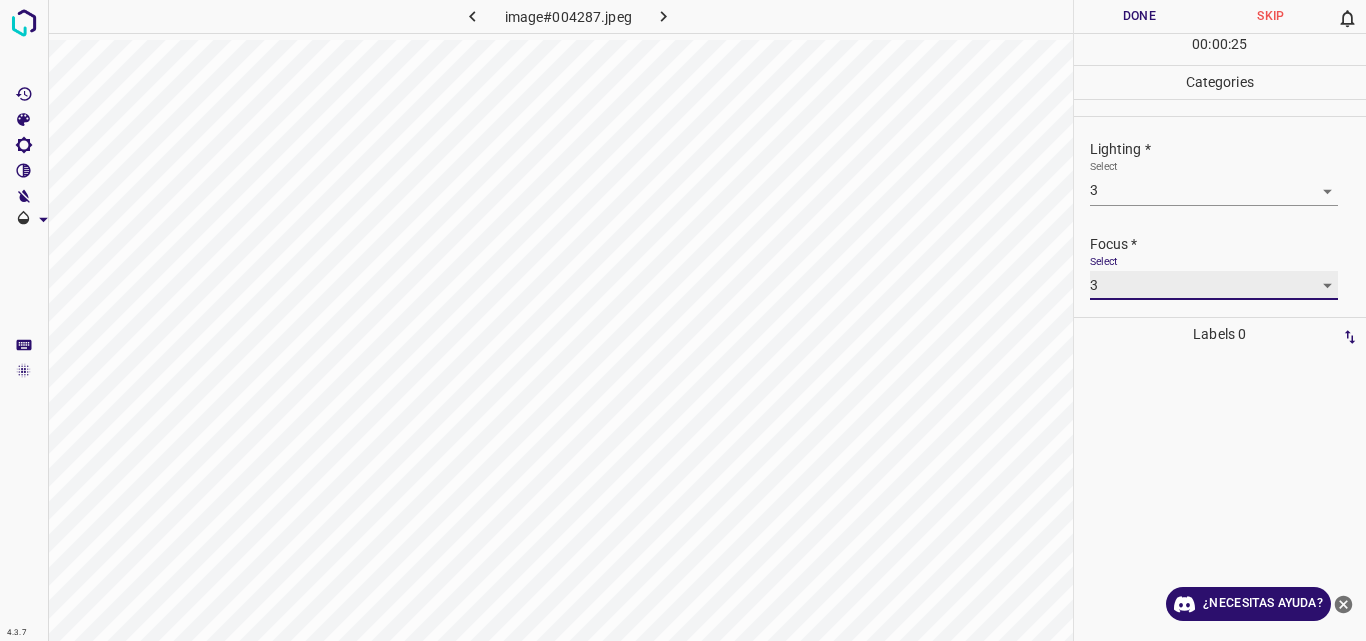 type on "3" 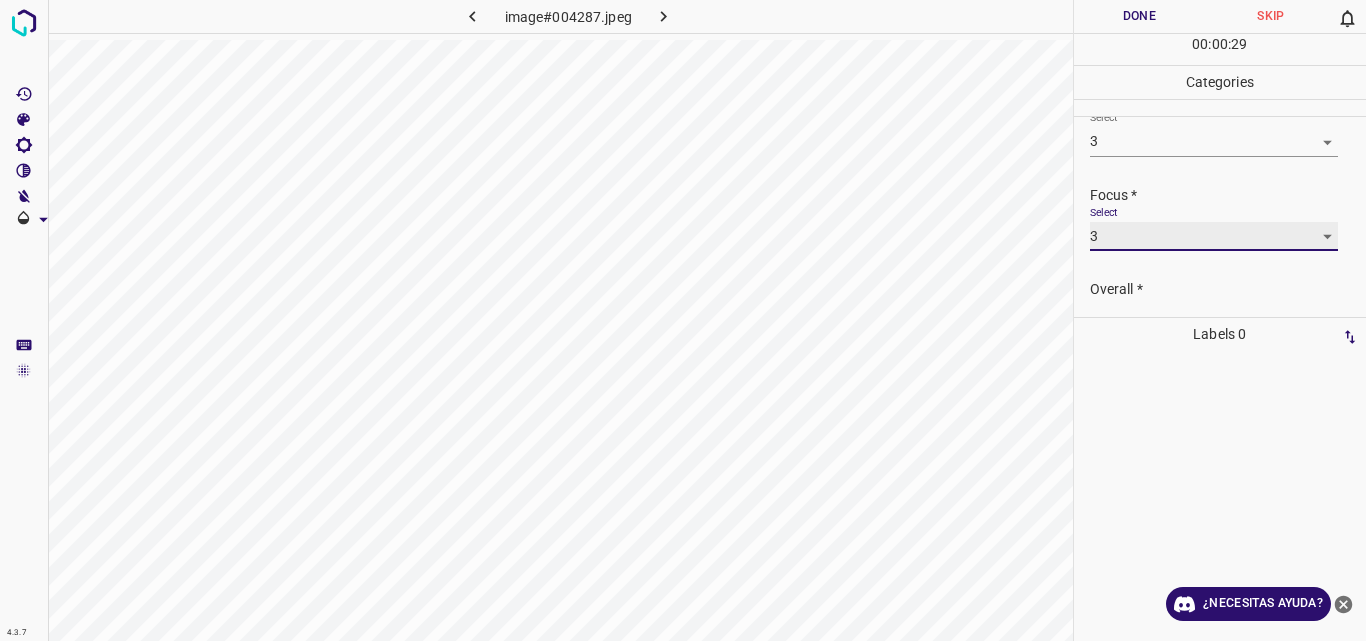 scroll, scrollTop: 98, scrollLeft: 0, axis: vertical 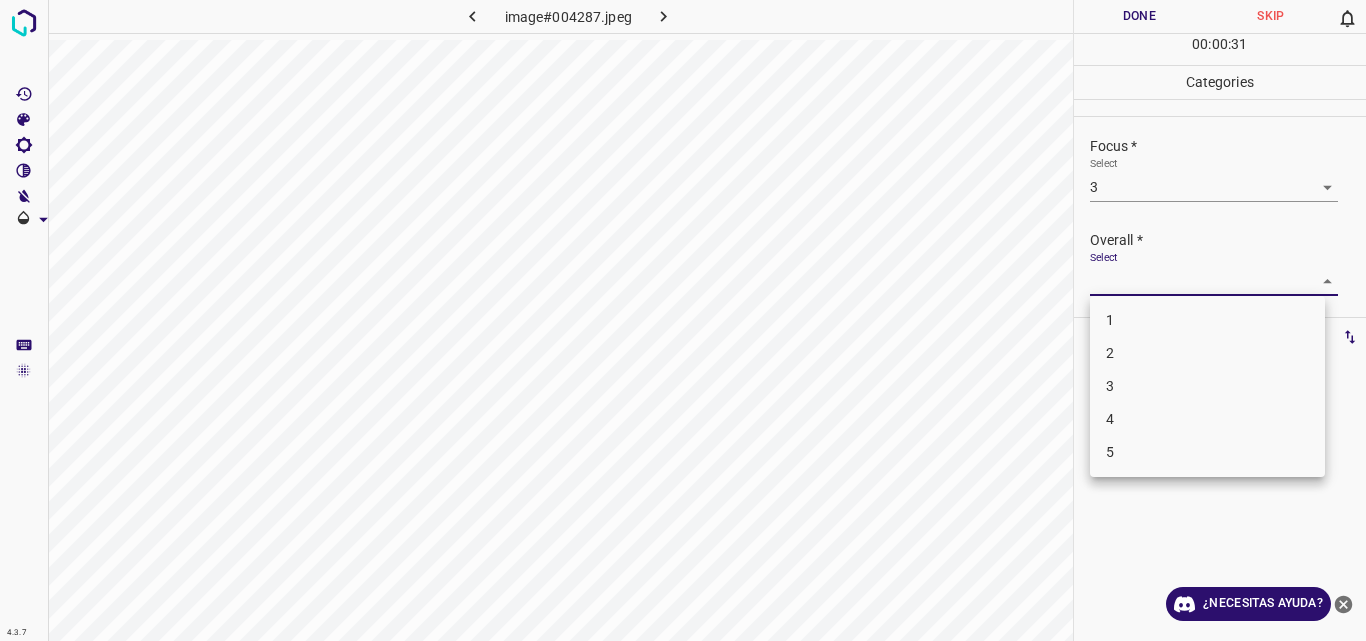 click on "4.3.7 image#004287.jpeg Done Skip 0 00   : 00   : 31   Categories Lighting *  Select 3 3 Focus *  Select 3 3 Overall *  Select ​ Labels   0 Categories 1 Lighting 2 Focus 3 Overall Tools Space Change between modes (Draw & Edit) I Auto labeling R Restore zoom M Zoom in N Zoom out Delete Delete selecte label Filters Z Restore filters X Saturation filter C Brightness filter V Contrast filter B Gray scale filter General O Download ¿Necesitas ayuda? Original text Rate this translation Your feedback will be used to help improve Google Translate - Texto - Esconder - Borrar 1 2 3 4 5" at bounding box center (683, 320) 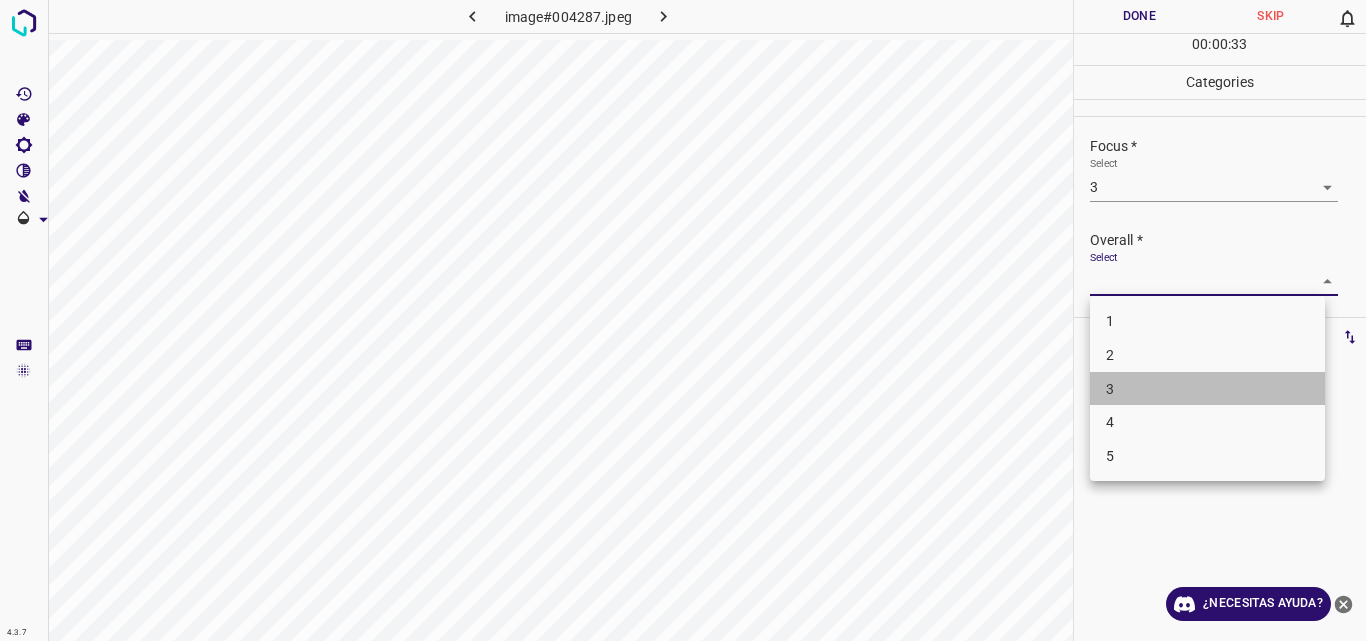 click on "3" at bounding box center [1207, 389] 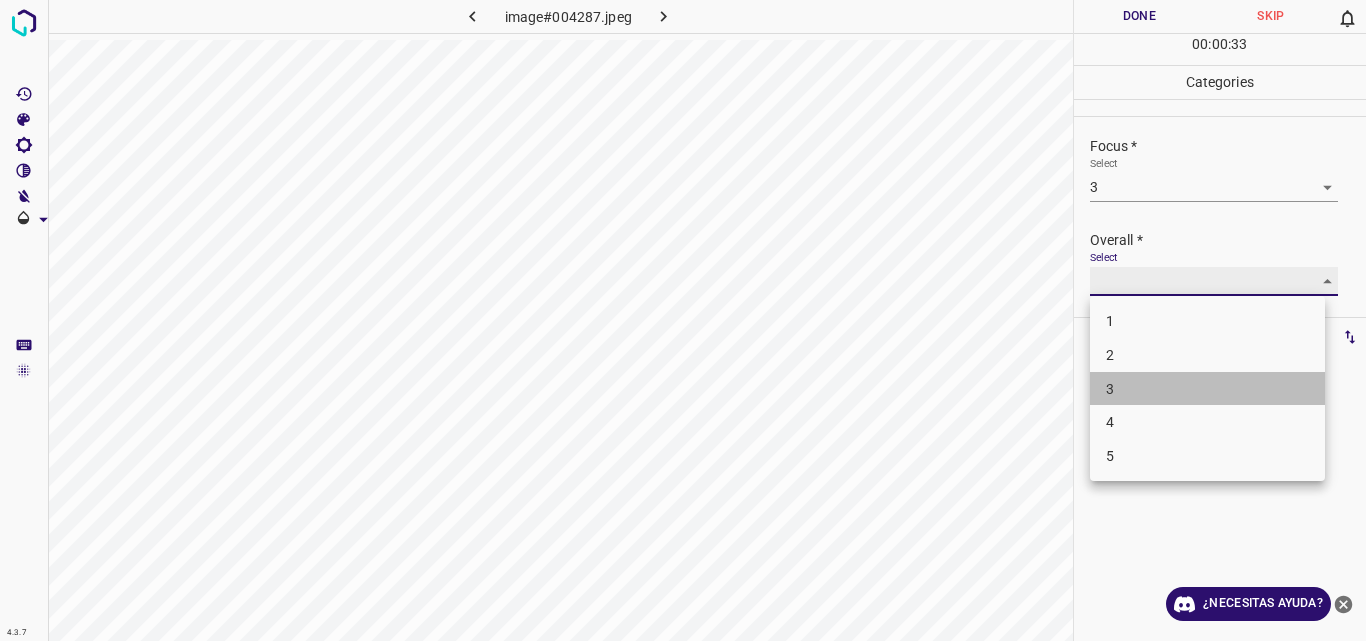 type on "3" 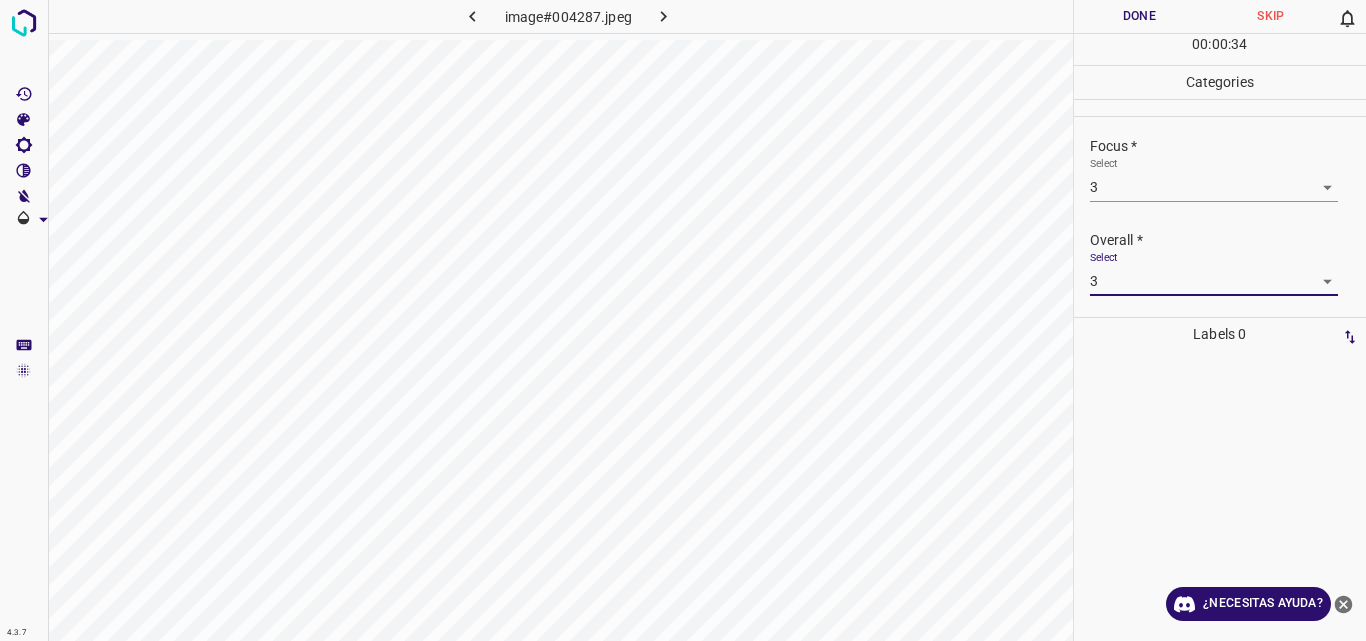 click on "Done" at bounding box center (1140, 16) 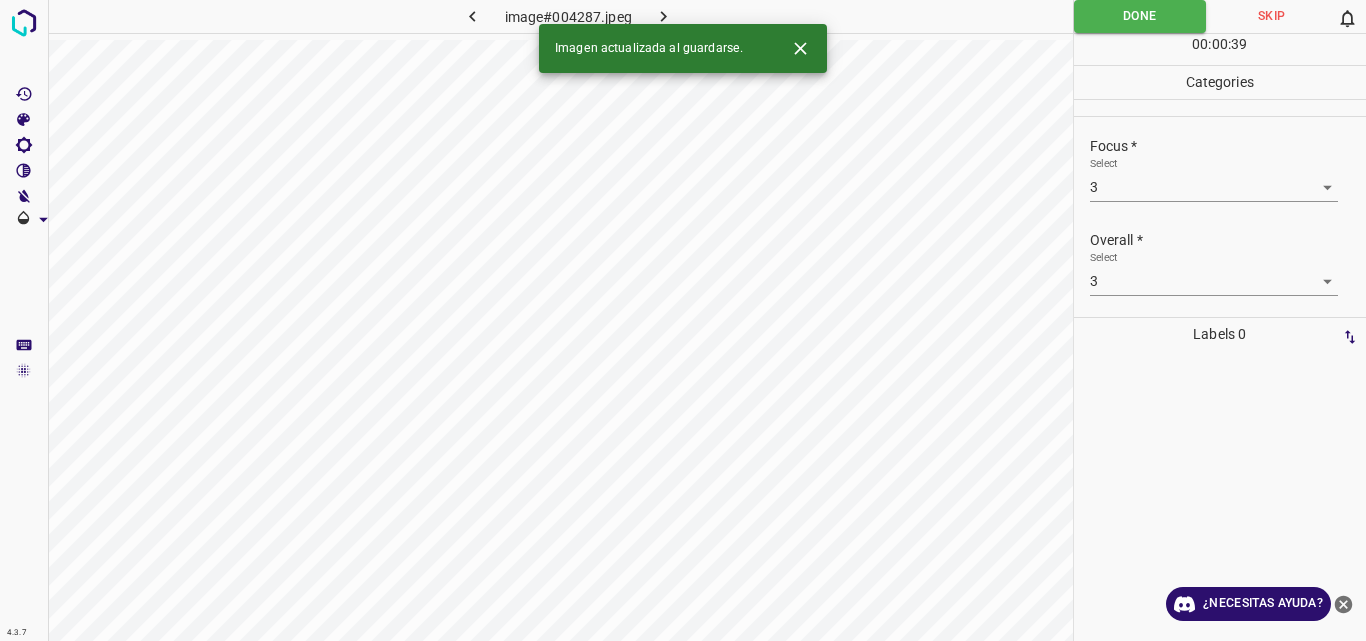 click 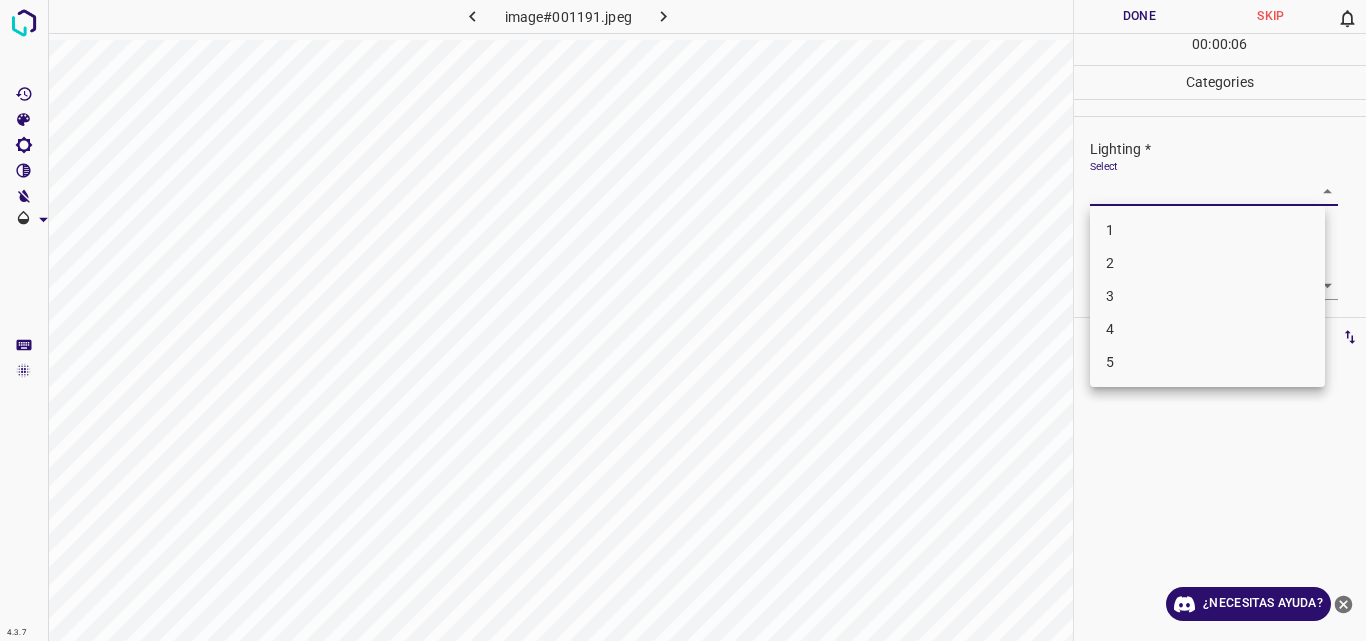 click on "4.3.7 image#001191.jpeg Done Skip 0 00   : 00   : 06   Categories Lighting *  Select ​ Focus *  Select ​ Overall *  Select ​ Labels   0 Categories 1 Lighting 2 Focus 3 Overall Tools Space Change between modes (Draw & Edit) I Auto labeling R Restore zoom M Zoom in N Zoom out Delete Delete selecte label Filters Z Restore filters X Saturation filter C Brightness filter V Contrast filter B Gray scale filter General O Download ¿Necesitas ayuda? Original text Rate this translation Your feedback will be used to help improve Google Translate - Texto - Esconder - Borrar 1 2 3 4 5" at bounding box center [683, 320] 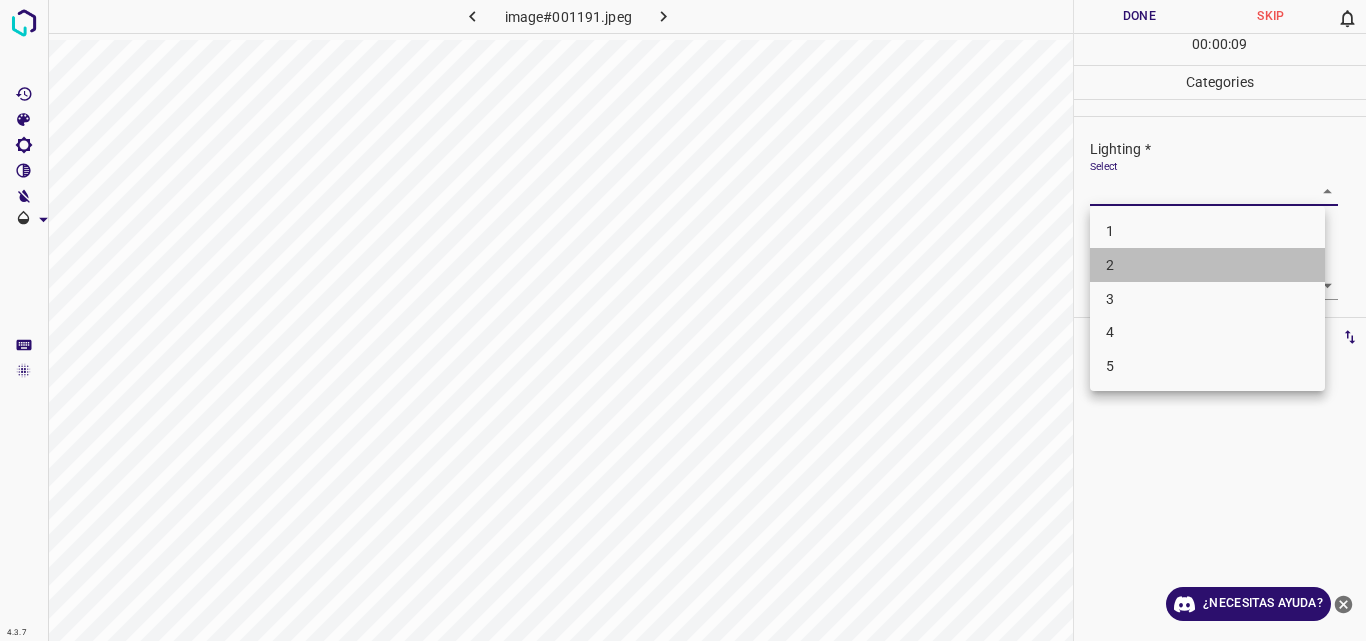 click on "2" at bounding box center [1207, 265] 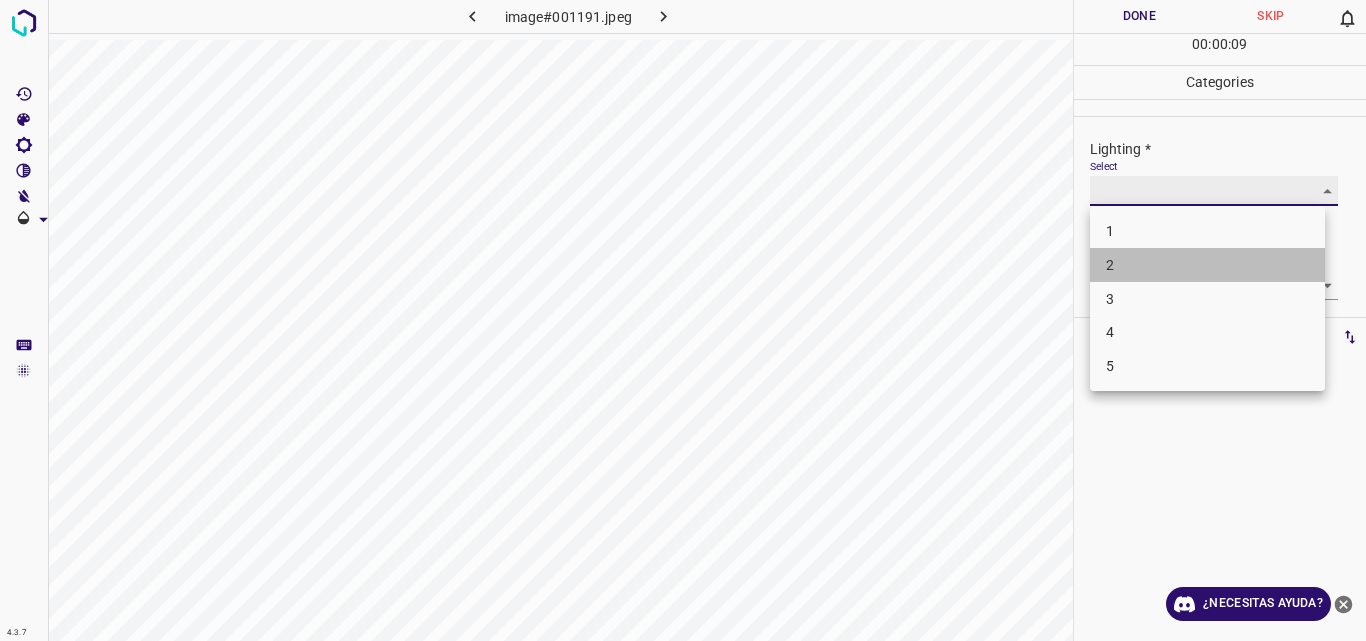 type on "2" 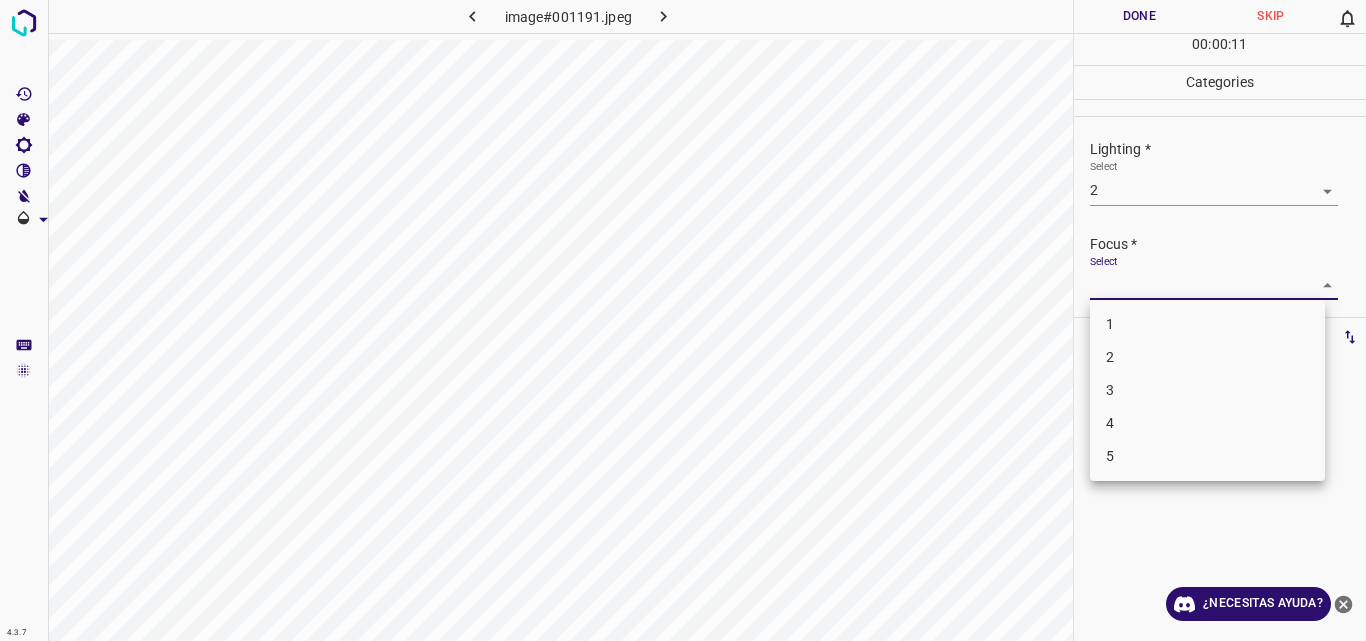 click on "4.3.7 image#001191.jpeg Done Skip 0 00   : 00   : 11   Categories Lighting *  Select 2 2 Focus *  Select ​ Overall *  Select ​ Labels   0 Categories 1 Lighting 2 Focus 3 Overall Tools Space Change between modes (Draw & Edit) I Auto labeling R Restore zoom M Zoom in N Zoom out Delete Delete selecte label Filters Z Restore filters X Saturation filter C Brightness filter V Contrast filter B Gray scale filter General O Download ¿Necesitas ayuda? Original text Rate this translation Your feedback will be used to help improve Google Translate - Texto - Esconder - Borrar 1 2 3 4 5" at bounding box center [683, 320] 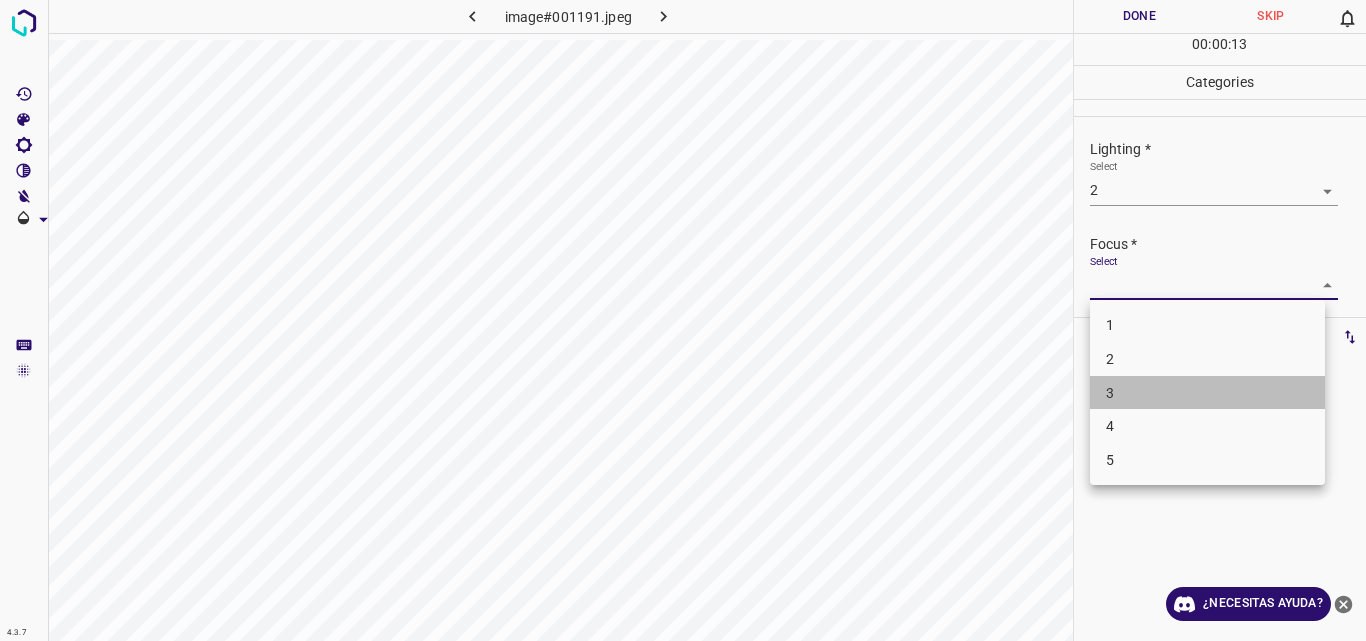 click on "3" at bounding box center [1207, 393] 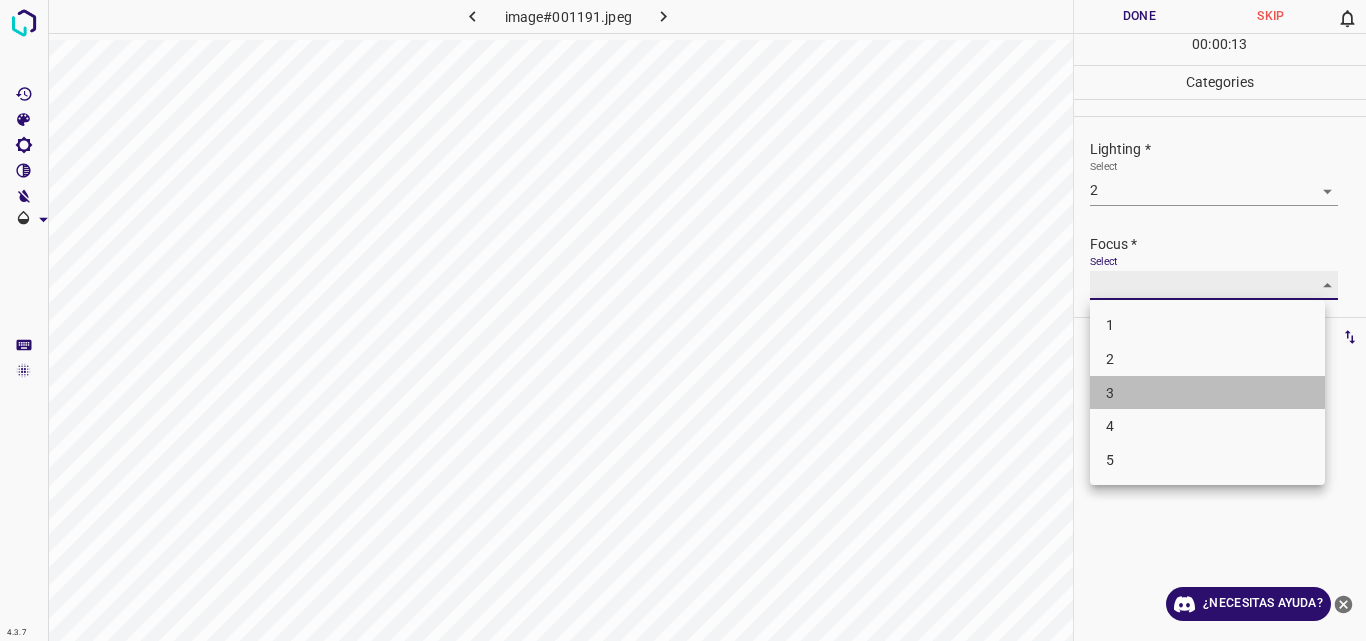 type on "3" 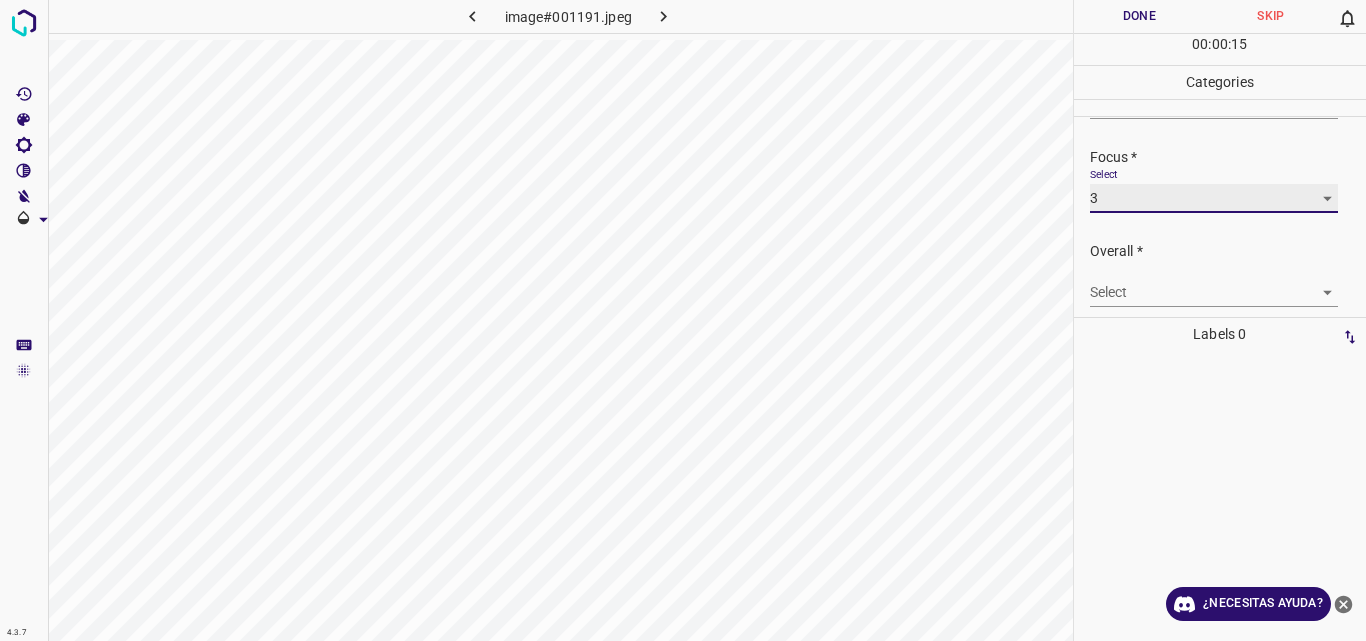 scroll, scrollTop: 98, scrollLeft: 0, axis: vertical 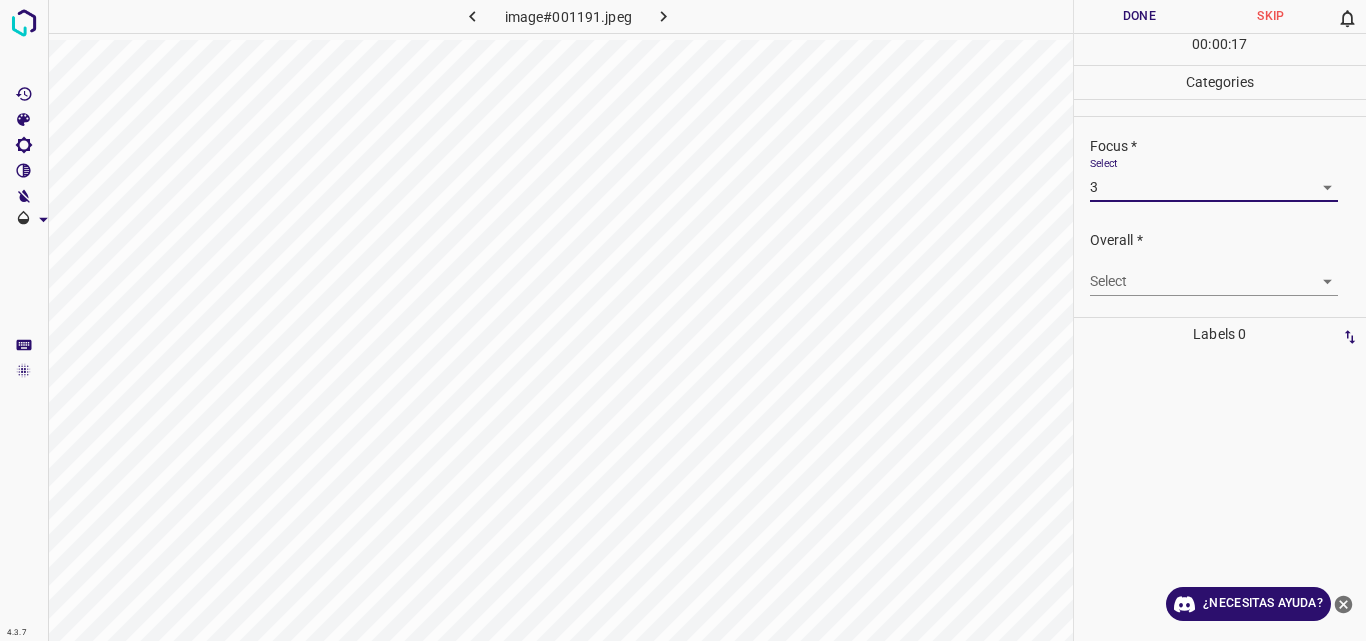click on "4.3.7 image#001191.jpeg Done Skip 0 00   : 00   : 17   Categories Lighting *  Select 2 2 Focus *  Select 3 3 Overall *  Select ​ Labels   0 Categories 1 Lighting 2 Focus 3 Overall Tools Space Change between modes (Draw & Edit) I Auto labeling R Restore zoom M Zoom in N Zoom out Delete Delete selecte label Filters Z Restore filters X Saturation filter C Brightness filter V Contrast filter B Gray scale filter General O Download ¿Necesitas ayuda? Original text Rate this translation Your feedback will be used to help improve Google Translate - Texto - Esconder - Borrar" at bounding box center (683, 320) 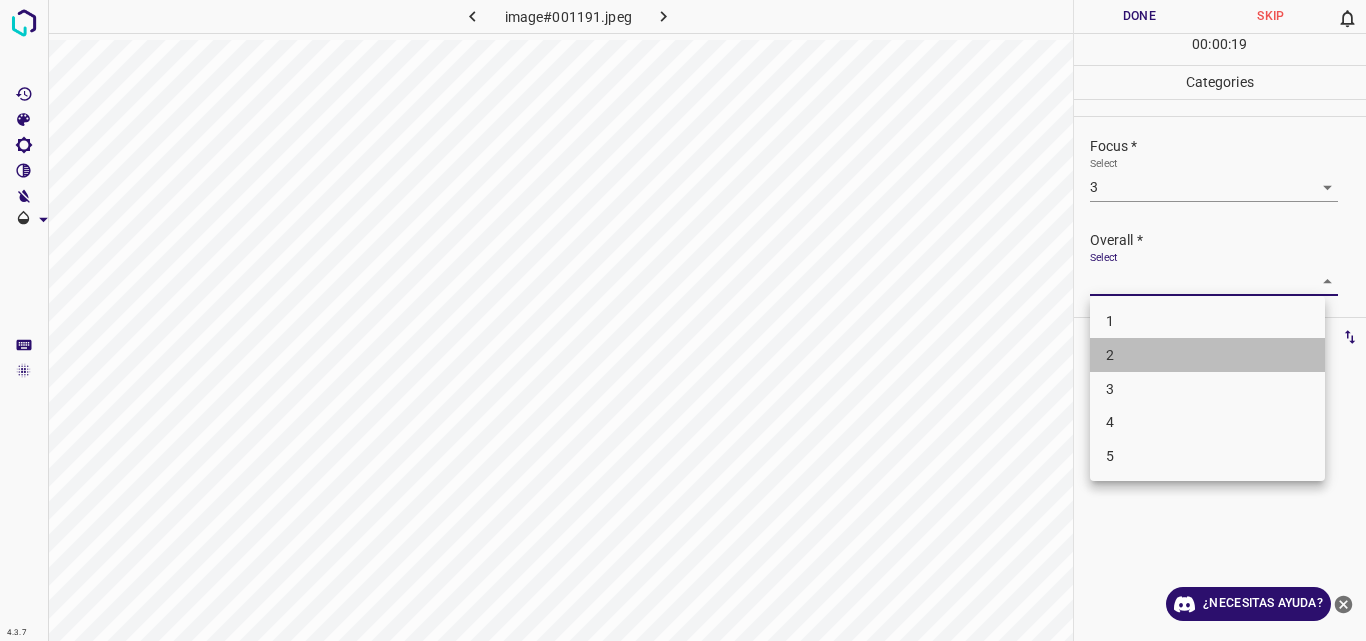 click on "2" at bounding box center [1207, 355] 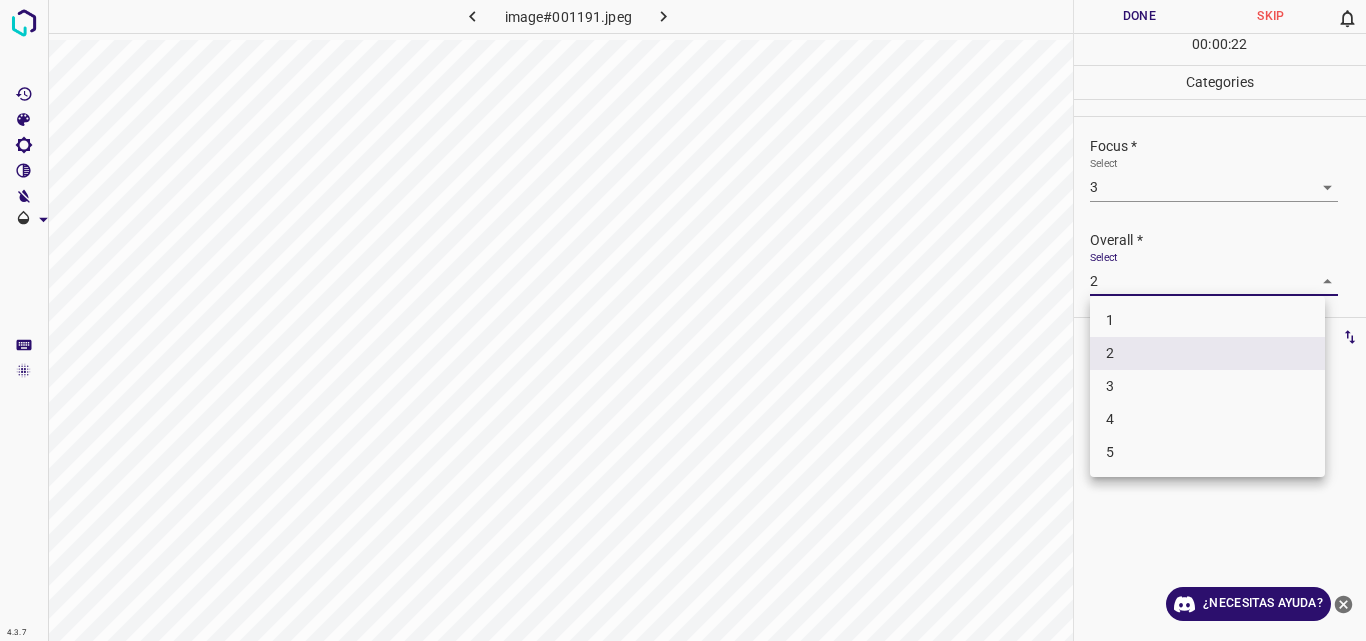 click on "4.3.7 image#001191.jpeg Done Skip 0 00   : 00   : 22   Categories Lighting *  Select 2 2 Focus *  Select 3 3 Overall *  Select 2 2 Labels   0 Categories 1 Lighting 2 Focus 3 Overall Tools Space Change between modes (Draw & Edit) I Auto labeling R Restore zoom M Zoom in N Zoom out Delete Delete selecte label Filters Z Restore filters X Saturation filter C Brightness filter V Contrast filter B Gray scale filter General O Download ¿Necesitas ayuda? Original text Rate this translation Your feedback will be used to help improve Google Translate - Texto - Esconder - Borrar 1 2 3 4 5" at bounding box center (683, 320) 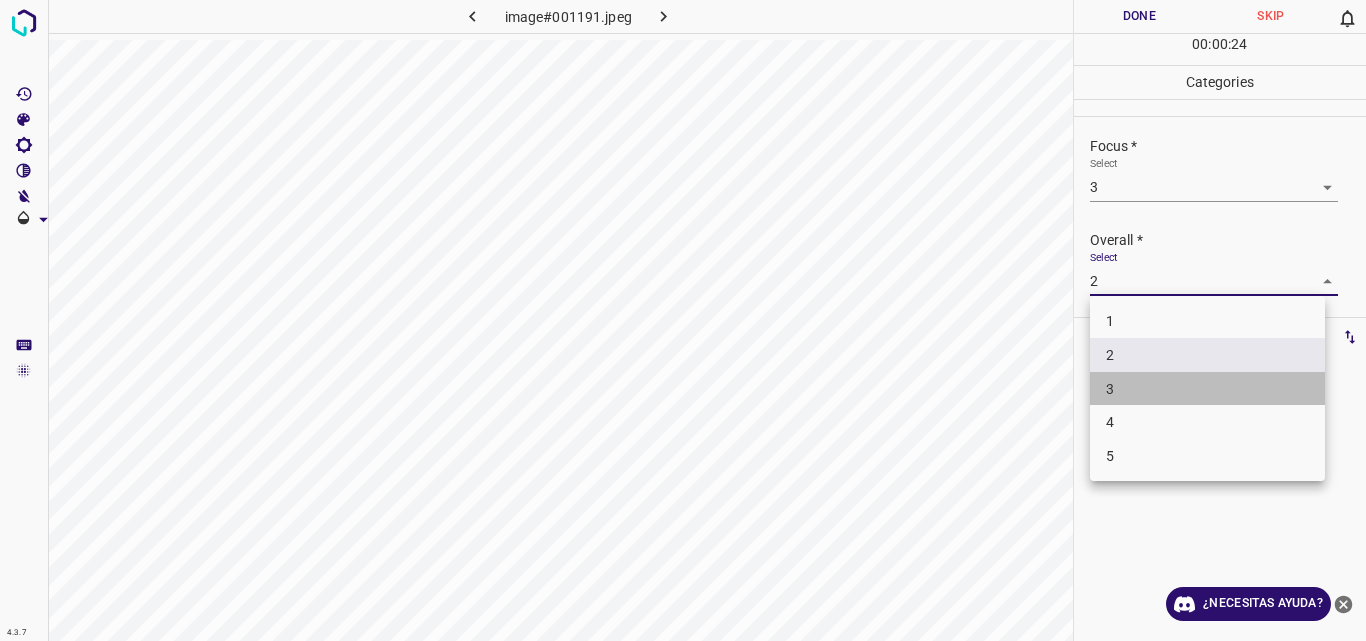 click on "3" at bounding box center (1207, 389) 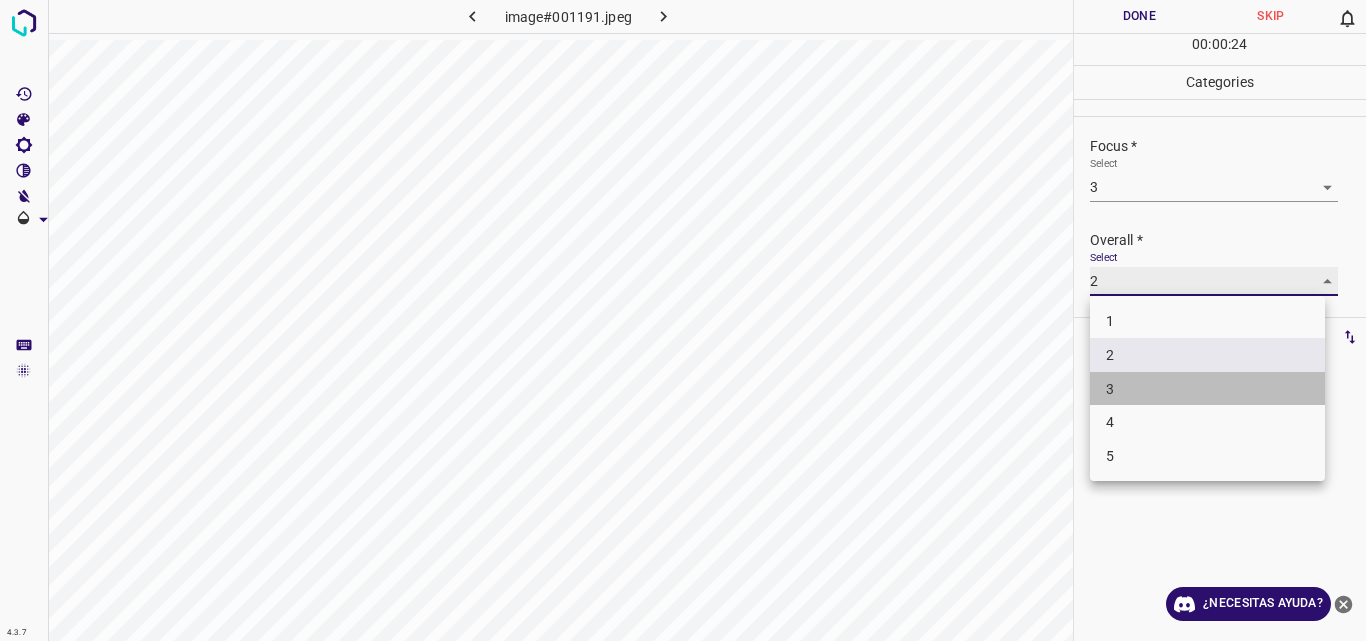type on "3" 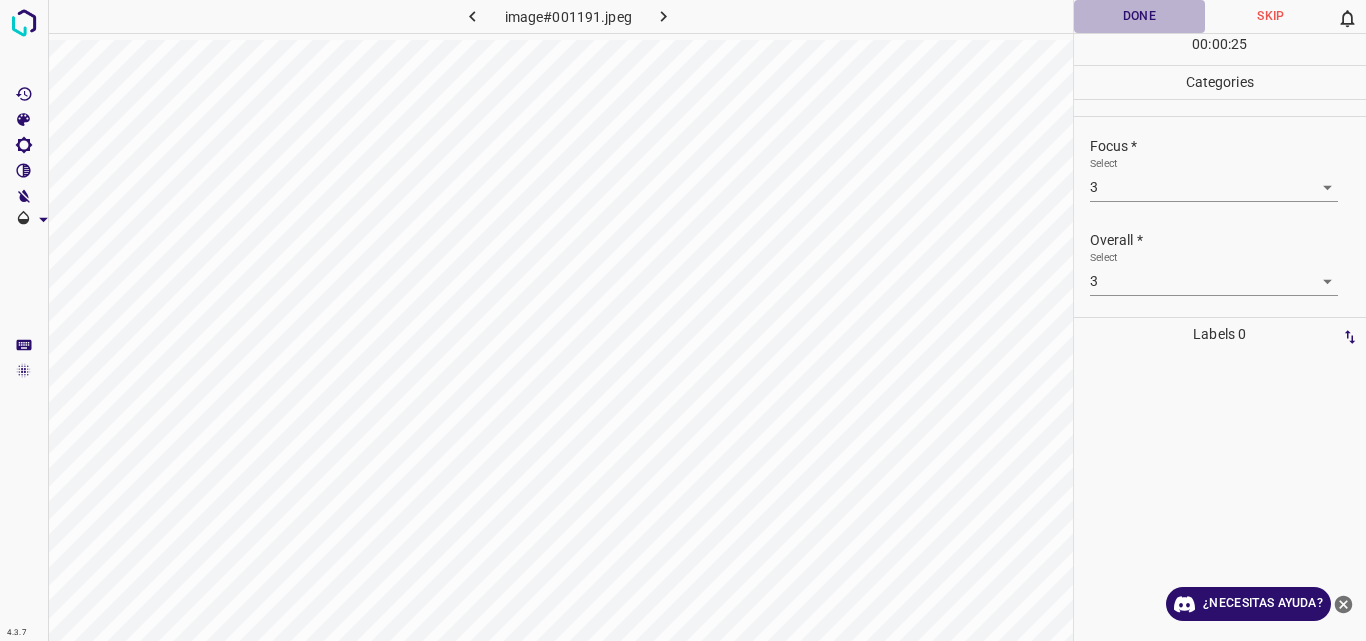 click on "Done" at bounding box center [1140, 16] 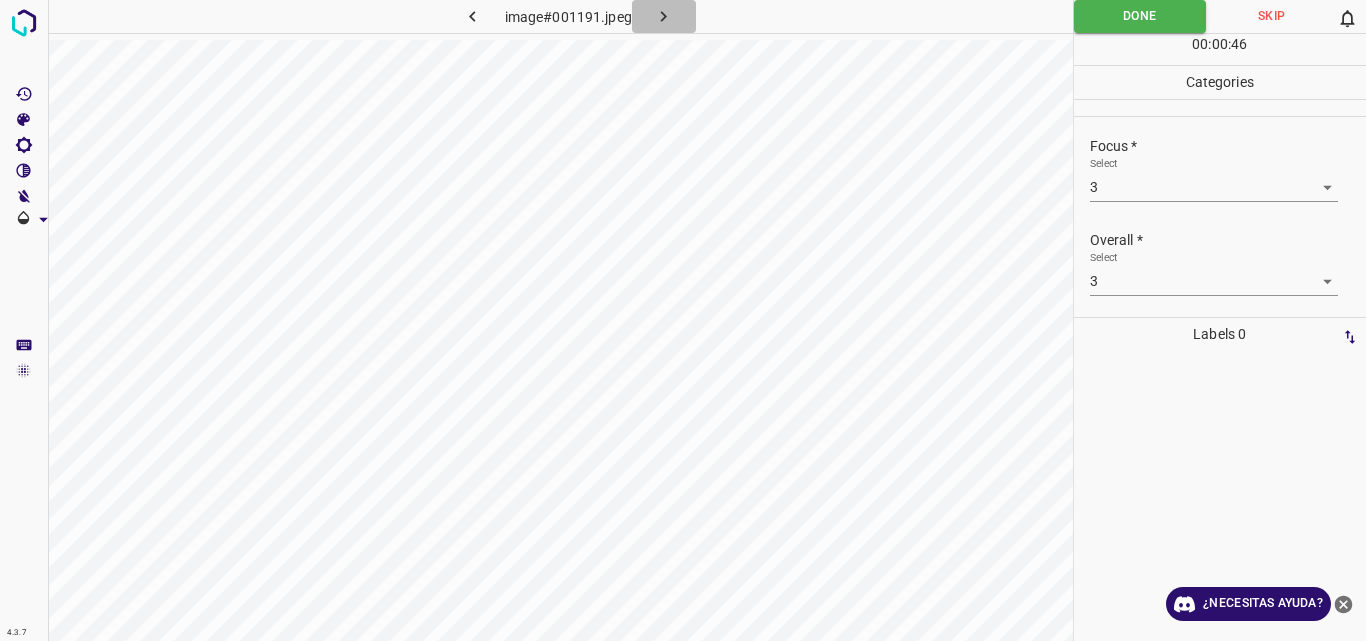 click 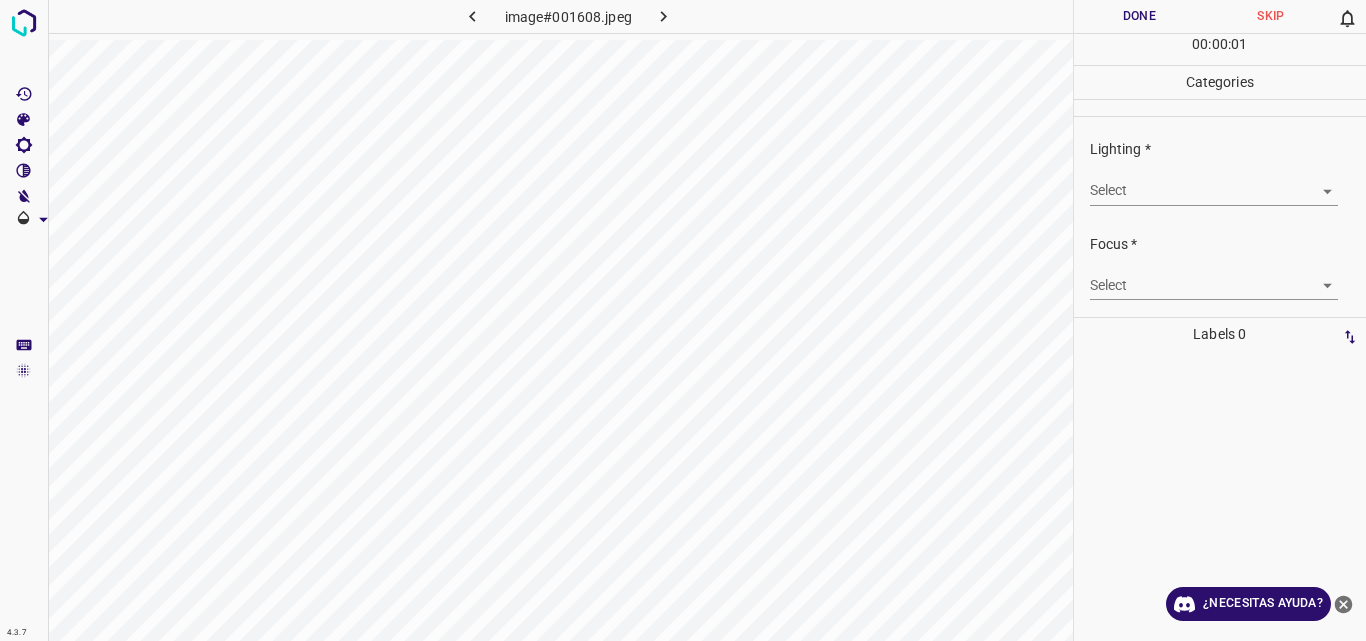 click on "4.3.7 image#001608.jpeg Done Skip 0 00   : 00   : 01   Categories Lighting *  Select ​ Focus *  Select ​ Overall *  Select ​ Labels   0 Categories 1 Lighting 2 Focus 3 Overall Tools Space Change between modes (Draw & Edit) I Auto labeling R Restore zoom M Zoom in N Zoom out Delete Delete selecte label Filters Z Restore filters X Saturation filter C Brightness filter V Contrast filter B Gray scale filter General O Download ¿Necesitas ayuda? Original text Rate this translation Your feedback will be used to help improve Google Translate - Texto - Esconder - Borrar" at bounding box center (683, 320) 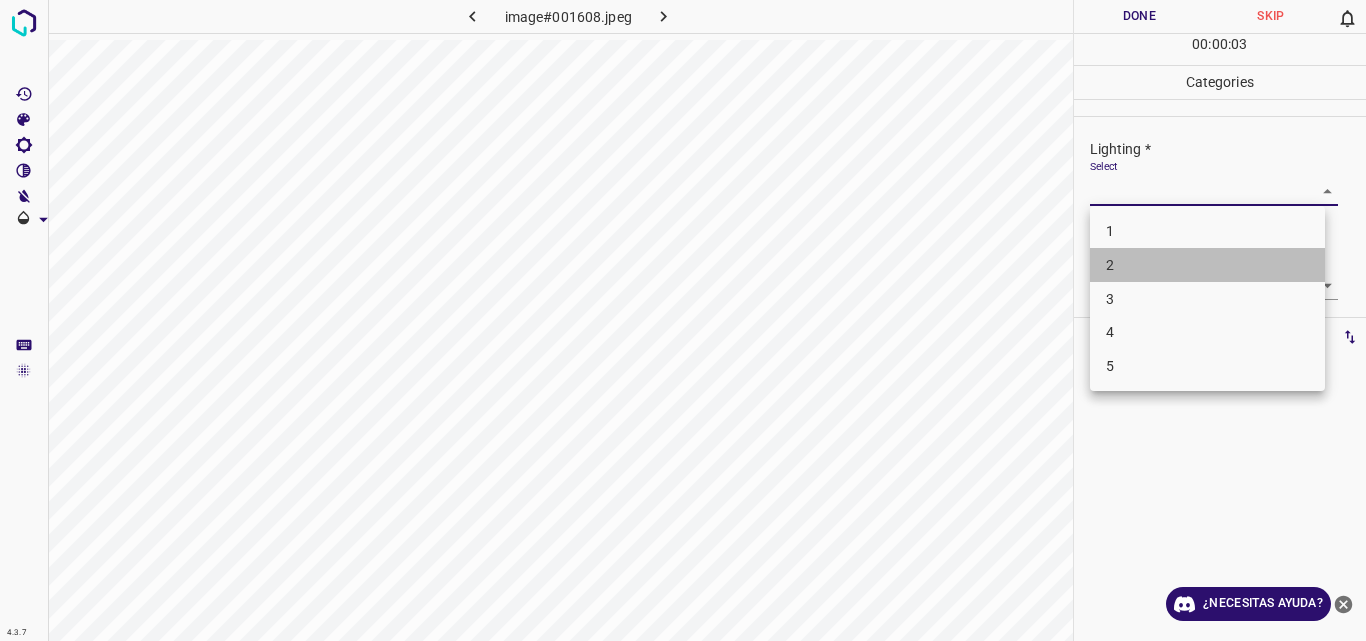 click on "2" at bounding box center [1207, 265] 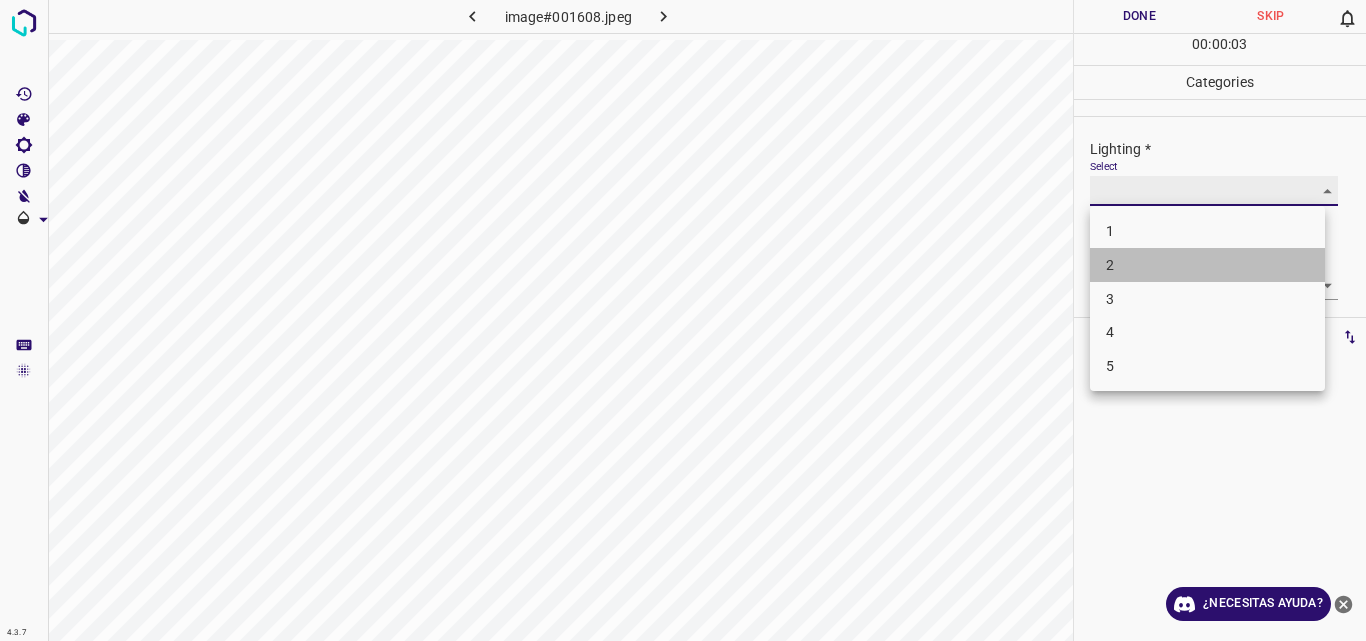 type on "2" 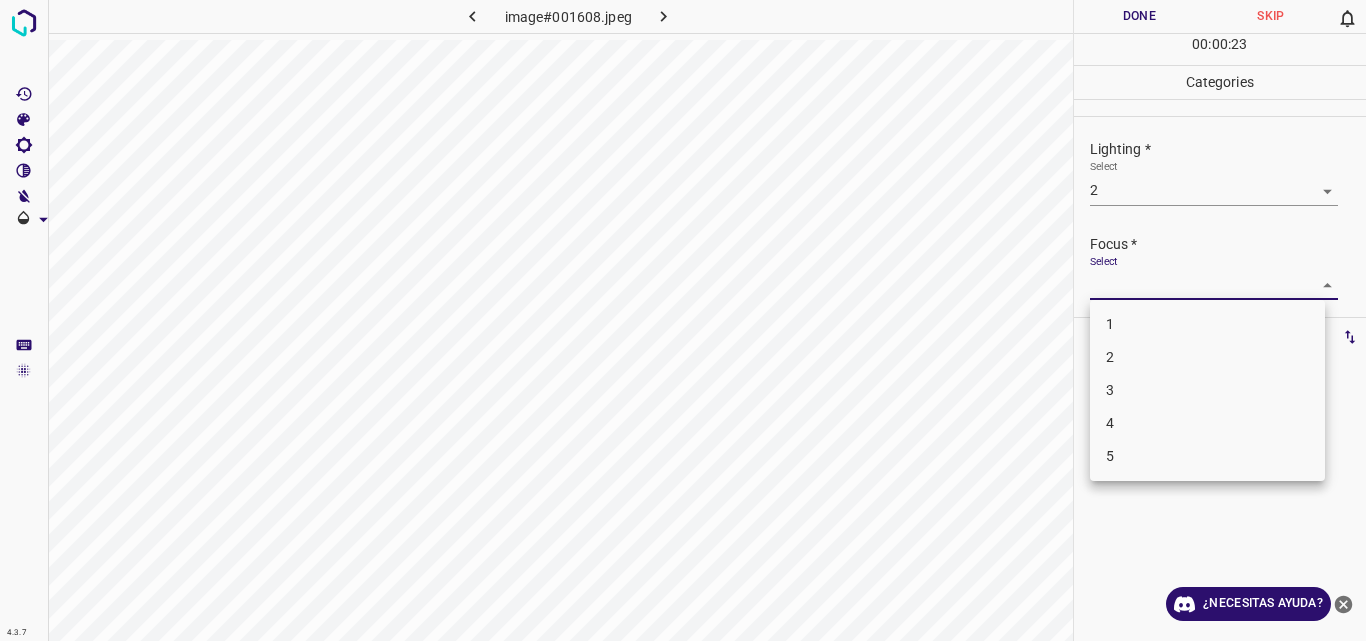 click on "4.3.7 image#001608.jpeg Done Skip 0 00   : 00   : 23   Categories Lighting *  Select 2 2 Focus *  Select ​ Overall *  Select ​ Labels   0 Categories 1 Lighting 2 Focus 3 Overall Tools Space Change between modes (Draw & Edit) I Auto labeling R Restore zoom M Zoom in N Zoom out Delete Delete selecte label Filters Z Restore filters X Saturation filter C Brightness filter V Contrast filter B Gray scale filter General O Download ¿Necesitas ayuda? Original text Rate this translation Your feedback will be used to help improve Google Translate - Texto - Esconder - Borrar 1 2 3 4 5" at bounding box center (683, 320) 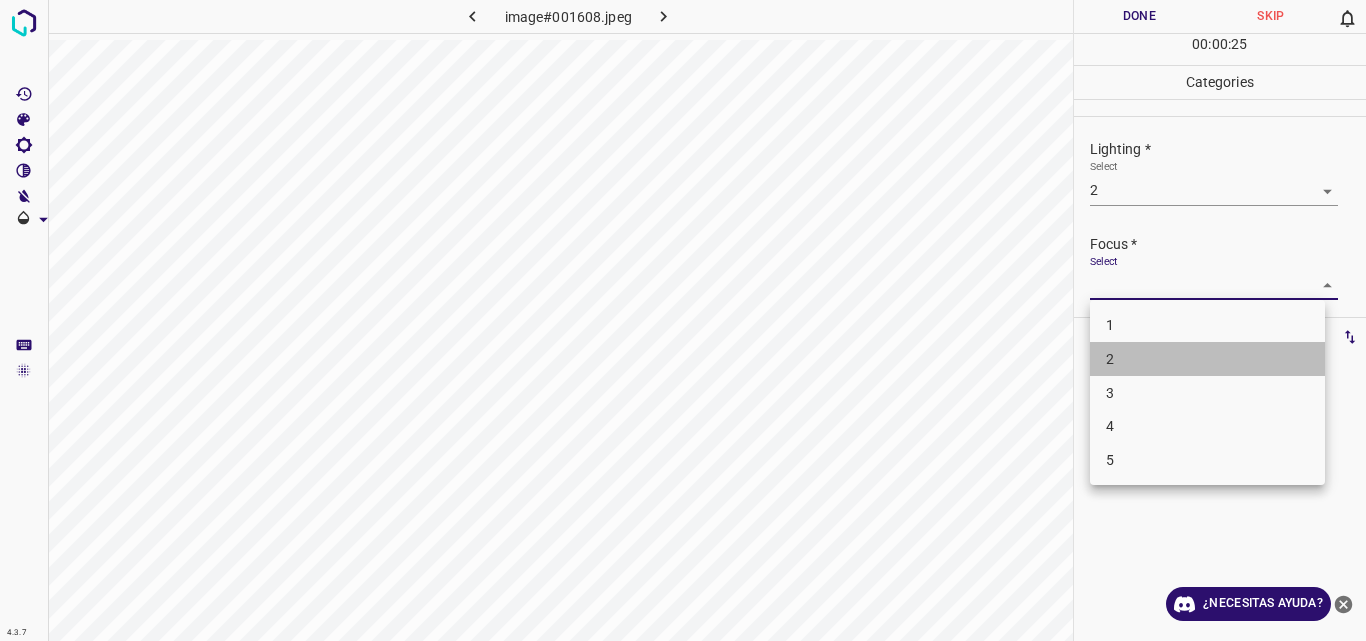 click on "2" at bounding box center [1207, 359] 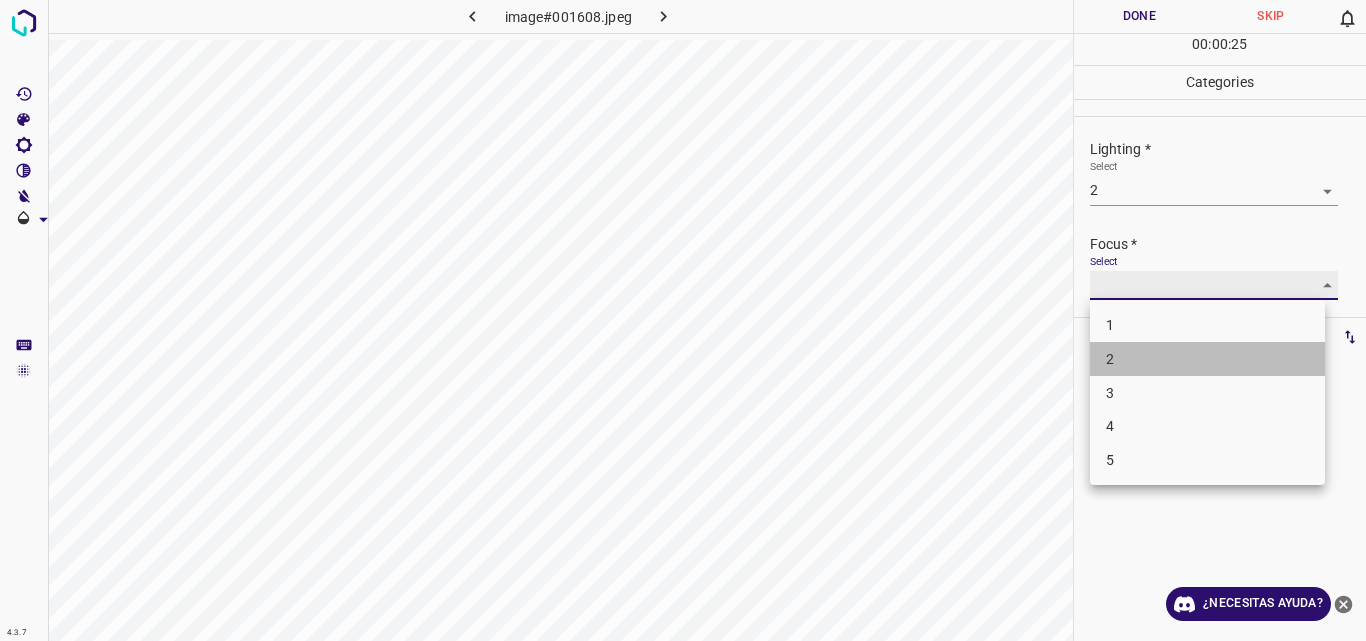 type on "2" 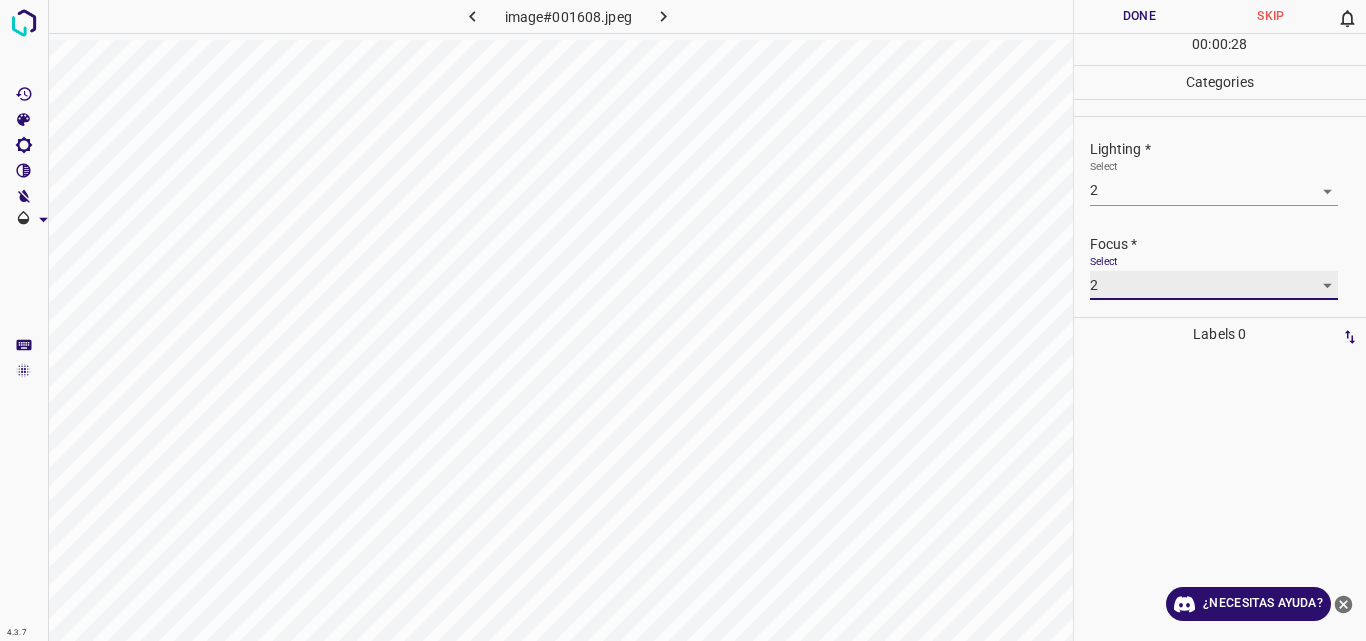 scroll, scrollTop: 98, scrollLeft: 0, axis: vertical 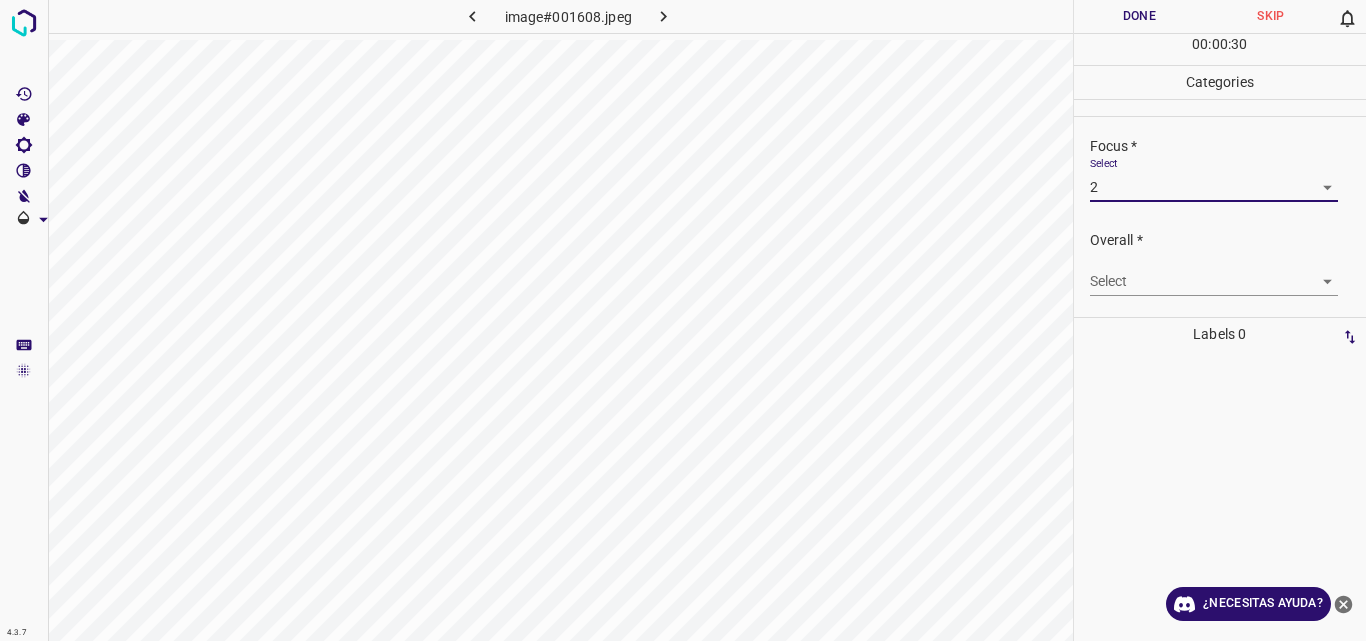 click on "4.3.7 image#001608.jpeg Done Skip 0 00   : 00   : 30   Categories Lighting *  Select 2 2 Focus *  Select 2 2 Overall *  Select ​ Labels   0 Categories 1 Lighting 2 Focus 3 Overall Tools Space Change between modes (Draw & Edit) I Auto labeling R Restore zoom M Zoom in N Zoom out Delete Delete selecte label Filters Z Restore filters X Saturation filter C Brightness filter V Contrast filter B Gray scale filter General O Download ¿Necesitas ayuda? Original text Rate this translation Your feedback will be used to help improve Google Translate - Texto - Esconder - Borrar" at bounding box center (683, 320) 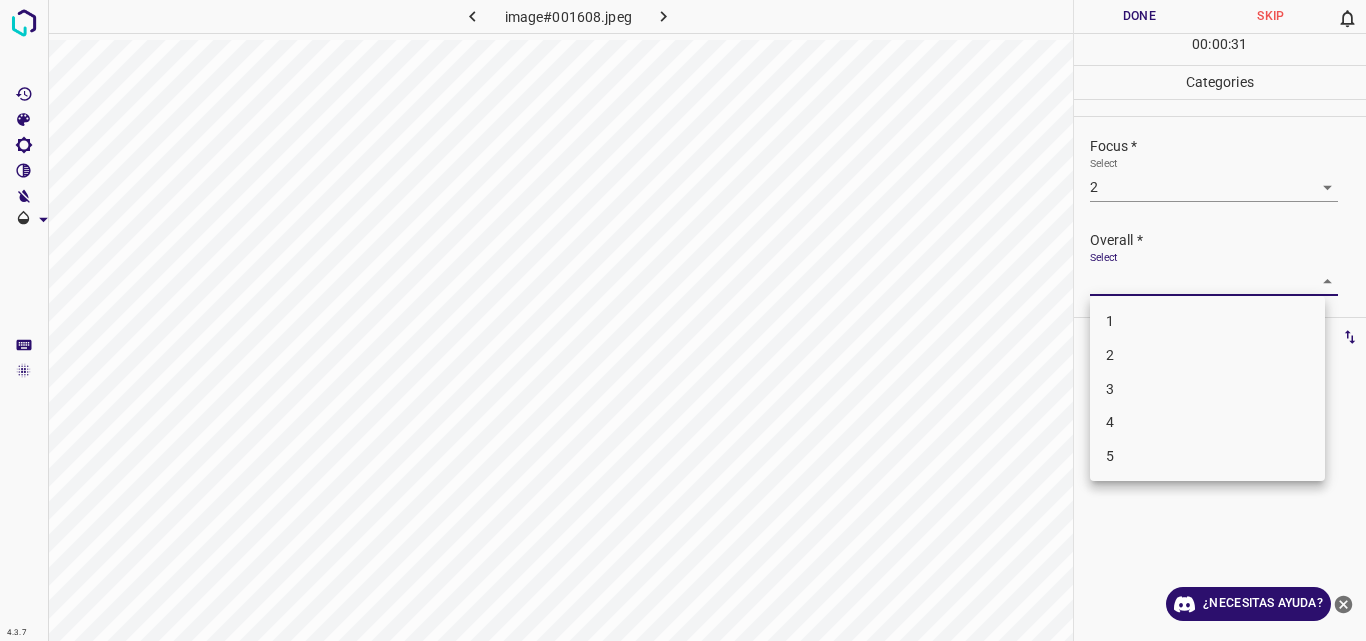 click on "2" at bounding box center (1207, 355) 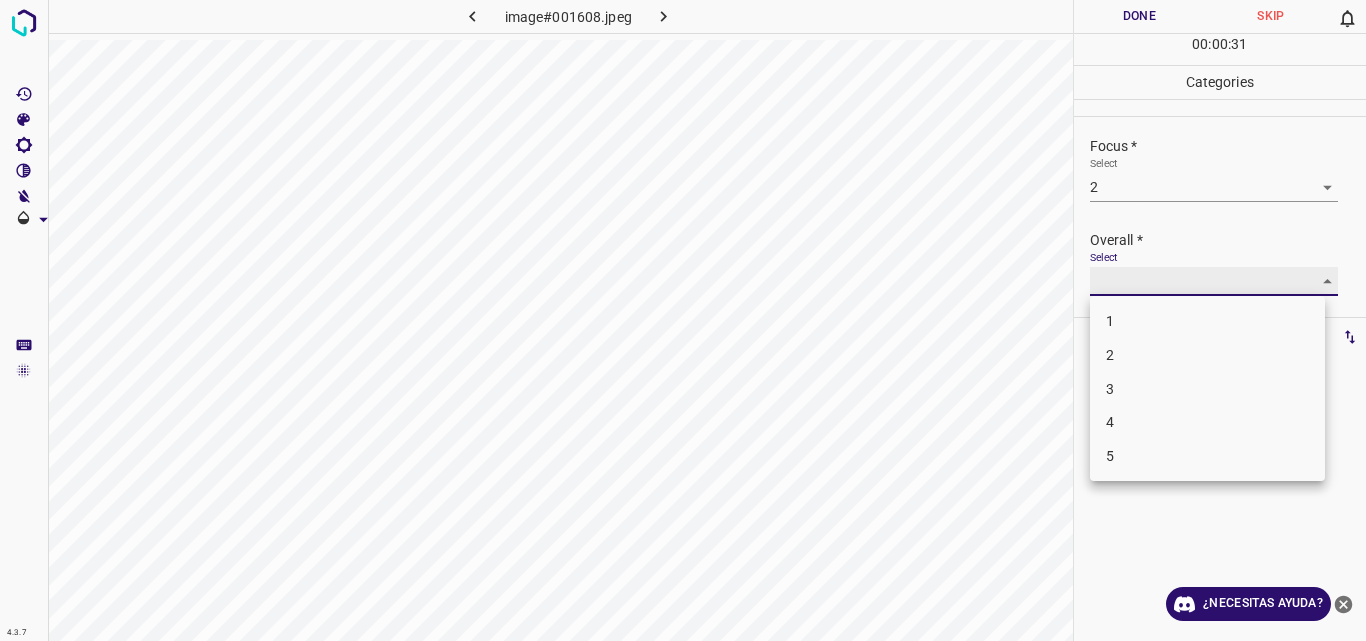 type on "2" 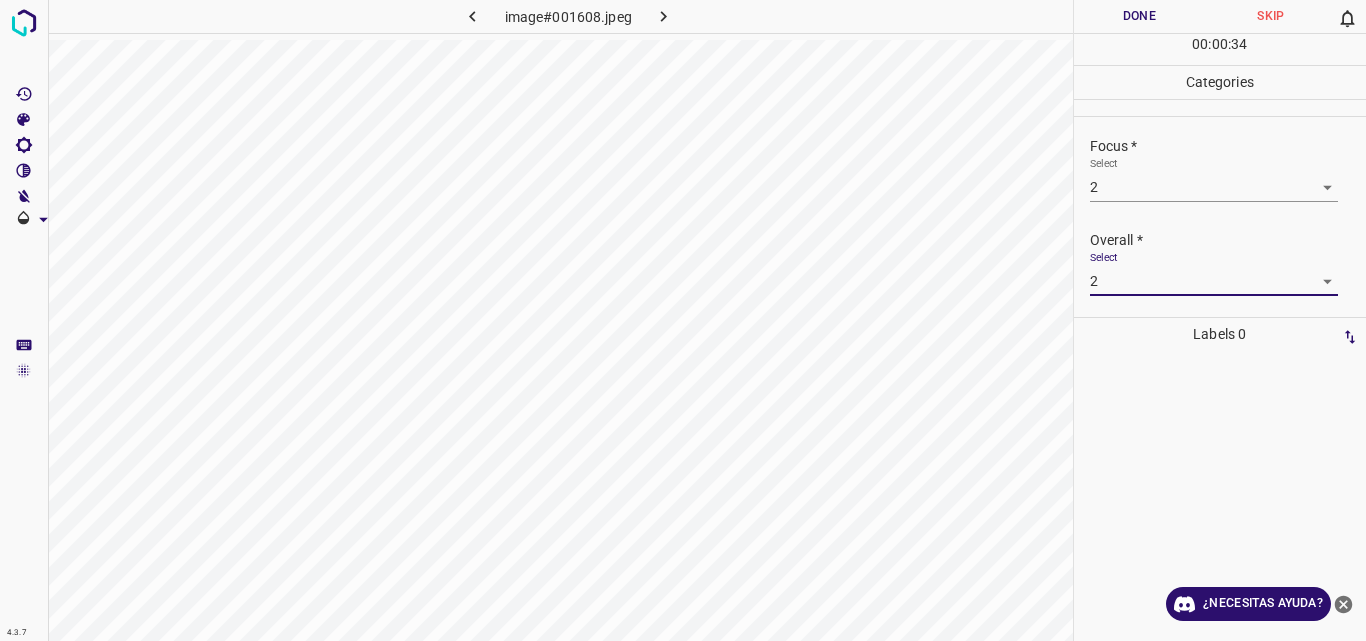 click on "Done" at bounding box center [1140, 16] 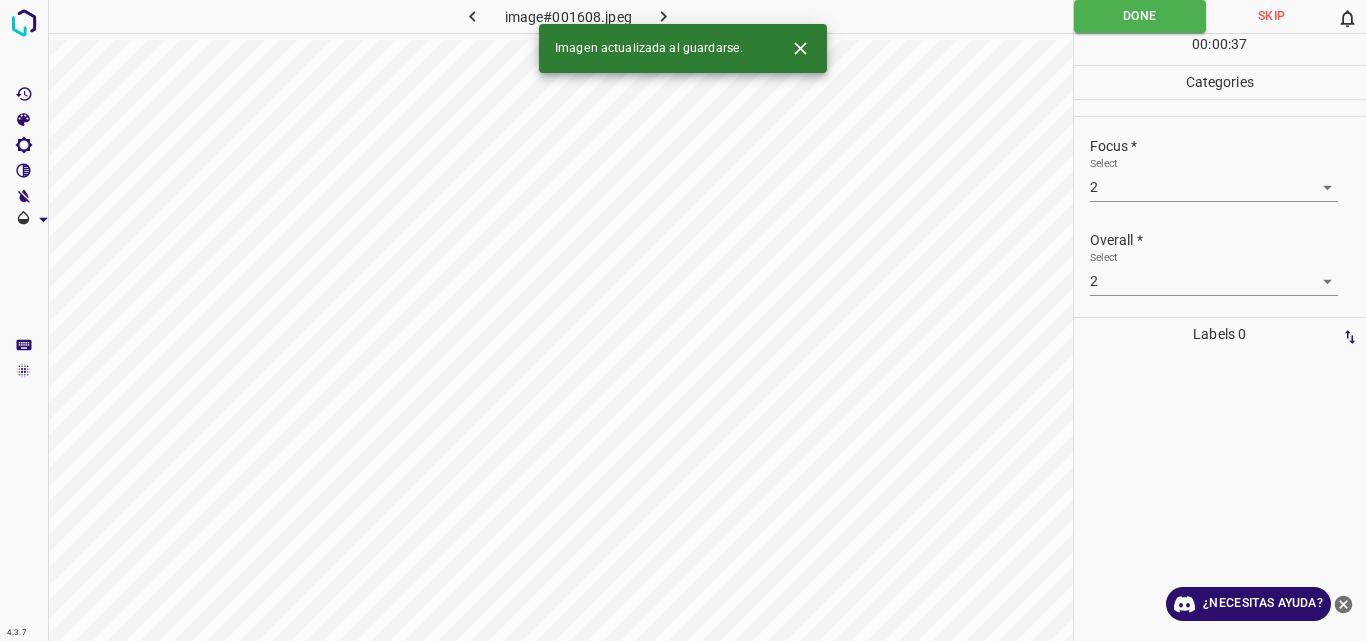 click 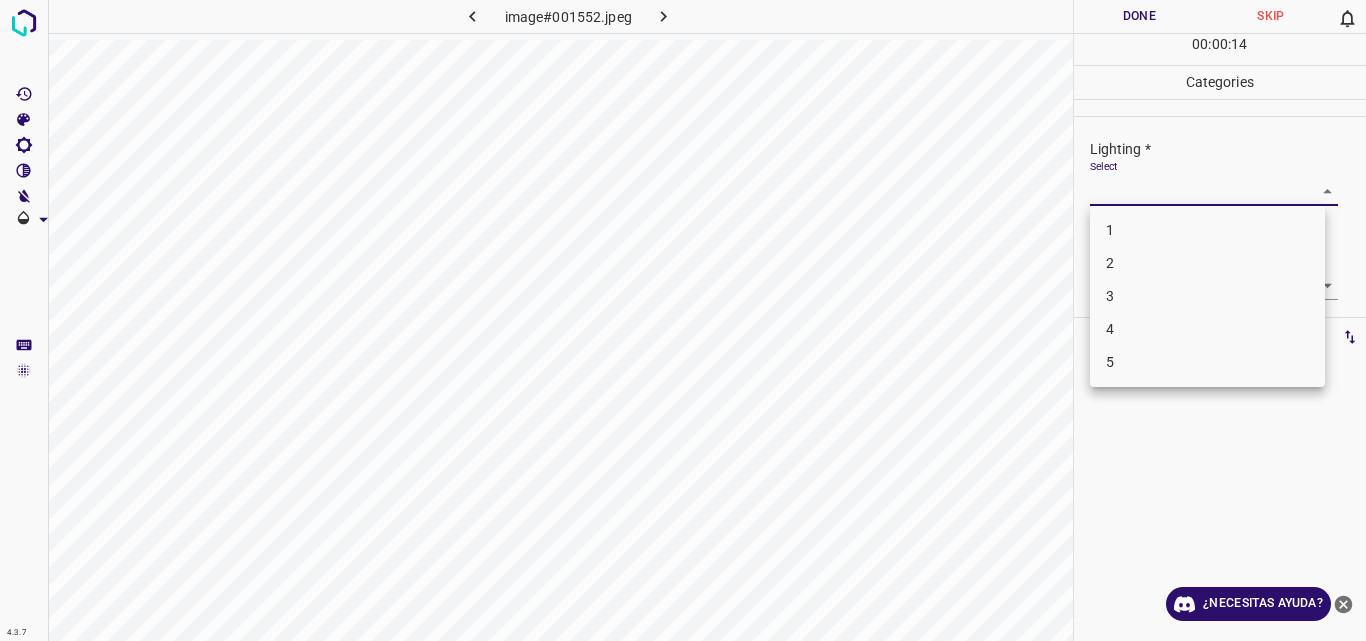 click on "4.3.7 image#001552.jpeg Done Skip 0 00   : 00   : 14   Categories Lighting *  Select ​ Focus *  Select ​ Overall *  Select ​ Labels   0 Categories 1 Lighting 2 Focus 3 Overall Tools Space Change between modes (Draw & Edit) I Auto labeling R Restore zoom M Zoom in N Zoom out Delete Delete selecte label Filters Z Restore filters X Saturation filter C Brightness filter V Contrast filter B Gray scale filter General O Download ¿Necesitas ayuda? Original text Rate this translation Your feedback will be used to help improve Google Translate - Texto - Esconder - Borrar 1 2 3 4 5" at bounding box center [683, 320] 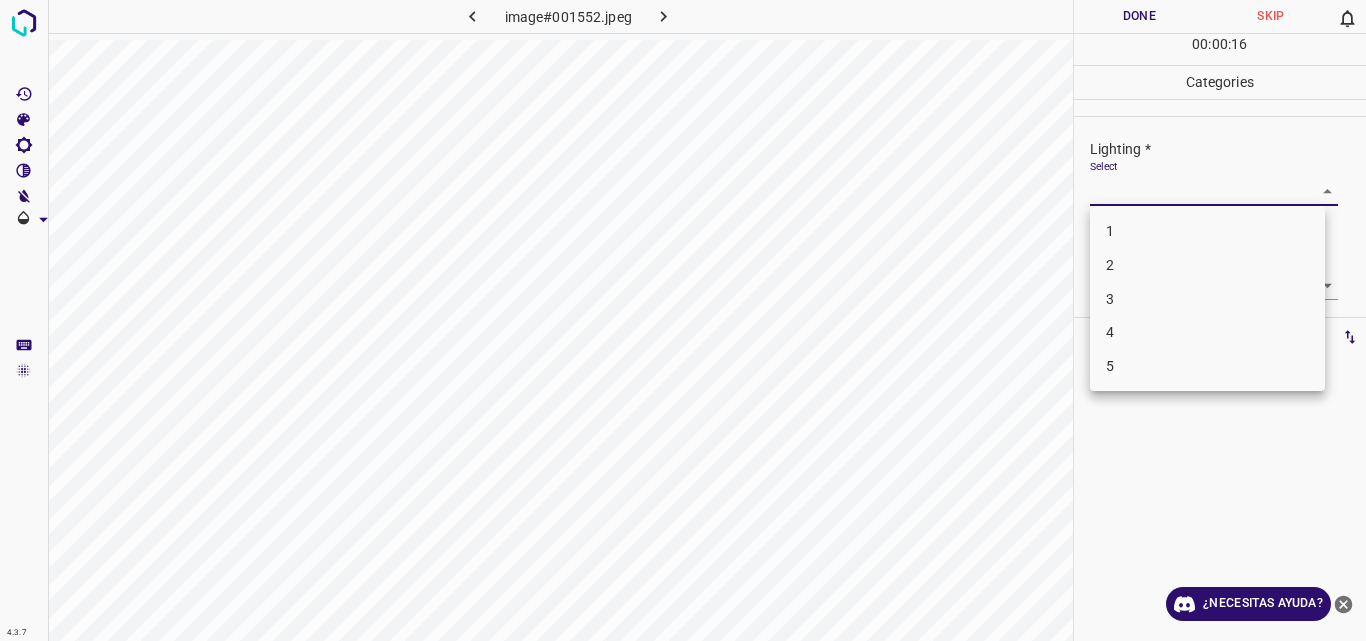 click on "3" at bounding box center [1207, 299] 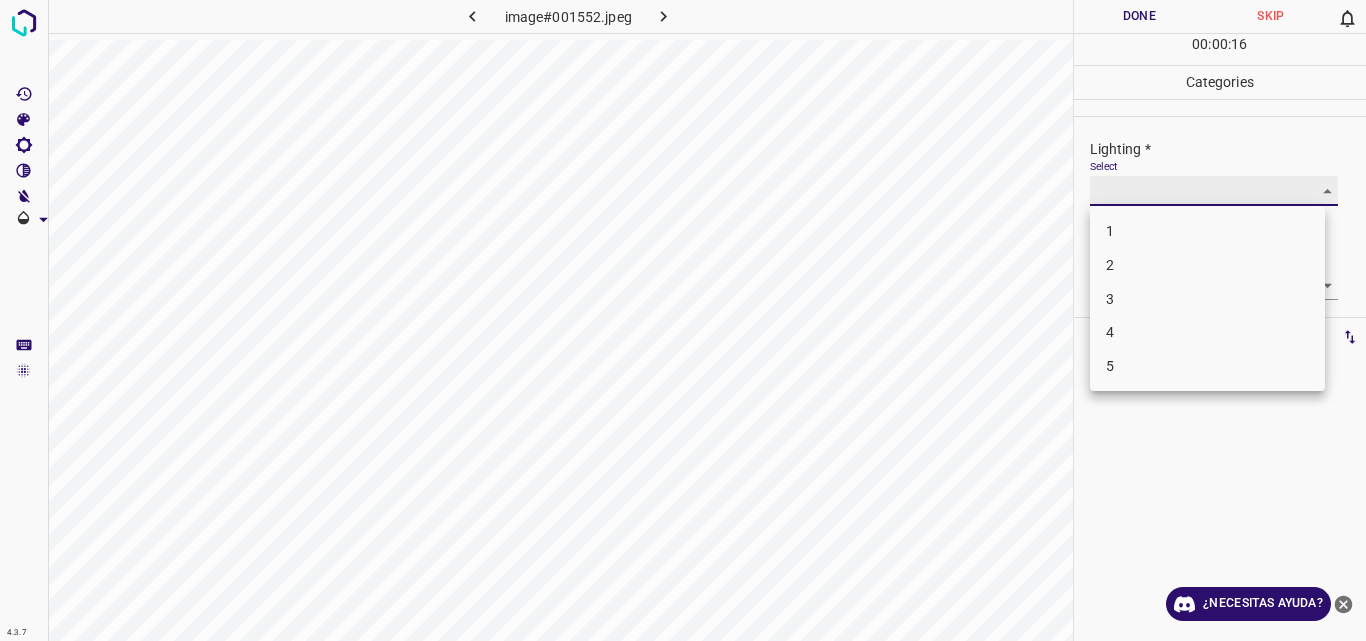 type on "3" 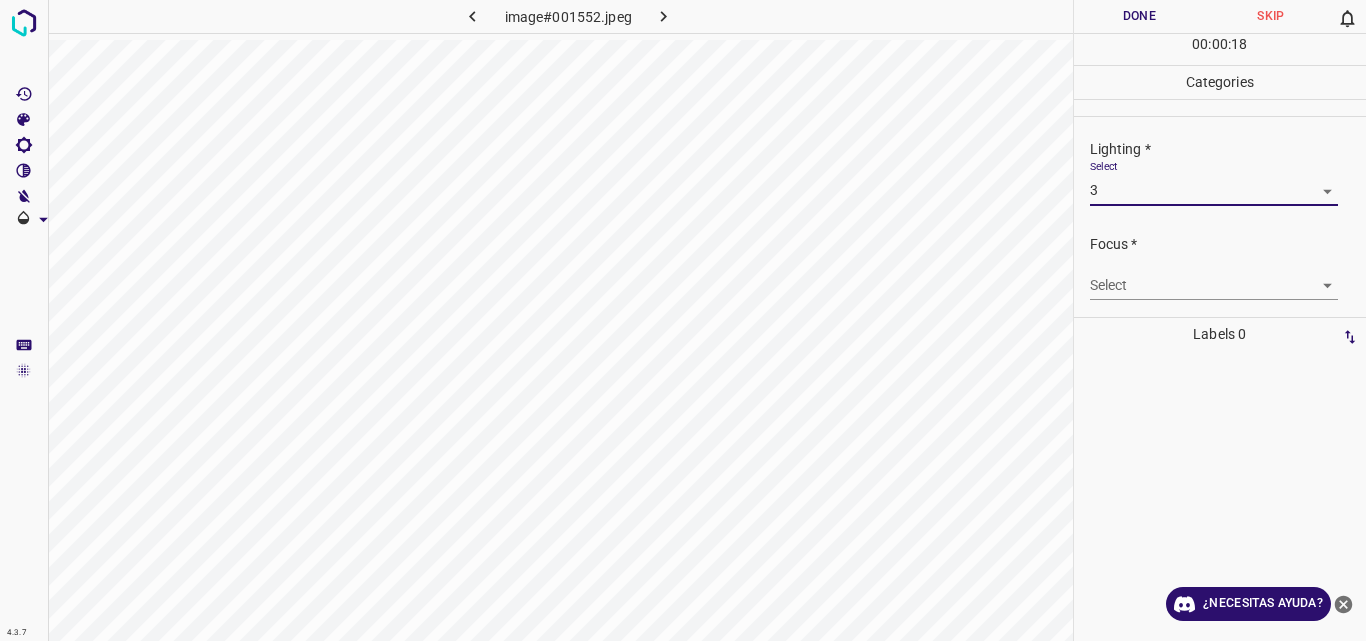 click on "4.3.7 image#001552.jpeg Done Skip 0 00   : 00   : 18   Categories Lighting *  Select 3 3 Focus *  Select ​ Overall *  Select ​ Labels   0 Categories 1 Lighting 2 Focus 3 Overall Tools Space Change between modes (Draw & Edit) I Auto labeling R Restore zoom M Zoom in N Zoom out Delete Delete selecte label Filters Z Restore filters X Saturation filter C Brightness filter V Contrast filter B Gray scale filter General O Download ¿Necesitas ayuda? Original text Rate this translation Your feedback will be used to help improve Google Translate - Texto - Esconder - Borrar" at bounding box center (683, 320) 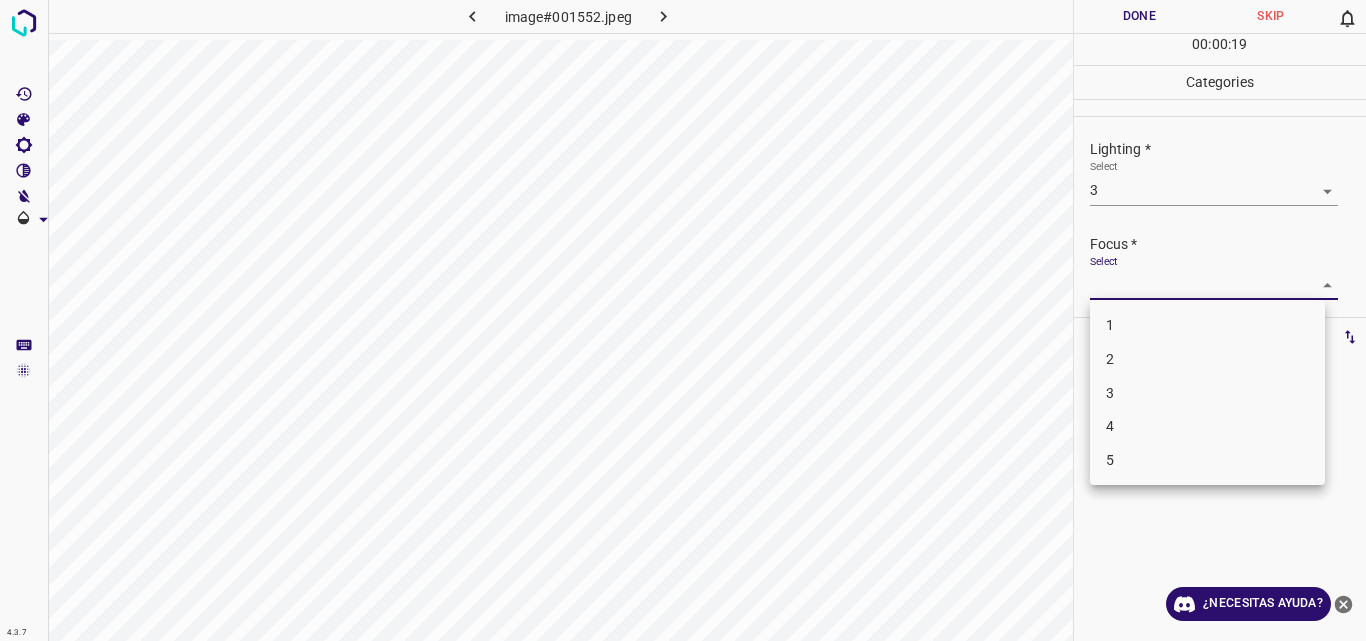 click on "3" at bounding box center (1207, 393) 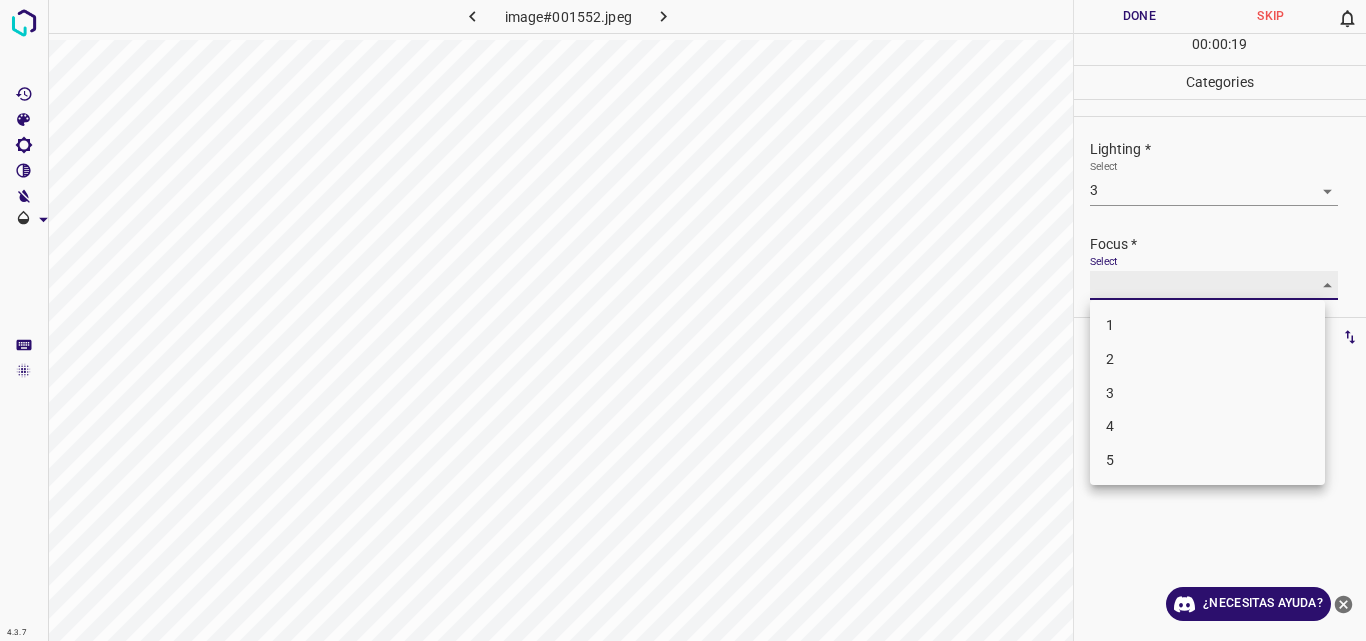 type on "3" 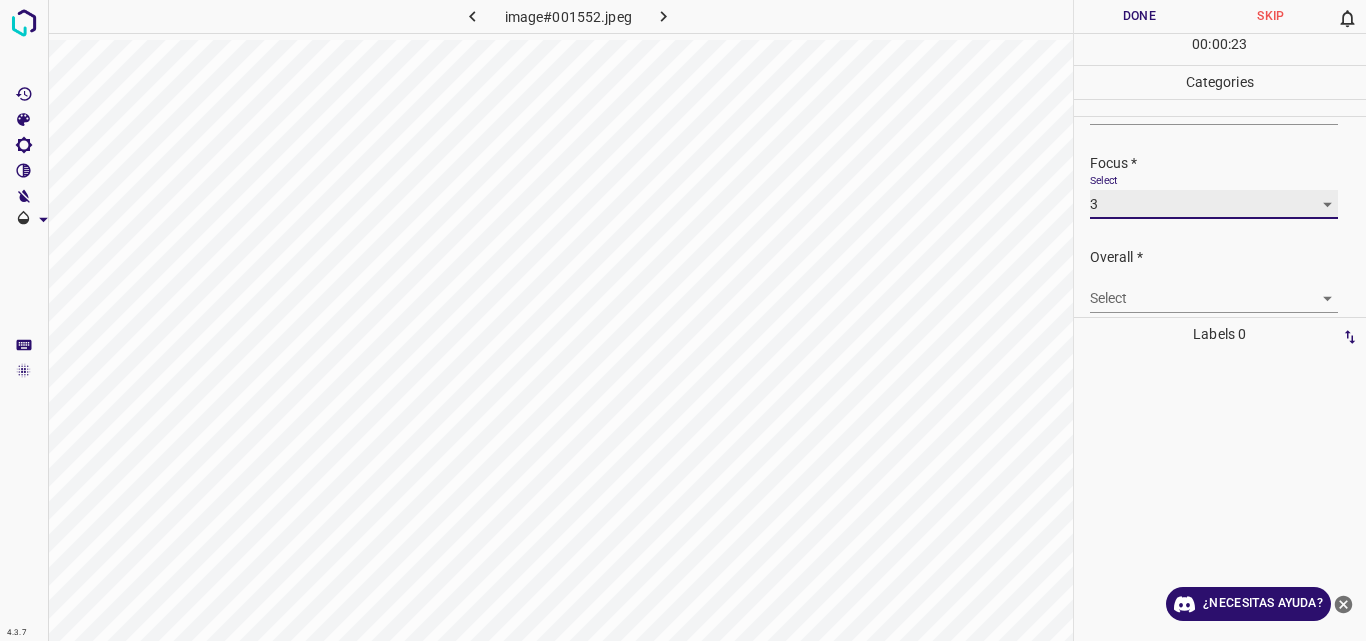 scroll, scrollTop: 84, scrollLeft: 0, axis: vertical 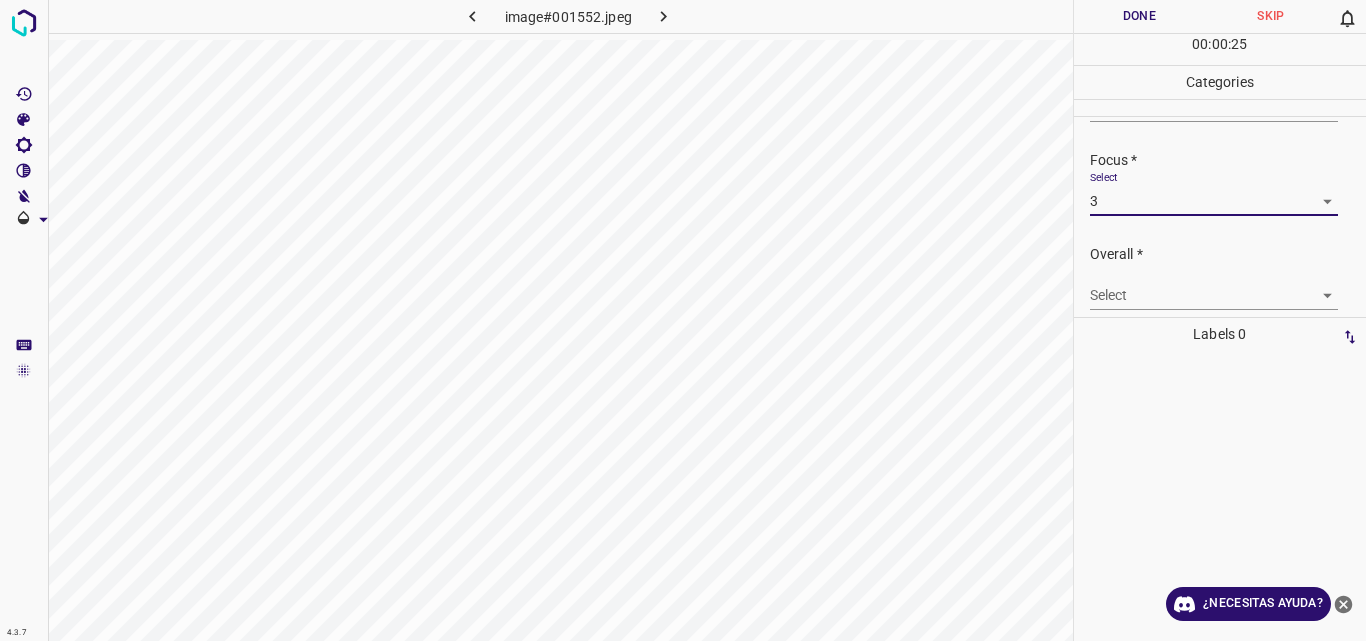 click on "4.3.7 image#001552.jpeg Done Skip 0 00   : 00   : 25   Categories Lighting *  Select 3 3 Focus *  Select 3 3 Overall *  Select ​ Labels   0 Categories 1 Lighting 2 Focus 3 Overall Tools Space Change between modes (Draw & Edit) I Auto labeling R Restore zoom M Zoom in N Zoom out Delete Delete selecte label Filters Z Restore filters X Saturation filter C Brightness filter V Contrast filter B Gray scale filter General O Download ¿Necesitas ayuda? Original text Rate this translation Your feedback will be used to help improve Google Translate - Texto - Esconder - Borrar" at bounding box center [683, 320] 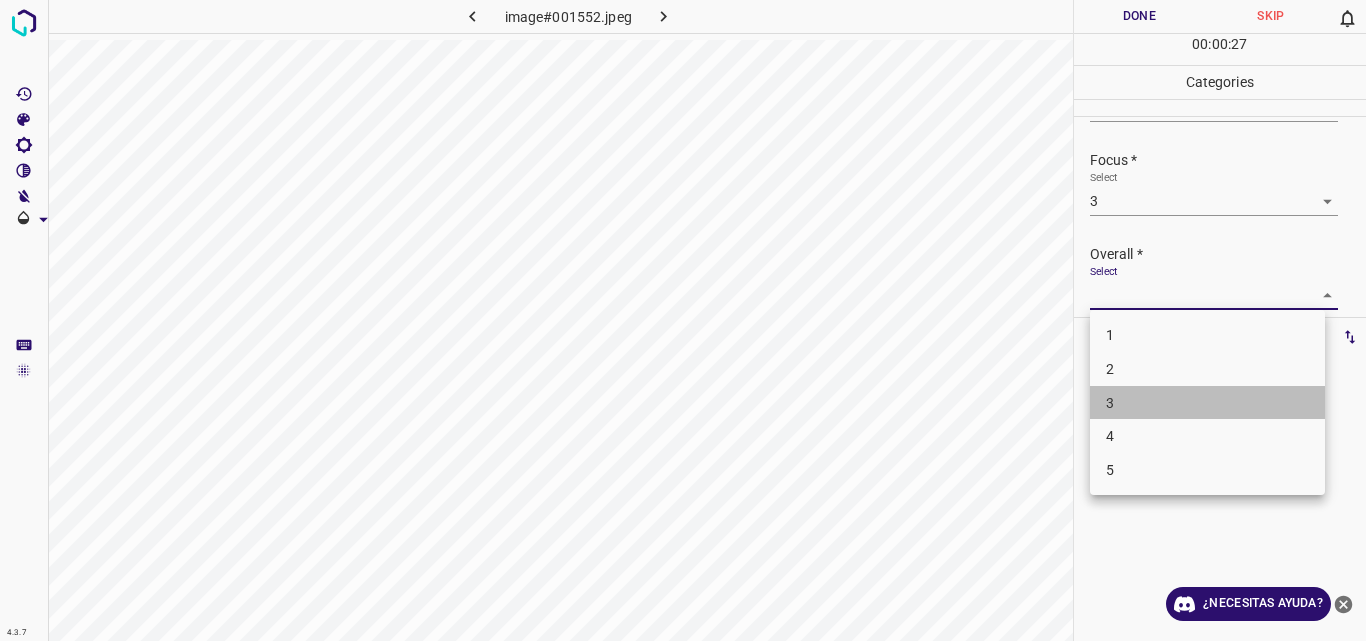 click on "3" at bounding box center (1207, 403) 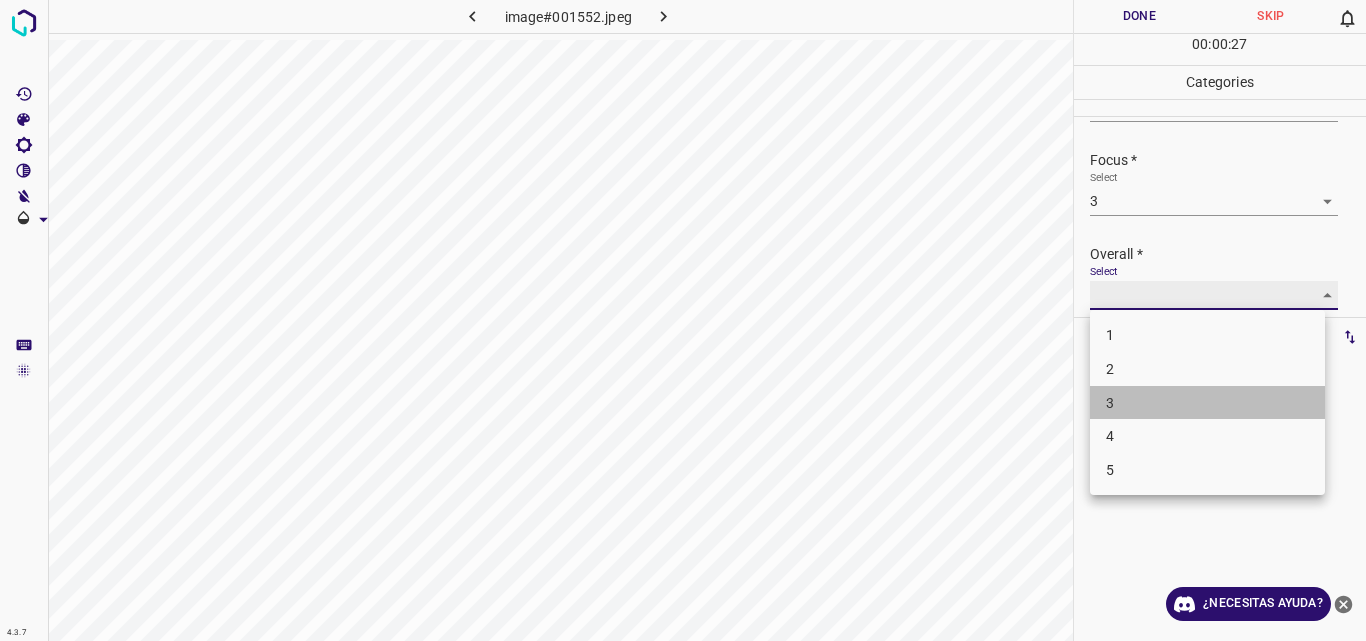 type on "3" 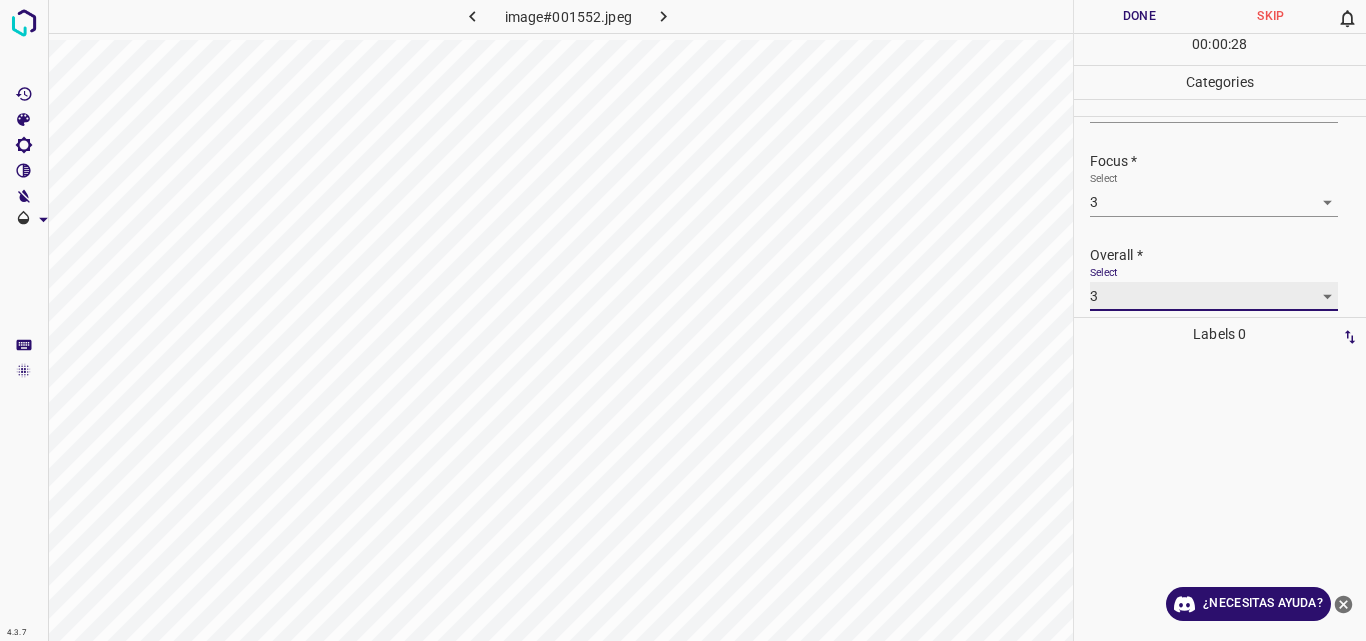 scroll, scrollTop: 84, scrollLeft: 0, axis: vertical 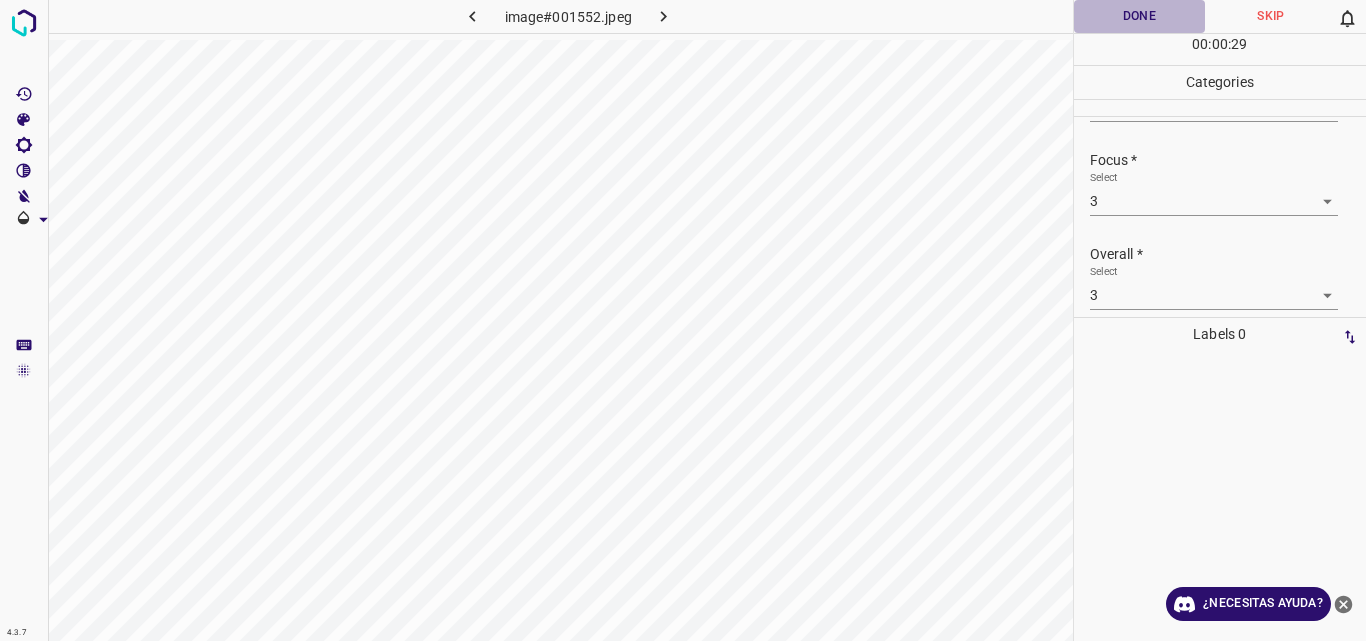 click on "Done" at bounding box center [1140, 16] 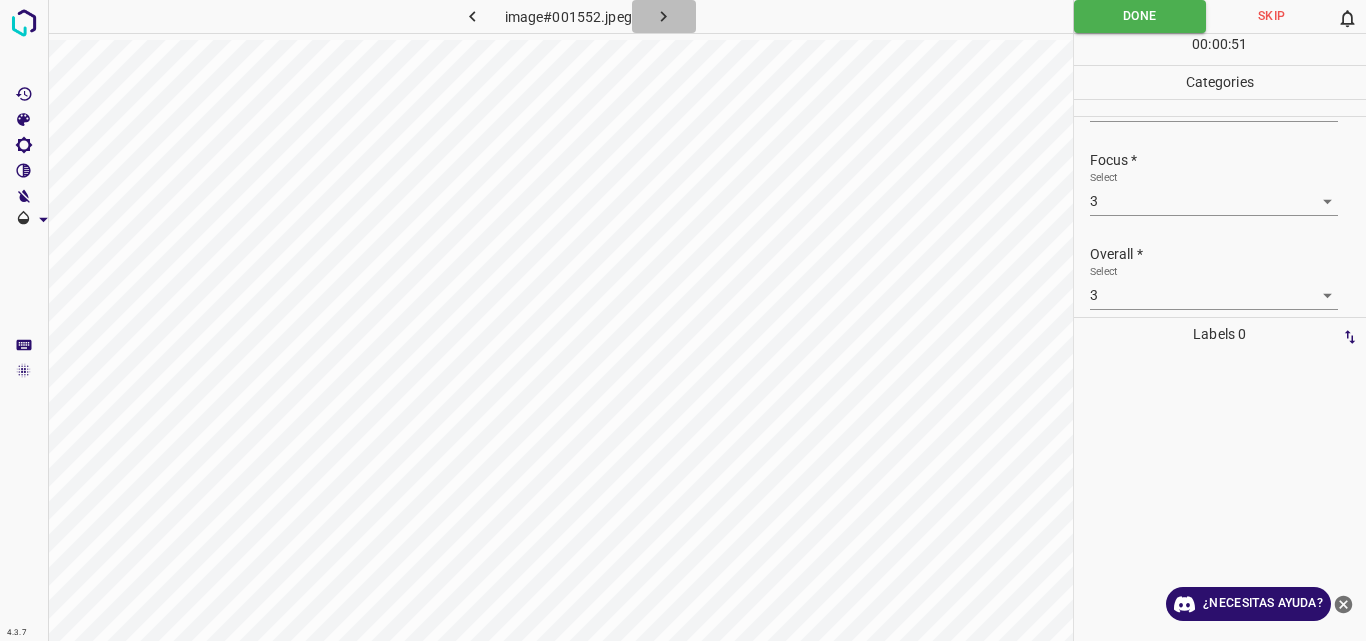 click 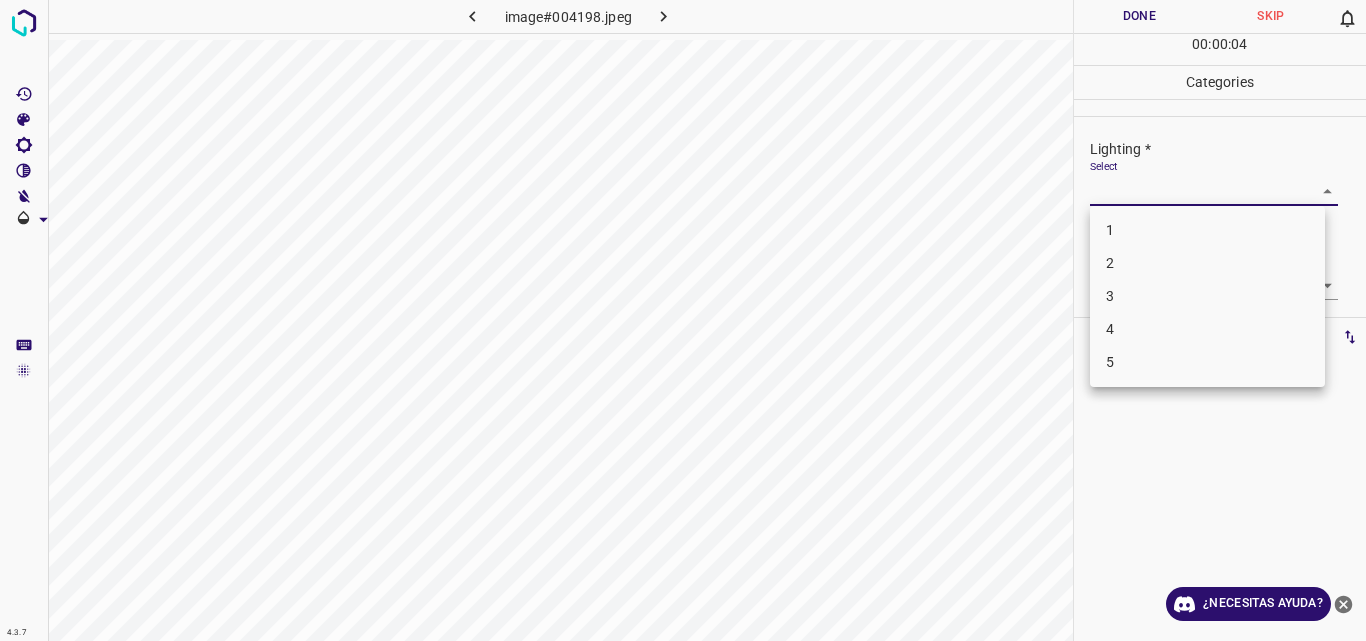 click on "4.3.7 image#004198.jpeg Done Skip 0 00   : 00   : 04   Categories Lighting *  Select ​ Focus *  Select ​ Overall *  Select ​ Labels   0 Categories 1 Lighting 2 Focus 3 Overall Tools Space Change between modes (Draw & Edit) I Auto labeling R Restore zoom M Zoom in N Zoom out Delete Delete selecte label Filters Z Restore filters X Saturation filter C Brightness filter V Contrast filter B Gray scale filter General O Download ¿Necesitas ayuda? Original text Rate this translation Your feedback will be used to help improve Google Translate - Texto - Esconder - Borrar 1 2 3 4 5" at bounding box center (683, 320) 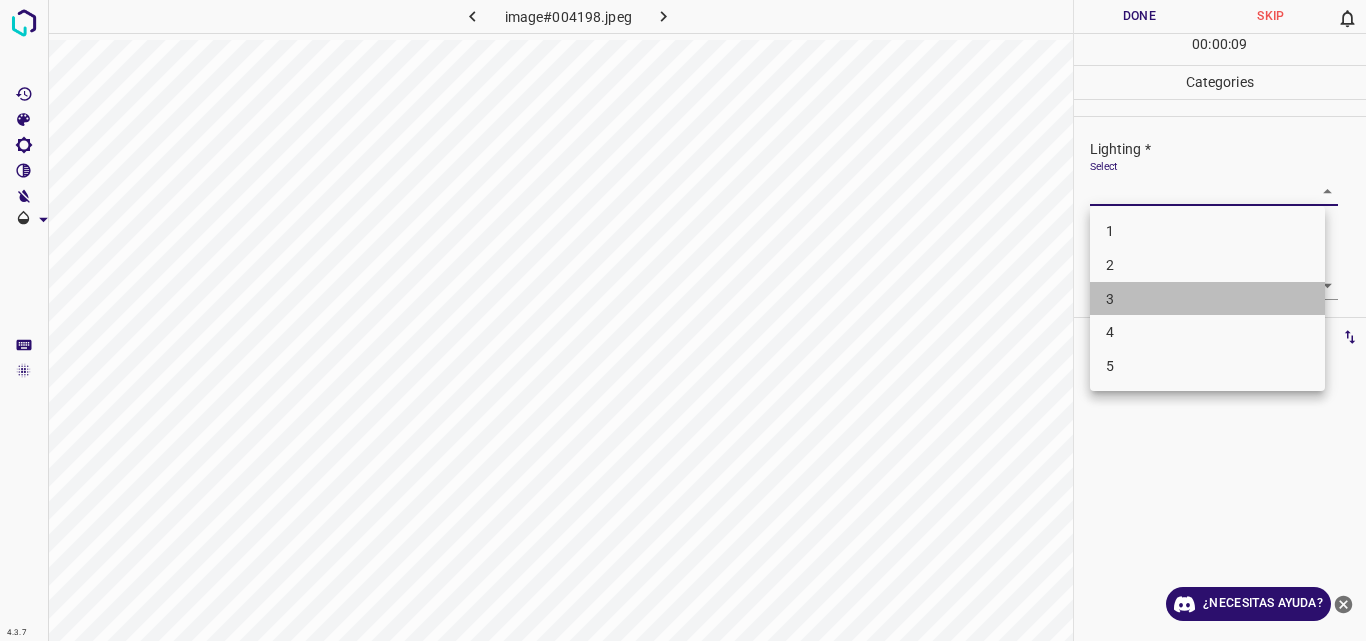 click on "3" at bounding box center (1207, 299) 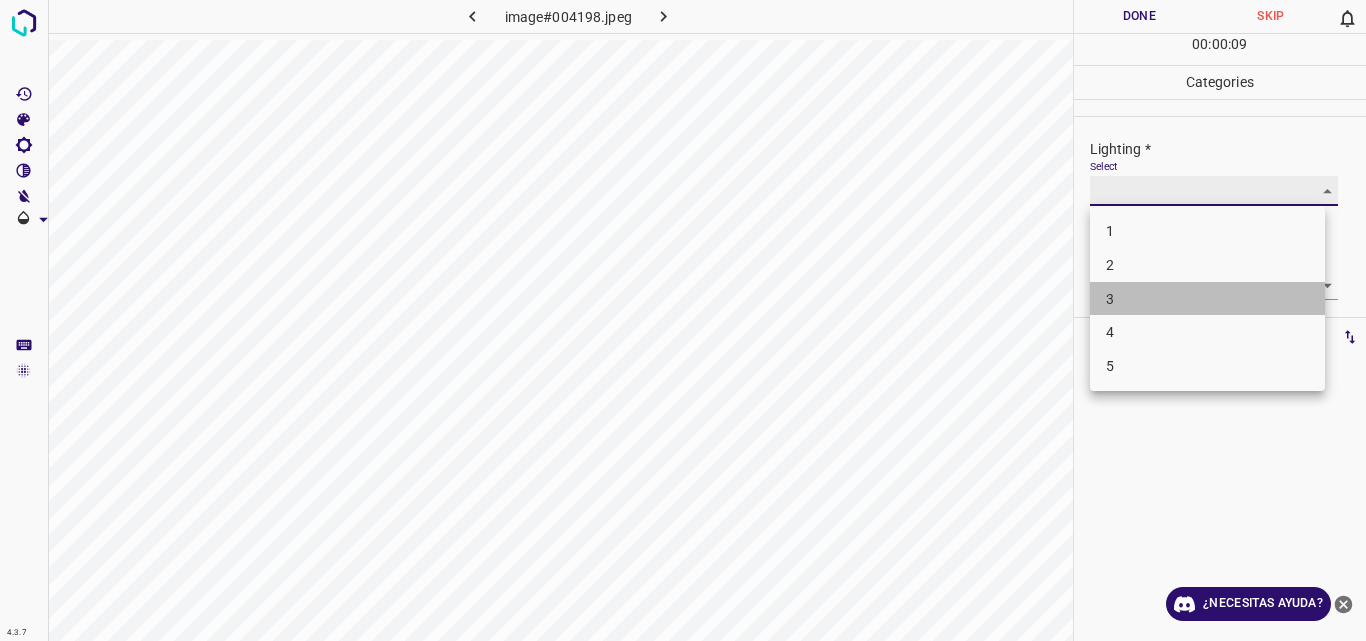 type on "3" 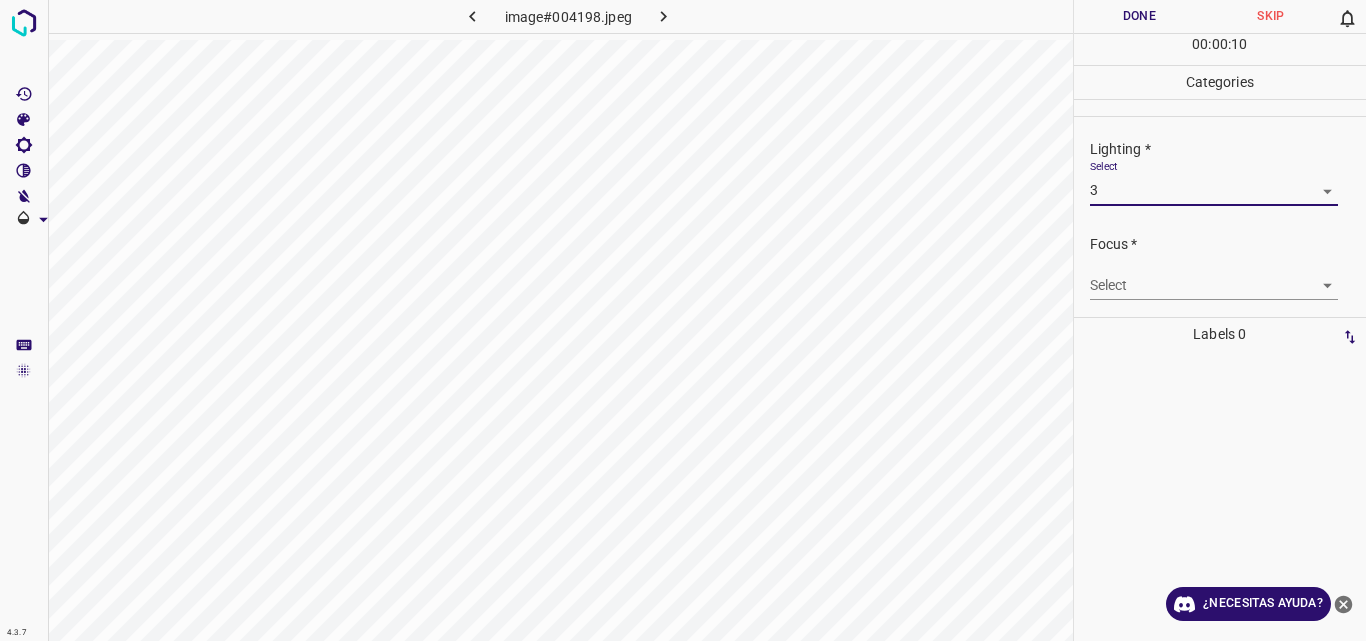 click on "4.3.7 image#004198.jpeg Done Skip 0 00   : 00   : 10   Categories Lighting *  Select 3 3 Focus *  Select ​ Overall *  Select ​ Labels   0 Categories 1 Lighting 2 Focus 3 Overall Tools Space Change between modes (Draw & Edit) I Auto labeling R Restore zoom M Zoom in N Zoom out Delete Delete selecte label Filters Z Restore filters X Saturation filter C Brightness filter V Contrast filter B Gray scale filter General O Download ¿Necesitas ayuda? Original text Rate this translation Your feedback will be used to help improve Google Translate - Texto - Esconder - Borrar" at bounding box center [683, 320] 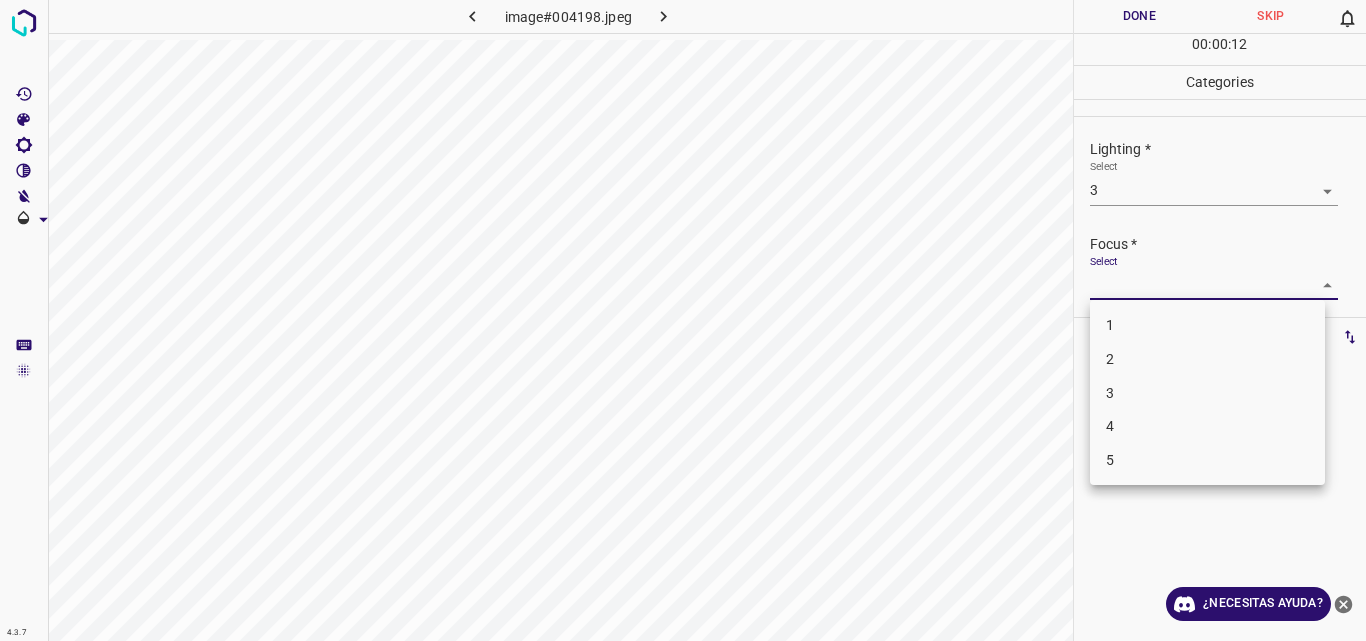 click on "3" at bounding box center (1207, 393) 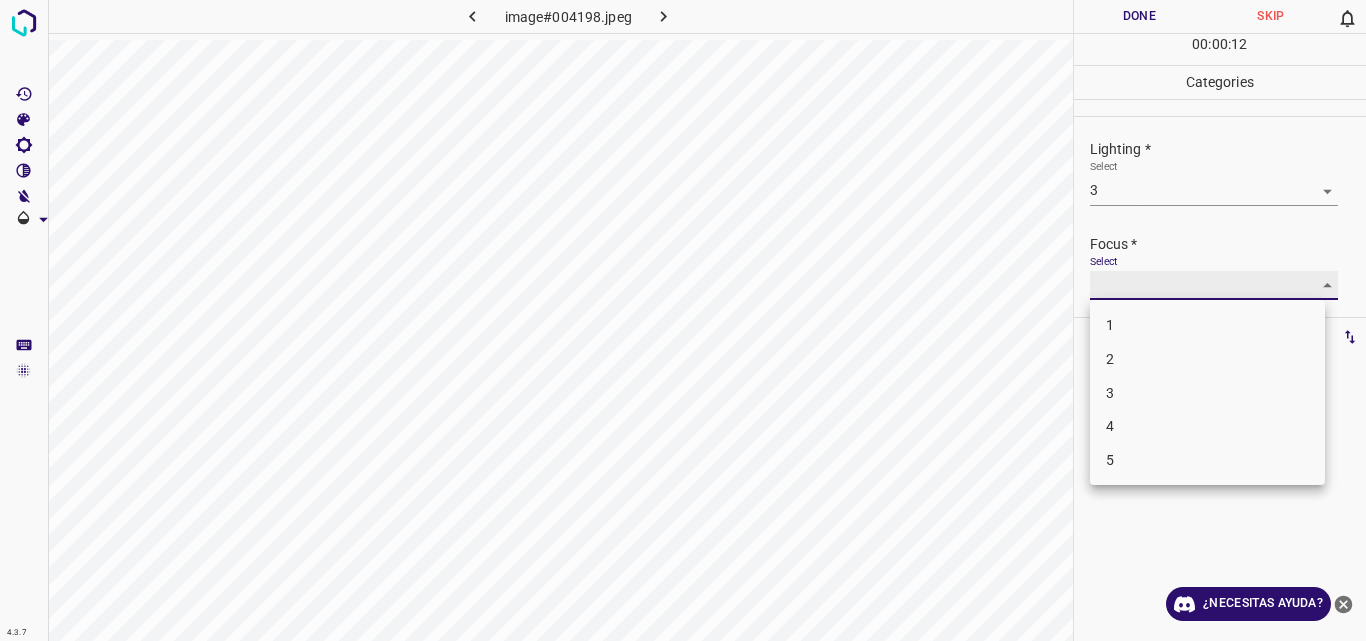 type on "3" 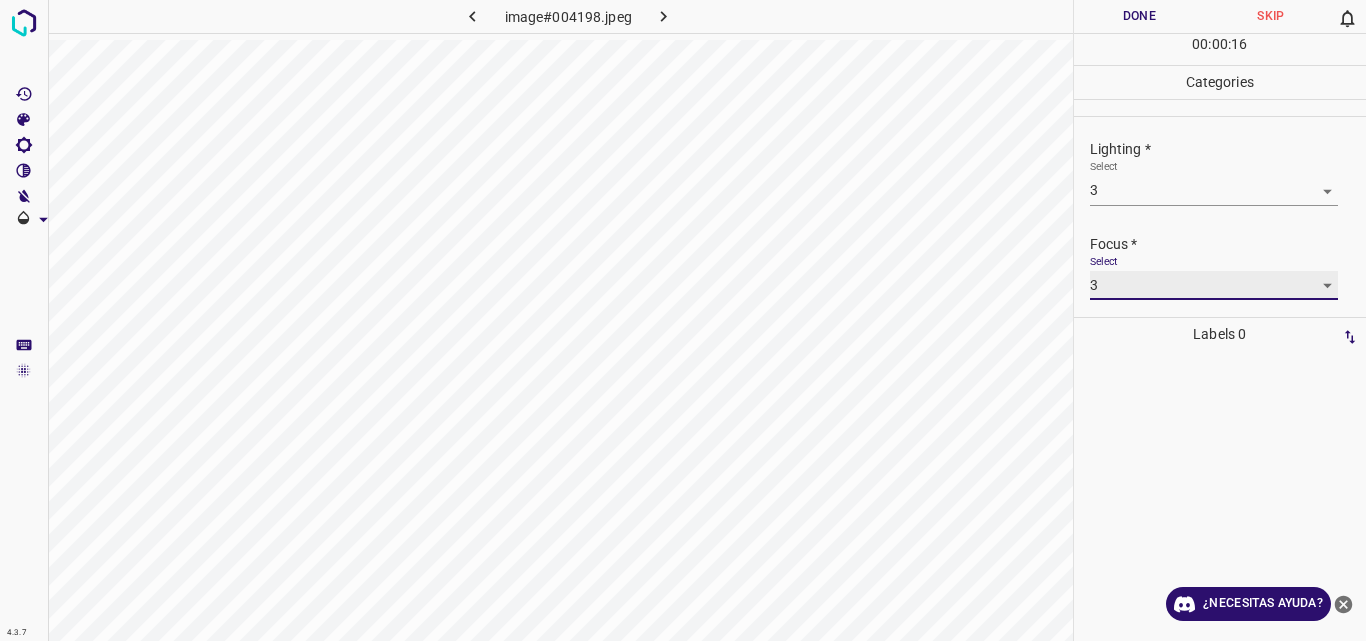 scroll, scrollTop: 98, scrollLeft: 0, axis: vertical 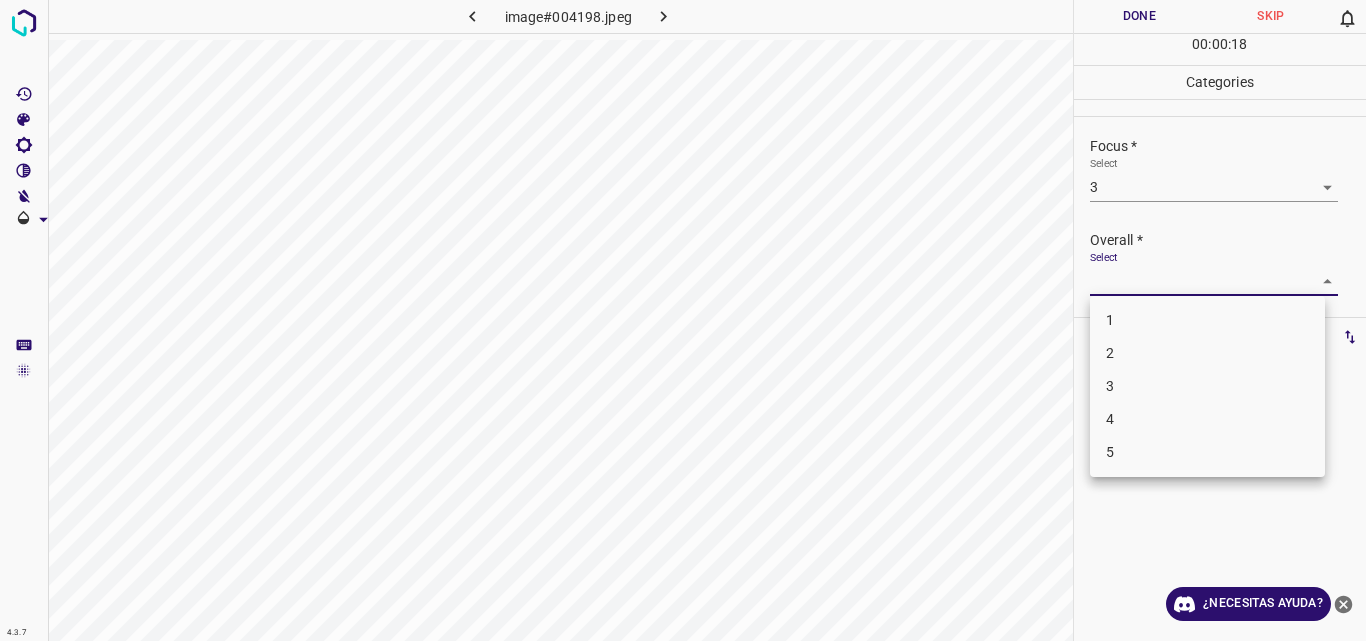 click on "4.3.7 image#004198.jpeg Done Skip 0 00   : 00   : 18   Categories Lighting *  Select 3 3 Focus *  Select 3 3 Overall *  Select ​ Labels   0 Categories 1 Lighting 2 Focus 3 Overall Tools Space Change between modes (Draw & Edit) I Auto labeling R Restore zoom M Zoom in N Zoom out Delete Delete selecte label Filters Z Restore filters X Saturation filter C Brightness filter V Contrast filter B Gray scale filter General O Download ¿Necesitas ayuda? Original text Rate this translation Your feedback will be used to help improve Google Translate - Texto - Esconder - Borrar 1 2 3 4 5" at bounding box center [683, 320] 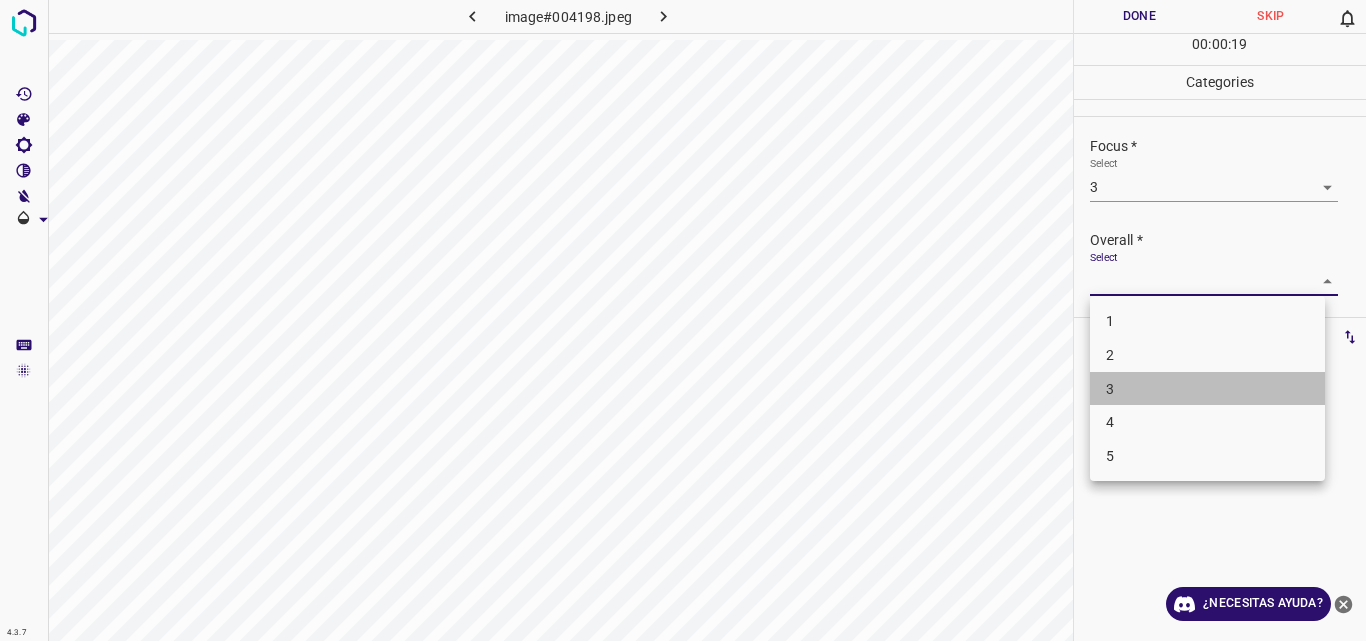 click on "3" at bounding box center [1207, 389] 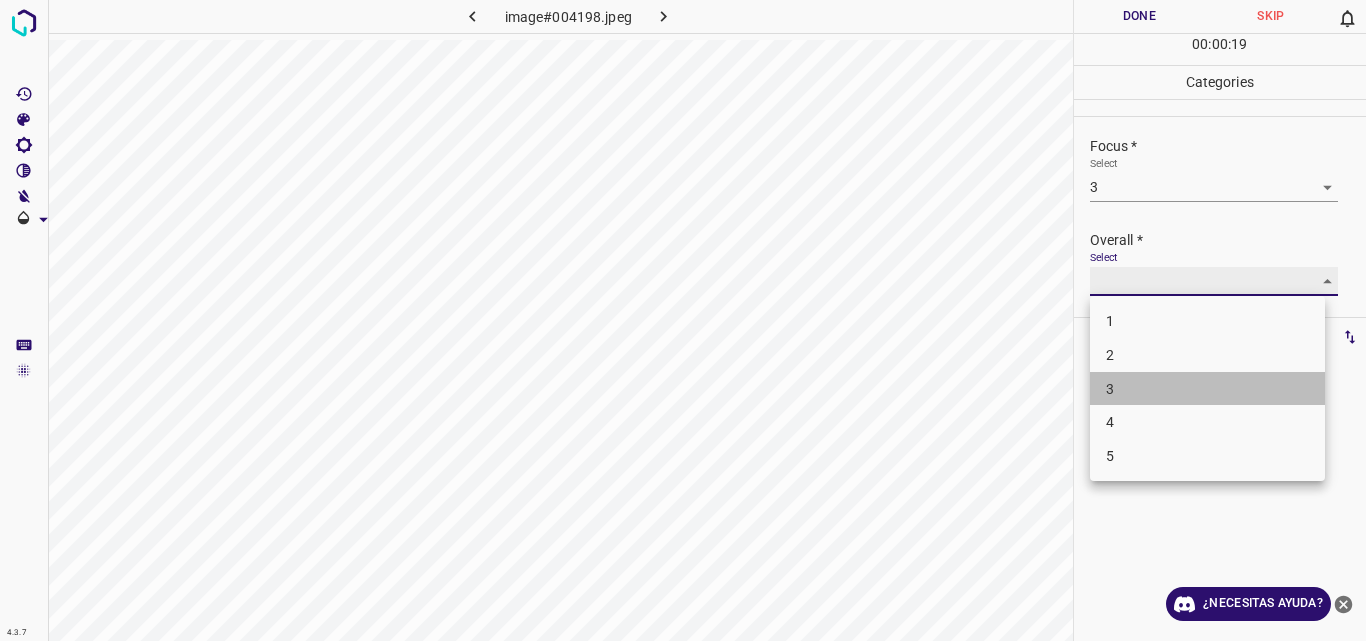 type on "3" 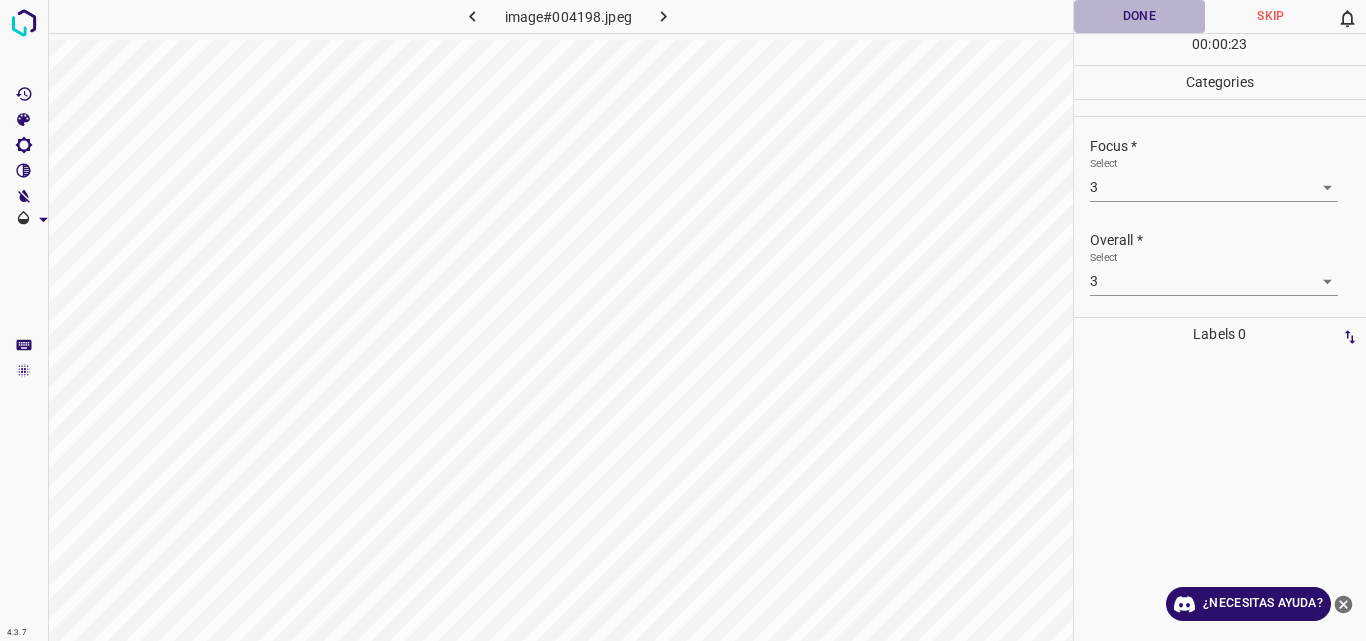 click on "Done" at bounding box center (1140, 16) 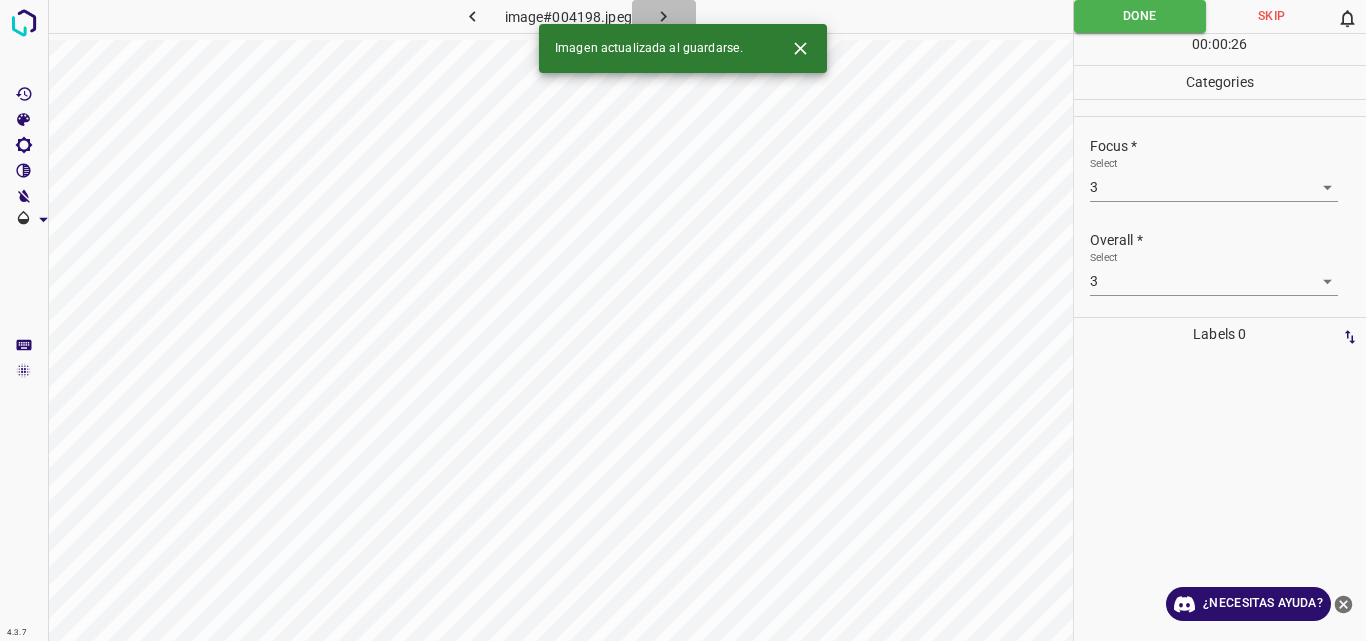click 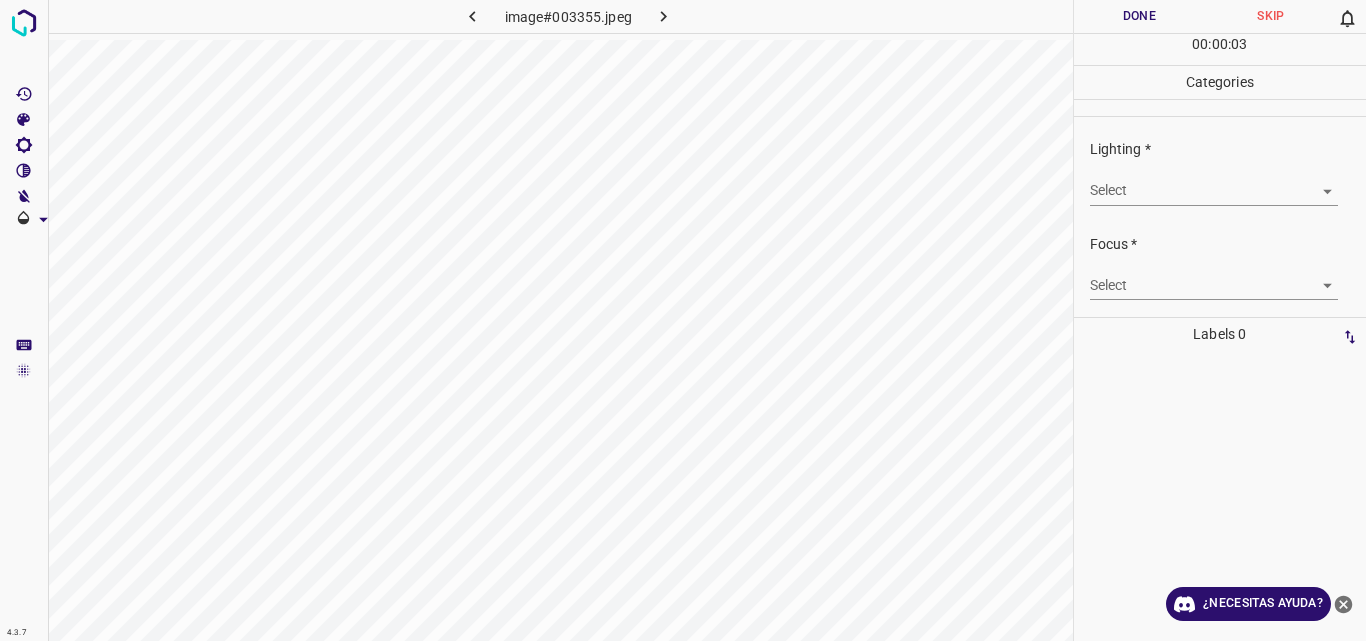 click on "4.3.7 image#003355.jpeg Done Skip 0 00   : 00   : 03   Categories Lighting *  Select ​ Focus *  Select ​ Overall *  Select ​ Labels   0 Categories 1 Lighting 2 Focus 3 Overall Tools Space Change between modes (Draw & Edit) I Auto labeling R Restore zoom M Zoom in N Zoom out Delete Delete selecte label Filters Z Restore filters X Saturation filter C Brightness filter V Contrast filter B Gray scale filter General O Download ¿Necesitas ayuda? Original text Rate this translation Your feedback will be used to help improve Google Translate - Texto - Esconder - Borrar" at bounding box center [683, 320] 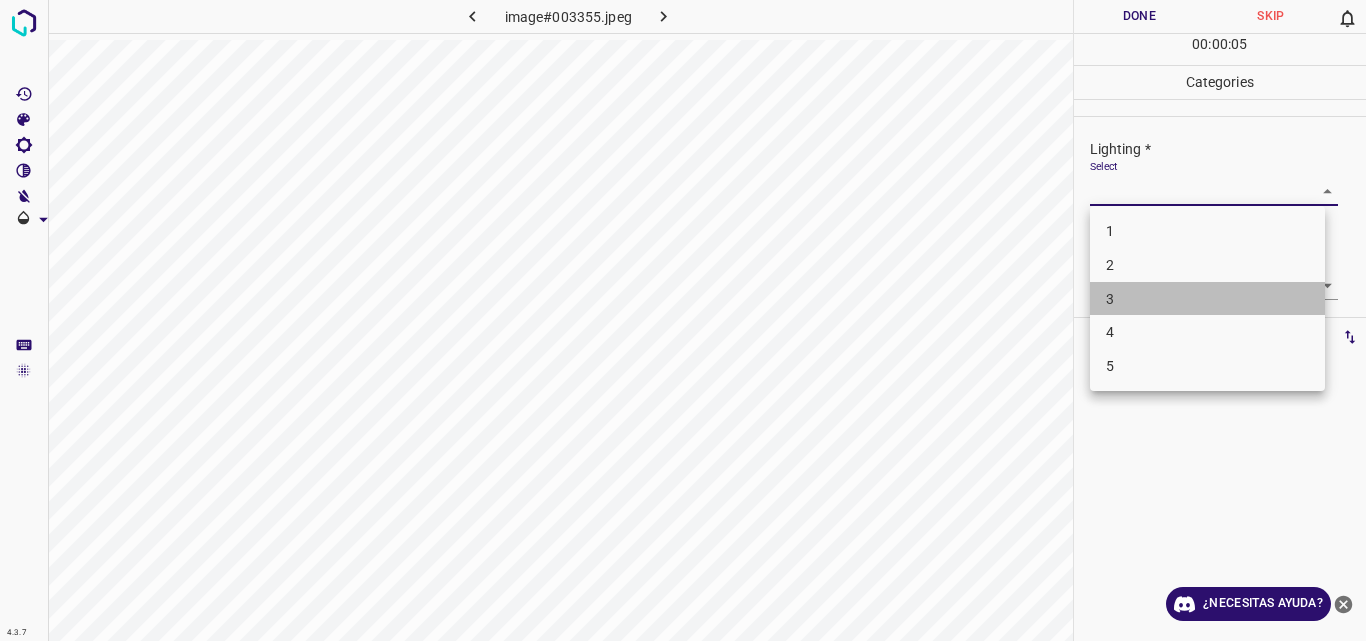 click on "3" at bounding box center (1207, 299) 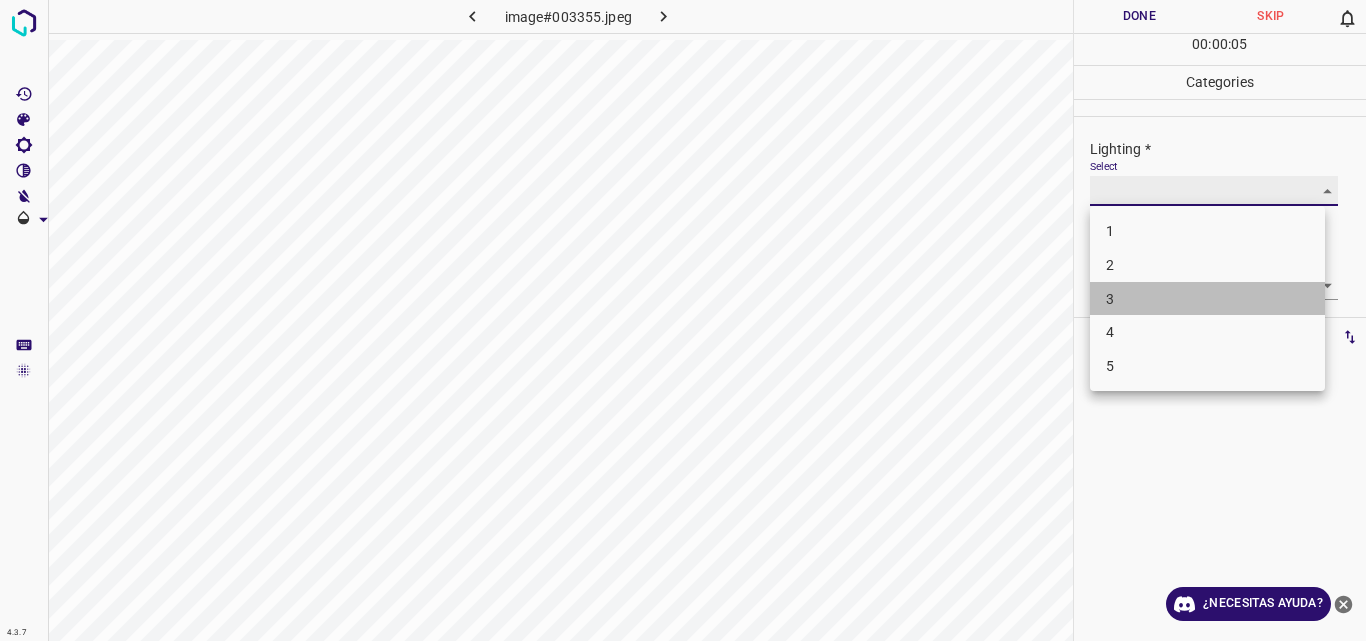 type on "3" 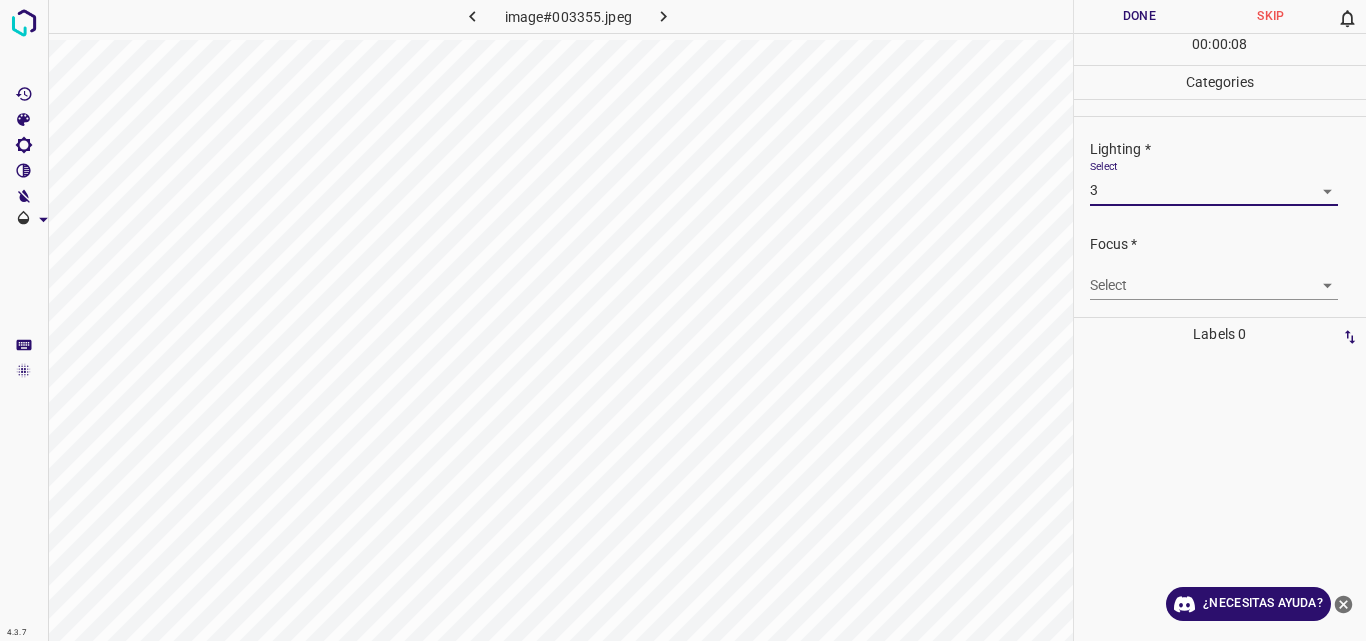 click on "4.3.7 image#003355.jpeg Done Skip 0 00   : 00   : 08   Categories Lighting *  Select 3 3 Focus *  Select ​ Overall *  Select ​ Labels   0 Categories 1 Lighting 2 Focus 3 Overall Tools Space Change between modes (Draw & Edit) I Auto labeling R Restore zoom M Zoom in N Zoom out Delete Delete selecte label Filters Z Restore filters X Saturation filter C Brightness filter V Contrast filter B Gray scale filter General O Download ¿Necesitas ayuda? Original text Rate this translation Your feedback will be used to help improve Google Translate - Texto - Esconder - Borrar" at bounding box center [683, 320] 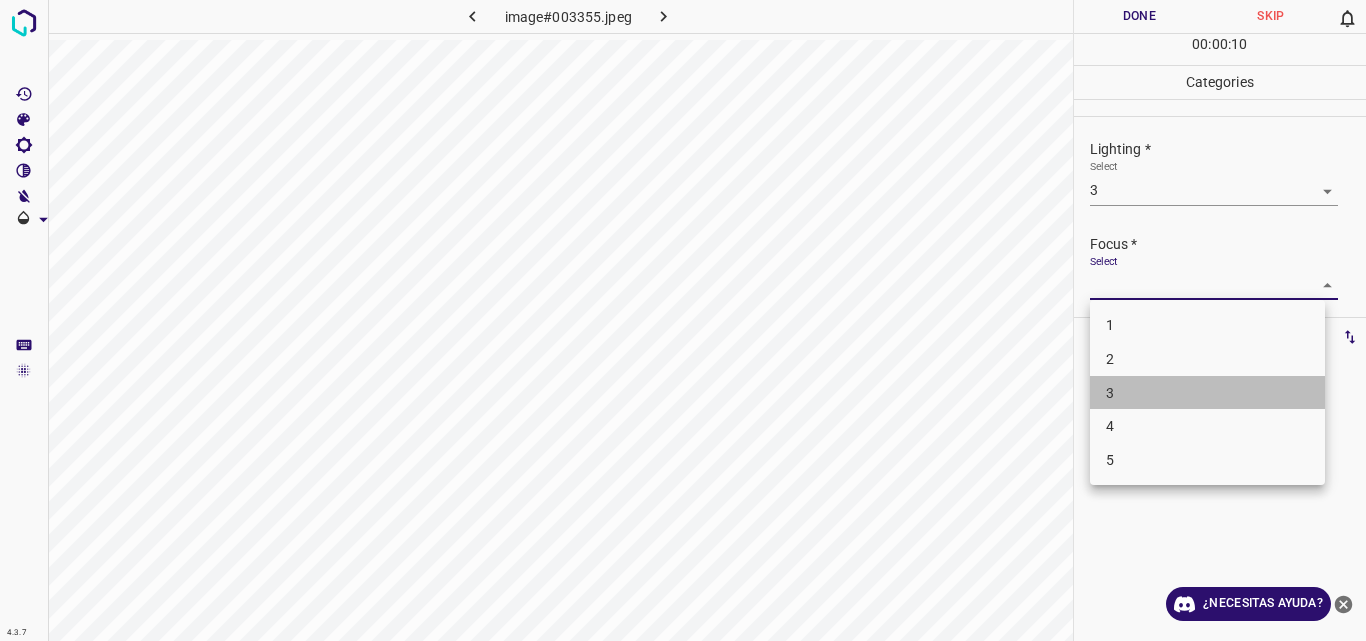 click on "3" at bounding box center [1207, 393] 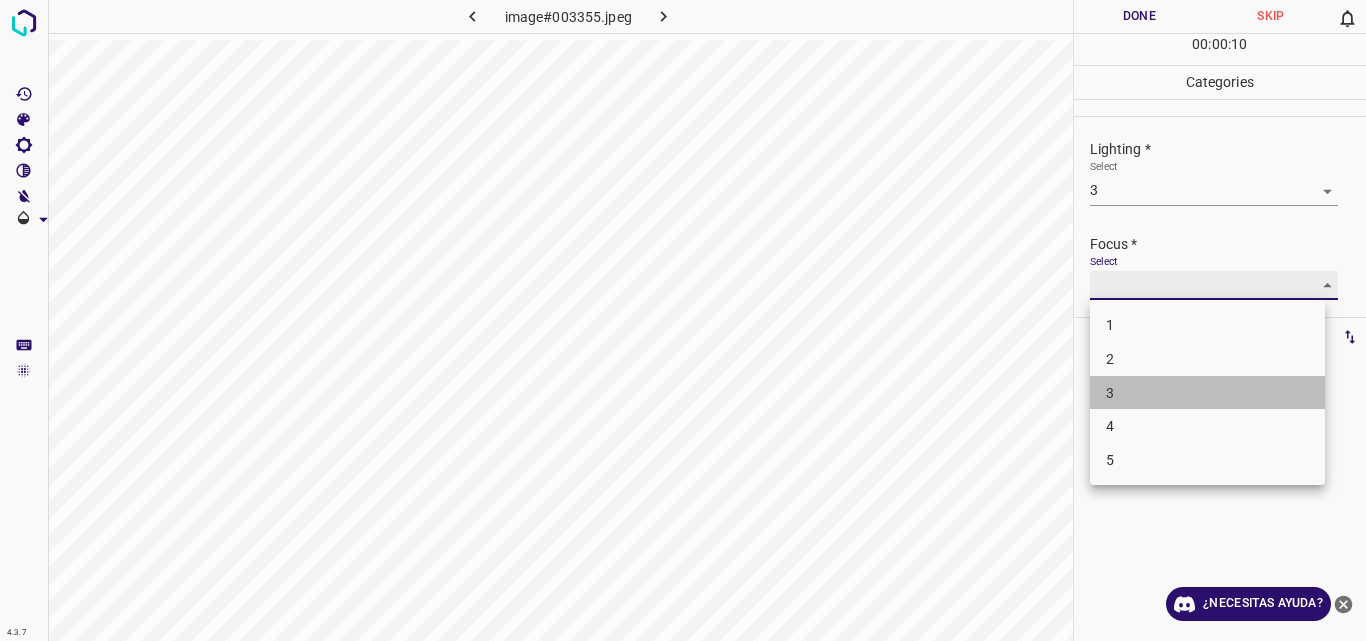 type on "3" 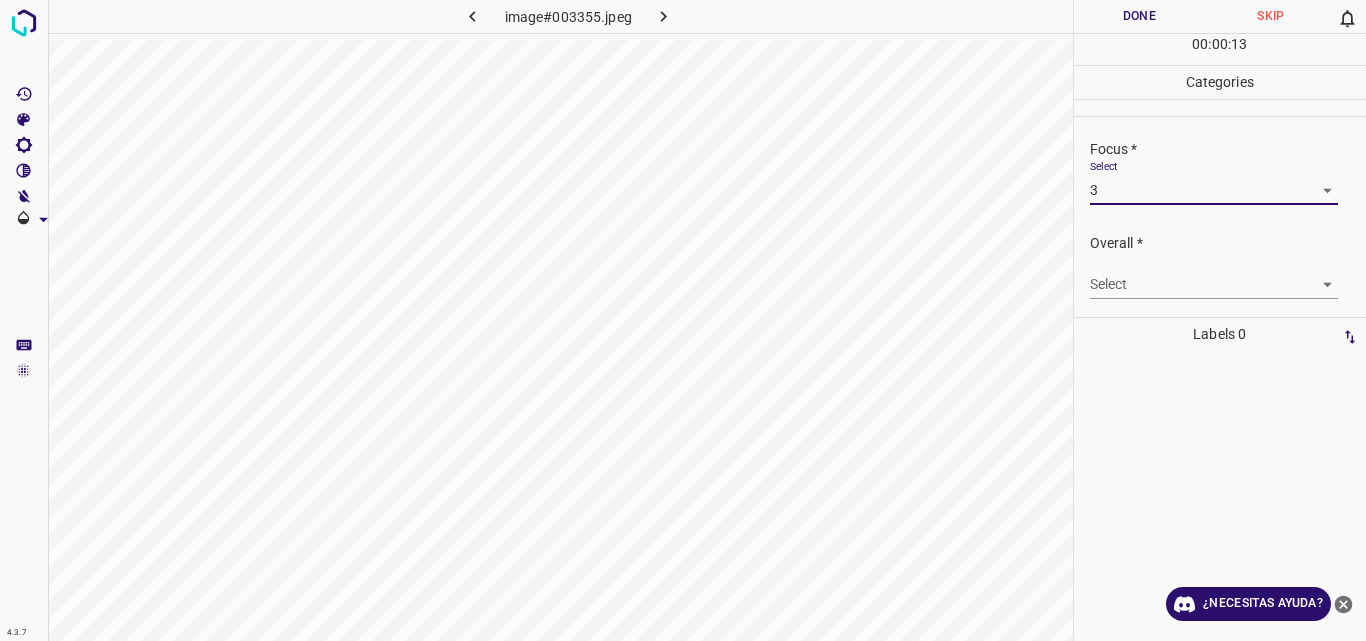 click on "Lighting *  Select 3 3 Focus *  Select 3 3 Overall *  Select ​" at bounding box center [1220, 217] 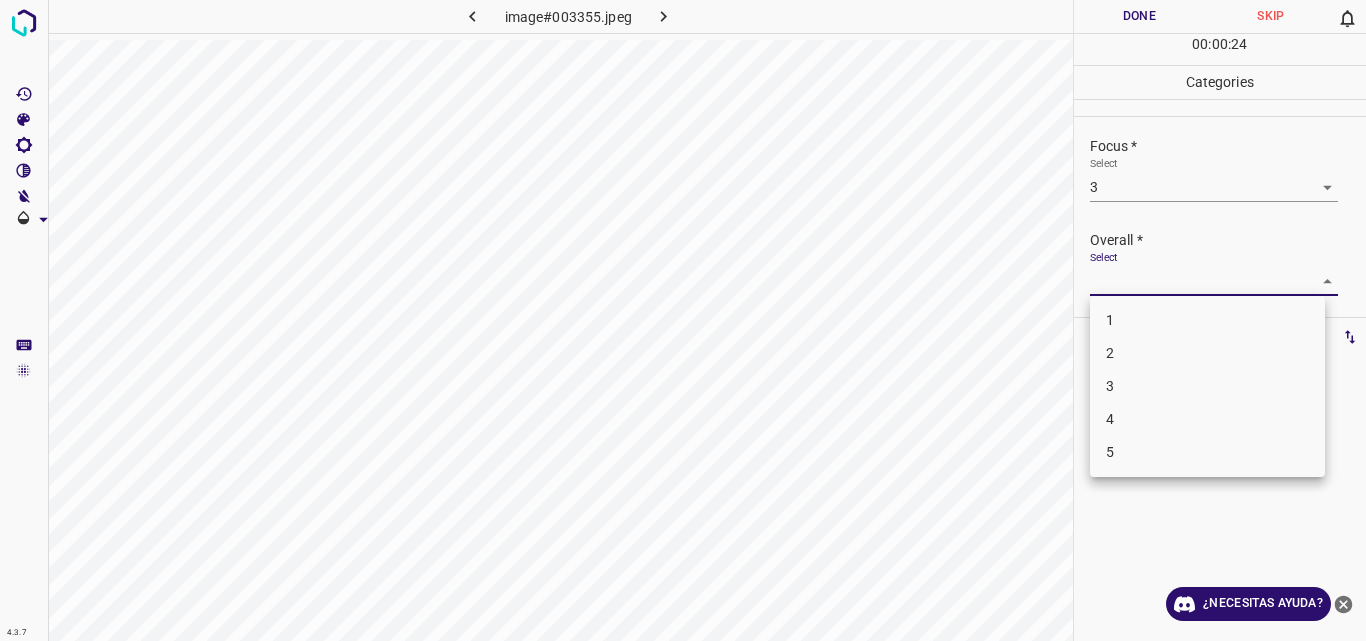 click on "4.3.7 image#003355.jpeg Done Skip 0 00   : 00   : 24   Categories Lighting *  Select 3 3 Focus *  Select 3 3 Overall *  Select ​ Labels   0 Categories 1 Lighting 2 Focus 3 Overall Tools Space Change between modes (Draw & Edit) I Auto labeling R Restore zoom M Zoom in N Zoom out Delete Delete selecte label Filters Z Restore filters X Saturation filter C Brightness filter V Contrast filter B Gray scale filter General O Download ¿Necesitas ayuda? Original text Rate this translation Your feedback will be used to help improve Google Translate - Texto - Esconder - Borrar 1 2 3 4 5" at bounding box center (683, 320) 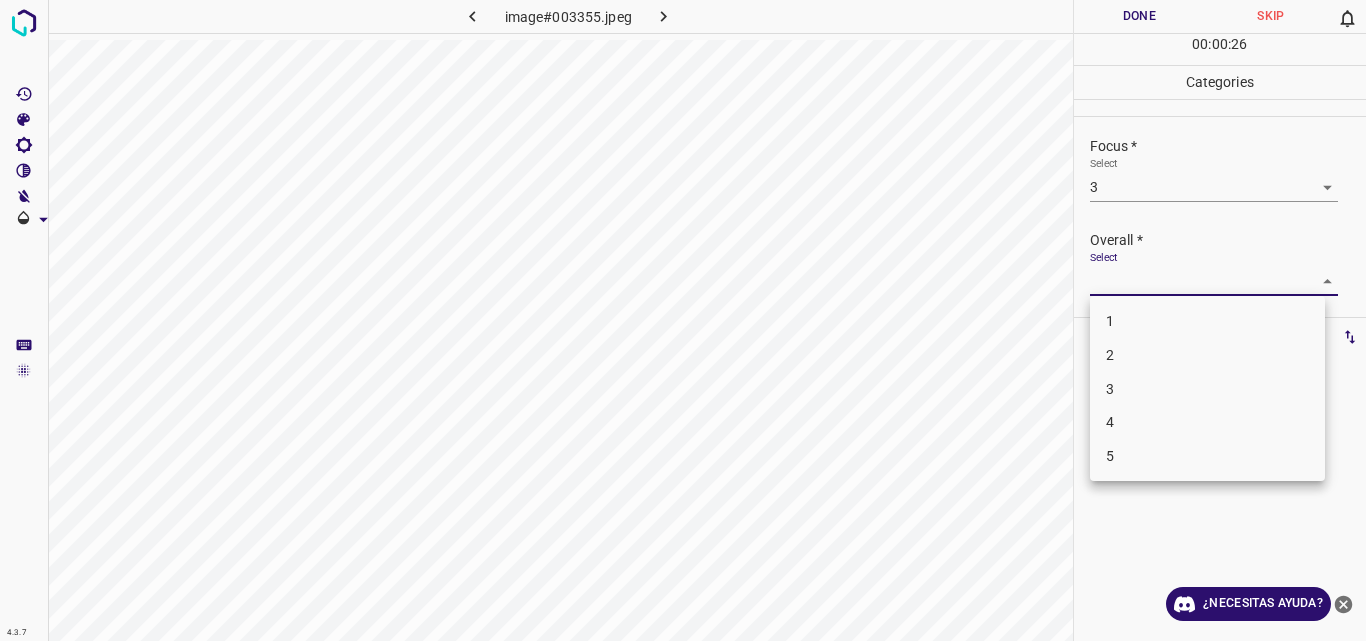 click on "3" at bounding box center (1207, 389) 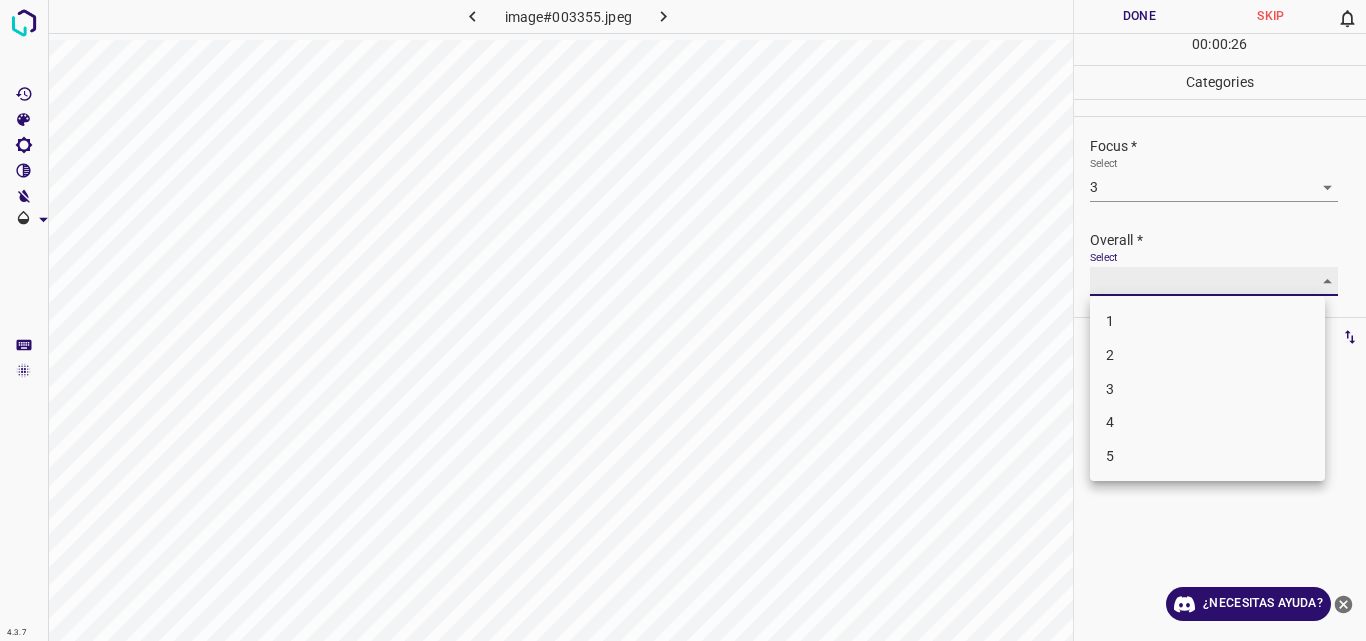 type on "3" 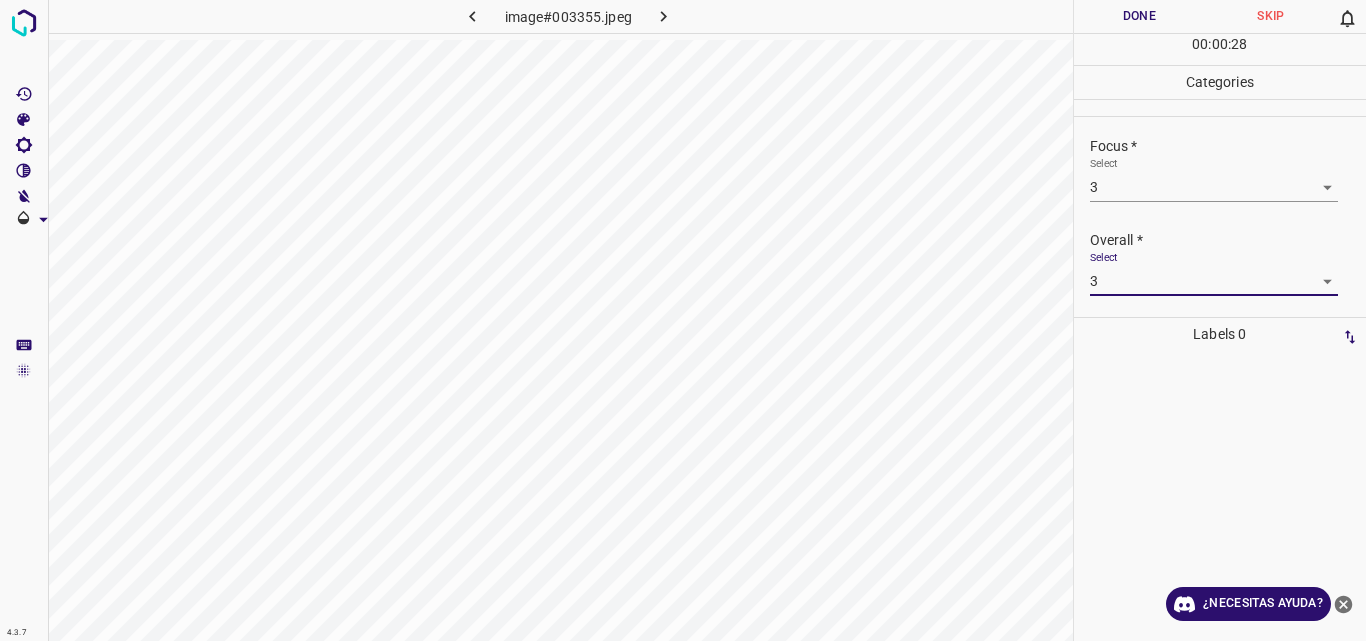 click on "Done" at bounding box center (1140, 16) 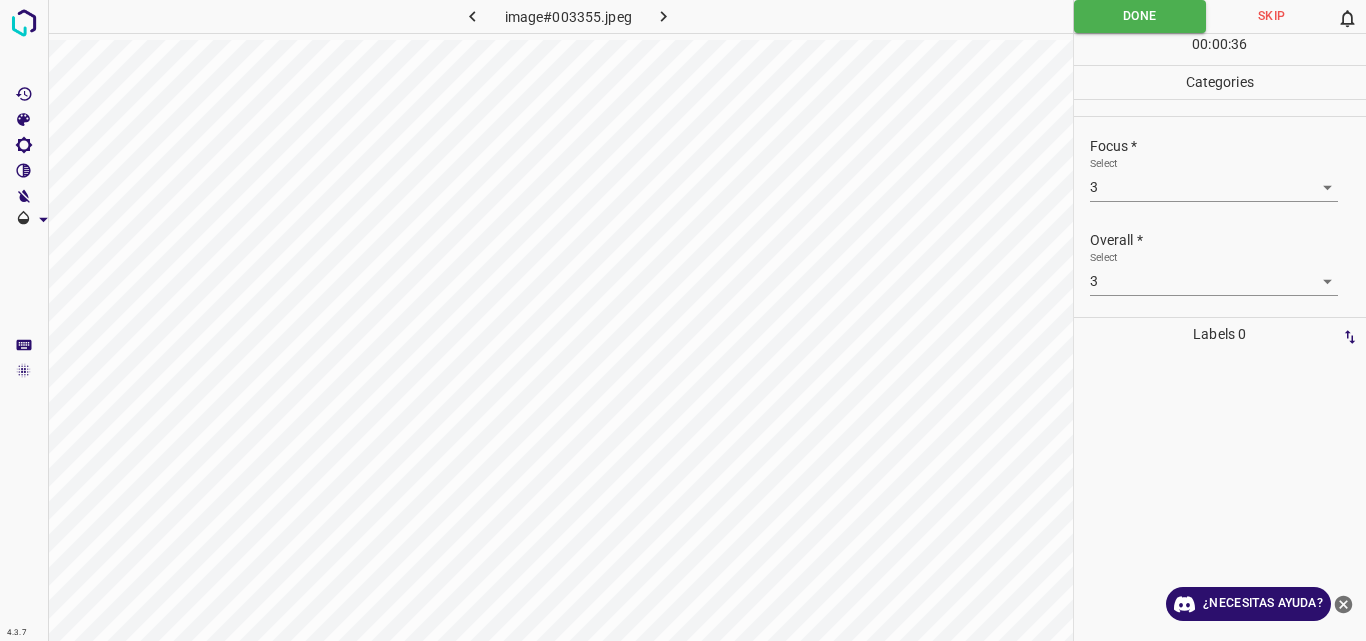 click 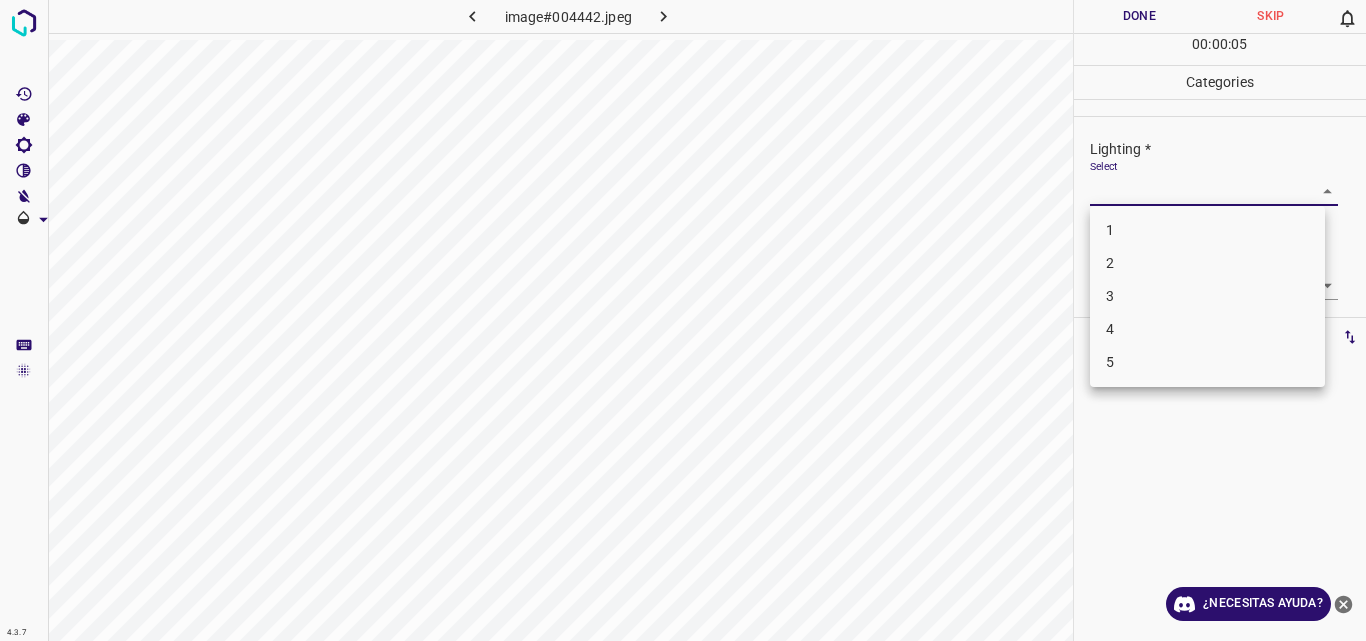 click on "4.3.7 image#004442.jpeg Done Skip 0 00   : 00   : 05   Categories Lighting *  Select ​ Focus *  Select ​ Overall *  Select ​ Labels   0 Categories 1 Lighting 2 Focus 3 Overall Tools Space Change between modes (Draw & Edit) I Auto labeling R Restore zoom M Zoom in N Zoom out Delete Delete selecte label Filters Z Restore filters X Saturation filter C Brightness filter V Contrast filter B Gray scale filter General O Download ¿Necesitas ayuda? Original text Rate this translation Your feedback will be used to help improve Google Translate - Texto - Esconder - Borrar 1 2 3 4 5" at bounding box center [683, 320] 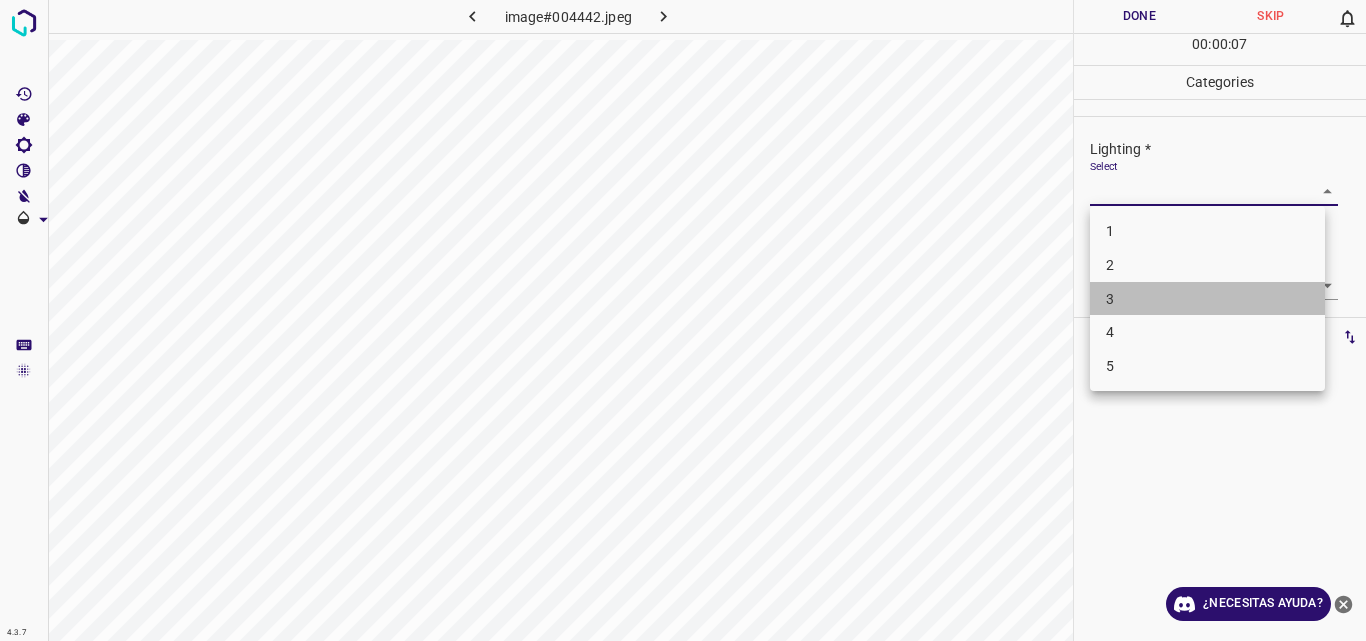 click on "3" at bounding box center (1207, 299) 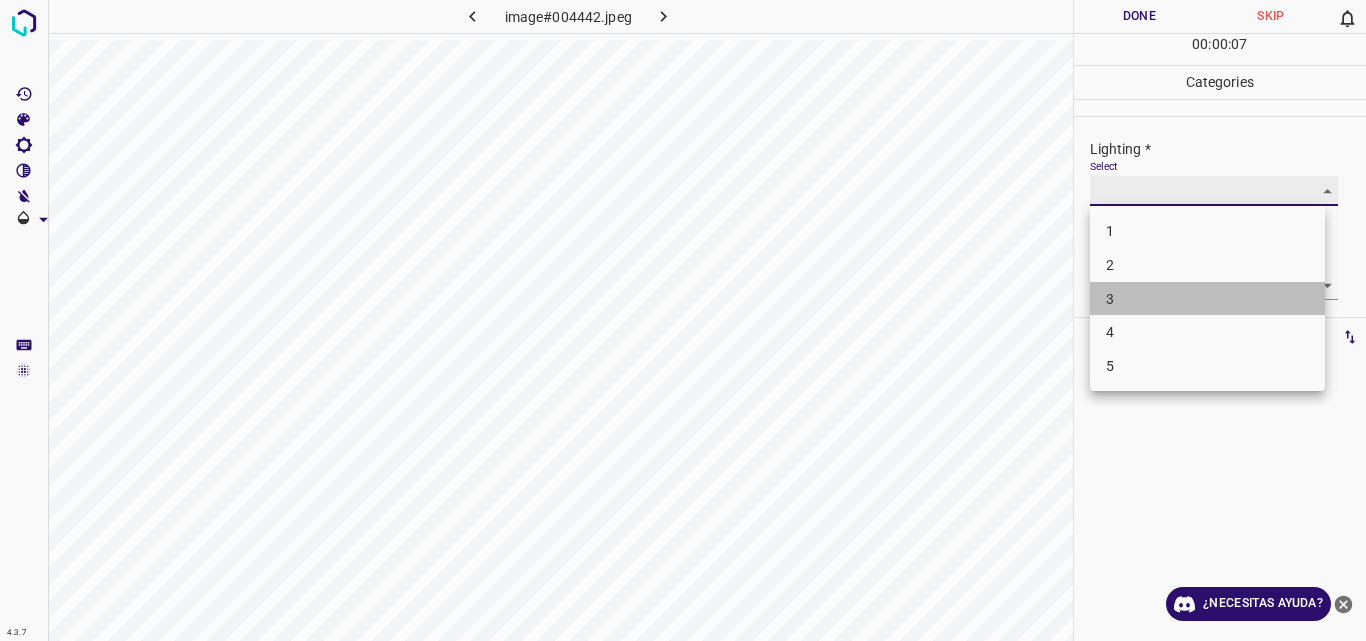 type on "3" 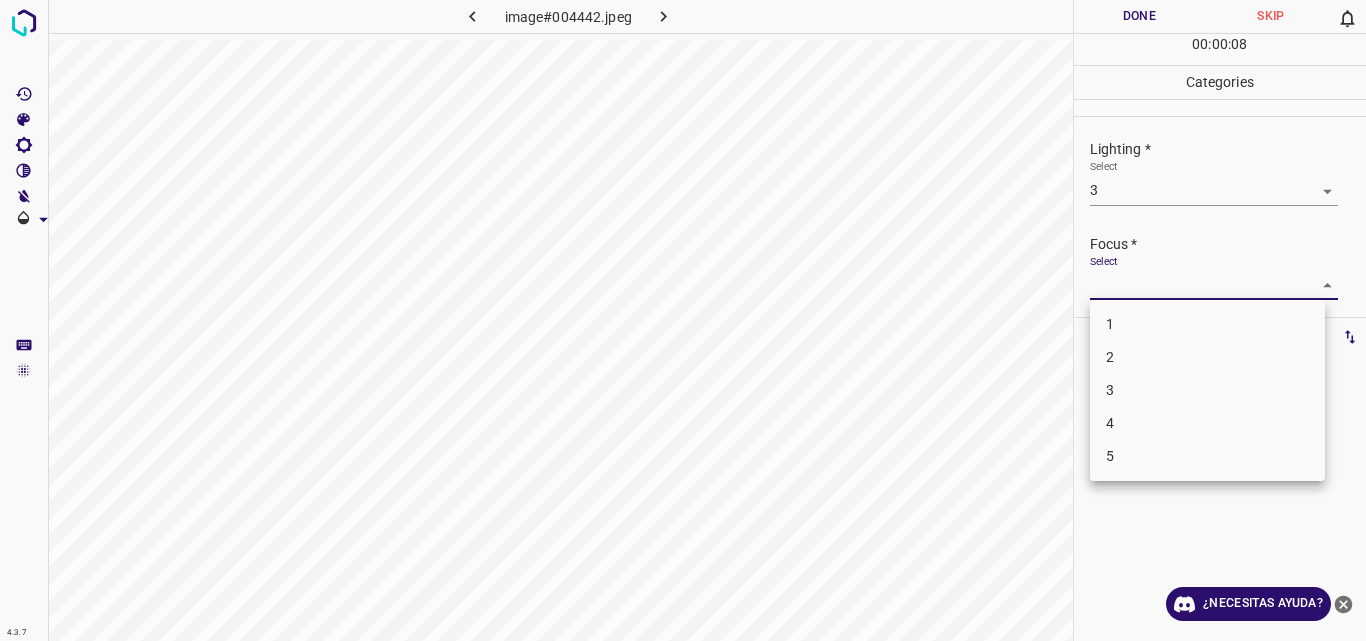 click on "4.3.7 image#004442.jpeg Done Skip 0 00   : 00   : 08   Categories Lighting *  Select 3 3 Focus *  Select ​ Overall *  Select ​ Labels   0 Categories 1 Lighting 2 Focus 3 Overall Tools Space Change between modes (Draw & Edit) I Auto labeling R Restore zoom M Zoom in N Zoom out Delete Delete selecte label Filters Z Restore filters X Saturation filter C Brightness filter V Contrast filter B Gray scale filter General O Download ¿Necesitas ayuda? Original text Rate this translation Your feedback will be used to help improve Google Translate - Texto - Esconder - Borrar 1 2 3 4 5" at bounding box center (683, 320) 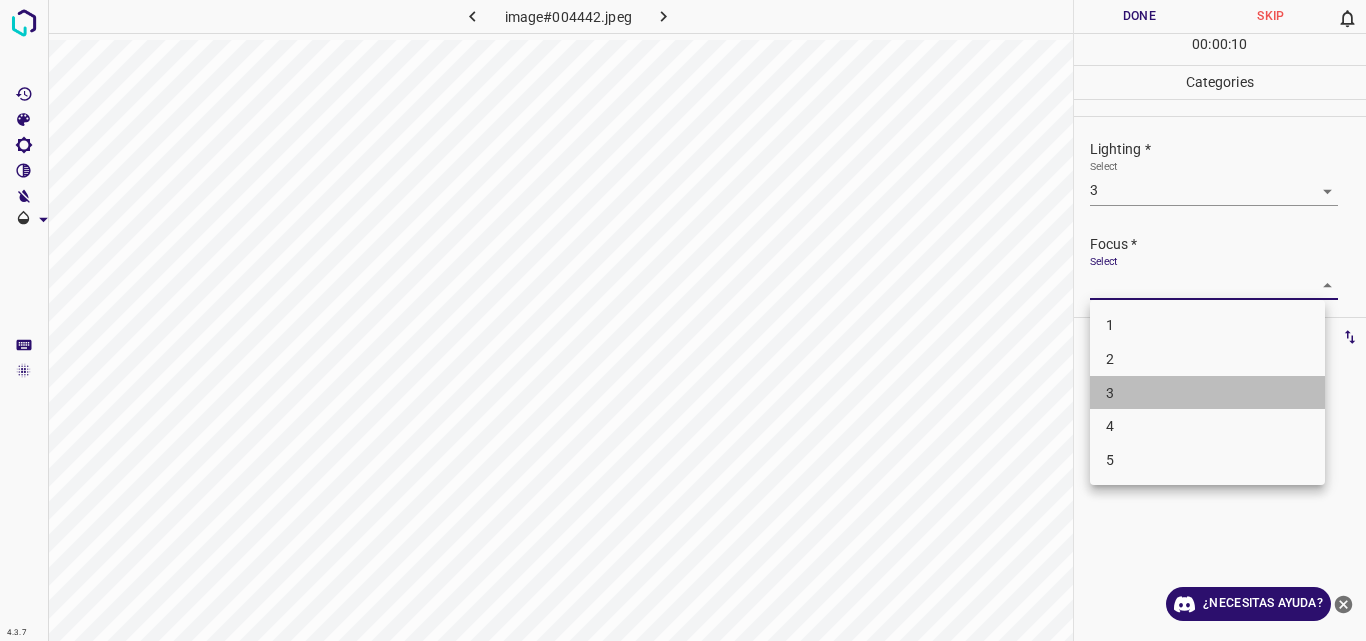 click on "3" at bounding box center (1207, 393) 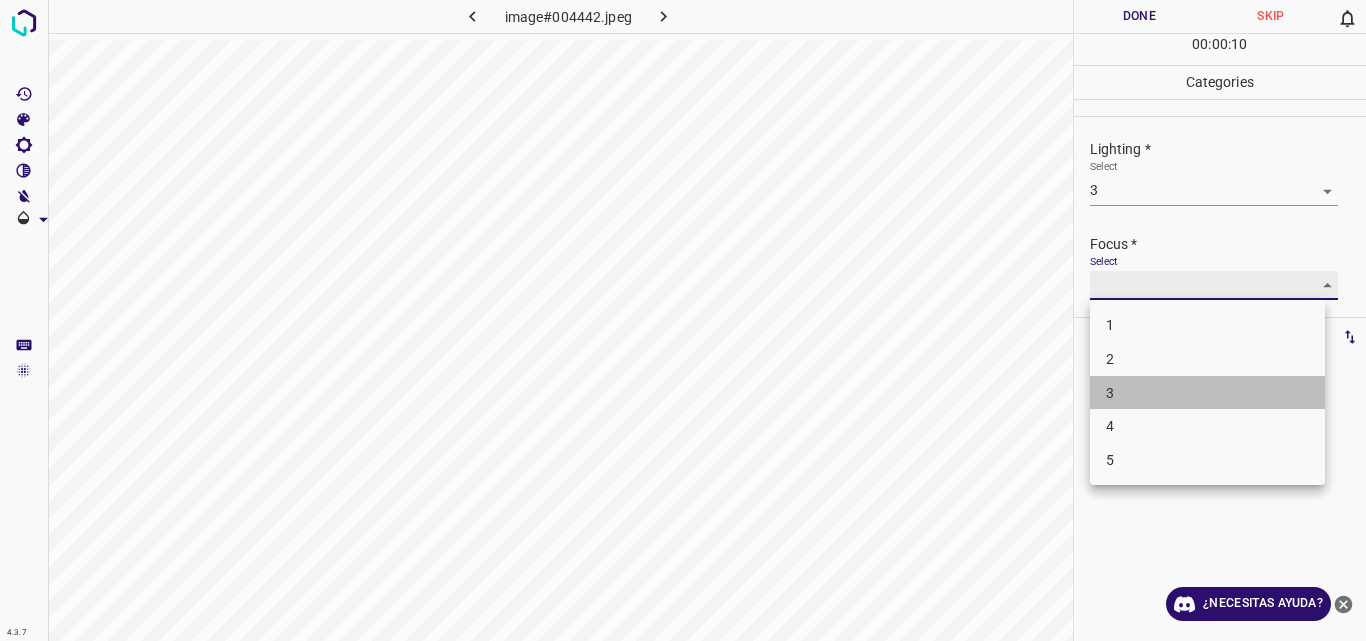 type on "3" 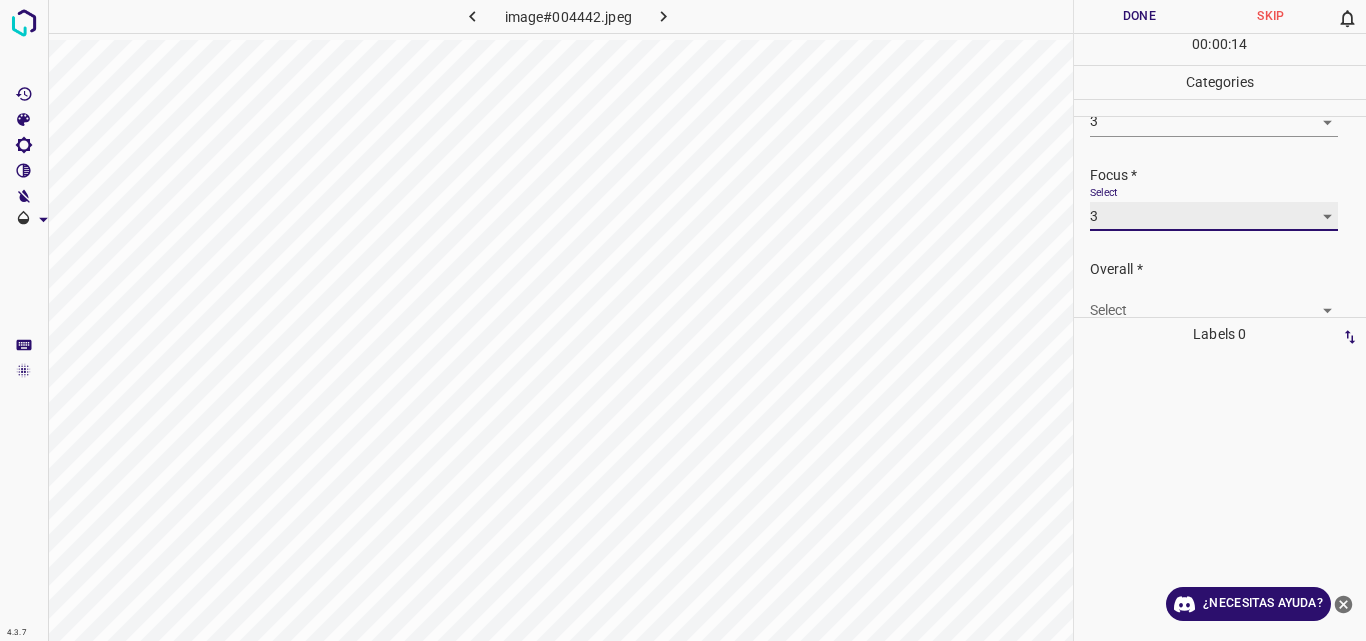 scroll, scrollTop: 98, scrollLeft: 0, axis: vertical 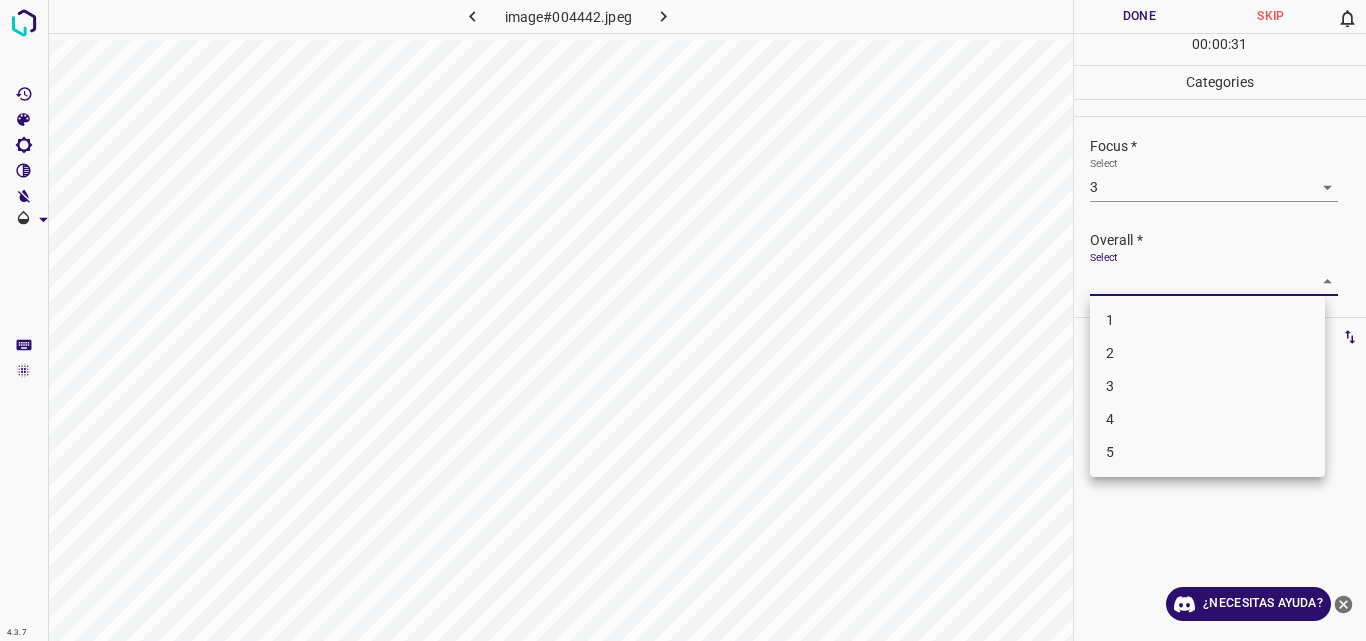 click on "4.3.7 image#004442.jpeg Done Skip 0 00   : 00   : 31   Categories Lighting *  Select 3 3 Focus *  Select 3 3 Overall *  Select ​ Labels   0 Categories 1 Lighting 2 Focus 3 Overall Tools Space Change between modes (Draw & Edit) I Auto labeling R Restore zoom M Zoom in N Zoom out Delete Delete selecte label Filters Z Restore filters X Saturation filter C Brightness filter V Contrast filter B Gray scale filter General O Download ¿Necesitas ayuda? Original text Rate this translation Your feedback will be used to help improve Google Translate - Texto - Esconder - Borrar 1 2 3 4 5" at bounding box center [683, 320] 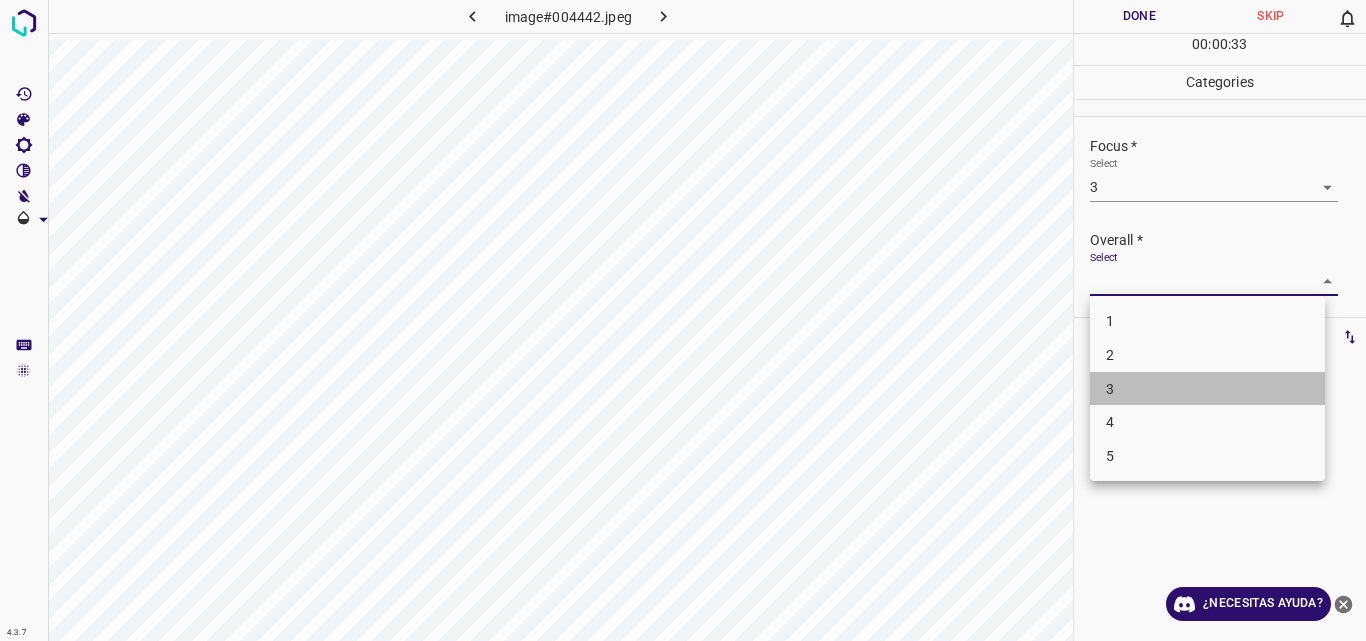 click on "3" at bounding box center (1207, 389) 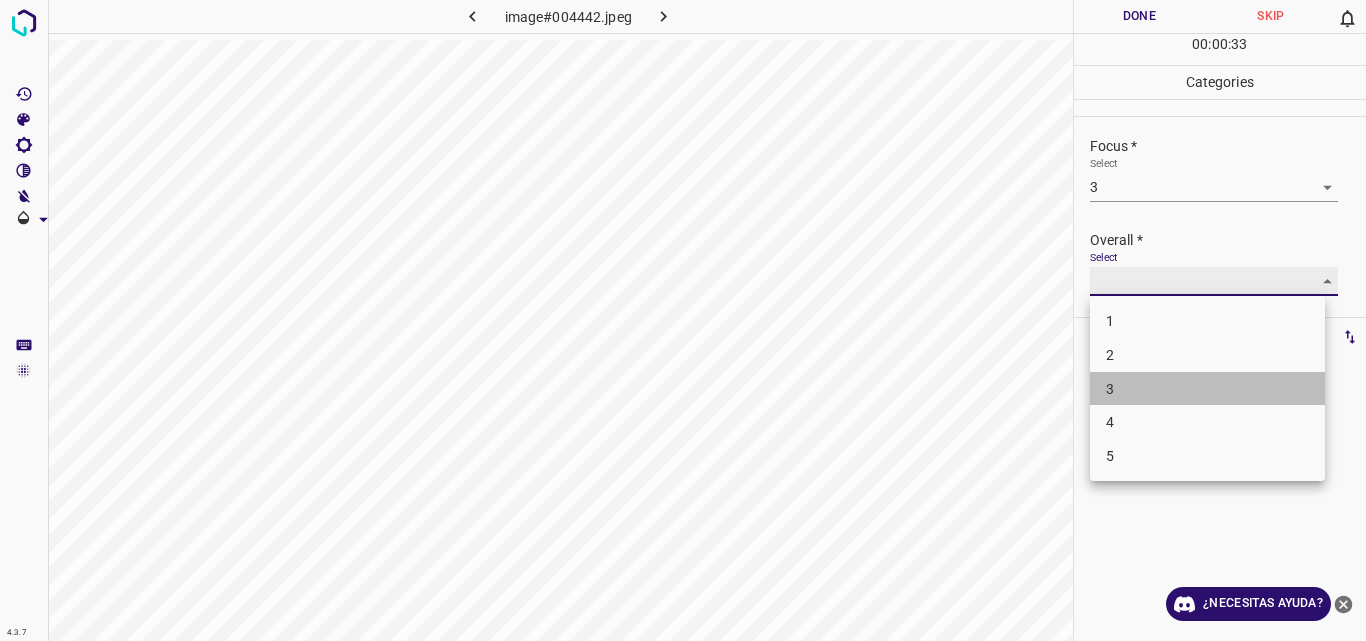 type on "3" 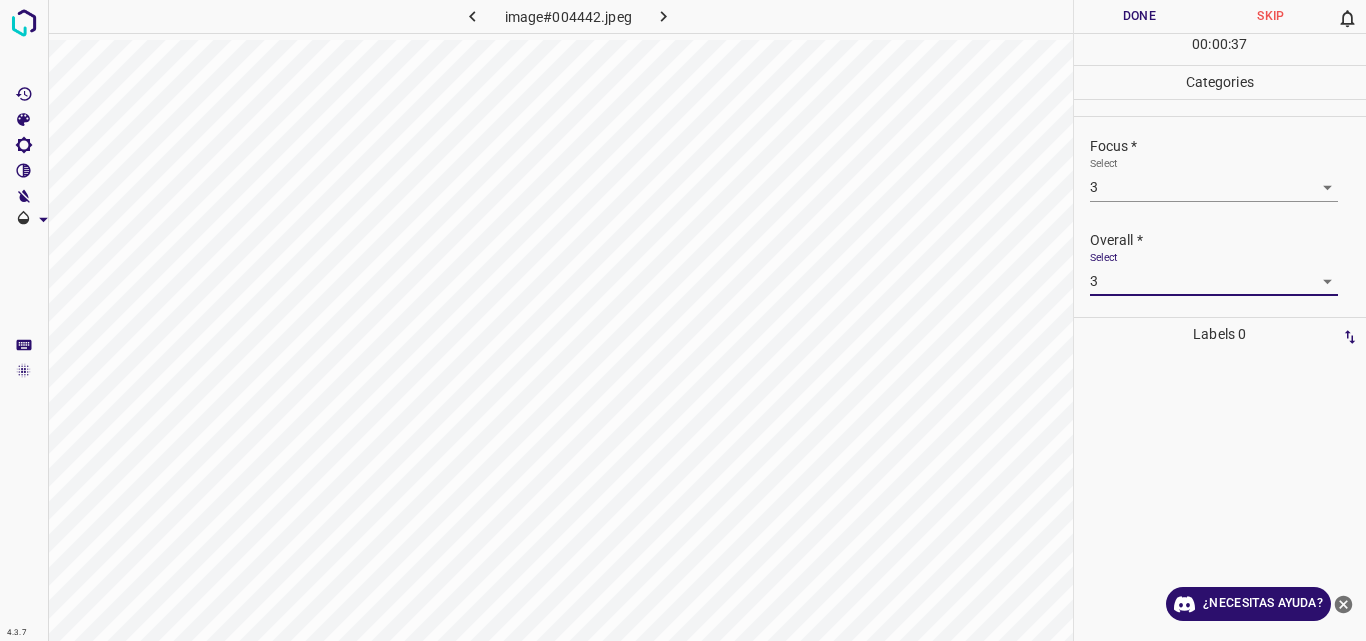 click on "Done" at bounding box center [1140, 16] 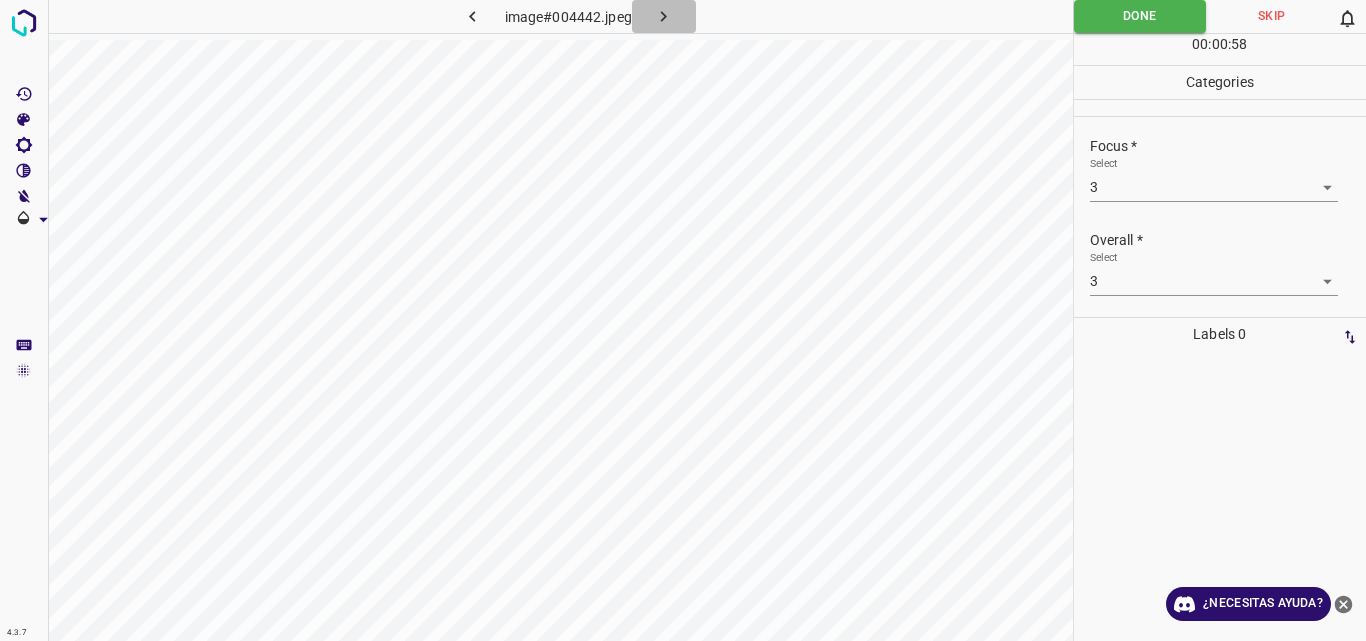 click 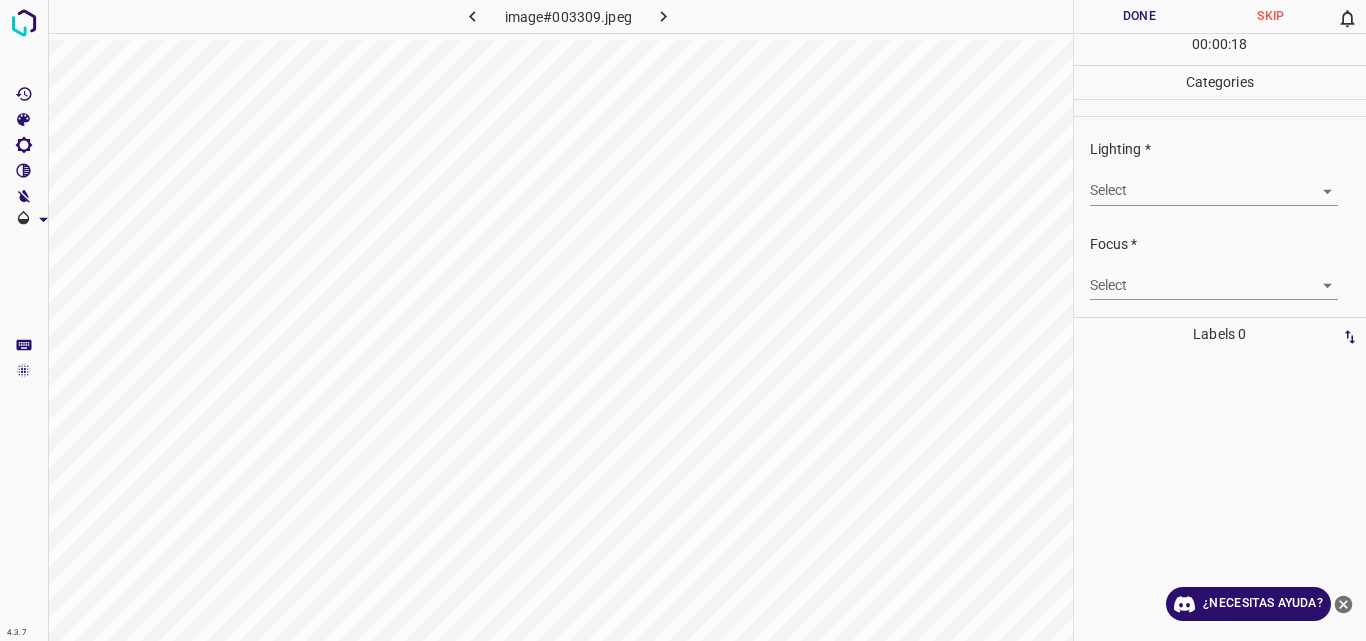 click on "4.3.7 image#003309.jpeg Done Skip 0 00   : 00   : 18   Categories Lighting *  Select ​ Focus *  Select ​ Overall *  Select ​ Labels   0 Categories 1 Lighting 2 Focus 3 Overall Tools Space Change between modes (Draw & Edit) I Auto labeling R Restore zoom M Zoom in N Zoom out Delete Delete selecte label Filters Z Restore filters X Saturation filter C Brightness filter V Contrast filter B Gray scale filter General O Download ¿Necesitas ayuda? Original text Rate this translation Your feedback will be used to help improve Google Translate - Texto - Esconder - Borrar" at bounding box center [683, 320] 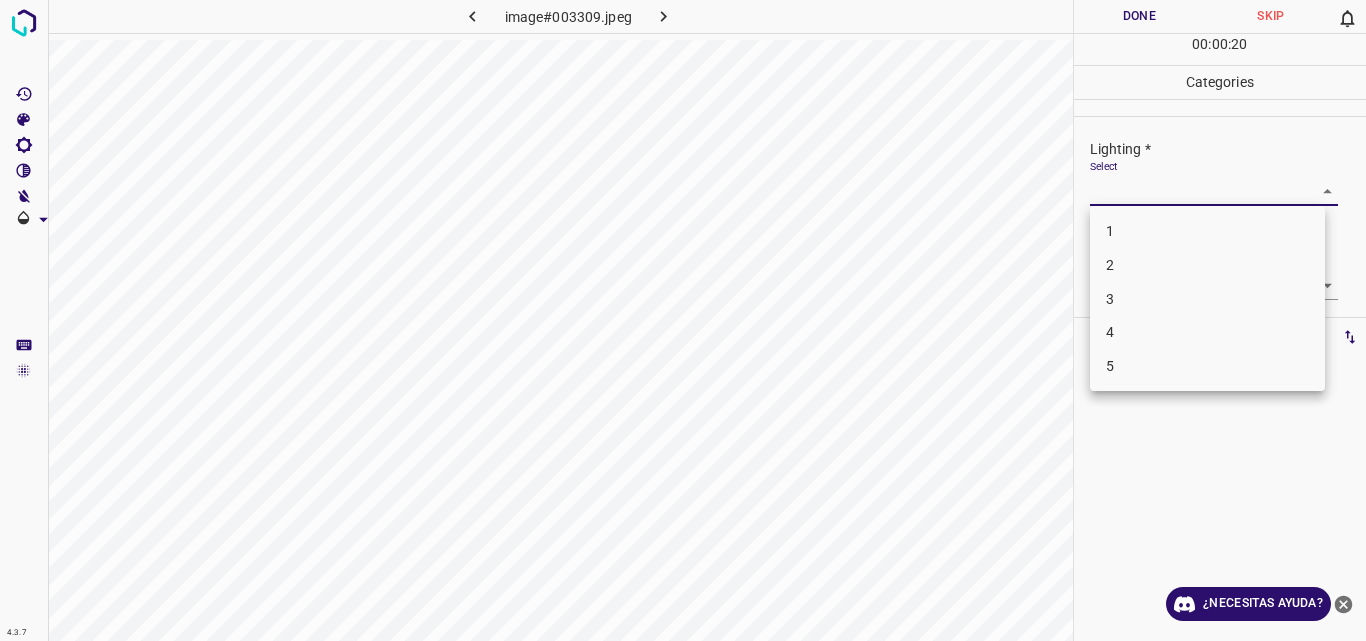 click on "3" at bounding box center (1207, 299) 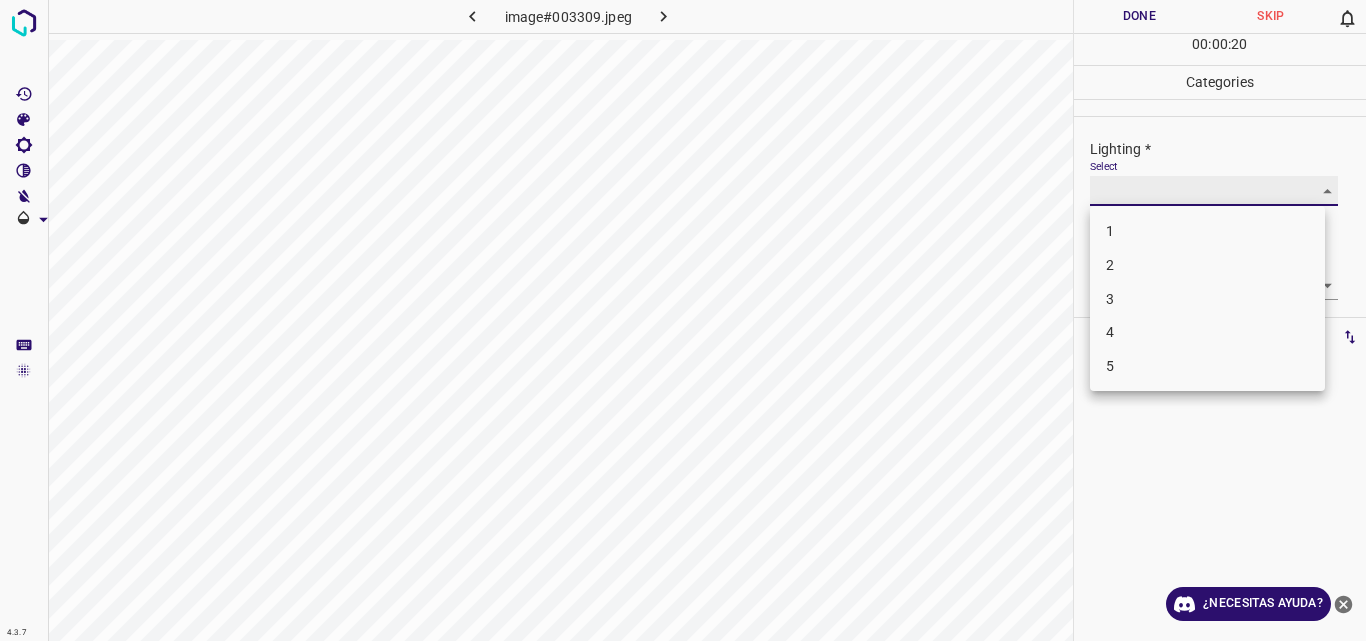 type on "3" 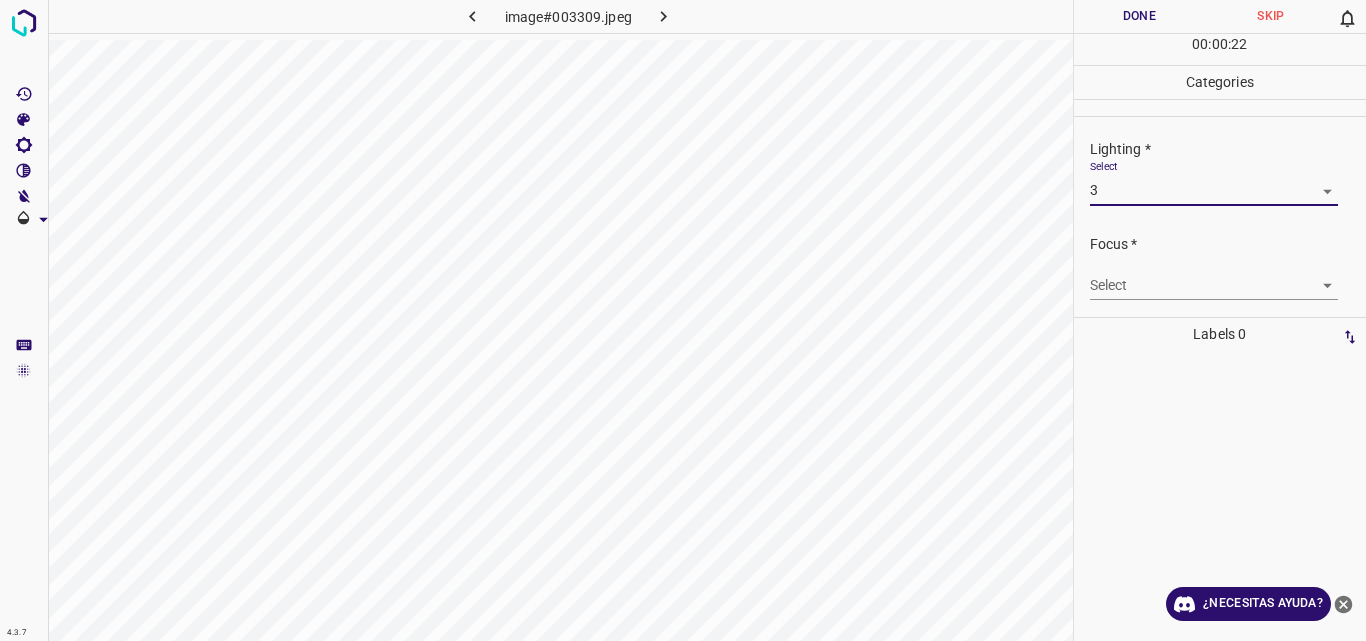 click on "4.3.7 image#003309.jpeg Done Skip 0 00   : 00   : 22   Categories Lighting *  Select 3 3 Focus *  Select ​ Overall *  Select ​ Labels   0 Categories 1 Lighting 2 Focus 3 Overall Tools Space Change between modes (Draw & Edit) I Auto labeling R Restore zoom M Zoom in N Zoom out Delete Delete selecte label Filters Z Restore filters X Saturation filter C Brightness filter V Contrast filter B Gray scale filter General O Download ¿Necesitas ayuda? Original text Rate this translation Your feedback will be used to help improve Google Translate - Texto - Esconder - Borrar" at bounding box center [683, 320] 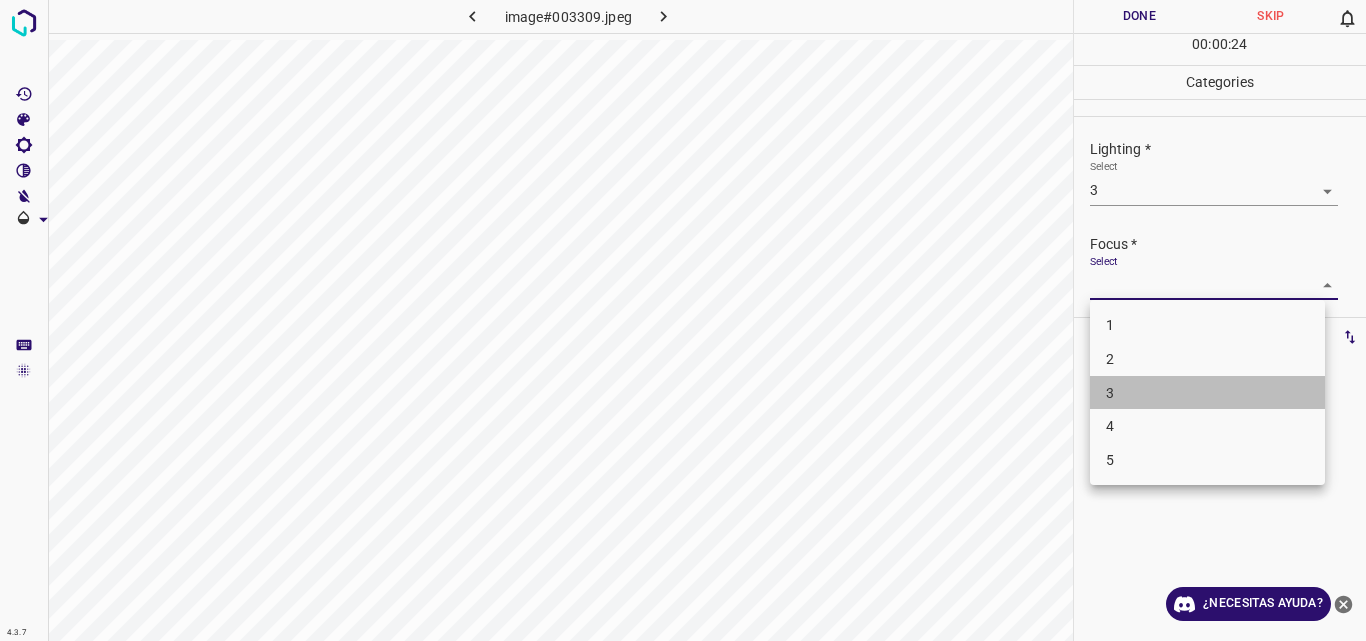 click on "3" at bounding box center [1207, 393] 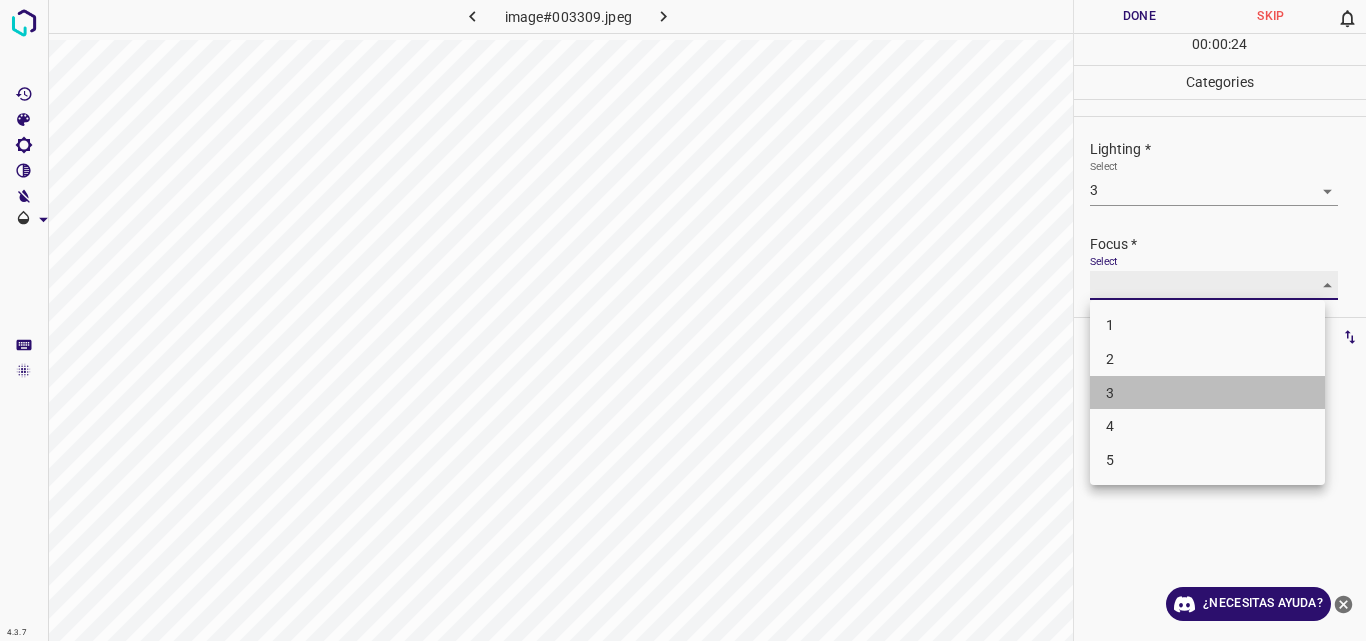 type on "3" 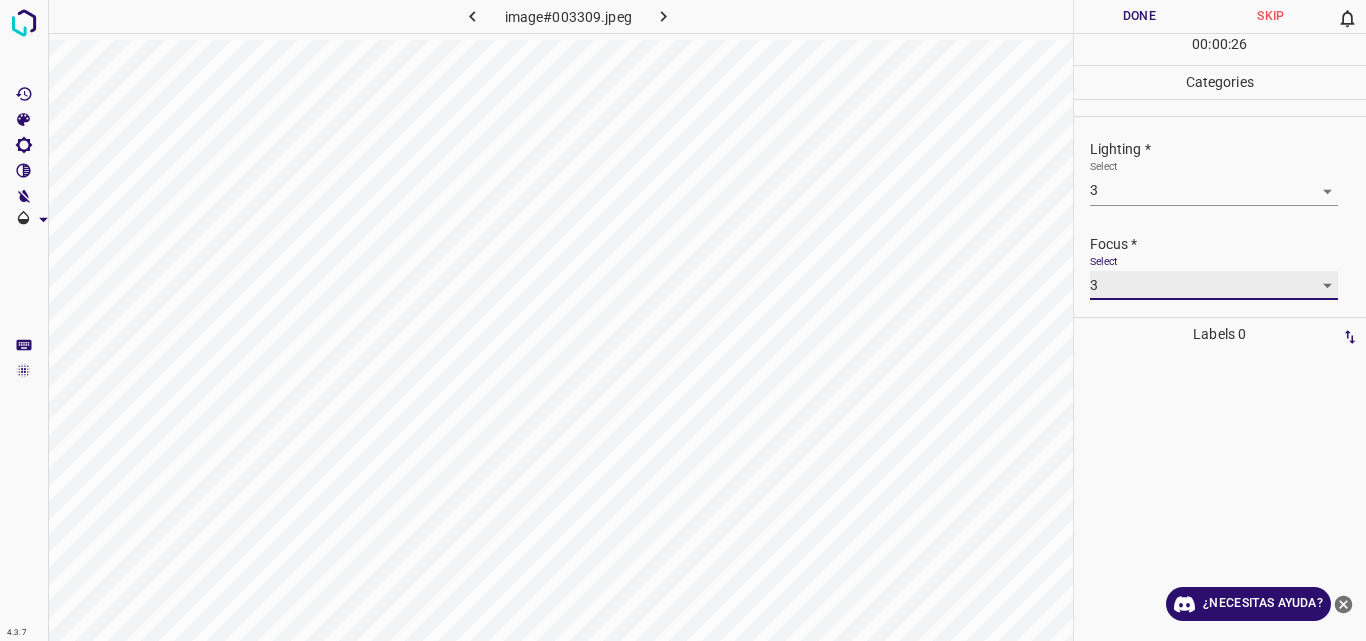 scroll, scrollTop: 98, scrollLeft: 0, axis: vertical 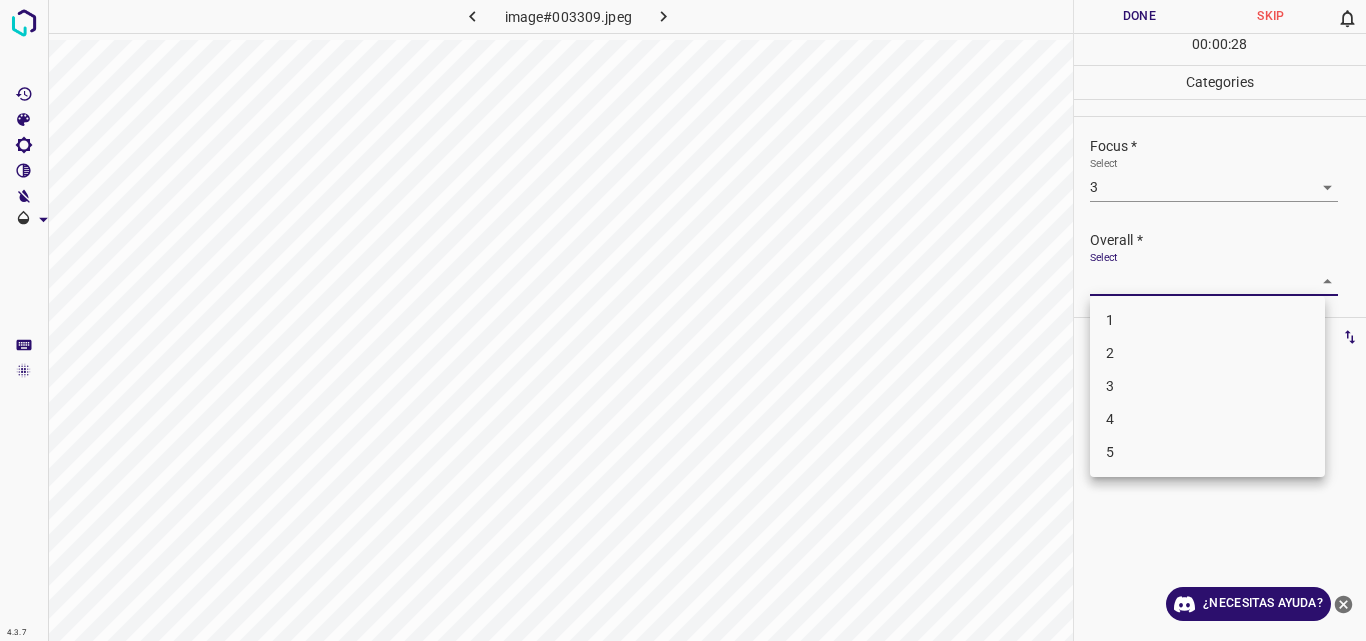 click on "4.3.7 image#003309.jpeg Done Skip 0 00   : 00   : 28   Categories Lighting *  Select 3 3 Focus *  Select 3 3 Overall *  Select ​ Labels   0 Categories 1 Lighting 2 Focus 3 Overall Tools Space Change between modes (Draw & Edit) I Auto labeling R Restore zoom M Zoom in N Zoom out Delete Delete selecte label Filters Z Restore filters X Saturation filter C Brightness filter V Contrast filter B Gray scale filter General O Download ¿Necesitas ayuda? Original text Rate this translation Your feedback will be used to help improve Google Translate - Texto - Esconder - Borrar 1 2 3 4 5" at bounding box center (683, 320) 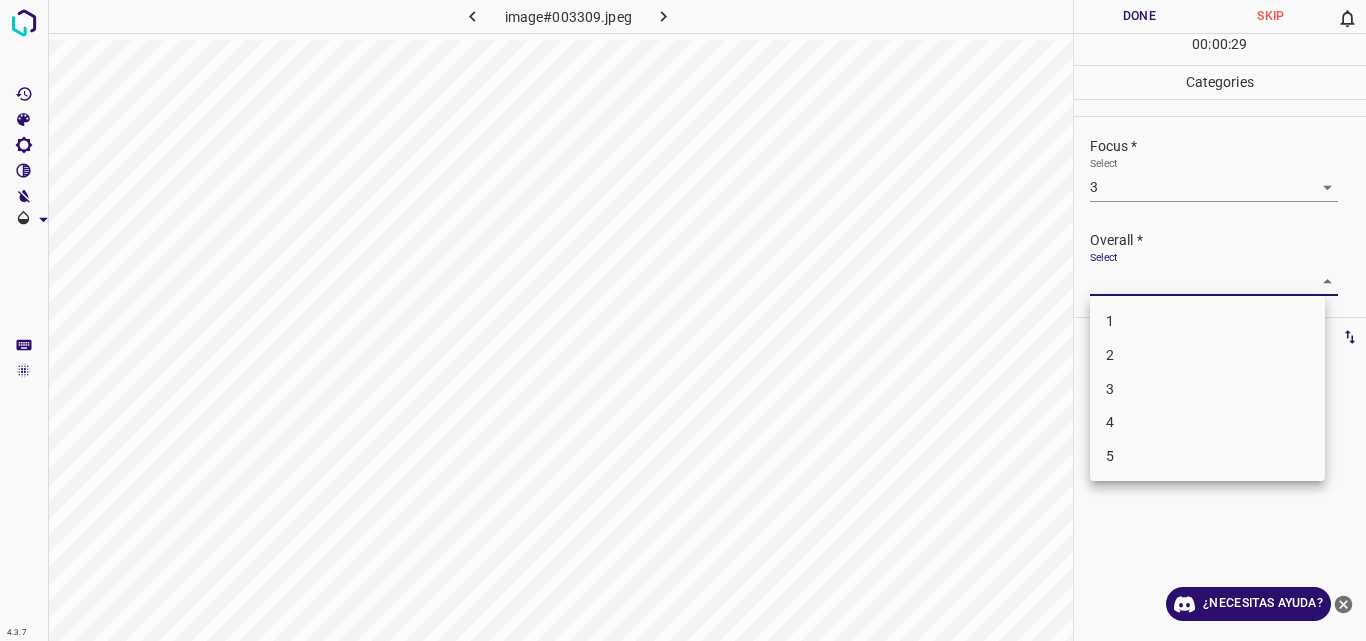 click on "3" at bounding box center [1207, 389] 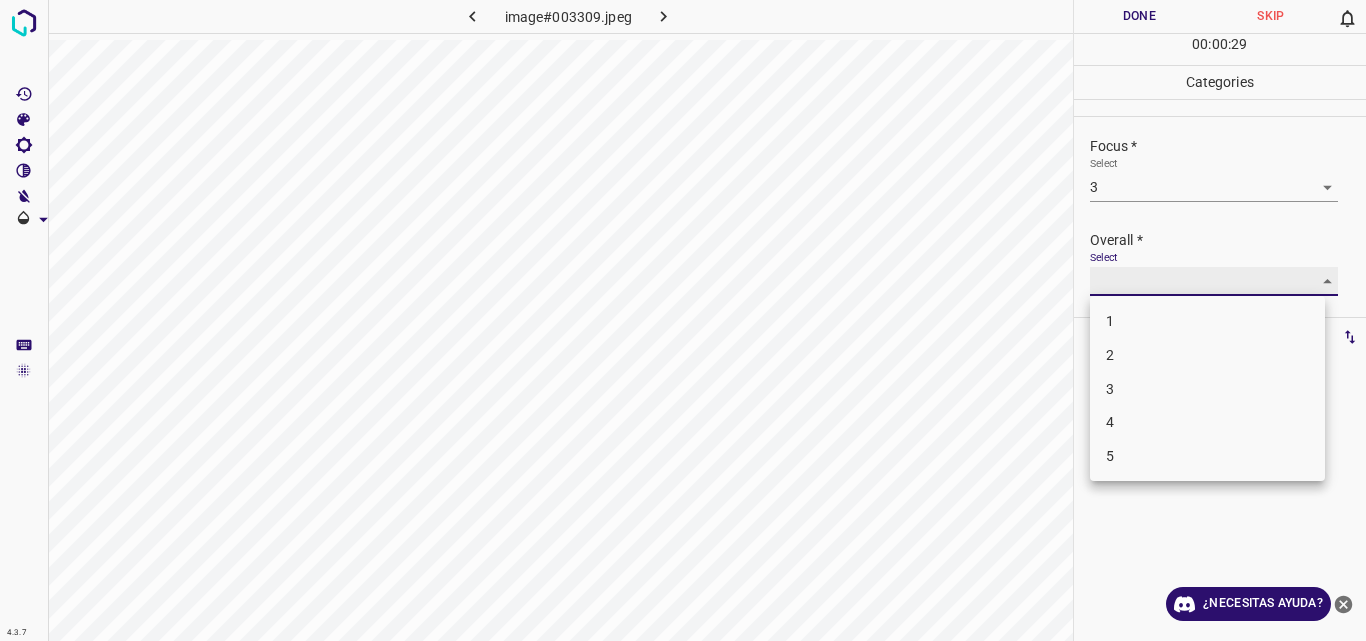 type on "3" 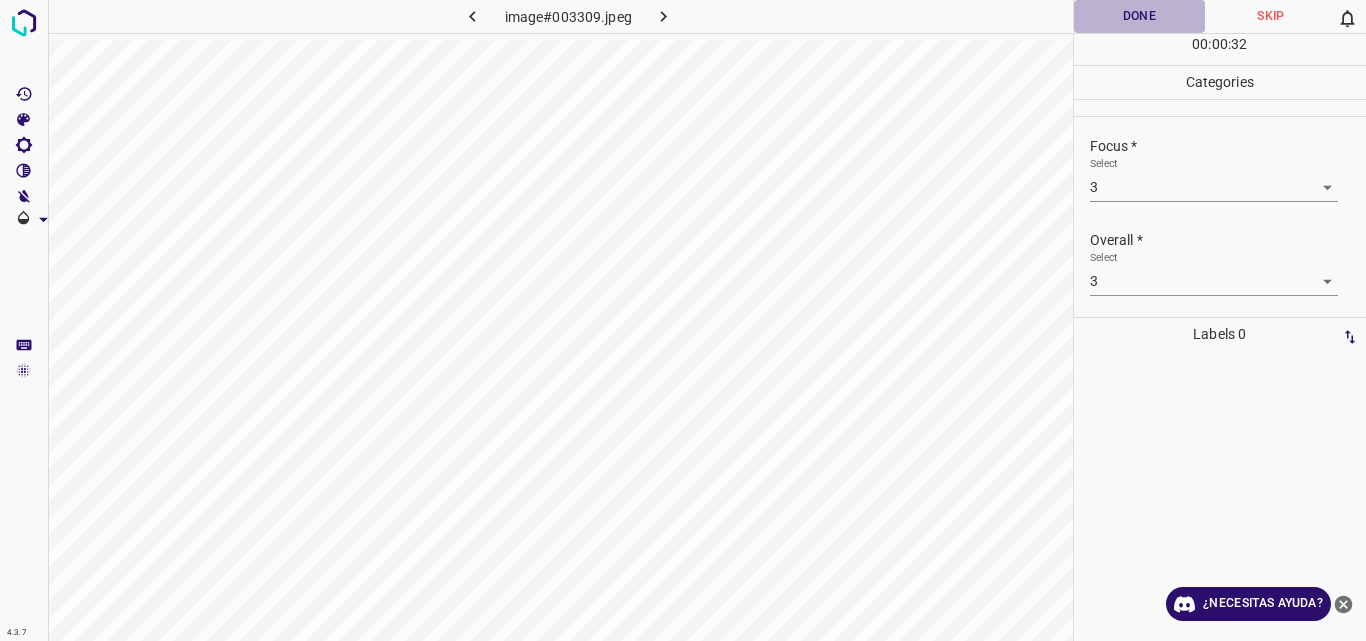 click on "Done" at bounding box center [1140, 16] 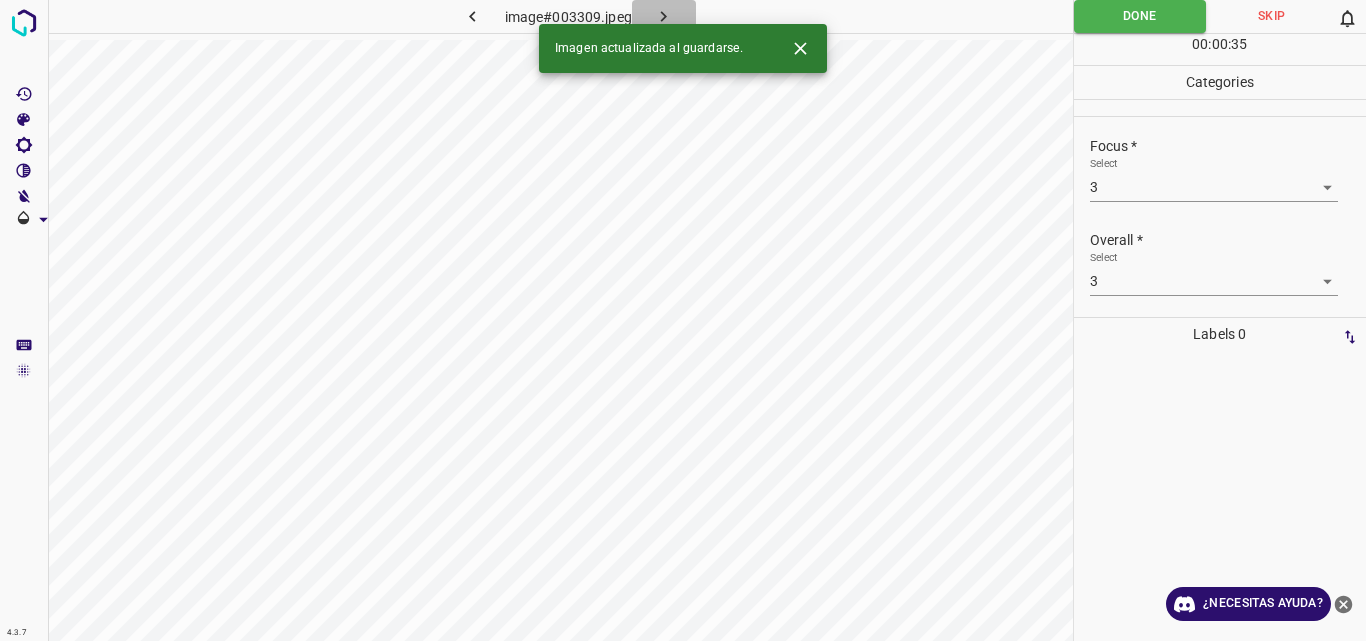 click 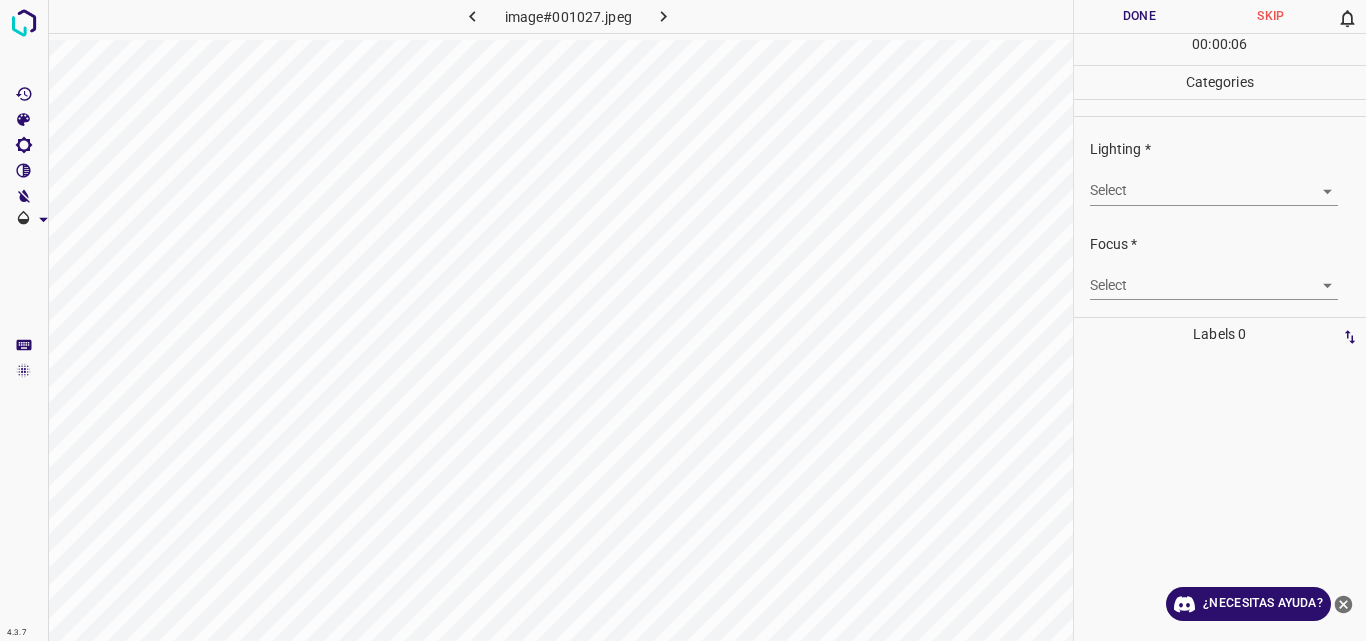 click on "4.3.7 image#001027.jpeg Done Skip 0 00   : 00   : 06   Categories Lighting *  Select ​ Focus *  Select ​ Overall *  Select ​ Labels   0 Categories 1 Lighting 2 Focus 3 Overall Tools Space Change between modes (Draw & Edit) I Auto labeling R Restore zoom M Zoom in N Zoom out Delete Delete selecte label Filters Z Restore filters X Saturation filter C Brightness filter V Contrast filter B Gray scale filter General O Download ¿Necesitas ayuda? Original text Rate this translation Your feedback will be used to help improve Google Translate - Texto - Esconder - Borrar" at bounding box center [683, 320] 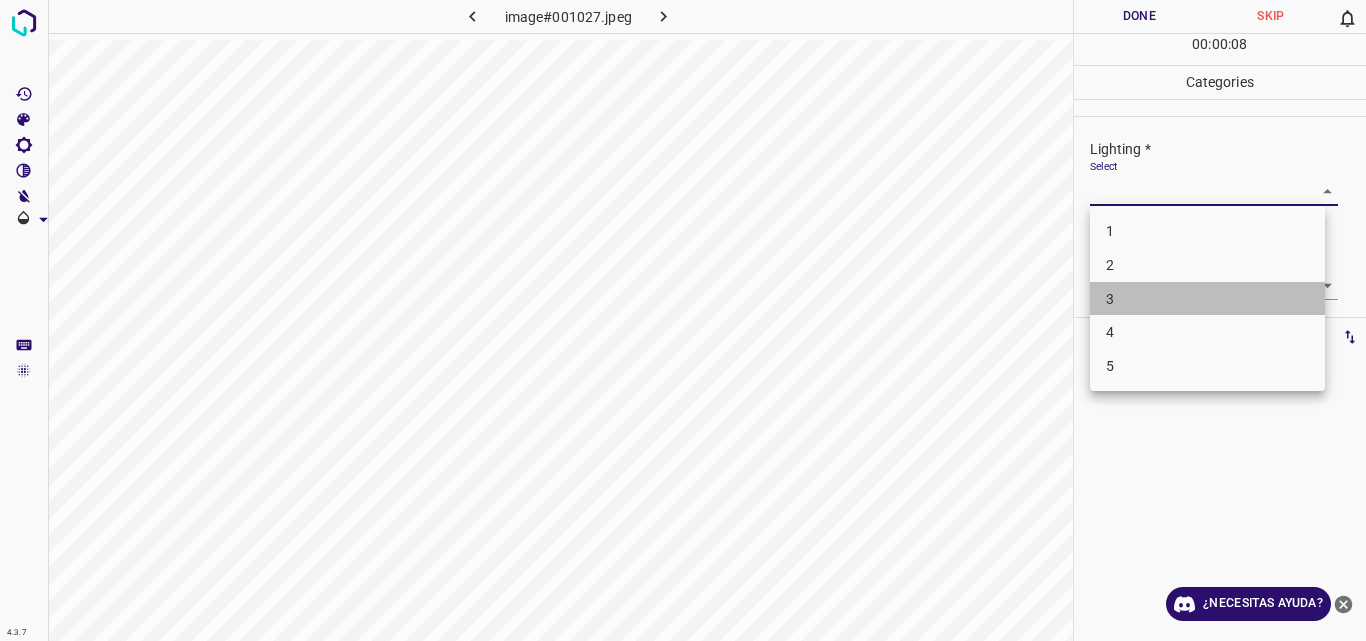 click on "3" at bounding box center (1207, 299) 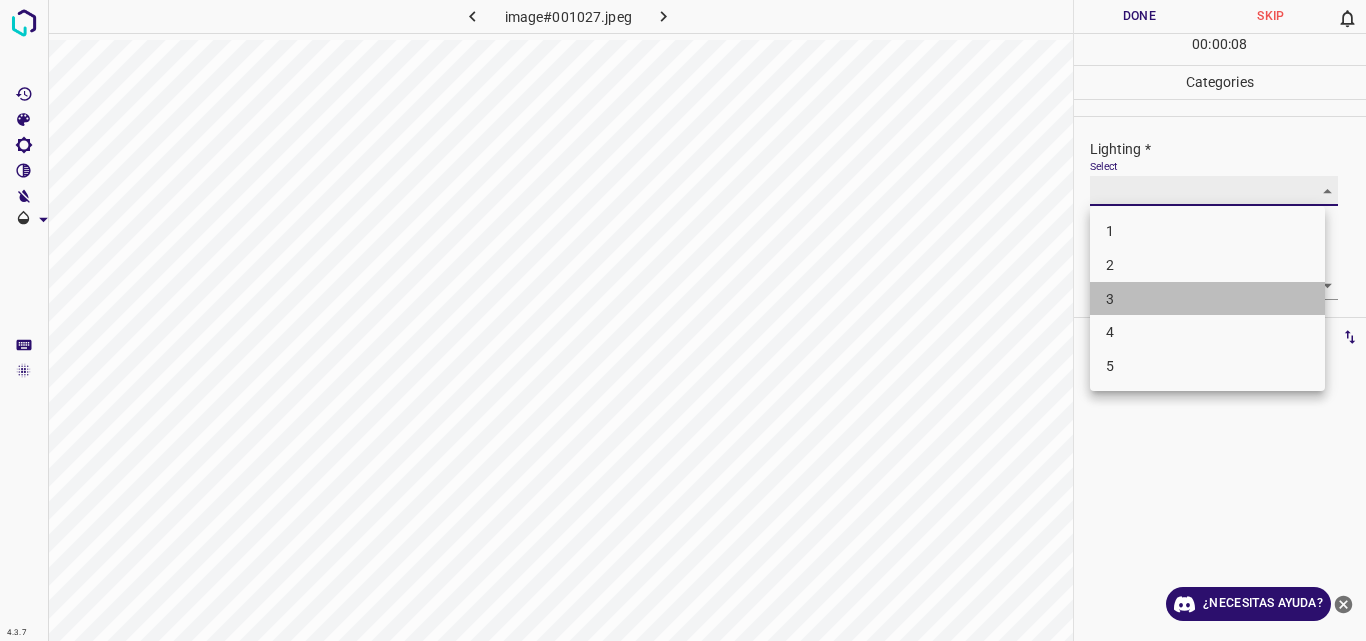 type on "3" 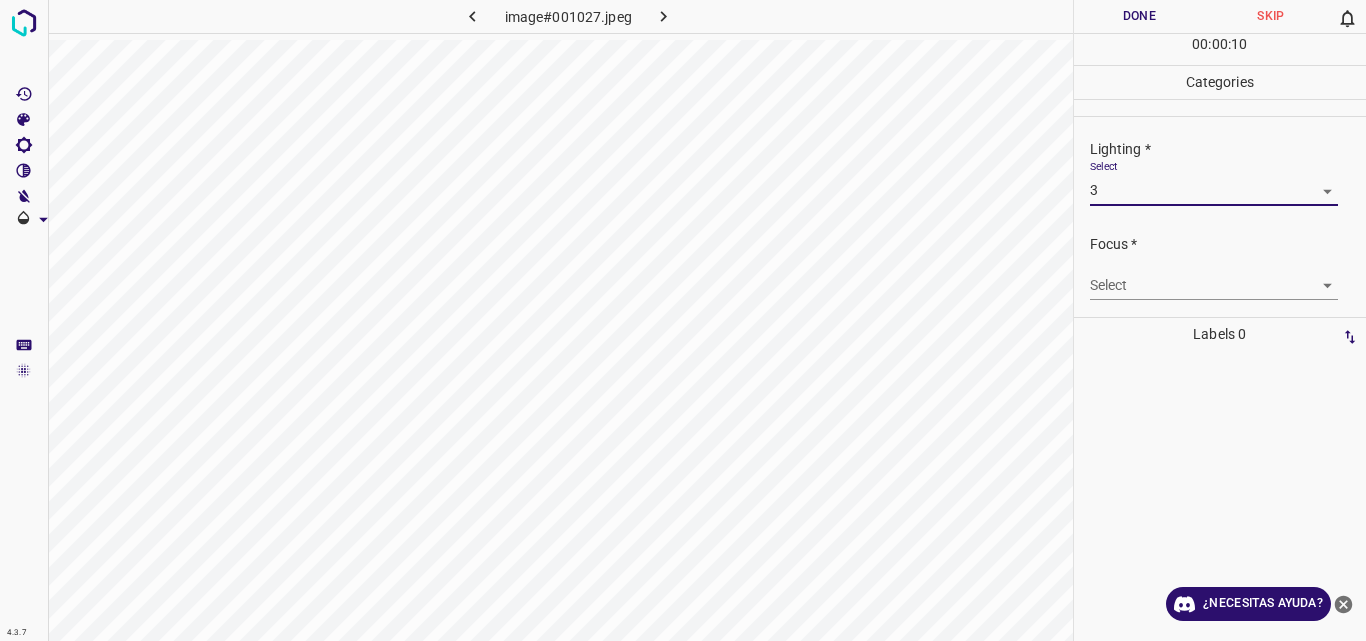 click on "4.3.7 image#001027.jpeg Done Skip 0 00   : 00   : 10   Categories Lighting *  Select 3 3 Focus *  Select ​ Overall *  Select ​ Labels   0 Categories 1 Lighting 2 Focus 3 Overall Tools Space Change between modes (Draw & Edit) I Auto labeling R Restore zoom M Zoom in N Zoom out Delete Delete selecte label Filters Z Restore filters X Saturation filter C Brightness filter V Contrast filter B Gray scale filter General O Download ¿Necesitas ayuda? Original text Rate this translation Your feedback will be used to help improve Google Translate - Texto - Esconder - Borrar" at bounding box center (683, 320) 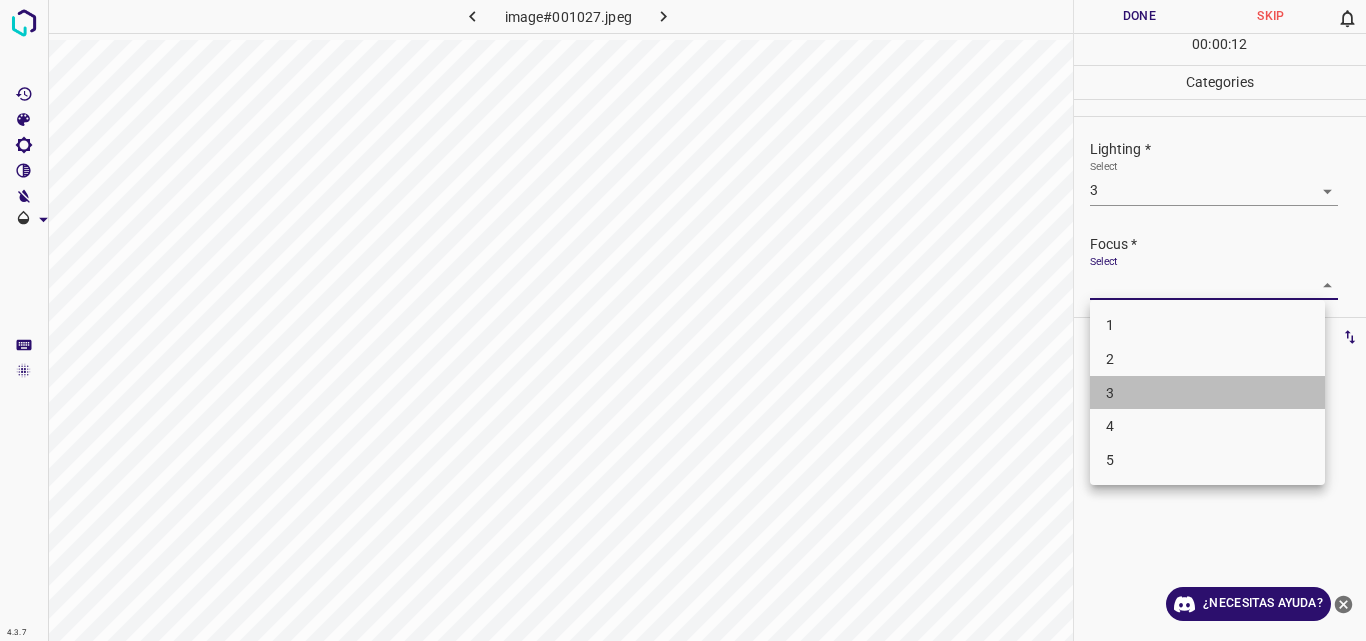 click on "3" at bounding box center (1207, 393) 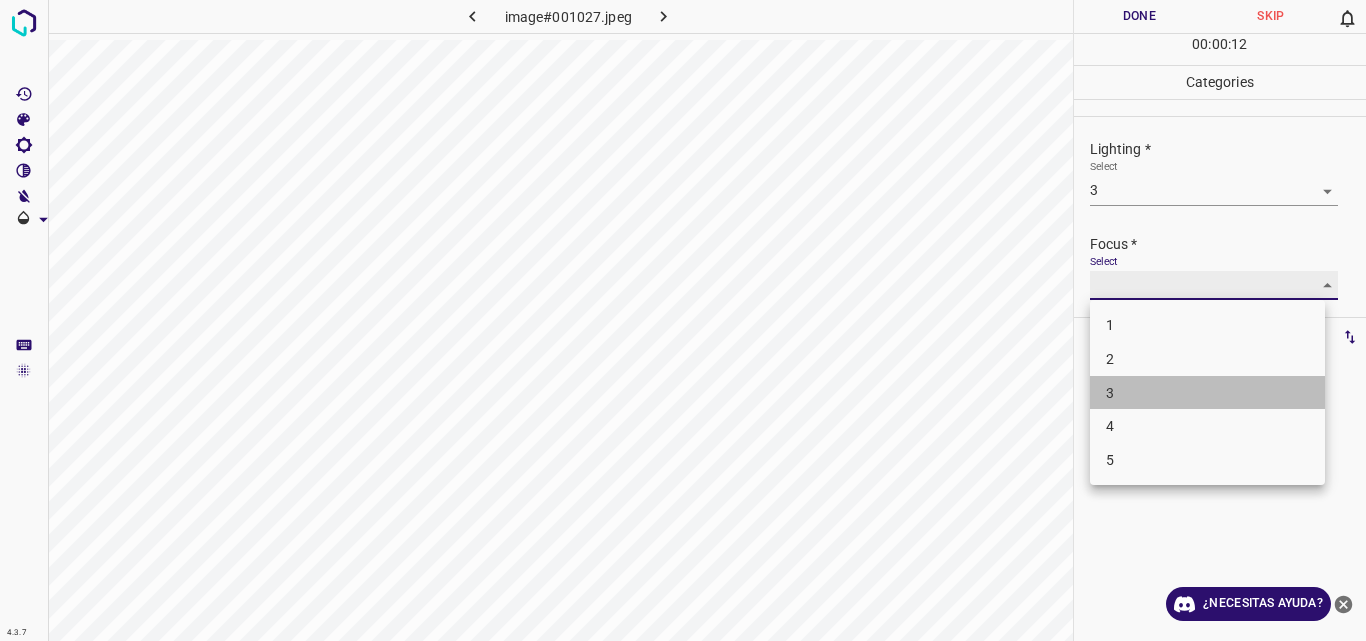 type on "3" 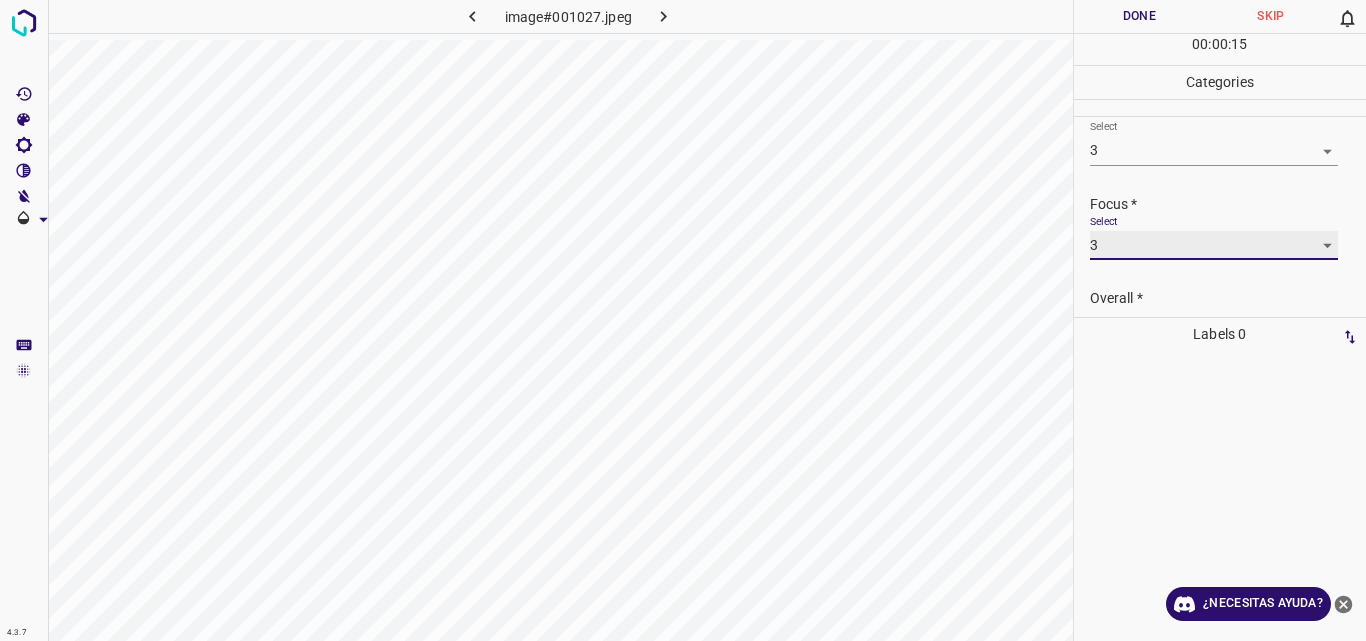 scroll, scrollTop: 98, scrollLeft: 0, axis: vertical 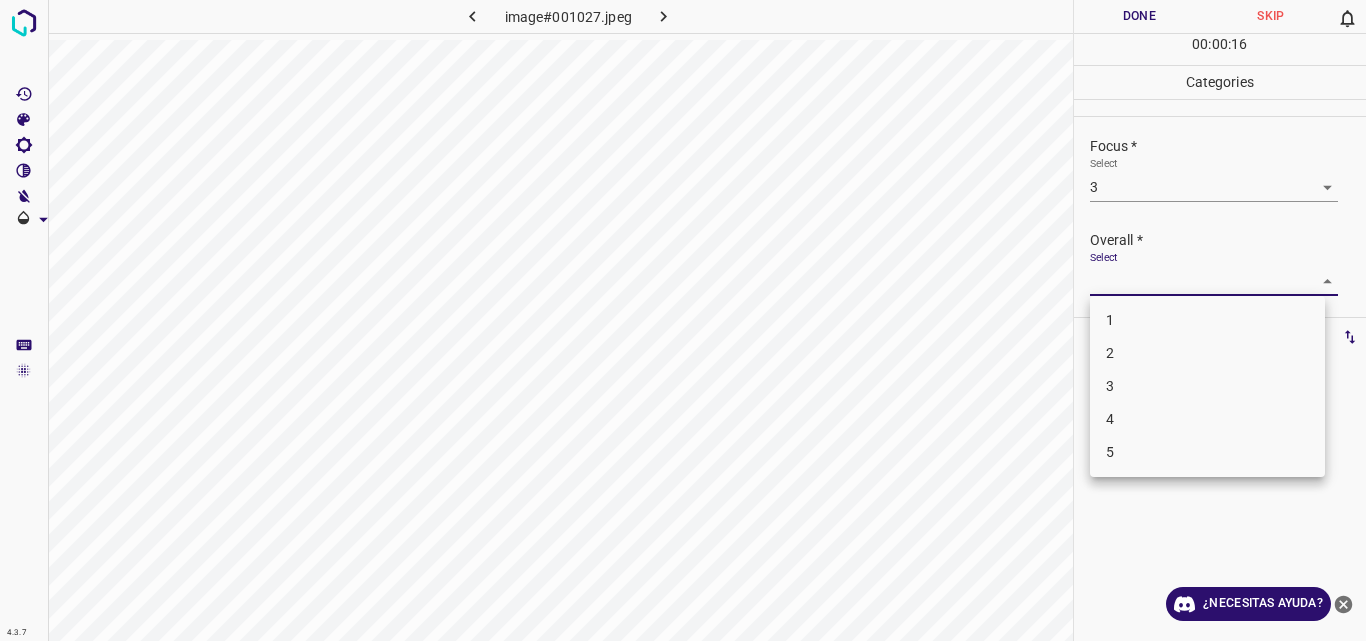 click on "4.3.7 image#001027.jpeg Done Skip 0 00   : 00   : 16   Categories Lighting *  Select 3 3 Focus *  Select 3 3 Overall *  Select ​ Labels   0 Categories 1 Lighting 2 Focus 3 Overall Tools Space Change between modes (Draw & Edit) I Auto labeling R Restore zoom M Zoom in N Zoom out Delete Delete selecte label Filters Z Restore filters X Saturation filter C Brightness filter V Contrast filter B Gray scale filter General O Download ¿Necesitas ayuda? Original text Rate this translation Your feedback will be used to help improve Google Translate - Texto - Esconder - Borrar 1 2 3 4 5" at bounding box center [683, 320] 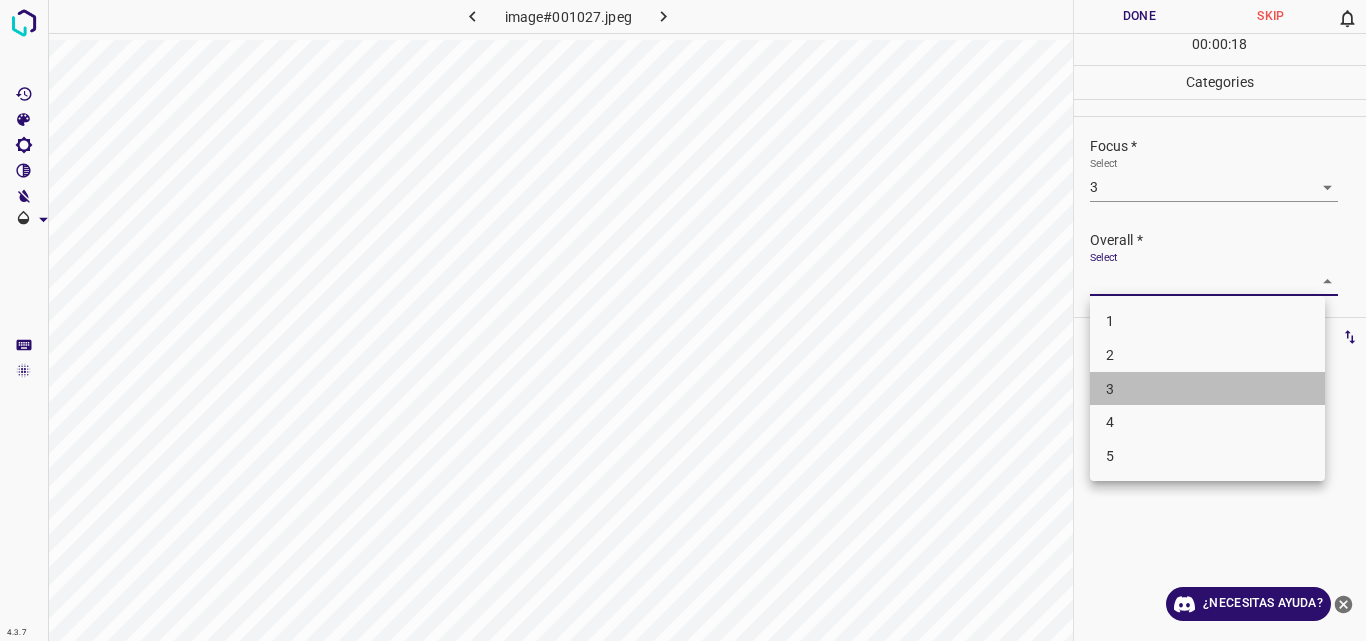 click on "3" at bounding box center [1207, 389] 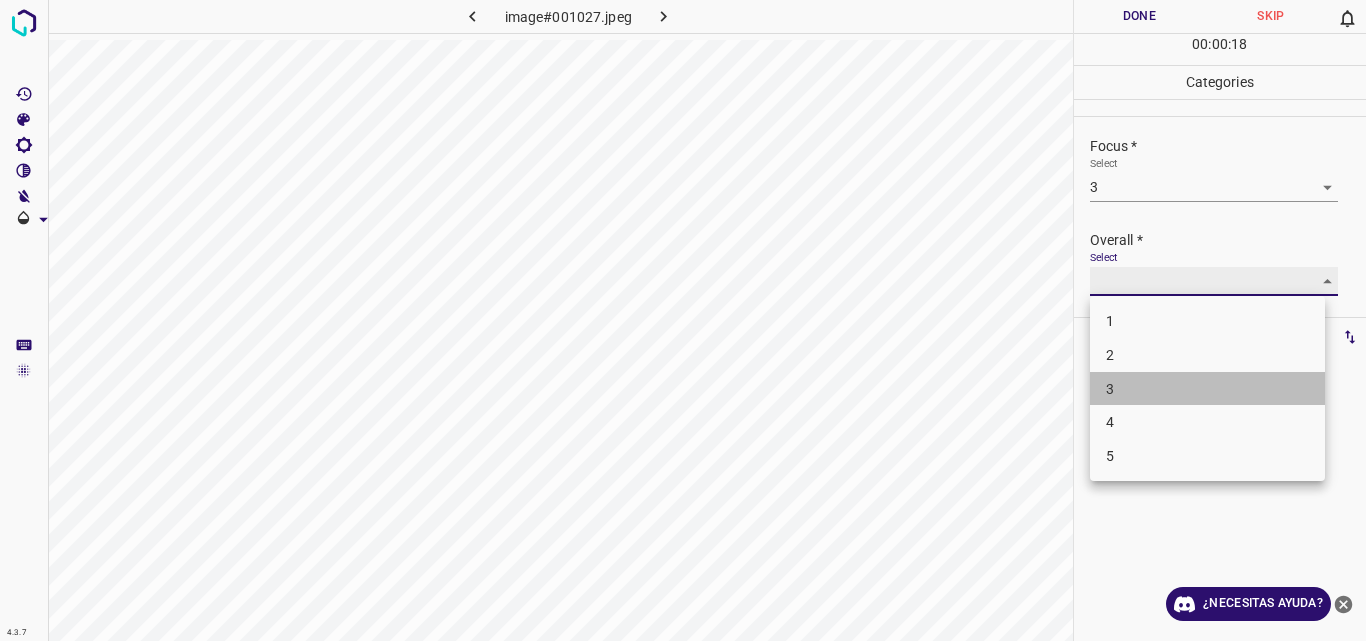 type on "3" 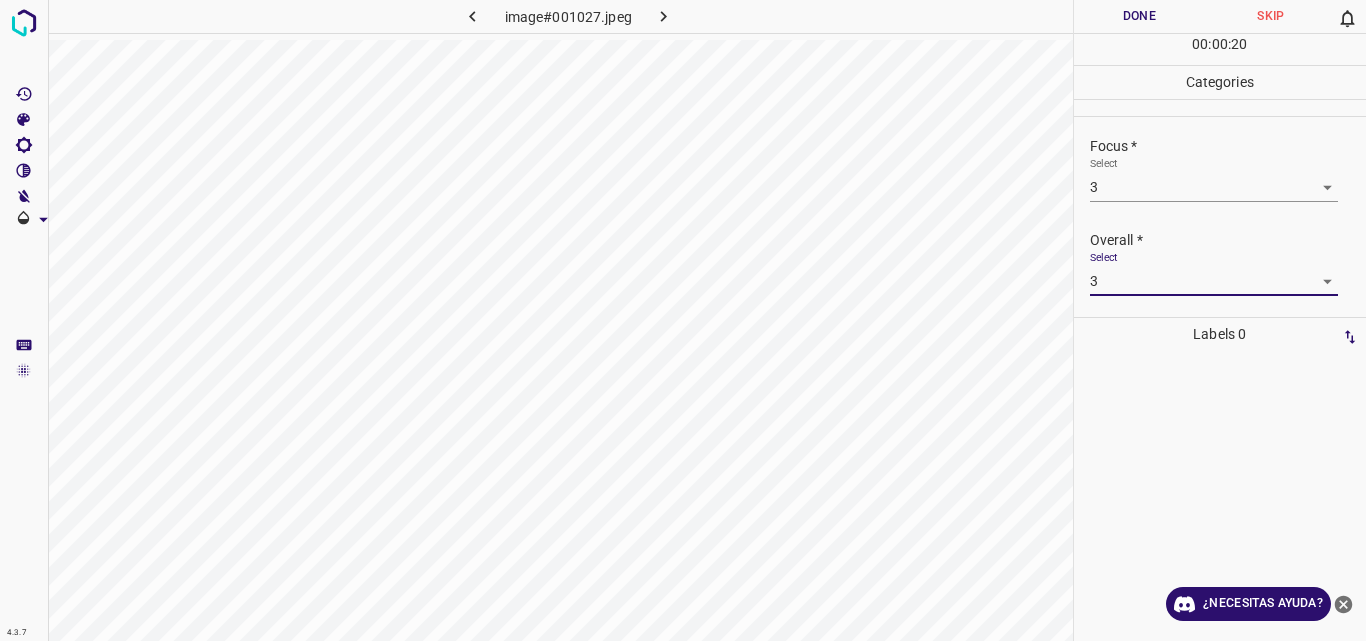 click on "Done" at bounding box center [1140, 16] 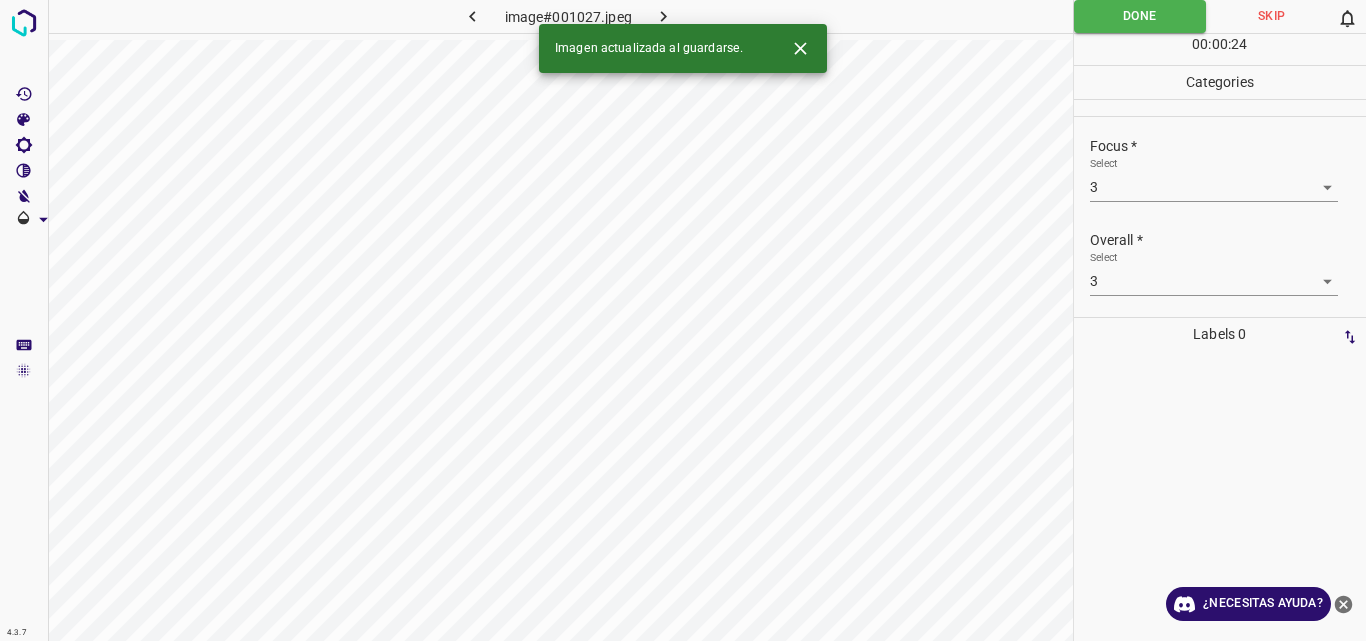 click 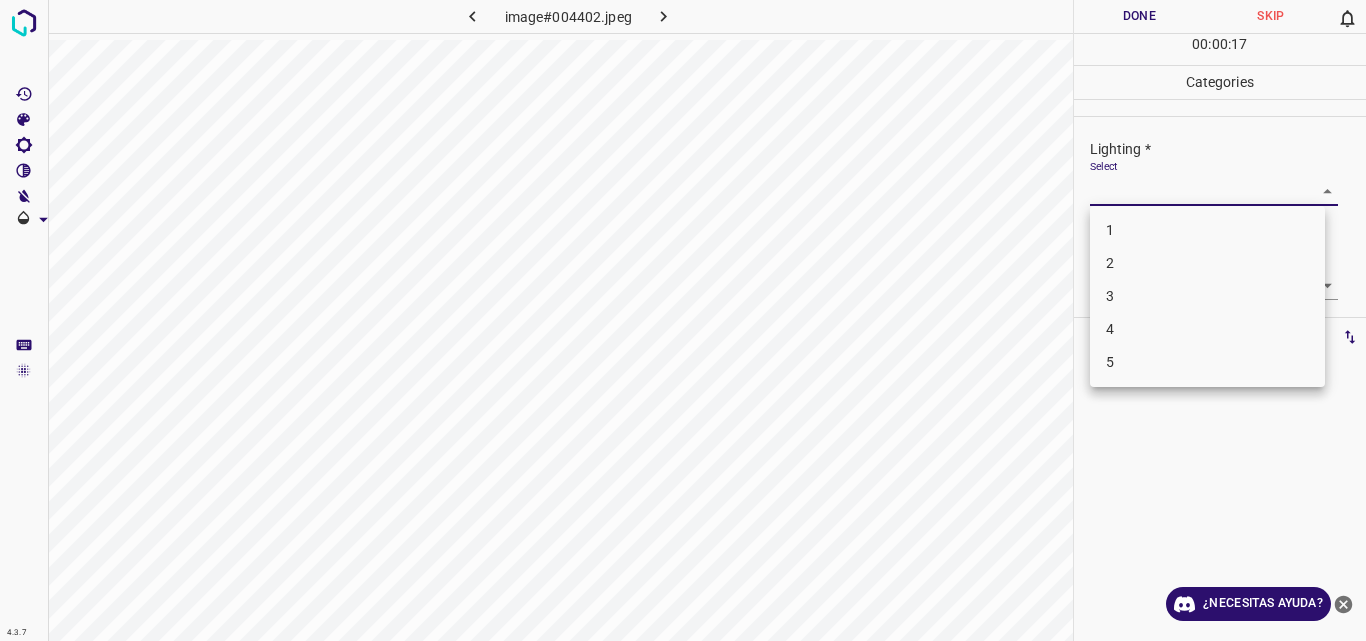 click on "4.3.7 image#004402.jpeg Done Skip 0 00   : 00   : 17   Categories Lighting *  Select ​ Focus *  Select ​ Overall *  Select ​ Labels   0 Categories 1 Lighting 2 Focus 3 Overall Tools Space Change between modes (Draw & Edit) I Auto labeling R Restore zoom M Zoom in N Zoom out Delete Delete selecte label Filters Z Restore filters X Saturation filter C Brightness filter V Contrast filter B Gray scale filter General O Download ¿Necesitas ayuda? Original text Rate this translation Your feedback will be used to help improve Google Translate - Texto - Esconder - Borrar 1 2 3 4 5" at bounding box center (683, 320) 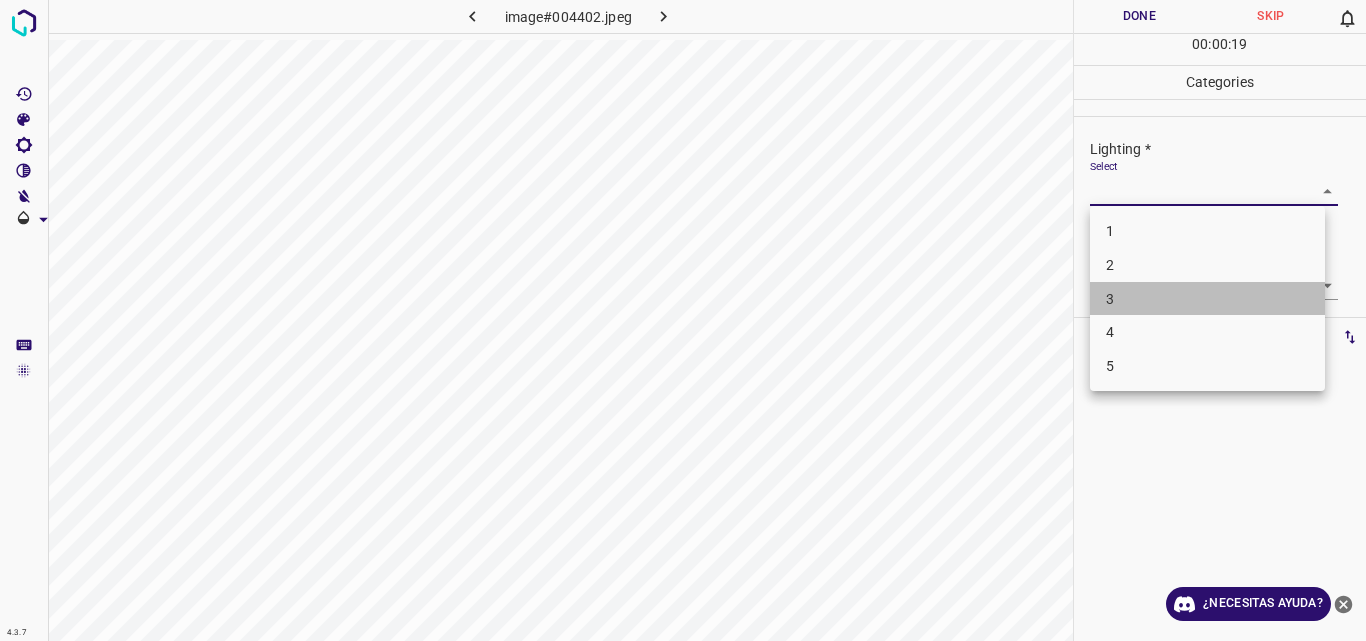 click on "3" at bounding box center [1207, 299] 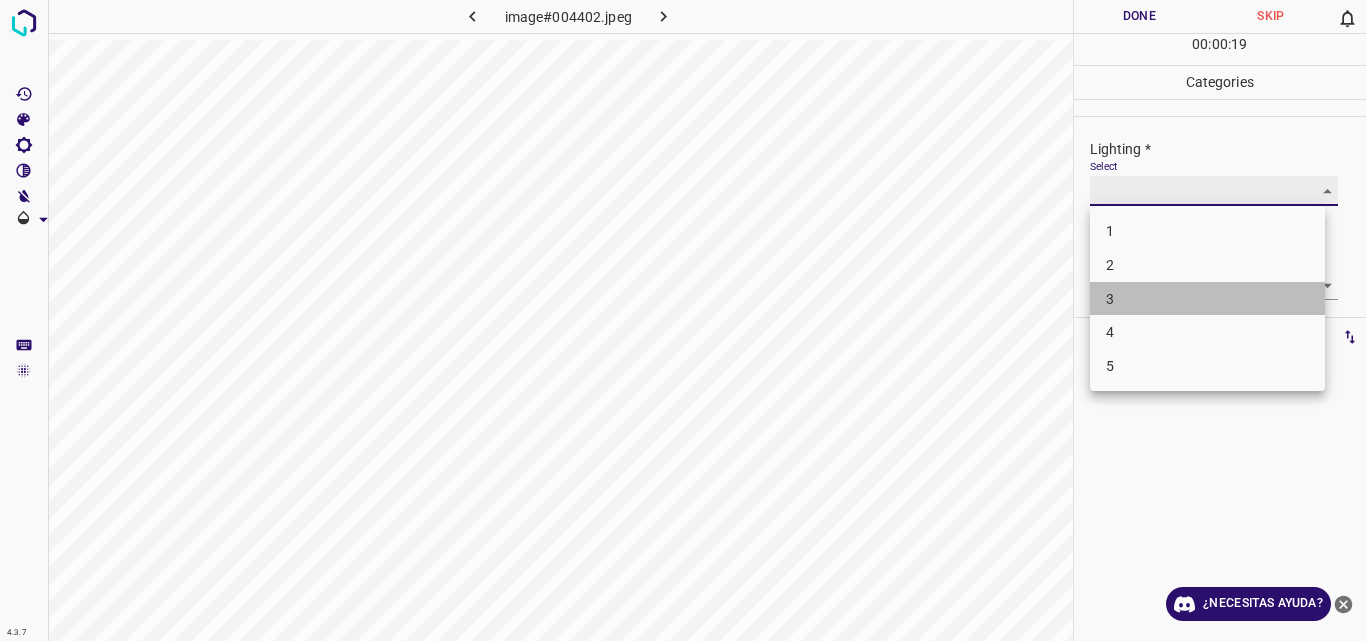 type on "3" 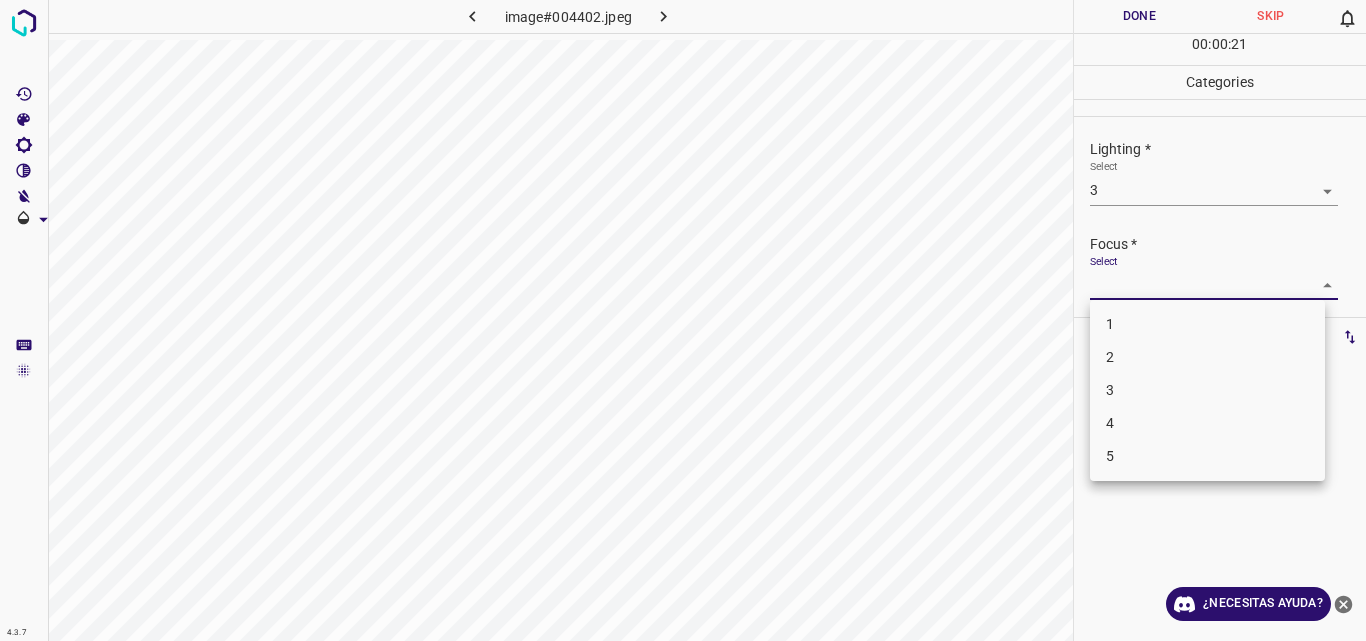 click on "4.3.7 image#004402.jpeg Done Skip 0 00   : 00   : 21   Categories Lighting *  Select 3 3 Focus *  Select ​ Overall *  Select ​ Labels   0 Categories 1 Lighting 2 Focus 3 Overall Tools Space Change between modes (Draw & Edit) I Auto labeling R Restore zoom M Zoom in N Zoom out Delete Delete selecte label Filters Z Restore filters X Saturation filter C Brightness filter V Contrast filter B Gray scale filter General O Download ¿Necesitas ayuda? Original text Rate this translation Your feedback will be used to help improve Google Translate - Texto - Esconder - Borrar 1 2 3 4 5" at bounding box center [683, 320] 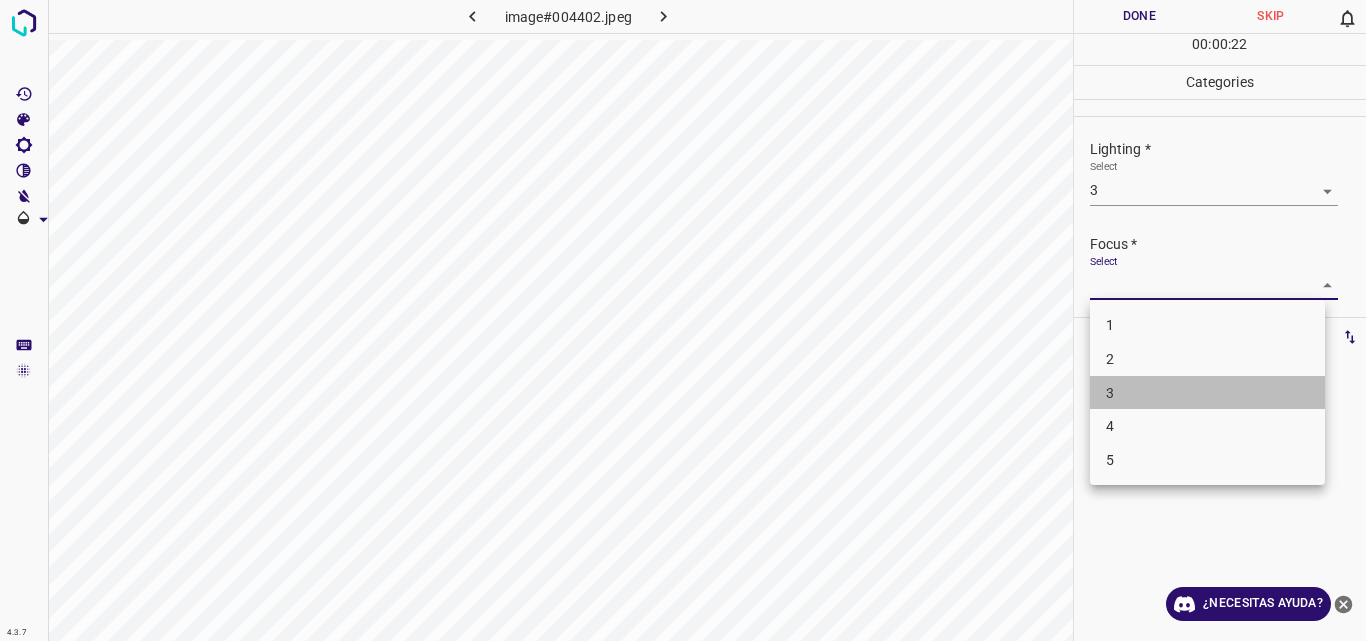 click on "3" at bounding box center [1207, 393] 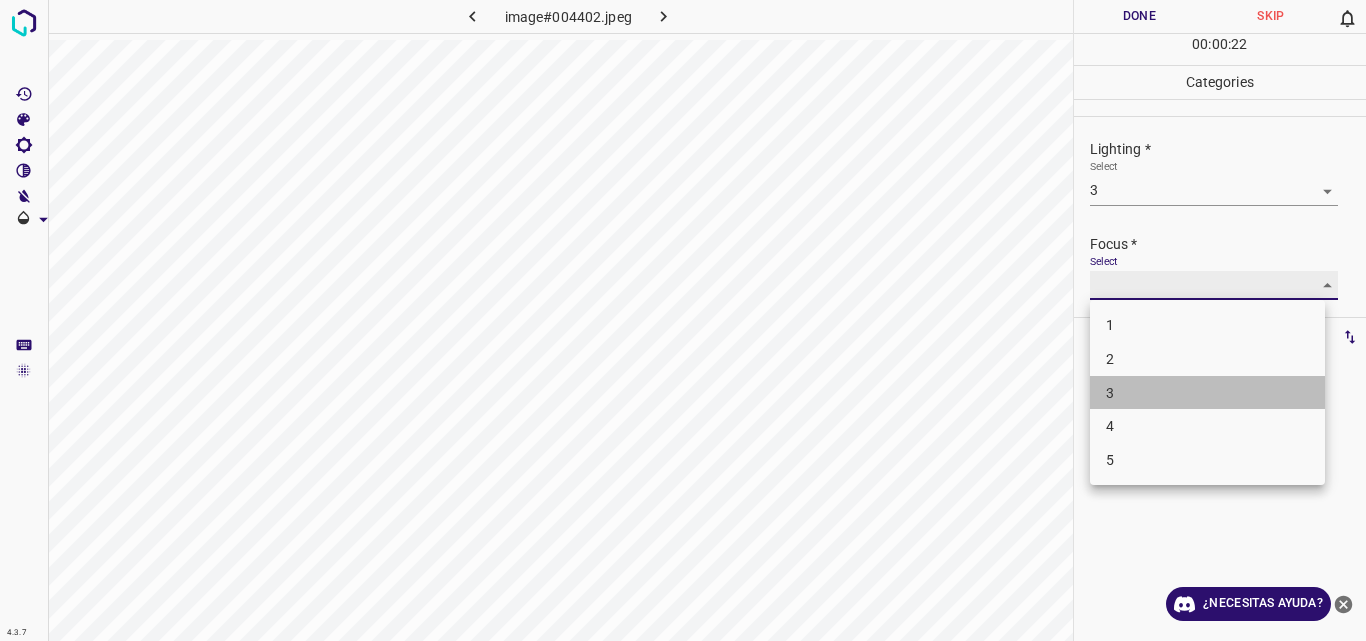 type on "3" 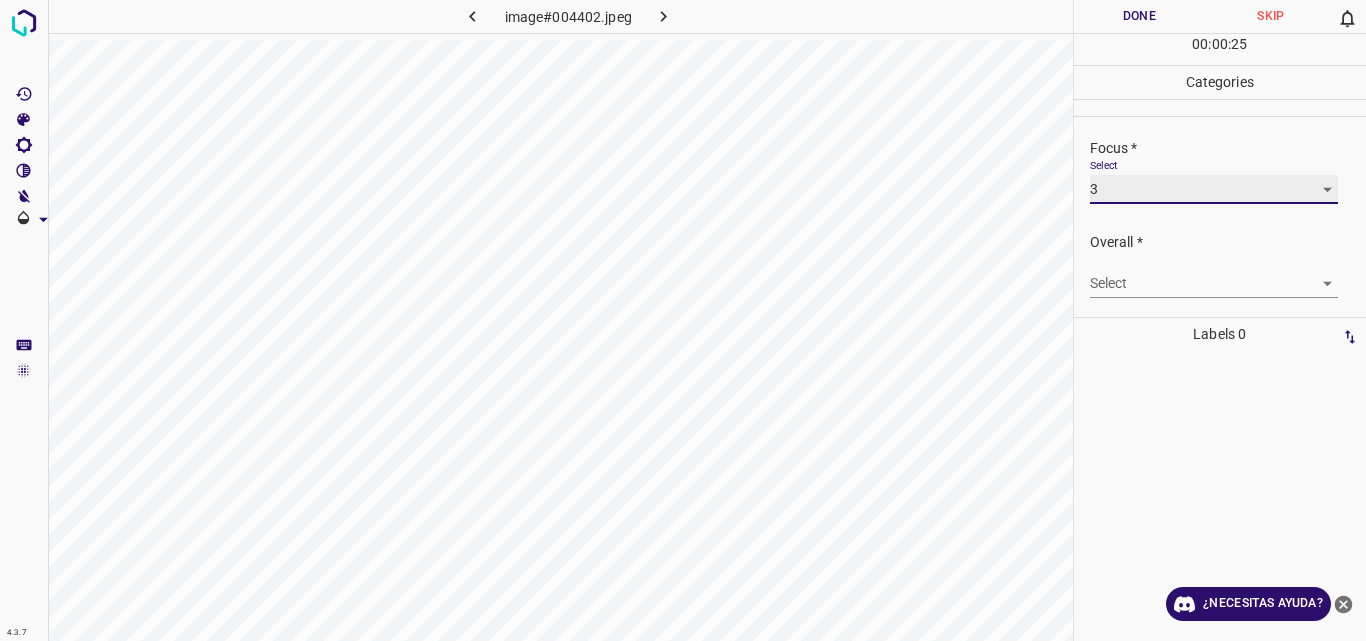 scroll, scrollTop: 98, scrollLeft: 0, axis: vertical 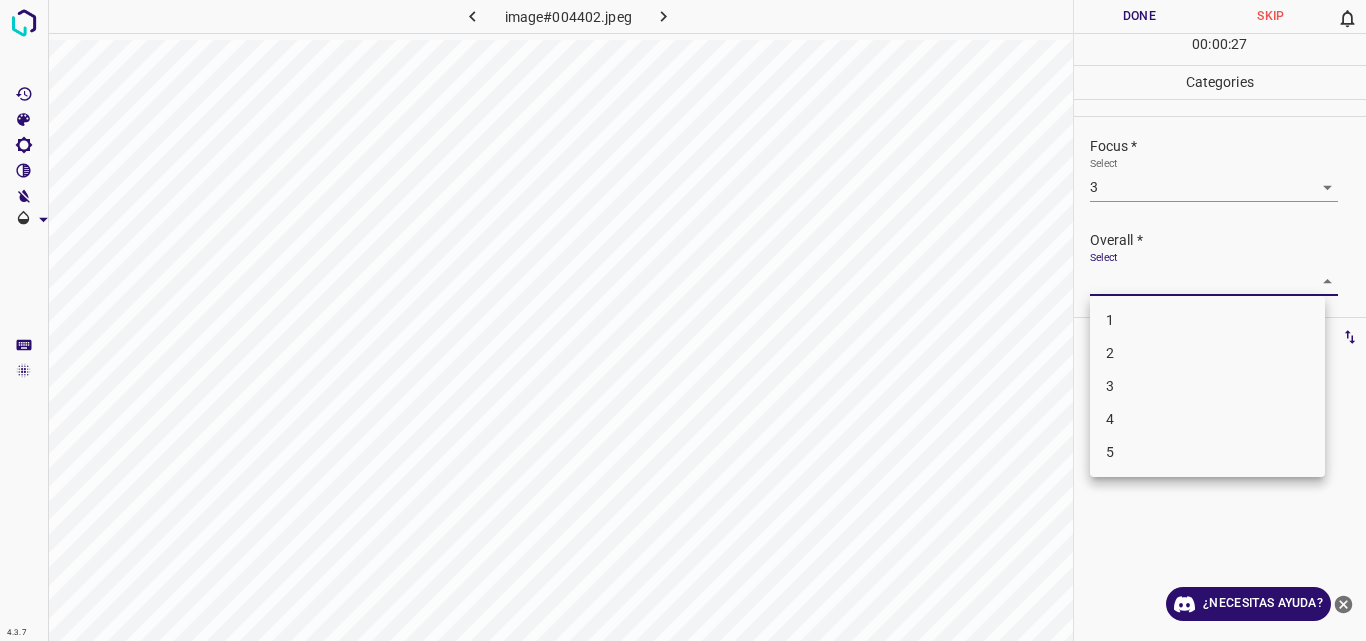 click on "4.3.7 image#004402.jpeg Done Skip 0 00   : 00   : 27   Categories Lighting *  Select 3 3 Focus *  Select 3 3 Overall *  Select ​ Labels   0 Categories 1 Lighting 2 Focus 3 Overall Tools Space Change between modes (Draw & Edit) I Auto labeling R Restore zoom M Zoom in N Zoom out Delete Delete selecte label Filters Z Restore filters X Saturation filter C Brightness filter V Contrast filter B Gray scale filter General O Download ¿Necesitas ayuda? Original text Rate this translation Your feedback will be used to help improve Google Translate - Texto - Esconder - Borrar 1 2 3 4 5" at bounding box center (683, 320) 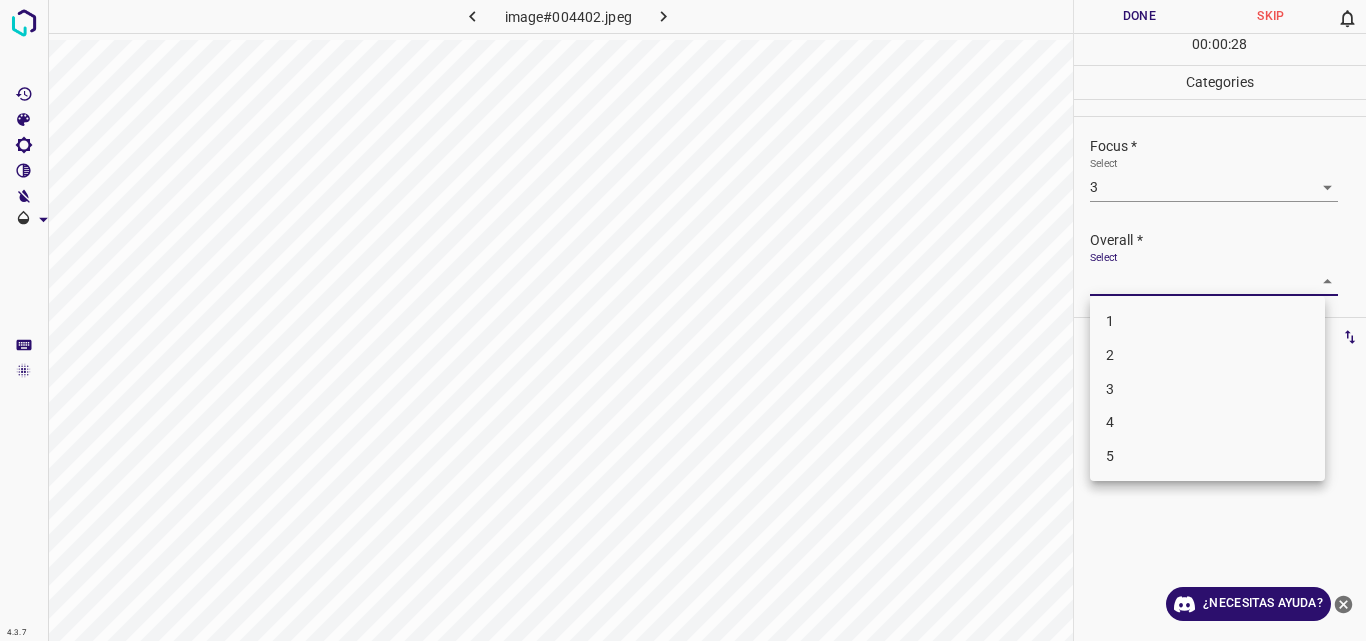 click on "3" at bounding box center (1207, 389) 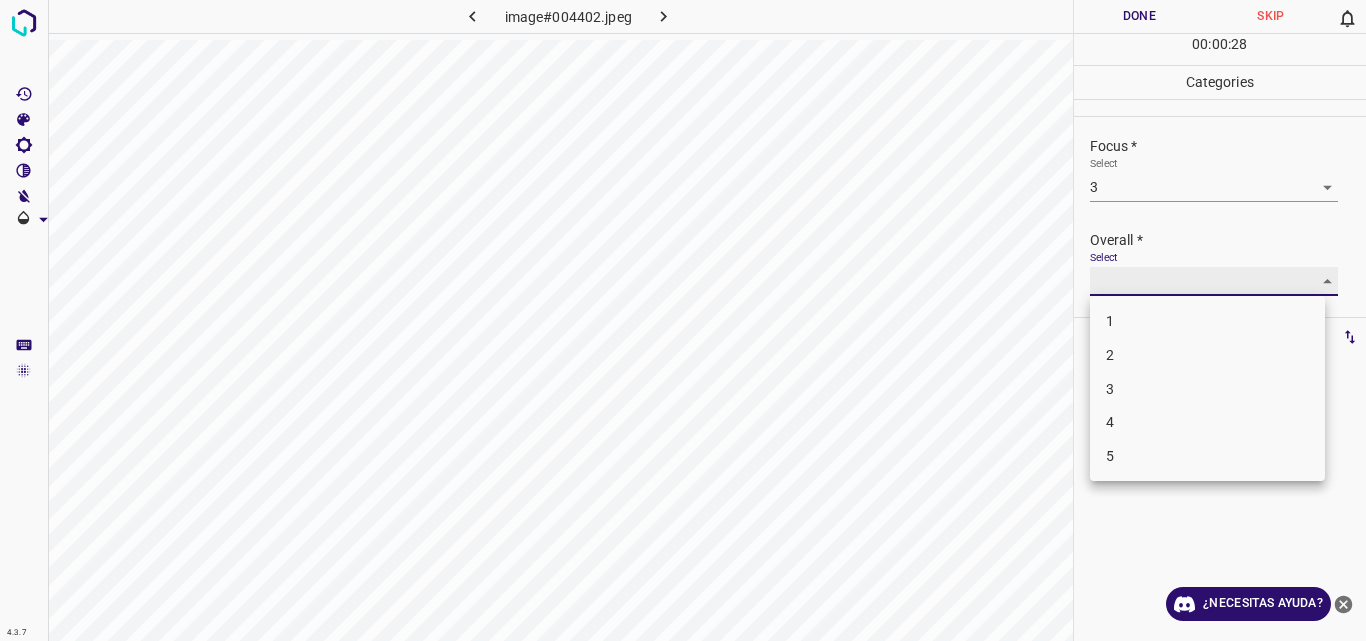 type on "3" 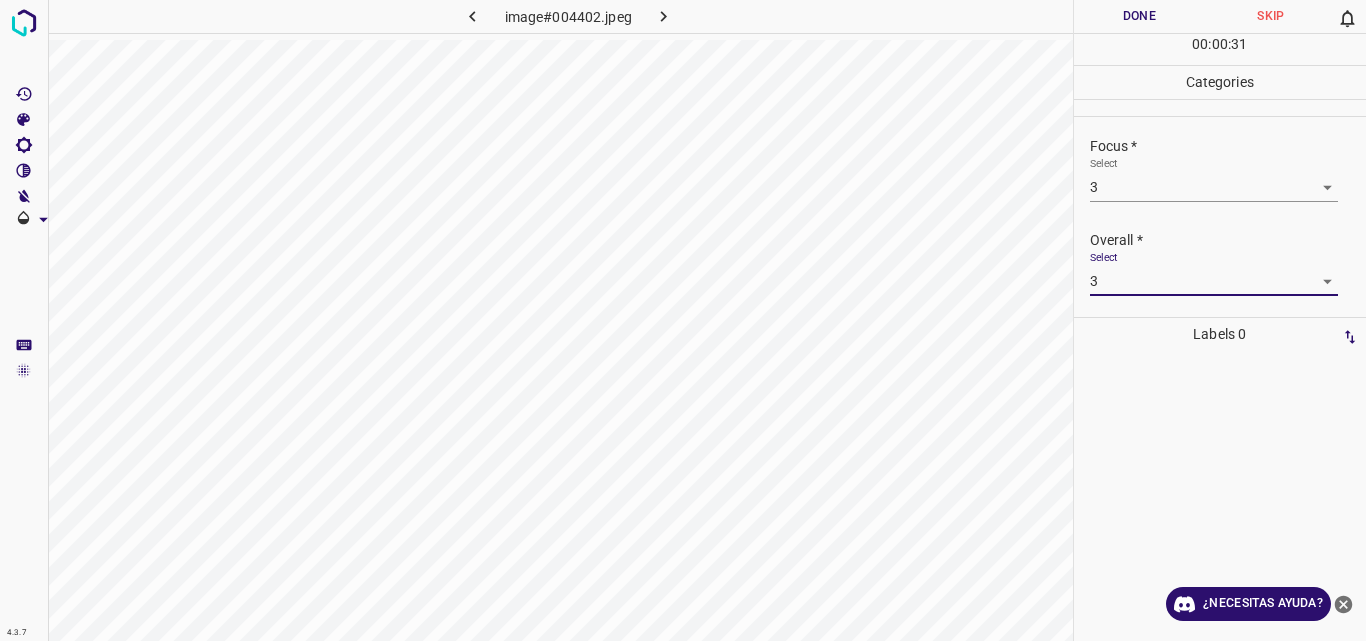 click on "Done" at bounding box center (1140, 16) 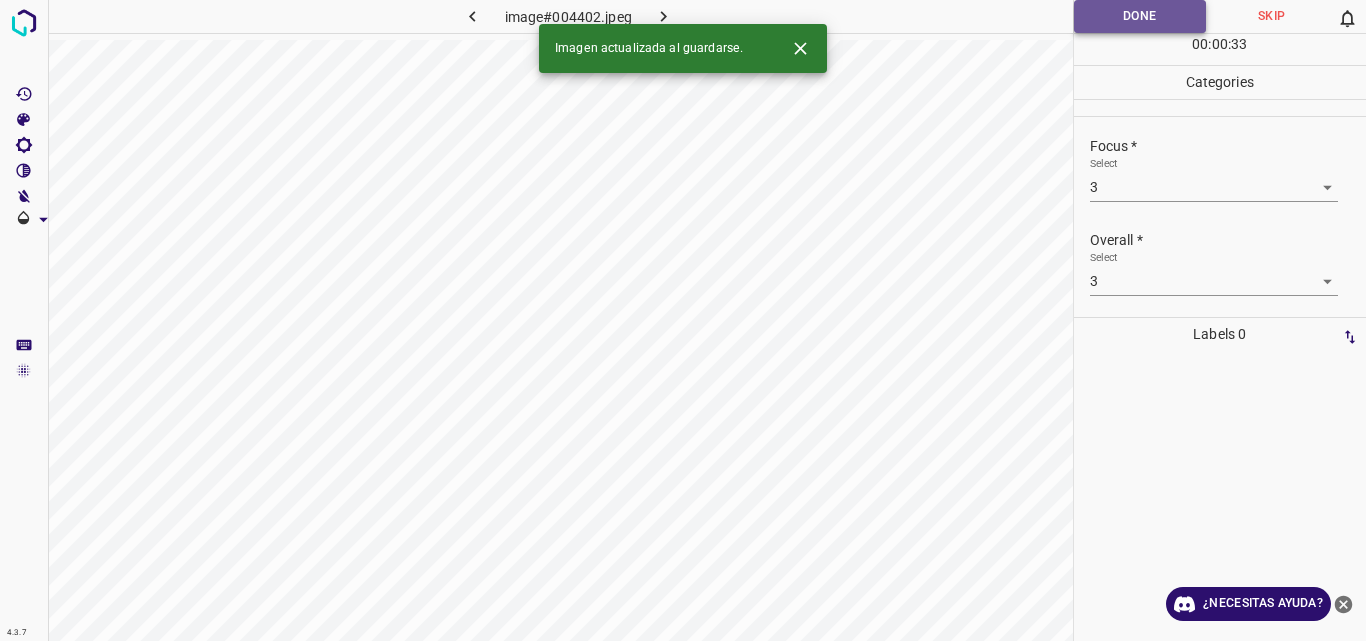 click on "Done" at bounding box center (1140, 16) 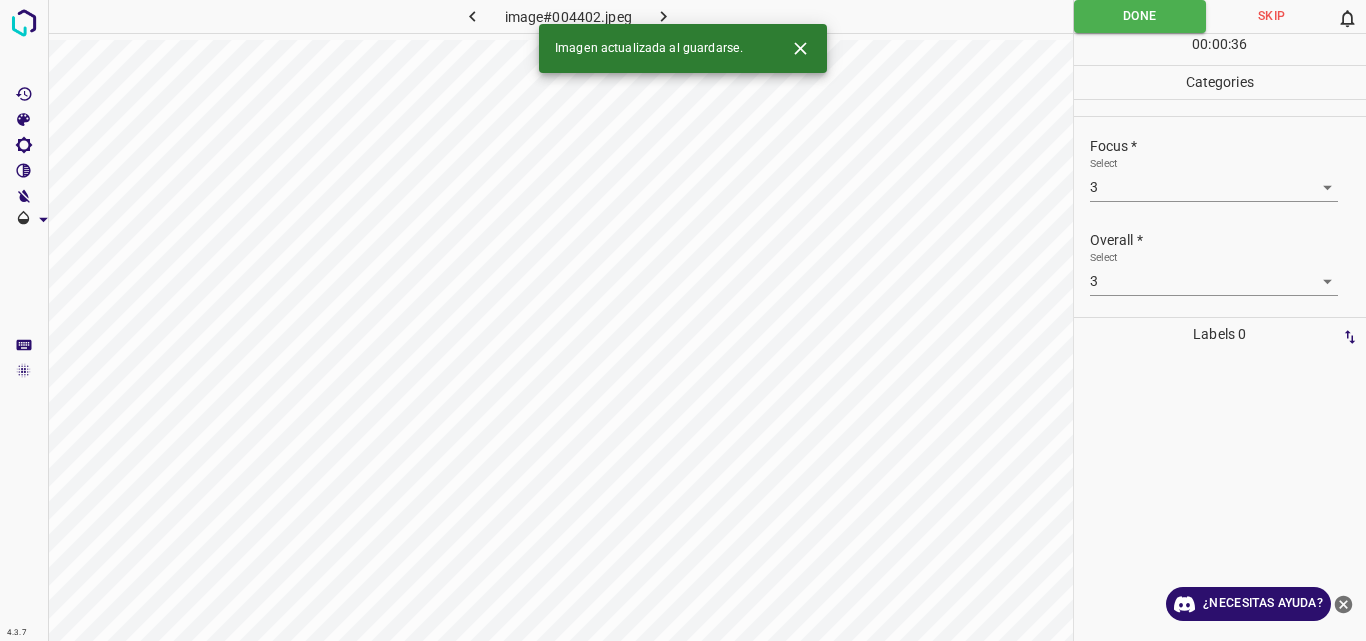 click 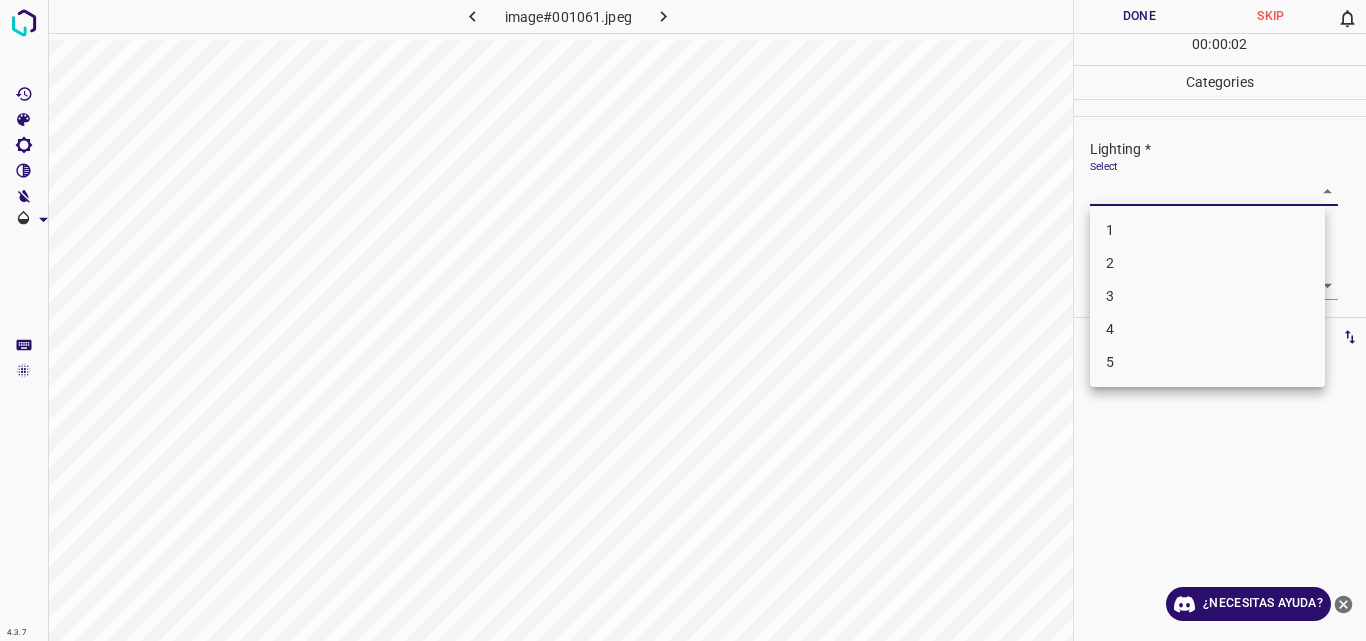 click on "4.3.7 image#001061.jpeg Done Skip 0 00   : 00   : 02   Categories Lighting *  Select ​ Focus *  Select ​ Overall *  Select ​ Labels   0 Categories 1 Lighting 2 Focus 3 Overall Tools Space Change between modes (Draw & Edit) I Auto labeling R Restore zoom M Zoom in N Zoom out Delete Delete selecte label Filters Z Restore filters X Saturation filter C Brightness filter V Contrast filter B Gray scale filter General O Download ¿Necesitas ayuda? Original text Rate this translation Your feedback will be used to help improve Google Translate - Texto - Esconder - Borrar 1 2 3 4 5" at bounding box center [683, 320] 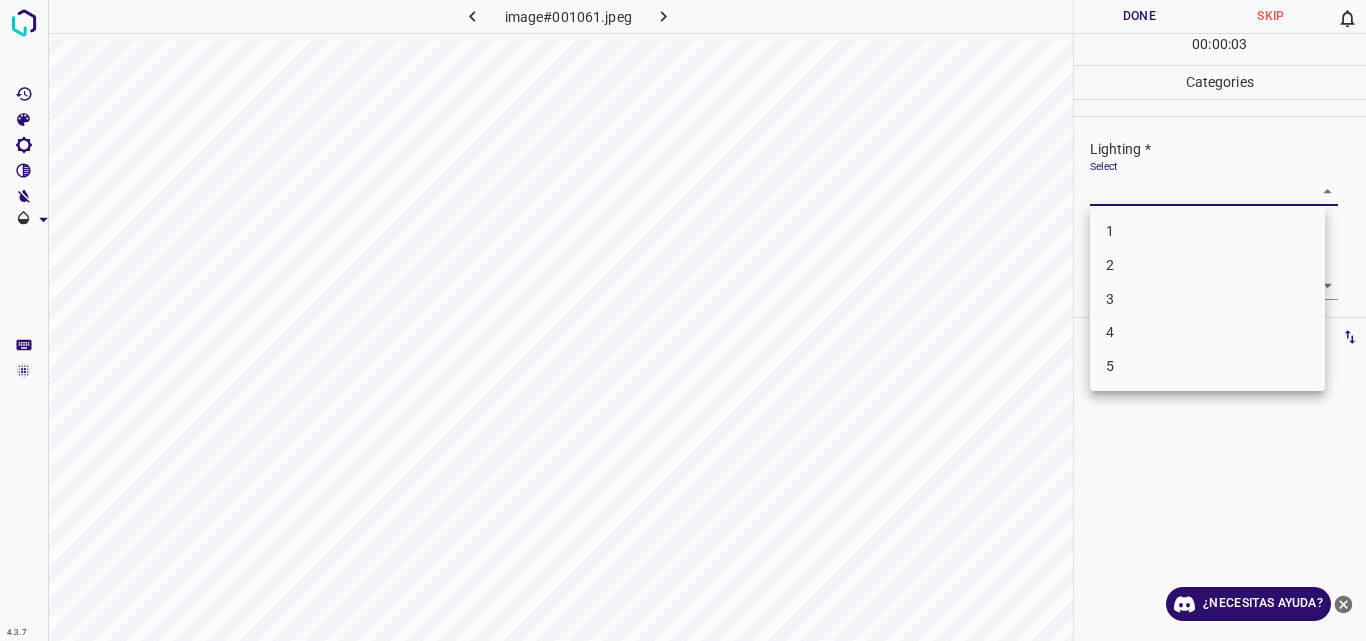 click on "3" at bounding box center (1207, 299) 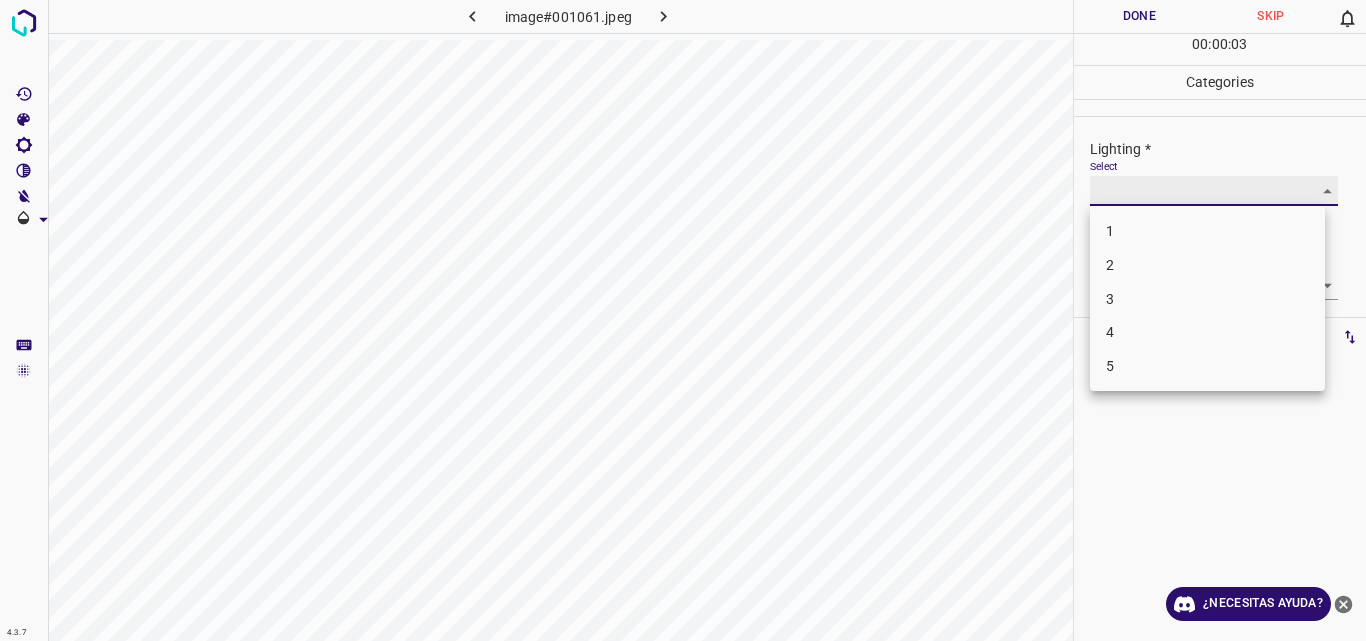type on "3" 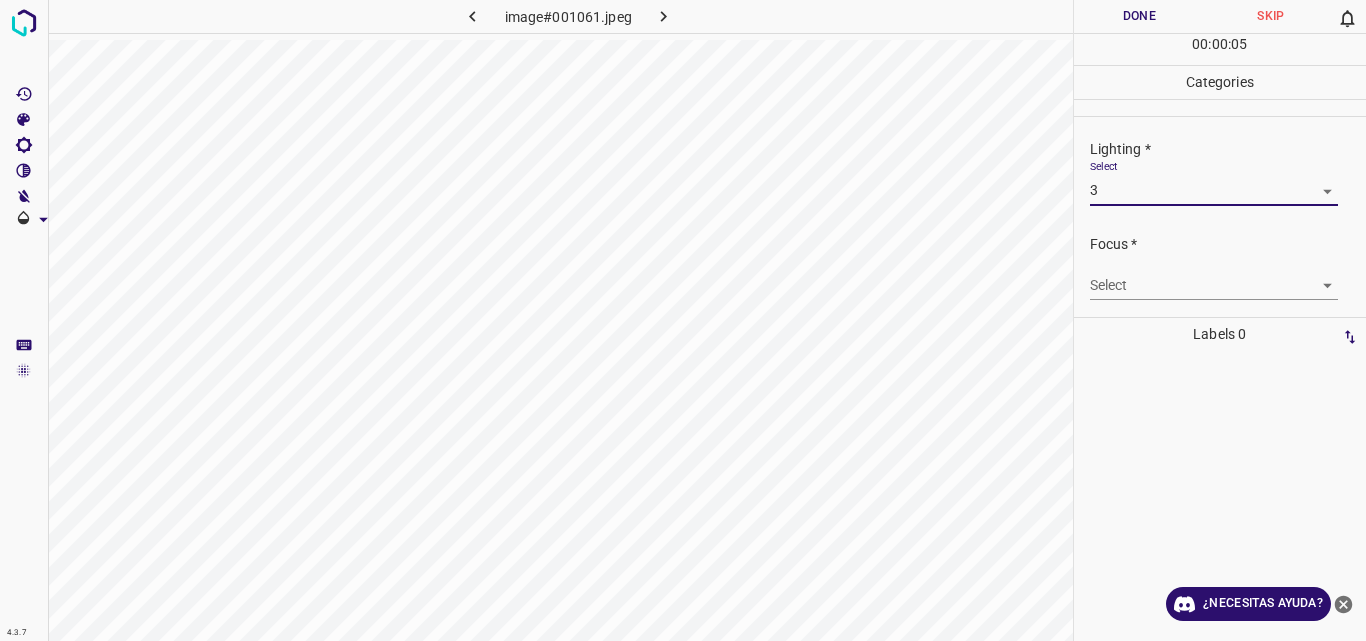 click on "4.3.7 image#001061.jpeg Done Skip 0 00   : 00   : 05   Categories Lighting *  Select 3 3 Focus *  Select ​ Overall *  Select ​ Labels   0 Categories 1 Lighting 2 Focus 3 Overall Tools Space Change between modes (Draw & Edit) I Auto labeling R Restore zoom M Zoom in N Zoom out Delete Delete selecte label Filters Z Restore filters X Saturation filter C Brightness filter V Contrast filter B Gray scale filter General O Download ¿Necesitas ayuda? Original text Rate this translation Your feedback will be used to help improve Google Translate - Texto - Esconder - Borrar" at bounding box center (683, 320) 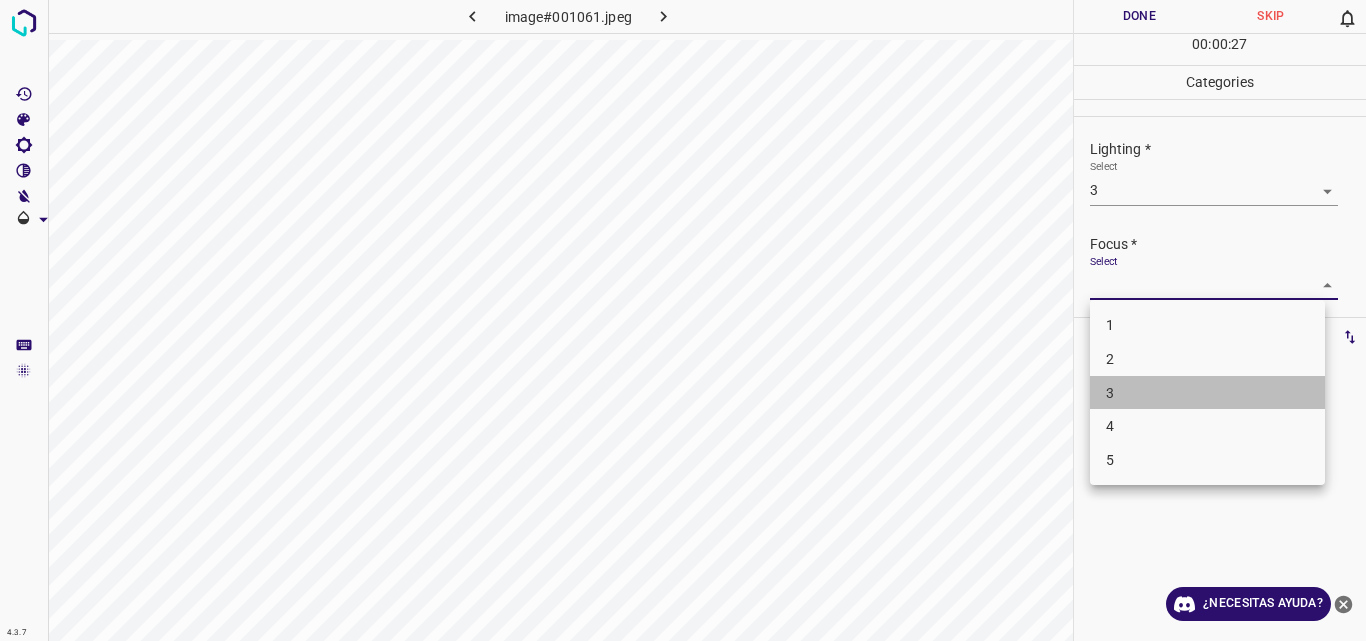 click on "3" at bounding box center (1207, 393) 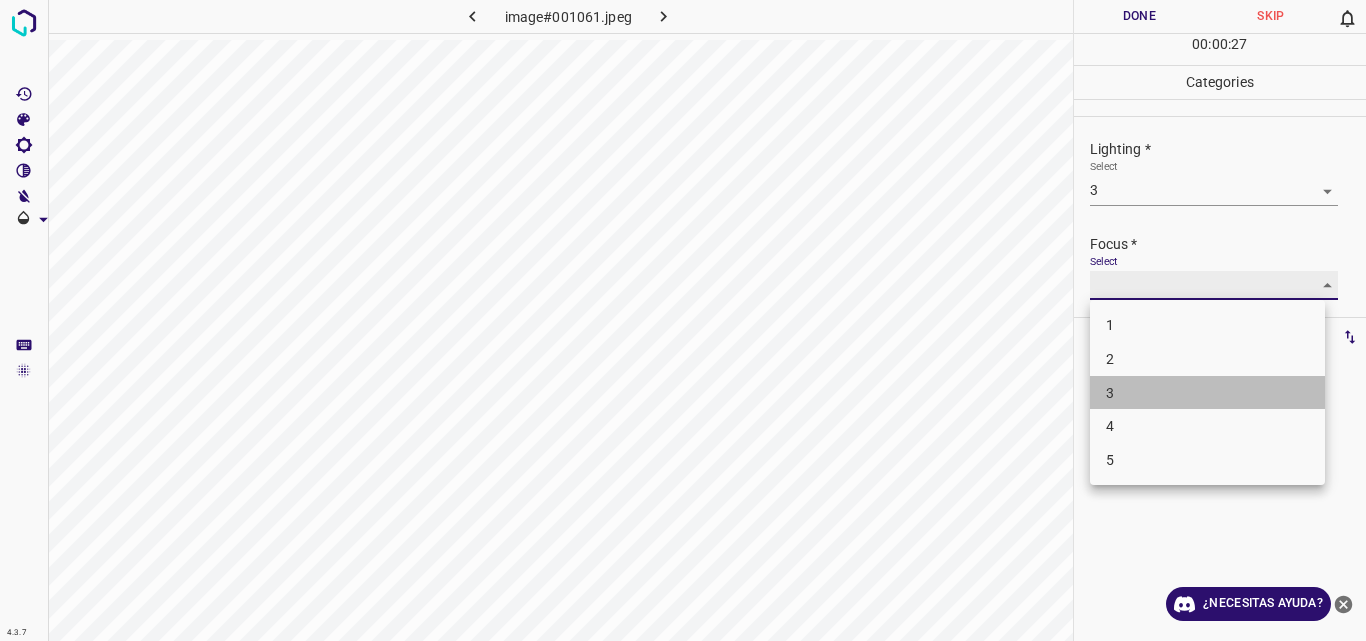 type on "3" 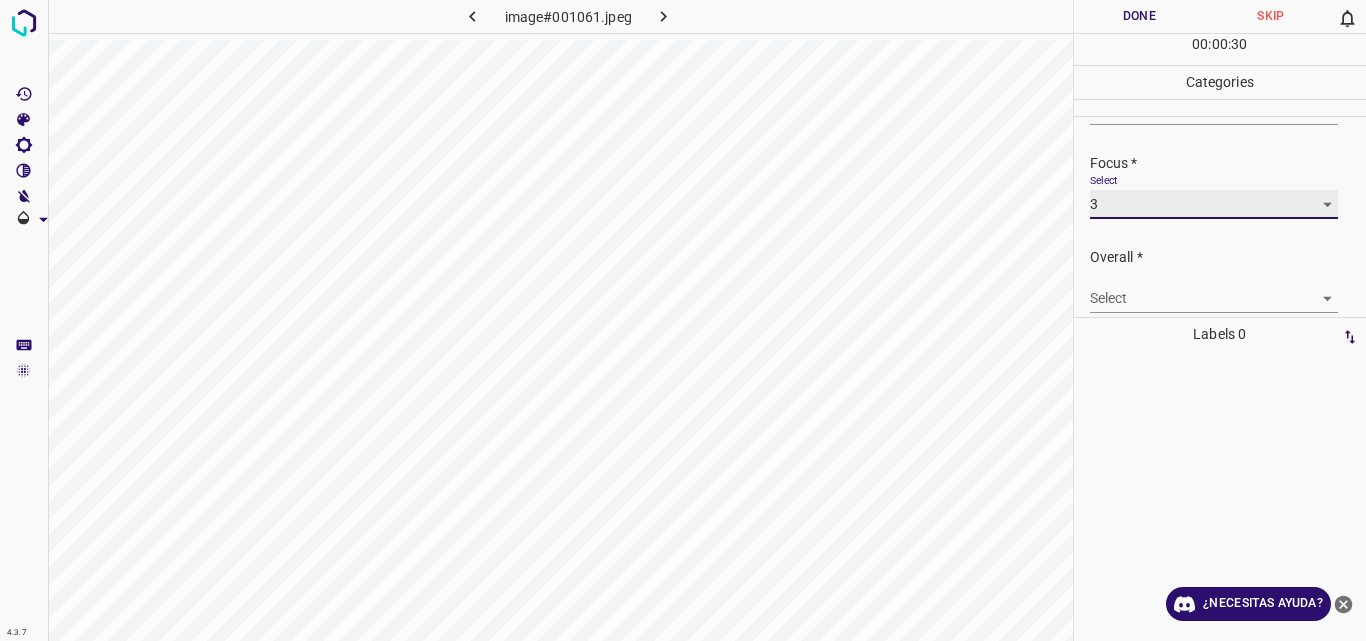 scroll, scrollTop: 98, scrollLeft: 0, axis: vertical 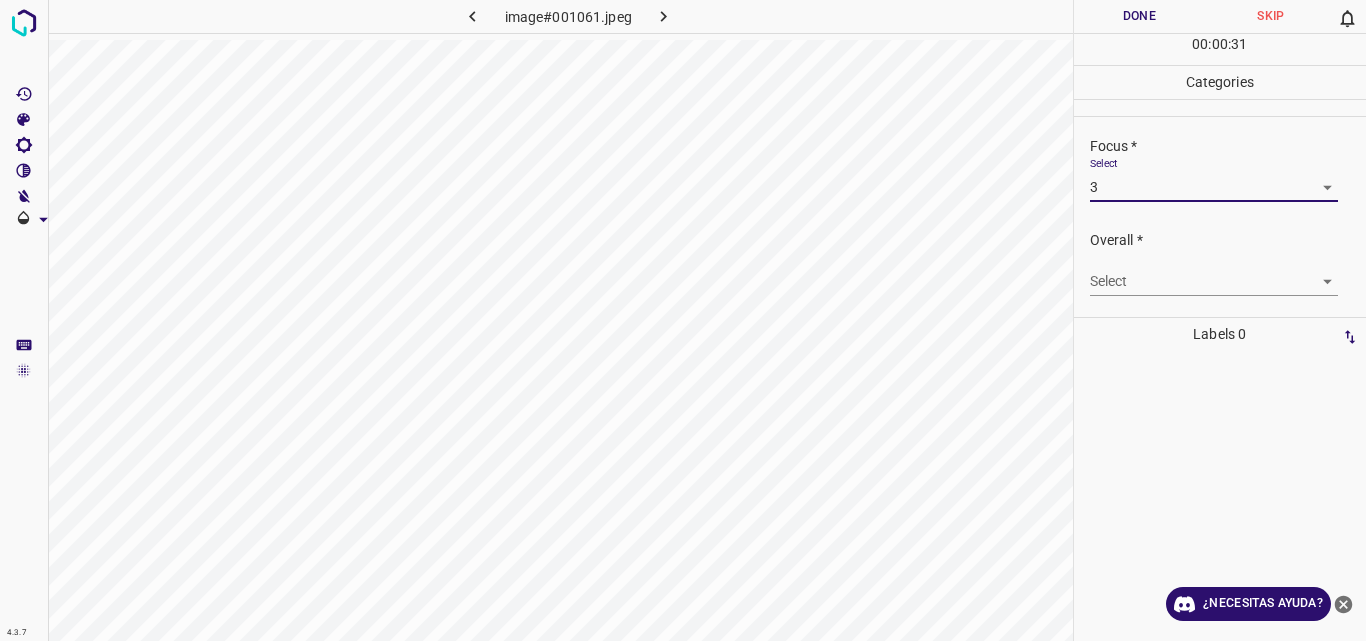 click on "4.3.7 image#001061.jpeg Done Skip 0 00   : 00   : 31   Categories Lighting *  Select 3 3 Focus *  Select 3 3 Overall *  Select ​ Labels   0 Categories 1 Lighting 2 Focus 3 Overall Tools Space Change between modes (Draw & Edit) I Auto labeling R Restore zoom M Zoom in N Zoom out Delete Delete selecte label Filters Z Restore filters X Saturation filter C Brightness filter V Contrast filter B Gray scale filter General O Download ¿Necesitas ayuda? Original text Rate this translation Your feedback will be used to help improve Google Translate - Texto - Esconder - Borrar" at bounding box center (683, 320) 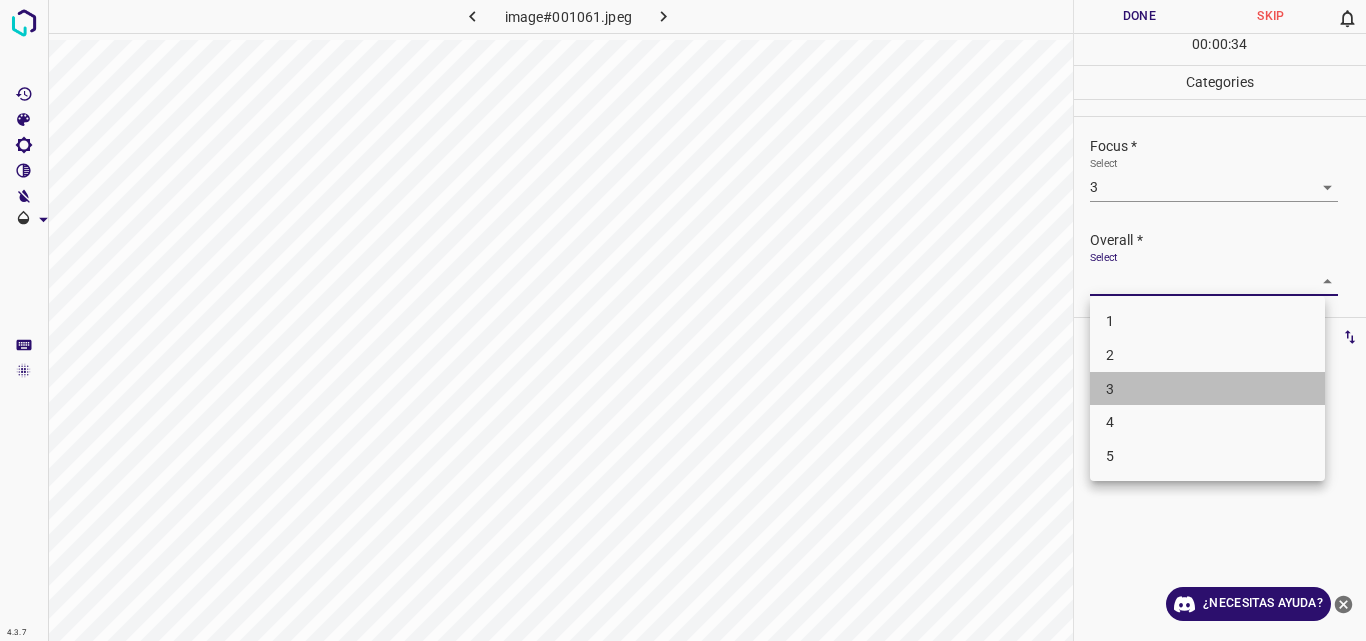 click on "3" at bounding box center (1207, 389) 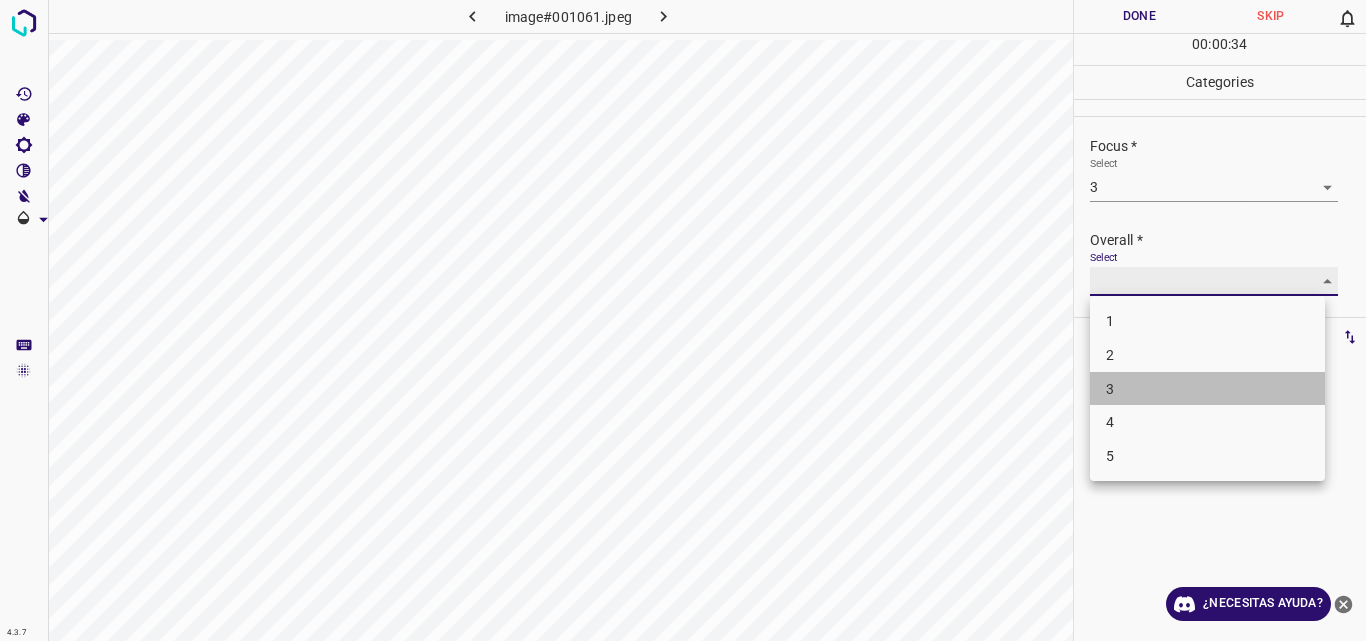 type on "3" 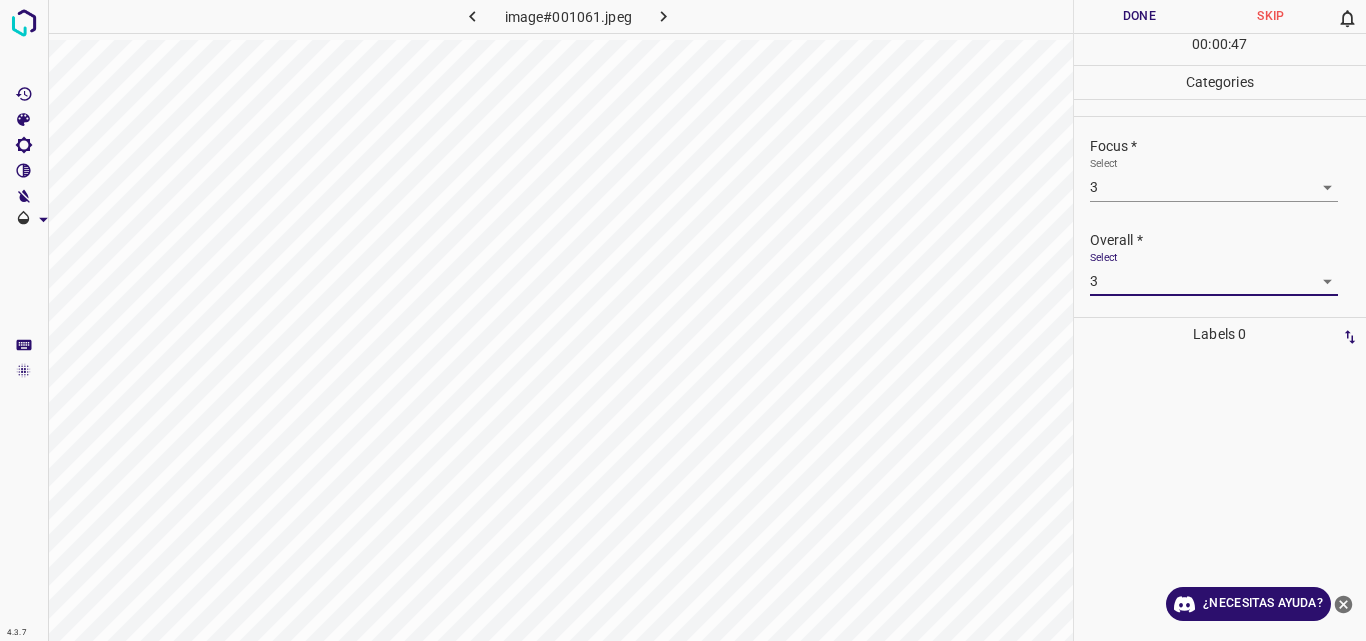 click on "Done" at bounding box center [1140, 16] 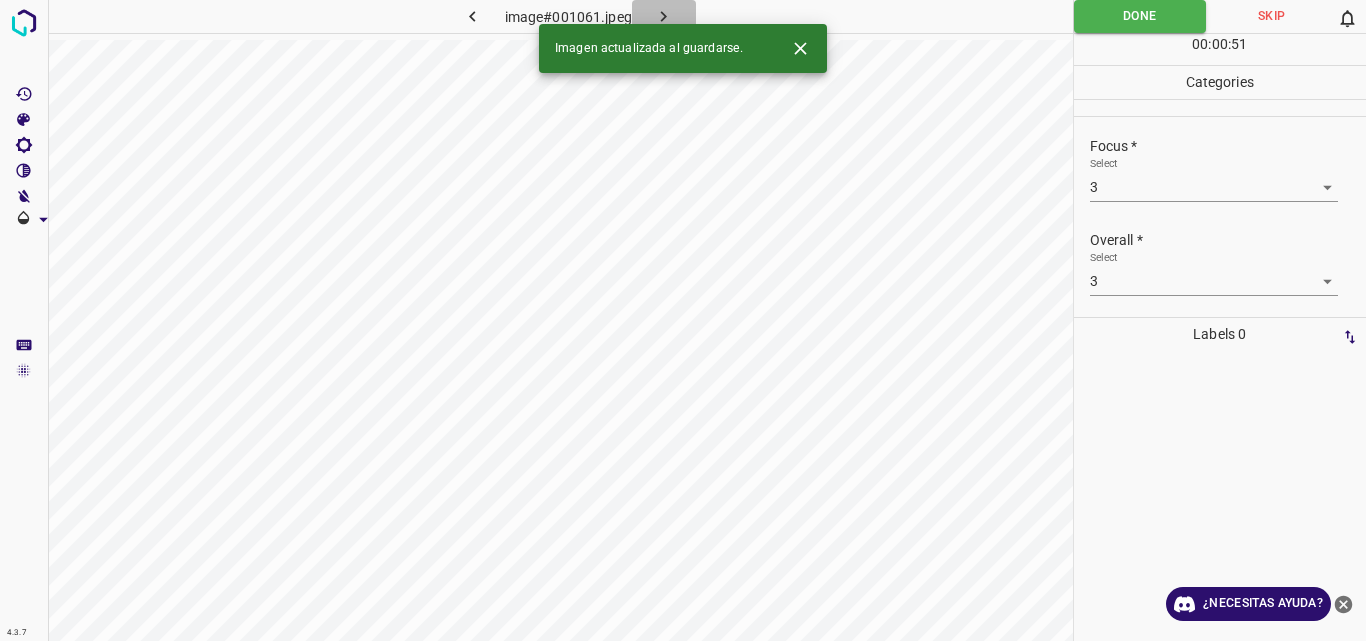 click 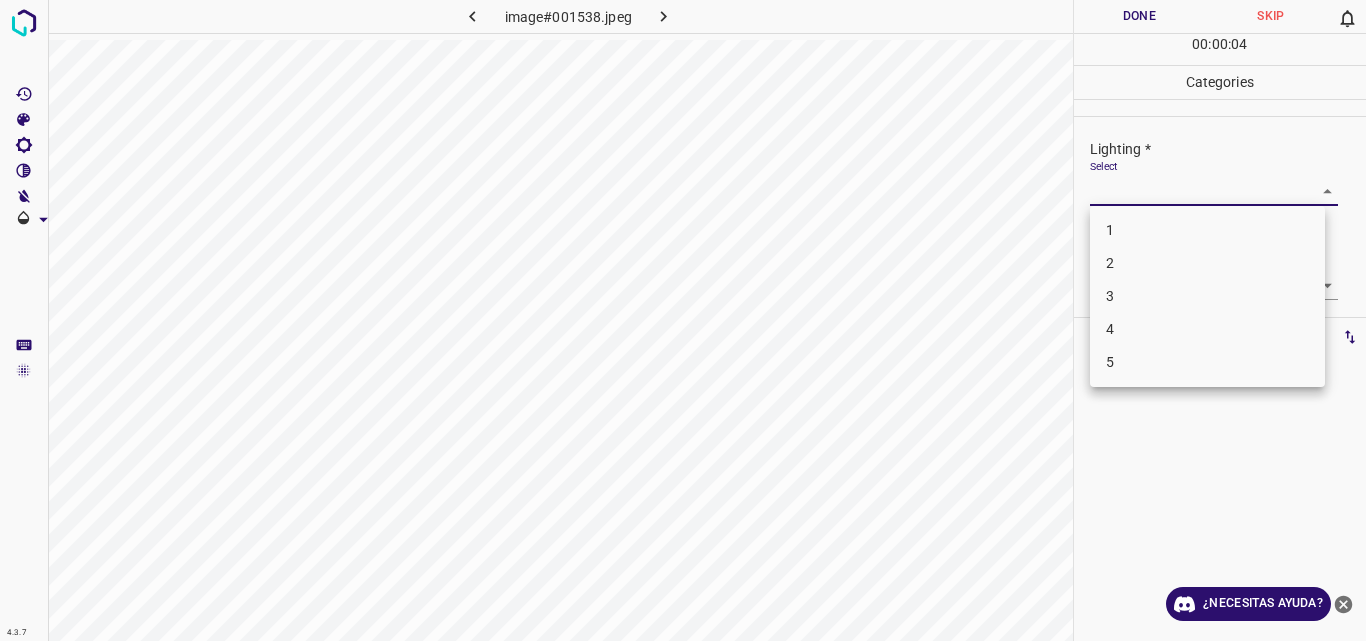 click on "4.3.7 image#001538.jpeg Done Skip 0 00   : 00   : 04   Categories Lighting *  Select ​ Focus *  Select ​ Overall *  Select ​ Labels   0 Categories 1 Lighting 2 Focus 3 Overall Tools Space Change between modes (Draw & Edit) I Auto labeling R Restore zoom M Zoom in N Zoom out Delete Delete selecte label Filters Z Restore filters X Saturation filter C Brightness filter V Contrast filter B Gray scale filter General O Download ¿Necesitas ayuda? Original text Rate this translation Your feedback will be used to help improve Google Translate - Texto - Esconder - Borrar 1 2 3 4 5" at bounding box center [683, 320] 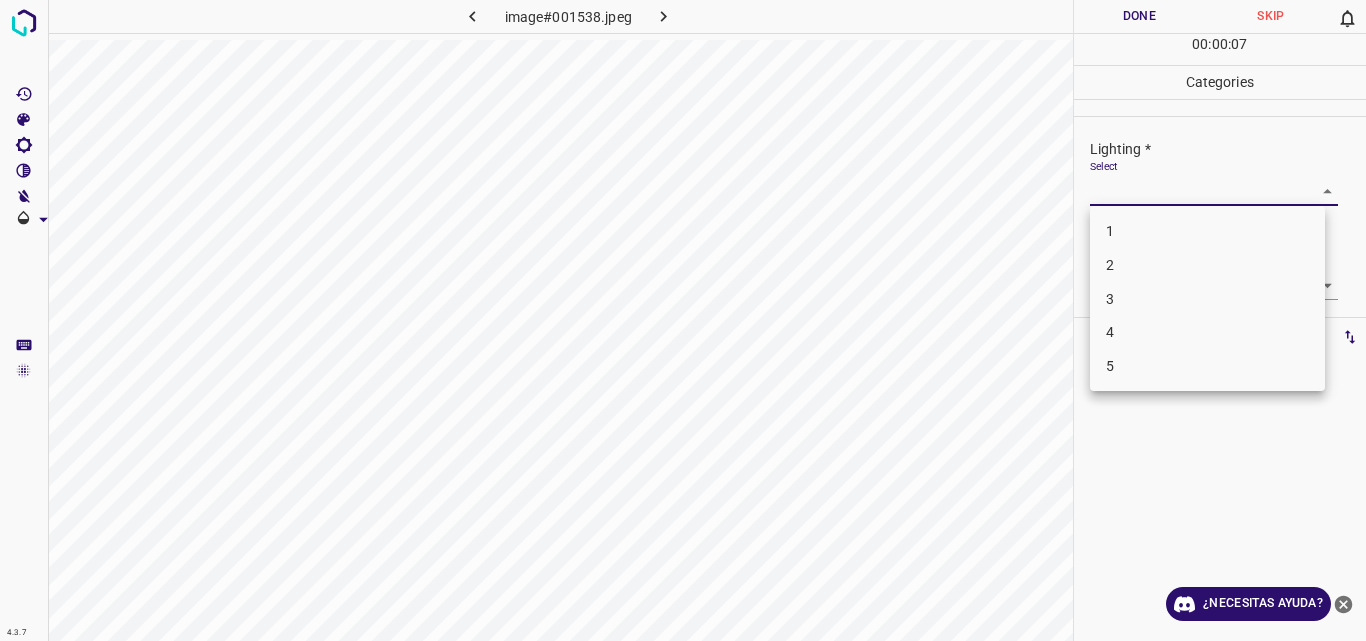 click on "2" at bounding box center [1207, 265] 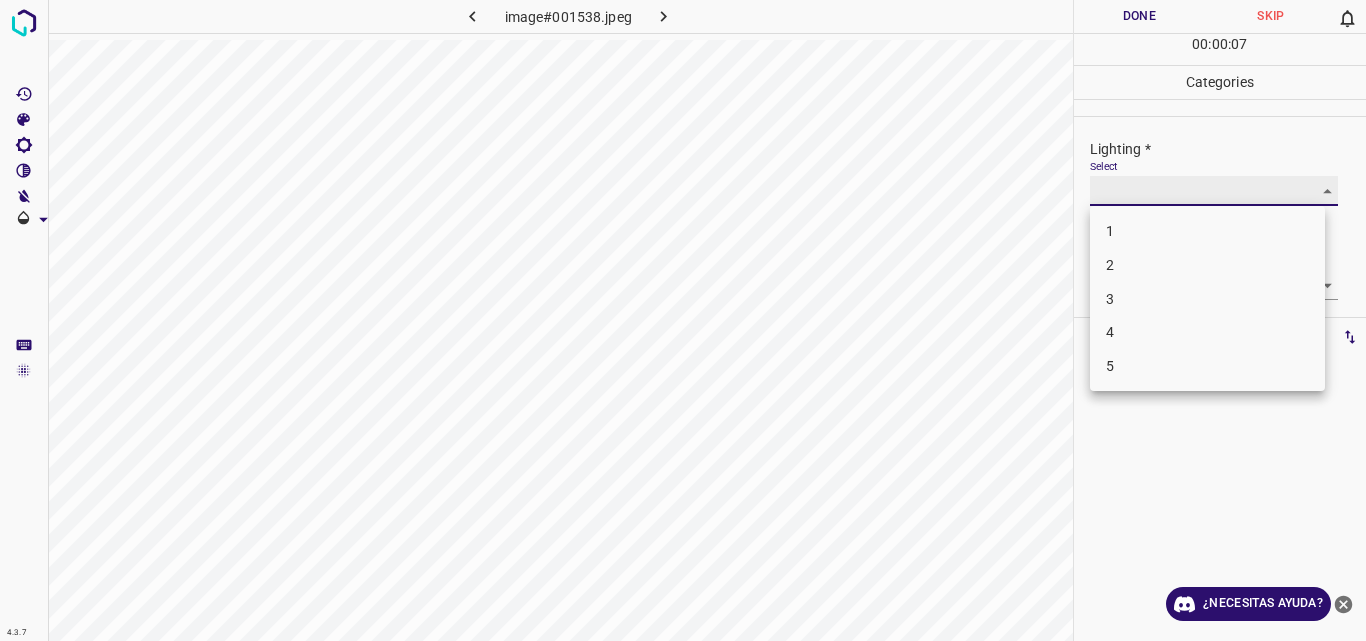 type on "2" 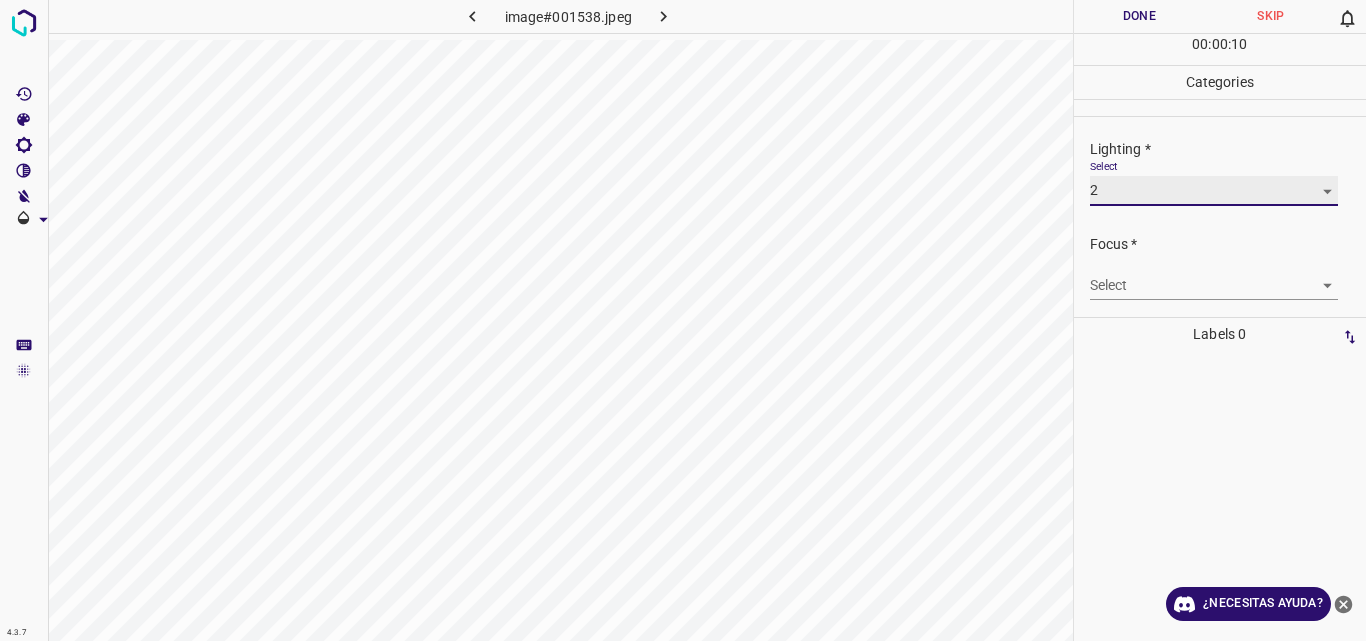 scroll, scrollTop: 98, scrollLeft: 0, axis: vertical 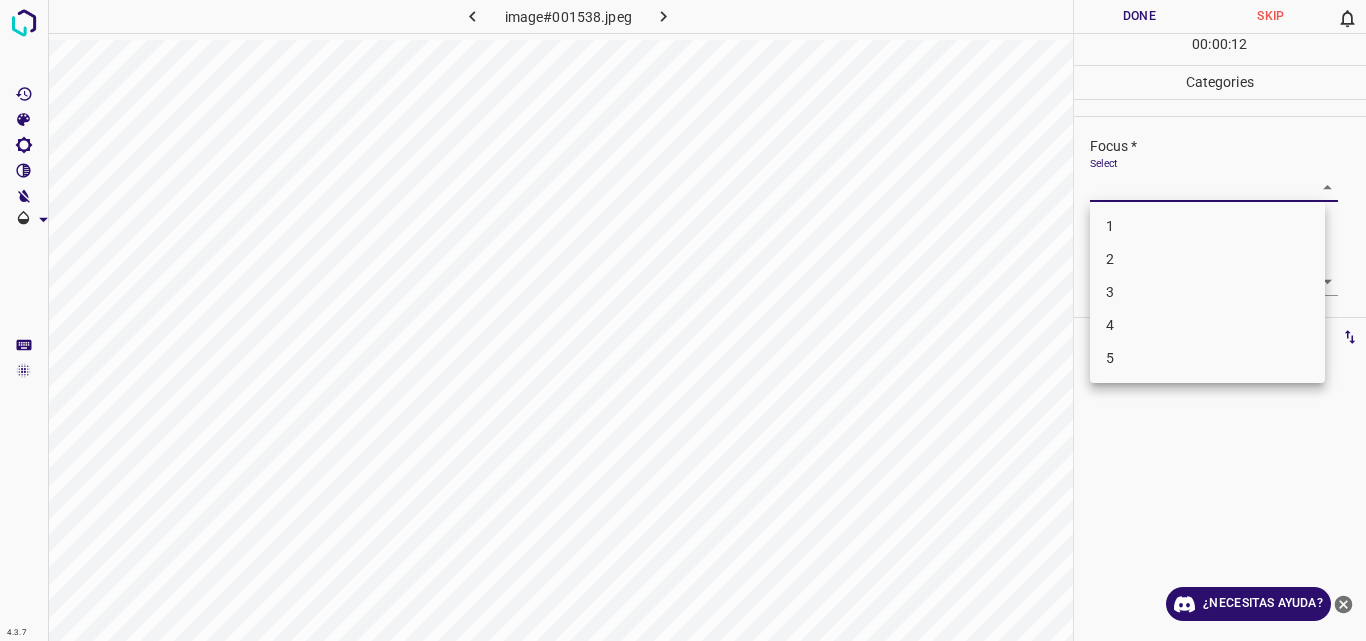 click on "4.3.7 image#001538.jpeg Done Skip 0 00   : 00   : 12   Categories Lighting *  Select 2 2 Focus *  Select ​ Overall *  Select ​ Labels   0 Categories 1 Lighting 2 Focus 3 Overall Tools Space Change between modes (Draw & Edit) I Auto labeling R Restore zoom M Zoom in N Zoom out Delete Delete selecte label Filters Z Restore filters X Saturation filter C Brightness filter V Contrast filter B Gray scale filter General O Download ¿Necesitas ayuda? Original text Rate this translation Your feedback will be used to help improve Google Translate - Texto - Esconder - Borrar 1 2 3 4 5" at bounding box center (683, 320) 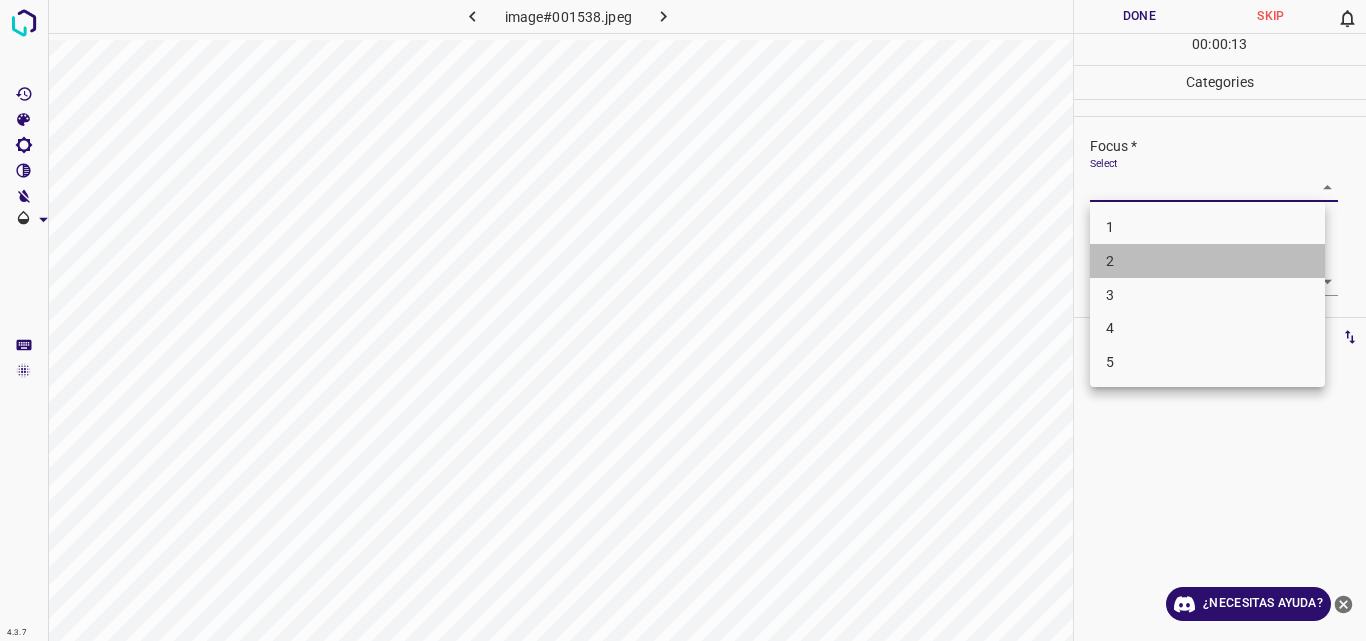 click on "2" at bounding box center (1207, 261) 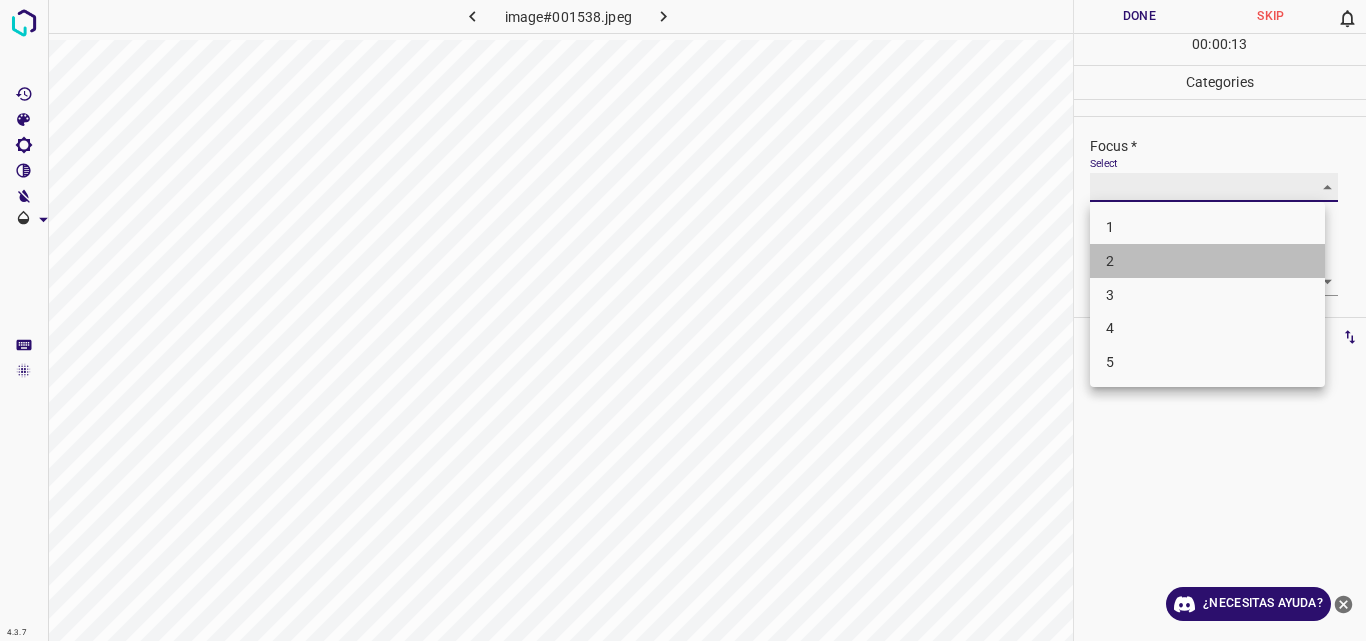 type on "2" 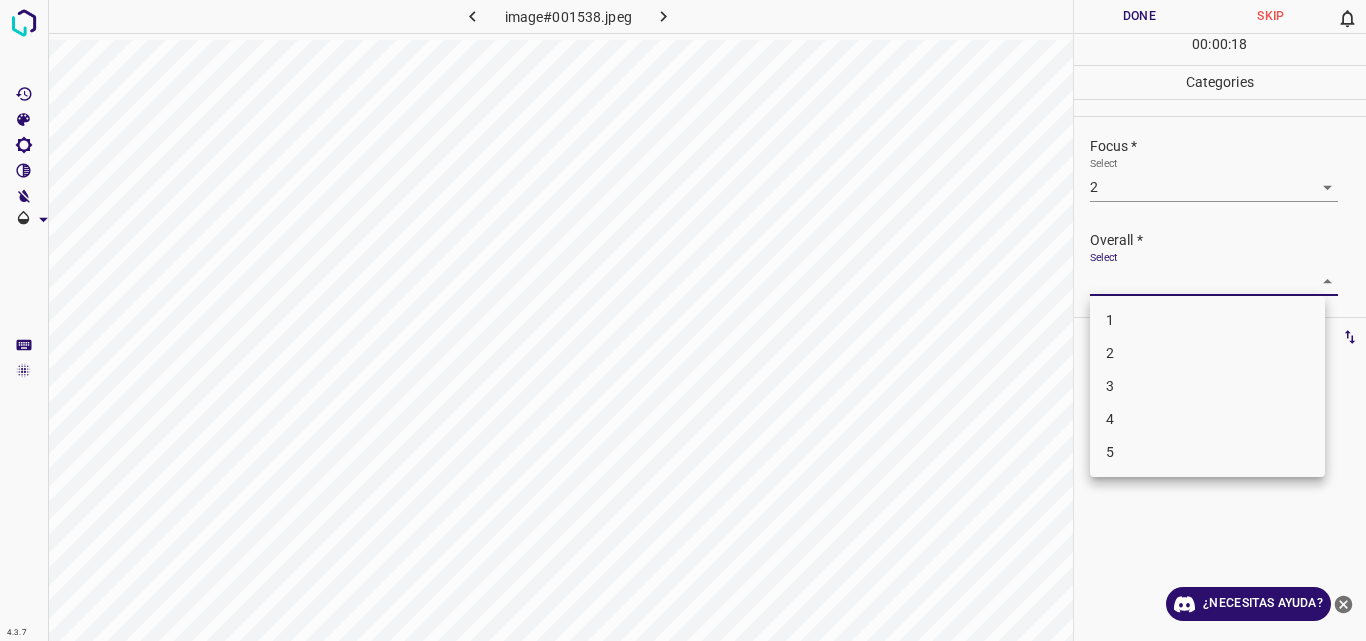 click on "4.3.7 image#001538.jpeg Done Skip 0 00   : 00   : 18   Categories Lighting *  Select 2 2 Focus *  Select 2 2 Overall *  Select ​ Labels   0 Categories 1 Lighting 2 Focus 3 Overall Tools Space Change between modes (Draw & Edit) I Auto labeling R Restore zoom M Zoom in N Zoom out Delete Delete selecte label Filters Z Restore filters X Saturation filter C Brightness filter V Contrast filter B Gray scale filter General O Download ¿Necesitas ayuda? Original text Rate this translation Your feedback will be used to help improve Google Translate - Texto - Esconder - Borrar 1 2 3 4 5" at bounding box center (683, 320) 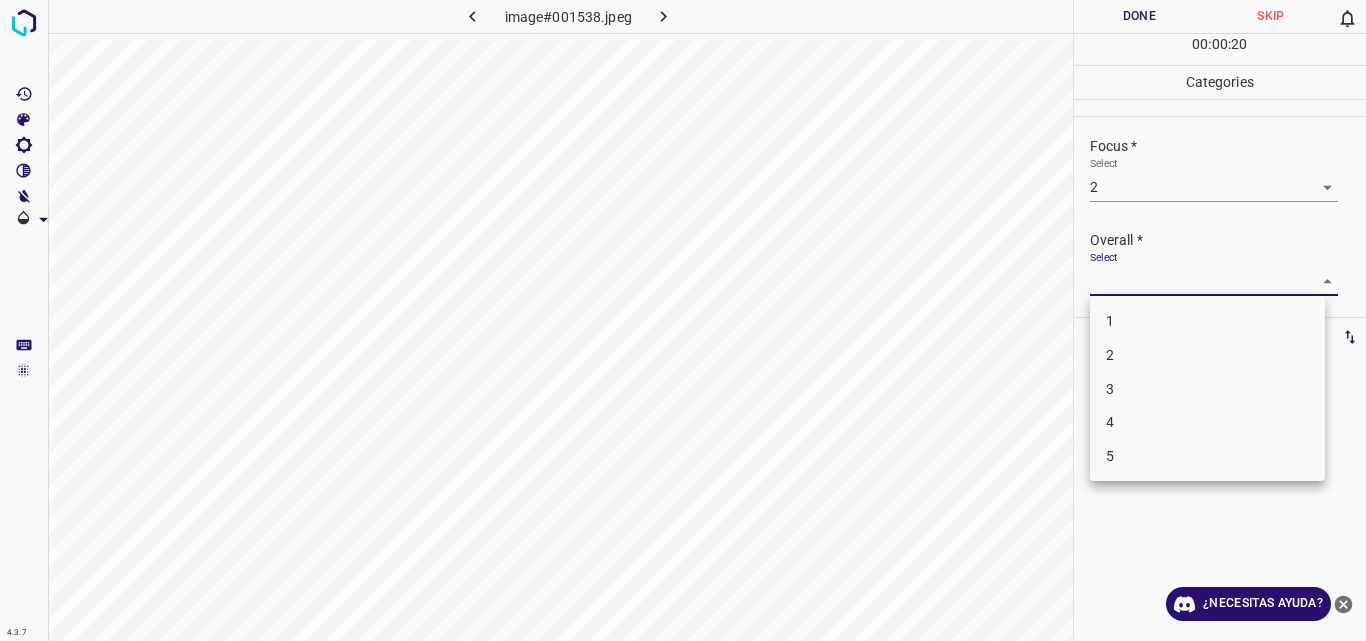 click on "2" at bounding box center (1207, 355) 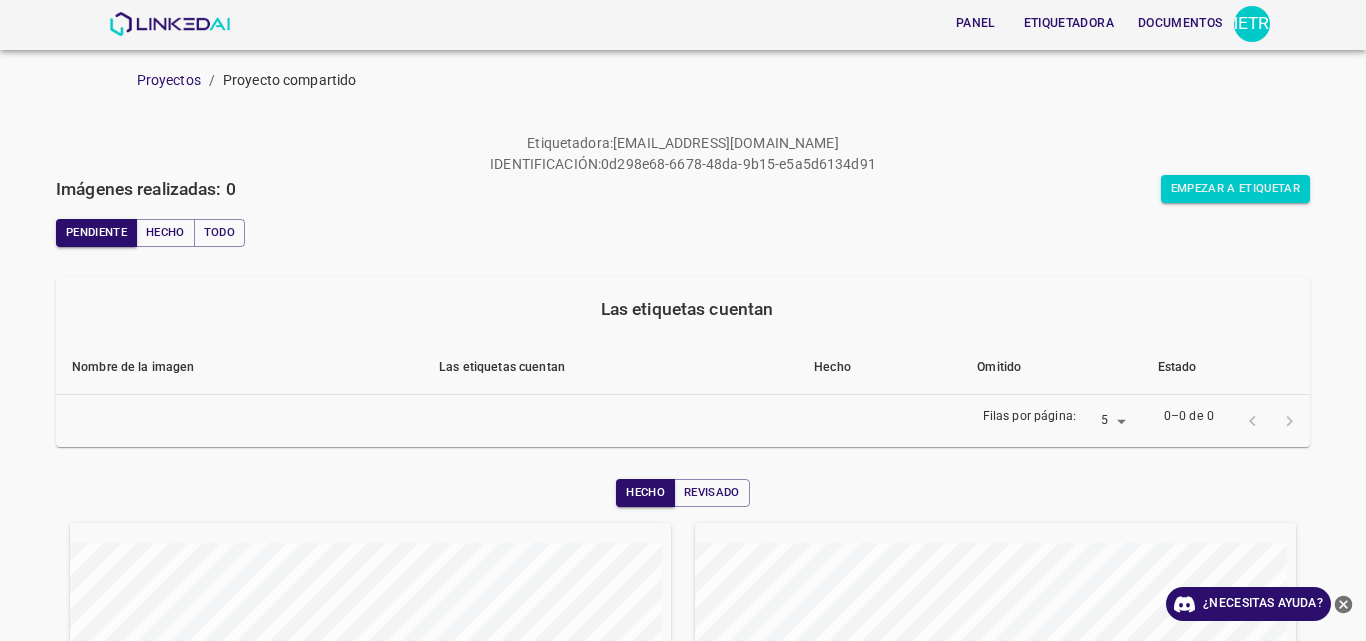 scroll, scrollTop: 0, scrollLeft: 0, axis: both 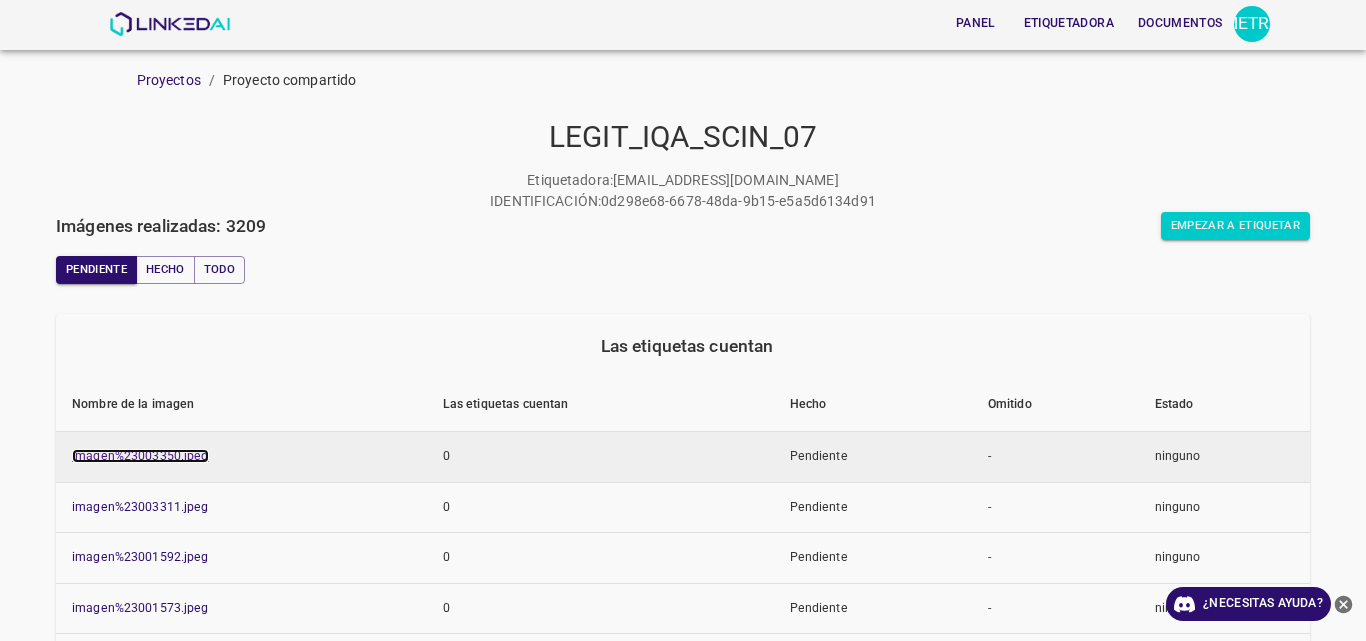 click on "imagen%23003350.jpeg" at bounding box center [140, 456] 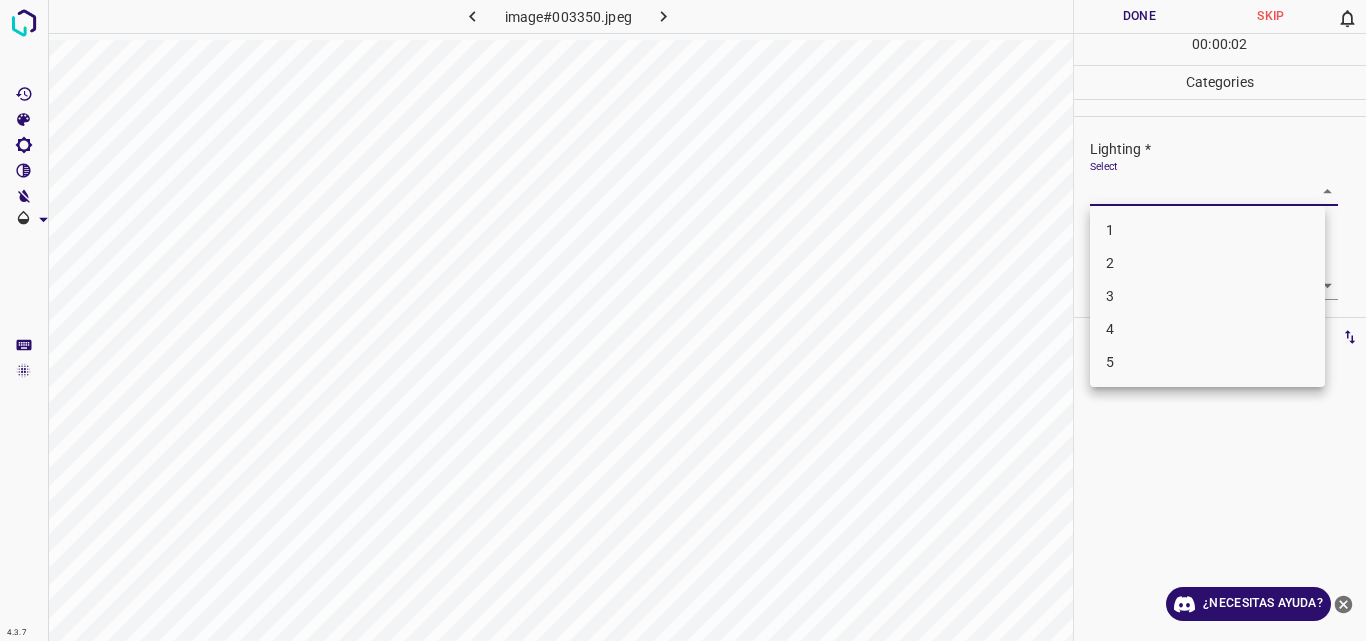 click on "4.3.7 image#003350.jpeg Done Skip 0 00   : 00   : 02   Categories Lighting *  Select ​ Focus *  Select ​ Overall *  Select ​ Labels   0 Categories 1 Lighting 2 Focus 3 Overall Tools Space Change between modes (Draw & Edit) I Auto labeling R Restore zoom M Zoom in N Zoom out Delete Delete selecte label Filters Z Restore filters X Saturation filter C Brightness filter V Contrast filter B Gray scale filter General O Download ¿Necesitas ayuda? Original text Rate this translation Your feedback will be used to help improve Google Translate - Texto - Esconder - Borrar 1 2 3 4 5" at bounding box center (683, 320) 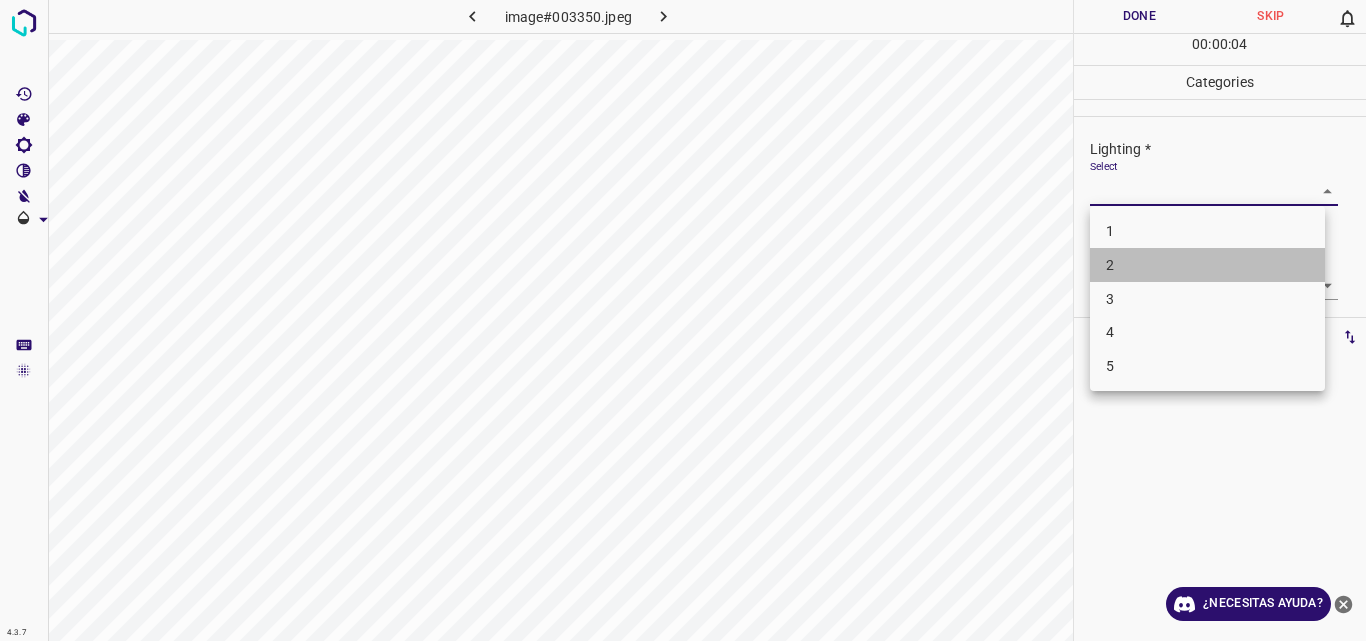 click on "2" at bounding box center [1207, 265] 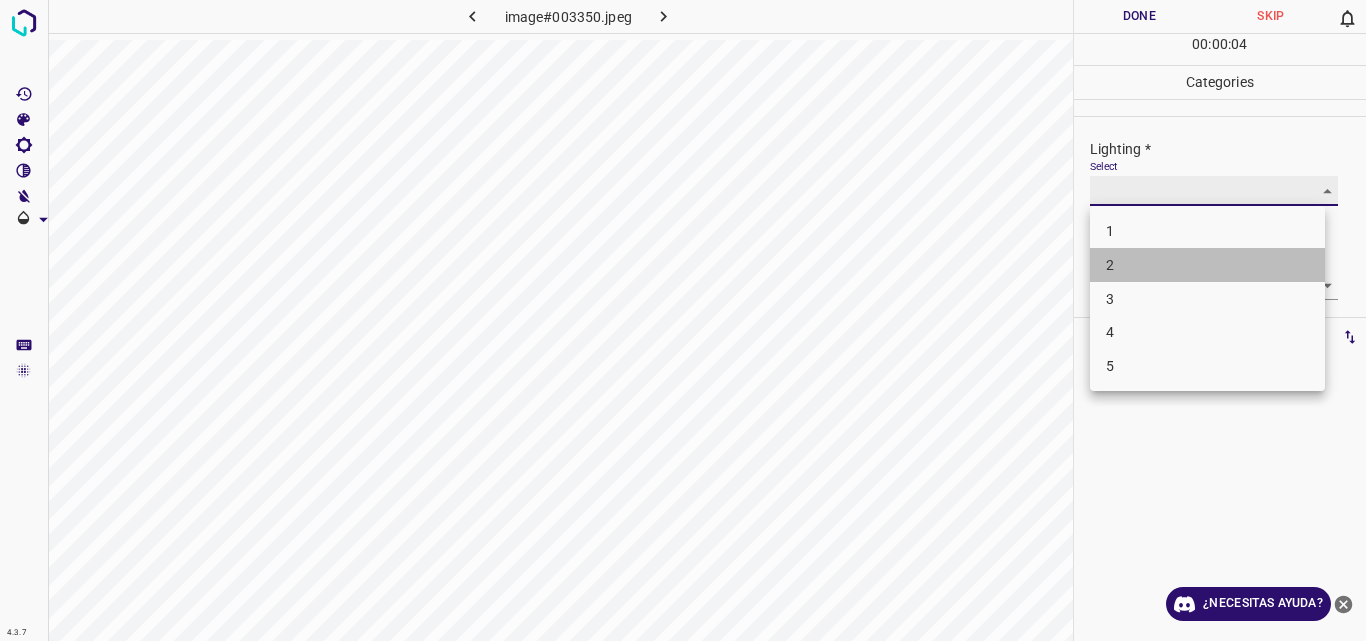 type on "2" 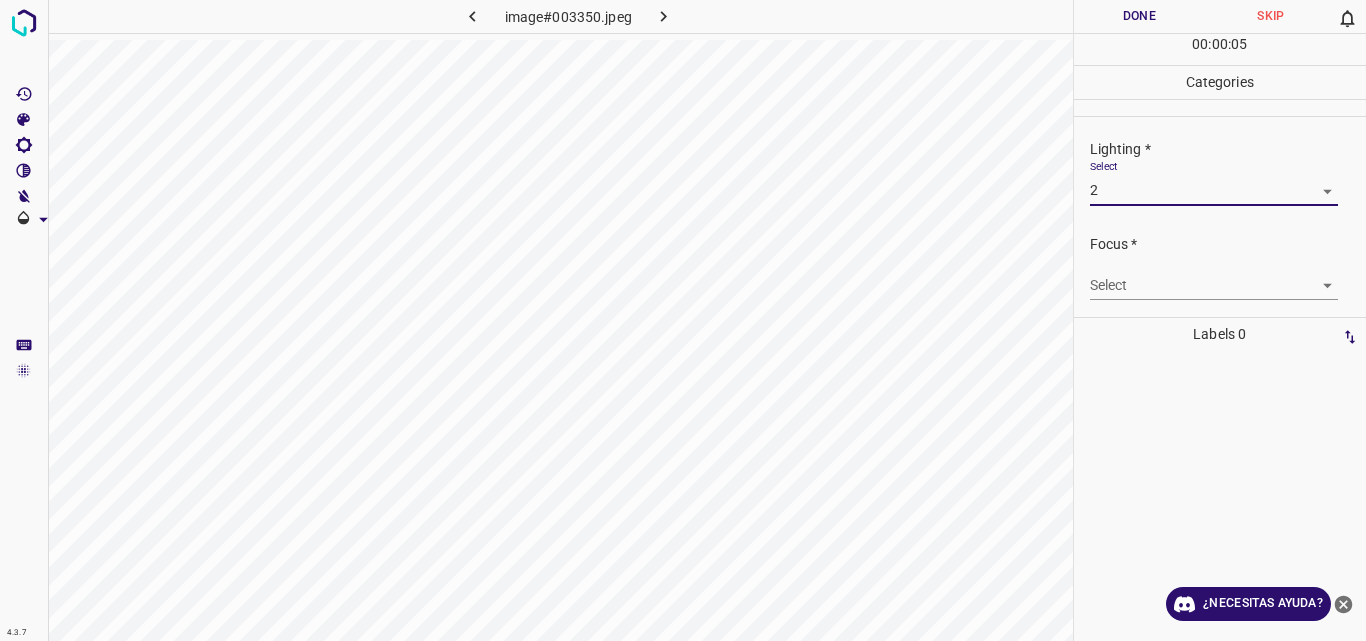 click on "4.3.7 image#003350.jpeg Done Skip 0 00   : 00   : 05   Categories Lighting *  Select 2 2 Focus *  Select ​ Overall *  Select ​ Labels   0 Categories 1 Lighting 2 Focus 3 Overall Tools Space Change between modes (Draw & Edit) I Auto labeling R Restore zoom M Zoom in N Zoom out Delete Delete selecte label Filters Z Restore filters X Saturation filter C Brightness filter V Contrast filter B Gray scale filter General O Download ¿Necesitas ayuda? Original text Rate this translation Your feedback will be used to help improve Google Translate - Texto - Esconder - Borrar" at bounding box center [683, 320] 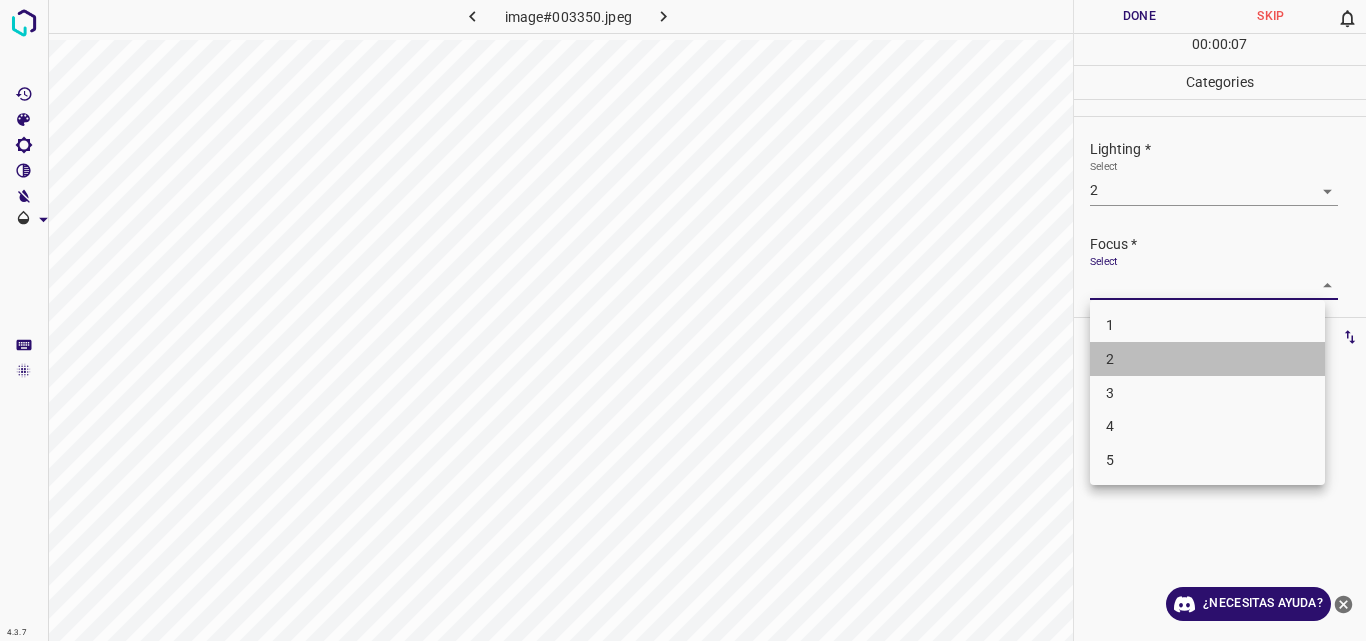 click on "2" at bounding box center (1207, 359) 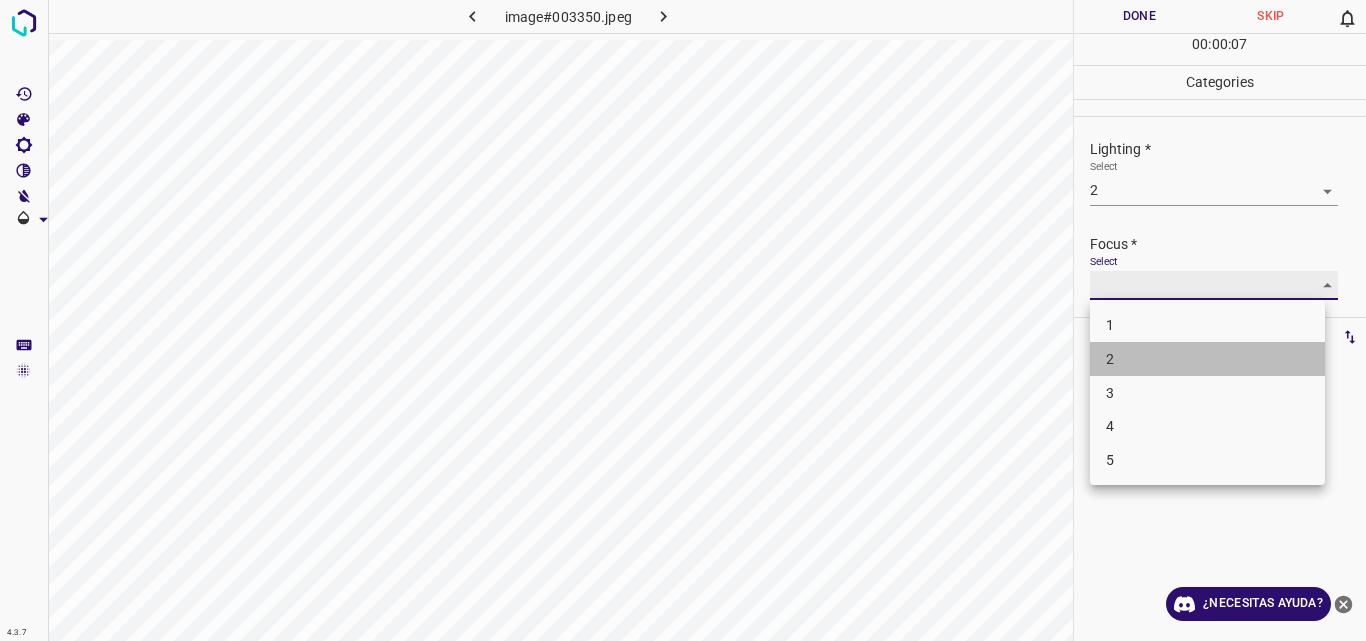 type on "2" 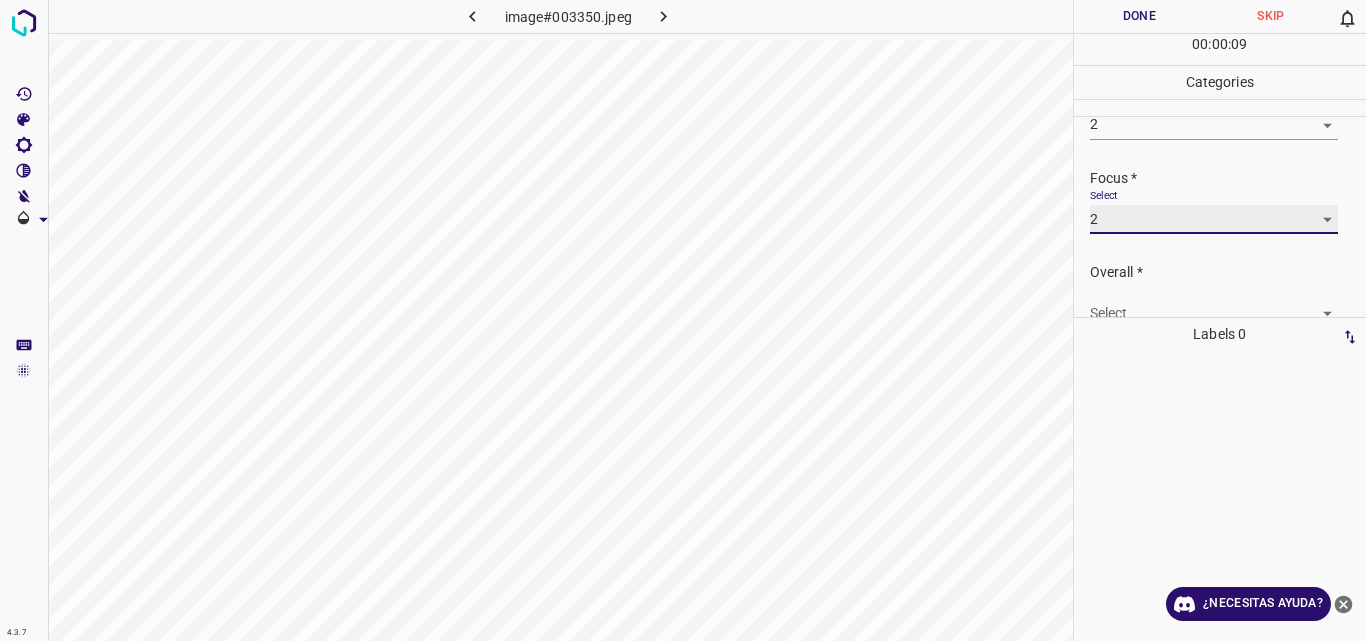 scroll, scrollTop: 98, scrollLeft: 0, axis: vertical 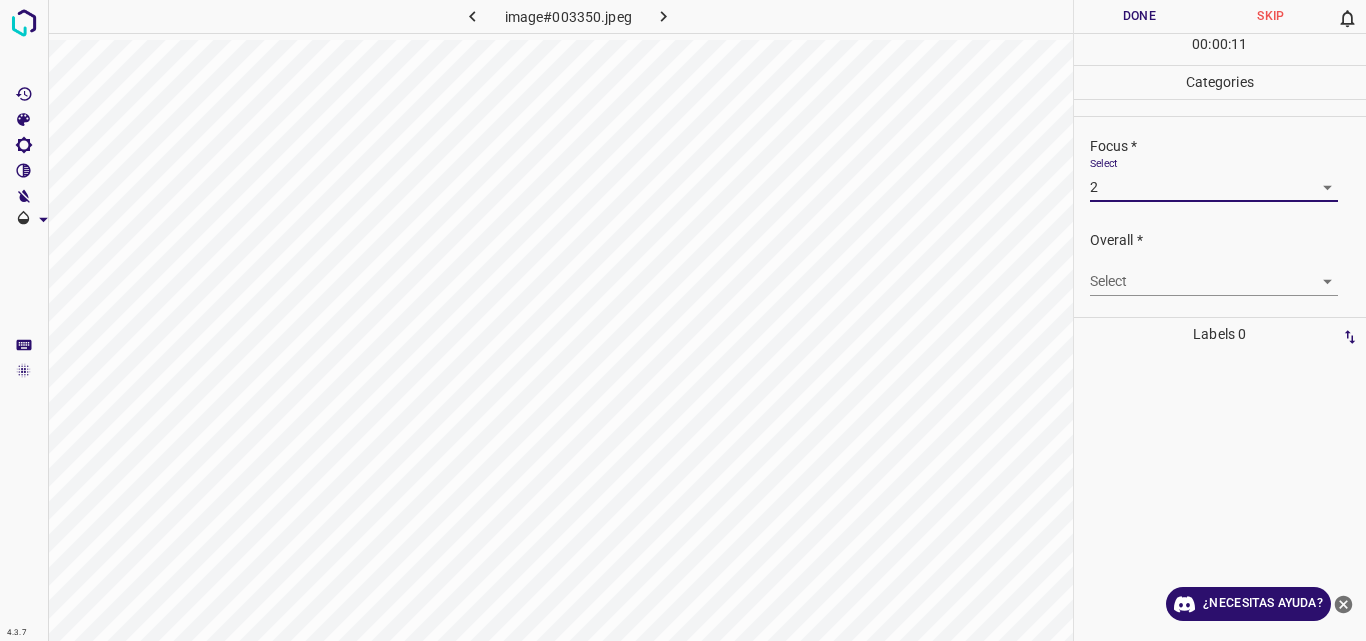 click on "4.3.7 image#003350.jpeg Done Skip 0 00   : 00   : 11   Categories Lighting *  Select 2 2 Focus *  Select 2 2 Overall *  Select ​ Labels   0 Categories 1 Lighting 2 Focus 3 Overall Tools Space Change between modes (Draw & Edit) I Auto labeling R Restore zoom M Zoom in N Zoom out Delete Delete selecte label Filters Z Restore filters X Saturation filter C Brightness filter V Contrast filter B Gray scale filter General O Download ¿Necesitas ayuda? Original text Rate this translation Your feedback will be used to help improve Google Translate - Texto - Esconder - Borrar" at bounding box center [683, 320] 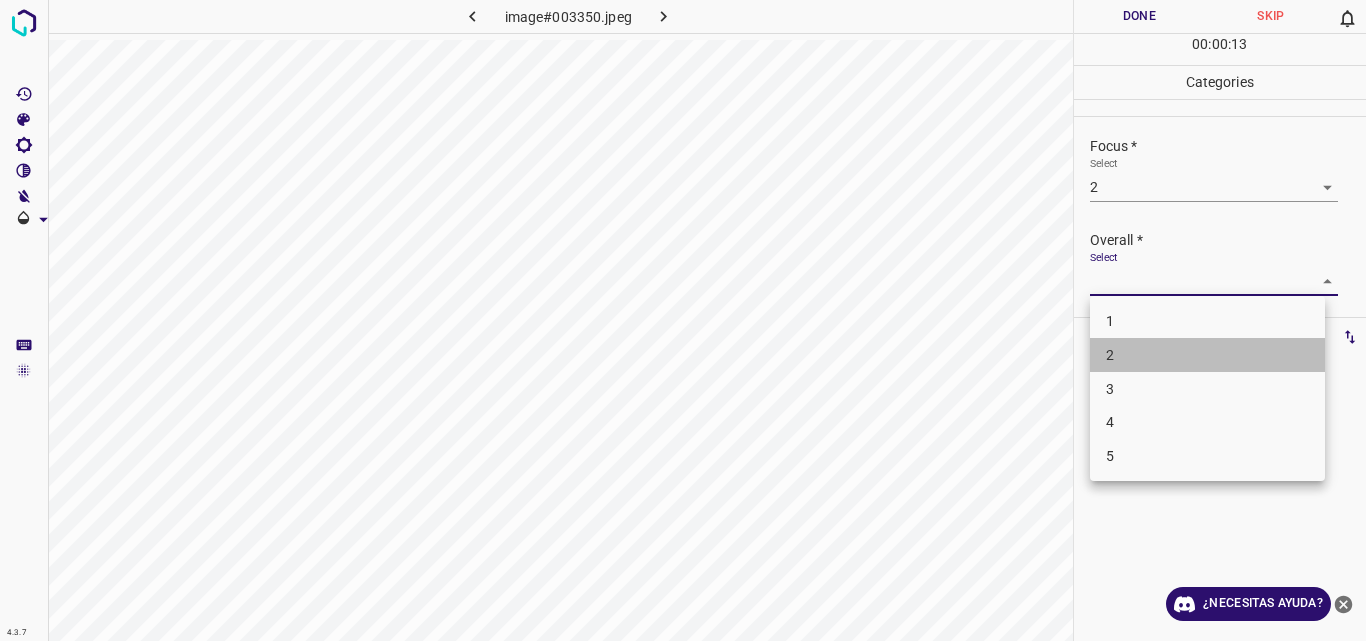 click on "2" at bounding box center [1207, 355] 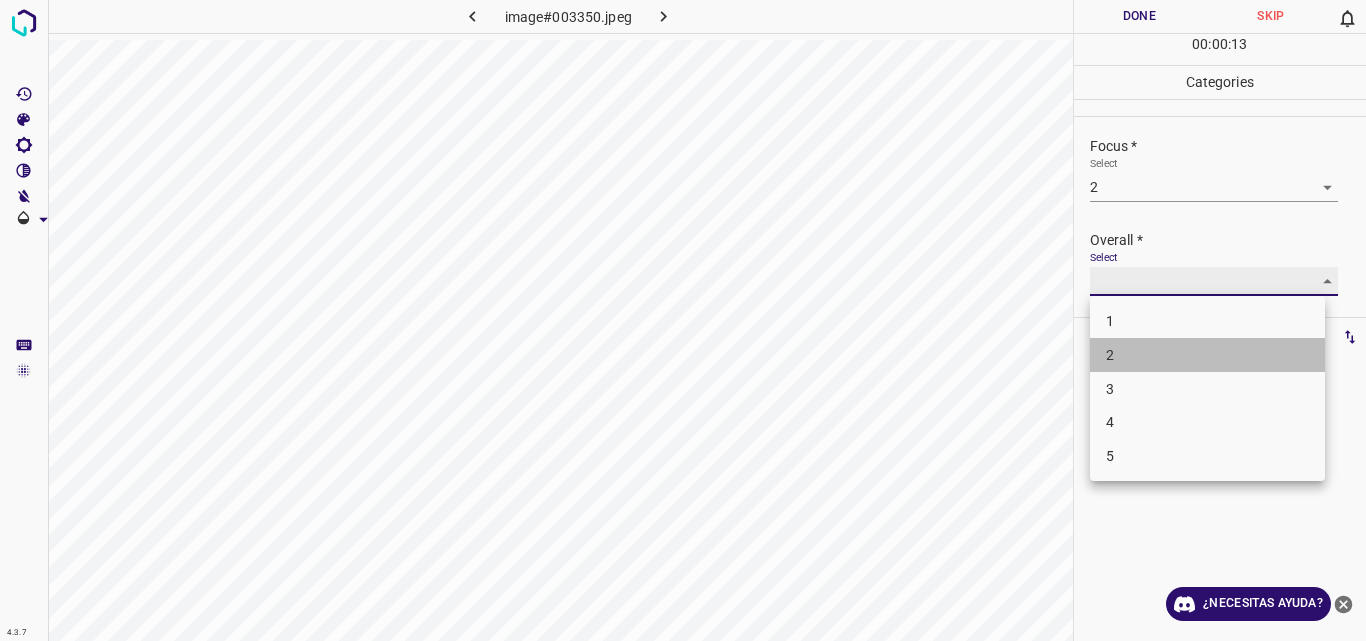 type on "2" 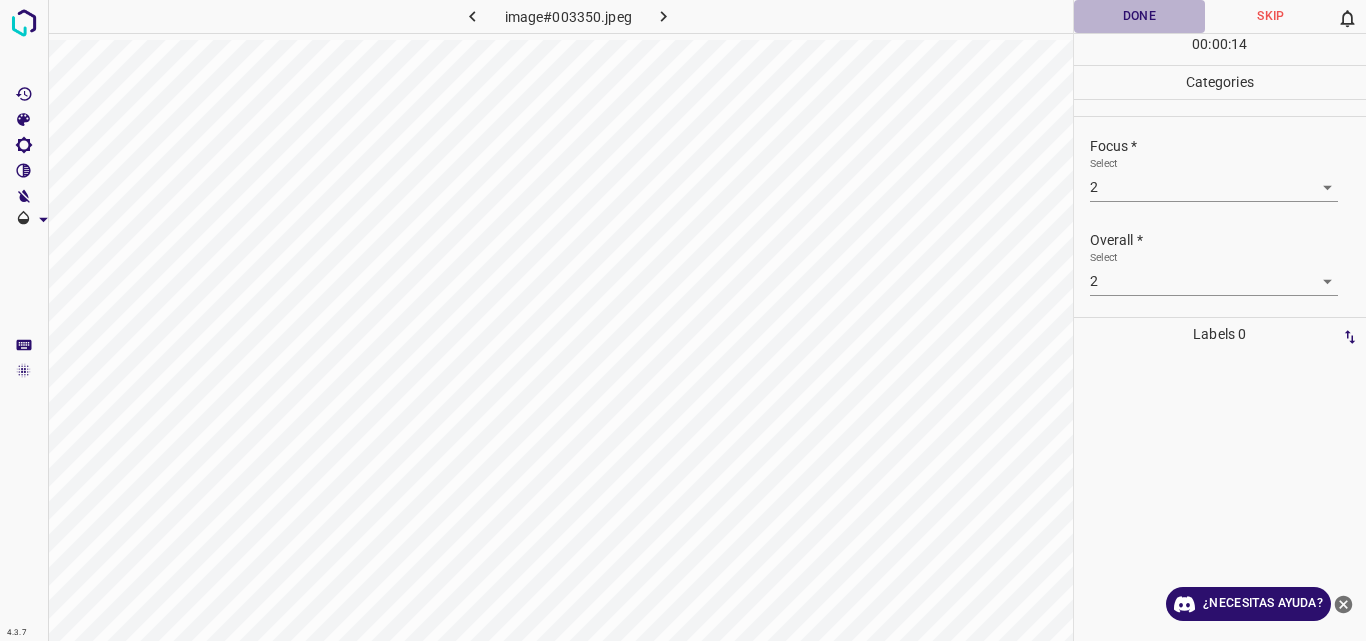 click on "Done" at bounding box center [1140, 16] 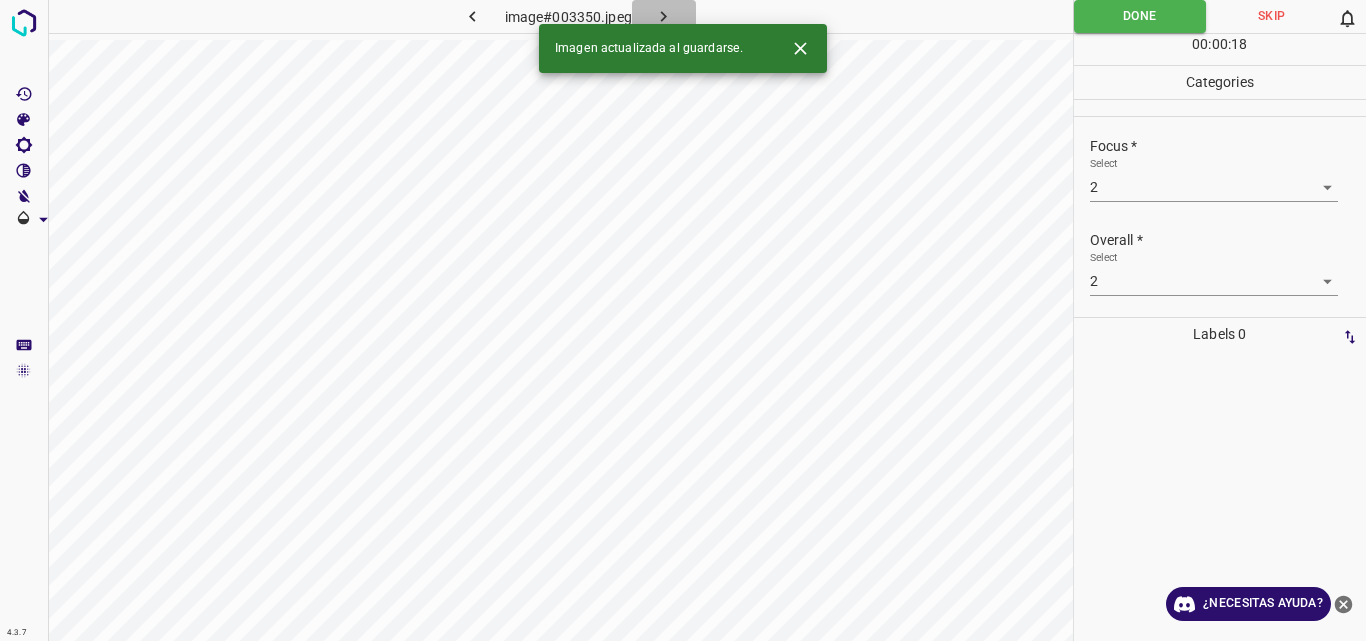 click 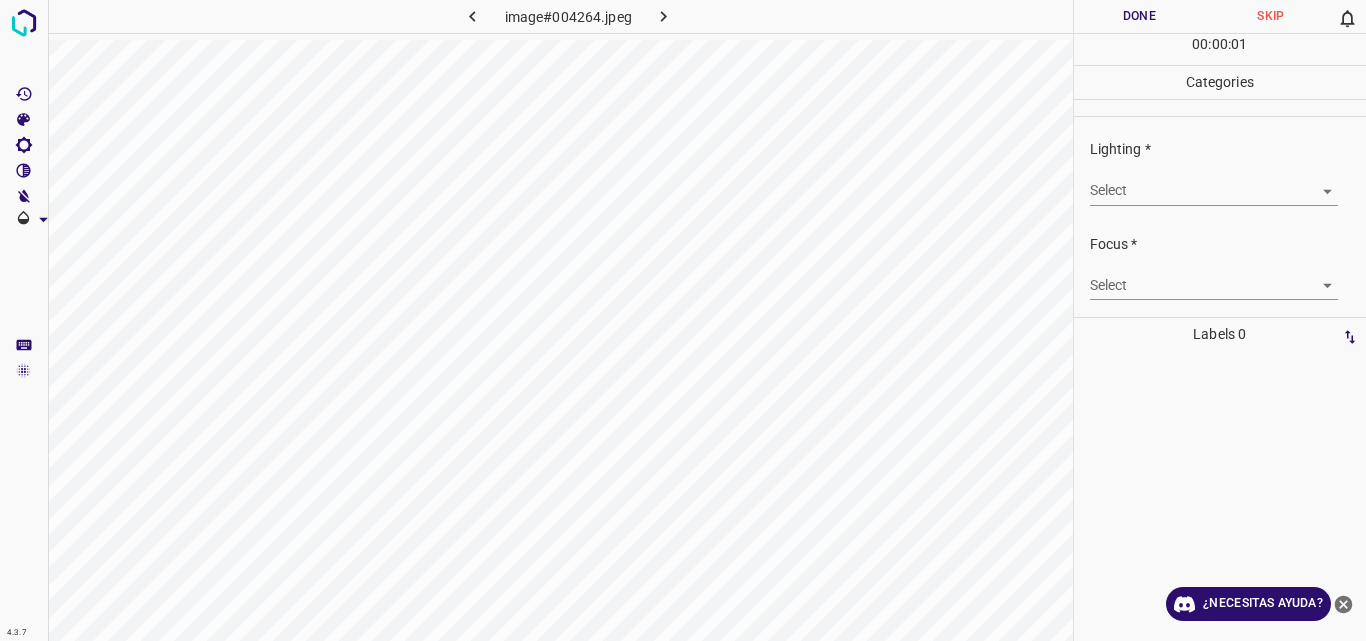 click on "4.3.7 image#004264.jpeg Done Skip 0 00   : 00   : 01   Categories Lighting *  Select ​ Focus *  Select ​ Overall *  Select ​ Labels   0 Categories 1 Lighting 2 Focus 3 Overall Tools Space Change between modes (Draw & Edit) I Auto labeling R Restore zoom M Zoom in N Zoom out Delete Delete selecte label Filters Z Restore filters X Saturation filter C Brightness filter V Contrast filter B Gray scale filter General O Download ¿Necesitas ayuda? Original text Rate this translation Your feedback will be used to help improve Google Translate - Texto - Esconder - Borrar" at bounding box center (683, 320) 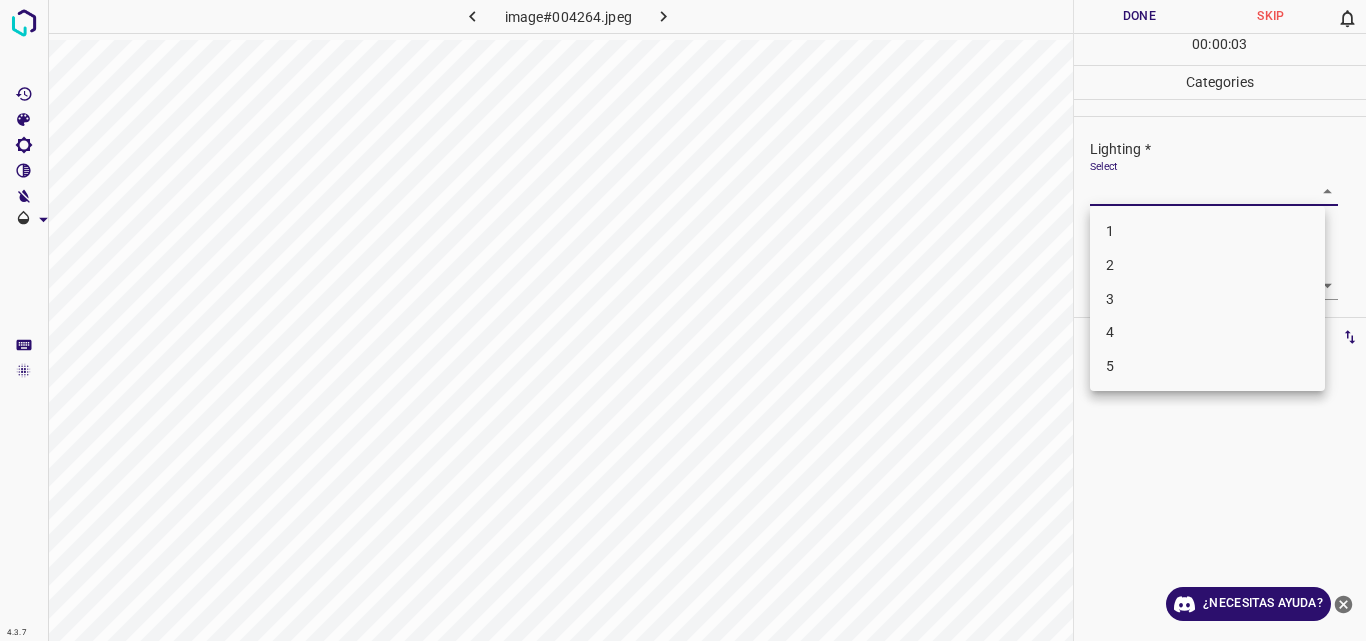 click on "3" at bounding box center (1207, 299) 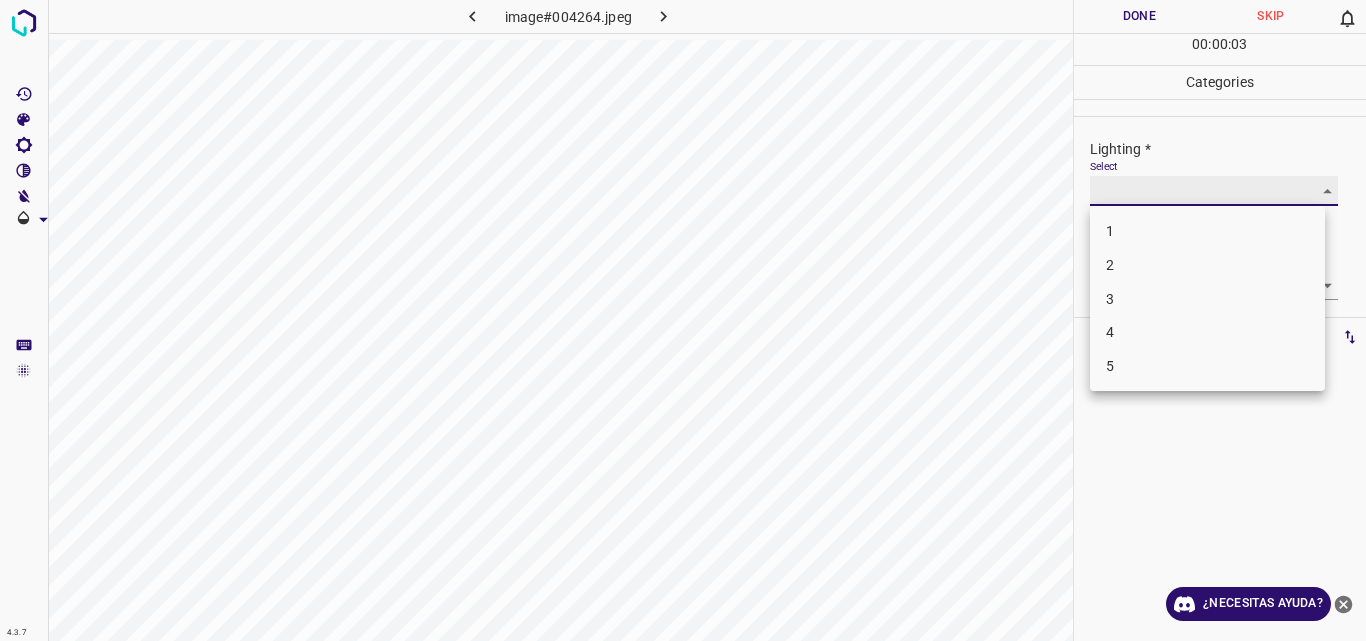 type on "3" 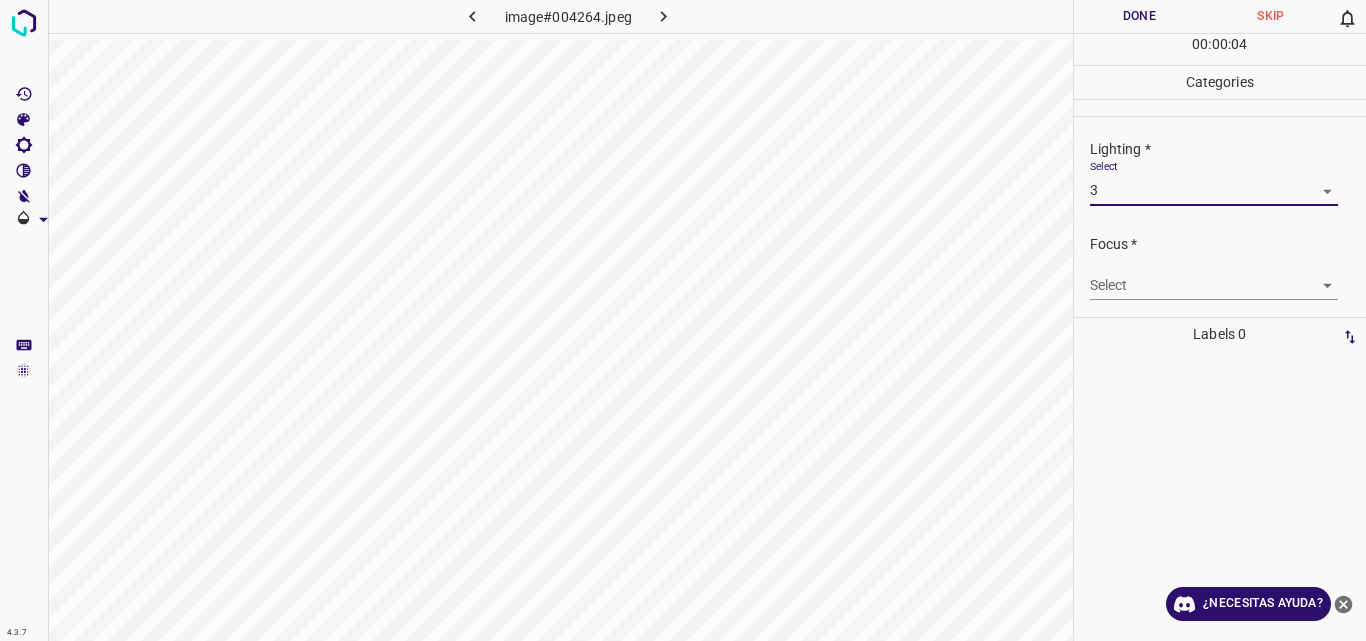 click on "4.3.7 image#004264.jpeg Done Skip 0 00   : 00   : 04   Categories Lighting *  Select 3 3 Focus *  Select ​ Overall *  Select ​ Labels   0 Categories 1 Lighting 2 Focus 3 Overall Tools Space Change between modes (Draw & Edit) I Auto labeling R Restore zoom M Zoom in N Zoom out Delete Delete selecte label Filters Z Restore filters X Saturation filter C Brightness filter V Contrast filter B Gray scale filter General O Download ¿Necesitas ayuda? Original text Rate this translation Your feedback will be used to help improve Google Translate - Texto - Esconder - Borrar" at bounding box center [683, 320] 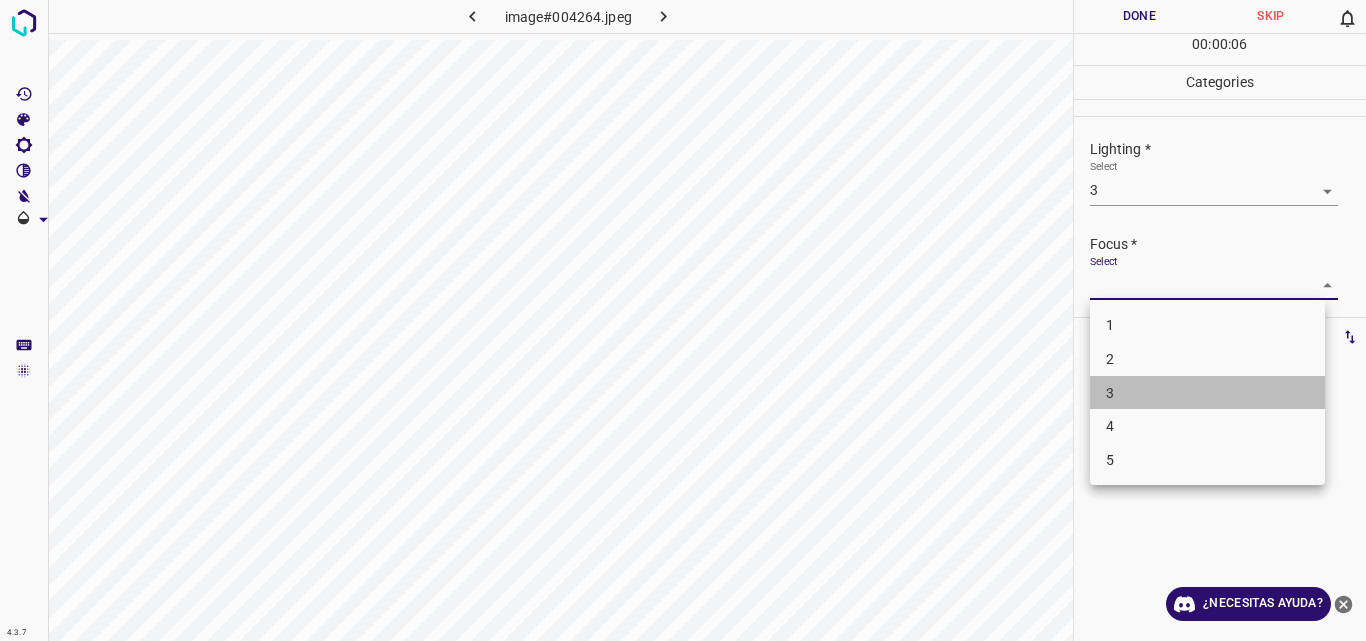 click on "3" at bounding box center [1207, 393] 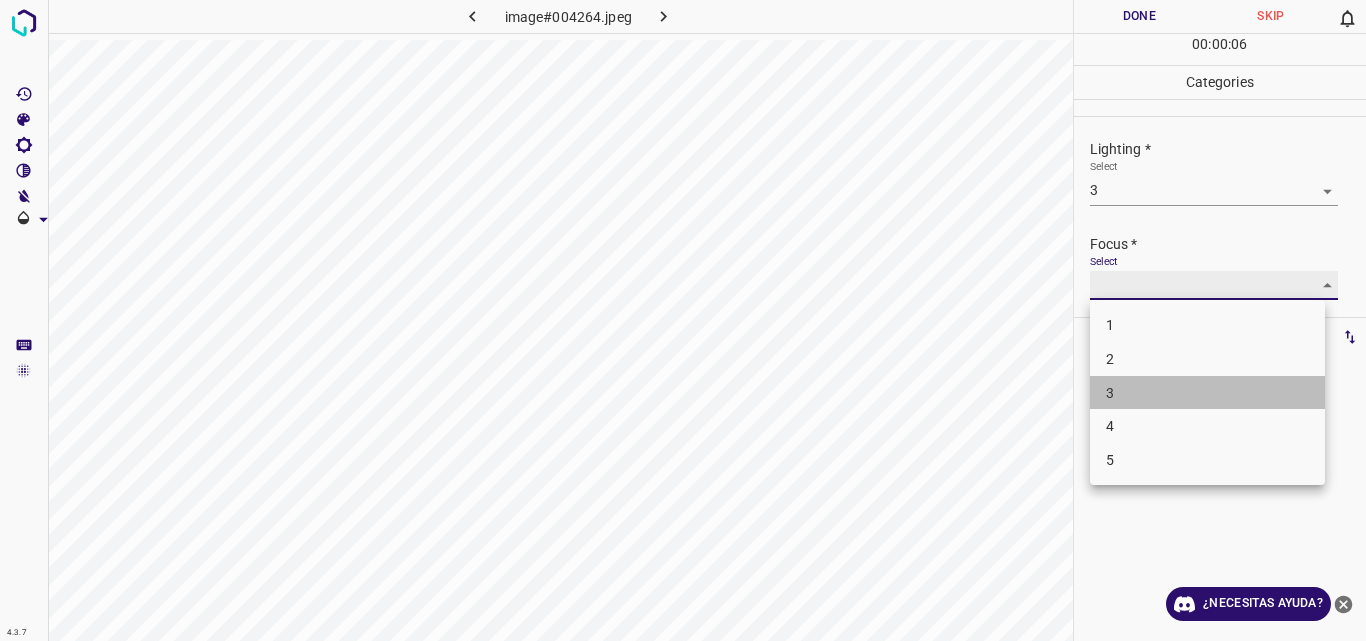 type on "3" 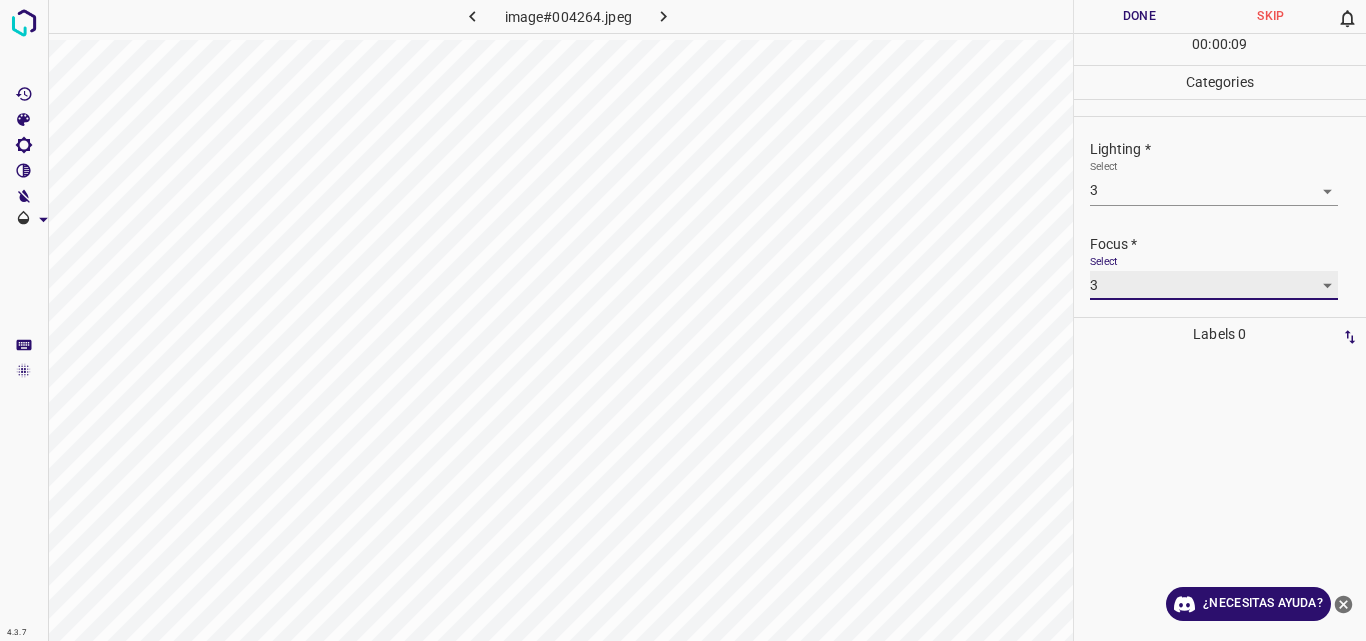 scroll, scrollTop: 98, scrollLeft: 0, axis: vertical 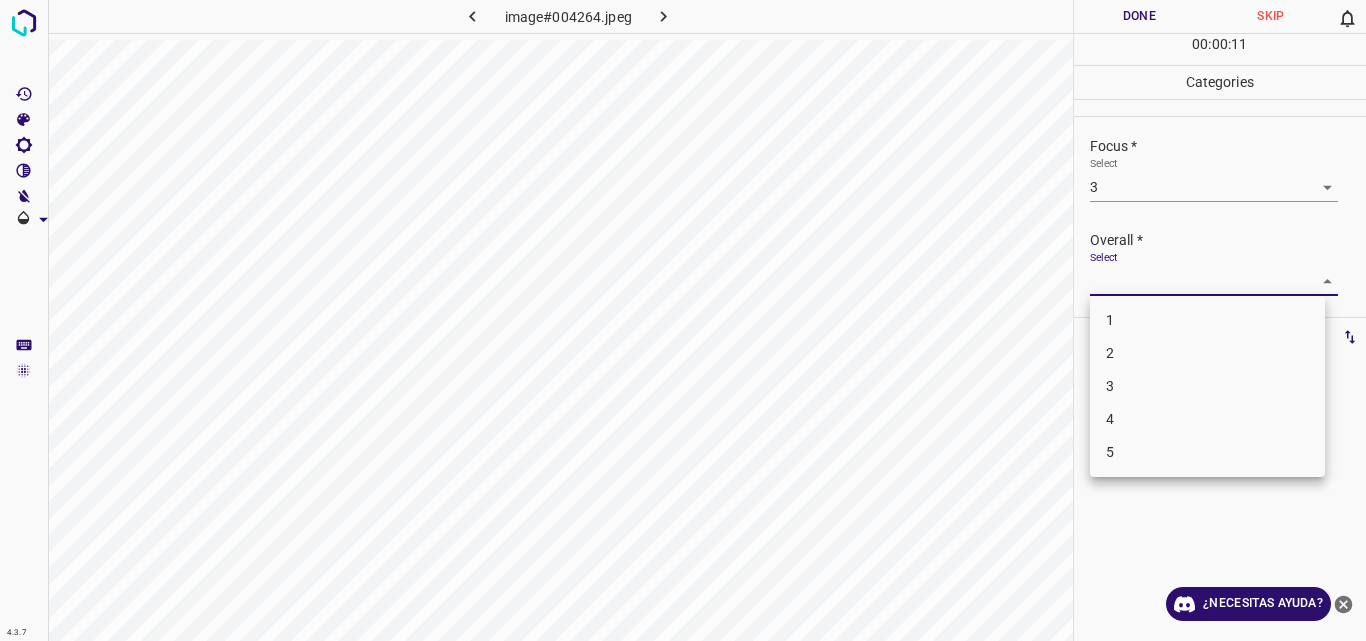 click on "4.3.7 image#004264.jpeg Done Skip 0 00   : 00   : 11   Categories Lighting *  Select 3 3 Focus *  Select 3 3 Overall *  Select ​ Labels   0 Categories 1 Lighting 2 Focus 3 Overall Tools Space Change between modes (Draw & Edit) I Auto labeling R Restore zoom M Zoom in N Zoom out Delete Delete selecte label Filters Z Restore filters X Saturation filter C Brightness filter V Contrast filter B Gray scale filter General O Download ¿Necesitas ayuda? Original text Rate this translation Your feedback will be used to help improve Google Translate - Texto - Esconder - Borrar 1 2 3 4 5" at bounding box center [683, 320] 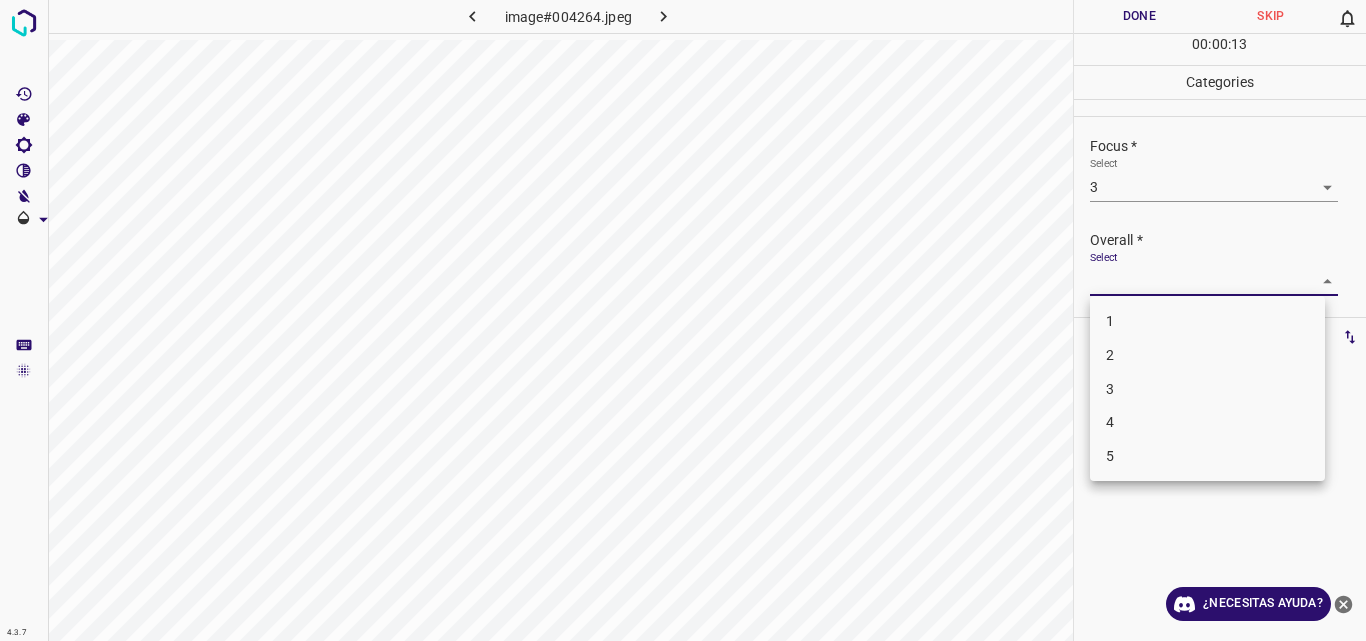 click on "3" at bounding box center (1207, 389) 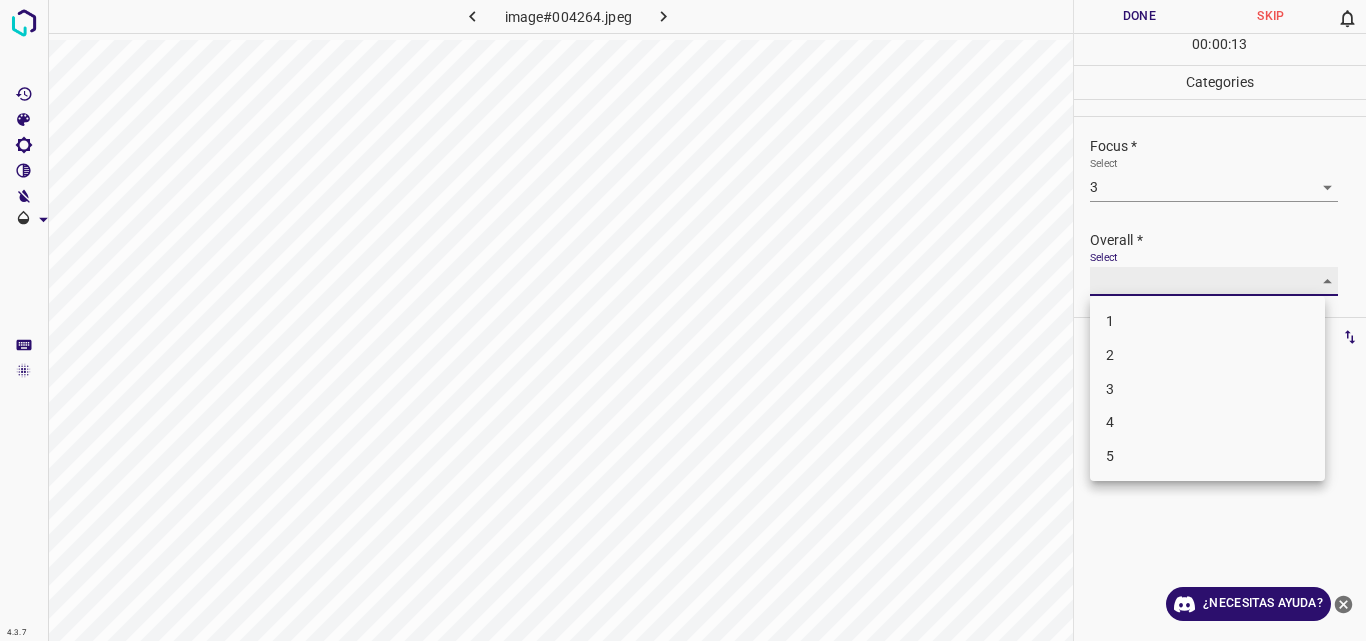 type on "3" 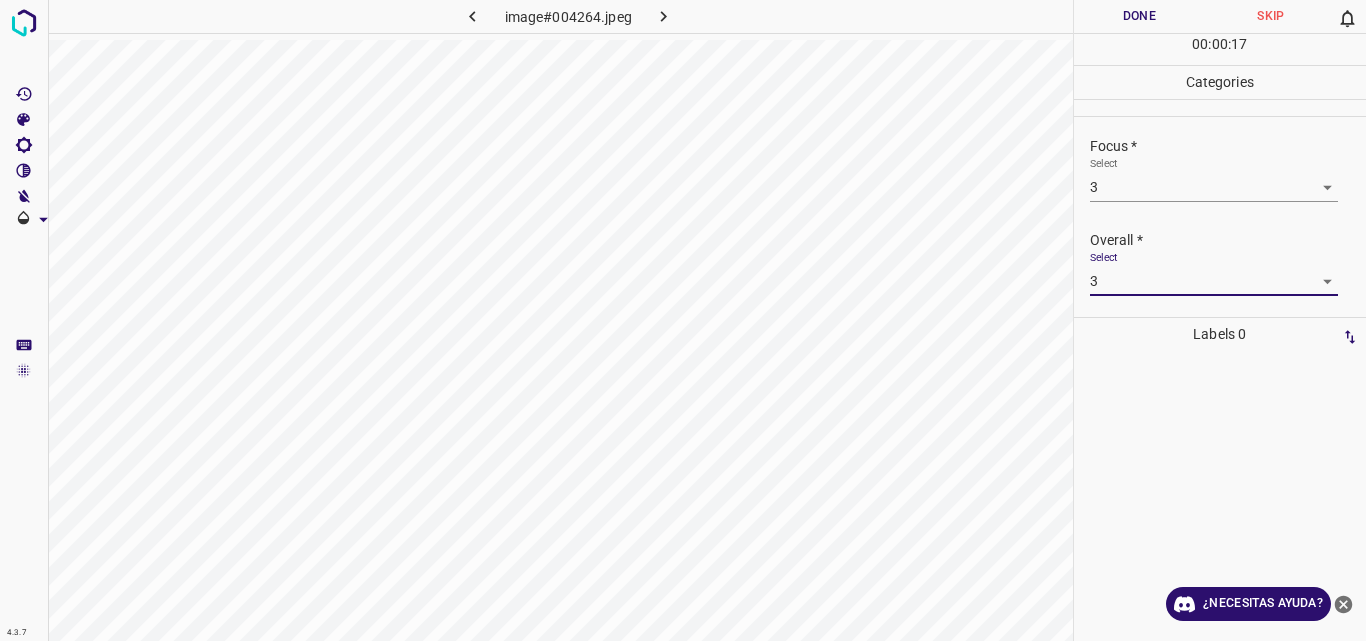 click on "Done" at bounding box center [1140, 16] 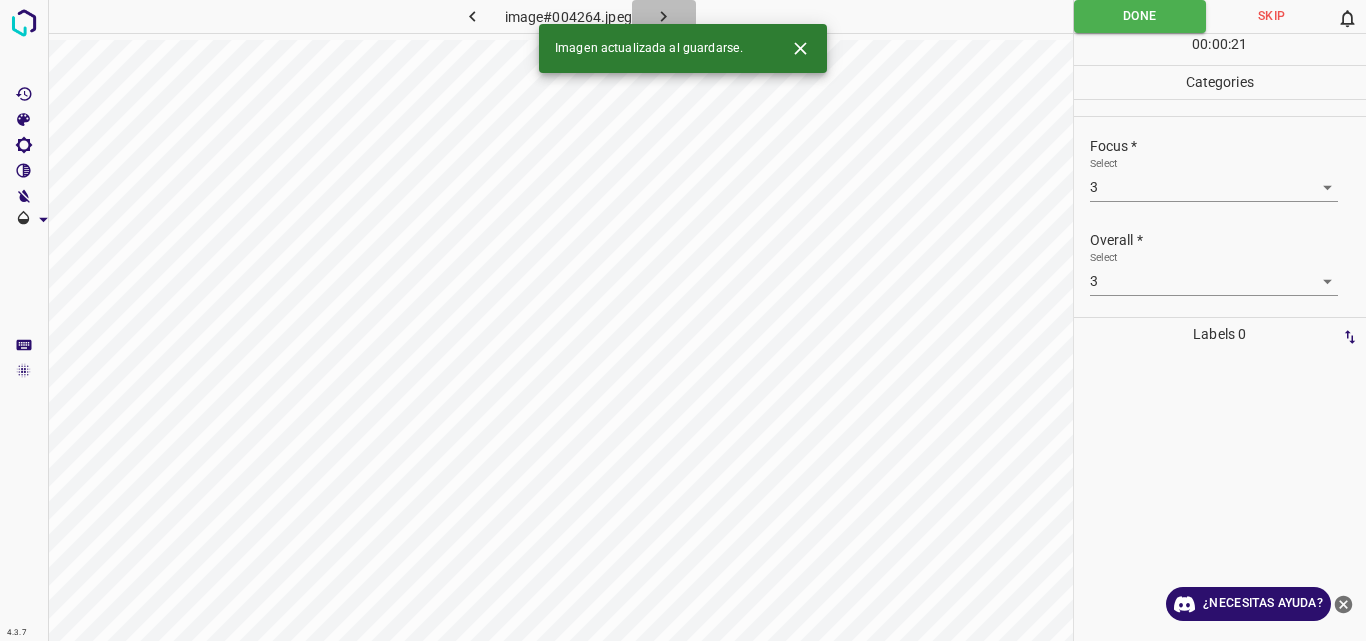 click 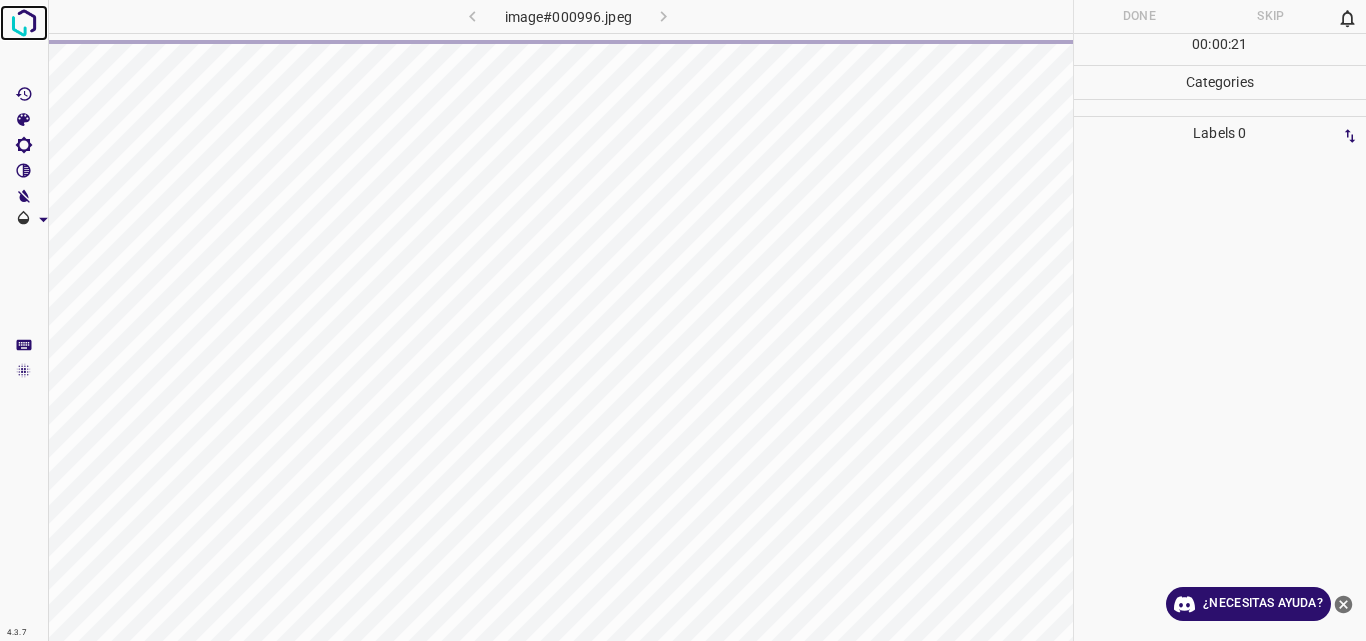 click at bounding box center [24, 23] 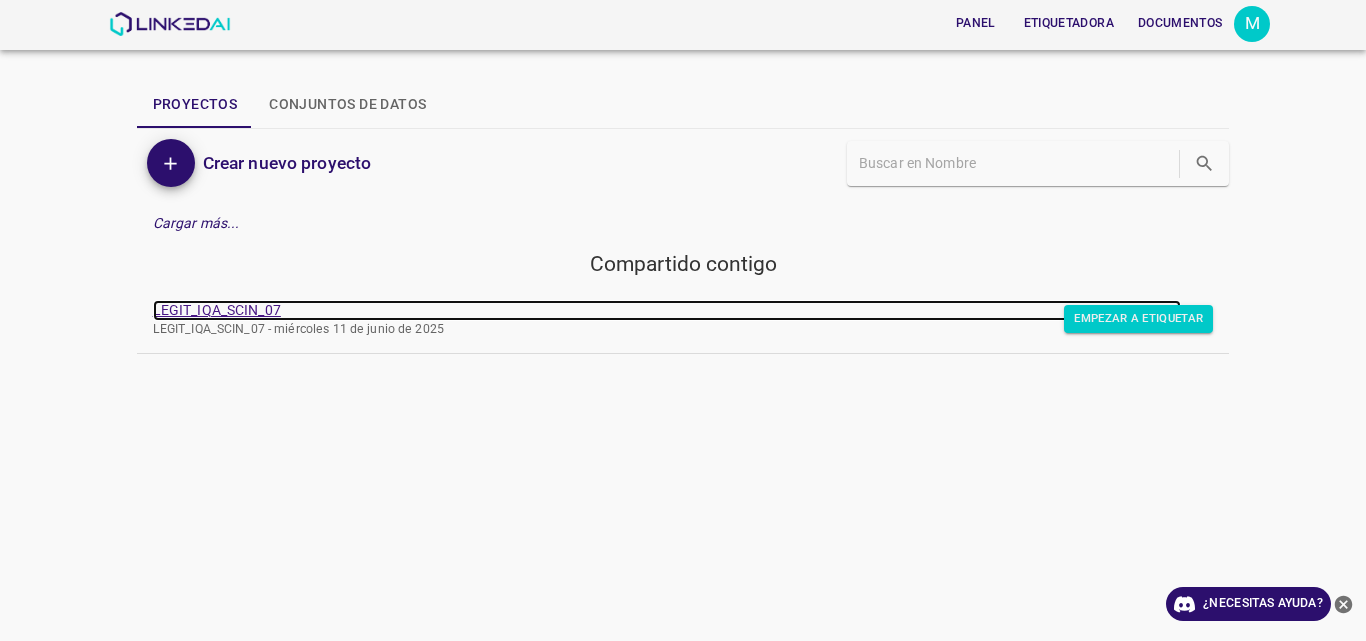click on "LEGIT_IQA_SCIN_07" at bounding box center (217, 310) 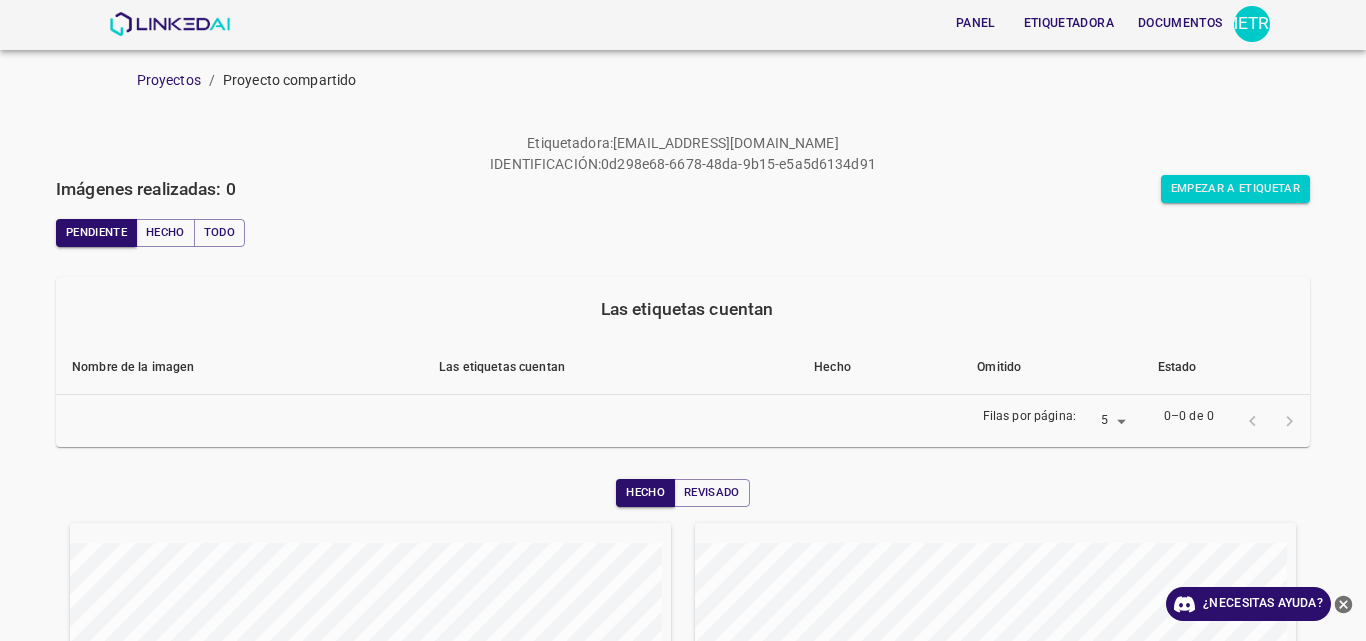 scroll, scrollTop: 0, scrollLeft: 0, axis: both 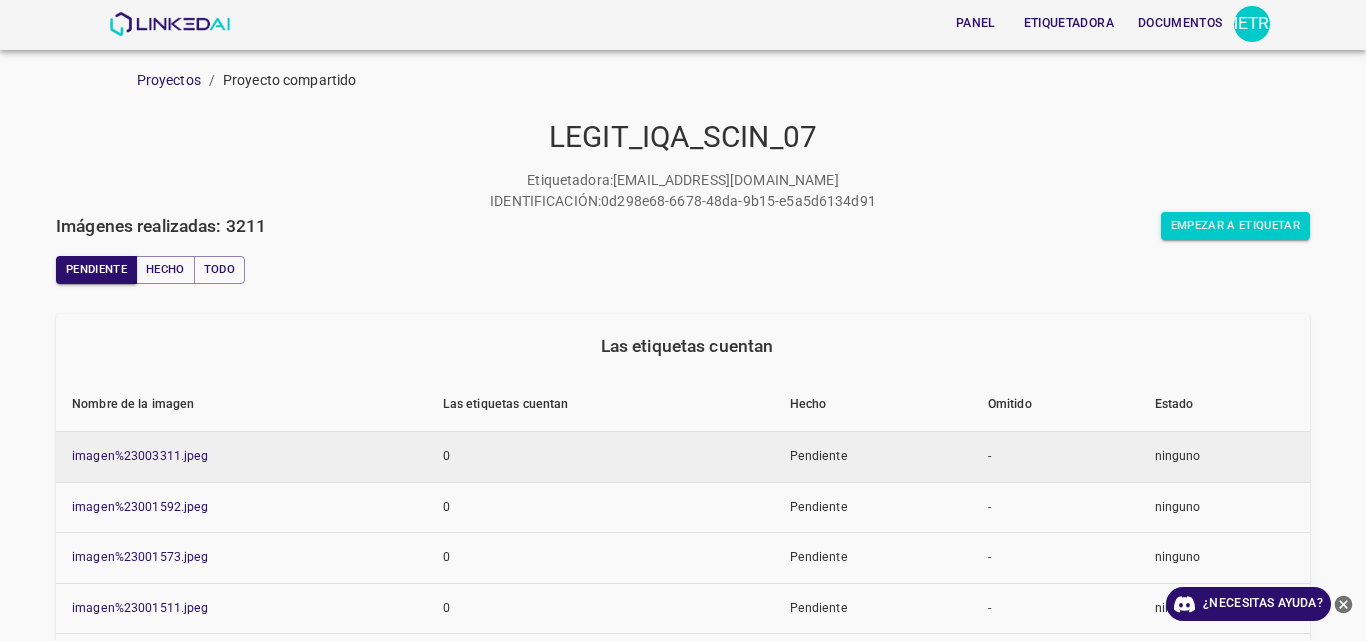 click on "imagen%23003311.jpeg" at bounding box center (241, 457) 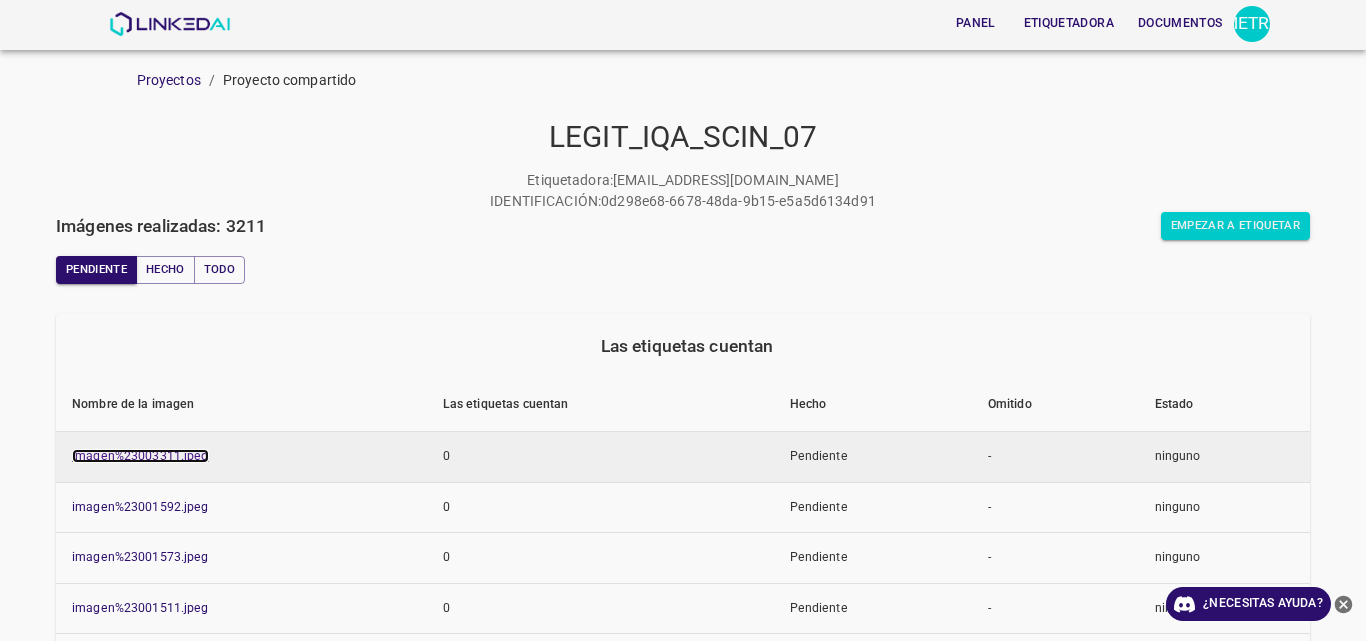 click on "imagen%23003311.jpeg" at bounding box center [140, 456] 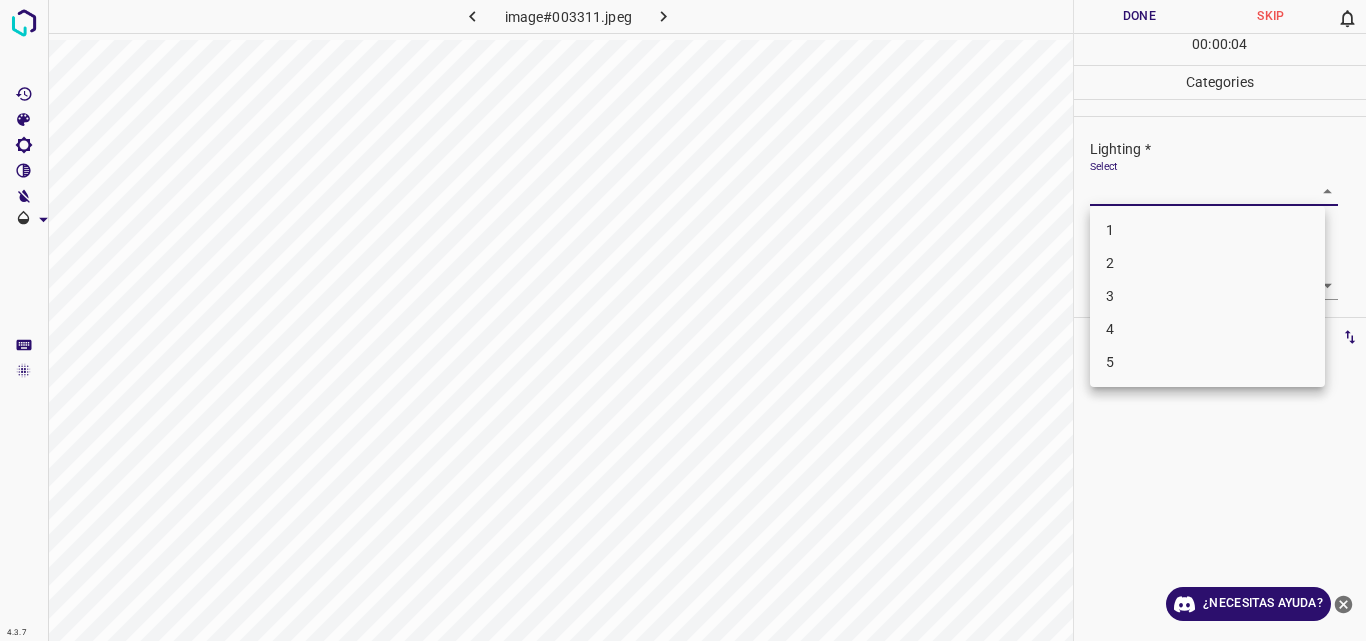 click on "4.3.7 image#003311.jpeg Done Skip 0 00   : 00   : 04   Categories Lighting *  Select ​ Focus *  Select ​ Overall *  Select ​ Labels   0 Categories 1 Lighting 2 Focus 3 Overall Tools Space Change between modes (Draw & Edit) I Auto labeling R Restore zoom M Zoom in N Zoom out Delete Delete selecte label Filters Z Restore filters X Saturation filter C Brightness filter V Contrast filter B Gray scale filter General O Download ¿Necesitas ayuda? Original text Rate this translation Your feedback will be used to help improve Google Translate - Texto - Esconder - Borrar 1 2 3 4 5" at bounding box center (683, 320) 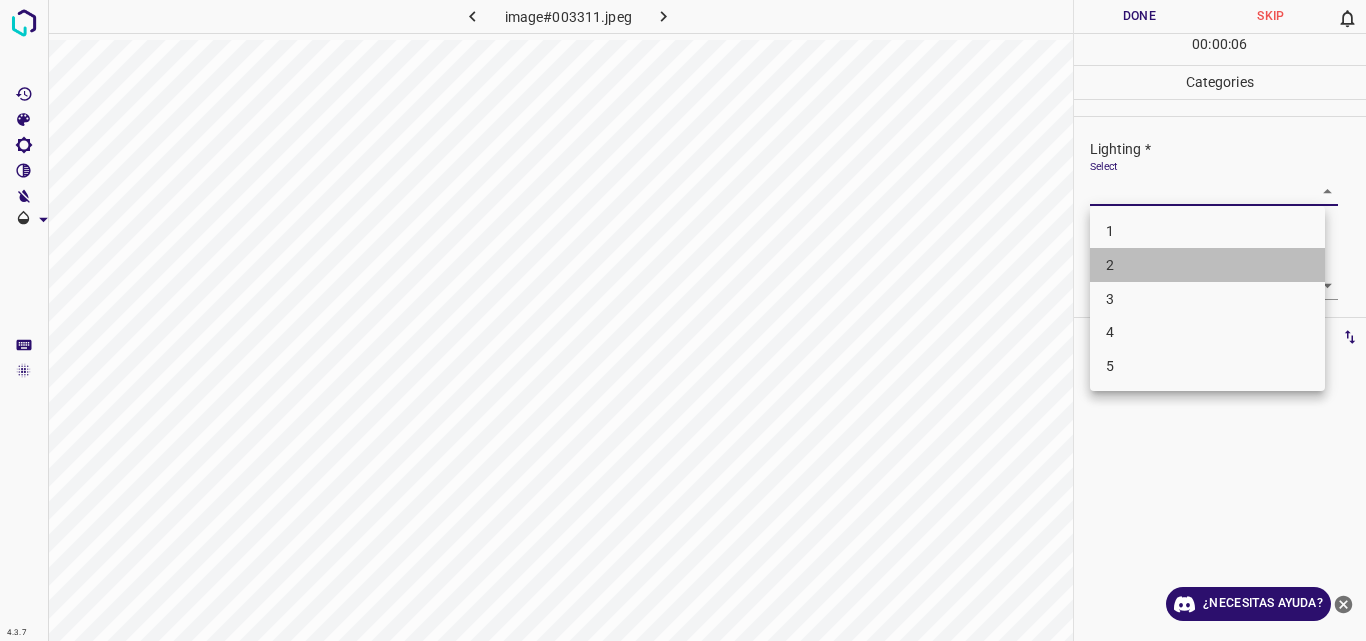 click on "2" at bounding box center (1207, 265) 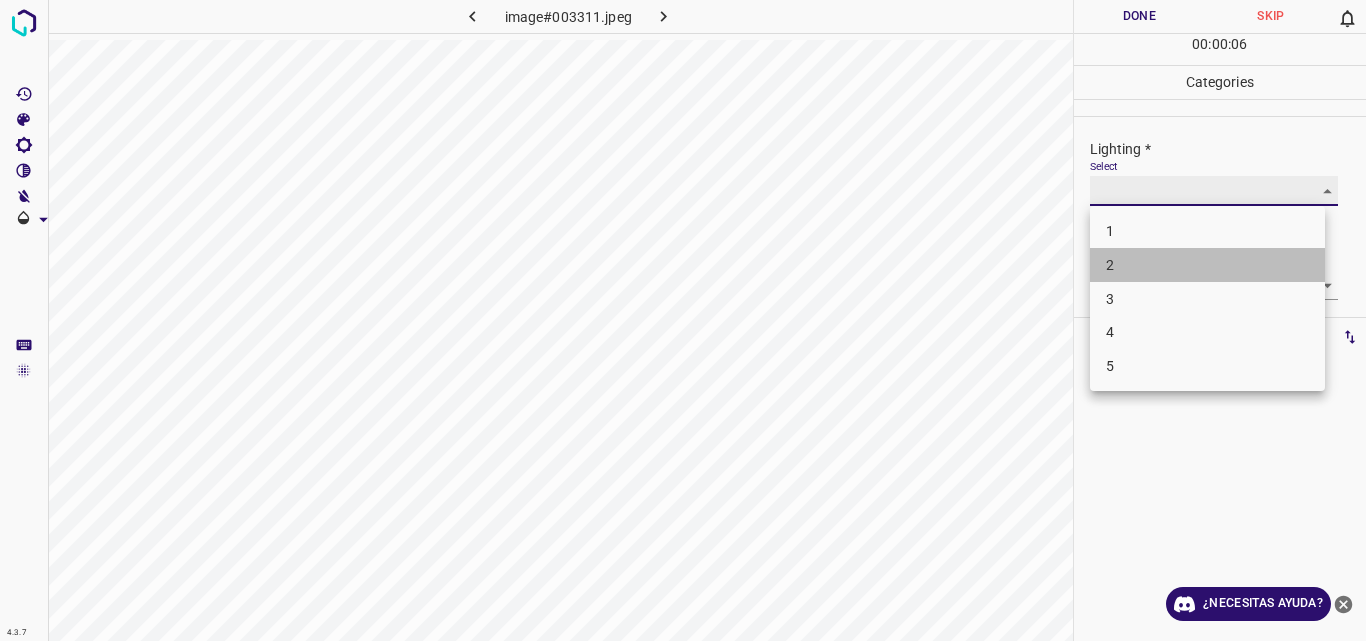 type on "2" 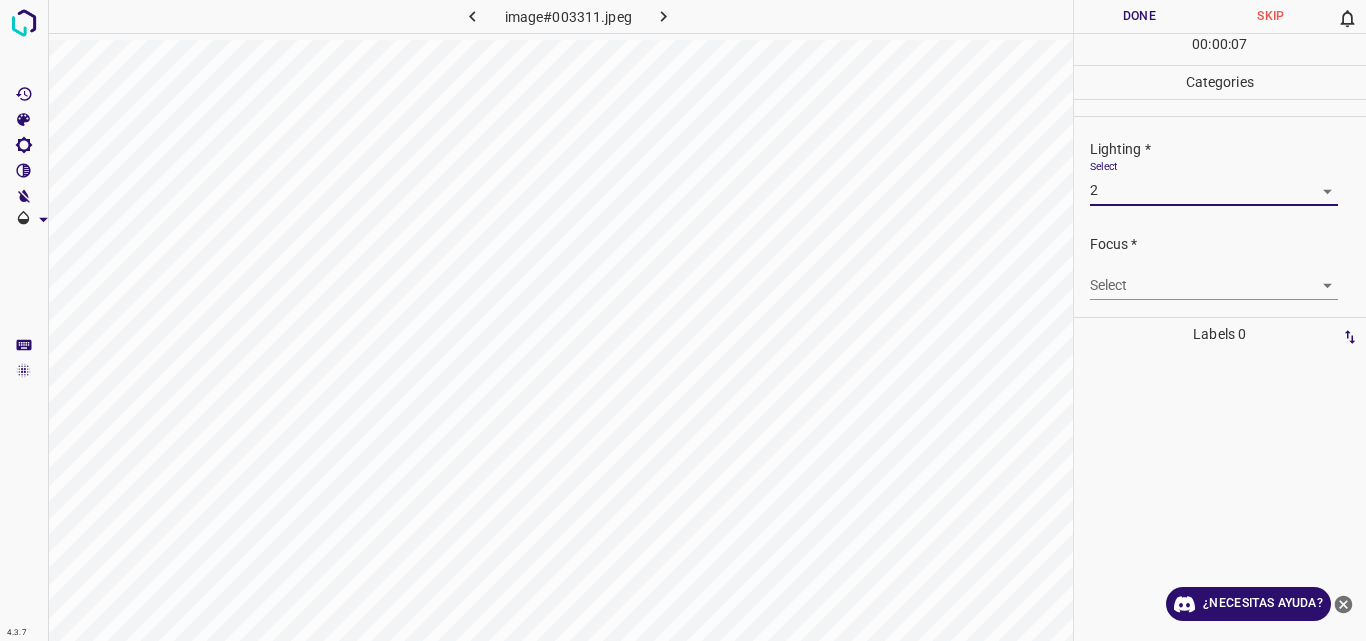 click on "4.3.7 image#003311.jpeg Done Skip 0 00   : 00   : 07   Categories Lighting *  Select 2 2 Focus *  Select ​ Overall *  Select ​ Labels   0 Categories 1 Lighting 2 Focus 3 Overall Tools Space Change between modes (Draw & Edit) I Auto labeling R Restore zoom M Zoom in N Zoom out Delete Delete selecte label Filters Z Restore filters X Saturation filter C Brightness filter V Contrast filter B Gray scale filter General O Download ¿Necesitas ayuda? Original text Rate this translation Your feedback will be used to help improve Google Translate - Texto - Esconder - Borrar" at bounding box center (683, 320) 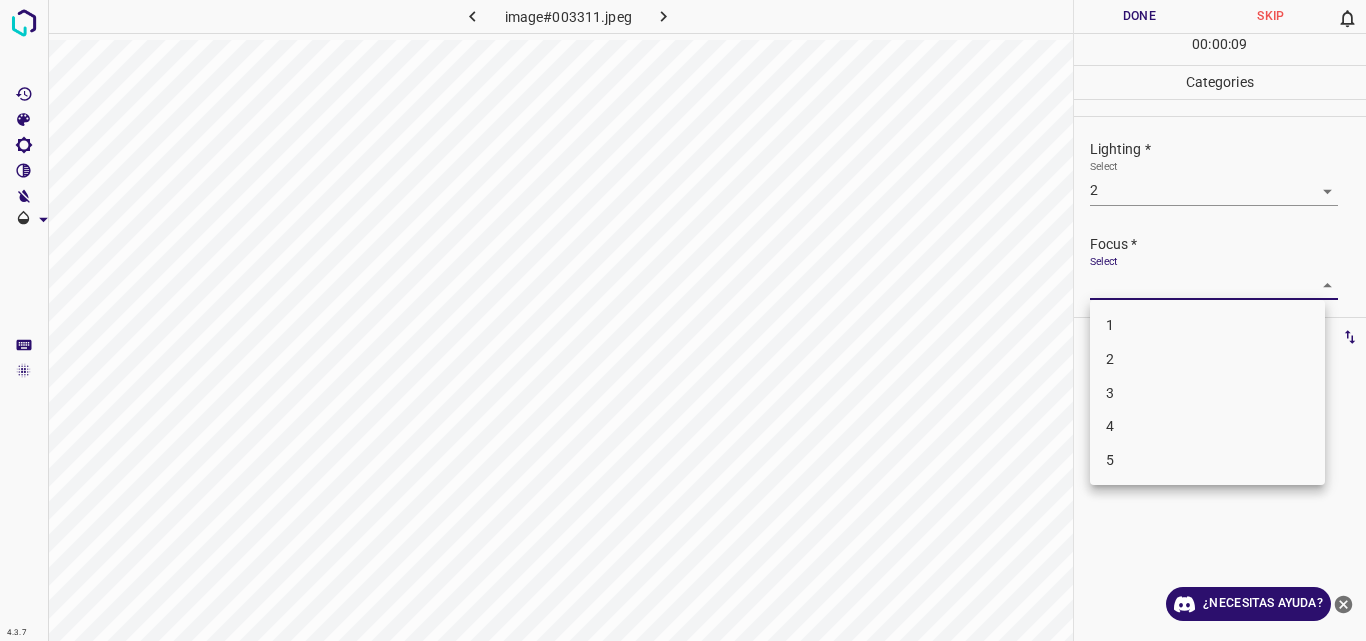 click on "2" at bounding box center [1207, 359] 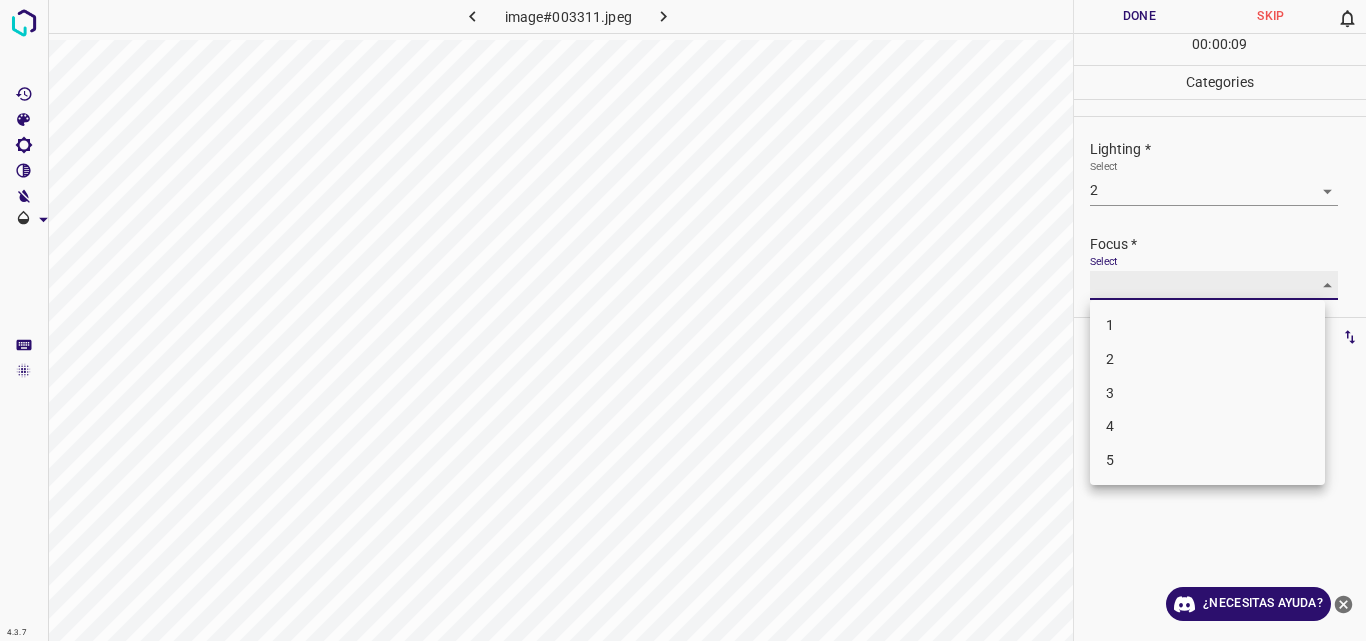 type on "2" 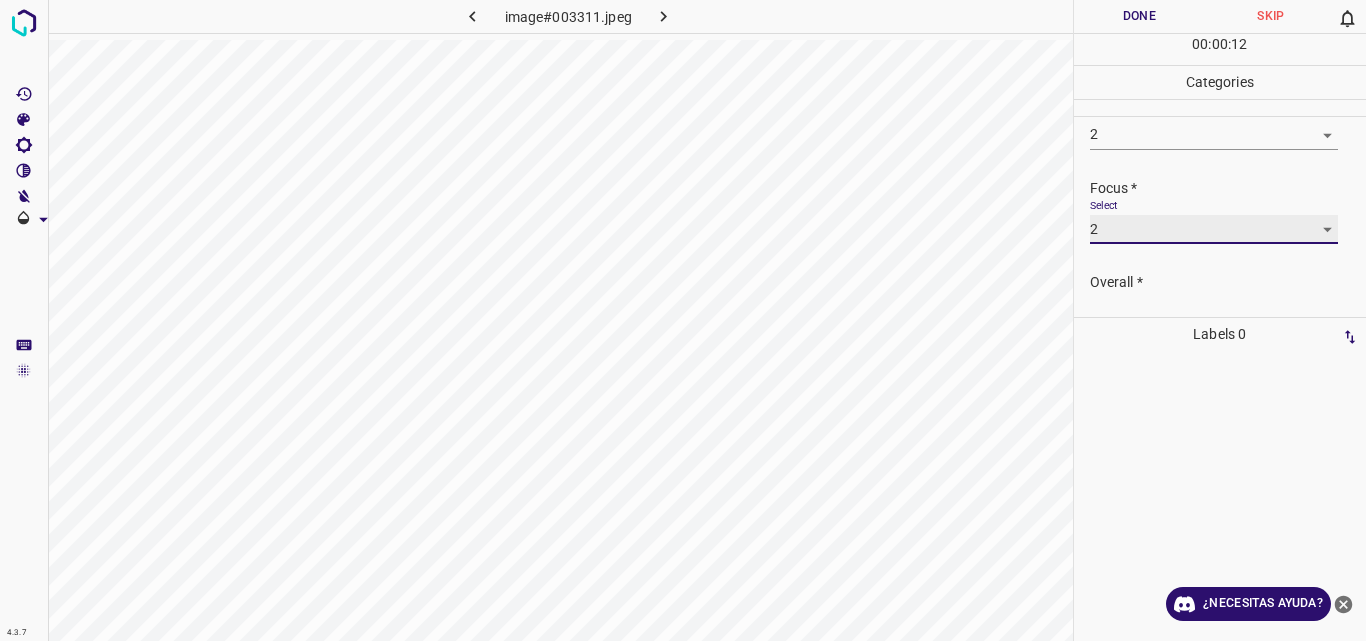 scroll, scrollTop: 98, scrollLeft: 0, axis: vertical 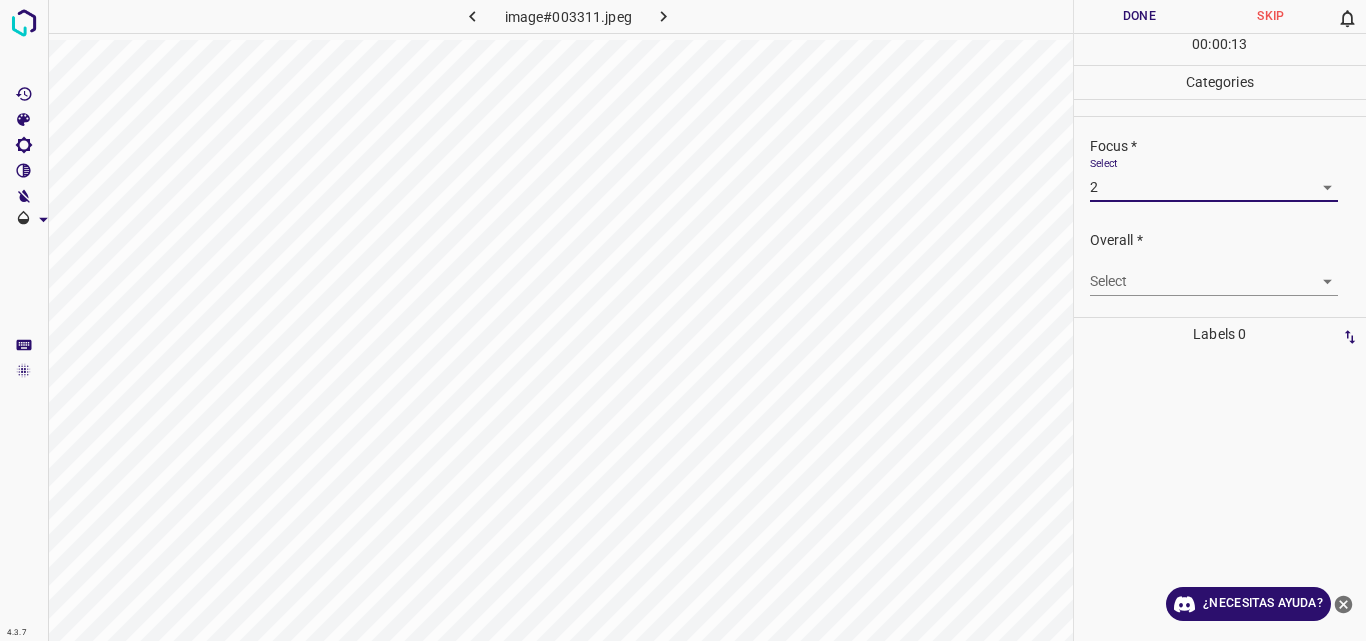 click on "4.3.7 image#003311.jpeg Done Skip 0 00   : 00   : 13   Categories Lighting *  Select 2 2 Focus *  Select 2 2 Overall *  Select ​ Labels   0 Categories 1 Lighting 2 Focus 3 Overall Tools Space Change between modes (Draw & Edit) I Auto labeling R Restore zoom M Zoom in N Zoom out Delete Delete selecte label Filters Z Restore filters X Saturation filter C Brightness filter V Contrast filter B Gray scale filter General O Download ¿Necesitas ayuda? Original text Rate this translation Your feedback will be used to help improve Google Translate - Texto - Esconder - Borrar" at bounding box center (683, 320) 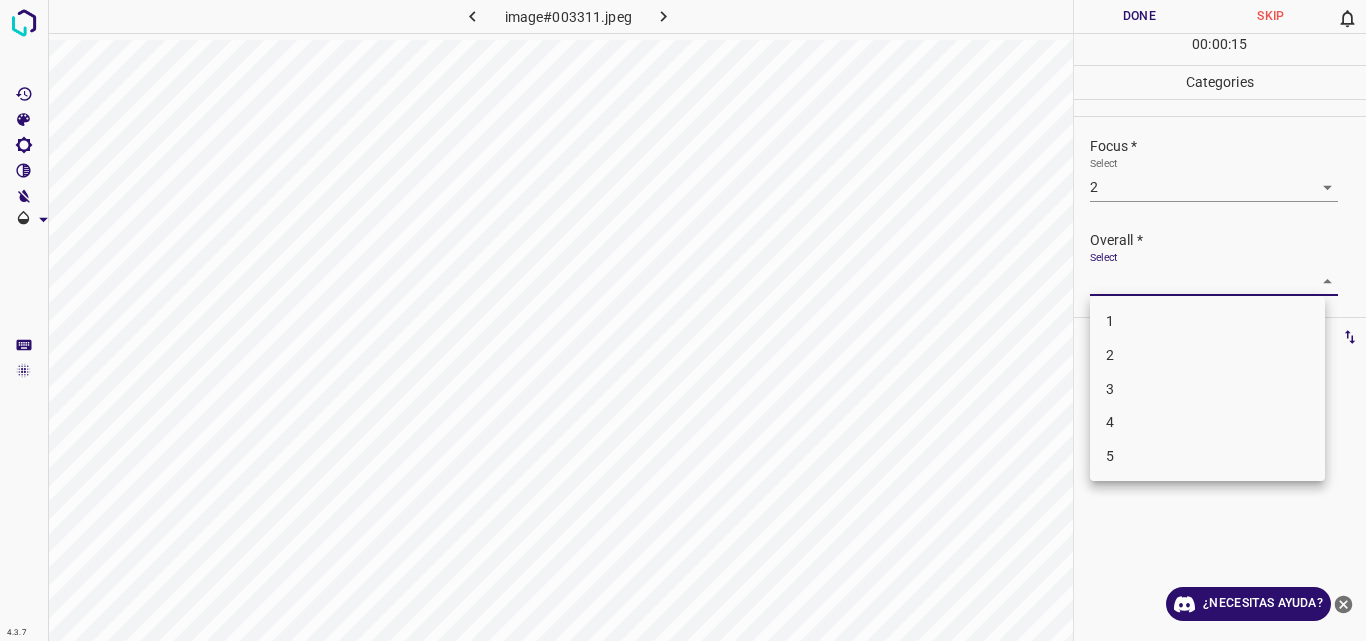 click on "2" at bounding box center [1207, 355] 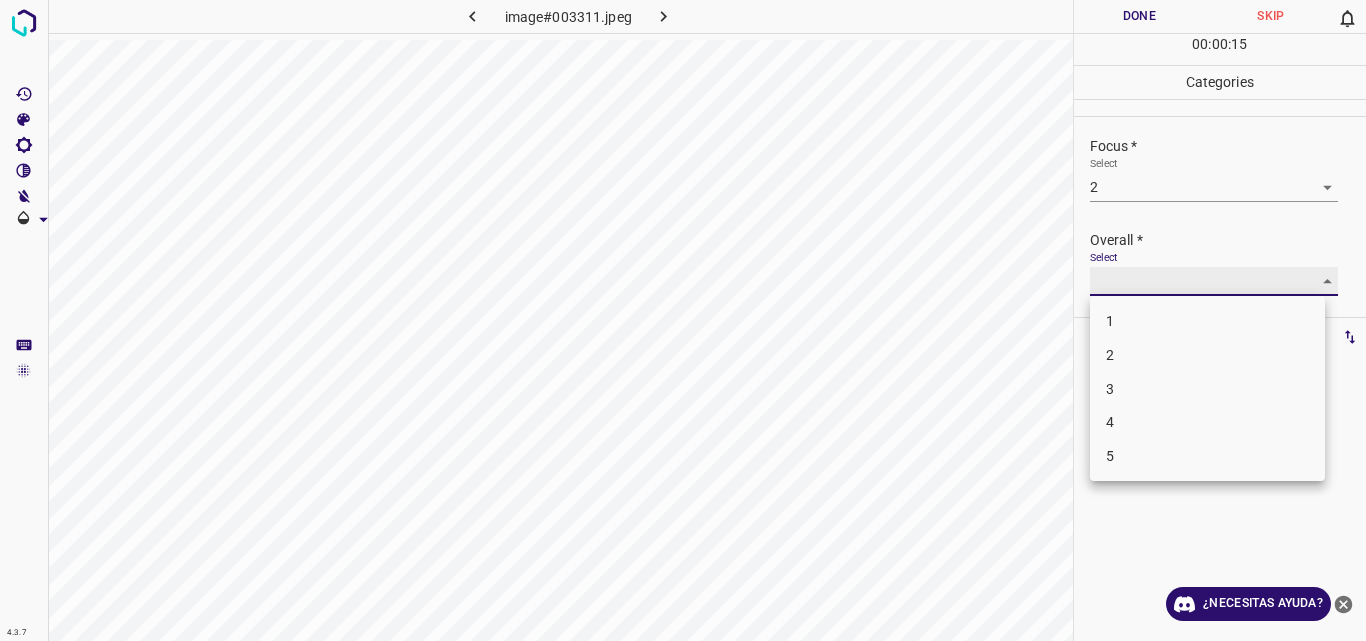 type on "2" 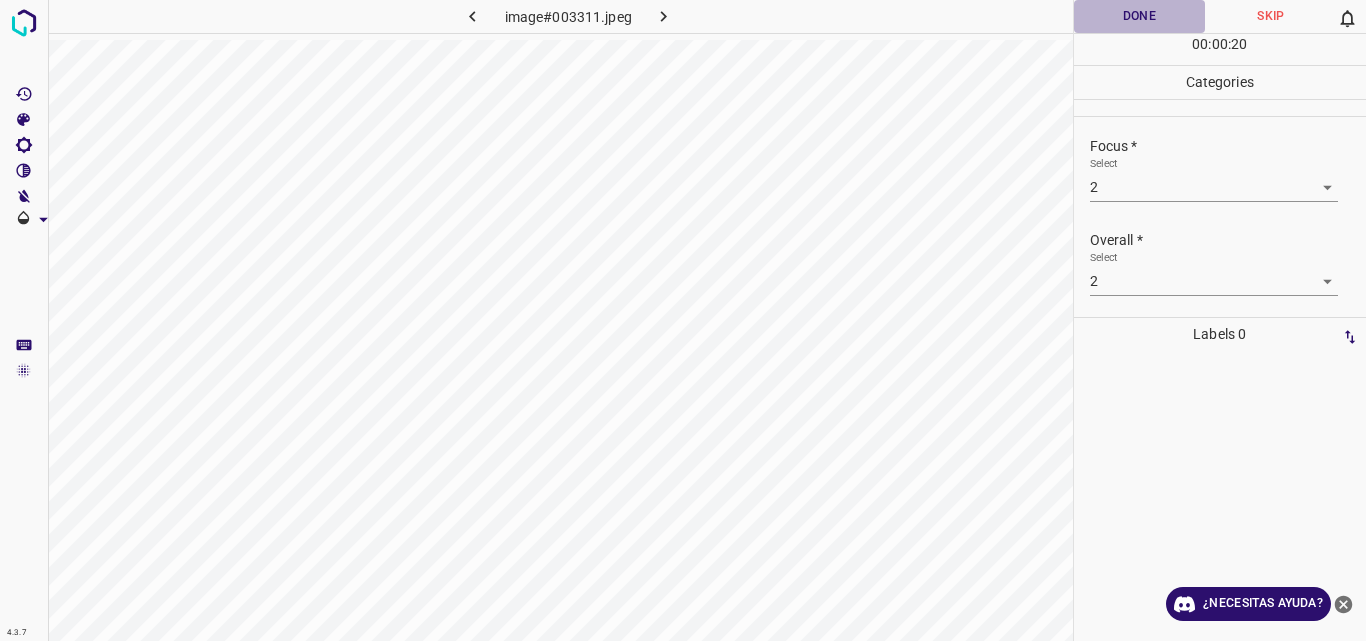 click on "Done" at bounding box center [1140, 16] 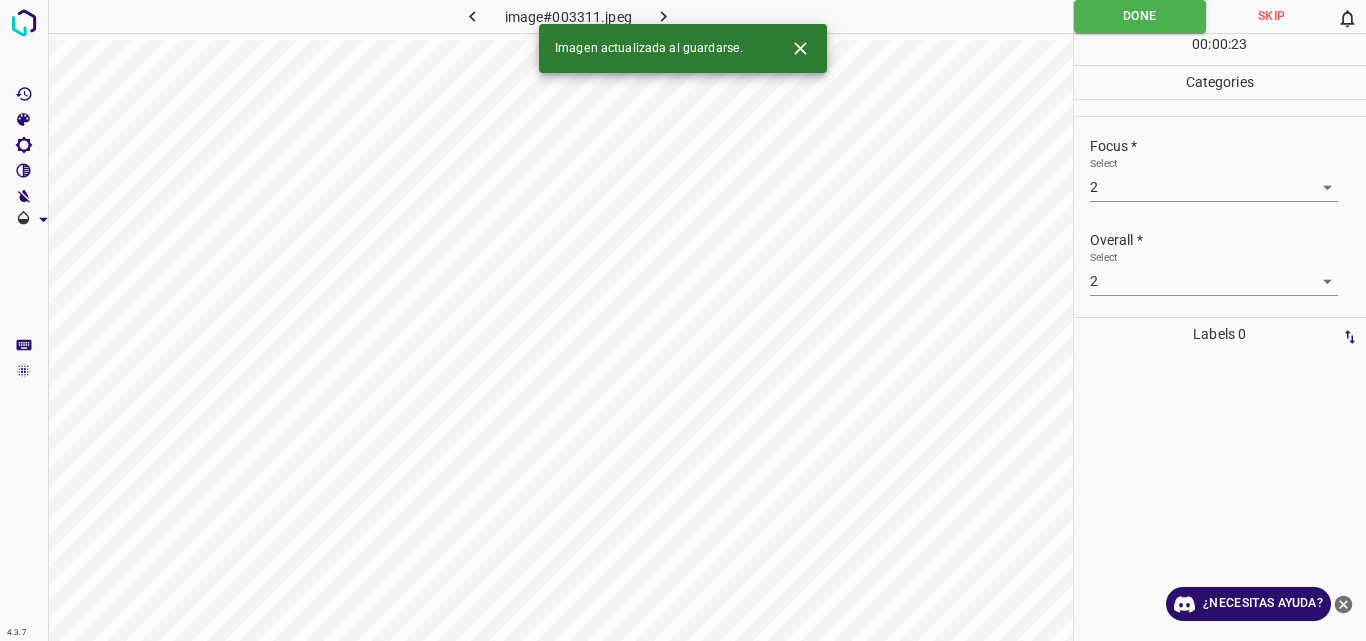 click 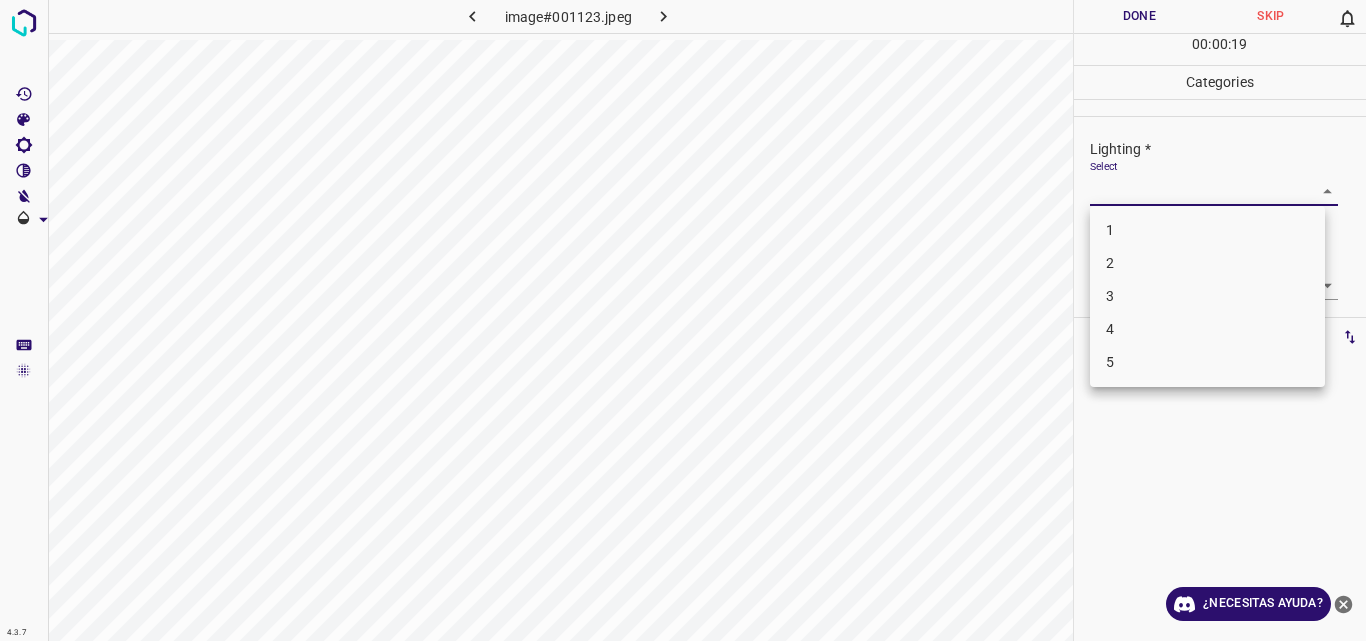 click on "4.3.7 image#001123.jpeg Done Skip 0 00   : 00   : 19   Categories Lighting *  Select ​ Focus *  Select ​ Overall *  Select ​ Labels   0 Categories 1 Lighting 2 Focus 3 Overall Tools Space Change between modes (Draw & Edit) I Auto labeling R Restore zoom M Zoom in N Zoom out Delete Delete selecte label Filters Z Restore filters X Saturation filter C Brightness filter V Contrast filter B Gray scale filter General O Download ¿Necesitas ayuda? Original text Rate this translation Your feedback will be used to help improve Google Translate - Texto - Esconder - Borrar 1 2 3 4 5" at bounding box center (683, 320) 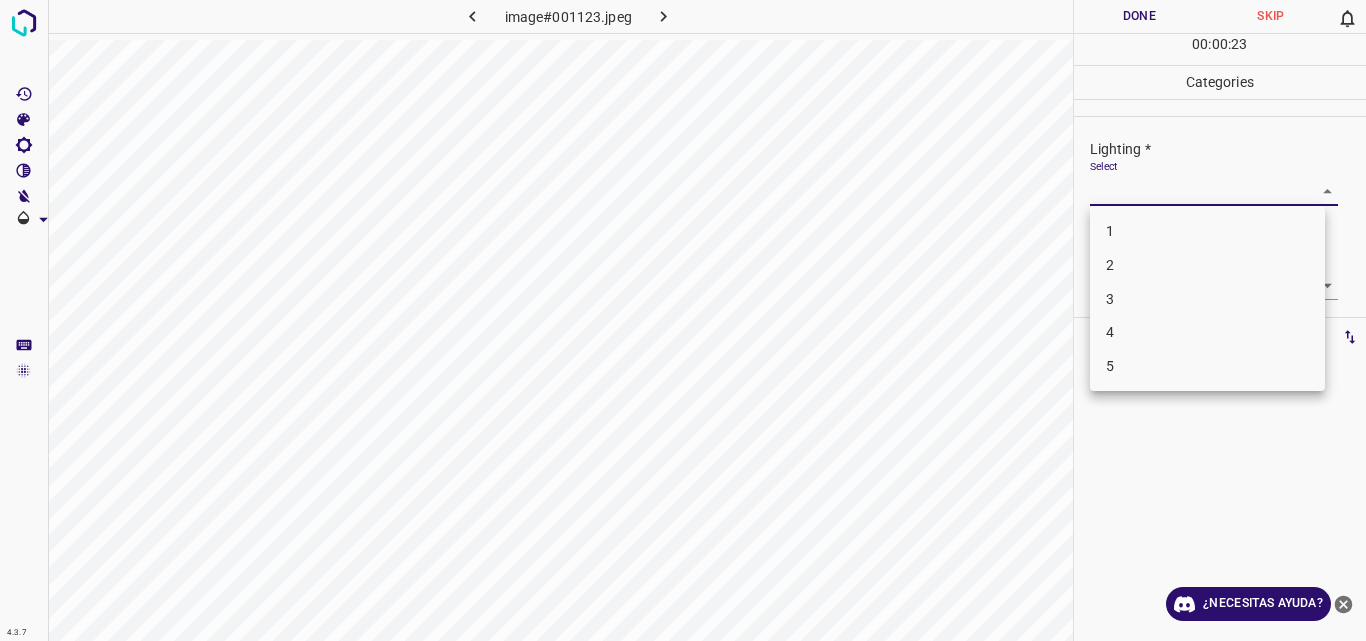 click on "2" at bounding box center (1207, 265) 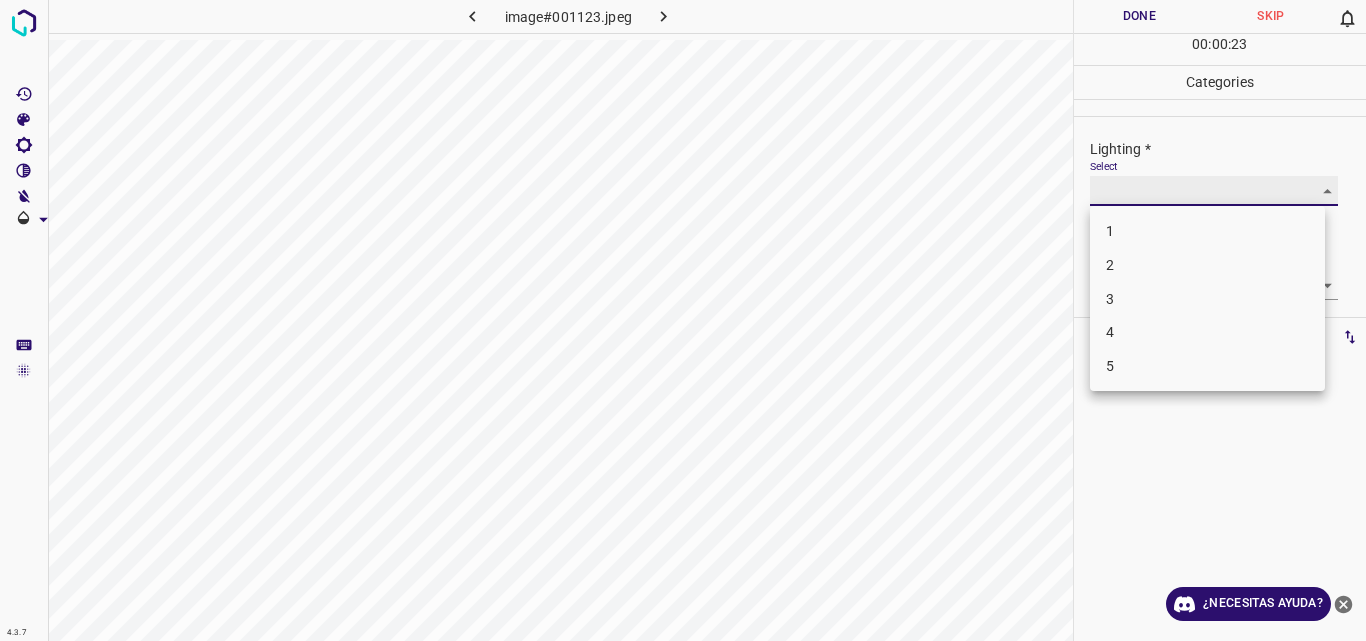 type on "2" 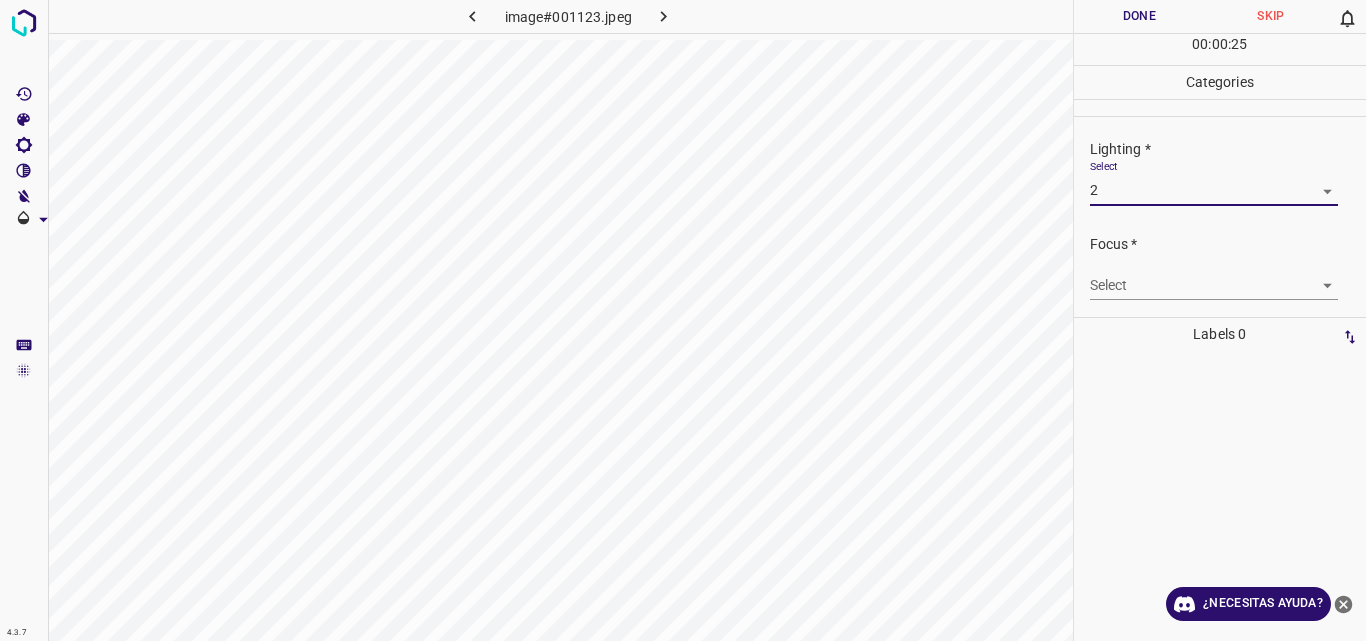 click on "4.3.7 image#001123.jpeg Done Skip 0 00   : 00   : 25   Categories Lighting *  Select 2 2 Focus *  Select ​ Overall *  Select ​ Labels   0 Categories 1 Lighting 2 Focus 3 Overall Tools Space Change between modes (Draw & Edit) I Auto labeling R Restore zoom M Zoom in N Zoom out Delete Delete selecte label Filters Z Restore filters X Saturation filter C Brightness filter V Contrast filter B Gray scale filter General O Download ¿Necesitas ayuda? Original text Rate this translation Your feedback will be used to help improve Google Translate - Texto - Esconder - Borrar" at bounding box center (683, 320) 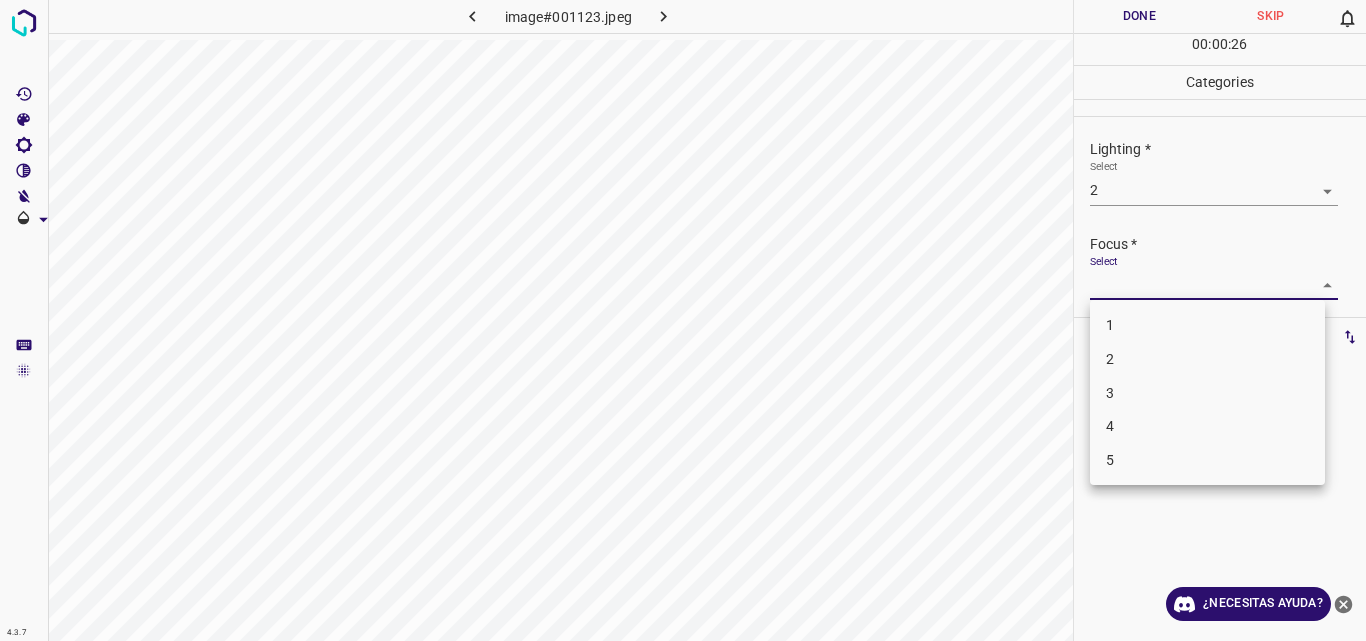 click on "2" at bounding box center [1207, 359] 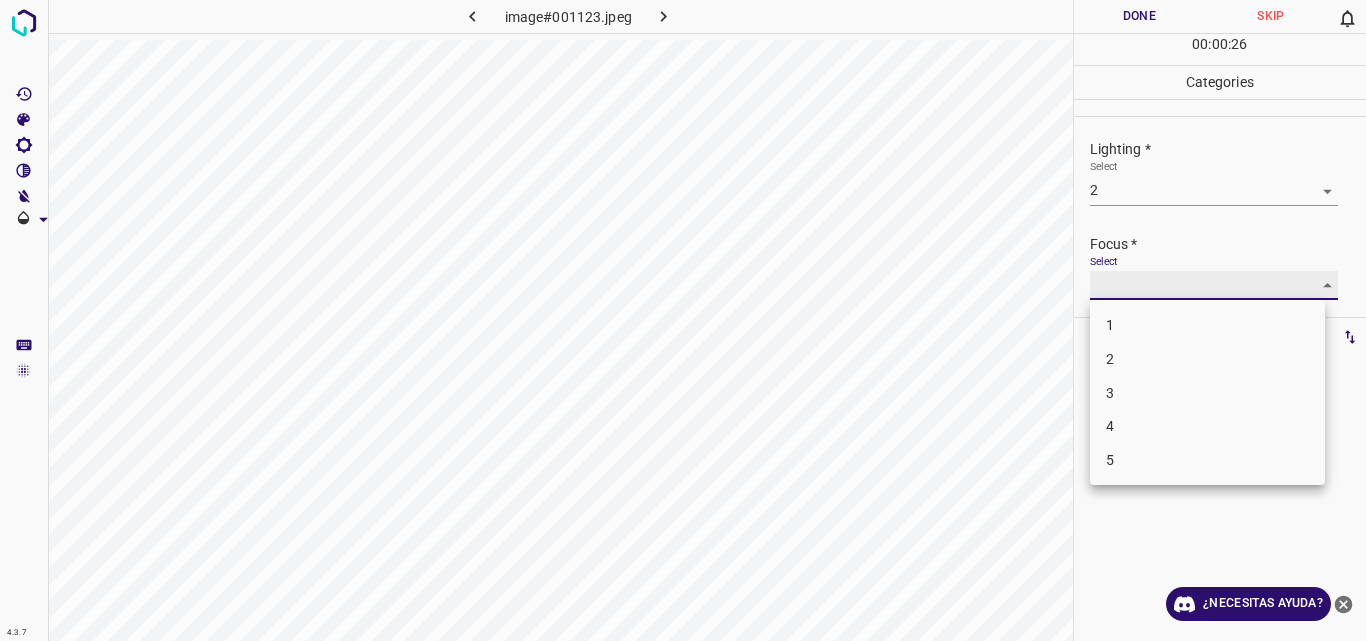 type on "2" 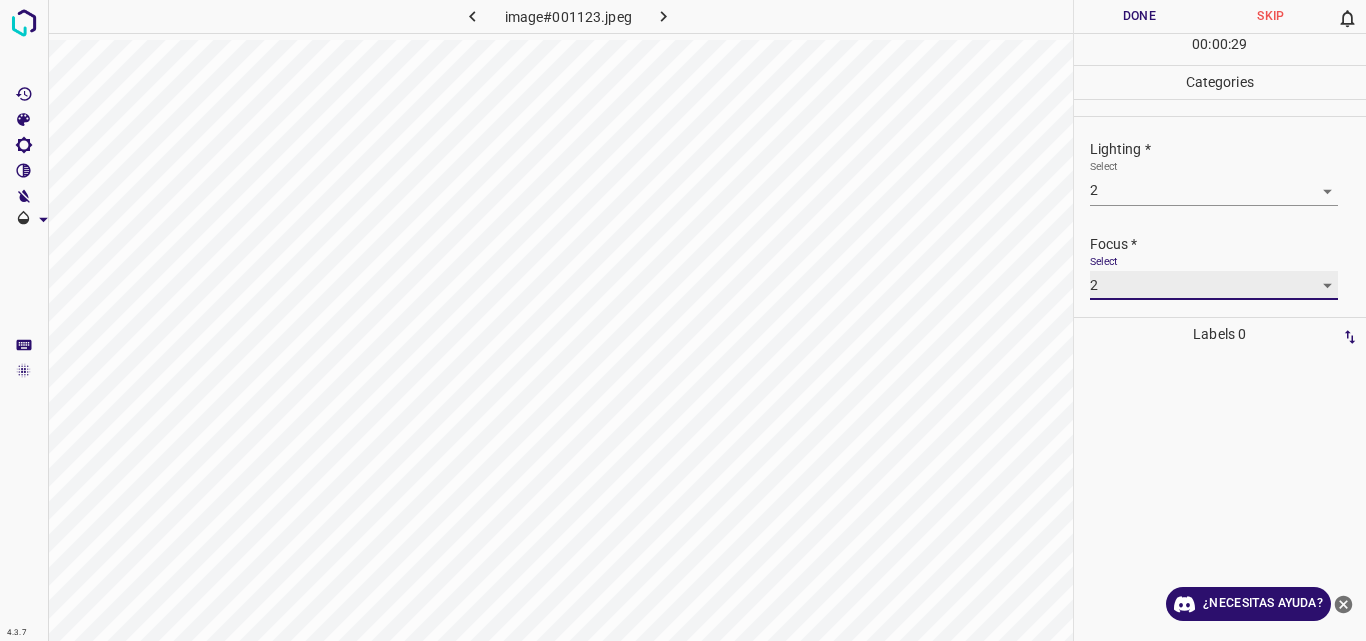 scroll, scrollTop: 80, scrollLeft: 0, axis: vertical 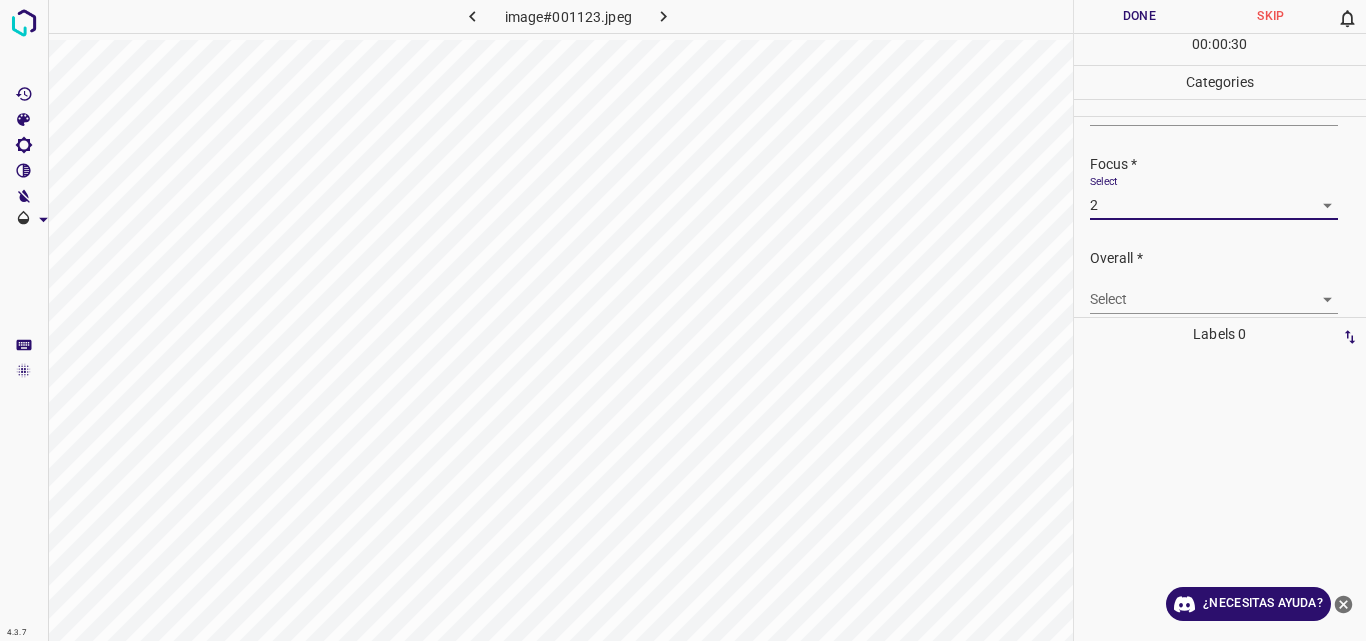 click on "4.3.7 image#001123.jpeg Done Skip 0 00   : 00   : 30   Categories Lighting *  Select 2 2 Focus *  Select 2 2 Overall *  Select ​ Labels   0 Categories 1 Lighting 2 Focus 3 Overall Tools Space Change between modes (Draw & Edit) I Auto labeling R Restore zoom M Zoom in N Zoom out Delete Delete selecte label Filters Z Restore filters X Saturation filter C Brightness filter V Contrast filter B Gray scale filter General O Download ¿Necesitas ayuda? Original text Rate this translation Your feedback will be used to help improve Google Translate - Texto - Esconder - Borrar" at bounding box center [683, 320] 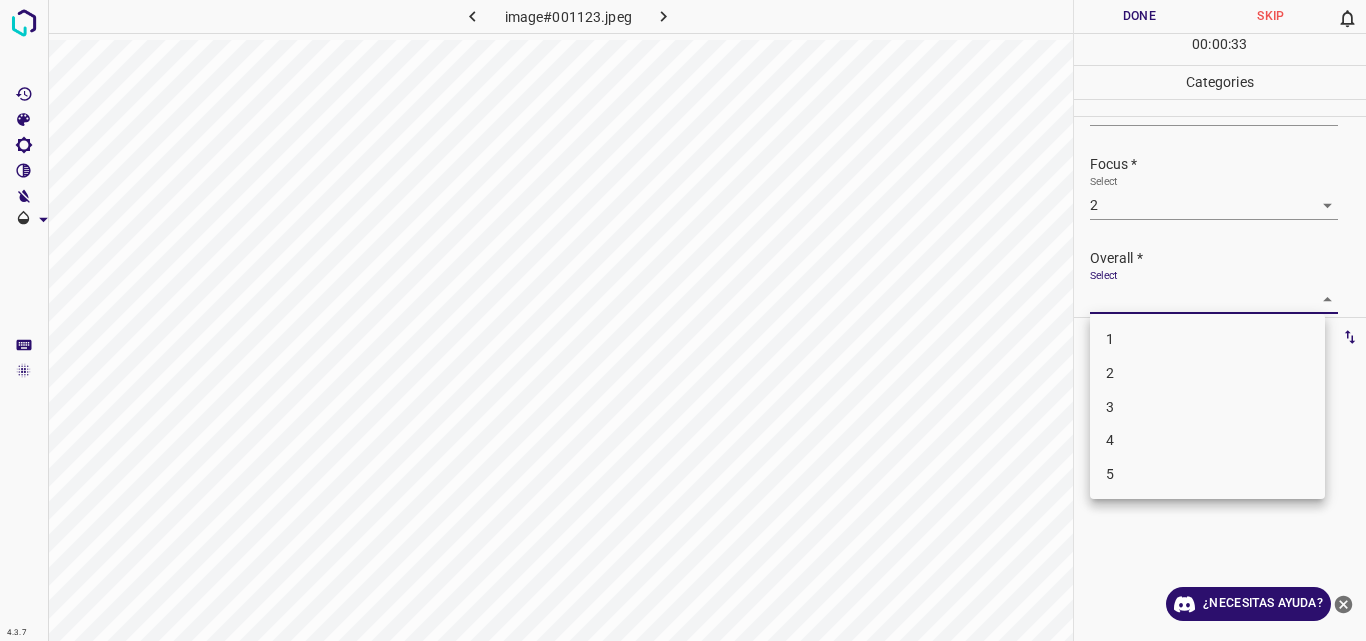 click on "2" at bounding box center (1207, 373) 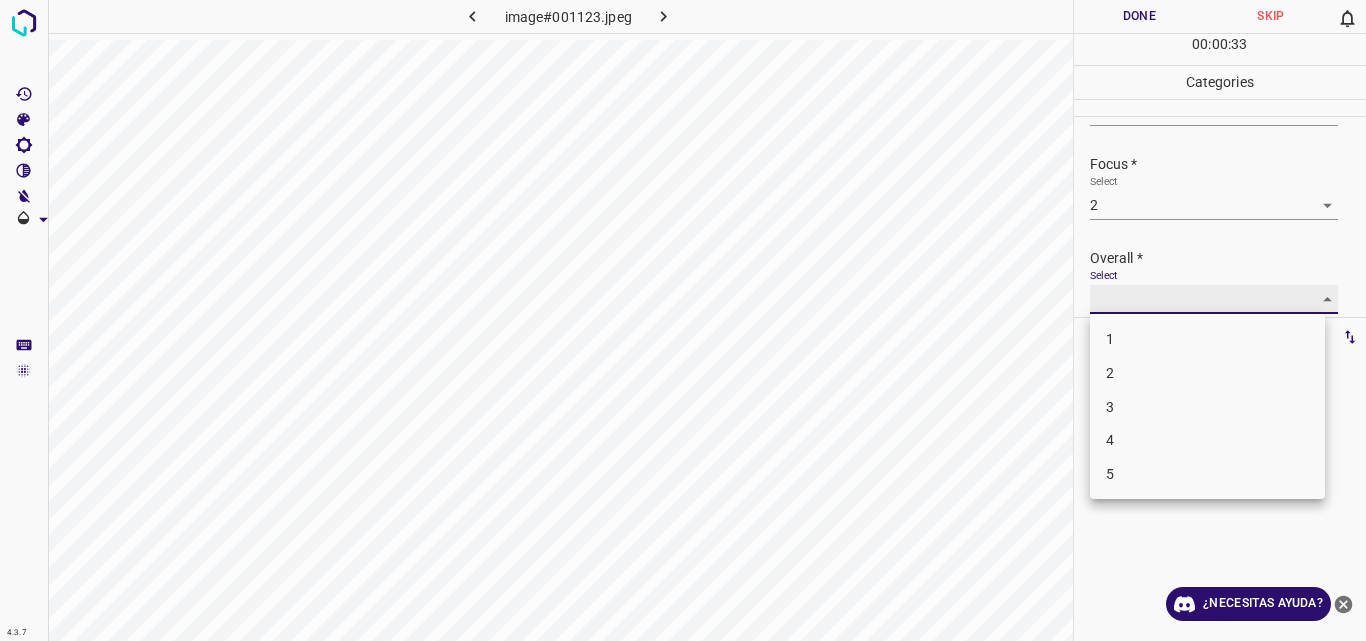 type on "2" 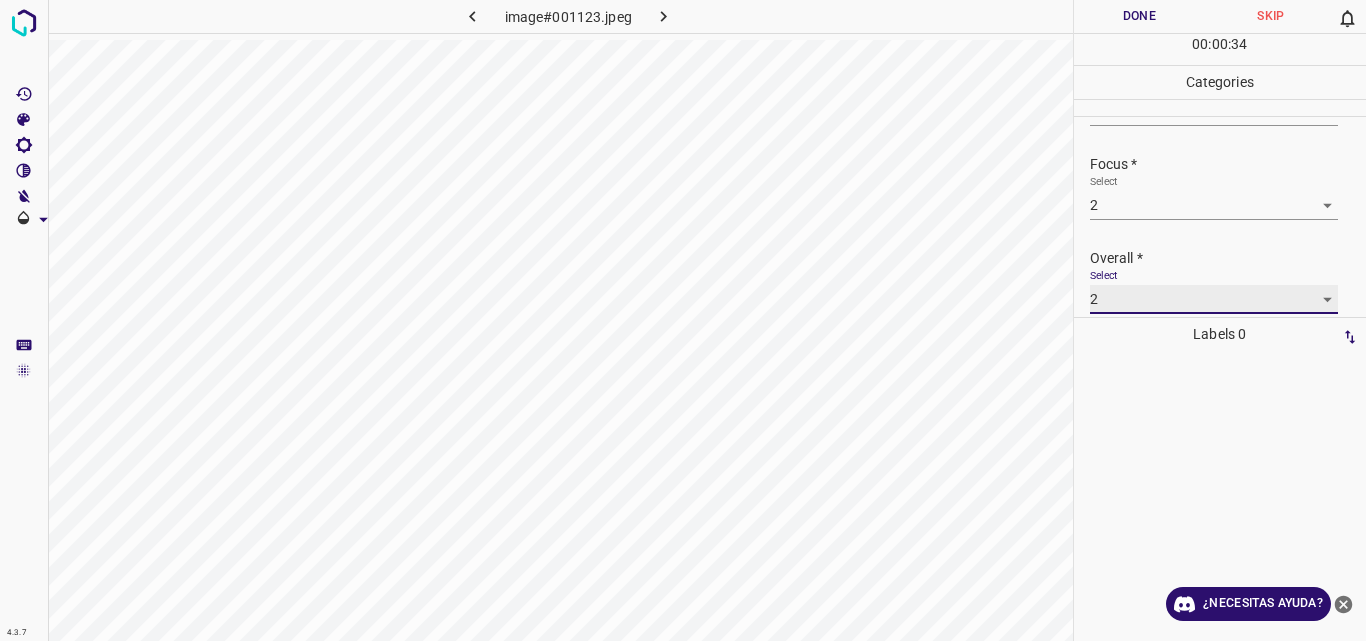 scroll, scrollTop: 80, scrollLeft: 0, axis: vertical 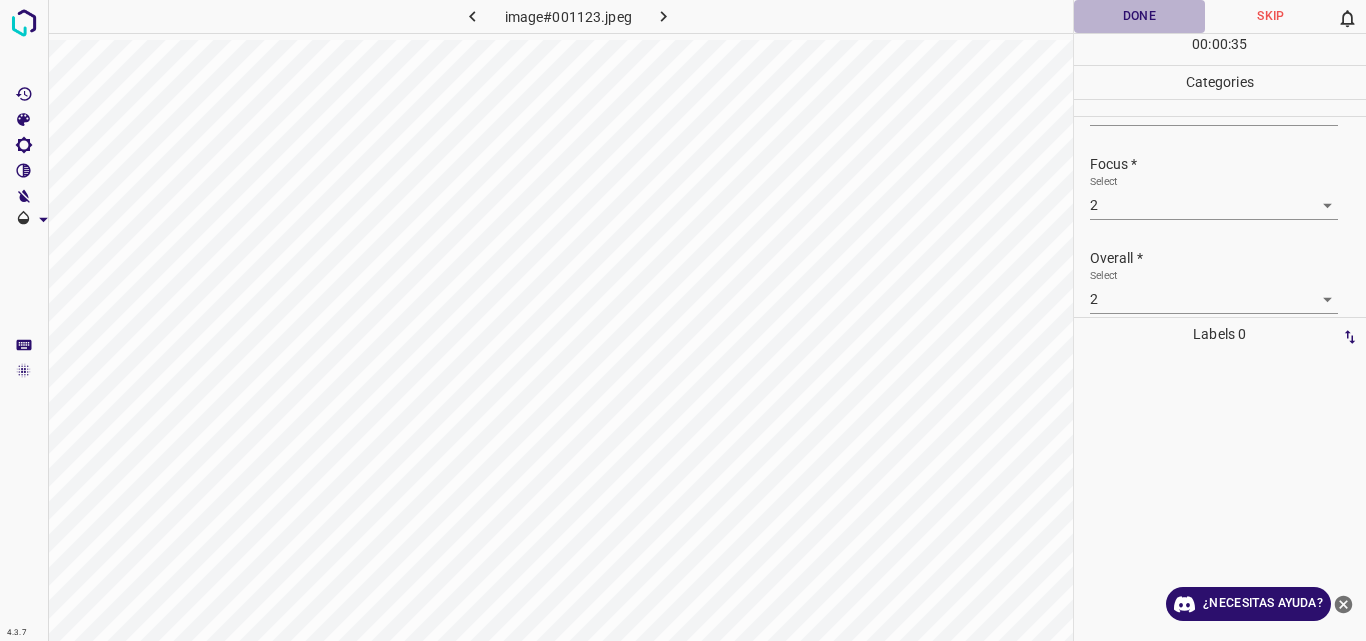 click on "Done" at bounding box center (1140, 16) 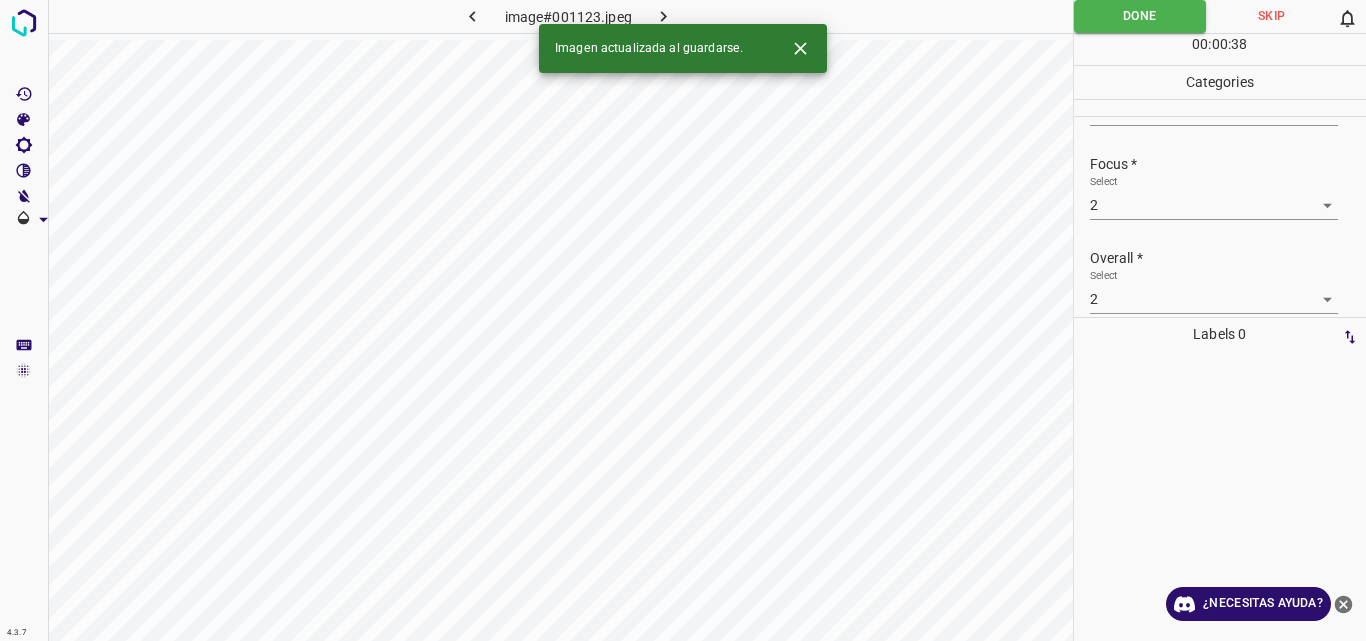 click 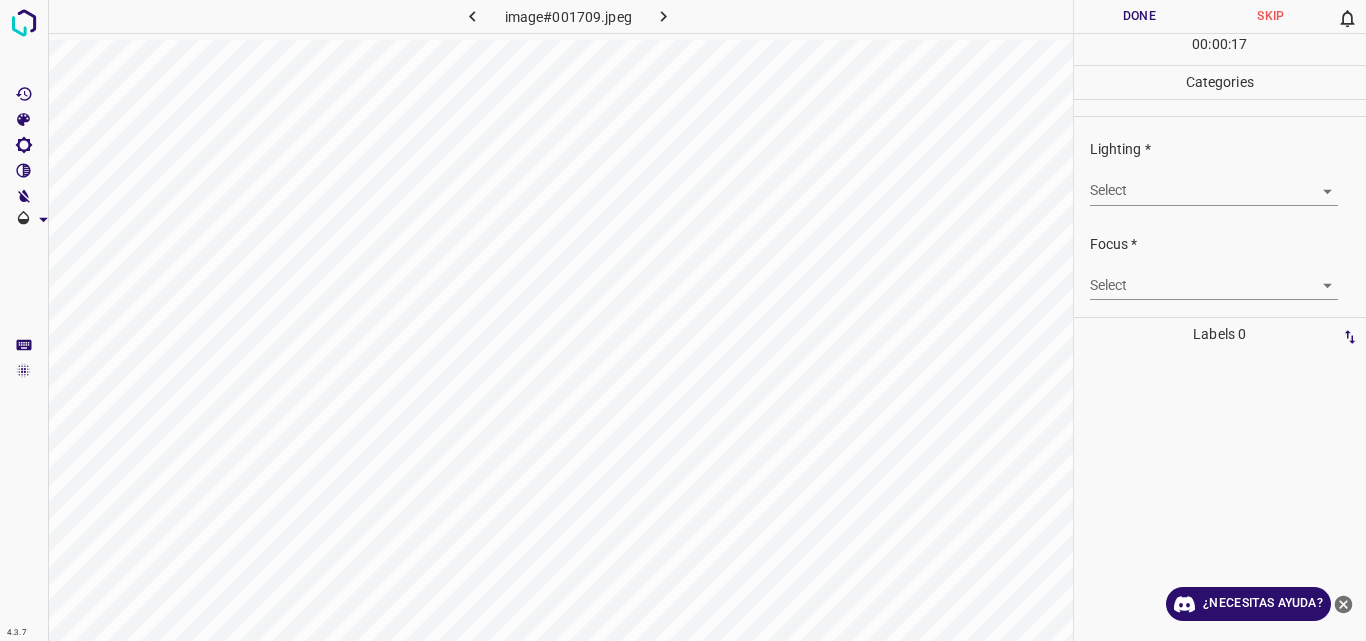 click on "4.3.7 image#001709.jpeg Done Skip 0 00   : 00   : 17   Categories Lighting *  Select ​ Focus *  Select ​ Overall *  Select ​ Labels   0 Categories 1 Lighting 2 Focus 3 Overall Tools Space Change between modes (Draw & Edit) I Auto labeling R Restore zoom M Zoom in N Zoom out Delete Delete selecte label Filters Z Restore filters X Saturation filter C Brightness filter V Contrast filter B Gray scale filter General O Download ¿Necesitas ayuda? Original text Rate this translation Your feedback will be used to help improve Google Translate - Texto - Esconder - Borrar" at bounding box center (683, 320) 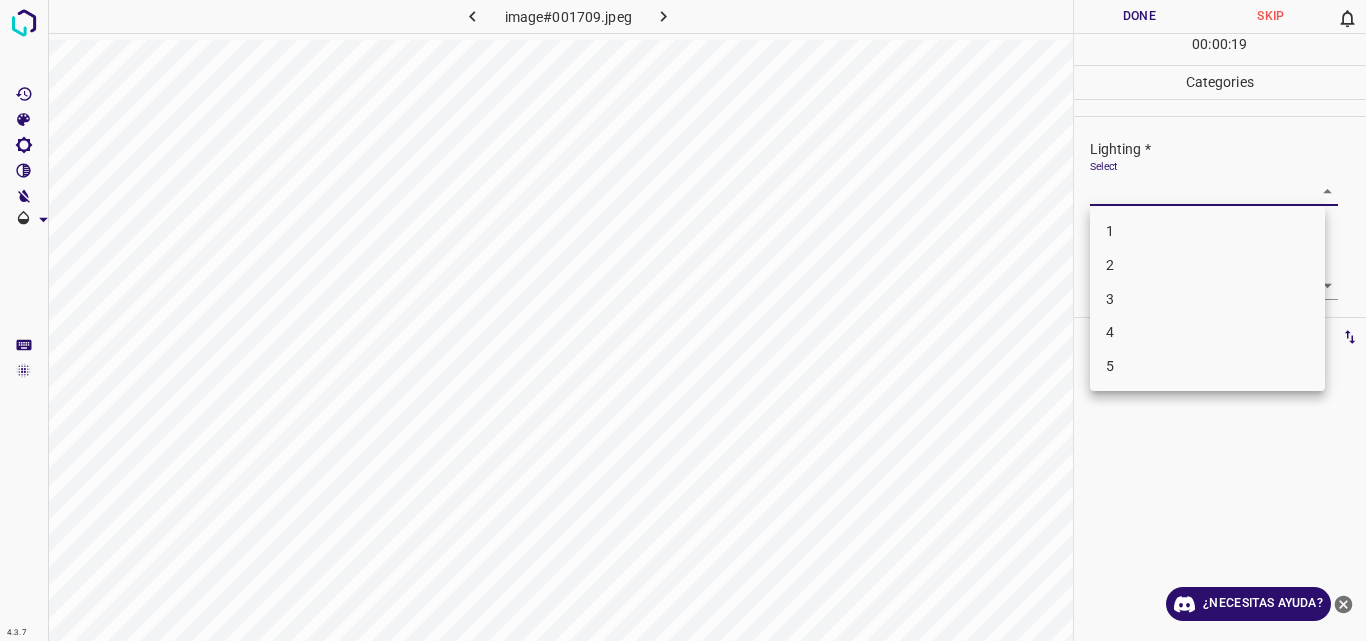 click on "3" at bounding box center (1207, 299) 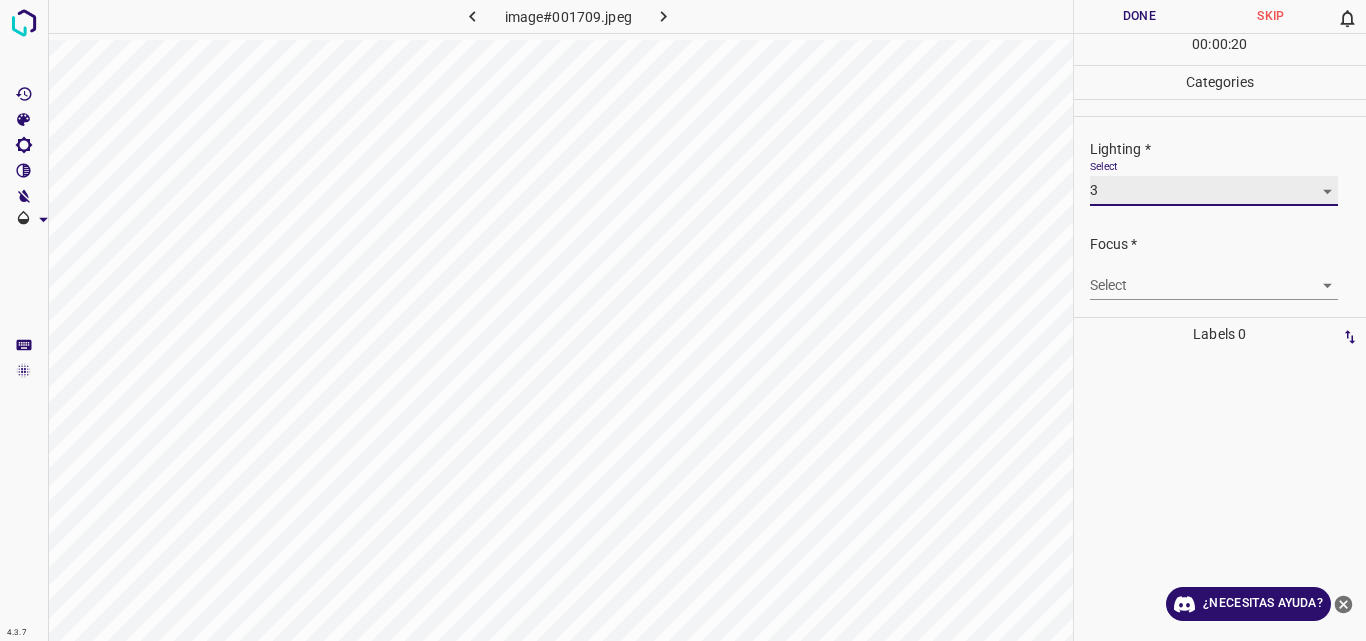 type on "3" 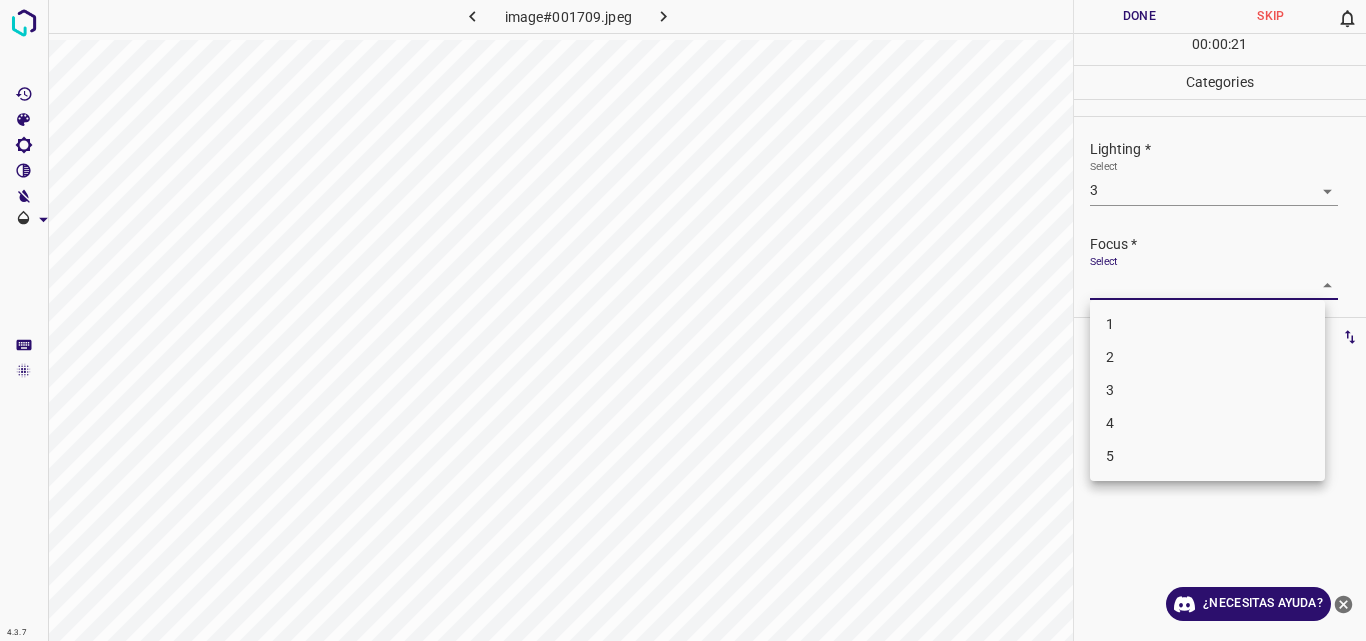 click on "4.3.7 image#001709.jpeg Done Skip 0 00   : 00   : 21   Categories Lighting *  Select 3 3 Focus *  Select ​ Overall *  Select ​ Labels   0 Categories 1 Lighting 2 Focus 3 Overall Tools Space Change between modes (Draw & Edit) I Auto labeling R Restore zoom M Zoom in N Zoom out Delete Delete selecte label Filters Z Restore filters X Saturation filter C Brightness filter V Contrast filter B Gray scale filter General O Download ¿Necesitas ayuda? Original text Rate this translation Your feedback will be used to help improve Google Translate - Texto - Esconder - Borrar 1 2 3 4 5" at bounding box center (683, 320) 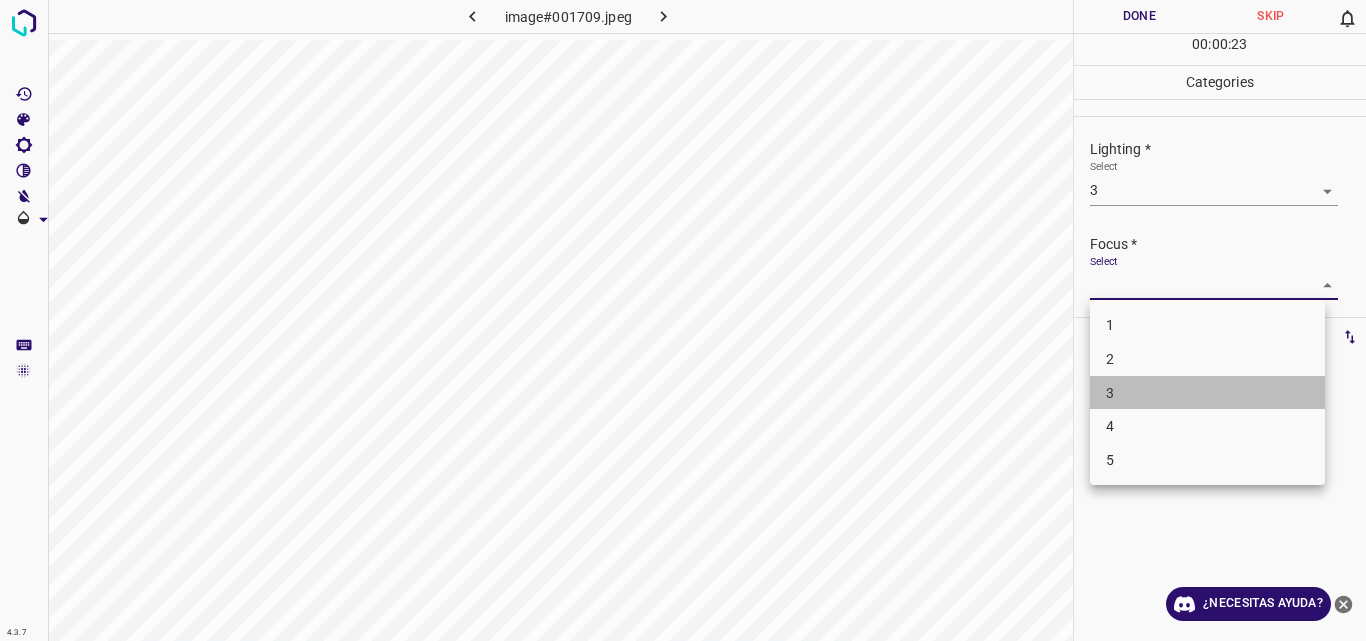click on "3" at bounding box center (1207, 393) 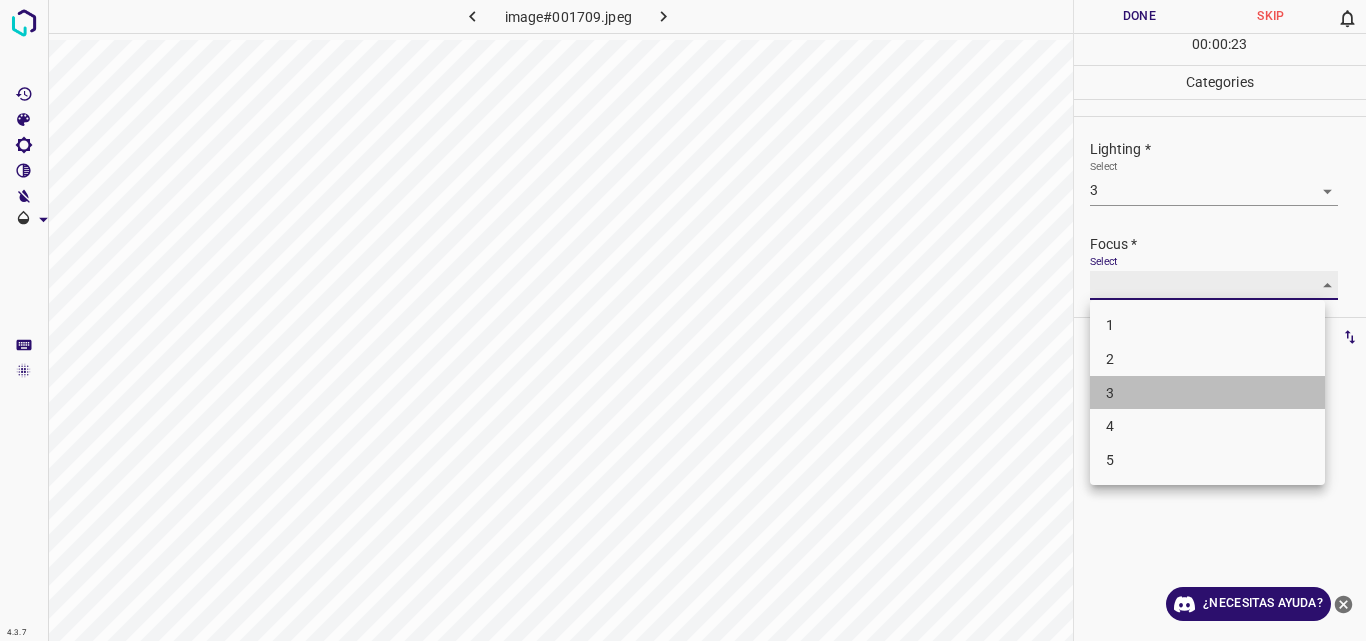 type on "3" 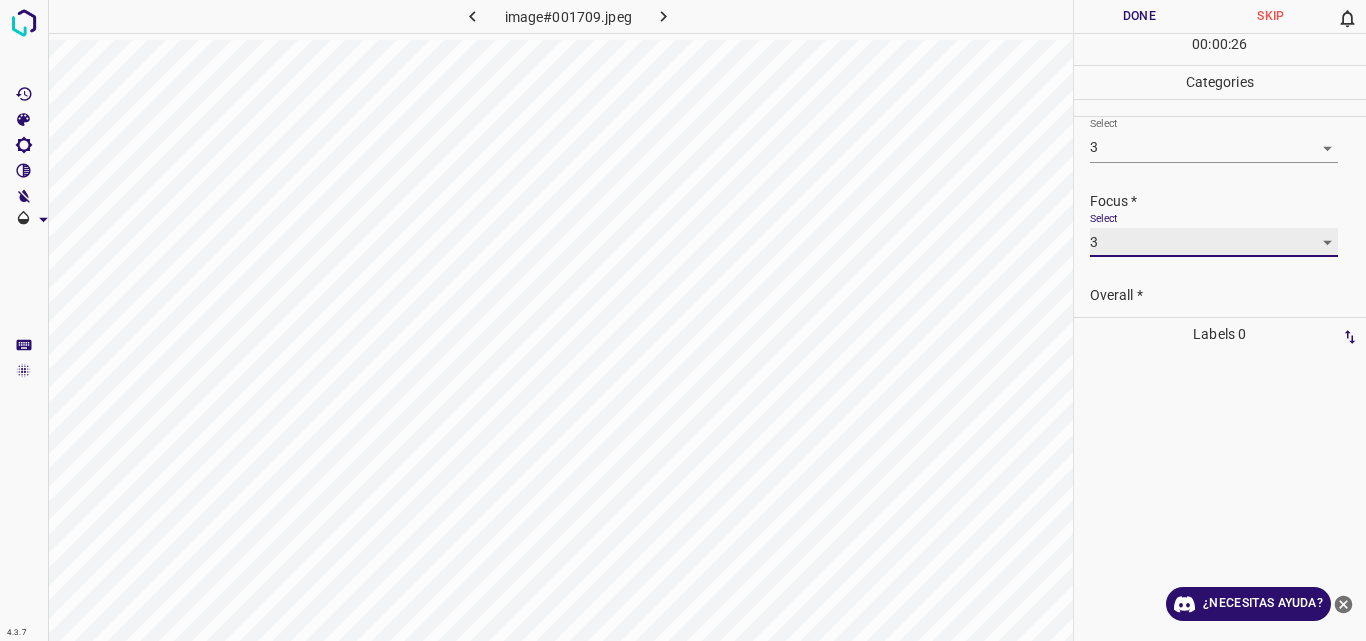 scroll, scrollTop: 98, scrollLeft: 0, axis: vertical 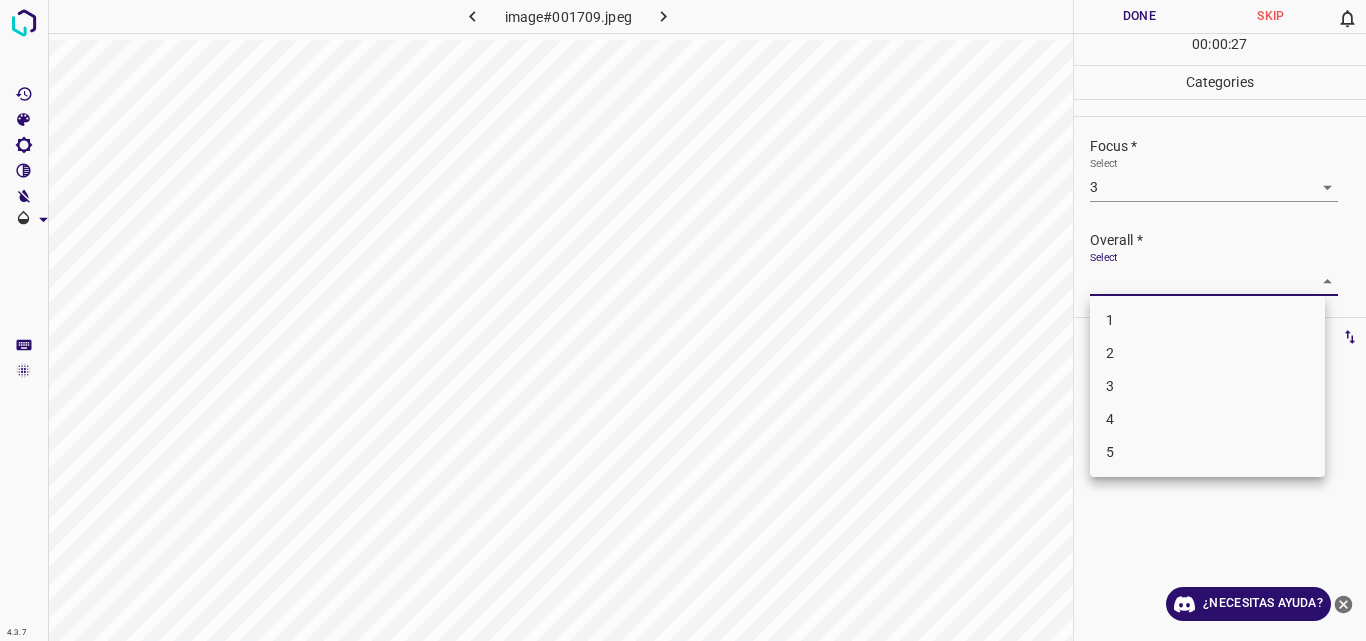 click on "4.3.7 image#001709.jpeg Done Skip 0 00   : 00   : 27   Categories Lighting *  Select 3 3 Focus *  Select 3 3 Overall *  Select ​ Labels   0 Categories 1 Lighting 2 Focus 3 Overall Tools Space Change between modes (Draw & Edit) I Auto labeling R Restore zoom M Zoom in N Zoom out Delete Delete selecte label Filters Z Restore filters X Saturation filter C Brightness filter V Contrast filter B Gray scale filter General O Download ¿Necesitas ayuda? Original text Rate this translation Your feedback will be used to help improve Google Translate - Texto - Esconder - Borrar 1 2 3 4 5" at bounding box center [683, 320] 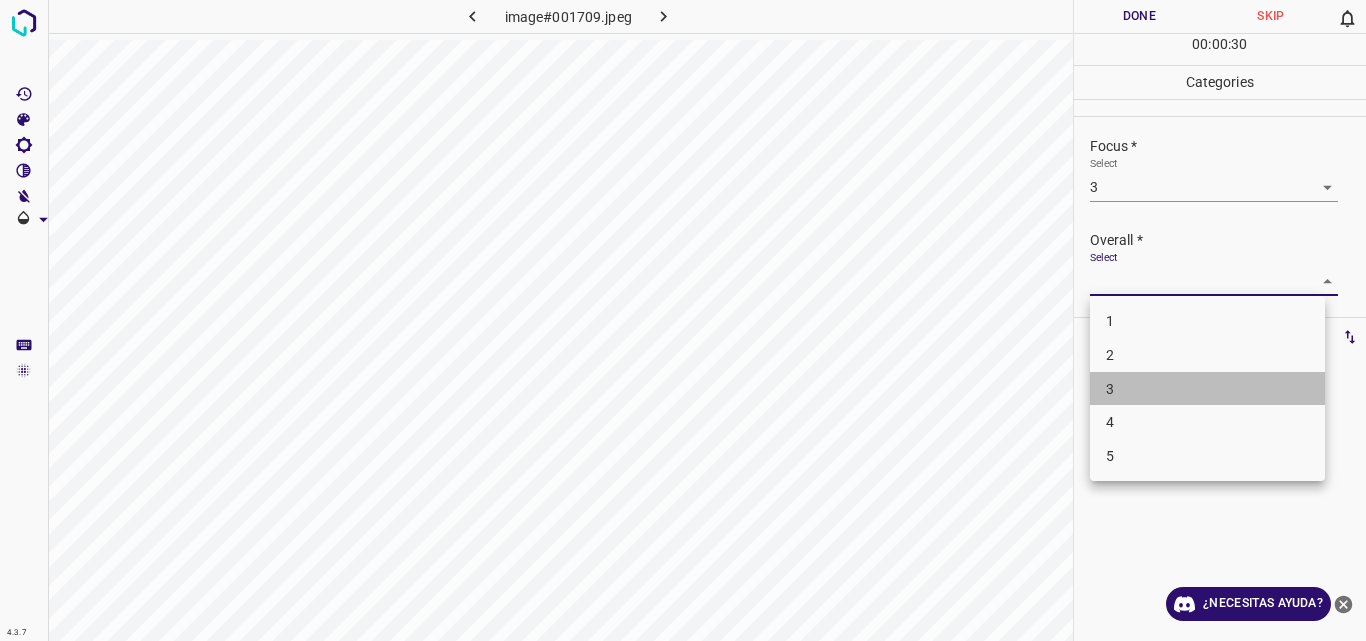 click on "3" at bounding box center (1207, 389) 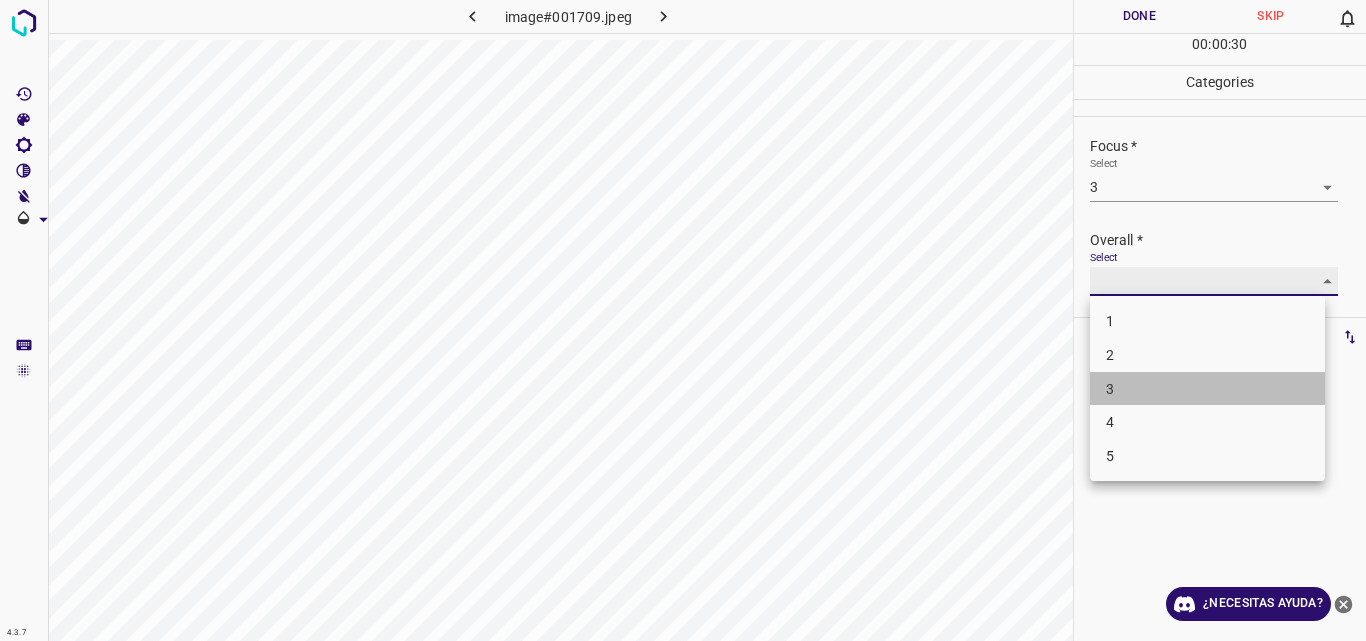 type on "3" 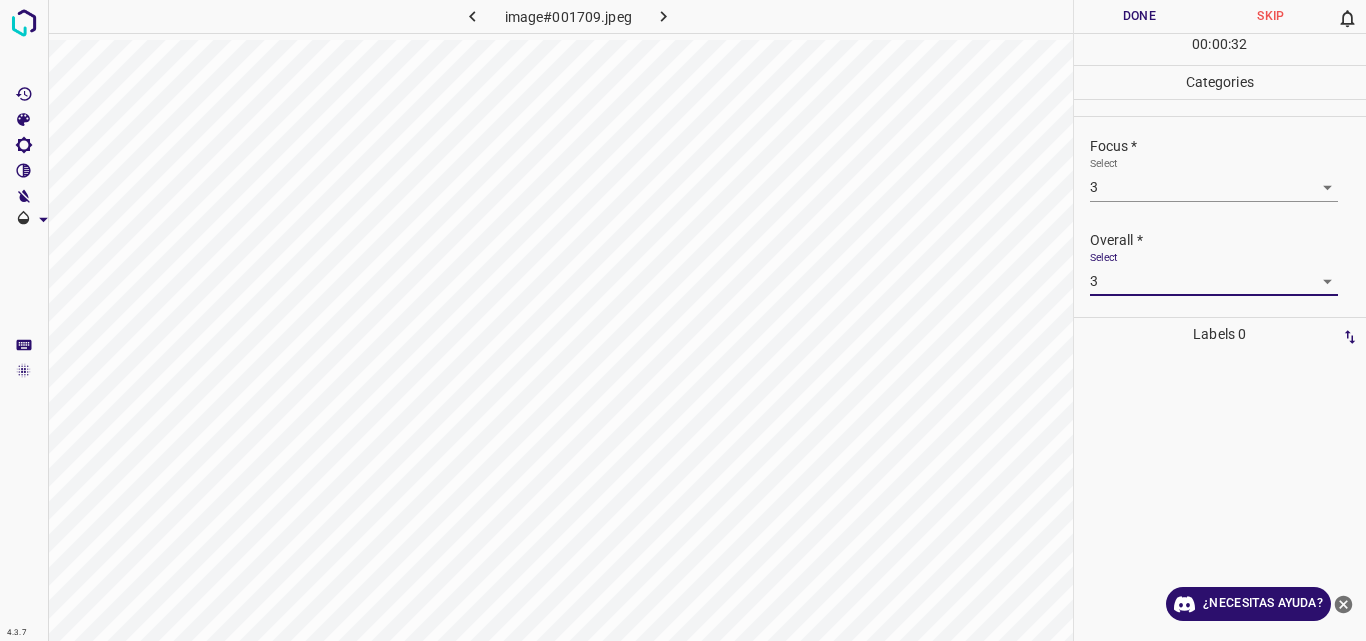 click on "Done" at bounding box center [1140, 16] 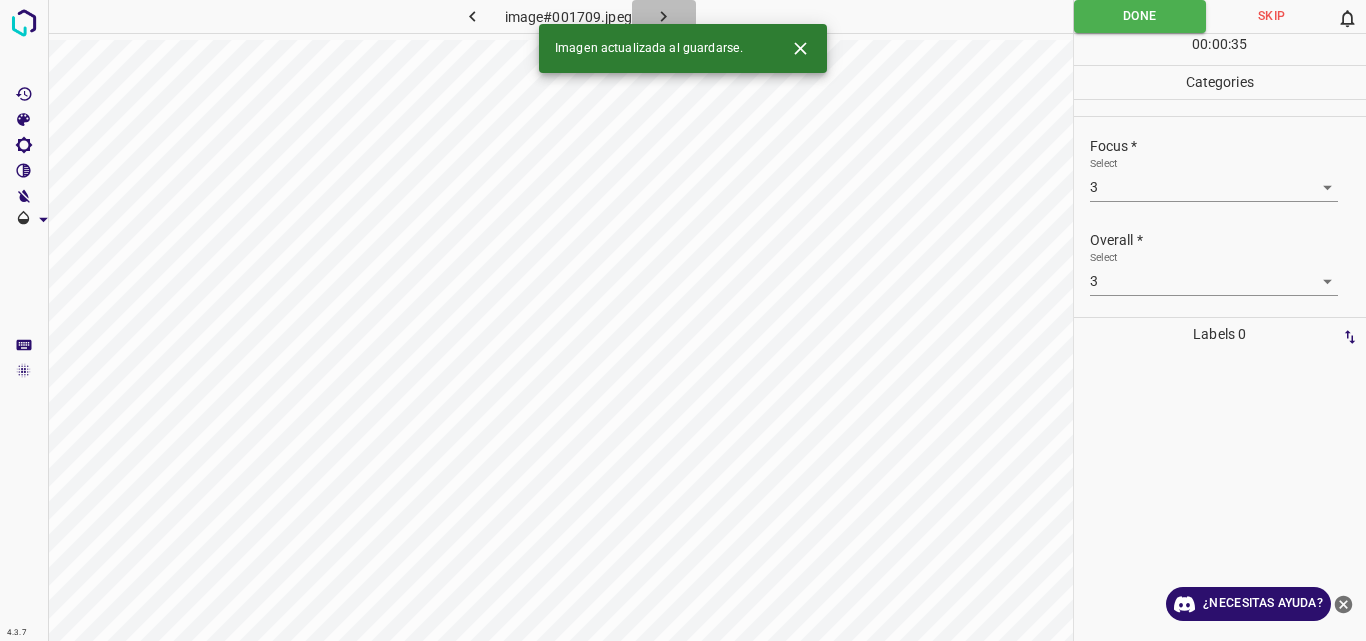 click 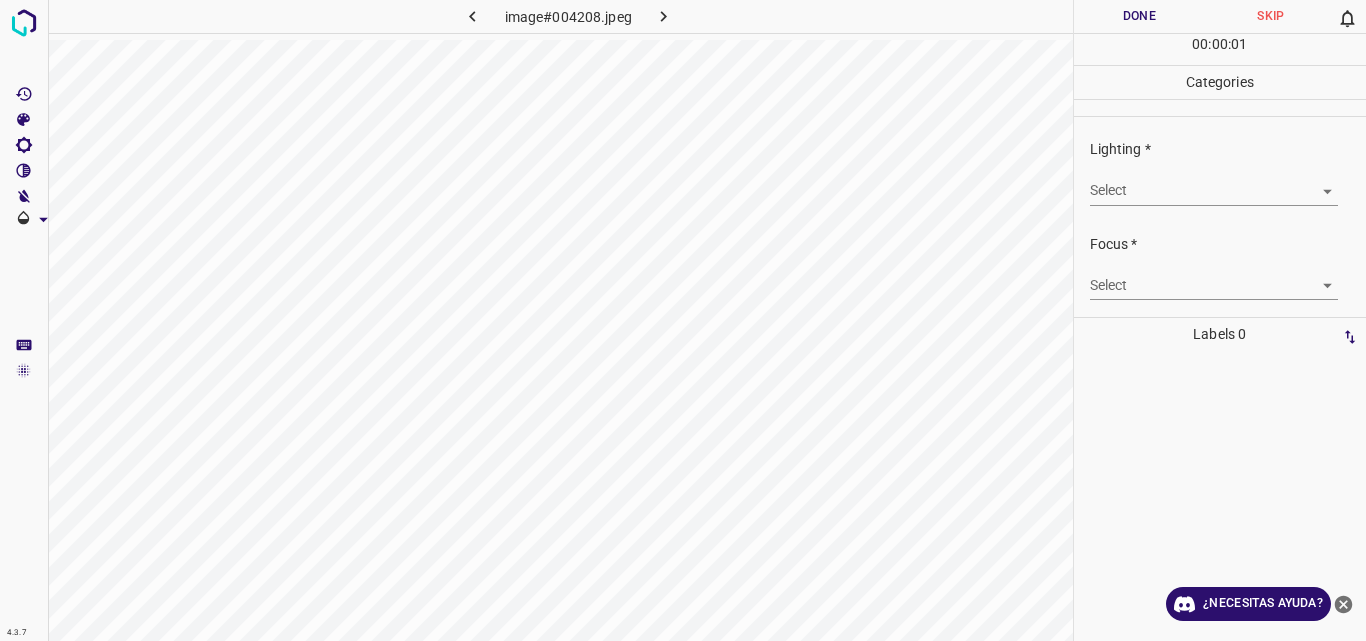 click on "4.3.7 image#004208.jpeg Done Skip 0 00   : 00   : 01   Categories Lighting *  Select ​ Focus *  Select ​ Overall *  Select ​ Labels   0 Categories 1 Lighting 2 Focus 3 Overall Tools Space Change between modes (Draw & Edit) I Auto labeling R Restore zoom M Zoom in N Zoom out Delete Delete selecte label Filters Z Restore filters X Saturation filter C Brightness filter V Contrast filter B Gray scale filter General O Download ¿Necesitas ayuda? Original text Rate this translation Your feedback will be used to help improve Google Translate - Texto - Esconder - Borrar" at bounding box center [683, 320] 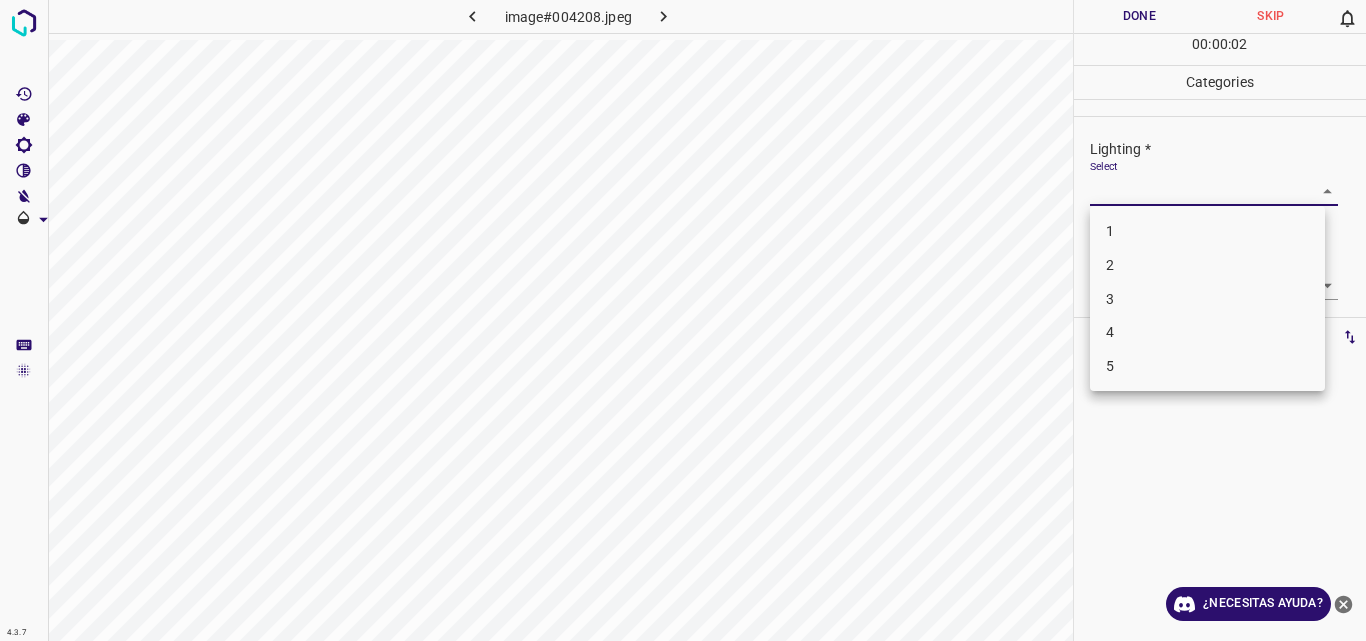 click on "3" at bounding box center (1207, 299) 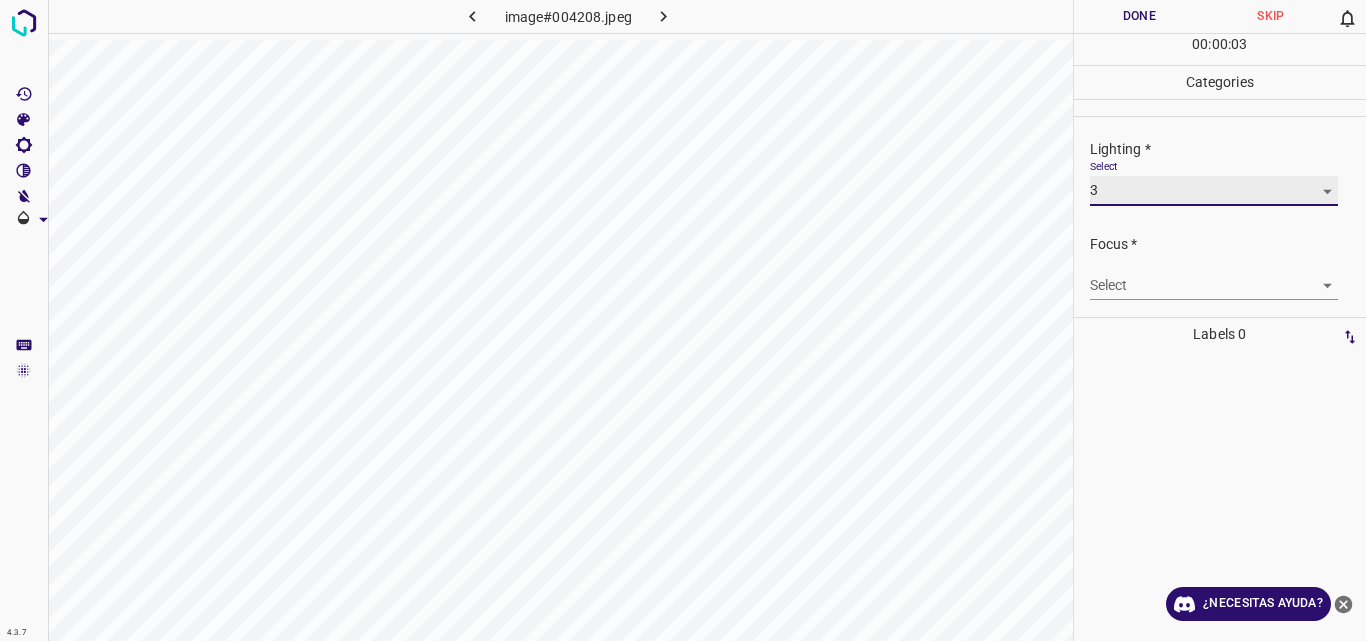 type on "3" 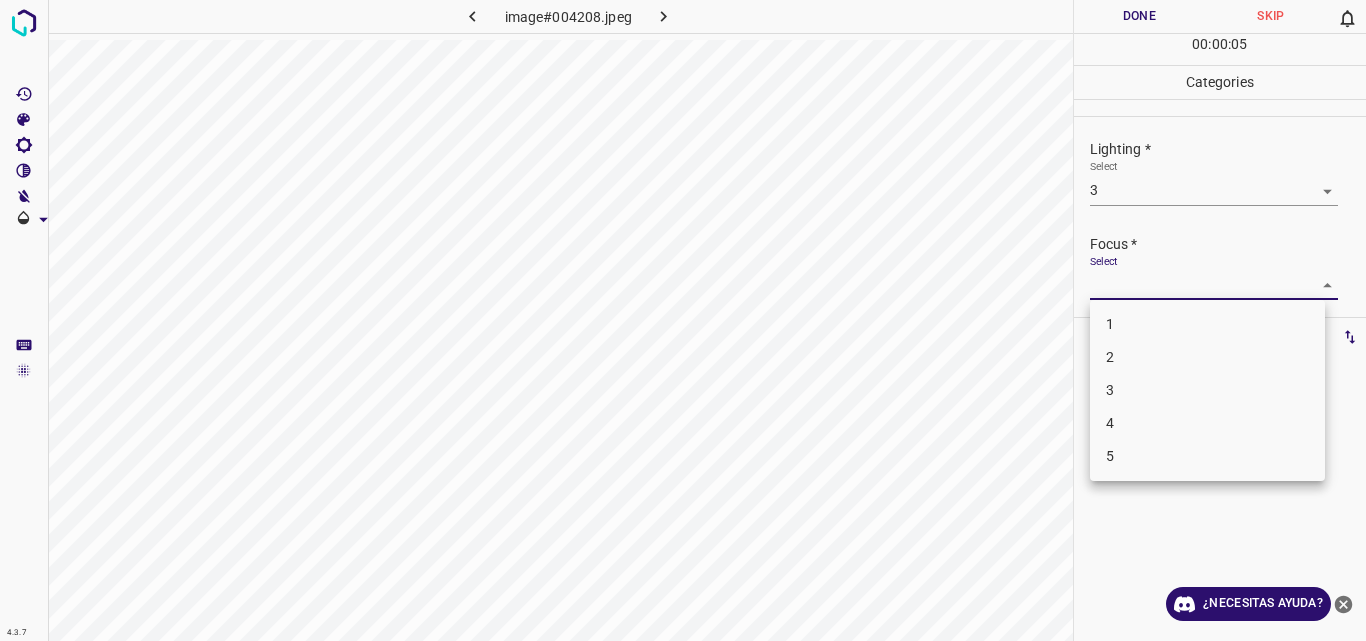 click on "4.3.7 image#004208.jpeg Done Skip 0 00   : 00   : 05   Categories Lighting *  Select 3 3 Focus *  Select ​ Overall *  Select ​ Labels   0 Categories 1 Lighting 2 Focus 3 Overall Tools Space Change between modes (Draw & Edit) I Auto labeling R Restore zoom M Zoom in N Zoom out Delete Delete selecte label Filters Z Restore filters X Saturation filter C Brightness filter V Contrast filter B Gray scale filter General O Download ¿Necesitas ayuda? Original text Rate this translation Your feedback will be used to help improve Google Translate - Texto - Esconder - Borrar 1 2 3 4 5" at bounding box center [683, 320] 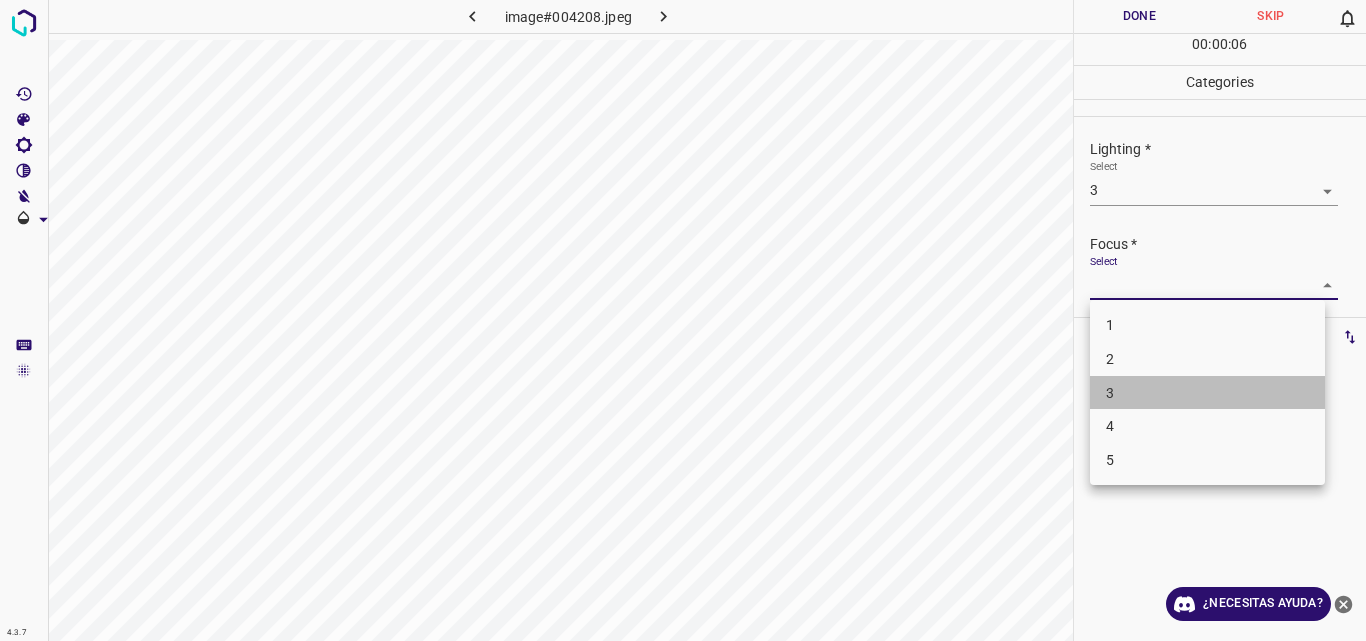 click on "3" at bounding box center (1207, 393) 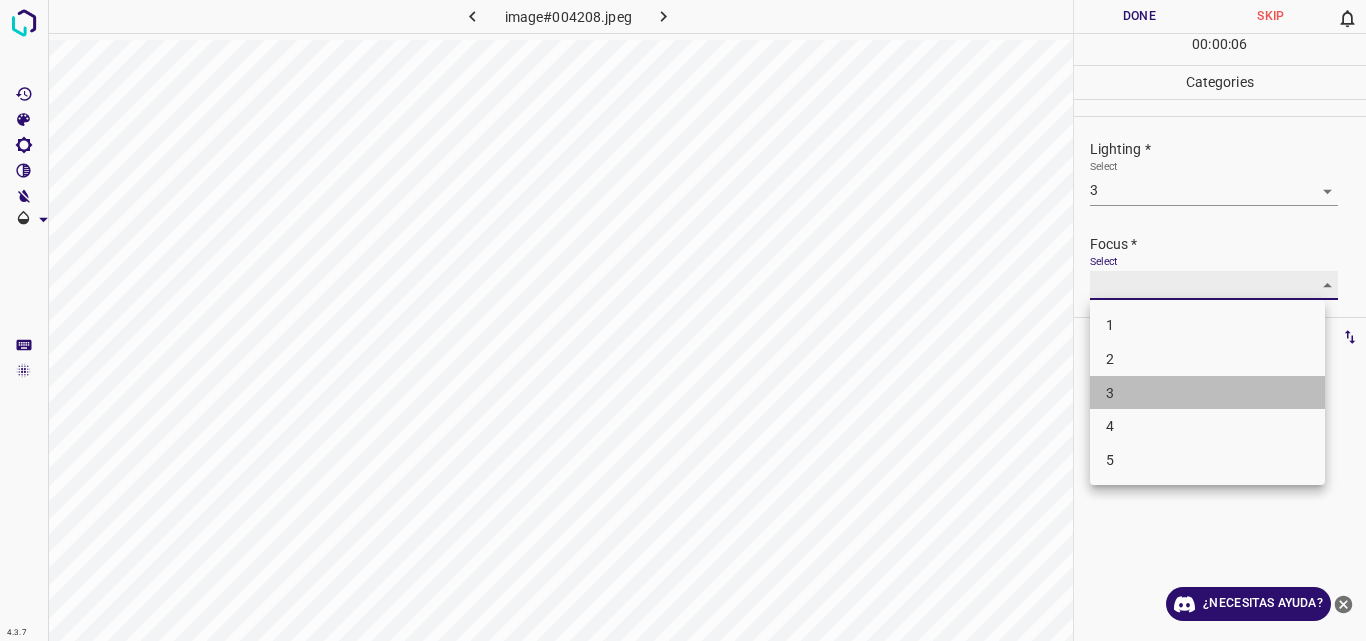 type on "3" 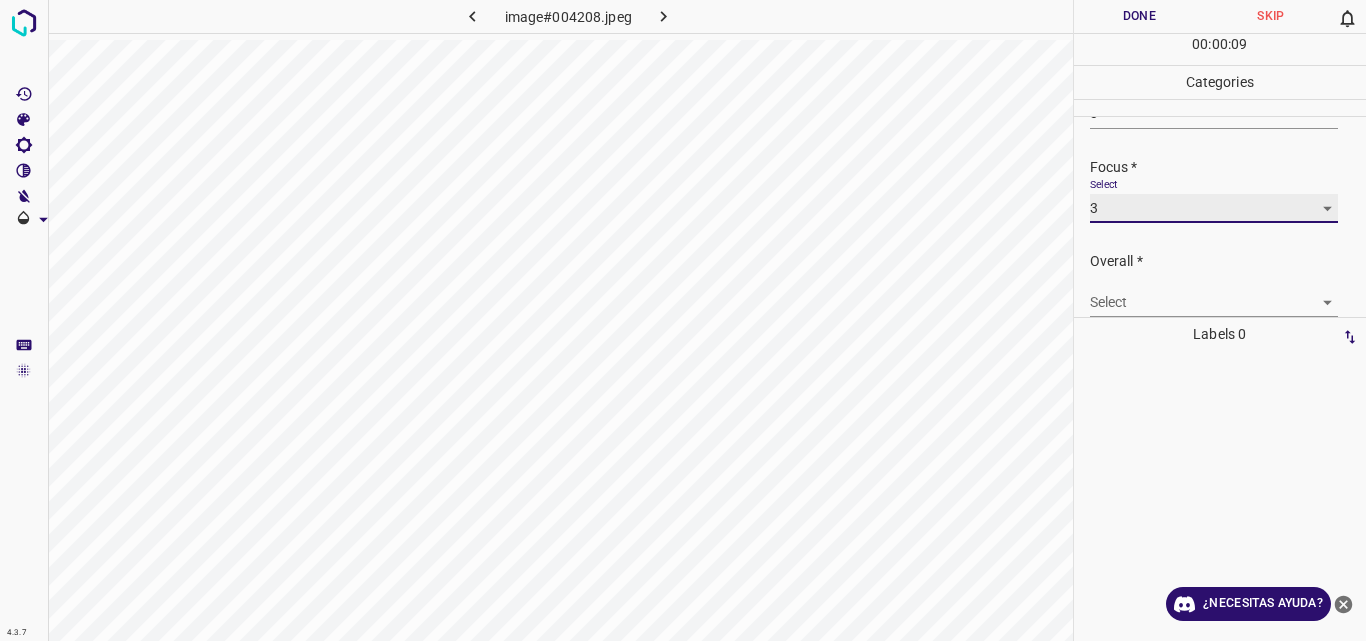 scroll, scrollTop: 98, scrollLeft: 0, axis: vertical 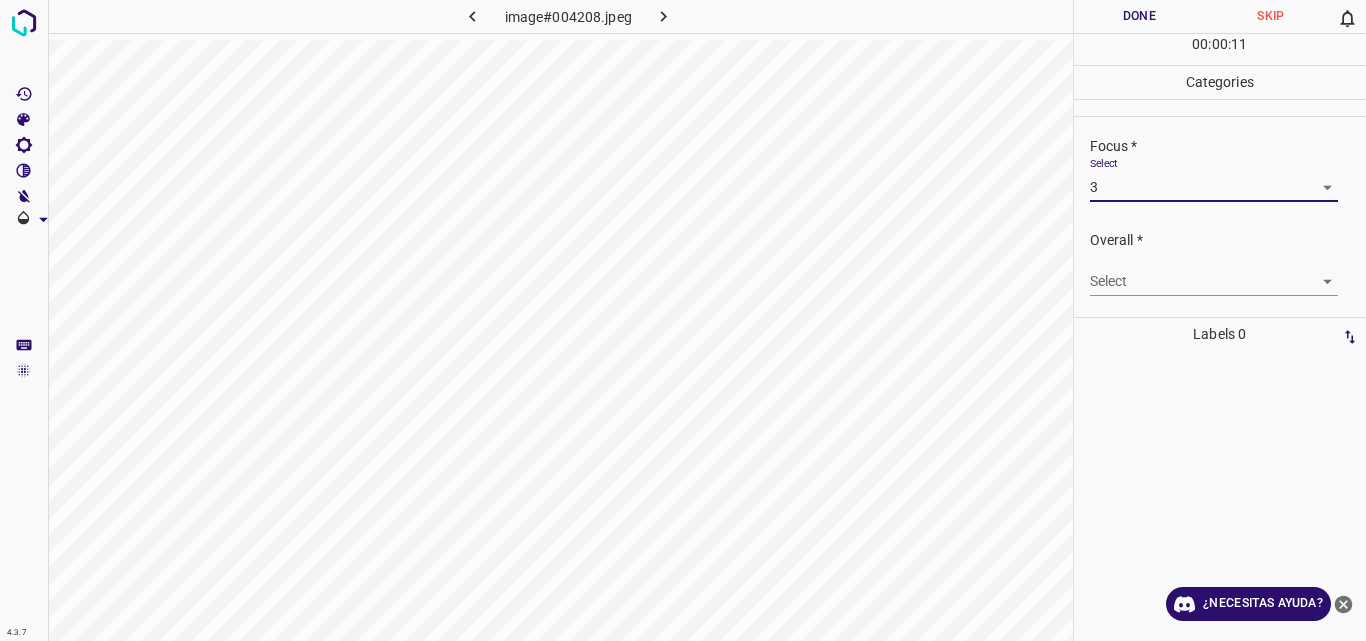 click on "4.3.7 image#004208.jpeg Done Skip 0 00   : 00   : 11   Categories Lighting *  Select 3 3 Focus *  Select 3 3 Overall *  Select ​ Labels   0 Categories 1 Lighting 2 Focus 3 Overall Tools Space Change between modes (Draw & Edit) I Auto labeling R Restore zoom M Zoom in N Zoom out Delete Delete selecte label Filters Z Restore filters X Saturation filter C Brightness filter V Contrast filter B Gray scale filter General O Download ¿Necesitas ayuda? Original text Rate this translation Your feedback will be used to help improve Google Translate - Texto - Esconder - Borrar" at bounding box center (683, 320) 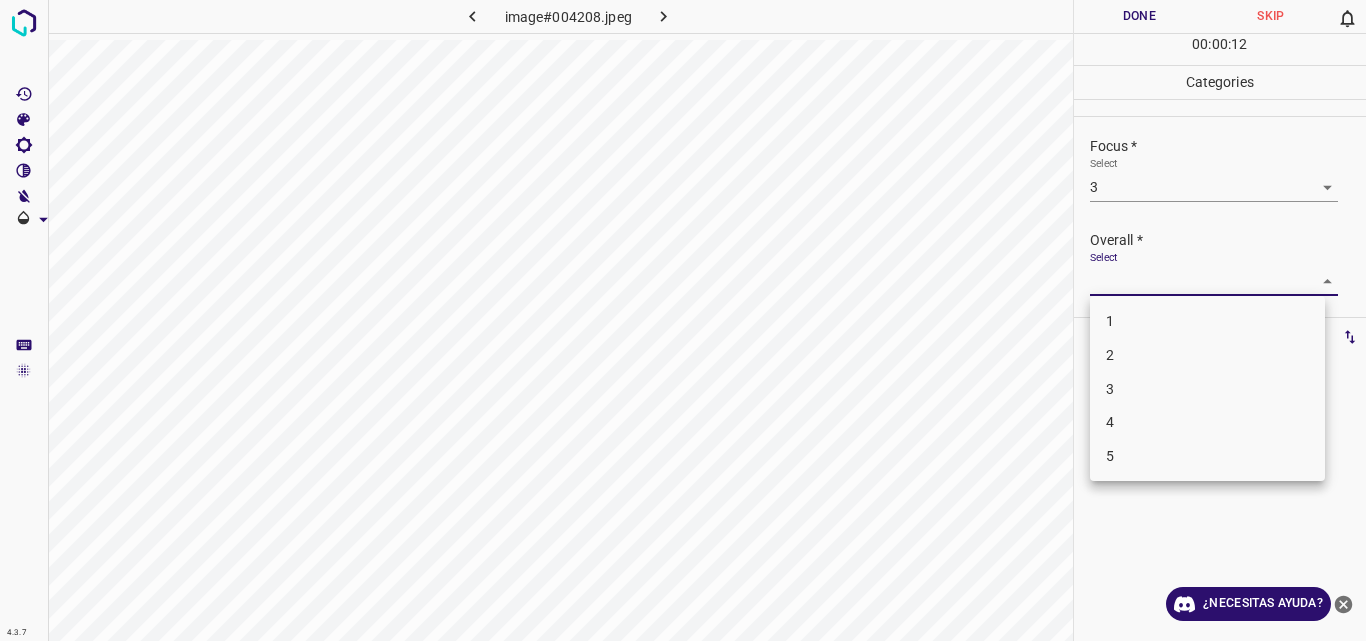 click on "3" at bounding box center (1207, 389) 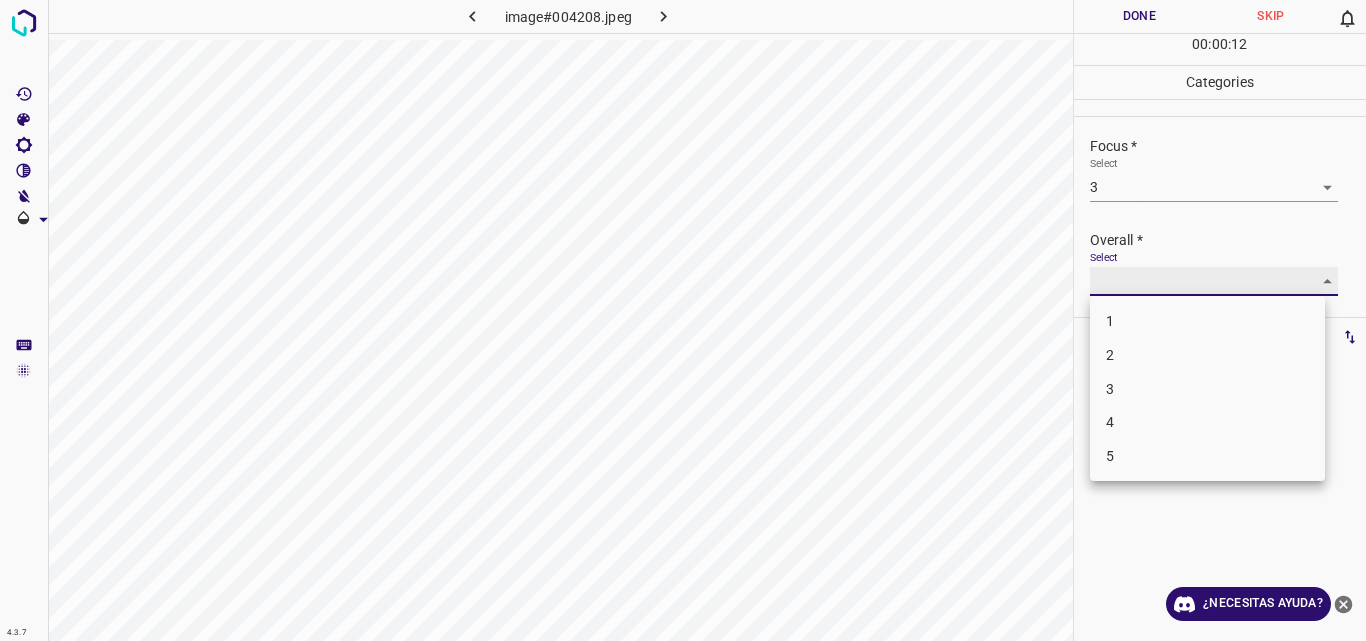 type on "3" 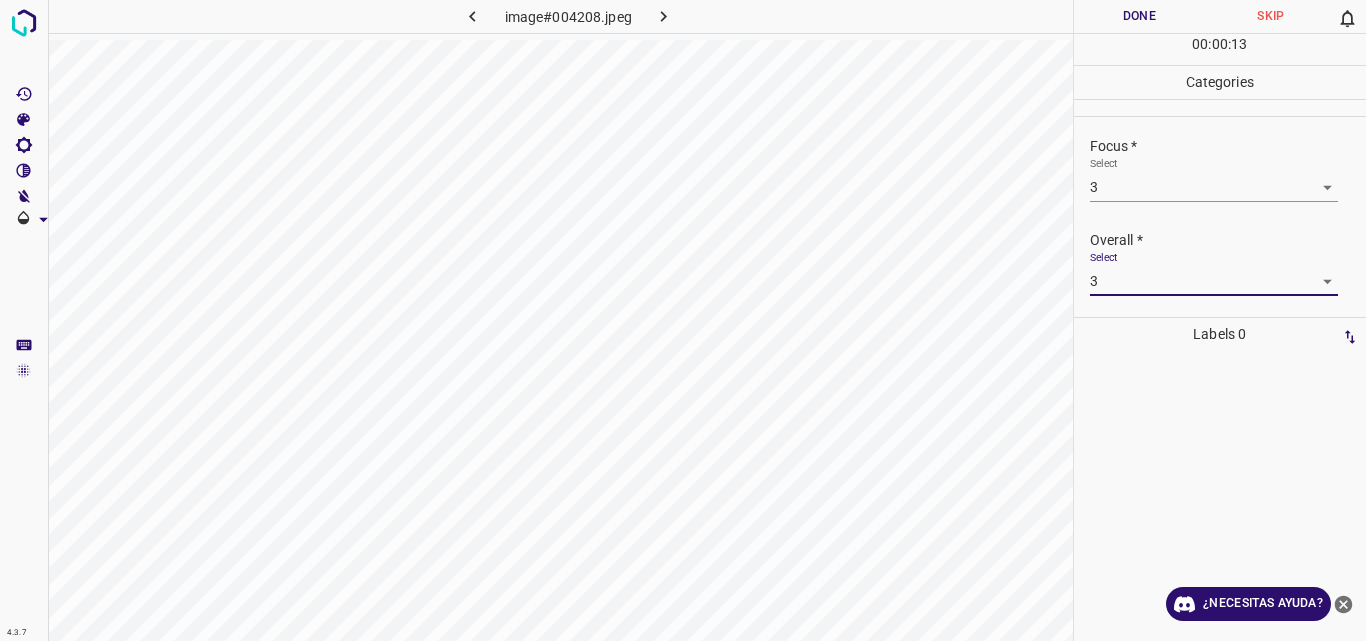 click on "Done" at bounding box center (1140, 16) 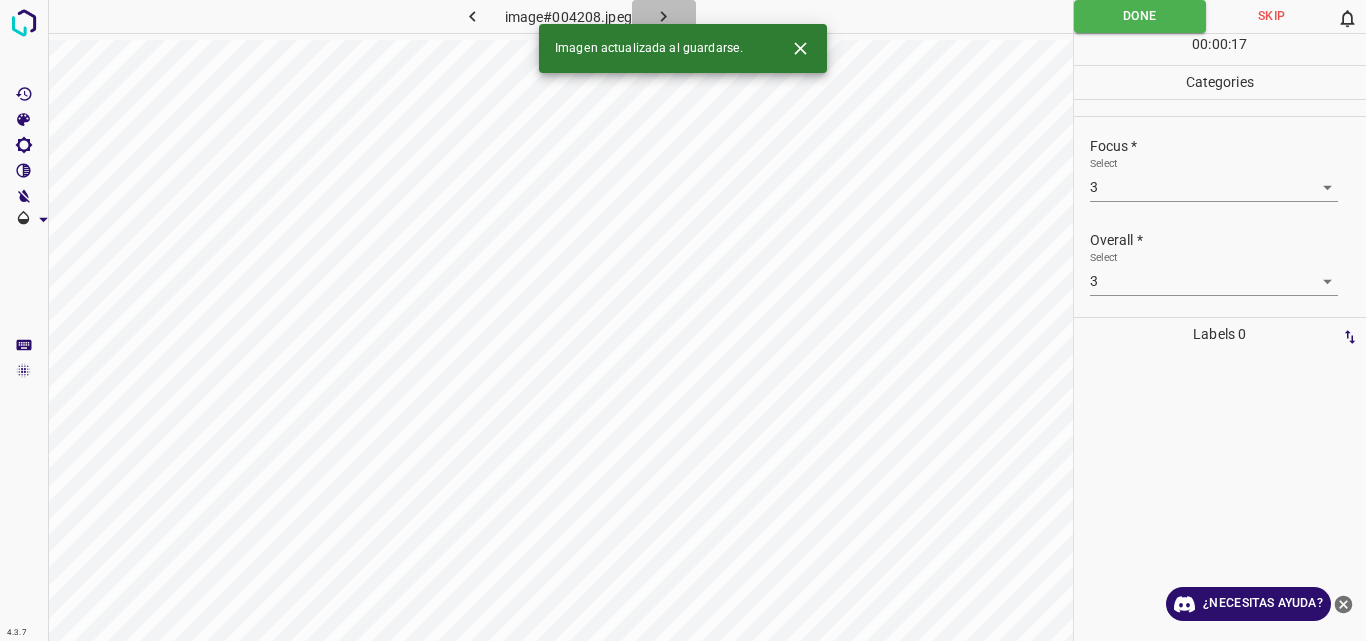 click 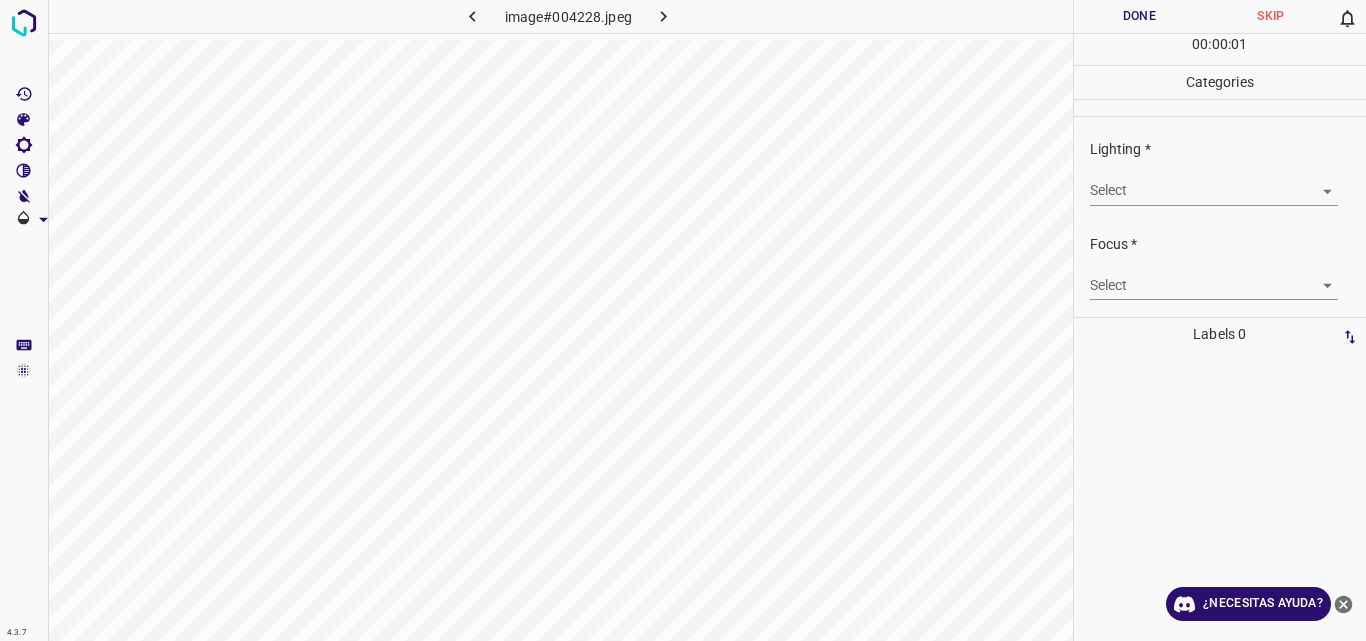 click on "4.3.7 image#004228.jpeg Done Skip 0 00   : 00   : 01   Categories Lighting *  Select ​ Focus *  Select ​ Overall *  Select ​ Labels   0 Categories 1 Lighting 2 Focus 3 Overall Tools Space Change between modes (Draw & Edit) I Auto labeling R Restore zoom M Zoom in N Zoom out Delete Delete selecte label Filters Z Restore filters X Saturation filter C Brightness filter V Contrast filter B Gray scale filter General O Download ¿Necesitas ayuda? Original text Rate this translation Your feedback will be used to help improve Google Translate - Texto - Esconder - Borrar" at bounding box center (683, 320) 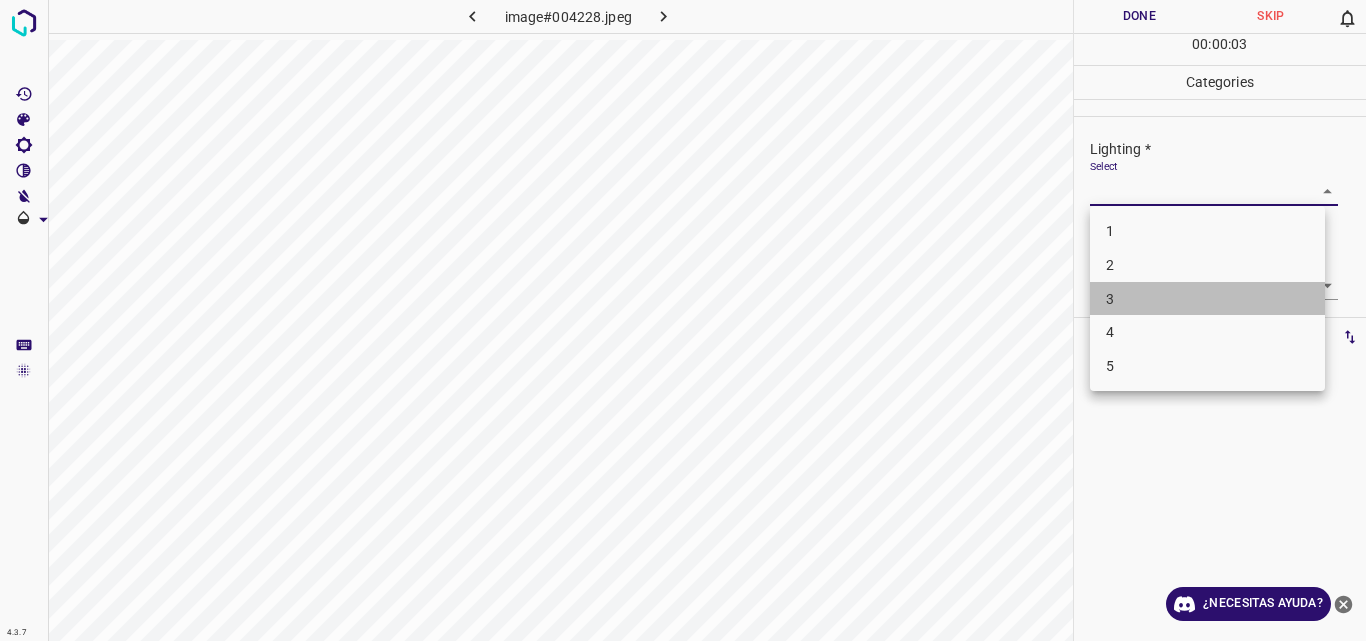 click on "3" at bounding box center [1207, 299] 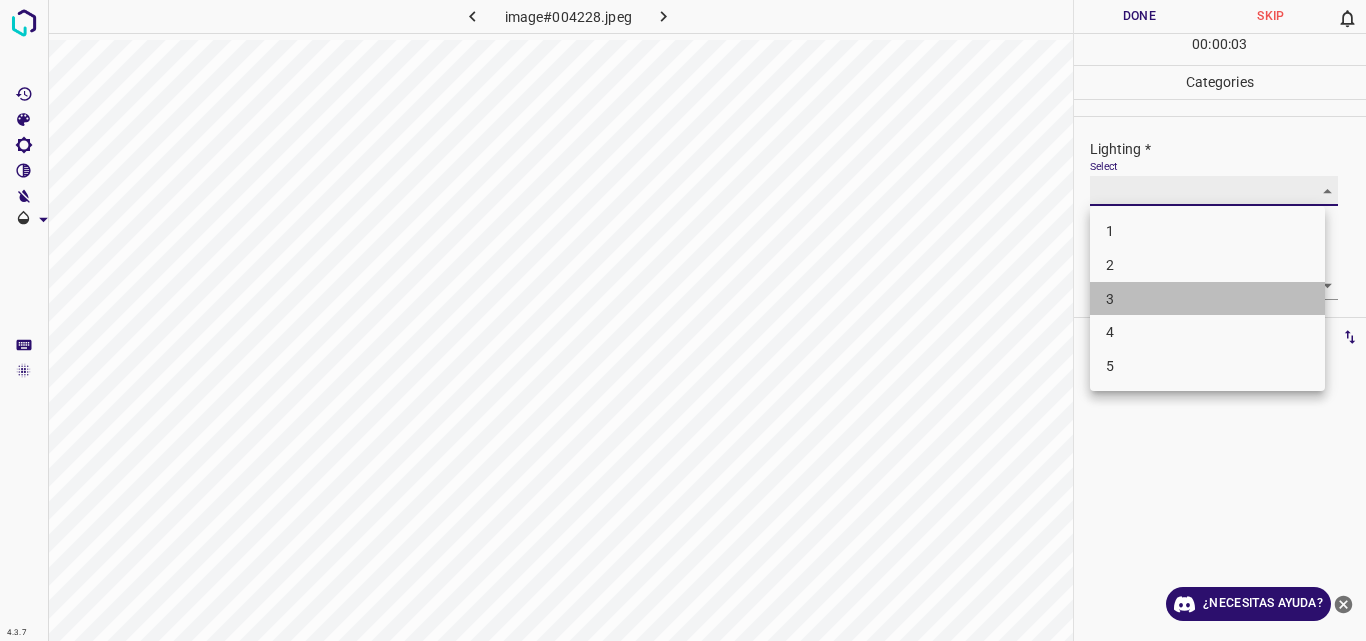 type on "3" 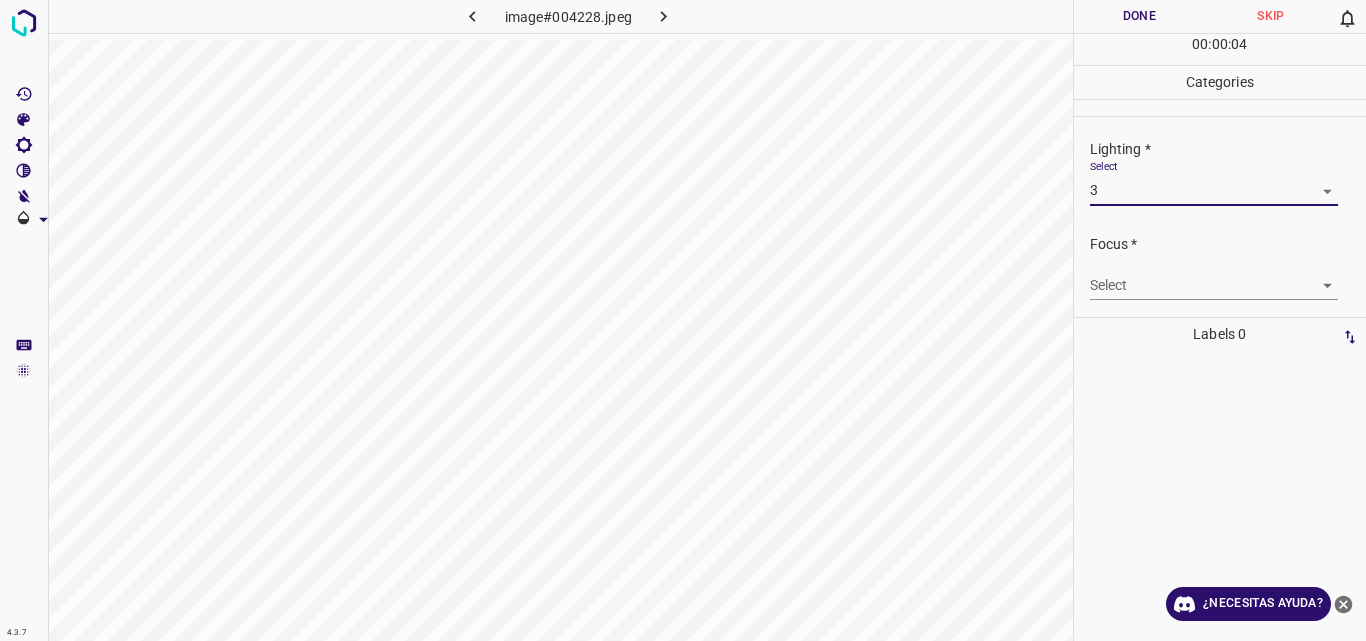 click on "4.3.7 image#004228.jpeg Done Skip 0 00   : 00   : 04   Categories Lighting *  Select 3 3 Focus *  Select ​ Overall *  Select ​ Labels   0 Categories 1 Lighting 2 Focus 3 Overall Tools Space Change between modes (Draw & Edit) I Auto labeling R Restore zoom M Zoom in N Zoom out Delete Delete selecte label Filters Z Restore filters X Saturation filter C Brightness filter V Contrast filter B Gray scale filter General O Download ¿Necesitas ayuda? Original text Rate this translation Your feedback will be used to help improve Google Translate - Texto - Esconder - Borrar" at bounding box center [683, 320] 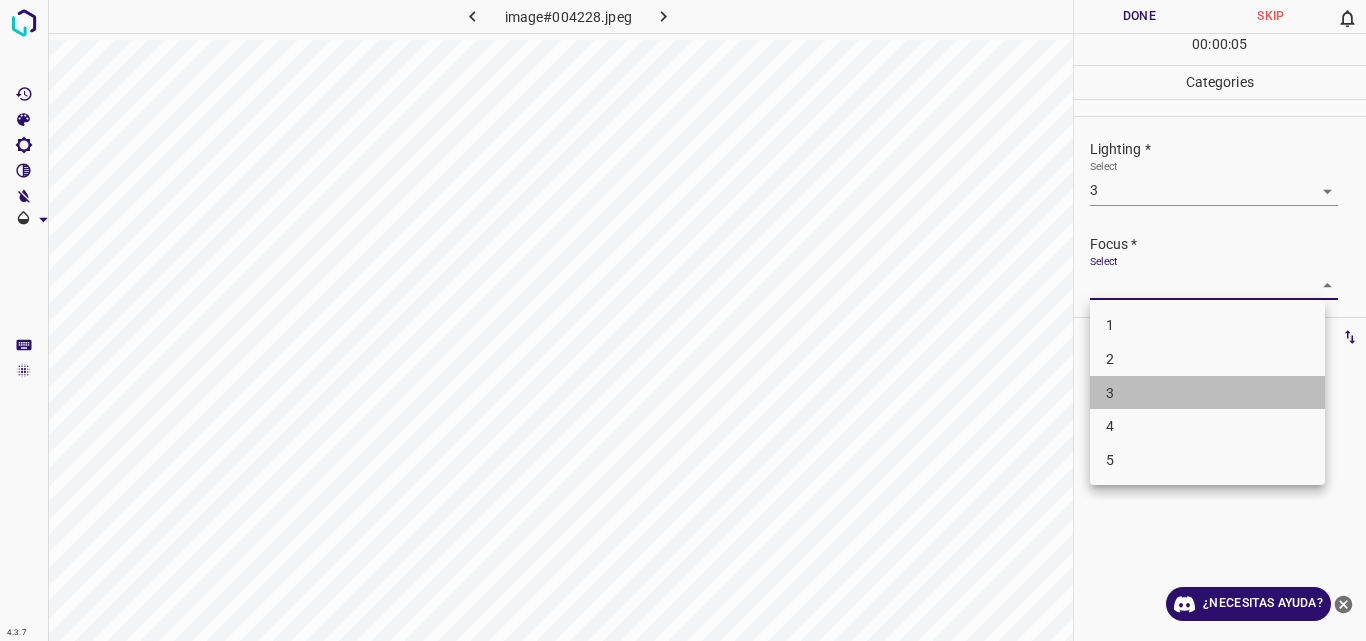 click on "3" at bounding box center (1207, 393) 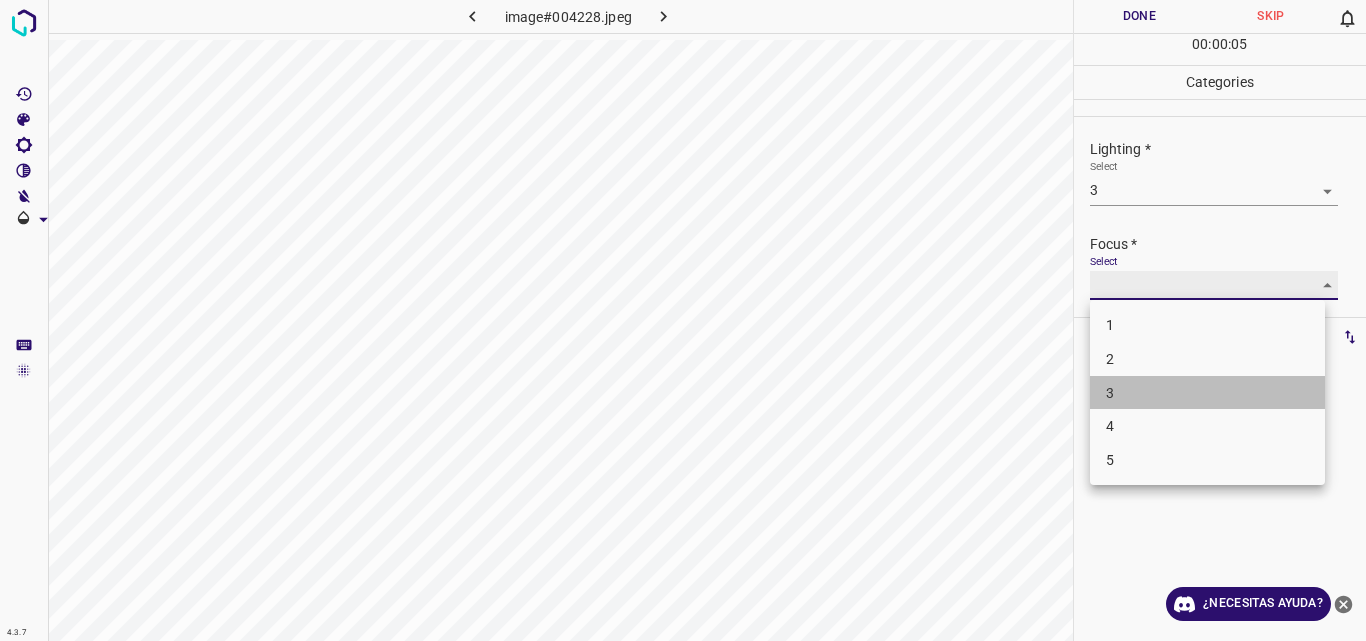 type on "3" 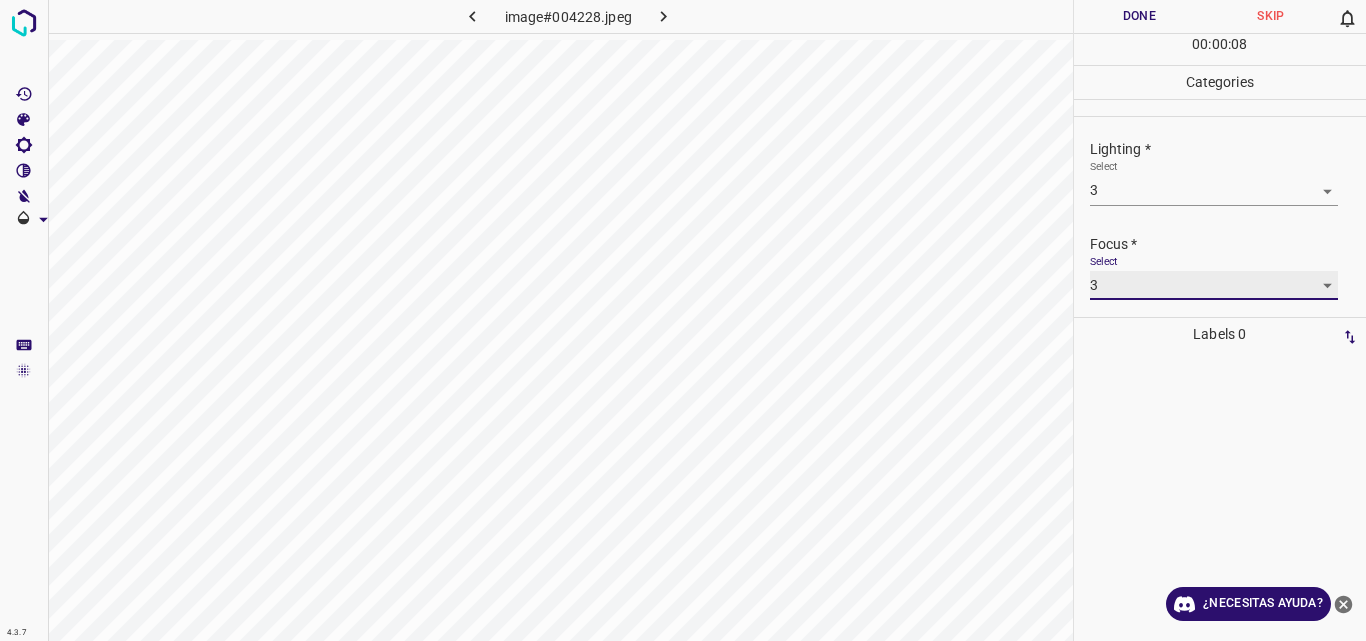scroll, scrollTop: 98, scrollLeft: 0, axis: vertical 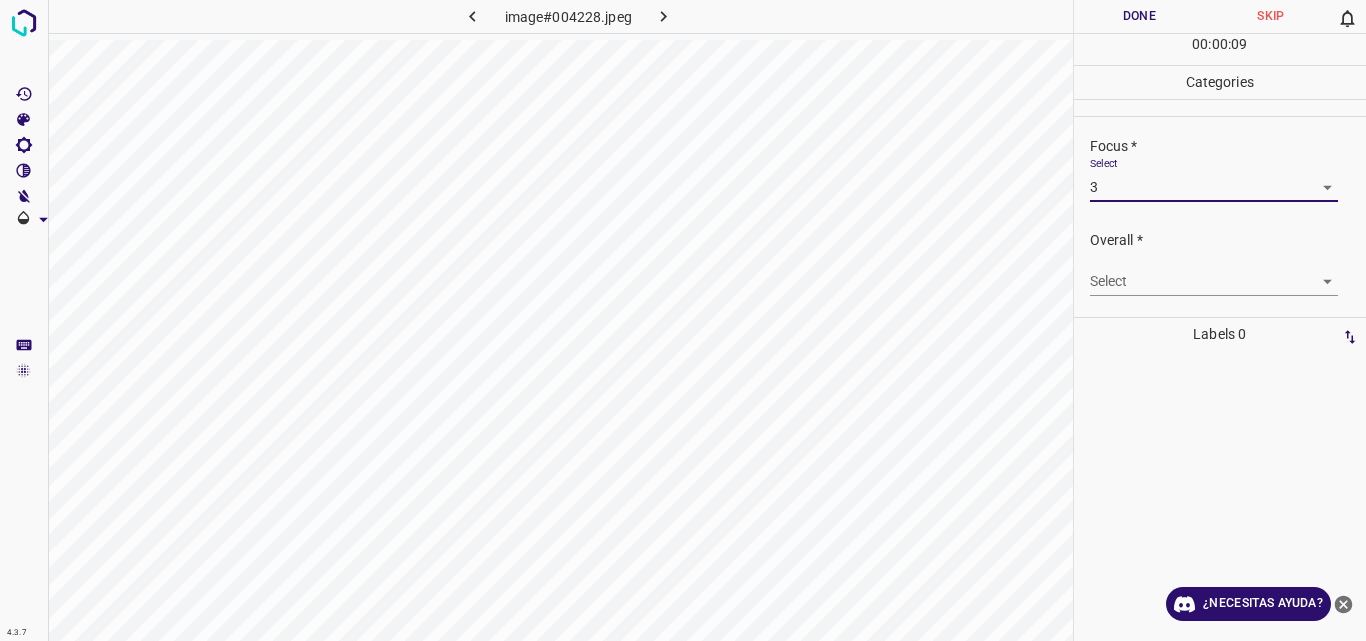 click on "4.3.7 image#004228.jpeg Done Skip 0 00   : 00   : 09   Categories Lighting *  Select 3 3 Focus *  Select 3 3 Overall *  Select ​ Labels   0 Categories 1 Lighting 2 Focus 3 Overall Tools Space Change between modes (Draw & Edit) I Auto labeling R Restore zoom M Zoom in N Zoom out Delete Delete selecte label Filters Z Restore filters X Saturation filter C Brightness filter V Contrast filter B Gray scale filter General O Download ¿Necesitas ayuda? Original text Rate this translation Your feedback will be used to help improve Google Translate - Texto - Esconder - Borrar" at bounding box center [683, 320] 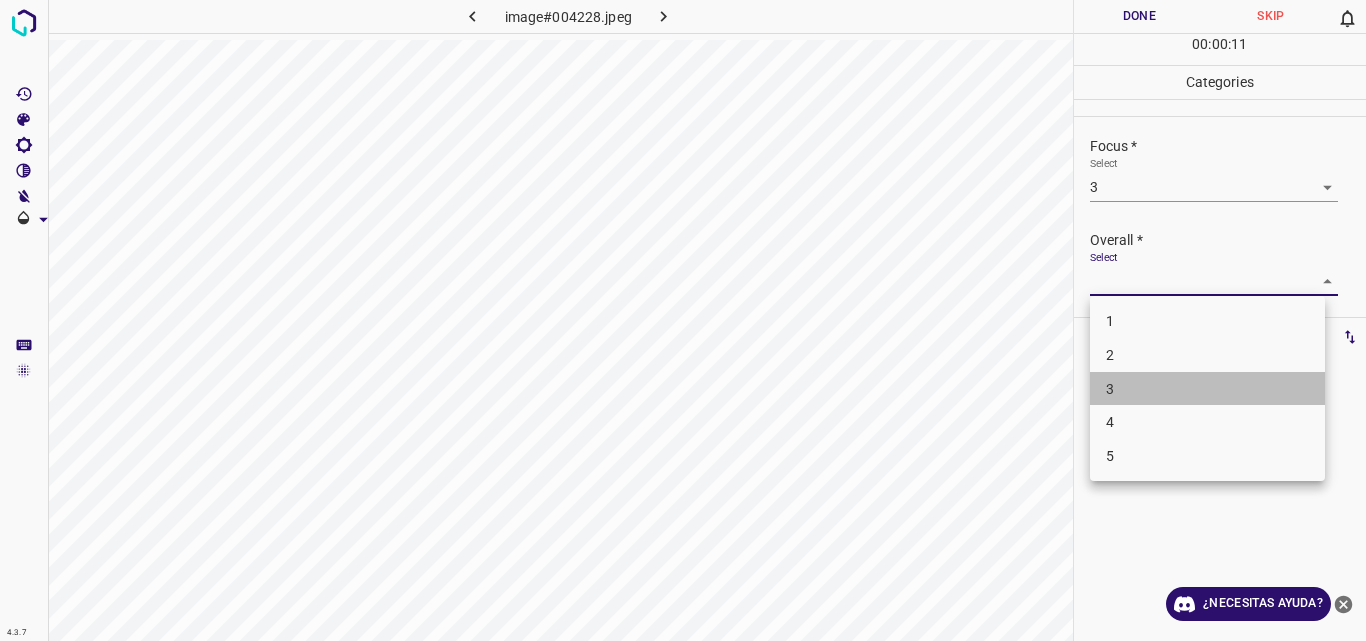 click on "3" at bounding box center [1207, 389] 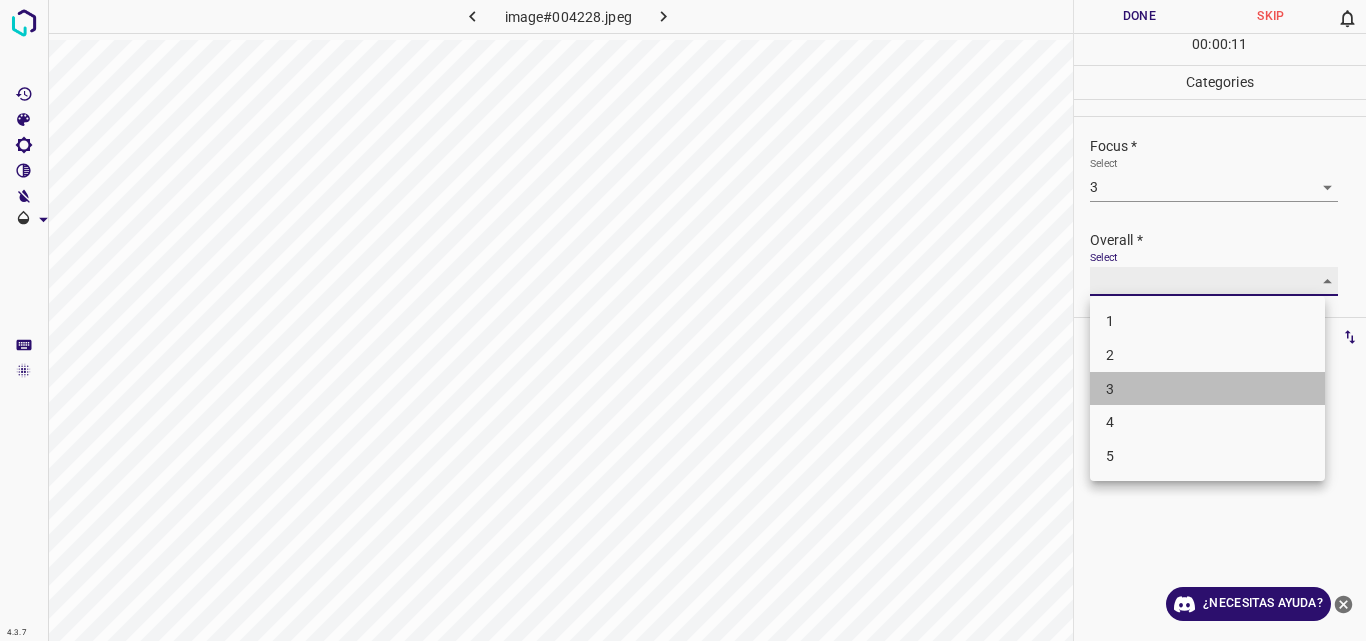 type on "3" 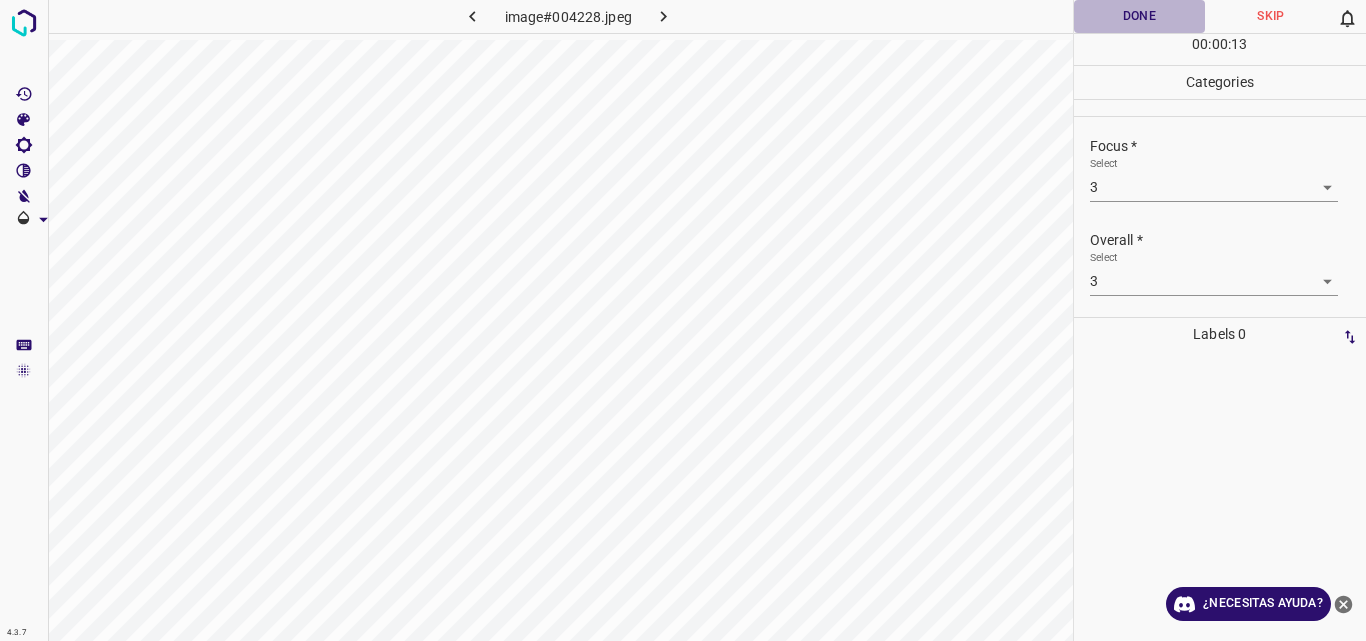 click on "Done" at bounding box center (1140, 16) 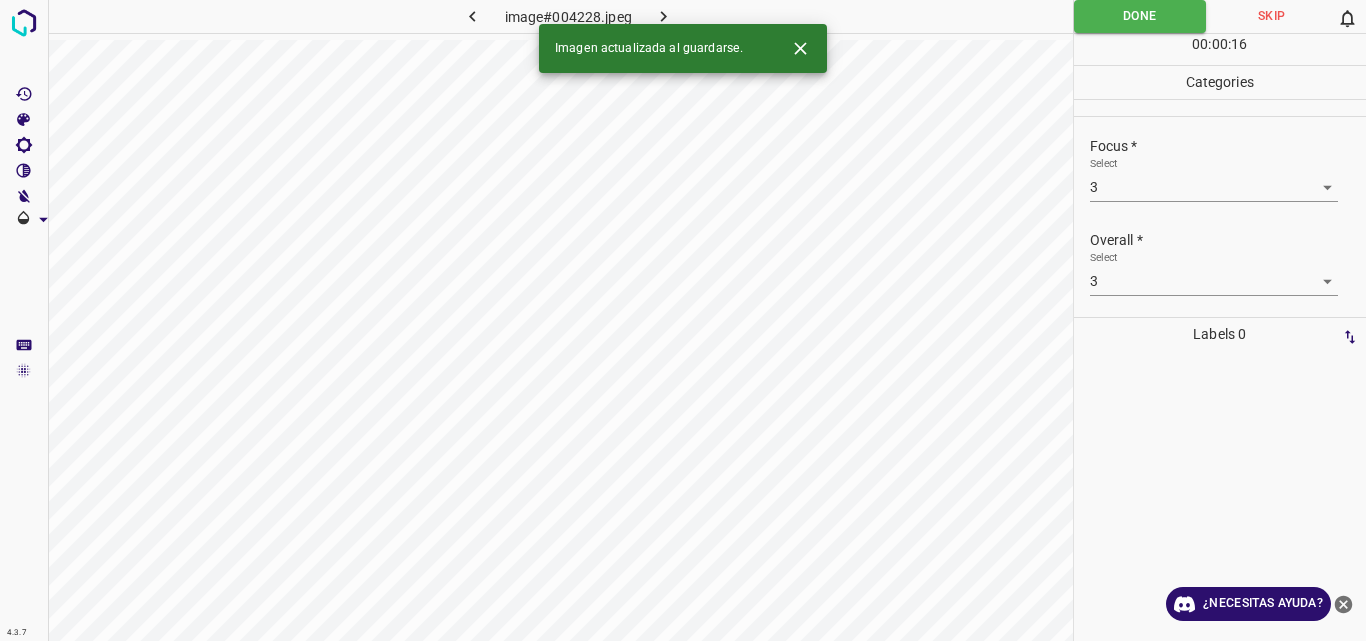 click 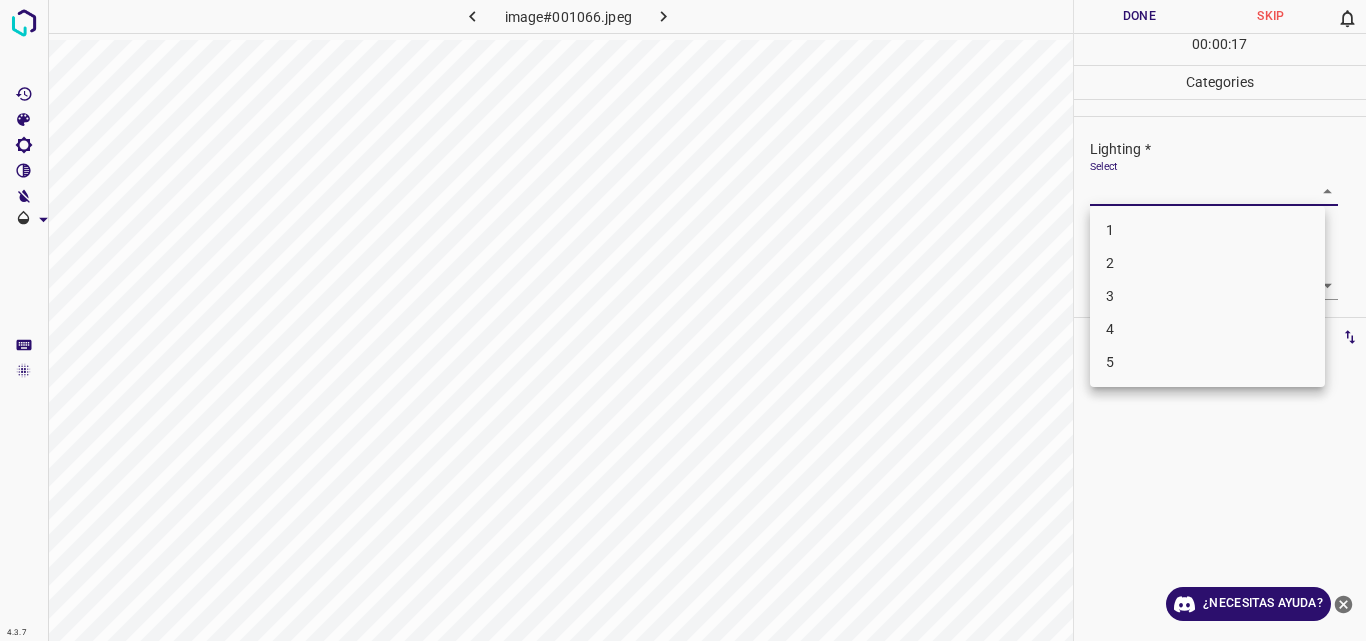 click on "4.3.7 image#001066.jpeg Done Skip 0 00   : 00   : 17   Categories Lighting *  Select ​ Focus *  Select ​ Overall *  Select ​ Labels   0 Categories 1 Lighting 2 Focus 3 Overall Tools Space Change between modes (Draw & Edit) I Auto labeling R Restore zoom M Zoom in N Zoom out Delete Delete selecte label Filters Z Restore filters X Saturation filter C Brightness filter V Contrast filter B Gray scale filter General O Download ¿Necesitas ayuda? Original text Rate this translation Your feedback will be used to help improve Google Translate - Texto - Esconder - Borrar 1 2 3 4 5" at bounding box center (683, 320) 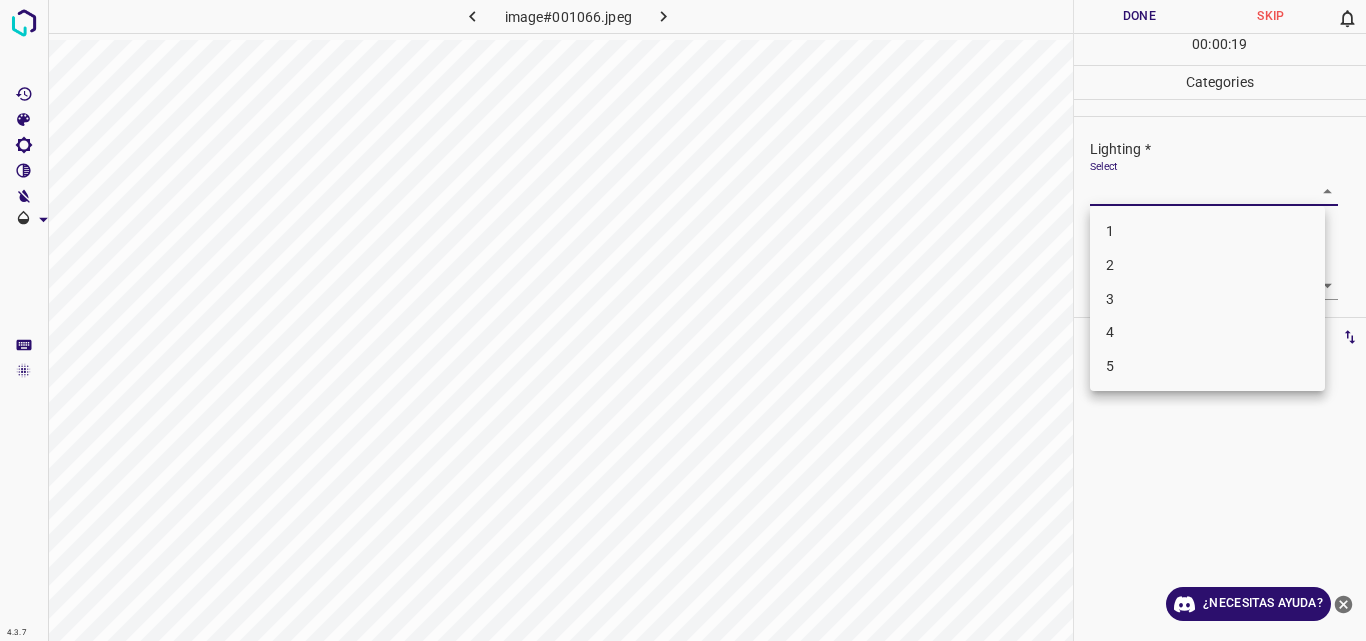 click on "2" at bounding box center [1207, 265] 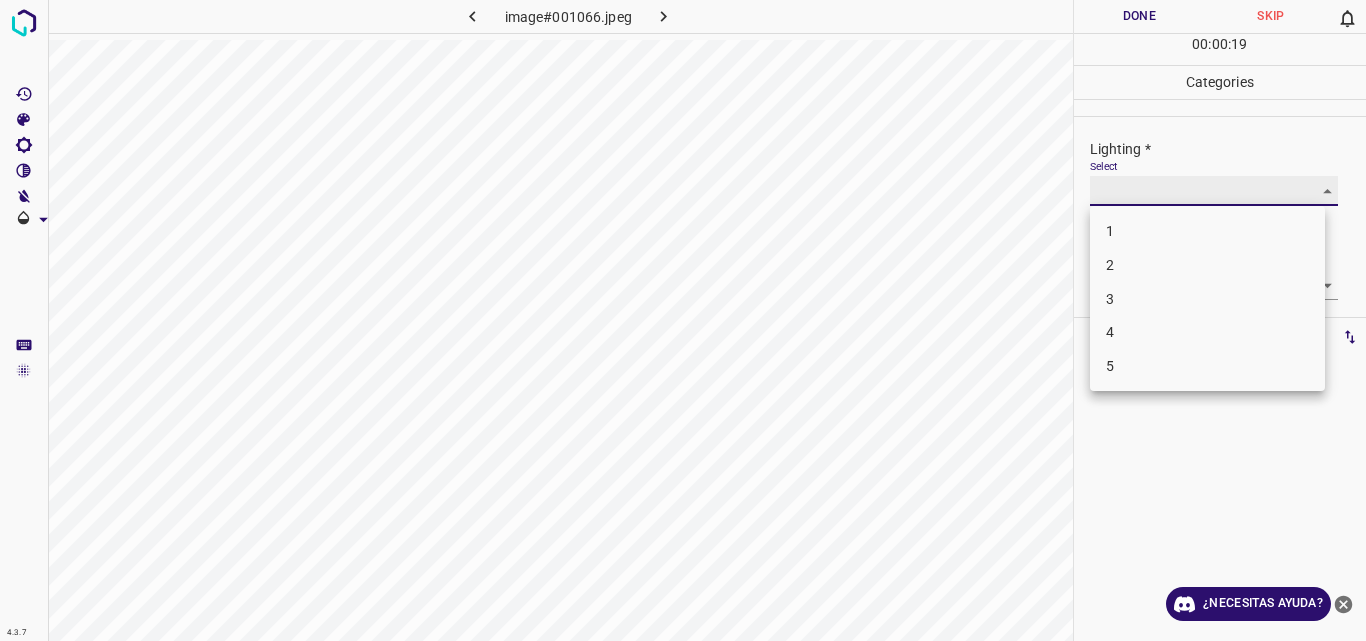 type on "2" 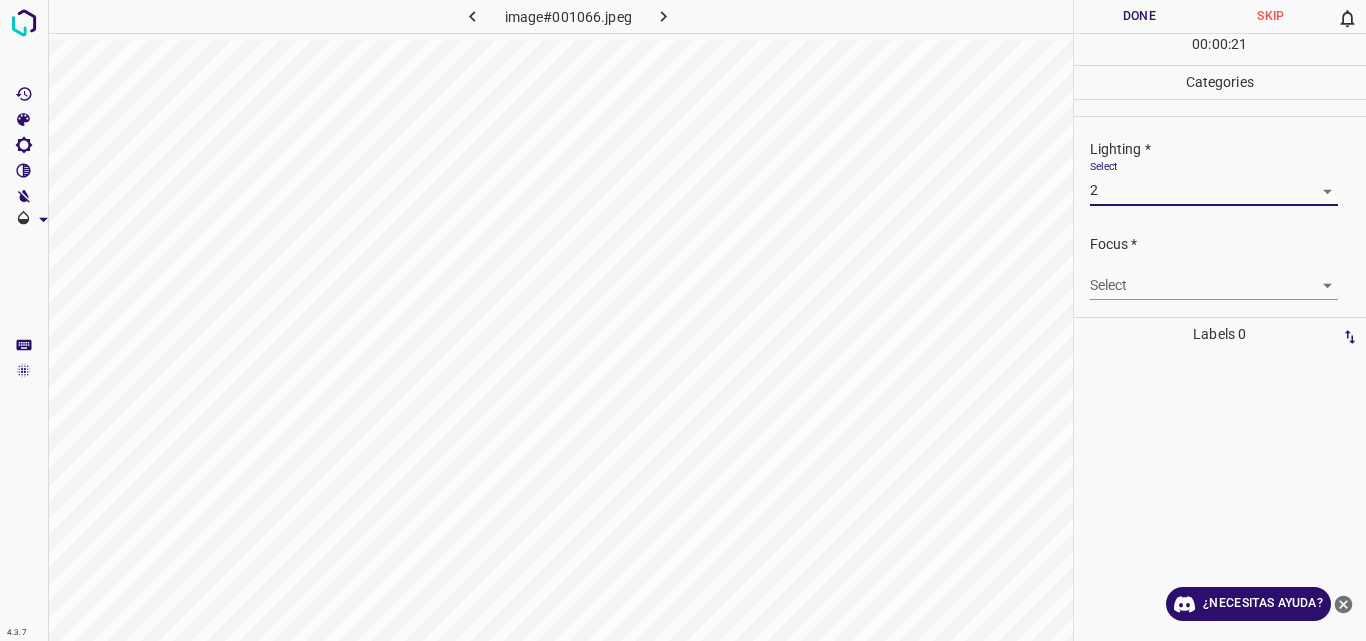 click on "4.3.7 image#001066.jpeg Done Skip 0 00   : 00   : 21   Categories Lighting *  Select 2 2 Focus *  Select ​ Overall *  Select ​ Labels   0 Categories 1 Lighting 2 Focus 3 Overall Tools Space Change between modes (Draw & Edit) I Auto labeling R Restore zoom M Zoom in N Zoom out Delete Delete selecte label Filters Z Restore filters X Saturation filter C Brightness filter V Contrast filter B Gray scale filter General O Download ¿Necesitas ayuda? Original text Rate this translation Your feedback will be used to help improve Google Translate - Texto - Esconder - Borrar" at bounding box center [683, 320] 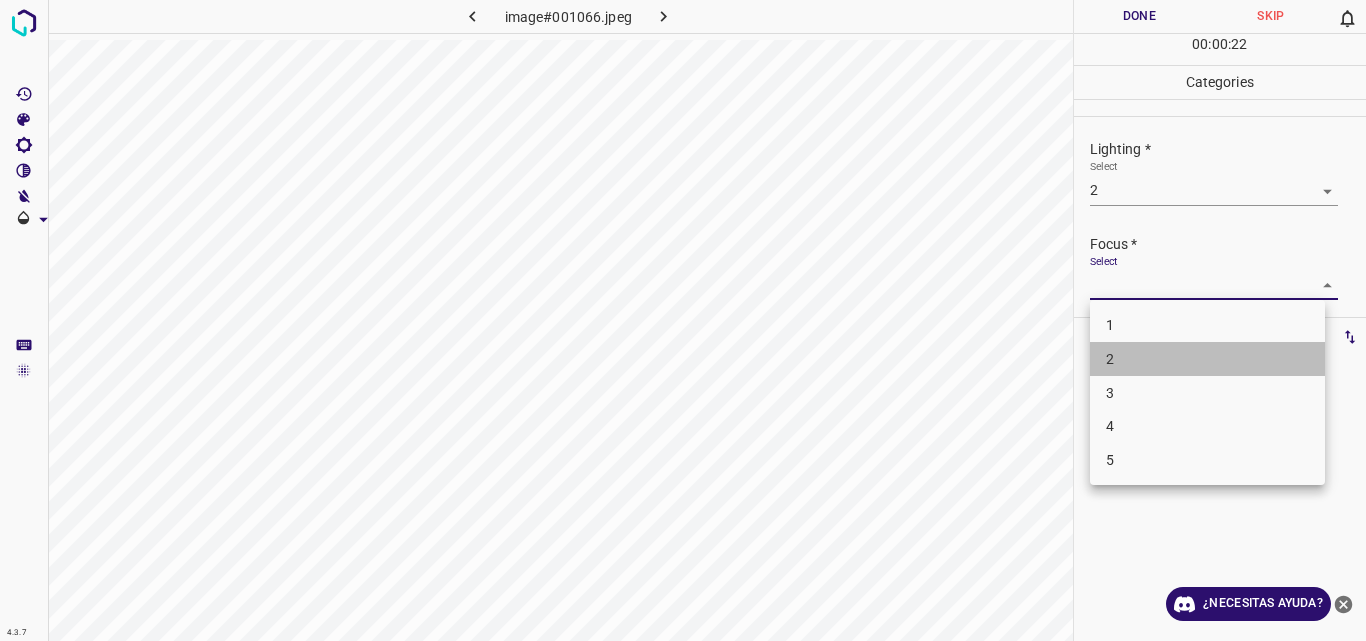 click on "2" at bounding box center [1207, 359] 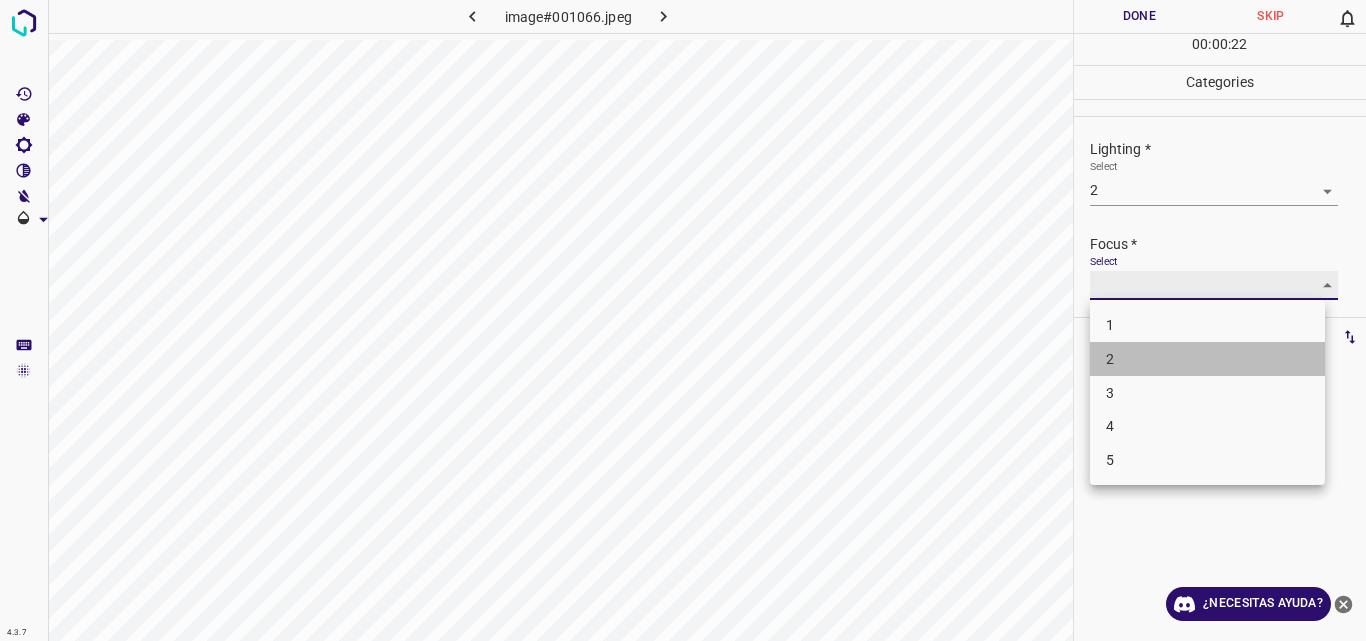 type on "2" 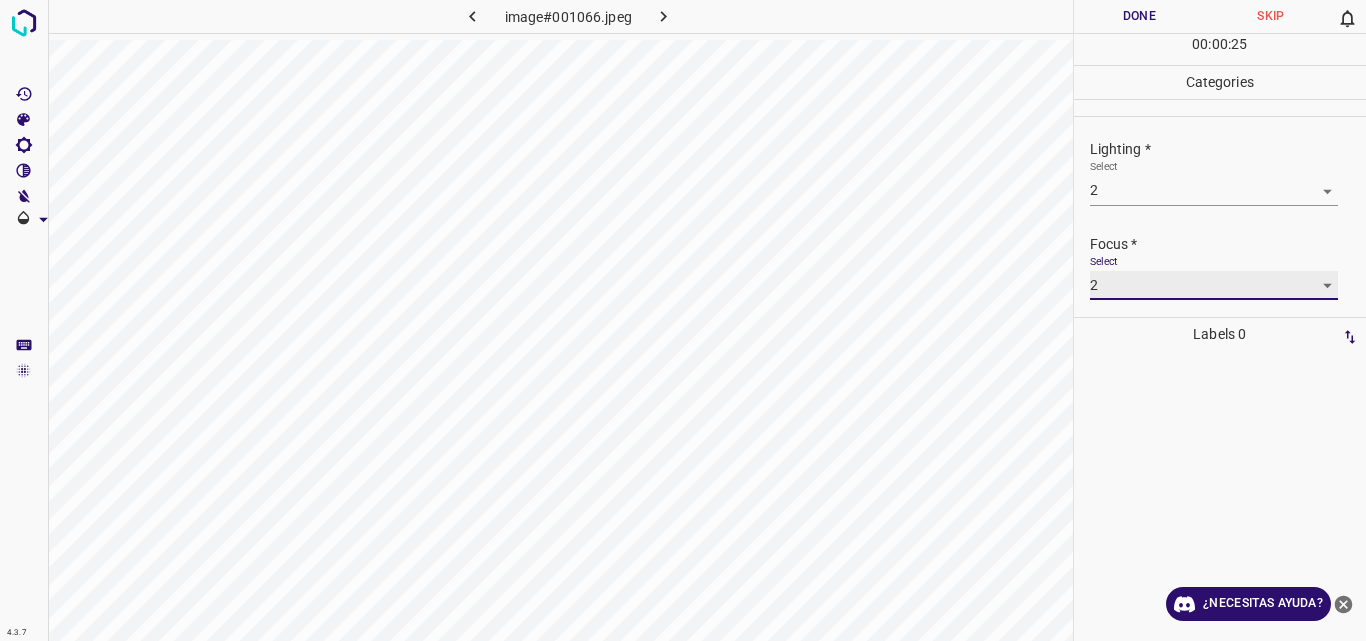 scroll, scrollTop: 93, scrollLeft: 0, axis: vertical 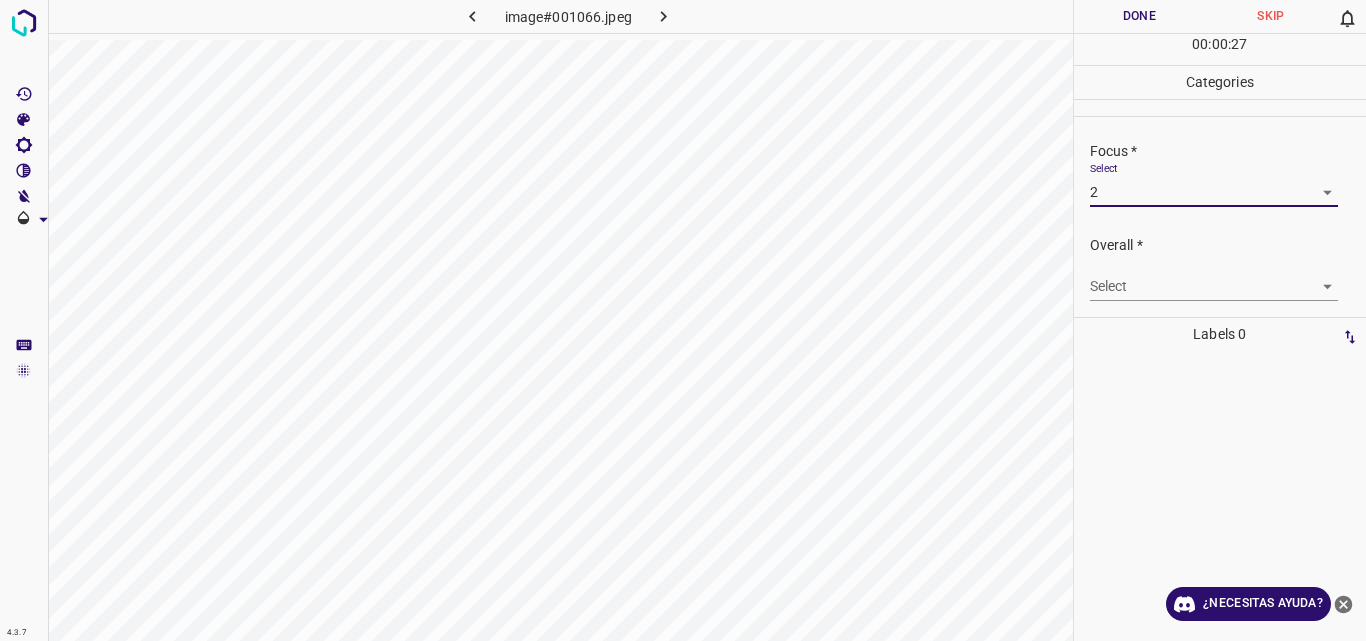 click on "4.3.7 image#001066.jpeg Done Skip 0 00   : 00   : 27   Categories Lighting *  Select 2 2 Focus *  Select 2 2 Overall *  Select ​ Labels   0 Categories 1 Lighting 2 Focus 3 Overall Tools Space Change between modes (Draw & Edit) I Auto labeling R Restore zoom M Zoom in N Zoom out Delete Delete selecte label Filters Z Restore filters X Saturation filter C Brightness filter V Contrast filter B Gray scale filter General O Download ¿Necesitas ayuda? Original text Rate this translation Your feedback will be used to help improve Google Translate - Texto - Esconder - Borrar" at bounding box center [683, 320] 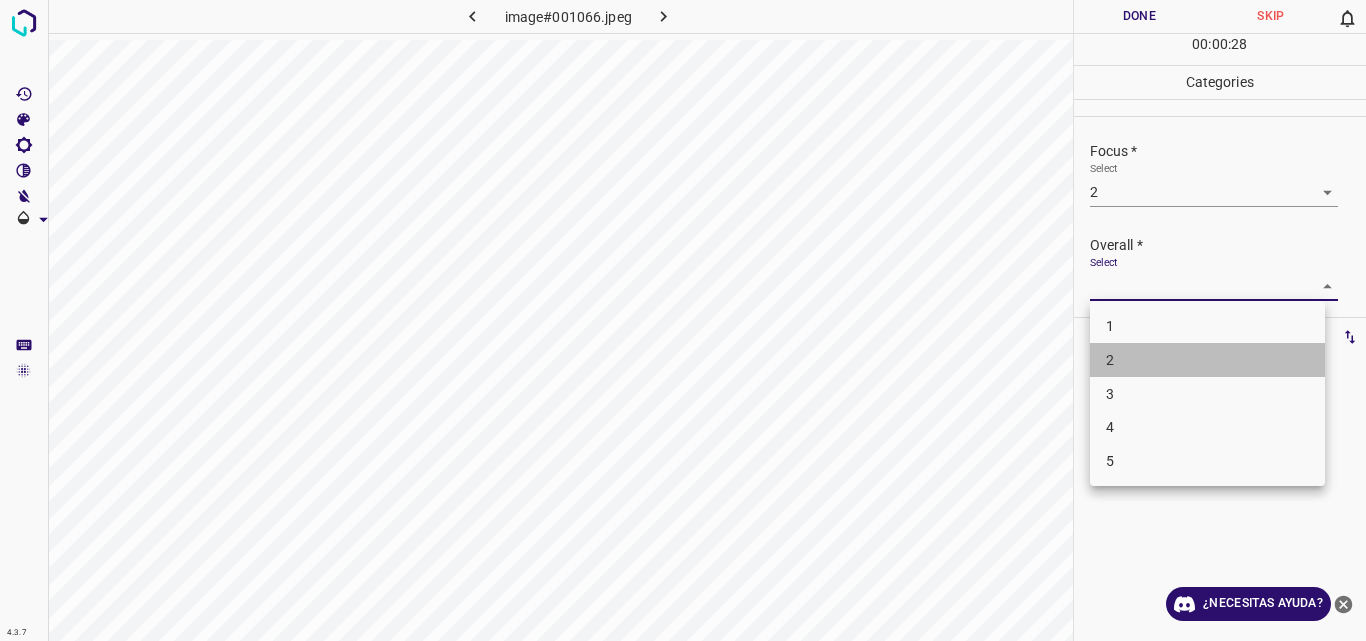 click on "2" at bounding box center [1207, 360] 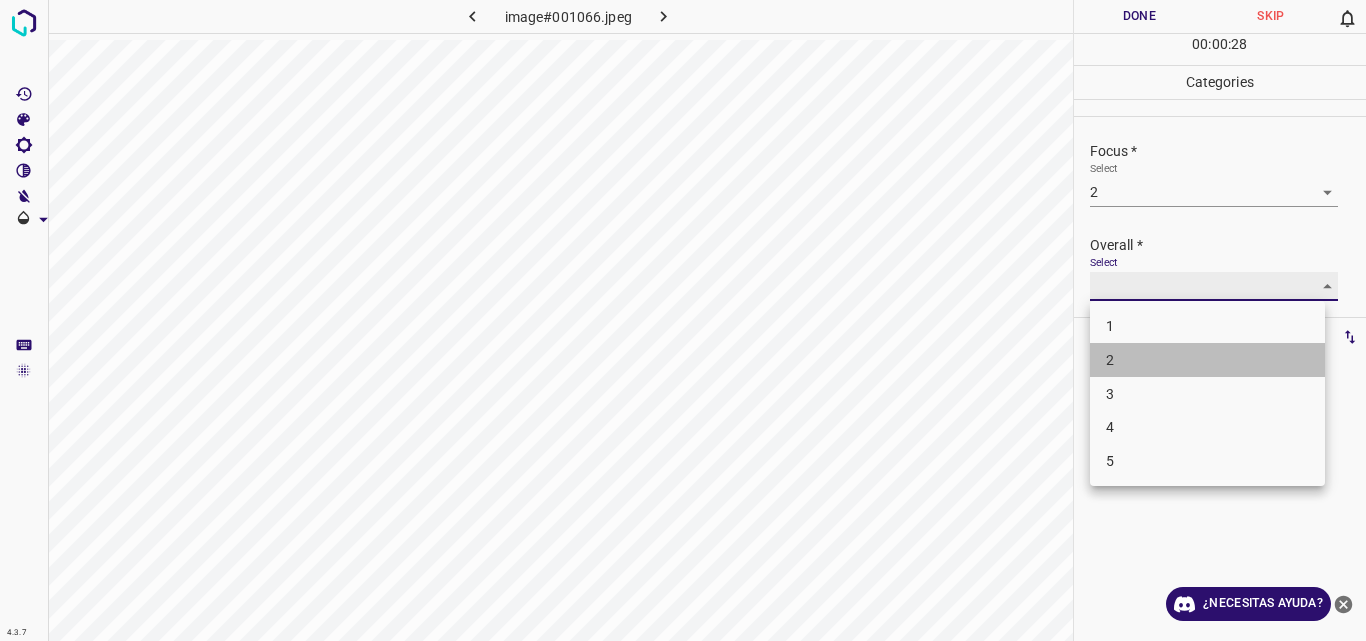 type on "2" 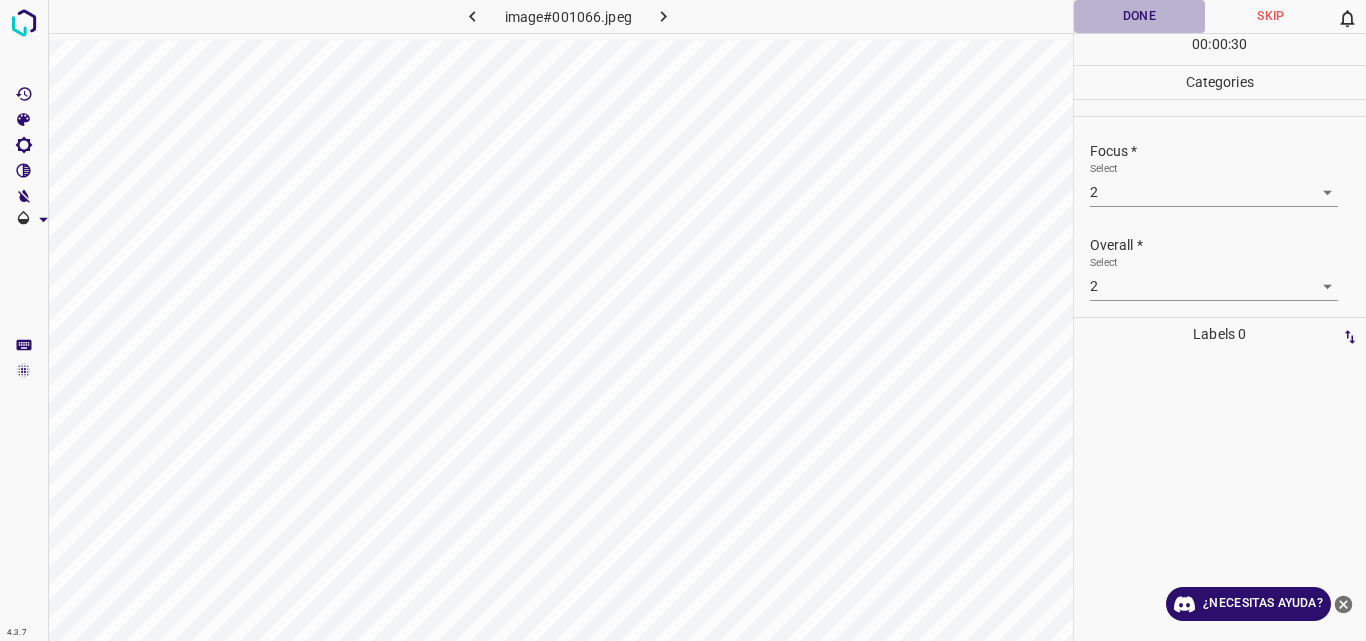 click on "Done" at bounding box center (1140, 16) 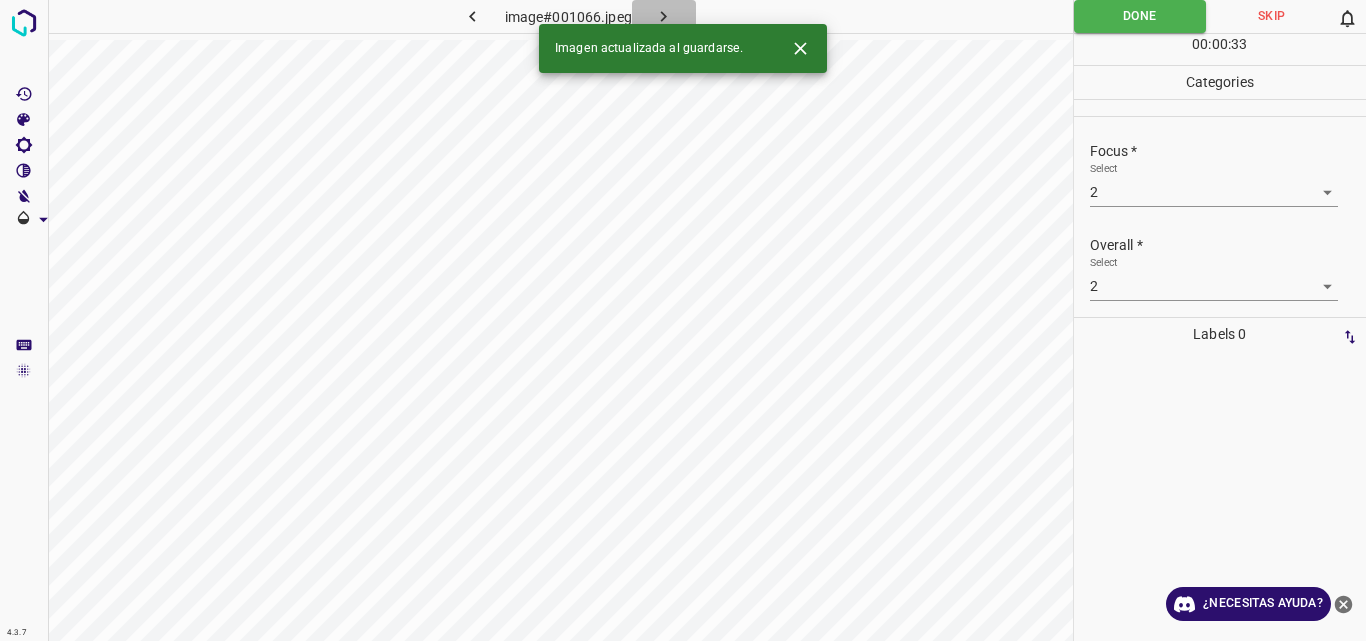 click 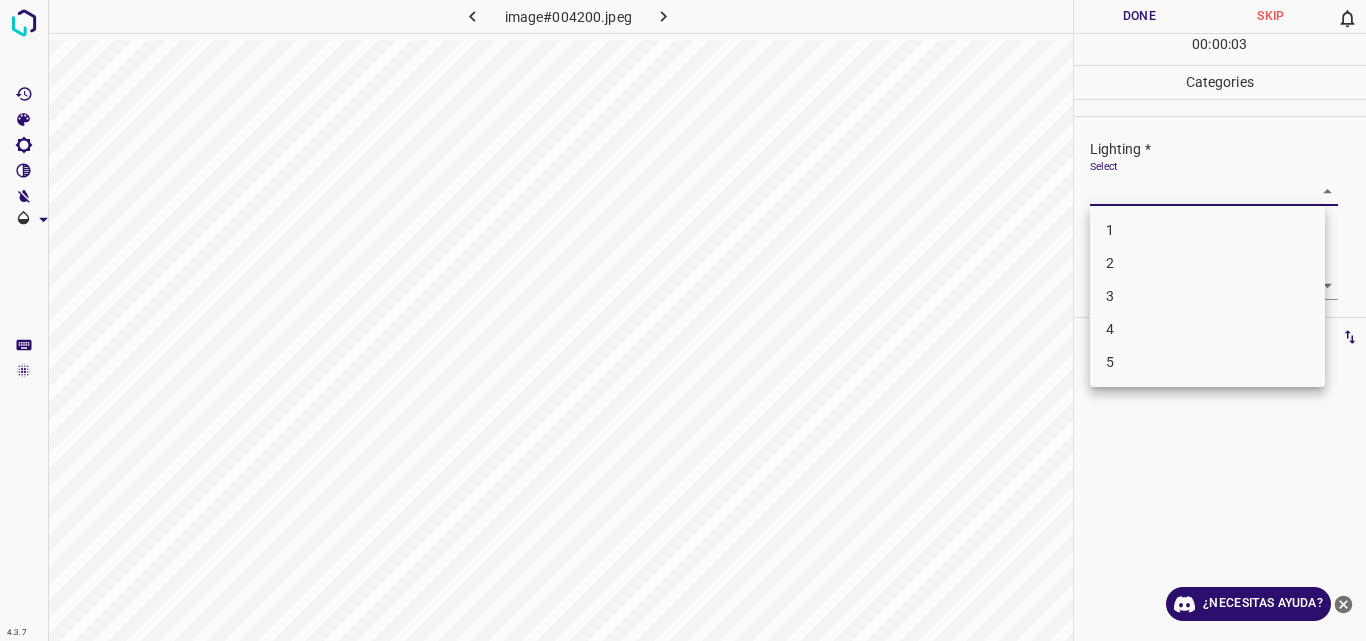 click on "4.3.7 image#004200.jpeg Done Skip 0 00   : 00   : 03   Categories Lighting *  Select ​ Focus *  Select ​ Overall *  Select ​ Labels   0 Categories 1 Lighting 2 Focus 3 Overall Tools Space Change between modes (Draw & Edit) I Auto labeling R Restore zoom M Zoom in N Zoom out Delete Delete selecte label Filters Z Restore filters X Saturation filter C Brightness filter V Contrast filter B Gray scale filter General O Download ¿Necesitas ayuda? Original text Rate this translation Your feedback will be used to help improve Google Translate - Texto - Esconder - Borrar 1 2 3 4 5" at bounding box center (683, 320) 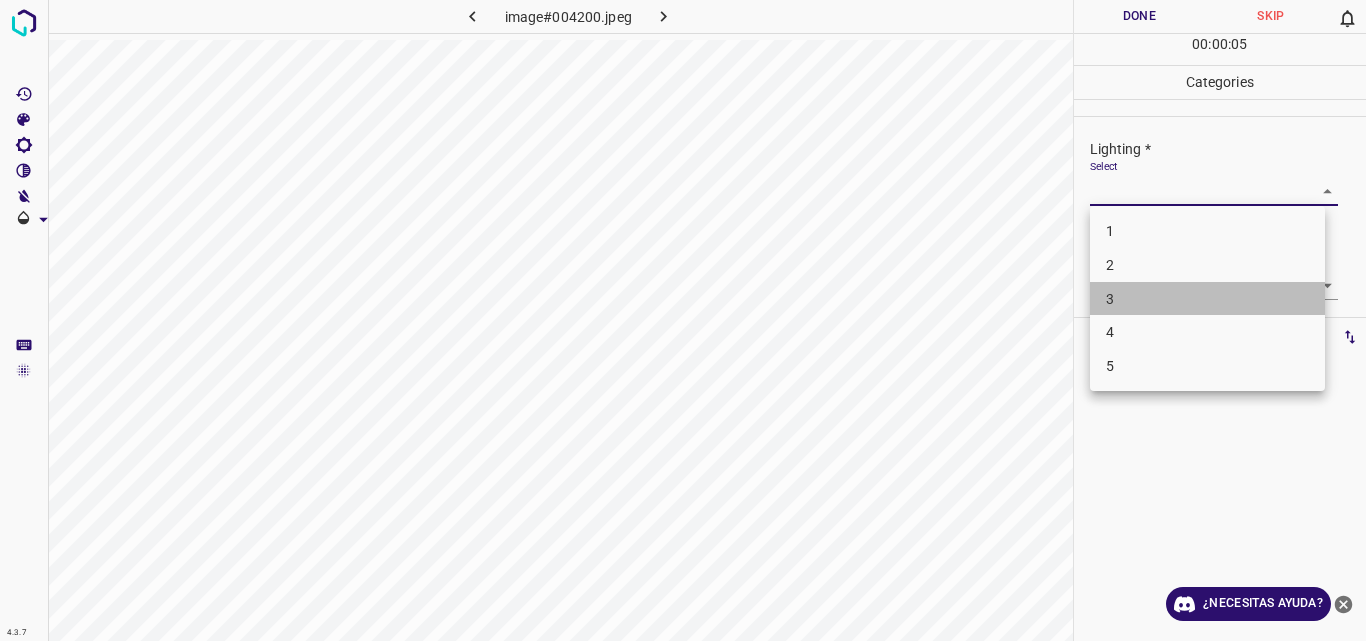 click on "3" at bounding box center [1207, 299] 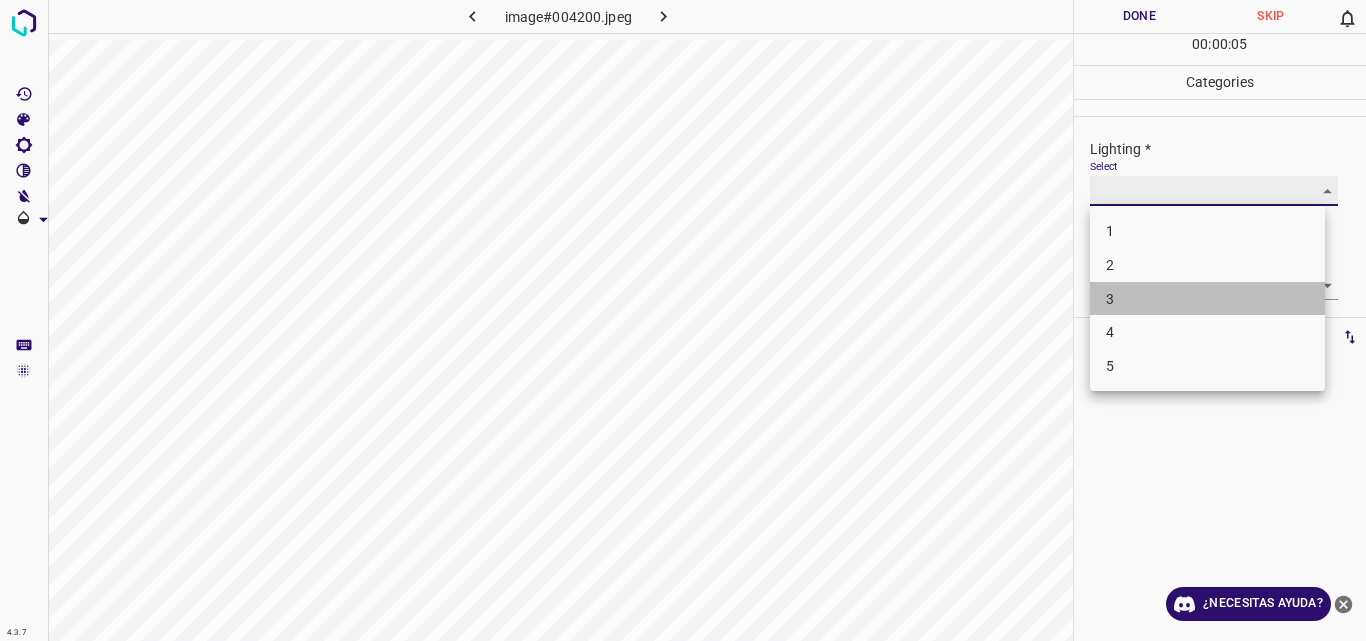 type on "3" 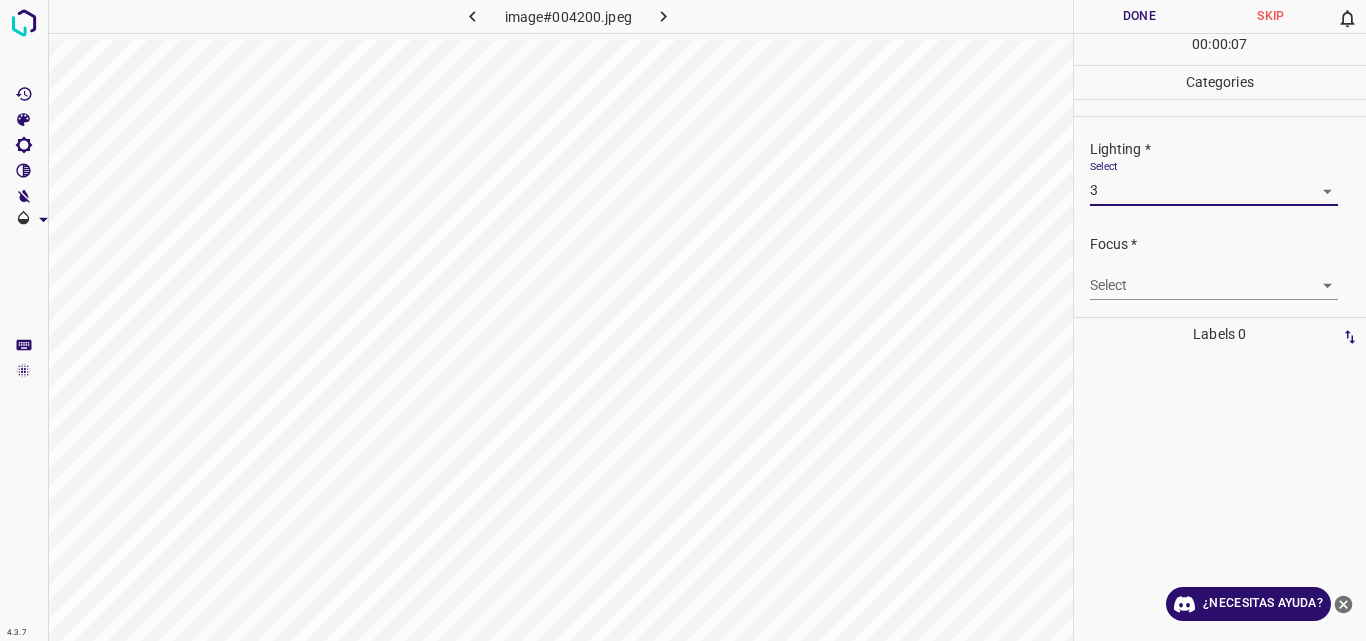 click on "4.3.7 image#004200.jpeg Done Skip 0 00   : 00   : 07   Categories Lighting *  Select 3 3 Focus *  Select ​ Overall *  Select ​ Labels   0 Categories 1 Lighting 2 Focus 3 Overall Tools Space Change between modes (Draw & Edit) I Auto labeling R Restore zoom M Zoom in N Zoom out Delete Delete selecte label Filters Z Restore filters X Saturation filter C Brightness filter V Contrast filter B Gray scale filter General O Download ¿Necesitas ayuda? Original text Rate this translation Your feedback will be used to help improve Google Translate - Texto - Esconder - Borrar" at bounding box center (683, 320) 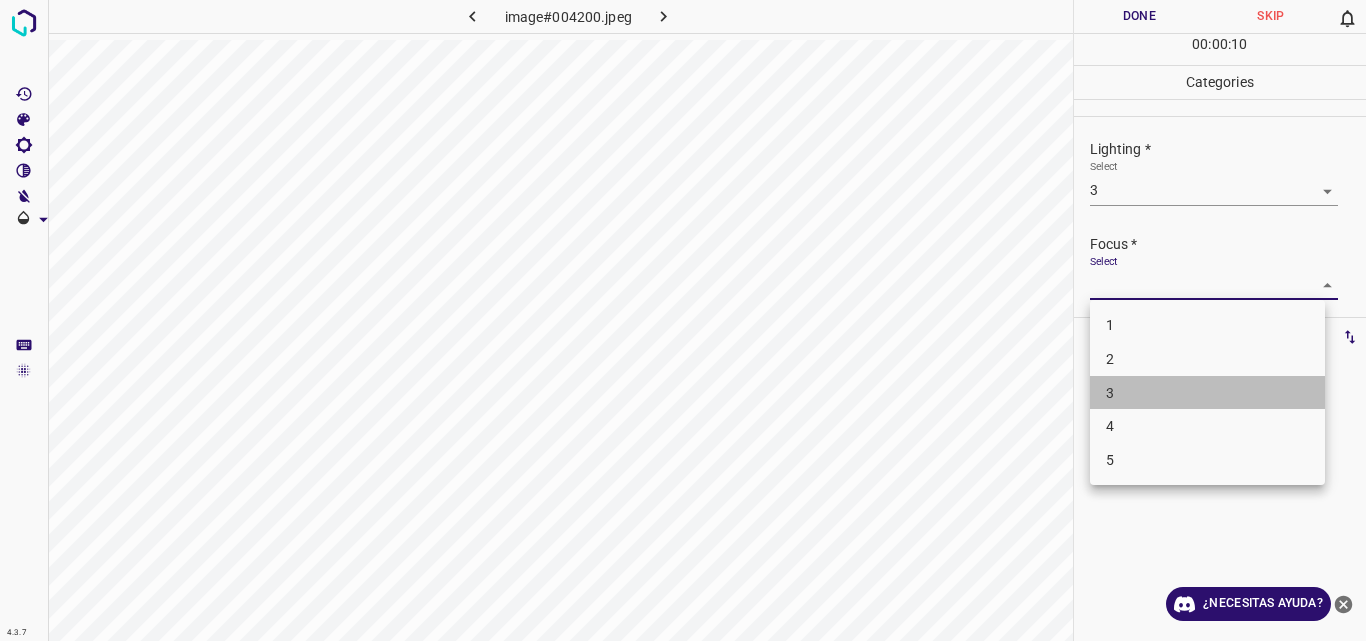 click on "3" at bounding box center [1207, 393] 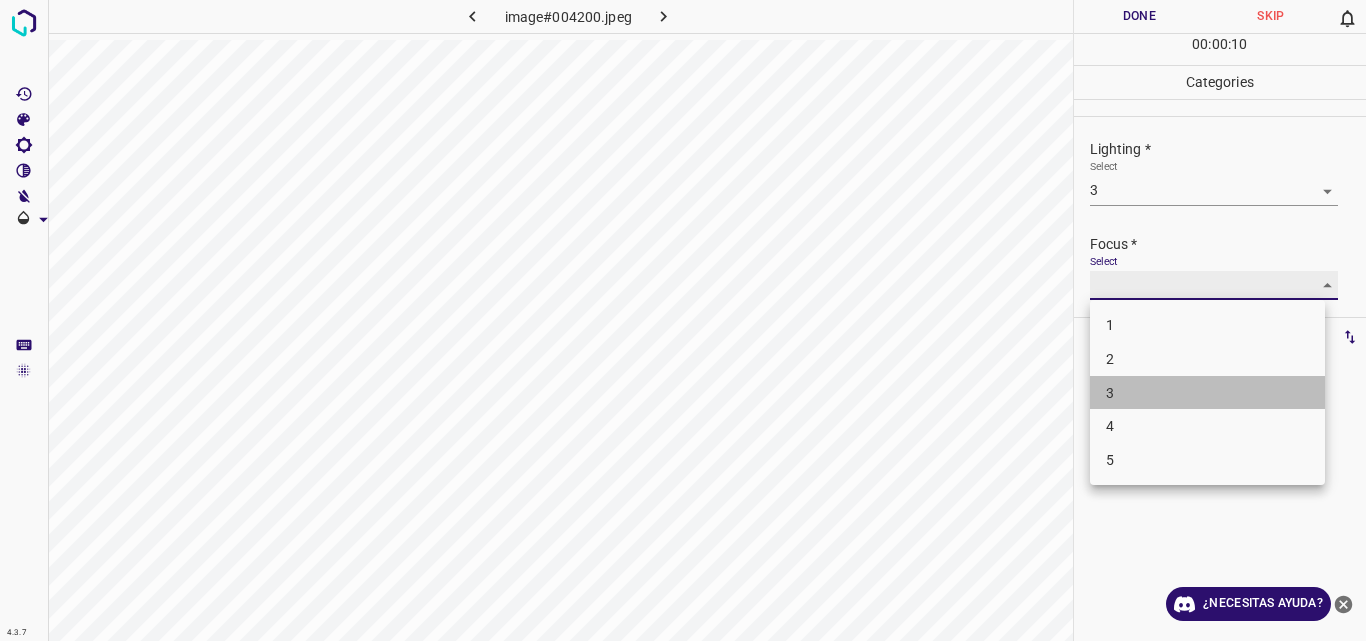 type on "3" 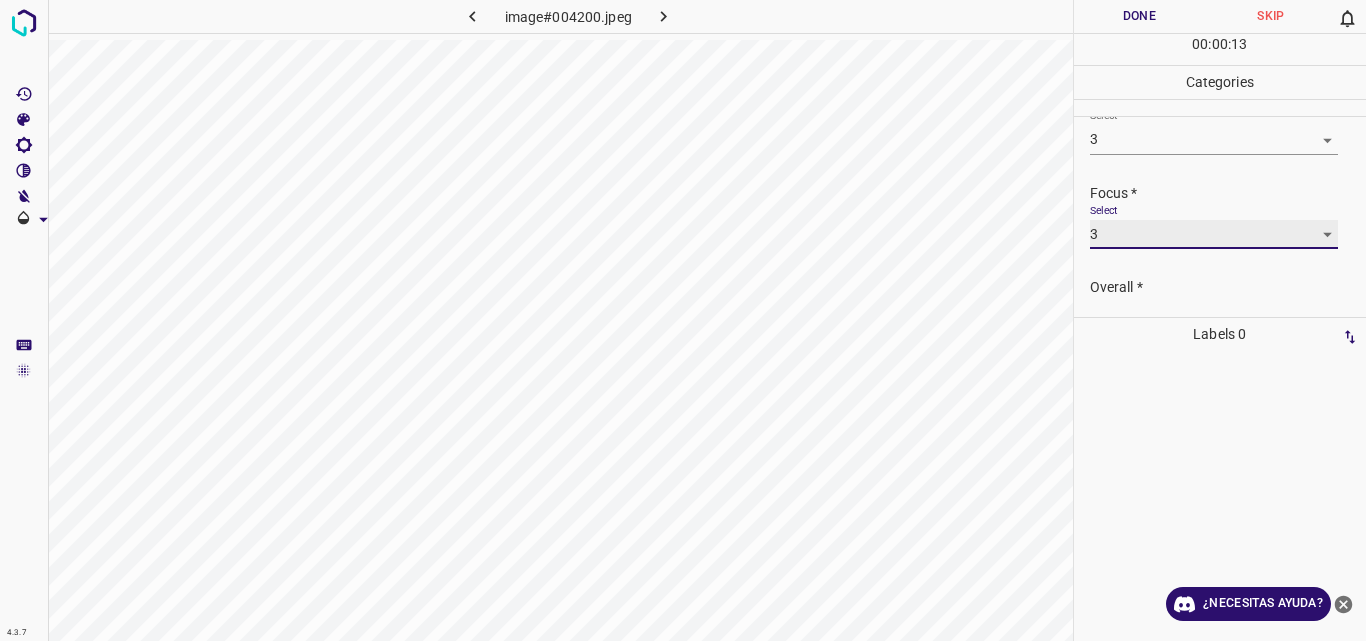 scroll, scrollTop: 98, scrollLeft: 0, axis: vertical 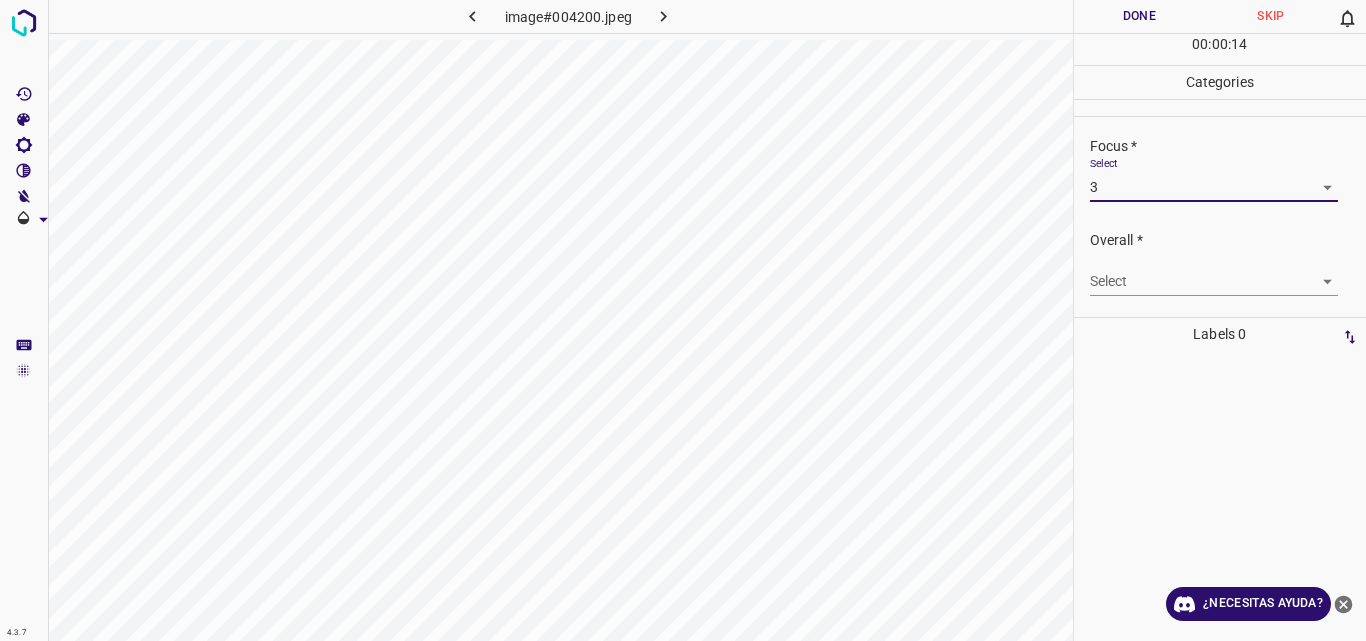 click on "4.3.7 image#004200.jpeg Done Skip 0 00   : 00   : 14   Categories Lighting *  Select 3 3 Focus *  Select 3 3 Overall *  Select ​ Labels   0 Categories 1 Lighting 2 Focus 3 Overall Tools Space Change between modes (Draw & Edit) I Auto labeling R Restore zoom M Zoom in N Zoom out Delete Delete selecte label Filters Z Restore filters X Saturation filter C Brightness filter V Contrast filter B Gray scale filter General O Download ¿Necesitas ayuda? Original text Rate this translation Your feedback will be used to help improve Google Translate - Texto - Esconder - Borrar" at bounding box center [683, 320] 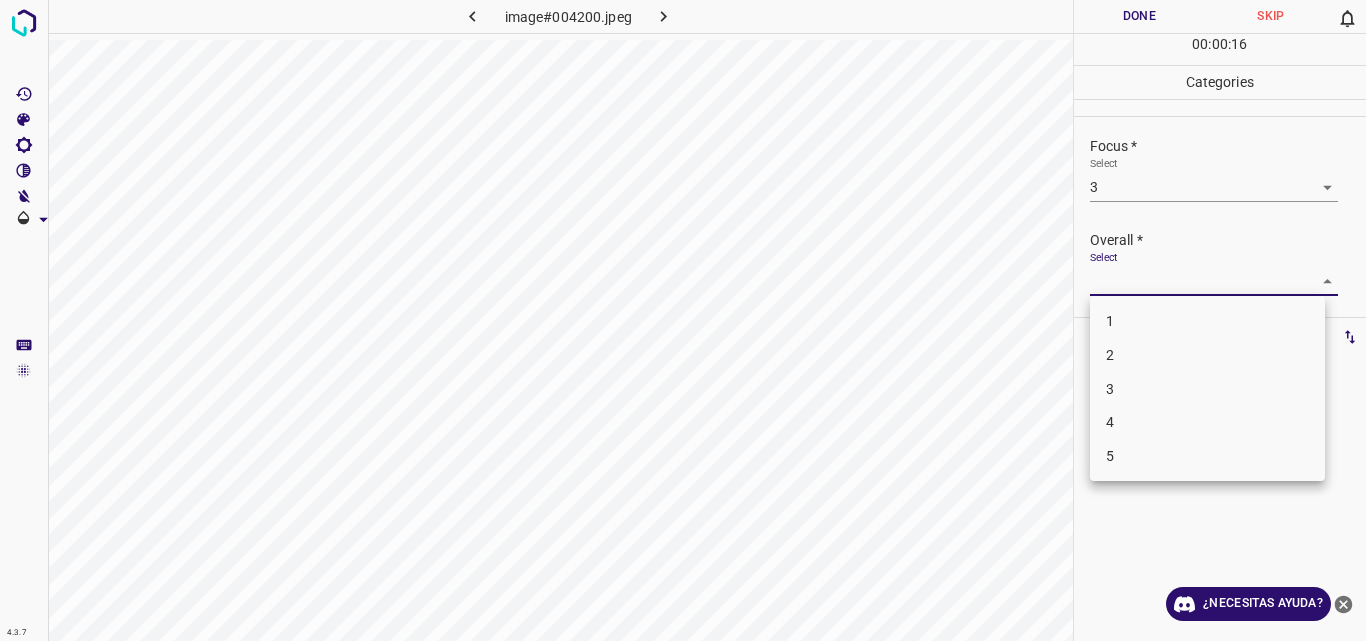 click on "3" at bounding box center (1207, 389) 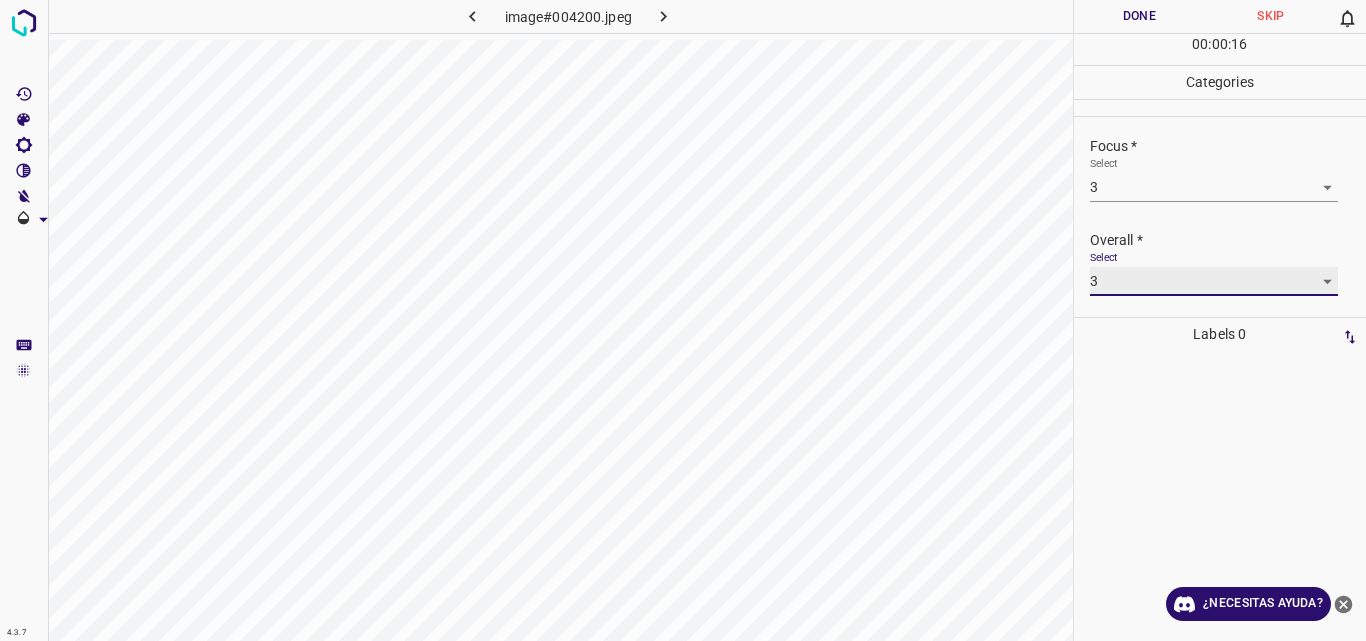 type on "3" 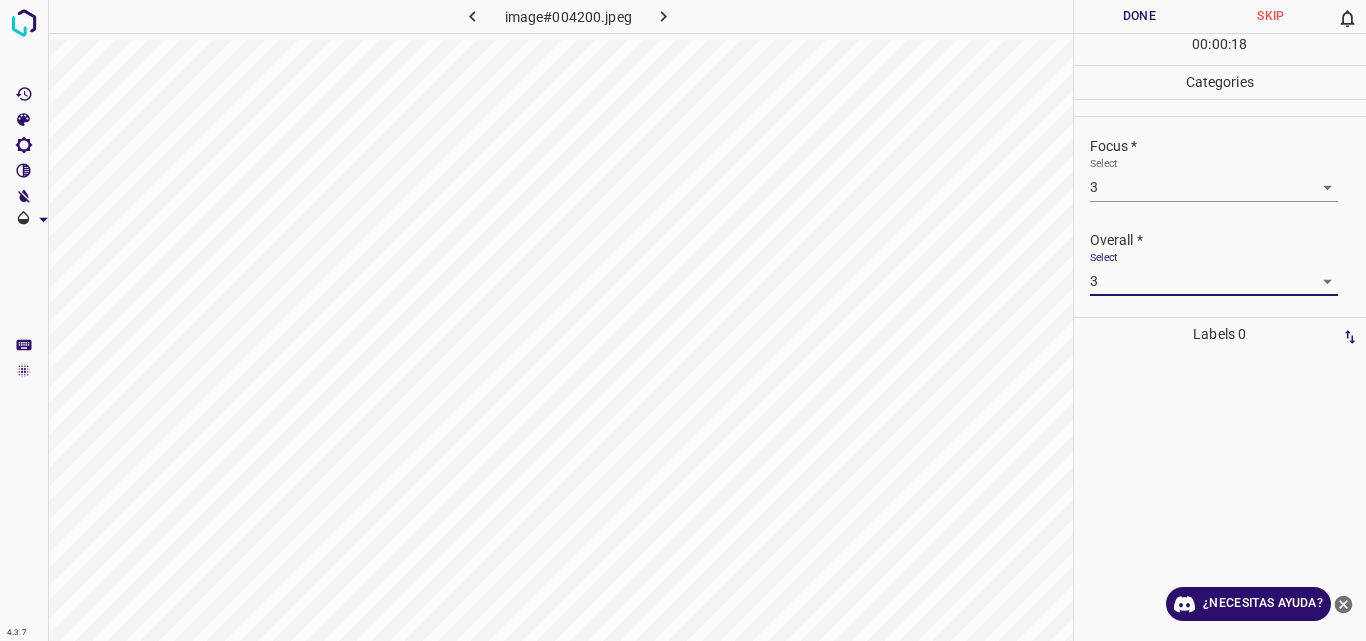 click on "Done" at bounding box center [1140, 16] 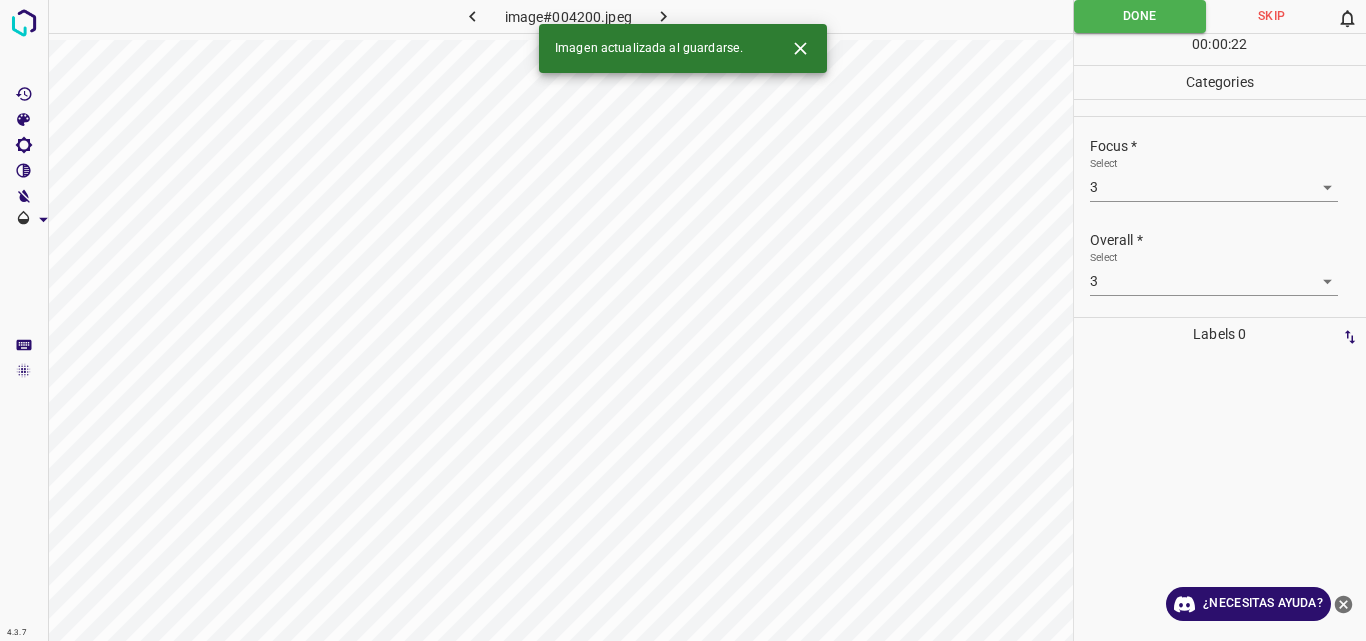 click 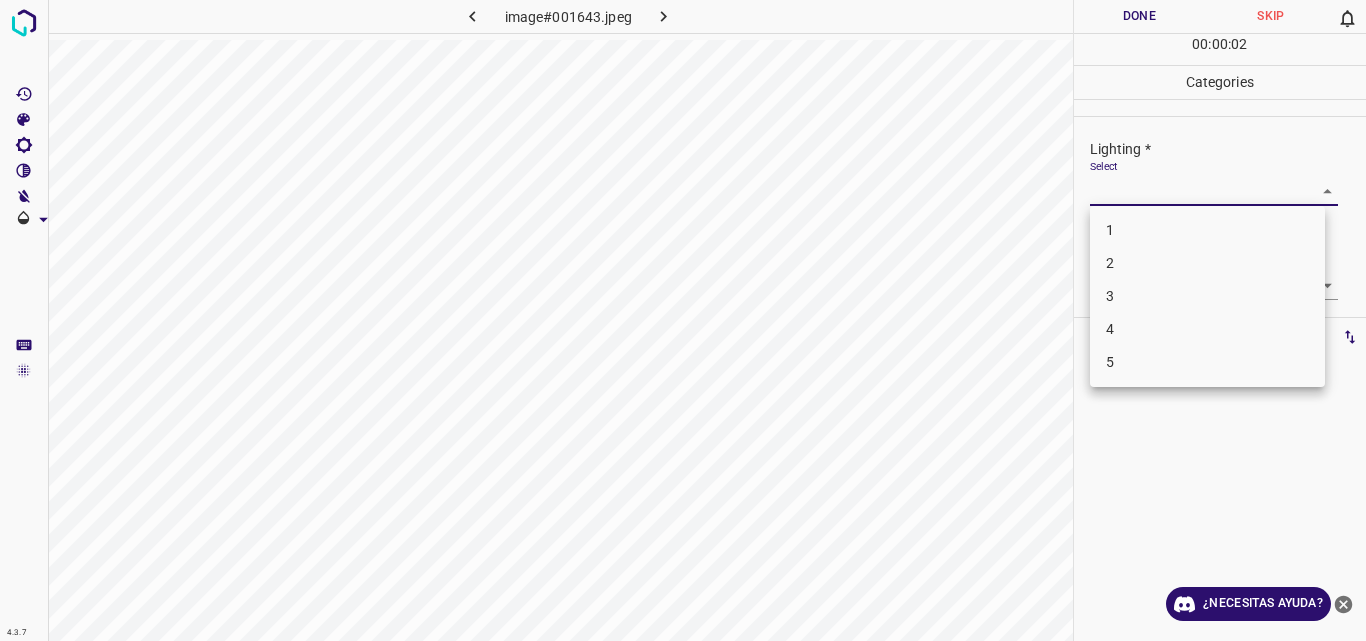 click on "4.3.7 image#001643.jpeg Done Skip 0 00   : 00   : 02   Categories Lighting *  Select ​ Focus *  Select ​ Overall *  Select ​ Labels   0 Categories 1 Lighting 2 Focus 3 Overall Tools Space Change between modes (Draw & Edit) I Auto labeling R Restore zoom M Zoom in N Zoom out Delete Delete selecte label Filters Z Restore filters X Saturation filter C Brightness filter V Contrast filter B Gray scale filter General O Download ¿Necesitas ayuda? Original text Rate this translation Your feedback will be used to help improve Google Translate - Texto - Esconder - Borrar 1 2 3 4 5" at bounding box center [683, 320] 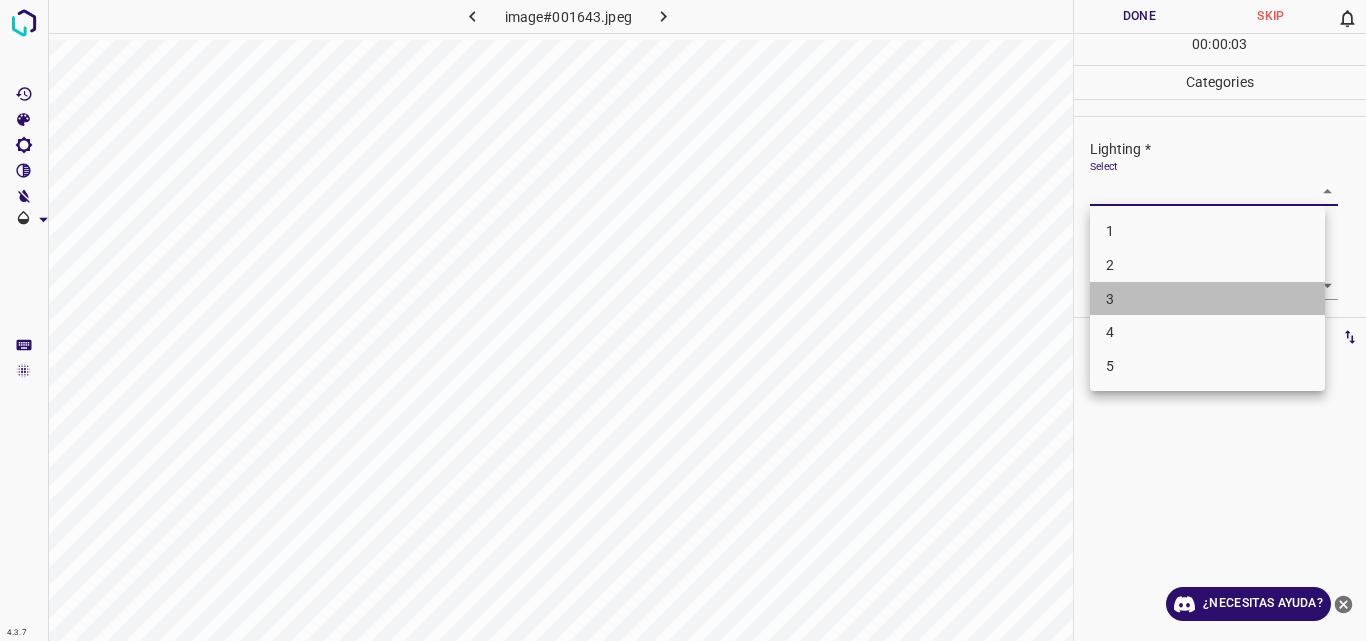 click on "3" at bounding box center [1207, 299] 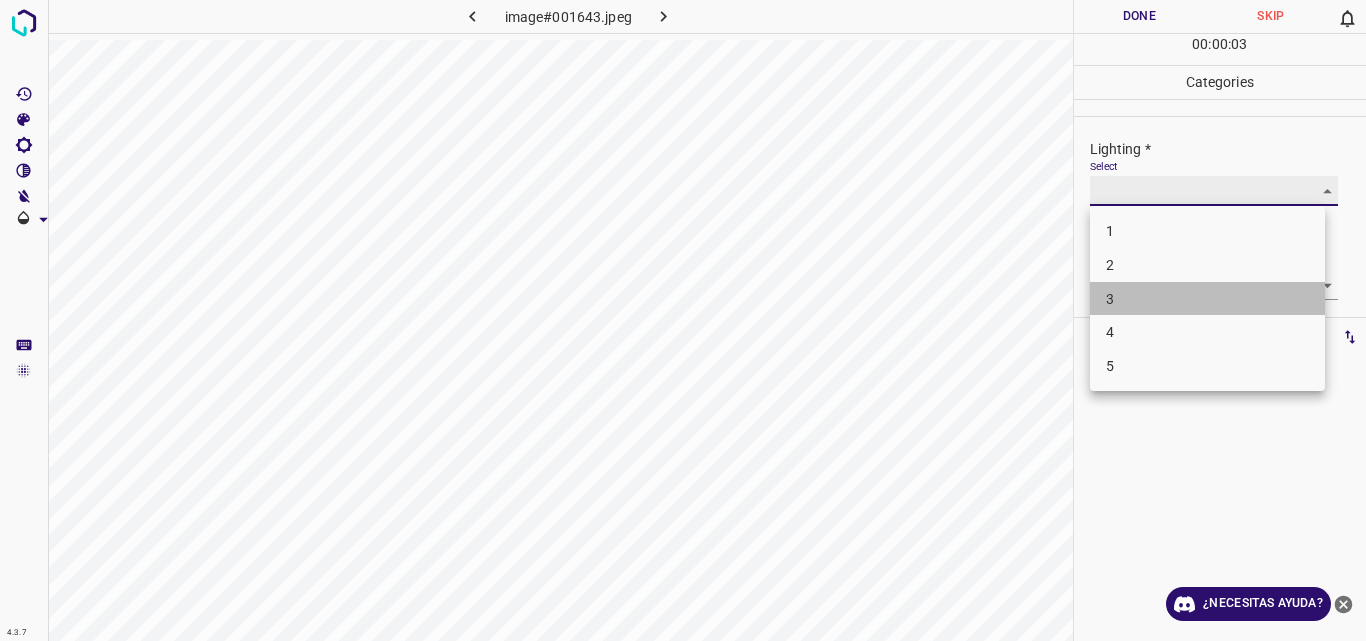 type on "3" 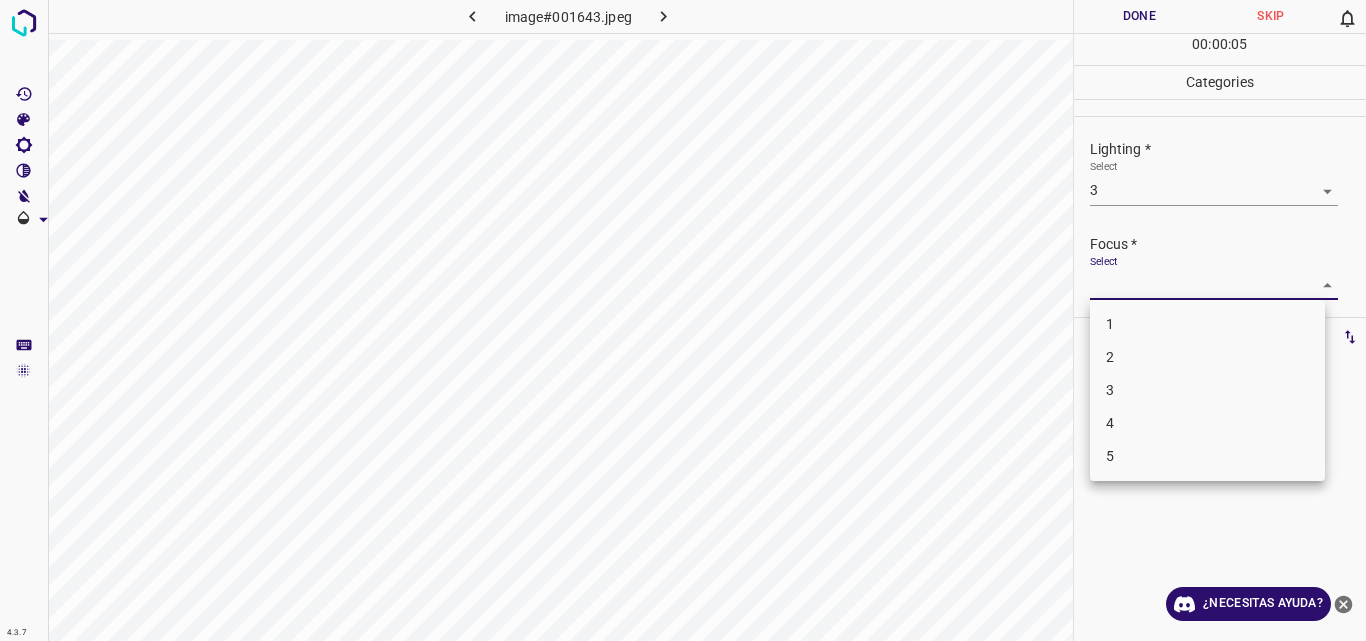 click on "4.3.7 image#001643.jpeg Done Skip 0 00   : 00   : 05   Categories Lighting *  Select 3 3 Focus *  Select ​ Overall *  Select ​ Labels   0 Categories 1 Lighting 2 Focus 3 Overall Tools Space Change between modes (Draw & Edit) I Auto labeling R Restore zoom M Zoom in N Zoom out Delete Delete selecte label Filters Z Restore filters X Saturation filter C Brightness filter V Contrast filter B Gray scale filter General O Download ¿Necesitas ayuda? Original text Rate this translation Your feedback will be used to help improve Google Translate - Texto - Esconder - Borrar 1 2 3 4 5" at bounding box center (683, 320) 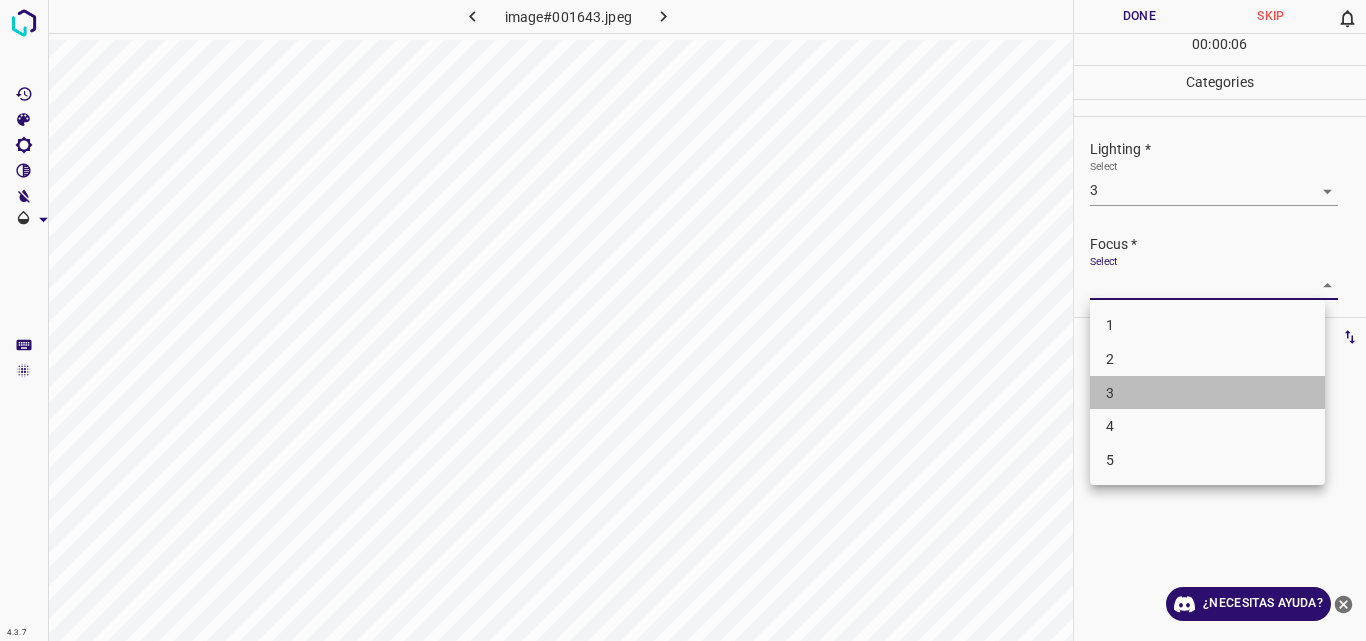 click on "3" at bounding box center (1207, 393) 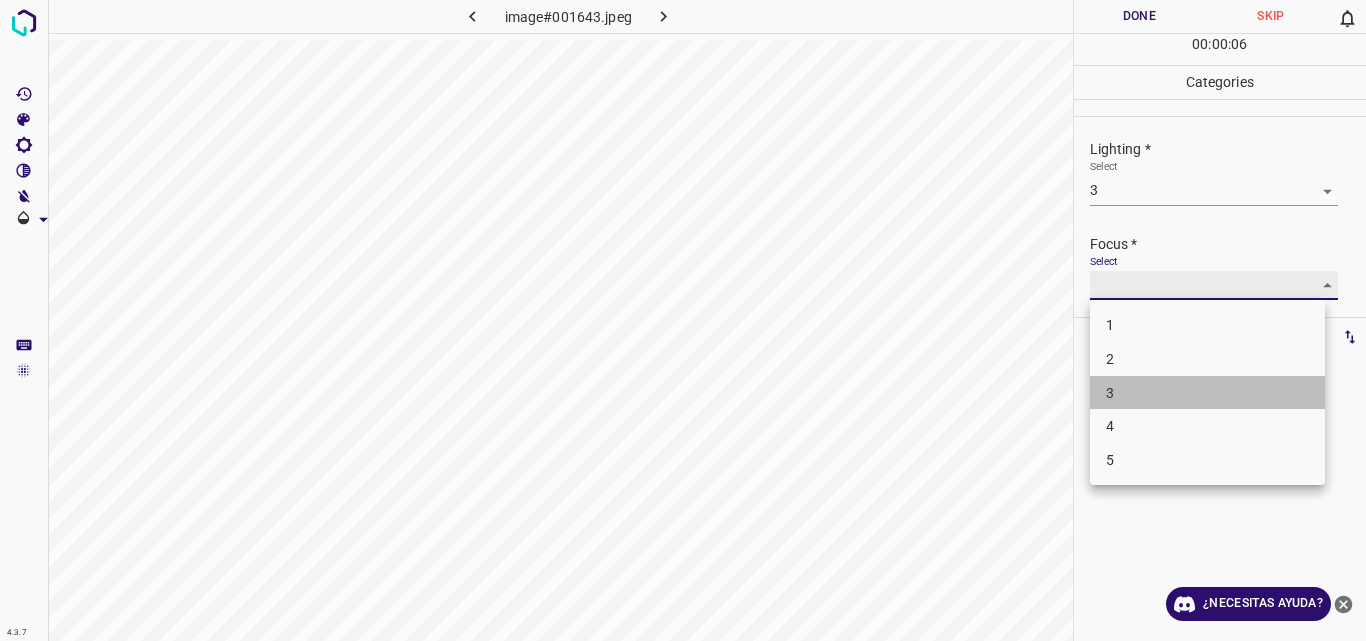 type on "3" 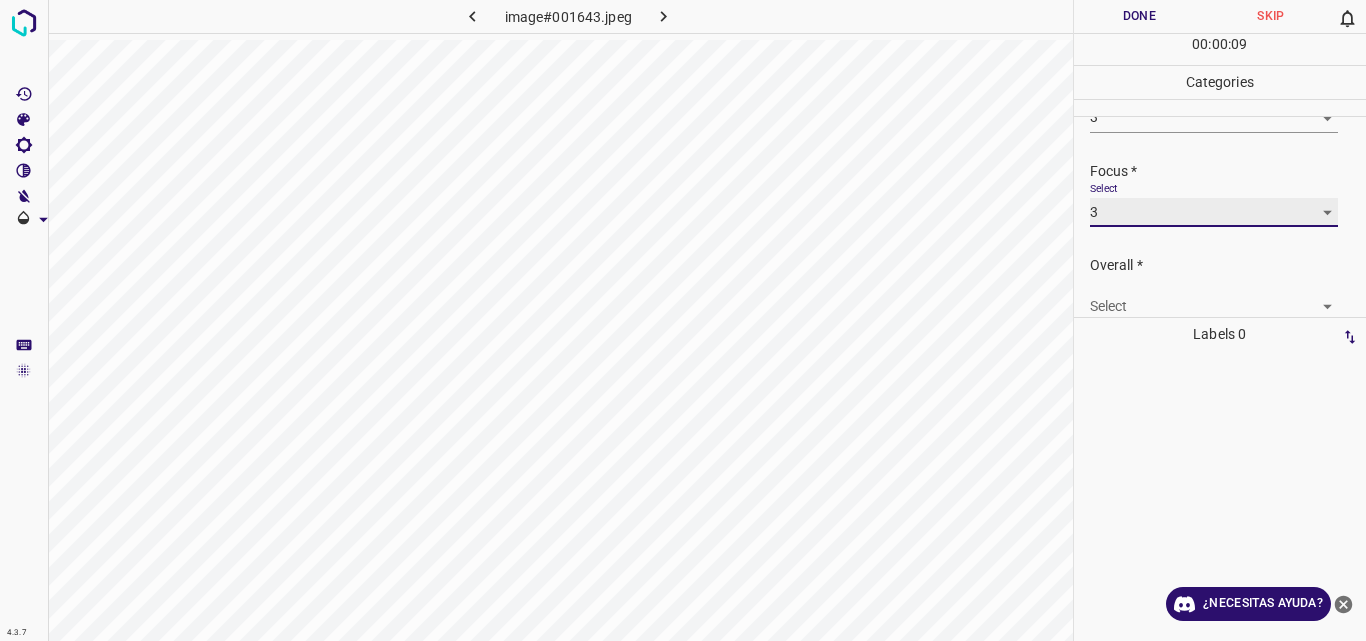 scroll, scrollTop: 98, scrollLeft: 0, axis: vertical 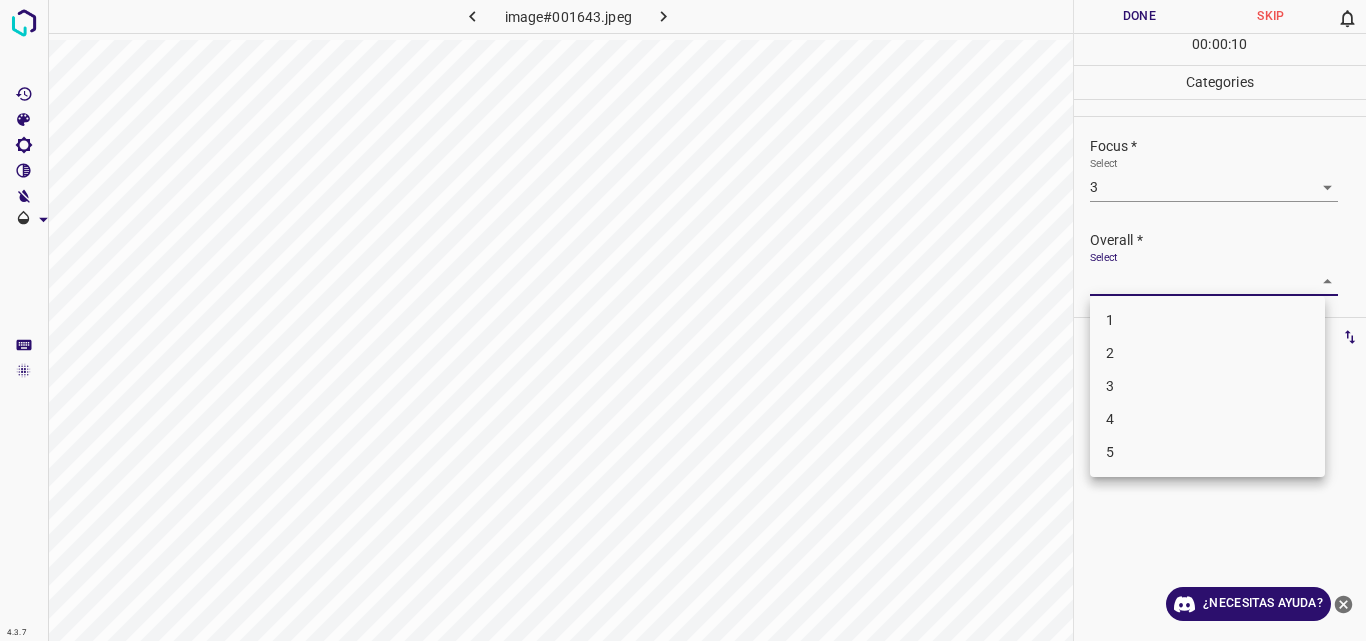 click on "4.3.7 image#001643.jpeg Done Skip 0 00   : 00   : 10   Categories Lighting *  Select 3 3 Focus *  Select 3 3 Overall *  Select ​ Labels   0 Categories 1 Lighting 2 Focus 3 Overall Tools Space Change between modes (Draw & Edit) I Auto labeling R Restore zoom M Zoom in N Zoom out Delete Delete selecte label Filters Z Restore filters X Saturation filter C Brightness filter V Contrast filter B Gray scale filter General O Download ¿Necesitas ayuda? Original text Rate this translation Your feedback will be used to help improve Google Translate - Texto - Esconder - Borrar 1 2 3 4 5" at bounding box center (683, 320) 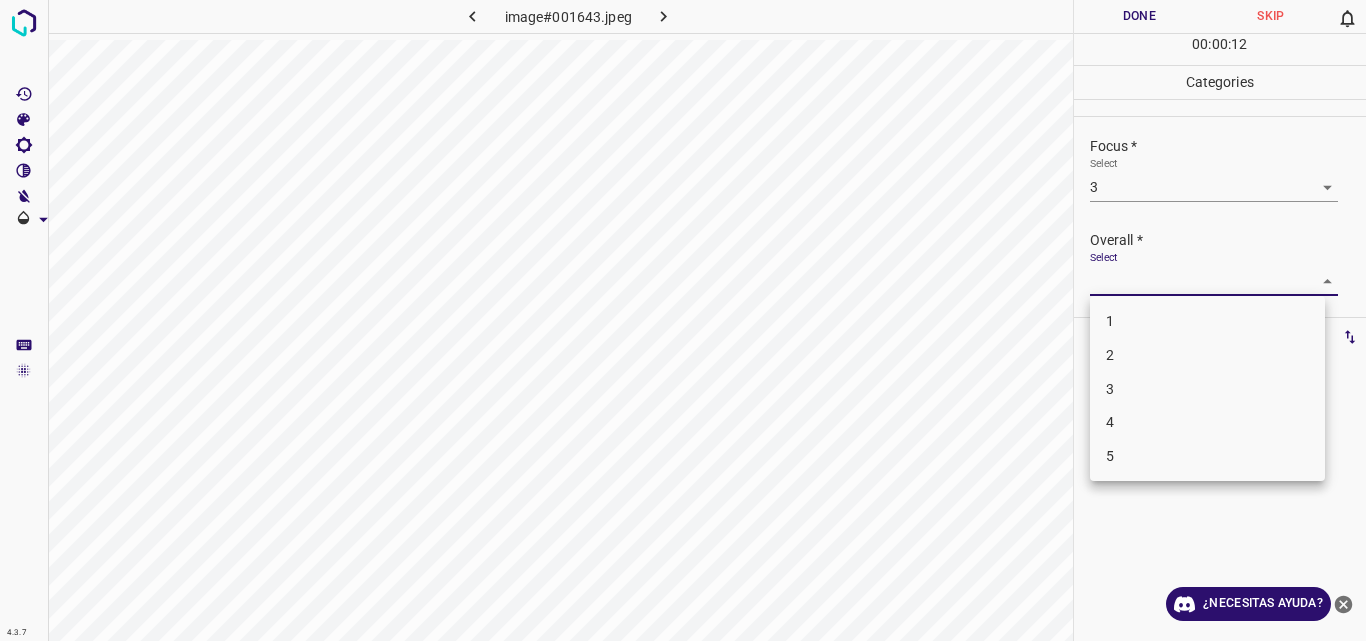 click on "3" at bounding box center [1207, 389] 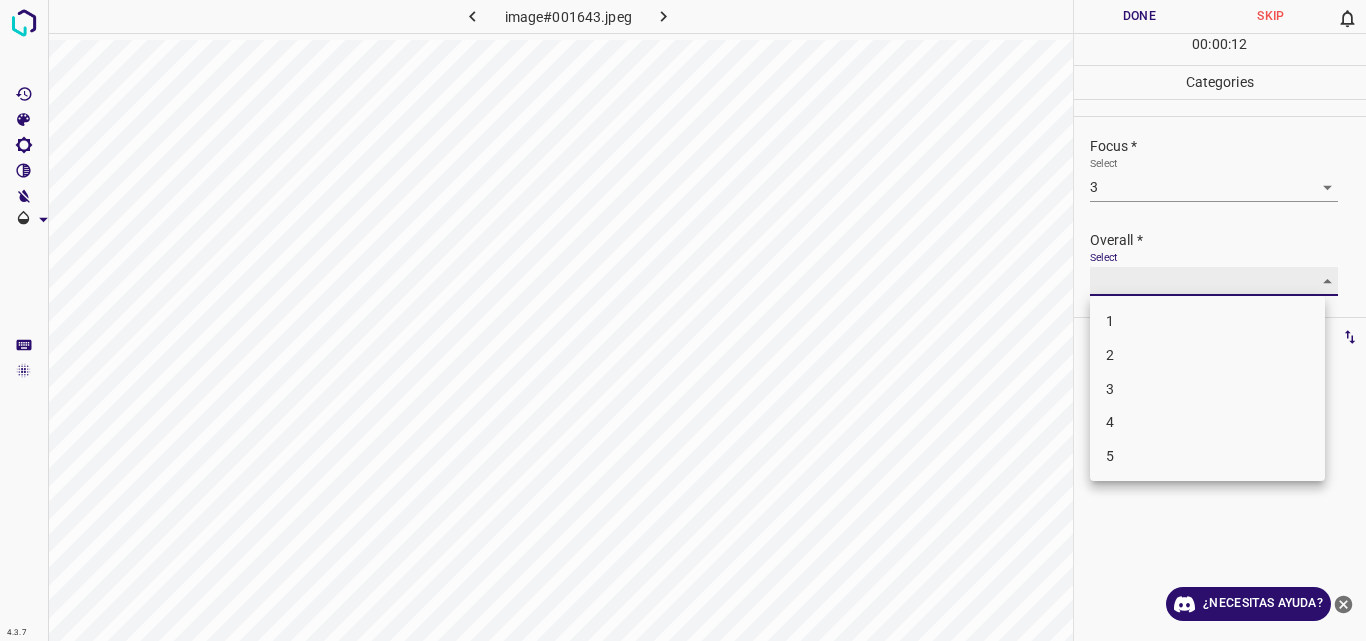type on "3" 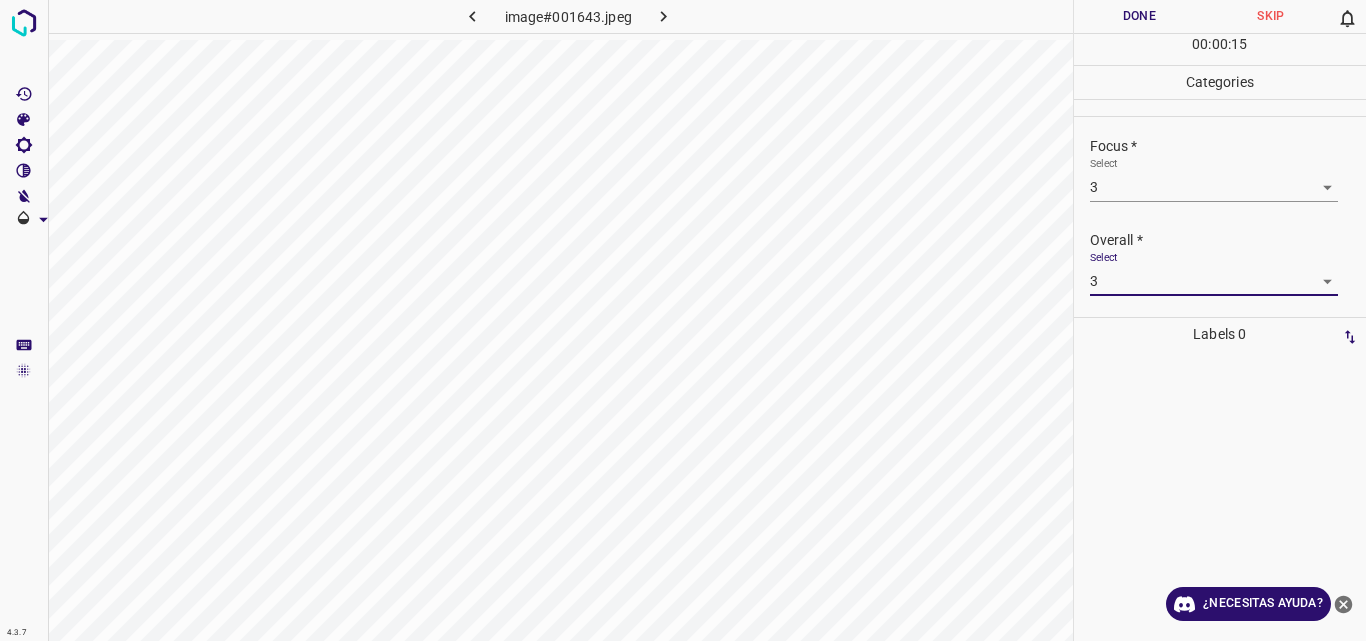 click on "Done" at bounding box center [1140, 16] 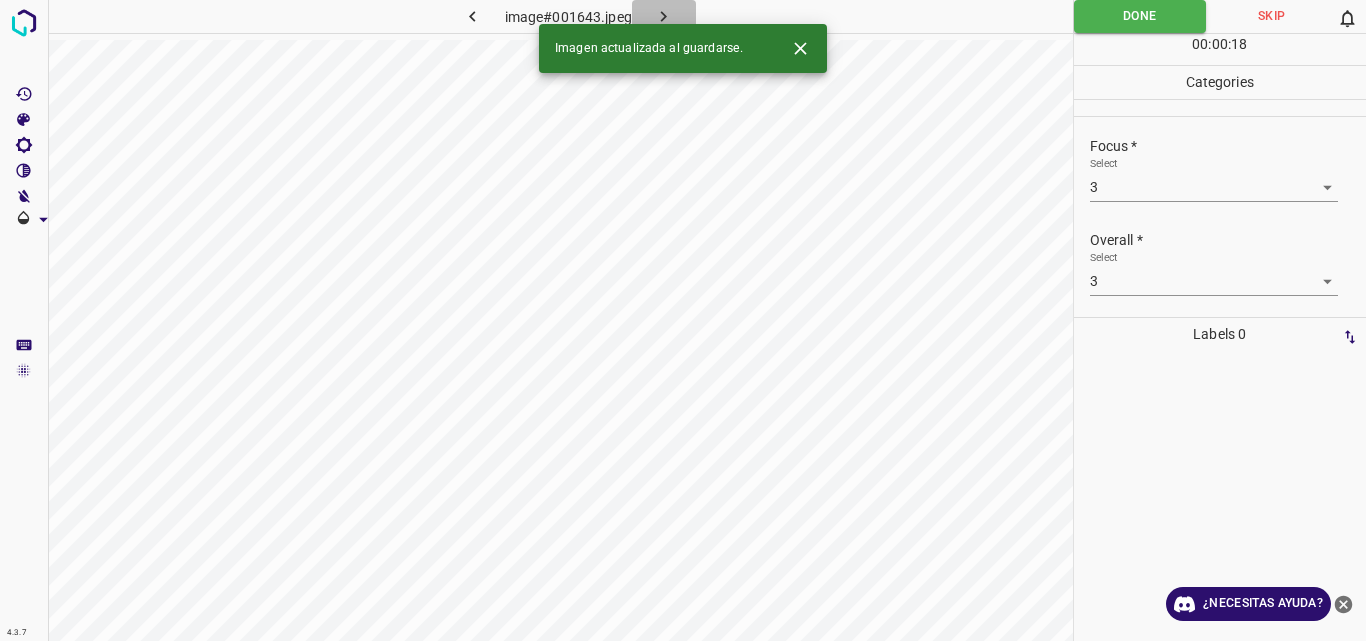 click 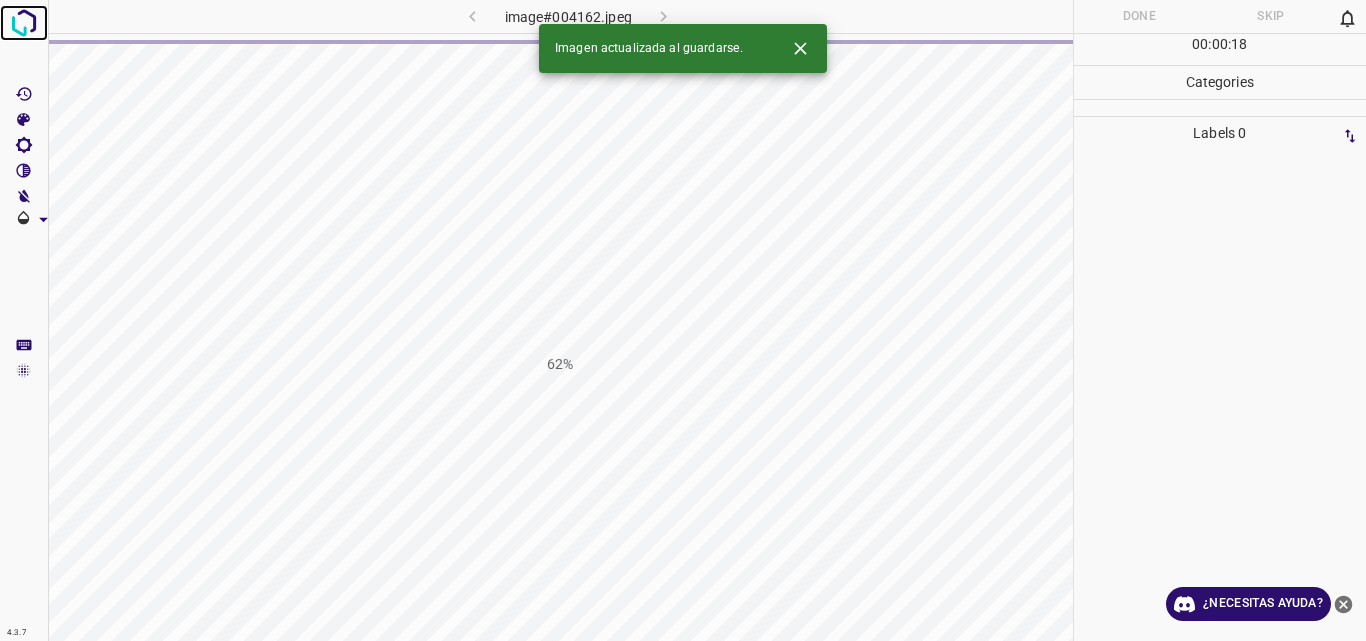 click at bounding box center [24, 23] 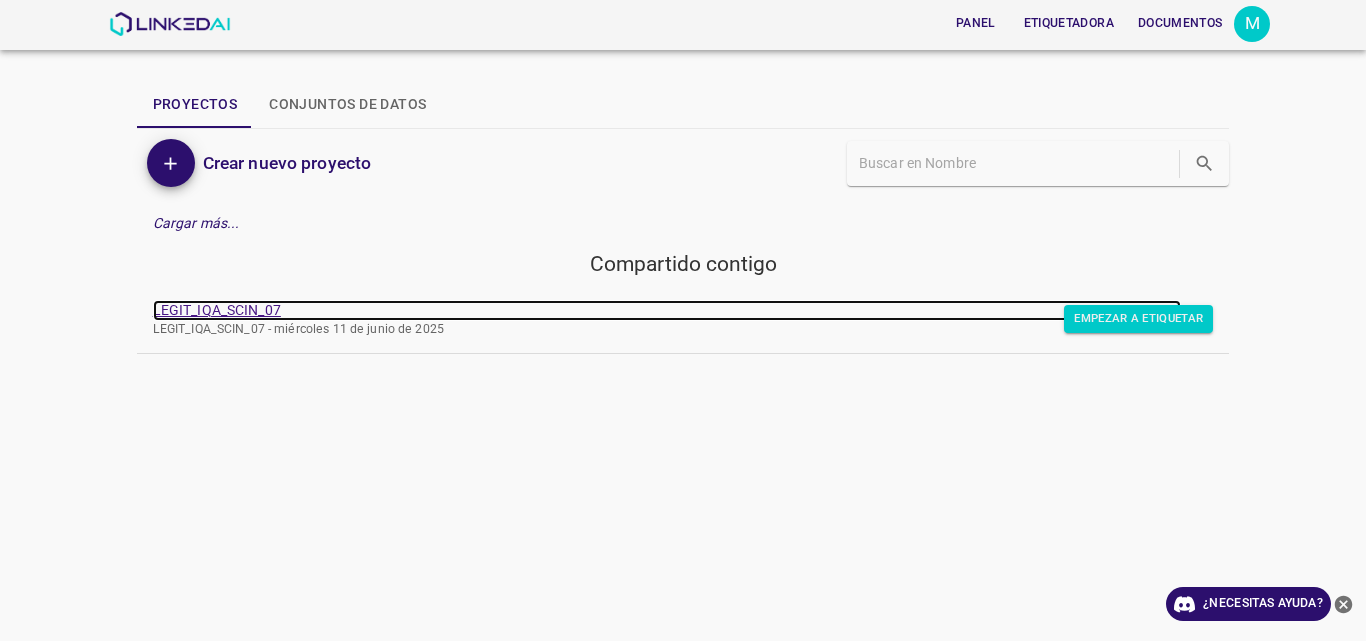 click on "LEGIT_IQA_SCIN_07" at bounding box center (217, 310) 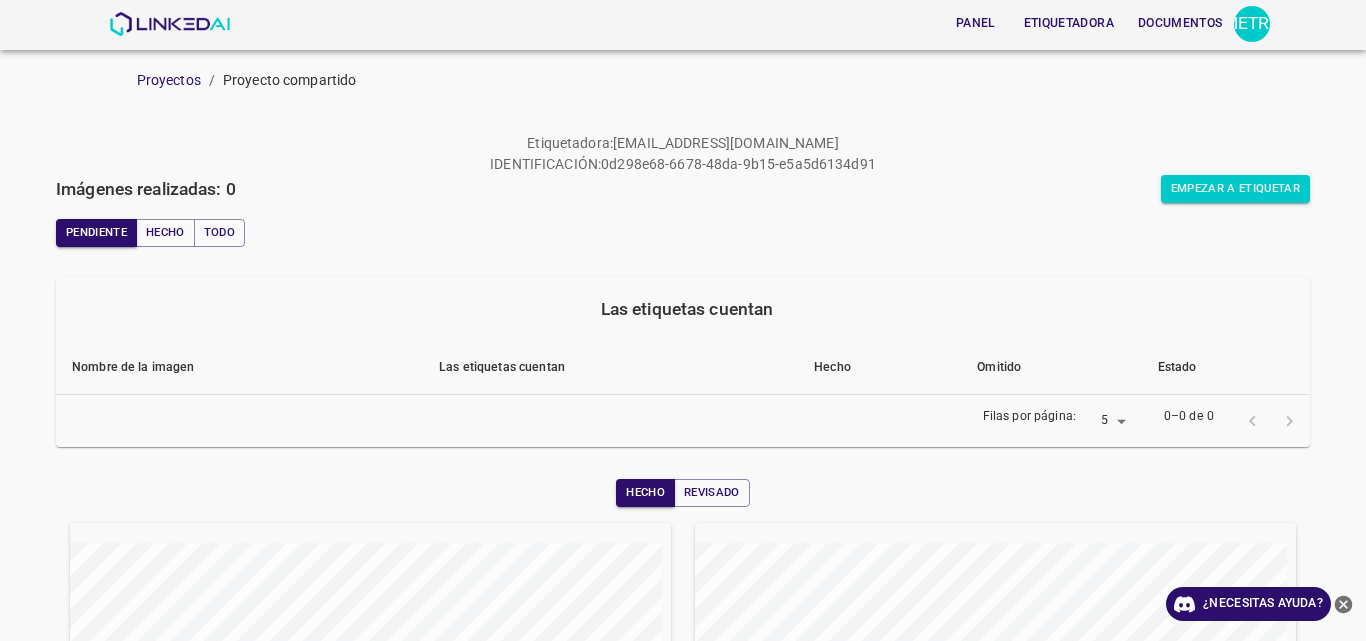 scroll, scrollTop: 0, scrollLeft: 0, axis: both 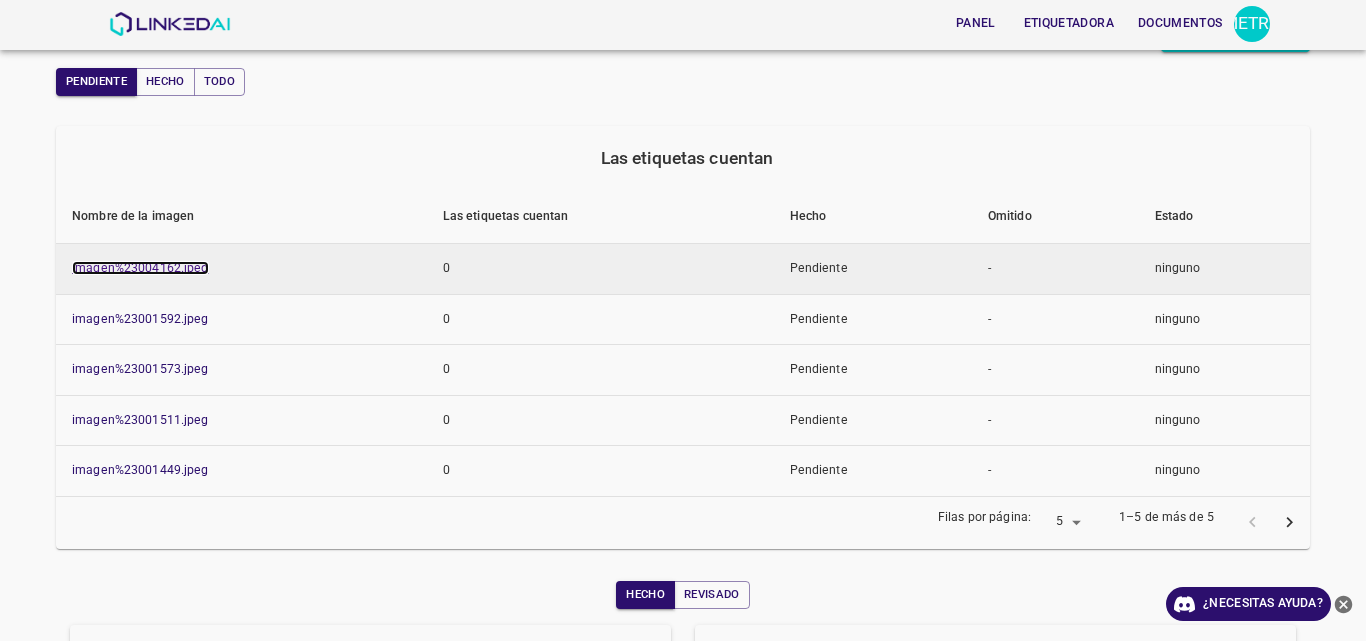 click on "imagen%23004162.jpeg" at bounding box center [140, 268] 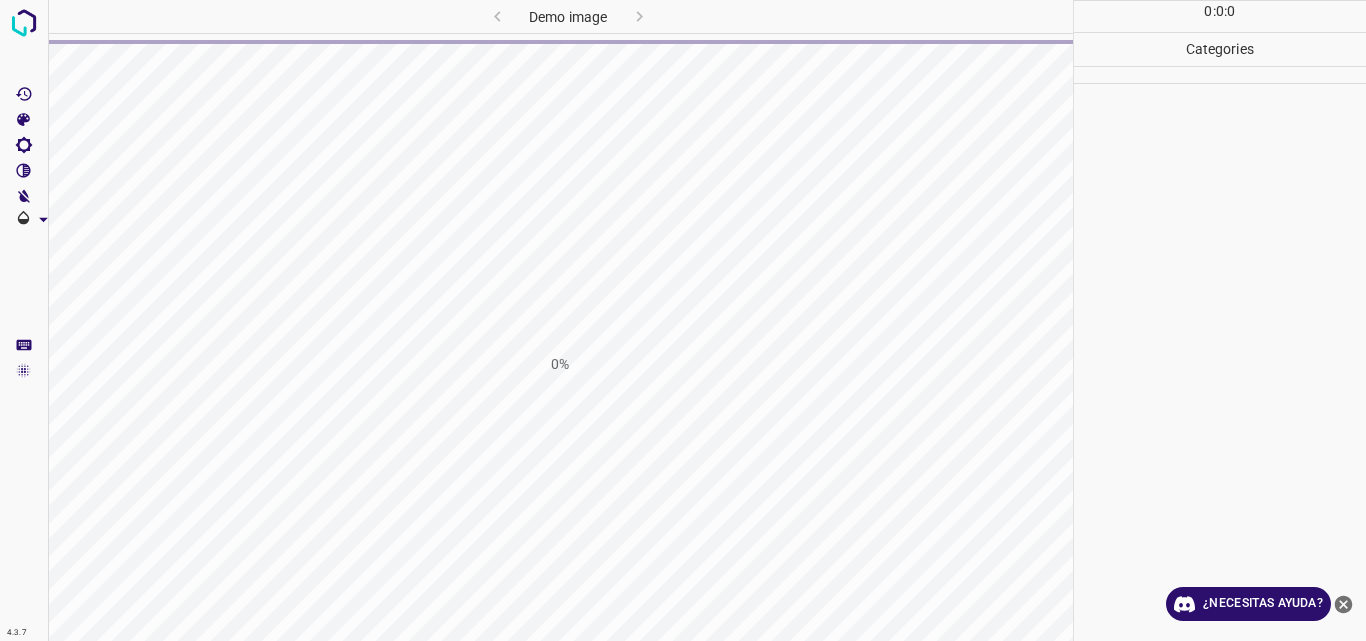 scroll, scrollTop: 0, scrollLeft: 0, axis: both 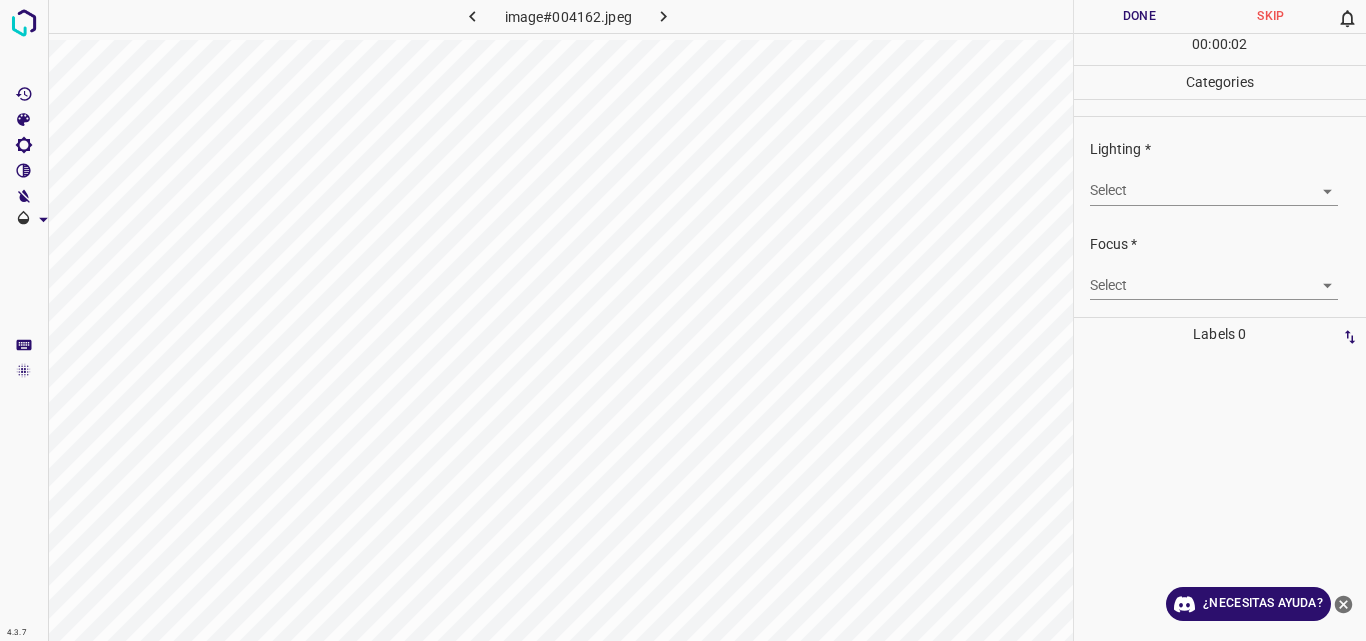 click on "4.3.7 image#004162.jpeg Done Skip 0 00   : 00   : 02   Categories Lighting *  Select ​ Focus *  Select ​ Overall *  Select ​ Labels   0 Categories 1 Lighting 2 Focus 3 Overall Tools Space Change between modes (Draw & Edit) I Auto labeling R Restore zoom M Zoom in N Zoom out Delete Delete selecte label Filters Z Restore filters X Saturation filter C Brightness filter V Contrast filter B Gray scale filter General O Download ¿Necesitas ayuda? Original text Rate this translation Your feedback will be used to help improve Google Translate - Texto - Esconder - Borrar" at bounding box center [683, 320] 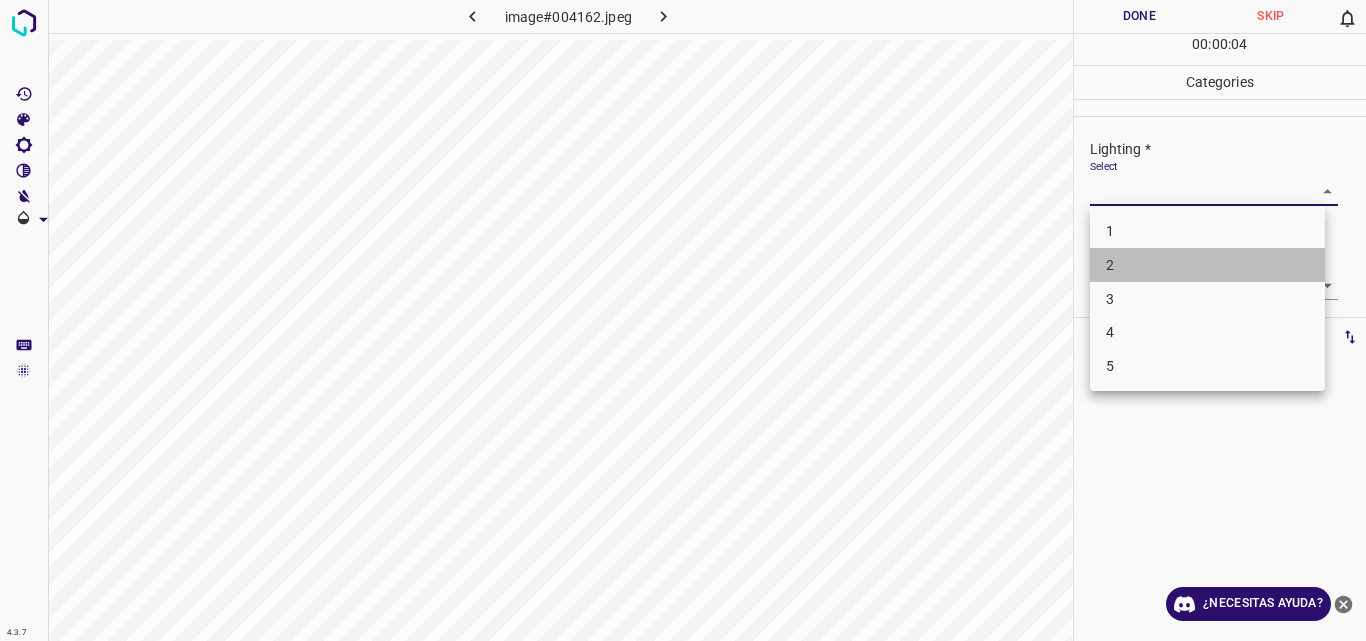 click on "2" at bounding box center (1207, 265) 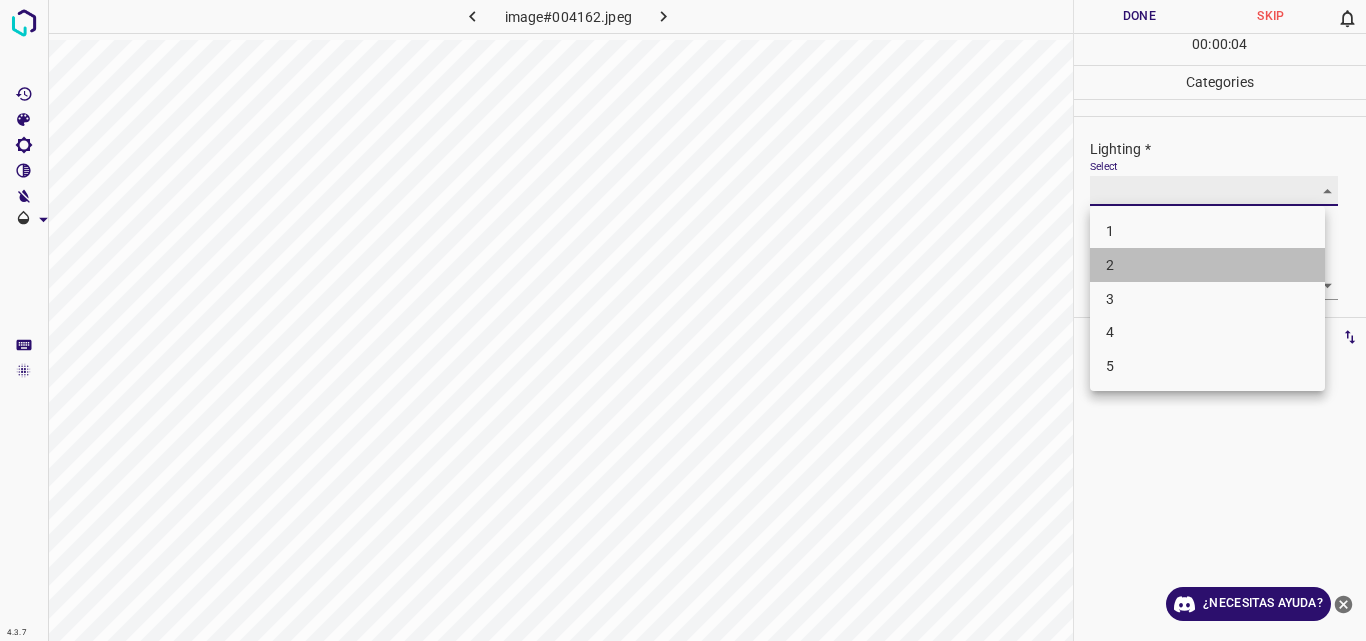 type on "2" 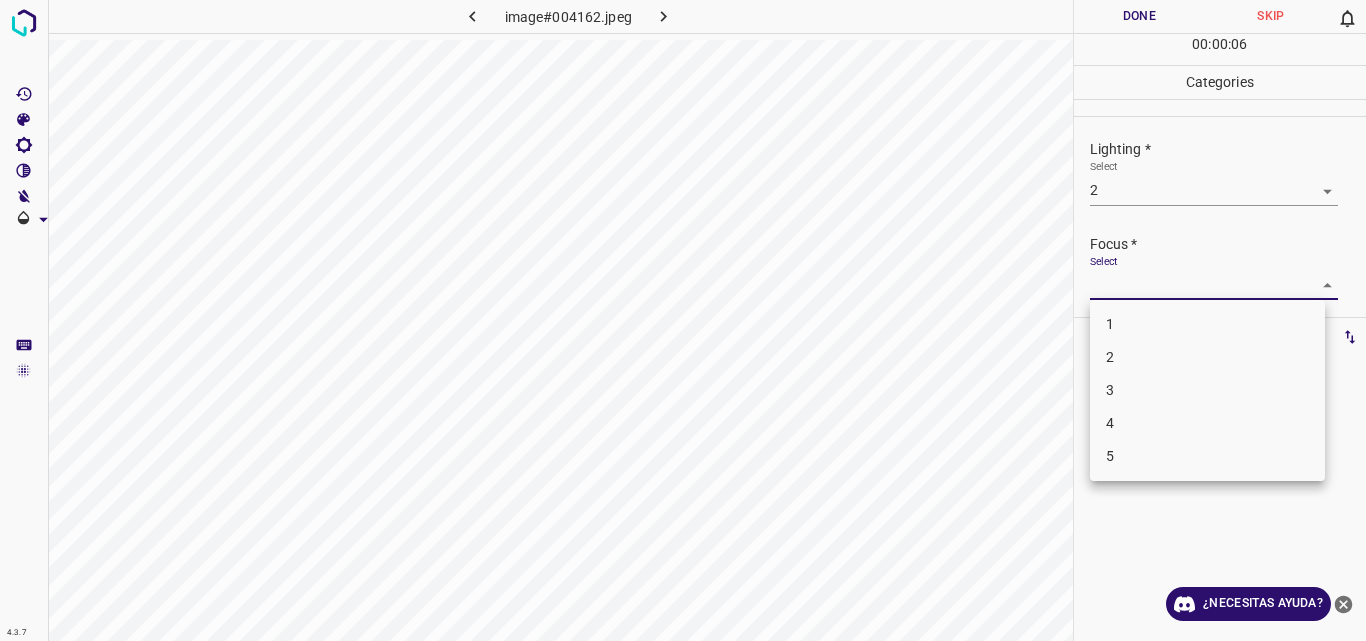 click on "4.3.7 image#004162.jpeg Done Skip 0 00   : 00   : 06   Categories Lighting *  Select 2 2 Focus *  Select ​ Overall *  Select ​ Labels   0 Categories 1 Lighting 2 Focus 3 Overall Tools Space Change between modes (Draw & Edit) I Auto labeling R Restore zoom M Zoom in N Zoom out Delete Delete selecte label Filters Z Restore filters X Saturation filter C Brightness filter V Contrast filter B Gray scale filter General O Download ¿Necesitas ayuda? Original text Rate this translation Your feedback will be used to help improve Google Translate - Texto - Esconder - Borrar 1 2 3 4 5" at bounding box center [683, 320] 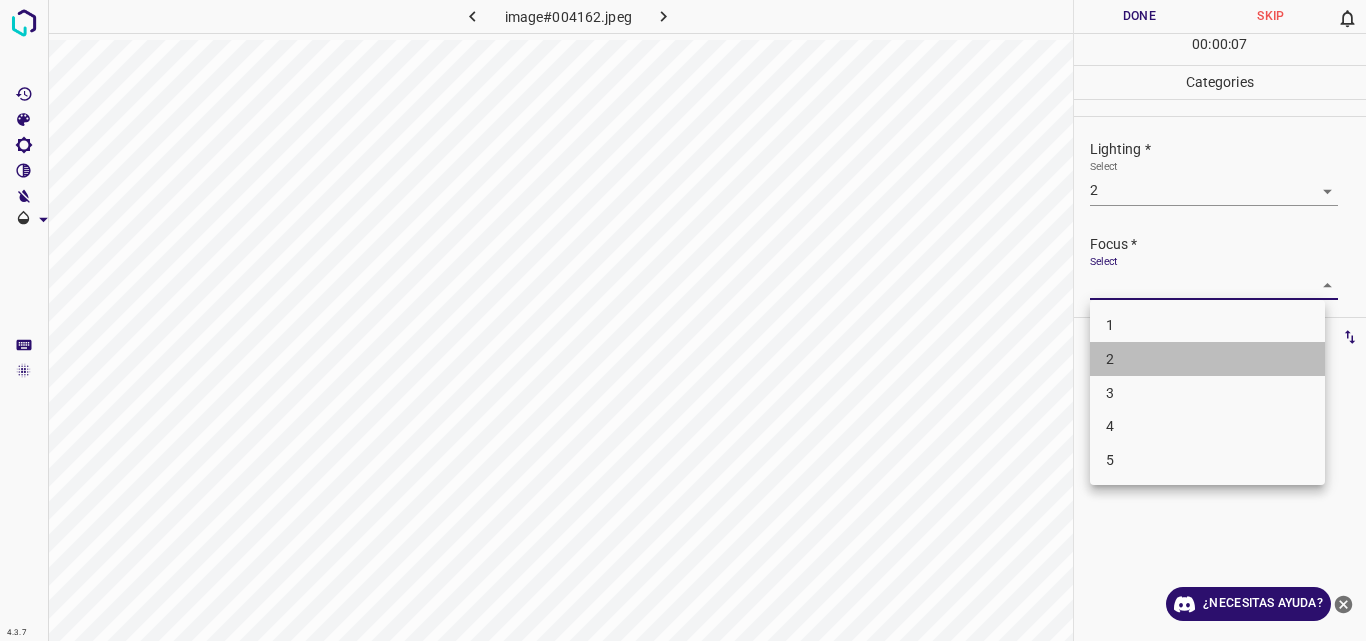 click on "2" at bounding box center [1207, 359] 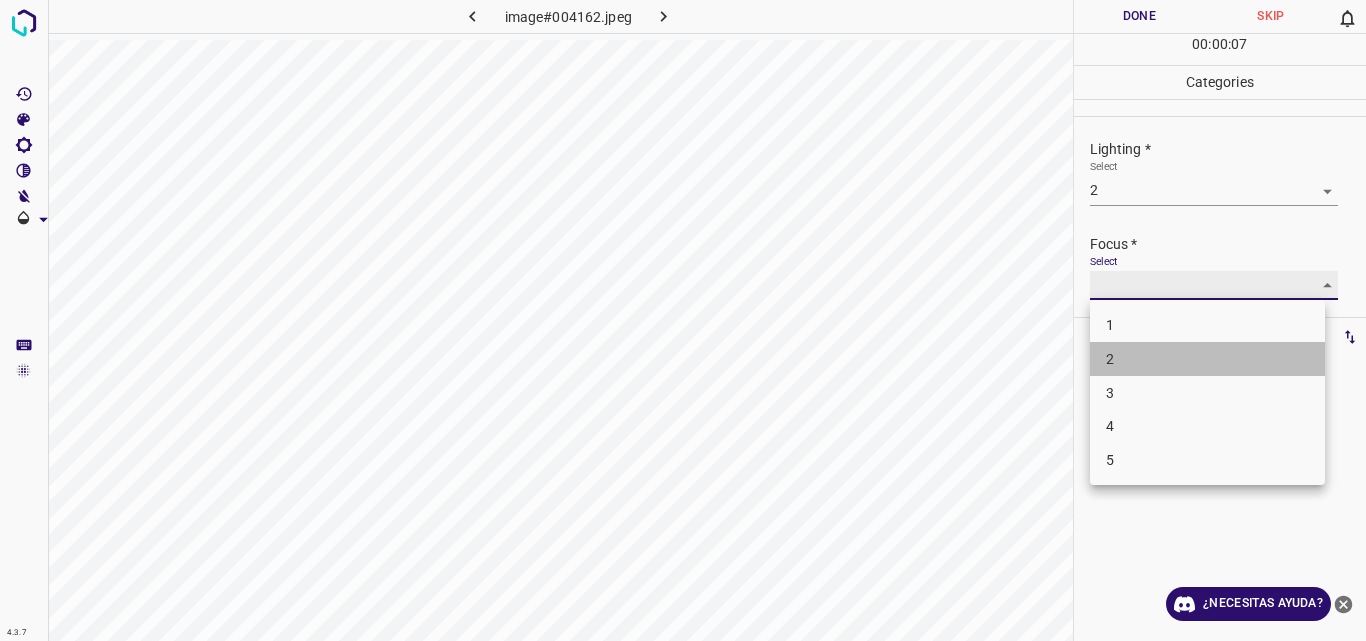 type on "2" 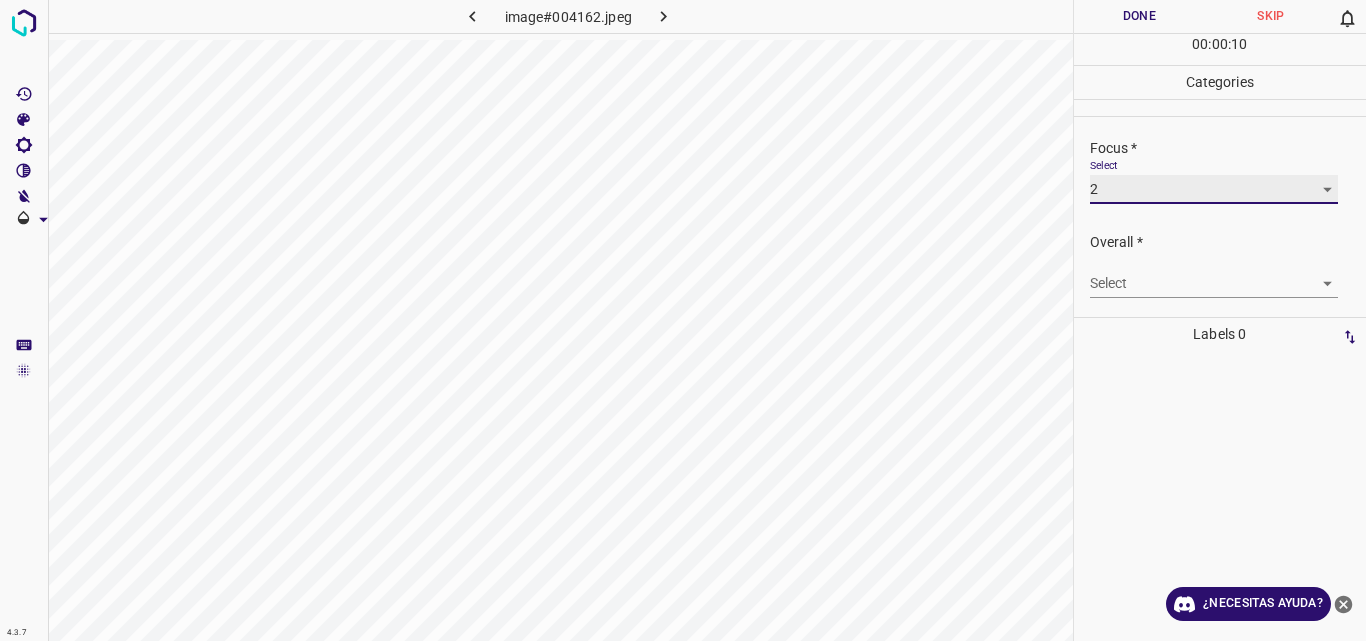 scroll, scrollTop: 98, scrollLeft: 0, axis: vertical 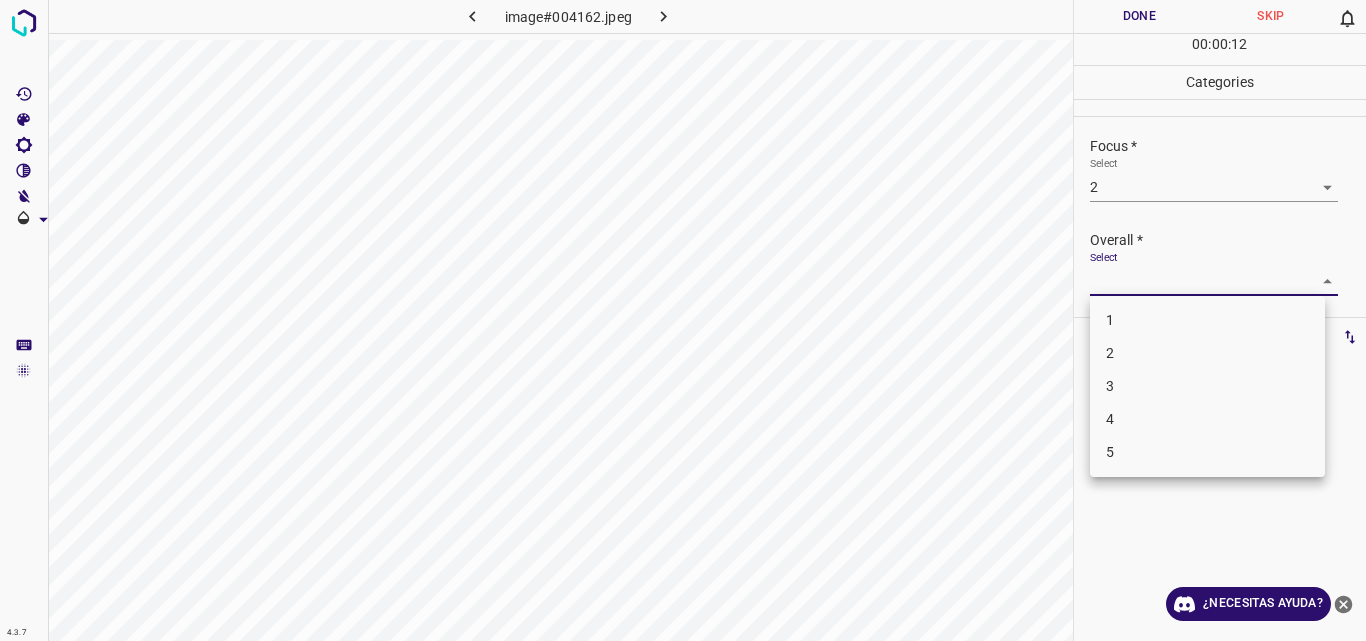 click on "4.3.7 image#004162.jpeg Done Skip 0 00   : 00   : 12   Categories Lighting *  Select 2 2 Focus *  Select 2 2 Overall *  Select ​ Labels   0 Categories 1 Lighting 2 Focus 3 Overall Tools Space Change between modes (Draw & Edit) I Auto labeling R Restore zoom M Zoom in N Zoom out Delete Delete selecte label Filters Z Restore filters X Saturation filter C Brightness filter V Contrast filter B Gray scale filter General O Download ¿Necesitas ayuda? Original text Rate this translation Your feedback will be used to help improve Google Translate - Texto - Esconder - Borrar 1 2 3 4 5" at bounding box center [683, 320] 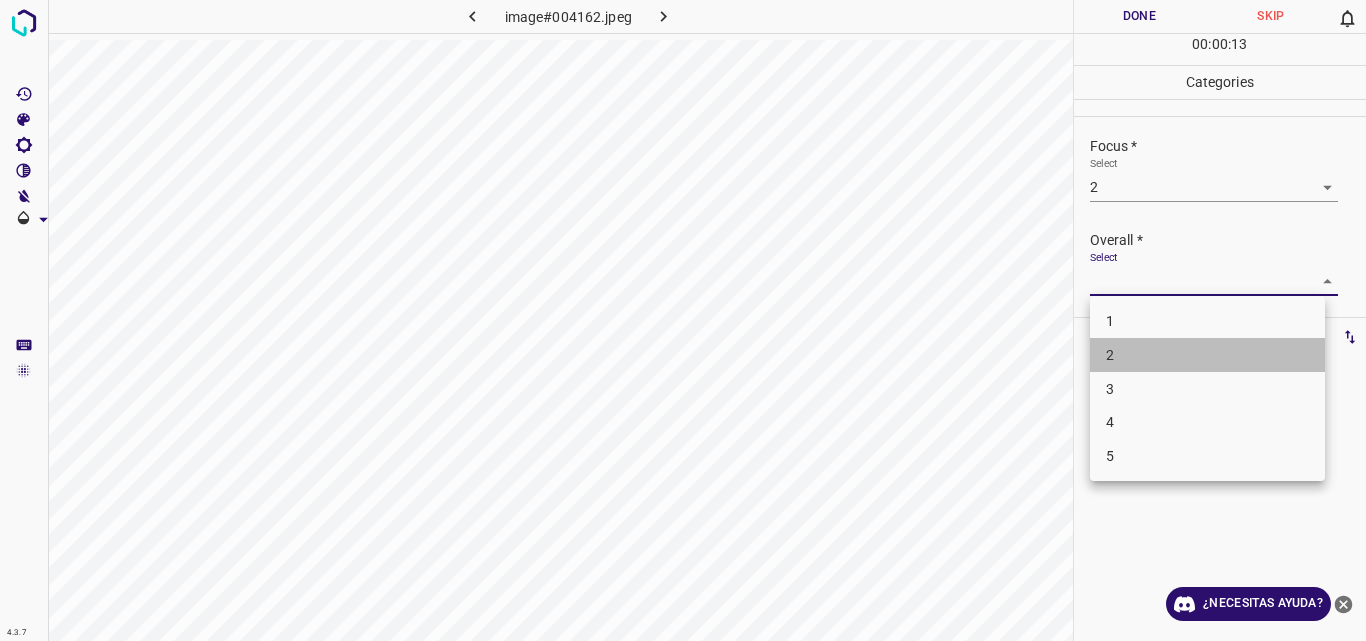 click on "2" at bounding box center (1207, 355) 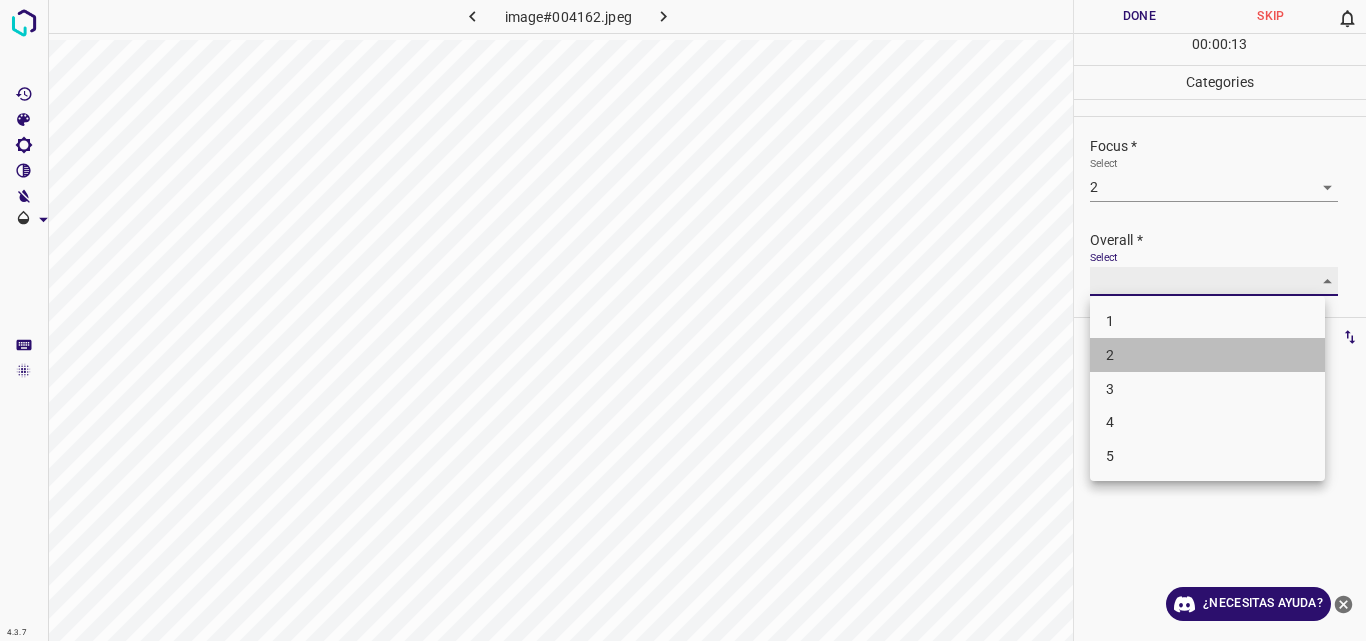 type on "2" 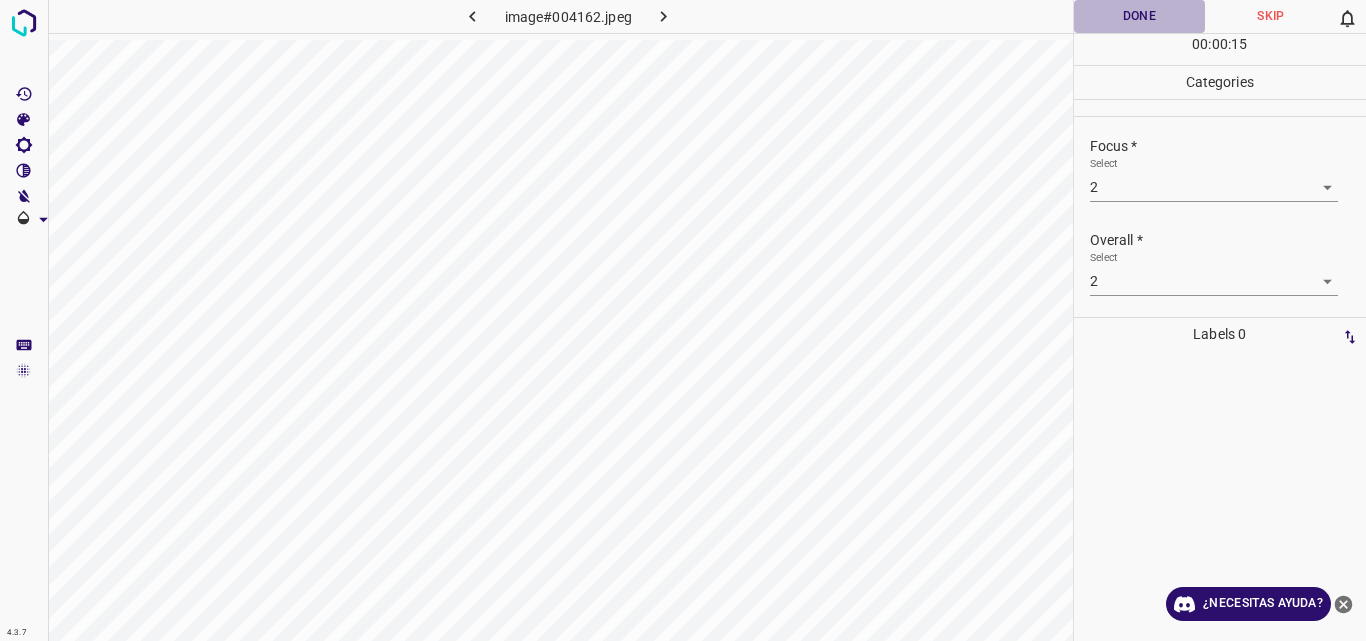 click on "Done" at bounding box center (1140, 16) 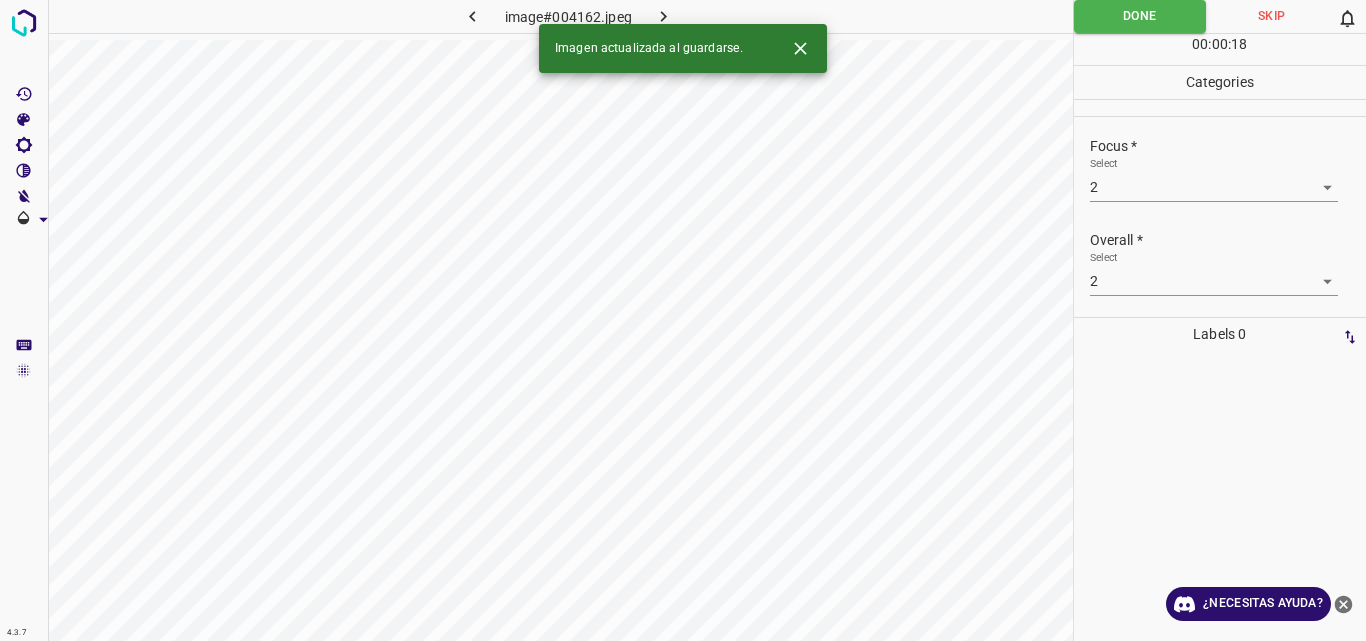 click 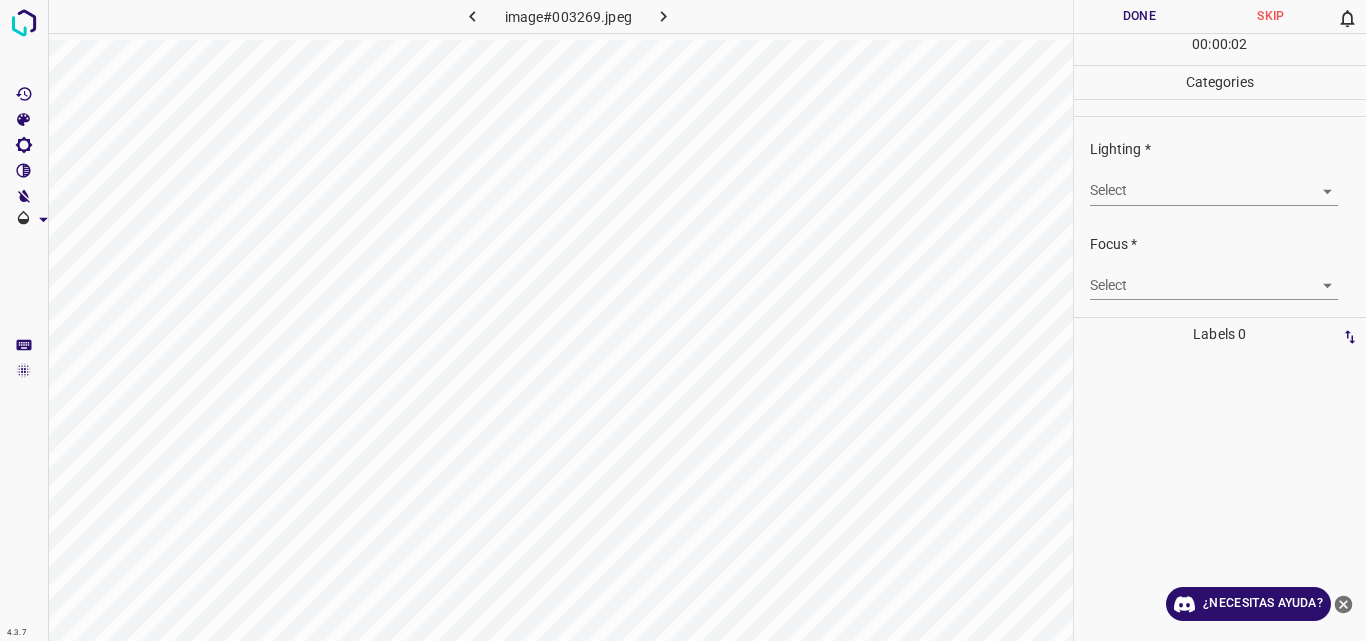 click on "4.3.7 image#003269.jpeg Done Skip 0 00   : 00   : 02   Categories Lighting *  Select ​ Focus *  Select ​ Overall *  Select ​ Labels   0 Categories 1 Lighting 2 Focus 3 Overall Tools Space Change between modes (Draw & Edit) I Auto labeling R Restore zoom M Zoom in N Zoom out Delete Delete selecte label Filters Z Restore filters X Saturation filter C Brightness filter V Contrast filter B Gray scale filter General O Download ¿Necesitas ayuda? Original text Rate this translation Your feedback will be used to help improve Google Translate - Texto - Esconder - Borrar" at bounding box center (683, 320) 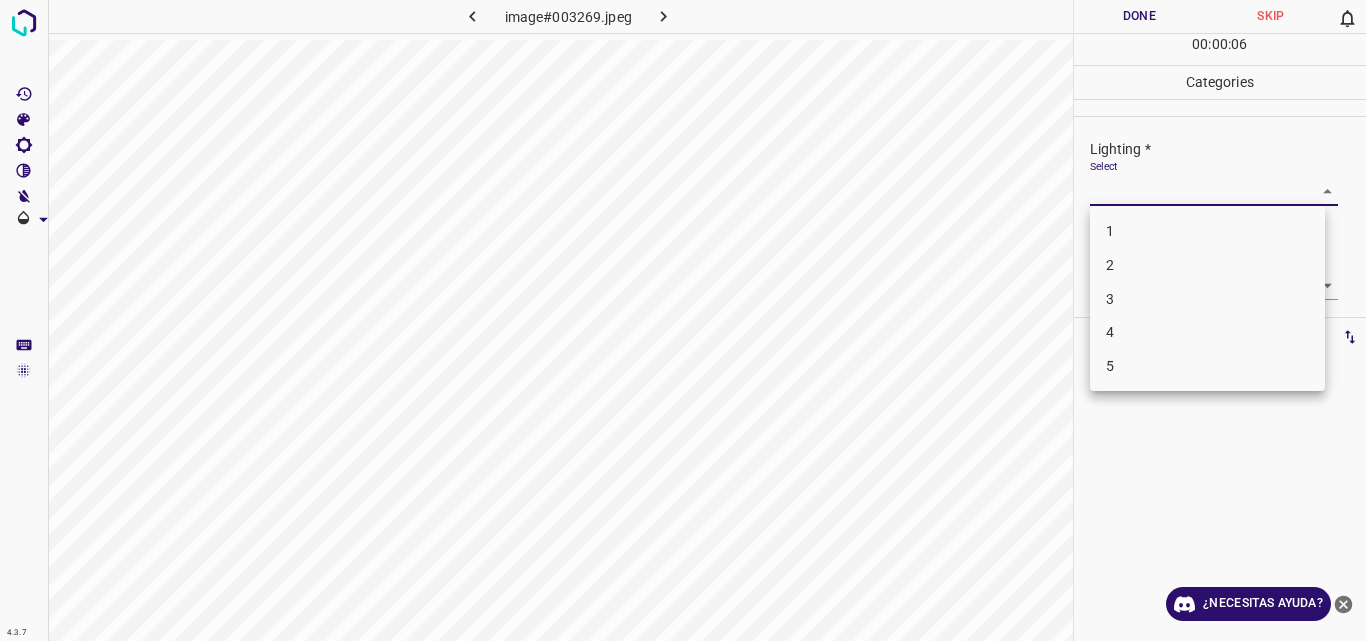 click on "2" at bounding box center [1207, 265] 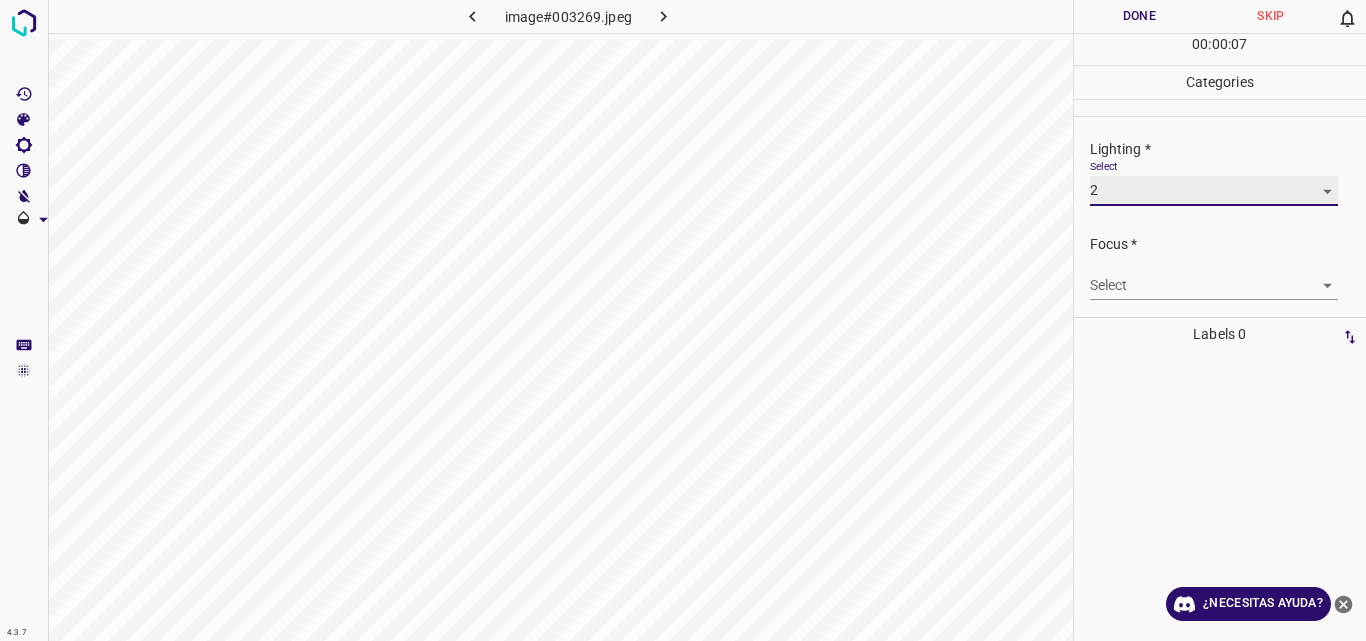 type on "2" 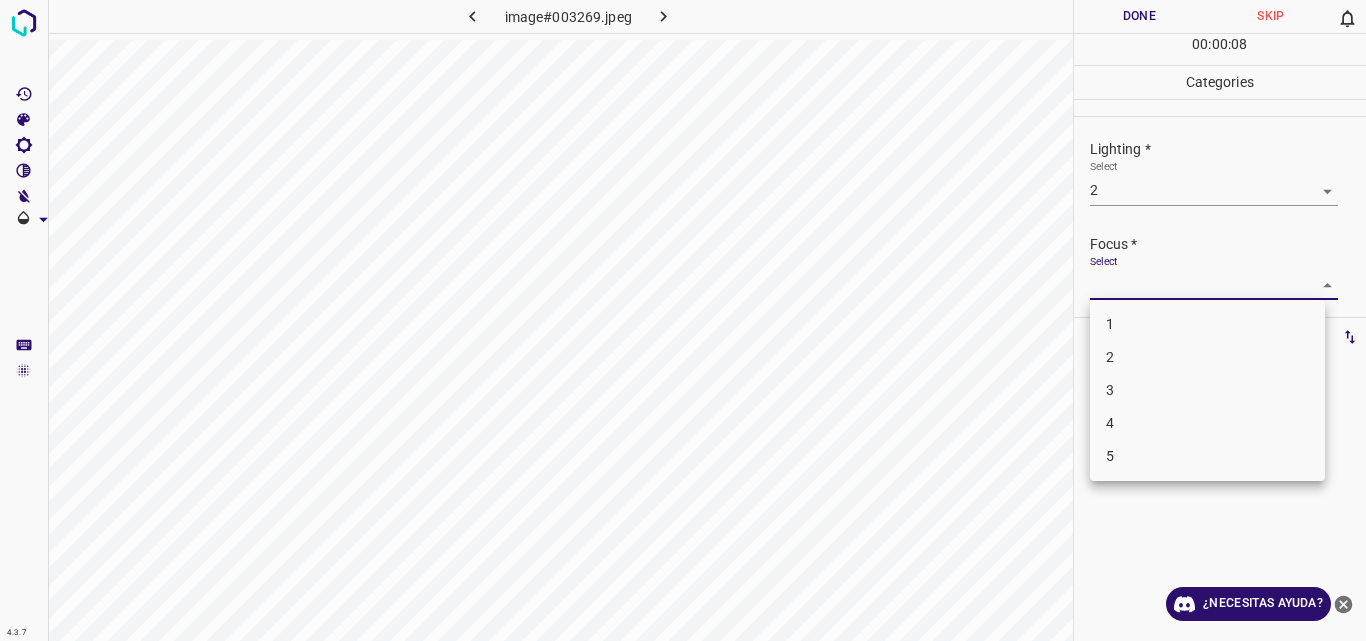 click on "4.3.7 image#003269.jpeg Done Skip 0 00   : 00   : 08   Categories Lighting *  Select 2 2 Focus *  Select ​ Overall *  Select ​ Labels   0 Categories 1 Lighting 2 Focus 3 Overall Tools Space Change between modes (Draw & Edit) I Auto labeling R Restore zoom M Zoom in N Zoom out Delete Delete selecte label Filters Z Restore filters X Saturation filter C Brightness filter V Contrast filter B Gray scale filter General O Download ¿Necesitas ayuda? Original text Rate this translation Your feedback will be used to help improve Google Translate - Texto - Esconder - Borrar 1 2 3 4 5" at bounding box center (683, 320) 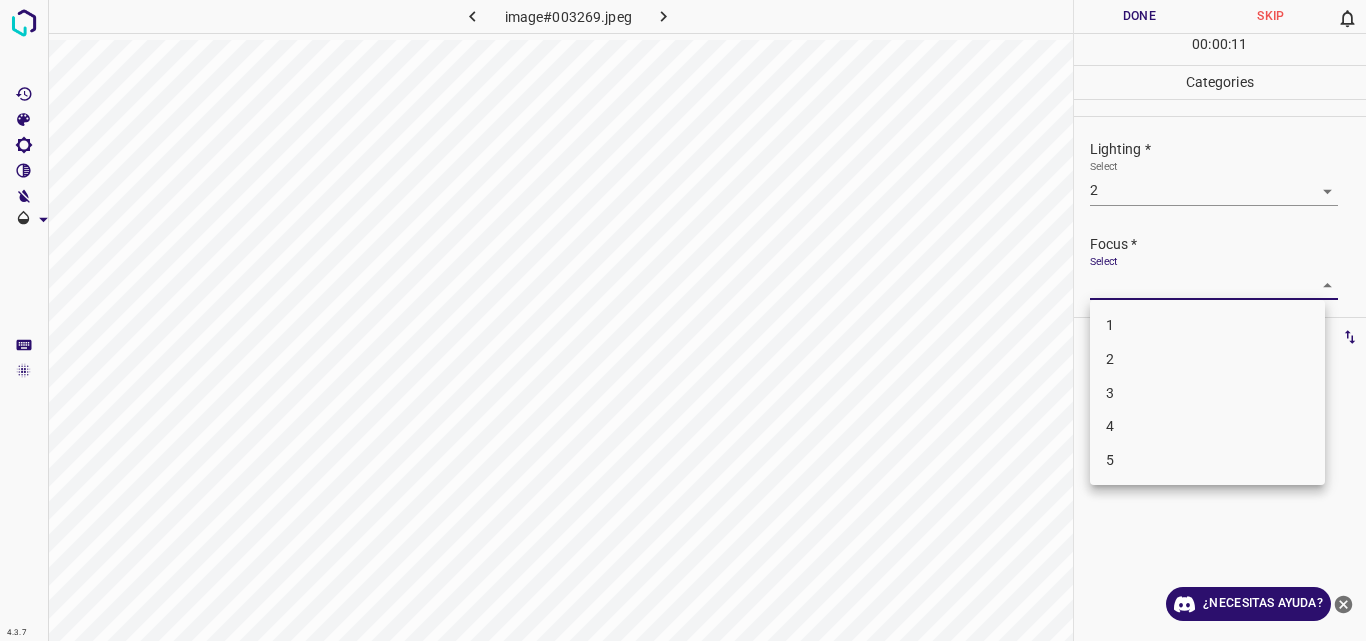 click on "3" at bounding box center [1207, 393] 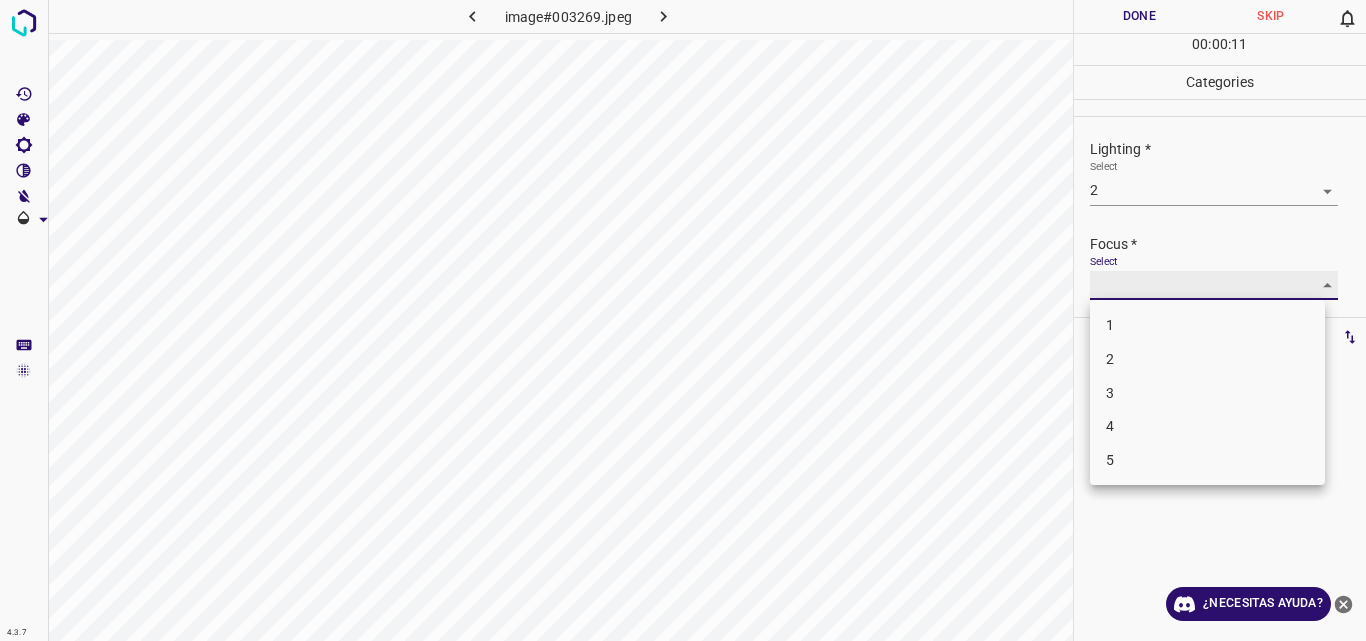 type on "3" 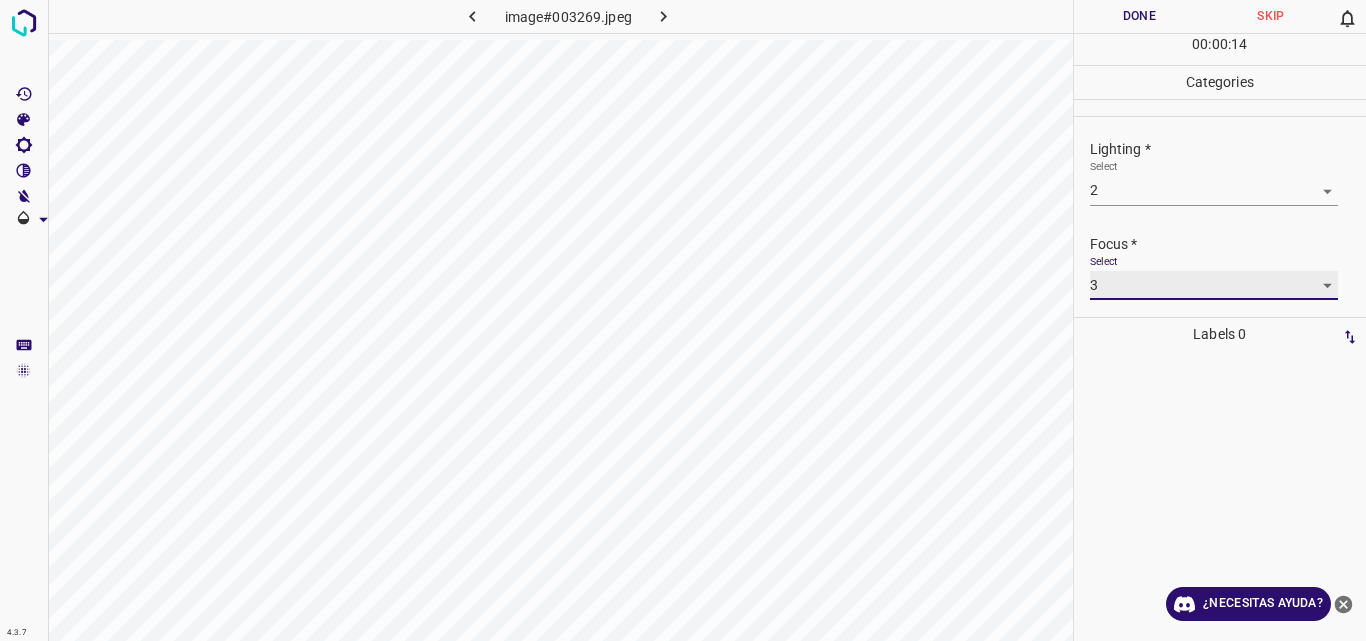 scroll, scrollTop: 98, scrollLeft: 0, axis: vertical 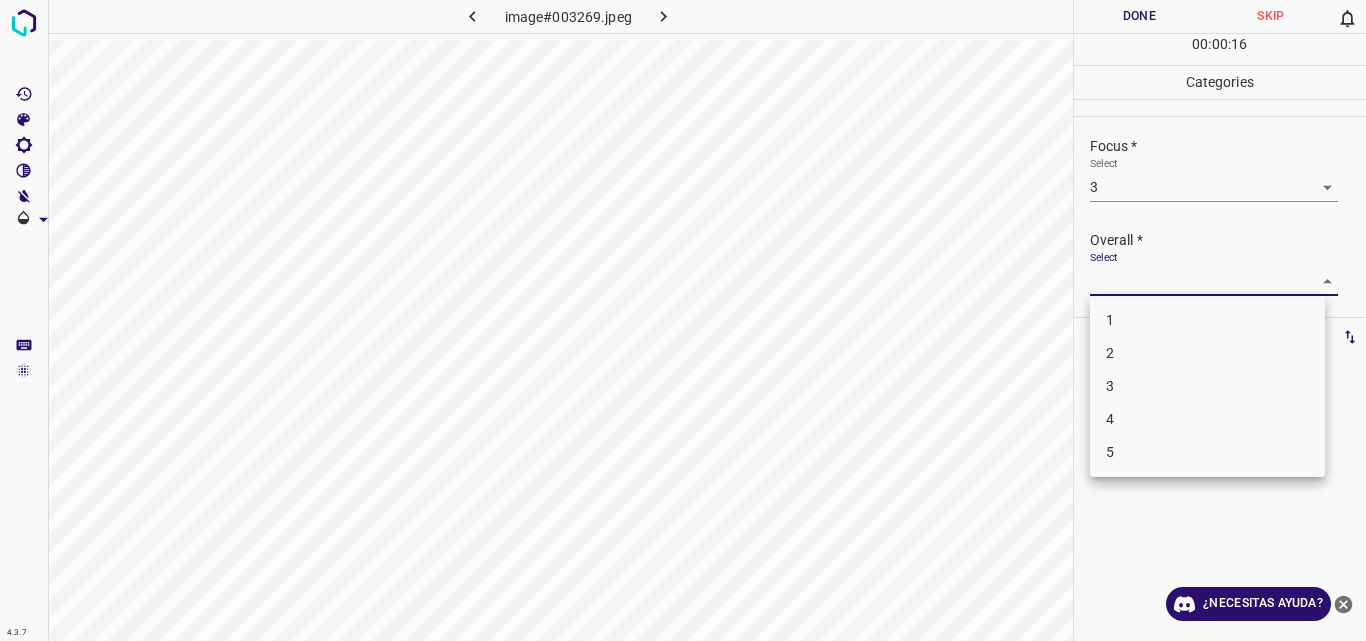 click on "4.3.7 image#003269.jpeg Done Skip 0 00   : 00   : 16   Categories Lighting *  Select 2 2 Focus *  Select 3 3 Overall *  Select ​ Labels   0 Categories 1 Lighting 2 Focus 3 Overall Tools Space Change between modes (Draw & Edit) I Auto labeling R Restore zoom M Zoom in N Zoom out Delete Delete selecte label Filters Z Restore filters X Saturation filter C Brightness filter V Contrast filter B Gray scale filter General O Download ¿Necesitas ayuda? Original text Rate this translation Your feedback will be used to help improve Google Translate - Texto - Esconder - Borrar 1 2 3 4 5" at bounding box center [683, 320] 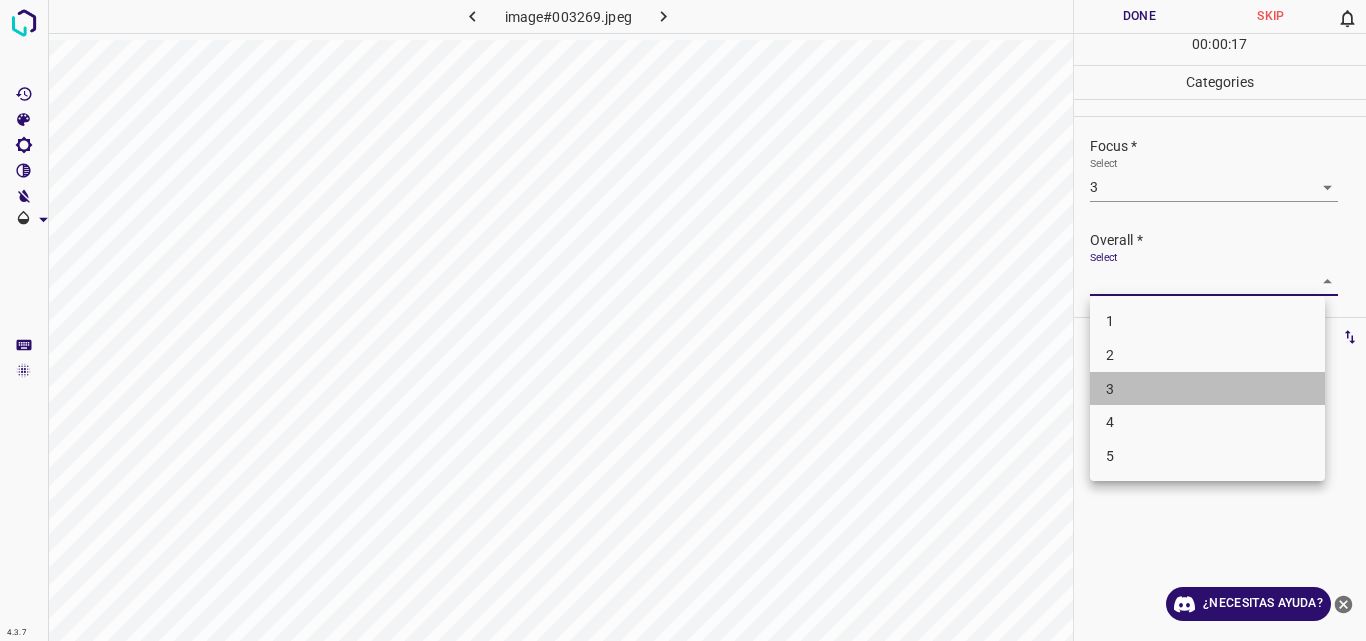 click on "3" at bounding box center (1207, 389) 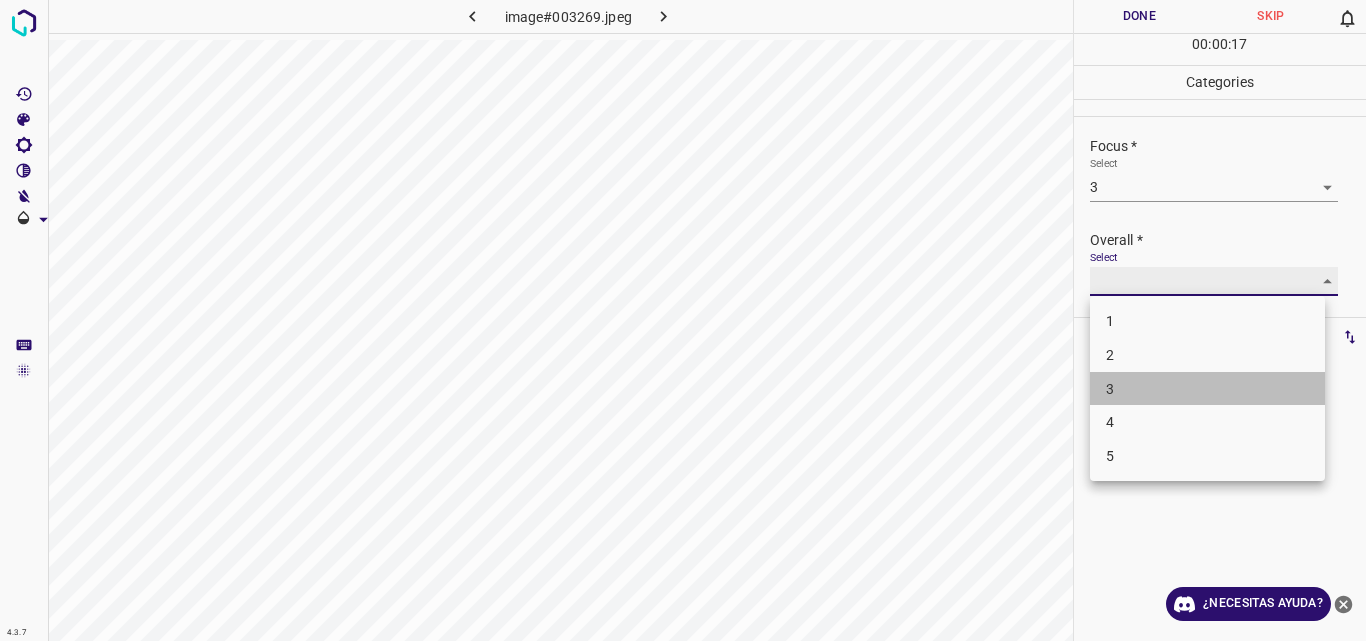 type on "3" 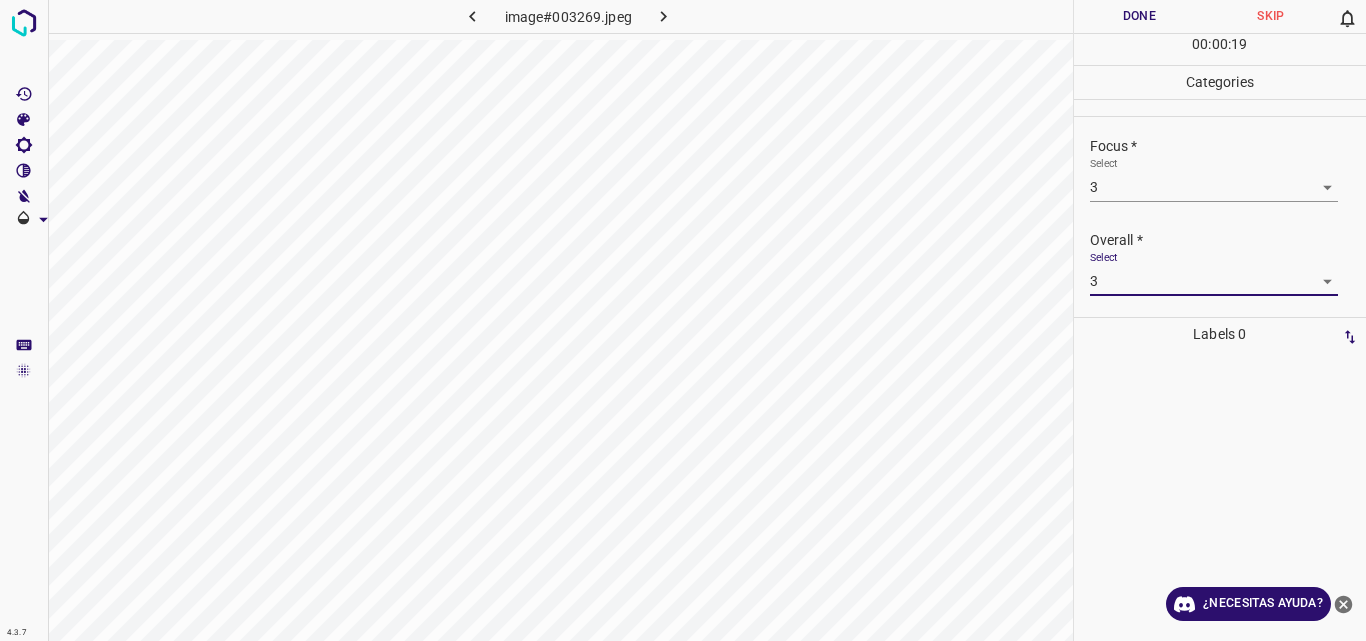 click on "Done" at bounding box center (1140, 16) 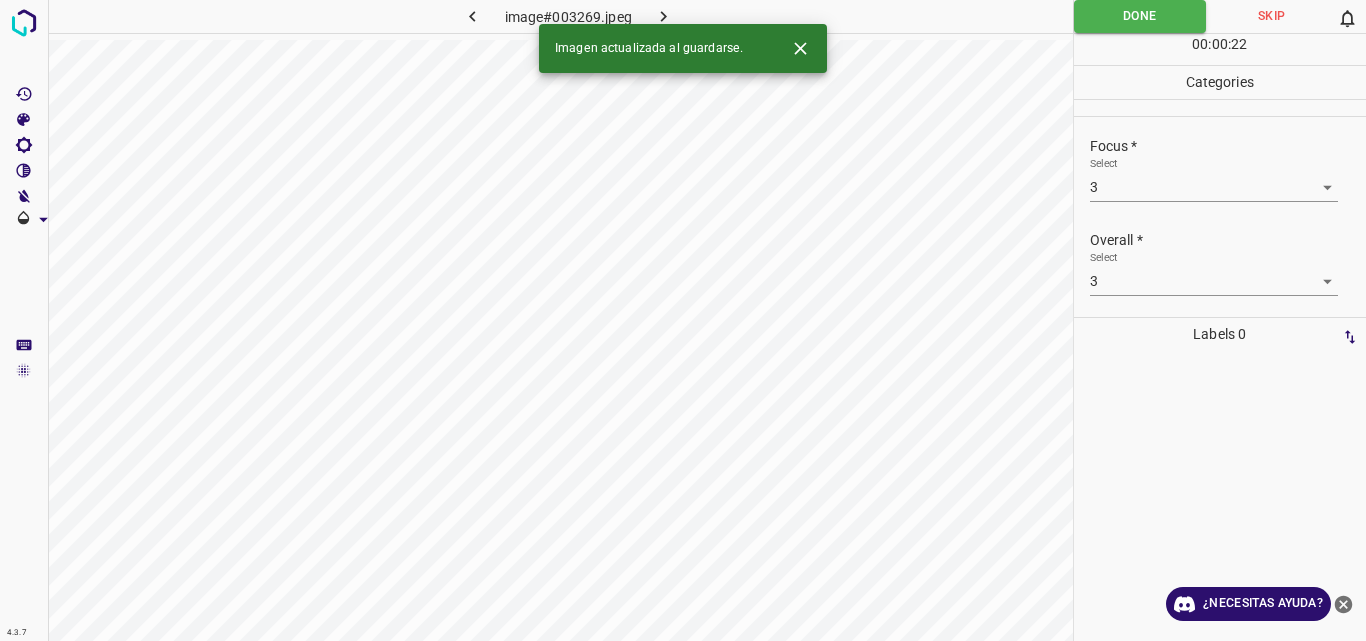 click 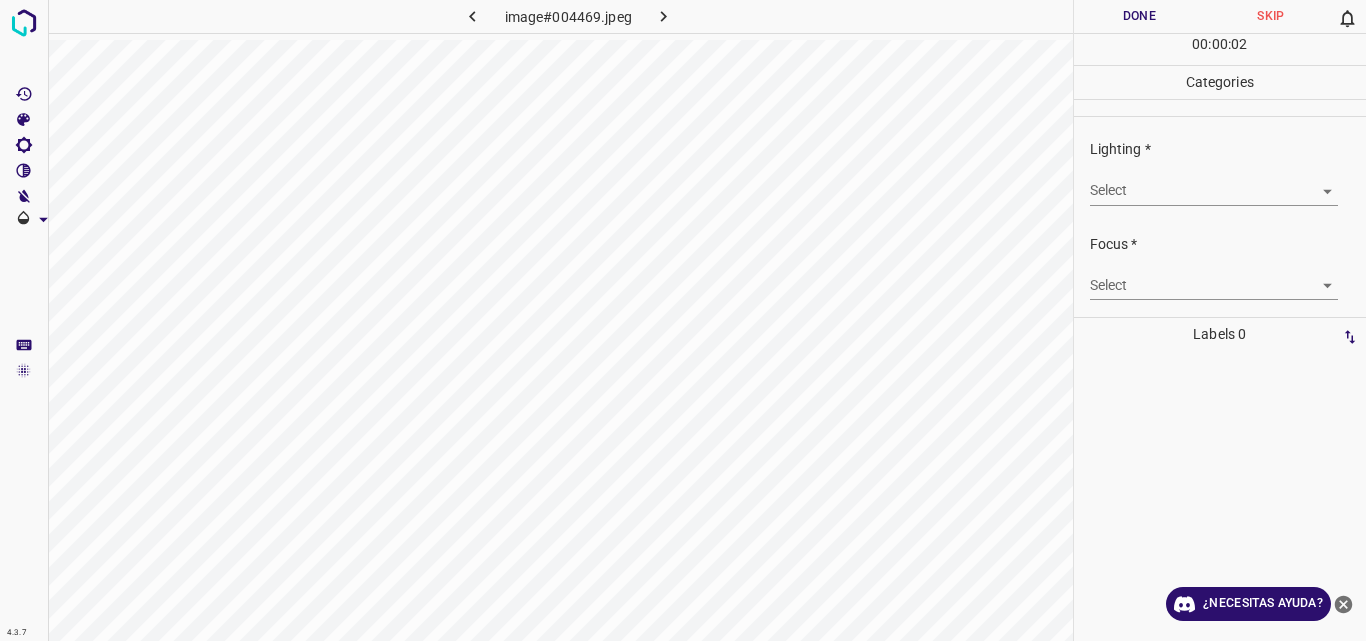 click on "4.3.7 image#004469.jpeg Done Skip 0 00   : 00   : 02   Categories Lighting *  Select ​ Focus *  Select ​ Overall *  Select ​ Labels   0 Categories 1 Lighting 2 Focus 3 Overall Tools Space Change between modes (Draw & Edit) I Auto labeling R Restore zoom M Zoom in N Zoom out Delete Delete selecte label Filters Z Restore filters X Saturation filter C Brightness filter V Contrast filter B Gray scale filter General O Download ¿Necesitas ayuda? Original text Rate this translation Your feedback will be used to help improve Google Translate - Texto - Esconder - Borrar" at bounding box center [683, 320] 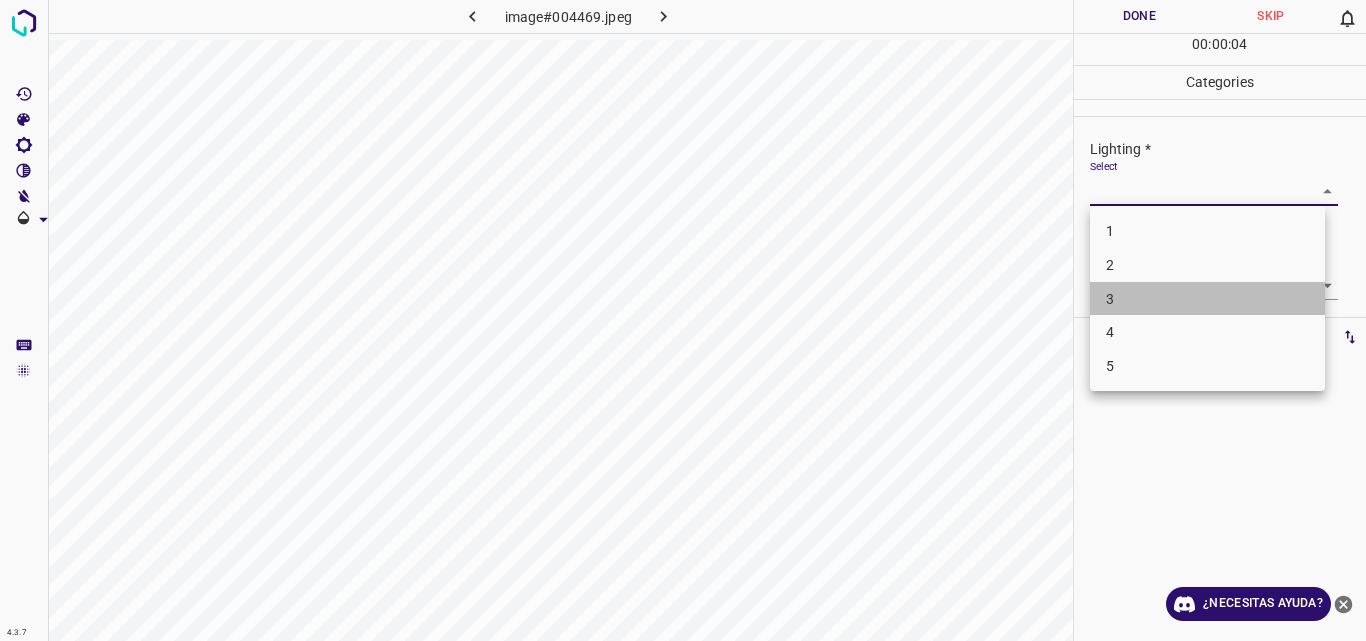 click on "3" at bounding box center (1207, 299) 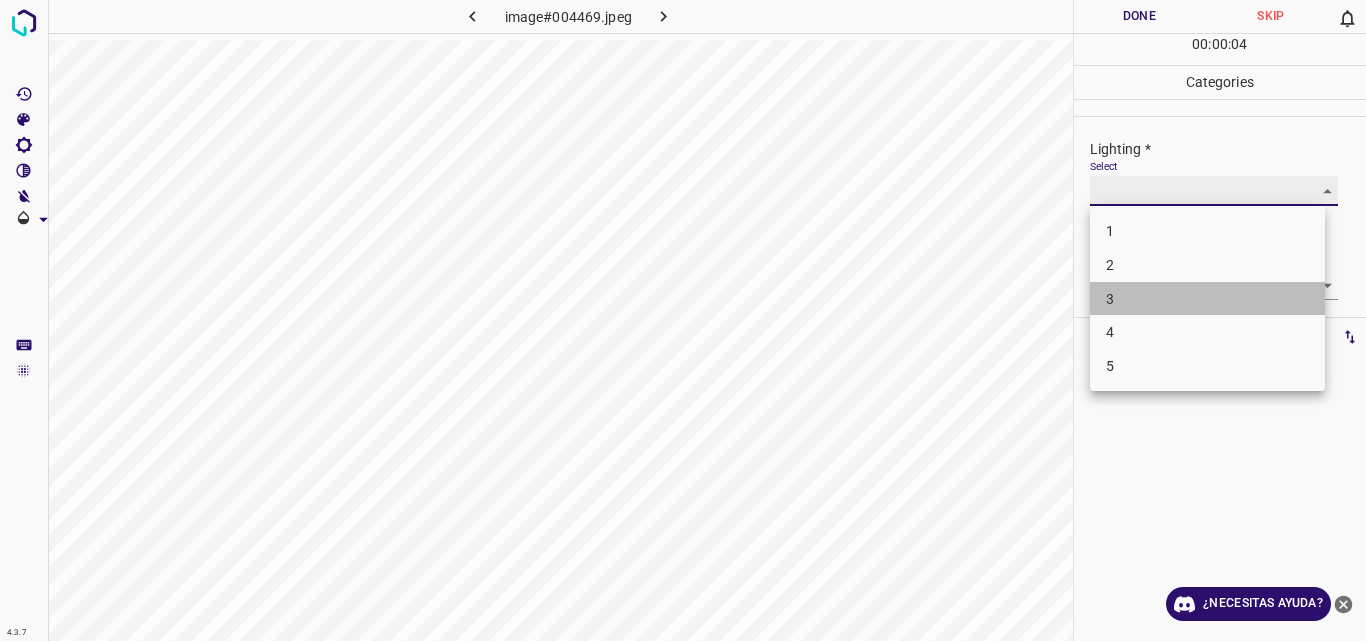 type on "3" 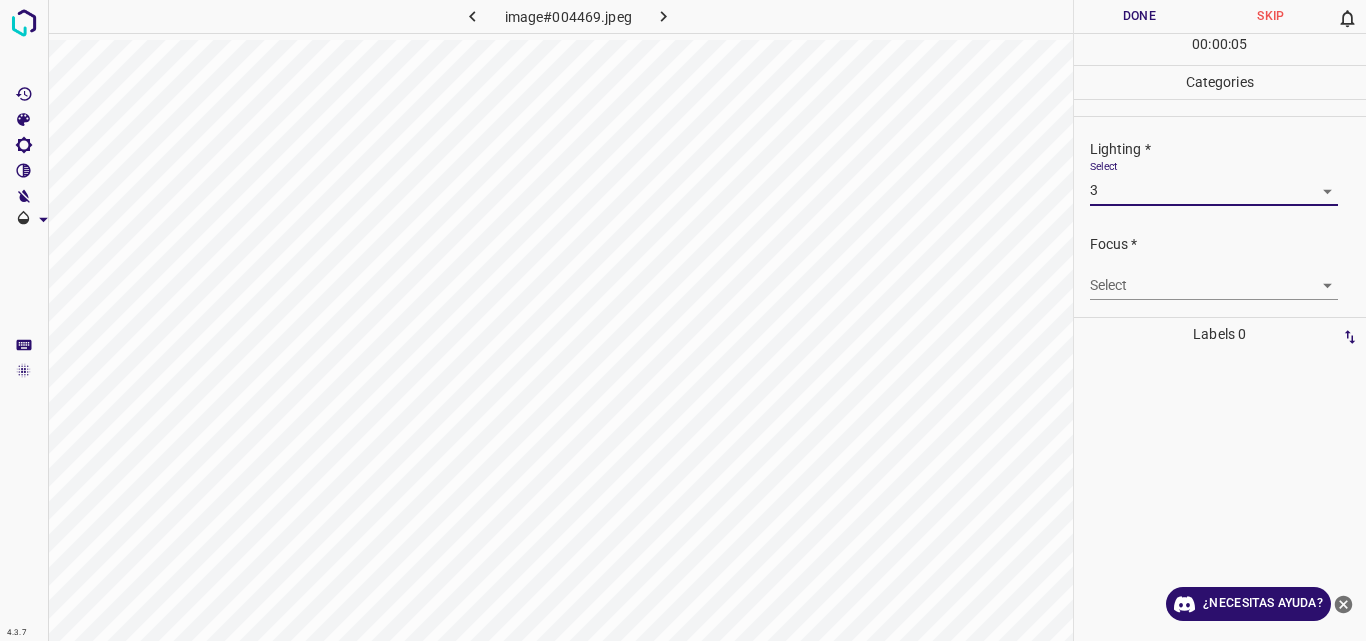 click on "4.3.7 image#004469.jpeg Done Skip 0 00   : 00   : 05   Categories Lighting *  Select 3 3 Focus *  Select ​ Overall *  Select ​ Labels   0 Categories 1 Lighting 2 Focus 3 Overall Tools Space Change between modes (Draw & Edit) I Auto labeling R Restore zoom M Zoom in N Zoom out Delete Delete selecte label Filters Z Restore filters X Saturation filter C Brightness filter V Contrast filter B Gray scale filter General O Download ¿Necesitas ayuda? Original text Rate this translation Your feedback will be used to help improve Google Translate - Texto - Esconder - Borrar" at bounding box center (683, 320) 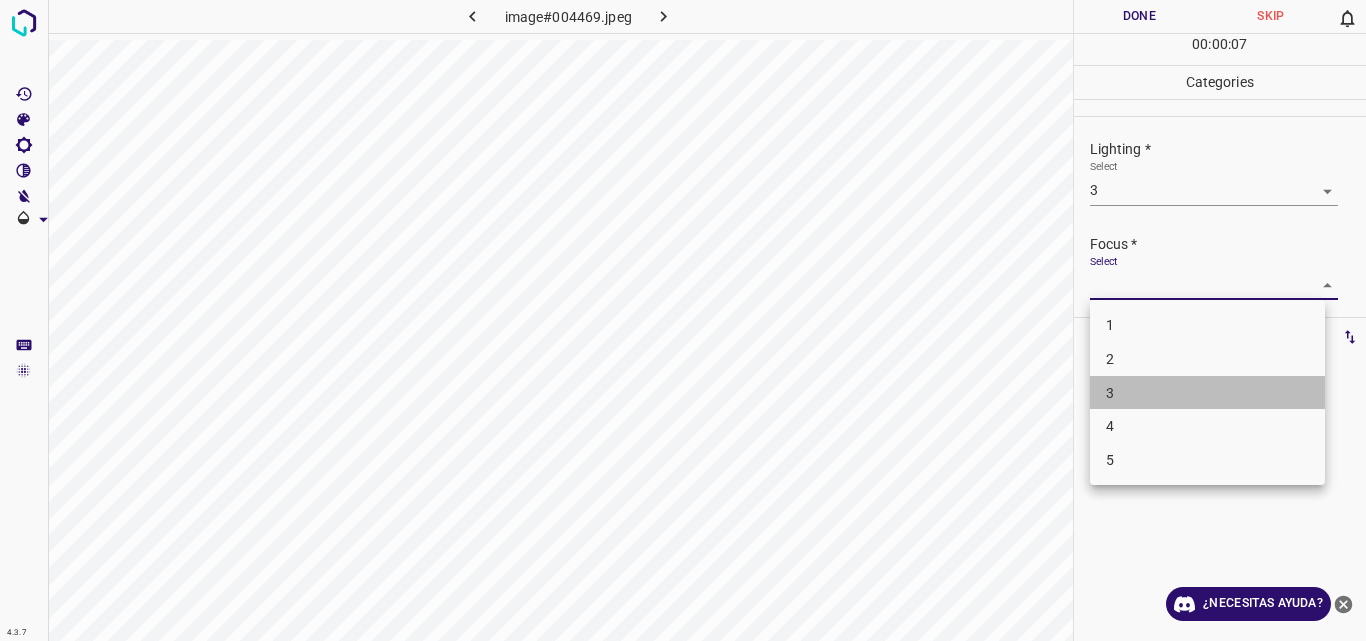 click on "3" at bounding box center [1207, 393] 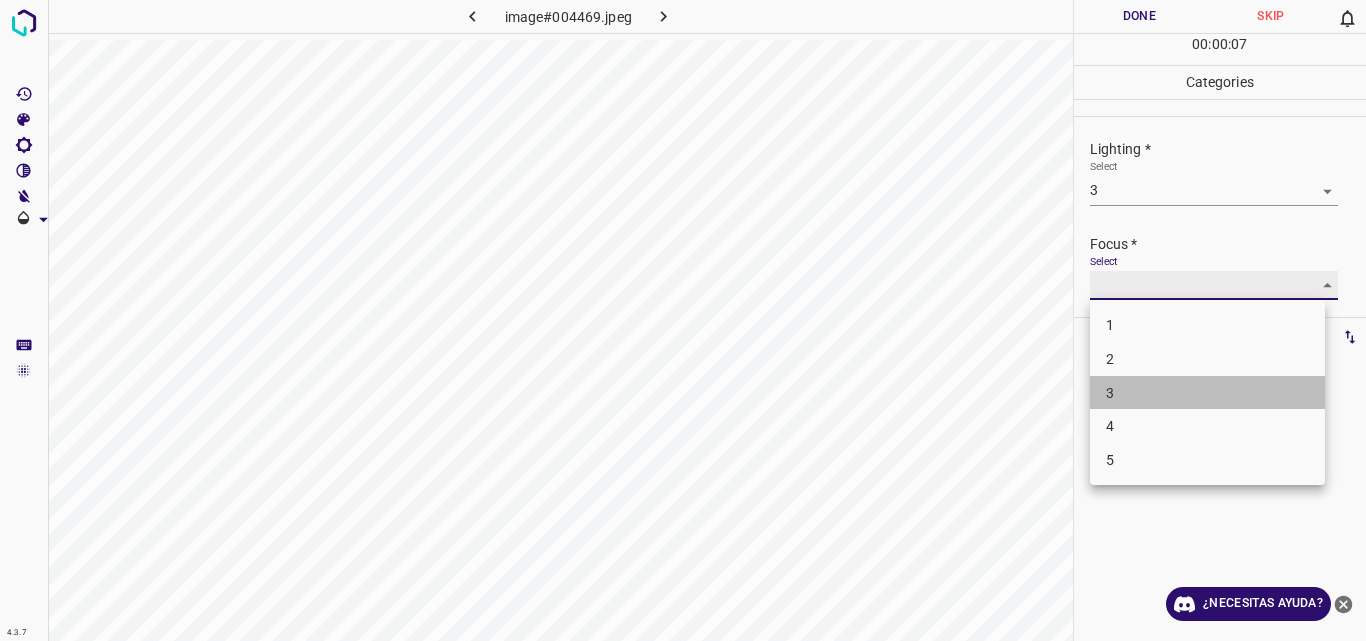 type on "3" 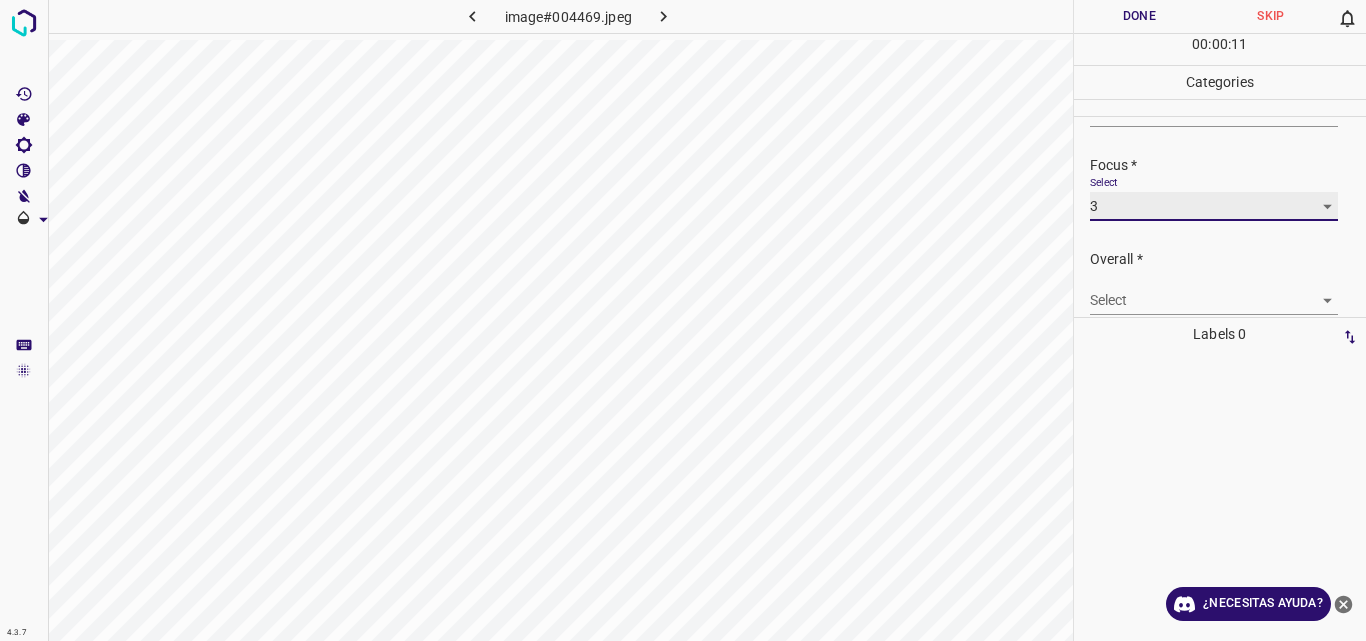 scroll, scrollTop: 98, scrollLeft: 0, axis: vertical 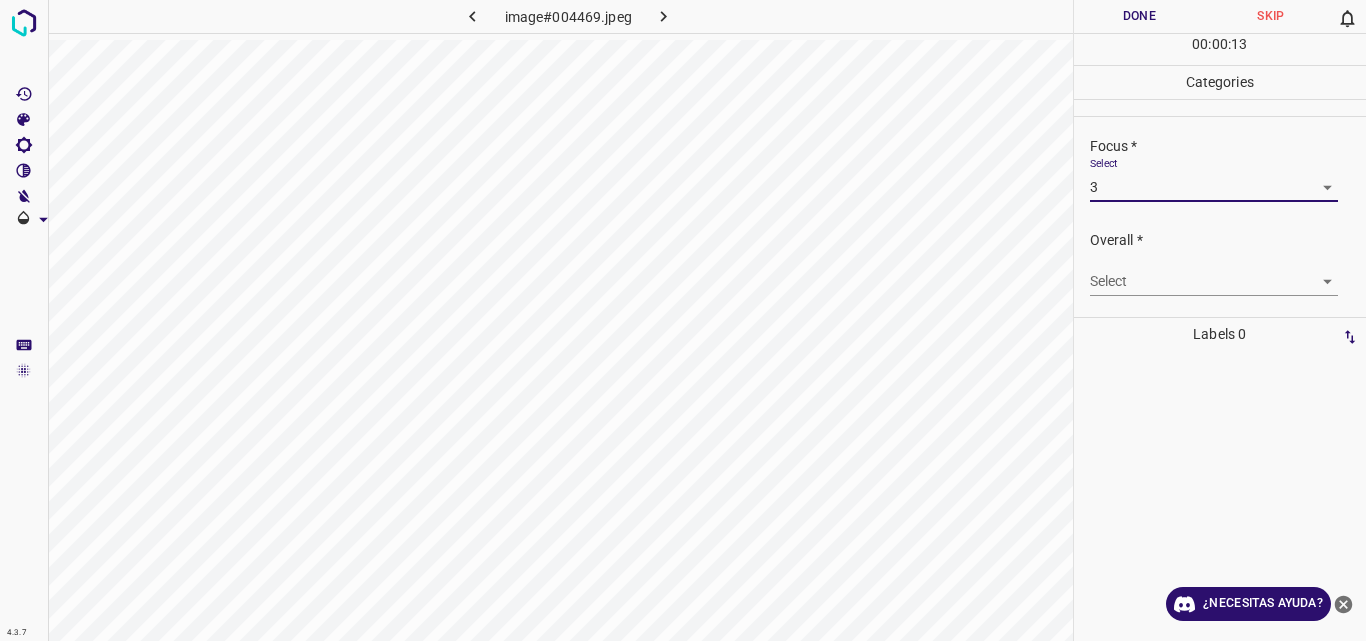 click on "4.3.7 image#004469.jpeg Done Skip 0 00   : 00   : 13   Categories Lighting *  Select 3 3 Focus *  Select 3 3 Overall *  Select ​ Labels   0 Categories 1 Lighting 2 Focus 3 Overall Tools Space Change between modes (Draw & Edit) I Auto labeling R Restore zoom M Zoom in N Zoom out Delete Delete selecte label Filters Z Restore filters X Saturation filter C Brightness filter V Contrast filter B Gray scale filter General O Download ¿Necesitas ayuda? Original text Rate this translation Your feedback will be used to help improve Google Translate - Texto - Esconder - Borrar" at bounding box center (683, 320) 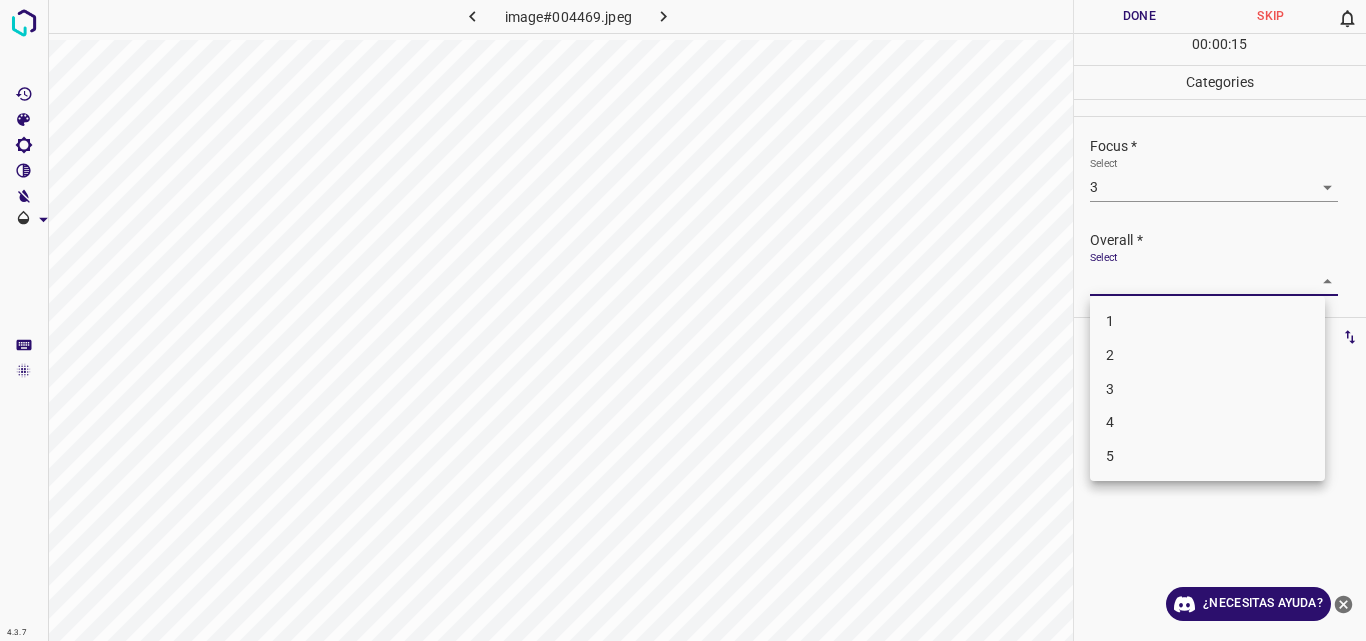 click on "3" at bounding box center (1207, 389) 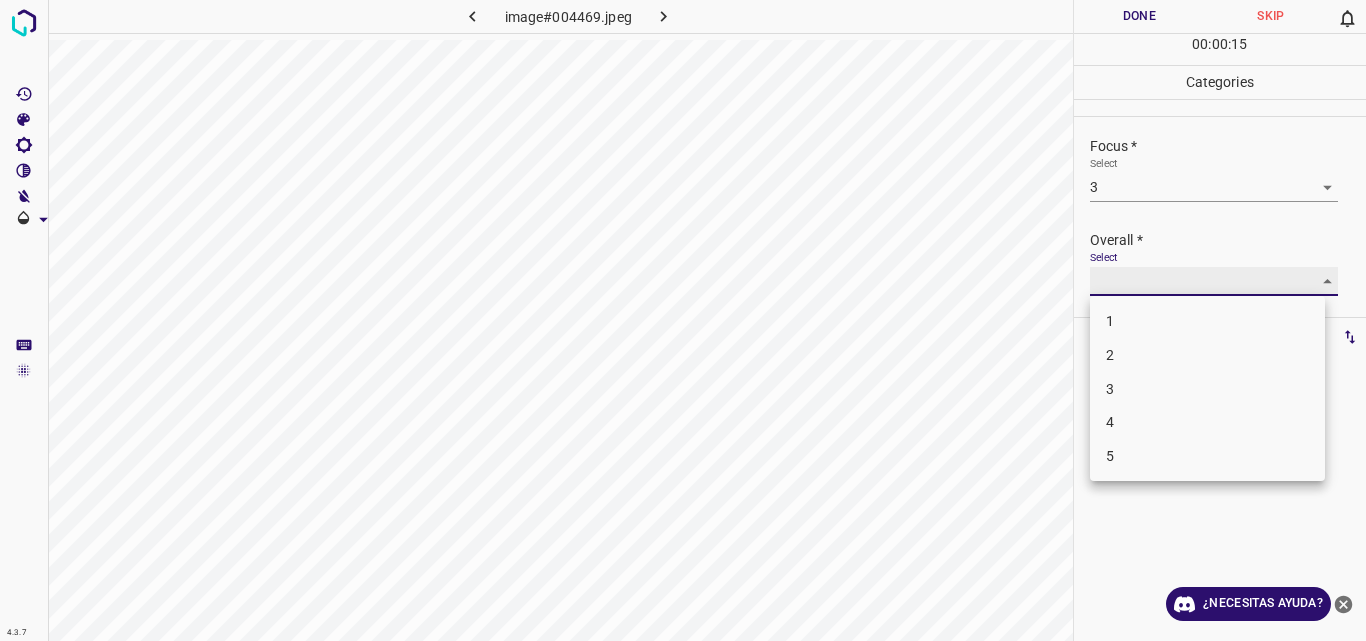 type on "3" 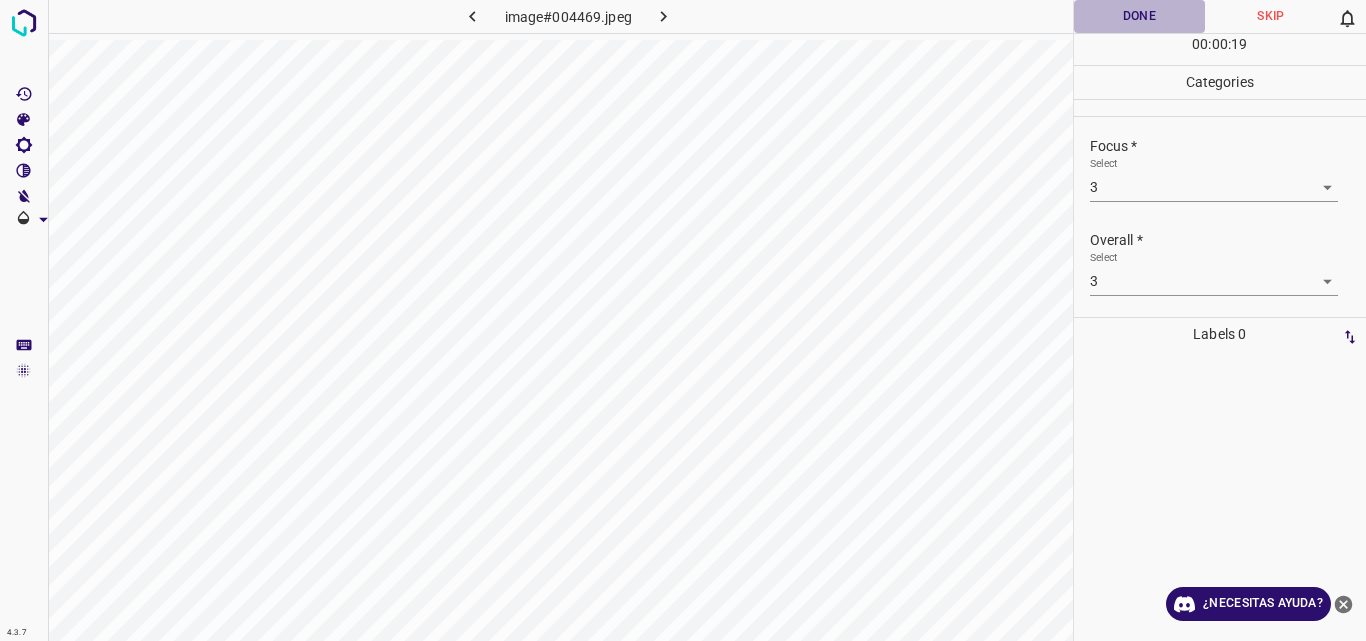 click on "Done" at bounding box center [1140, 16] 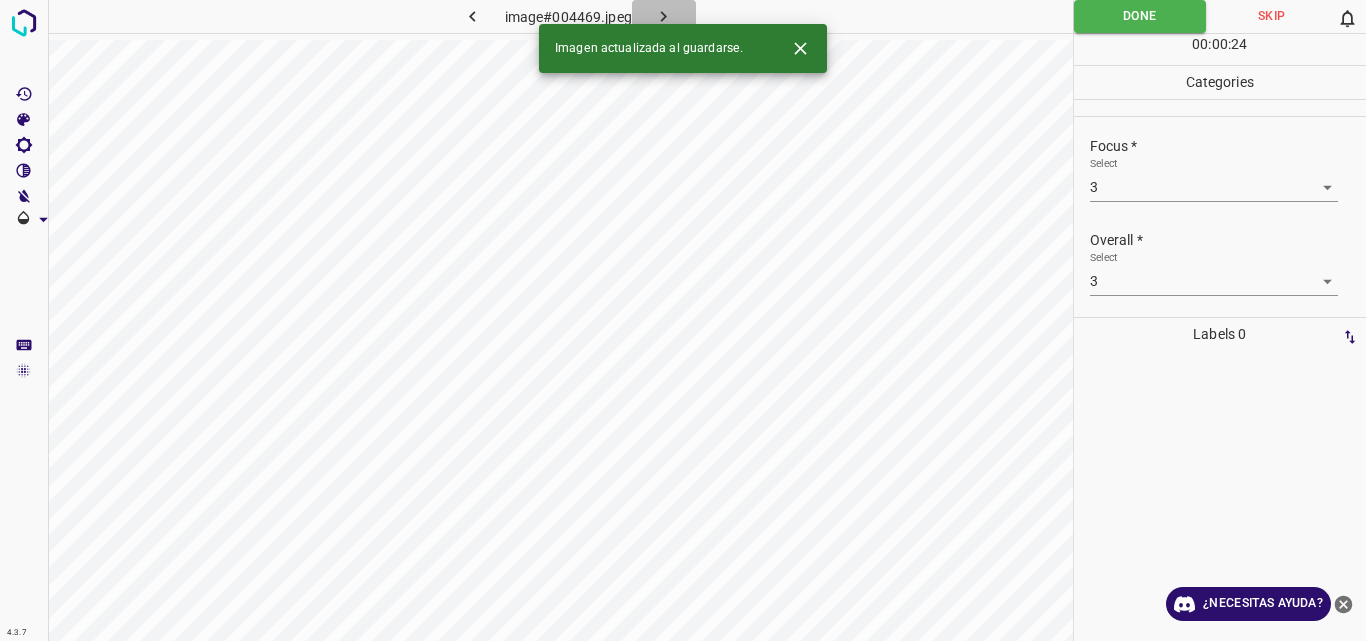 click 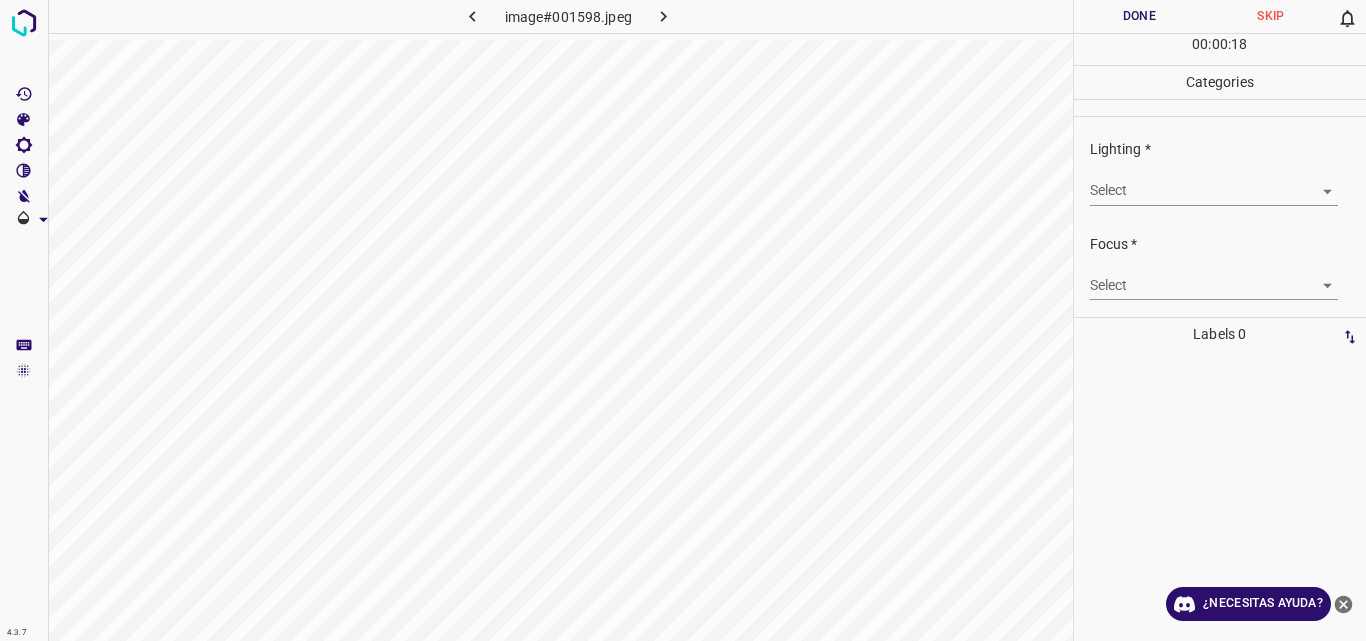 click on "4.3.7 image#001598.jpeg Done Skip 0 00   : 00   : 18   Categories Lighting *  Select ​ Focus *  Select ​ Overall *  Select ​ Labels   0 Categories 1 Lighting 2 Focus 3 Overall Tools Space Change between modes (Draw & Edit) I Auto labeling R Restore zoom M Zoom in N Zoom out Delete Delete selecte label Filters Z Restore filters X Saturation filter C Brightness filter V Contrast filter B Gray scale filter General O Download ¿Necesitas ayuda? Original text Rate this translation Your feedback will be used to help improve Google Translate - Texto - Esconder - Borrar" at bounding box center [683, 320] 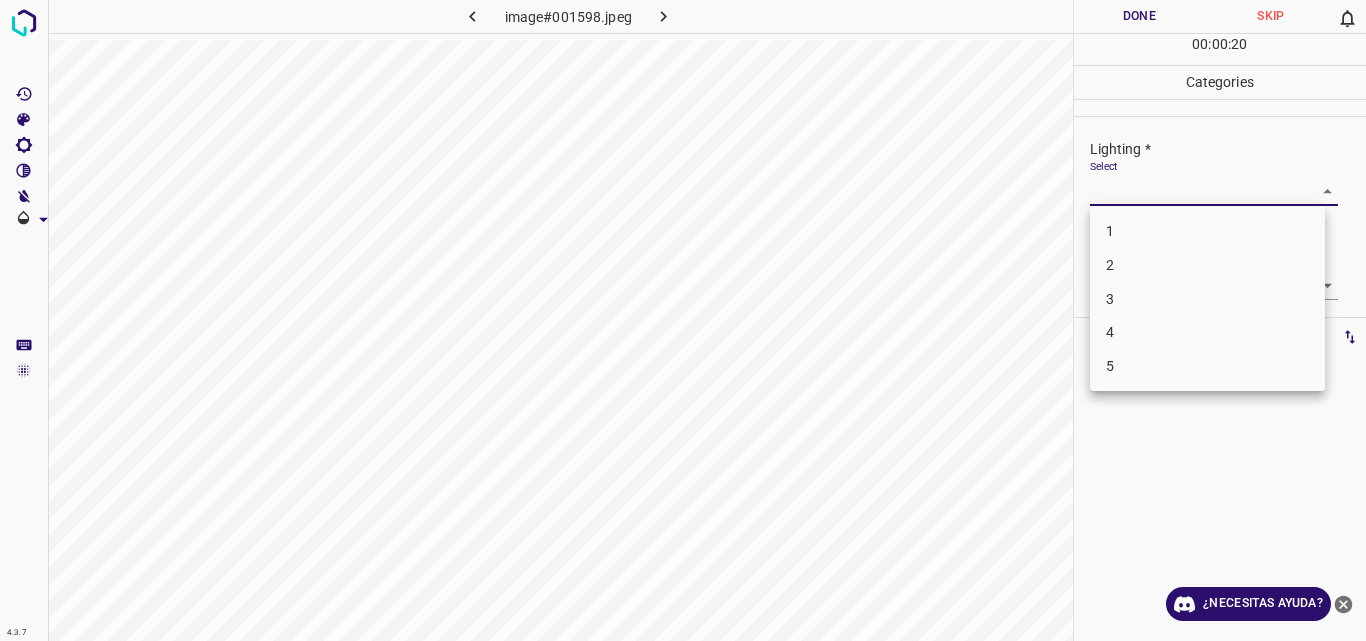 click on "3" at bounding box center (1207, 299) 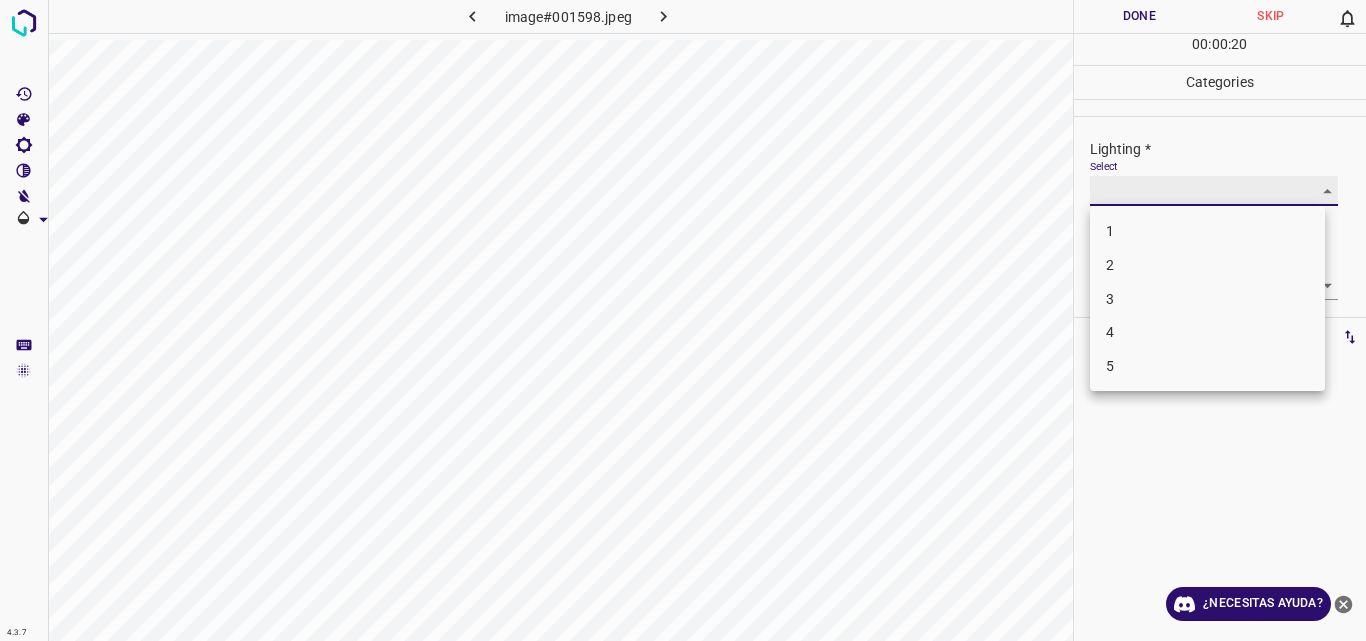 type on "3" 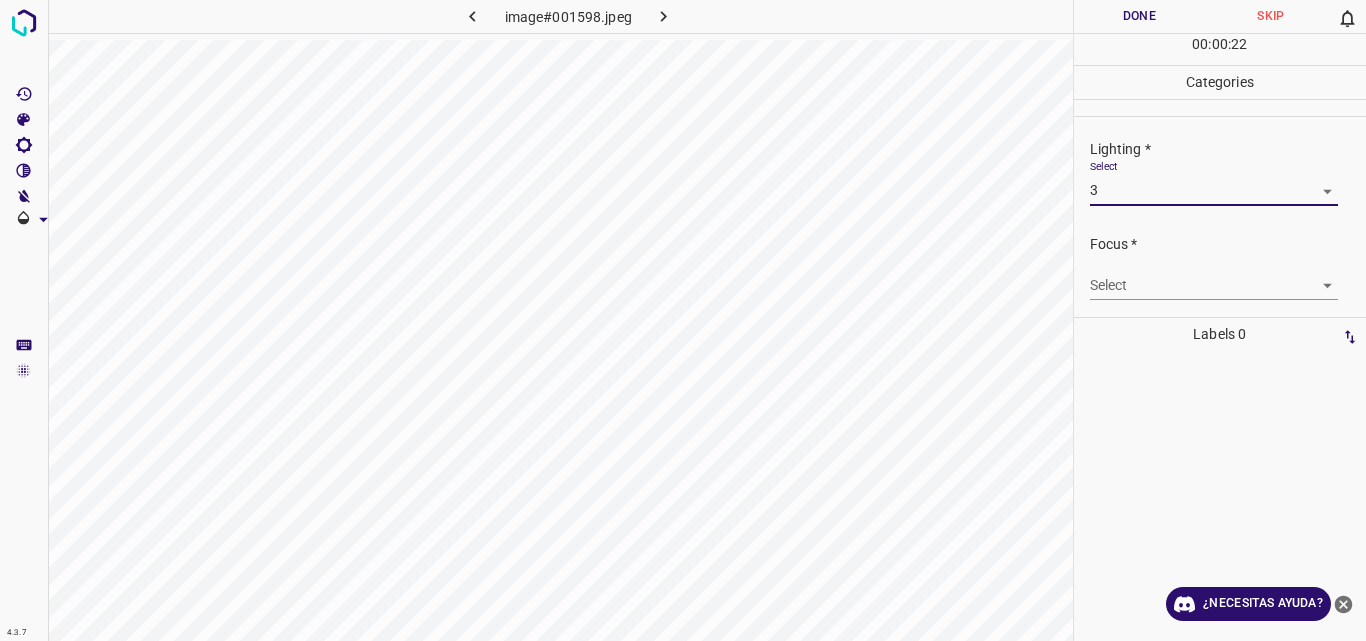 click on "4.3.7 image#001598.jpeg Done Skip 0 00   : 00   : 22   Categories Lighting *  Select 3 3 Focus *  Select ​ Overall *  Select ​ Labels   0 Categories 1 Lighting 2 Focus 3 Overall Tools Space Change between modes (Draw & Edit) I Auto labeling R Restore zoom M Zoom in N Zoom out Delete Delete selecte label Filters Z Restore filters X Saturation filter C Brightness filter V Contrast filter B Gray scale filter General O Download ¿Necesitas ayuda? Original text Rate this translation Your feedback will be used to help improve Google Translate - Texto - Esconder - Borrar" at bounding box center (683, 320) 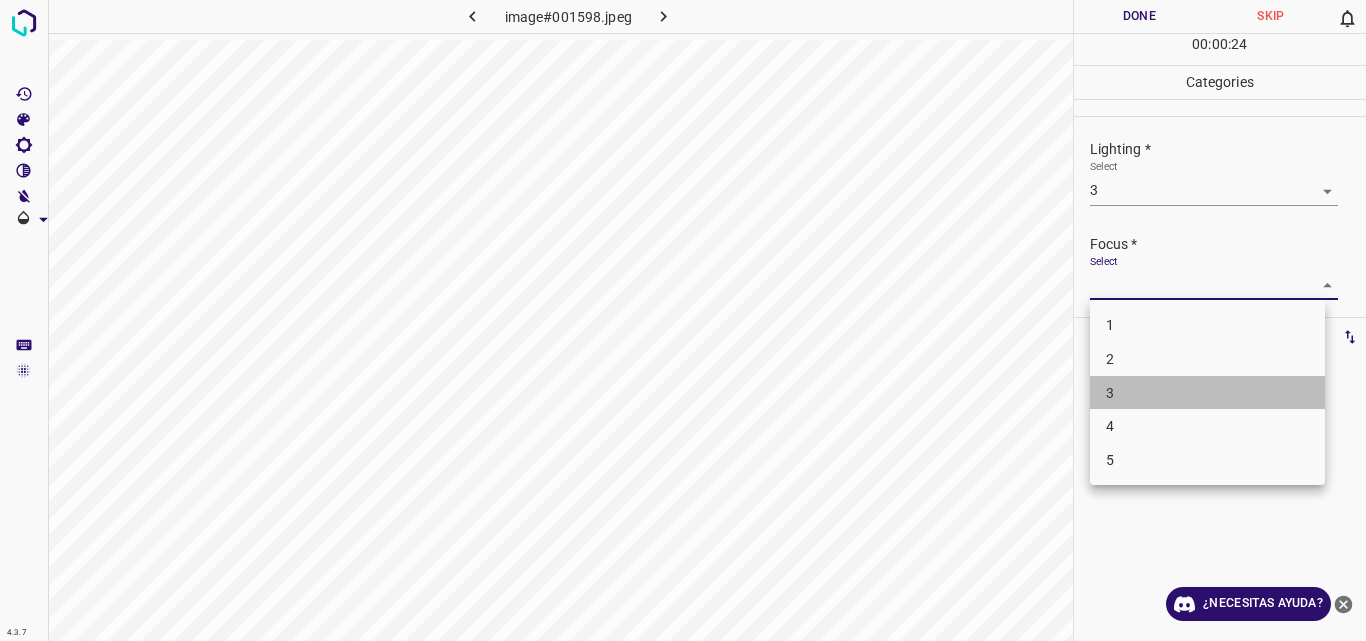 click on "3" at bounding box center [1207, 393] 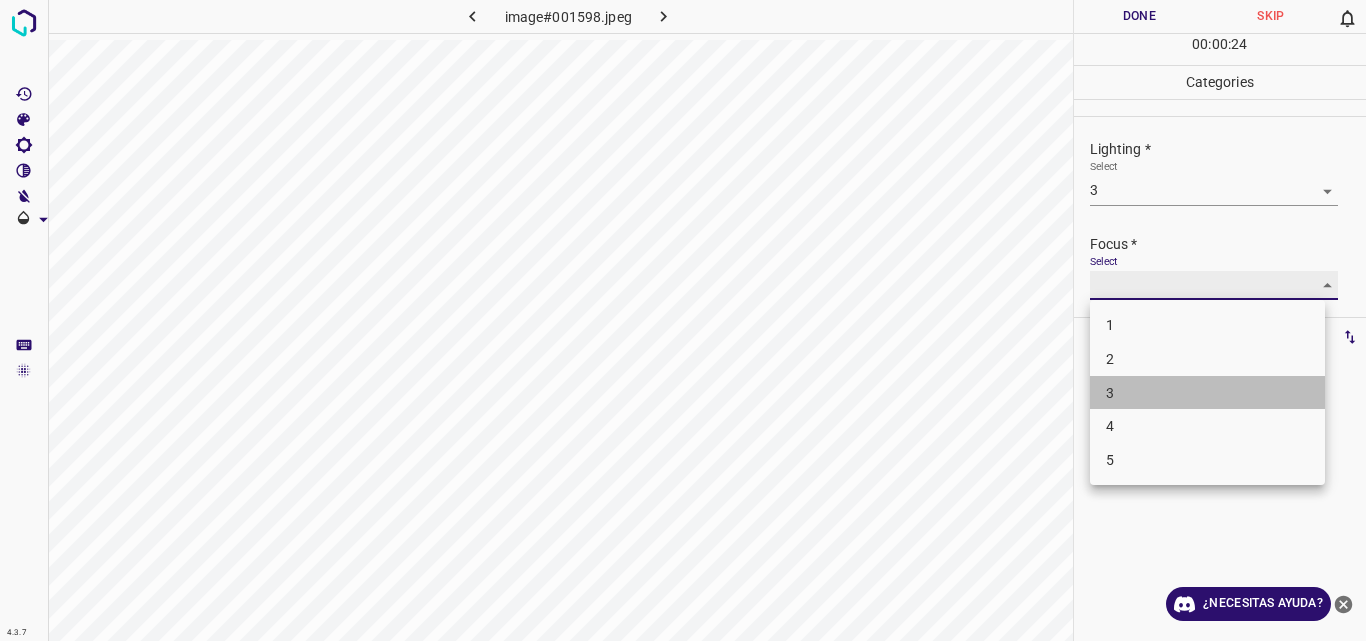 type on "3" 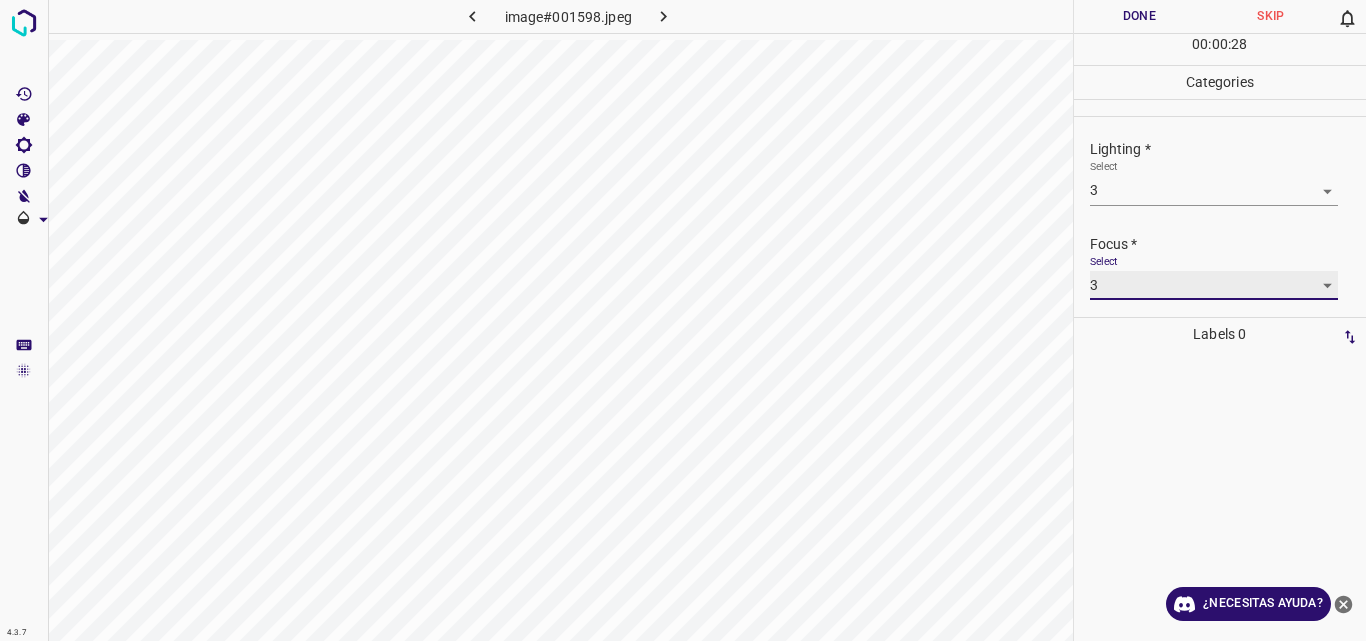 scroll, scrollTop: 98, scrollLeft: 0, axis: vertical 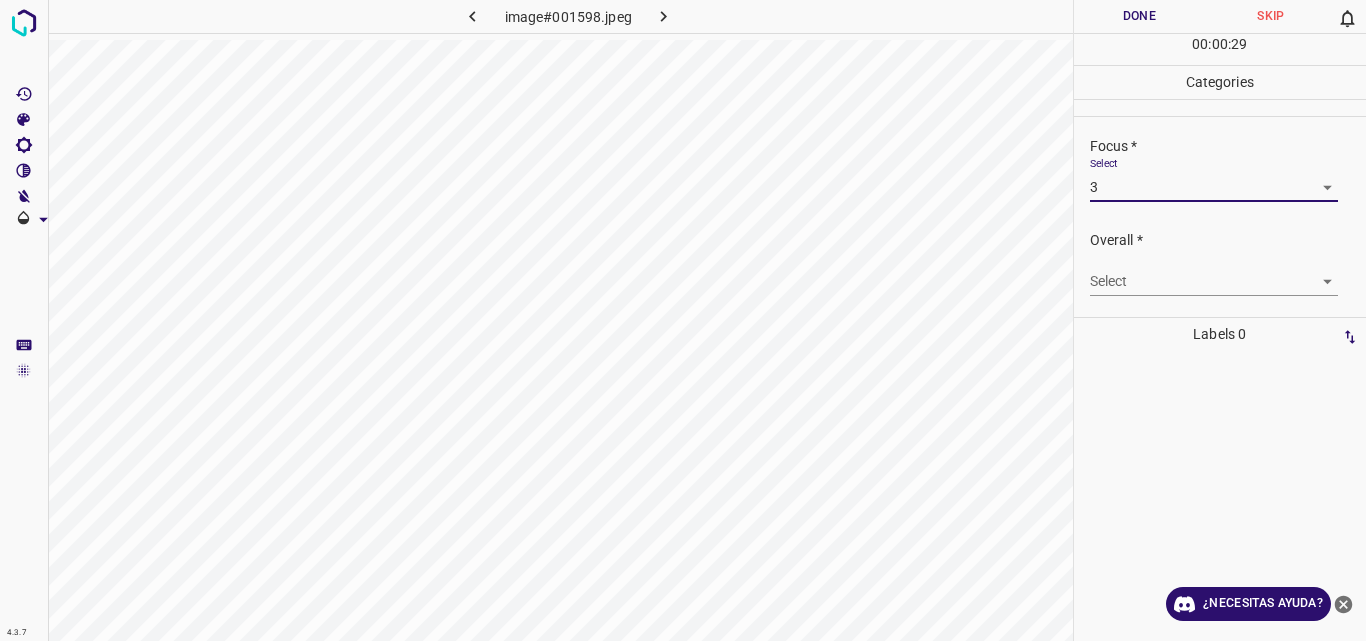 click on "4.3.7 image#001598.jpeg Done Skip 0 00   : 00   : 29   Categories Lighting *  Select 3 3 Focus *  Select 3 3 Overall *  Select ​ Labels   0 Categories 1 Lighting 2 Focus 3 Overall Tools Space Change between modes (Draw & Edit) I Auto labeling R Restore zoom M Zoom in N Zoom out Delete Delete selecte label Filters Z Restore filters X Saturation filter C Brightness filter V Contrast filter B Gray scale filter General O Download ¿Necesitas ayuda? Original text Rate this translation Your feedback will be used to help improve Google Translate - Texto - Esconder - Borrar" at bounding box center (683, 320) 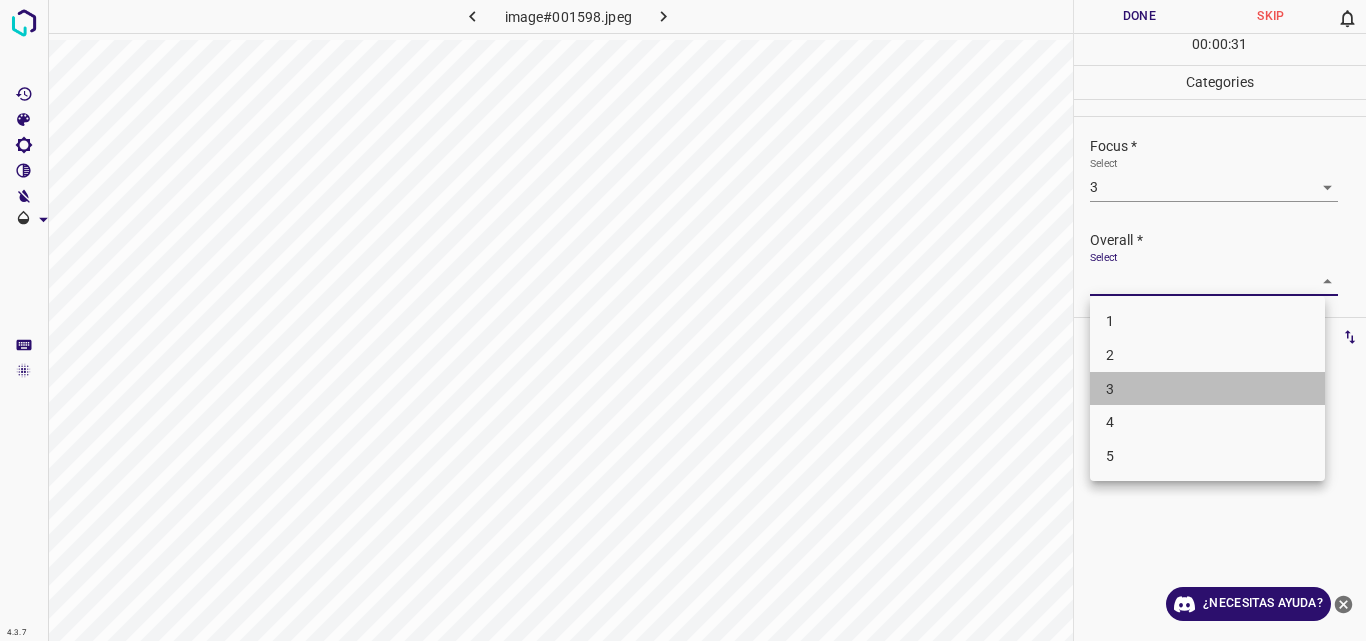 click on "3" at bounding box center (1207, 389) 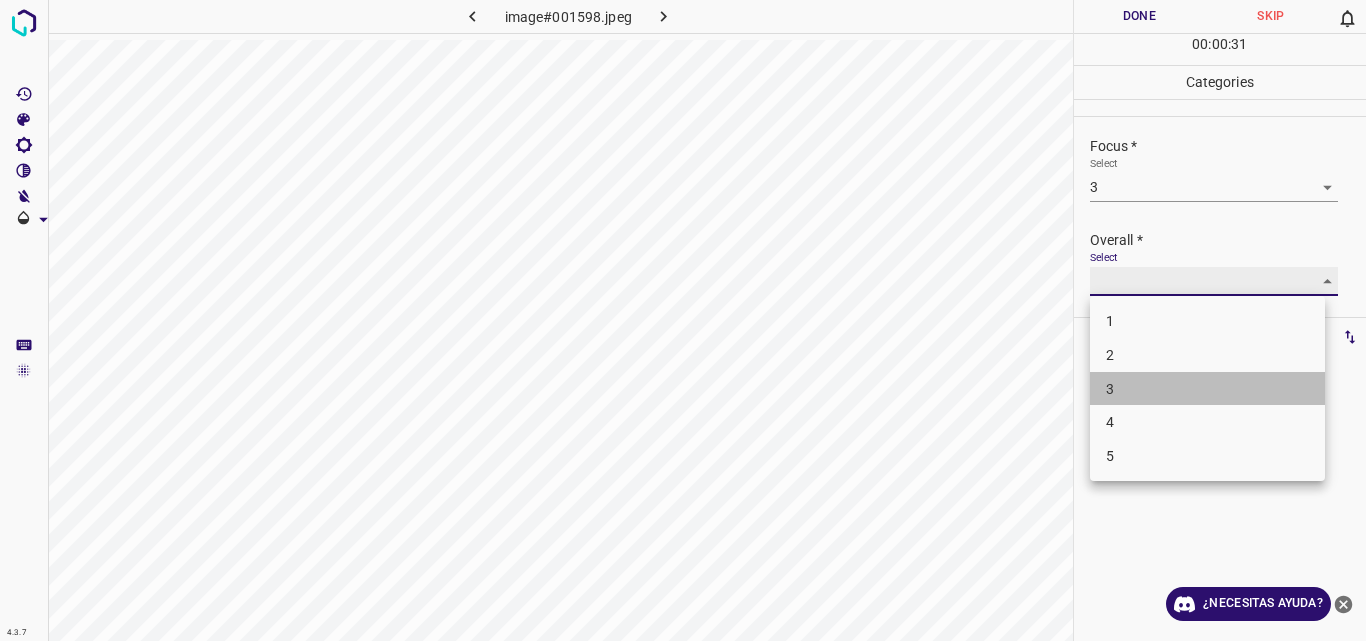 type on "3" 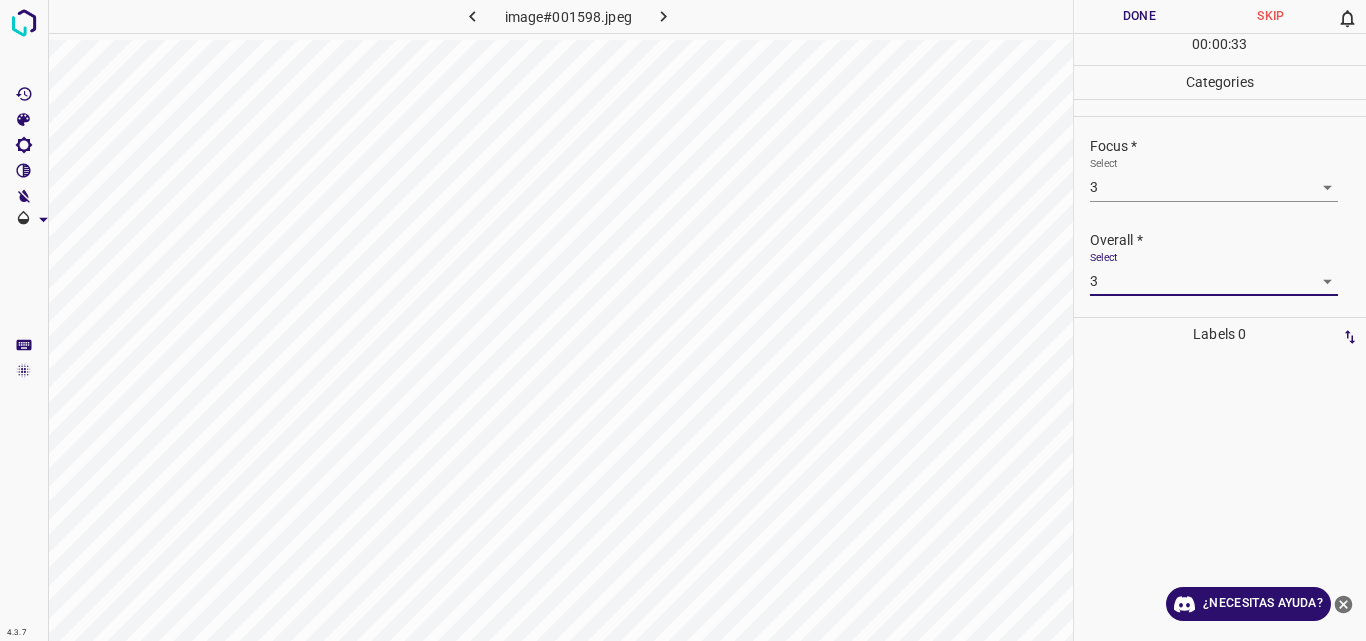 click on "Done" at bounding box center (1140, 16) 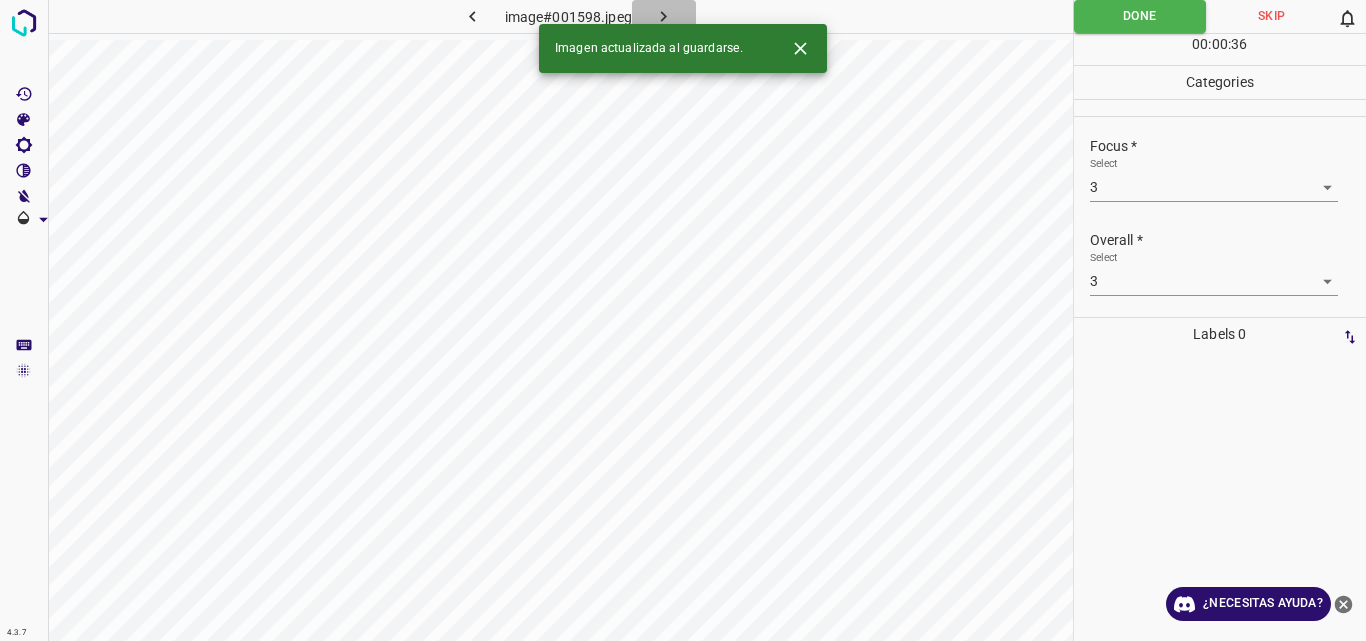 click 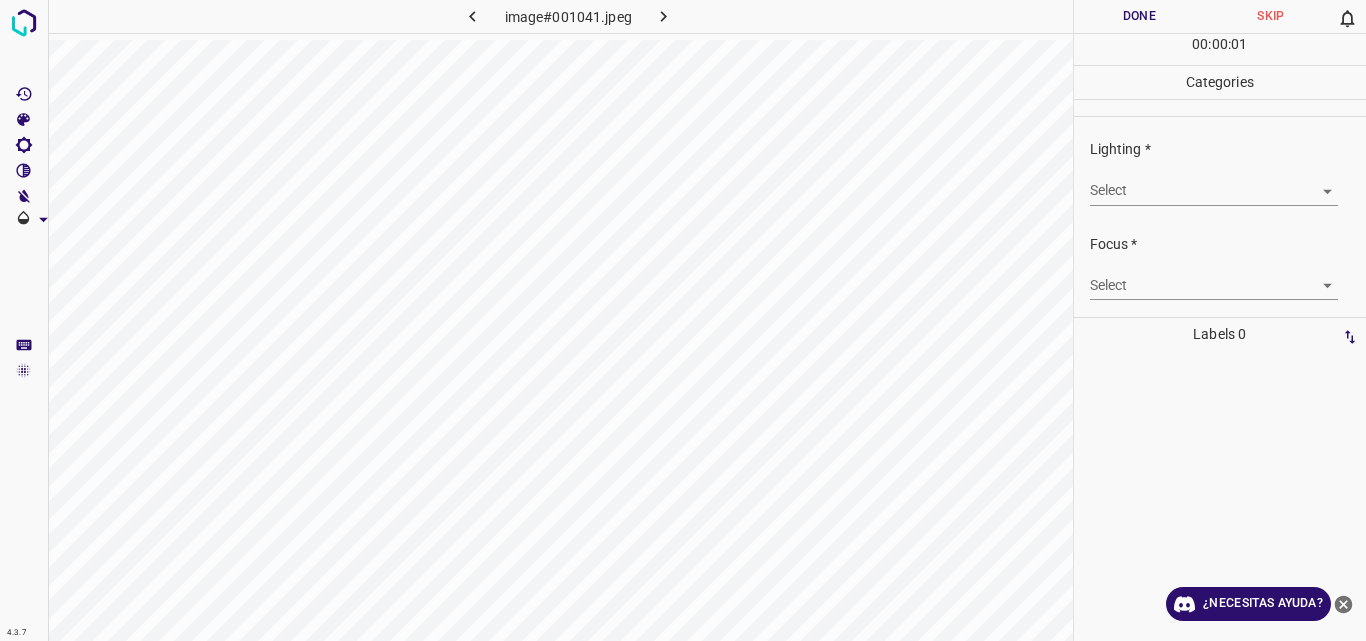 click on "4.3.7 image#001041.jpeg Done Skip 0 00   : 00   : 01   Categories Lighting *  Select ​ Focus *  Select ​ Overall *  Select ​ Labels   0 Categories 1 Lighting 2 Focus 3 Overall Tools Space Change between modes (Draw & Edit) I Auto labeling R Restore zoom M Zoom in N Zoom out Delete Delete selecte label Filters Z Restore filters X Saturation filter C Brightness filter V Contrast filter B Gray scale filter General O Download ¿Necesitas ayuda? Original text Rate this translation Your feedback will be used to help improve Google Translate - Texto - Esconder - Borrar" at bounding box center (683, 320) 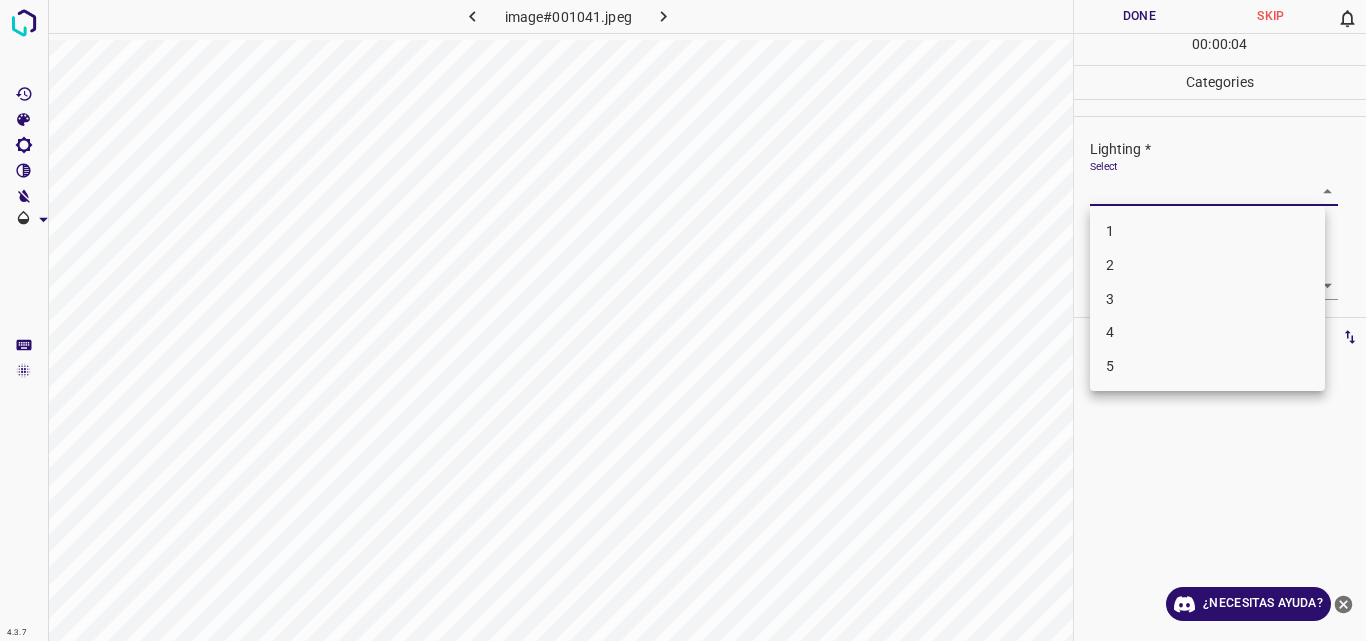 click on "3" at bounding box center (1207, 299) 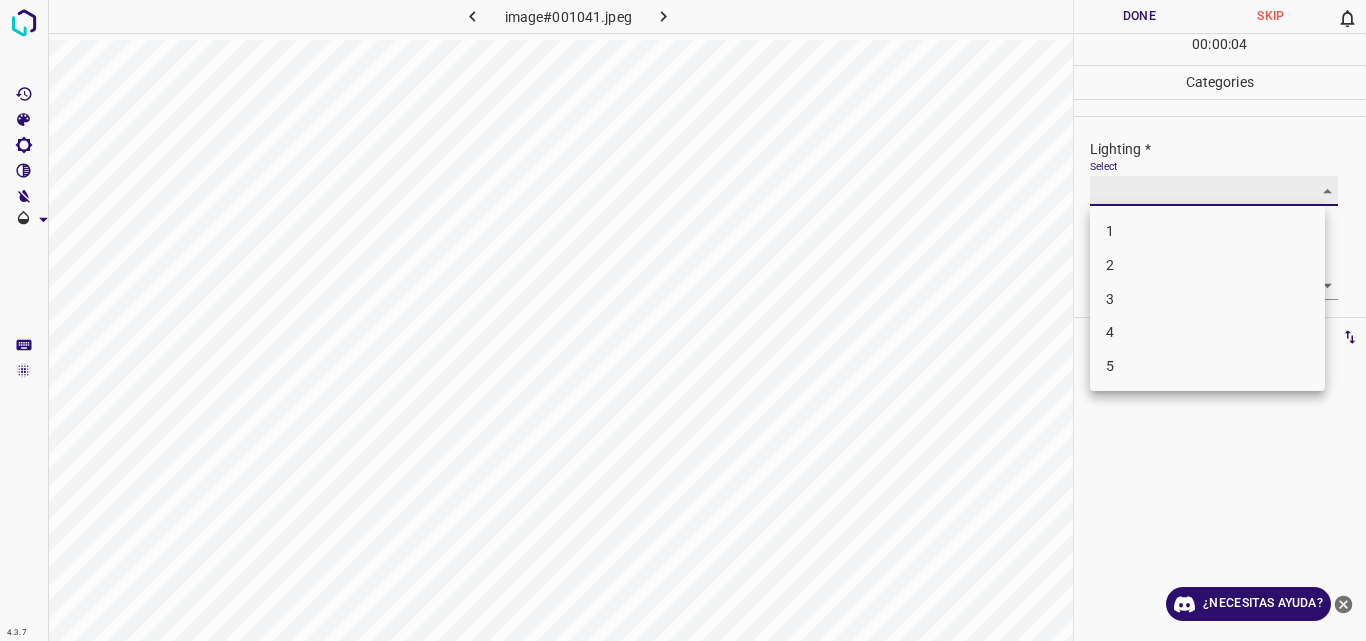 type on "3" 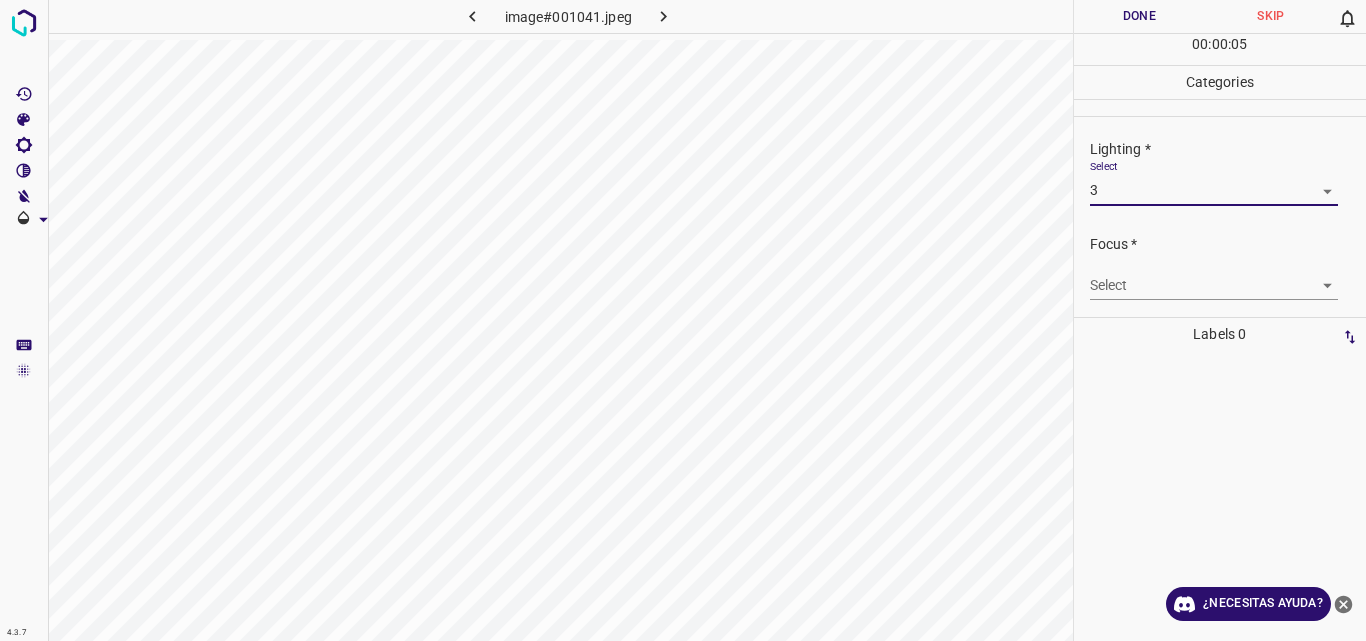 click on "4.3.7 image#001041.jpeg Done Skip 0 00   : 00   : 05   Categories Lighting *  Select 3 3 Focus *  Select ​ Overall *  Select ​ Labels   0 Categories 1 Lighting 2 Focus 3 Overall Tools Space Change between modes (Draw & Edit) I Auto labeling R Restore zoom M Zoom in N Zoom out Delete Delete selecte label Filters Z Restore filters X Saturation filter C Brightness filter V Contrast filter B Gray scale filter General O Download ¿Necesitas ayuda? Original text Rate this translation Your feedback will be used to help improve Google Translate - Texto - Esconder - Borrar" at bounding box center (683, 320) 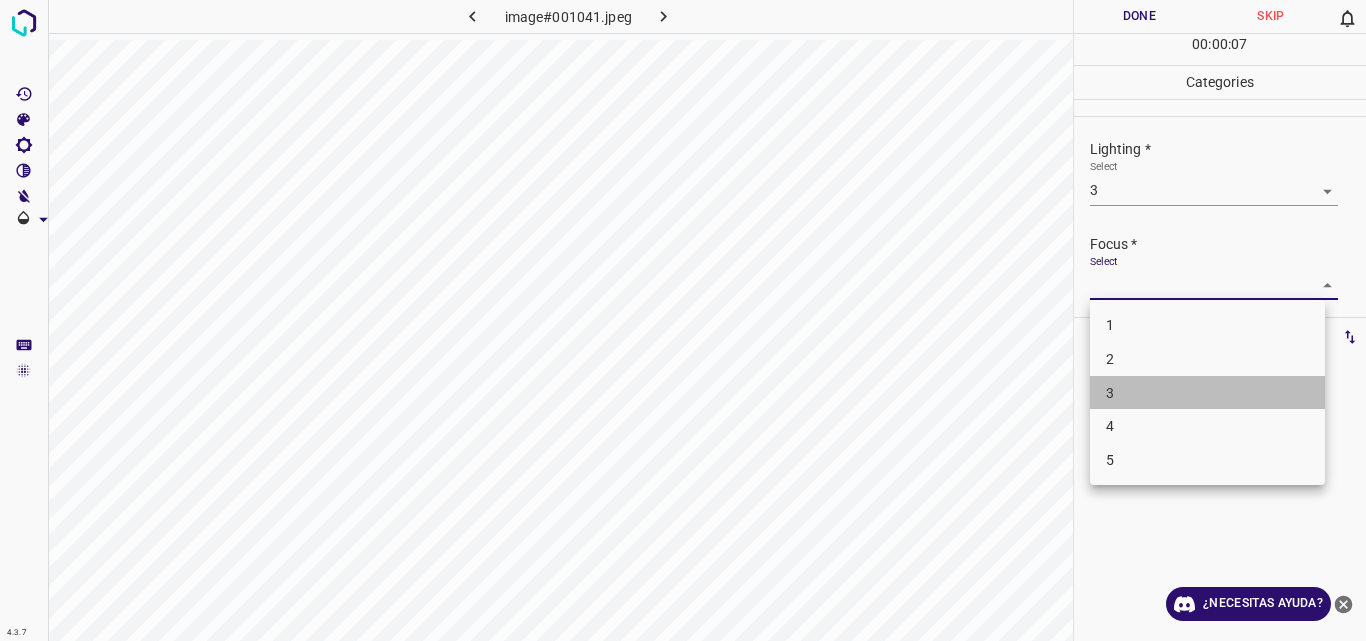 click on "3" at bounding box center (1207, 393) 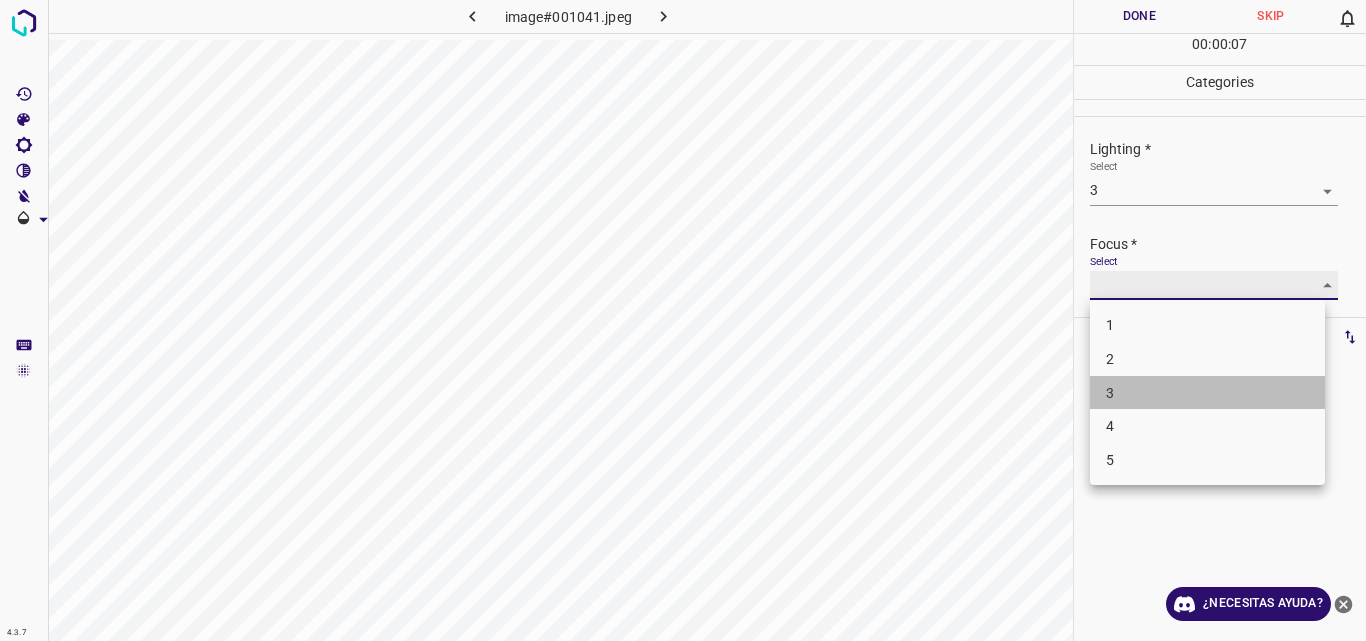 type on "3" 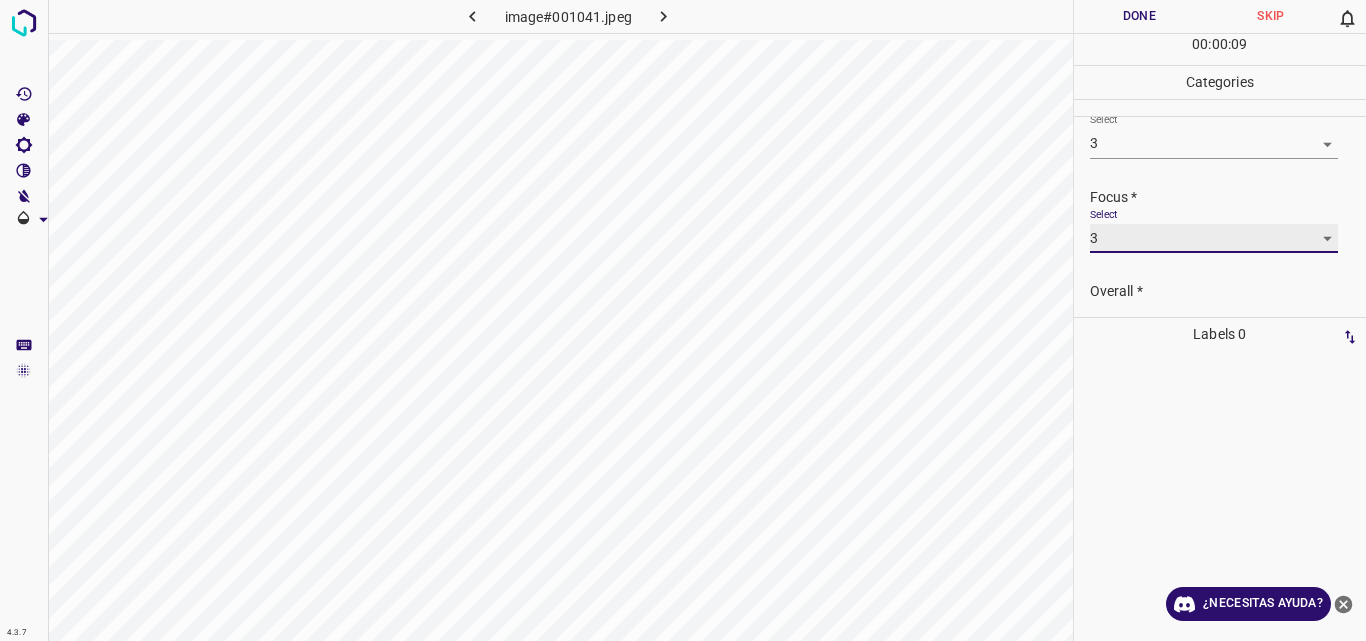 scroll, scrollTop: 98, scrollLeft: 0, axis: vertical 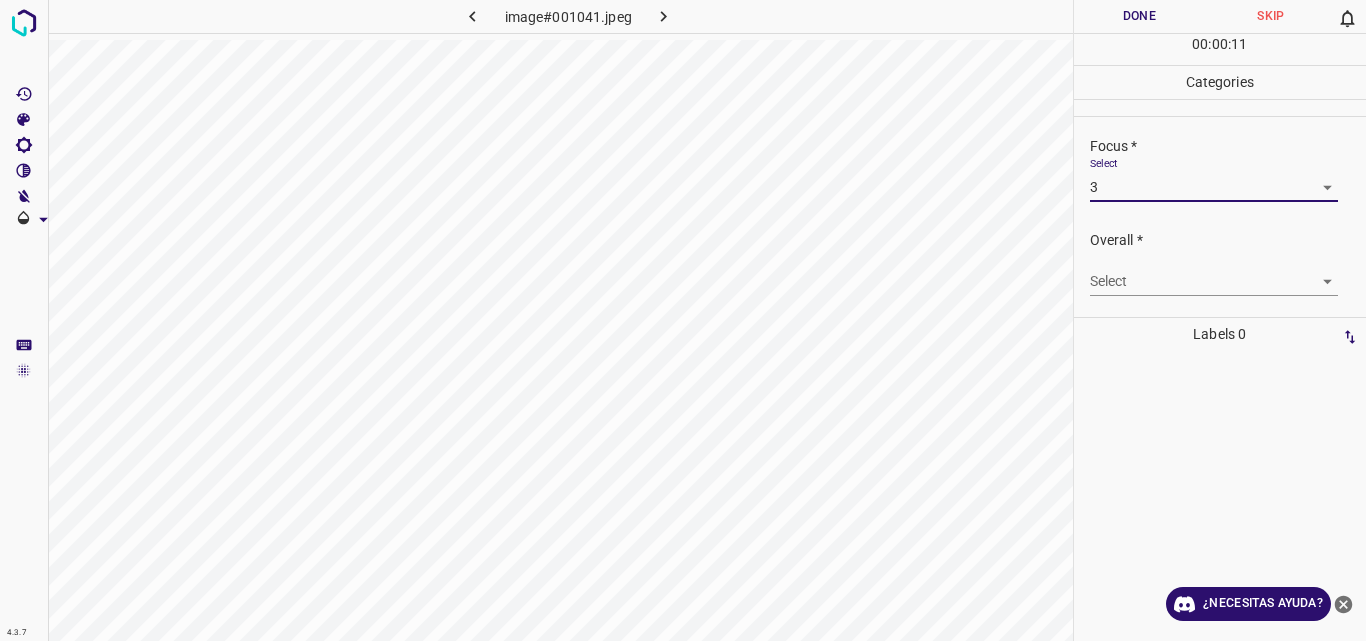click on "4.3.7 image#001041.jpeg Done Skip 0 00   : 00   : 11   Categories Lighting *  Select 3 3 Focus *  Select 3 3 Overall *  Select ​ Labels   0 Categories 1 Lighting 2 Focus 3 Overall Tools Space Change between modes (Draw & Edit) I Auto labeling R Restore zoom M Zoom in N Zoom out Delete Delete selecte label Filters Z Restore filters X Saturation filter C Brightness filter V Contrast filter B Gray scale filter General O Download ¿Necesitas ayuda? Original text Rate this translation Your feedback will be used to help improve Google Translate - Texto - Esconder - Borrar" at bounding box center [683, 320] 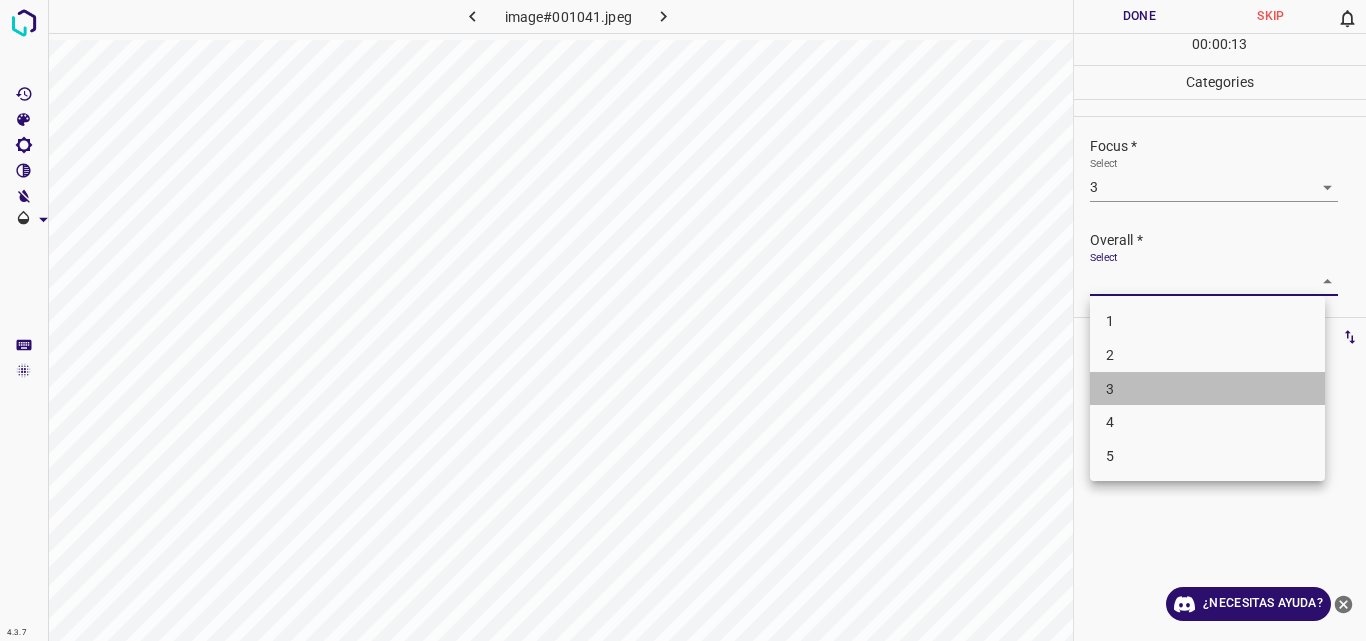 click on "3" at bounding box center (1207, 389) 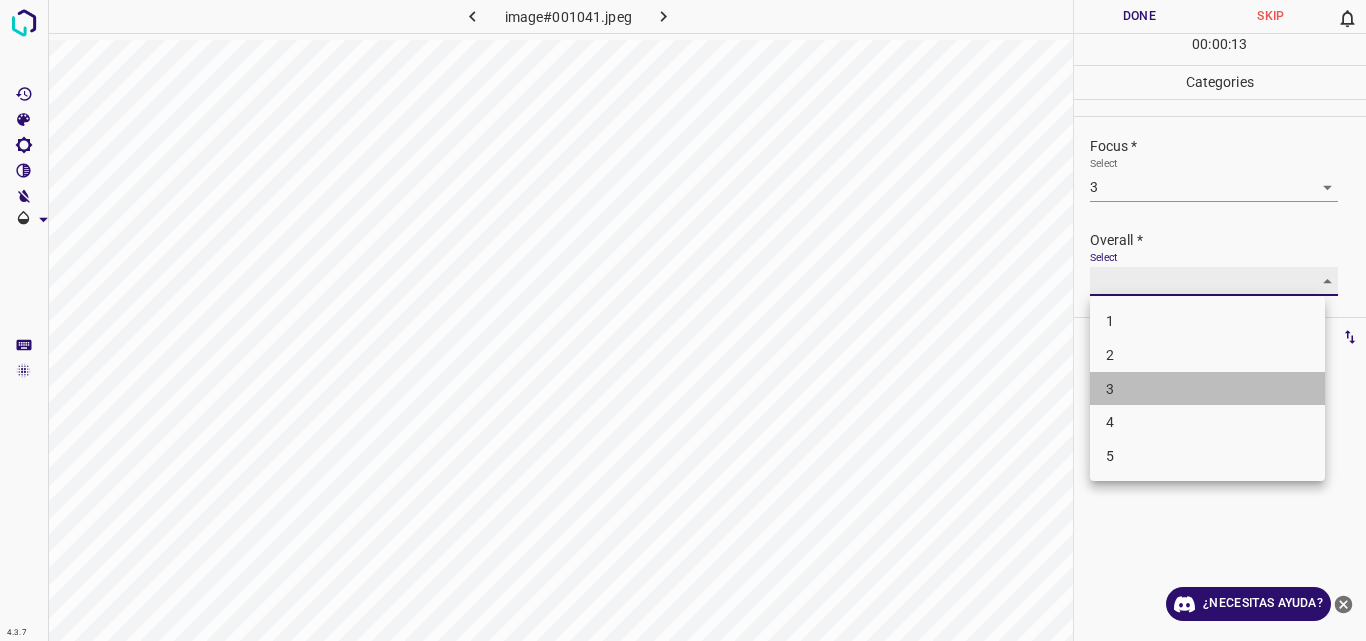 type on "3" 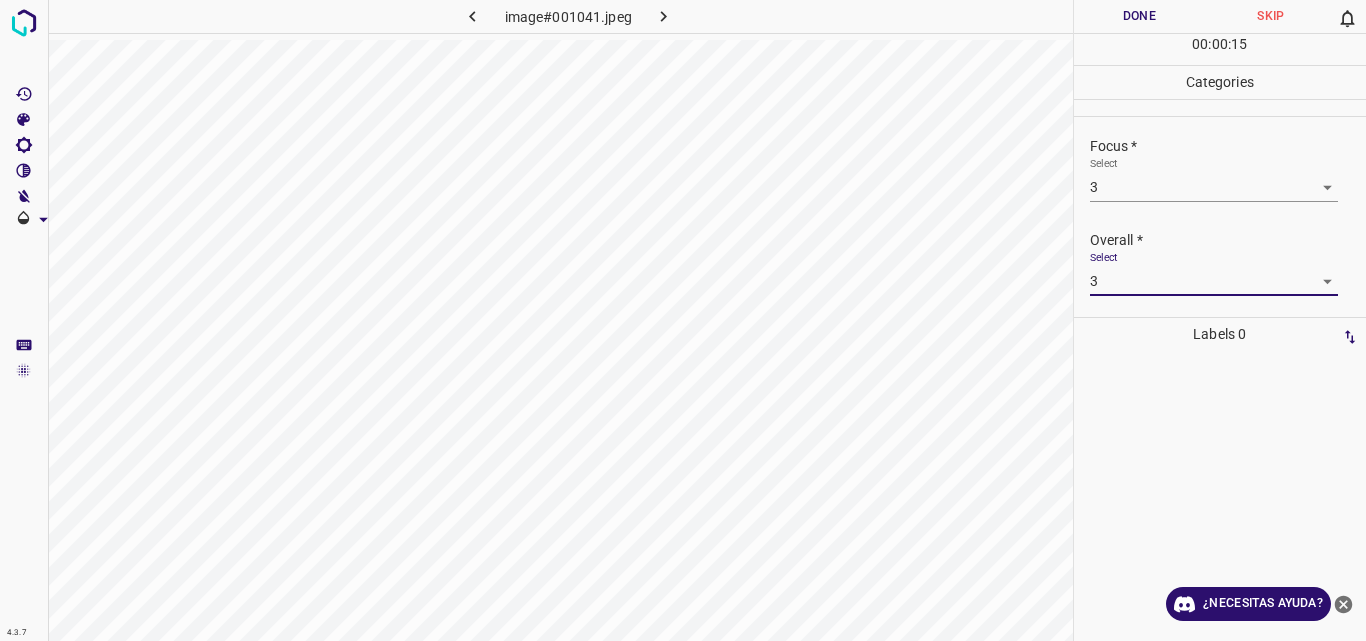 click on "Done" at bounding box center [1140, 16] 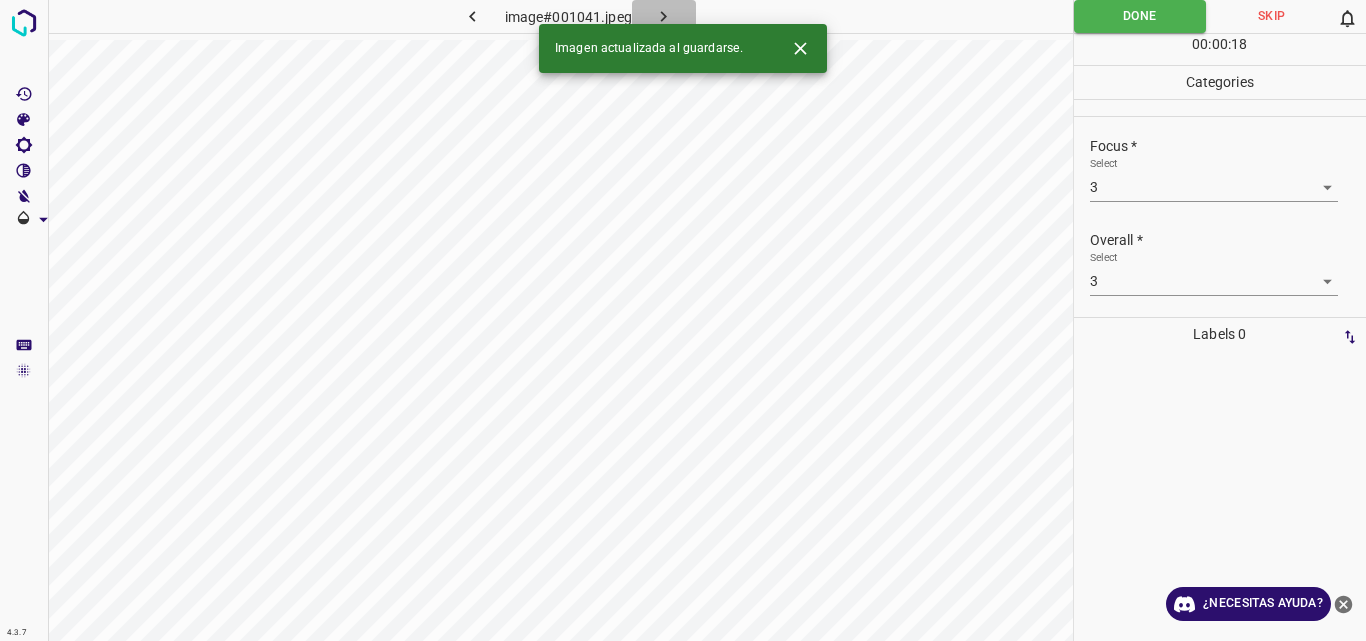 click 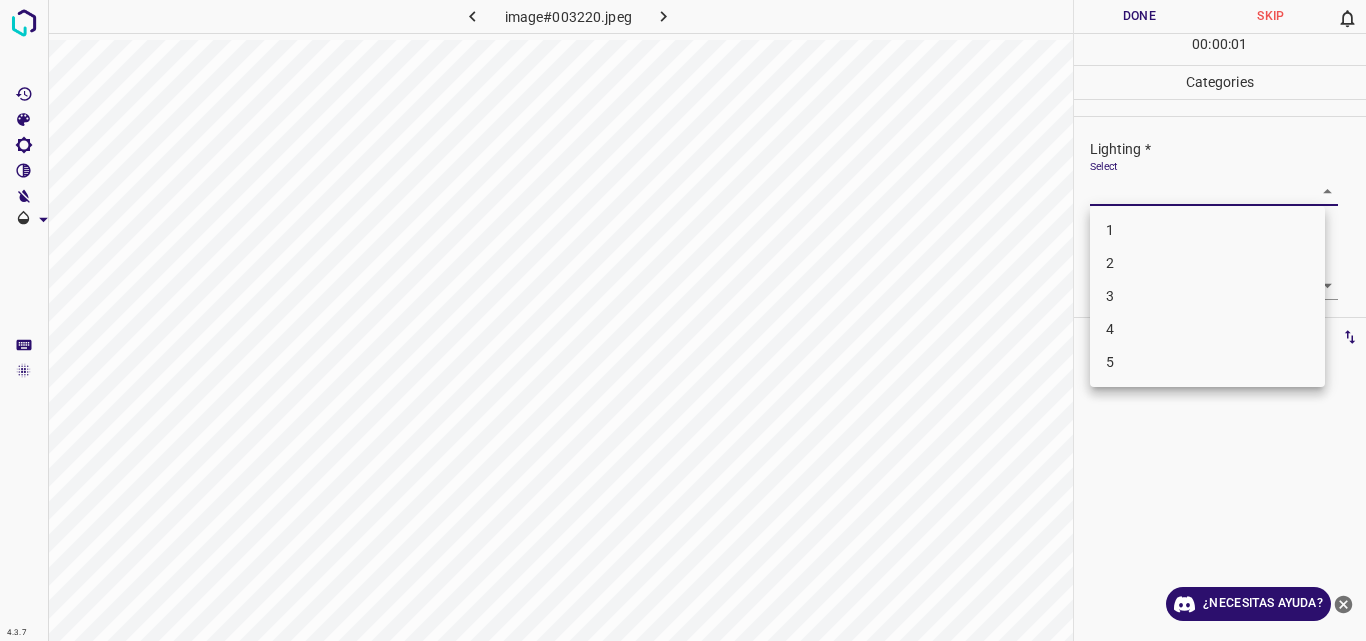 click on "4.3.7 image#003220.jpeg Done Skip 0 00   : 00   : 01   Categories Lighting *  Select ​ Focus *  Select ​ Overall *  Select ​ Labels   0 Categories 1 Lighting 2 Focus 3 Overall Tools Space Change between modes (Draw & Edit) I Auto labeling R Restore zoom M Zoom in N Zoom out Delete Delete selecte label Filters Z Restore filters X Saturation filter C Brightness filter V Contrast filter B Gray scale filter General O Download ¿Necesitas ayuda? Original text Rate this translation Your feedback will be used to help improve Google Translate - Texto - Esconder - Borrar 1 2 3 4 5" at bounding box center (683, 320) 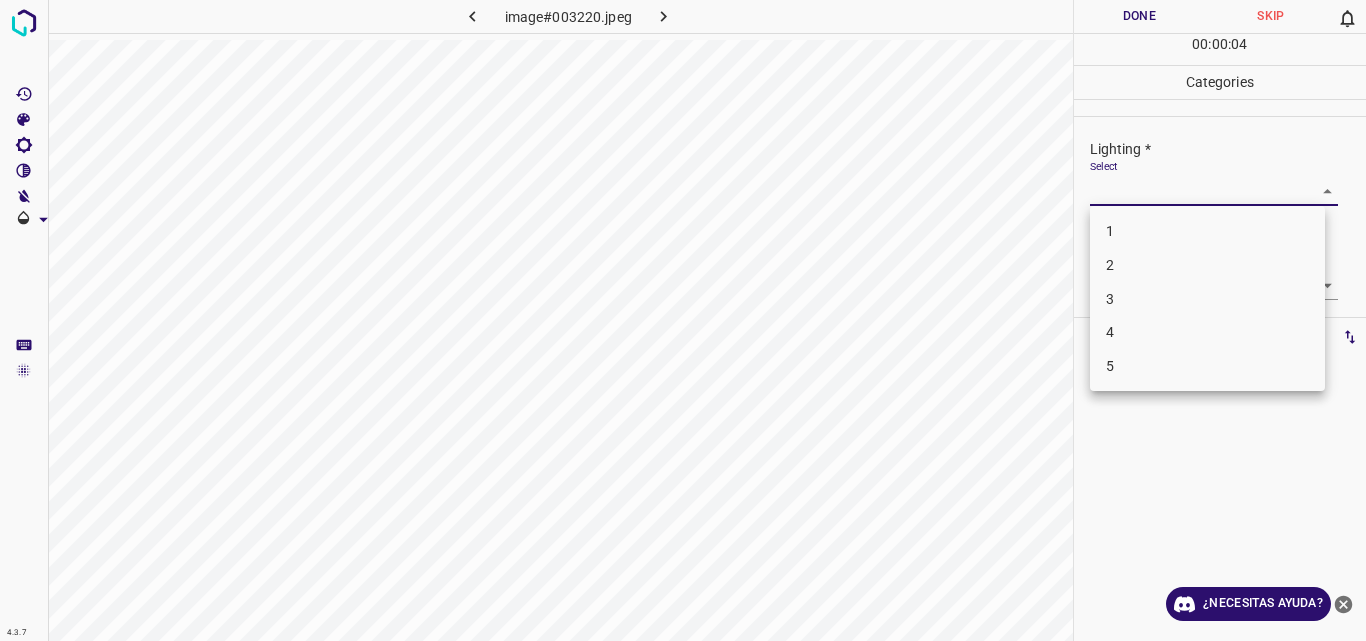 click on "3" at bounding box center (1207, 299) 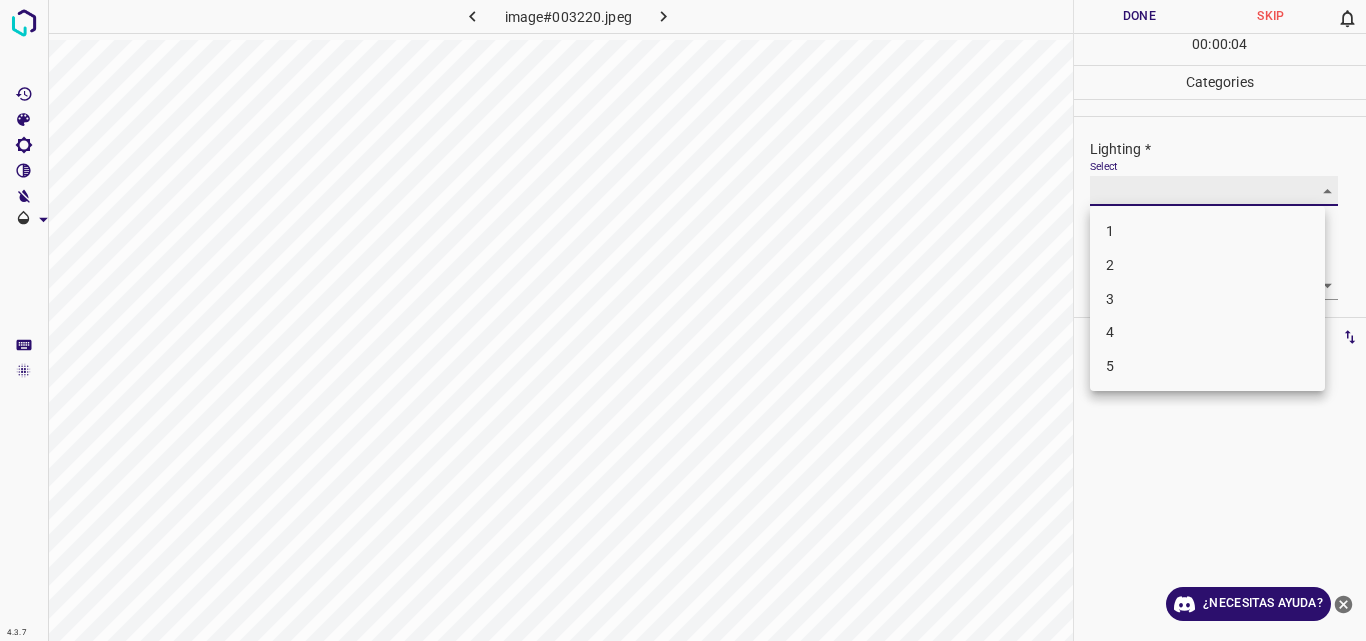 type on "3" 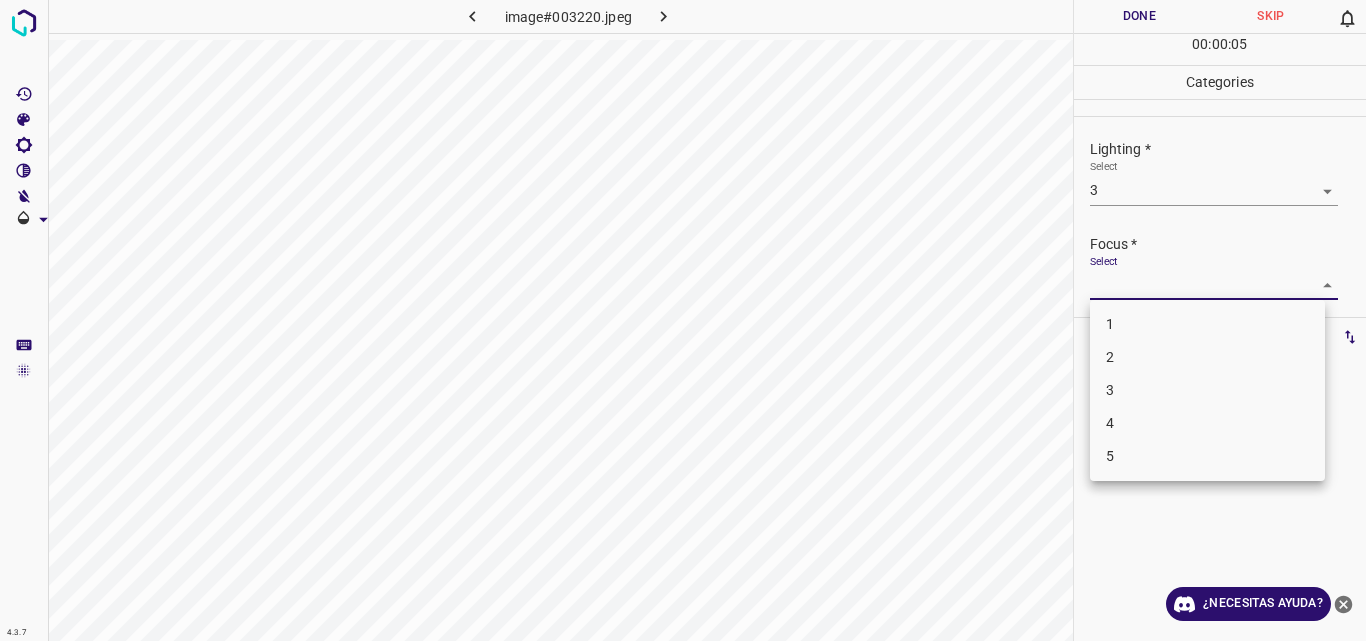 click on "4.3.7 image#003220.jpeg Done Skip 0 00   : 00   : 05   Categories Lighting *  Select 3 3 Focus *  Select ​ Overall *  Select ​ Labels   0 Categories 1 Lighting 2 Focus 3 Overall Tools Space Change between modes (Draw & Edit) I Auto labeling R Restore zoom M Zoom in N Zoom out Delete Delete selecte label Filters Z Restore filters X Saturation filter C Brightness filter V Contrast filter B Gray scale filter General O Download ¿Necesitas ayuda? Original text Rate this translation Your feedback will be used to help improve Google Translate - Texto - Esconder - Borrar 1 2 3 4 5" at bounding box center [683, 320] 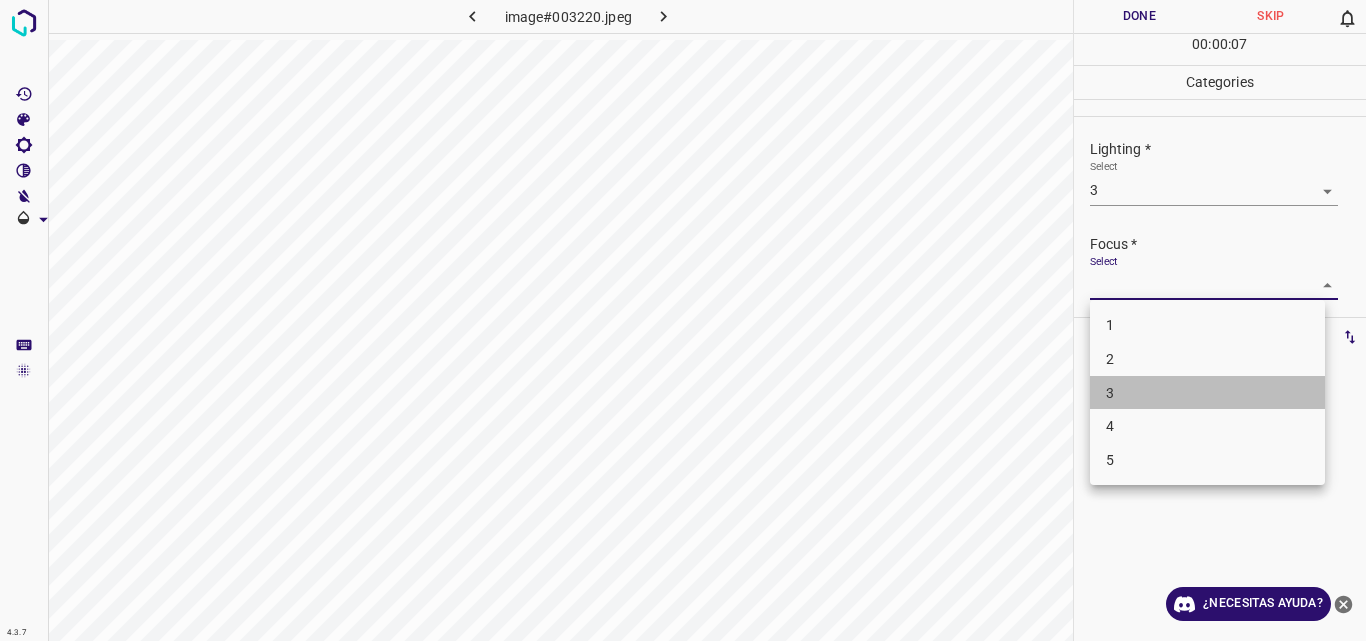 click on "3" at bounding box center (1207, 393) 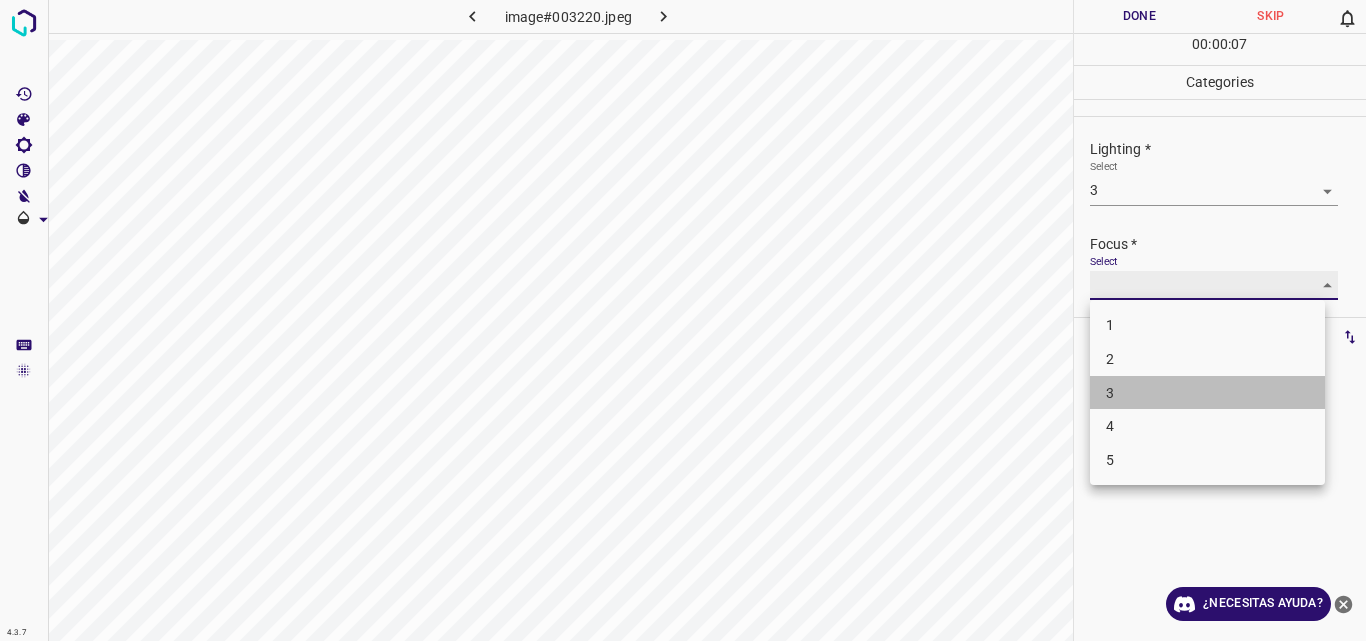 type on "3" 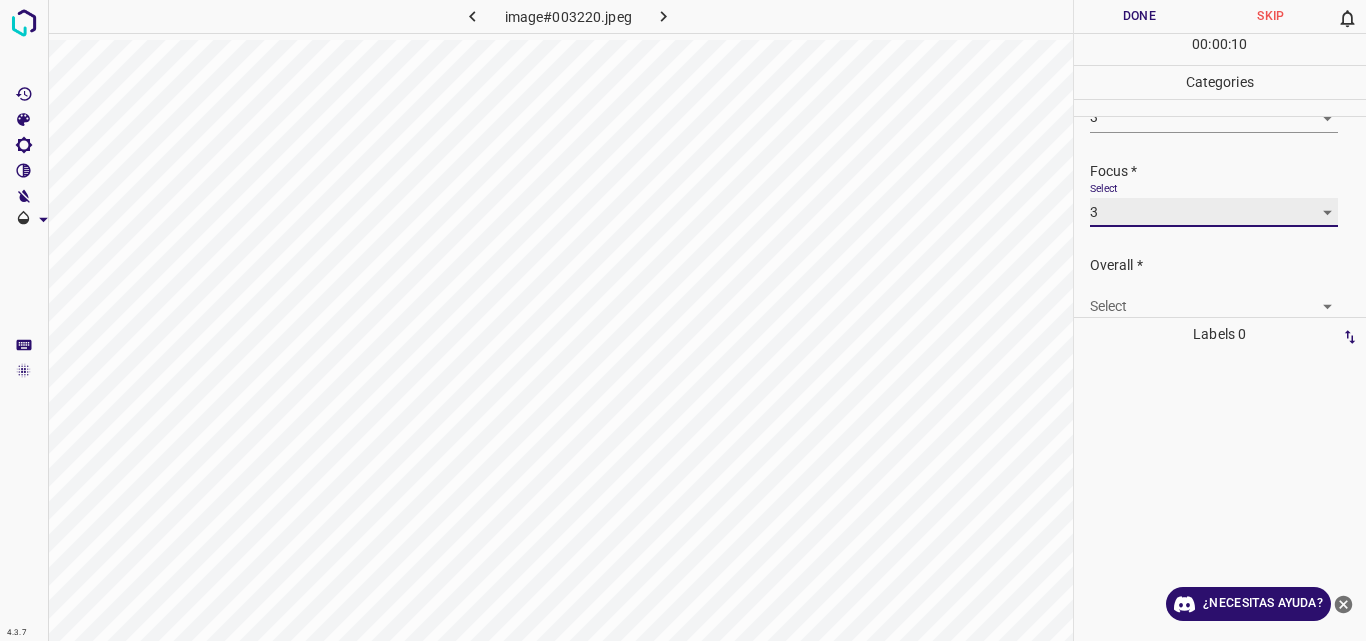 scroll, scrollTop: 98, scrollLeft: 0, axis: vertical 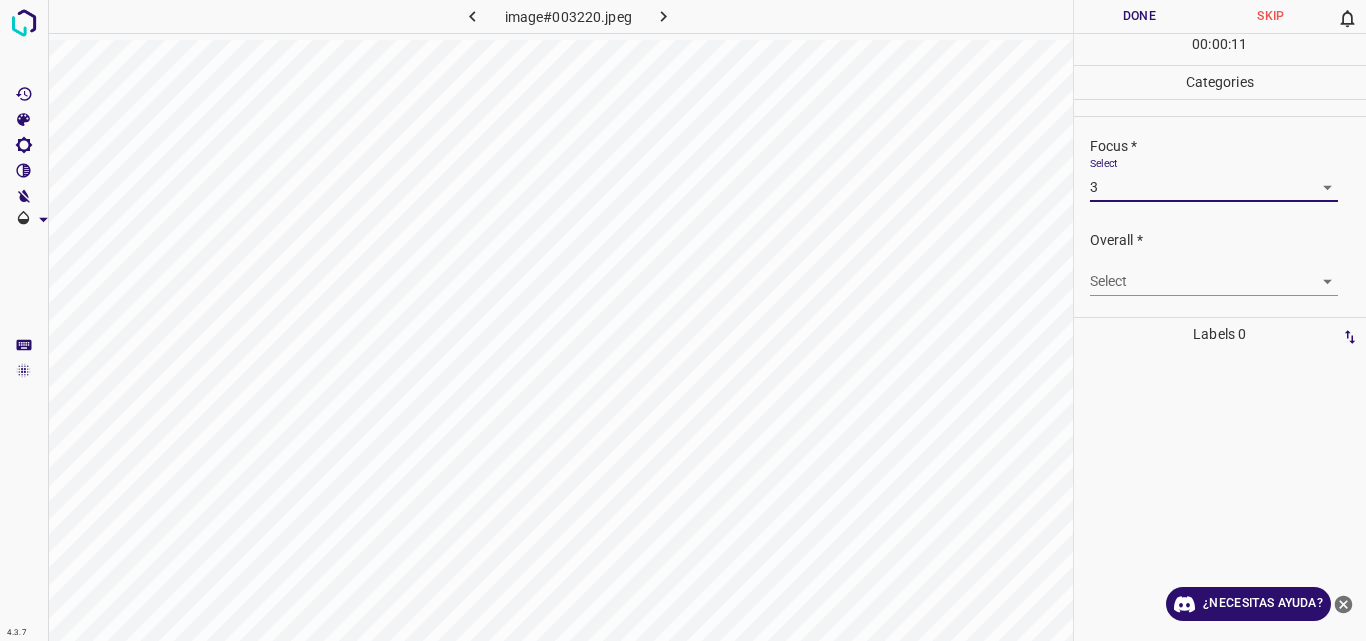 click on "4.3.7 image#003220.jpeg Done Skip 0 00   : 00   : 11   Categories Lighting *  Select 3 3 Focus *  Select 3 3 Overall *  Select ​ Labels   0 Categories 1 Lighting 2 Focus 3 Overall Tools Space Change between modes (Draw & Edit) I Auto labeling R Restore zoom M Zoom in N Zoom out Delete Delete selecte label Filters Z Restore filters X Saturation filter C Brightness filter V Contrast filter B Gray scale filter General O Download ¿Necesitas ayuda? Original text Rate this translation Your feedback will be used to help improve Google Translate - Texto - Esconder - Borrar" at bounding box center [683, 320] 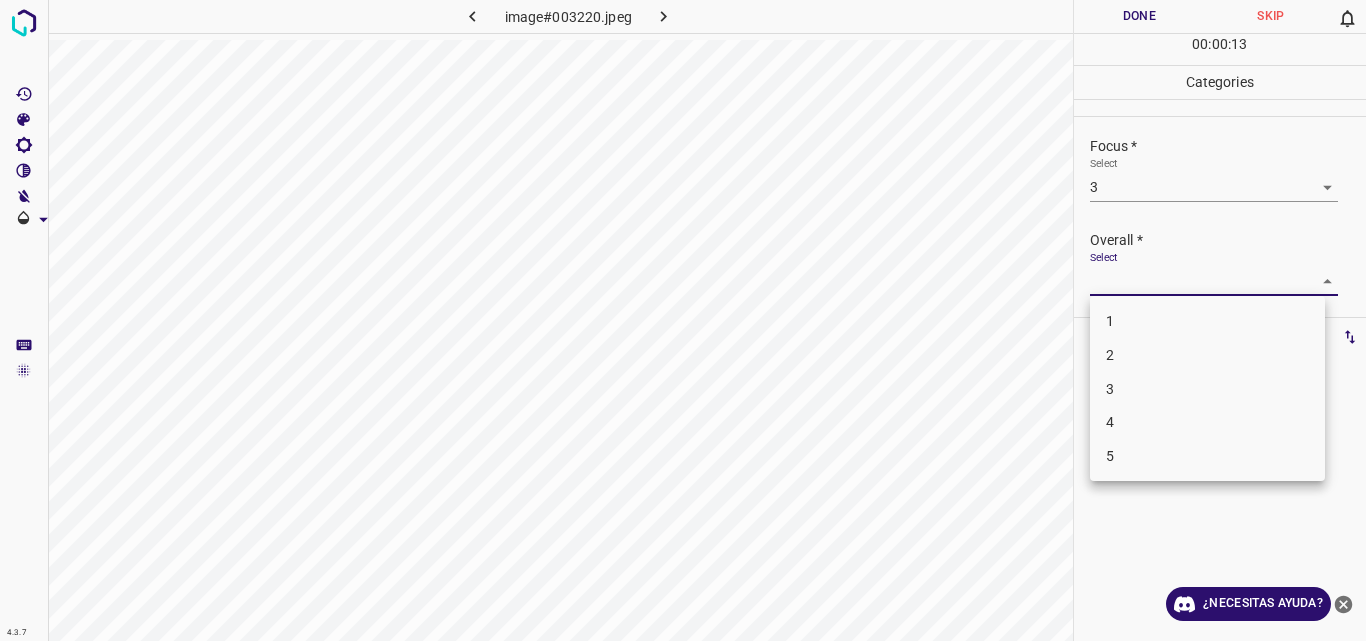 click on "3" at bounding box center (1207, 389) 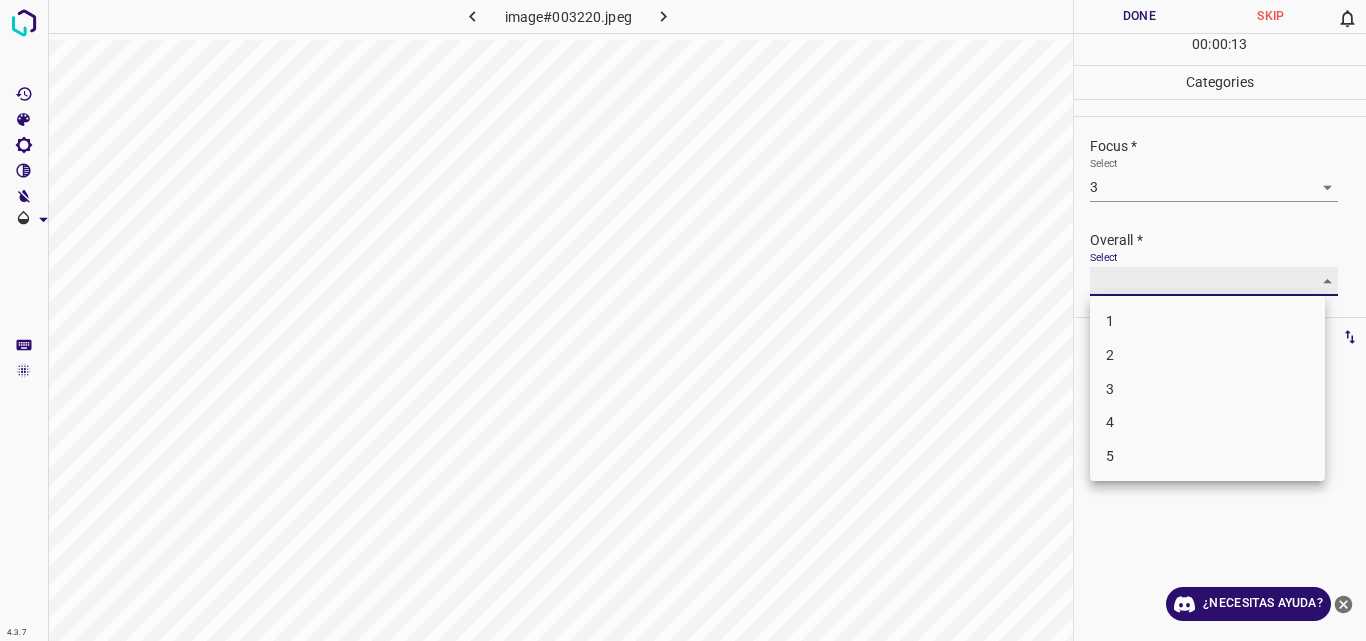 type on "3" 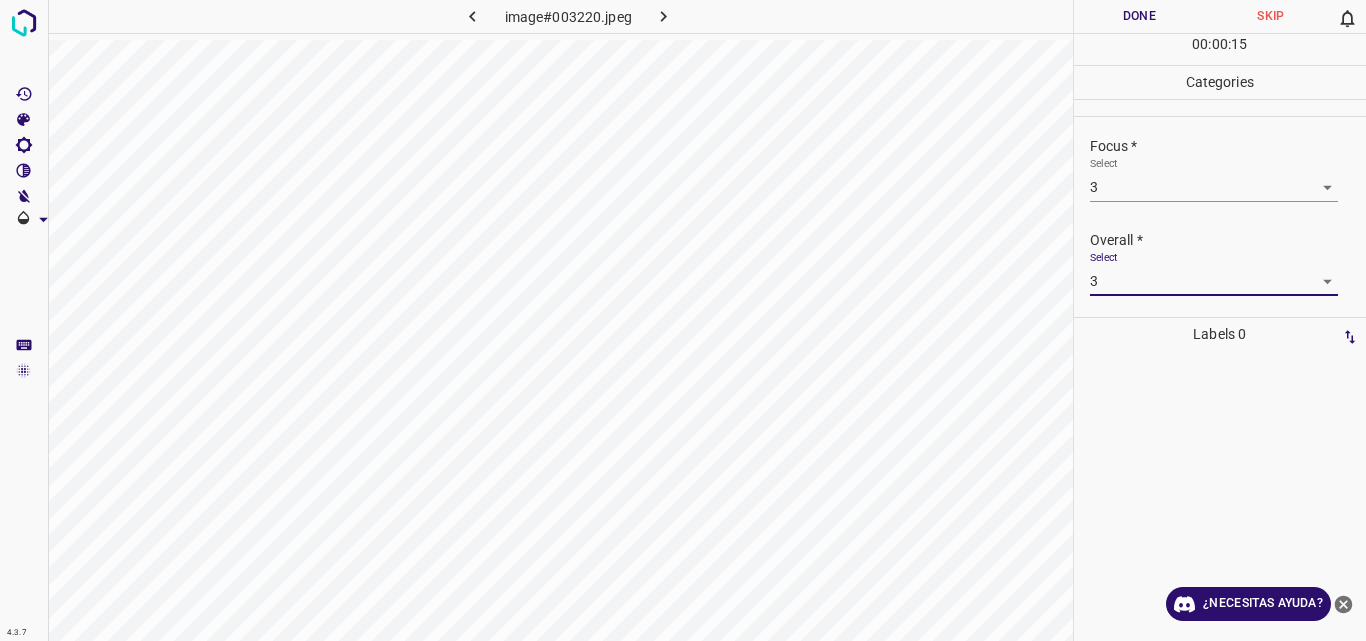 click on "Done" at bounding box center (1140, 16) 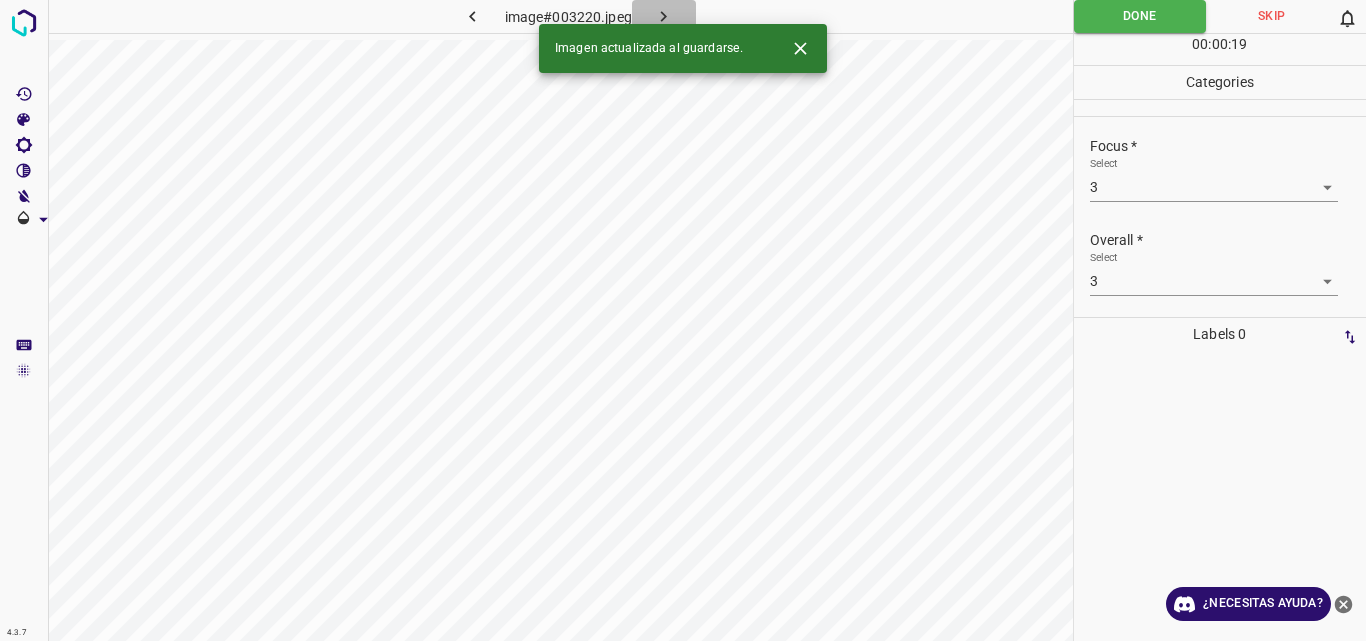 click 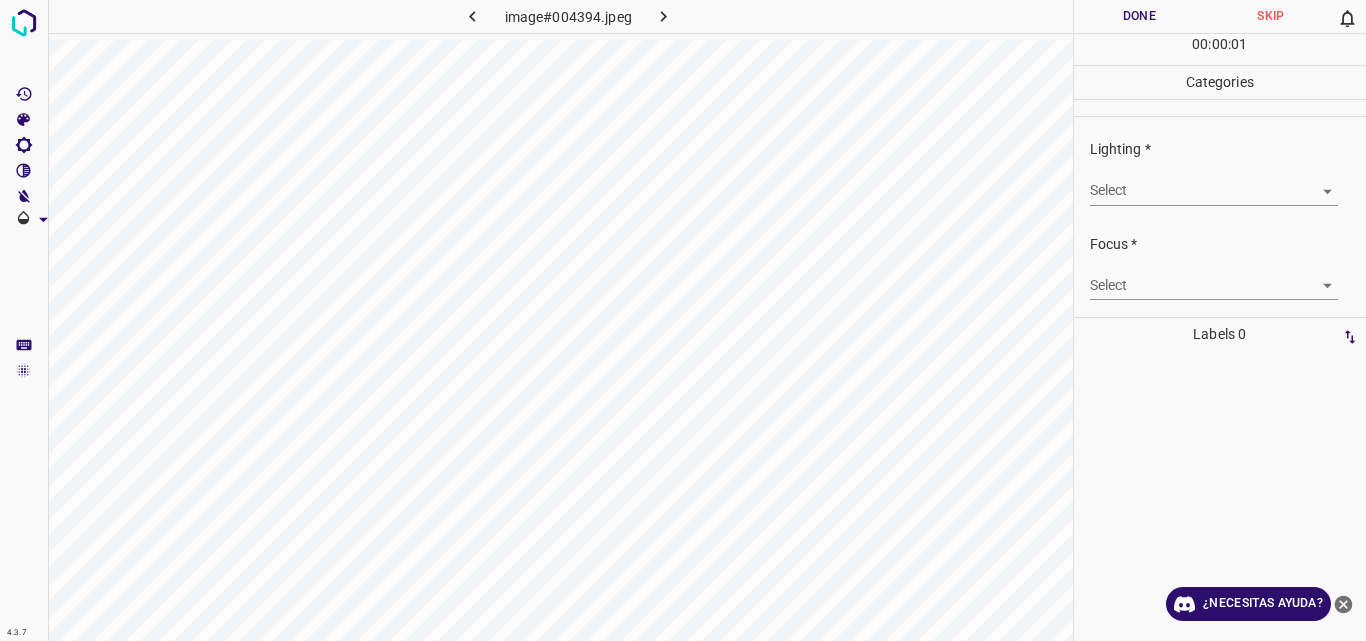 click on "4.3.7 image#004394.jpeg Done Skip 0 00   : 00   : 01   Categories Lighting *  Select ​ Focus *  Select ​ Overall *  Select ​ Labels   0 Categories 1 Lighting 2 Focus 3 Overall Tools Space Change between modes (Draw & Edit) I Auto labeling R Restore zoom M Zoom in N Zoom out Delete Delete selecte label Filters Z Restore filters X Saturation filter C Brightness filter V Contrast filter B Gray scale filter General O Download ¿Necesitas ayuda? Original text Rate this translation Your feedback will be used to help improve Google Translate - Texto - Esconder - Borrar" at bounding box center [683, 320] 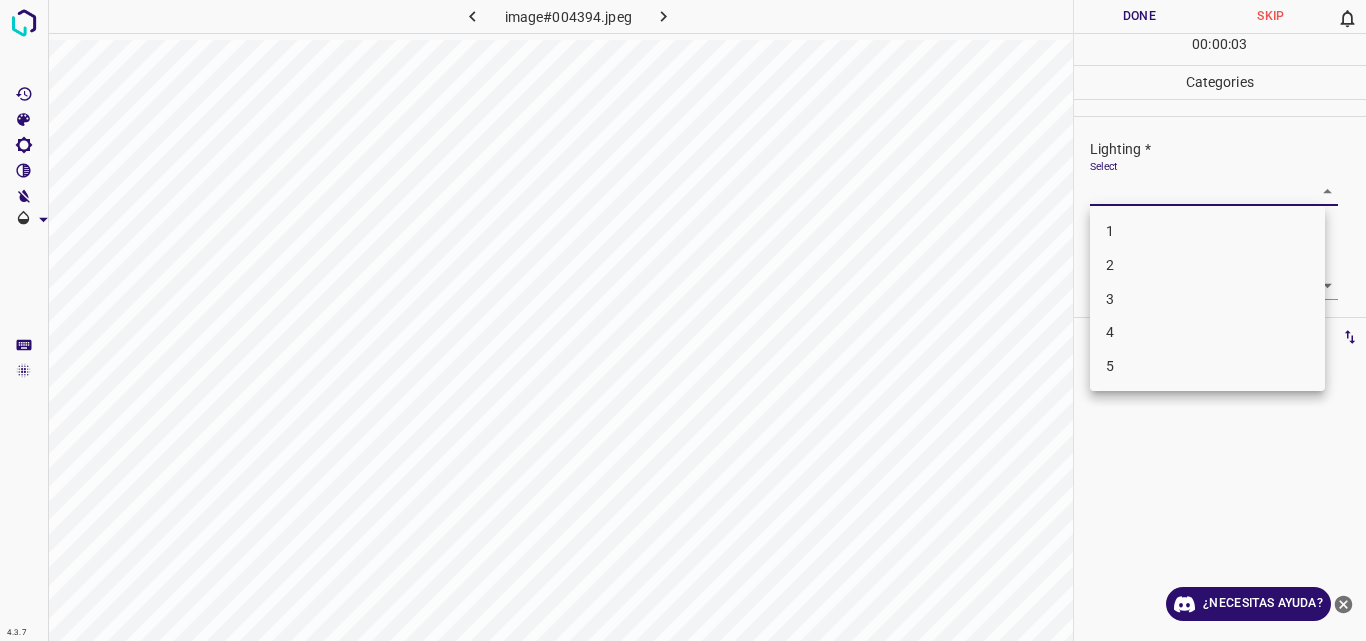 click on "3" at bounding box center (1207, 299) 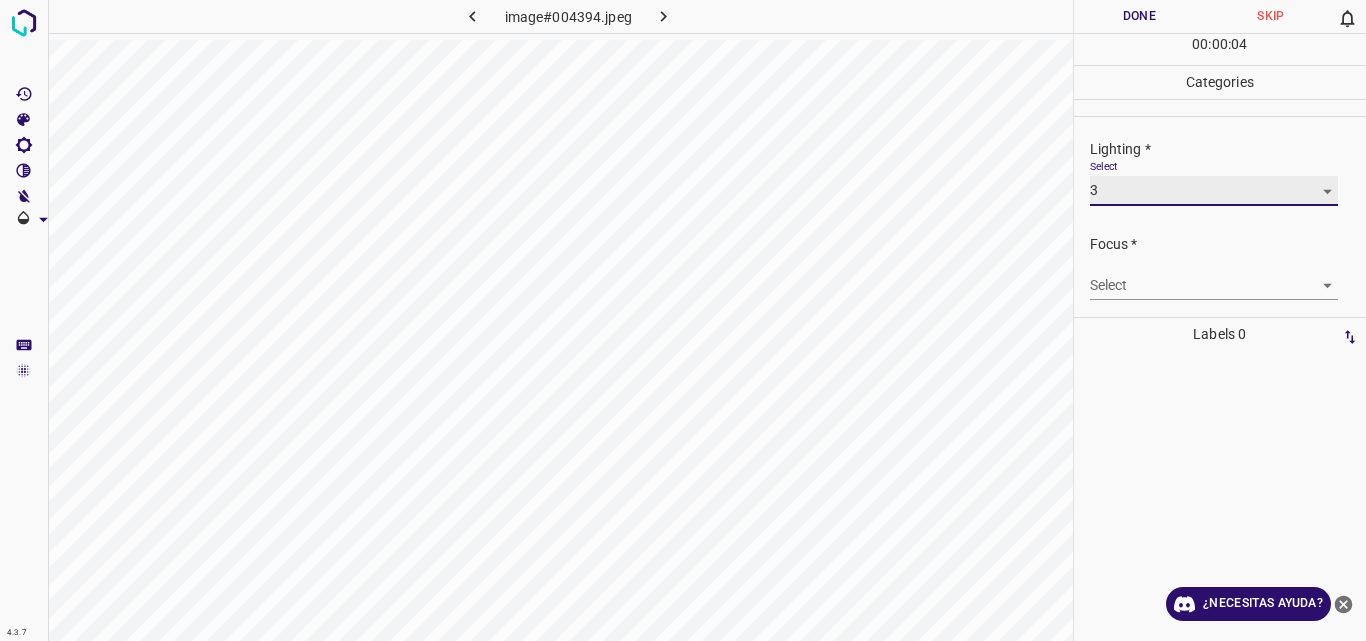 type on "3" 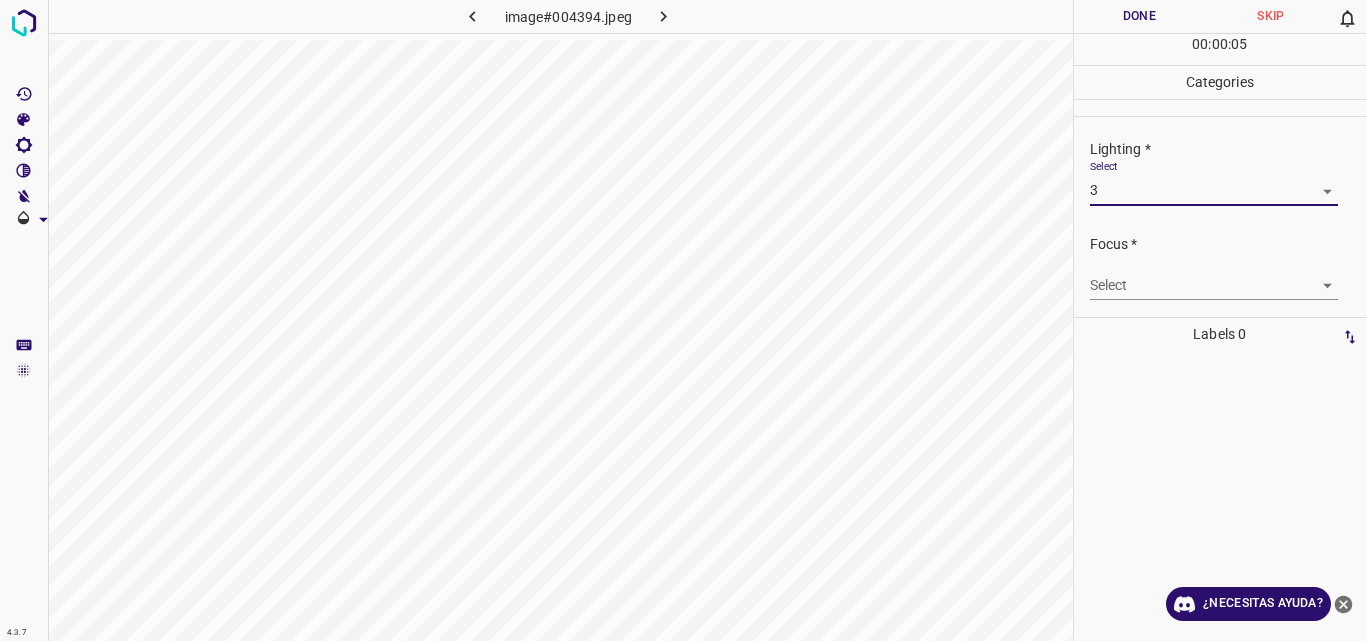 click on "4.3.7 image#004394.jpeg Done Skip 0 00   : 00   : 05   Categories Lighting *  Select 3 3 Focus *  Select ​ Overall *  Select ​ Labels   0 Categories 1 Lighting 2 Focus 3 Overall Tools Space Change between modes (Draw & Edit) I Auto labeling R Restore zoom M Zoom in N Zoom out Delete Delete selecte label Filters Z Restore filters X Saturation filter C Brightness filter V Contrast filter B Gray scale filter General O Download ¿Necesitas ayuda? Original text Rate this translation Your feedback will be used to help improve Google Translate - Texto - Esconder - Borrar" at bounding box center (683, 320) 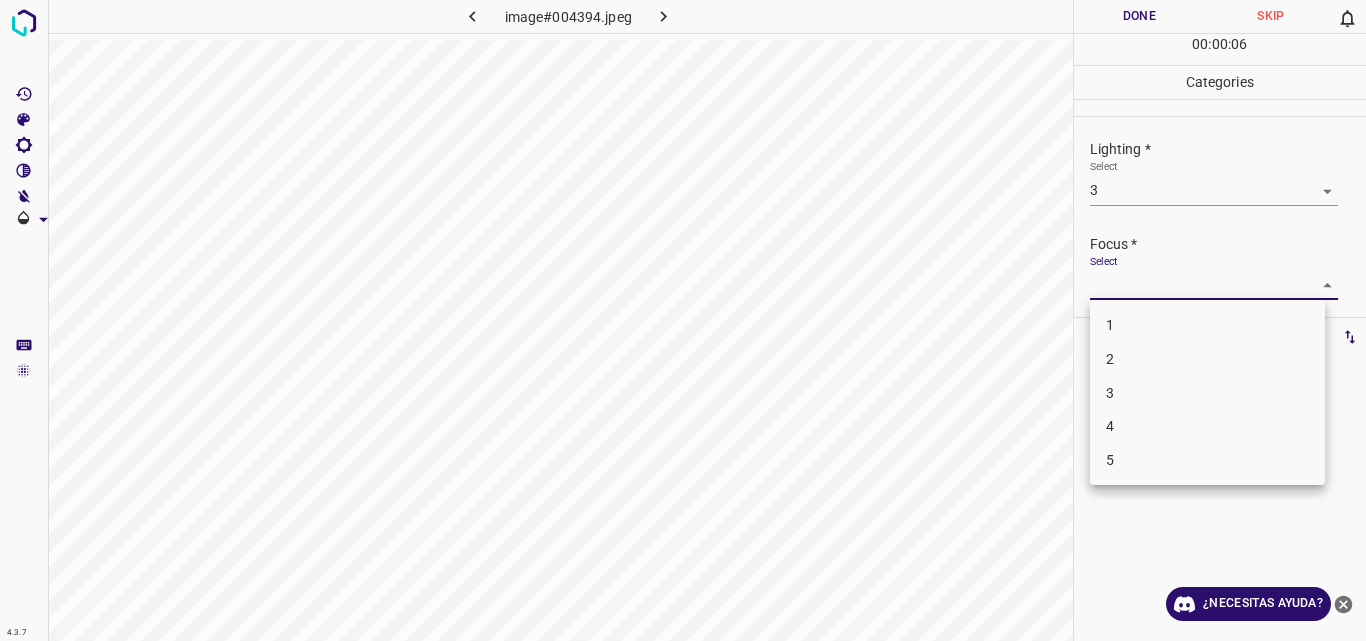 click on "3" at bounding box center (1207, 393) 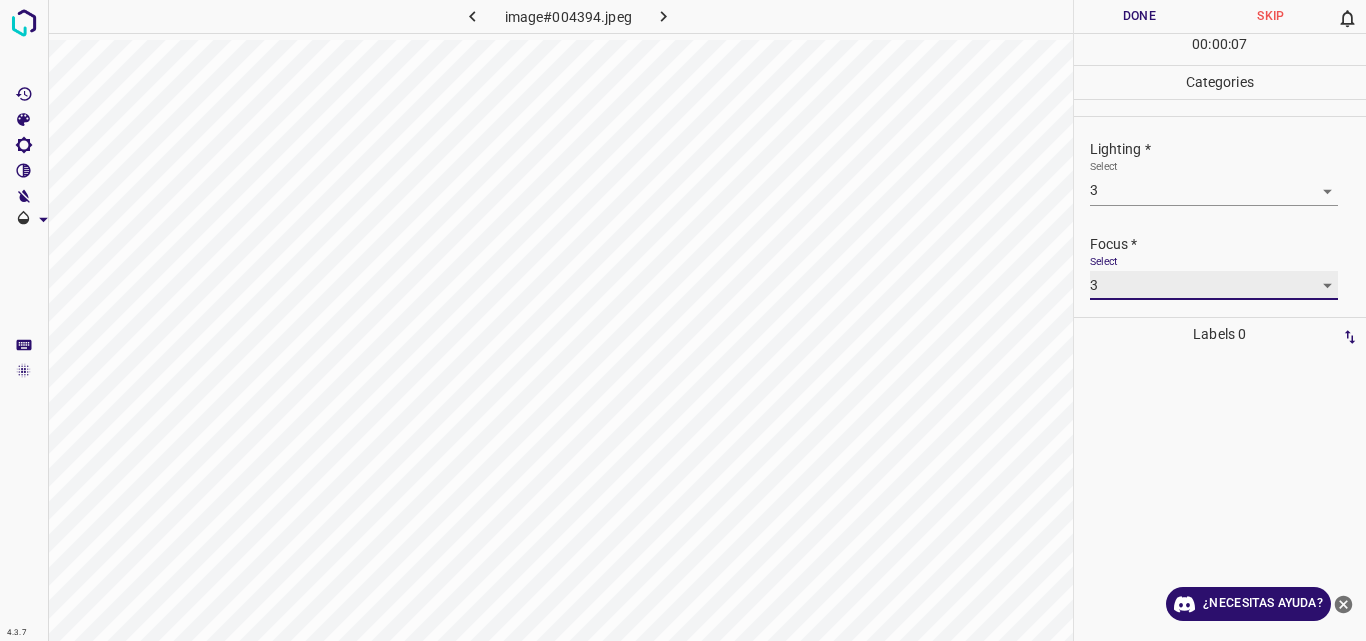 type on "3" 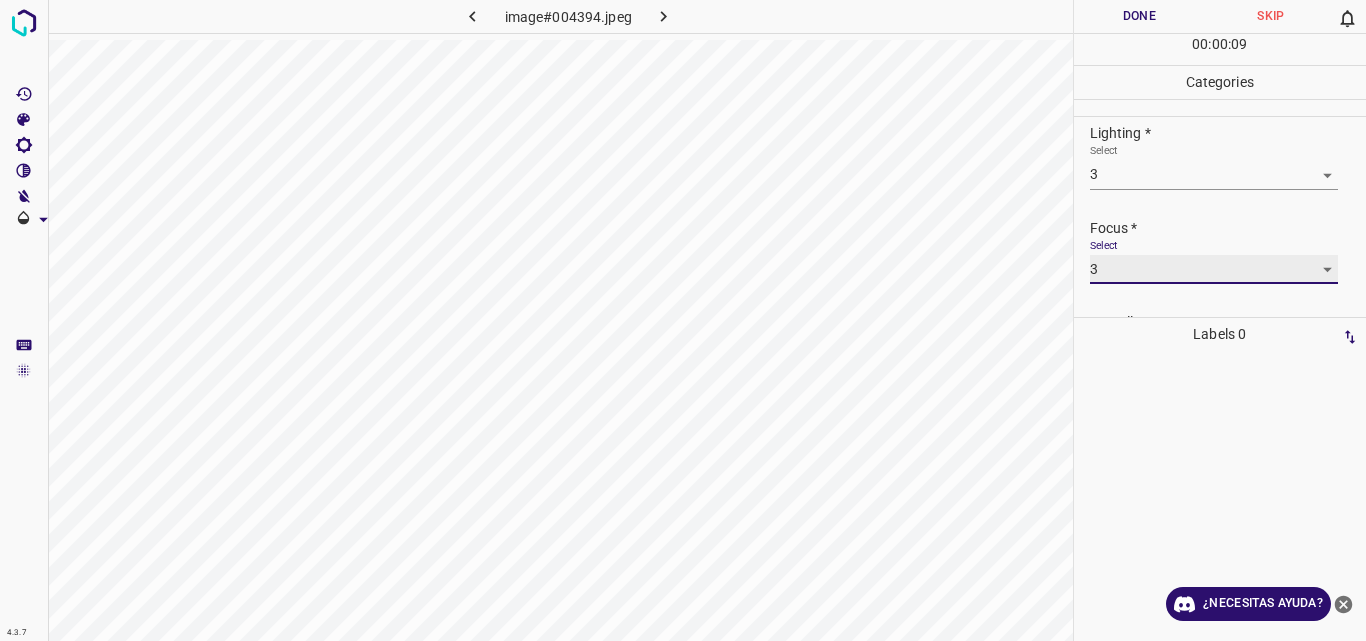 scroll, scrollTop: 98, scrollLeft: 0, axis: vertical 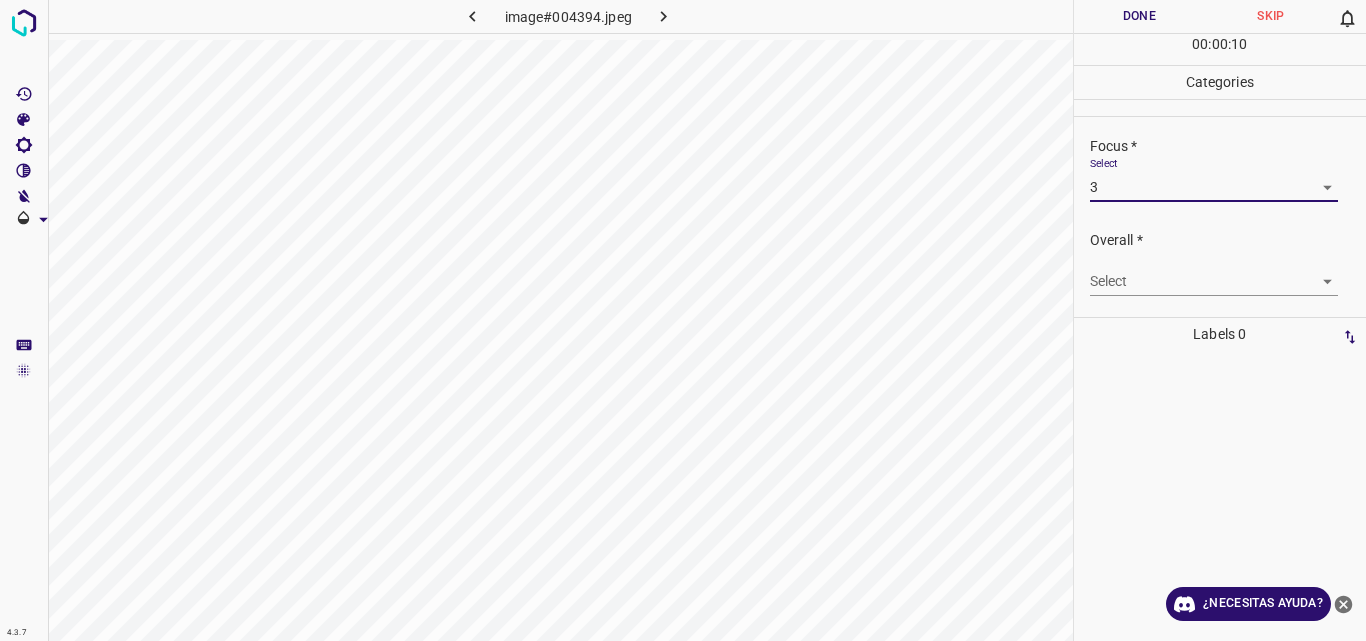 click on "4.3.7 image#004394.jpeg Done Skip 0 00   : 00   : 10   Categories Lighting *  Select 3 3 Focus *  Select 3 3 Overall *  Select ​ Labels   0 Categories 1 Lighting 2 Focus 3 Overall Tools Space Change between modes (Draw & Edit) I Auto labeling R Restore zoom M Zoom in N Zoom out Delete Delete selecte label Filters Z Restore filters X Saturation filter C Brightness filter V Contrast filter B Gray scale filter General O Download ¿Necesitas ayuda? Original text Rate this translation Your feedback will be used to help improve Google Translate - Texto - Esconder - Borrar" at bounding box center [683, 320] 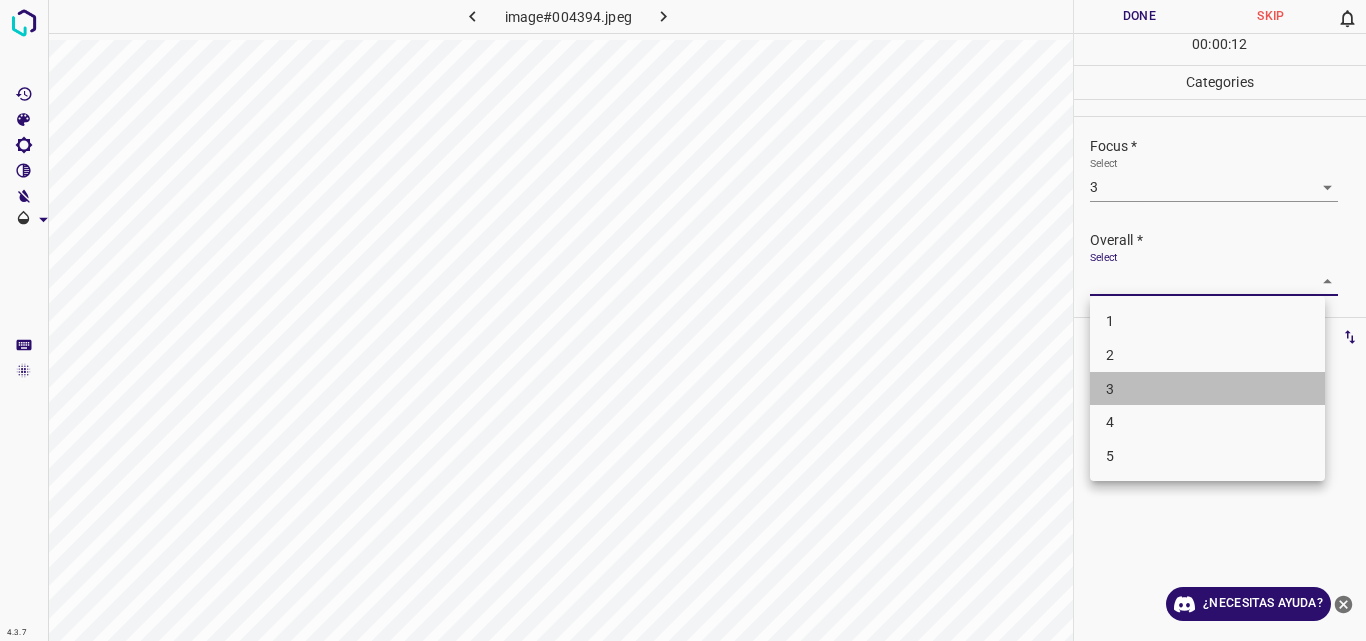 click on "3" at bounding box center [1207, 389] 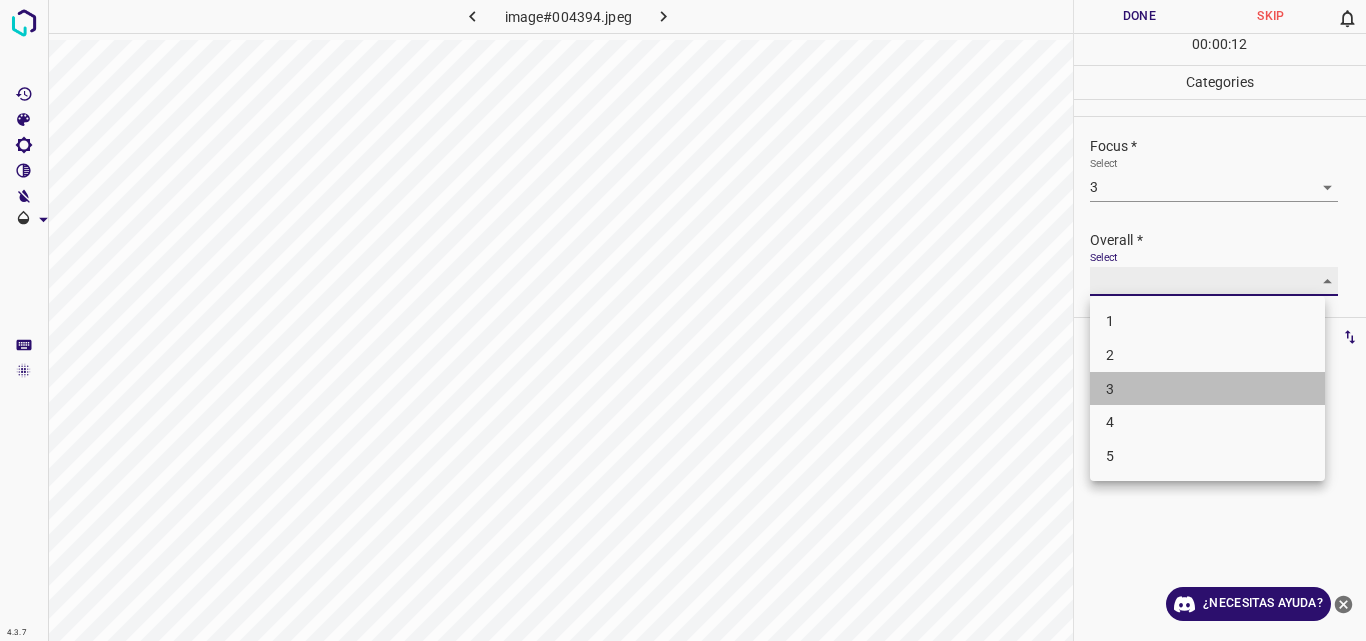 type on "3" 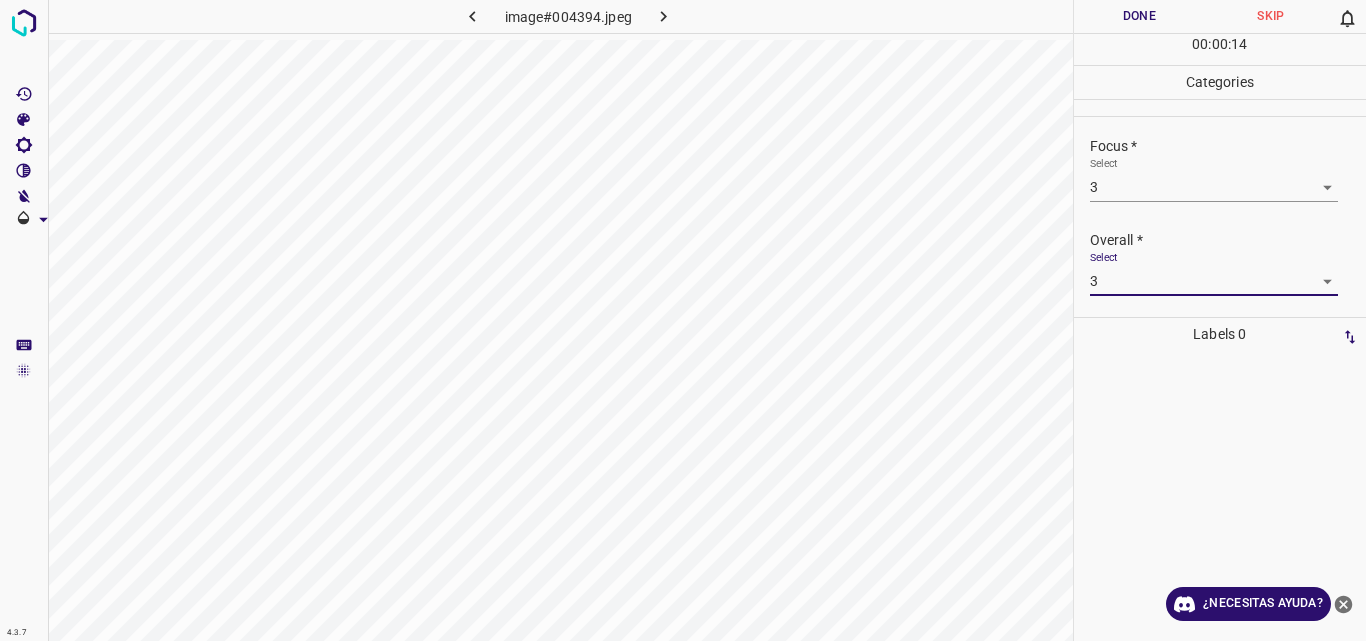 click on "Done" at bounding box center (1140, 16) 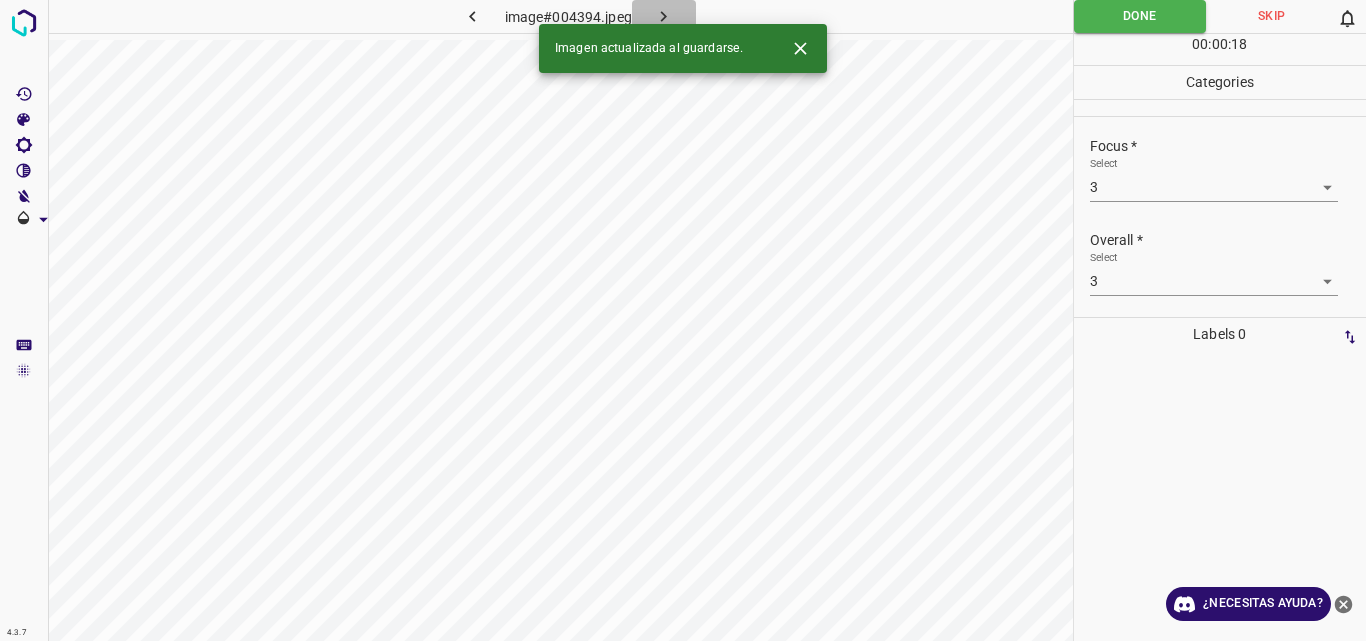 click 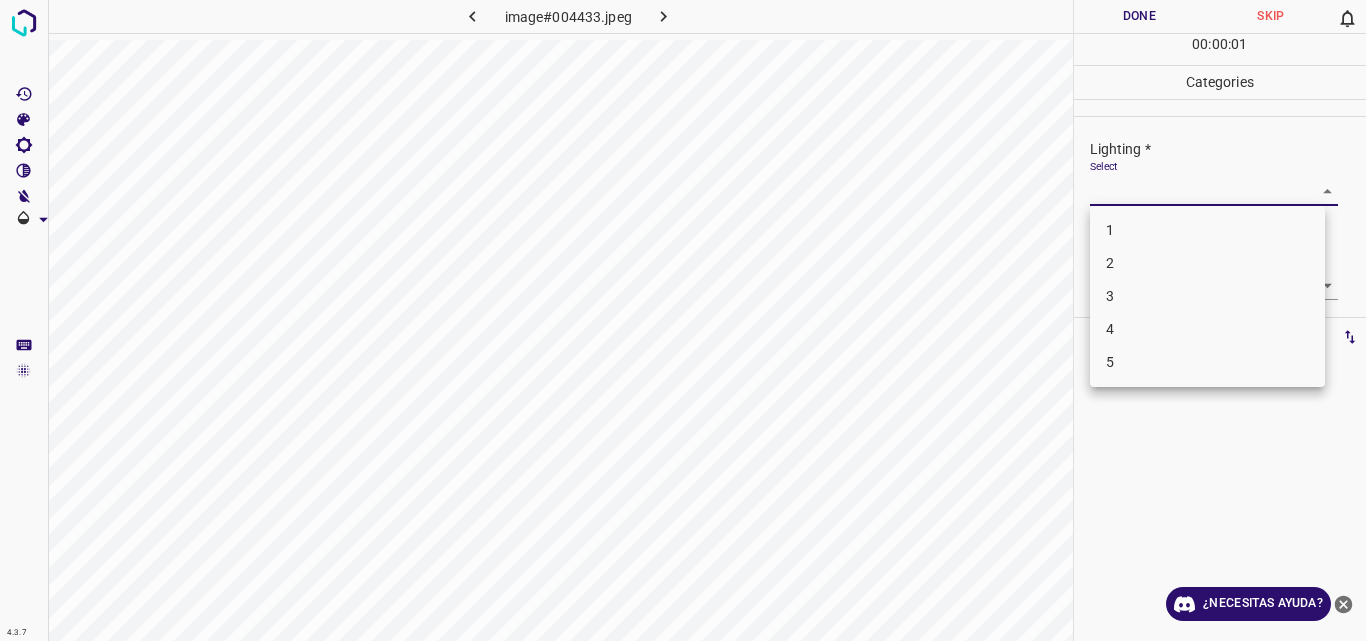 click on "4.3.7 image#004433.jpeg Done Skip 0 00   : 00   : 01   Categories Lighting *  Select ​ Focus *  Select ​ Overall *  Select ​ Labels   0 Categories 1 Lighting 2 Focus 3 Overall Tools Space Change between modes (Draw & Edit) I Auto labeling R Restore zoom M Zoom in N Zoom out Delete Delete selecte label Filters Z Restore filters X Saturation filter C Brightness filter V Contrast filter B Gray scale filter General O Download ¿Necesitas ayuda? Original text Rate this translation Your feedback will be used to help improve Google Translate - Texto - Esconder - Borrar 1 2 3 4 5" at bounding box center [683, 320] 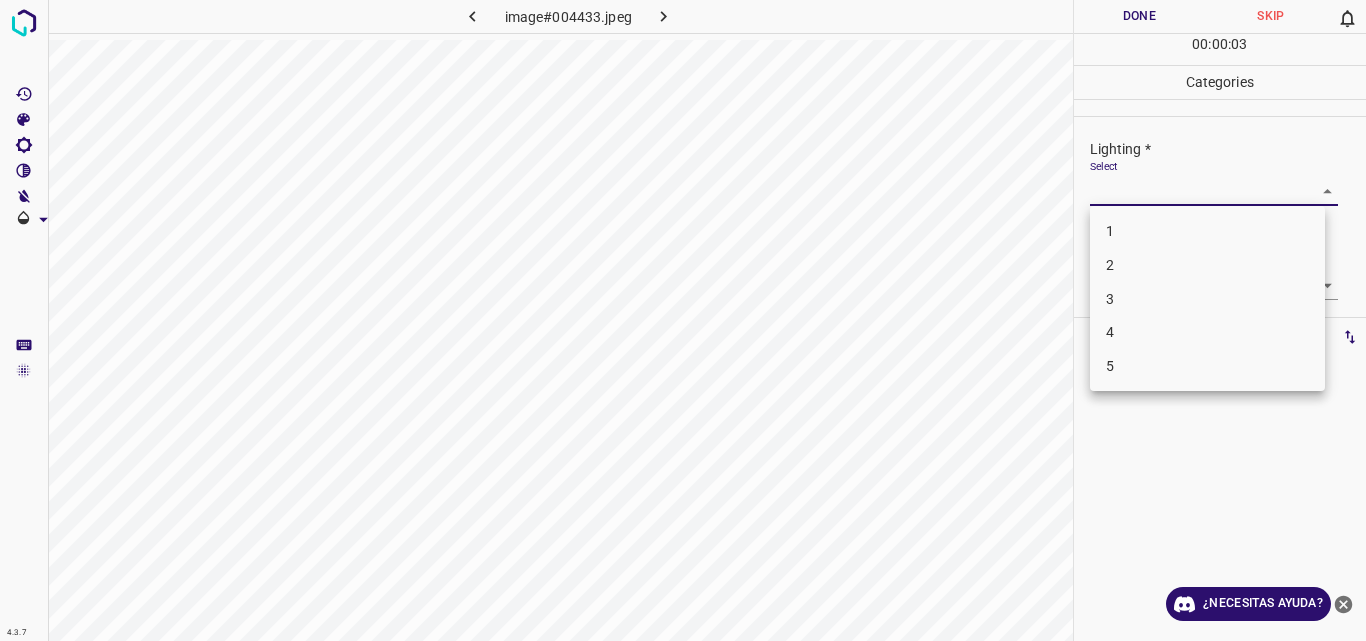 click on "3" at bounding box center [1207, 299] 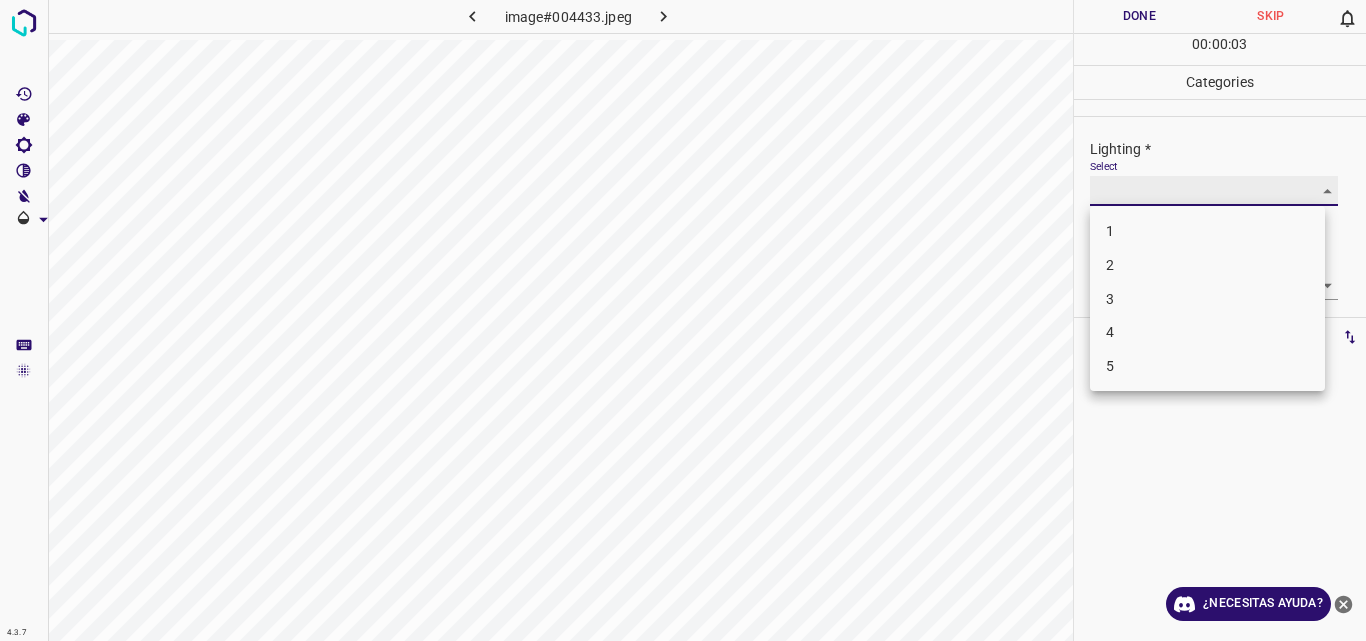 type on "3" 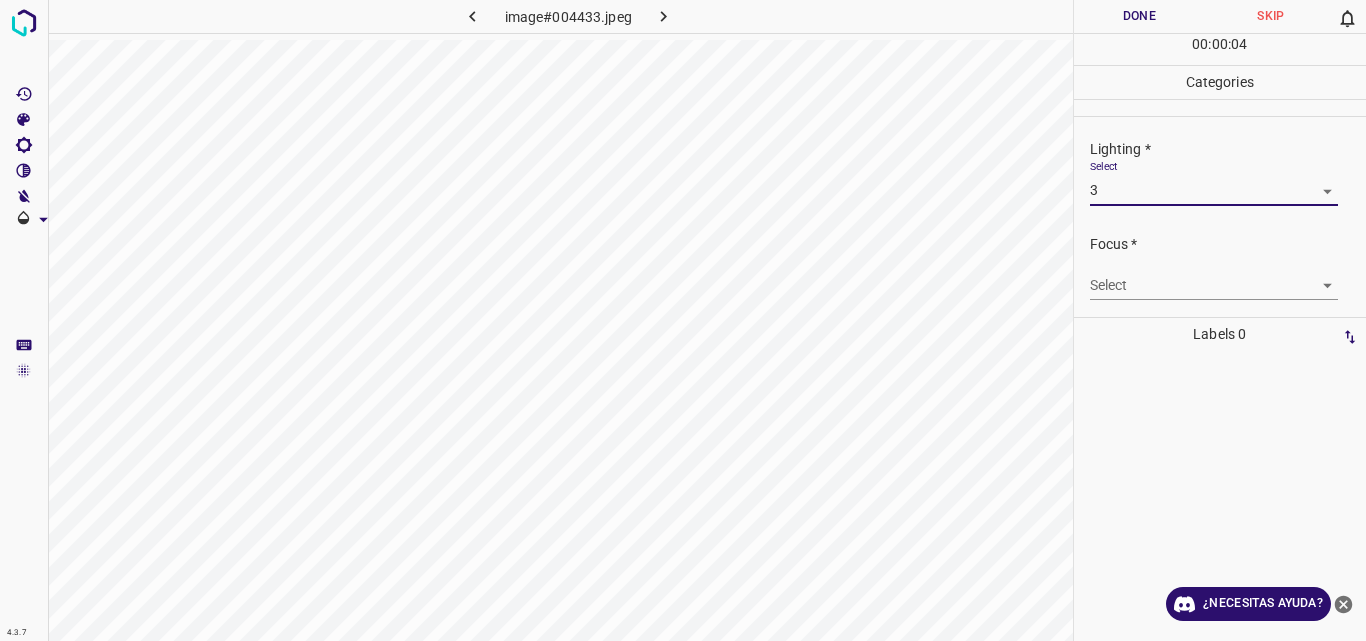 click on "4.3.7 image#004433.jpeg Done Skip 0 00   : 00   : 04   Categories Lighting *  Select 3 3 Focus *  Select ​ Overall *  Select ​ Labels   0 Categories 1 Lighting 2 Focus 3 Overall Tools Space Change between modes (Draw & Edit) I Auto labeling R Restore zoom M Zoom in N Zoom out Delete Delete selecte label Filters Z Restore filters X Saturation filter C Brightness filter V Contrast filter B Gray scale filter General O Download ¿Necesitas ayuda? Original text Rate this translation Your feedback will be used to help improve Google Translate - Texto - Esconder - Borrar" at bounding box center (683, 320) 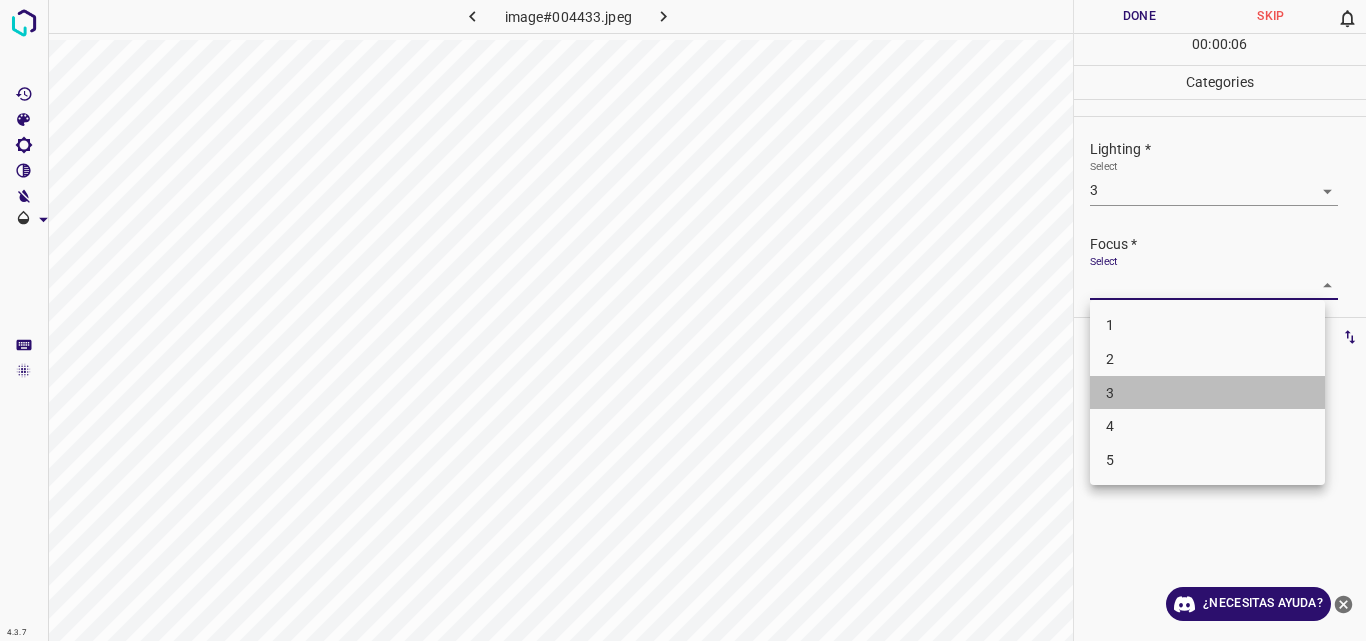 click on "3" at bounding box center (1207, 393) 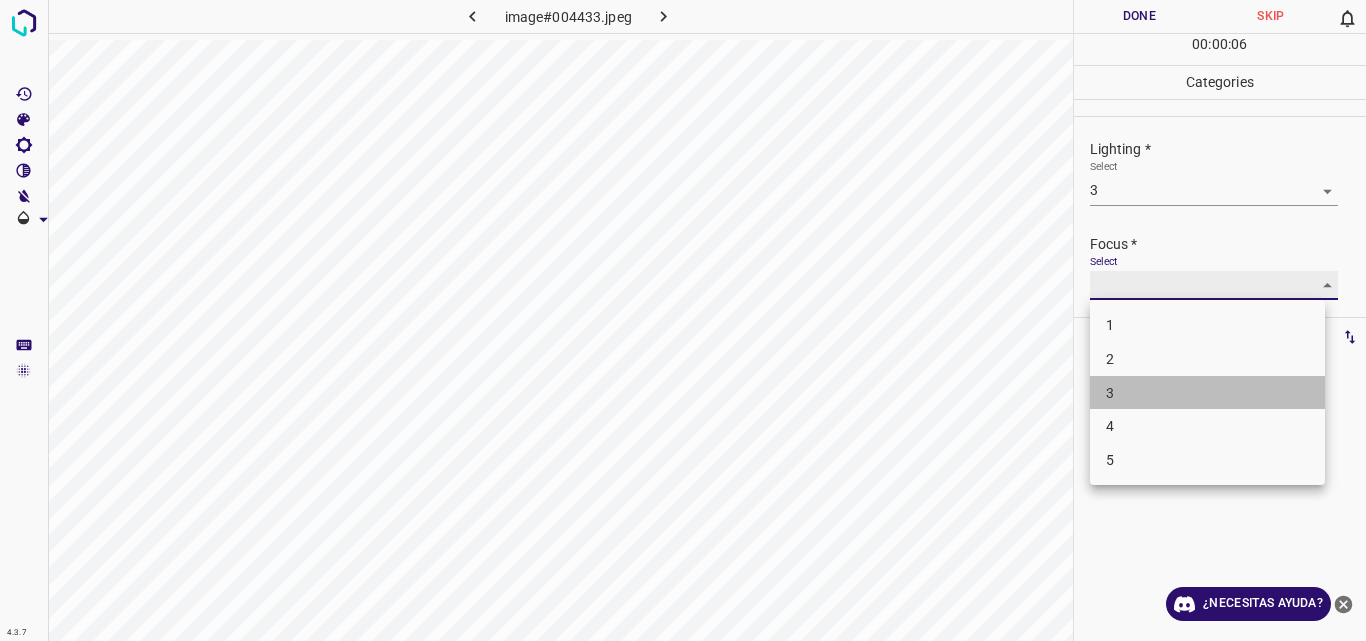type on "3" 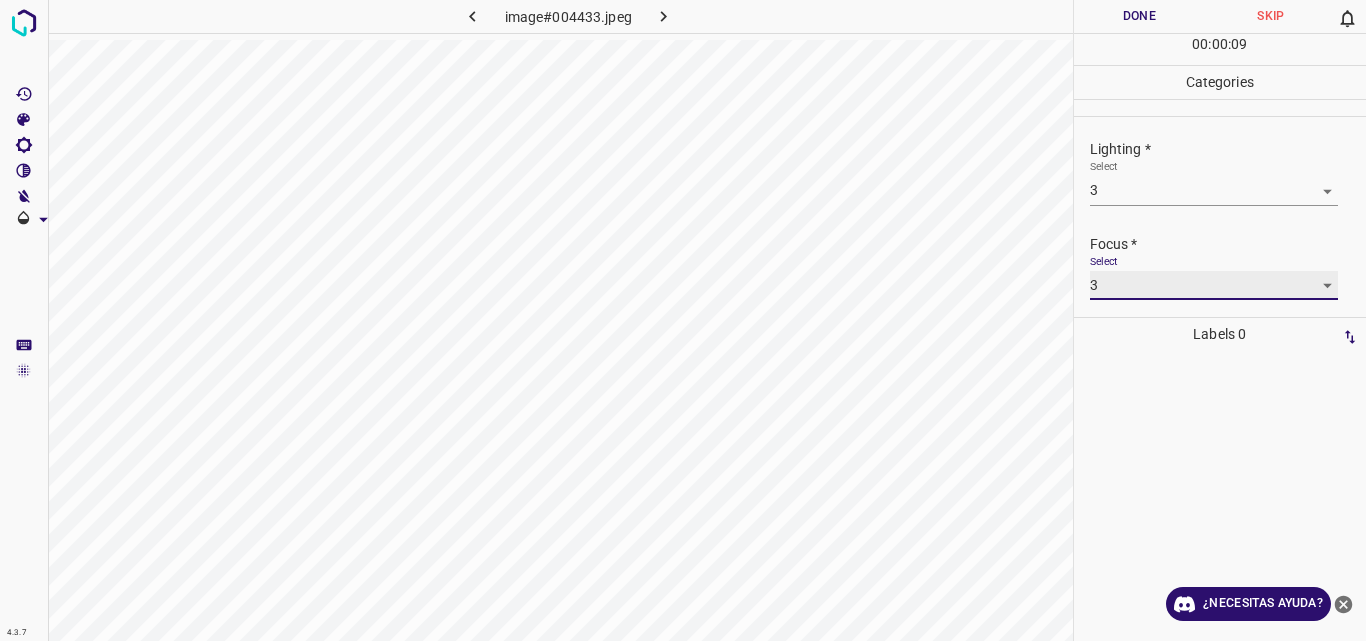 scroll, scrollTop: 98, scrollLeft: 0, axis: vertical 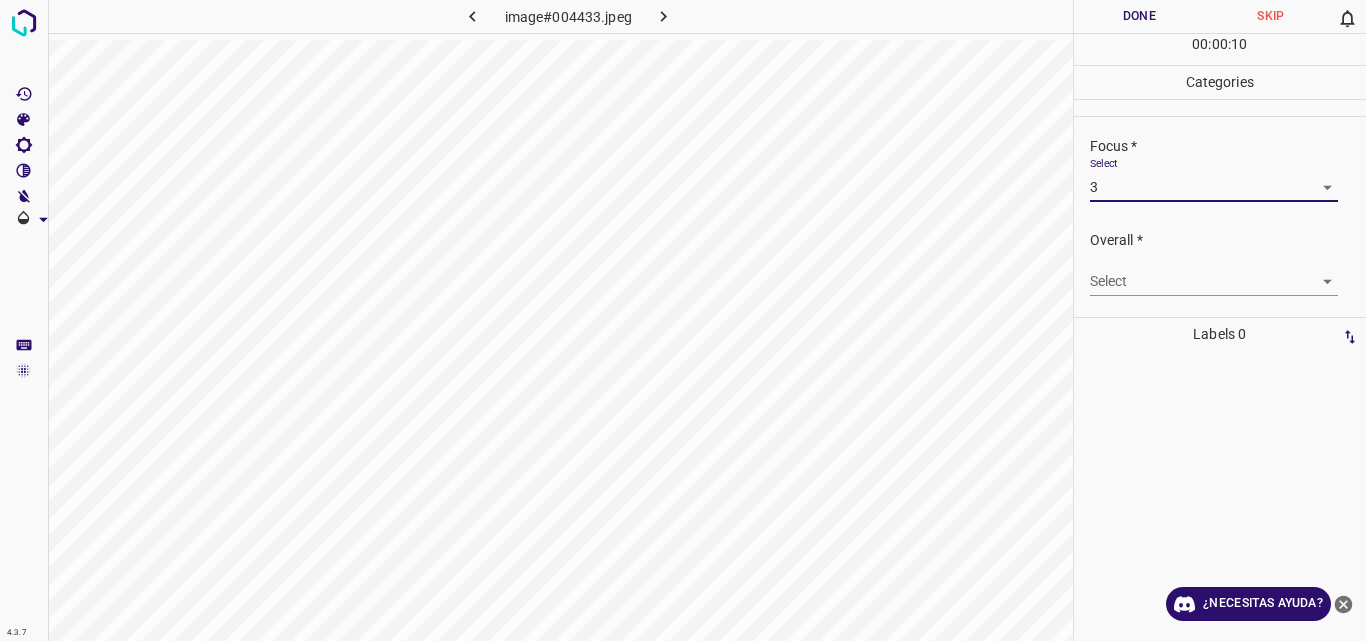 click on "4.3.7 image#004433.jpeg Done Skip 0 00   : 00   : 10   Categories Lighting *  Select 3 3 Focus *  Select 3 3 Overall *  Select ​ Labels   0 Categories 1 Lighting 2 Focus 3 Overall Tools Space Change between modes (Draw & Edit) I Auto labeling R Restore zoom M Zoom in N Zoom out Delete Delete selecte label Filters Z Restore filters X Saturation filter C Brightness filter V Contrast filter B Gray scale filter General O Download ¿Necesitas ayuda? Original text Rate this translation Your feedback will be used to help improve Google Translate - Texto - Esconder - Borrar" at bounding box center (683, 320) 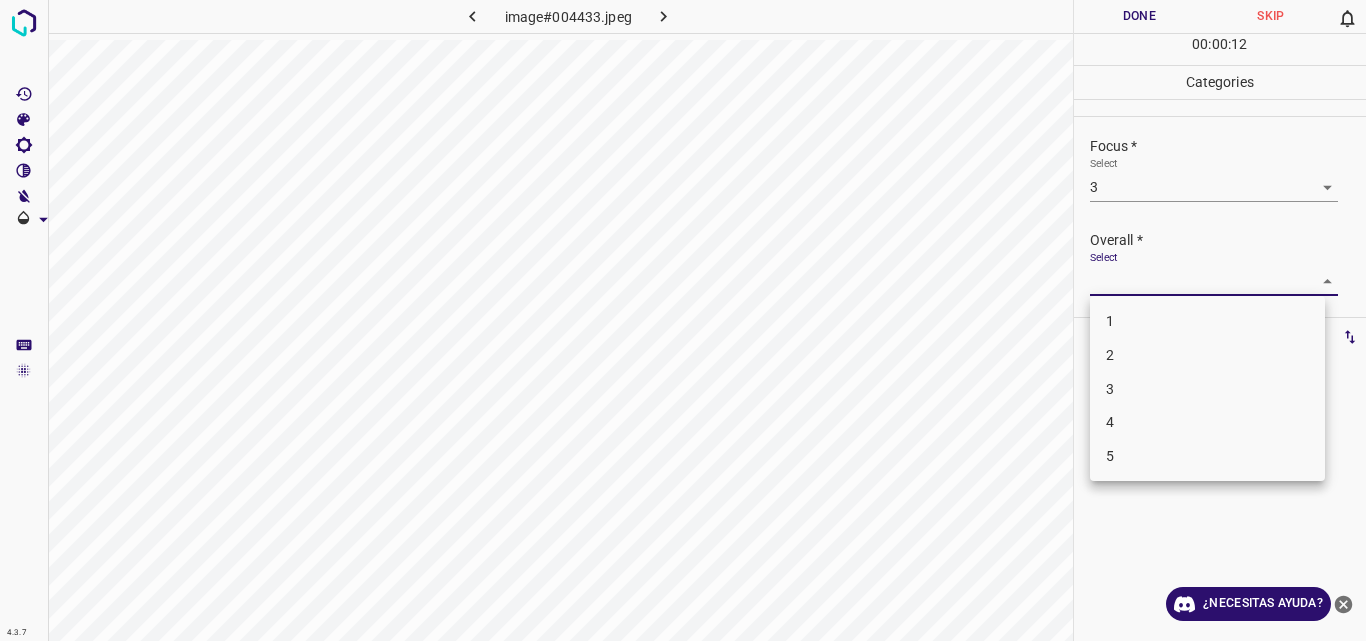click on "3" at bounding box center (1207, 389) 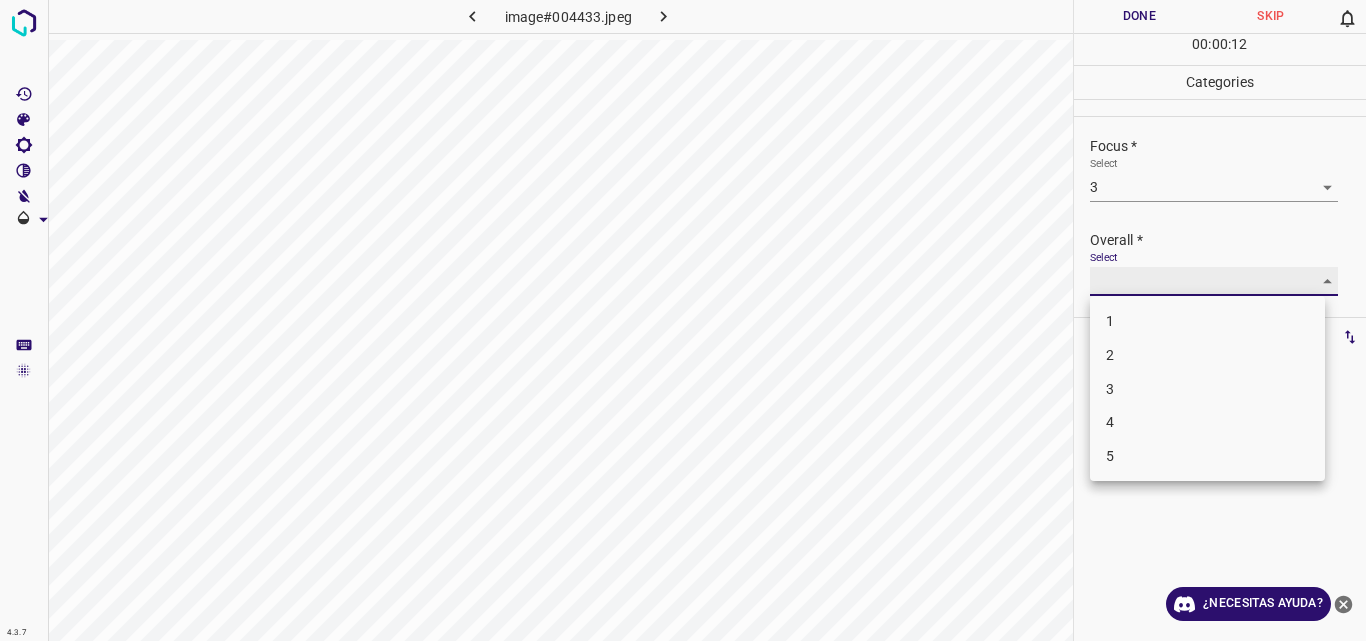 type on "3" 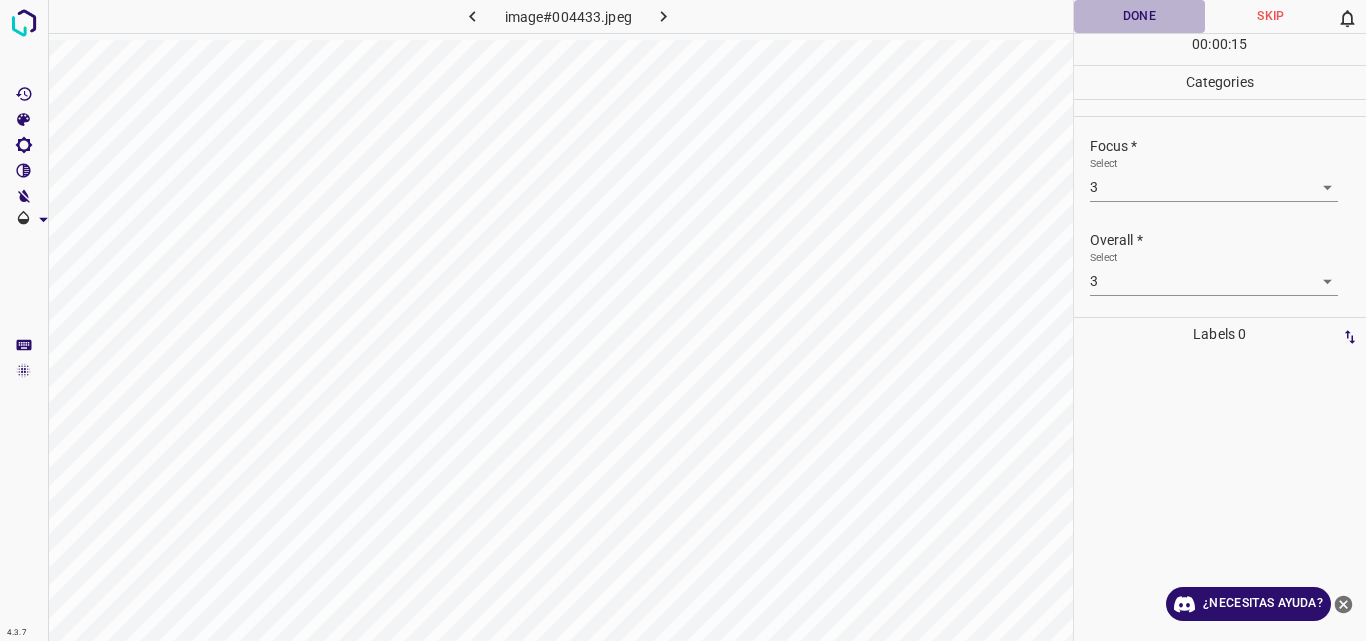 click on "Done" at bounding box center [1140, 16] 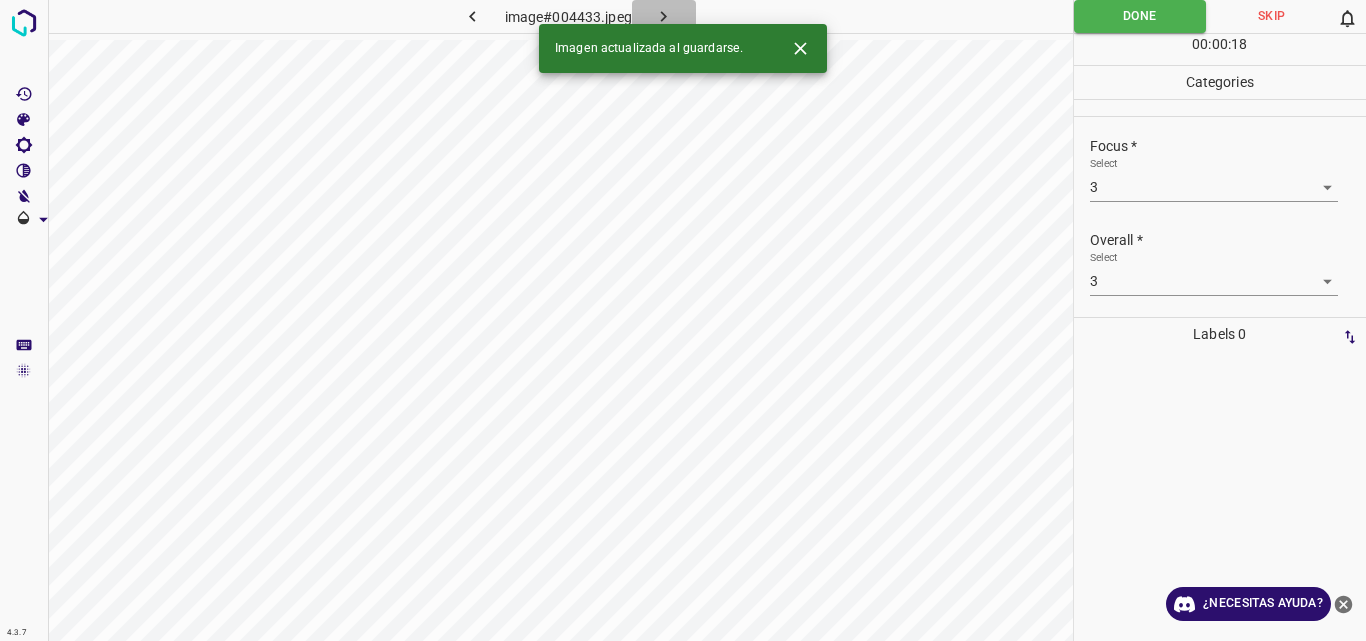 click 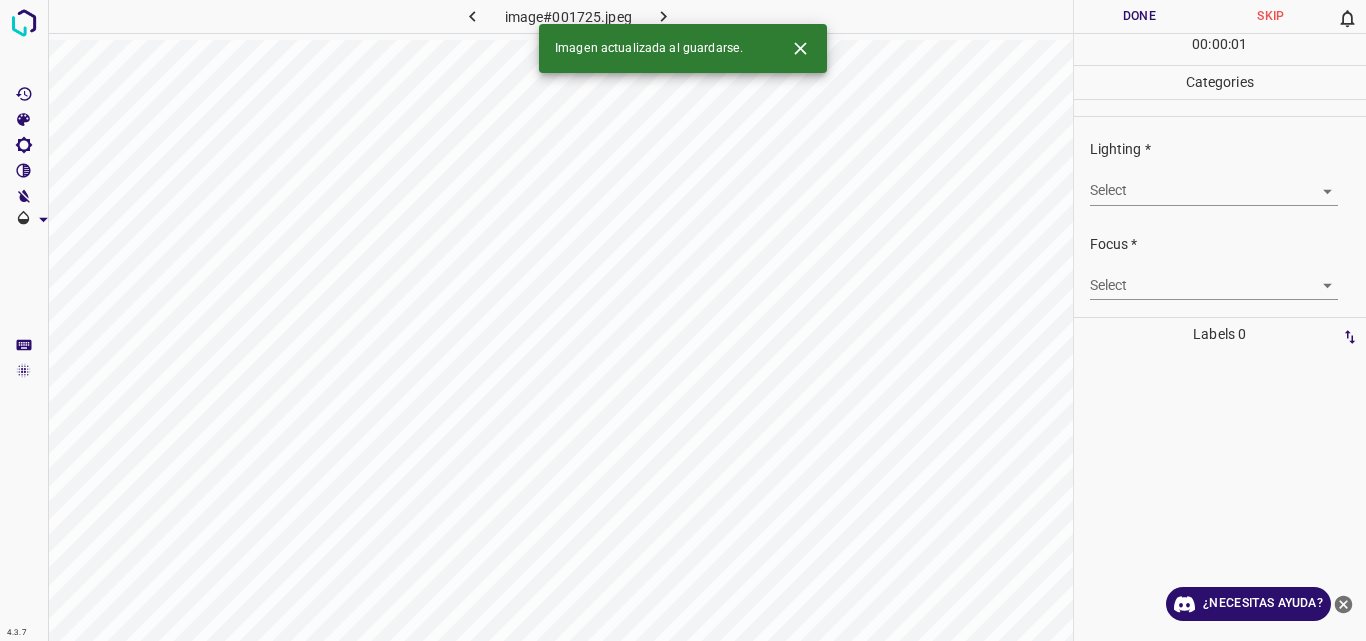 click on "4.3.7 image#001725.jpeg Done Skip 0 00   : 00   : 01   Categories Lighting *  Select ​ Focus *  Select ​ Overall *  Select ​ Labels   0 Categories 1 Lighting 2 Focus 3 Overall Tools Space Change between modes (Draw & Edit) I Auto labeling R Restore zoom M Zoom in N Zoom out Delete Delete selecte label Filters Z Restore filters X Saturation filter C Brightness filter V Contrast filter B Gray scale filter General O Download Imagen actualizada al guardarse. ¿Necesitas ayuda? Original text Rate this translation Your feedback will be used to help improve Google Translate - Texto - Esconder - Borrar" at bounding box center (683, 320) 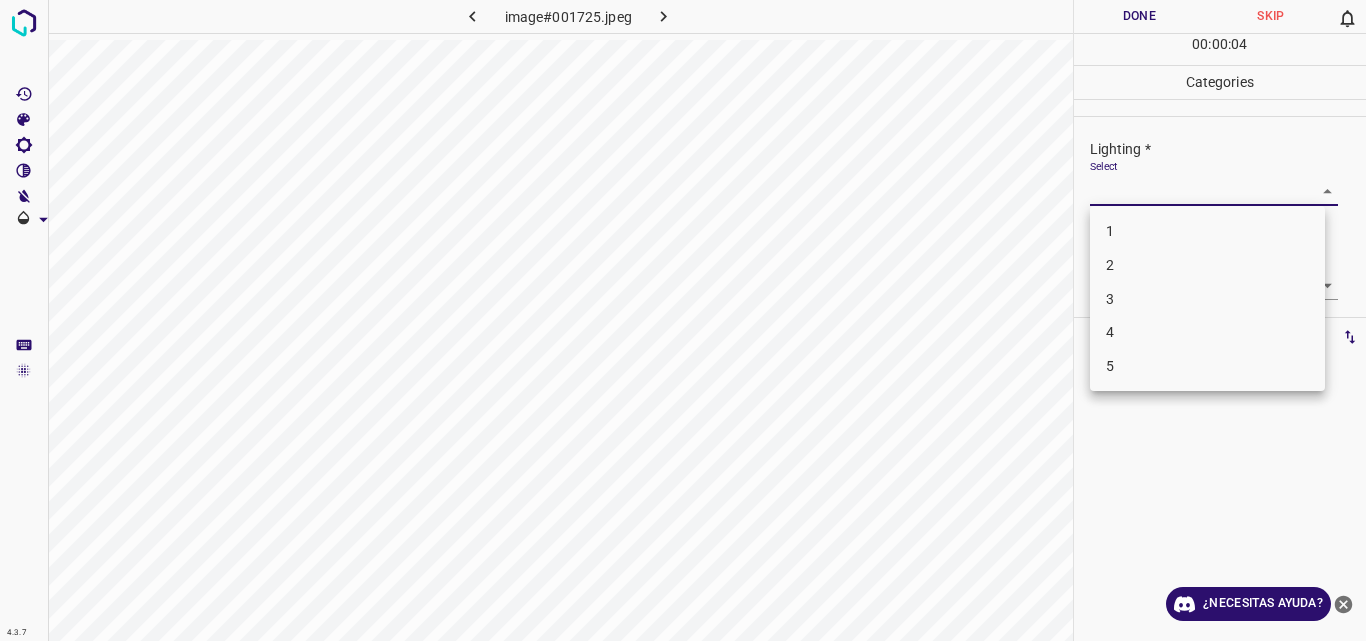 click on "3" at bounding box center (1207, 299) 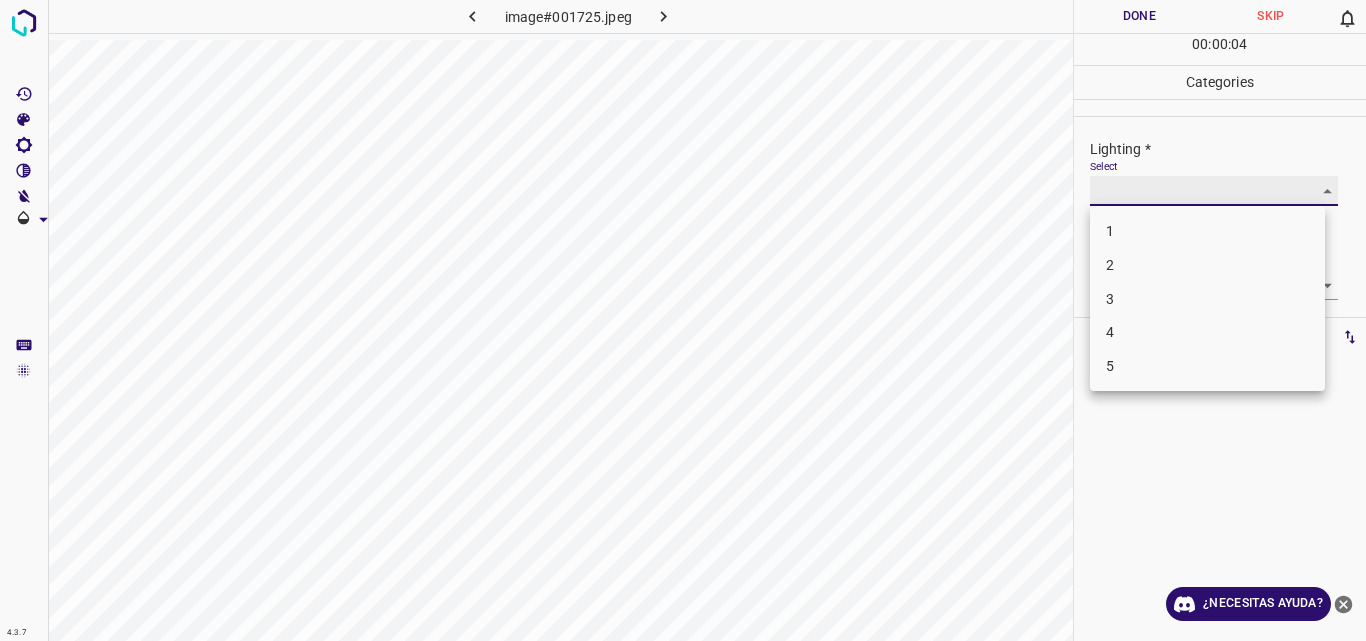 type on "3" 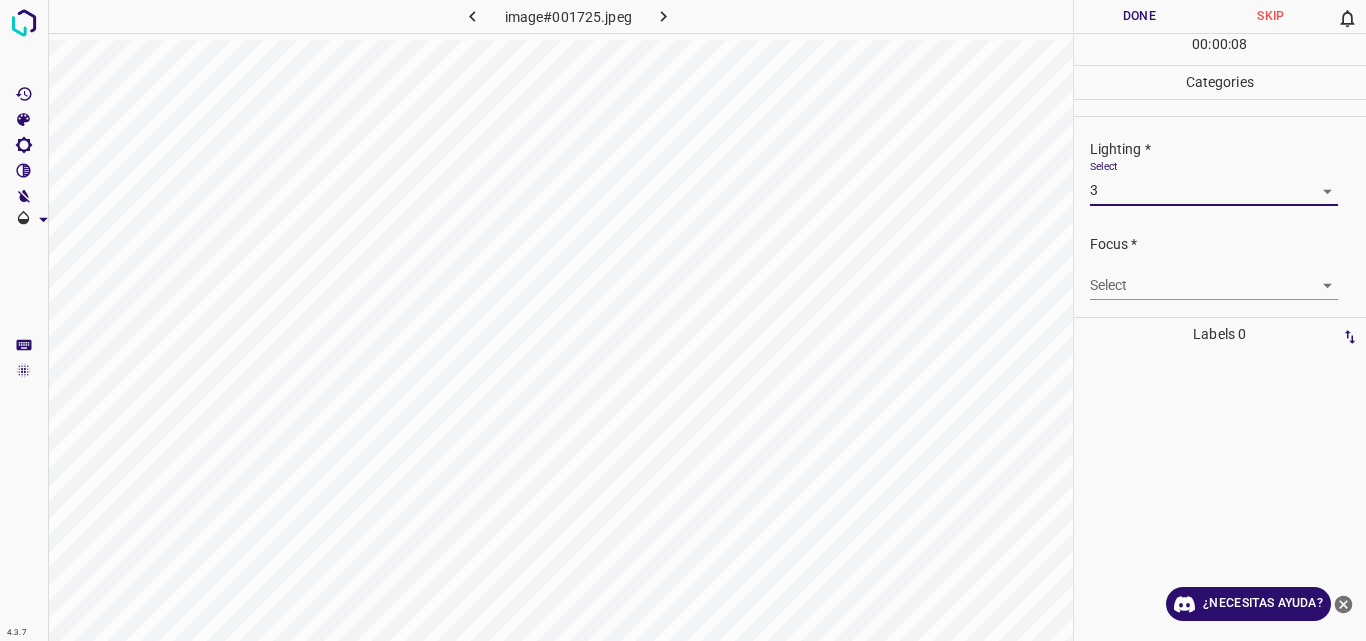 click on "4.3.7 image#001725.jpeg Done Skip 0 00   : 00   : 08   Categories Lighting *  Select 3 3 Focus *  Select ​ Overall *  Select ​ Labels   0 Categories 1 Lighting 2 Focus 3 Overall Tools Space Change between modes (Draw & Edit) I Auto labeling R Restore zoom M Zoom in N Zoom out Delete Delete selecte label Filters Z Restore filters X Saturation filter C Brightness filter V Contrast filter B Gray scale filter General O Download ¿Necesitas ayuda? Original text Rate this translation Your feedback will be used to help improve Google Translate - Texto - Esconder - Borrar" at bounding box center (683, 320) 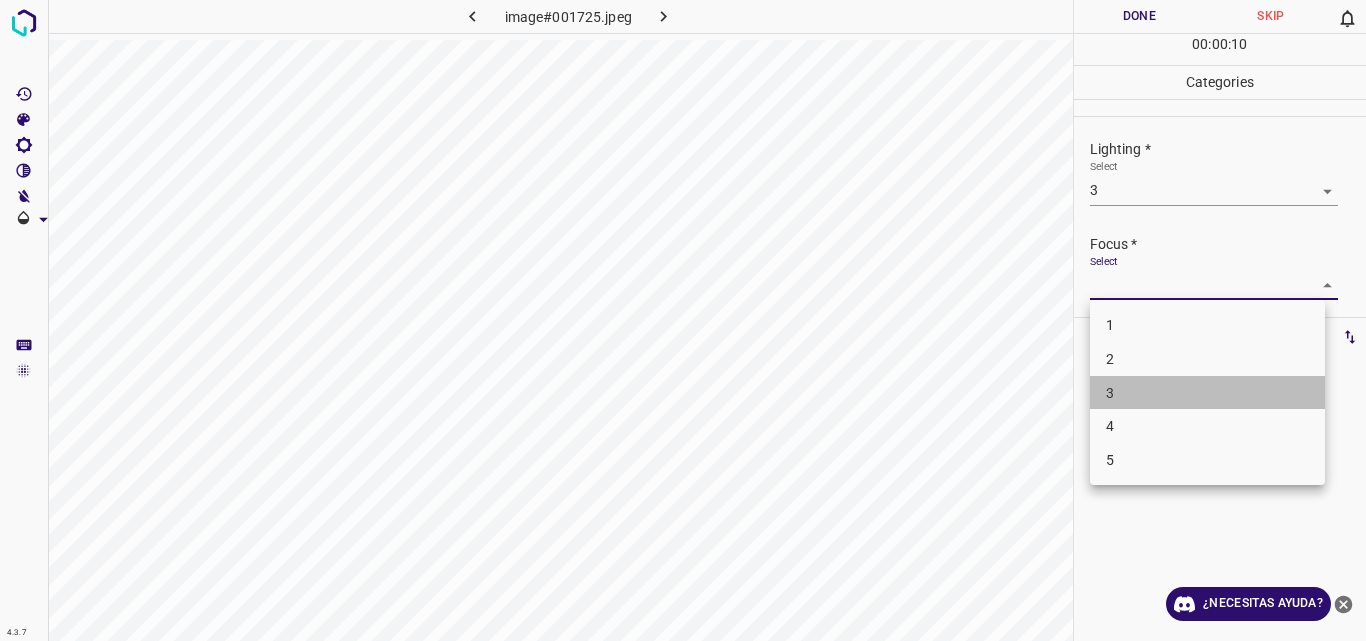 click on "3" at bounding box center (1207, 393) 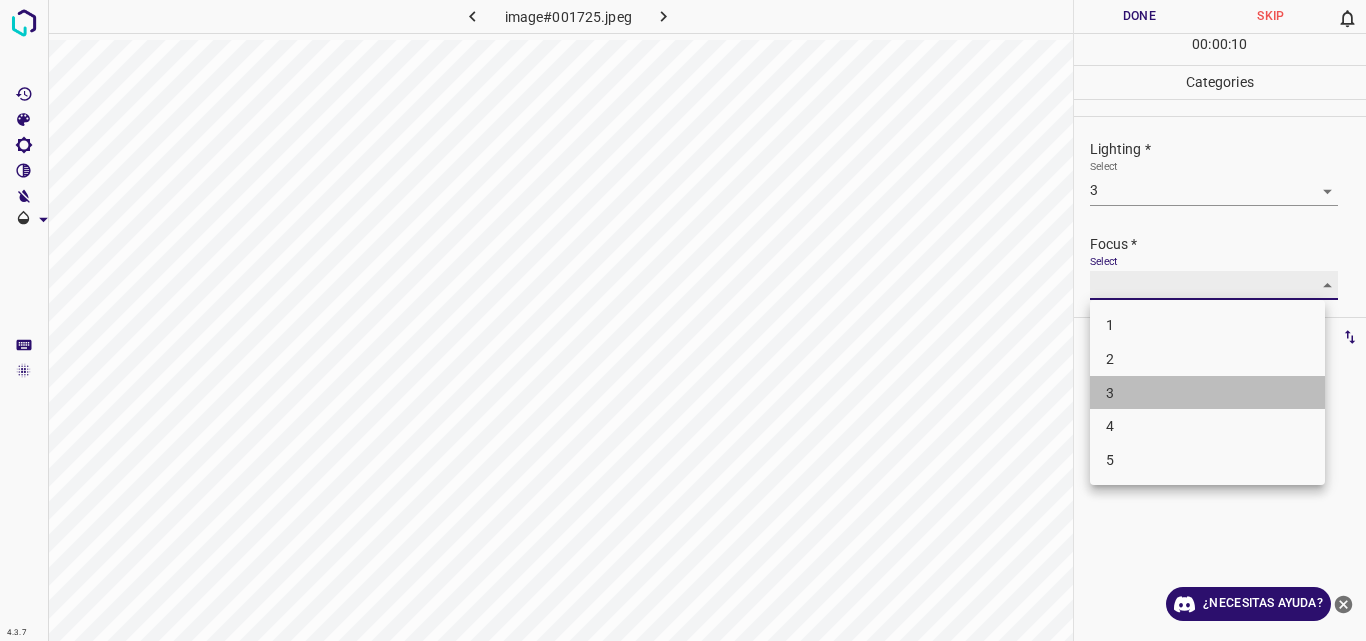 type on "3" 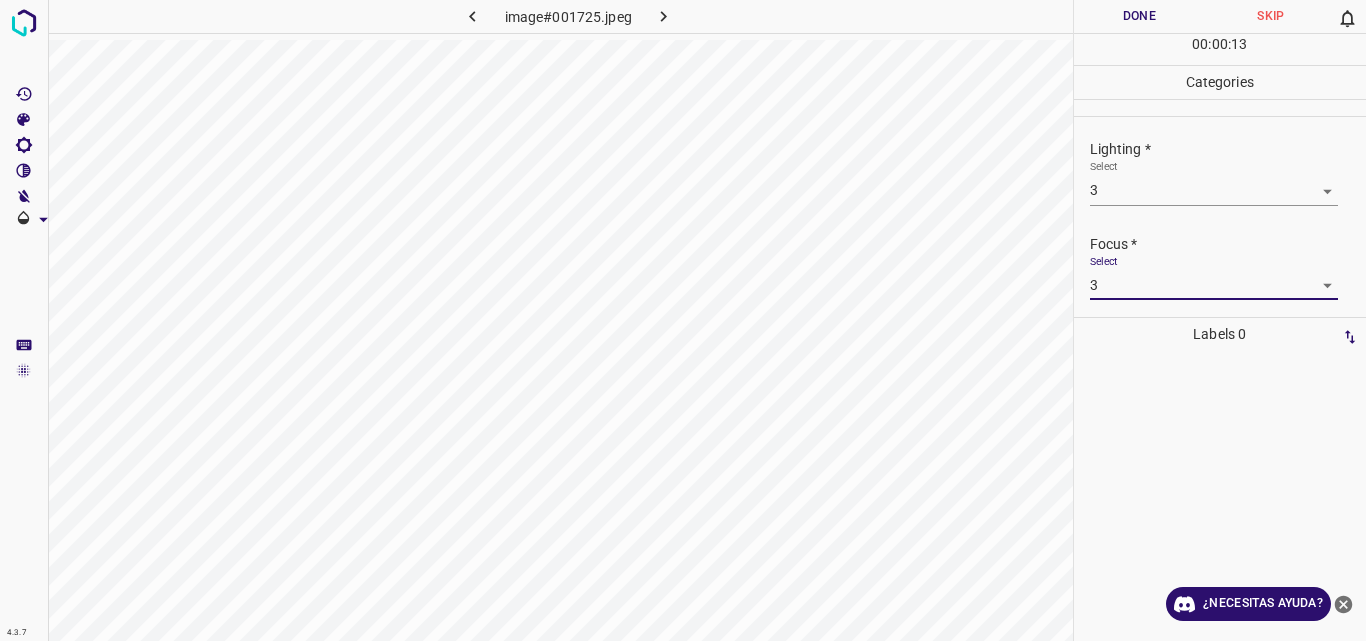 scroll, scrollTop: 98, scrollLeft: 0, axis: vertical 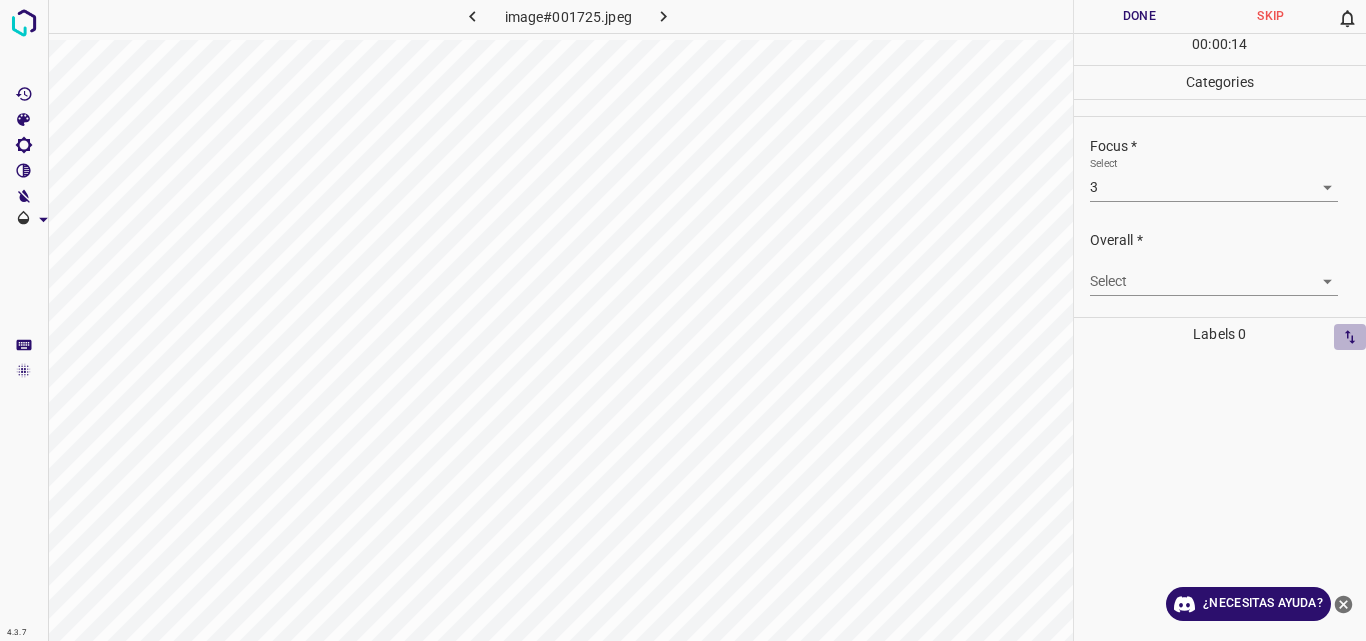 click at bounding box center [1350, 337] 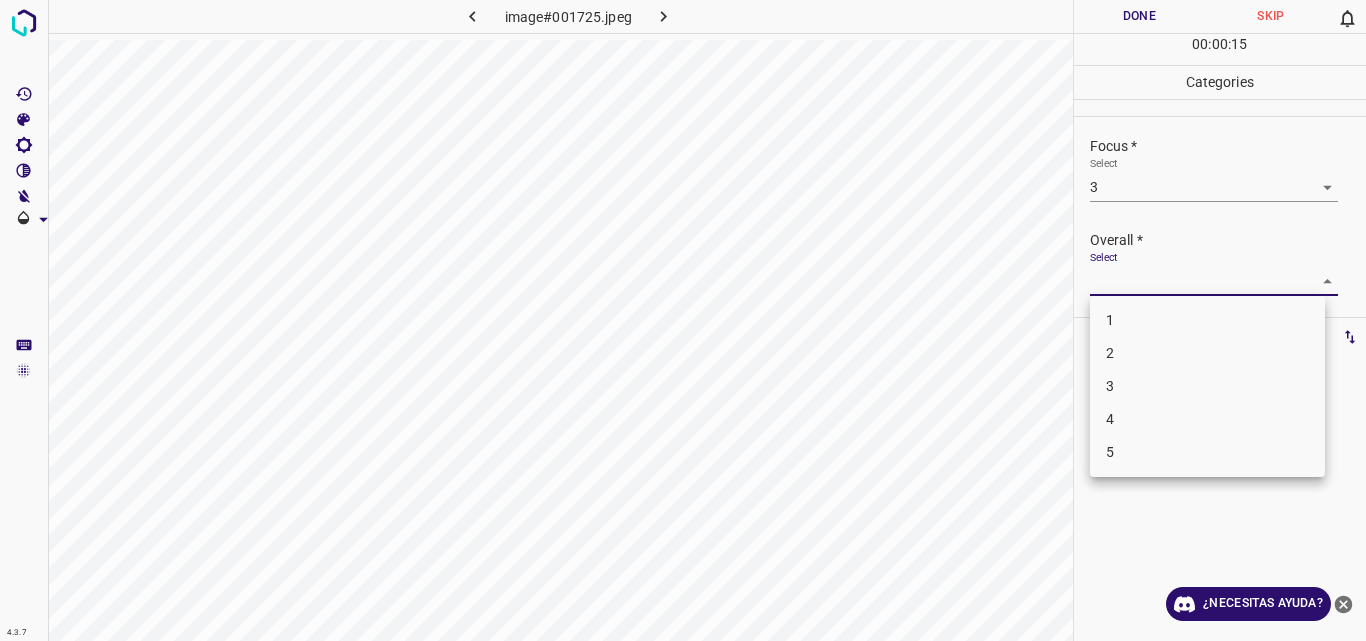 click on "4.3.7 image#001725.jpeg Done Skip 0 00   : 00   : 15   Categories Lighting *  Select 3 3 Focus *  Select 3 3 Overall *  Select ​ Labels   0 Categories 1 Lighting 2 Focus 3 Overall Tools Space Change between modes (Draw & Edit) I Auto labeling R Restore zoom M Zoom in N Zoom out Delete Delete selecte label Filters Z Restore filters X Saturation filter C Brightness filter V Contrast filter B Gray scale filter General O Download ¿Necesitas ayuda? Original text Rate this translation Your feedback will be used to help improve Google Translate - Texto - Esconder - Borrar 1 2 3 4 5" at bounding box center [683, 320] 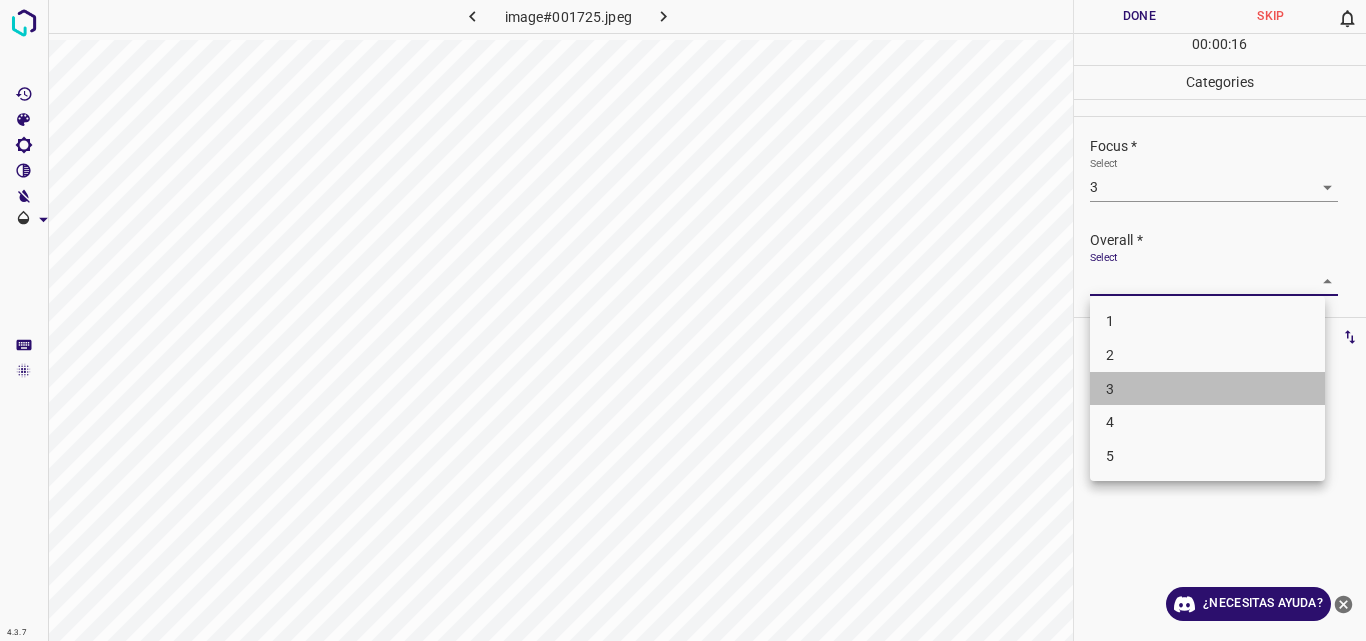 click on "3" at bounding box center [1207, 389] 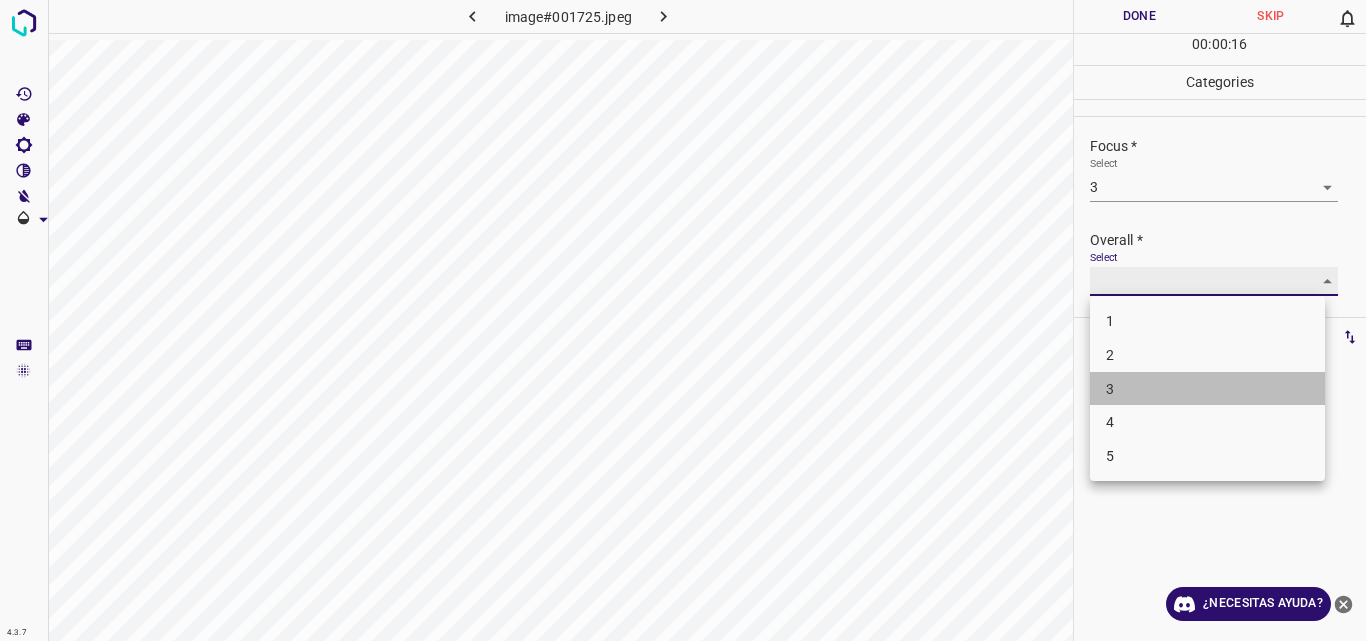 type on "3" 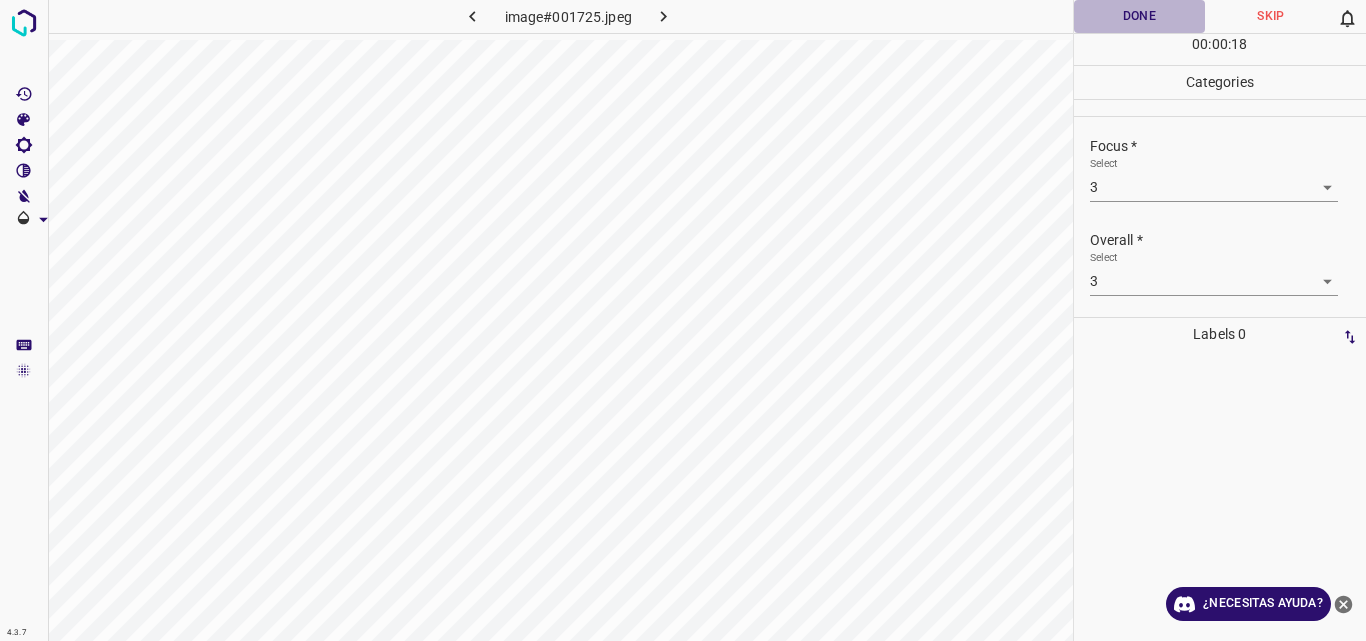 click on "Done" at bounding box center [1140, 16] 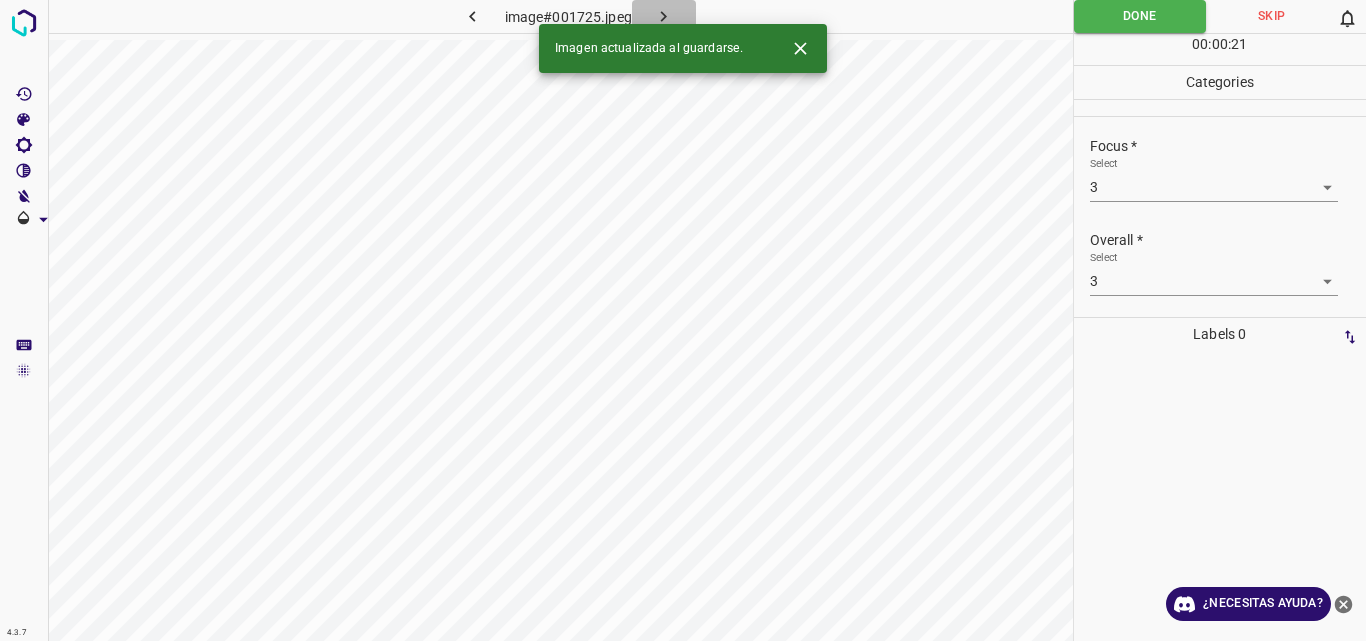 click 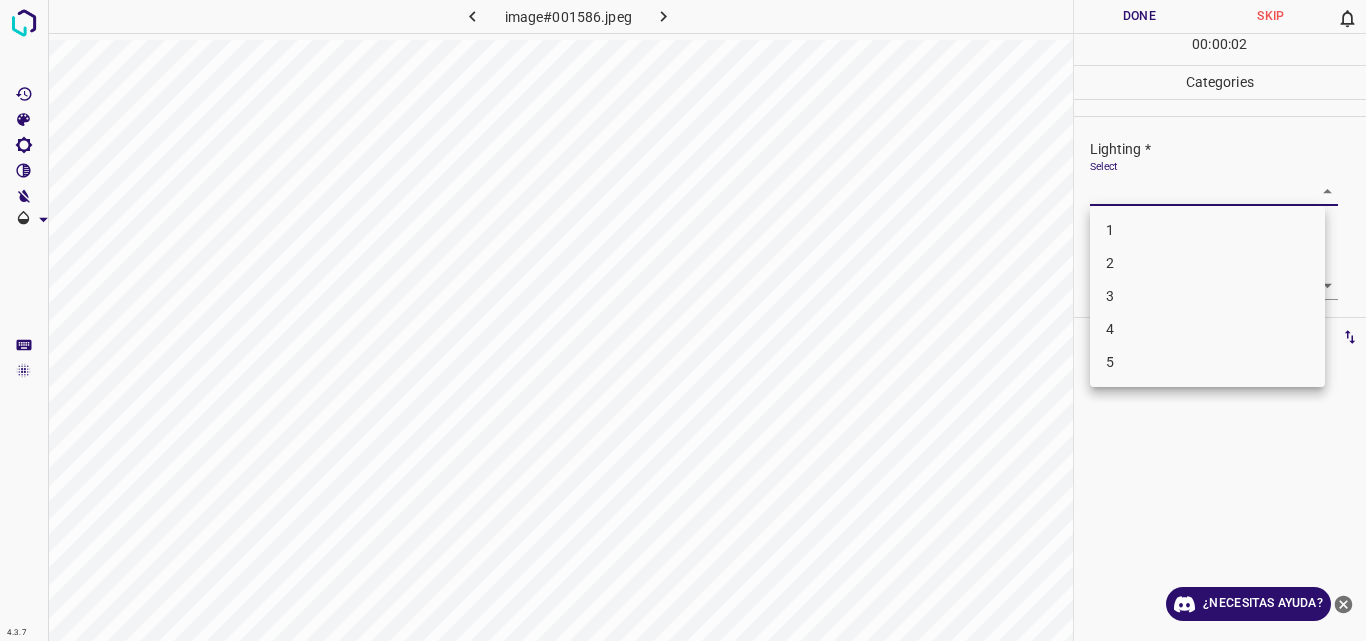 click on "4.3.7 image#001586.jpeg Done Skip 0 00   : 00   : 02   Categories Lighting *  Select ​ Focus *  Select ​ Overall *  Select ​ Labels   0 Categories 1 Lighting 2 Focus 3 Overall Tools Space Change between modes (Draw & Edit) I Auto labeling R Restore zoom M Zoom in N Zoom out Delete Delete selecte label Filters Z Restore filters X Saturation filter C Brightness filter V Contrast filter B Gray scale filter General O Download ¿Necesitas ayuda? Original text Rate this translation Your feedback will be used to help improve Google Translate - Texto - Esconder - Borrar 1 2 3 4 5" at bounding box center (683, 320) 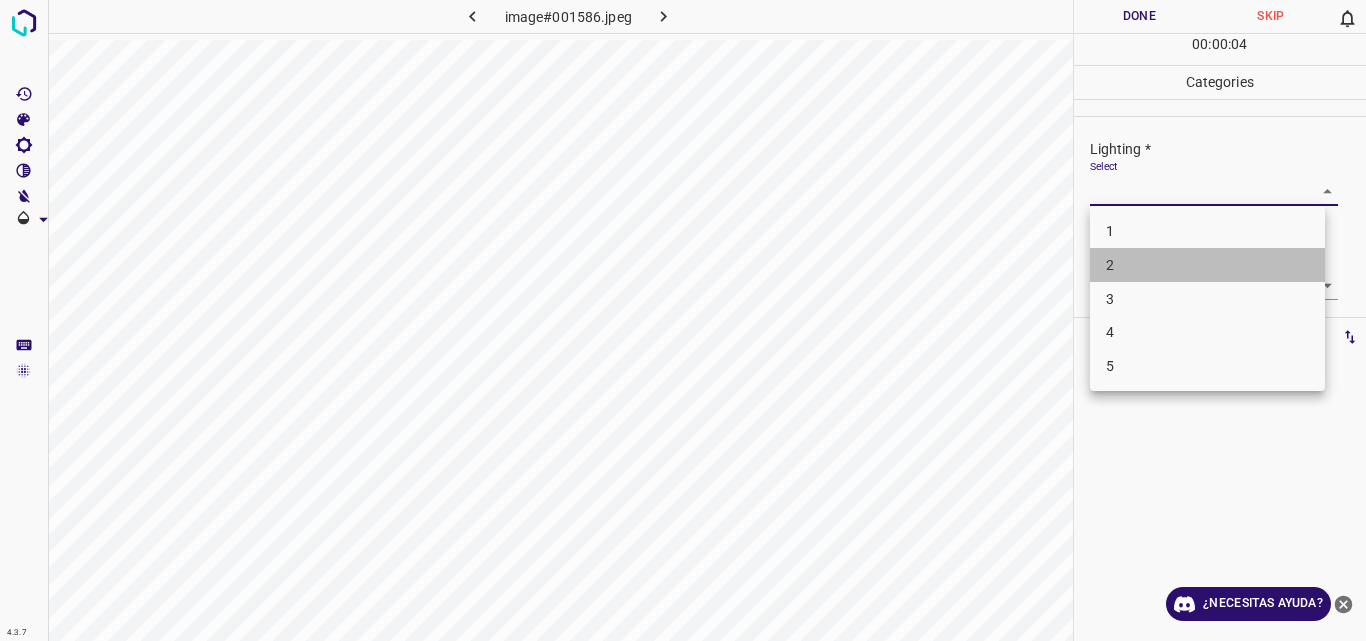 click on "2" at bounding box center (1207, 265) 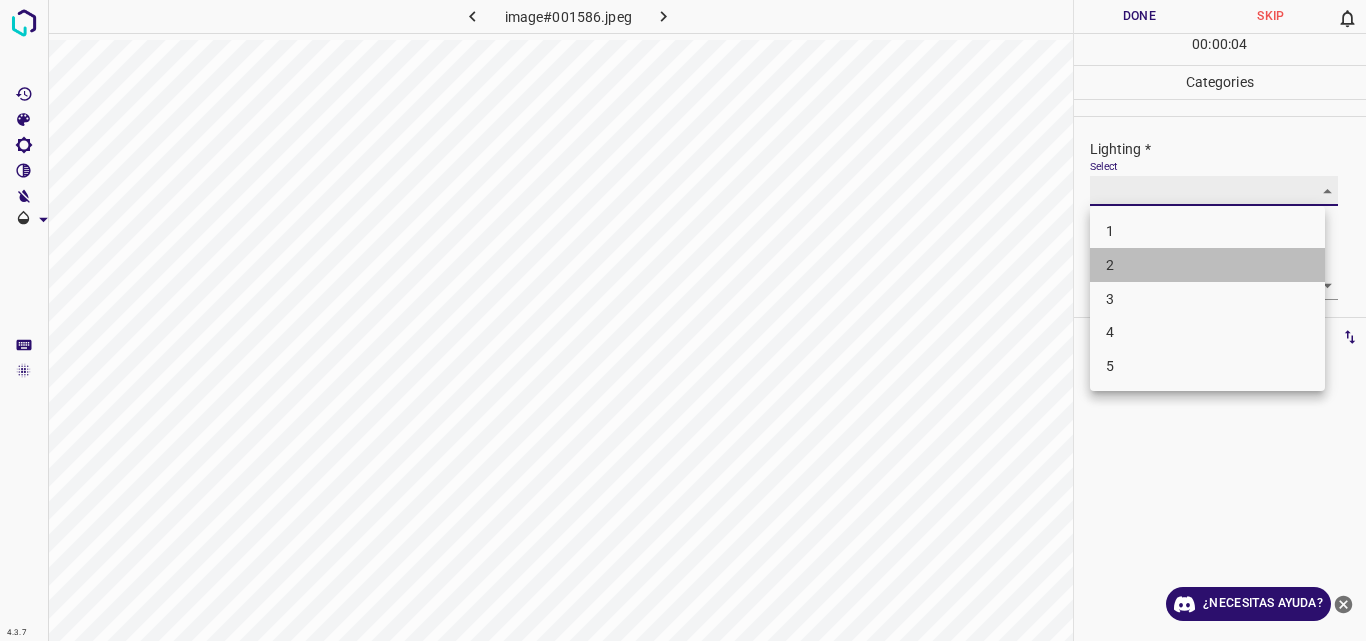 type on "2" 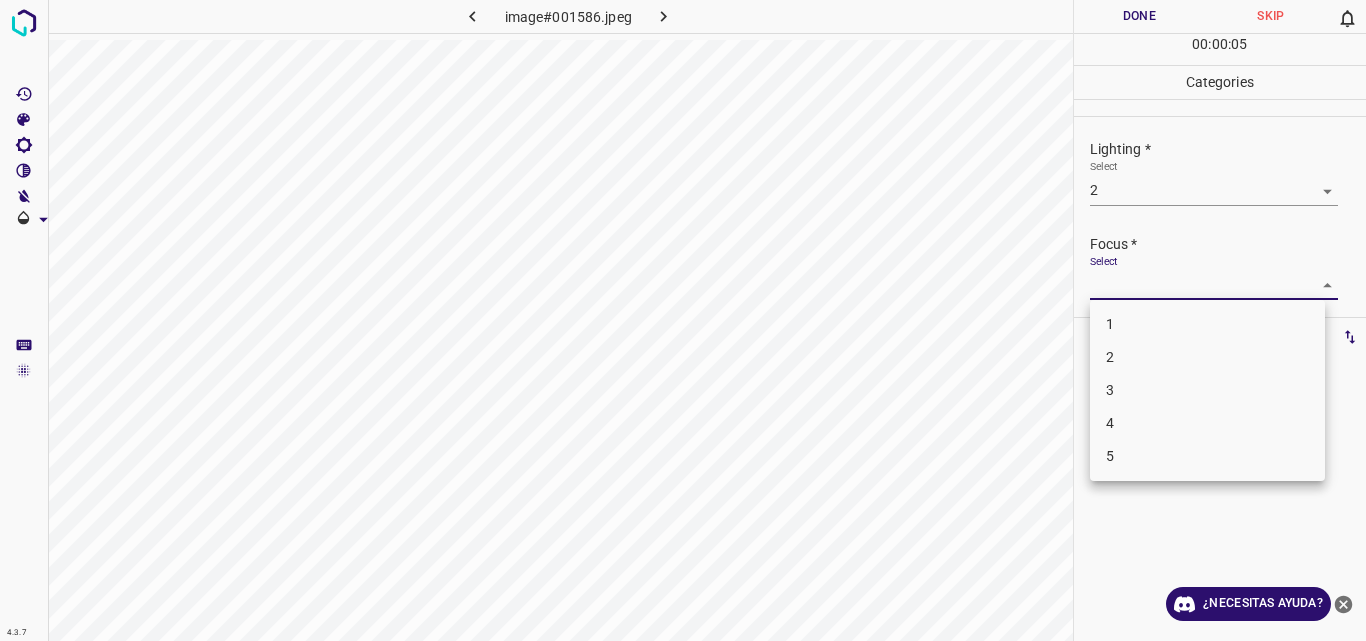 click on "4.3.7 image#001586.jpeg Done Skip 0 00   : 00   : 05   Categories Lighting *  Select 2 2 Focus *  Select ​ Overall *  Select ​ Labels   0 Categories 1 Lighting 2 Focus 3 Overall Tools Space Change between modes (Draw & Edit) I Auto labeling R Restore zoom M Zoom in N Zoom out Delete Delete selecte label Filters Z Restore filters X Saturation filter C Brightness filter V Contrast filter B Gray scale filter General O Download ¿Necesitas ayuda? Original text Rate this translation Your feedback will be used to help improve Google Translate - Texto - Esconder - Borrar 1 2 3 4 5" at bounding box center (683, 320) 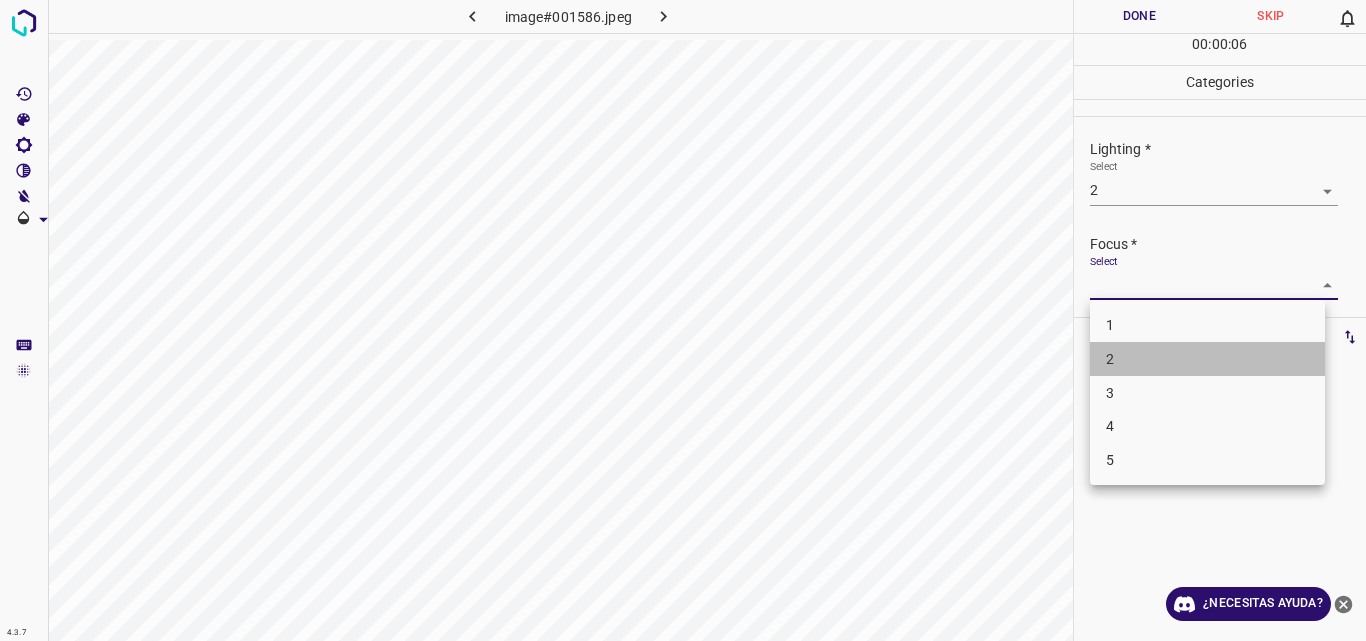 click on "2" at bounding box center [1207, 359] 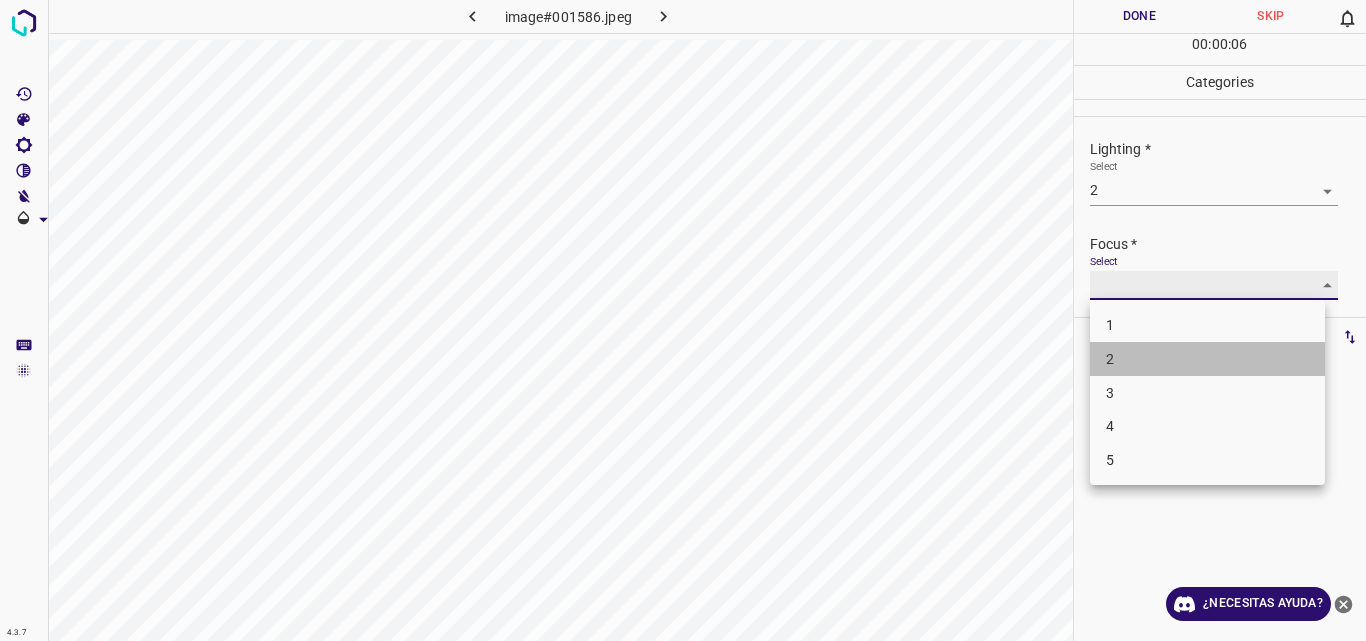 type on "2" 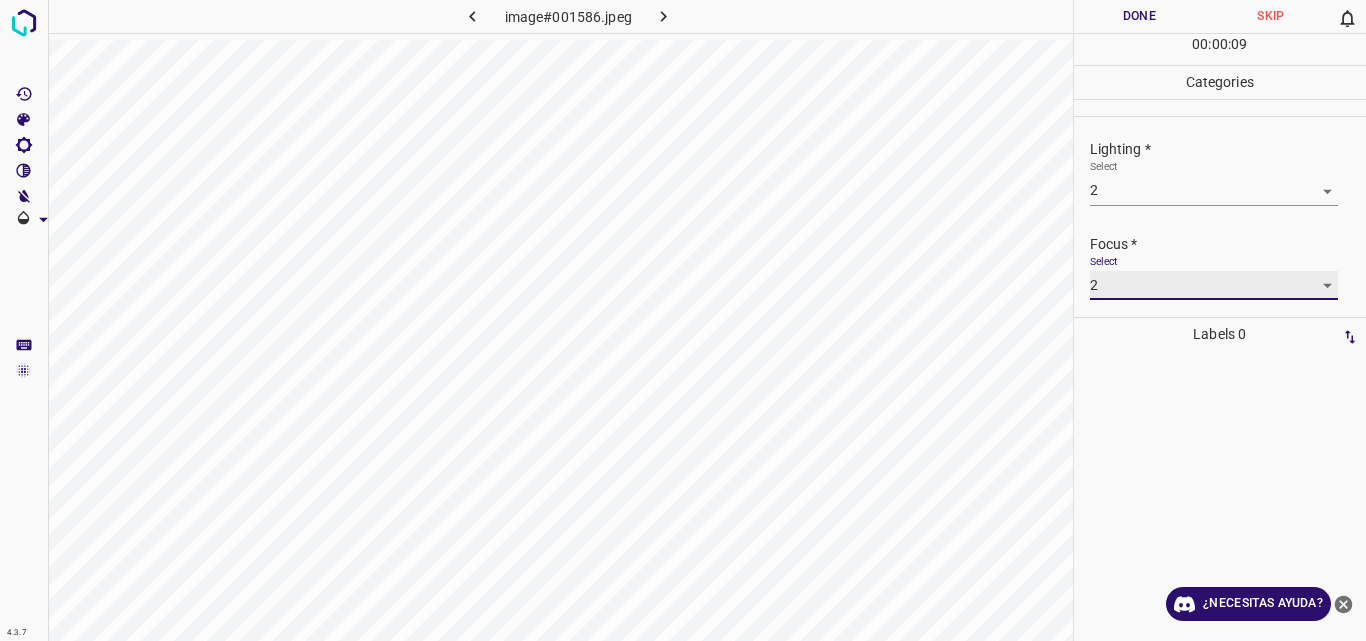 scroll, scrollTop: 98, scrollLeft: 0, axis: vertical 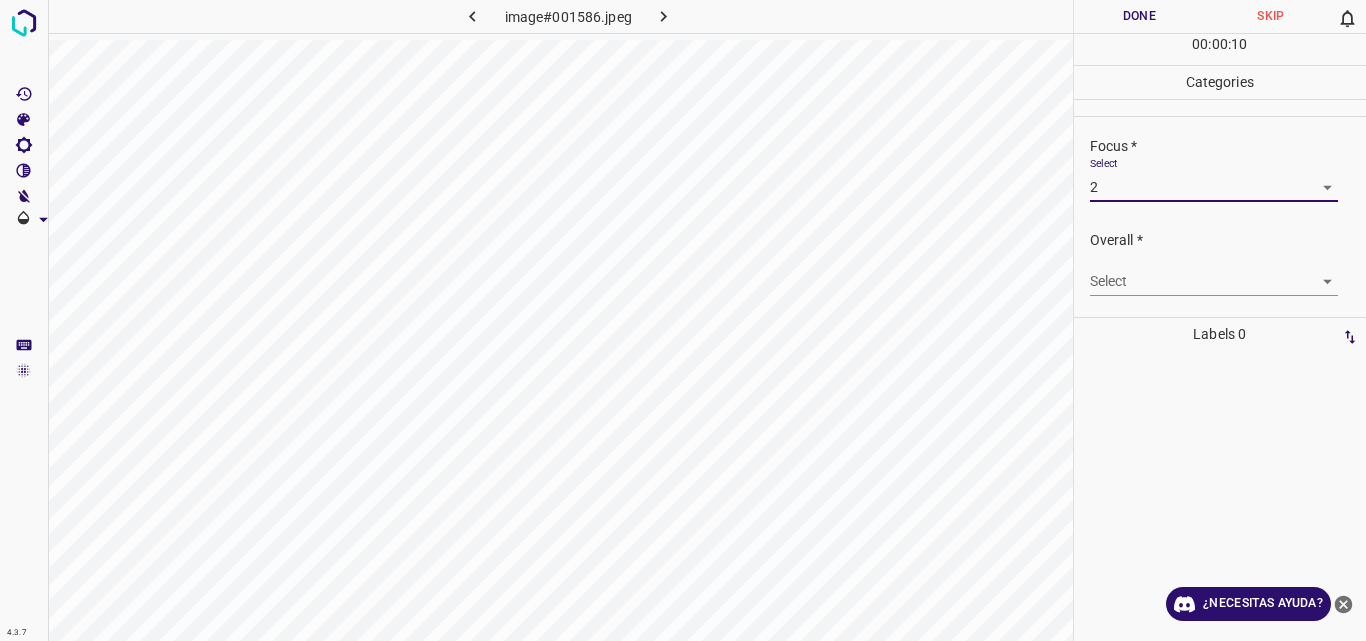 click on "4.3.7 image#001586.jpeg Done Skip 0 00   : 00   : 10   Categories Lighting *  Select 2 2 Focus *  Select 2 2 Overall *  Select ​ Labels   0 Categories 1 Lighting 2 Focus 3 Overall Tools Space Change between modes (Draw & Edit) I Auto labeling R Restore zoom M Zoom in N Zoom out Delete Delete selecte label Filters Z Restore filters X Saturation filter C Brightness filter V Contrast filter B Gray scale filter General O Download ¿Necesitas ayuda? Original text Rate this translation Your feedback will be used to help improve Google Translate - Texto - Esconder - Borrar" at bounding box center [683, 320] 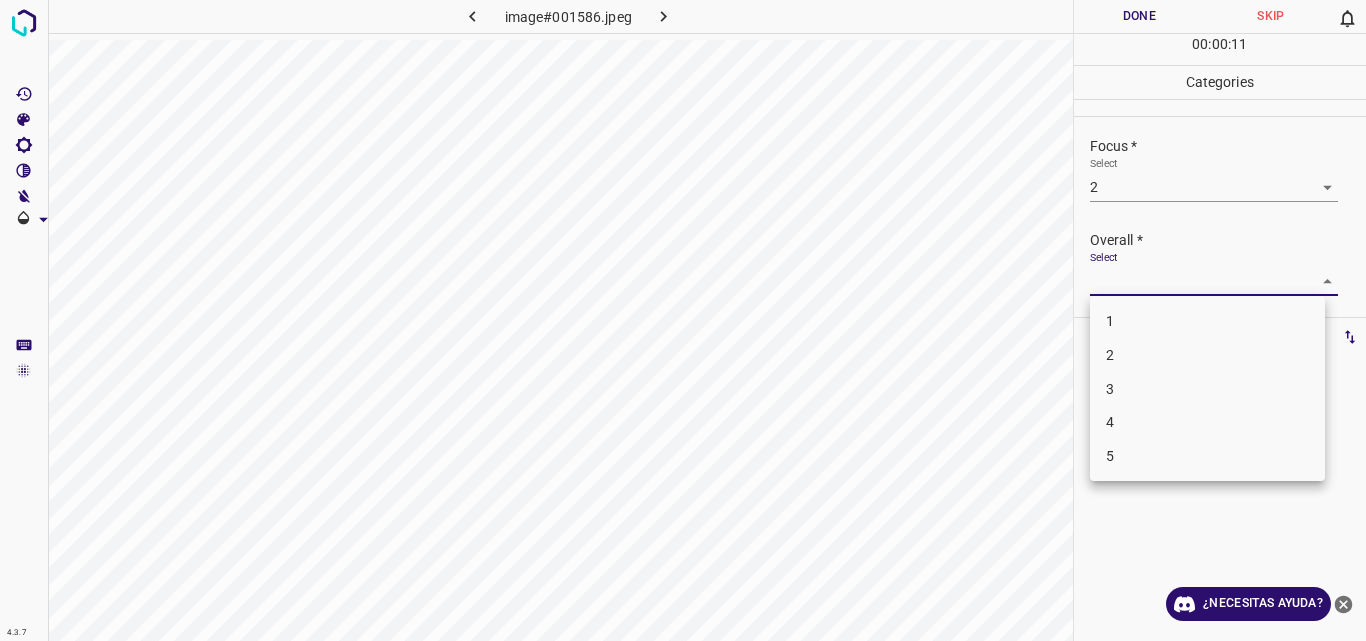 click on "2" at bounding box center [1207, 355] 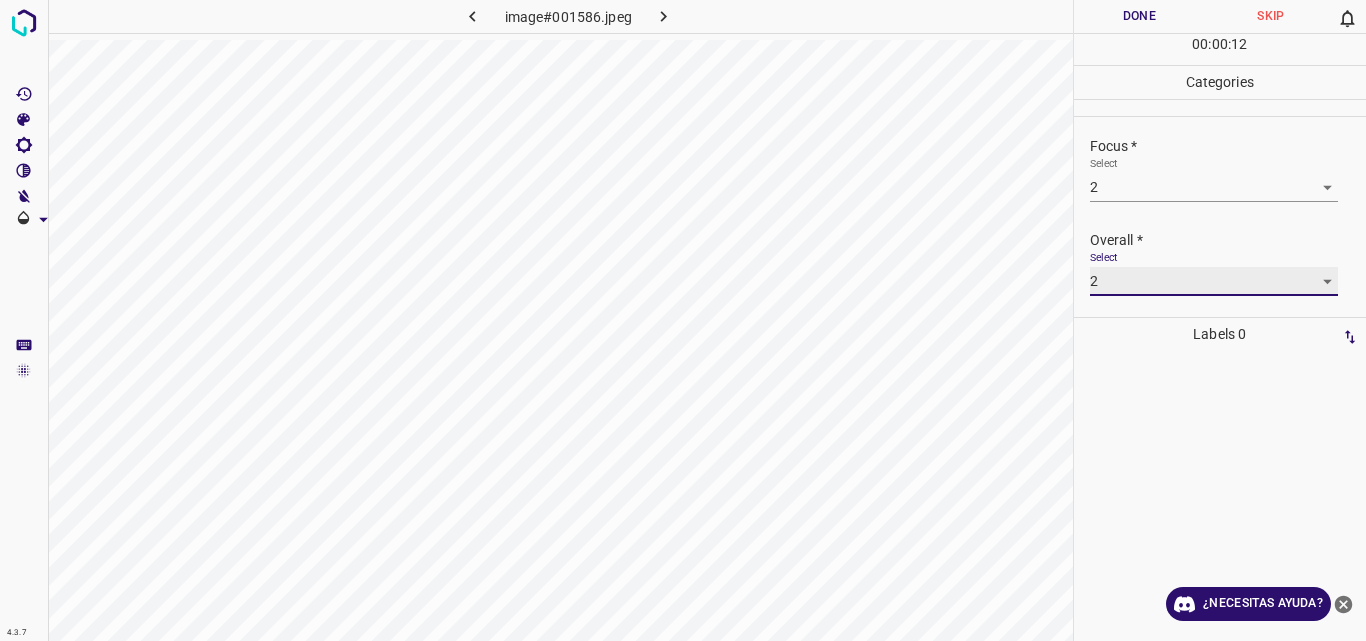 type on "2" 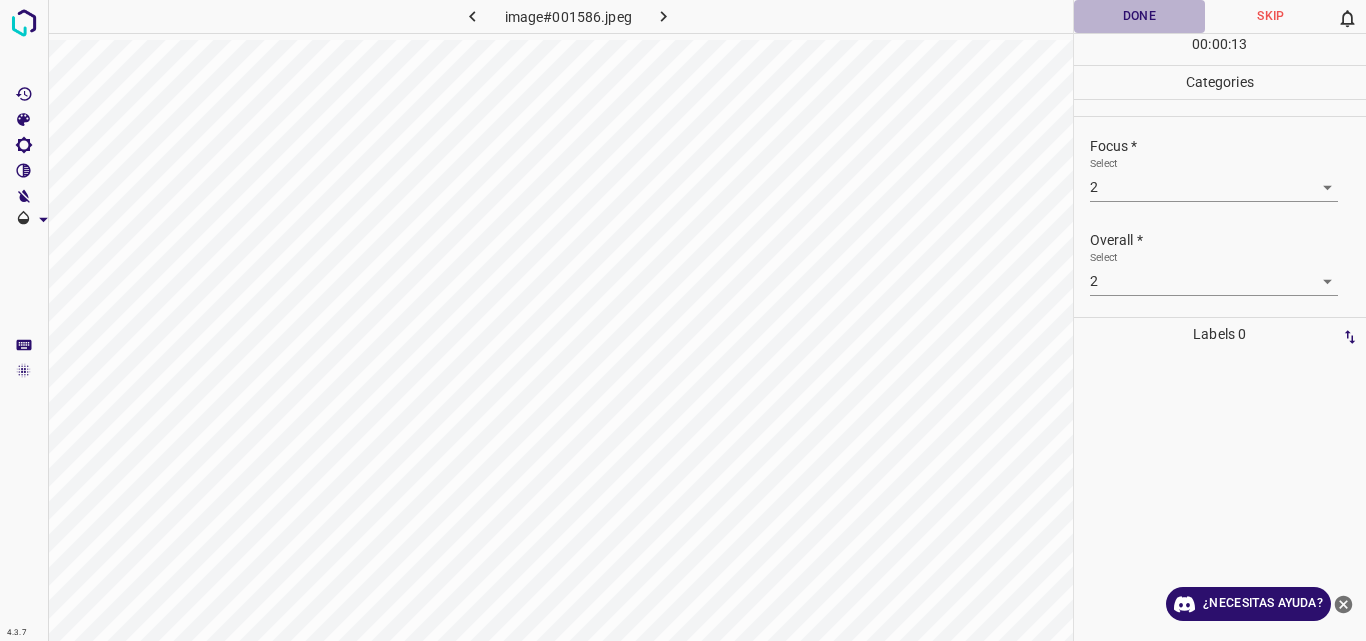 click on "Done" at bounding box center (1140, 16) 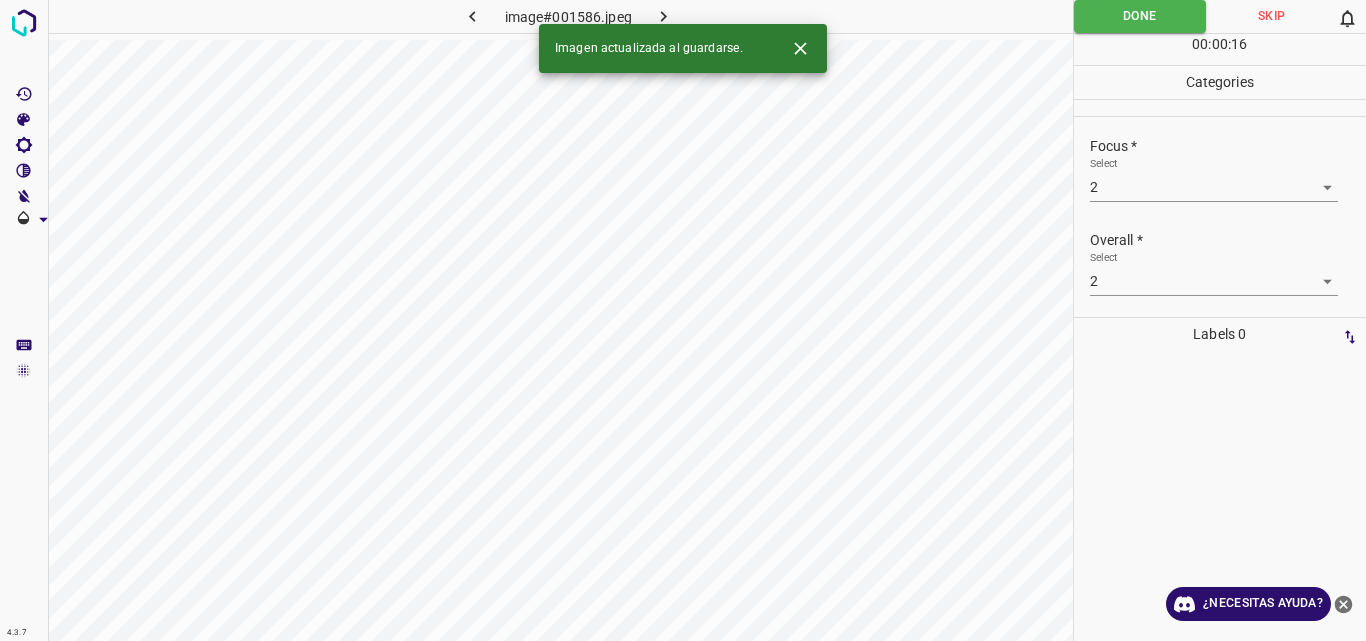 click 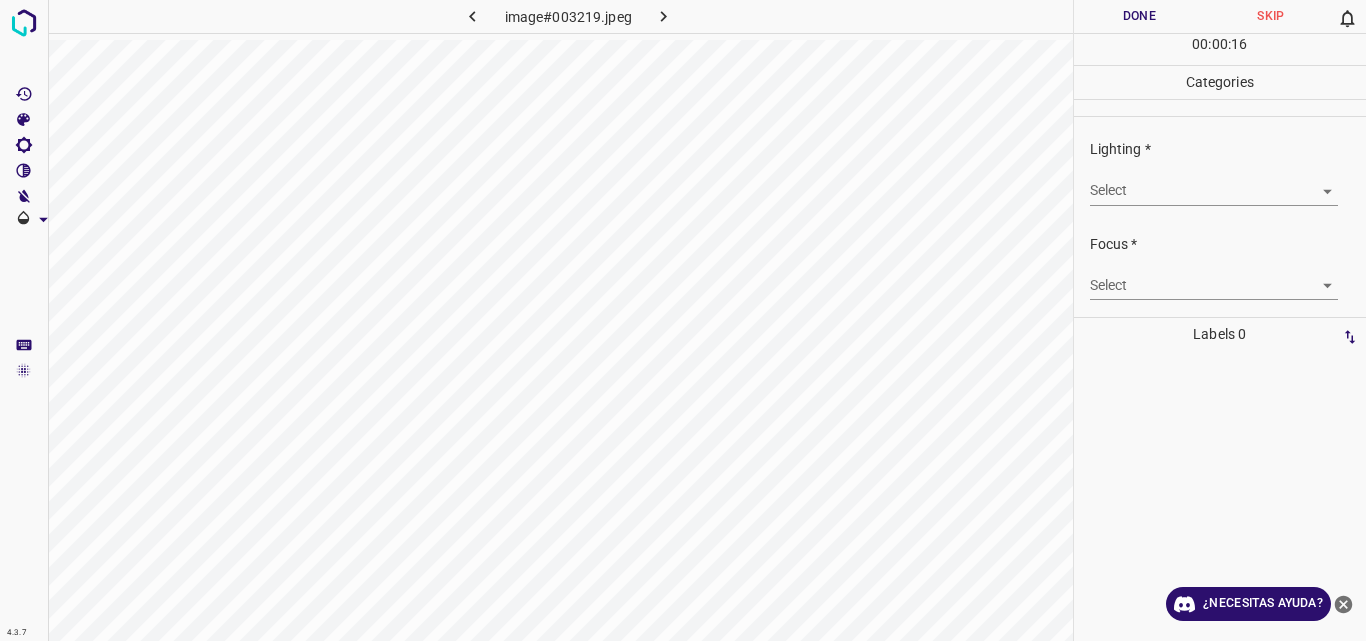 click on "4.3.7 image#003219.jpeg Done Skip 0 00   : 00   : 16   Categories Lighting *  Select ​ Focus *  Select ​ Overall *  Select ​ Labels   0 Categories 1 Lighting 2 Focus 3 Overall Tools Space Change between modes (Draw & Edit) I Auto labeling R Restore zoom M Zoom in N Zoom out Delete Delete selecte label Filters Z Restore filters X Saturation filter C Brightness filter V Contrast filter B Gray scale filter General O Download ¿Necesitas ayuda? Original text Rate this translation Your feedback will be used to help improve Google Translate - Texto - Esconder - Borrar" at bounding box center [683, 320] 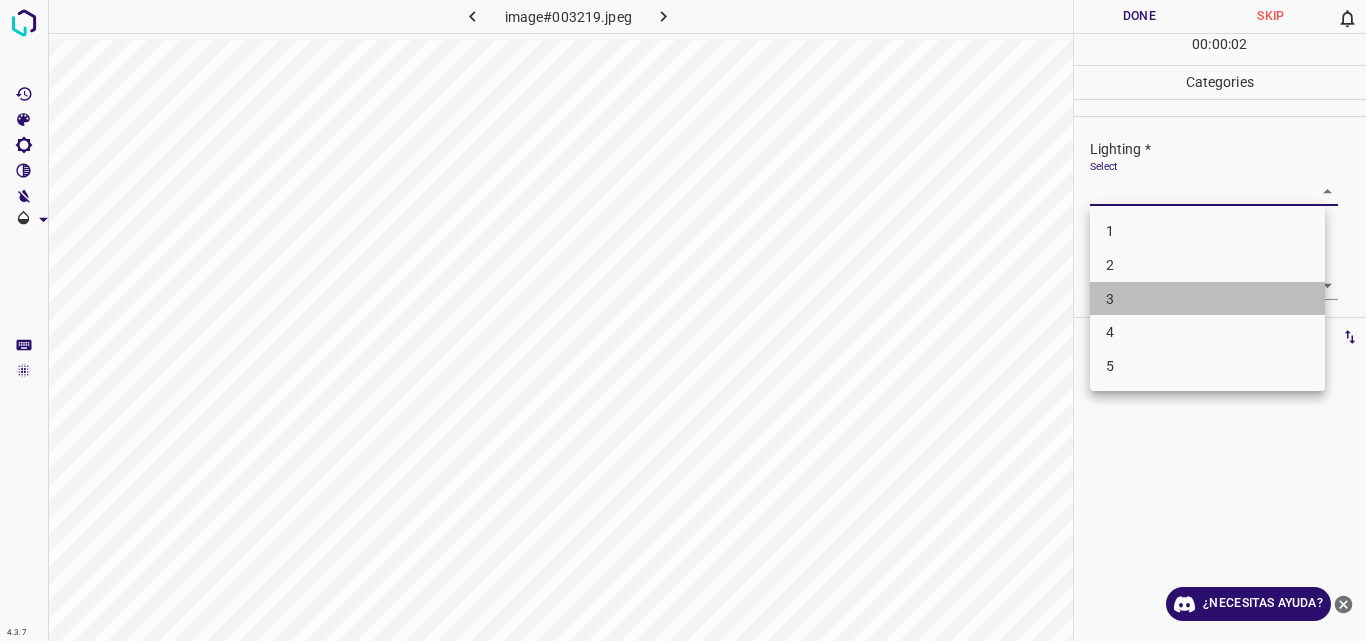 click on "3" at bounding box center (1207, 299) 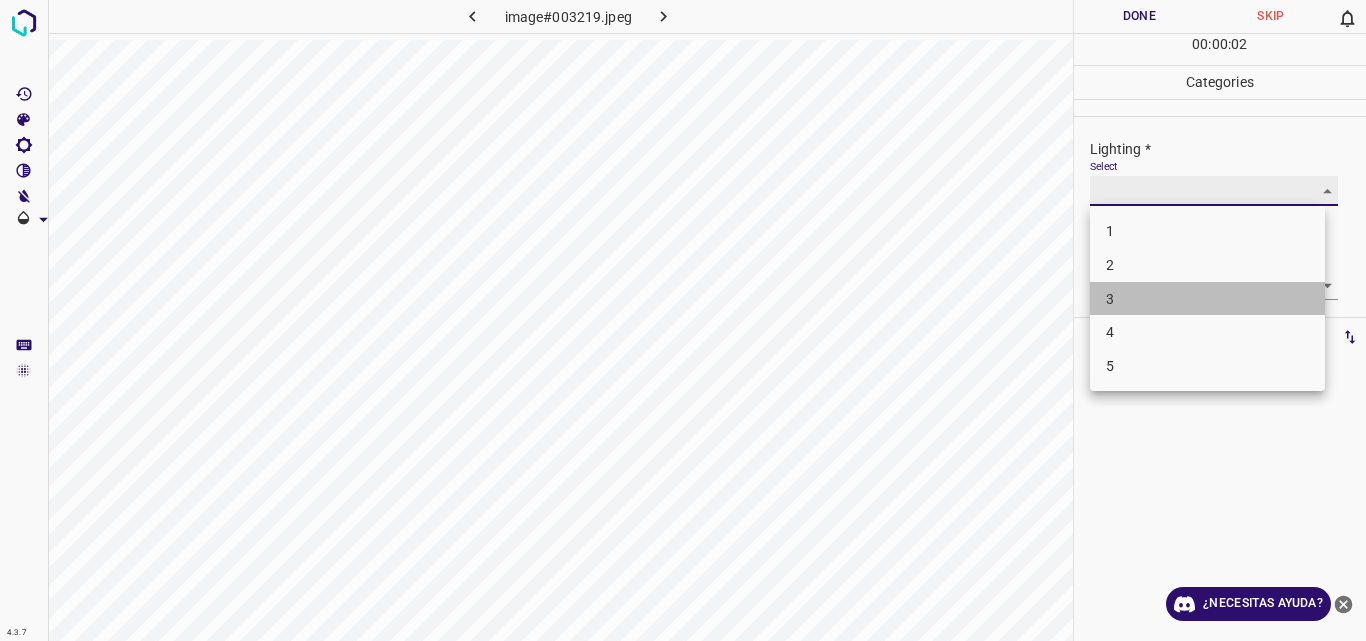 type on "3" 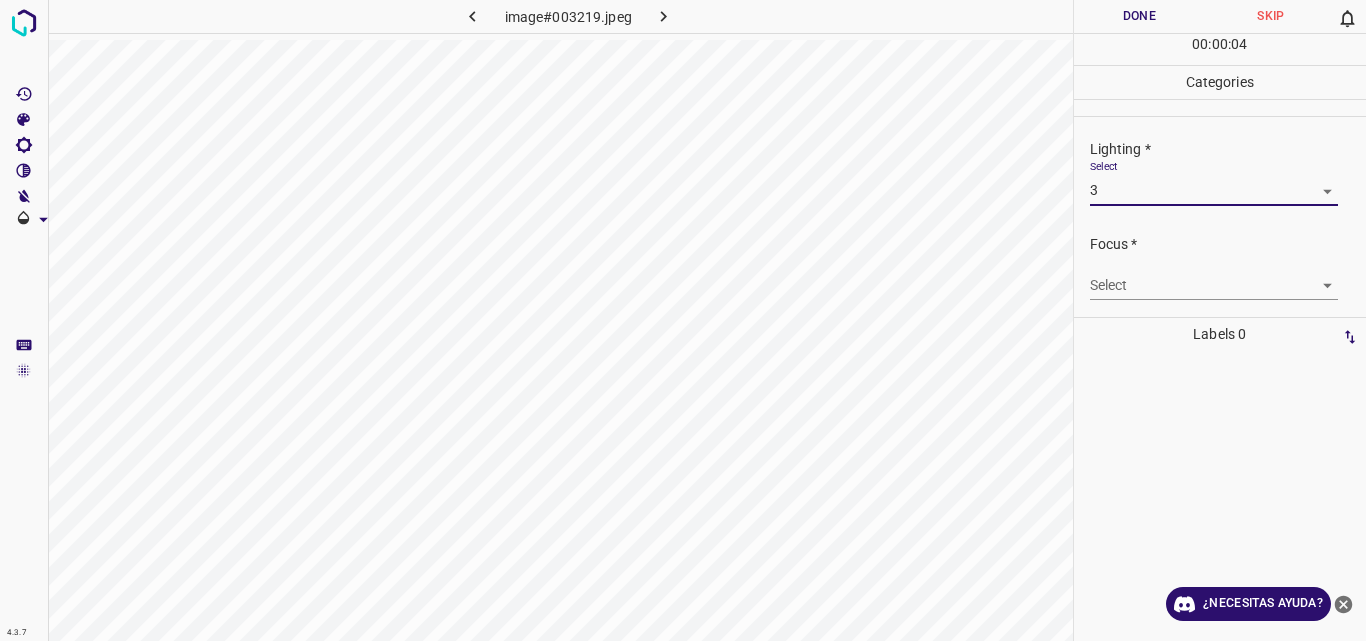 click on "4.3.7 image#003219.jpeg Done Skip 0 00   : 00   : 04   Categories Lighting *  Select 3 3 Focus *  Select ​ Overall *  Select ​ Labels   0 Categories 1 Lighting 2 Focus 3 Overall Tools Space Change between modes (Draw & Edit) I Auto labeling R Restore zoom M Zoom in N Zoom out Delete Delete selecte label Filters Z Restore filters X Saturation filter C Brightness filter V Contrast filter B Gray scale filter General O Download ¿Necesitas ayuda? Original text Rate this translation Your feedback will be used to help improve Google Translate - Texto - Esconder - Borrar" at bounding box center (683, 320) 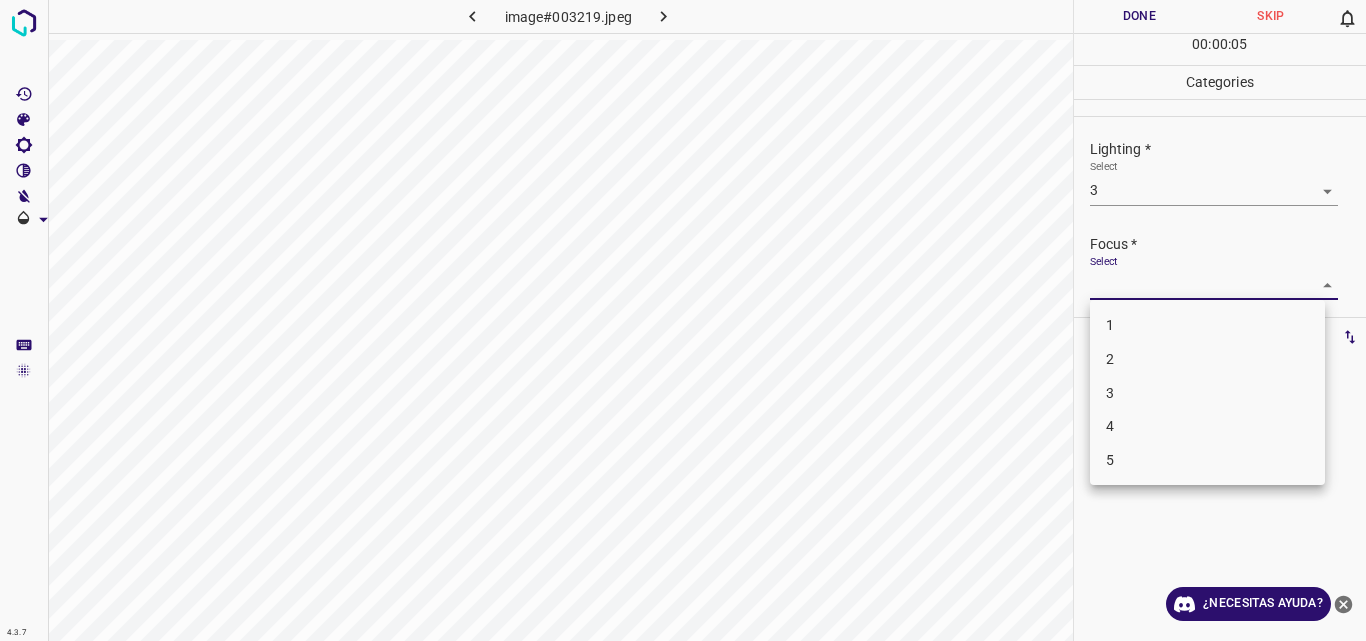click on "3" at bounding box center (1207, 393) 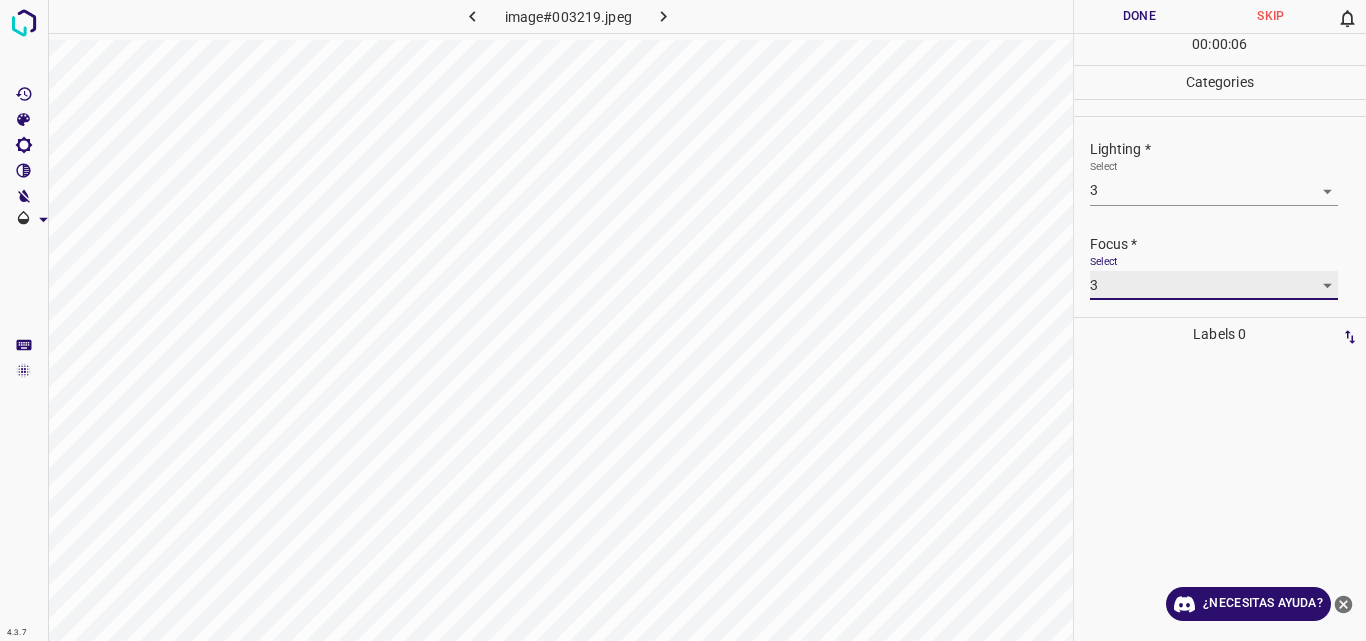 type on "3" 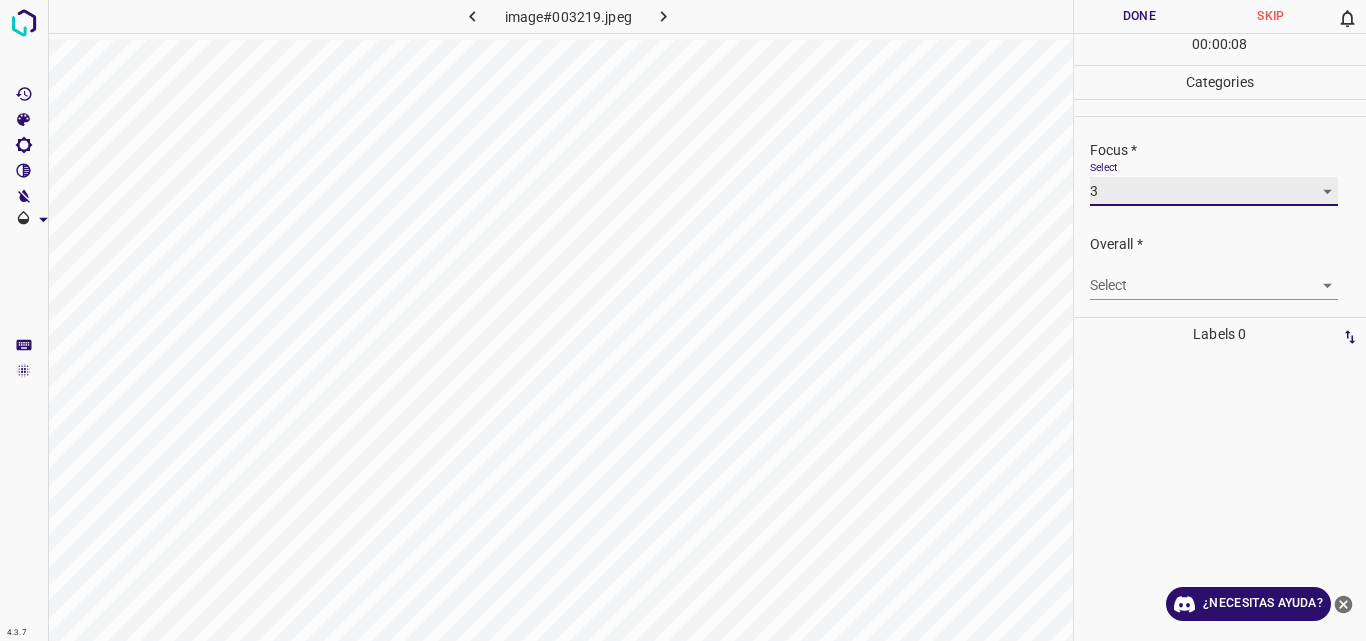scroll, scrollTop: 98, scrollLeft: 0, axis: vertical 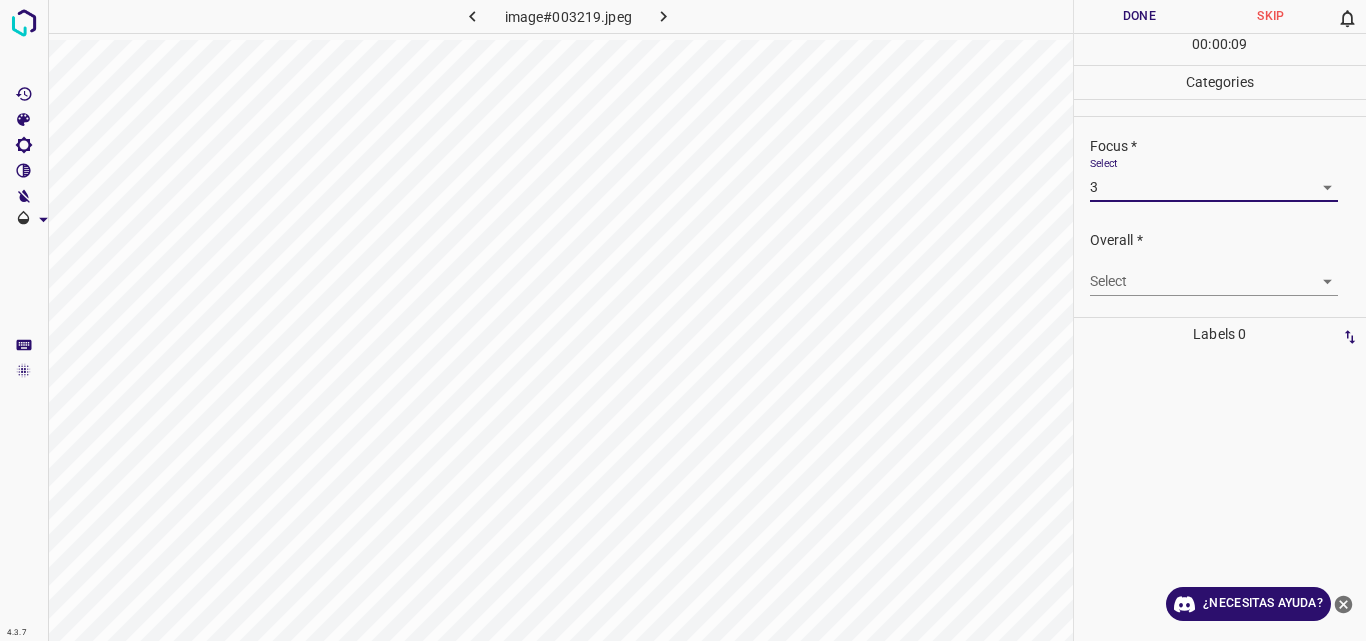 click on "4.3.7 image#003219.jpeg Done Skip 0 00   : 00   : 09   Categories Lighting *  Select 3 3 Focus *  Select 3 3 Overall *  Select ​ Labels   0 Categories 1 Lighting 2 Focus 3 Overall Tools Space Change between modes (Draw & Edit) I Auto labeling R Restore zoom M Zoom in N Zoom out Delete Delete selecte label Filters Z Restore filters X Saturation filter C Brightness filter V Contrast filter B Gray scale filter General O Download ¿Necesitas ayuda? Original text Rate this translation Your feedback will be used to help improve Google Translate - Texto - Esconder - Borrar" at bounding box center (683, 320) 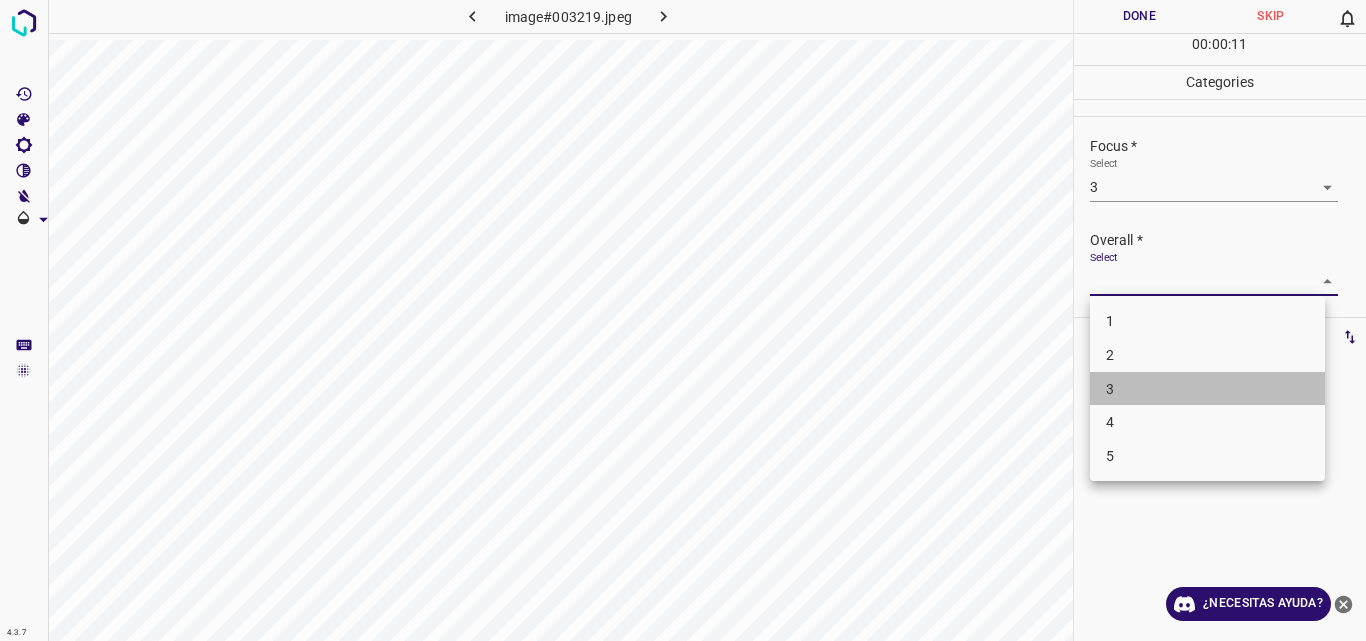 click on "3" at bounding box center (1207, 389) 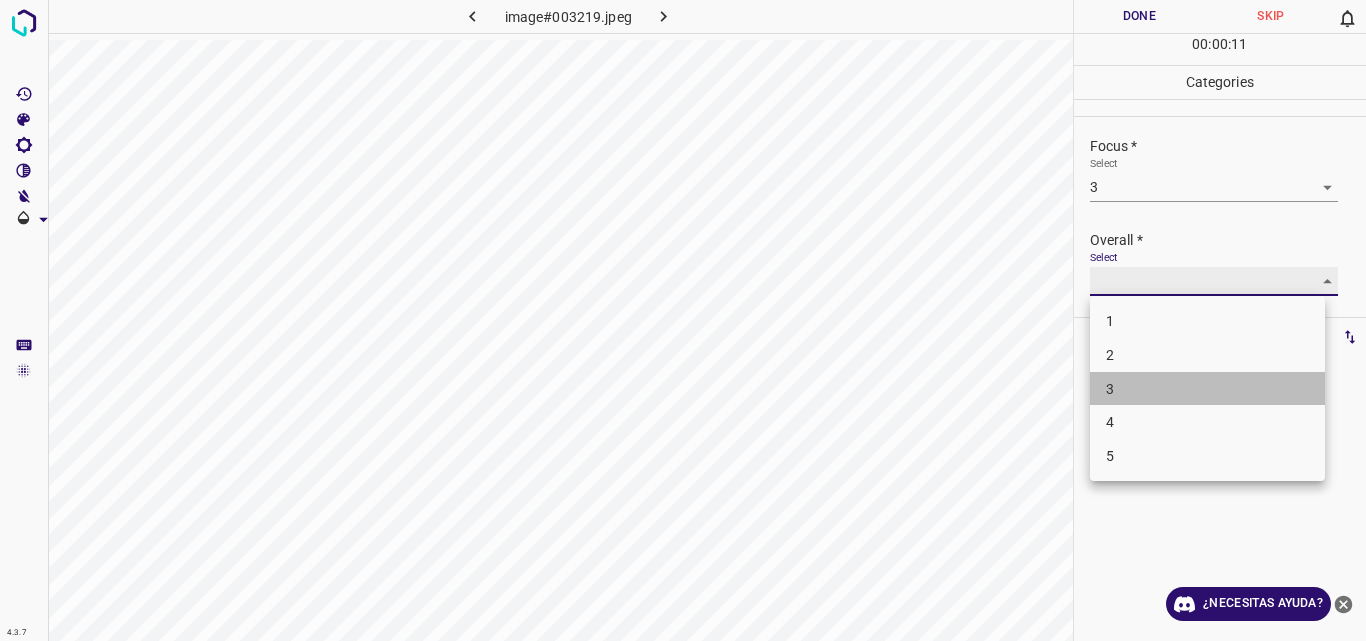 type on "3" 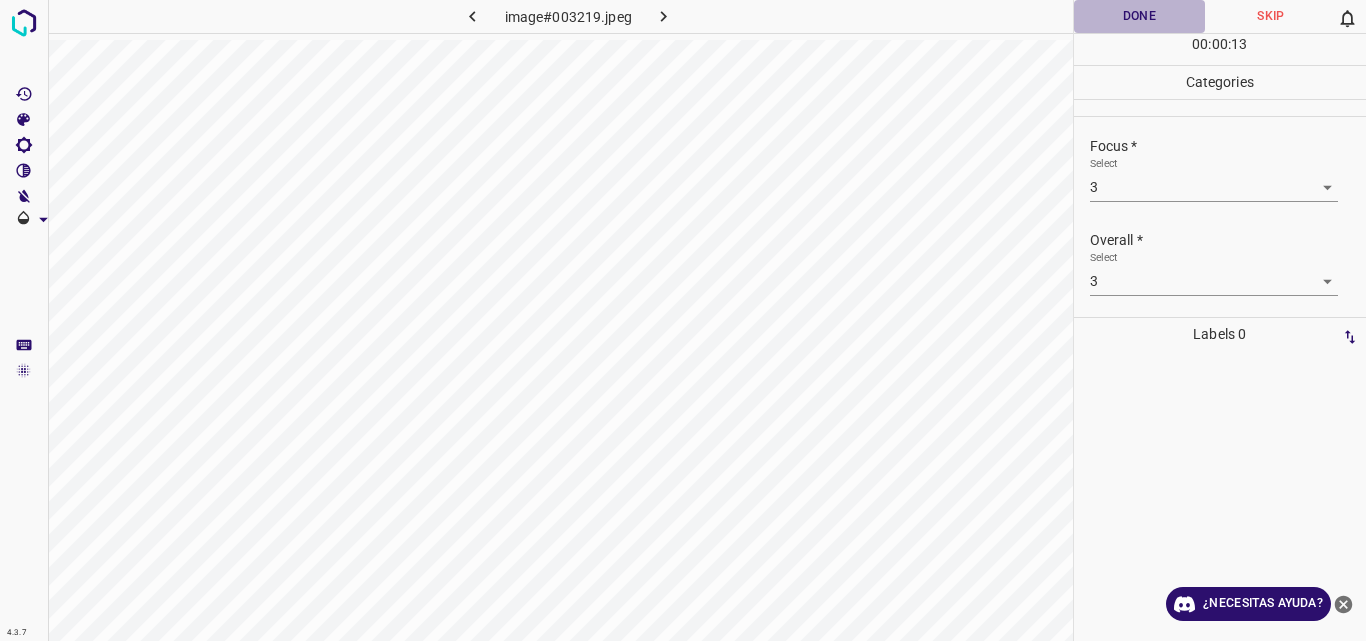 click on "Done" at bounding box center [1140, 16] 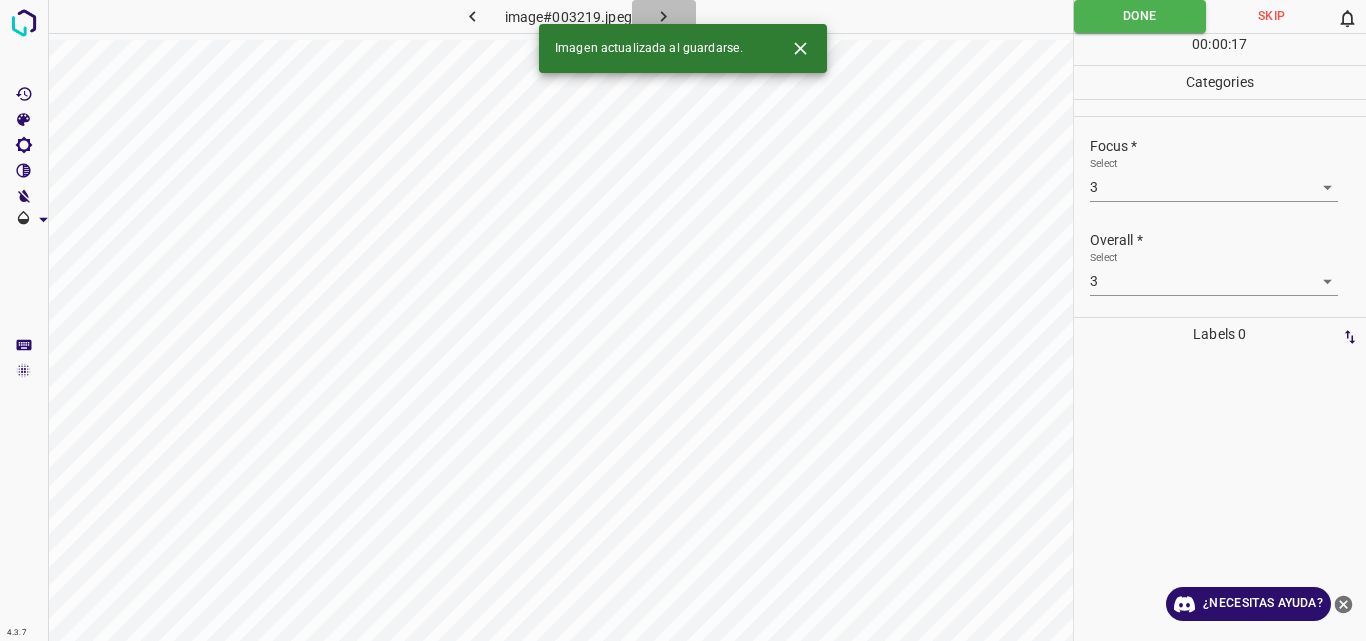 click 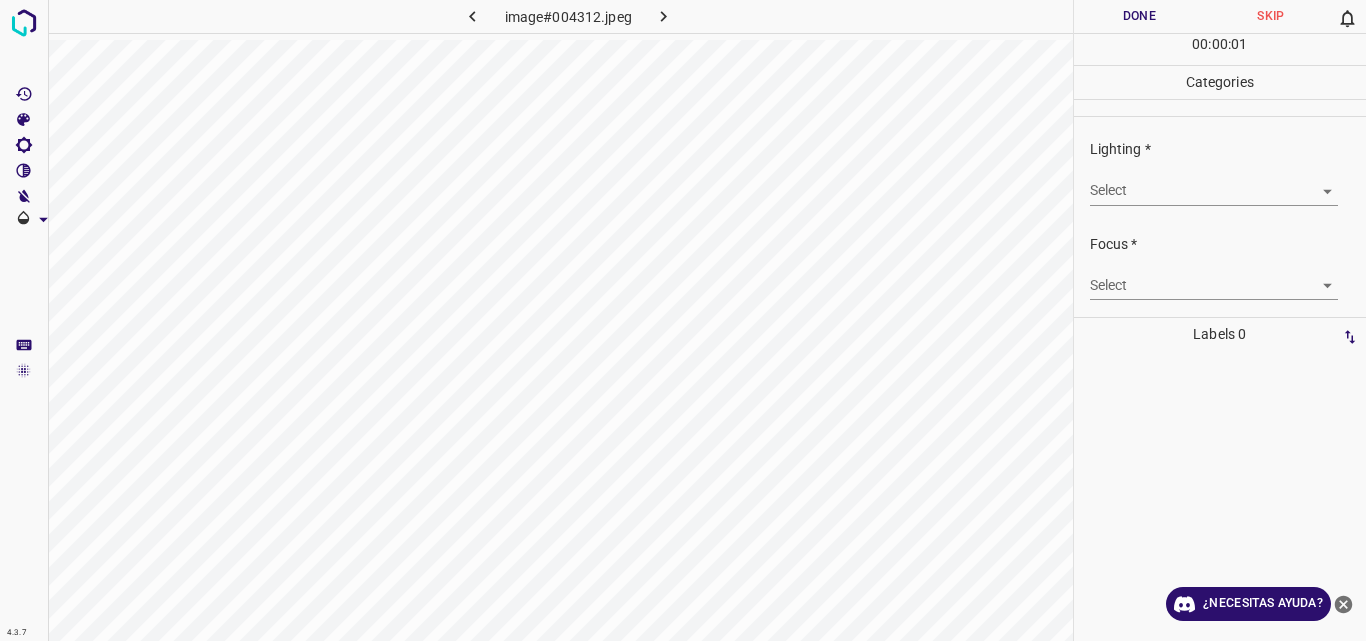 click on "4.3.7 image#004312.jpeg Done Skip 0 00   : 00   : 01   Categories Lighting *  Select ​ Focus *  Select ​ Overall *  Select ​ Labels   0 Categories 1 Lighting 2 Focus 3 Overall Tools Space Change between modes (Draw & Edit) I Auto labeling R Restore zoom M Zoom in N Zoom out Delete Delete selecte label Filters Z Restore filters X Saturation filter C Brightness filter V Contrast filter B Gray scale filter General O Download ¿Necesitas ayuda? Original text Rate this translation Your feedback will be used to help improve Google Translate - Texto - Esconder - Borrar" at bounding box center (683, 320) 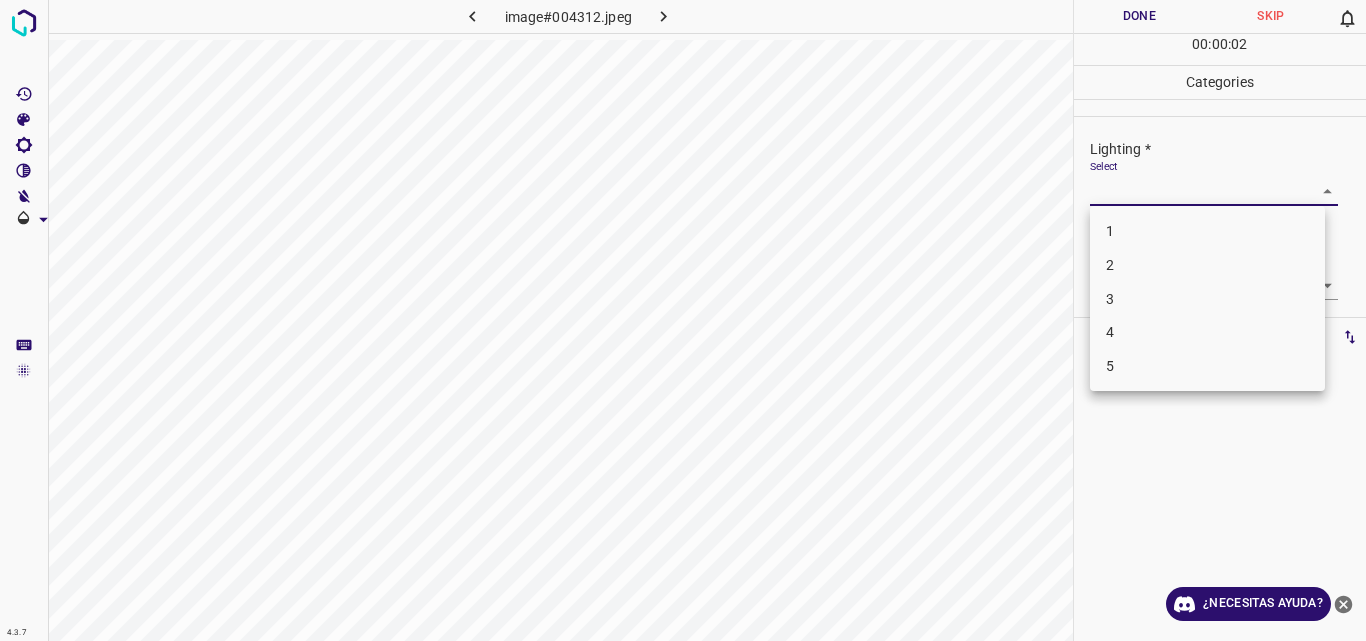 click on "3" at bounding box center [1207, 299] 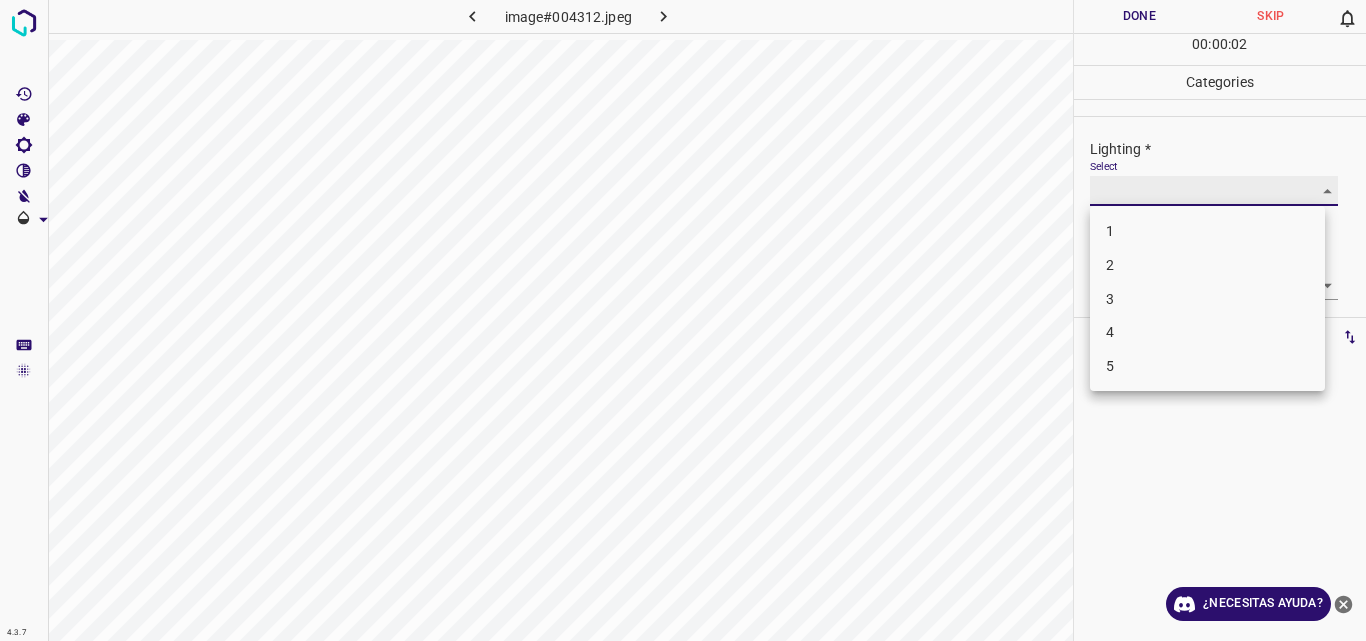 type on "3" 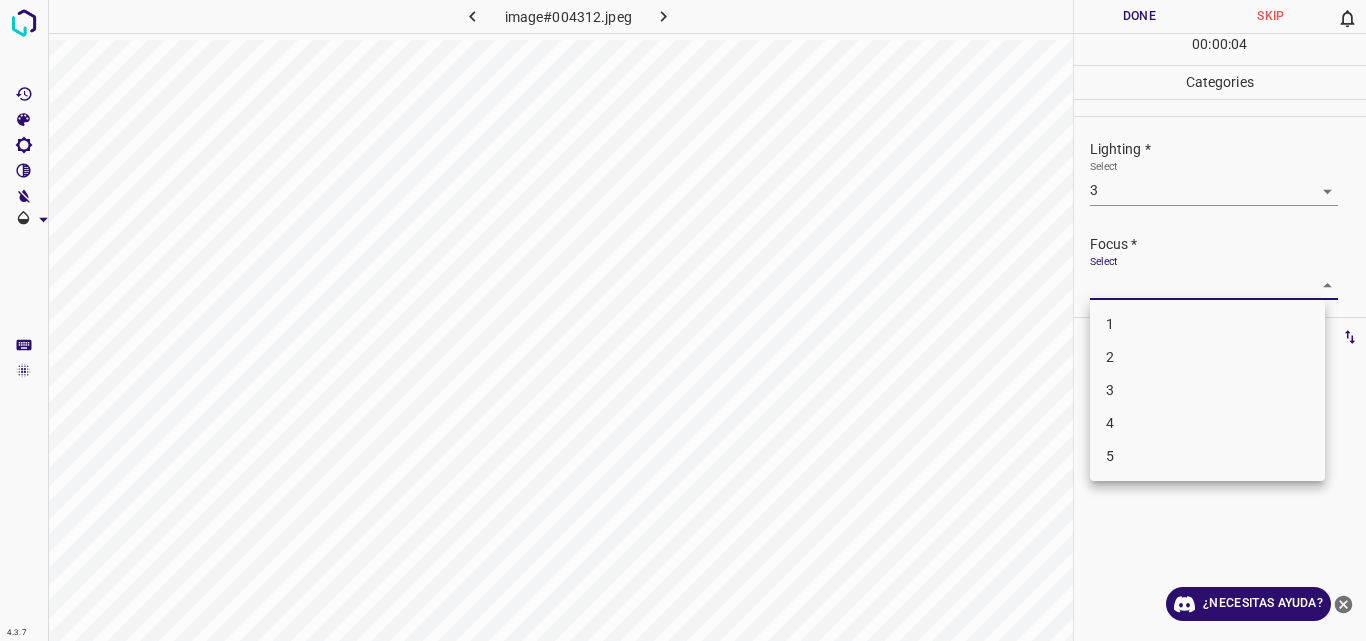 click on "4.3.7 image#004312.jpeg Done Skip 0 00   : 00   : 04   Categories Lighting *  Select 3 3 Focus *  Select ​ Overall *  Select ​ Labels   0 Categories 1 Lighting 2 Focus 3 Overall Tools Space Change between modes (Draw & Edit) I Auto labeling R Restore zoom M Zoom in N Zoom out Delete Delete selecte label Filters Z Restore filters X Saturation filter C Brightness filter V Contrast filter B Gray scale filter General O Download ¿Necesitas ayuda? Original text Rate this translation Your feedback will be used to help improve Google Translate - Texto - Esconder - Borrar 1 2 3 4 5" at bounding box center (683, 320) 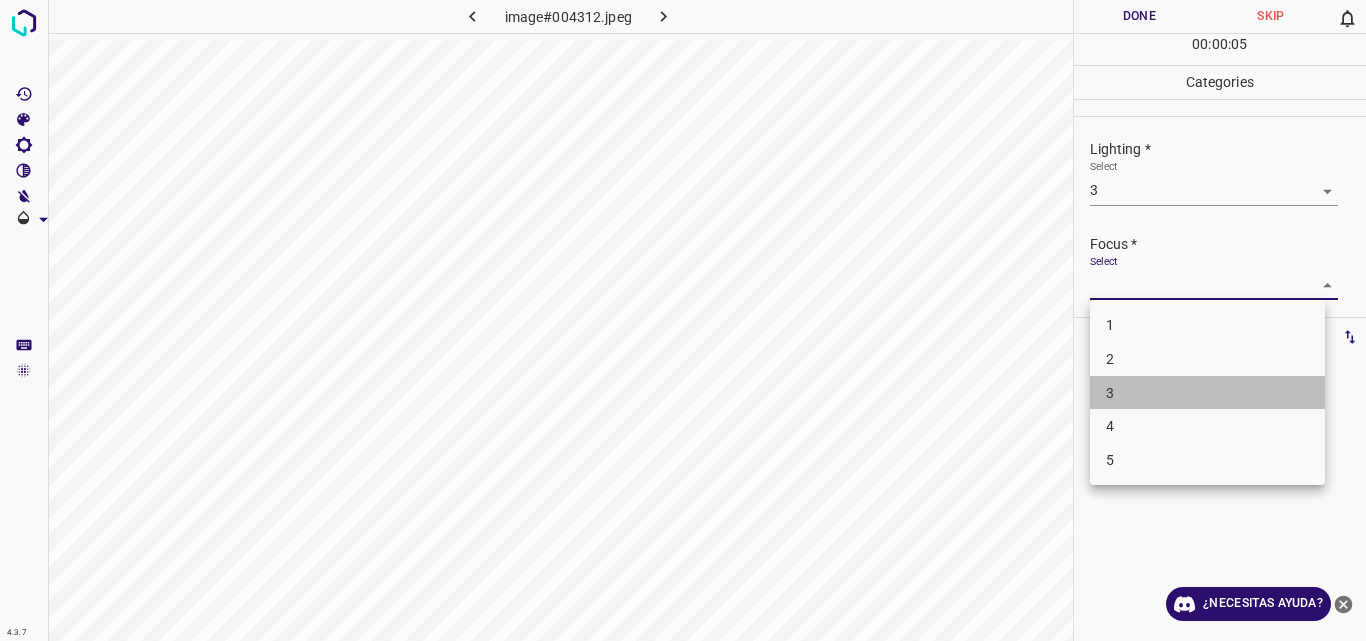 click on "3" at bounding box center (1207, 393) 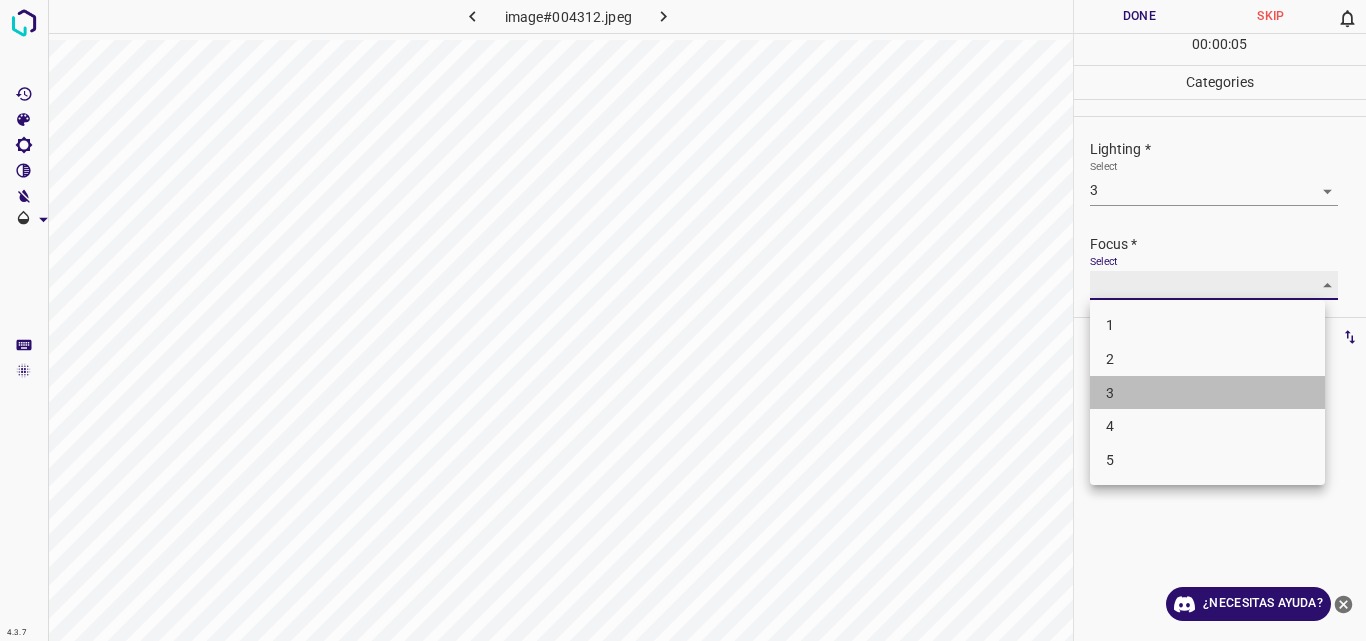 type on "3" 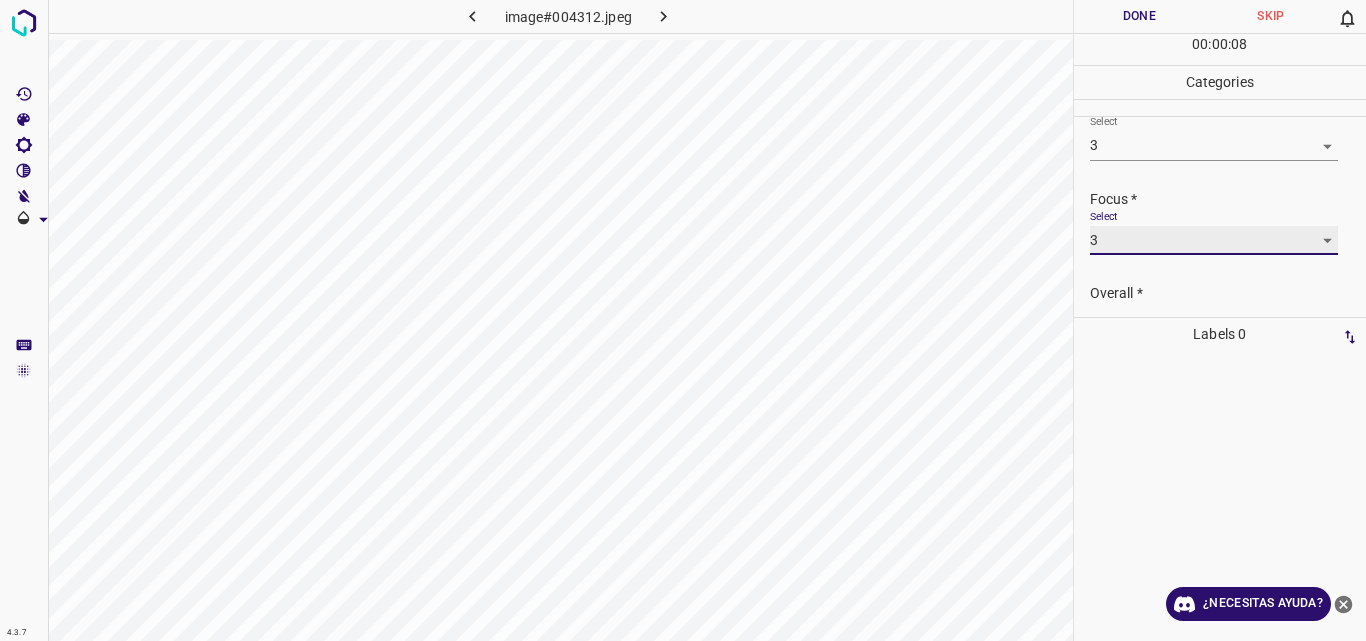 scroll, scrollTop: 98, scrollLeft: 0, axis: vertical 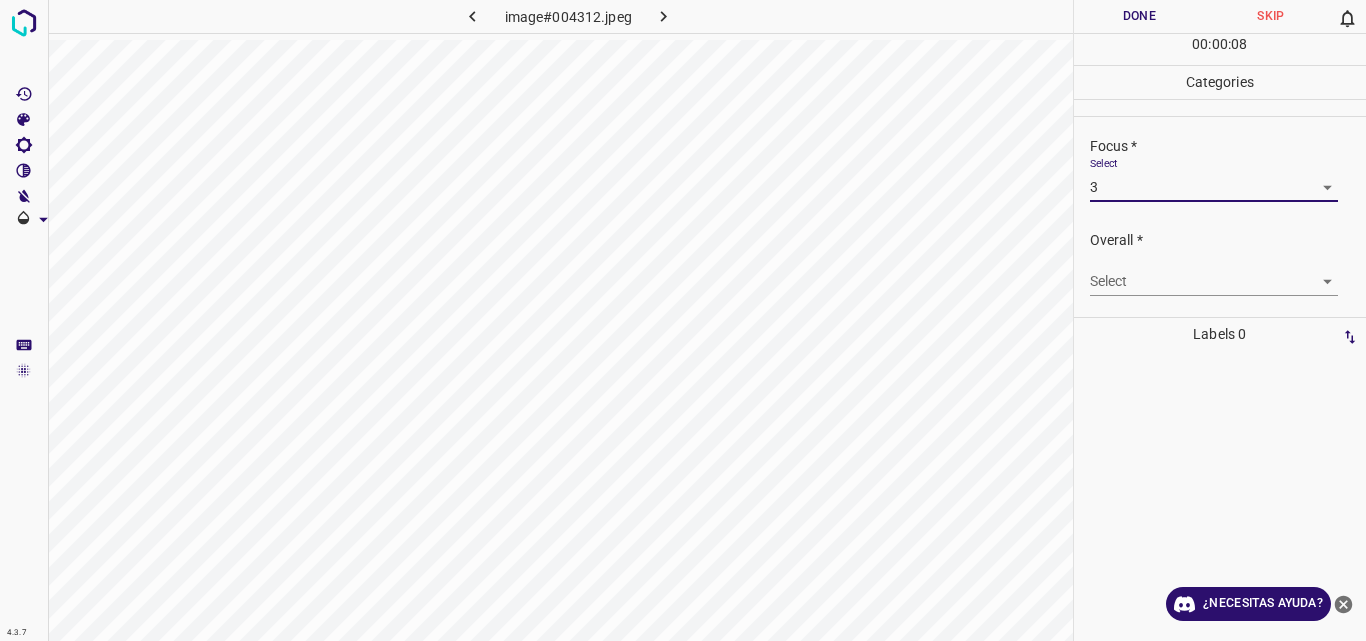 click on "4.3.7 image#004312.jpeg Done Skip 0 00   : 00   : 08   Categories Lighting *  Select 3 3 Focus *  Select 3 3 Overall *  Select ​ Labels   0 Categories 1 Lighting 2 Focus 3 Overall Tools Space Change between modes (Draw & Edit) I Auto labeling R Restore zoom M Zoom in N Zoom out Delete Delete selecte label Filters Z Restore filters X Saturation filter C Brightness filter V Contrast filter B Gray scale filter General O Download ¿Necesitas ayuda? Original text Rate this translation Your feedback will be used to help improve Google Translate - Texto - Esconder - Borrar" at bounding box center [683, 320] 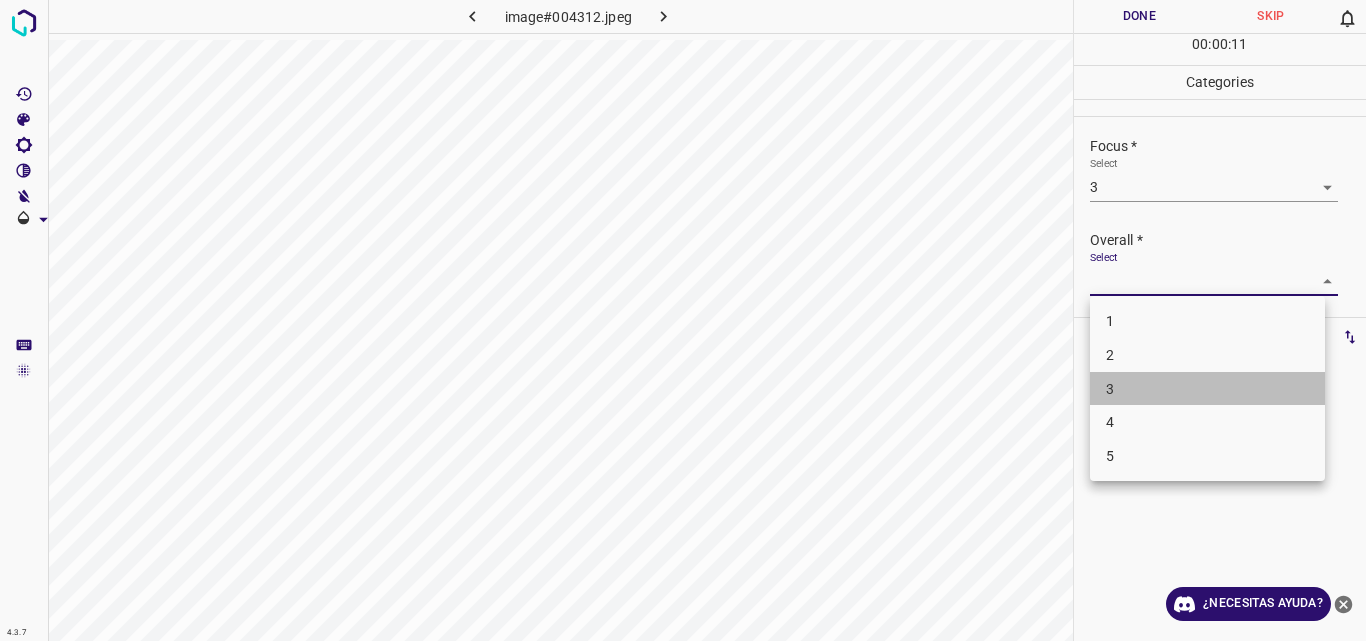 click on "3" at bounding box center (1207, 389) 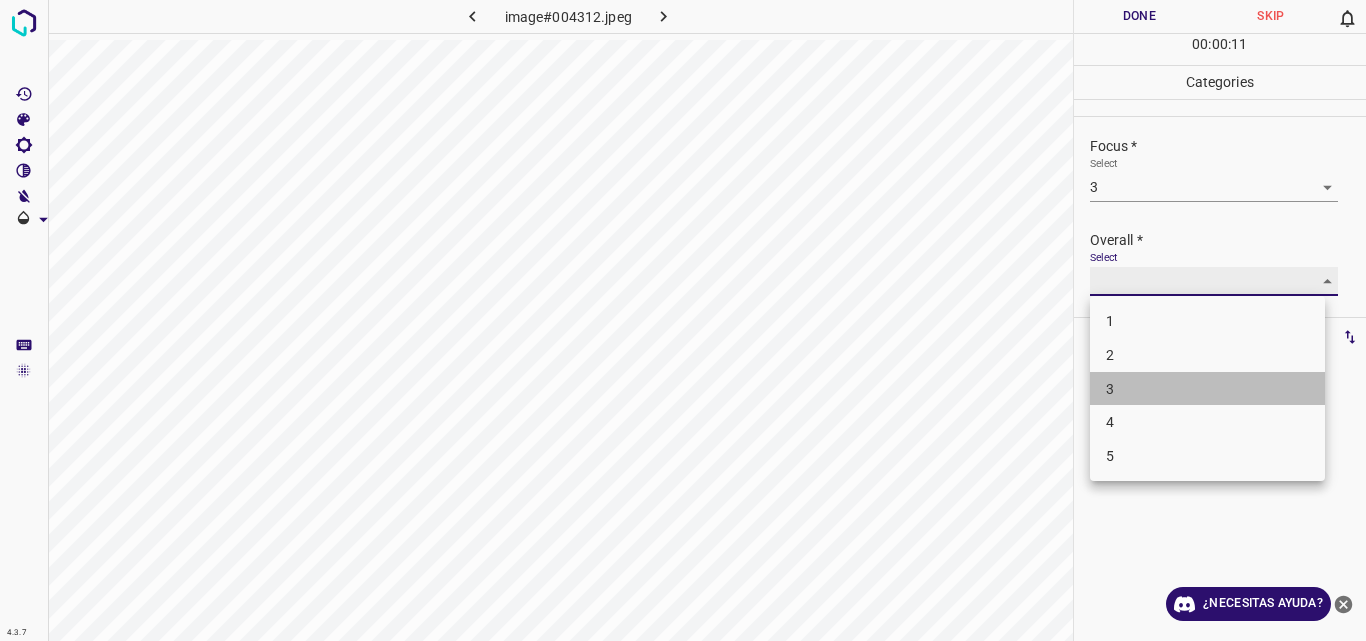 type on "3" 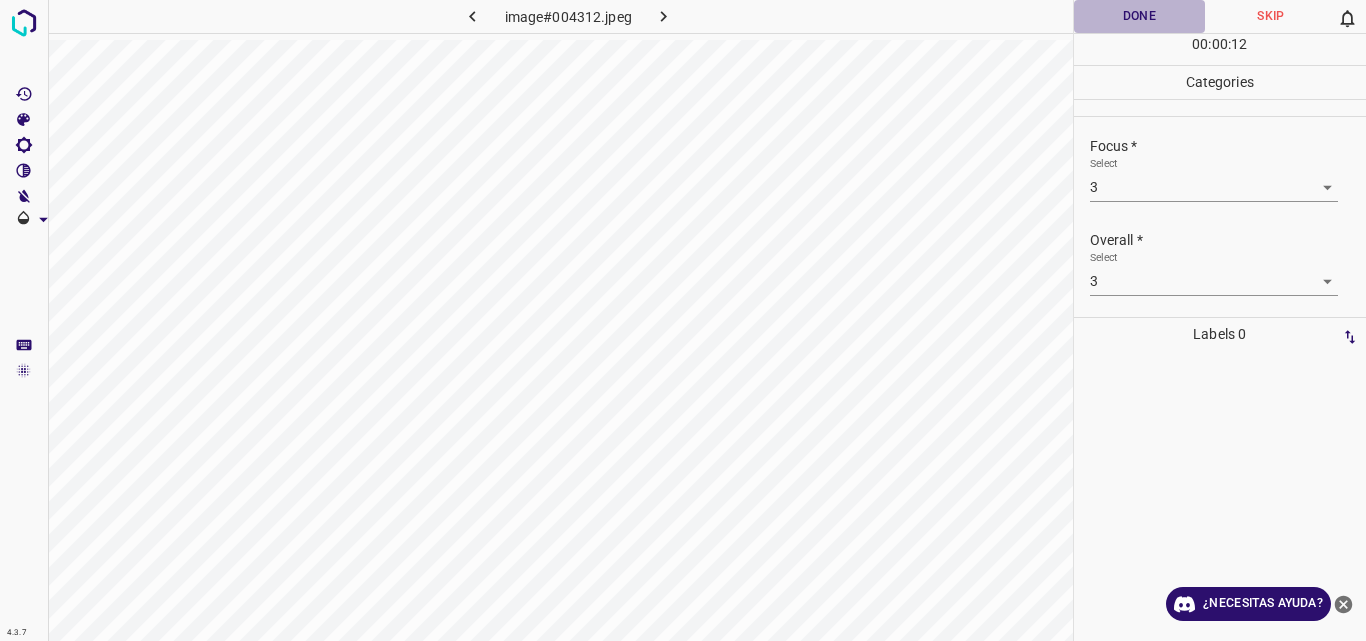 click on "Done" at bounding box center (1140, 16) 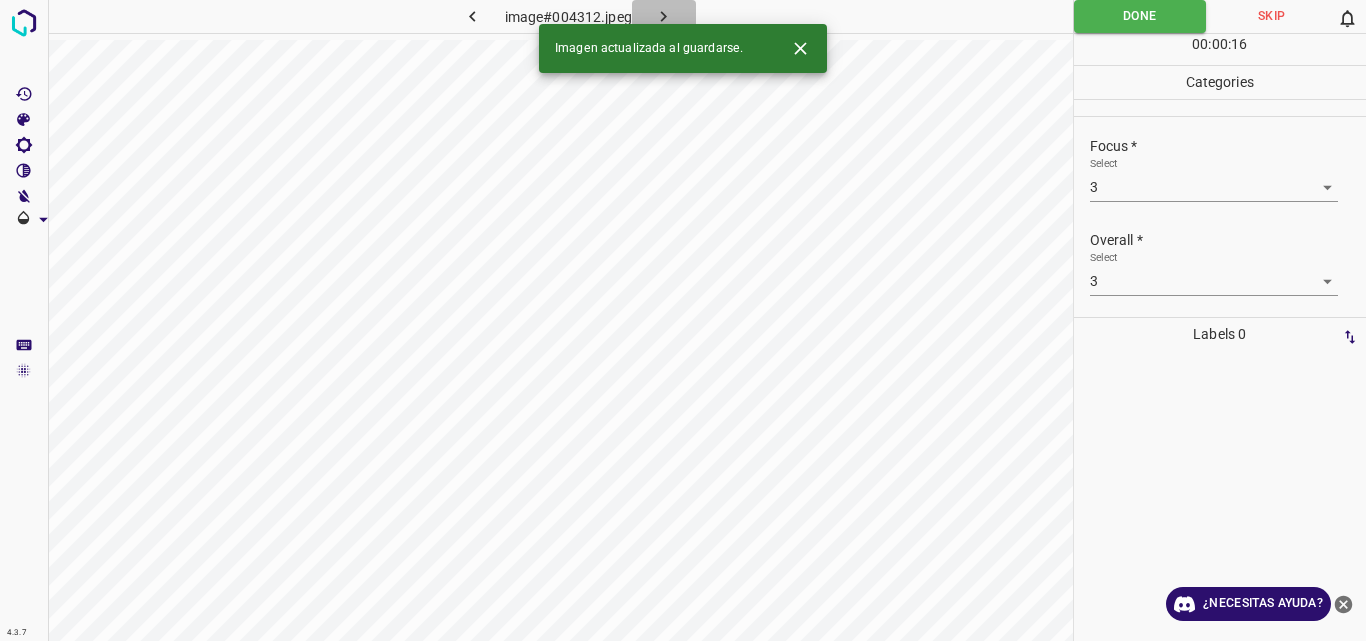 click 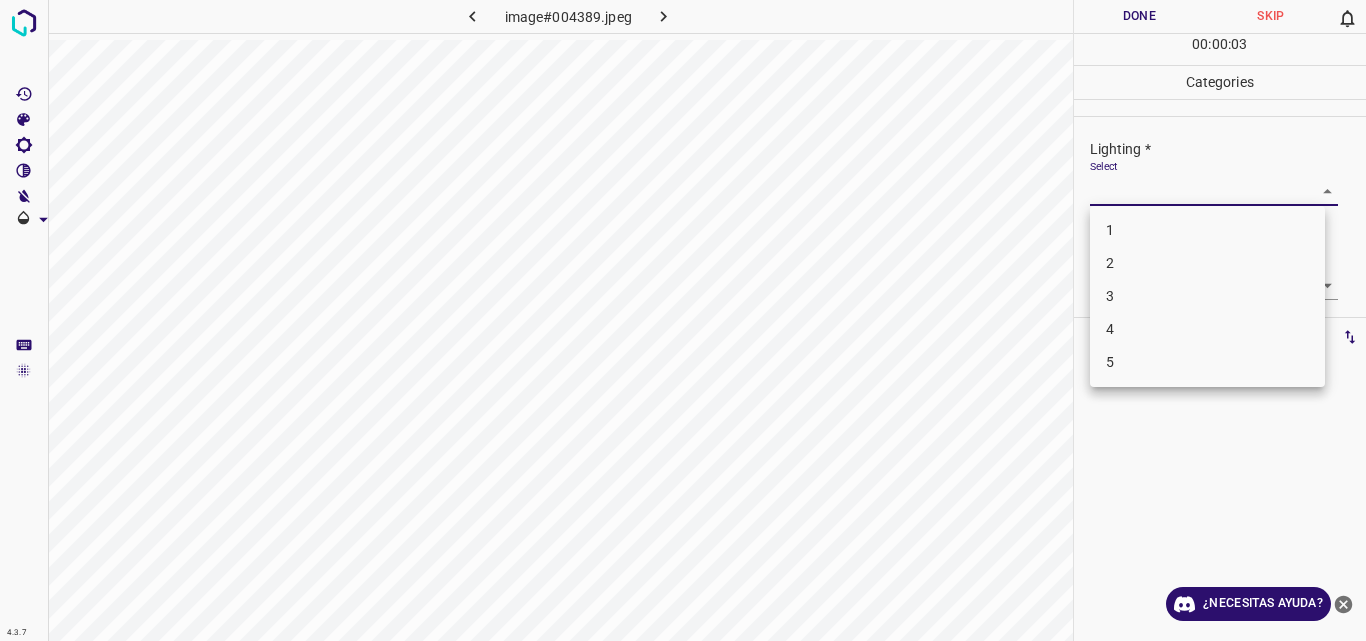 click on "4.3.7 image#004389.jpeg Done Skip 0 00   : 00   : 03   Categories Lighting *  Select ​ Focus *  Select ​ Overall *  Select ​ Labels   0 Categories 1 Lighting 2 Focus 3 Overall Tools Space Change between modes (Draw & Edit) I Auto labeling R Restore zoom M Zoom in N Zoom out Delete Delete selecte label Filters Z Restore filters X Saturation filter C Brightness filter V Contrast filter B Gray scale filter General O Download ¿Necesitas ayuda? Original text Rate this translation Your feedback will be used to help improve Google Translate - Texto - Esconder - Borrar 1 2 3 4 5" at bounding box center [683, 320] 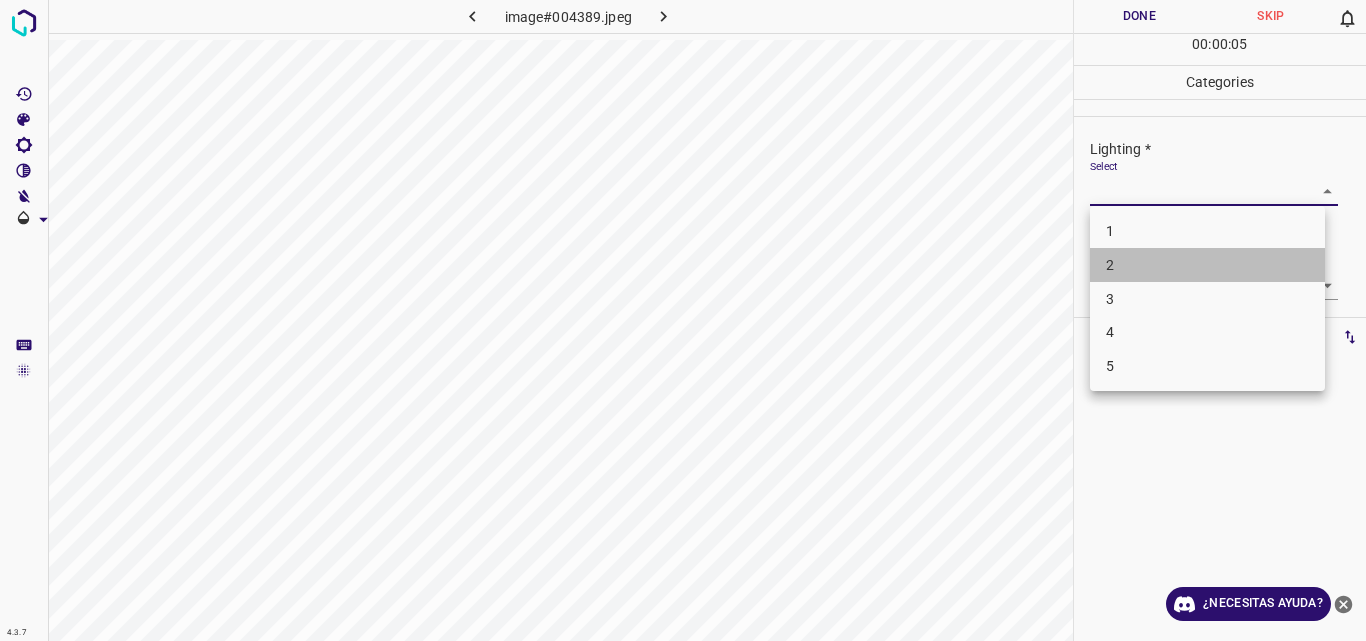 click on "2" at bounding box center [1207, 265] 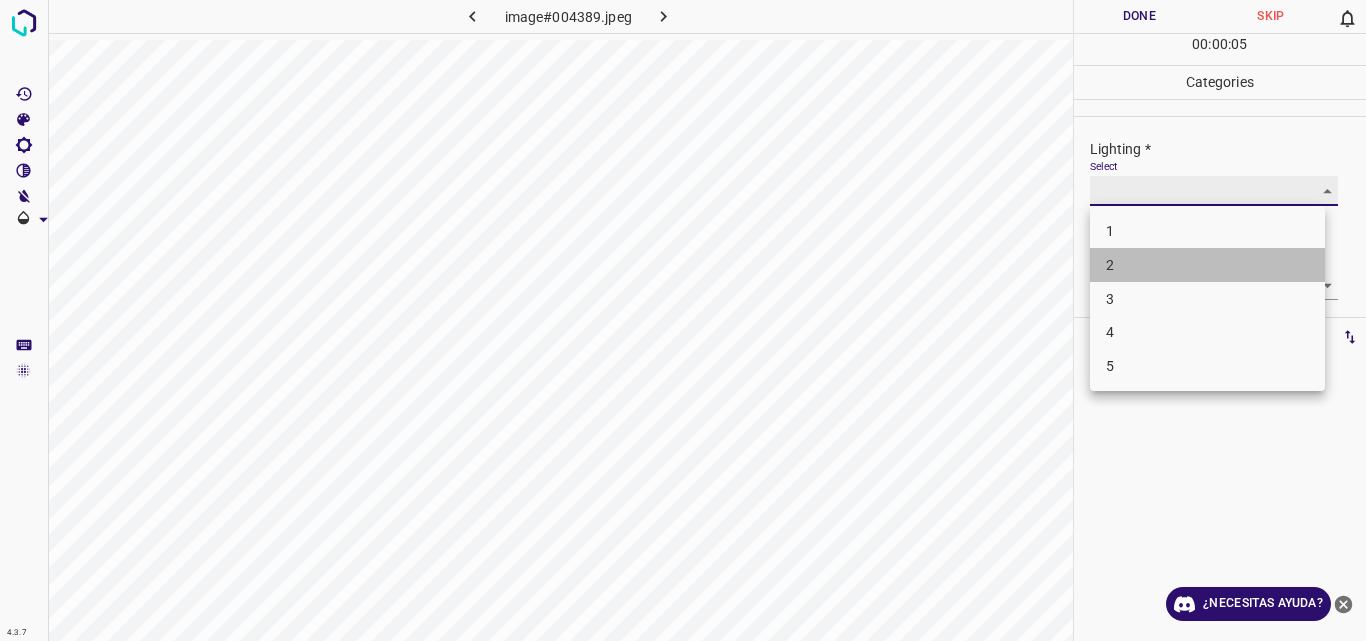 type on "2" 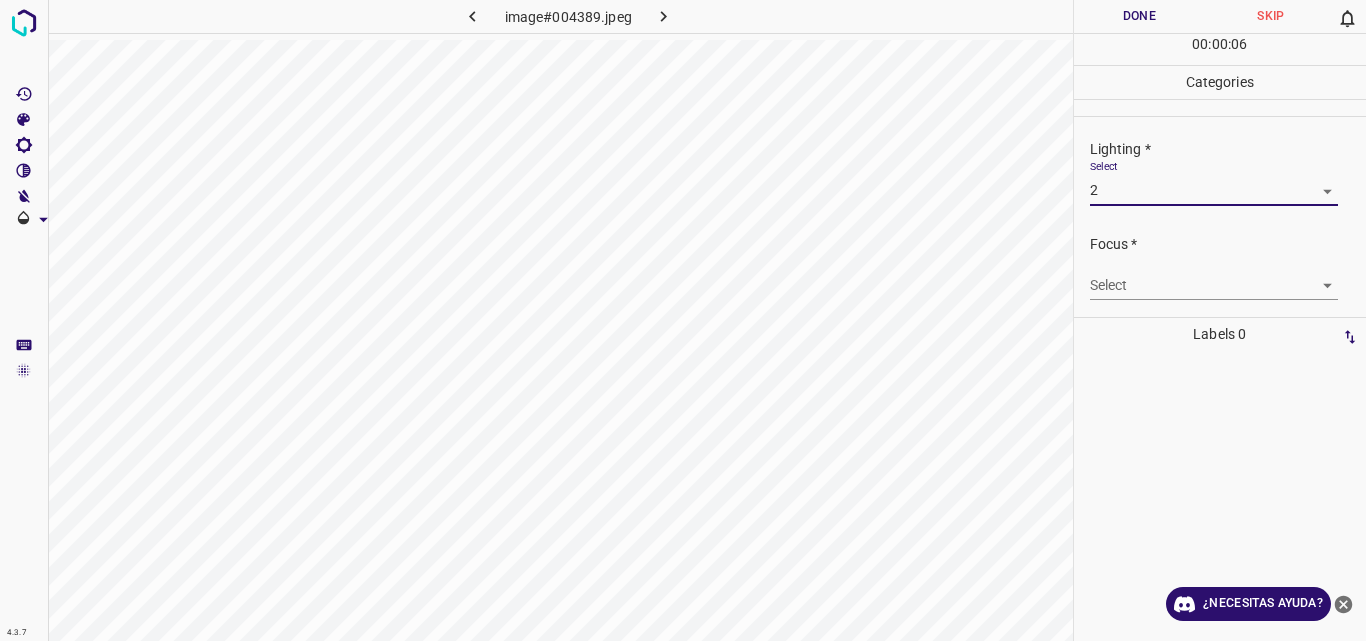 click on "4.3.7 image#004389.jpeg Done Skip 0 00   : 00   : 06   Categories Lighting *  Select 2 2 Focus *  Select ​ Overall *  Select ​ Labels   0 Categories 1 Lighting 2 Focus 3 Overall Tools Space Change between modes (Draw & Edit) I Auto labeling R Restore zoom M Zoom in N Zoom out Delete Delete selecte label Filters Z Restore filters X Saturation filter C Brightness filter V Contrast filter B Gray scale filter General O Download ¿Necesitas ayuda? Original text Rate this translation Your feedback will be used to help improve Google Translate - Texto - Esconder - Borrar" at bounding box center [683, 320] 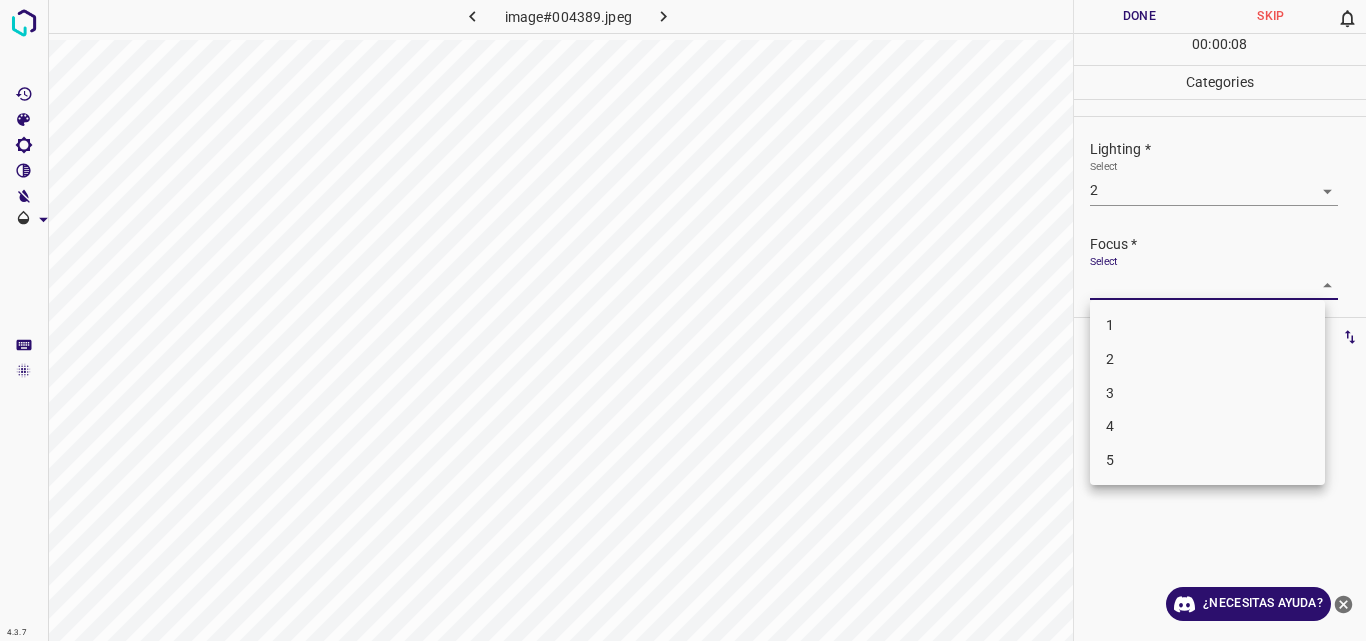 click on "2" at bounding box center [1207, 359] 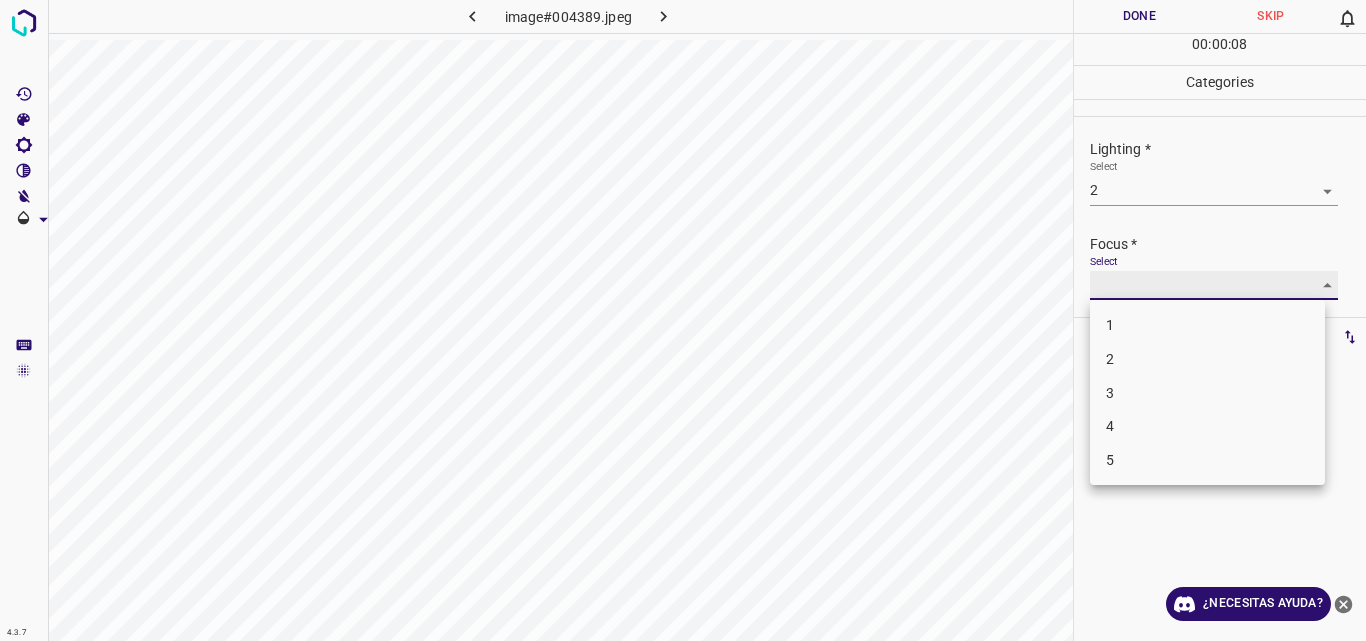 type on "2" 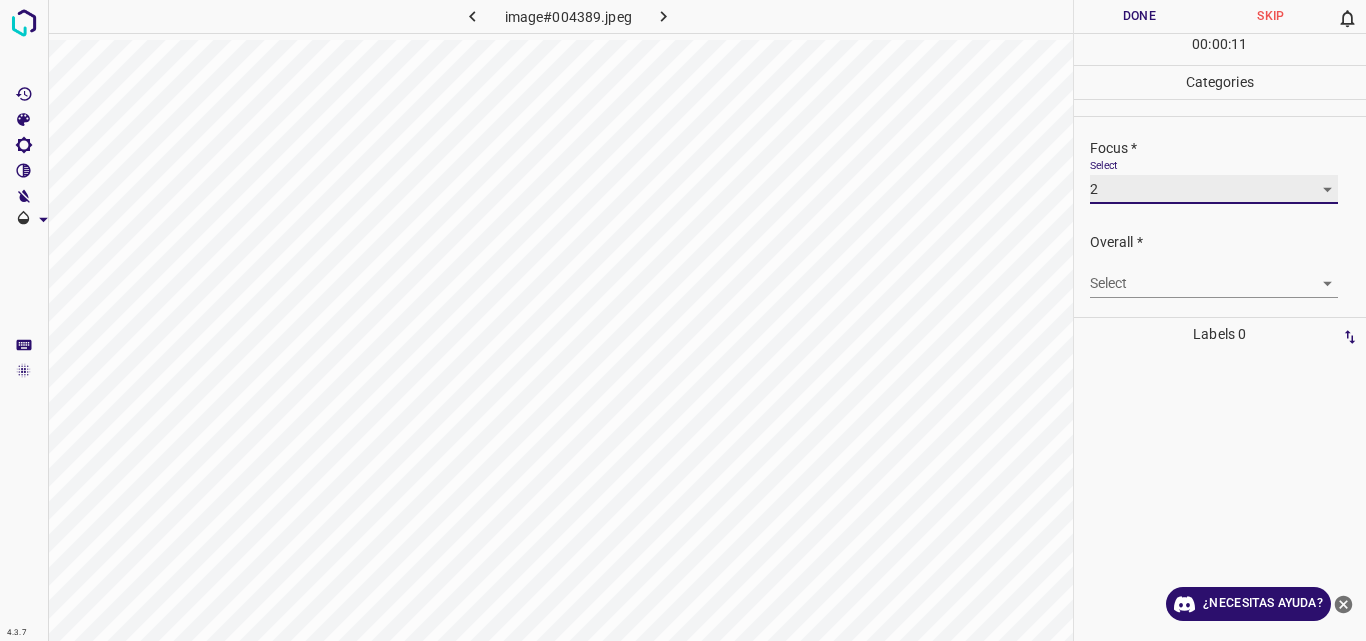 scroll, scrollTop: 98, scrollLeft: 0, axis: vertical 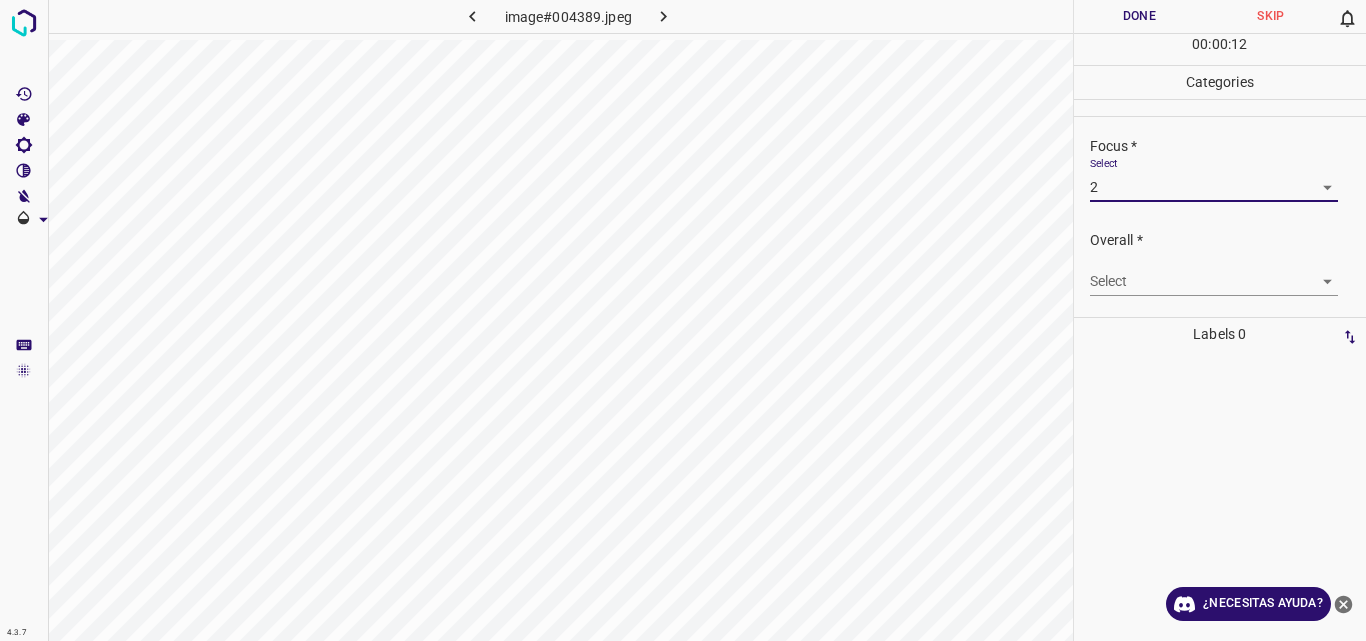 click on "4.3.7 image#004389.jpeg Done Skip 0 00   : 00   : 12   Categories Lighting *  Select 2 2 Focus *  Select 2 2 Overall *  Select ​ Labels   0 Categories 1 Lighting 2 Focus 3 Overall Tools Space Change between modes (Draw & Edit) I Auto labeling R Restore zoom M Zoom in N Zoom out Delete Delete selecte label Filters Z Restore filters X Saturation filter C Brightness filter V Contrast filter B Gray scale filter General O Download ¿Necesitas ayuda? Original text Rate this translation Your feedback will be used to help improve Google Translate - Texto - Esconder - Borrar" at bounding box center (683, 320) 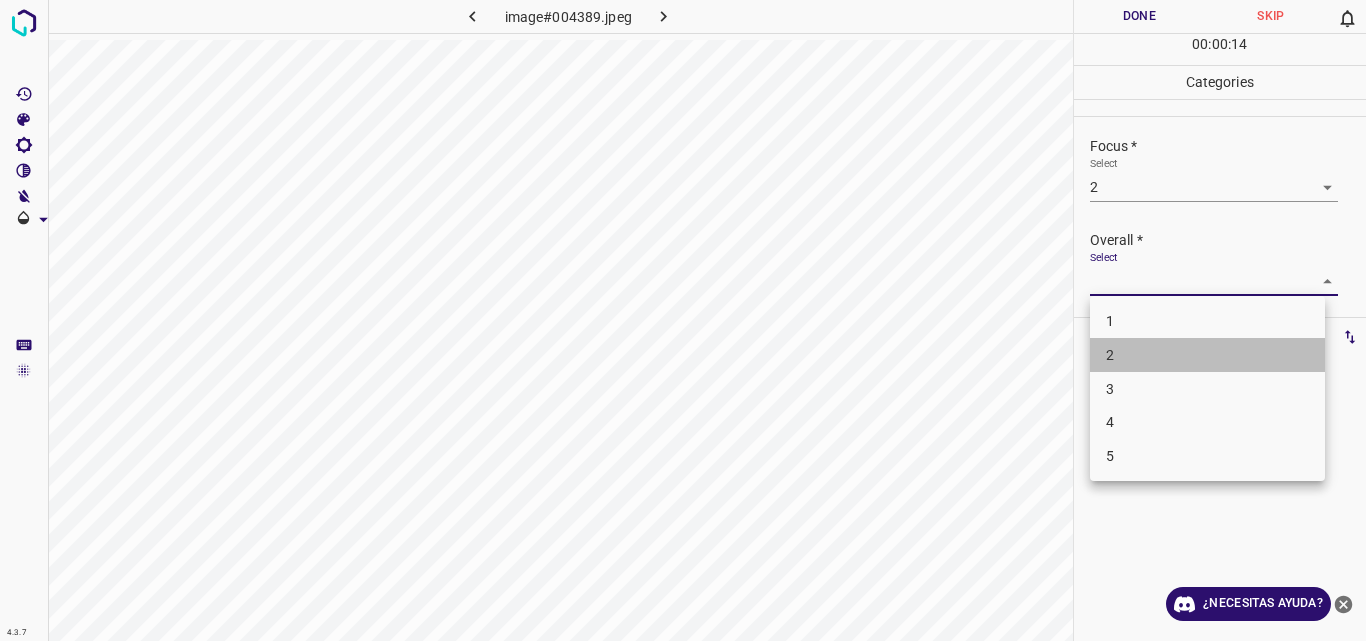 click on "2" at bounding box center [1207, 355] 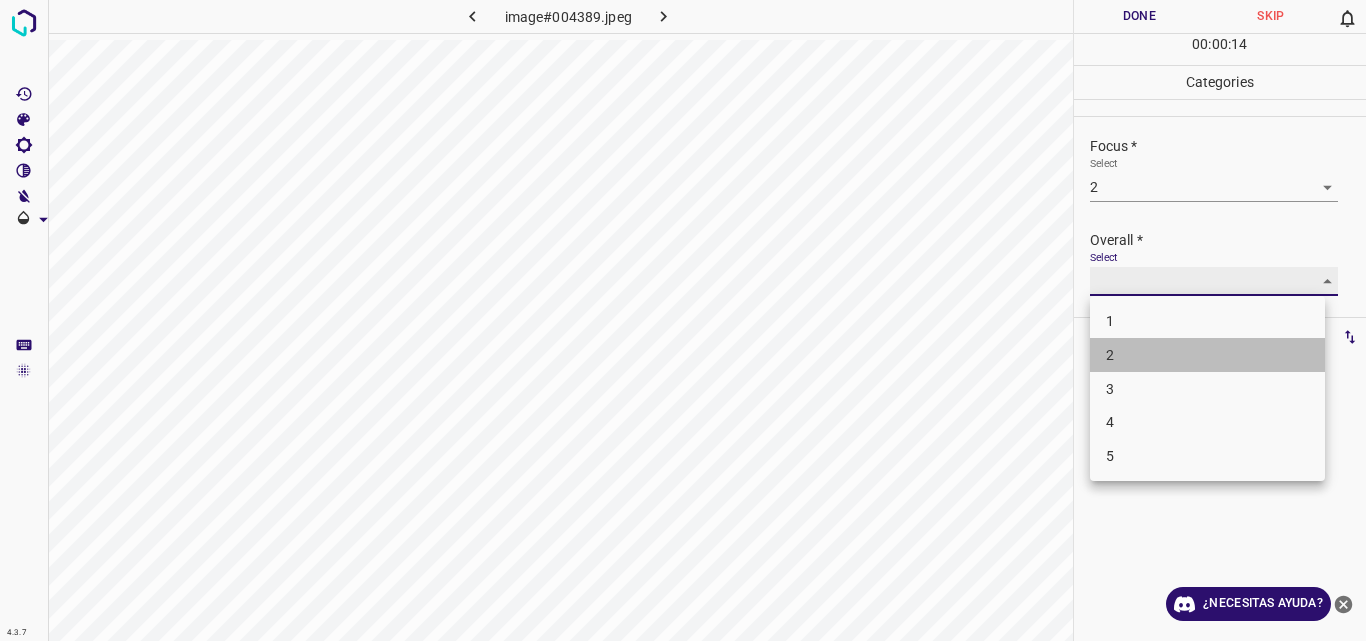 type on "2" 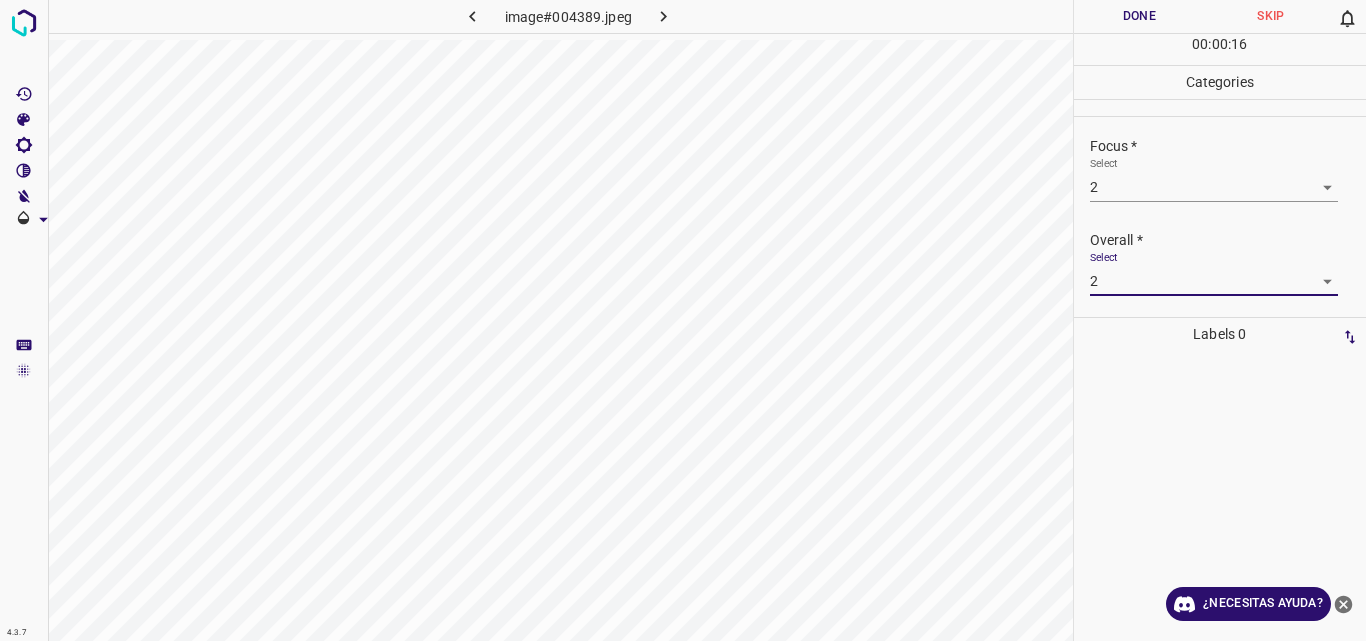 click on "Done" at bounding box center (1140, 16) 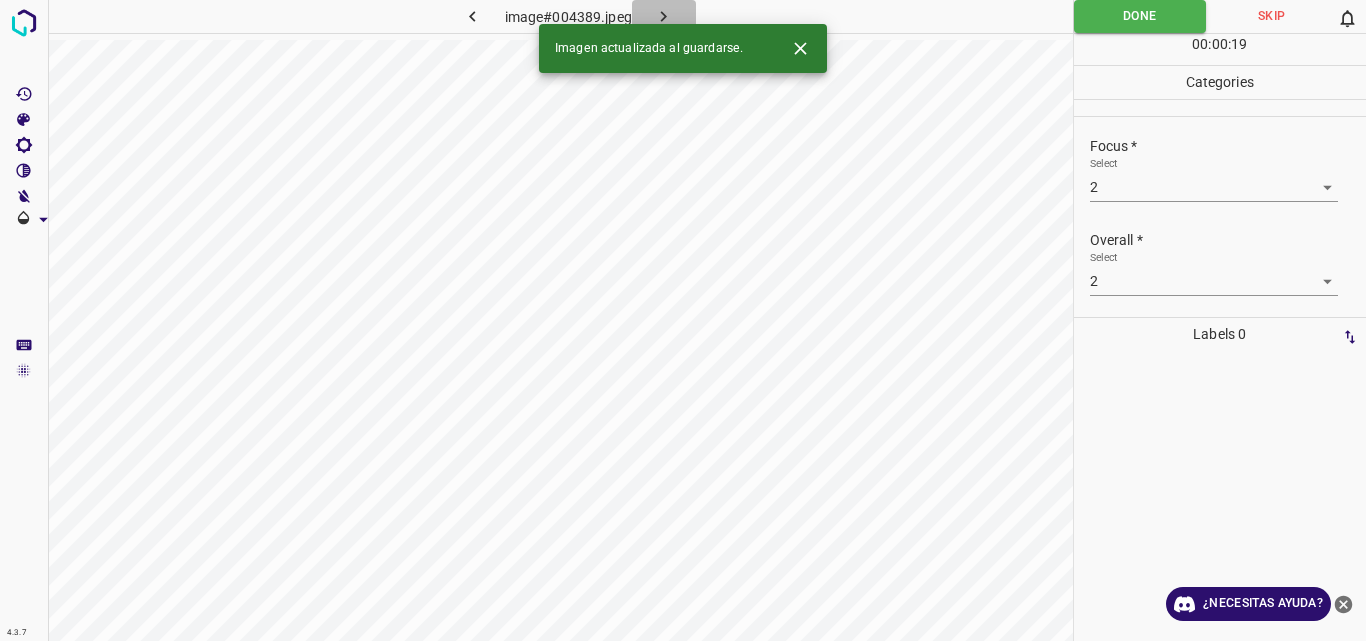 click 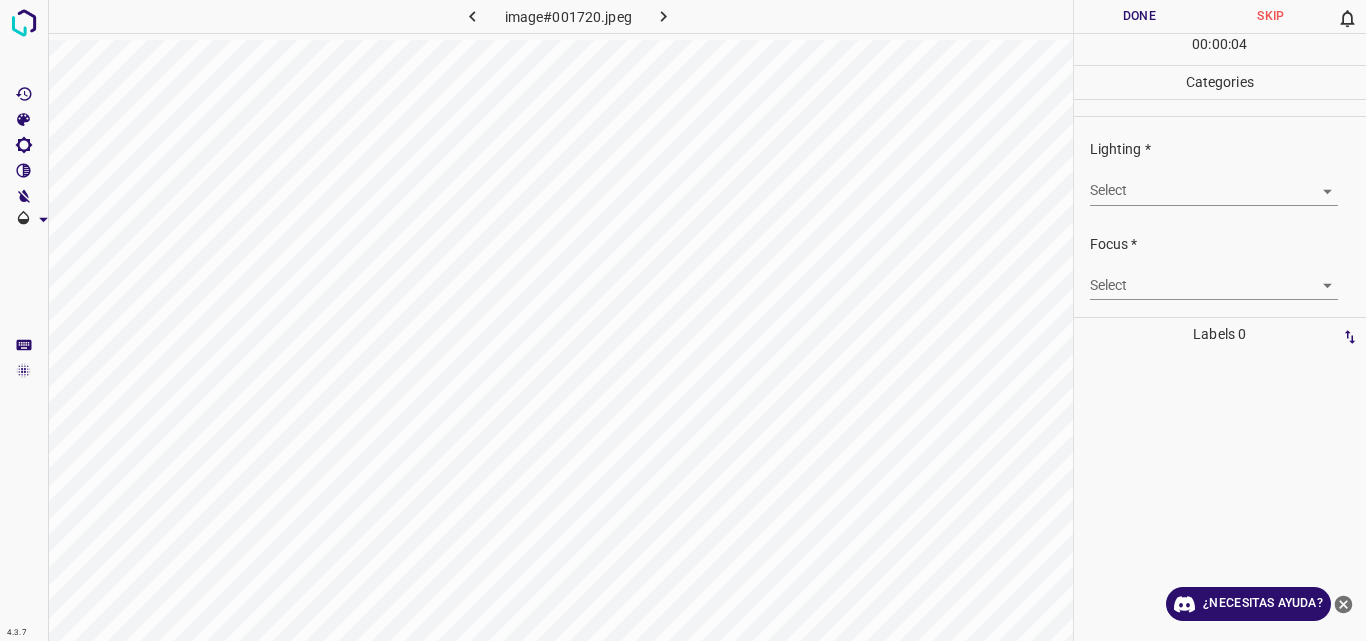 click on "4.3.7 image#001720.jpeg Done Skip 0 00   : 00   : 04   Categories Lighting *  Select ​ Focus *  Select ​ Overall *  Select ​ Labels   0 Categories 1 Lighting 2 Focus 3 Overall Tools Space Change between modes (Draw & Edit) I Auto labeling R Restore zoom M Zoom in N Zoom out Delete Delete selecte label Filters Z Restore filters X Saturation filter C Brightness filter V Contrast filter B Gray scale filter General O Download ¿Necesitas ayuda? Original text Rate this translation Your feedback will be used to help improve Google Translate - Texto - Esconder - Borrar" at bounding box center [683, 320] 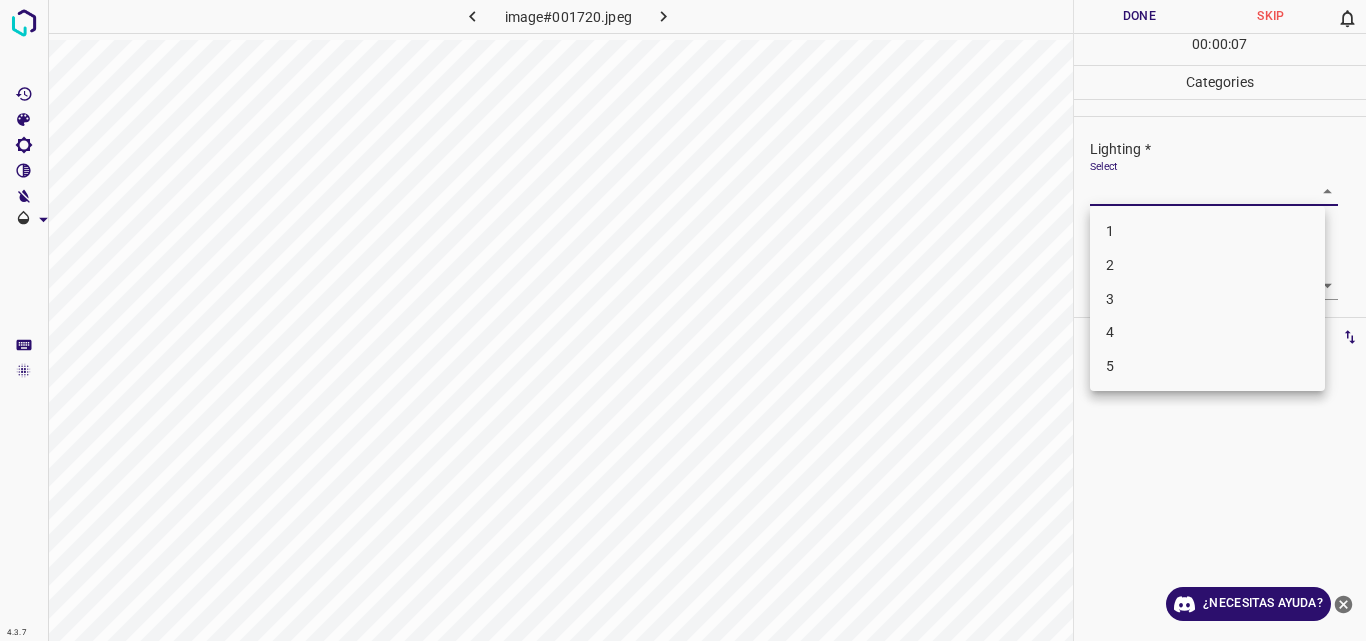 click on "2" at bounding box center (1207, 265) 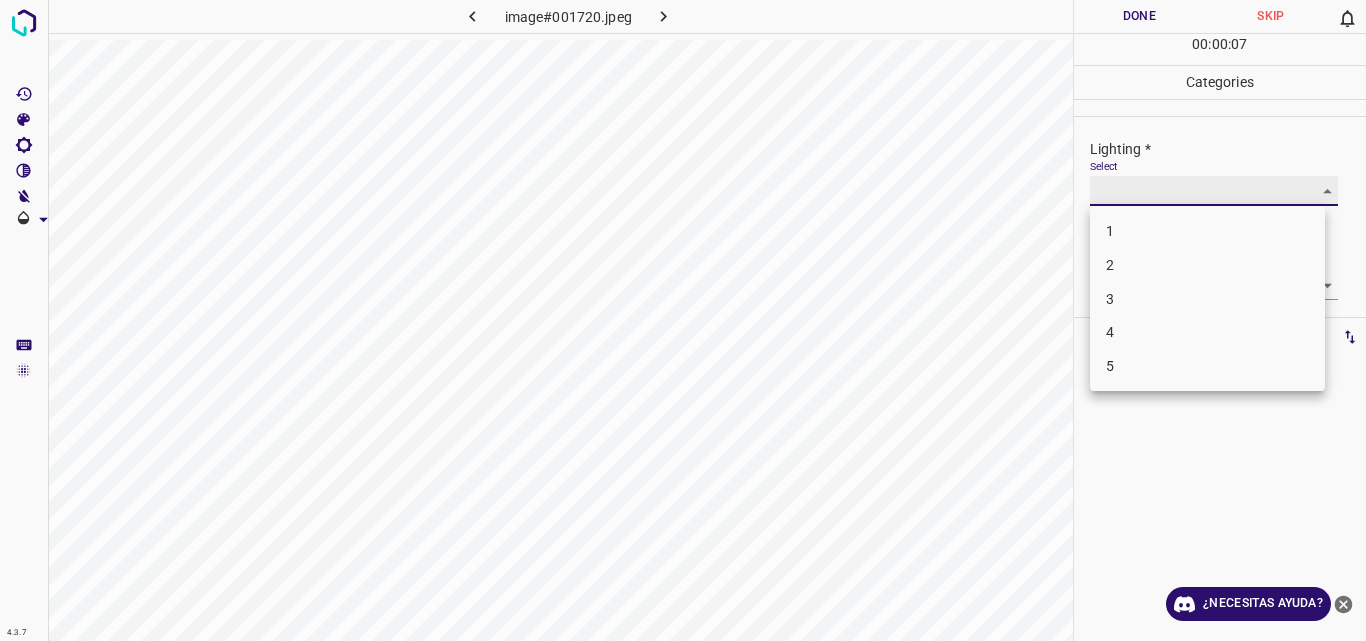 type on "2" 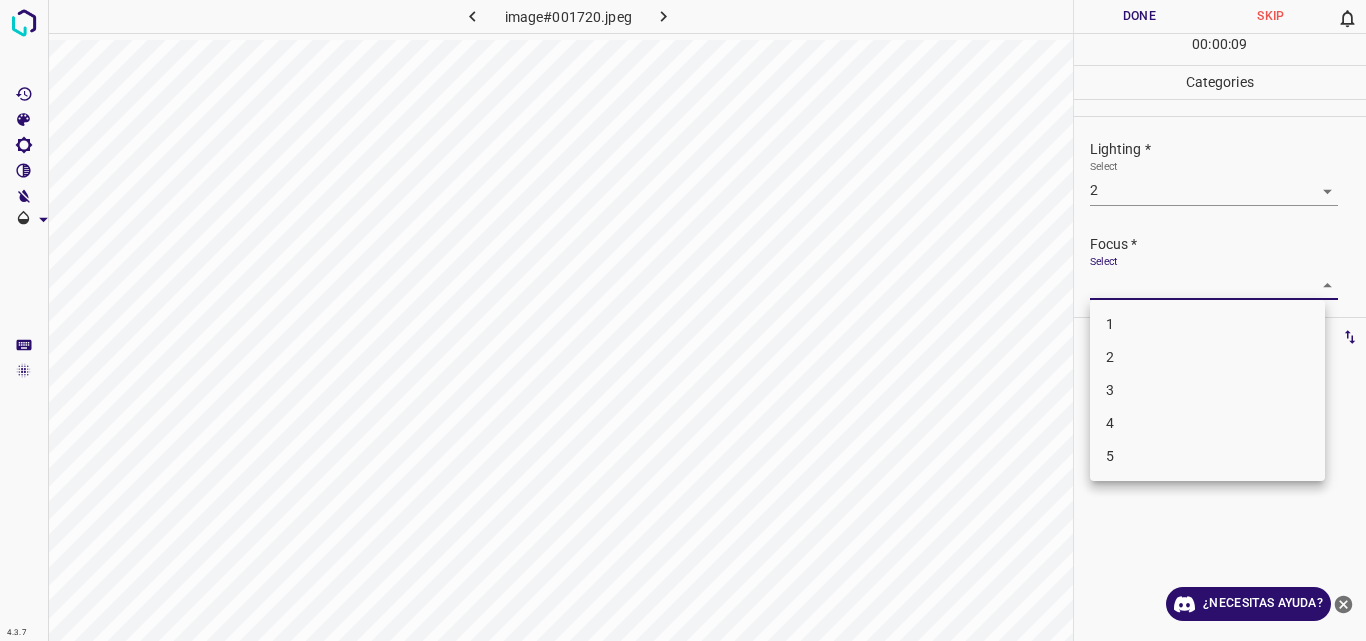 click on "4.3.7 image#001720.jpeg Done Skip 0 00   : 00   : 09   Categories Lighting *  Select 2 2 Focus *  Select ​ Overall *  Select ​ Labels   0 Categories 1 Lighting 2 Focus 3 Overall Tools Space Change between modes (Draw & Edit) I Auto labeling R Restore zoom M Zoom in N Zoom out Delete Delete selecte label Filters Z Restore filters X Saturation filter C Brightness filter V Contrast filter B Gray scale filter General O Download ¿Necesitas ayuda? Original text Rate this translation Your feedback will be used to help improve Google Translate - Texto - Esconder - Borrar 1 2 3 4 5" at bounding box center (683, 320) 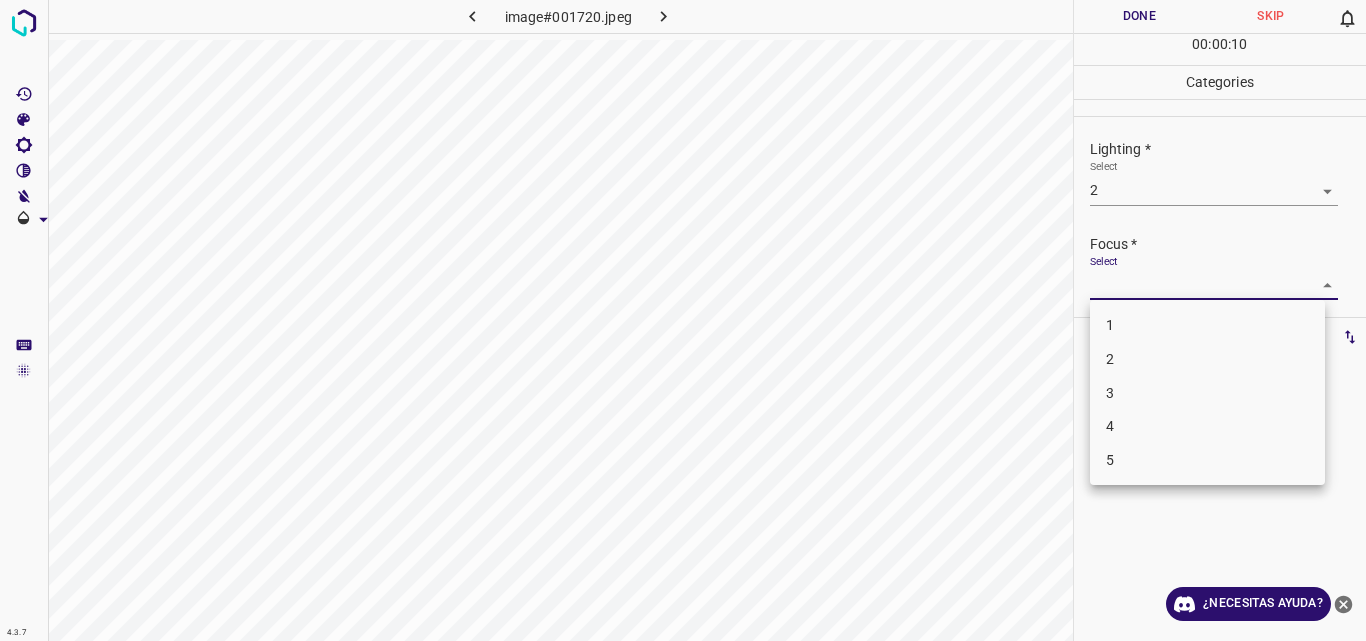 click on "3" at bounding box center [1207, 393] 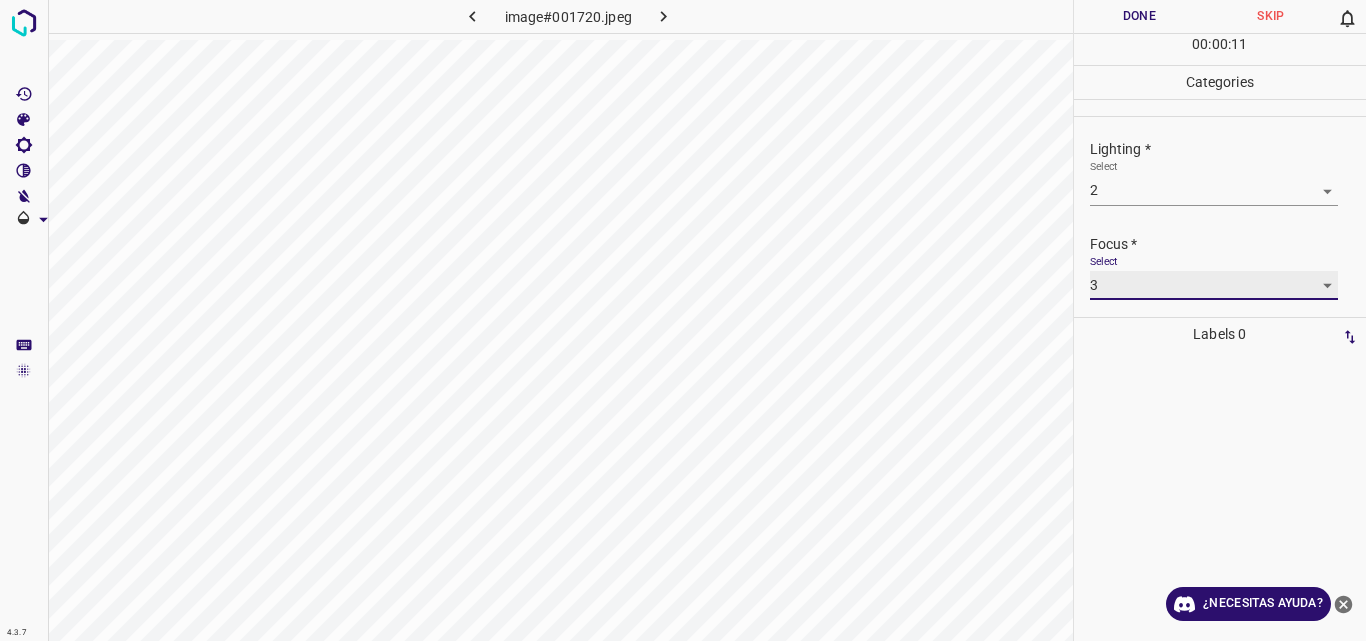 type on "3" 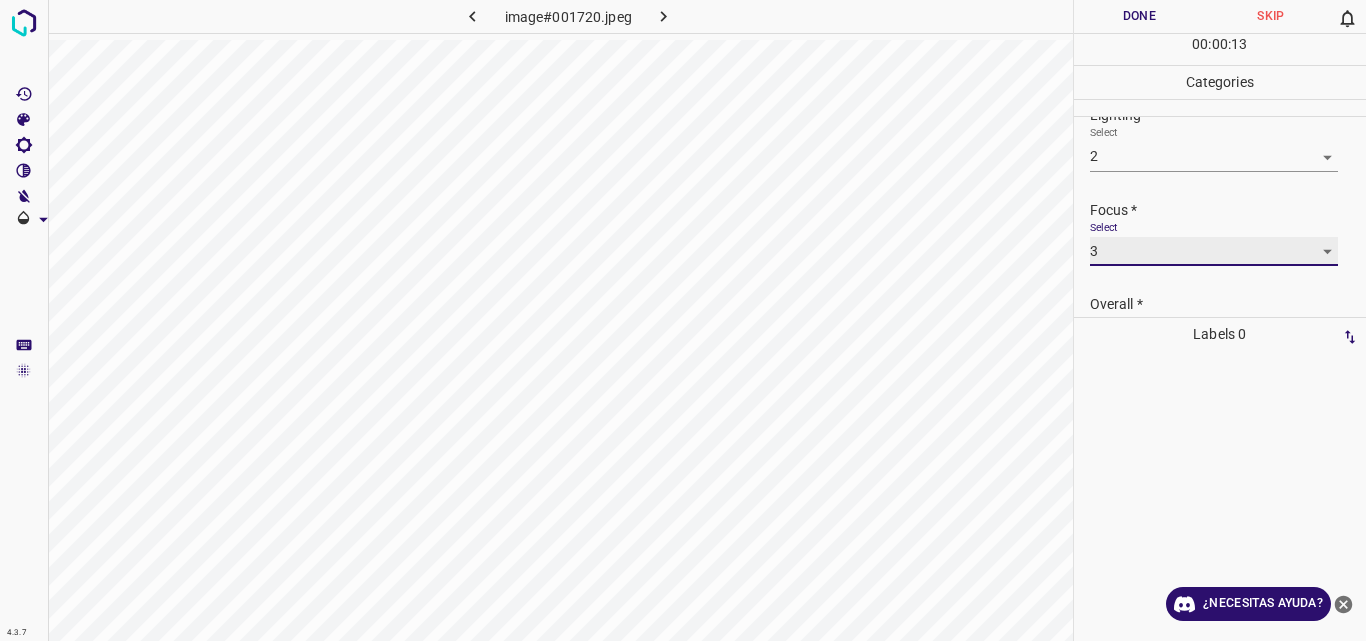 scroll, scrollTop: 98, scrollLeft: 0, axis: vertical 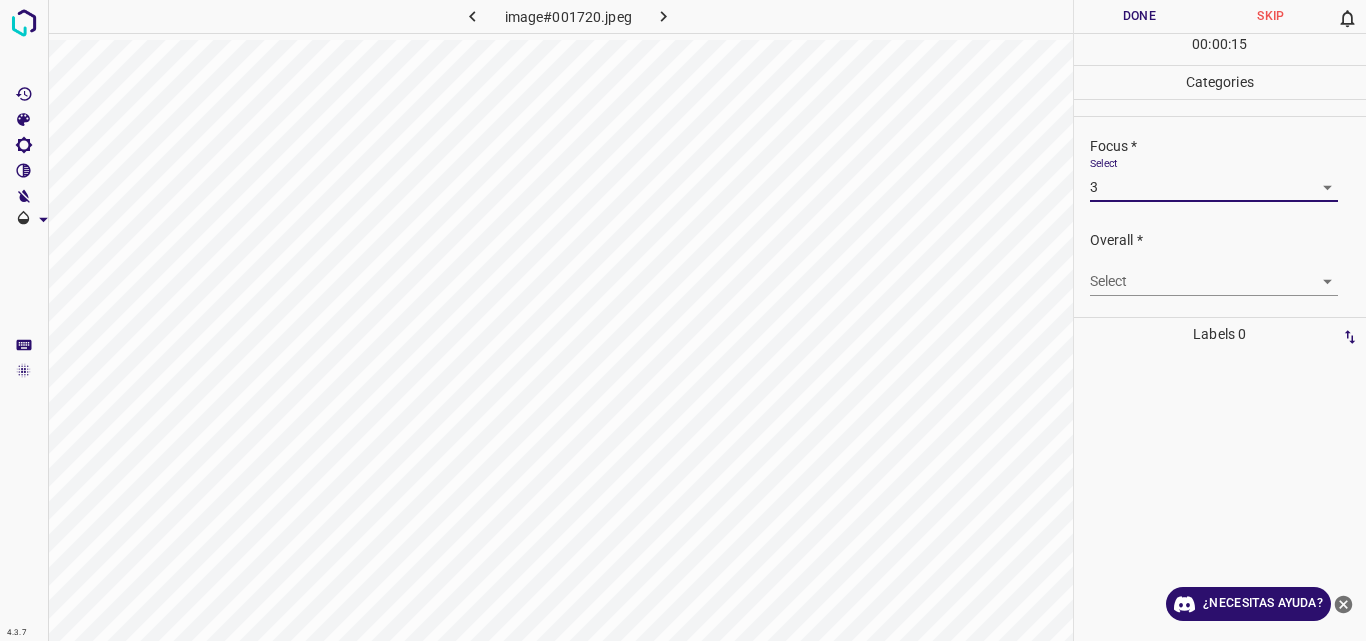 click on "4.3.7 image#001720.jpeg Done Skip 0 00   : 00   : 15   Categories Lighting *  Select 2 2 Focus *  Select 3 3 Overall *  Select ​ Labels   0 Categories 1 Lighting 2 Focus 3 Overall Tools Space Change between modes (Draw & Edit) I Auto labeling R Restore zoom M Zoom in N Zoom out Delete Delete selecte label Filters Z Restore filters X Saturation filter C Brightness filter V Contrast filter B Gray scale filter General O Download ¿Necesitas ayuda? Original text Rate this translation Your feedback will be used to help improve Google Translate - Texto - Esconder - Borrar" at bounding box center [683, 320] 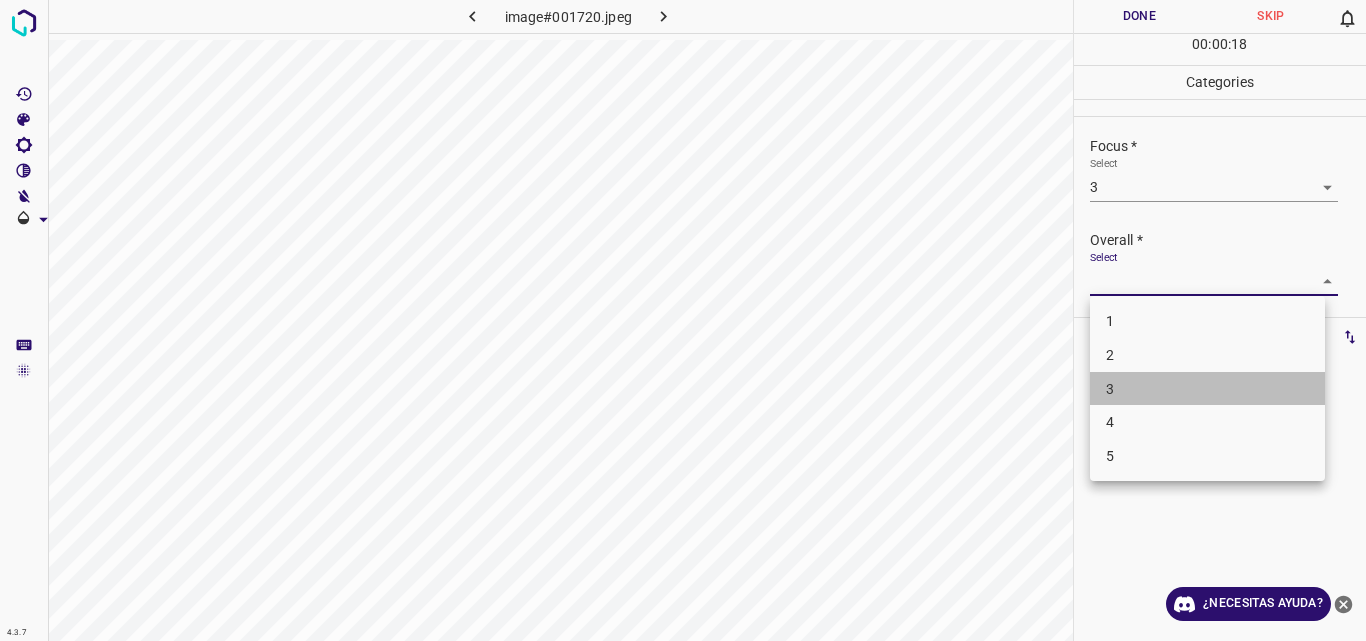 click on "3" at bounding box center [1207, 389] 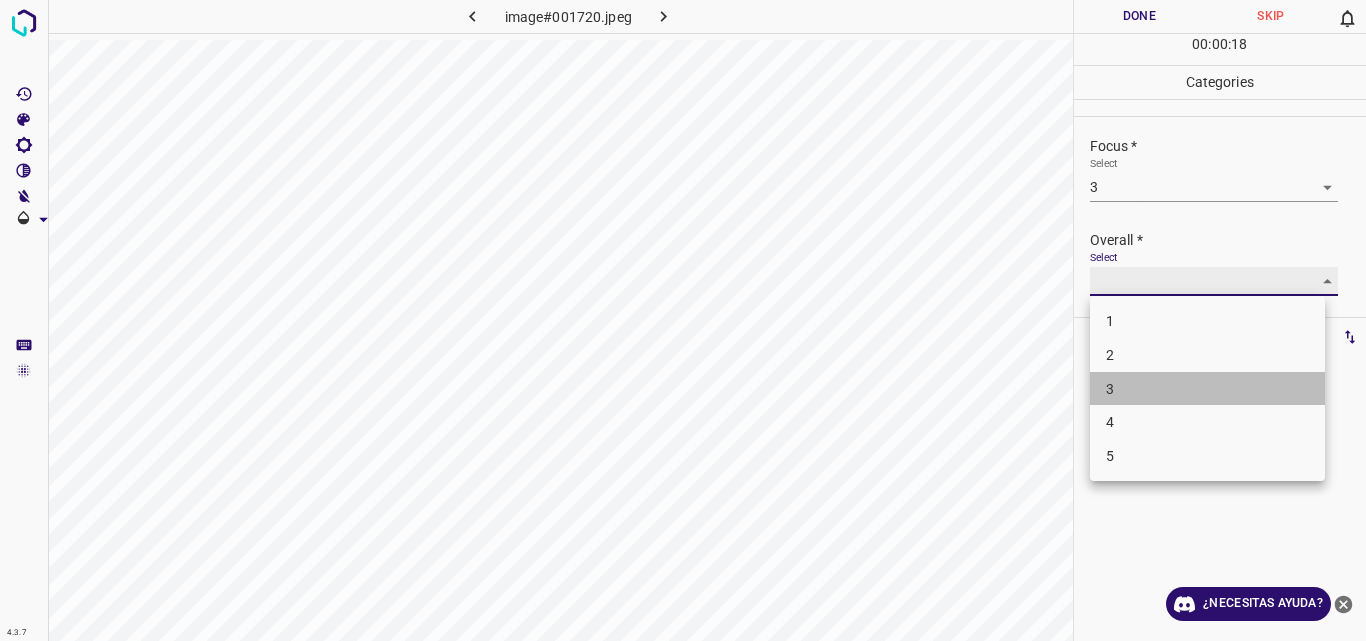 type on "3" 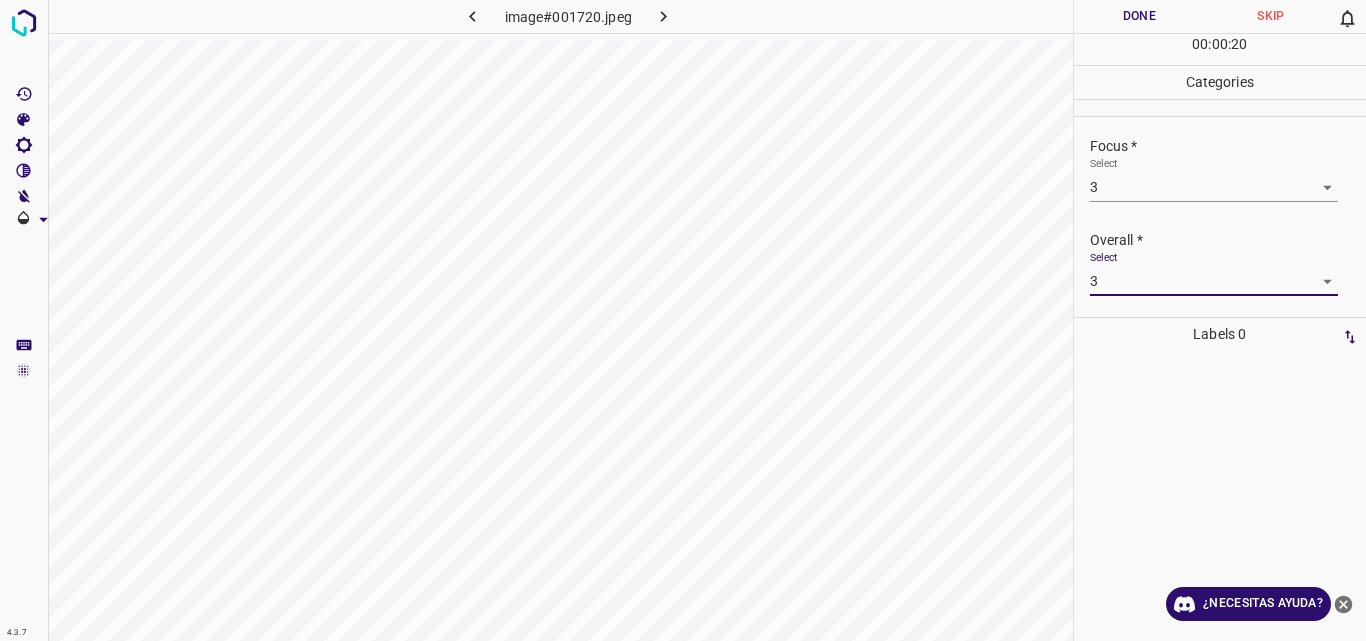click on "Done" at bounding box center [1140, 16] 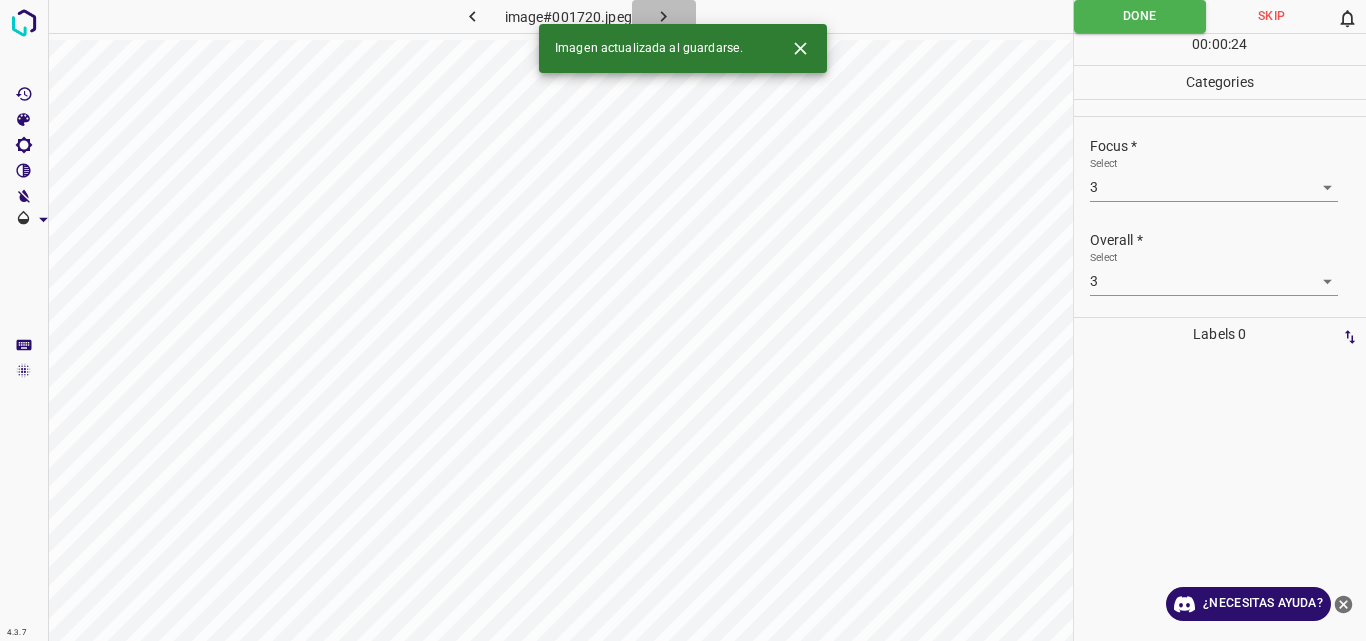 click 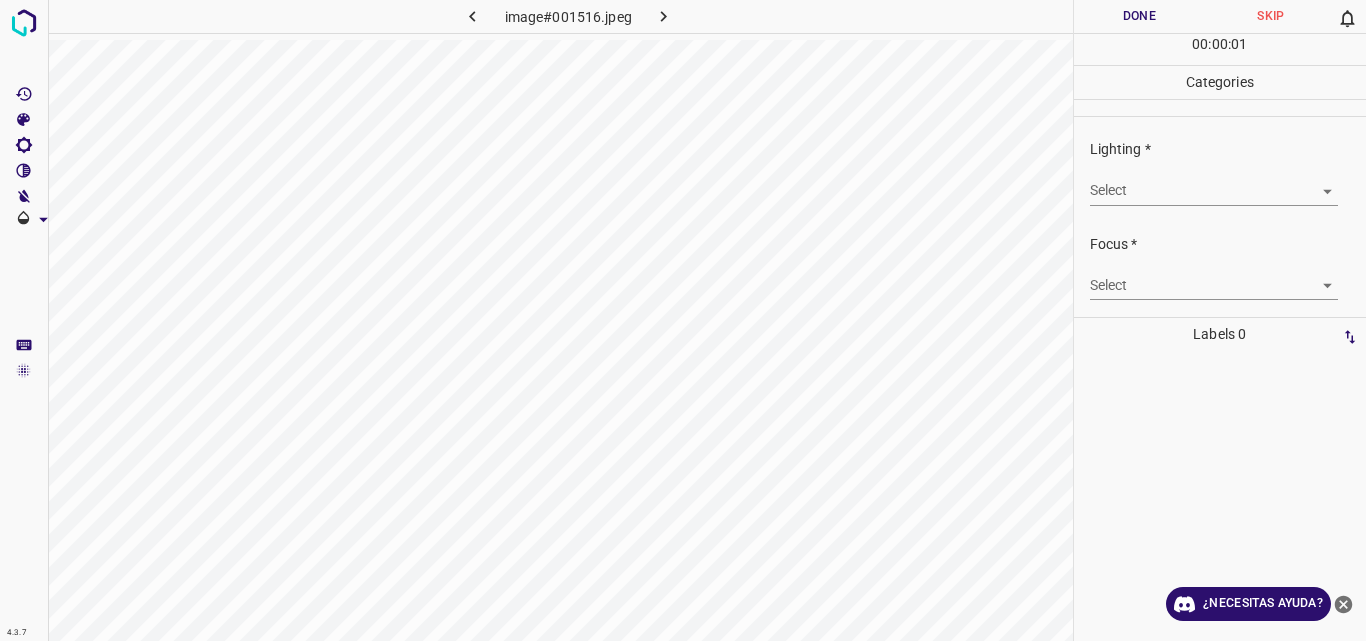 click on "4.3.7 image#001516.jpeg Done Skip 0 00   : 00   : 01   Categories Lighting *  Select ​ Focus *  Select ​ Overall *  Select ​ Labels   0 Categories 1 Lighting 2 Focus 3 Overall Tools Space Change between modes (Draw & Edit) I Auto labeling R Restore zoom M Zoom in N Zoom out Delete Delete selecte label Filters Z Restore filters X Saturation filter C Brightness filter V Contrast filter B Gray scale filter General O Download ¿Necesitas ayuda? Original text Rate this translation Your feedback will be used to help improve Google Translate - Texto - Esconder - Borrar" at bounding box center [683, 320] 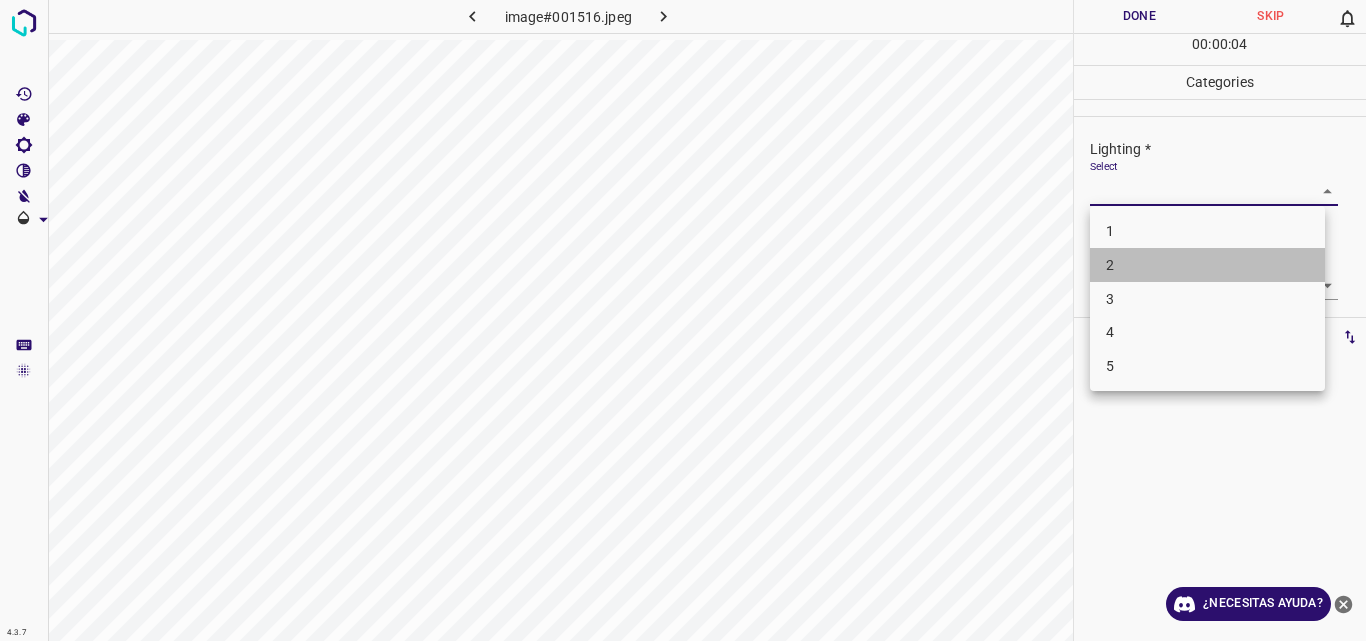click on "2" at bounding box center (1207, 265) 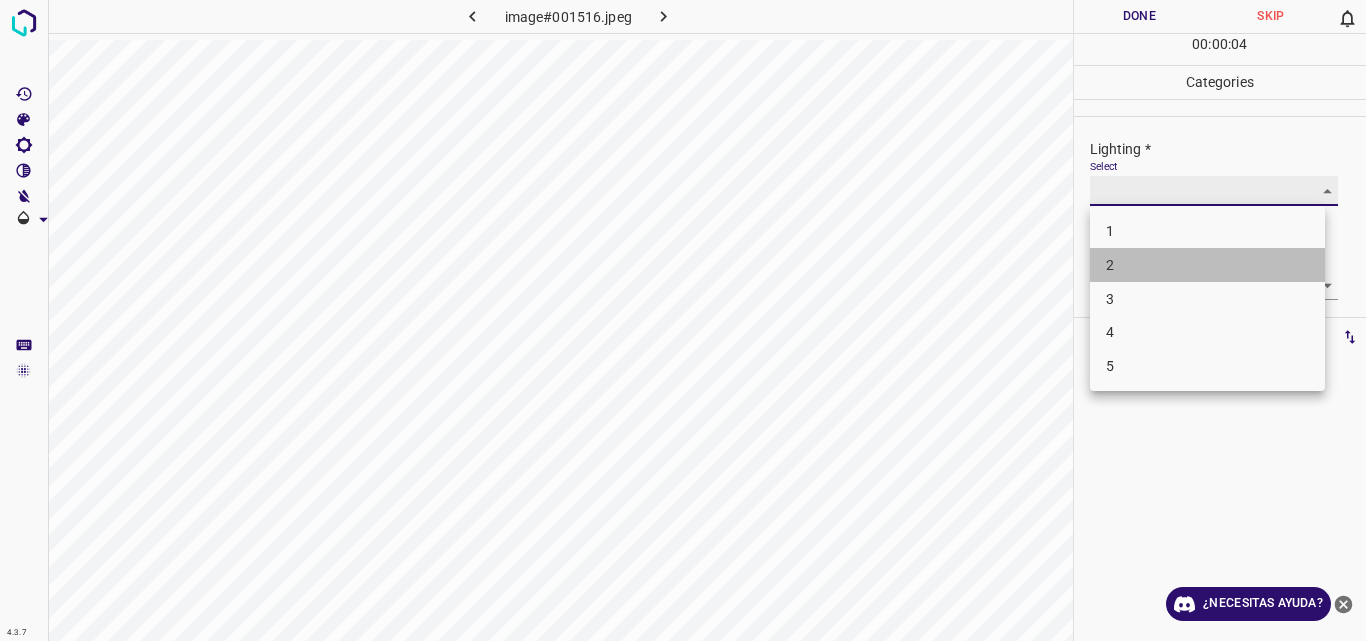 type on "2" 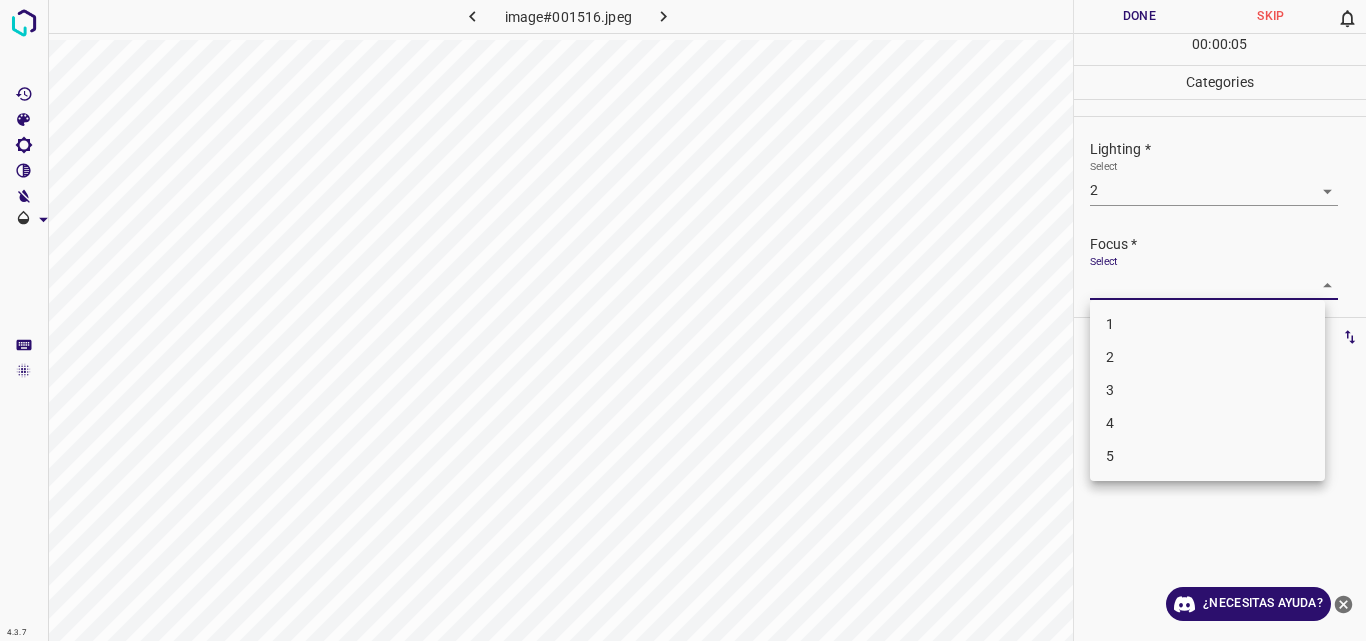 click on "4.3.7 image#001516.jpeg Done Skip 0 00   : 00   : 05   Categories Lighting *  Select 2 2 Focus *  Select ​ Overall *  Select ​ Labels   0 Categories 1 Lighting 2 Focus 3 Overall Tools Space Change between modes (Draw & Edit) I Auto labeling R Restore zoom M Zoom in N Zoom out Delete Delete selecte label Filters Z Restore filters X Saturation filter C Brightness filter V Contrast filter B Gray scale filter General O Download ¿Necesitas ayuda? Original text Rate this translation Your feedback will be used to help improve Google Translate - Texto - Esconder - Borrar 1 2 3 4 5" at bounding box center (683, 320) 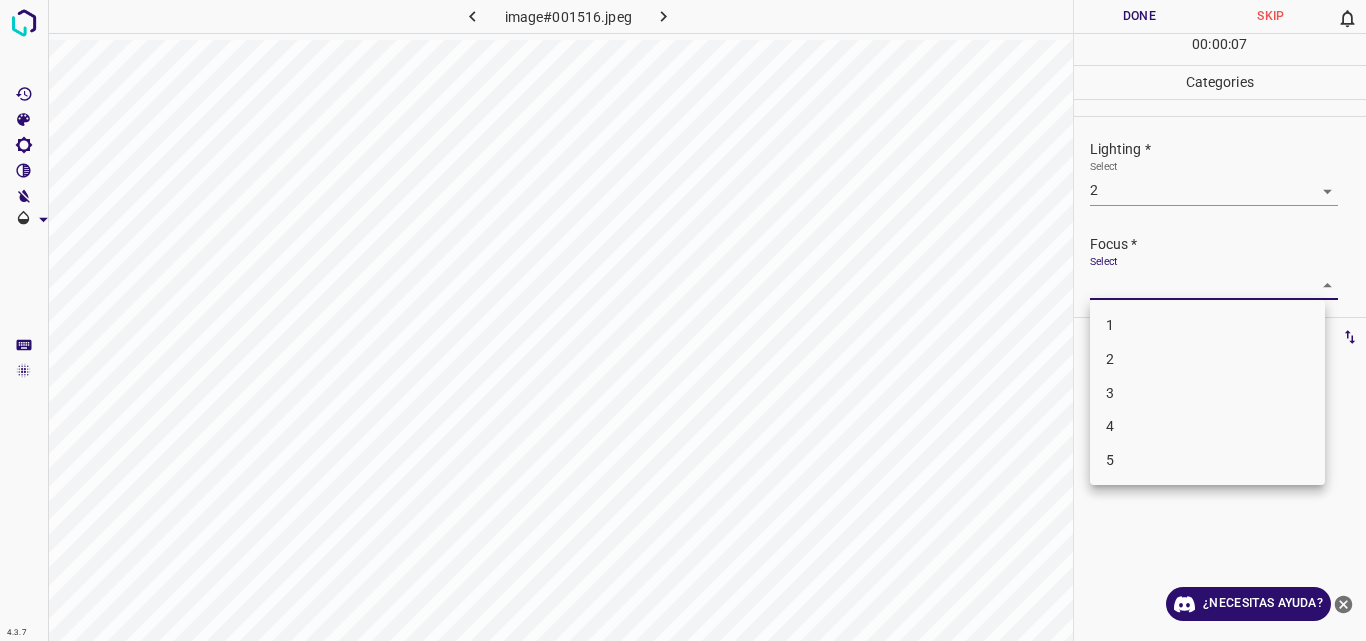 click on "3" at bounding box center (1207, 393) 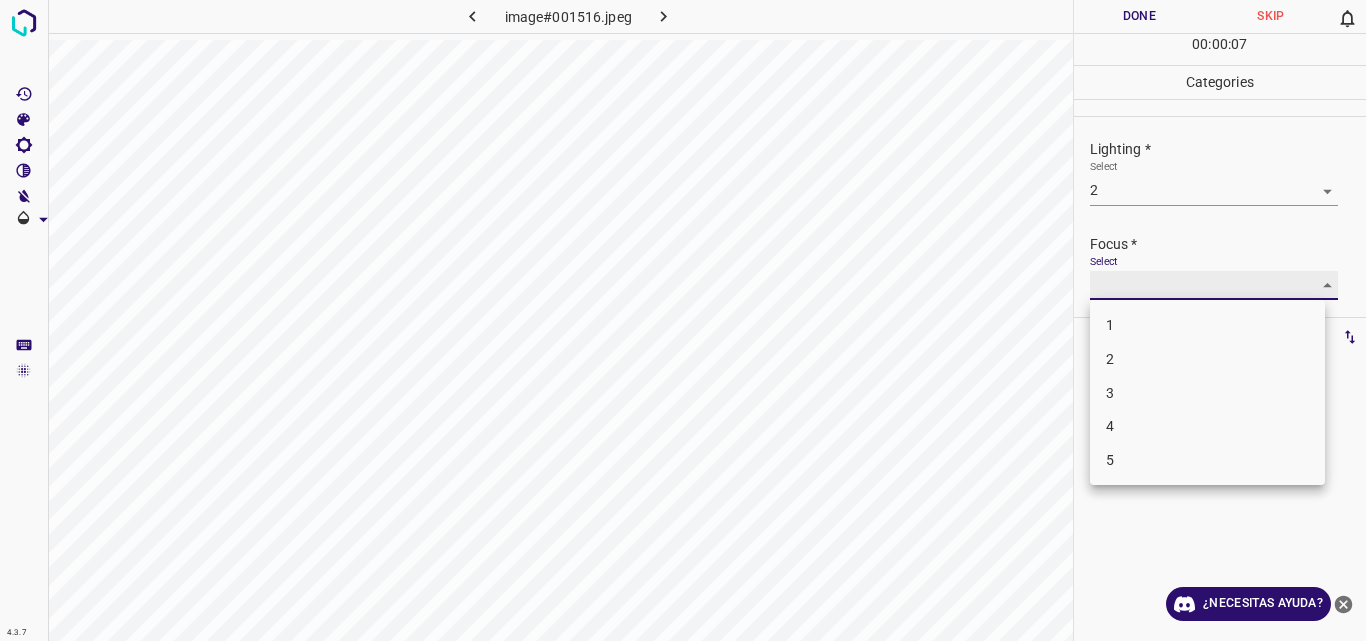 type on "3" 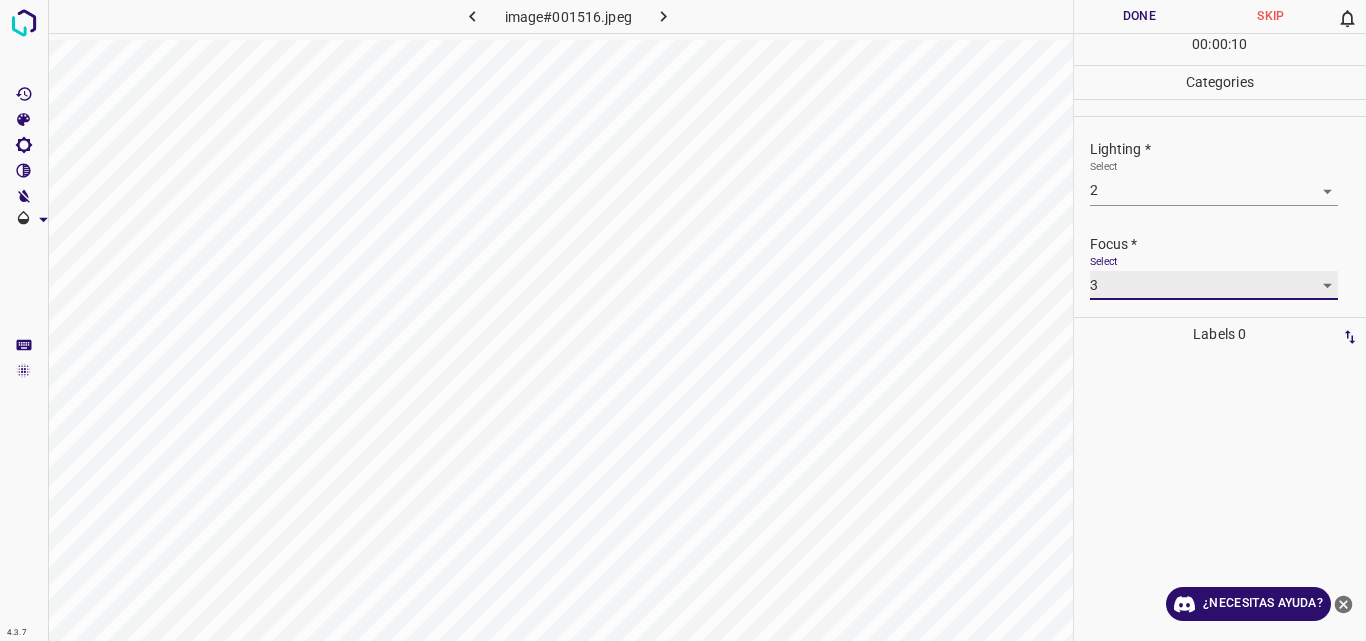 scroll, scrollTop: 98, scrollLeft: 0, axis: vertical 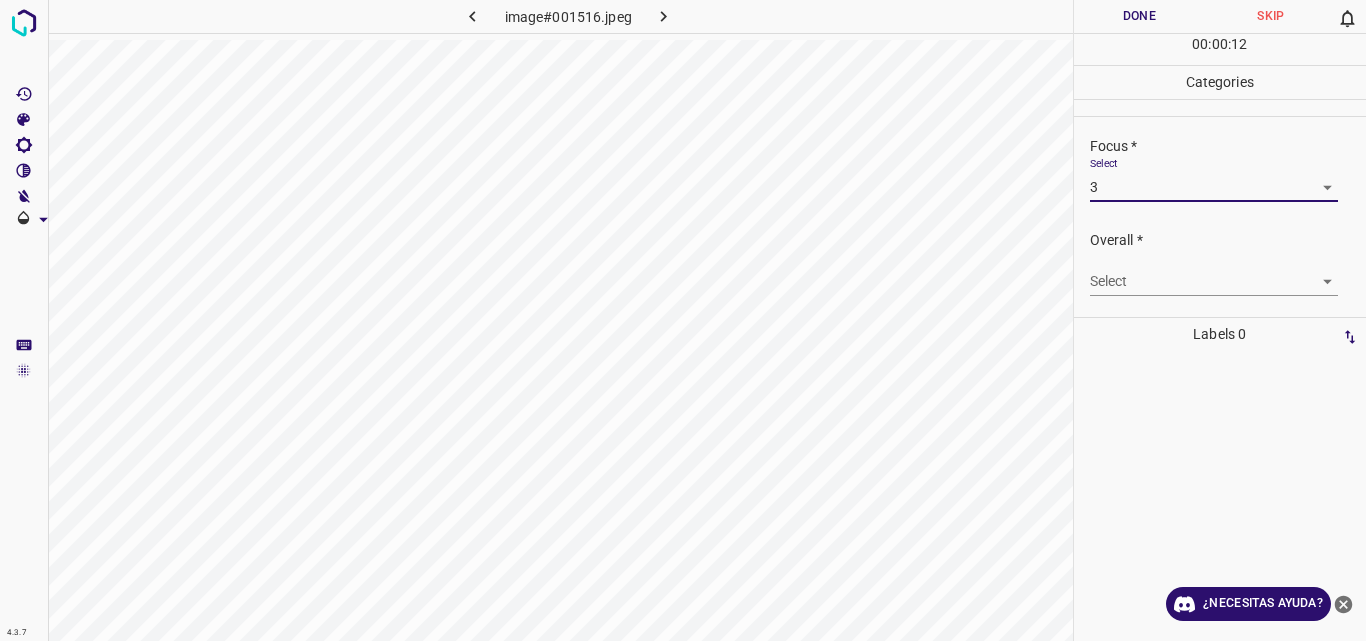 click on "4.3.7 image#001516.jpeg Done Skip 0 00   : 00   : 12   Categories Lighting *  Select 2 2 Focus *  Select 3 3 Overall *  Select ​ Labels   0 Categories 1 Lighting 2 Focus 3 Overall Tools Space Change between modes (Draw & Edit) I Auto labeling R Restore zoom M Zoom in N Zoom out Delete Delete selecte label Filters Z Restore filters X Saturation filter C Brightness filter V Contrast filter B Gray scale filter General O Download ¿Necesitas ayuda? Original text Rate this translation Your feedback will be used to help improve Google Translate - Texto - Esconder - Borrar" at bounding box center [683, 320] 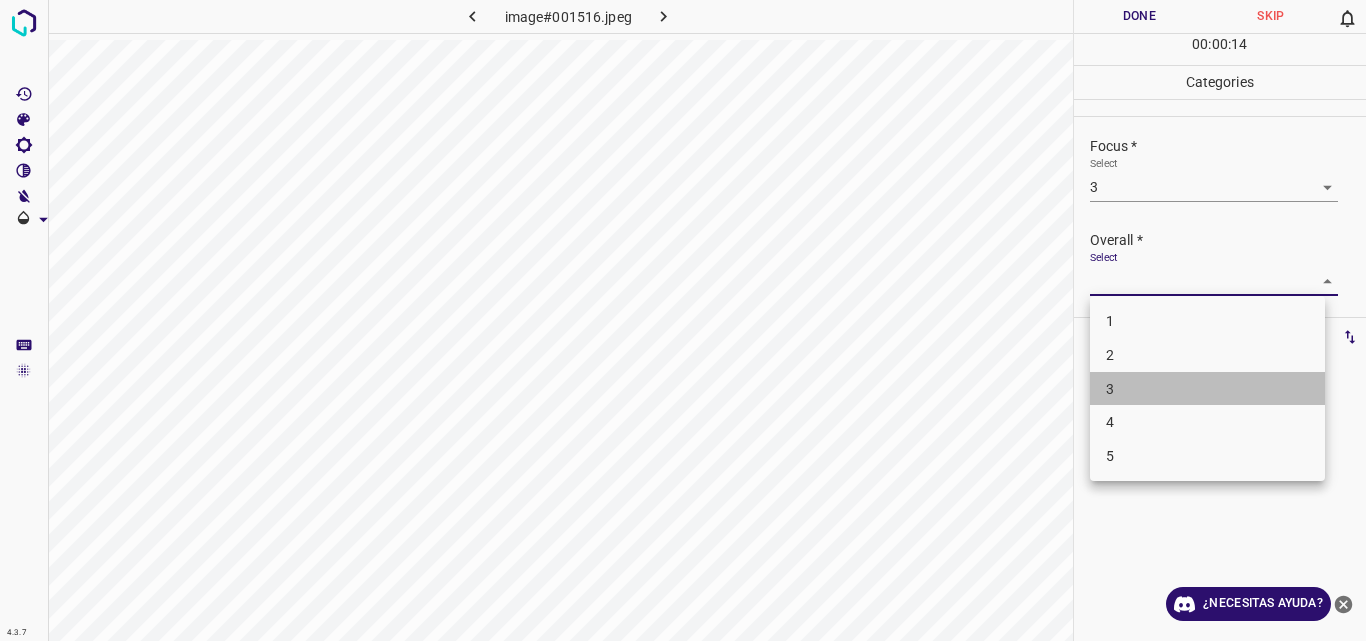 click on "3" at bounding box center (1207, 389) 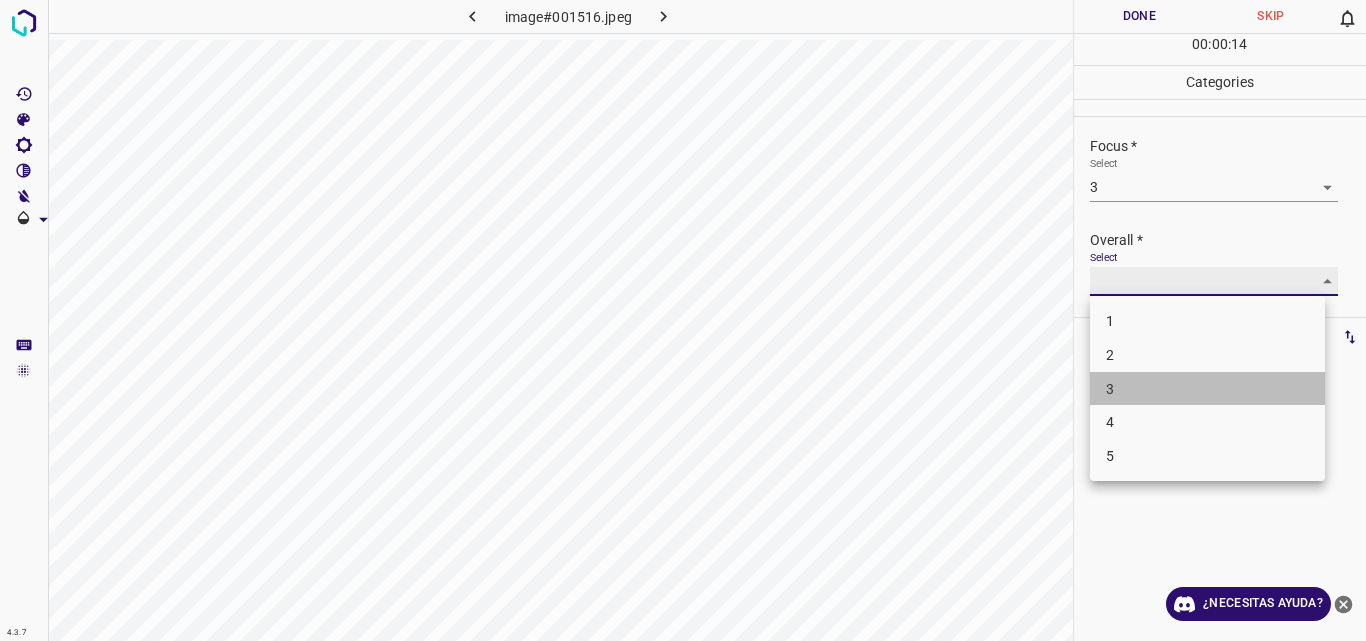 type on "3" 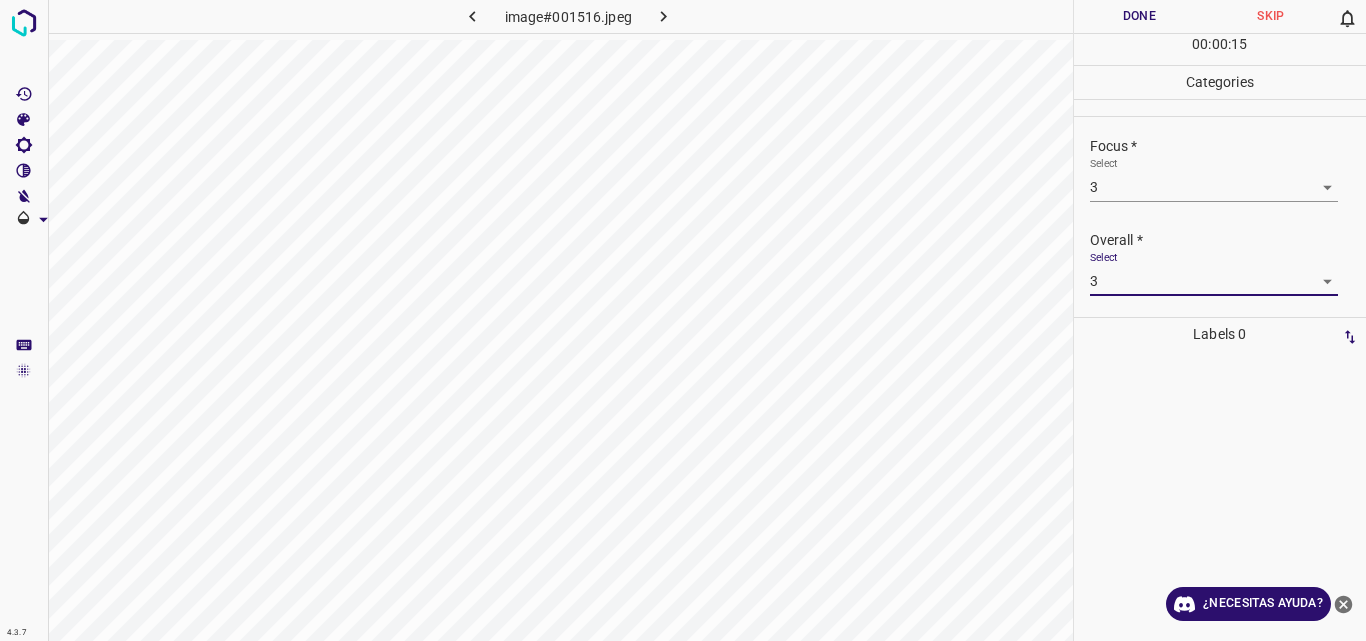 click on "Done" at bounding box center [1140, 16] 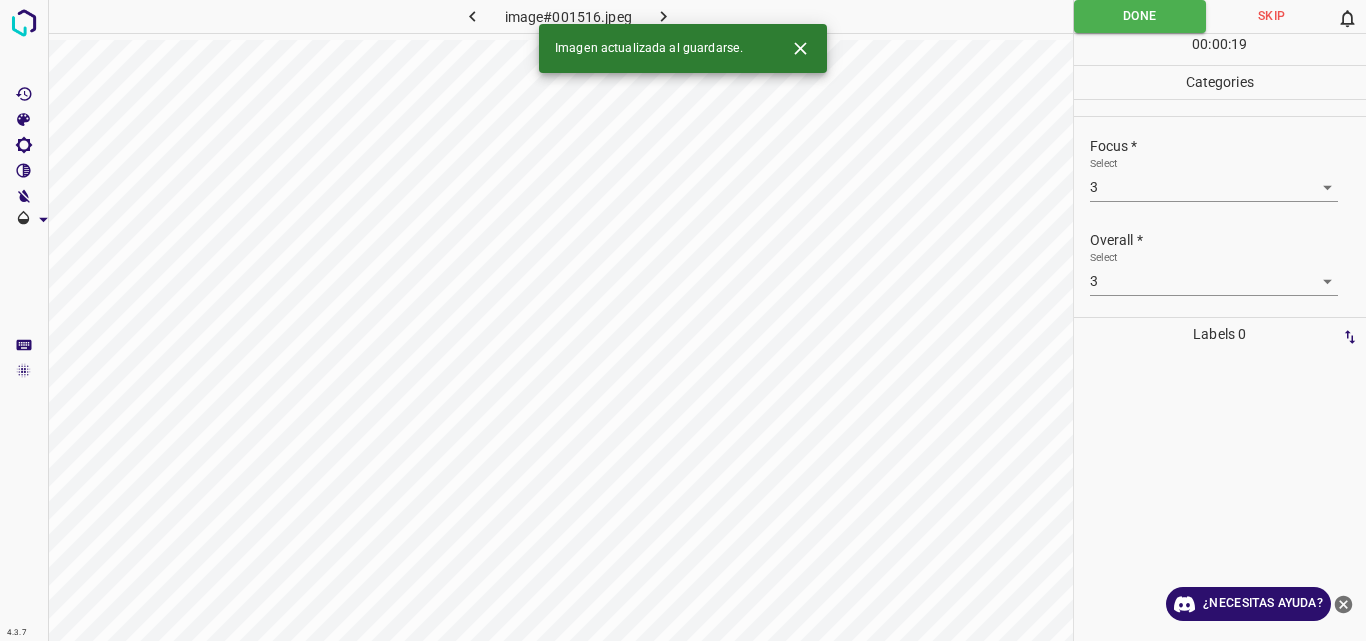 click 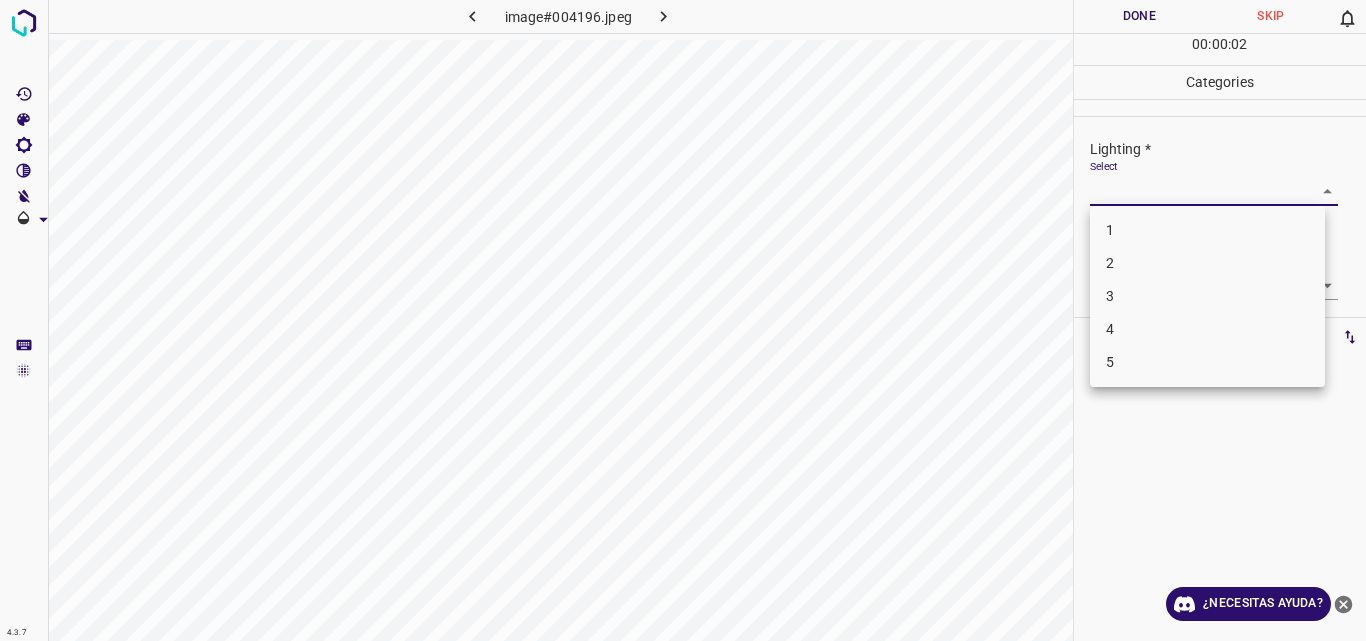 click on "4.3.7 image#004196.jpeg Done Skip 0 00   : 00   : 02   Categories Lighting *  Select ​ Focus *  Select ​ Overall *  Select ​ Labels   0 Categories 1 Lighting 2 Focus 3 Overall Tools Space Change between modes (Draw & Edit) I Auto labeling R Restore zoom M Zoom in N Zoom out Delete Delete selecte label Filters Z Restore filters X Saturation filter C Brightness filter V Contrast filter B Gray scale filter General O Download ¿Necesitas ayuda? Original text Rate this translation Your feedback will be used to help improve Google Translate - Texto - Esconder - Borrar 1 2 3 4 5" at bounding box center (683, 320) 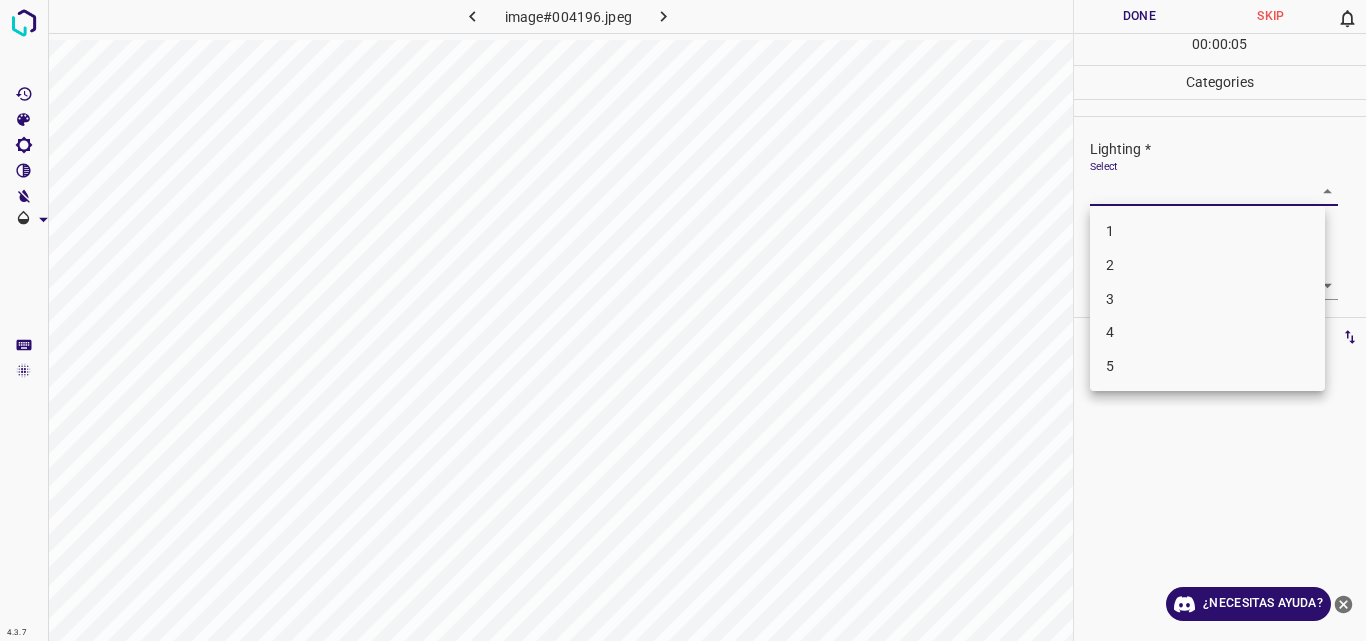 click on "3" at bounding box center (1207, 299) 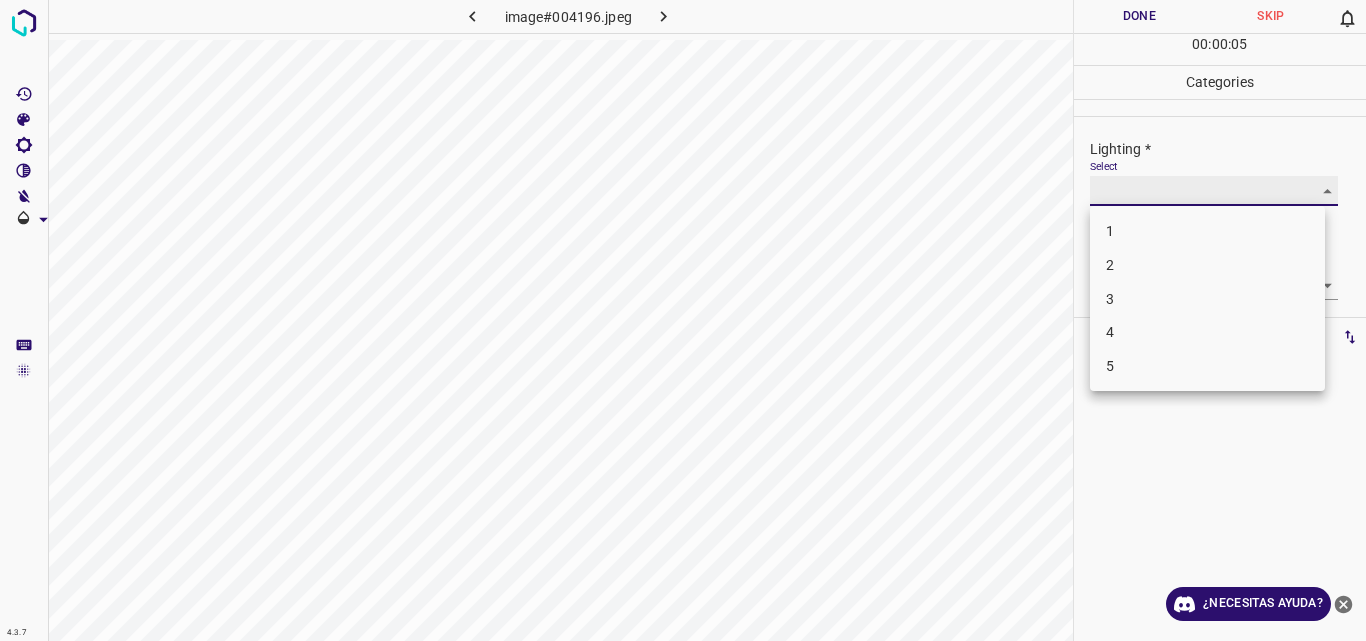 type on "3" 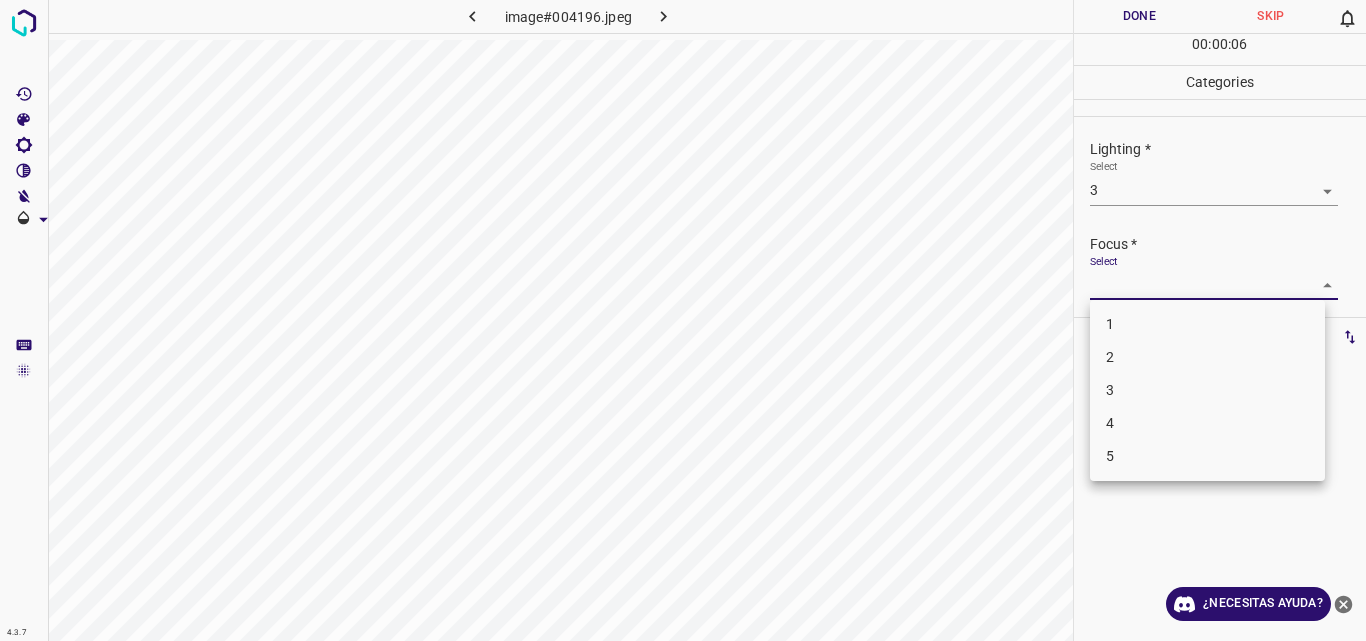 click on "4.3.7 image#004196.jpeg Done Skip 0 00   : 00   : 06   Categories Lighting *  Select 3 3 Focus *  Select ​ Overall *  Select ​ Labels   0 Categories 1 Lighting 2 Focus 3 Overall Tools Space Change between modes (Draw & Edit) I Auto labeling R Restore zoom M Zoom in N Zoom out Delete Delete selecte label Filters Z Restore filters X Saturation filter C Brightness filter V Contrast filter B Gray scale filter General O Download ¿Necesitas ayuda? Original text Rate this translation Your feedback will be used to help improve Google Translate - Texto - Esconder - Borrar 1 2 3 4 5" at bounding box center (683, 320) 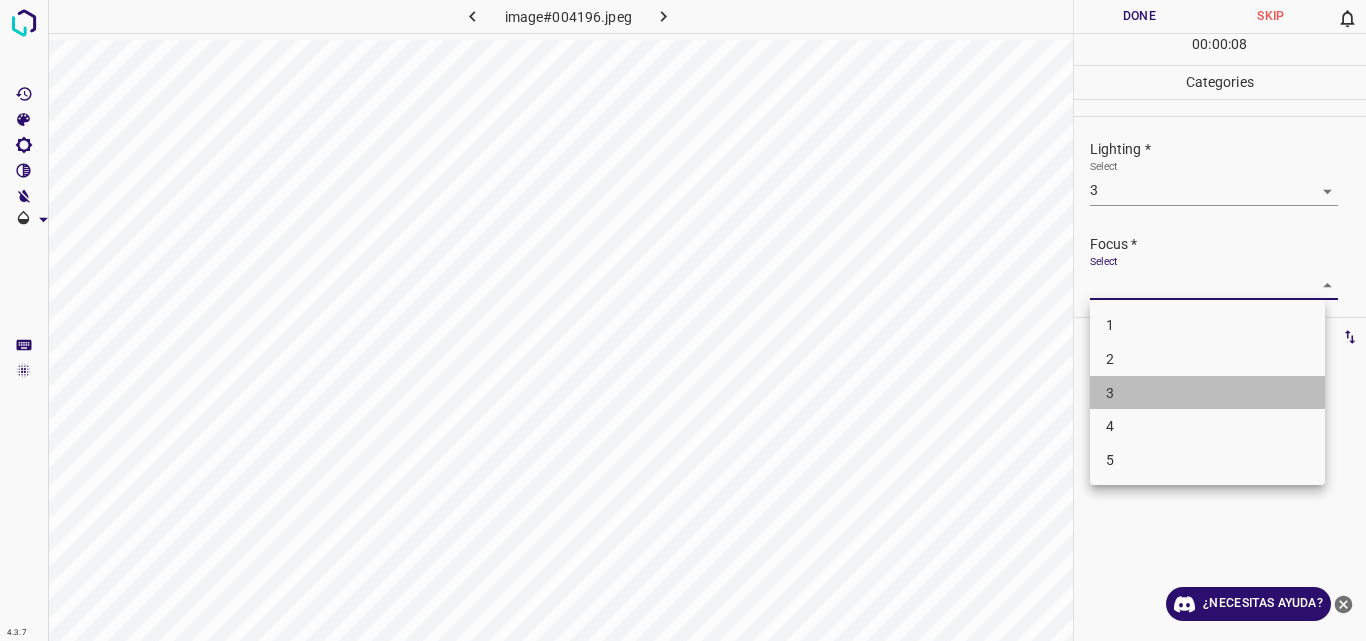 click on "3" at bounding box center (1207, 393) 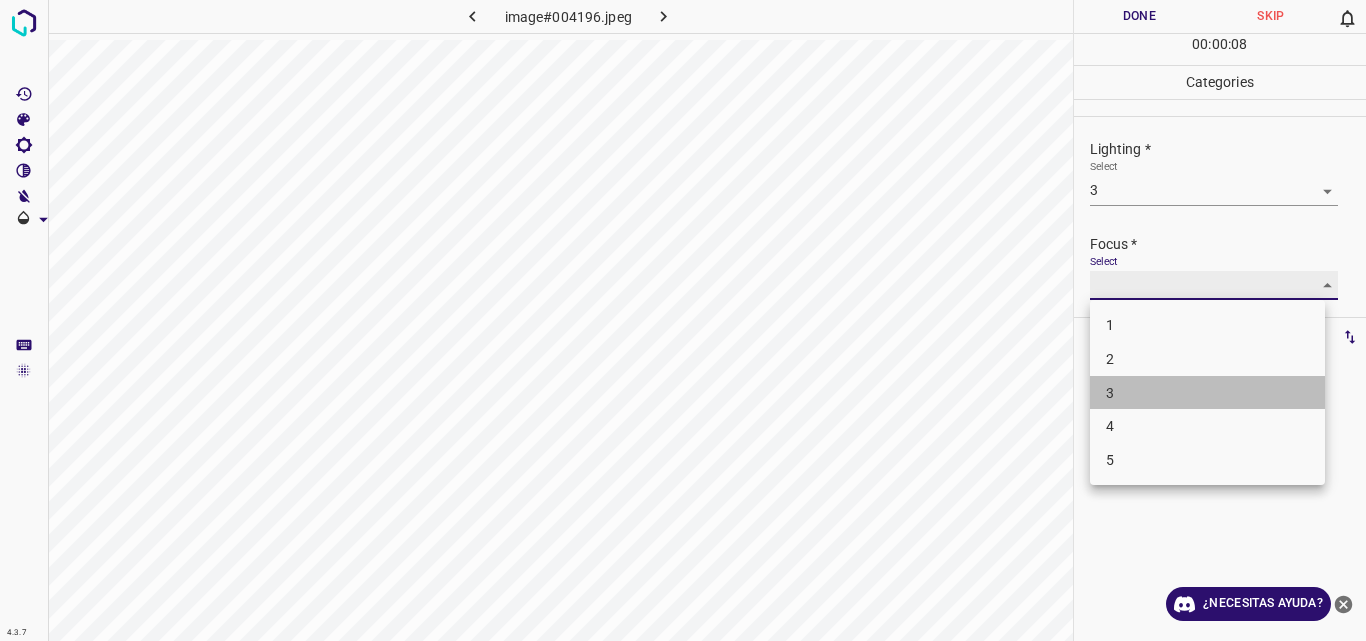type on "3" 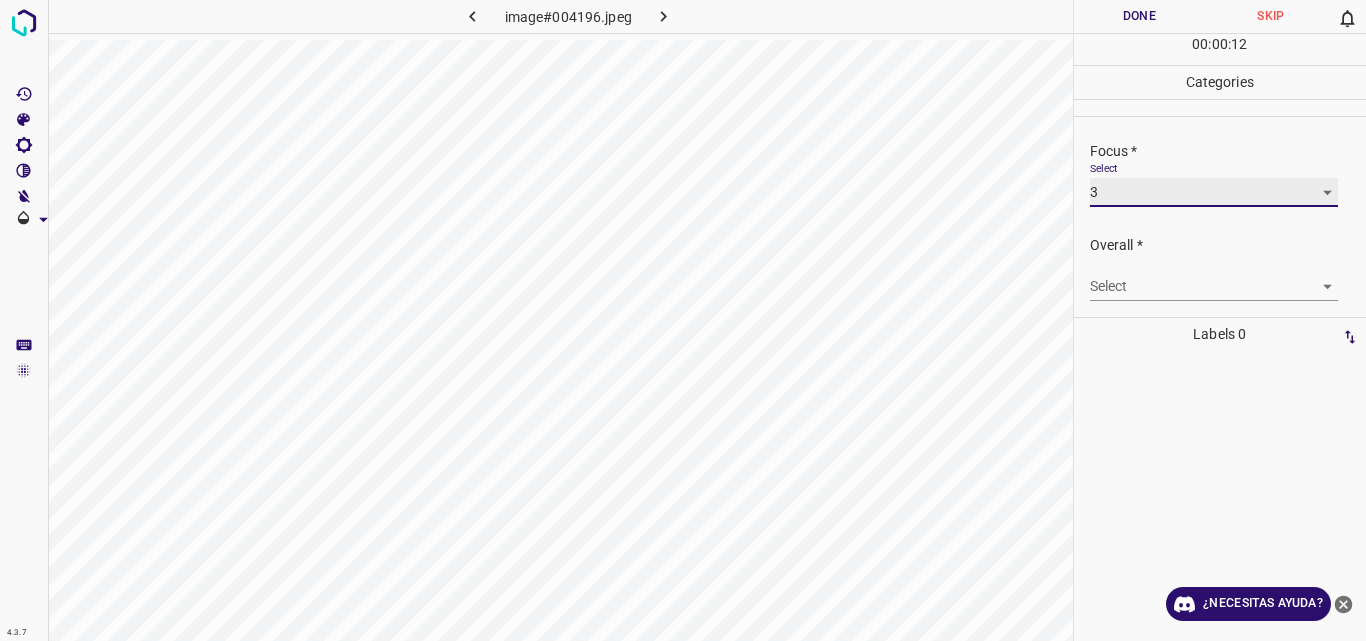 scroll, scrollTop: 98, scrollLeft: 0, axis: vertical 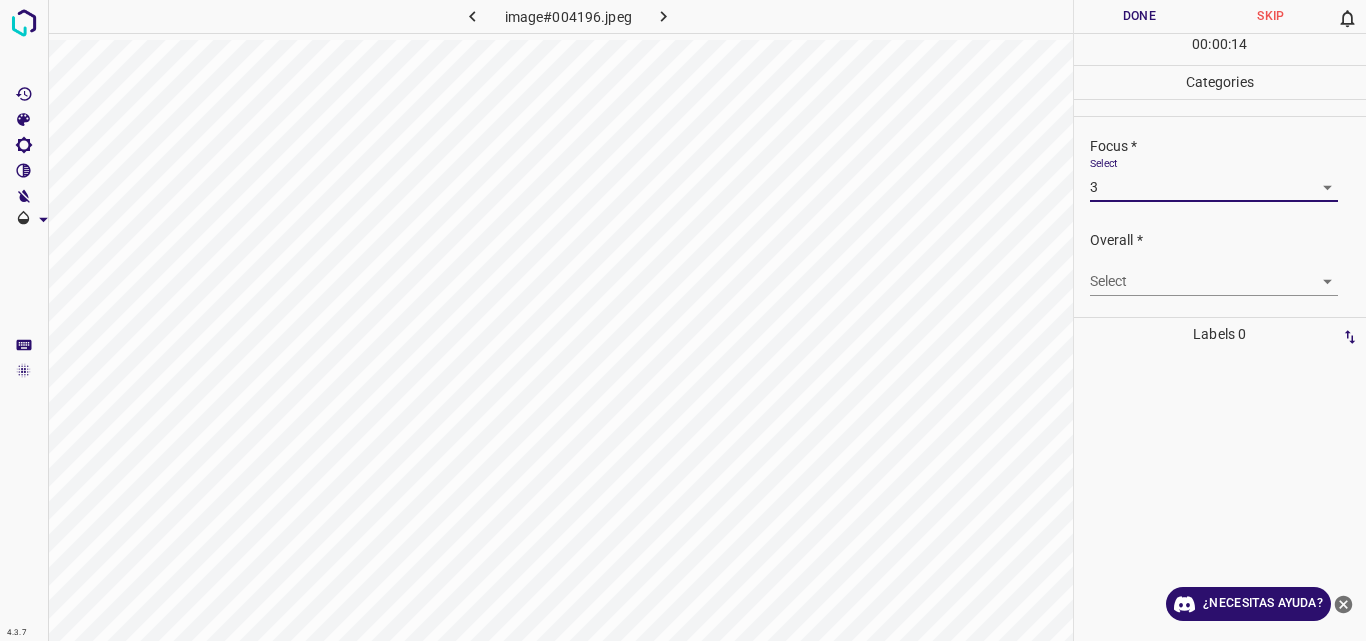 click on "4.3.7 image#004196.jpeg Done Skip 0 00   : 00   : 14   Categories Lighting *  Select 3 3 Focus *  Select 3 3 Overall *  Select ​ Labels   0 Categories 1 Lighting 2 Focus 3 Overall Tools Space Change between modes (Draw & Edit) I Auto labeling R Restore zoom M Zoom in N Zoom out Delete Delete selecte label Filters Z Restore filters X Saturation filter C Brightness filter V Contrast filter B Gray scale filter General O Download ¿Necesitas ayuda? Original text Rate this translation Your feedback will be used to help improve Google Translate - Texto - Esconder - Borrar" at bounding box center [683, 320] 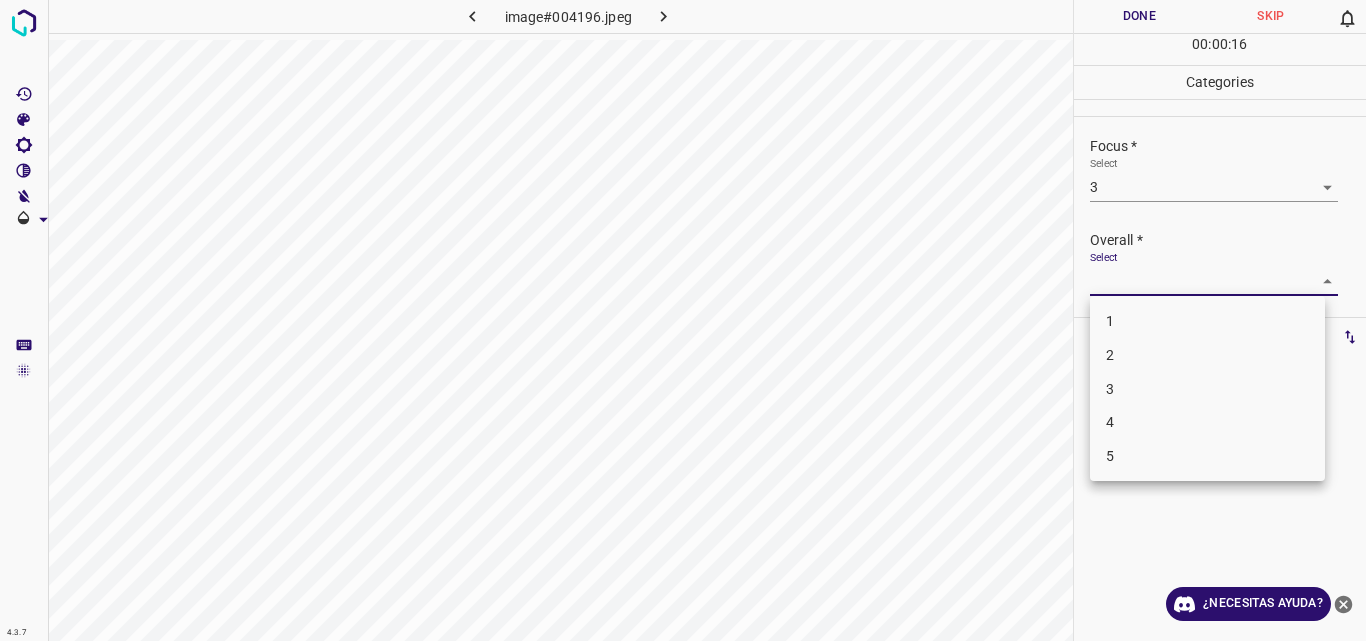 click on "3" at bounding box center (1207, 389) 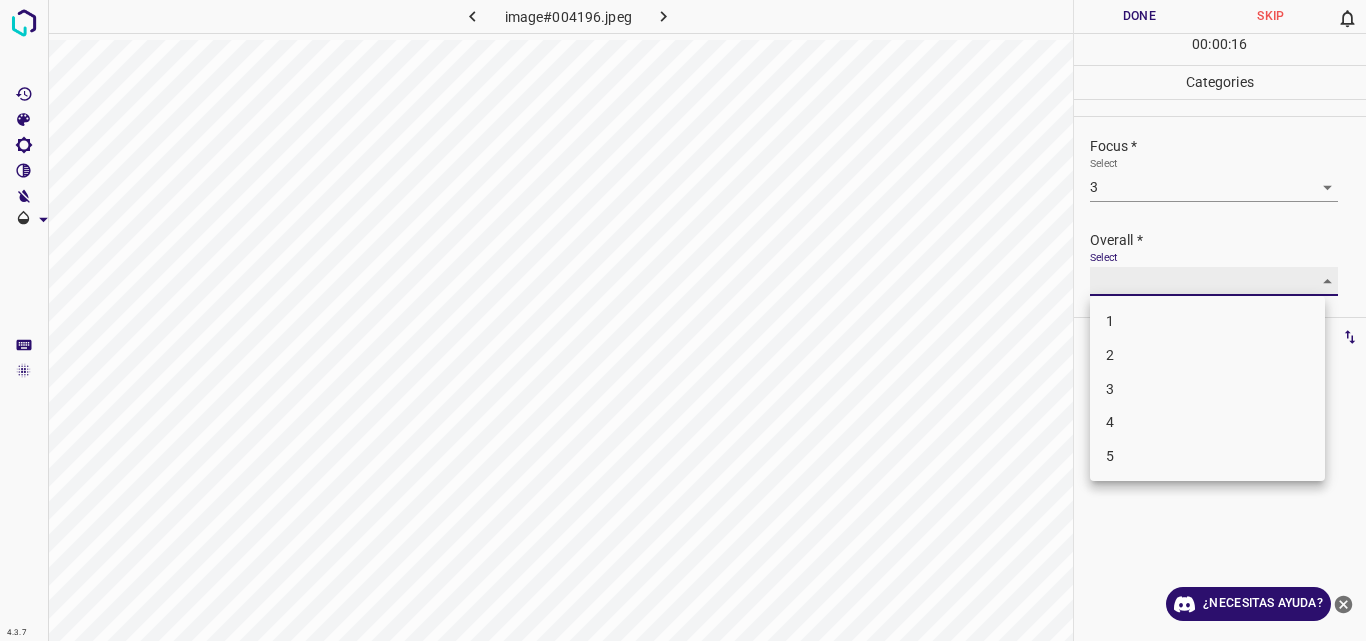 type on "3" 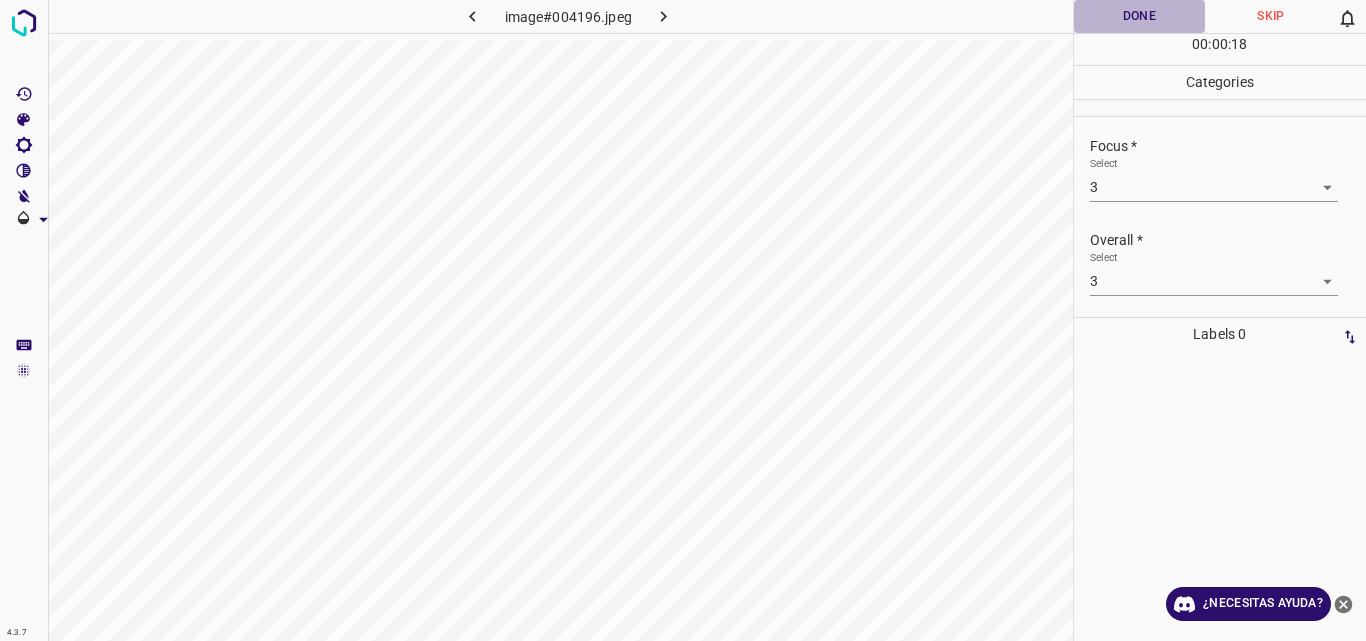 click on "Done" at bounding box center (1140, 16) 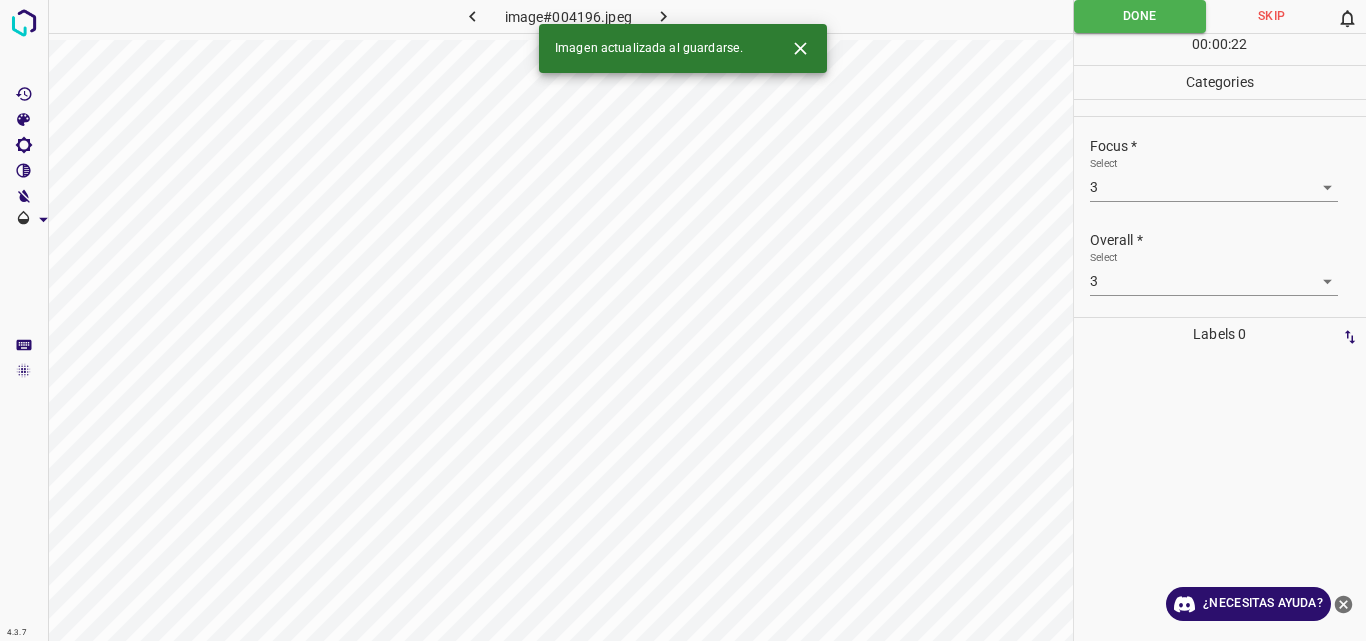 click 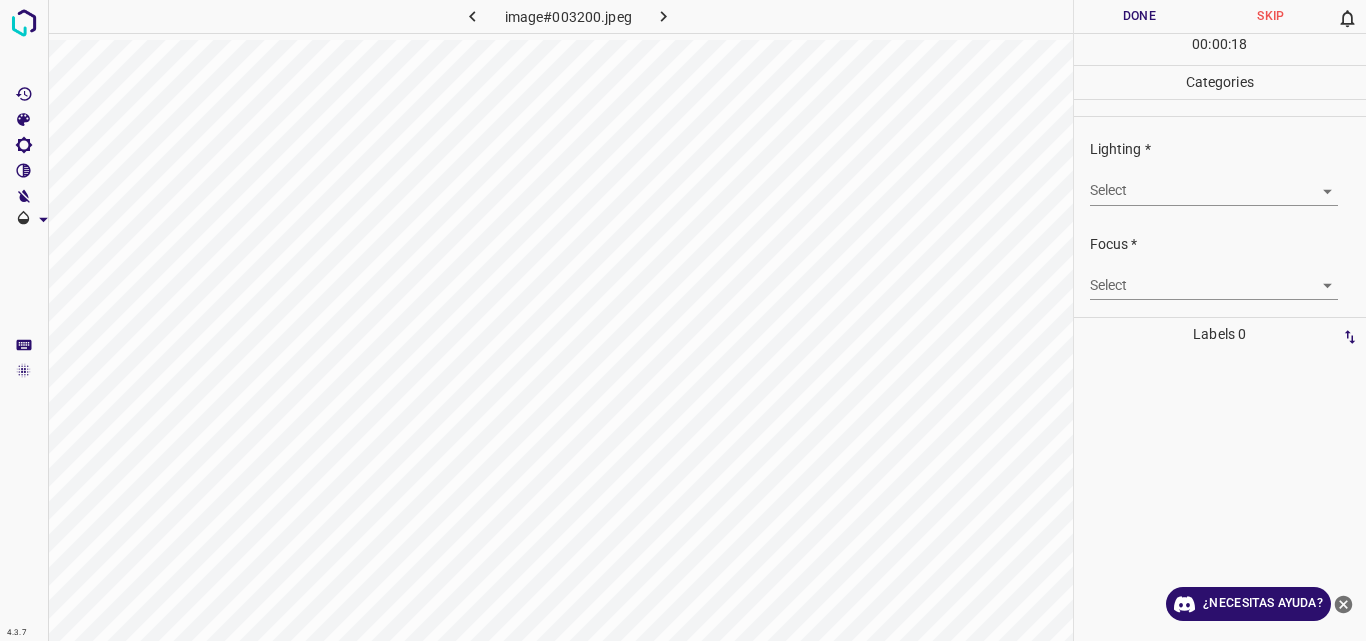 click on "4.3.7 image#003200.jpeg Done Skip 0 00   : 00   : 18   Categories Lighting *  Select ​ Focus *  Select ​ Overall *  Select ​ Labels   0 Categories 1 Lighting 2 Focus 3 Overall Tools Space Change between modes (Draw & Edit) I Auto labeling R Restore zoom M Zoom in N Zoom out Delete Delete selecte label Filters Z Restore filters X Saturation filter C Brightness filter V Contrast filter B Gray scale filter General O Download ¿Necesitas ayuda? Original text Rate this translation Your feedback will be used to help improve Google Translate - Texto - Esconder - Borrar" at bounding box center (683, 320) 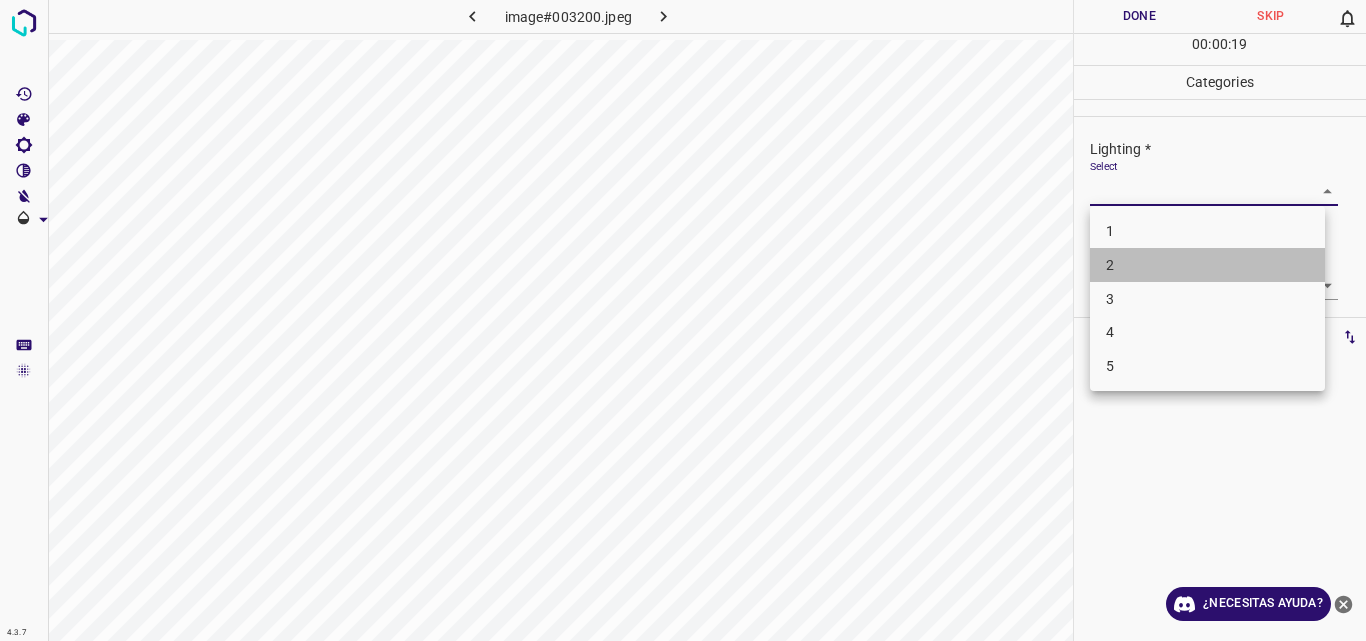 click on "2" at bounding box center [1207, 265] 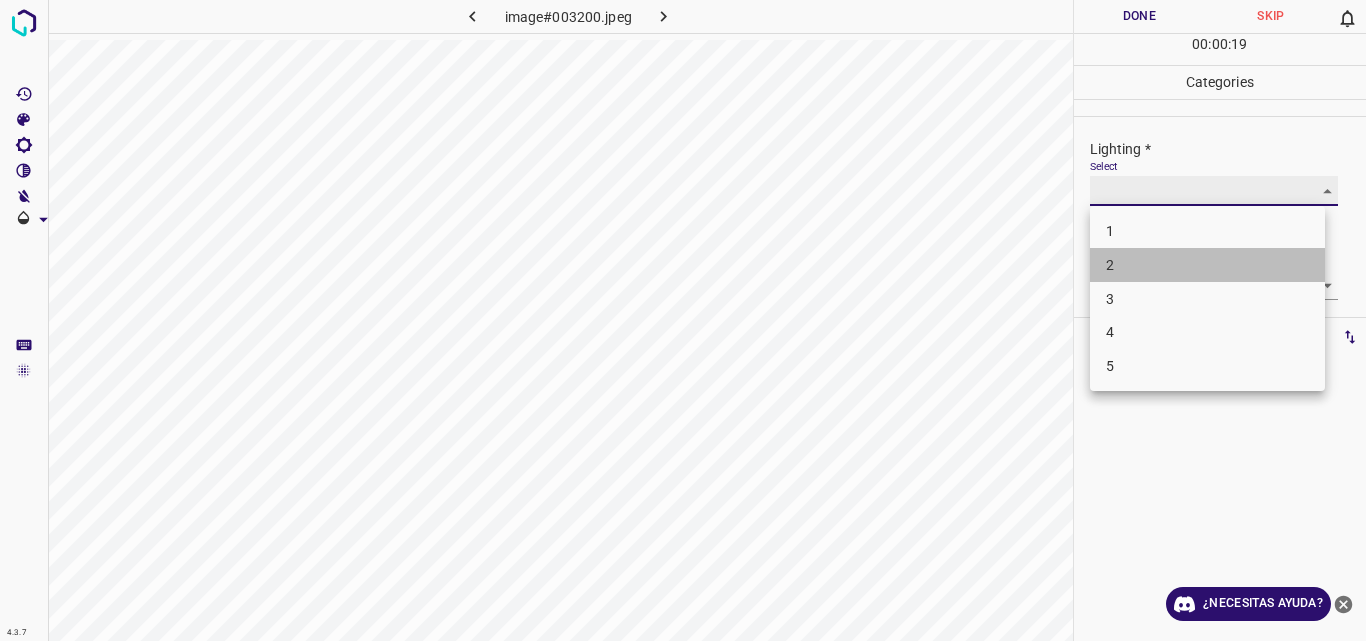 type on "2" 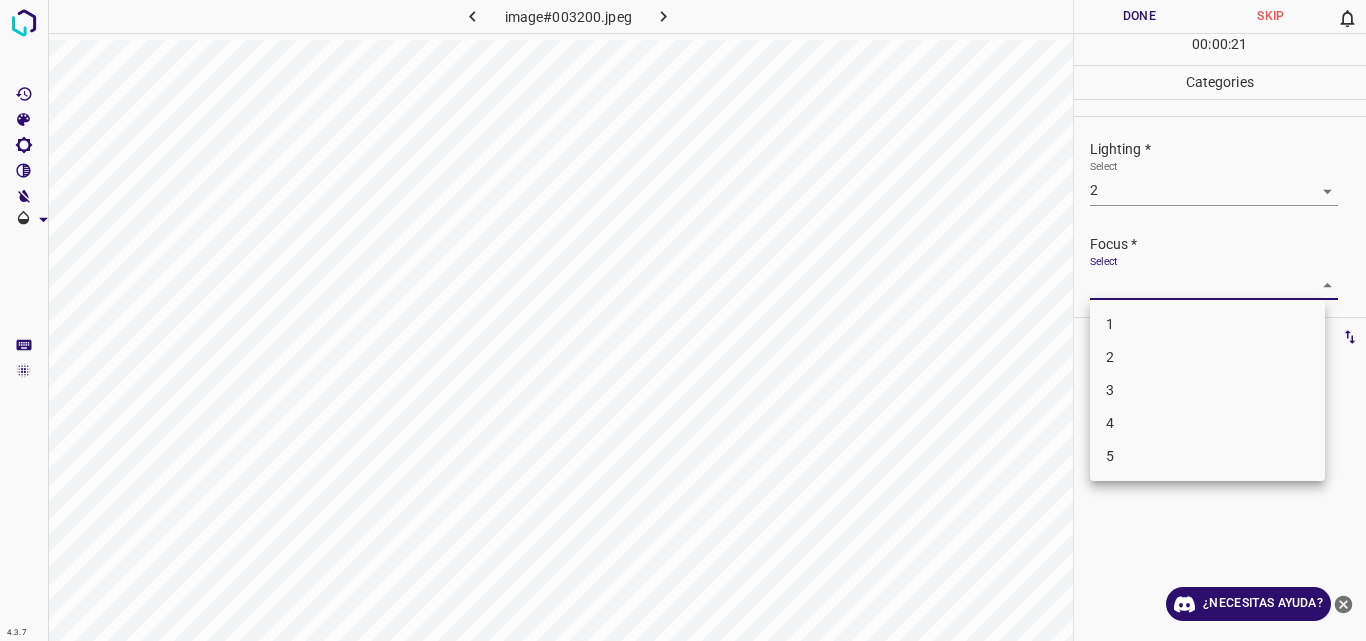 click on "4.3.7 image#003200.jpeg Done Skip 0 00   : 00   : 21   Categories Lighting *  Select 2 2 Focus *  Select ​ Overall *  Select ​ Labels   0 Categories 1 Lighting 2 Focus 3 Overall Tools Space Change between modes (Draw & Edit) I Auto labeling R Restore zoom M Zoom in N Zoom out Delete Delete selecte label Filters Z Restore filters X Saturation filter C Brightness filter V Contrast filter B Gray scale filter General O Download ¿Necesitas ayuda? Original text Rate this translation Your feedback will be used to help improve Google Translate - Texto - Esconder - Borrar 1 2 3 4 5" at bounding box center [683, 320] 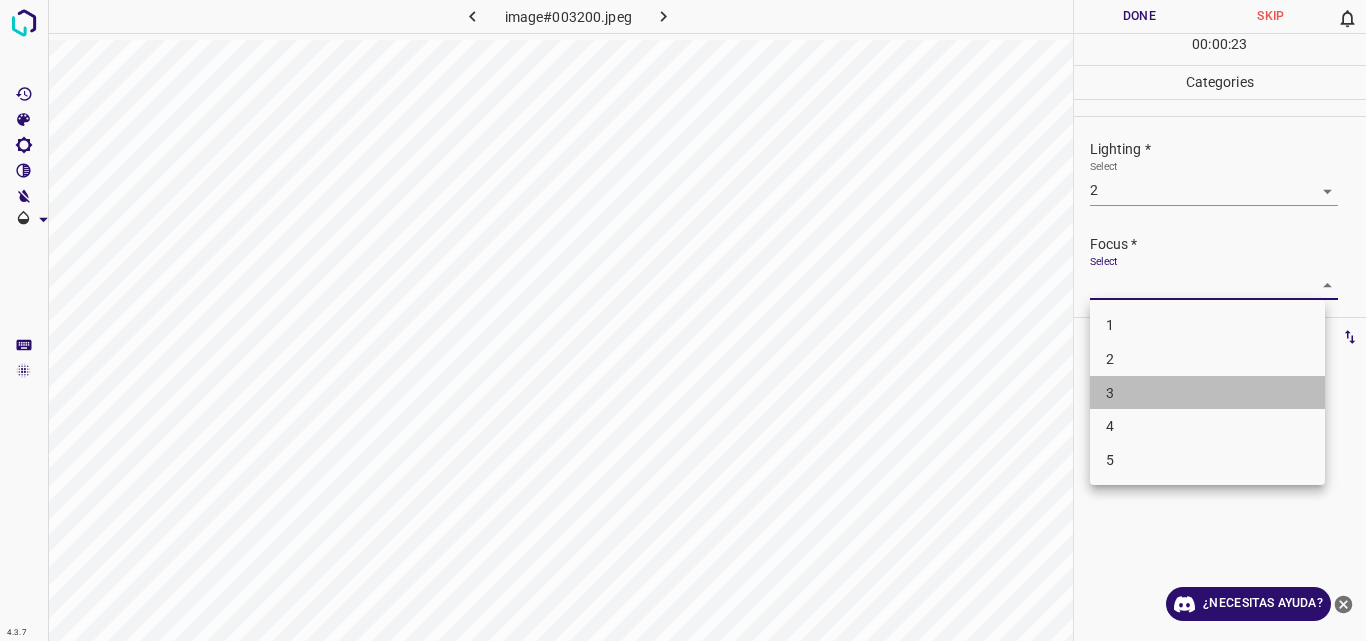click on "3" at bounding box center (1207, 393) 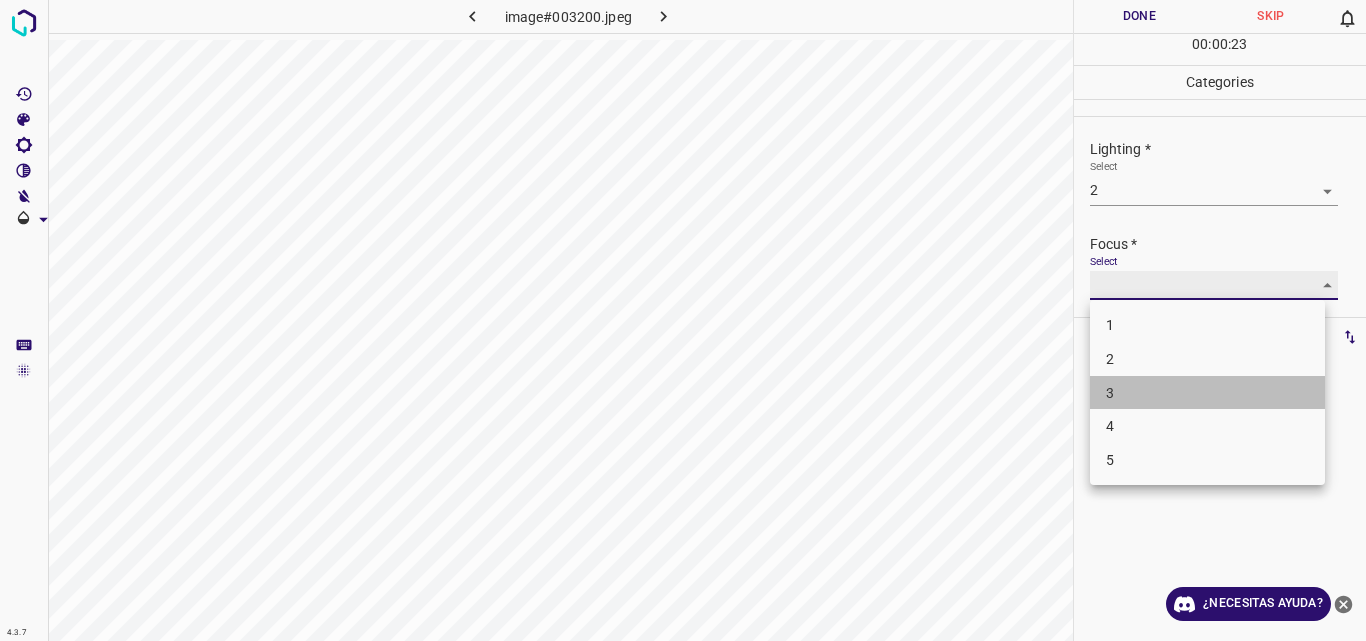 type on "3" 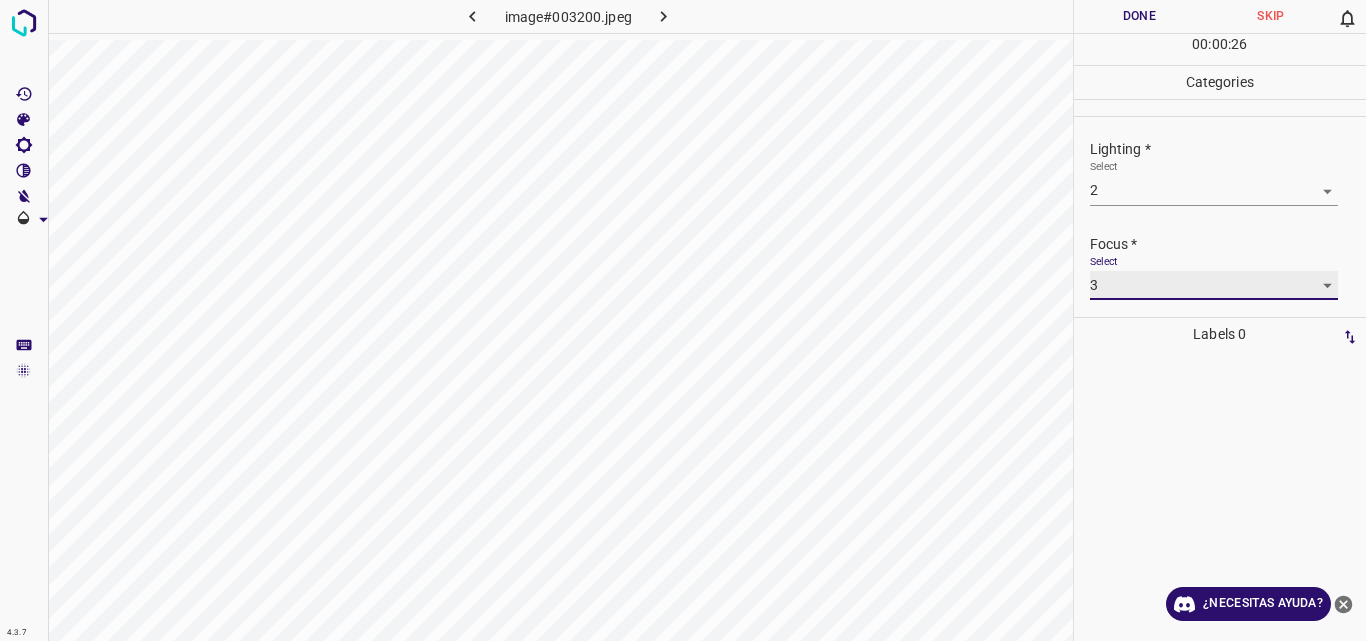 scroll, scrollTop: 98, scrollLeft: 0, axis: vertical 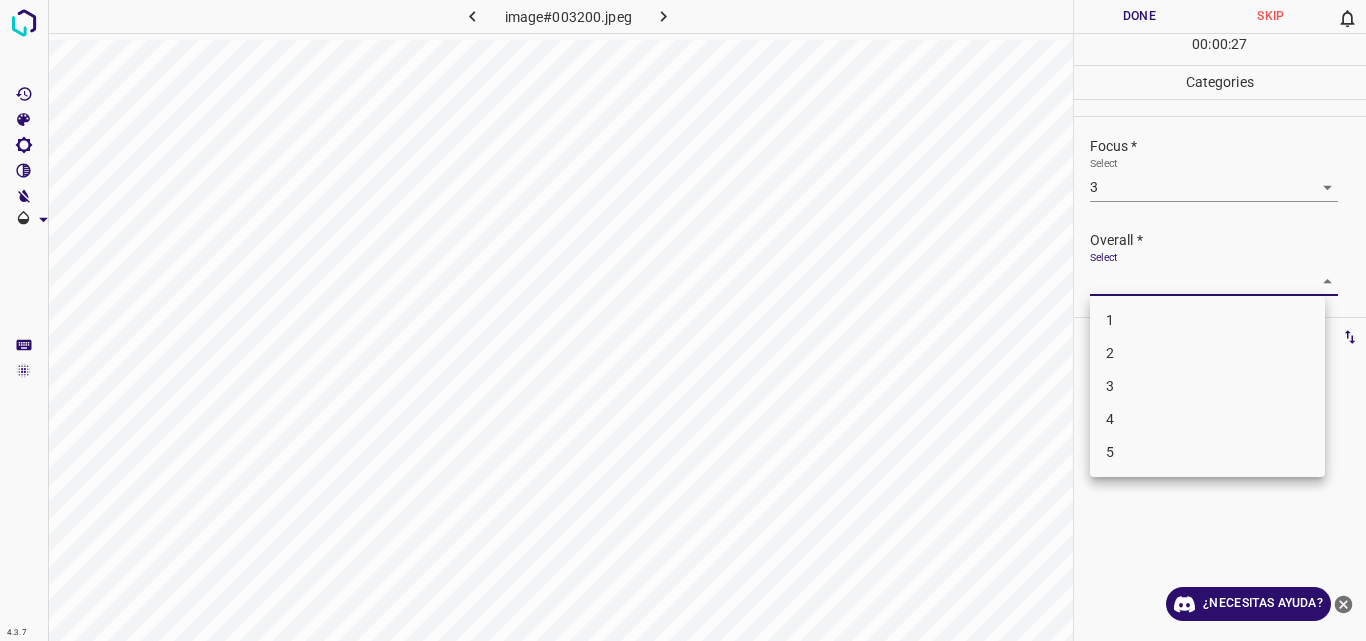 click on "4.3.7 image#003200.jpeg Done Skip 0 00   : 00   : 27   Categories Lighting *  Select 2 2 Focus *  Select 3 3 Overall *  Select ​ Labels   0 Categories 1 Lighting 2 Focus 3 Overall Tools Space Change between modes (Draw & Edit) I Auto labeling R Restore zoom M Zoom in N Zoom out Delete Delete selecte label Filters Z Restore filters X Saturation filter C Brightness filter V Contrast filter B Gray scale filter General O Download ¿Necesitas ayuda? Original text Rate this translation Your feedback will be used to help improve Google Translate - Texto - Esconder - Borrar 1 2 3 4 5" at bounding box center (683, 320) 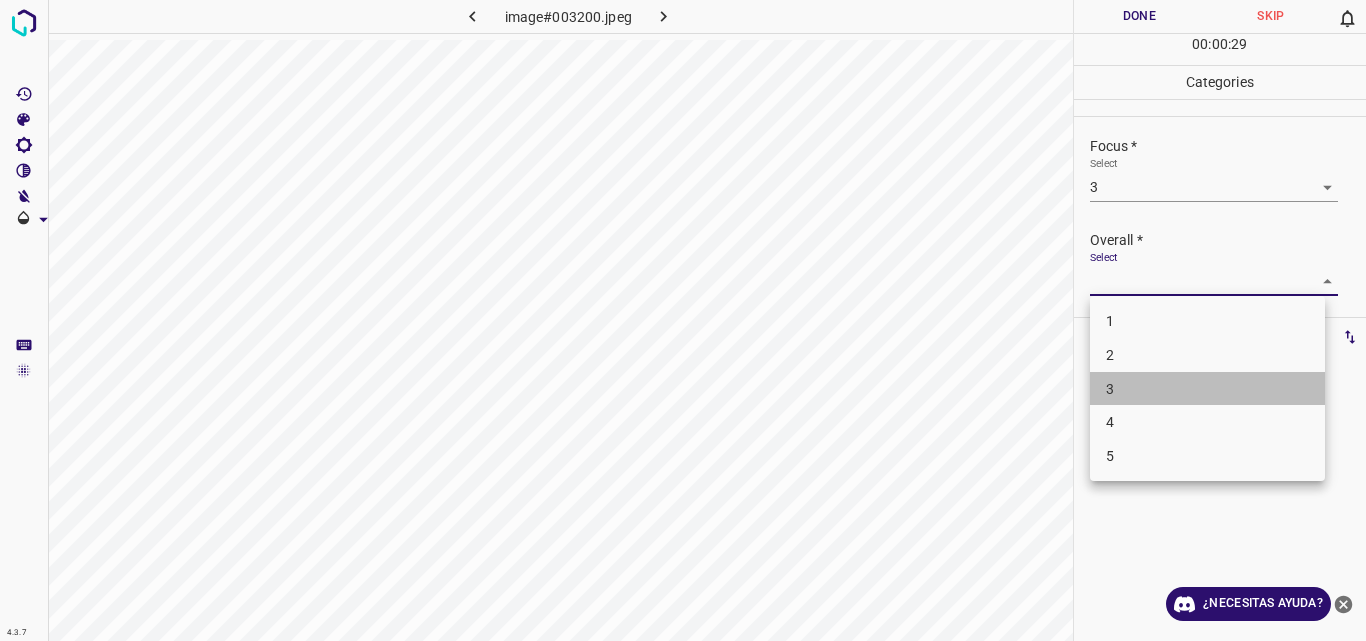 click on "3" at bounding box center (1207, 389) 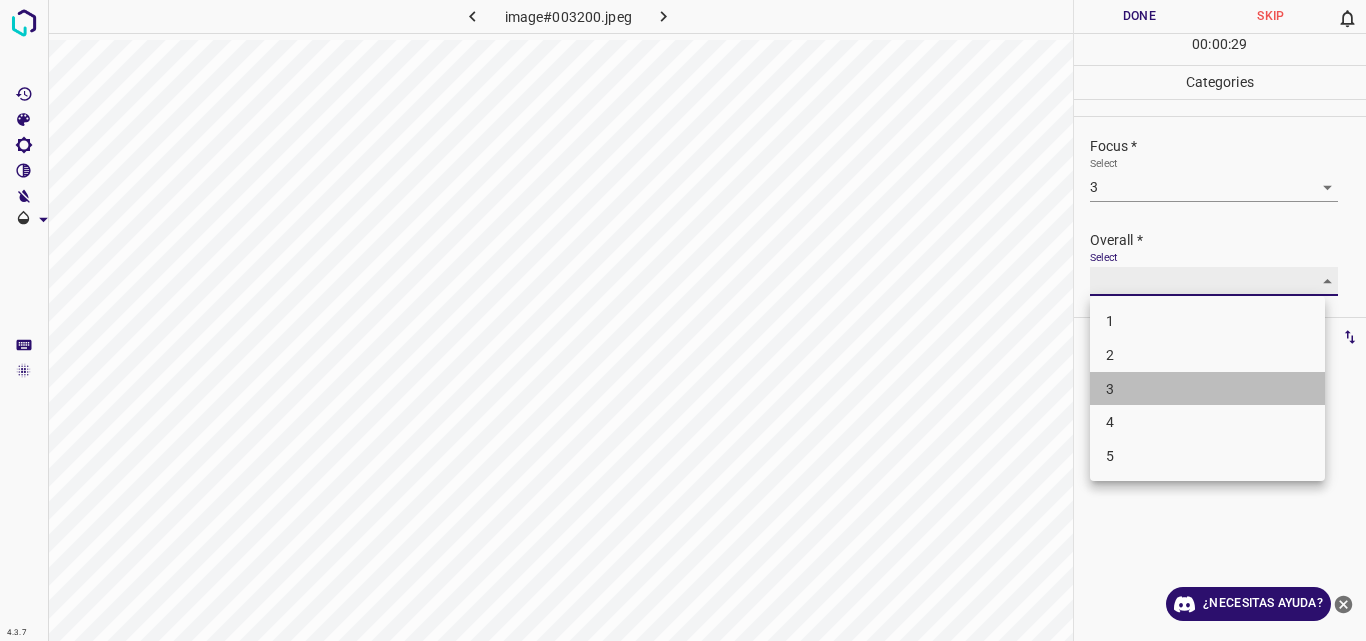 type on "3" 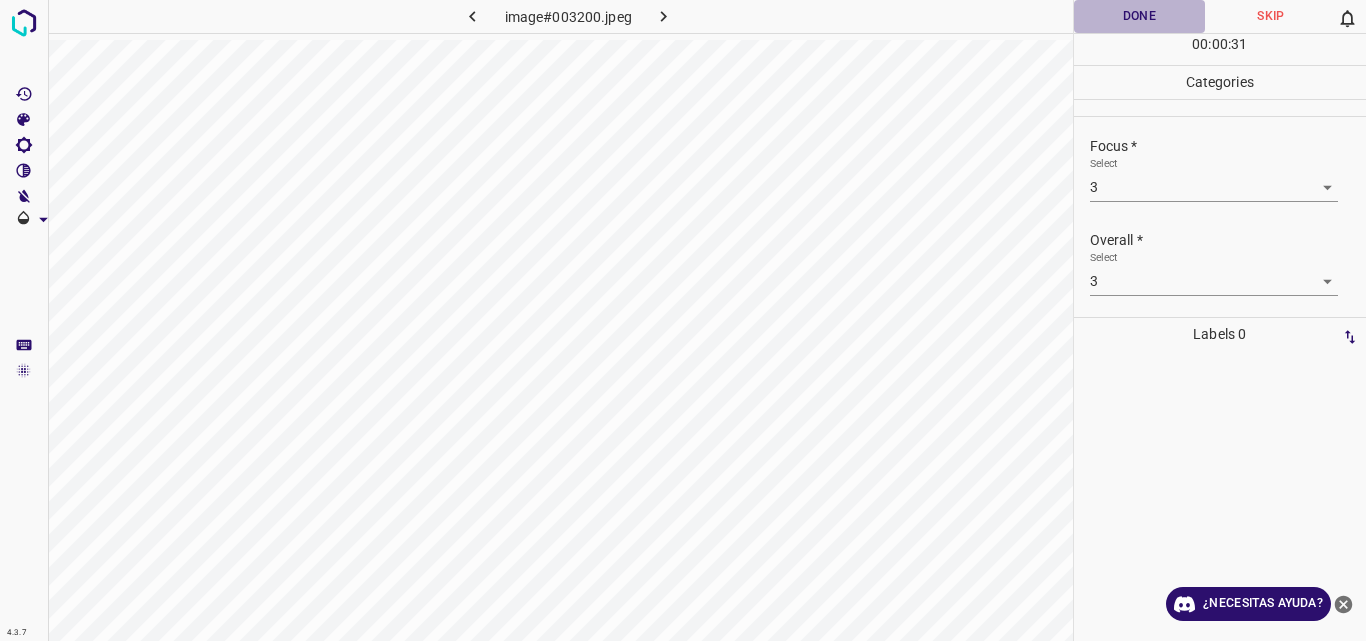 click on "Done" at bounding box center [1140, 16] 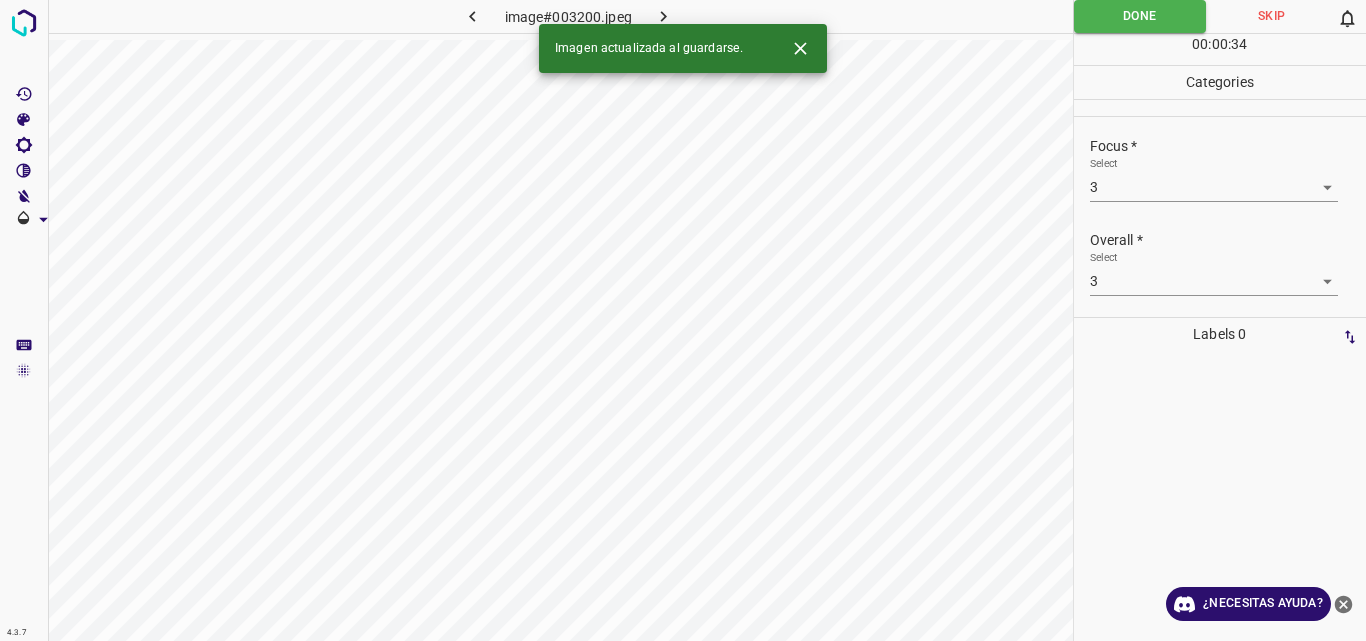 click 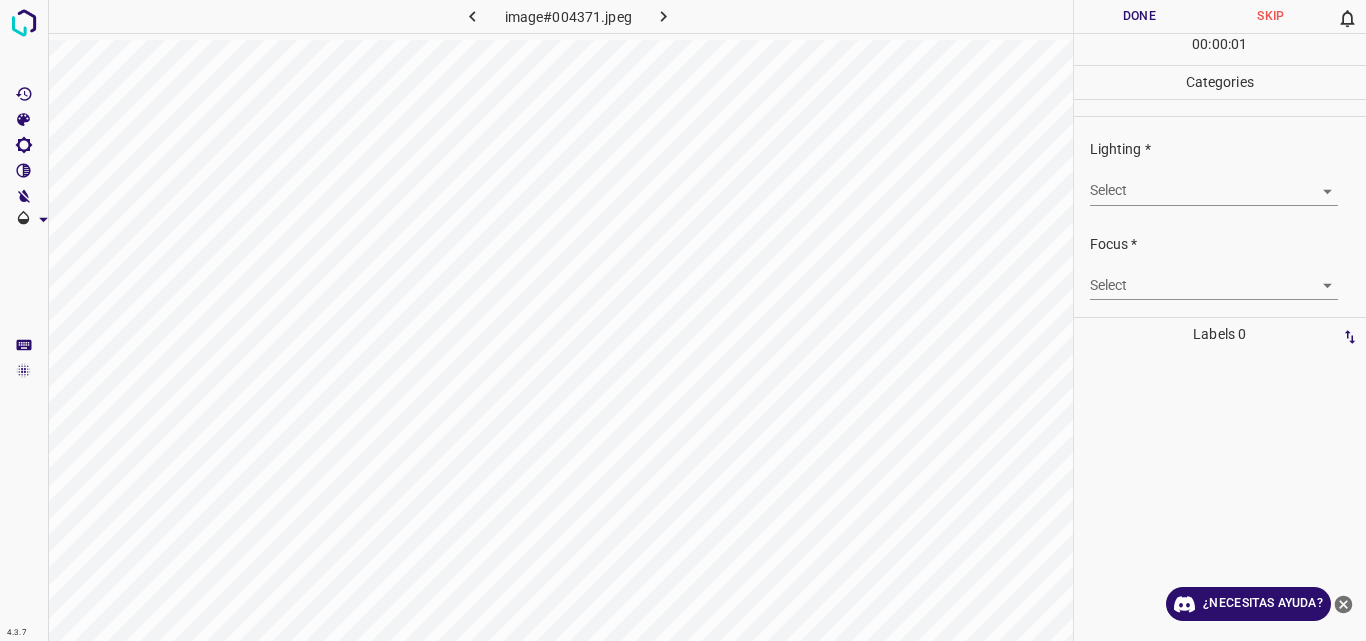 click on "4.3.7 image#004371.jpeg Done Skip 0 00   : 00   : 01   Categories Lighting *  Select ​ Focus *  Select ​ Overall *  Select ​ Labels   0 Categories 1 Lighting 2 Focus 3 Overall Tools Space Change between modes (Draw & Edit) I Auto labeling R Restore zoom M Zoom in N Zoom out Delete Delete selecte label Filters Z Restore filters X Saturation filter C Brightness filter V Contrast filter B Gray scale filter General O Download ¿Necesitas ayuda? Original text Rate this translation Your feedback will be used to help improve Google Translate - Texto - Esconder - Borrar" at bounding box center (683, 320) 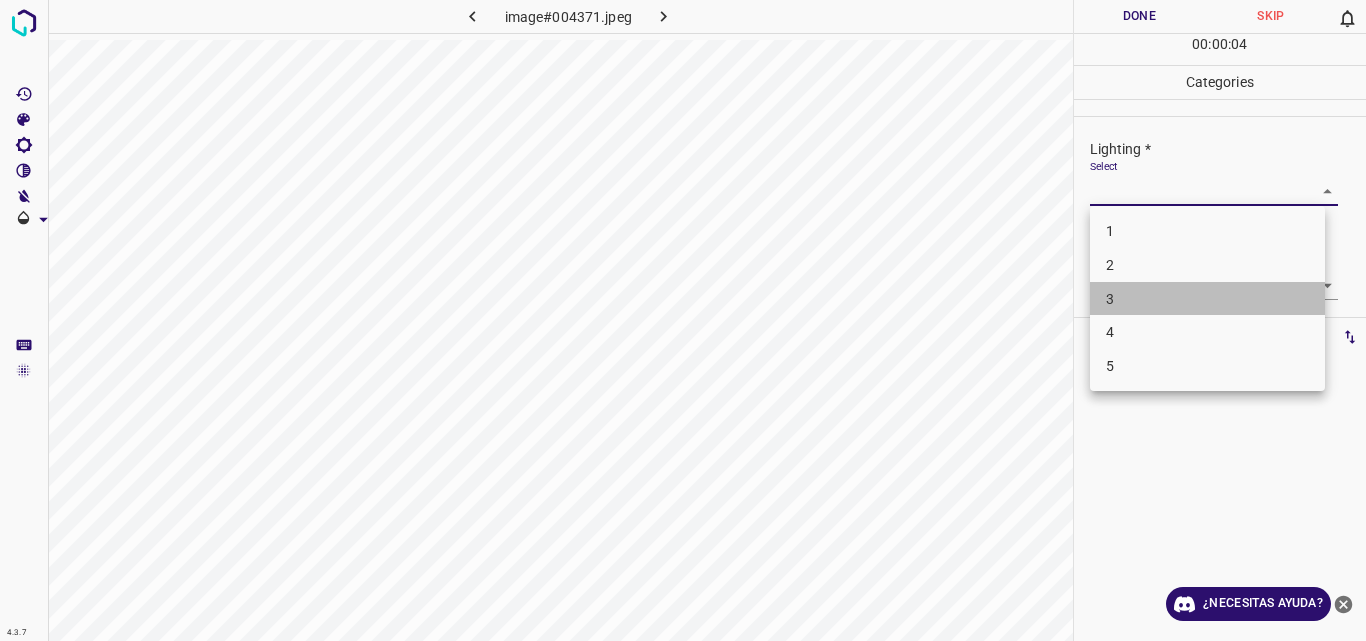 click on "3" at bounding box center [1207, 299] 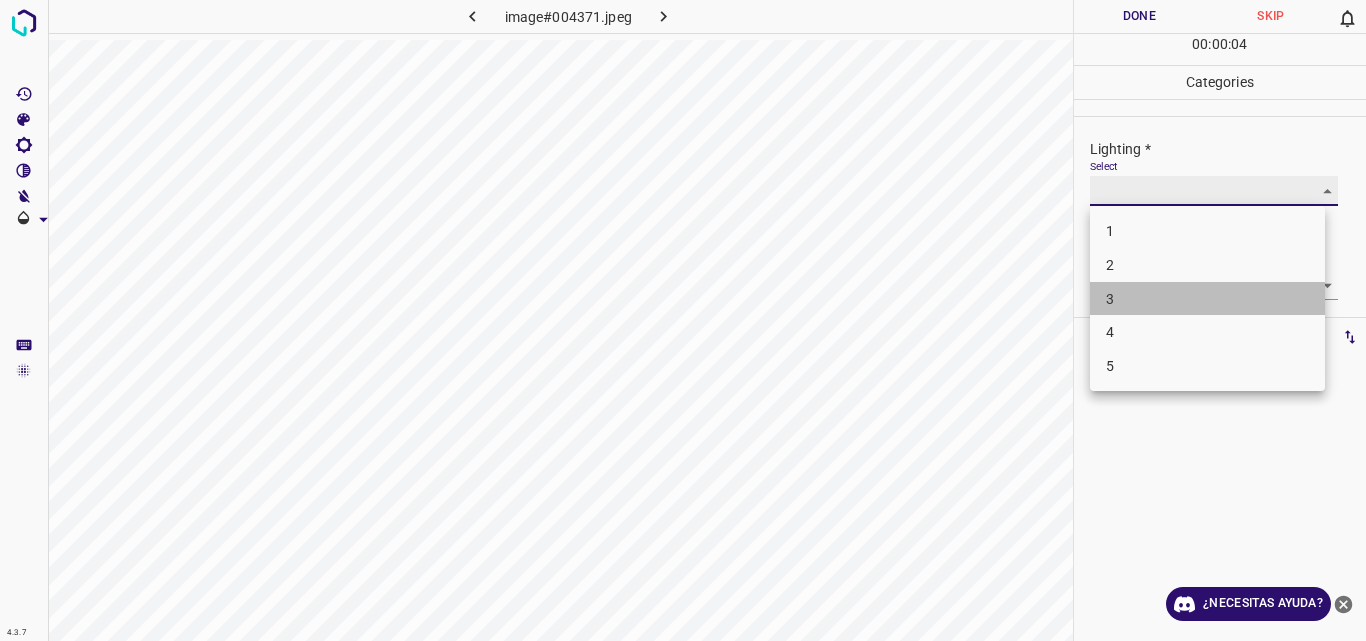 type on "3" 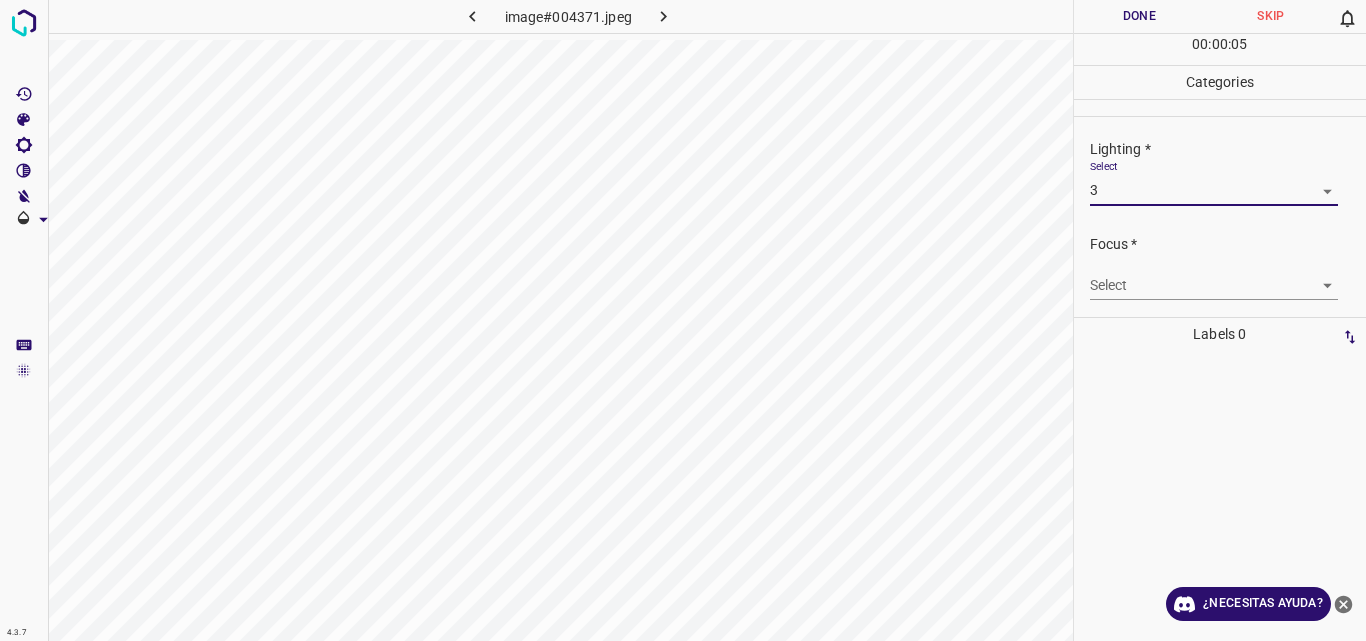 click on "4.3.7 image#004371.jpeg Done Skip 0 00   : 00   : 05   Categories Lighting *  Select 3 3 Focus *  Select ​ Overall *  Select ​ Labels   0 Categories 1 Lighting 2 Focus 3 Overall Tools Space Change between modes (Draw & Edit) I Auto labeling R Restore zoom M Zoom in N Zoom out Delete Delete selecte label Filters Z Restore filters X Saturation filter C Brightness filter V Contrast filter B Gray scale filter General O Download ¿Necesitas ayuda? Original text Rate this translation Your feedback will be used to help improve Google Translate - Texto - Esconder - Borrar" at bounding box center (683, 320) 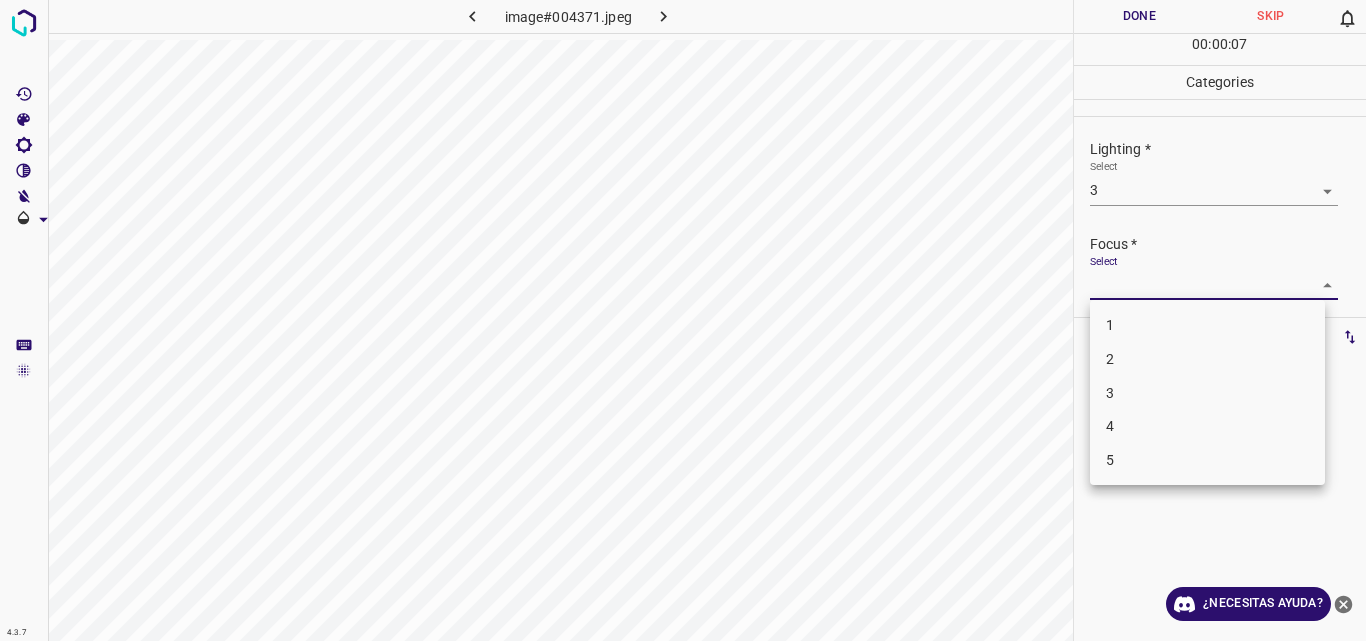 click on "3" at bounding box center [1207, 393] 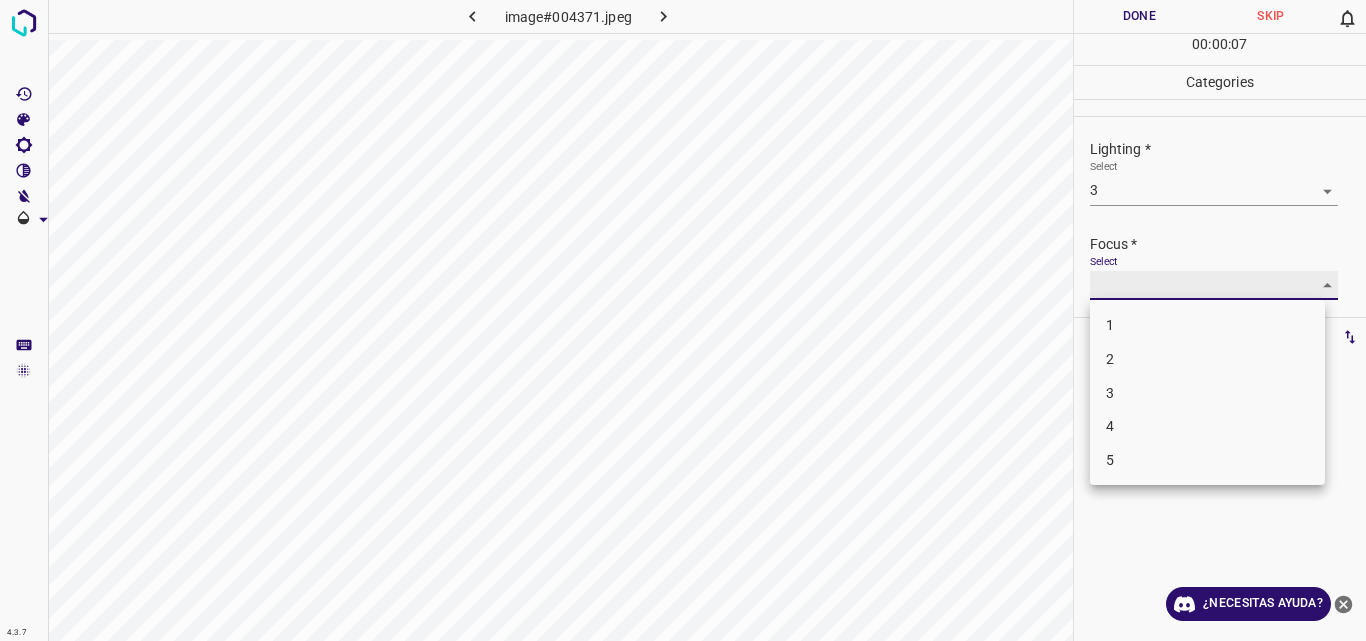 type on "3" 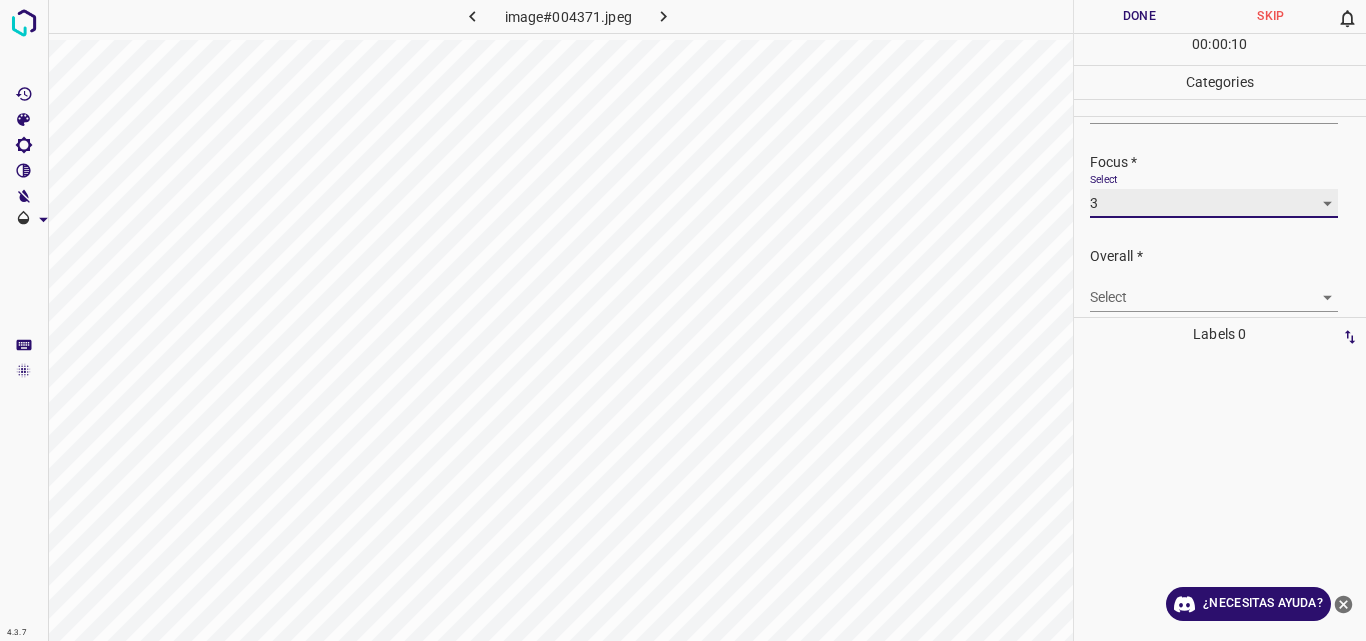 scroll, scrollTop: 98, scrollLeft: 0, axis: vertical 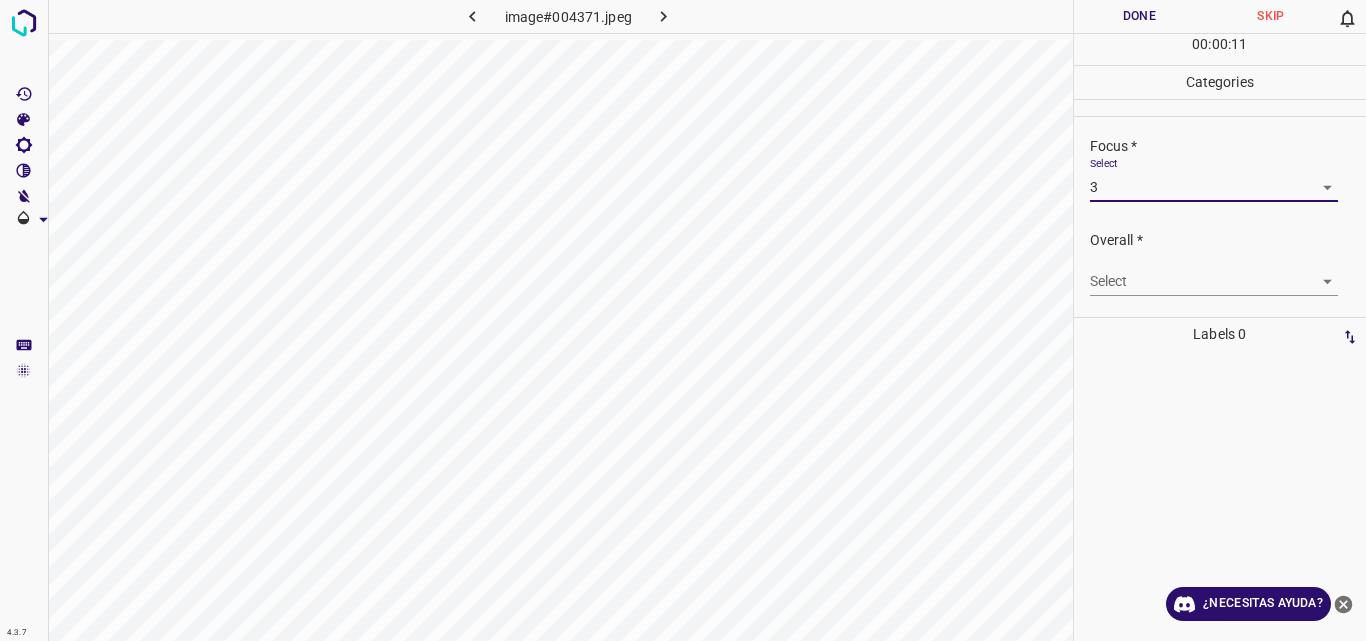 click on "4.3.7 image#004371.jpeg Done Skip 0 00   : 00   : 11   Categories Lighting *  Select 3 3 Focus *  Select 3 3 Overall *  Select ​ Labels   0 Categories 1 Lighting 2 Focus 3 Overall Tools Space Change between modes (Draw & Edit) I Auto labeling R Restore zoom M Zoom in N Zoom out Delete Delete selecte label Filters Z Restore filters X Saturation filter C Brightness filter V Contrast filter B Gray scale filter General O Download ¿Necesitas ayuda? Original text Rate this translation Your feedback will be used to help improve Google Translate - Texto - Esconder - Borrar" at bounding box center [683, 320] 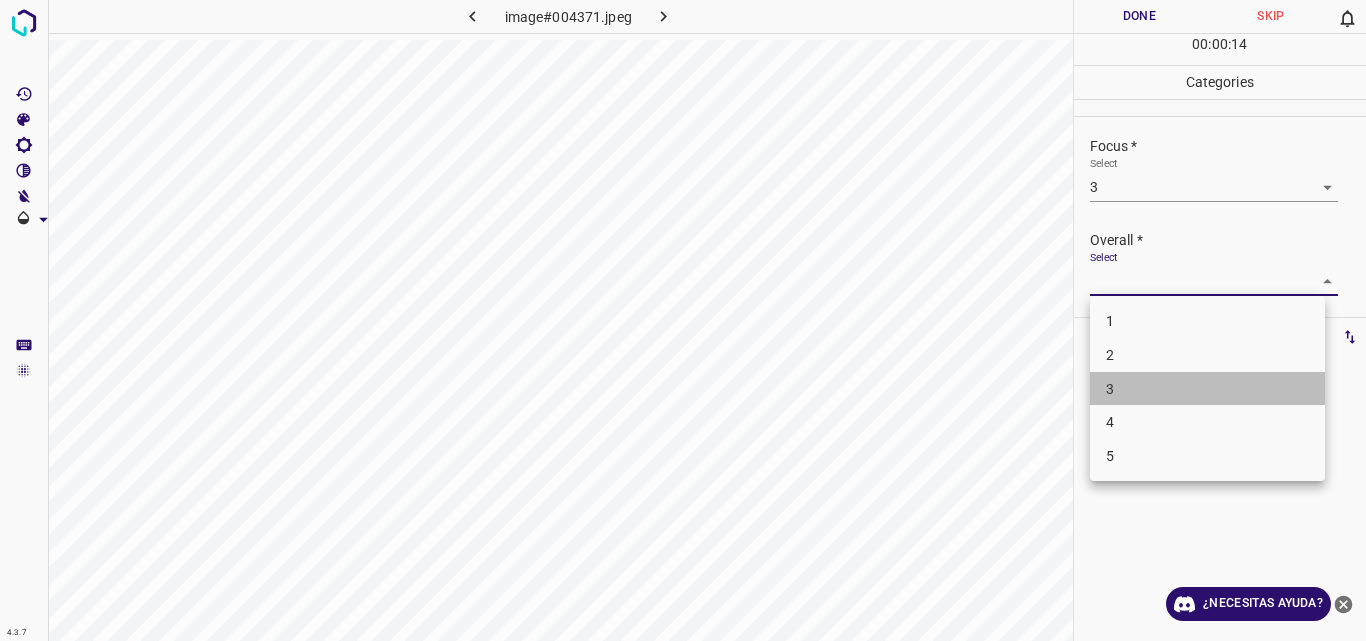 click on "3" at bounding box center [1207, 389] 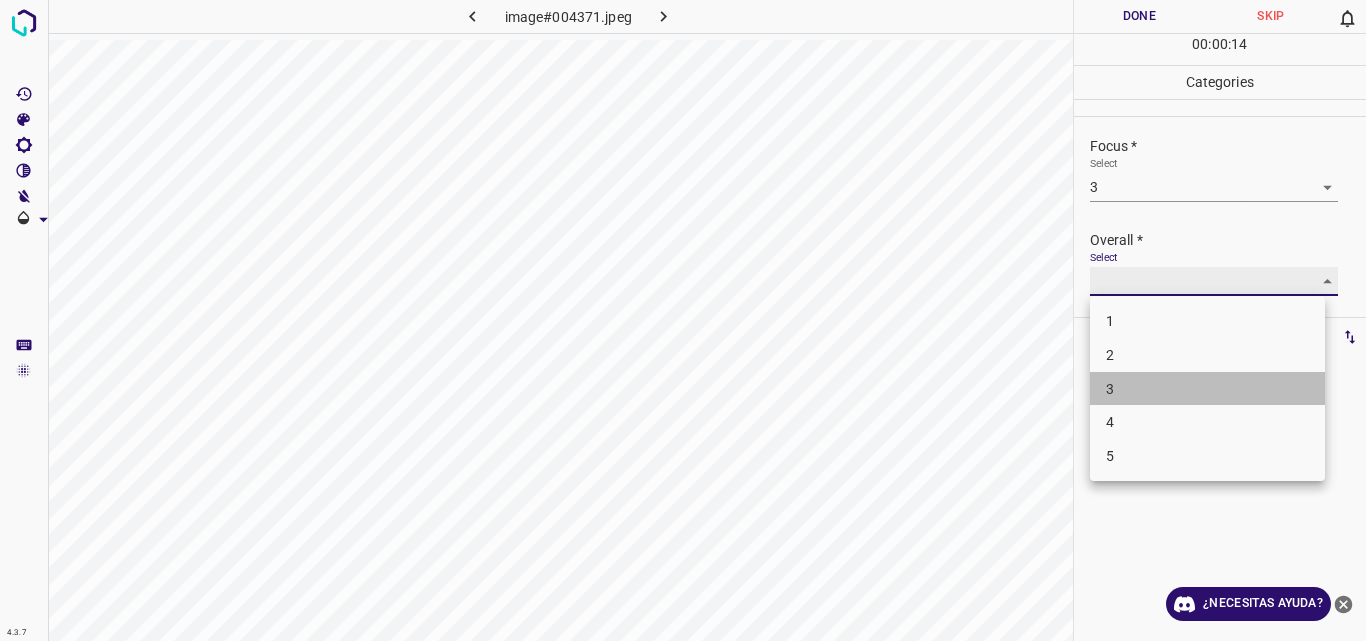 type on "3" 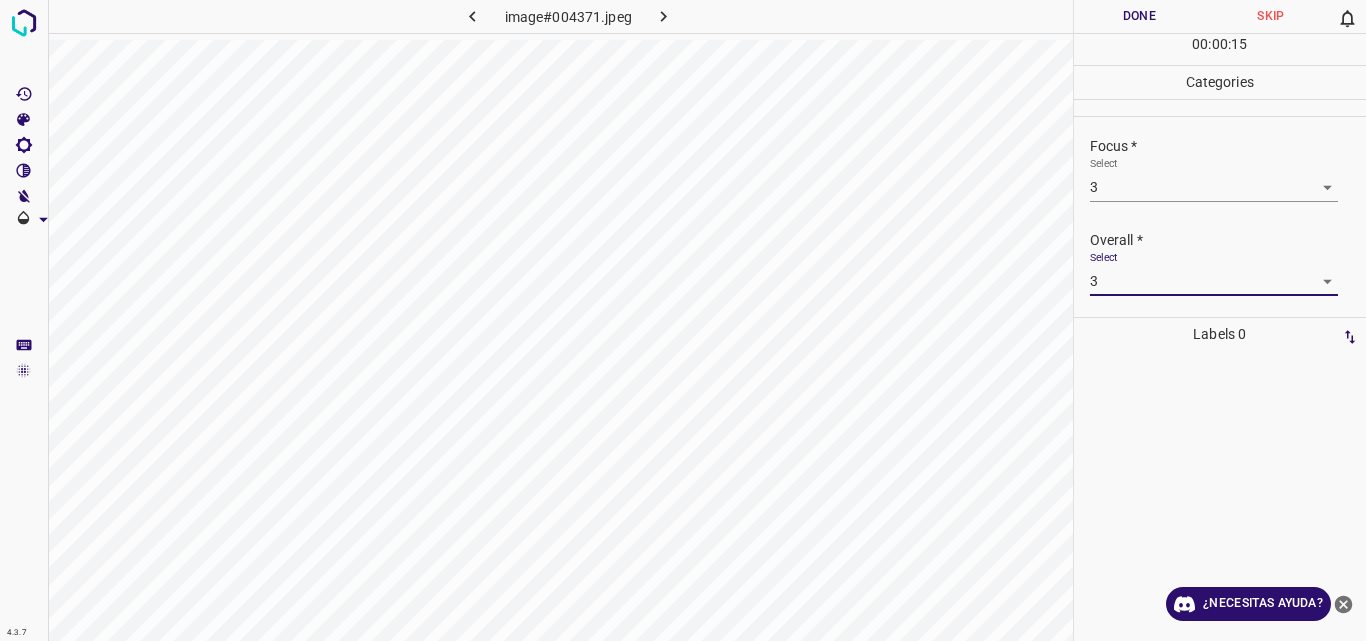 click on "Done" at bounding box center [1140, 16] 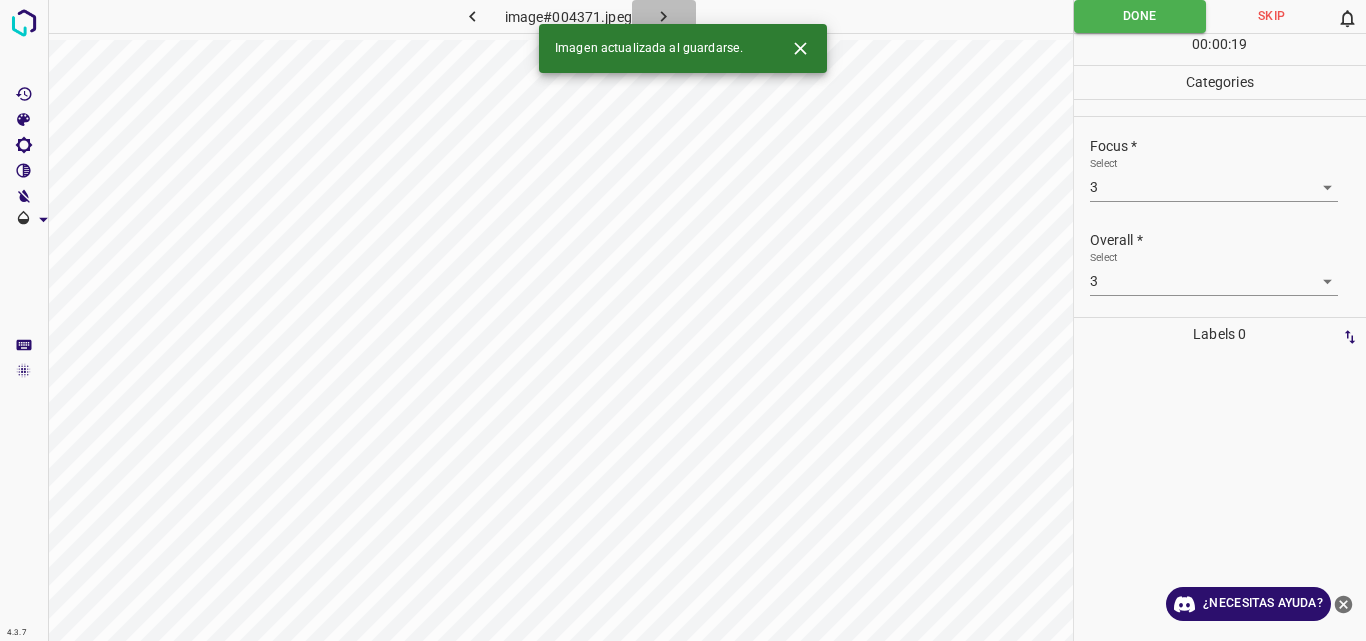 click 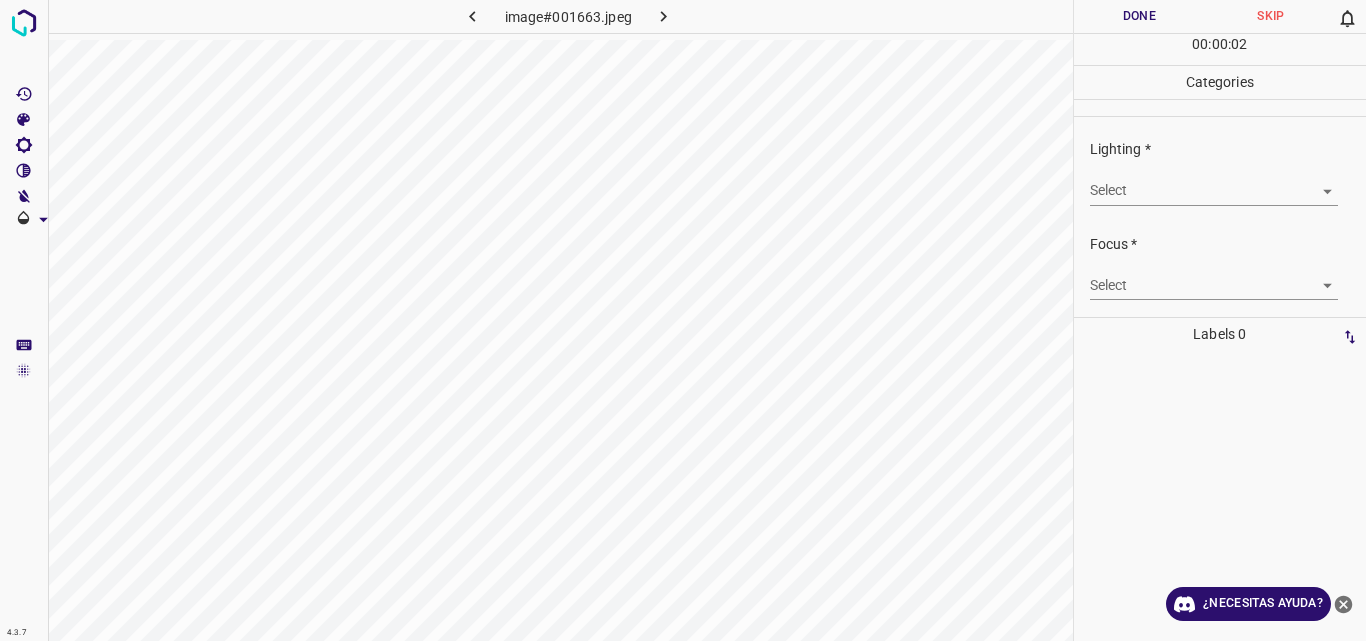 click on "4.3.7 image#001663.jpeg Done Skip 0 00   : 00   : 02   Categories Lighting *  Select ​ Focus *  Select ​ Overall *  Select ​ Labels   0 Categories 1 Lighting 2 Focus 3 Overall Tools Space Change between modes (Draw & Edit) I Auto labeling R Restore zoom M Zoom in N Zoom out Delete Delete selecte label Filters Z Restore filters X Saturation filter C Brightness filter V Contrast filter B Gray scale filter General O Download ¿Necesitas ayuda? Original text Rate this translation Your feedback will be used to help improve Google Translate - Texto - Esconder - Borrar" at bounding box center (683, 320) 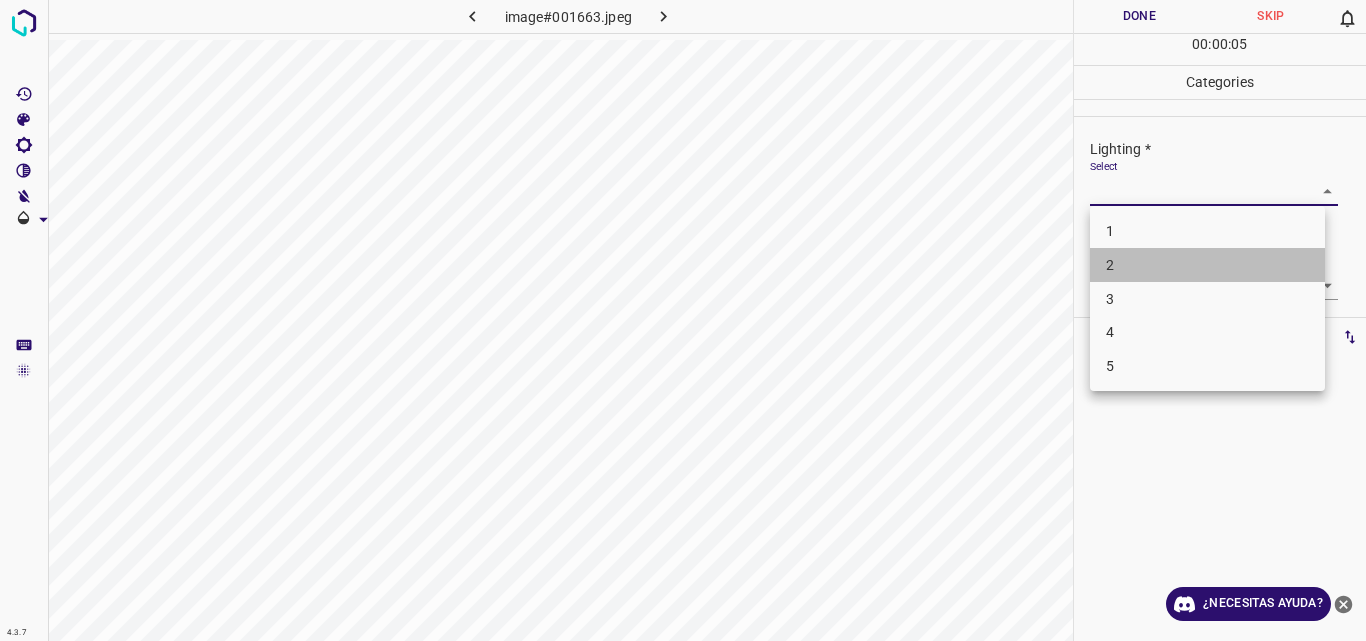 click on "2" at bounding box center (1207, 265) 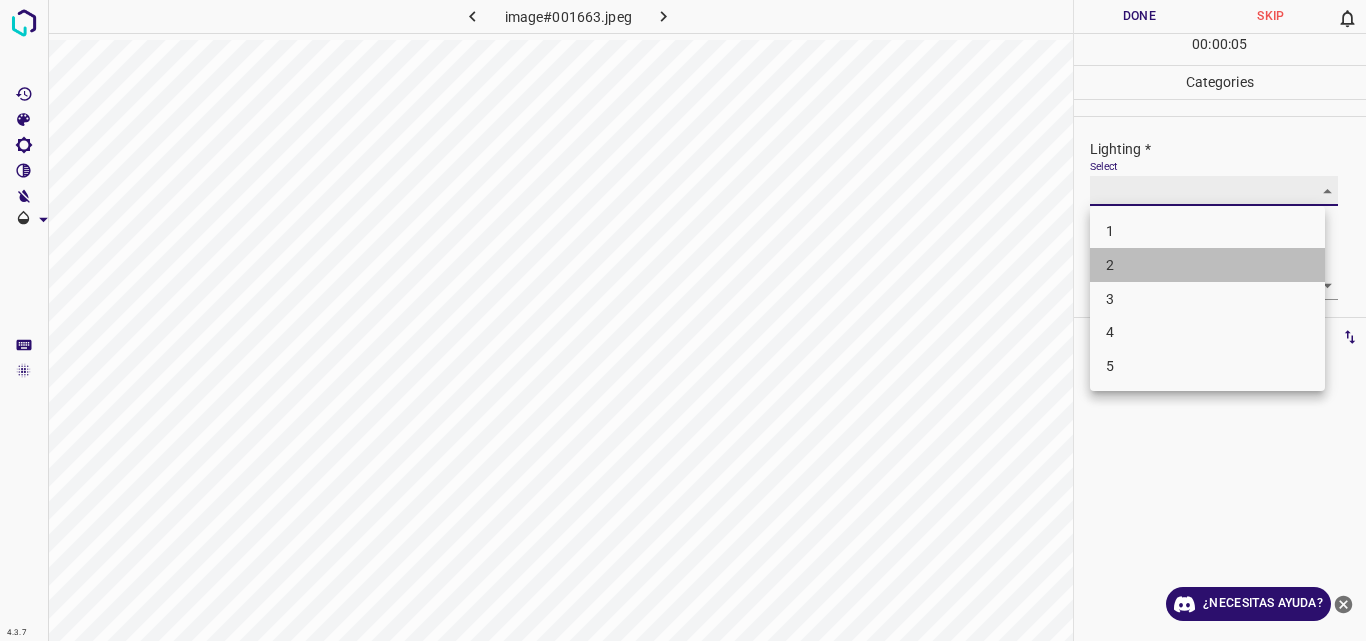 type on "2" 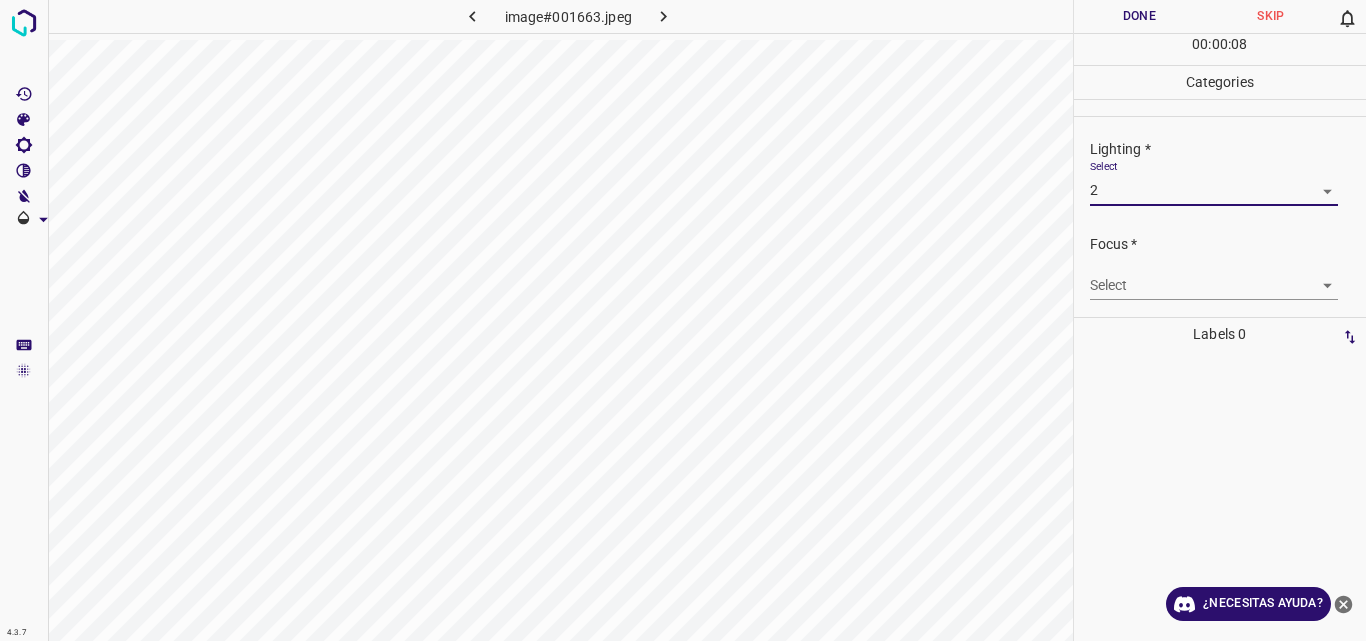 click on "4.3.7 image#001663.jpeg Done Skip 0 00   : 00   : 08   Categories Lighting *  Select 2 2 Focus *  Select ​ Overall *  Select ​ Labels   0 Categories 1 Lighting 2 Focus 3 Overall Tools Space Change between modes (Draw & Edit) I Auto labeling R Restore zoom M Zoom in N Zoom out Delete Delete selecte label Filters Z Restore filters X Saturation filter C Brightness filter V Contrast filter B Gray scale filter General O Download ¿Necesitas ayuda? Original text Rate this translation Your feedback will be used to help improve Google Translate - Texto - Esconder - Borrar" at bounding box center (683, 320) 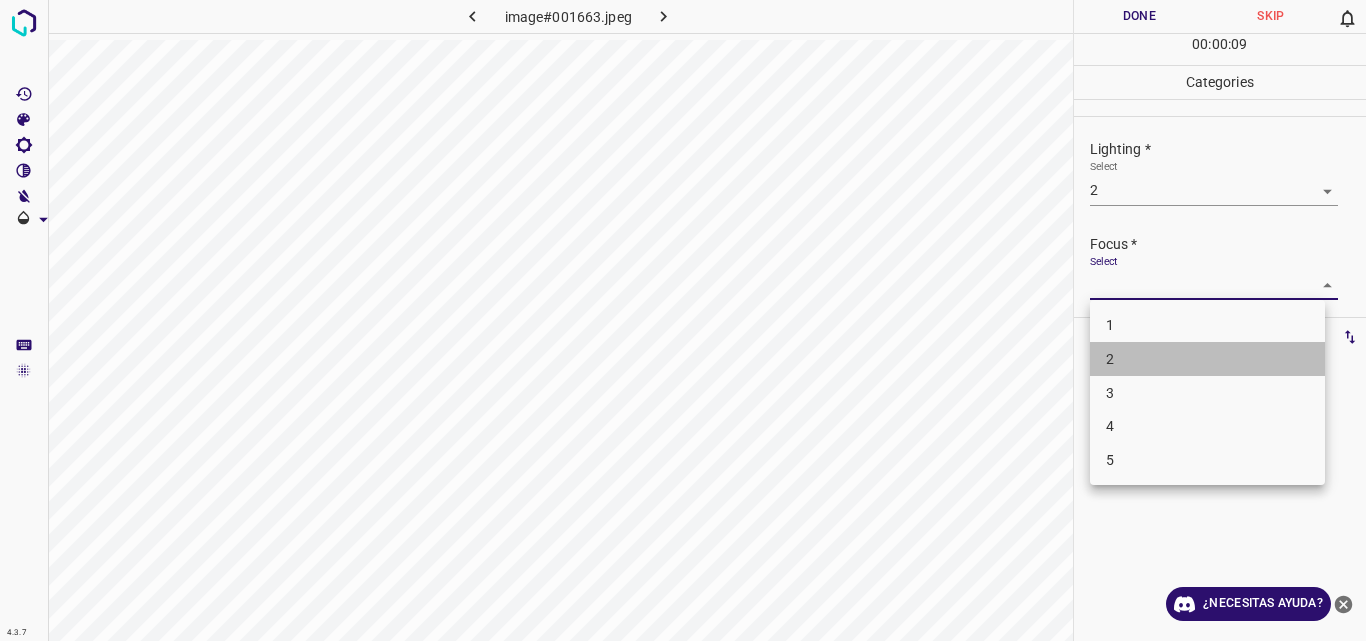 click on "2" at bounding box center (1207, 359) 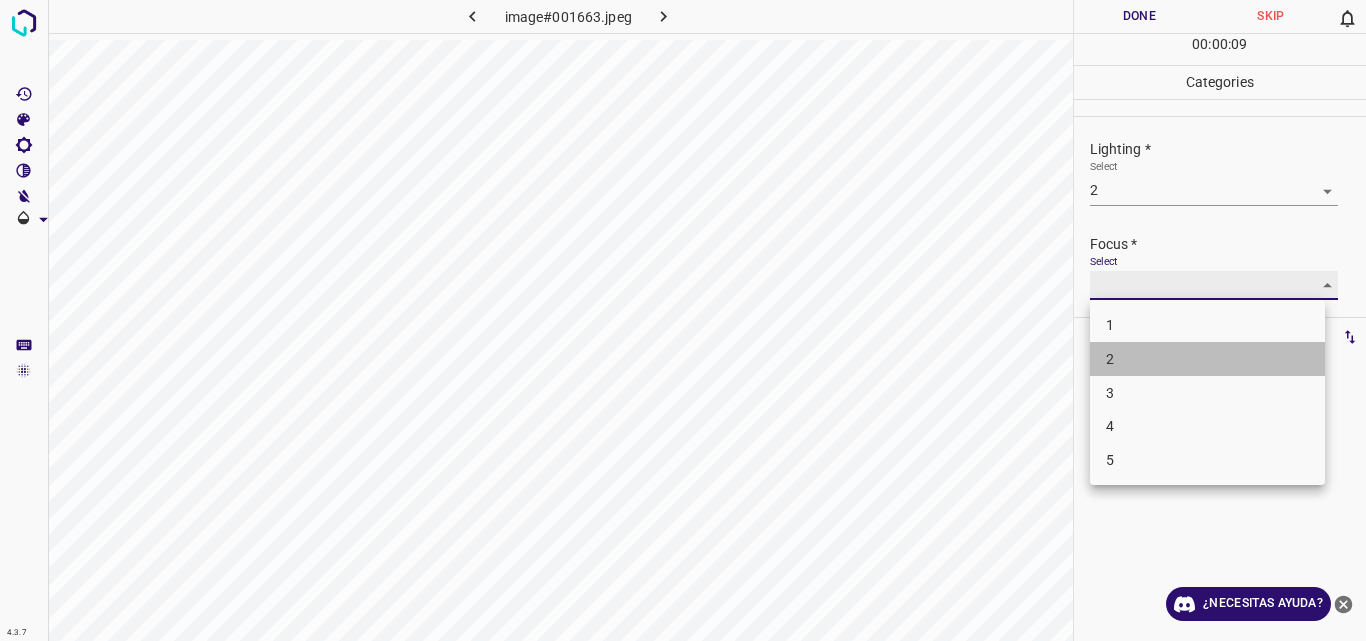 type on "2" 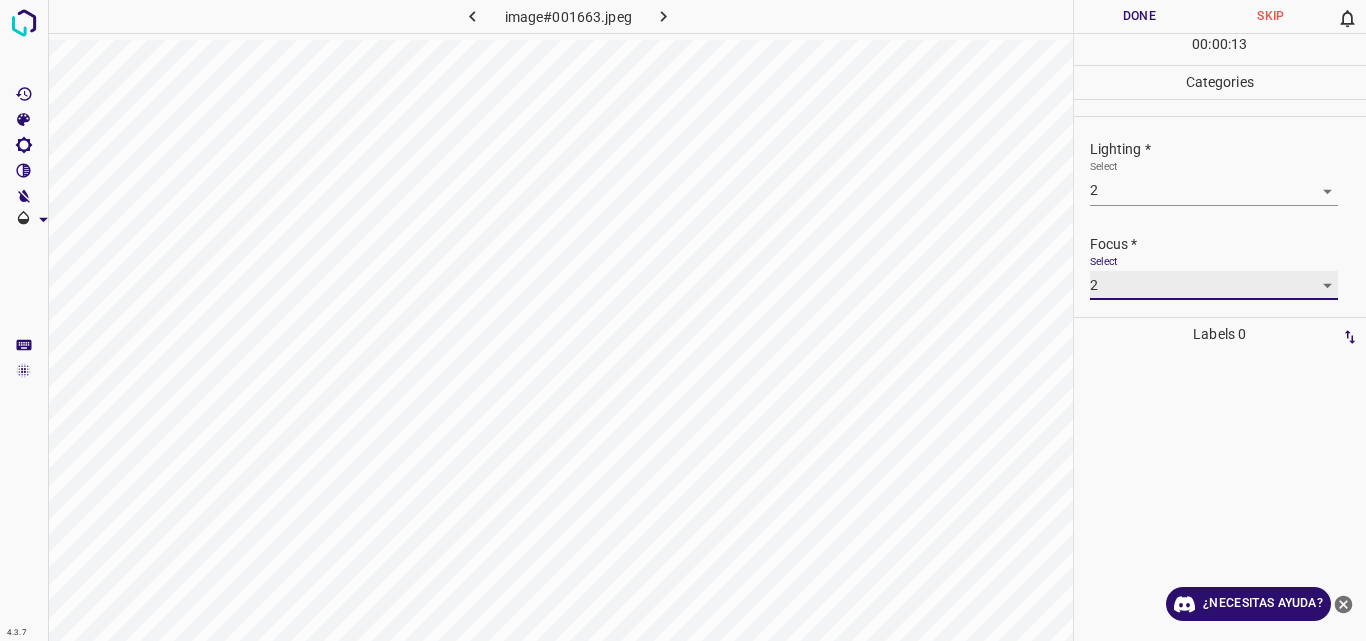 scroll, scrollTop: 98, scrollLeft: 0, axis: vertical 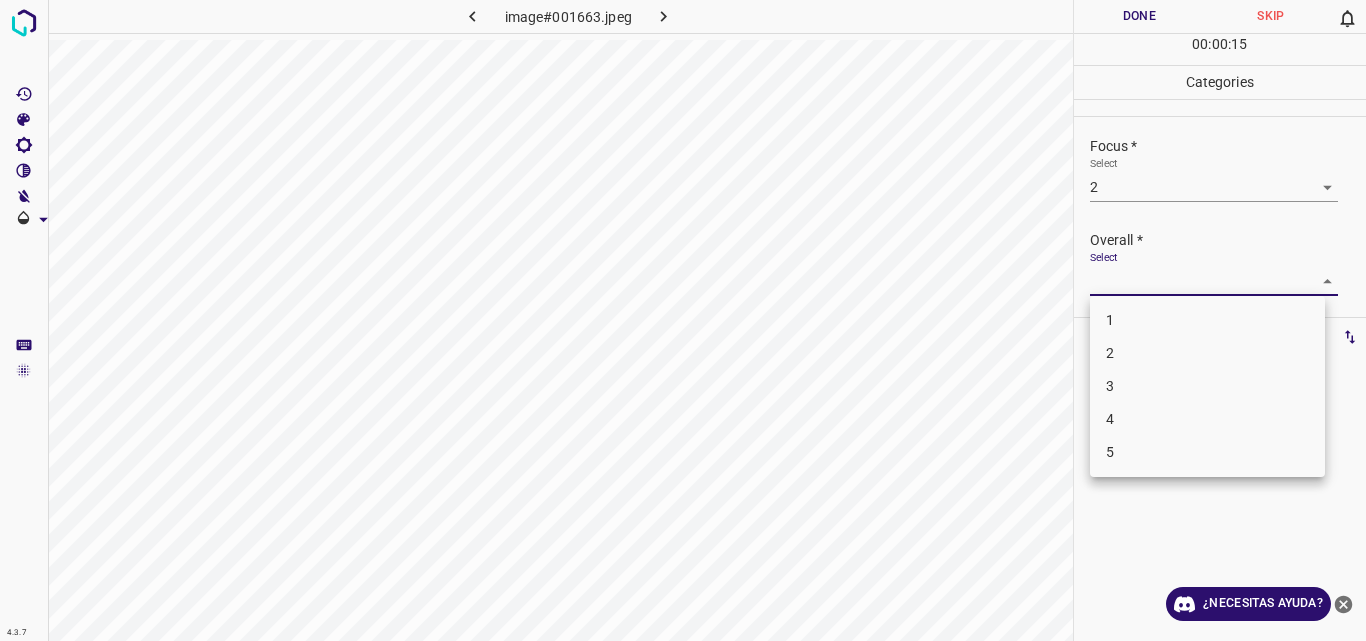 click on "4.3.7 image#001663.jpeg Done Skip 0 00   : 00   : 15   Categories Lighting *  Select 2 2 Focus *  Select 2 2 Overall *  Select ​ Labels   0 Categories 1 Lighting 2 Focus 3 Overall Tools Space Change between modes (Draw & Edit) I Auto labeling R Restore zoom M Zoom in N Zoom out Delete Delete selecte label Filters Z Restore filters X Saturation filter C Brightness filter V Contrast filter B Gray scale filter General O Download ¿Necesitas ayuda? Original text Rate this translation Your feedback will be used to help improve Google Translate - Texto - Esconder - Borrar 1 2 3 4 5" at bounding box center (683, 320) 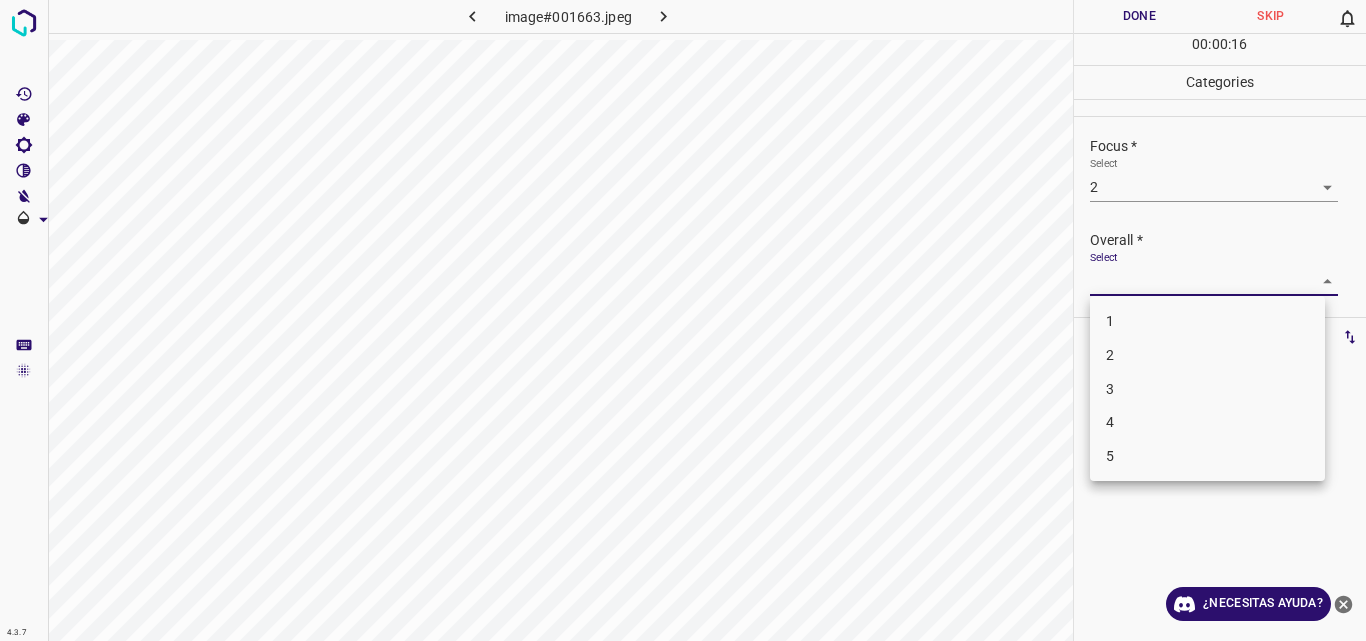click on "2" at bounding box center (1207, 355) 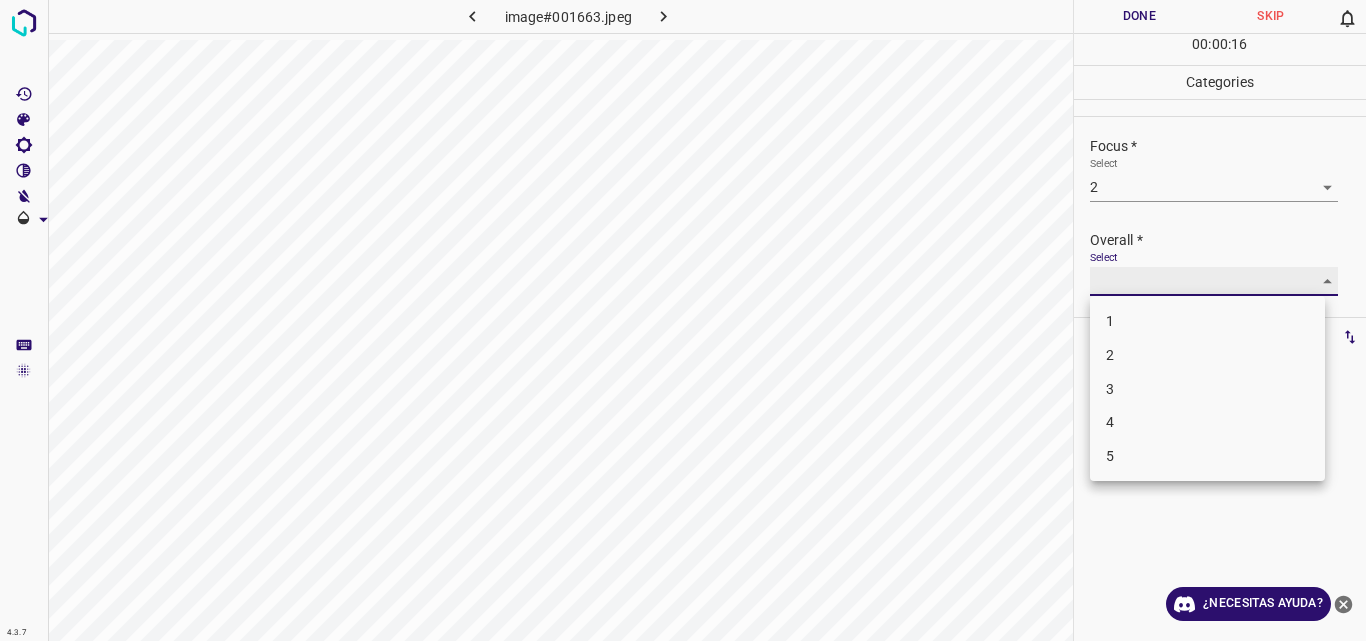 type on "2" 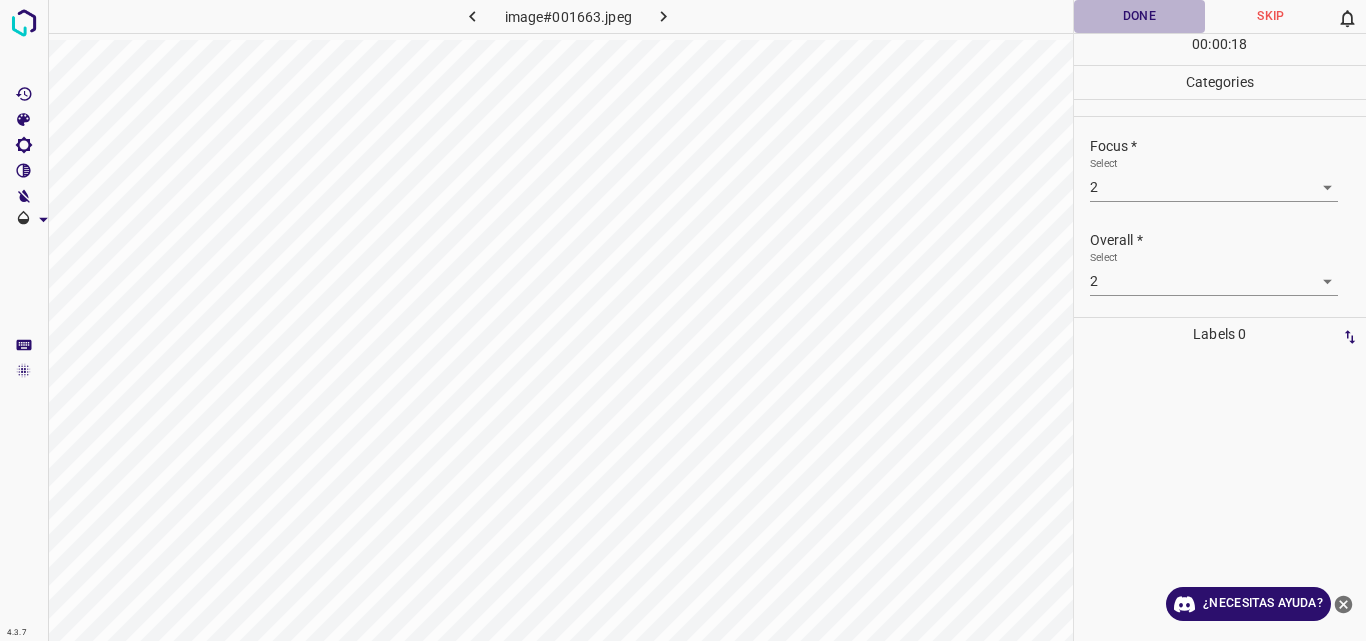 click on "Done" at bounding box center (1140, 16) 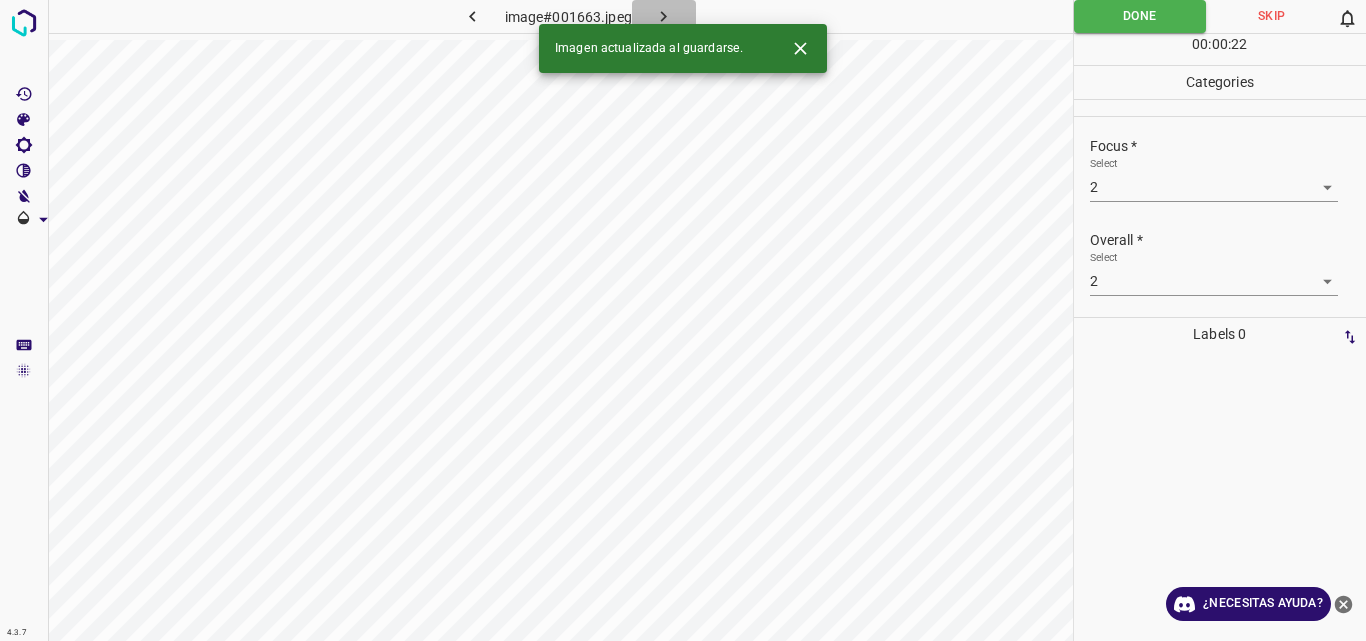 click 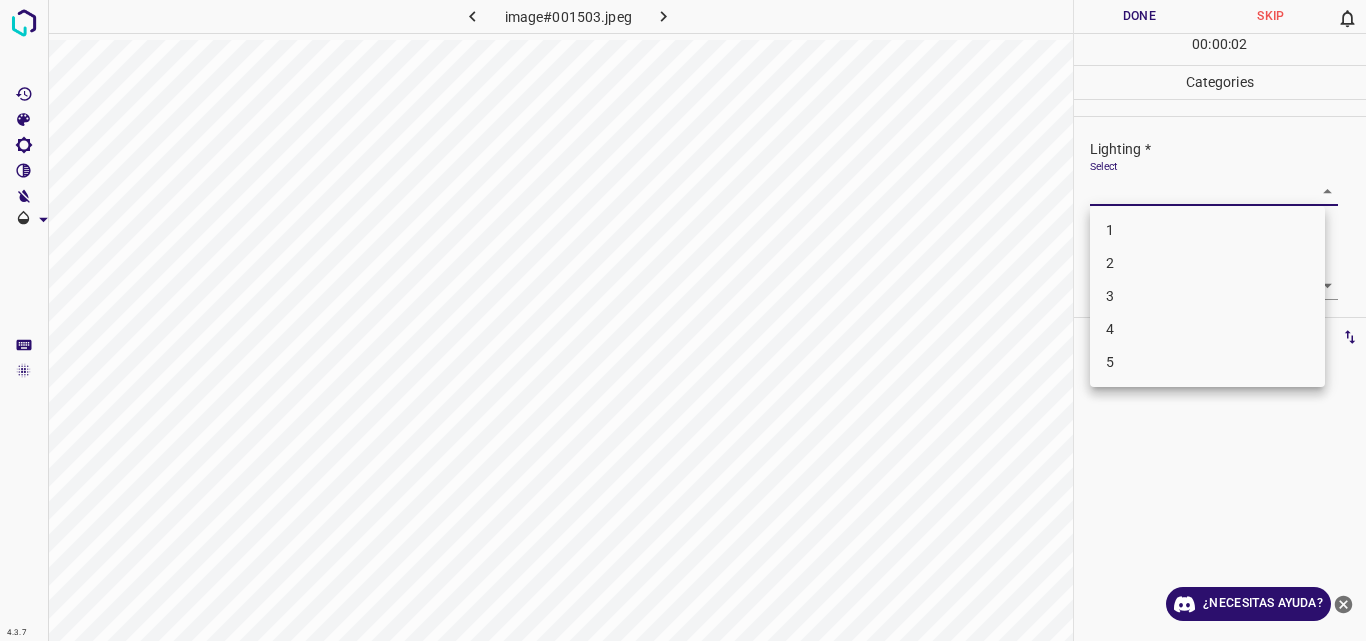 click on "4.3.7 image#001503.jpeg Done Skip 0 00   : 00   : 02   Categories Lighting *  Select ​ Focus *  Select ​ Overall *  Select ​ Labels   0 Categories 1 Lighting 2 Focus 3 Overall Tools Space Change between modes (Draw & Edit) I Auto labeling R Restore zoom M Zoom in N Zoom out Delete Delete selecte label Filters Z Restore filters X Saturation filter C Brightness filter V Contrast filter B Gray scale filter General O Download ¿Necesitas ayuda? Original text Rate this translation Your feedback will be used to help improve Google Translate - Texto - Esconder - Borrar 1 2 3 4 5" at bounding box center [683, 320] 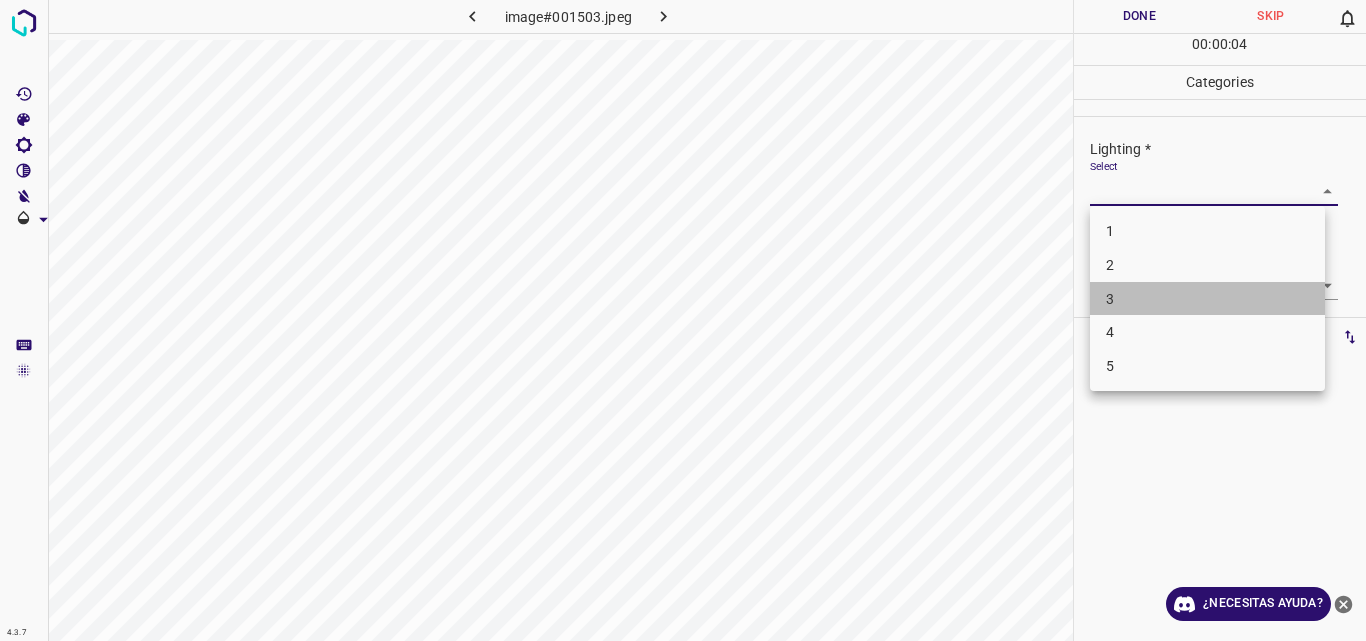click on "3" at bounding box center [1207, 299] 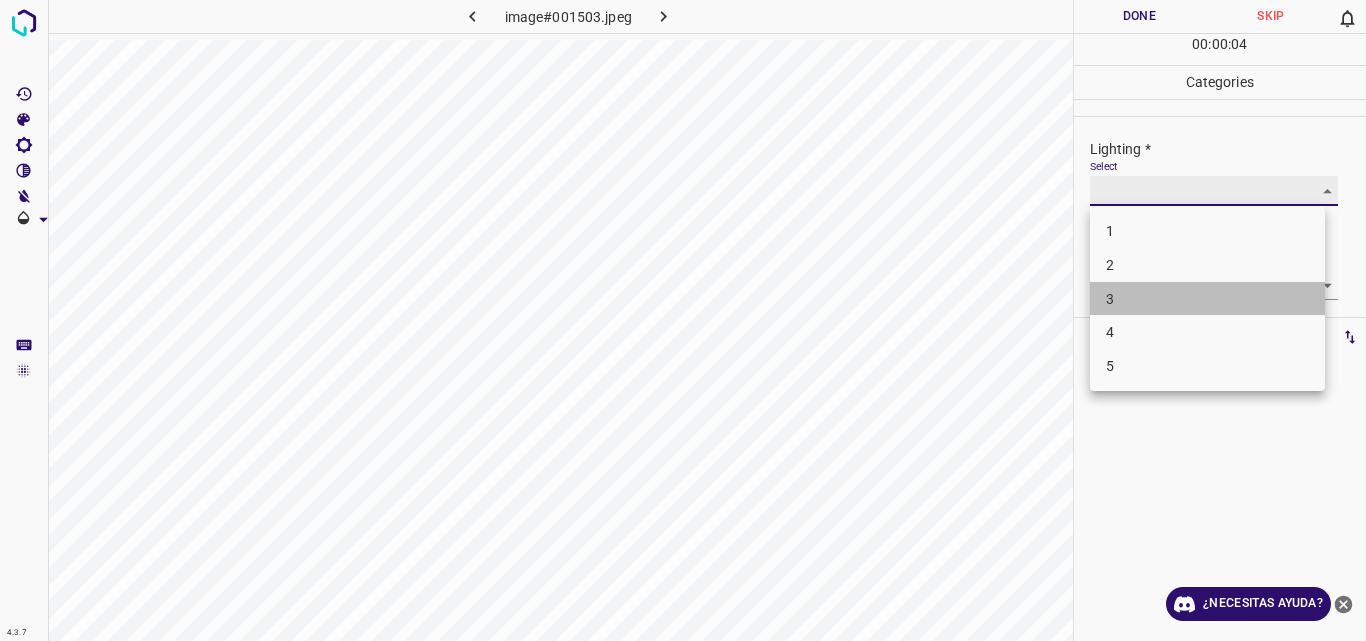 type on "3" 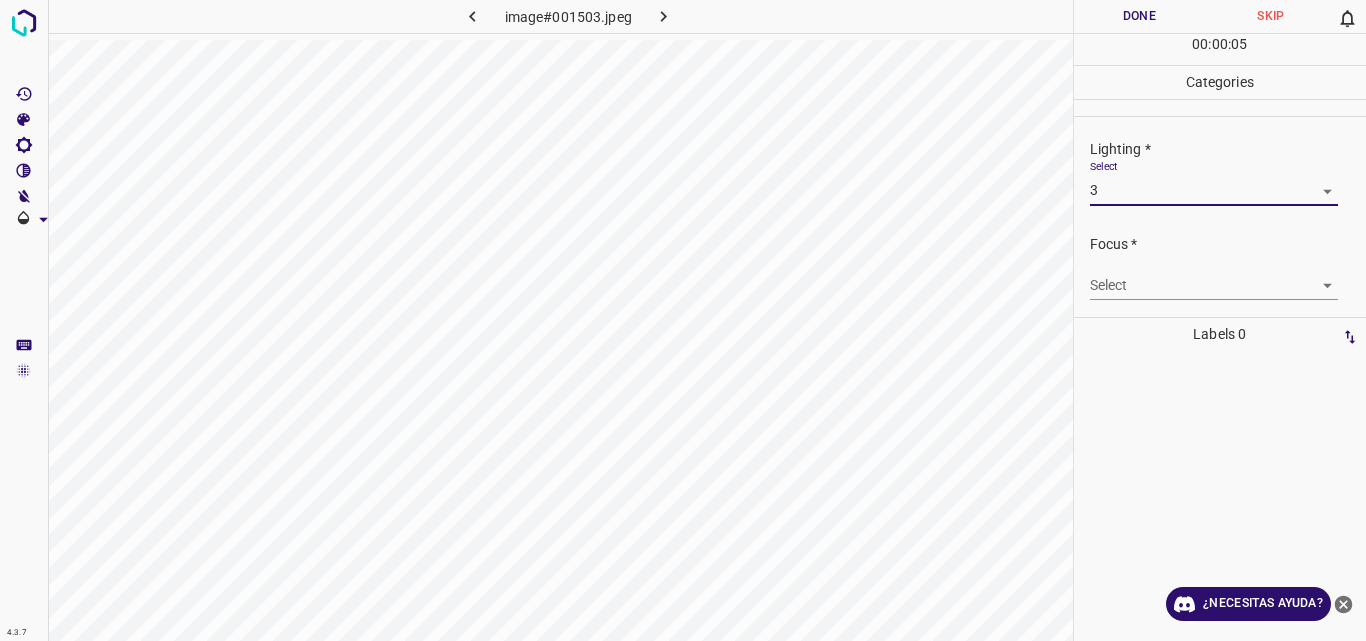 click on "4.3.7 image#001503.jpeg Done Skip 0 00   : 00   : 05   Categories Lighting *  Select 3 3 Focus *  Select ​ Overall *  Select ​ Labels   0 Categories 1 Lighting 2 Focus 3 Overall Tools Space Change between modes (Draw & Edit) I Auto labeling R Restore zoom M Zoom in N Zoom out Delete Delete selecte label Filters Z Restore filters X Saturation filter C Brightness filter V Contrast filter B Gray scale filter General O Download ¿Necesitas ayuda? Original text Rate this translation Your feedback will be used to help improve Google Translate - Texto - Esconder - Borrar" at bounding box center [683, 320] 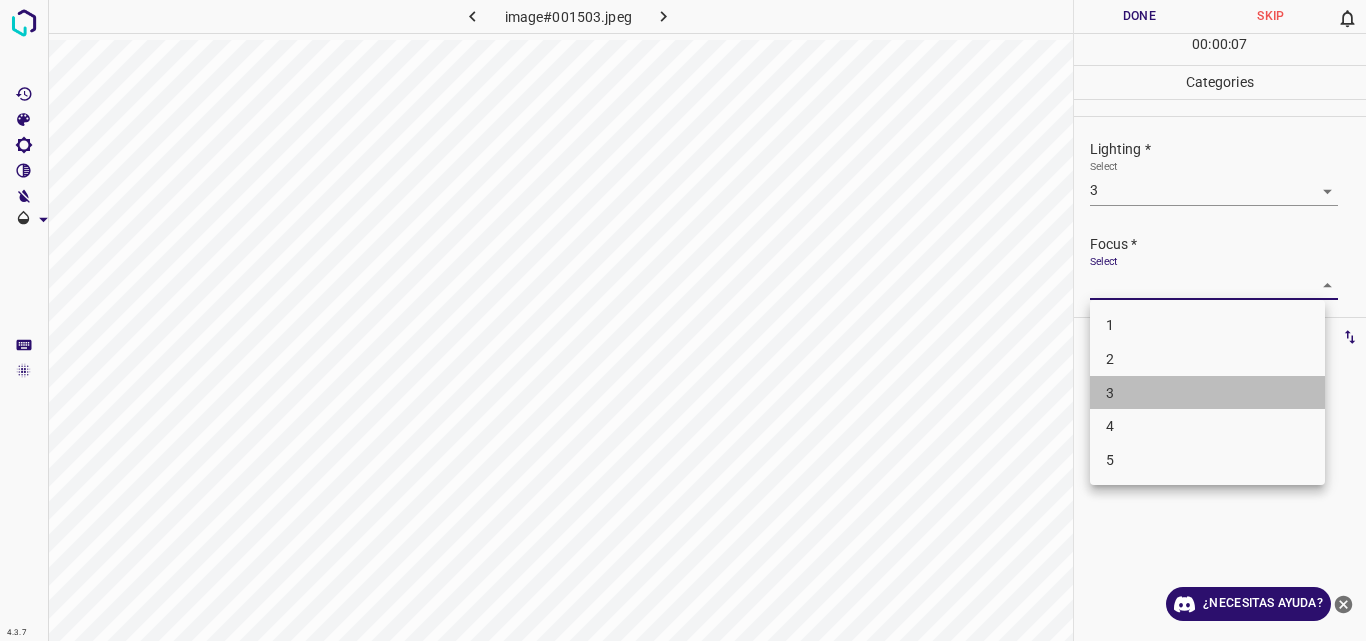 click on "3" at bounding box center (1207, 393) 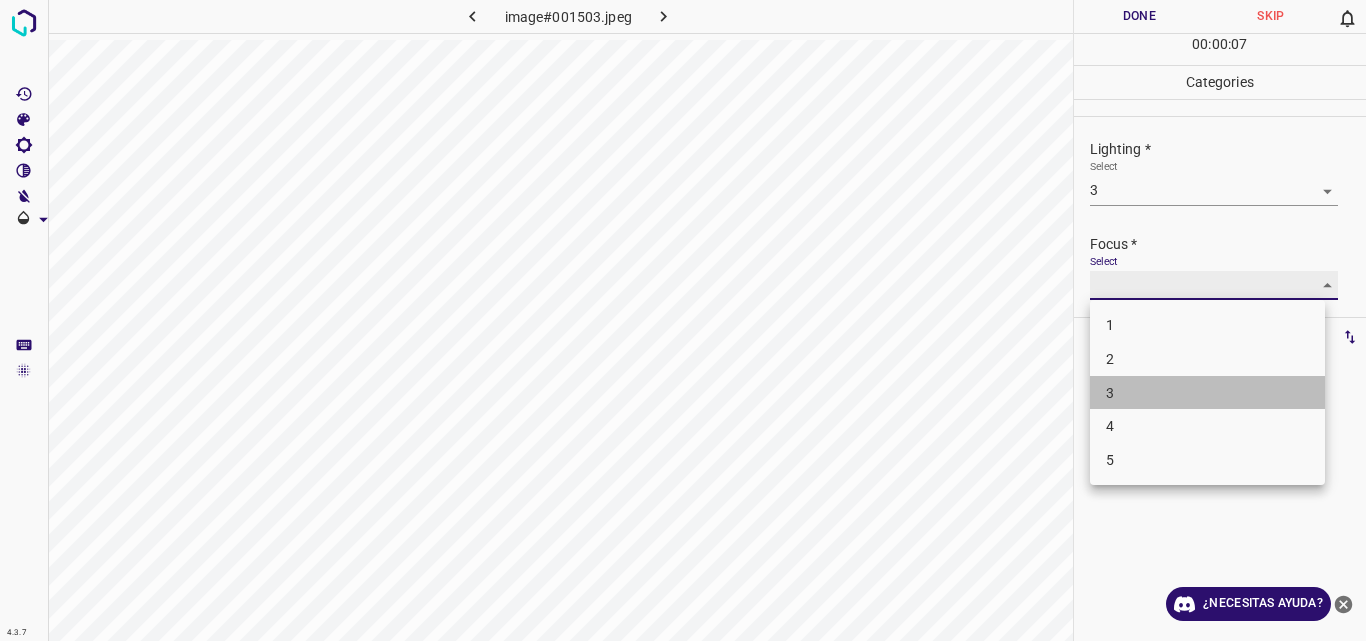 type on "3" 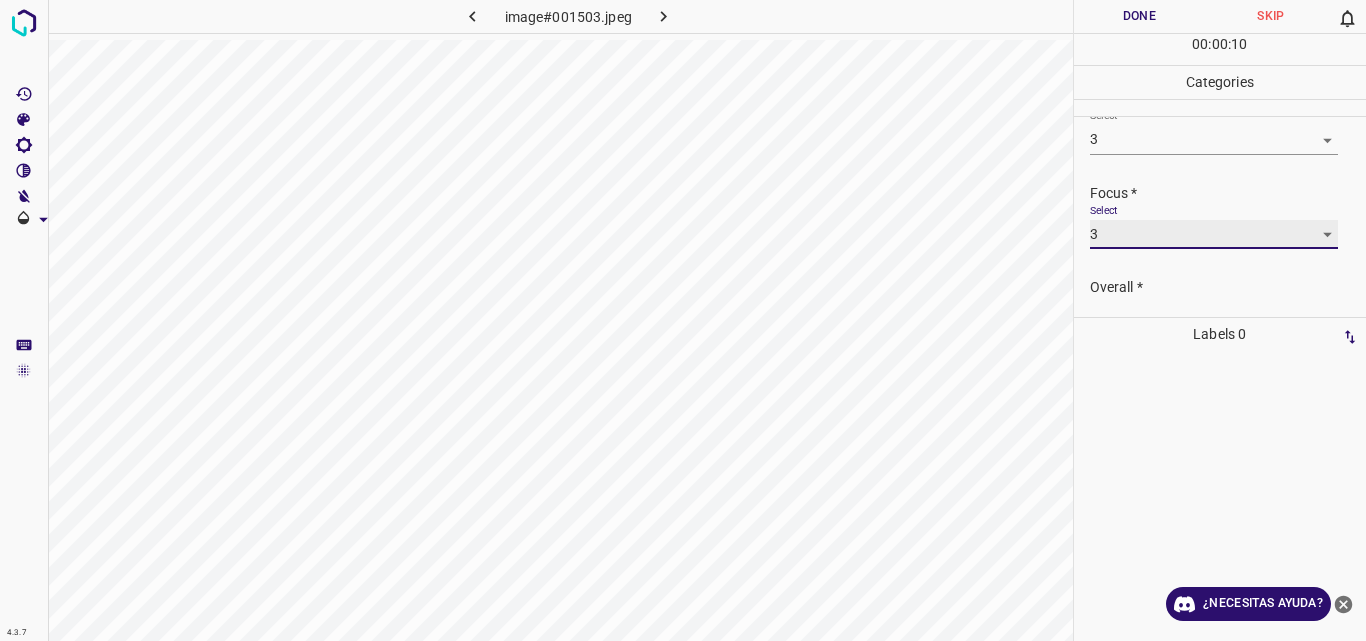 scroll, scrollTop: 98, scrollLeft: 0, axis: vertical 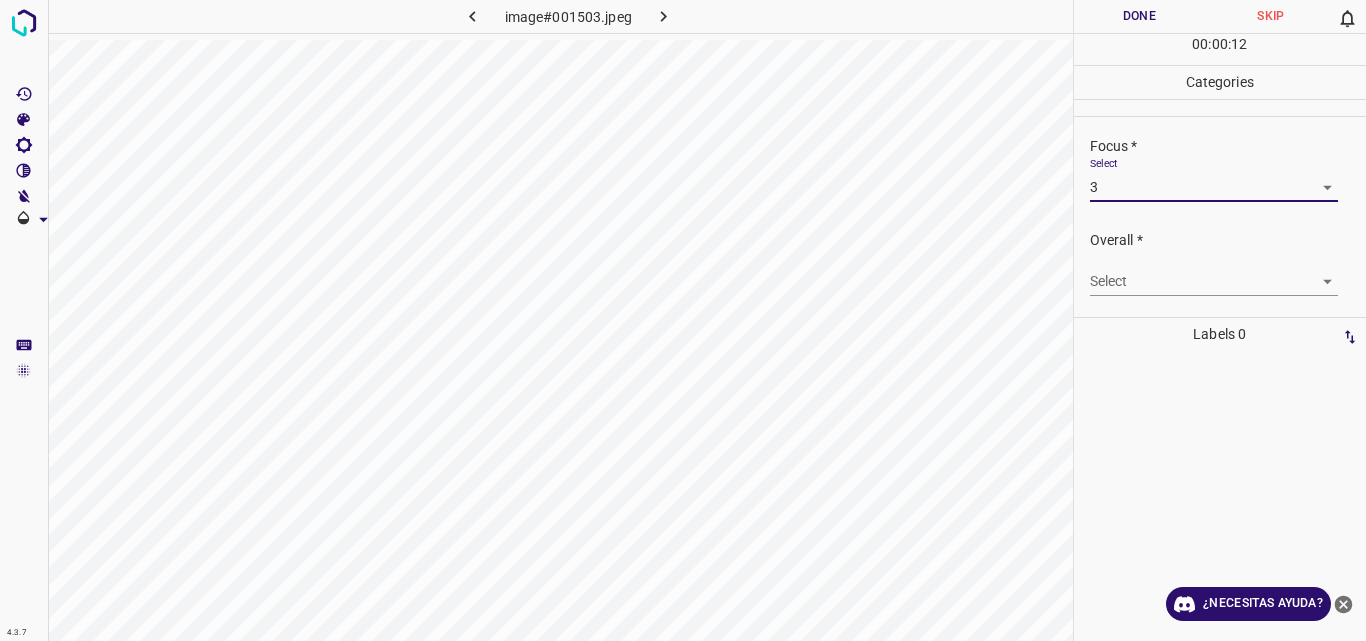 click on "4.3.7 image#001503.jpeg Done Skip 0 00   : 00   : 12   Categories Lighting *  Select 3 3 Focus *  Select 3 3 Overall *  Select ​ Labels   0 Categories 1 Lighting 2 Focus 3 Overall Tools Space Change between modes (Draw & Edit) I Auto labeling R Restore zoom M Zoom in N Zoom out Delete Delete selecte label Filters Z Restore filters X Saturation filter C Brightness filter V Contrast filter B Gray scale filter General O Download ¿Necesitas ayuda? Original text Rate this translation Your feedback will be used to help improve Google Translate - Texto - Esconder - Borrar" at bounding box center (683, 320) 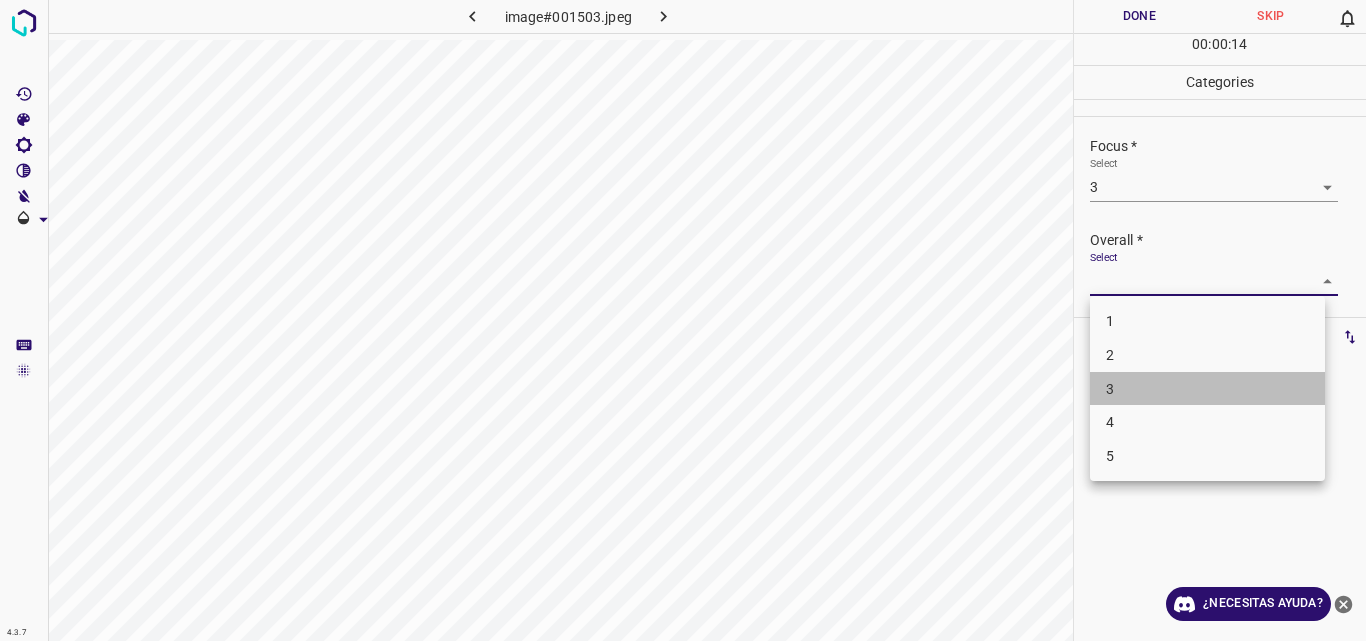 click on "3" at bounding box center [1207, 389] 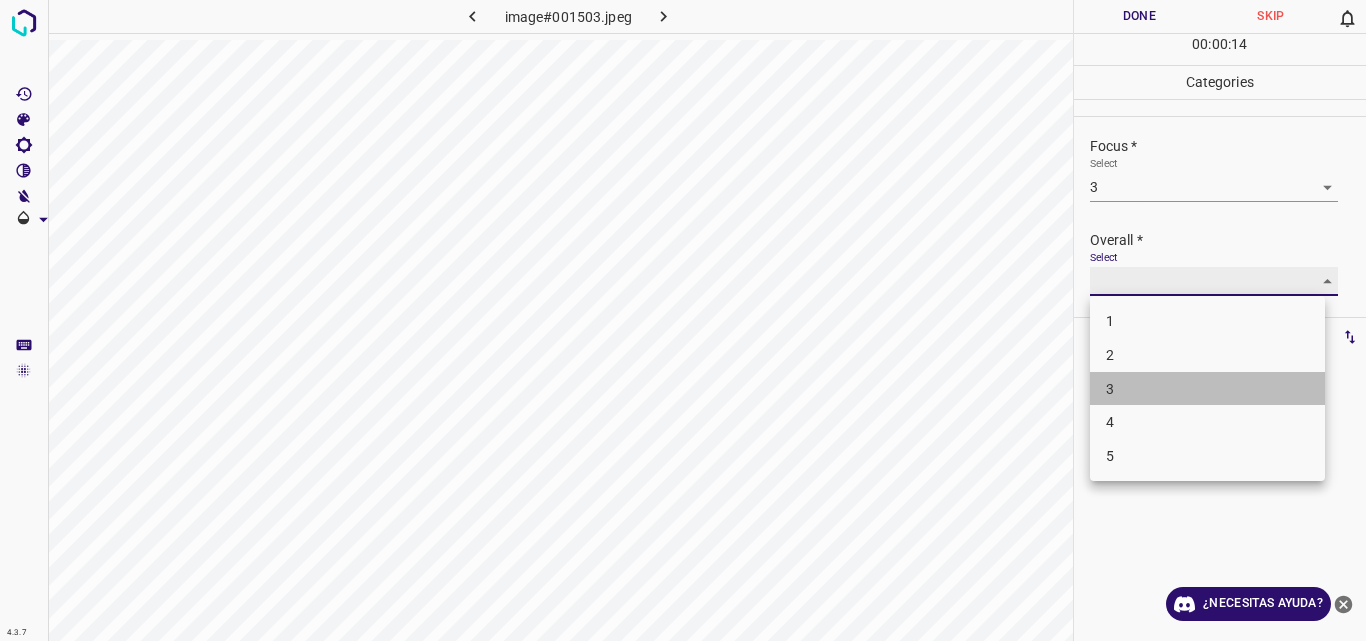 type on "3" 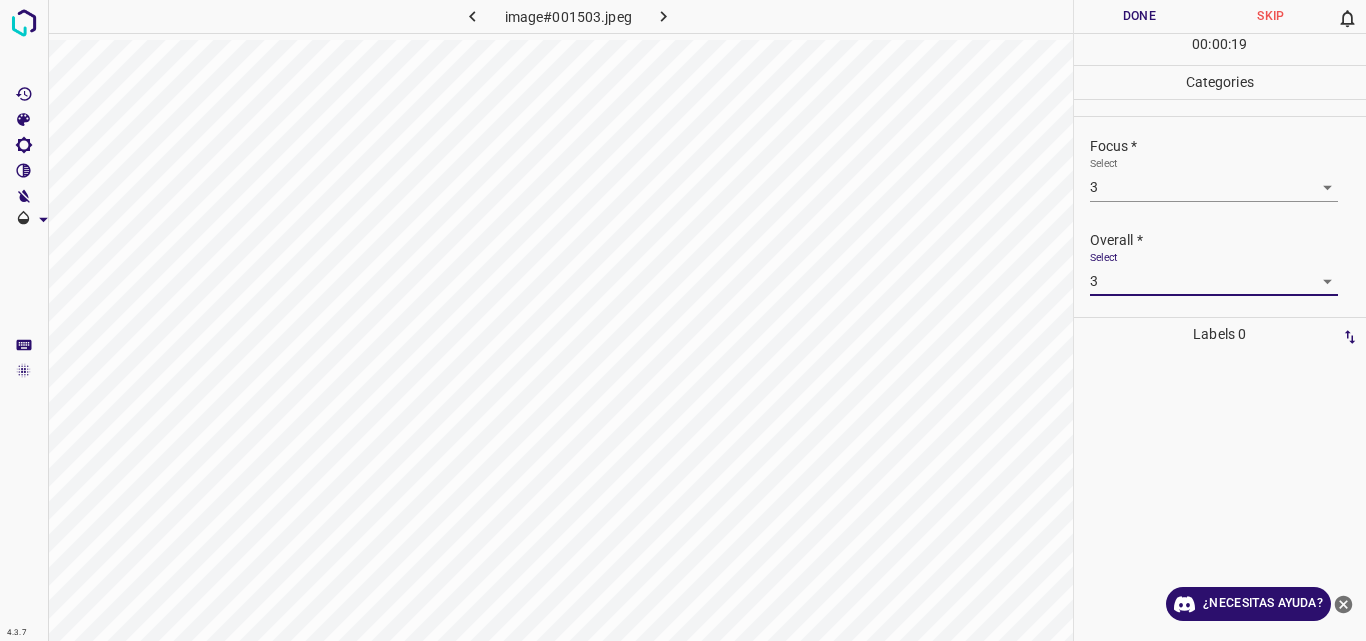 click on "Done" at bounding box center [1140, 16] 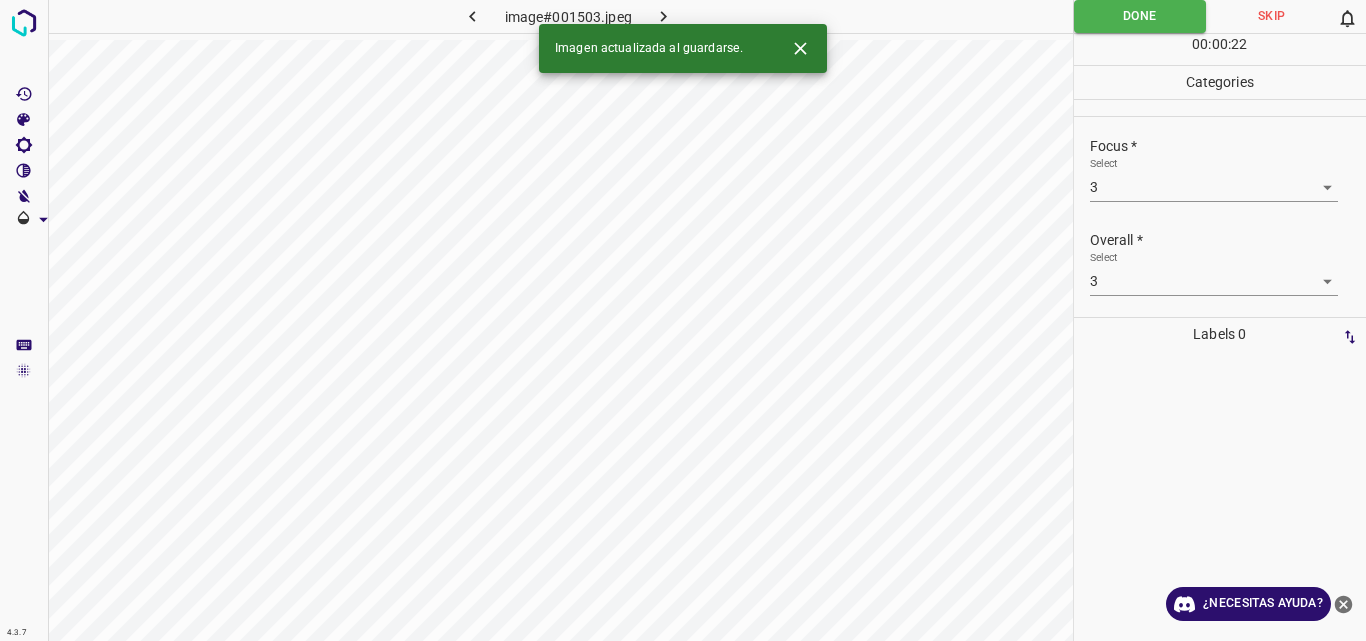 click 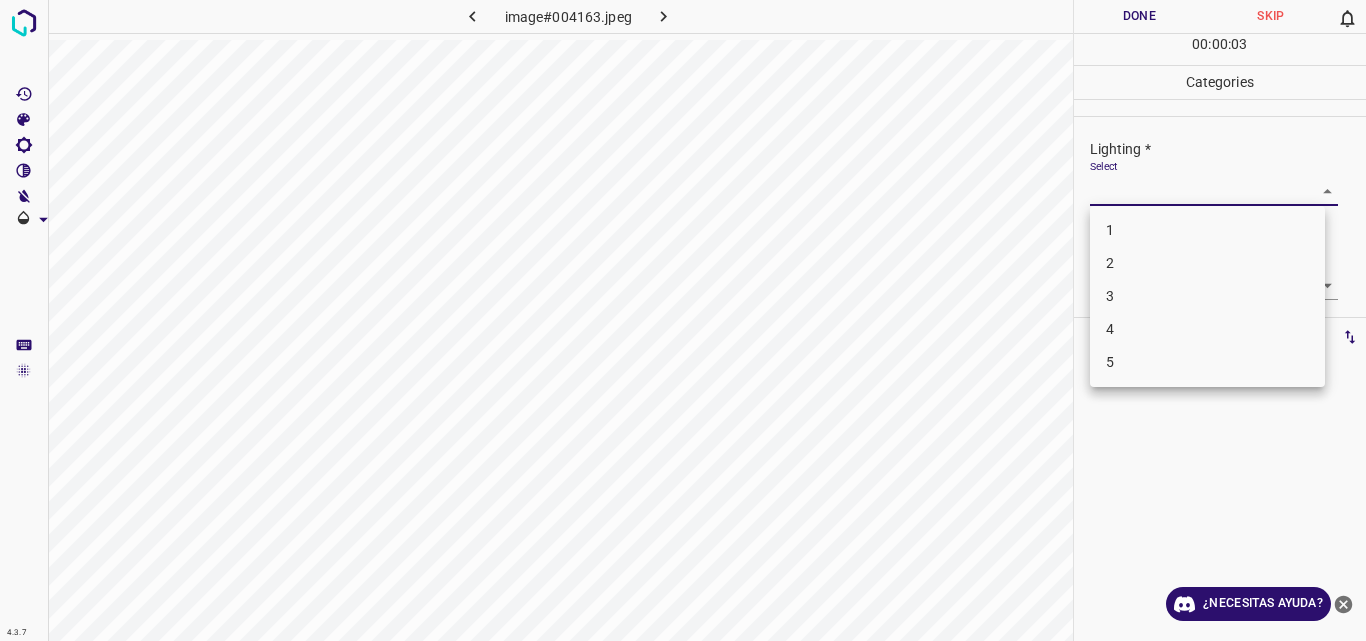 click on "4.3.7 image#004163.jpeg Done Skip 0 00   : 00   : 03   Categories Lighting *  Select ​ Focus *  Select ​ Overall *  Select ​ Labels   0 Categories 1 Lighting 2 Focus 3 Overall Tools Space Change between modes (Draw & Edit) I Auto labeling R Restore zoom M Zoom in N Zoom out Delete Delete selecte label Filters Z Restore filters X Saturation filter C Brightness filter V Contrast filter B Gray scale filter General O Download ¿Necesitas ayuda? Original text Rate this translation Your feedback will be used to help improve Google Translate - Texto - Esconder - Borrar 1 2 3 4 5" at bounding box center [683, 320] 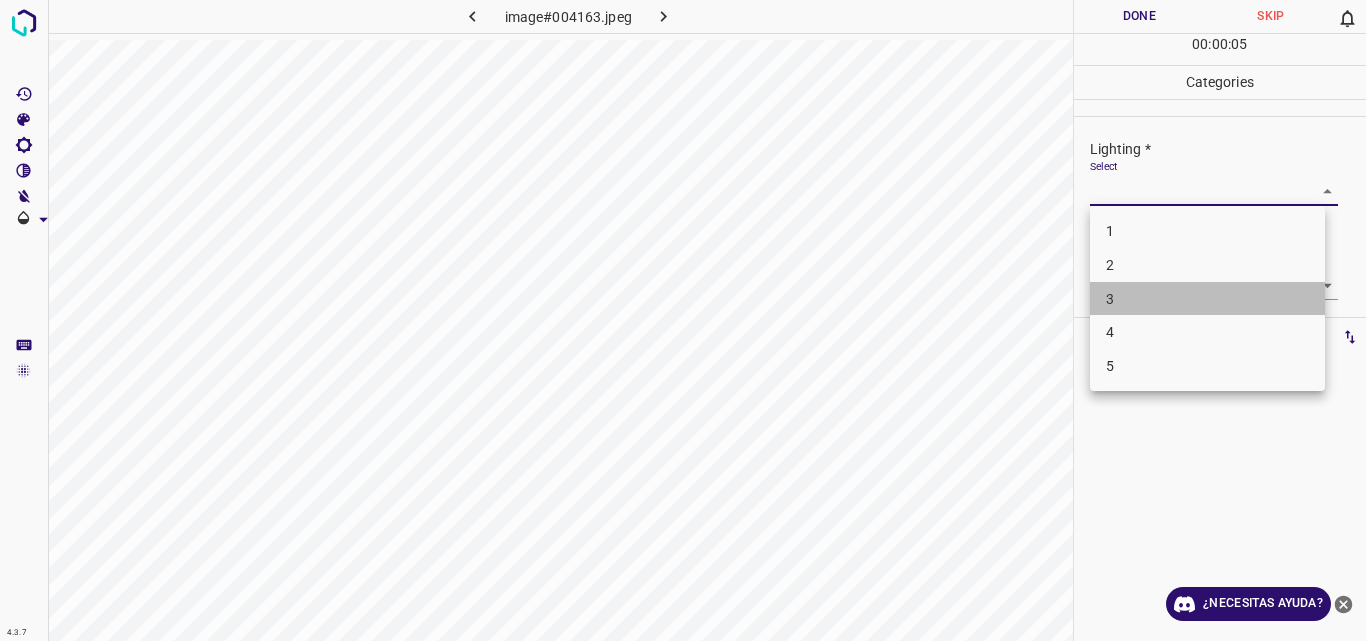 click on "3" at bounding box center (1207, 299) 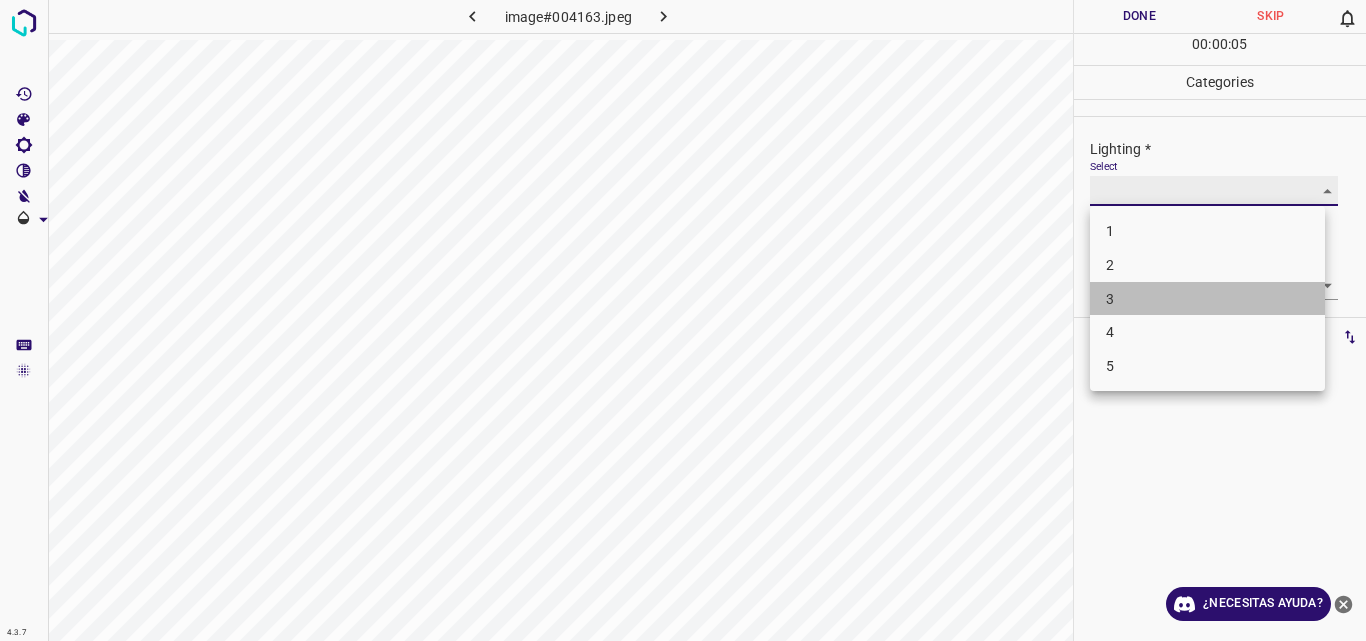 type on "3" 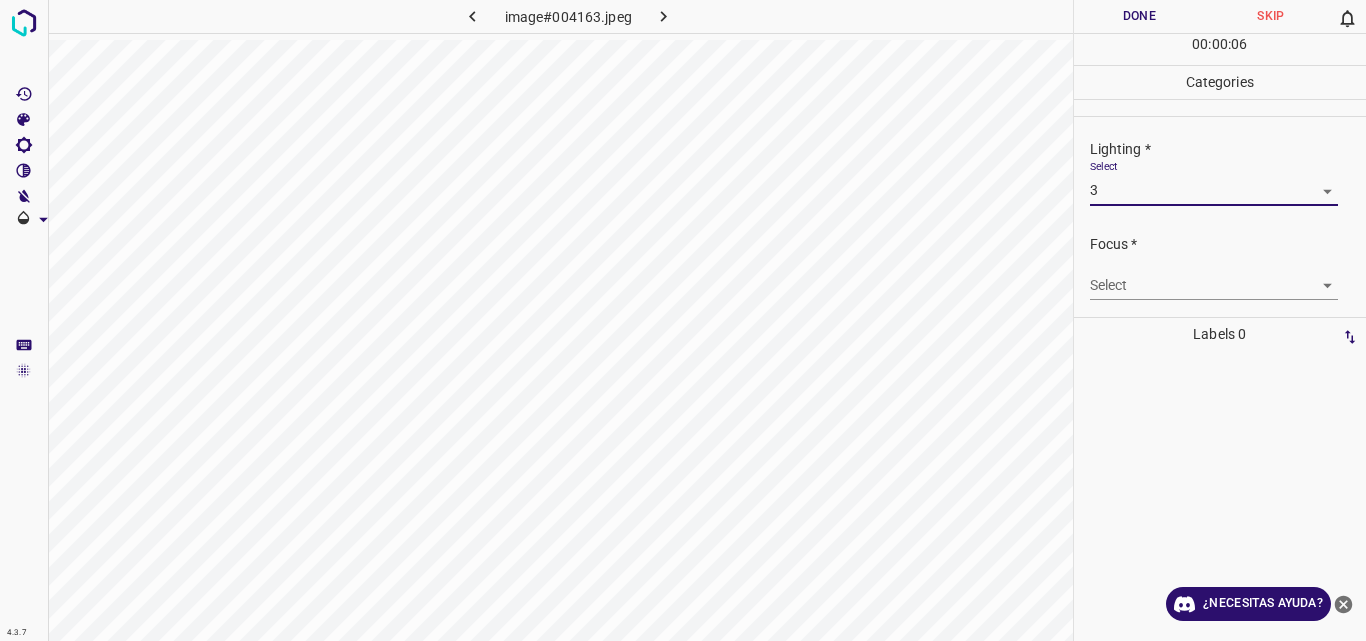click on "4.3.7 image#004163.jpeg Done Skip 0 00   : 00   : 06   Categories Lighting *  Select 3 3 Focus *  Select ​ Overall *  Select ​ Labels   0 Categories 1 Lighting 2 Focus 3 Overall Tools Space Change between modes (Draw & Edit) I Auto labeling R Restore zoom M Zoom in N Zoom out Delete Delete selecte label Filters Z Restore filters X Saturation filter C Brightness filter V Contrast filter B Gray scale filter General O Download ¿Necesitas ayuda? Original text Rate this translation Your feedback will be used to help improve Google Translate - Texto - Esconder - Borrar" at bounding box center [683, 320] 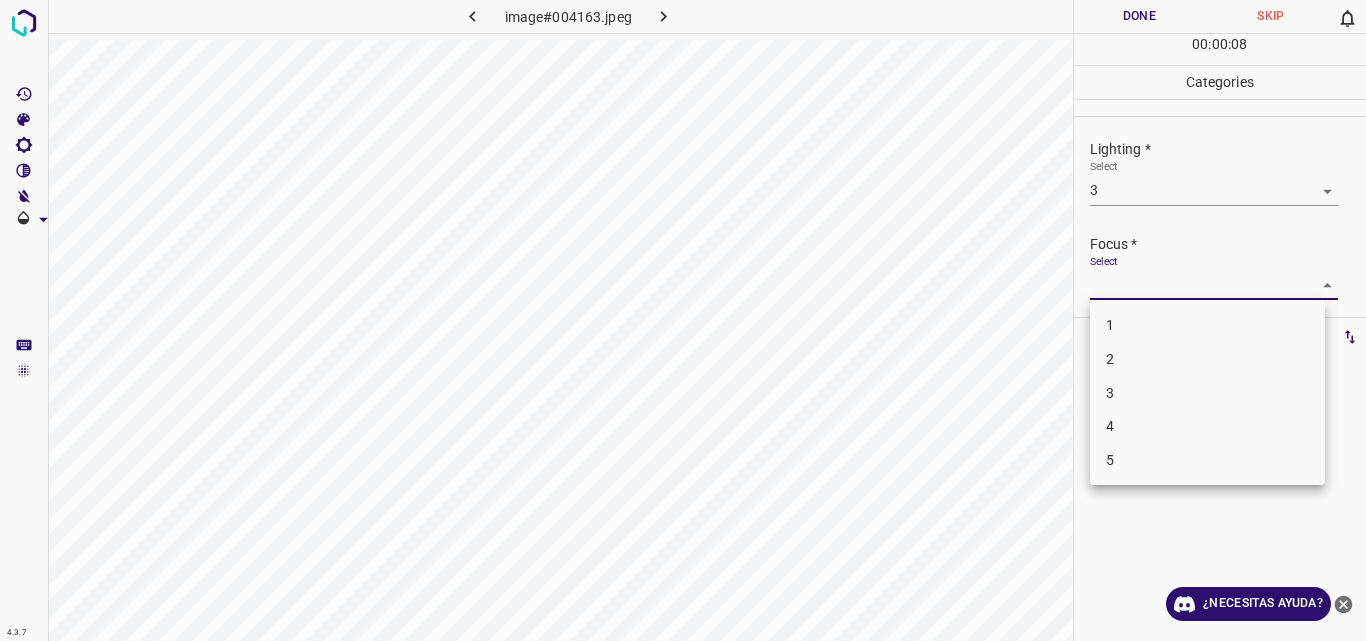 click on "3" at bounding box center (1207, 393) 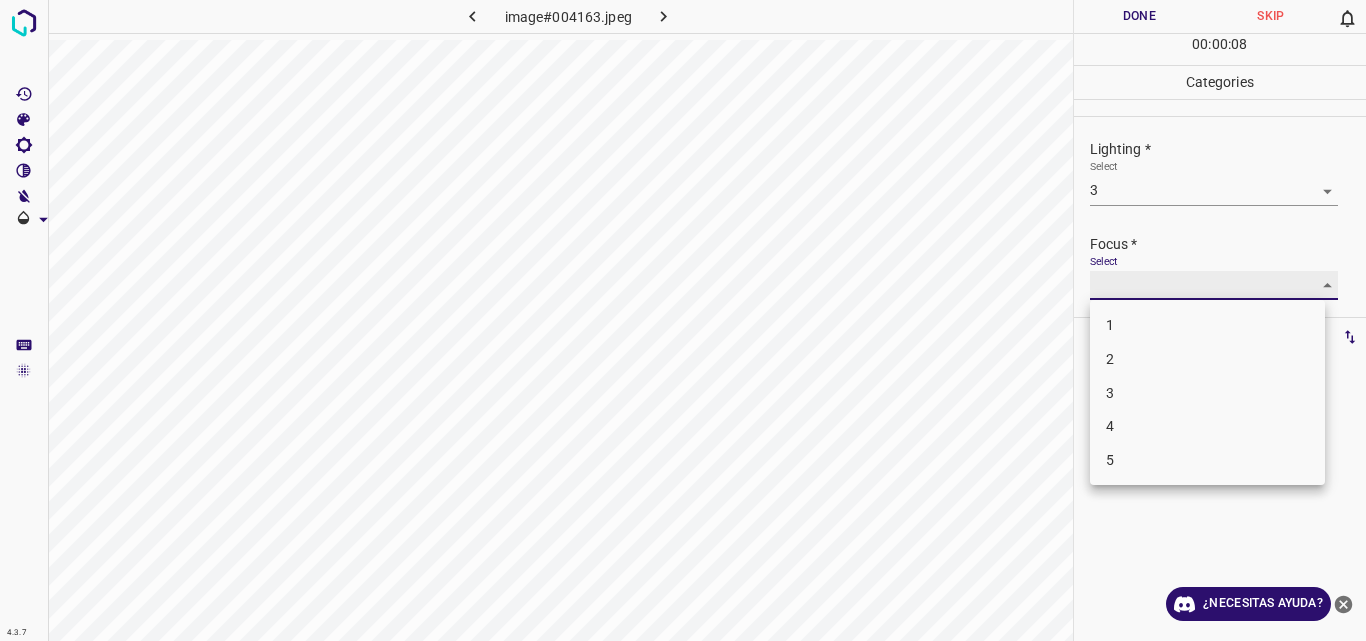 type on "3" 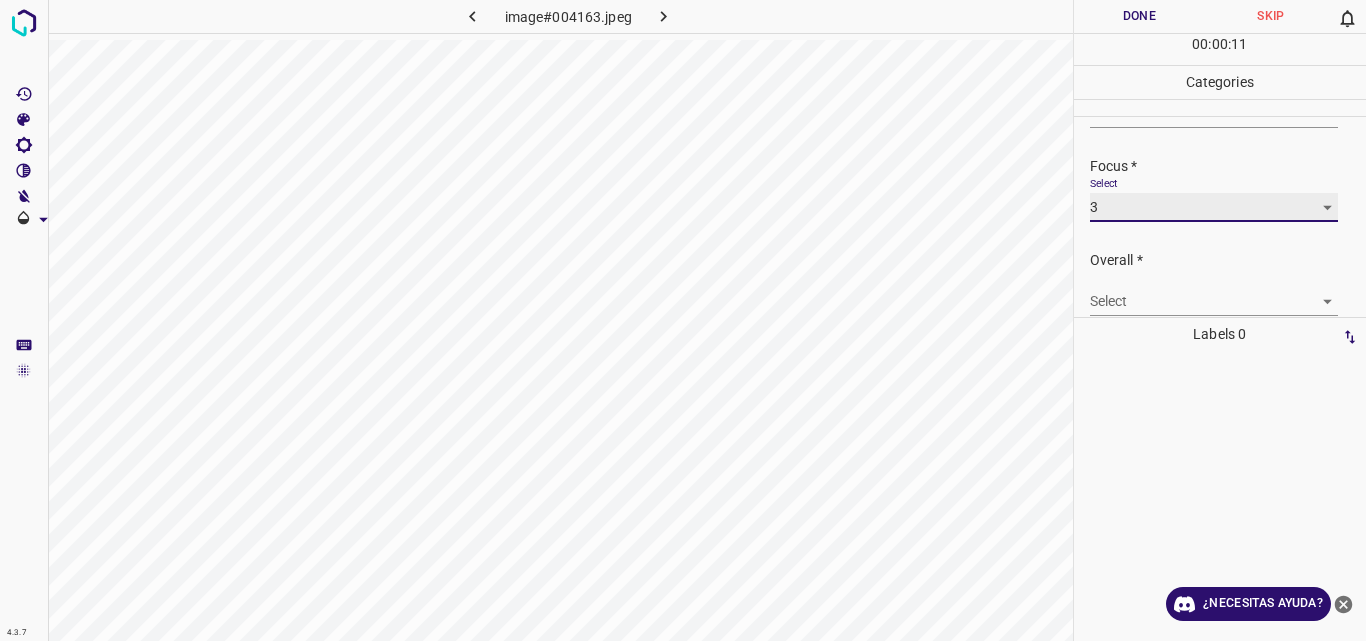 scroll, scrollTop: 98, scrollLeft: 0, axis: vertical 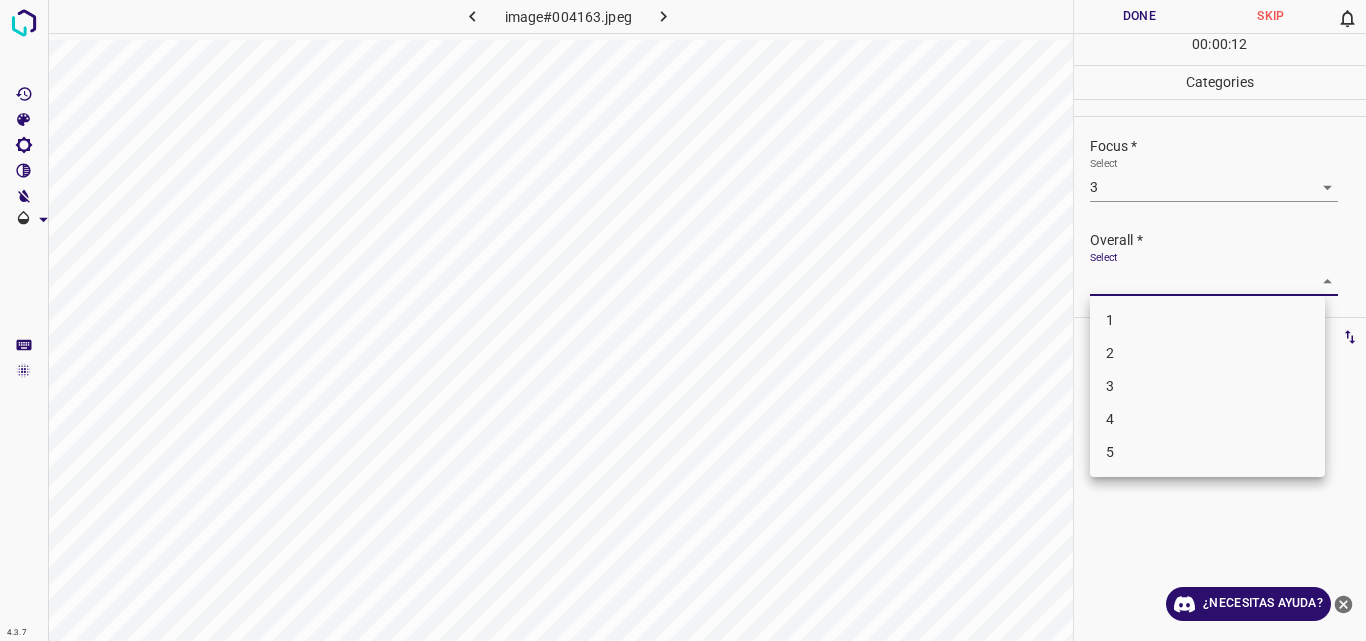click on "4.3.7 image#004163.jpeg Done Skip 0 00   : 00   : 12   Categories Lighting *  Select 3 3 Focus *  Select 3 3 Overall *  Select ​ Labels   0 Categories 1 Lighting 2 Focus 3 Overall Tools Space Change between modes (Draw & Edit) I Auto labeling R Restore zoom M Zoom in N Zoom out Delete Delete selecte label Filters Z Restore filters X Saturation filter C Brightness filter V Contrast filter B Gray scale filter General O Download ¿Necesitas ayuda? Original text Rate this translation Your feedback will be used to help improve Google Translate - Texto - Esconder - Borrar 1 2 3 4 5" at bounding box center [683, 320] 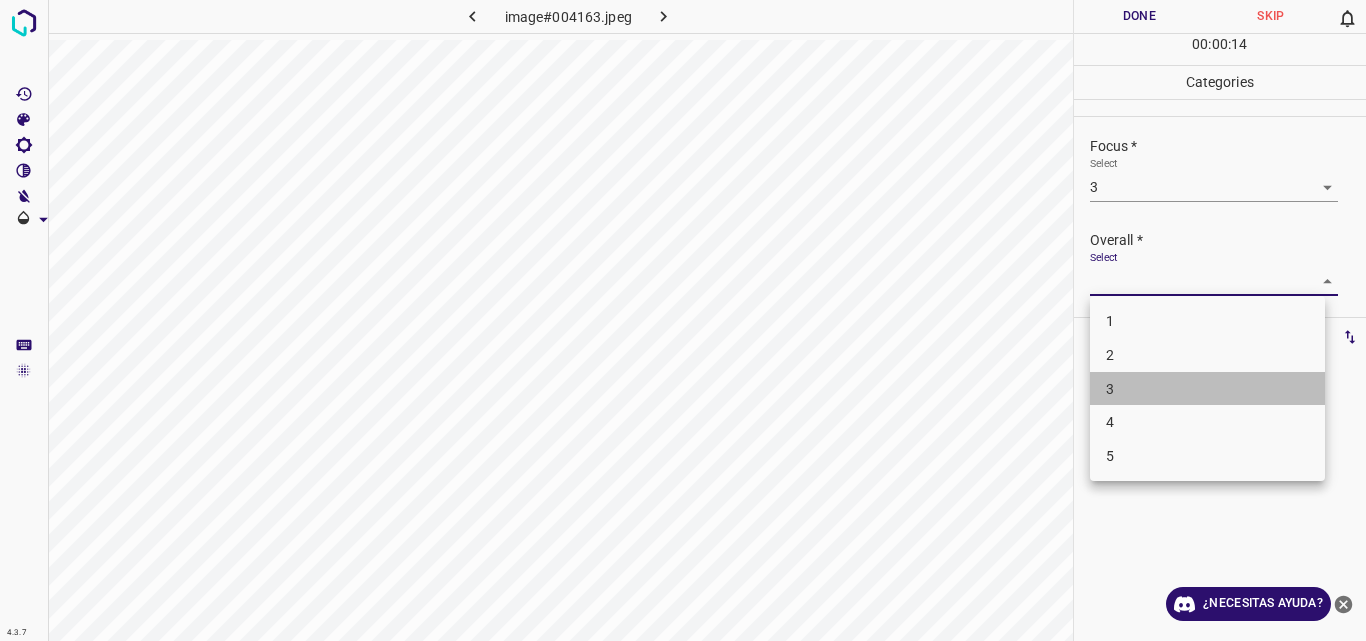 click on "3" at bounding box center (1207, 389) 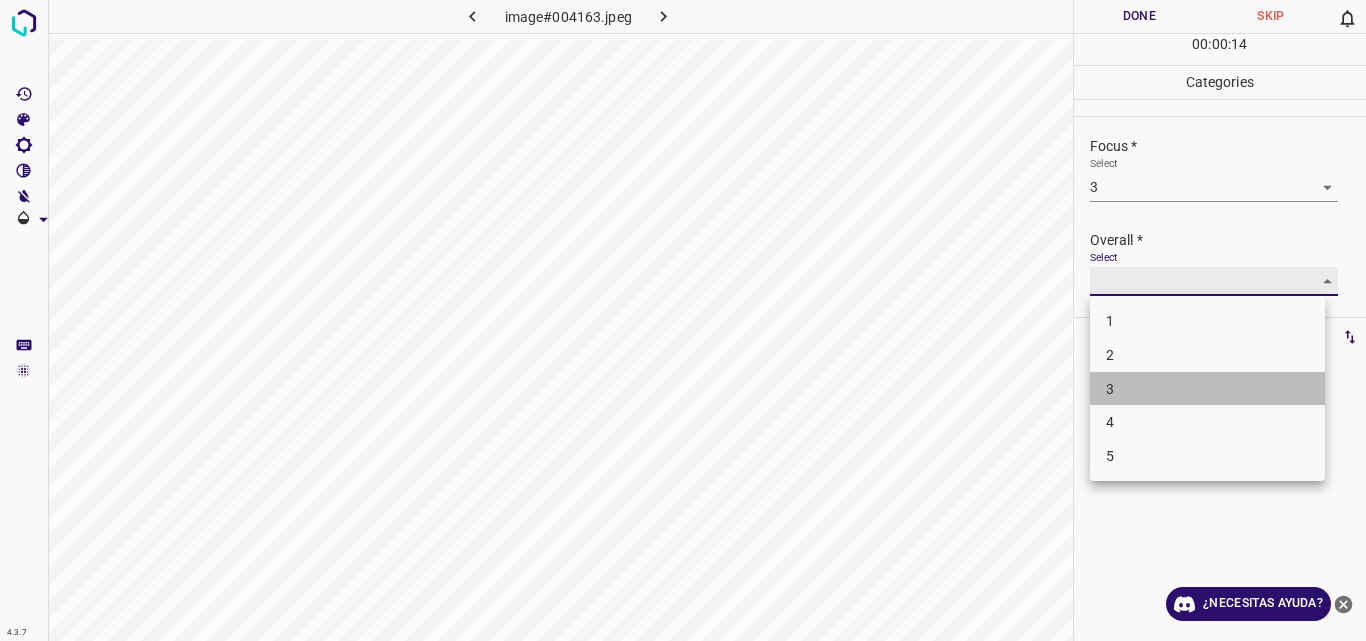 type on "3" 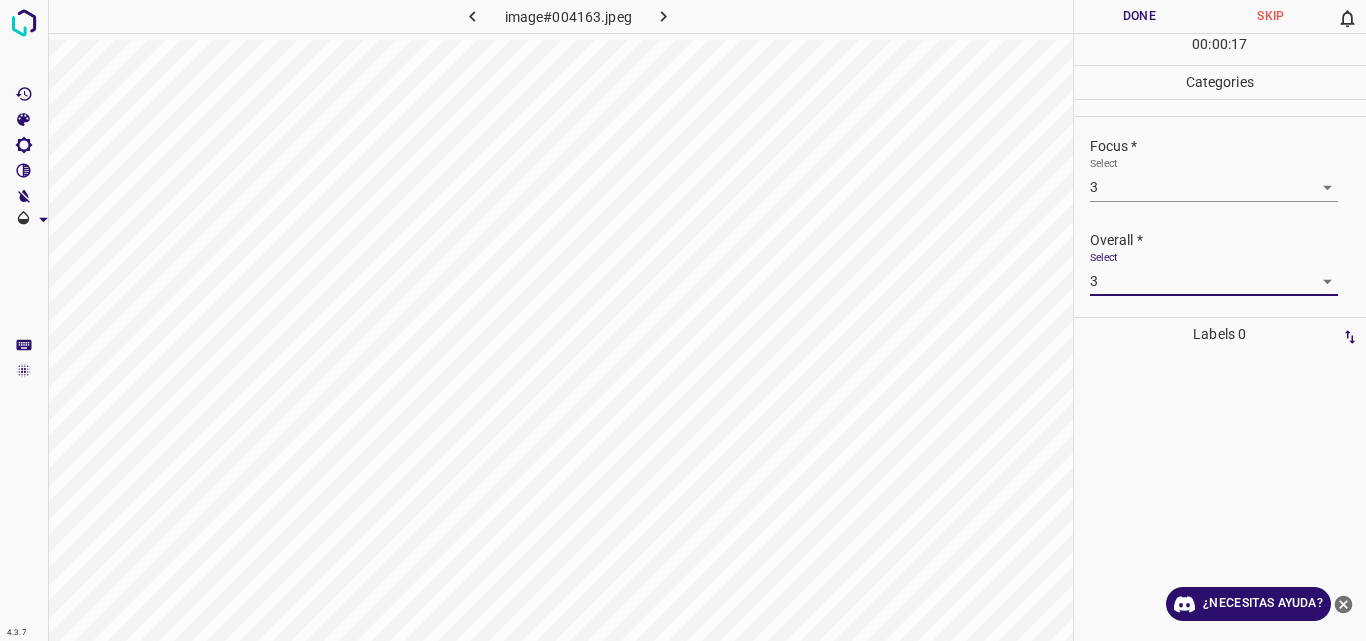 click on "Done" at bounding box center (1140, 16) 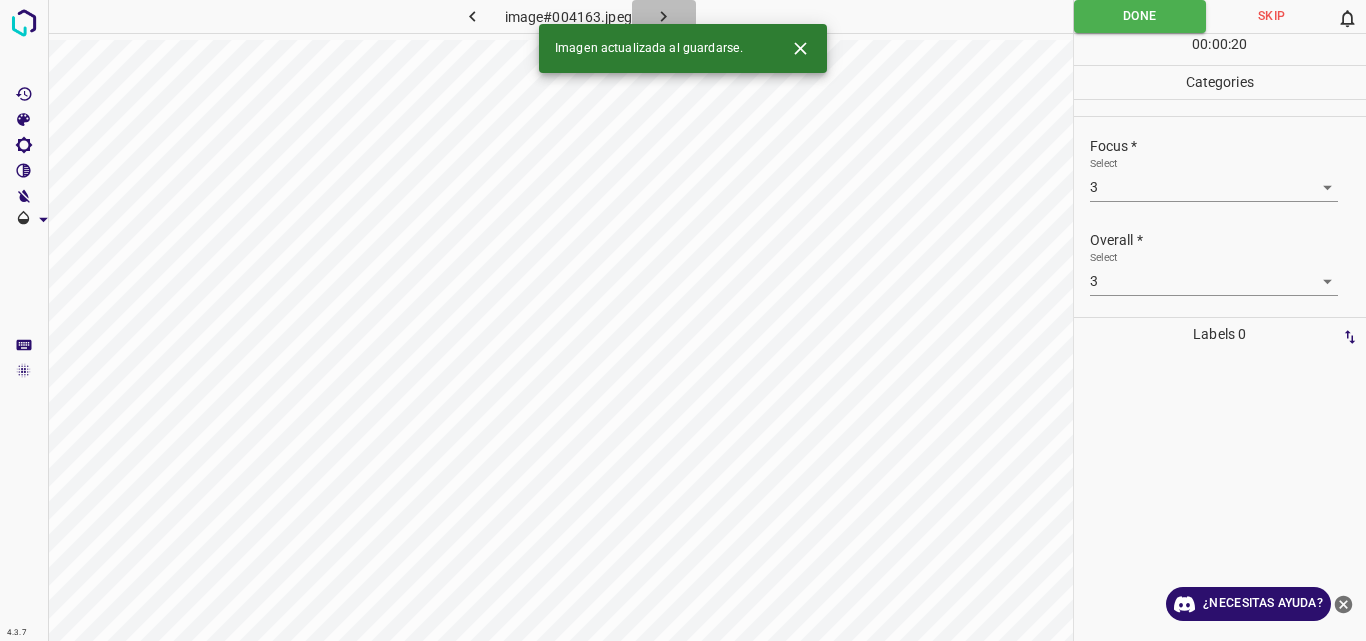click 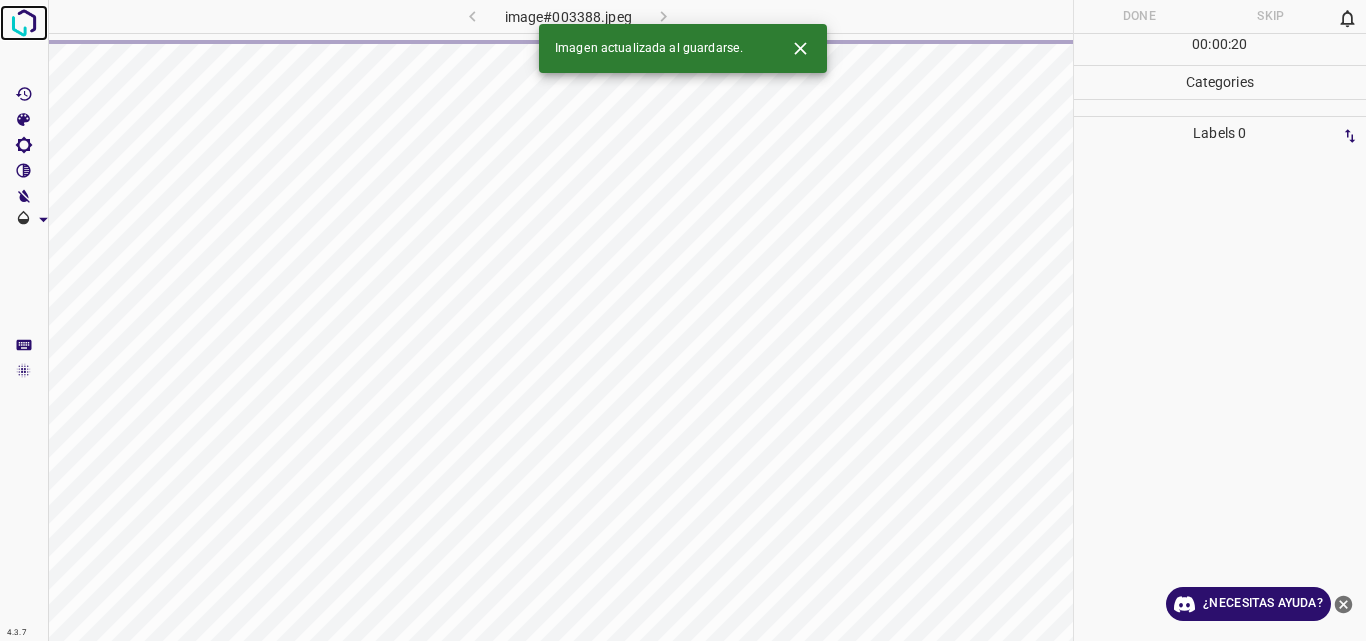 click at bounding box center [24, 23] 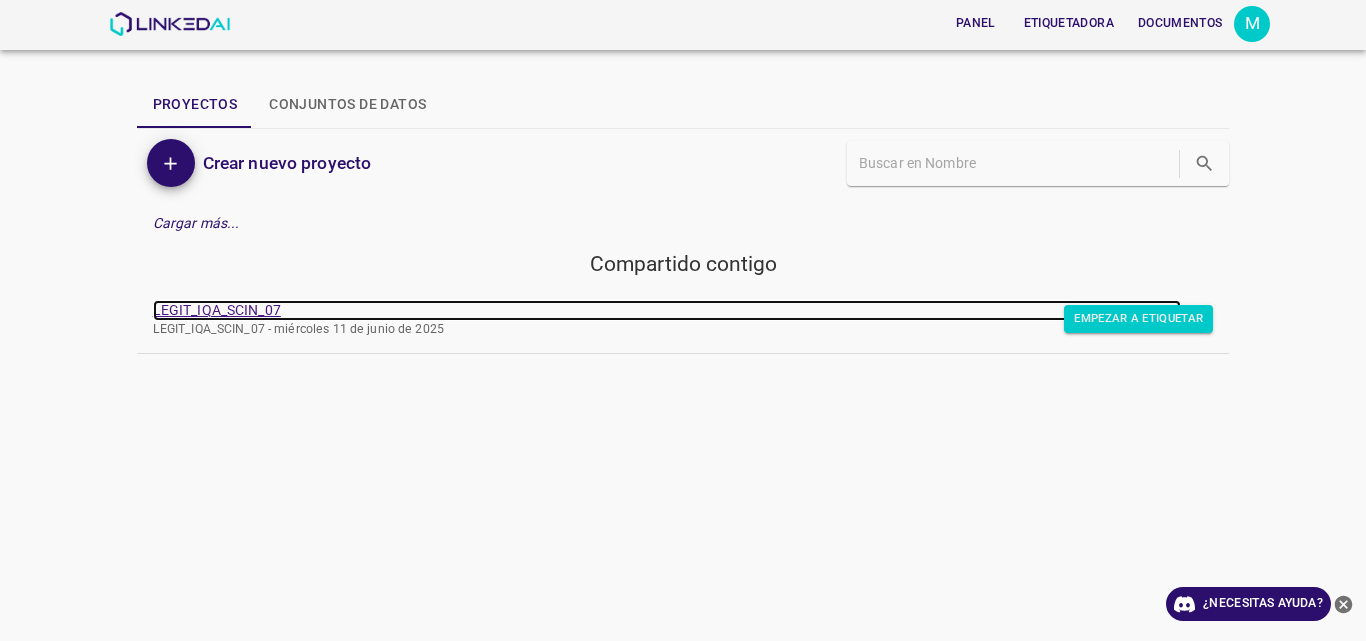 click on "LEGIT_IQA_SCIN_07" at bounding box center (217, 310) 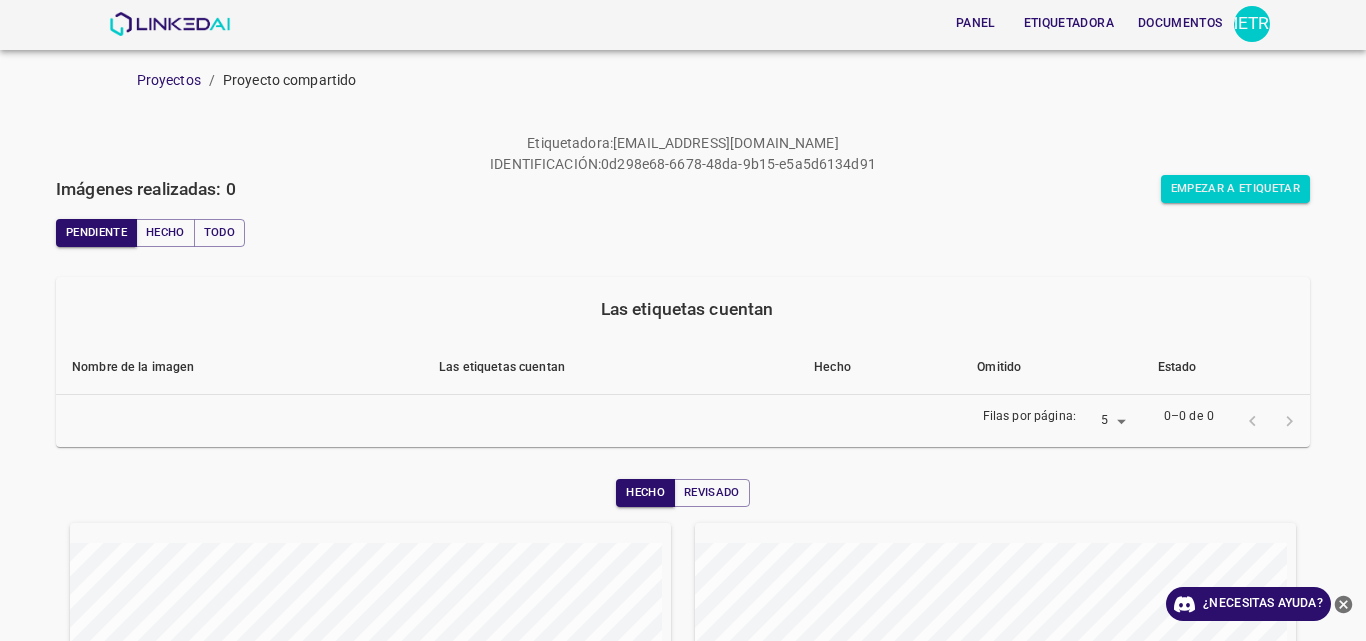 scroll, scrollTop: 0, scrollLeft: 0, axis: both 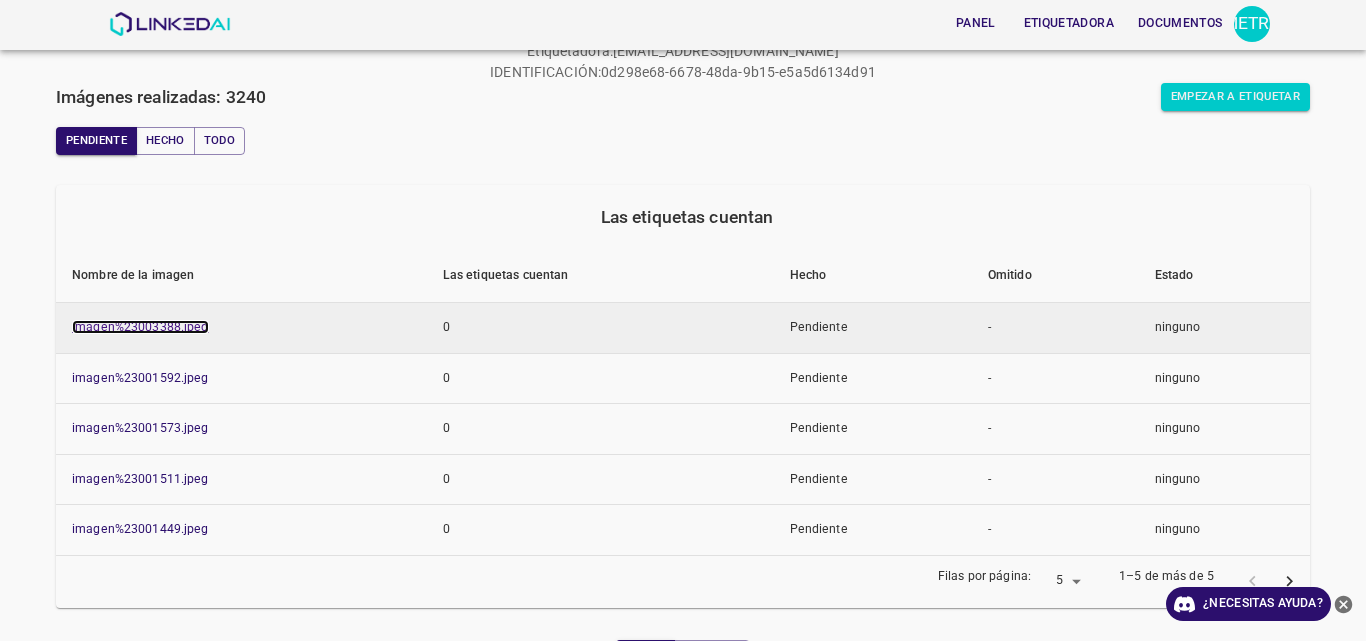 click on "imagen%23003388.jpeg" at bounding box center (140, 327) 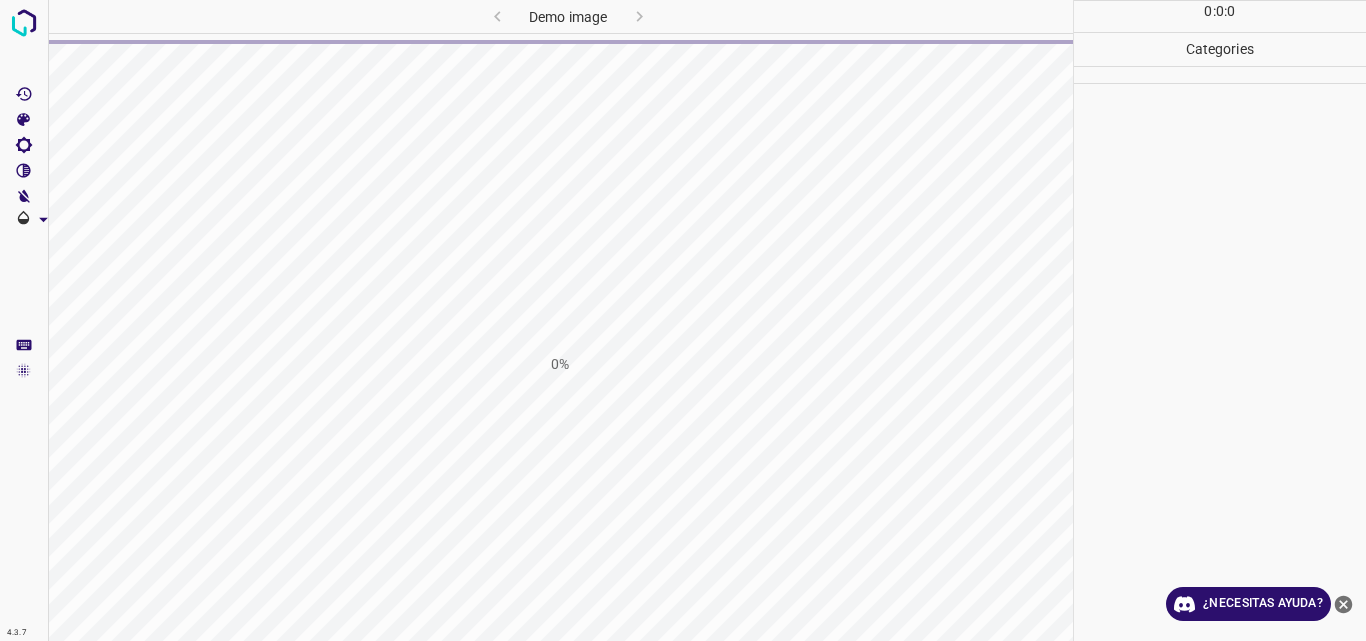 scroll, scrollTop: 0, scrollLeft: 0, axis: both 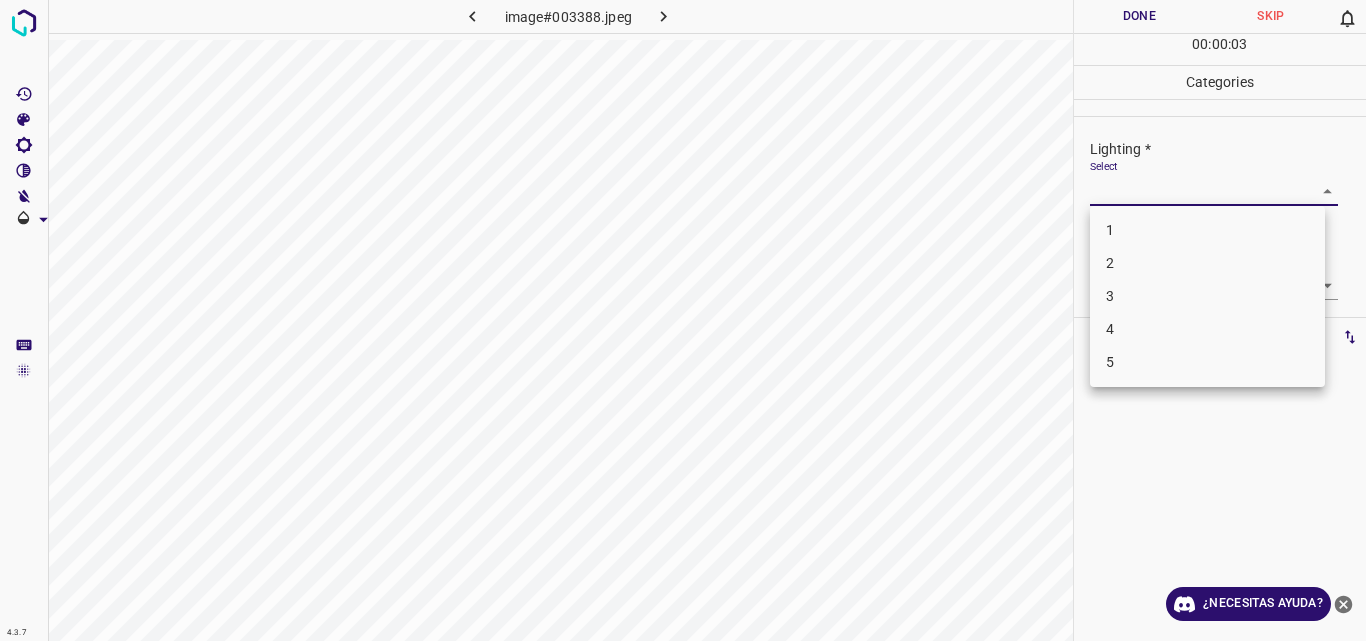 click on "4.3.7 image#003388.jpeg Done Skip 0 00   : 00   : 03   Categories Lighting *  Select ​ Focus *  Select ​ Overall *  Select ​ Labels   0 Categories 1 Lighting 2 Focus 3 Overall Tools Space Change between modes (Draw & Edit) I Auto labeling R Restore zoom M Zoom in N Zoom out Delete Delete selecte label Filters Z Restore filters X Saturation filter C Brightness filter V Contrast filter B Gray scale filter General O Download ¿Necesitas ayuda? Original text Rate this translation Your feedback will be used to help improve Google Translate - Texto - Esconder - Borrar 1 2 3 4 5" at bounding box center (683, 320) 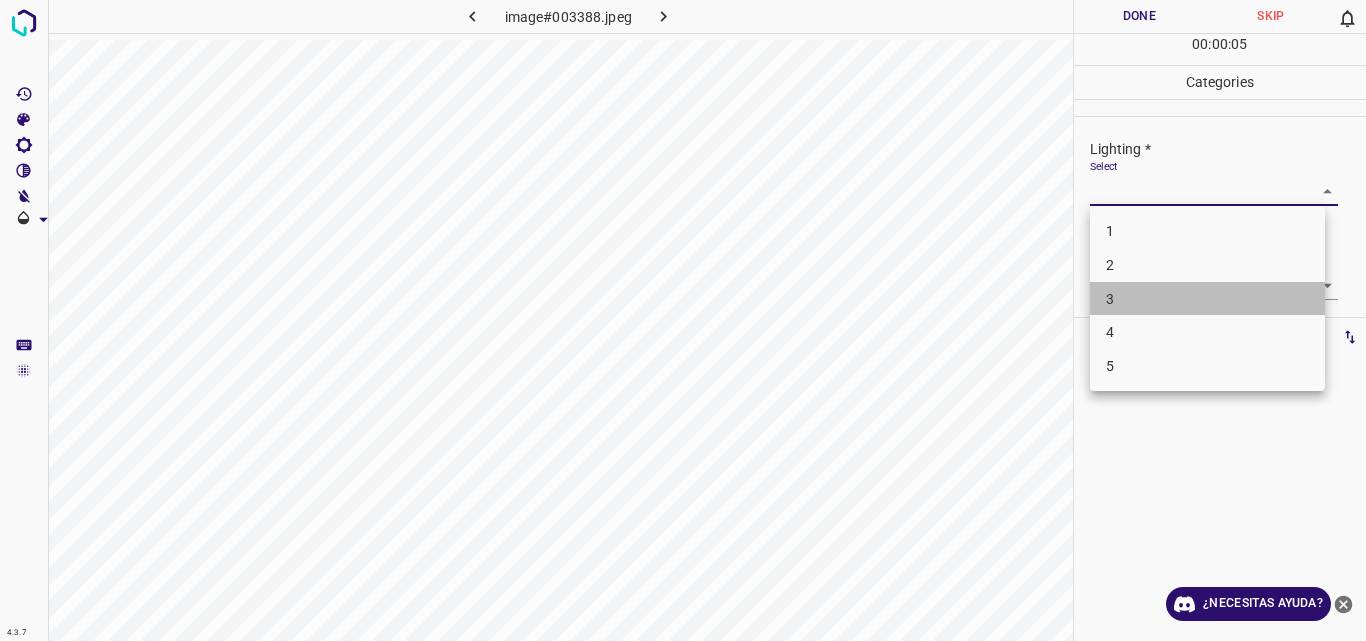 click on "3" at bounding box center [1207, 299] 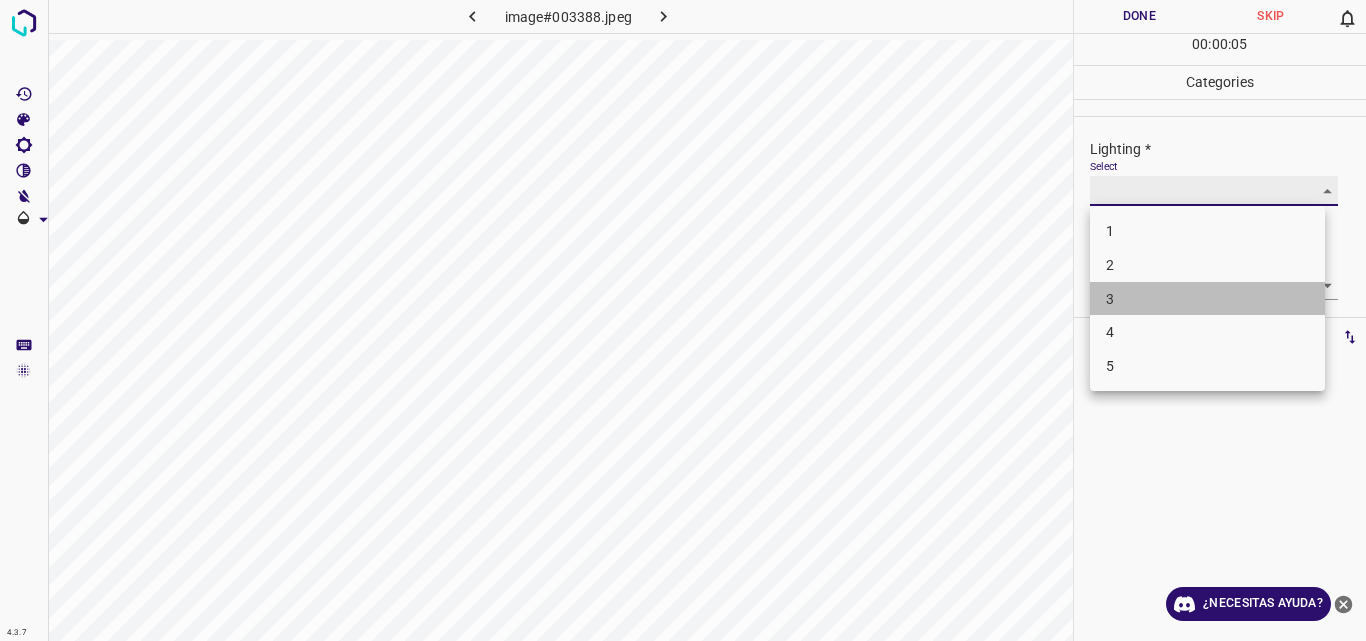 type on "3" 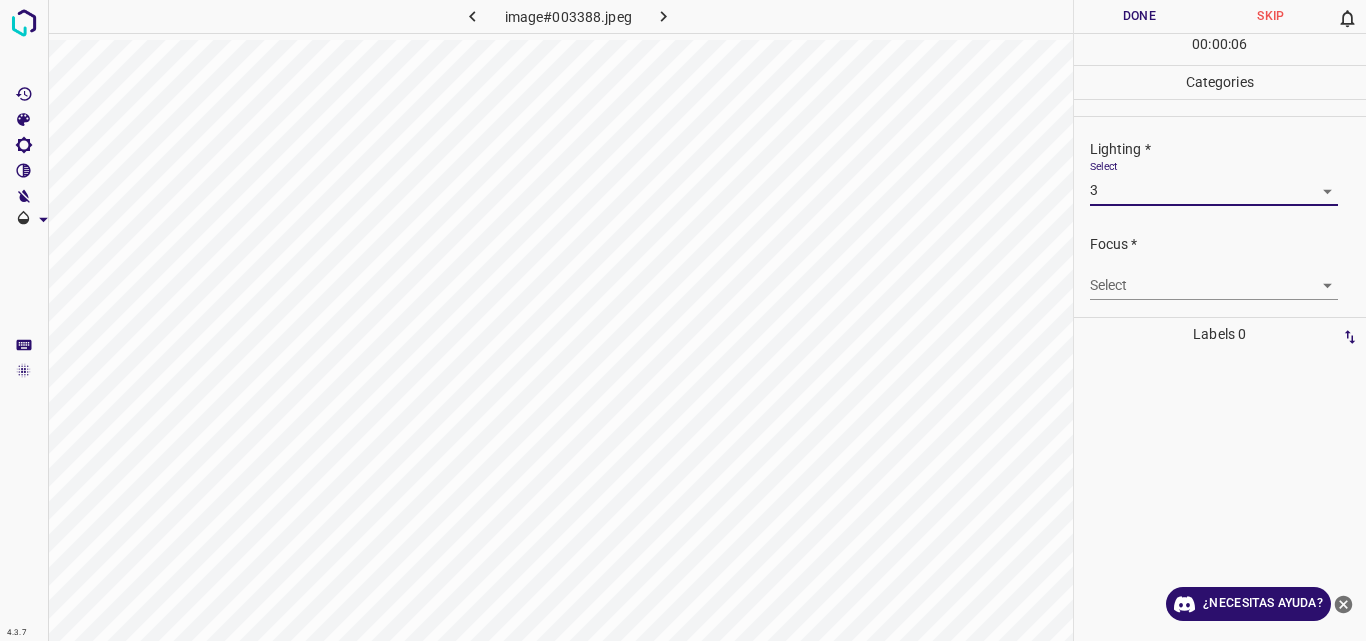 click on "4.3.7 image#003388.jpeg Done Skip 0 00   : 00   : 06   Categories Lighting *  Select 3 3 Focus *  Select ​ Overall *  Select ​ Labels   0 Categories 1 Lighting 2 Focus 3 Overall Tools Space Change between modes (Draw & Edit) I Auto labeling R Restore zoom M Zoom in N Zoom out Delete Delete selecte label Filters Z Restore filters X Saturation filter C Brightness filter V Contrast filter B Gray scale filter General O Download ¿Necesitas ayuda? Original text Rate this translation Your feedback will be used to help improve Google Translate - Texto - Esconder - Borrar" at bounding box center [683, 320] 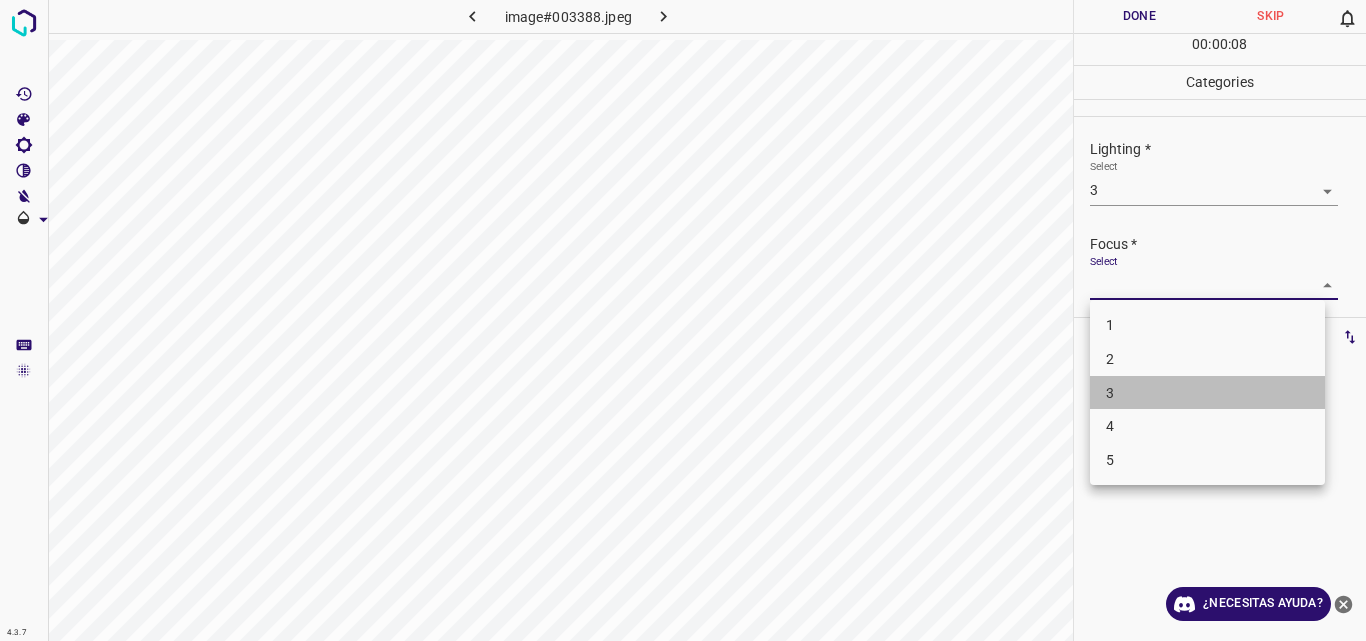 click on "3" at bounding box center (1207, 393) 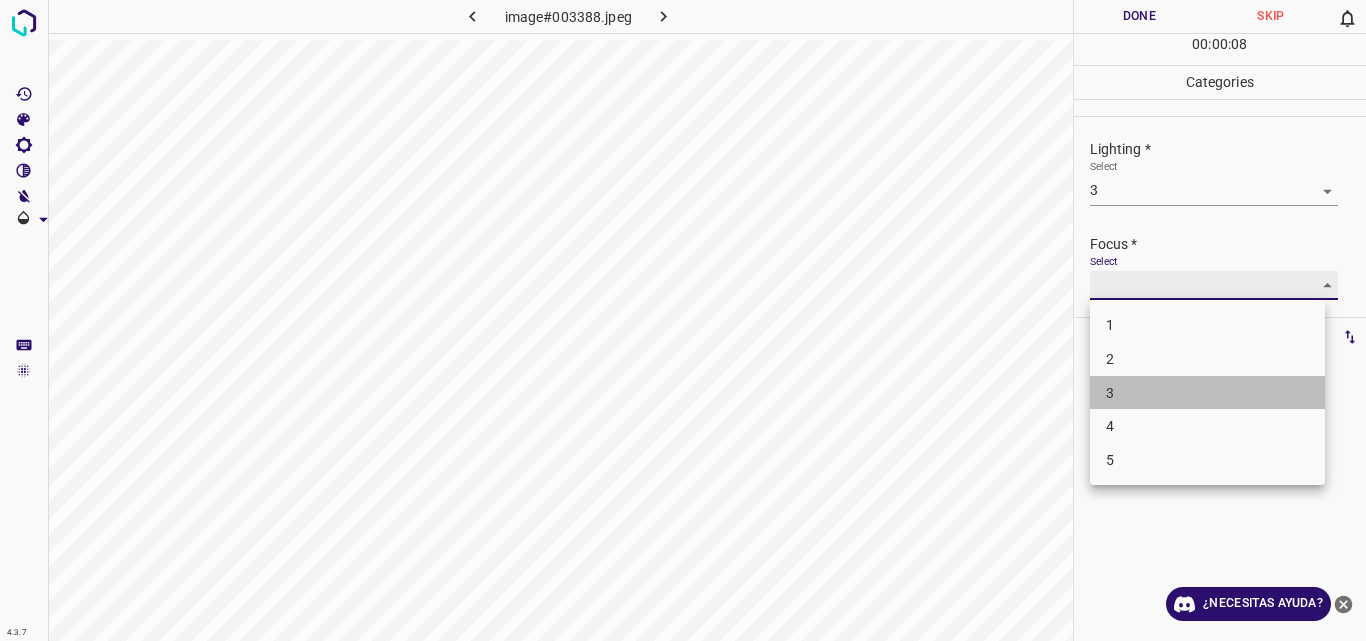 type on "3" 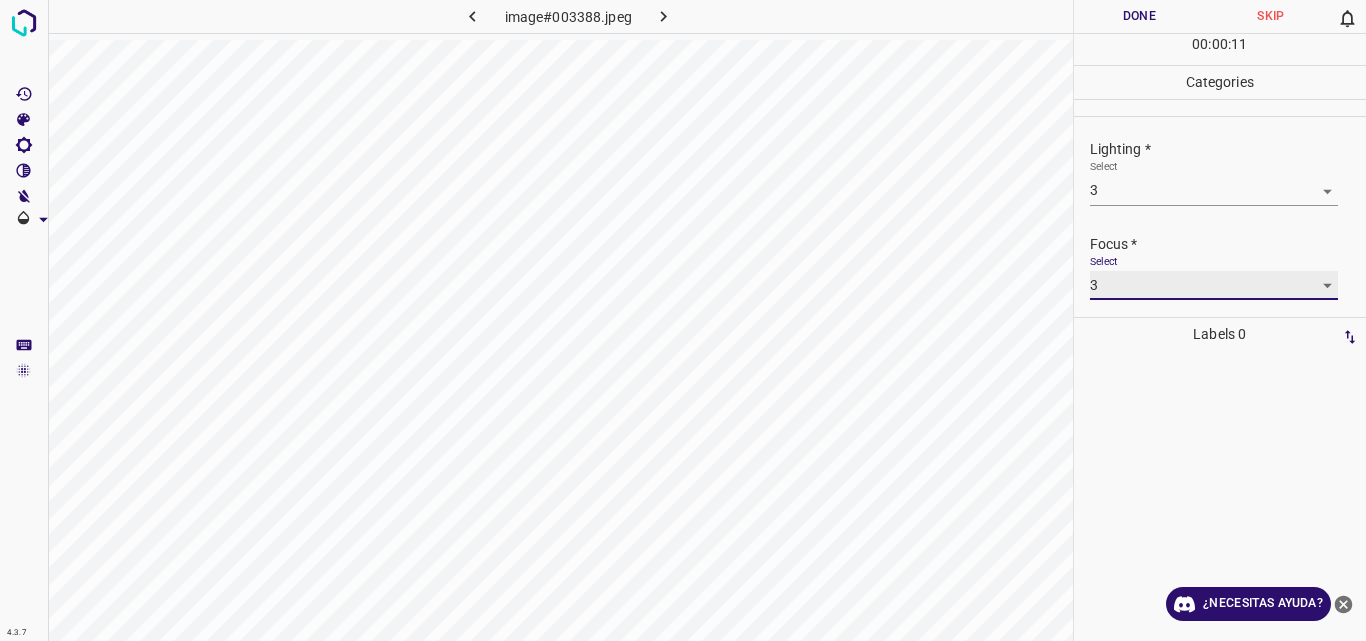 scroll, scrollTop: 98, scrollLeft: 0, axis: vertical 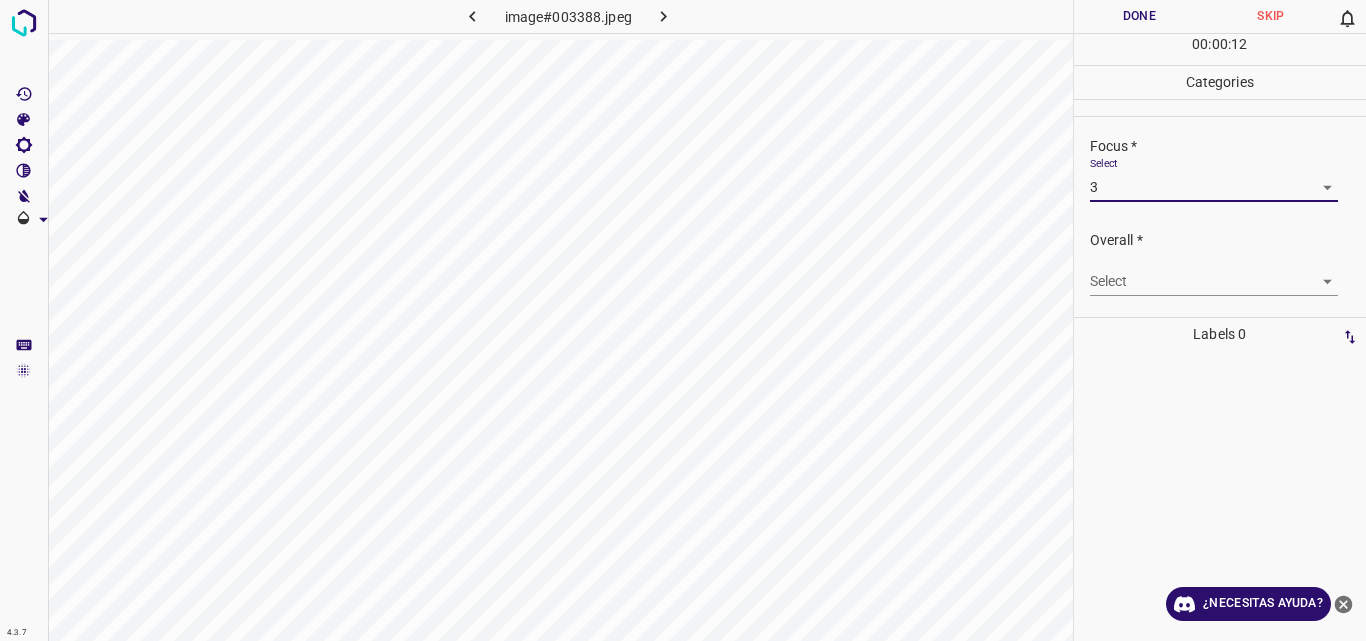 click on "4.3.7 image#003388.jpeg Done Skip 0 00   : 00   : 12   Categories Lighting *  Select 3 3 Focus *  Select 3 3 Overall *  Select ​ Labels   0 Categories 1 Lighting 2 Focus 3 Overall Tools Space Change between modes (Draw & Edit) I Auto labeling R Restore zoom M Zoom in N Zoom out Delete Delete selecte label Filters Z Restore filters X Saturation filter C Brightness filter V Contrast filter B Gray scale filter General O Download ¿Necesitas ayuda? Original text Rate this translation Your feedback will be used to help improve Google Translate - Texto - Esconder - Borrar" at bounding box center [683, 320] 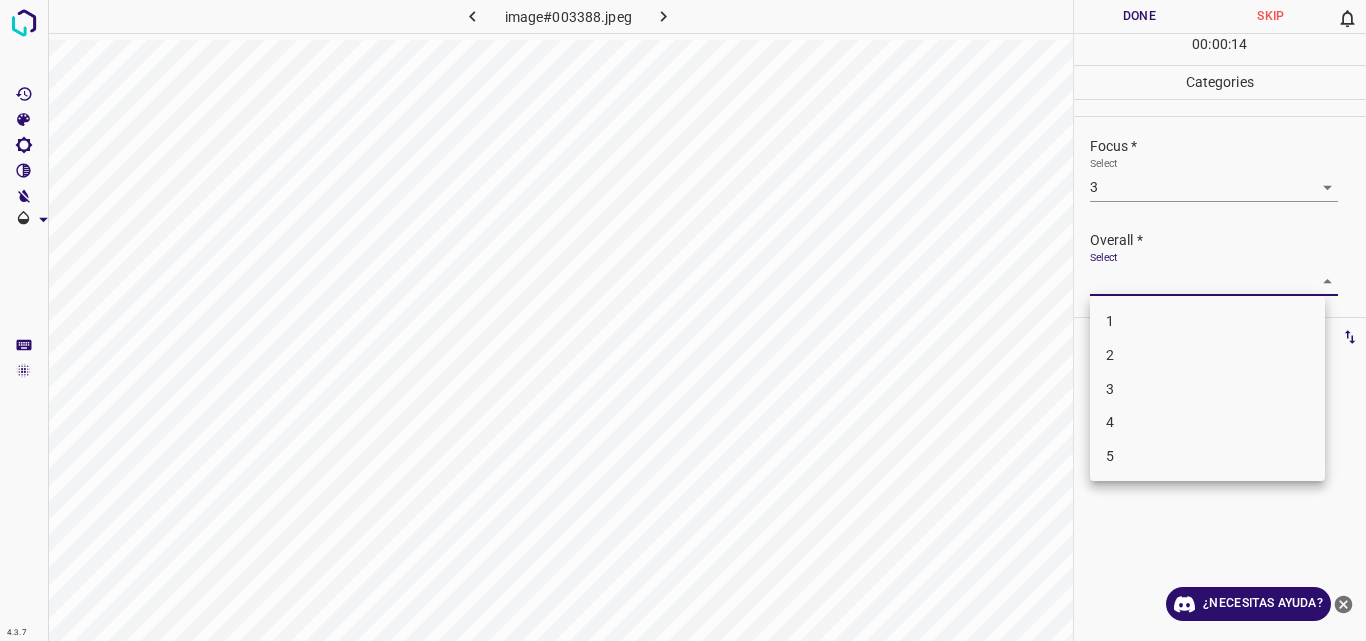 click on "3" at bounding box center (1207, 389) 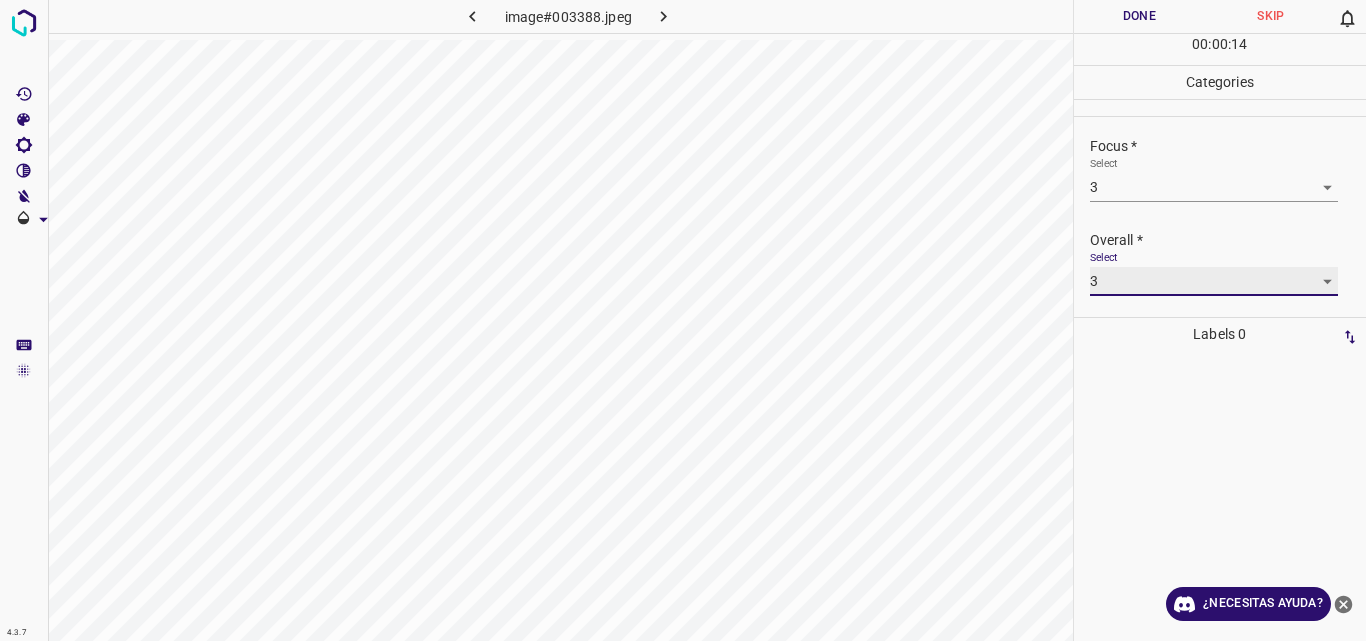 type on "3" 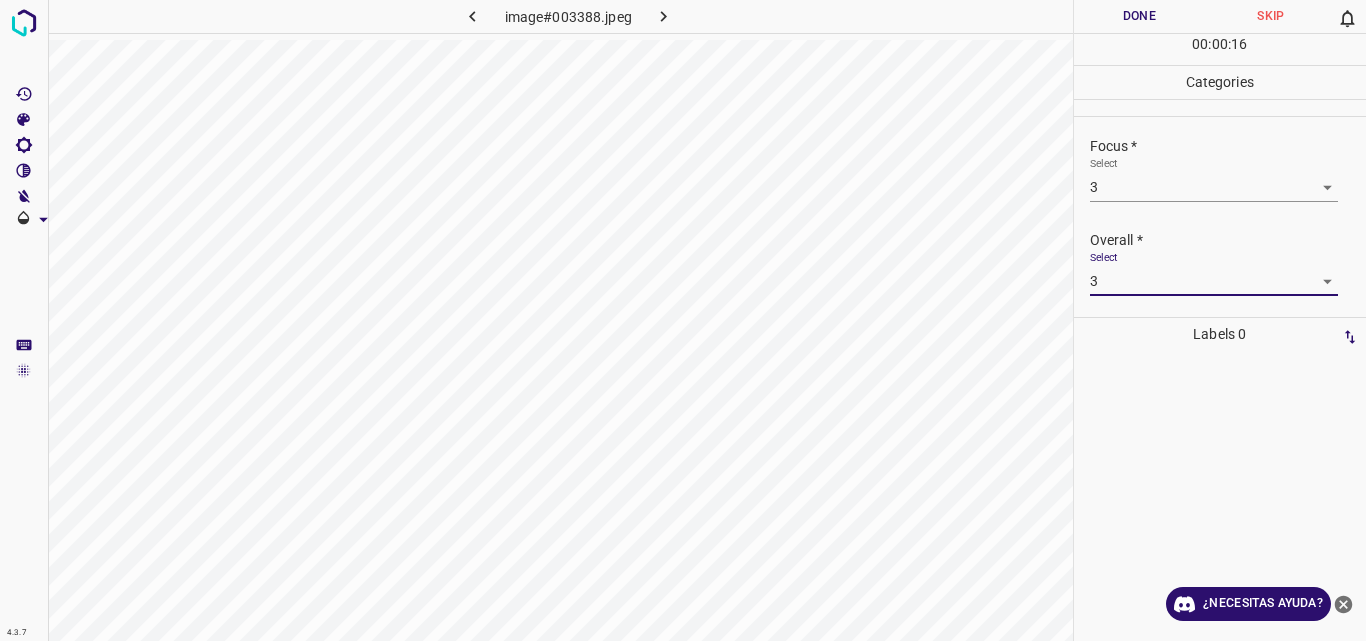 click on "Done" at bounding box center (1140, 16) 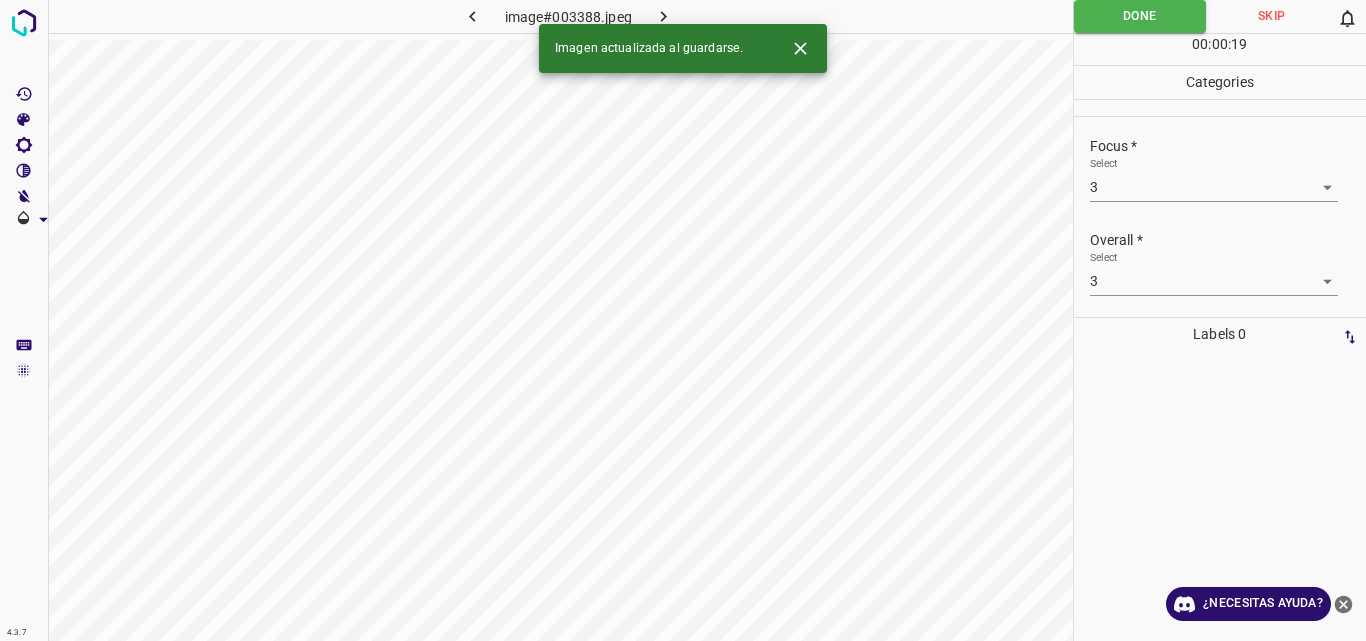 click 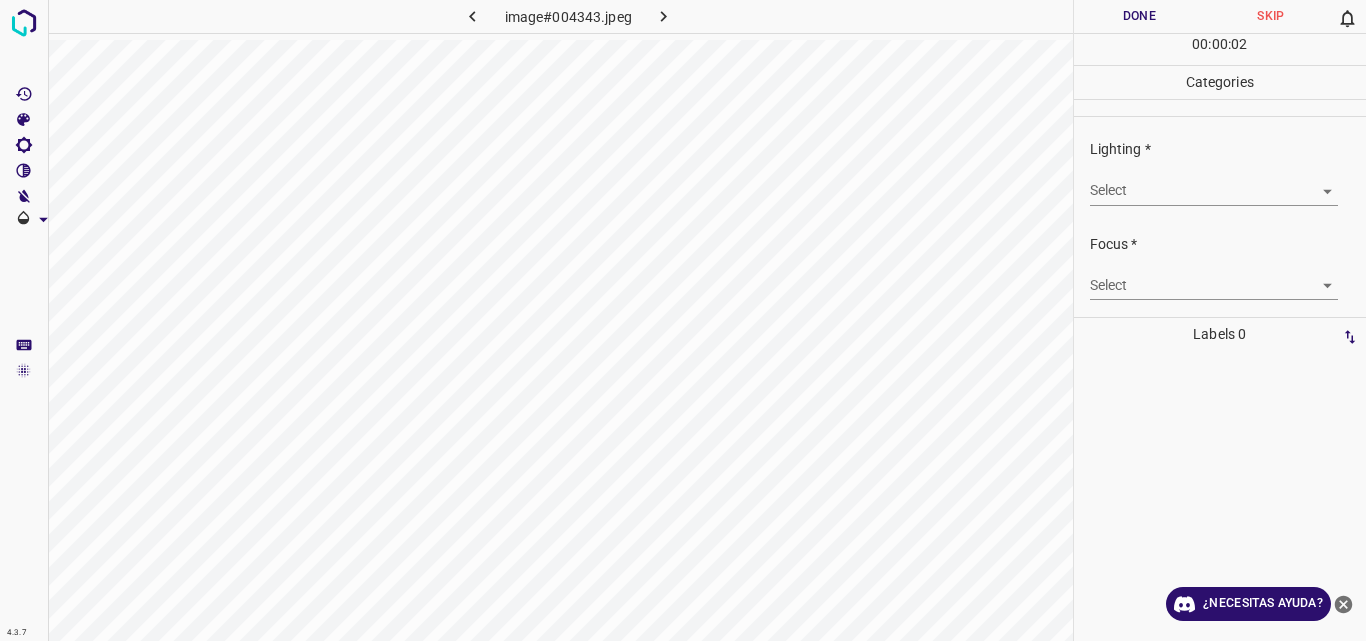 click on "4.3.7 image#004343.jpeg Done Skip 0 00   : 00   : 02   Categories Lighting *  Select ​ Focus *  Select ​ Overall *  Select ​ Labels   0 Categories 1 Lighting 2 Focus 3 Overall Tools Space Change between modes (Draw & Edit) I Auto labeling R Restore zoom M Zoom in N Zoom out Delete Delete selecte label Filters Z Restore filters X Saturation filter C Brightness filter V Contrast filter B Gray scale filter General O Download ¿Necesitas ayuda? Original text Rate this translation Your feedback will be used to help improve Google Translate - Texto - Esconder - Borrar" at bounding box center [683, 320] 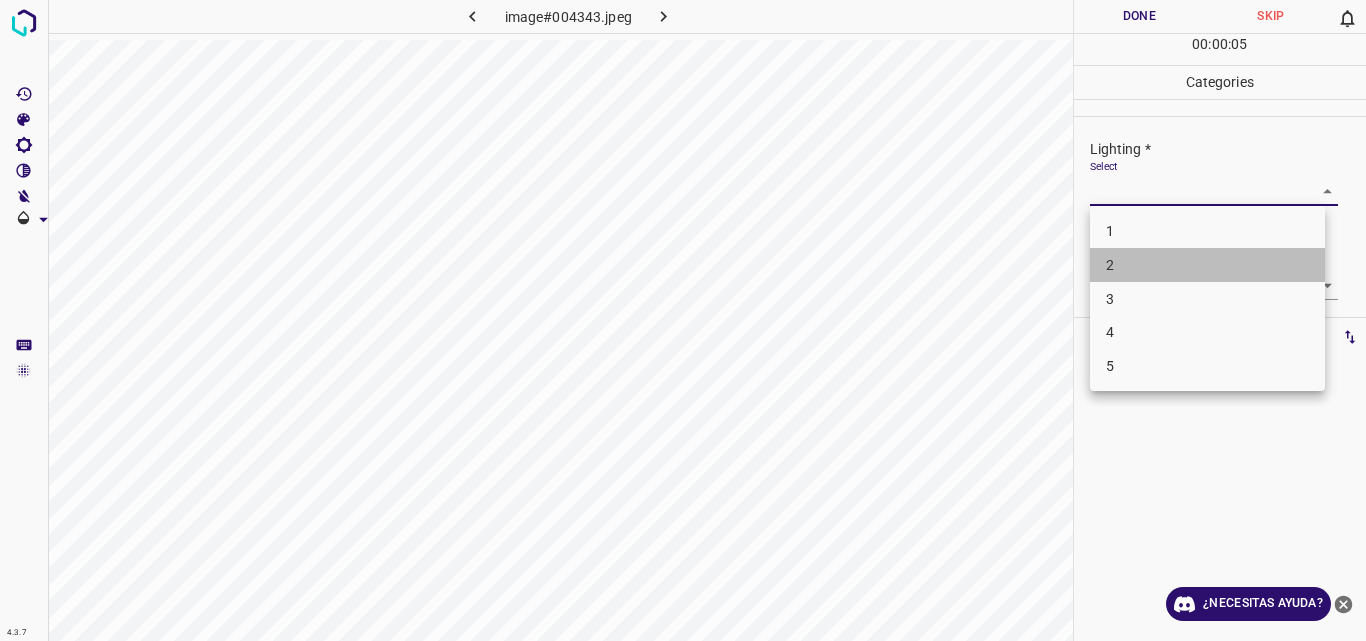 click on "2" at bounding box center (1207, 265) 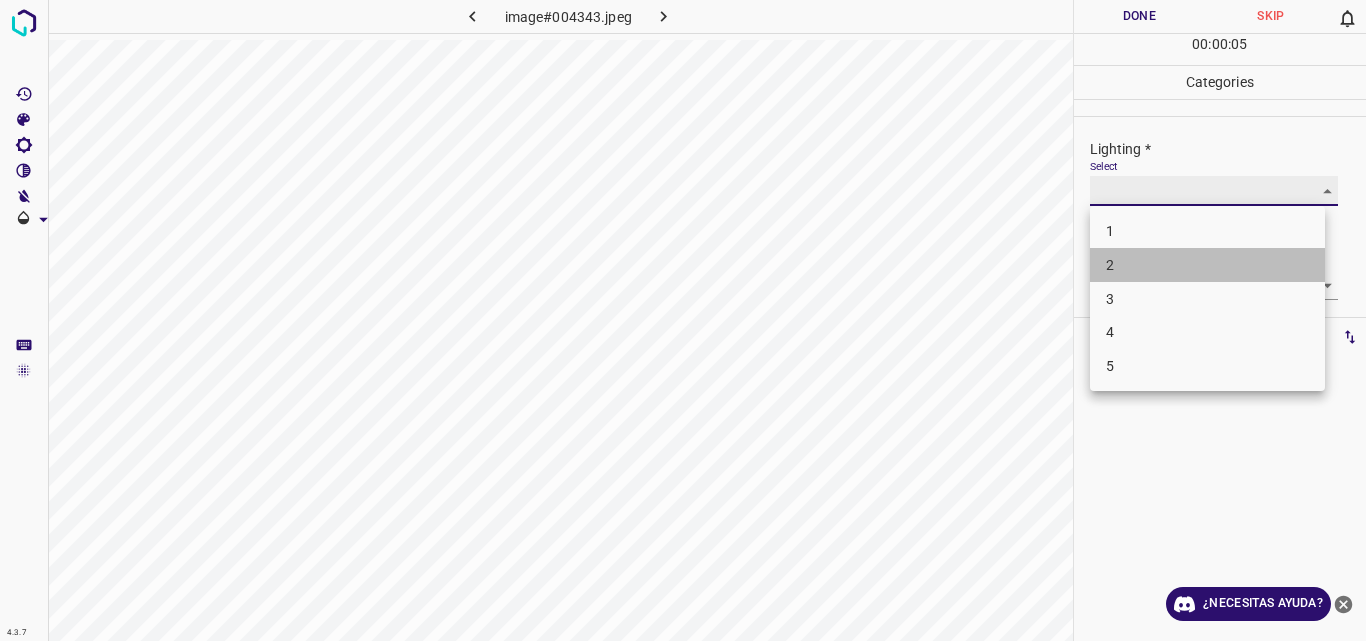 type on "2" 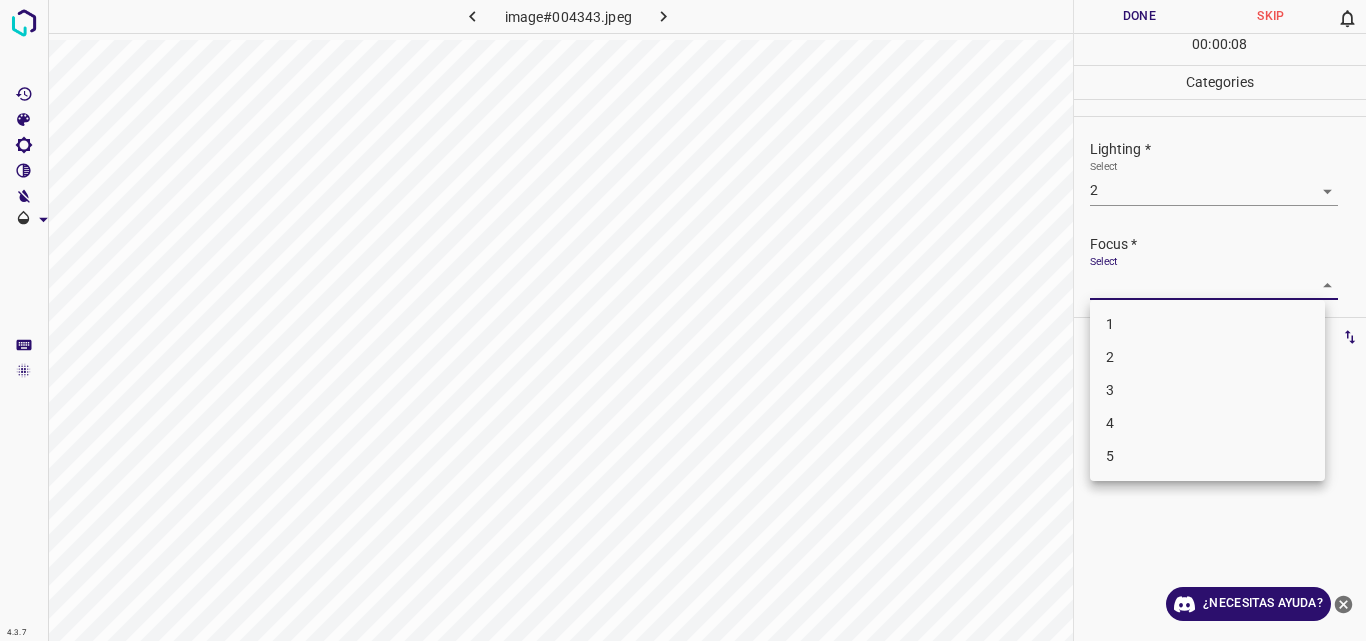 click on "4.3.7 image#004343.jpeg Done Skip 0 00   : 00   : 08   Categories Lighting *  Select 2 2 Focus *  Select ​ Overall *  Select ​ Labels   0 Categories 1 Lighting 2 Focus 3 Overall Tools Space Change between modes (Draw & Edit) I Auto labeling R Restore zoom M Zoom in N Zoom out Delete Delete selecte label Filters Z Restore filters X Saturation filter C Brightness filter V Contrast filter B Gray scale filter General O Download ¿Necesitas ayuda? Original text Rate this translation Your feedback will be used to help improve Google Translate - Texto - Esconder - Borrar 1 2 3 4 5" at bounding box center [683, 320] 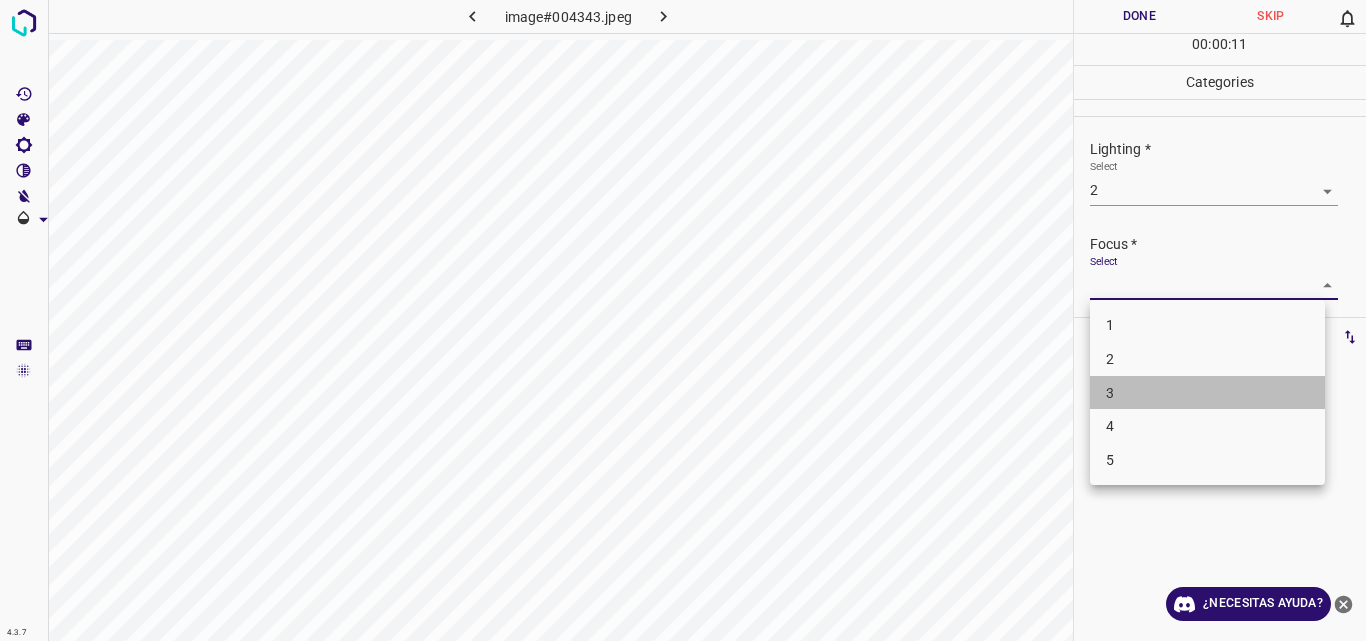 click on "3" at bounding box center [1207, 393] 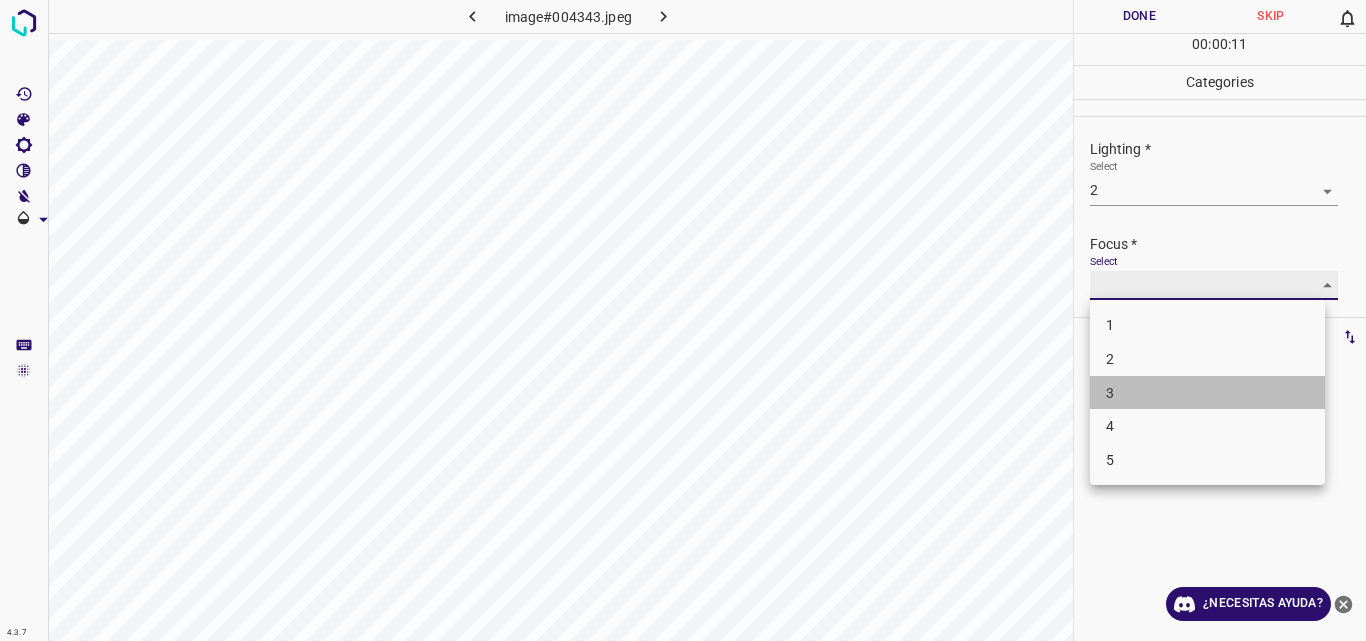 type on "3" 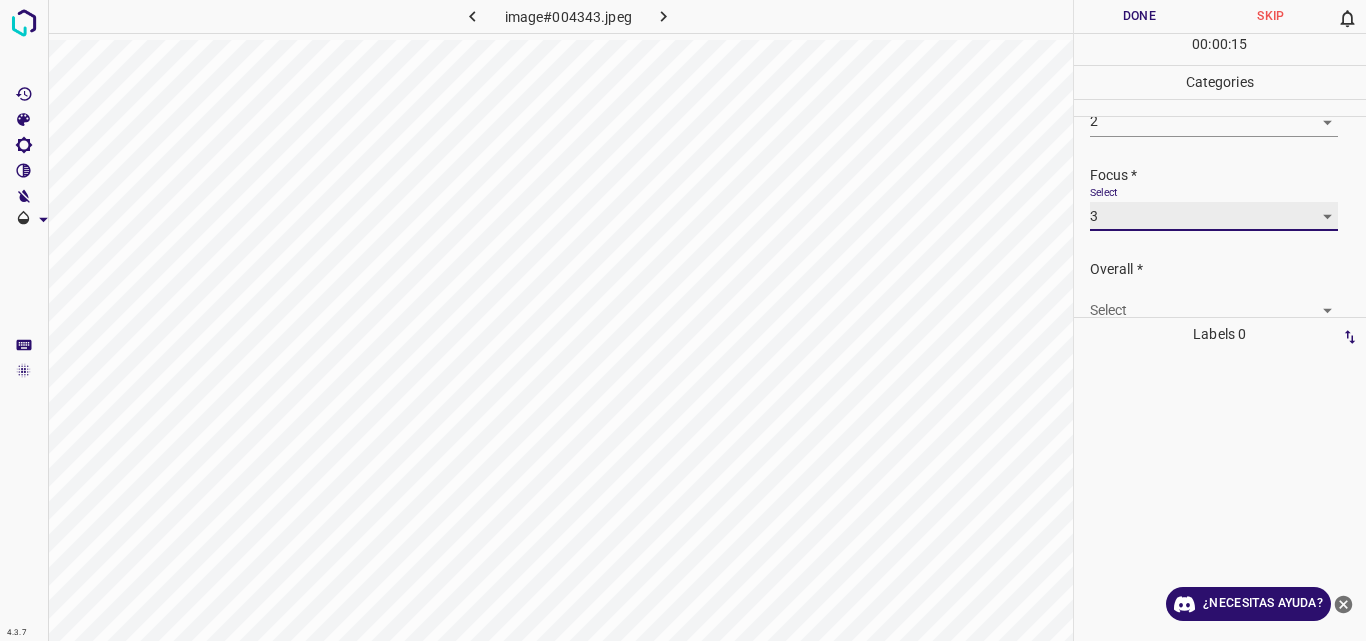 scroll, scrollTop: 98, scrollLeft: 0, axis: vertical 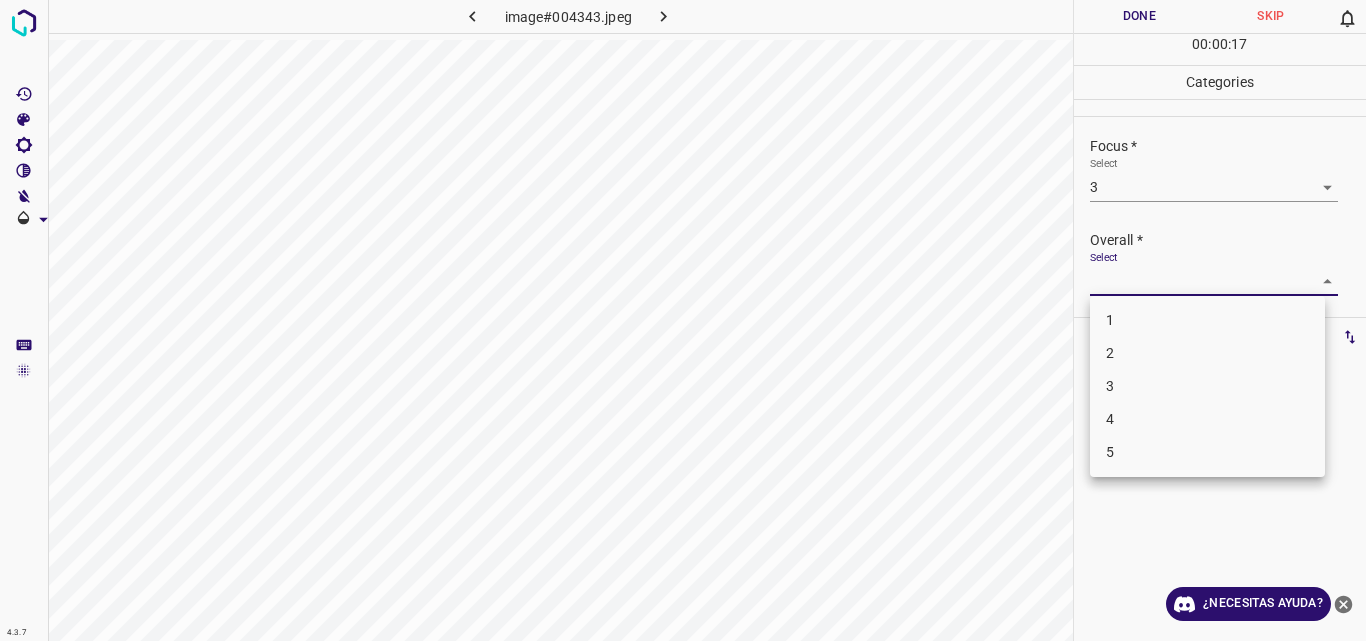 click on "4.3.7 image#004343.jpeg Done Skip 0 00   : 00   : 17   Categories Lighting *  Select 2 2 Focus *  Select 3 3 Overall *  Select ​ Labels   0 Categories 1 Lighting 2 Focus 3 Overall Tools Space Change between modes (Draw & Edit) I Auto labeling R Restore zoom M Zoom in N Zoom out Delete Delete selecte label Filters Z Restore filters X Saturation filter C Brightness filter V Contrast filter B Gray scale filter General O Download ¿Necesitas ayuda? Original text Rate this translation Your feedback will be used to help improve Google Translate - Texto - Esconder - Borrar 1 2 3 4 5" at bounding box center (683, 320) 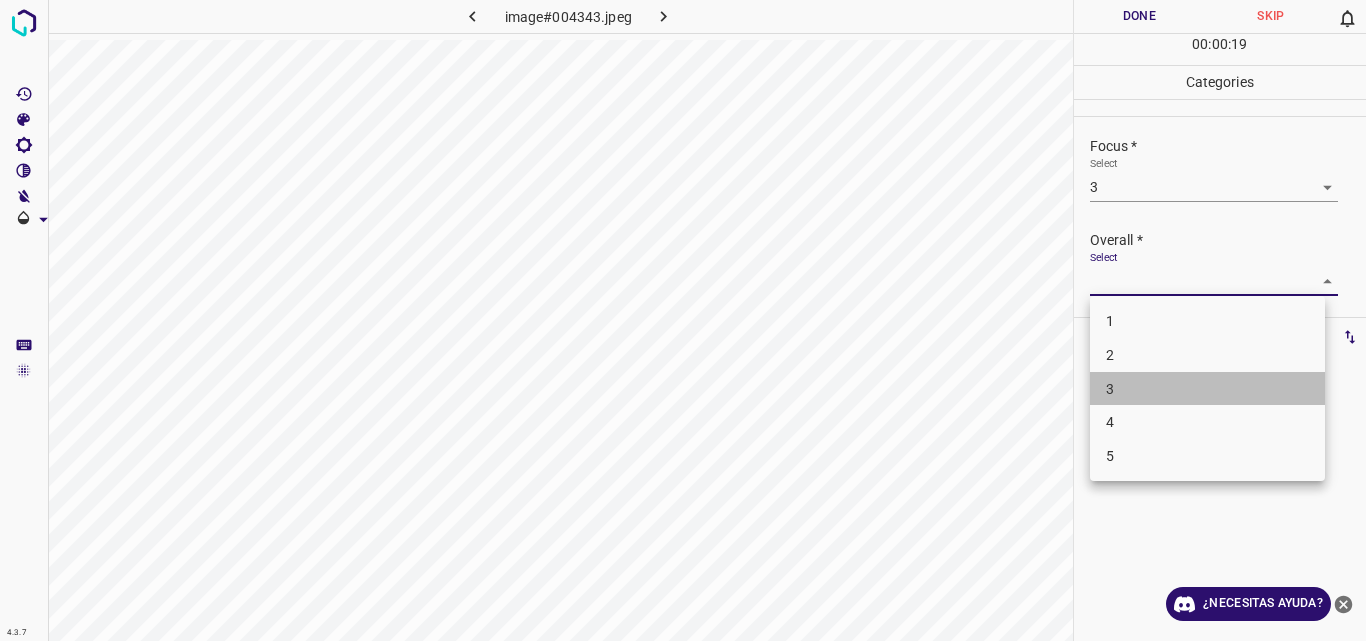 click on "3" at bounding box center (1207, 389) 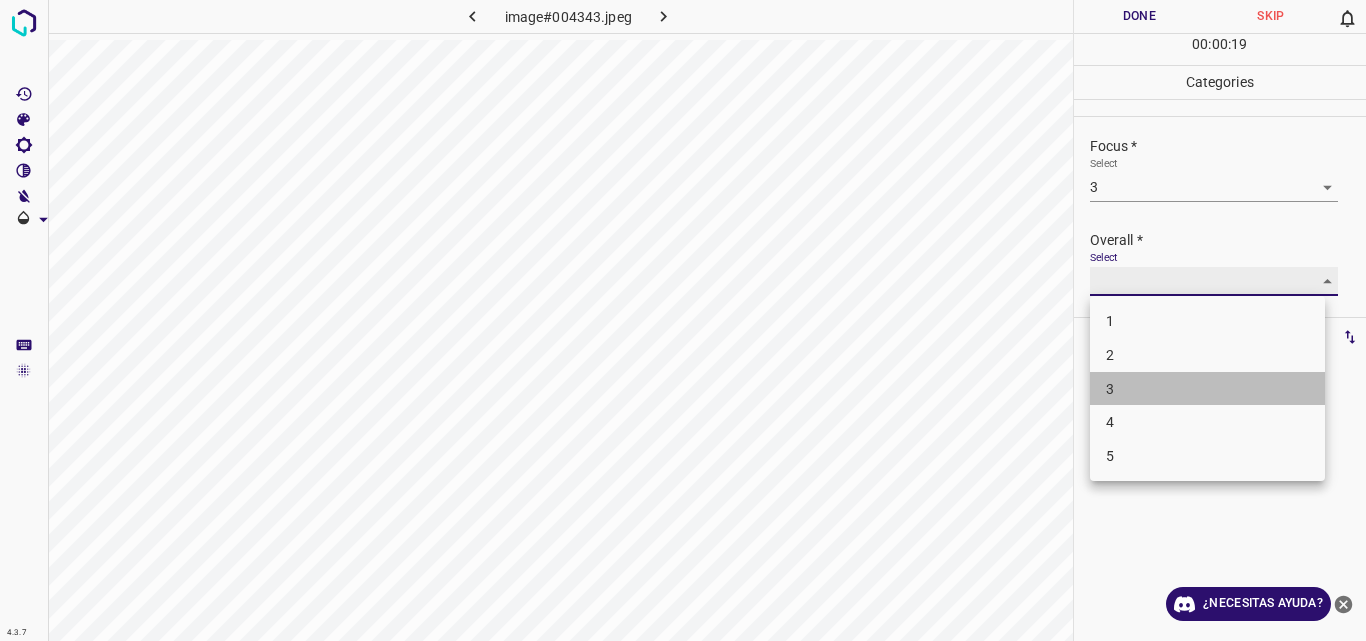 type on "3" 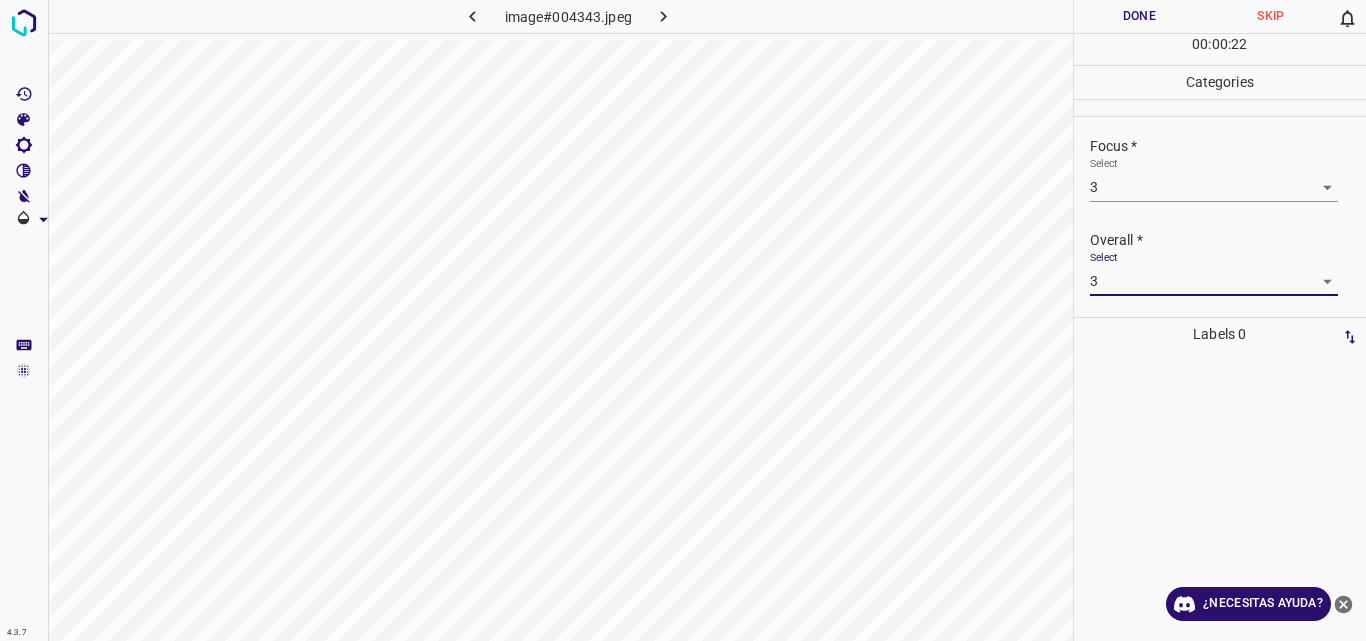 click on "Done" at bounding box center [1140, 16] 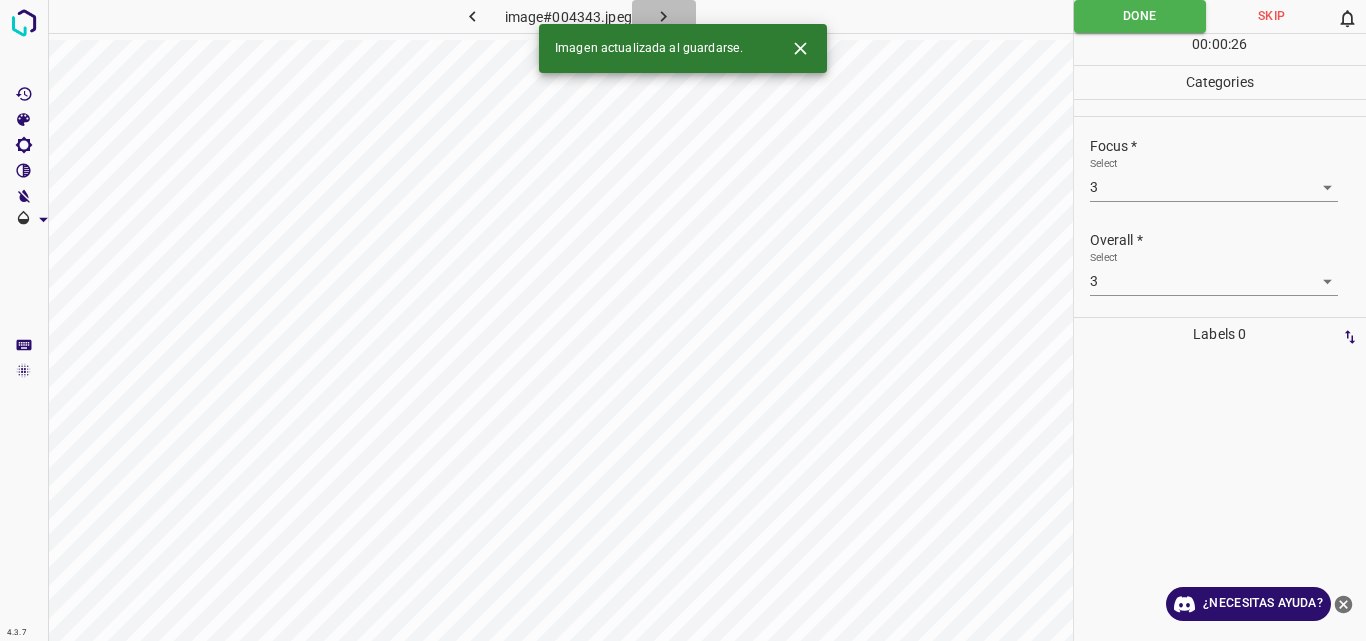 click 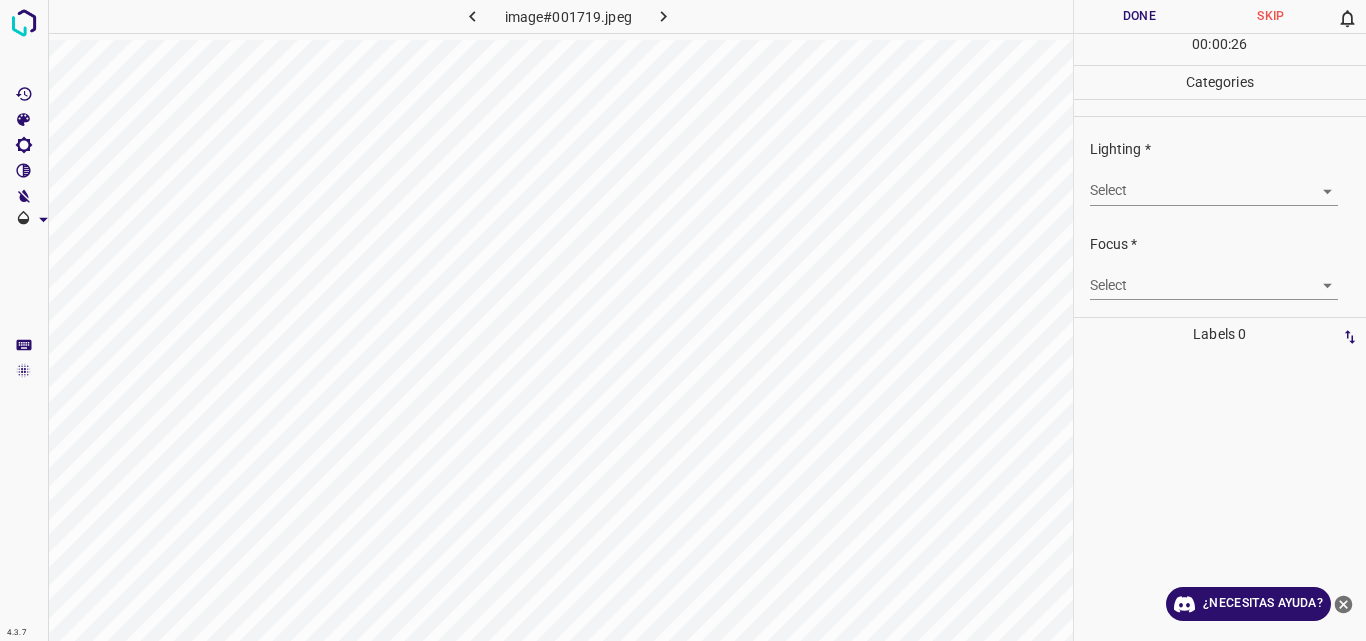 click on "4.3.7 image#001719.jpeg Done Skip 0 00   : 00   : 26   Categories Lighting *  Select ​ Focus *  Select ​ Overall *  Select ​ Labels   0 Categories 1 Lighting 2 Focus 3 Overall Tools Space Change between modes (Draw & Edit) I Auto labeling R Restore zoom M Zoom in N Zoom out Delete Delete selecte label Filters Z Restore filters X Saturation filter C Brightness filter V Contrast filter B Gray scale filter General O Download ¿Necesitas ayuda? Original text Rate this translation Your feedback will be used to help improve Google Translate - Texto - Esconder - Borrar" at bounding box center (683, 320) 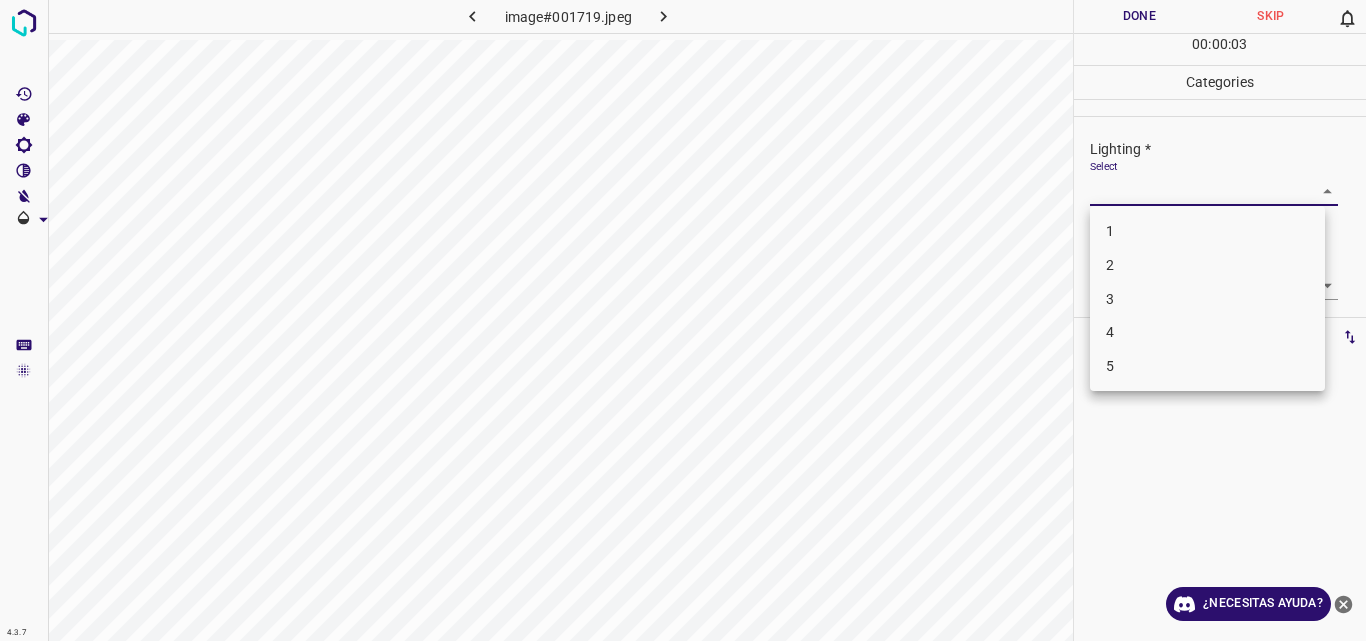 click on "3" at bounding box center (1207, 299) 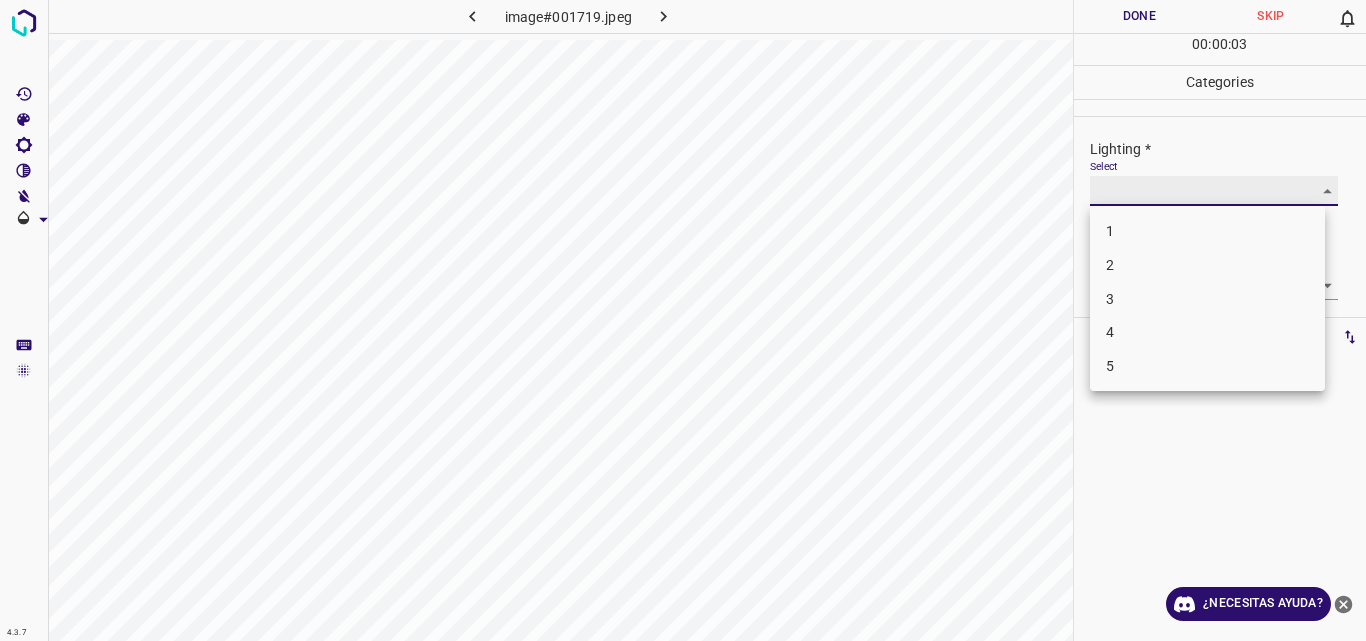 type on "3" 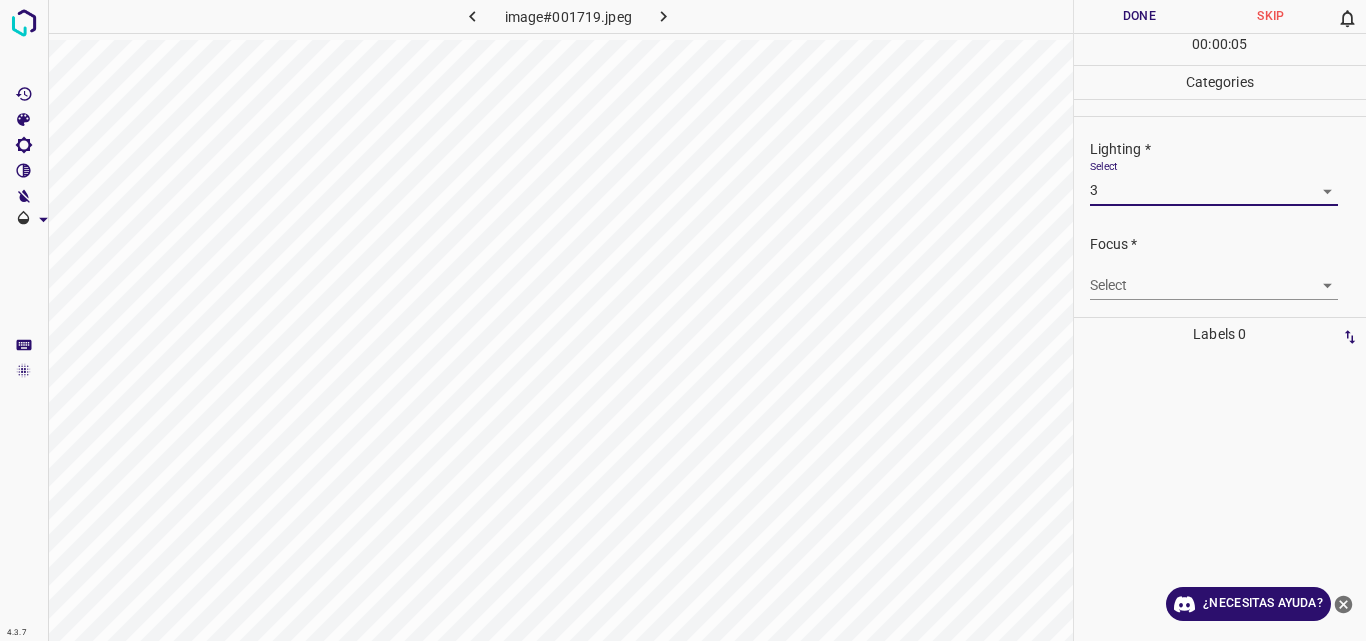 click on "4.3.7 image#001719.jpeg Done Skip 0 00   : 00   : 05   Categories Lighting *  Select 3 3 Focus *  Select ​ Overall *  Select ​ Labels   0 Categories 1 Lighting 2 Focus 3 Overall Tools Space Change between modes (Draw & Edit) I Auto labeling R Restore zoom M Zoom in N Zoom out Delete Delete selecte label Filters Z Restore filters X Saturation filter C Brightness filter V Contrast filter B Gray scale filter General O Download ¿Necesitas ayuda? Original text Rate this translation Your feedback will be used to help improve Google Translate - Texto - Esconder - Borrar" at bounding box center (683, 320) 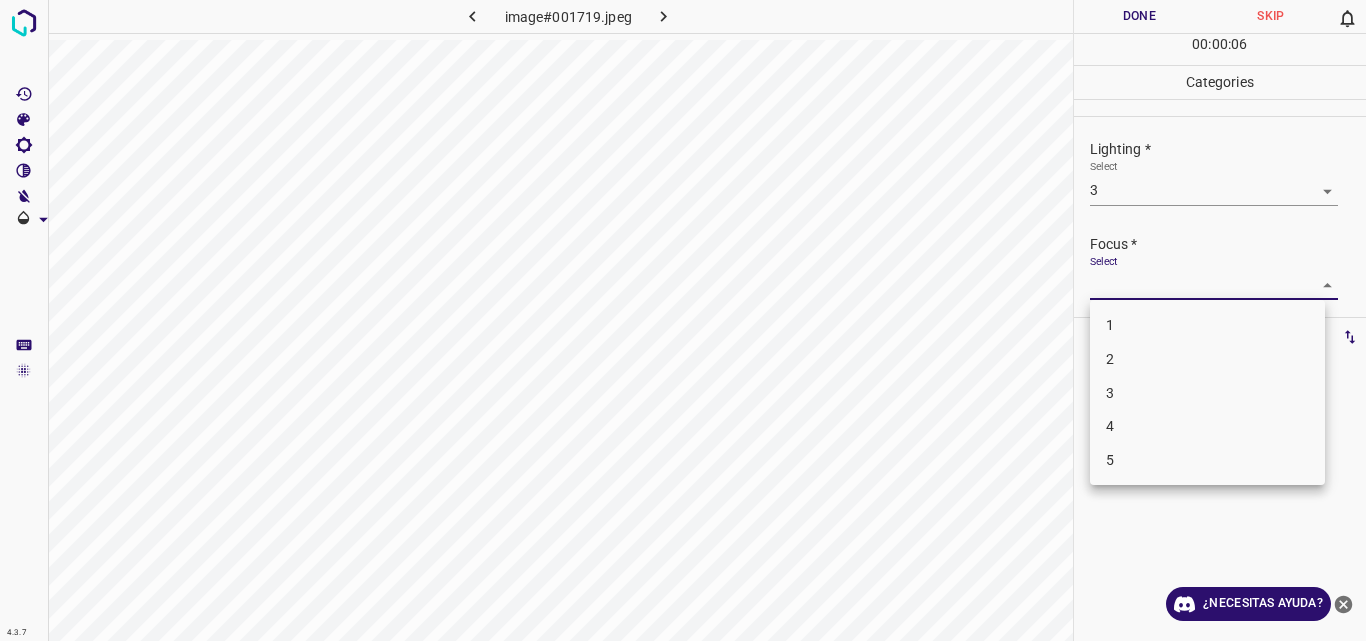 click on "3" at bounding box center (1207, 393) 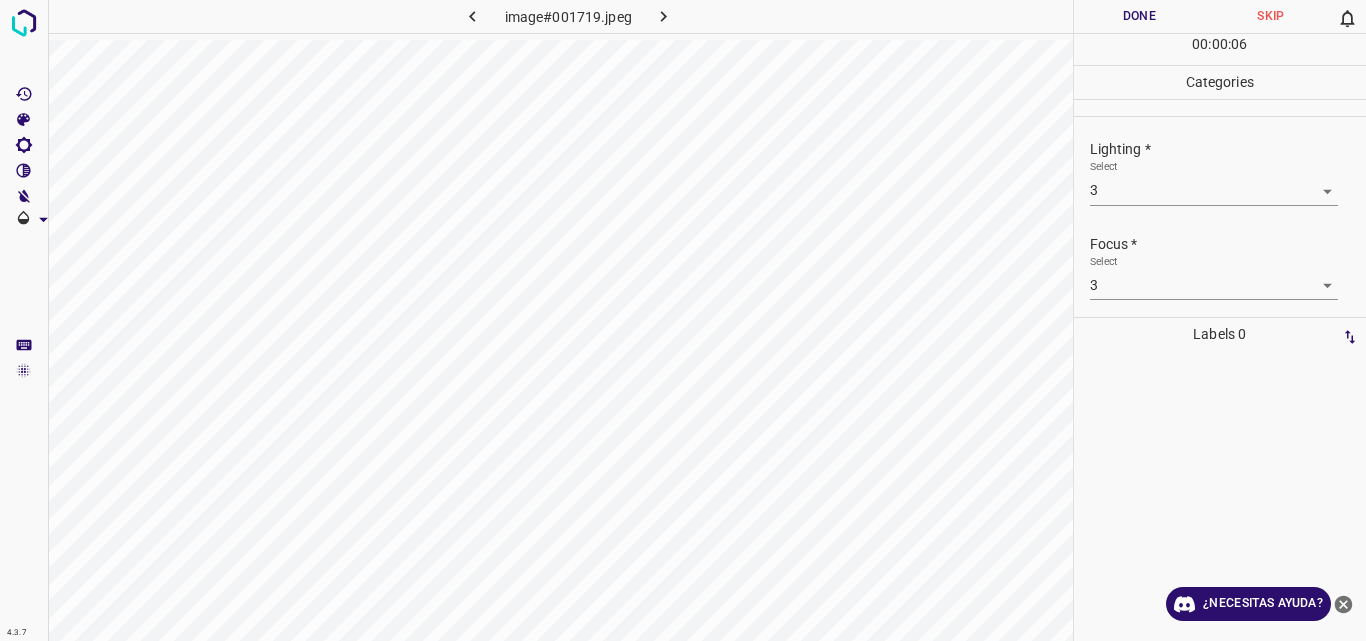 click on "3" at bounding box center (1207, 352) 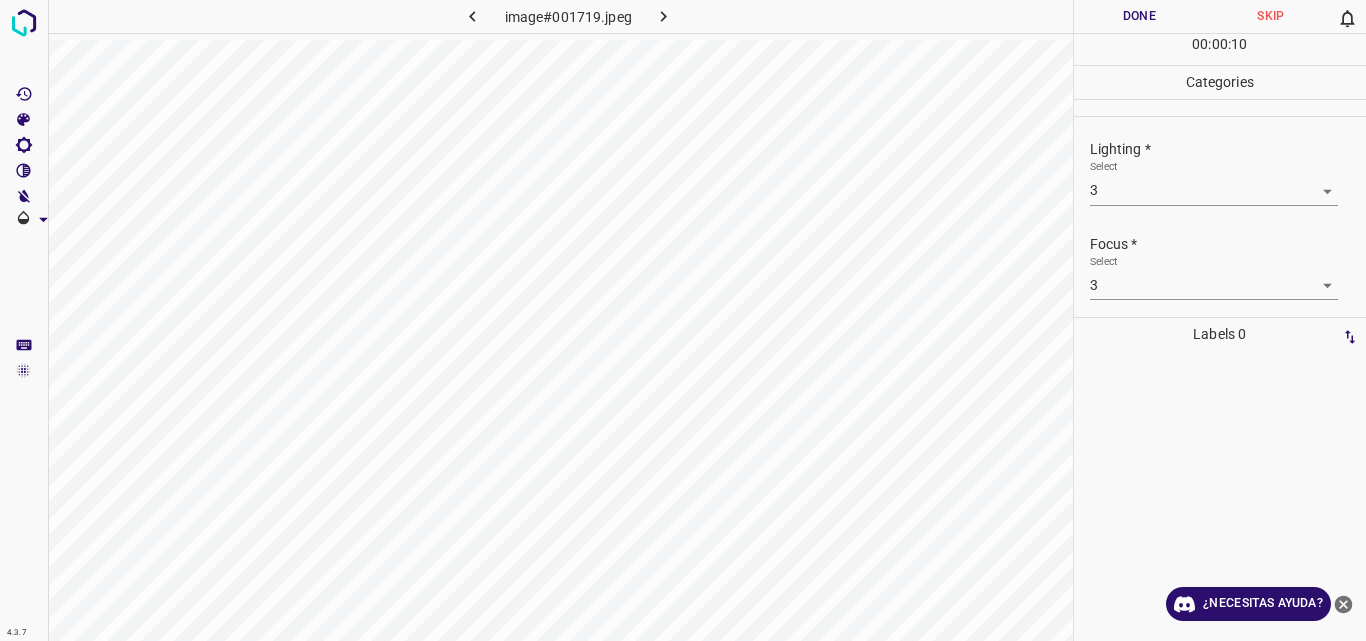 scroll, scrollTop: 98, scrollLeft: 0, axis: vertical 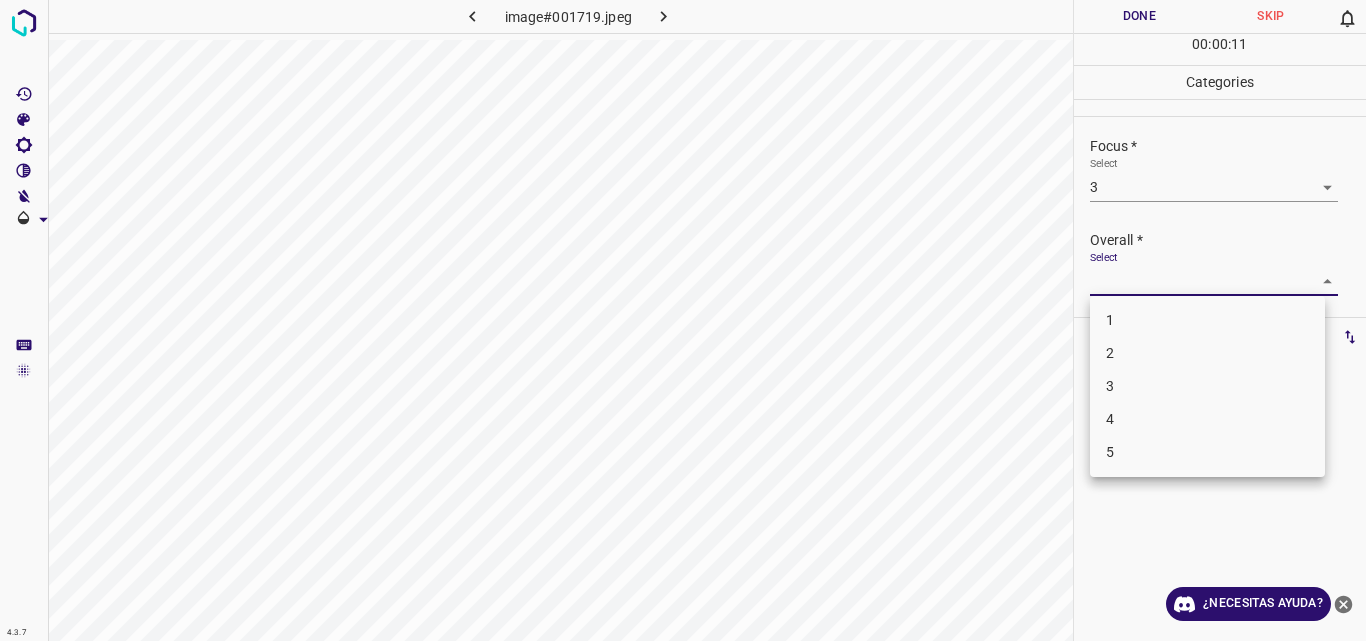 click on "4.3.7 image#001719.jpeg Done Skip 0 00   : 00   : 11   Categories Lighting *  Select 3 3 Focus *  Select 3 3 Overall *  Select ​ Labels   0 Categories 1 Lighting 2 Focus 3 Overall Tools Space Change between modes (Draw & Edit) I Auto labeling R Restore zoom M Zoom in N Zoom out Delete Delete selecte label Filters Z Restore filters X Saturation filter C Brightness filter V Contrast filter B Gray scale filter General O Download ¿Necesitas ayuda? Original text Rate this translation Your feedback will be used to help improve Google Translate - Texto - Esconder - Borrar 1 2 3 4 5" at bounding box center [683, 320] 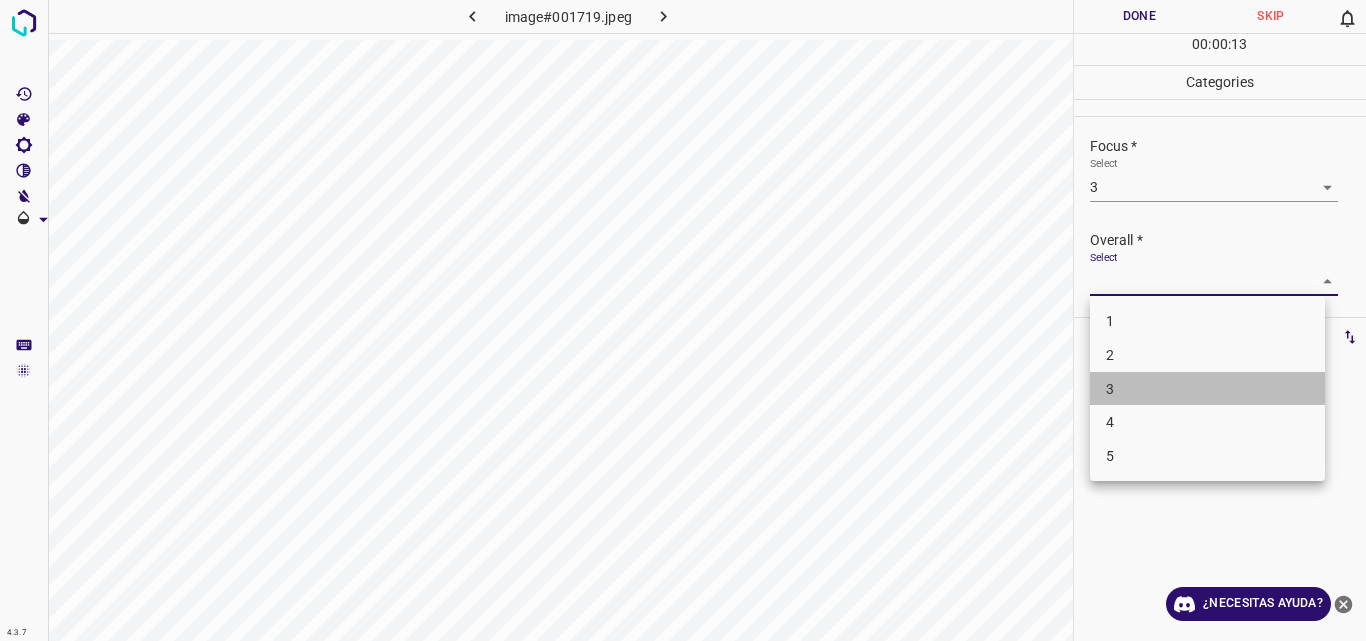 click on "3" at bounding box center [1207, 389] 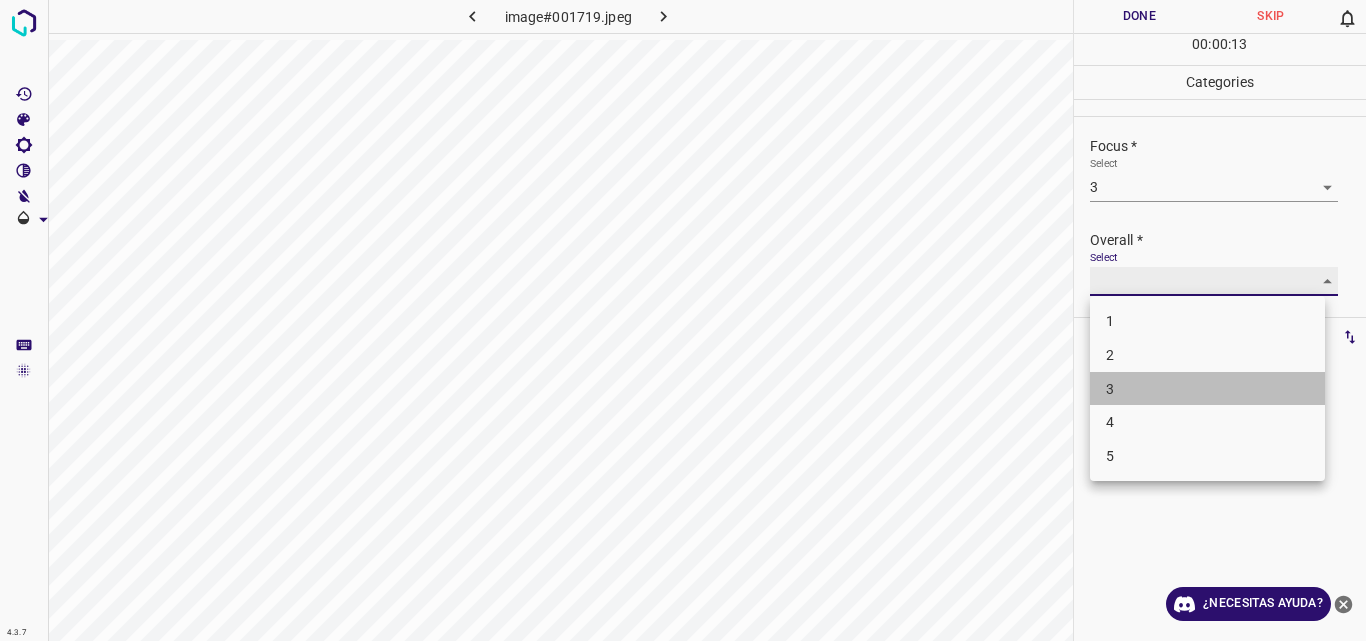 type on "3" 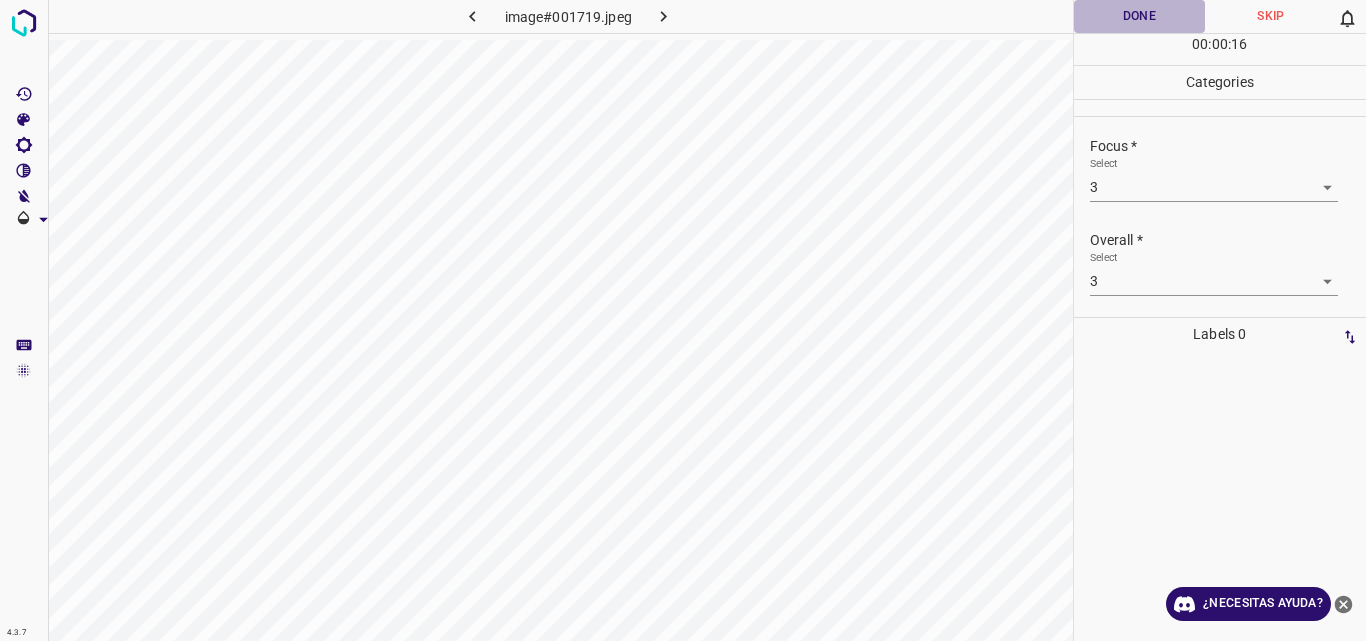 click on "Done" at bounding box center [1140, 16] 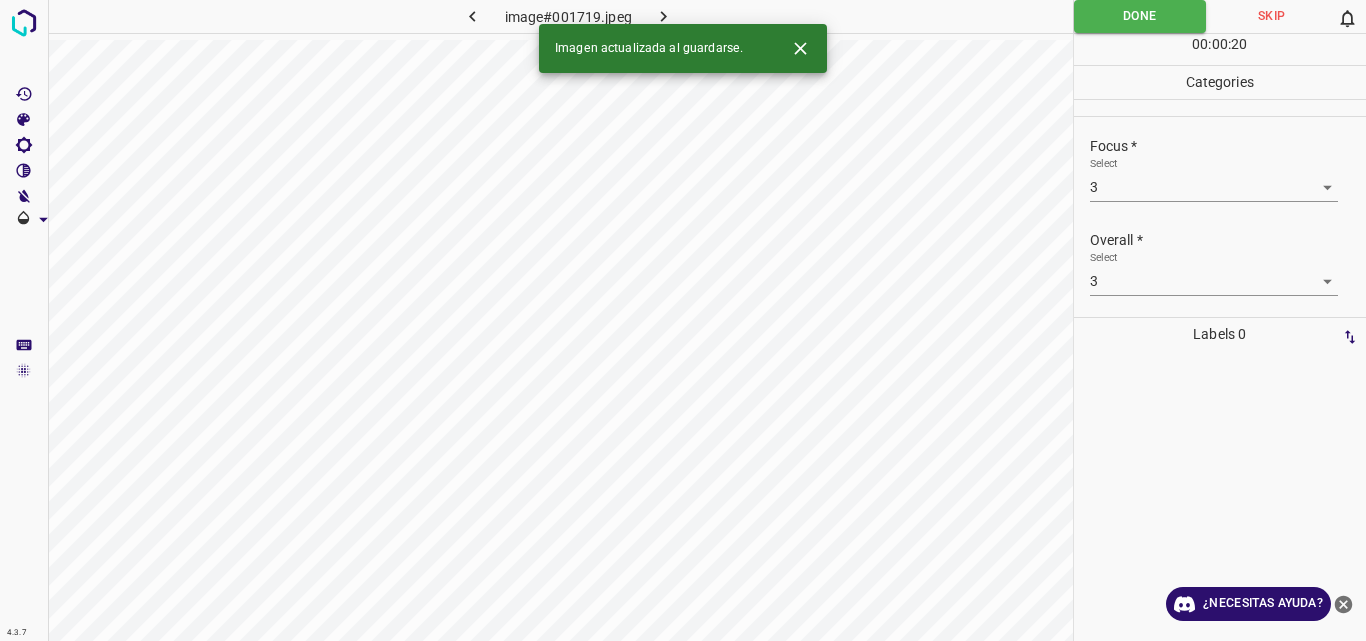 click 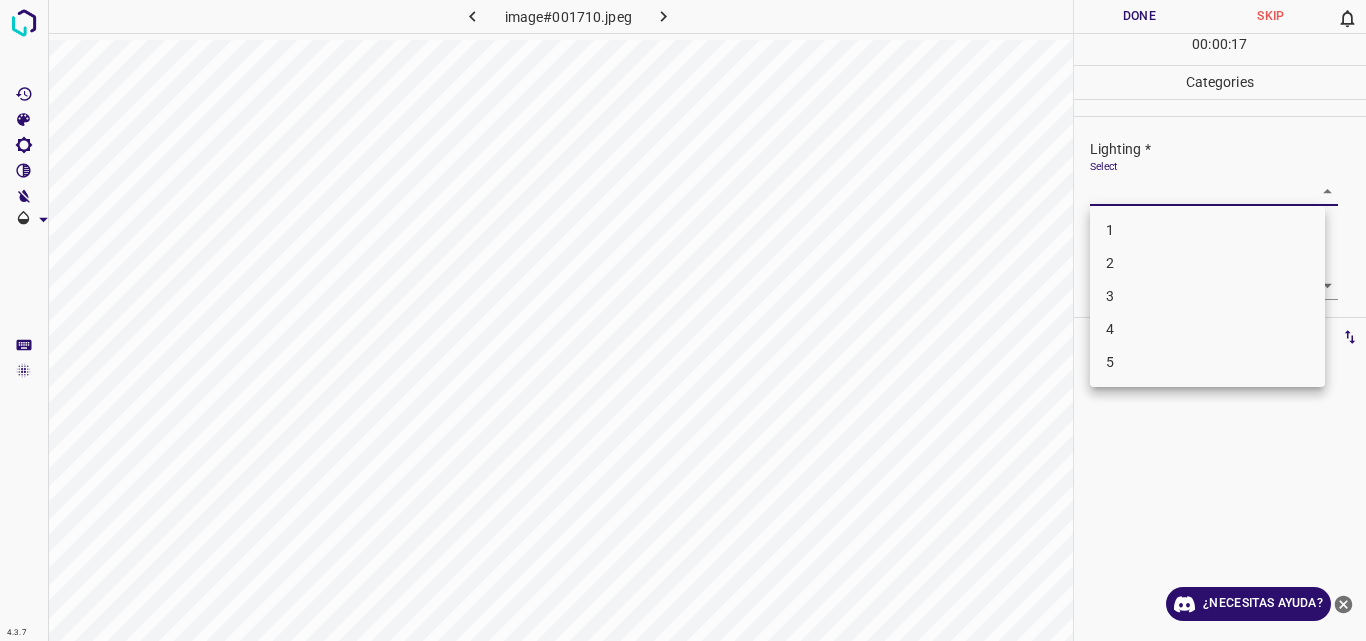 click on "4.3.7 image#001710.jpeg Done Skip 0 00   : 00   : 17   Categories Lighting *  Select ​ Focus *  Select ​ Overall *  Select ​ Labels   0 Categories 1 Lighting 2 Focus 3 Overall Tools Space Change between modes (Draw & Edit) I Auto labeling R Restore zoom M Zoom in N Zoom out Delete Delete selecte label Filters Z Restore filters X Saturation filter C Brightness filter V Contrast filter B Gray scale filter General O Download ¿Necesitas ayuda? Original text Rate this translation Your feedback will be used to help improve Google Translate - Texto - Esconder - Borrar 1 2 3 4 5" at bounding box center (683, 320) 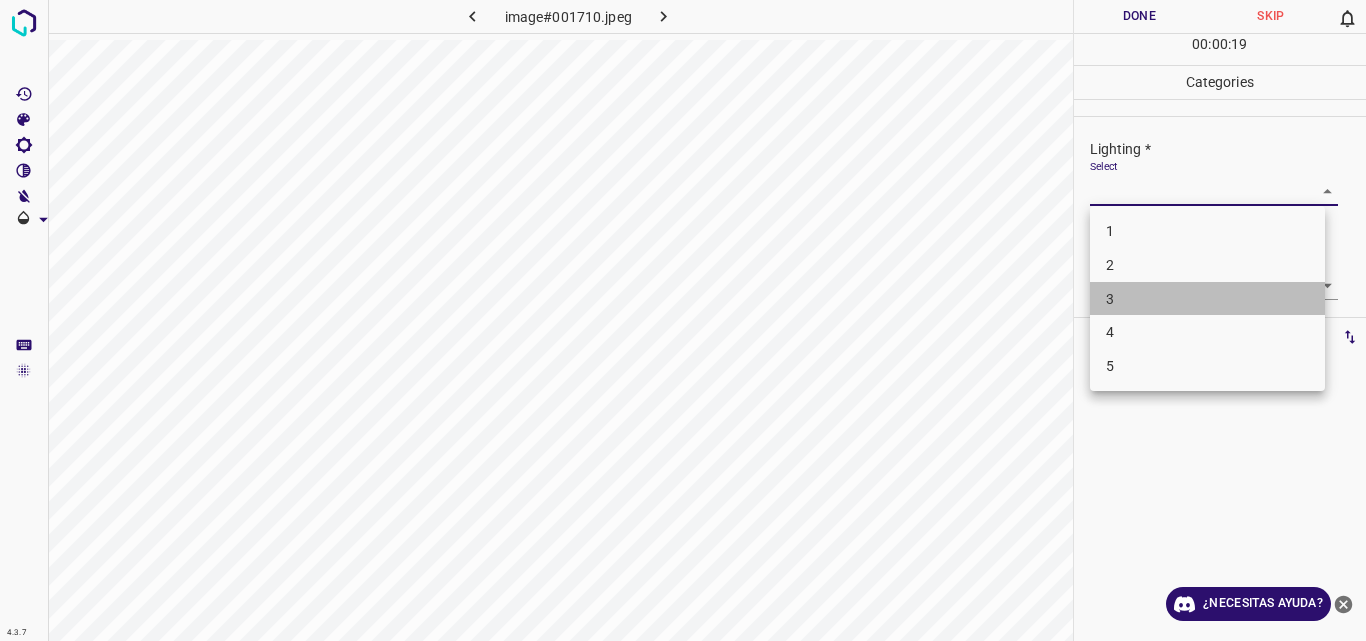 click on "3" at bounding box center [1207, 299] 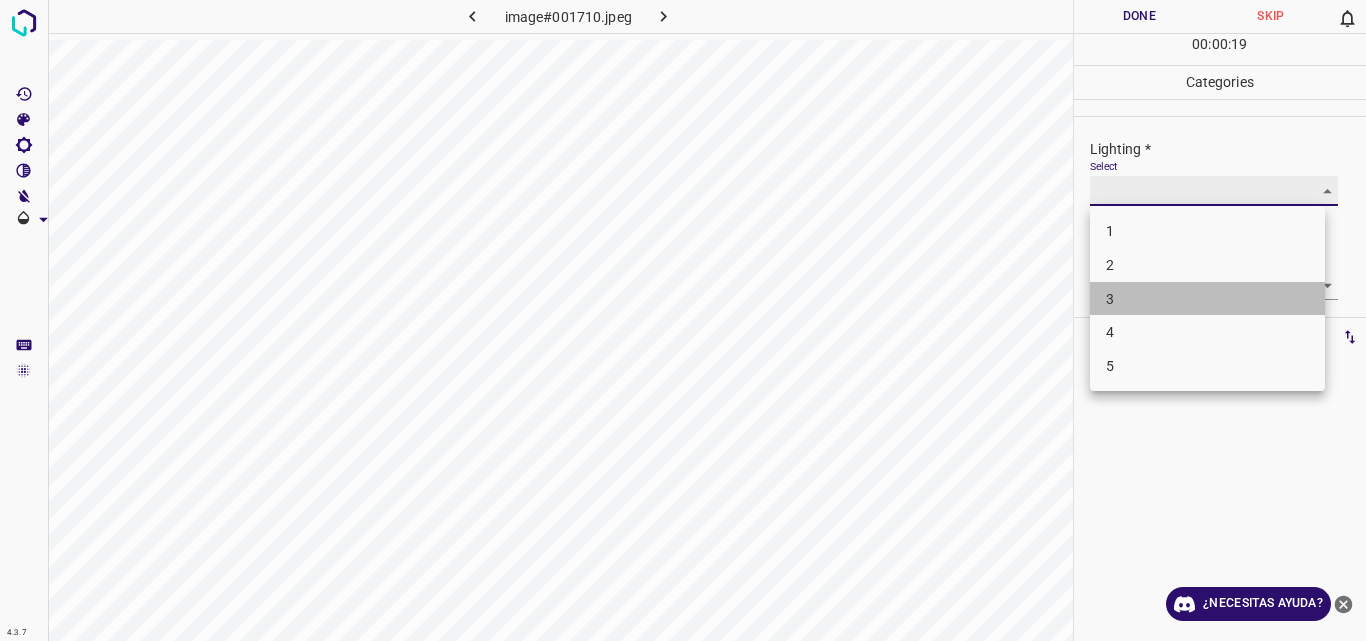 type on "3" 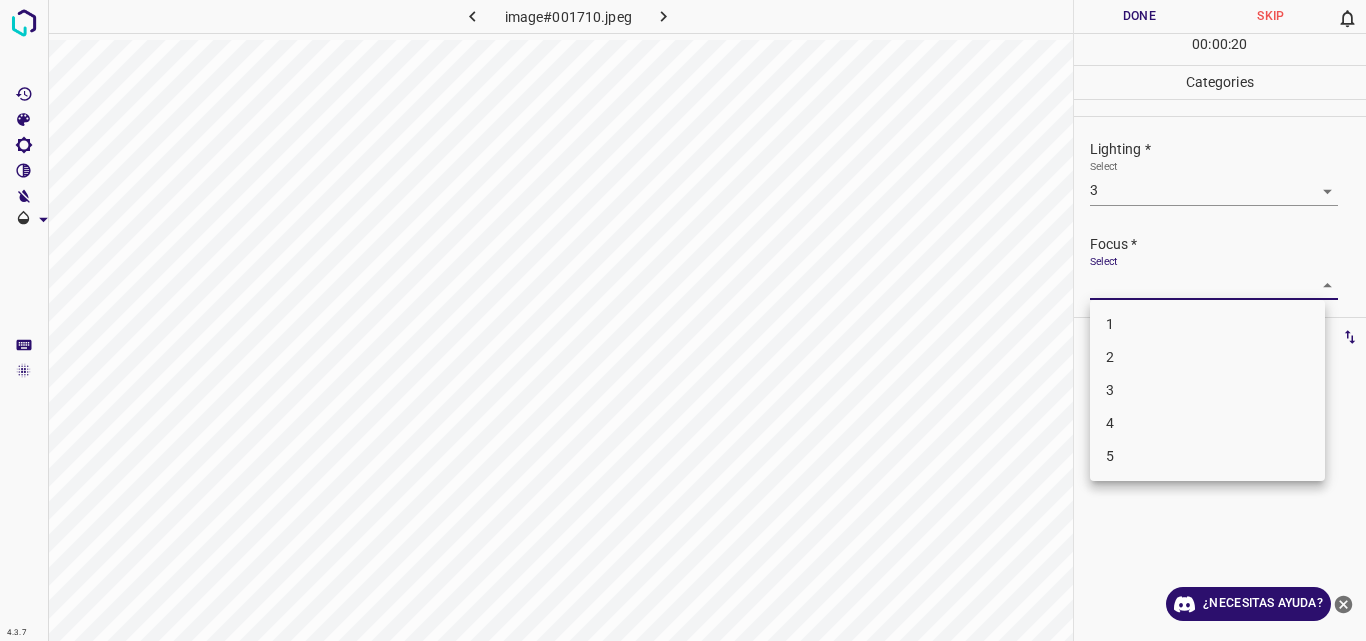 click on "4.3.7 image#001710.jpeg Done Skip 0 00   : 00   : 20   Categories Lighting *  Select 3 3 Focus *  Select ​ Overall *  Select ​ Labels   0 Categories 1 Lighting 2 Focus 3 Overall Tools Space Change between modes (Draw & Edit) I Auto labeling R Restore zoom M Zoom in N Zoom out Delete Delete selecte label Filters Z Restore filters X Saturation filter C Brightness filter V Contrast filter B Gray scale filter General O Download ¿Necesitas ayuda? Original text Rate this translation Your feedback will be used to help improve Google Translate - Texto - Esconder - Borrar 1 2 3 4 5" at bounding box center (683, 320) 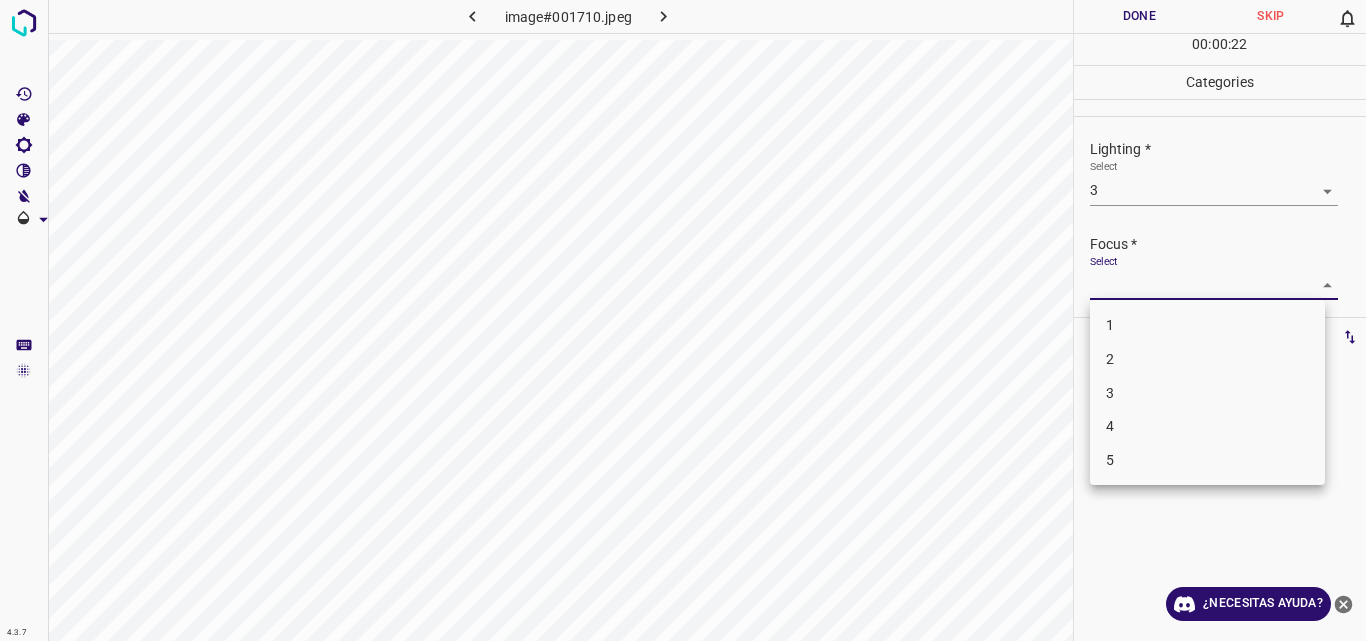 click on "3" at bounding box center (1207, 393) 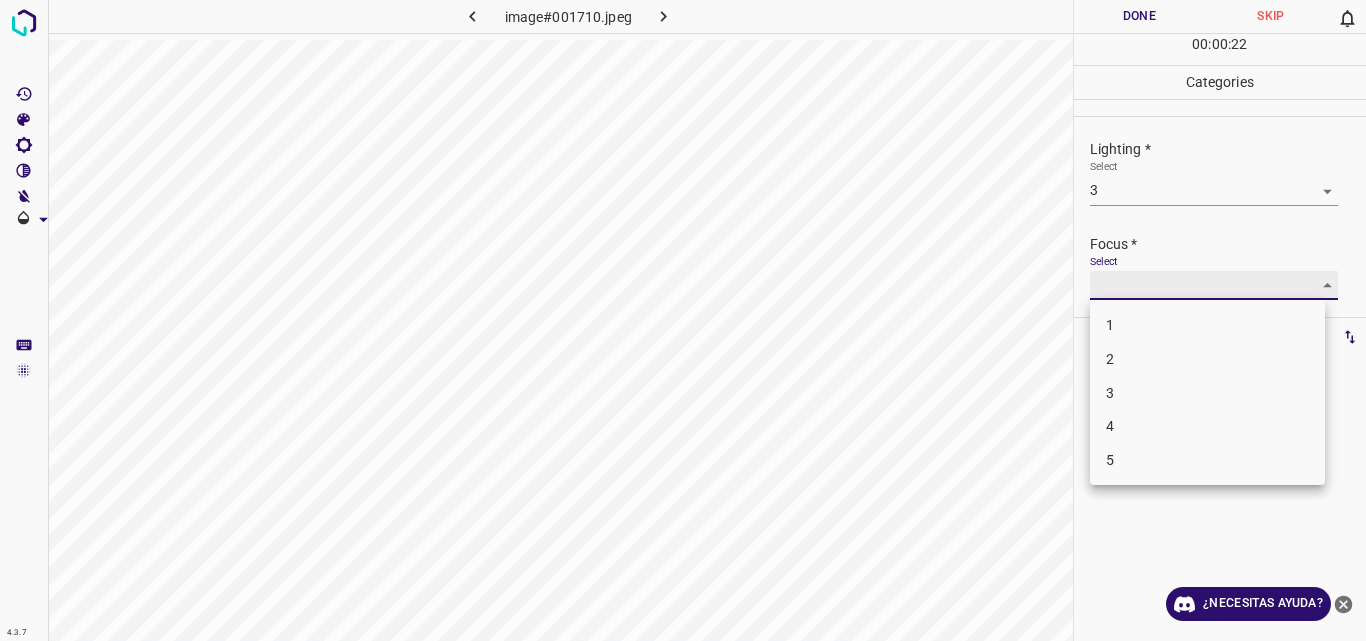 type on "3" 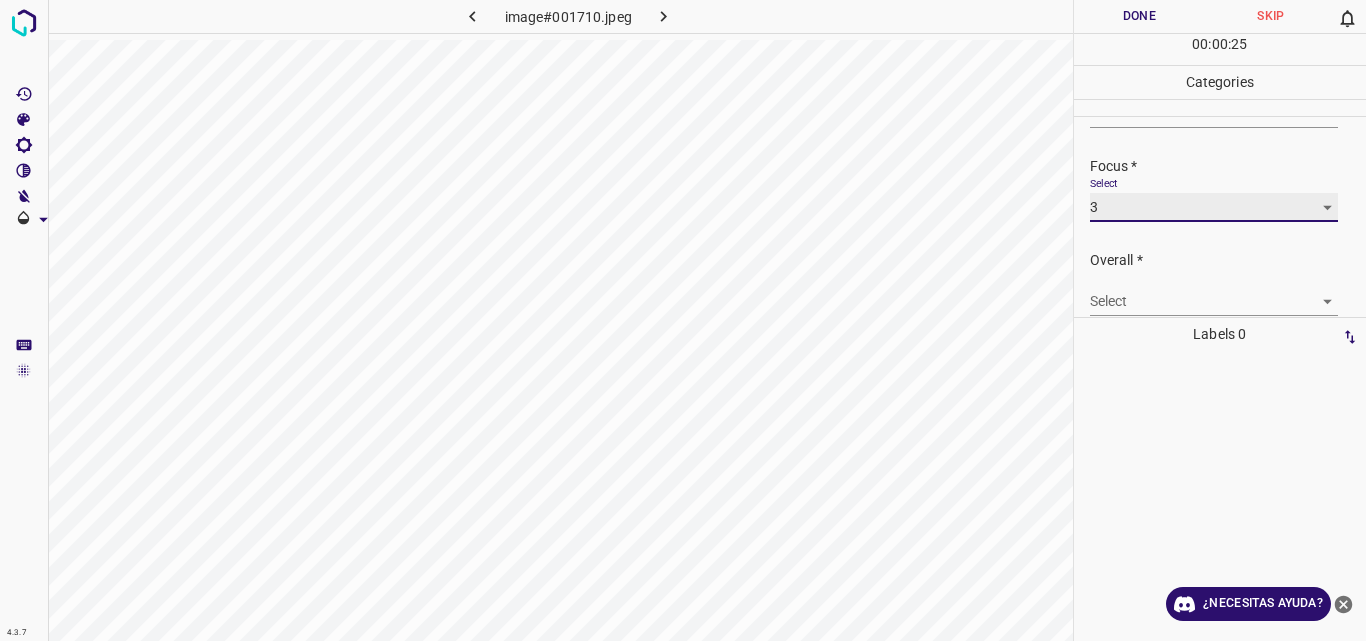 scroll, scrollTop: 98, scrollLeft: 0, axis: vertical 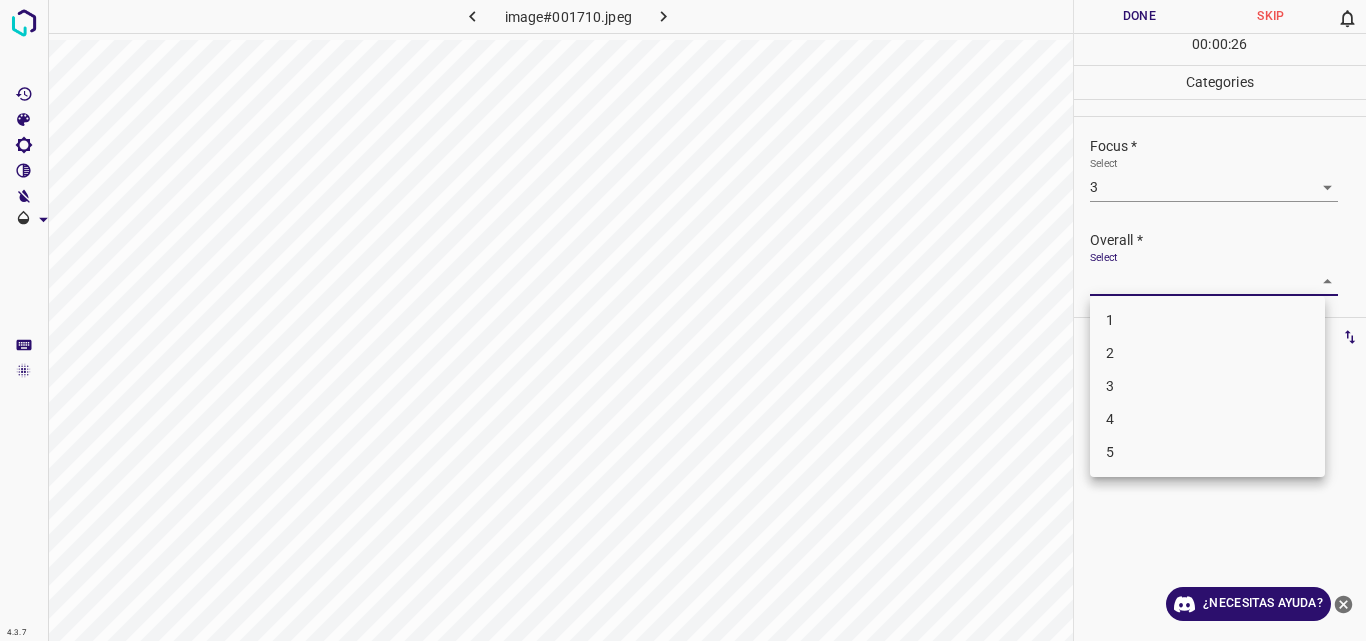click on "4.3.7 image#001710.jpeg Done Skip 0 00   : 00   : 26   Categories Lighting *  Select 3 3 Focus *  Select 3 3 Overall *  Select ​ Labels   0 Categories 1 Lighting 2 Focus 3 Overall Tools Space Change between modes (Draw & Edit) I Auto labeling R Restore zoom M Zoom in N Zoom out Delete Delete selecte label Filters Z Restore filters X Saturation filter C Brightness filter V Contrast filter B Gray scale filter General O Download ¿Necesitas ayuda? Original text Rate this translation Your feedback will be used to help improve Google Translate - Texto - Esconder - Borrar 1 2 3 4 5" at bounding box center [683, 320] 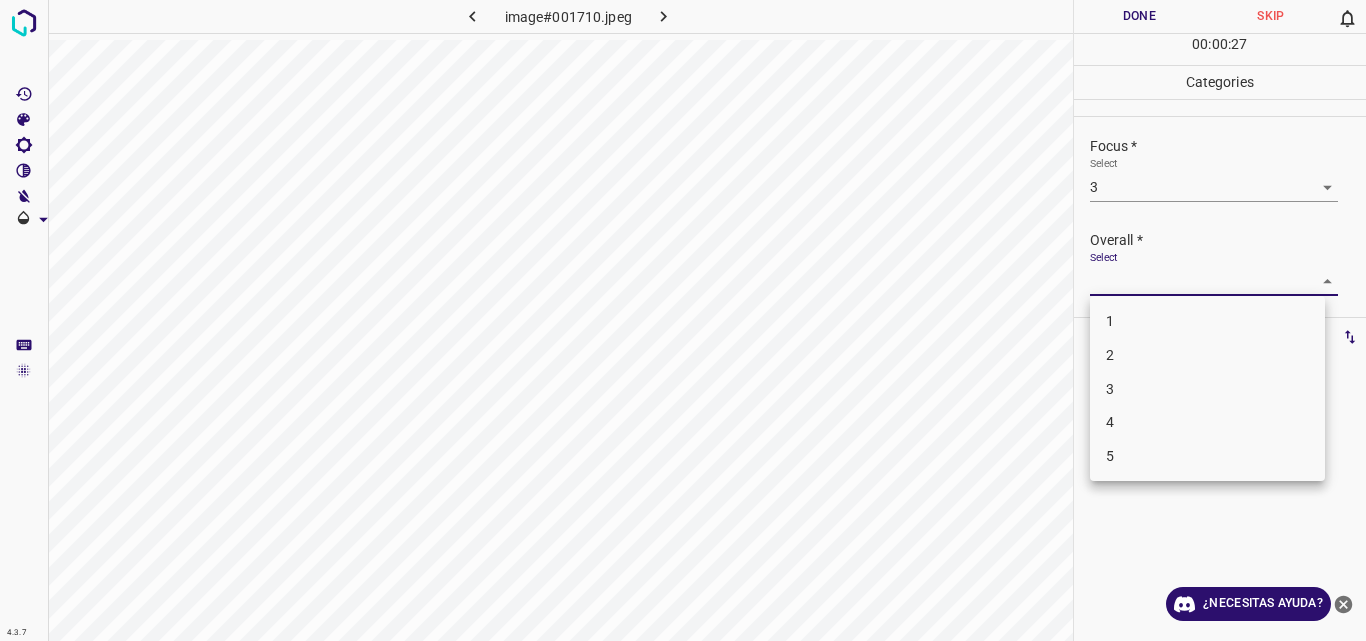 click on "3" at bounding box center [1207, 389] 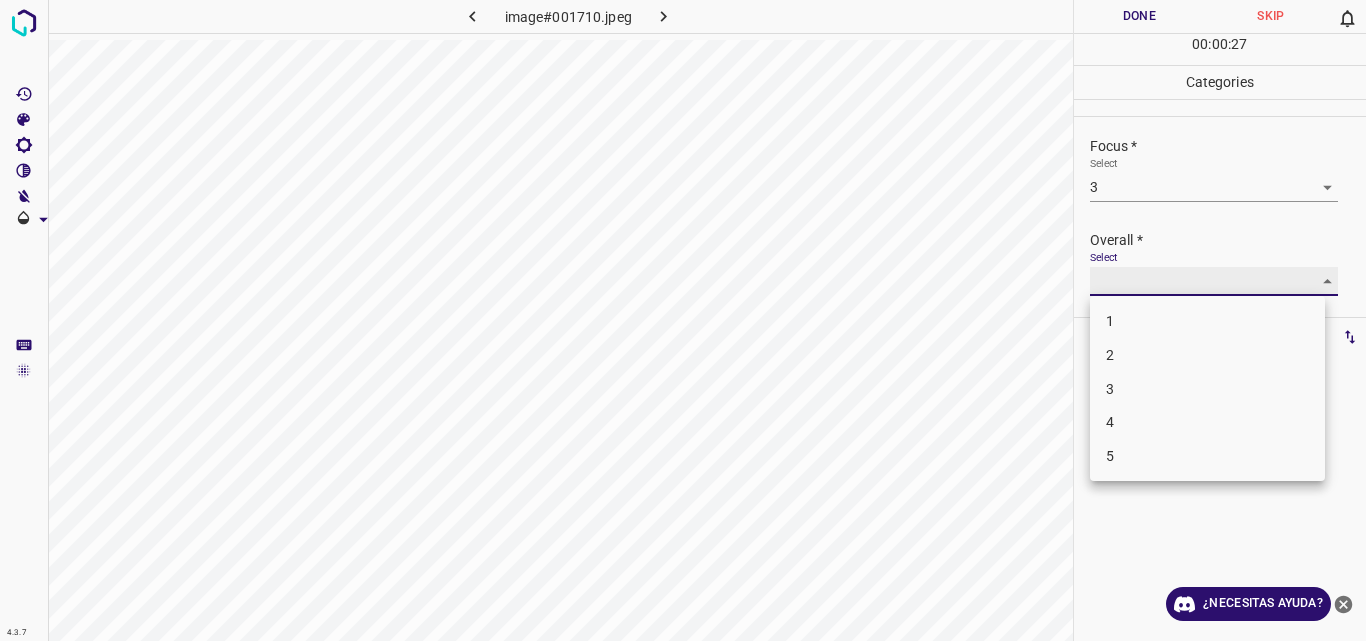type on "3" 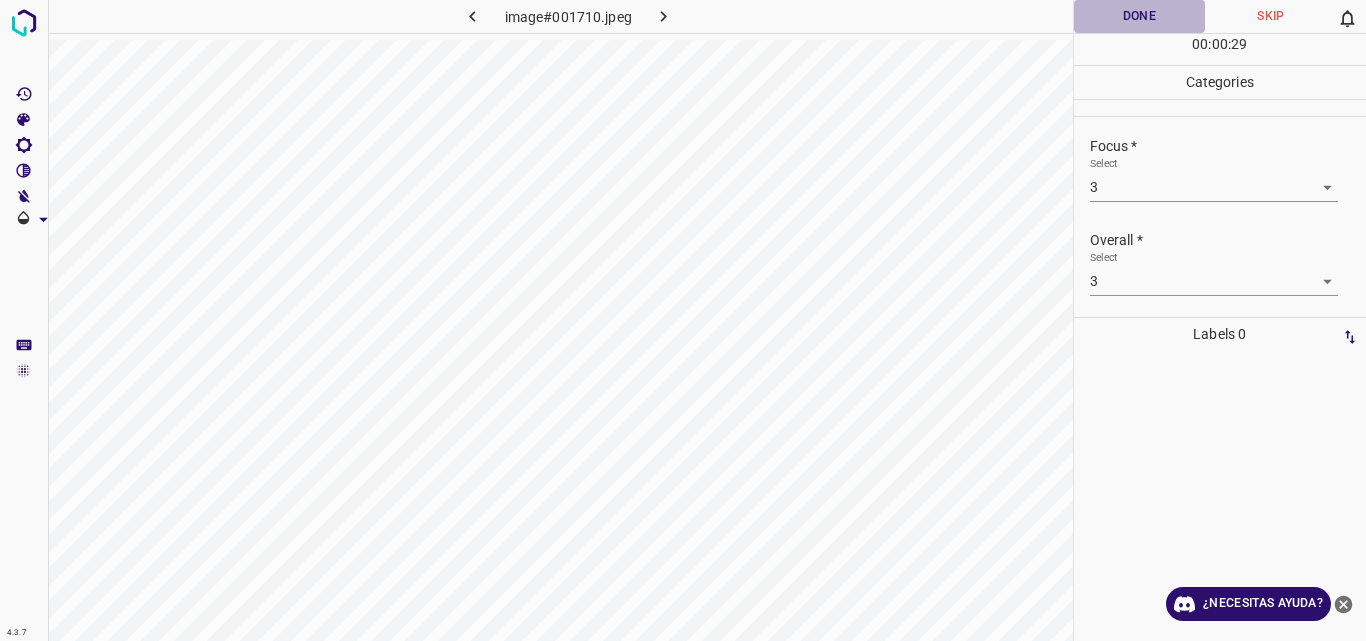 click on "Done" at bounding box center [1140, 16] 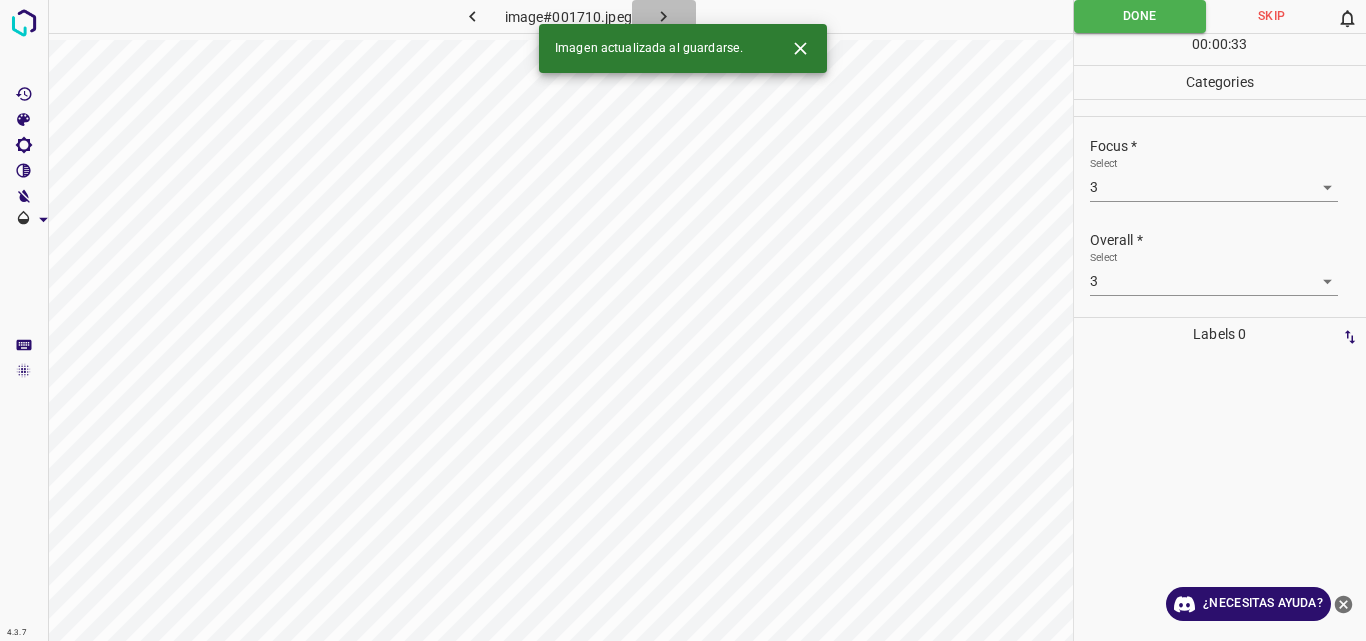 click 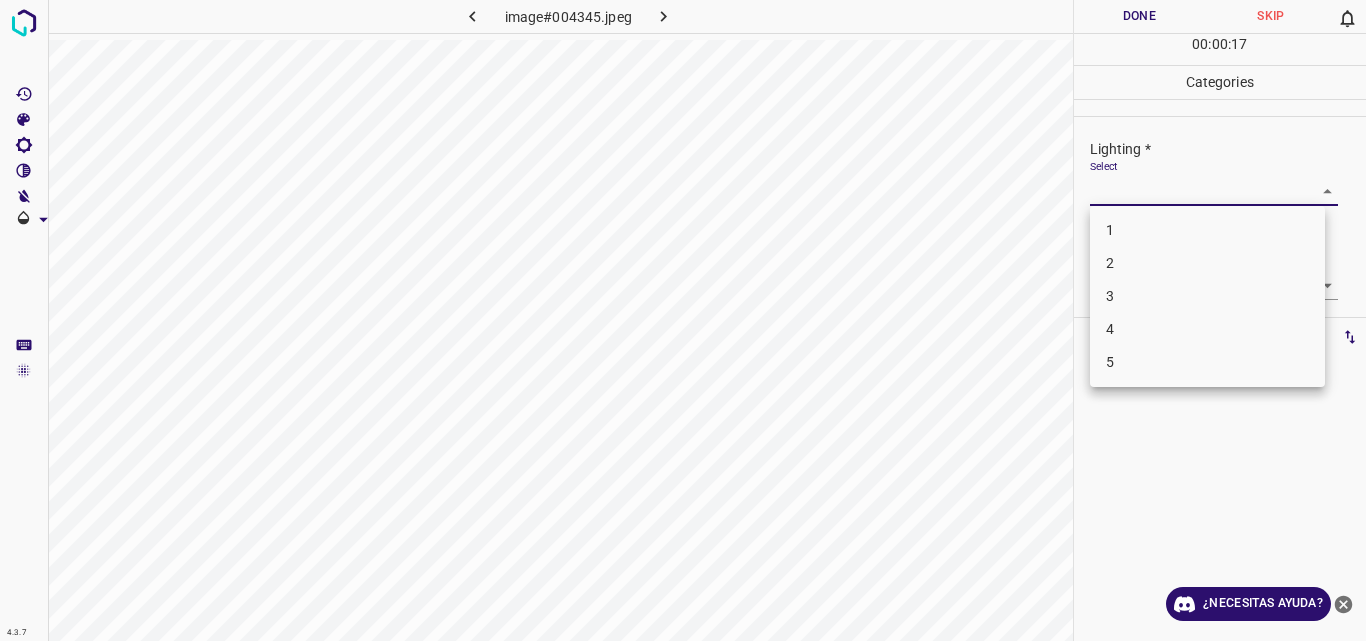 click on "4.3.7 image#004345.jpeg Done Skip 0 00   : 00   : 17   Categories Lighting *  Select ​ Focus *  Select ​ Overall *  Select ​ Labels   0 Categories 1 Lighting 2 Focus 3 Overall Tools Space Change between modes (Draw & Edit) I Auto labeling R Restore zoom M Zoom in N Zoom out Delete Delete selecte label Filters Z Restore filters X Saturation filter C Brightness filter V Contrast filter B Gray scale filter General O Download ¿Necesitas ayuda? Original text Rate this translation Your feedback will be used to help improve Google Translate - Texto - Esconder - Borrar 1 2 3 4 5" at bounding box center [683, 320] 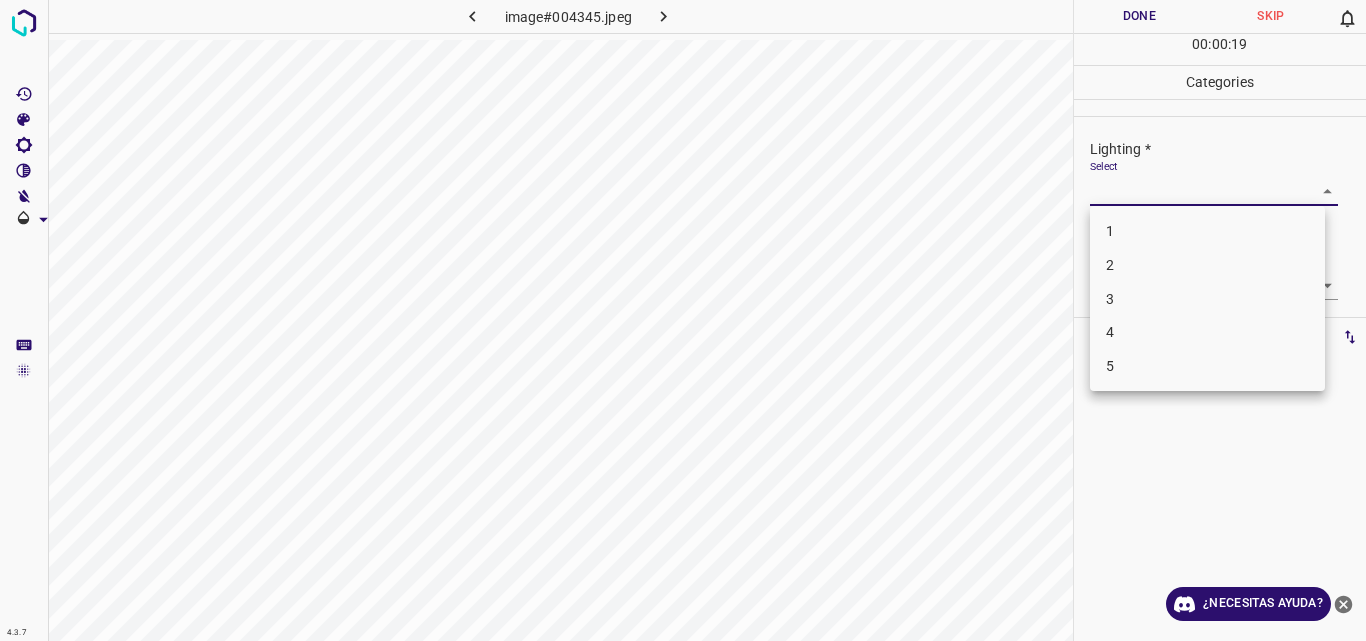 click on "3" at bounding box center [1207, 299] 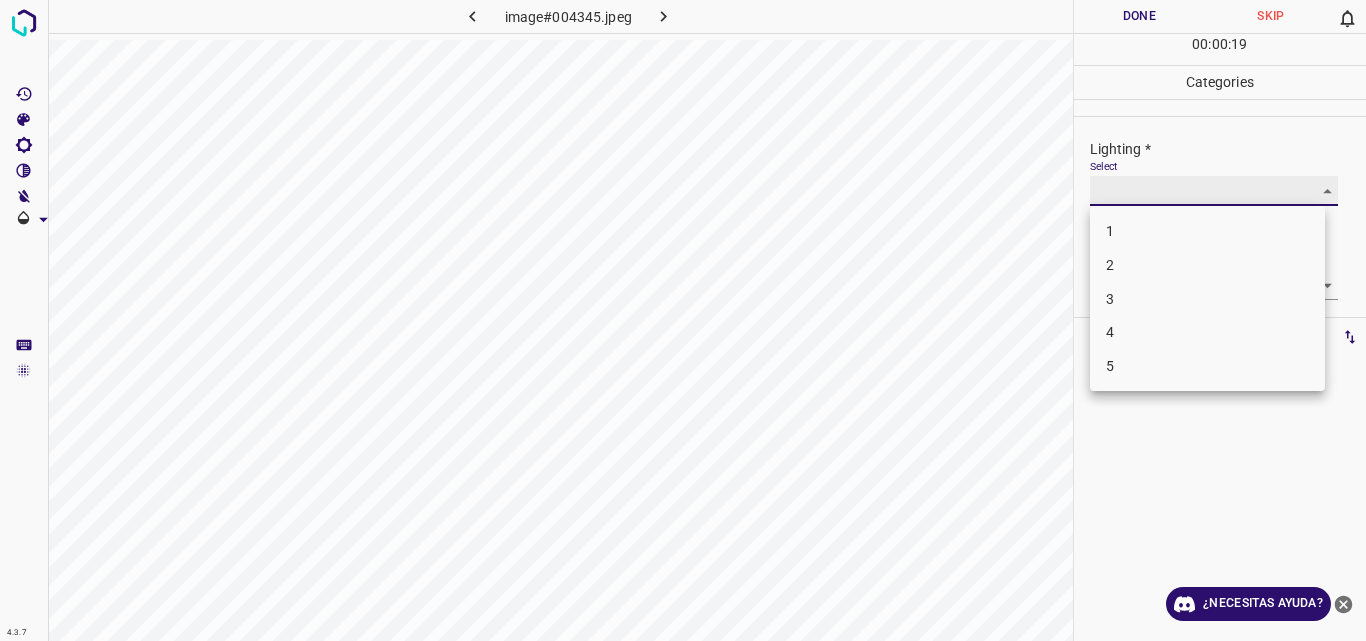 type on "3" 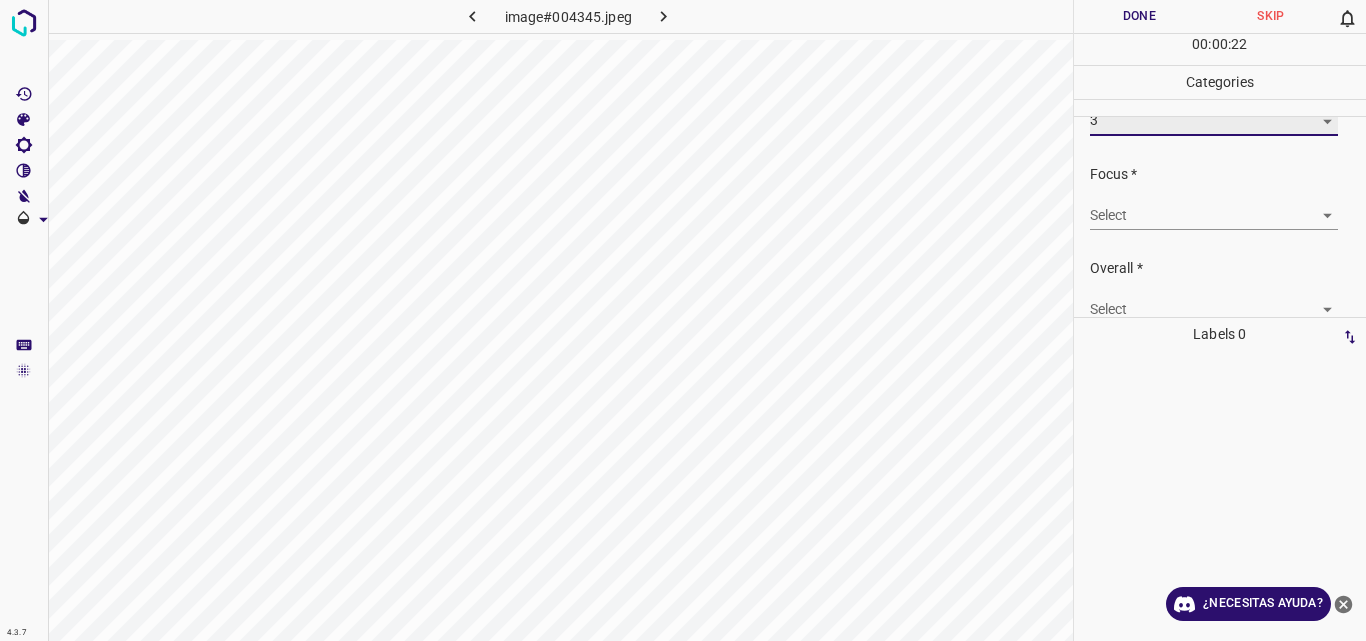 scroll, scrollTop: 95, scrollLeft: 0, axis: vertical 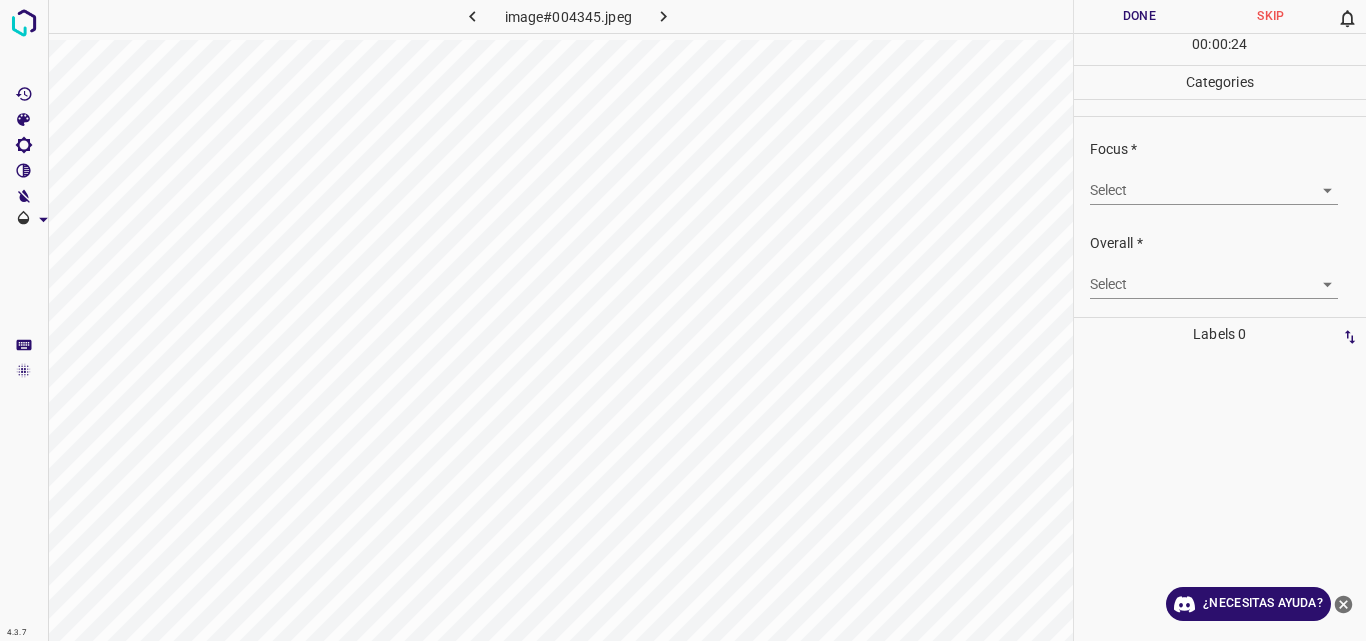 click on "4.3.7 image#004345.jpeg Done Skip 0 00   : 00   : 24   Categories Lighting *  Select 3 3 Focus *  Select ​ Overall *  Select ​ Labels   0 Categories 1 Lighting 2 Focus 3 Overall Tools Space Change between modes (Draw & Edit) I Auto labeling R Restore zoom M Zoom in N Zoom out Delete Delete selecte label Filters Z Restore filters X Saturation filter C Brightness filter V Contrast filter B Gray scale filter General O Download ¿Necesitas ayuda? Original text Rate this translation Your feedback will be used to help improve Google Translate - Texto - Esconder - Borrar" at bounding box center [683, 320] 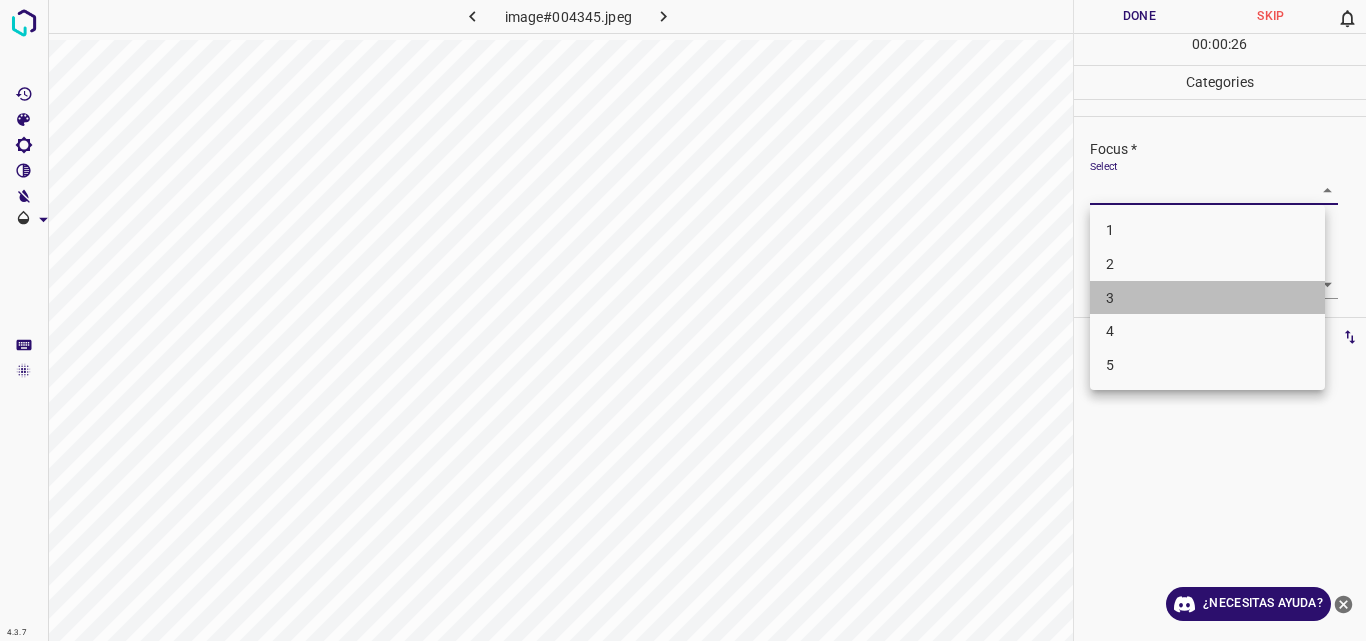 click on "3" at bounding box center (1207, 298) 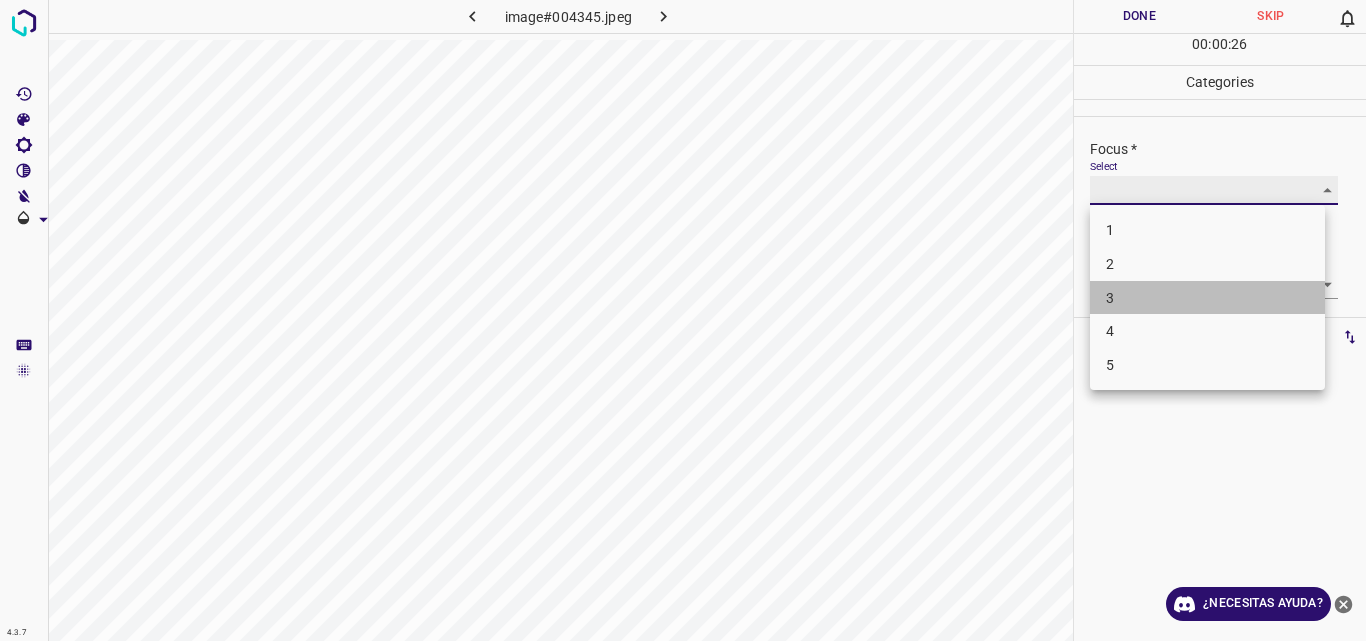 type on "3" 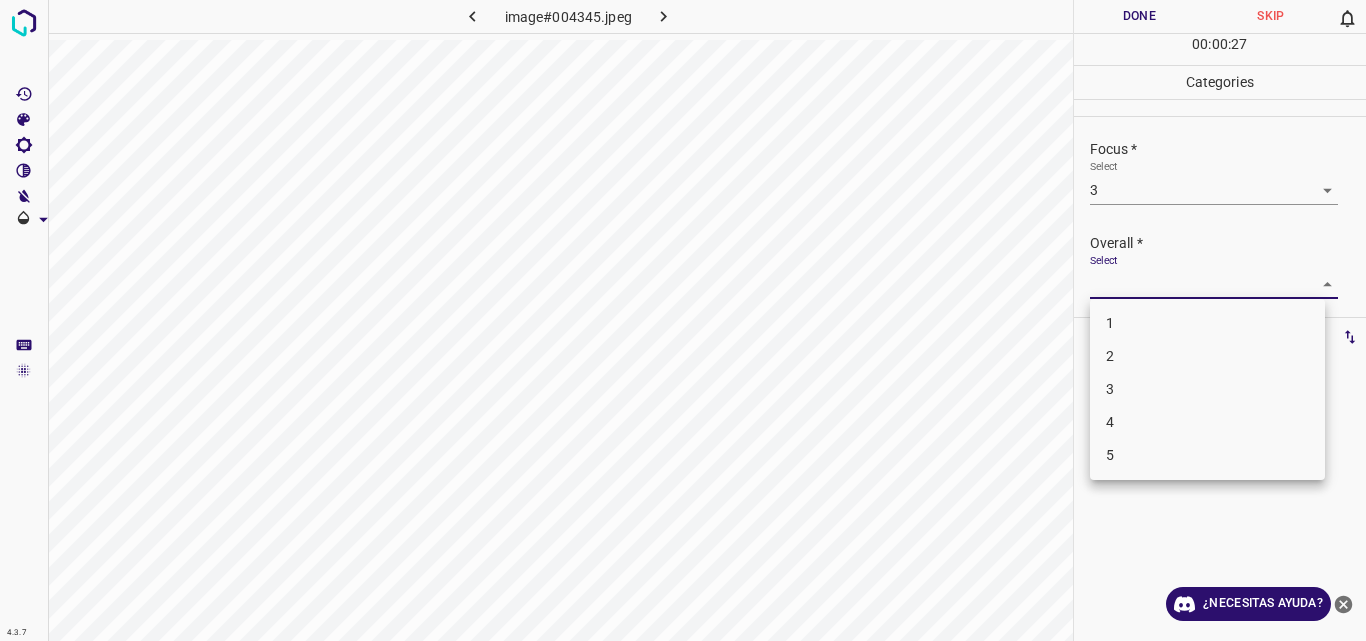 click on "4.3.7 image#004345.jpeg Done Skip 0 00   : 00   : 27   Categories Lighting *  Select 3 3 Focus *  Select 3 3 Overall *  Select ​ Labels   0 Categories 1 Lighting 2 Focus 3 Overall Tools Space Change between modes (Draw & Edit) I Auto labeling R Restore zoom M Zoom in N Zoom out Delete Delete selecte label Filters Z Restore filters X Saturation filter C Brightness filter V Contrast filter B Gray scale filter General O Download ¿Necesitas ayuda? Original text Rate this translation Your feedback will be used to help improve Google Translate - Texto - Esconder - Borrar 1 2 3 4 5" at bounding box center [683, 320] 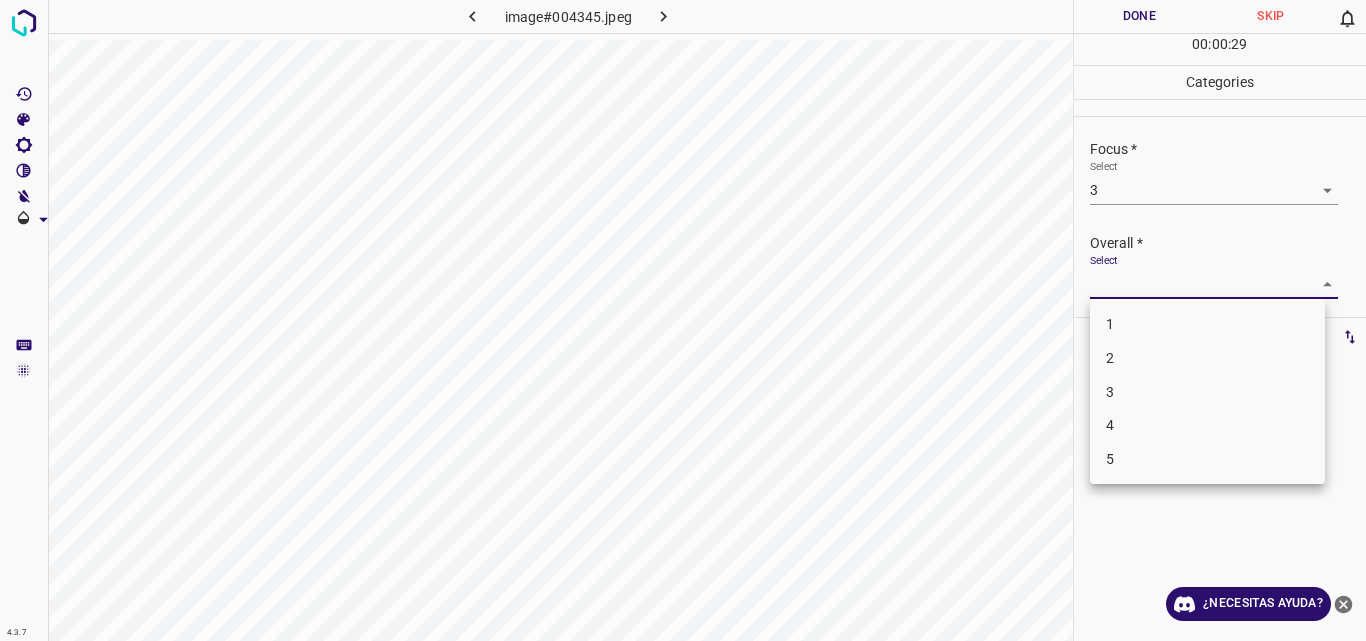 click on "3" at bounding box center (1207, 392) 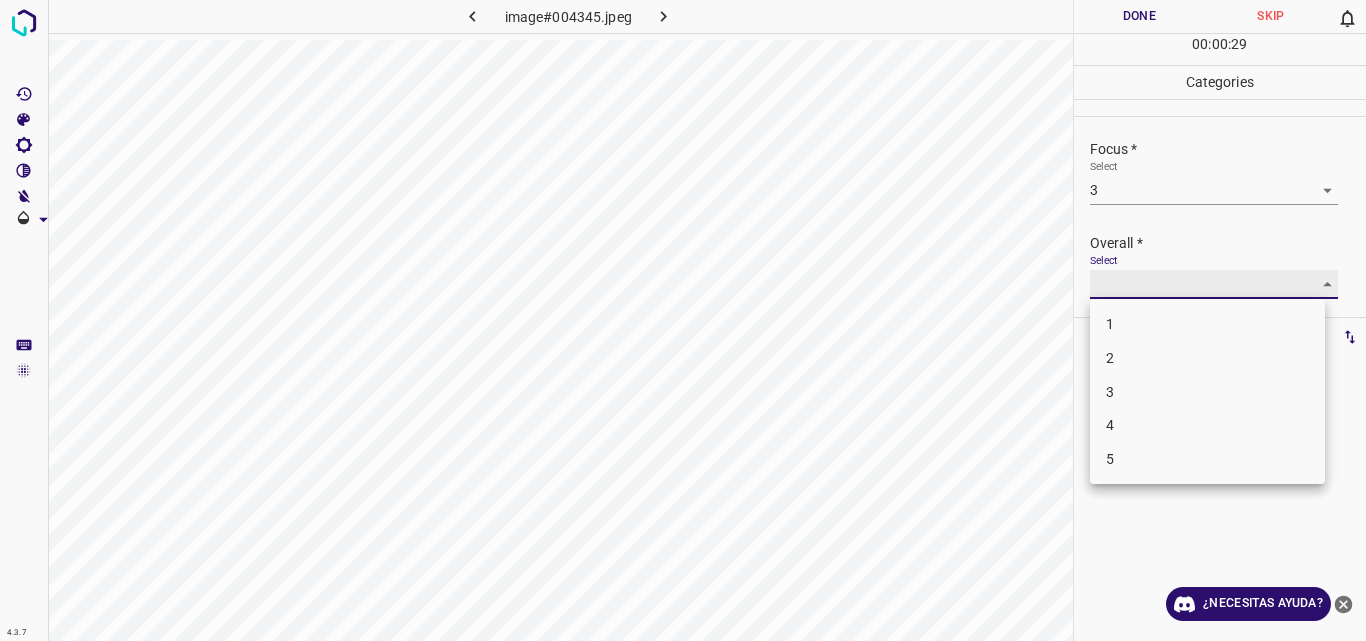type on "3" 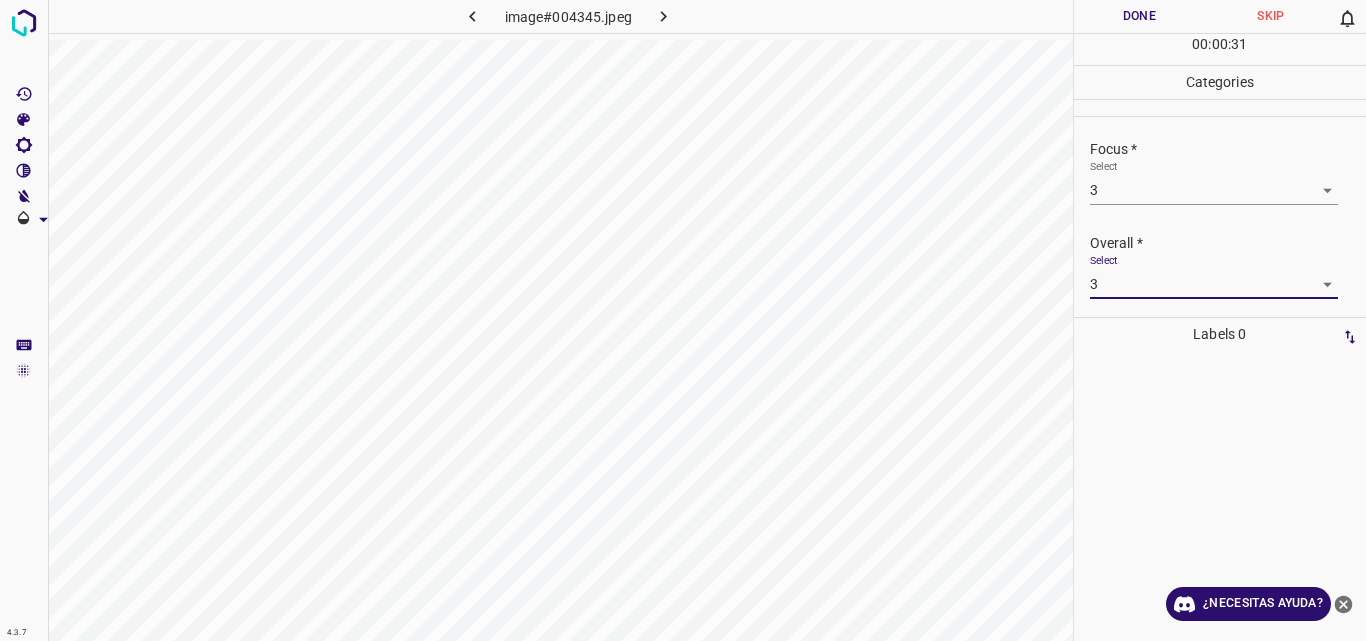 click on "Done" at bounding box center (1140, 16) 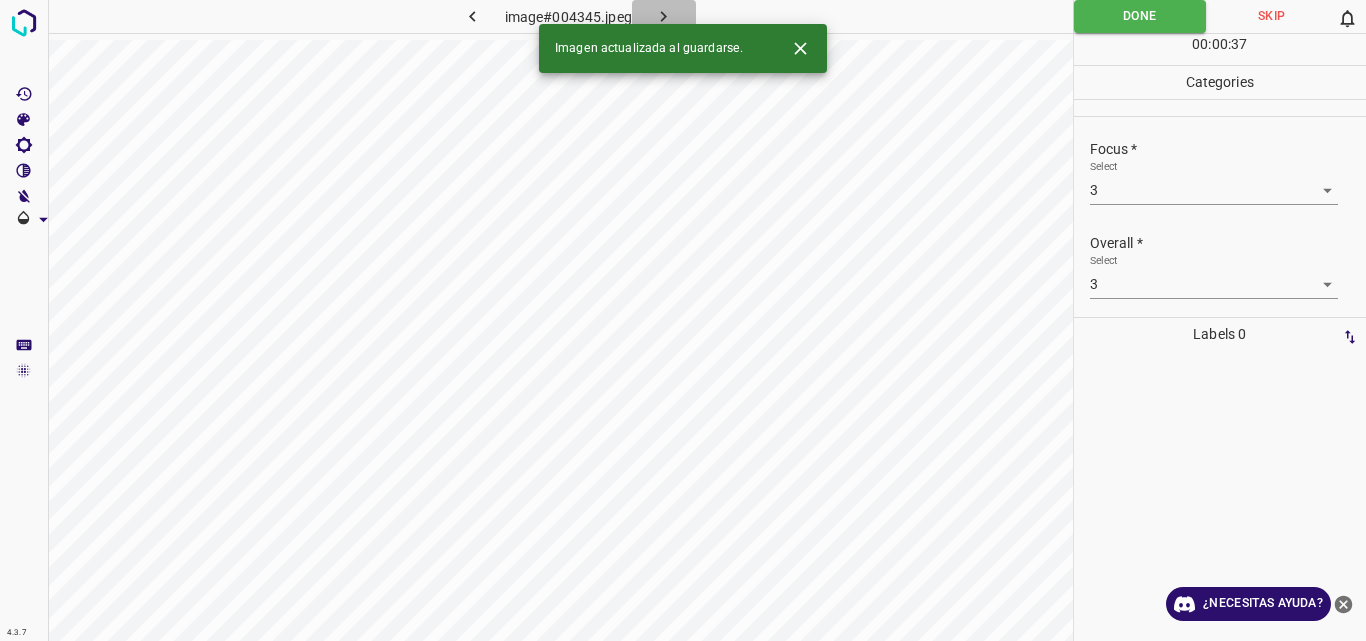 click 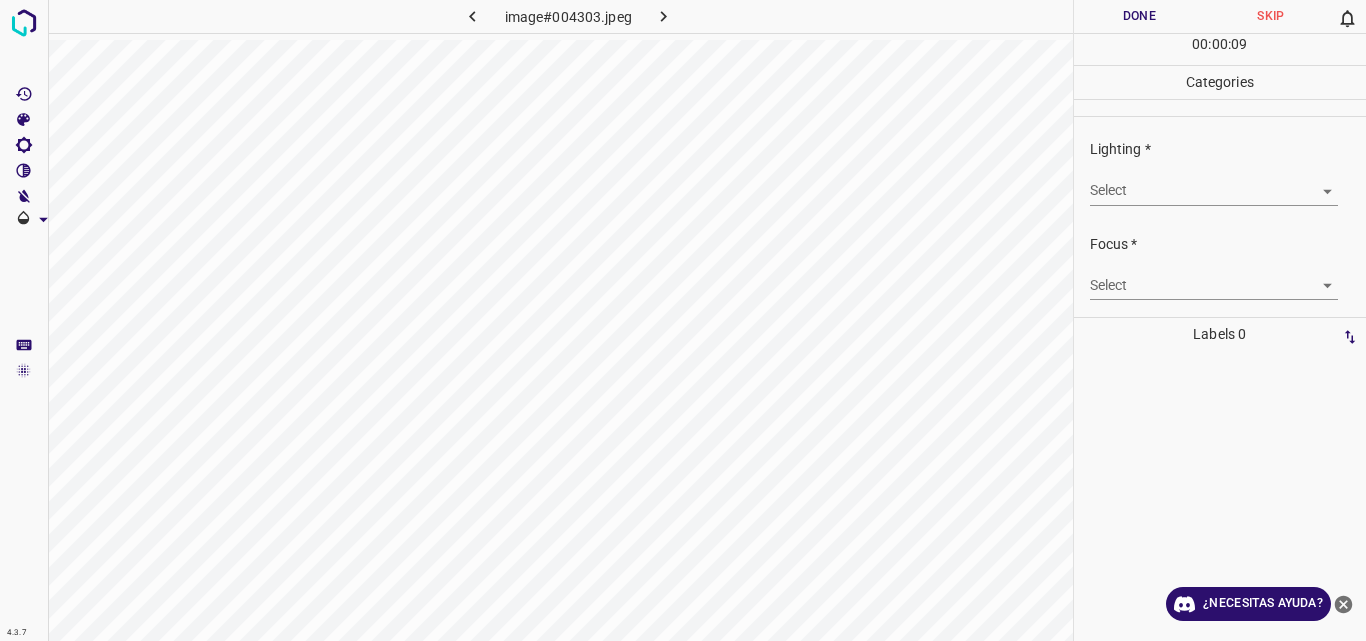 click on "4.3.7 image#004303.jpeg Done Skip 0 00   : 00   : 09   Categories Lighting *  Select ​ Focus *  Select ​ Overall *  Select ​ Labels   0 Categories 1 Lighting 2 Focus 3 Overall Tools Space Change between modes (Draw & Edit) I Auto labeling R Restore zoom M Zoom in N Zoom out Delete Delete selecte label Filters Z Restore filters X Saturation filter C Brightness filter V Contrast filter B Gray scale filter General O Download ¿Necesitas ayuda? Original text Rate this translation Your feedback will be used to help improve Google Translate - Texto - Esconder - Borrar" at bounding box center (683, 320) 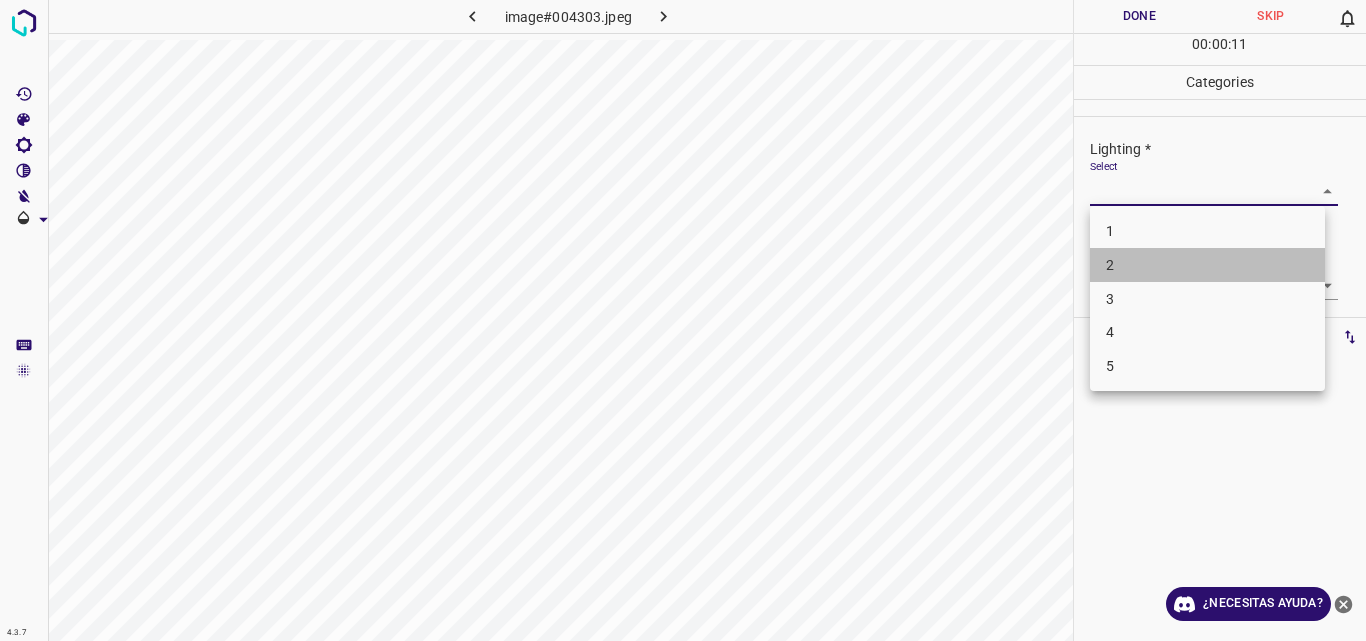 click on "2" at bounding box center [1207, 265] 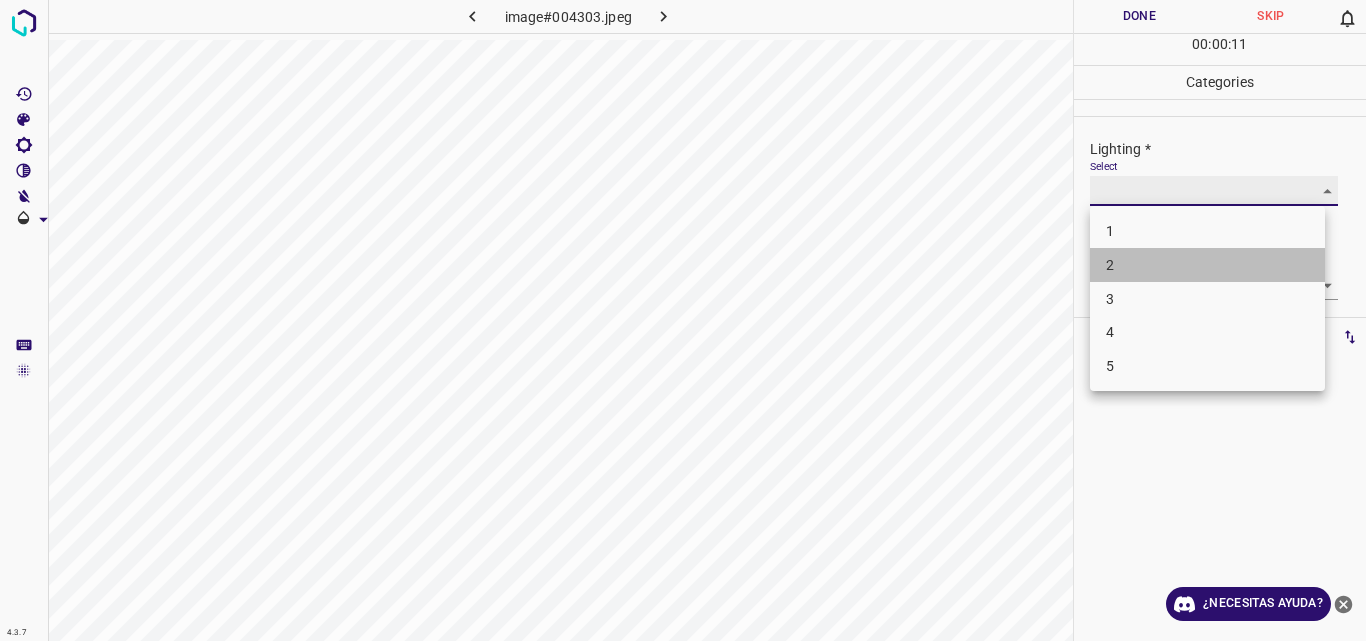 type on "2" 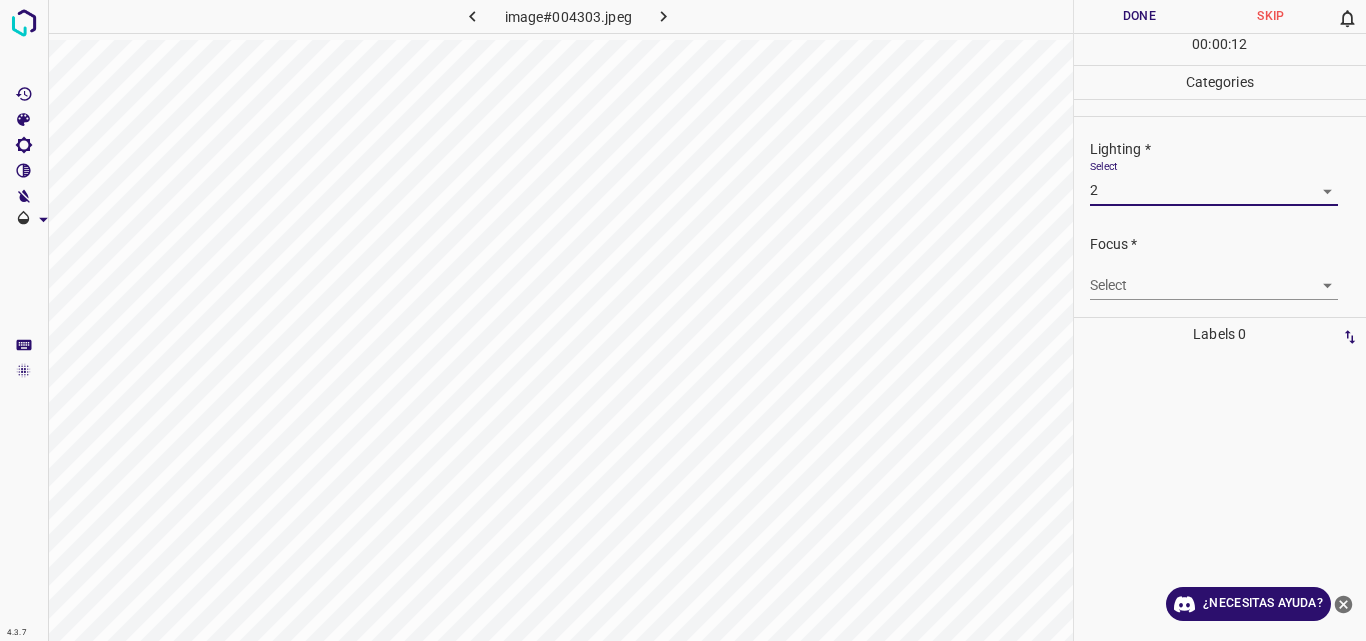 click on "4.3.7 image#004303.jpeg Done Skip 0 00   : 00   : 12   Categories Lighting *  Select 2 2 Focus *  Select ​ Overall *  Select ​ Labels   0 Categories 1 Lighting 2 Focus 3 Overall Tools Space Change between modes (Draw & Edit) I Auto labeling R Restore zoom M Zoom in N Zoom out Delete Delete selecte label Filters Z Restore filters X Saturation filter C Brightness filter V Contrast filter B Gray scale filter General O Download ¿Necesitas ayuda? Original text Rate this translation Your feedback will be used to help improve Google Translate - Texto - Esconder - Borrar" at bounding box center (683, 320) 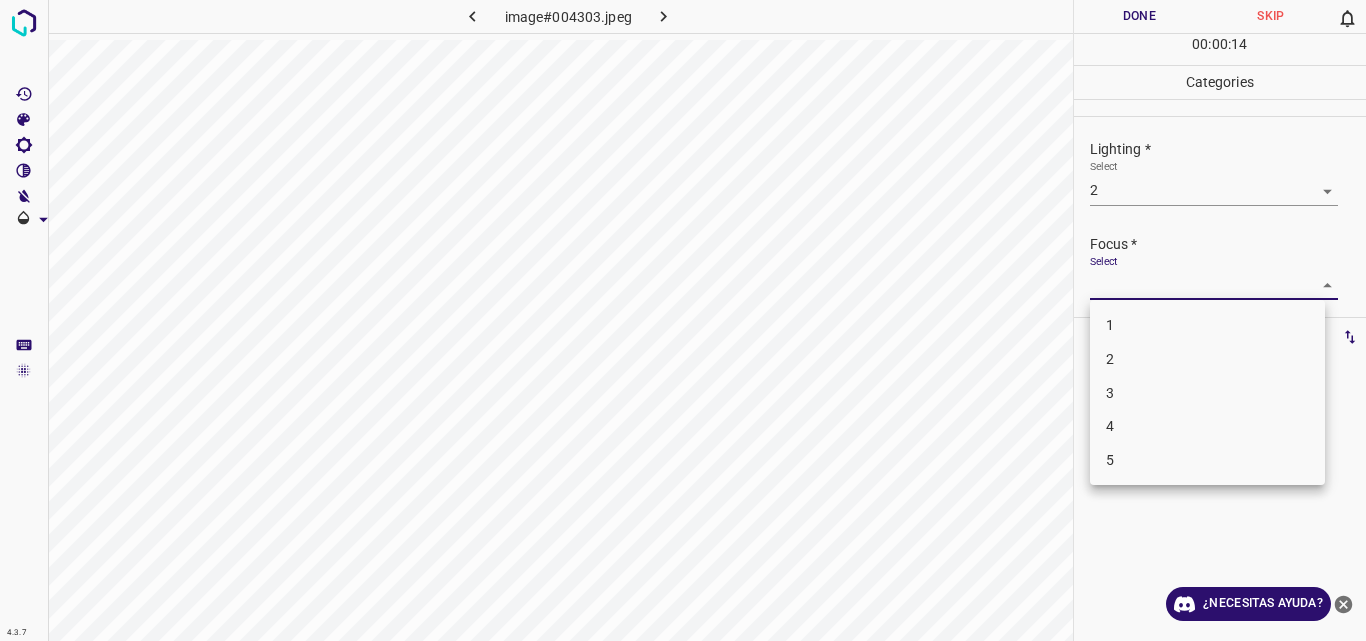 click on "3" at bounding box center [1207, 393] 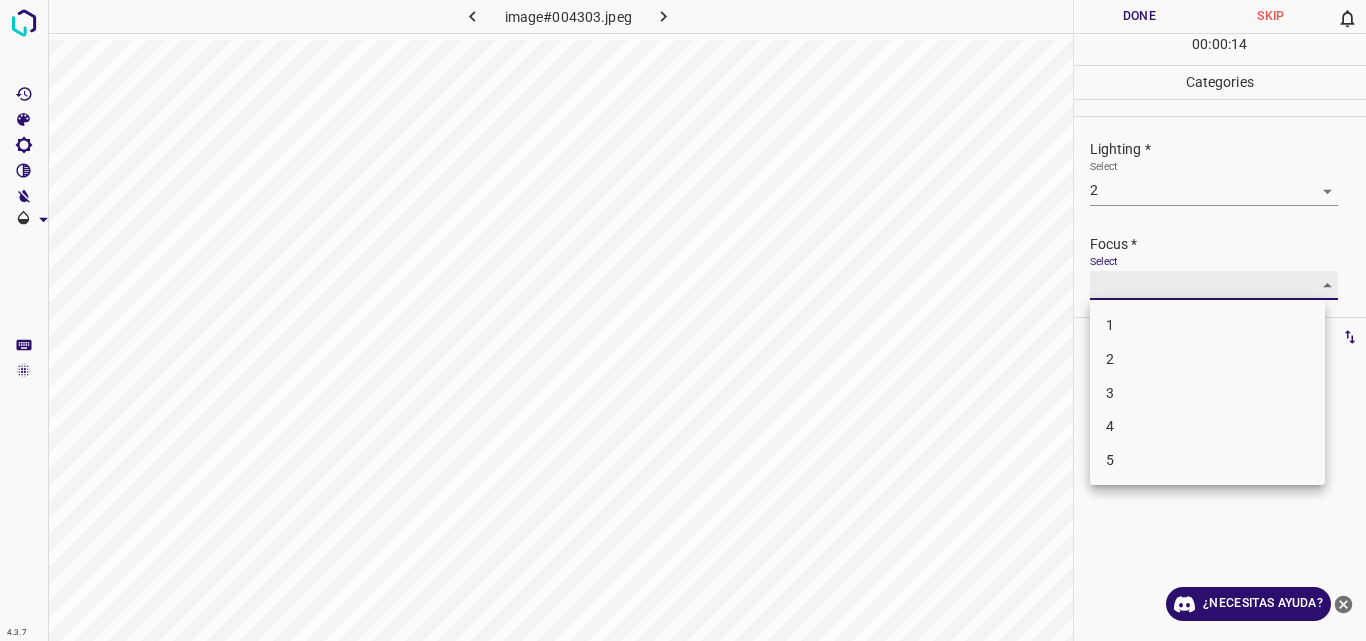 type on "3" 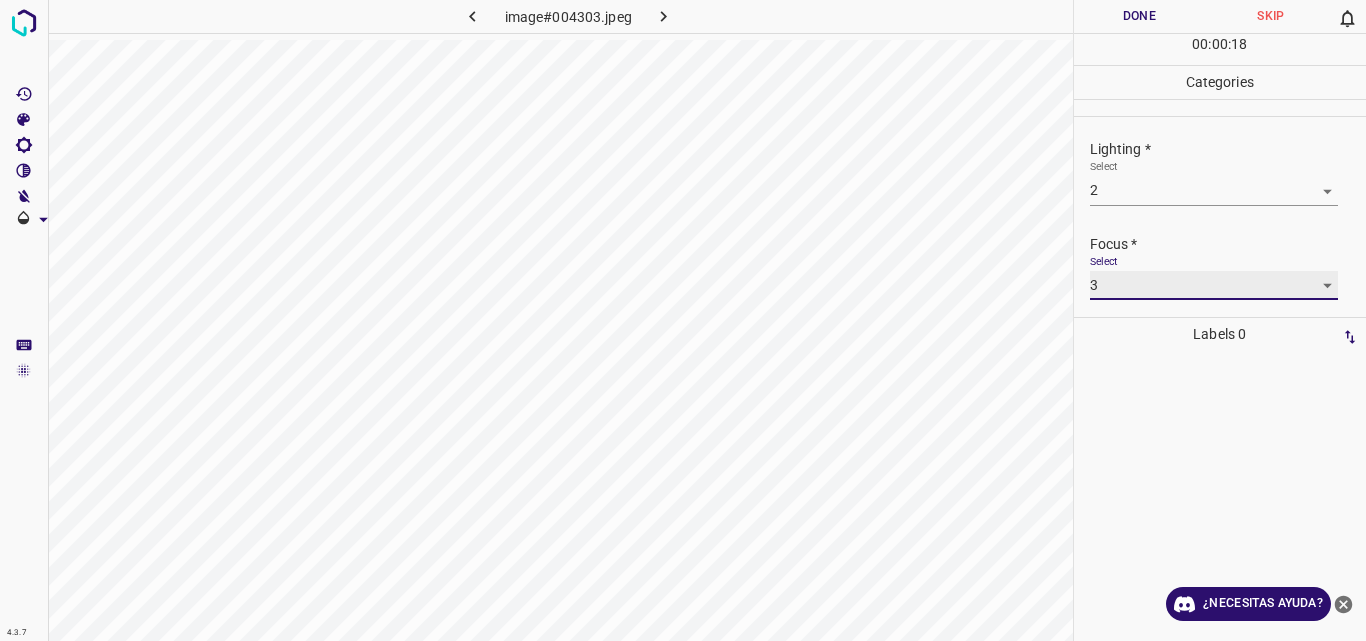 scroll, scrollTop: 98, scrollLeft: 0, axis: vertical 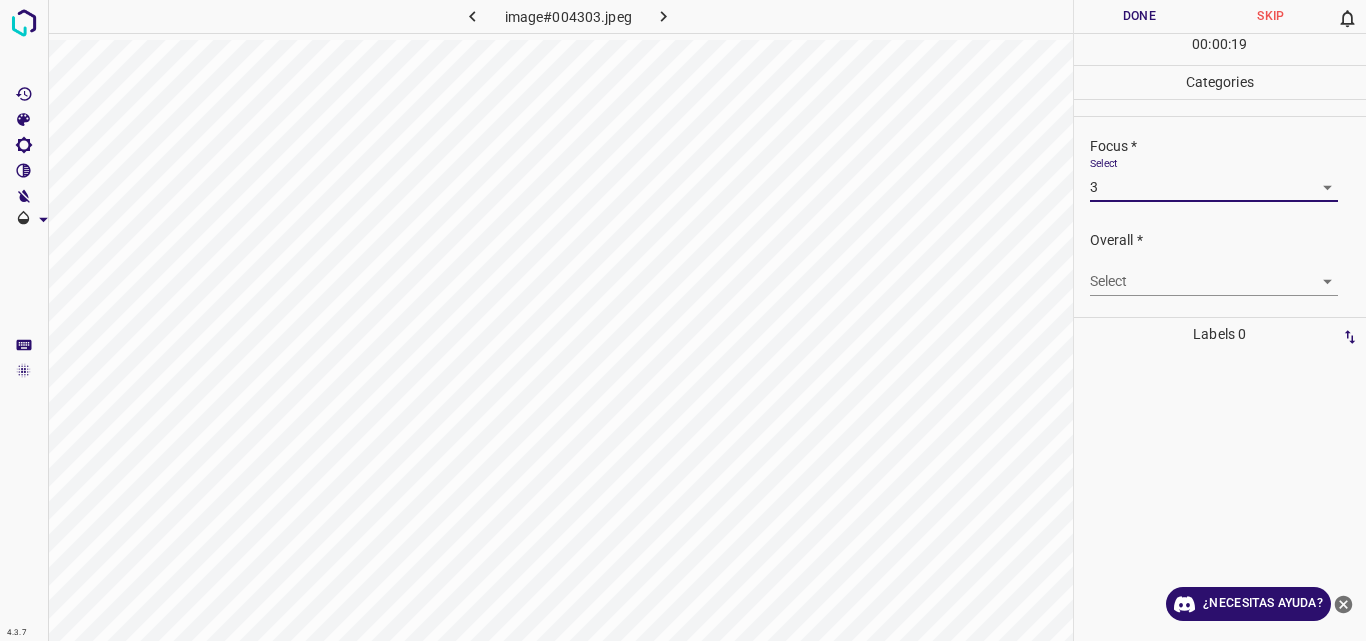click on "4.3.7 image#004303.jpeg Done Skip 0 00   : 00   : 19   Categories Lighting *  Select 2 2 Focus *  Select 3 3 Overall *  Select ​ Labels   0 Categories 1 Lighting 2 Focus 3 Overall Tools Space Change between modes (Draw & Edit) I Auto labeling R Restore zoom M Zoom in N Zoom out Delete Delete selecte label Filters Z Restore filters X Saturation filter C Brightness filter V Contrast filter B Gray scale filter General O Download ¿Necesitas ayuda? Original text Rate this translation Your feedback will be used to help improve Google Translate - Texto - Esconder - Borrar" at bounding box center (683, 320) 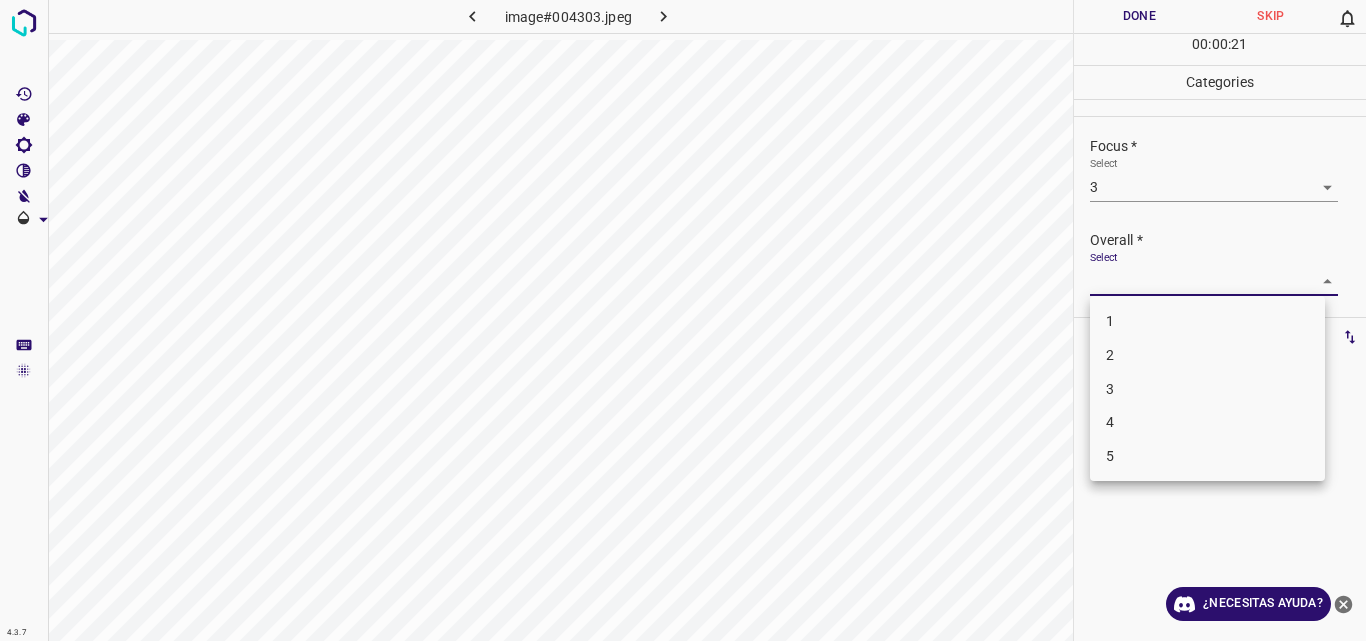 click on "3" at bounding box center (1207, 389) 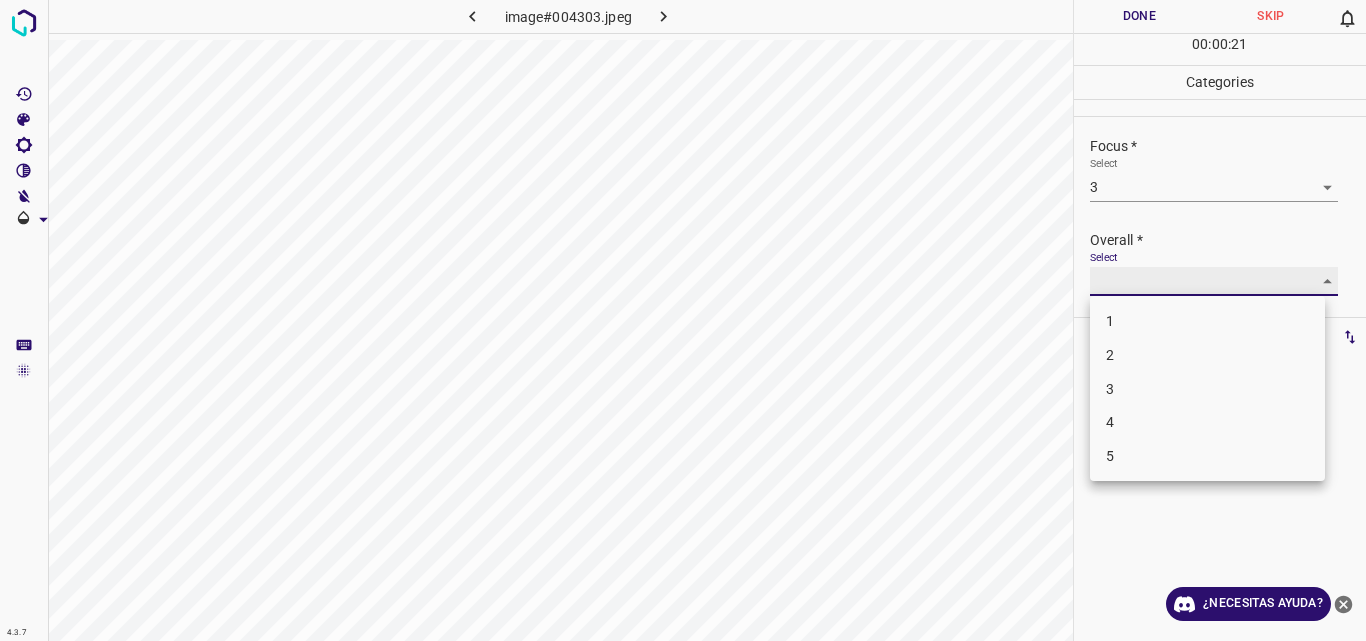 type on "3" 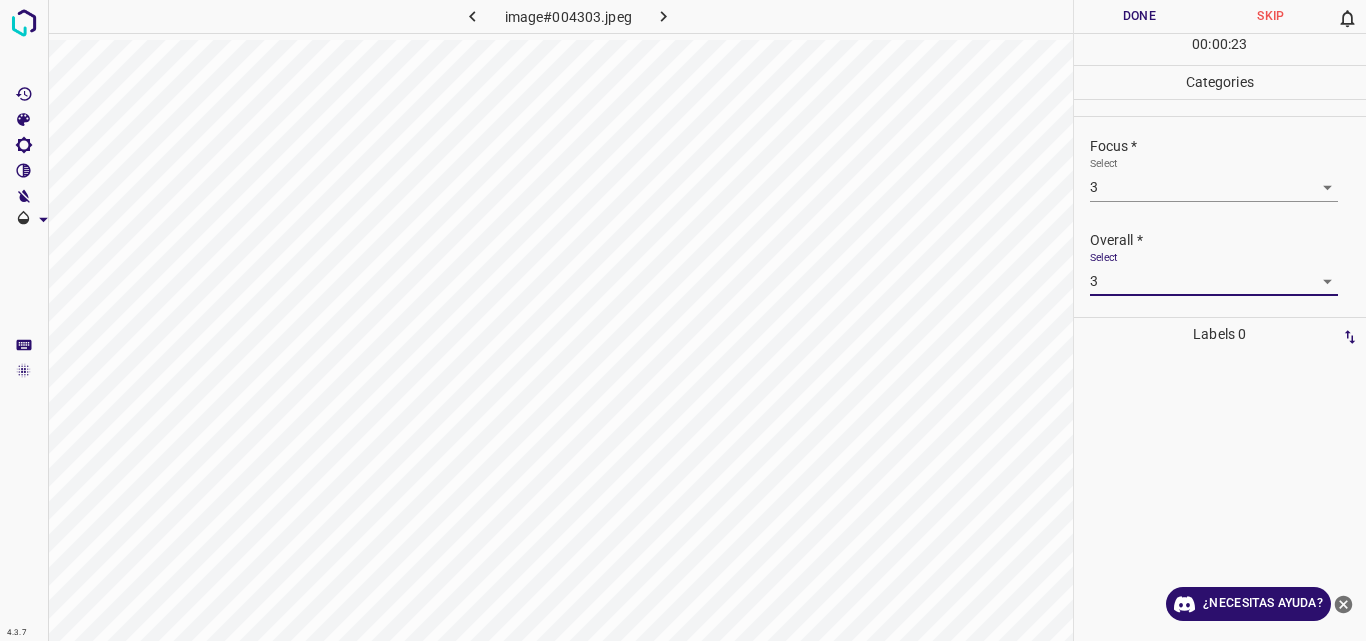 click on "Done" at bounding box center [1140, 16] 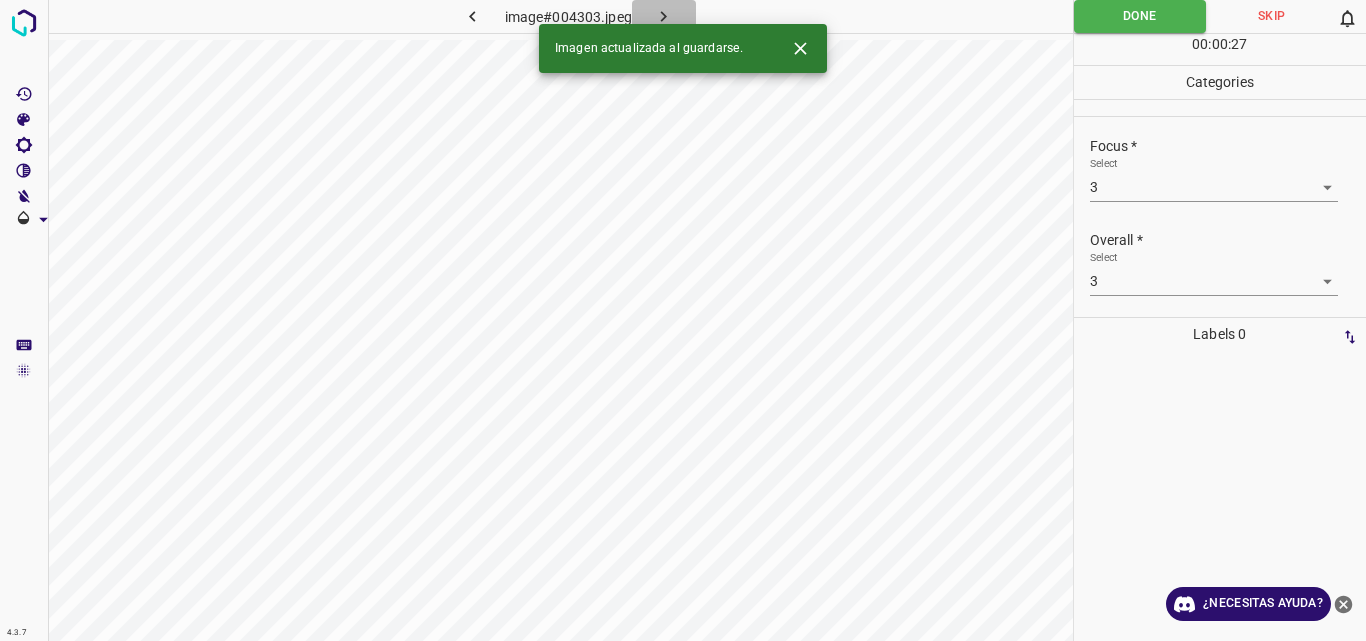 click 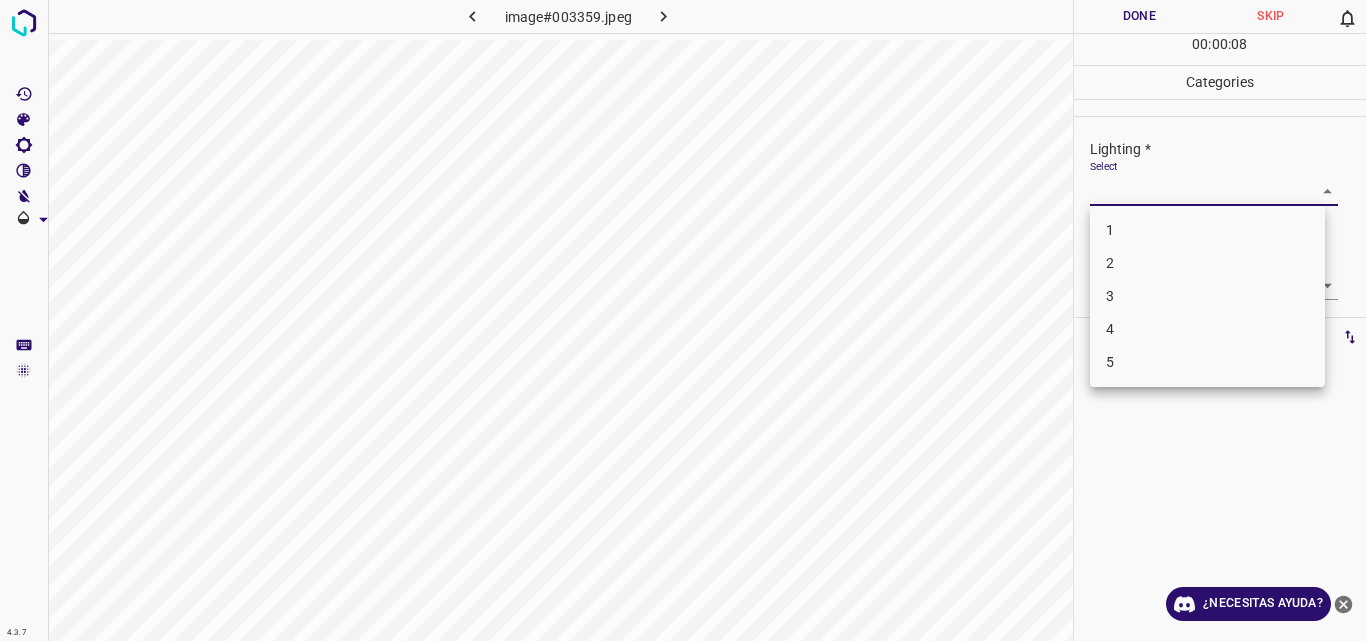 click on "4.3.7 image#003359.jpeg Done Skip 0 00   : 00   : 08   Categories Lighting *  Select ​ Focus *  Select ​ Overall *  Select ​ Labels   0 Categories 1 Lighting 2 Focus 3 Overall Tools Space Change between modes (Draw & Edit) I Auto labeling R Restore zoom M Zoom in N Zoom out Delete Delete selecte label Filters Z Restore filters X Saturation filter C Brightness filter V Contrast filter B Gray scale filter General O Download ¿Necesitas ayuda? Original text Rate this translation Your feedback will be used to help improve Google Translate - Texto - Esconder - Borrar 1 2 3 4 5" at bounding box center (683, 320) 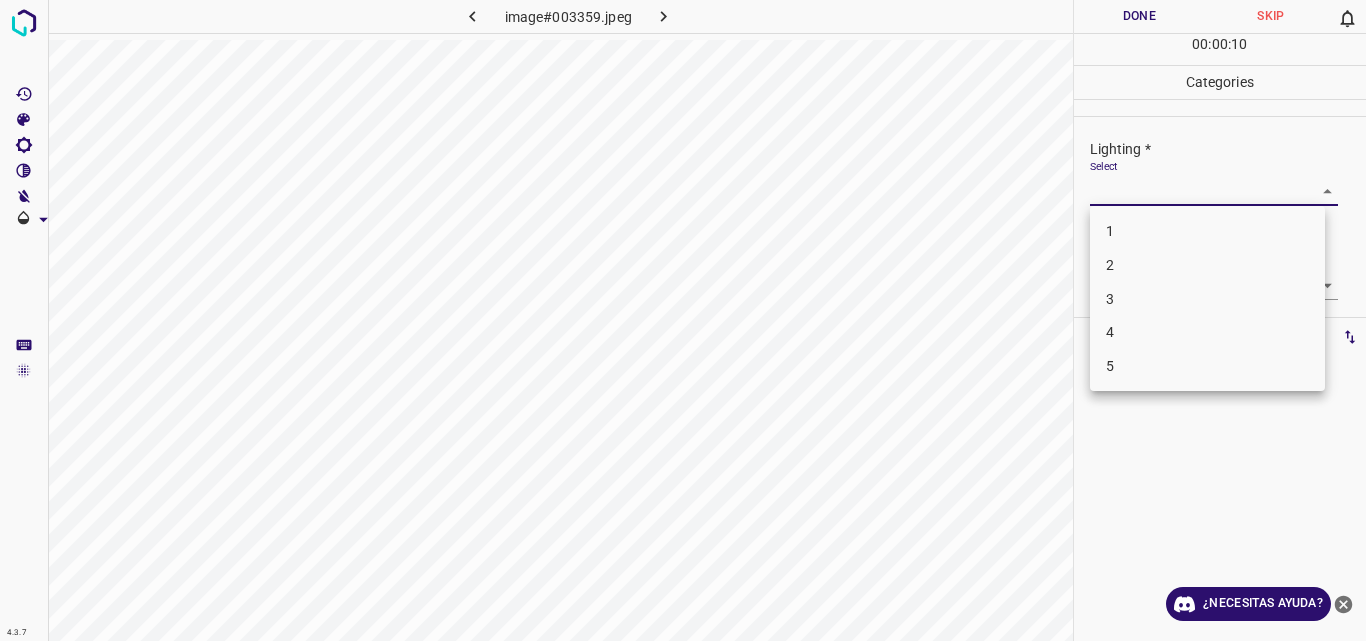 click on "3" at bounding box center [1207, 299] 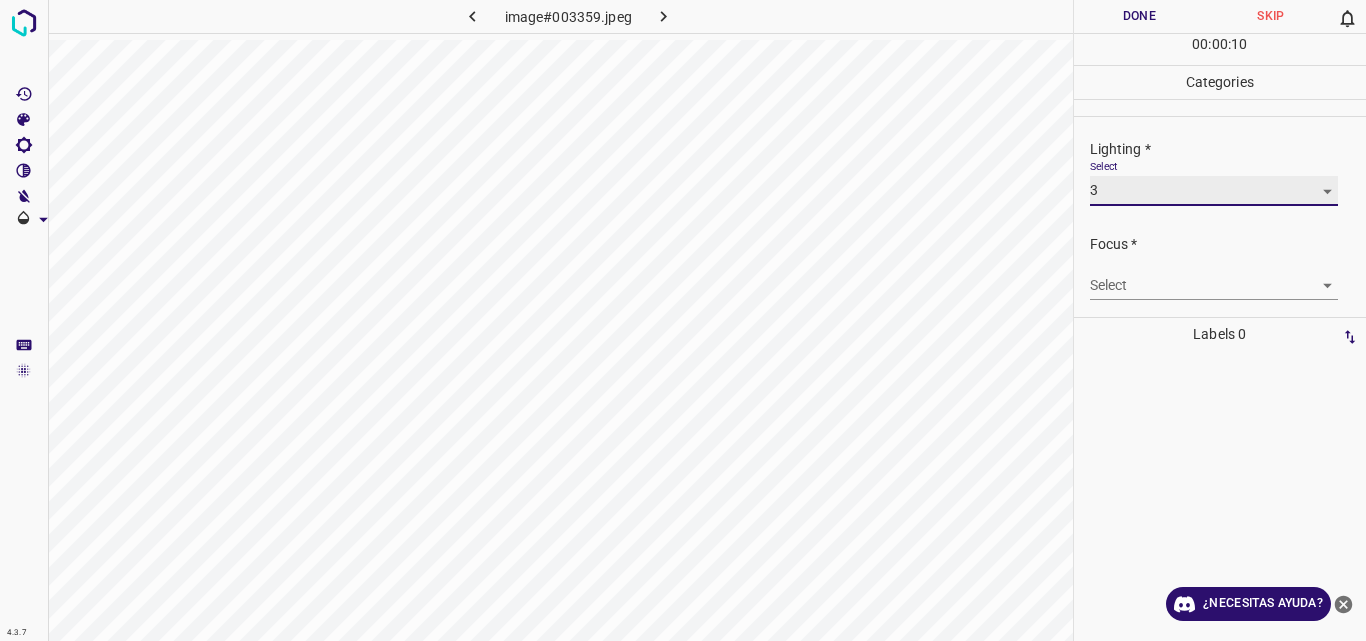 type on "3" 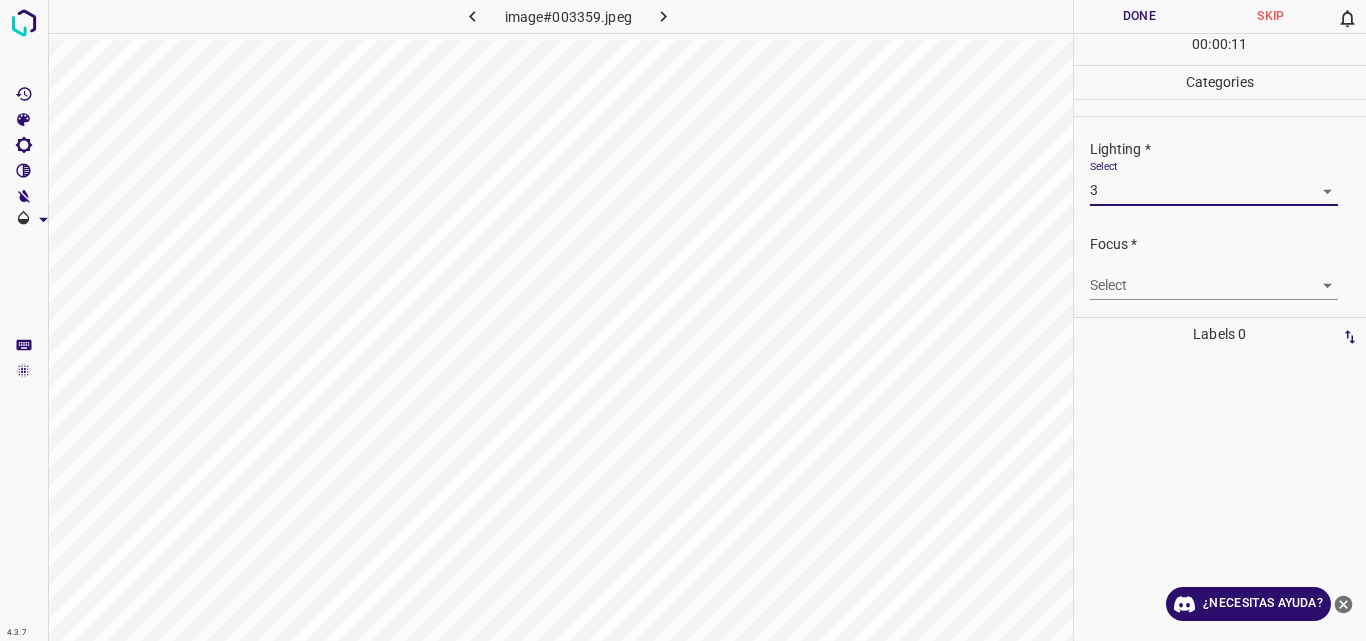 click on "4.3.7 image#003359.jpeg Done Skip 0 00   : 00   : 11   Categories Lighting *  Select 3 3 Focus *  Select ​ Overall *  Select ​ Labels   0 Categories 1 Lighting 2 Focus 3 Overall Tools Space Change between modes (Draw & Edit) I Auto labeling R Restore zoom M Zoom in N Zoom out Delete Delete selecte label Filters Z Restore filters X Saturation filter C Brightness filter V Contrast filter B Gray scale filter General O Download ¿Necesitas ayuda? Original text Rate this translation Your feedback will be used to help improve Google Translate - Texto - Esconder - Borrar" at bounding box center (683, 320) 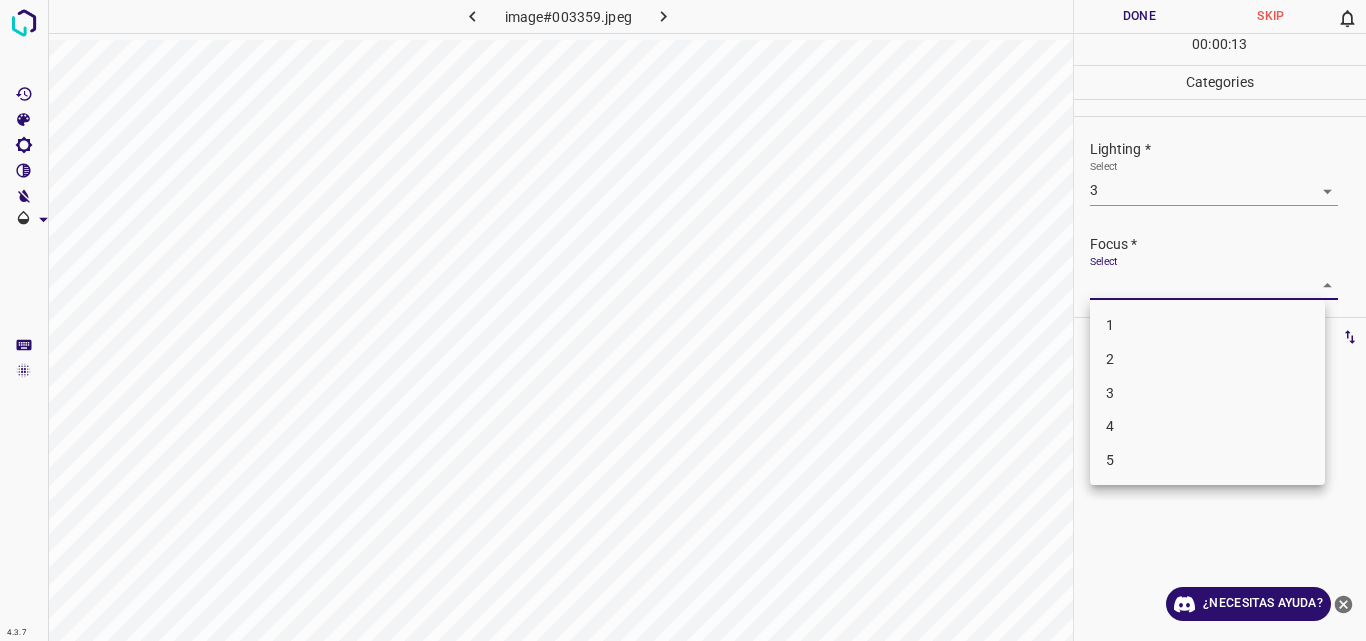 click on "3" at bounding box center (1207, 393) 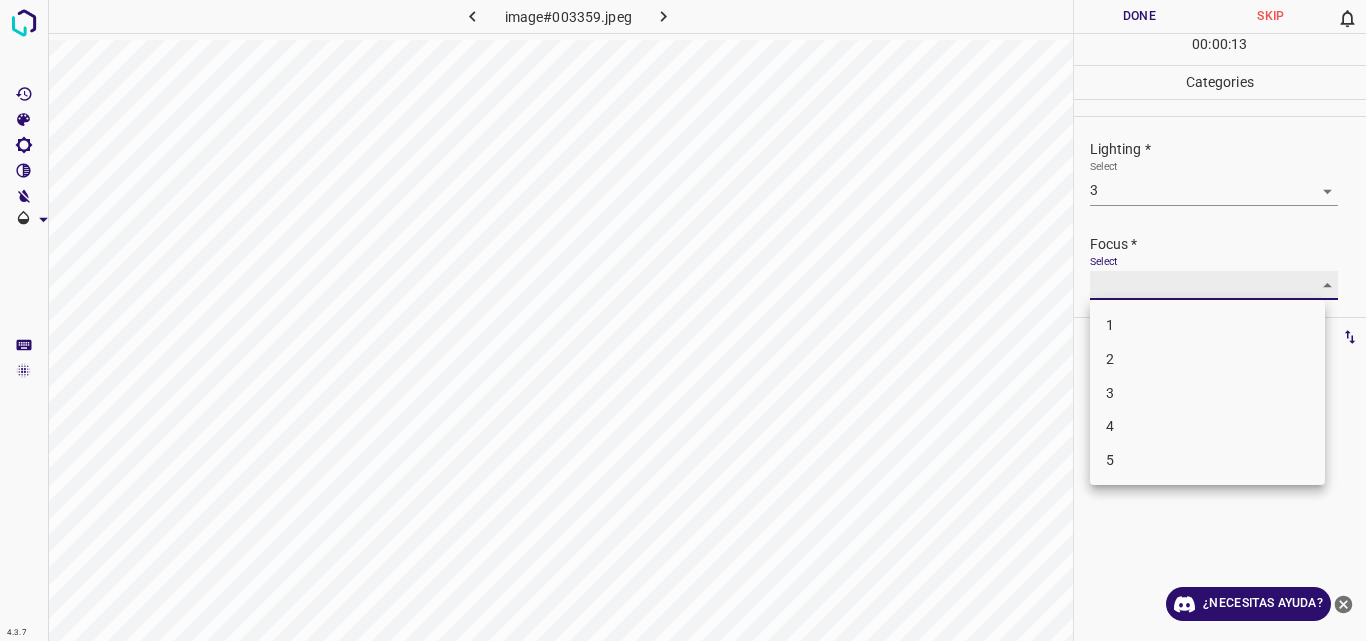 type on "3" 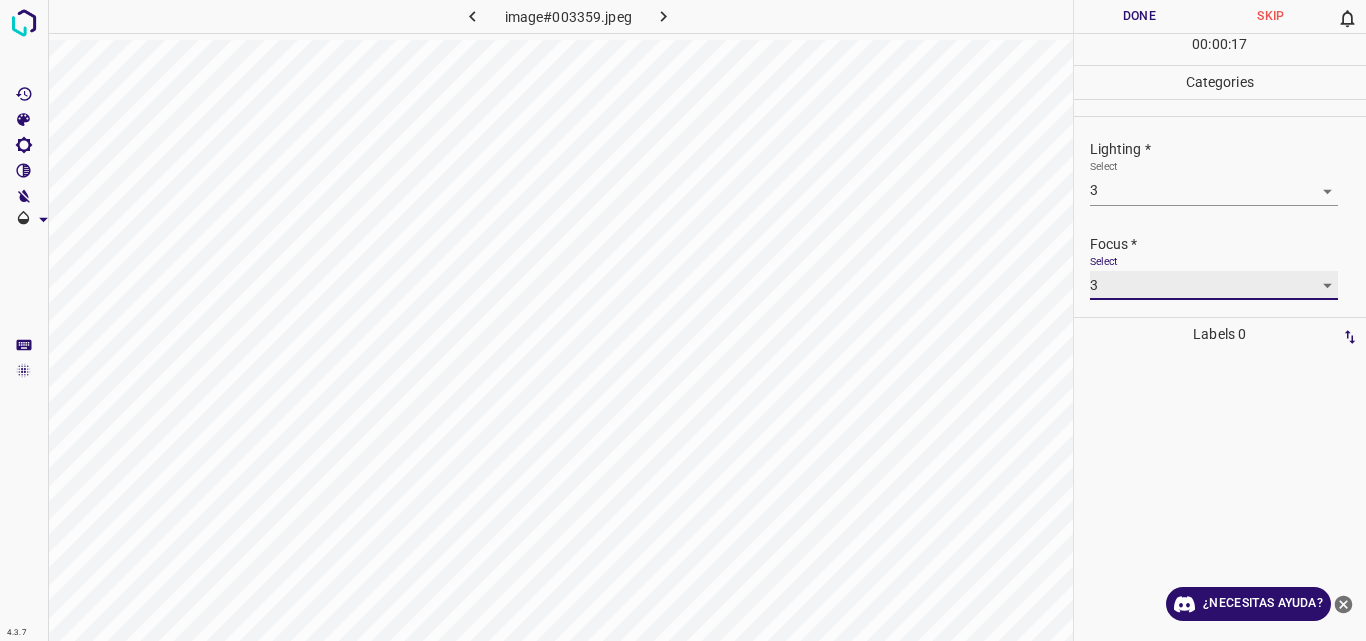 scroll, scrollTop: 69, scrollLeft: 0, axis: vertical 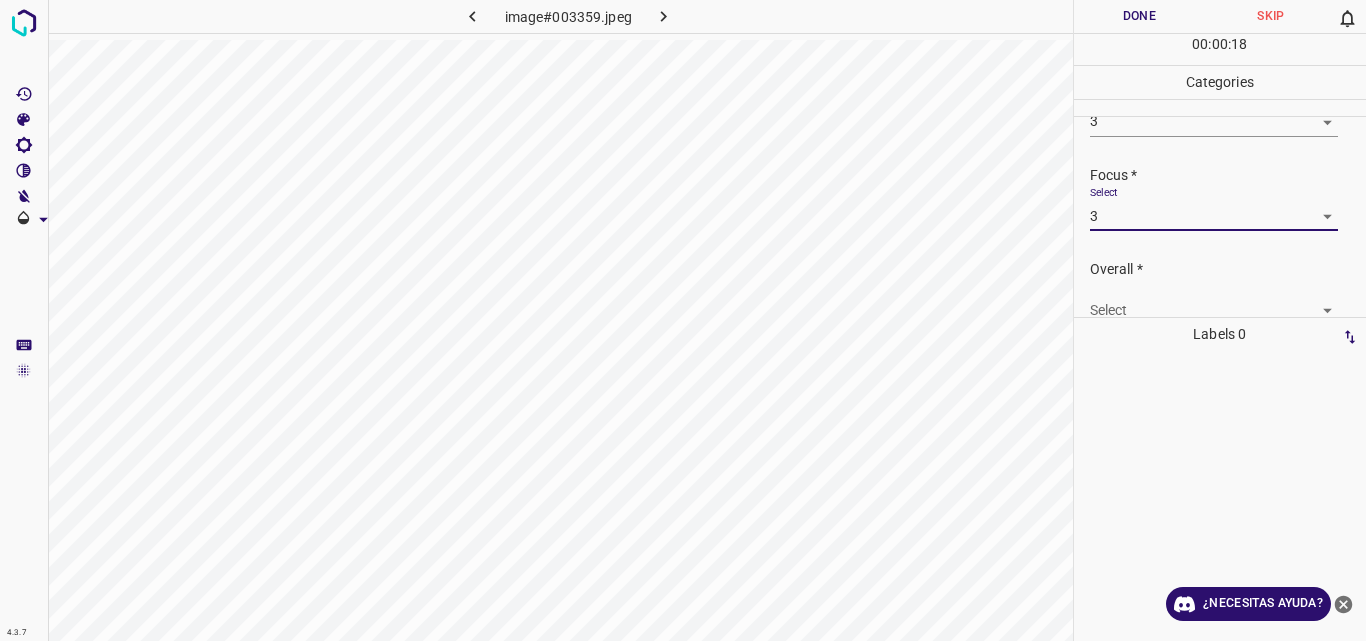 click on "4.3.7 image#003359.jpeg Done Skip 0 00   : 00   : 18   Categories Lighting *  Select 3 3 Focus *  Select 3 3 Overall *  Select ​ Labels   0 Categories 1 Lighting 2 Focus 3 Overall Tools Space Change between modes (Draw & Edit) I Auto labeling R Restore zoom M Zoom in N Zoom out Delete Delete selecte label Filters Z Restore filters X Saturation filter C Brightness filter V Contrast filter B Gray scale filter General O Download ¿Necesitas ayuda? Original text Rate this translation Your feedback will be used to help improve Google Translate - Texto - Esconder - Borrar" at bounding box center [683, 320] 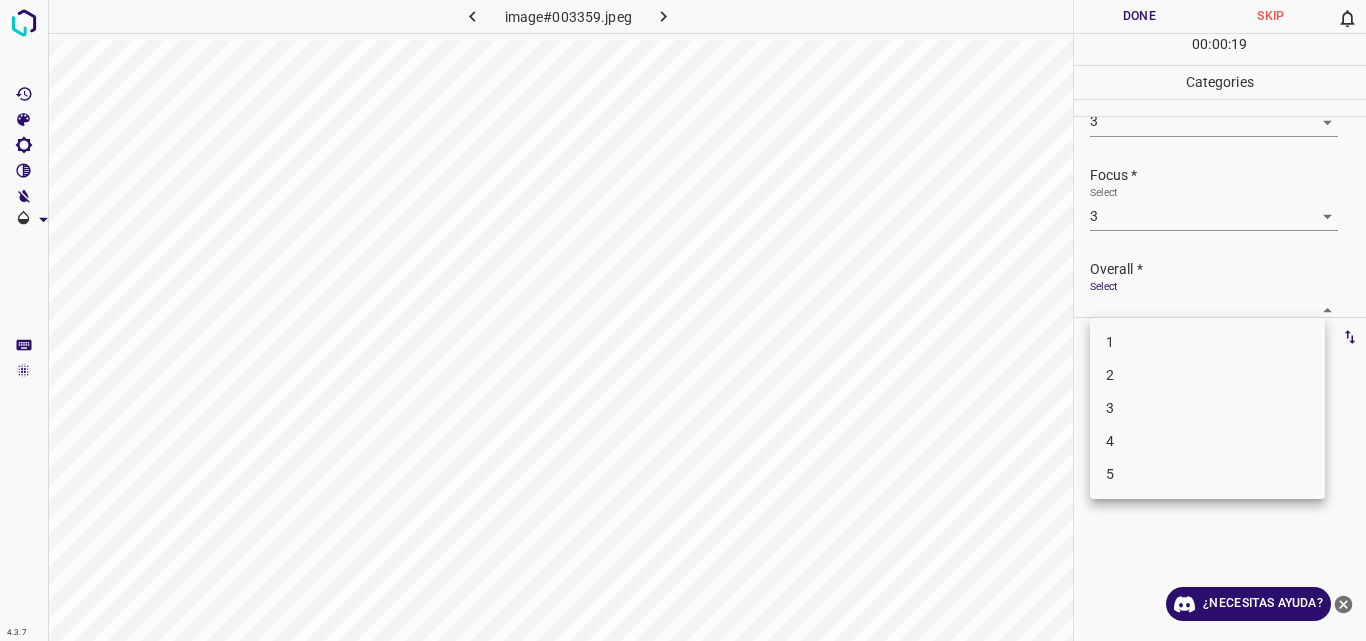 scroll, scrollTop: 76, scrollLeft: 0, axis: vertical 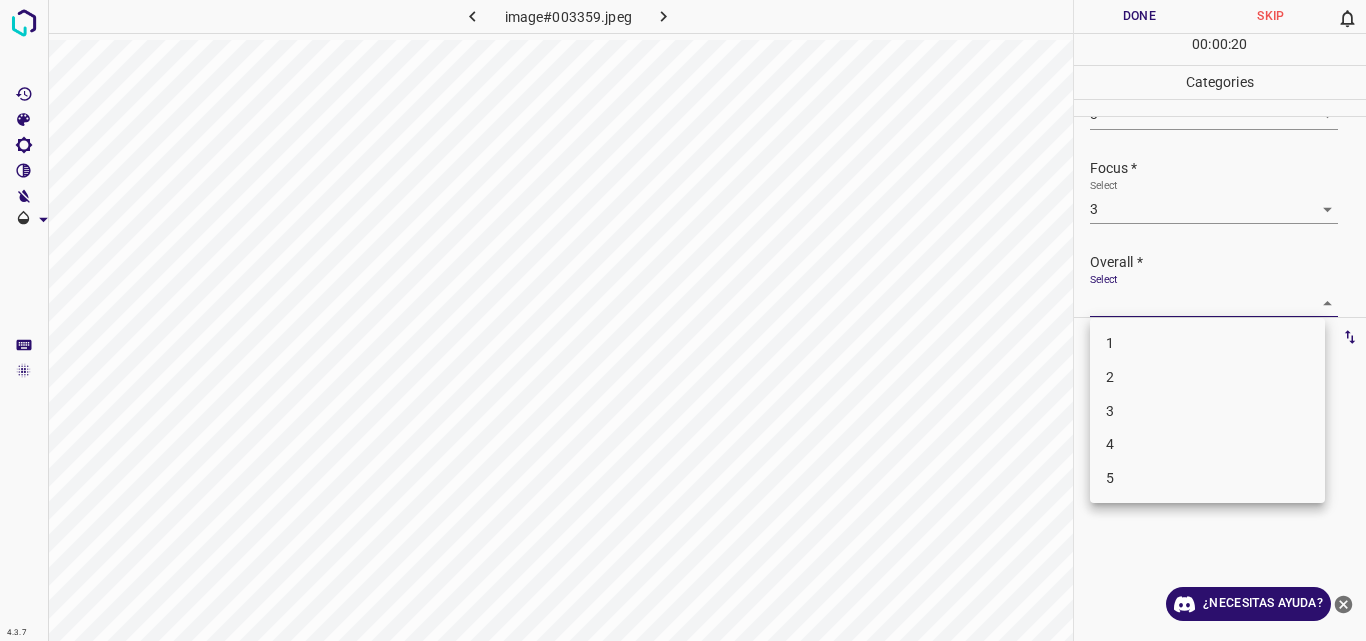 click on "3" at bounding box center (1207, 411) 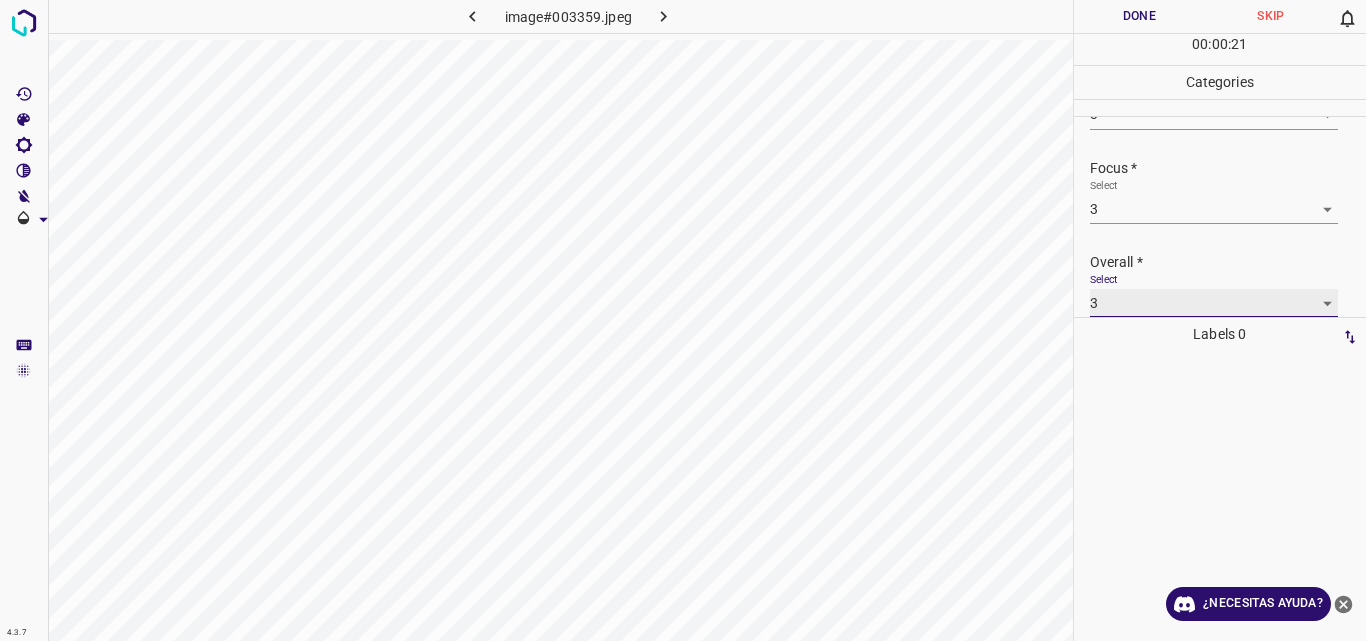 type on "3" 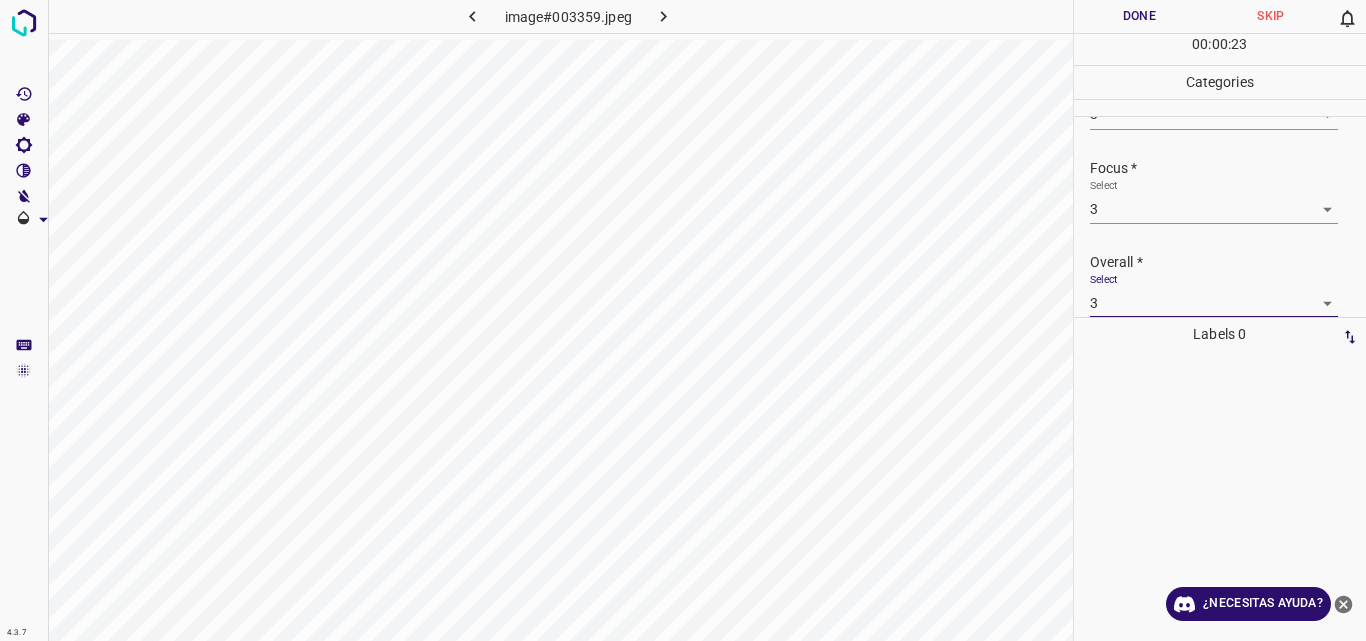 click on "Done" at bounding box center [1140, 16] 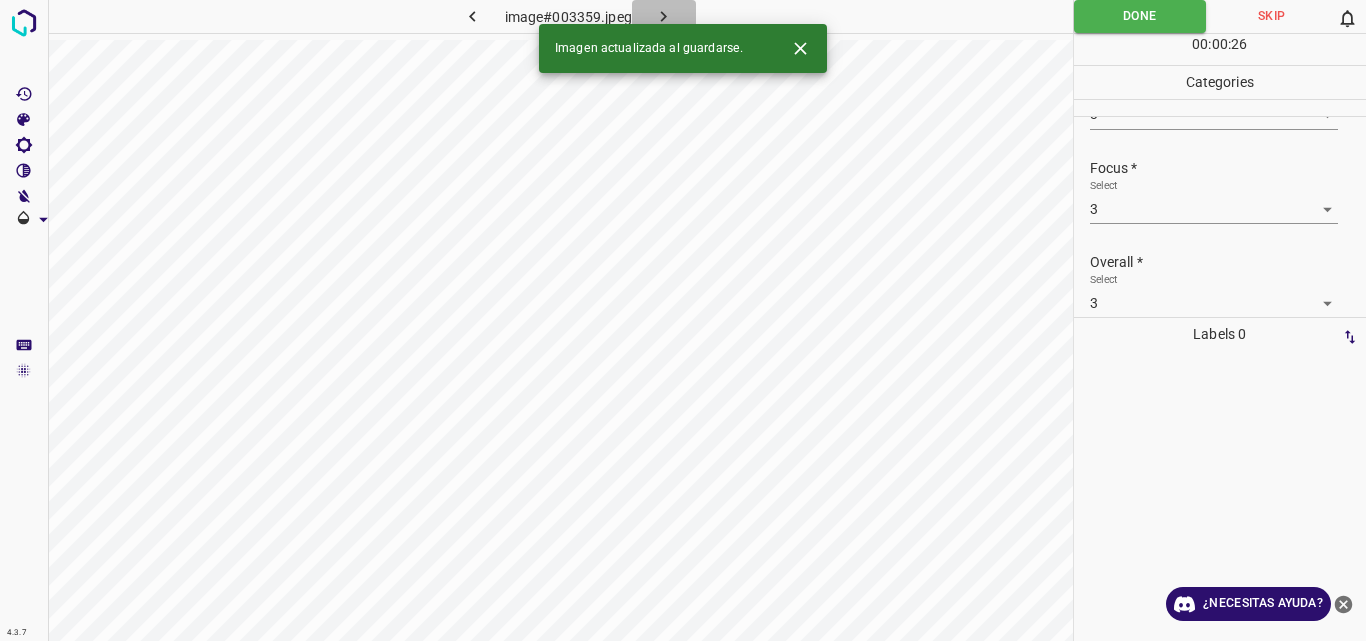 click 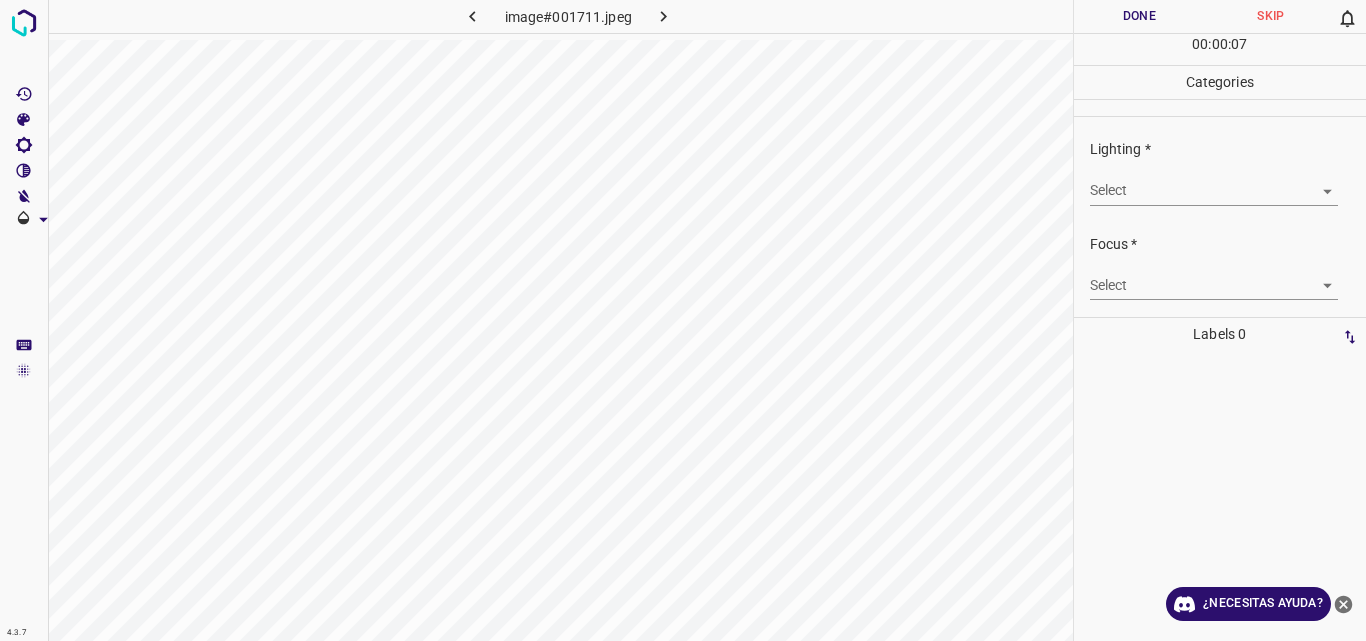 click on "4.3.7 image#001711.jpeg Done Skip 0 00   : 00   : 07   Categories Lighting *  Select ​ Focus *  Select ​ Overall *  Select ​ Labels   0 Categories 1 Lighting 2 Focus 3 Overall Tools Space Change between modes (Draw & Edit) I Auto labeling R Restore zoom M Zoom in N Zoom out Delete Delete selecte label Filters Z Restore filters X Saturation filter C Brightness filter V Contrast filter B Gray scale filter General O Download ¿Necesitas ayuda? Original text Rate this translation Your feedback will be used to help improve Google Translate - Texto - Esconder - Borrar" at bounding box center (683, 320) 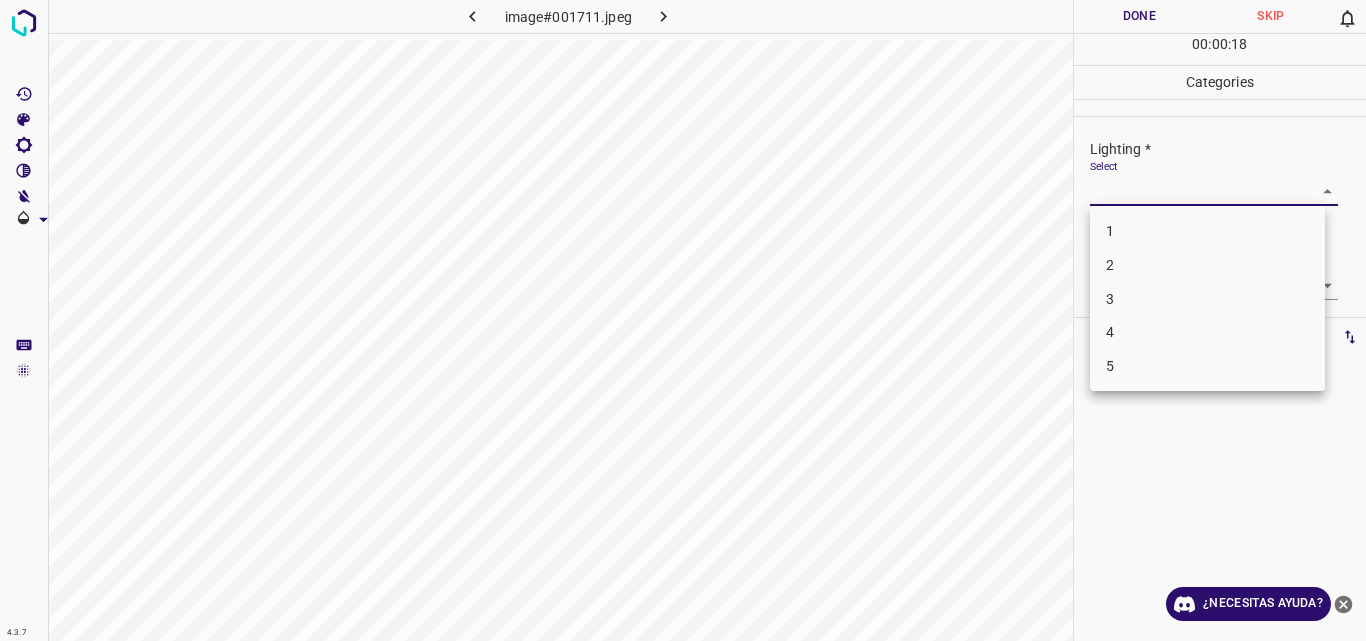 click on "2" at bounding box center [1207, 265] 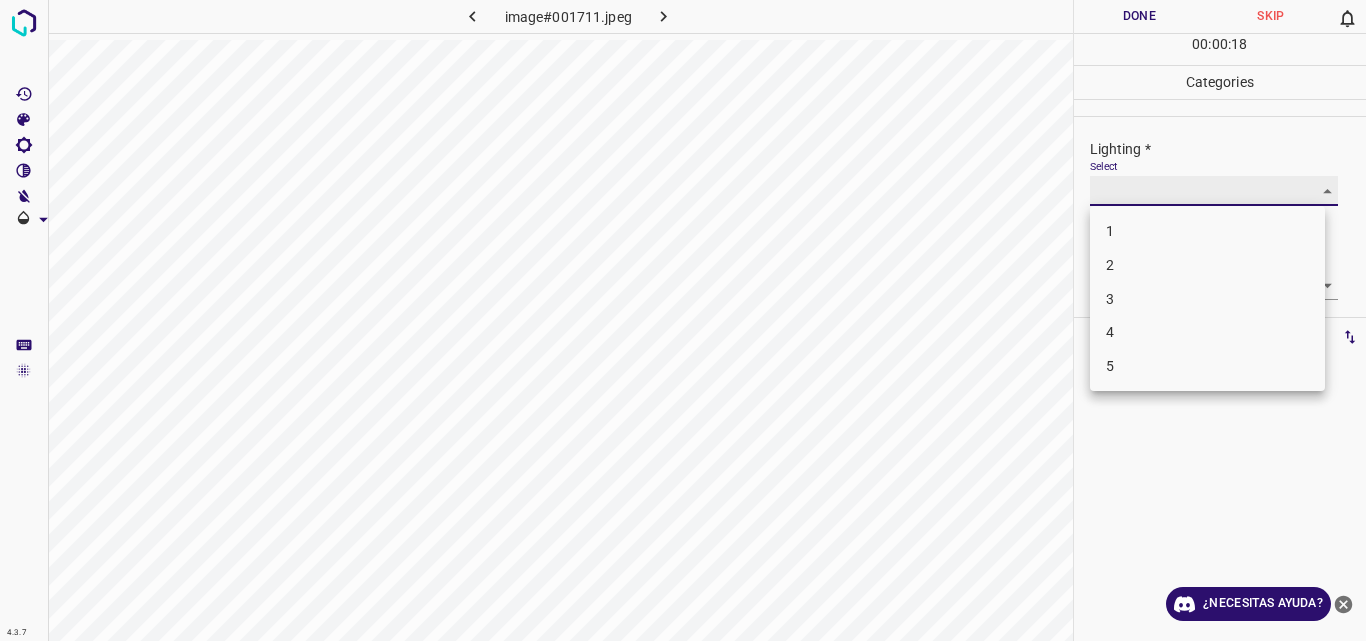 type on "2" 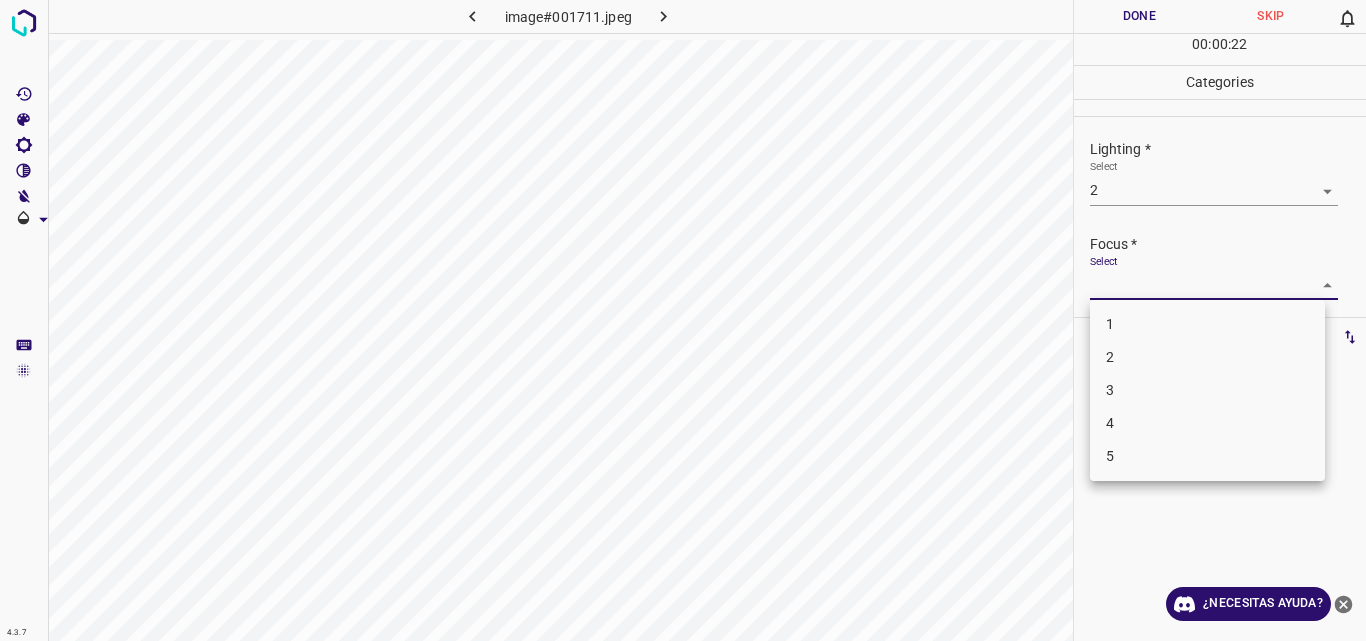 click on "4.3.7 image#001711.jpeg Done Skip 0 00   : 00   : 22   Categories Lighting *  Select 2 2 Focus *  Select ​ Overall *  Select ​ Labels   0 Categories 1 Lighting 2 Focus 3 Overall Tools Space Change between modes (Draw & Edit) I Auto labeling R Restore zoom M Zoom in N Zoom out Delete Delete selecte label Filters Z Restore filters X Saturation filter C Brightness filter V Contrast filter B Gray scale filter General O Download ¿Necesitas ayuda? Original text Rate this translation Your feedback will be used to help improve Google Translate - Texto - Esconder - Borrar 1 2 3 4 5" at bounding box center (683, 320) 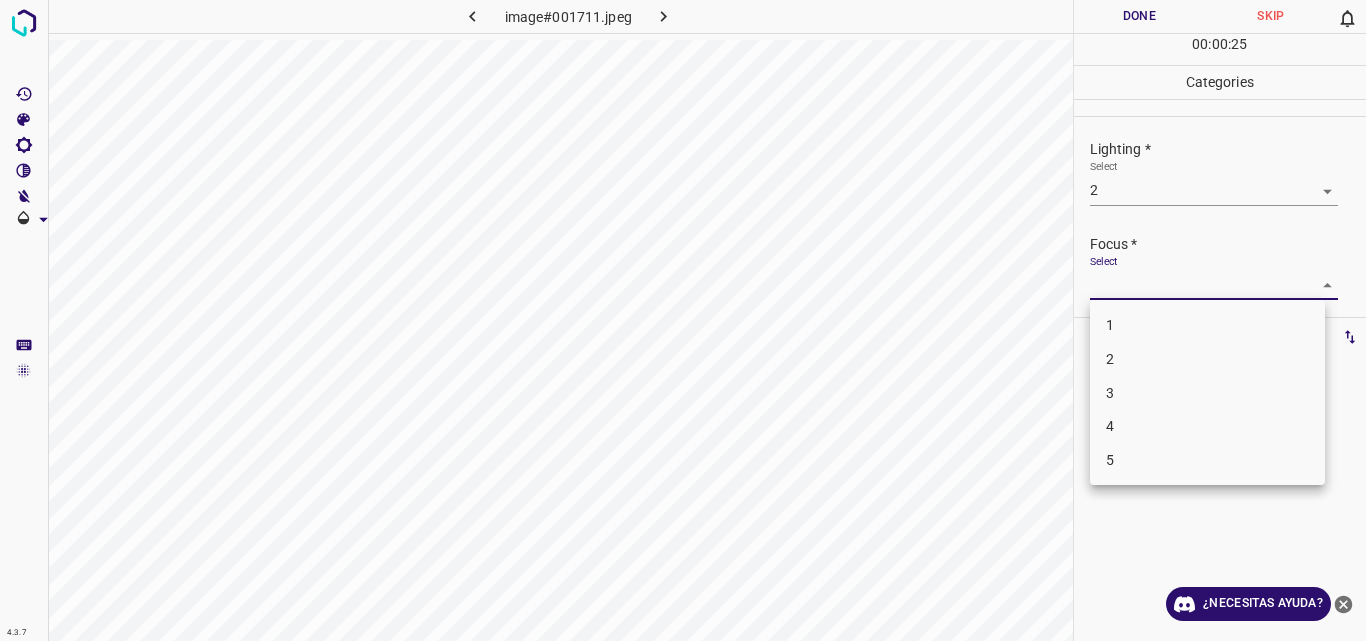 click on "2" at bounding box center [1207, 359] 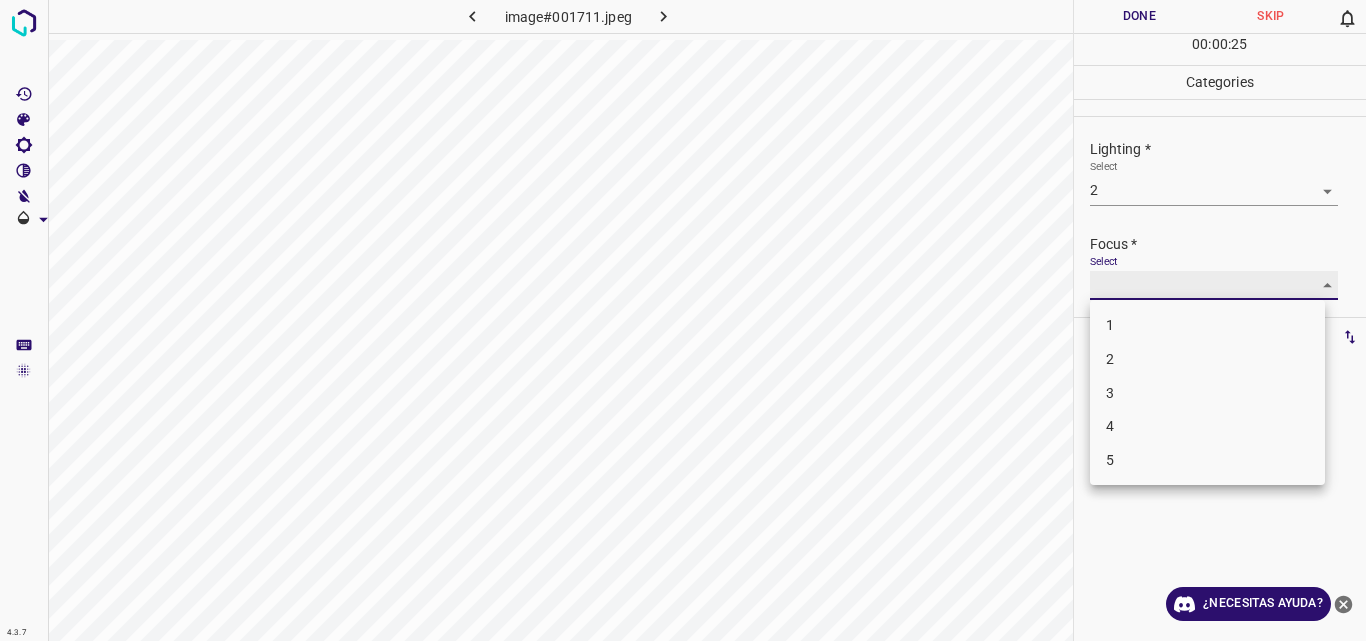 type on "2" 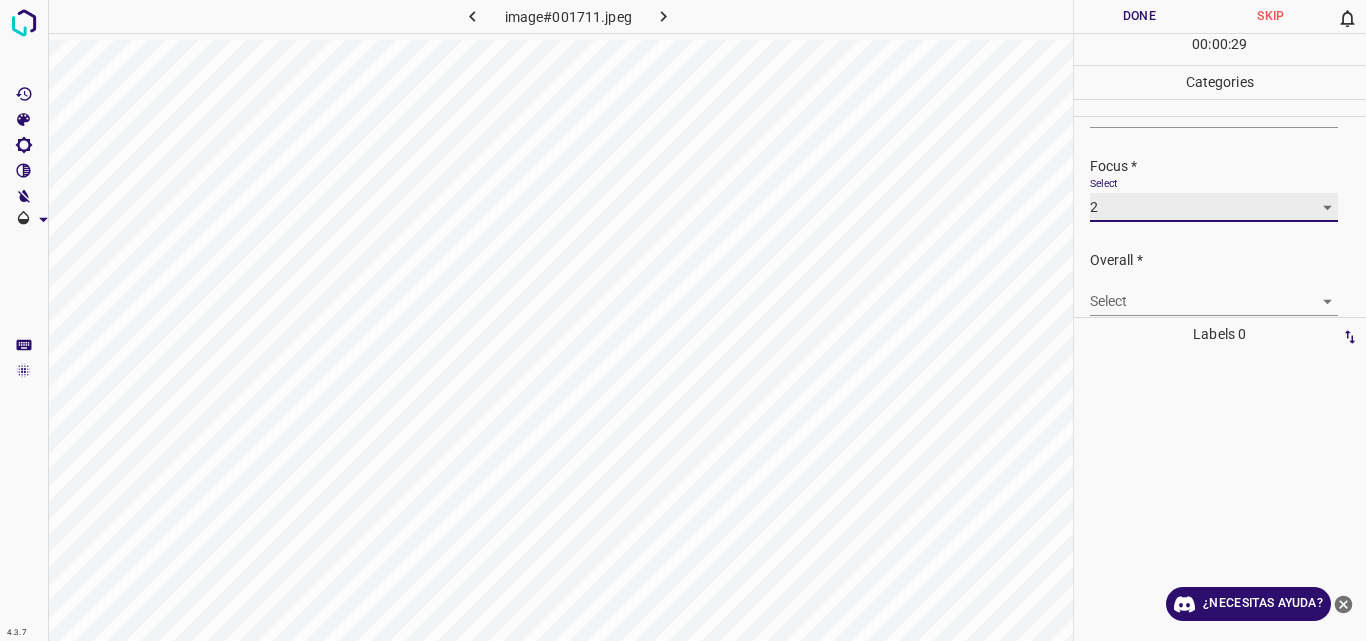 scroll, scrollTop: 98, scrollLeft: 0, axis: vertical 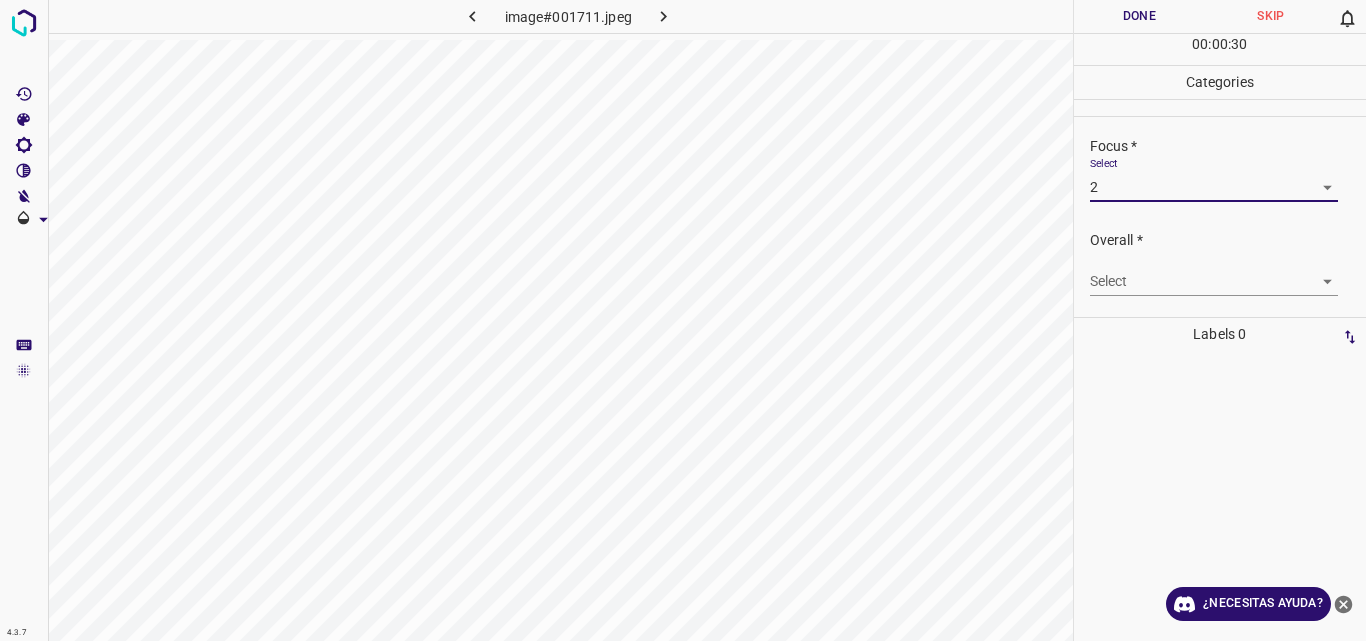 click on "4.3.7 image#001711.jpeg Done Skip 0 00   : 00   : 30   Categories Lighting *  Select 2 2 Focus *  Select 2 2 Overall *  Select ​ Labels   0 Categories 1 Lighting 2 Focus 3 Overall Tools Space Change between modes (Draw & Edit) I Auto labeling R Restore zoom M Zoom in N Zoom out Delete Delete selecte label Filters Z Restore filters X Saturation filter C Brightness filter V Contrast filter B Gray scale filter General O Download ¿Necesitas ayuda? Original text Rate this translation Your feedback will be used to help improve Google Translate - Texto - Esconder - Borrar" at bounding box center (683, 320) 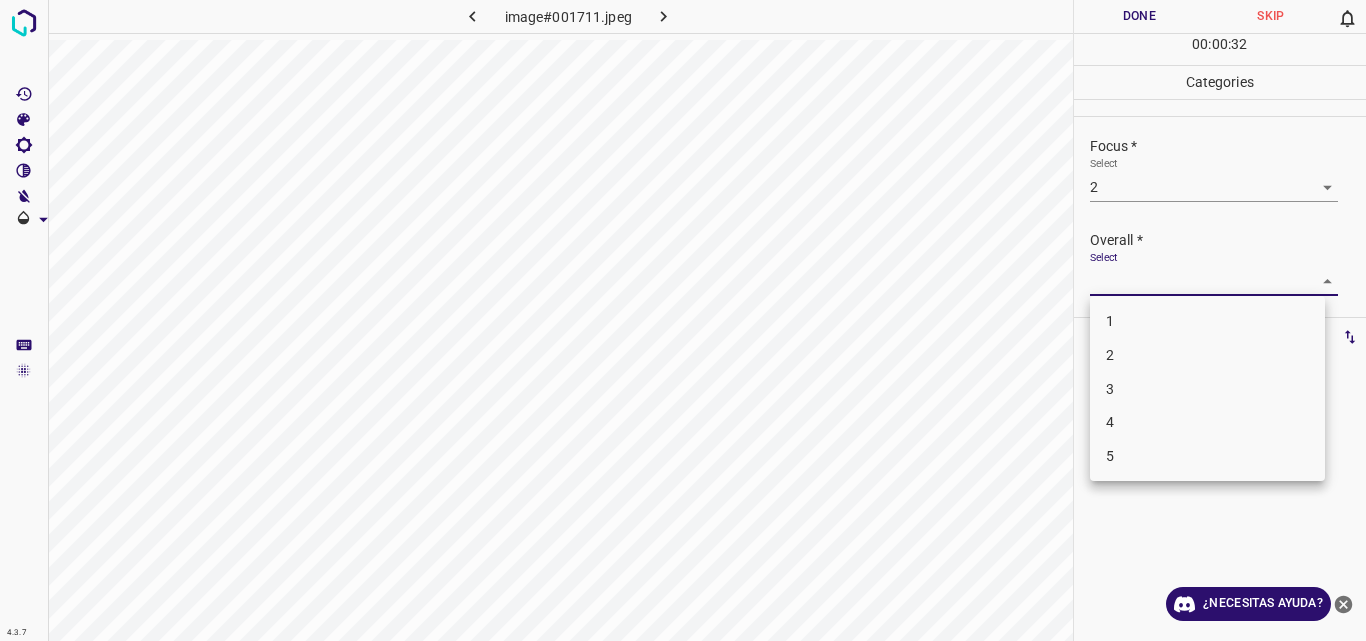 click on "3" at bounding box center (1207, 389) 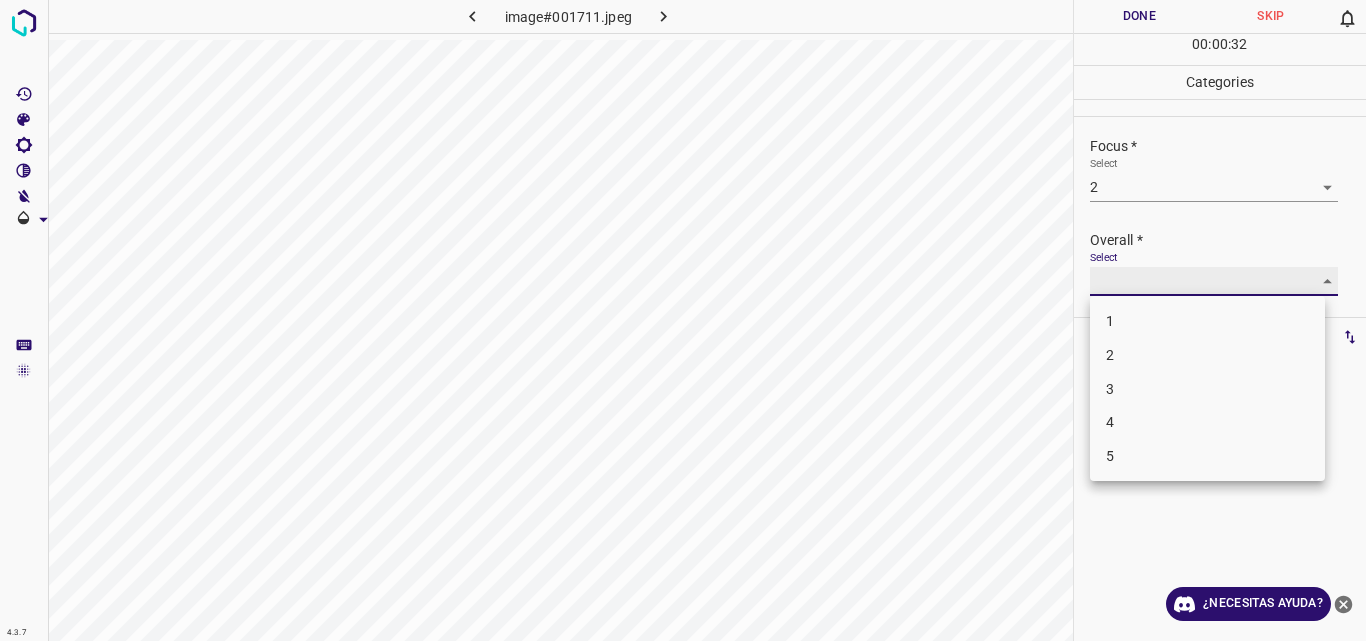 type on "3" 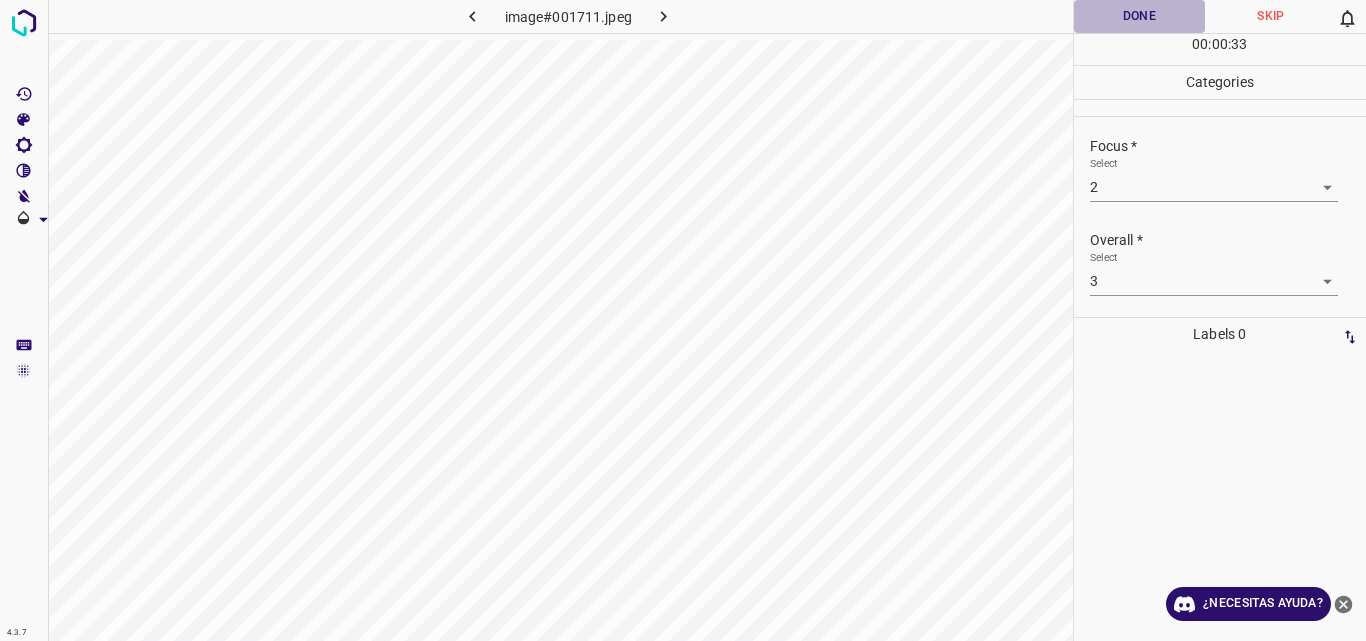 click on "Done" at bounding box center [1140, 16] 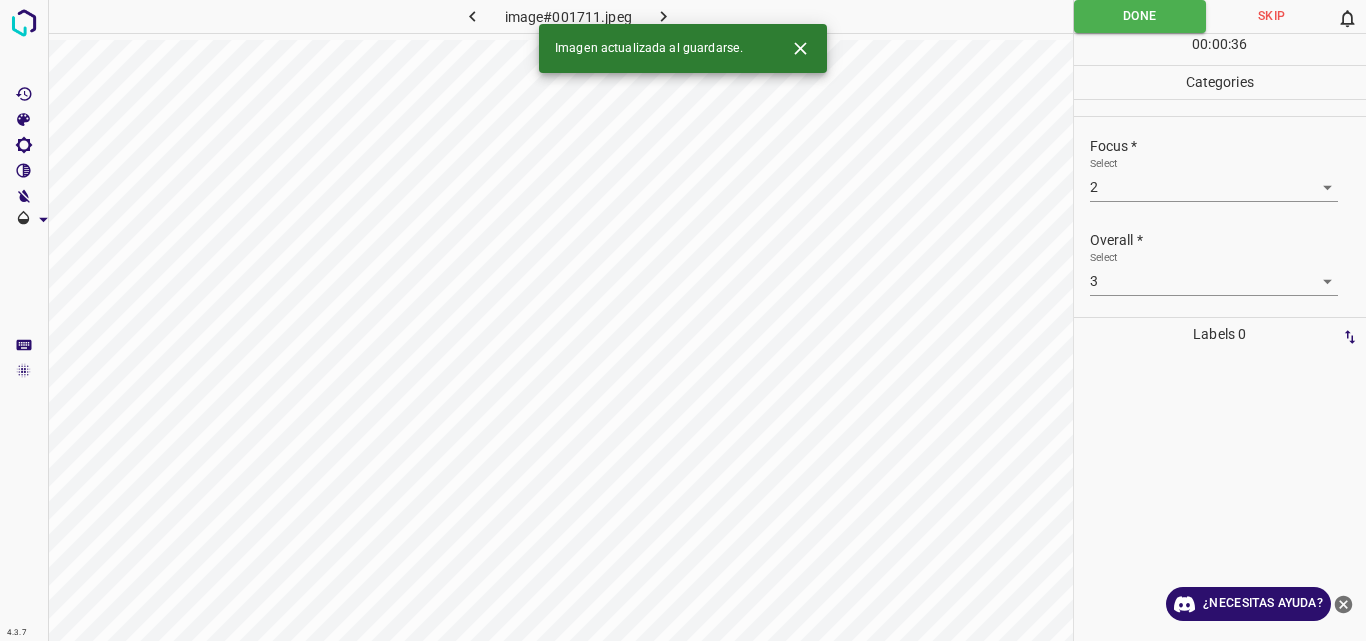 click 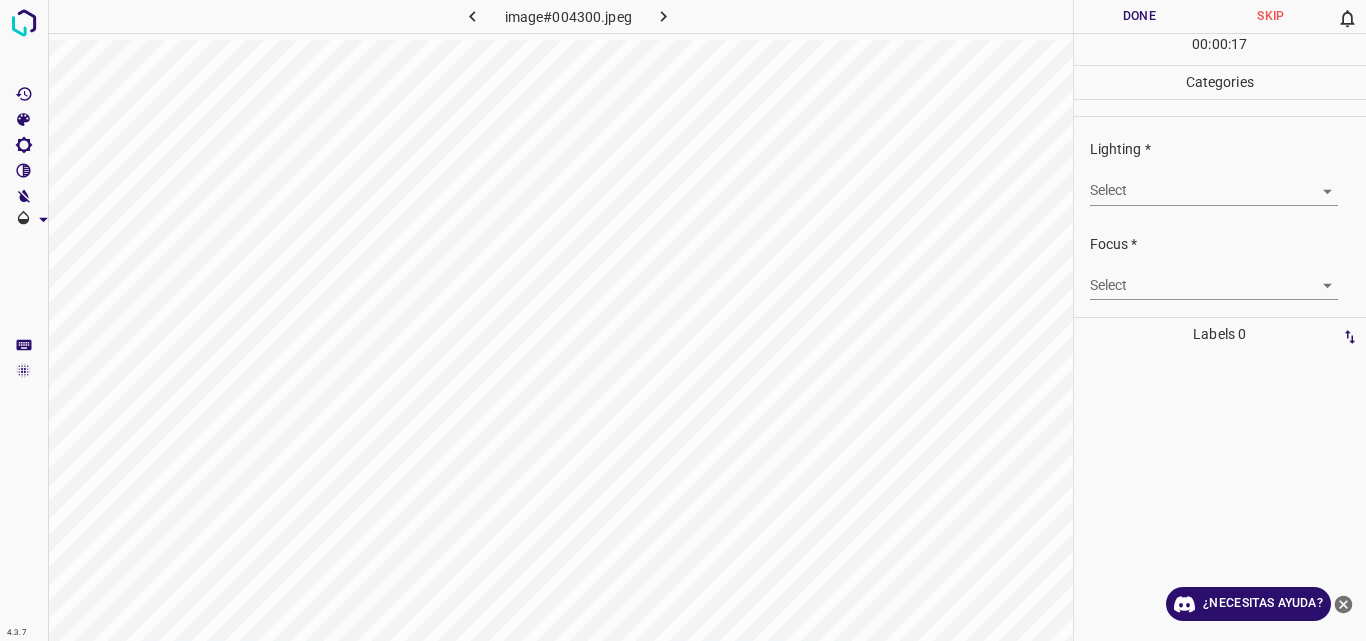 click on "4.3.7 image#004300.jpeg Done Skip 0 00   : 00   : 17   Categories Lighting *  Select ​ Focus *  Select ​ Overall *  Select ​ Labels   0 Categories 1 Lighting 2 Focus 3 Overall Tools Space Change between modes (Draw & Edit) I Auto labeling R Restore zoom M Zoom in N Zoom out Delete Delete selecte label Filters Z Restore filters X Saturation filter C Brightness filter V Contrast filter B Gray scale filter General O Download ¿Necesitas ayuda? Original text Rate this translation Your feedback will be used to help improve Google Translate - Texto - Esconder - Borrar" at bounding box center [683, 320] 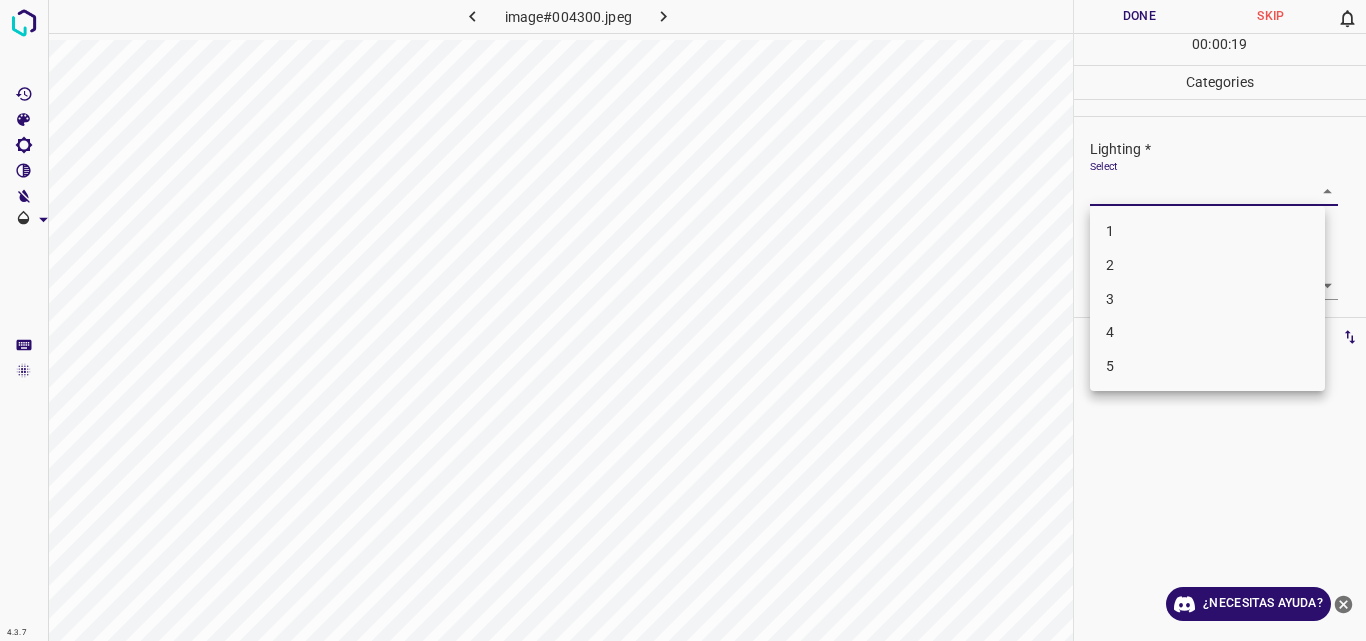 click on "3" at bounding box center (1207, 299) 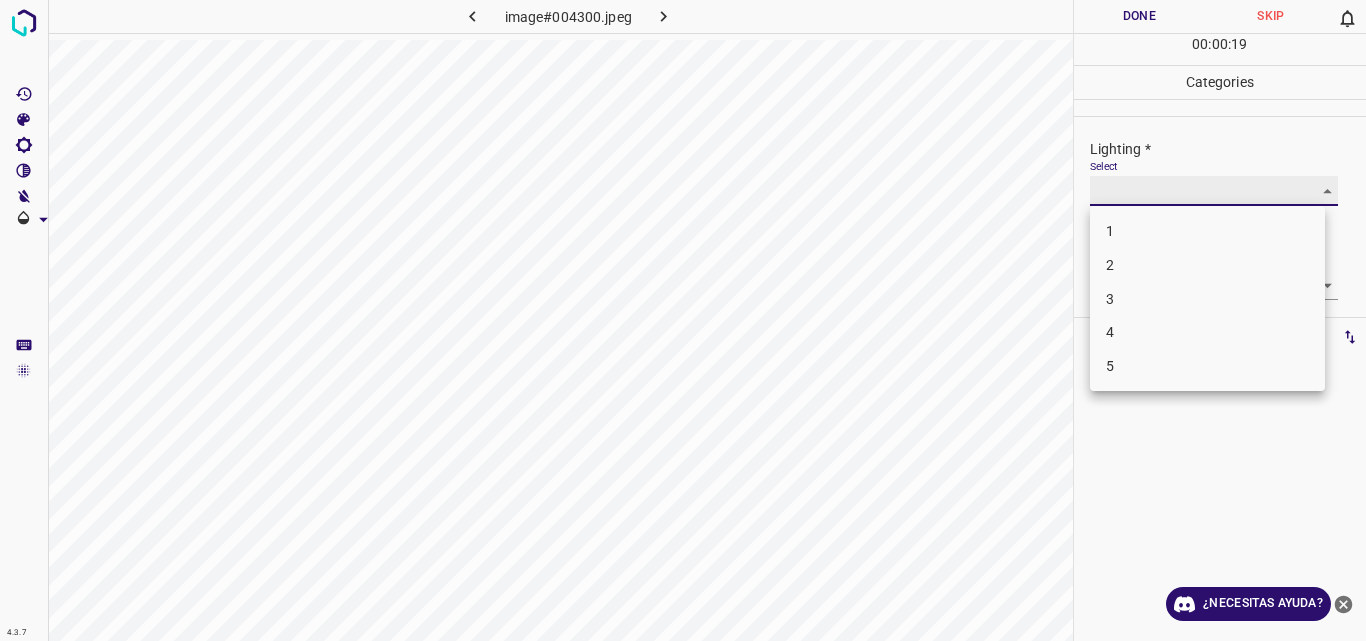 type on "3" 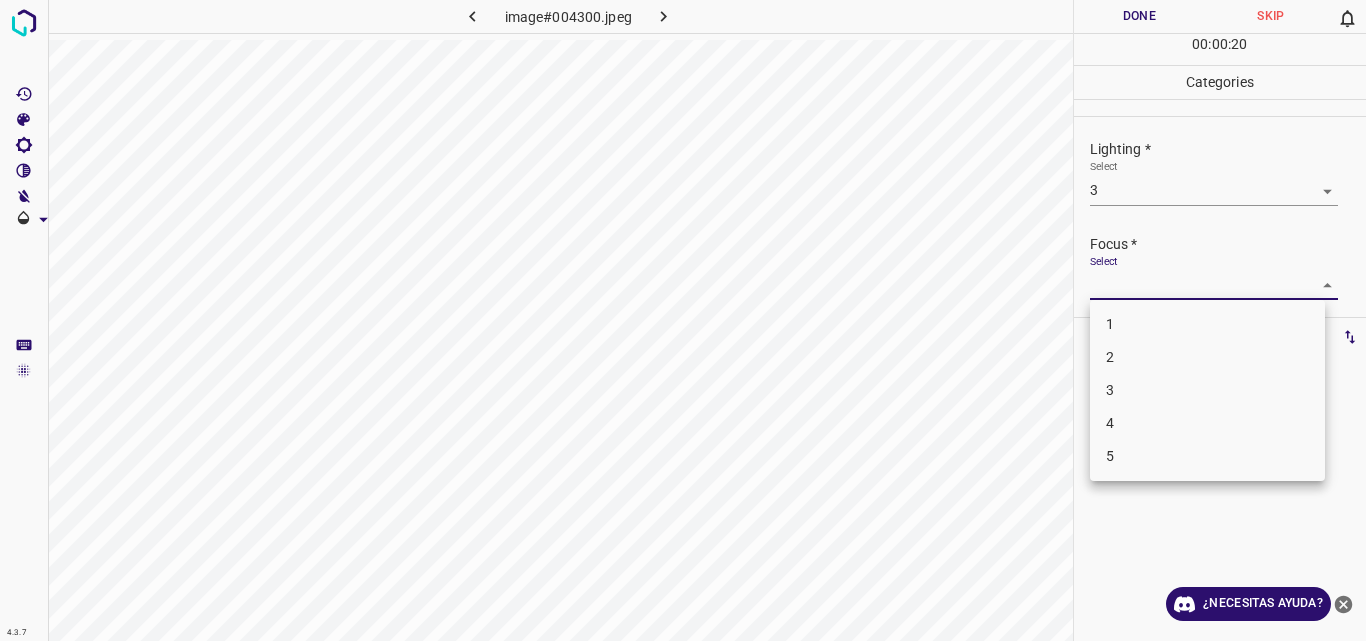 click on "4.3.7 image#004300.jpeg Done Skip 0 00   : 00   : 20   Categories Lighting *  Select 3 3 Focus *  Select ​ Overall *  Select ​ Labels   0 Categories 1 Lighting 2 Focus 3 Overall Tools Space Change between modes (Draw & Edit) I Auto labeling R Restore zoom M Zoom in N Zoom out Delete Delete selecte label Filters Z Restore filters X Saturation filter C Brightness filter V Contrast filter B Gray scale filter General O Download ¿Necesitas ayuda? Original text Rate this translation Your feedback will be used to help improve Google Translate - Texto - Esconder - Borrar 1 2 3 4 5" at bounding box center (683, 320) 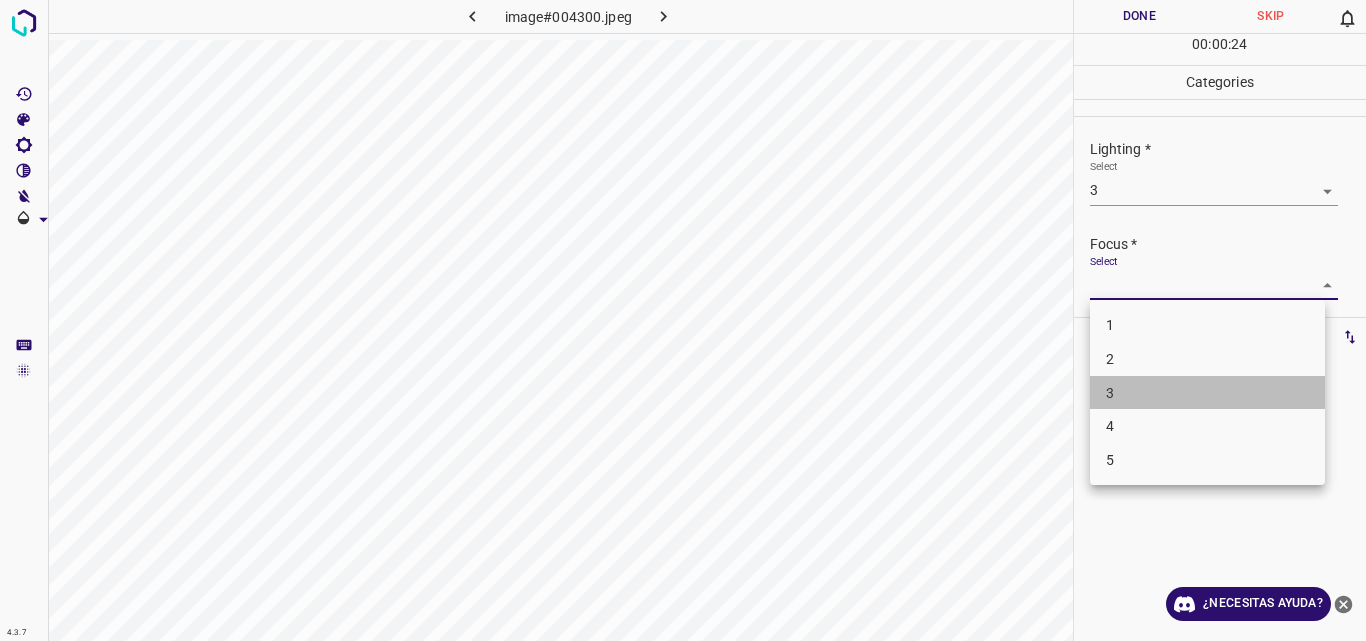 click on "3" at bounding box center [1207, 393] 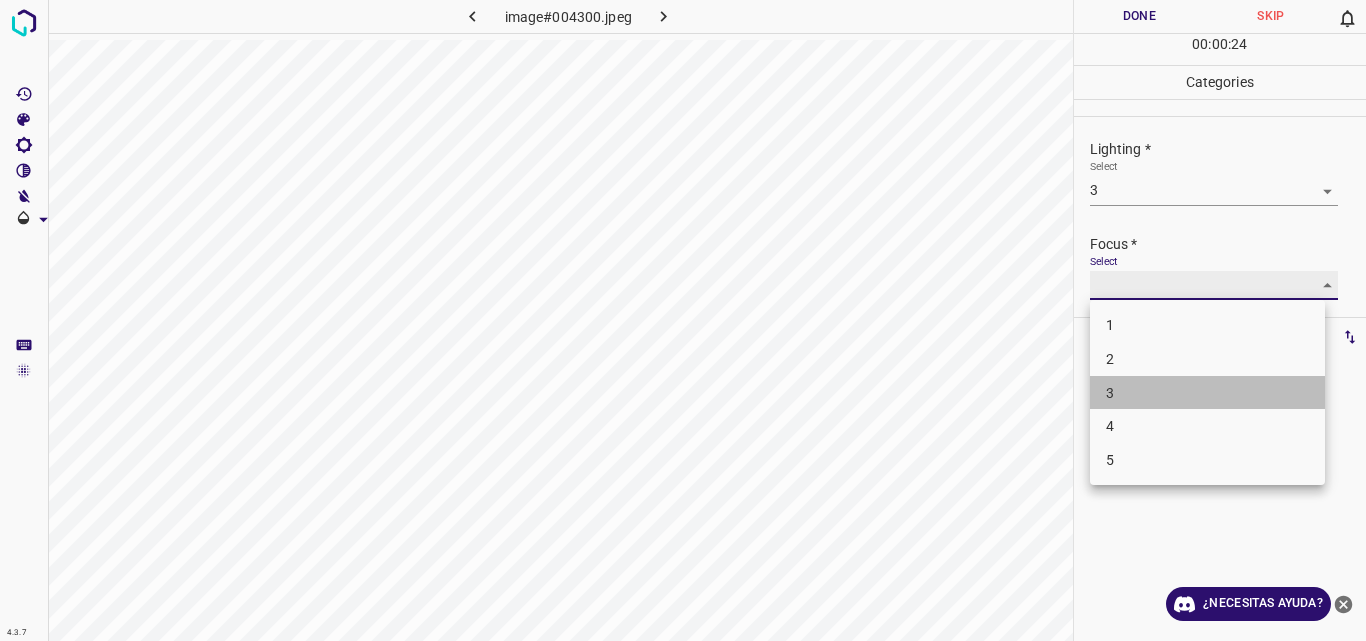 type on "3" 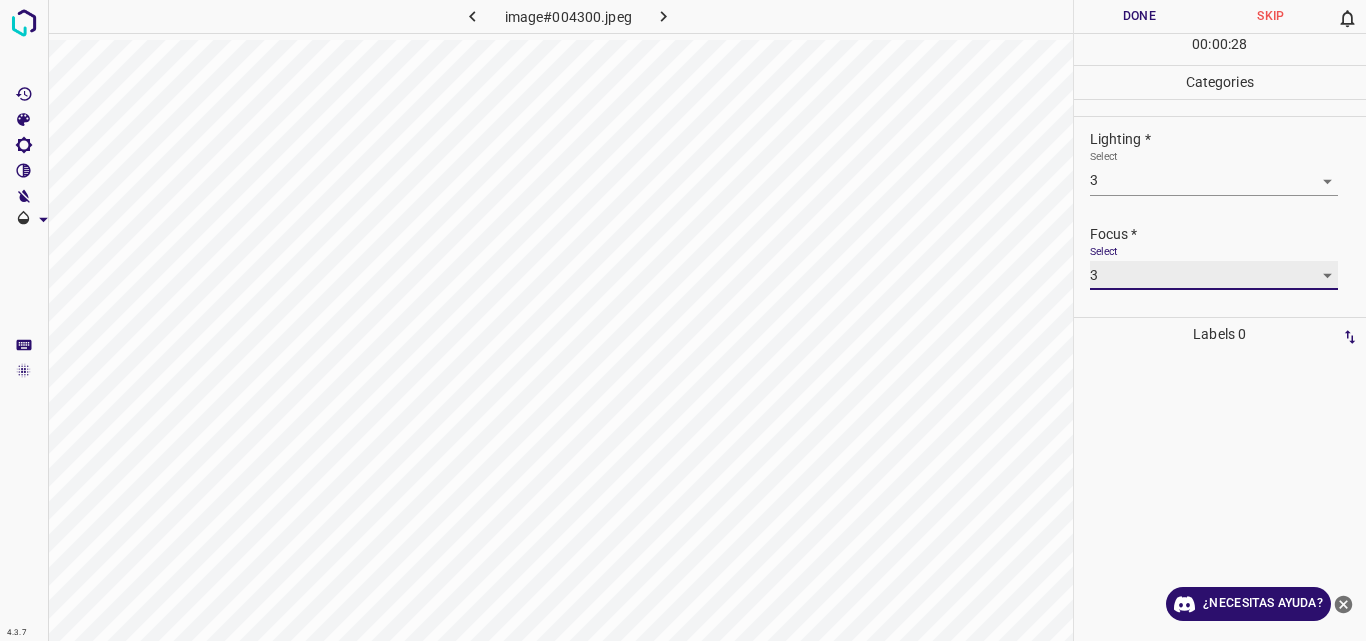 scroll, scrollTop: 98, scrollLeft: 0, axis: vertical 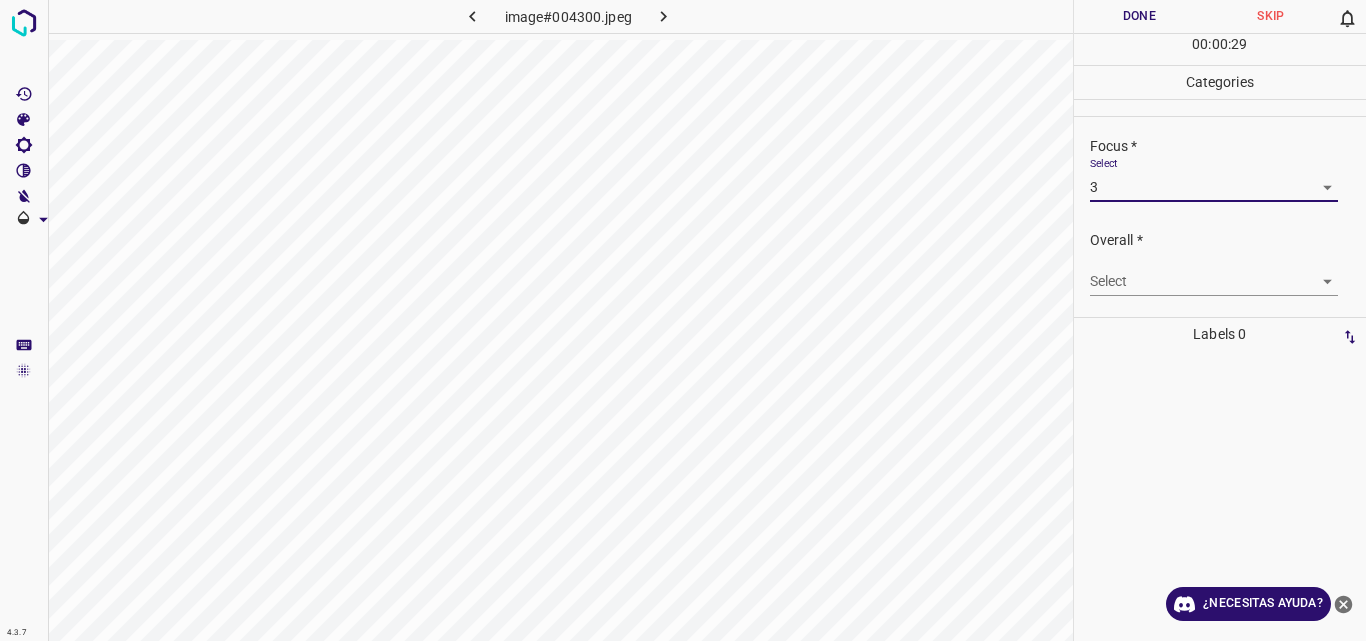 click on "4.3.7 image#004300.jpeg Done Skip 0 00   : 00   : 29   Categories Lighting *  Select 3 3 Focus *  Select 3 3 Overall *  Select ​ Labels   0 Categories 1 Lighting 2 Focus 3 Overall Tools Space Change between modes (Draw & Edit) I Auto labeling R Restore zoom M Zoom in N Zoom out Delete Delete selecte label Filters Z Restore filters X Saturation filter C Brightness filter V Contrast filter B Gray scale filter General O Download ¿Necesitas ayuda? Original text Rate this translation Your feedback will be used to help improve Google Translate - Texto - Esconder - Borrar" at bounding box center [683, 320] 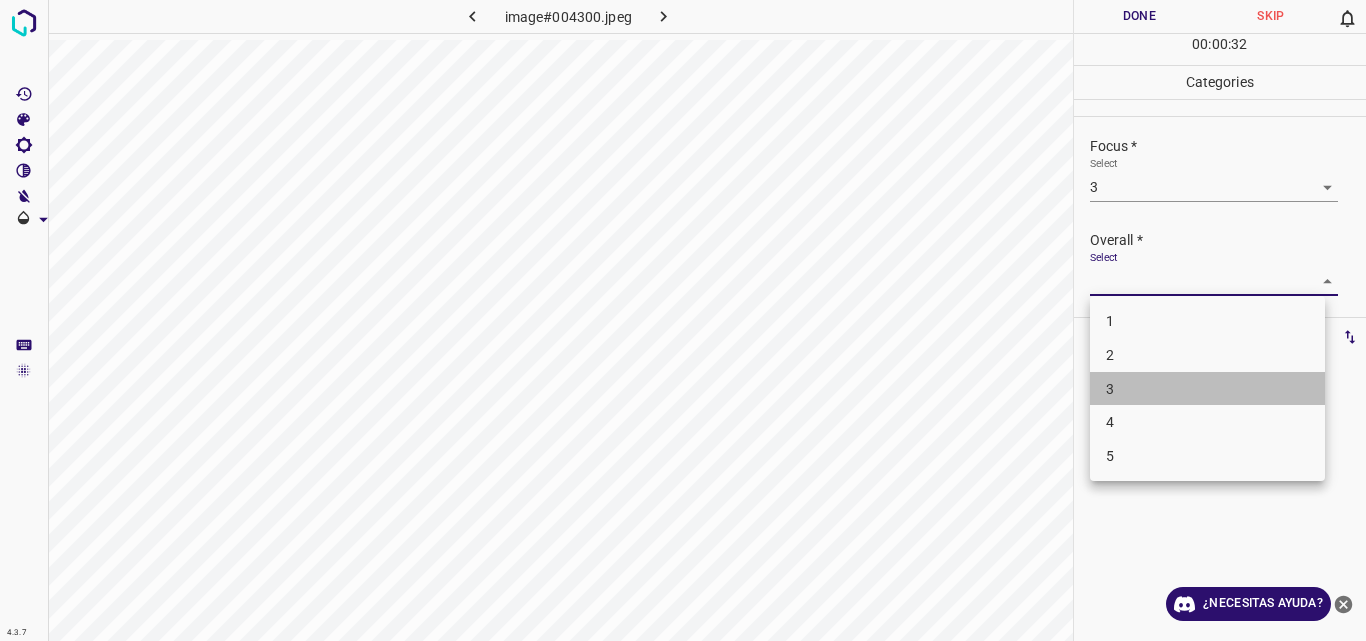 click on "3" at bounding box center (1207, 389) 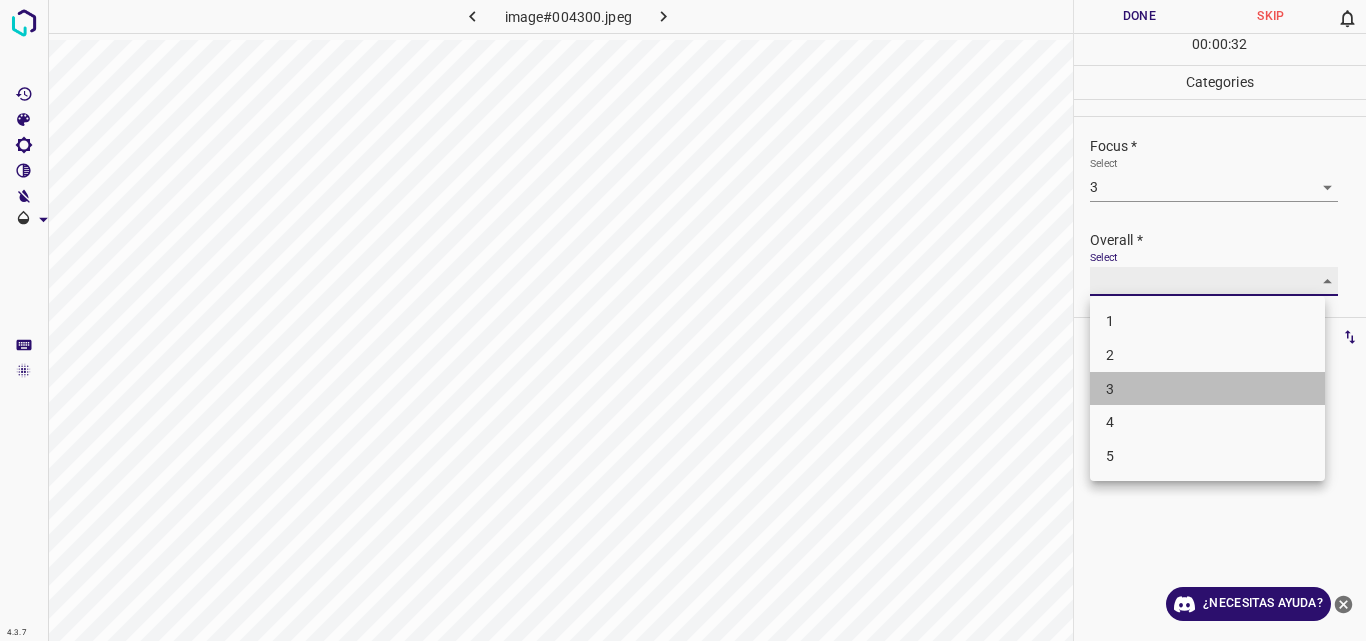 type on "3" 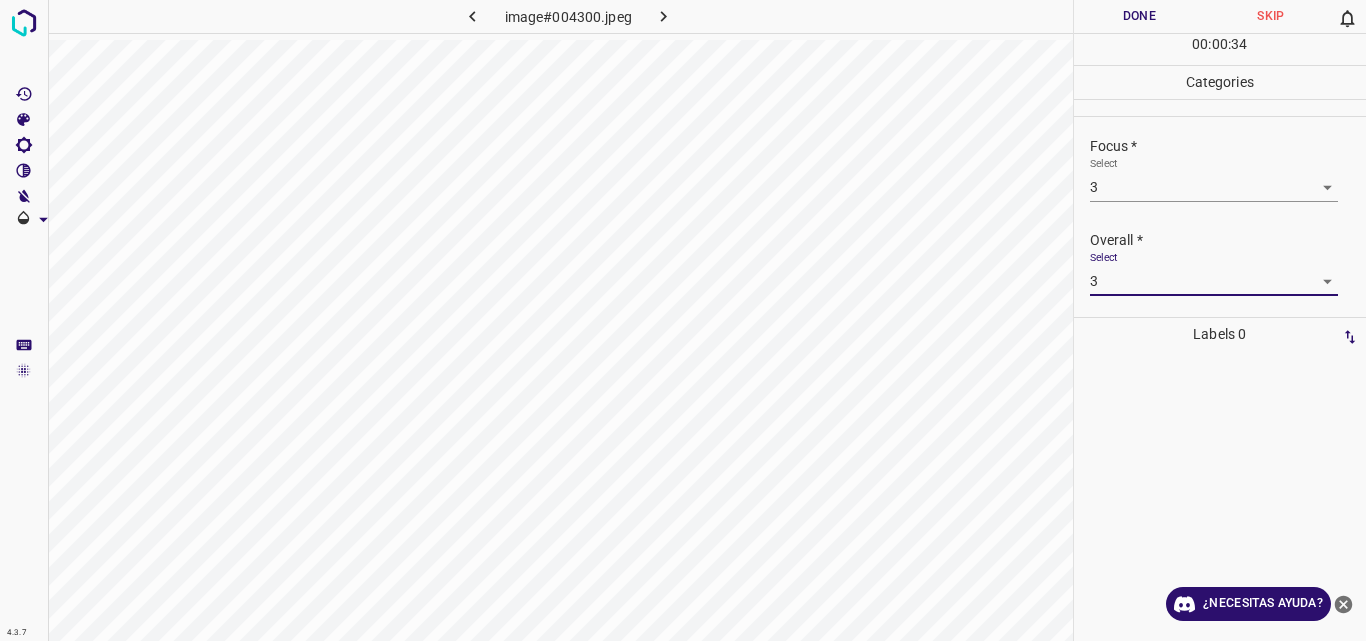 click on "Done" at bounding box center (1140, 16) 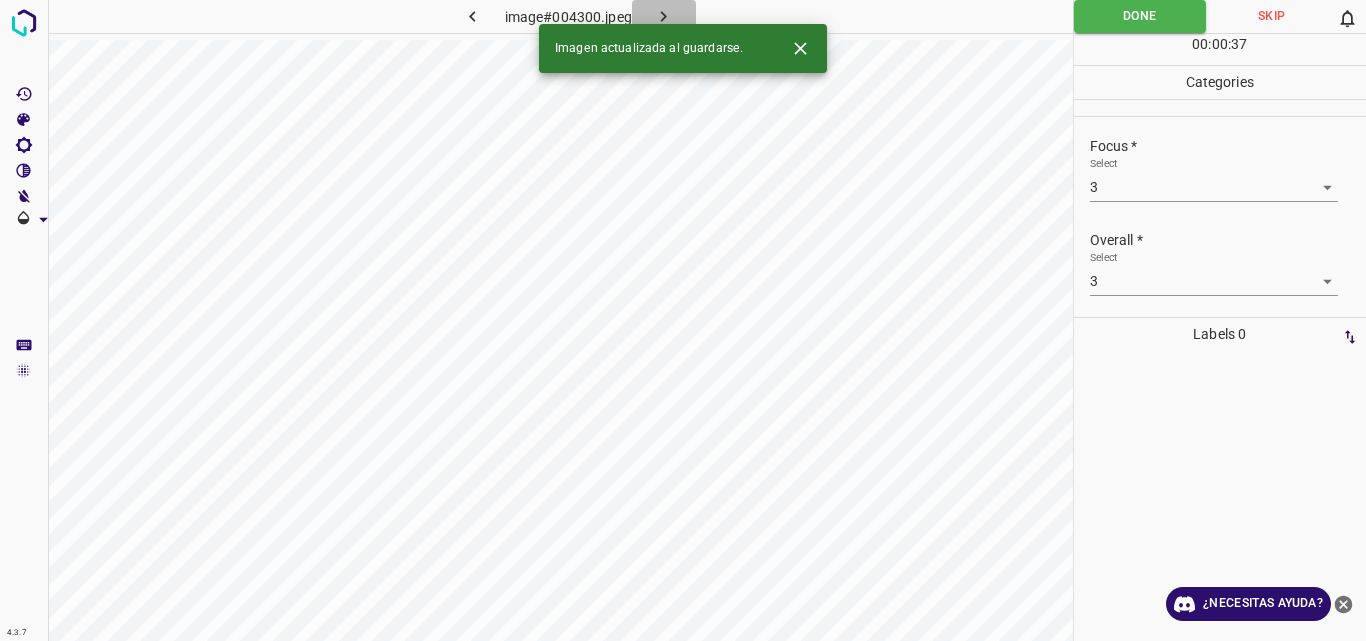 click 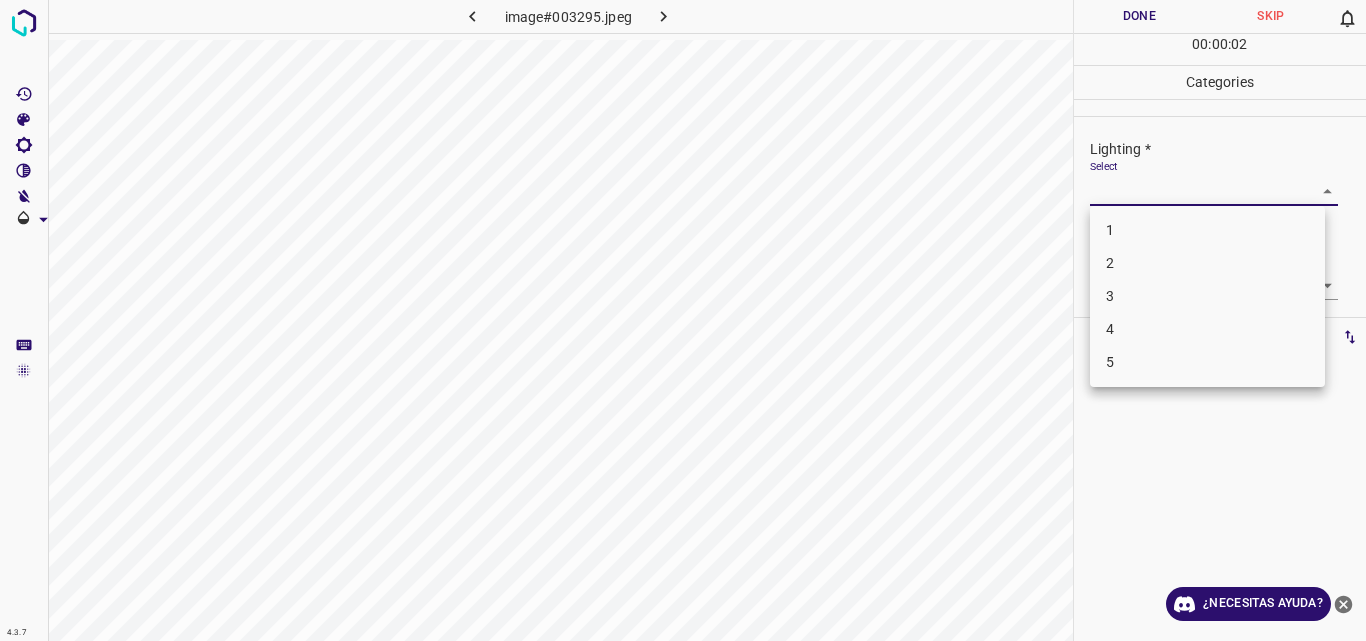 click on "4.3.7 image#003295.jpeg Done Skip 0 00   : 00   : 02   Categories Lighting *  Select ​ Focus *  Select ​ Overall *  Select ​ Labels   0 Categories 1 Lighting 2 Focus 3 Overall Tools Space Change between modes (Draw & Edit) I Auto labeling R Restore zoom M Zoom in N Zoom out Delete Delete selecte label Filters Z Restore filters X Saturation filter C Brightness filter V Contrast filter B Gray scale filter General O Download ¿Necesitas ayuda? Original text Rate this translation Your feedback will be used to help improve Google Translate - Texto - Esconder - Borrar 1 2 3 4 5" at bounding box center [683, 320] 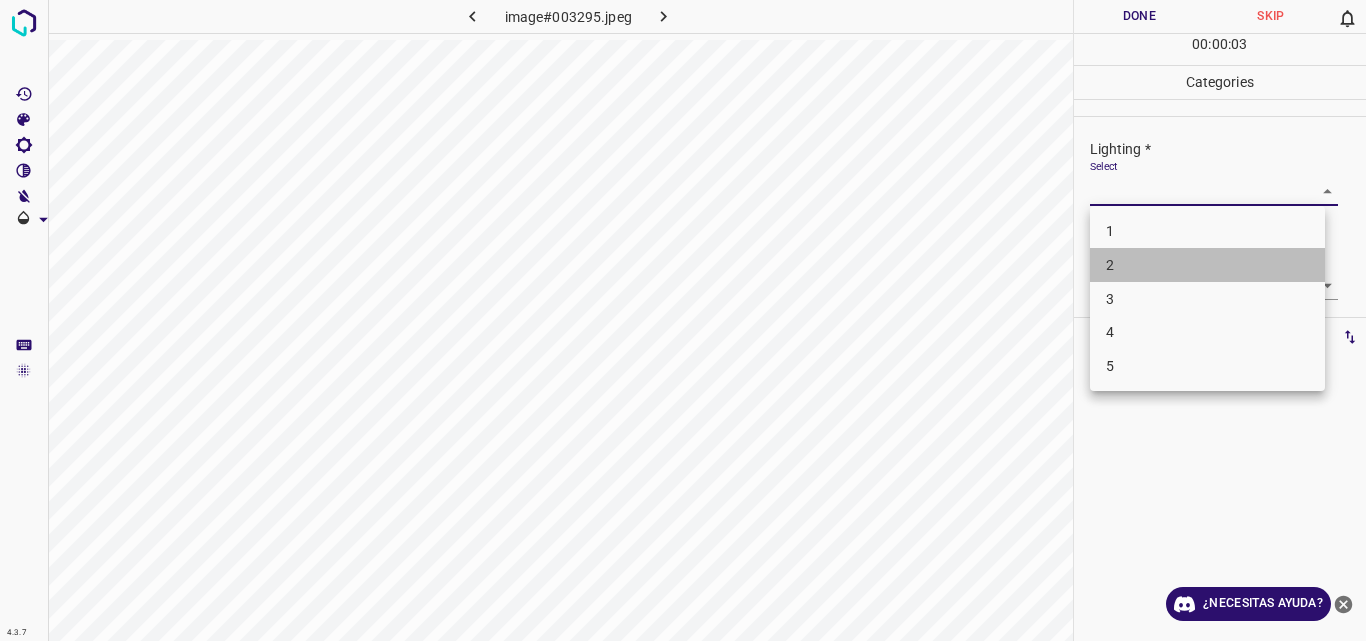 click on "2" at bounding box center [1207, 265] 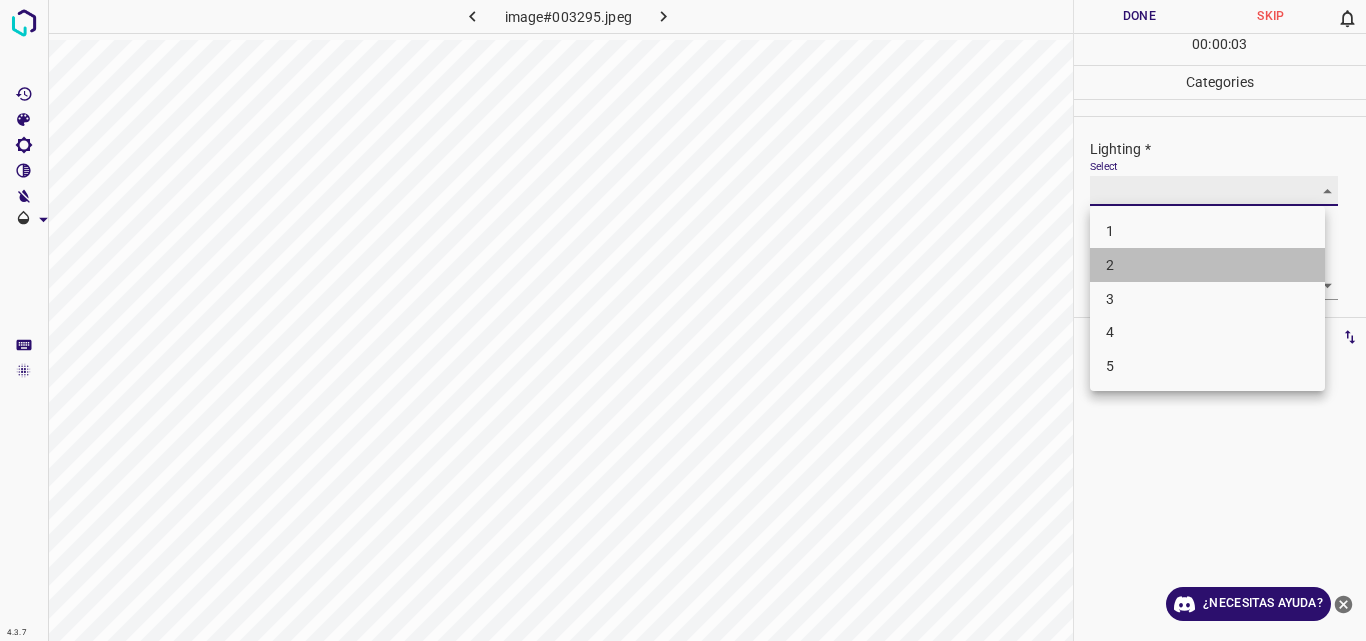 type on "2" 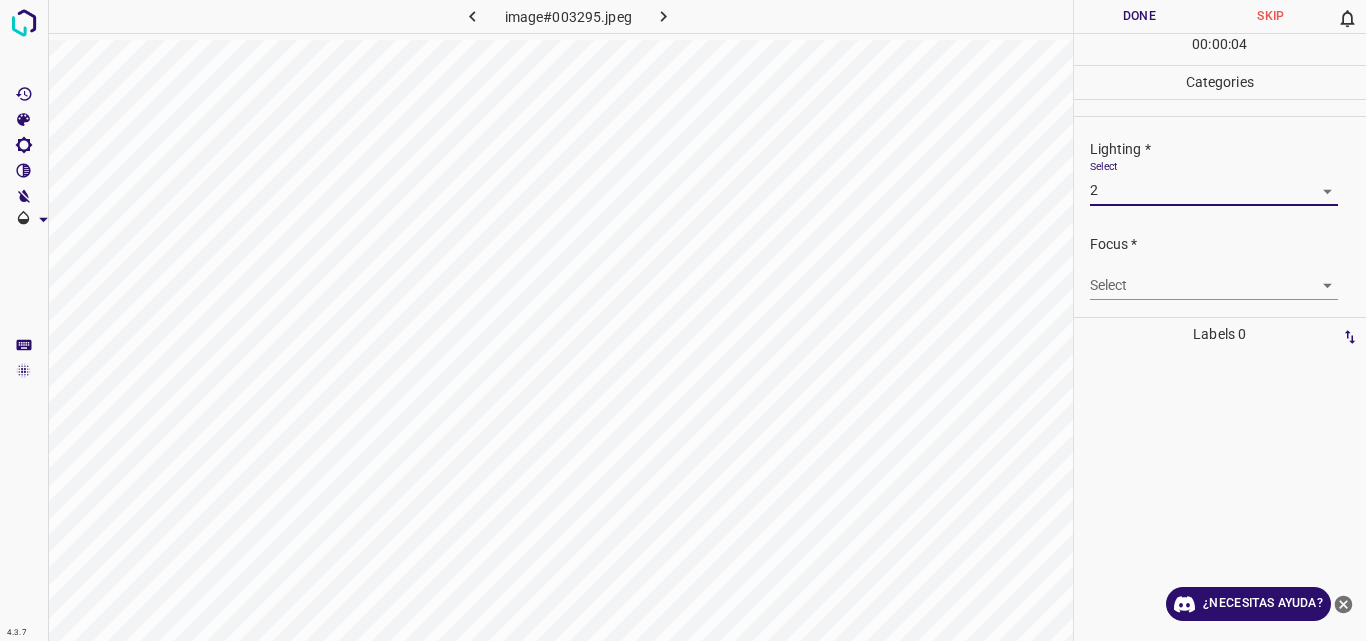 click on "4.3.7 image#003295.jpeg Done Skip 0 00   : 00   : 04   Categories Lighting *  Select 2 2 Focus *  Select ​ Overall *  Select ​ Labels   0 Categories 1 Lighting 2 Focus 3 Overall Tools Space Change between modes (Draw & Edit) I Auto labeling R Restore zoom M Zoom in N Zoom out Delete Delete selecte label Filters Z Restore filters X Saturation filter C Brightness filter V Contrast filter B Gray scale filter General O Download ¿Necesitas ayuda? Original text Rate this translation Your feedback will be used to help improve Google Translate - Texto - Esconder - Borrar" at bounding box center [683, 320] 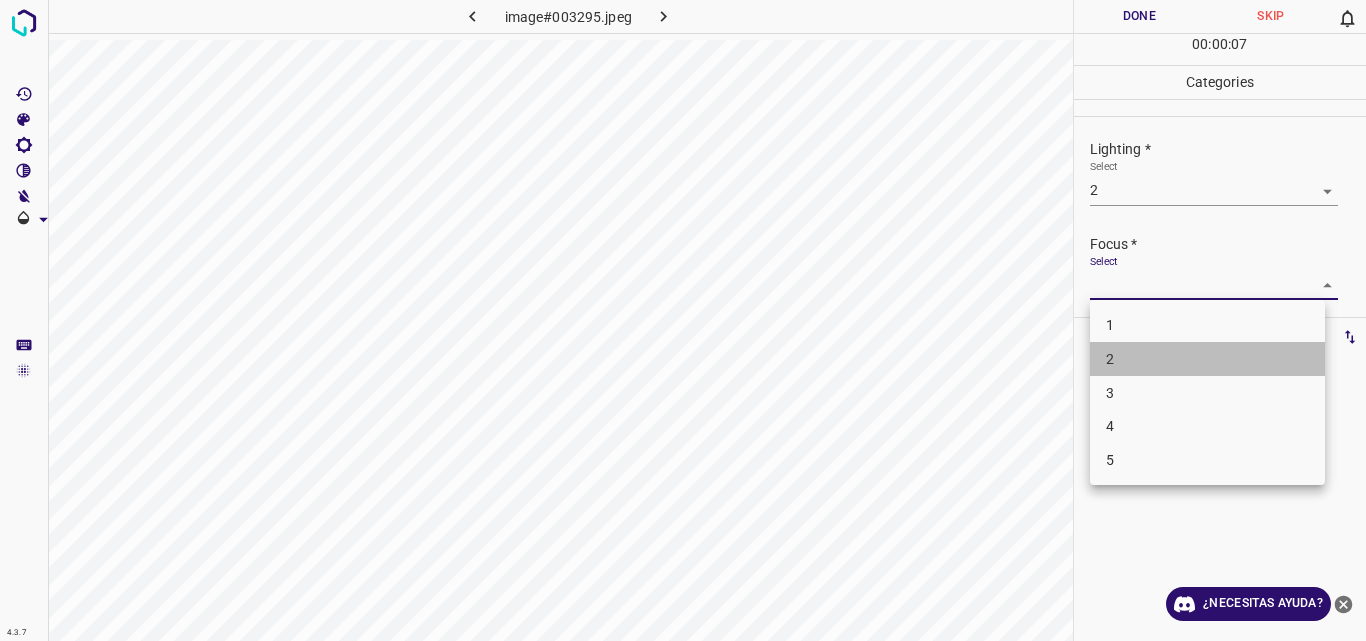 click on "2" at bounding box center (1207, 359) 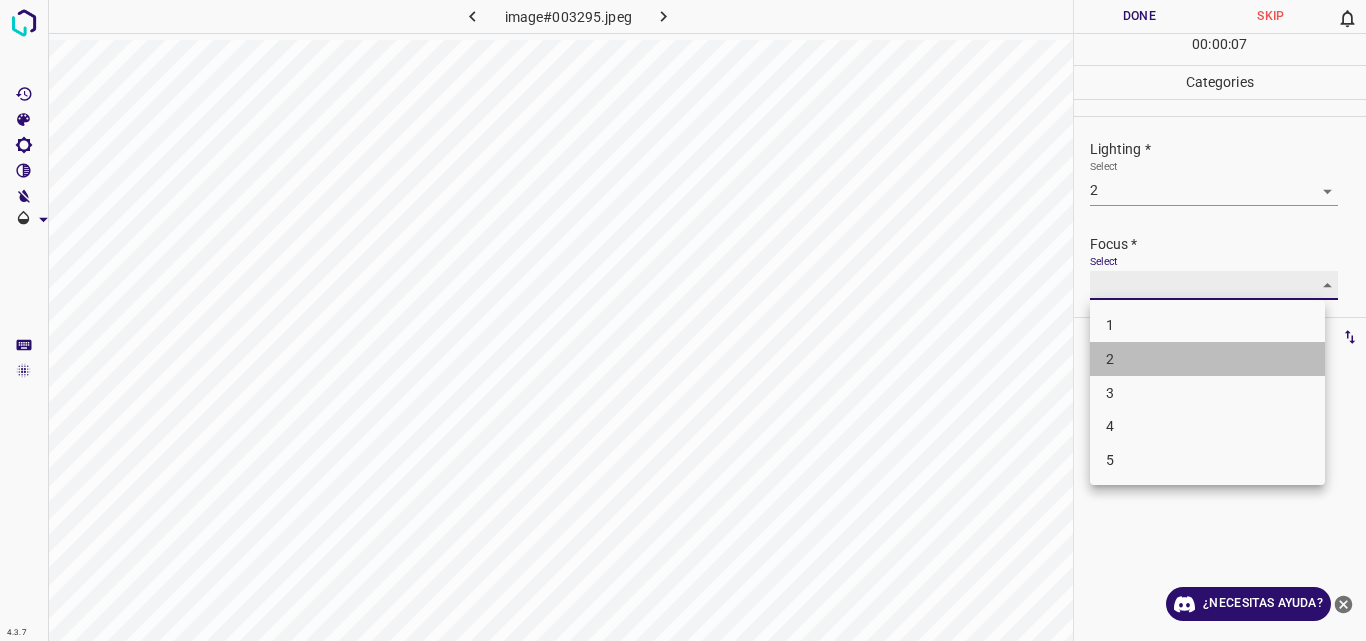 type on "2" 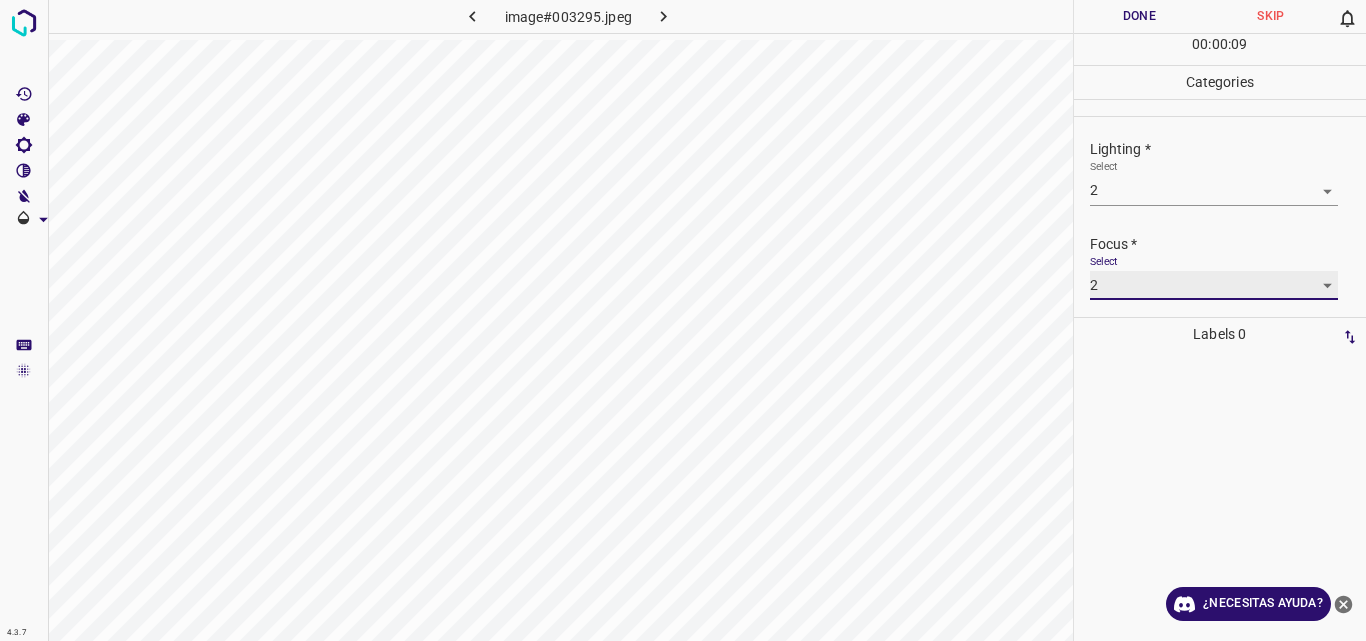 scroll, scrollTop: 98, scrollLeft: 0, axis: vertical 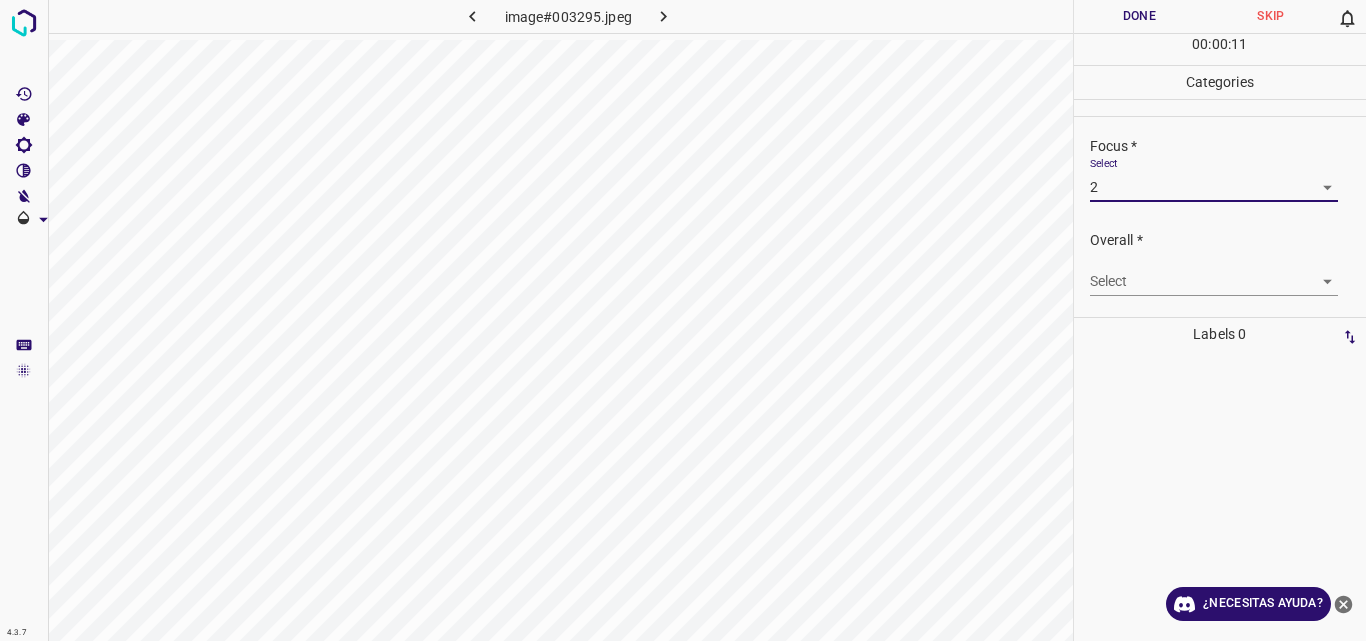 click on "4.3.7 image#003295.jpeg Done Skip 0 00   : 00   : 11   Categories Lighting *  Select 2 2 Focus *  Select 2 2 Overall *  Select ​ Labels   0 Categories 1 Lighting 2 Focus 3 Overall Tools Space Change between modes (Draw & Edit) I Auto labeling R Restore zoom M Zoom in N Zoom out Delete Delete selecte label Filters Z Restore filters X Saturation filter C Brightness filter V Contrast filter B Gray scale filter General O Download ¿Necesitas ayuda? Original text Rate this translation Your feedback will be used to help improve Google Translate - Texto - Esconder - Borrar" at bounding box center (683, 320) 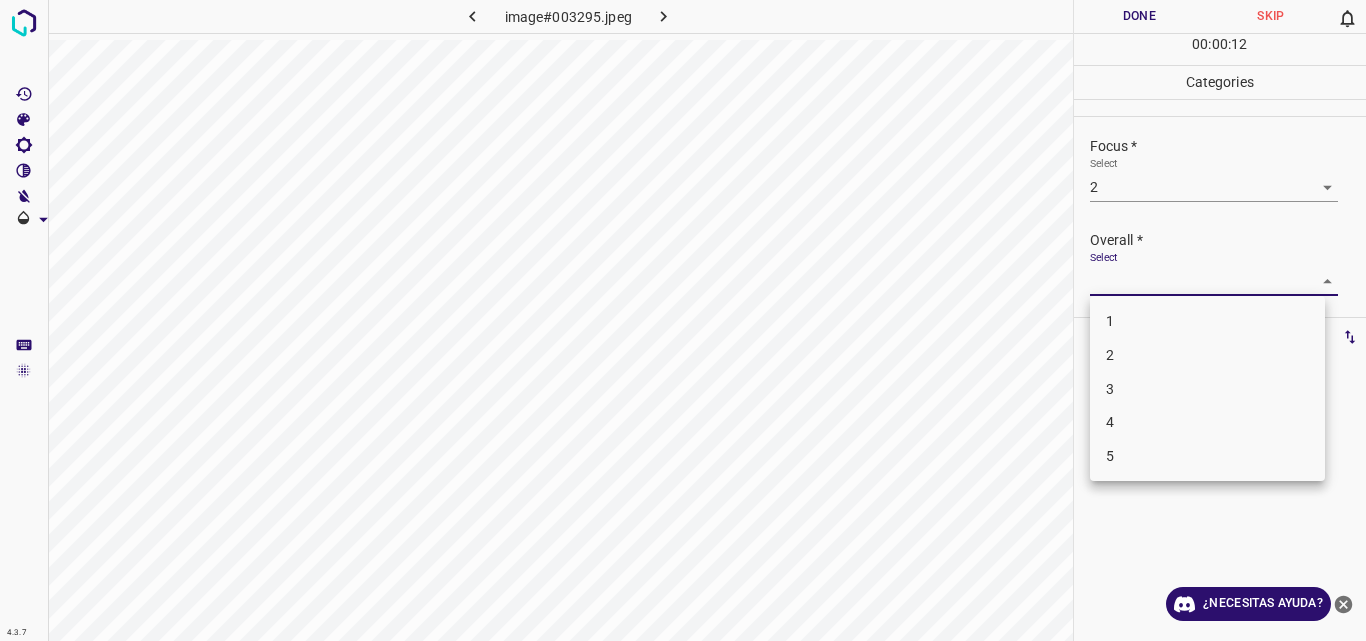 click on "2" at bounding box center (1207, 355) 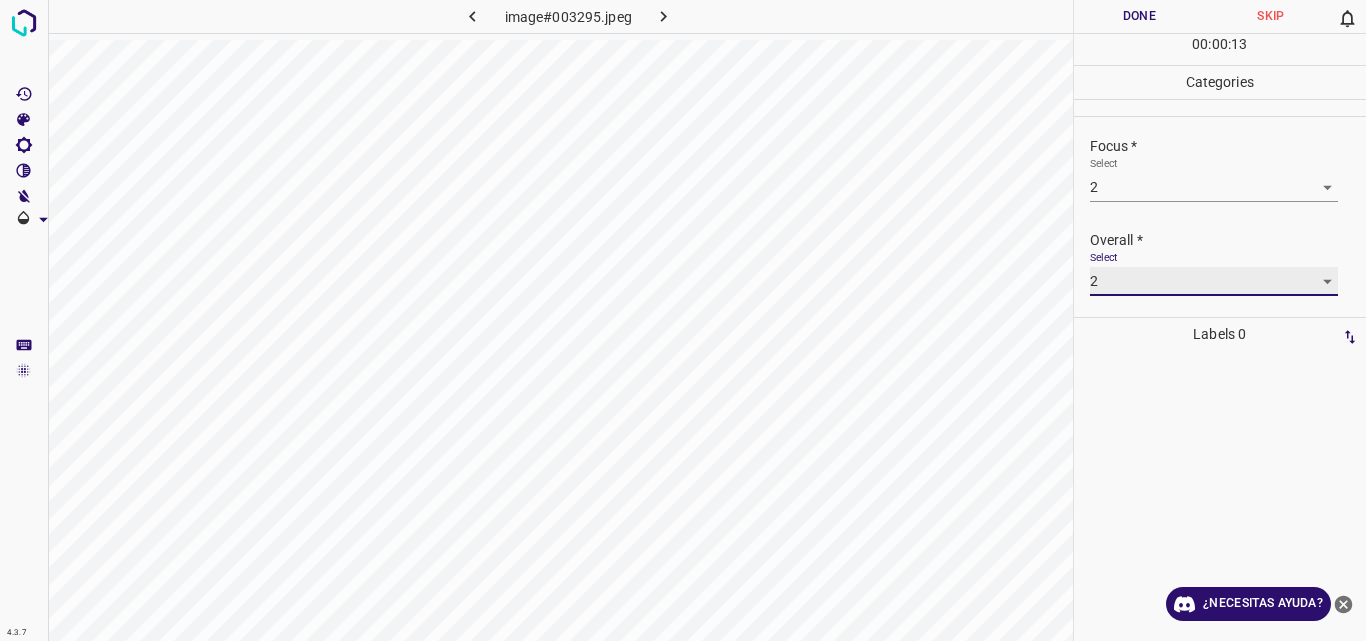 type on "2" 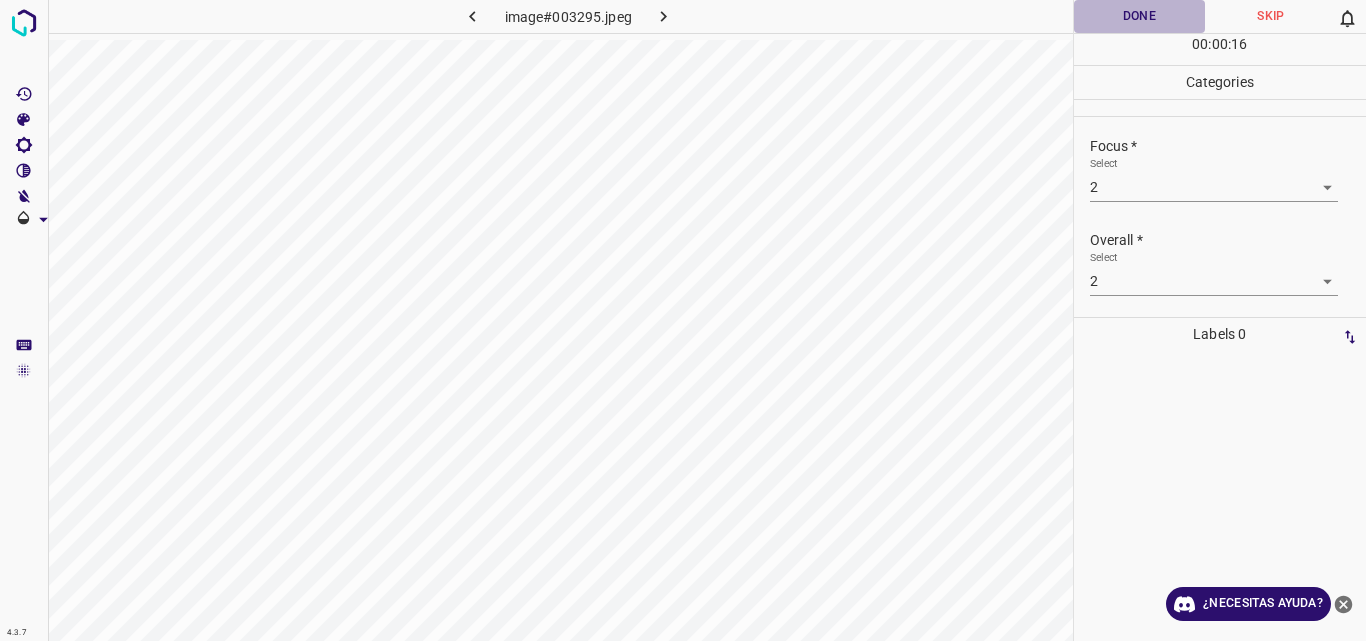 click on "Done" at bounding box center (1140, 16) 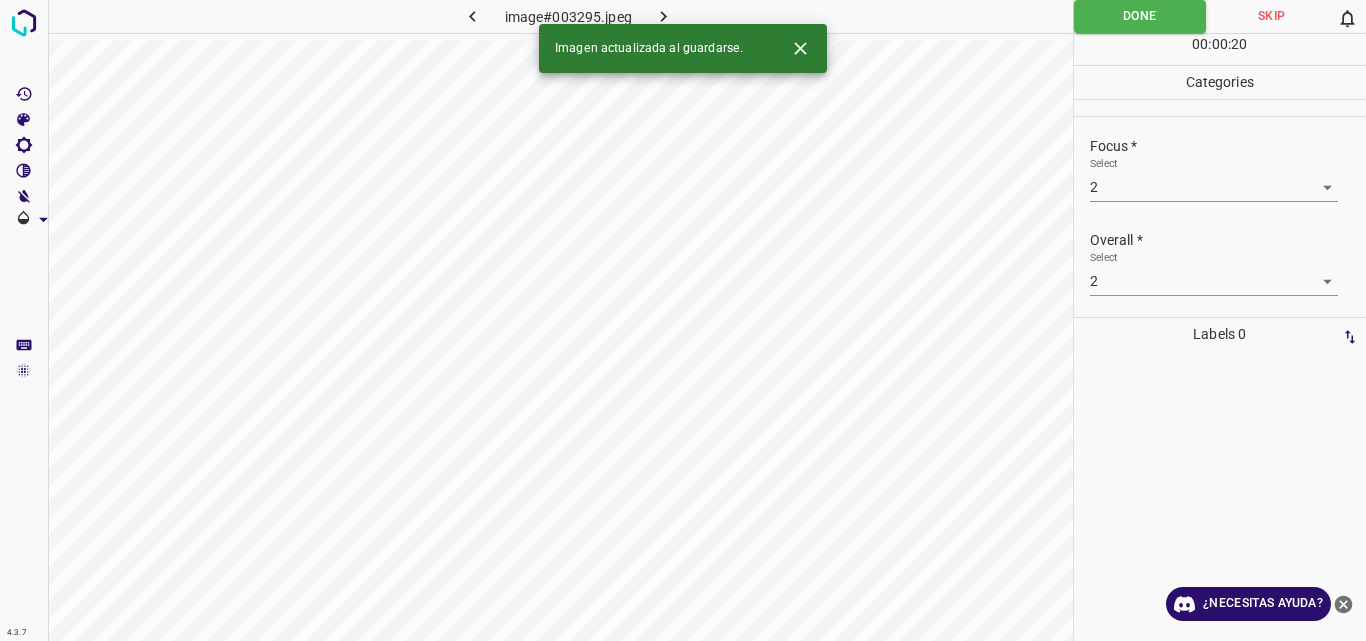 click 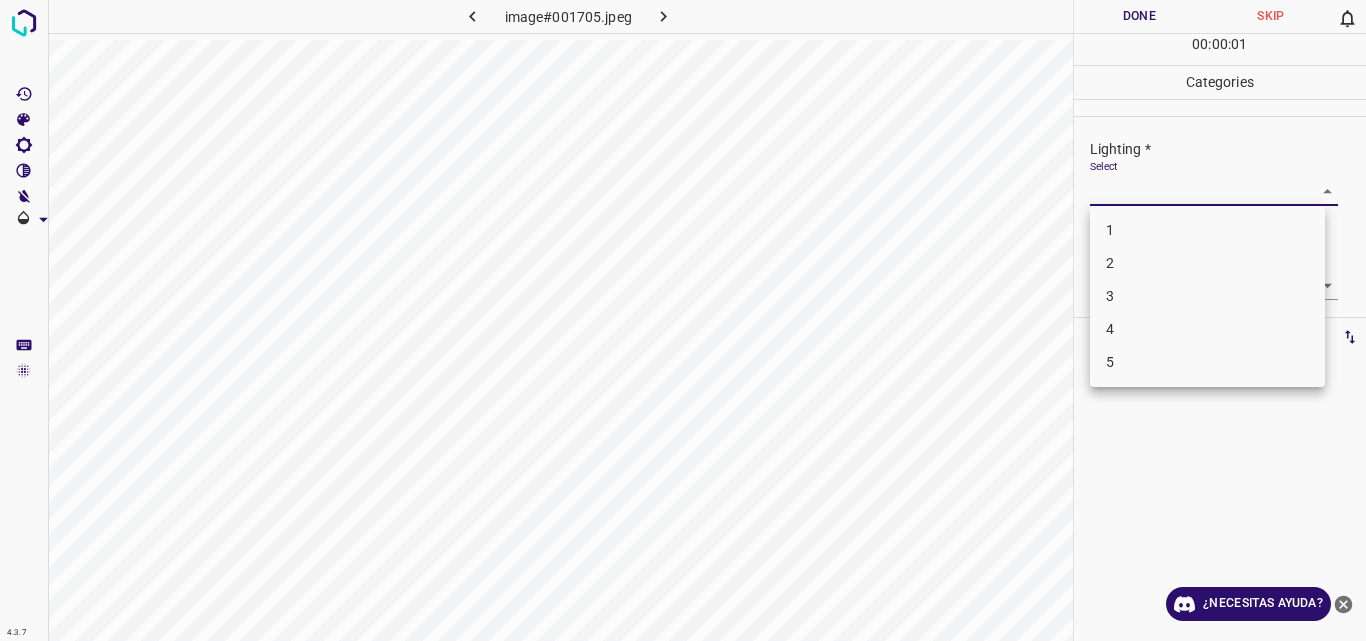 click on "4.3.7 image#001705.jpeg Done Skip 0 00   : 00   : 01   Categories Lighting *  Select ​ Focus *  Select ​ Overall *  Select ​ Labels   0 Categories 1 Lighting 2 Focus 3 Overall Tools Space Change between modes (Draw & Edit) I Auto labeling R Restore zoom M Zoom in N Zoom out Delete Delete selecte label Filters Z Restore filters X Saturation filter C Brightness filter V Contrast filter B Gray scale filter General O Download ¿Necesitas ayuda? Original text Rate this translation Your feedback will be used to help improve Google Translate - Texto - Esconder - Borrar 1 2 3 4 5" at bounding box center [683, 320] 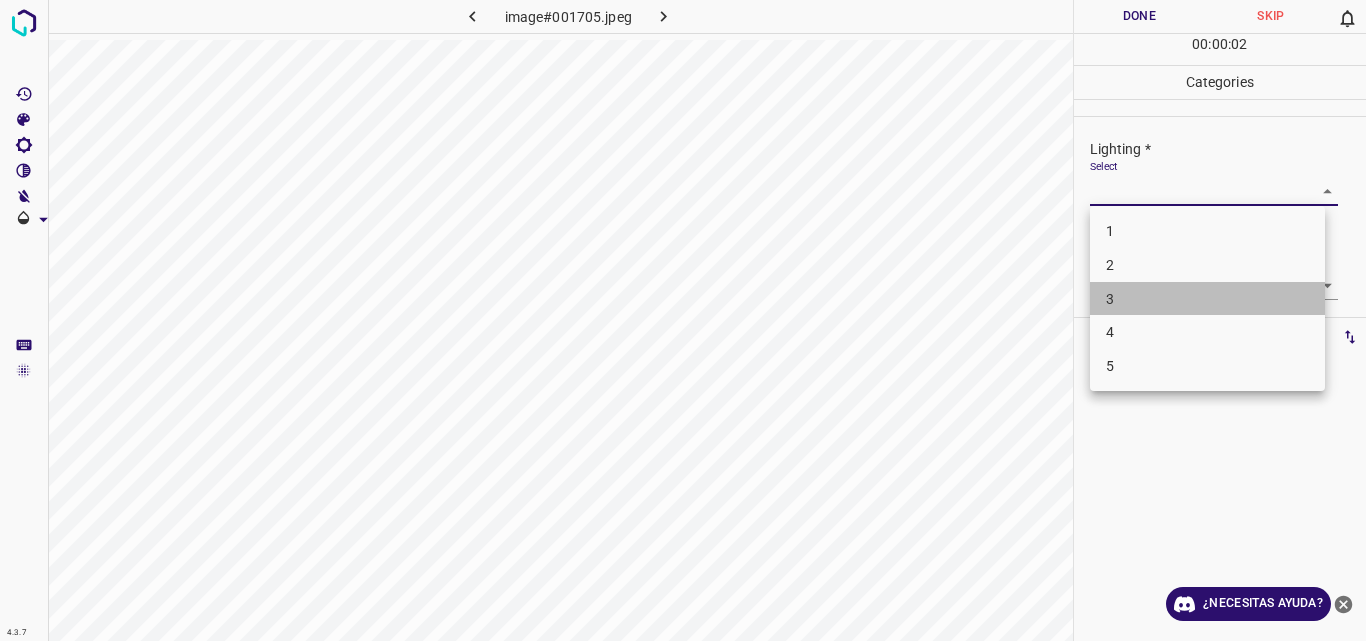 click on "3" at bounding box center (1207, 299) 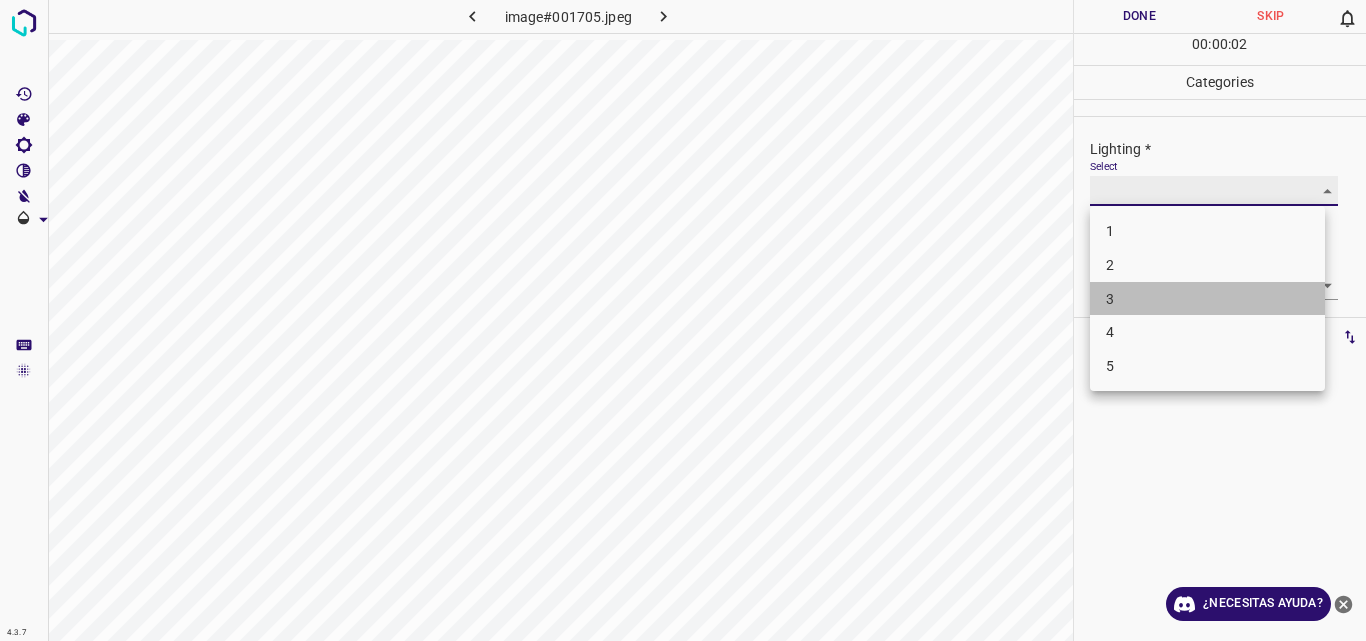 type on "3" 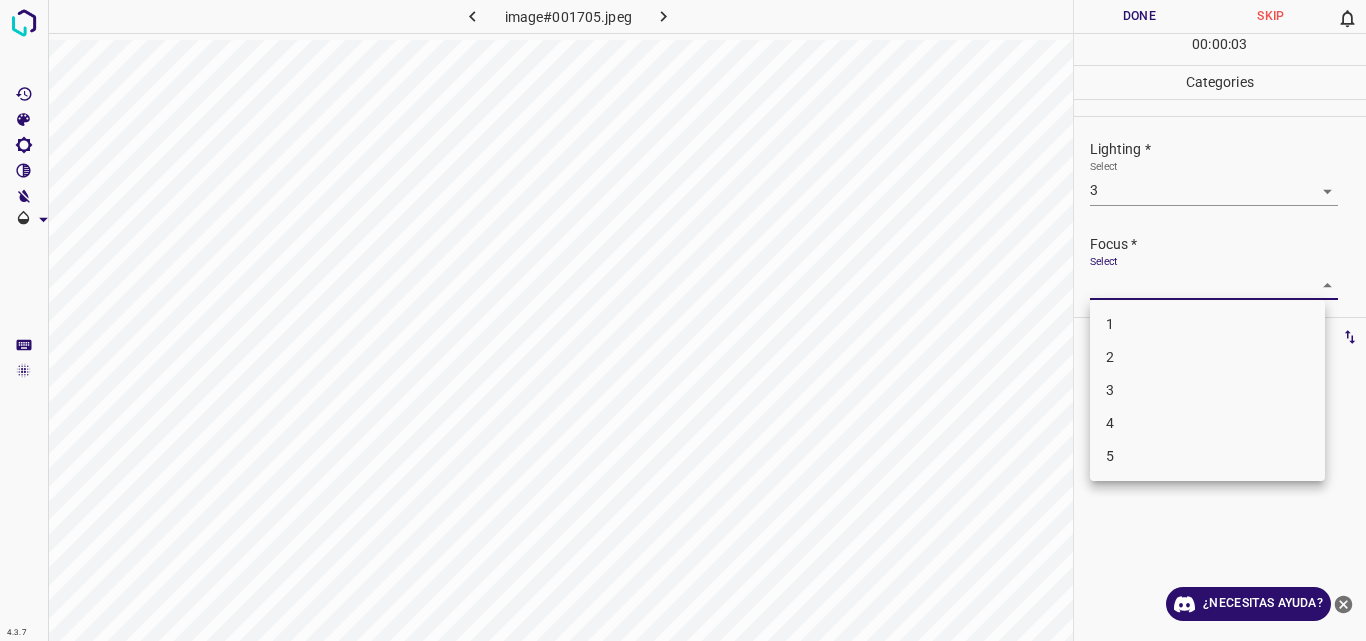 click on "4.3.7 image#001705.jpeg Done Skip 0 00   : 00   : 03   Categories Lighting *  Select 3 3 Focus *  Select ​ Overall *  Select ​ Labels   0 Categories 1 Lighting 2 Focus 3 Overall Tools Space Change between modes (Draw & Edit) I Auto labeling R Restore zoom M Zoom in N Zoom out Delete Delete selecte label Filters Z Restore filters X Saturation filter C Brightness filter V Contrast filter B Gray scale filter General O Download ¿Necesitas ayuda? Original text Rate this translation Your feedback will be used to help improve Google Translate - Texto - Esconder - Borrar 1 2 3 4 5" at bounding box center (683, 320) 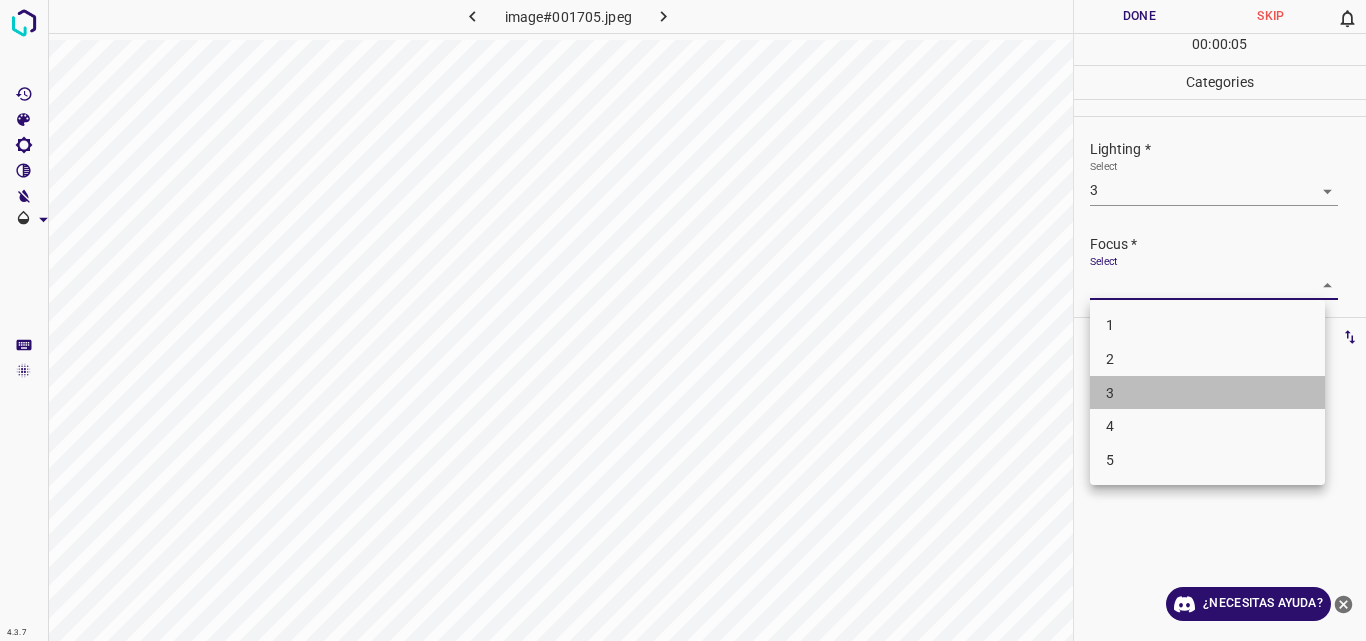 click on "3" at bounding box center [1207, 393] 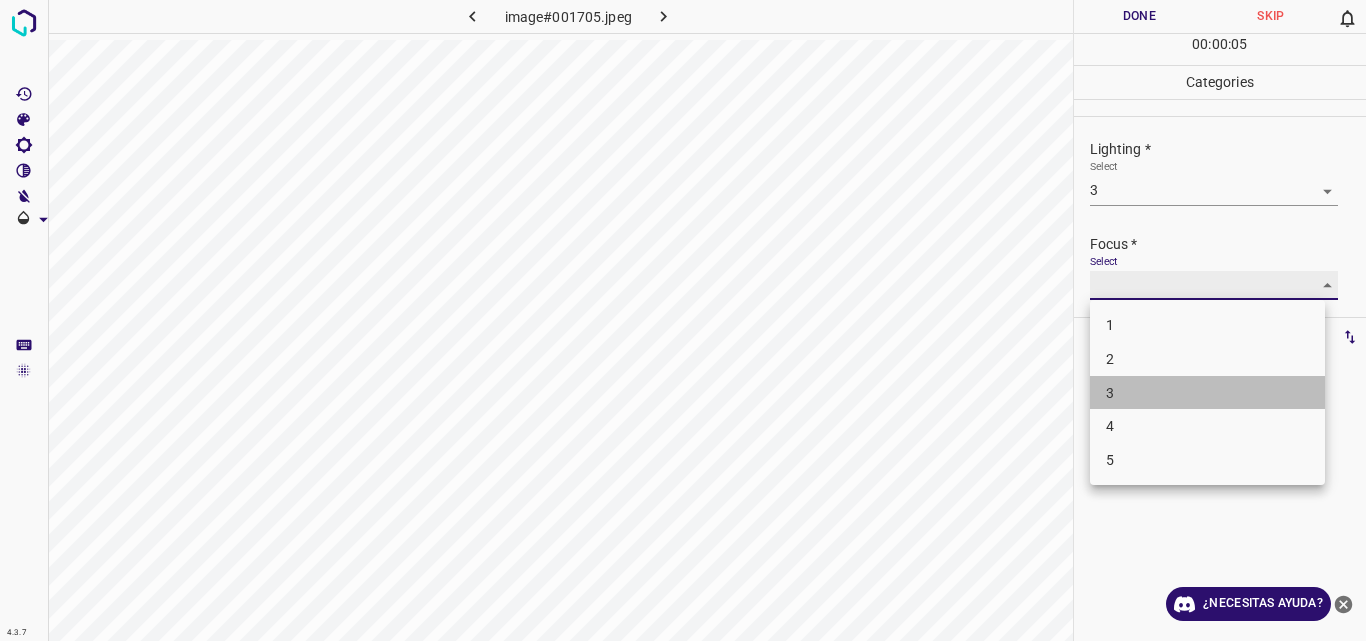 type on "3" 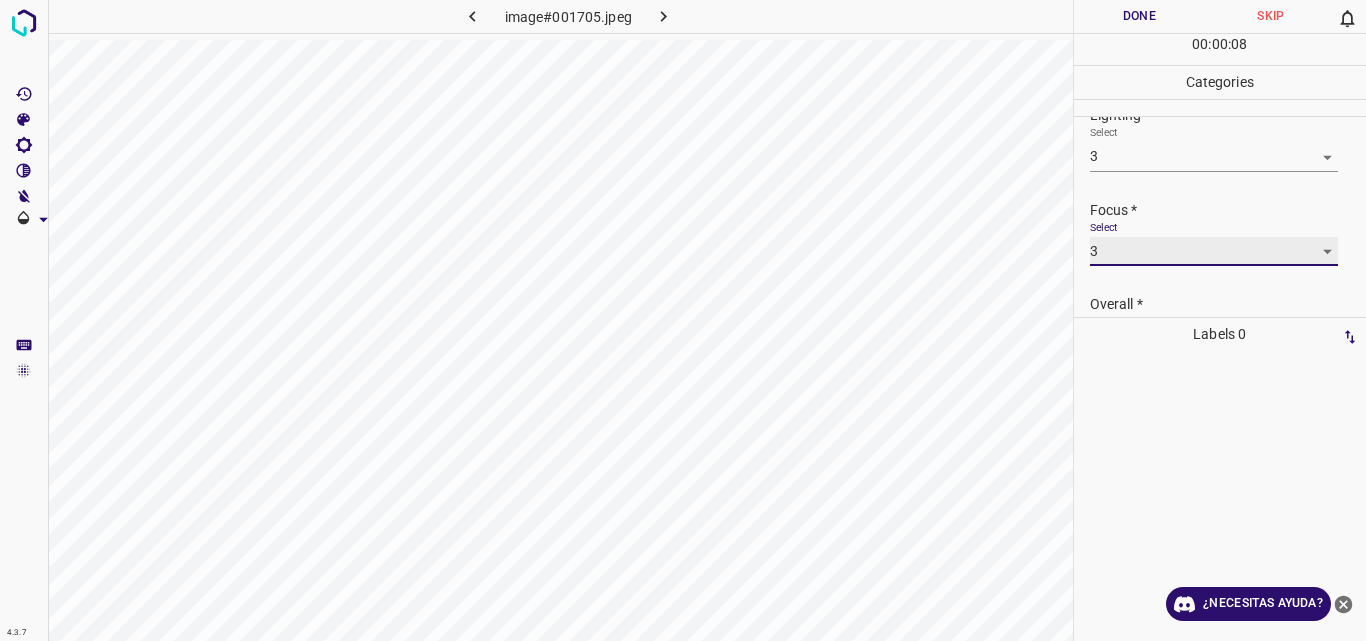 scroll, scrollTop: 98, scrollLeft: 0, axis: vertical 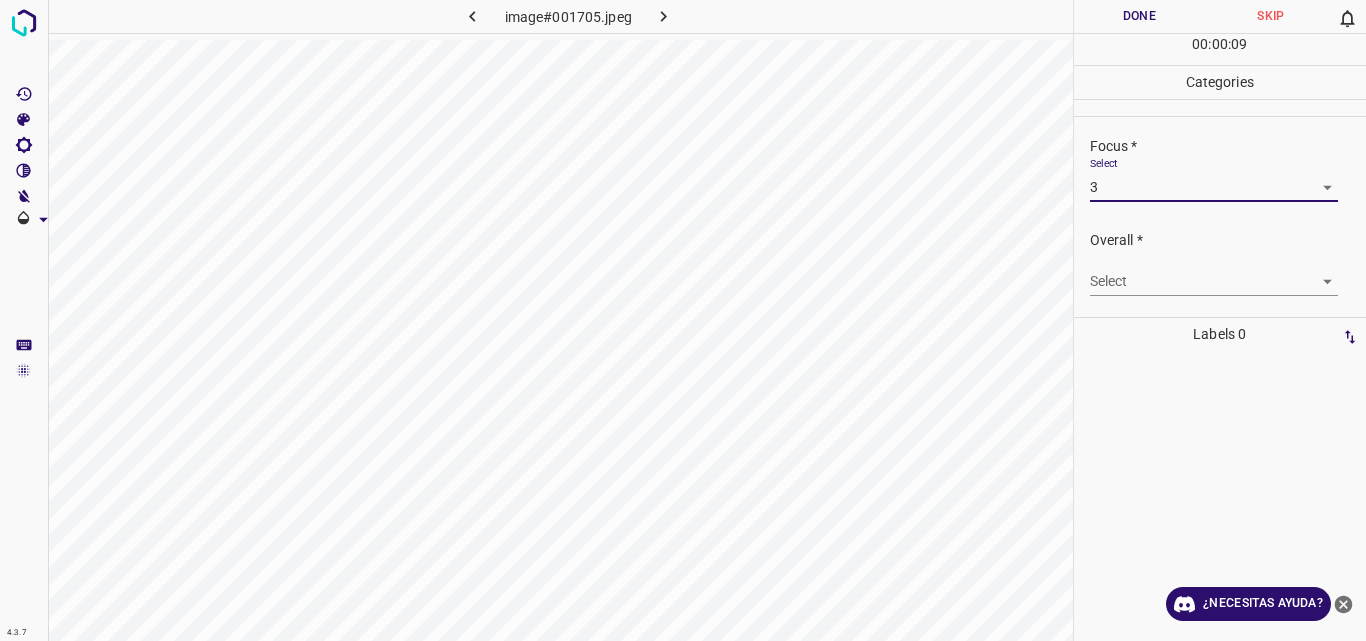 click on "4.3.7 image#001705.jpeg Done Skip 0 00   : 00   : 09   Categories Lighting *  Select 3 3 Focus *  Select 3 3 Overall *  Select ​ Labels   0 Categories 1 Lighting 2 Focus 3 Overall Tools Space Change between modes (Draw & Edit) I Auto labeling R Restore zoom M Zoom in N Zoom out Delete Delete selecte label Filters Z Restore filters X Saturation filter C Brightness filter V Contrast filter B Gray scale filter General O Download ¿Necesitas ayuda? Original text Rate this translation Your feedback will be used to help improve Google Translate - Texto - Esconder - Borrar" at bounding box center [683, 320] 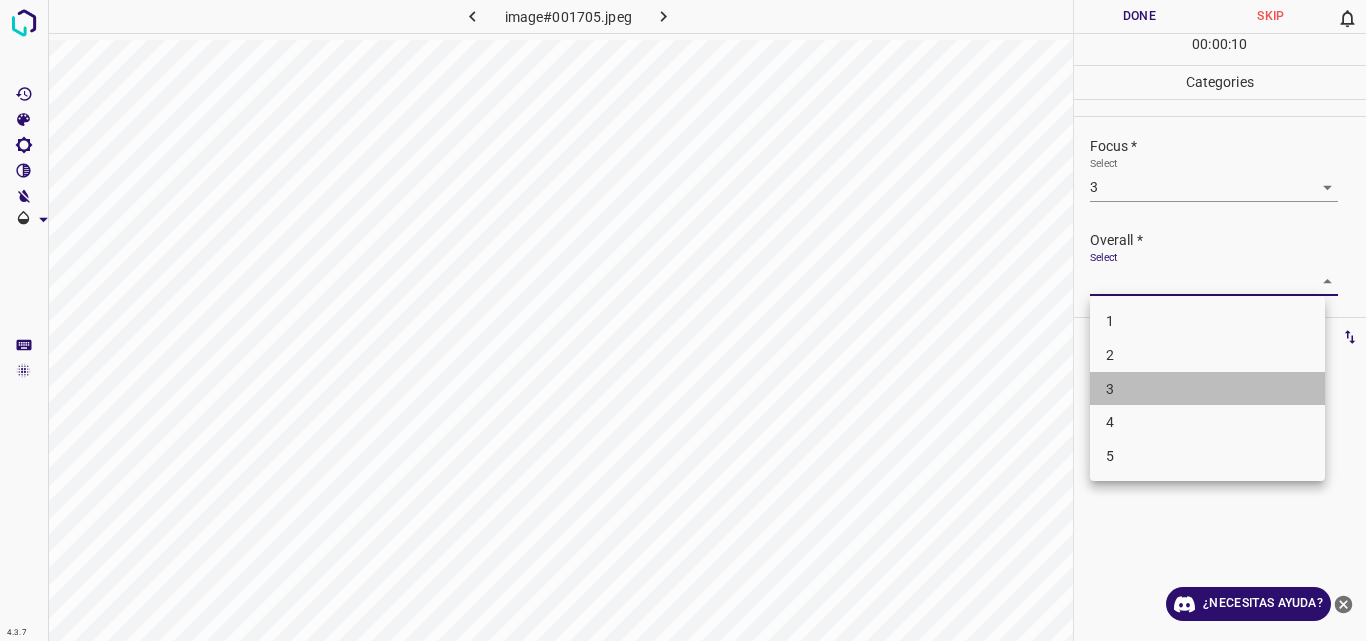 click on "3" at bounding box center (1207, 389) 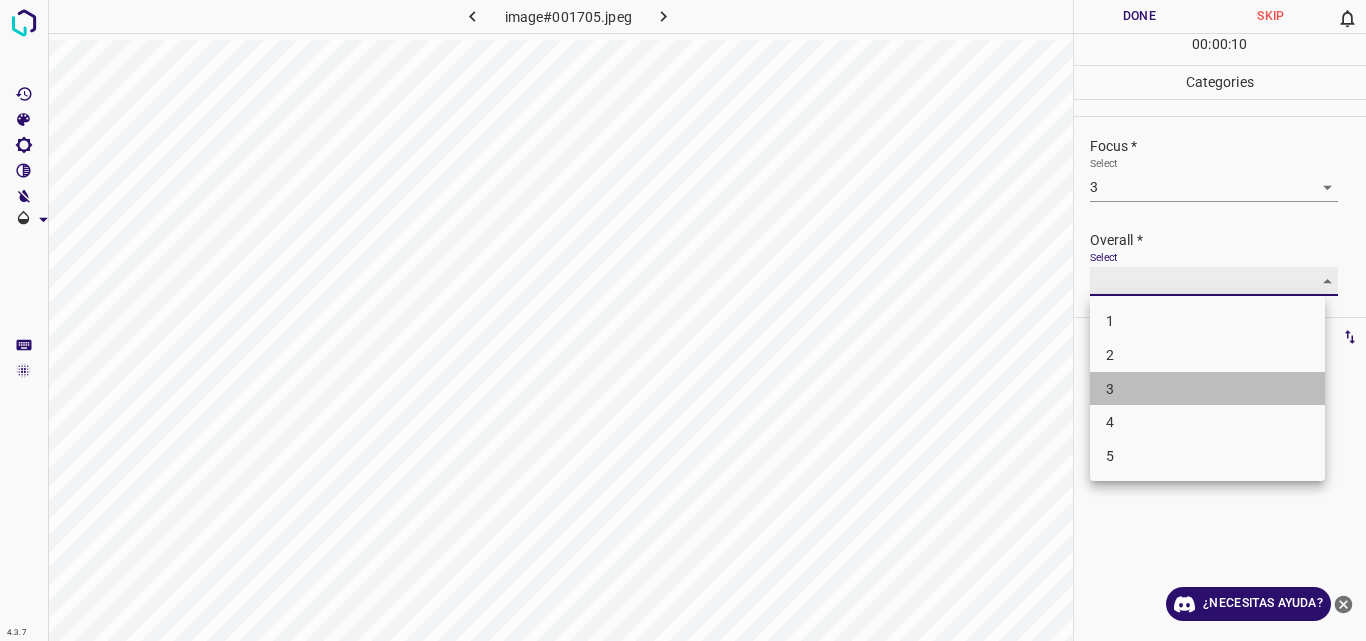type on "3" 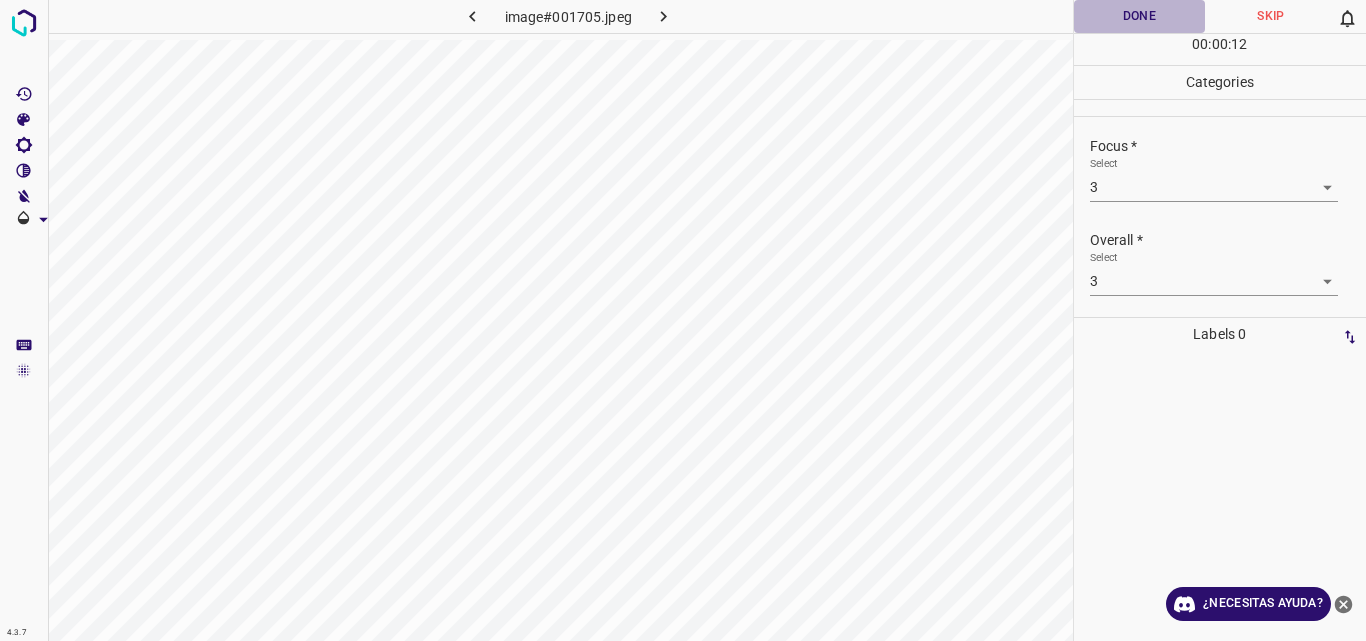 click on "Done" at bounding box center [1140, 16] 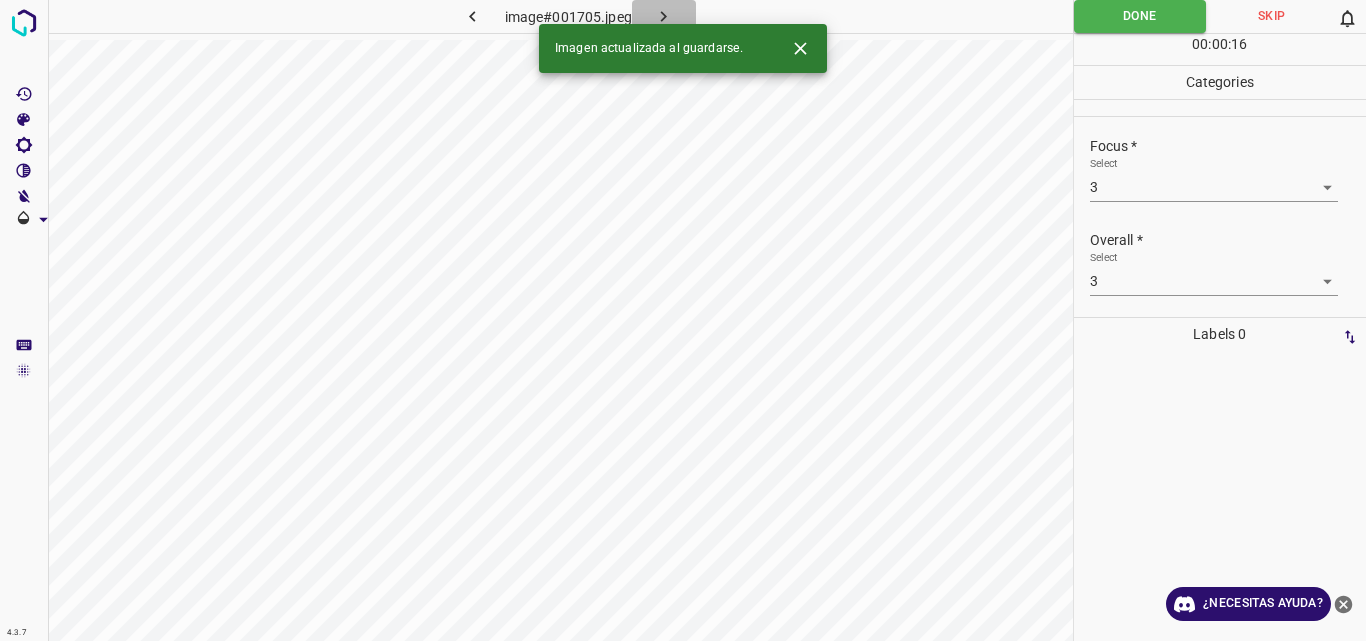 click 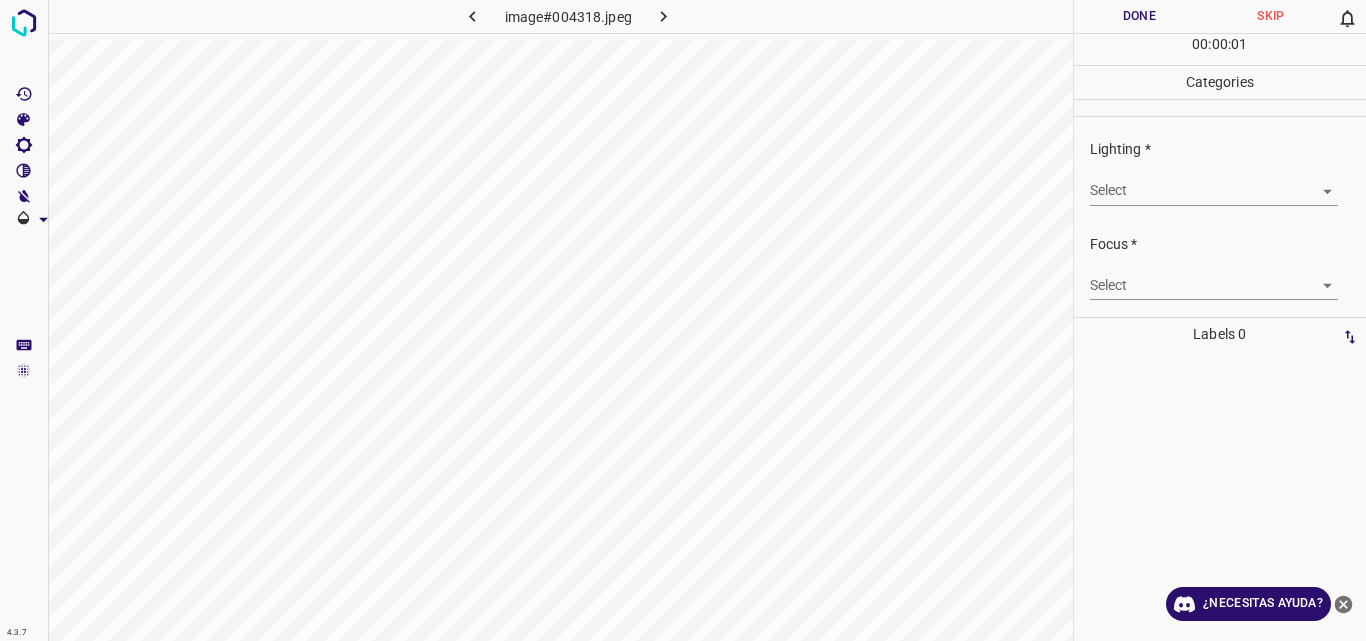 click on "4.3.7 image#004318.jpeg Done Skip 0 00   : 00   : 01   Categories Lighting *  Select ​ Focus *  Select ​ Overall *  Select ​ Labels   0 Categories 1 Lighting 2 Focus 3 Overall Tools Space Change between modes (Draw & Edit) I Auto labeling R Restore zoom M Zoom in N Zoom out Delete Delete selecte label Filters Z Restore filters X Saturation filter C Brightness filter V Contrast filter B Gray scale filter General O Download ¿Necesitas ayuda? Original text Rate this translation Your feedback will be used to help improve Google Translate - Texto - Esconder - Borrar" at bounding box center [683, 320] 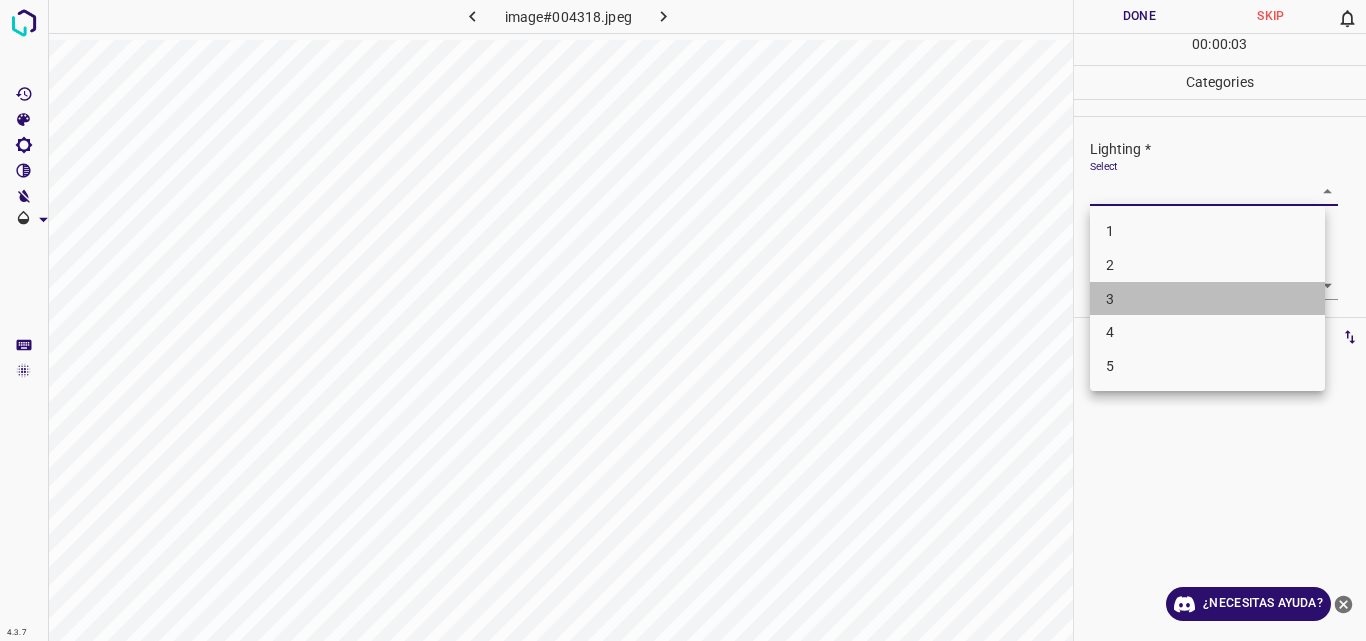 click on "3" at bounding box center [1207, 299] 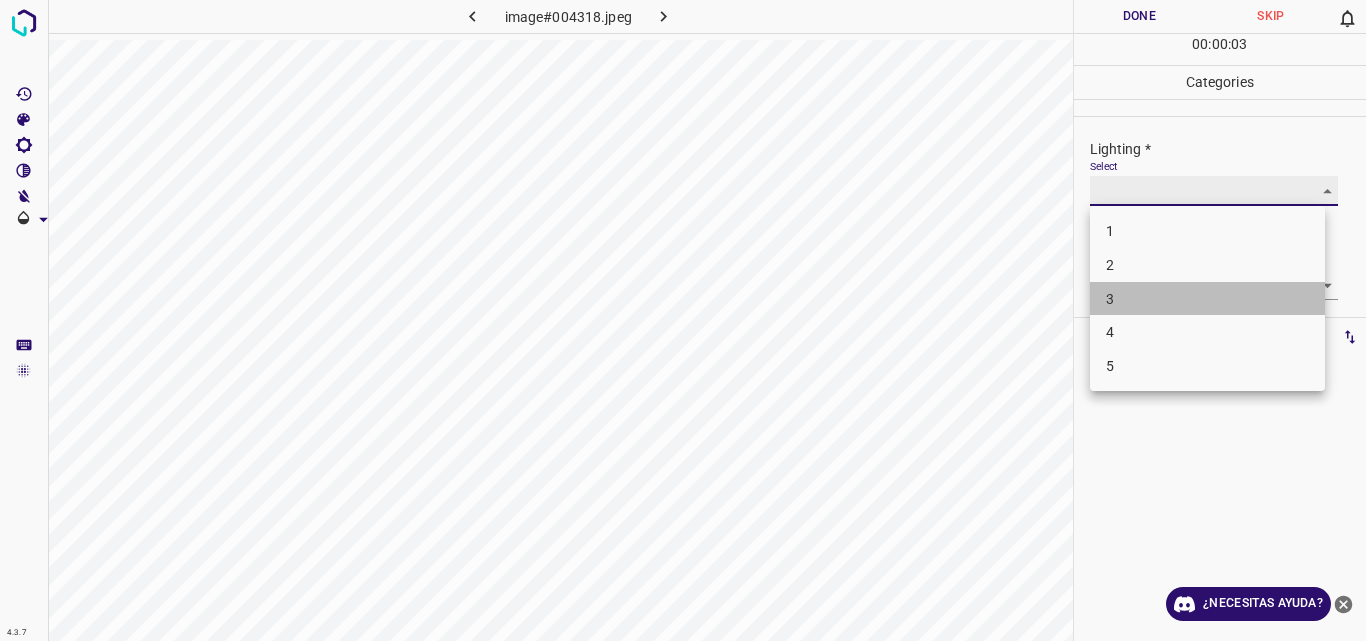 type on "3" 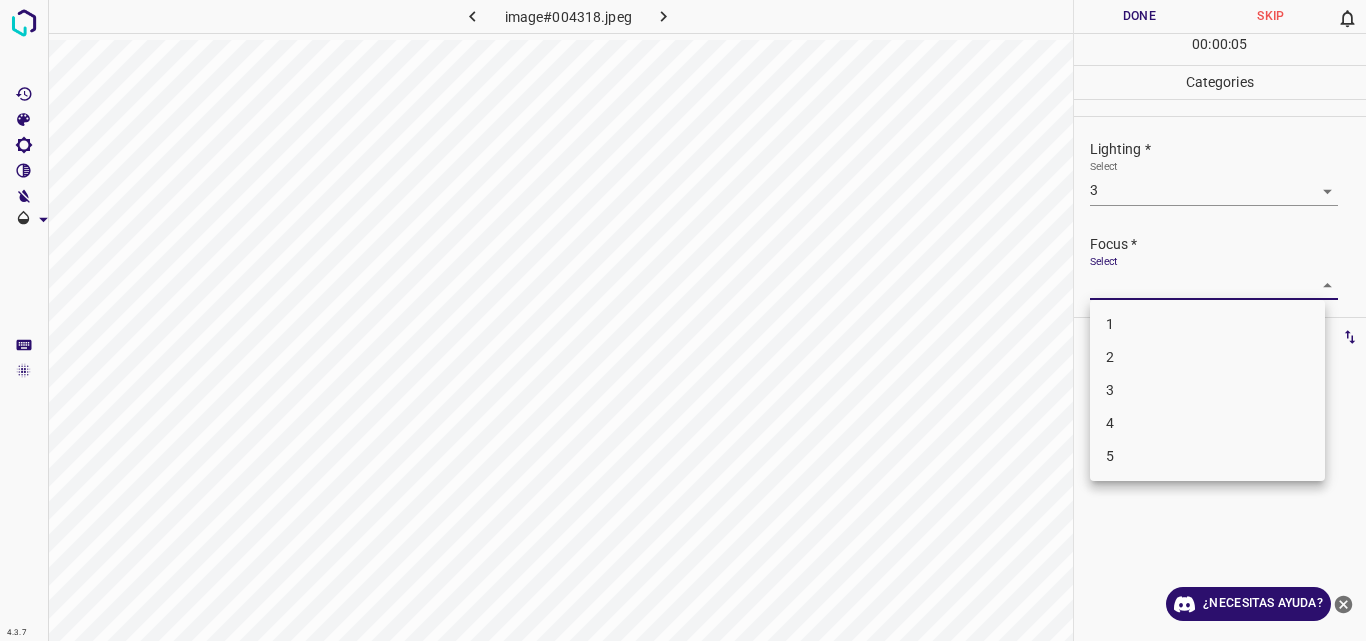 click on "4.3.7 image#004318.jpeg Done Skip 0 00   : 00   : 05   Categories Lighting *  Select 3 3 Focus *  Select ​ Overall *  Select ​ Labels   0 Categories 1 Lighting 2 Focus 3 Overall Tools Space Change between modes (Draw & Edit) I Auto labeling R Restore zoom M Zoom in N Zoom out Delete Delete selecte label Filters Z Restore filters X Saturation filter C Brightness filter V Contrast filter B Gray scale filter General O Download ¿Necesitas ayuda? Original text Rate this translation Your feedback will be used to help improve Google Translate - Texto - Esconder - Borrar 1 2 3 4 5" at bounding box center [683, 320] 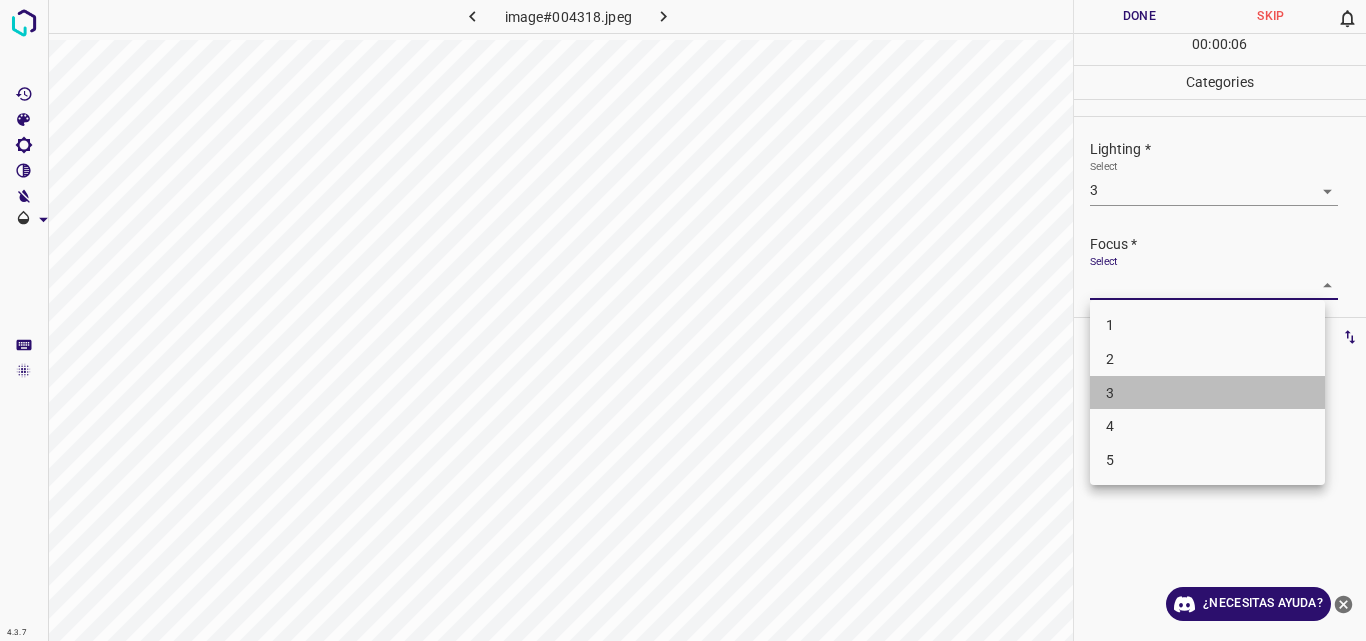 click on "3" at bounding box center (1207, 393) 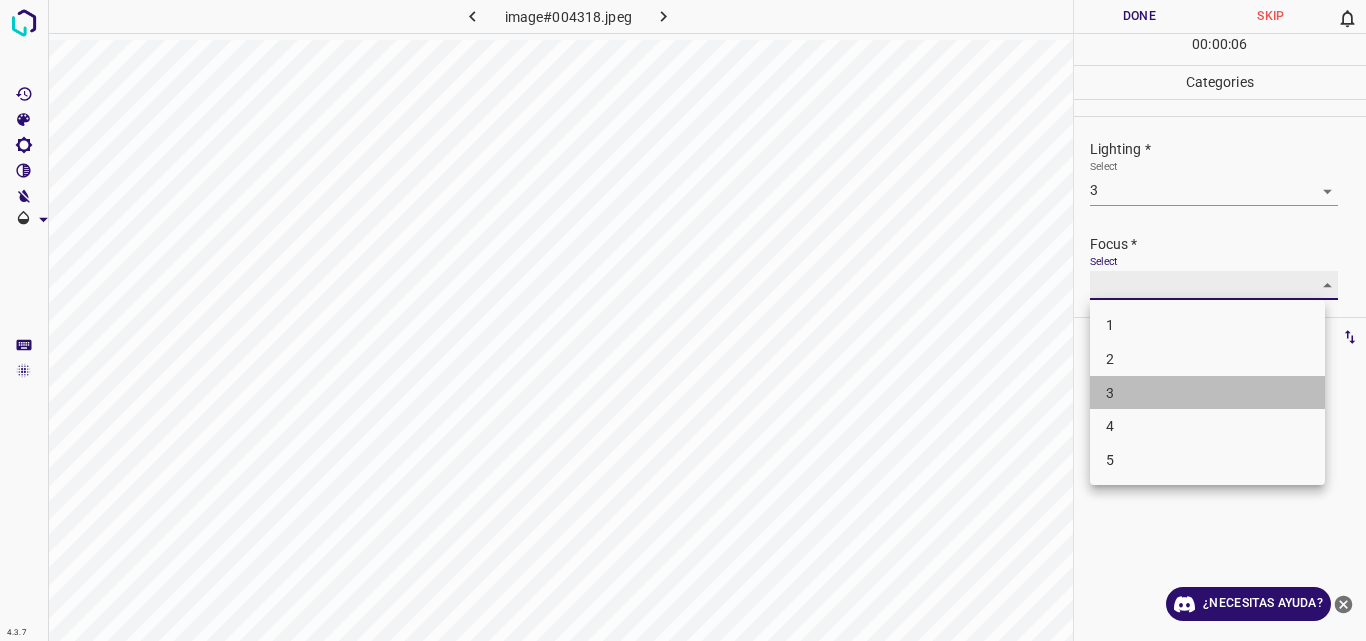 type on "3" 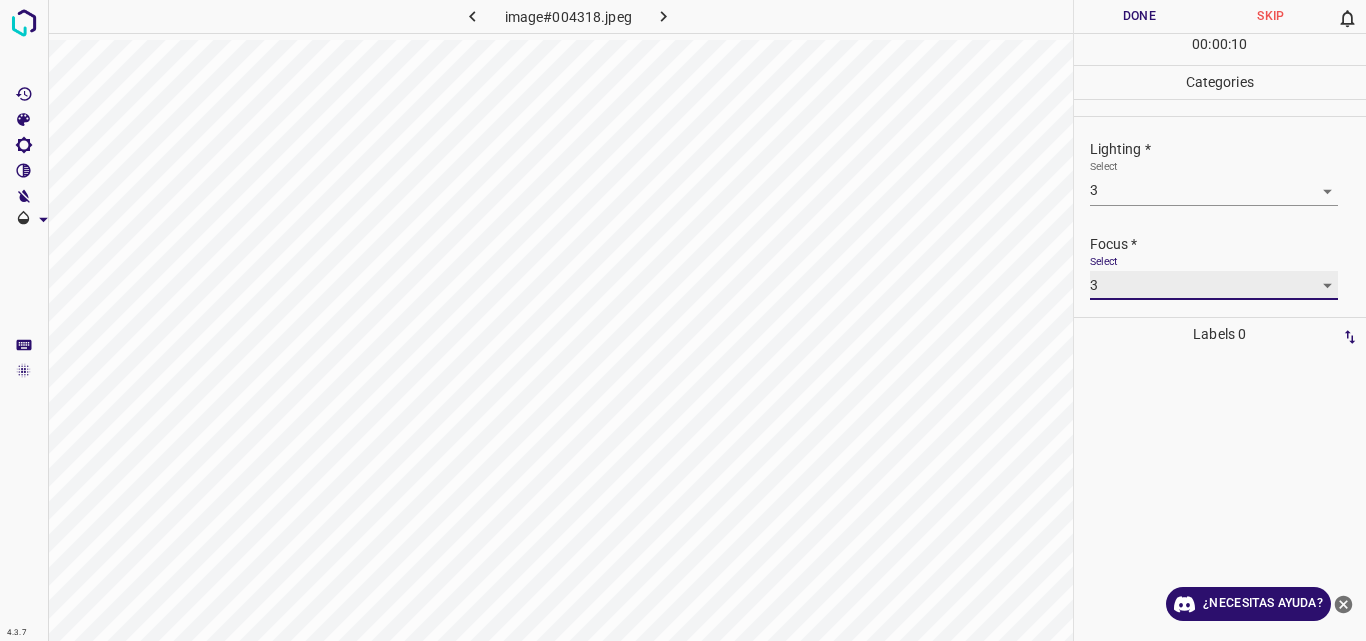 scroll, scrollTop: 98, scrollLeft: 0, axis: vertical 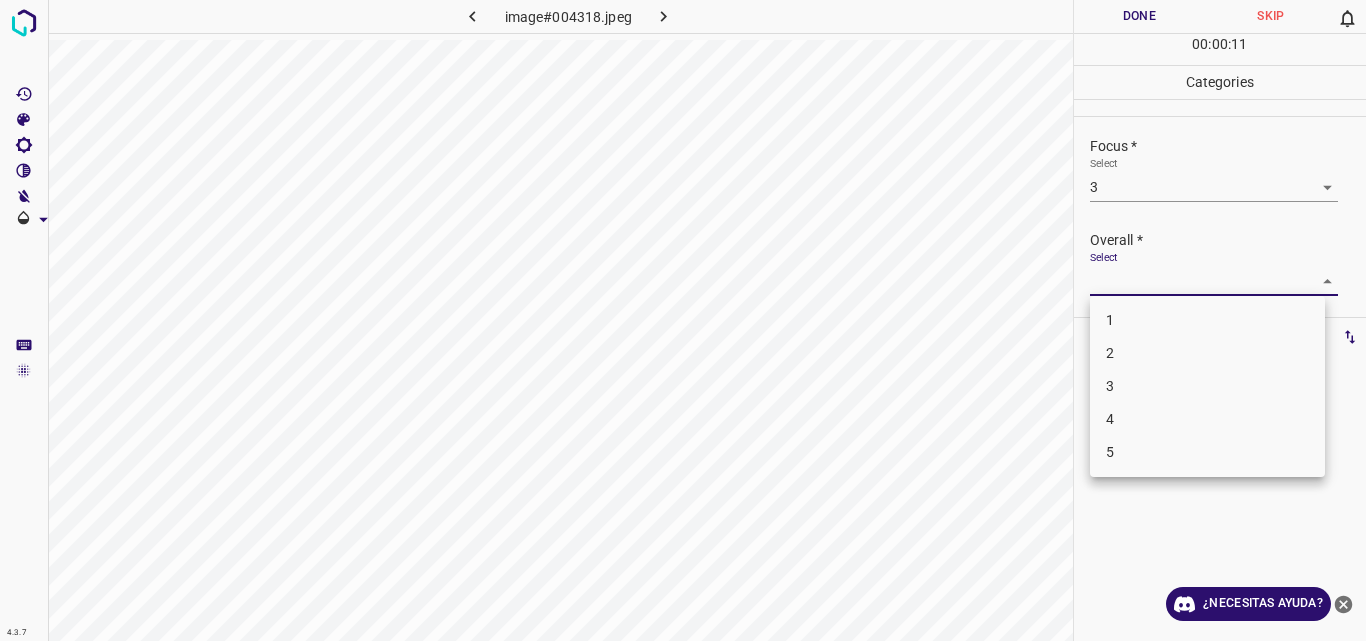 click on "4.3.7 image#004318.jpeg Done Skip 0 00   : 00   : 11   Categories Lighting *  Select 3 3 Focus *  Select 3 3 Overall *  Select ​ Labels   0 Categories 1 Lighting 2 Focus 3 Overall Tools Space Change between modes (Draw & Edit) I Auto labeling R Restore zoom M Zoom in N Zoom out Delete Delete selecte label Filters Z Restore filters X Saturation filter C Brightness filter V Contrast filter B Gray scale filter General O Download ¿Necesitas ayuda? Original text Rate this translation Your feedback will be used to help improve Google Translate - Texto - Esconder - Borrar 1 2 3 4 5" at bounding box center [683, 320] 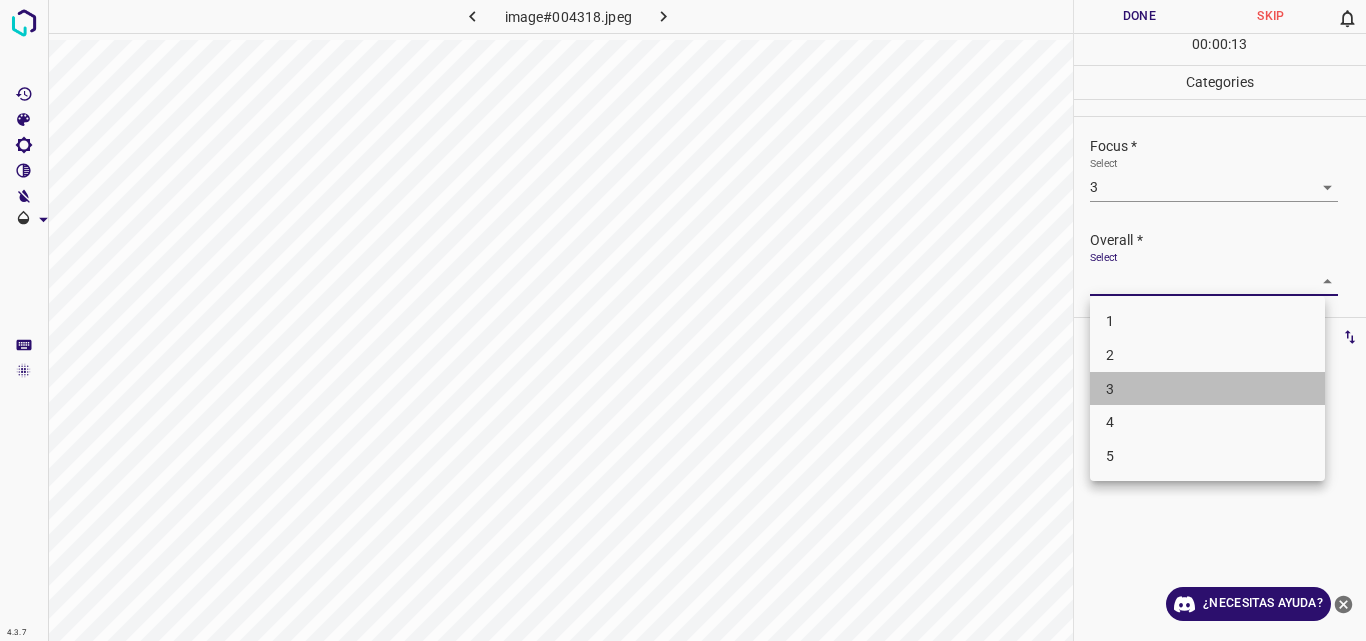 click on "3" at bounding box center [1207, 389] 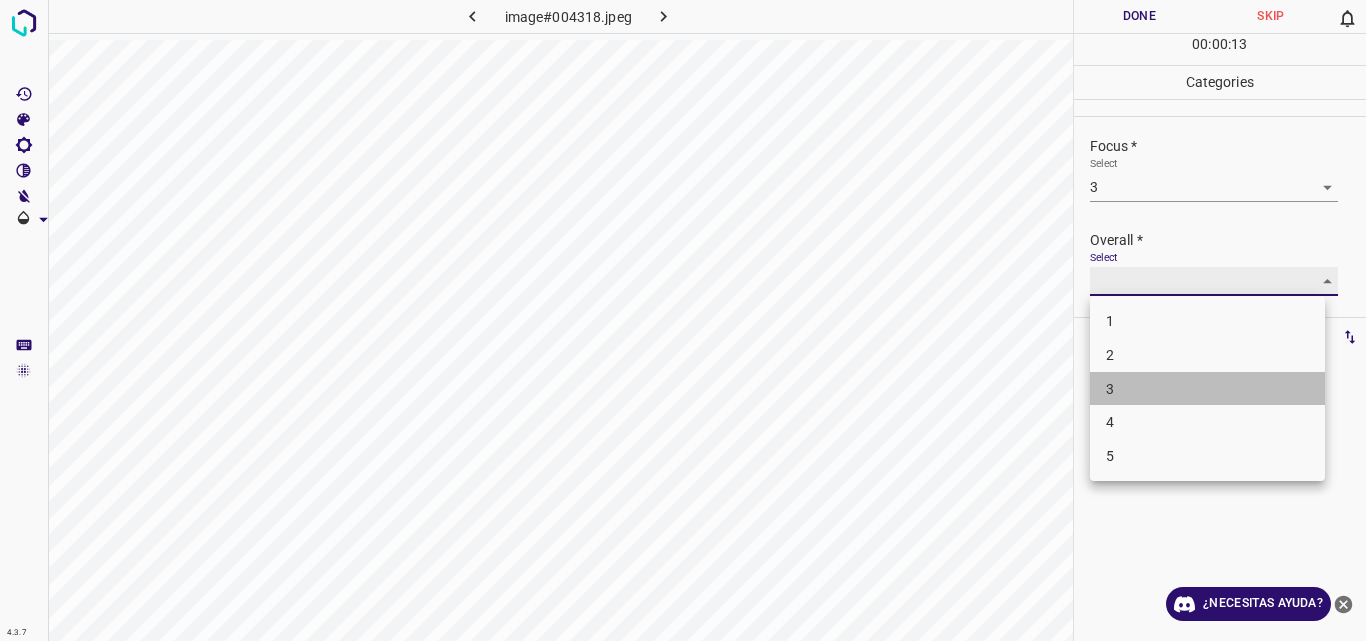 type on "3" 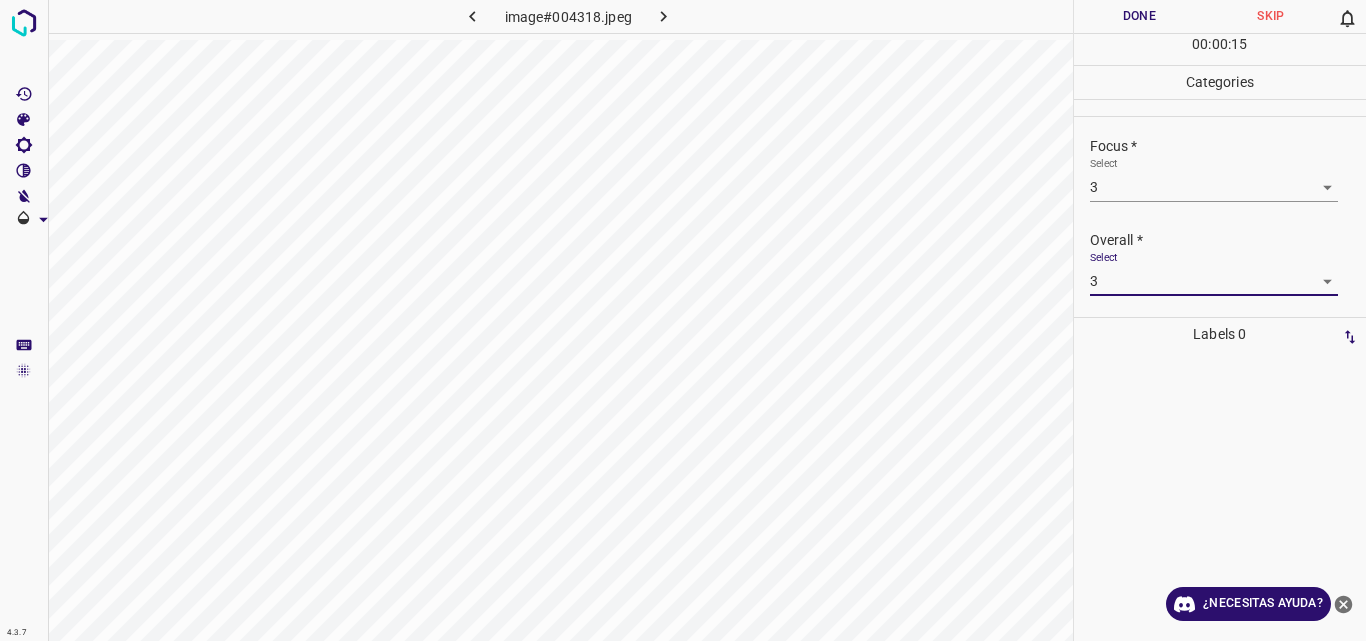 click on "Done" at bounding box center (1140, 16) 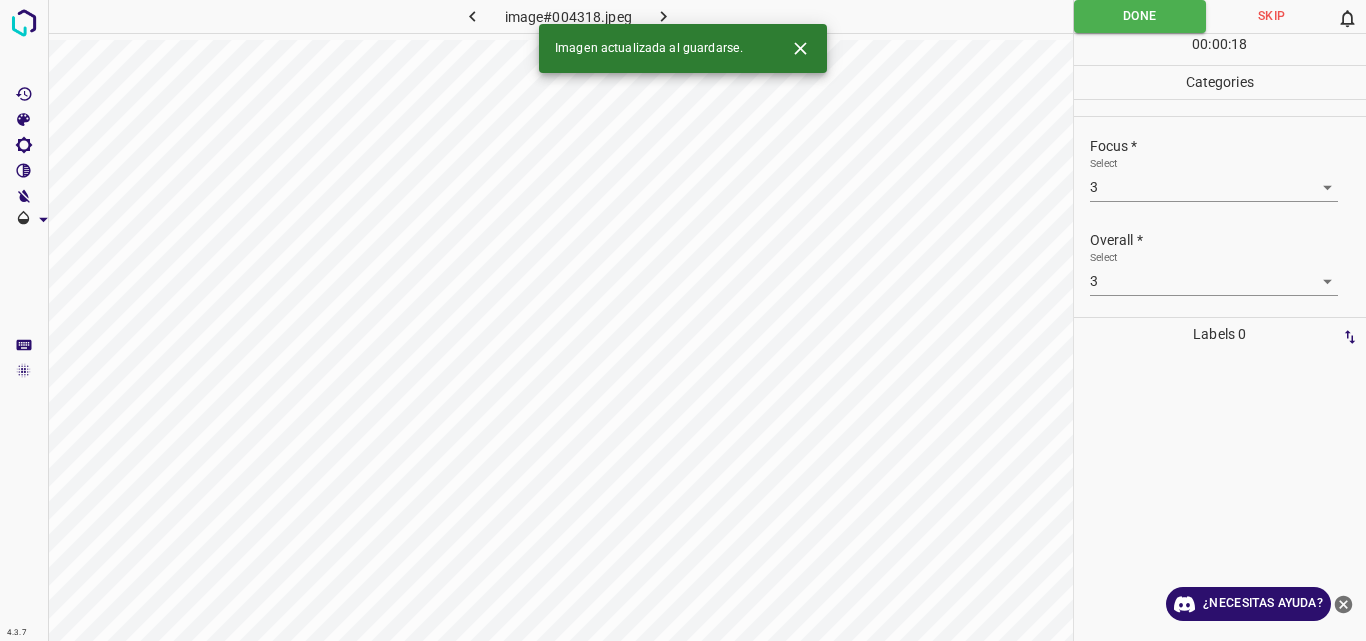 click 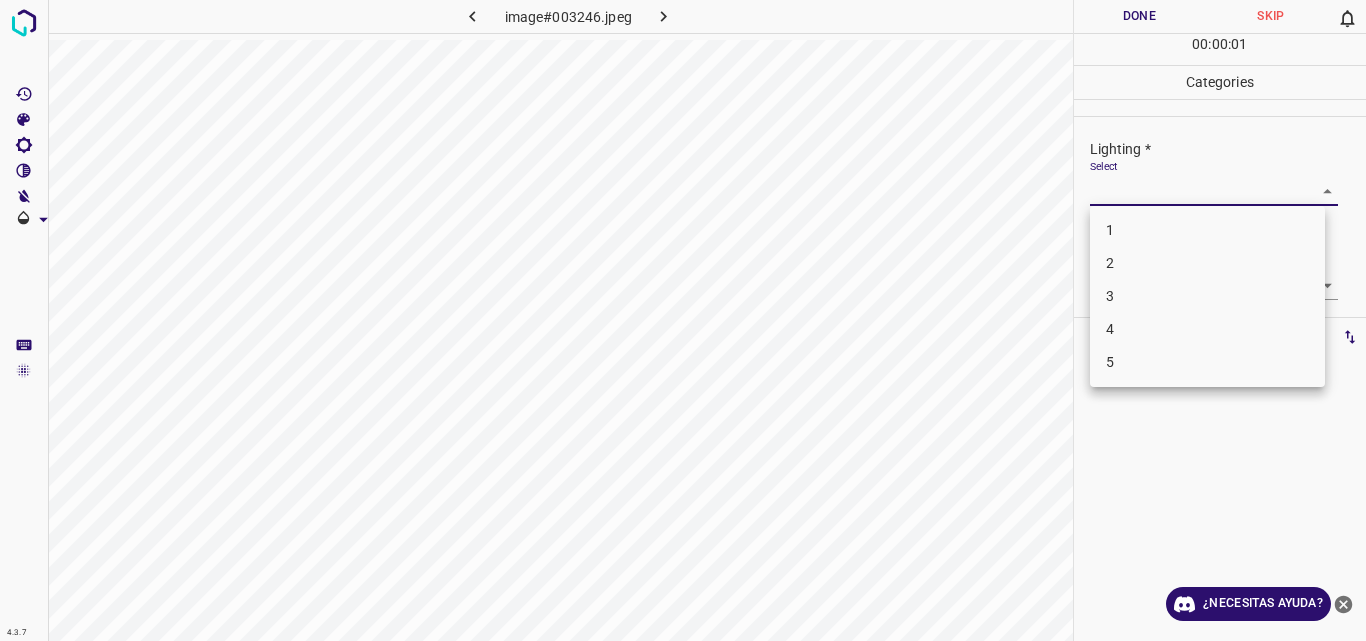 click on "4.3.7 image#003246.jpeg Done Skip 0 00   : 00   : 01   Categories Lighting *  Select ​ Focus *  Select ​ Overall *  Select ​ Labels   0 Categories 1 Lighting 2 Focus 3 Overall Tools Space Change between modes (Draw & Edit) I Auto labeling R Restore zoom M Zoom in N Zoom out Delete Delete selecte label Filters Z Restore filters X Saturation filter C Brightness filter V Contrast filter B Gray scale filter General O Download ¿Necesitas ayuda? Original text Rate this translation Your feedback will be used to help improve Google Translate - Texto - Esconder - Borrar 1 2 3 4 5" at bounding box center [683, 320] 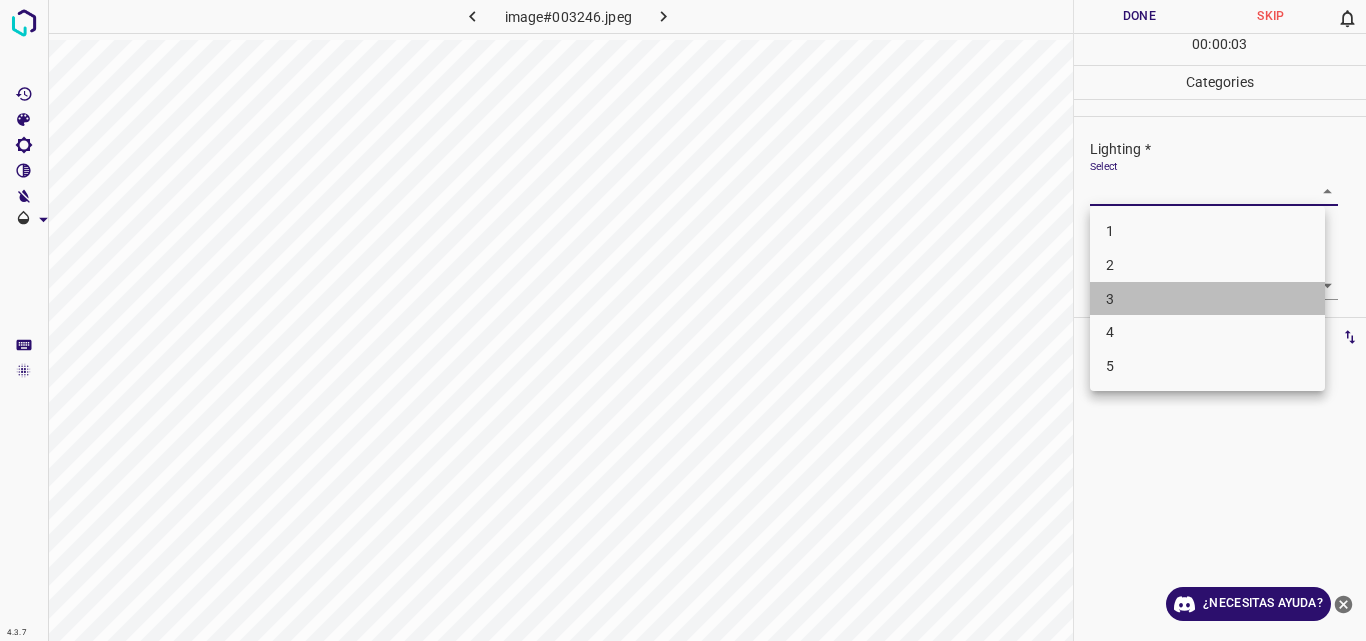 click on "3" at bounding box center [1207, 299] 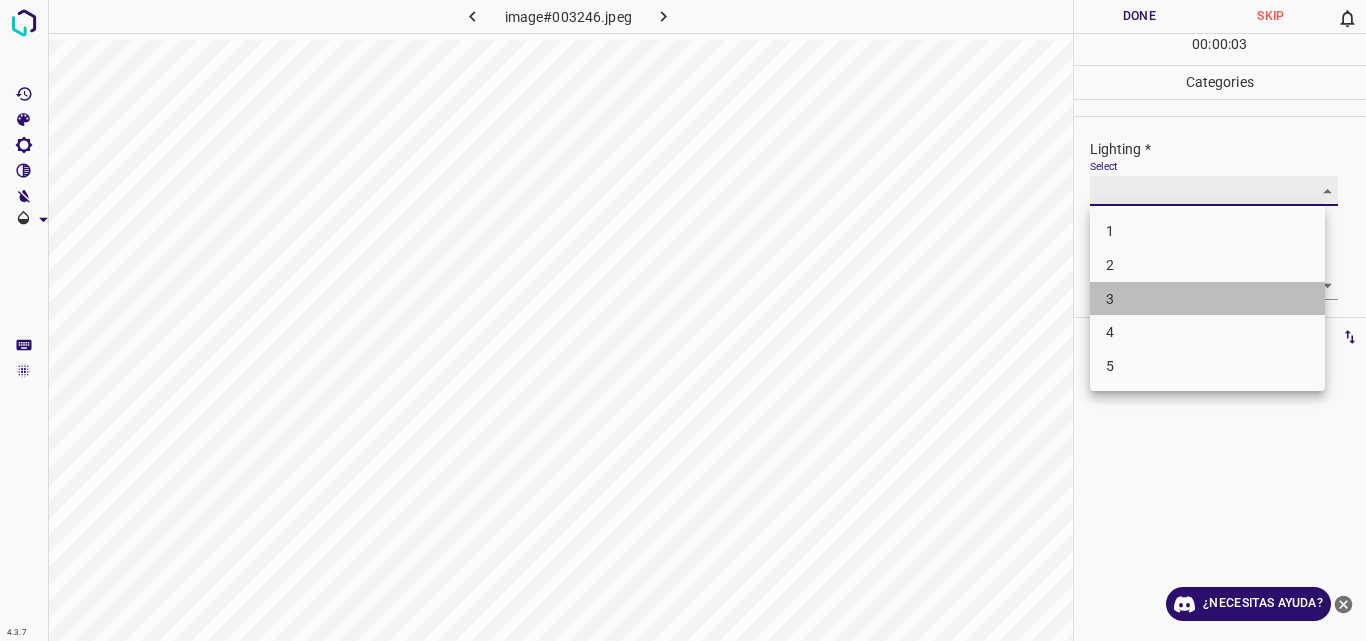 type on "3" 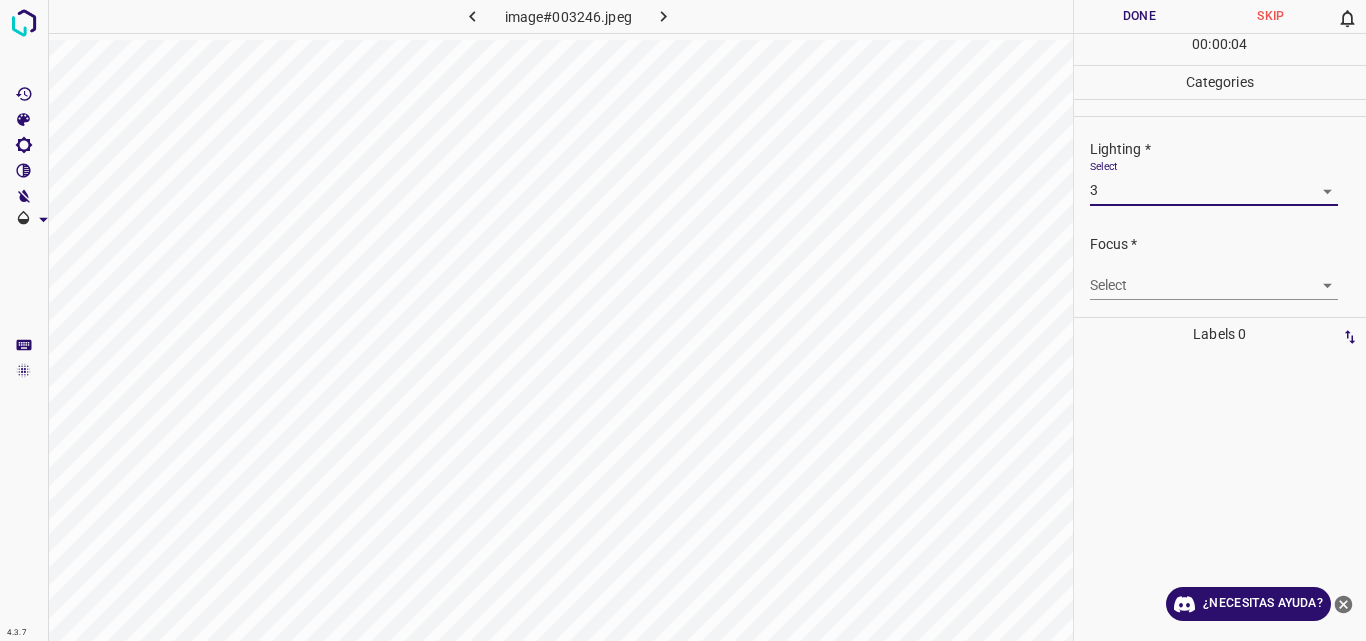 click on "4.3.7 image#003246.jpeg Done Skip 0 00   : 00   : 04   Categories Lighting *  Select 3 3 Focus *  Select ​ Overall *  Select ​ Labels   0 Categories 1 Lighting 2 Focus 3 Overall Tools Space Change between modes (Draw & Edit) I Auto labeling R Restore zoom M Zoom in N Zoom out Delete Delete selecte label Filters Z Restore filters X Saturation filter C Brightness filter V Contrast filter B Gray scale filter General O Download ¿Necesitas ayuda? Original text Rate this translation Your feedback will be used to help improve Google Translate - Texto - Esconder - Borrar" at bounding box center (683, 320) 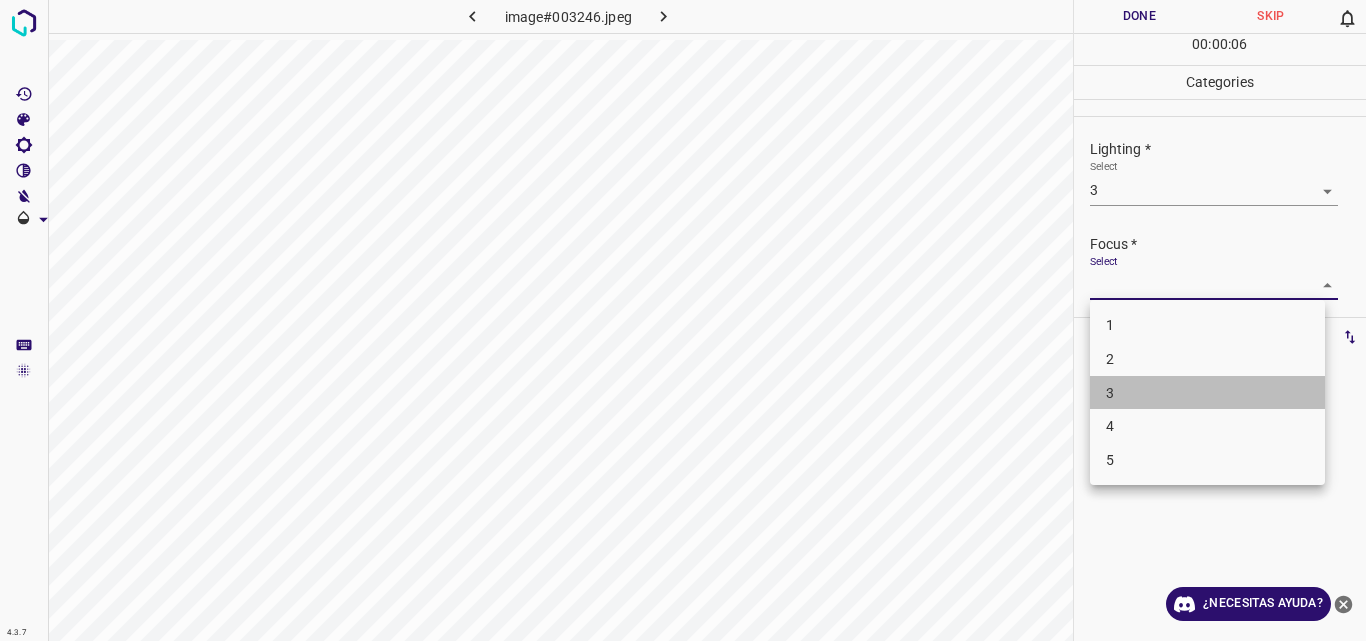 click on "3" at bounding box center [1207, 393] 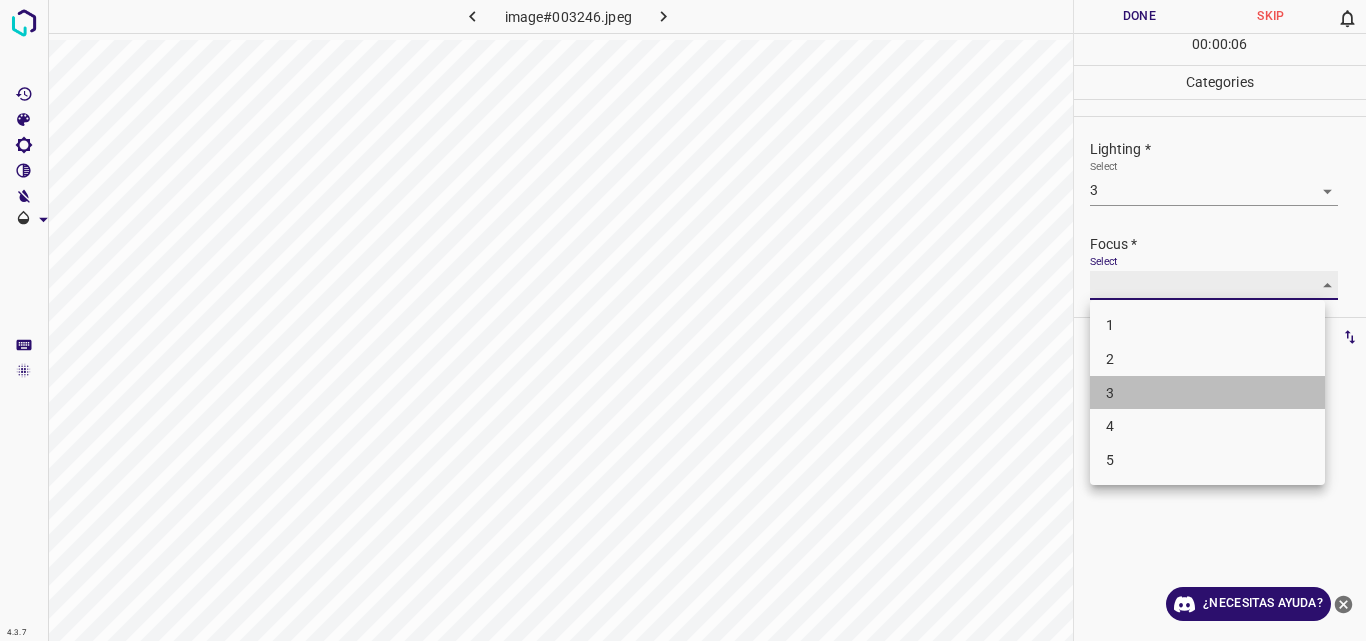 type on "3" 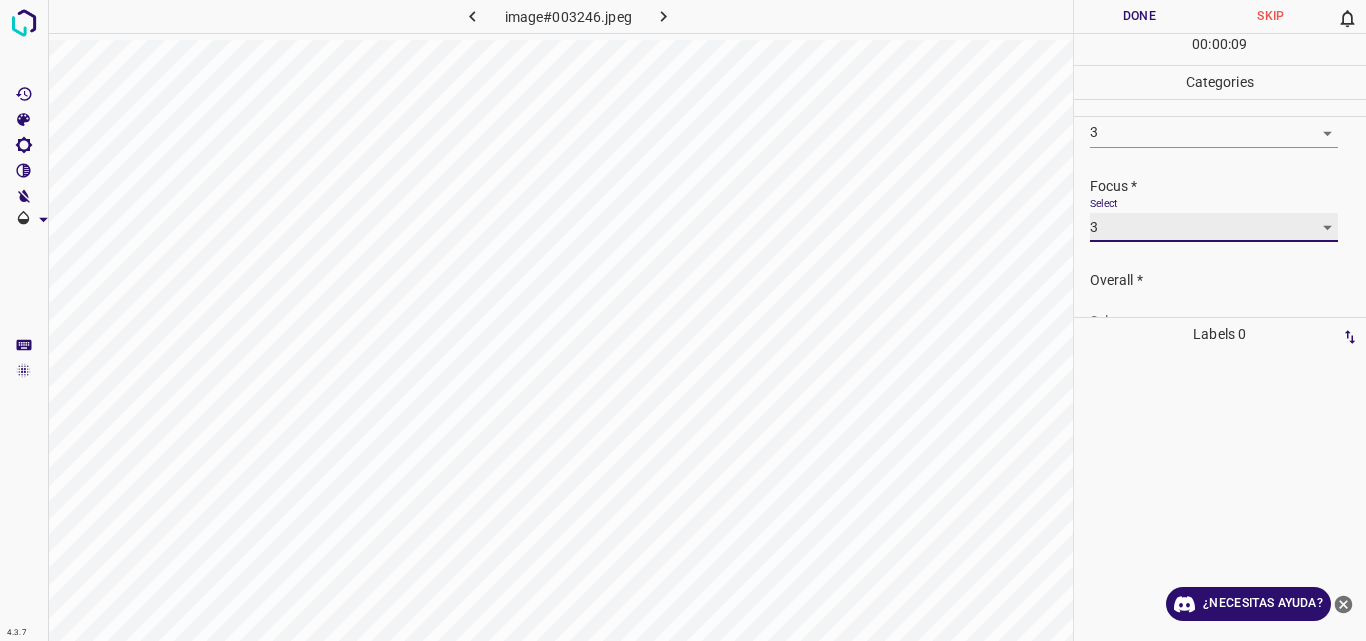 scroll, scrollTop: 84, scrollLeft: 0, axis: vertical 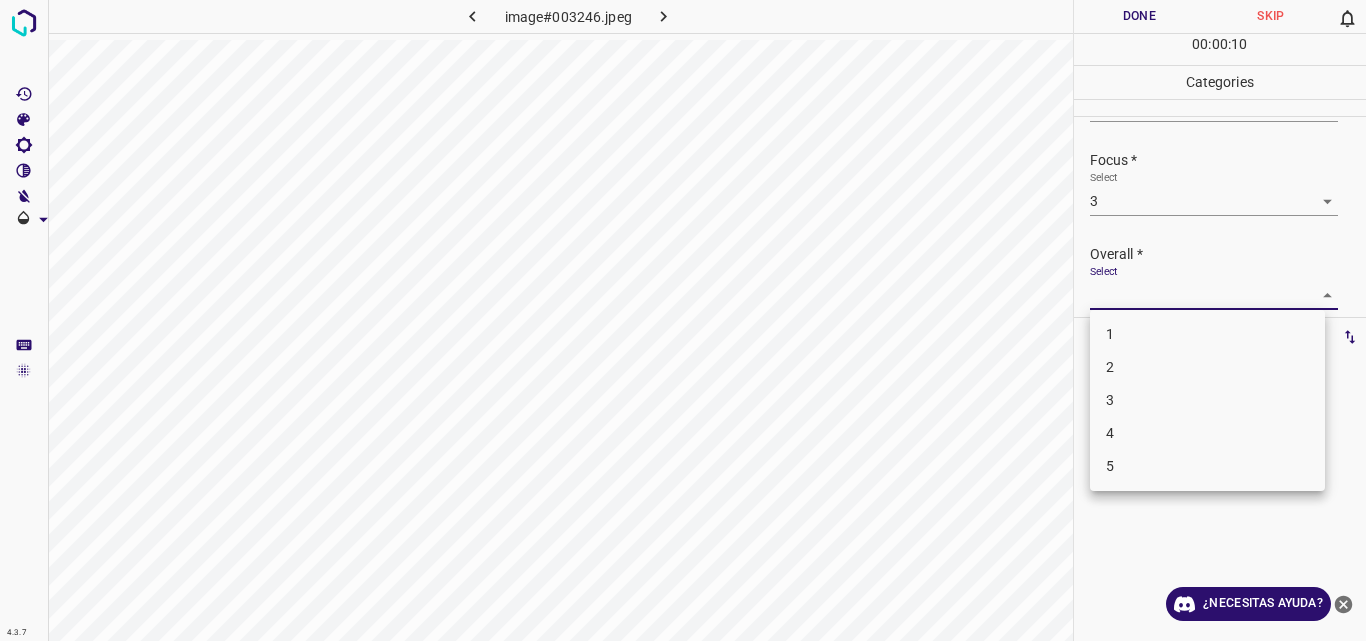 click on "4.3.7 image#003246.jpeg Done Skip 0 00   : 00   : 10   Categories Lighting *  Select 3 3 Focus *  Select 3 3 Overall *  Select ​ Labels   0 Categories 1 Lighting 2 Focus 3 Overall Tools Space Change between modes (Draw & Edit) I Auto labeling R Restore zoom M Zoom in N Zoom out Delete Delete selecte label Filters Z Restore filters X Saturation filter C Brightness filter V Contrast filter B Gray scale filter General O Download ¿Necesitas ayuda? Original text Rate this translation Your feedback will be used to help improve Google Translate - Texto - Esconder - Borrar 1 2 3 4 5" at bounding box center [683, 320] 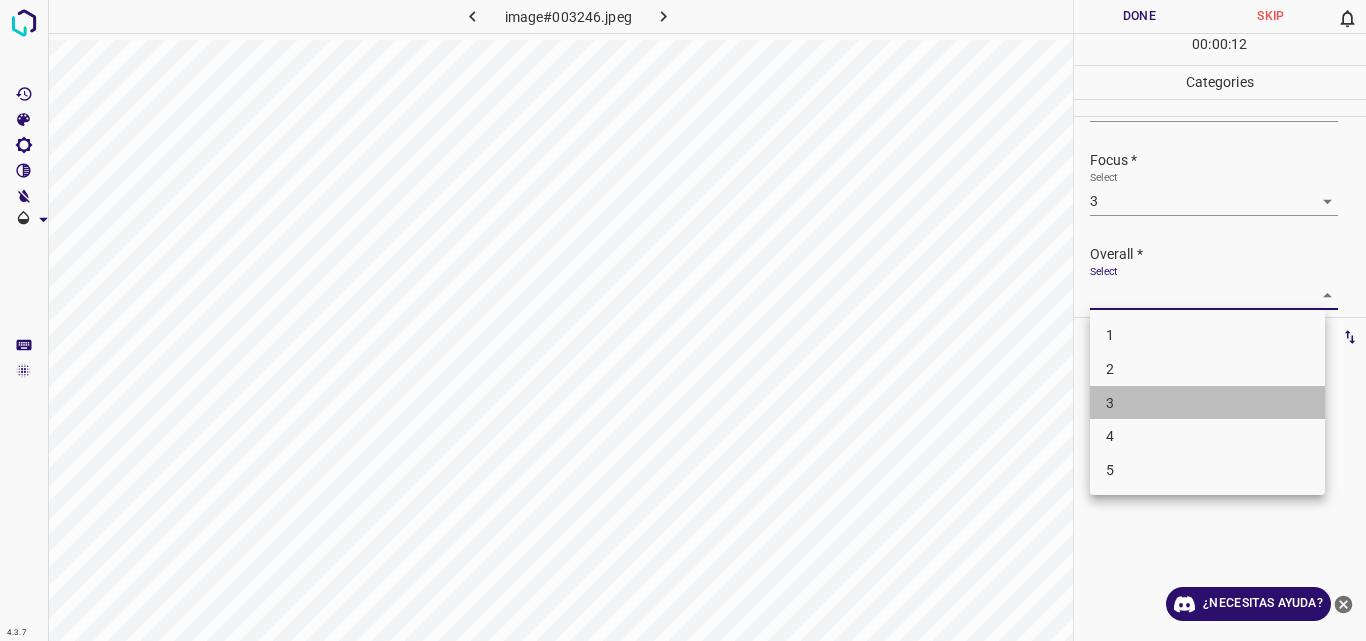 click on "3" at bounding box center (1207, 403) 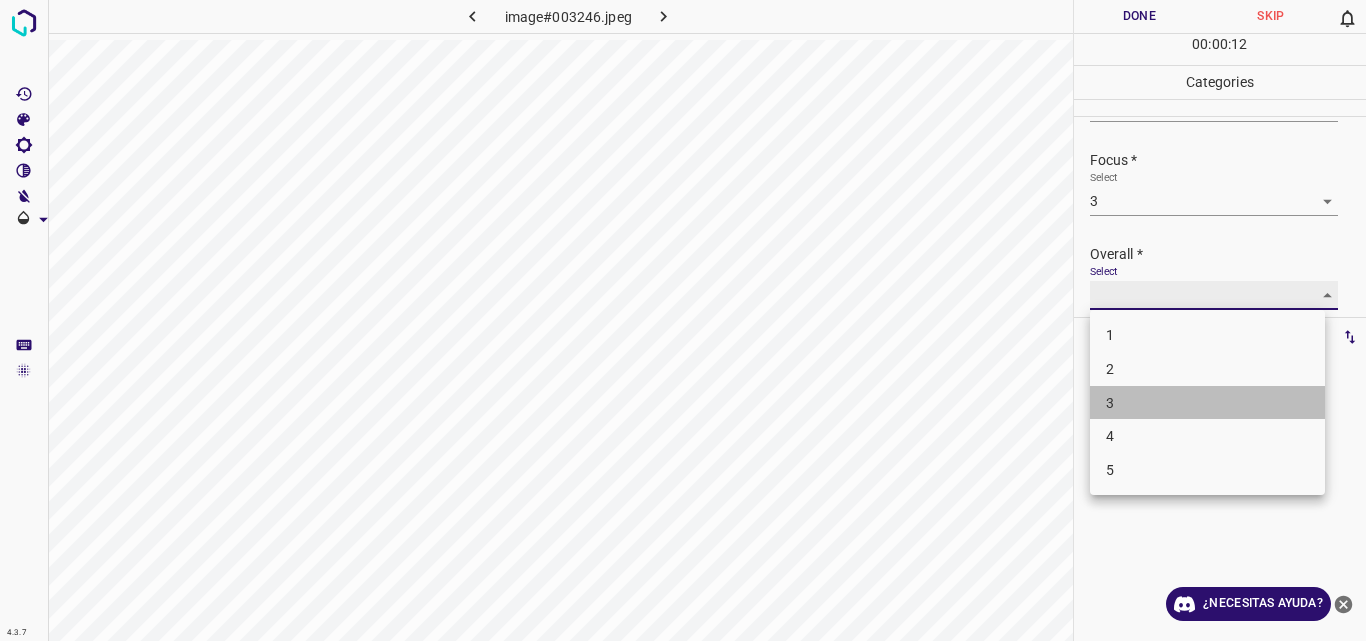 type on "3" 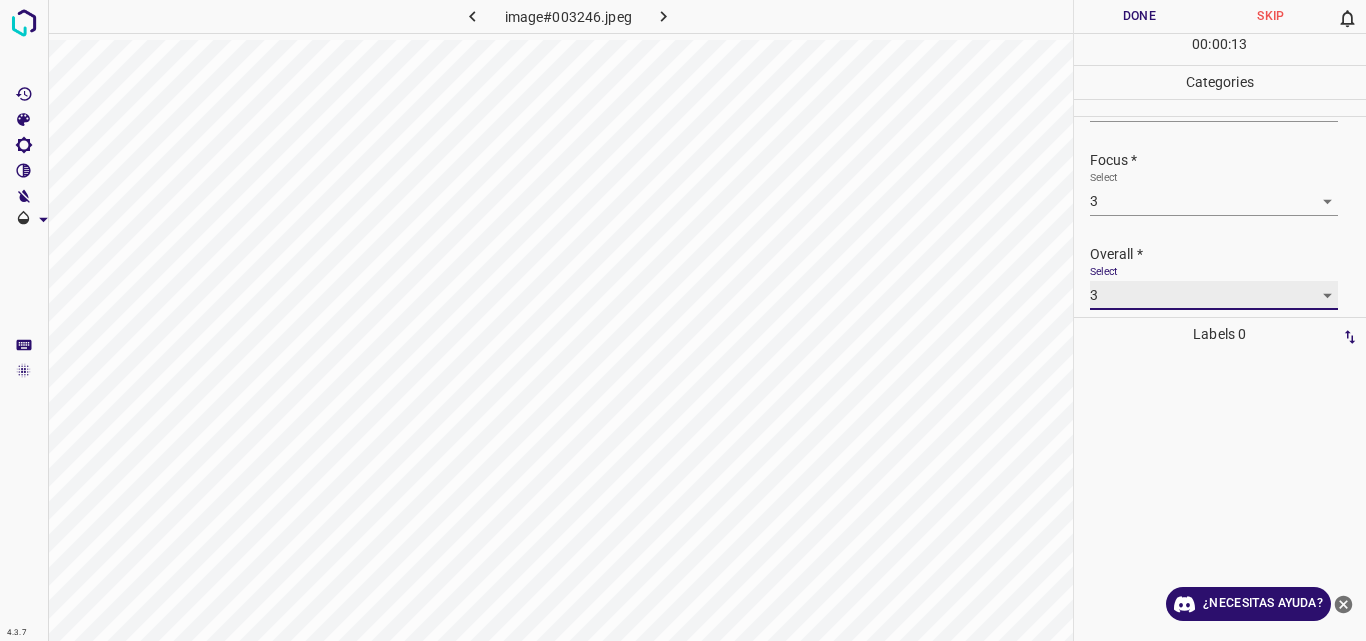 scroll, scrollTop: 84, scrollLeft: 0, axis: vertical 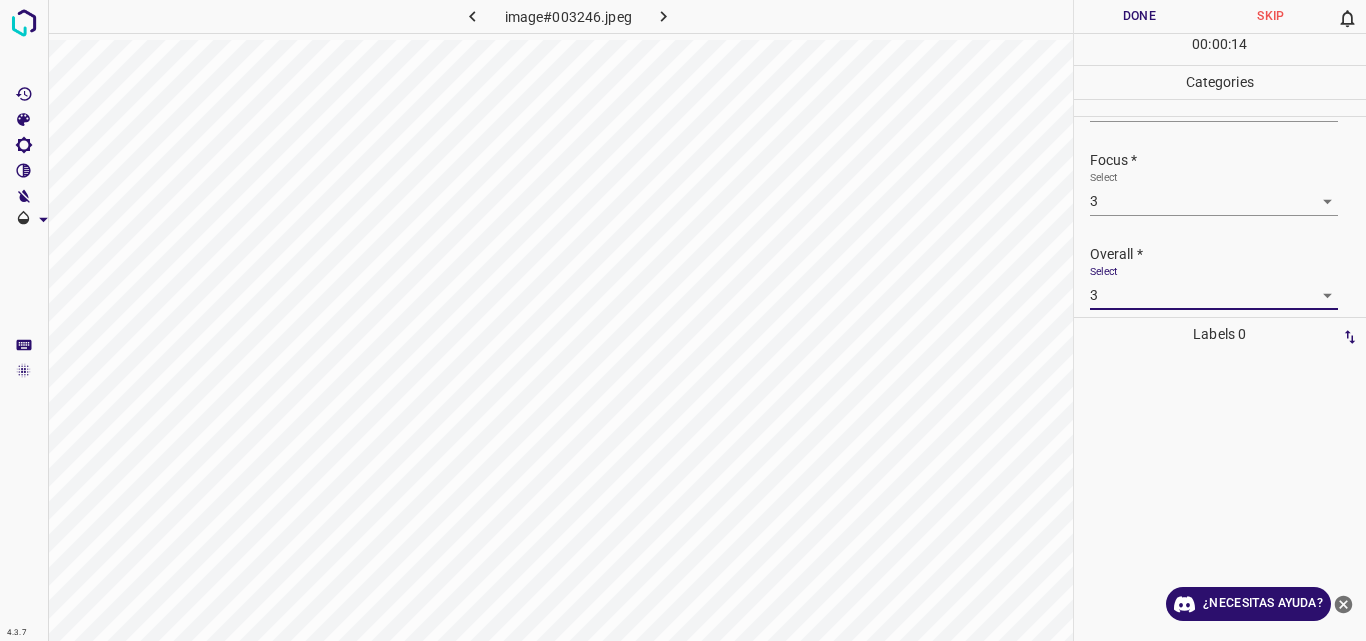 click on "Done" at bounding box center (1140, 16) 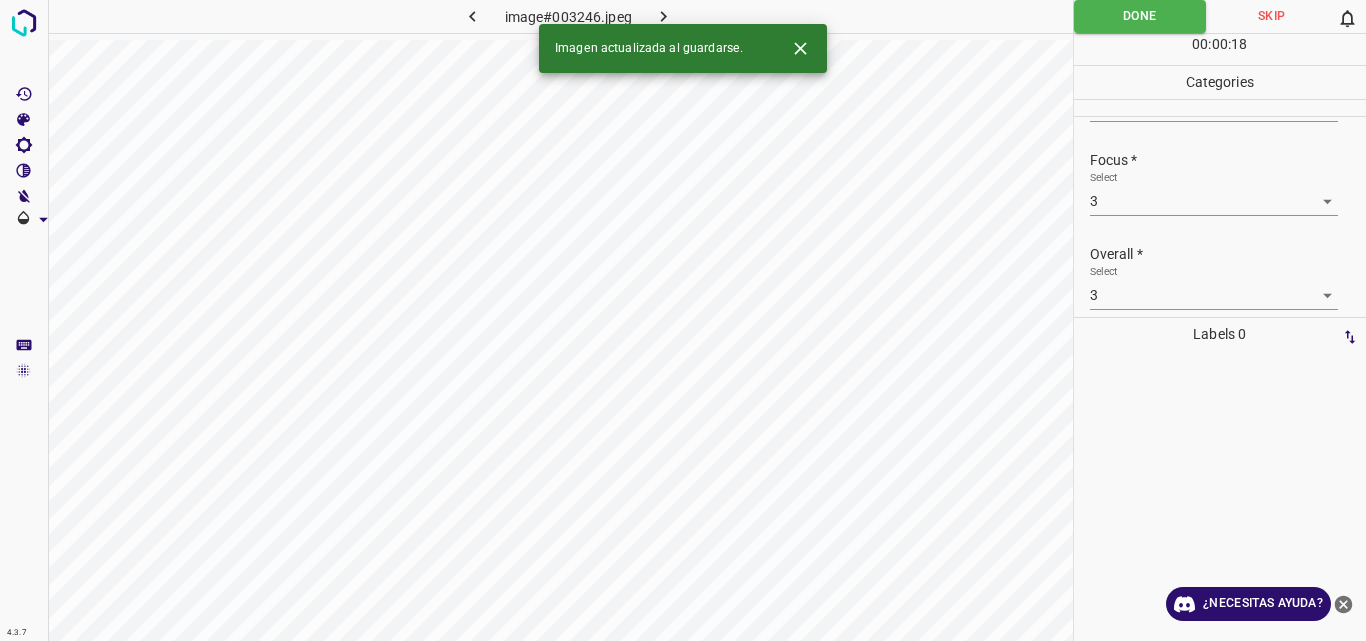 click 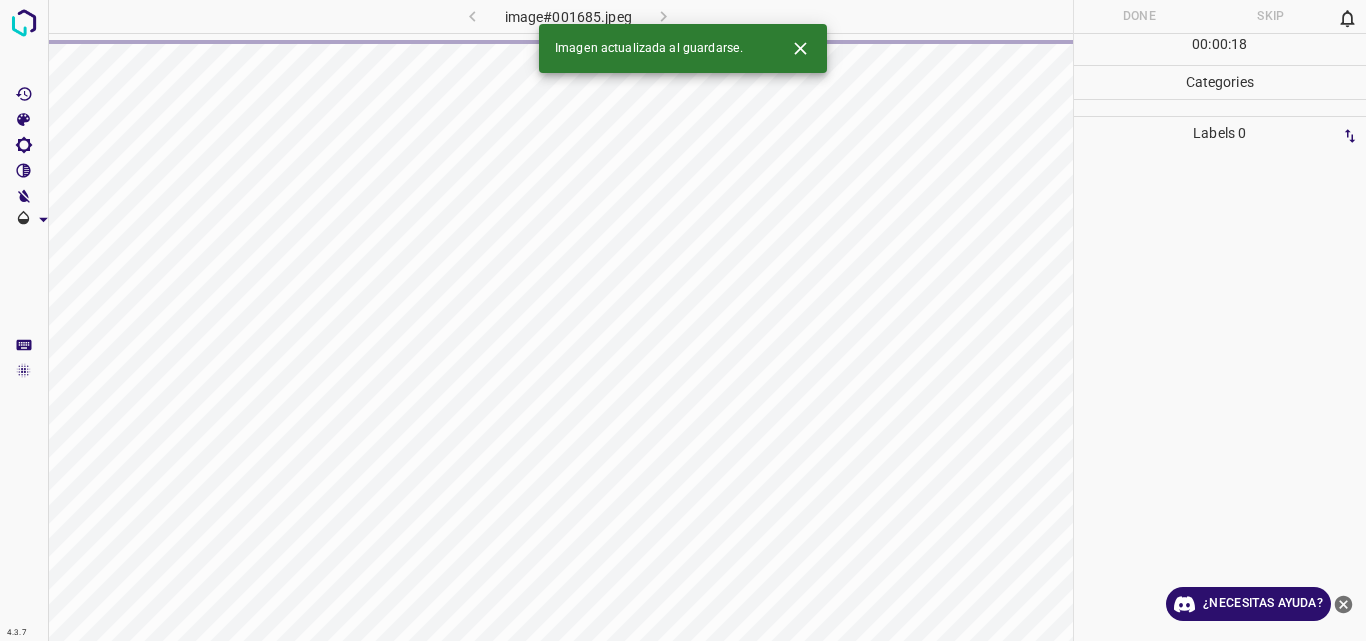 click on "image#001685.jpeg" at bounding box center (568, 16) 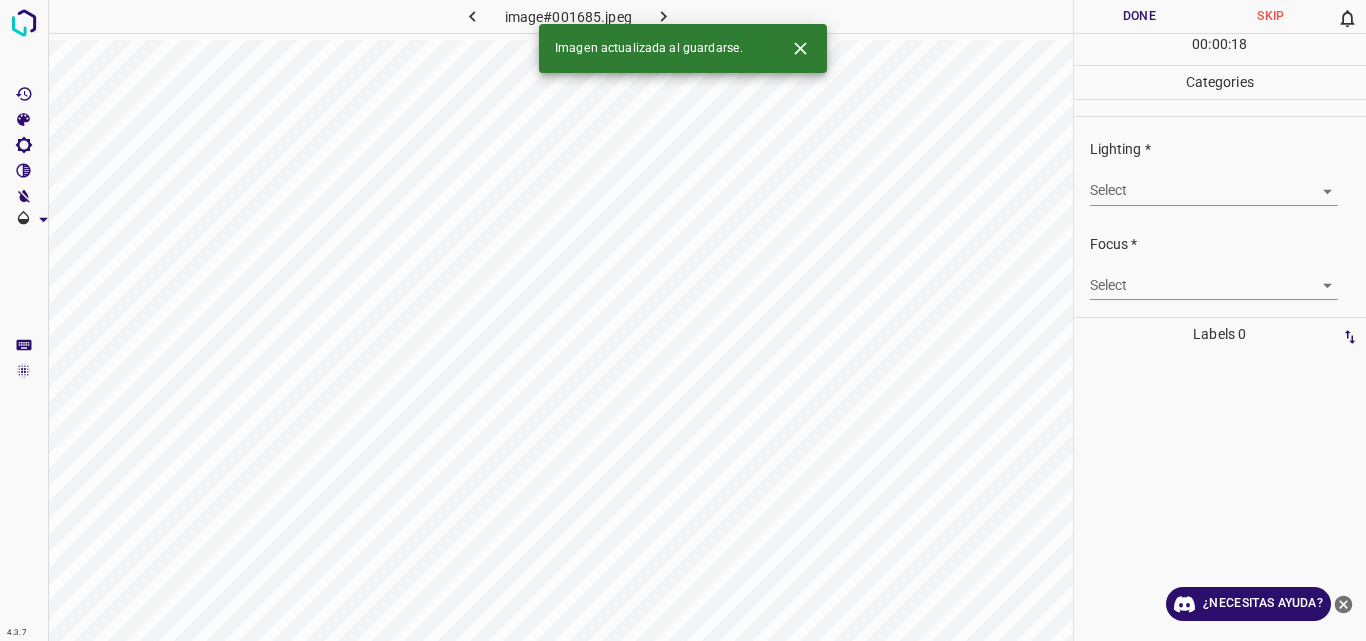 click on "4.3.7 image#001685.jpeg Done Skip 0 00   : 00   : 18   Categories Lighting *  Select ​ Focus *  Select ​ Overall *  Select ​ Labels   0 Categories 1 Lighting 2 Focus 3 Overall Tools Space Change between modes (Draw & Edit) I Auto labeling R Restore zoom M Zoom in N Zoom out Delete Delete selecte label Filters Z Restore filters X Saturation filter C Brightness filter V Contrast filter B Gray scale filter General O Download Imagen actualizada al guardarse. ¿Necesitas ayuda? Original text Rate this translation Your feedback will be used to help improve Google Translate - Texto - Esconder - Borrar" at bounding box center [683, 320] 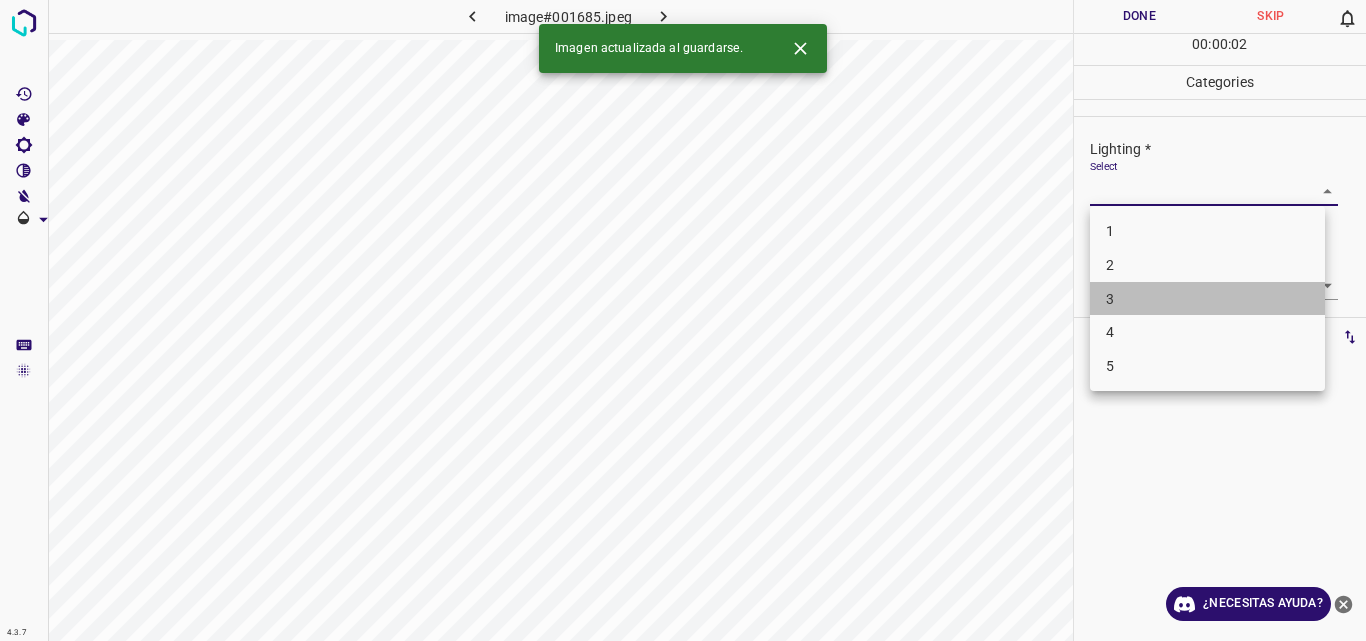 click on "3" at bounding box center (1207, 299) 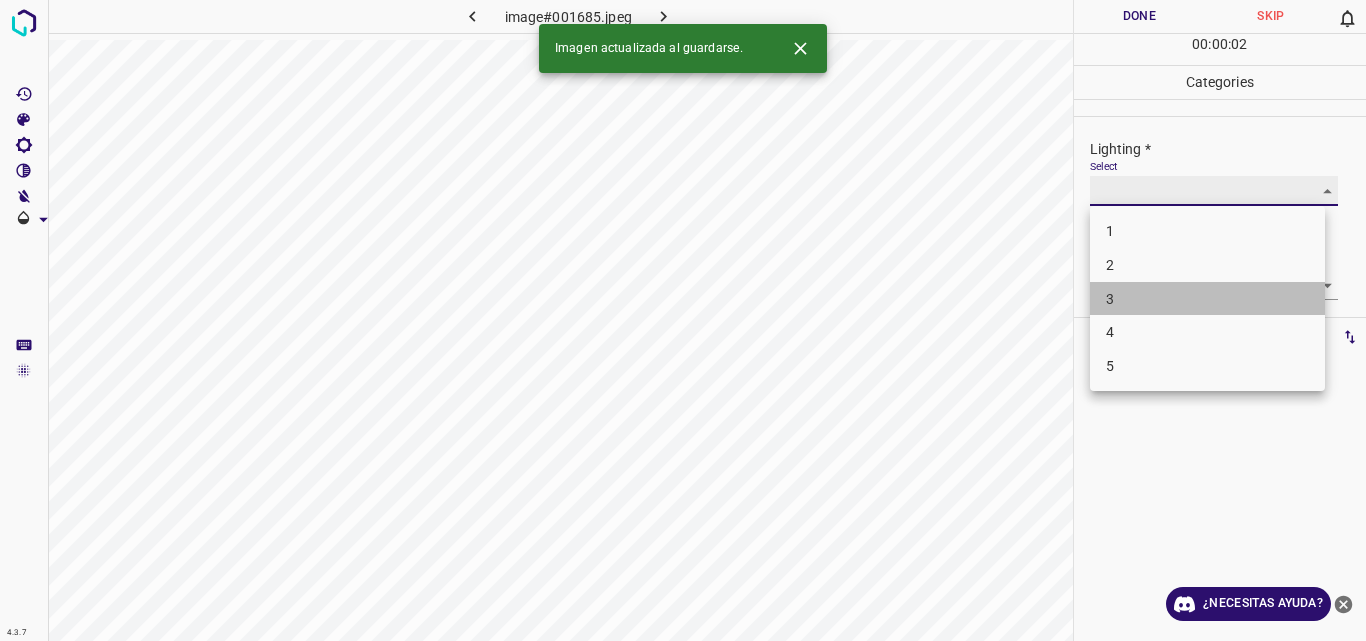 type on "3" 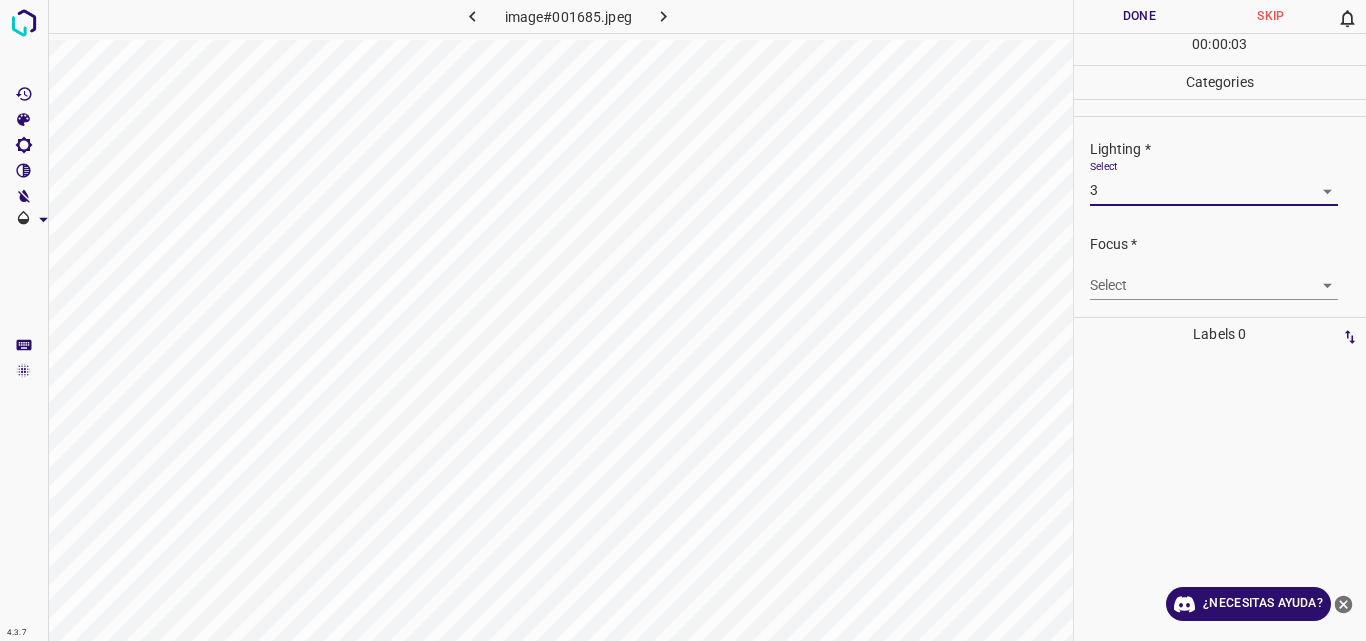 click on "4.3.7 image#001685.jpeg Done Skip 0 00   : 00   : 03   Categories Lighting *  Select 3 3 Focus *  Select ​ Overall *  Select ​ Labels   0 Categories 1 Lighting 2 Focus 3 Overall Tools Space Change between modes (Draw & Edit) I Auto labeling R Restore zoom M Zoom in N Zoom out Delete Delete selecte label Filters Z Restore filters X Saturation filter C Brightness filter V Contrast filter B Gray scale filter General O Download ¿Necesitas ayuda? Original text Rate this translation Your feedback will be used to help improve Google Translate - Texto - Esconder - Borrar" at bounding box center (683, 320) 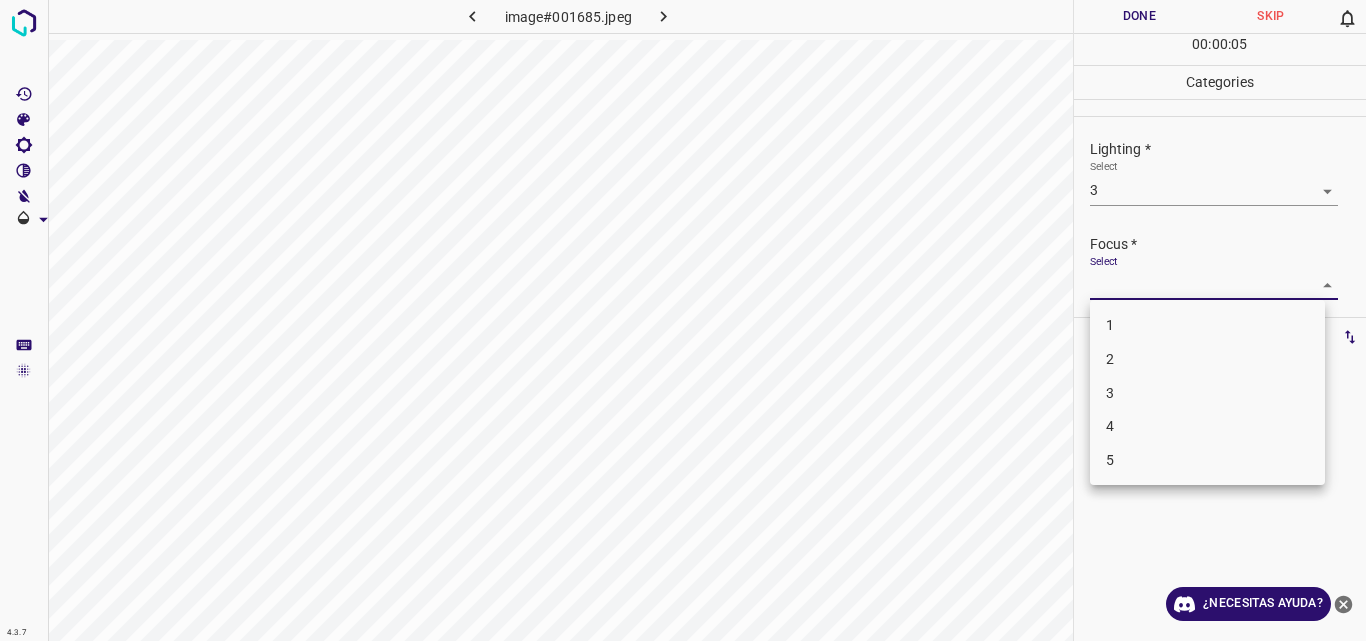 click on "3" at bounding box center (1207, 393) 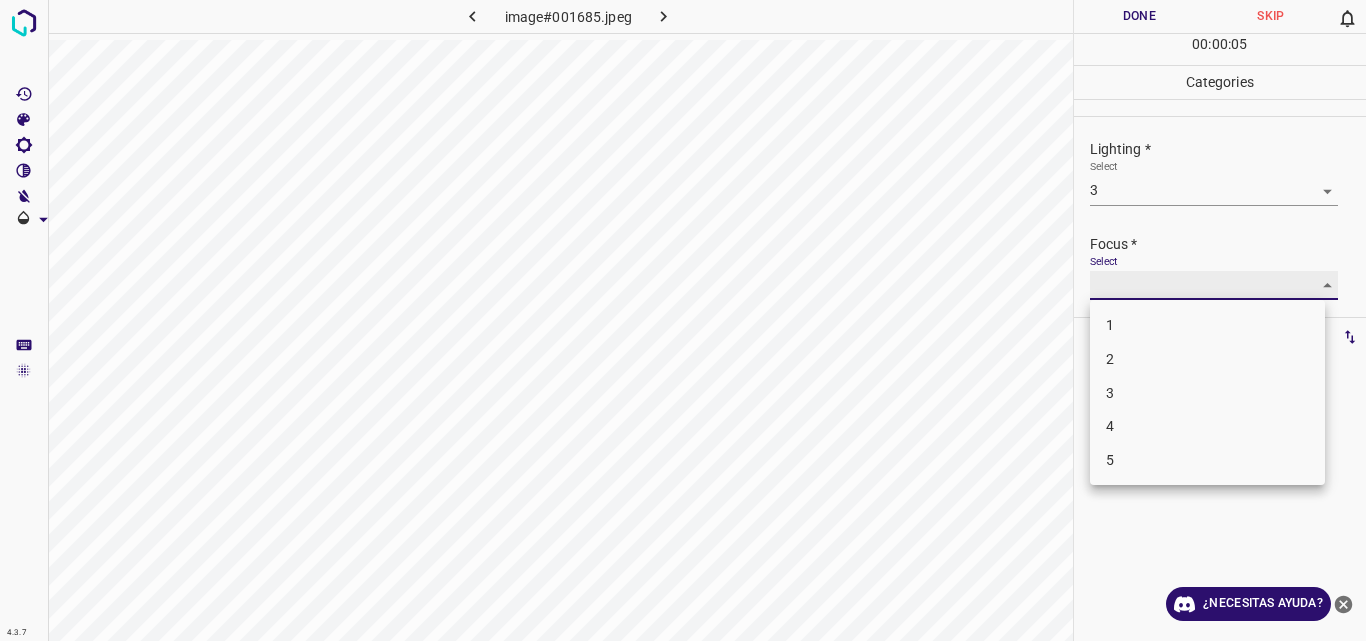 type on "3" 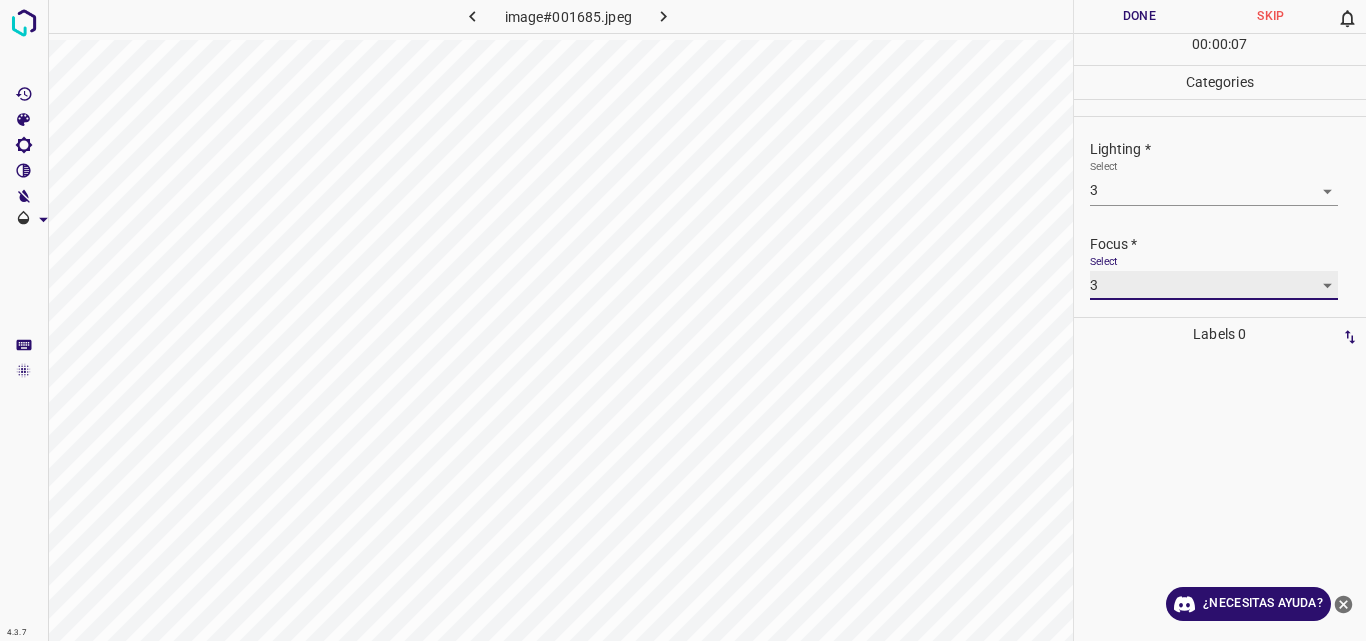 scroll, scrollTop: 98, scrollLeft: 0, axis: vertical 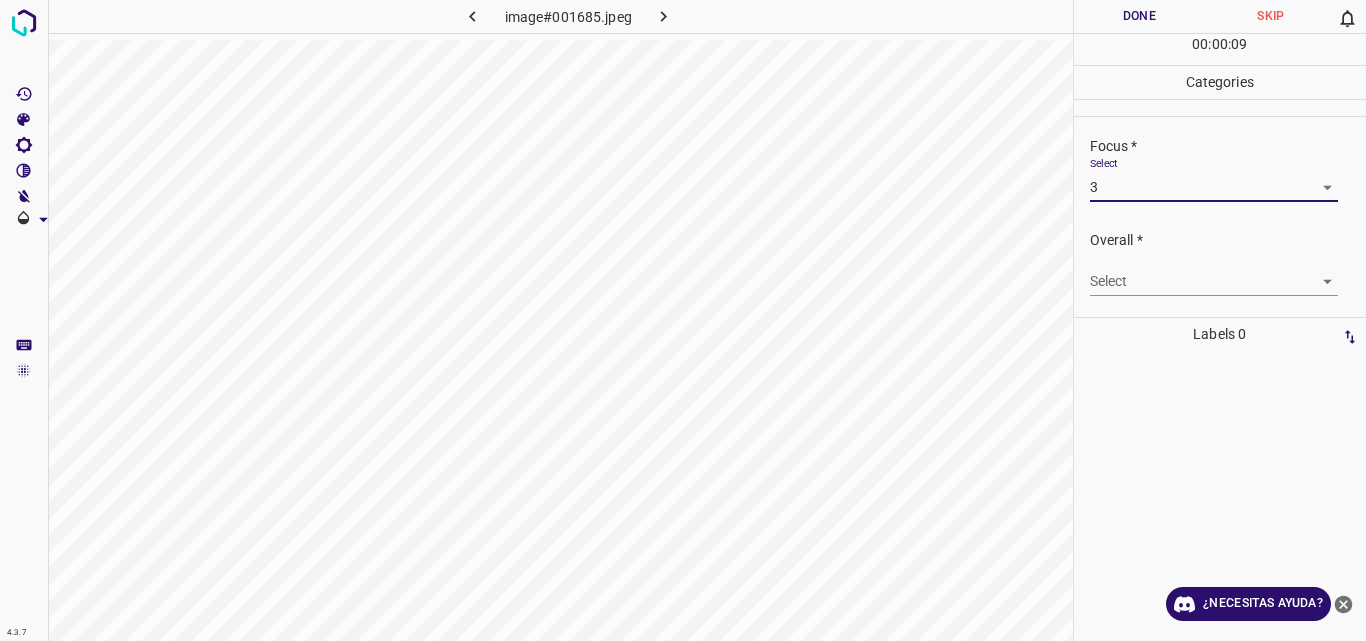 click on "4.3.7 image#001685.jpeg Done Skip 0 00   : 00   : 09   Categories Lighting *  Select 3 3 Focus *  Select 3 3 Overall *  Select ​ Labels   0 Categories 1 Lighting 2 Focus 3 Overall Tools Space Change between modes (Draw & Edit) I Auto labeling R Restore zoom M Zoom in N Zoom out Delete Delete selecte label Filters Z Restore filters X Saturation filter C Brightness filter V Contrast filter B Gray scale filter General O Download ¿Necesitas ayuda? Original text Rate this translation Your feedback will be used to help improve Google Translate - Texto - Esconder - Borrar" at bounding box center [683, 320] 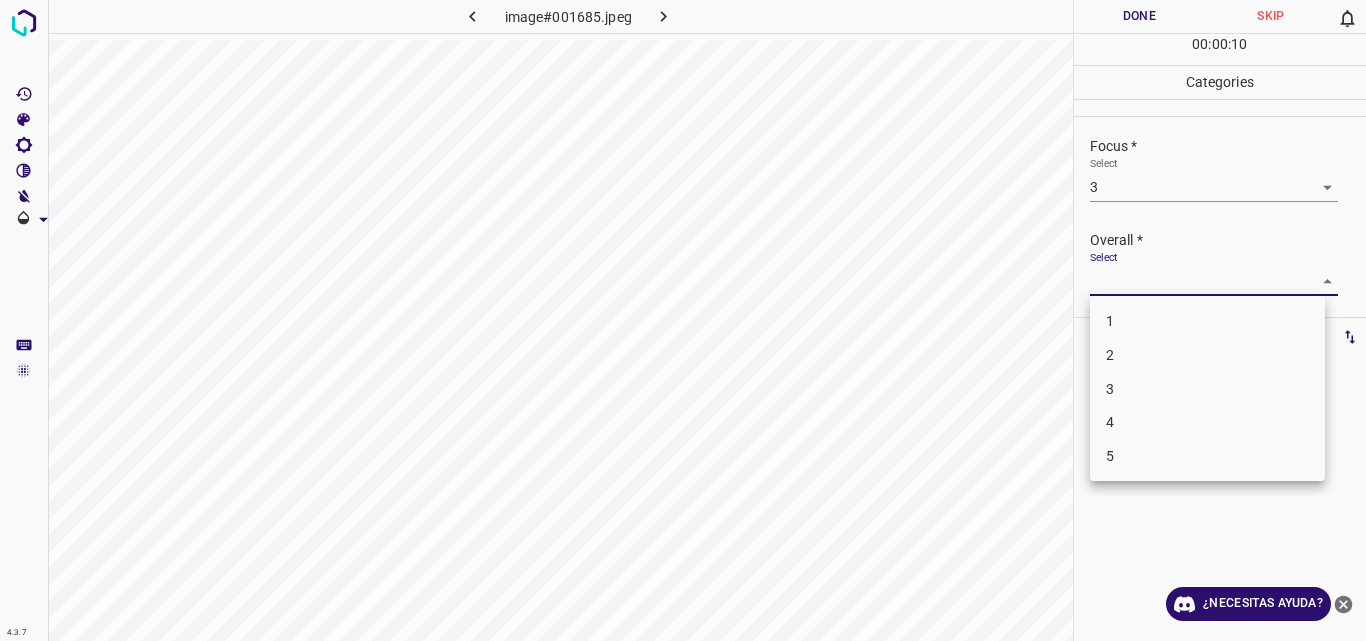 click on "3" at bounding box center (1207, 389) 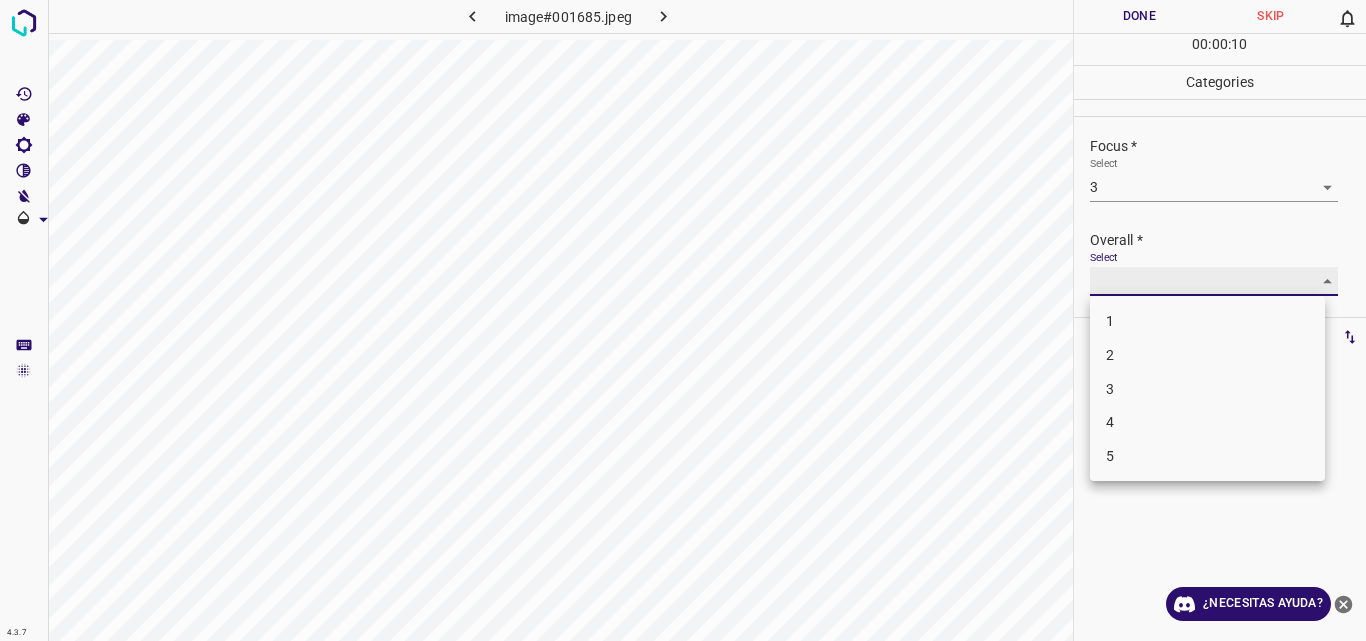 type on "3" 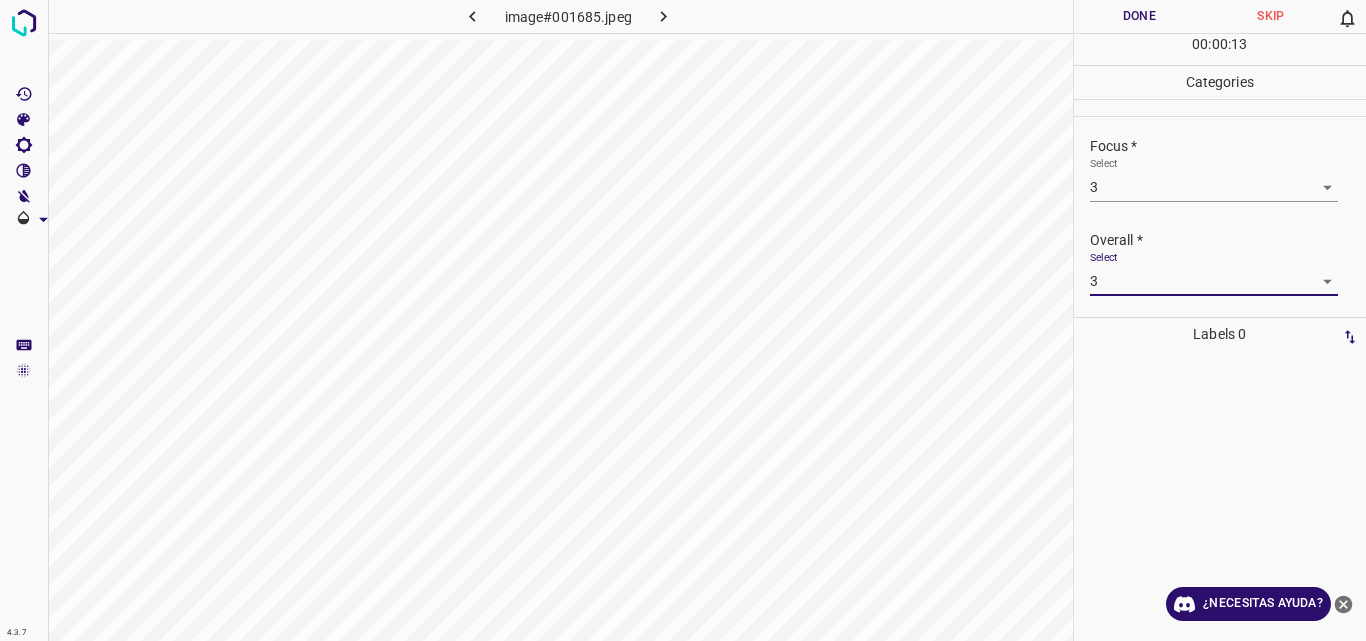 click on "Done" at bounding box center [1140, 16] 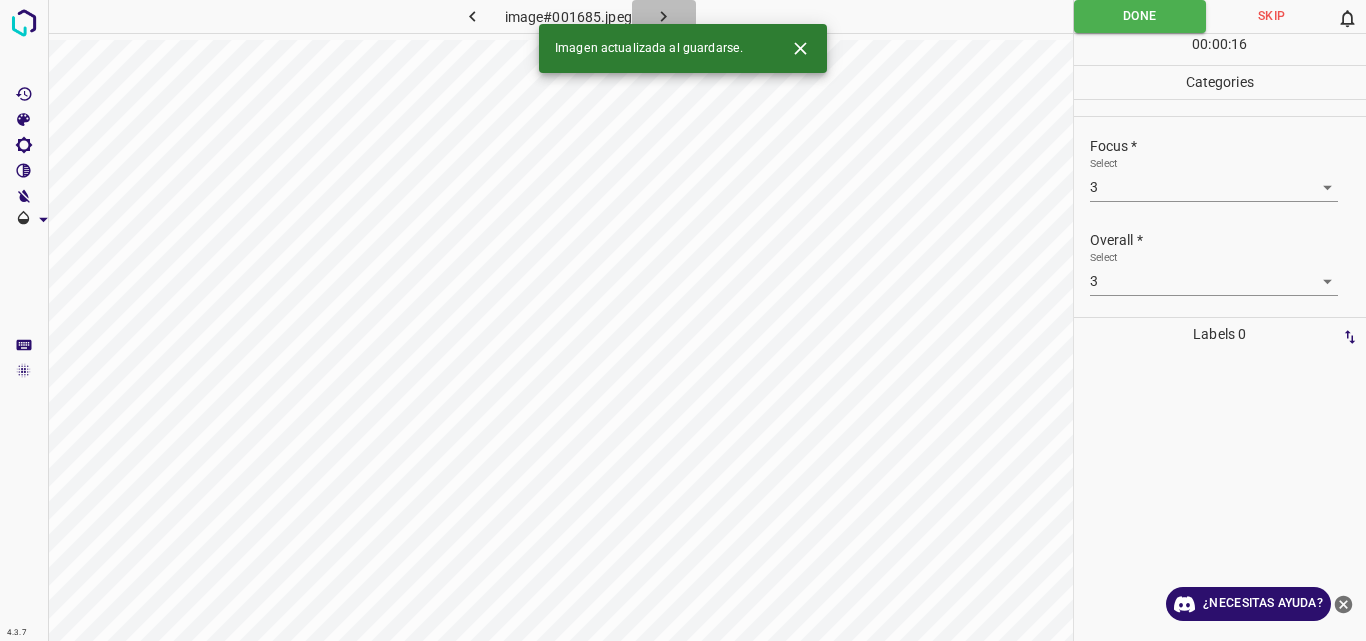 click 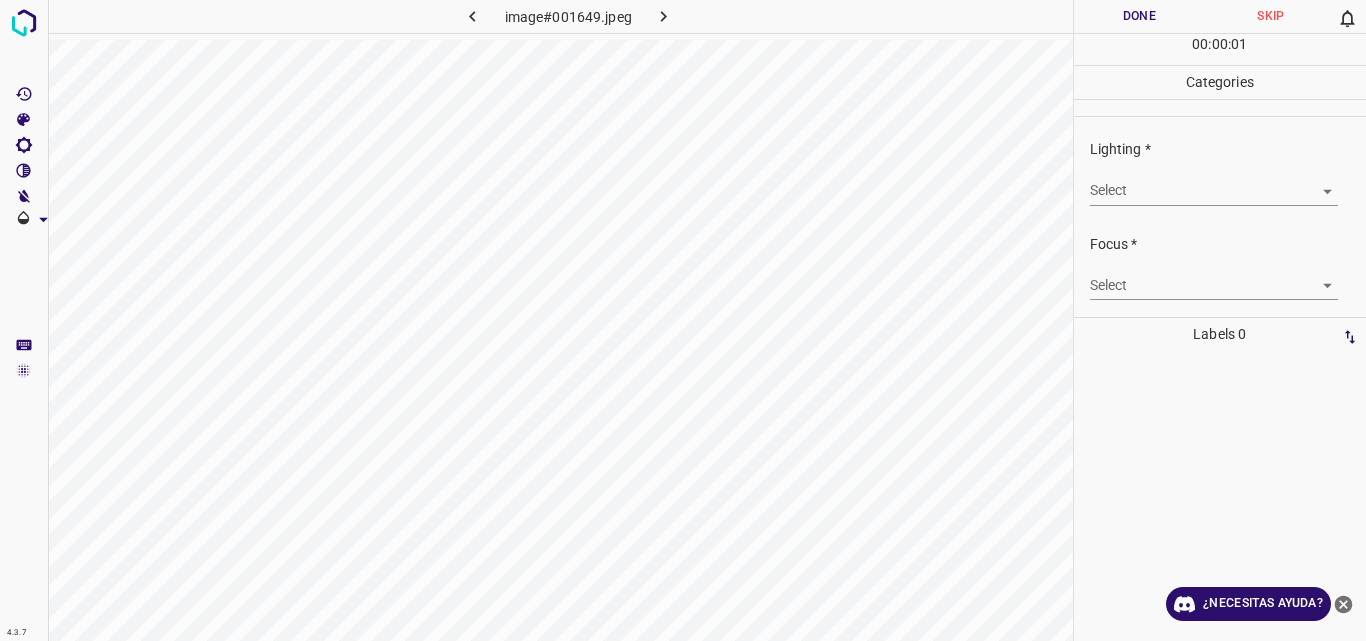 click on "4.3.7 image#001649.jpeg Done Skip 0 00   : 00   : 01   Categories Lighting *  Select ​ Focus *  Select ​ Overall *  Select ​ Labels   0 Categories 1 Lighting 2 Focus 3 Overall Tools Space Change between modes (Draw & Edit) I Auto labeling R Restore zoom M Zoom in N Zoom out Delete Delete selecte label Filters Z Restore filters X Saturation filter C Brightness filter V Contrast filter B Gray scale filter General O Download ¿Necesitas ayuda? Original text Rate this translation Your feedback will be used to help improve Google Translate - Texto - Esconder - Borrar" at bounding box center [683, 320] 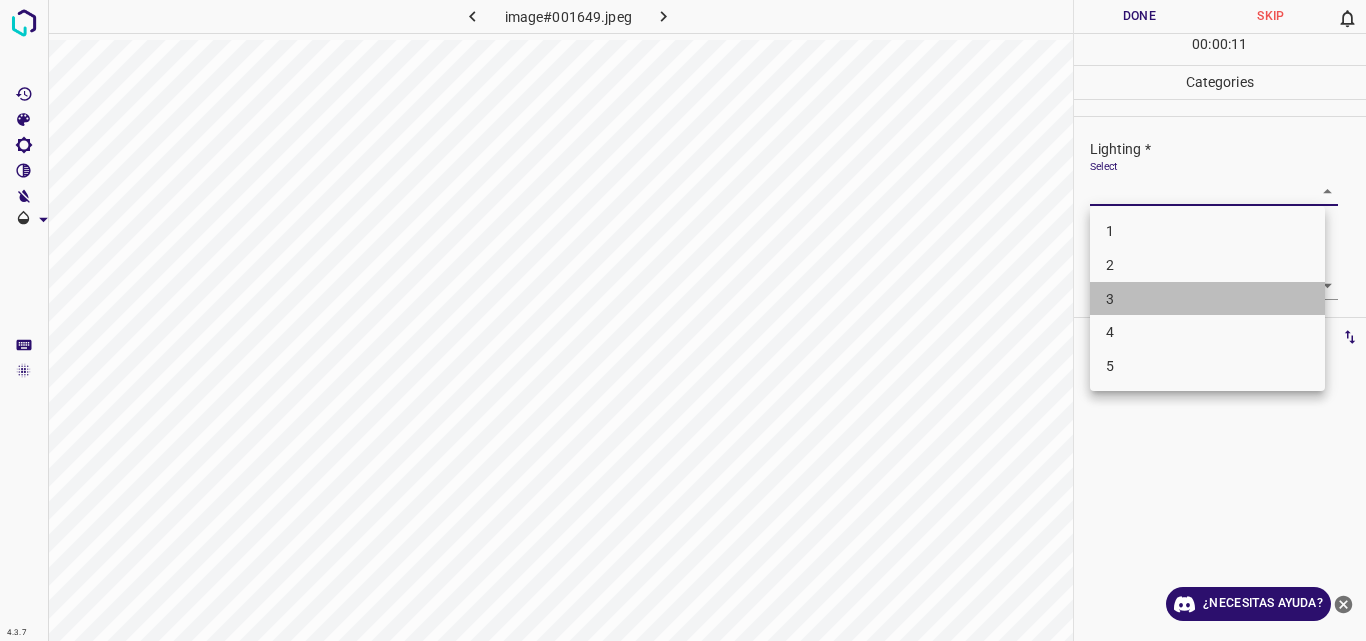 click on "3" at bounding box center (1207, 299) 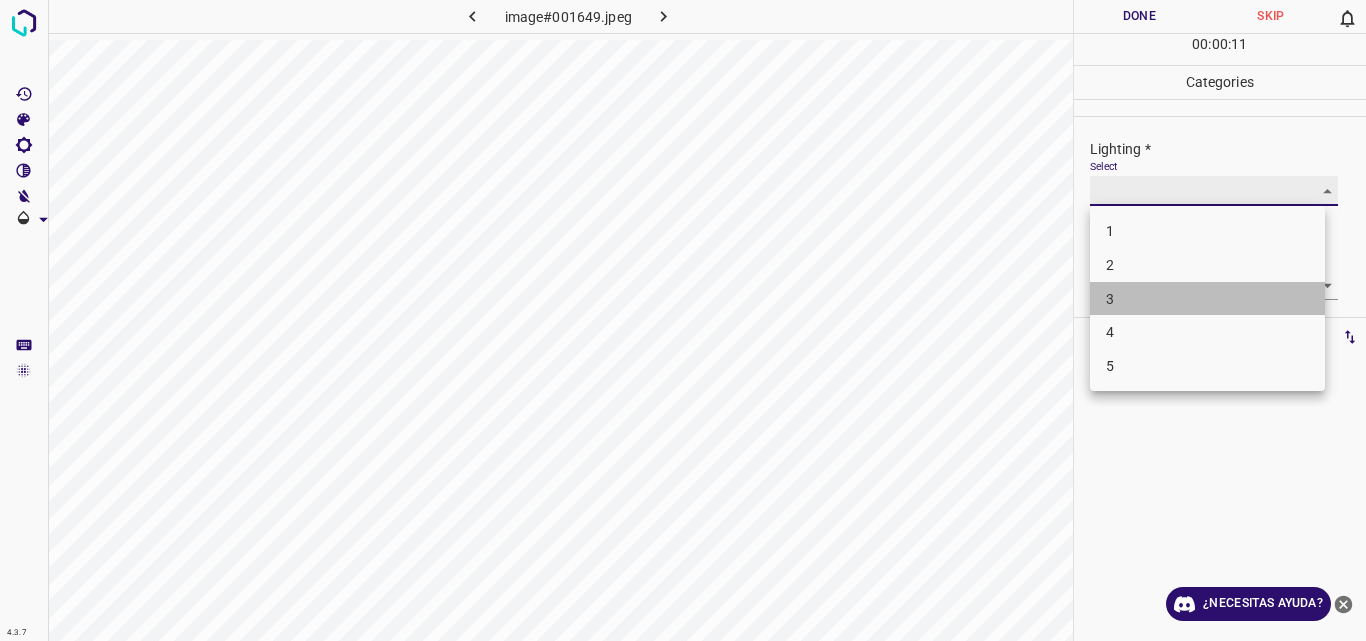 type on "3" 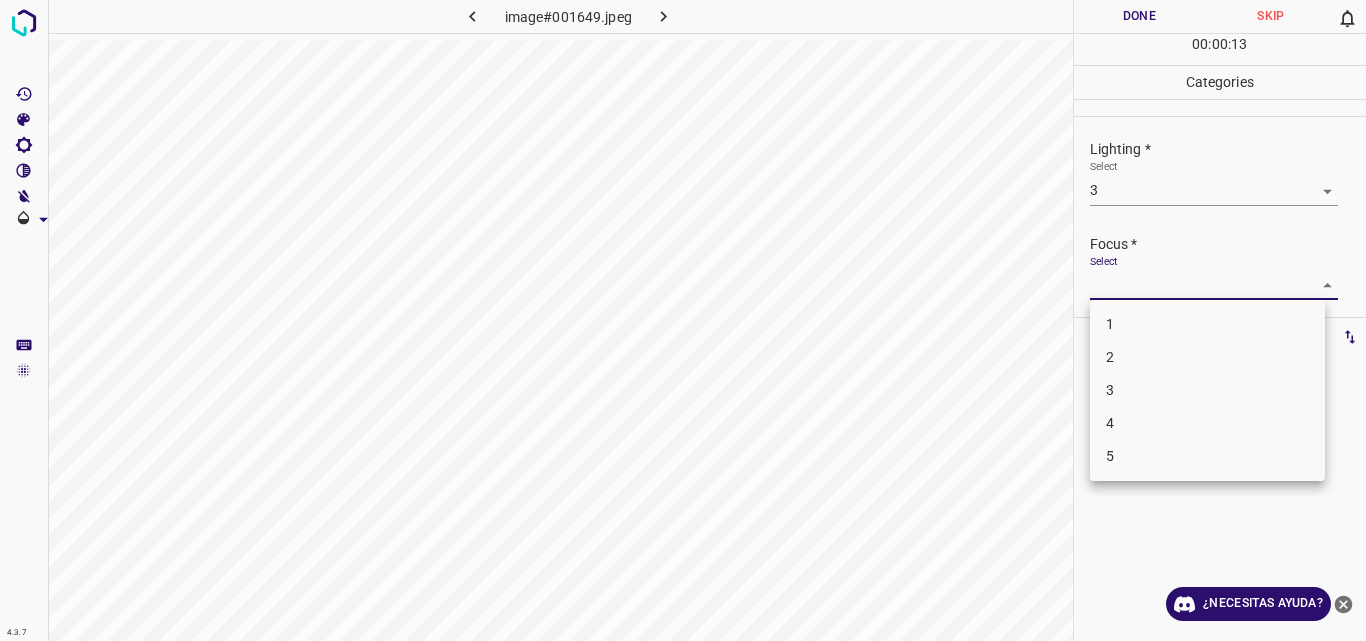 click on "4.3.7 image#001649.jpeg Done Skip 0 00   : 00   : 13   Categories Lighting *  Select 3 3 Focus *  Select ​ Overall *  Select ​ Labels   0 Categories 1 Lighting 2 Focus 3 Overall Tools Space Change between modes (Draw & Edit) I Auto labeling R Restore zoom M Zoom in N Zoom out Delete Delete selecte label Filters Z Restore filters X Saturation filter C Brightness filter V Contrast filter B Gray scale filter General O Download ¿Necesitas ayuda? Original text Rate this translation Your feedback will be used to help improve Google Translate - Texto - Esconder - Borrar 1 2 3 4 5" at bounding box center (683, 320) 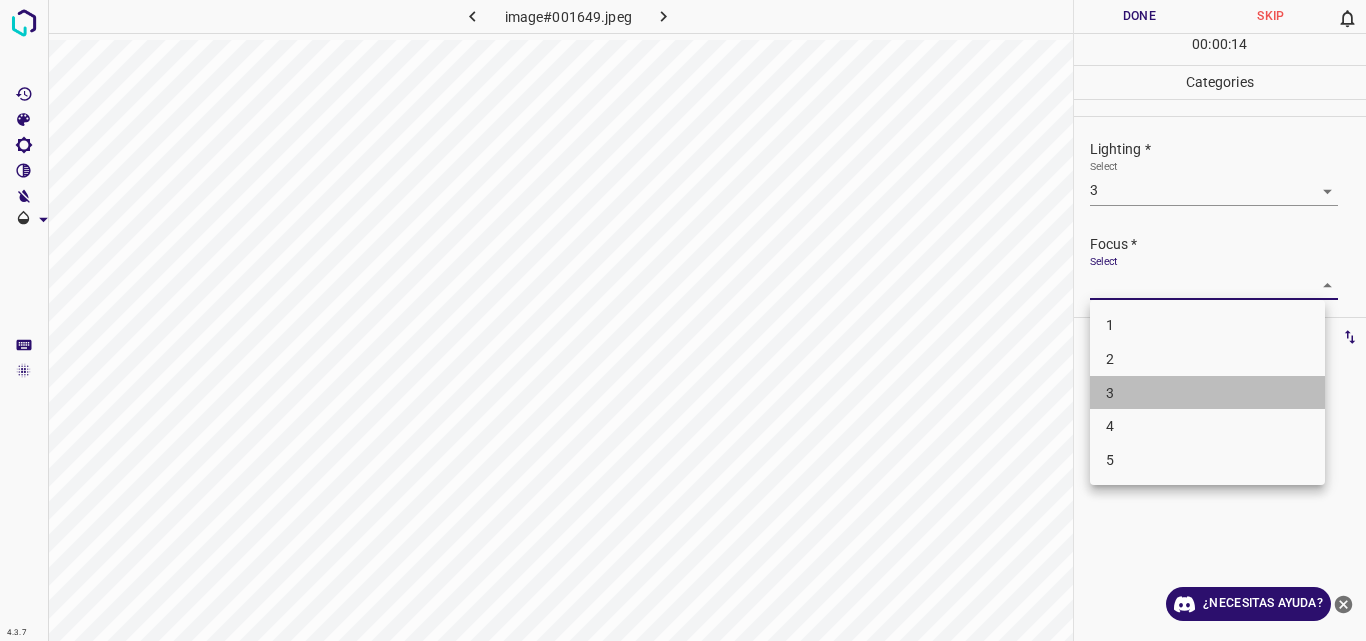 click on "3" at bounding box center (1207, 393) 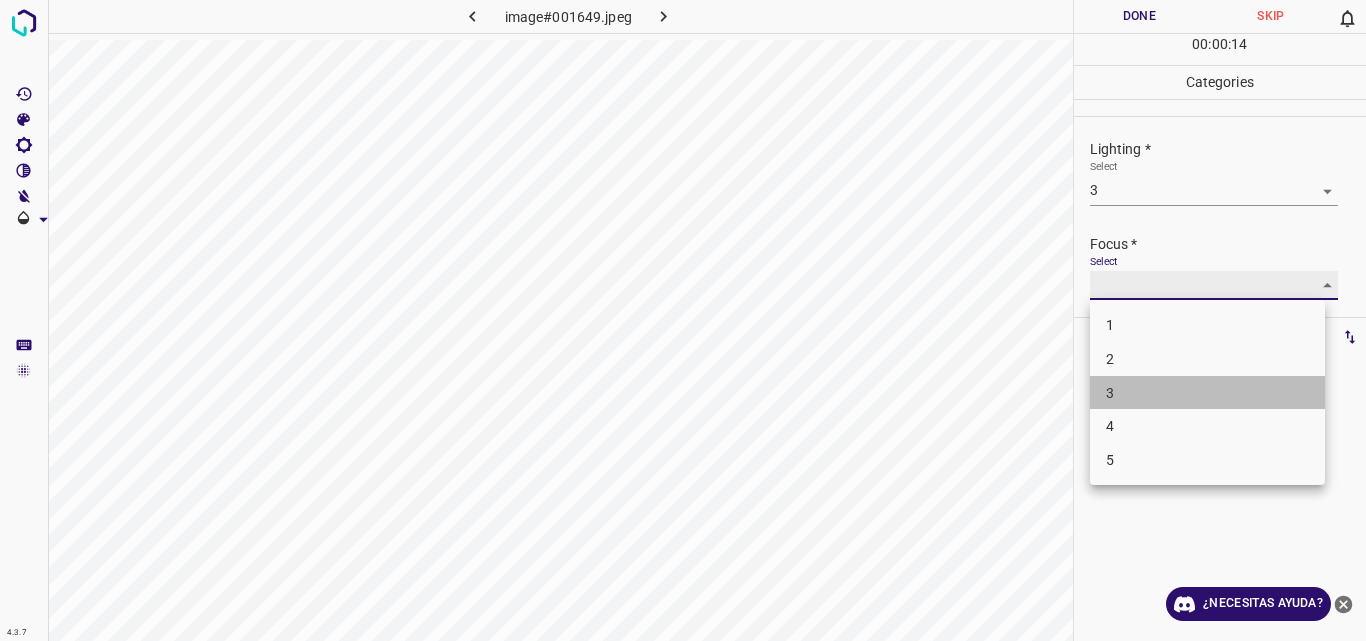 type on "3" 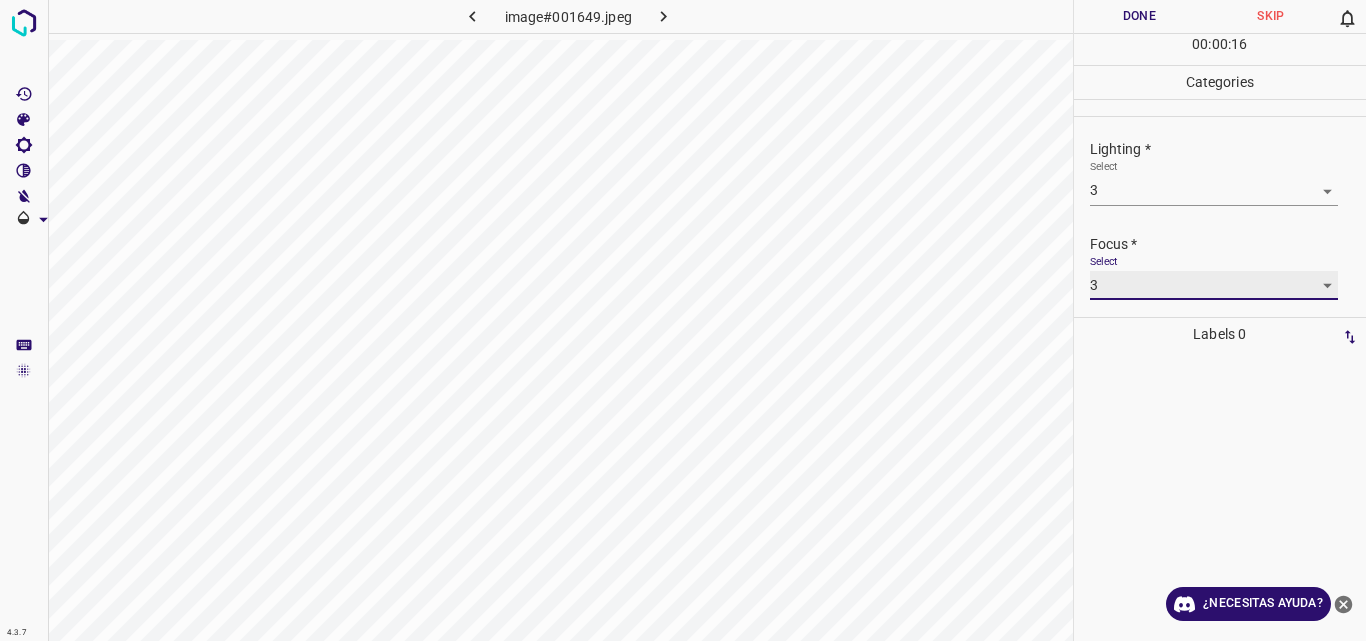 scroll, scrollTop: 98, scrollLeft: 0, axis: vertical 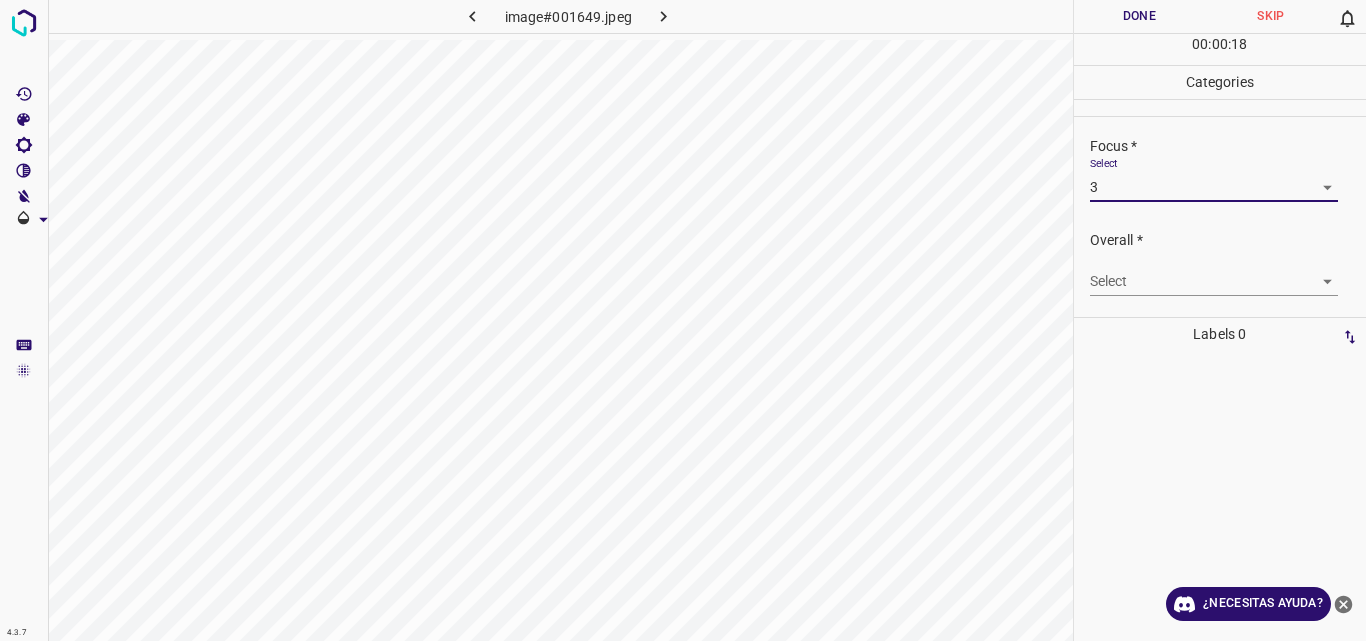 click on "4.3.7 image#001649.jpeg Done Skip 0 00   : 00   : 18   Categories Lighting *  Select 3 3 Focus *  Select 3 3 Overall *  Select ​ Labels   0 Categories 1 Lighting 2 Focus 3 Overall Tools Space Change between modes (Draw & Edit) I Auto labeling R Restore zoom M Zoom in N Zoom out Delete Delete selecte label Filters Z Restore filters X Saturation filter C Brightness filter V Contrast filter B Gray scale filter General O Download ¿Necesitas ayuda? Original text Rate this translation Your feedback will be used to help improve Google Translate - Texto - Esconder - Borrar" at bounding box center [683, 320] 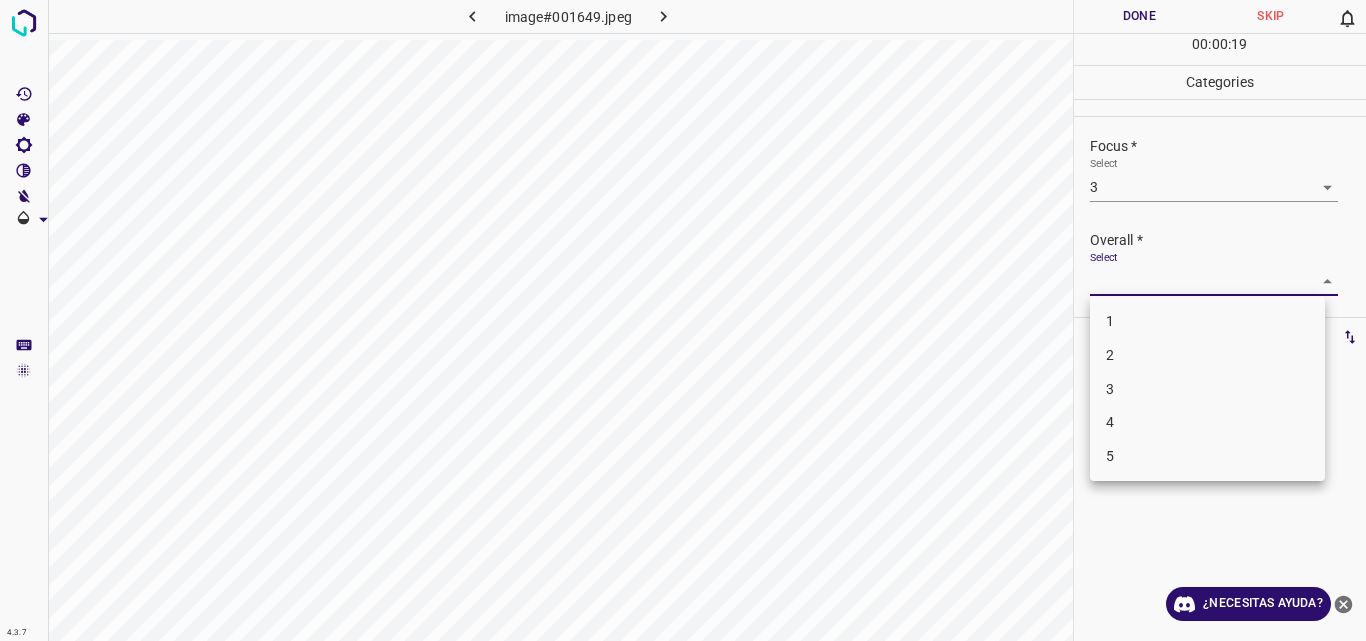 click on "3" at bounding box center (1207, 389) 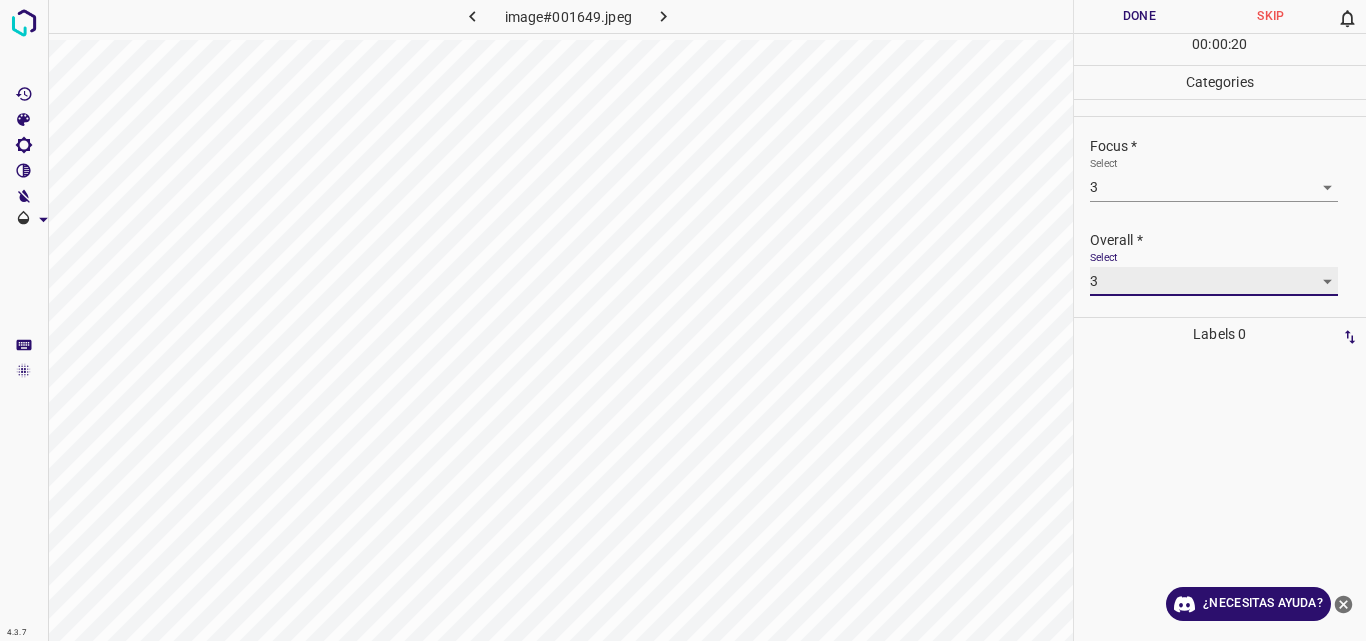 type on "3" 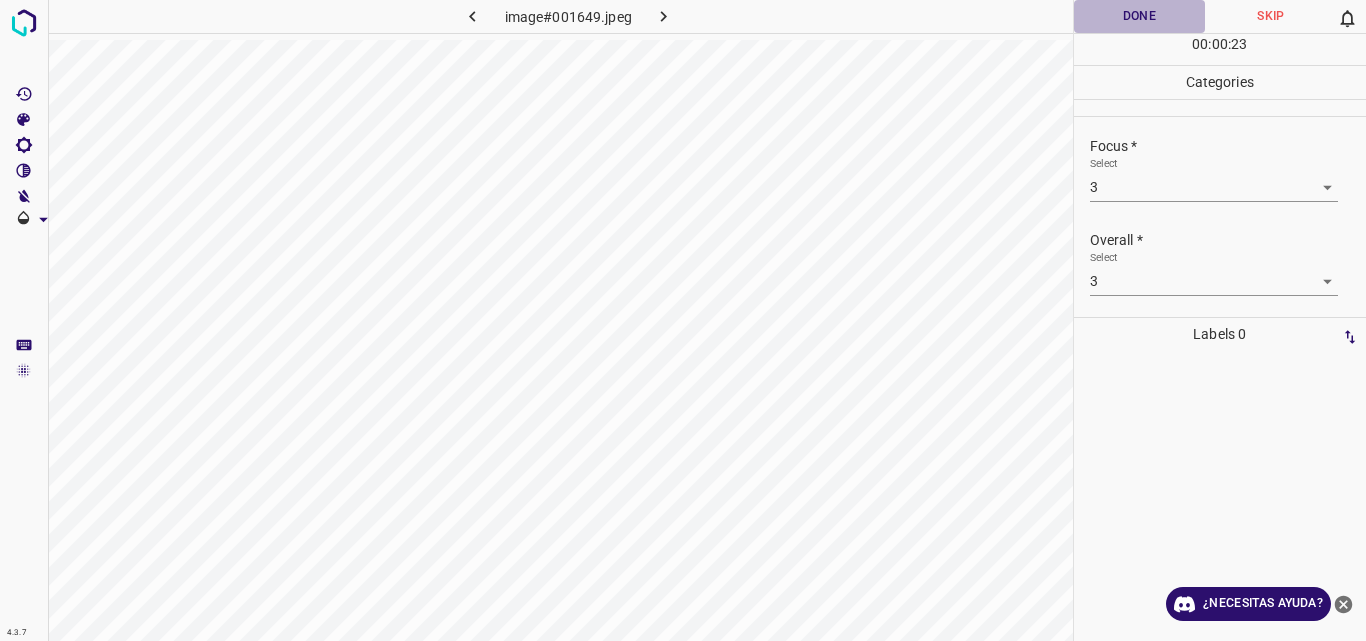 click on "Done" at bounding box center (1140, 16) 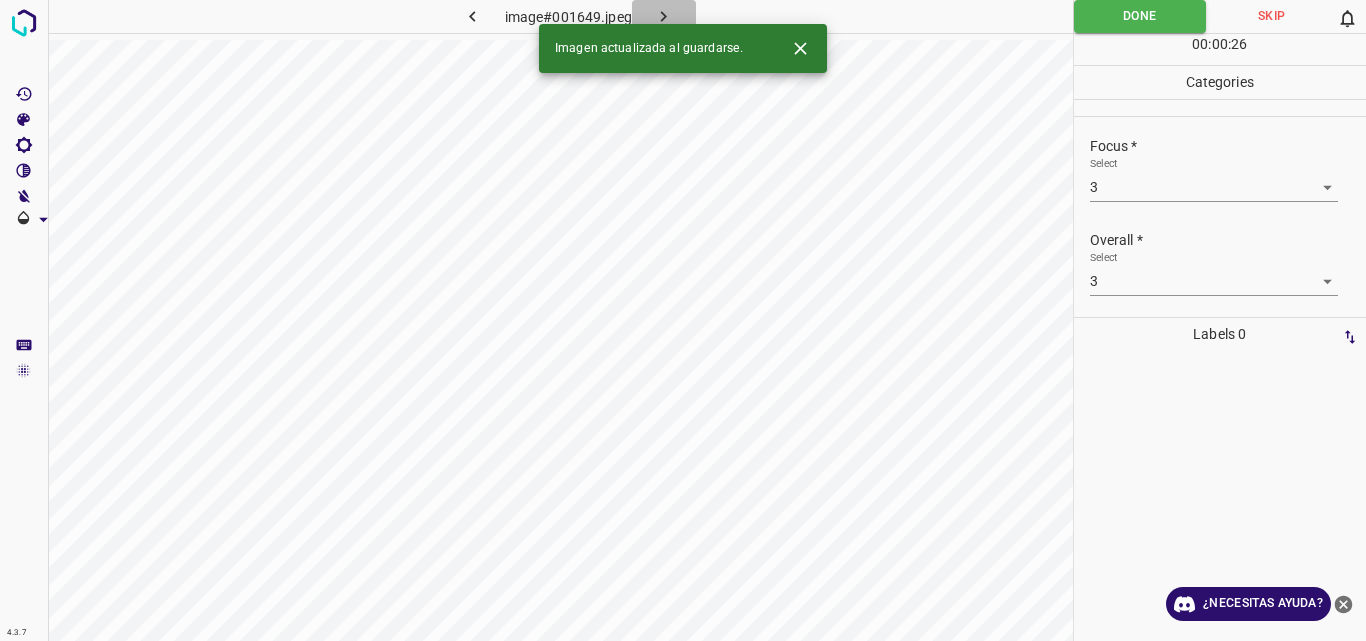 click 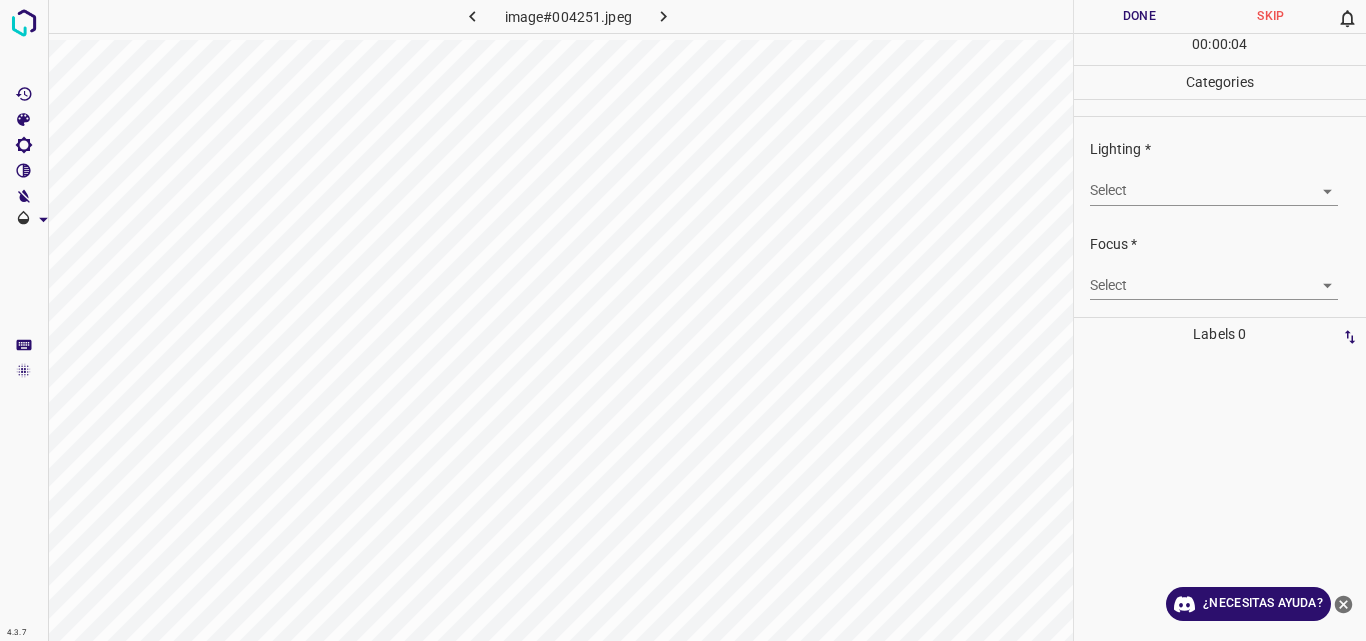 click on "4.3.7 image#004251.jpeg Done Skip 0 00   : 00   : 04   Categories Lighting *  Select ​ Focus *  Select ​ Overall *  Select ​ Labels   0 Categories 1 Lighting 2 Focus 3 Overall Tools Space Change between modes (Draw & Edit) I Auto labeling R Restore zoom M Zoom in N Zoom out Delete Delete selecte label Filters Z Restore filters X Saturation filter C Brightness filter V Contrast filter B Gray scale filter General O Download ¿Necesitas ayuda? Original text Rate this translation Your feedback will be used to help improve Google Translate - Texto - Esconder - Borrar" at bounding box center [683, 320] 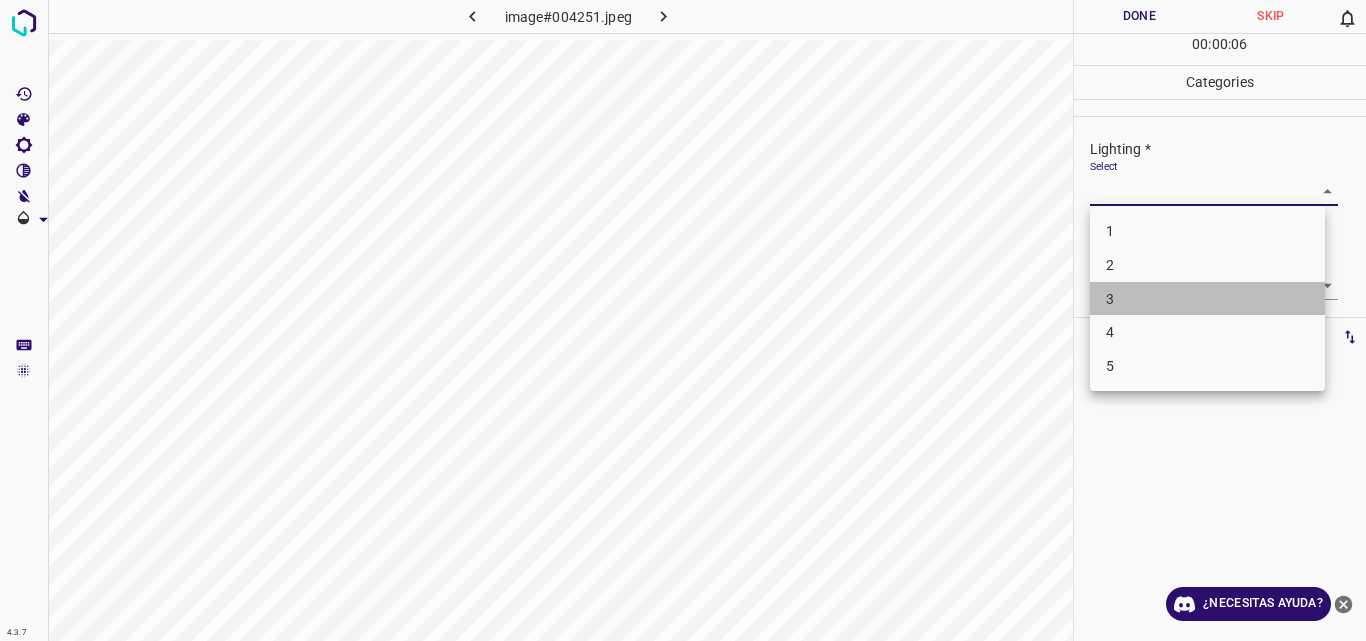 click on "3" at bounding box center (1207, 299) 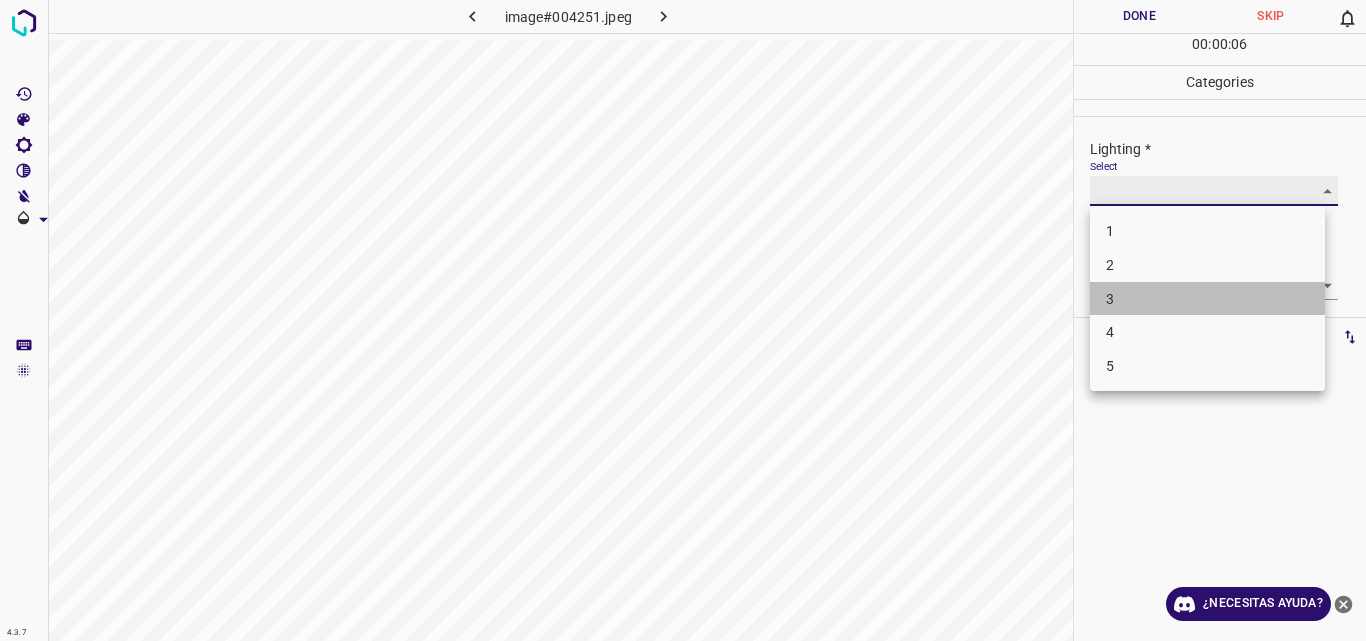 type on "3" 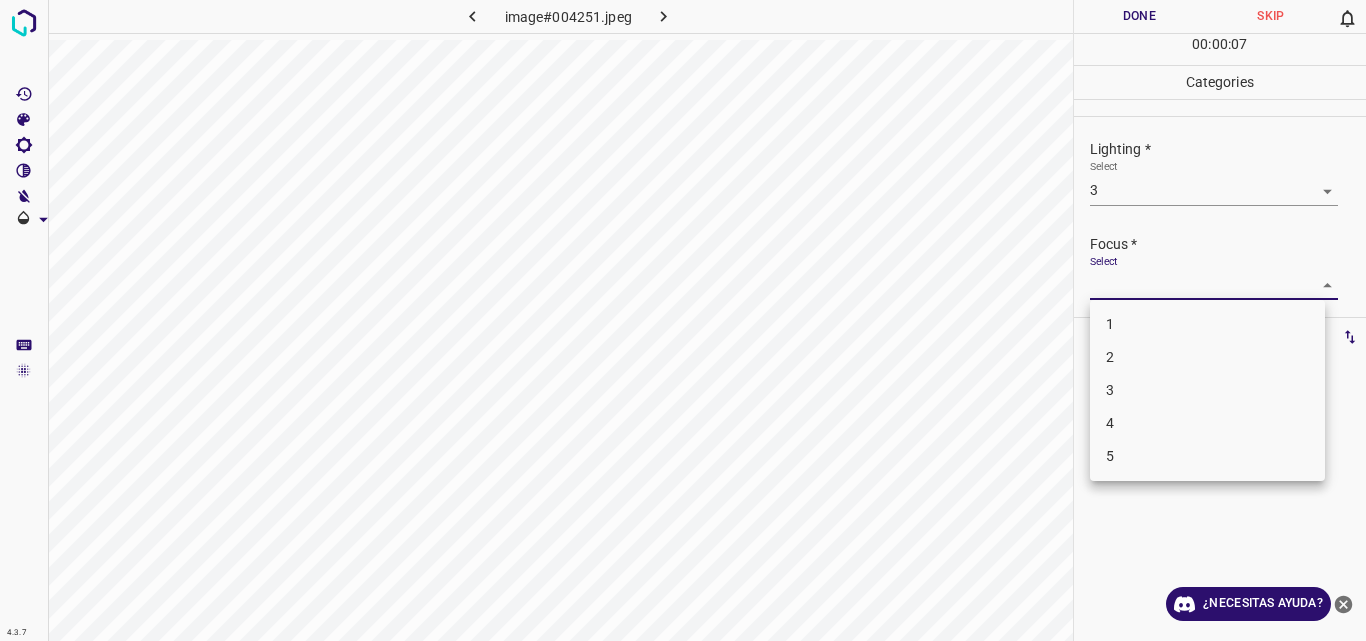 click on "4.3.7 image#004251.jpeg Done Skip 0 00   : 00   : 07   Categories Lighting *  Select 3 3 Focus *  Select ​ Overall *  Select ​ Labels   0 Categories 1 Lighting 2 Focus 3 Overall Tools Space Change between modes (Draw & Edit) I Auto labeling R Restore zoom M Zoom in N Zoom out Delete Delete selecte label Filters Z Restore filters X Saturation filter C Brightness filter V Contrast filter B Gray scale filter General O Download ¿Necesitas ayuda? Original text Rate this translation Your feedback will be used to help improve Google Translate - Texto - Esconder - Borrar 1 2 3 4 5" at bounding box center [683, 320] 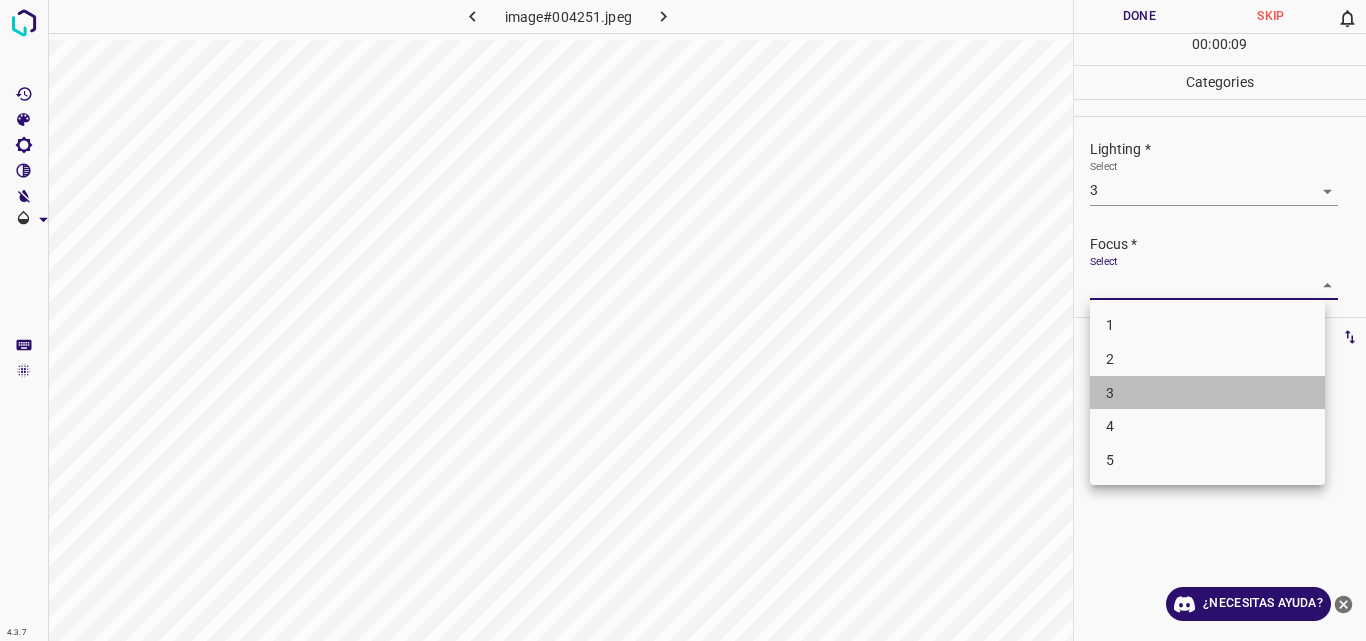 click on "3" at bounding box center [1207, 393] 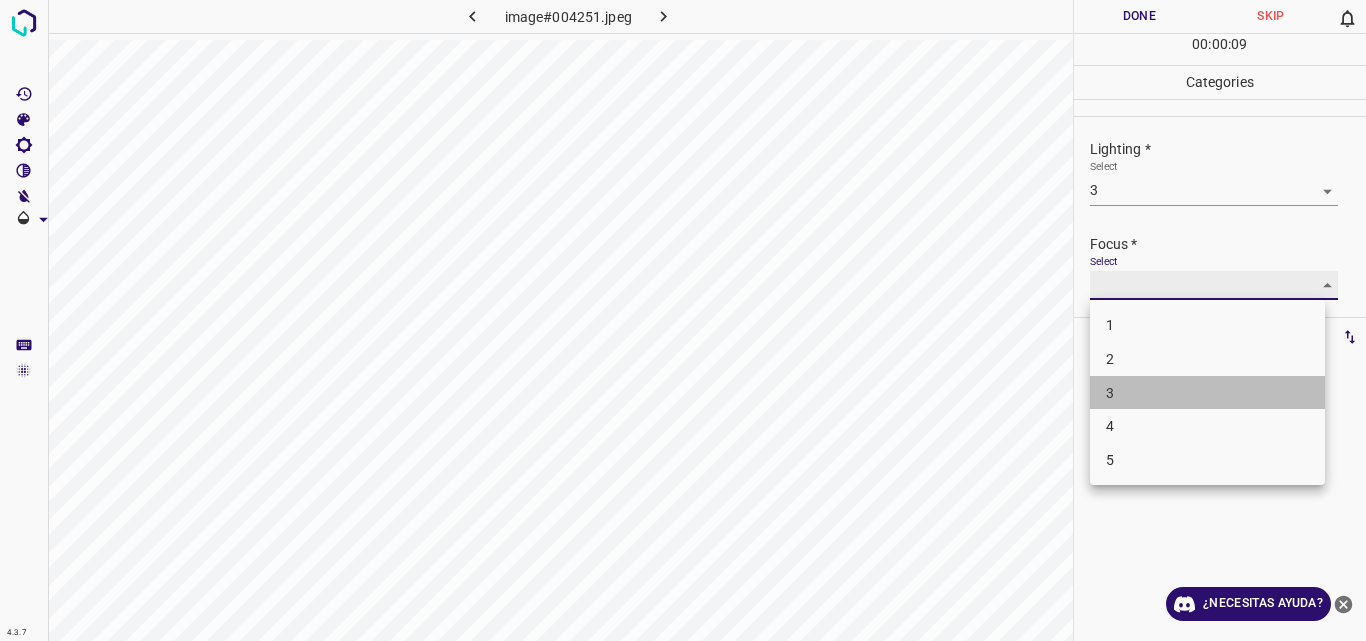 type on "3" 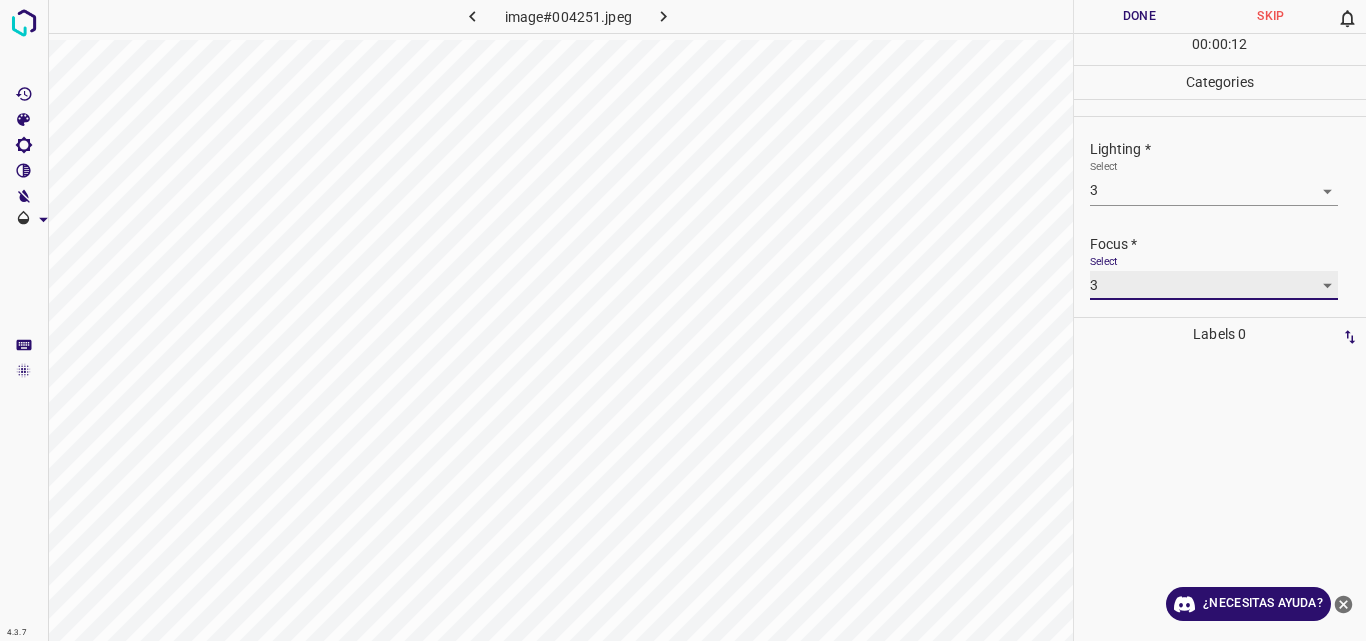 scroll, scrollTop: 98, scrollLeft: 0, axis: vertical 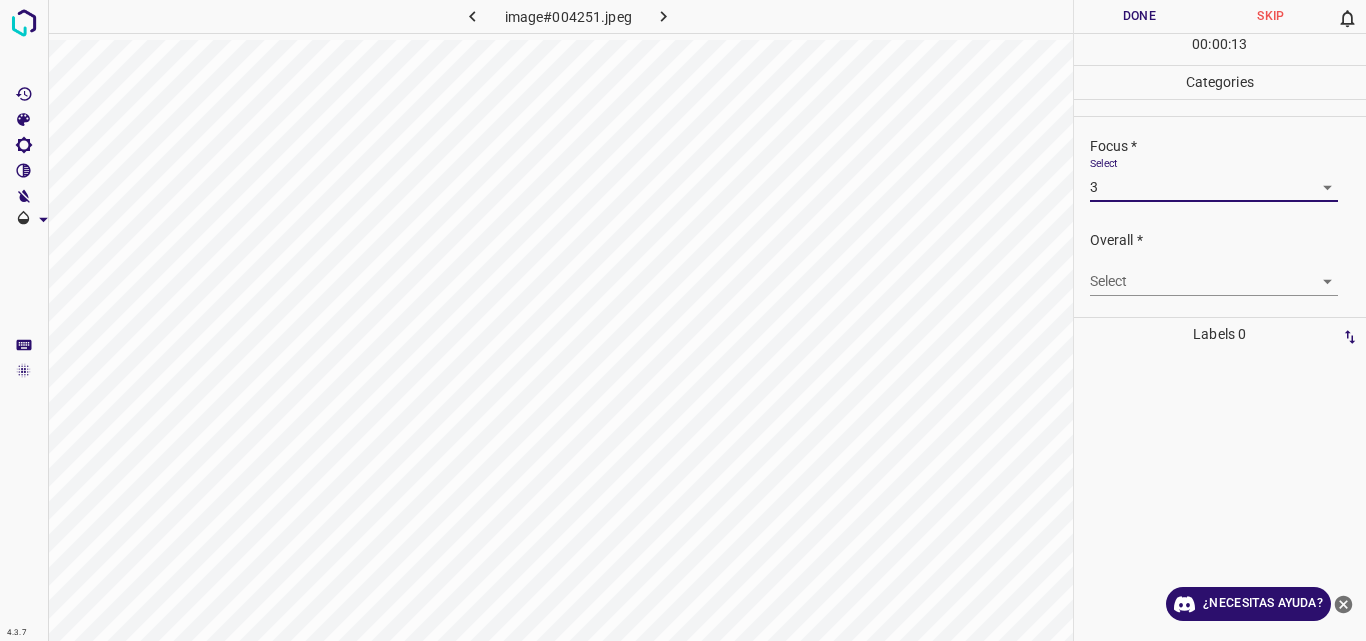 click on "4.3.7 image#004251.jpeg Done Skip 0 00   : 00   : 13   Categories Lighting *  Select 3 3 Focus *  Select 3 3 Overall *  Select ​ Labels   0 Categories 1 Lighting 2 Focus 3 Overall Tools Space Change between modes (Draw & Edit) I Auto labeling R Restore zoom M Zoom in N Zoom out Delete Delete selecte label Filters Z Restore filters X Saturation filter C Brightness filter V Contrast filter B Gray scale filter General O Download ¿Necesitas ayuda? Original text Rate this translation Your feedback will be used to help improve Google Translate - Texto - Esconder - Borrar" at bounding box center [683, 320] 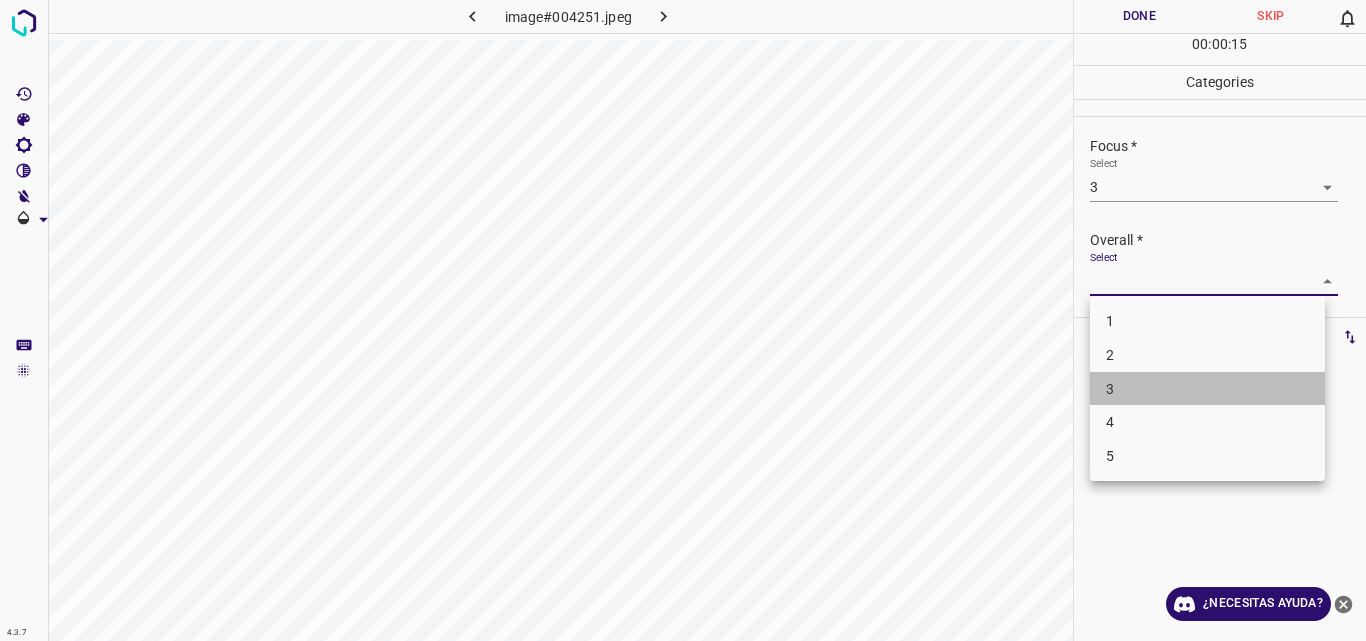 click on "3" at bounding box center (1207, 389) 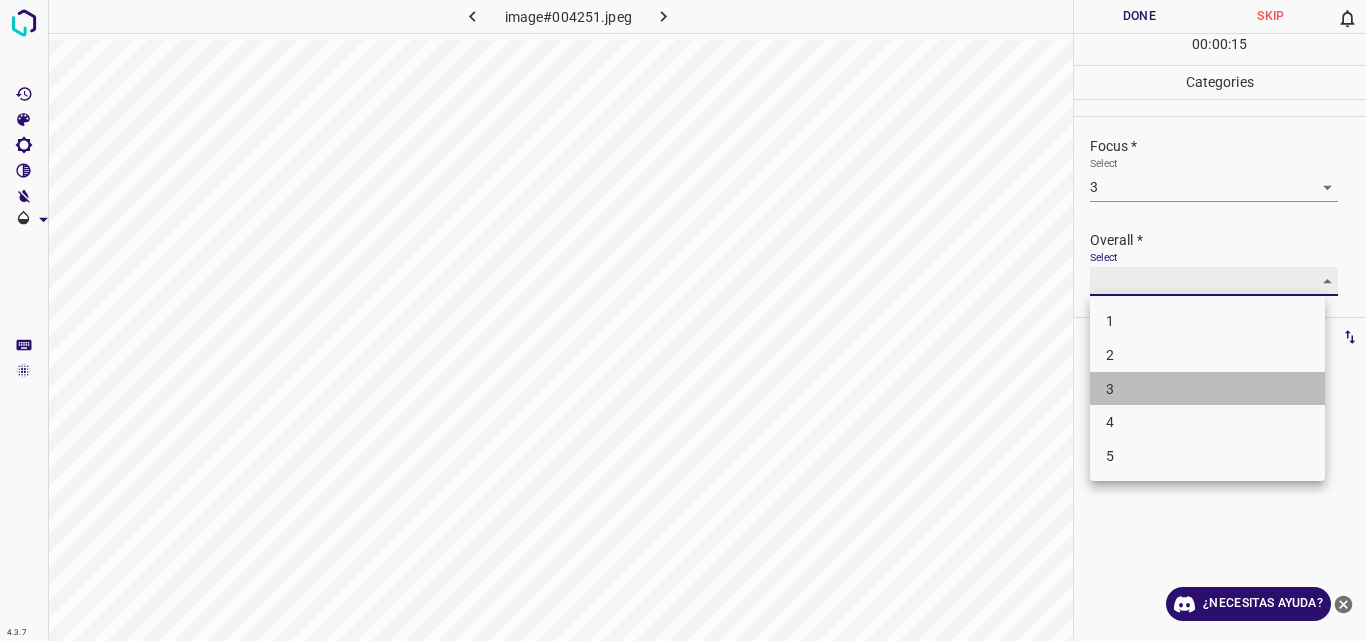 type on "3" 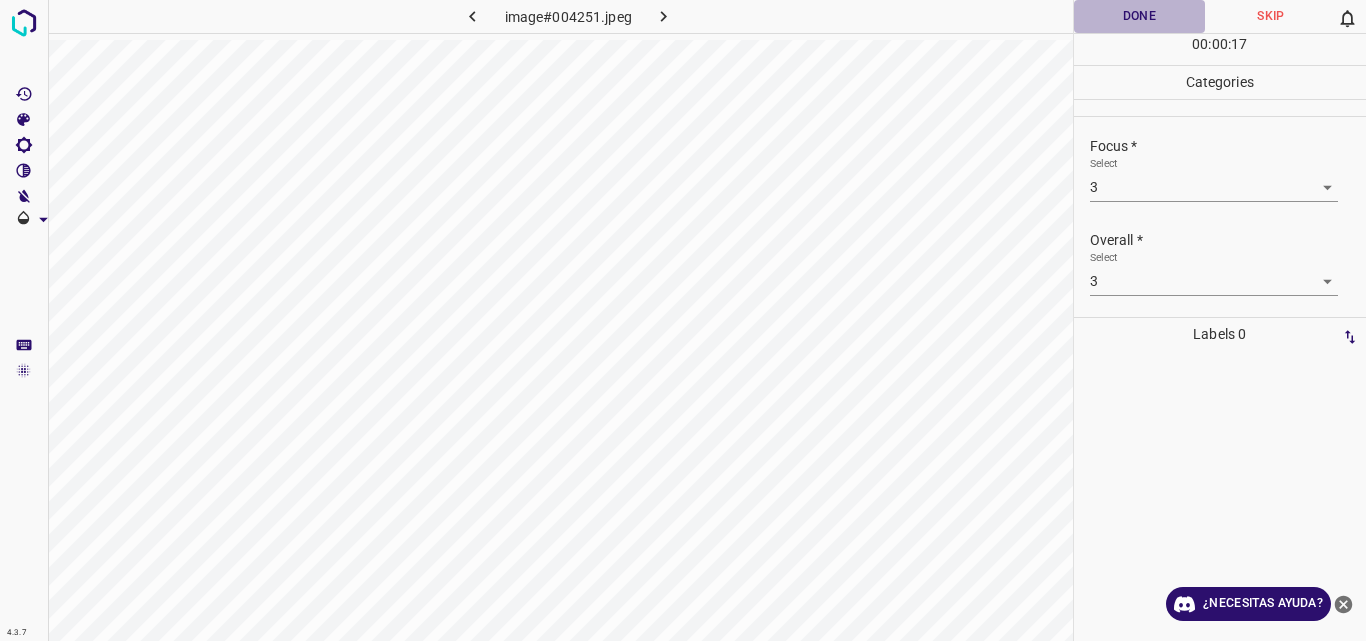 click on "Done" at bounding box center [1140, 16] 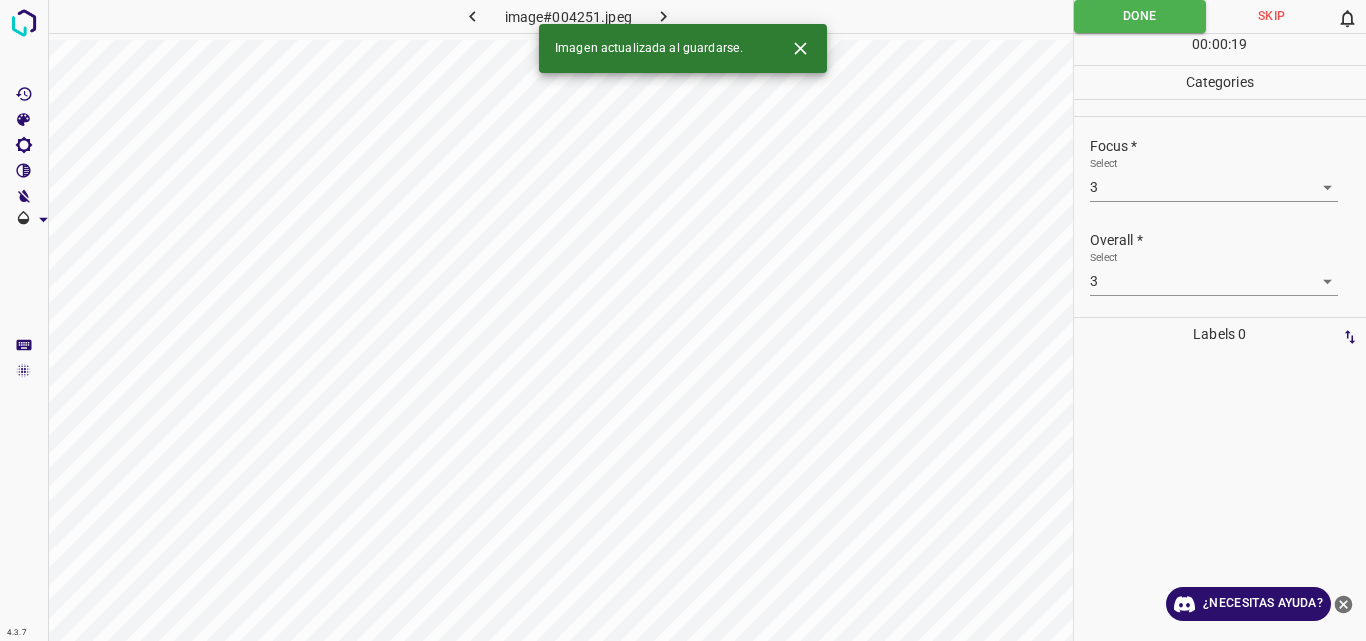 click 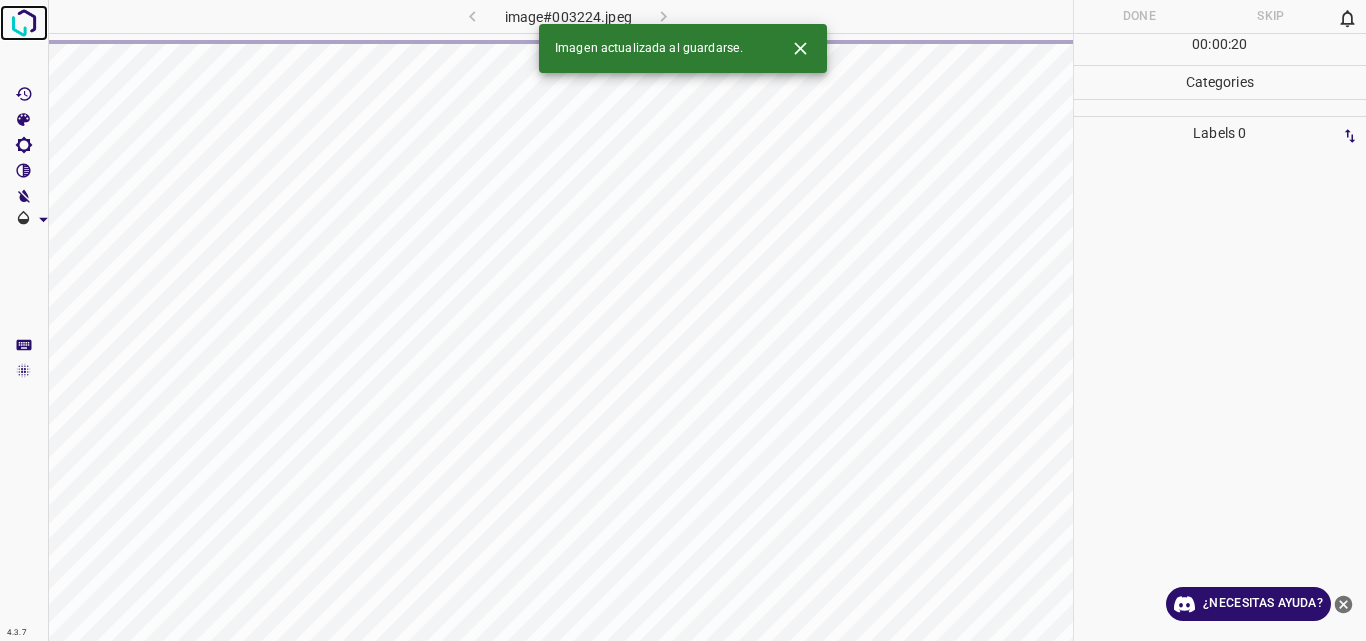 click at bounding box center (24, 23) 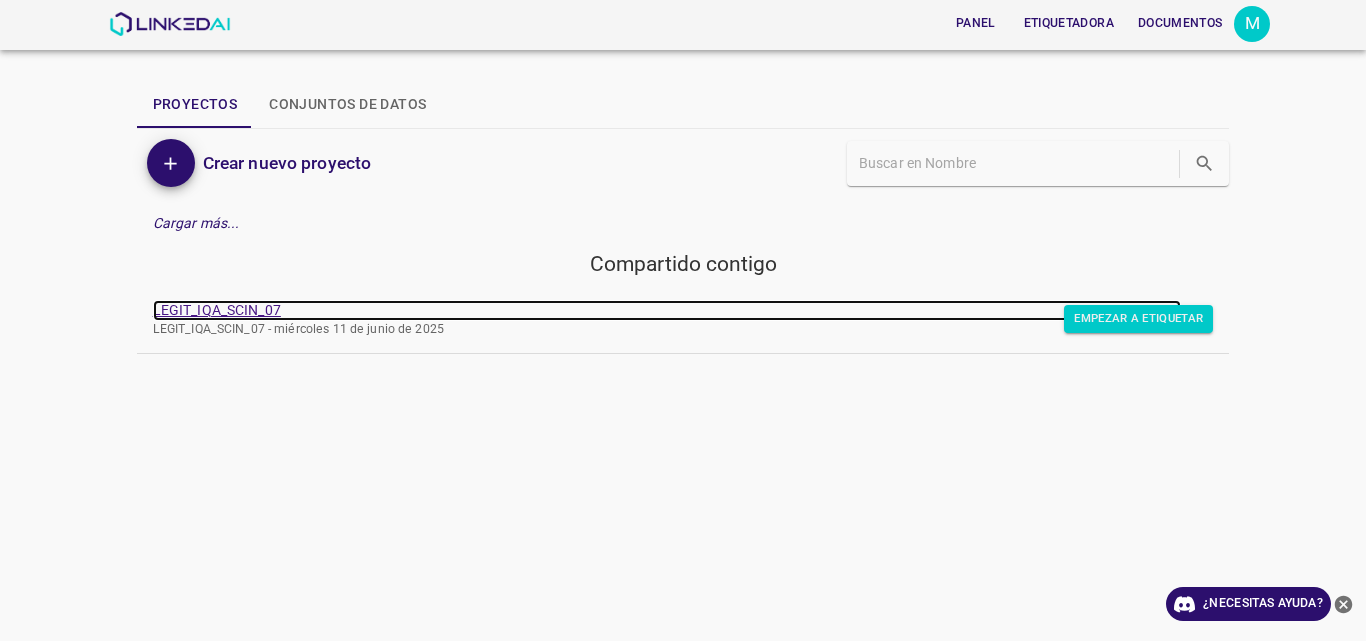 click on "LEGIT_IQA_SCIN_07" at bounding box center [217, 310] 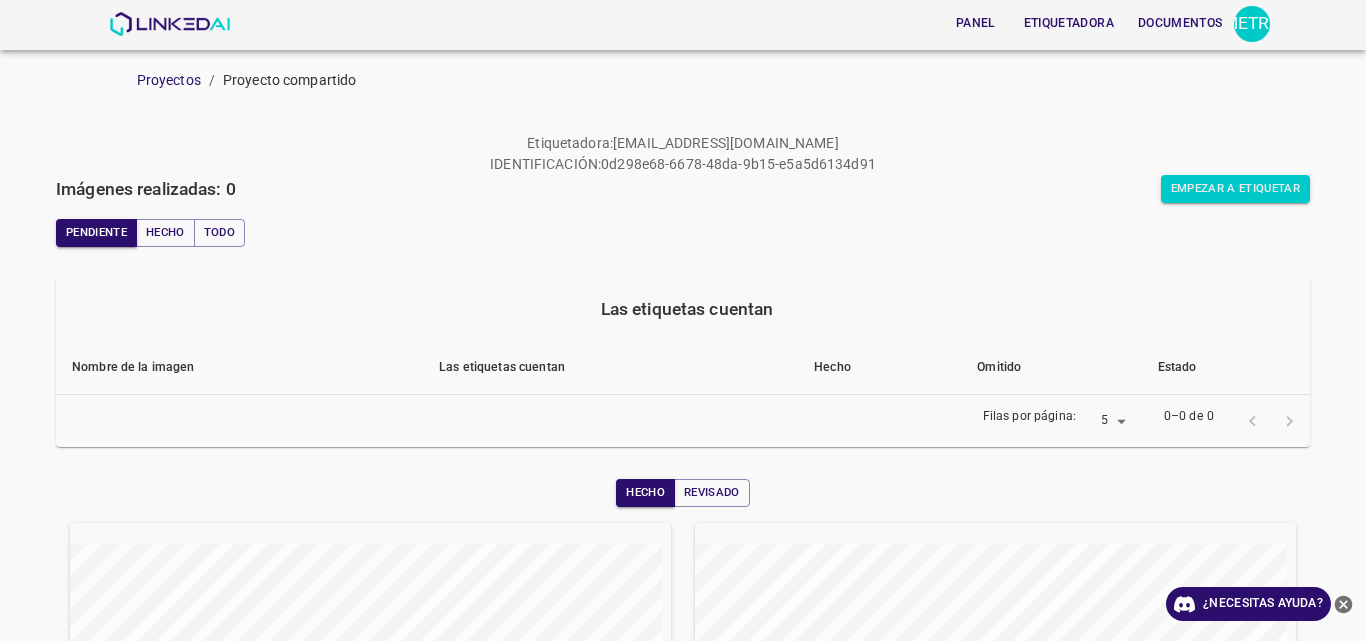 scroll, scrollTop: 0, scrollLeft: 0, axis: both 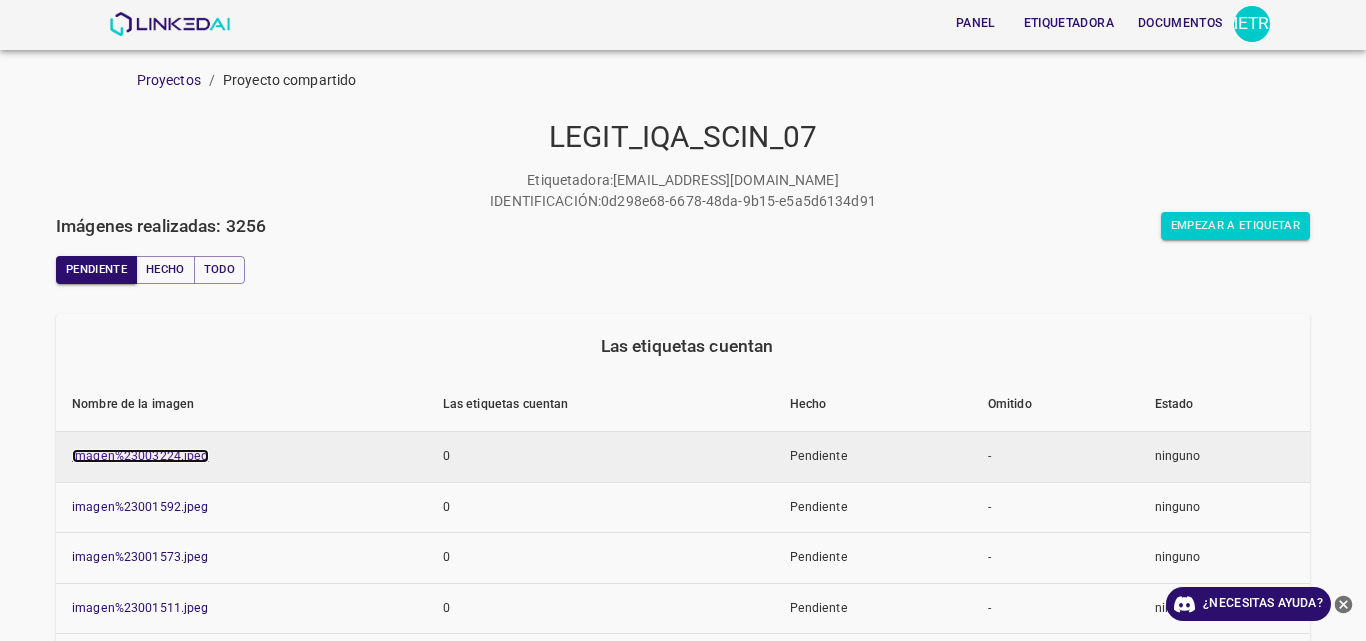 click on "imagen%23003224.jpeg" at bounding box center (140, 456) 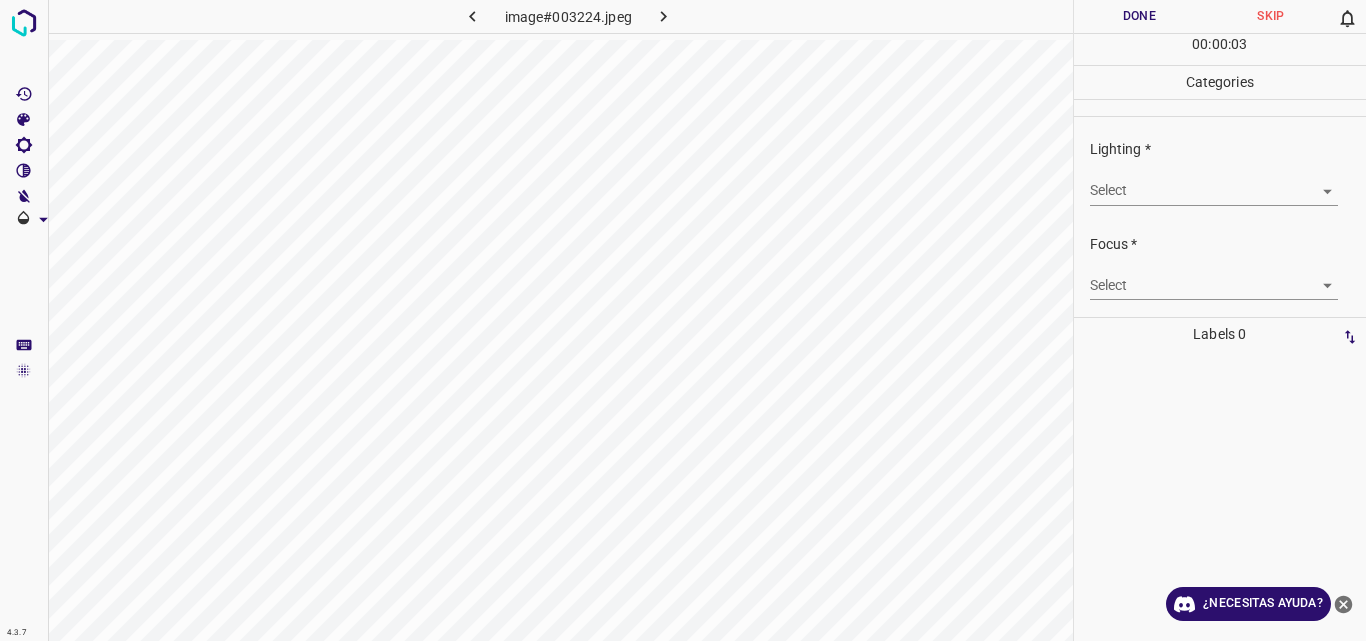 click on "4.3.7 image#003224.jpeg Done Skip 0 00   : 00   : 03   Categories Lighting *  Select ​ Focus *  Select ​ Overall *  Select ​ Labels   0 Categories 1 Lighting 2 Focus 3 Overall Tools Space Change between modes (Draw & Edit) I Auto labeling R Restore zoom M Zoom in N Zoom out Delete Delete selecte label Filters Z Restore filters X Saturation filter C Brightness filter V Contrast filter B Gray scale filter General O Download ¿Necesitas ayuda? Original text Rate this translation Your feedback will be used to help improve Google Translate - Texto - Esconder - Borrar" at bounding box center [683, 320] 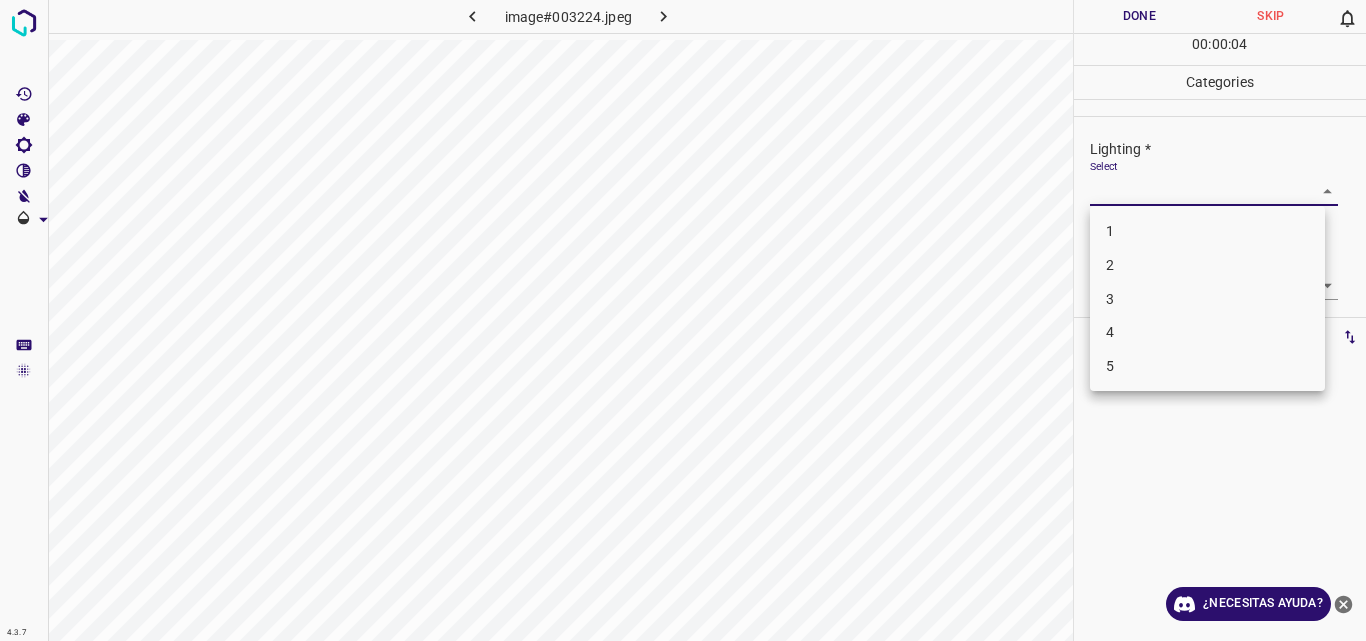 click on "3" at bounding box center [1207, 299] 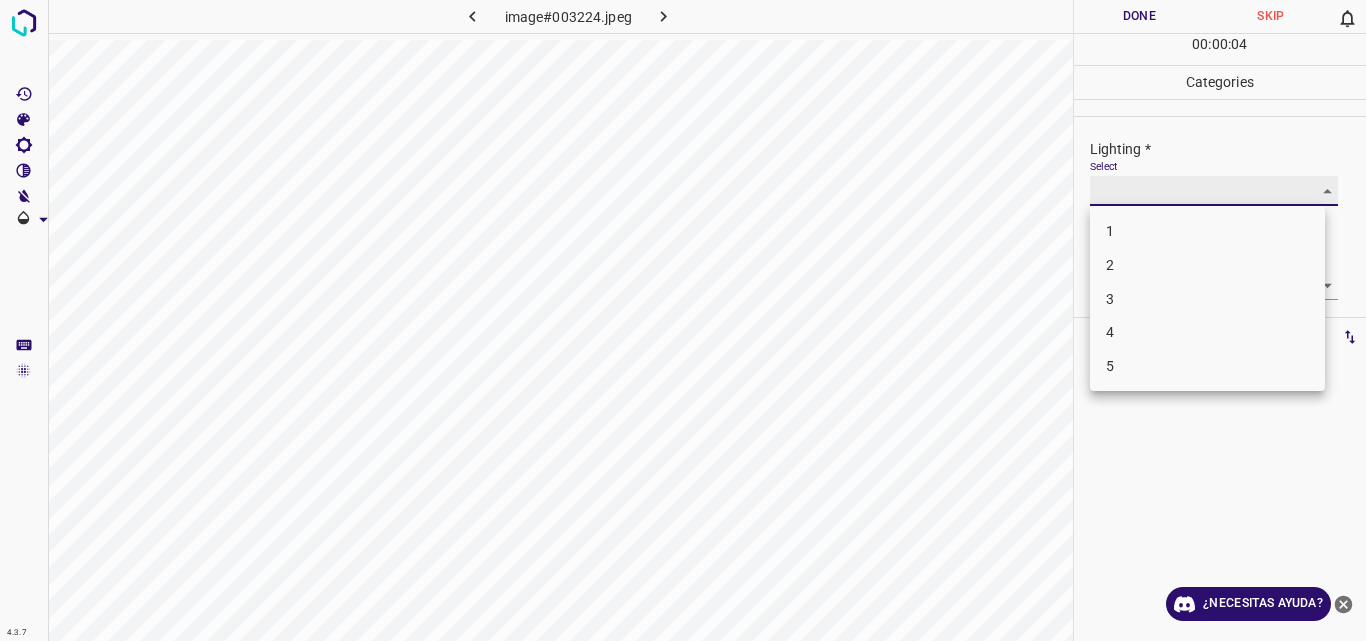 type on "3" 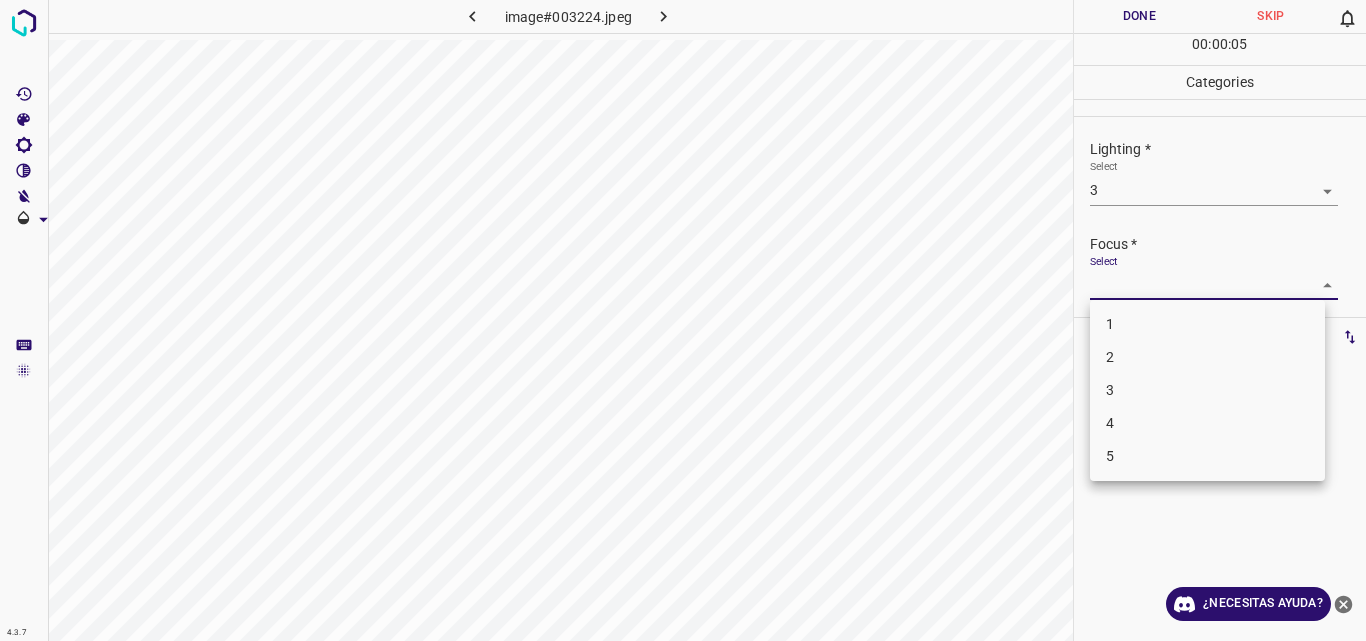 click on "4.3.7 image#003224.jpeg Done Skip 0 00   : 00   : 05   Categories Lighting *  Select 3 3 Focus *  Select ​ Overall *  Select ​ Labels   0 Categories 1 Lighting 2 Focus 3 Overall Tools Space Change between modes (Draw & Edit) I Auto labeling R Restore zoom M Zoom in N Zoom out Delete Delete selecte label Filters Z Restore filters X Saturation filter C Brightness filter V Contrast filter B Gray scale filter General O Download ¿Necesitas ayuda? Original text Rate this translation Your feedback will be used to help improve Google Translate - Texto - Esconder - Borrar 1 2 3 4 5" at bounding box center [683, 320] 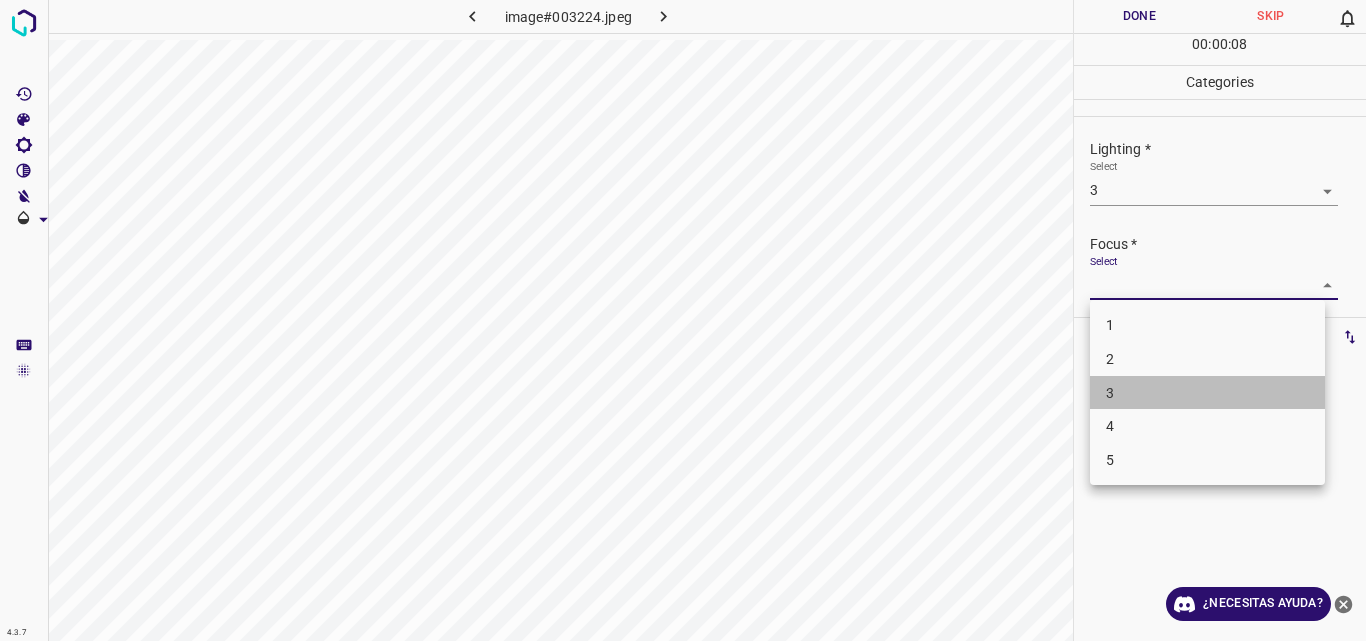 click on "3" at bounding box center [1207, 393] 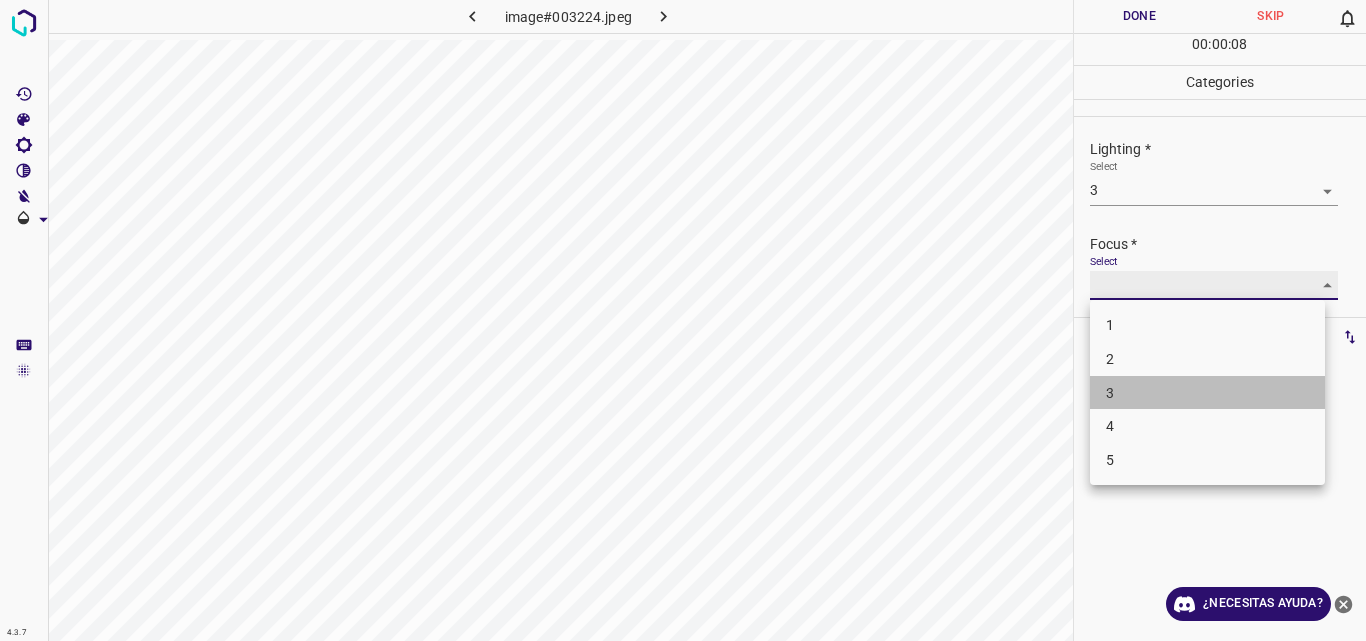 type on "3" 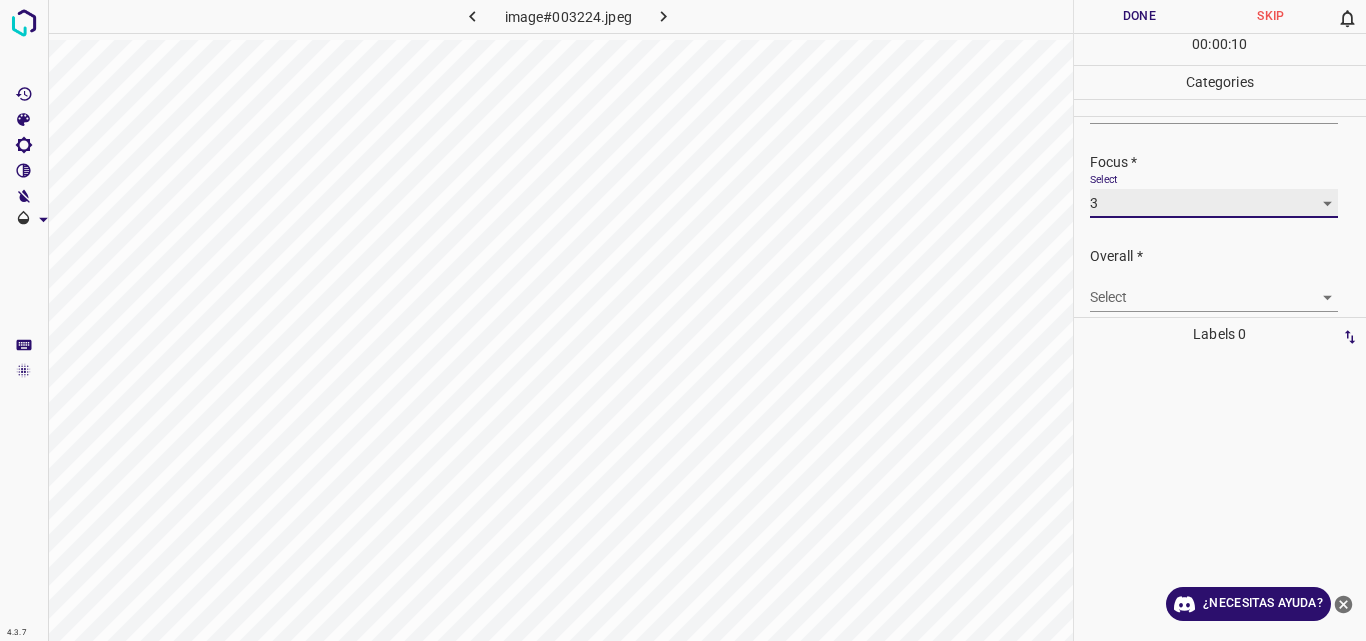 scroll, scrollTop: 98, scrollLeft: 0, axis: vertical 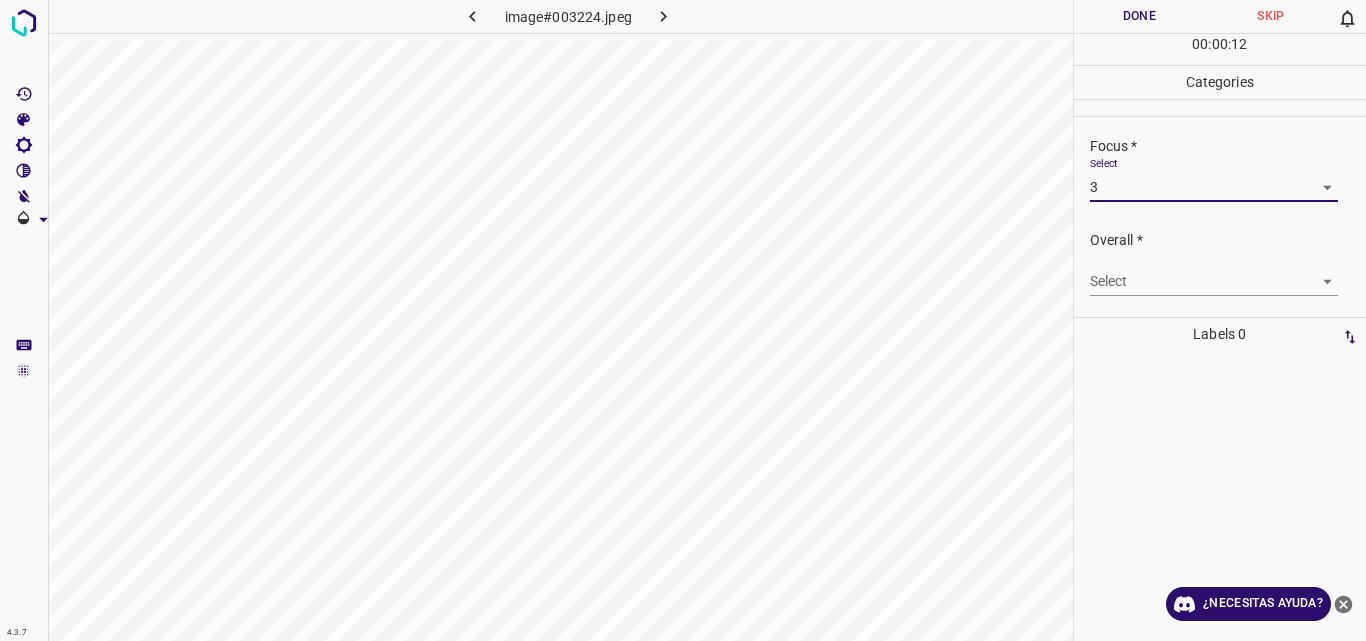 click on "4.3.7 image#003224.jpeg Done Skip 0 00   : 00   : 12   Categories Lighting *  Select 3 3 Focus *  Select 3 3 Overall *  Select ​ Labels   0 Categories 1 Lighting 2 Focus 3 Overall Tools Space Change between modes (Draw & Edit) I Auto labeling R Restore zoom M Zoom in N Zoom out Delete Delete selecte label Filters Z Restore filters X Saturation filter C Brightness filter V Contrast filter B Gray scale filter General O Download ¿Necesitas ayuda? Original text Rate this translation Your feedback will be used to help improve Google Translate - Texto - Esconder - Borrar" at bounding box center [683, 320] 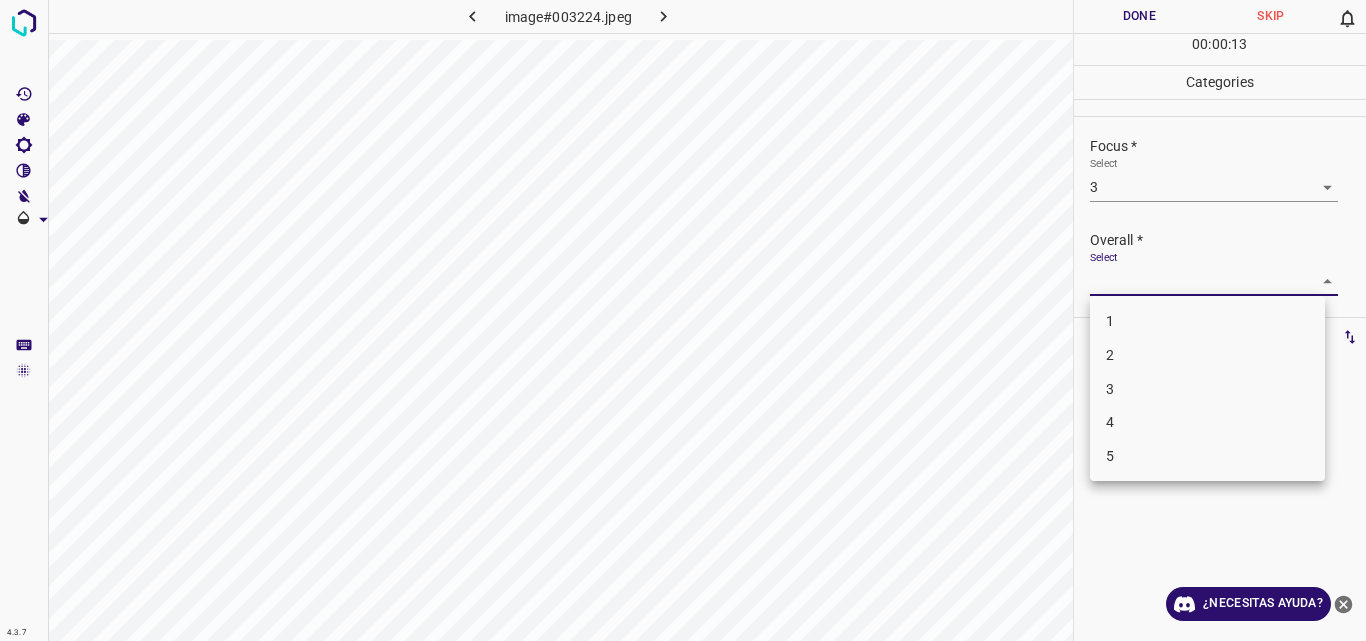 click on "3" at bounding box center (1207, 389) 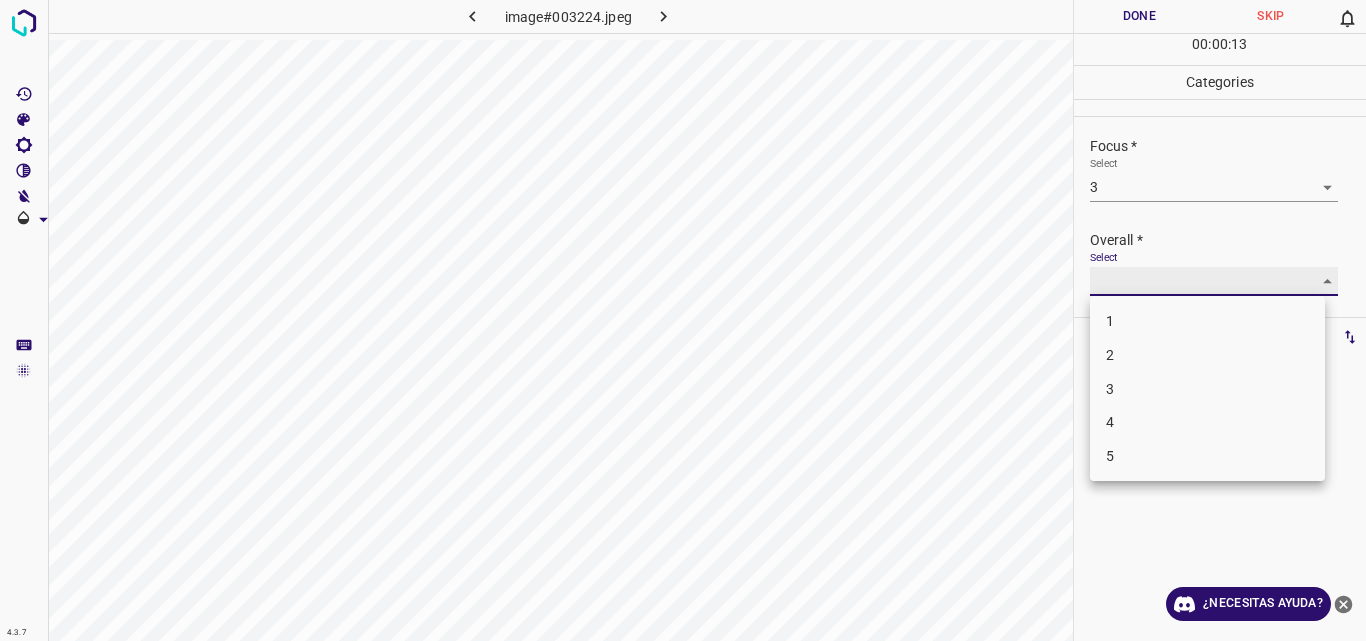 type on "3" 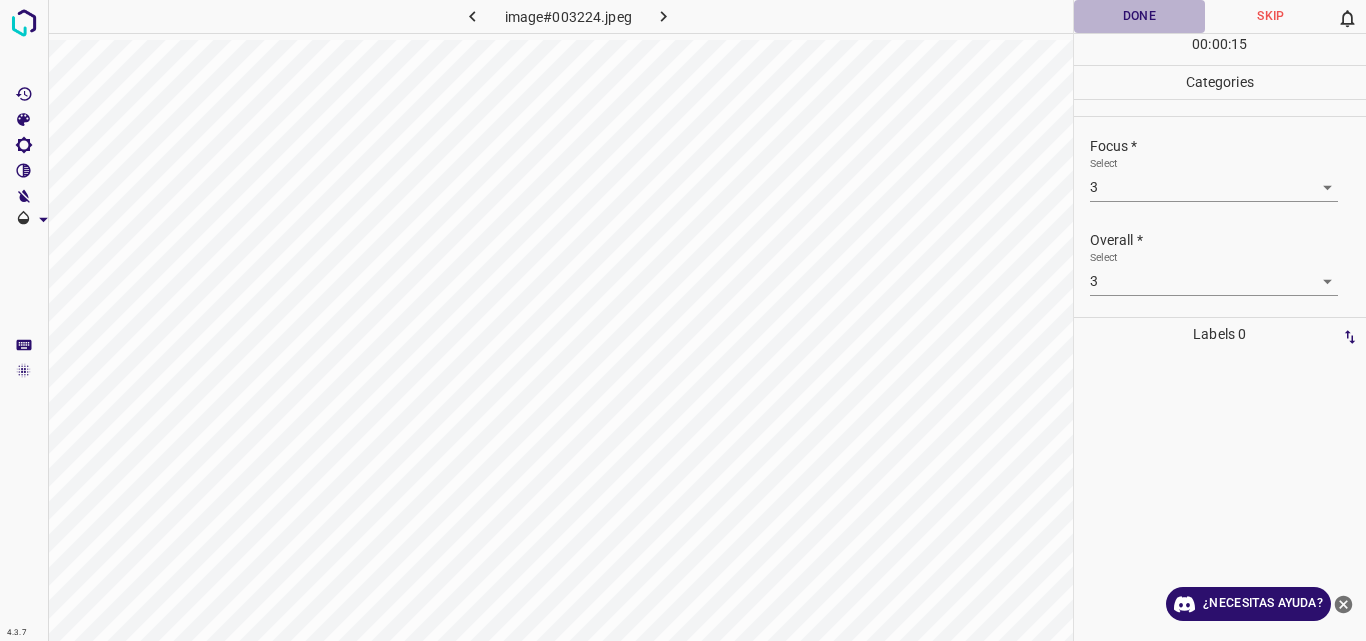 click on "Done" at bounding box center (1140, 16) 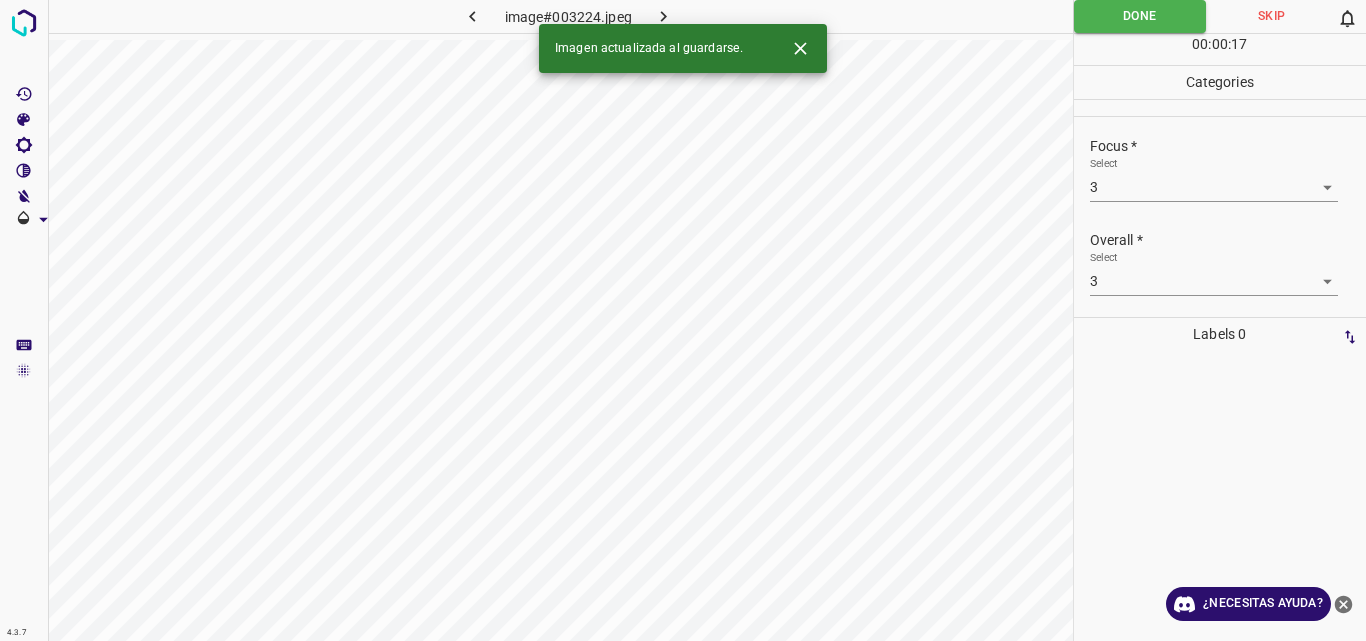 click 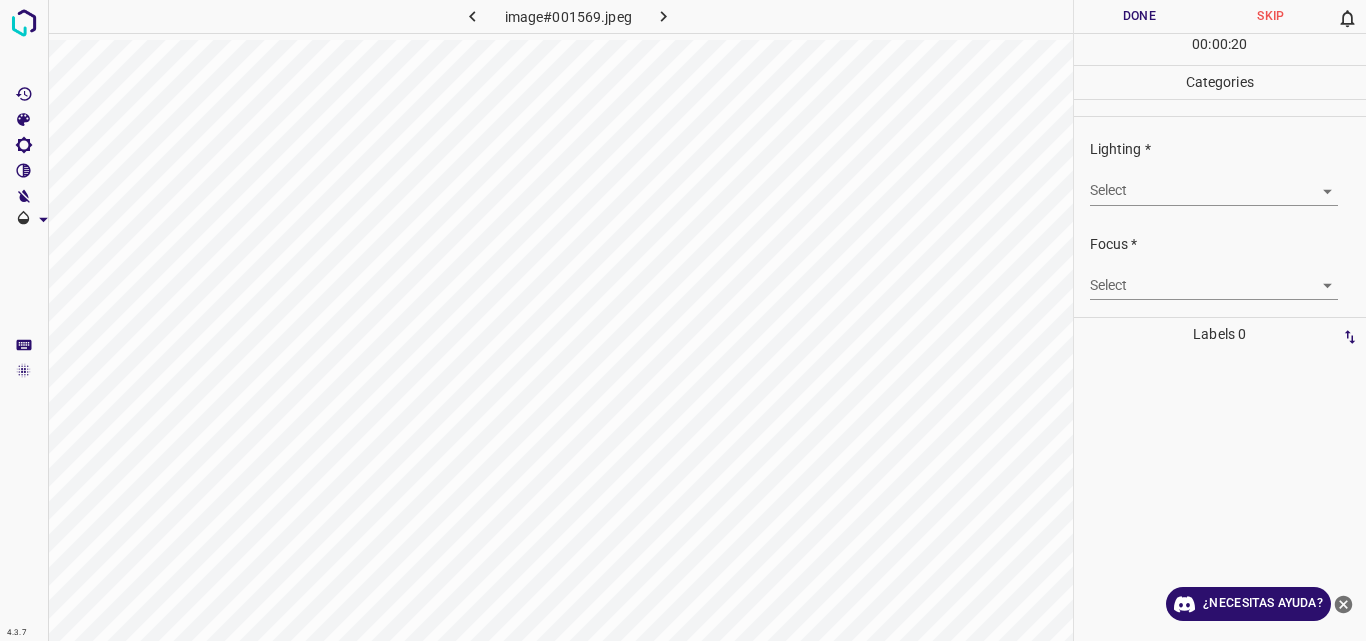 click on "4.3.7 image#001569.jpeg Done Skip 0 00   : 00   : 20   Categories Lighting *  Select ​ Focus *  Select ​ Overall *  Select ​ Labels   0 Categories 1 Lighting 2 Focus 3 Overall Tools Space Change between modes (Draw & Edit) I Auto labeling R Restore zoom M Zoom in N Zoom out Delete Delete selecte label Filters Z Restore filters X Saturation filter C Brightness filter V Contrast filter B Gray scale filter General O Download ¿Necesitas ayuda? Original text Rate this translation Your feedback will be used to help improve Google Translate - Texto - Esconder - Borrar" at bounding box center (683, 320) 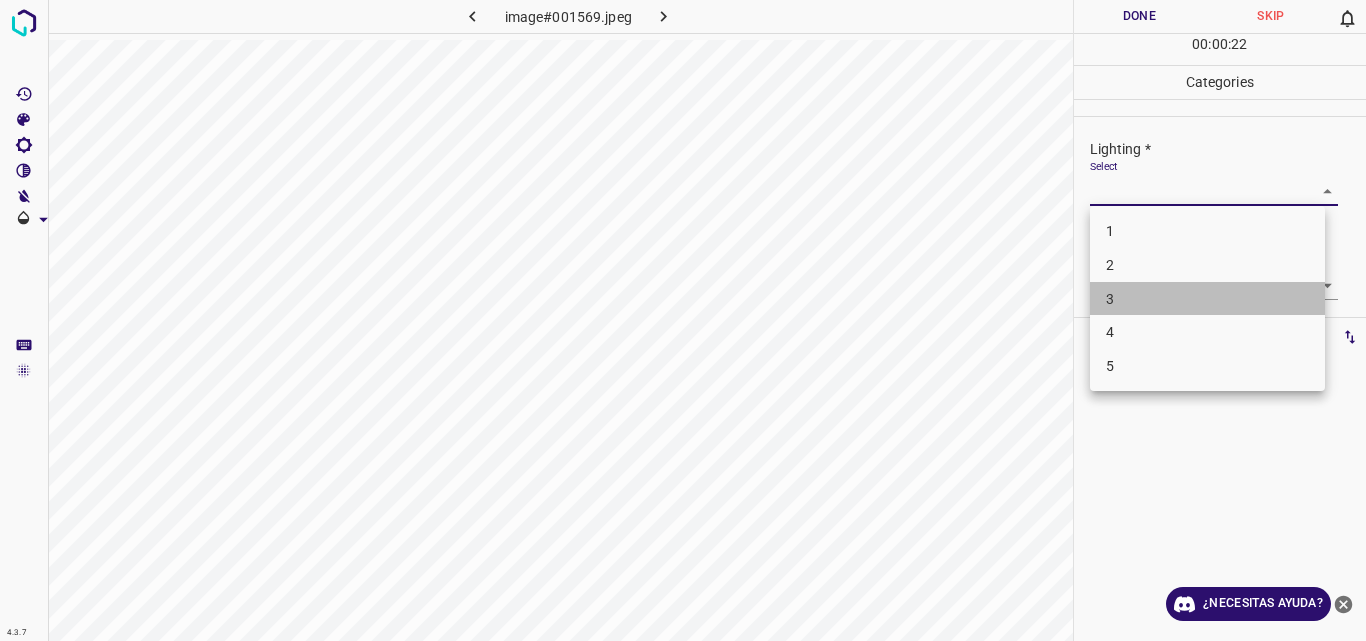 click on "3" at bounding box center [1207, 299] 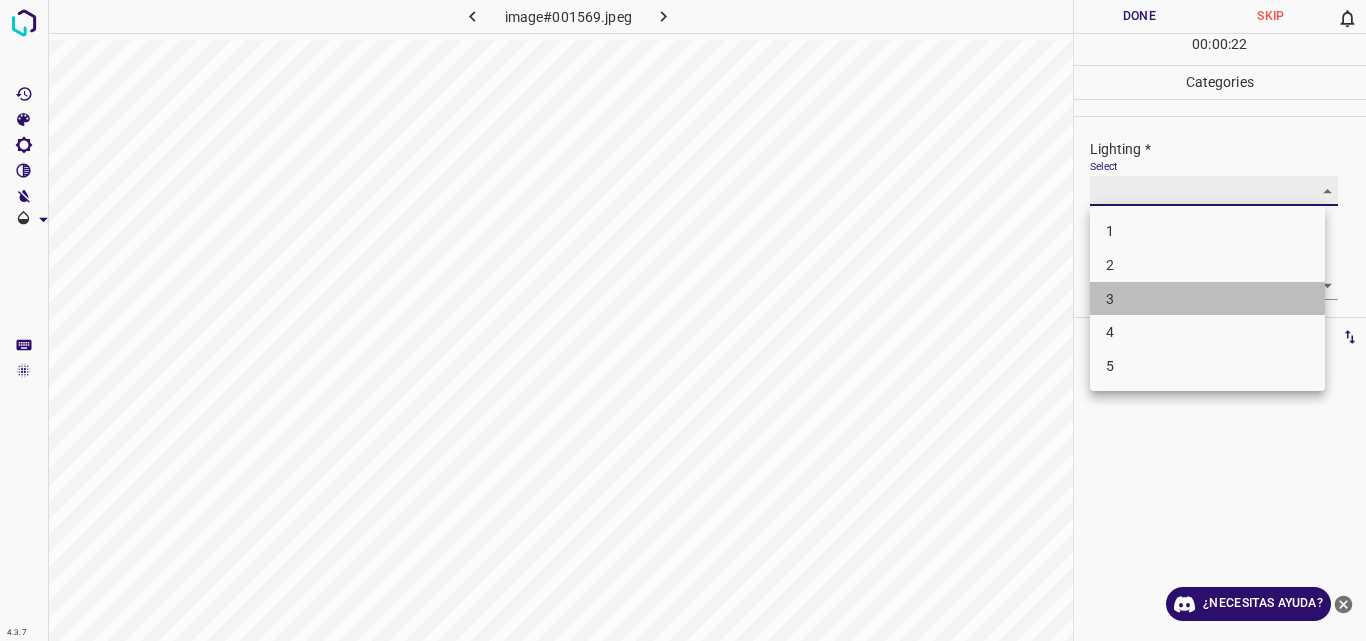 type on "3" 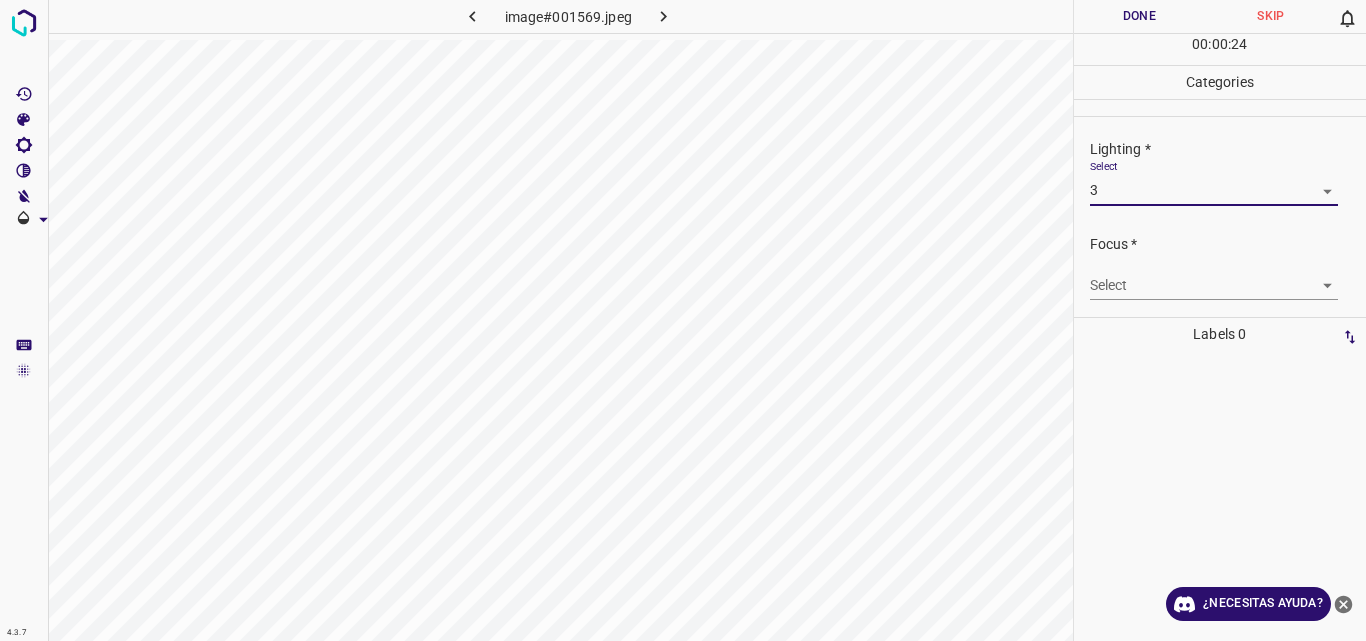 click on "4.3.7 image#001569.jpeg Done Skip 0 00   : 00   : 24   Categories Lighting *  Select 3 3 Focus *  Select ​ Overall *  Select ​ Labels   0 Categories 1 Lighting 2 Focus 3 Overall Tools Space Change between modes (Draw & Edit) I Auto labeling R Restore zoom M Zoom in N Zoom out Delete Delete selecte label Filters Z Restore filters X Saturation filter C Brightness filter V Contrast filter B Gray scale filter General O Download ¿Necesitas ayuda? Original text Rate this translation Your feedback will be used to help improve Google Translate - Texto - Esconder - Borrar" at bounding box center [683, 320] 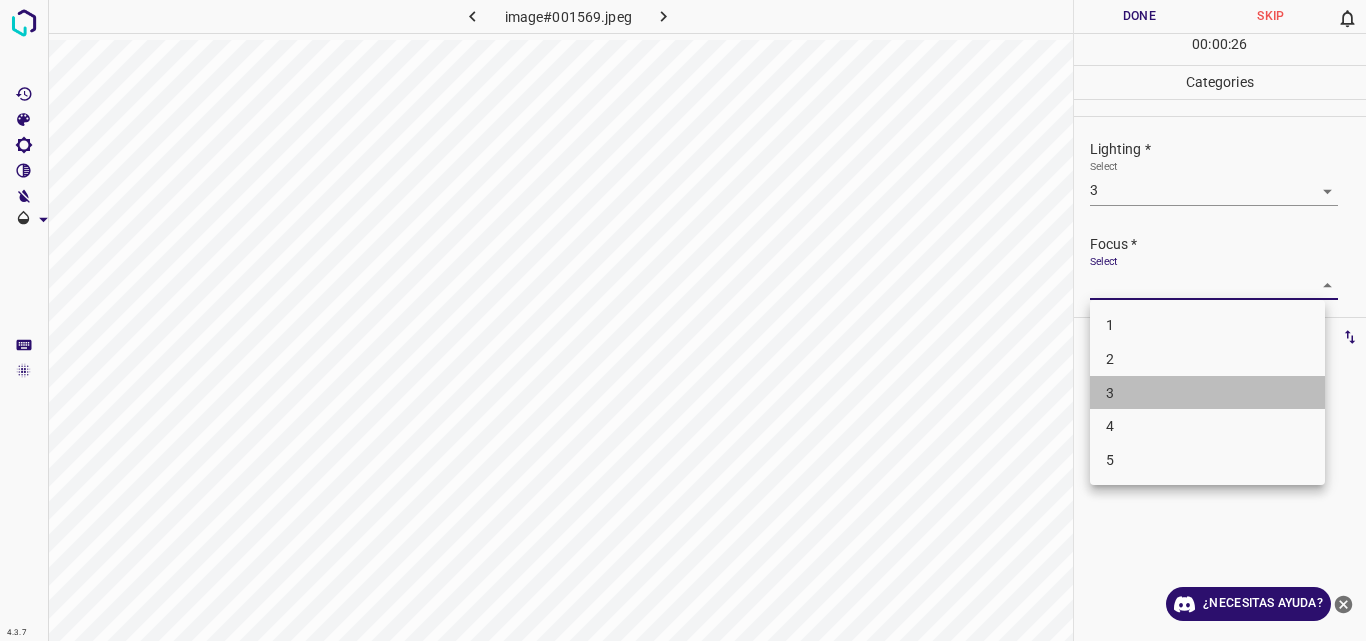 click on "3" at bounding box center [1207, 393] 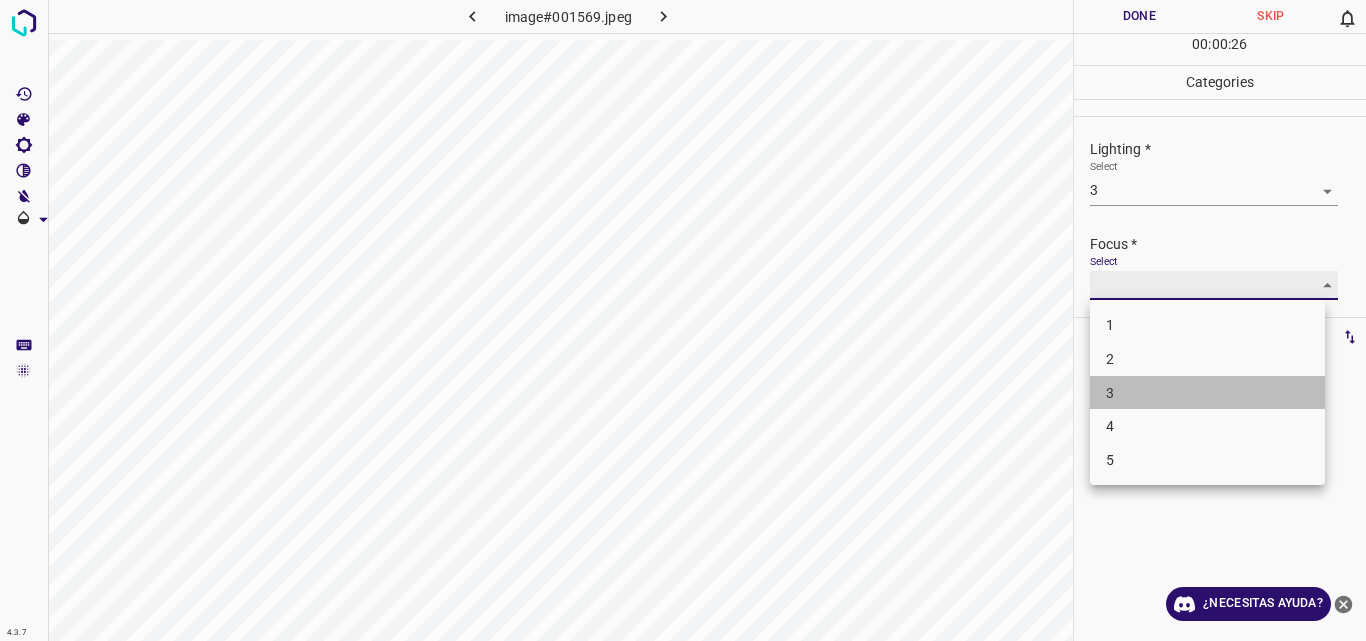 type on "3" 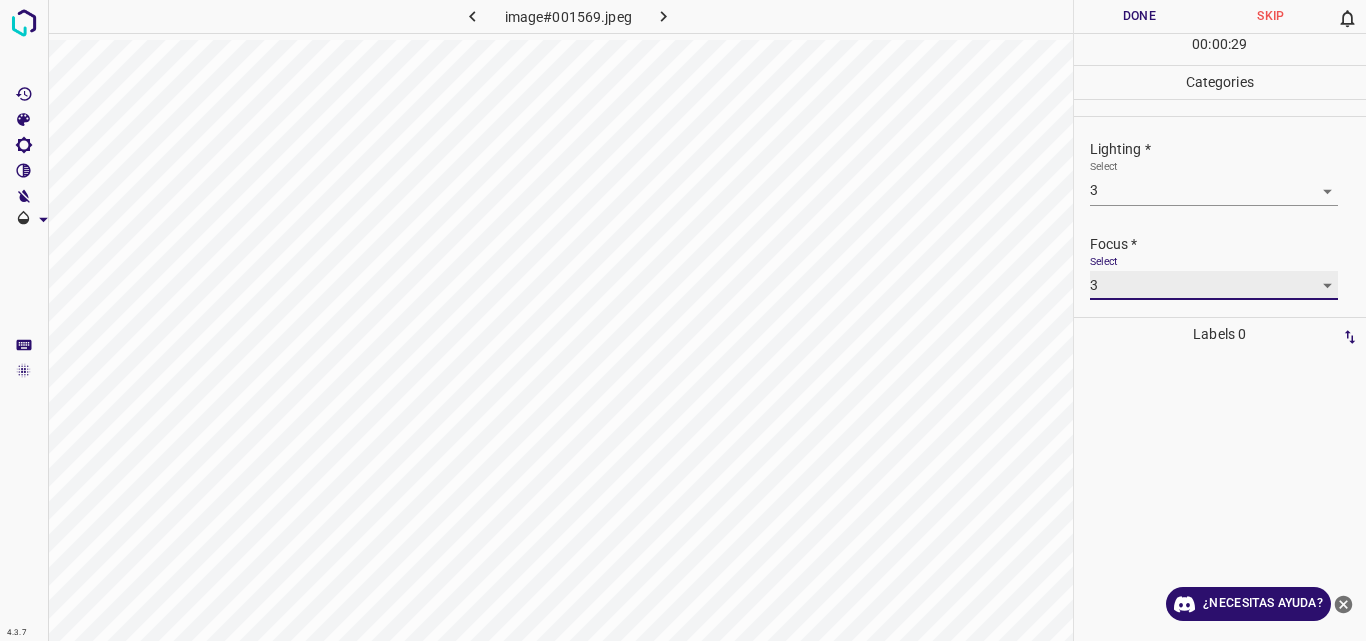 scroll, scrollTop: 98, scrollLeft: 0, axis: vertical 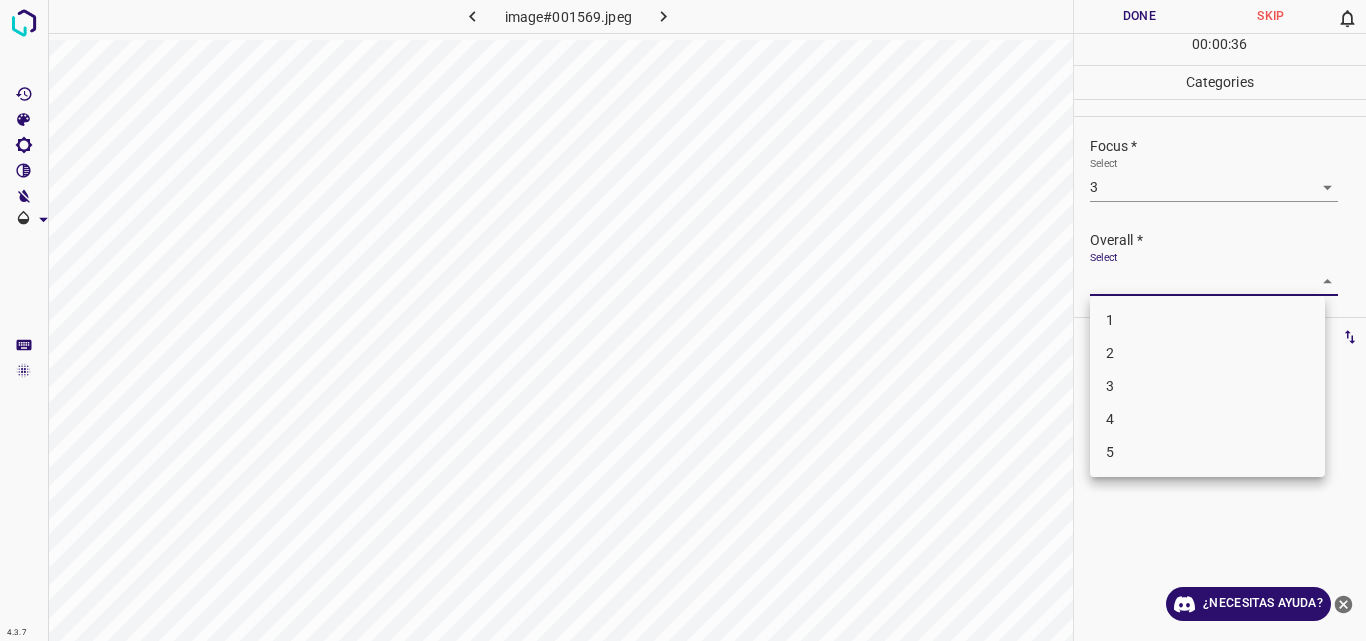 click on "4.3.7 image#001569.jpeg Done Skip 0 00   : 00   : 36   Categories Lighting *  Select 3 3 Focus *  Select 3 3 Overall *  Select ​ Labels   0 Categories 1 Lighting 2 Focus 3 Overall Tools Space Change between modes (Draw & Edit) I Auto labeling R Restore zoom M Zoom in N Zoom out Delete Delete selecte label Filters Z Restore filters X Saturation filter C Brightness filter V Contrast filter B Gray scale filter General O Download ¿Necesitas ayuda? Original text Rate this translation Your feedback will be used to help improve Google Translate - Texto - Esconder - Borrar 1 2 3 4 5" at bounding box center (683, 320) 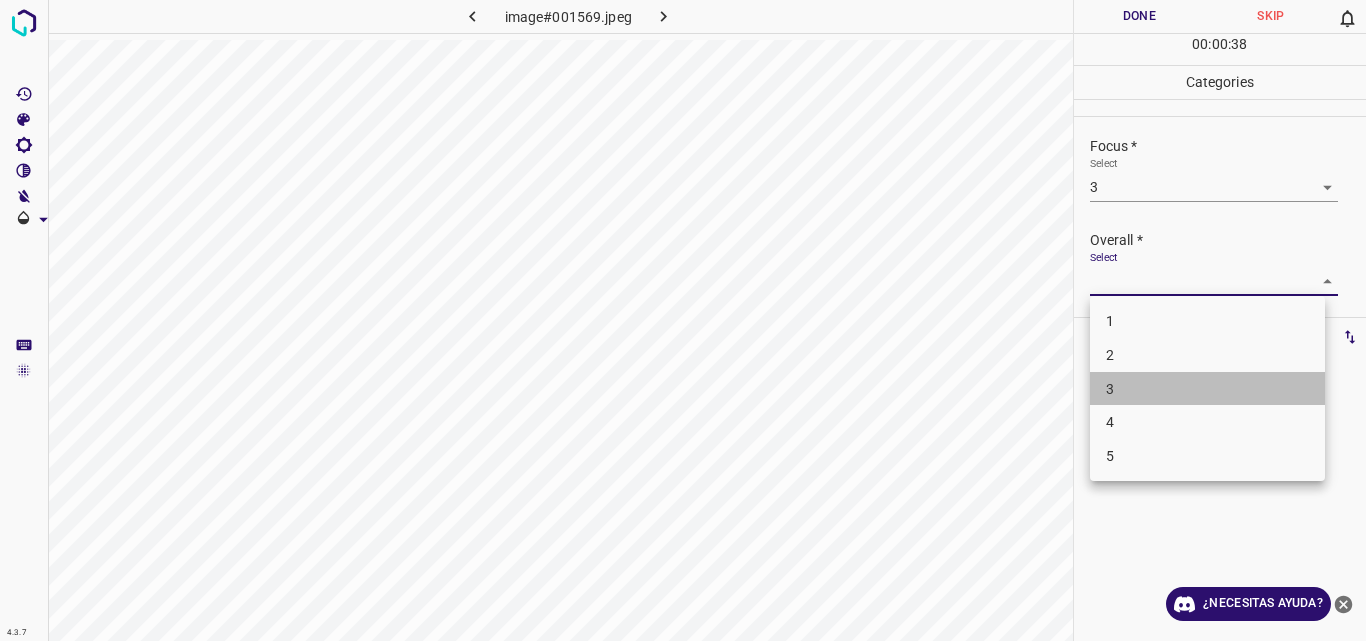 click on "3" at bounding box center (1207, 389) 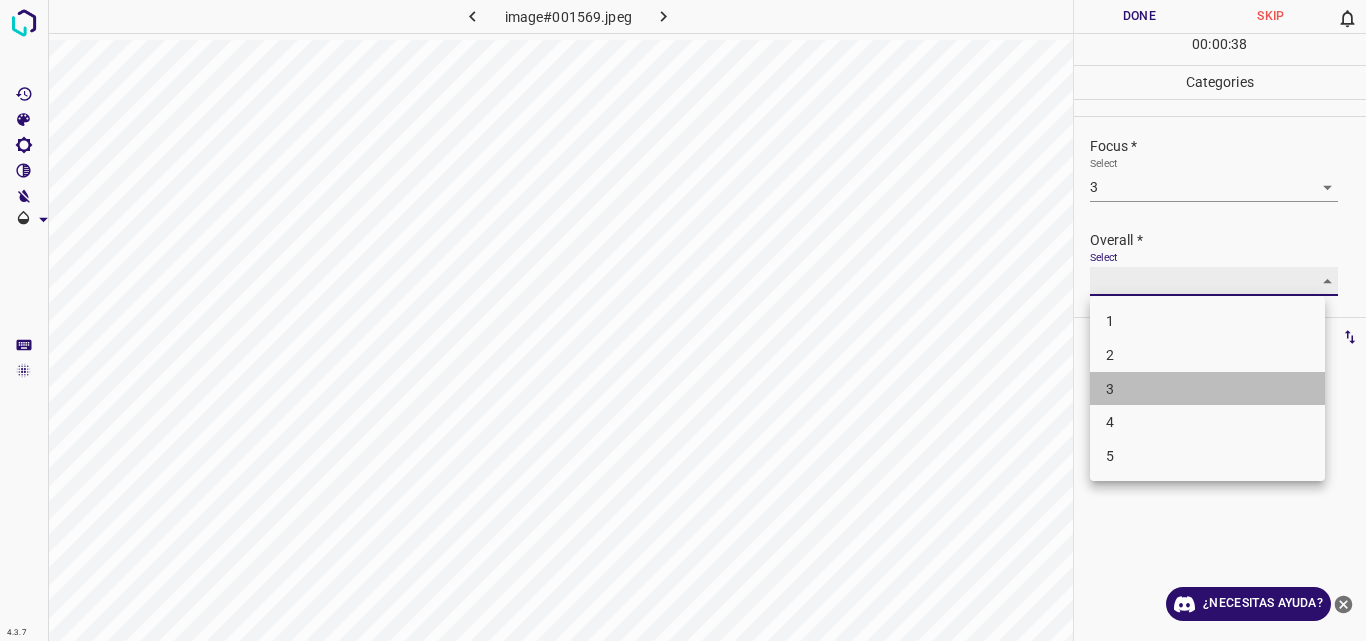 type on "3" 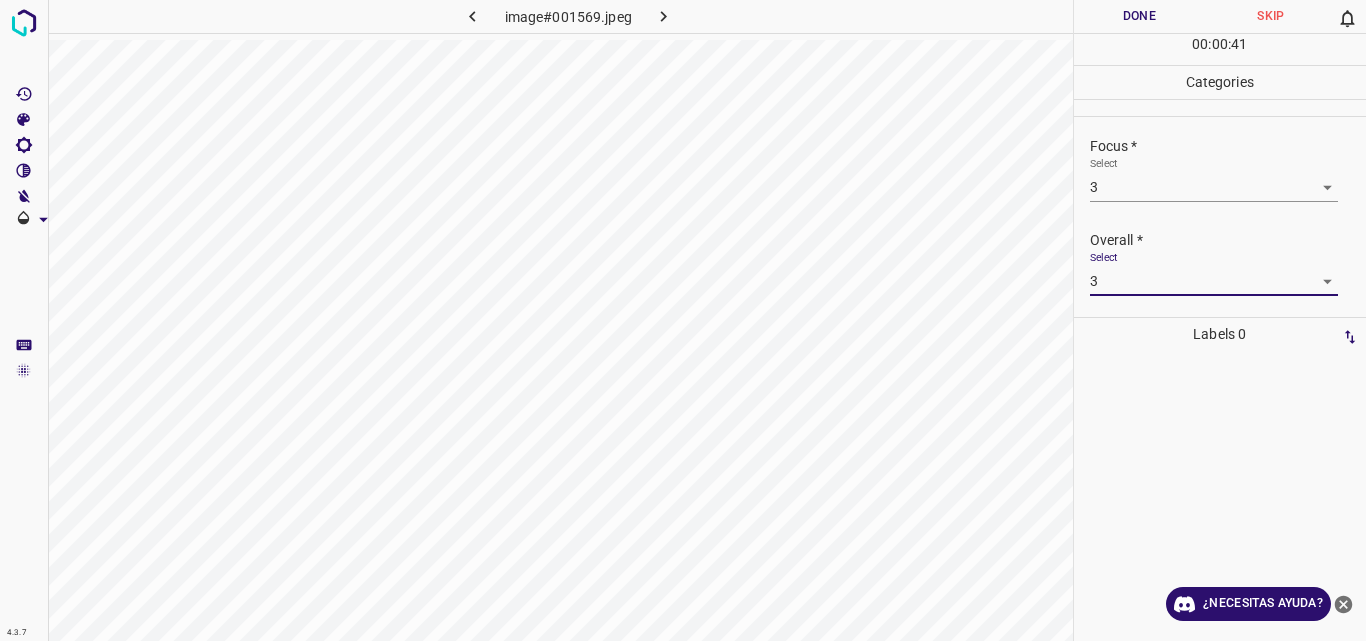 click on "Done" at bounding box center [1140, 16] 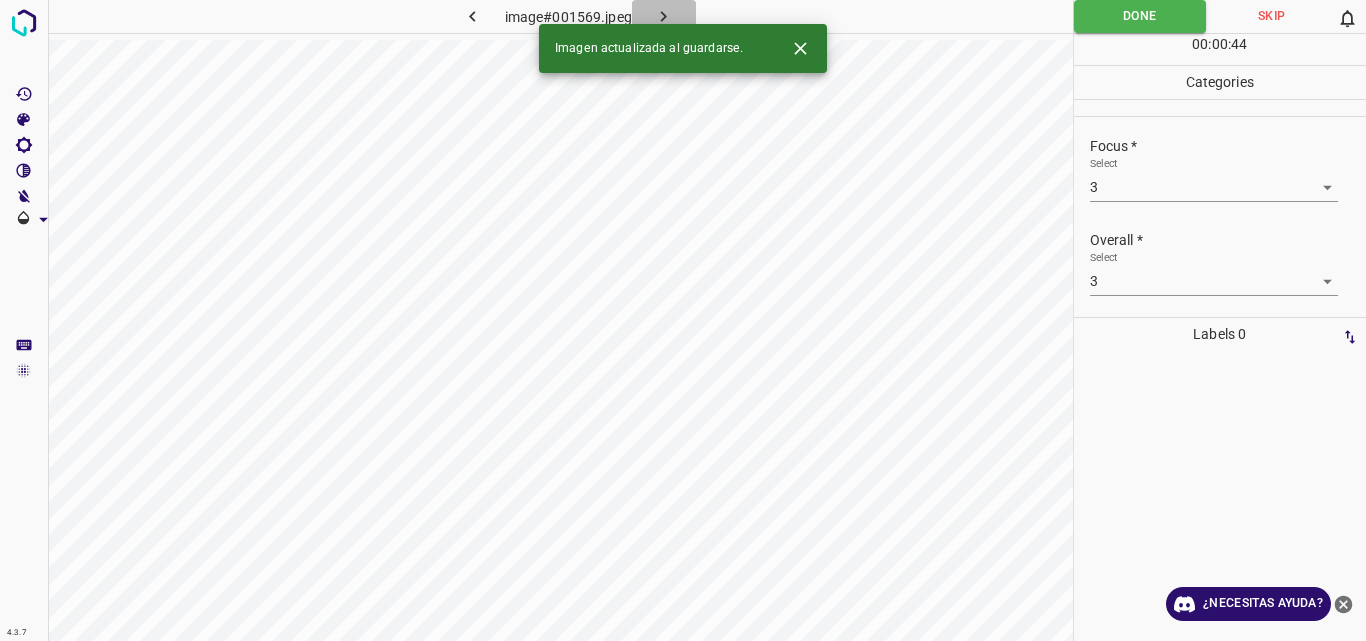 click 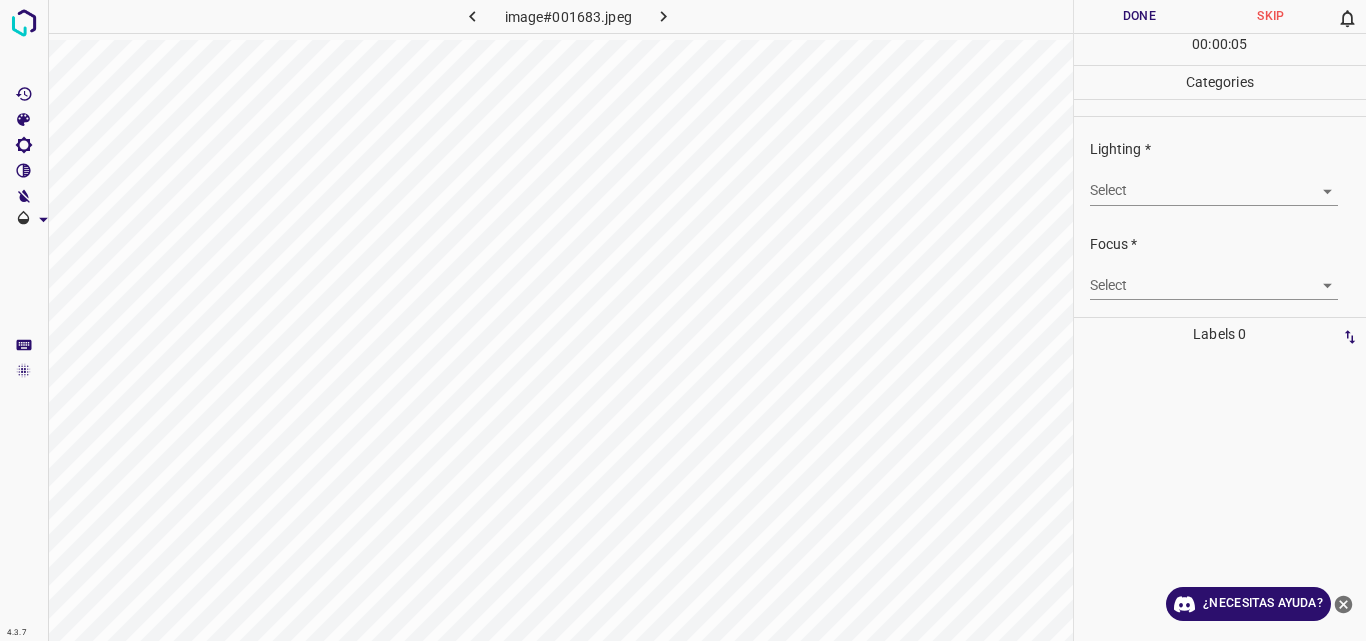 click on "4.3.7 image#001683.jpeg Done Skip 0 00   : 00   : 05   Categories Lighting *  Select ​ Focus *  Select ​ Overall *  Select ​ Labels   0 Categories 1 Lighting 2 Focus 3 Overall Tools Space Change between modes (Draw & Edit) I Auto labeling R Restore zoom M Zoom in N Zoom out Delete Delete selecte label Filters Z Restore filters X Saturation filter C Brightness filter V Contrast filter B Gray scale filter General O Download ¿Necesitas ayuda? Original text Rate this translation Your feedback will be used to help improve Google Translate - Texto - Esconder - Borrar" at bounding box center [683, 320] 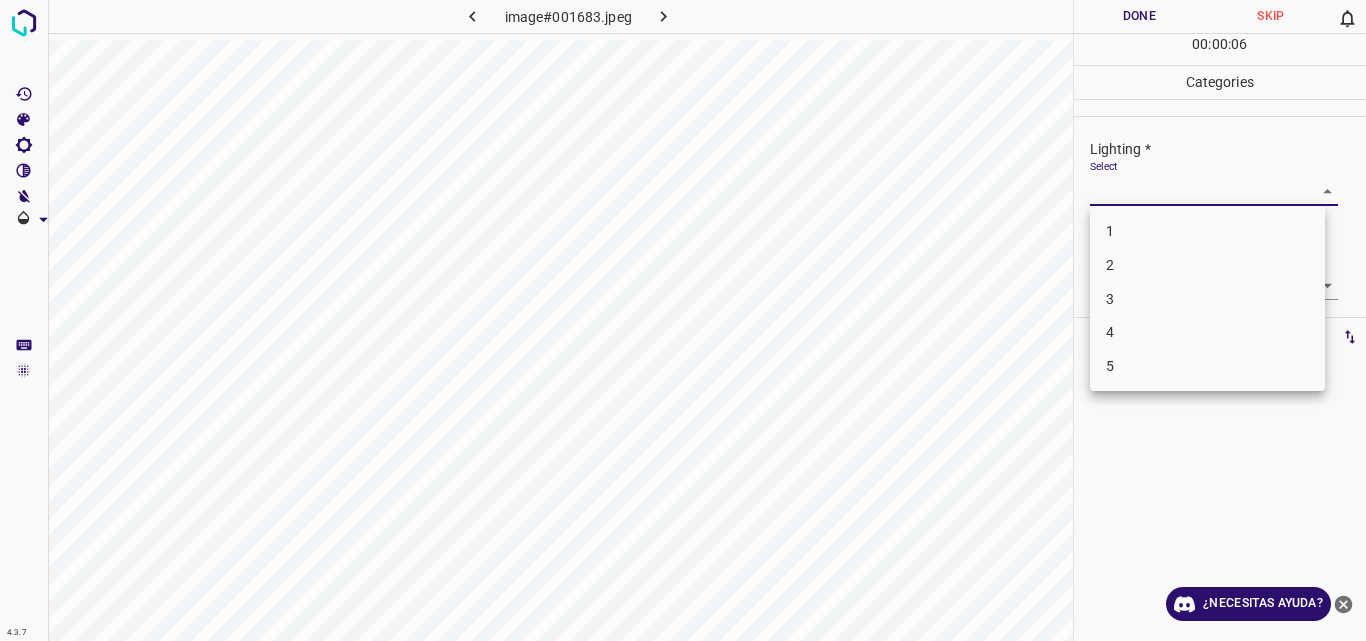 click on "2" at bounding box center (1207, 265) 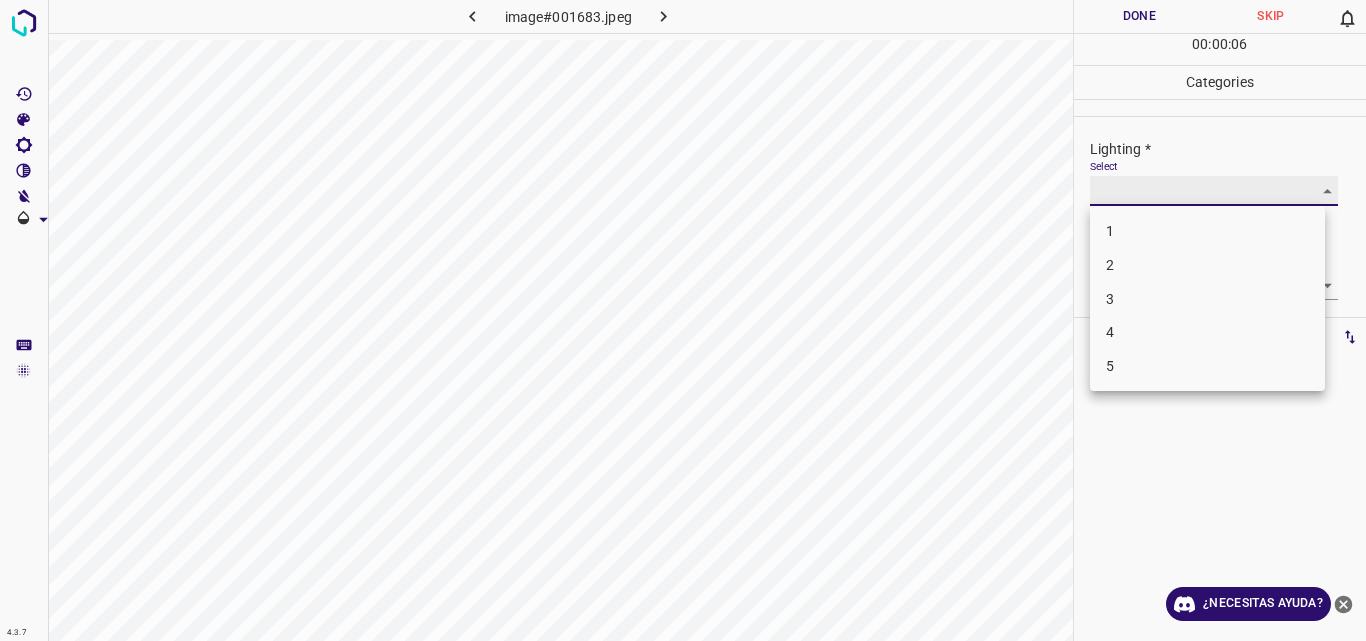 type on "2" 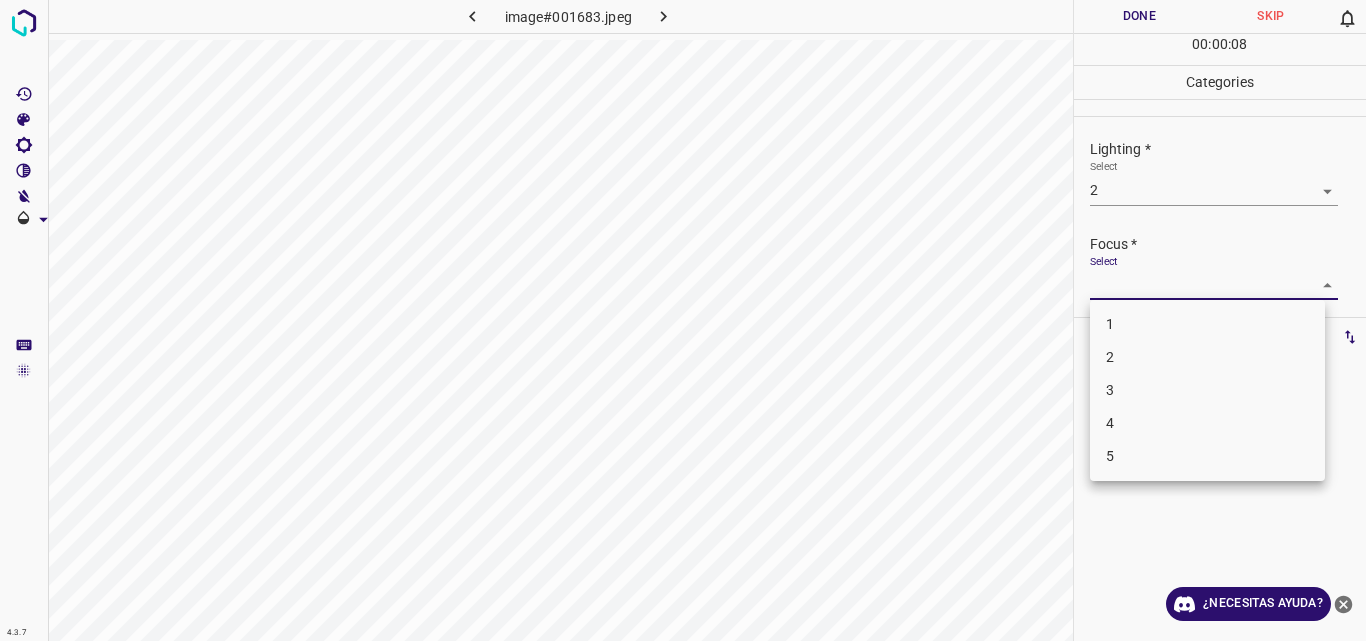 click on "4.3.7 image#001683.jpeg Done Skip 0 00   : 00   : 08   Categories Lighting *  Select 2 2 Focus *  Select ​ Overall *  Select ​ Labels   0 Categories 1 Lighting 2 Focus 3 Overall Tools Space Change between modes (Draw & Edit) I Auto labeling R Restore zoom M Zoom in N Zoom out Delete Delete selecte label Filters Z Restore filters X Saturation filter C Brightness filter V Contrast filter B Gray scale filter General O Download ¿Necesitas ayuda? Original text Rate this translation Your feedback will be used to help improve Google Translate - Texto - Esconder - Borrar 1 2 3 4 5" at bounding box center [683, 320] 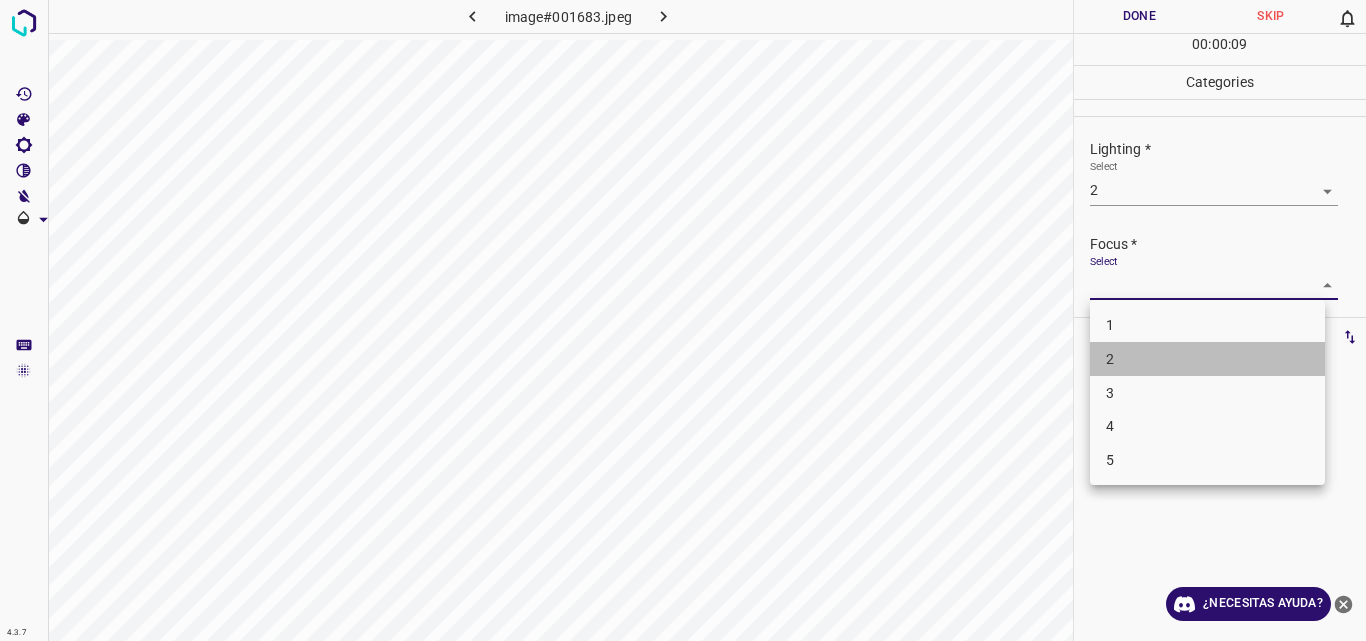 click on "2" at bounding box center (1207, 359) 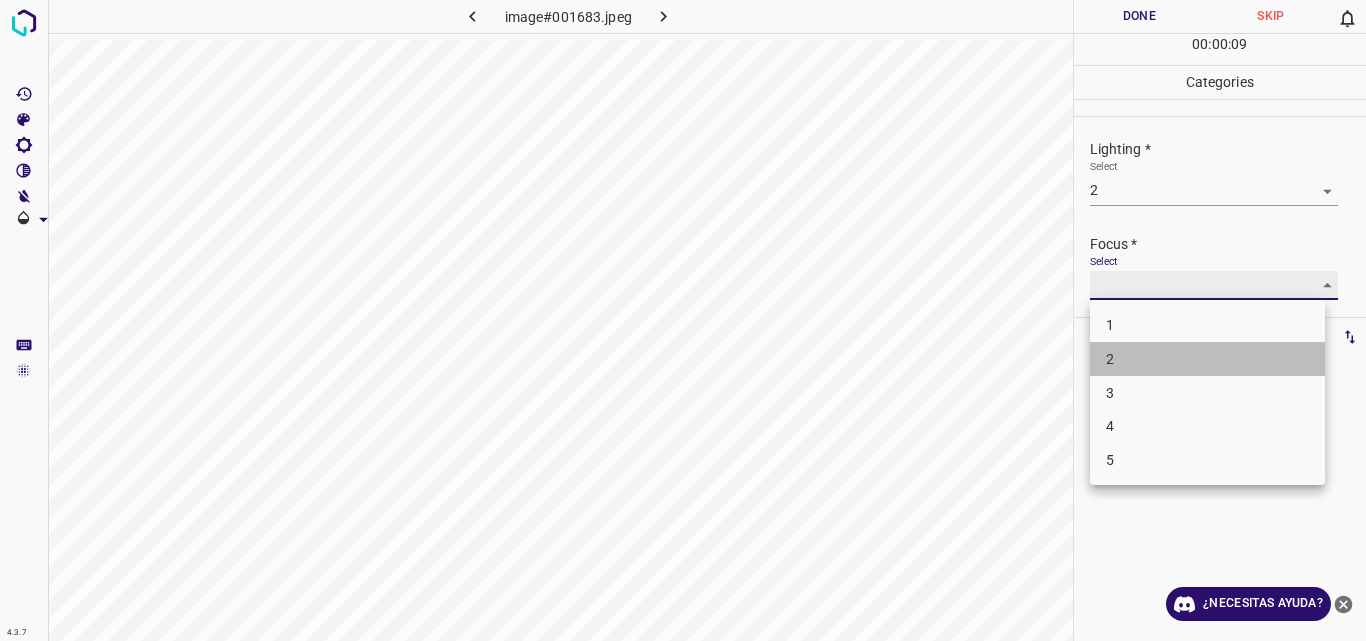 type on "2" 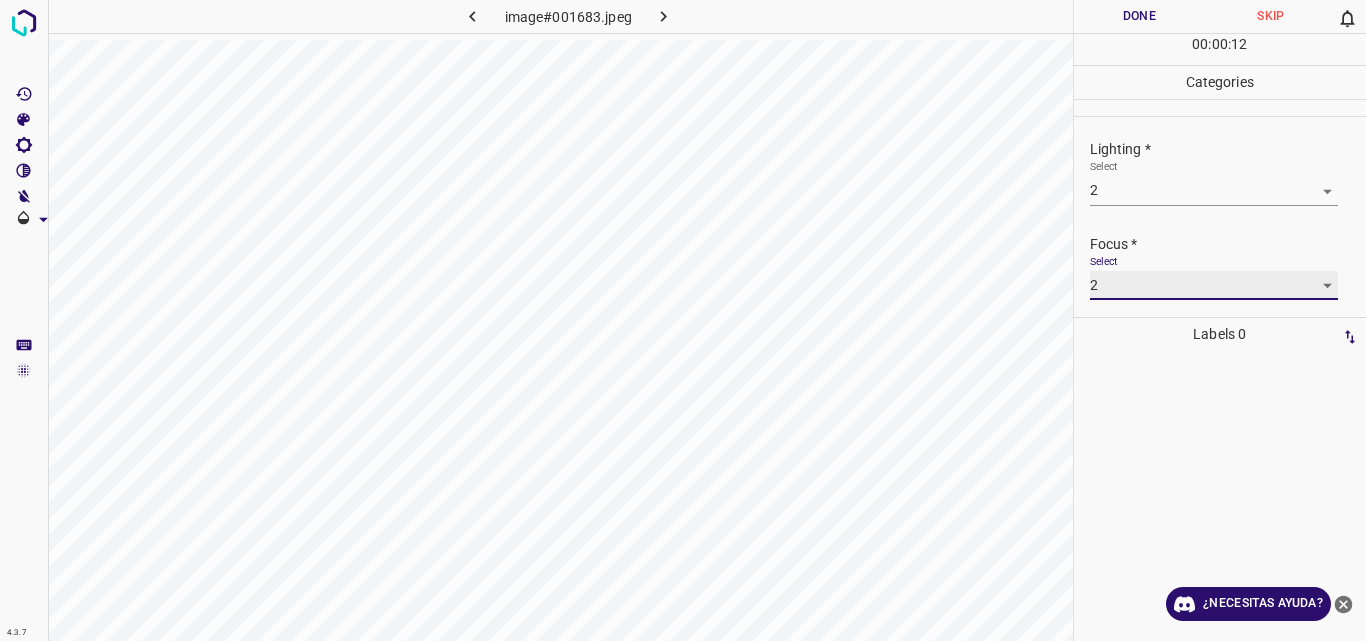 scroll, scrollTop: 98, scrollLeft: 0, axis: vertical 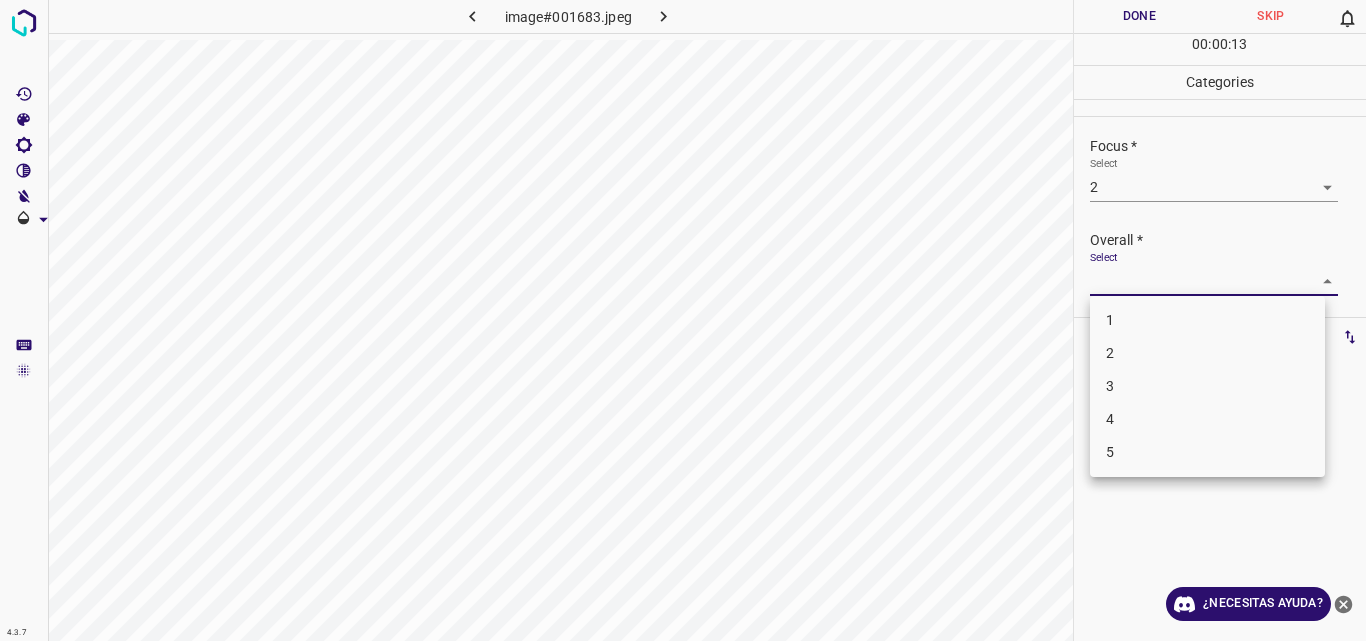 click on "4.3.7 image#001683.jpeg Done Skip 0 00   : 00   : 13   Categories Lighting *  Select 2 2 Focus *  Select 2 2 Overall *  Select ​ Labels   0 Categories 1 Lighting 2 Focus 3 Overall Tools Space Change between modes (Draw & Edit) I Auto labeling R Restore zoom M Zoom in N Zoom out Delete Delete selecte label Filters Z Restore filters X Saturation filter C Brightness filter V Contrast filter B Gray scale filter General O Download ¿Necesitas ayuda? Original text Rate this translation Your feedback will be used to help improve Google Translate - Texto - Esconder - Borrar 1 2 3 4 5" at bounding box center (683, 320) 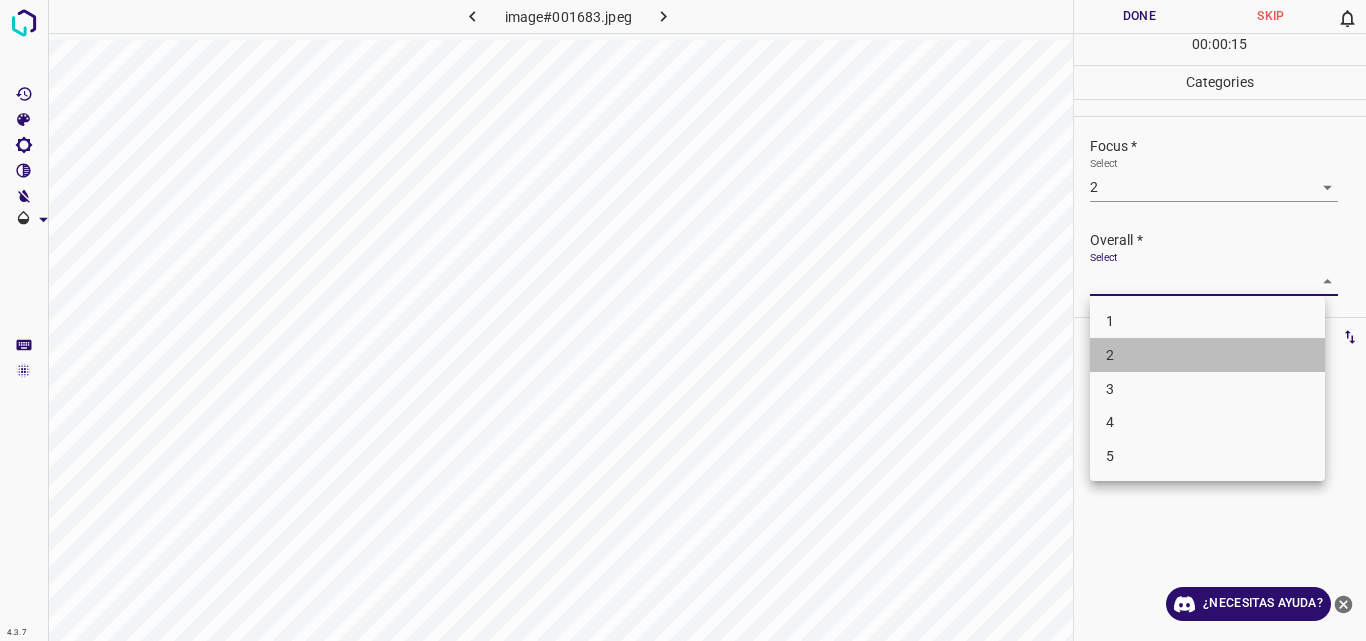 click on "2" at bounding box center [1207, 355] 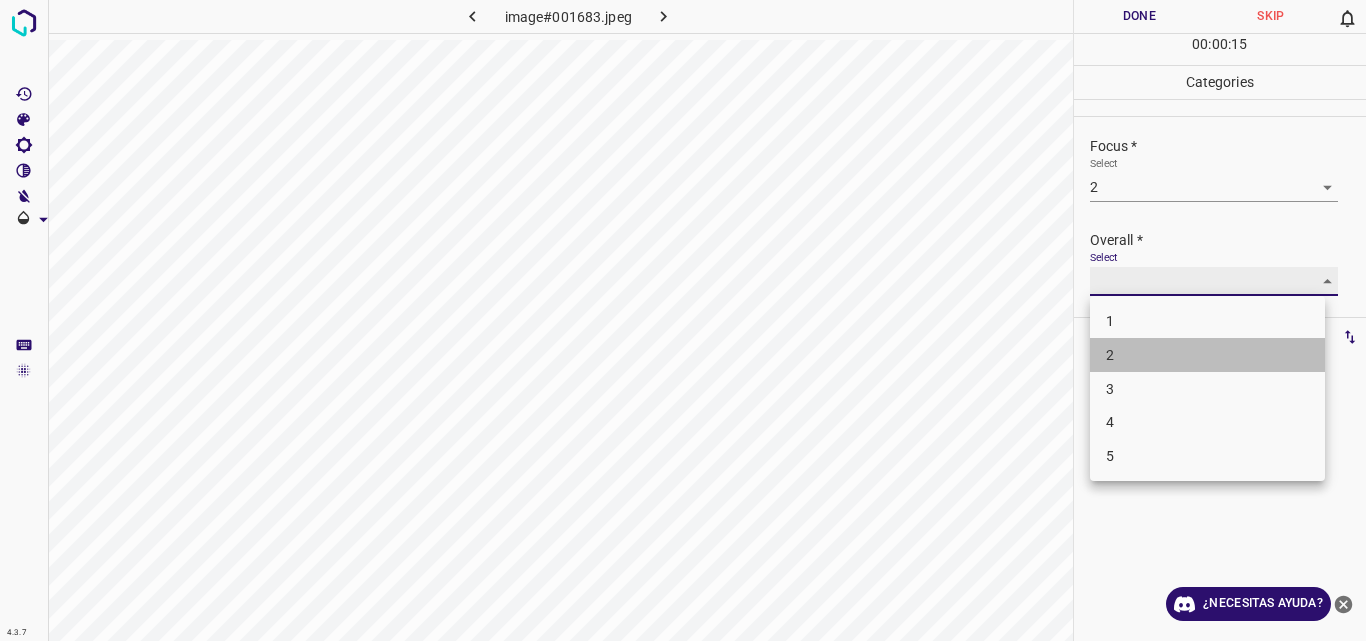 type on "2" 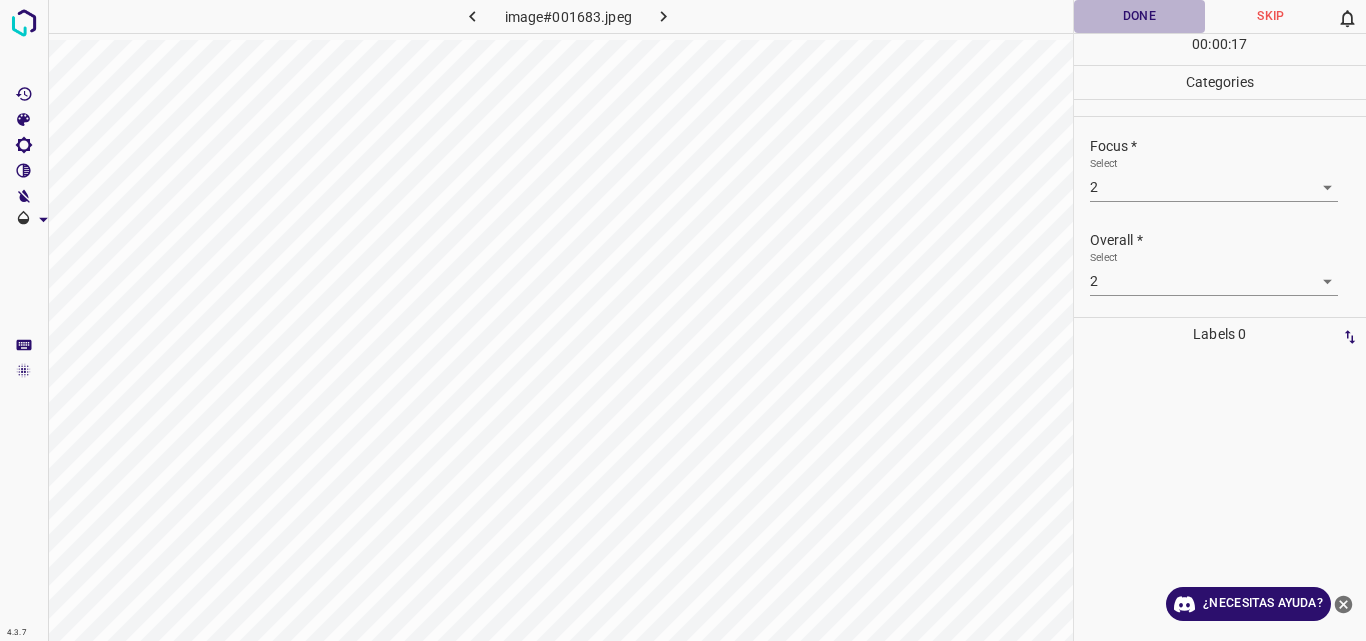click on "Done" at bounding box center (1140, 16) 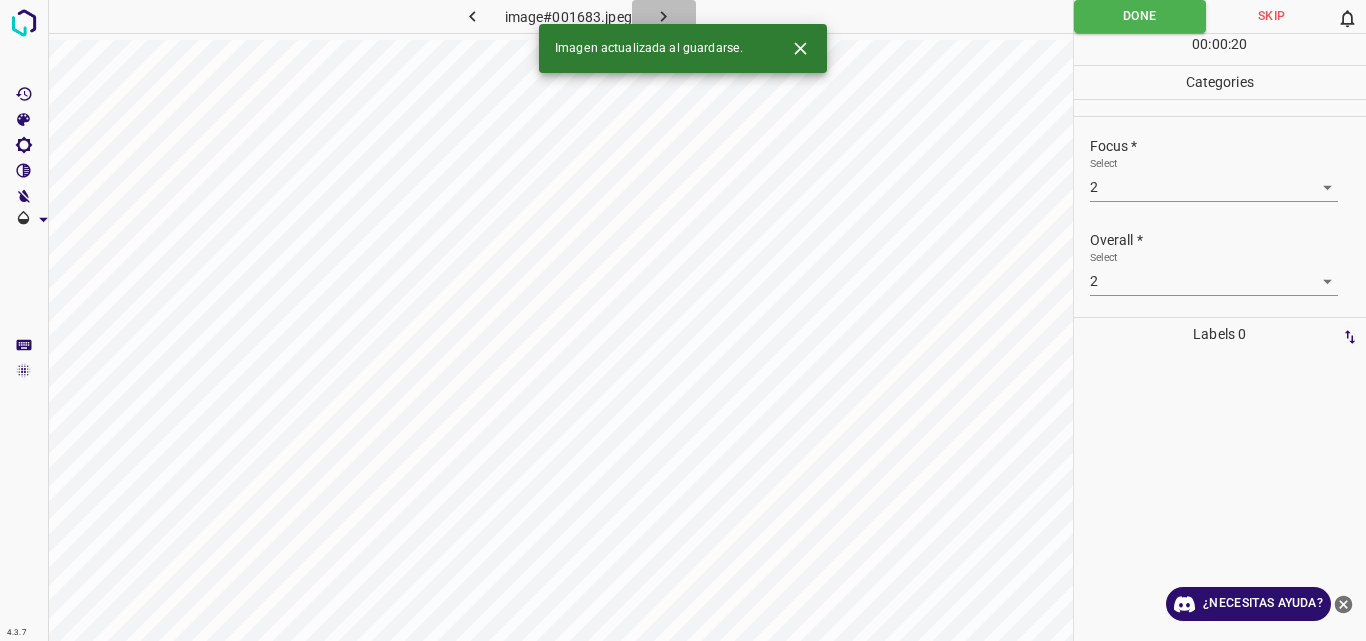 click 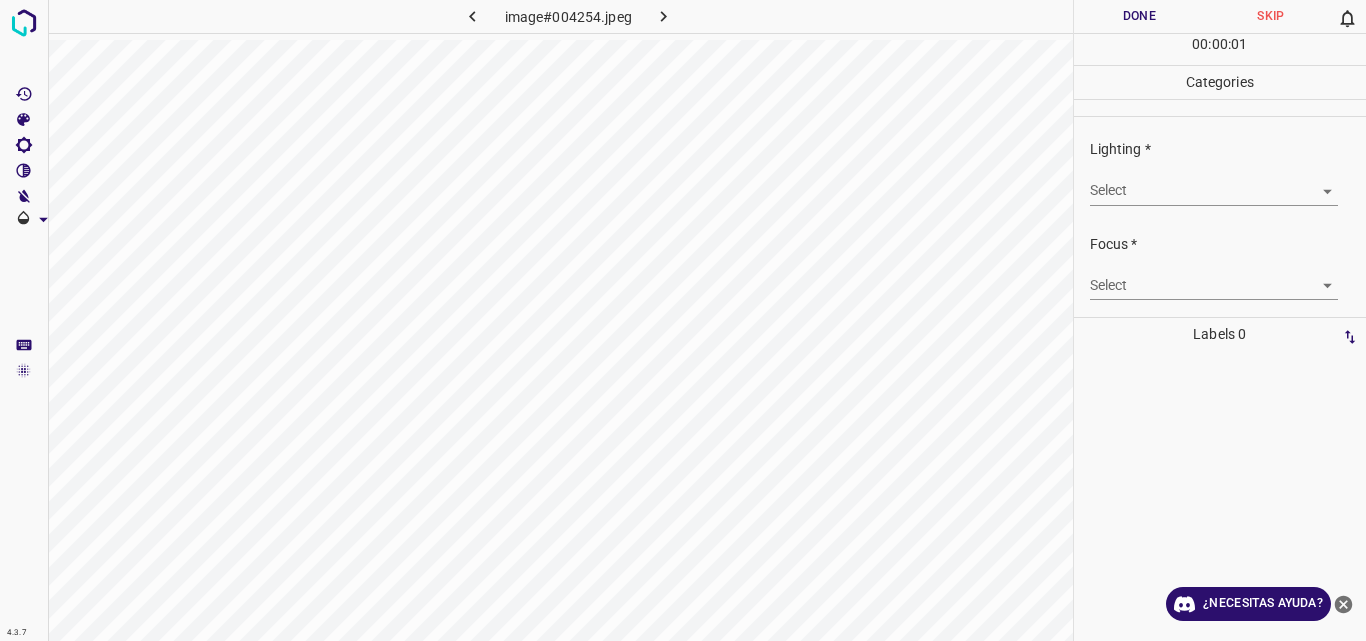 click on "4.3.7 image#004254.jpeg Done Skip 0 00   : 00   : 01   Categories Lighting *  Select ​ Focus *  Select ​ Overall *  Select ​ Labels   0 Categories 1 Lighting 2 Focus 3 Overall Tools Space Change between modes (Draw & Edit) I Auto labeling R Restore zoom M Zoom in N Zoom out Delete Delete selecte label Filters Z Restore filters X Saturation filter C Brightness filter V Contrast filter B Gray scale filter General O Download ¿Necesitas ayuda? Original text Rate this translation Your feedback will be used to help improve Google Translate - Texto - Esconder - Borrar" at bounding box center (683, 320) 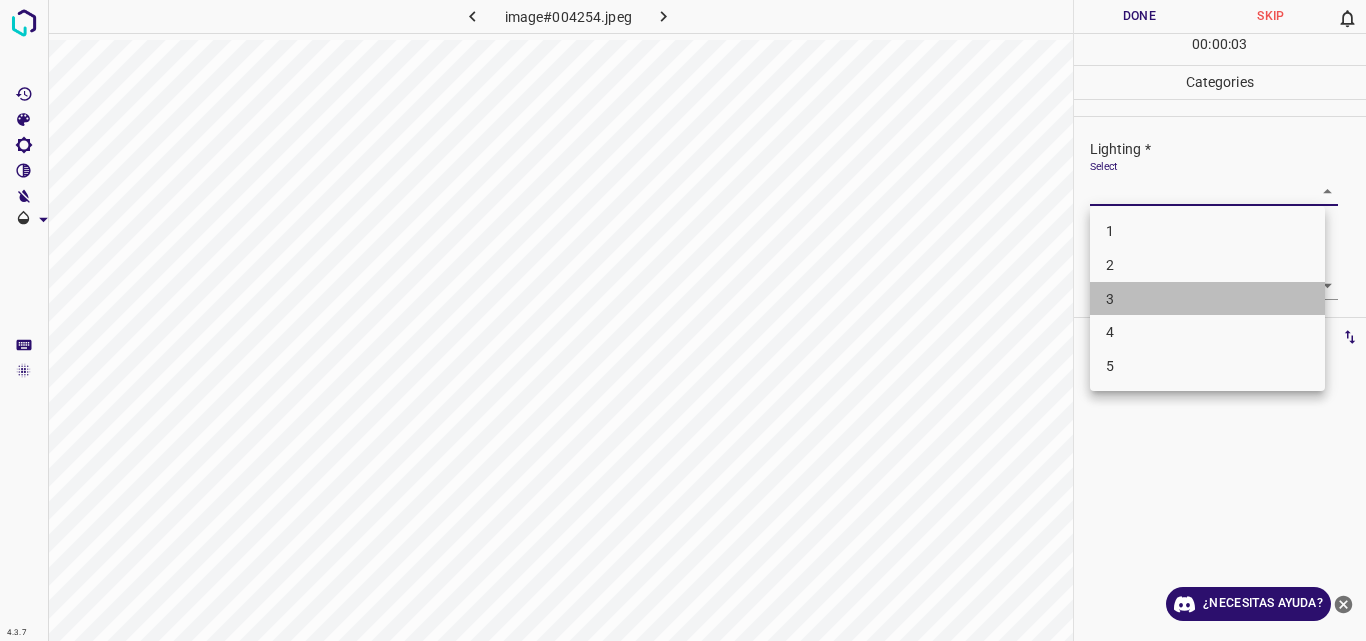 click on "3" at bounding box center (1207, 299) 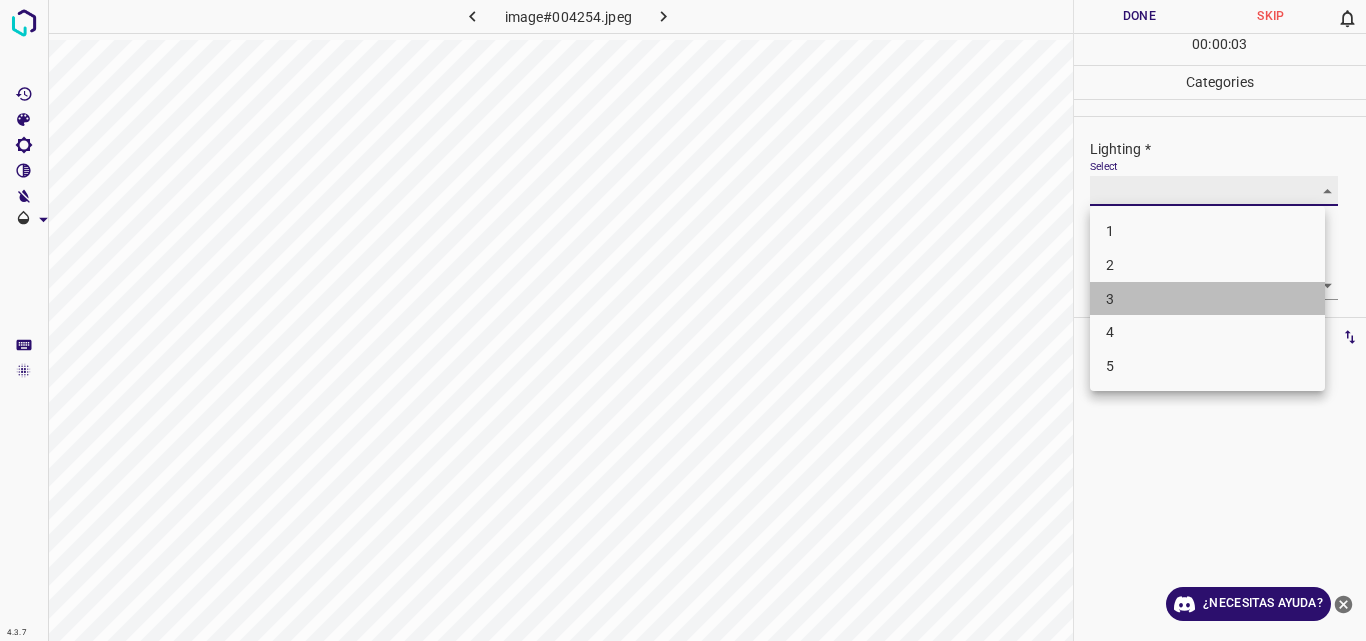 type on "3" 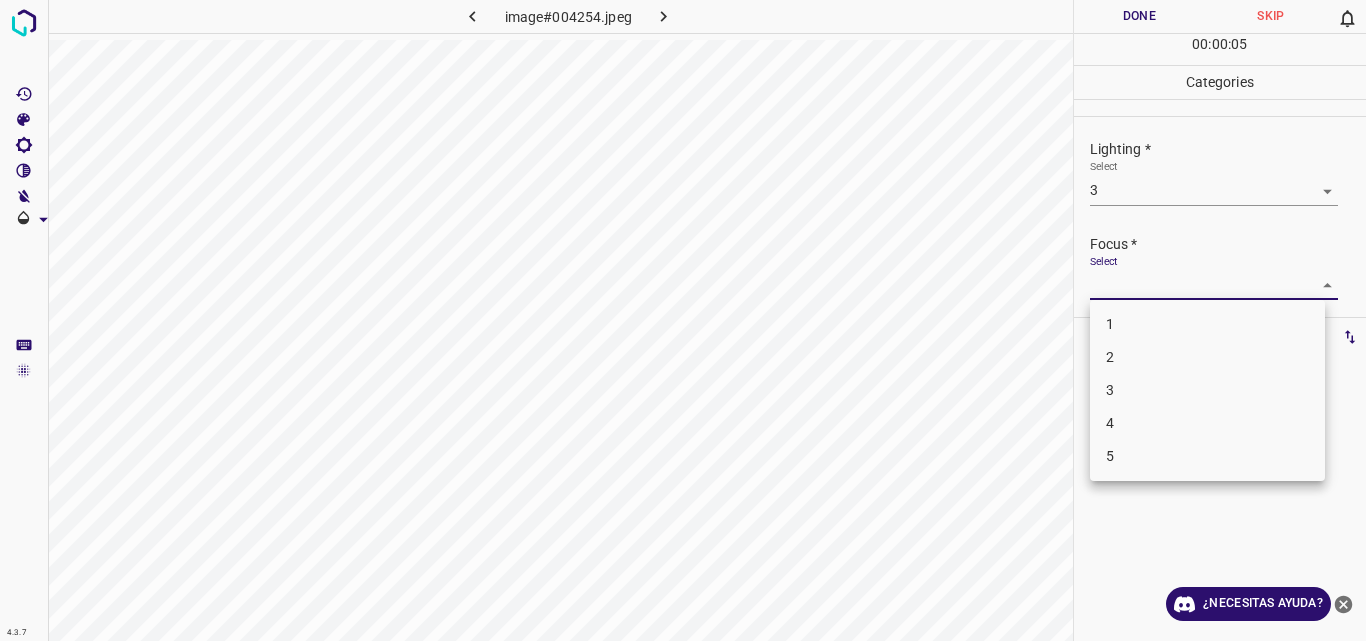 click on "4.3.7 image#004254.jpeg Done Skip 0 00   : 00   : 05   Categories Lighting *  Select 3 3 Focus *  Select ​ Overall *  Select ​ Labels   0 Categories 1 Lighting 2 Focus 3 Overall Tools Space Change between modes (Draw & Edit) I Auto labeling R Restore zoom M Zoom in N Zoom out Delete Delete selecte label Filters Z Restore filters X Saturation filter C Brightness filter V Contrast filter B Gray scale filter General O Download ¿Necesitas ayuda? Original text Rate this translation Your feedback will be used to help improve Google Translate - Texto - Esconder - Borrar 1 2 3 4 5" at bounding box center (683, 320) 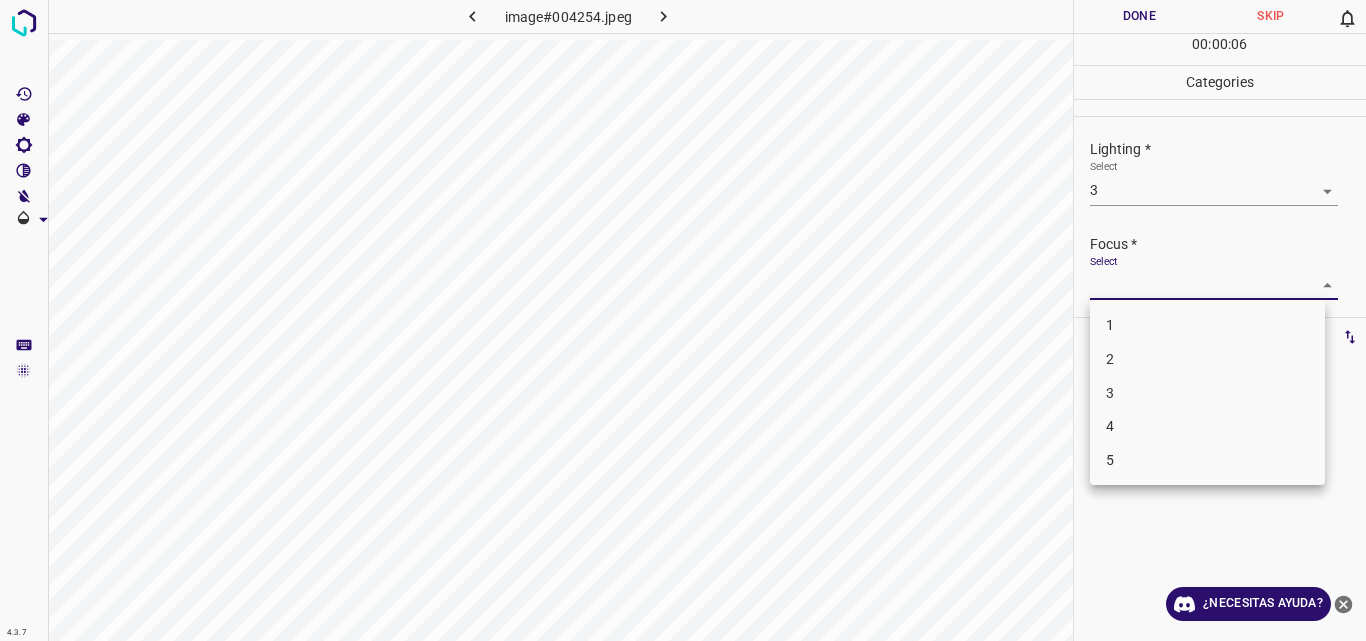 click on "3" at bounding box center [1207, 393] 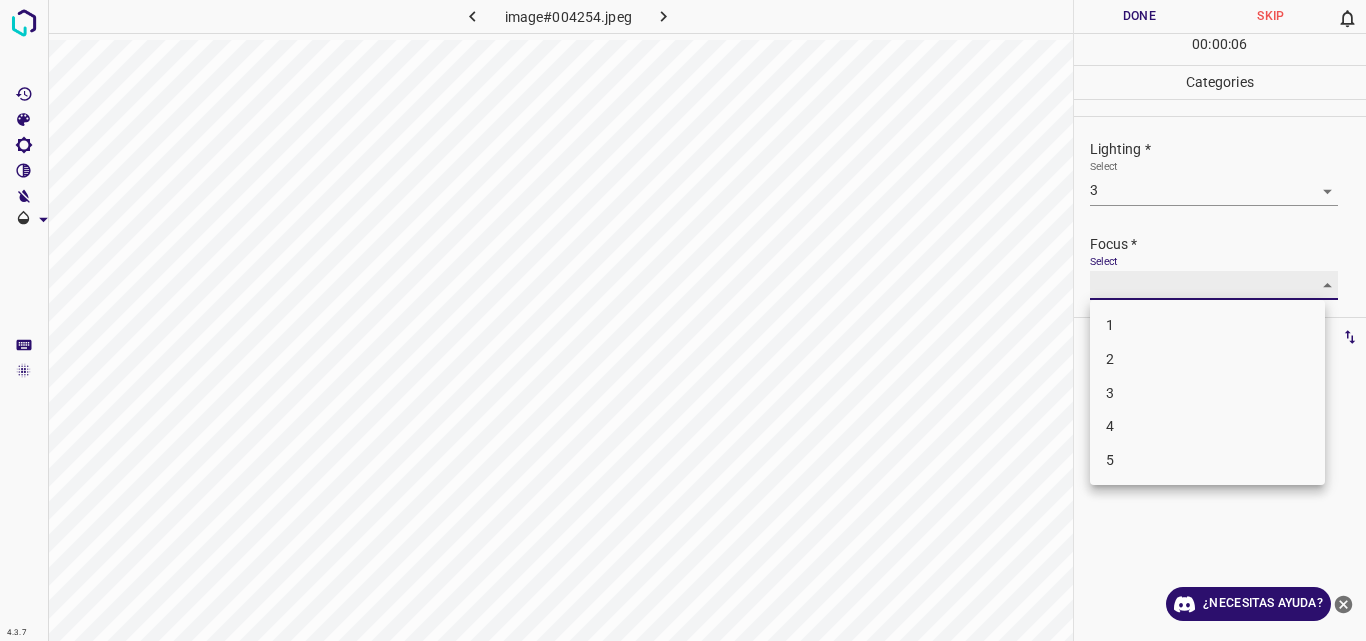 type on "3" 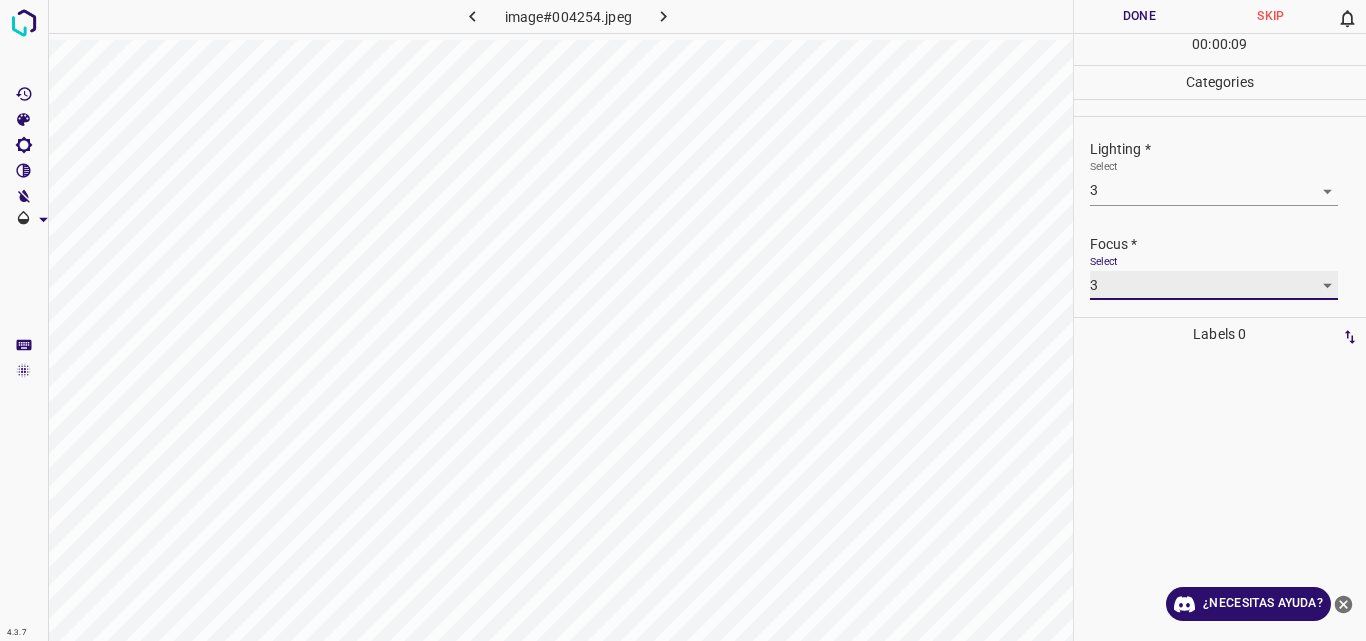 scroll, scrollTop: 98, scrollLeft: 0, axis: vertical 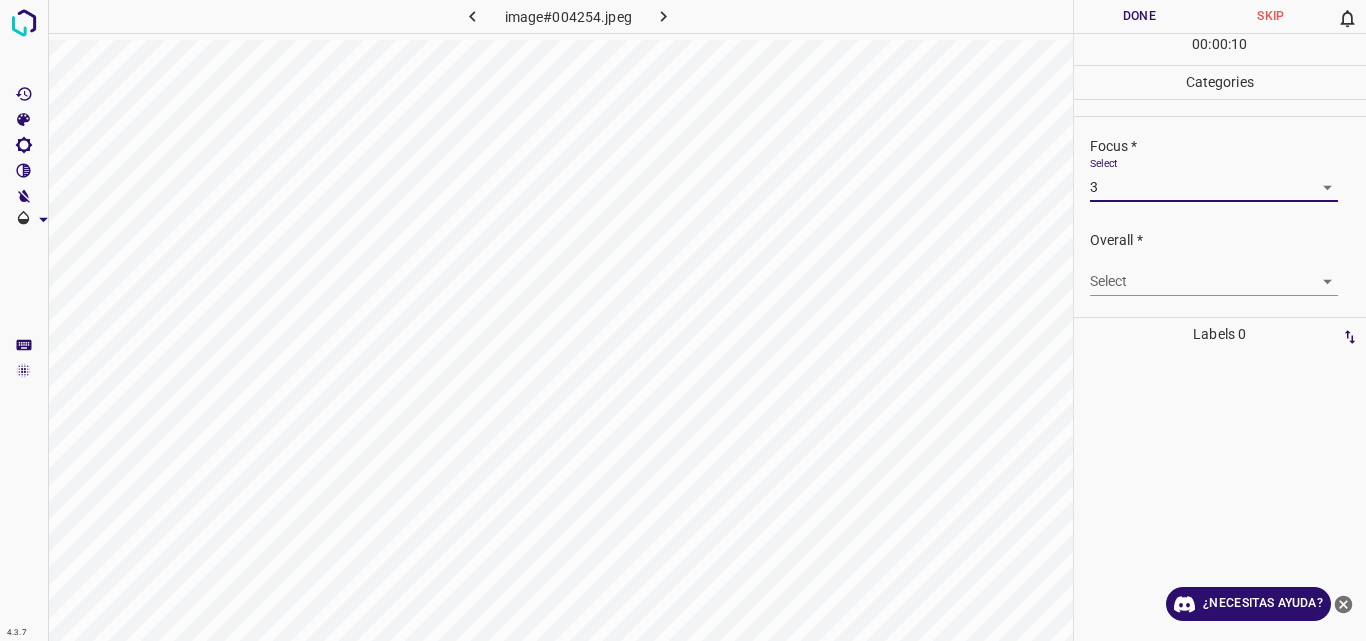 click on "4.3.7 image#004254.jpeg Done Skip 0 00   : 00   : 10   Categories Lighting *  Select 3 3 Focus *  Select 3 3 Overall *  Select ​ Labels   0 Categories 1 Lighting 2 Focus 3 Overall Tools Space Change between modes (Draw & Edit) I Auto labeling R Restore zoom M Zoom in N Zoom out Delete Delete selecte label Filters Z Restore filters X Saturation filter C Brightness filter V Contrast filter B Gray scale filter General O Download ¿Necesitas ayuda? Original text Rate this translation Your feedback will be used to help improve Google Translate - Texto - Esconder - Borrar" at bounding box center (683, 320) 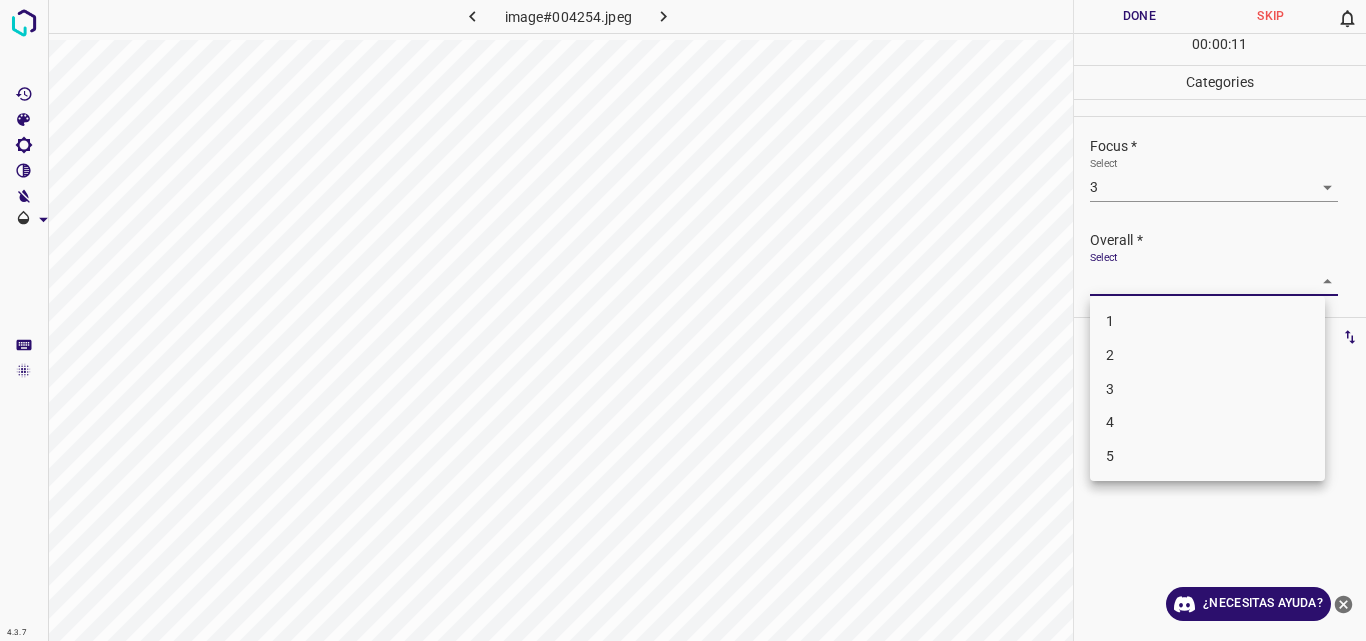 click on "3" at bounding box center [1207, 389] 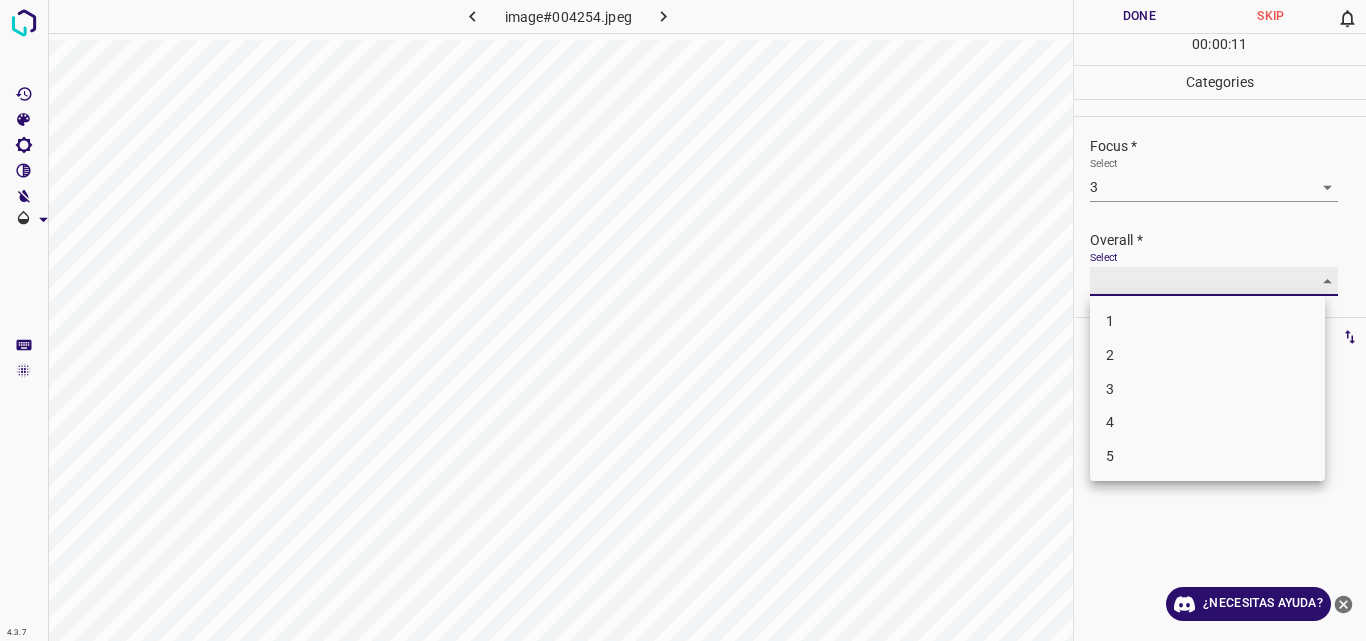 type on "3" 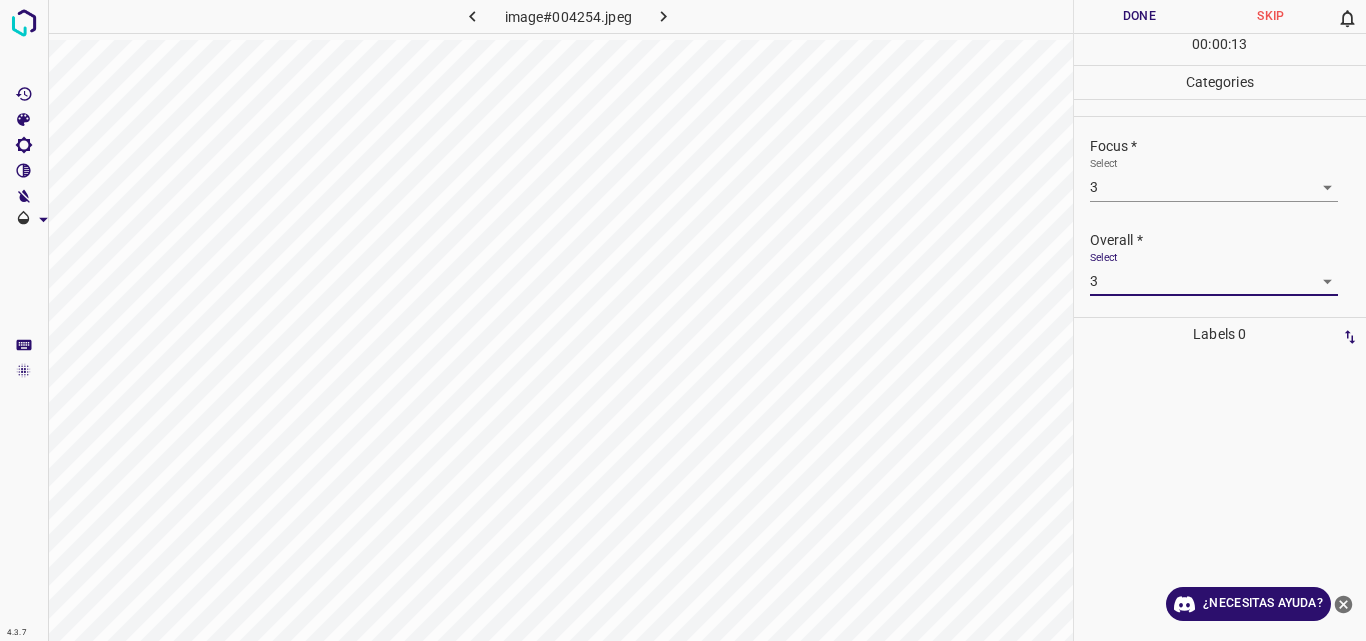 click on "Done" at bounding box center (1140, 16) 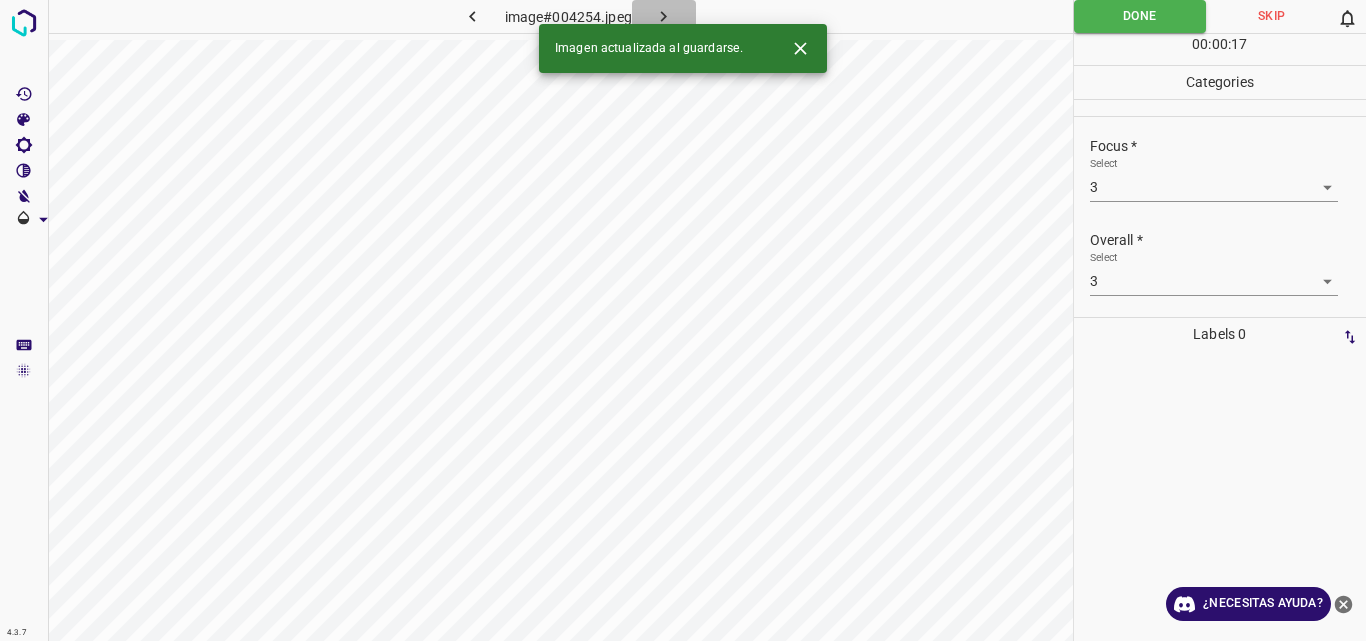 click 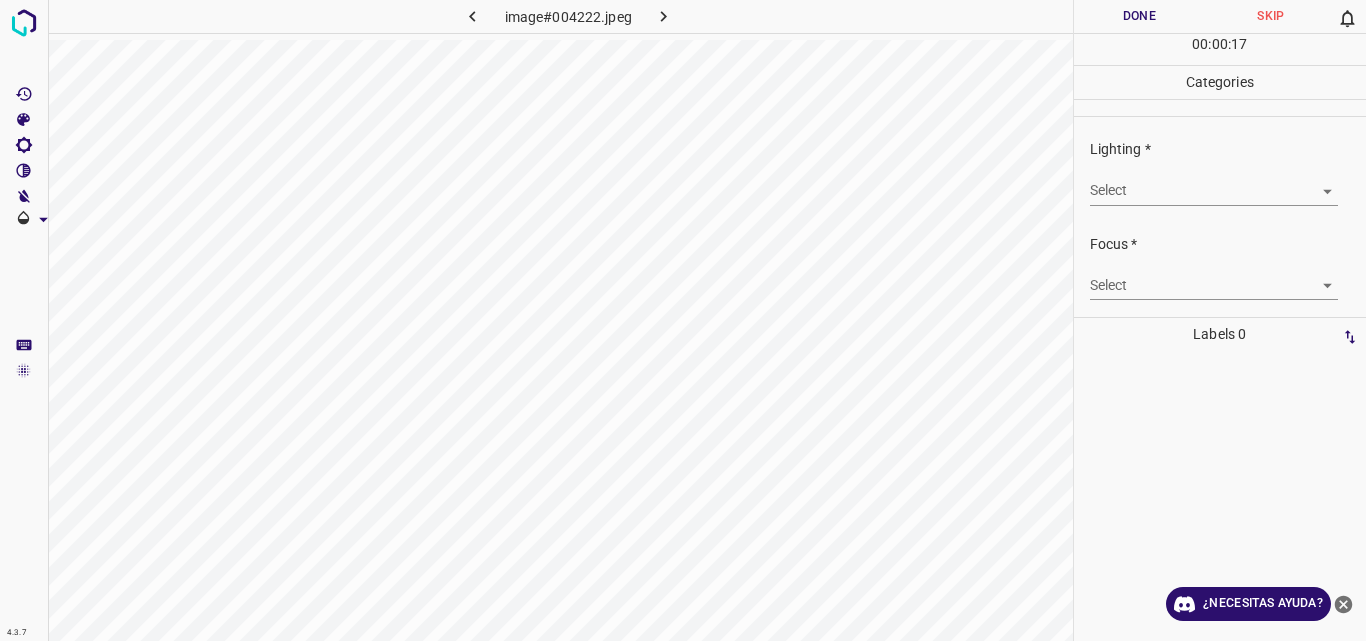 click on "4.3.7 image#004222.jpeg Done Skip 0 00   : 00   : 17   Categories Lighting *  Select ​ Focus *  Select ​ Overall *  Select ​ Labels   0 Categories 1 Lighting 2 Focus 3 Overall Tools Space Change between modes (Draw & Edit) I Auto labeling R Restore zoom M Zoom in N Zoom out Delete Delete selecte label Filters Z Restore filters X Saturation filter C Brightness filter V Contrast filter B Gray scale filter General O Download ¿Necesitas ayuda? Original text Rate this translation Your feedback will be used to help improve Google Translate - Texto - Esconder - Borrar" at bounding box center [683, 320] 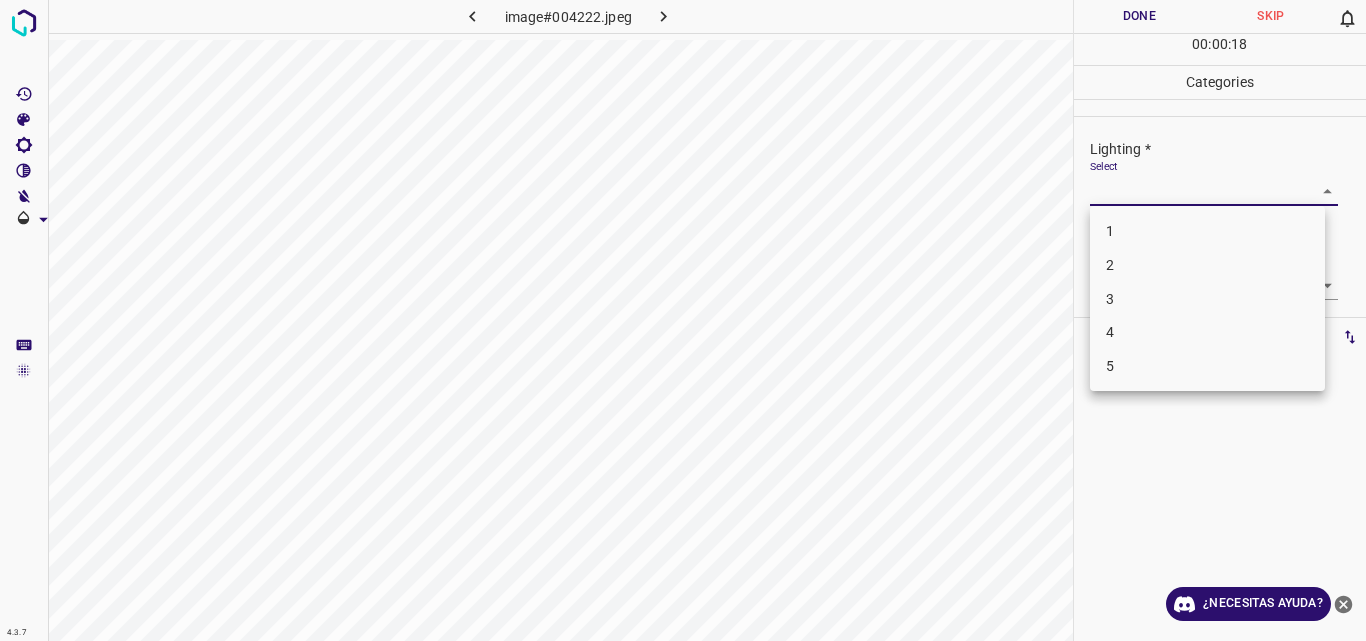 click on "2" at bounding box center [1207, 265] 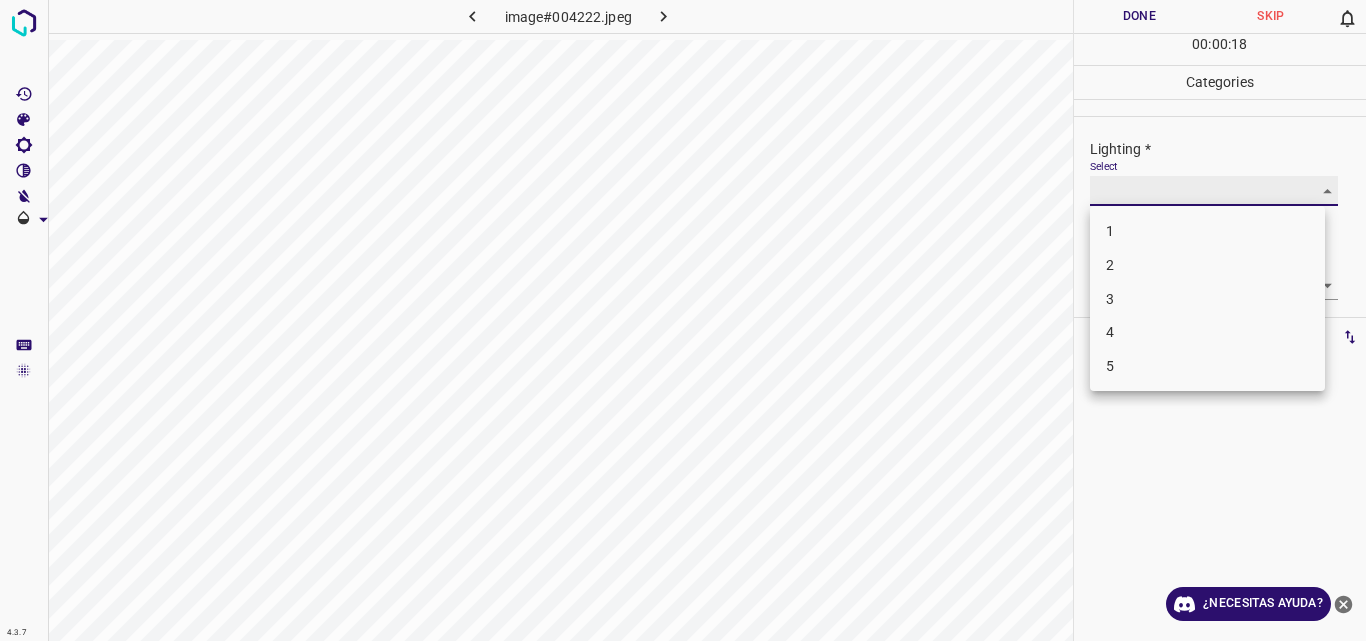type on "2" 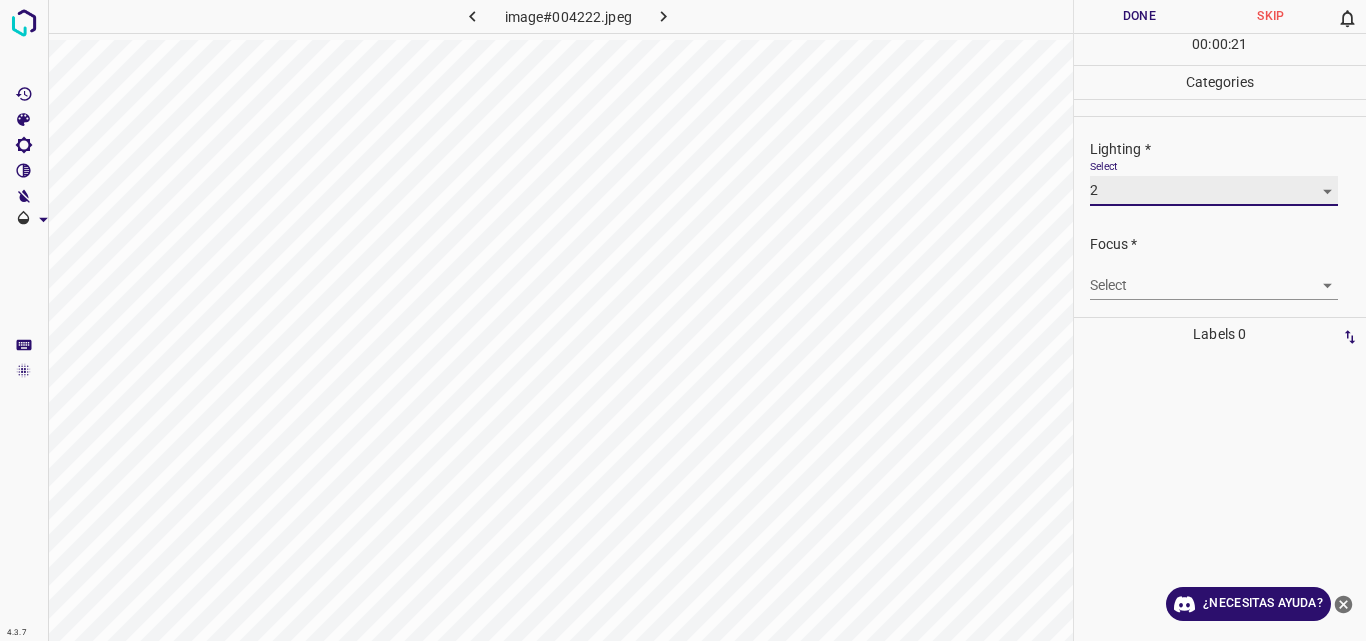 scroll, scrollTop: 98, scrollLeft: 0, axis: vertical 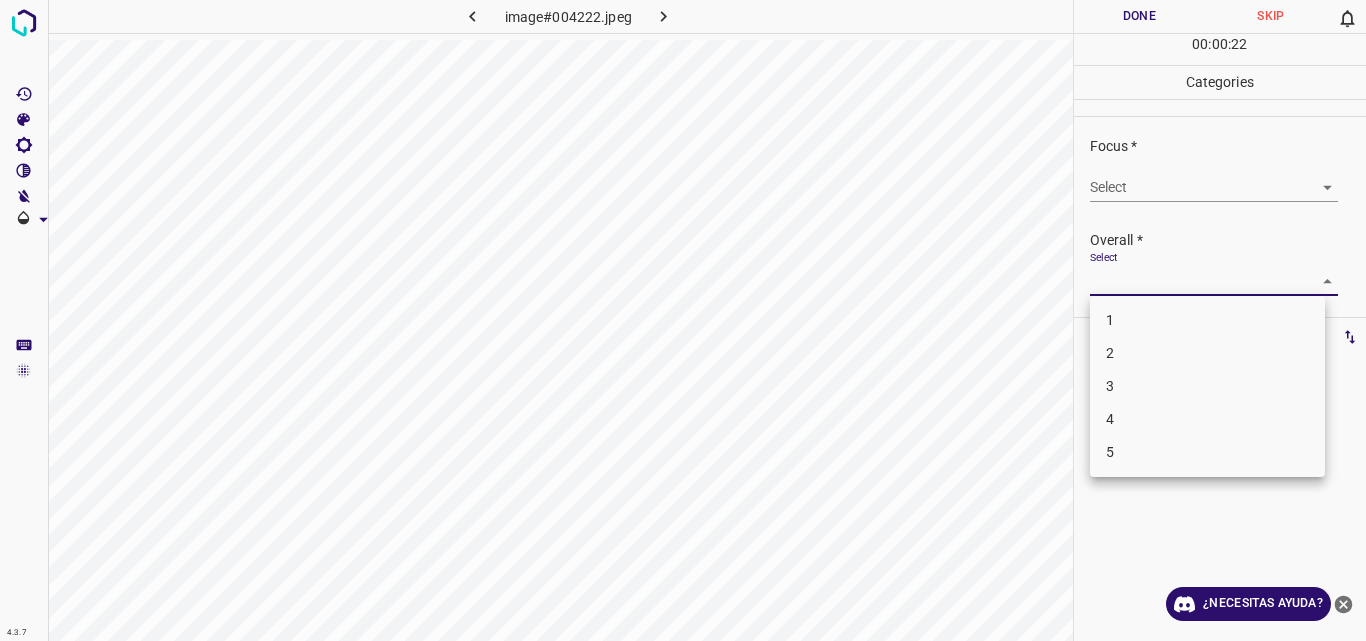 click on "4.3.7 image#004222.jpeg Done Skip 0 00   : 00   : 22   Categories Lighting *  Select 2 2 Focus *  Select ​ Overall *  Select ​ Labels   0 Categories 1 Lighting 2 Focus 3 Overall Tools Space Change between modes (Draw & Edit) I Auto labeling R Restore zoom M Zoom in N Zoom out Delete Delete selecte label Filters Z Restore filters X Saturation filter C Brightness filter V Contrast filter B Gray scale filter General O Download ¿Necesitas ayuda? Original text Rate this translation Your feedback will be used to help improve Google Translate - Texto - Esconder - Borrar 1 2 3 4 5" at bounding box center [683, 320] 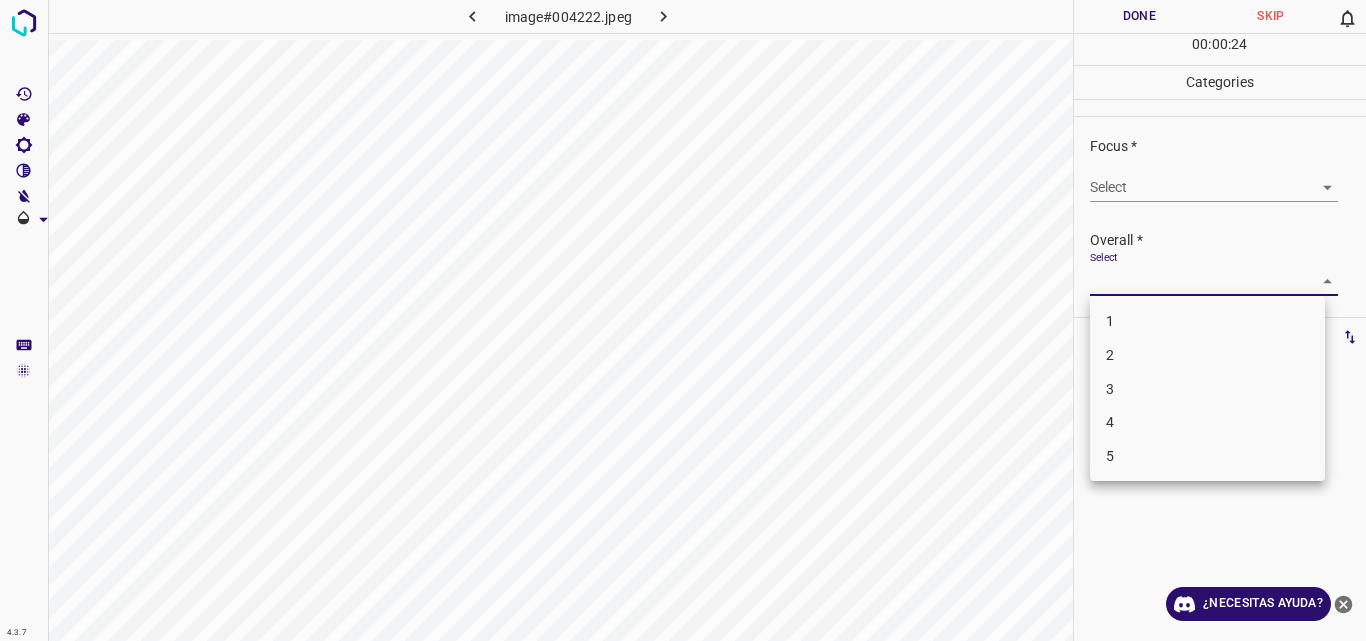 click on "2" at bounding box center [1207, 355] 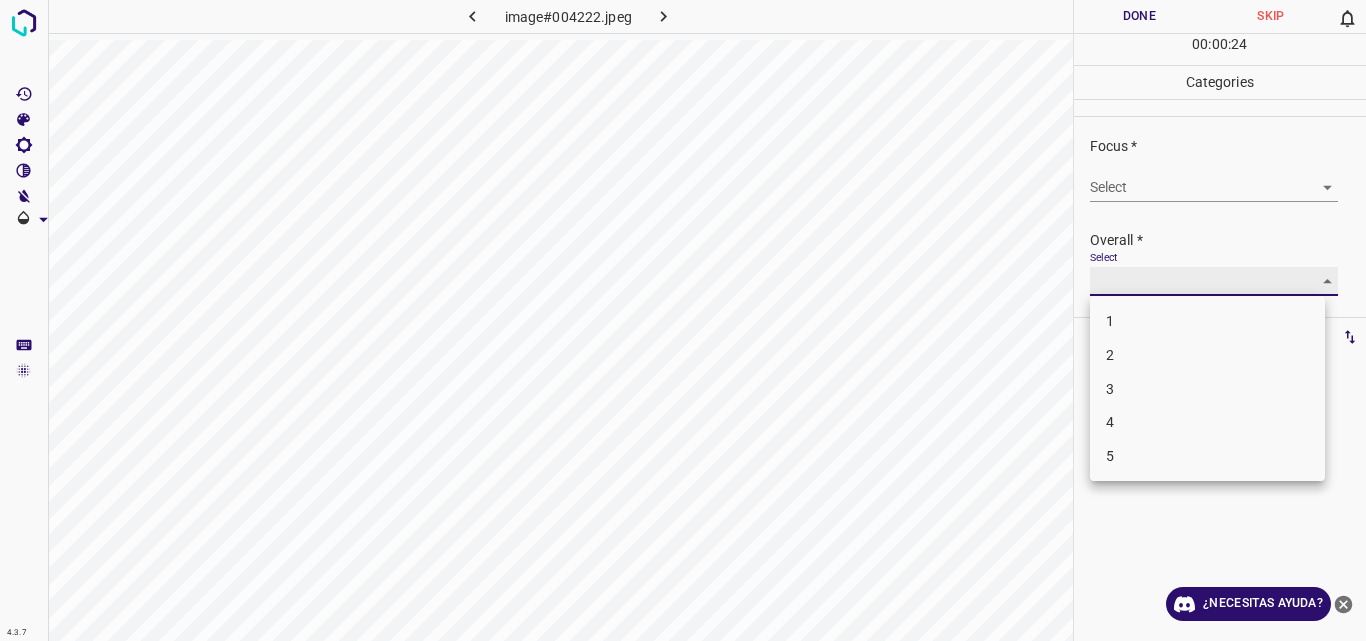 type on "2" 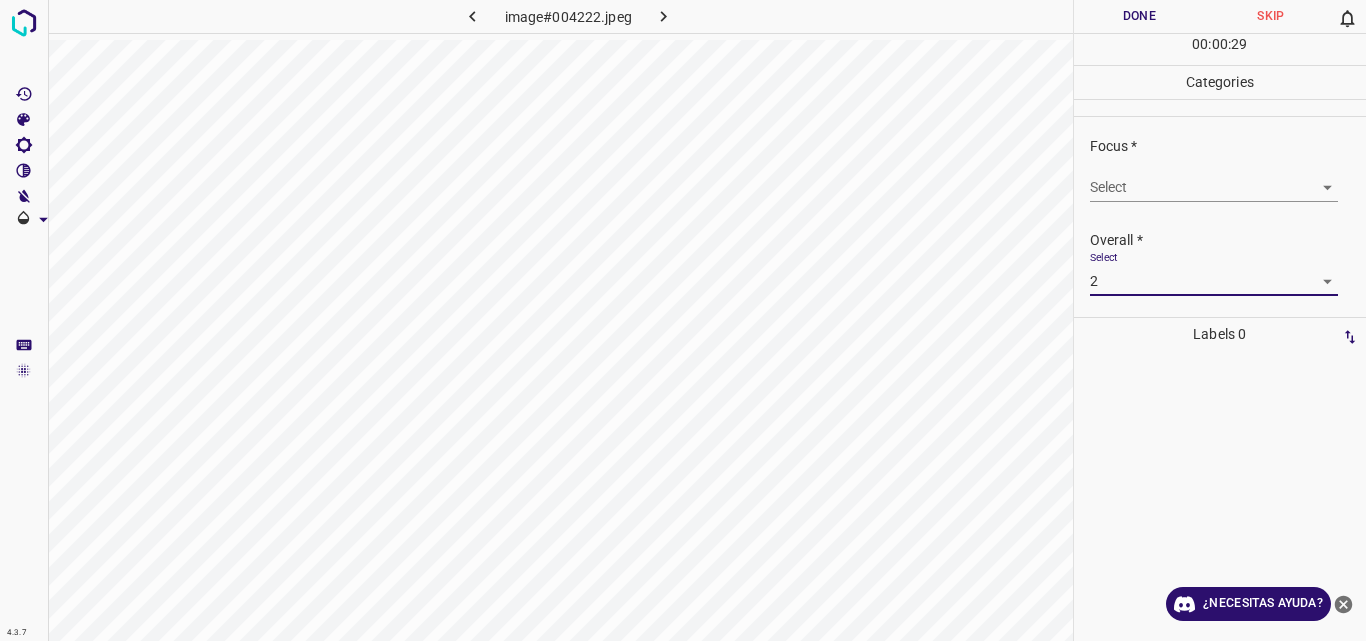 click on "Done" at bounding box center [1140, 16] 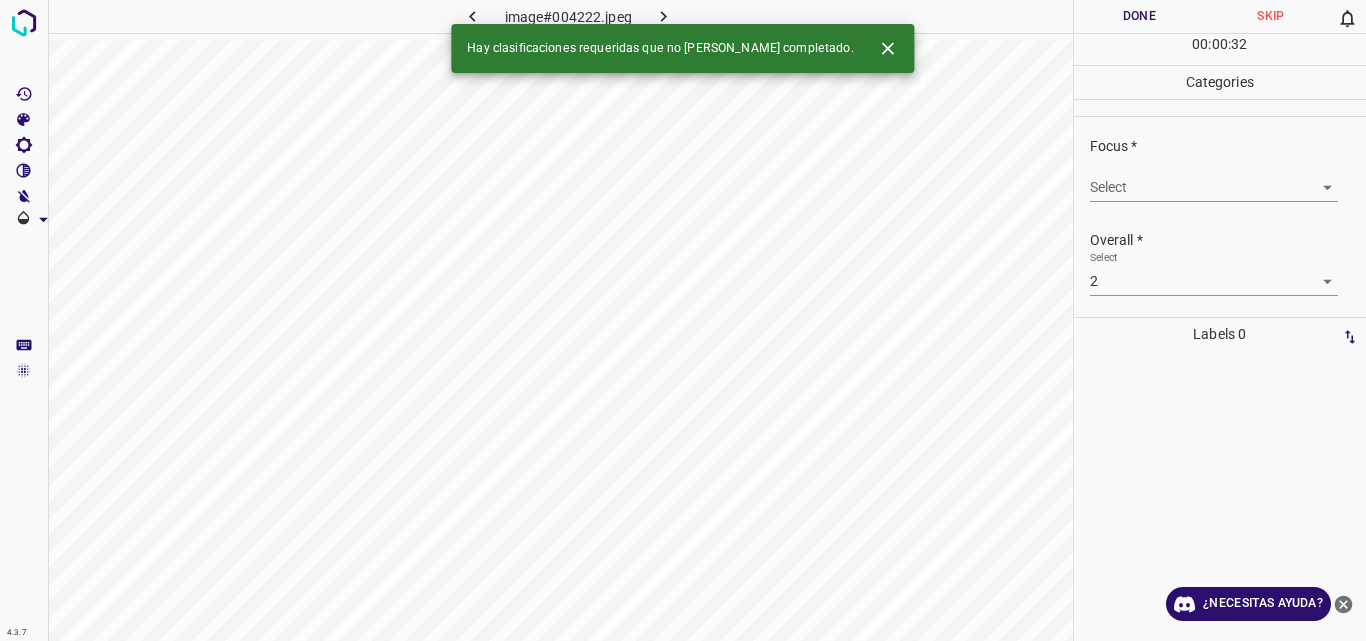 click 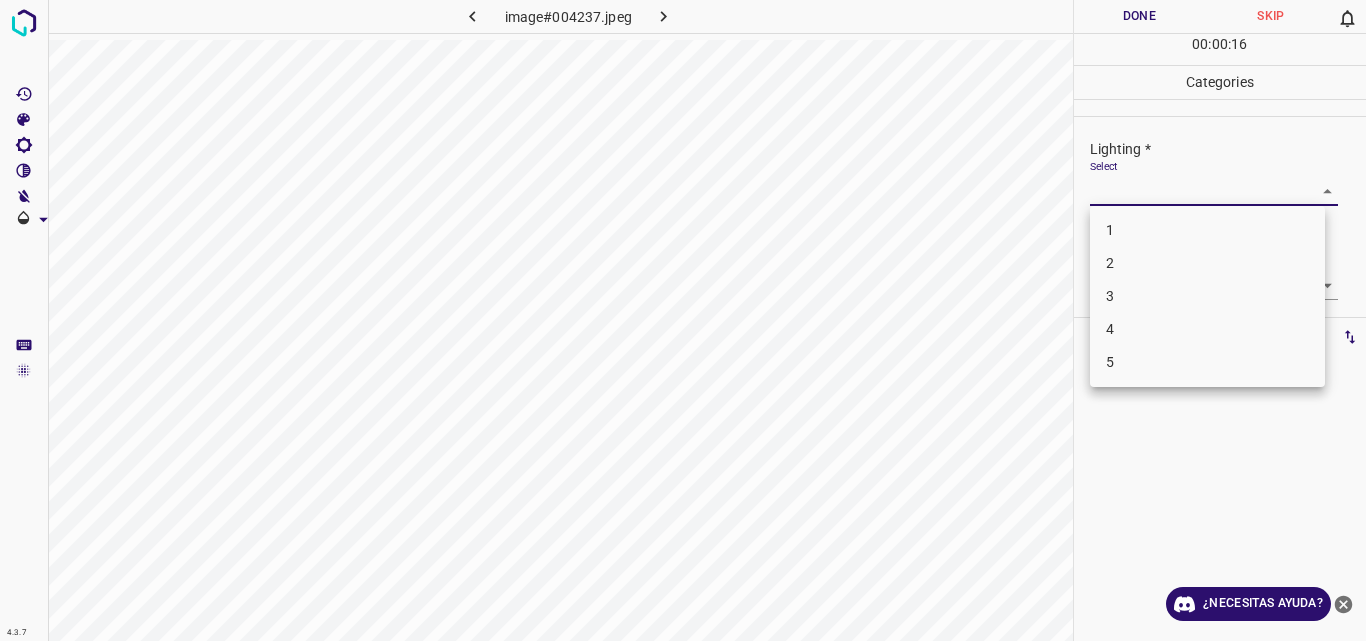 click on "4.3.7 image#004237.jpeg Done Skip 0 00   : 00   : 16   Categories Lighting *  Select ​ Focus *  Select ​ Overall *  Select ​ Labels   0 Categories 1 Lighting 2 Focus 3 Overall Tools Space Change between modes (Draw & Edit) I Auto labeling R Restore zoom M Zoom in N Zoom out Delete Delete selecte label Filters Z Restore filters X Saturation filter C Brightness filter V Contrast filter B Gray scale filter General O Download ¿Necesitas ayuda? Original text Rate this translation Your feedback will be used to help improve Google Translate - Texto - Esconder - Borrar 1 2 3 4 5" at bounding box center [683, 320] 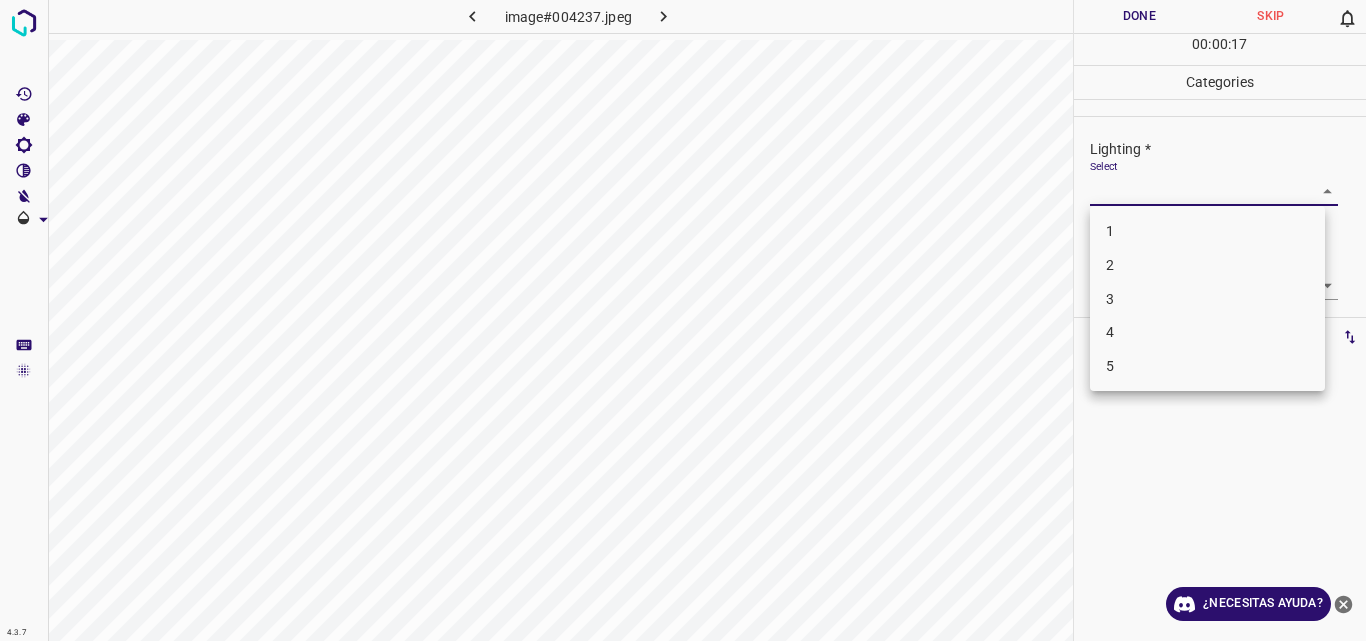 click on "3" at bounding box center [1207, 299] 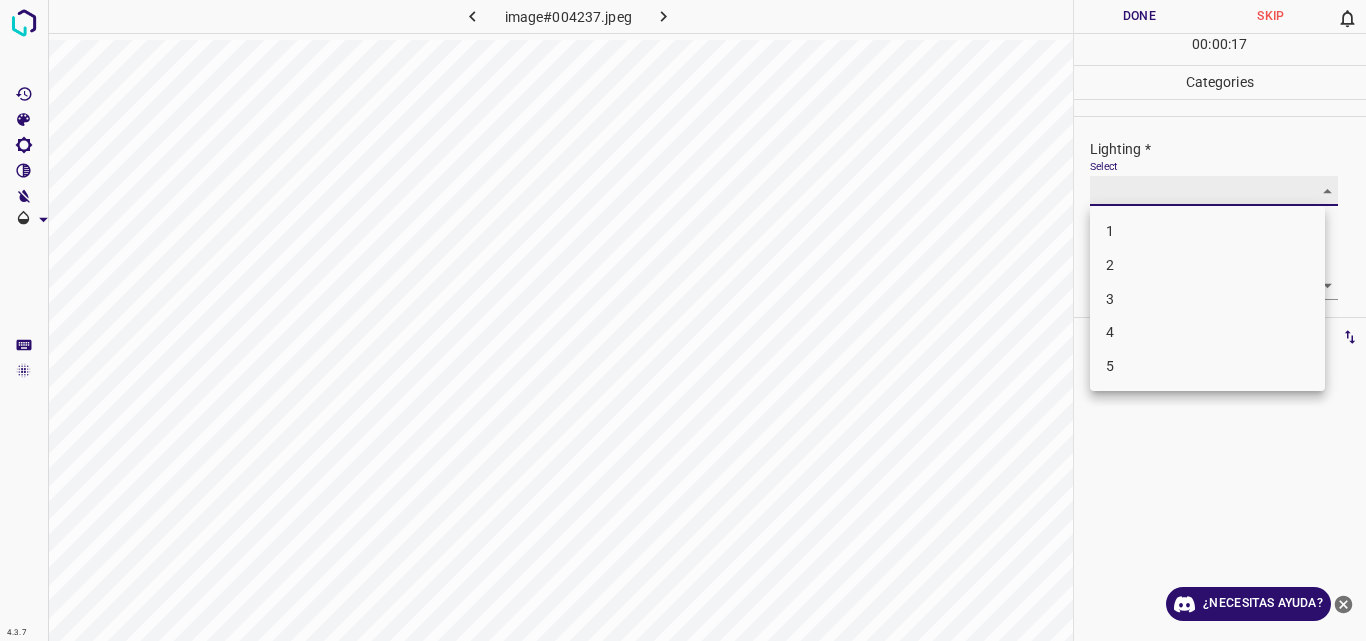 type on "3" 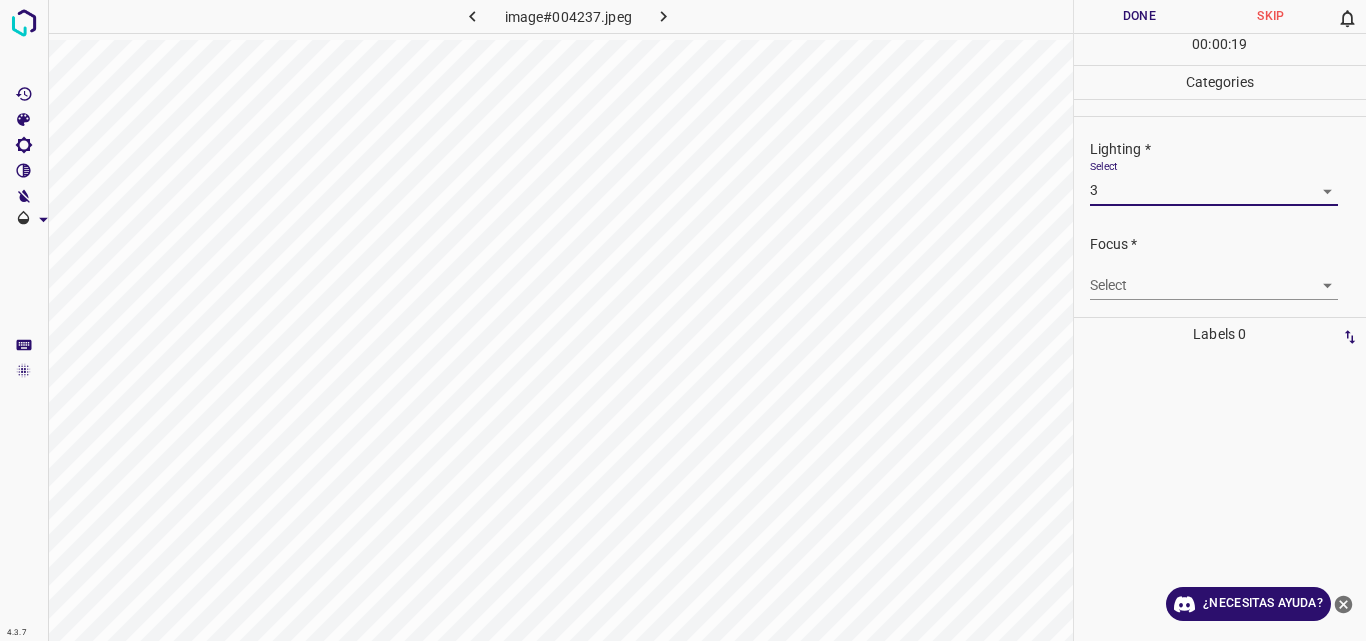 click on "4.3.7 image#004237.jpeg Done Skip 0 00   : 00   : 19   Categories Lighting *  Select 3 3 Focus *  Select ​ Overall *  Select ​ Labels   0 Categories 1 Lighting 2 Focus 3 Overall Tools Space Change between modes (Draw & Edit) I Auto labeling R Restore zoom M Zoom in N Zoom out Delete Delete selecte label Filters Z Restore filters X Saturation filter C Brightness filter V Contrast filter B Gray scale filter General O Download ¿Necesitas ayuda? Original text Rate this translation Your feedback will be used to help improve Google Translate - Texto - Esconder - Borrar" at bounding box center (683, 320) 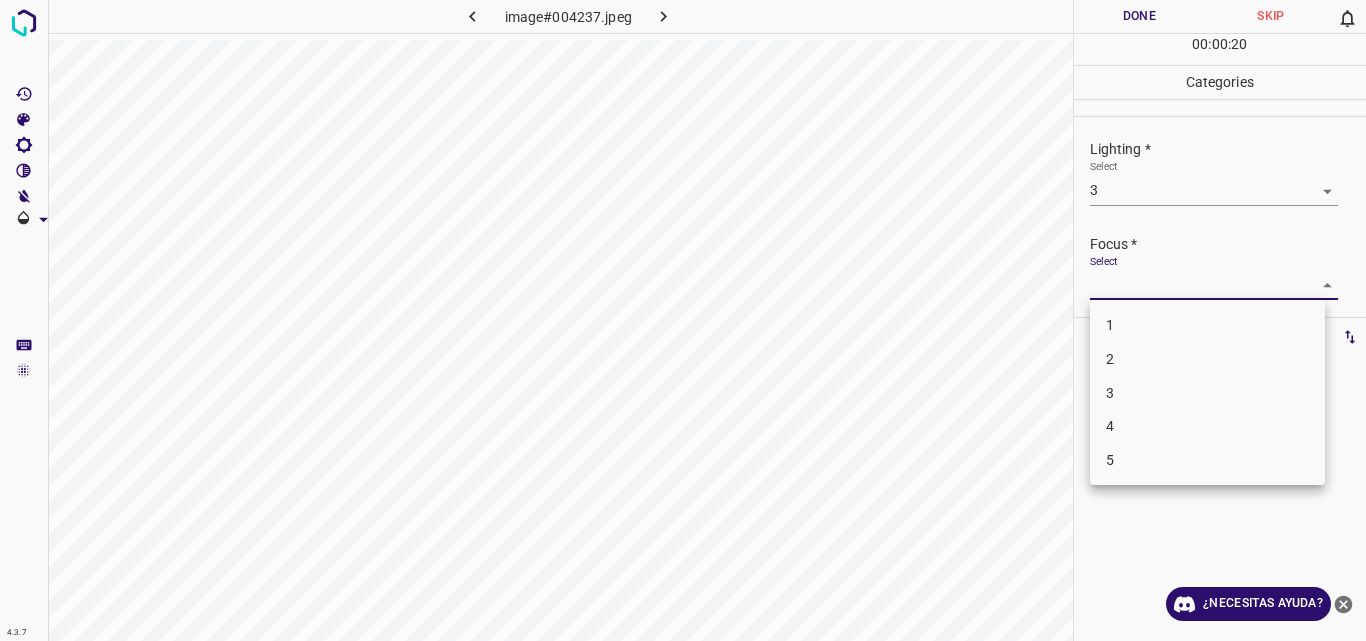 click on "3" at bounding box center (1207, 393) 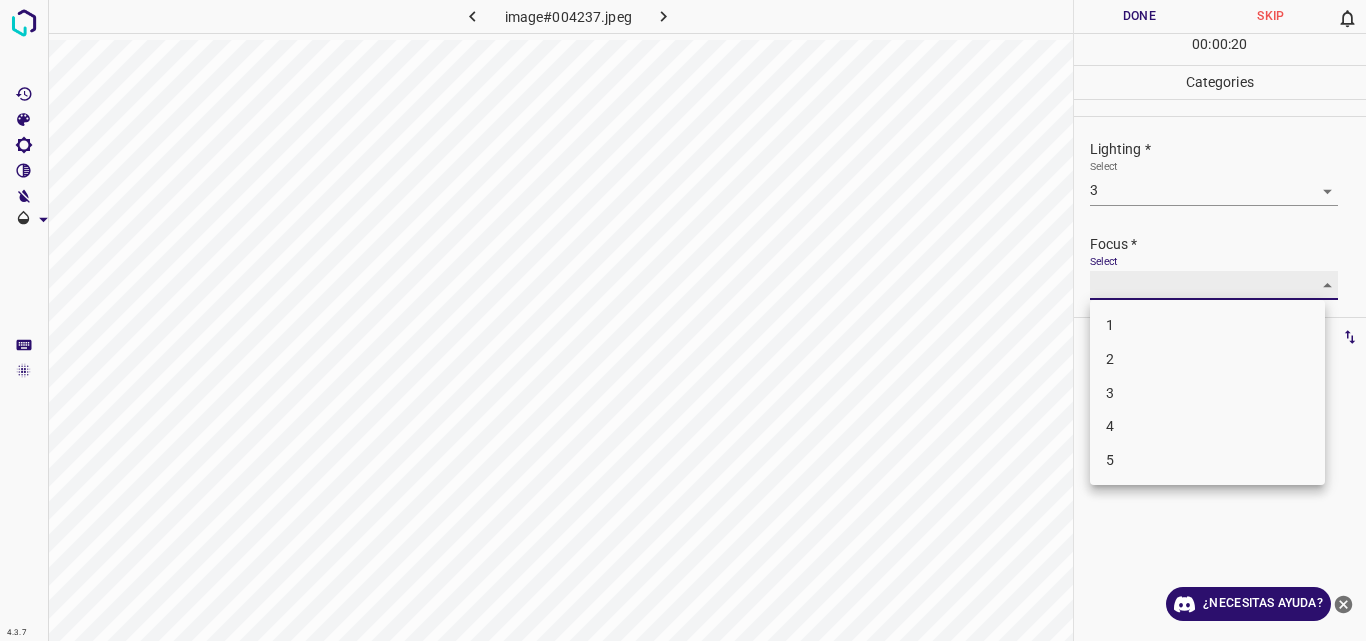 type on "3" 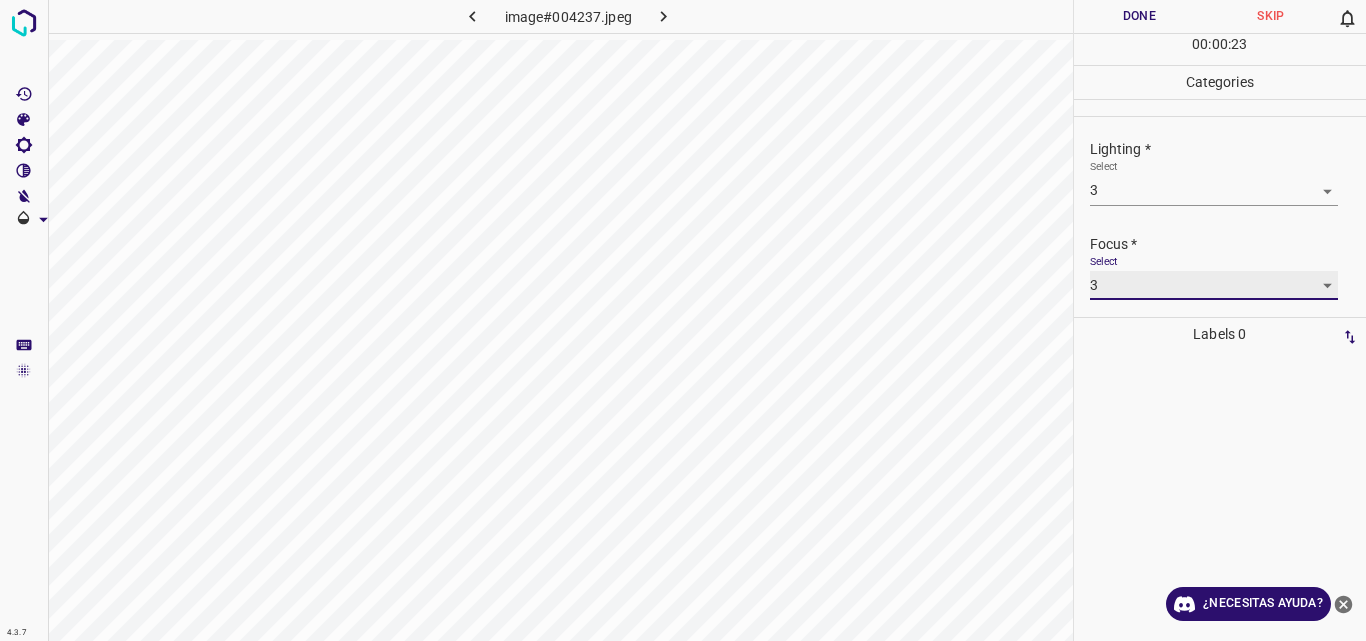 scroll, scrollTop: 98, scrollLeft: 0, axis: vertical 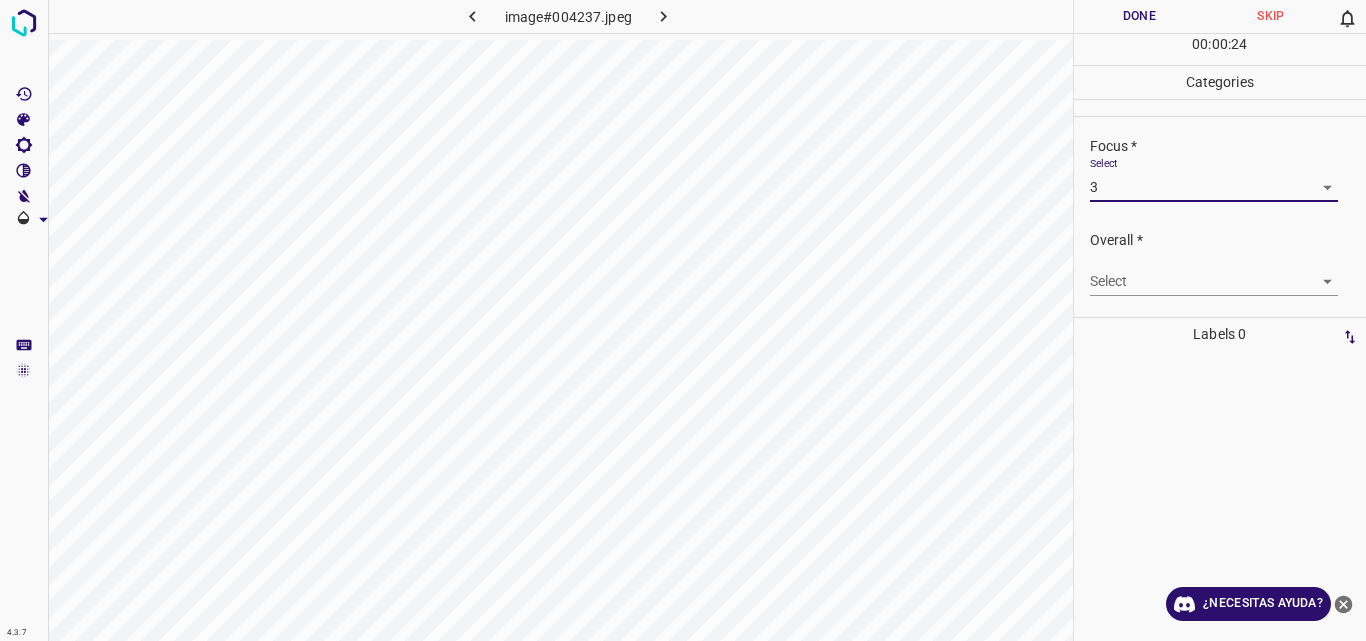 click on "4.3.7 image#004237.jpeg Done Skip 0 00   : 00   : 24   Categories Lighting *  Select 3 3 Focus *  Select 3 3 Overall *  Select ​ Labels   0 Categories 1 Lighting 2 Focus 3 Overall Tools Space Change between modes (Draw & Edit) I Auto labeling R Restore zoom M Zoom in N Zoom out Delete Delete selecte label Filters Z Restore filters X Saturation filter C Brightness filter V Contrast filter B Gray scale filter General O Download ¿Necesitas ayuda? Original text Rate this translation Your feedback will be used to help improve Google Translate - Texto - Esconder - Borrar" at bounding box center [683, 320] 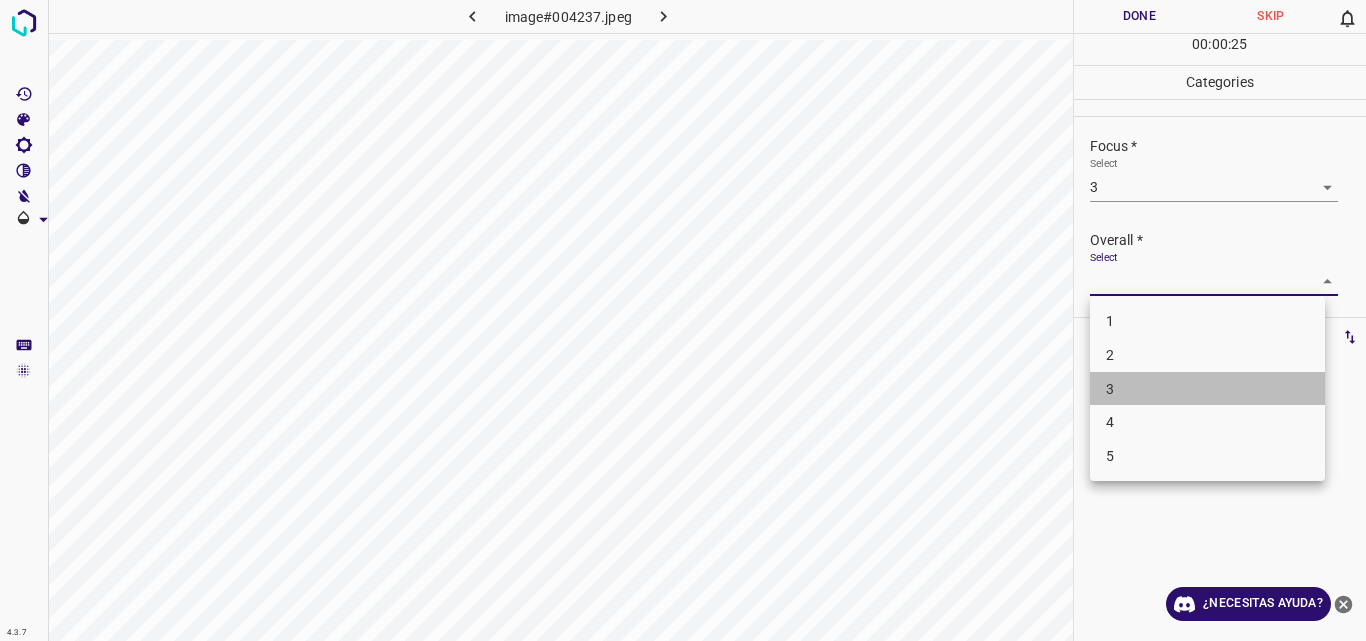 click on "3" at bounding box center [1207, 389] 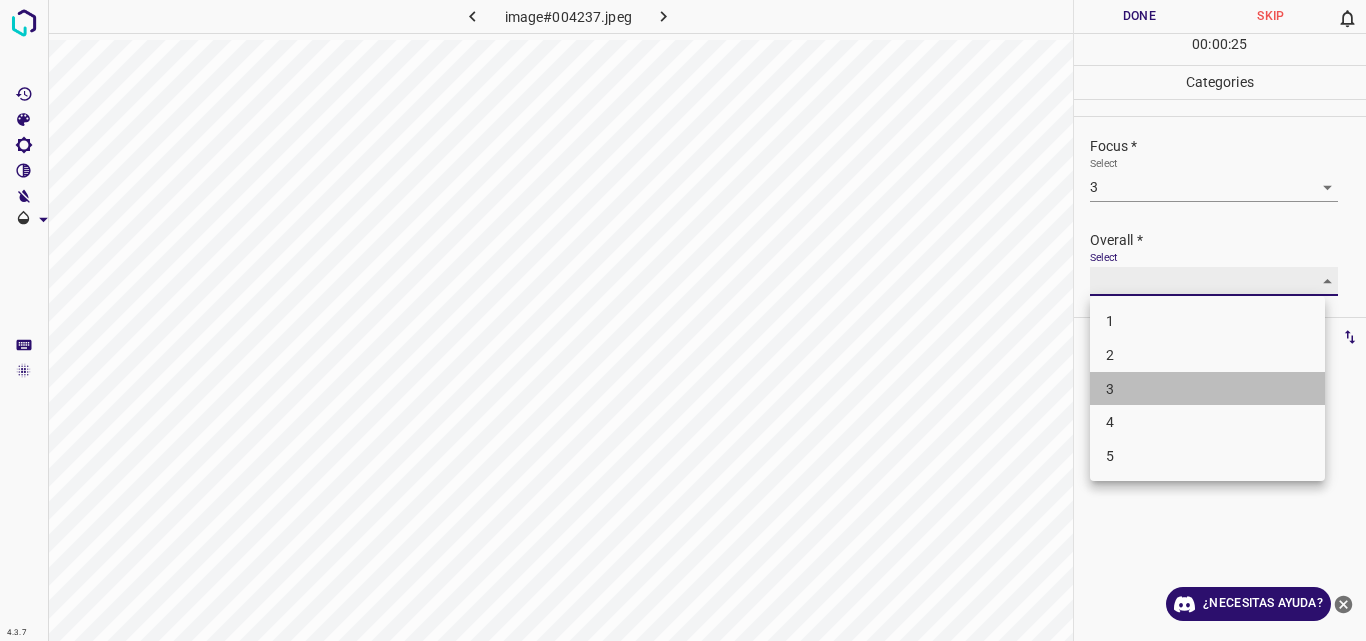 type on "3" 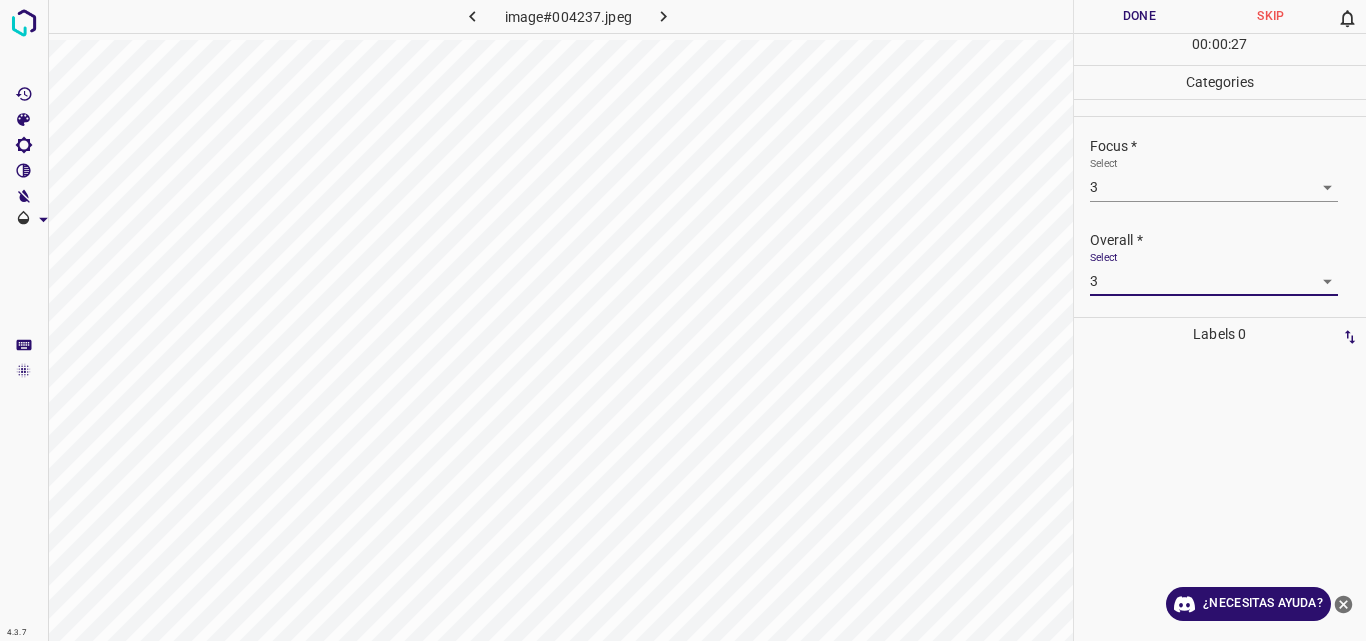 click on "Done" at bounding box center [1140, 16] 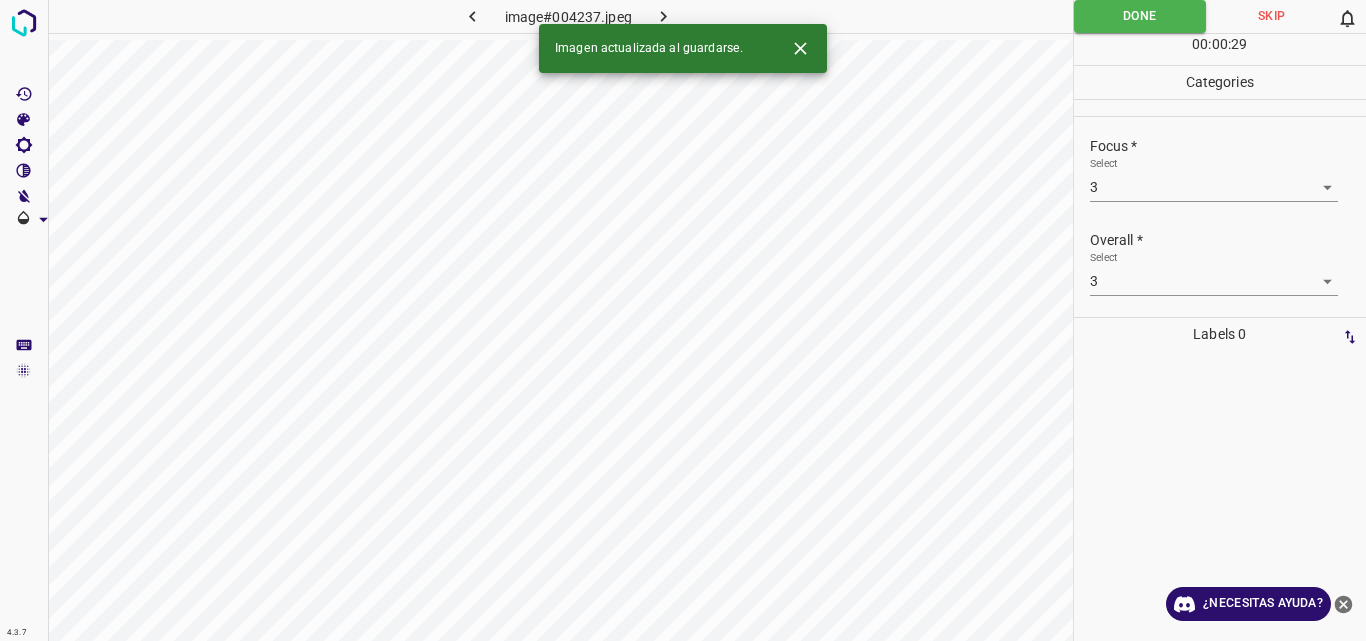 click 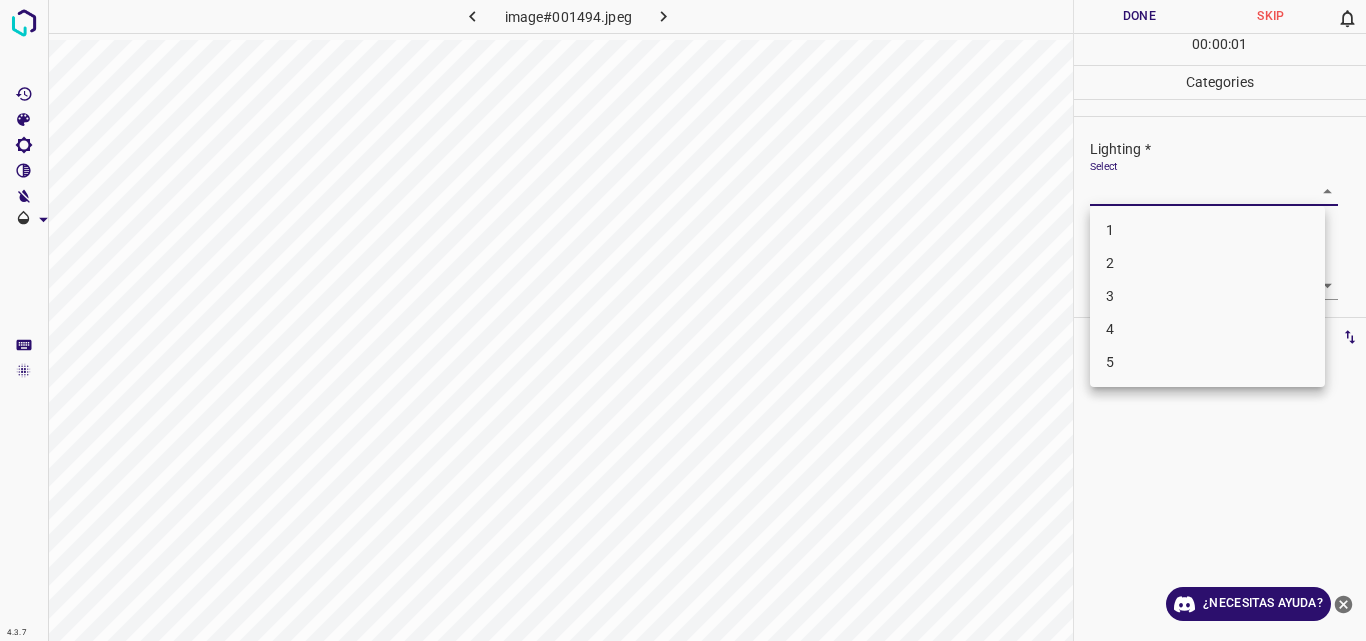 click on "4.3.7 image#001494.jpeg Done Skip 0 00   : 00   : 01   Categories Lighting *  Select ​ Focus *  Select ​ Overall *  Select ​ Labels   0 Categories 1 Lighting 2 Focus 3 Overall Tools Space Change between modes (Draw & Edit) I Auto labeling R Restore zoom M Zoom in N Zoom out Delete Delete selecte label Filters Z Restore filters X Saturation filter C Brightness filter V Contrast filter B Gray scale filter General O Download ¿Necesitas ayuda? Original text Rate this translation Your feedback will be used to help improve Google Translate - Texto - Esconder - Borrar 1 2 3 4 5" at bounding box center [683, 320] 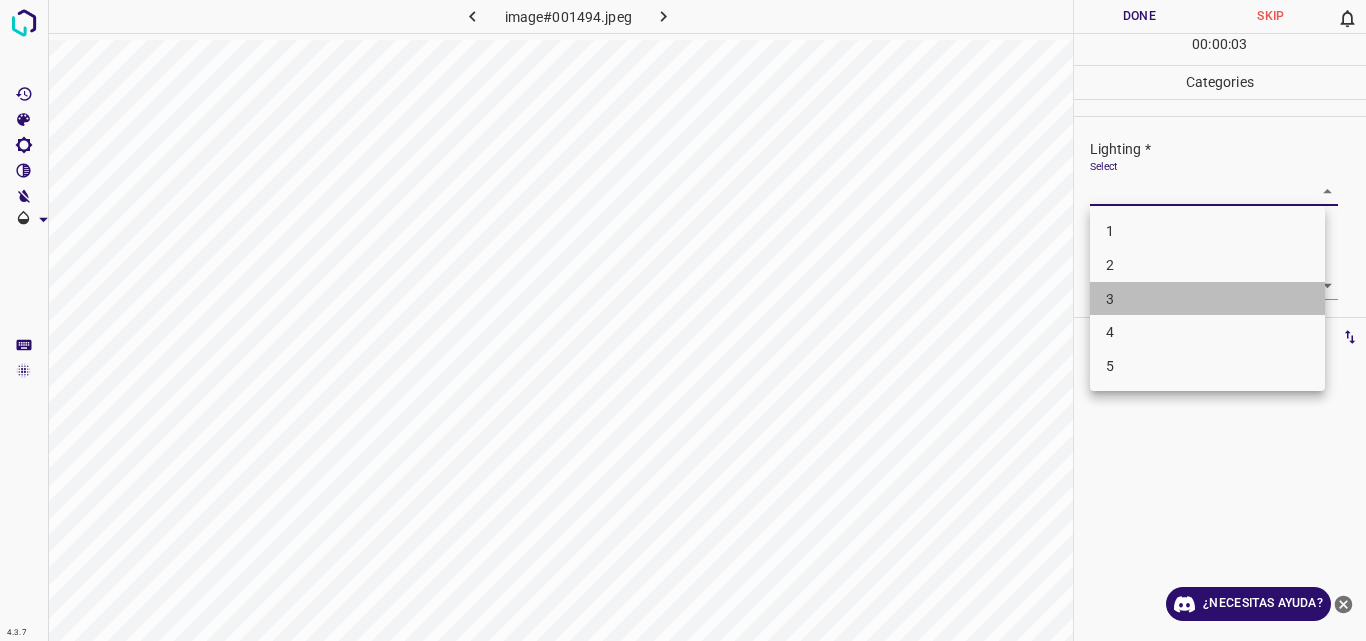 click on "3" at bounding box center [1207, 299] 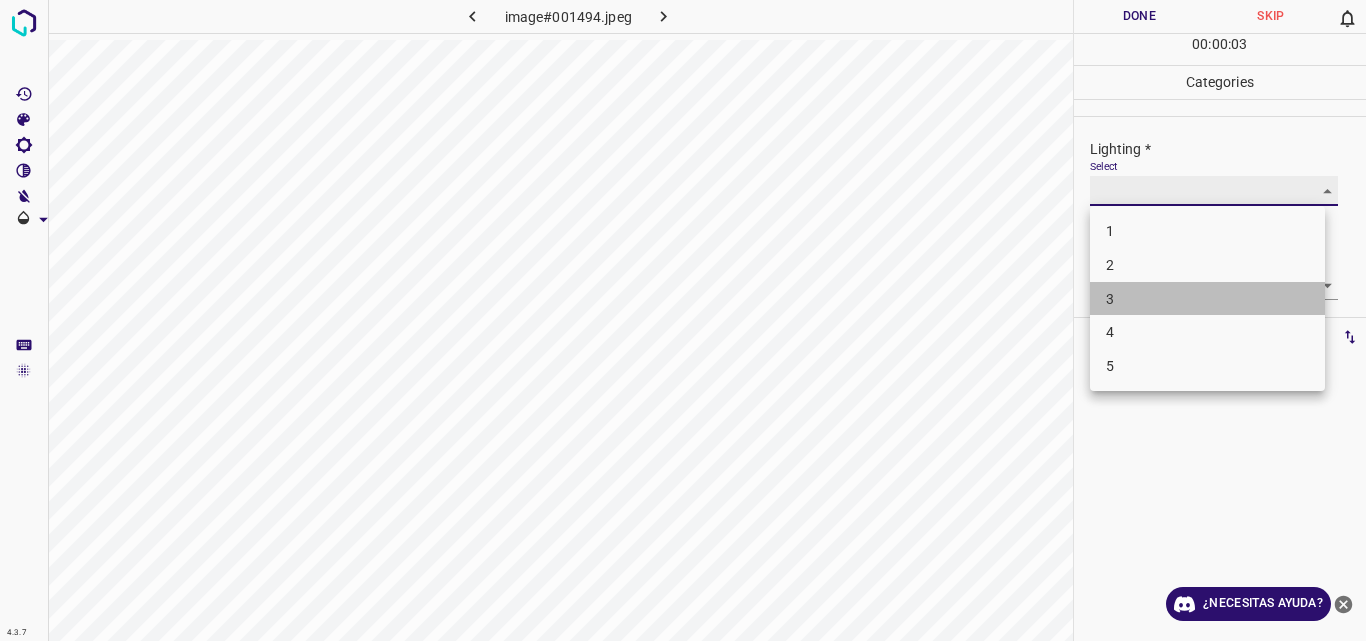type on "3" 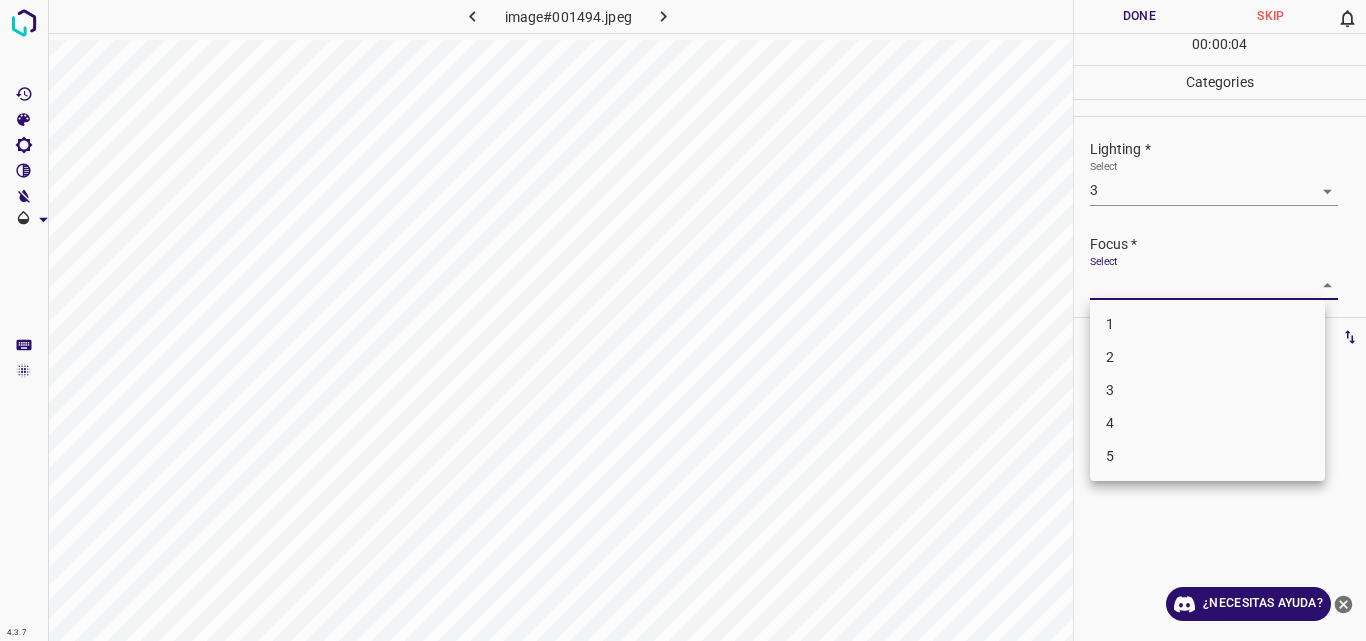 click on "4.3.7 image#001494.jpeg Done Skip 0 00   : 00   : 04   Categories Lighting *  Select 3 3 Focus *  Select ​ Overall *  Select ​ Labels   0 Categories 1 Lighting 2 Focus 3 Overall Tools Space Change between modes (Draw & Edit) I Auto labeling R Restore zoom M Zoom in N Zoom out Delete Delete selecte label Filters Z Restore filters X Saturation filter C Brightness filter V Contrast filter B Gray scale filter General O Download ¿Necesitas ayuda? Original text Rate this translation Your feedback will be used to help improve Google Translate - Texto - Esconder - Borrar 1 2 3 4 5" at bounding box center [683, 320] 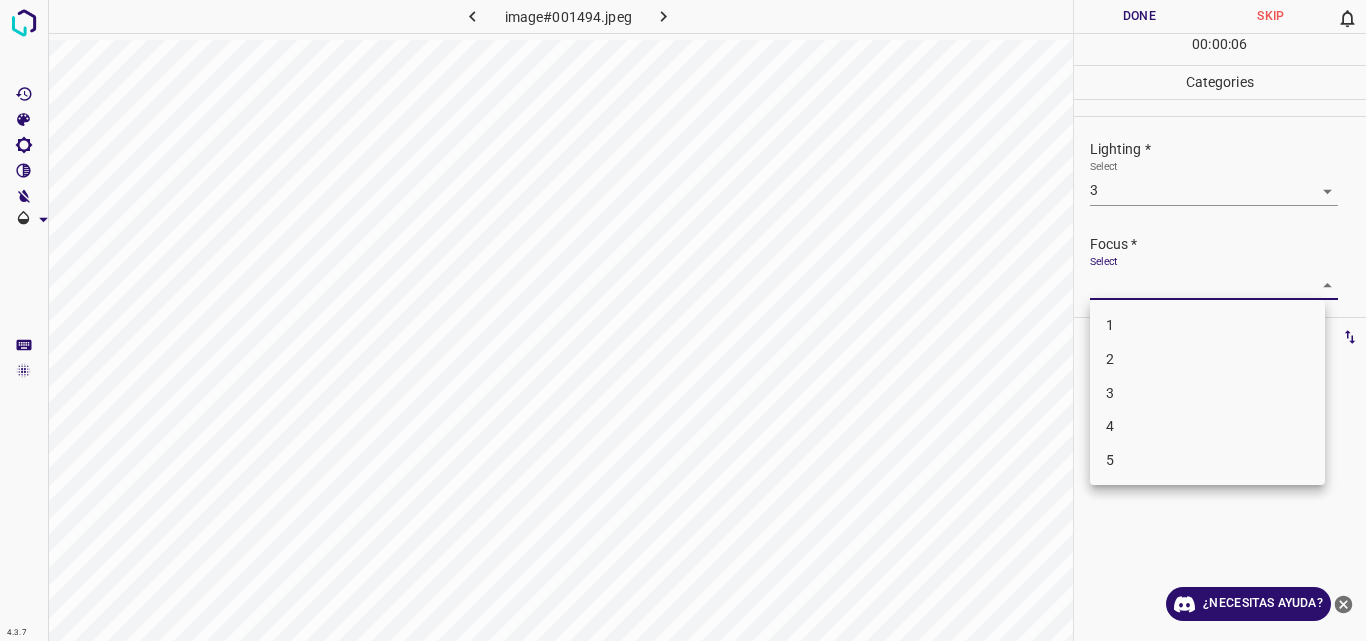 click on "3" at bounding box center [1207, 393] 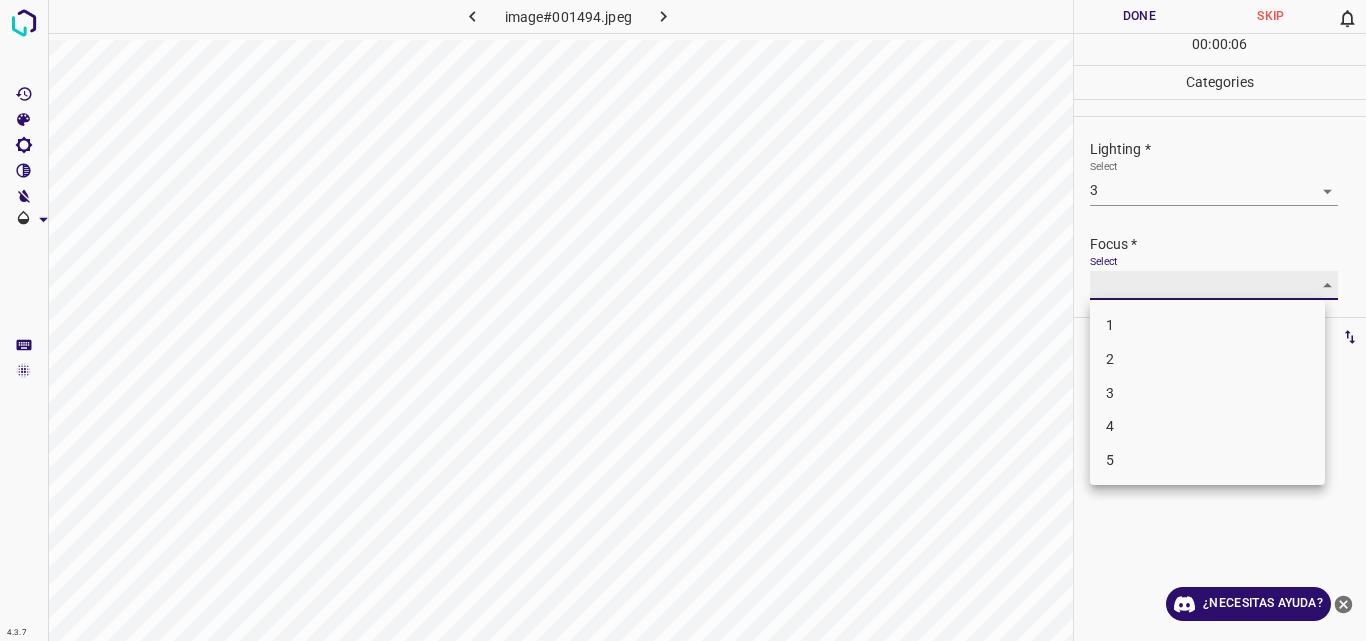 type on "3" 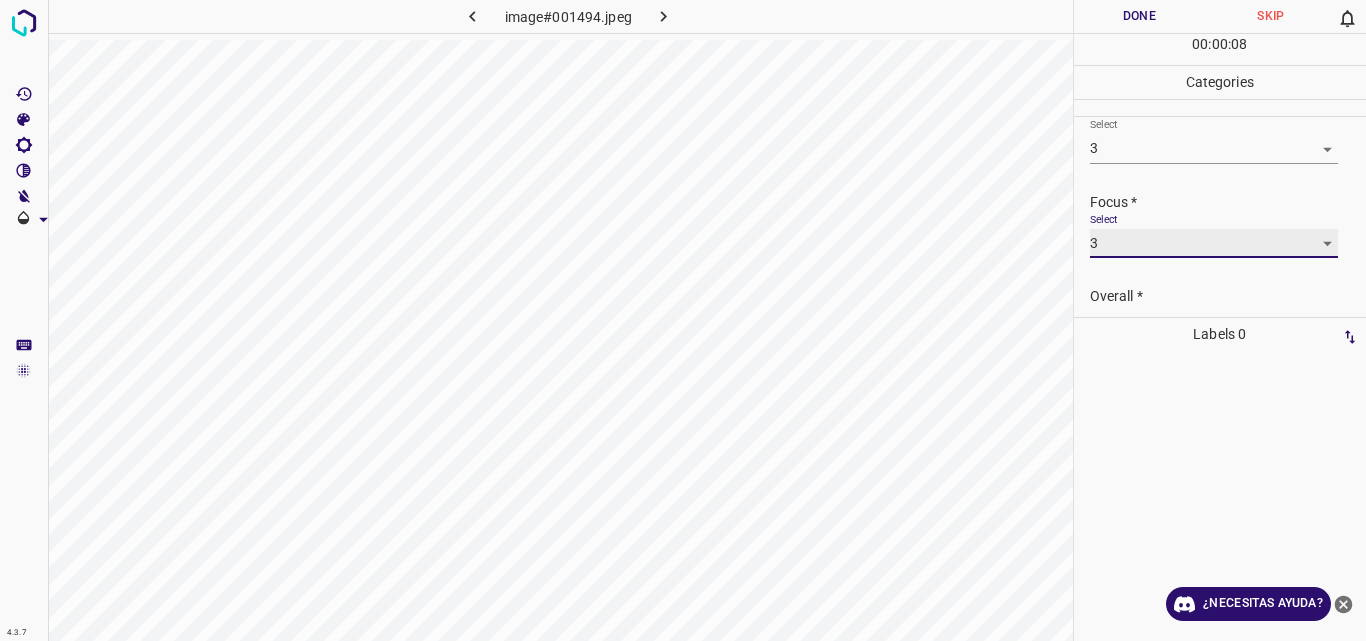 scroll, scrollTop: 98, scrollLeft: 0, axis: vertical 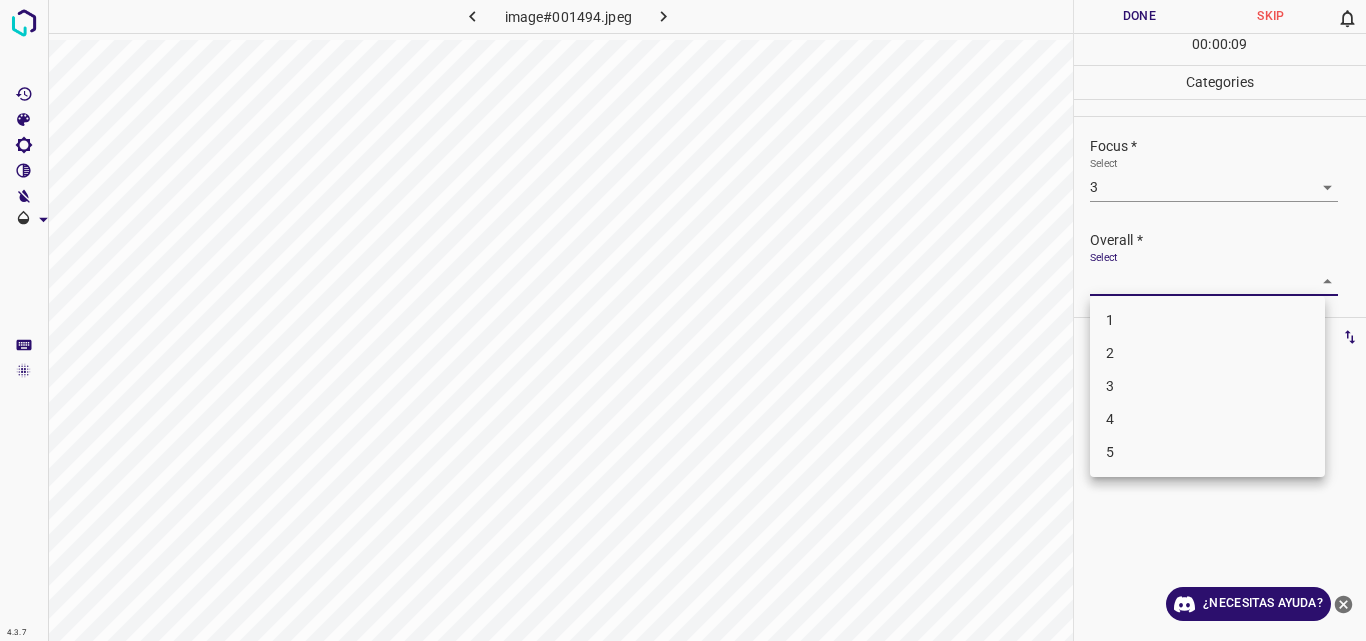 click on "4.3.7 image#001494.jpeg Done Skip 0 00   : 00   : 09   Categories Lighting *  Select 3 3 Focus *  Select 3 3 Overall *  Select ​ Labels   0 Categories 1 Lighting 2 Focus 3 Overall Tools Space Change between modes (Draw & Edit) I Auto labeling R Restore zoom M Zoom in N Zoom out Delete Delete selecte label Filters Z Restore filters X Saturation filter C Brightness filter V Contrast filter B Gray scale filter General O Download ¿Necesitas ayuda? Original text Rate this translation Your feedback will be used to help improve Google Translate - Texto - Esconder - Borrar 1 2 3 4 5" at bounding box center (683, 320) 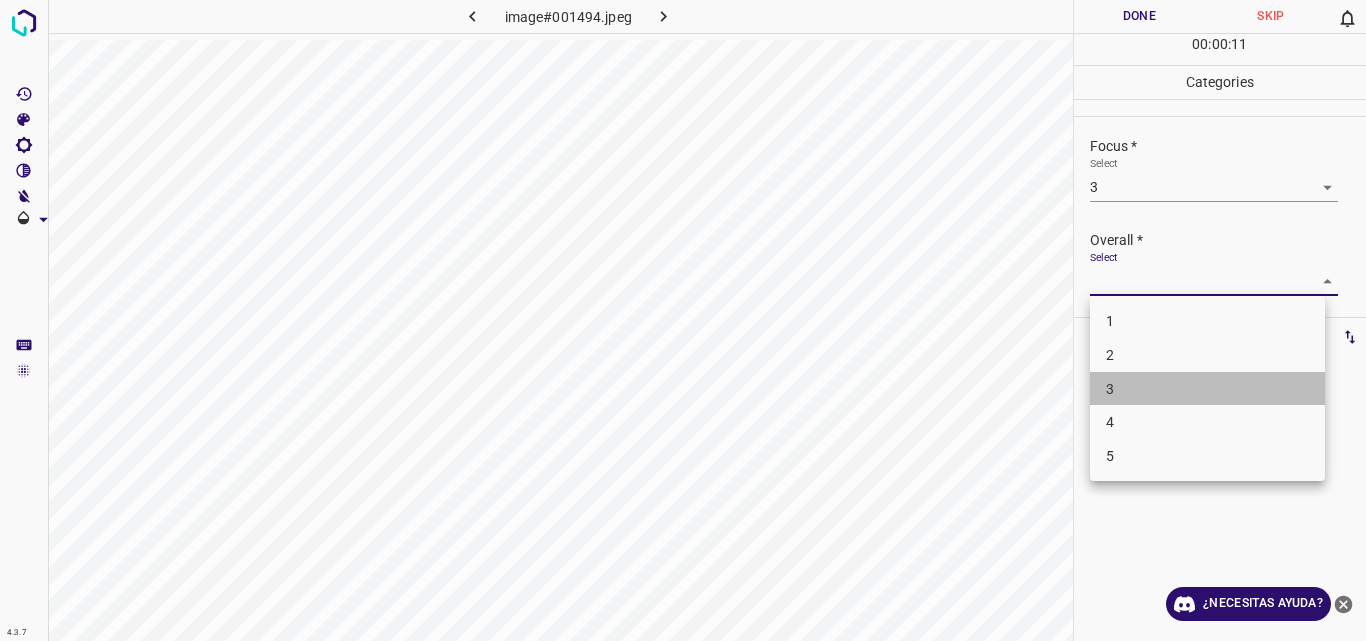 click on "3" at bounding box center [1207, 389] 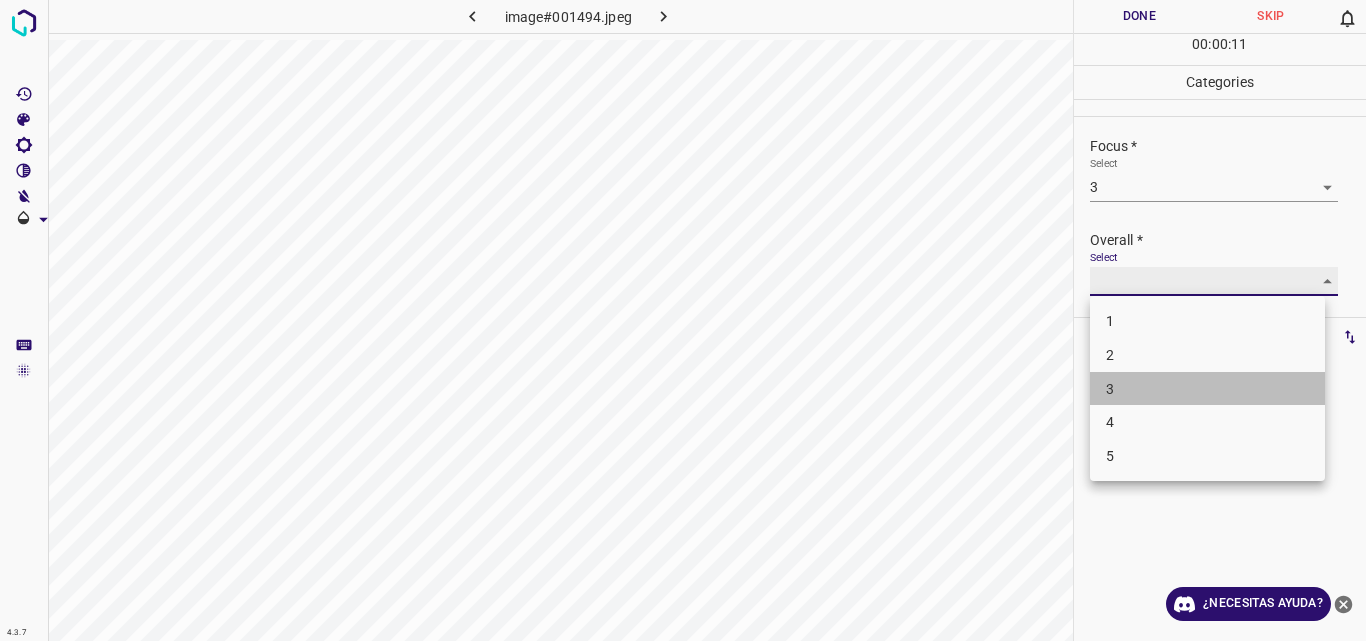 type on "3" 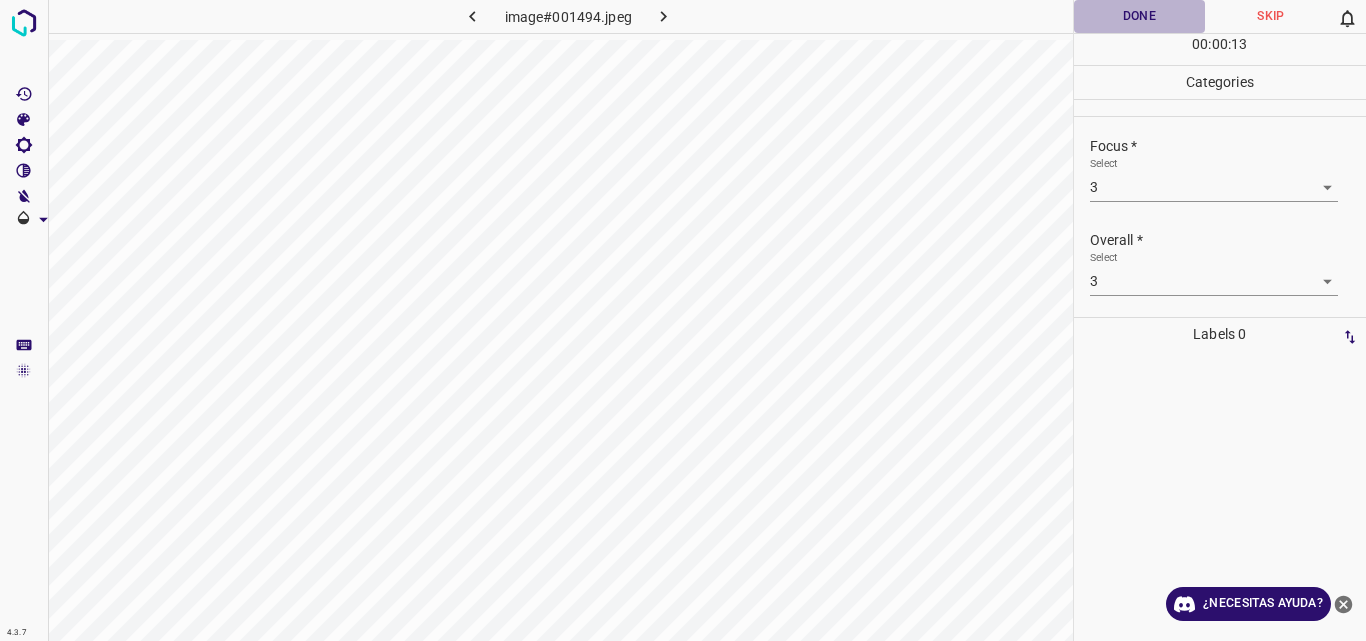 click on "Done" at bounding box center (1140, 16) 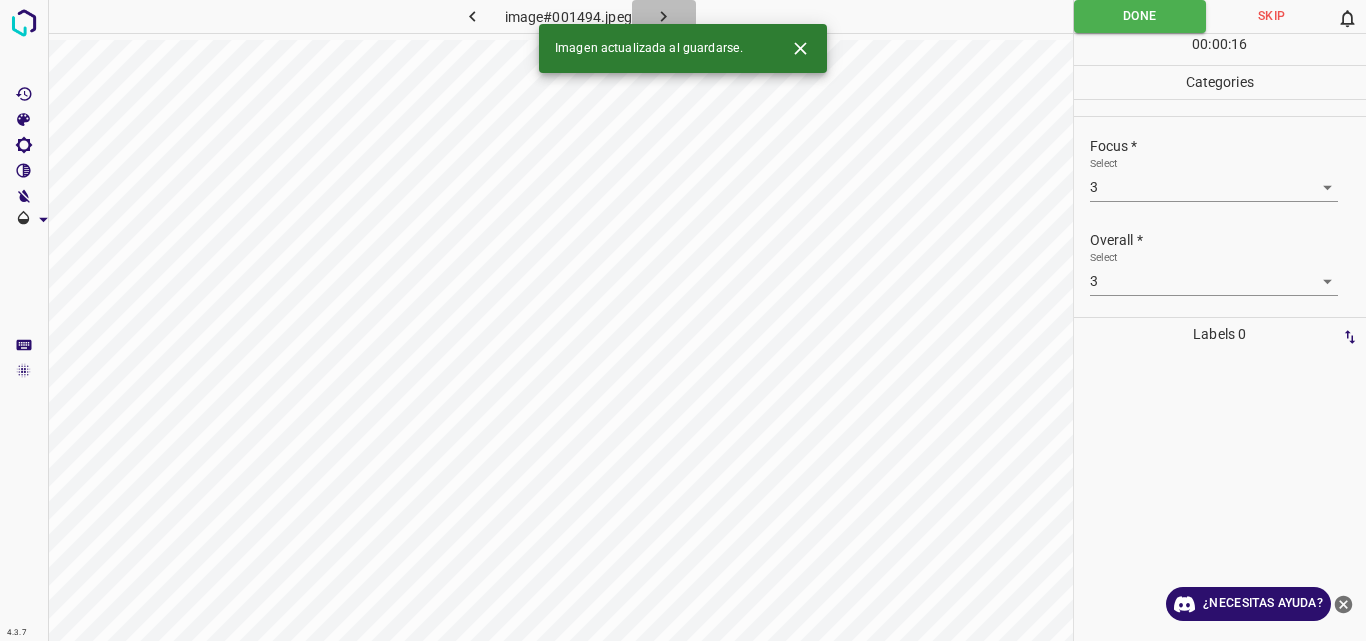 click 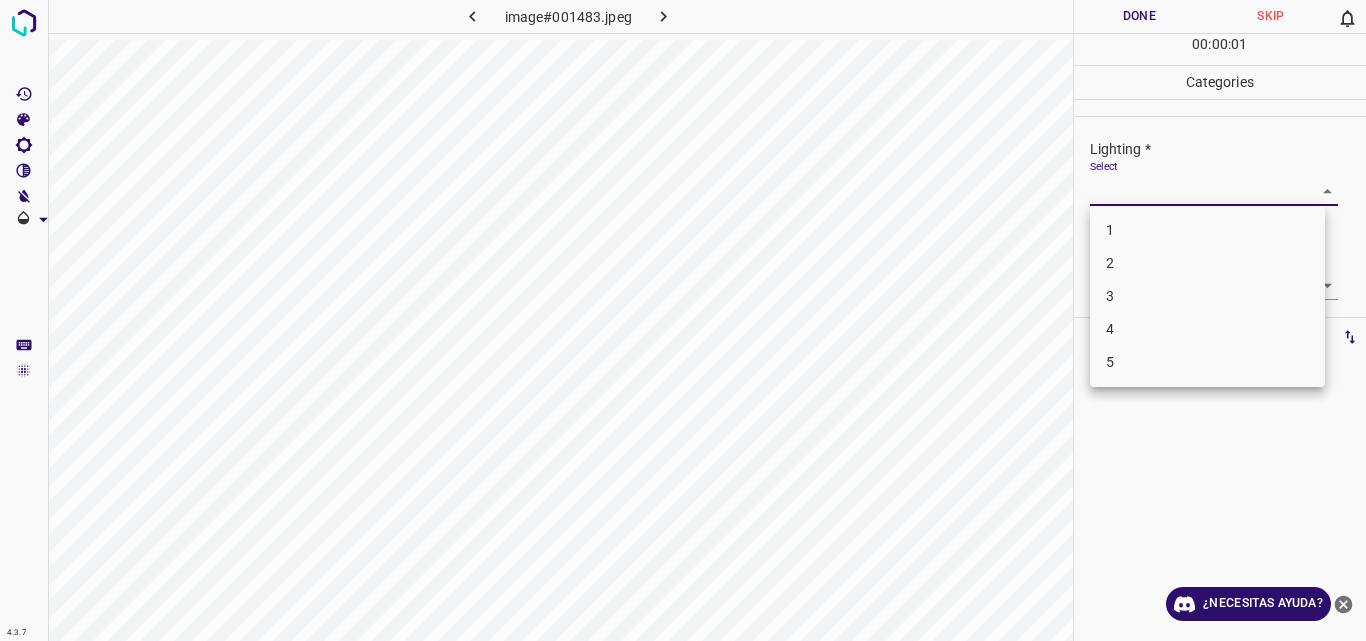 click on "4.3.7 image#001483.jpeg Done Skip 0 00   : 00   : 01   Categories Lighting *  Select ​ Focus *  Select ​ Overall *  Select ​ Labels   0 Categories 1 Lighting 2 Focus 3 Overall Tools Space Change between modes (Draw & Edit) I Auto labeling R Restore zoom M Zoom in N Zoom out Delete Delete selecte label Filters Z Restore filters X Saturation filter C Brightness filter V Contrast filter B Gray scale filter General O Download ¿Necesitas ayuda? Original text Rate this translation Your feedback will be used to help improve Google Translate - Texto - Esconder - Borrar 1 2 3 4 5" at bounding box center [683, 320] 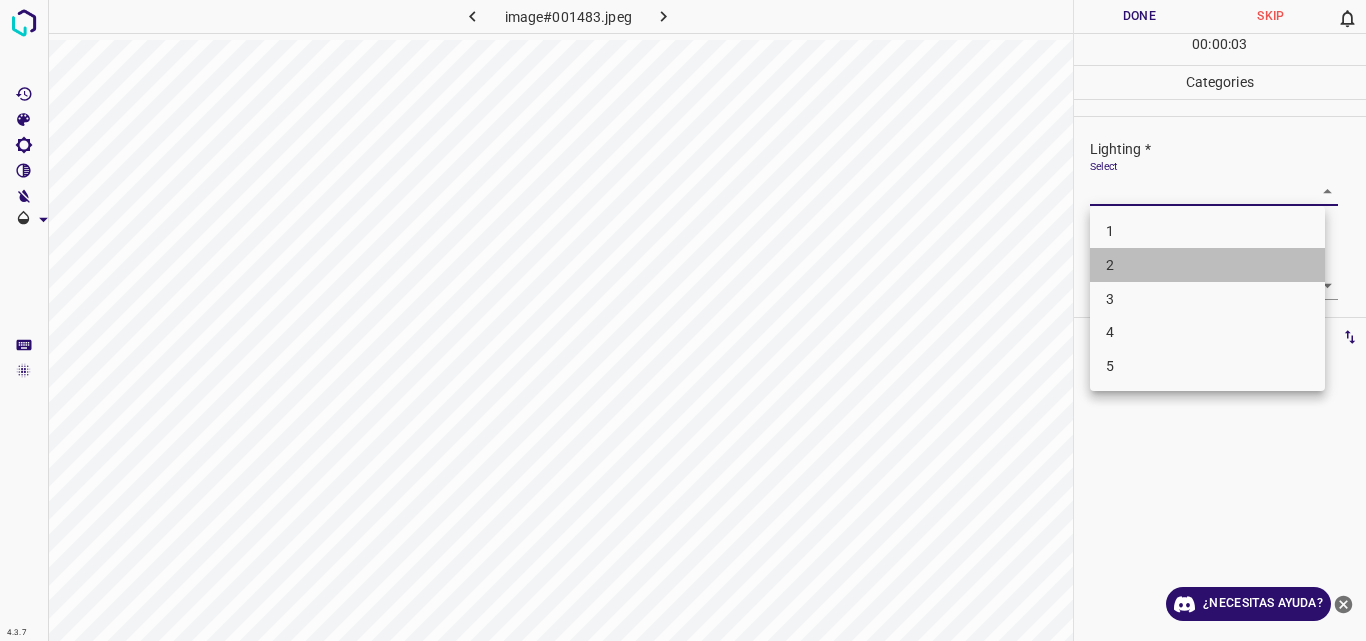 click on "2" at bounding box center (1207, 265) 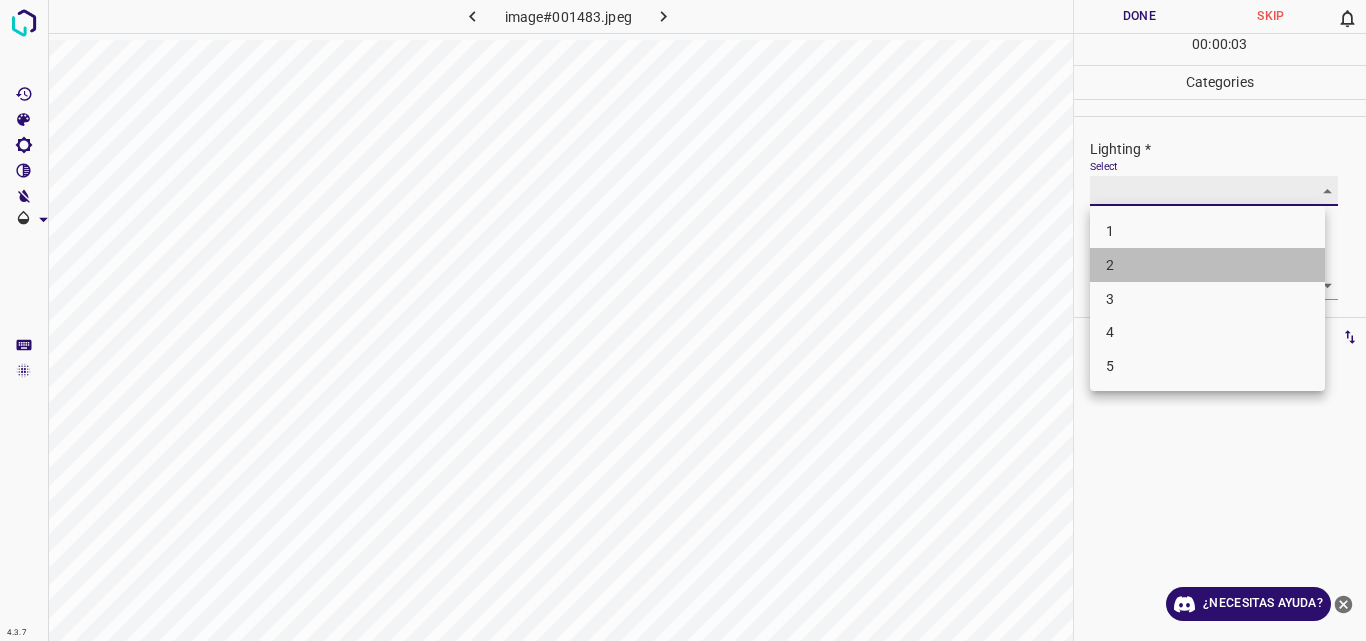 type on "2" 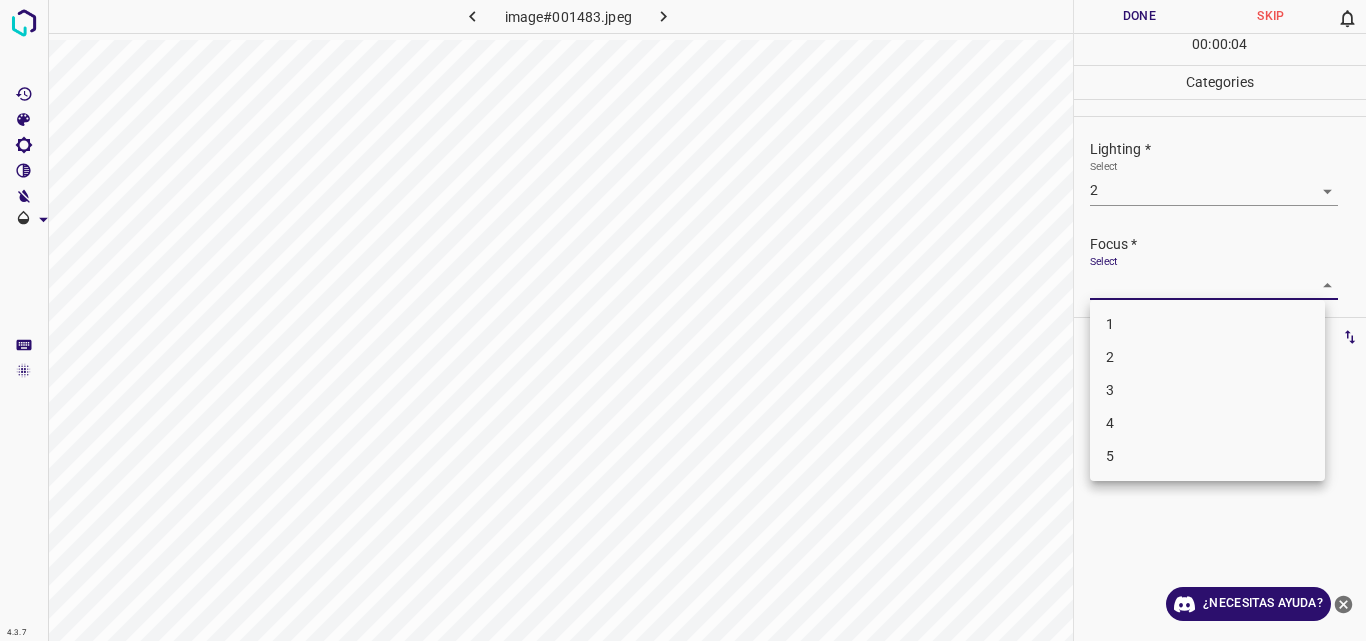 click on "4.3.7 image#001483.jpeg Done Skip 0 00   : 00   : 04   Categories Lighting *  Select 2 2 Focus *  Select ​ Overall *  Select ​ Labels   0 Categories 1 Lighting 2 Focus 3 Overall Tools Space Change between modes (Draw & Edit) I Auto labeling R Restore zoom M Zoom in N Zoom out Delete Delete selecte label Filters Z Restore filters X Saturation filter C Brightness filter V Contrast filter B Gray scale filter General O Download ¿Necesitas ayuda? Original text Rate this translation Your feedback will be used to help improve Google Translate - Texto - Esconder - Borrar 1 2 3 4 5" at bounding box center [683, 320] 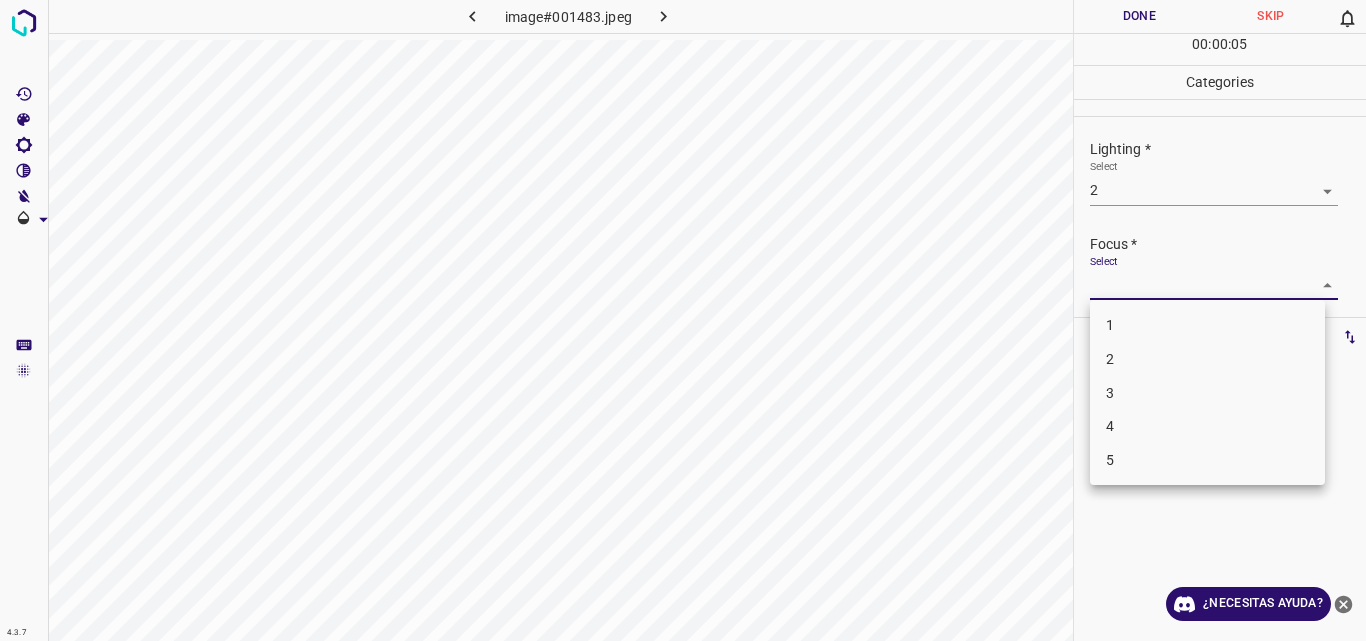 click on "3" at bounding box center (1207, 393) 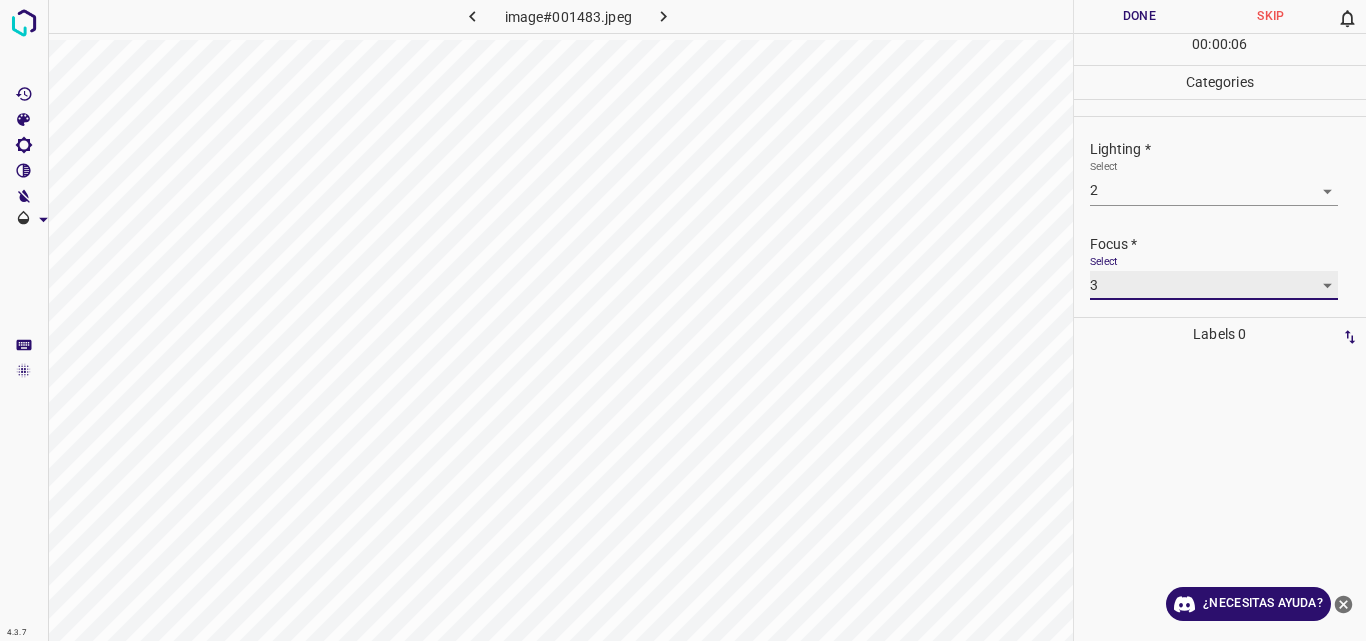 type on "3" 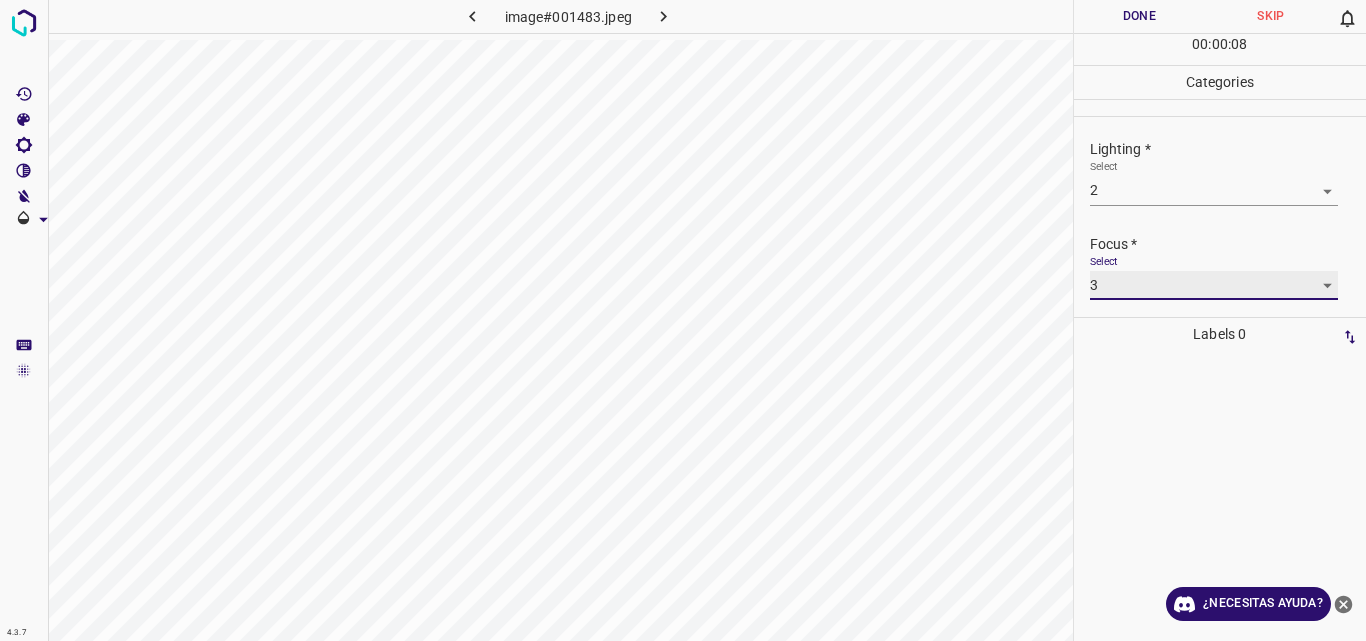scroll, scrollTop: 43, scrollLeft: 0, axis: vertical 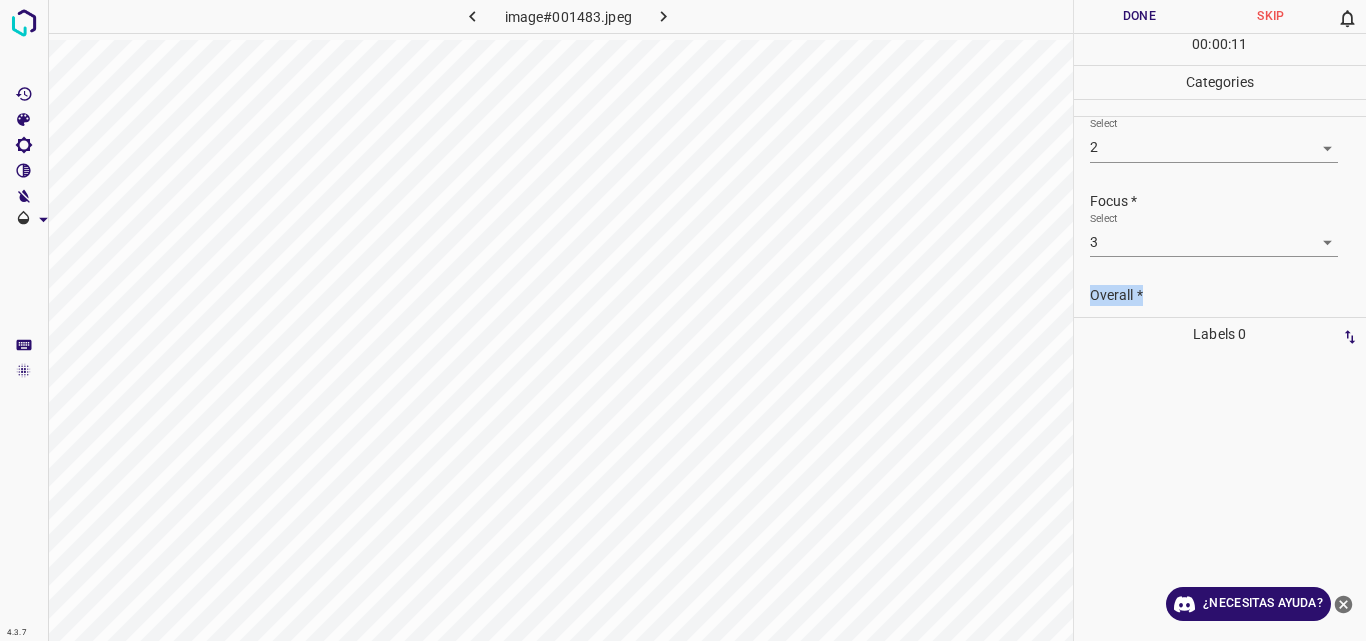 drag, startPoint x: 1338, startPoint y: 250, endPoint x: 1326, endPoint y: 274, distance: 26.832815 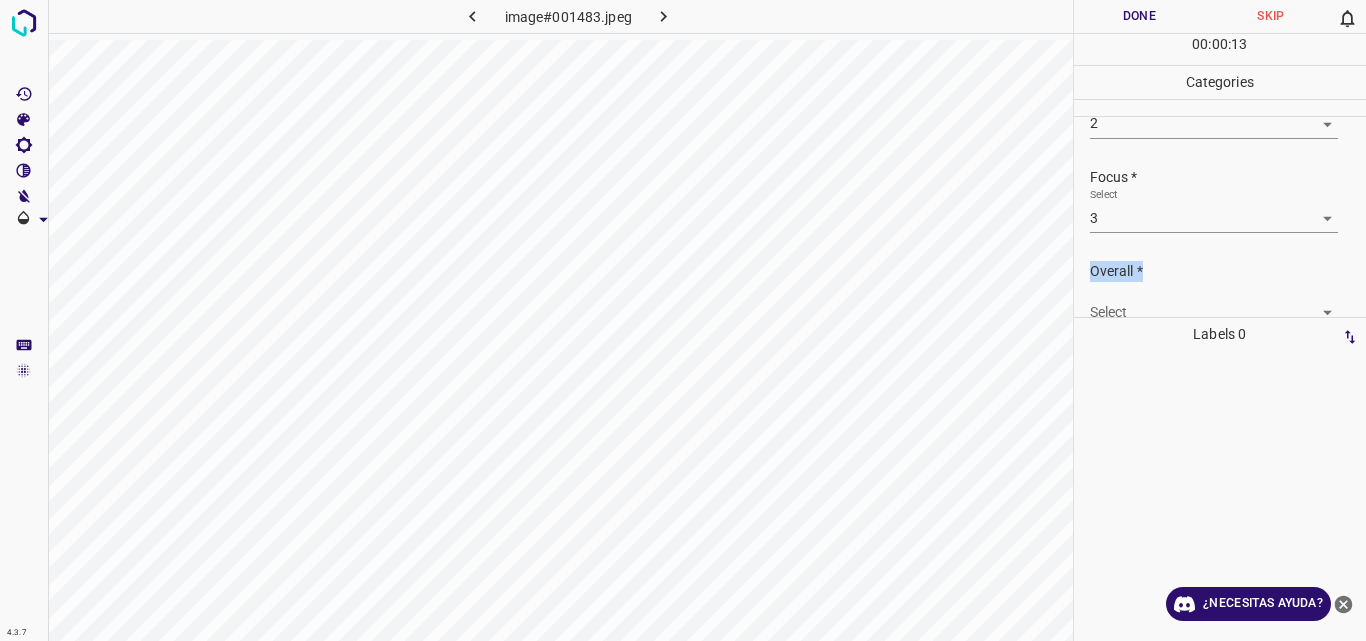 scroll, scrollTop: 98, scrollLeft: 0, axis: vertical 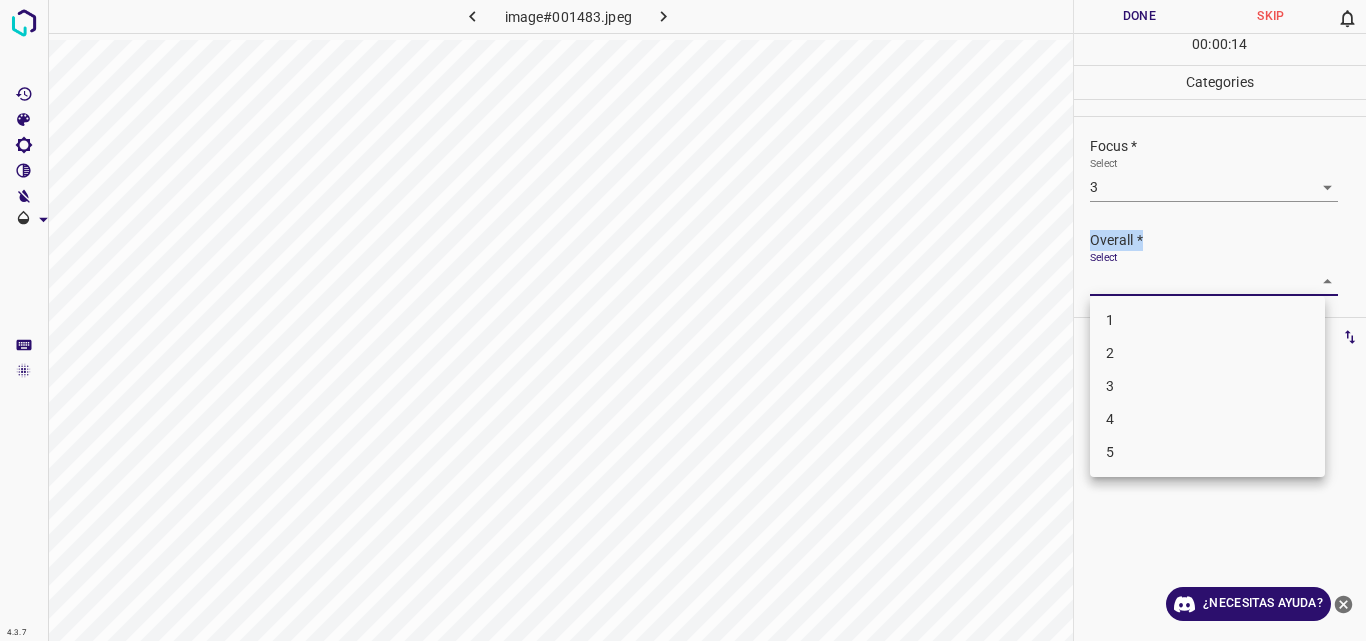 click on "4.3.7 image#001483.jpeg Done Skip 0 00   : 00   : 14   Categories Lighting *  Select 2 2 Focus *  Select 3 3 Overall *  Select ​ Labels   0 Categories 1 Lighting 2 Focus 3 Overall Tools Space Change between modes (Draw & Edit) I Auto labeling R Restore zoom M Zoom in N Zoom out Delete Delete selecte label Filters Z Restore filters X Saturation filter C Brightness filter V Contrast filter B Gray scale filter General O Download ¿Necesitas ayuda? Original text Rate this translation Your feedback will be used to help improve Google Translate - Texto - Esconder - Borrar 1 2 3 4 5" at bounding box center [683, 320] 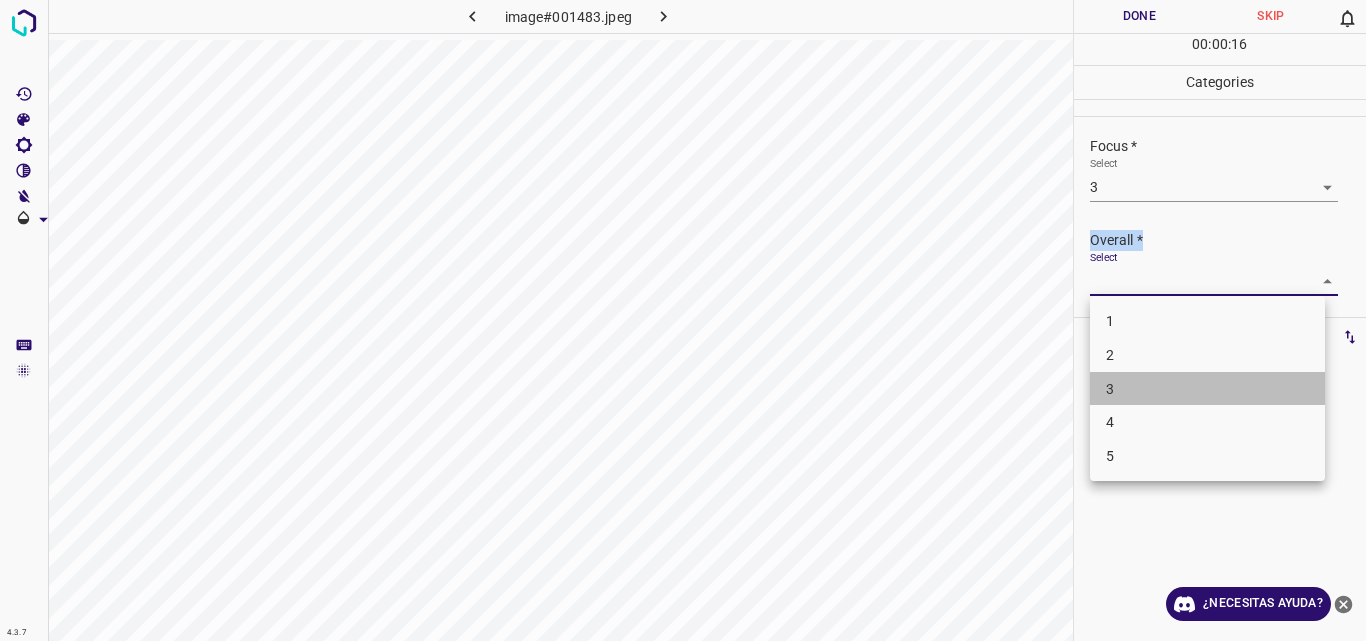 click on "3" at bounding box center [1207, 389] 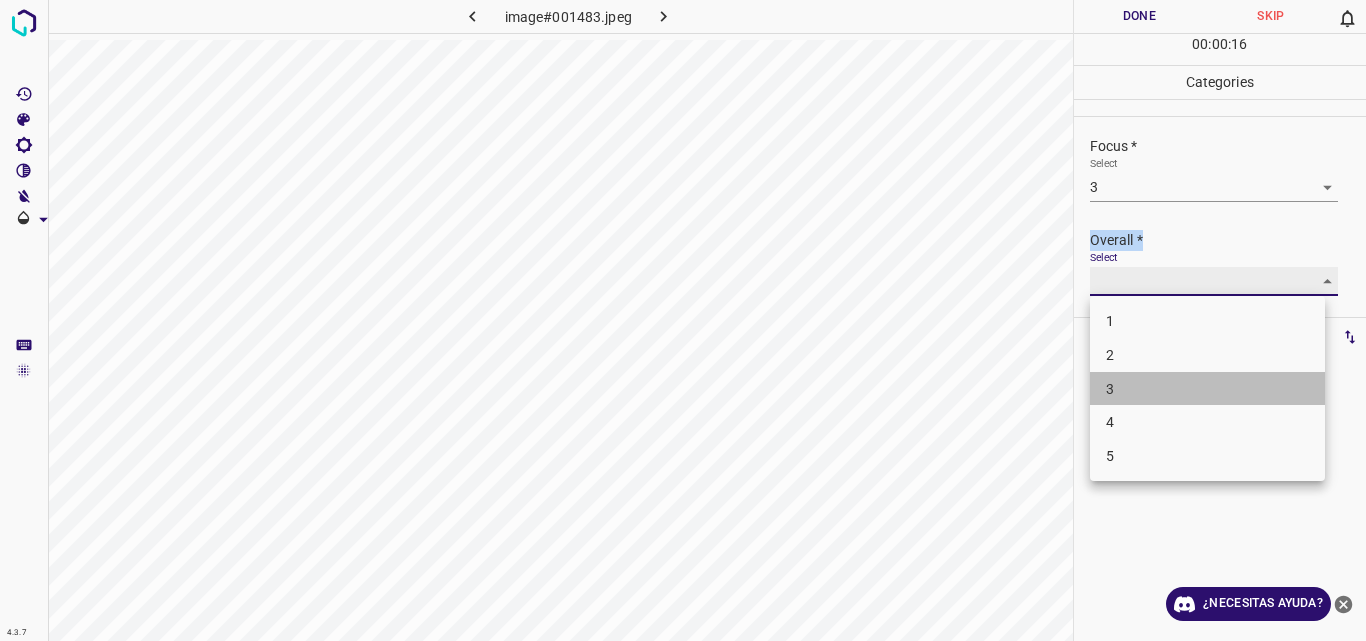 type on "3" 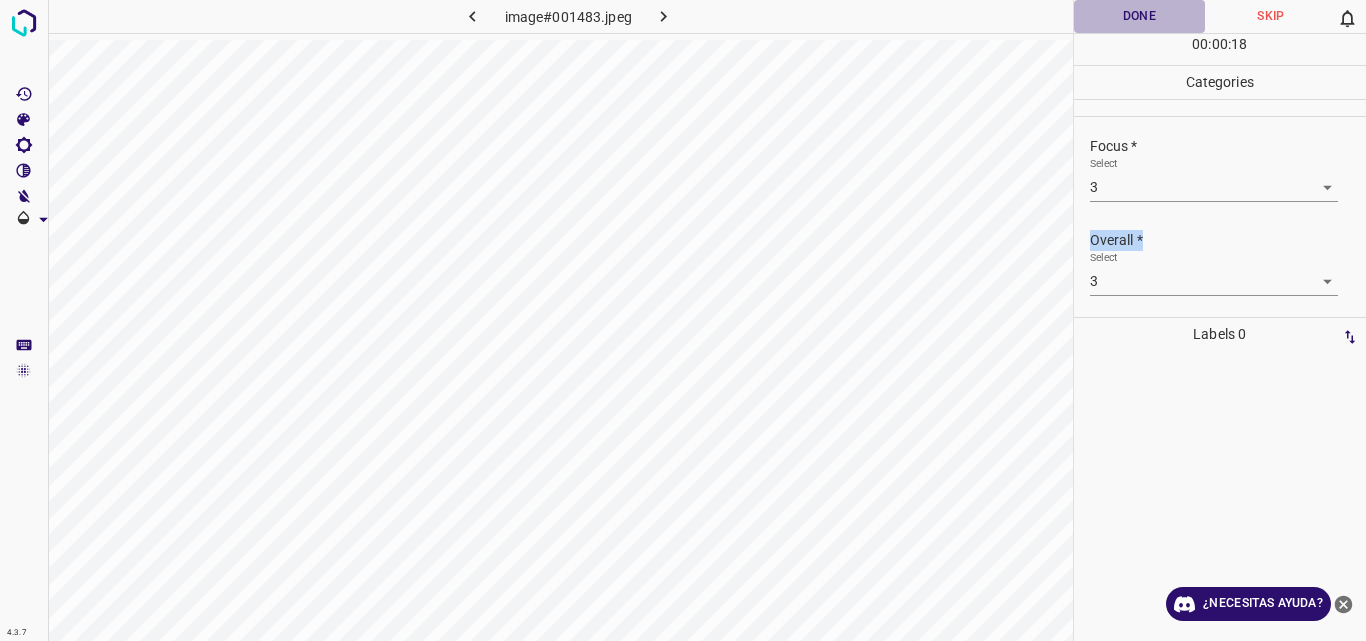 click on "Done" at bounding box center (1140, 16) 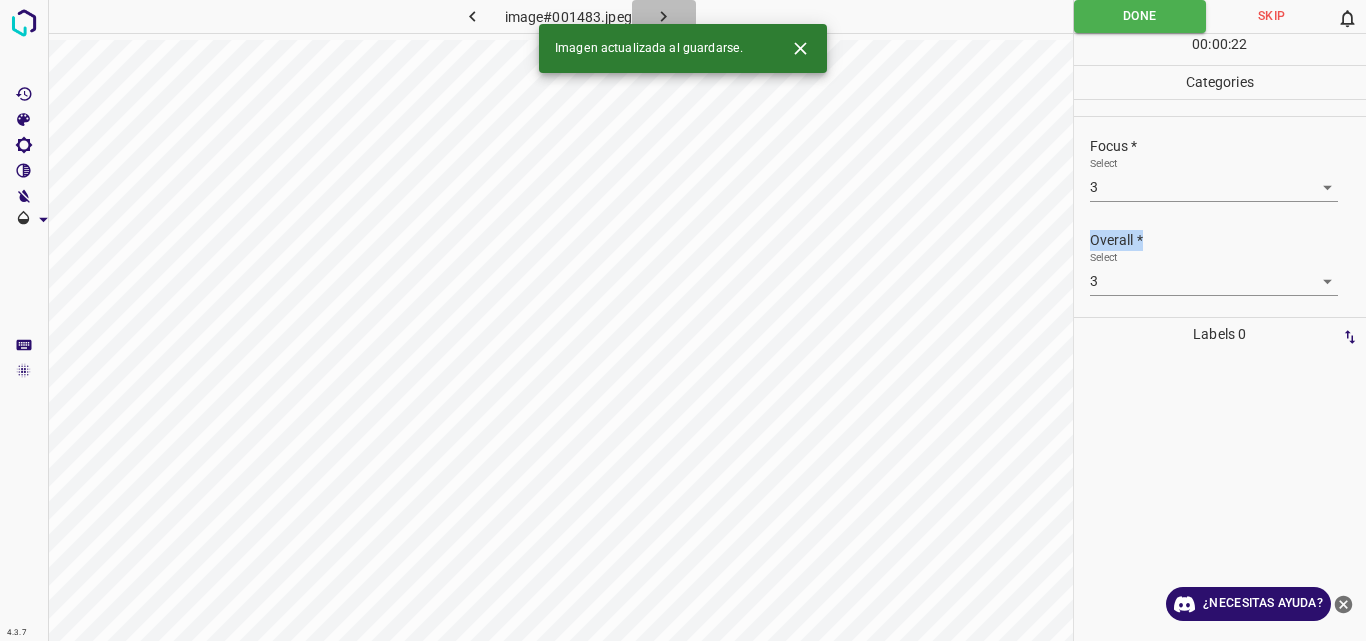 click 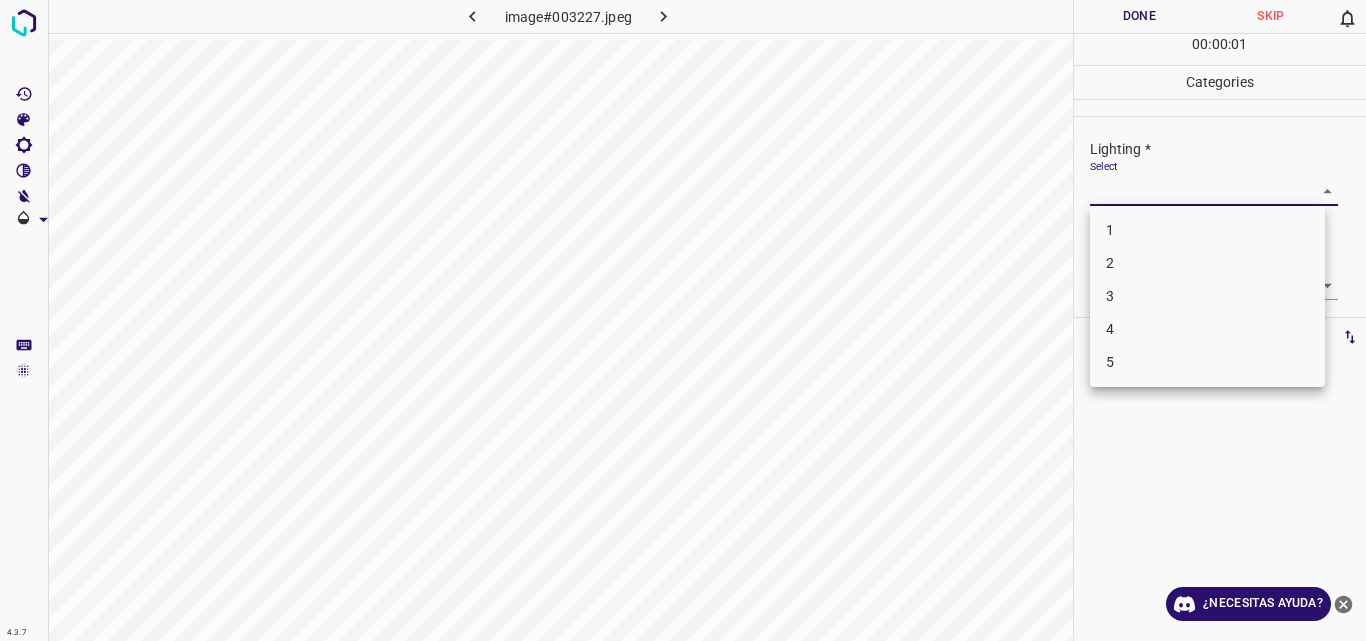 click on "4.3.7 image#003227.jpeg Done Skip 0 00   : 00   : 01   Categories Lighting *  Select ​ Focus *  Select ​ Overall *  Select ​ Labels   0 Categories 1 Lighting 2 Focus 3 Overall Tools Space Change between modes (Draw & Edit) I Auto labeling R Restore zoom M Zoom in N Zoom out Delete Delete selecte label Filters Z Restore filters X Saturation filter C Brightness filter V Contrast filter B Gray scale filter General O Download ¿Necesitas ayuda? Original text Rate this translation Your feedback will be used to help improve Google Translate - Texto - Esconder - Borrar 1 2 3 4 5" at bounding box center [683, 320] 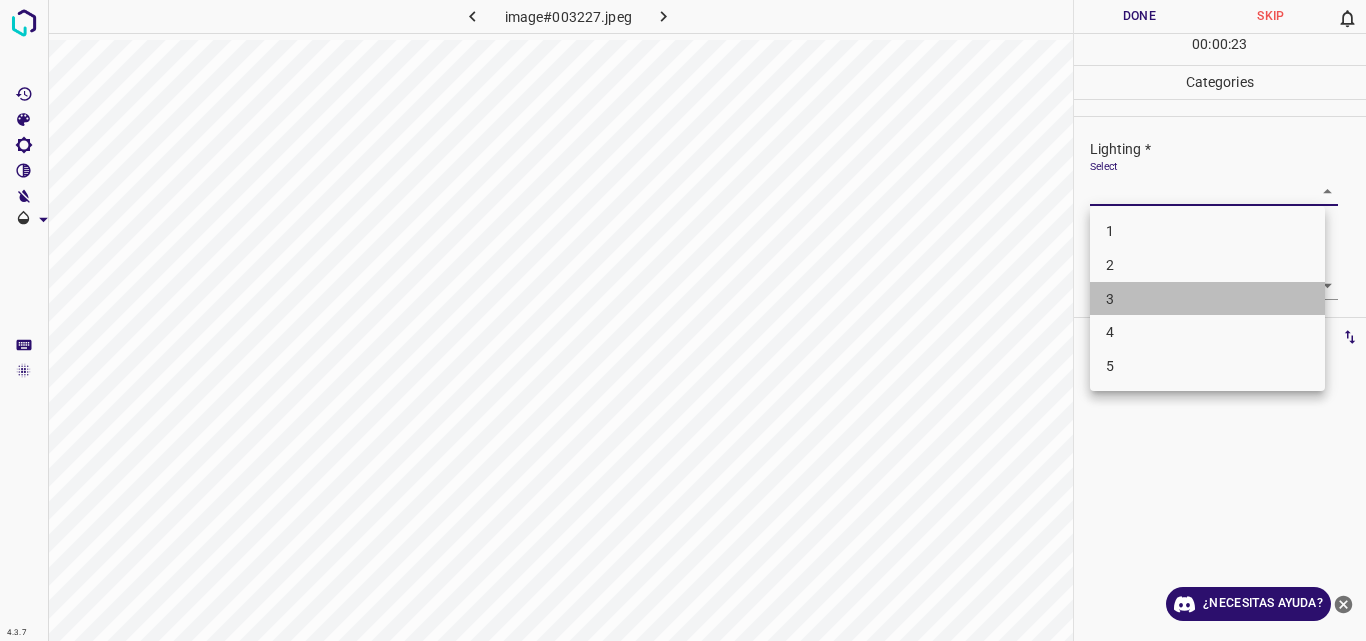 click on "3" at bounding box center [1207, 299] 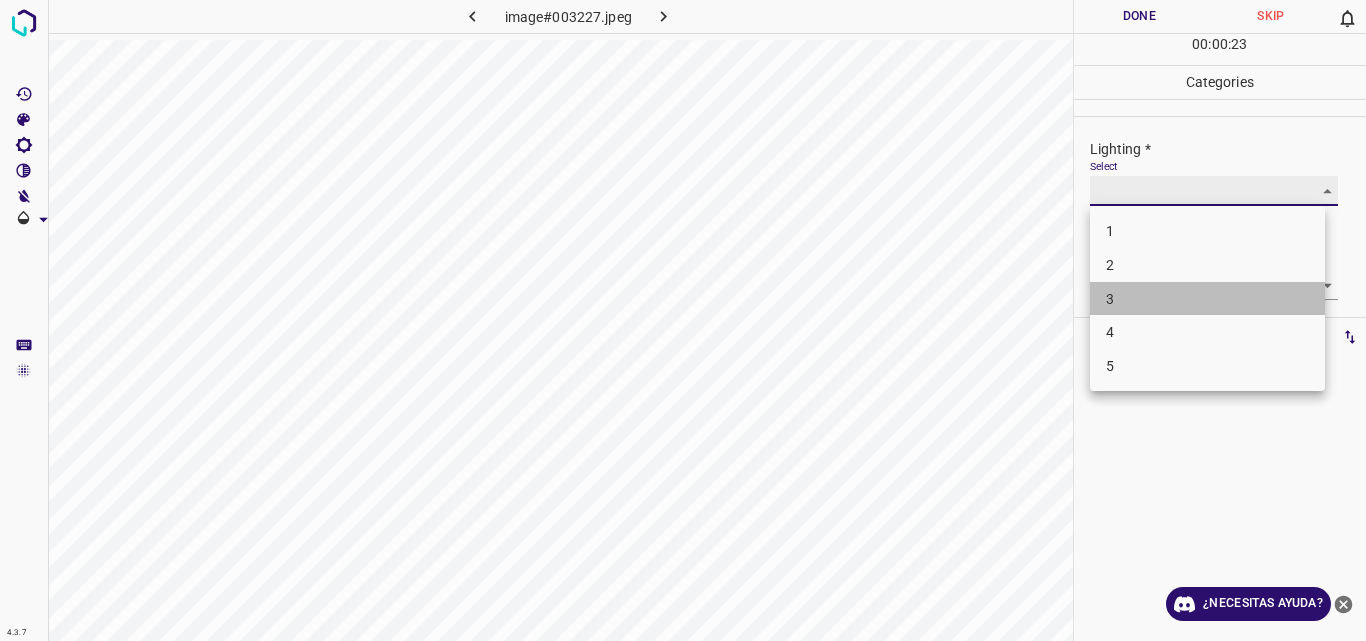 type on "3" 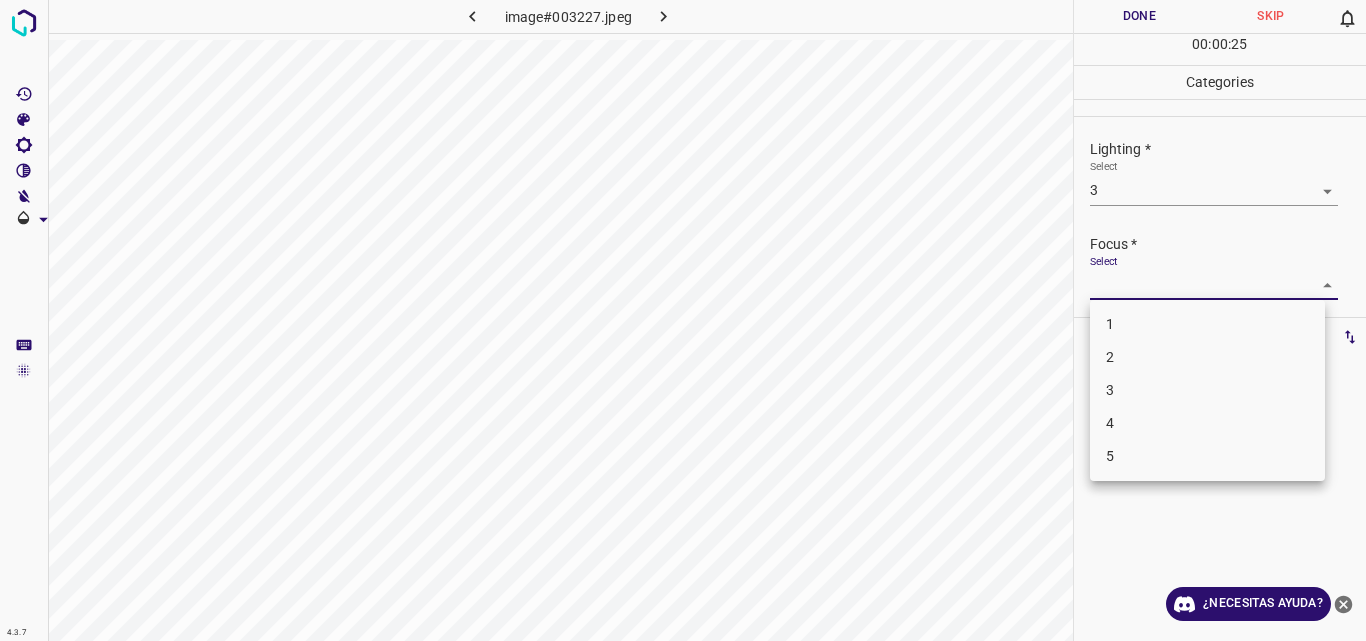 click on "4.3.7 image#003227.jpeg Done Skip 0 00   : 00   : 25   Categories Lighting *  Select 3 3 Focus *  Select ​ Overall *  Select ​ Labels   0 Categories 1 Lighting 2 Focus 3 Overall Tools Space Change between modes (Draw & Edit) I Auto labeling R Restore zoom M Zoom in N Zoom out Delete Delete selecte label Filters Z Restore filters X Saturation filter C Brightness filter V Contrast filter B Gray scale filter General O Download ¿Necesitas ayuda? Original text Rate this translation Your feedback will be used to help improve Google Translate - Texto - Esconder - Borrar 1 2 3 4 5" at bounding box center [683, 320] 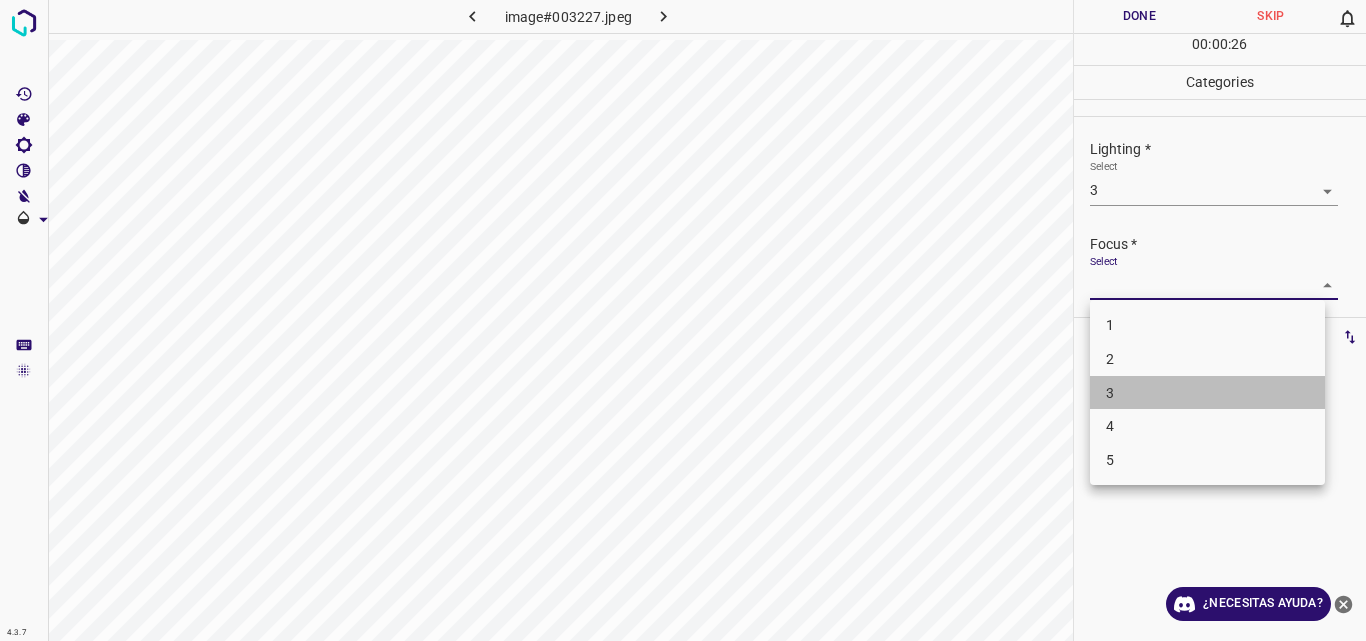 click on "3" at bounding box center (1207, 393) 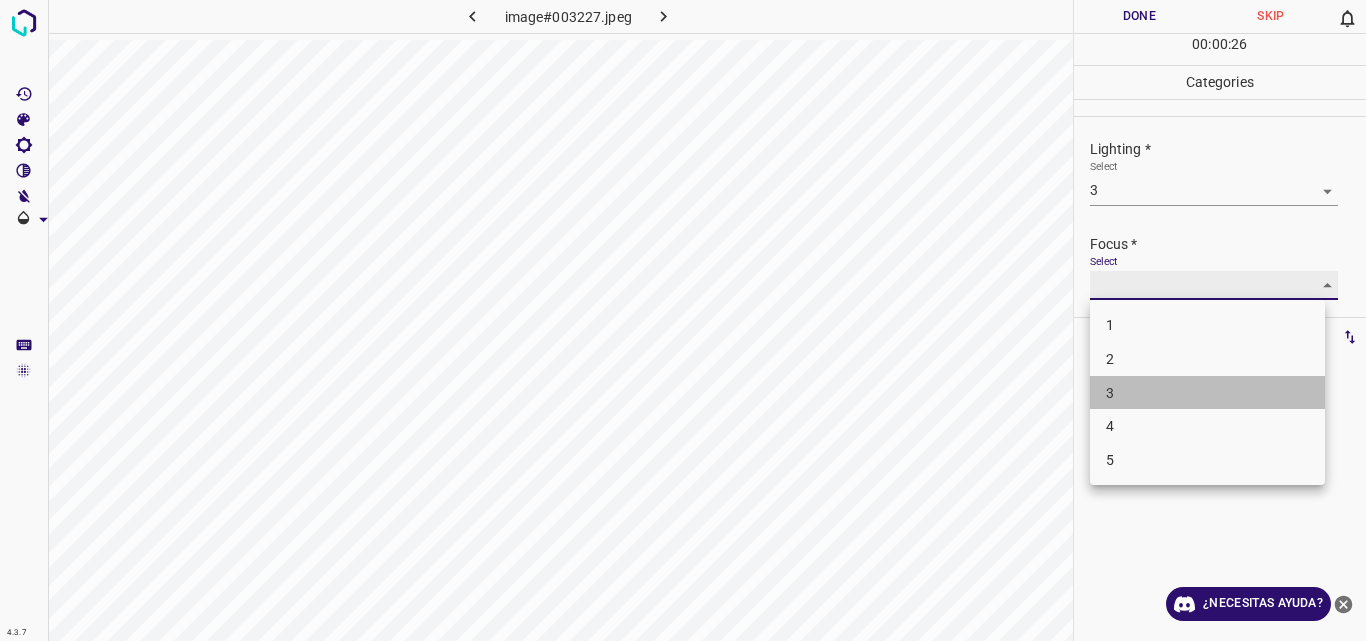 type on "3" 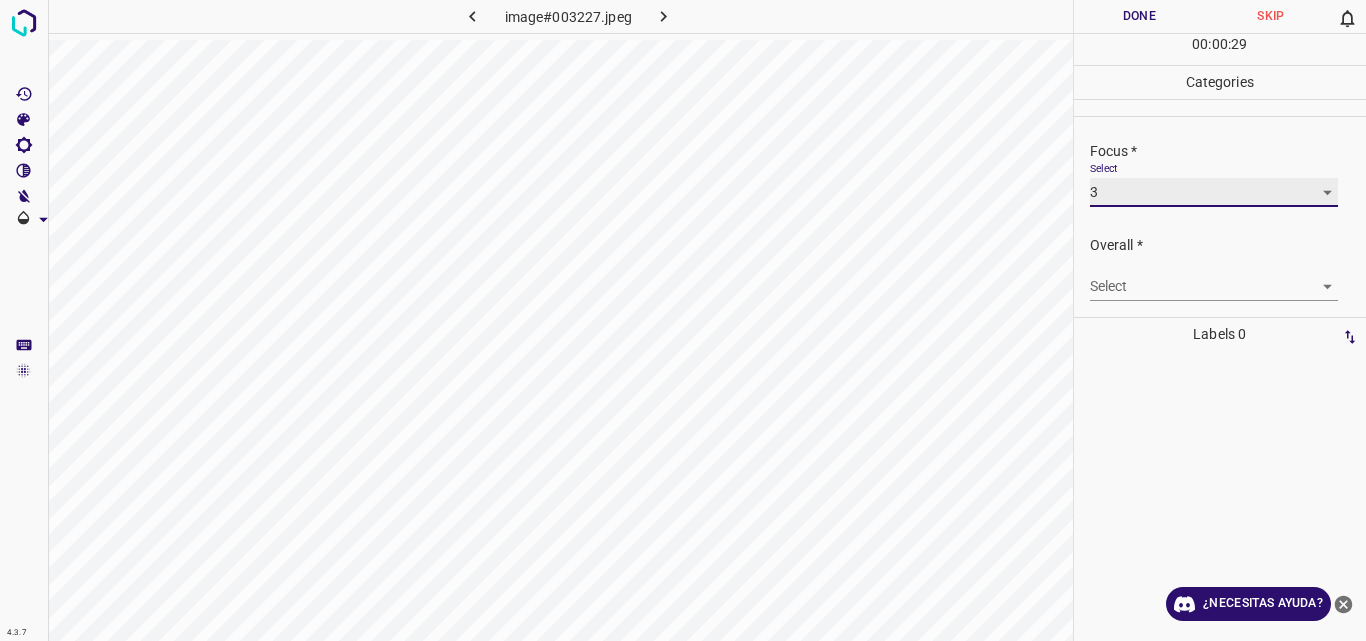 scroll, scrollTop: 98, scrollLeft: 0, axis: vertical 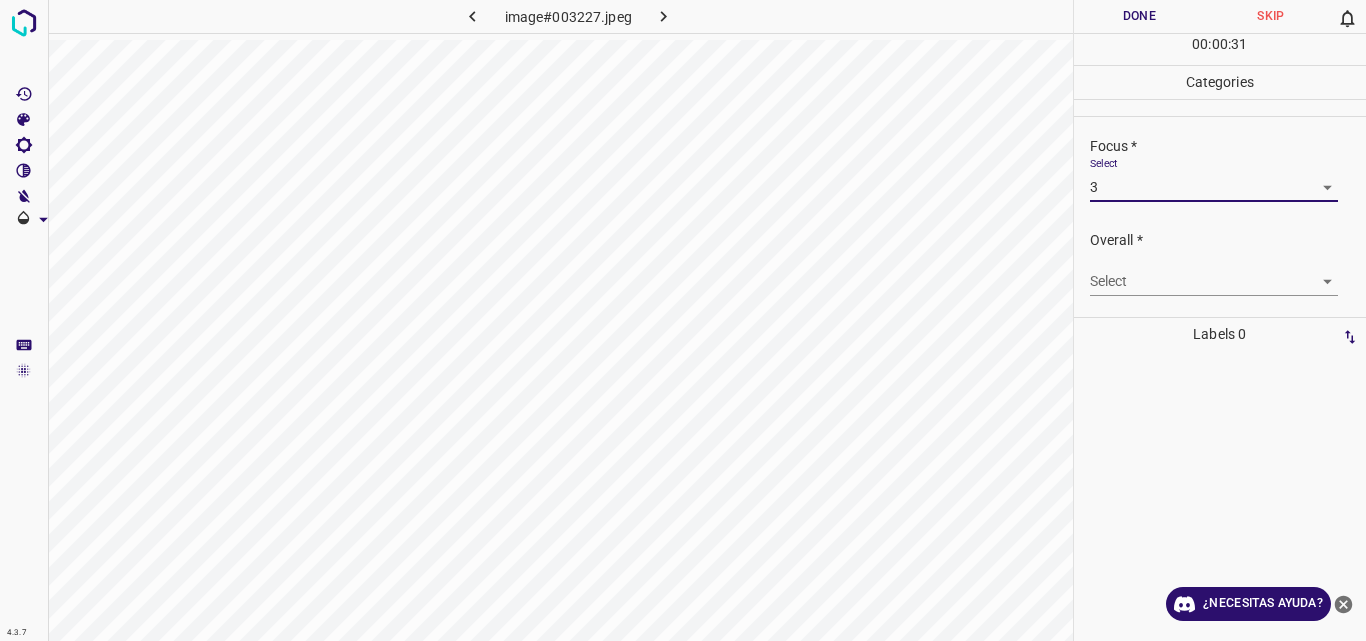 click on "4.3.7 image#003227.jpeg Done Skip 0 00   : 00   : 31   Categories Lighting *  Select 3 3 Focus *  Select 3 3 Overall *  Select ​ Labels   0 Categories 1 Lighting 2 Focus 3 Overall Tools Space Change between modes (Draw & Edit) I Auto labeling R Restore zoom M Zoom in N Zoom out Delete Delete selecte label Filters Z Restore filters X Saturation filter C Brightness filter V Contrast filter B Gray scale filter General O Download ¿Necesitas ayuda? Original text Rate this translation Your feedback will be used to help improve Google Translate - Texto - Esconder - Borrar" at bounding box center (683, 320) 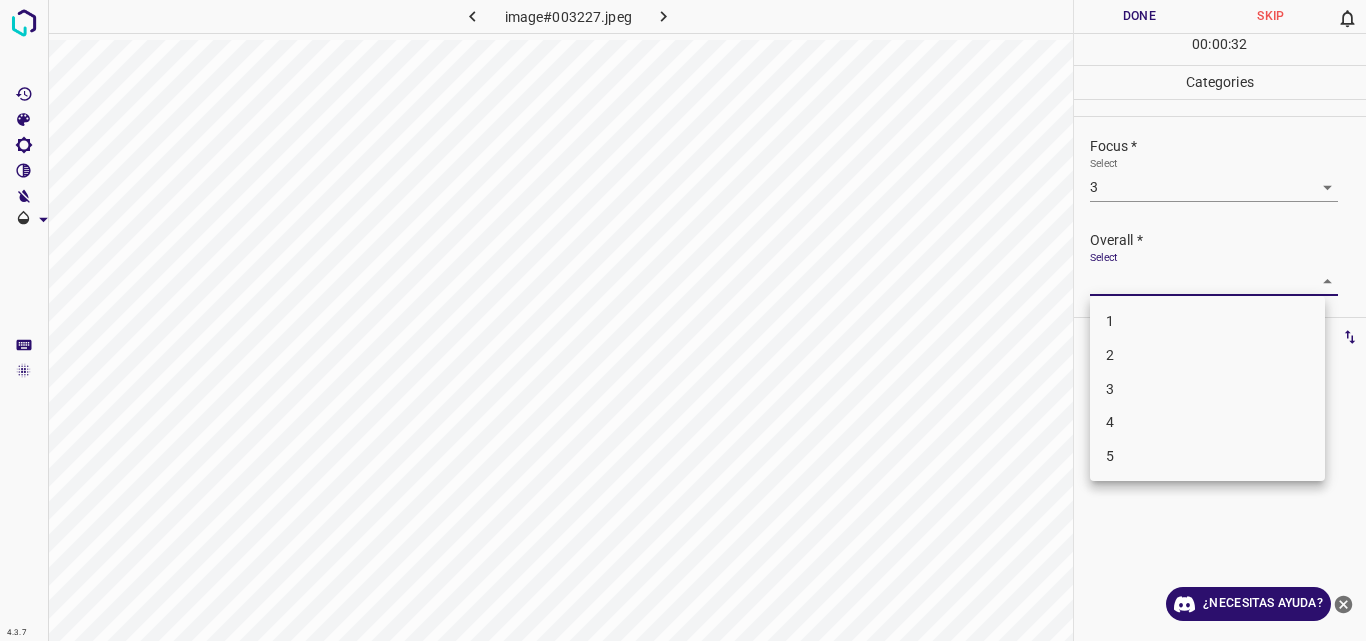 click on "3" at bounding box center [1207, 389] 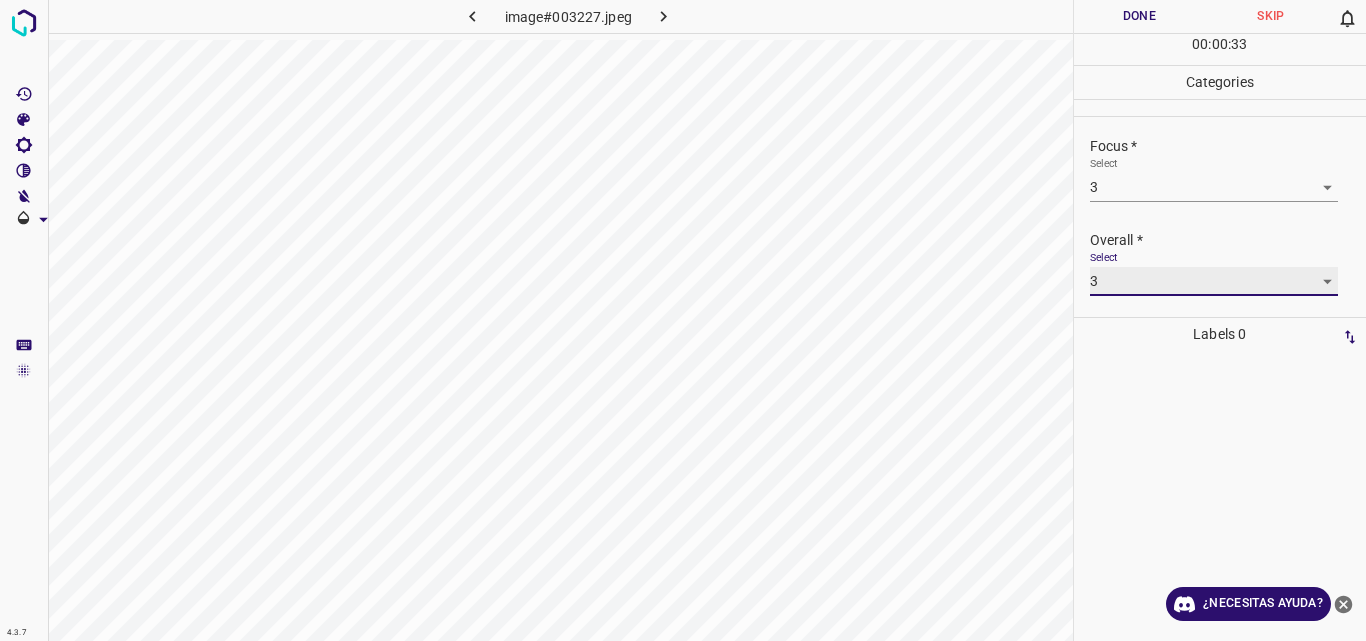 type on "3" 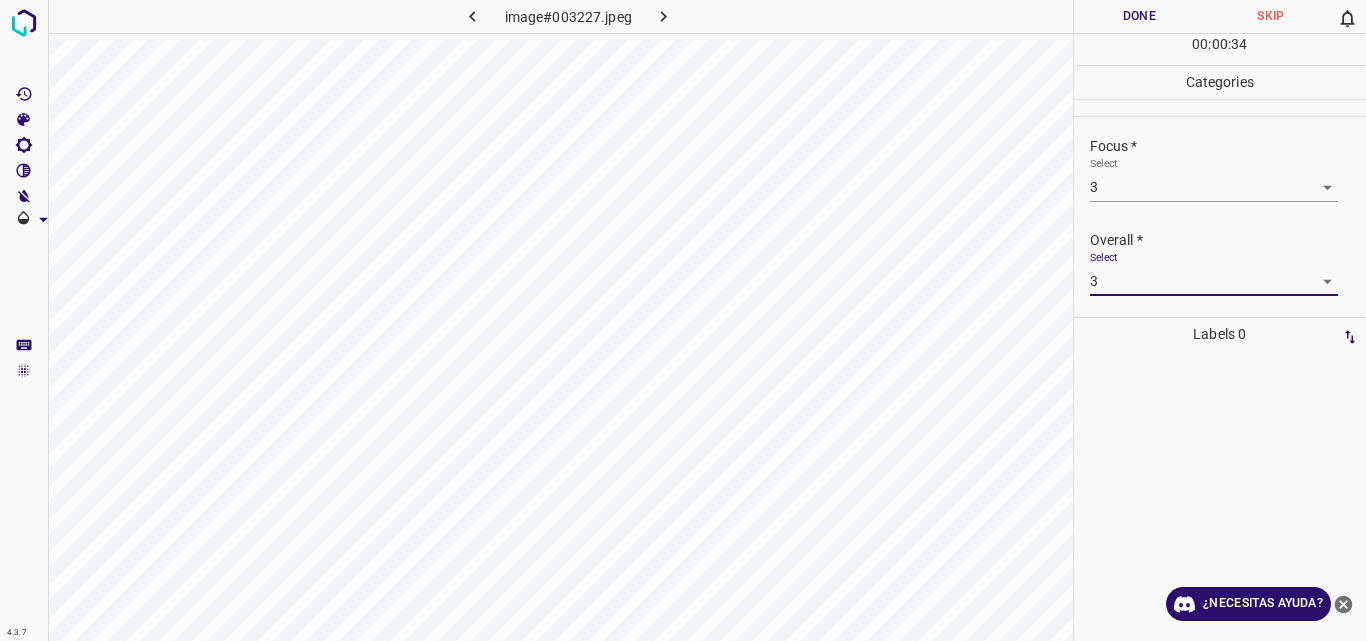 click on "Done" at bounding box center (1140, 16) 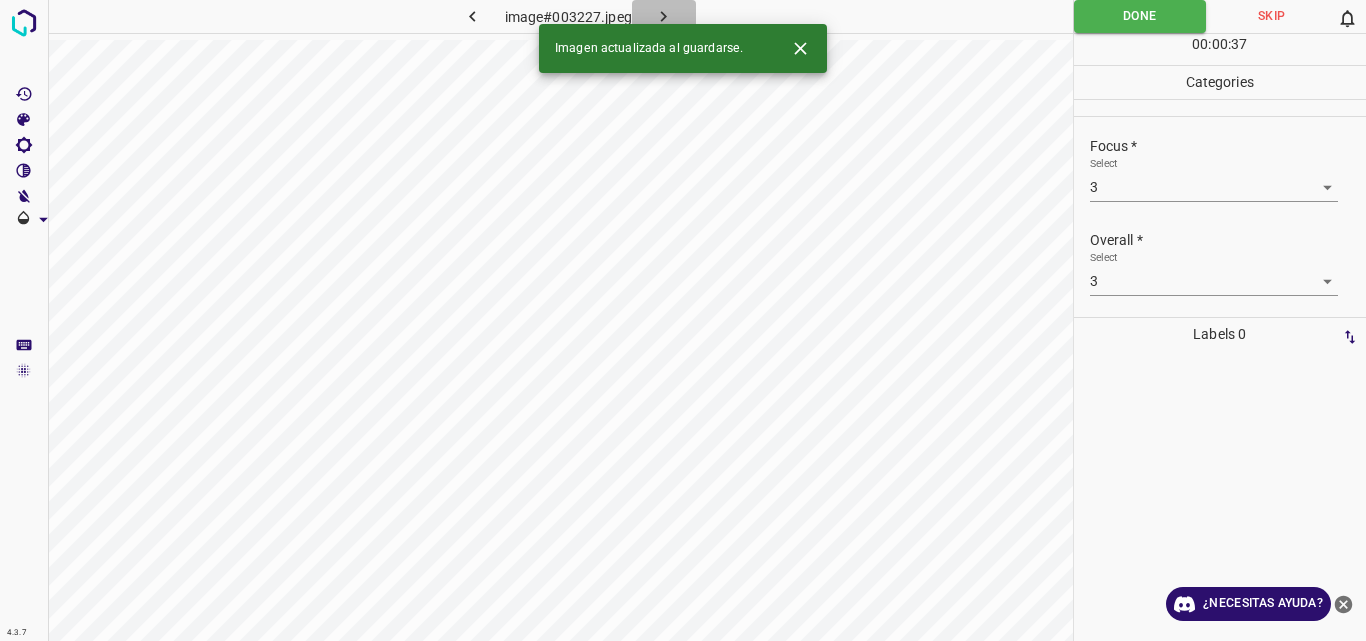 click 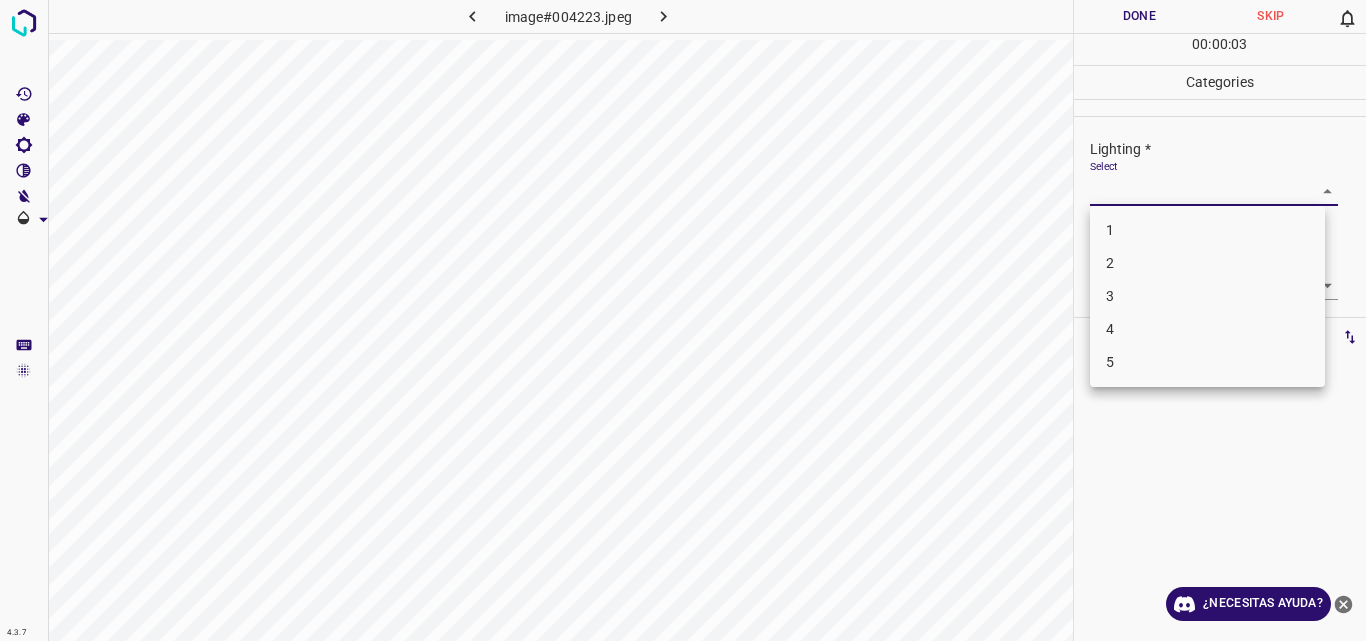 click on "4.3.7 image#004223.jpeg Done Skip 0 00   : 00   : 03   Categories Lighting *  Select ​ Focus *  Select ​ Overall *  Select ​ Labels   0 Categories 1 Lighting 2 Focus 3 Overall Tools Space Change between modes (Draw & Edit) I Auto labeling R Restore zoom M Zoom in N Zoom out Delete Delete selecte label Filters Z Restore filters X Saturation filter C Brightness filter V Contrast filter B Gray scale filter General O Download ¿Necesitas ayuda? Original text Rate this translation Your feedback will be used to help improve Google Translate - Texto - Esconder - Borrar 1 2 3 4 5" at bounding box center [683, 320] 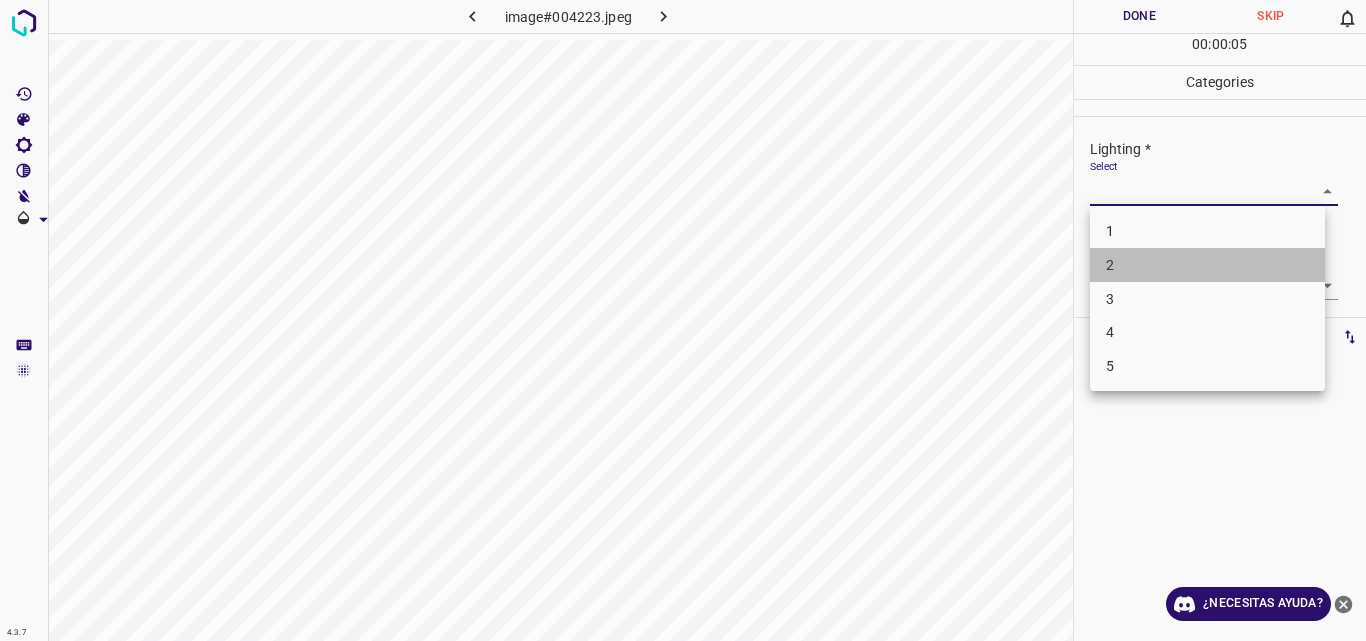 click on "2" at bounding box center [1207, 265] 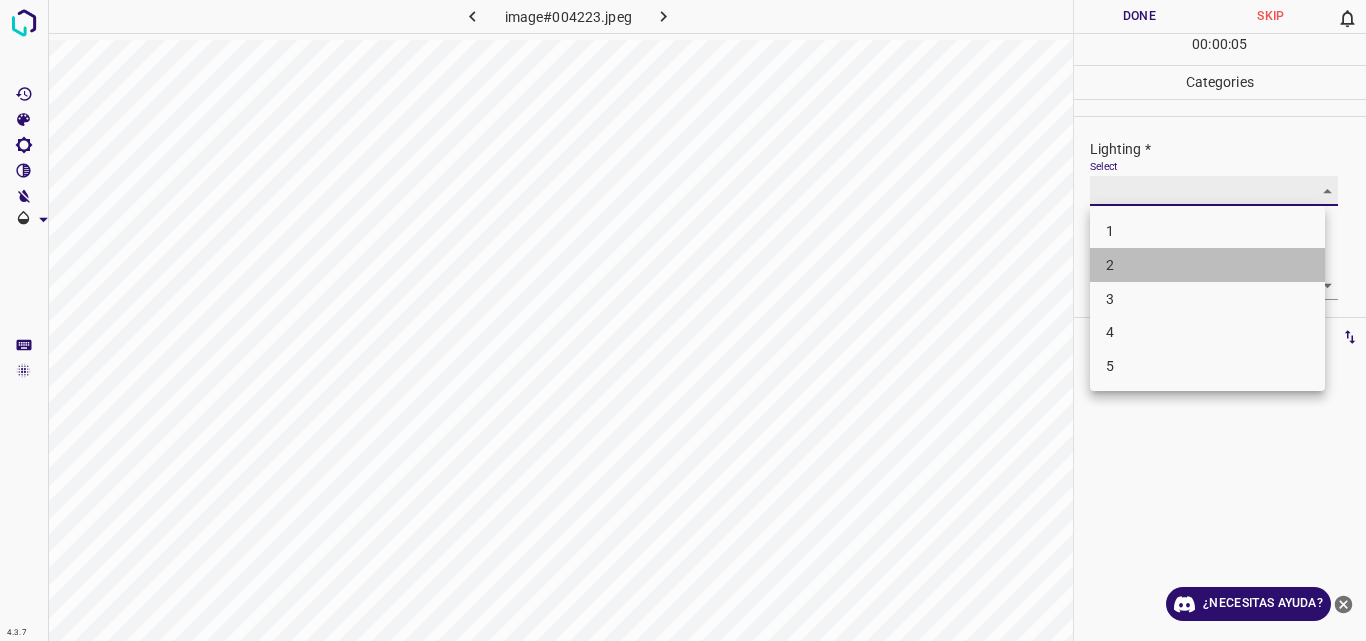 type on "2" 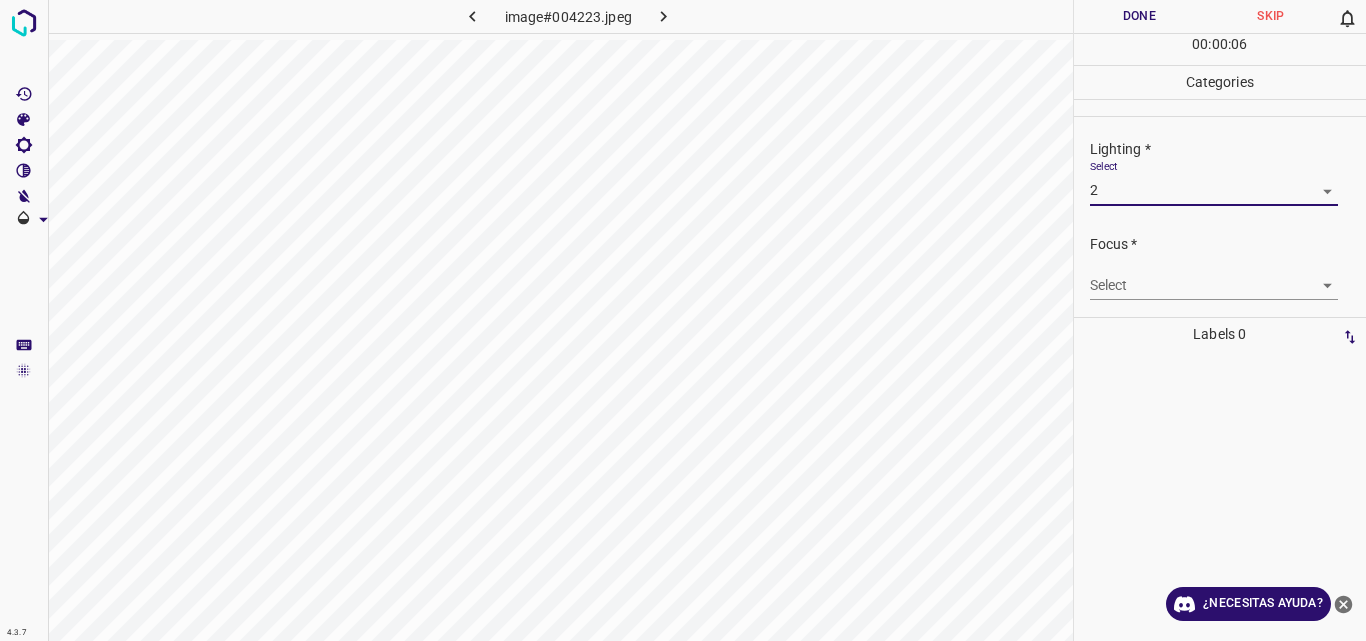 click on "4.3.7 image#004223.jpeg Done Skip 0 00   : 00   : 06   Categories Lighting *  Select 2 2 Focus *  Select ​ Overall *  Select ​ Labels   0 Categories 1 Lighting 2 Focus 3 Overall Tools Space Change between modes (Draw & Edit) I Auto labeling R Restore zoom M Zoom in N Zoom out Delete Delete selecte label Filters Z Restore filters X Saturation filter C Brightness filter V Contrast filter B Gray scale filter General O Download ¿Necesitas ayuda? Original text Rate this translation Your feedback will be used to help improve Google Translate - Texto - Esconder - Borrar" at bounding box center [683, 320] 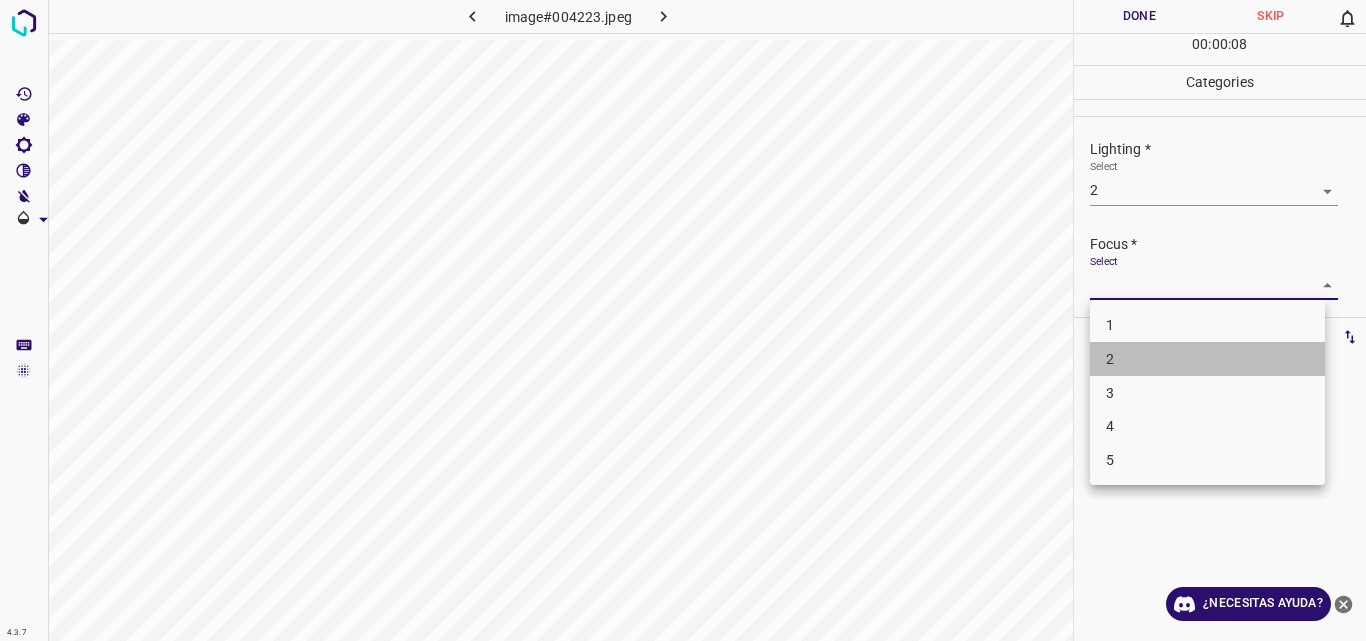 click on "2" at bounding box center [1207, 359] 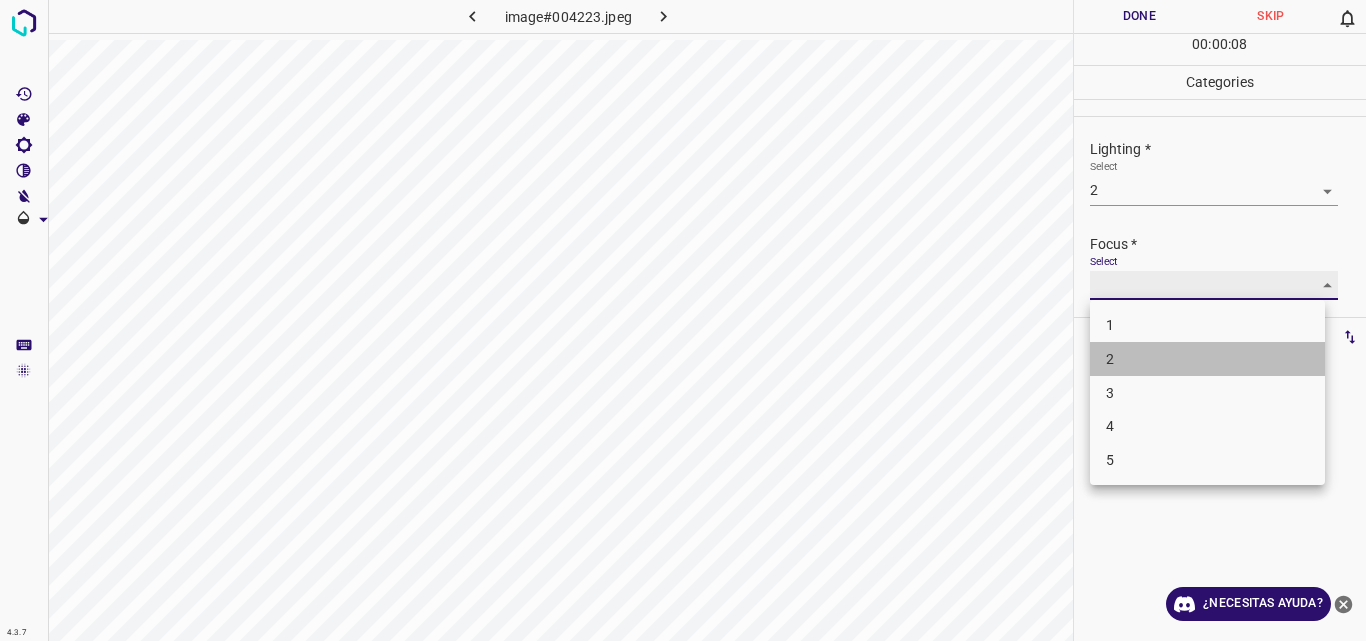 type on "2" 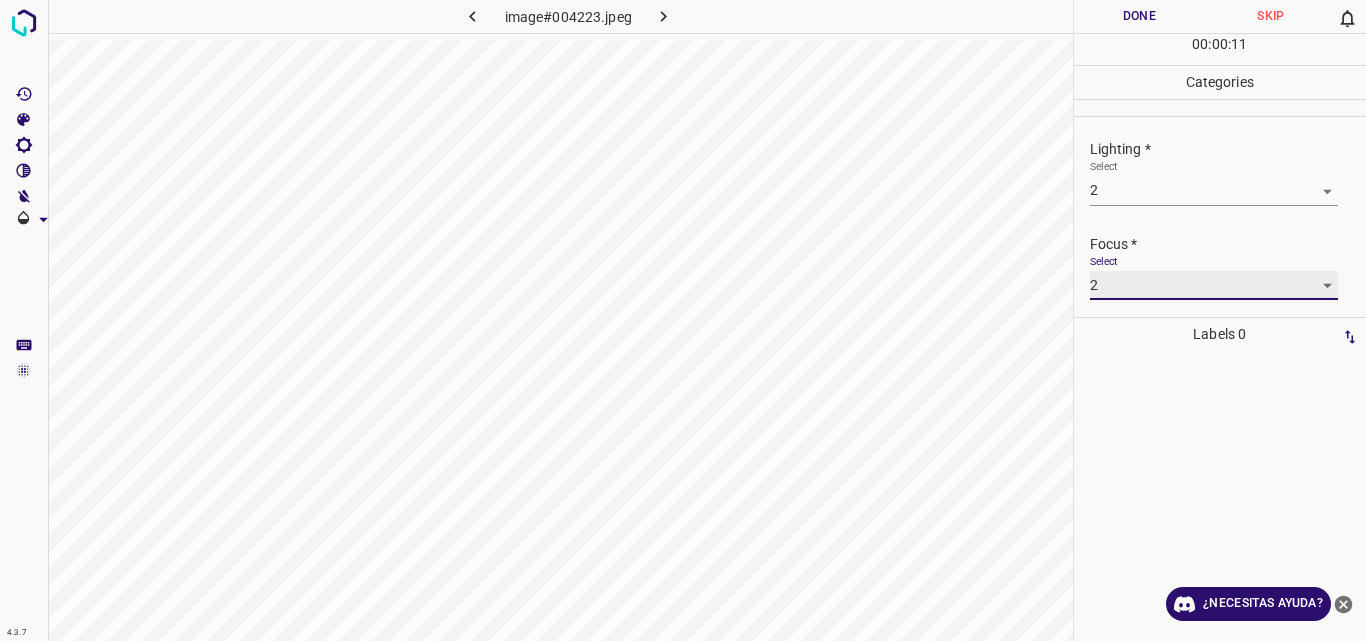scroll, scrollTop: 98, scrollLeft: 0, axis: vertical 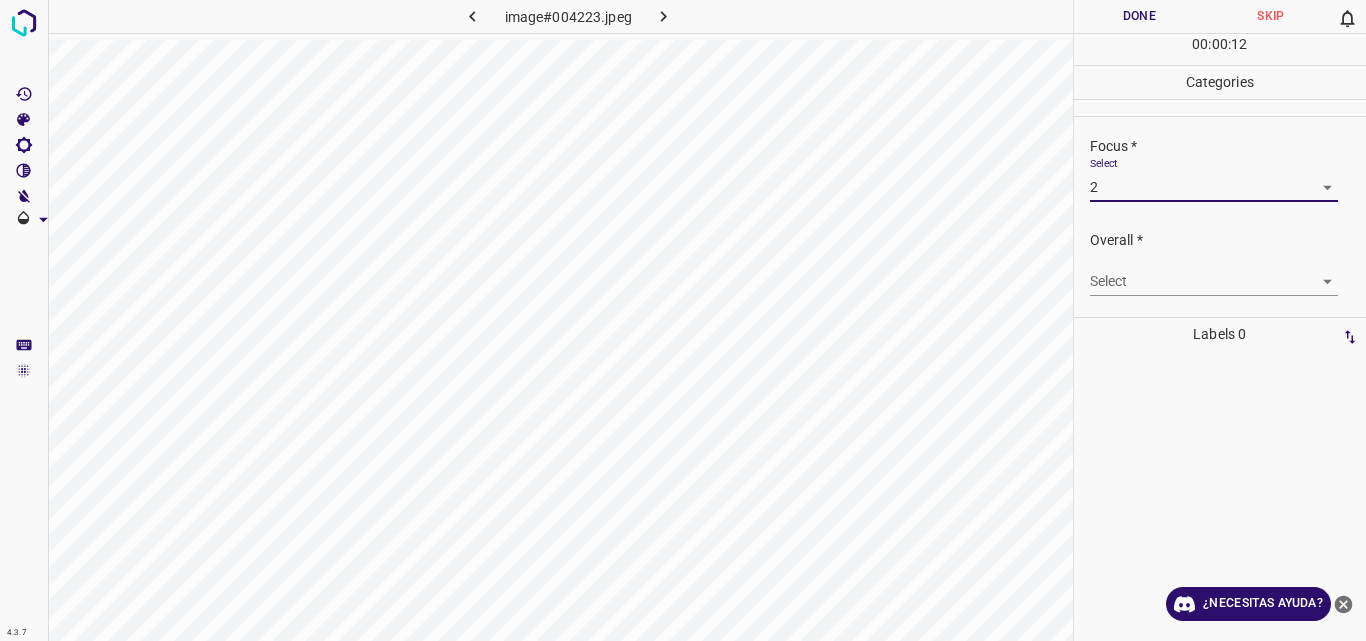 click on "4.3.7 image#004223.jpeg Done Skip 0 00   : 00   : 12   Categories Lighting *  Select 2 2 Focus *  Select 2 2 Overall *  Select ​ Labels   0 Categories 1 Lighting 2 Focus 3 Overall Tools Space Change between modes (Draw & Edit) I Auto labeling R Restore zoom M Zoom in N Zoom out Delete Delete selecte label Filters Z Restore filters X Saturation filter C Brightness filter V Contrast filter B Gray scale filter General O Download ¿Necesitas ayuda? Original text Rate this translation Your feedback will be used to help improve Google Translate - Texto - Esconder - Borrar" at bounding box center (683, 320) 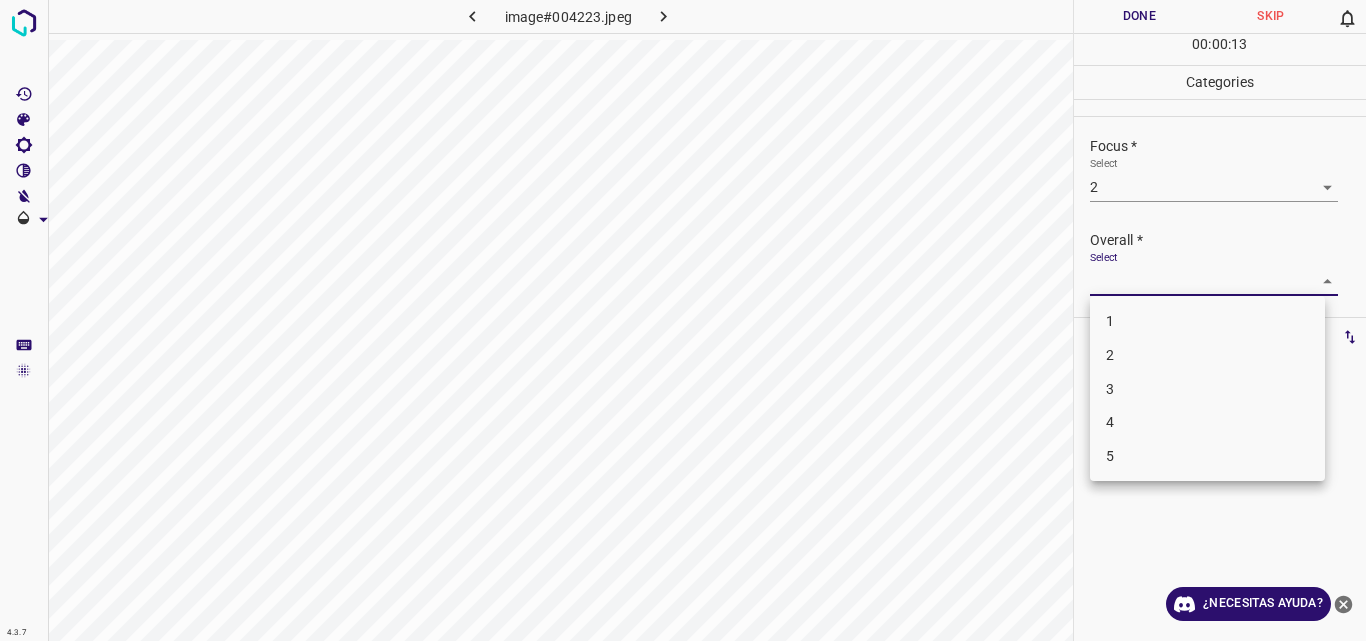 click on "2" at bounding box center [1207, 355] 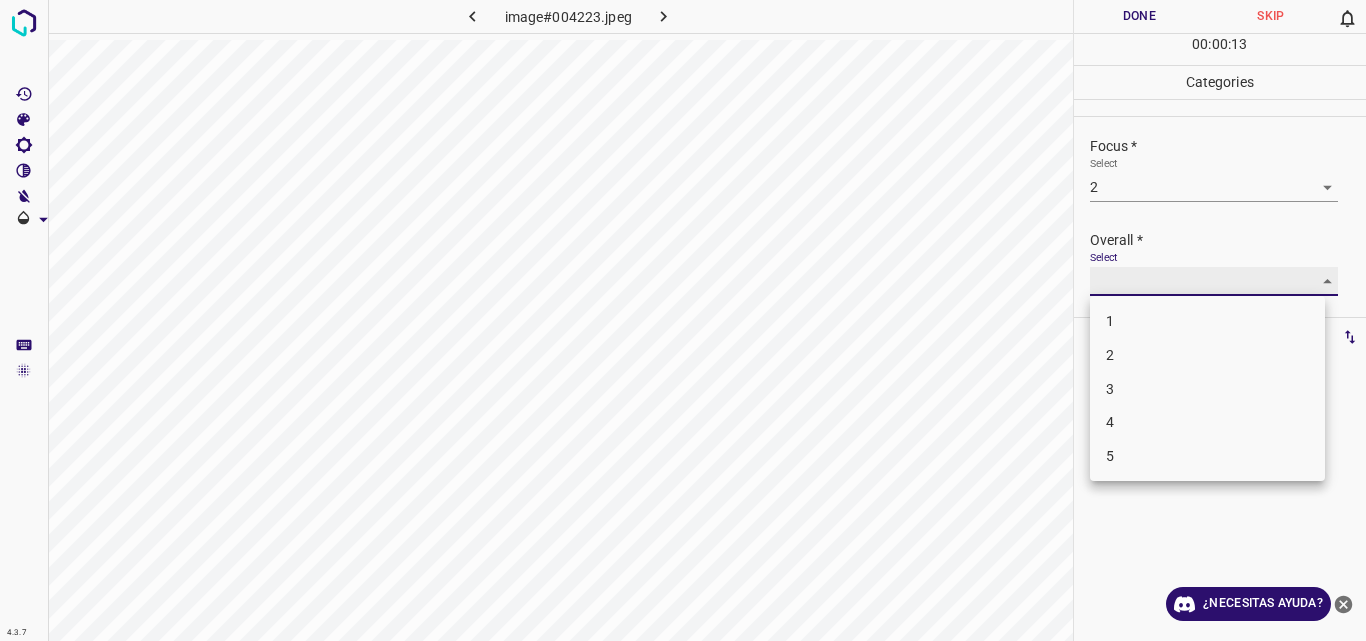 type on "2" 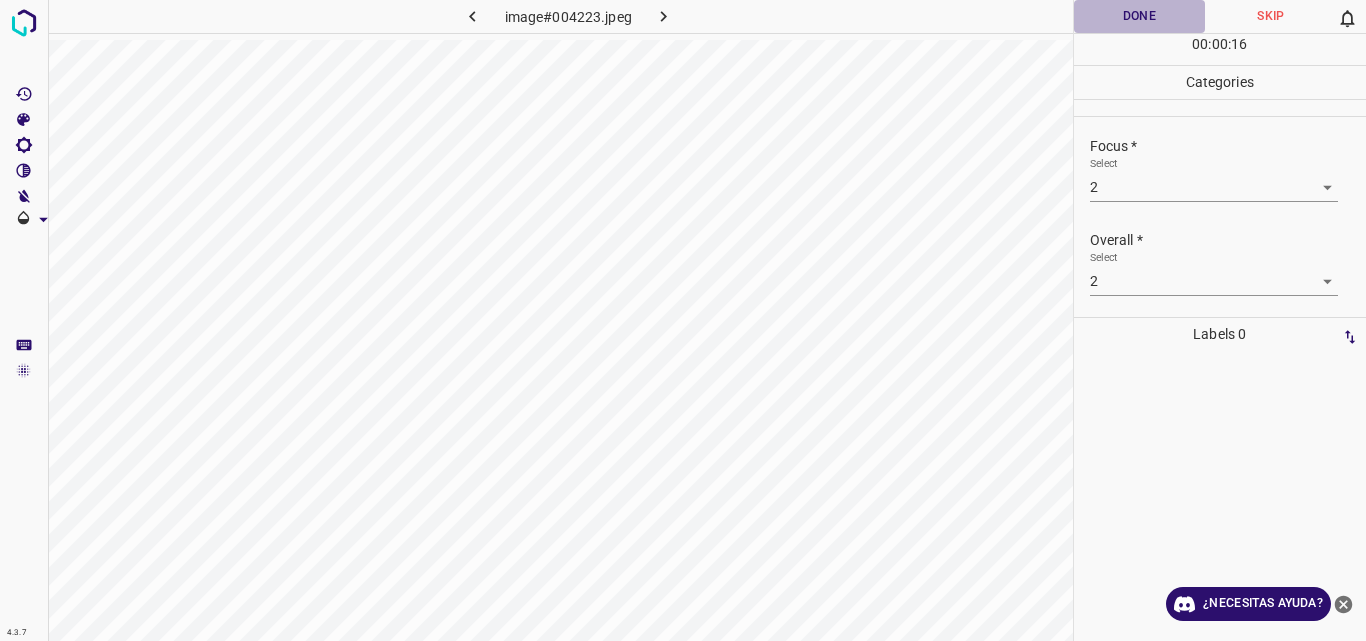 click on "Done" at bounding box center [1140, 16] 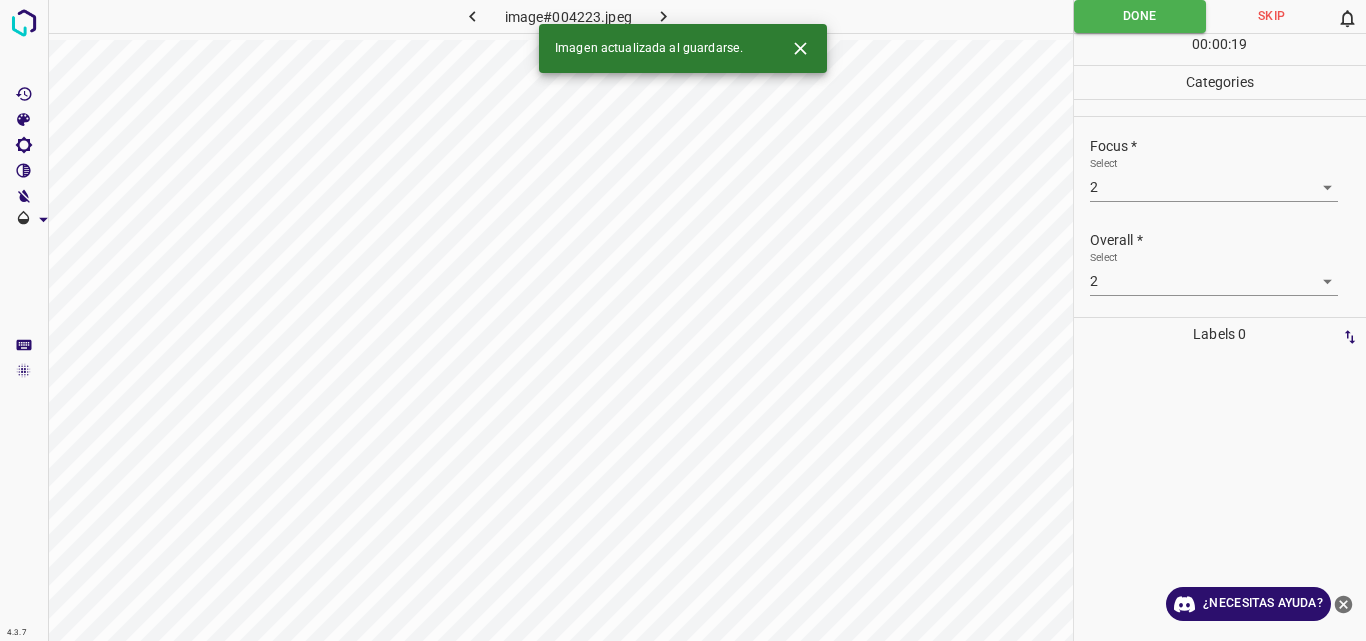 click 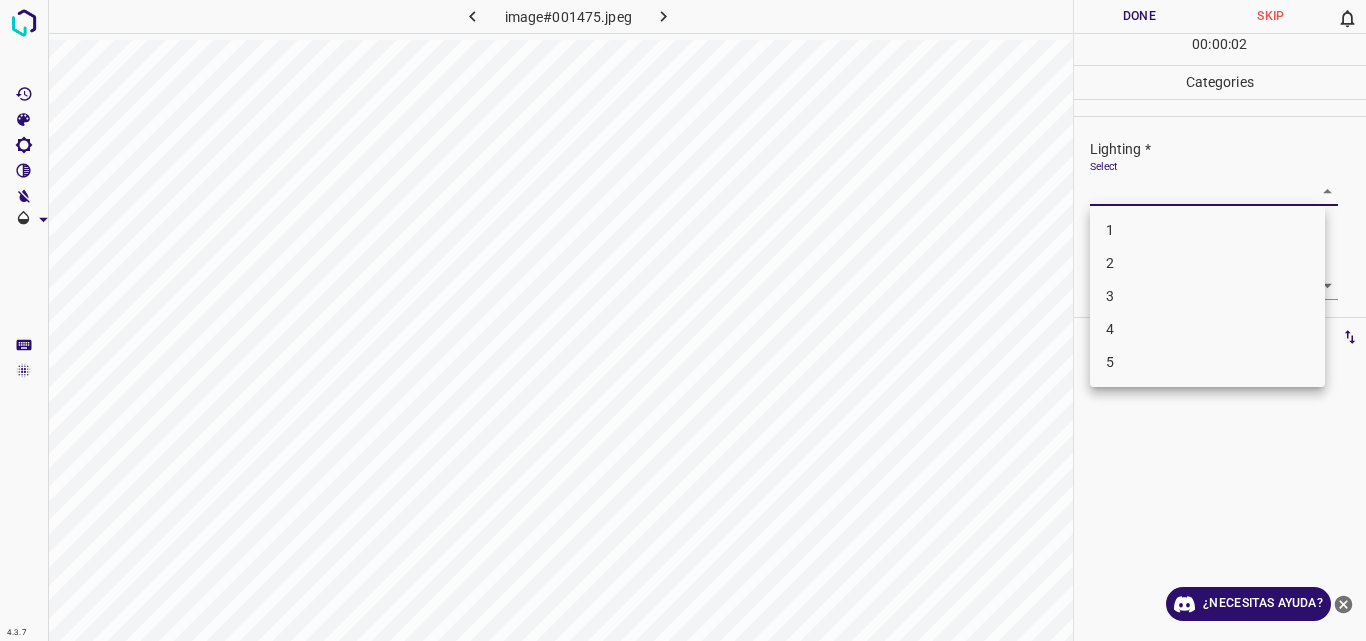 click on "4.3.7 image#001475.jpeg Done Skip 0 00   : 00   : 02   Categories Lighting *  Select ​ Focus *  Select ​ Overall *  Select ​ Labels   0 Categories 1 Lighting 2 Focus 3 Overall Tools Space Change between modes (Draw & Edit) I Auto labeling R Restore zoom M Zoom in N Zoom out Delete Delete selecte label Filters Z Restore filters X Saturation filter C Brightness filter V Contrast filter B Gray scale filter General O Download ¿Necesitas ayuda? Original text Rate this translation Your feedback will be used to help improve Google Translate - Texto - Esconder - Borrar 1 2 3 4 5" at bounding box center (683, 320) 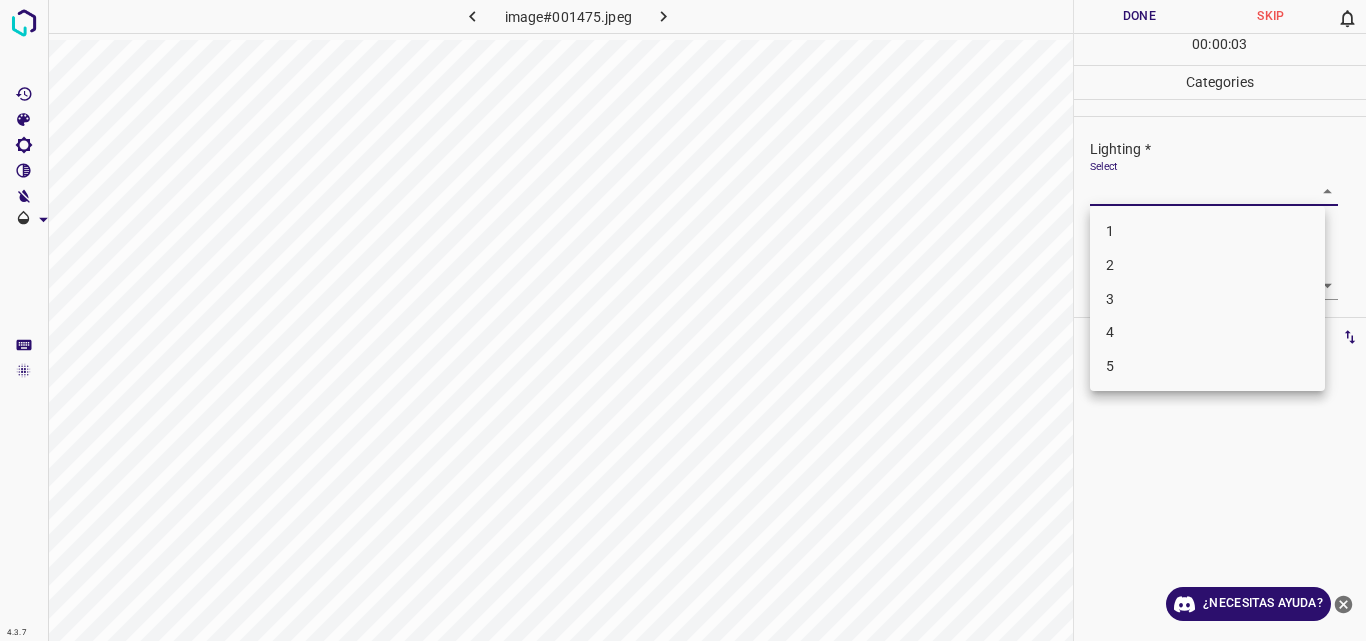 click on "3" at bounding box center [1207, 299] 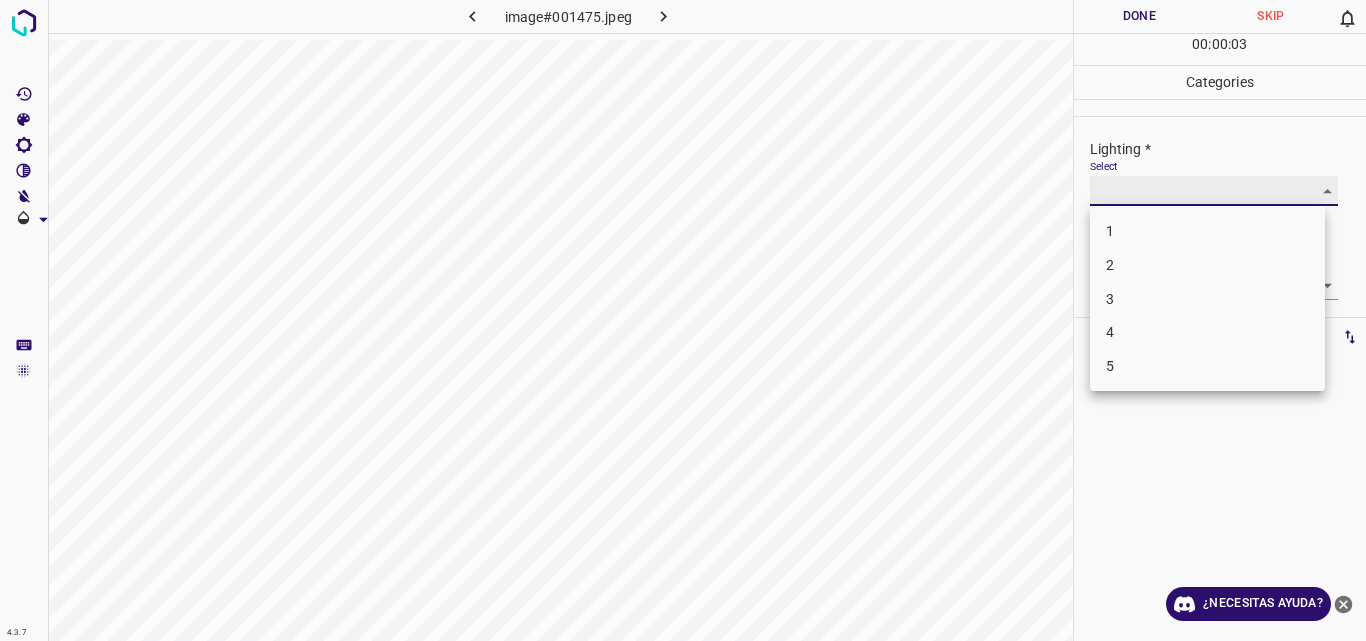 type on "3" 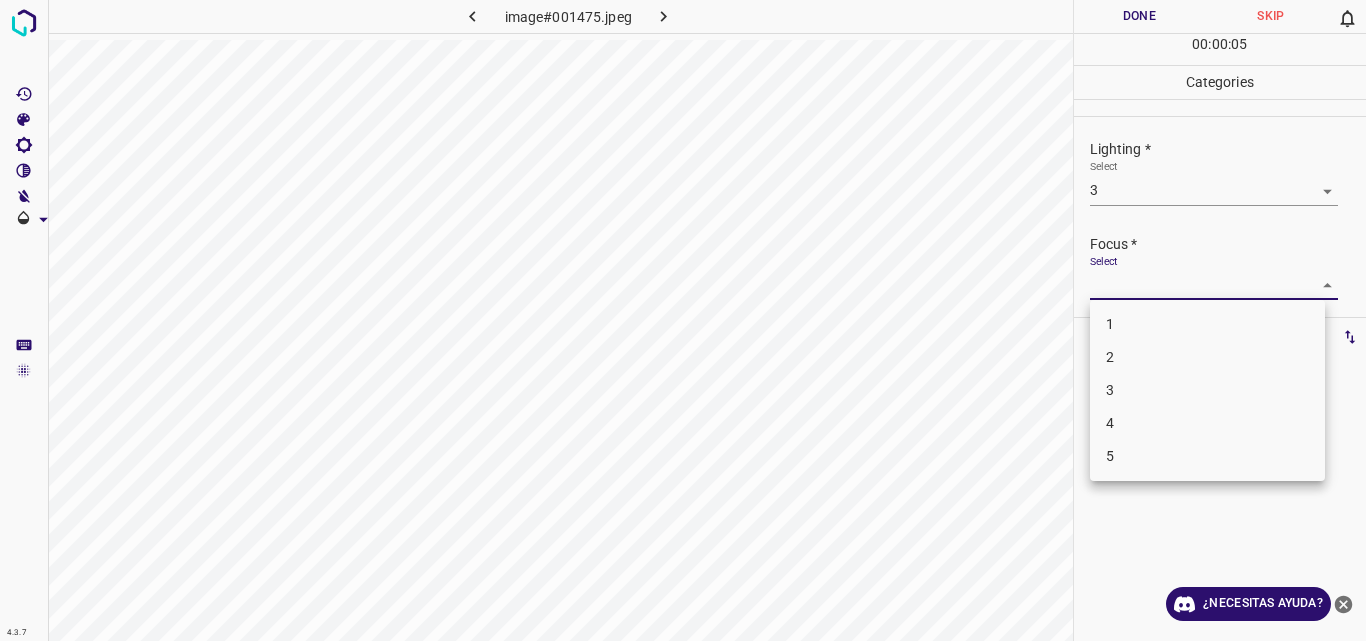 click on "4.3.7 image#001475.jpeg Done Skip 0 00   : 00   : 05   Categories Lighting *  Select 3 3 Focus *  Select ​ Overall *  Select ​ Labels   0 Categories 1 Lighting 2 Focus 3 Overall Tools Space Change between modes (Draw & Edit) I Auto labeling R Restore zoom M Zoom in N Zoom out Delete Delete selecte label Filters Z Restore filters X Saturation filter C Brightness filter V Contrast filter B Gray scale filter General O Download ¿Necesitas ayuda? Original text Rate this translation Your feedback will be used to help improve Google Translate - Texto - Esconder - Borrar 1 2 3 4 5" at bounding box center [683, 320] 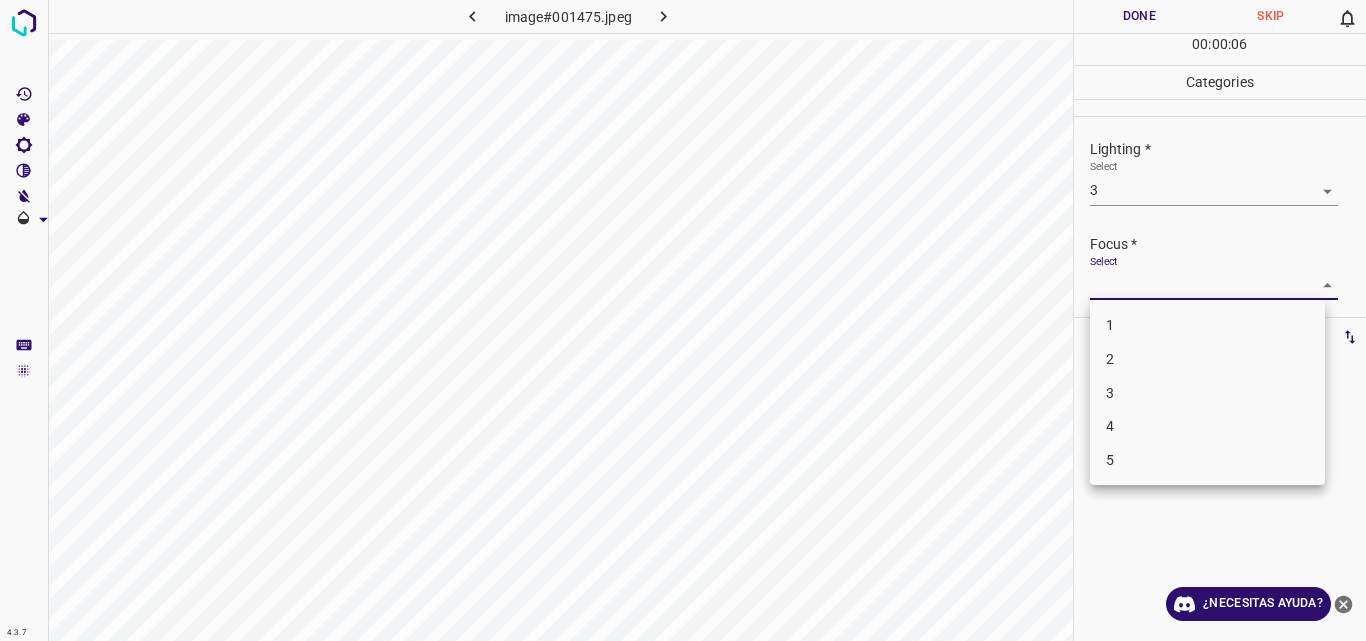 click on "3" at bounding box center (1207, 393) 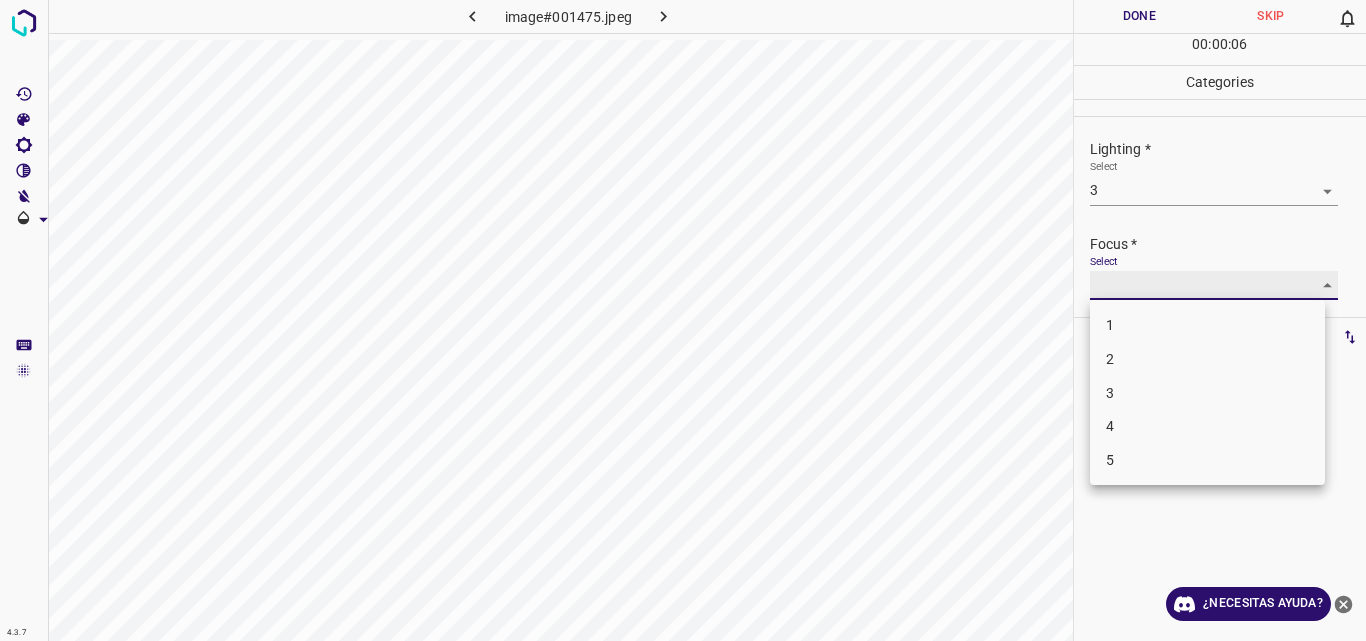type on "3" 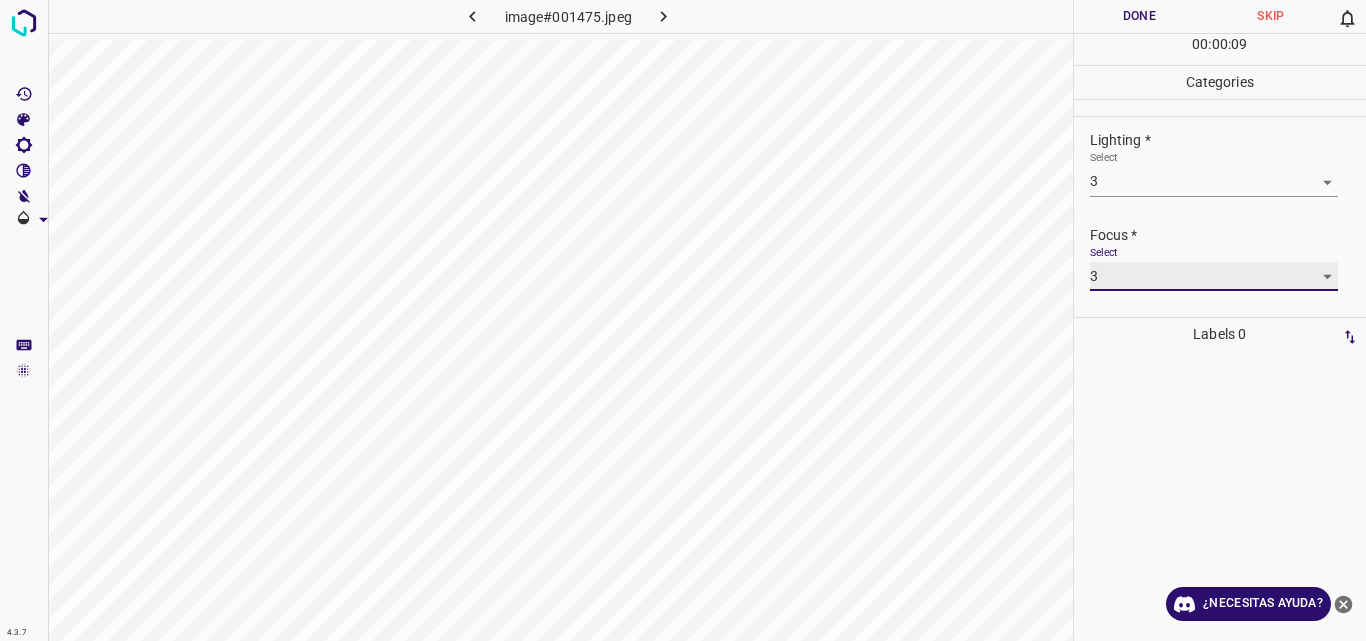 scroll, scrollTop: 98, scrollLeft: 0, axis: vertical 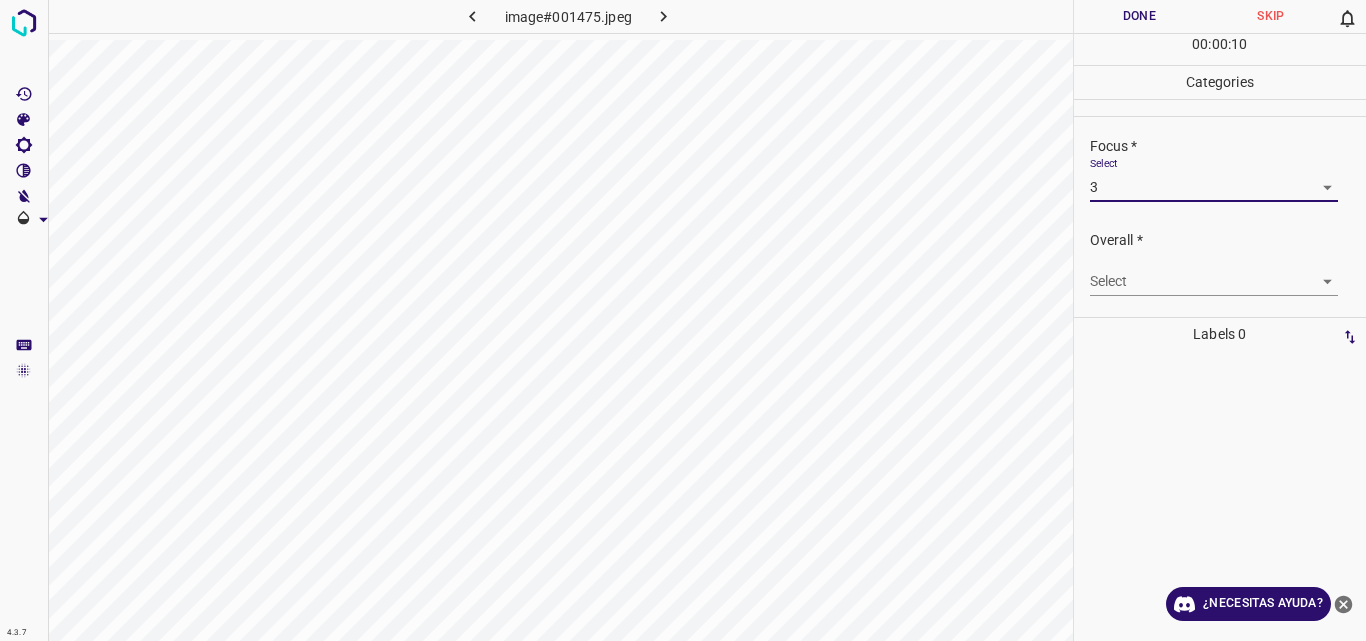 click on "4.3.7 image#001475.jpeg Done Skip 0 00   : 00   : 10   Categories Lighting *  Select 3 3 Focus *  Select 3 3 Overall *  Select ​ Labels   0 Categories 1 Lighting 2 Focus 3 Overall Tools Space Change between modes (Draw & Edit) I Auto labeling R Restore zoom M Zoom in N Zoom out Delete Delete selecte label Filters Z Restore filters X Saturation filter C Brightness filter V Contrast filter B Gray scale filter General O Download ¿Necesitas ayuda? Original text Rate this translation Your feedback will be used to help improve Google Translate - Texto - Esconder - Borrar" at bounding box center [683, 320] 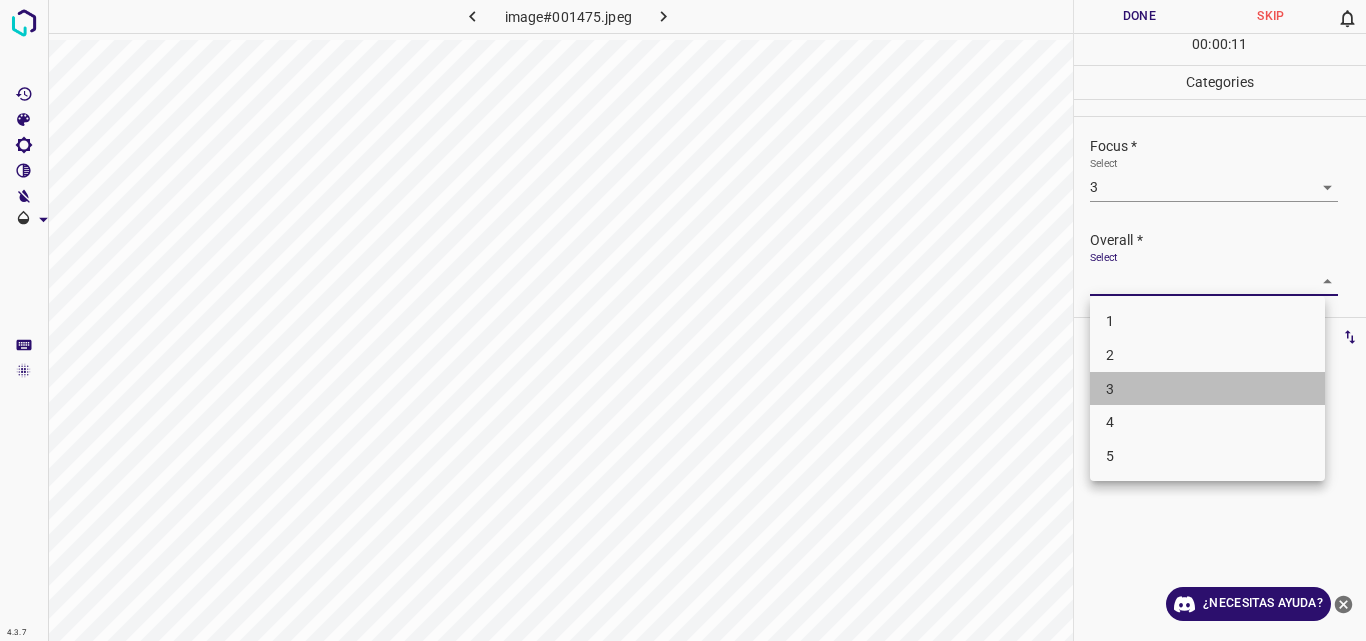 click on "3" at bounding box center (1207, 389) 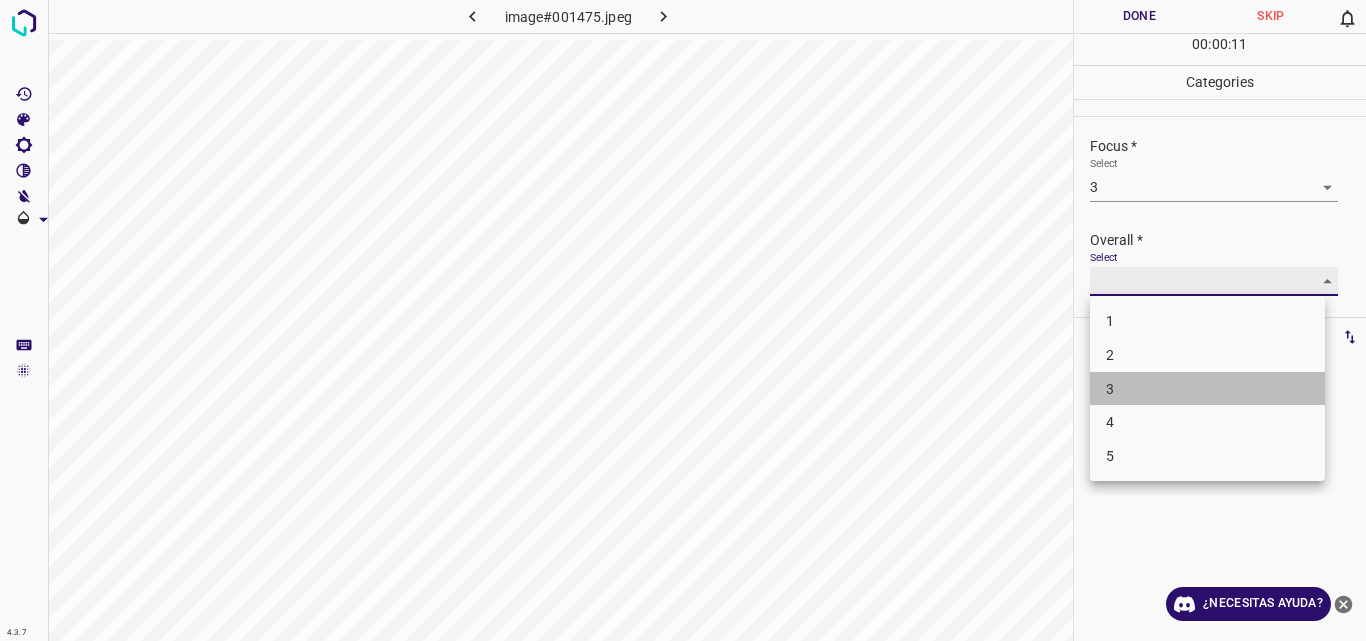 type on "3" 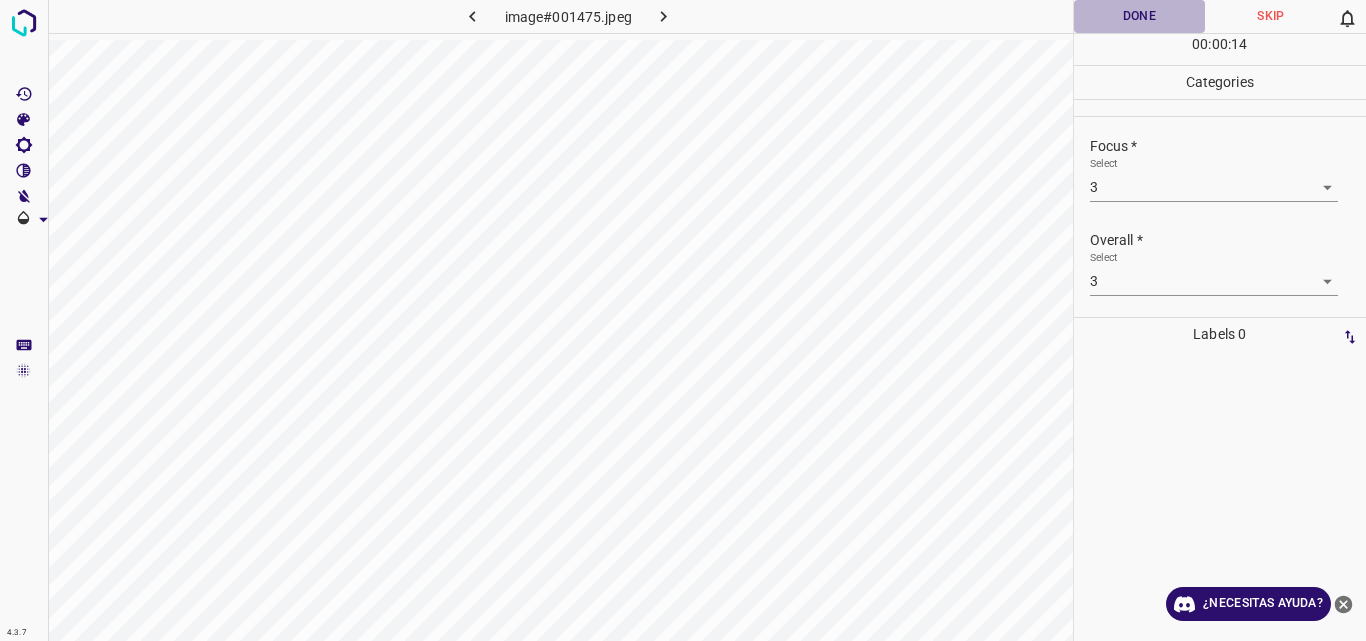 click on "Done" at bounding box center [1140, 16] 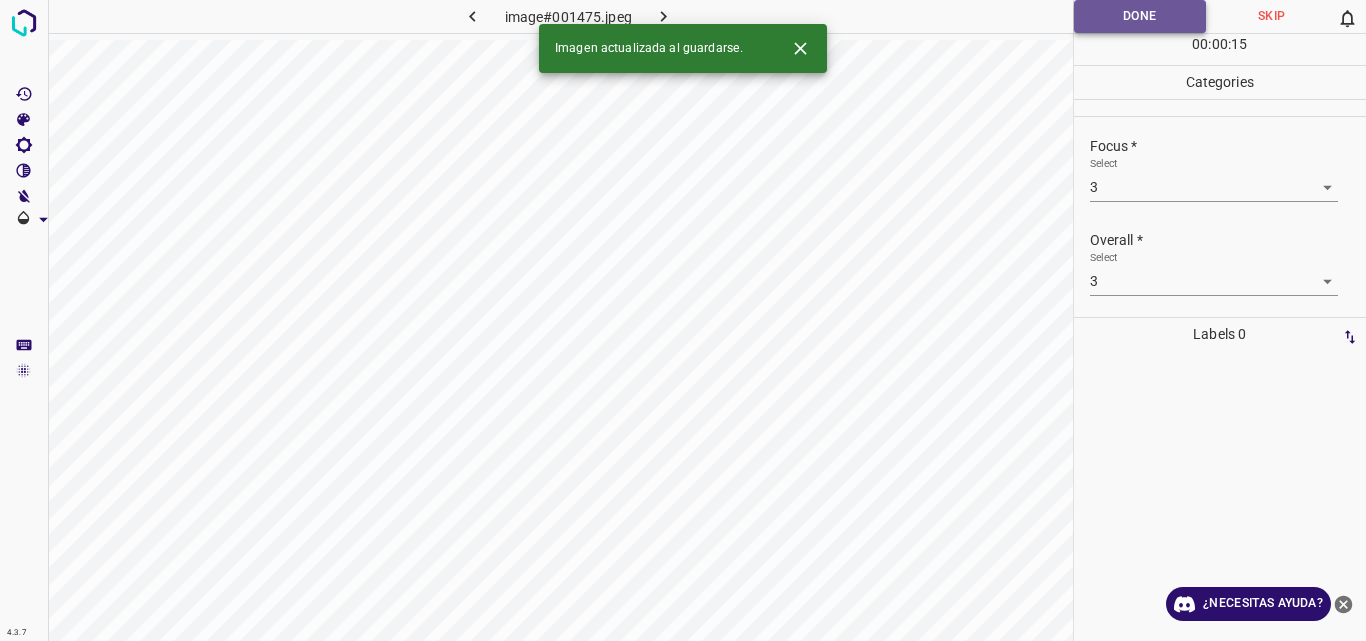 click on "Done" at bounding box center [1140, 16] 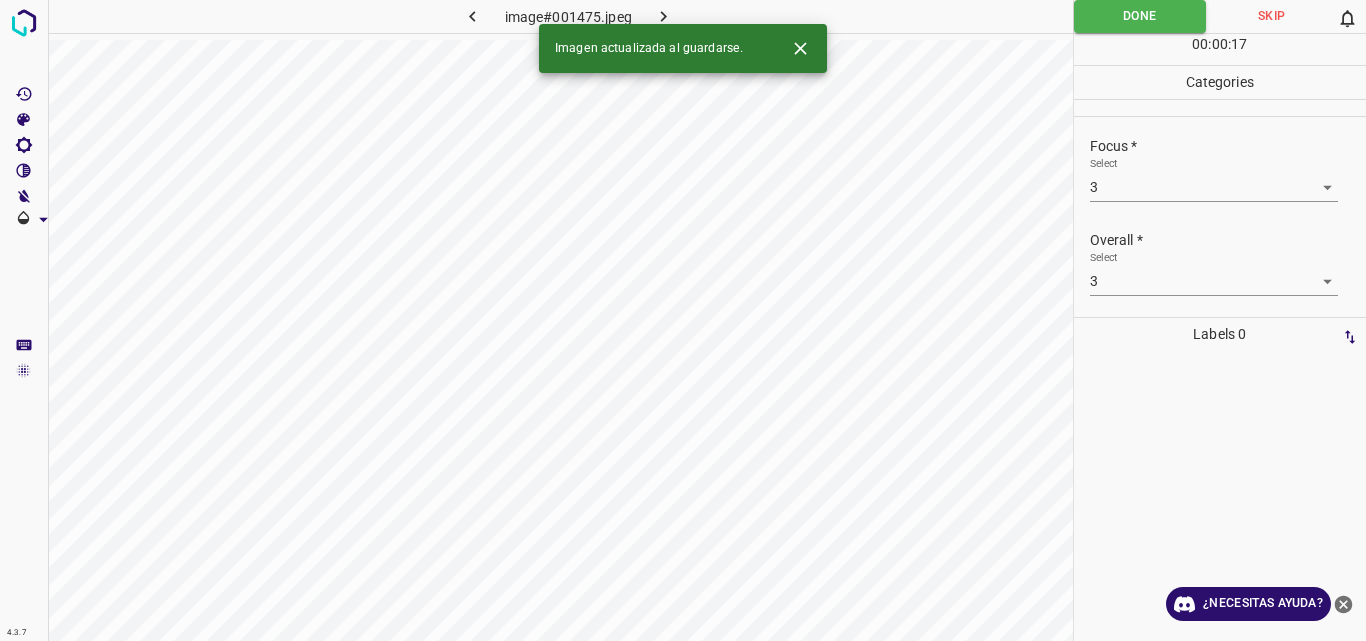 click 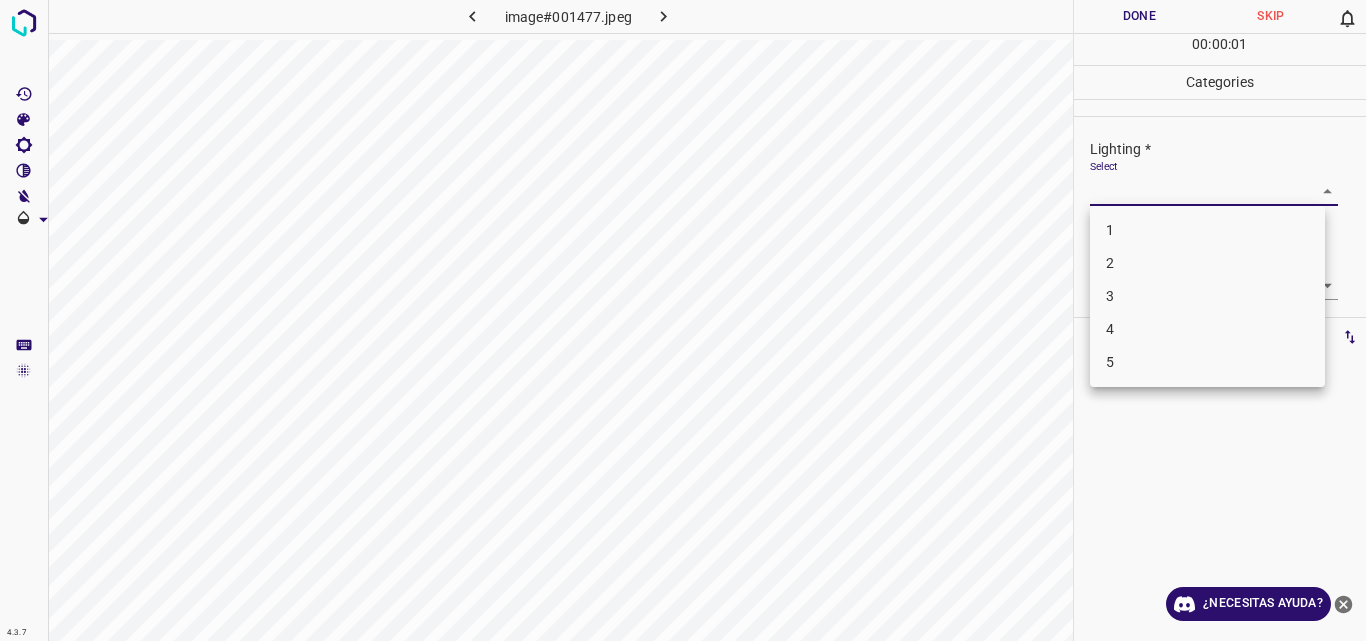 click on "4.3.7 image#001477.jpeg Done Skip 0 00   : 00   : 01   Categories Lighting *  Select ​ Focus *  Select ​ Overall *  Select ​ Labels   0 Categories 1 Lighting 2 Focus 3 Overall Tools Space Change between modes (Draw & Edit) I Auto labeling R Restore zoom M Zoom in N Zoom out Delete Delete selecte label Filters Z Restore filters X Saturation filter C Brightness filter V Contrast filter B Gray scale filter General O Download ¿Necesitas ayuda? Original text Rate this translation Your feedback will be used to help improve Google Translate - Texto - Esconder - Borrar 1 2 3 4 5" at bounding box center (683, 320) 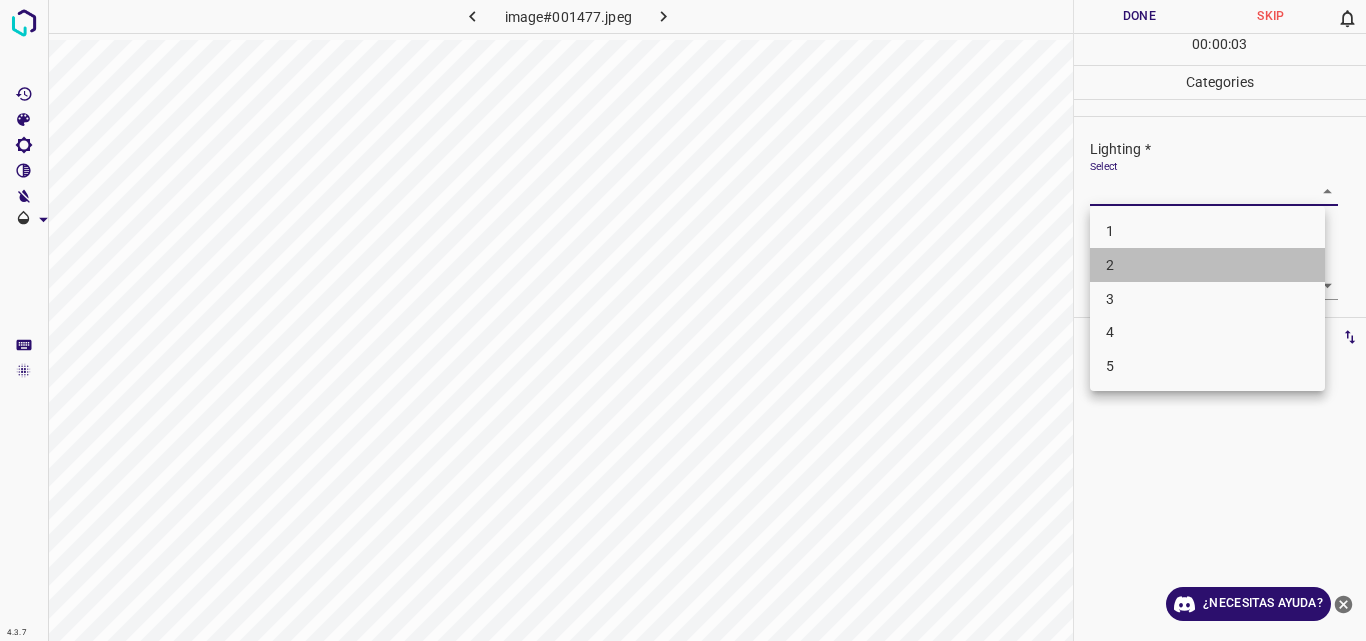 click on "2" at bounding box center (1207, 265) 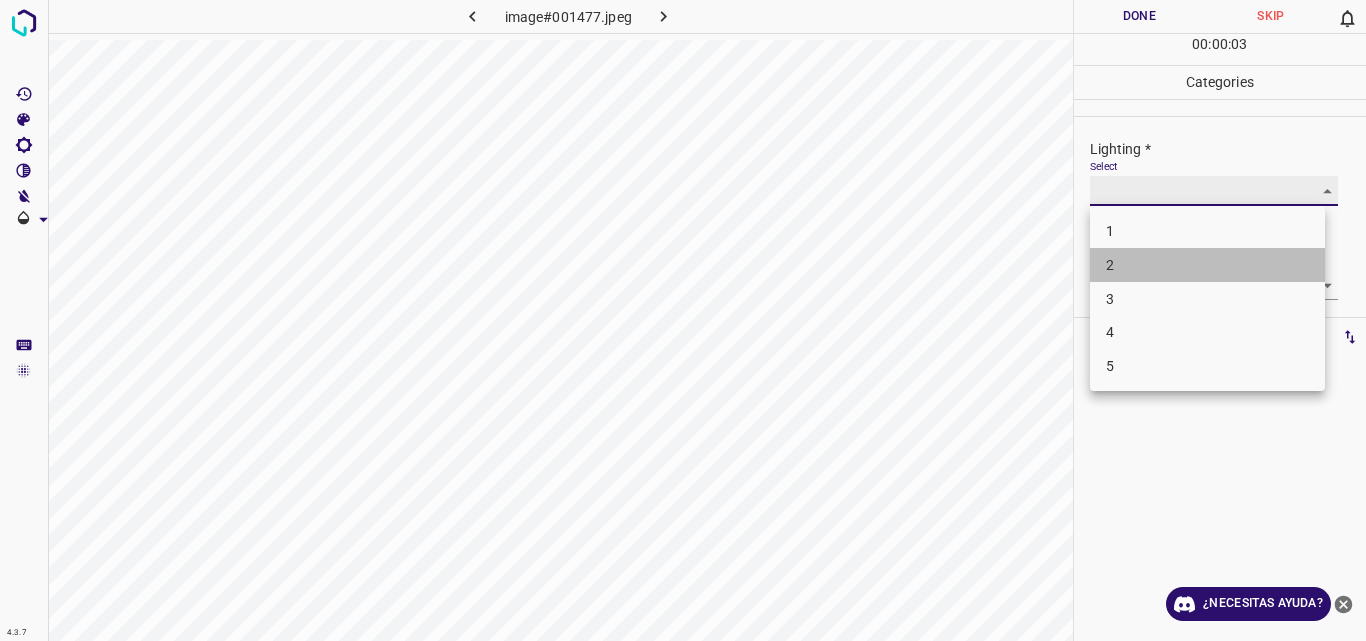 type on "2" 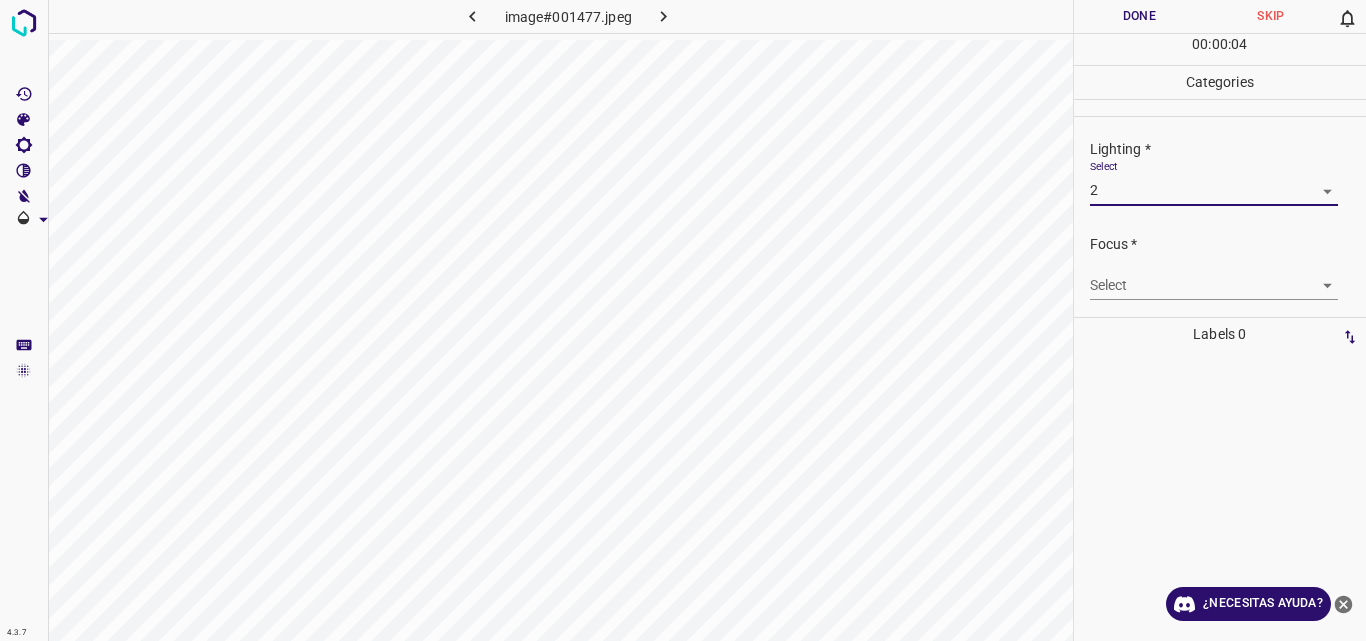 click on "4.3.7 image#001477.jpeg Done Skip 0 00   : 00   : 04   Categories Lighting *  Select 2 2 Focus *  Select ​ Overall *  Select ​ Labels   0 Categories 1 Lighting 2 Focus 3 Overall Tools Space Change between modes (Draw & Edit) I Auto labeling R Restore zoom M Zoom in N Zoom out Delete Delete selecte label Filters Z Restore filters X Saturation filter C Brightness filter V Contrast filter B Gray scale filter General O Download ¿Necesitas ayuda? Original text Rate this translation Your feedback will be used to help improve Google Translate - Texto - Esconder - Borrar" at bounding box center (683, 320) 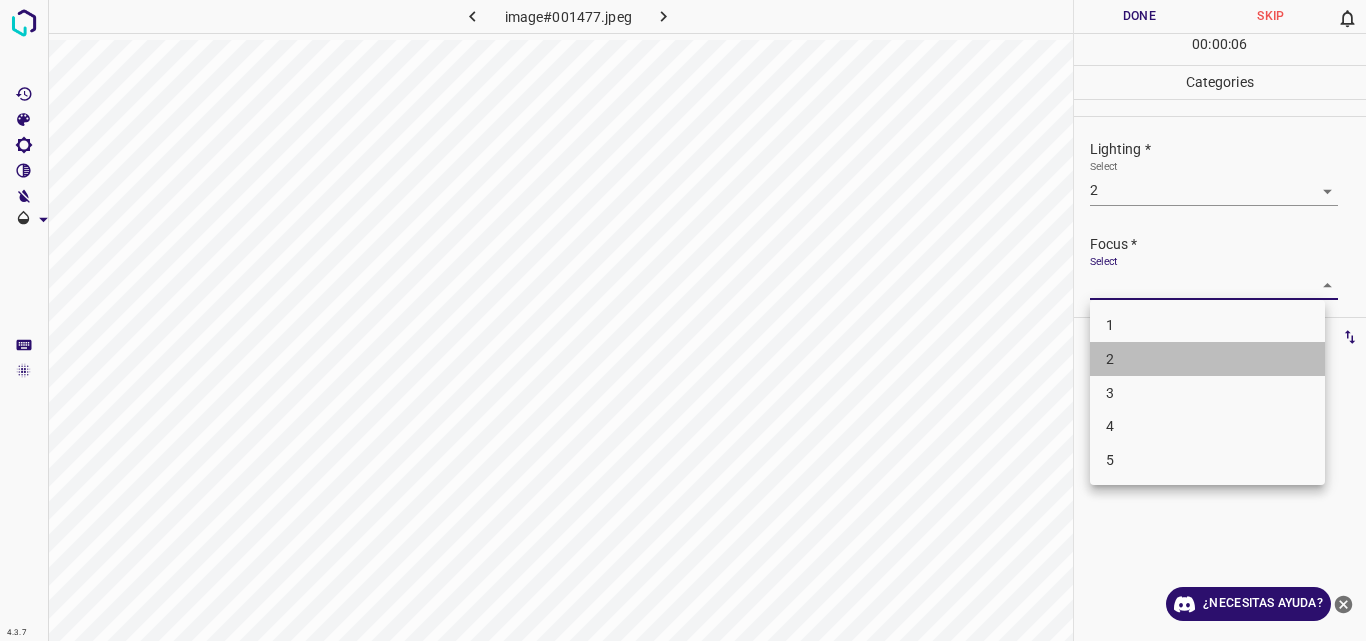click on "2" at bounding box center [1207, 359] 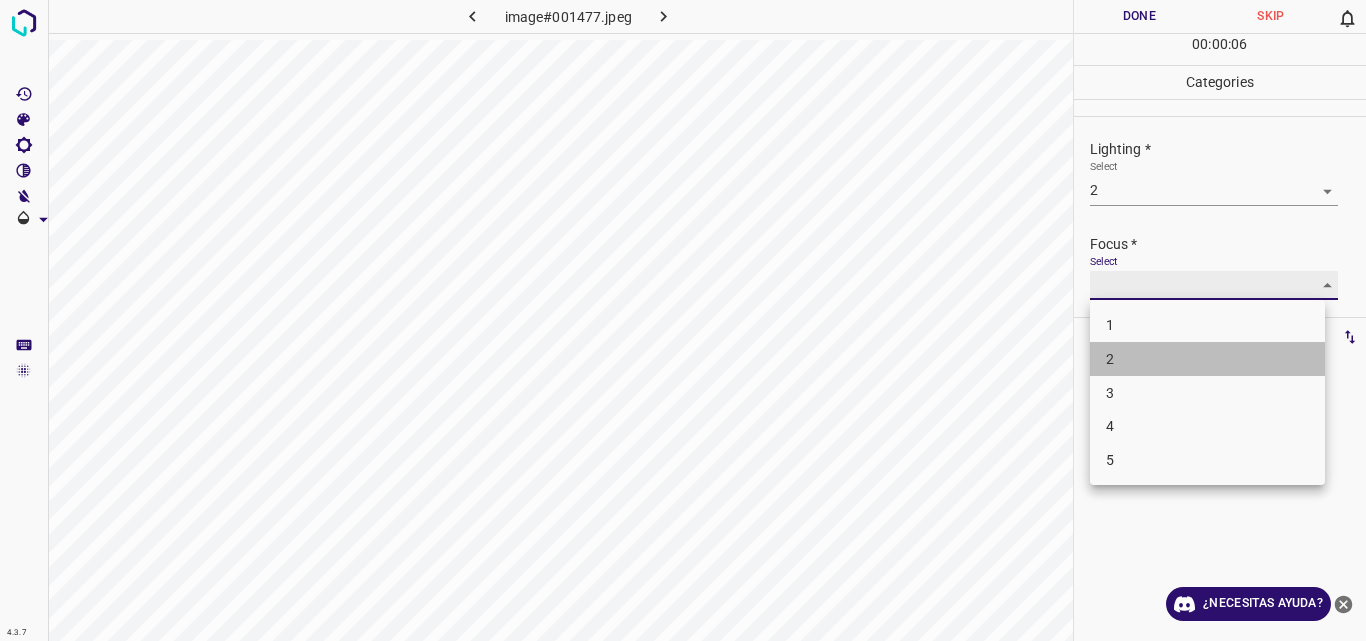 type on "2" 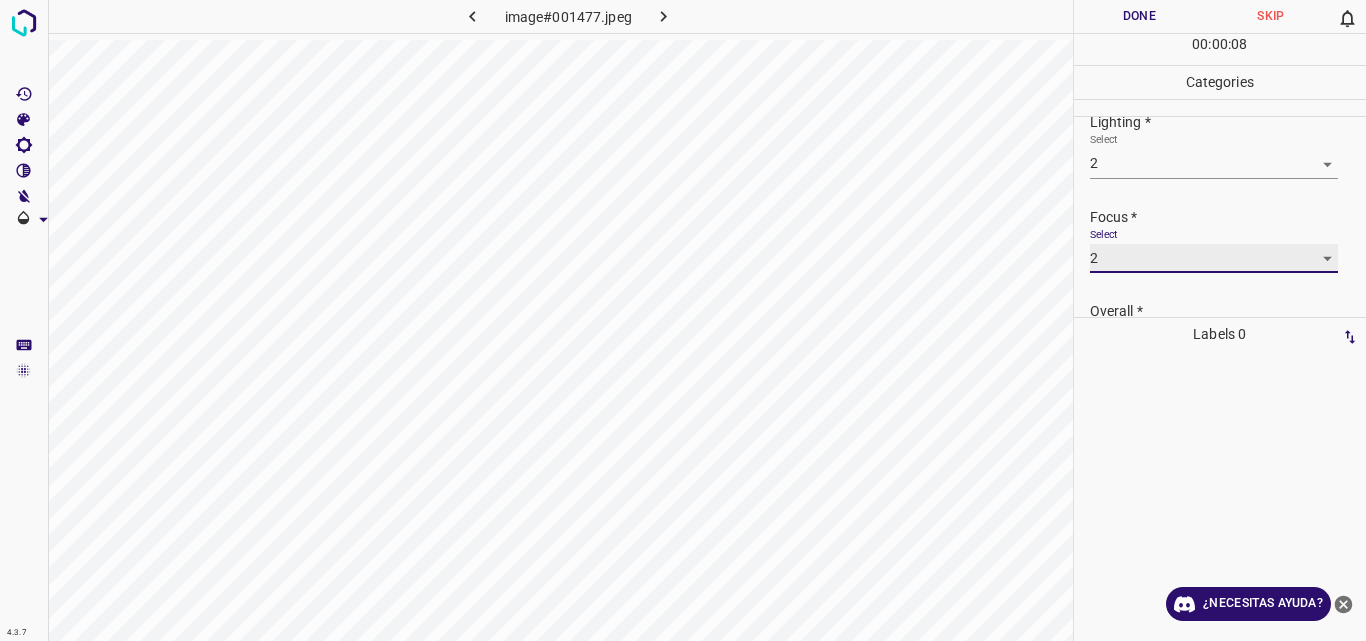 scroll, scrollTop: 98, scrollLeft: 0, axis: vertical 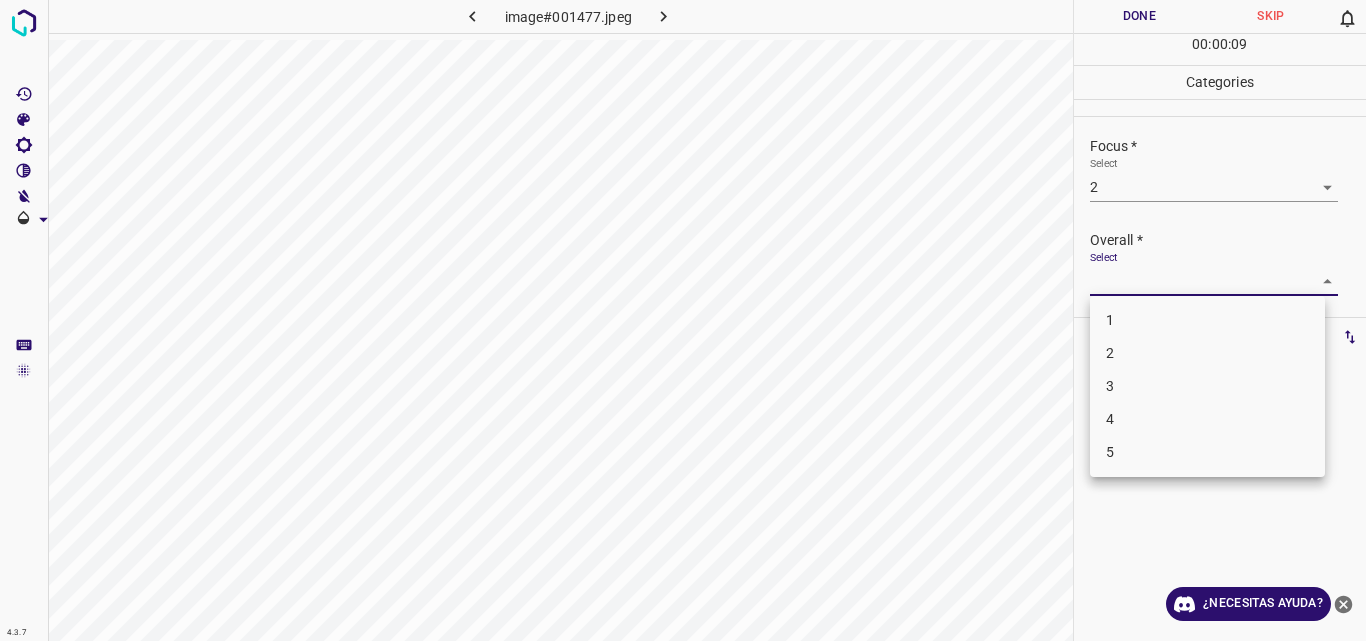 click on "4.3.7 image#001477.jpeg Done Skip 0 00   : 00   : 09   Categories Lighting *  Select 2 2 Focus *  Select 2 2 Overall *  Select ​ Labels   0 Categories 1 Lighting 2 Focus 3 Overall Tools Space Change between modes (Draw & Edit) I Auto labeling R Restore zoom M Zoom in N Zoom out Delete Delete selecte label Filters Z Restore filters X Saturation filter C Brightness filter V Contrast filter B Gray scale filter General O Download ¿Necesitas ayuda? Original text Rate this translation Your feedback will be used to help improve Google Translate - Texto - Esconder - Borrar 1 2 3 4 5" at bounding box center [683, 320] 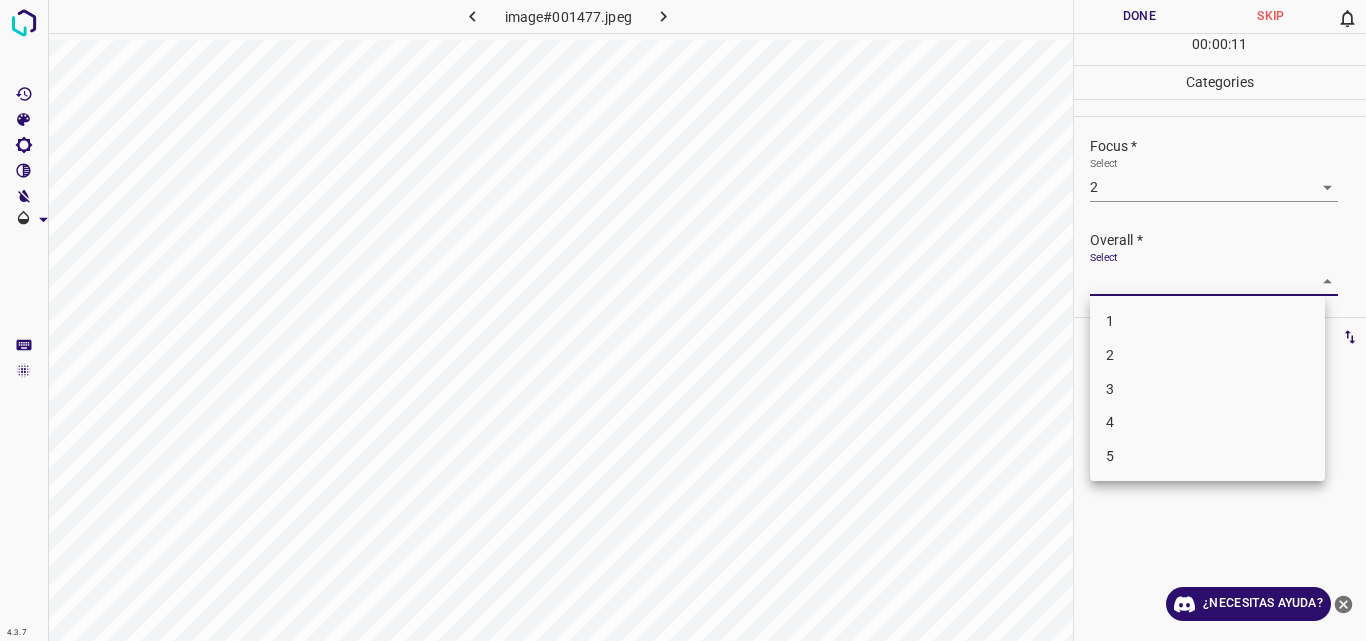 click on "2" at bounding box center (1207, 355) 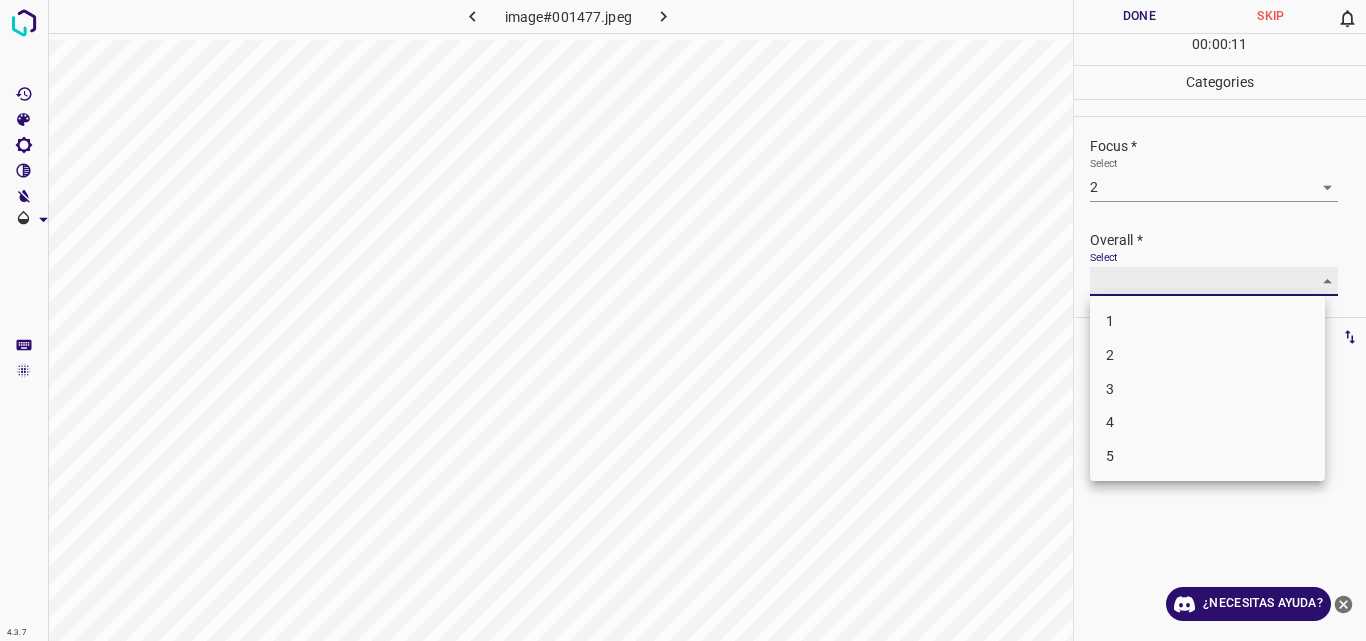 type on "2" 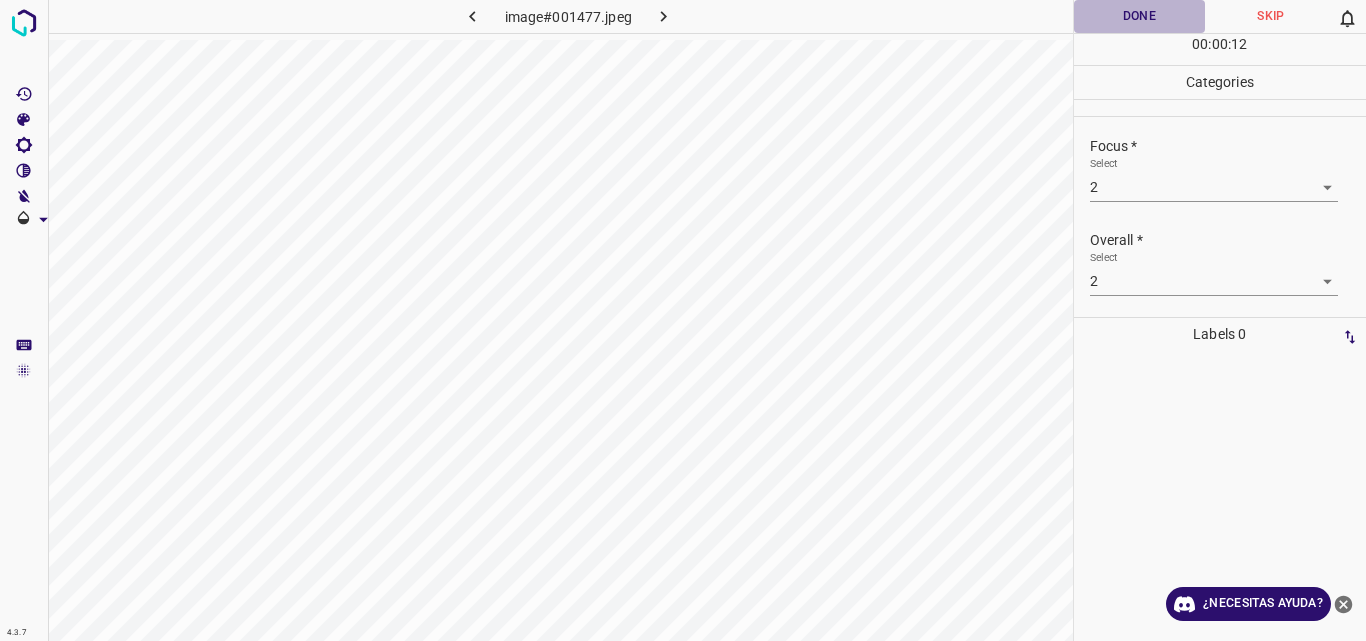 click on "Done" at bounding box center (1140, 16) 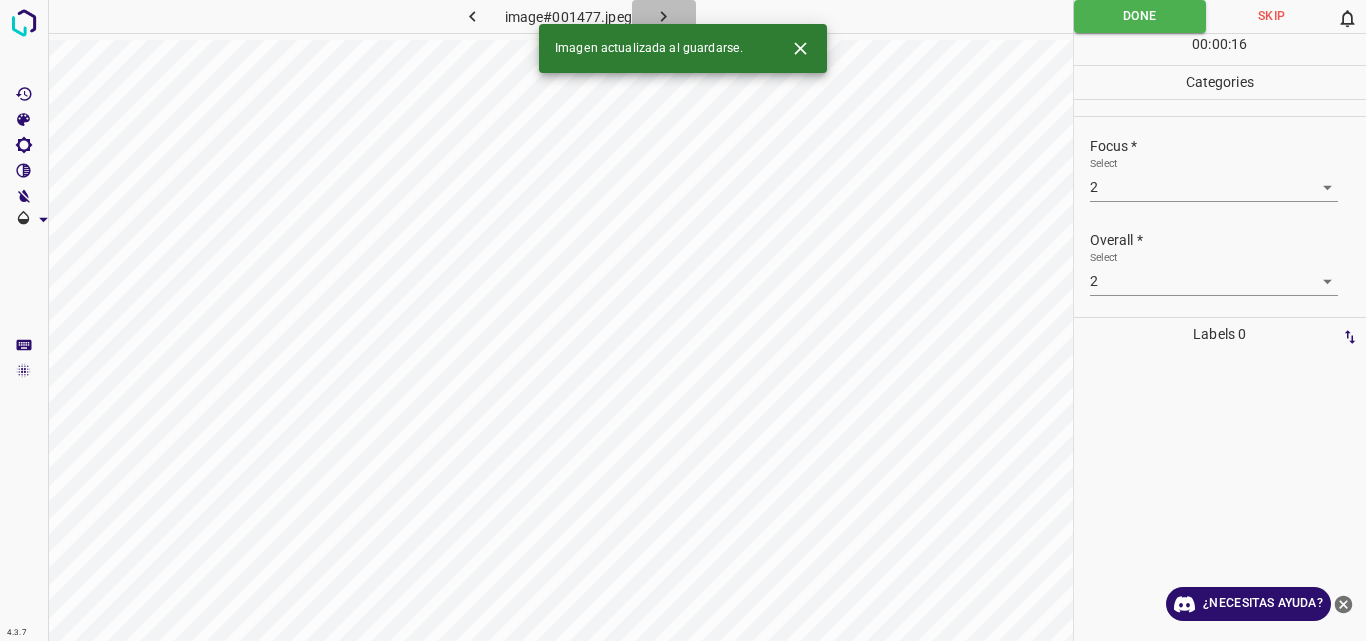 click 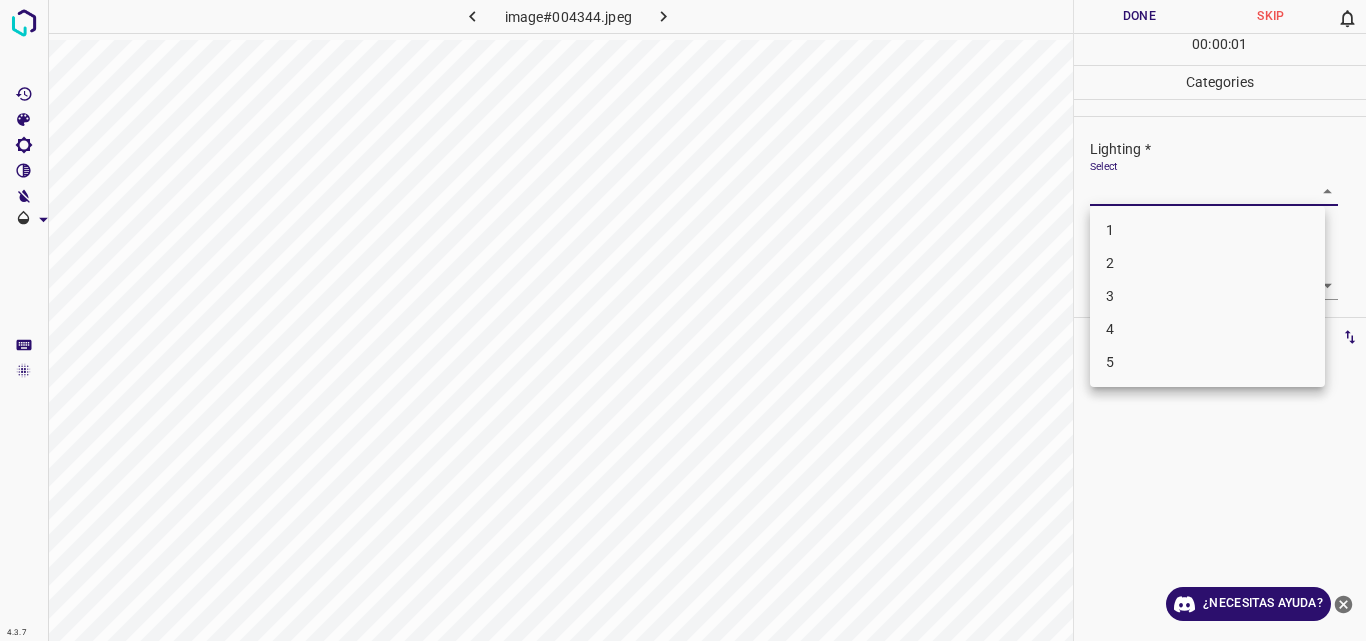 click on "4.3.7 image#004344.jpeg Done Skip 0 00   : 00   : 01   Categories Lighting *  Select ​ Focus *  Select ​ Overall *  Select ​ Labels   0 Categories 1 Lighting 2 Focus 3 Overall Tools Space Change between modes (Draw & Edit) I Auto labeling R Restore zoom M Zoom in N Zoom out Delete Delete selecte label Filters Z Restore filters X Saturation filter C Brightness filter V Contrast filter B Gray scale filter General O Download ¿Necesitas ayuda? Original text Rate this translation Your feedback will be used to help improve Google Translate - Texto - Esconder - Borrar 1 2 3 4 5" at bounding box center [683, 320] 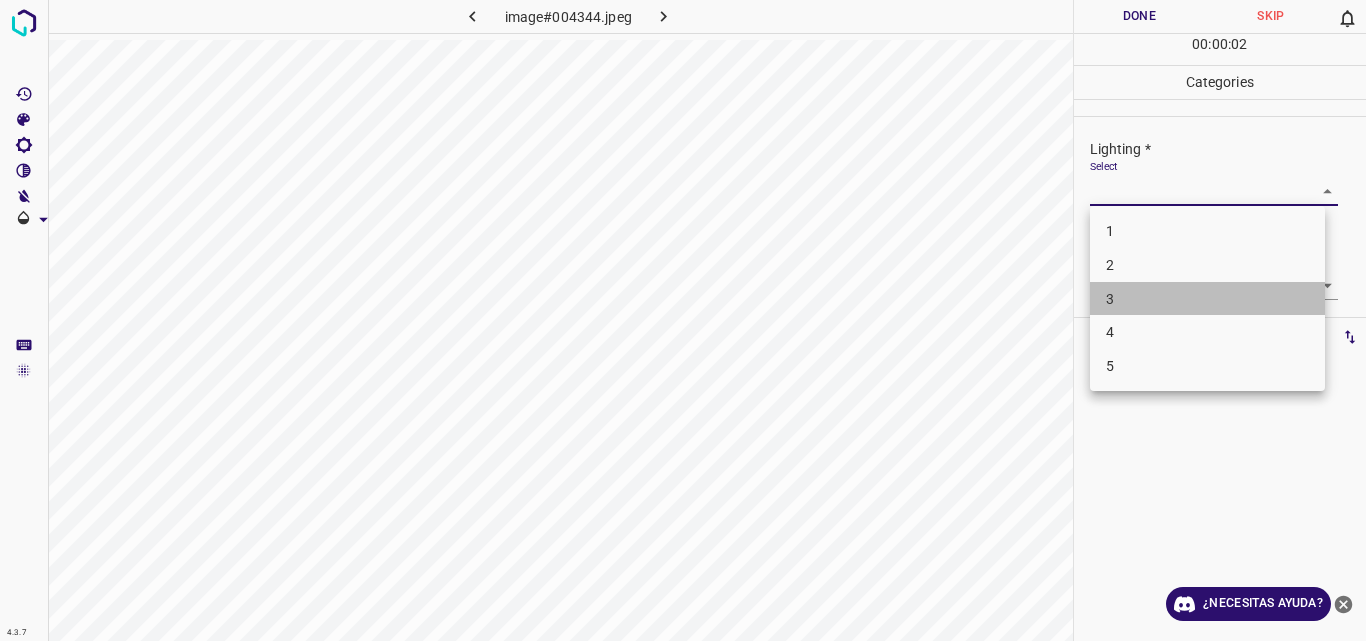 click on "3" at bounding box center [1207, 299] 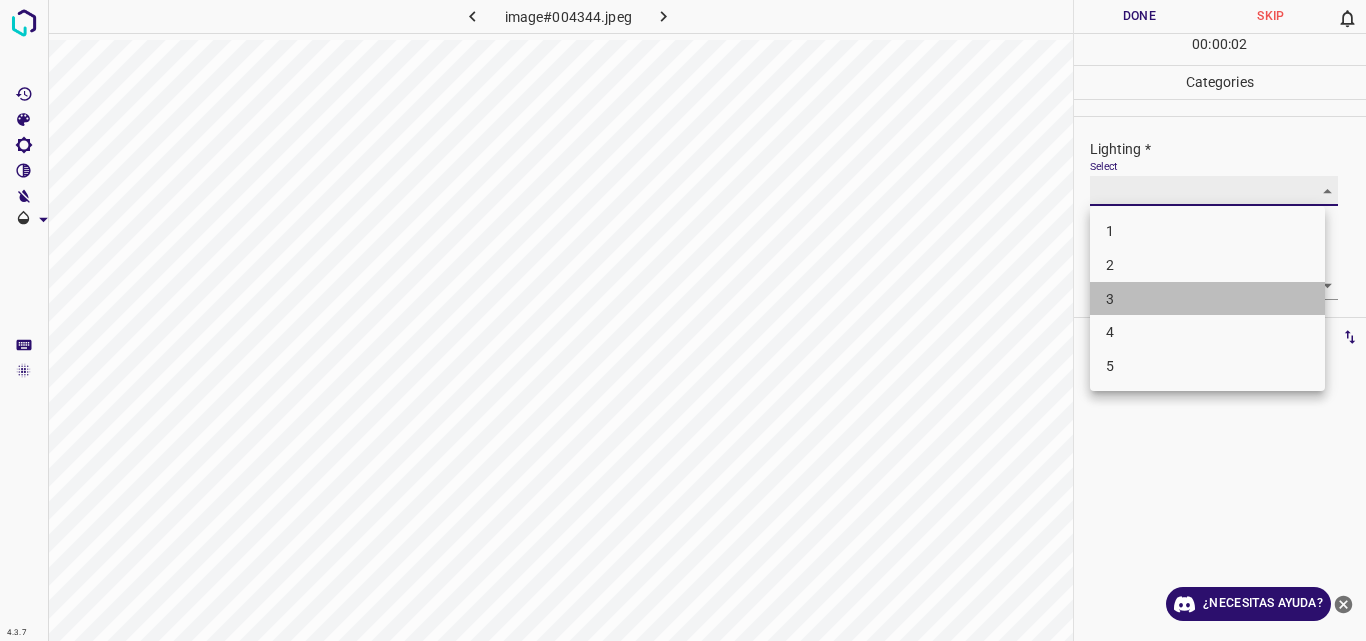 type on "3" 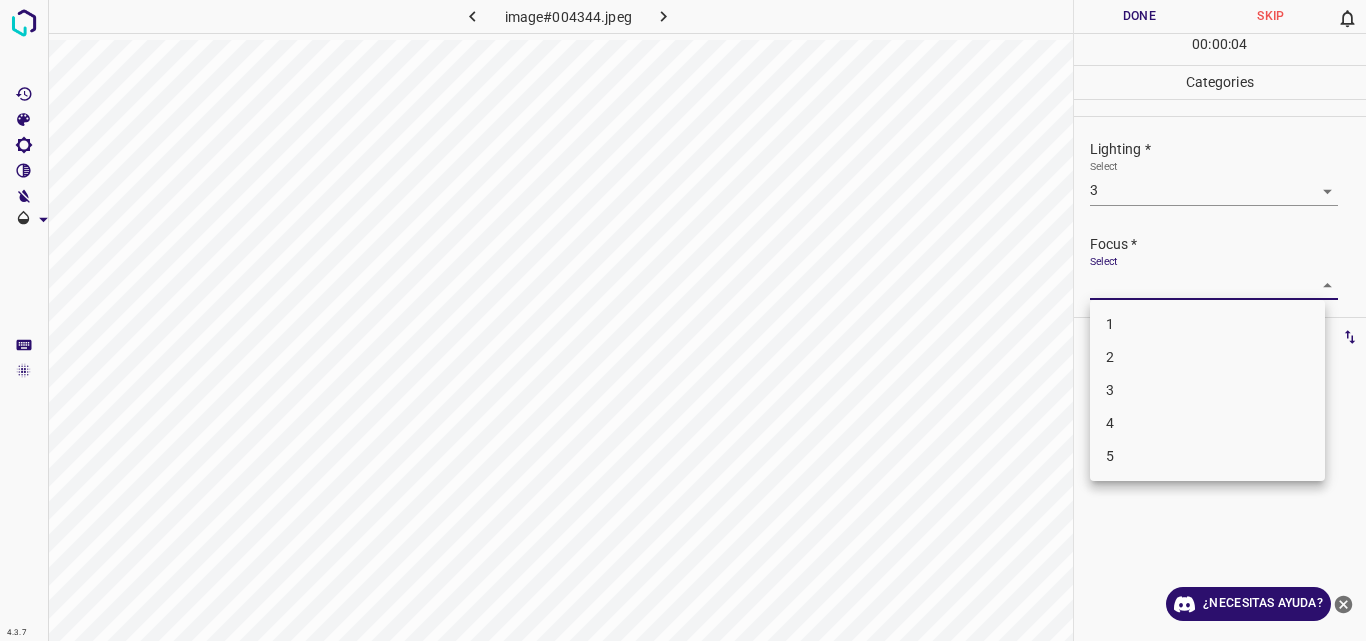 click on "4.3.7 image#004344.jpeg Done Skip 0 00   : 00   : 04   Categories Lighting *  Select 3 3 Focus *  Select ​ Overall *  Select ​ Labels   0 Categories 1 Lighting 2 Focus 3 Overall Tools Space Change between modes (Draw & Edit) I Auto labeling R Restore zoom M Zoom in N Zoom out Delete Delete selecte label Filters Z Restore filters X Saturation filter C Brightness filter V Contrast filter B Gray scale filter General O Download ¿Necesitas ayuda? Original text Rate this translation Your feedback will be used to help improve Google Translate - Texto - Esconder - Borrar 1 2 3 4 5" at bounding box center [683, 320] 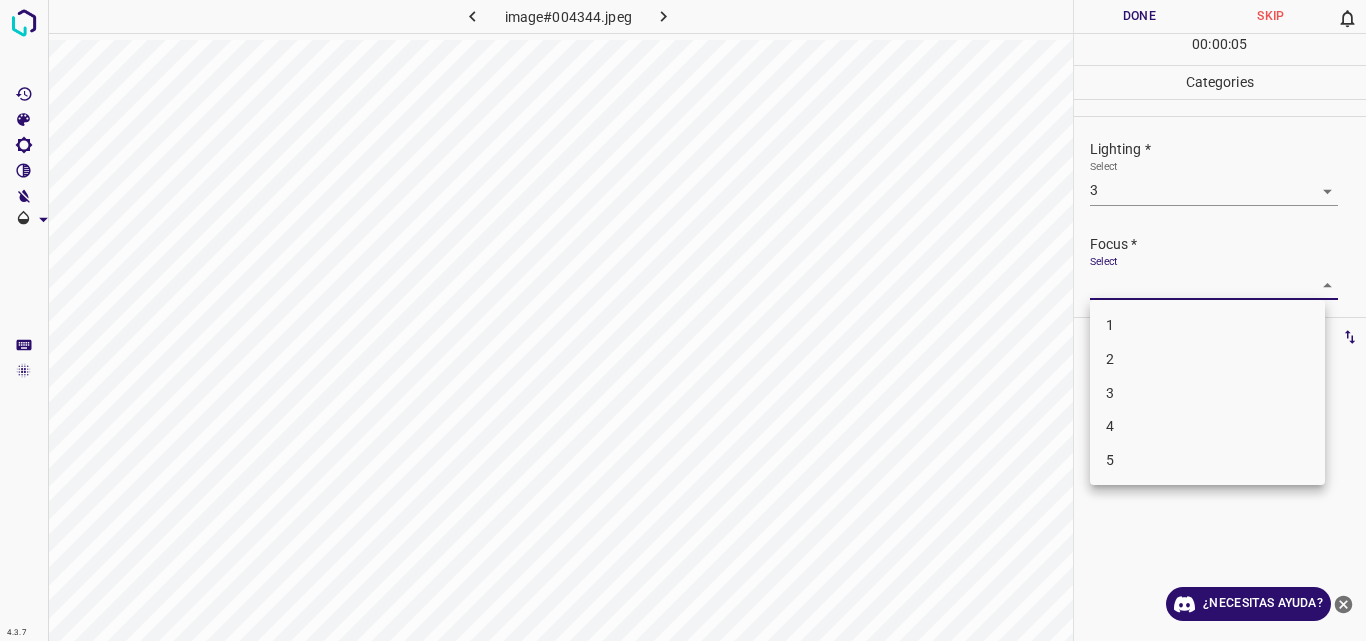 click on "3" at bounding box center (1207, 393) 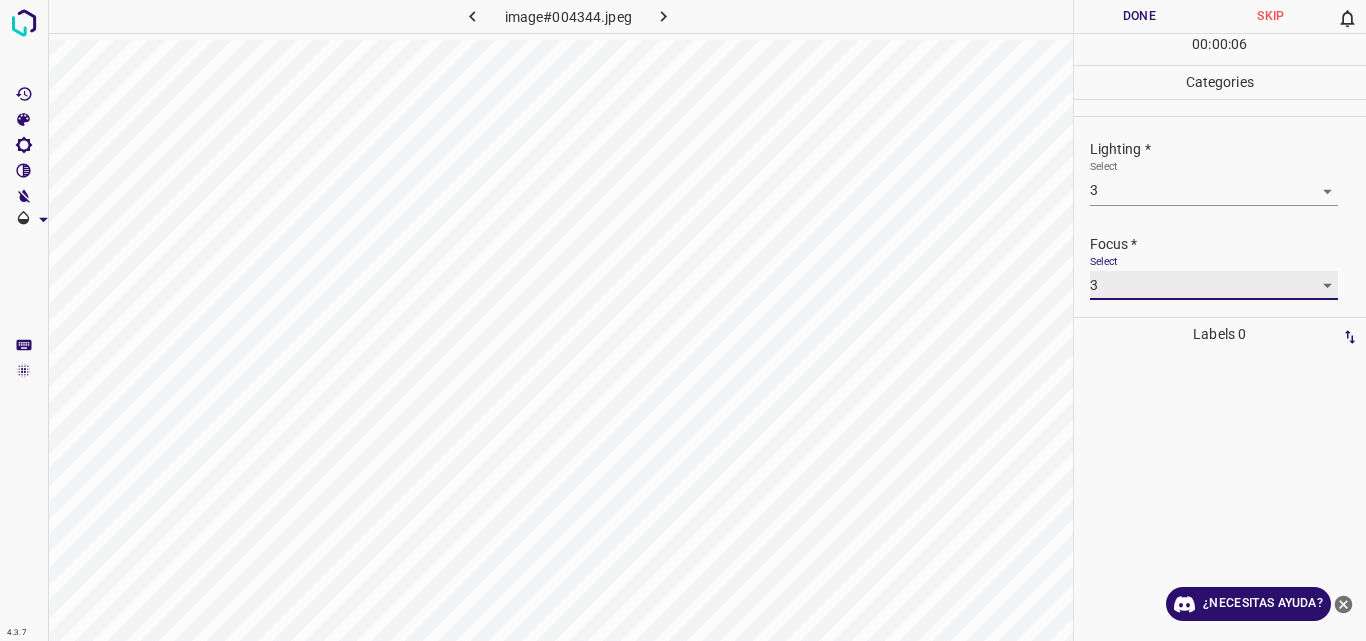 type on "3" 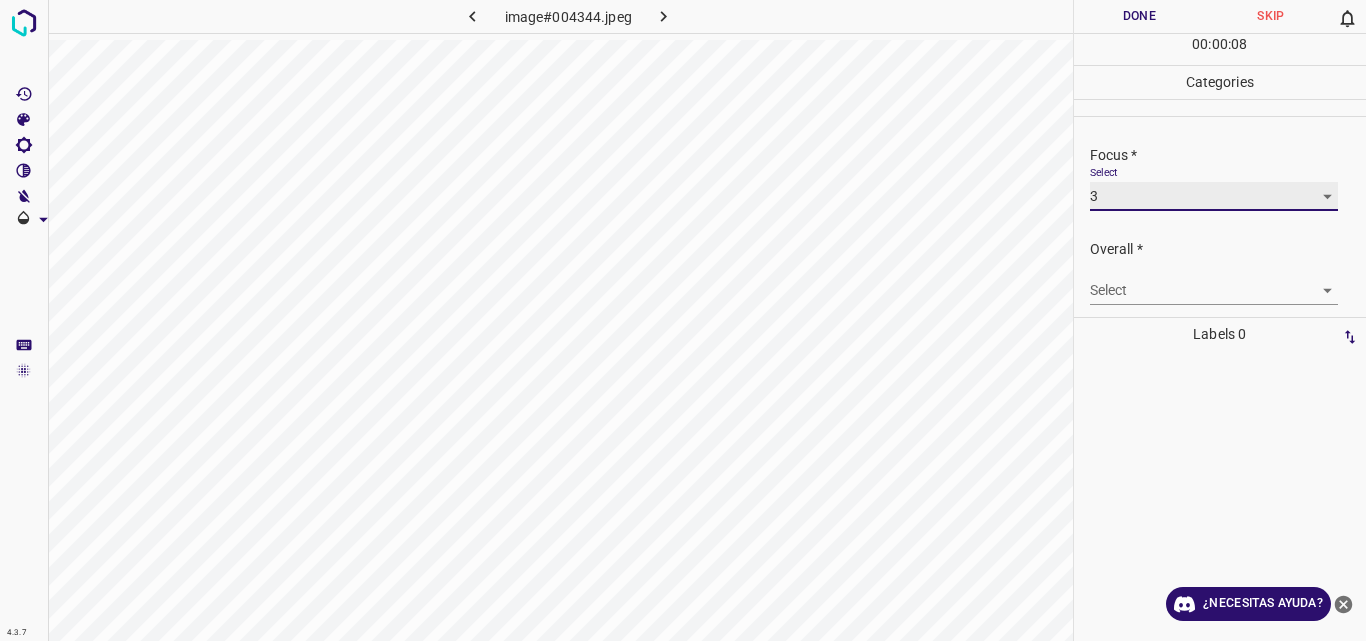 scroll, scrollTop: 98, scrollLeft: 0, axis: vertical 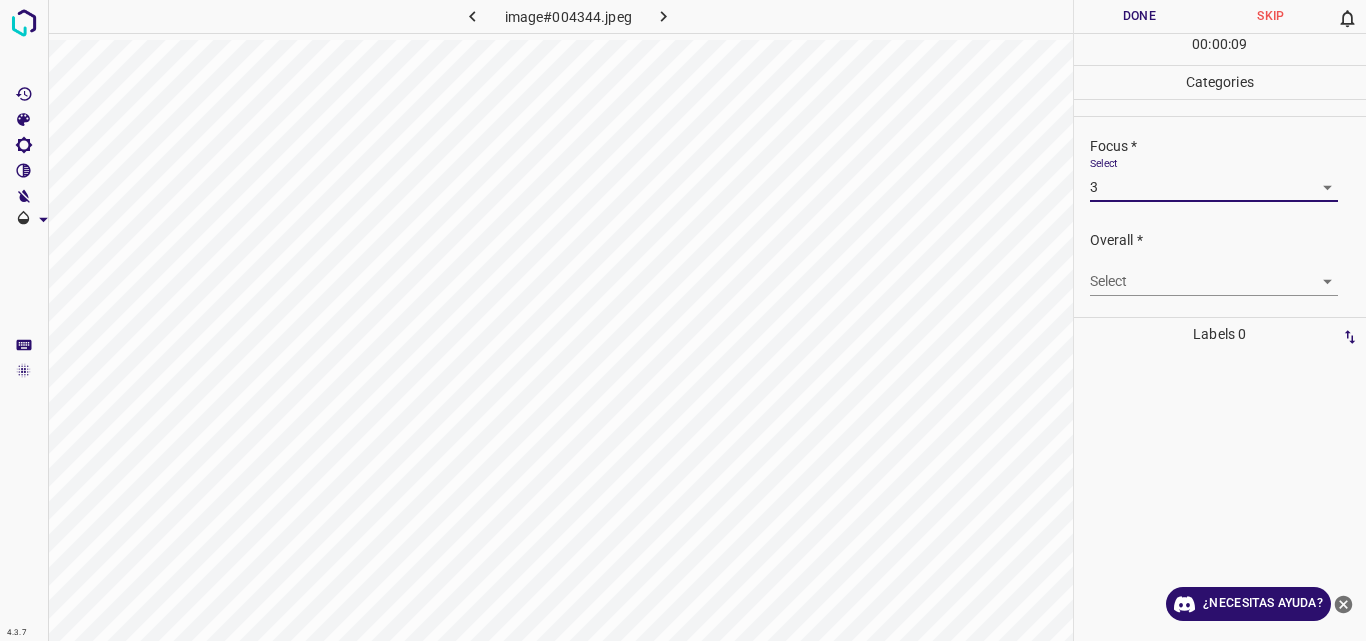 click on "4.3.7 image#004344.jpeg Done Skip 0 00   : 00   : 09   Categories Lighting *  Select 3 3 Focus *  Select 3 3 Overall *  Select ​ Labels   0 Categories 1 Lighting 2 Focus 3 Overall Tools Space Change between modes (Draw & Edit) I Auto labeling R Restore zoom M Zoom in N Zoom out Delete Delete selecte label Filters Z Restore filters X Saturation filter C Brightness filter V Contrast filter B Gray scale filter General O Download ¿Necesitas ayuda? Original text Rate this translation Your feedback will be used to help improve Google Translate - Texto - Esconder - Borrar" at bounding box center [683, 320] 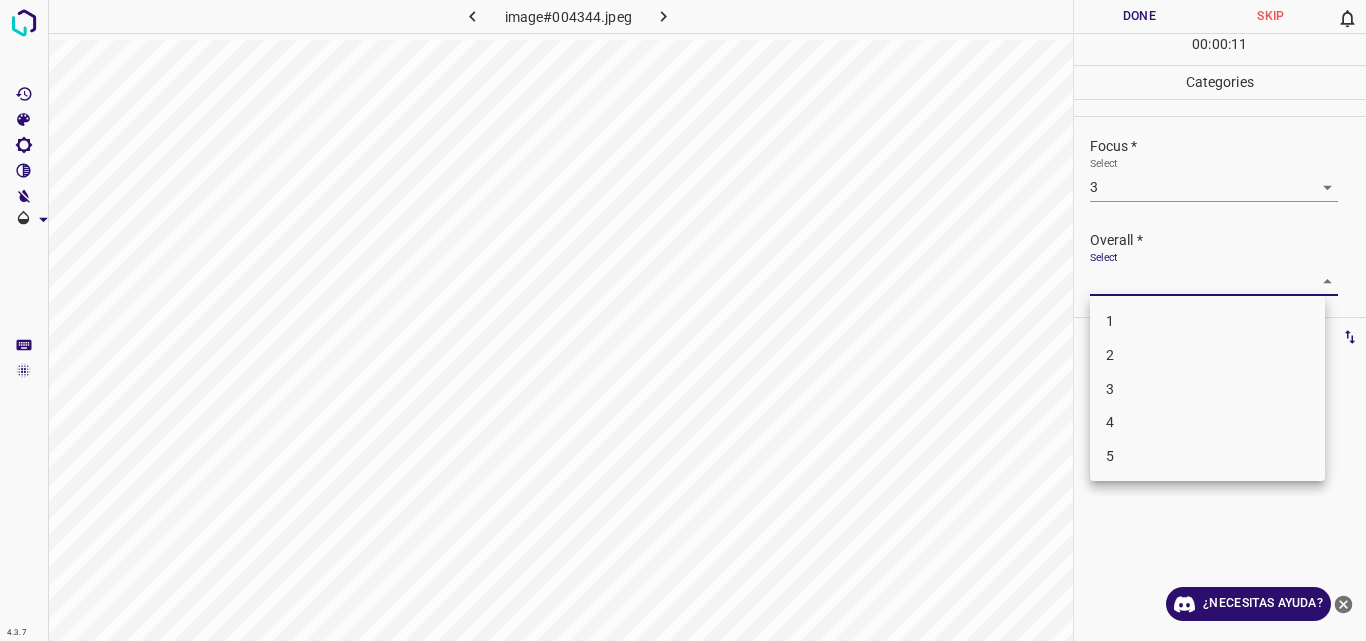 click on "3" at bounding box center (1207, 389) 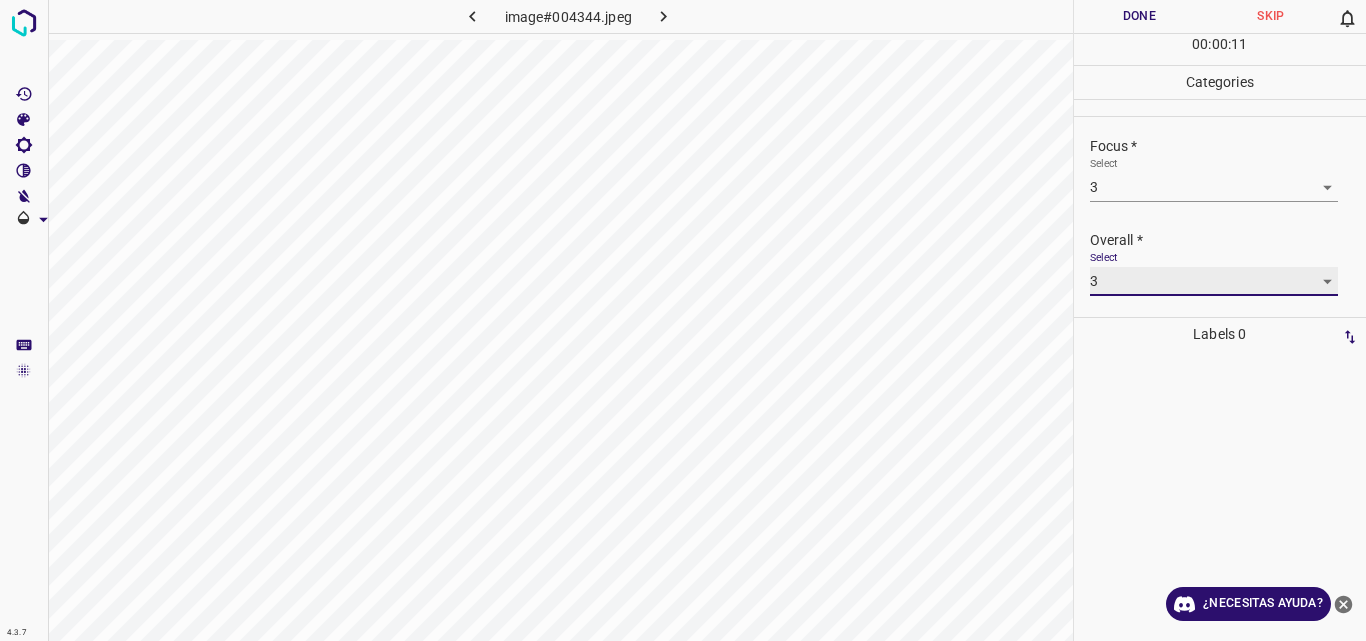 type on "3" 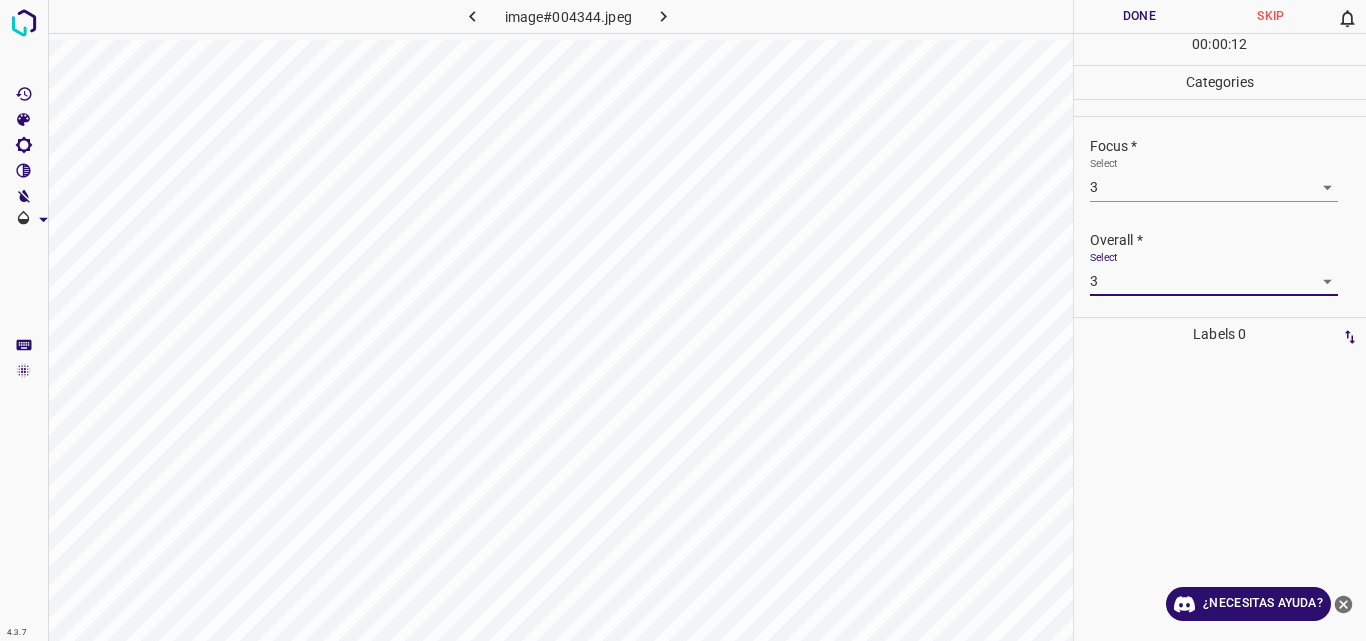 click on "Done" at bounding box center [1140, 16] 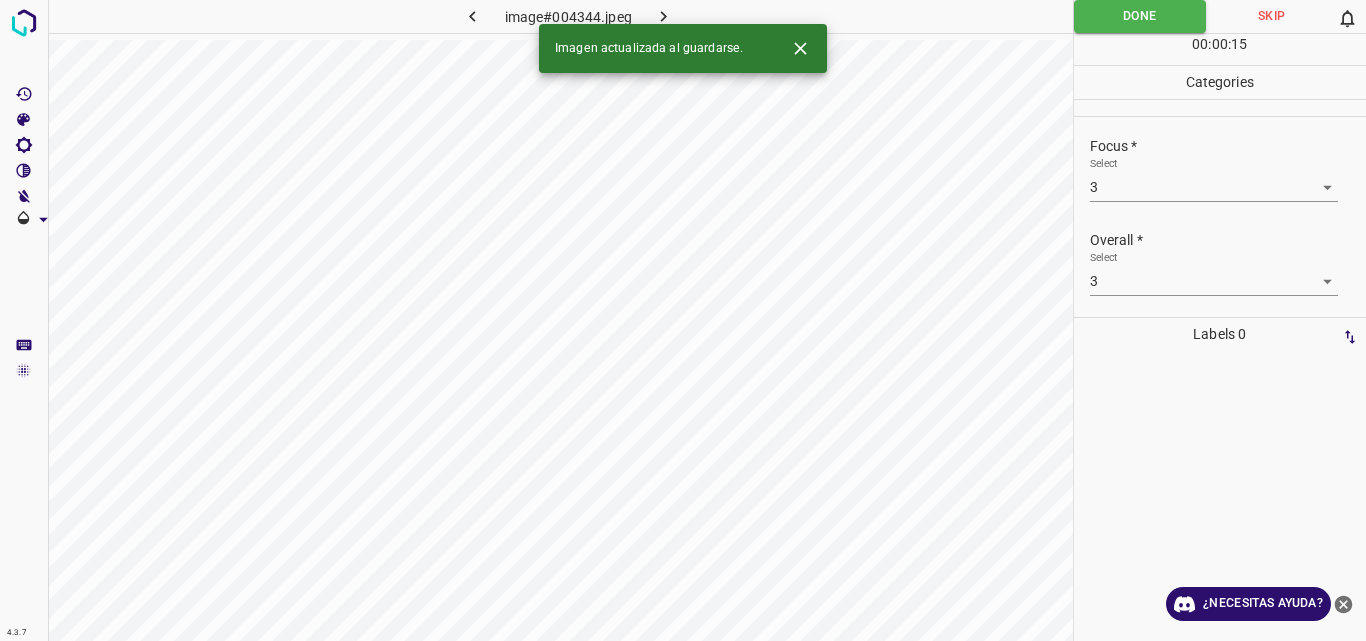 click 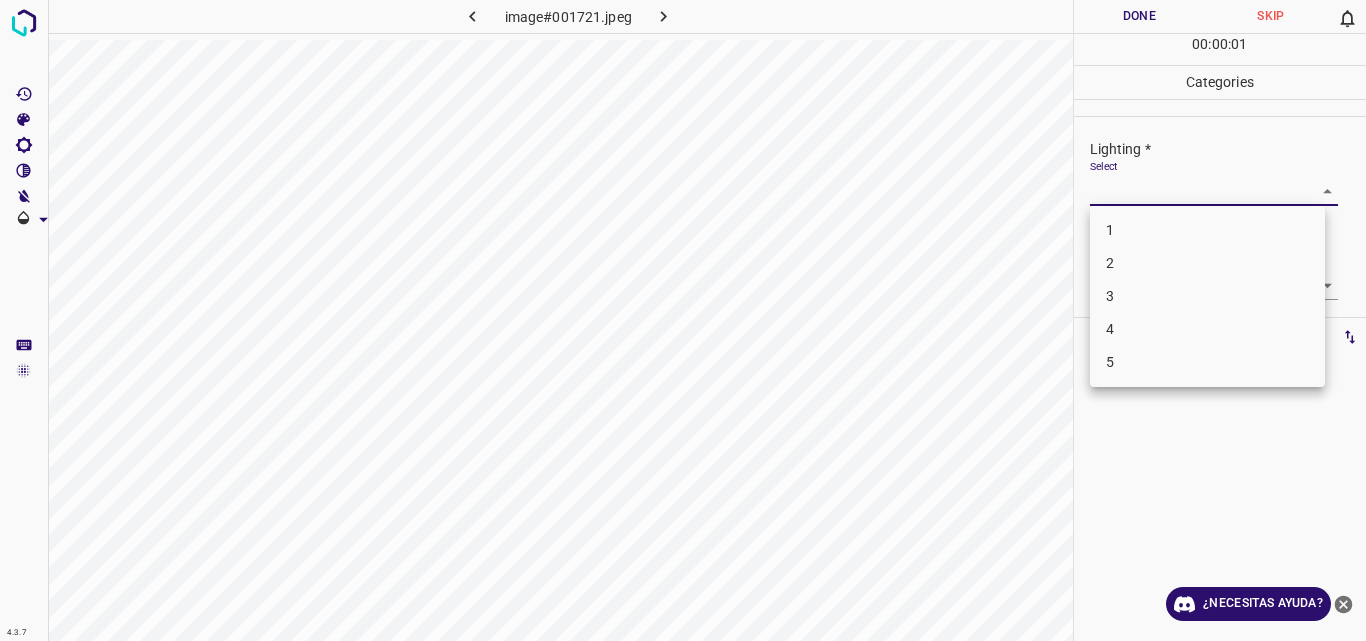 click on "4.3.7 image#001721.jpeg Done Skip 0 00   : 00   : 01   Categories Lighting *  Select ​ Focus *  Select ​ Overall *  Select ​ Labels   0 Categories 1 Lighting 2 Focus 3 Overall Tools Space Change between modes (Draw & Edit) I Auto labeling R Restore zoom M Zoom in N Zoom out Delete Delete selecte label Filters Z Restore filters X Saturation filter C Brightness filter V Contrast filter B Gray scale filter General O Download ¿Necesitas ayuda? Original text Rate this translation Your feedback will be used to help improve Google Translate - Texto - Esconder - Borrar 1 2 3 4 5" at bounding box center [683, 320] 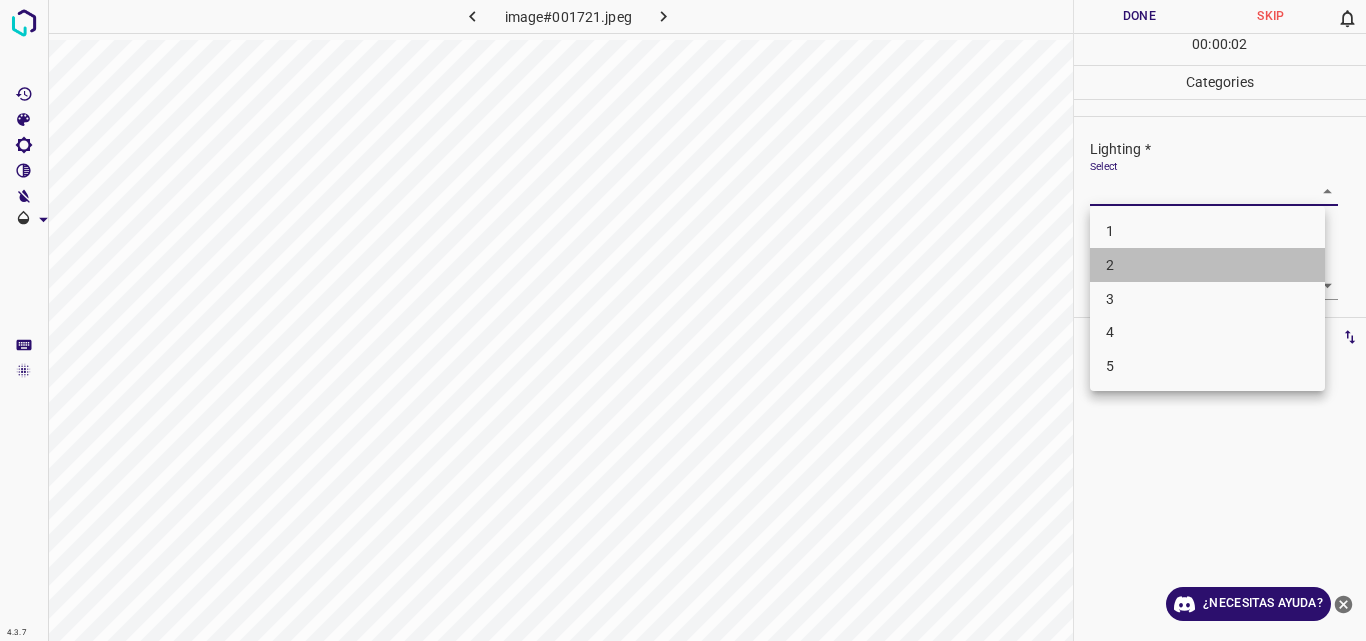 click on "2" at bounding box center [1207, 265] 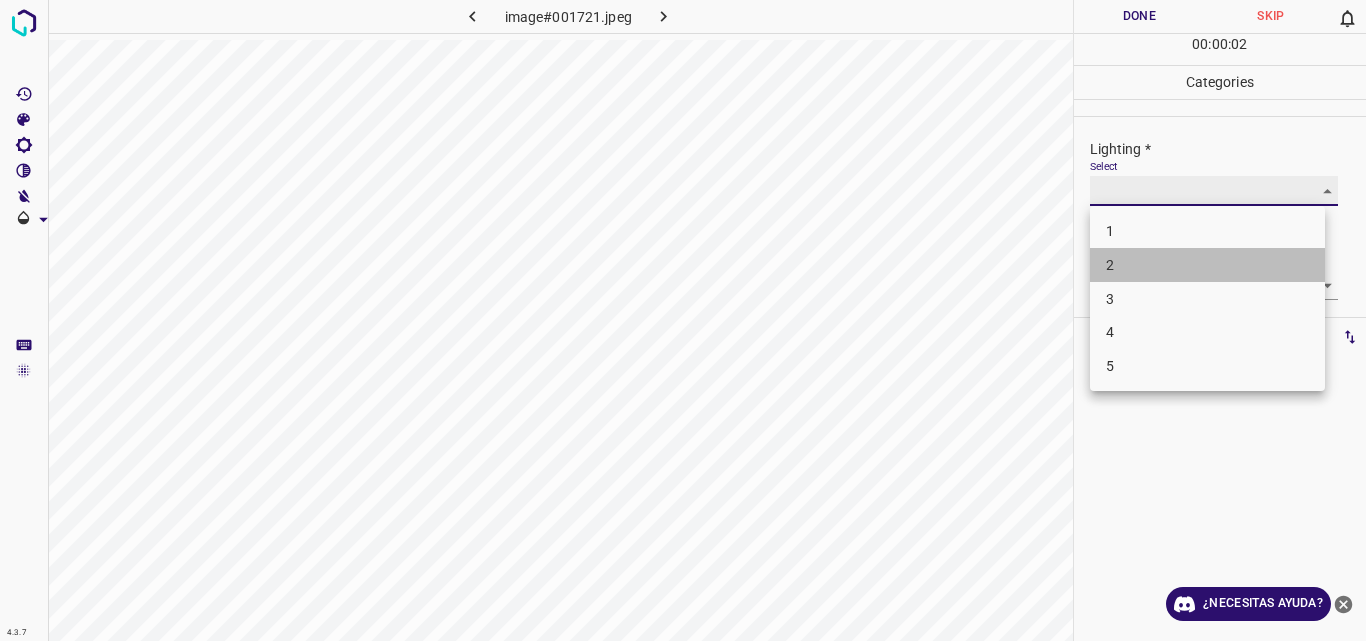 type on "2" 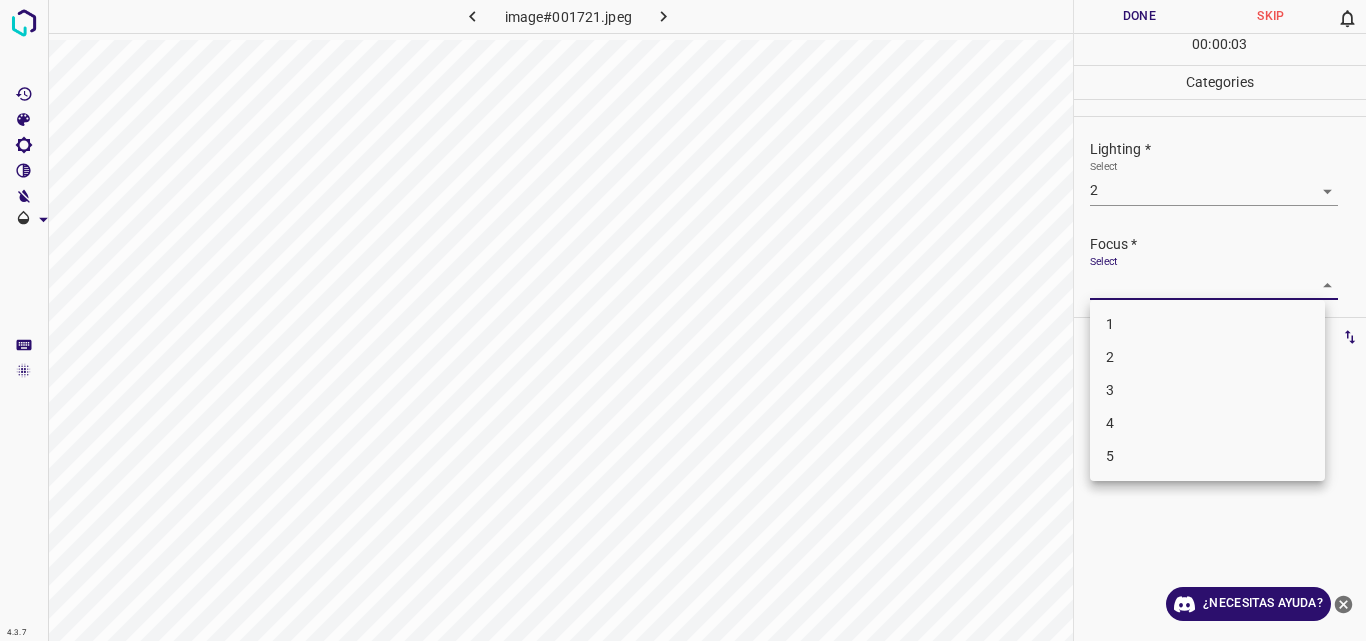 click on "4.3.7 image#001721.jpeg Done Skip 0 00   : 00   : 03   Categories Lighting *  Select 2 2 Focus *  Select ​ Overall *  Select ​ Labels   0 Categories 1 Lighting 2 Focus 3 Overall Tools Space Change between modes (Draw & Edit) I Auto labeling R Restore zoom M Zoom in N Zoom out Delete Delete selecte label Filters Z Restore filters X Saturation filter C Brightness filter V Contrast filter B Gray scale filter General O Download ¿Necesitas ayuda? Original text Rate this translation Your feedback will be used to help improve Google Translate - Texto - Esconder - Borrar 1 2 3 4 5" at bounding box center [683, 320] 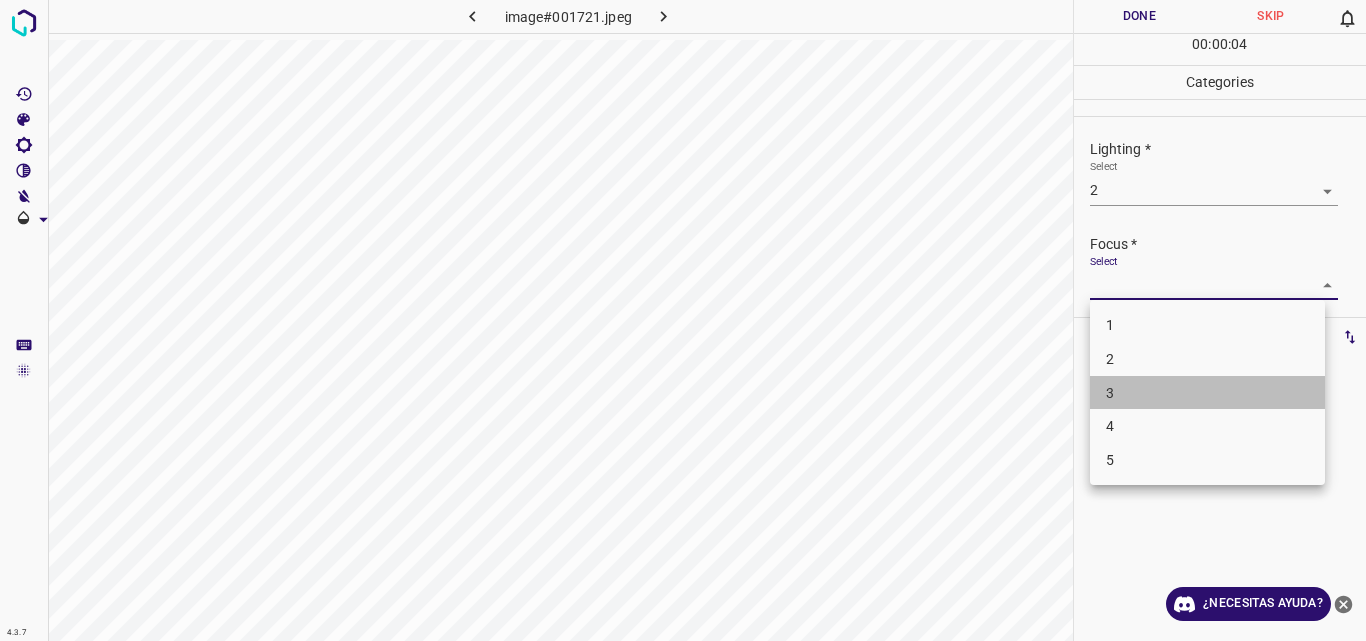 click on "3" at bounding box center (1207, 393) 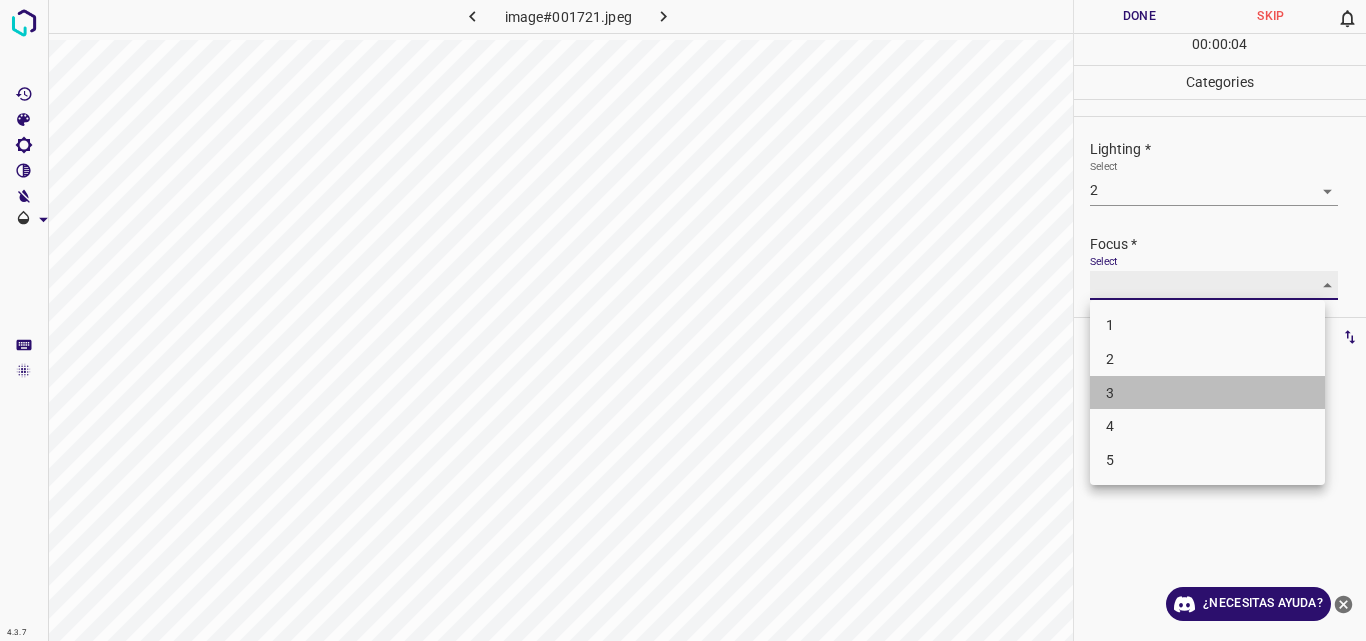 type on "3" 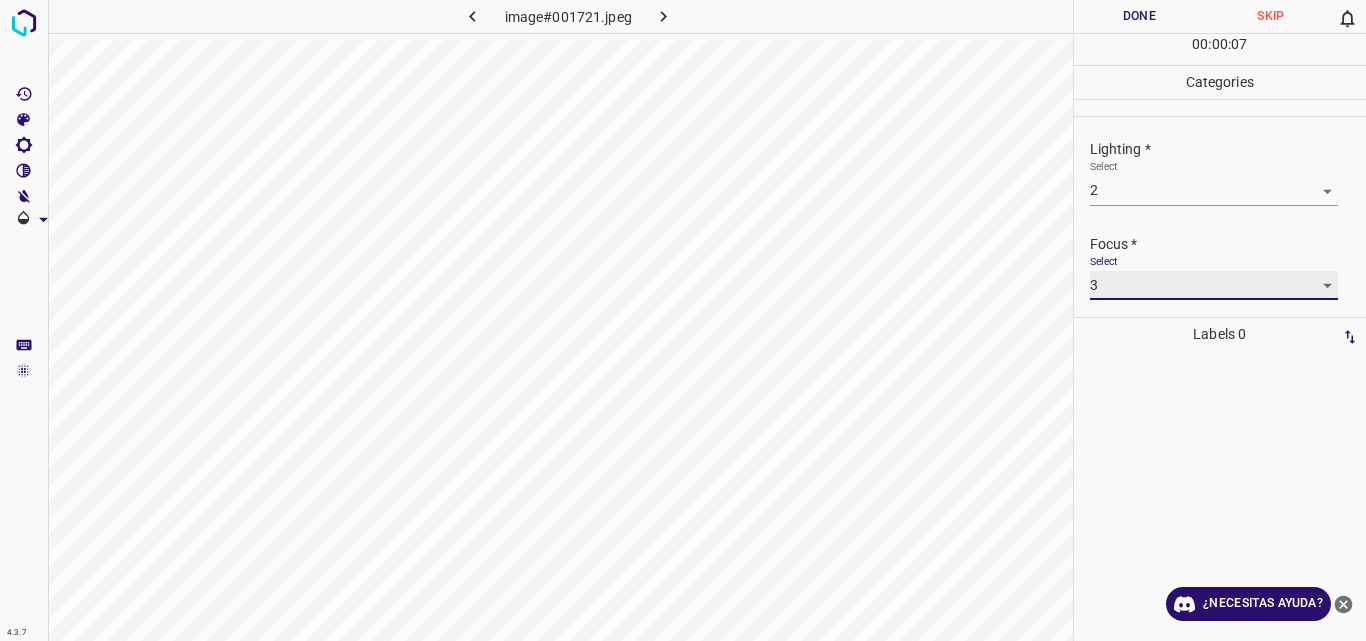 scroll, scrollTop: 98, scrollLeft: 0, axis: vertical 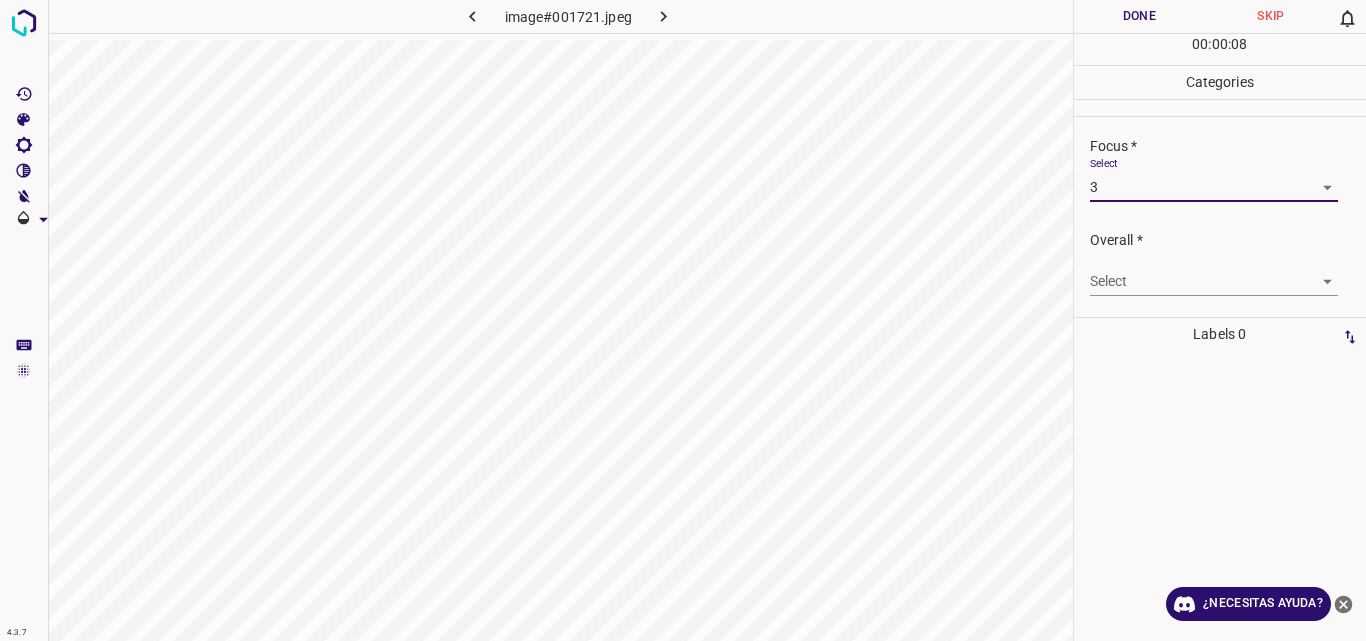click on "4.3.7 image#001721.jpeg Done Skip 0 00   : 00   : 08   Categories Lighting *  Select 2 2 Focus *  Select 3 3 Overall *  Select ​ Labels   0 Categories 1 Lighting 2 Focus 3 Overall Tools Space Change between modes (Draw & Edit) I Auto labeling R Restore zoom M Zoom in N Zoom out Delete Delete selecte label Filters Z Restore filters X Saturation filter C Brightness filter V Contrast filter B Gray scale filter General O Download ¿Necesitas ayuda? Original text Rate this translation Your feedback will be used to help improve Google Translate - Texto - Esconder - Borrar" at bounding box center [683, 320] 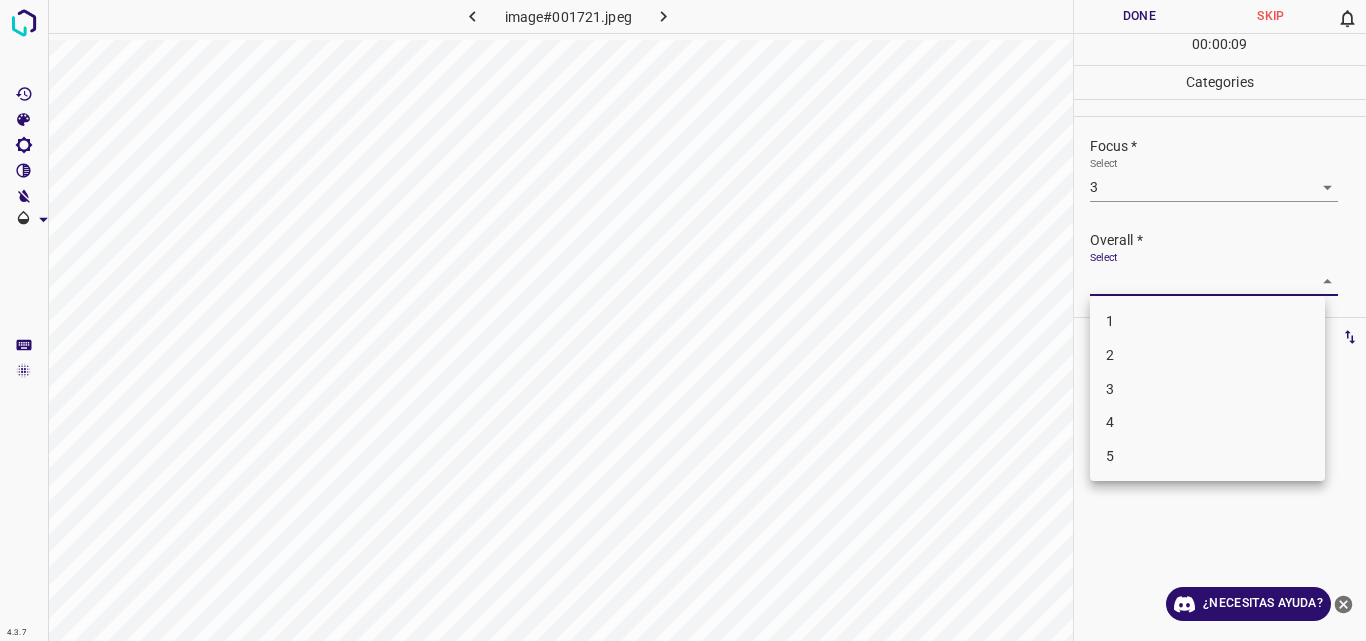 click on "3" at bounding box center [1207, 389] 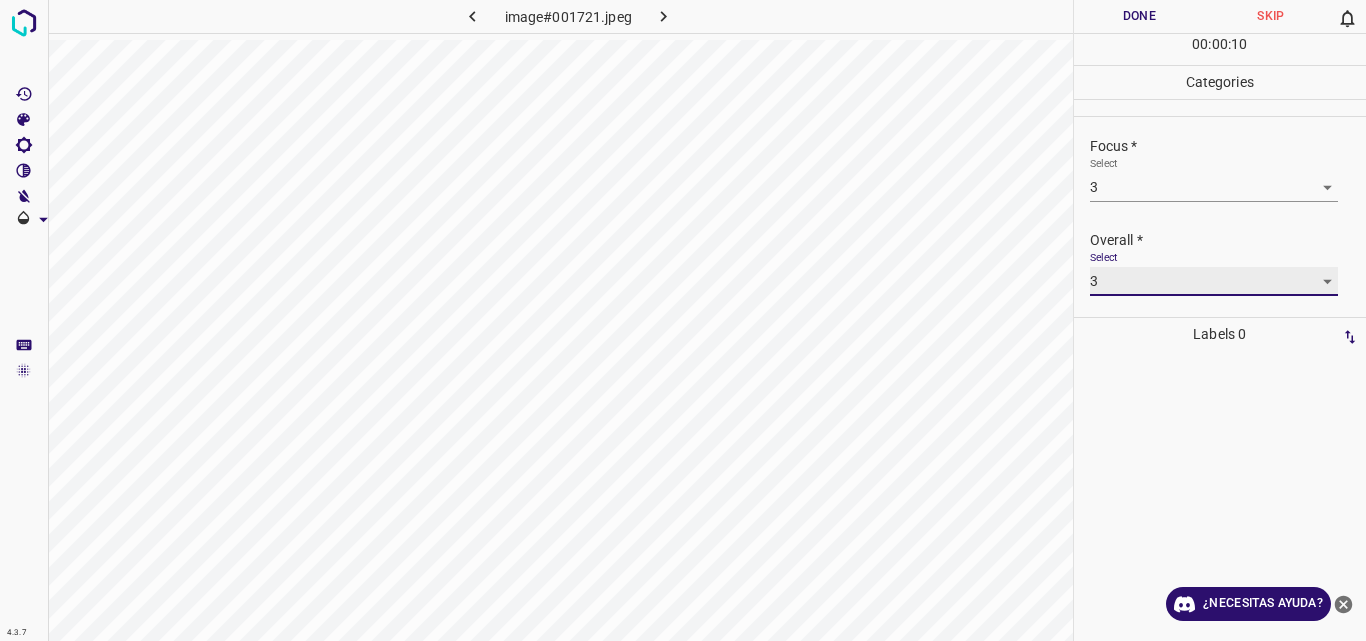 type on "3" 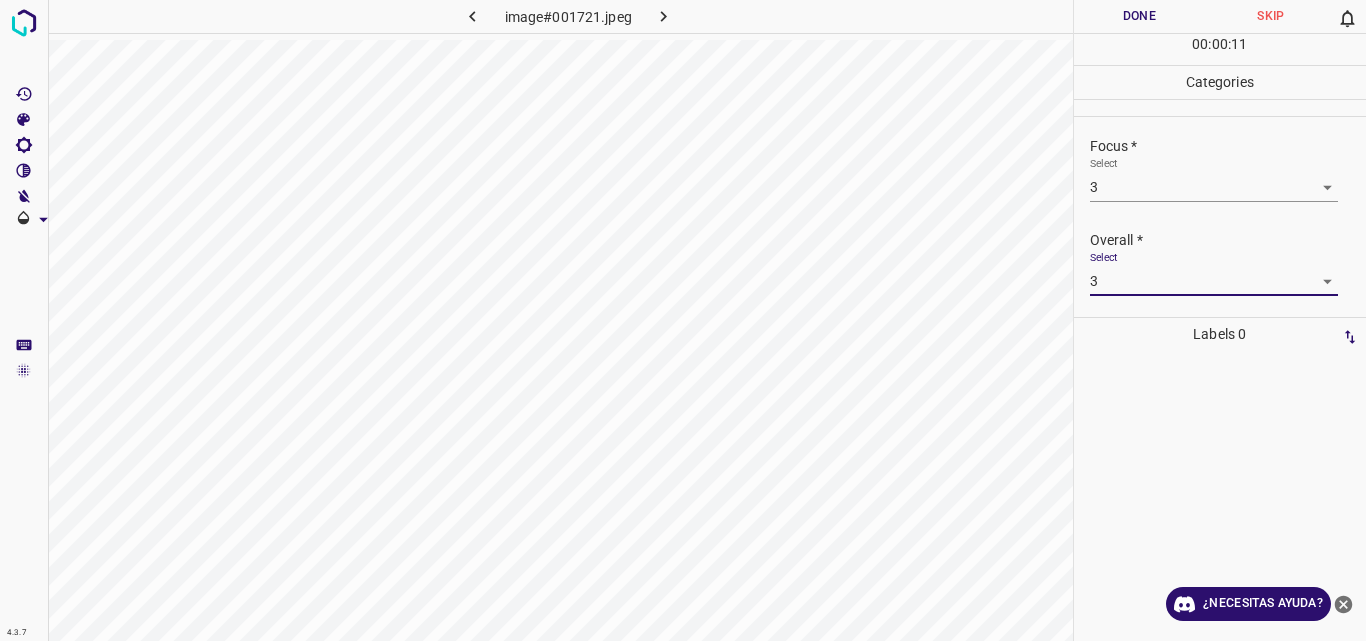 click on "Done" at bounding box center [1140, 16] 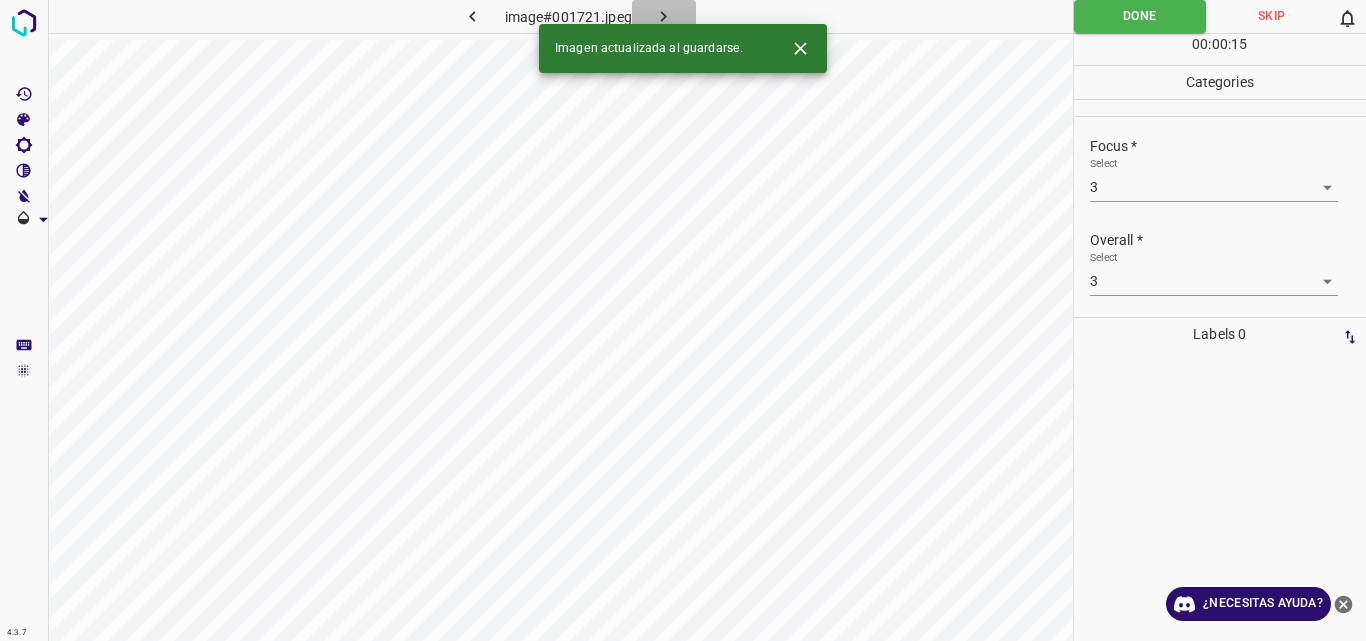 click 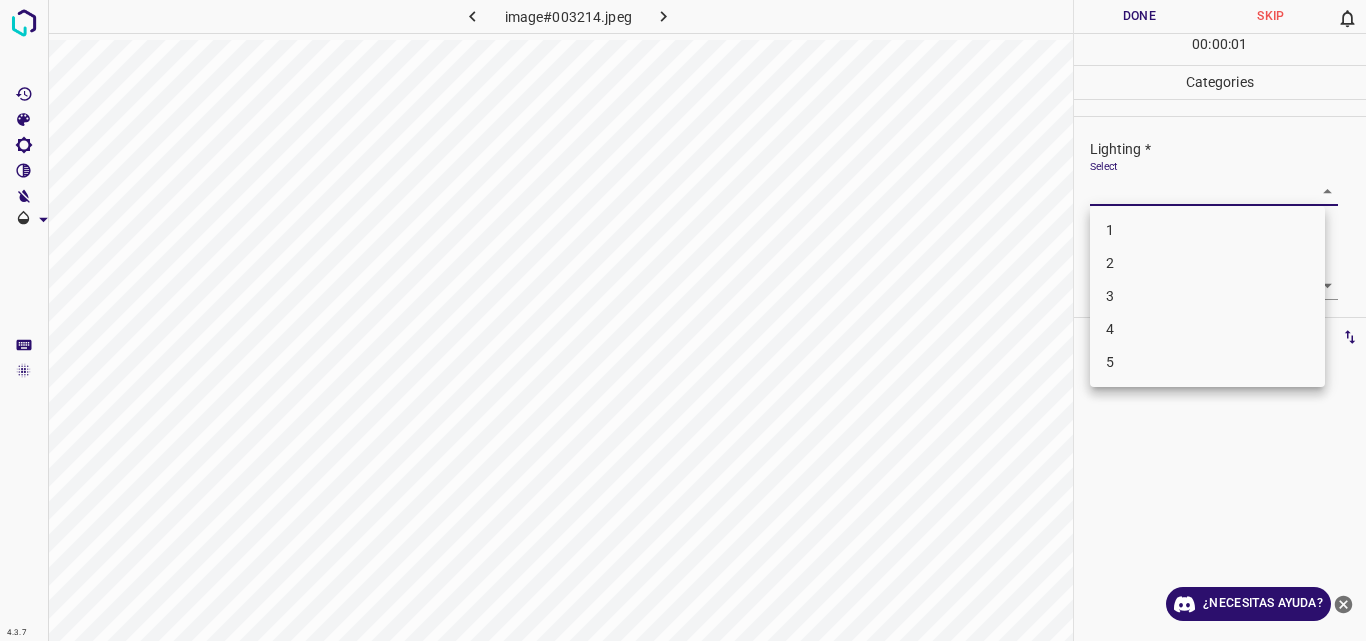 click on "4.3.7 image#003214.jpeg Done Skip 0 00   : 00   : 01   Categories Lighting *  Select ​ Focus *  Select ​ Overall *  Select ​ Labels   0 Categories 1 Lighting 2 Focus 3 Overall Tools Space Change between modes (Draw & Edit) I Auto labeling R Restore zoom M Zoom in N Zoom out Delete Delete selecte label Filters Z Restore filters X Saturation filter C Brightness filter V Contrast filter B Gray scale filter General O Download ¿Necesitas ayuda? Original text Rate this translation Your feedback will be used to help improve Google Translate - Texto - Esconder - Borrar 1 2 3 4 5" at bounding box center [683, 320] 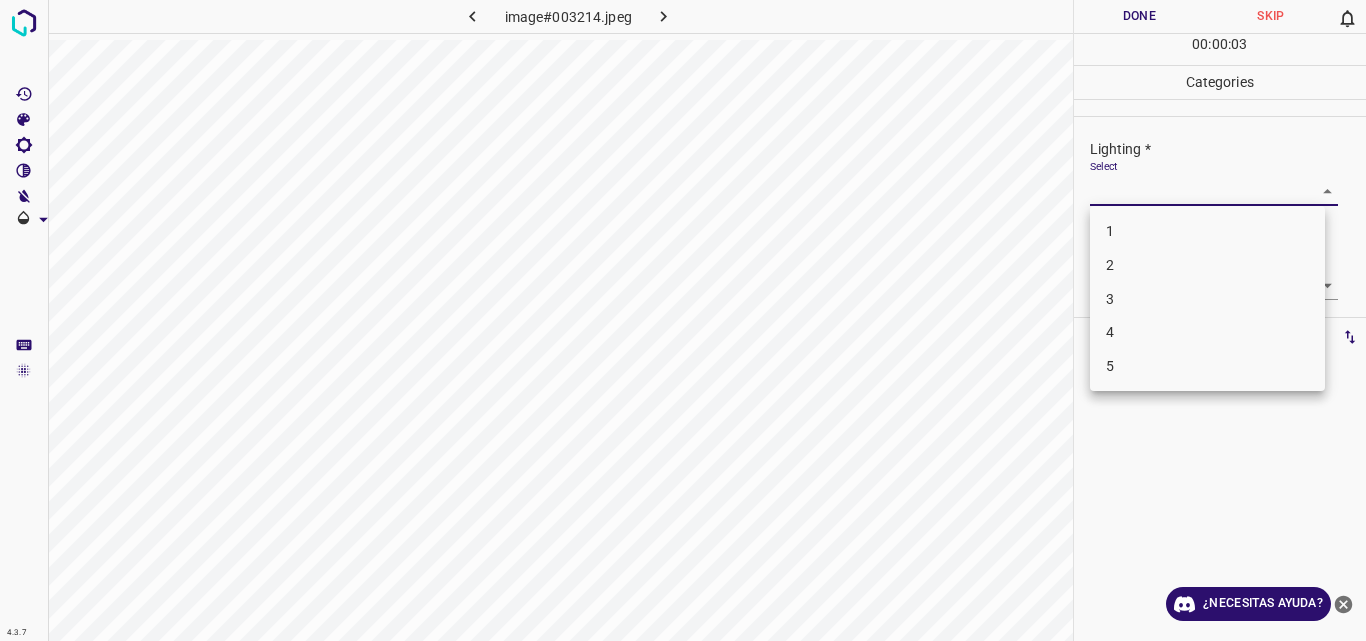 click on "3" at bounding box center (1207, 299) 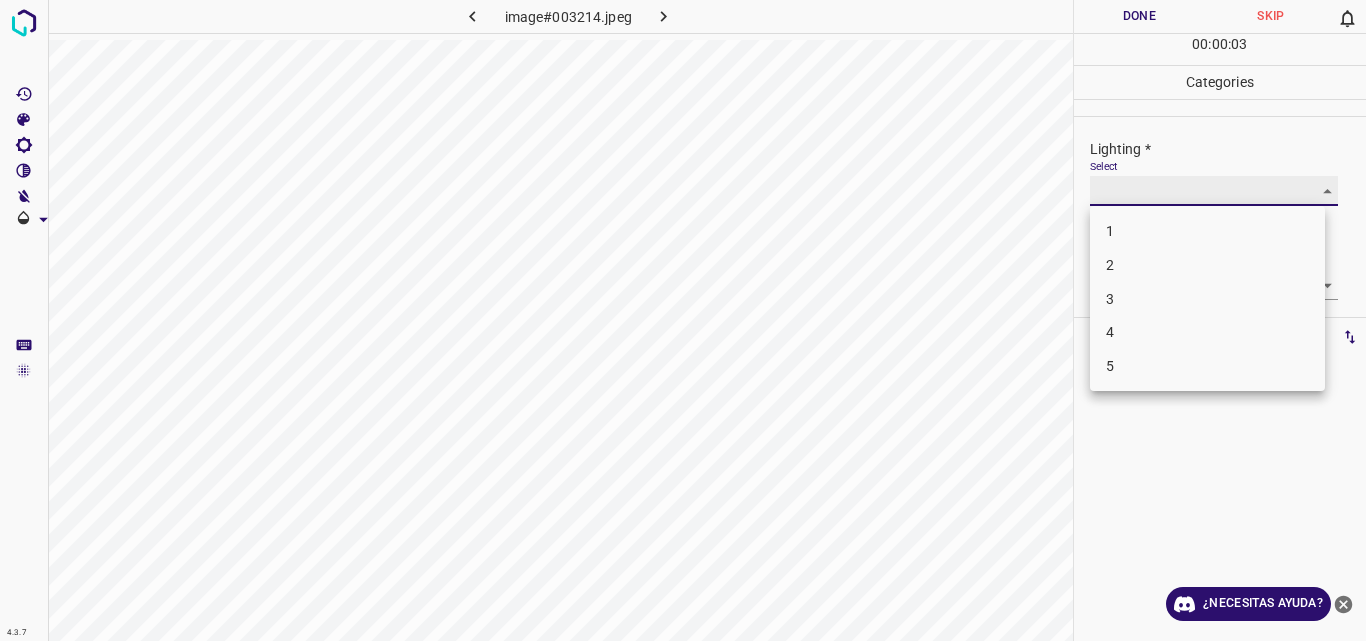 type on "3" 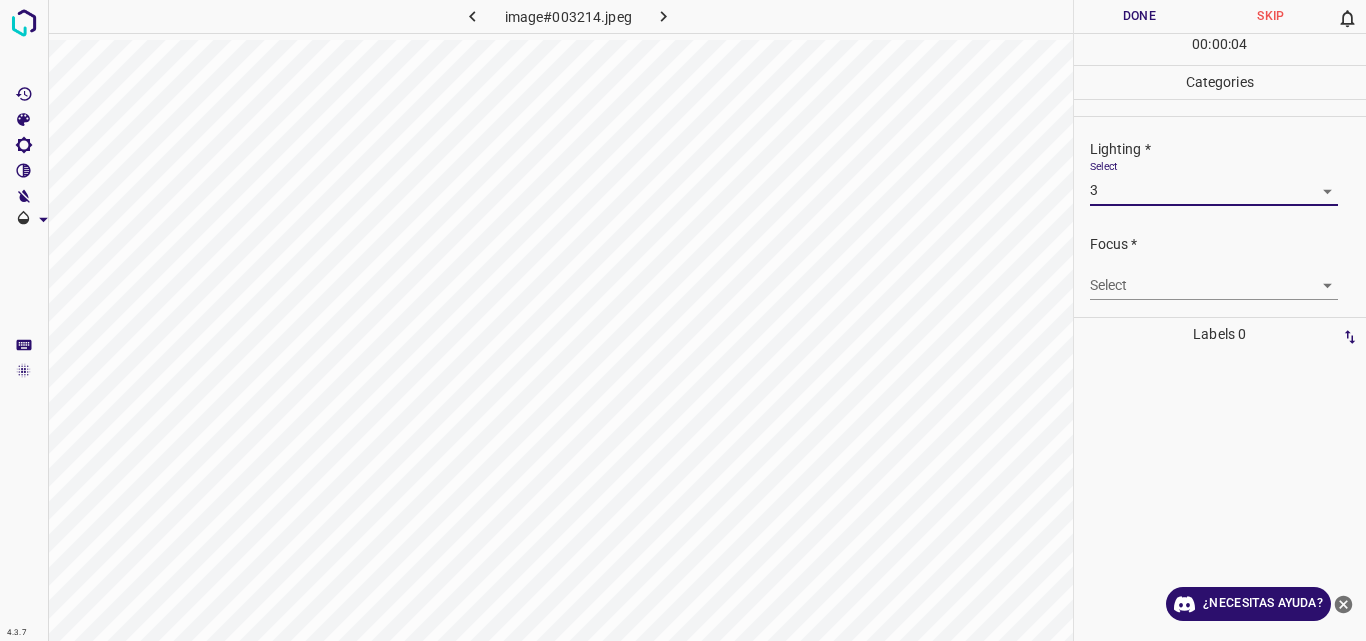 click on "4.3.7 image#003214.jpeg Done Skip 0 00   : 00   : 04   Categories Lighting *  Select 3 3 Focus *  Select ​ Overall *  Select ​ Labels   0 Categories 1 Lighting 2 Focus 3 Overall Tools Space Change between modes (Draw & Edit) I Auto labeling R Restore zoom M Zoom in N Zoom out Delete Delete selecte label Filters Z Restore filters X Saturation filter C Brightness filter V Contrast filter B Gray scale filter General O Download ¿Necesitas ayuda? Original text Rate this translation Your feedback will be used to help improve Google Translate - Texto - Esconder - Borrar" at bounding box center [683, 320] 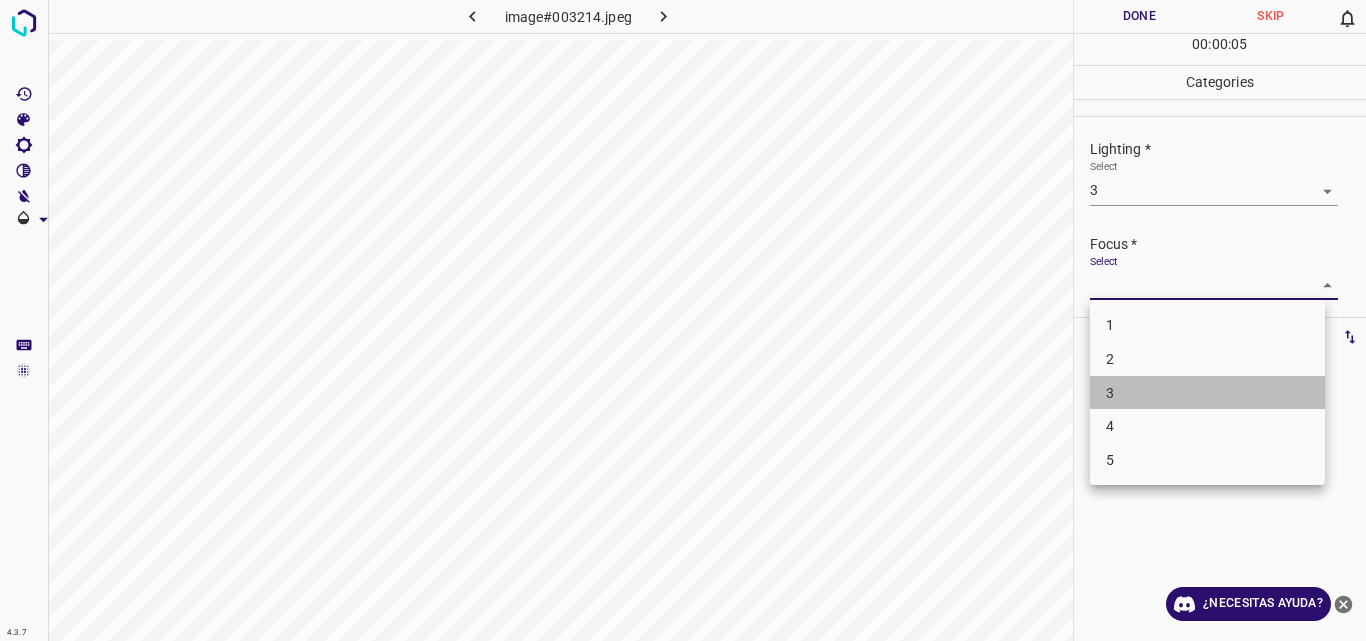 click on "3" at bounding box center [1207, 393] 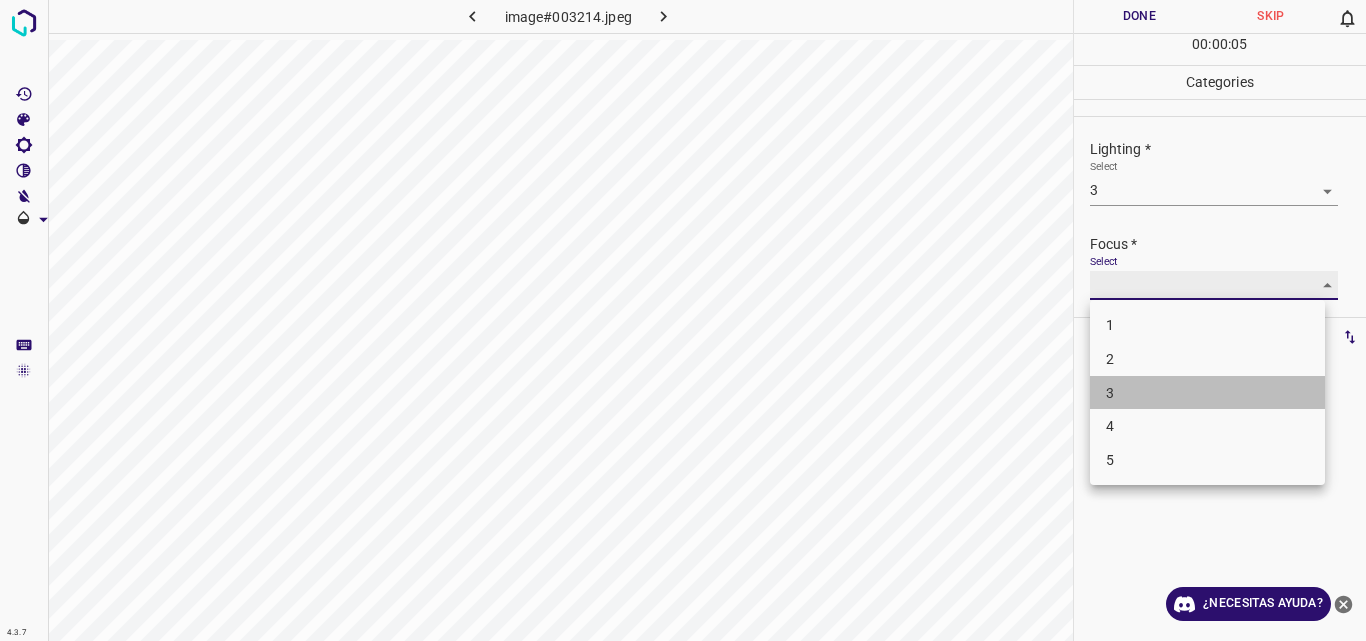 type on "3" 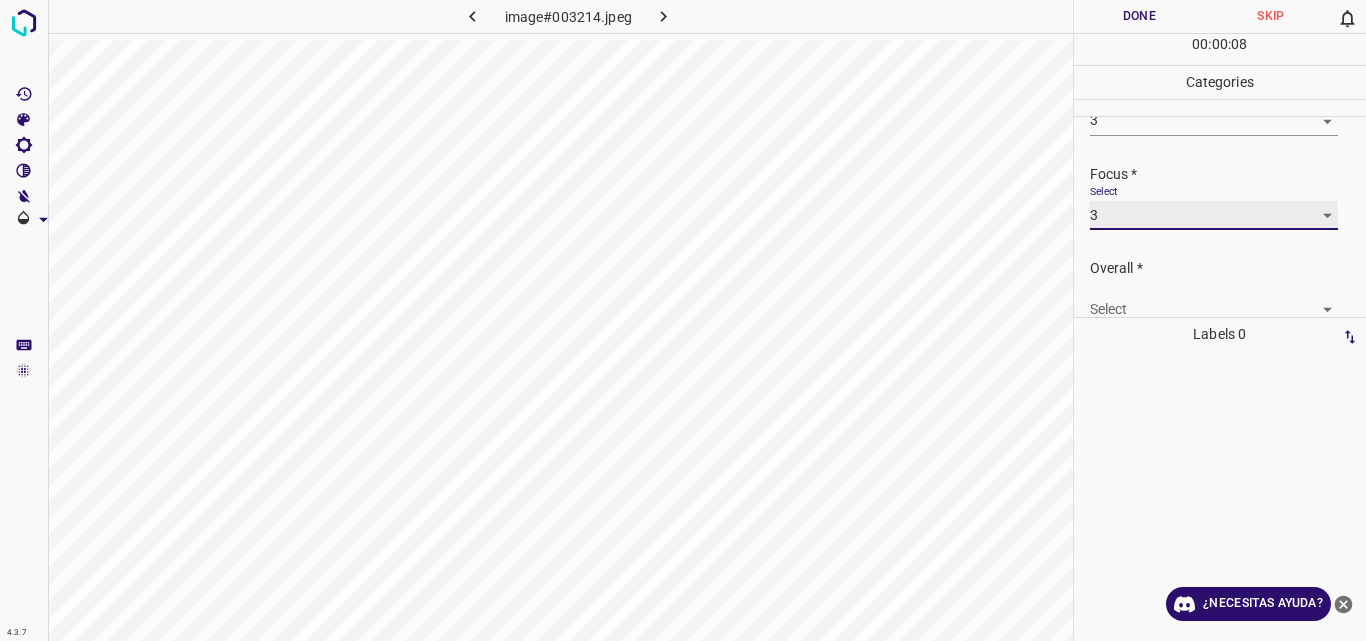 scroll, scrollTop: 98, scrollLeft: 0, axis: vertical 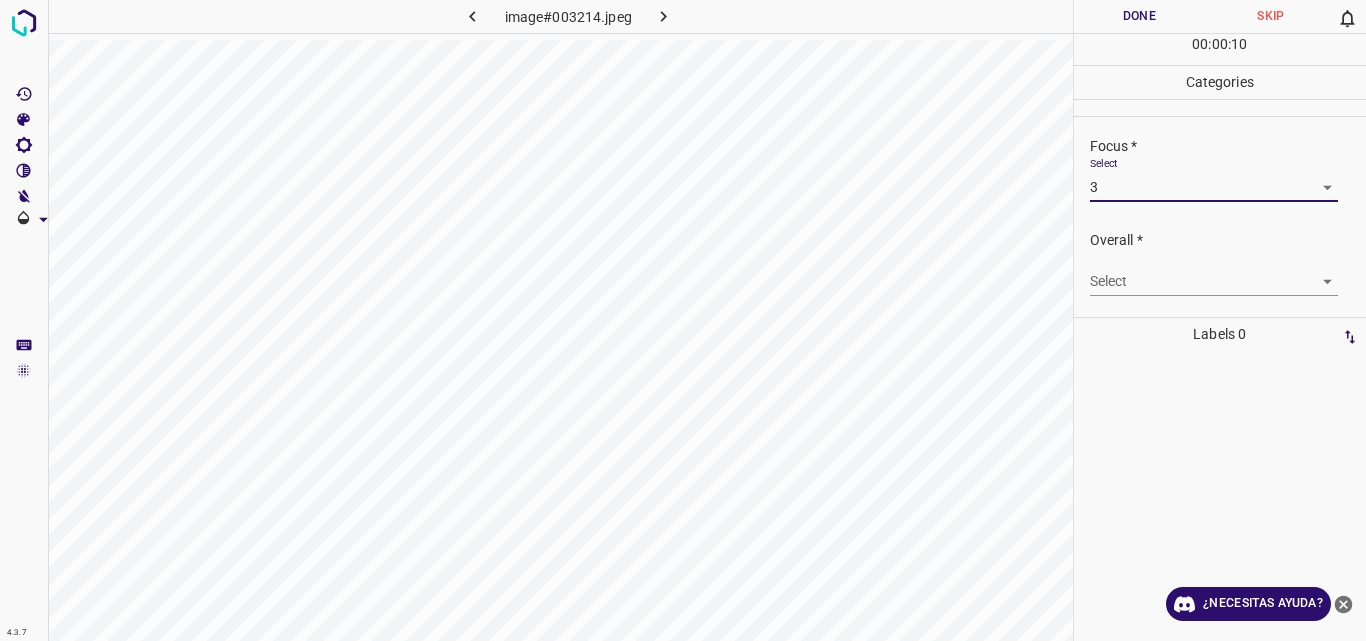 click on "4.3.7 image#003214.jpeg Done Skip 0 00   : 00   : 10   Categories Lighting *  Select 3 3 Focus *  Select 3 3 Overall *  Select ​ Labels   0 Categories 1 Lighting 2 Focus 3 Overall Tools Space Change between modes (Draw & Edit) I Auto labeling R Restore zoom M Zoom in N Zoom out Delete Delete selecte label Filters Z Restore filters X Saturation filter C Brightness filter V Contrast filter B Gray scale filter General O Download ¿Necesitas ayuda? Original text Rate this translation Your feedback will be used to help improve Google Translate - Texto - Esconder - Borrar" at bounding box center (683, 320) 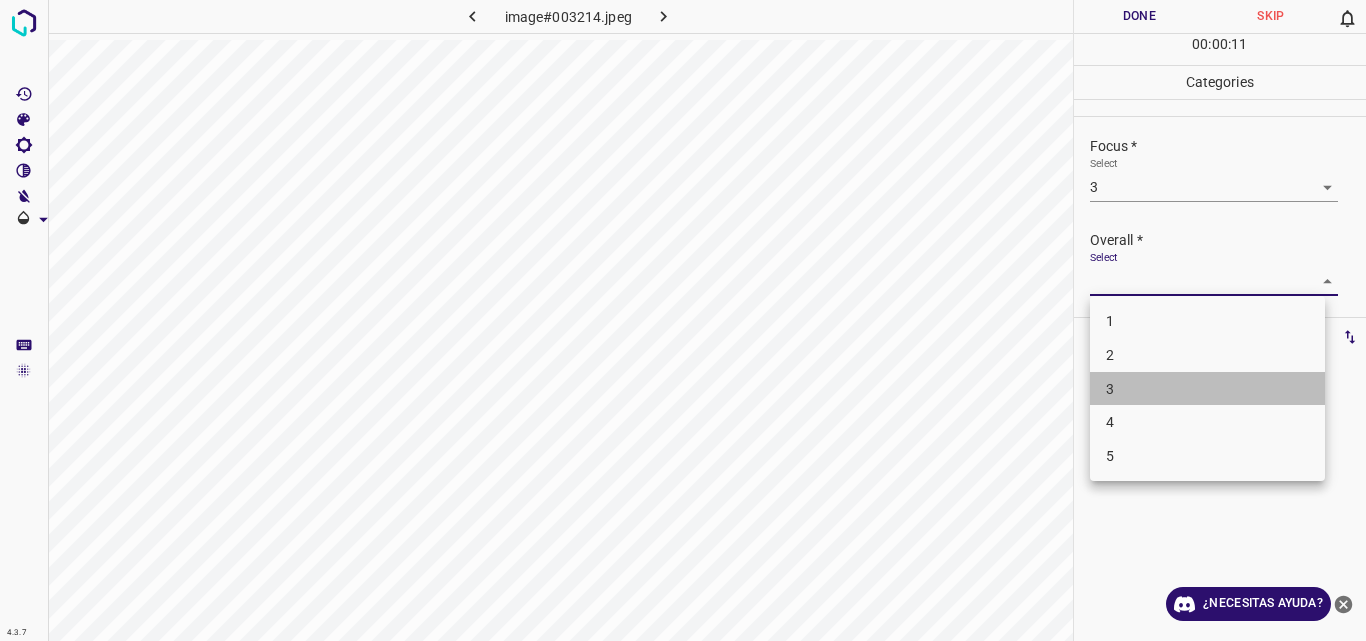 click on "3" at bounding box center (1207, 389) 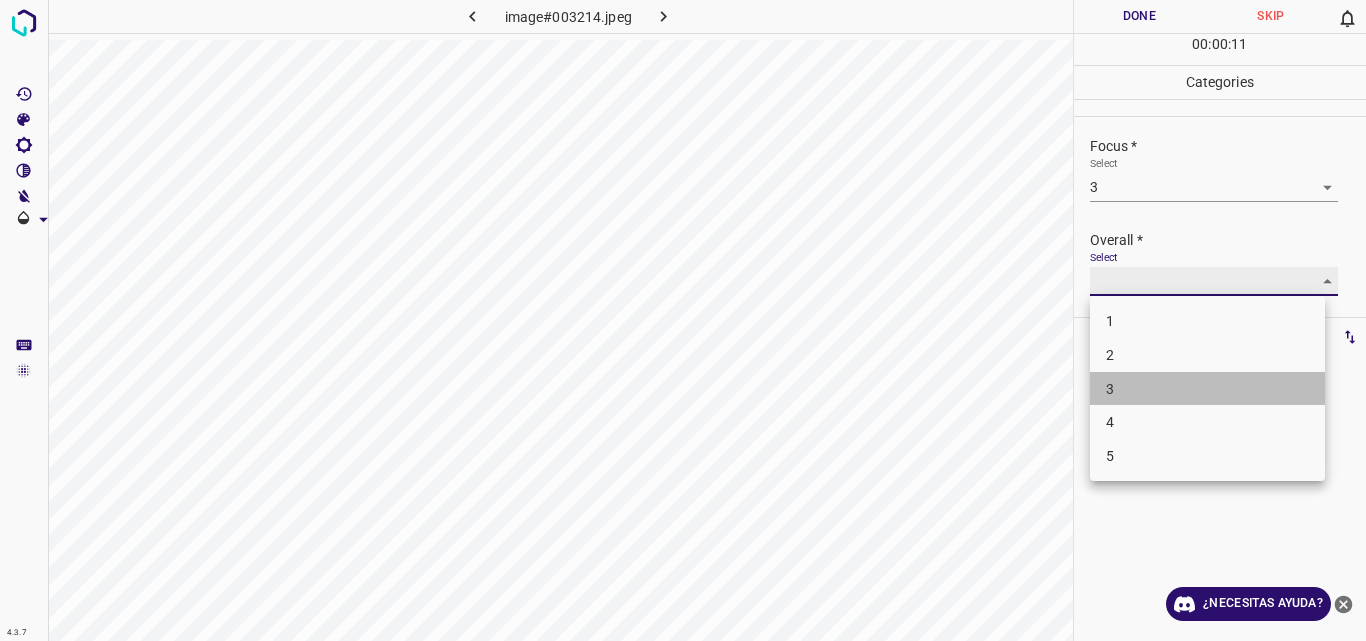 type on "3" 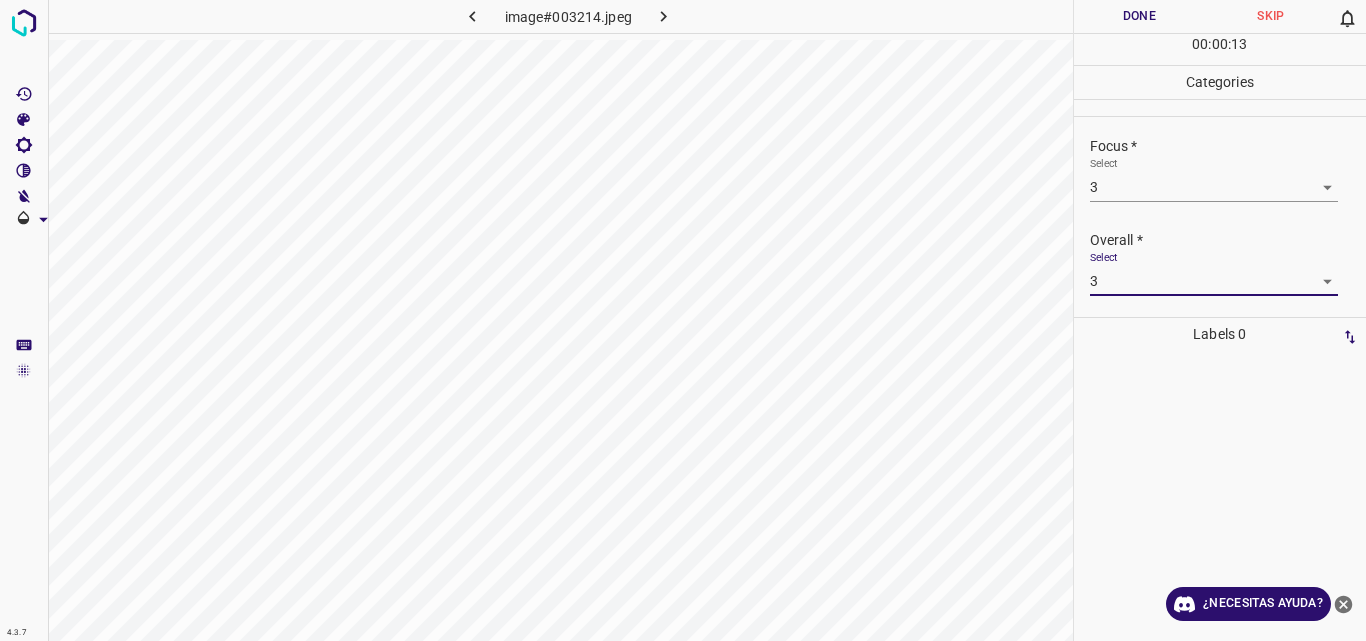 click on "Done" at bounding box center (1140, 16) 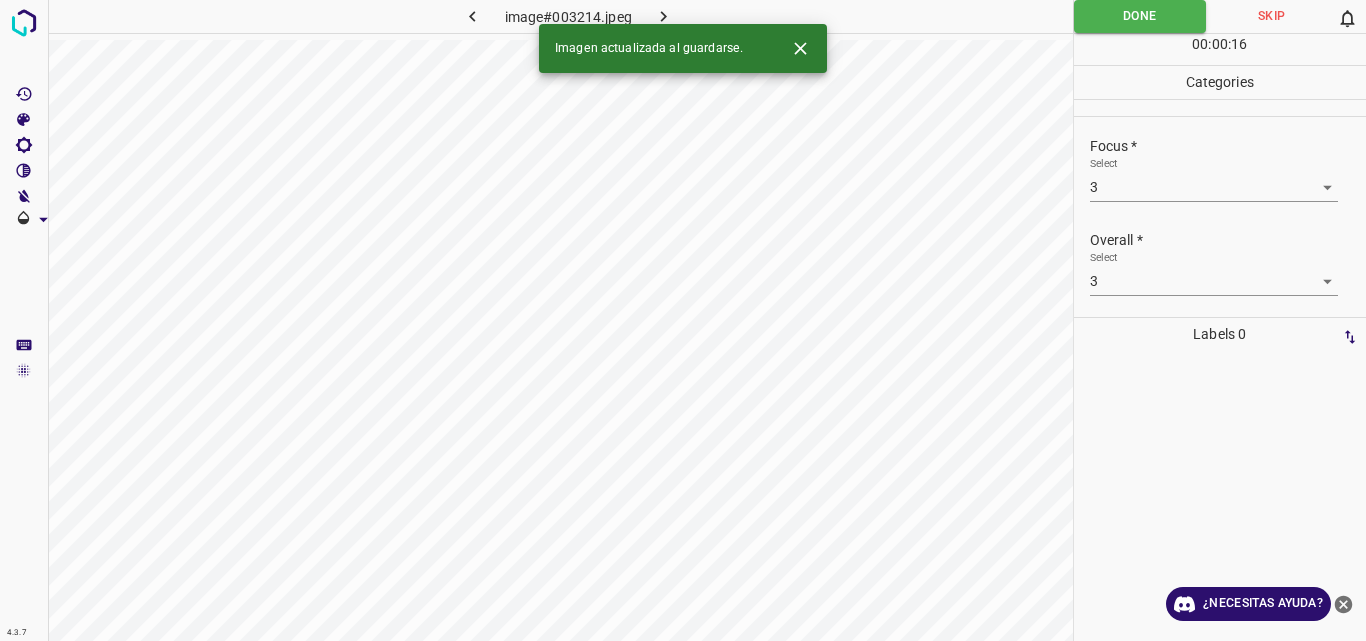 click 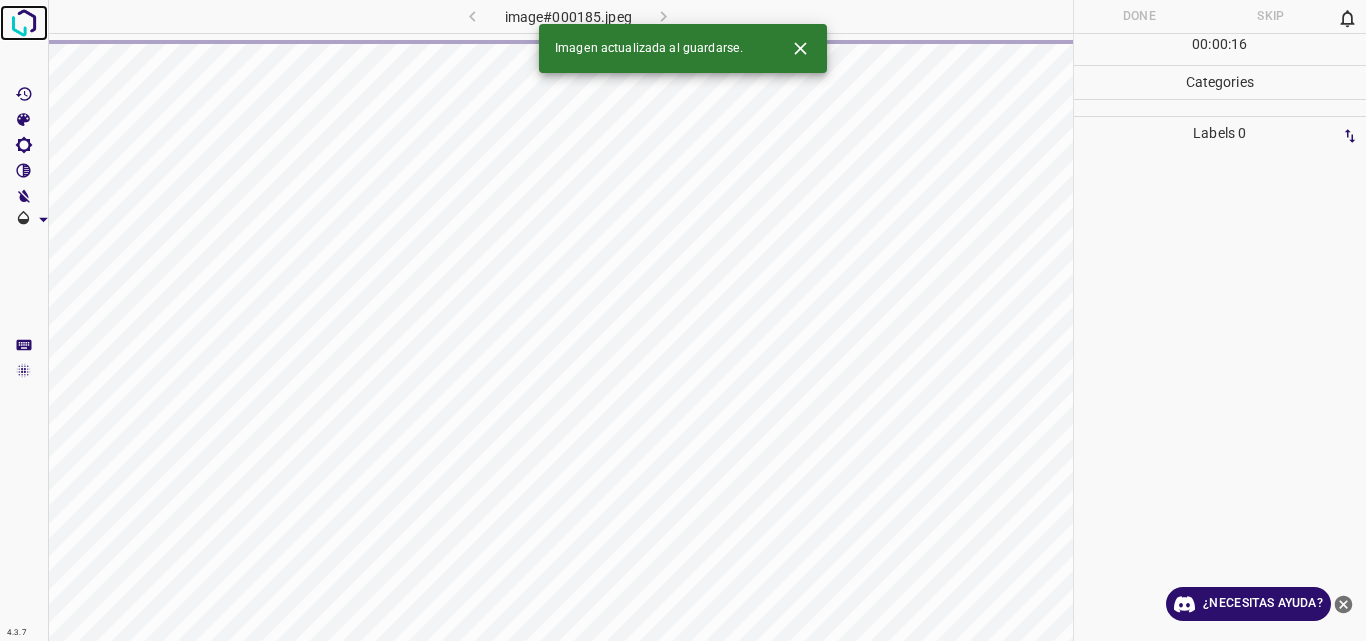click at bounding box center [24, 23] 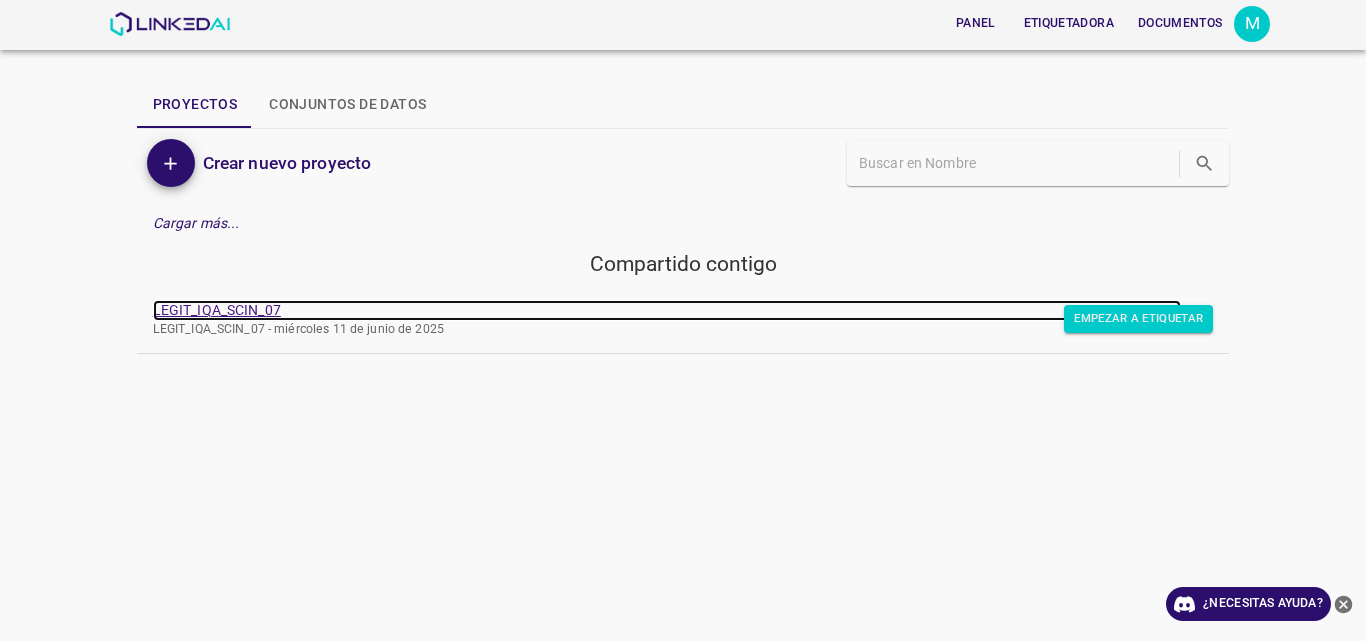 click on "LEGIT_IQA_SCIN_07" at bounding box center (217, 310) 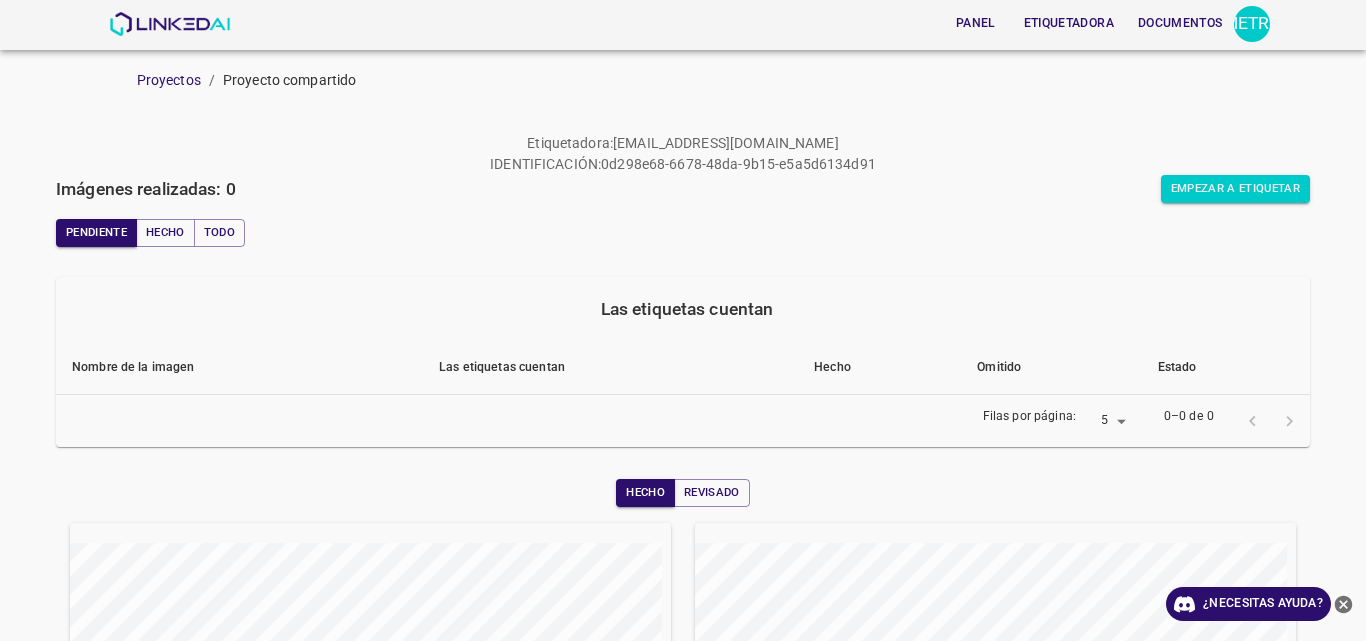 scroll, scrollTop: 0, scrollLeft: 0, axis: both 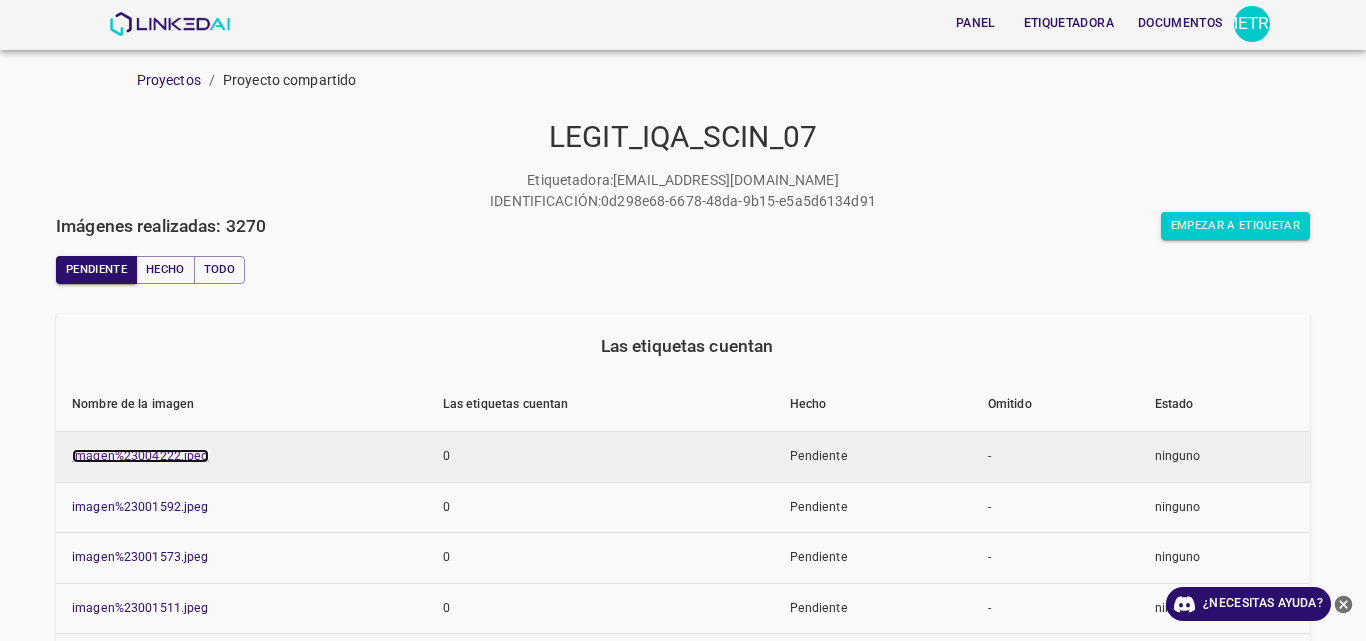 click on "imagen%23004222.jpeg" at bounding box center [140, 456] 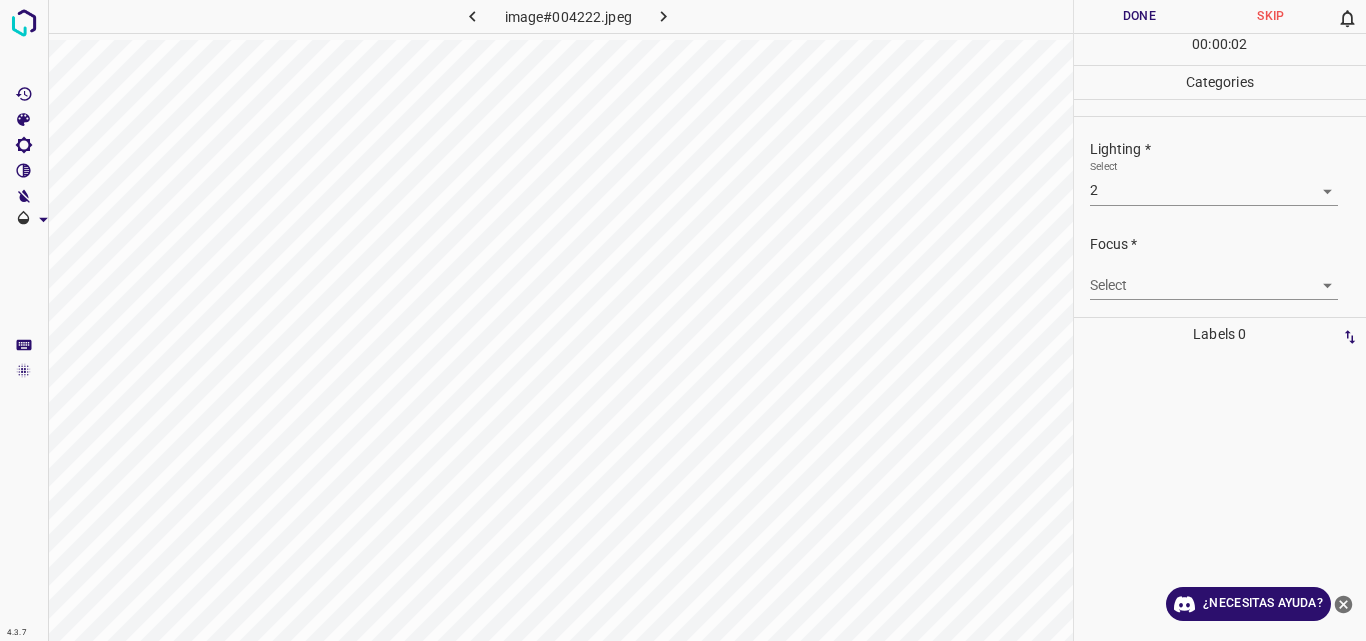 click on "4.3.7 image#004222.jpeg Done Skip 0 00   : 00   : 02   Categories Lighting *  Select 2 2 Focus *  Select ​ Overall *  Select 2 2 Labels   0 Categories 1 Lighting 2 Focus 3 Overall Tools Space Change between modes (Draw & Edit) I Auto labeling R Restore zoom M Zoom in N Zoom out Delete Delete selecte label Filters Z Restore filters X Saturation filter C Brightness filter V Contrast filter B Gray scale filter General O Download ¿Necesitas ayuda? Original text Rate this translation Your feedback will be used to help improve Google Translate - Texto - Esconder - Borrar" at bounding box center [683, 320] 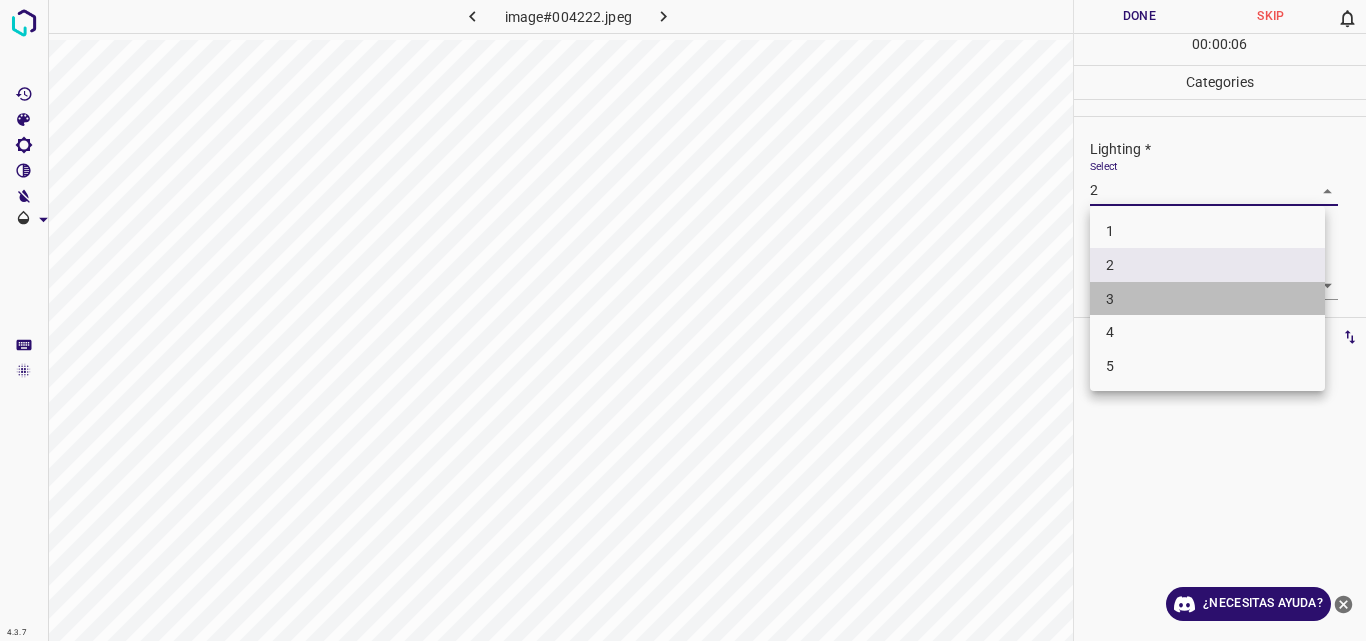 click on "3" at bounding box center (1207, 299) 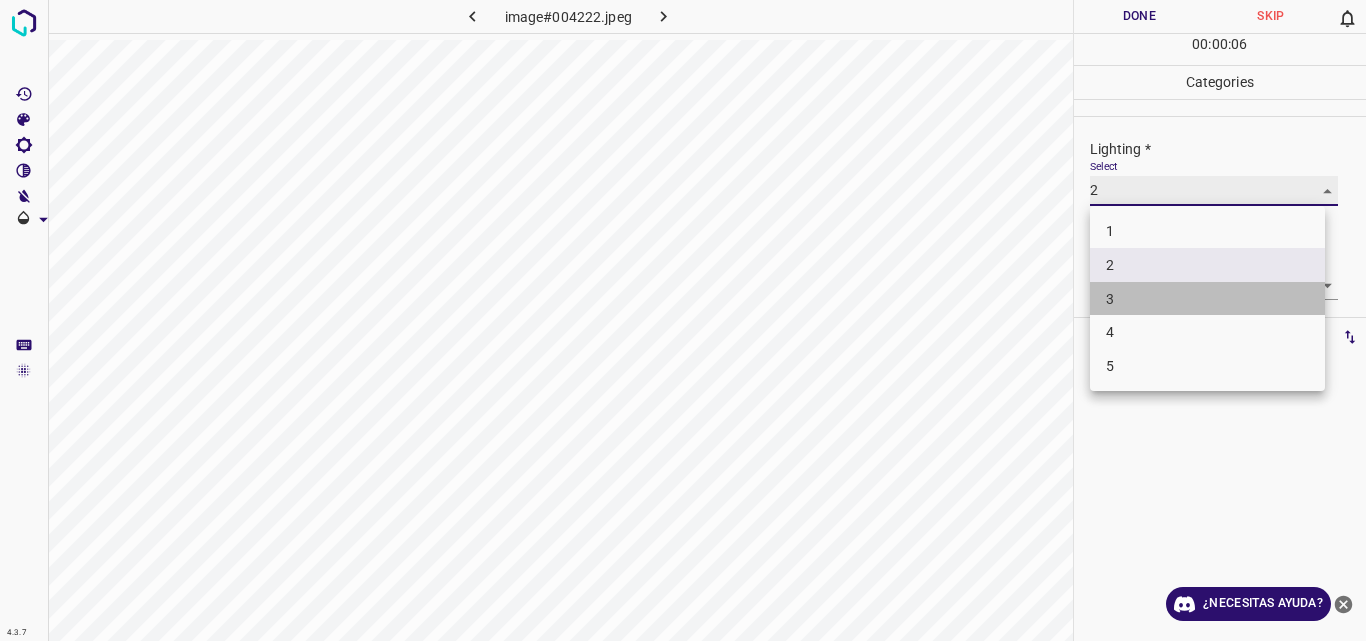 type on "3" 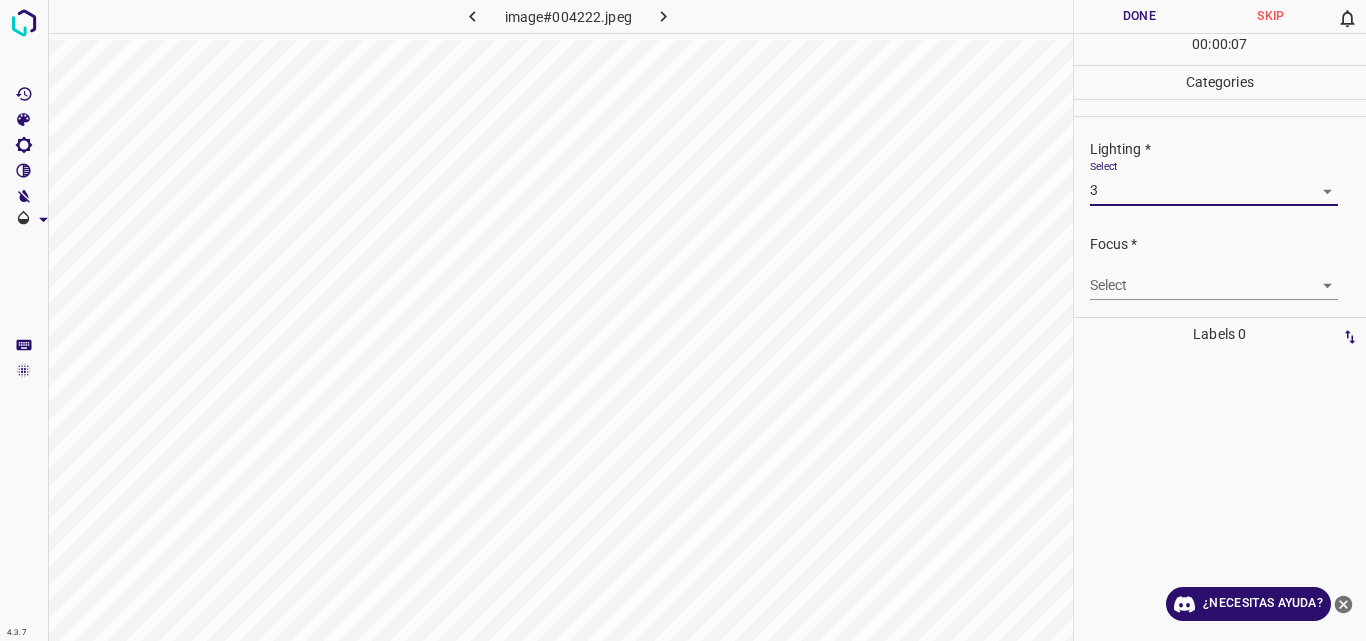click on "4.3.7 image#004222.jpeg Done Skip 0 00   : 00   : 07   Categories Lighting *  Select 3 3 Focus *  Select ​ Overall *  Select 2 2 Labels   0 Categories 1 Lighting 2 Focus 3 Overall Tools Space Change between modes (Draw & Edit) I Auto labeling R Restore zoom M Zoom in N Zoom out Delete Delete selecte label Filters Z Restore filters X Saturation filter C Brightness filter V Contrast filter B Gray scale filter General O Download ¿Necesitas ayuda? Original text Rate this translation Your feedback will be used to help improve Google Translate - Texto - Esconder - Borrar" at bounding box center (683, 320) 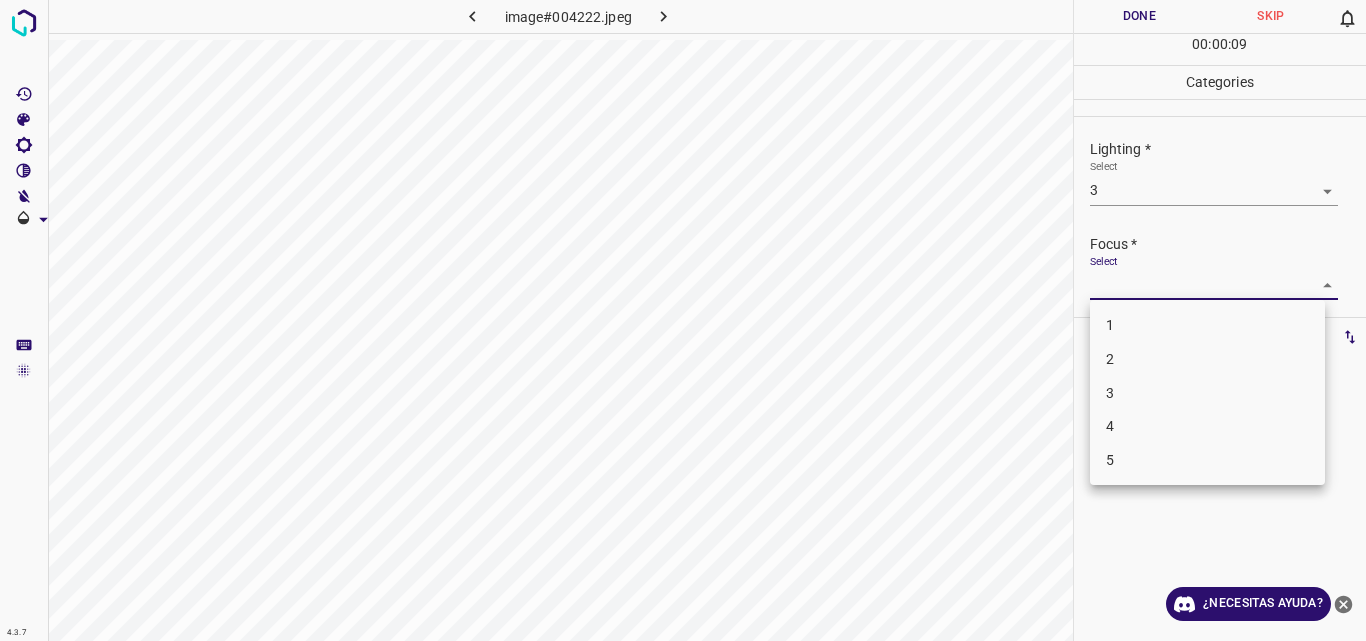 click on "3" at bounding box center [1207, 393] 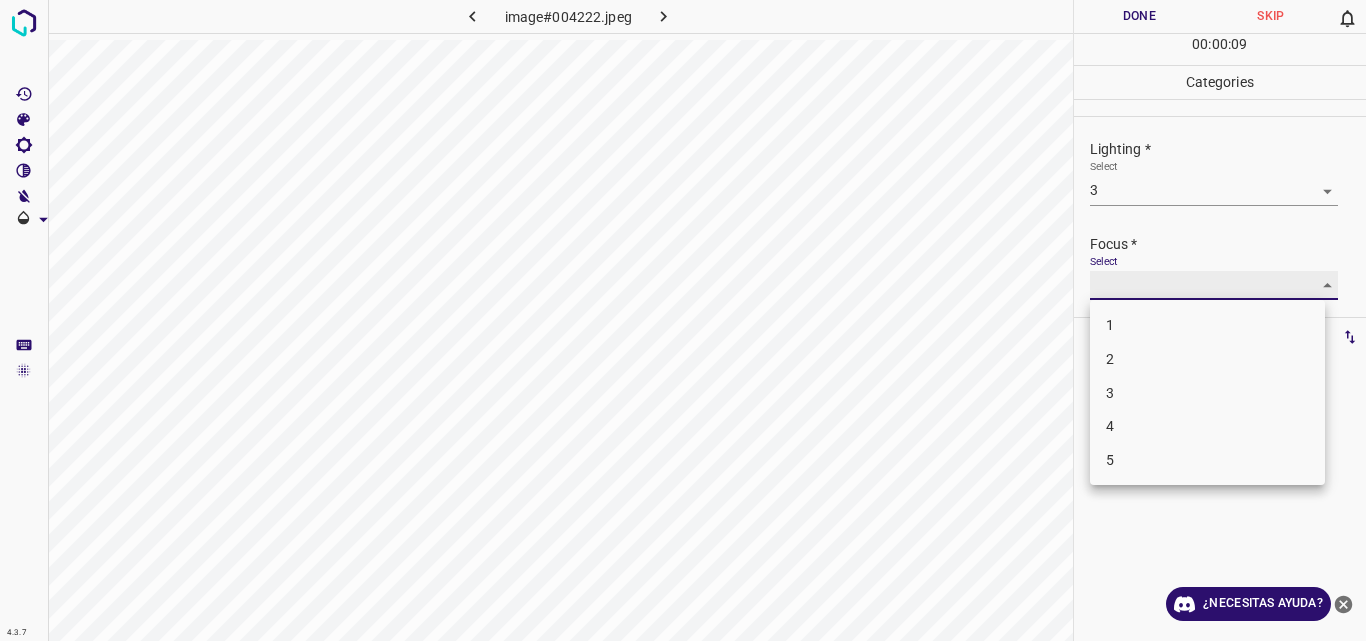 type on "3" 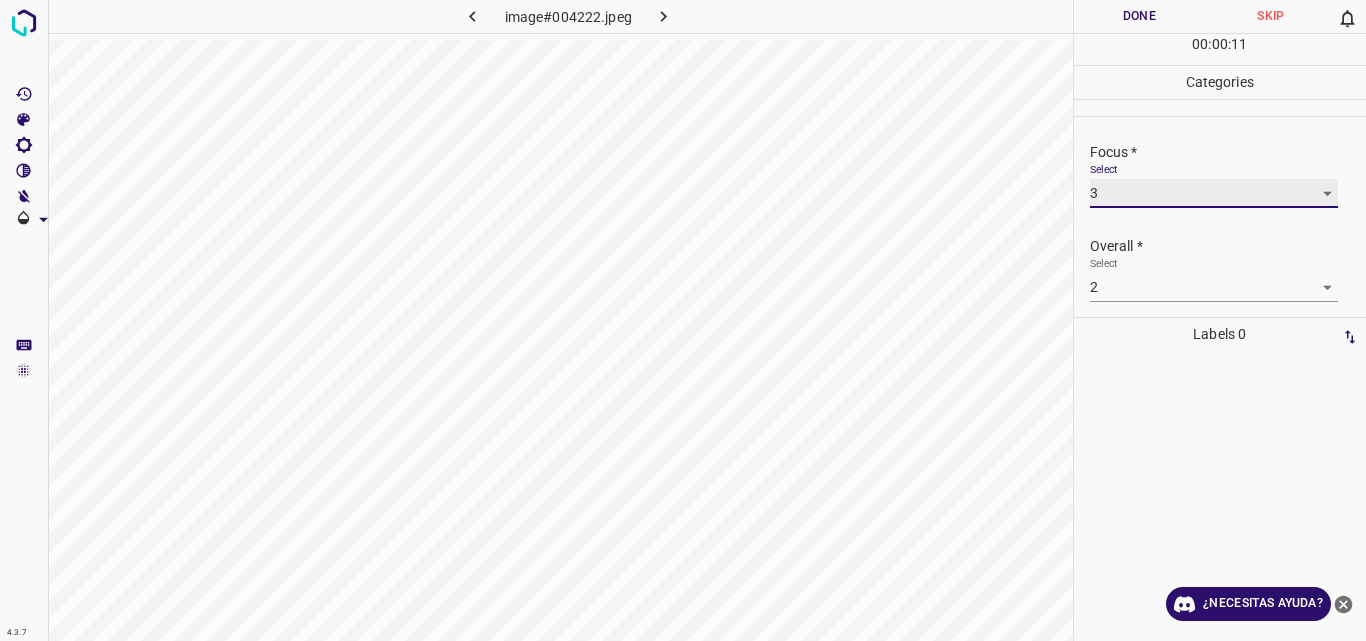 scroll, scrollTop: 98, scrollLeft: 0, axis: vertical 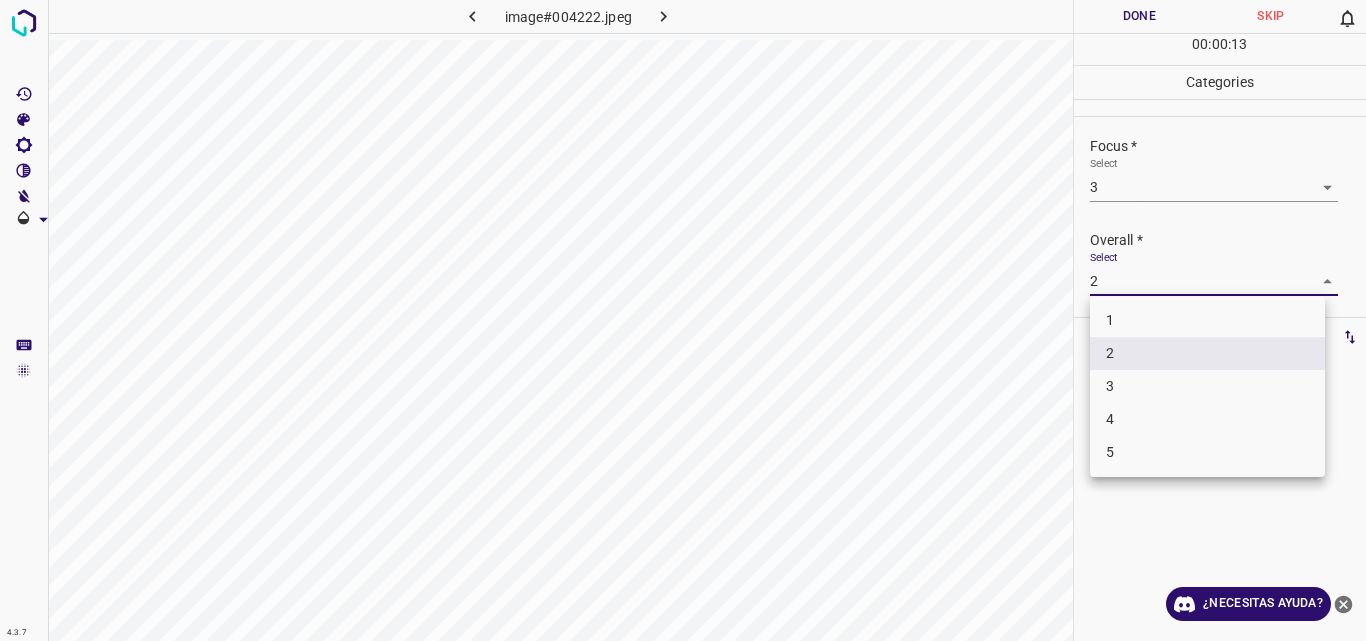 click on "4.3.7 image#004222.jpeg Done Skip 0 00   : 00   : 13   Categories Lighting *  Select 3 3 Focus *  Select 3 3 Overall *  Select 2 2 Labels   0 Categories 1 Lighting 2 Focus 3 Overall Tools Space Change between modes (Draw & Edit) I Auto labeling R Restore zoom M Zoom in N Zoom out Delete Delete selecte label Filters Z Restore filters X Saturation filter C Brightness filter V Contrast filter B Gray scale filter General O Download ¿Necesitas ayuda? Original text Rate this translation Your feedback will be used to help improve Google Translate - Texto - Esconder - Borrar 1 2 3 4 5" at bounding box center [683, 320] 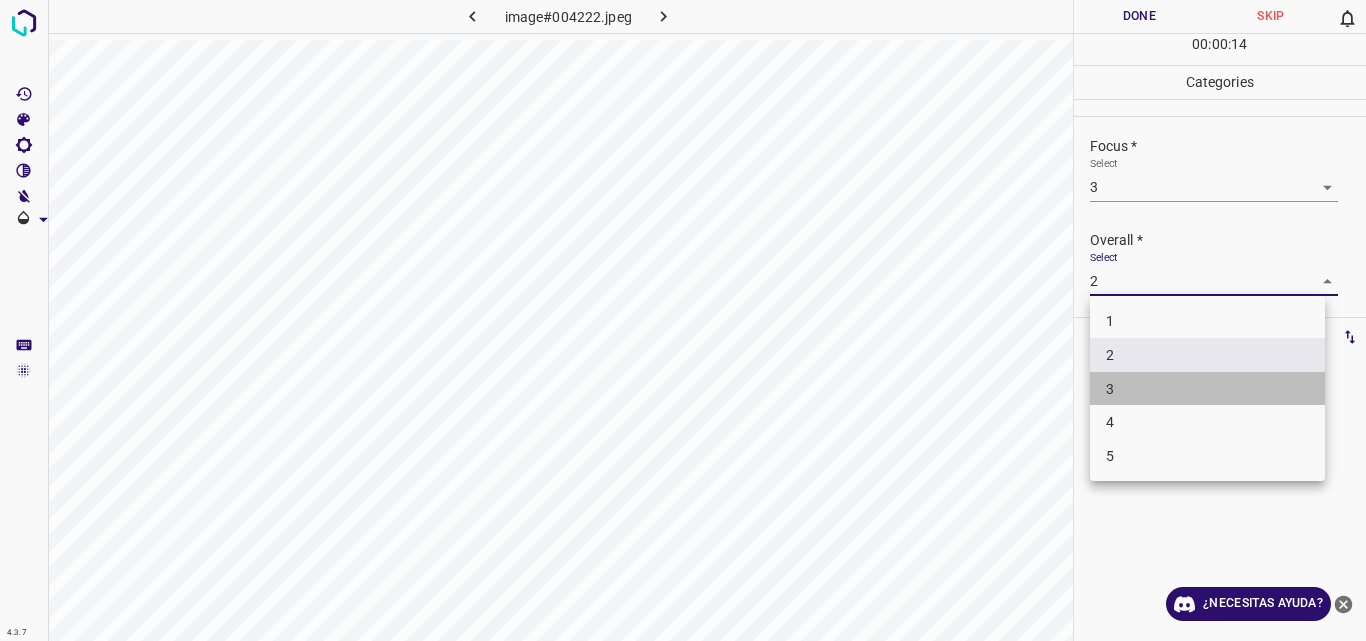 click on "3" at bounding box center (1207, 389) 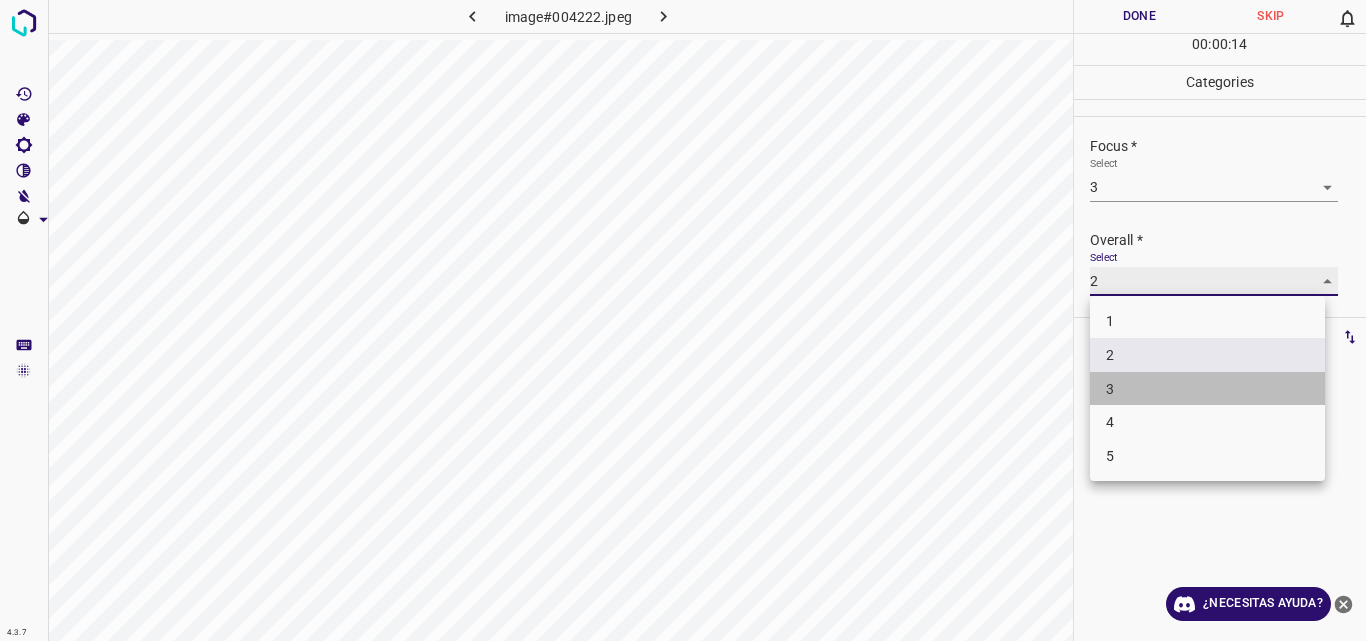 type on "3" 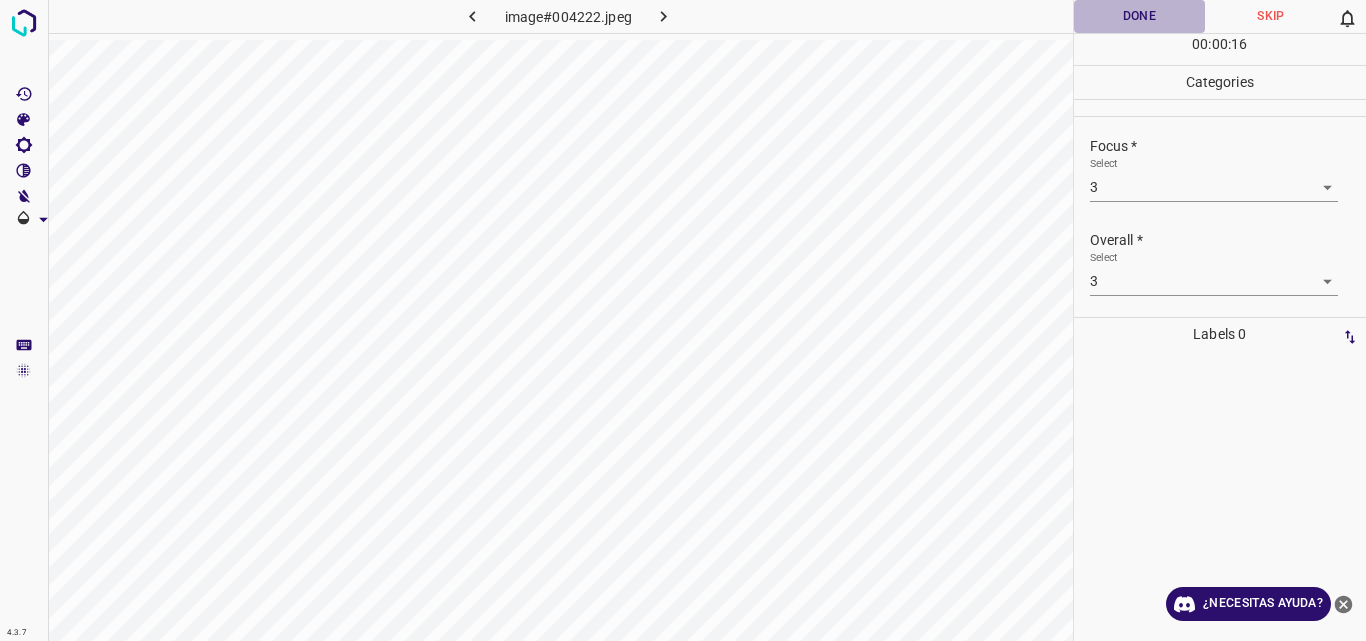 click on "Done" at bounding box center [1140, 16] 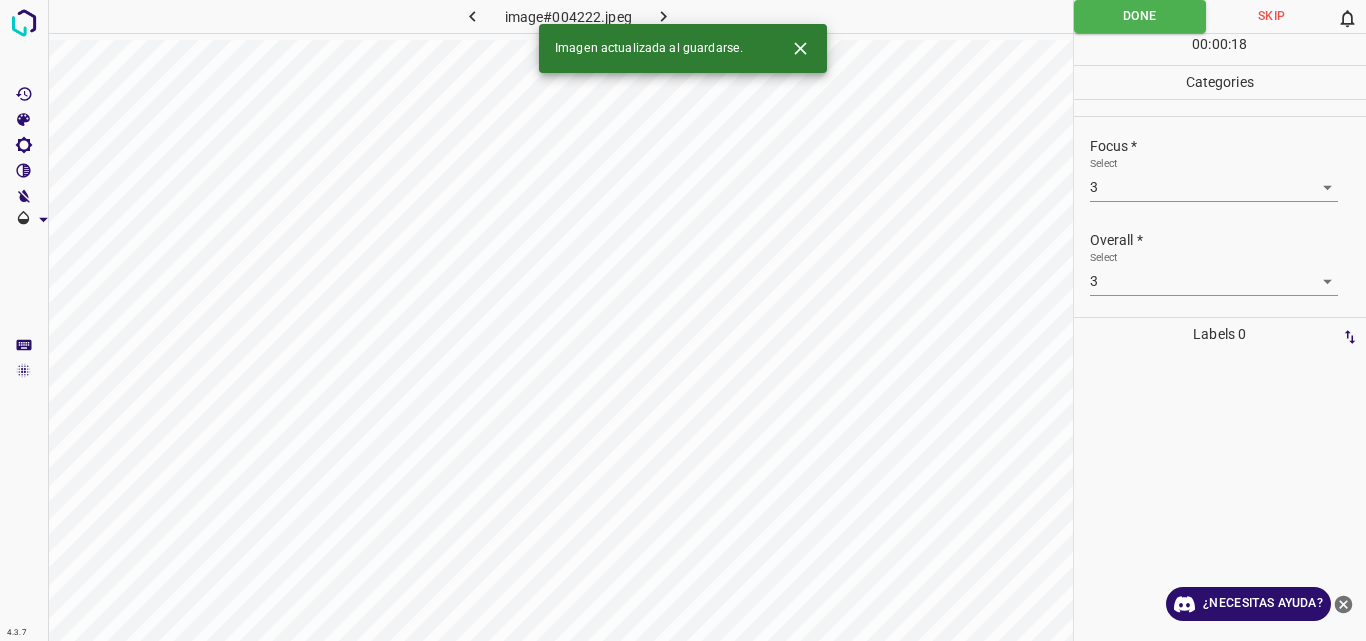click 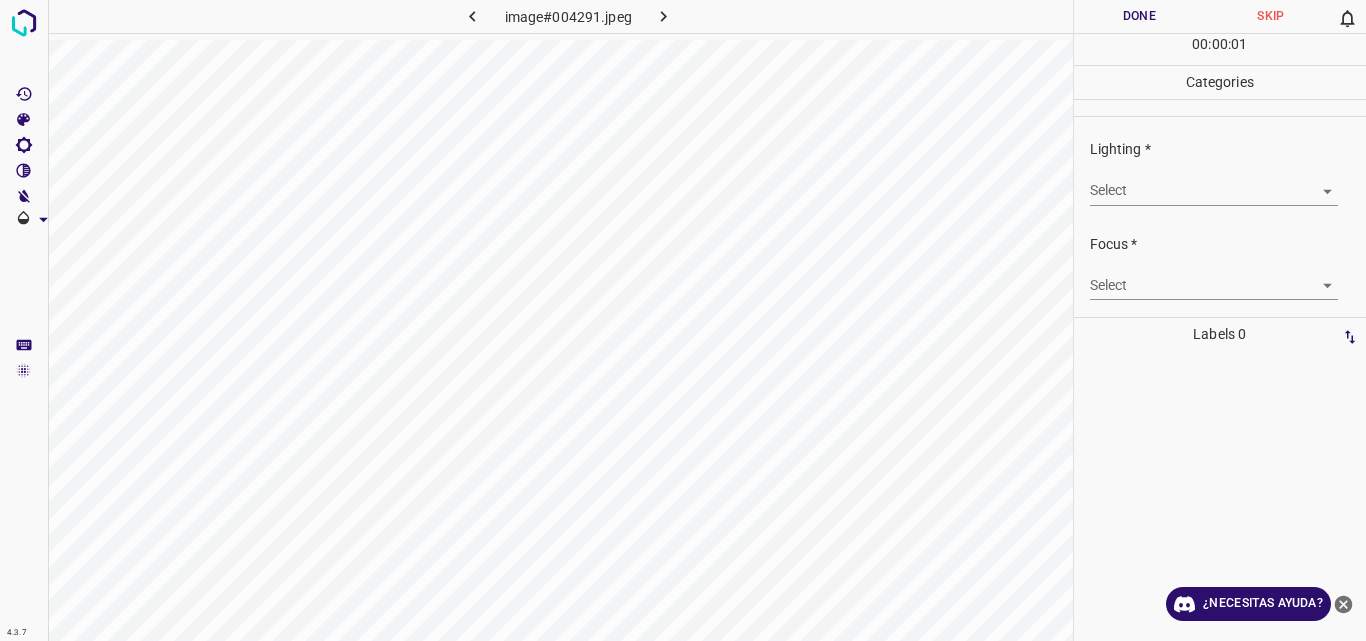 click on "4.3.7 image#004291.jpeg Done Skip 0 00   : 00   : 01   Categories Lighting *  Select ​ Focus *  Select ​ Overall *  Select ​ Labels   0 Categories 1 Lighting 2 Focus 3 Overall Tools Space Change between modes (Draw & Edit) I Auto labeling R Restore zoom M Zoom in N Zoom out Delete Delete selecte label Filters Z Restore filters X Saturation filter C Brightness filter V Contrast filter B Gray scale filter General O Download ¿Necesitas ayuda? Original text Rate this translation Your feedback will be used to help improve Google Translate - Texto - Esconder - Borrar" at bounding box center (683, 320) 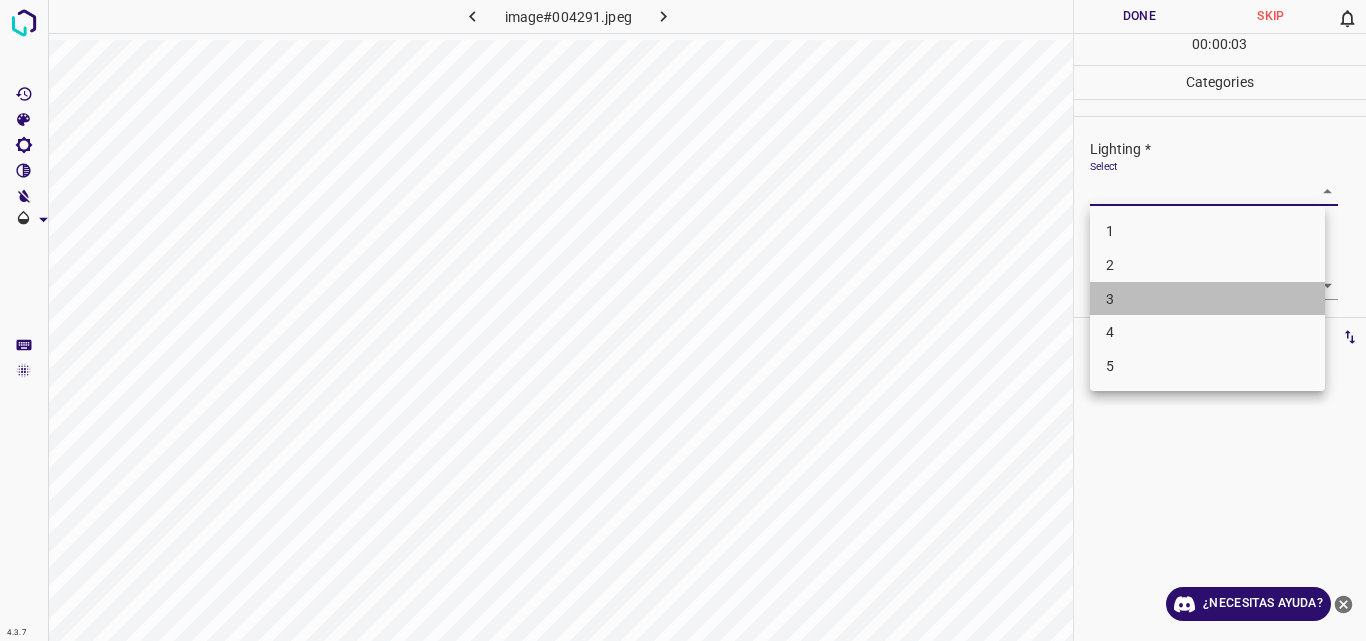 click on "3" at bounding box center [1207, 299] 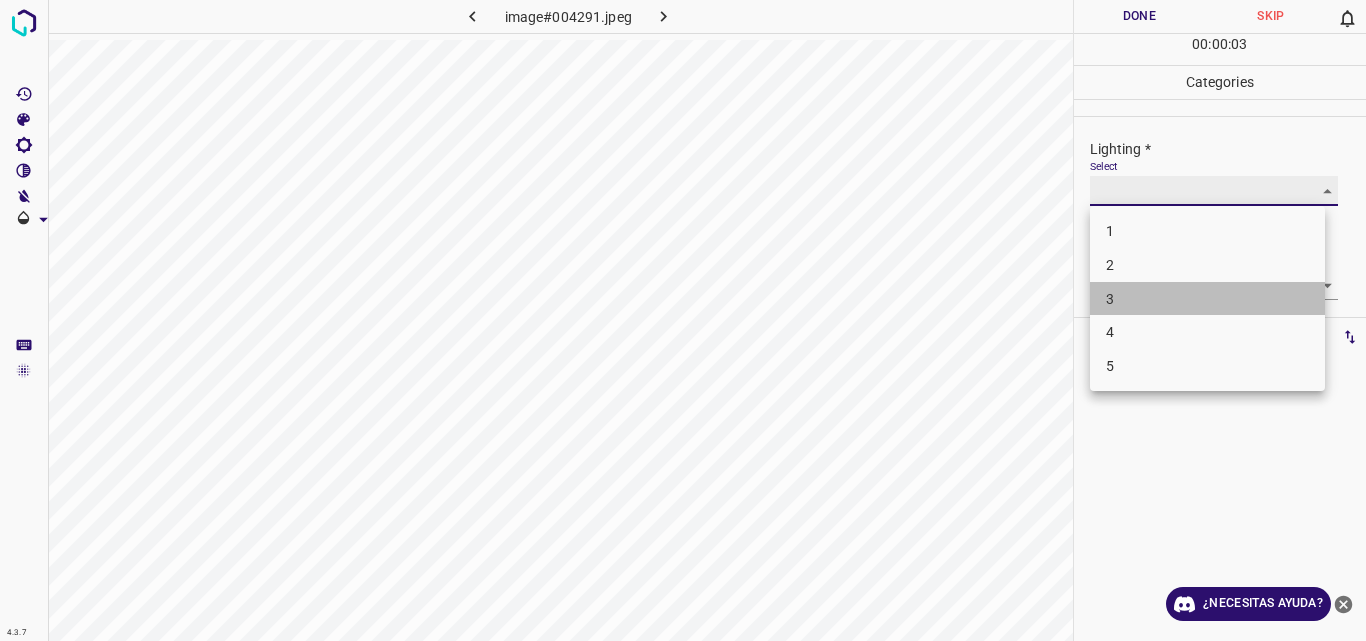 type on "3" 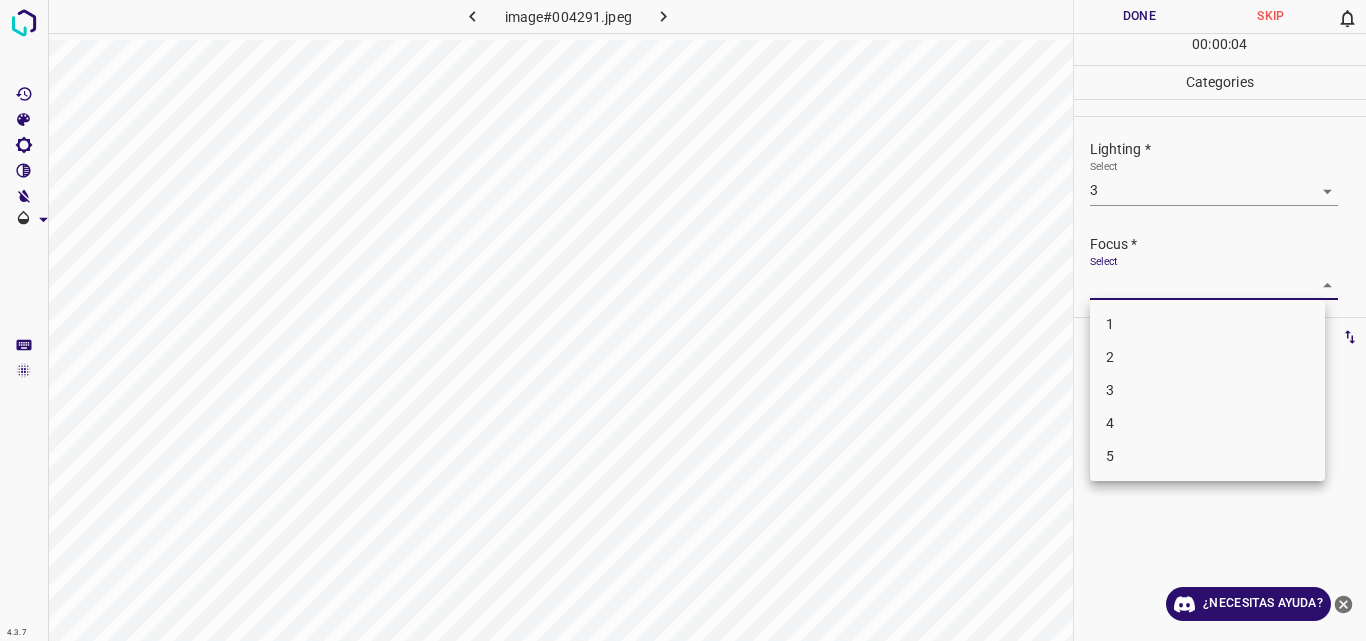 click on "4.3.7 image#004291.jpeg Done Skip 0 00   : 00   : 04   Categories Lighting *  Select 3 3 Focus *  Select ​ Overall *  Select ​ Labels   0 Categories 1 Lighting 2 Focus 3 Overall Tools Space Change between modes (Draw & Edit) I Auto labeling R Restore zoom M Zoom in N Zoom out Delete Delete selecte label Filters Z Restore filters X Saturation filter C Brightness filter V Contrast filter B Gray scale filter General O Download ¿Necesitas ayuda? Original text Rate this translation Your feedback will be used to help improve Google Translate - Texto - Esconder - Borrar 1 2 3 4 5" at bounding box center (683, 320) 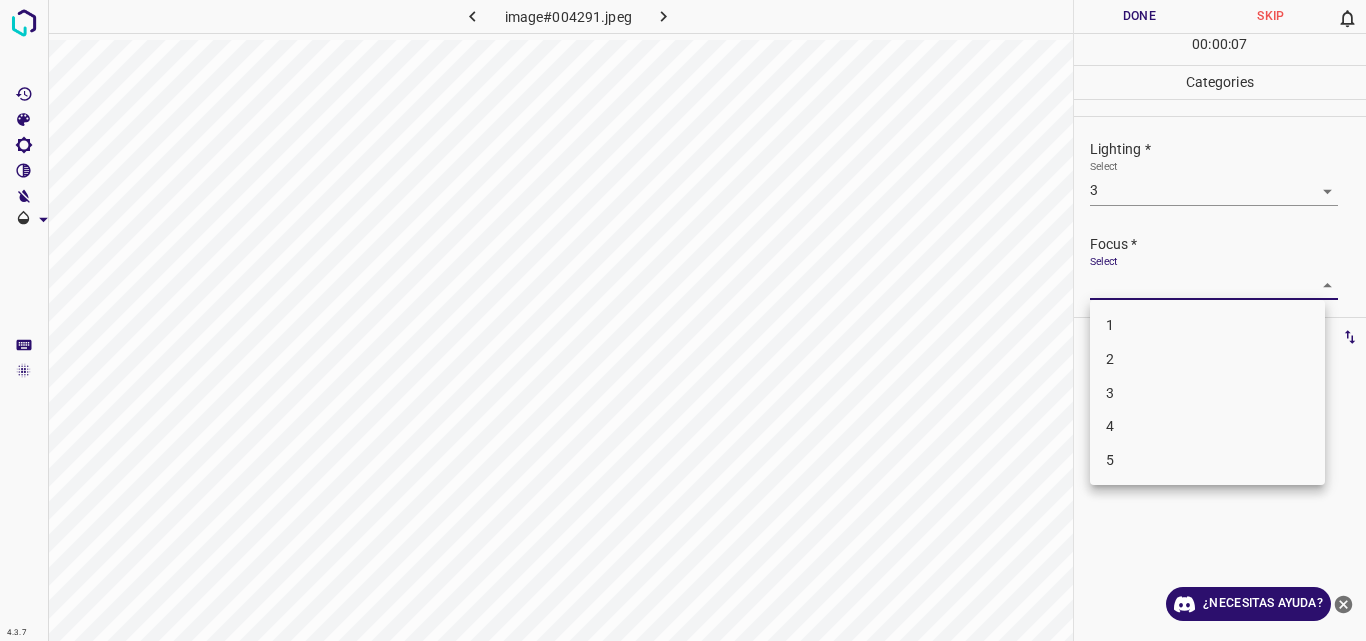 click on "3" at bounding box center [1207, 393] 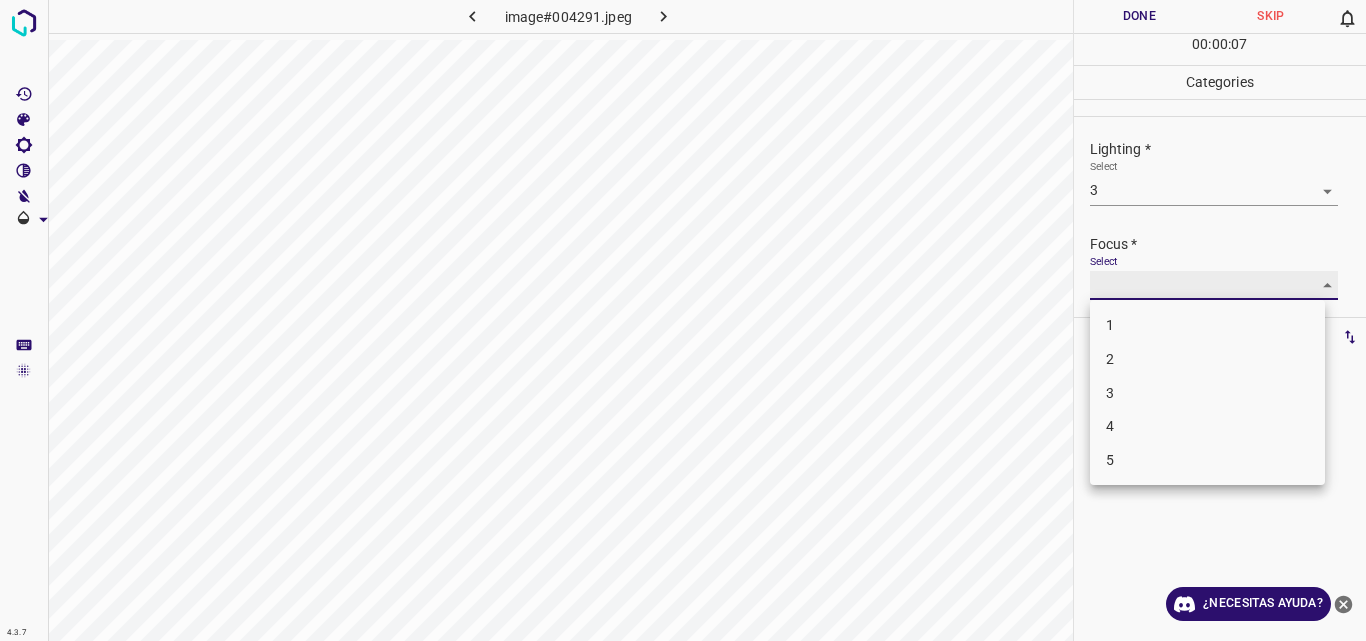 type on "3" 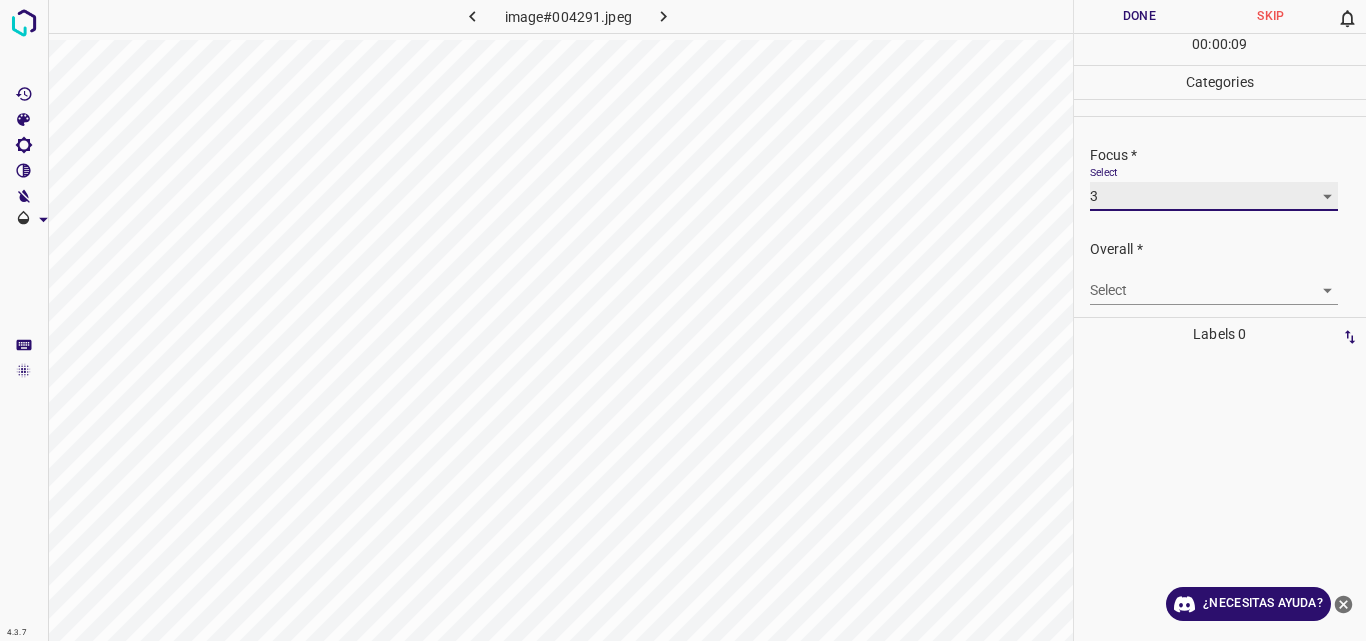 scroll, scrollTop: 98, scrollLeft: 0, axis: vertical 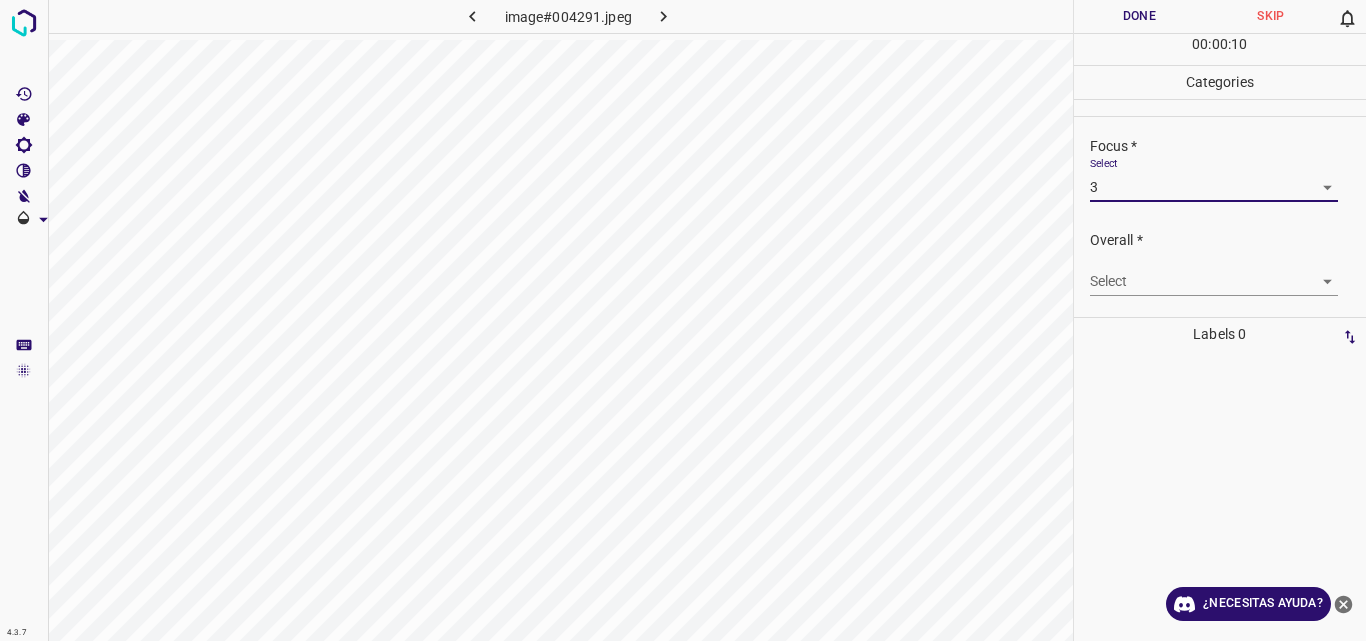 click on "4.3.7 image#004291.jpeg Done Skip 0 00   : 00   : 10   Categories Lighting *  Select 3 3 Focus *  Select 3 3 Overall *  Select ​ Labels   0 Categories 1 Lighting 2 Focus 3 Overall Tools Space Change between modes (Draw & Edit) I Auto labeling R Restore zoom M Zoom in N Zoom out Delete Delete selecte label Filters Z Restore filters X Saturation filter C Brightness filter V Contrast filter B Gray scale filter General O Download ¿Necesitas ayuda? Original text Rate this translation Your feedback will be used to help improve Google Translate - Texto - Esconder - Borrar" at bounding box center [683, 320] 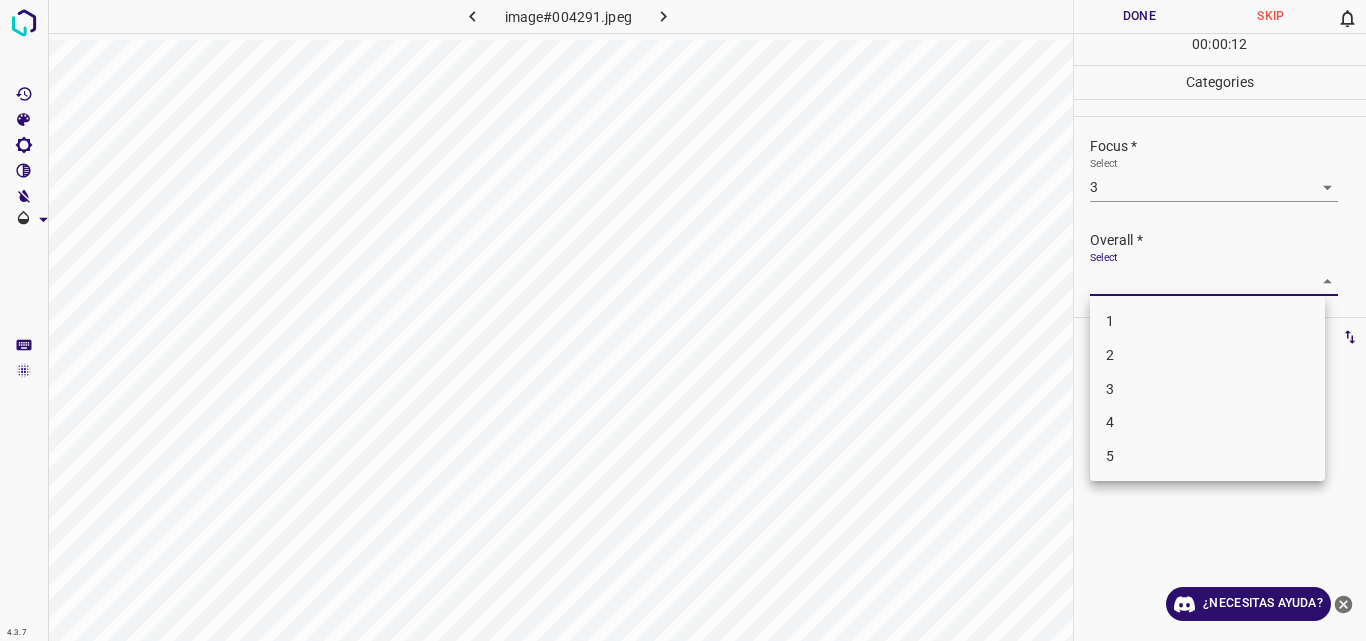 click on "3" at bounding box center [1207, 389] 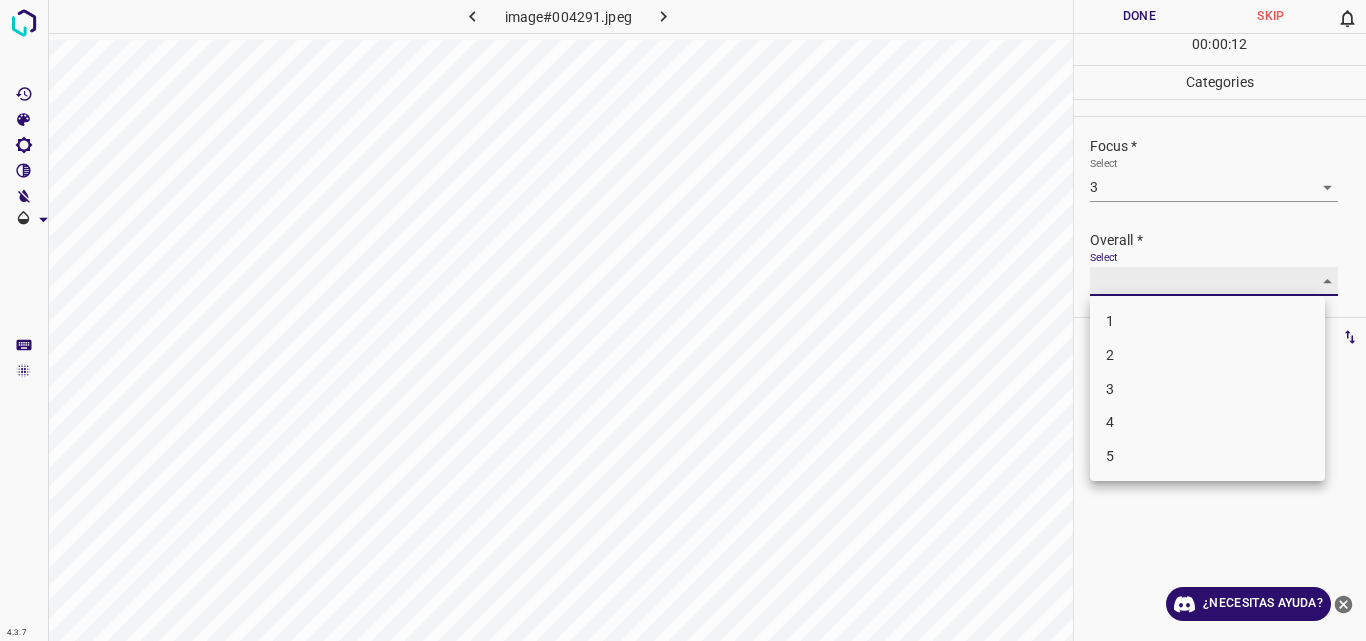 type on "3" 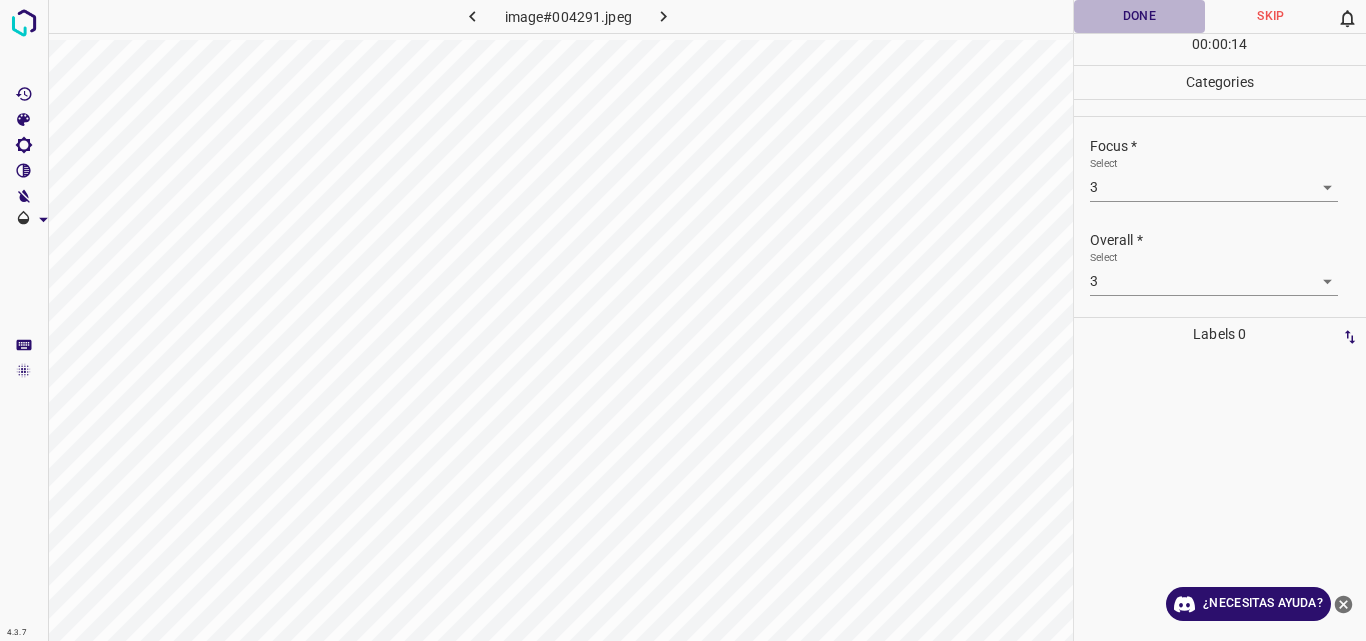 click on "Done" at bounding box center (1140, 16) 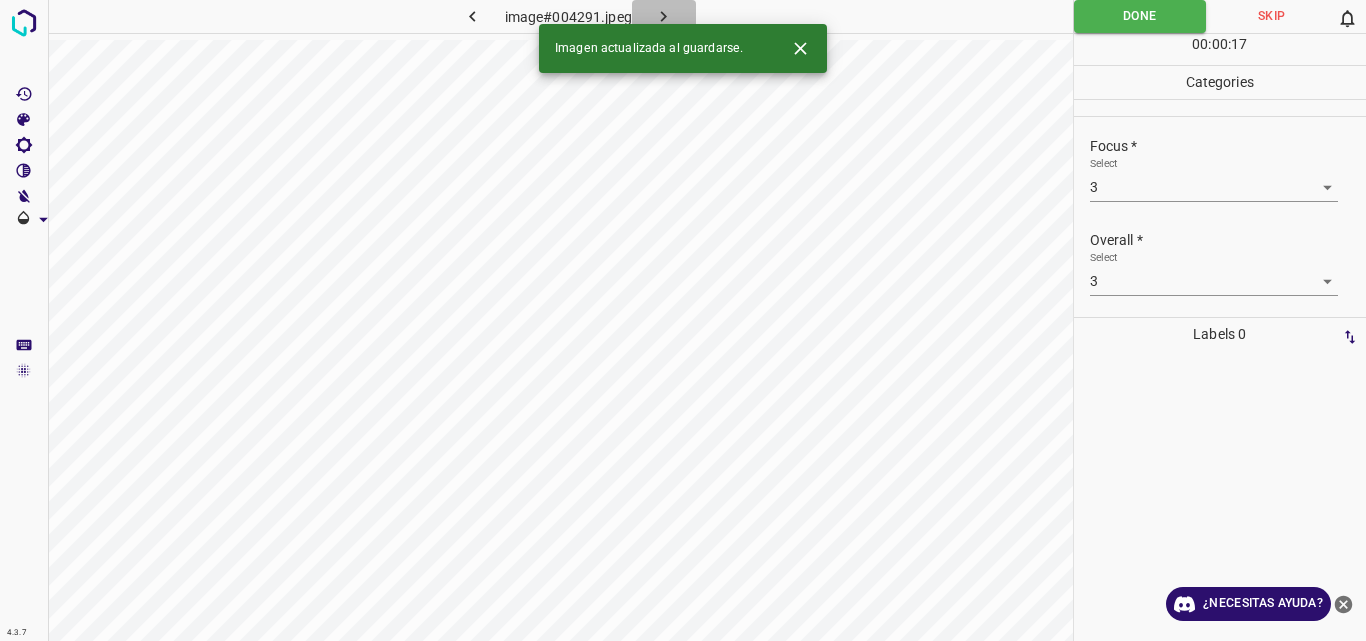 click 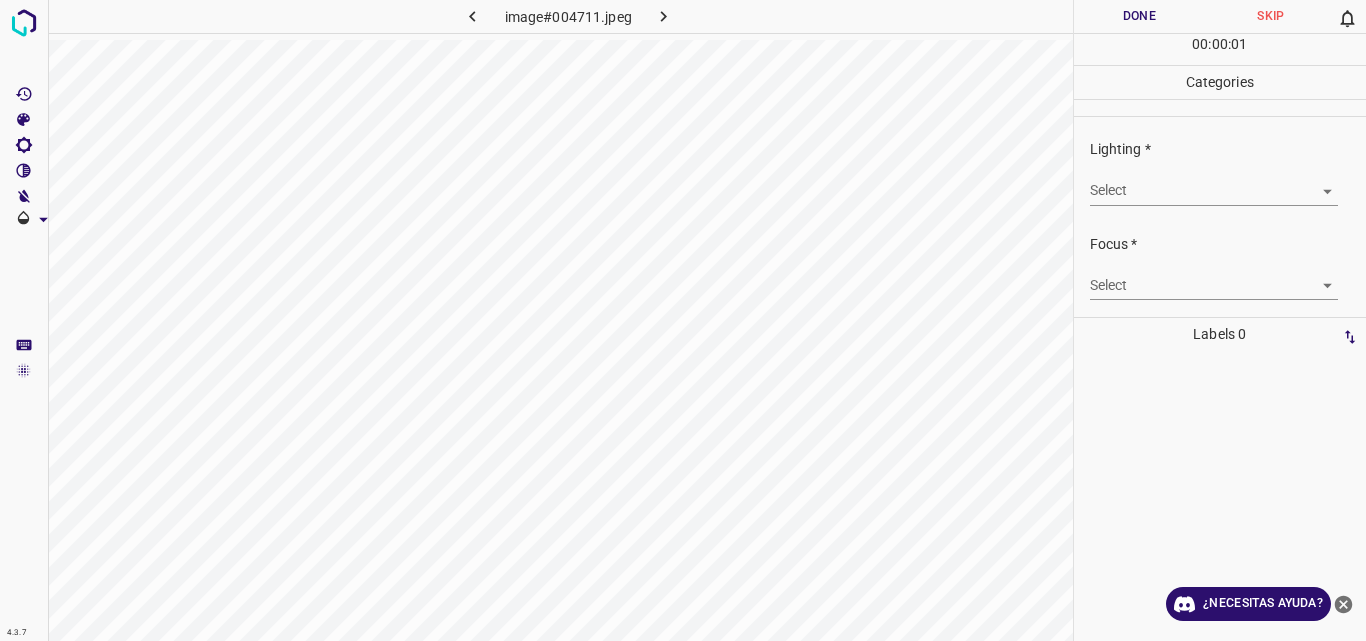 click on "4.3.7 image#004711.jpeg Done Skip 0 00   : 00   : 01   Categories Lighting *  Select ​ Focus *  Select ​ Overall *  Select ​ Labels   0 Categories 1 Lighting 2 Focus 3 Overall Tools Space Change between modes (Draw & Edit) I Auto labeling R Restore zoom M Zoom in N Zoom out Delete Delete selecte label Filters Z Restore filters X Saturation filter C Brightness filter V Contrast filter B Gray scale filter General O Download ¿Necesitas ayuda? Original text Rate this translation Your feedback will be used to help improve Google Translate - Texto - Esconder - Borrar" at bounding box center [683, 320] 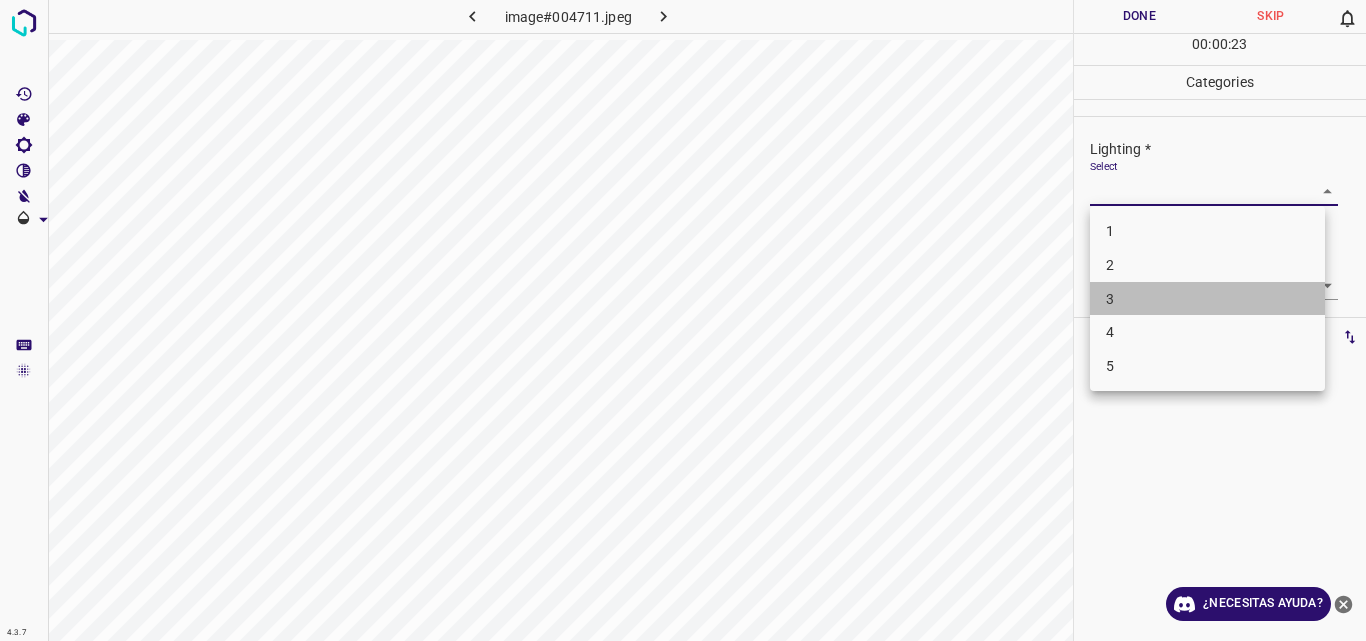 click on "3" at bounding box center (1207, 299) 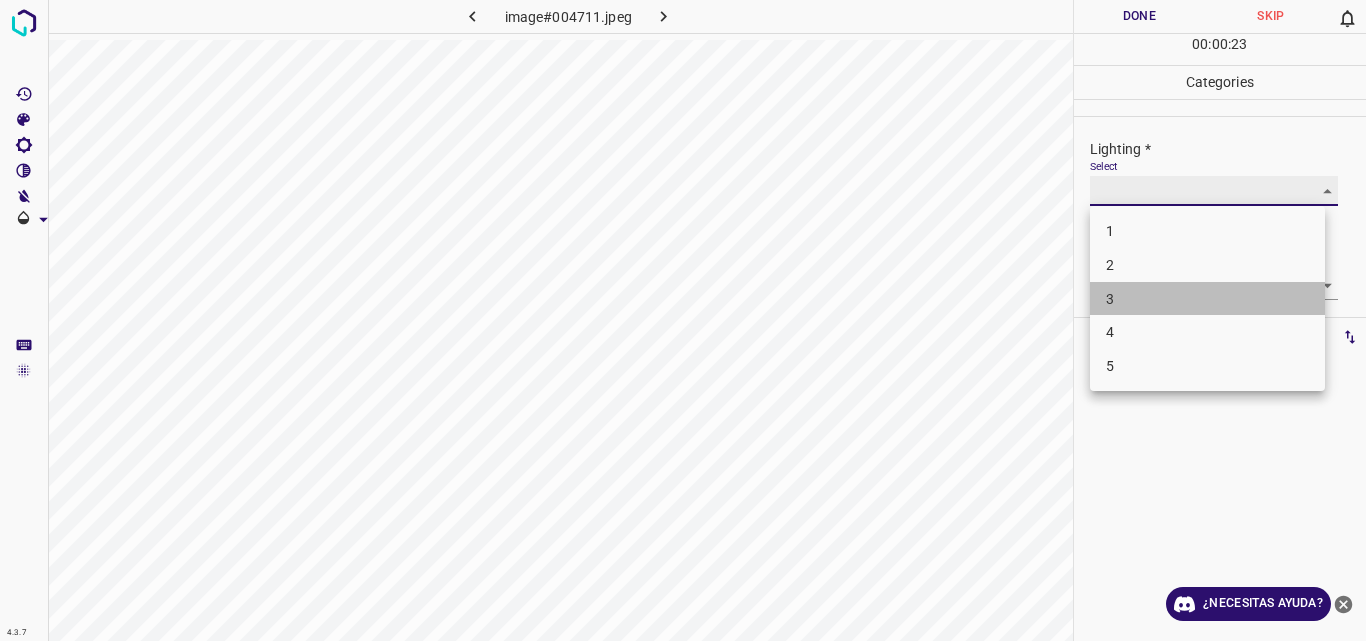 type on "3" 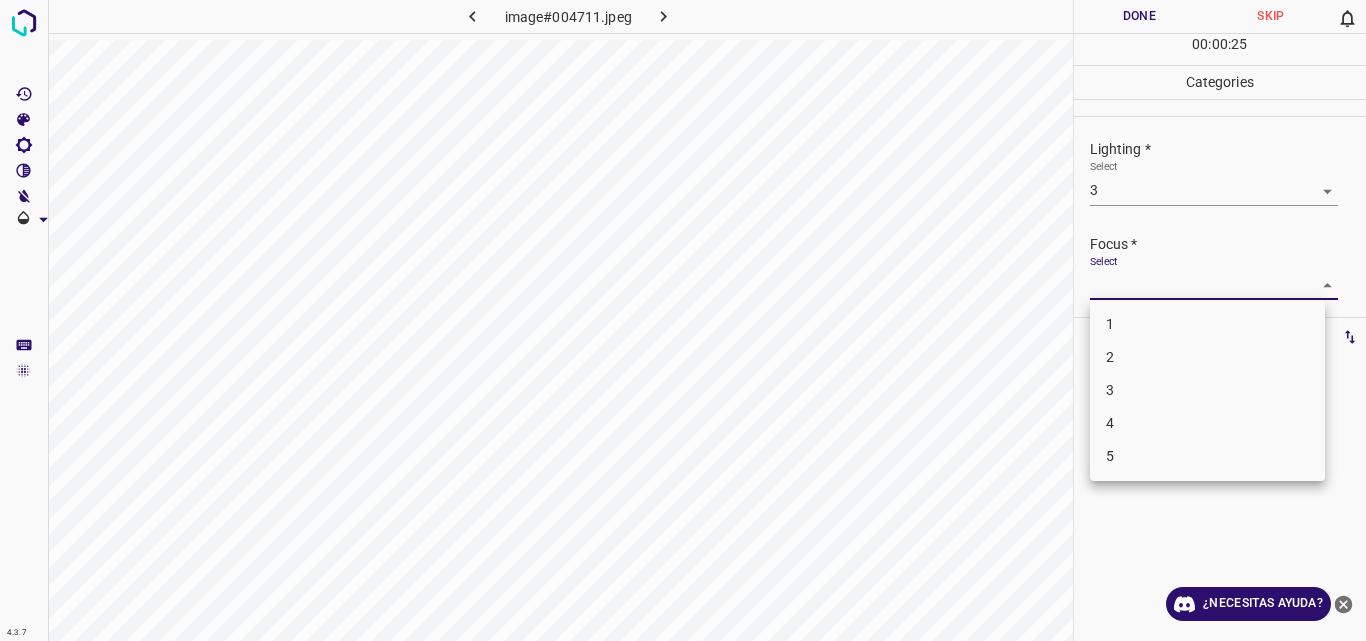 click on "4.3.7 image#004711.jpeg Done Skip 0 00   : 00   : 25   Categories Lighting *  Select 3 3 Focus *  Select ​ Overall *  Select ​ Labels   0 Categories 1 Lighting 2 Focus 3 Overall Tools Space Change between modes (Draw & Edit) I Auto labeling R Restore zoom M Zoom in N Zoom out Delete Delete selecte label Filters Z Restore filters X Saturation filter C Brightness filter V Contrast filter B Gray scale filter General O Download ¿Necesitas ayuda? Original text Rate this translation Your feedback will be used to help improve Google Translate - Texto - Esconder - Borrar 1 2 3 4 5" at bounding box center [683, 320] 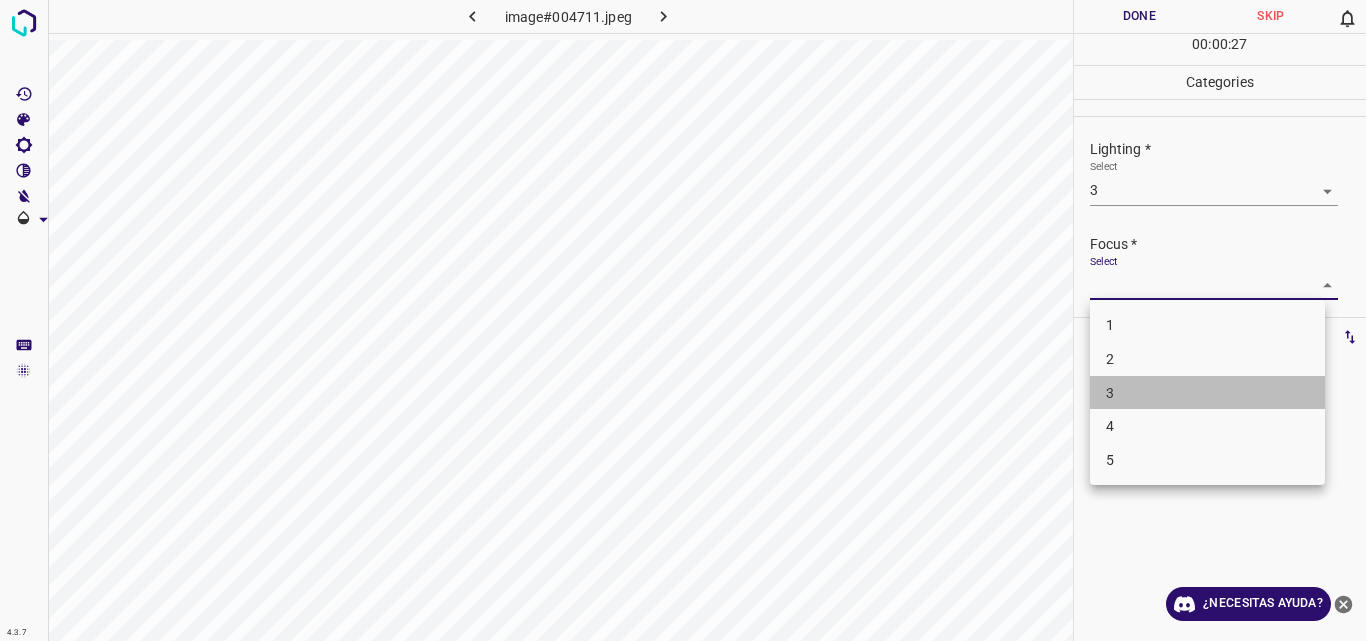 click on "3" at bounding box center [1207, 393] 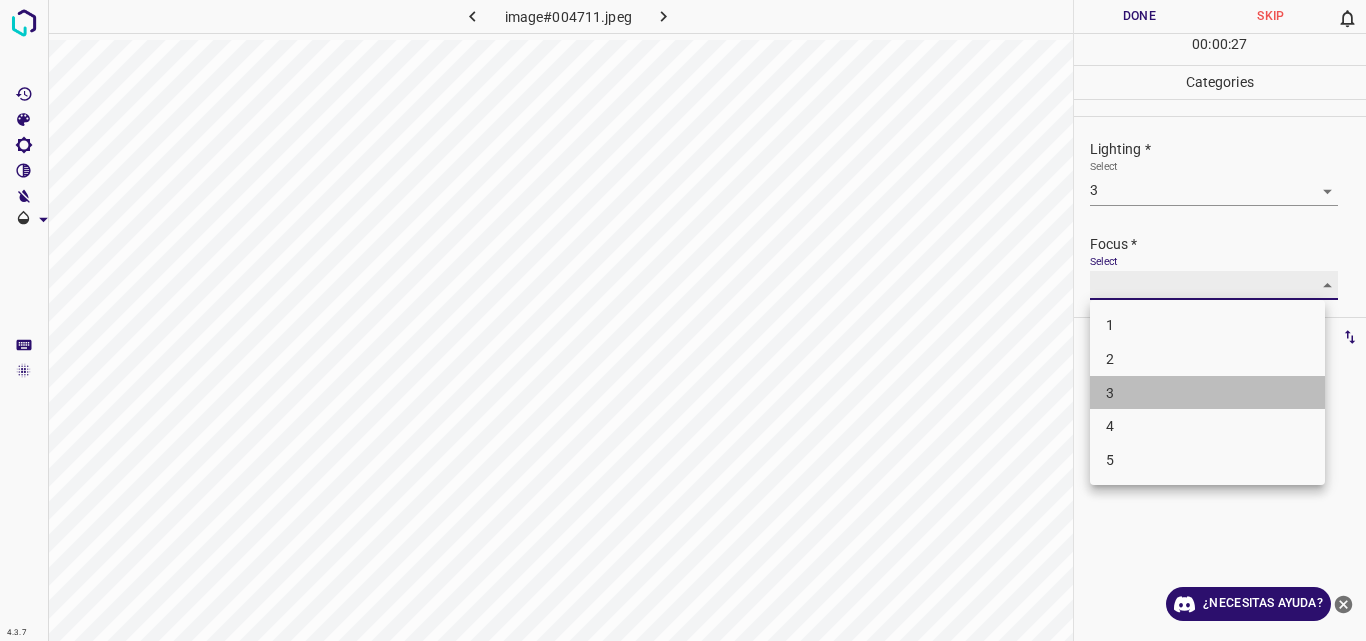 type on "3" 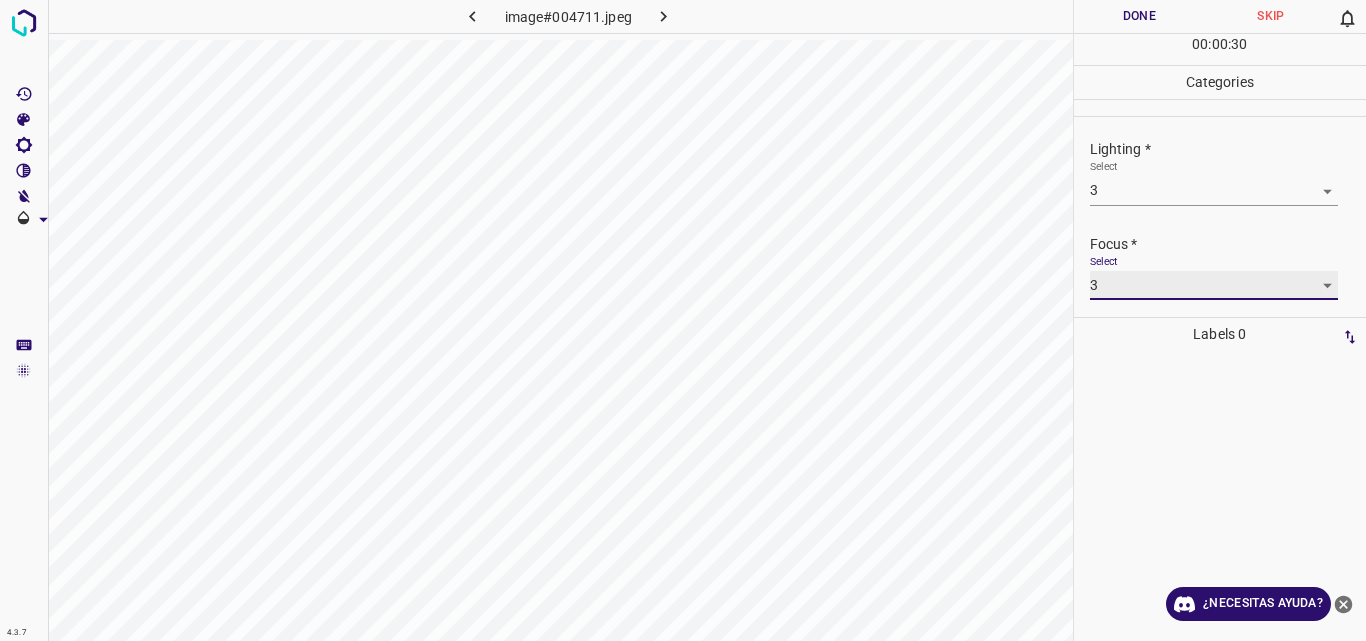scroll, scrollTop: 98, scrollLeft: 0, axis: vertical 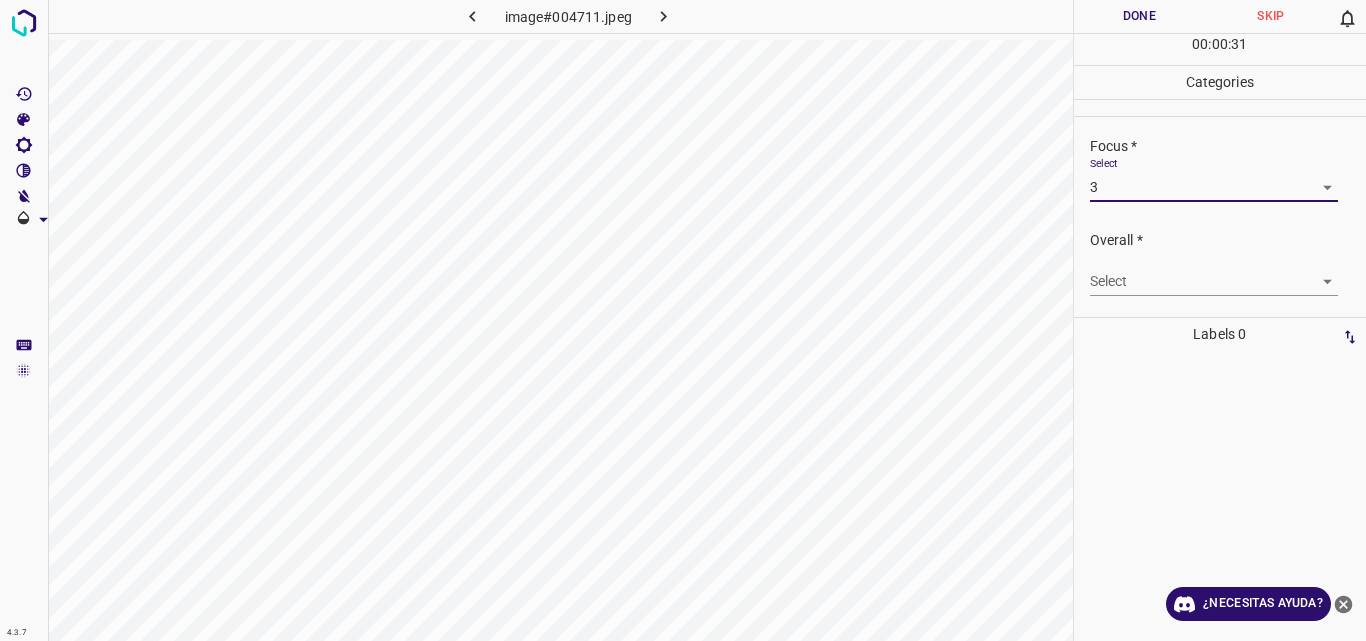 click on "4.3.7 image#004711.jpeg Done Skip 0 00   : 00   : 31   Categories Lighting *  Select 3 3 Focus *  Select 3 3 Overall *  Select ​ Labels   0 Categories 1 Lighting 2 Focus 3 Overall Tools Space Change between modes (Draw & Edit) I Auto labeling R Restore zoom M Zoom in N Zoom out Delete Delete selecte label Filters Z Restore filters X Saturation filter C Brightness filter V Contrast filter B Gray scale filter General O Download ¿Necesitas ayuda? Original text Rate this translation Your feedback will be used to help improve Google Translate - Texto - Esconder - Borrar" at bounding box center (683, 320) 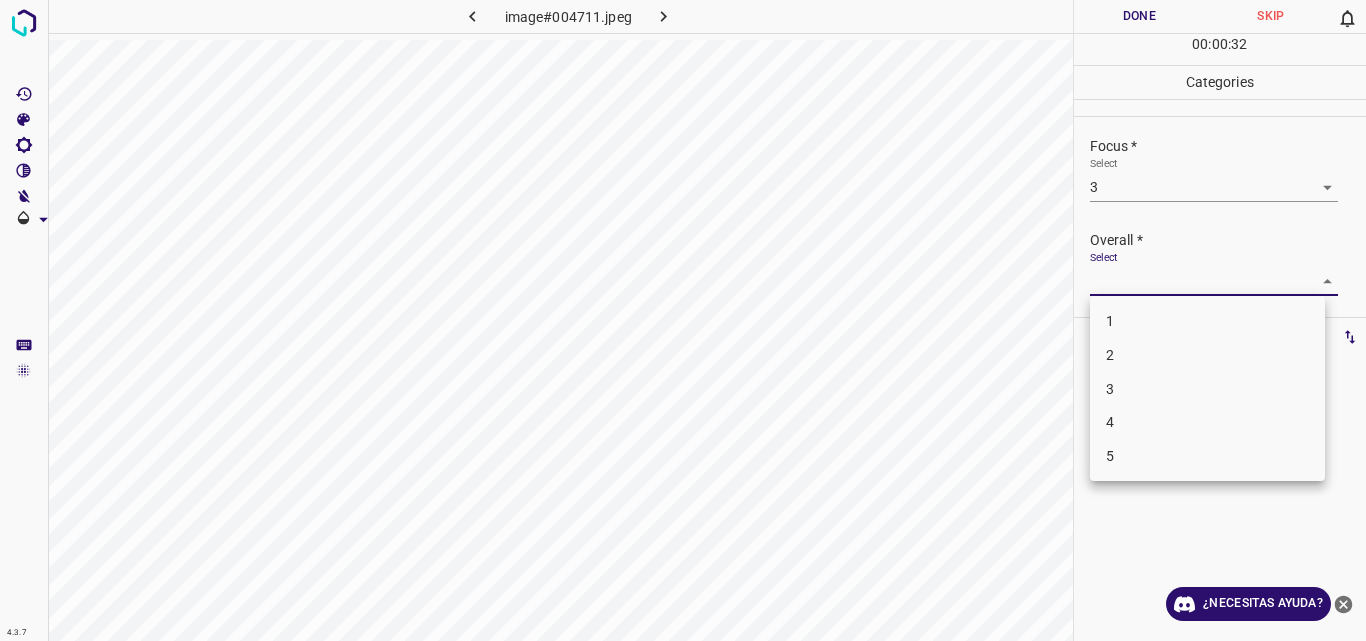 click on "3" at bounding box center [1207, 389] 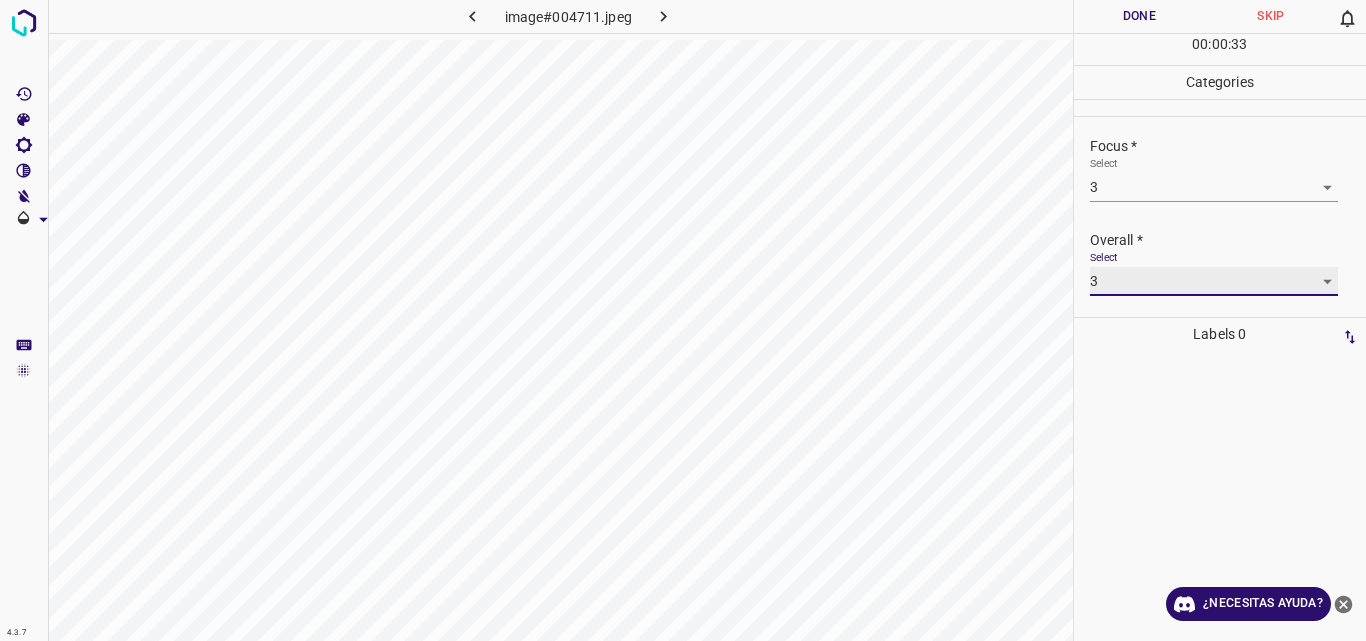 type on "3" 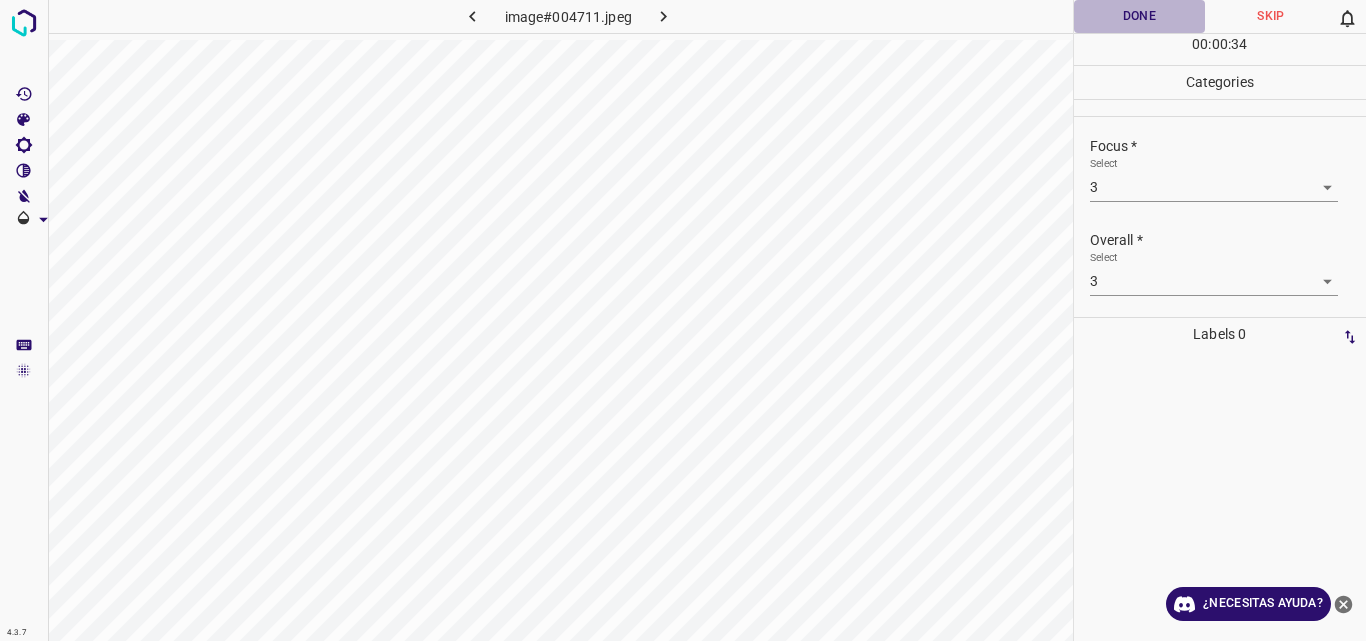 click on "Done" at bounding box center [1140, 16] 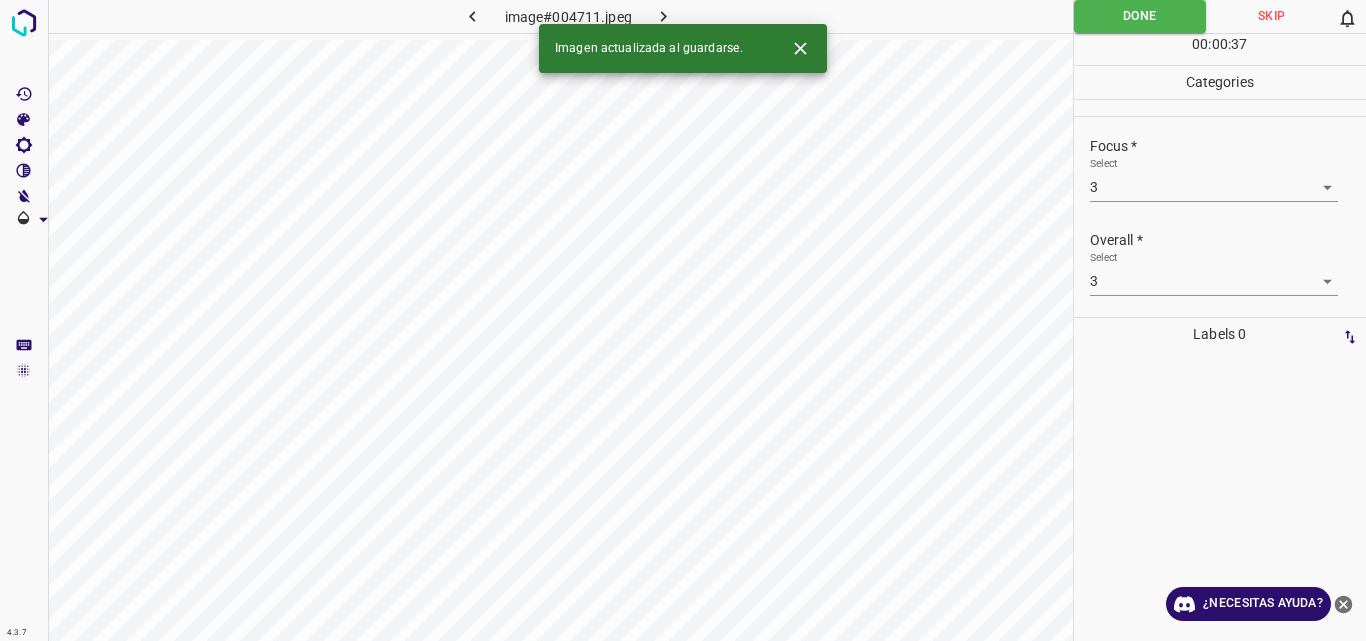 click on "Imagen actualizada al guardarse." at bounding box center [683, 48] 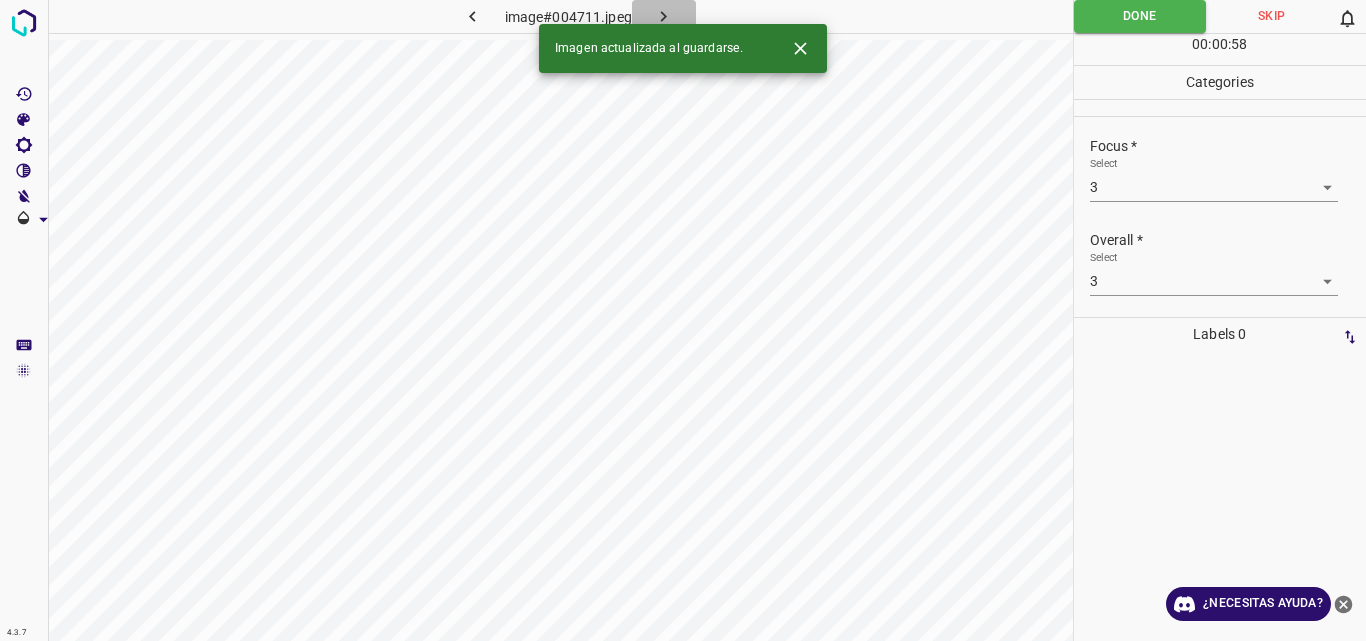 click 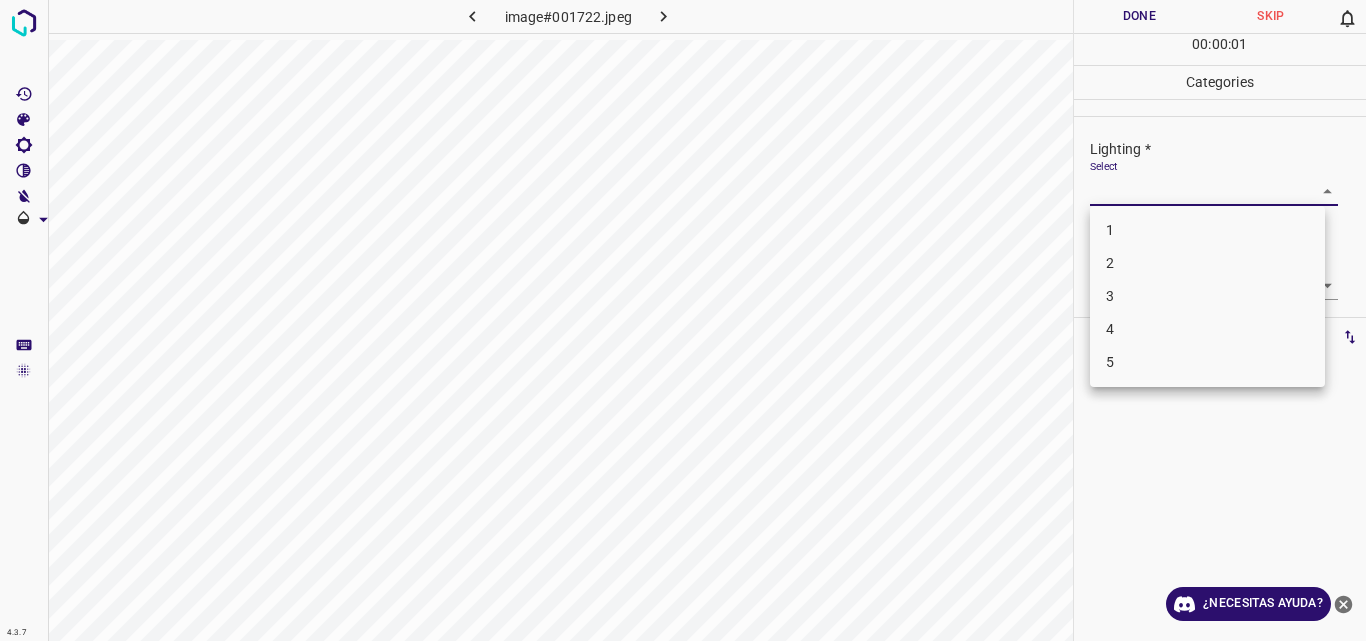 click on "4.3.7 image#001722.jpeg Done Skip 0 00   : 00   : 01   Categories Lighting *  Select ​ Focus *  Select ​ Overall *  Select ​ Labels   0 Categories 1 Lighting 2 Focus 3 Overall Tools Space Change between modes (Draw & Edit) I Auto labeling R Restore zoom M Zoom in N Zoom out Delete Delete selecte label Filters Z Restore filters X Saturation filter C Brightness filter V Contrast filter B Gray scale filter General O Download ¿Necesitas ayuda? Original text Rate this translation Your feedback will be used to help improve Google Translate - Texto - Esconder - Borrar 1 2 3 4 5" at bounding box center [683, 320] 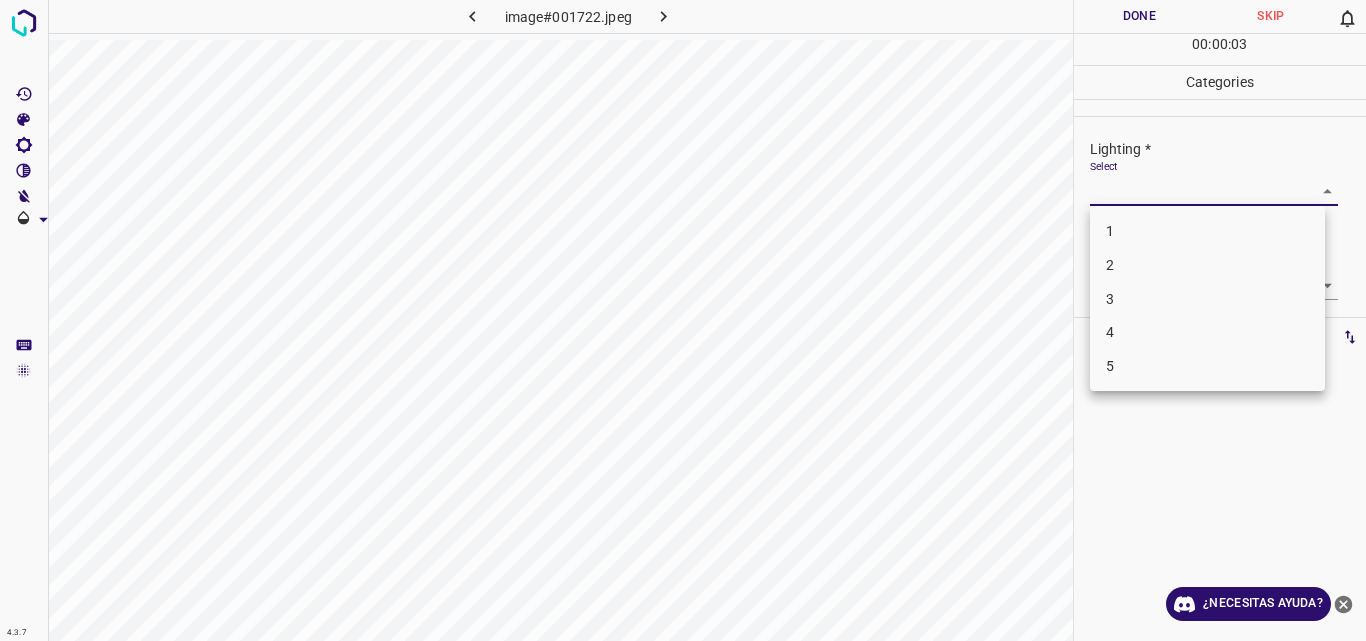 click on "3" at bounding box center [1207, 299] 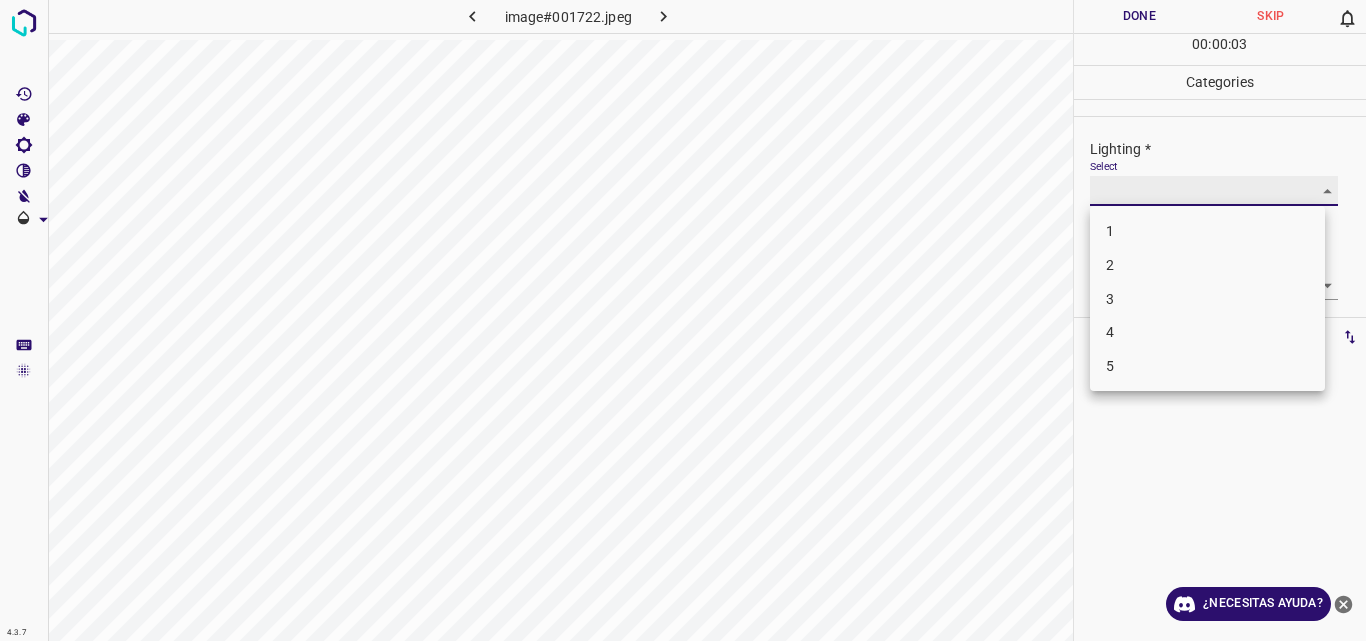 type on "3" 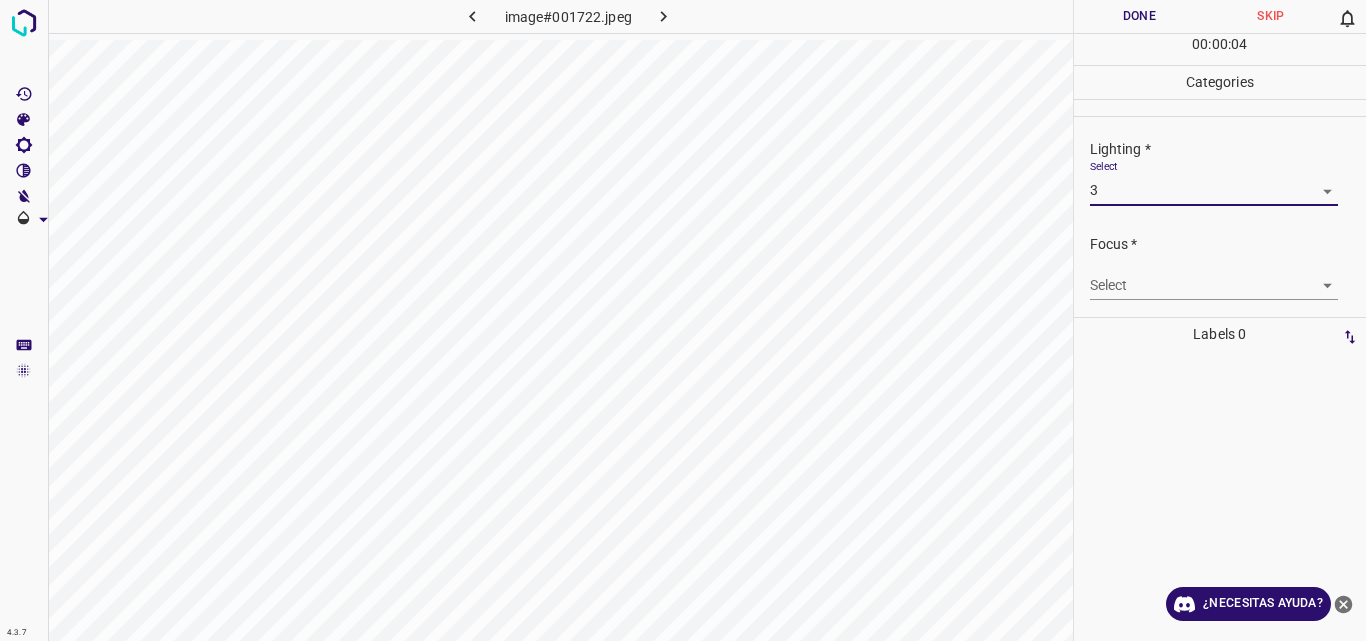 click on "4.3.7 image#001722.jpeg Done Skip 0 00   : 00   : 04   Categories Lighting *  Select 3 3 Focus *  Select ​ Overall *  Select ​ Labels   0 Categories 1 Lighting 2 Focus 3 Overall Tools Space Change between modes (Draw & Edit) I Auto labeling R Restore zoom M Zoom in N Zoom out Delete Delete selecte label Filters Z Restore filters X Saturation filter C Brightness filter V Contrast filter B Gray scale filter General O Download ¿Necesitas ayuda? Original text Rate this translation Your feedback will be used to help improve Google Translate - Texto - Esconder - Borrar" at bounding box center [683, 320] 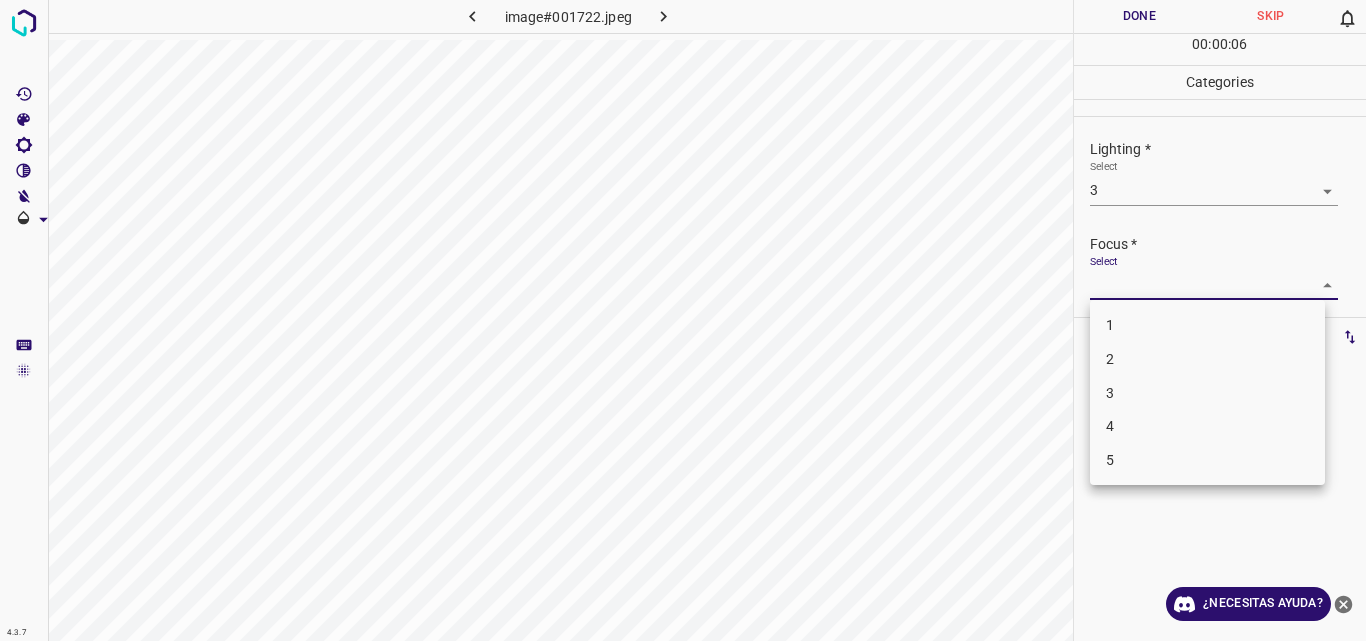 click on "3" at bounding box center (1207, 393) 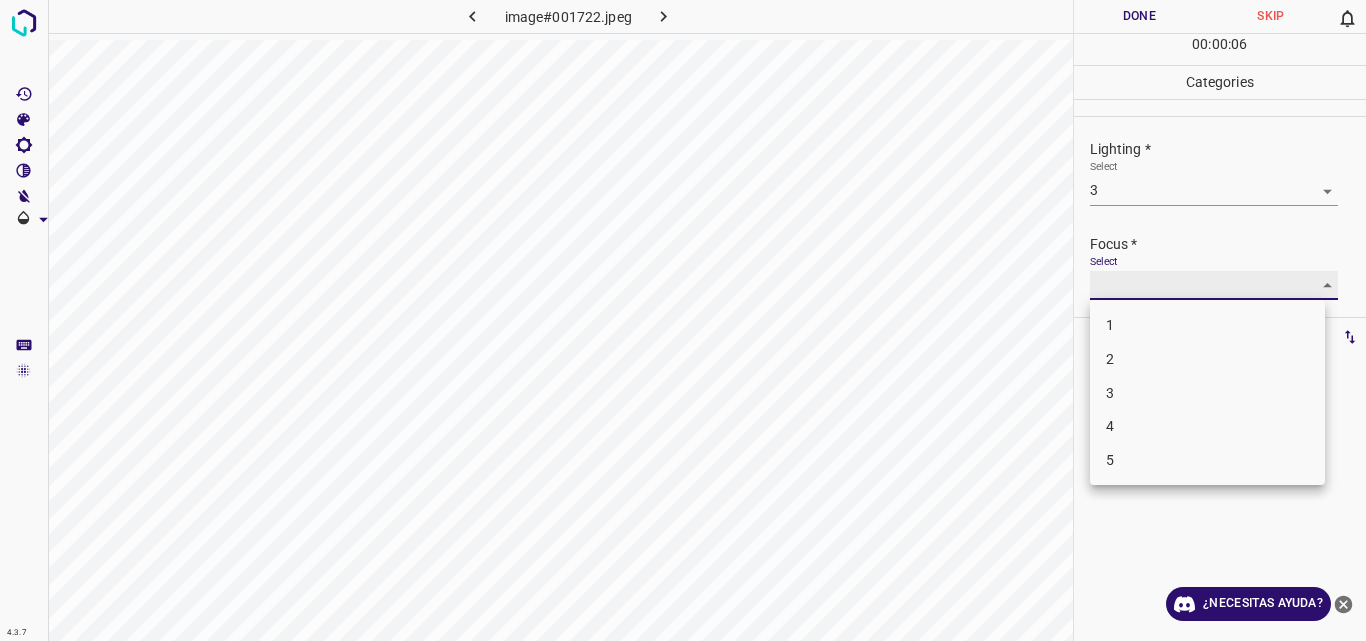 type on "3" 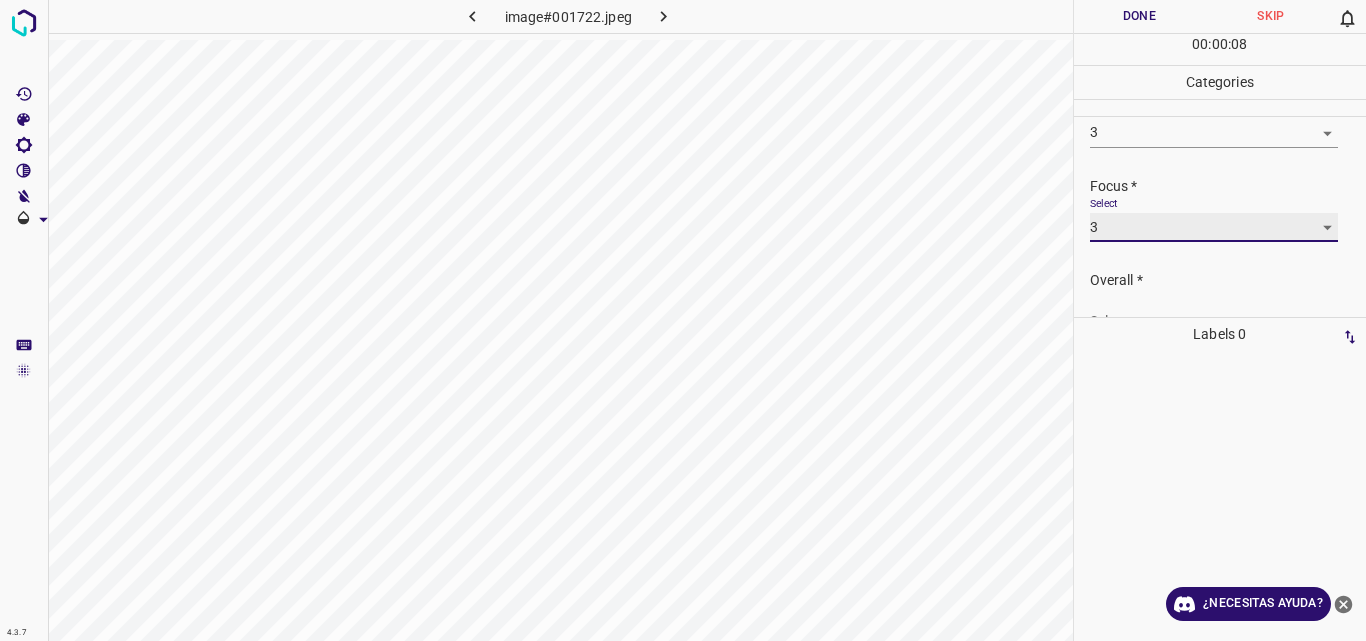 scroll, scrollTop: 98, scrollLeft: 0, axis: vertical 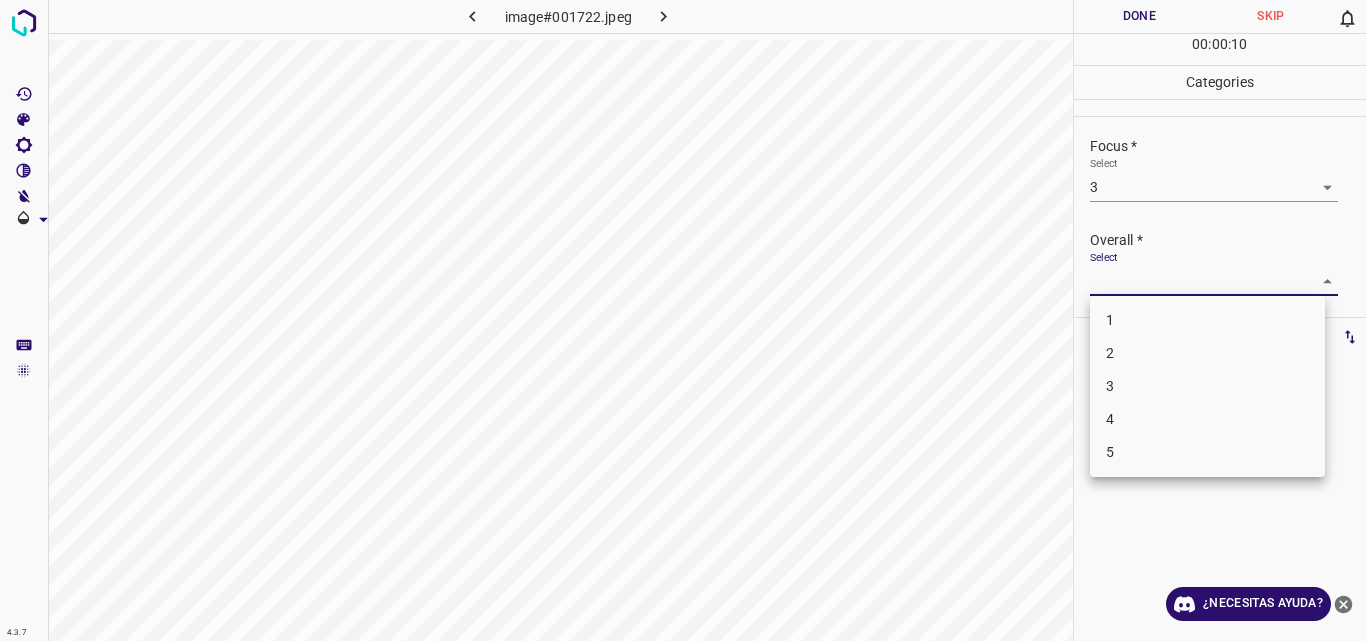click on "4.3.7 image#001722.jpeg Done Skip 0 00   : 00   : 10   Categories Lighting *  Select 3 3 Focus *  Select 3 3 Overall *  Select ​ Labels   0 Categories 1 Lighting 2 Focus 3 Overall Tools Space Change between modes (Draw & Edit) I Auto labeling R Restore zoom M Zoom in N Zoom out Delete Delete selecte label Filters Z Restore filters X Saturation filter C Brightness filter V Contrast filter B Gray scale filter General O Download ¿Necesitas ayuda? Original text Rate this translation Your feedback will be used to help improve Google Translate - Texto - Esconder - Borrar 1 2 3 4 5" at bounding box center (683, 320) 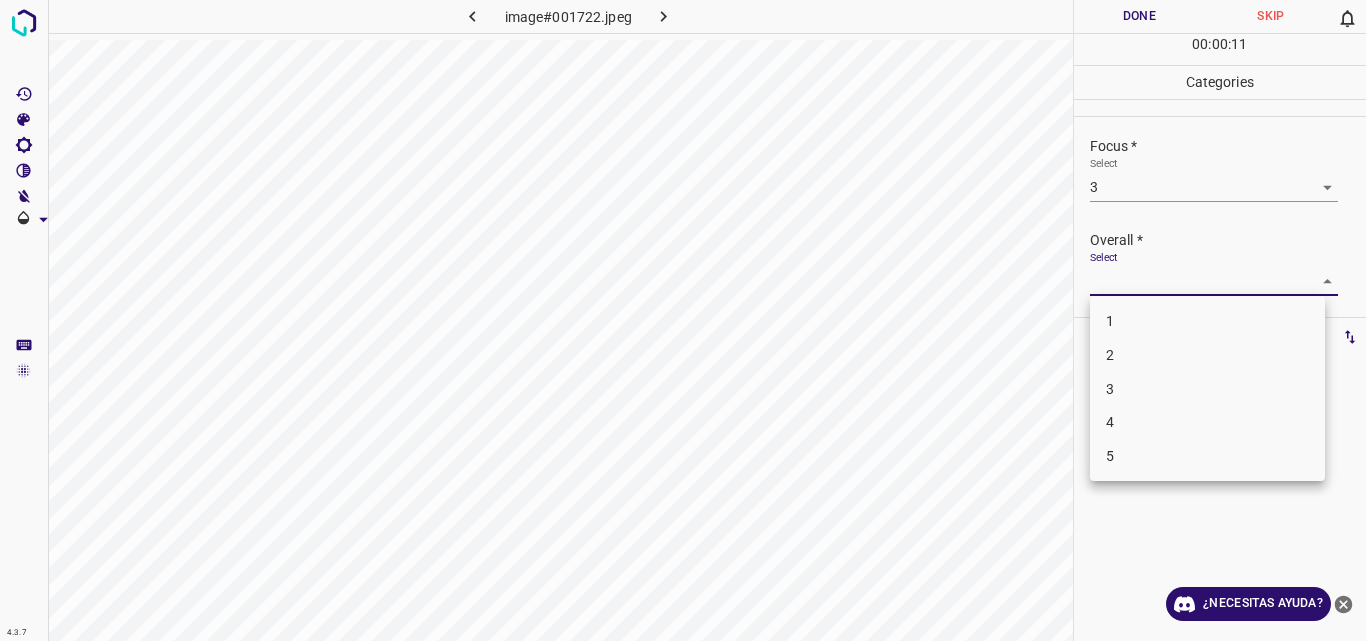 click on "3" at bounding box center (1207, 389) 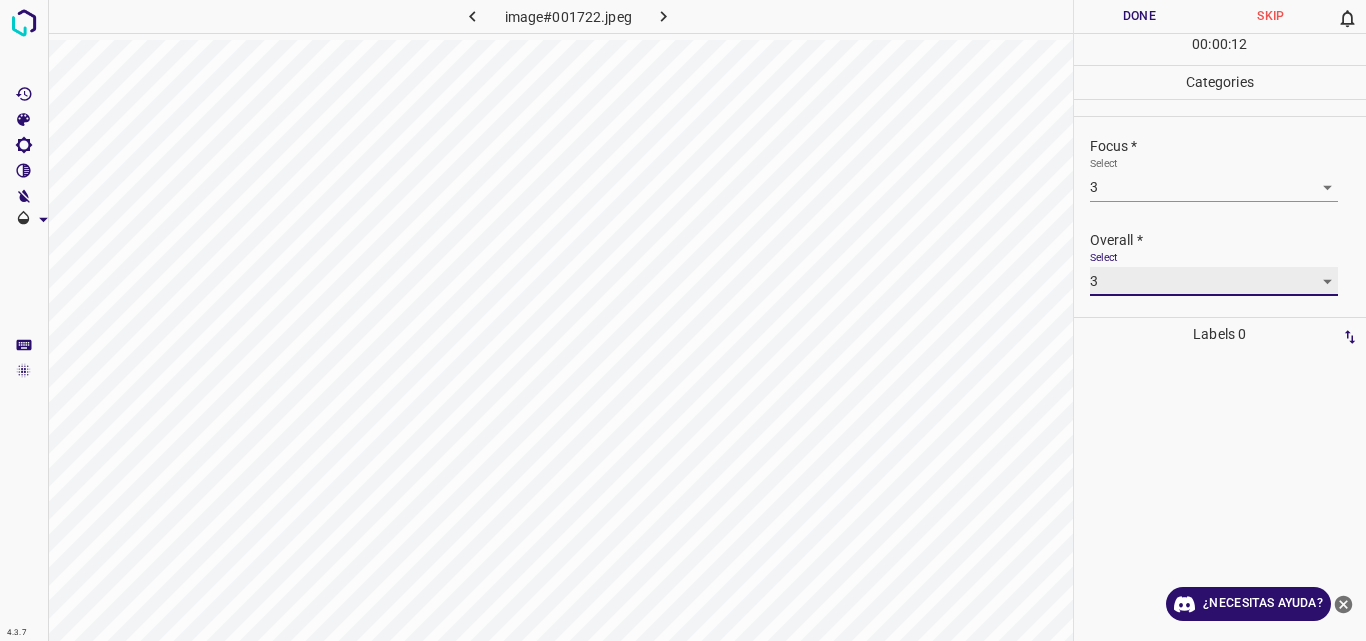 type on "3" 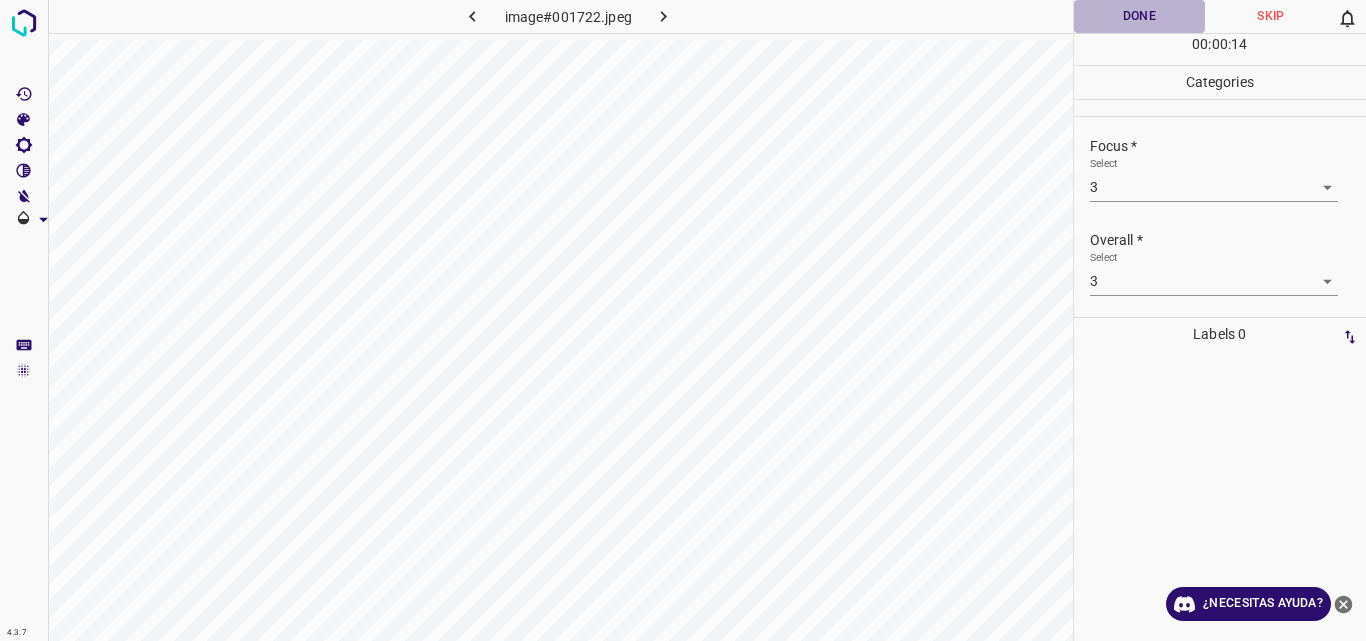 click on "Done" at bounding box center [1140, 16] 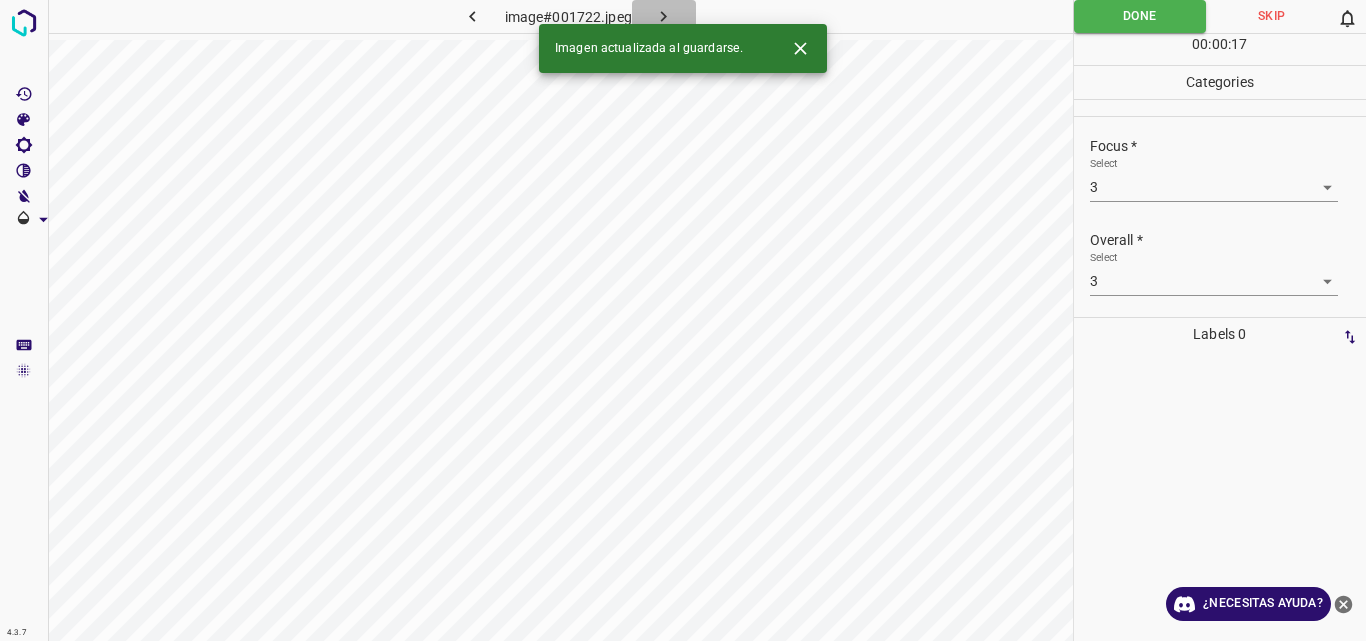 click 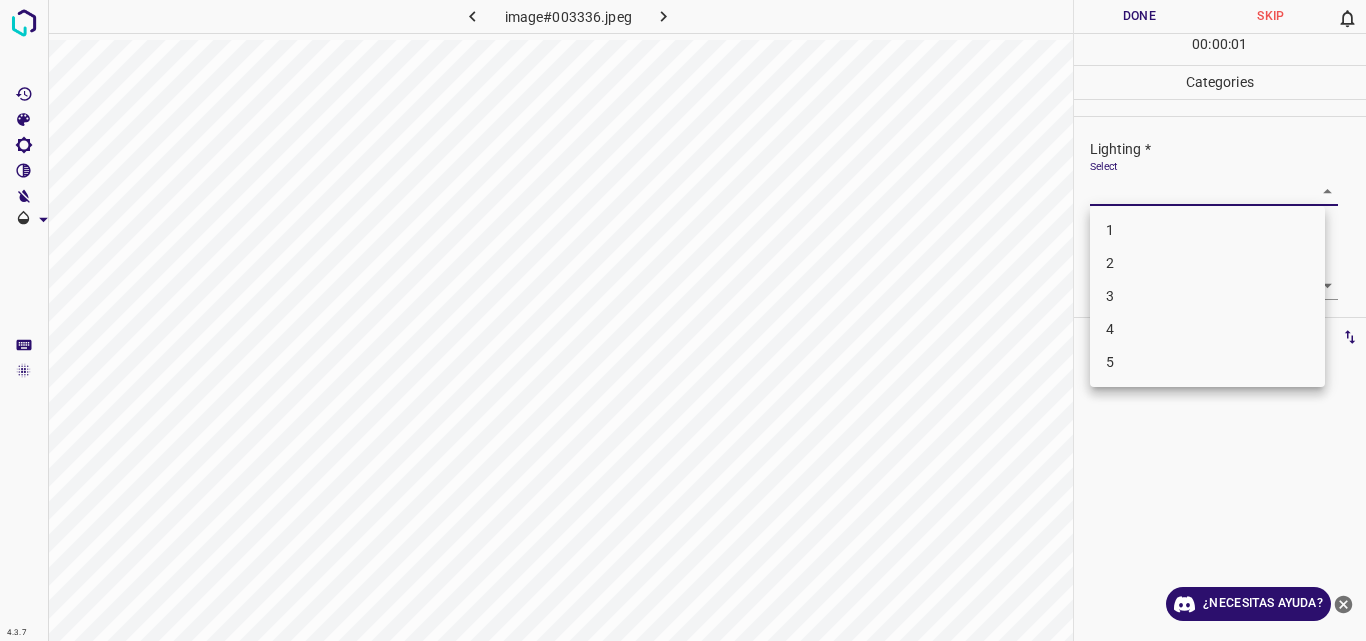 click on "4.3.7 image#003336.jpeg Done Skip 0 00   : 00   : 01   Categories Lighting *  Select ​ Focus *  Select ​ Overall *  Select ​ Labels   0 Categories 1 Lighting 2 Focus 3 Overall Tools Space Change between modes (Draw & Edit) I Auto labeling R Restore zoom M Zoom in N Zoom out Delete Delete selecte label Filters Z Restore filters X Saturation filter C Brightness filter V Contrast filter B Gray scale filter General O Download ¿Necesitas ayuda? Original text Rate this translation Your feedback will be used to help improve Google Translate - Texto - Esconder - Borrar 1 2 3 4 5" at bounding box center [683, 320] 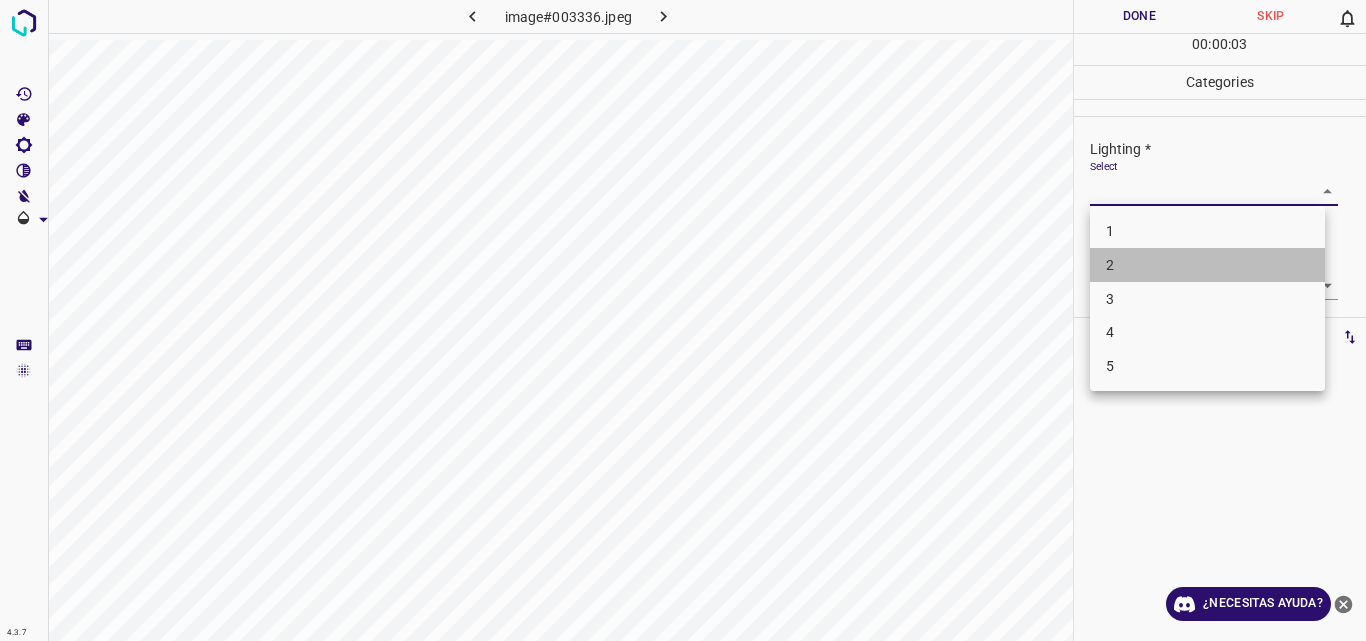 click on "2" at bounding box center (1207, 265) 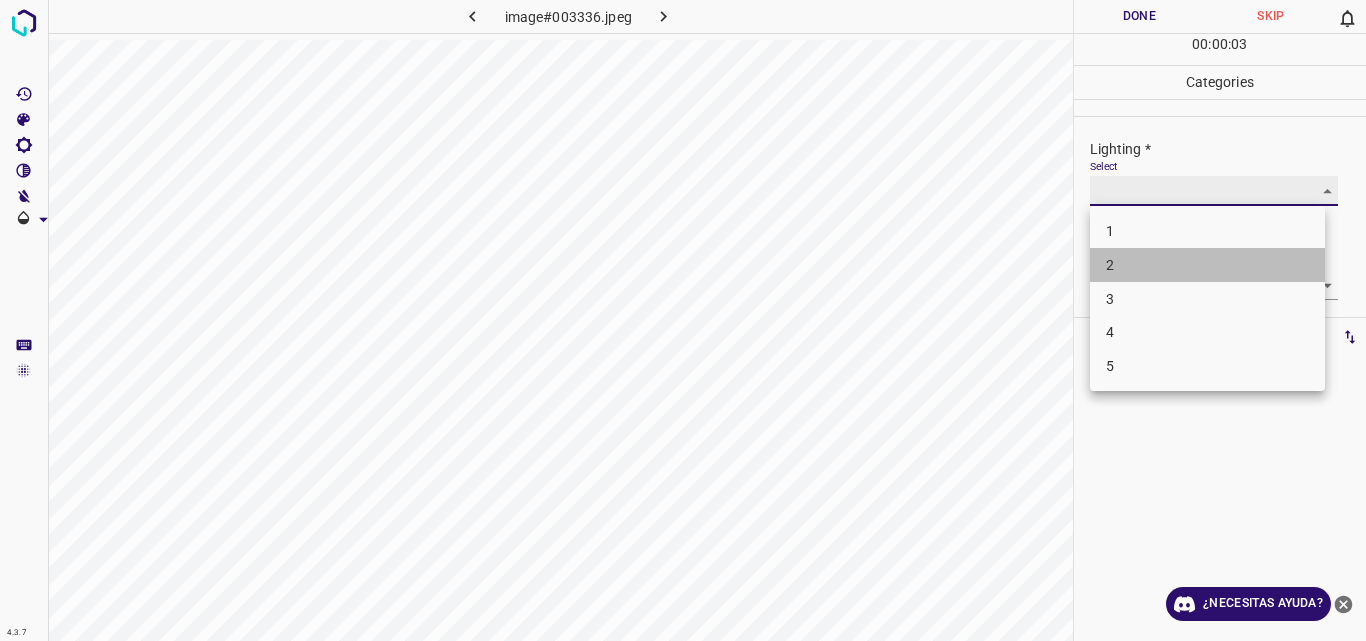 type on "2" 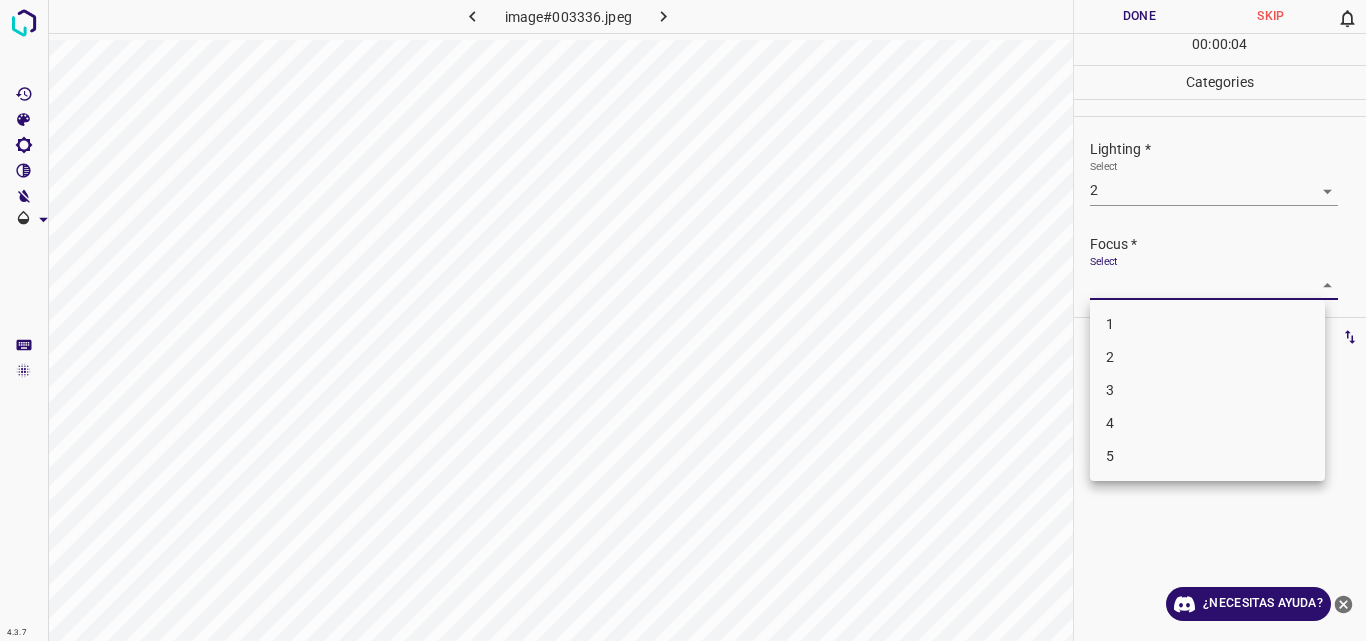click on "4.3.7 image#003336.jpeg Done Skip 0 00   : 00   : 04   Categories Lighting *  Select 2 2 Focus *  Select ​ Overall *  Select ​ Labels   0 Categories 1 Lighting 2 Focus 3 Overall Tools Space Change between modes (Draw & Edit) I Auto labeling R Restore zoom M Zoom in N Zoom out Delete Delete selecte label Filters Z Restore filters X Saturation filter C Brightness filter V Contrast filter B Gray scale filter General O Download ¿Necesitas ayuda? Original text Rate this translation Your feedback will be used to help improve Google Translate - Texto - Esconder - Borrar 1 2 3 4 5" at bounding box center [683, 320] 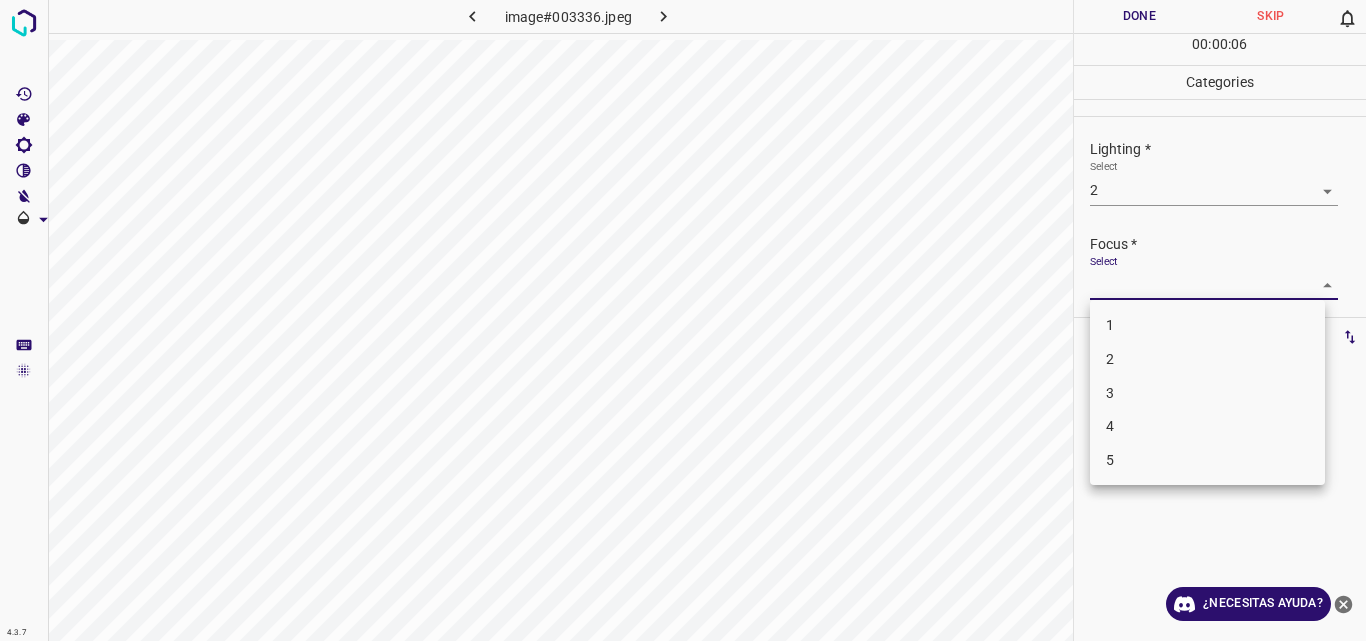click on "3" at bounding box center (1207, 393) 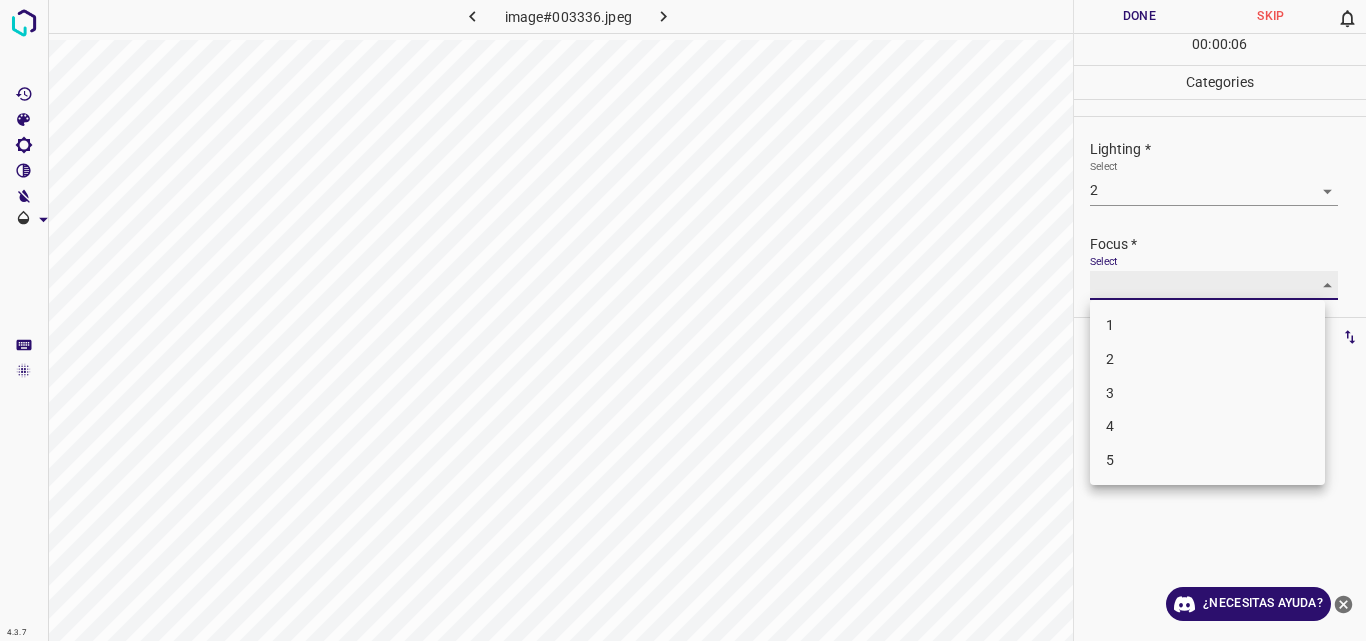 type on "3" 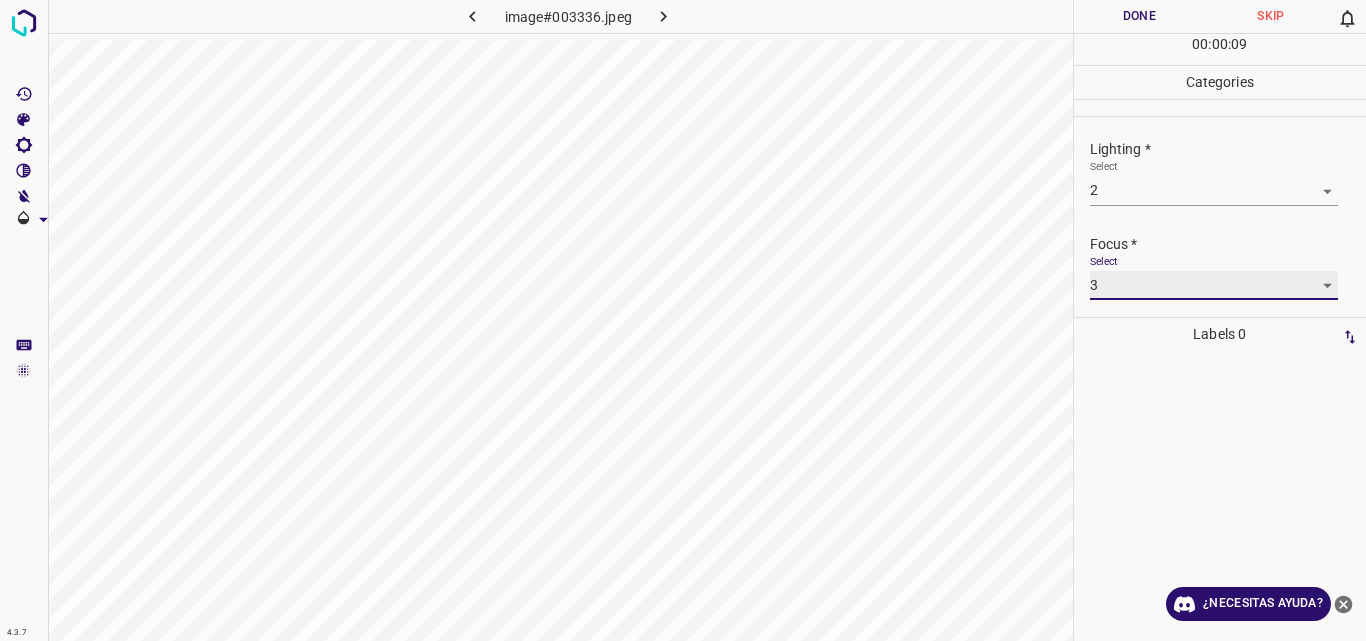 scroll, scrollTop: 98, scrollLeft: 0, axis: vertical 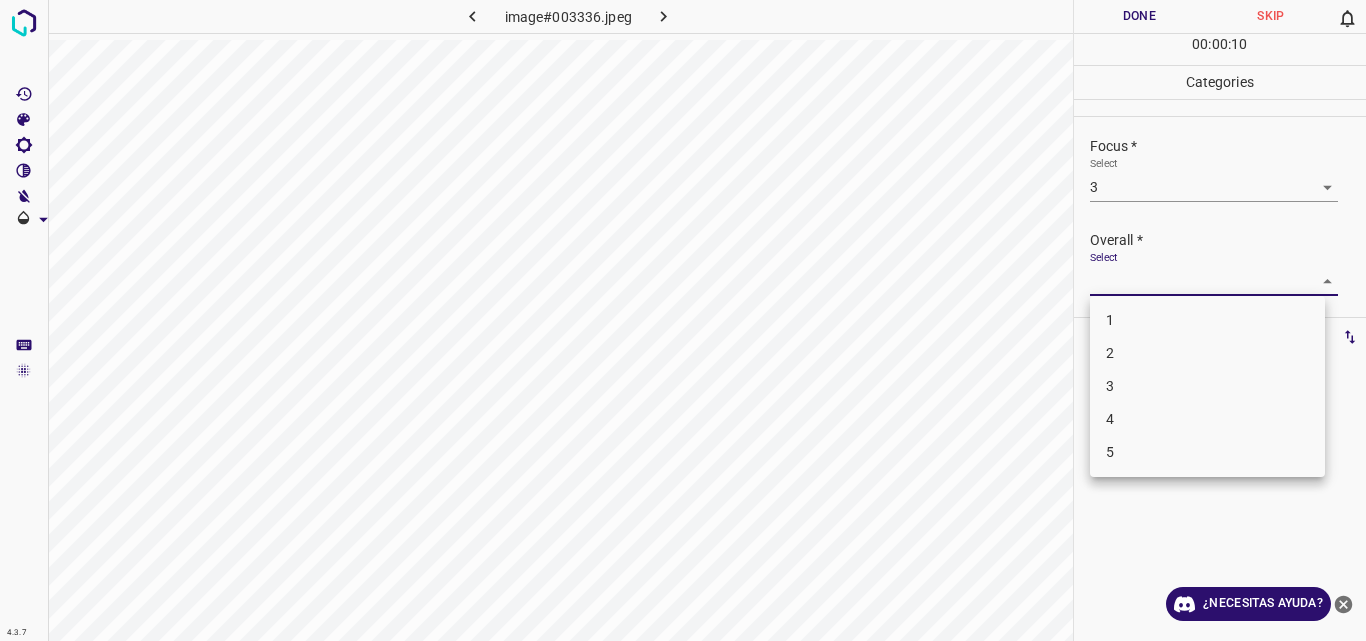 click on "4.3.7 image#003336.jpeg Done Skip 0 00   : 00   : 10   Categories Lighting *  Select 2 2 Focus *  Select 3 3 Overall *  Select ​ Labels   0 Categories 1 Lighting 2 Focus 3 Overall Tools Space Change between modes (Draw & Edit) I Auto labeling R Restore zoom M Zoom in N Zoom out Delete Delete selecte label Filters Z Restore filters X Saturation filter C Brightness filter V Contrast filter B Gray scale filter General O Download ¿Necesitas ayuda? Original text Rate this translation Your feedback will be used to help improve Google Translate - Texto - Esconder - Borrar 1 2 3 4 5" at bounding box center (683, 320) 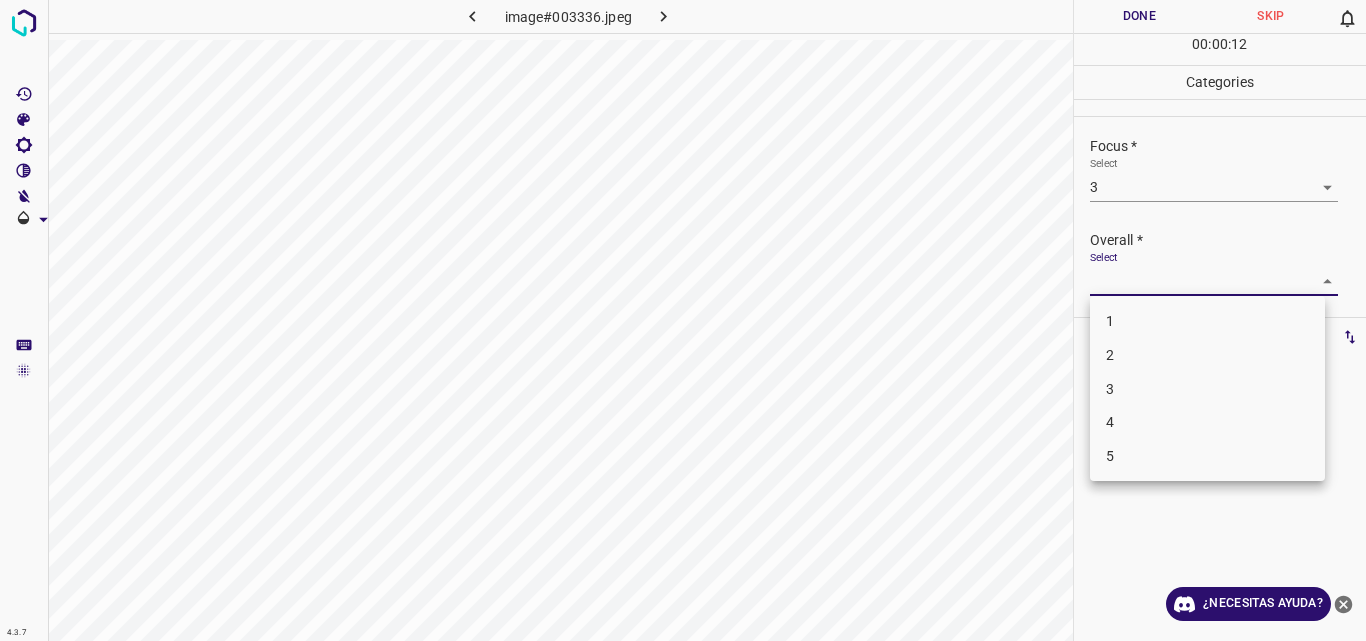 click on "3" at bounding box center (1207, 389) 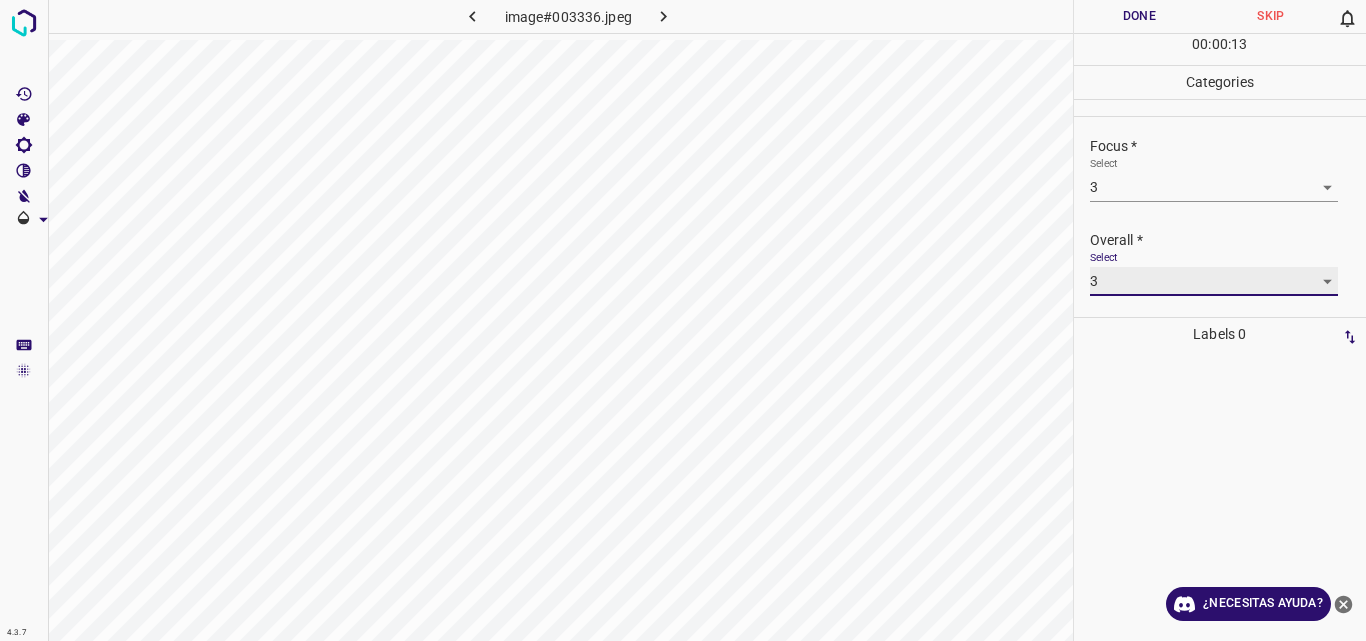 type on "3" 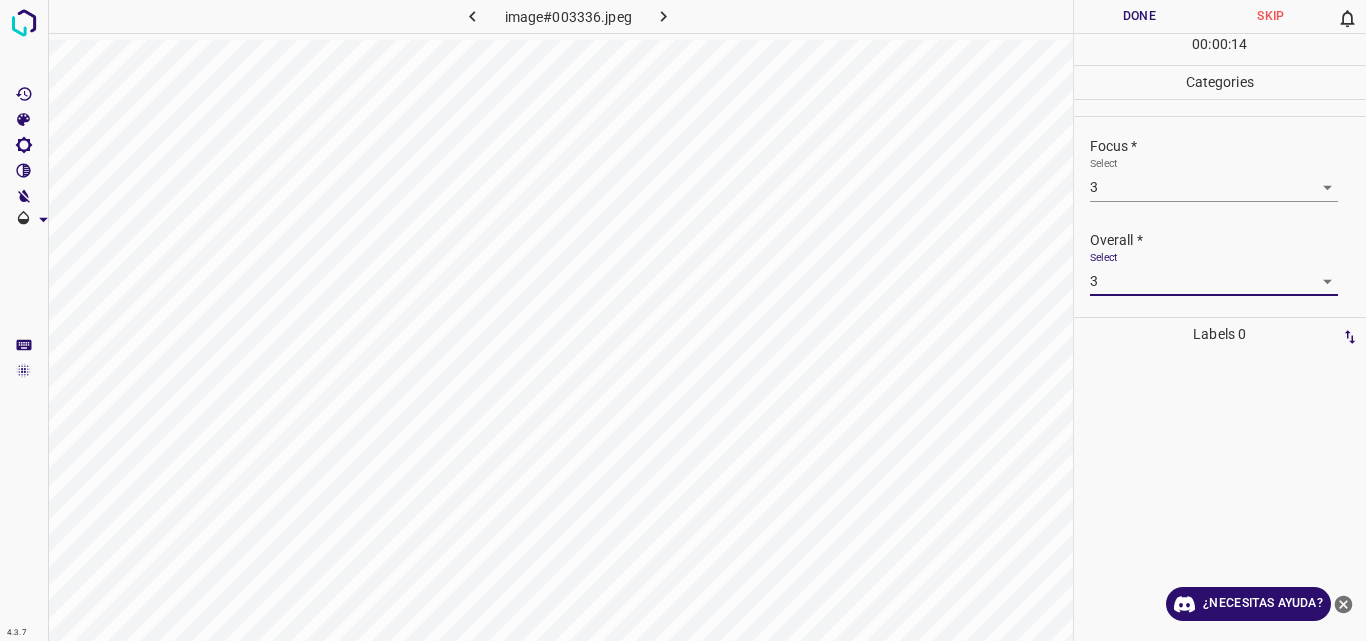 click on "Done" at bounding box center (1140, 16) 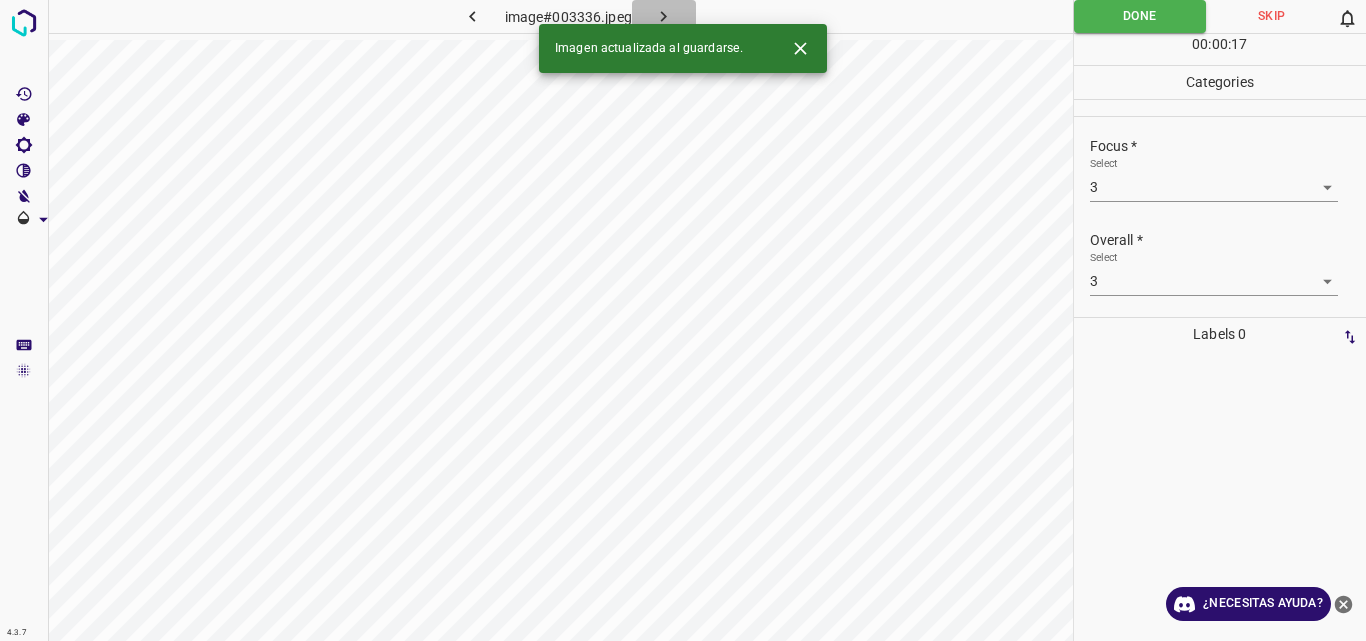 click 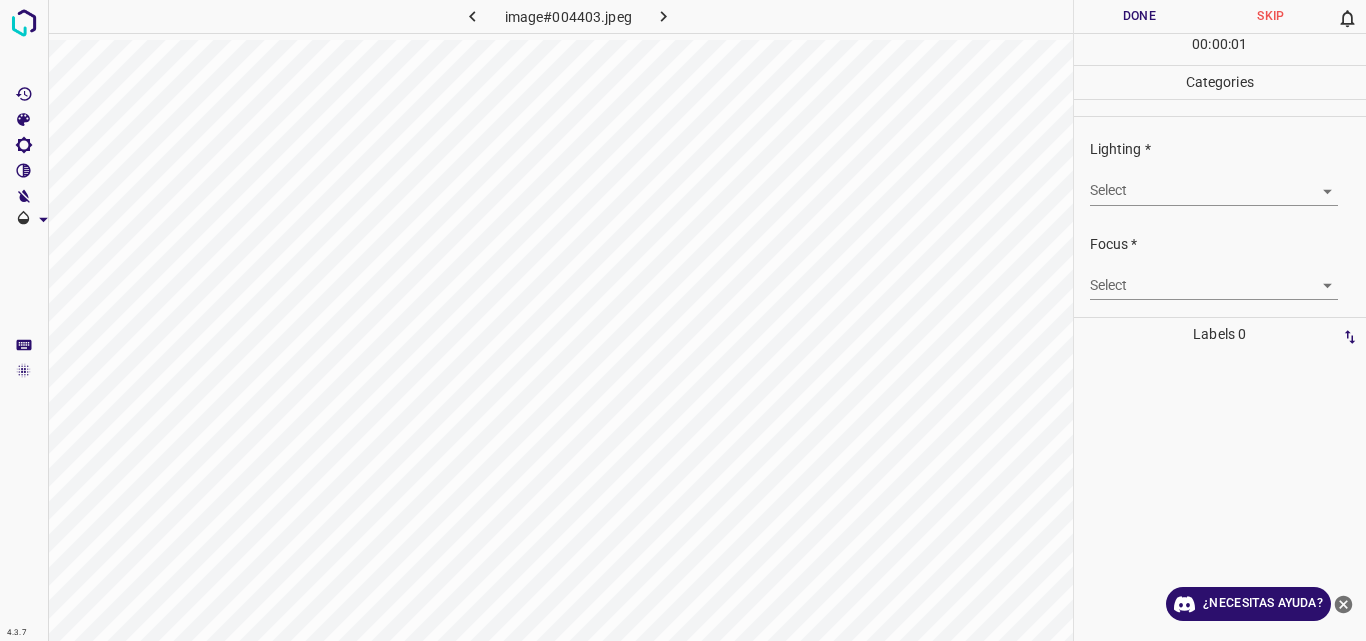 click on "4.3.7 image#004403.jpeg Done Skip 0 00   : 00   : 01   Categories Lighting *  Select ​ Focus *  Select ​ Overall *  Select ​ Labels   0 Categories 1 Lighting 2 Focus 3 Overall Tools Space Change between modes (Draw & Edit) I Auto labeling R Restore zoom M Zoom in N Zoom out Delete Delete selecte label Filters Z Restore filters X Saturation filter C Brightness filter V Contrast filter B Gray scale filter General O Download ¿Necesitas ayuda? Original text Rate this translation Your feedback will be used to help improve Google Translate - Texto - Esconder - Borrar" at bounding box center [683, 320] 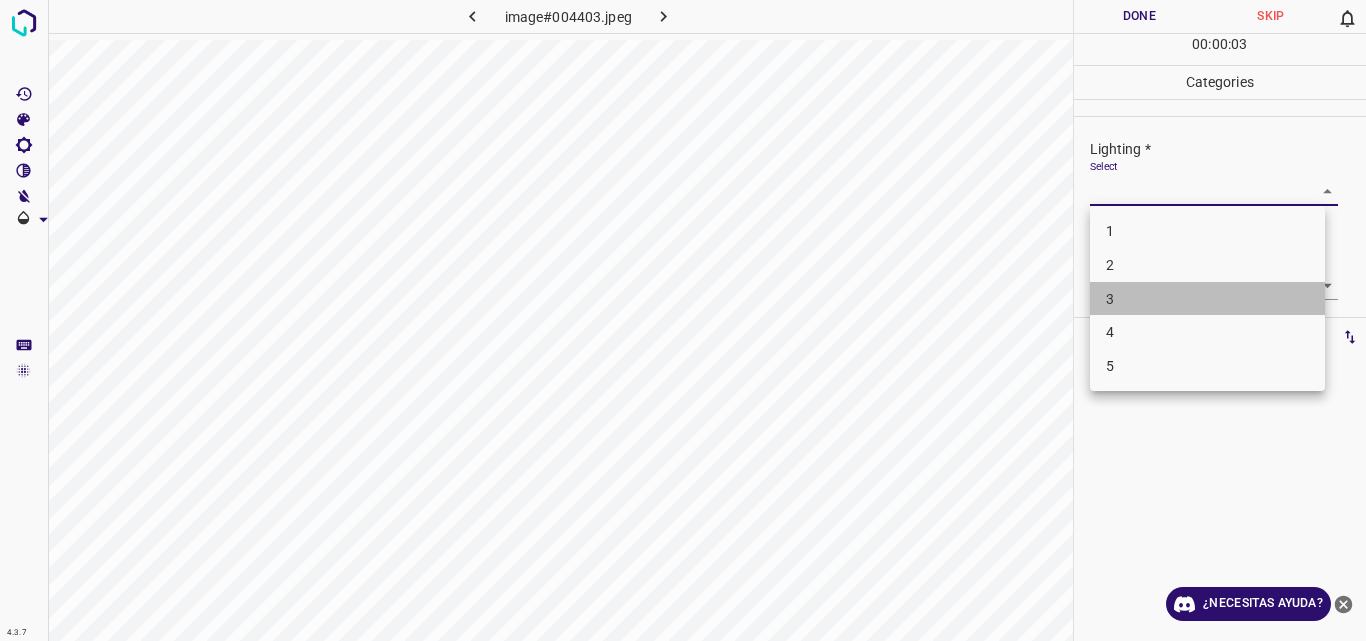 click on "3" at bounding box center [1207, 299] 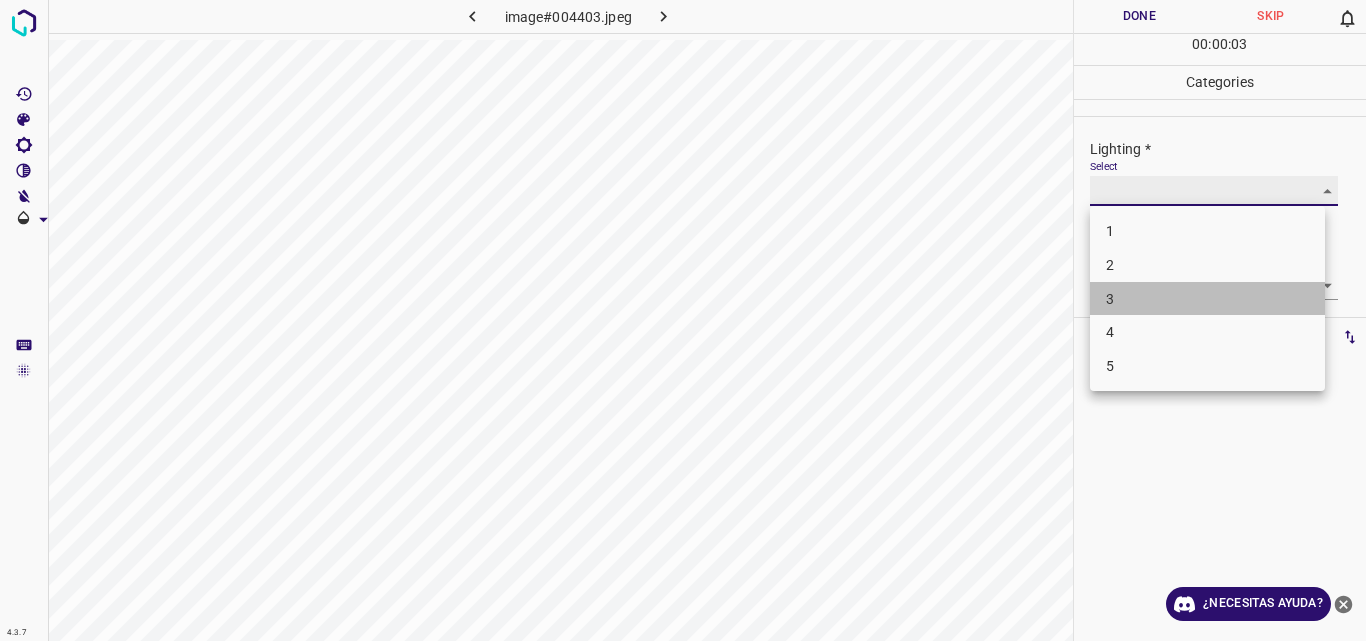 type on "3" 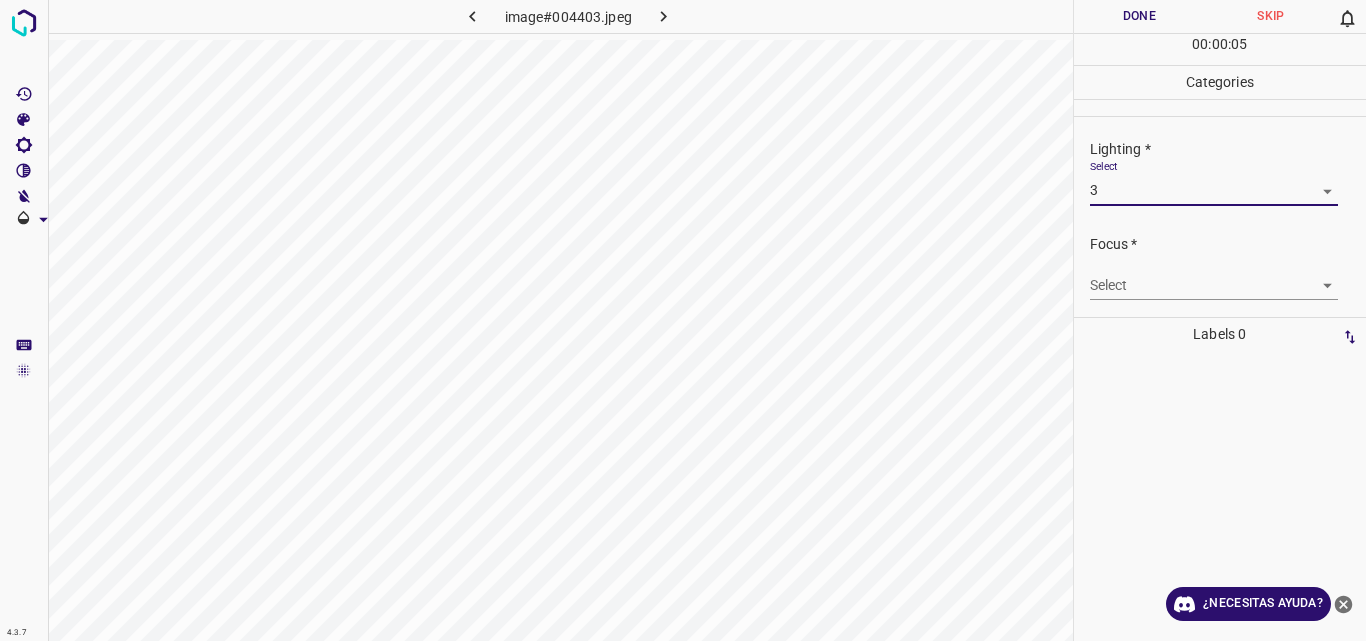 click on "4.3.7 image#004403.jpeg Done Skip 0 00   : 00   : 05   Categories Lighting *  Select 3 3 Focus *  Select ​ Overall *  Select ​ Labels   0 Categories 1 Lighting 2 Focus 3 Overall Tools Space Change between modes (Draw & Edit) I Auto labeling R Restore zoom M Zoom in N Zoom out Delete Delete selecte label Filters Z Restore filters X Saturation filter C Brightness filter V Contrast filter B Gray scale filter General O Download ¿Necesitas ayuda? Original text Rate this translation Your feedback will be used to help improve Google Translate - Texto - Esconder - Borrar" at bounding box center [683, 320] 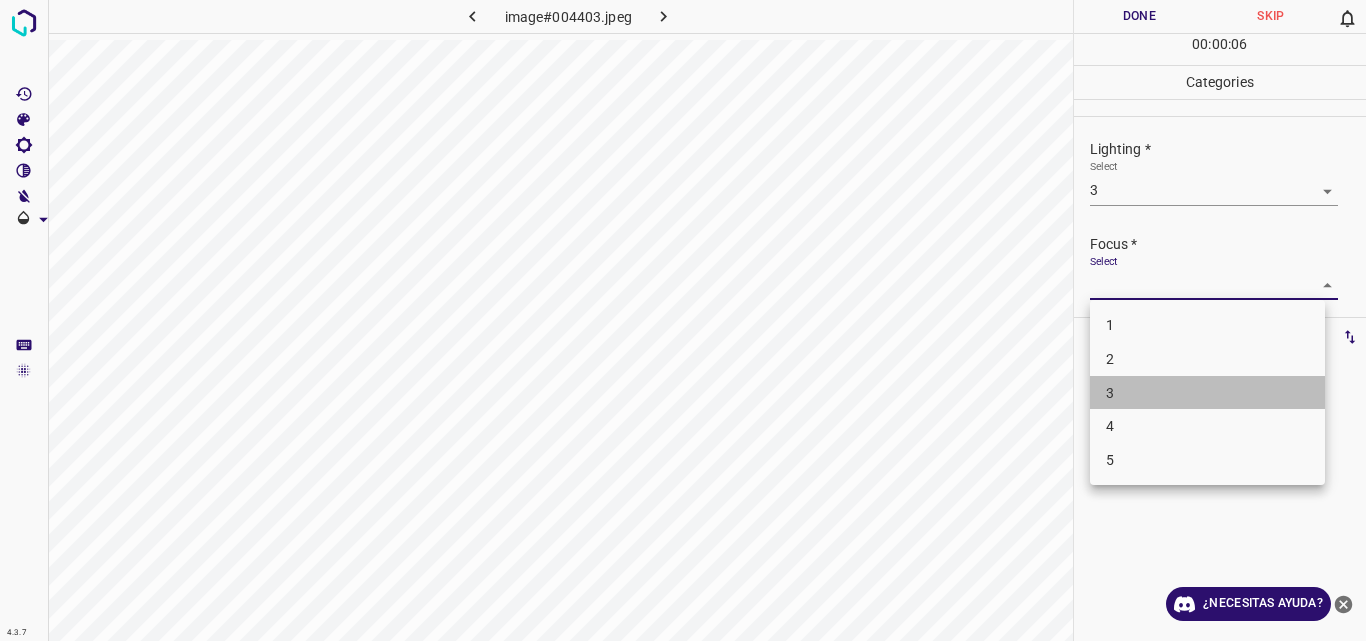 click on "3" at bounding box center (1207, 393) 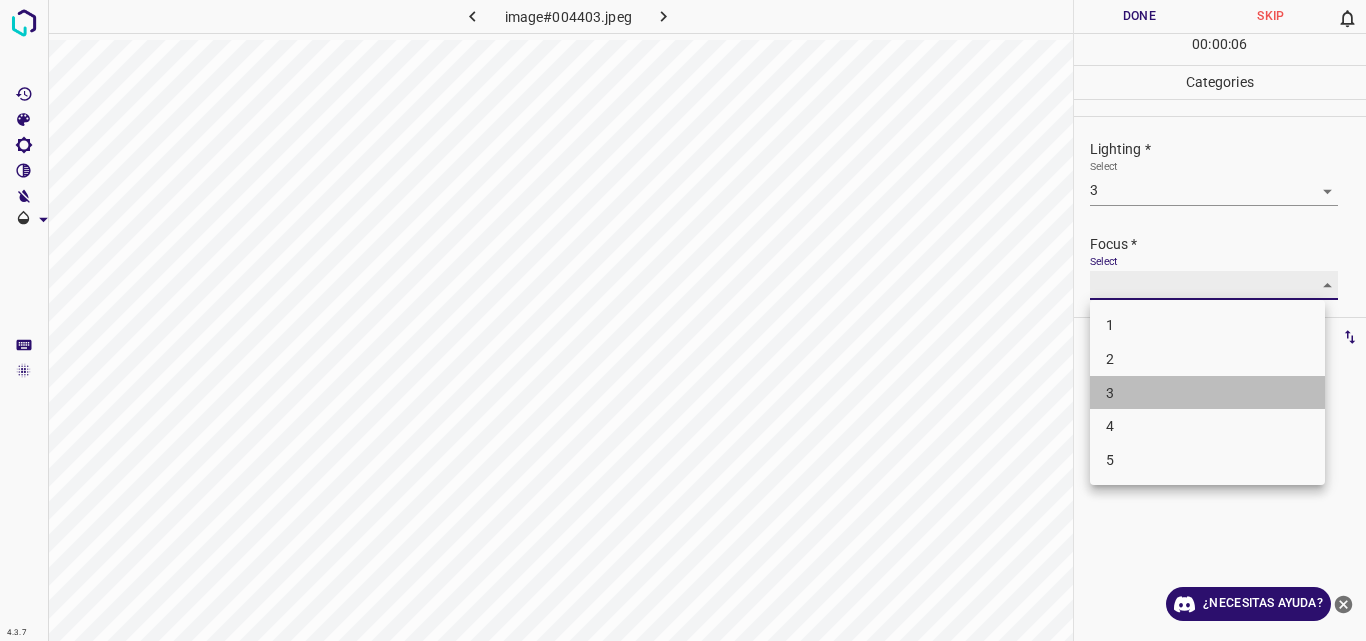 type on "3" 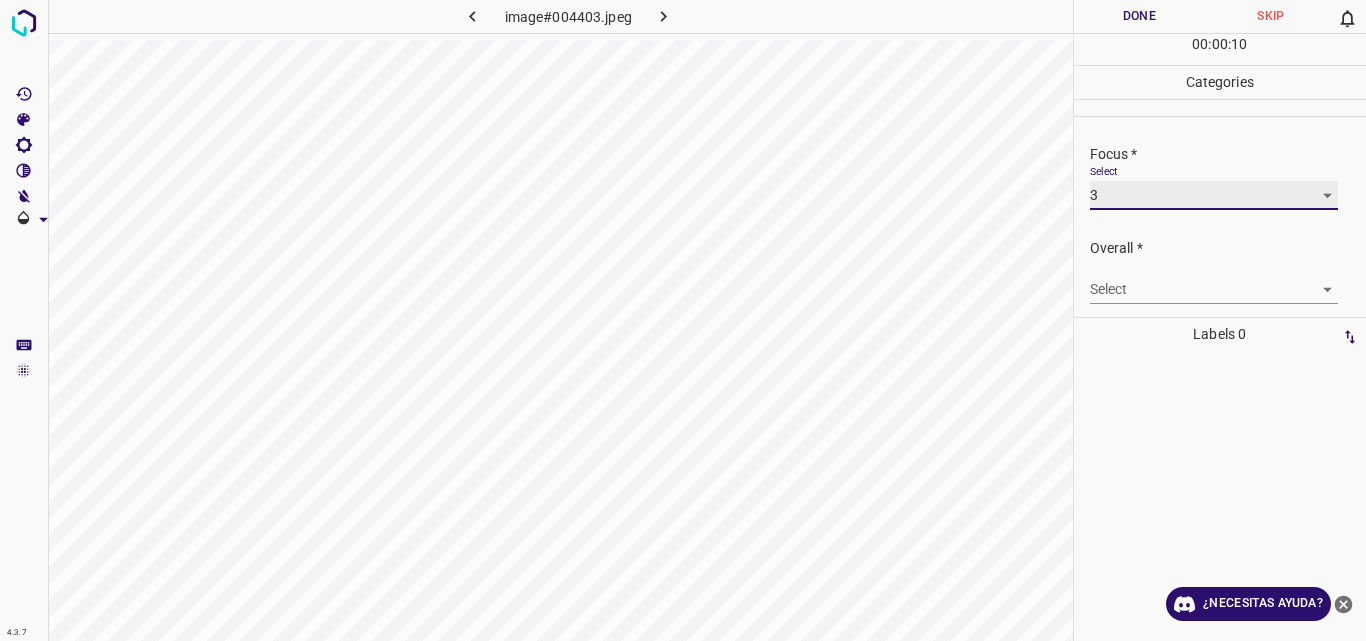 scroll, scrollTop: 98, scrollLeft: 0, axis: vertical 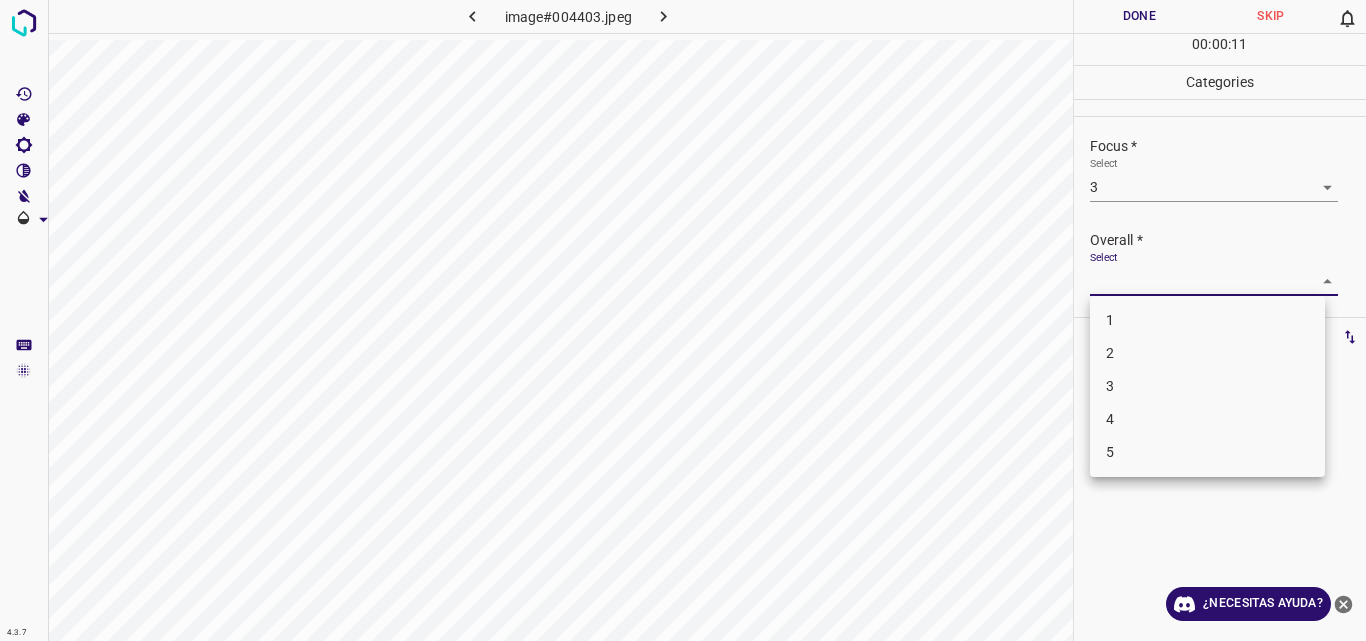 click on "4.3.7 image#004403.jpeg Done Skip 0 00   : 00   : 11   Categories Lighting *  Select 3 3 Focus *  Select 3 3 Overall *  Select ​ Labels   0 Categories 1 Lighting 2 Focus 3 Overall Tools Space Change between modes (Draw & Edit) I Auto labeling R Restore zoom M Zoom in N Zoom out Delete Delete selecte label Filters Z Restore filters X Saturation filter C Brightness filter V Contrast filter B Gray scale filter General O Download ¿Necesitas ayuda? Original text Rate this translation Your feedback will be used to help improve Google Translate - Texto - Esconder - Borrar 1 2 3 4 5" at bounding box center [683, 320] 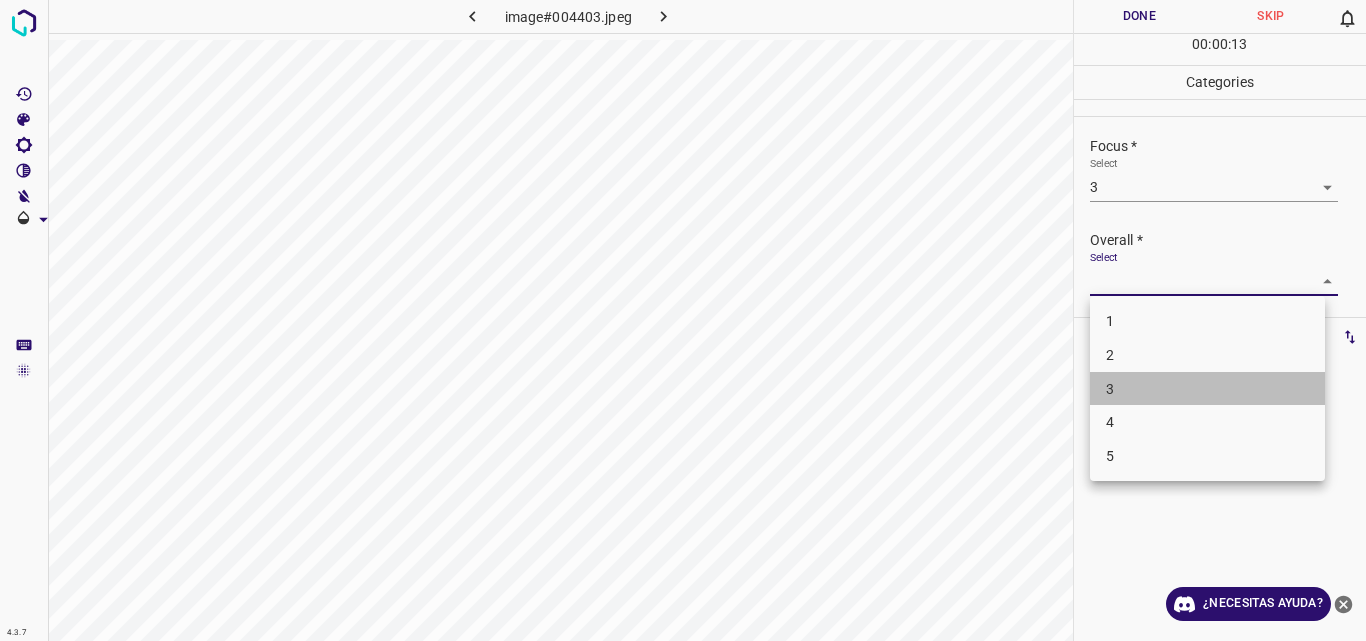 click on "3" at bounding box center (1207, 389) 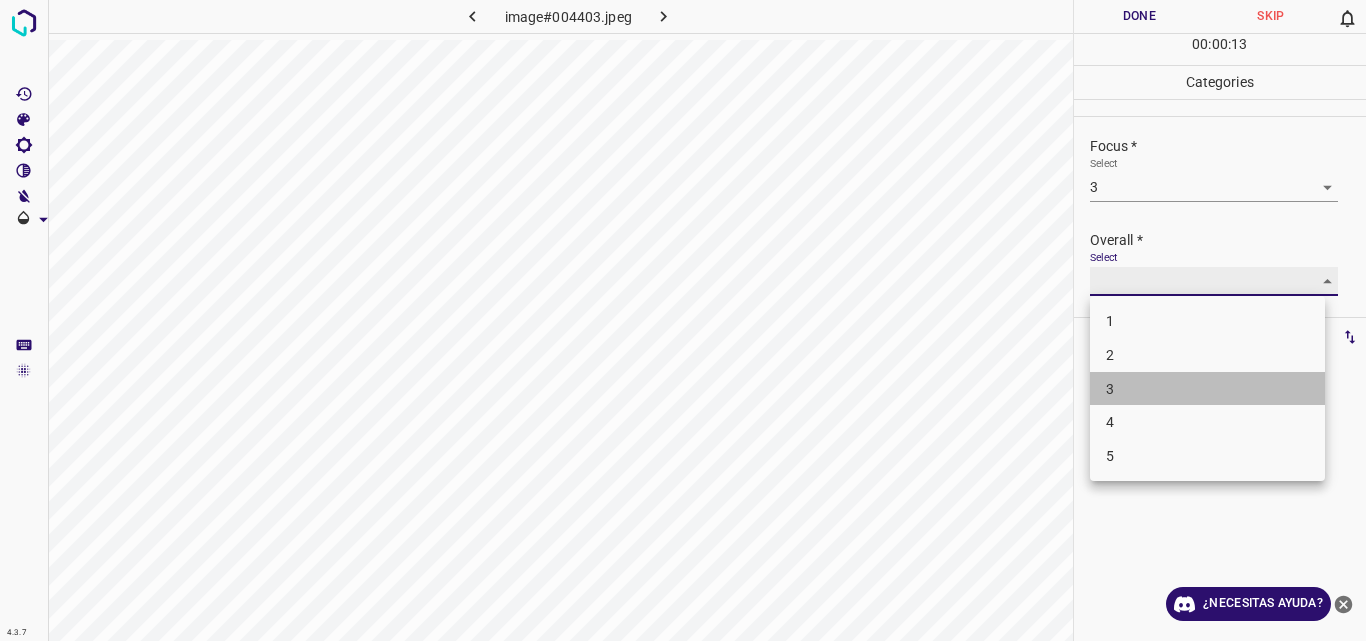 type on "3" 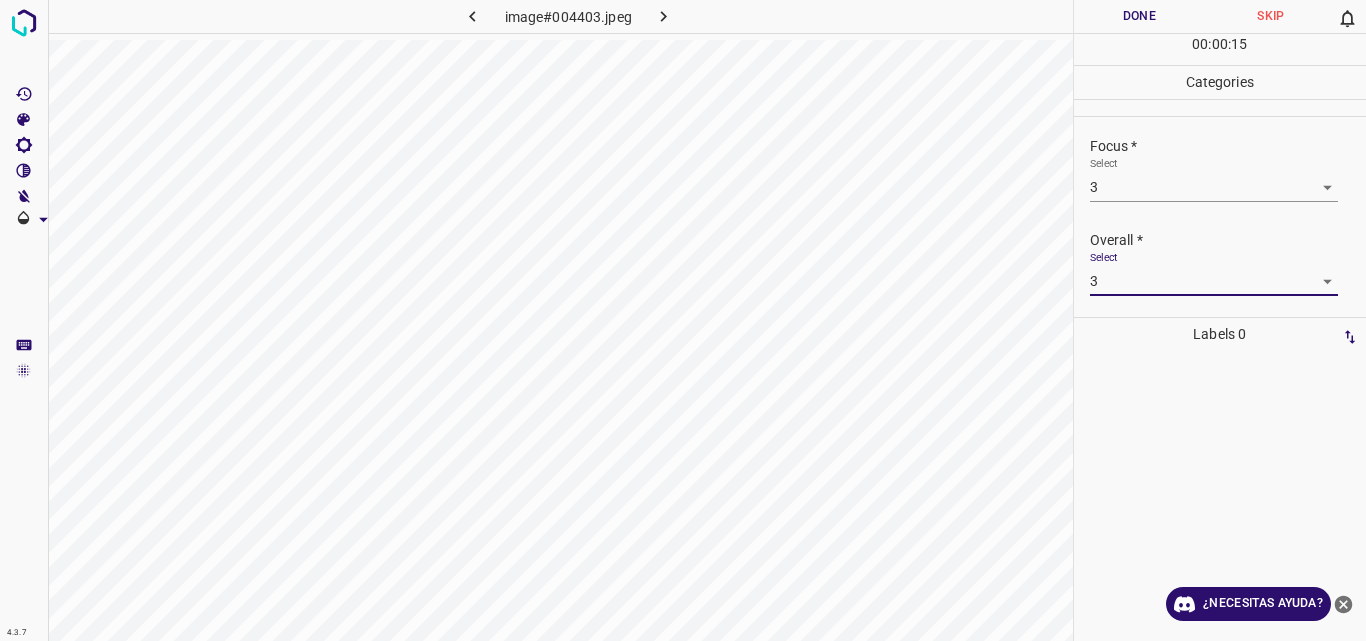 click on "Done" at bounding box center [1140, 16] 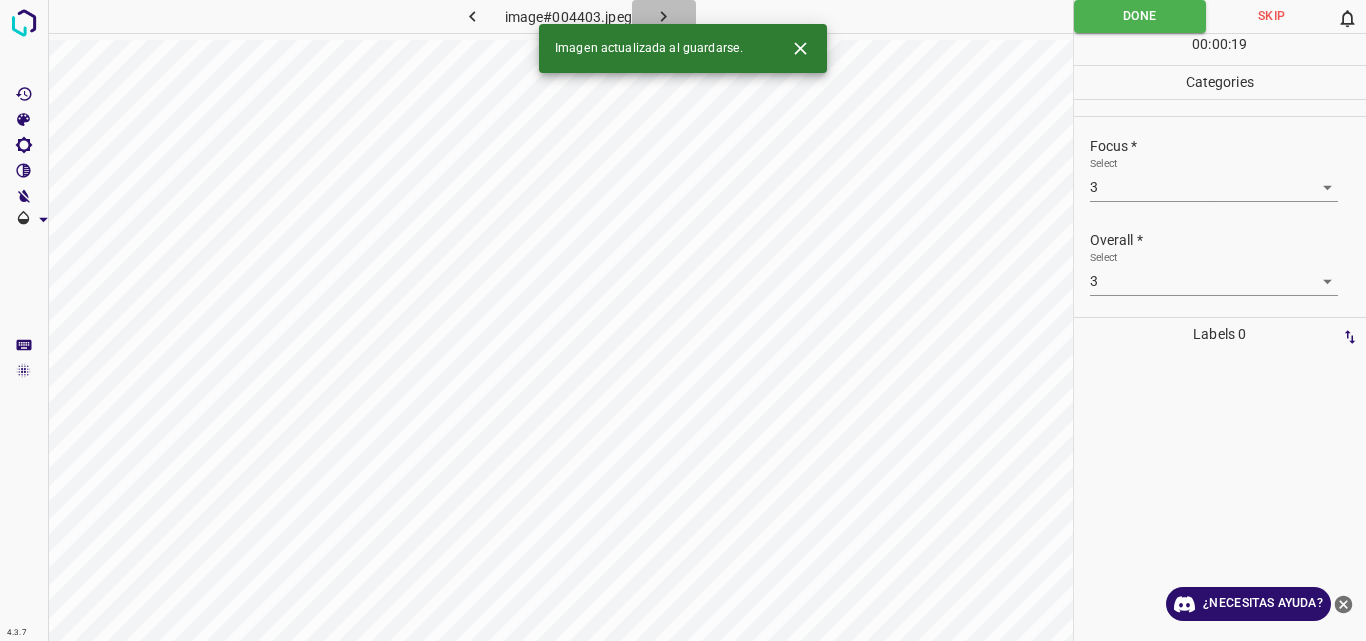 click 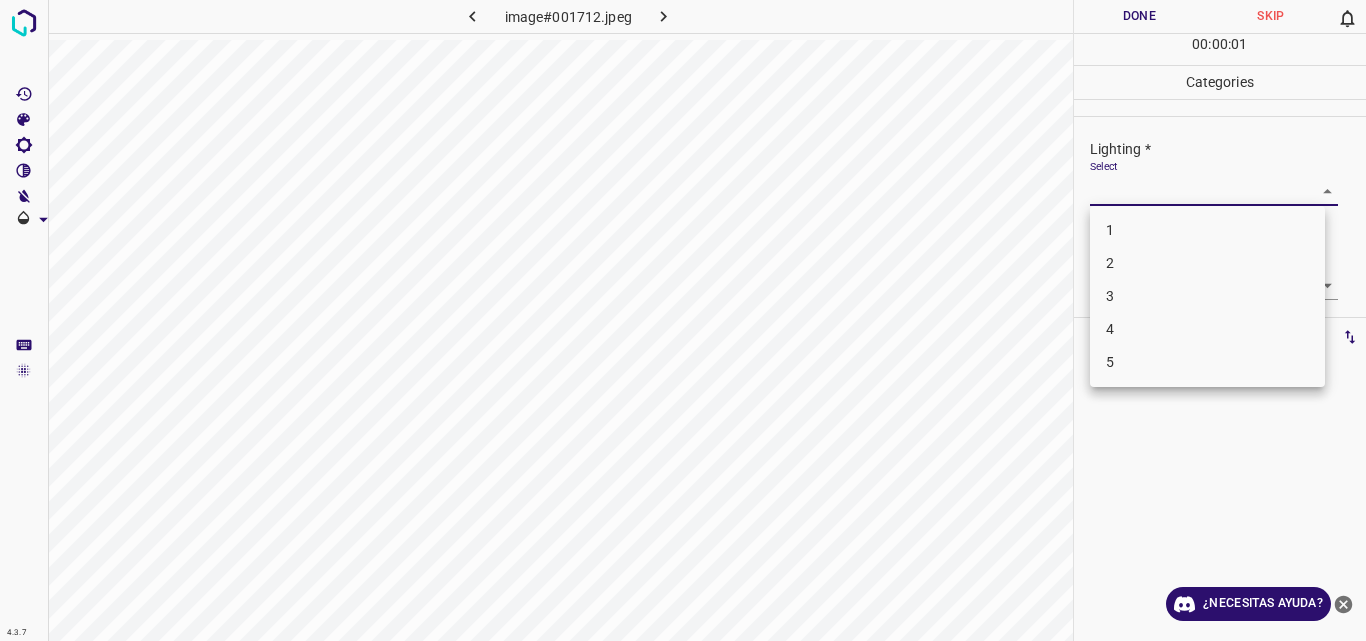 click on "4.3.7 image#001712.jpeg Done Skip 0 00   : 00   : 01   Categories Lighting *  Select ​ Focus *  Select ​ Overall *  Select ​ Labels   0 Categories 1 Lighting 2 Focus 3 Overall Tools Space Change between modes (Draw & Edit) I Auto labeling R Restore zoom M Zoom in N Zoom out Delete Delete selecte label Filters Z Restore filters X Saturation filter C Brightness filter V Contrast filter B Gray scale filter General O Download ¿Necesitas ayuda? Original text Rate this translation Your feedback will be used to help improve Google Translate - Texto - Esconder - Borrar 1 2 3 4 5" at bounding box center (683, 320) 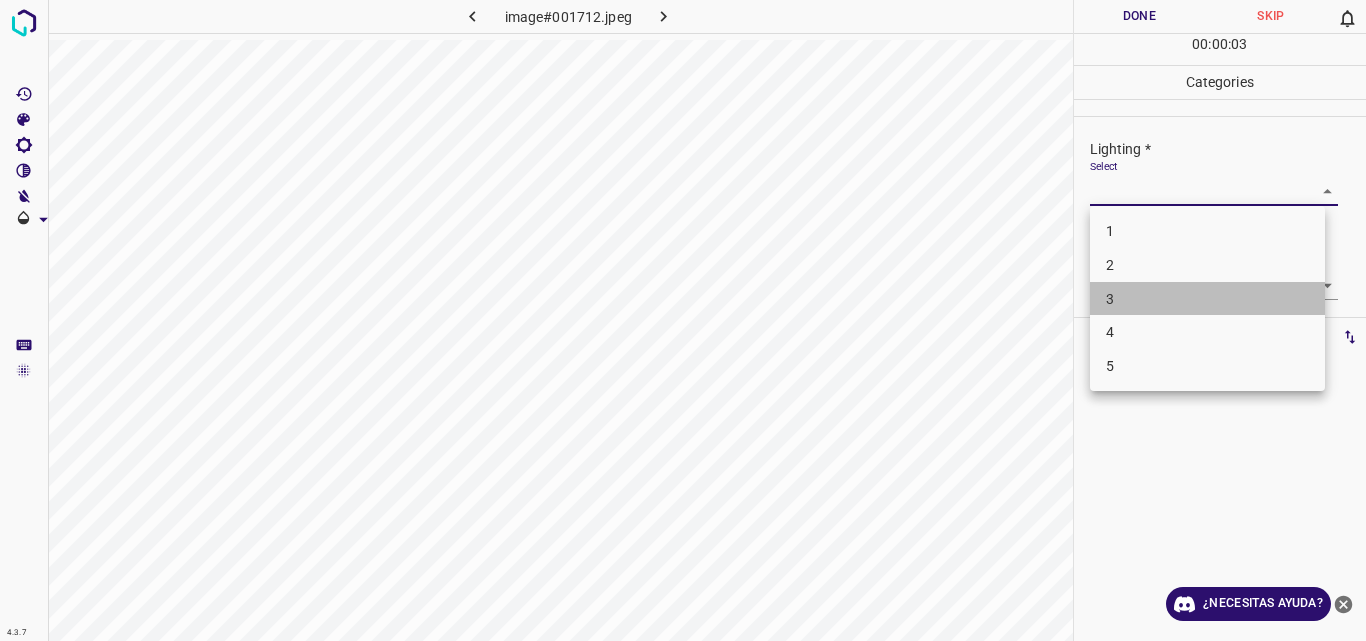 click on "3" at bounding box center [1207, 299] 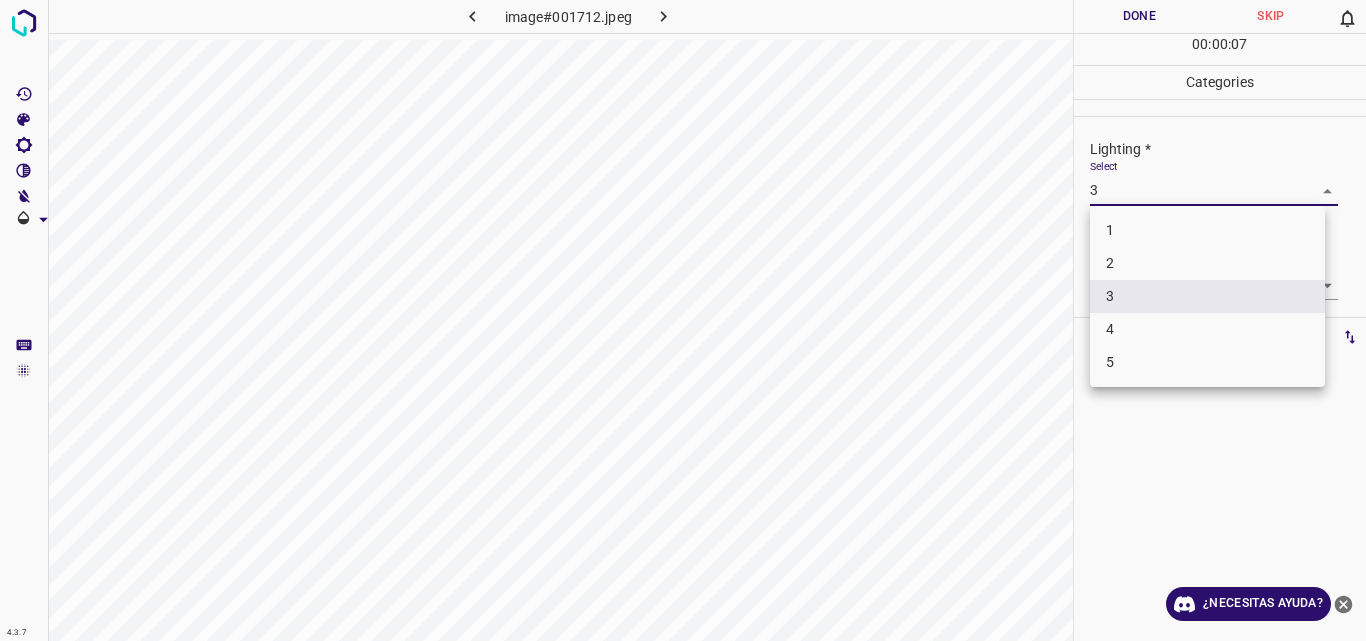 click on "4.3.7 image#001712.jpeg Done Skip 0 00   : 00   : 07   Categories Lighting *  Select 3 3 Focus *  Select ​ Overall *  Select ​ Labels   0 Categories 1 Lighting 2 Focus 3 Overall Tools Space Change between modes (Draw & Edit) I Auto labeling R Restore zoom M Zoom in N Zoom out Delete Delete selecte label Filters Z Restore filters X Saturation filter C Brightness filter V Contrast filter B Gray scale filter General O Download ¿Necesitas ayuda? Original text Rate this translation Your feedback will be used to help improve Google Translate - Texto - Esconder - Borrar 1 2 3 4 5" at bounding box center (683, 320) 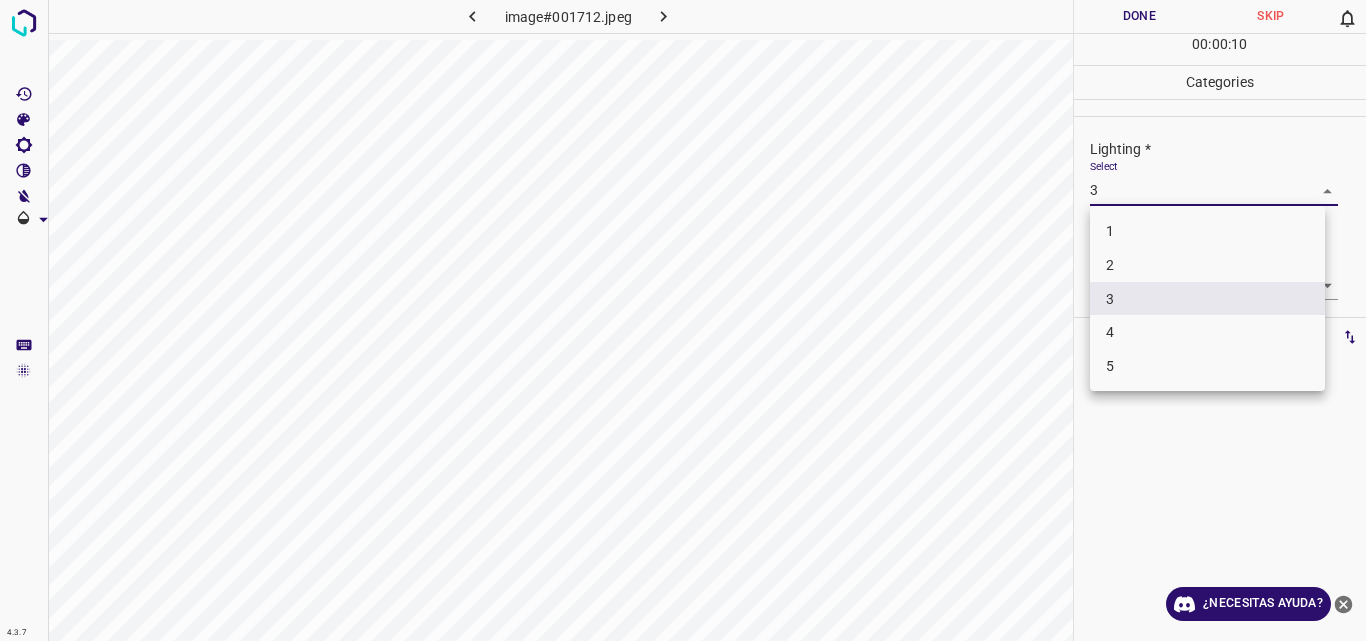 click on "2" at bounding box center (1207, 265) 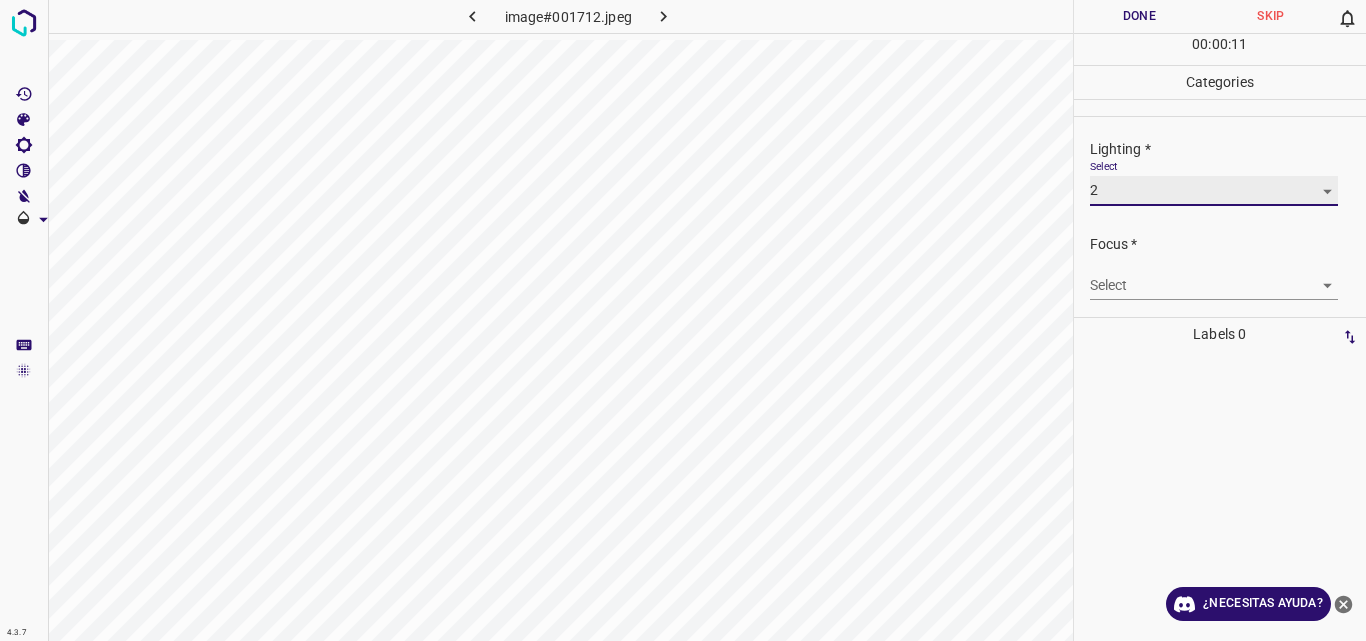 type on "2" 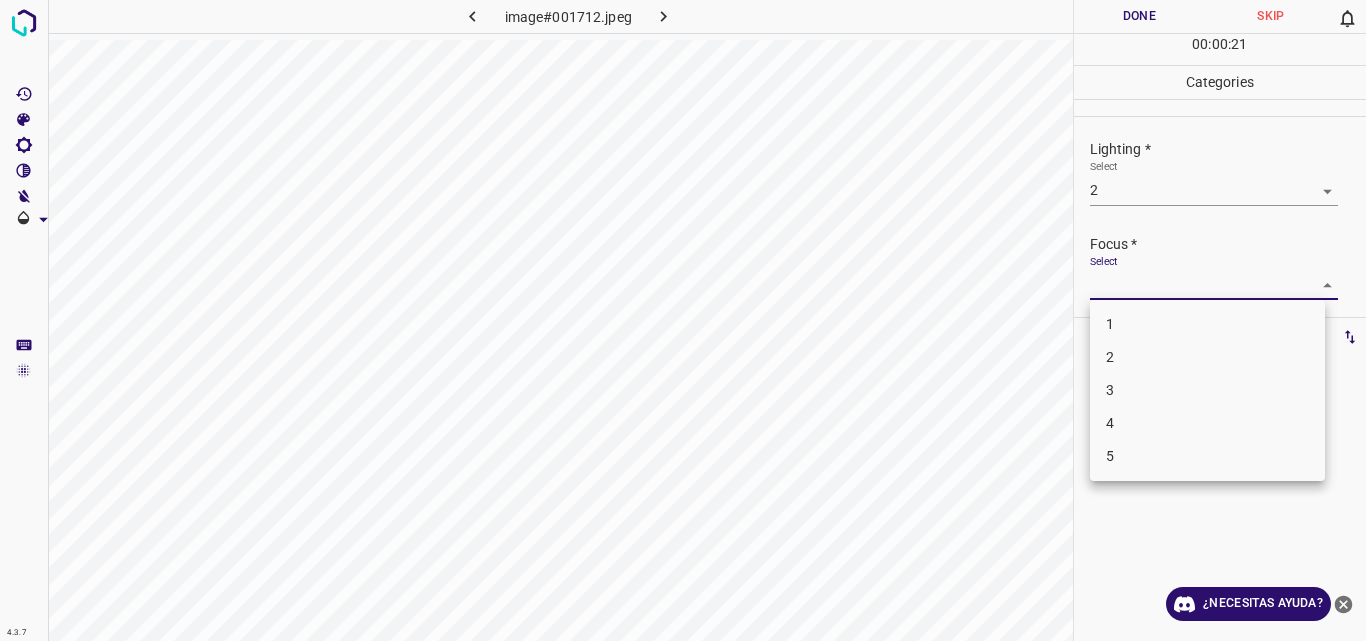 click on "4.3.7 image#001712.jpeg Done Skip 0 00   : 00   : 21   Categories Lighting *  Select 2 2 Focus *  Select ​ Overall *  Select ​ Labels   0 Categories 1 Lighting 2 Focus 3 Overall Tools Space Change between modes (Draw & Edit) I Auto labeling R Restore zoom M Zoom in N Zoom out Delete Delete selecte label Filters Z Restore filters X Saturation filter C Brightness filter V Contrast filter B Gray scale filter General O Download ¿Necesitas ayuda? Original text Rate this translation Your feedback will be used to help improve Google Translate - Texto - Esconder - Borrar 1 2 3 4 5" at bounding box center (683, 320) 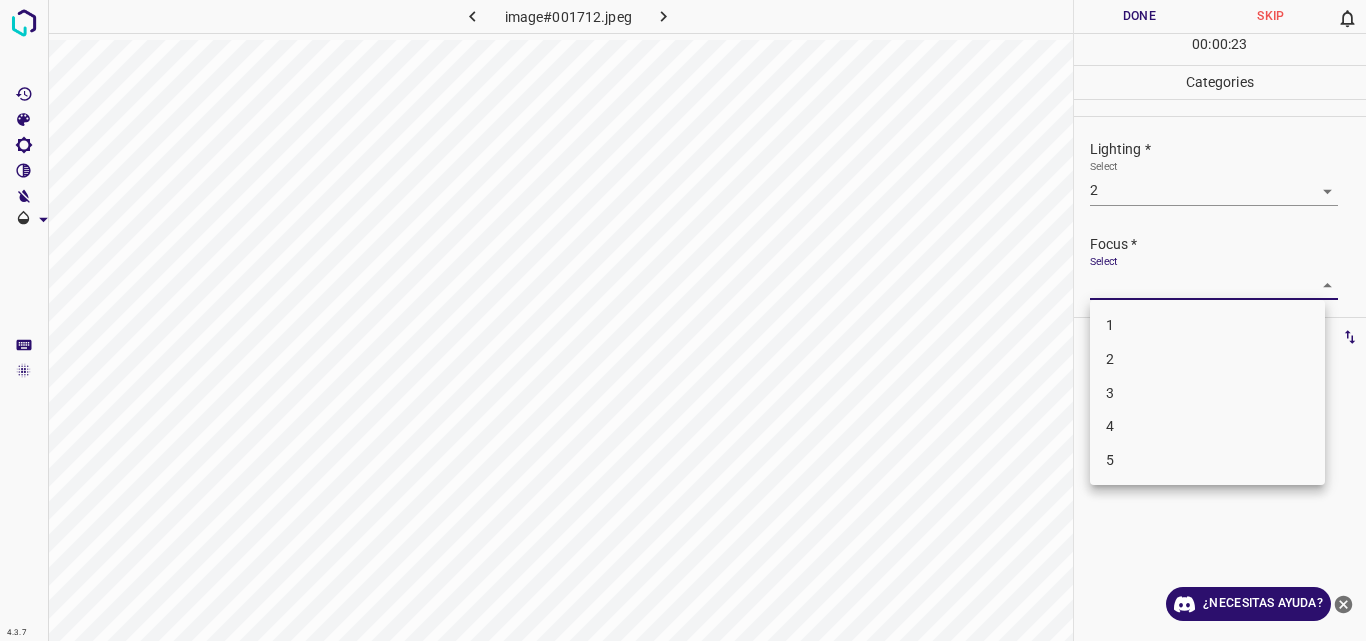 click on "2" at bounding box center [1207, 359] 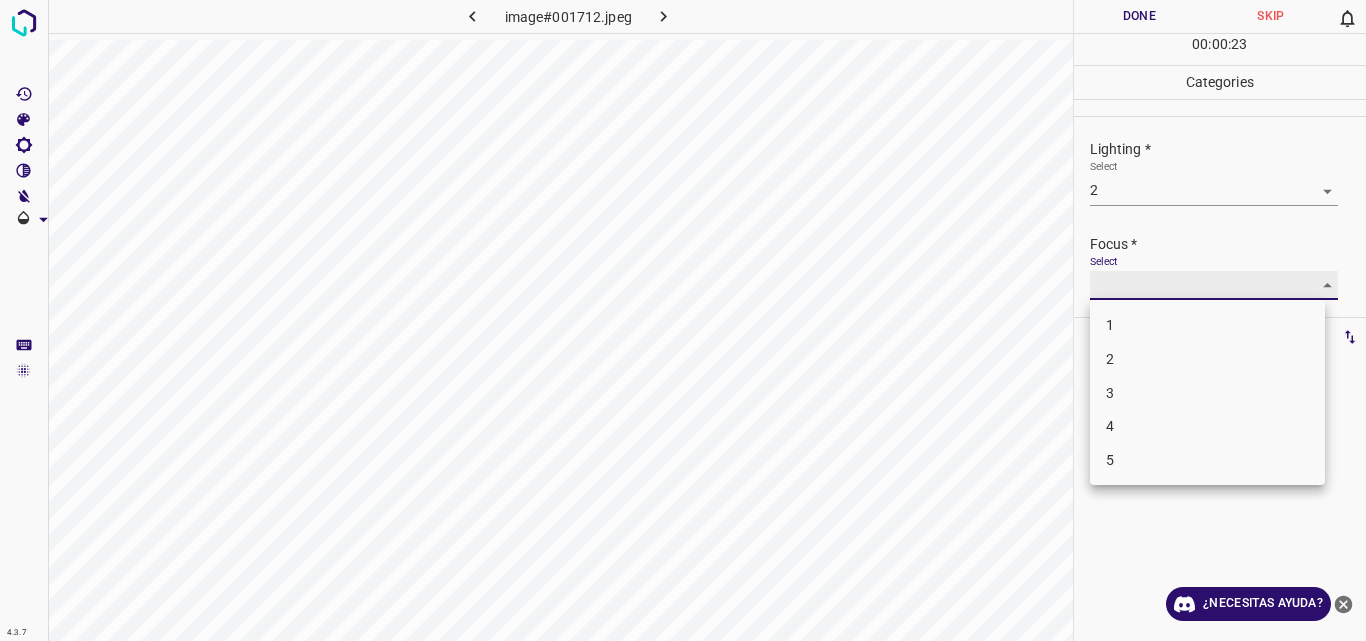 type on "2" 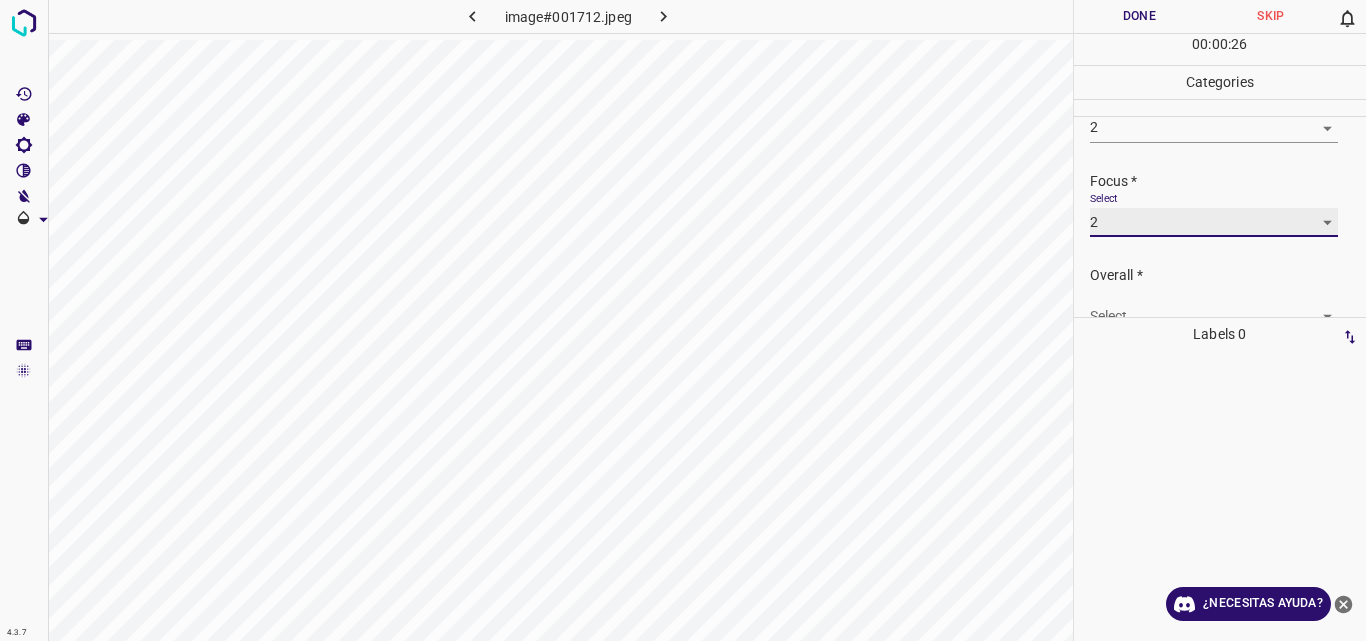 scroll, scrollTop: 98, scrollLeft: 0, axis: vertical 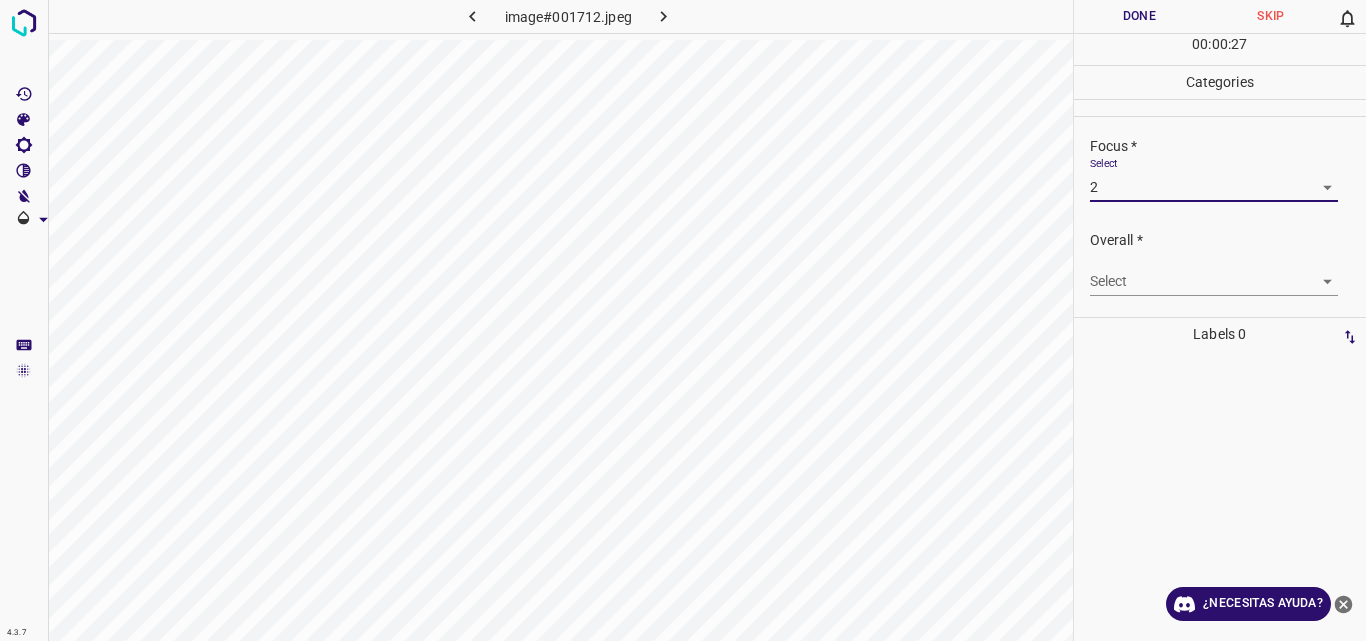 click on "4.3.7 image#001712.jpeg Done Skip 0 00   : 00   : 27   Categories Lighting *  Select 2 2 Focus *  Select 2 2 Overall *  Select ​ Labels   0 Categories 1 Lighting 2 Focus 3 Overall Tools Space Change between modes (Draw & Edit) I Auto labeling R Restore zoom M Zoom in N Zoom out Delete Delete selecte label Filters Z Restore filters X Saturation filter C Brightness filter V Contrast filter B Gray scale filter General O Download ¿Necesitas ayuda? Original text Rate this translation Your feedback will be used to help improve Google Translate - Texto - Esconder - Borrar" at bounding box center [683, 320] 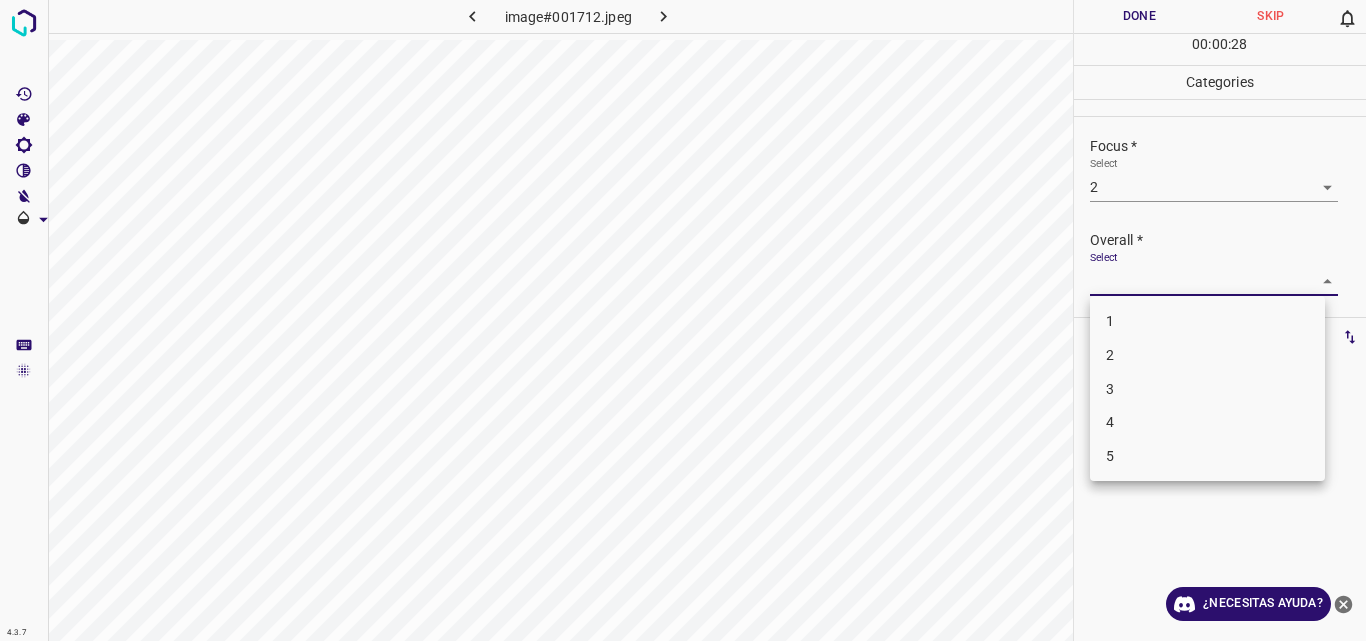 click on "2" at bounding box center [1207, 355] 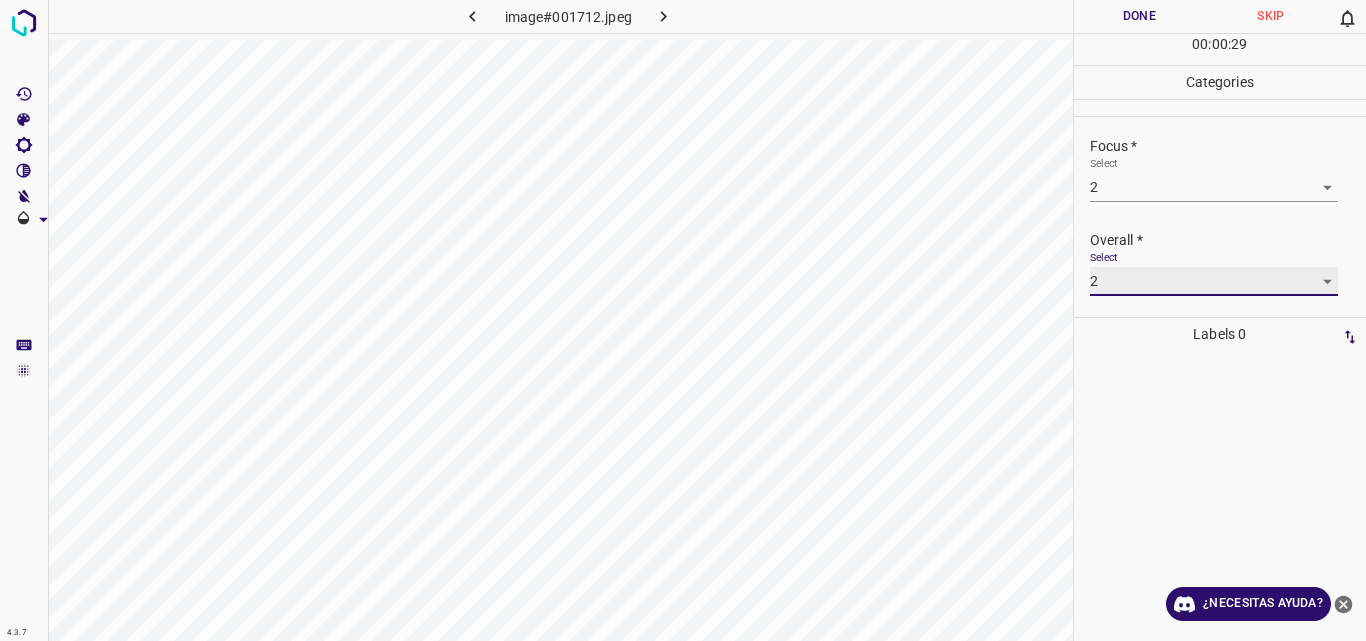 type on "2" 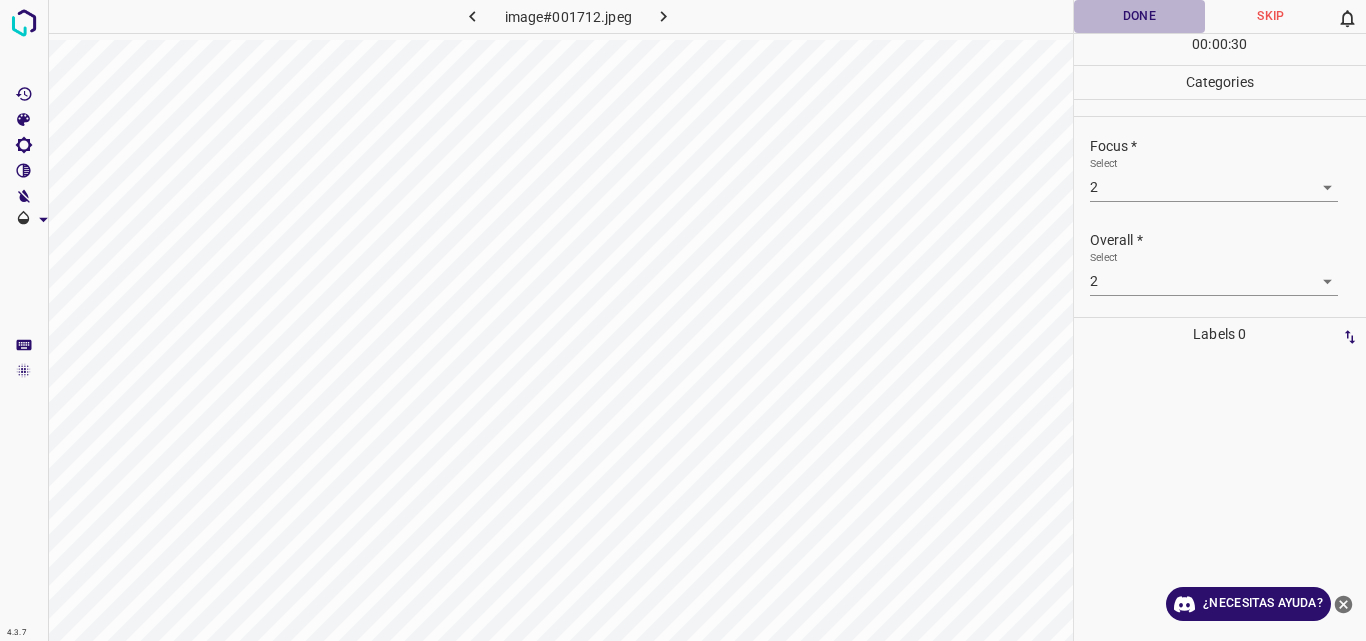 click on "Done" at bounding box center [1140, 16] 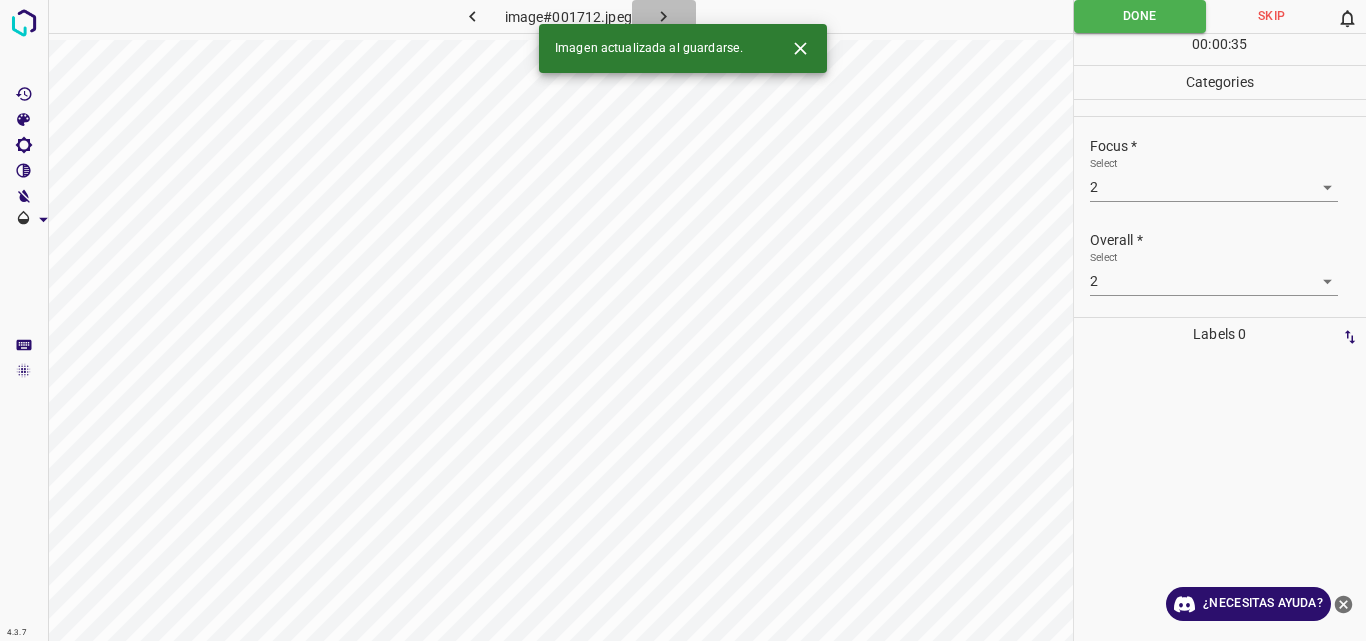 click 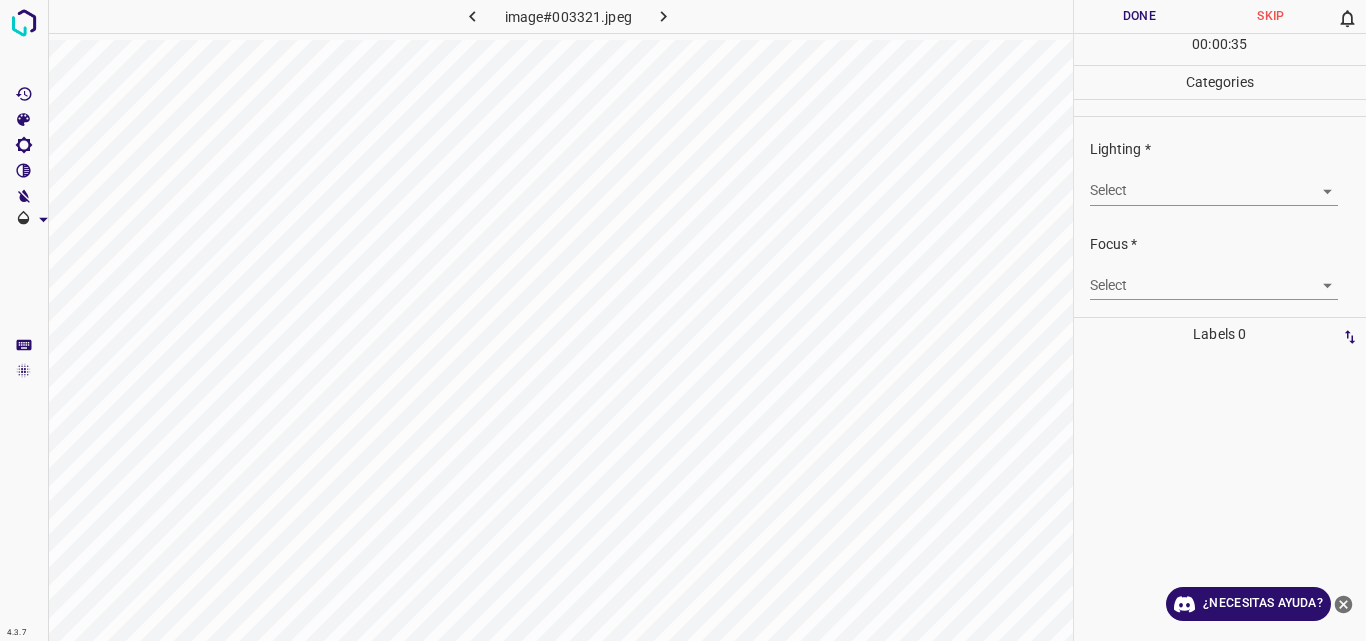 click on "4.3.7 image#003321.jpeg Done Skip 0 00   : 00   : 35   Categories Lighting *  Select ​ Focus *  Select ​ Overall *  Select ​ Labels   0 Categories 1 Lighting 2 Focus 3 Overall Tools Space Change between modes (Draw & Edit) I Auto labeling R Restore zoom M Zoom in N Zoom out Delete Delete selecte label Filters Z Restore filters X Saturation filter C Brightness filter V Contrast filter B Gray scale filter General O Download ¿Necesitas ayuda? Original text Rate this translation Your feedback will be used to help improve Google Translate - Texto - Esconder - Borrar" at bounding box center (683, 320) 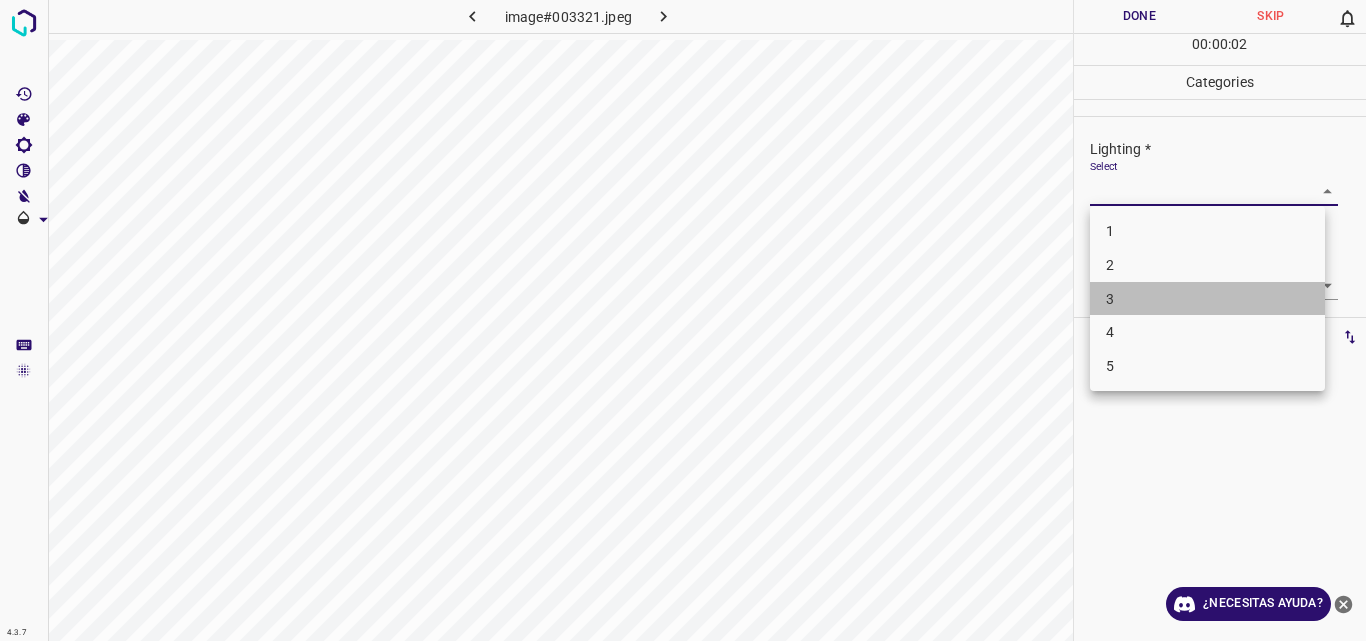 click on "3" at bounding box center (1207, 299) 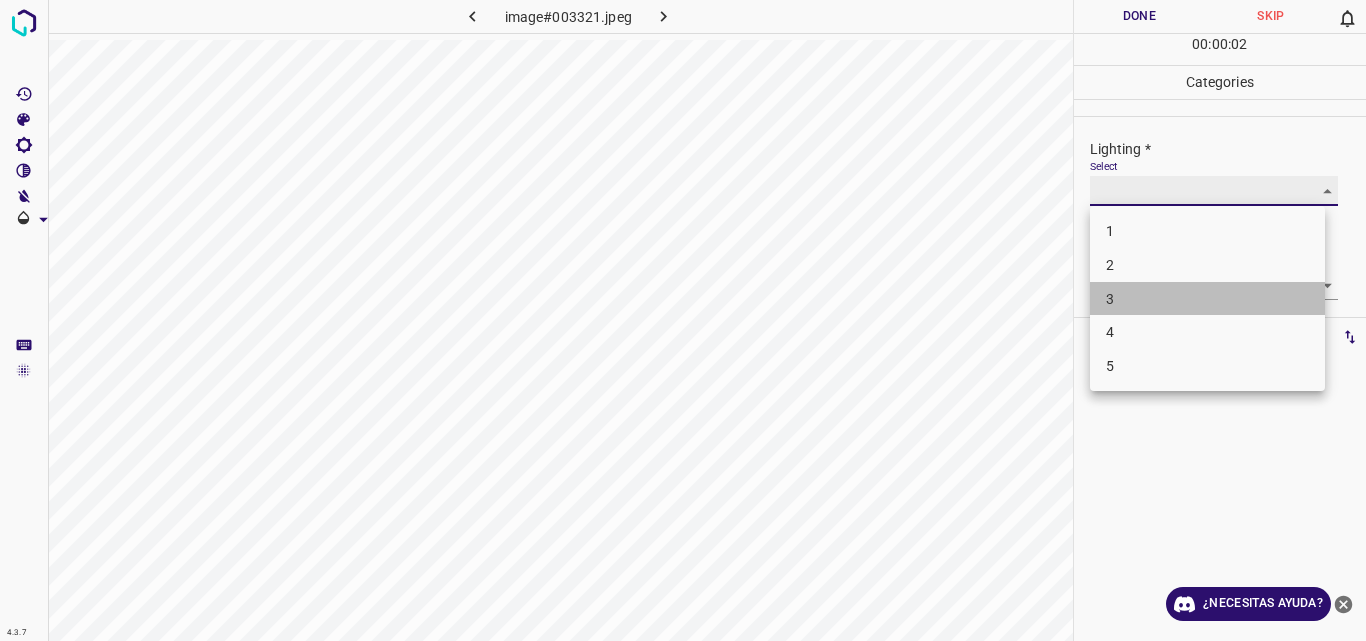 type on "3" 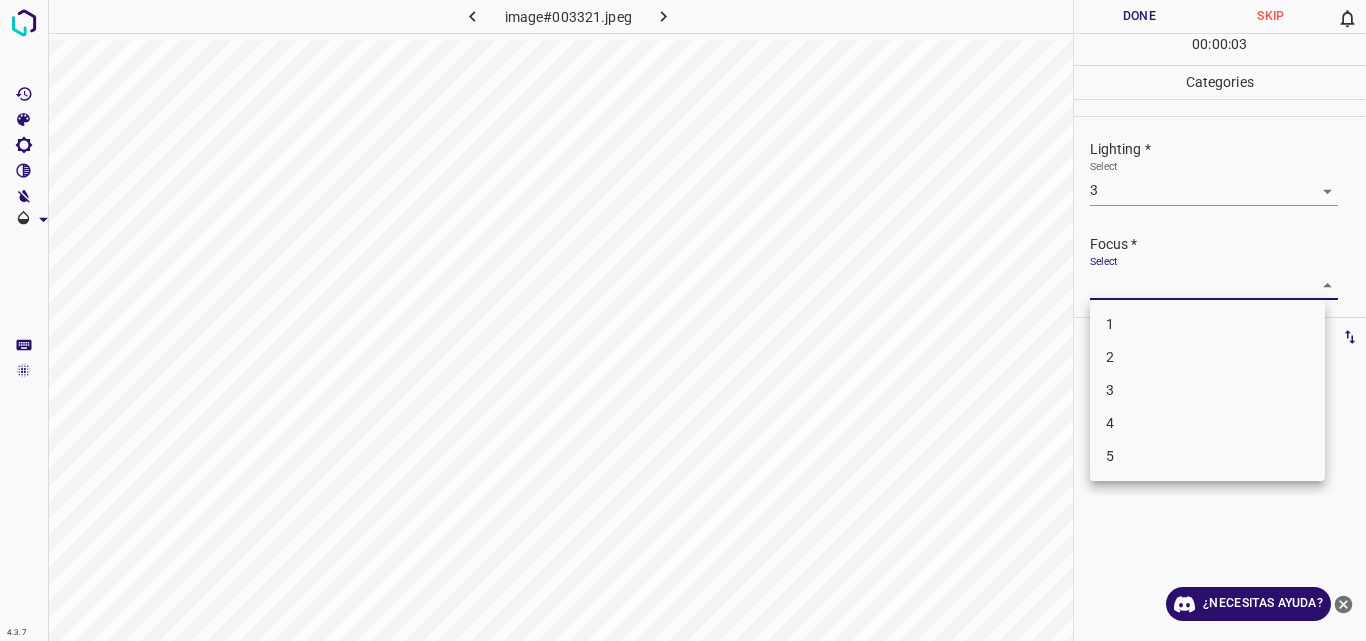 click on "4.3.7 image#003321.jpeg Done Skip 0 00   : 00   : 03   Categories Lighting *  Select 3 3 Focus *  Select ​ Overall *  Select ​ Labels   0 Categories 1 Lighting 2 Focus 3 Overall Tools Space Change between modes (Draw & Edit) I Auto labeling R Restore zoom M Zoom in N Zoom out Delete Delete selecte label Filters Z Restore filters X Saturation filter C Brightness filter V Contrast filter B Gray scale filter General O Download ¿Necesitas ayuda? Original text Rate this translation Your feedback will be used to help improve Google Translate - Texto - Esconder - Borrar 1 2 3 4 5" at bounding box center [683, 320] 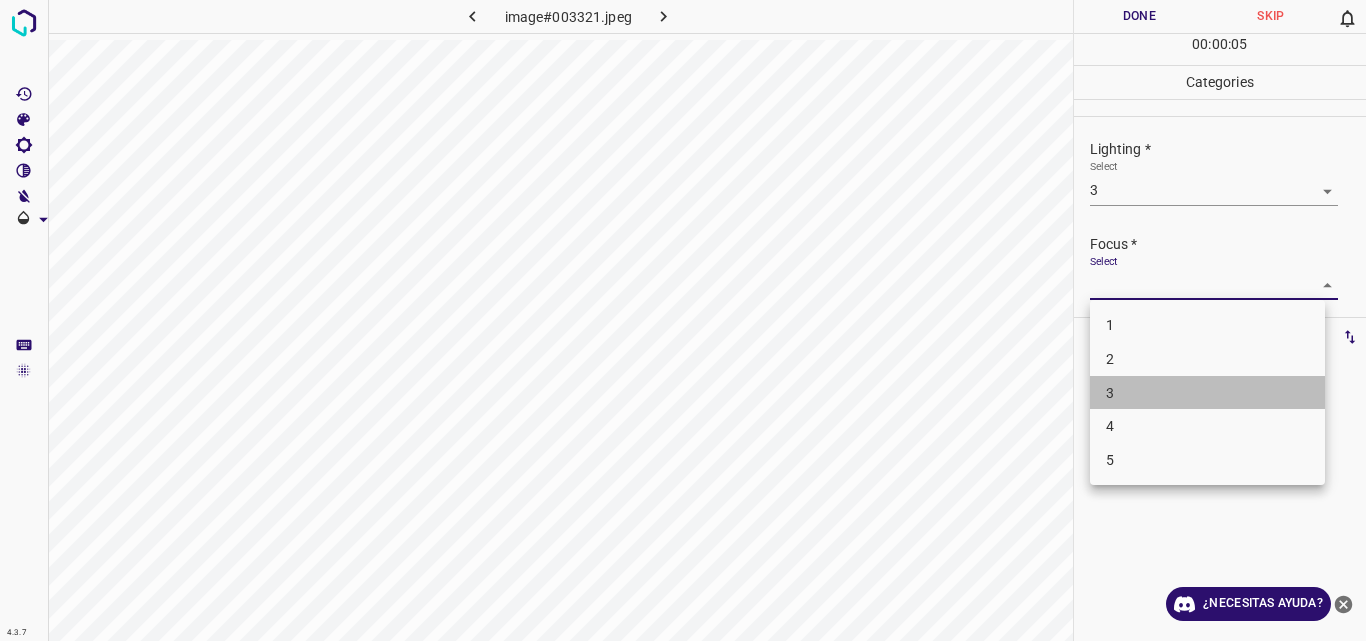 click on "3" at bounding box center [1207, 393] 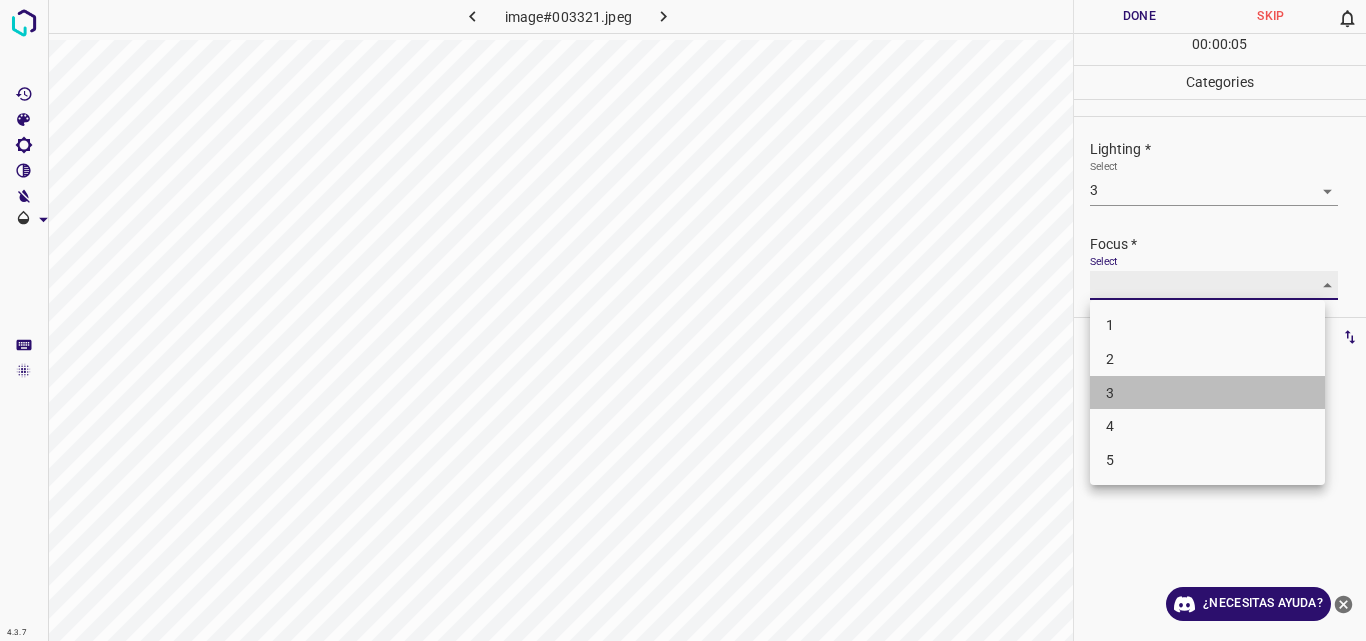 type on "3" 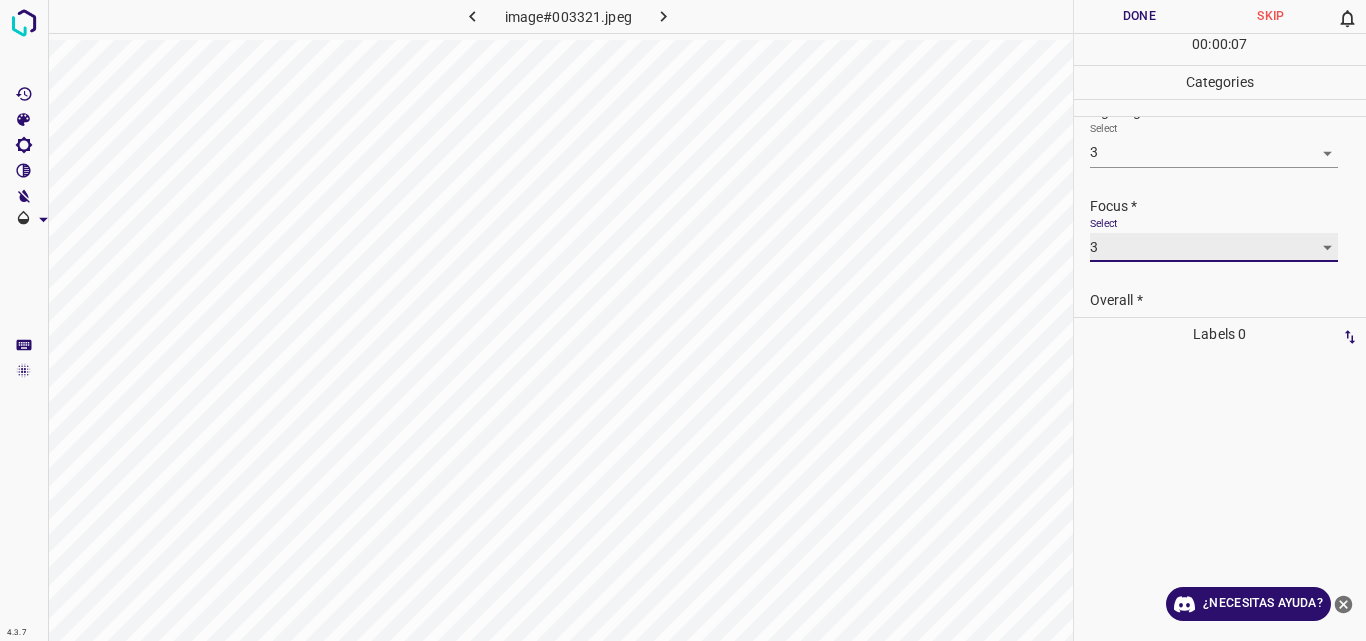 scroll, scrollTop: 98, scrollLeft: 0, axis: vertical 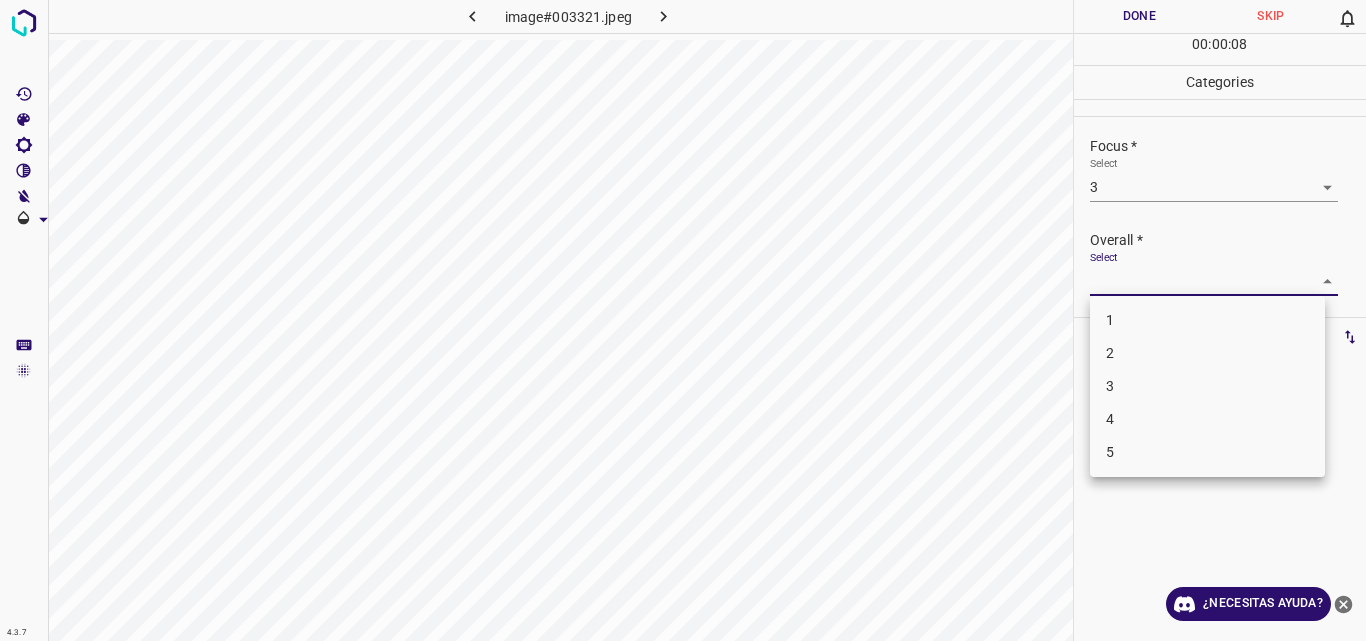 click on "4.3.7 image#003321.jpeg Done Skip 0 00   : 00   : 08   Categories Lighting *  Select 3 3 Focus *  Select 3 3 Overall *  Select ​ Labels   0 Categories 1 Lighting 2 Focus 3 Overall Tools Space Change between modes (Draw & Edit) I Auto labeling R Restore zoom M Zoom in N Zoom out Delete Delete selecte label Filters Z Restore filters X Saturation filter C Brightness filter V Contrast filter B Gray scale filter General O Download ¿Necesitas ayuda? Original text Rate this translation Your feedback will be used to help improve Google Translate - Texto - Esconder - Borrar 1 2 3 4 5" at bounding box center [683, 320] 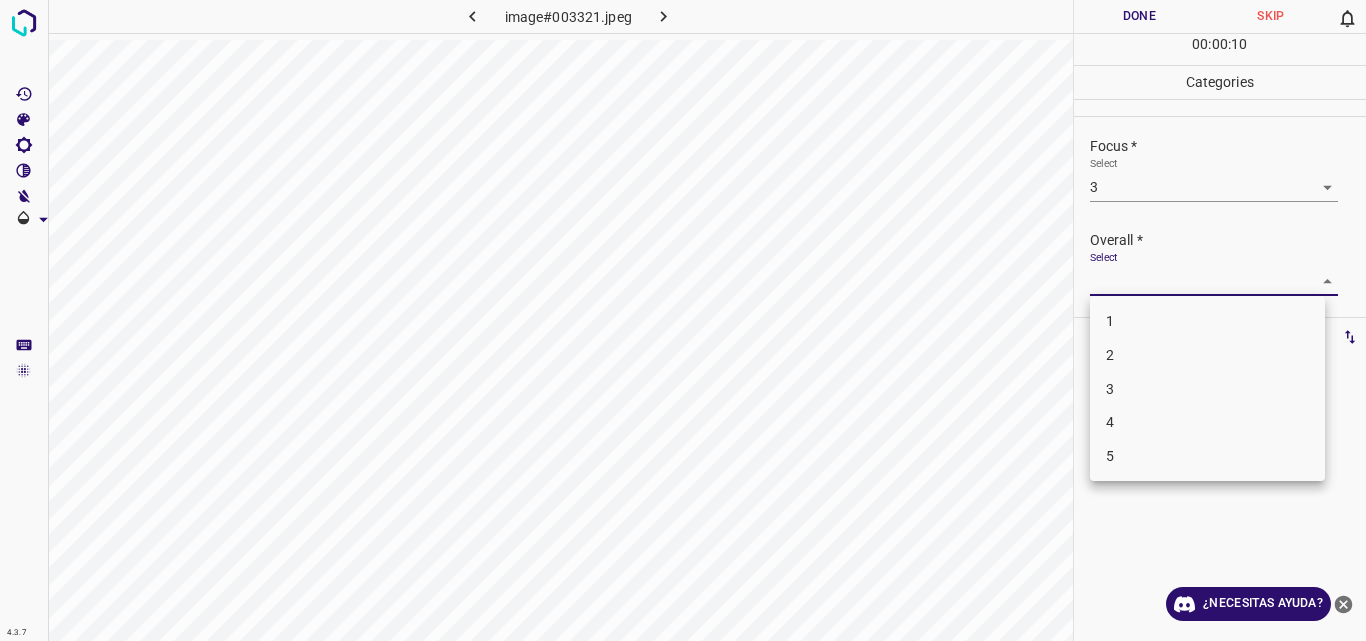 click on "3" at bounding box center (1207, 389) 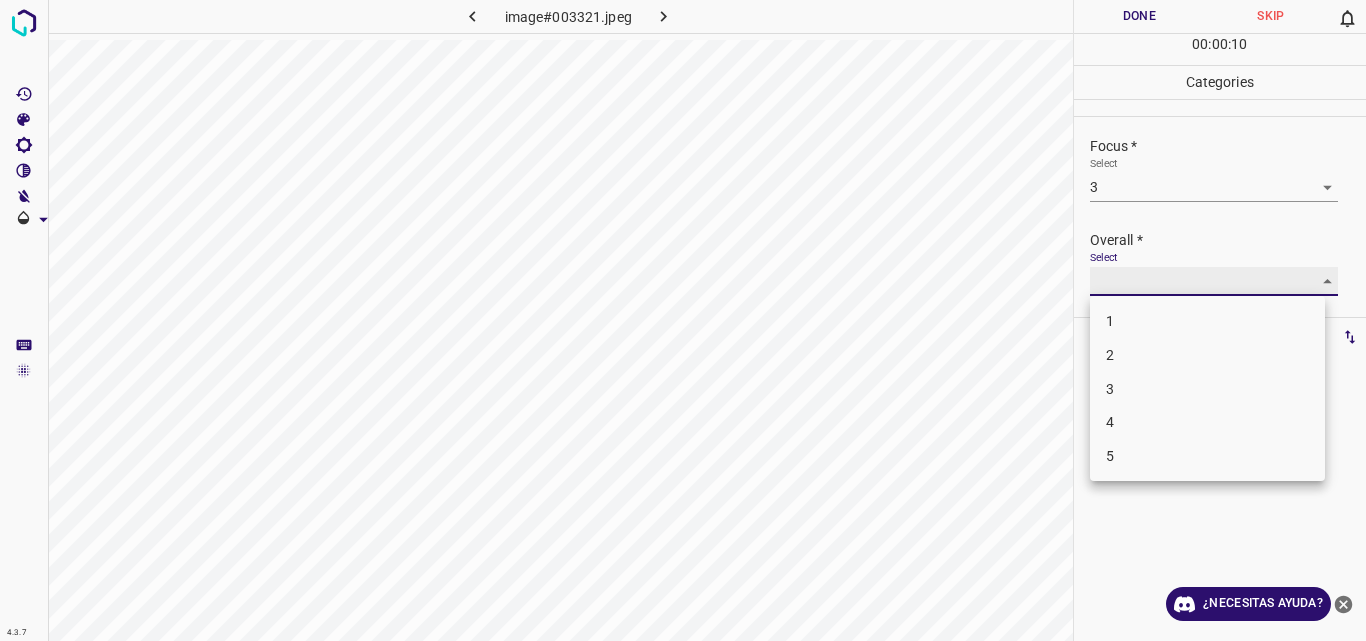 type on "3" 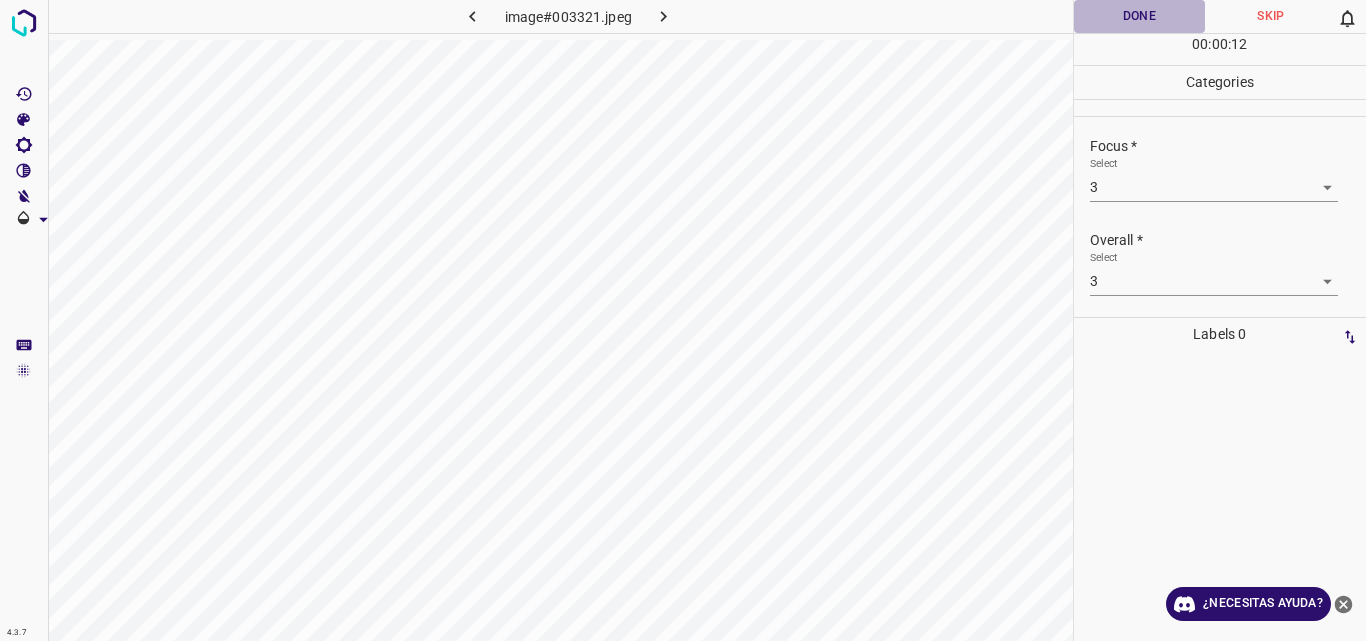 click on "Done" at bounding box center [1140, 16] 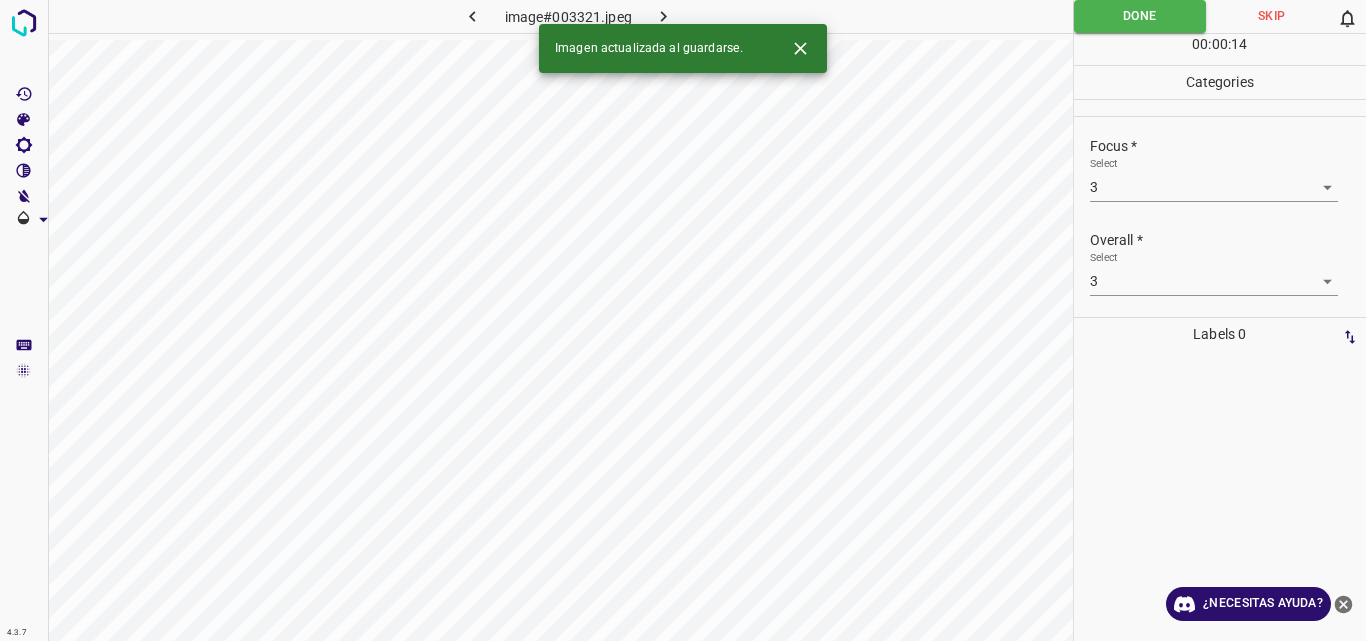 click 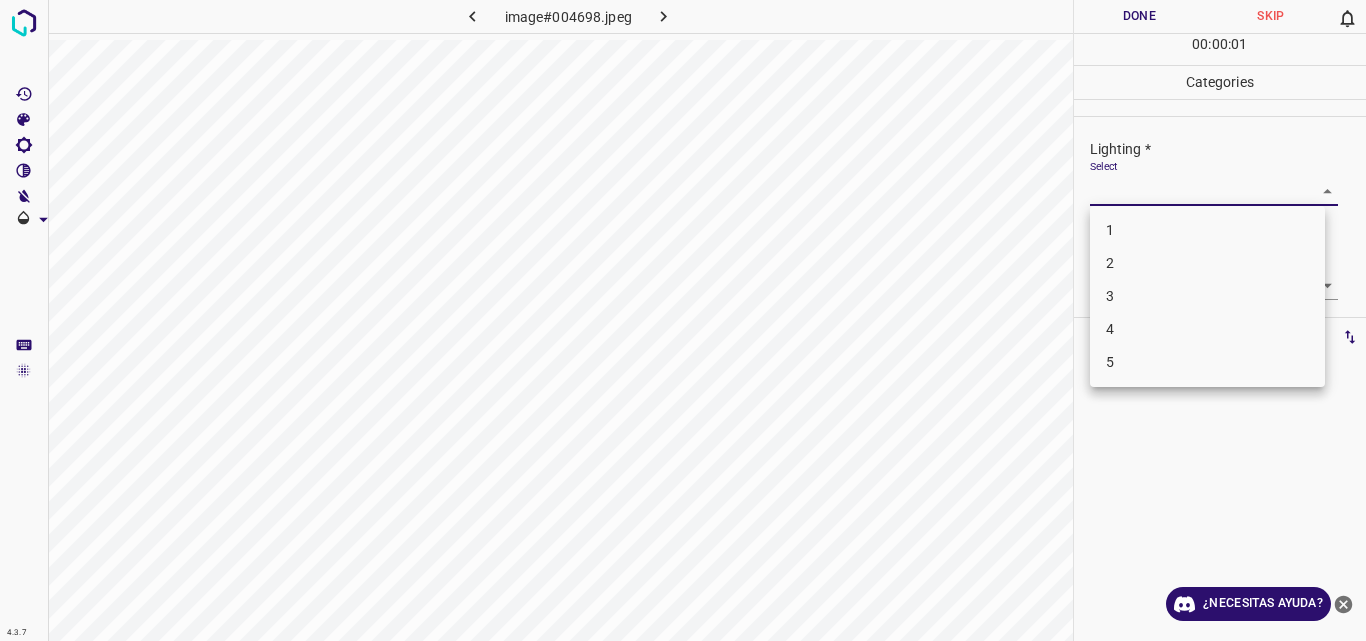click on "4.3.7 image#004698.jpeg Done Skip 0 00   : 00   : 01   Categories Lighting *  Select ​ Focus *  Select ​ Overall *  Select ​ Labels   0 Categories 1 Lighting 2 Focus 3 Overall Tools Space Change between modes (Draw & Edit) I Auto labeling R Restore zoom M Zoom in N Zoom out Delete Delete selecte label Filters Z Restore filters X Saturation filter C Brightness filter V Contrast filter B Gray scale filter General O Download ¿Necesitas ayuda? Original text Rate this translation Your feedback will be used to help improve Google Translate - Texto - Esconder - Borrar 1 2 3 4 5" at bounding box center [683, 320] 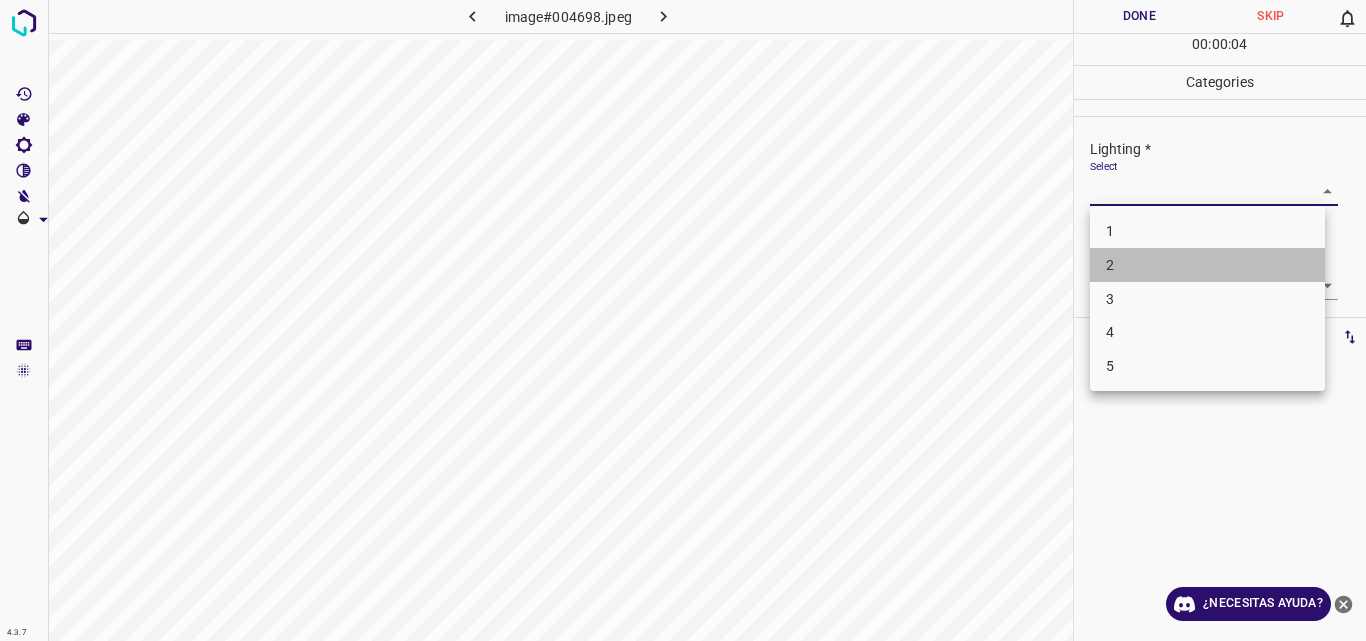 click on "2" at bounding box center (1207, 265) 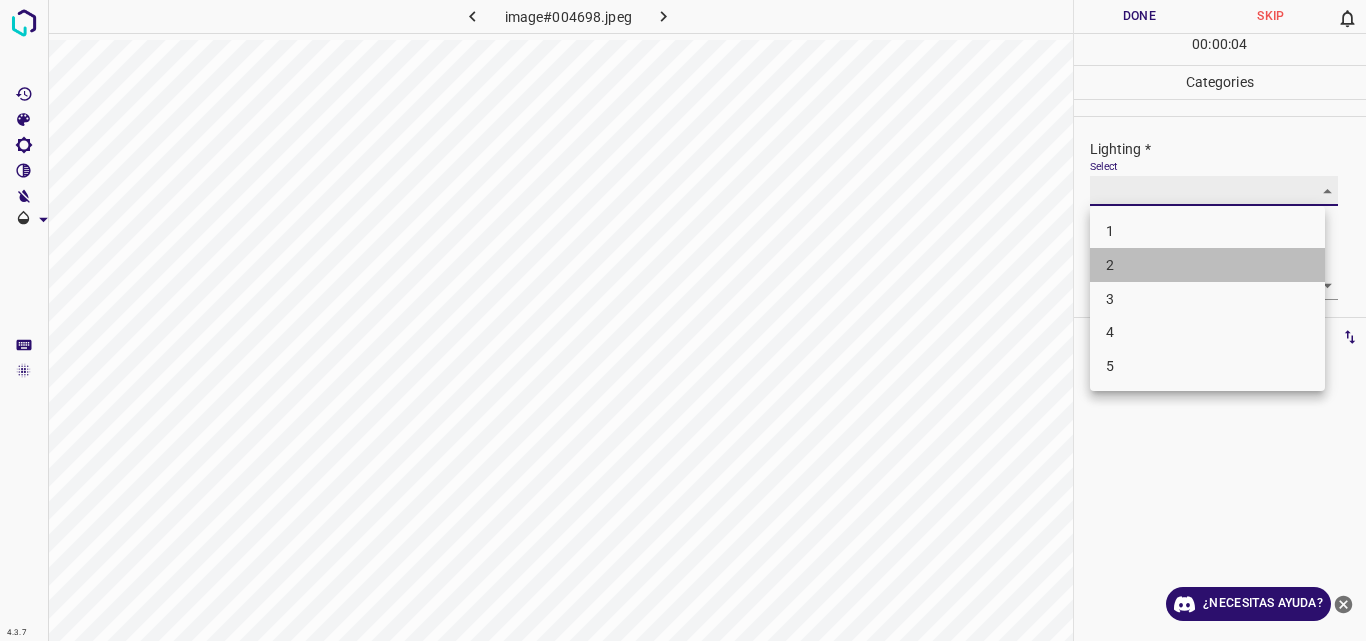 type on "2" 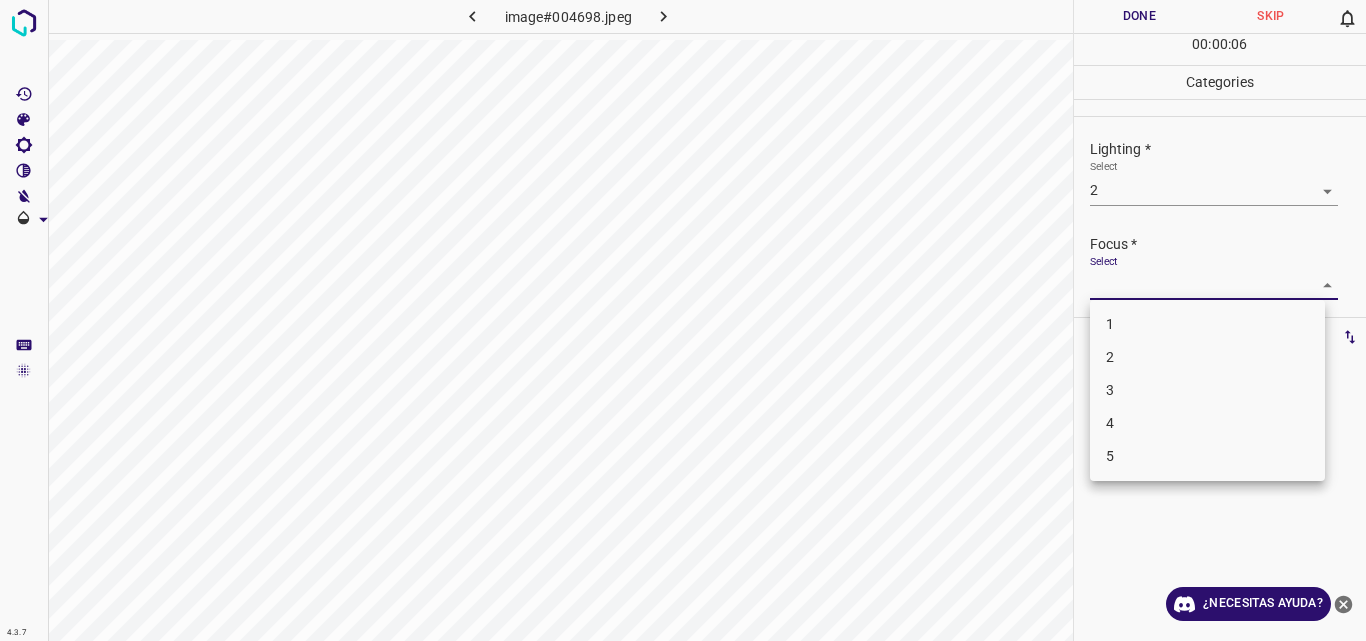 click on "4.3.7 image#004698.jpeg Done Skip 0 00   : 00   : 06   Categories Lighting *  Select 2 2 Focus *  Select ​ Overall *  Select ​ Labels   0 Categories 1 Lighting 2 Focus 3 Overall Tools Space Change between modes (Draw & Edit) I Auto labeling R Restore zoom M Zoom in N Zoom out Delete Delete selecte label Filters Z Restore filters X Saturation filter C Brightness filter V Contrast filter B Gray scale filter General O Download ¿Necesitas ayuda? Original text Rate this translation Your feedback will be used to help improve Google Translate - Texto - Esconder - Borrar 1 2 3 4 5" at bounding box center (683, 320) 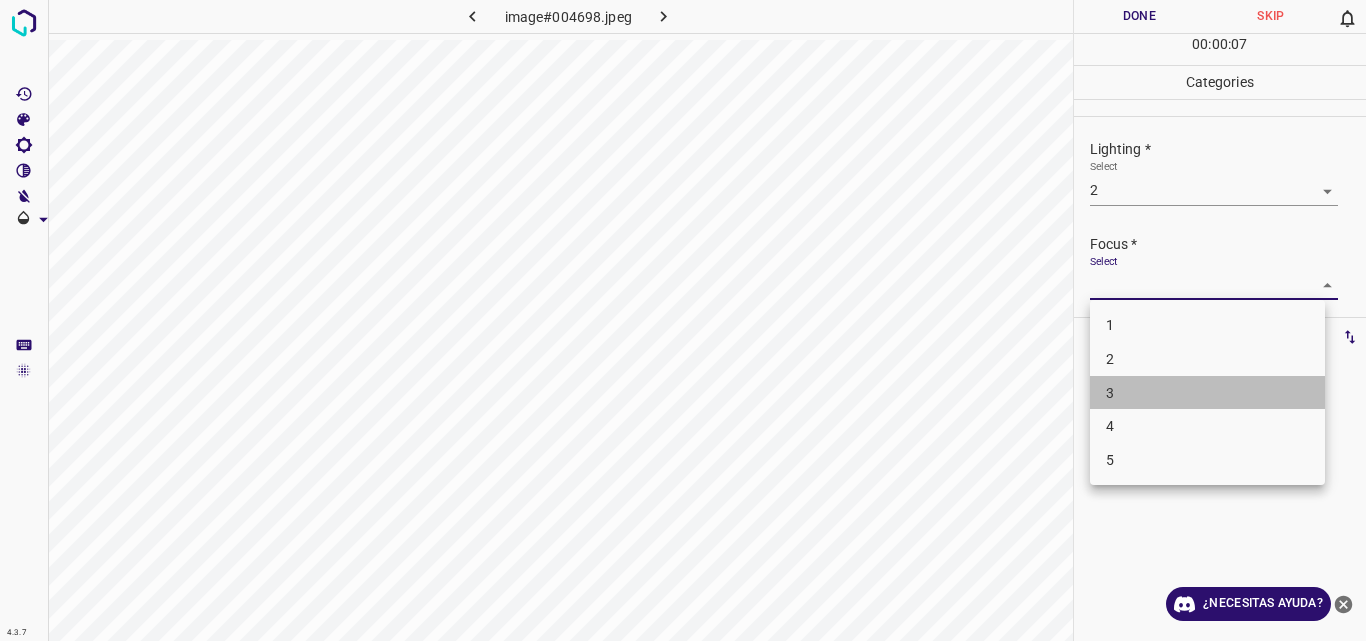 click on "3" at bounding box center [1207, 393] 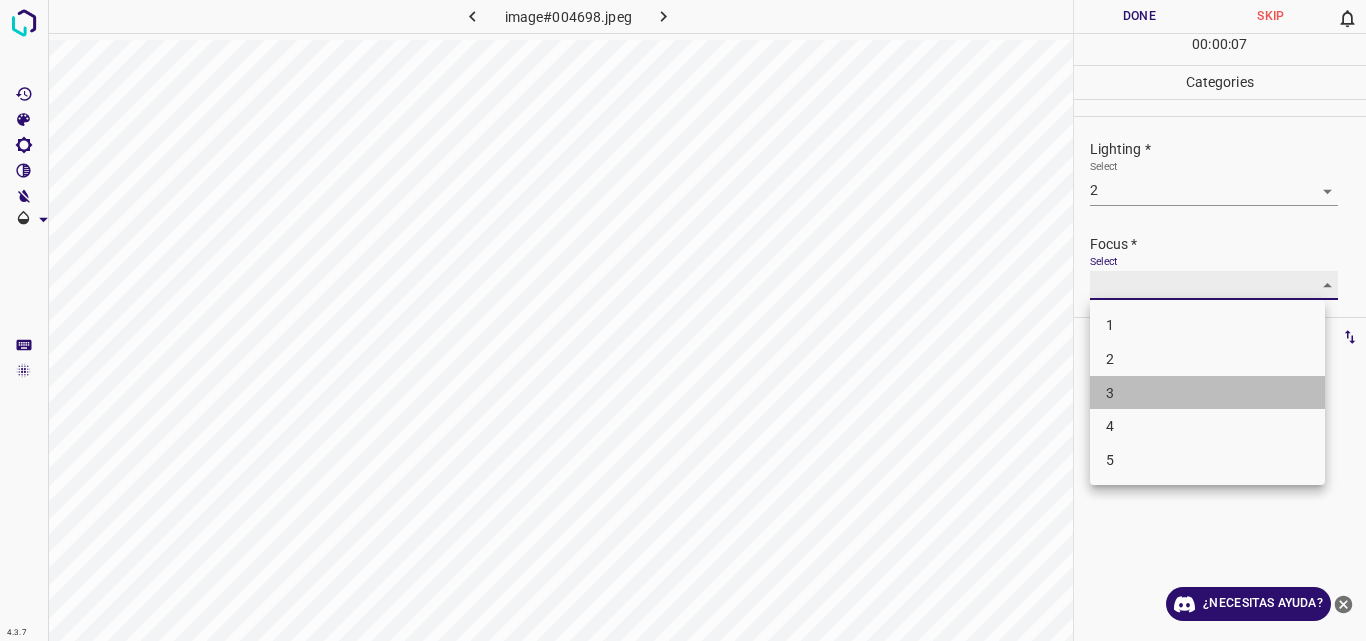 type on "3" 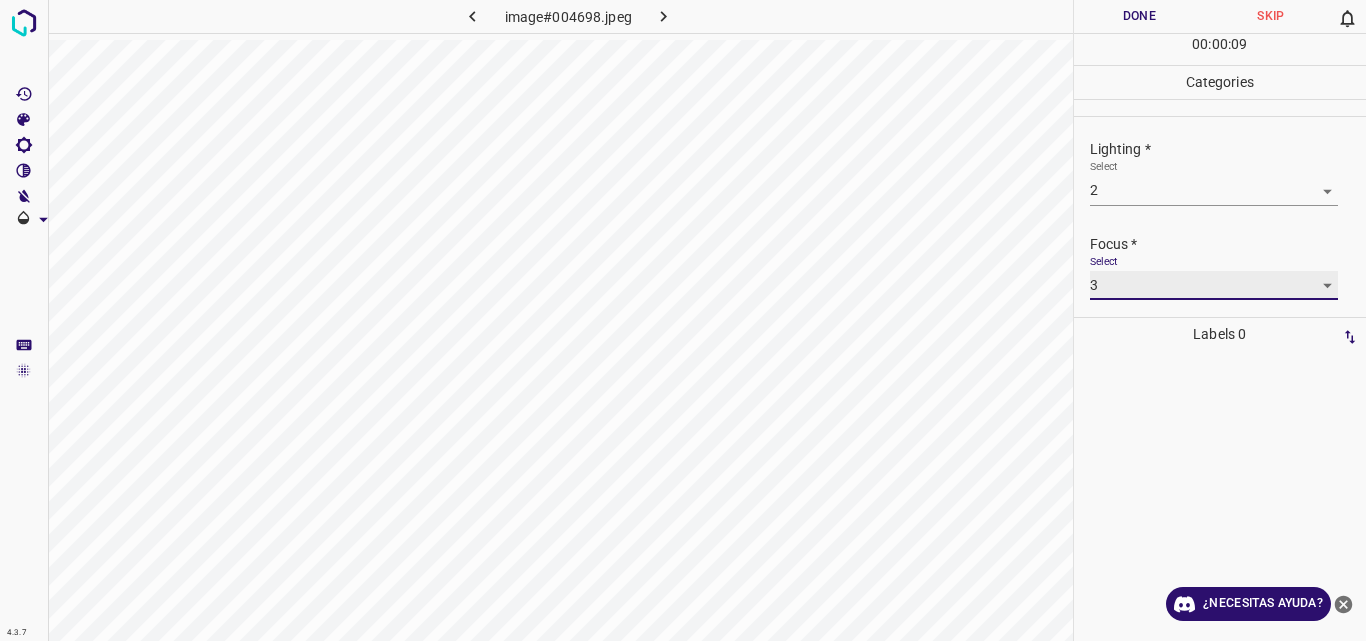 scroll, scrollTop: 98, scrollLeft: 0, axis: vertical 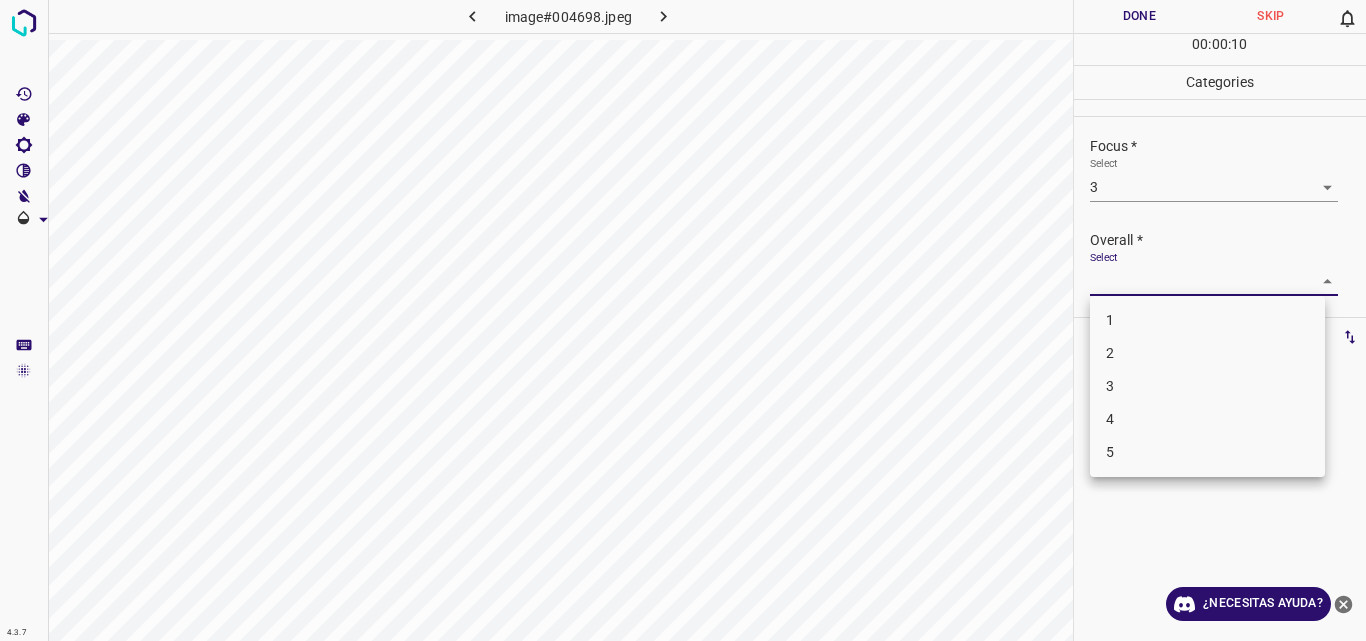 click on "4.3.7 image#004698.jpeg Done Skip 0 00   : 00   : 10   Categories Lighting *  Select 2 2 Focus *  Select 3 3 Overall *  Select ​ Labels   0 Categories 1 Lighting 2 Focus 3 Overall Tools Space Change between modes (Draw & Edit) I Auto labeling R Restore zoom M Zoom in N Zoom out Delete Delete selecte label Filters Z Restore filters X Saturation filter C Brightness filter V Contrast filter B Gray scale filter General O Download ¿Necesitas ayuda? Original text Rate this translation Your feedback will be used to help improve Google Translate - Texto - Esconder - Borrar 1 2 3 4 5" at bounding box center [683, 320] 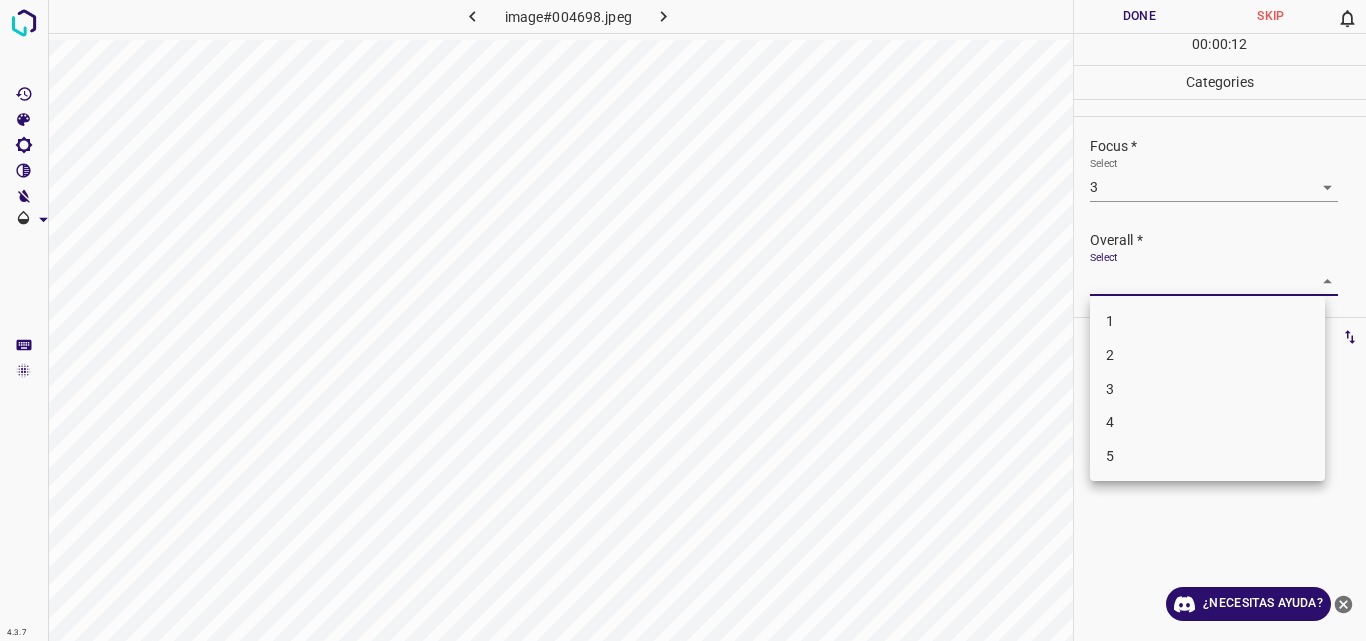click on "3" at bounding box center (1207, 389) 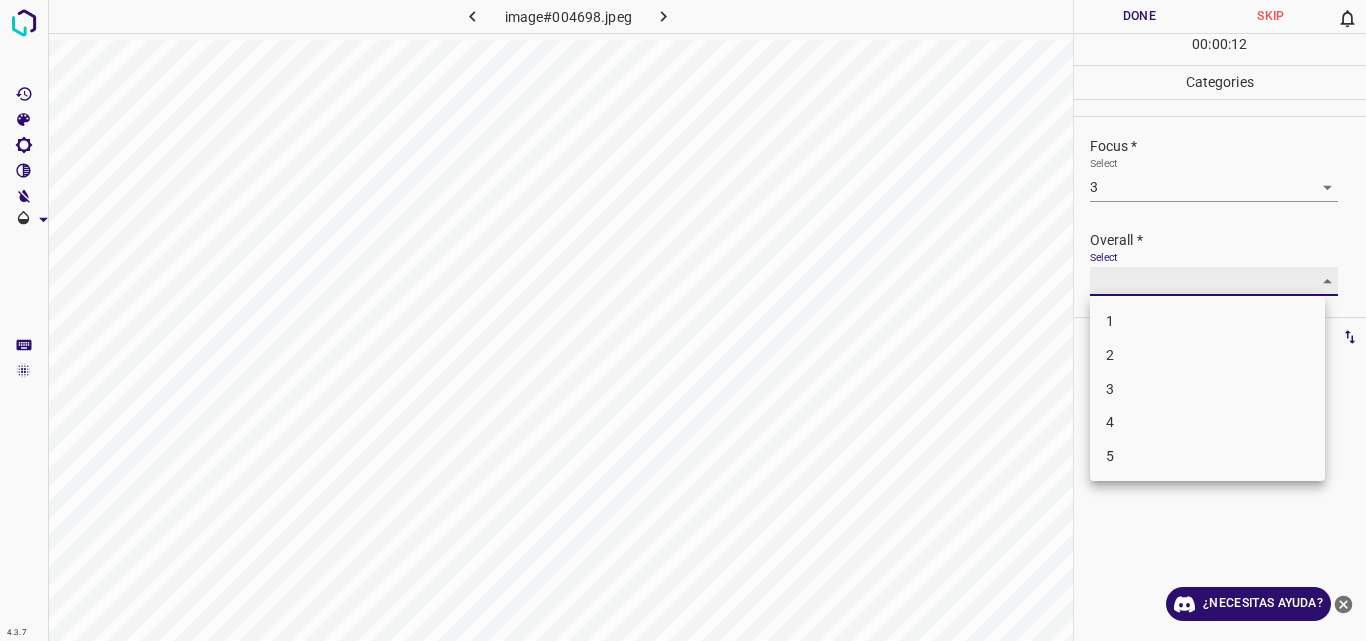 type on "3" 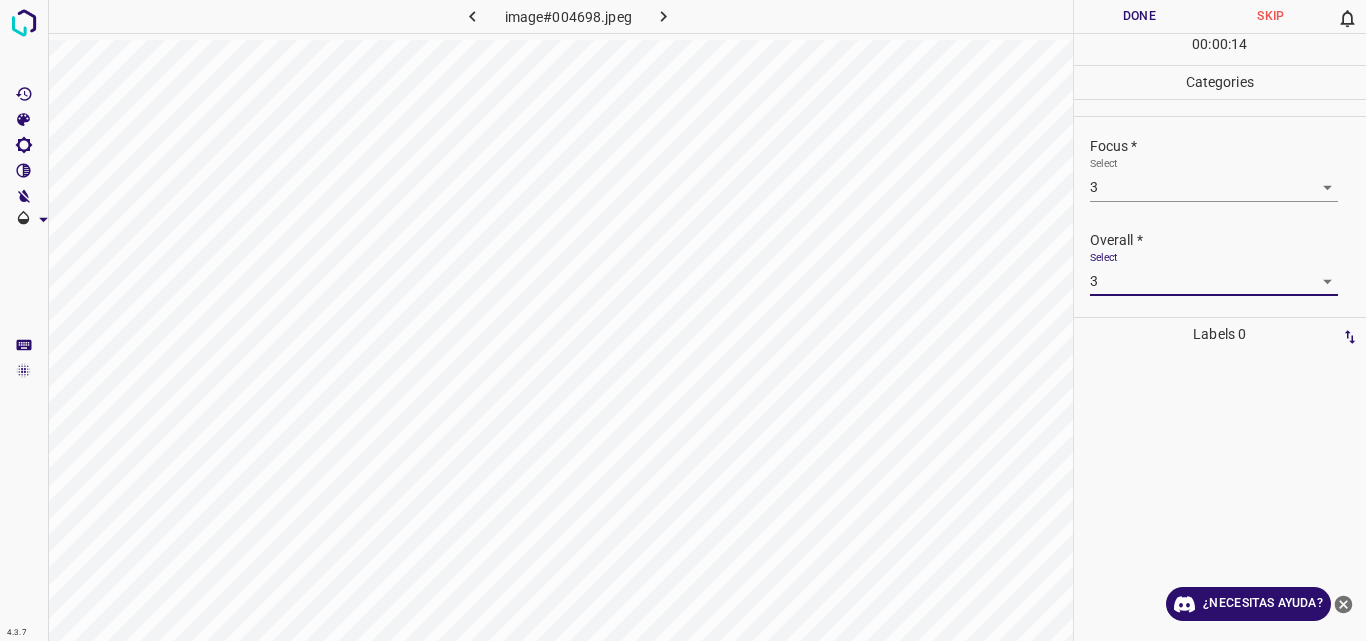 click on "Done" at bounding box center [1140, 16] 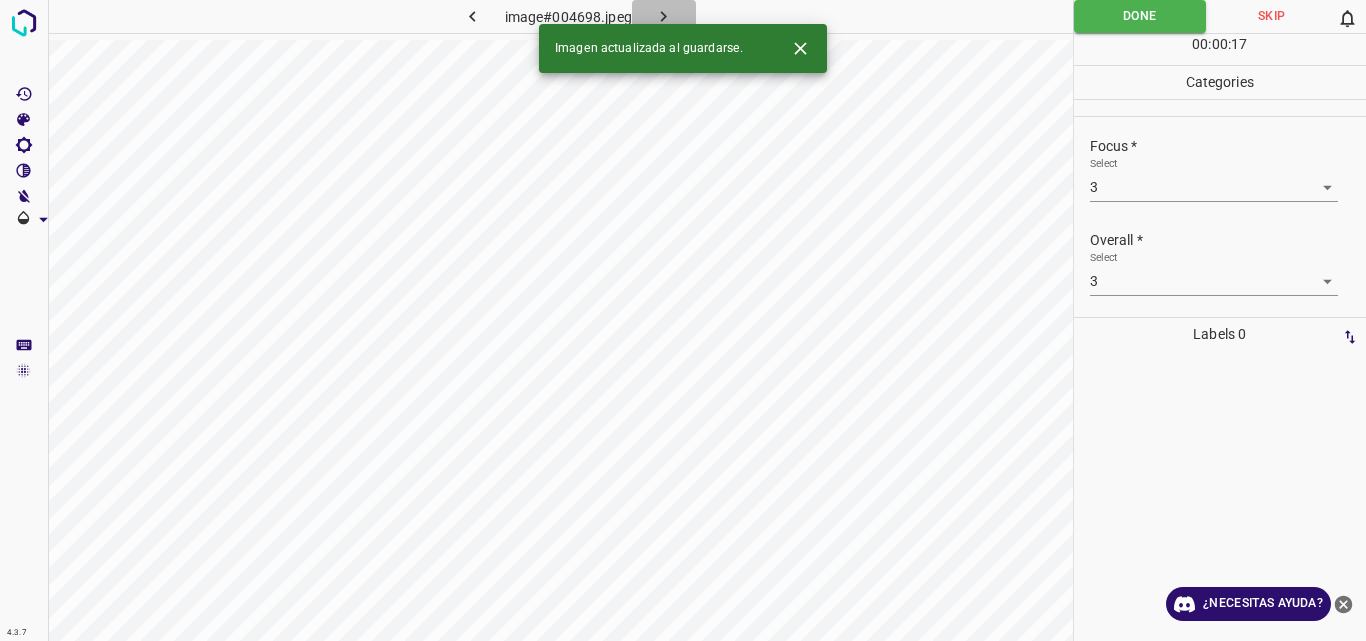 click 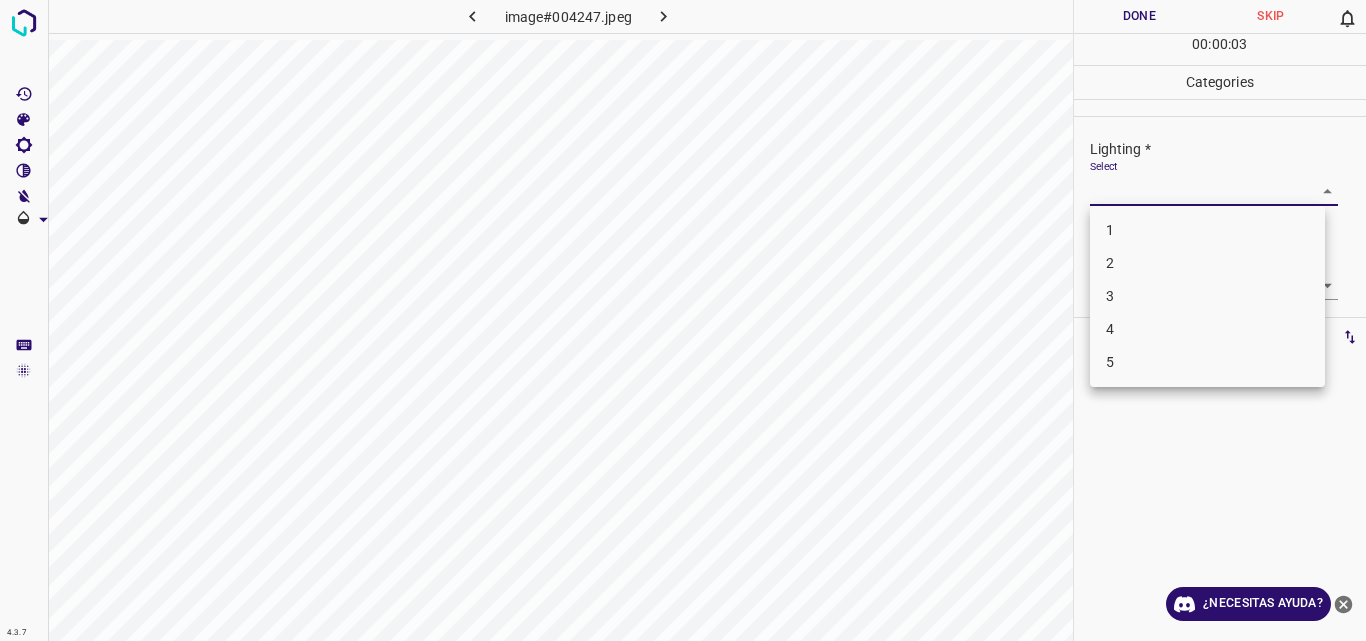 click on "4.3.7 image#004247.jpeg Done Skip 0 00   : 00   : 03   Categories Lighting *  Select ​ Focus *  Select ​ Overall *  Select ​ Labels   0 Categories 1 Lighting 2 Focus 3 Overall Tools Space Change between modes (Draw & Edit) I Auto labeling R Restore zoom M Zoom in N Zoom out Delete Delete selecte label Filters Z Restore filters X Saturation filter C Brightness filter V Contrast filter B Gray scale filter General O Download ¿Necesitas ayuda? Original text Rate this translation Your feedback will be used to help improve Google Translate - Texto - Esconder - Borrar 1 2 3 4 5" at bounding box center [683, 320] 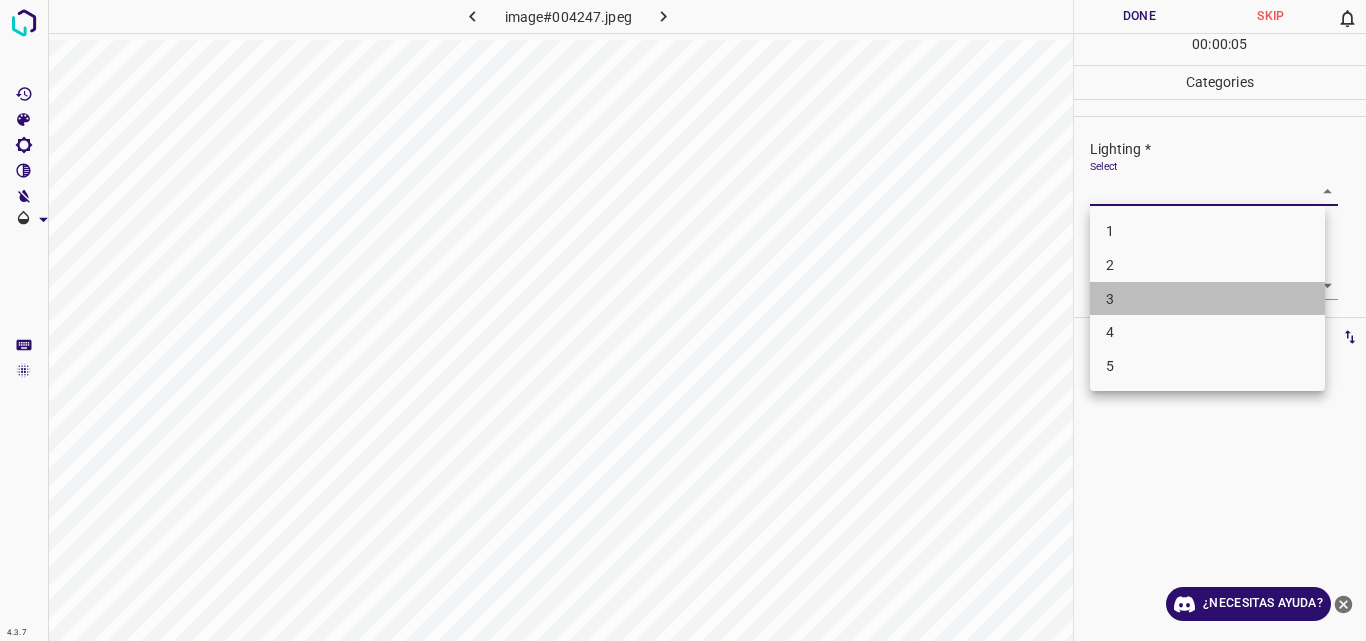 click on "3" at bounding box center (1207, 299) 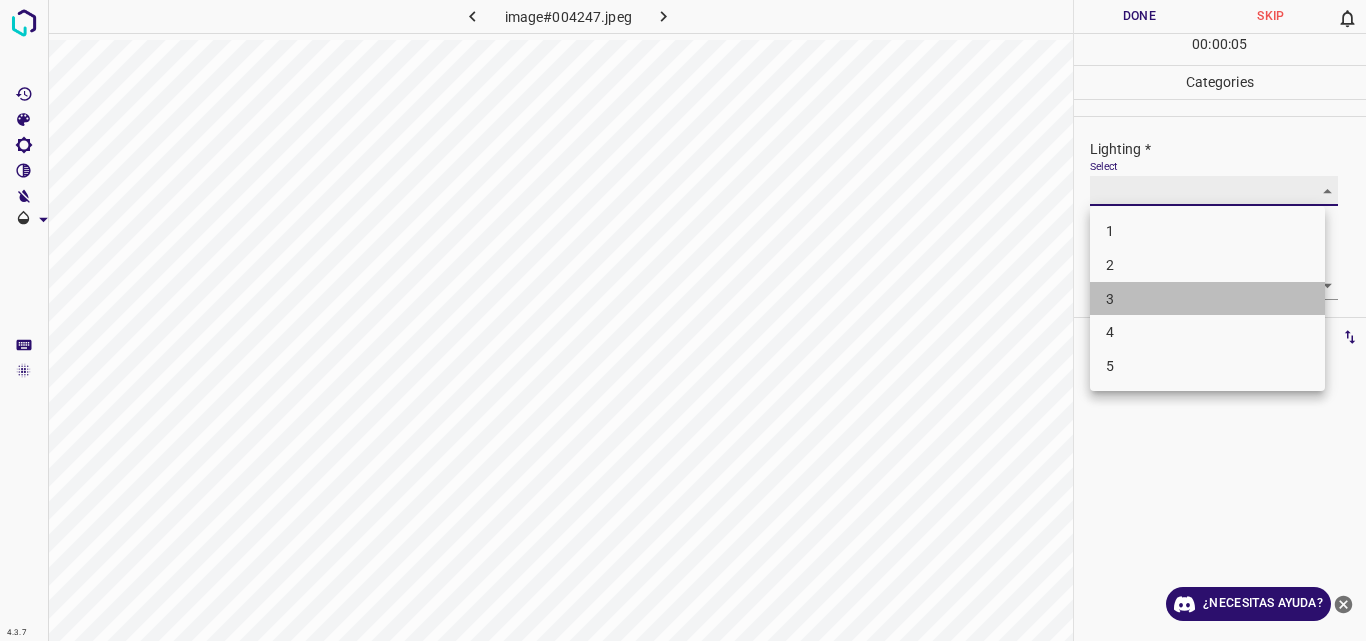 type on "3" 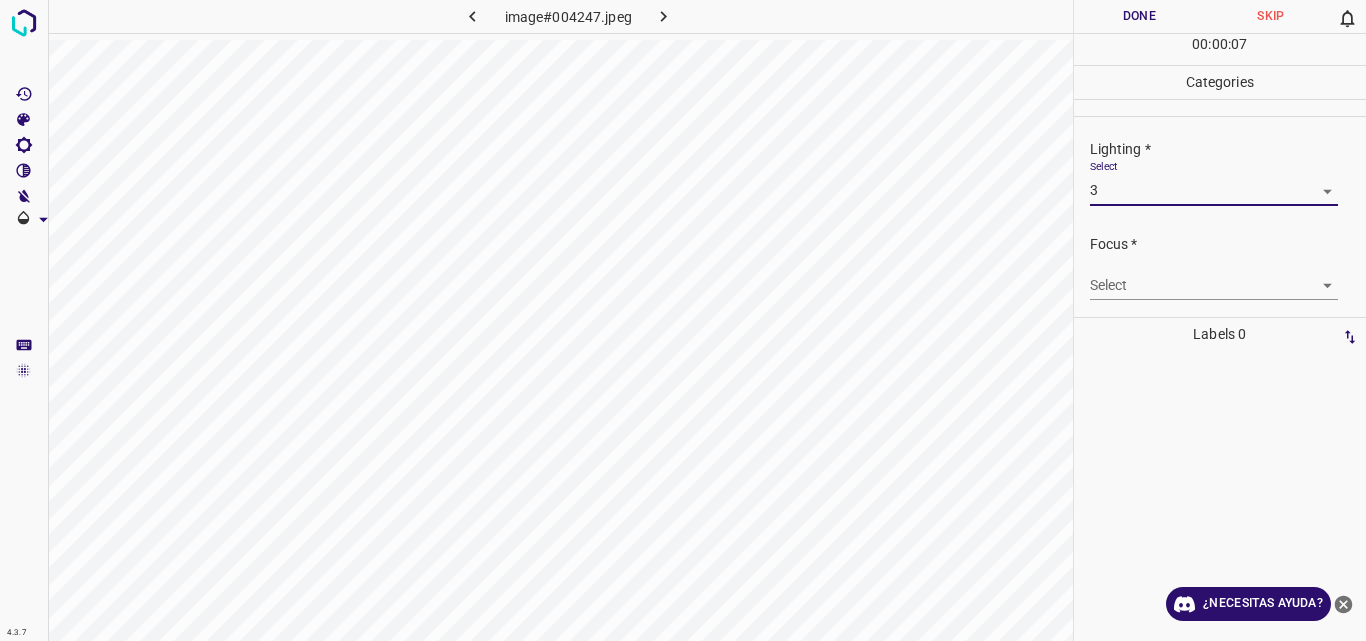 click on "4.3.7 image#004247.jpeg Done Skip 0 00   : 00   : 07   Categories Lighting *  Select 3 3 Focus *  Select ​ Overall *  Select ​ Labels   0 Categories 1 Lighting 2 Focus 3 Overall Tools Space Change between modes (Draw & Edit) I Auto labeling R Restore zoom M Zoom in N Zoom out Delete Delete selecte label Filters Z Restore filters X Saturation filter C Brightness filter V Contrast filter B Gray scale filter General O Download ¿Necesitas ayuda? Original text Rate this translation Your feedback will be used to help improve Google Translate - Texto - Esconder - Borrar" at bounding box center (683, 320) 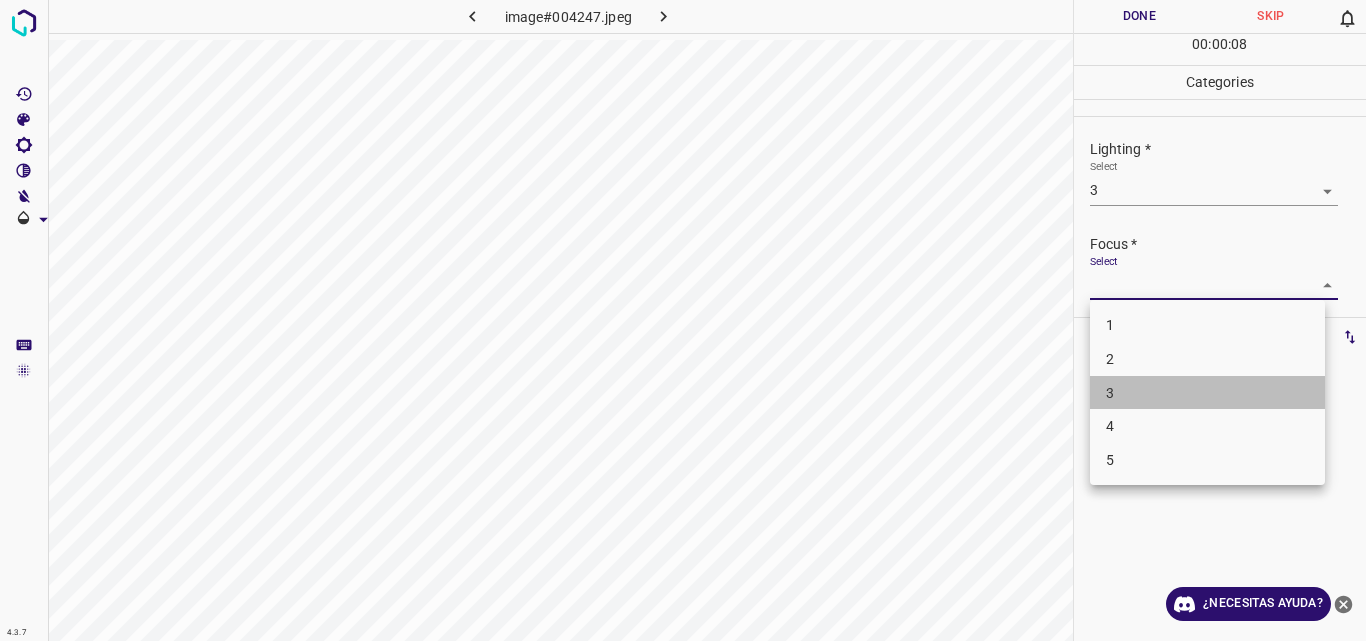 click on "3" at bounding box center [1207, 393] 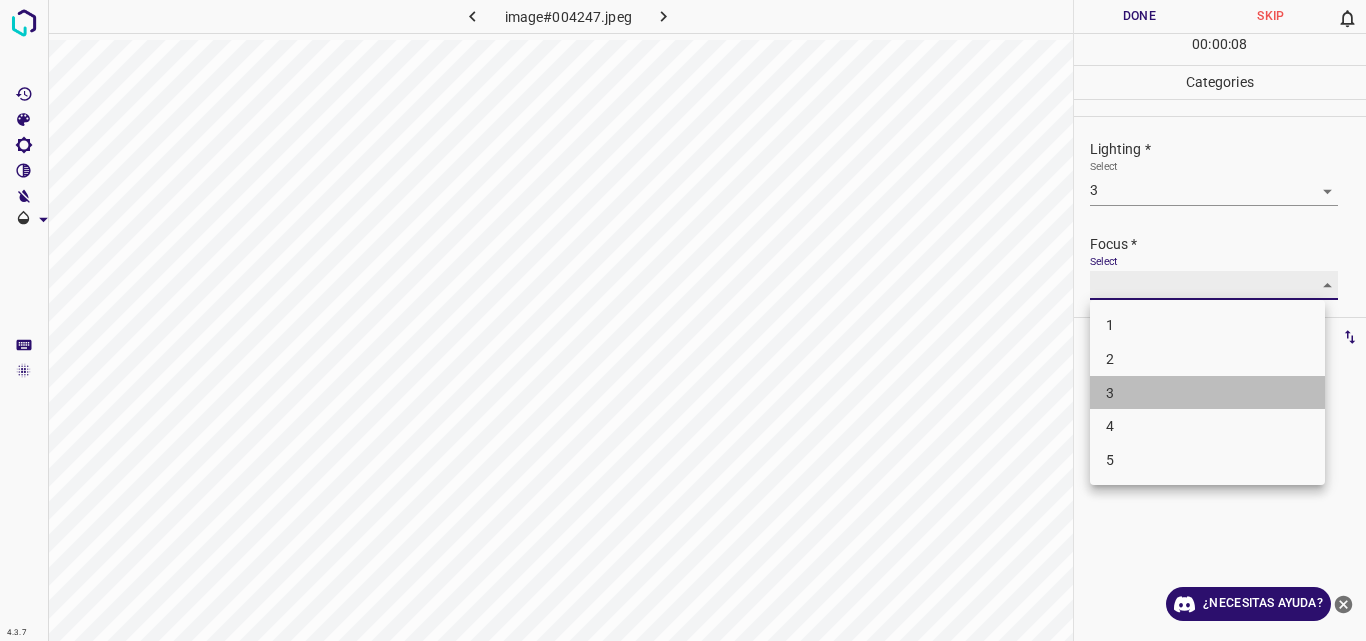 type on "3" 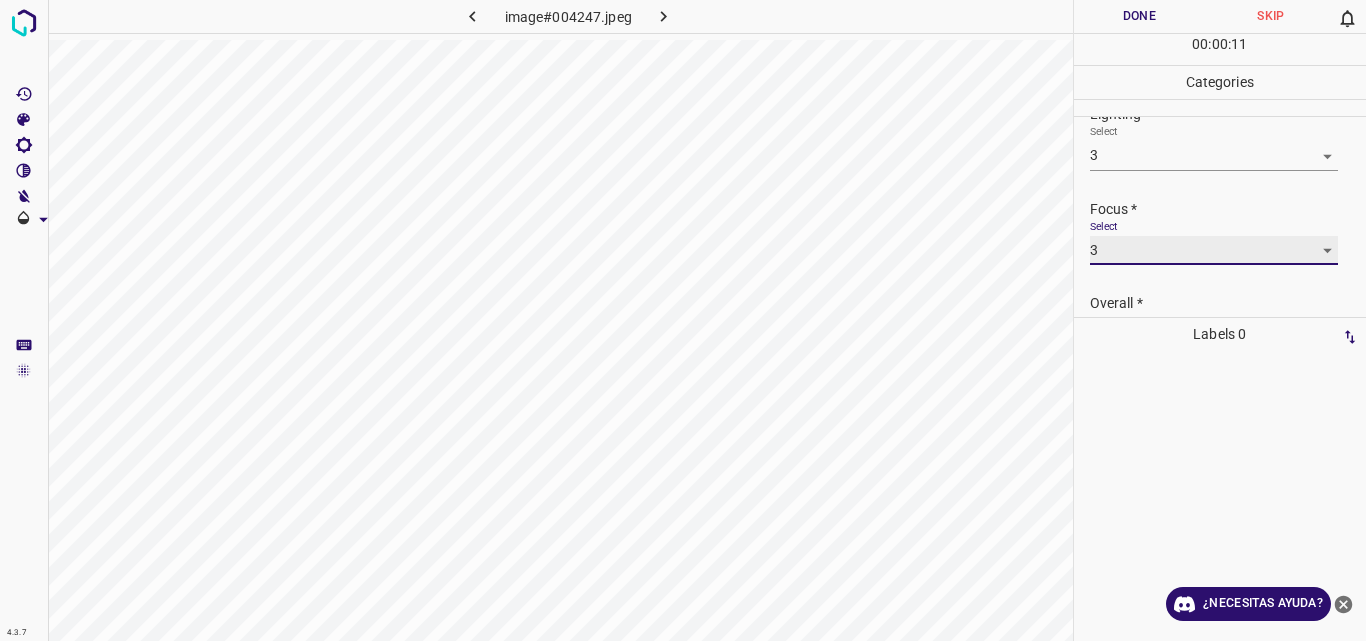 scroll, scrollTop: 98, scrollLeft: 0, axis: vertical 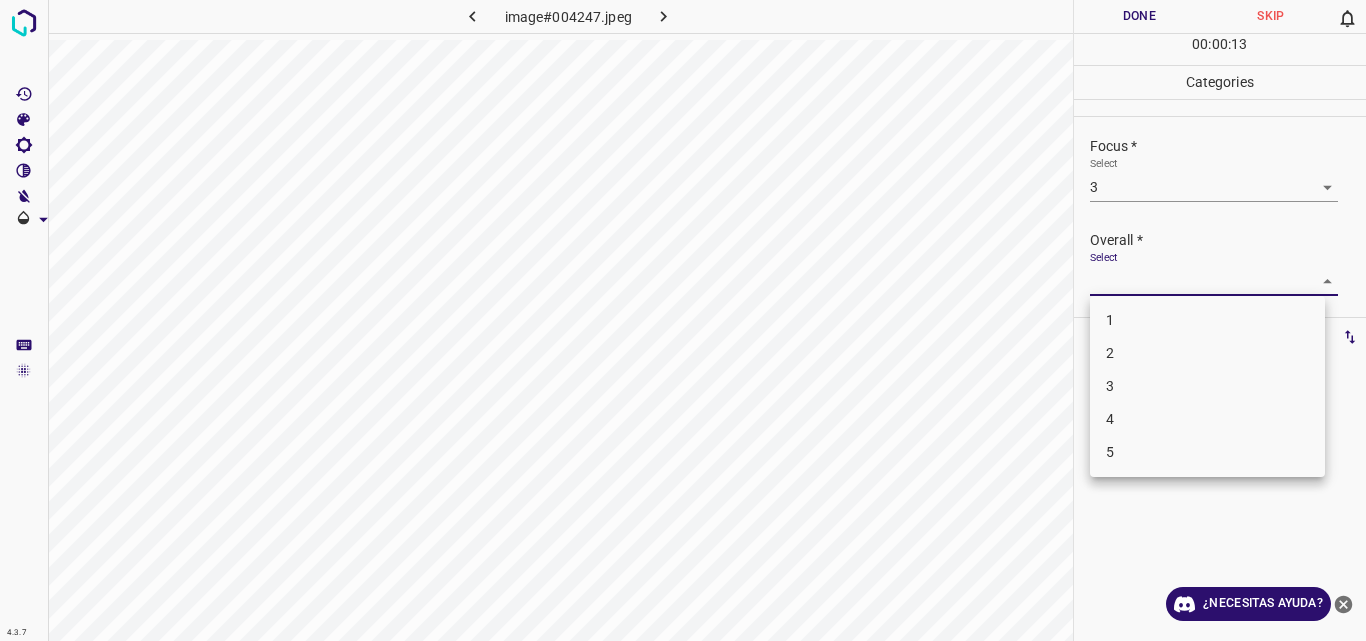 click on "4.3.7 image#004247.jpeg Done Skip 0 00   : 00   : 13   Categories Lighting *  Select 3 3 Focus *  Select 3 3 Overall *  Select ​ Labels   0 Categories 1 Lighting 2 Focus 3 Overall Tools Space Change between modes (Draw & Edit) I Auto labeling R Restore zoom M Zoom in N Zoom out Delete Delete selecte label Filters Z Restore filters X Saturation filter C Brightness filter V Contrast filter B Gray scale filter General O Download ¿Necesitas ayuda? Original text Rate this translation Your feedback will be used to help improve Google Translate - Texto - Esconder - Borrar 1 2 3 4 5" at bounding box center [683, 320] 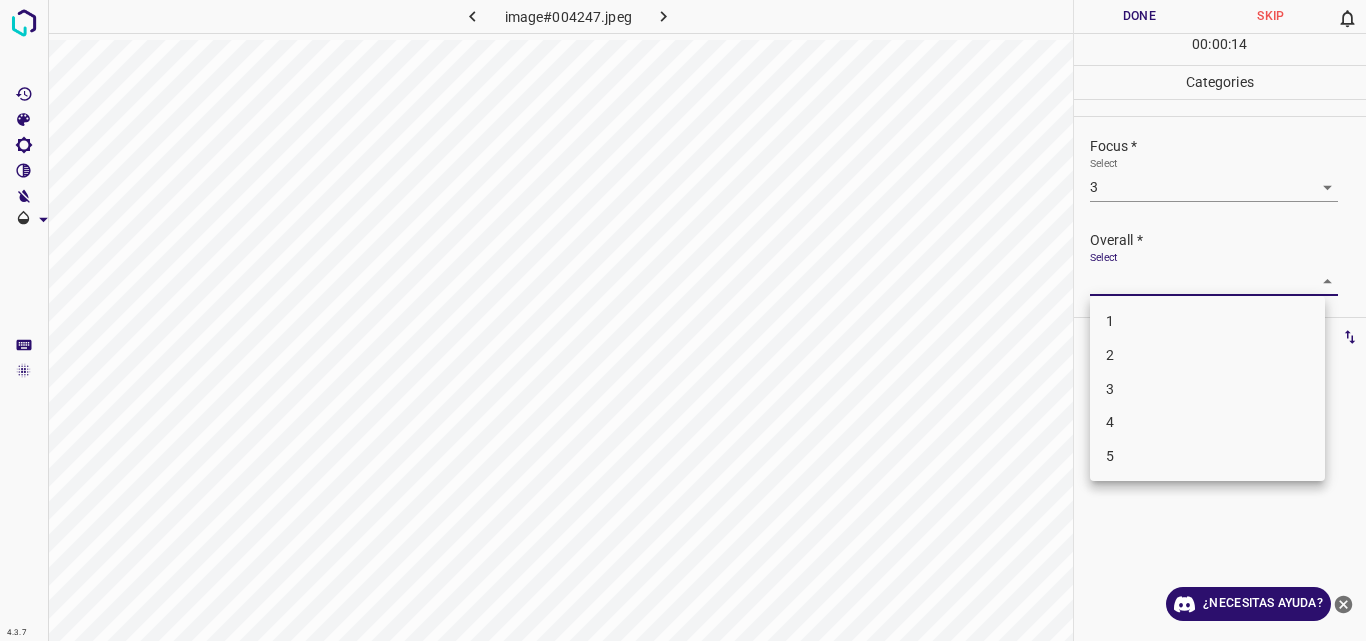 click on "3" at bounding box center [1207, 389] 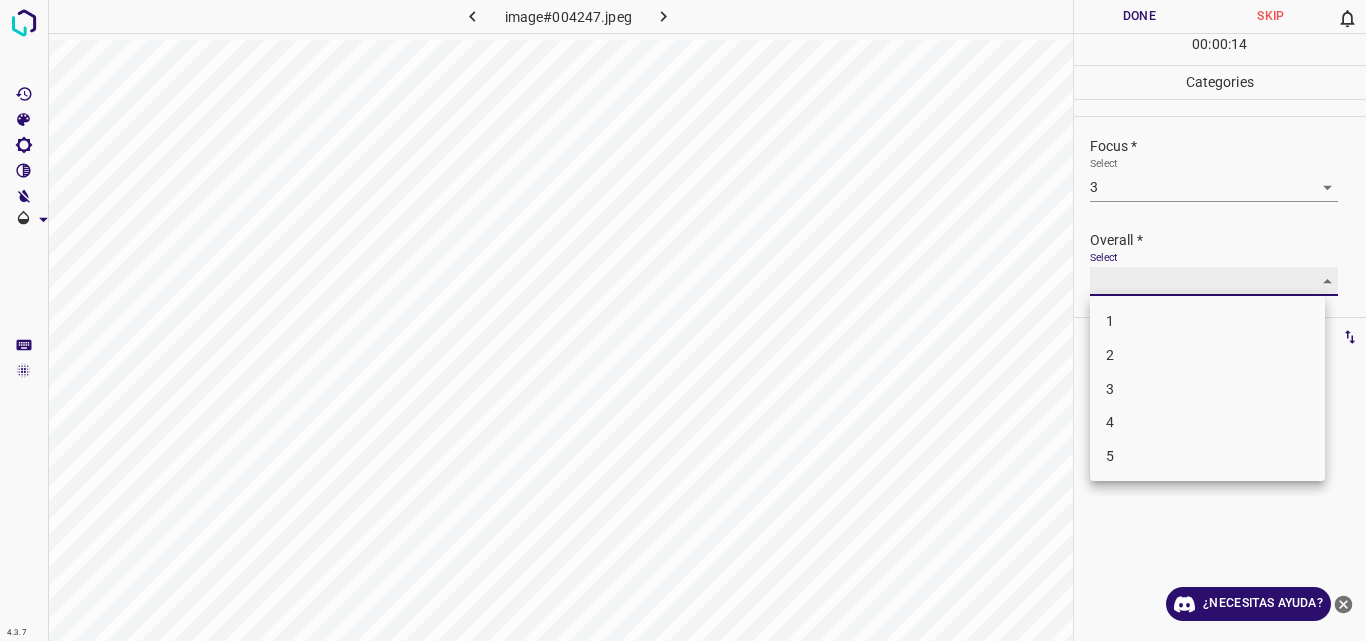 type on "3" 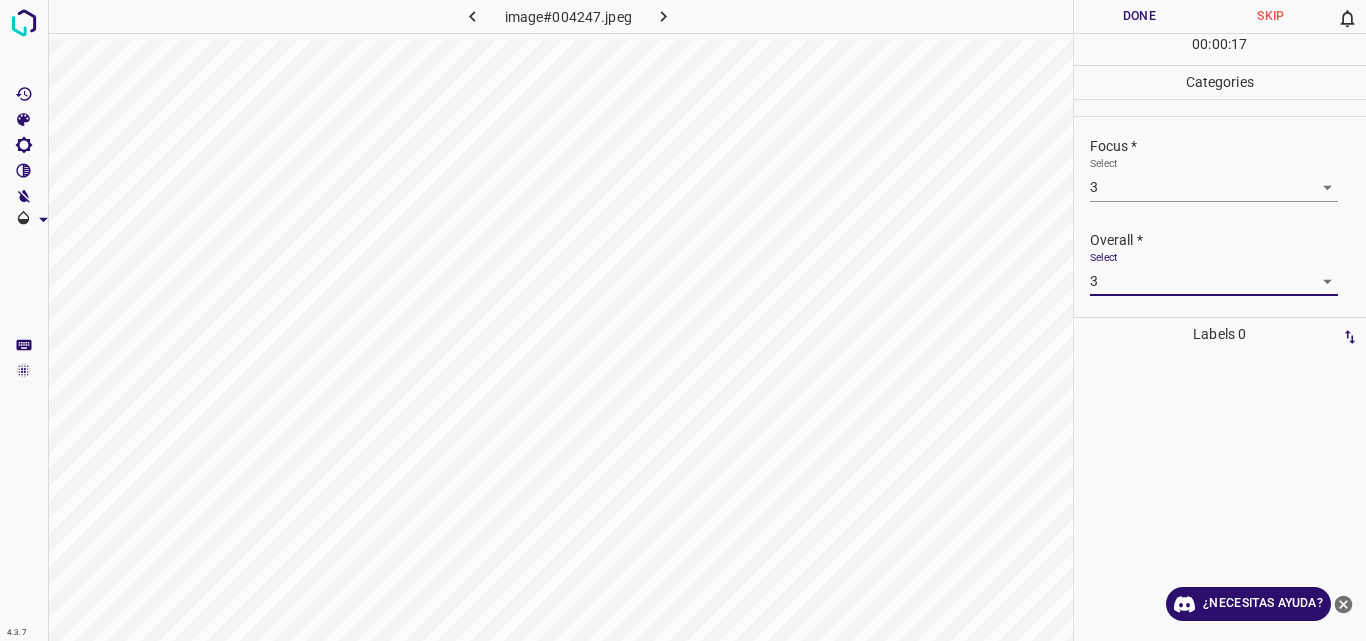 click on "Done" at bounding box center [1140, 16] 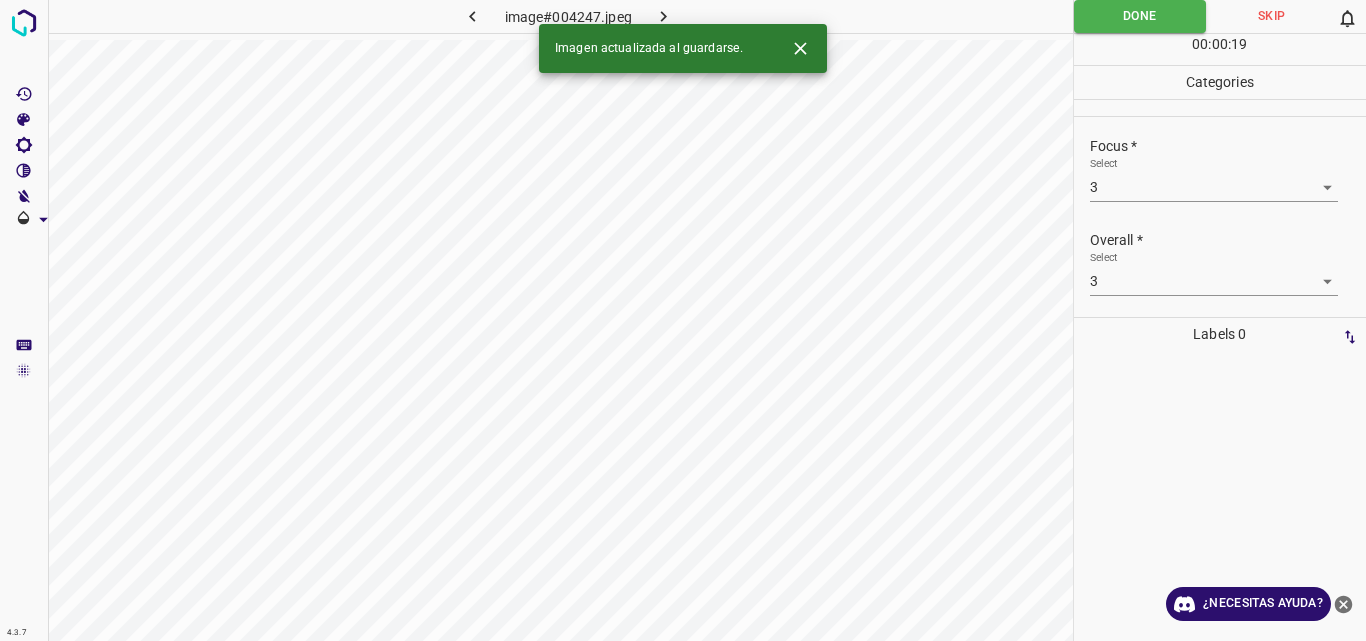 click 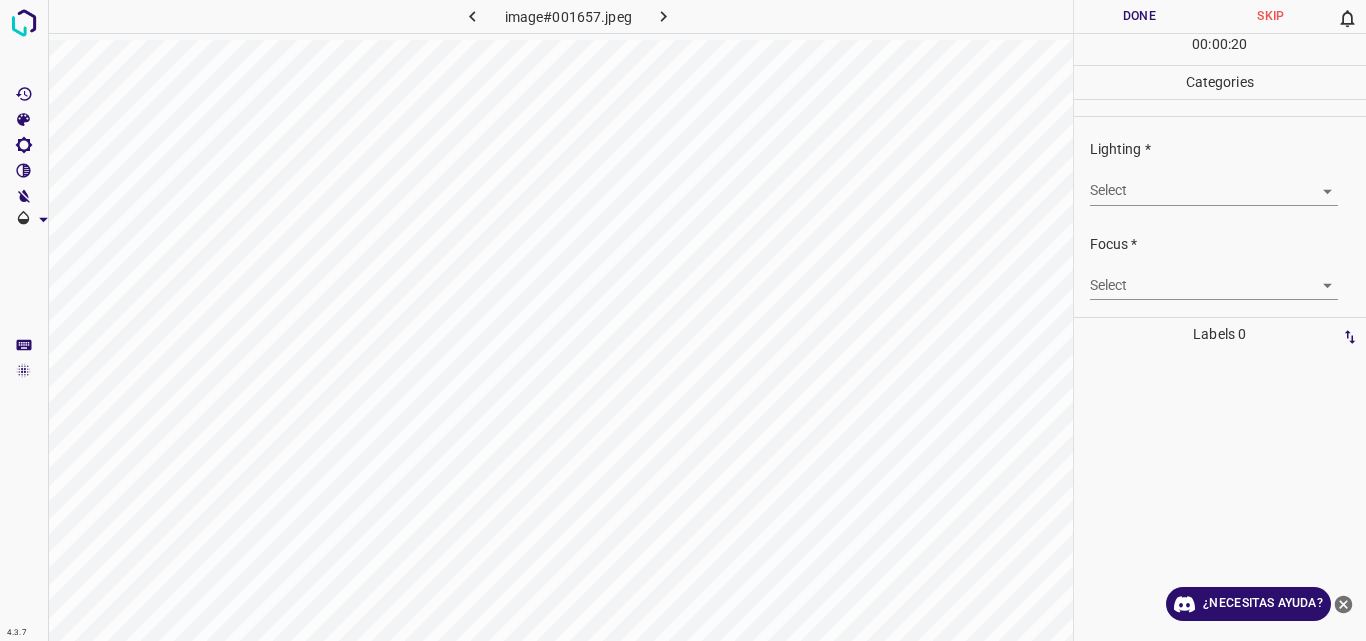 click on "4.3.7 image#001657.jpeg Done Skip 0 00   : 00   : 20   Categories Lighting *  Select ​ Focus *  Select ​ Overall *  Select ​ Labels   0 Categories 1 Lighting 2 Focus 3 Overall Tools Space Change between modes (Draw & Edit) I Auto labeling R Restore zoom M Zoom in N Zoom out Delete Delete selecte label Filters Z Restore filters X Saturation filter C Brightness filter V Contrast filter B Gray scale filter General O Download ¿Necesitas ayuda? Original text Rate this translation Your feedback will be used to help improve Google Translate - Texto - Esconder - Borrar" at bounding box center (683, 320) 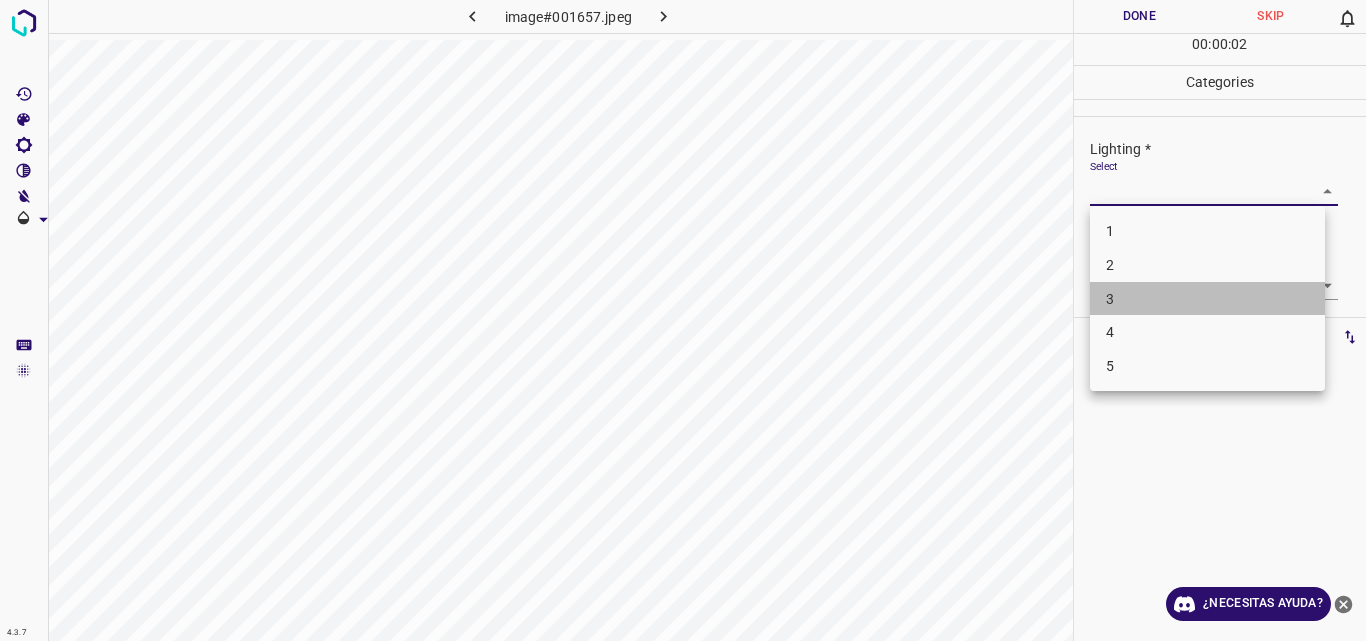 click on "3" at bounding box center [1207, 299] 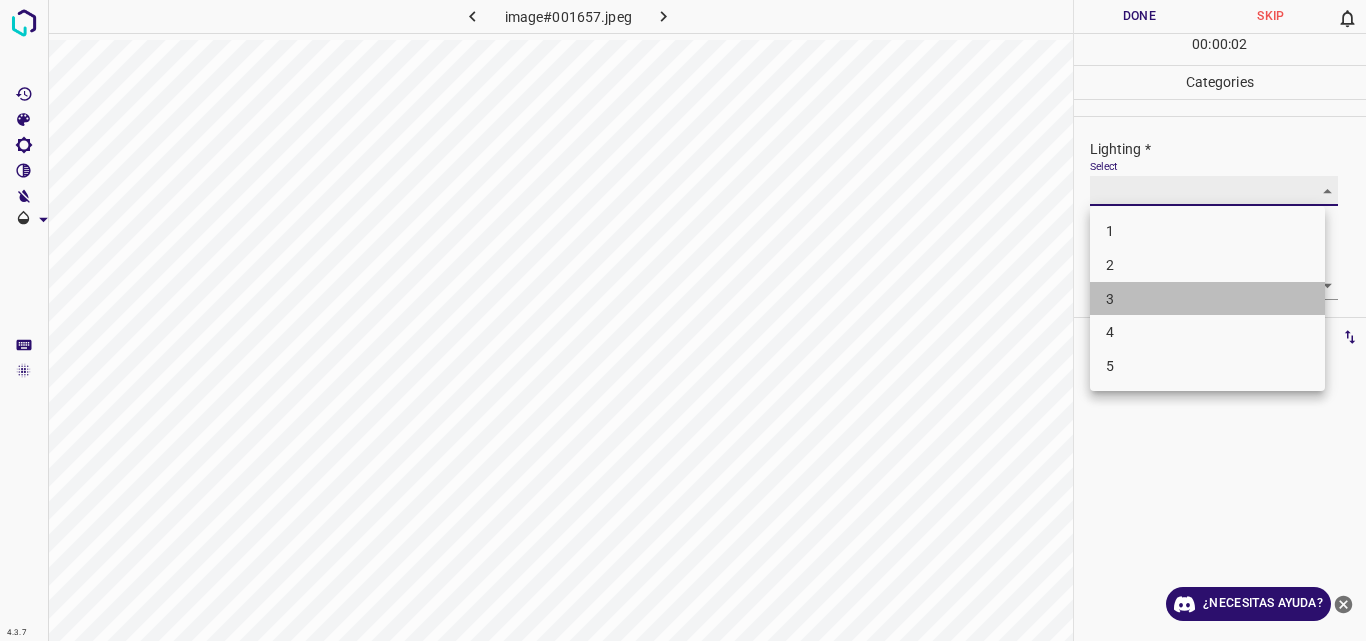 type on "3" 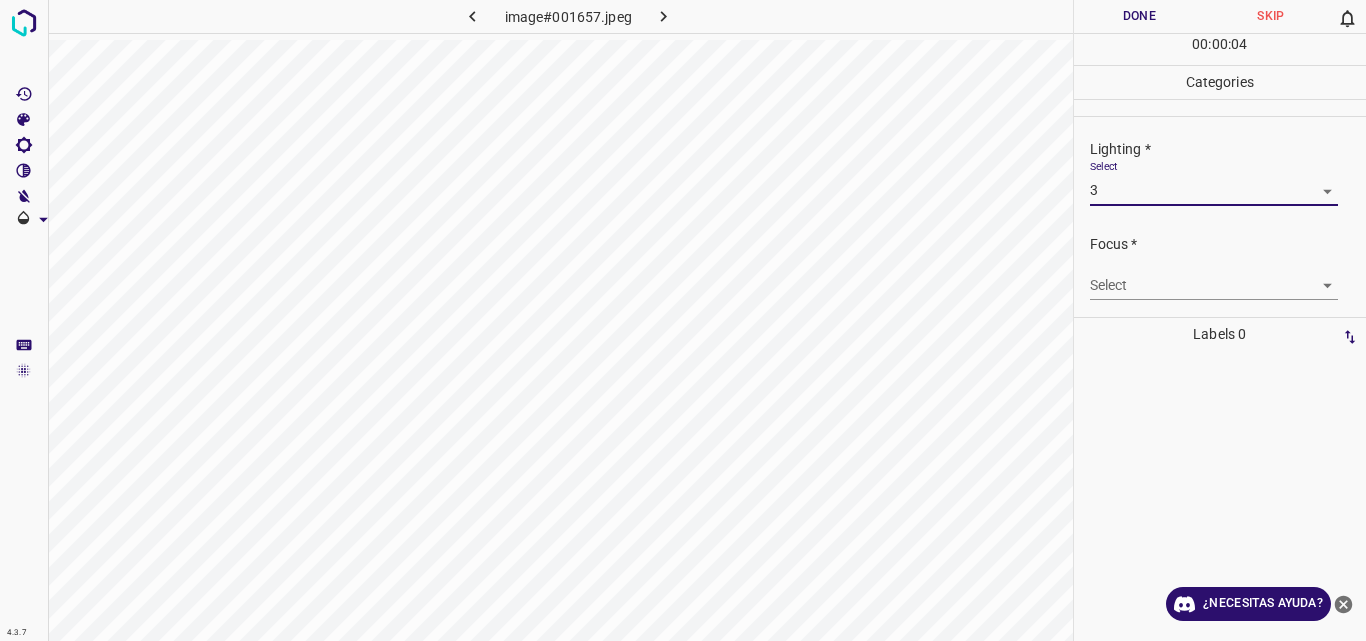 click on "4.3.7 image#001657.jpeg Done Skip 0 00   : 00   : 04   Categories Lighting *  Select 3 3 Focus *  Select ​ Overall *  Select ​ Labels   0 Categories 1 Lighting 2 Focus 3 Overall Tools Space Change between modes (Draw & Edit) I Auto labeling R Restore zoom M Zoom in N Zoom out Delete Delete selecte label Filters Z Restore filters X Saturation filter C Brightness filter V Contrast filter B Gray scale filter General O Download ¿Necesitas ayuda? Original text Rate this translation Your feedback will be used to help improve Google Translate - Texto - Esconder - Borrar" at bounding box center (683, 320) 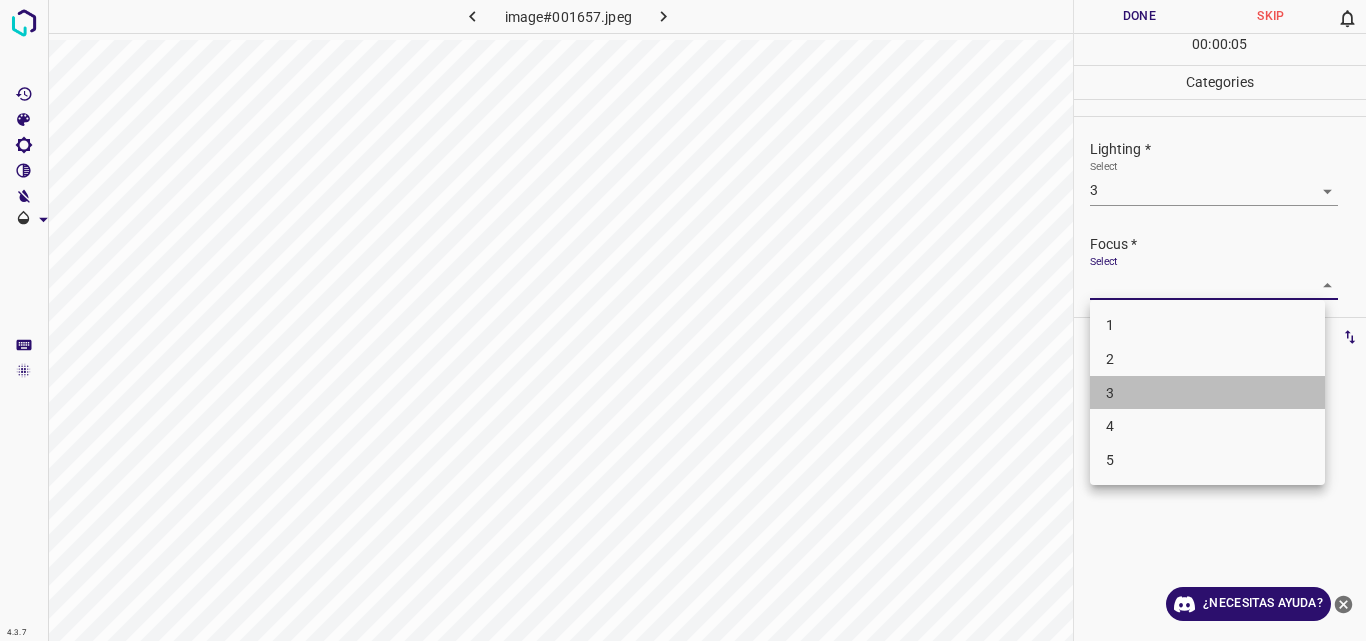 click on "3" at bounding box center [1207, 393] 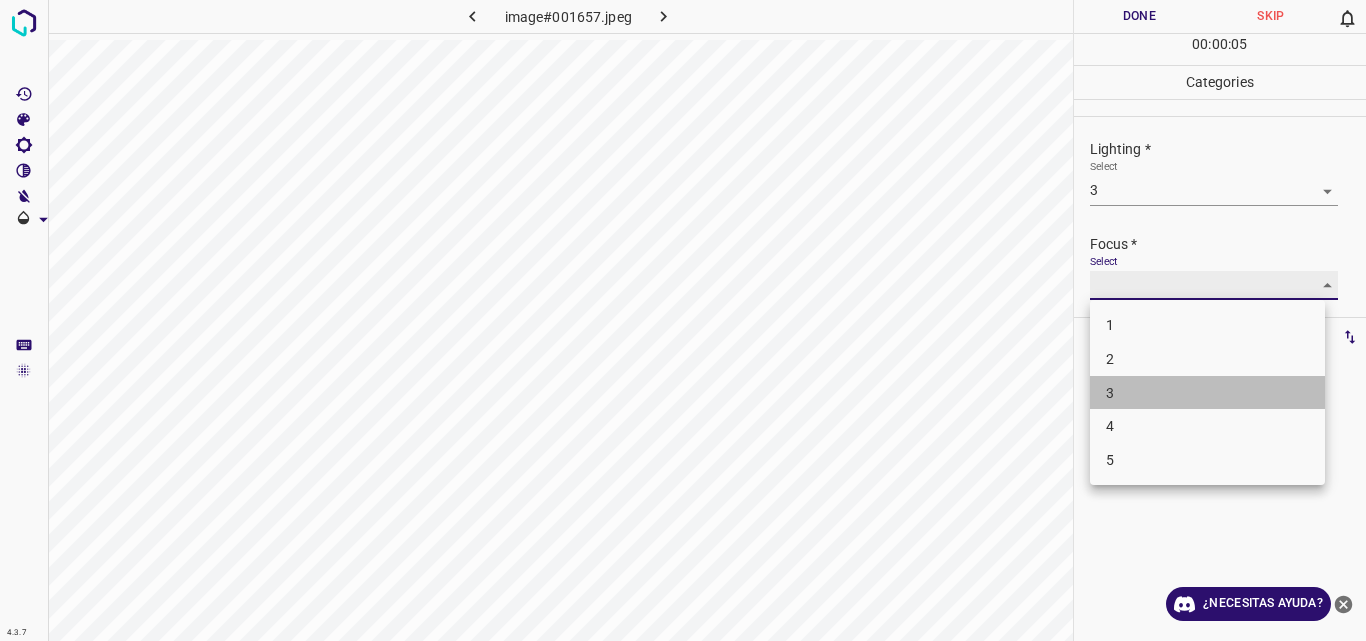 type on "3" 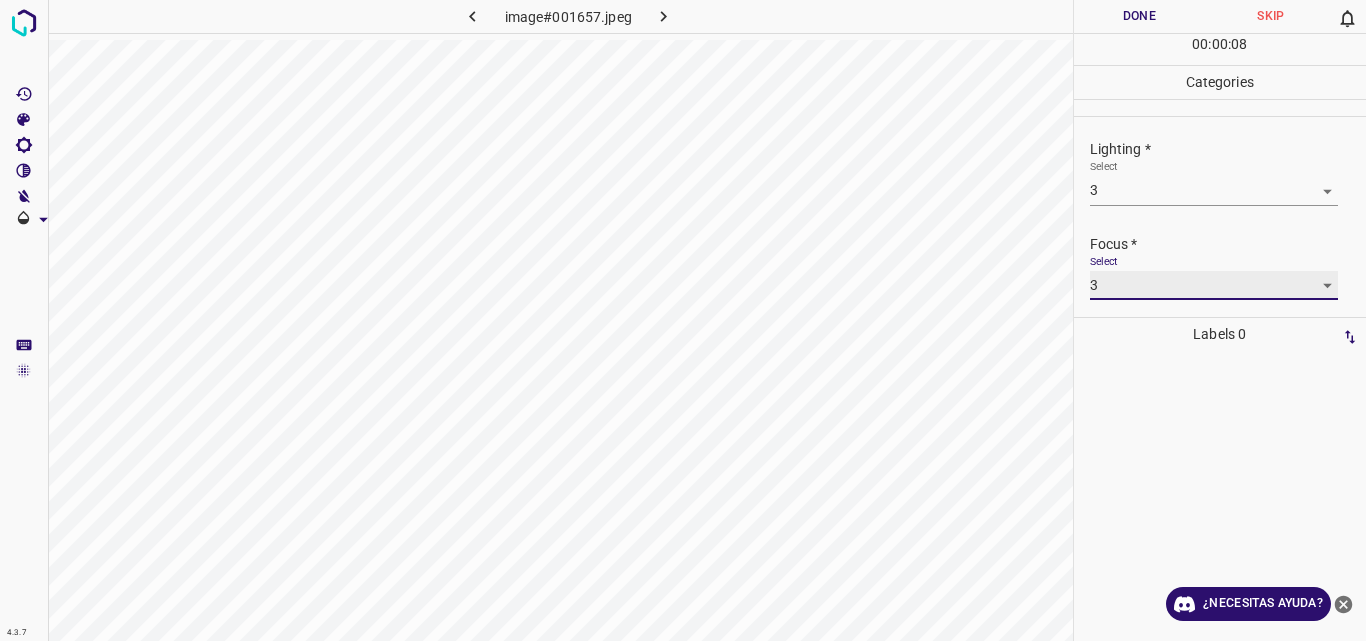 scroll, scrollTop: 98, scrollLeft: 0, axis: vertical 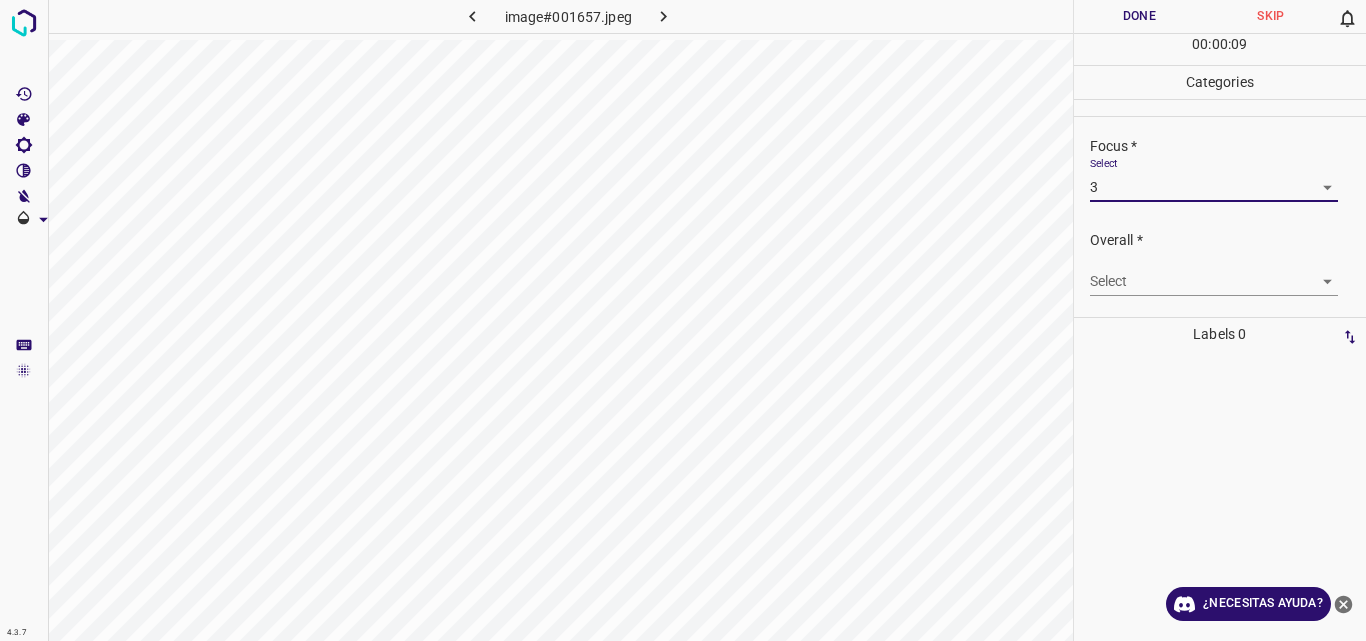 click on "4.3.7 image#001657.jpeg Done Skip 0 00   : 00   : 09   Categories Lighting *  Select 3 3 Focus *  Select 3 3 Overall *  Select ​ Labels   0 Categories 1 Lighting 2 Focus 3 Overall Tools Space Change between modes (Draw & Edit) I Auto labeling R Restore zoom M Zoom in N Zoom out Delete Delete selecte label Filters Z Restore filters X Saturation filter C Brightness filter V Contrast filter B Gray scale filter General O Download ¿Necesitas ayuda? Original text Rate this translation Your feedback will be used to help improve Google Translate - Texto - Esconder - Borrar" at bounding box center (683, 320) 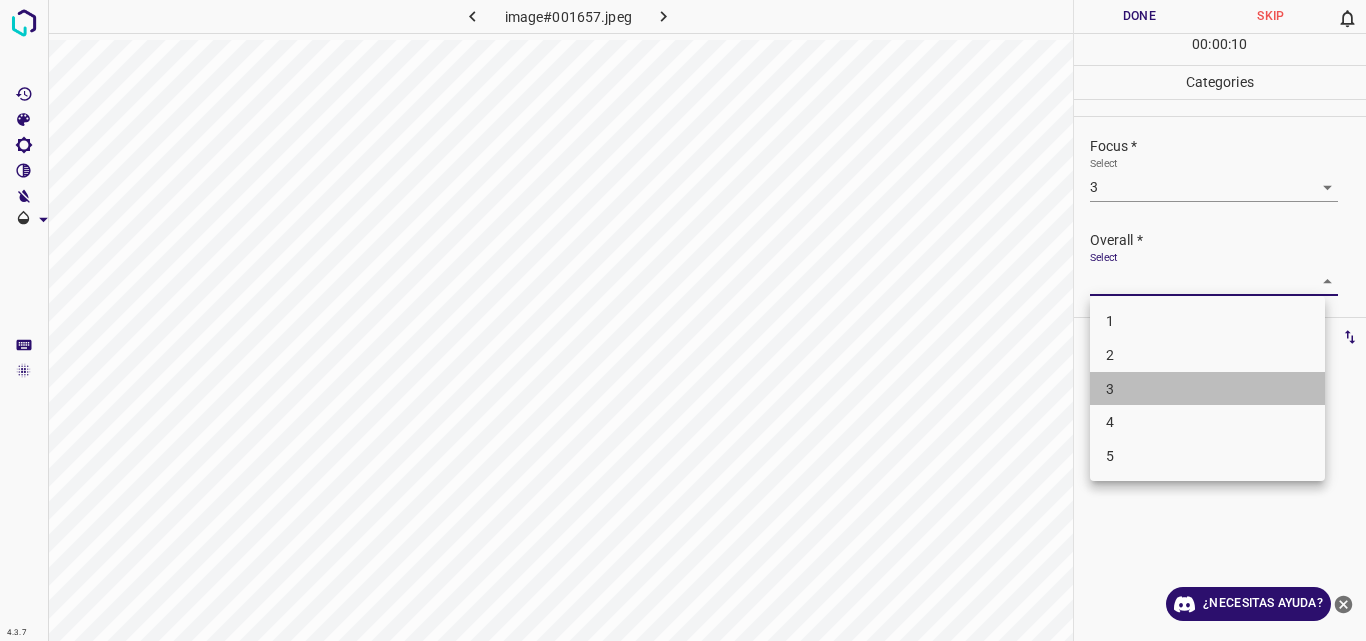 click on "3" at bounding box center (1207, 389) 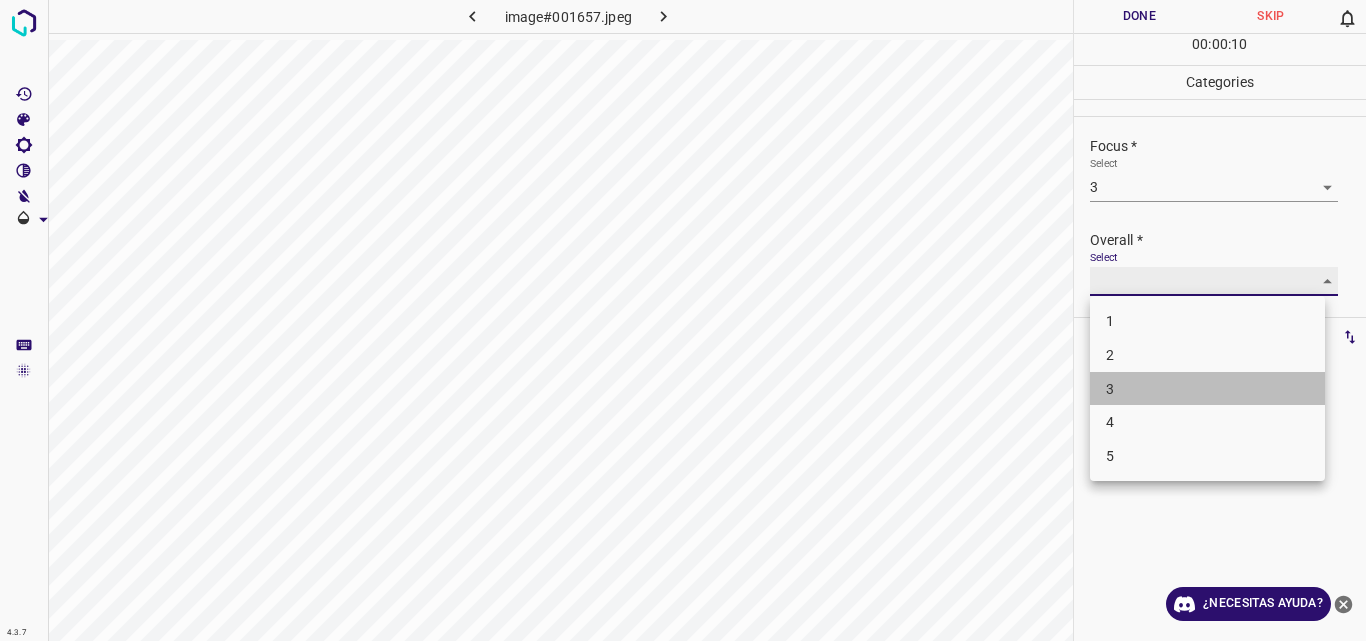 type on "3" 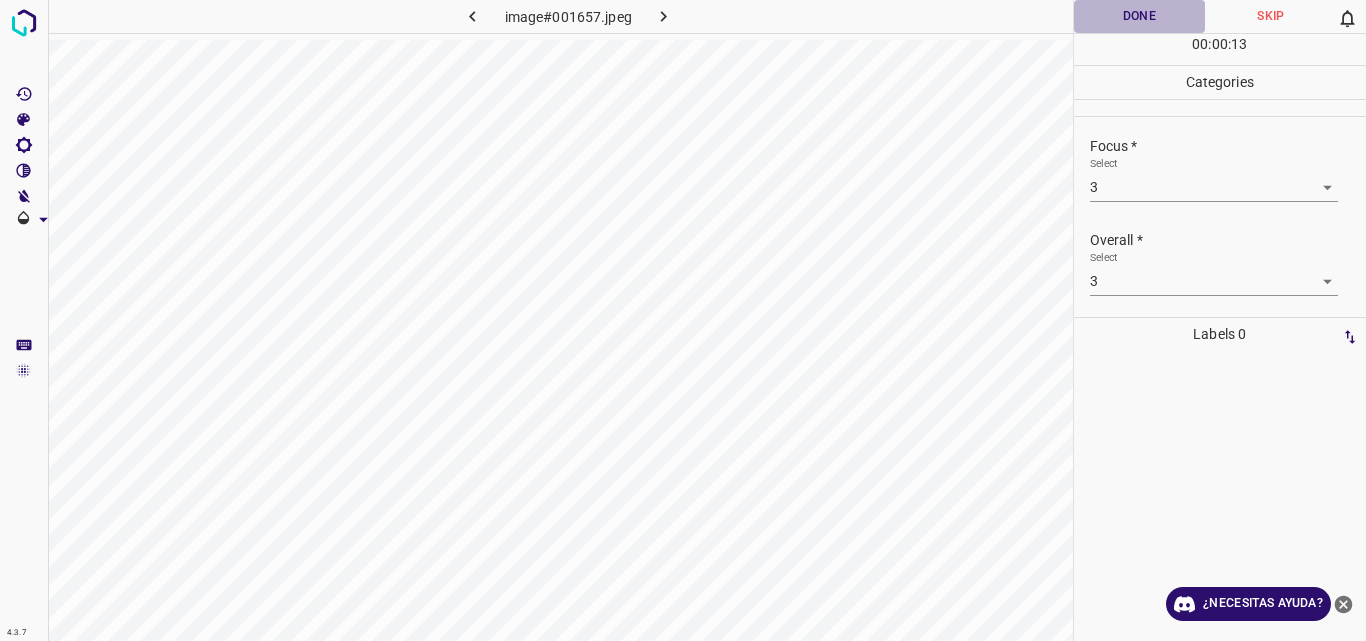 click on "Done" at bounding box center (1140, 16) 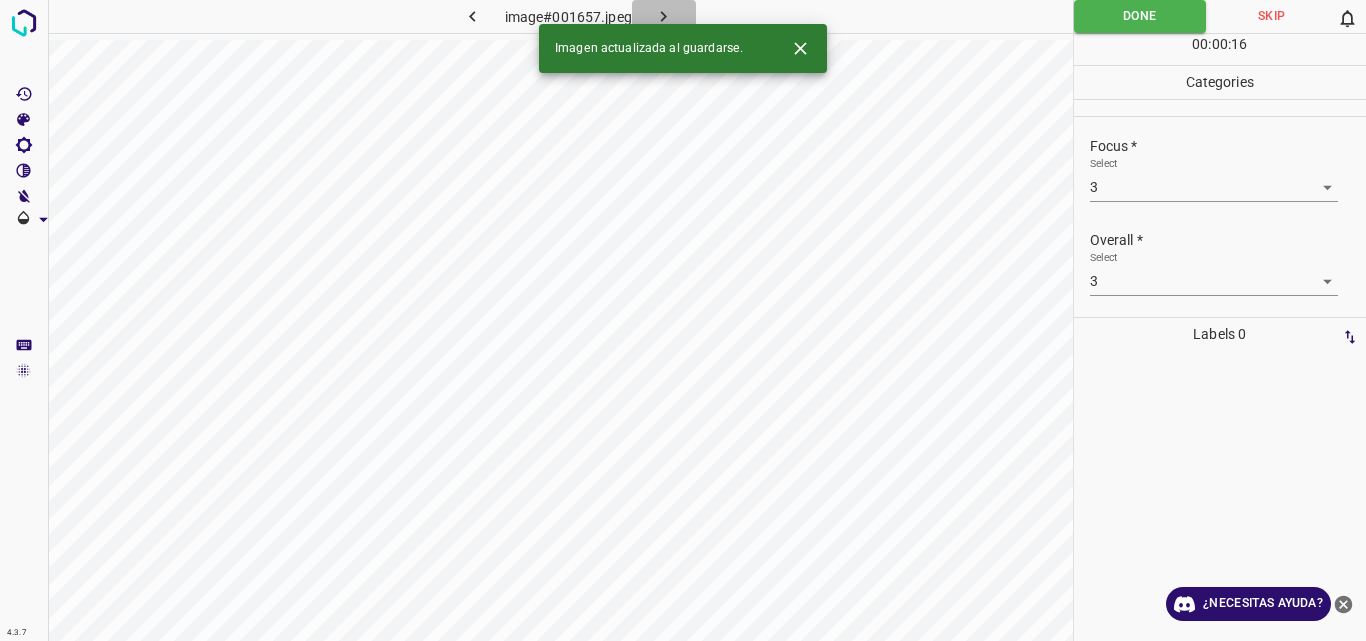 click 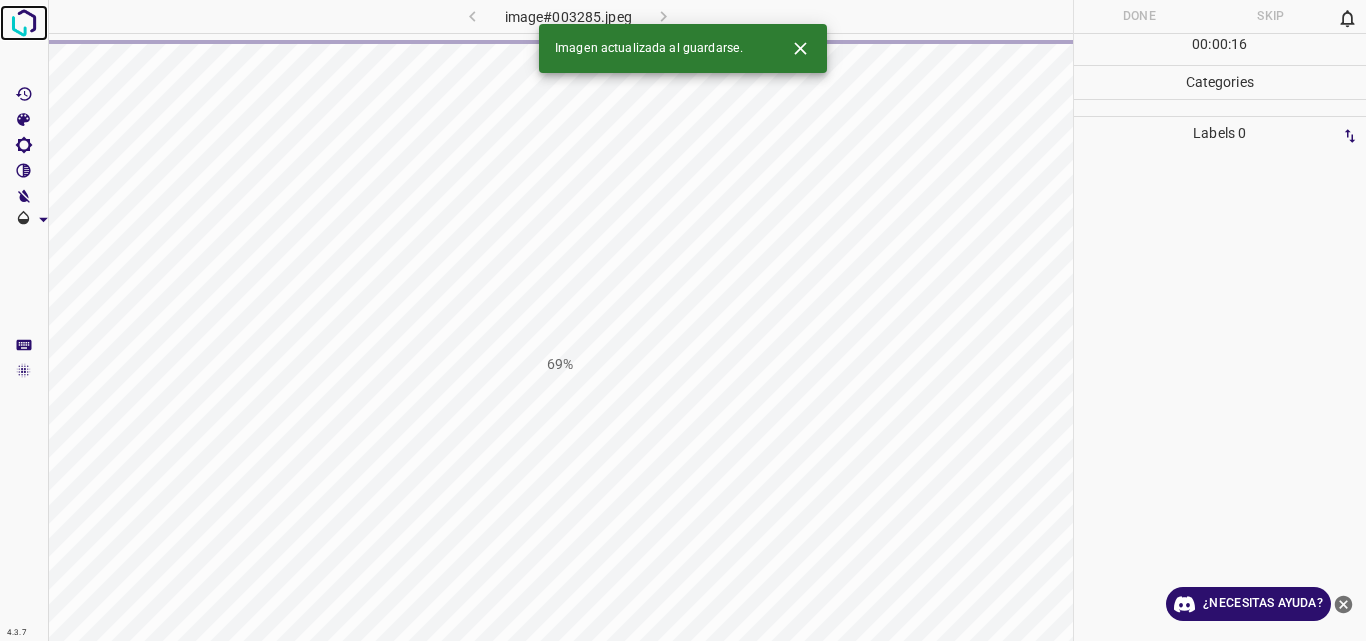 click at bounding box center [24, 23] 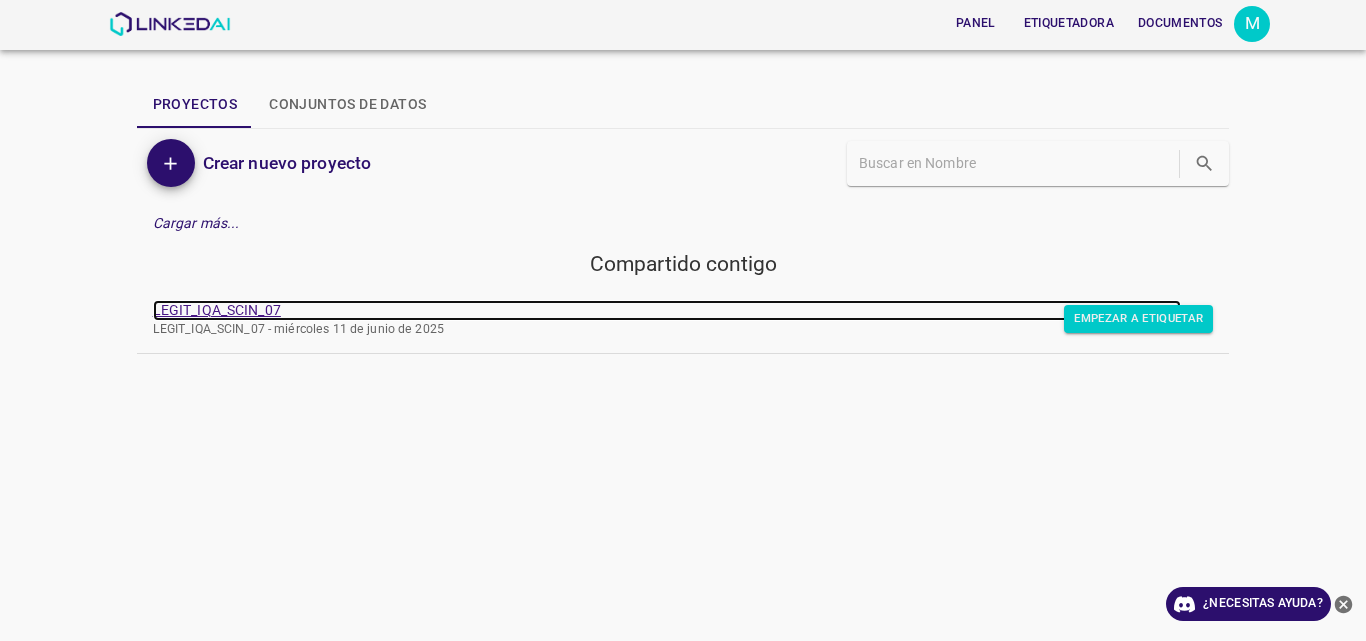 click on "LEGIT_IQA_SCIN_07" at bounding box center (217, 310) 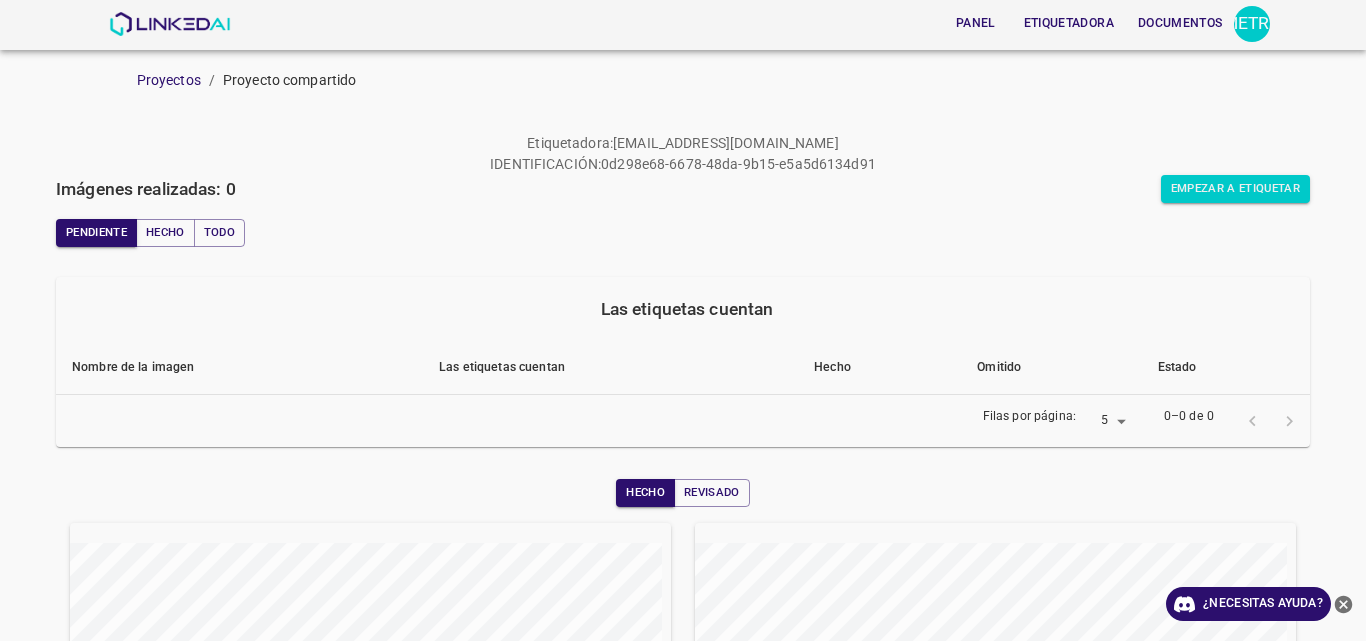 scroll, scrollTop: 0, scrollLeft: 0, axis: both 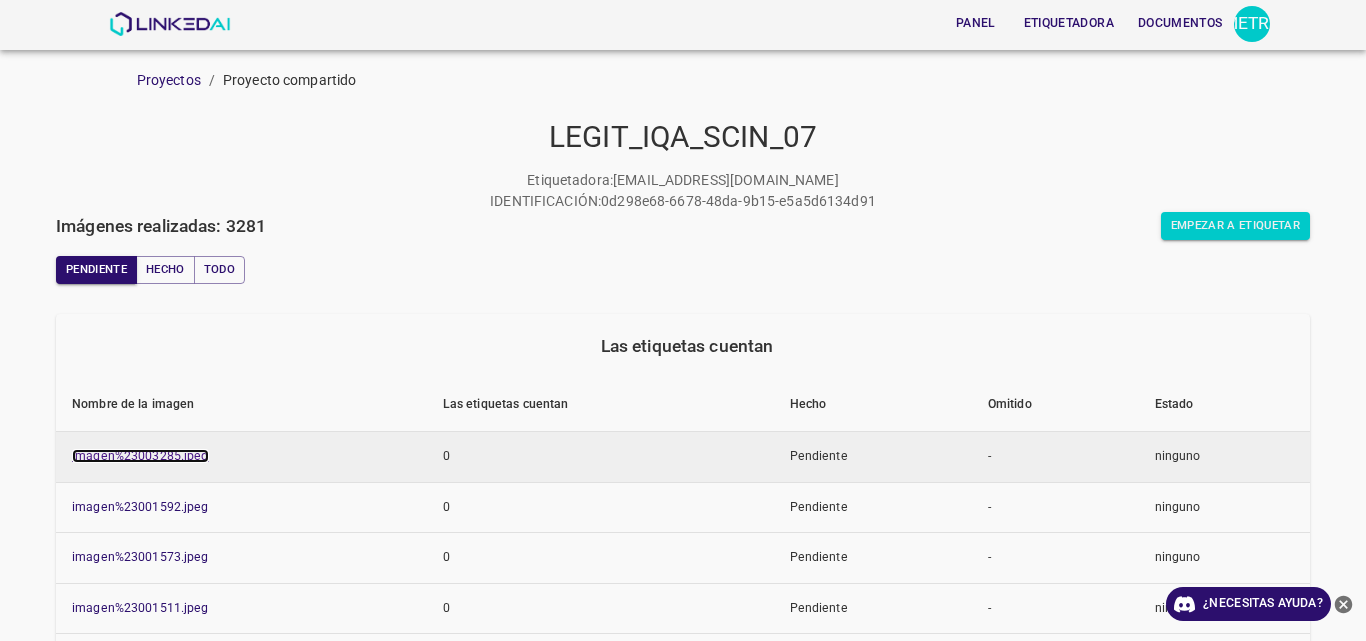 click on "imagen%23003285.jpeg" at bounding box center [140, 456] 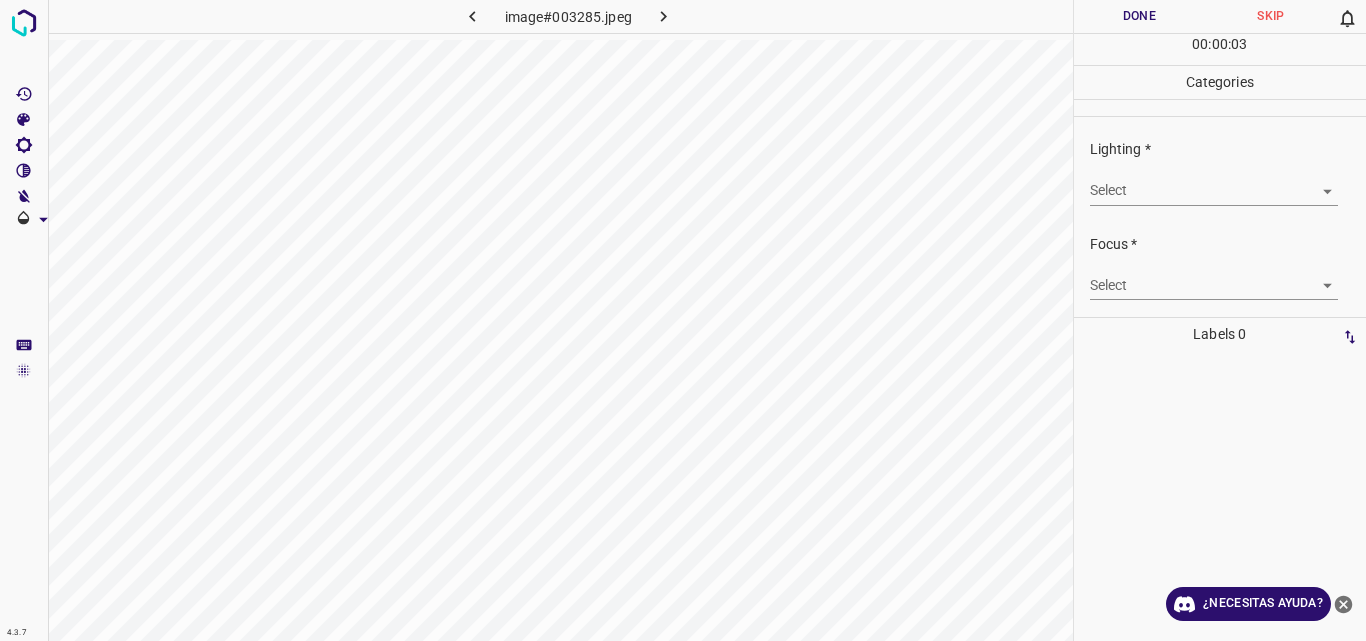 click on "4.3.7 image#003285.jpeg Done Skip 0 00   : 00   : 03   Categories Lighting *  Select ​ Focus *  Select ​ Overall *  Select ​ Labels   0 Categories 1 Lighting 2 Focus 3 Overall Tools Space Change between modes (Draw & Edit) I Auto labeling R Restore zoom M Zoom in N Zoom out Delete Delete selecte label Filters Z Restore filters X Saturation filter C Brightness filter V Contrast filter B Gray scale filter General O Download ¿Necesitas ayuda? Original text Rate this translation Your feedback will be used to help improve Google Translate - Texto - Esconder - Borrar" at bounding box center [683, 320] 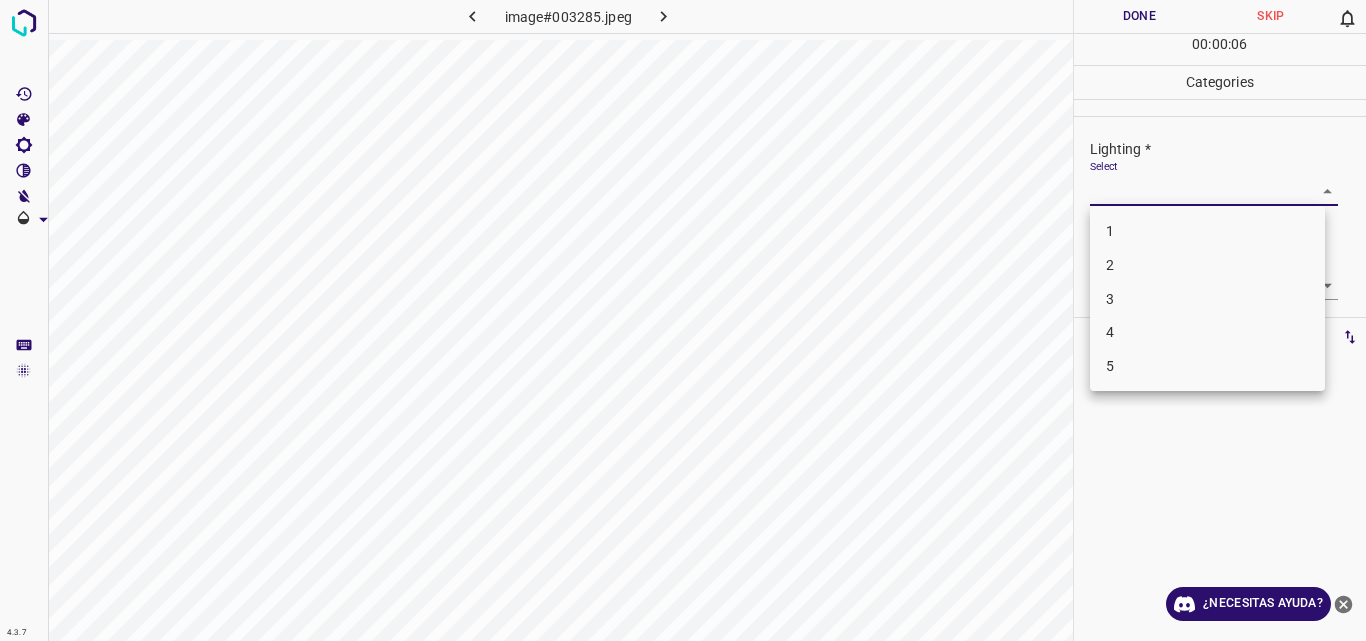 click on "2" at bounding box center (1207, 265) 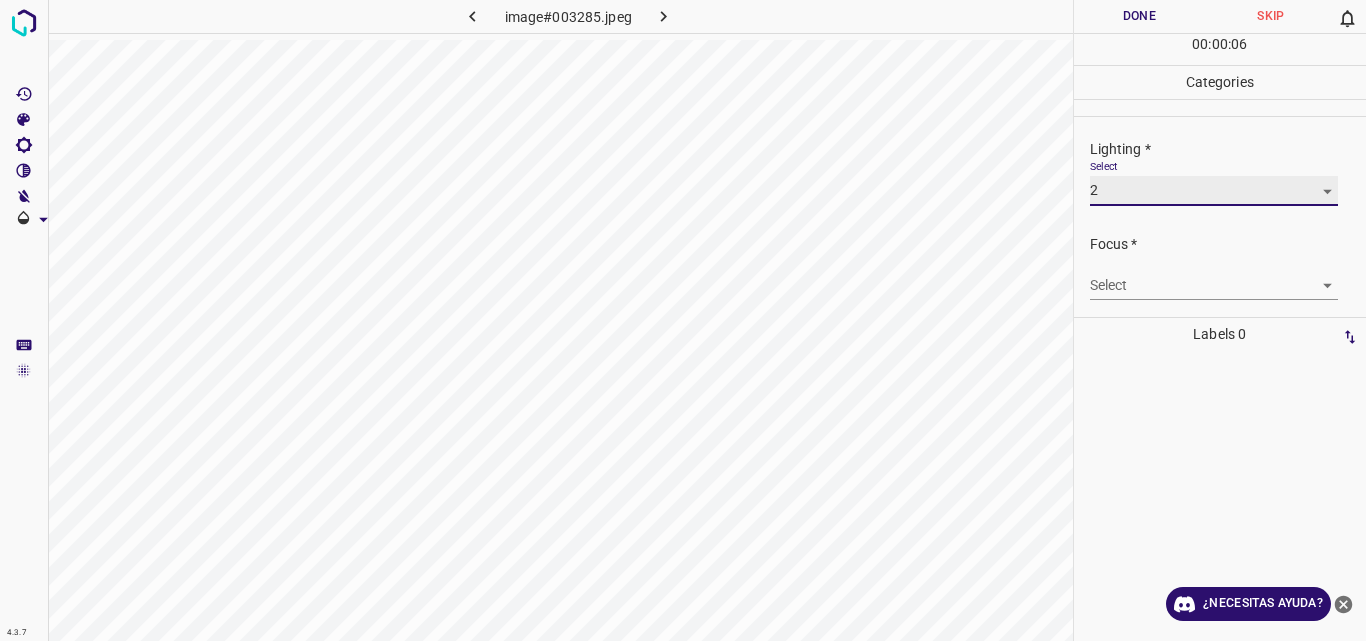 type on "2" 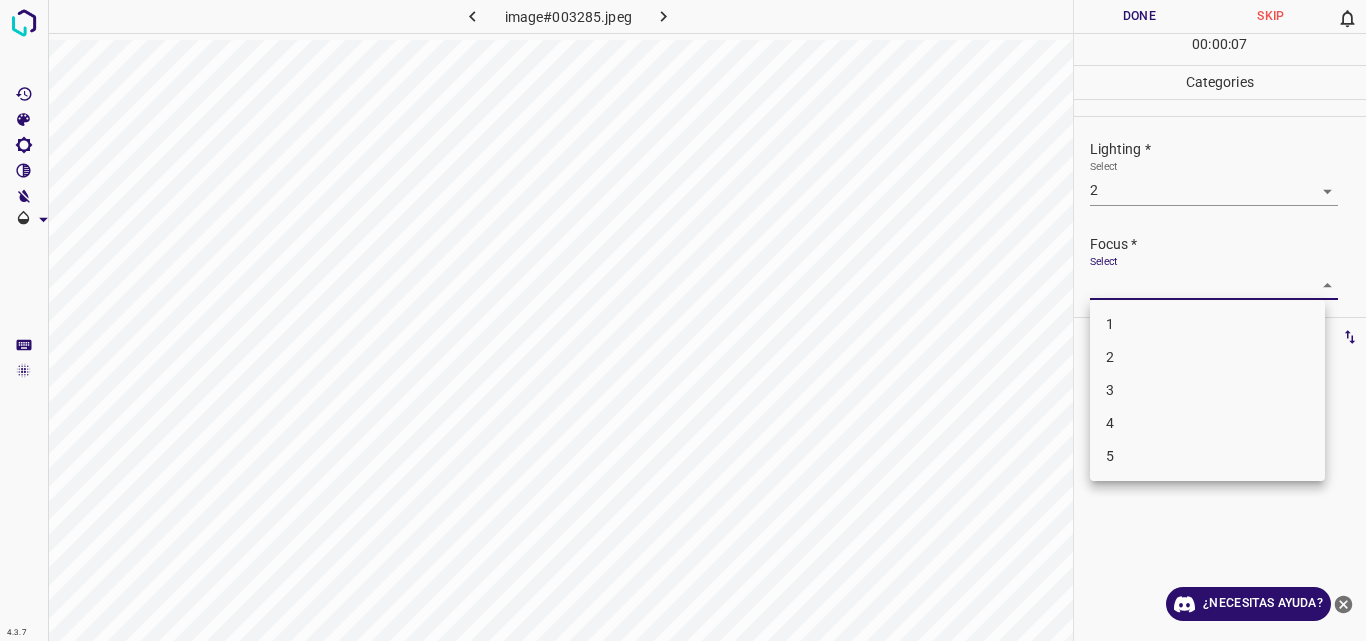 click on "4.3.7 image#003285.jpeg Done Skip 0 00   : 00   : 07   Categories Lighting *  Select 2 2 Focus *  Select ​ Overall *  Select ​ Labels   0 Categories 1 Lighting 2 Focus 3 Overall Tools Space Change between modes (Draw & Edit) I Auto labeling R Restore zoom M Zoom in N Zoom out Delete Delete selecte label Filters Z Restore filters X Saturation filter C Brightness filter V Contrast filter B Gray scale filter General O Download ¿Necesitas ayuda? Original text Rate this translation Your feedback will be used to help improve Google Translate - Texto - Esconder - Borrar 1 2 3 4 5" at bounding box center [683, 320] 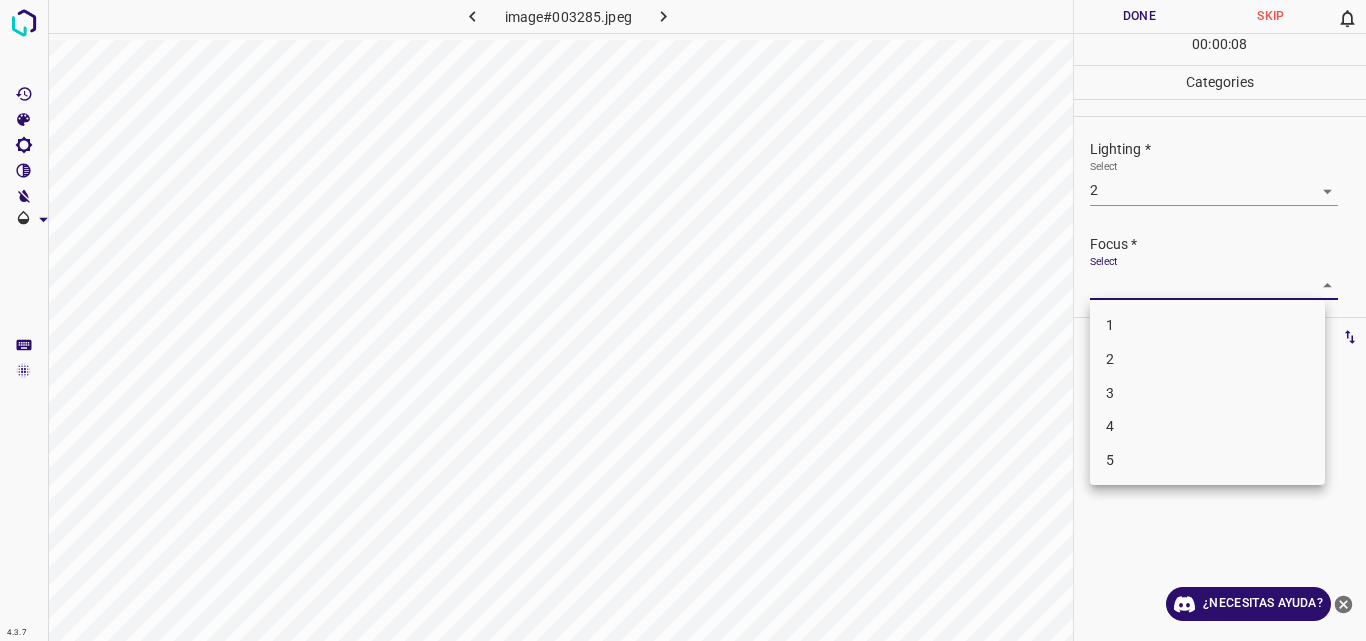 click on "2" at bounding box center (1207, 359) 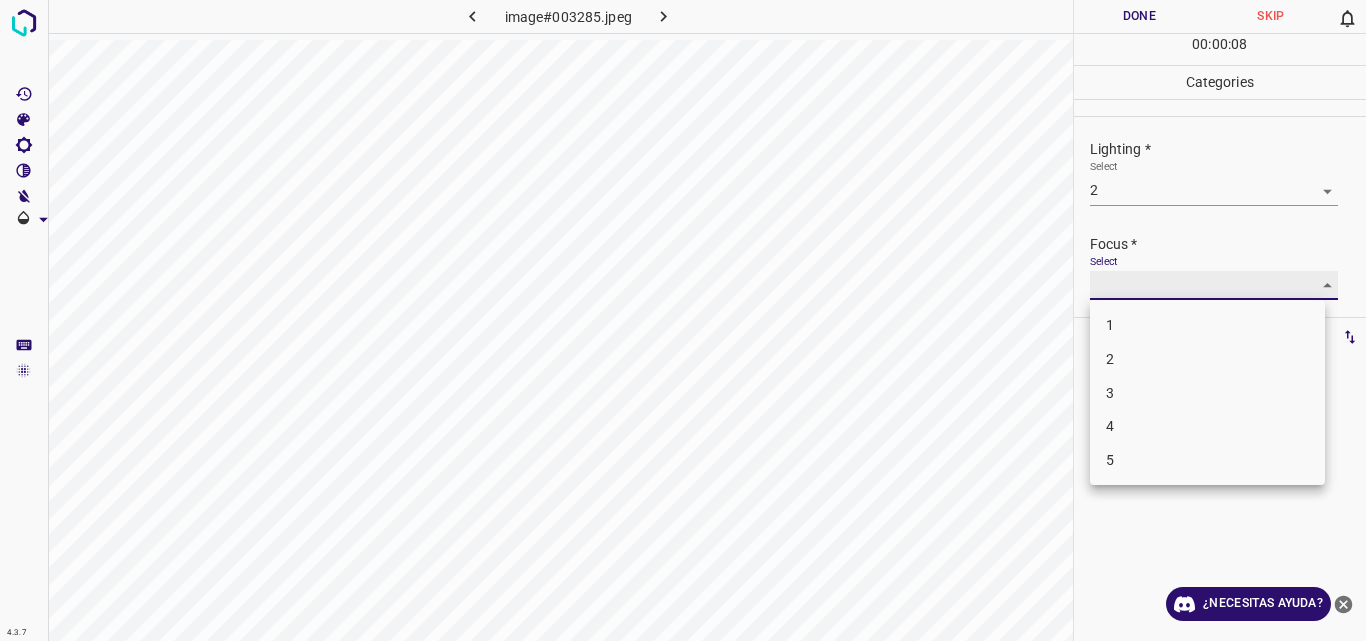 type on "2" 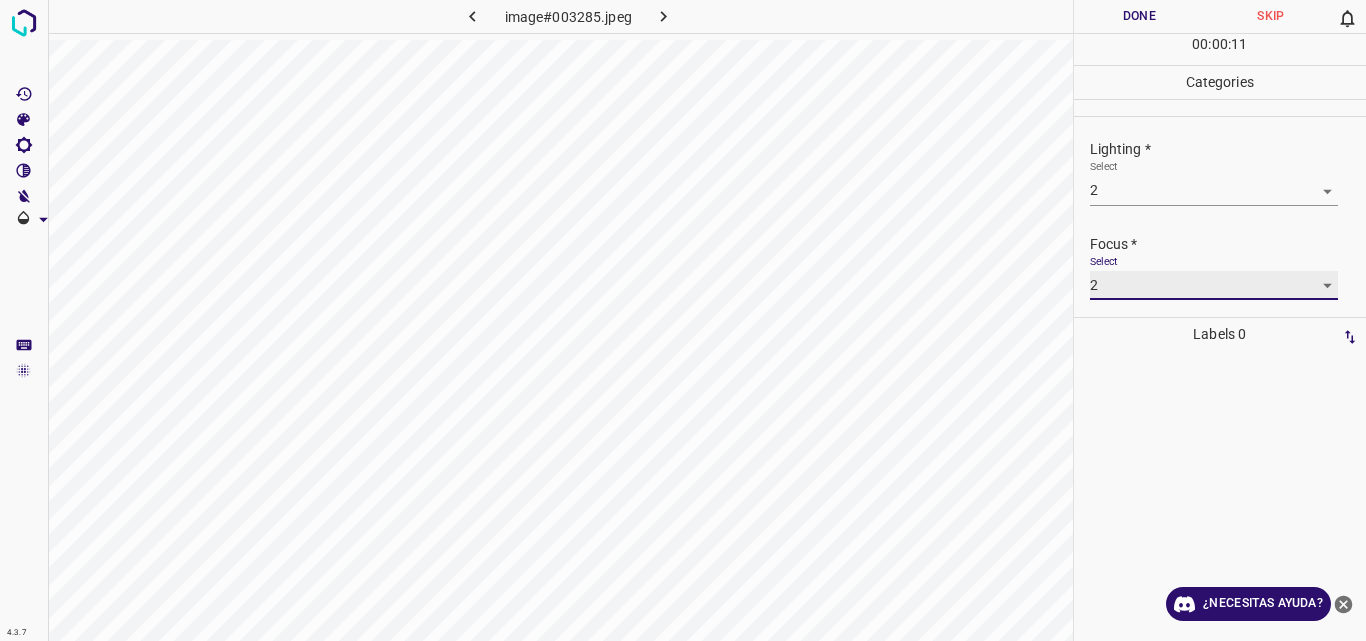 scroll, scrollTop: 98, scrollLeft: 0, axis: vertical 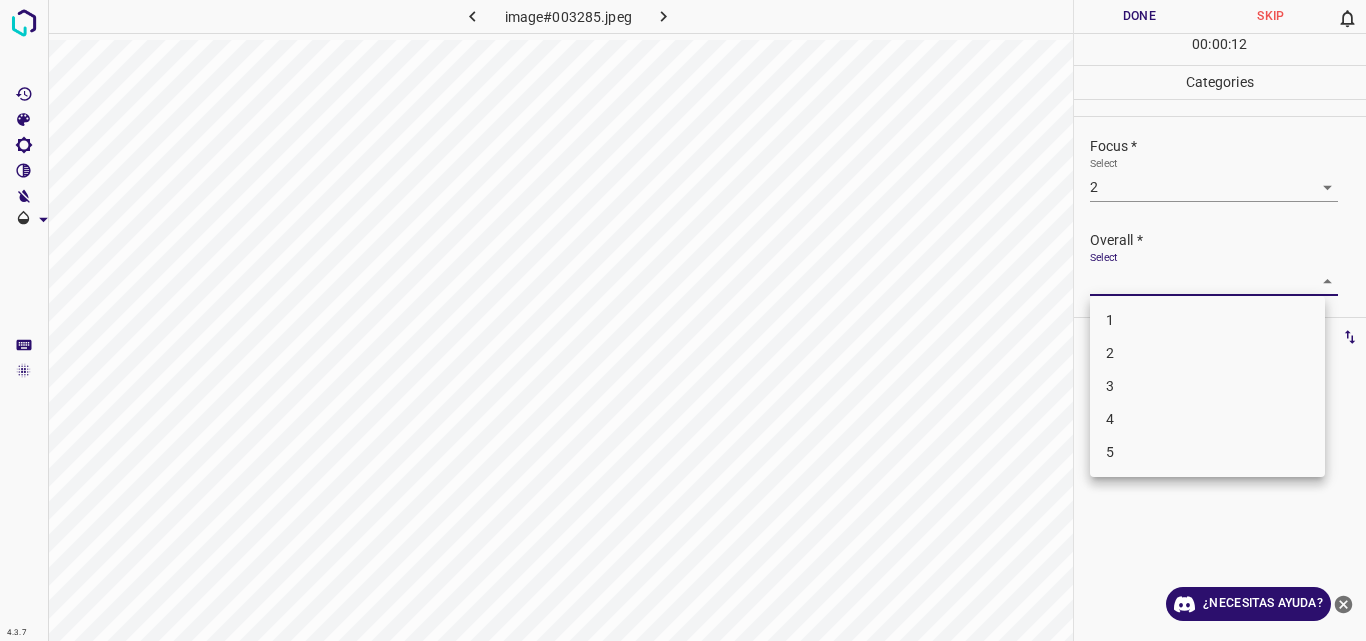click on "4.3.7 image#003285.jpeg Done Skip 0 00   : 00   : 12   Categories Lighting *  Select 2 2 Focus *  Select 2 2 Overall *  Select ​ Labels   0 Categories 1 Lighting 2 Focus 3 Overall Tools Space Change between modes (Draw & Edit) I Auto labeling R Restore zoom M Zoom in N Zoom out Delete Delete selecte label Filters Z Restore filters X Saturation filter C Brightness filter V Contrast filter B Gray scale filter General O Download ¿Necesitas ayuda? Original text Rate this translation Your feedback will be used to help improve Google Translate - Texto - Esconder - Borrar 1 2 3 4 5" at bounding box center (683, 320) 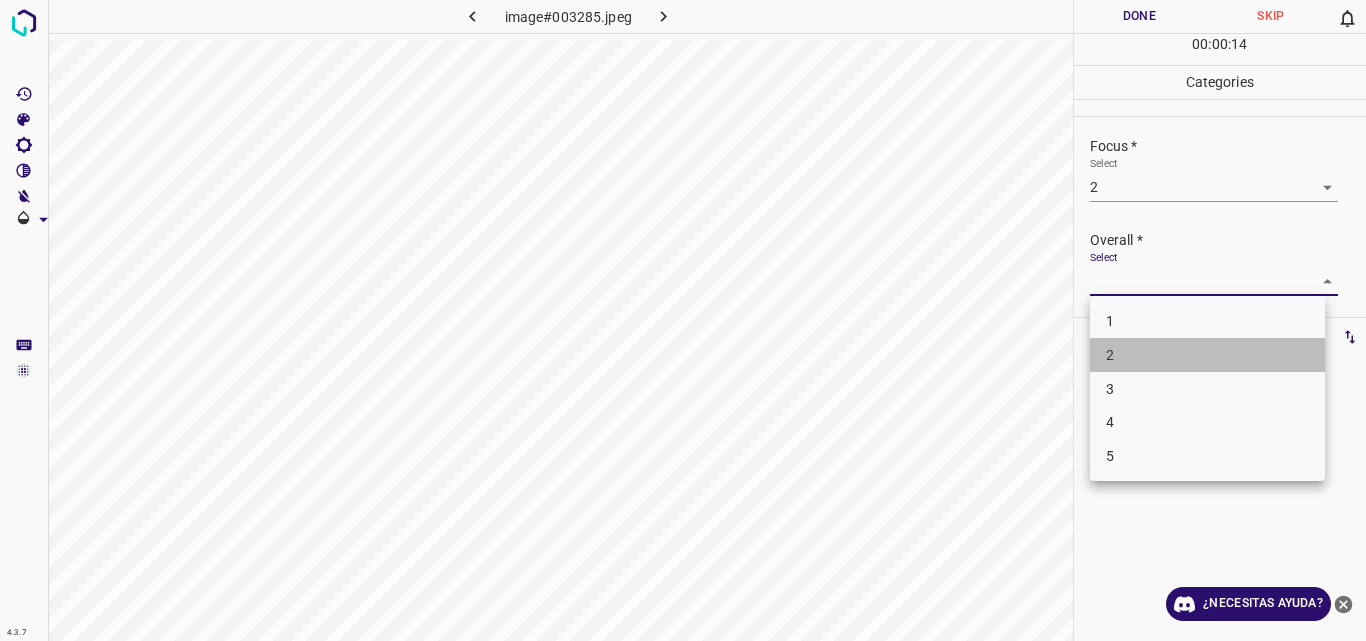click on "2" at bounding box center [1207, 355] 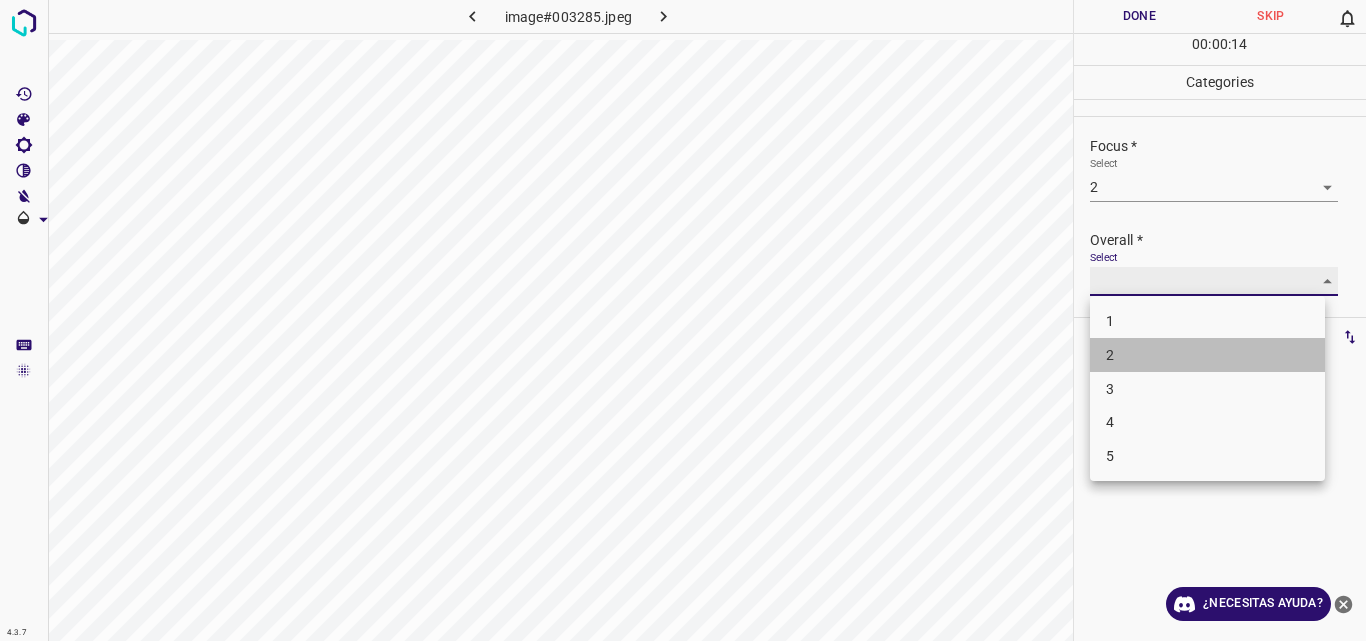 type on "2" 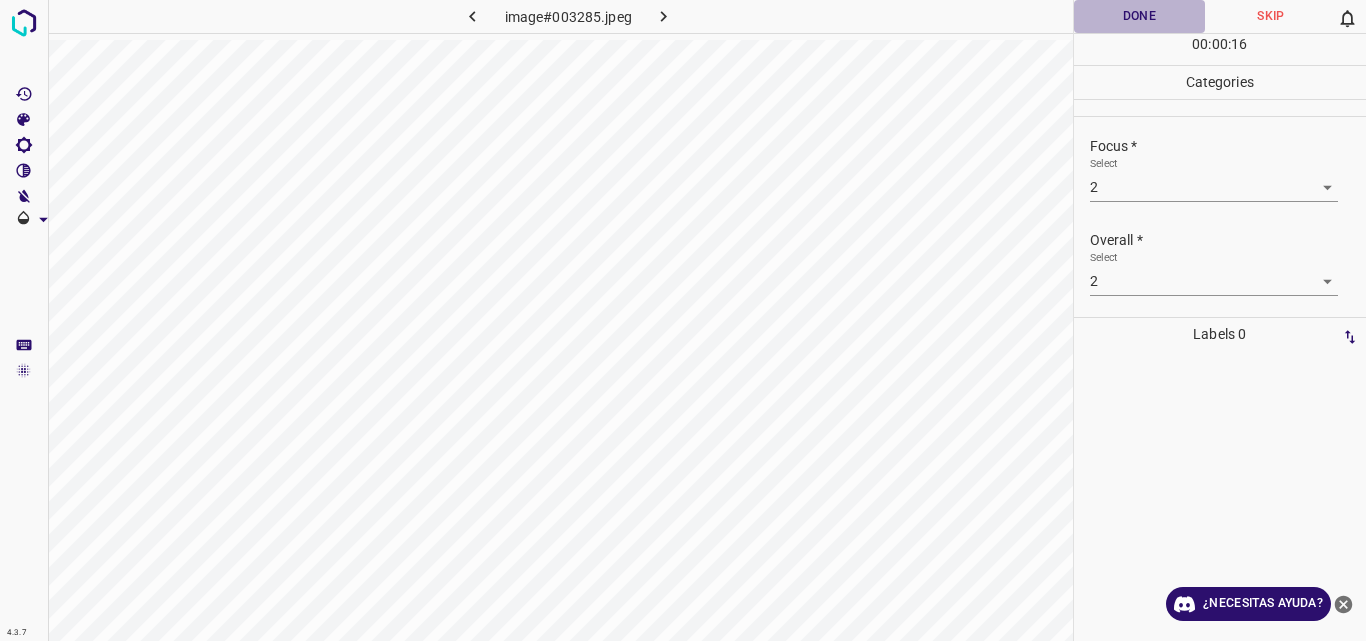 click on "Done" at bounding box center (1140, 16) 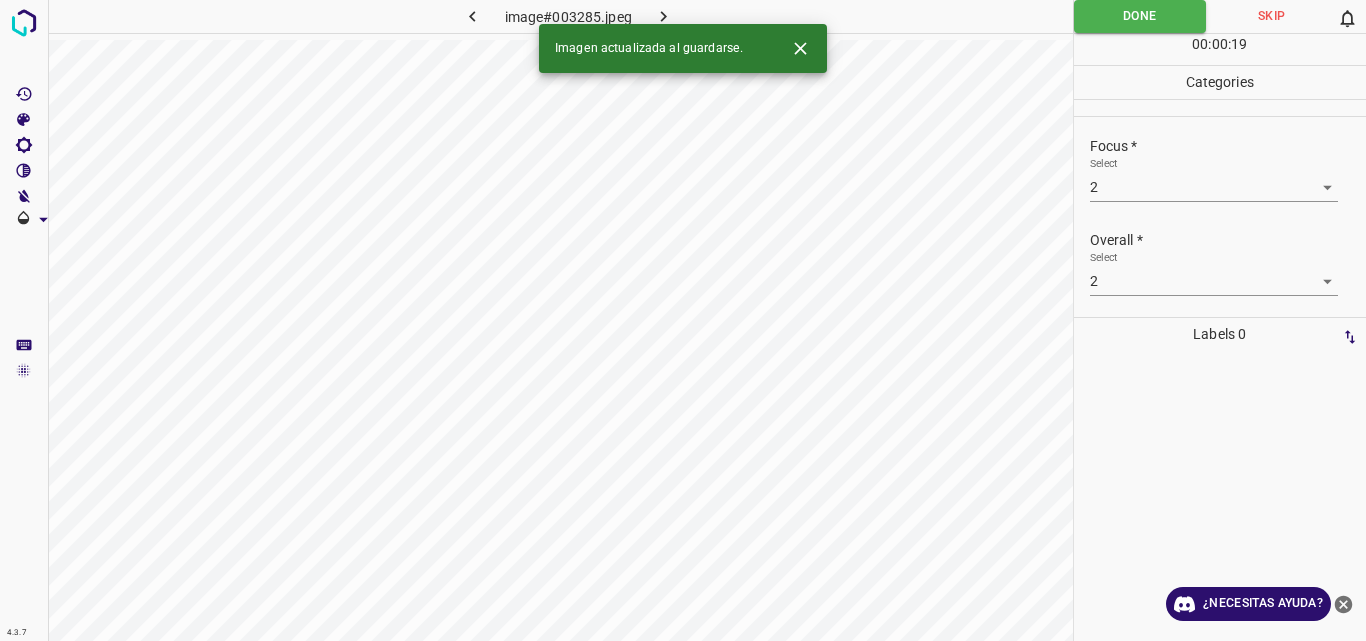 click 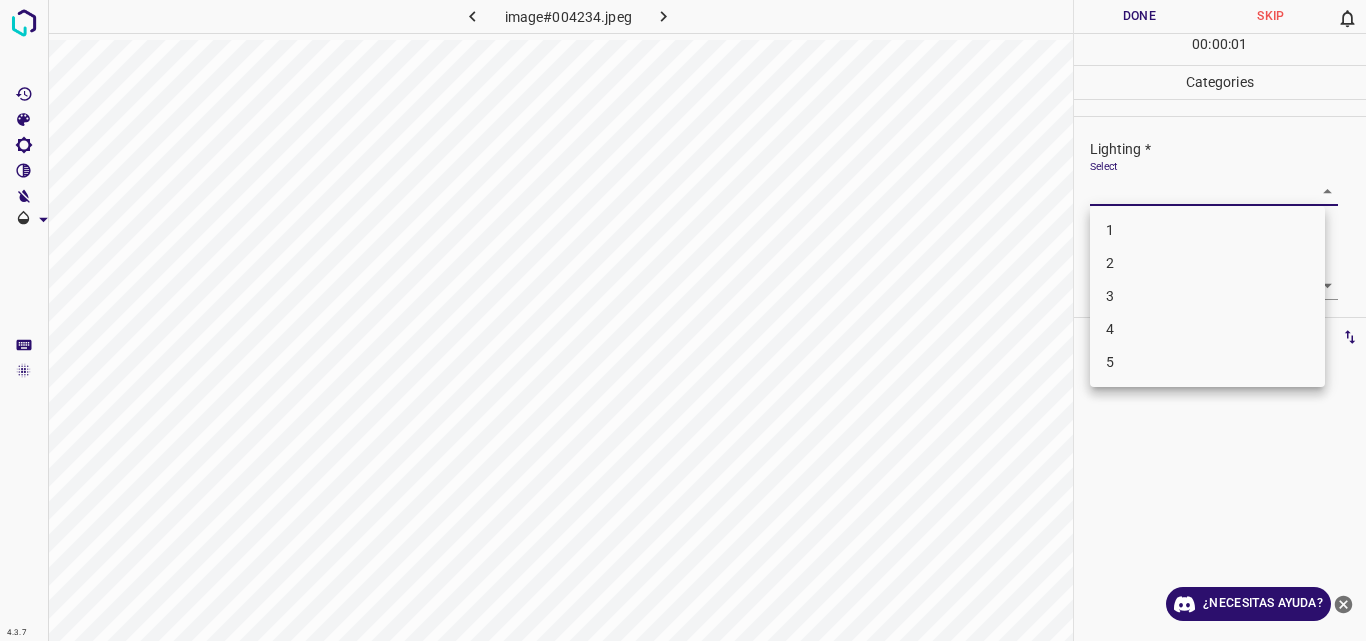 click on "4.3.7 image#004234.jpeg Done Skip 0 00   : 00   : 01   Categories Lighting *  Select ​ Focus *  Select ​ Overall *  Select ​ Labels   0 Categories 1 Lighting 2 Focus 3 Overall Tools Space Change between modes (Draw & Edit) I Auto labeling R Restore zoom M Zoom in N Zoom out Delete Delete selecte label Filters Z Restore filters X Saturation filter C Brightness filter V Contrast filter B Gray scale filter General O Download ¿Necesitas ayuda? Original text Rate this translation Your feedback will be used to help improve Google Translate - Texto - Esconder - Borrar 1 2 3 4 5" at bounding box center (683, 320) 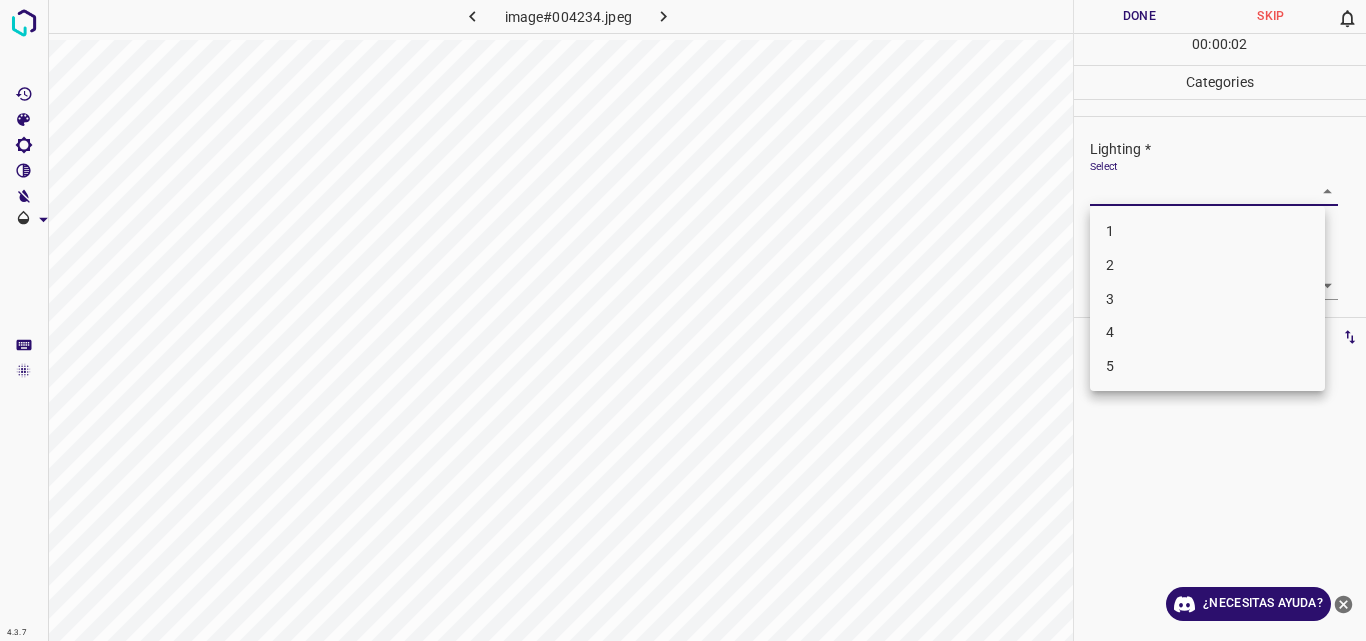 click on "3" at bounding box center (1207, 299) 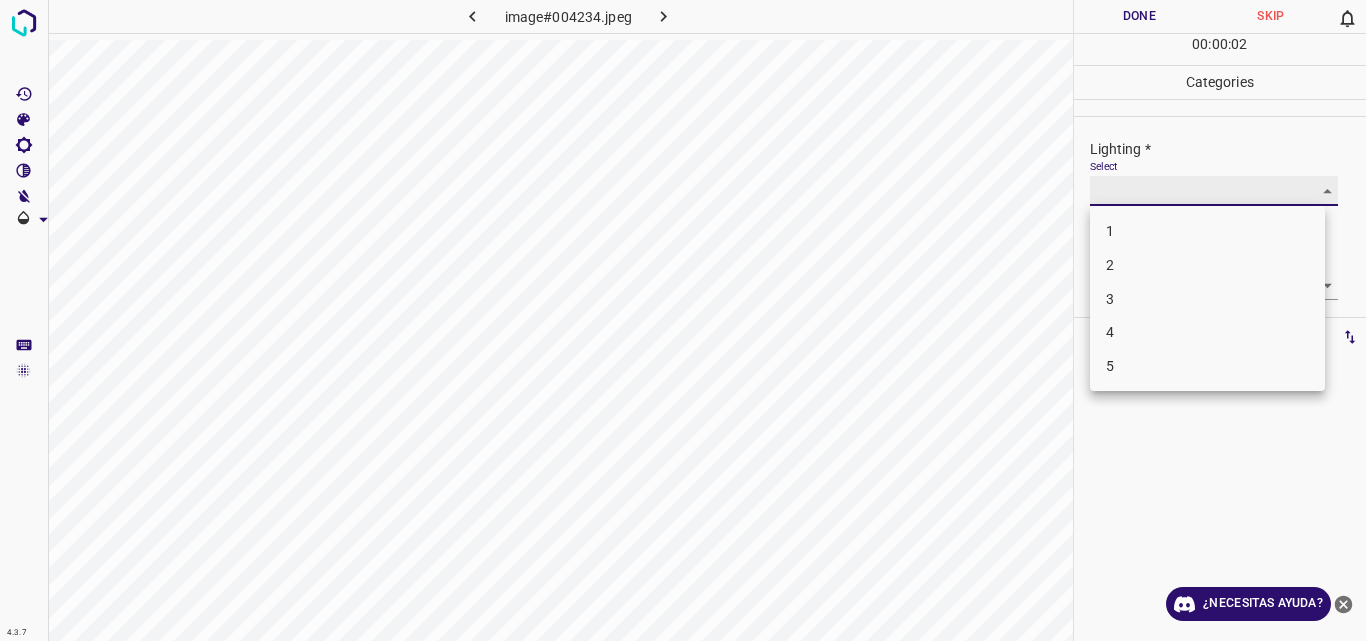 type on "3" 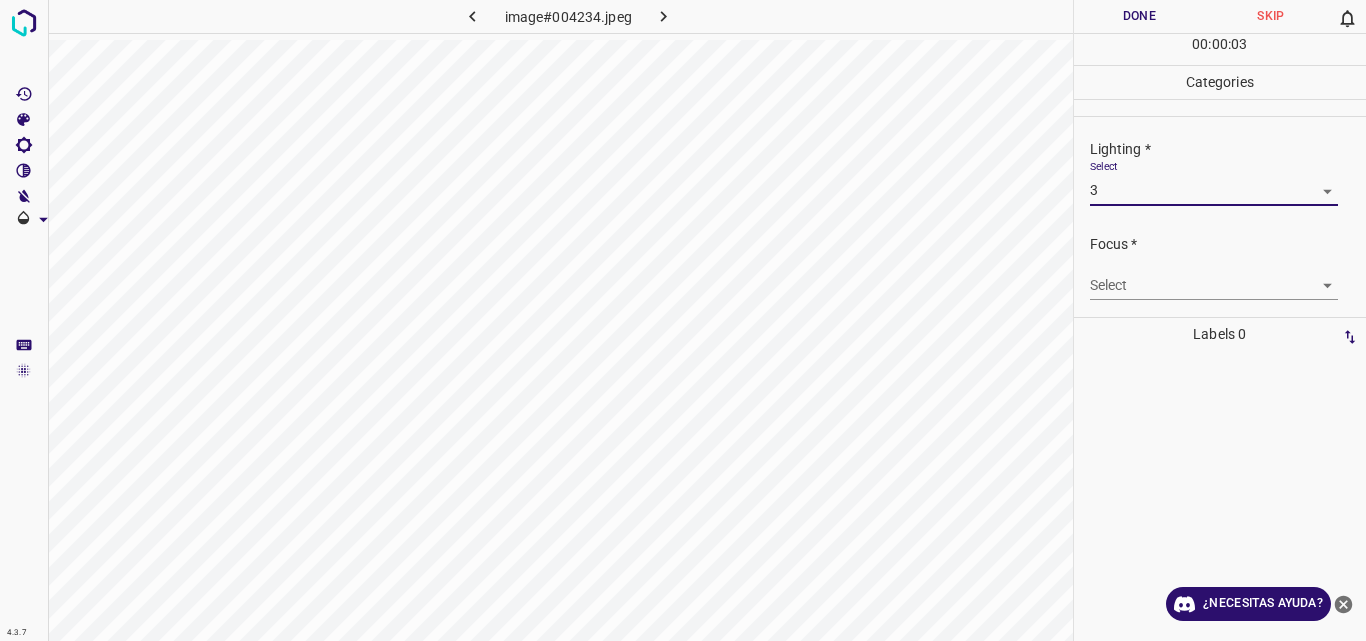 click on "4.3.7 image#004234.jpeg Done Skip 0 00   : 00   : 03   Categories Lighting *  Select 3 3 Focus *  Select ​ Overall *  Select ​ Labels   0 Categories 1 Lighting 2 Focus 3 Overall Tools Space Change between modes (Draw & Edit) I Auto labeling R Restore zoom M Zoom in N Zoom out Delete Delete selecte label Filters Z Restore filters X Saturation filter C Brightness filter V Contrast filter B Gray scale filter General O Download ¿Necesitas ayuda? Original text Rate this translation Your feedback will be used to help improve Google Translate - Texto - Esconder - Borrar" at bounding box center [683, 320] 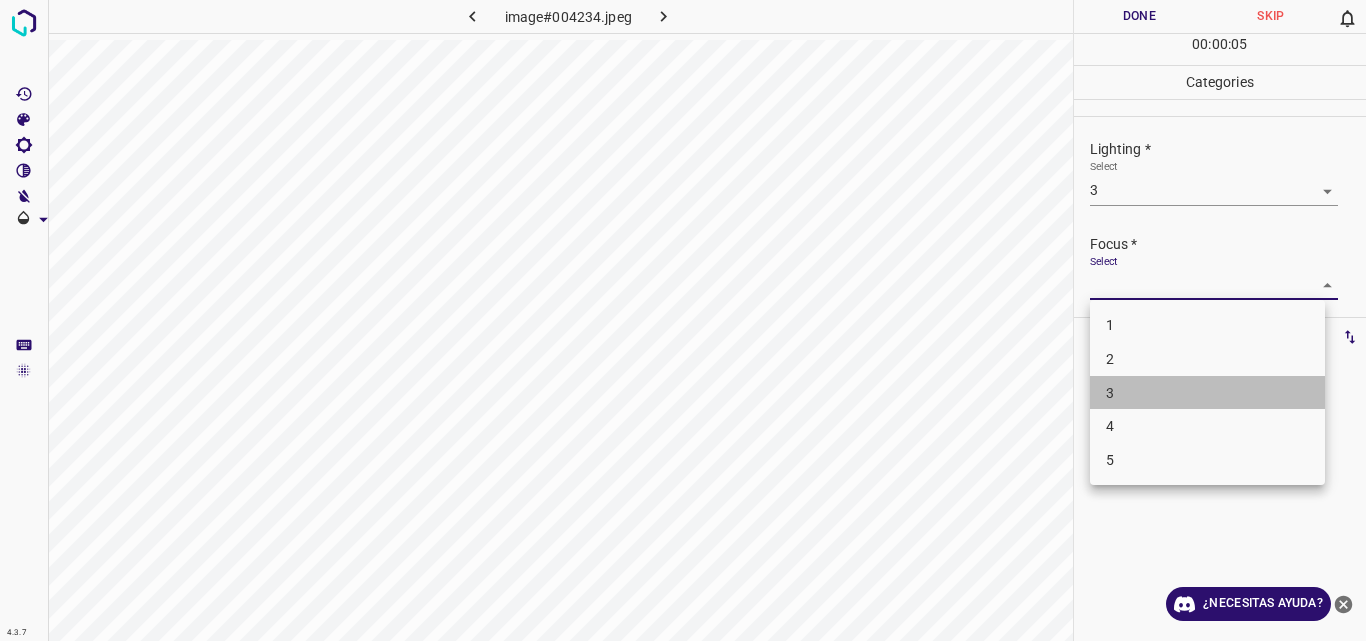 click on "3" at bounding box center (1207, 393) 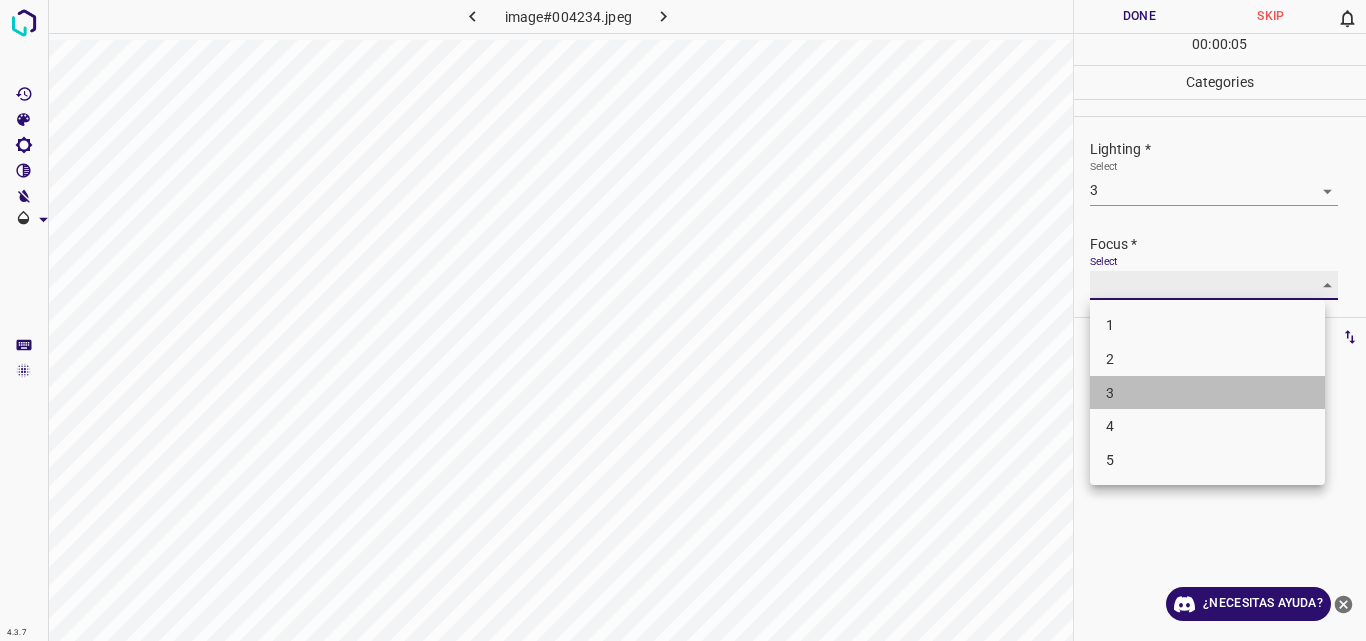 type on "3" 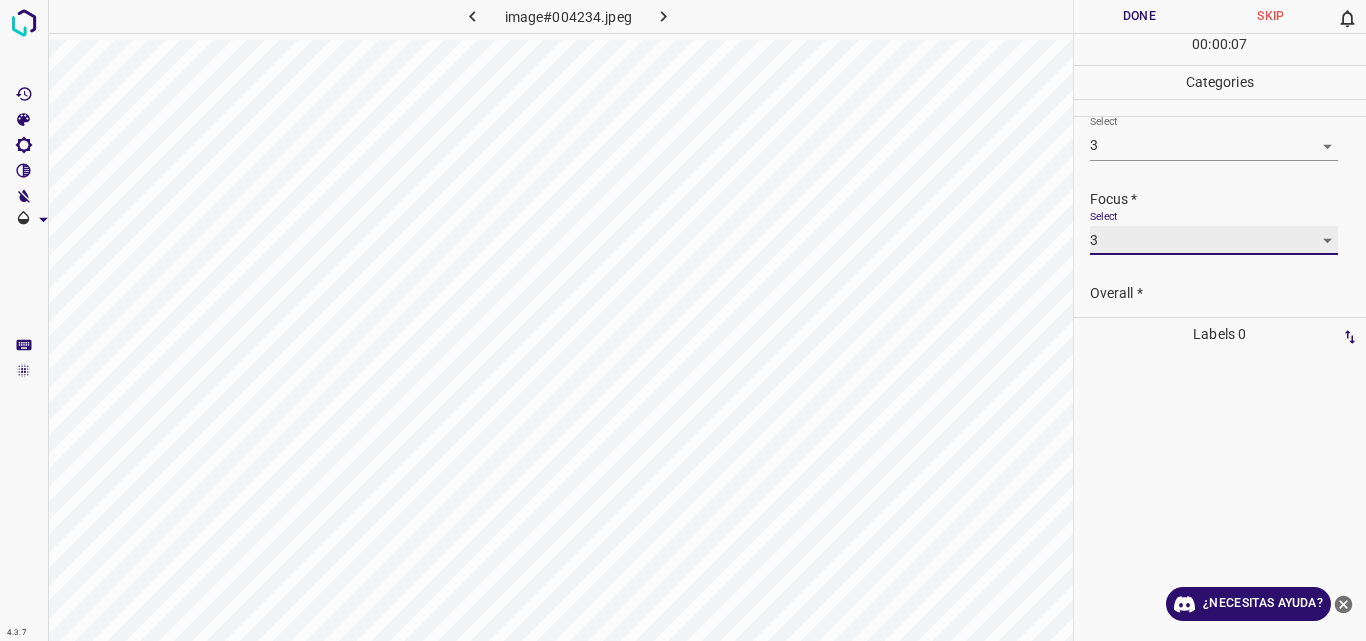 scroll, scrollTop: 98, scrollLeft: 0, axis: vertical 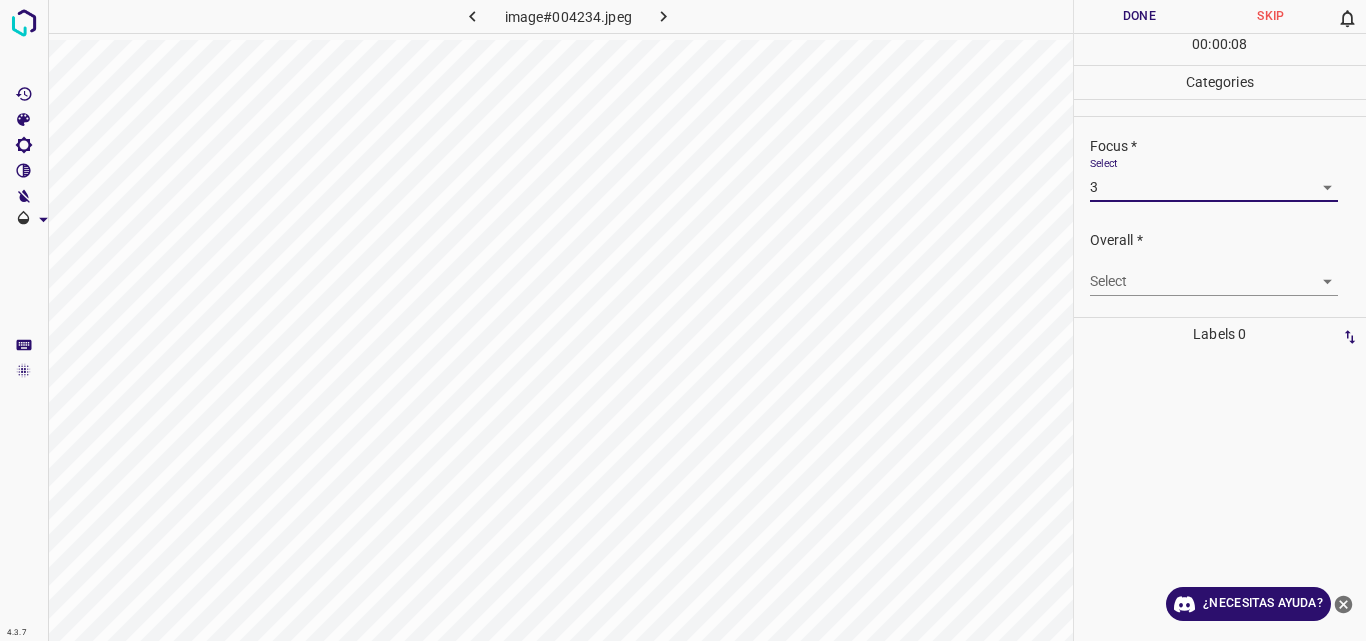 click on "4.3.7 image#004234.jpeg Done Skip 0 00   : 00   : 08   Categories Lighting *  Select 3 3 Focus *  Select 3 3 Overall *  Select ​ Labels   0 Categories 1 Lighting 2 Focus 3 Overall Tools Space Change between modes (Draw & Edit) I Auto labeling R Restore zoom M Zoom in N Zoom out Delete Delete selecte label Filters Z Restore filters X Saturation filter C Brightness filter V Contrast filter B Gray scale filter General O Download ¿Necesitas ayuda? Original text Rate this translation Your feedback will be used to help improve Google Translate - Texto - Esconder - Borrar" at bounding box center [683, 320] 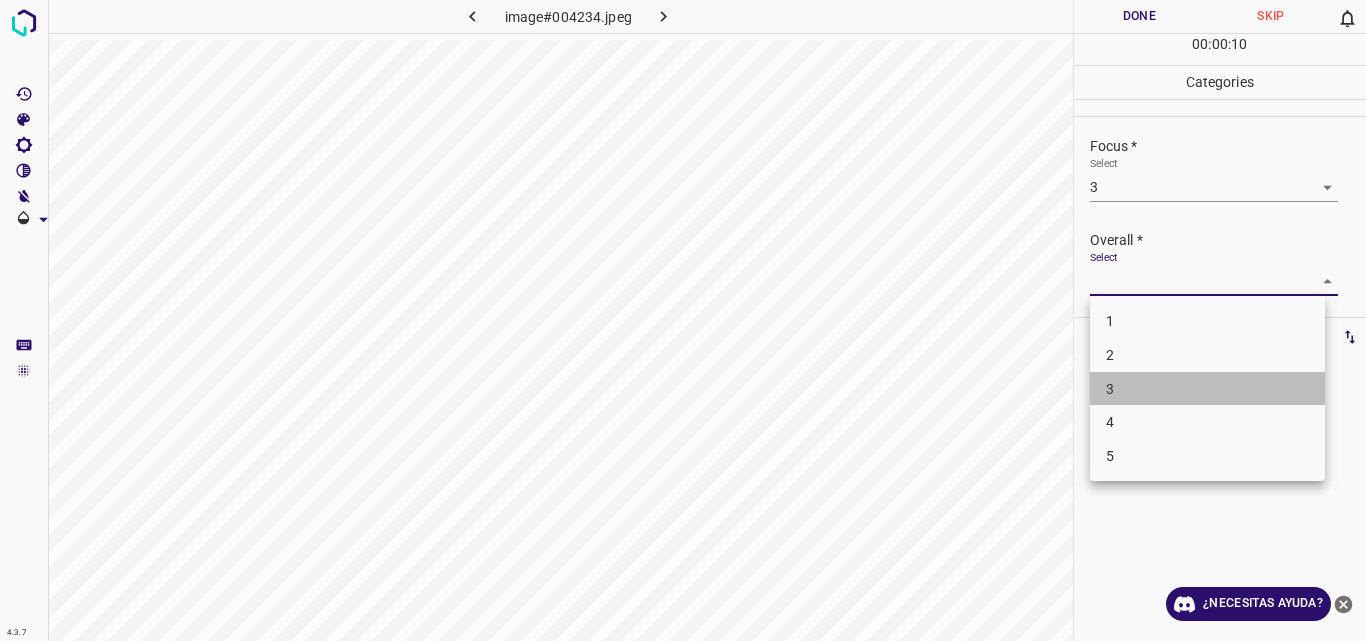 click on "3" at bounding box center (1207, 389) 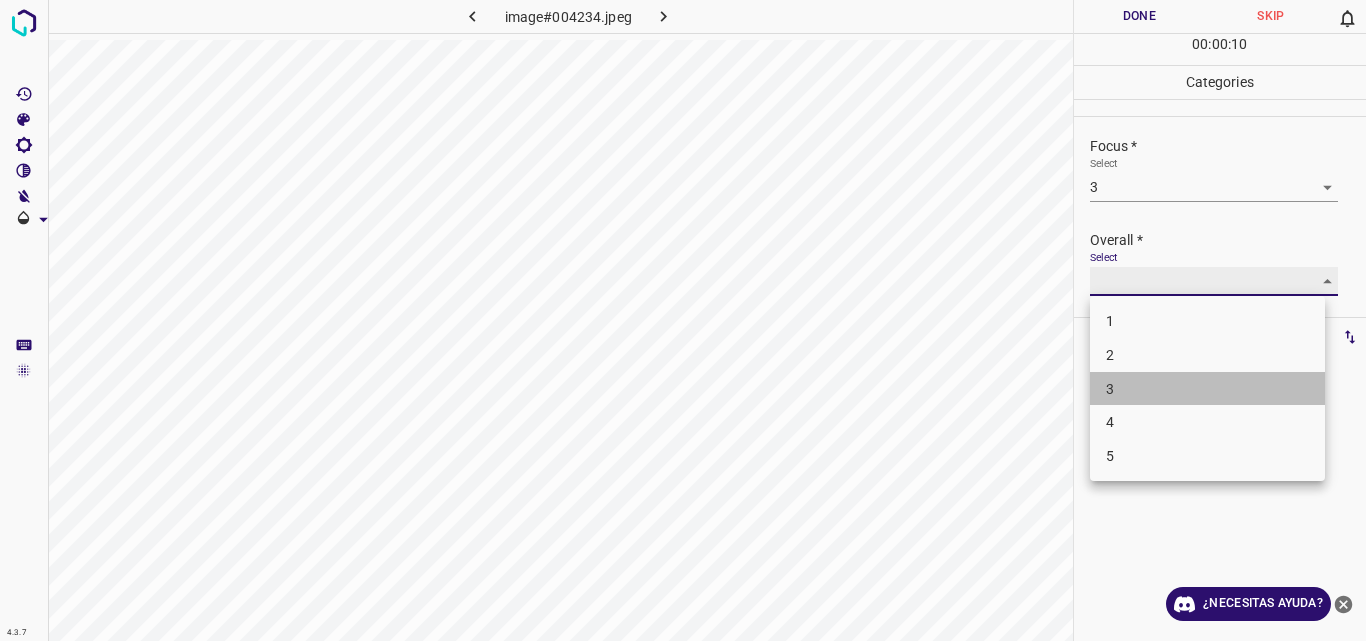 type on "3" 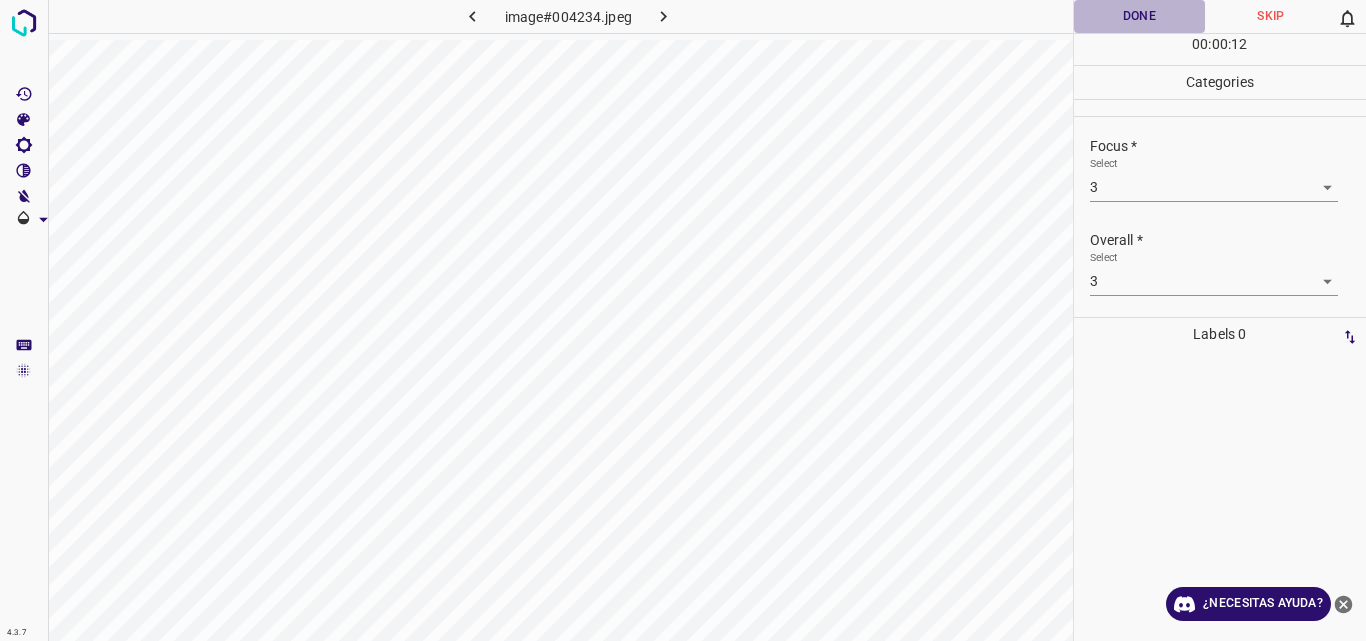 click on "Done" at bounding box center [1140, 16] 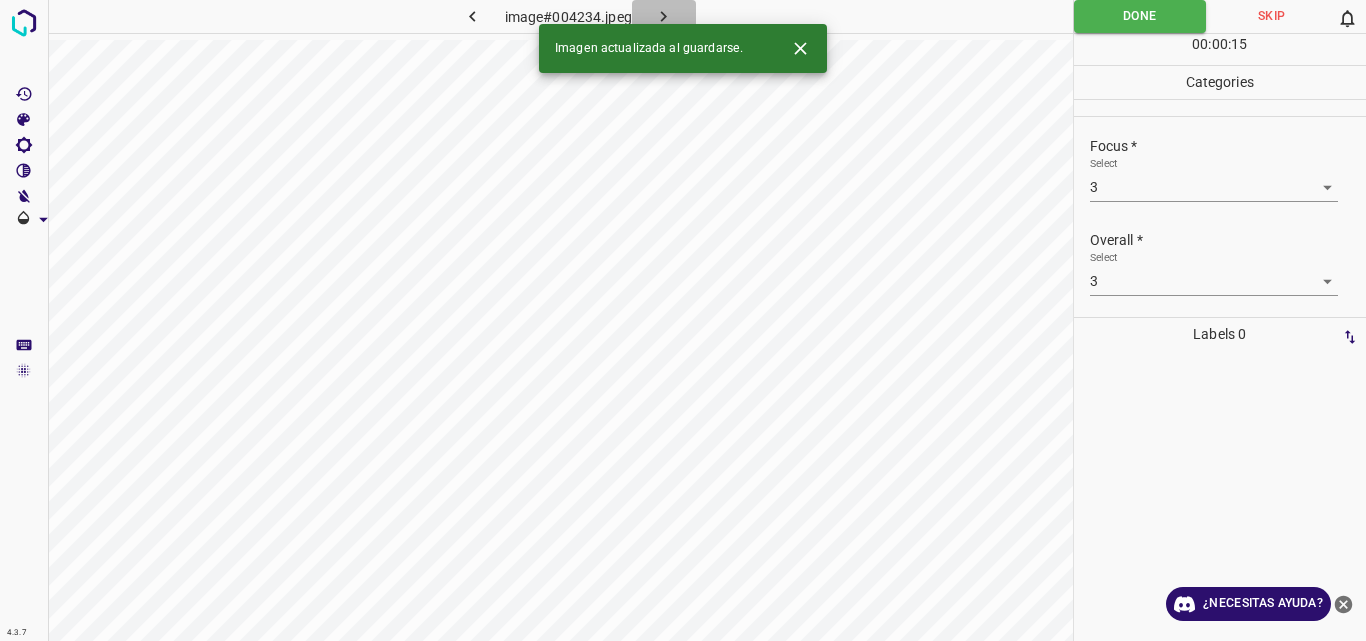 click 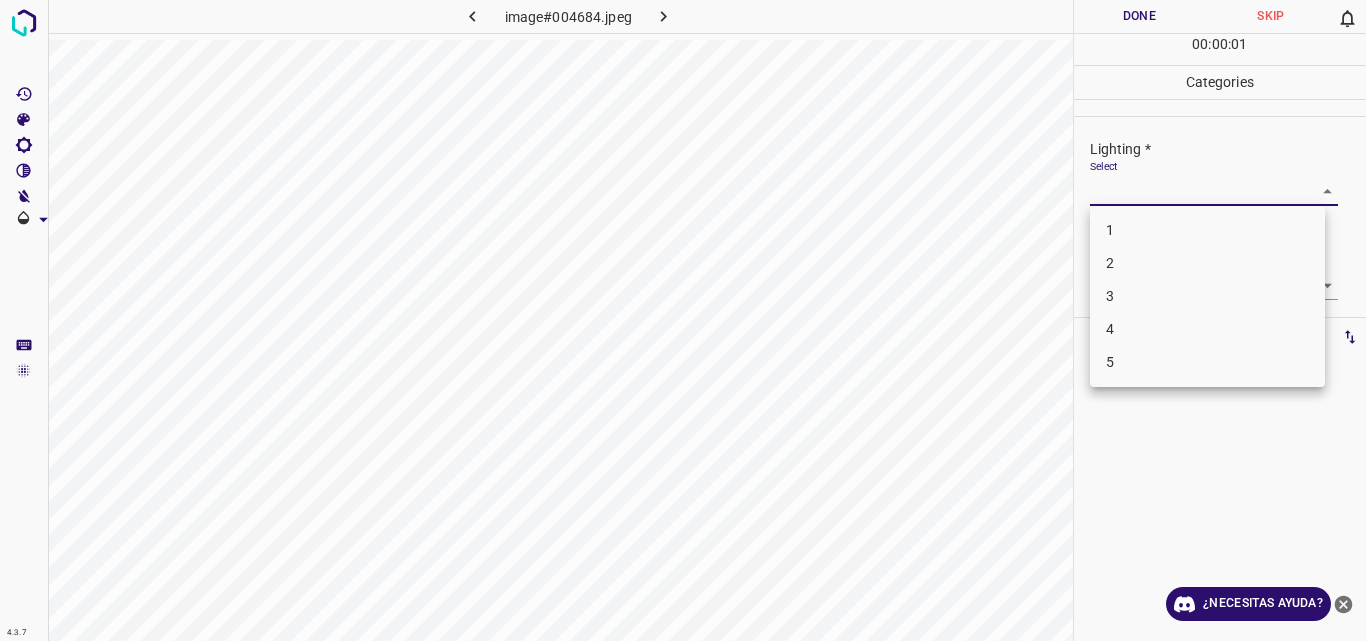 click on "4.3.7 image#004684.jpeg Done Skip 0 00   : 00   : 01   Categories Lighting *  Select ​ Focus *  Select ​ Overall *  Select ​ Labels   0 Categories 1 Lighting 2 Focus 3 Overall Tools Space Change between modes (Draw & Edit) I Auto labeling R Restore zoom M Zoom in N Zoom out Delete Delete selecte label Filters Z Restore filters X Saturation filter C Brightness filter V Contrast filter B Gray scale filter General O Download ¿Necesitas ayuda? Original text Rate this translation Your feedback will be used to help improve Google Translate - Texto - Esconder - Borrar 1 2 3 4 5" at bounding box center (683, 320) 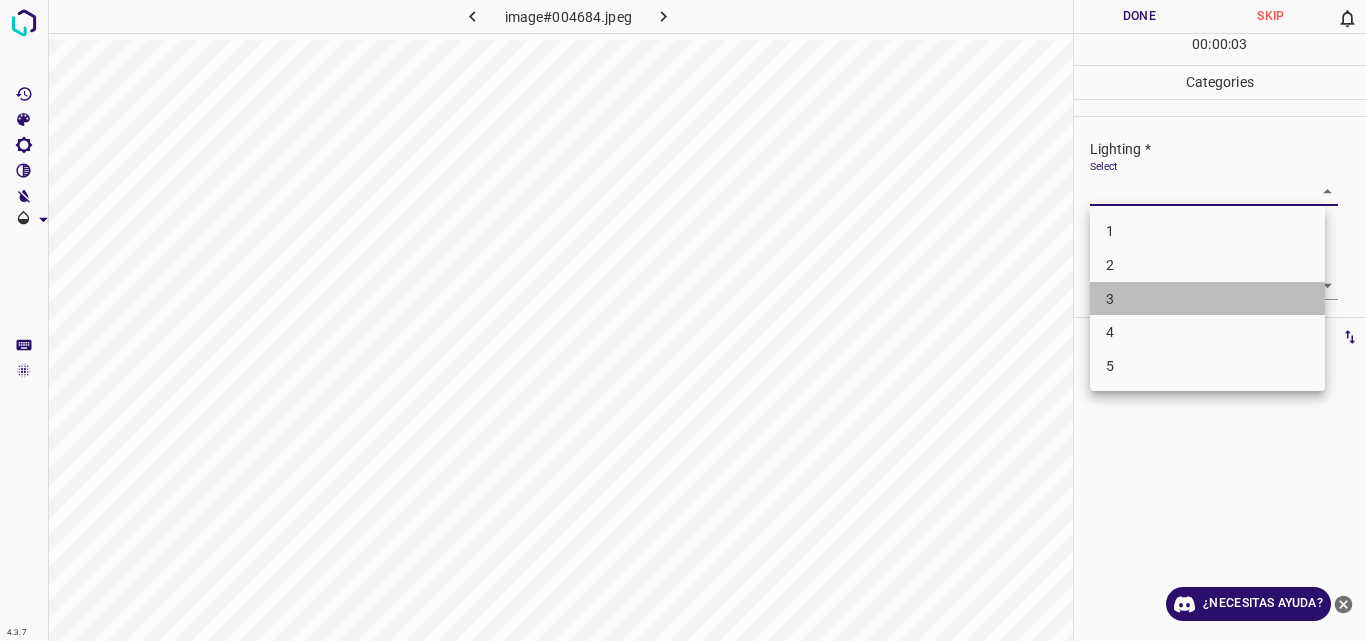 click on "3" at bounding box center [1207, 299] 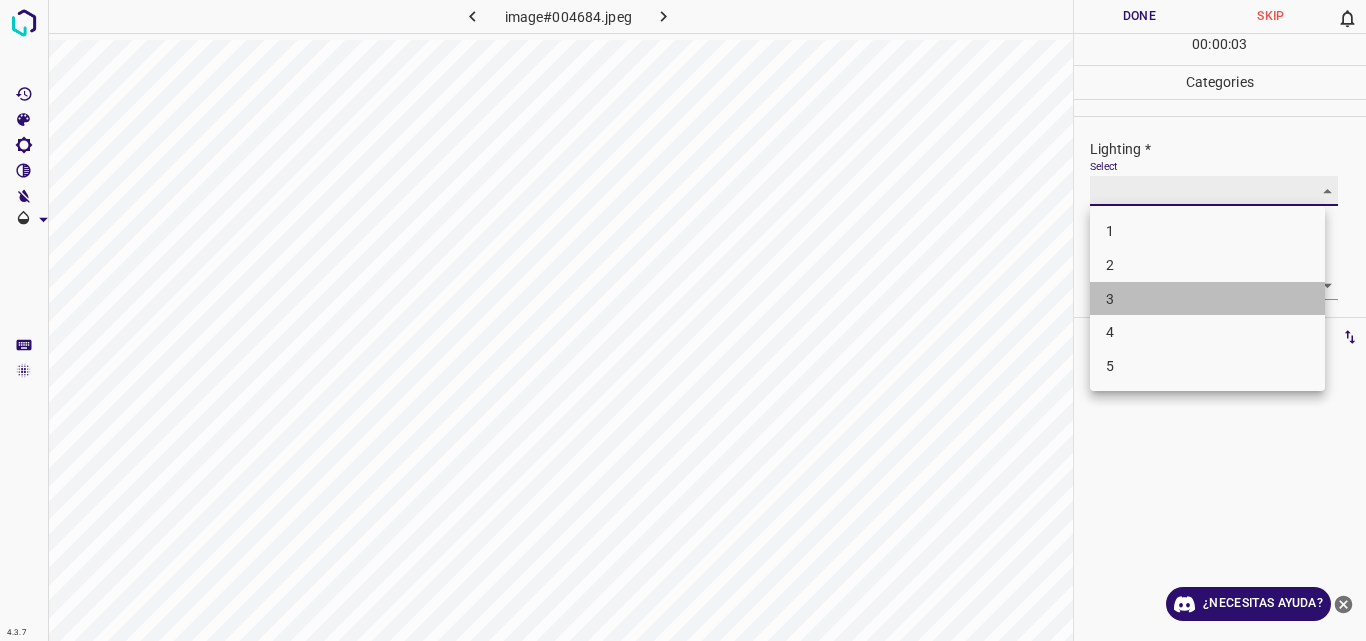 type on "3" 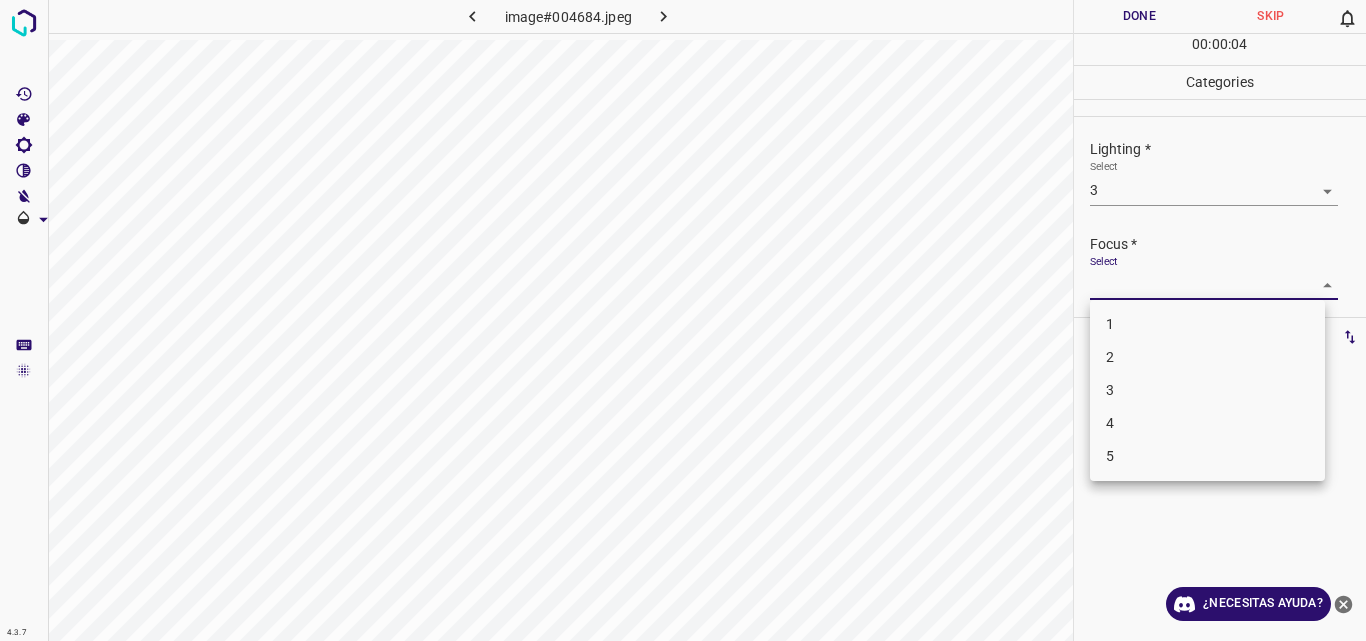 click on "4.3.7 image#004684.jpeg Done Skip 0 00   : 00   : 04   Categories Lighting *  Select 3 3 Focus *  Select ​ Overall *  Select ​ Labels   0 Categories 1 Lighting 2 Focus 3 Overall Tools Space Change between modes (Draw & Edit) I Auto labeling R Restore zoom M Zoom in N Zoom out Delete Delete selecte label Filters Z Restore filters X Saturation filter C Brightness filter V Contrast filter B Gray scale filter General O Download ¿Necesitas ayuda? Original text Rate this translation Your feedback will be used to help improve Google Translate - Texto - Esconder - Borrar 1 2 3 4 5" at bounding box center [683, 320] 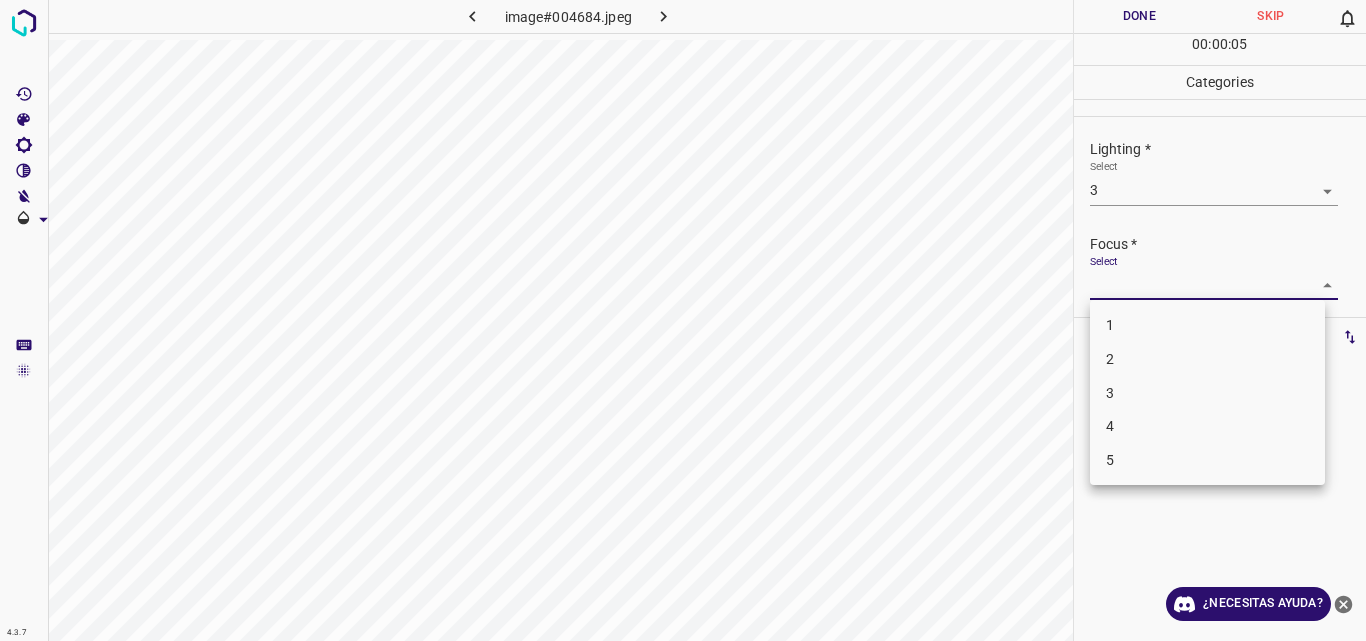 click on "3" at bounding box center [1207, 393] 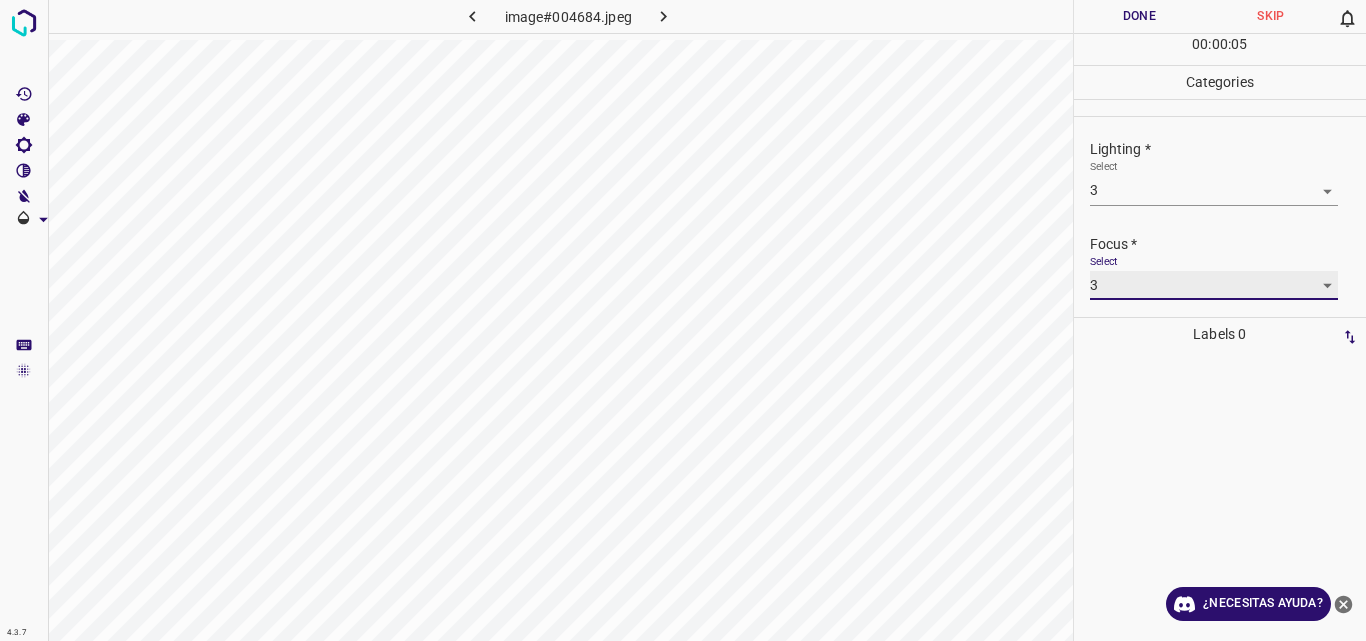 type on "3" 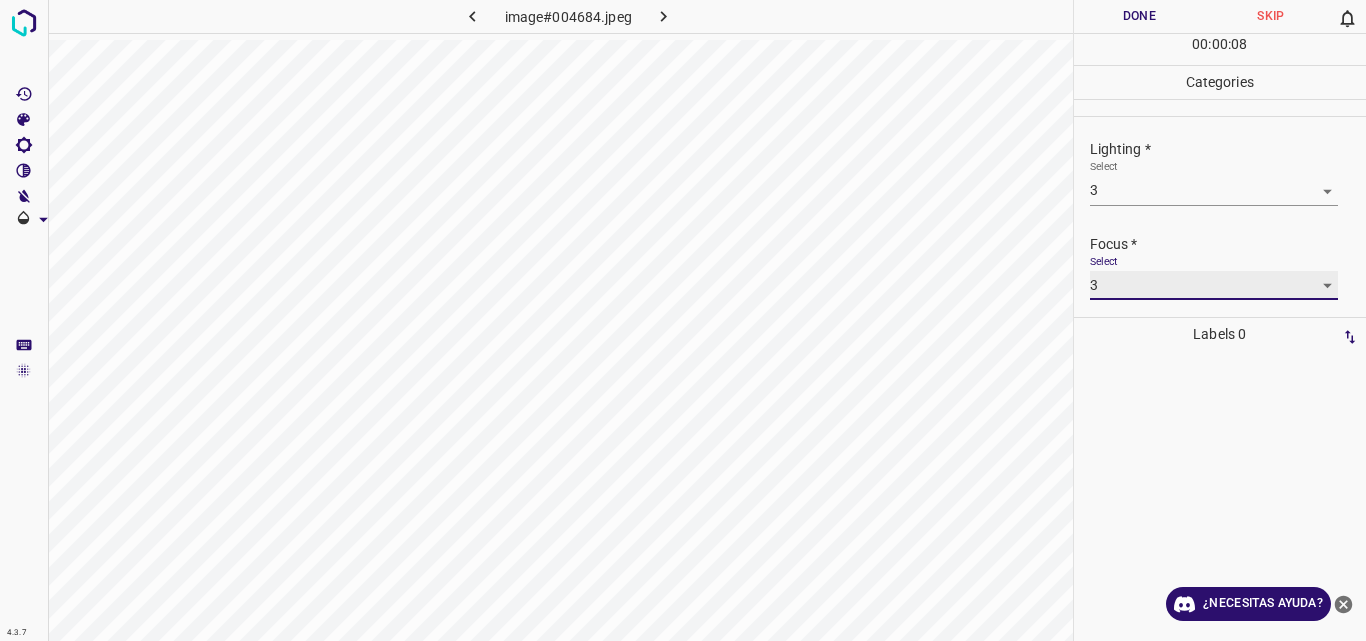 scroll, scrollTop: 98, scrollLeft: 0, axis: vertical 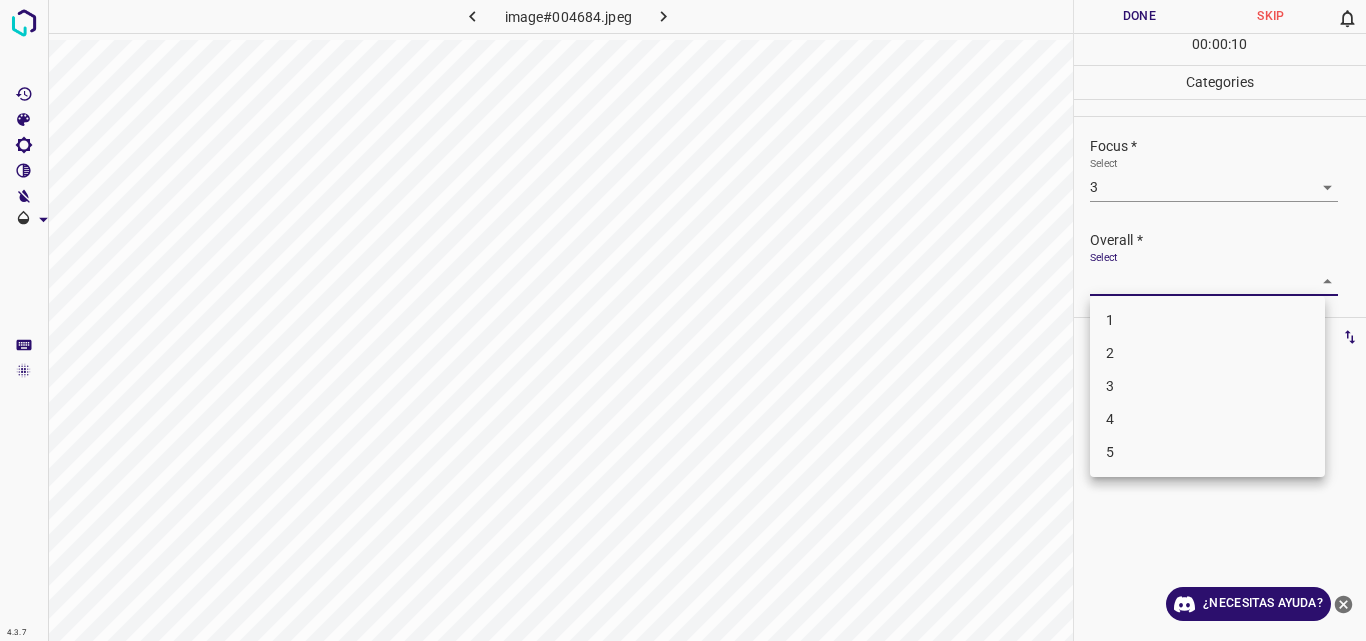 click on "4.3.7 image#004684.jpeg Done Skip 0 00   : 00   : 10   Categories Lighting *  Select 3 3 Focus *  Select 3 3 Overall *  Select ​ Labels   0 Categories 1 Lighting 2 Focus 3 Overall Tools Space Change between modes (Draw & Edit) I Auto labeling R Restore zoom M Zoom in N Zoom out Delete Delete selecte label Filters Z Restore filters X Saturation filter C Brightness filter V Contrast filter B Gray scale filter General O Download ¿Necesitas ayuda? Original text Rate this translation Your feedback will be used to help improve Google Translate - Texto - Esconder - Borrar 1 2 3 4 5" at bounding box center (683, 320) 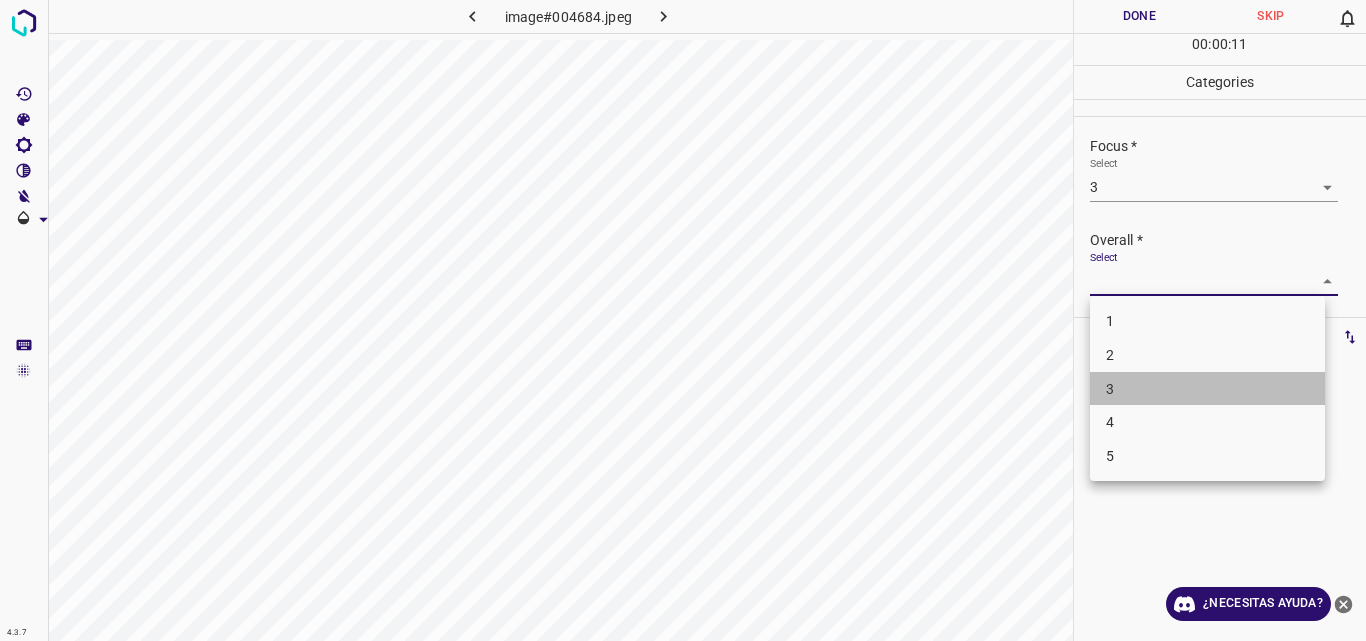 click on "3" at bounding box center [1207, 389] 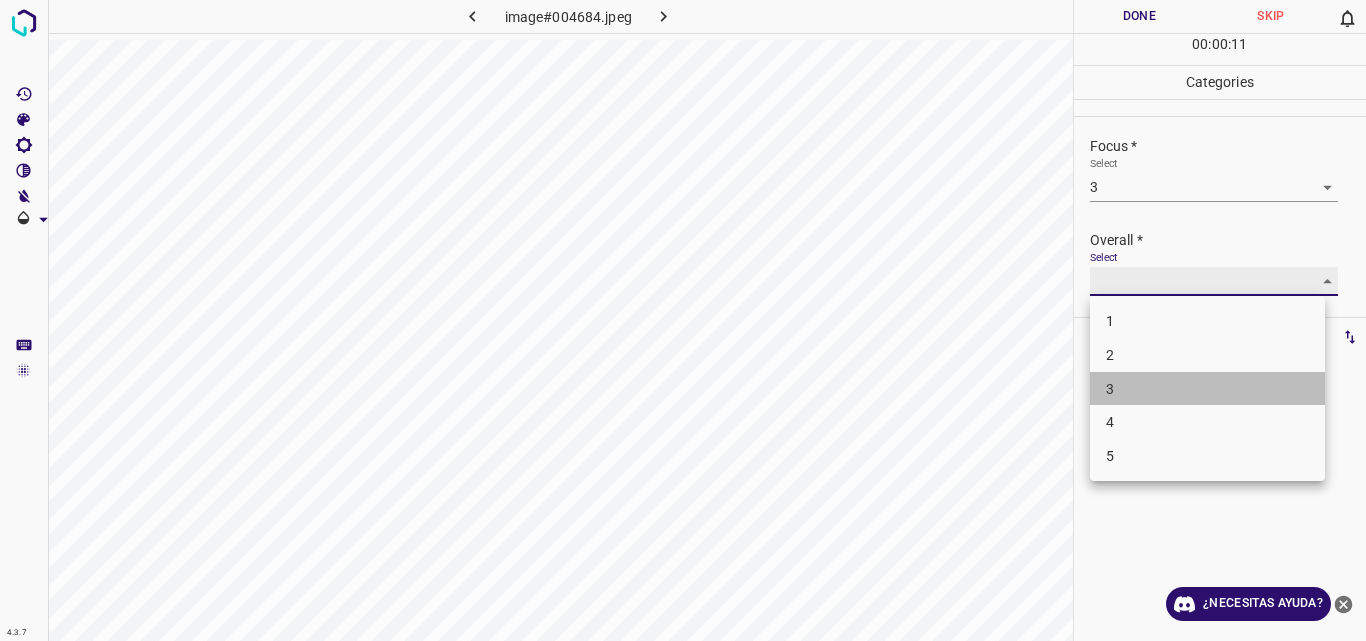 type on "3" 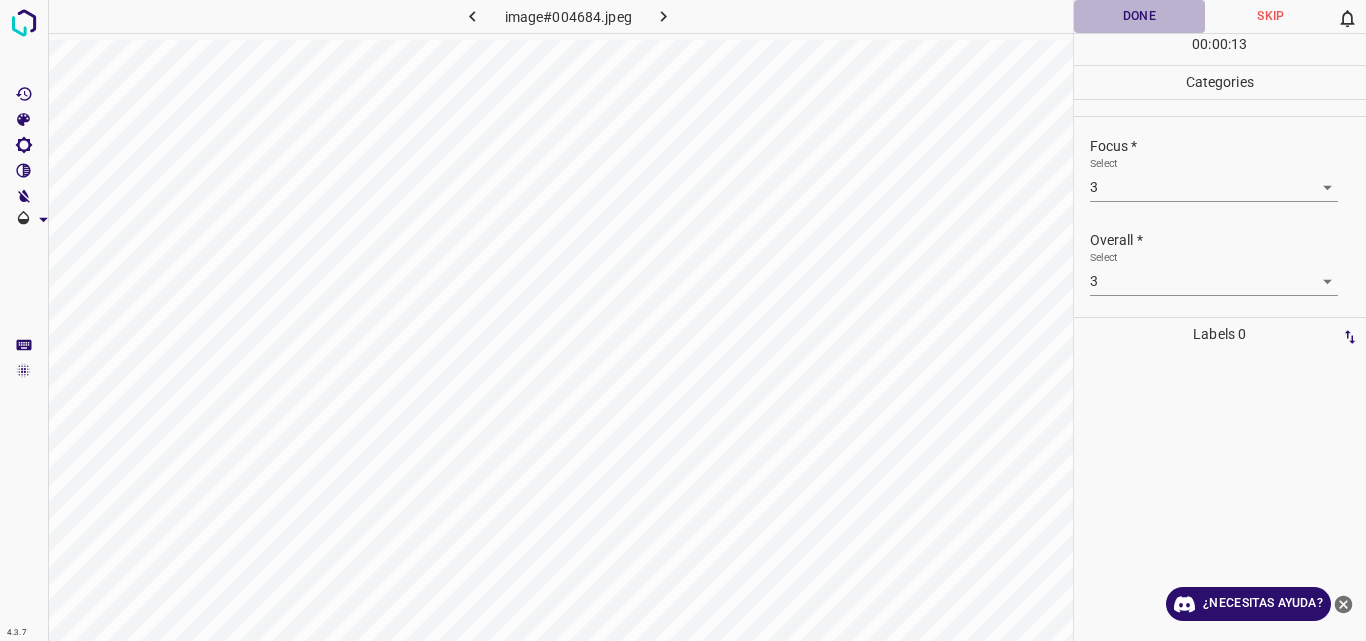 click on "Done" at bounding box center (1140, 16) 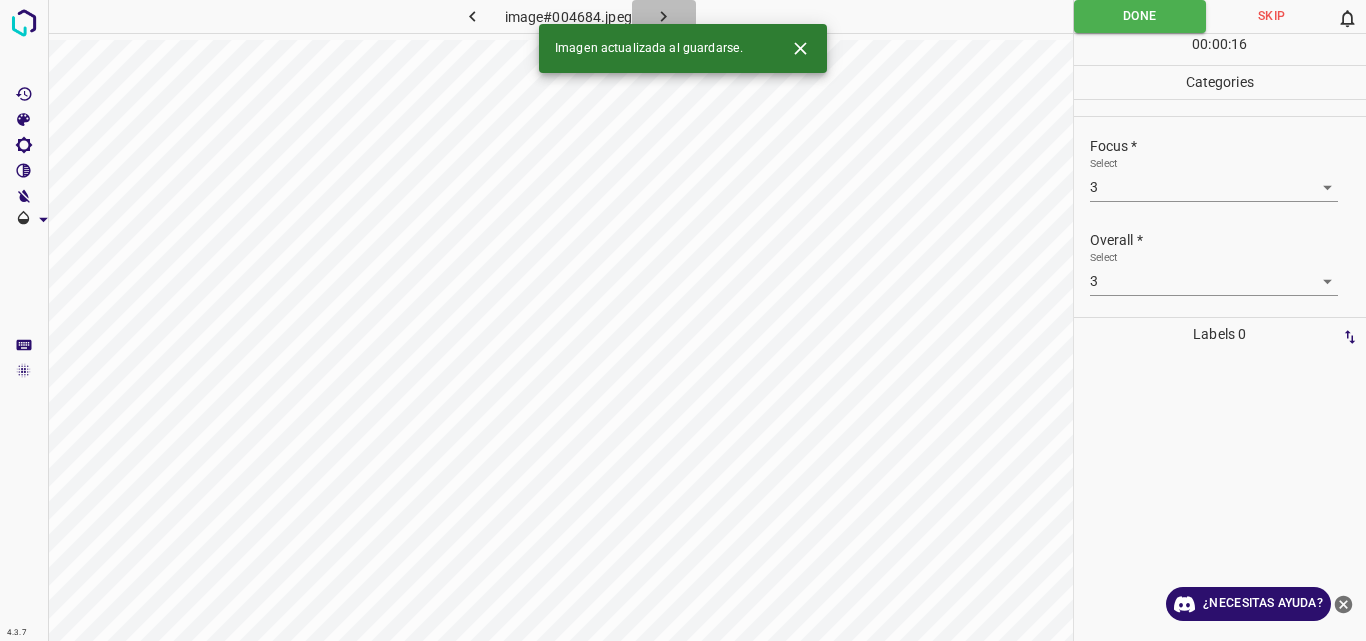 click 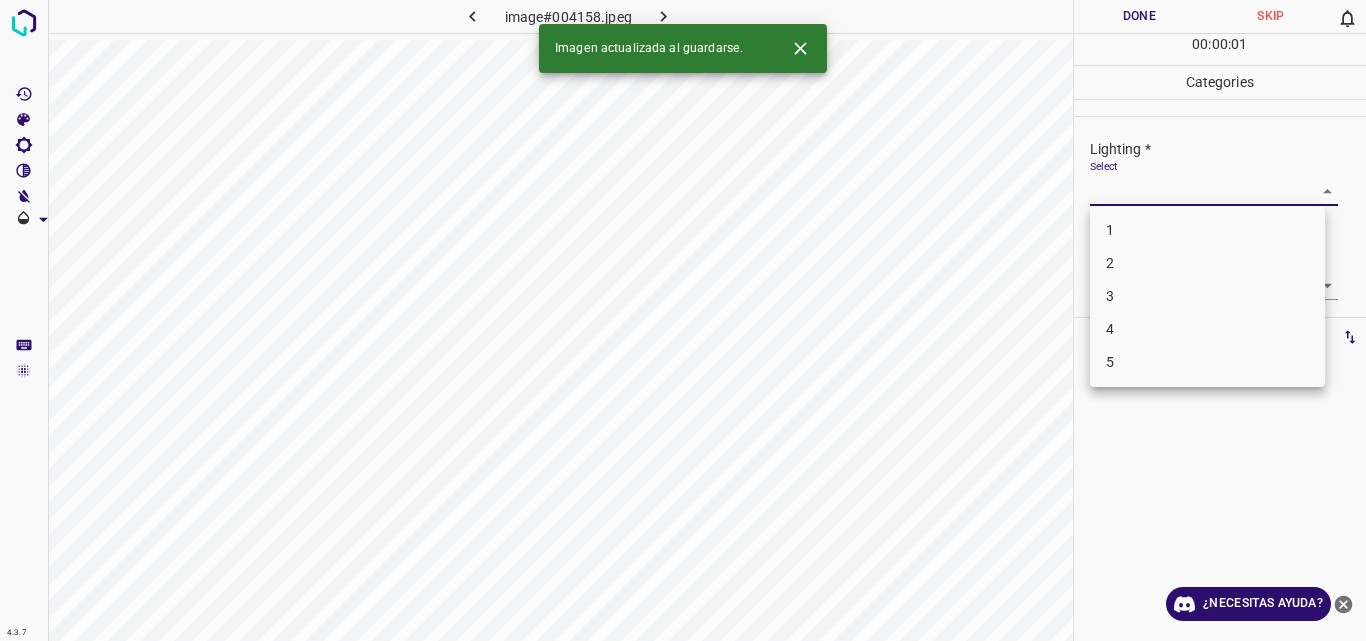 click on "4.3.7 image#004158.jpeg Done Skip 0 00   : 00   : 01   Categories Lighting *  Select ​ Focus *  Select ​ Overall *  Select ​ Labels   0 Categories 1 Lighting 2 Focus 3 Overall Tools Space Change between modes (Draw & Edit) I Auto labeling R Restore zoom M Zoom in N Zoom out Delete Delete selecte label Filters Z Restore filters X Saturation filter C Brightness filter V Contrast filter B Gray scale filter General O Download Imagen actualizada al guardarse. ¿Necesitas ayuda? Original text Rate this translation Your feedback will be used to help improve Google Translate - Texto - Esconder - Borrar 1 2 3 4 5" at bounding box center (683, 320) 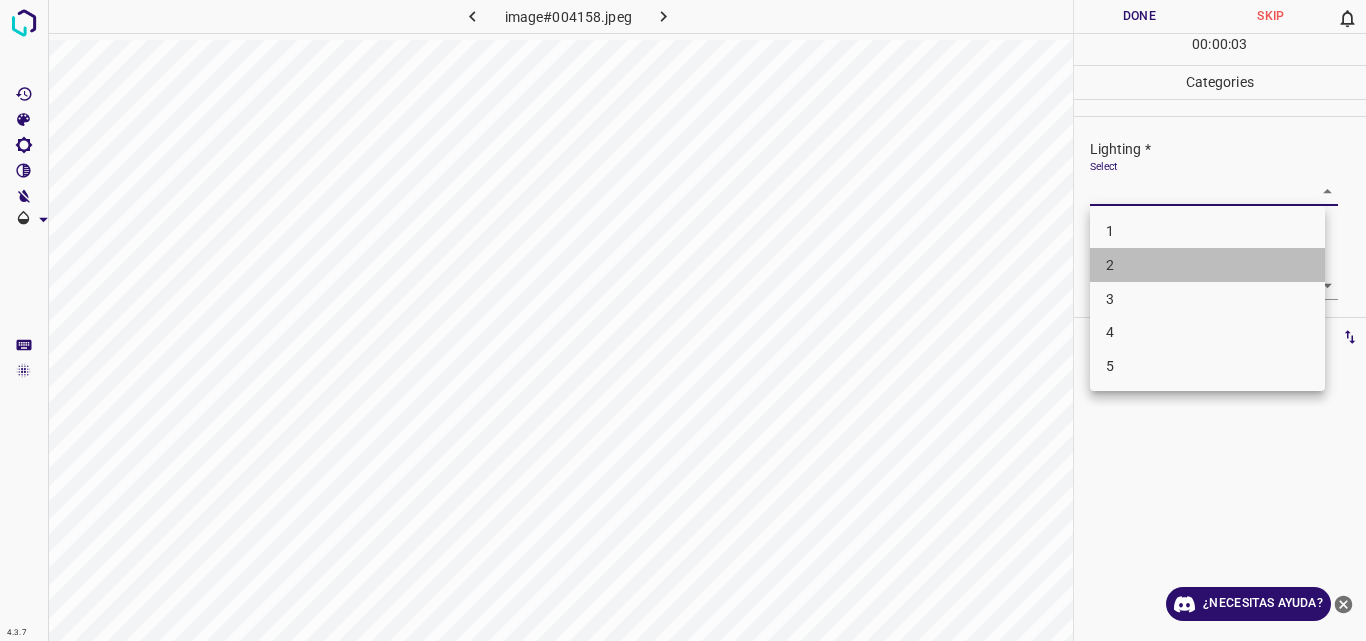 click on "2" at bounding box center (1207, 265) 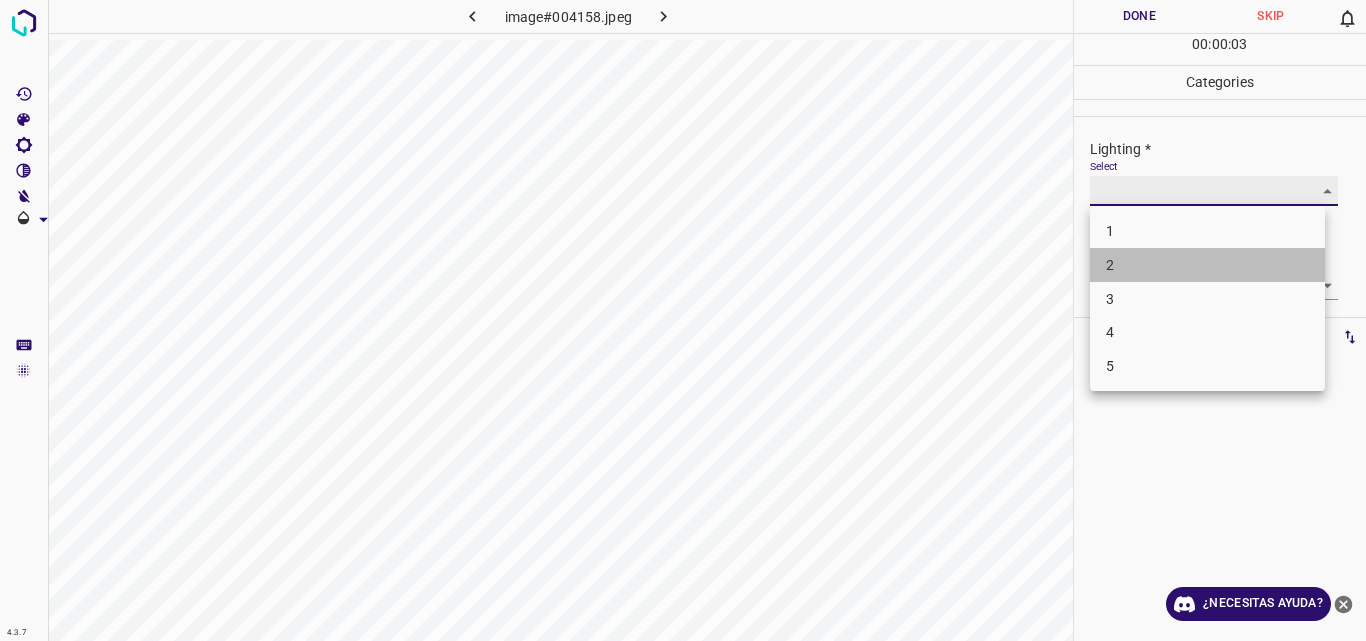 type on "2" 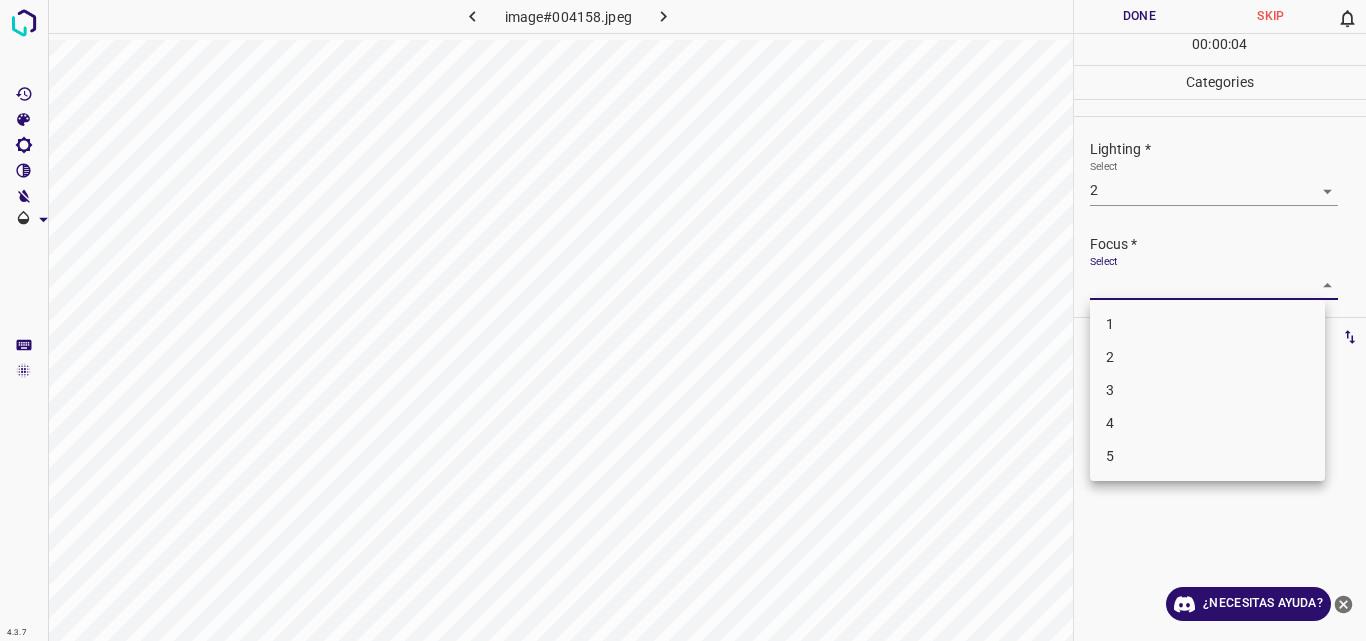 click on "4.3.7 image#004158.jpeg Done Skip 0 00   : 00   : 04   Categories Lighting *  Select 2 2 Focus *  Select ​ Overall *  Select ​ Labels   0 Categories 1 Lighting 2 Focus 3 Overall Tools Space Change between modes (Draw & Edit) I Auto labeling R Restore zoom M Zoom in N Zoom out Delete Delete selecte label Filters Z Restore filters X Saturation filter C Brightness filter V Contrast filter B Gray scale filter General O Download ¿Necesitas ayuda? Original text Rate this translation Your feedback will be used to help improve Google Translate - Texto - Esconder - Borrar 1 2 3 4 5" at bounding box center (683, 320) 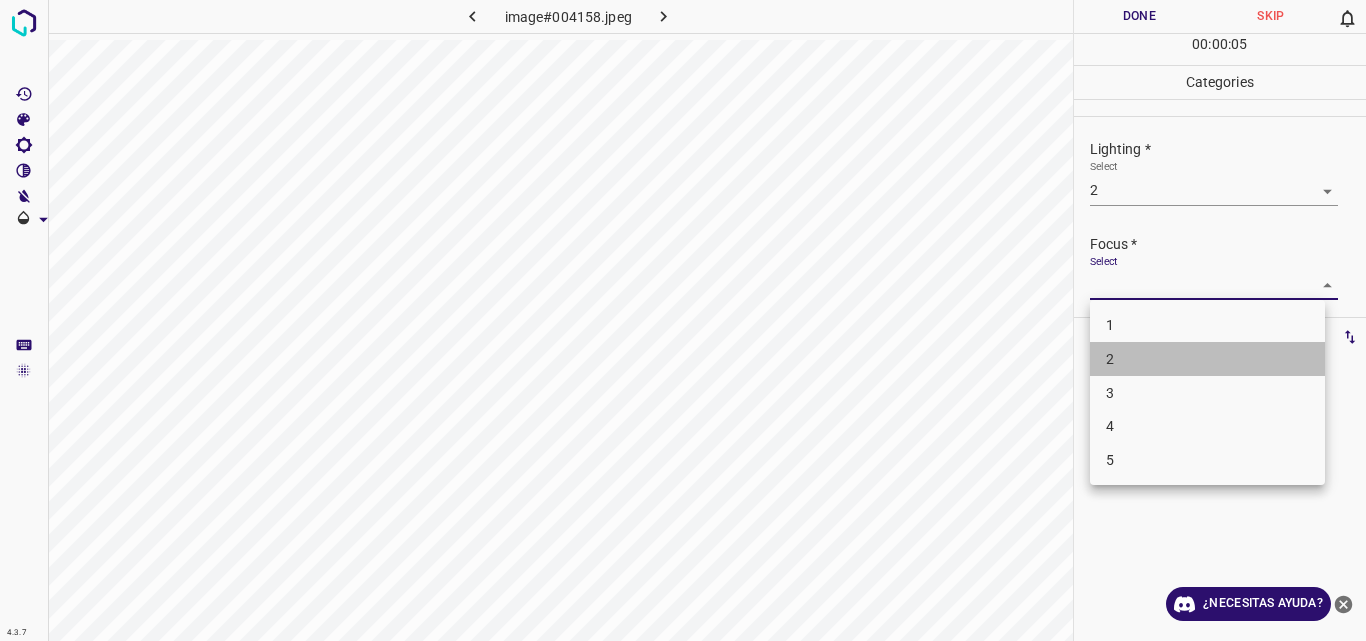click on "2" at bounding box center (1207, 359) 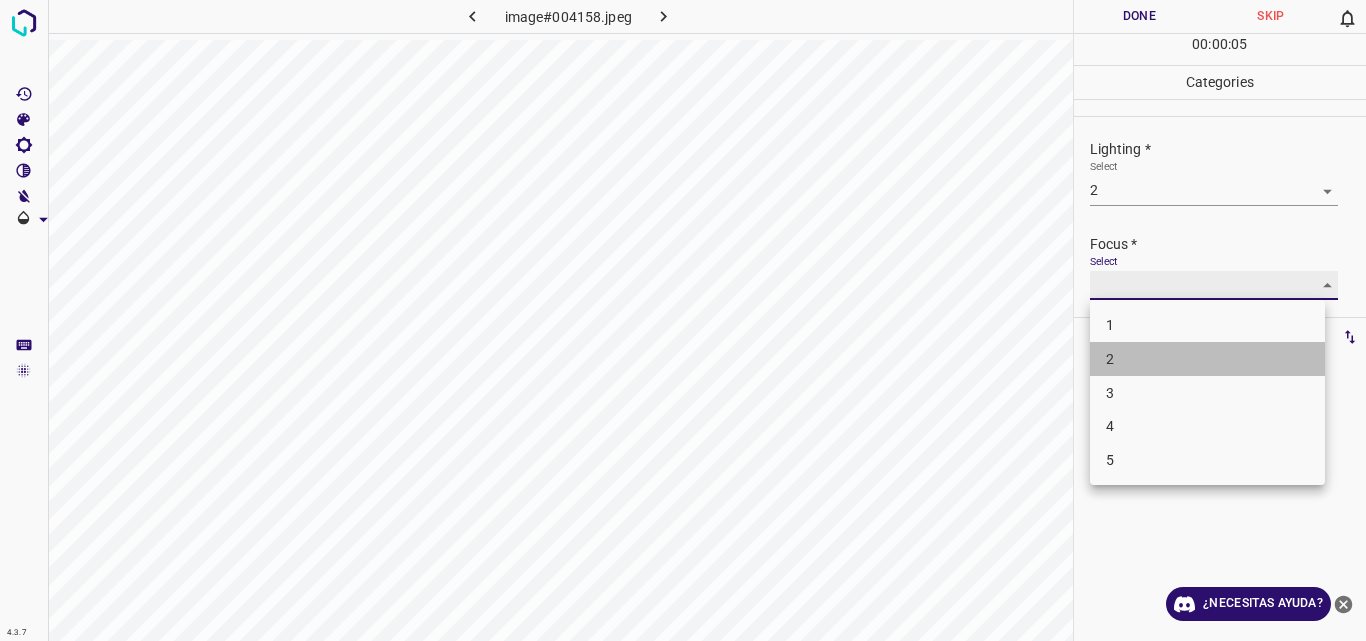 type on "2" 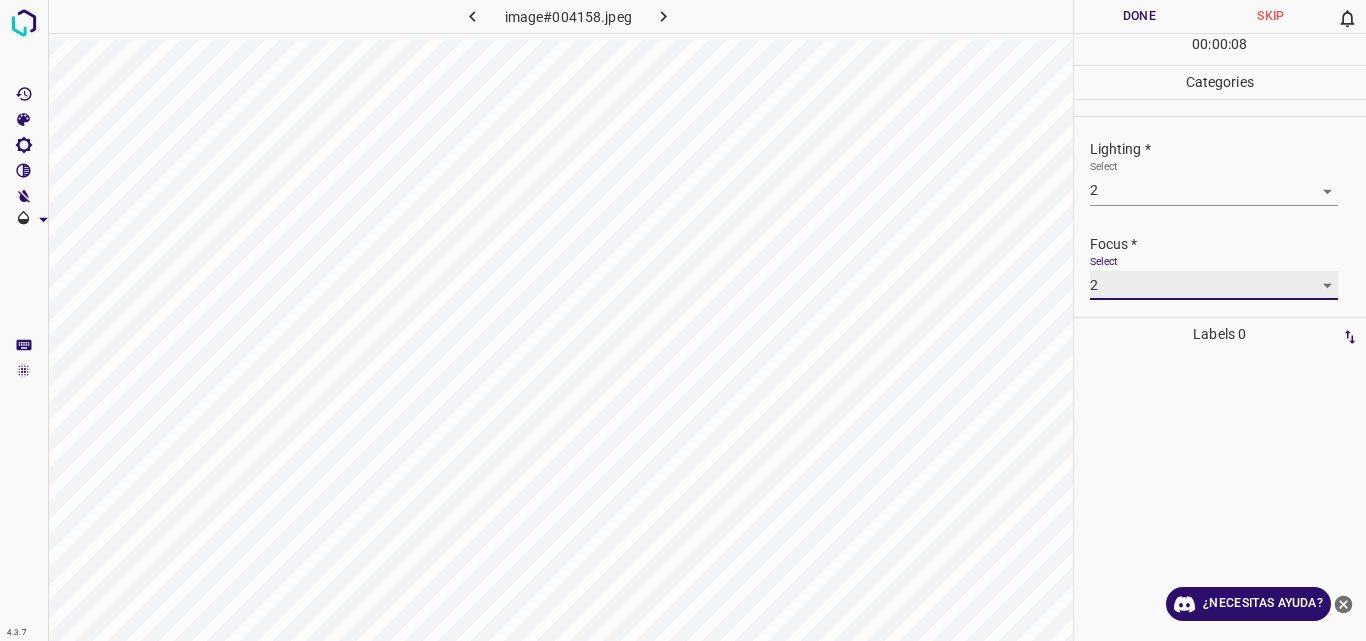 scroll, scrollTop: 98, scrollLeft: 0, axis: vertical 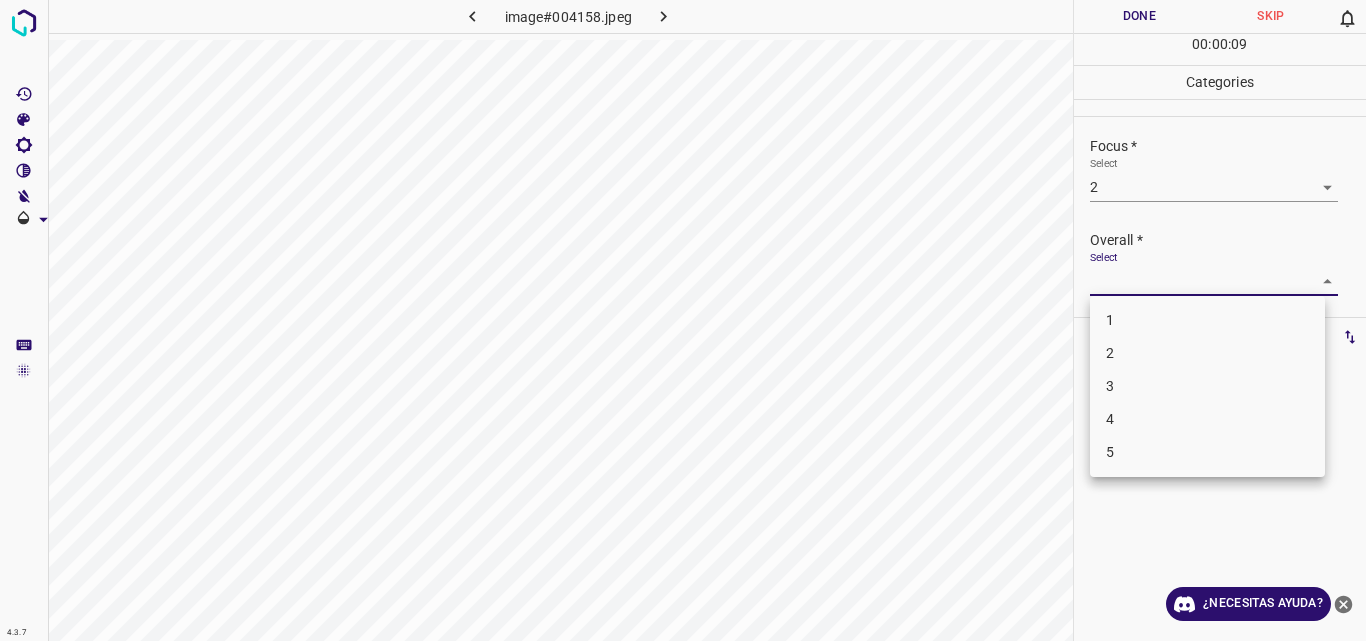click on "4.3.7 image#004158.jpeg Done Skip 0 00   : 00   : 09   Categories Lighting *  Select 2 2 Focus *  Select 2 2 Overall *  Select ​ Labels   0 Categories 1 Lighting 2 Focus 3 Overall Tools Space Change between modes (Draw & Edit) I Auto labeling R Restore zoom M Zoom in N Zoom out Delete Delete selecte label Filters Z Restore filters X Saturation filter C Brightness filter V Contrast filter B Gray scale filter General O Download ¿Necesitas ayuda? Original text Rate this translation Your feedback will be used to help improve Google Translate - Texto - Esconder - Borrar 1 2 3 4 5" at bounding box center [683, 320] 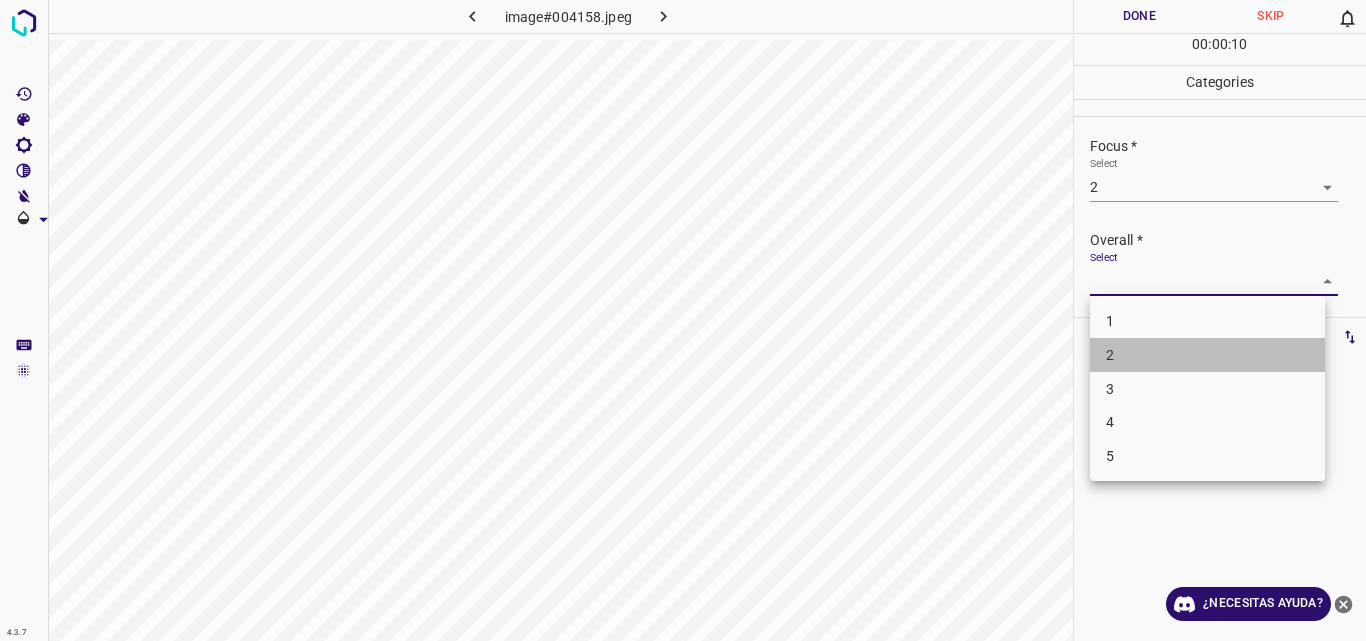 click on "2" at bounding box center [1207, 355] 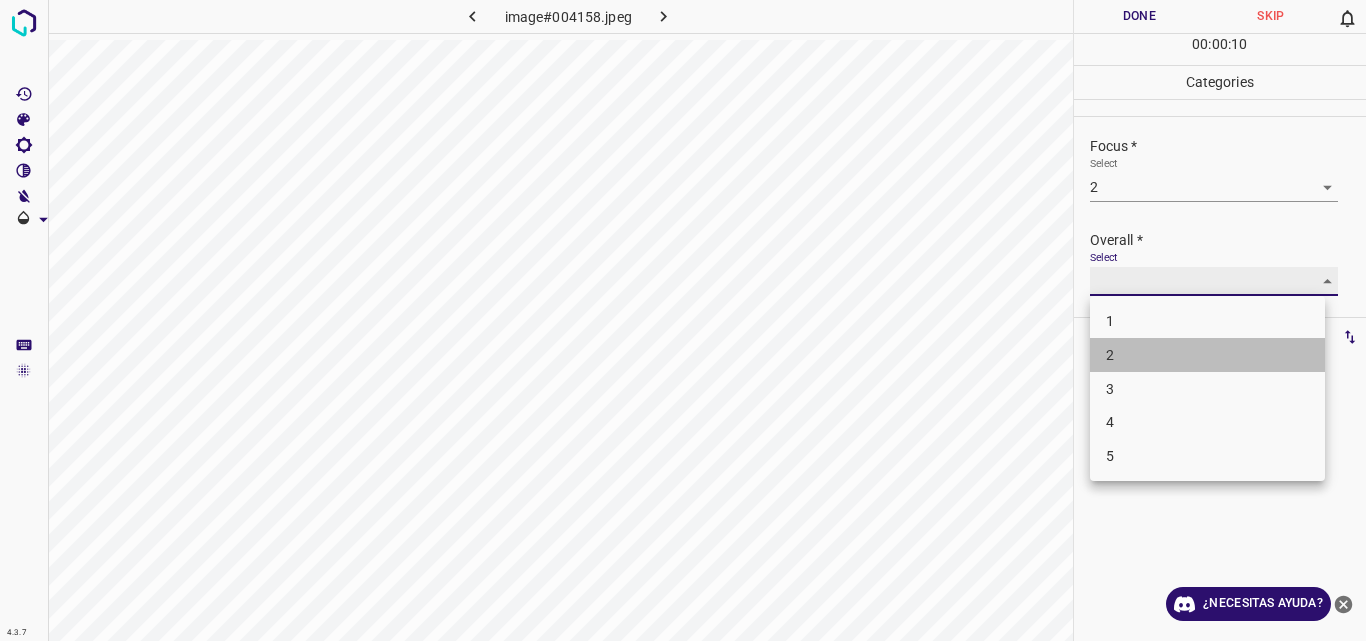 type on "2" 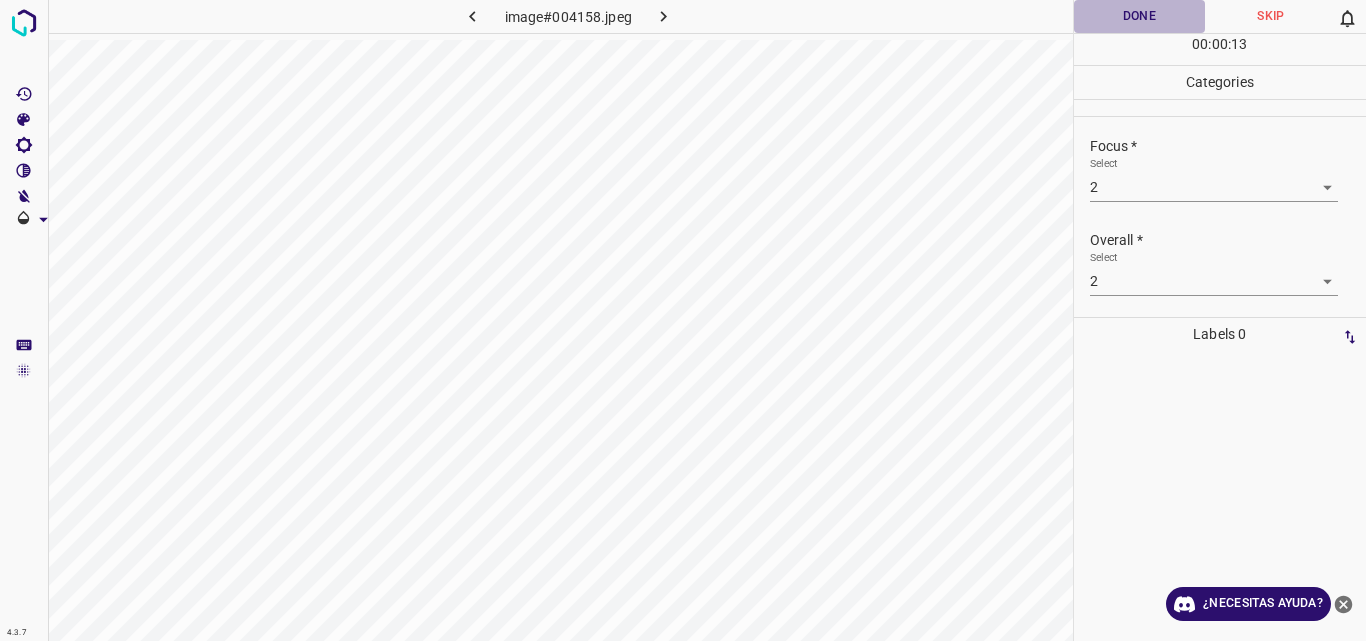 click on "Done" at bounding box center (1140, 16) 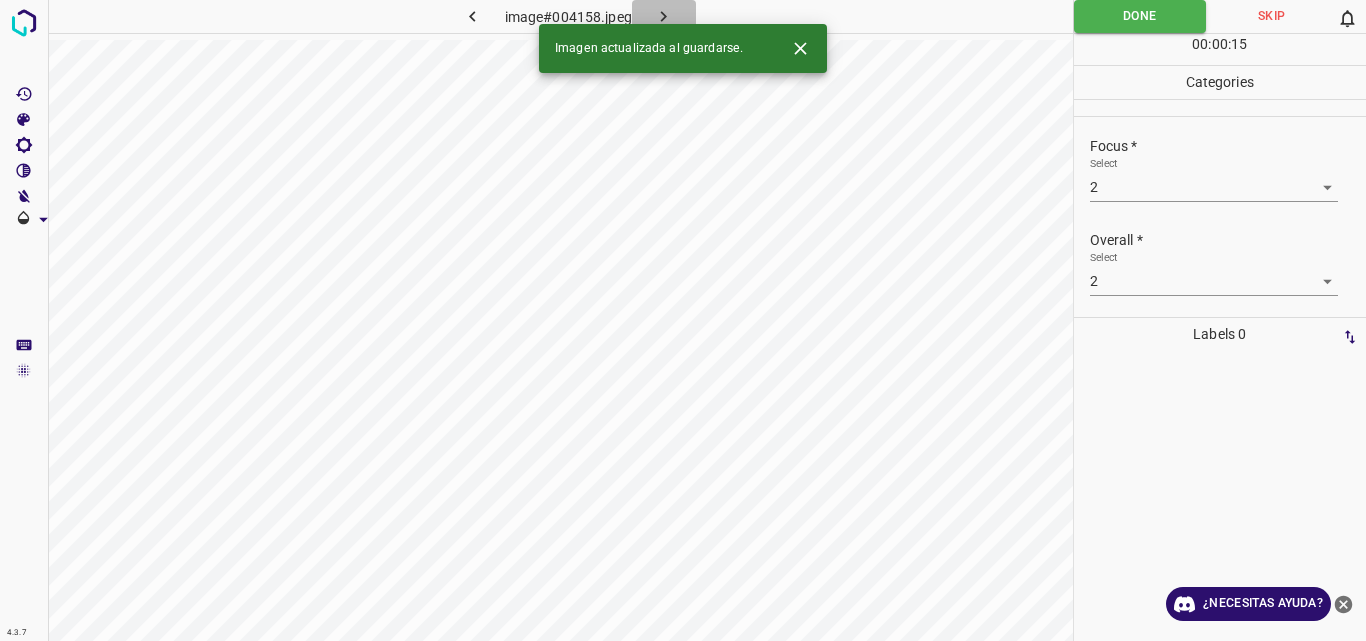 click 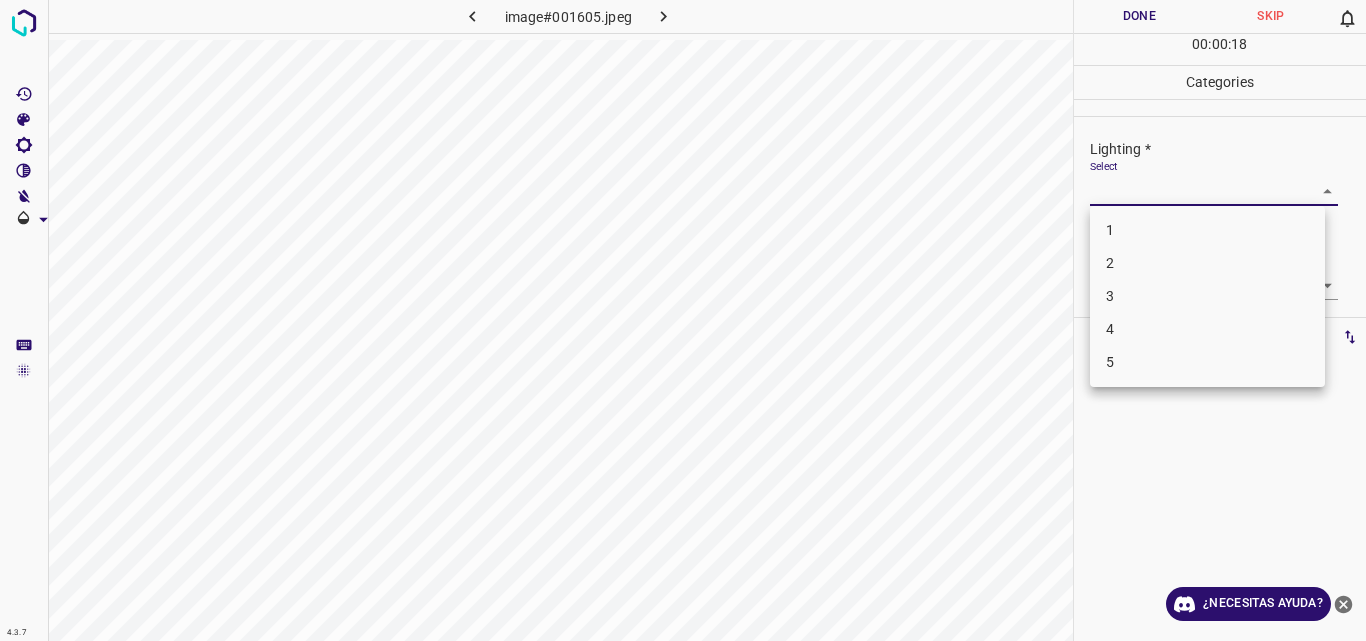 click on "4.3.7 image#001605.jpeg Done Skip 0 00   : 00   : 18   Categories Lighting *  Select ​ Focus *  Select ​ Overall *  Select ​ Labels   0 Categories 1 Lighting 2 Focus 3 Overall Tools Space Change between modes (Draw & Edit) I Auto labeling R Restore zoom M Zoom in N Zoom out Delete Delete selecte label Filters Z Restore filters X Saturation filter C Brightness filter V Contrast filter B Gray scale filter General O Download ¿Necesitas ayuda? Original text Rate this translation Your feedback will be used to help improve Google Translate - Texto - Esconder - Borrar 1 2 3 4 5" at bounding box center (683, 320) 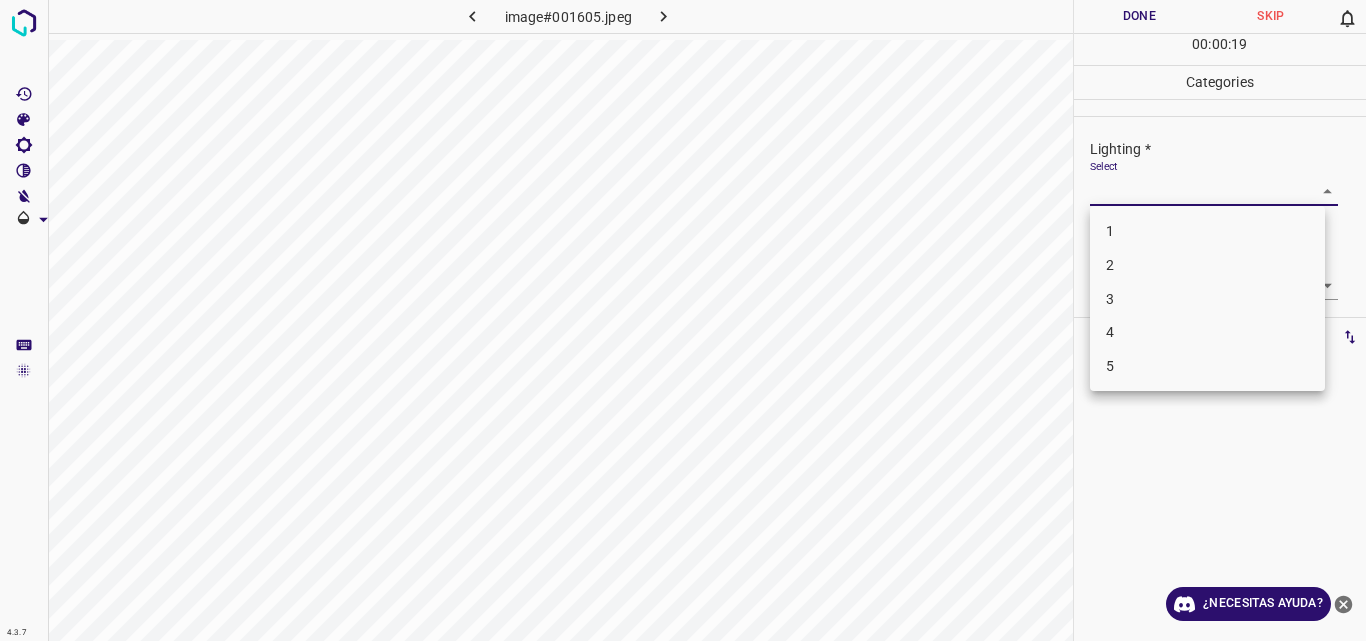 click on "3" at bounding box center (1207, 299) 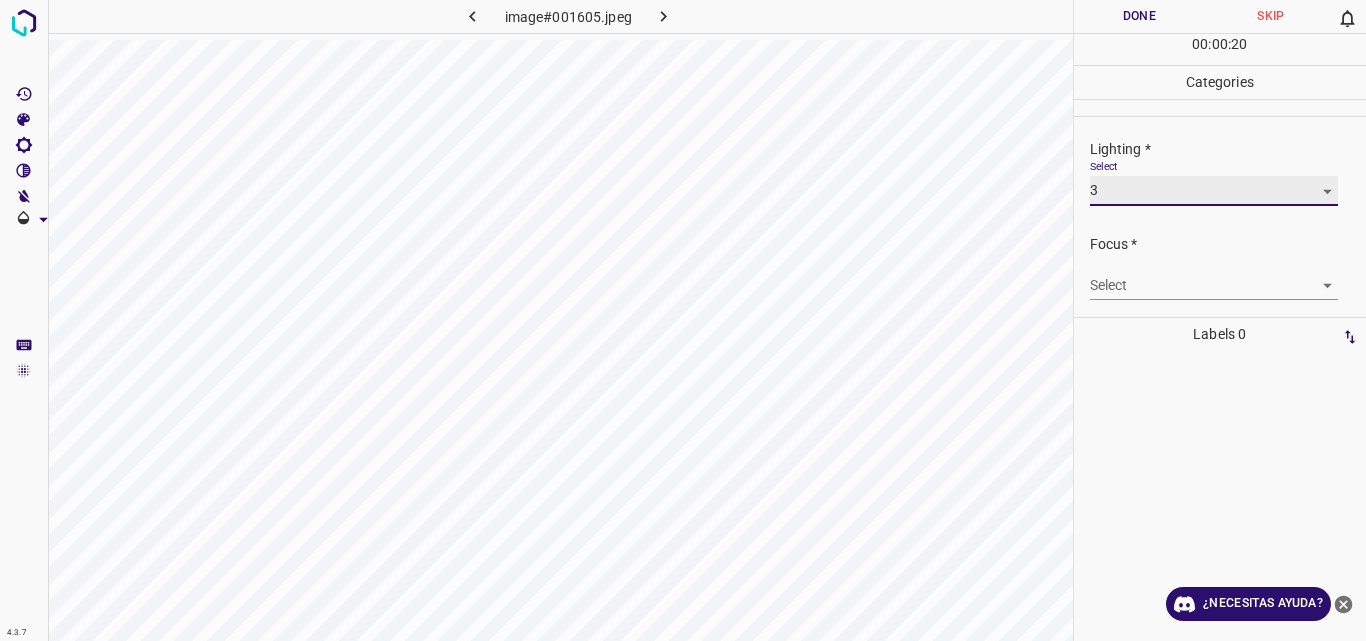type on "3" 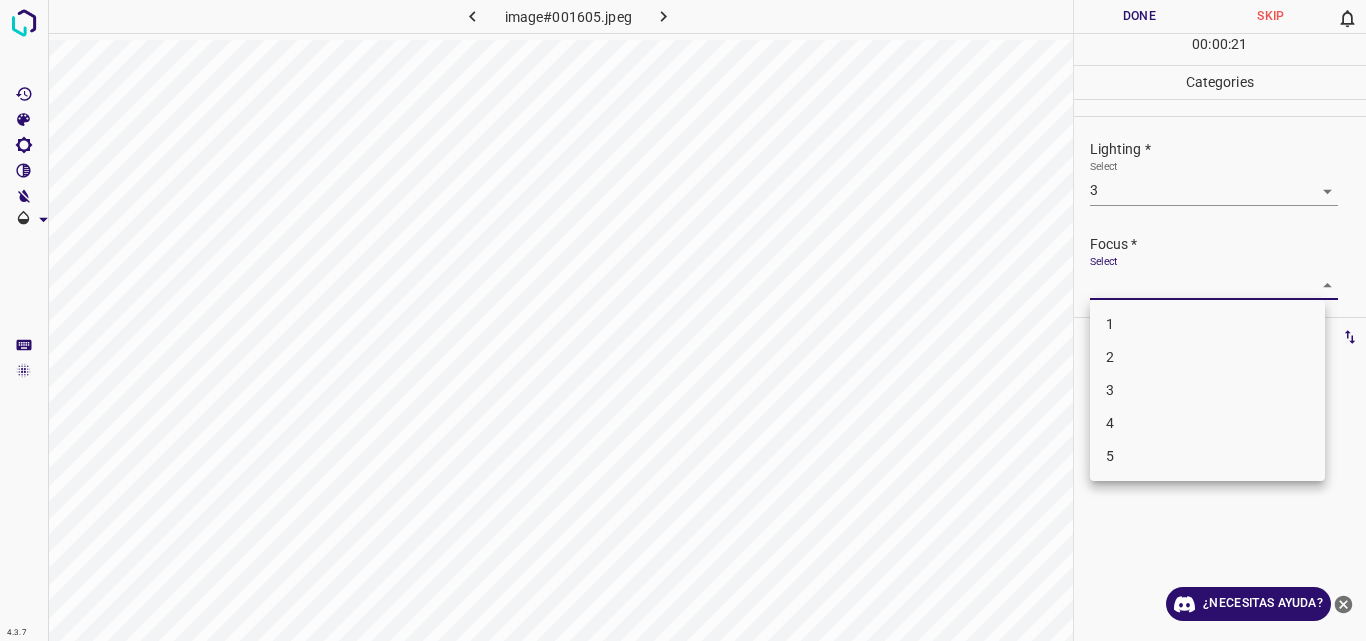 click on "4.3.7 image#001605.jpeg Done Skip 0 00   : 00   : 21   Categories Lighting *  Select 3 3 Focus *  Select ​ Overall *  Select ​ Labels   0 Categories 1 Lighting 2 Focus 3 Overall Tools Space Change between modes (Draw & Edit) I Auto labeling R Restore zoom M Zoom in N Zoom out Delete Delete selecte label Filters Z Restore filters X Saturation filter C Brightness filter V Contrast filter B Gray scale filter General O Download ¿Necesitas ayuda? Original text Rate this translation Your feedback will be used to help improve Google Translate - Texto - Esconder - Borrar 1 2 3 4 5" at bounding box center [683, 320] 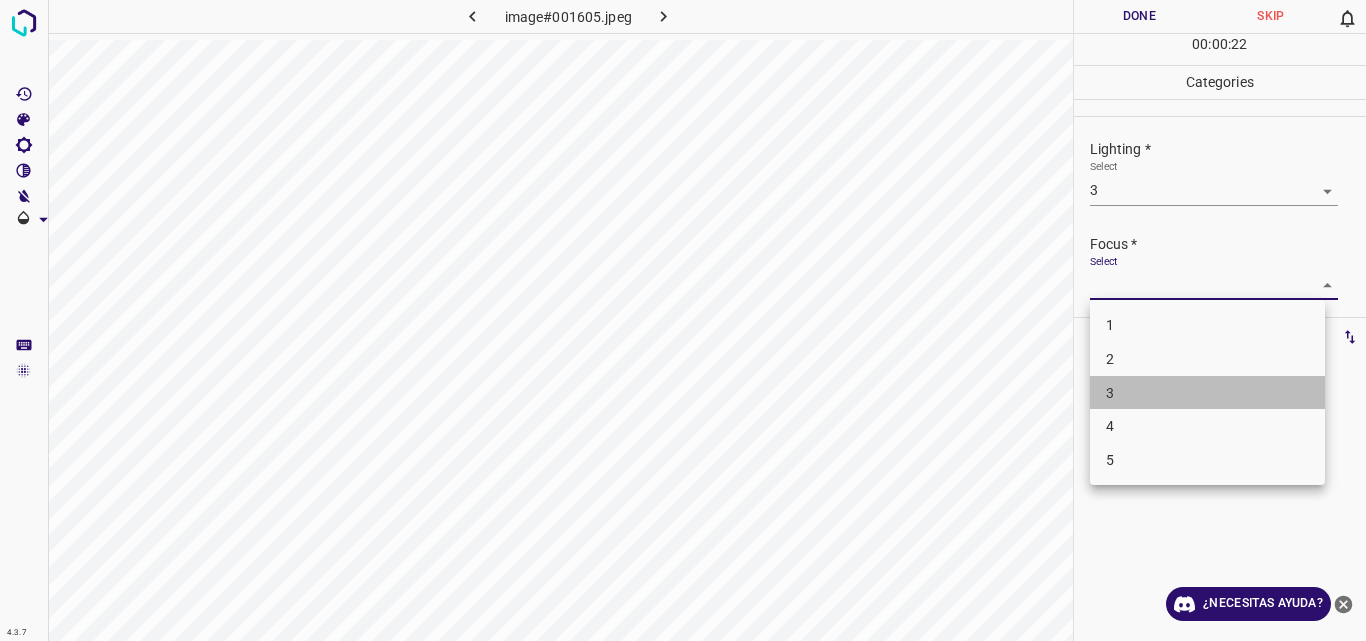 click on "3" at bounding box center (1207, 393) 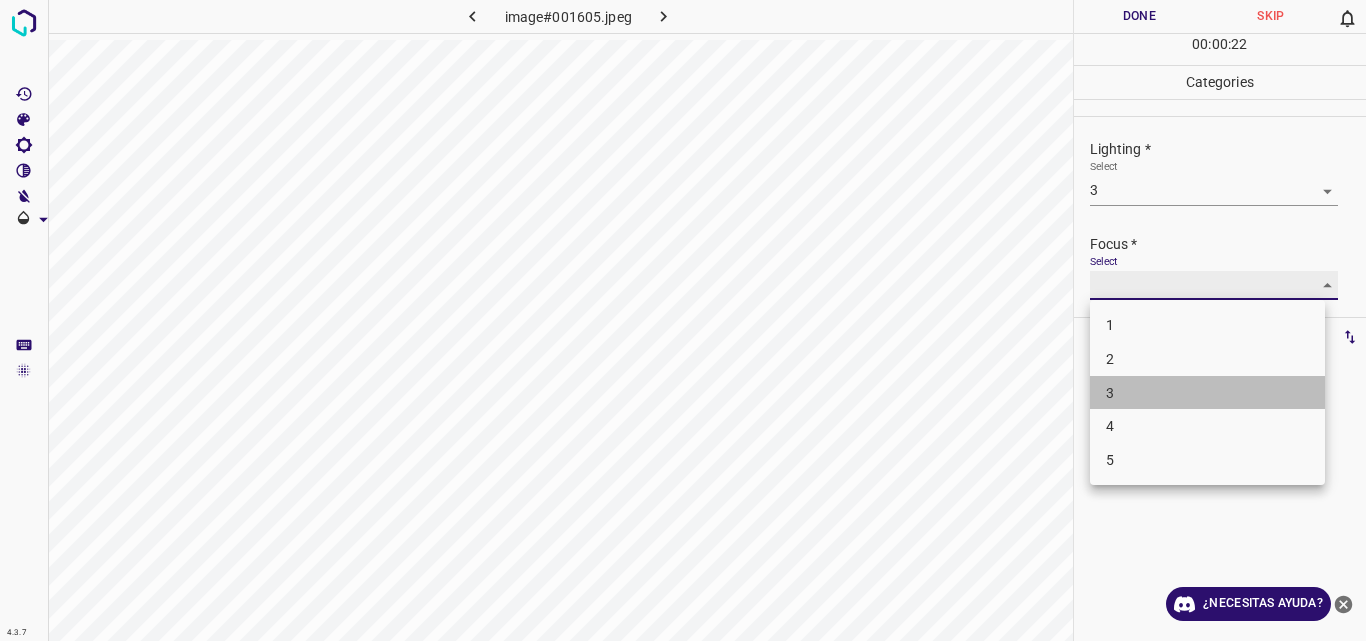 type on "3" 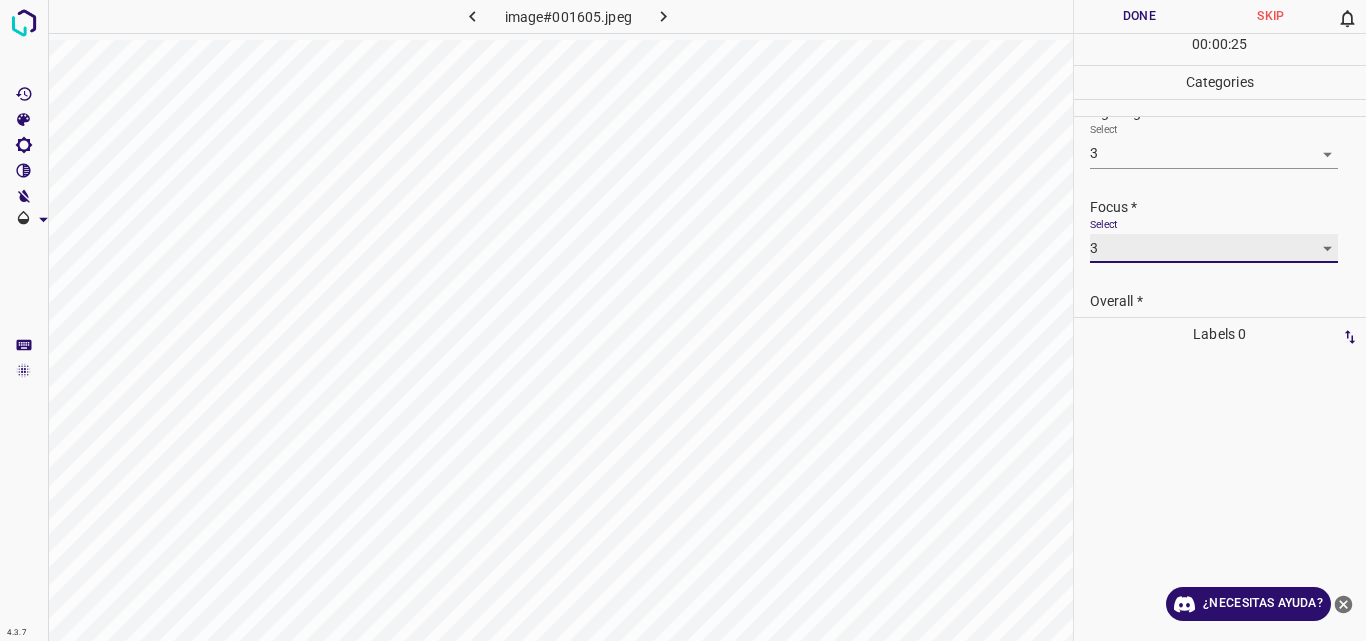 scroll, scrollTop: 98, scrollLeft: 0, axis: vertical 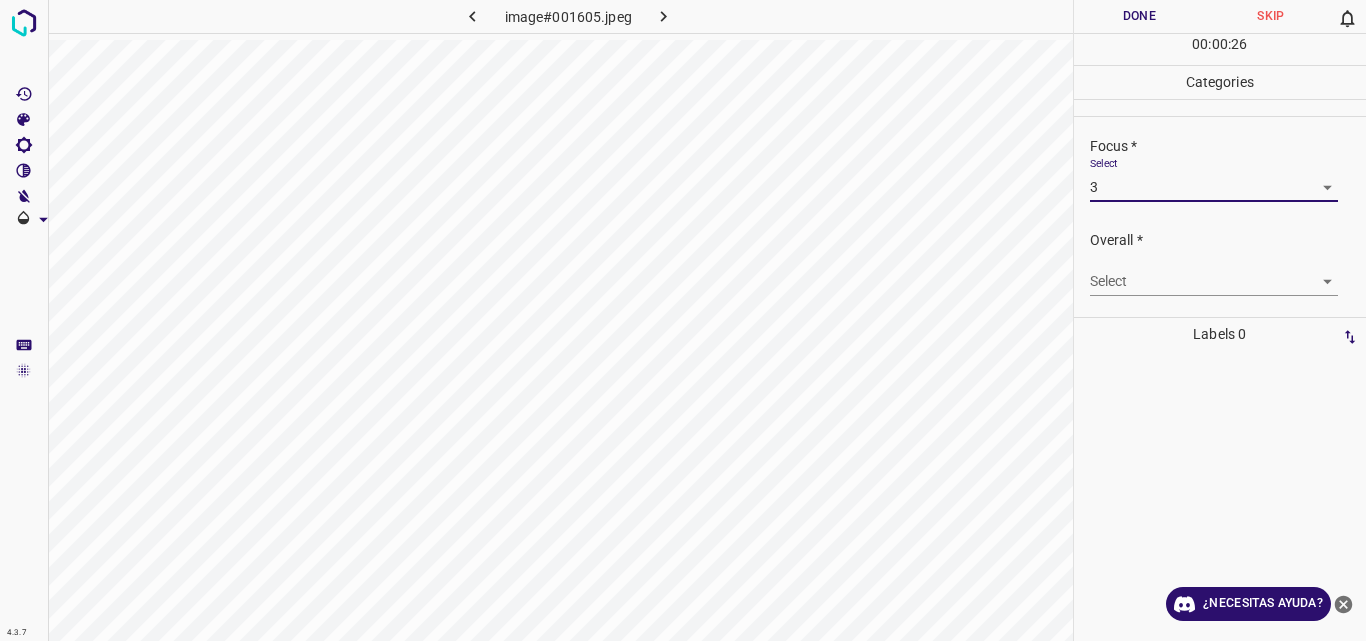 click on "4.3.7 image#001605.jpeg Done Skip 0 00   : 00   : 26   Categories Lighting *  Select 3 3 Focus *  Select 3 3 Overall *  Select ​ Labels   0 Categories 1 Lighting 2 Focus 3 Overall Tools Space Change between modes (Draw & Edit) I Auto labeling R Restore zoom M Zoom in N Zoom out Delete Delete selecte label Filters Z Restore filters X Saturation filter C Brightness filter V Contrast filter B Gray scale filter General O Download ¿Necesitas ayuda? Original text Rate this translation Your feedback will be used to help improve Google Translate - Texto - Esconder - Borrar" at bounding box center (683, 320) 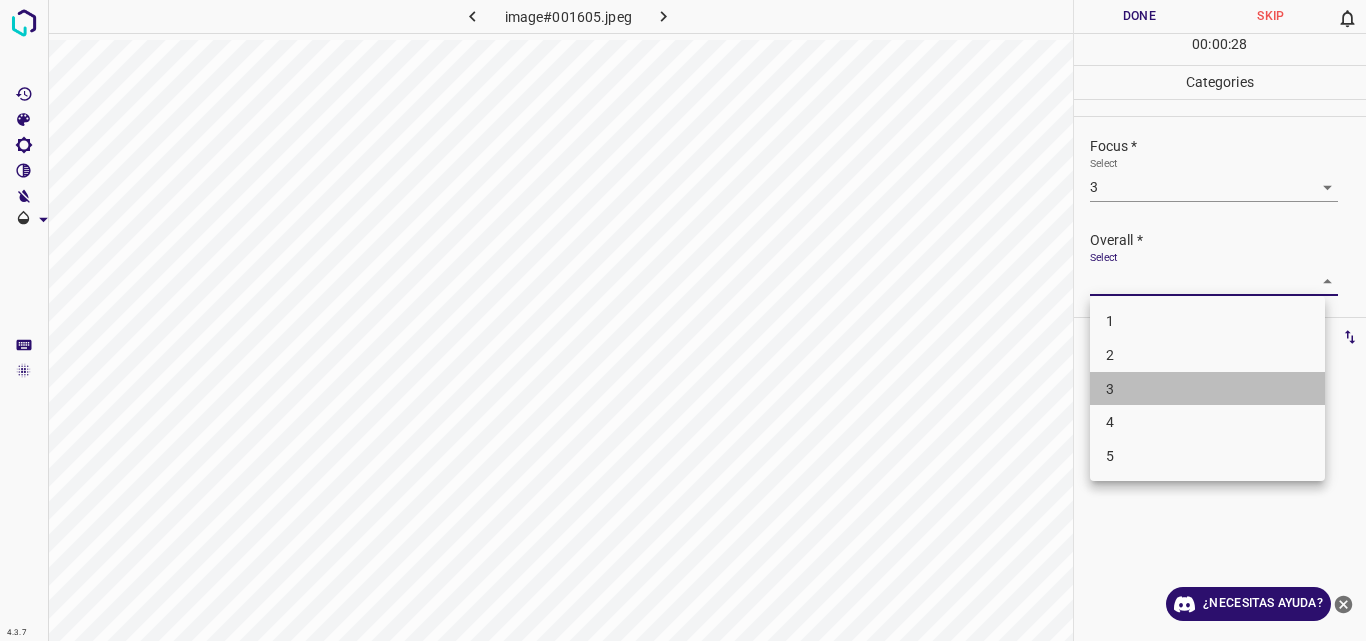 click on "3" at bounding box center (1207, 389) 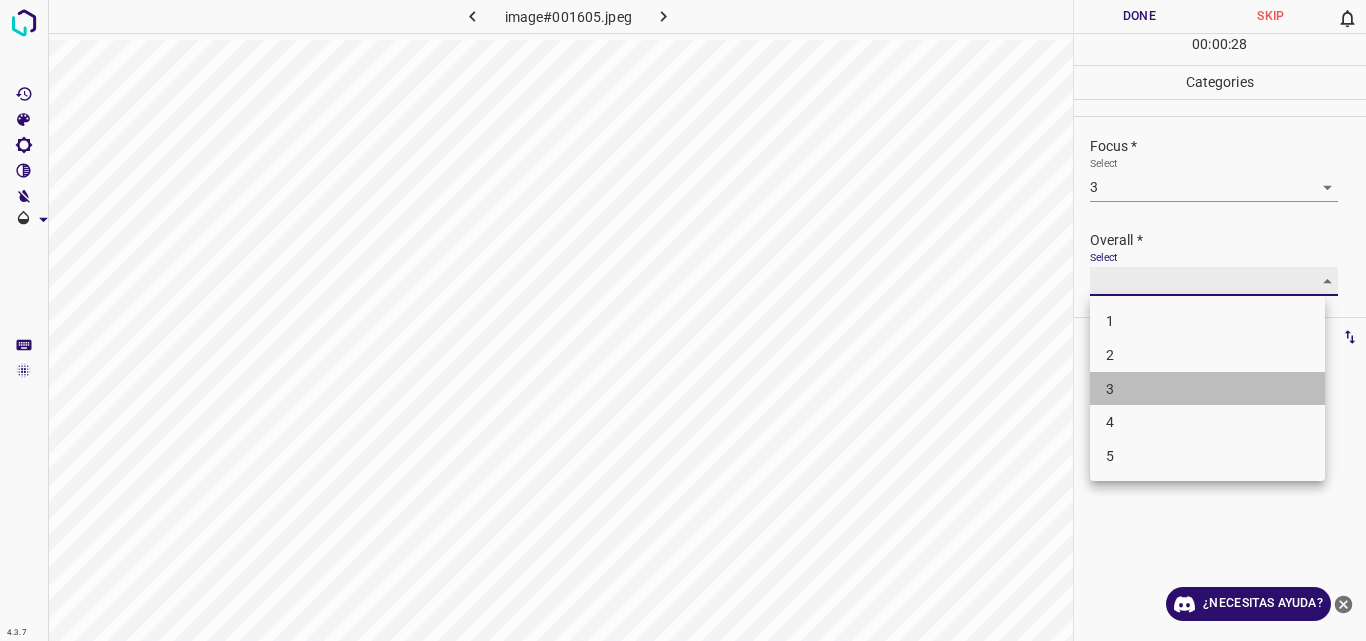 type on "3" 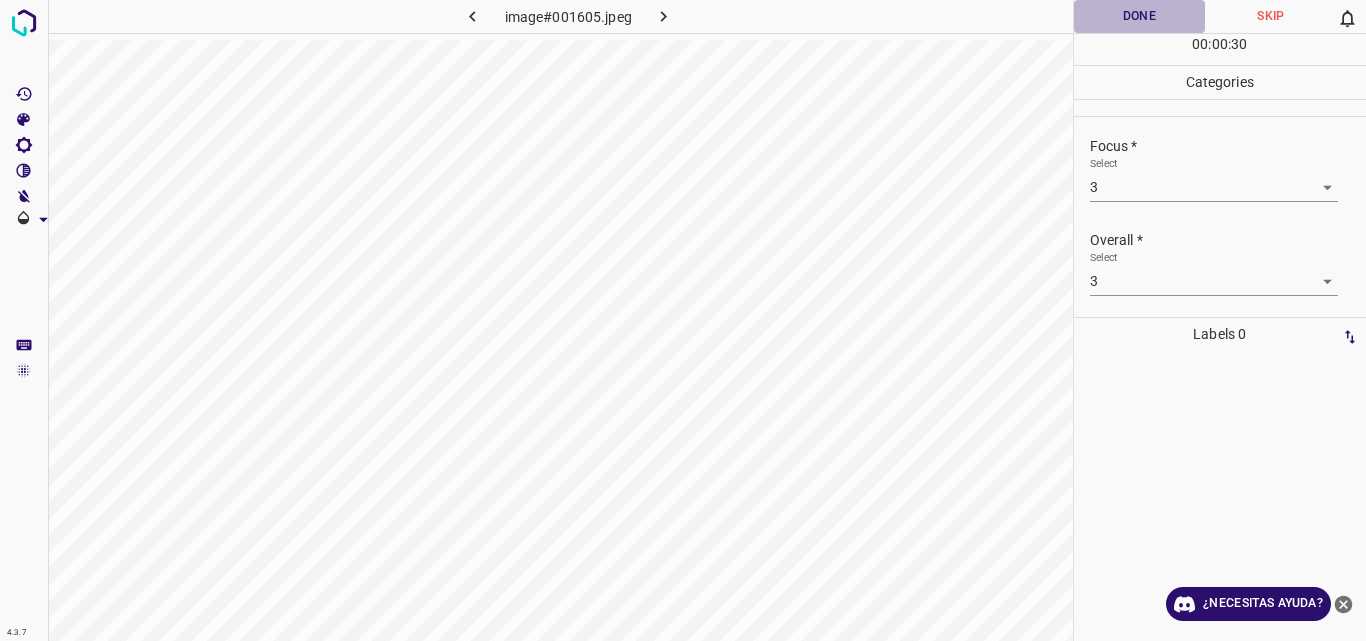 click on "Done" at bounding box center [1140, 16] 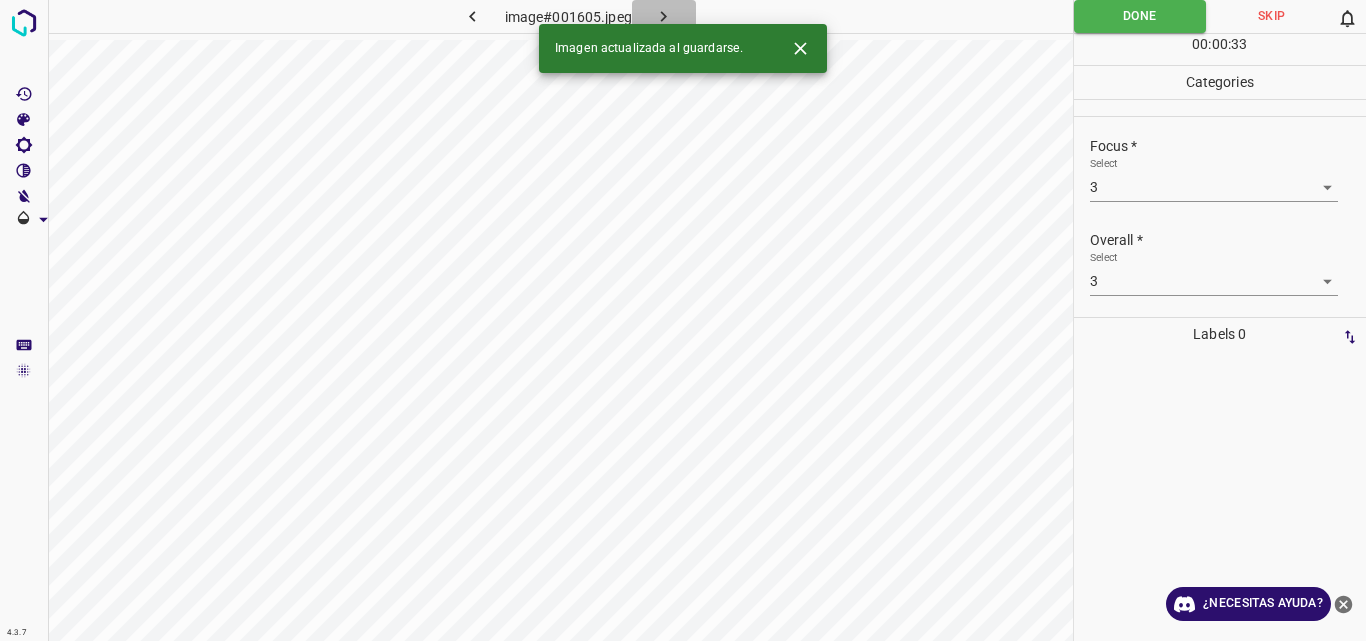 click 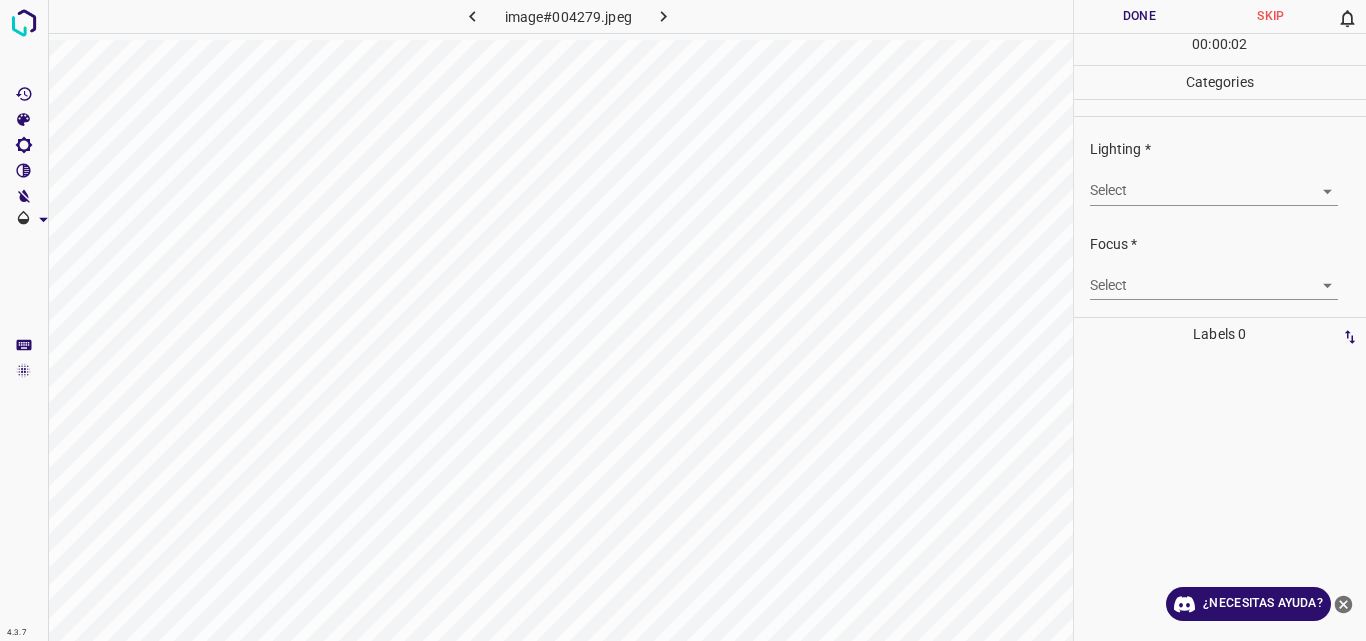click on "4.3.7 image#004279.jpeg Done Skip 0 00   : 00   : 02   Categories Lighting *  Select ​ Focus *  Select ​ Overall *  Select ​ Labels   0 Categories 1 Lighting 2 Focus 3 Overall Tools Space Change between modes (Draw & Edit) I Auto labeling R Restore zoom M Zoom in N Zoom out Delete Delete selecte label Filters Z Restore filters X Saturation filter C Brightness filter V Contrast filter B Gray scale filter General O Download ¿Necesitas ayuda? Original text Rate this translation Your feedback will be used to help improve Google Translate - Texto - Esconder - Borrar" at bounding box center (683, 320) 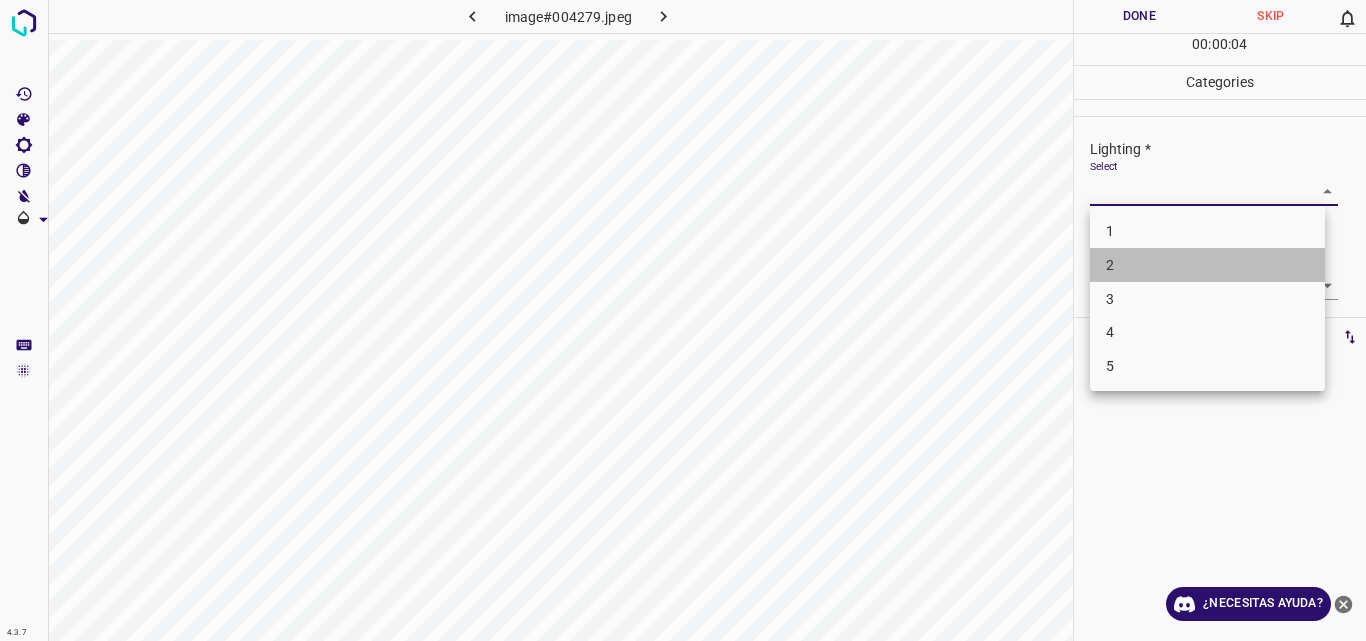 click on "2" at bounding box center [1207, 265] 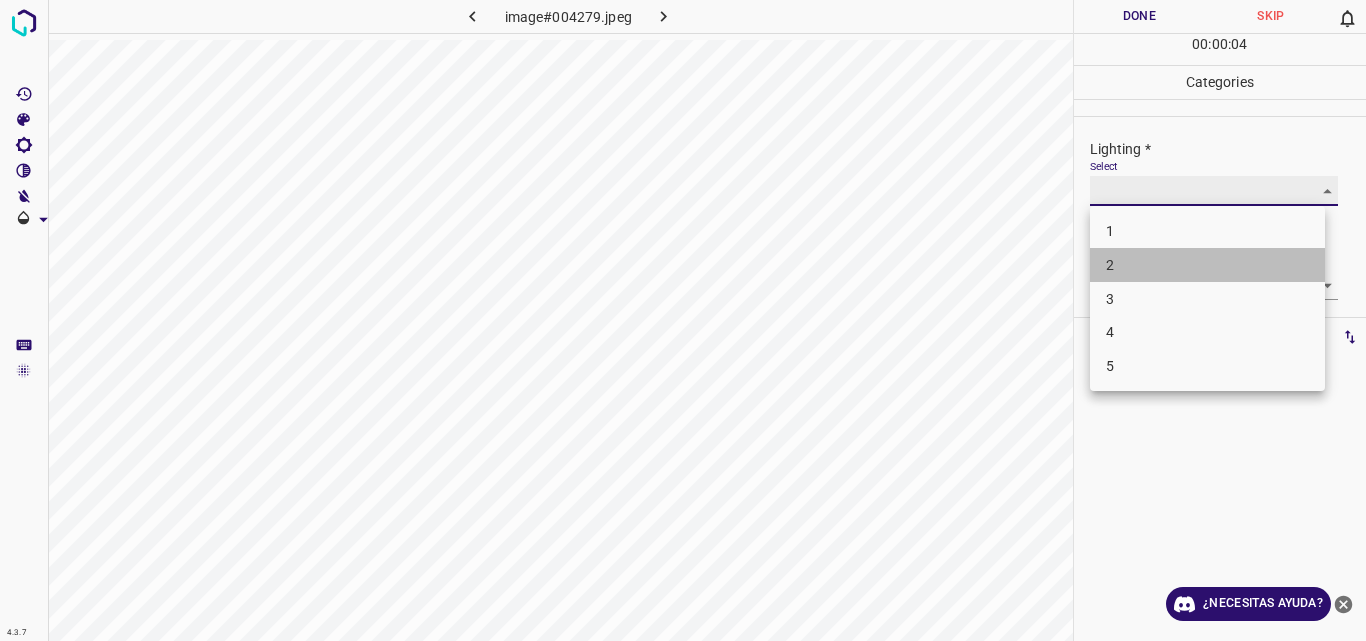 type on "2" 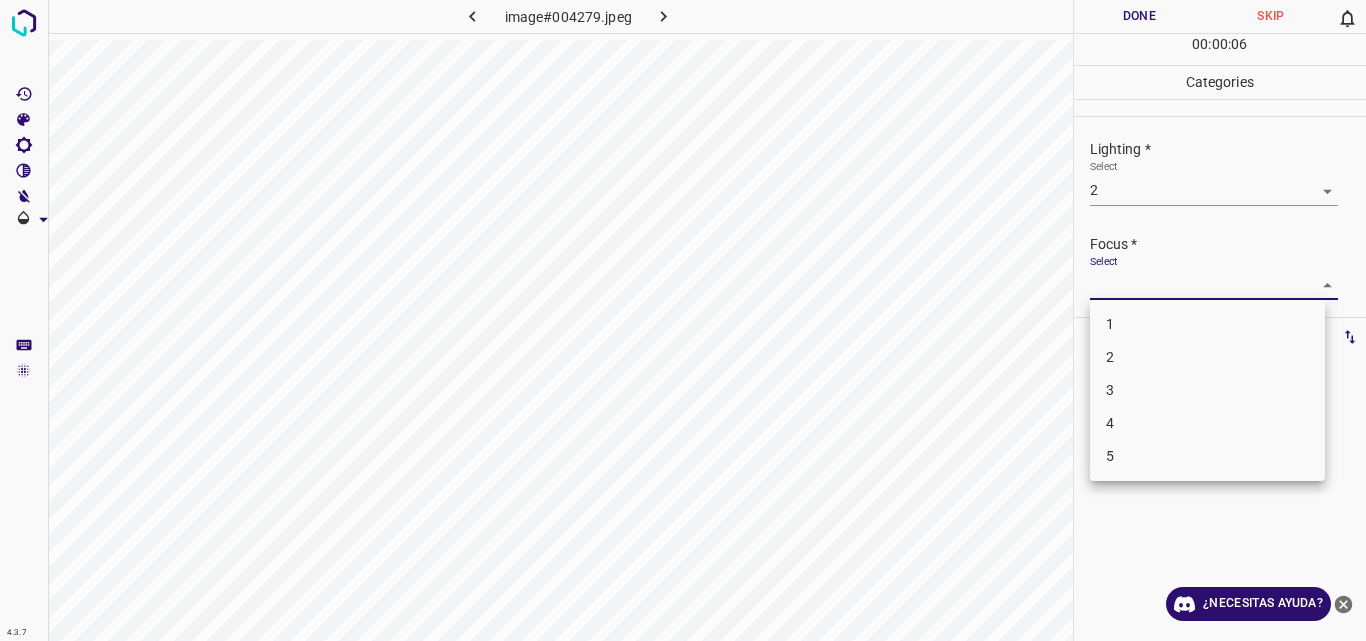 click on "4.3.7 image#004279.jpeg Done Skip 0 00   : 00   : 06   Categories Lighting *  Select 2 2 Focus *  Select ​ Overall *  Select ​ Labels   0 Categories 1 Lighting 2 Focus 3 Overall Tools Space Change between modes (Draw & Edit) I Auto labeling R Restore zoom M Zoom in N Zoom out Delete Delete selecte label Filters Z Restore filters X Saturation filter C Brightness filter V Contrast filter B Gray scale filter General O Download ¿Necesitas ayuda? Original text Rate this translation Your feedback will be used to help improve Google Translate - Texto - Esconder - Borrar 1 2 3 4 5" at bounding box center (683, 320) 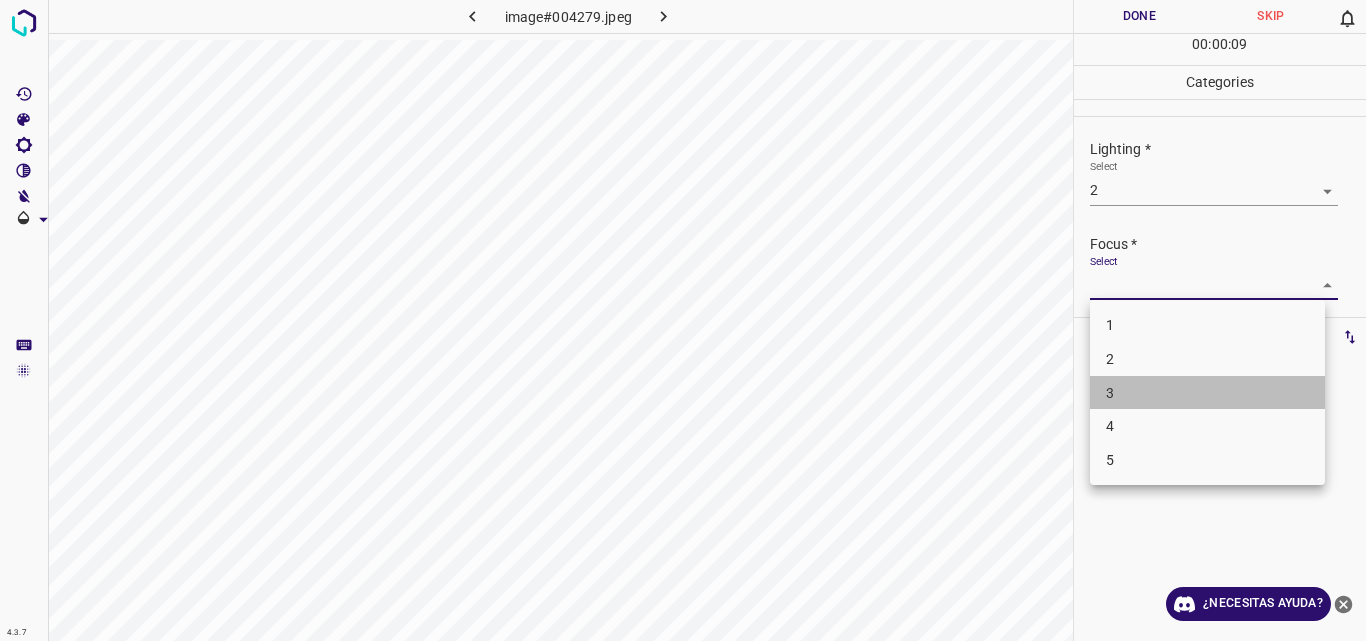 click on "3" at bounding box center [1207, 393] 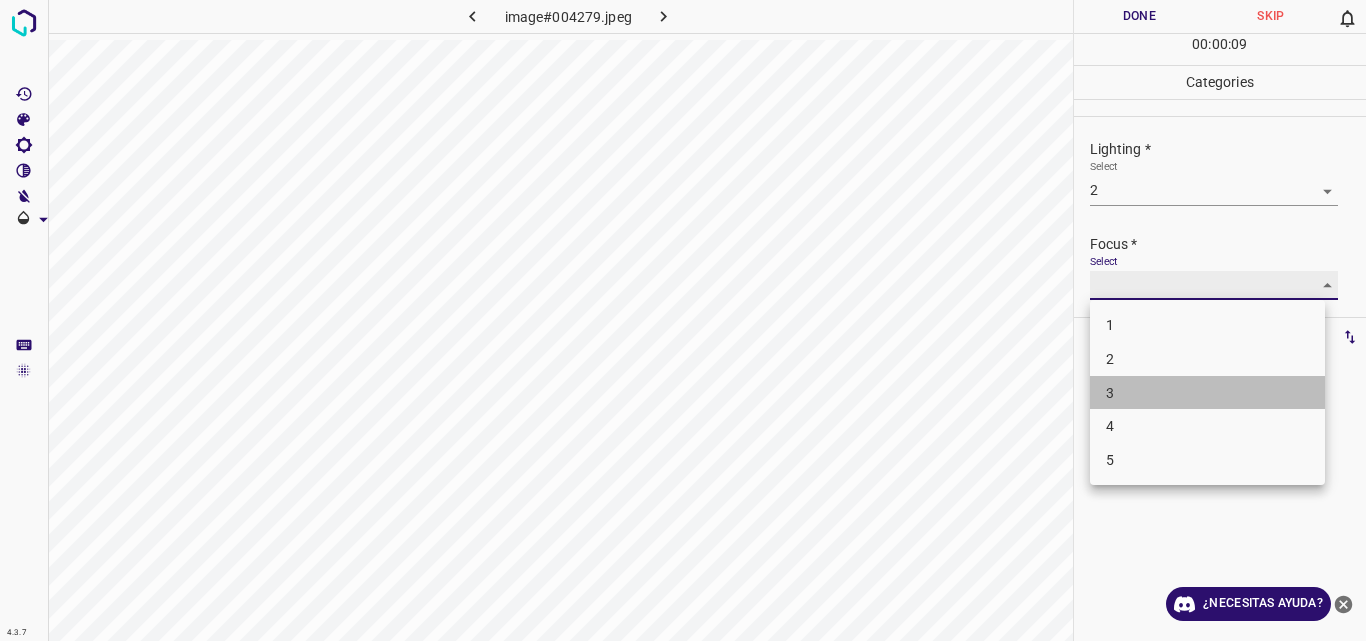 type on "3" 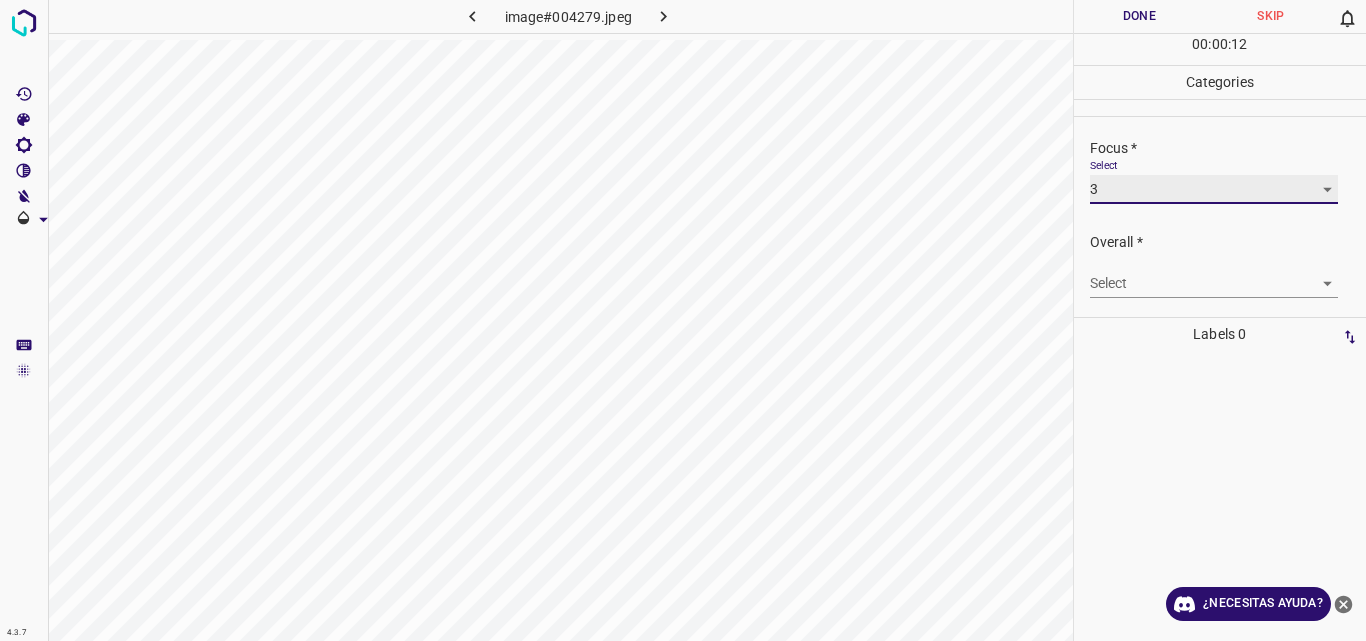scroll, scrollTop: 98, scrollLeft: 0, axis: vertical 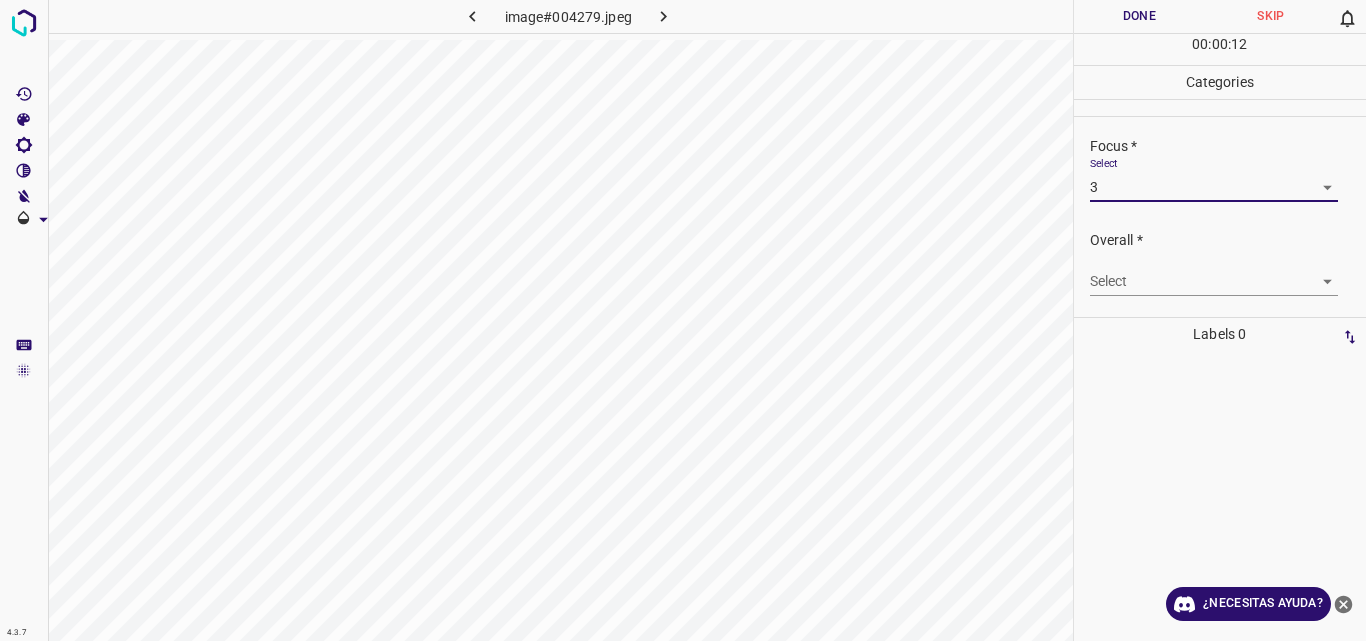 click on "4.3.7 image#004279.jpeg Done Skip 0 00   : 00   : 12   Categories Lighting *  Select 2 2 Focus *  Select 3 3 Overall *  Select ​ Labels   0 Categories 1 Lighting 2 Focus 3 Overall Tools Space Change between modes (Draw & Edit) I Auto labeling R Restore zoom M Zoom in N Zoom out Delete Delete selecte label Filters Z Restore filters X Saturation filter C Brightness filter V Contrast filter B Gray scale filter General O Download ¿Necesitas ayuda? Original text Rate this translation Your feedback will be used to help improve Google Translate - Texto - Esconder - Borrar" at bounding box center (683, 320) 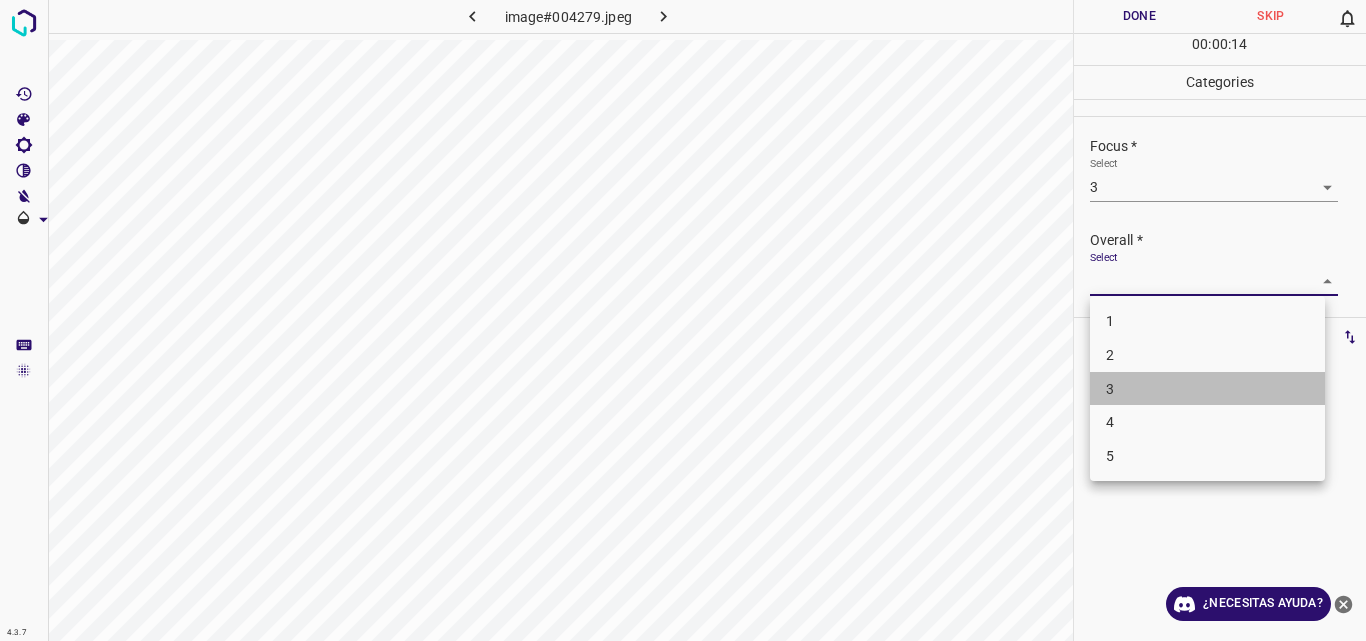 click on "3" at bounding box center [1207, 389] 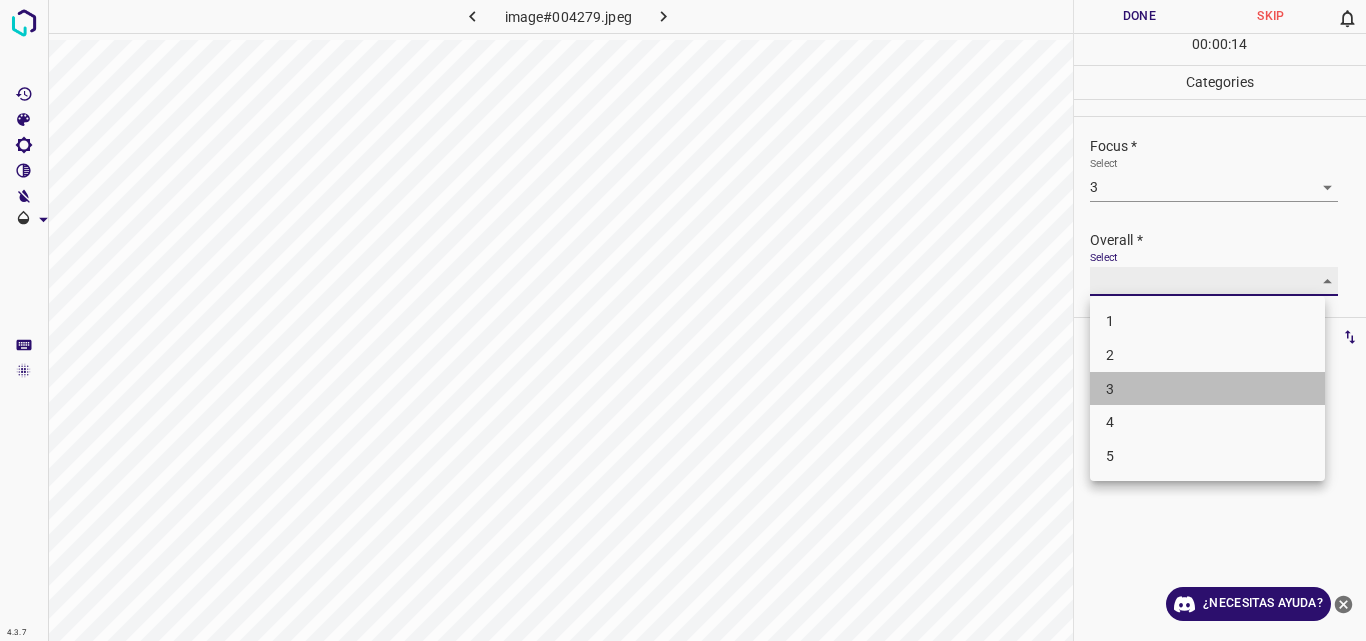 type on "3" 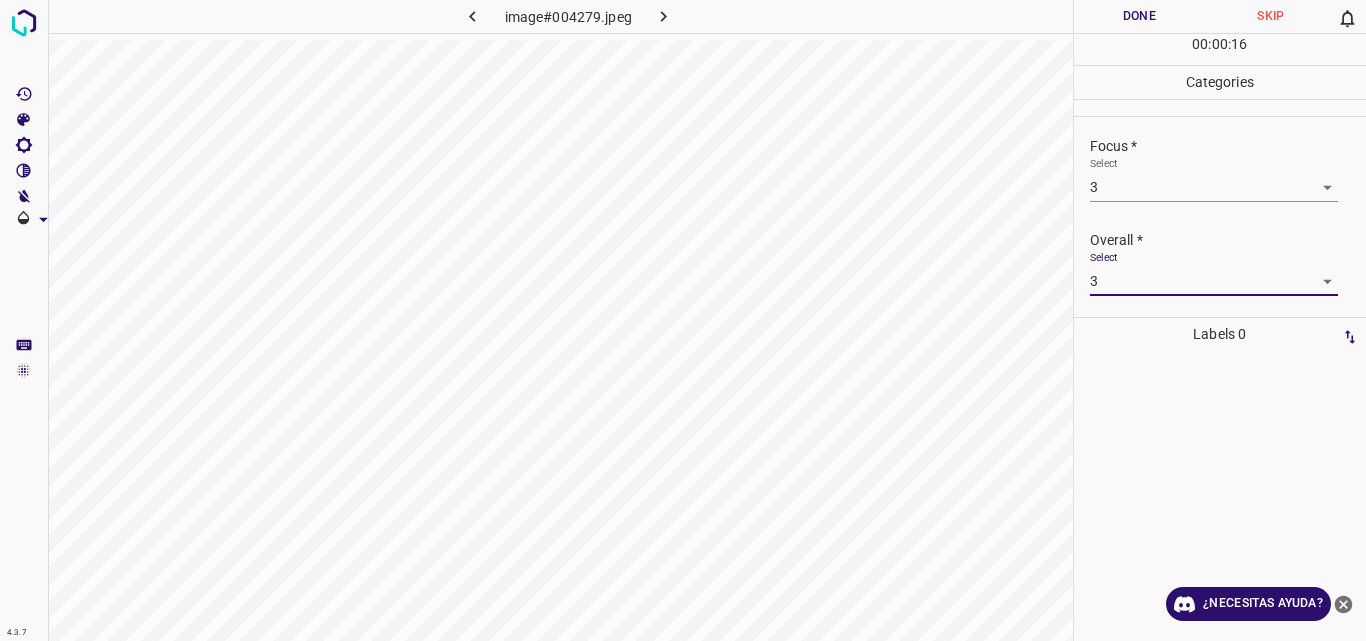 click on "Done" at bounding box center [1140, 16] 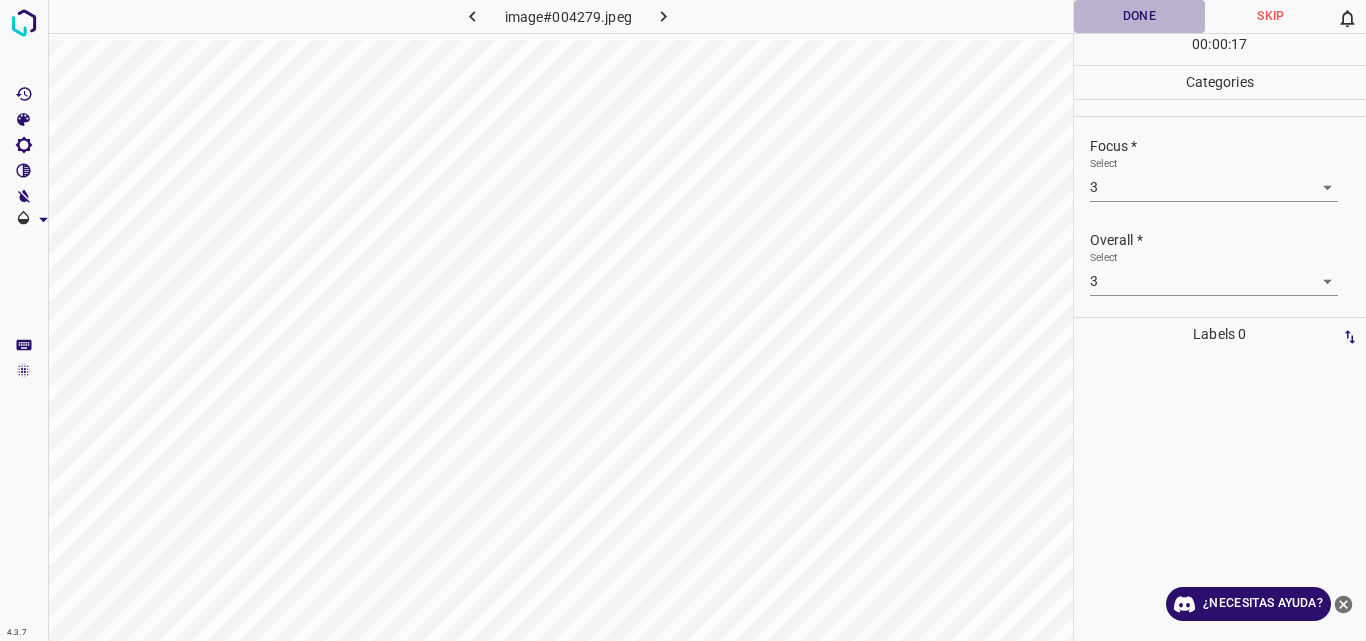 click on "Done" at bounding box center (1140, 16) 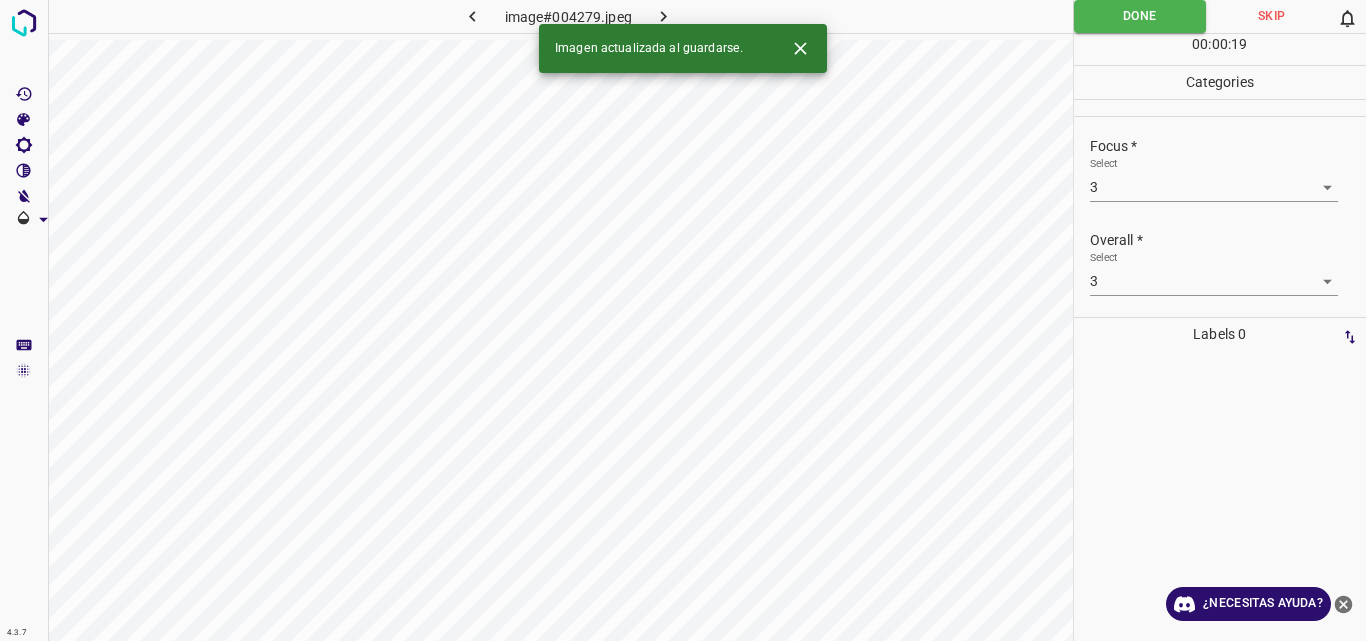 click 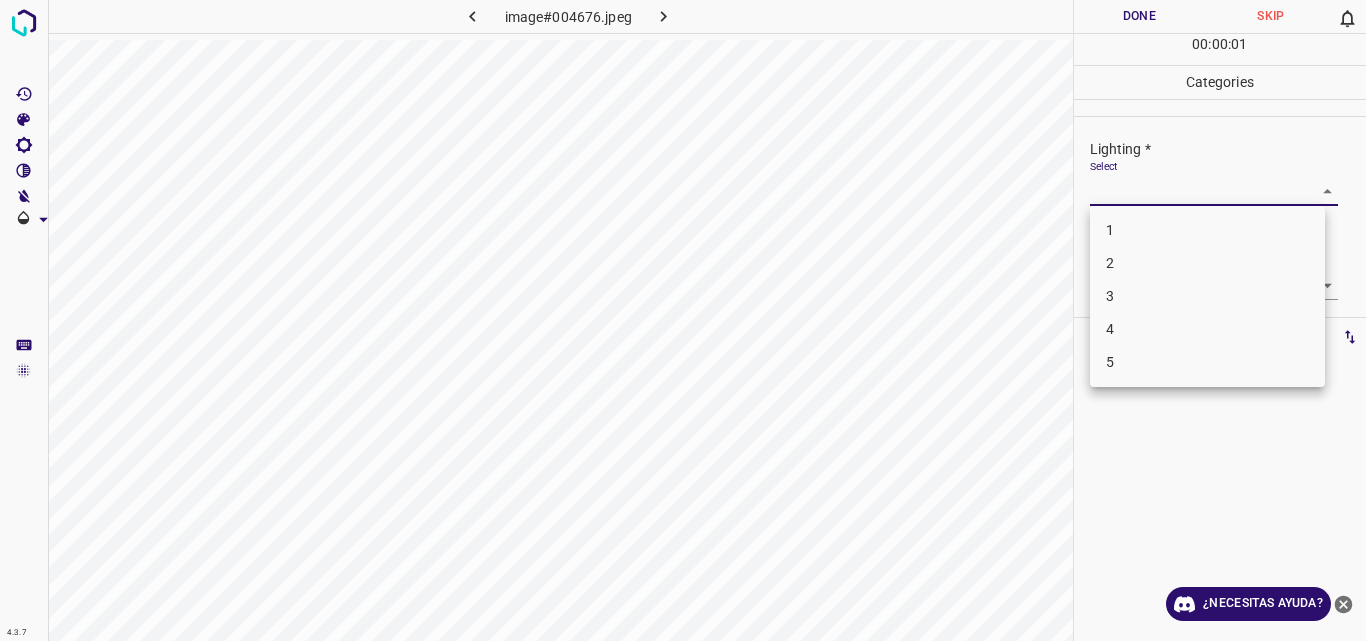 click on "4.3.7 image#004676.jpeg Done Skip 0 00   : 00   : 01   Categories Lighting *  Select ​ Focus *  Select ​ Overall *  Select ​ Labels   0 Categories 1 Lighting 2 Focus 3 Overall Tools Space Change between modes (Draw & Edit) I Auto labeling R Restore zoom M Zoom in N Zoom out Delete Delete selecte label Filters Z Restore filters X Saturation filter C Brightness filter V Contrast filter B Gray scale filter General O Download ¿Necesitas ayuda? Original text Rate this translation Your feedback will be used to help improve Google Translate - Texto - Esconder - Borrar 1 2 3 4 5" at bounding box center [683, 320] 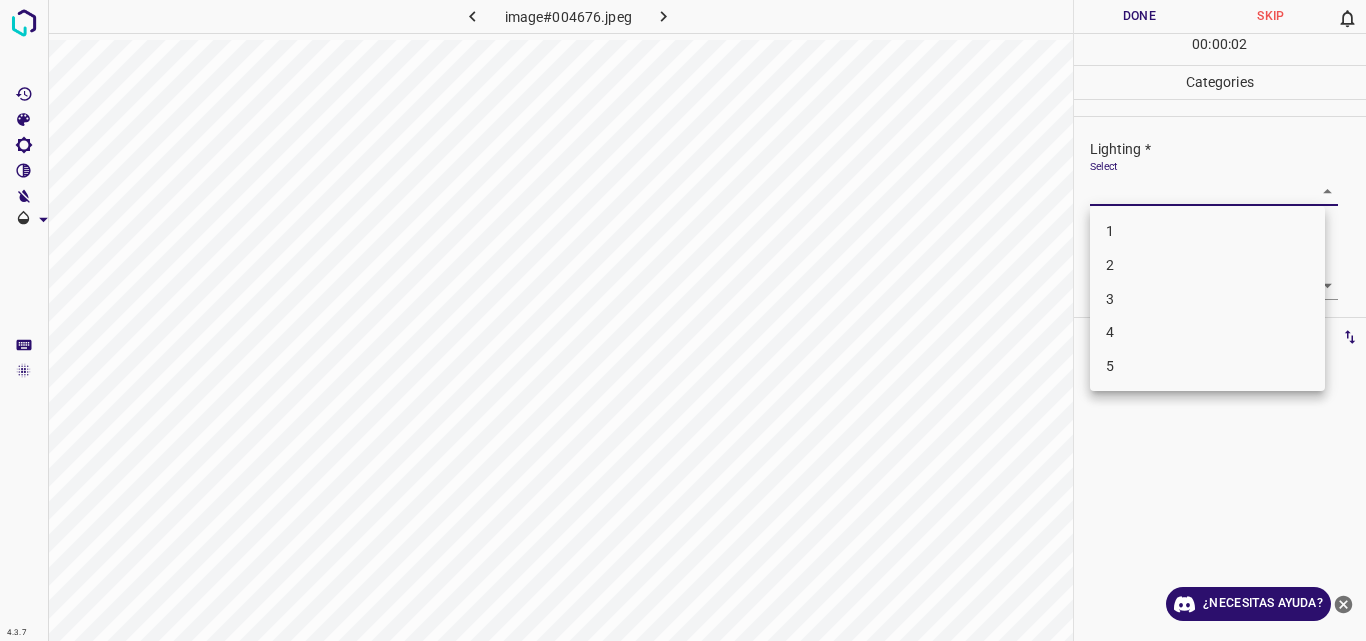 click on "3" at bounding box center [1207, 299] 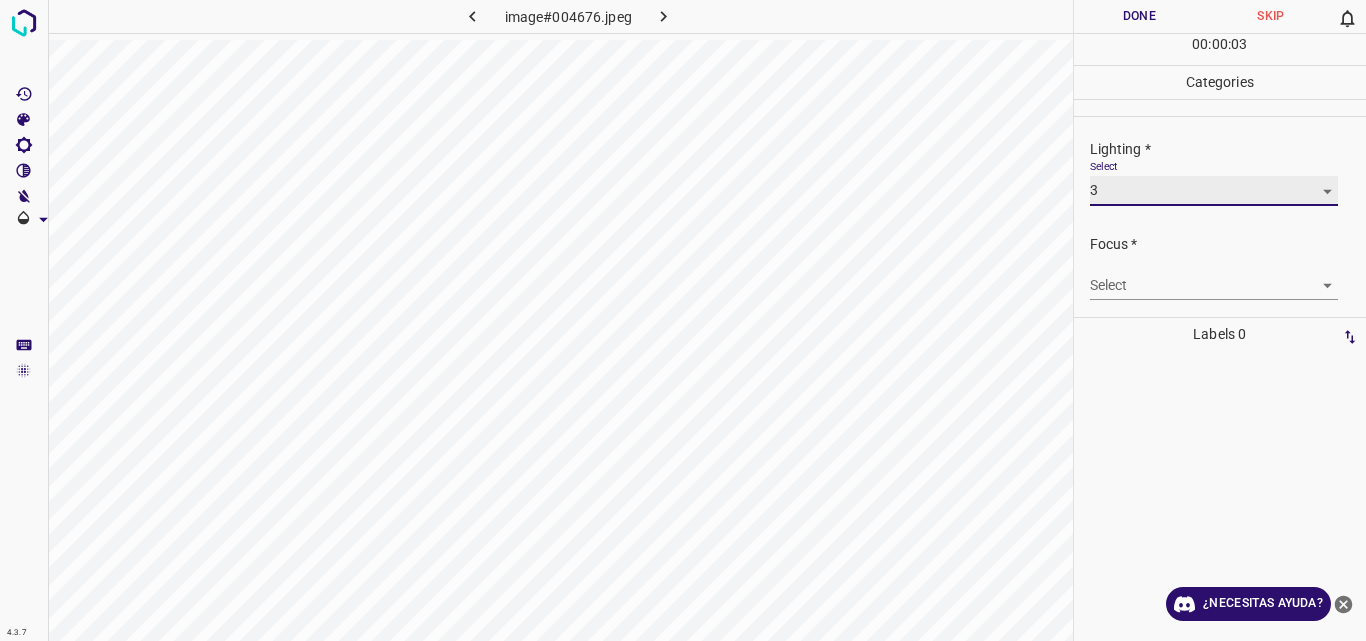 type on "3" 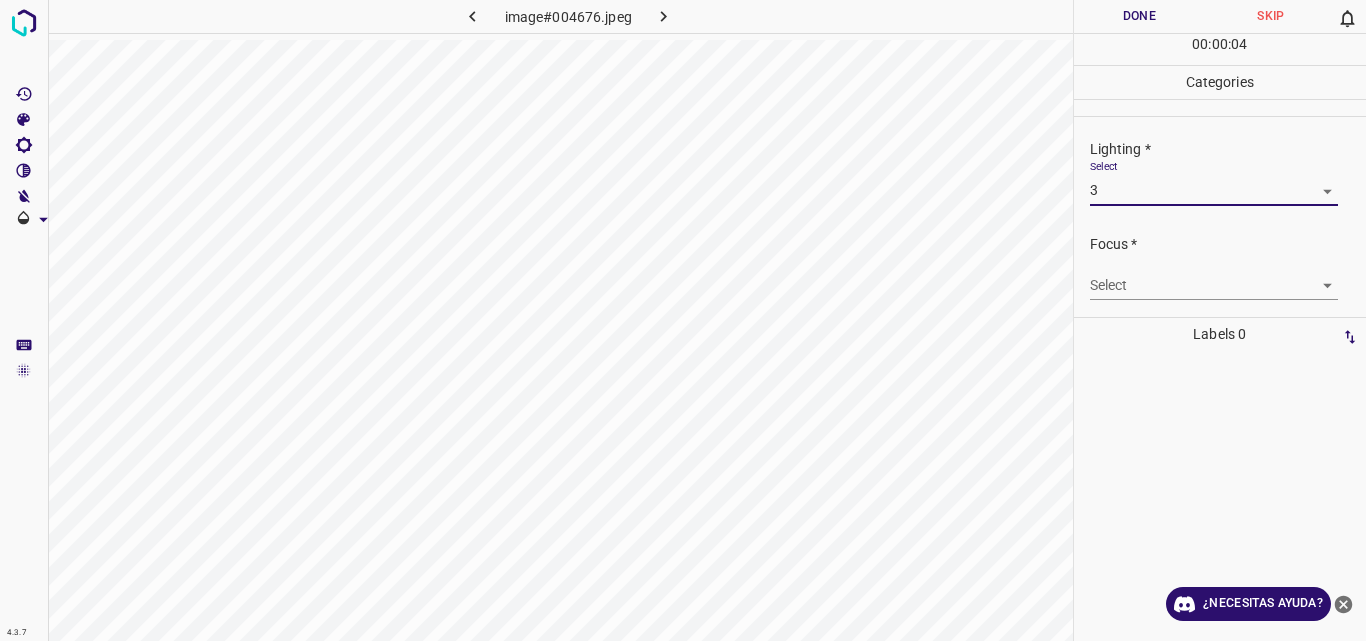 click on "4.3.7 image#004676.jpeg Done Skip 0 00   : 00   : 04   Categories Lighting *  Select 3 3 Focus *  Select ​ Overall *  Select ​ Labels   0 Categories 1 Lighting 2 Focus 3 Overall Tools Space Change between modes (Draw & Edit) I Auto labeling R Restore zoom M Zoom in N Zoom out Delete Delete selecte label Filters Z Restore filters X Saturation filter C Brightness filter V Contrast filter B Gray scale filter General O Download ¿Necesitas ayuda? Original text Rate this translation Your feedback will be used to help improve Google Translate - Texto - Esconder - Borrar" at bounding box center [683, 320] 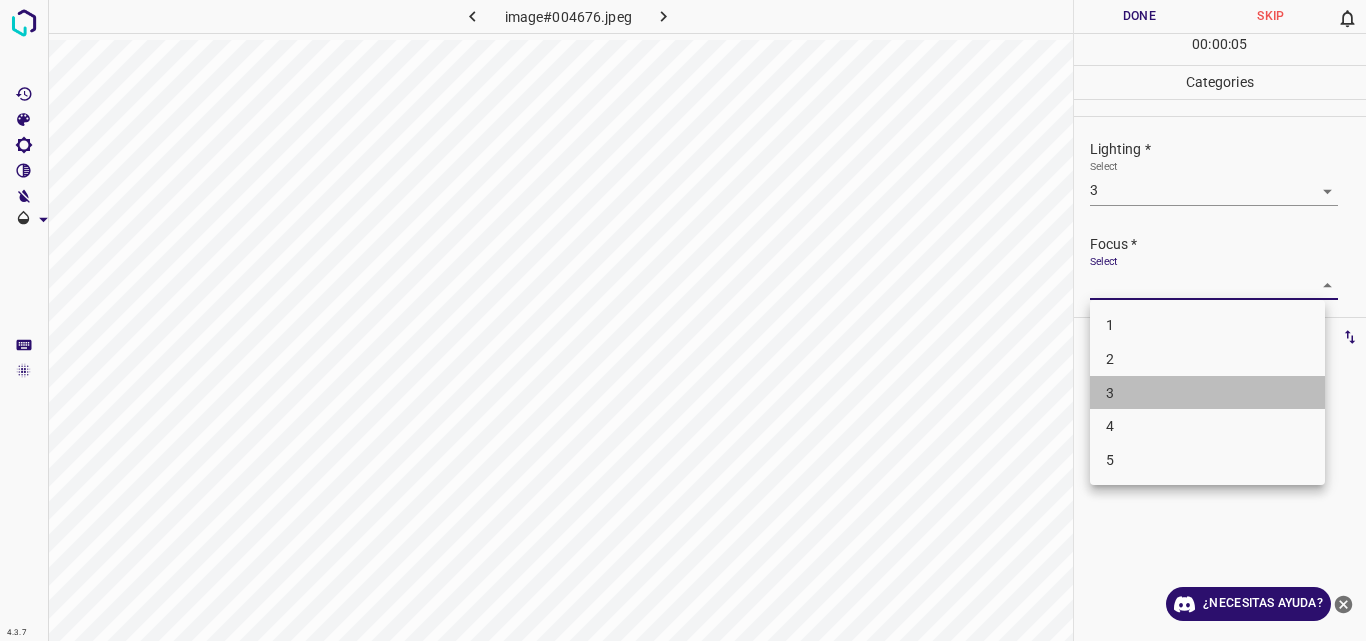 click on "3" at bounding box center [1207, 393] 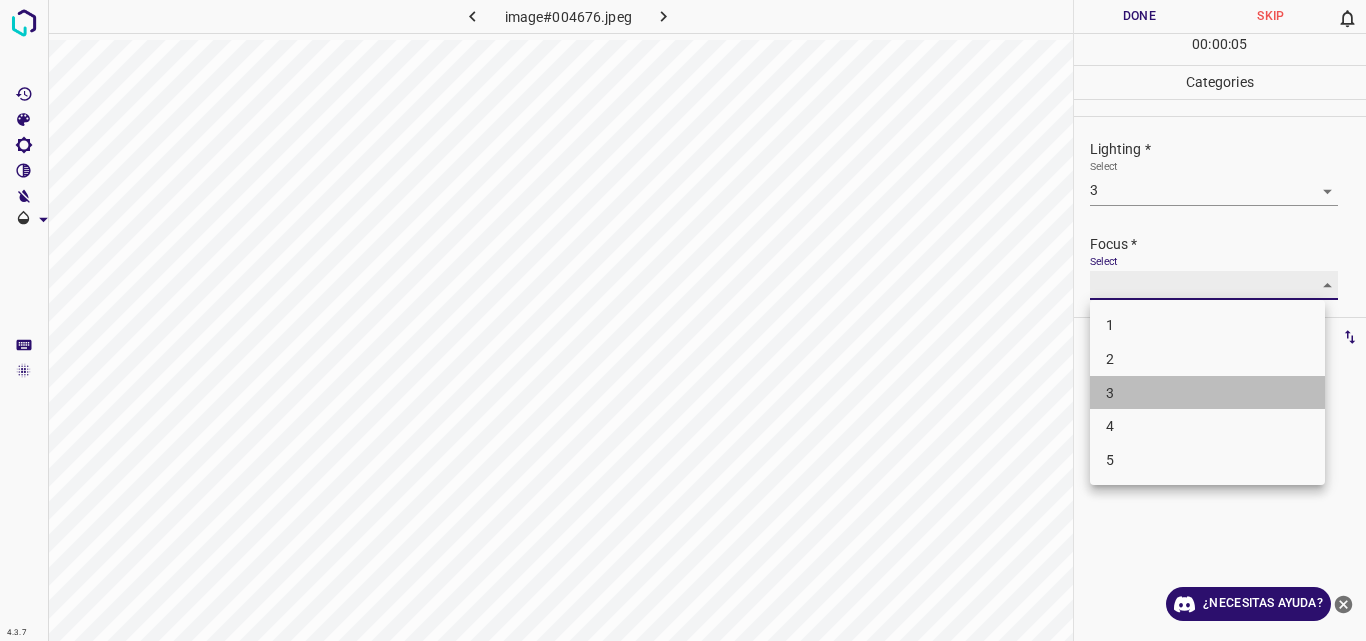 type on "3" 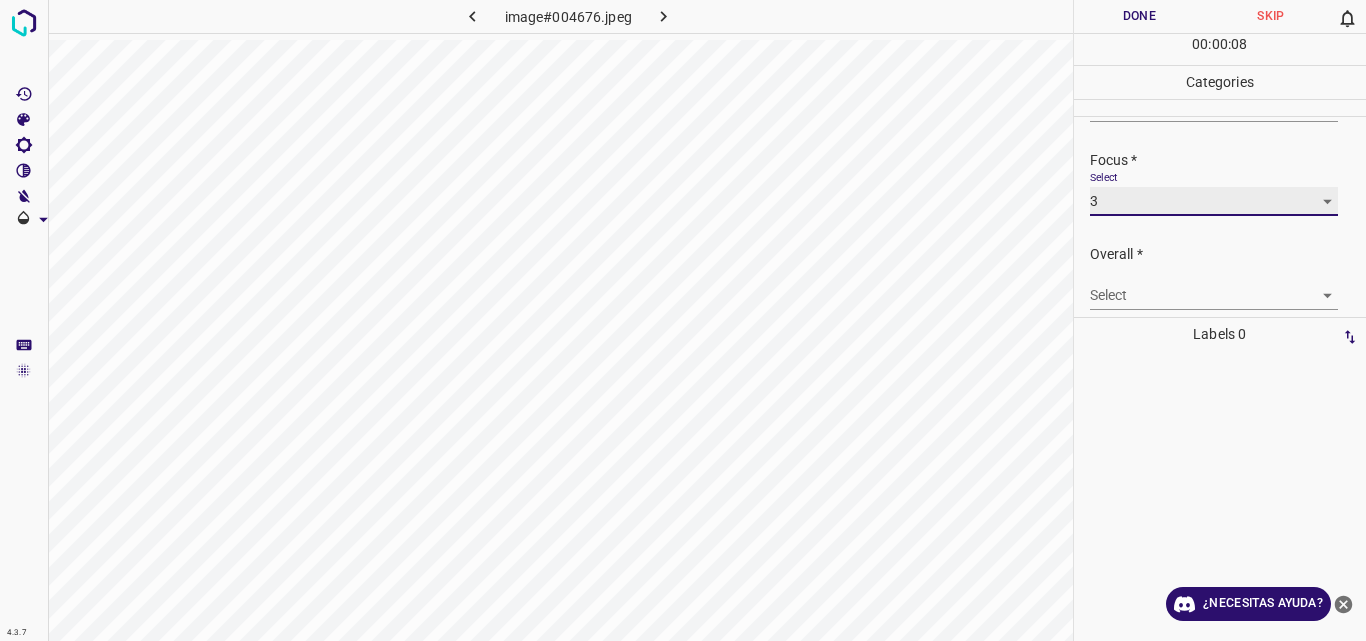scroll, scrollTop: 98, scrollLeft: 0, axis: vertical 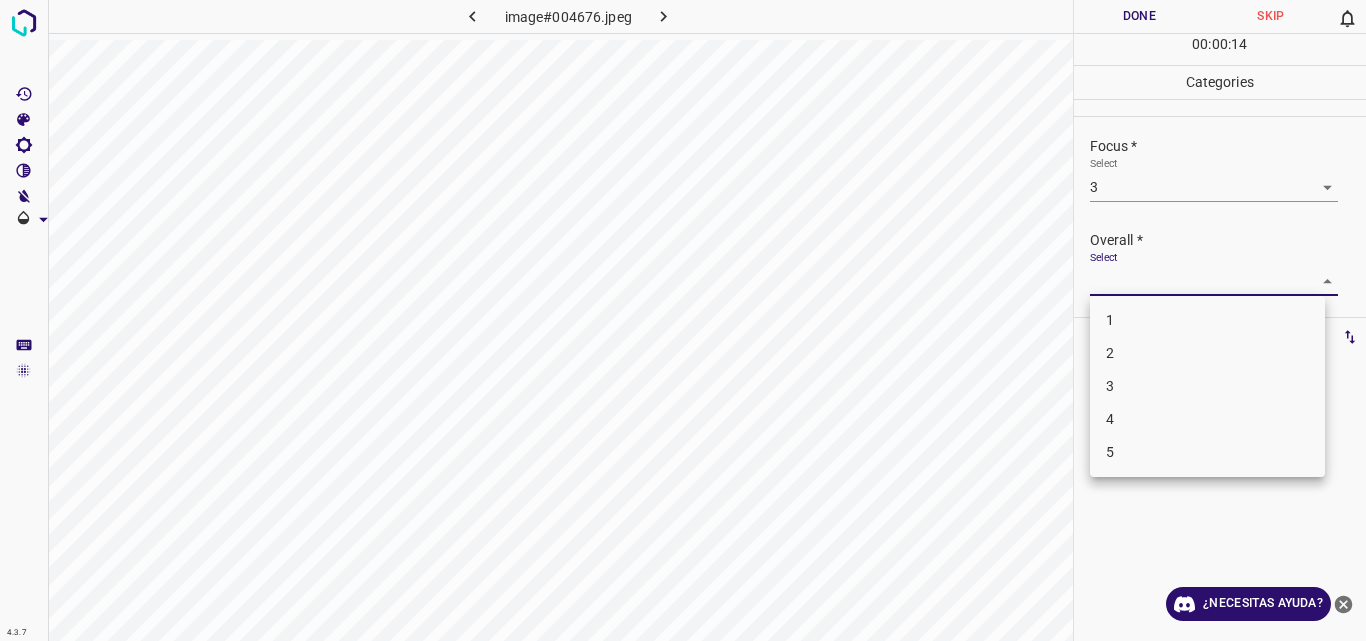 click on "4.3.7 image#004676.jpeg Done Skip 0 00   : 00   : 14   Categories Lighting *  Select 3 3 Focus *  Select 3 3 Overall *  Select ​ Labels   0 Categories 1 Lighting 2 Focus 3 Overall Tools Space Change between modes (Draw & Edit) I Auto labeling R Restore zoom M Zoom in N Zoom out Delete Delete selecte label Filters Z Restore filters X Saturation filter C Brightness filter V Contrast filter B Gray scale filter General O Download ¿Necesitas ayuda? Original text Rate this translation Your feedback will be used to help improve Google Translate - Texto - Esconder - Borrar 1 2 3 4 5" at bounding box center (683, 320) 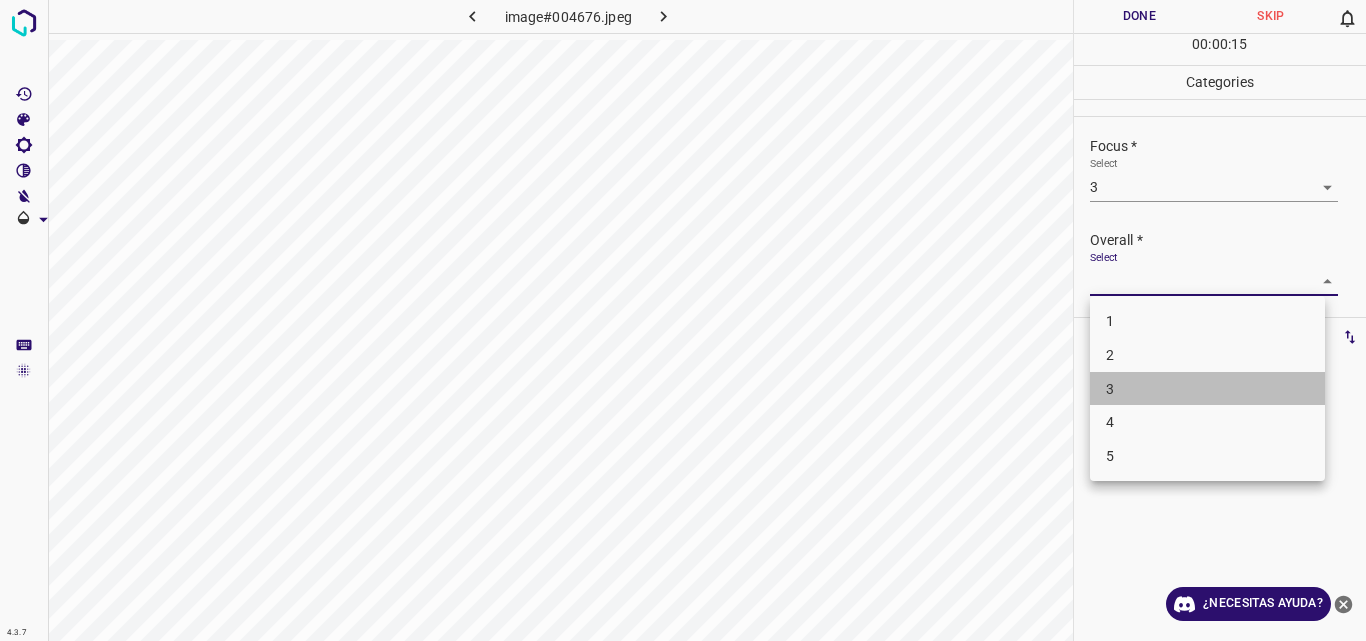 click on "3" at bounding box center [1207, 389] 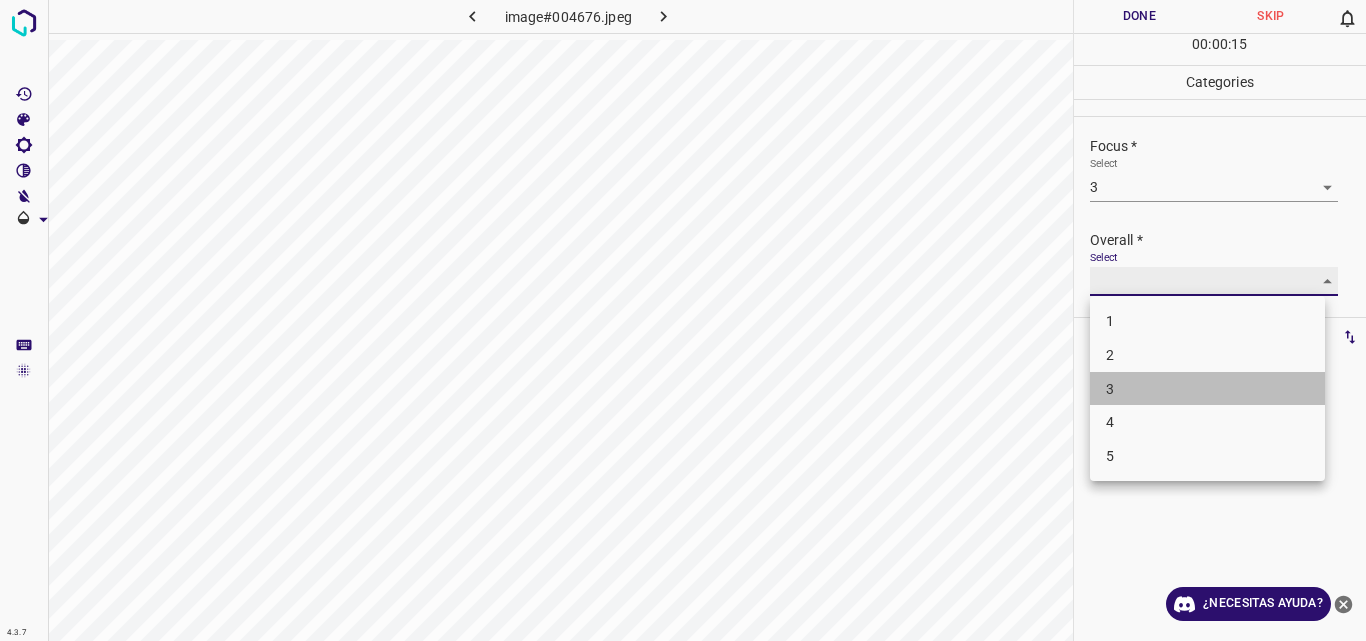 type on "3" 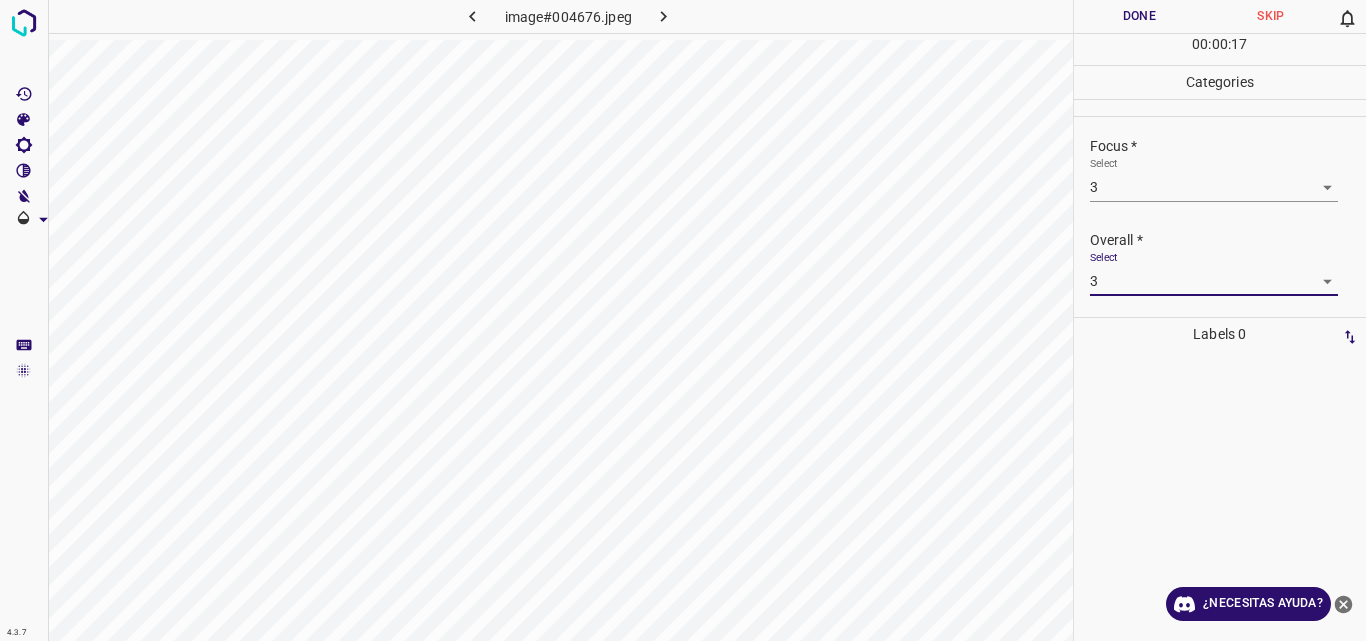 click on "Done" at bounding box center [1140, 16] 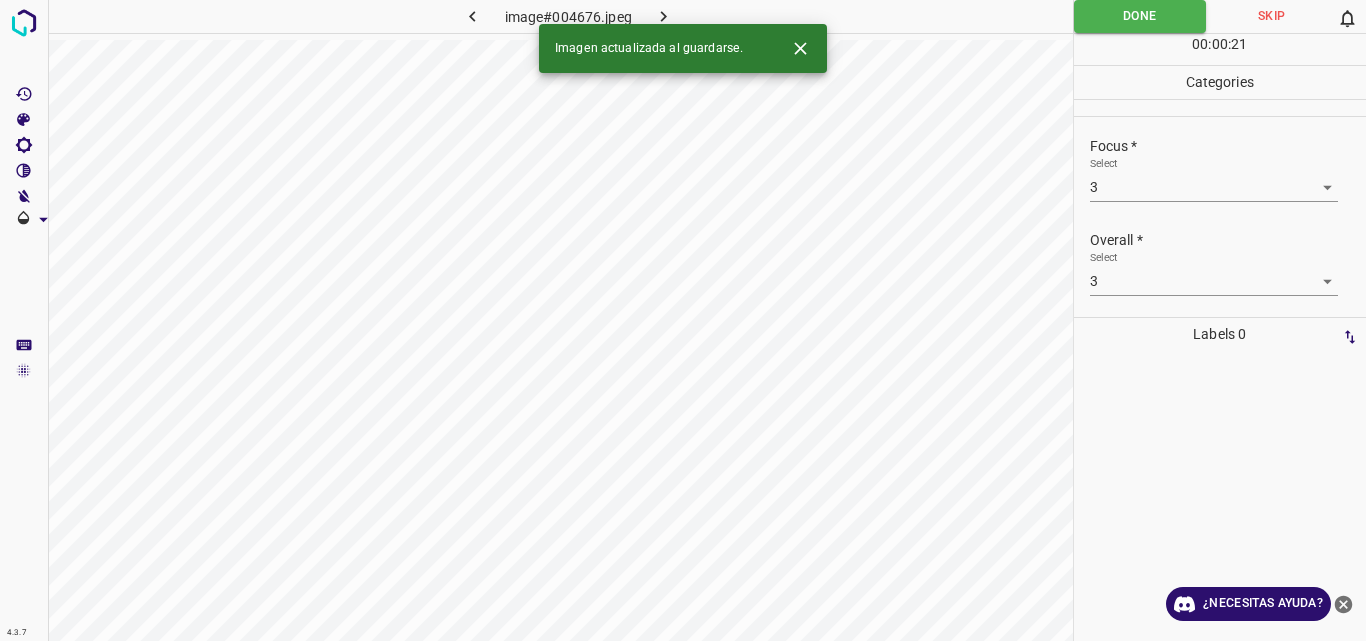 click 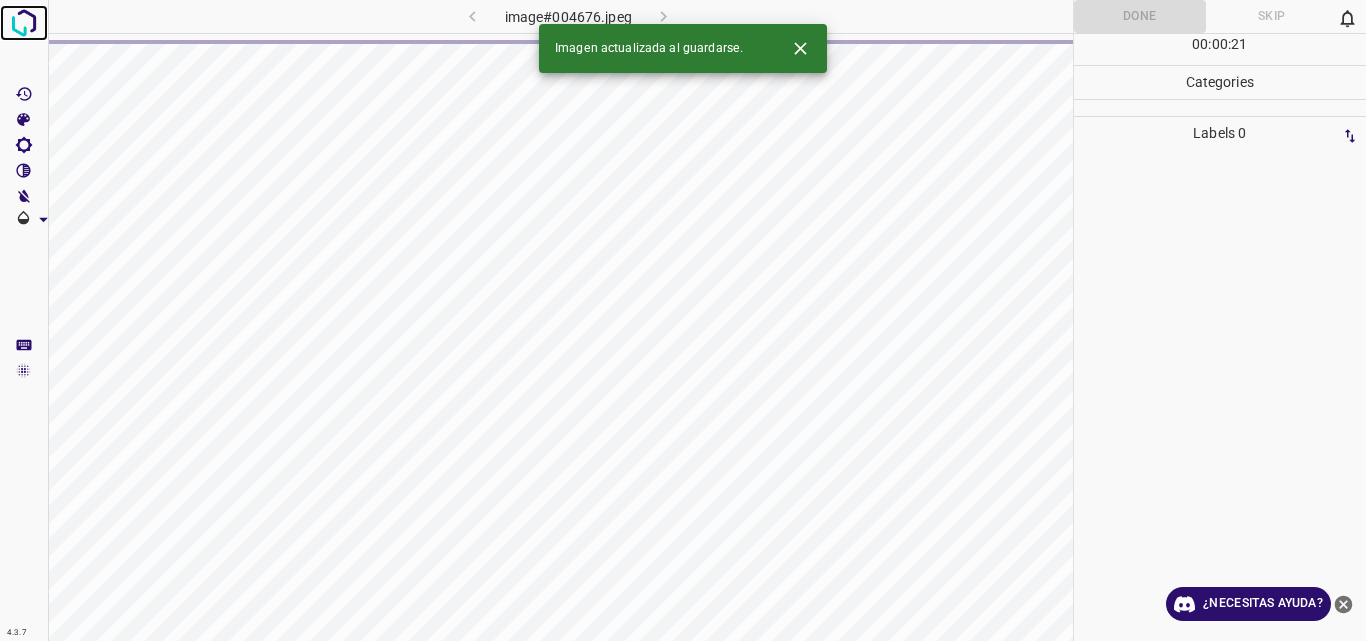 click at bounding box center (24, 23) 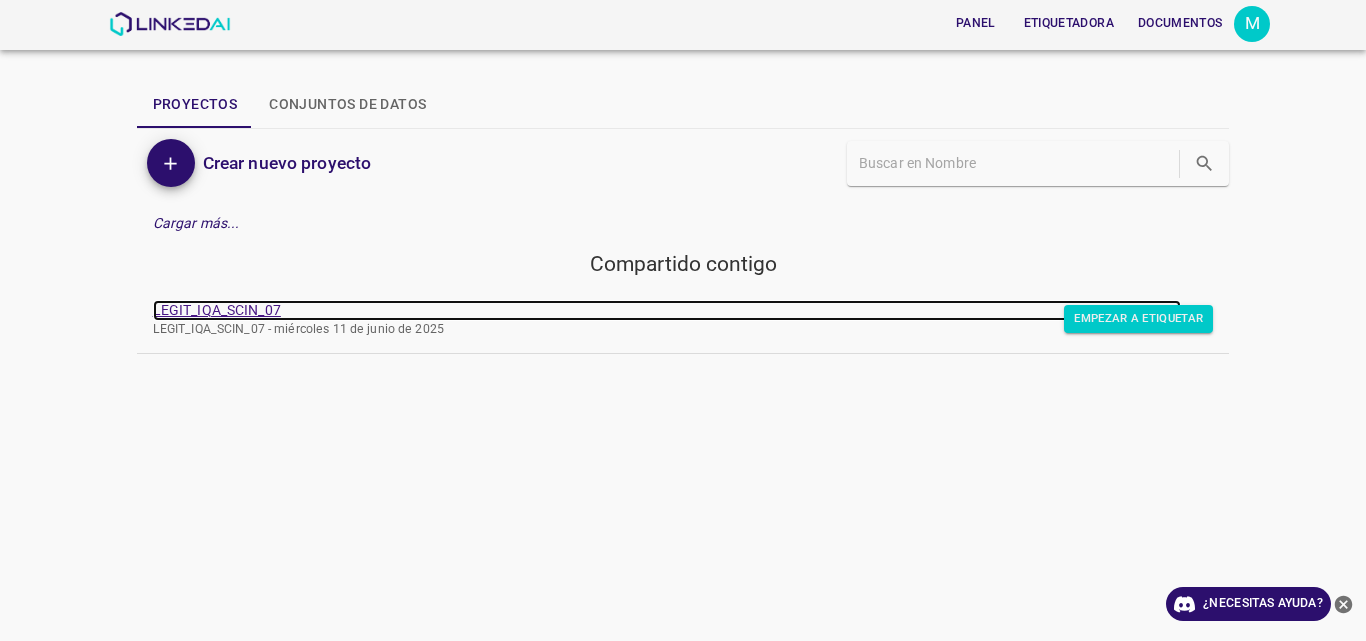 click on "LEGIT_IQA_SCIN_07" at bounding box center (217, 310) 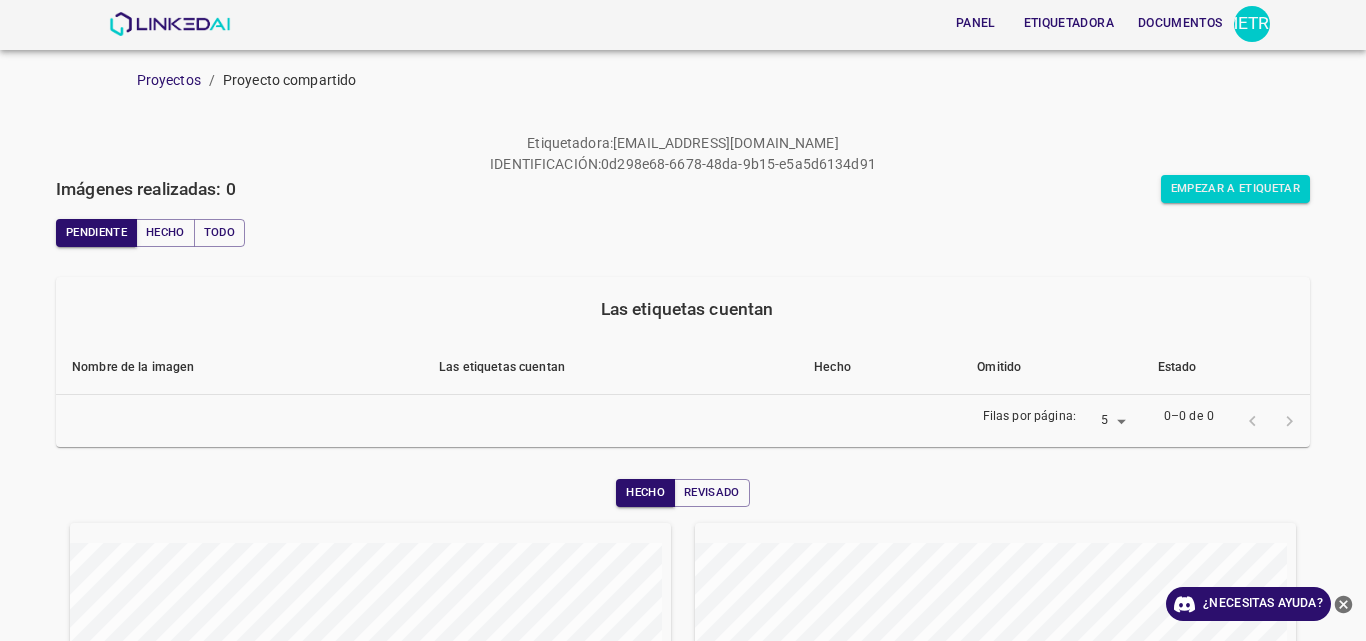 scroll, scrollTop: 0, scrollLeft: 0, axis: both 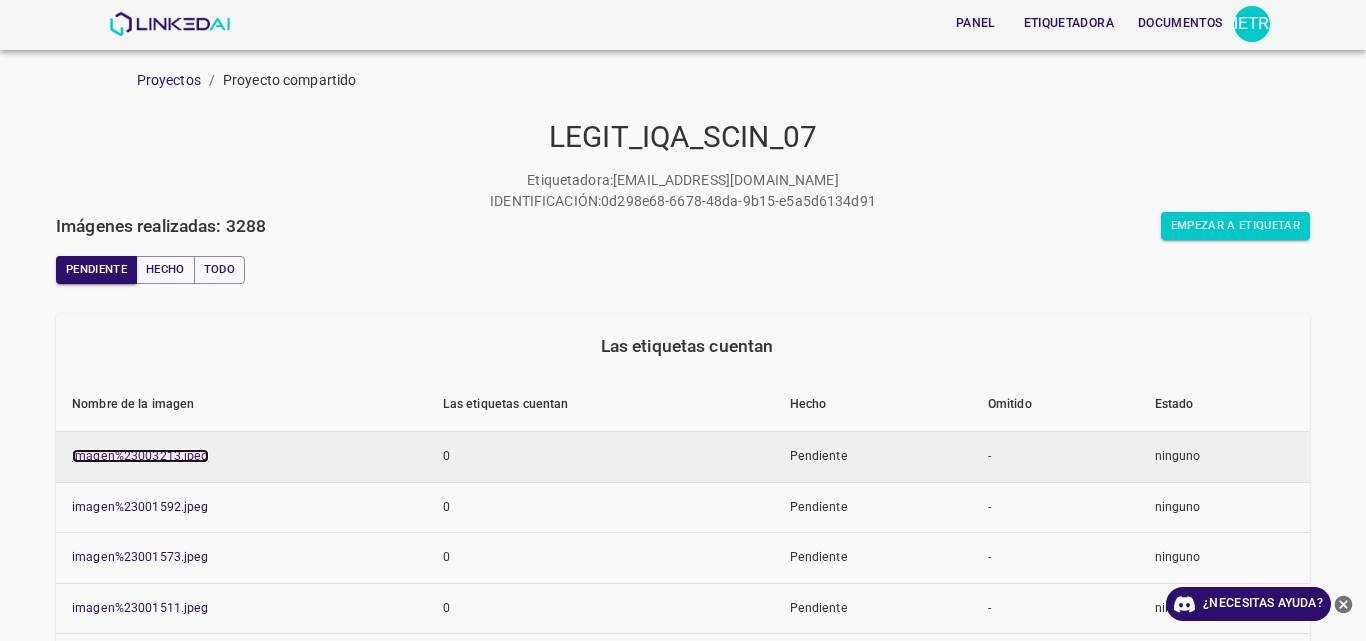 click on "imagen%23003213.jpeg" at bounding box center [140, 456] 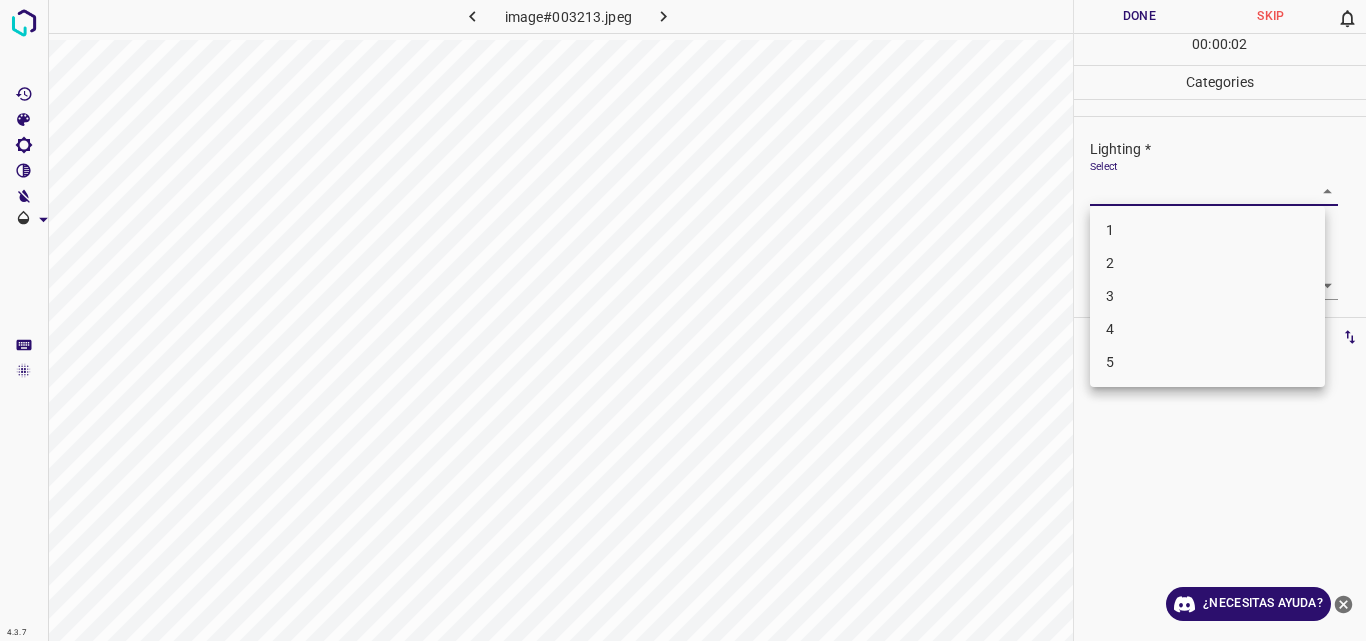 click on "4.3.7 image#003213.jpeg Done Skip 0 00   : 00   : 02   Categories Lighting *  Select ​ Focus *  Select ​ Overall *  Select ​ Labels   0 Categories 1 Lighting 2 Focus 3 Overall Tools Space Change between modes (Draw & Edit) I Auto labeling R Restore zoom M Zoom in N Zoom out Delete Delete selecte label Filters Z Restore filters X Saturation filter C Brightness filter V Contrast filter B Gray scale filter General O Download ¿Necesitas ayuda? Original text Rate this translation Your feedback will be used to help improve Google Translate - Texto - Esconder - Borrar 1 2 3 4 5" at bounding box center [683, 320] 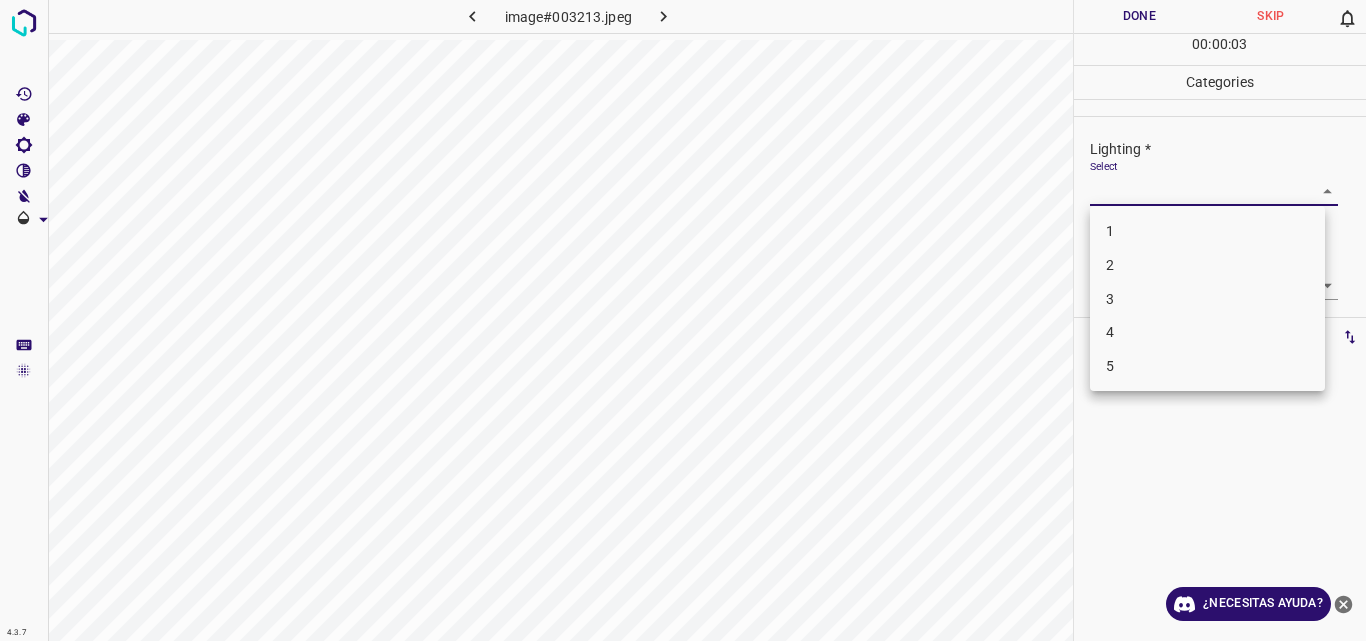 click on "3" at bounding box center [1207, 299] 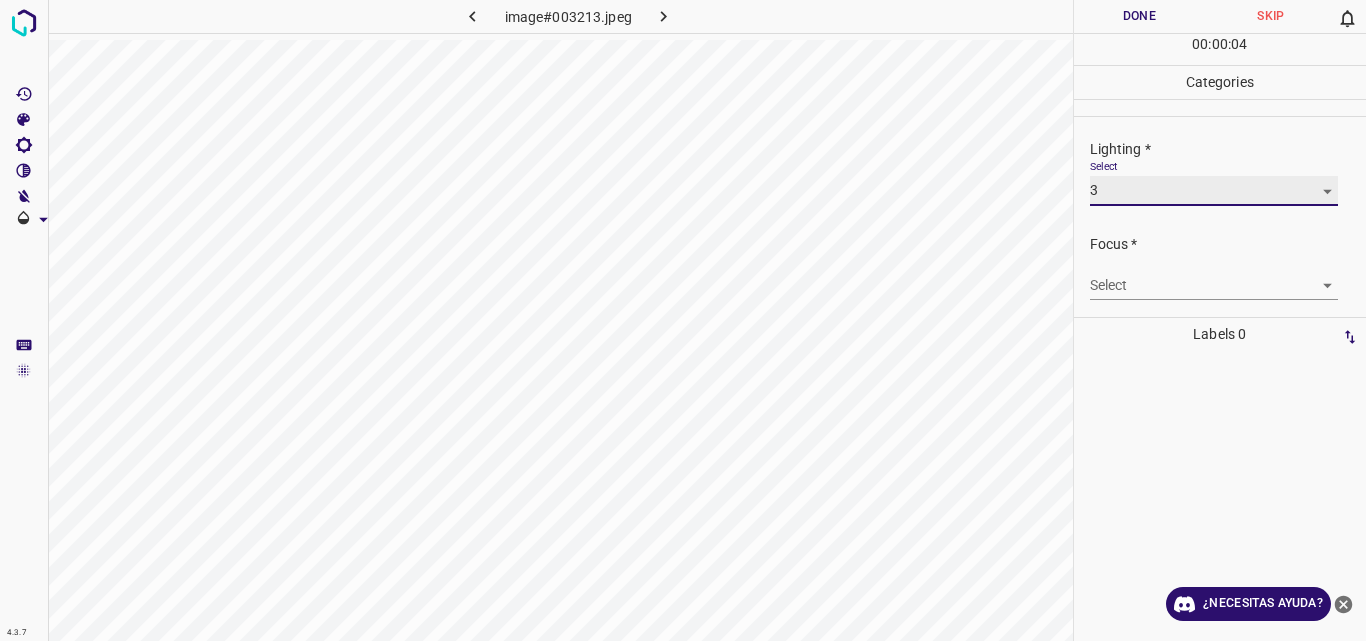 type on "3" 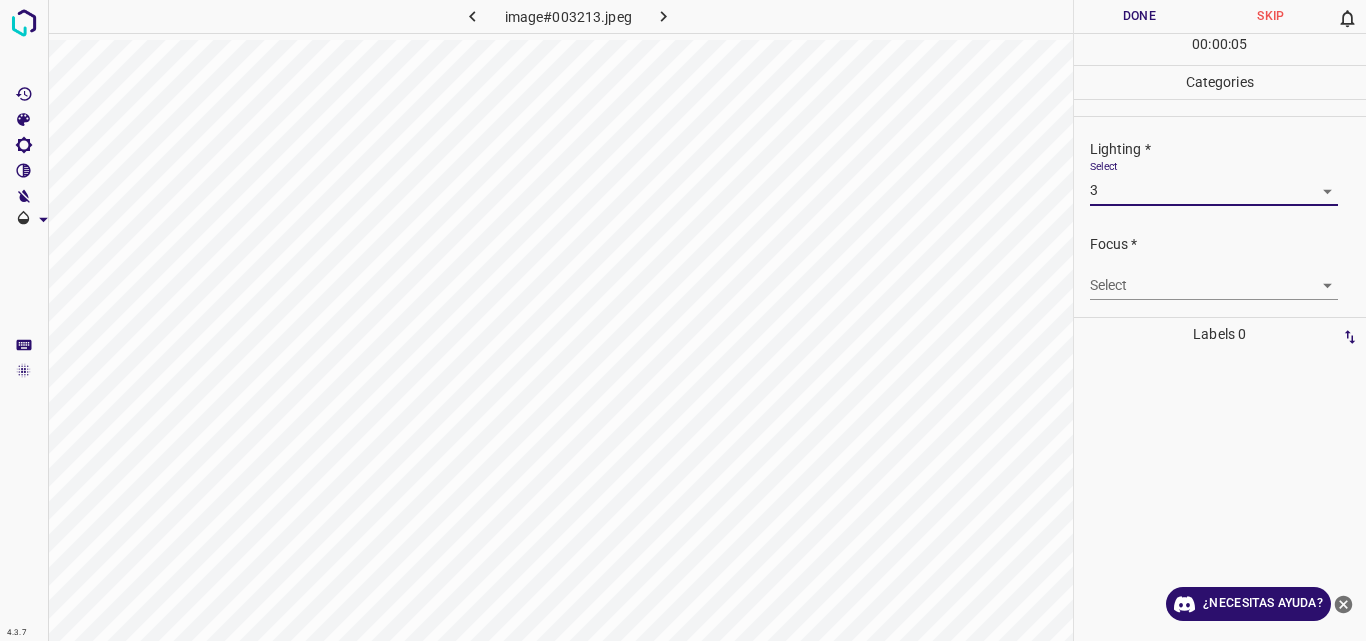click on "4.3.7 image#003213.jpeg Done Skip 0 00   : 00   : 05   Categories Lighting *  Select 3 3 Focus *  Select ​ Overall *  Select ​ Labels   0 Categories 1 Lighting 2 Focus 3 Overall Tools Space Change between modes (Draw & Edit) I Auto labeling R Restore zoom M Zoom in N Zoom out Delete Delete selecte label Filters Z Restore filters X Saturation filter C Brightness filter V Contrast filter B Gray scale filter General O Download ¿Necesitas ayuda? Original text Rate this translation Your feedback will be used to help improve Google Translate - Texto - Esconder - Borrar" at bounding box center [683, 320] 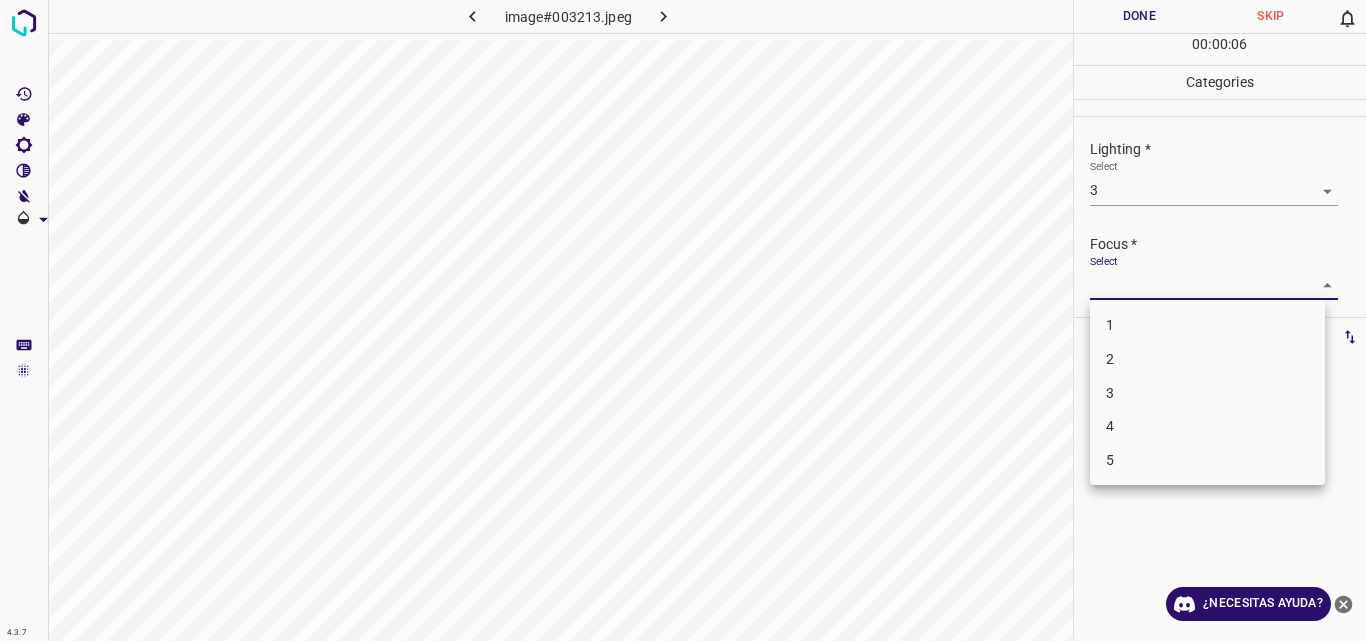 click on "3" at bounding box center [1207, 393] 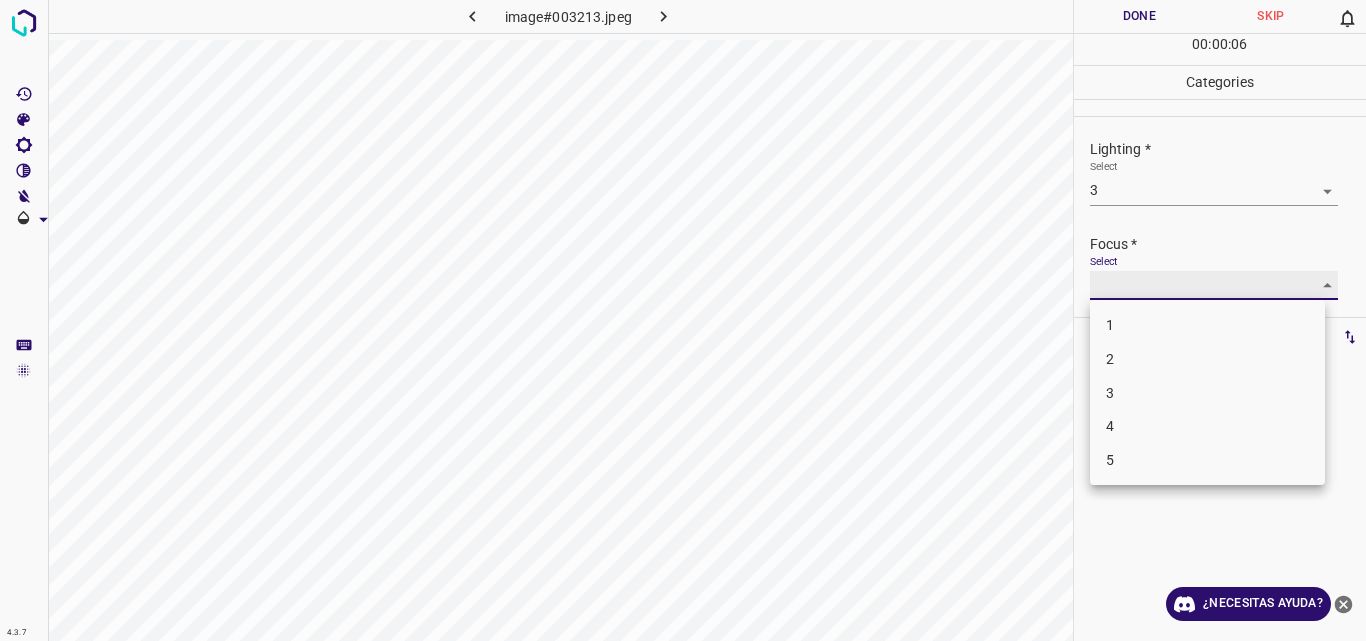 type on "3" 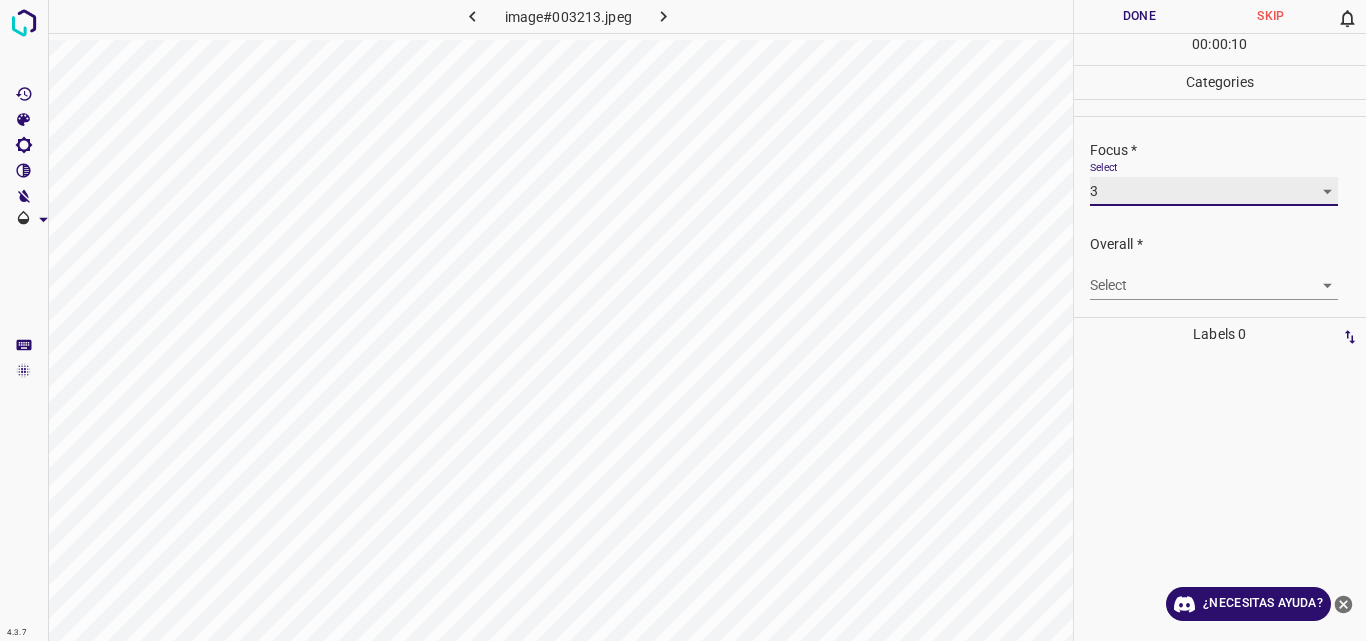 scroll, scrollTop: 98, scrollLeft: 0, axis: vertical 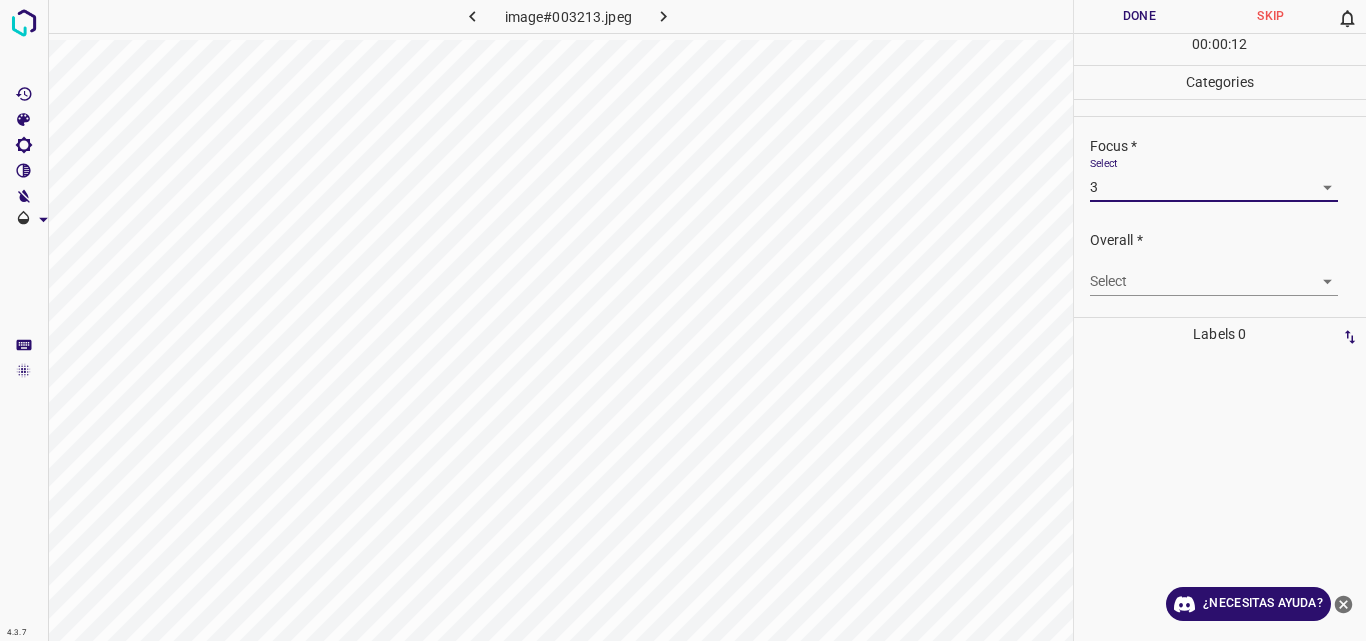 click on "4.3.7 image#003213.jpeg Done Skip 0 00   : 00   : 12   Categories Lighting *  Select 3 3 Focus *  Select 3 3 Overall *  Select ​ Labels   0 Categories 1 Lighting 2 Focus 3 Overall Tools Space Change between modes (Draw & Edit) I Auto labeling R Restore zoom M Zoom in N Zoom out Delete Delete selecte label Filters Z Restore filters X Saturation filter C Brightness filter V Contrast filter B Gray scale filter General O Download ¿Necesitas ayuda? Original text Rate this translation Your feedback will be used to help improve Google Translate - Texto - Esconder - Borrar" at bounding box center [683, 320] 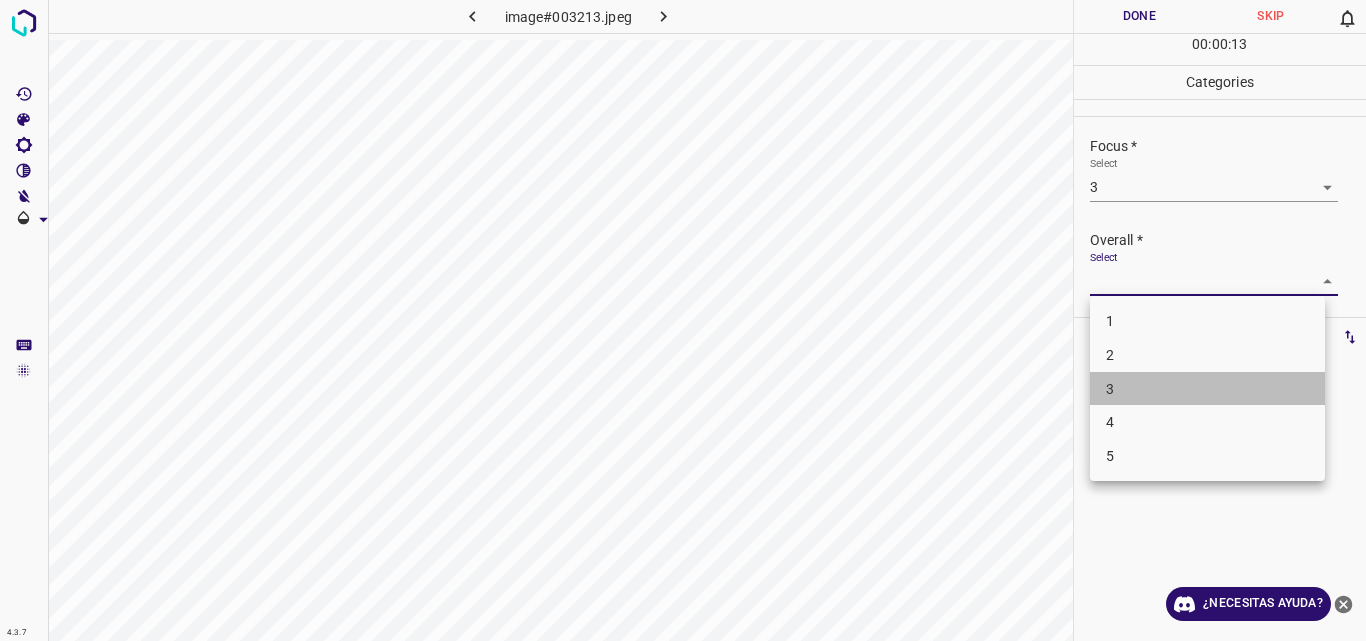 click on "3" at bounding box center [1207, 389] 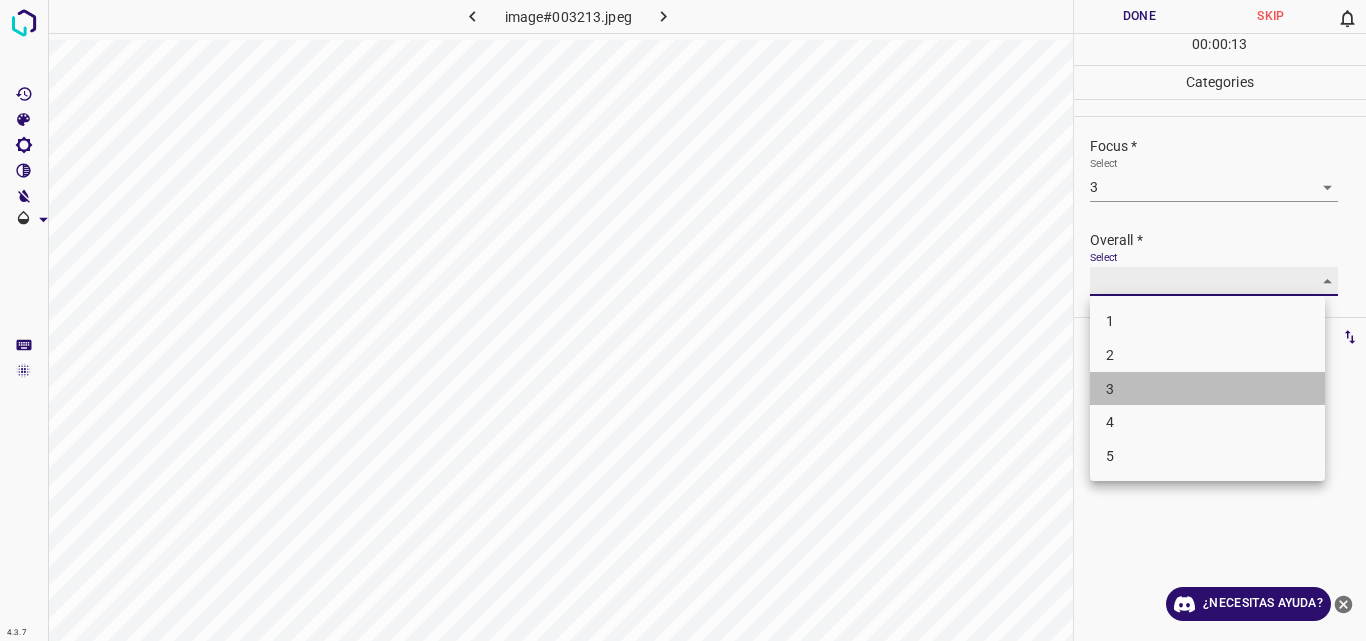 type on "3" 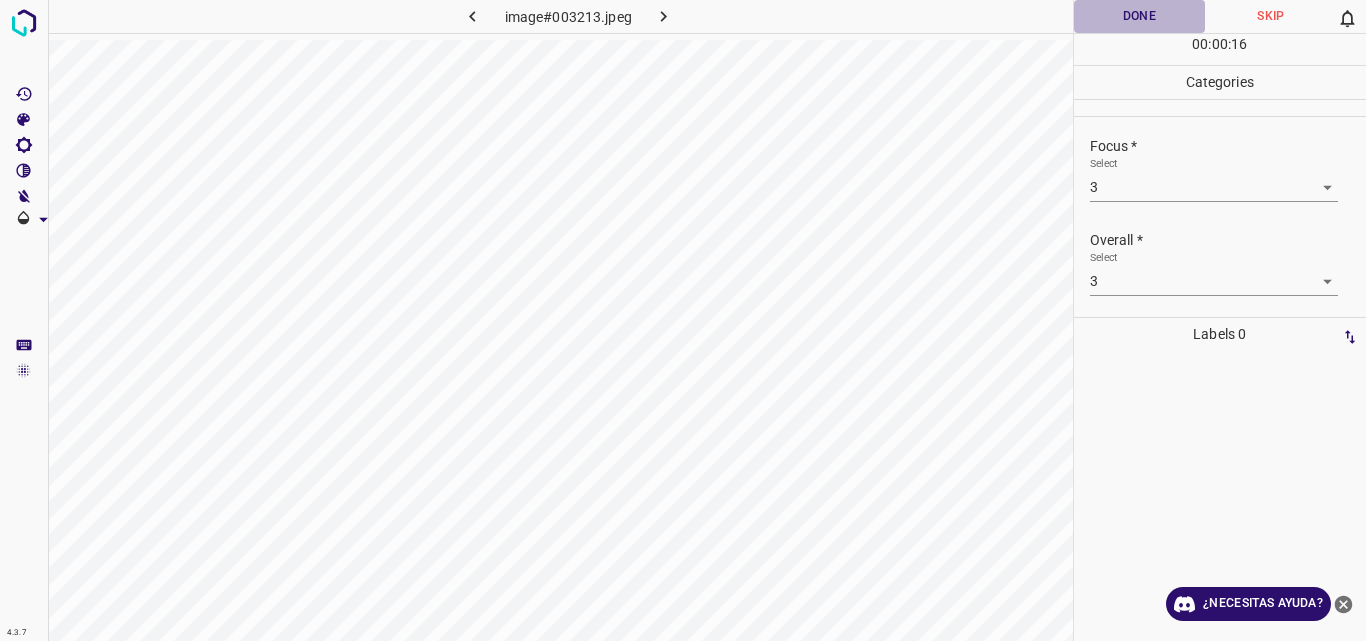 click on "Done" at bounding box center (1140, 16) 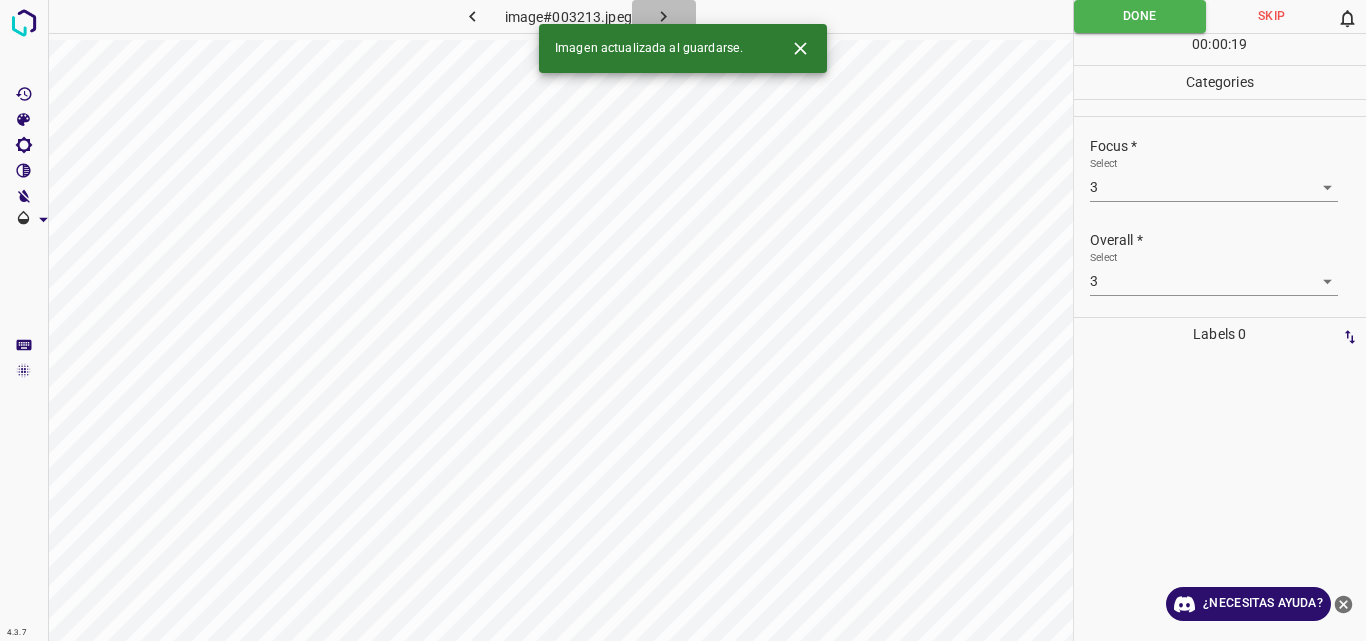 click 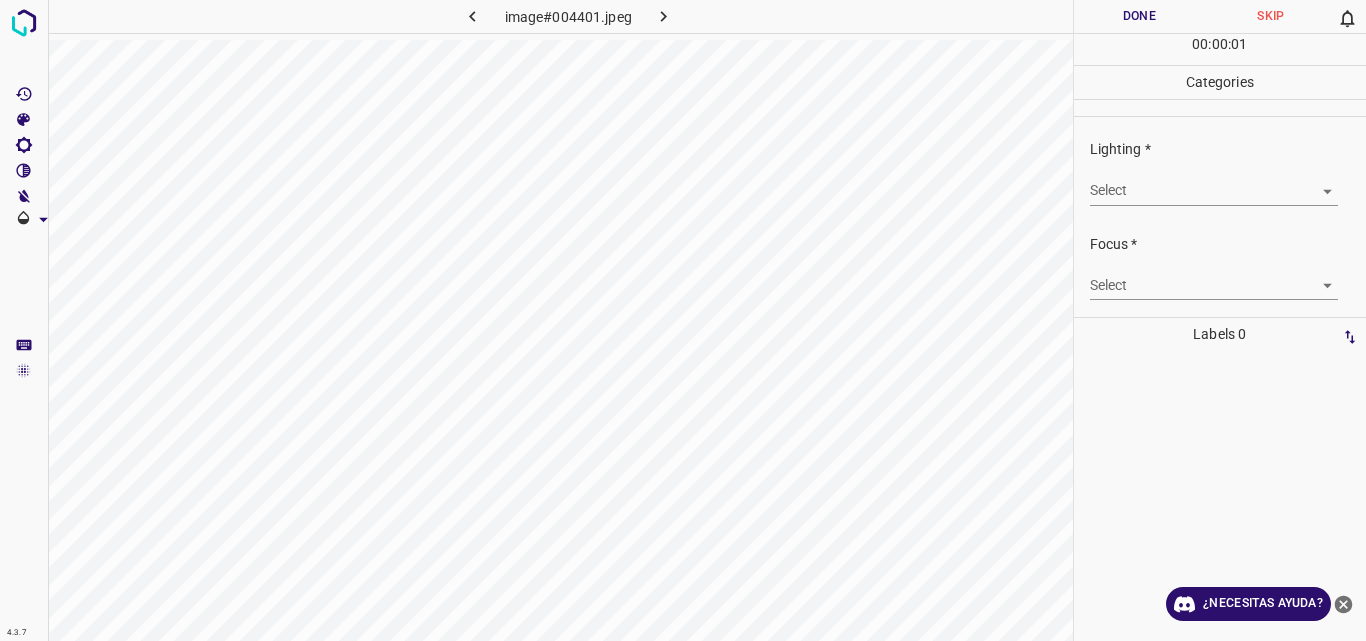 click on "4.3.7 image#004401.jpeg Done Skip 0 00   : 00   : 01   Categories Lighting *  Select ​ Focus *  Select ​ Overall *  Select ​ Labels   0 Categories 1 Lighting 2 Focus 3 Overall Tools Space Change between modes (Draw & Edit) I Auto labeling R Restore zoom M Zoom in N Zoom out Delete Delete selecte label Filters Z Restore filters X Saturation filter C Brightness filter V Contrast filter B Gray scale filter General O Download ¿Necesitas ayuda? Original text Rate this translation Your feedback will be used to help improve Google Translate - Texto - Esconder - Borrar" at bounding box center [683, 320] 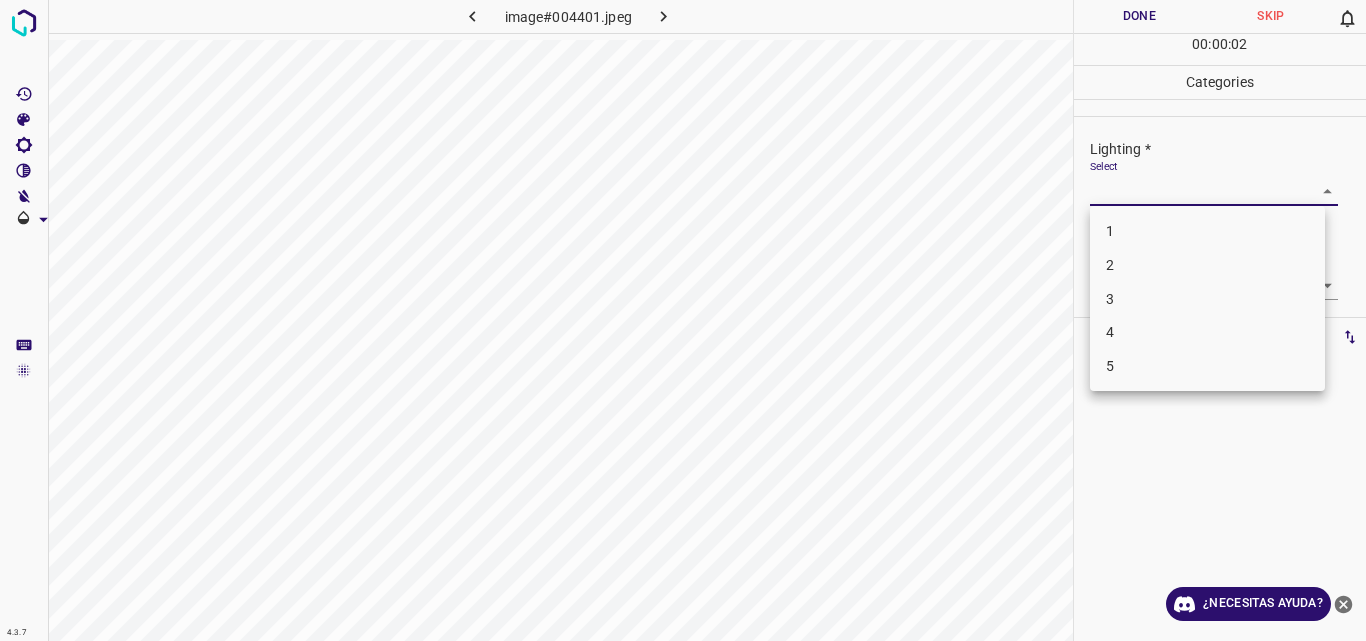 click on "3" at bounding box center [1207, 299] 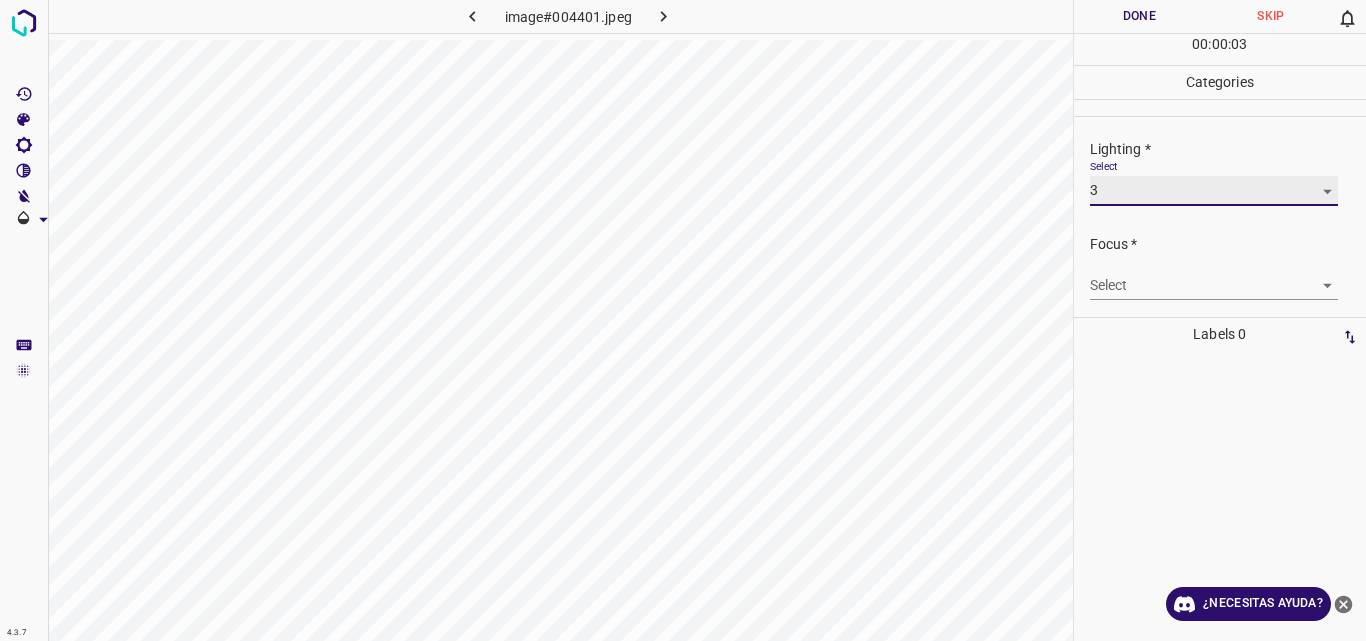 type on "3" 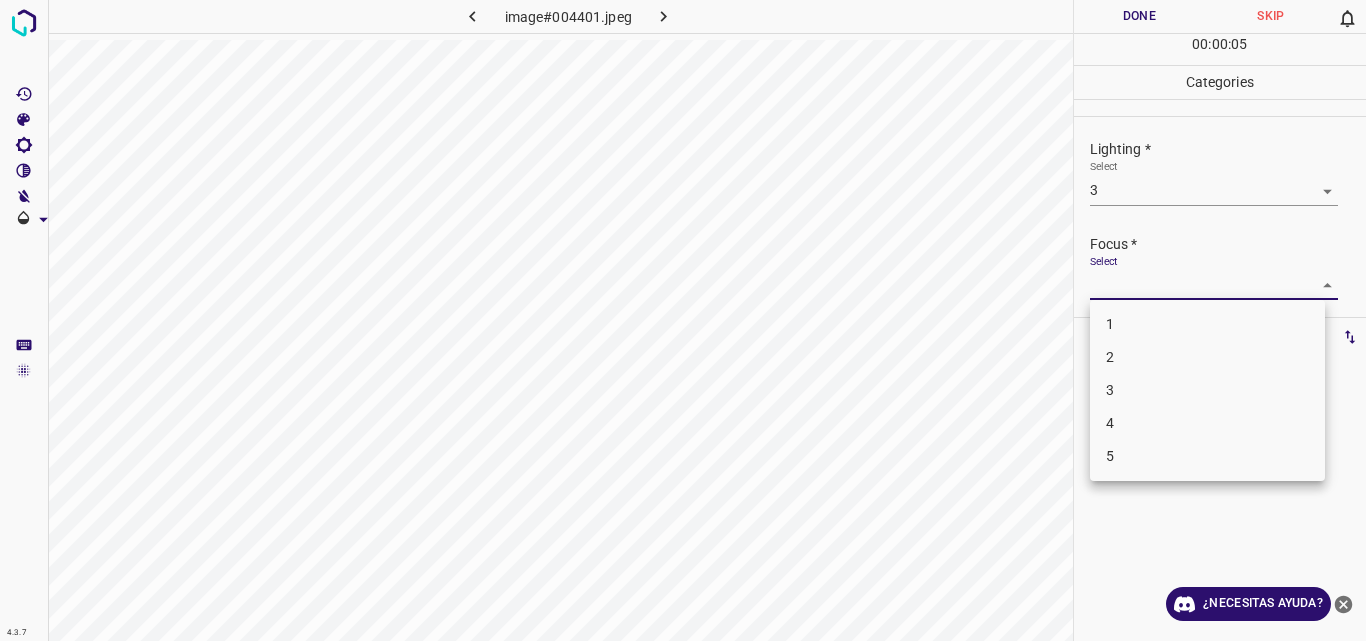 click on "4.3.7 image#004401.jpeg Done Skip 0 00   : 00   : 05   Categories Lighting *  Select 3 3 Focus *  Select ​ Overall *  Select ​ Labels   0 Categories 1 Lighting 2 Focus 3 Overall Tools Space Change between modes (Draw & Edit) I Auto labeling R Restore zoom M Zoom in N Zoom out Delete Delete selecte label Filters Z Restore filters X Saturation filter C Brightness filter V Contrast filter B Gray scale filter General O Download ¿Necesitas ayuda? Original text Rate this translation Your feedback will be used to help improve Google Translate - Texto - Esconder - Borrar 1 2 3 4 5" at bounding box center (683, 320) 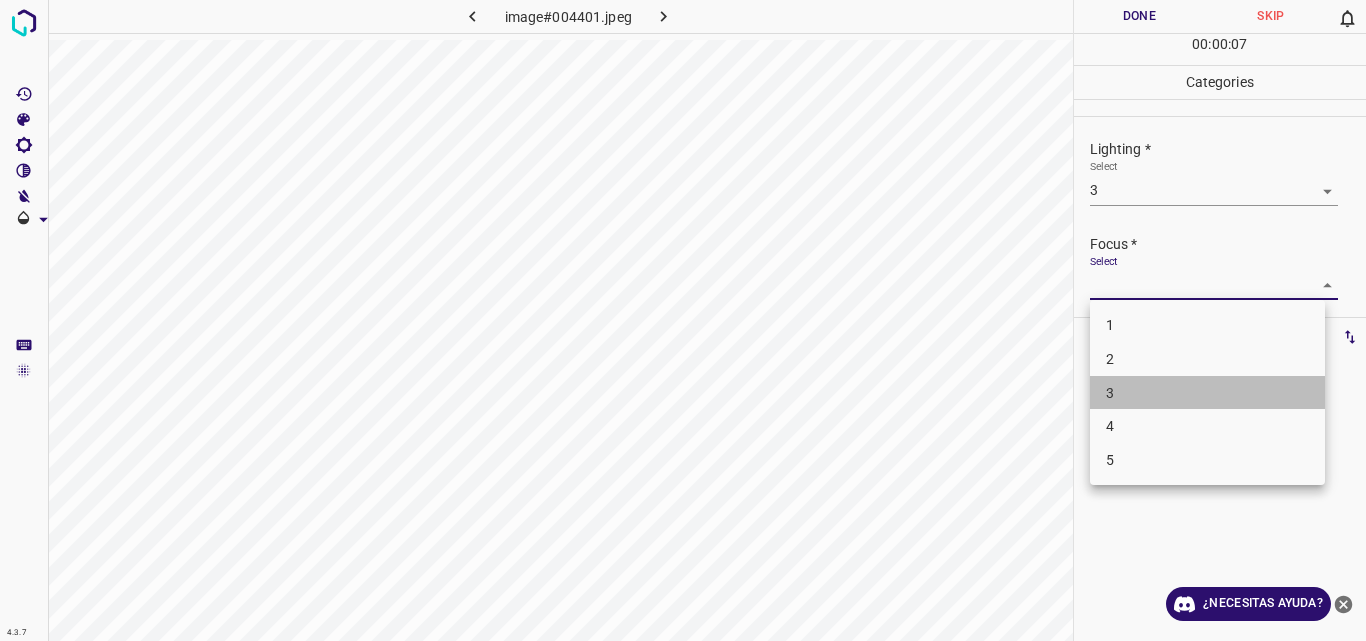 click on "3" at bounding box center (1207, 393) 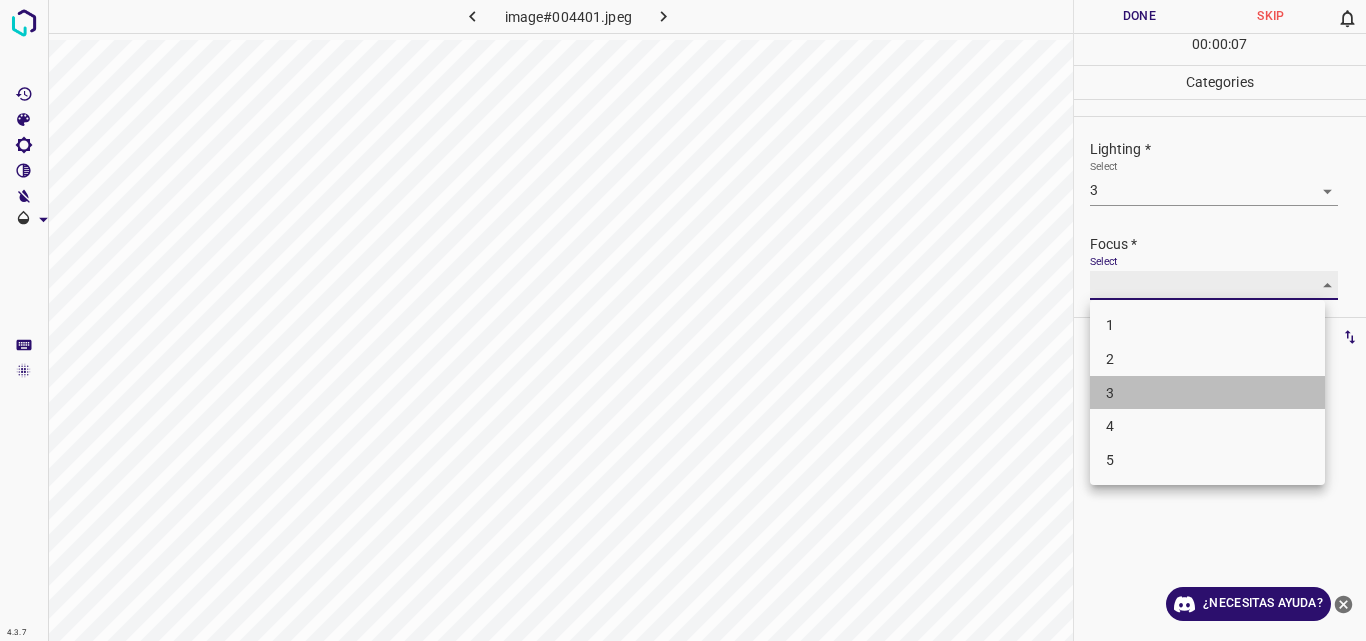 type on "3" 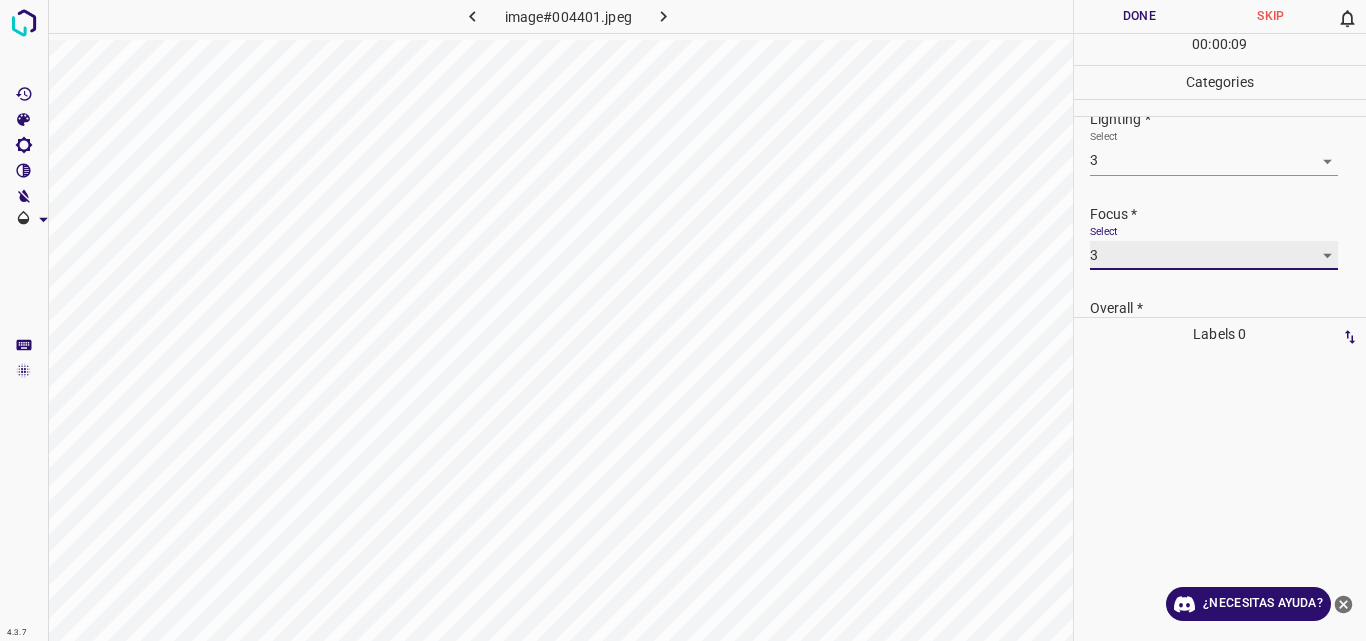 scroll, scrollTop: 98, scrollLeft: 0, axis: vertical 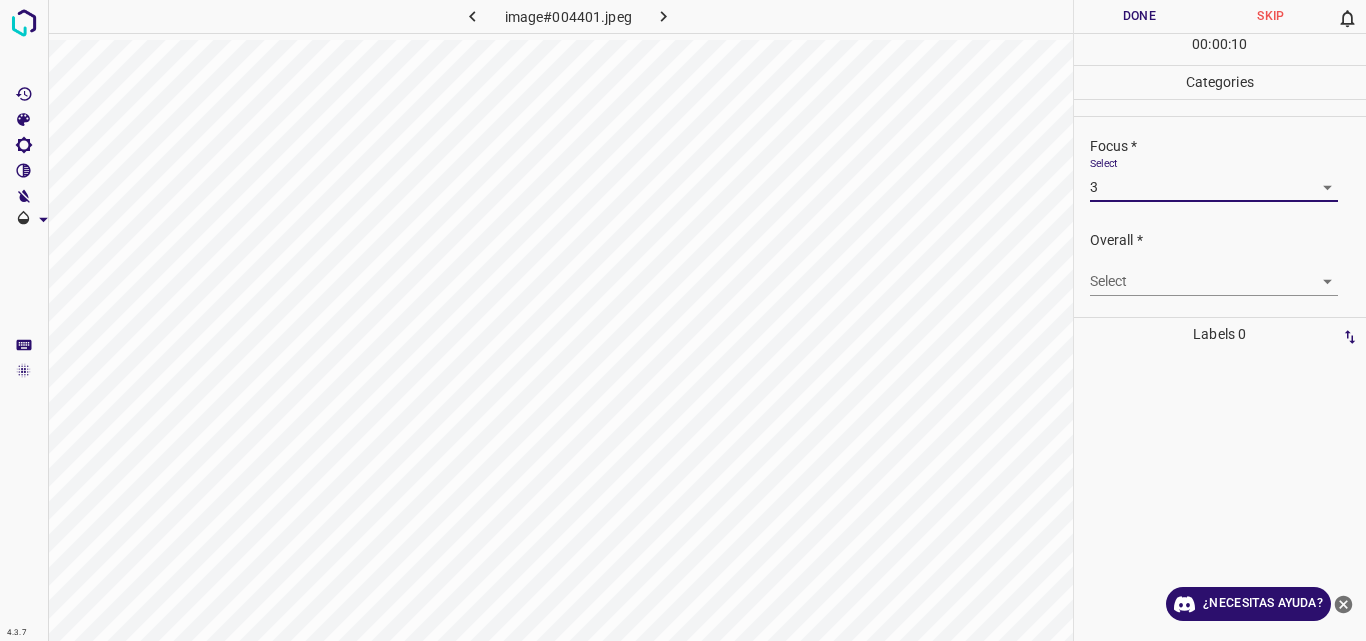 click on "4.3.7 image#004401.jpeg Done Skip 0 00   : 00   : 10   Categories Lighting *  Select 3 3 Focus *  Select 3 3 Overall *  Select ​ Labels   0 Categories 1 Lighting 2 Focus 3 Overall Tools Space Change between modes (Draw & Edit) I Auto labeling R Restore zoom M Zoom in N Zoom out Delete Delete selecte label Filters Z Restore filters X Saturation filter C Brightness filter V Contrast filter B Gray scale filter General O Download ¿Necesitas ayuda? Original text Rate this translation Your feedback will be used to help improve Google Translate - Texto - Esconder - Borrar" at bounding box center (683, 320) 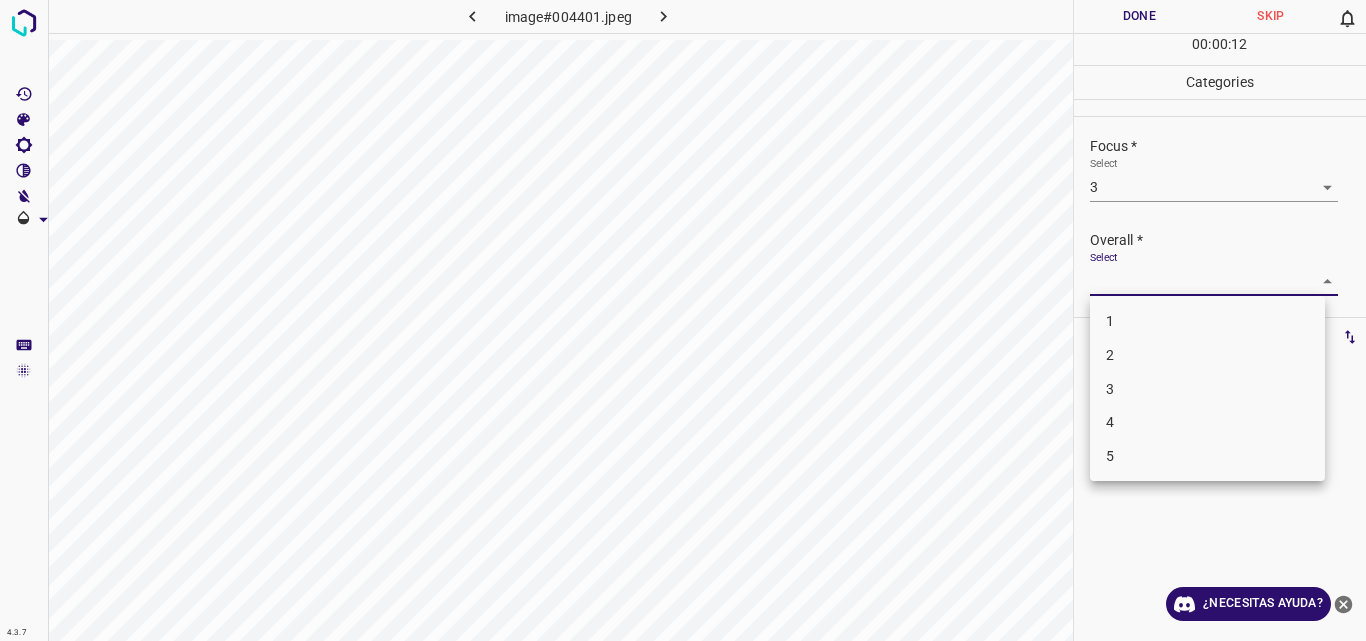 click on "3" at bounding box center [1207, 389] 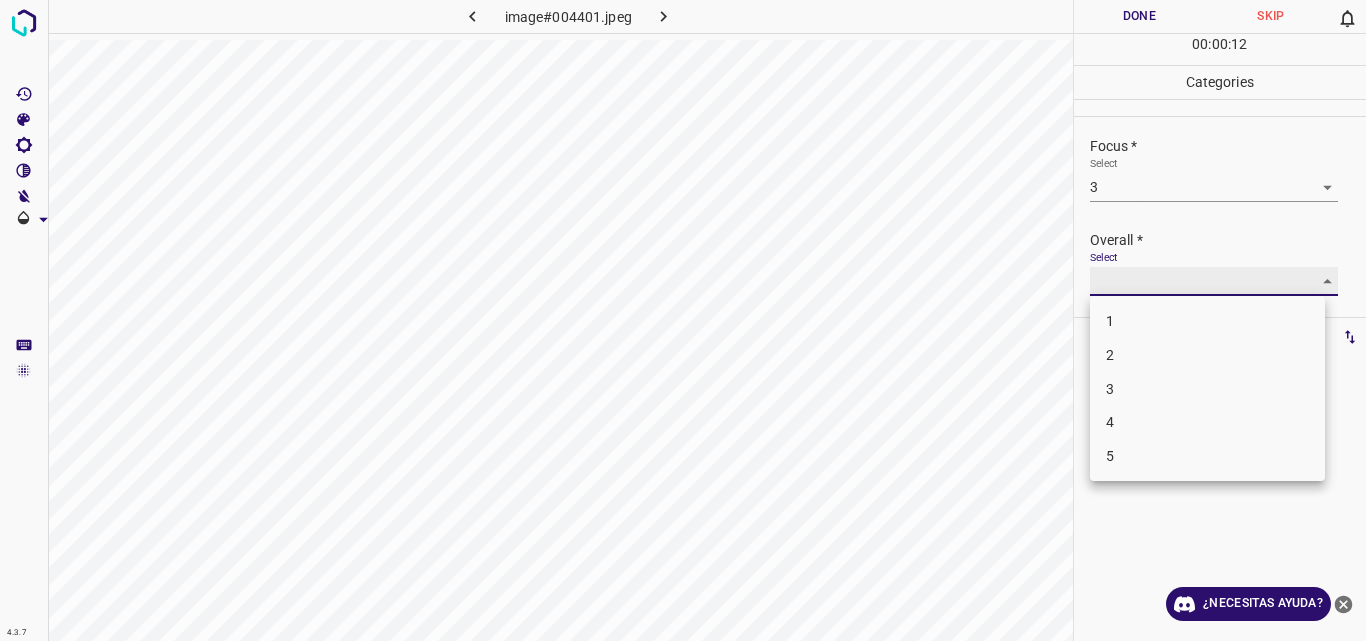 type on "3" 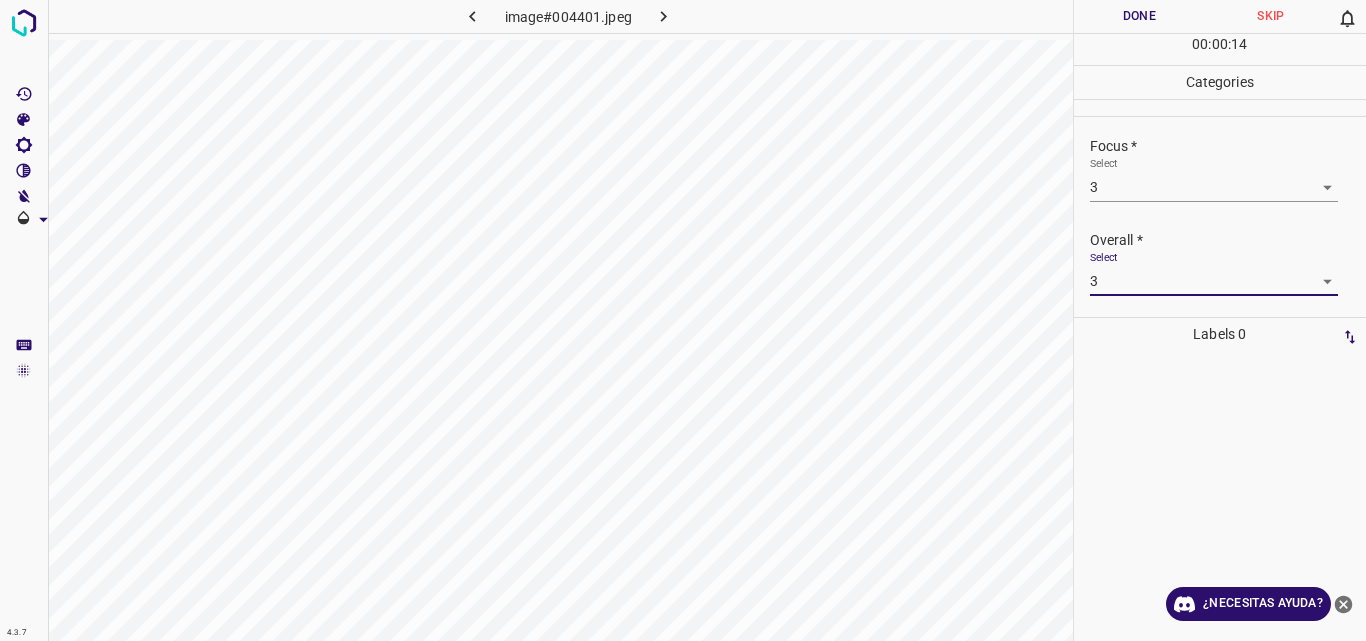 click on "Done" at bounding box center (1140, 16) 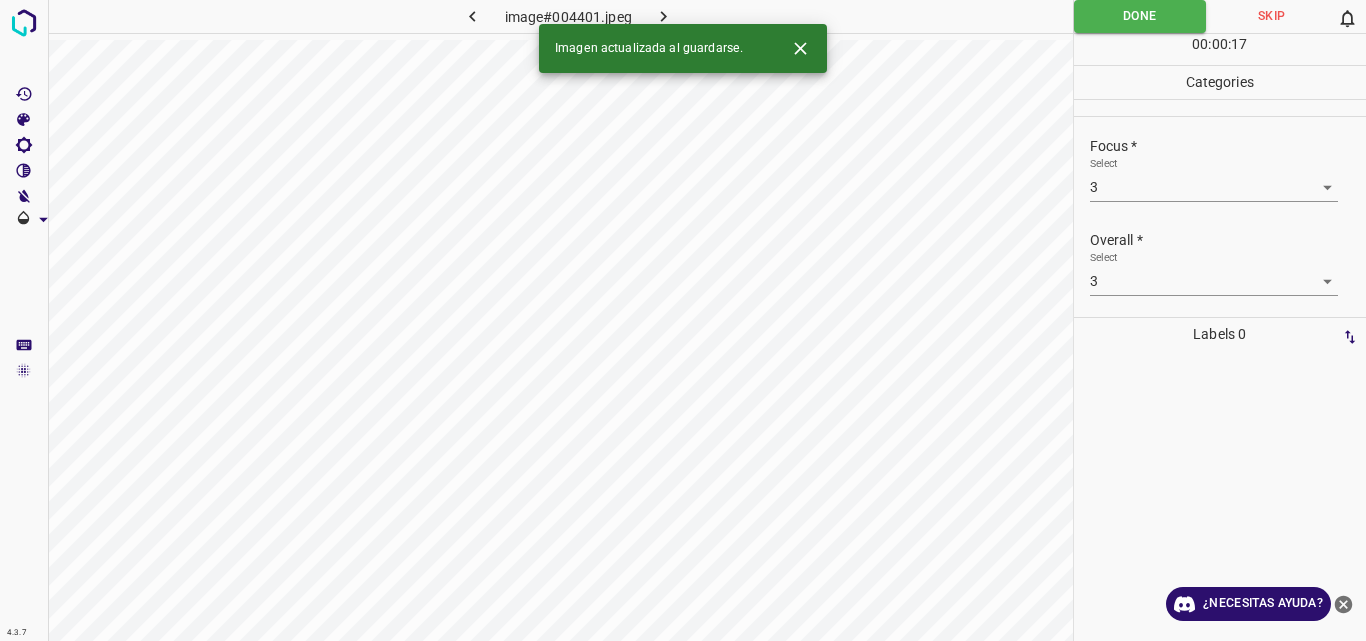 click 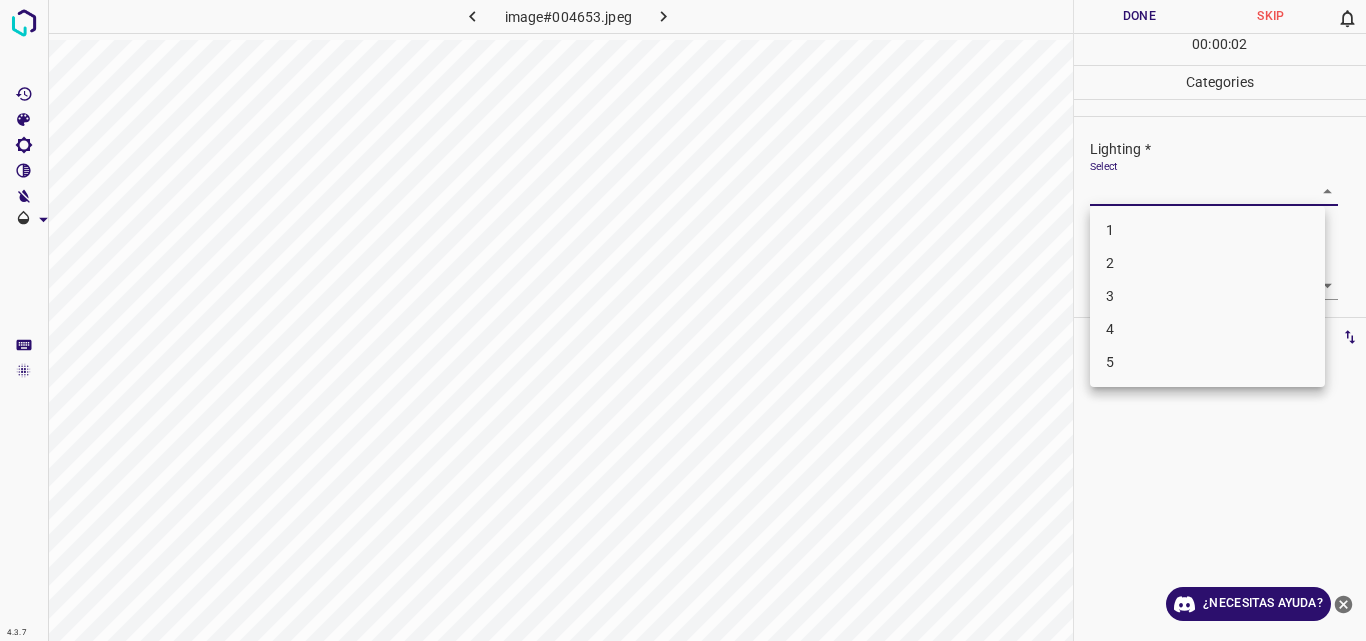 click on "4.3.7 image#004653.jpeg Done Skip 0 00   : 00   : 02   Categories Lighting *  Select ​ Focus *  Select ​ Overall *  Select ​ Labels   0 Categories 1 Lighting 2 Focus 3 Overall Tools Space Change between modes (Draw & Edit) I Auto labeling R Restore zoom M Zoom in N Zoom out Delete Delete selecte label Filters Z Restore filters X Saturation filter C Brightness filter V Contrast filter B Gray scale filter General O Download ¿Necesitas ayuda? Original text Rate this translation Your feedback will be used to help improve Google Translate - Texto - Esconder - Borrar 1 2 3 4 5" at bounding box center (683, 320) 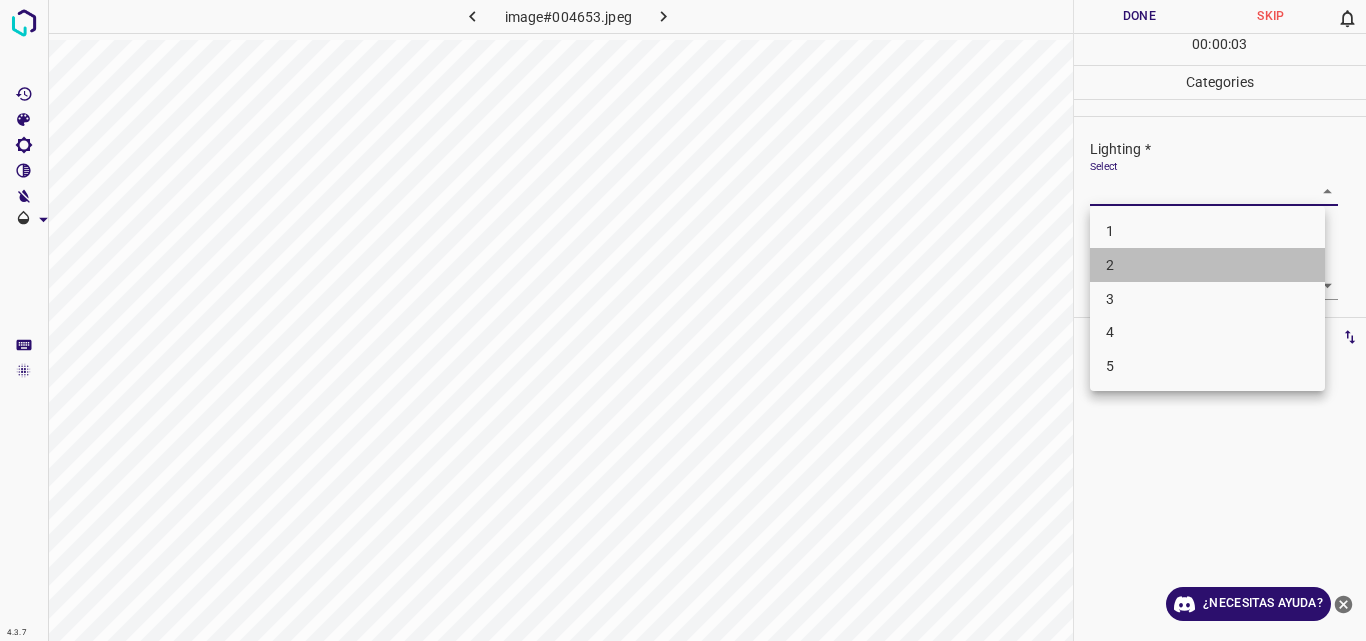 click on "2" at bounding box center [1207, 265] 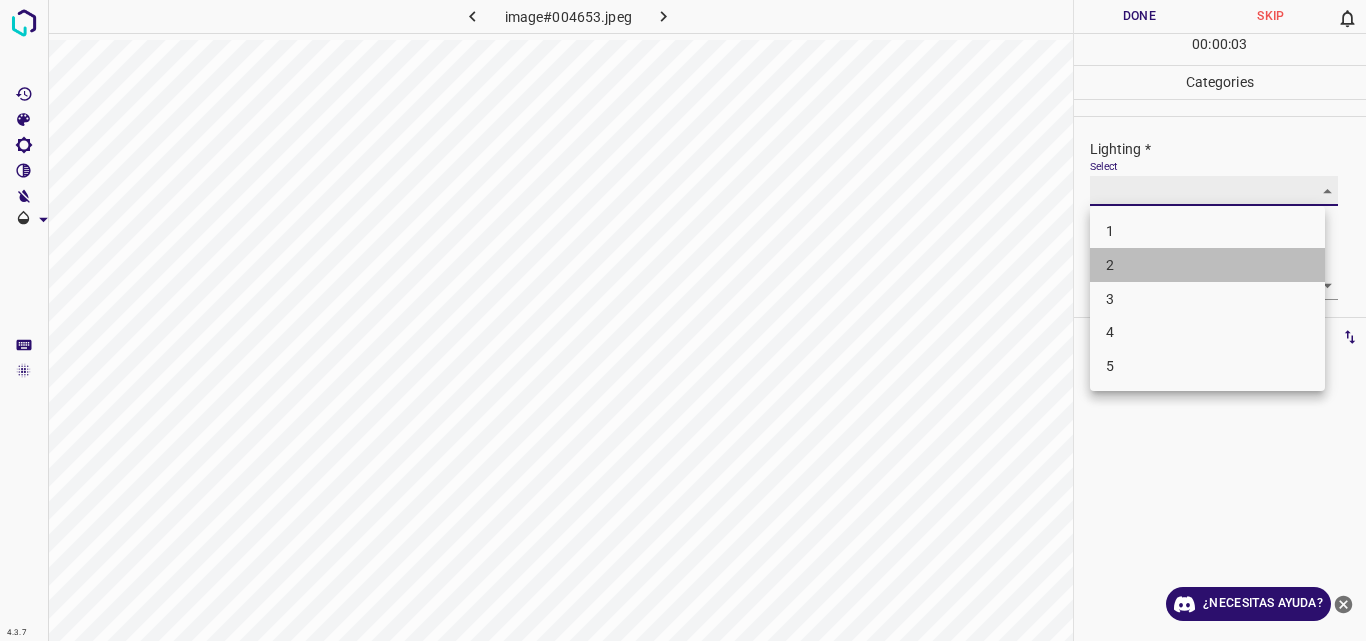 type on "2" 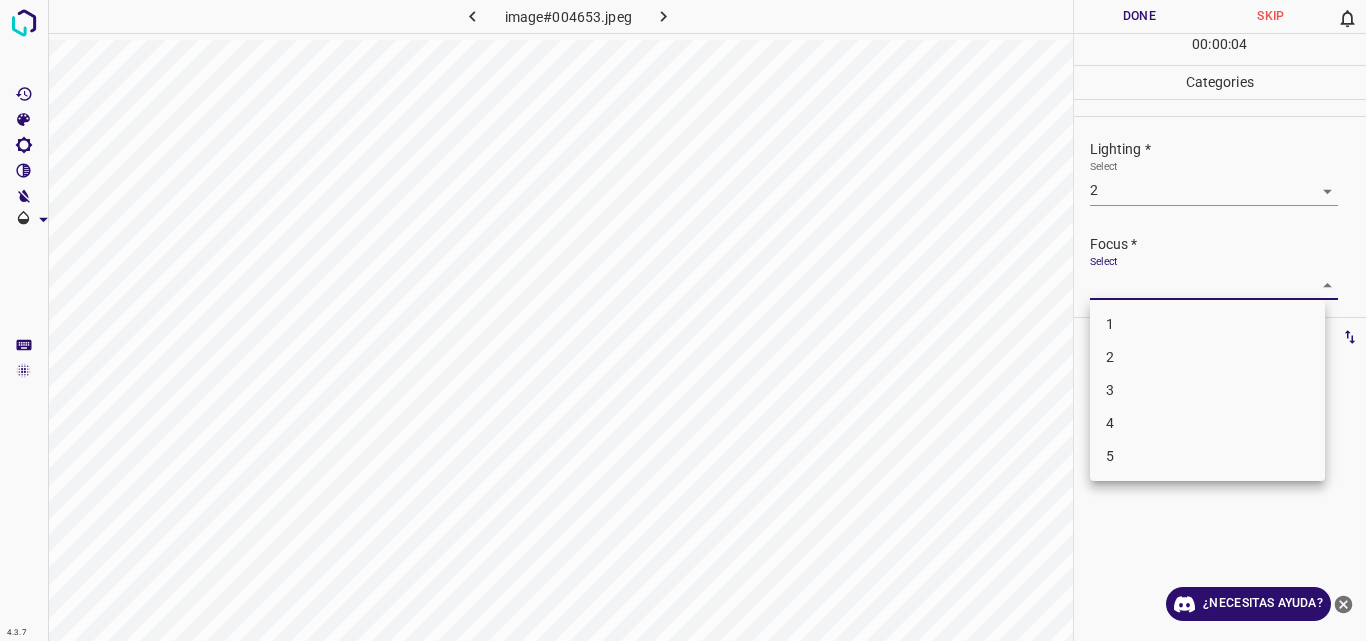 click on "4.3.7 image#004653.jpeg Done Skip 0 00   : 00   : 04   Categories Lighting *  Select 2 2 Focus *  Select ​ Overall *  Select ​ Labels   0 Categories 1 Lighting 2 Focus 3 Overall Tools Space Change between modes (Draw & Edit) I Auto labeling R Restore zoom M Zoom in N Zoom out Delete Delete selecte label Filters Z Restore filters X Saturation filter C Brightness filter V Contrast filter B Gray scale filter General O Download ¿Necesitas ayuda? Original text Rate this translation Your feedback will be used to help improve Google Translate - Texto - Esconder - Borrar 1 2 3 4 5" at bounding box center [683, 320] 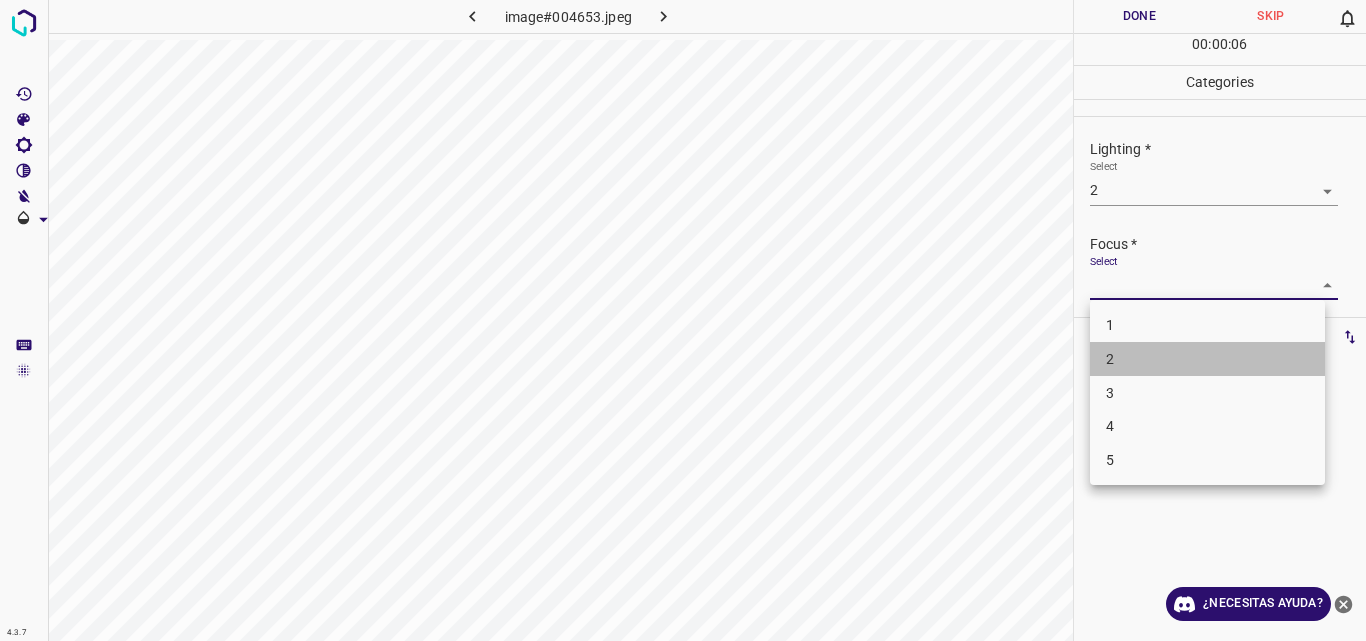 click on "2" at bounding box center (1207, 359) 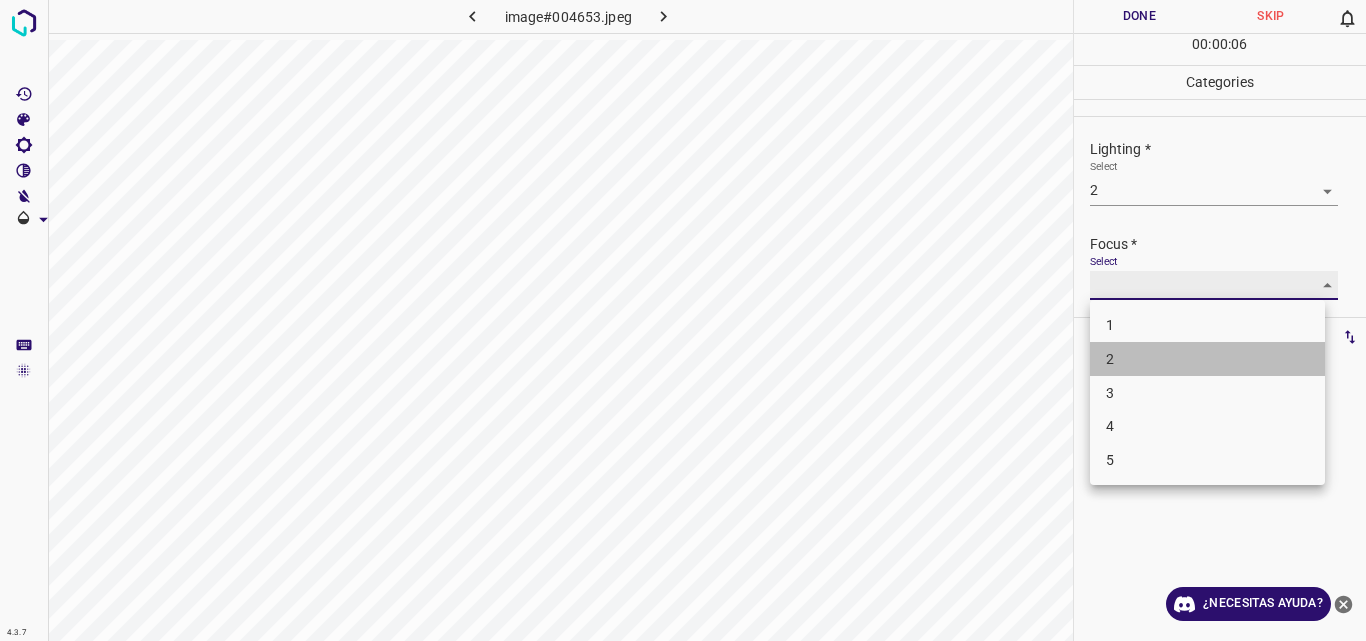 type on "2" 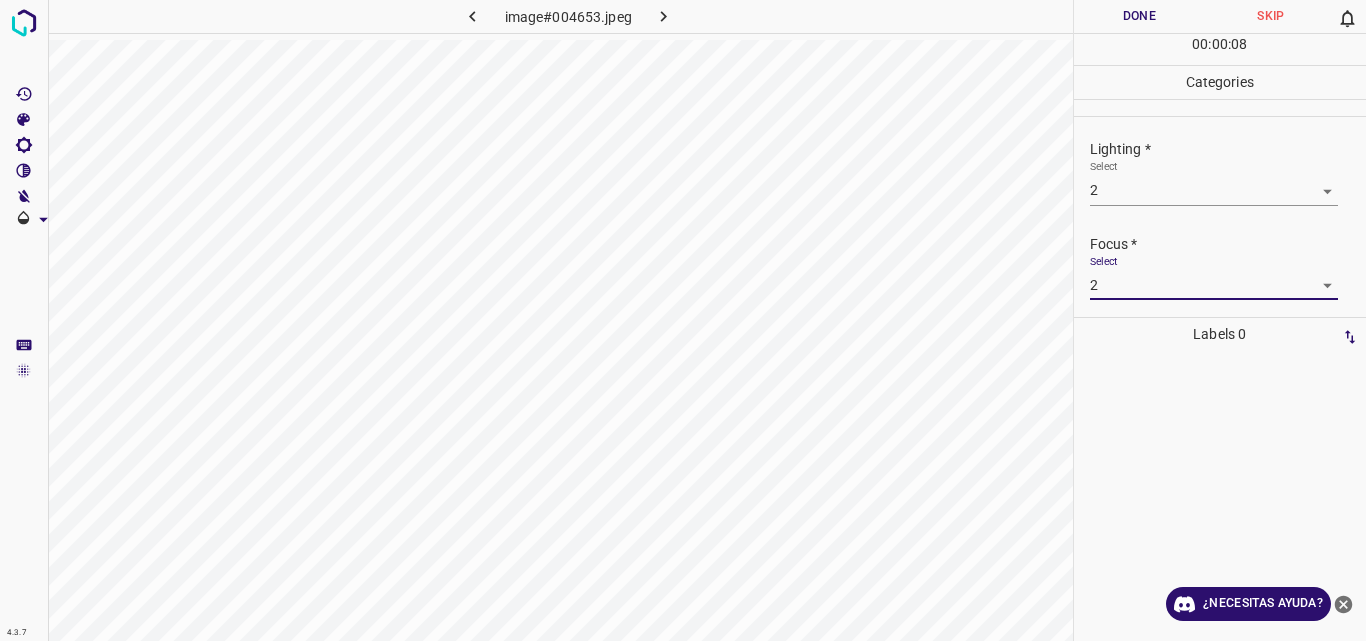 click on "4.3.7 image#004653.jpeg Done Skip 0 00   : 00   : 08   Categories Lighting *  Select 2 2 Focus *  Select 2 2 Overall *  Select ​ Labels   0 Categories 1 Lighting 2 Focus 3 Overall Tools Space Change between modes (Draw & Edit) I Auto labeling R Restore zoom M Zoom in N Zoom out Delete Delete selecte label Filters Z Restore filters X Saturation filter C Brightness filter V Contrast filter B Gray scale filter General O Download ¿Necesitas ayuda? Original text Rate this translation Your feedback will be used to help improve Google Translate - Texto - Esconder - Borrar" at bounding box center (683, 320) 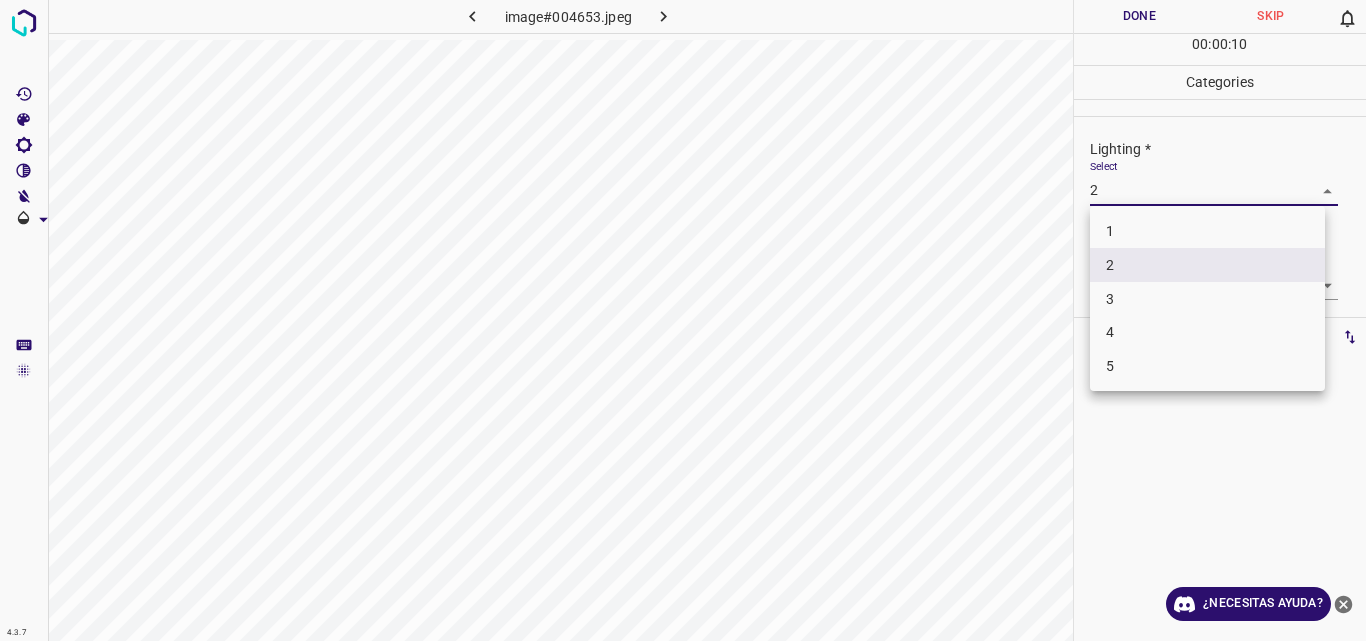 click on "1" at bounding box center (1207, 231) 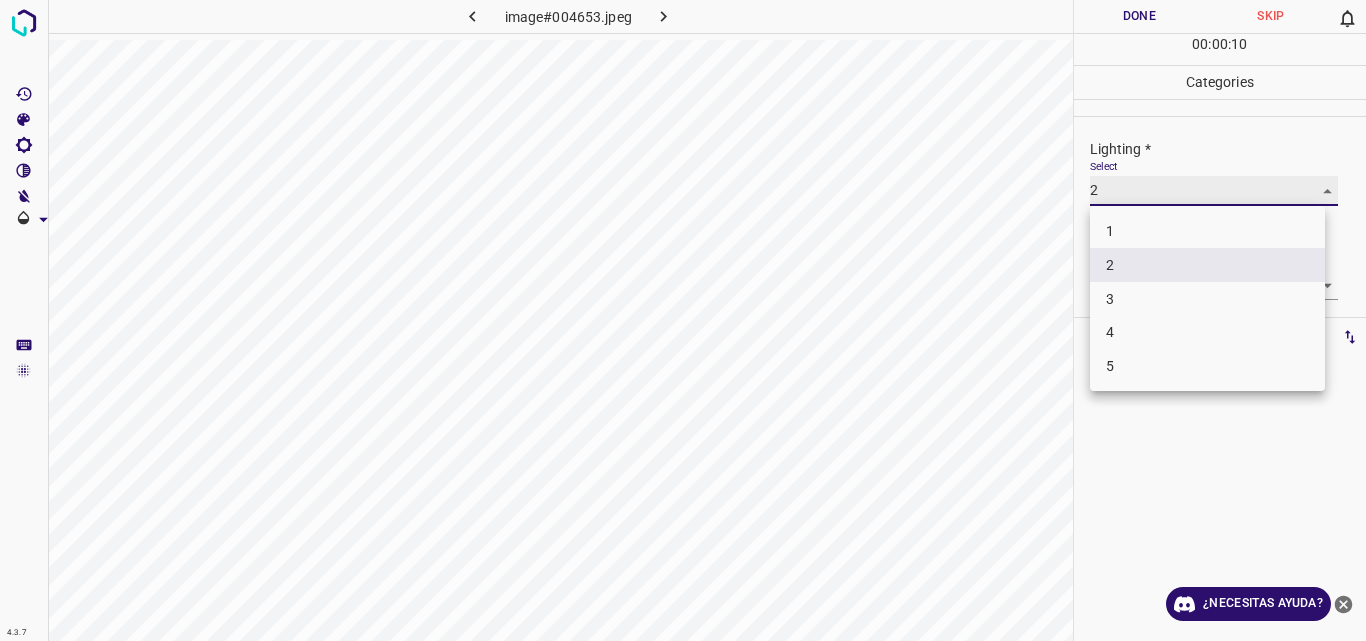 type on "1" 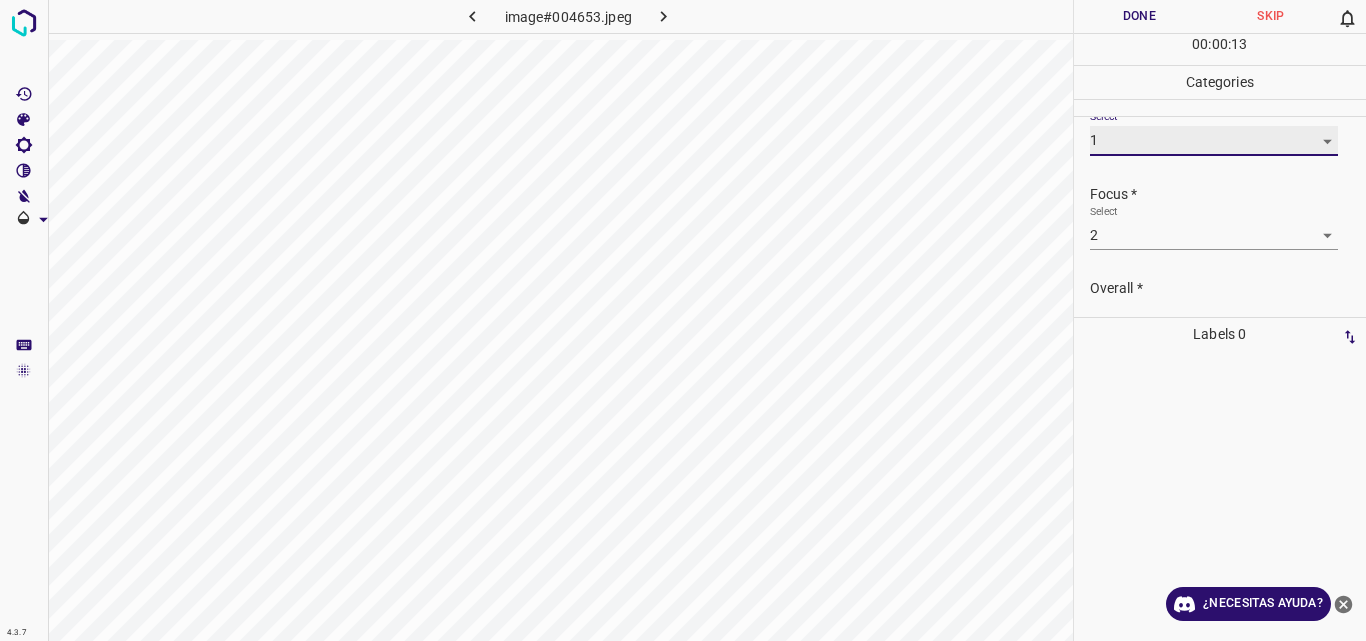 scroll, scrollTop: 98, scrollLeft: 0, axis: vertical 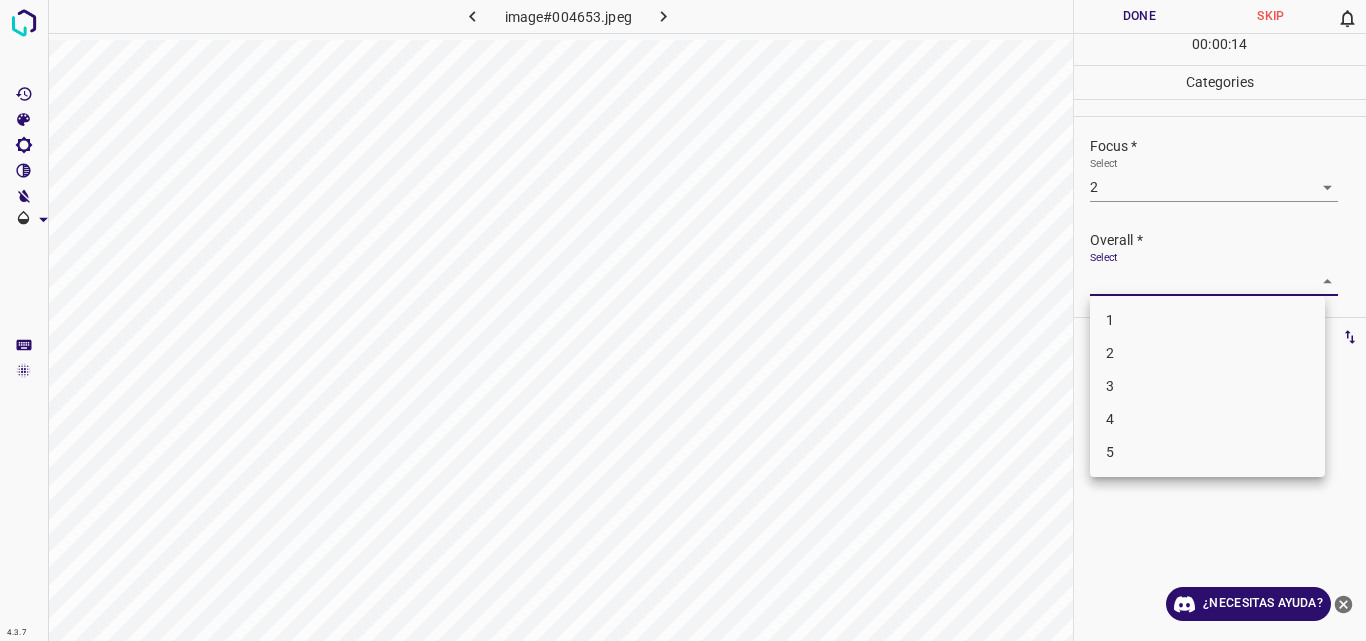 click on "4.3.7 image#004653.jpeg Done Skip 0 00   : 00   : 14   Categories Lighting *  Select 1 1 Focus *  Select 2 2 Overall *  Select ​ Labels   0 Categories 1 Lighting 2 Focus 3 Overall Tools Space Change between modes (Draw & Edit) I Auto labeling R Restore zoom M Zoom in N Zoom out Delete Delete selecte label Filters Z Restore filters X Saturation filter C Brightness filter V Contrast filter B Gray scale filter General O Download ¿Necesitas ayuda? Original text Rate this translation Your feedback will be used to help improve Google Translate - Texto - Esconder - Borrar 1 2 3 4 5" at bounding box center (683, 320) 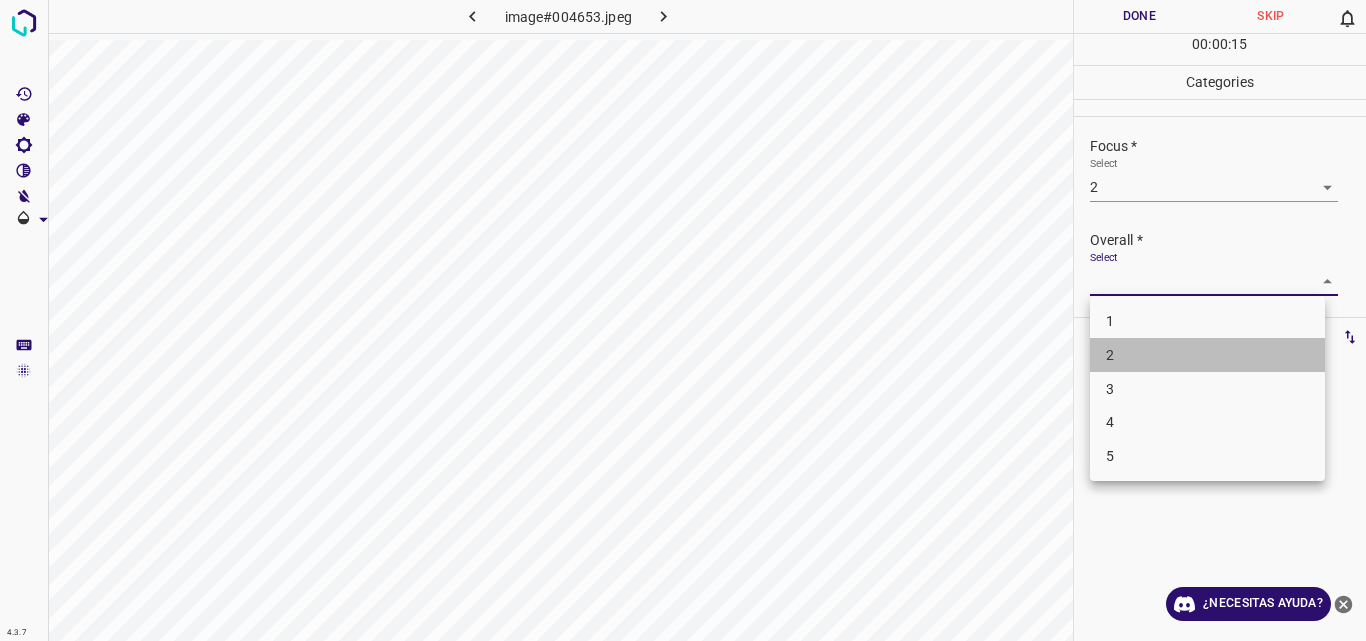 click on "2" at bounding box center [1207, 355] 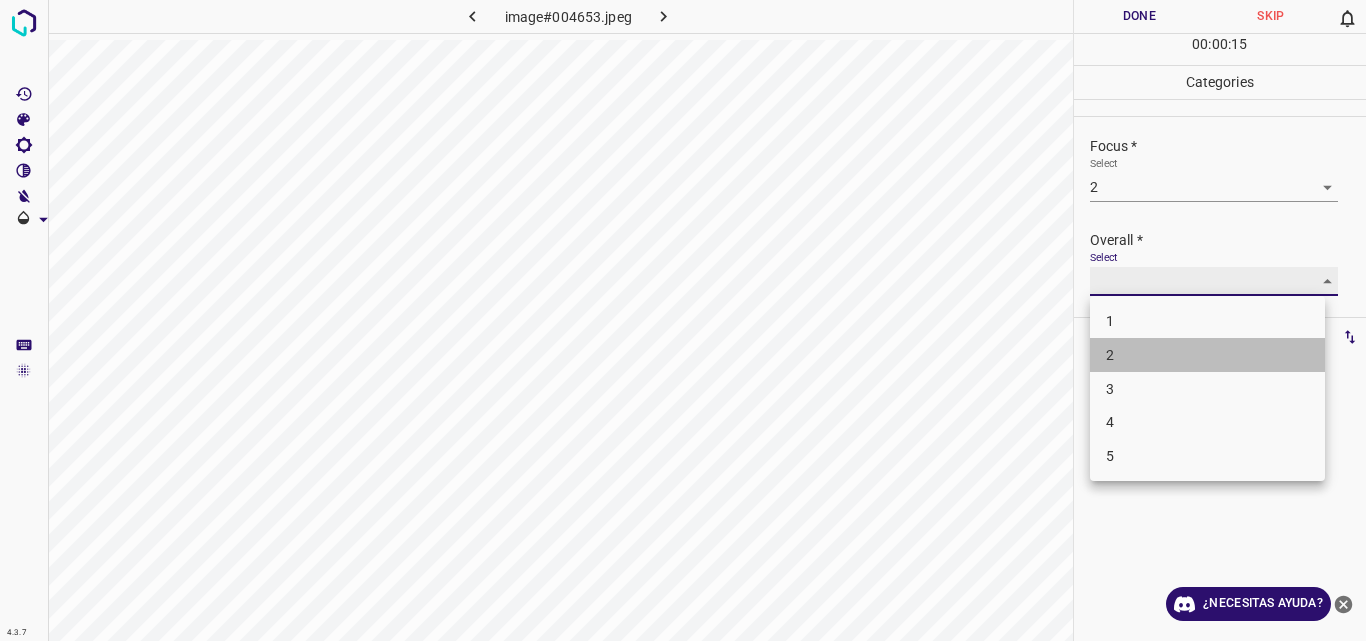 type on "2" 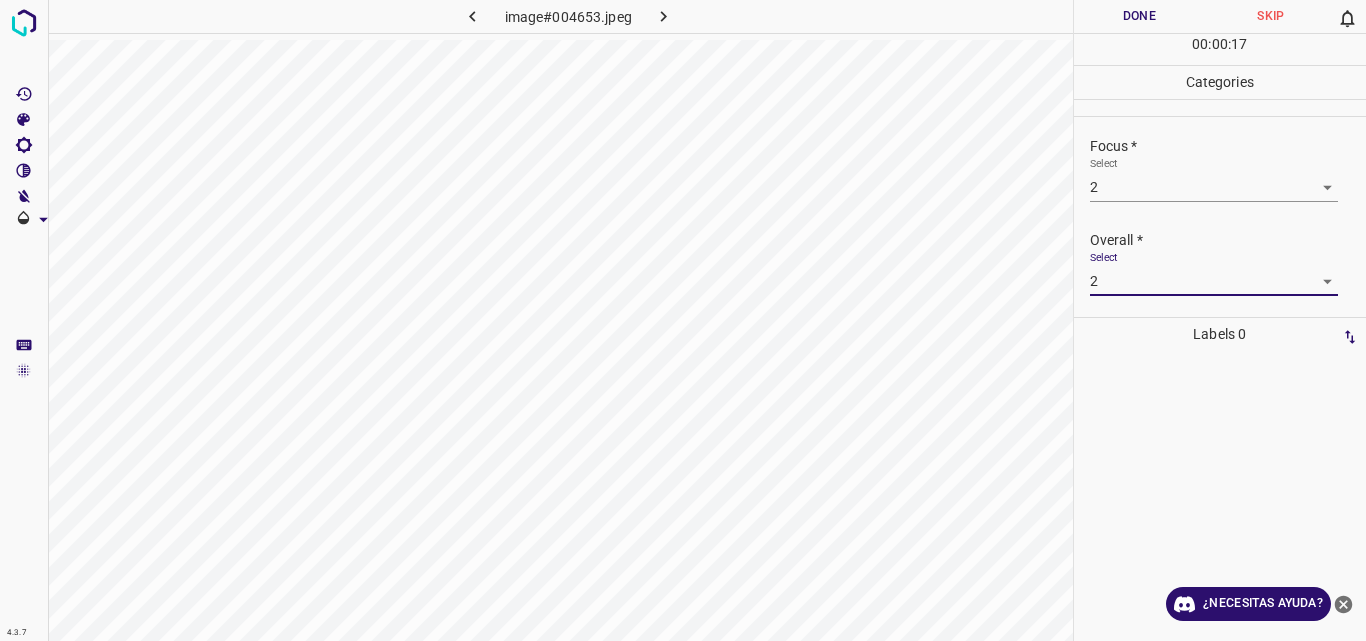 click on "Done" at bounding box center [1140, 16] 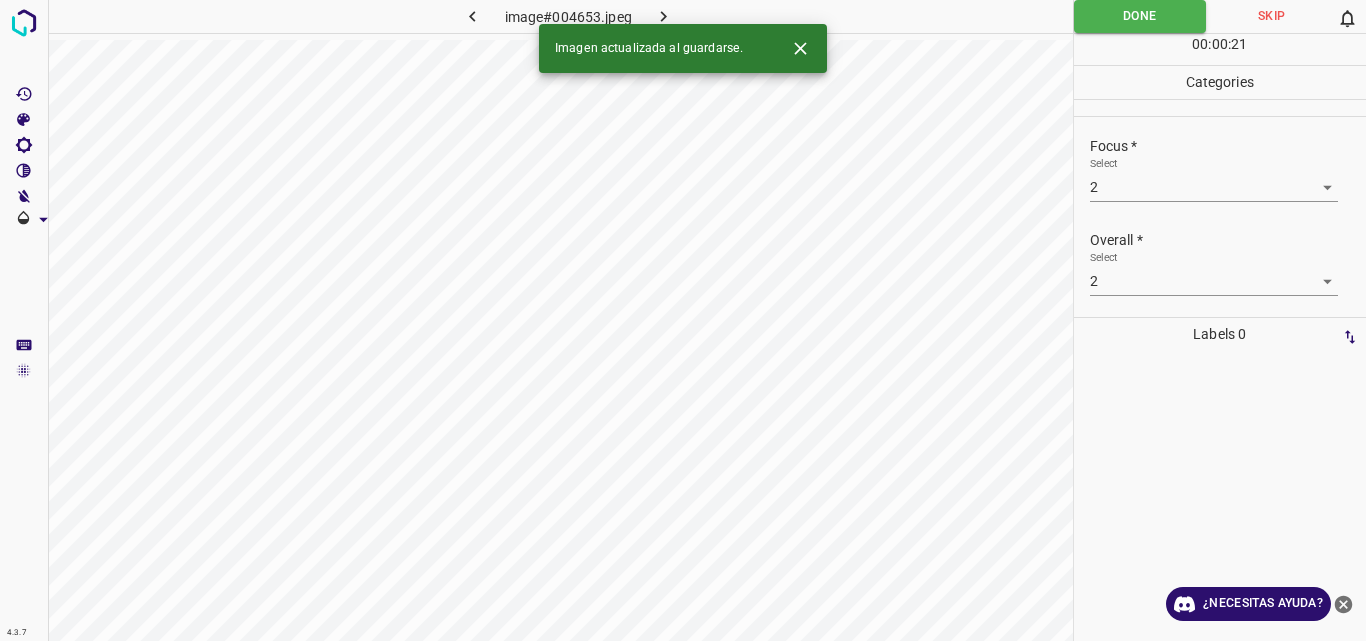 click 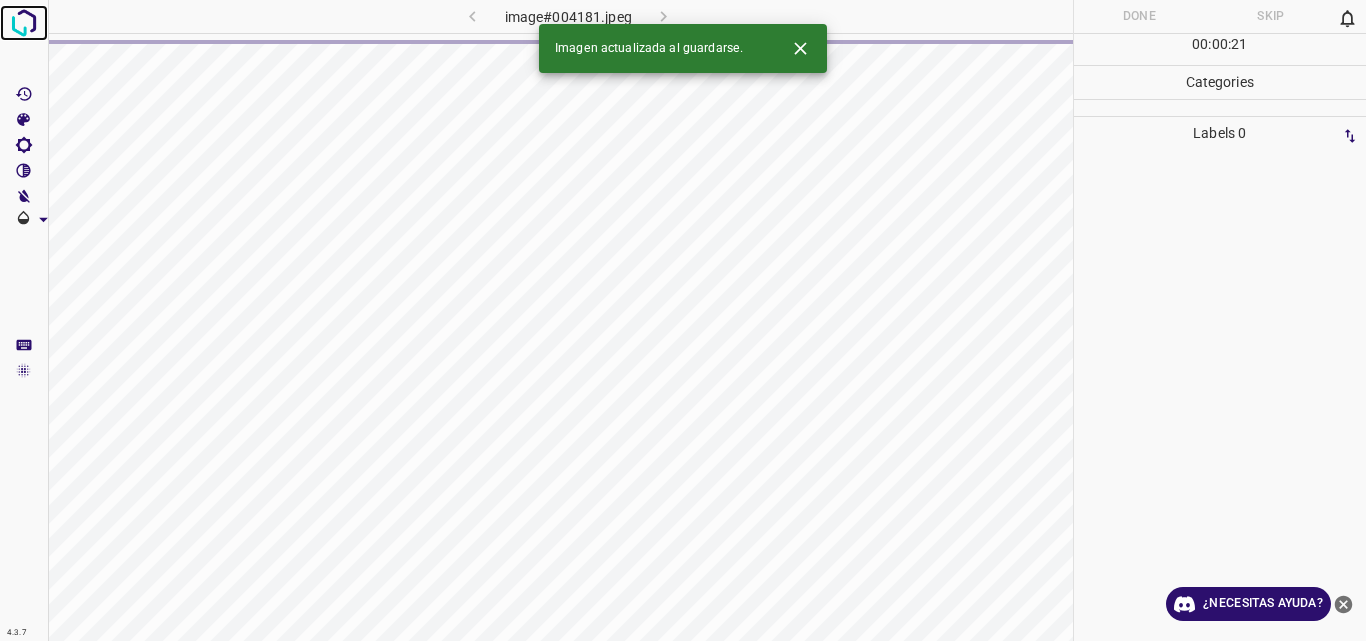 click at bounding box center [24, 23] 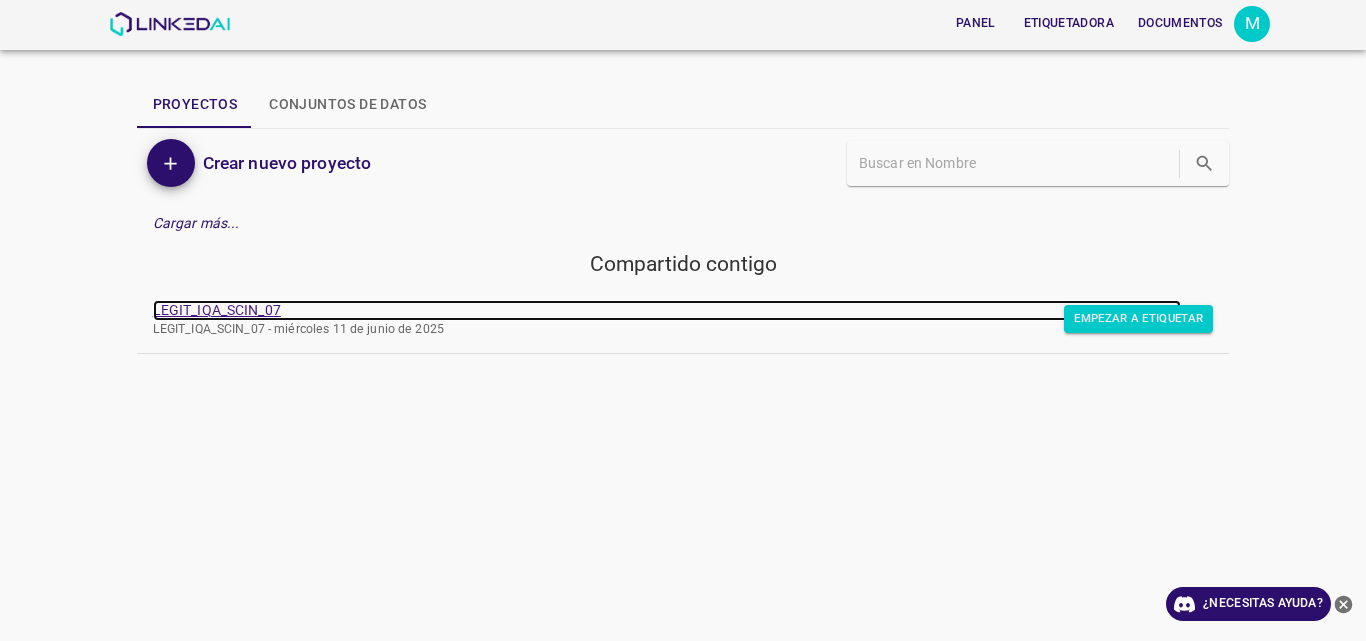 click on "LEGIT_IQA_SCIN_07" at bounding box center [217, 310] 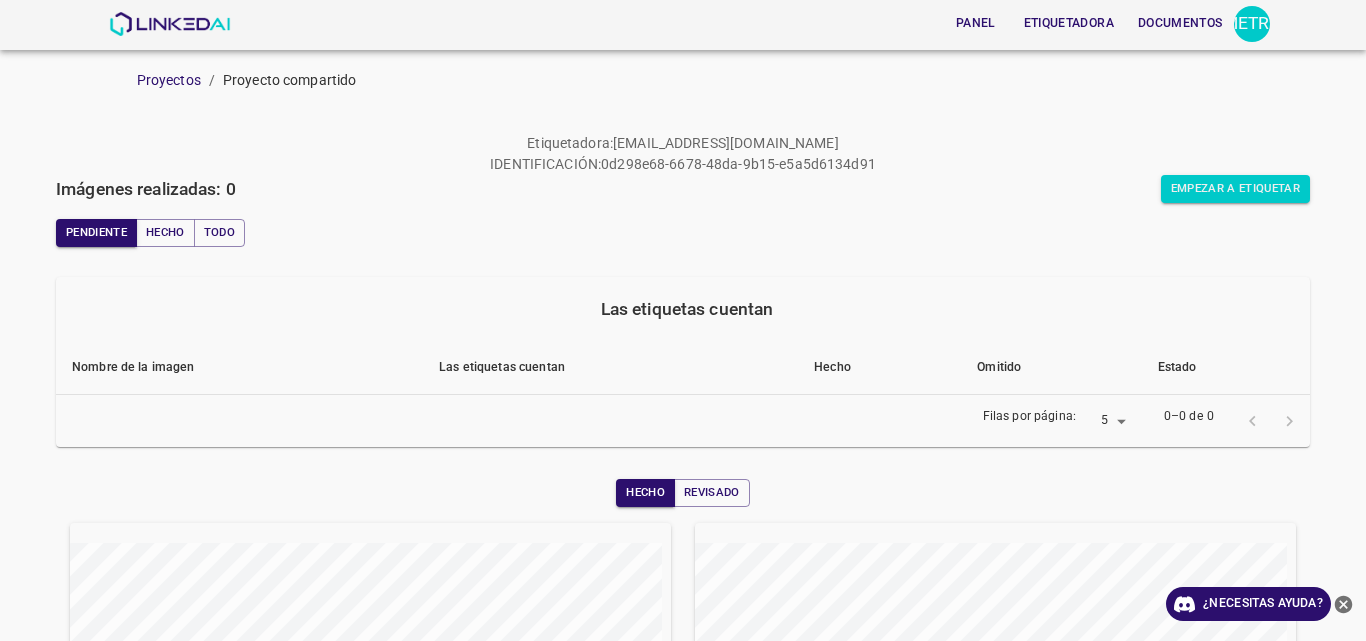 scroll, scrollTop: 0, scrollLeft: 0, axis: both 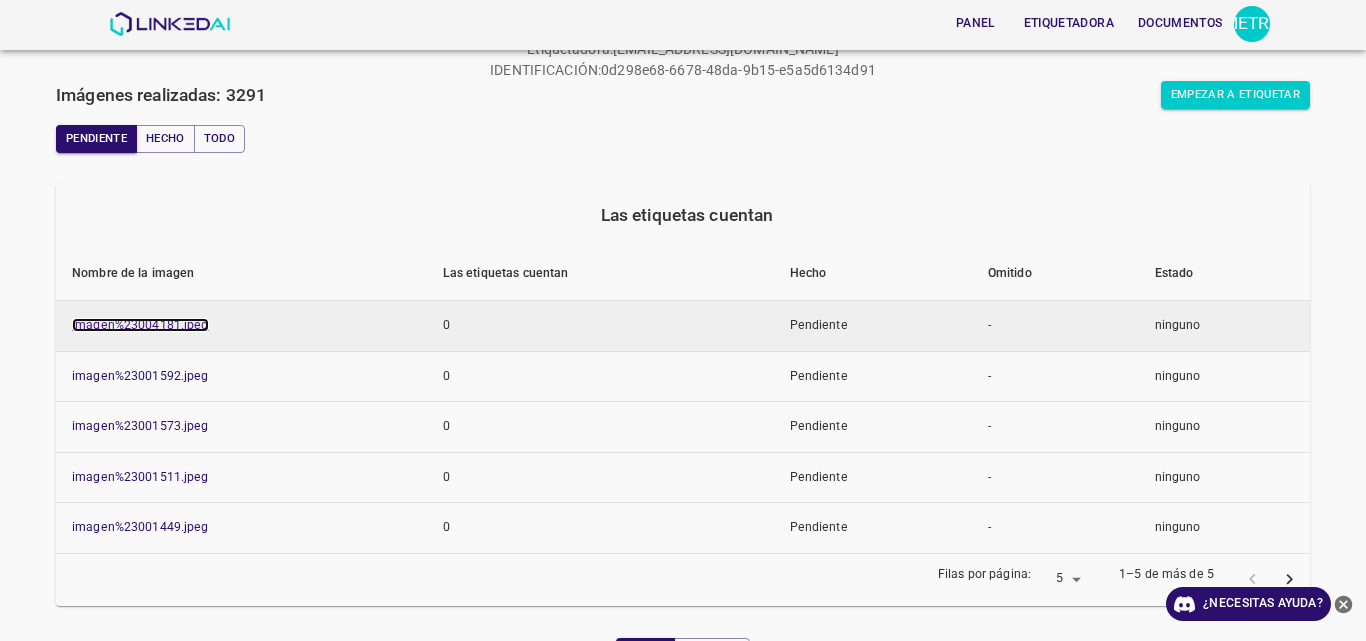click on "imagen%23004181.jpeg" at bounding box center (140, 325) 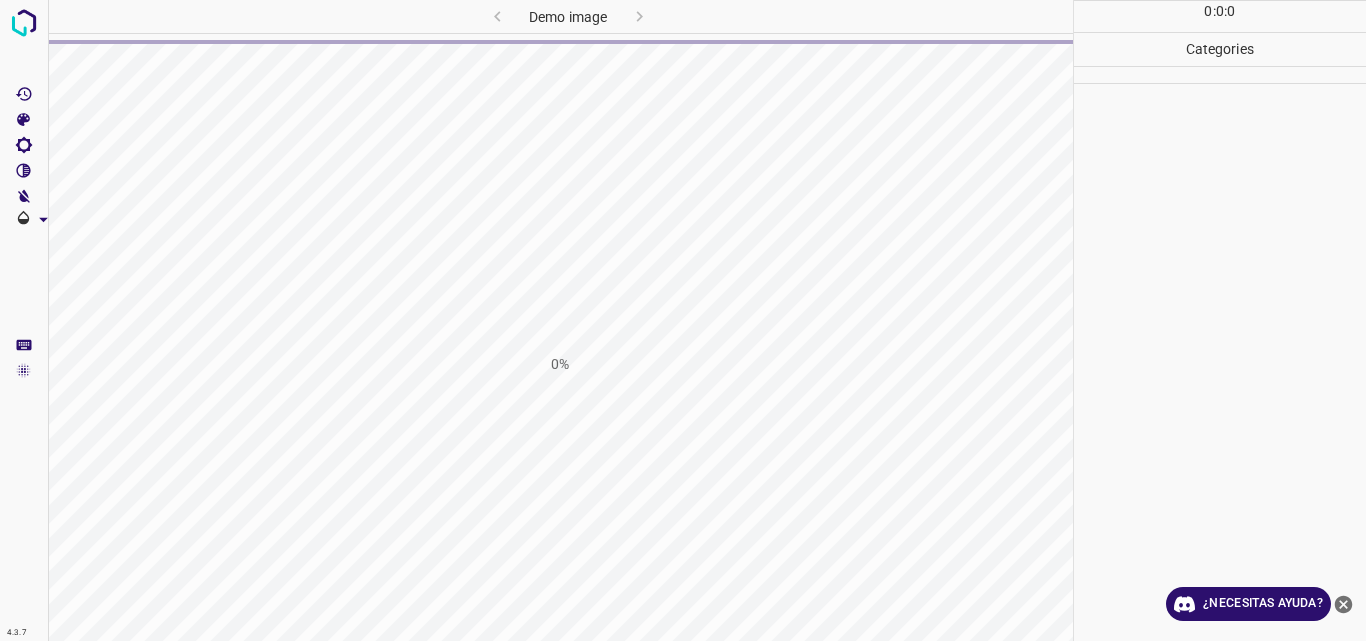 scroll, scrollTop: 0, scrollLeft: 0, axis: both 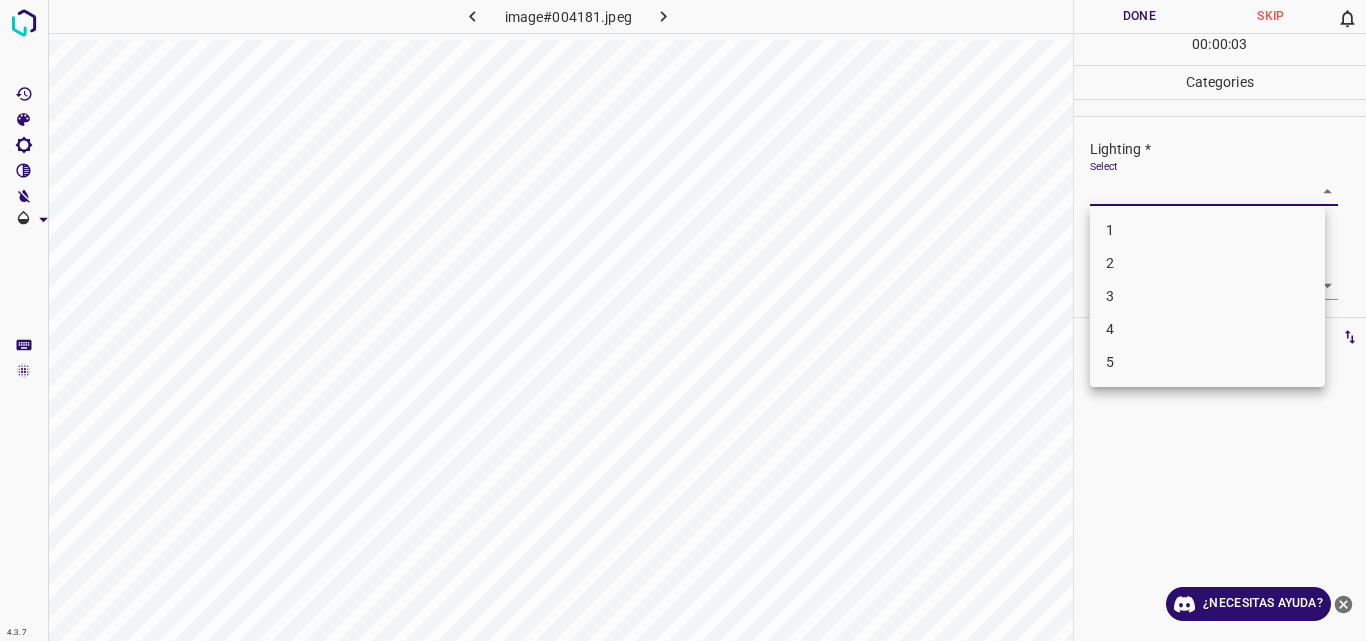 click on "4.3.7 image#004181.jpeg Done Skip 0 00   : 00   : 03   Categories Lighting *  Select ​ Focus *  Select ​ Overall *  Select ​ Labels   0 Categories 1 Lighting 2 Focus 3 Overall Tools Space Change between modes (Draw & Edit) I Auto labeling R Restore zoom M Zoom in N Zoom out Delete Delete selecte label Filters Z Restore filters X Saturation filter C Brightness filter V Contrast filter B Gray scale filter General O Download ¿Necesitas ayuda? Original text Rate this translation Your feedback will be used to help improve Google Translate - Texto - Esconder - Borrar 1 2 3 4 5" at bounding box center (683, 320) 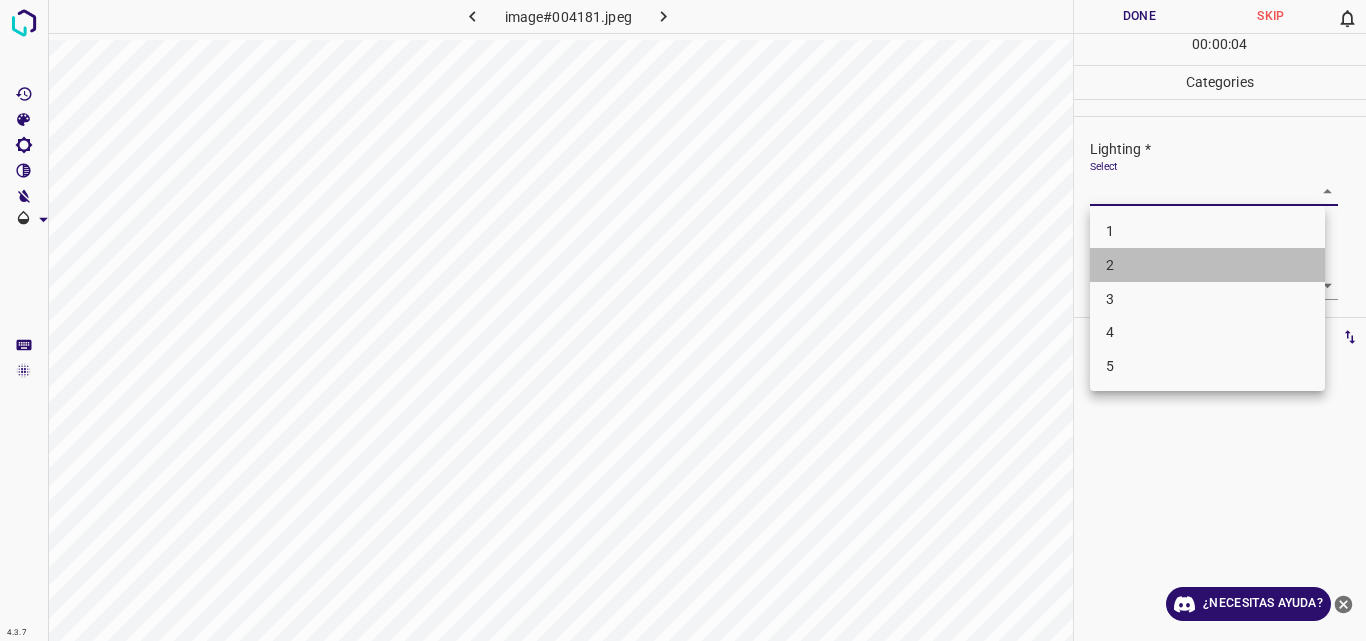 click on "2" at bounding box center [1207, 265] 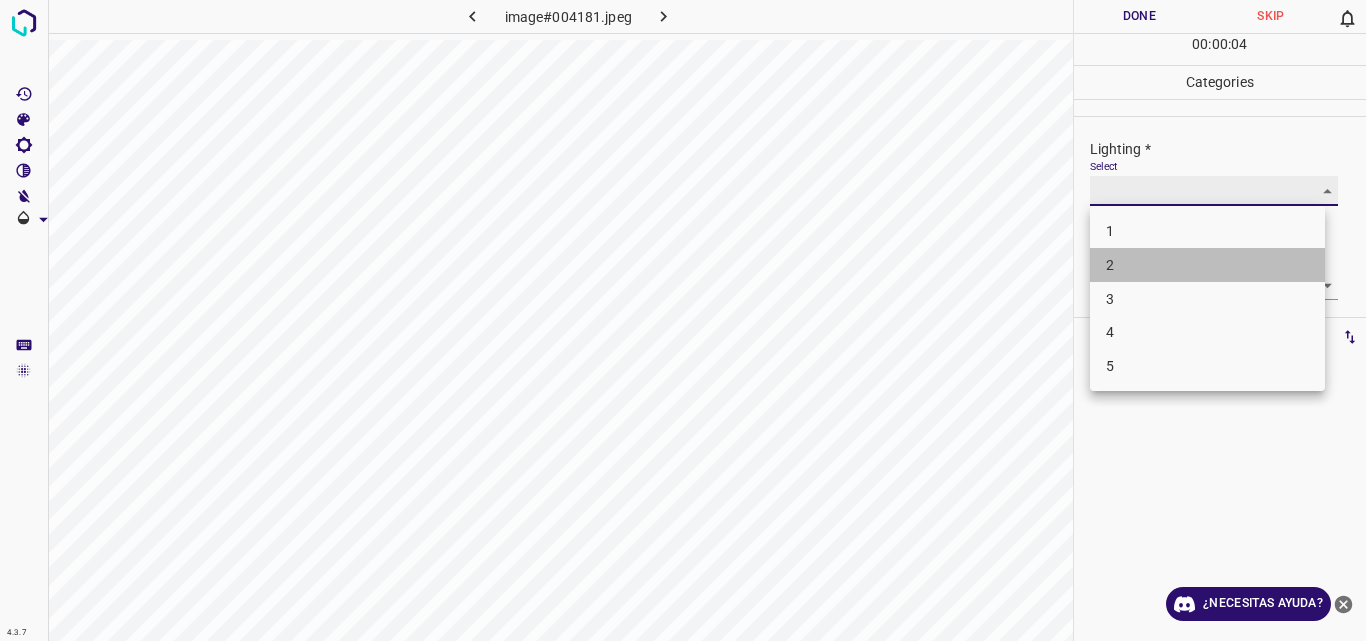 type on "2" 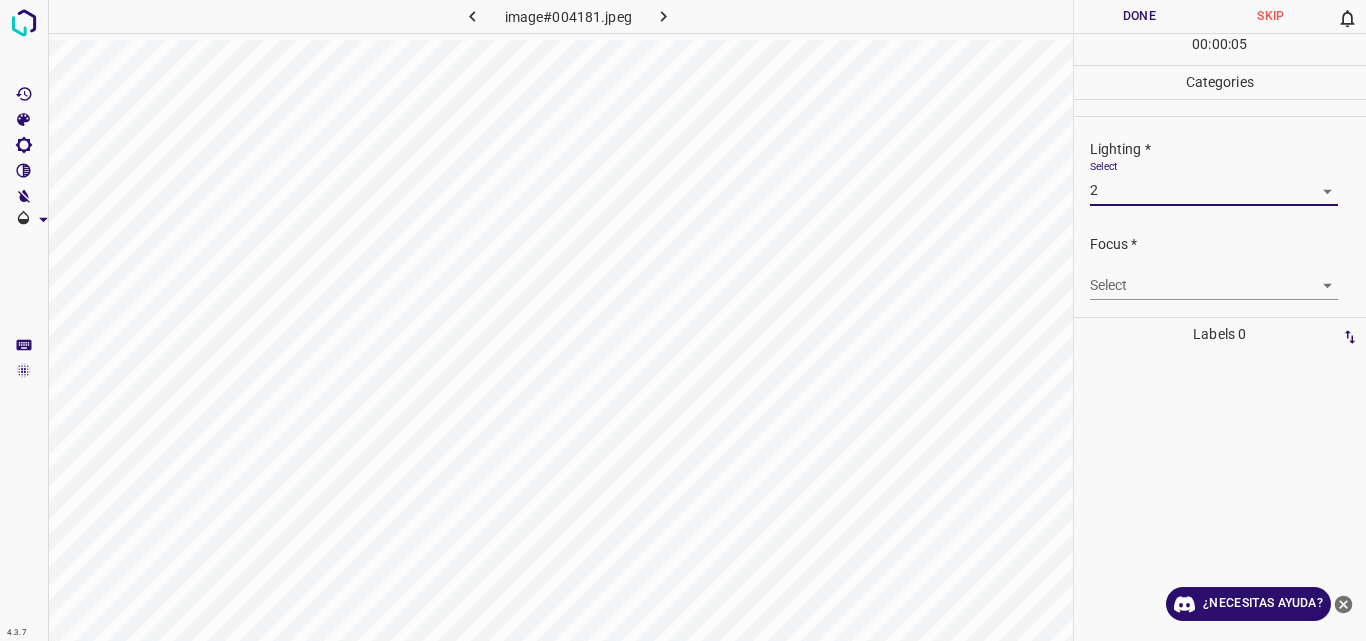 click on "4.3.7 image#004181.jpeg Done Skip 0 00   : 00   : 05   Categories Lighting *  Select 2 2 Focus *  Select ​ Overall *  Select ​ Labels   0 Categories 1 Lighting 2 Focus 3 Overall Tools Space Change between modes (Draw & Edit) I Auto labeling R Restore zoom M Zoom in N Zoom out Delete Delete selecte label Filters Z Restore filters X Saturation filter C Brightness filter V Contrast filter B Gray scale filter General O Download ¿Necesitas ayuda? Original text Rate this translation Your feedback will be used to help improve Google Translate - Texto - Esconder - Borrar" at bounding box center [683, 320] 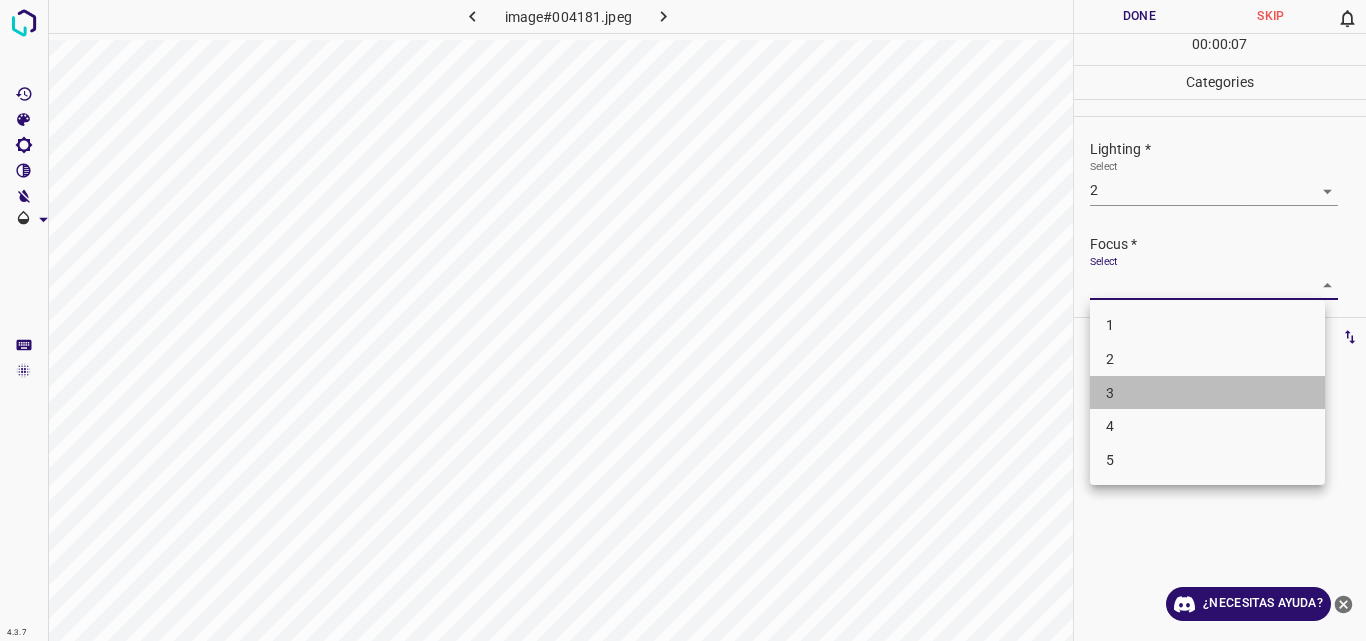 click on "3" at bounding box center [1207, 393] 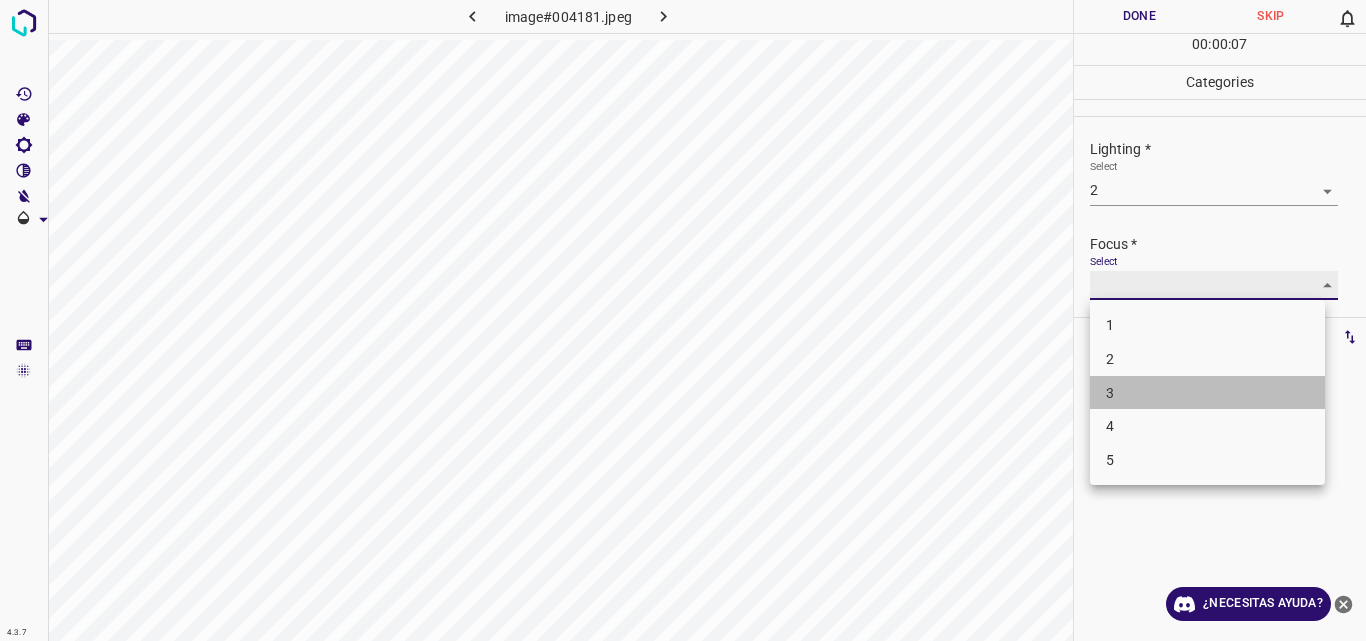 type on "3" 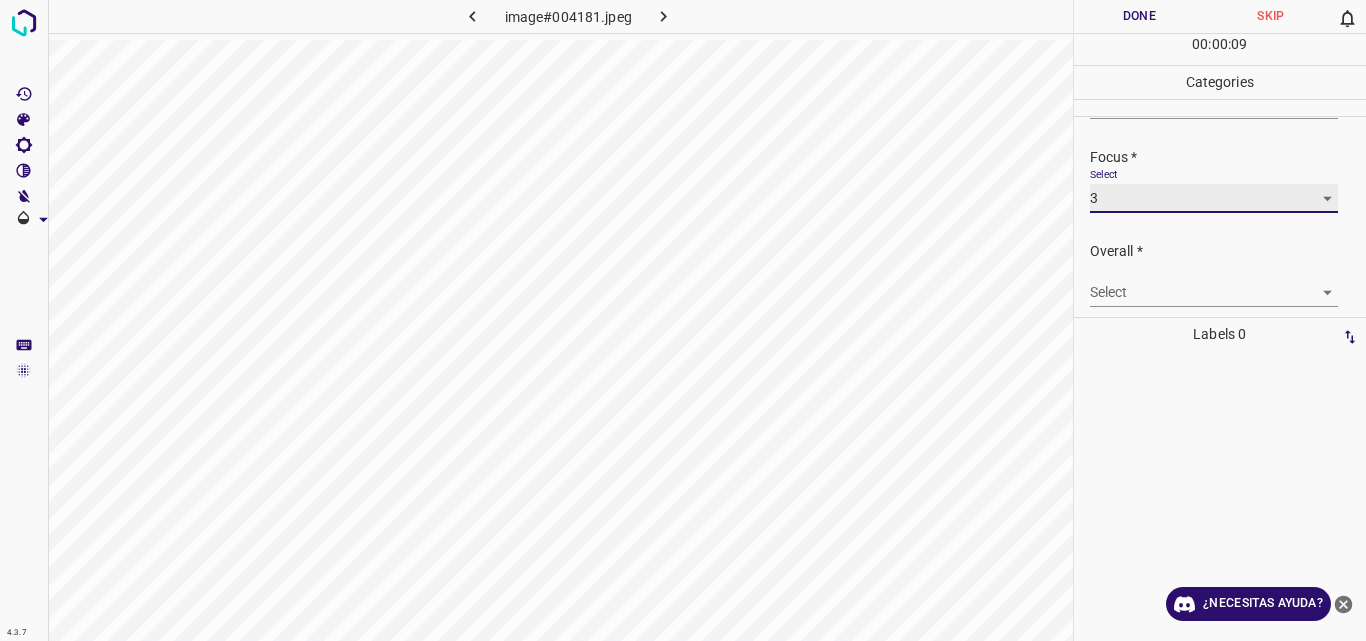 scroll, scrollTop: 98, scrollLeft: 0, axis: vertical 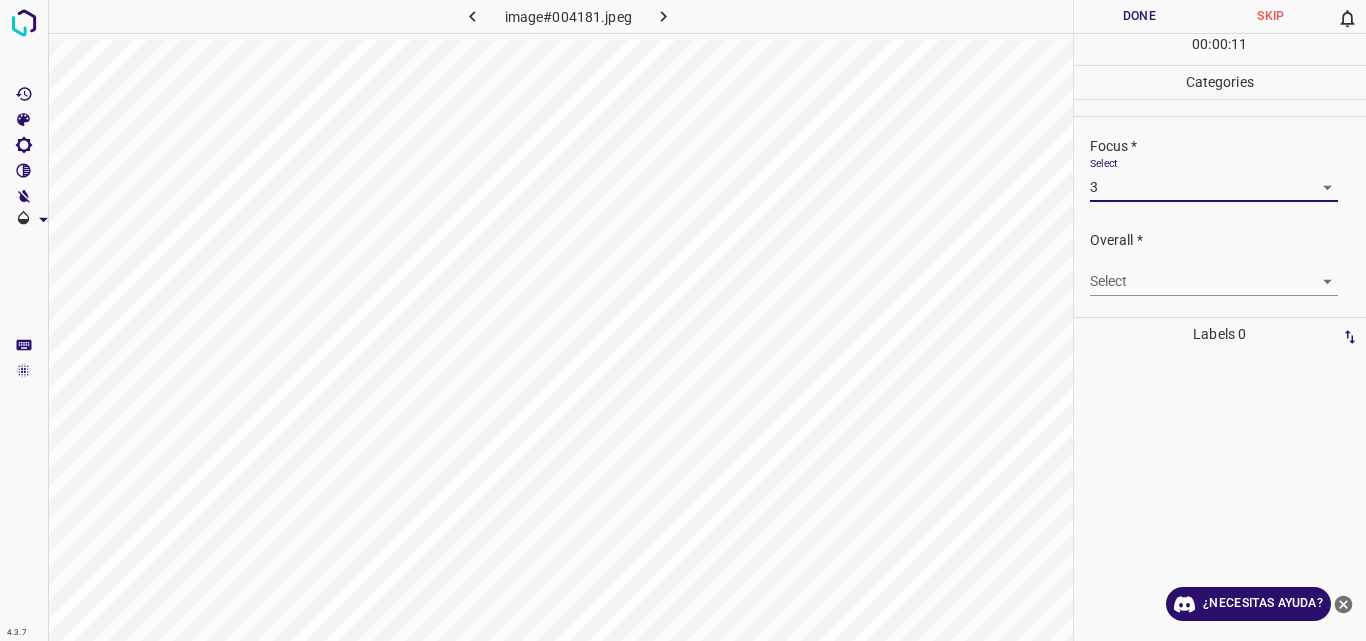 click on "4.3.7 image#004181.jpeg Done Skip 0 00   : 00   : 11   Categories Lighting *  Select 2 2 Focus *  Select 3 3 Overall *  Select ​ Labels   0 Categories 1 Lighting 2 Focus 3 Overall Tools Space Change between modes (Draw & Edit) I Auto labeling R Restore zoom M Zoom in N Zoom out Delete Delete selecte label Filters Z Restore filters X Saturation filter C Brightness filter V Contrast filter B Gray scale filter General O Download ¿Necesitas ayuda? Original text Rate this translation Your feedback will be used to help improve Google Translate - Texto - Esconder - Borrar" at bounding box center (683, 320) 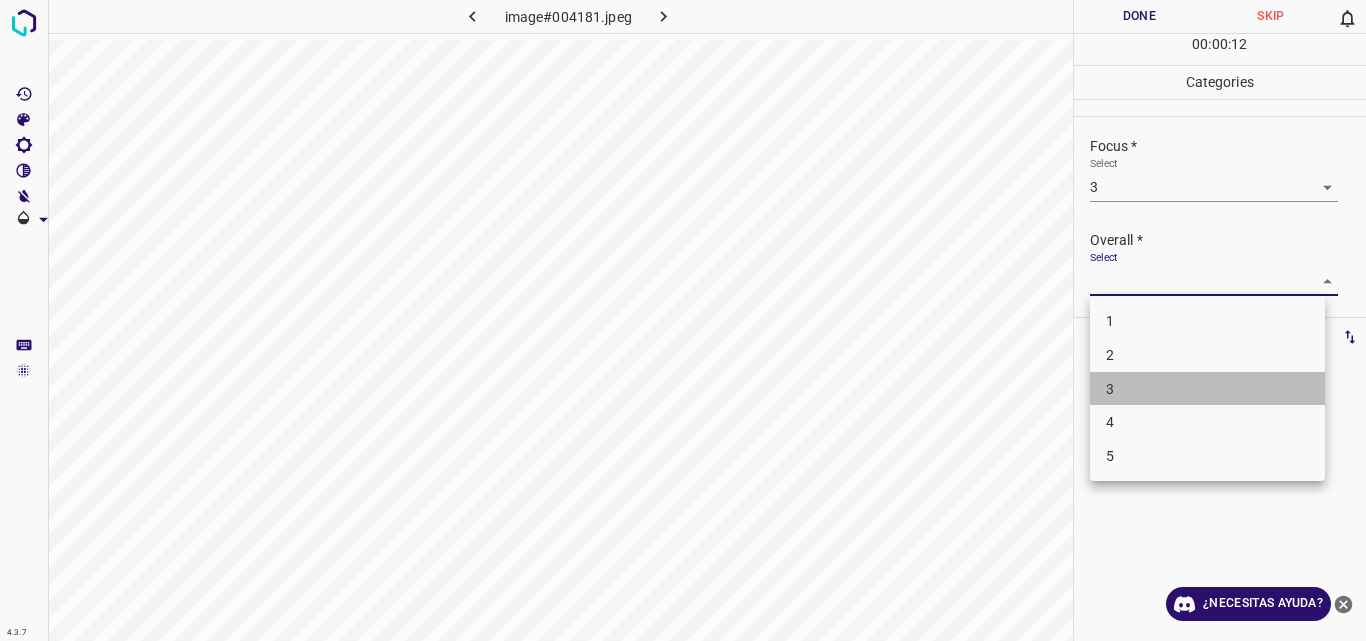 click on "3" at bounding box center [1207, 389] 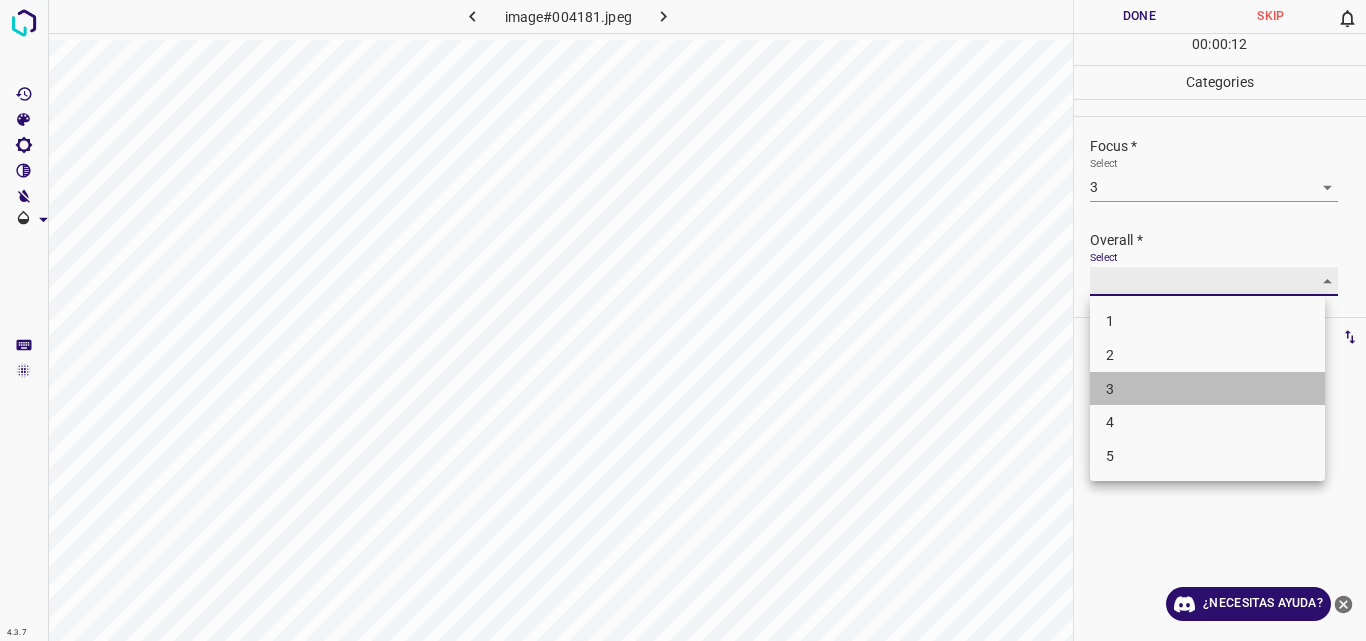 type on "3" 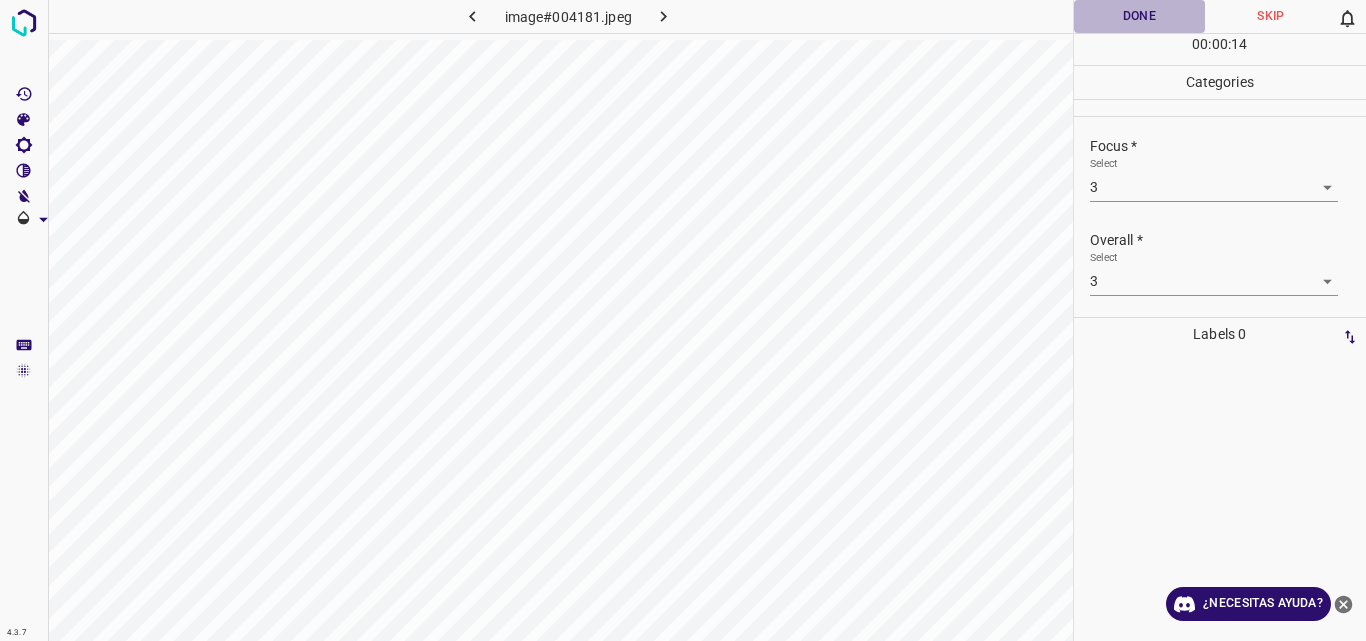 click on "Done" at bounding box center (1140, 16) 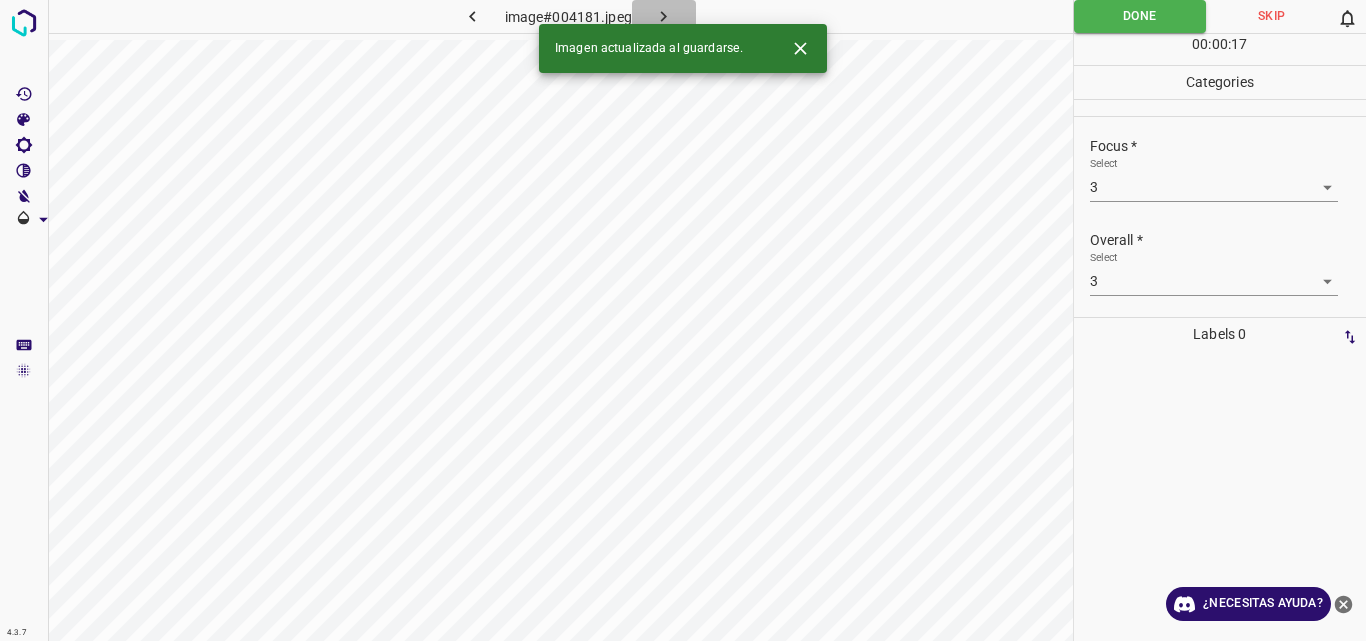click 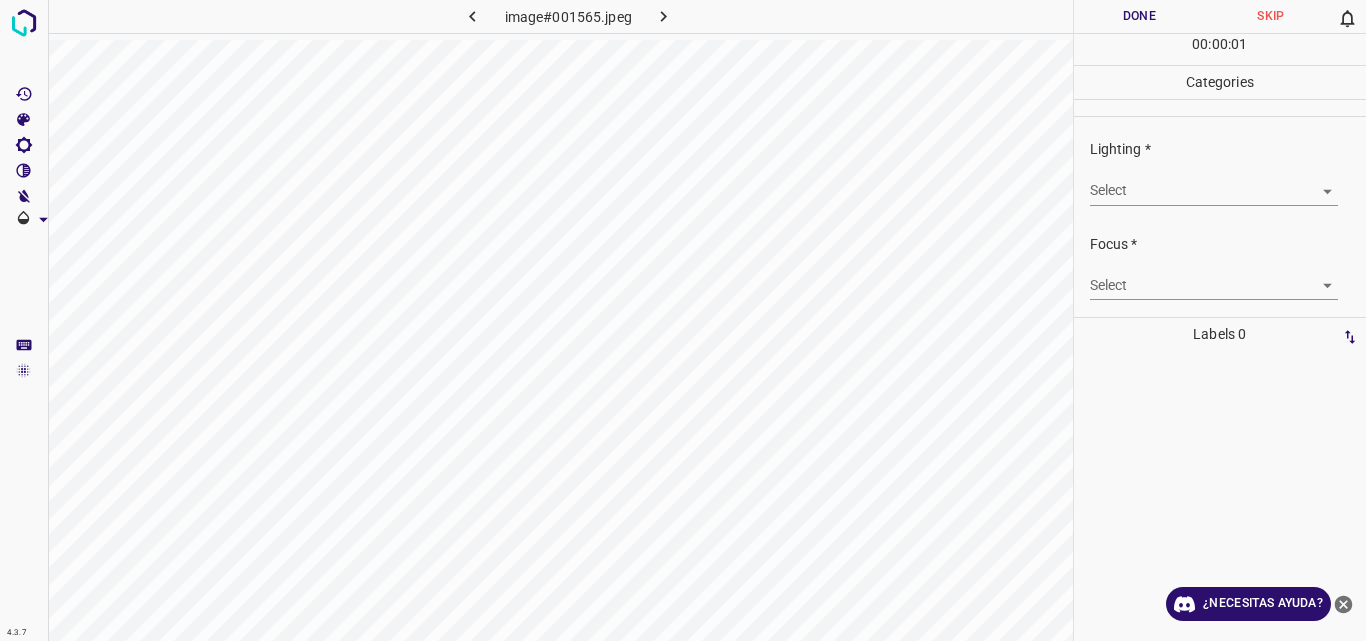 click on "4.3.7 image#001565.jpeg Done Skip 0 00   : 00   : 01   Categories Lighting *  Select ​ Focus *  Select ​ Overall *  Select ​ Labels   0 Categories 1 Lighting 2 Focus 3 Overall Tools Space Change between modes (Draw & Edit) I Auto labeling R Restore zoom M Zoom in N Zoom out Delete Delete selecte label Filters Z Restore filters X Saturation filter C Brightness filter V Contrast filter B Gray scale filter General O Download ¿Necesitas ayuda? Original text Rate this translation Your feedback will be used to help improve Google Translate - Texto - Esconder - Borrar" at bounding box center [683, 320] 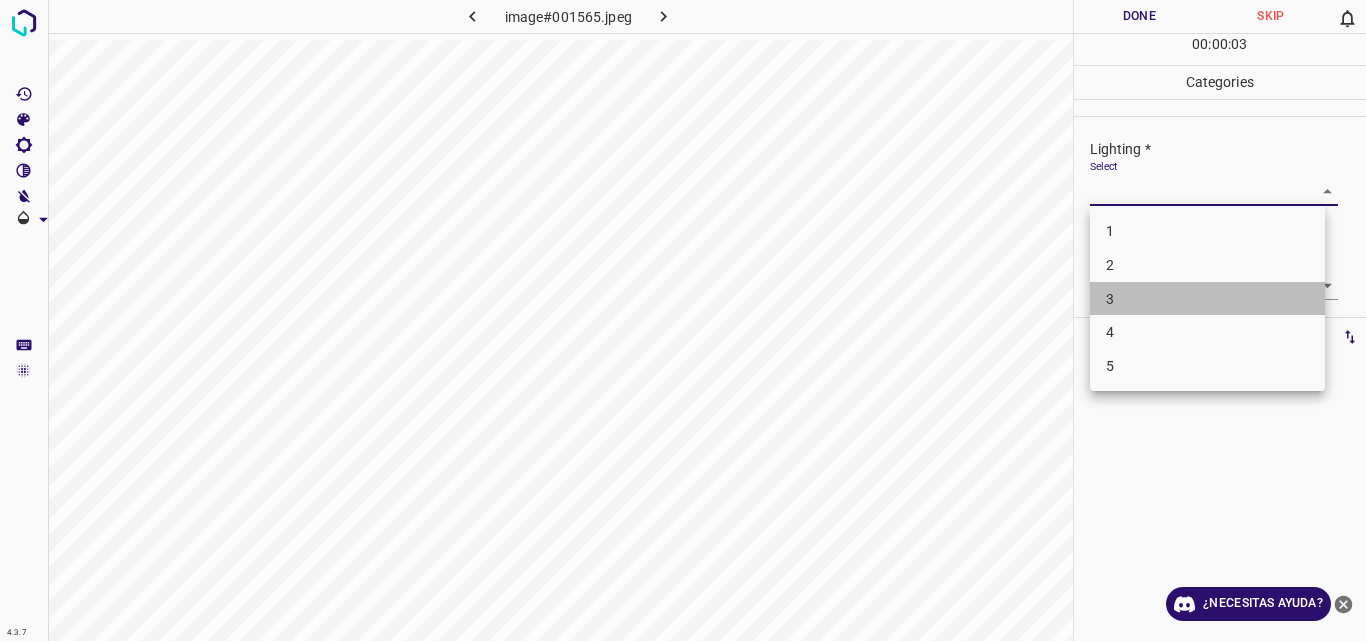 click on "3" at bounding box center [1207, 299] 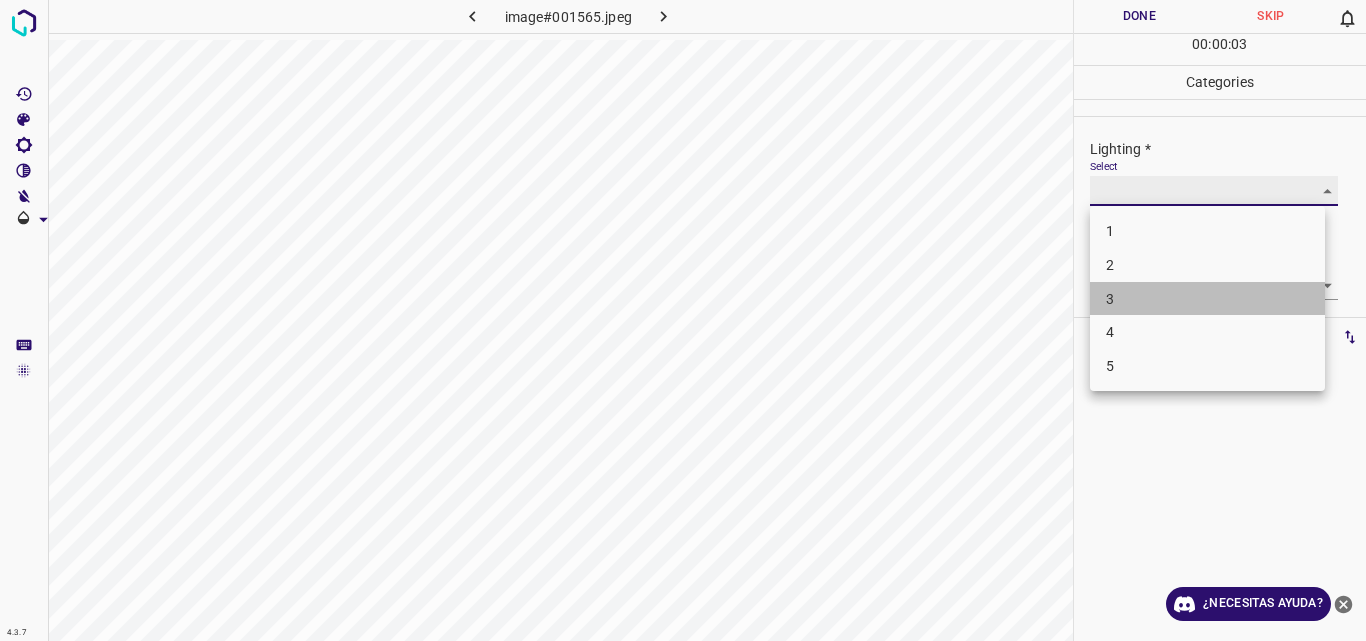 type on "3" 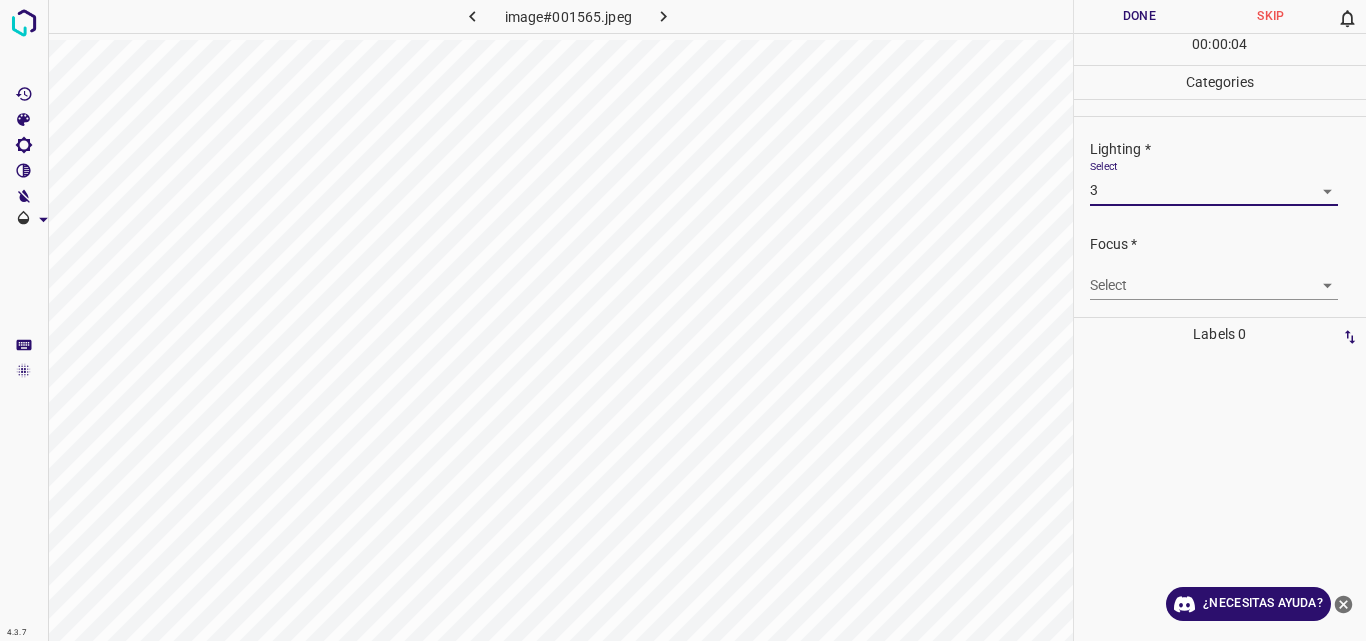 click on "4.3.7 image#001565.jpeg Done Skip 0 00   : 00   : 04   Categories Lighting *  Select 3 3 Focus *  Select ​ Overall *  Select ​ Labels   0 Categories 1 Lighting 2 Focus 3 Overall Tools Space Change between modes (Draw & Edit) I Auto labeling R Restore zoom M Zoom in N Zoom out Delete Delete selecte label Filters Z Restore filters X Saturation filter C Brightness filter V Contrast filter B Gray scale filter General O Download ¿Necesitas ayuda? Original text Rate this translation Your feedback will be used to help improve Google Translate - Texto - Esconder - Borrar" at bounding box center (683, 320) 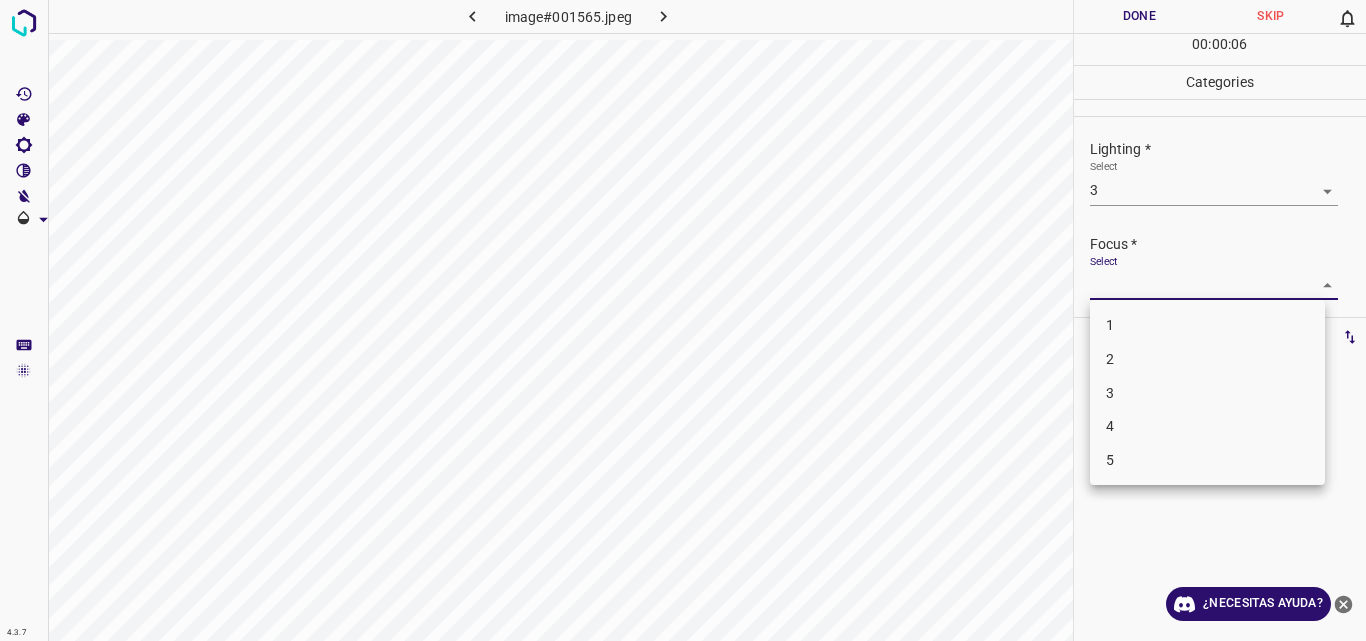 click on "3" at bounding box center [1207, 393] 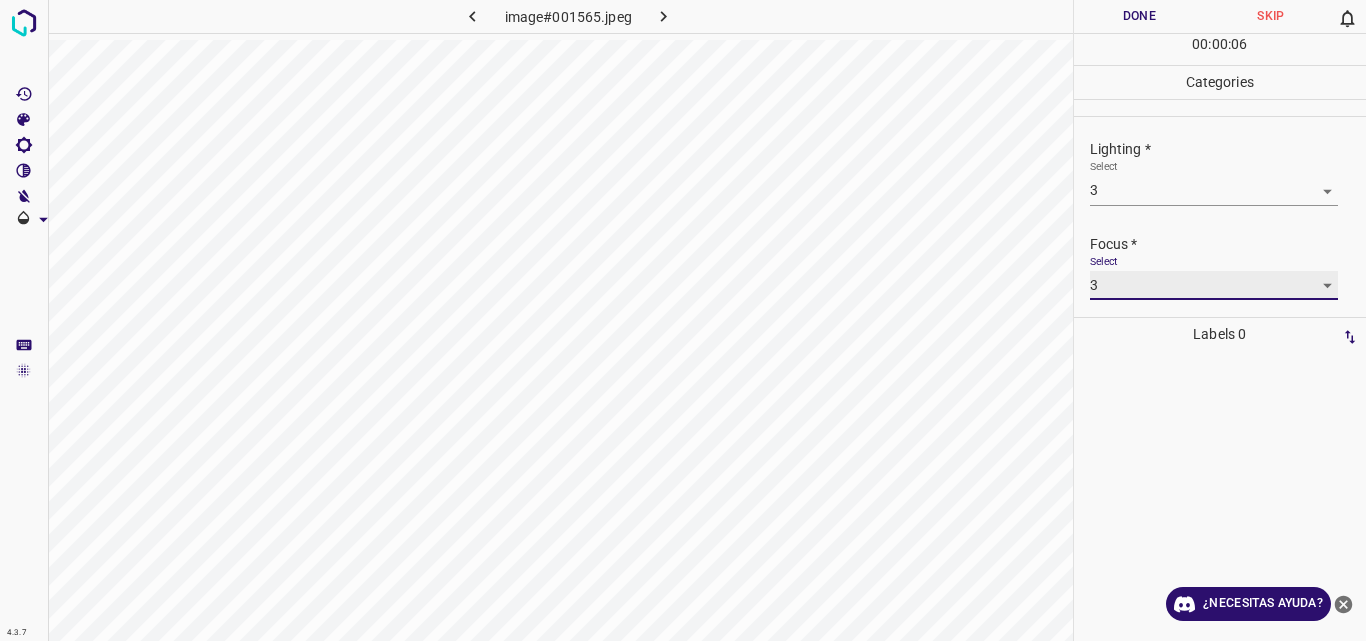 type on "3" 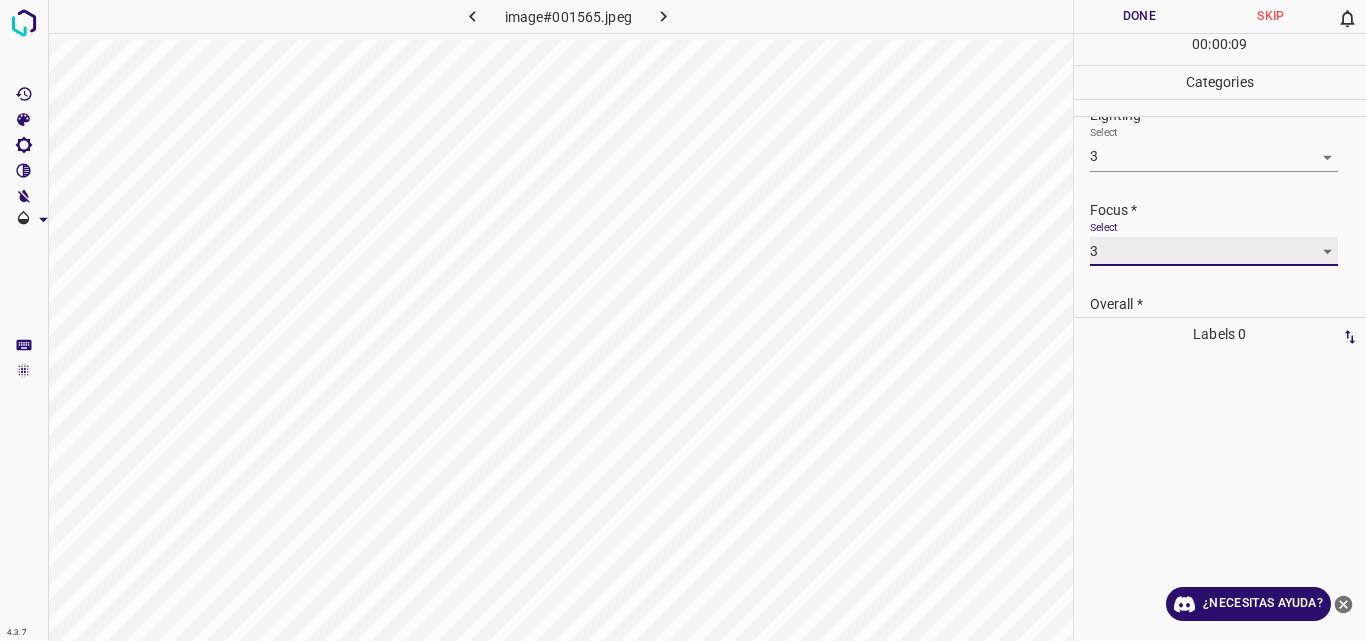 scroll, scrollTop: 70, scrollLeft: 0, axis: vertical 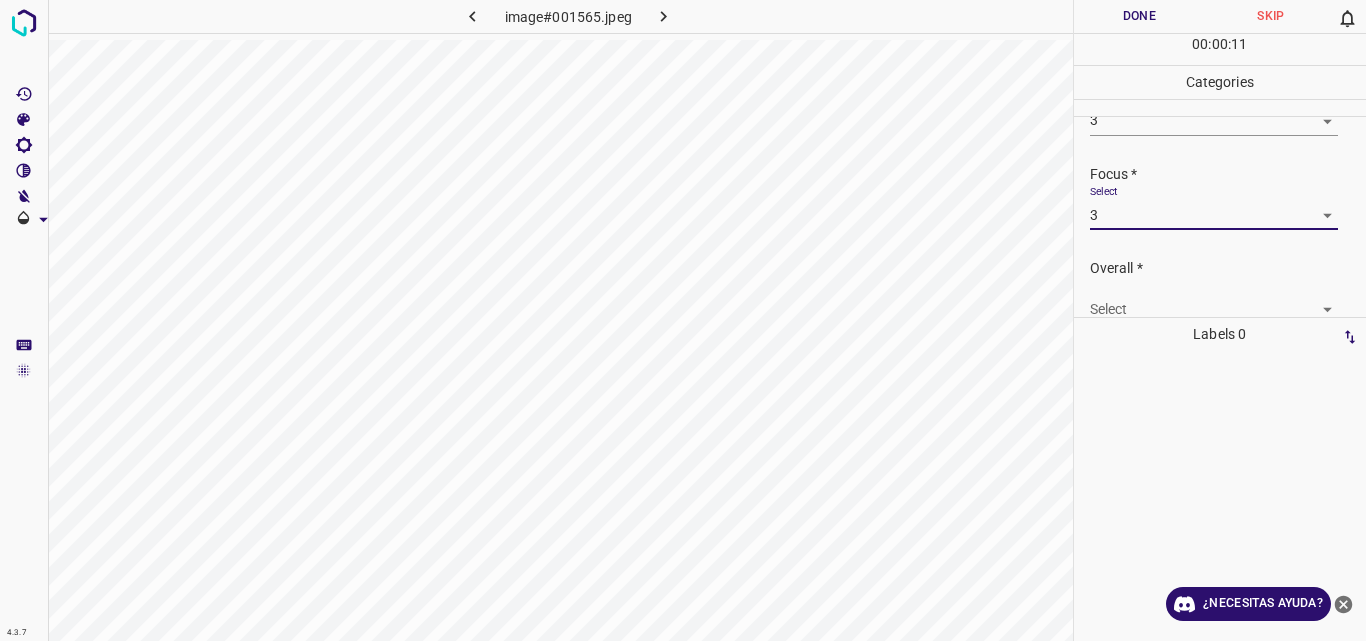 click on "4.3.7 image#001565.jpeg Done Skip 0 00   : 00   : 11   Categories Lighting *  Select 3 3 Focus *  Select 3 3 Overall *  Select ​ Labels   0 Categories 1 Lighting 2 Focus 3 Overall Tools Space Change between modes (Draw & Edit) I Auto labeling R Restore zoom M Zoom in N Zoom out Delete Delete selecte label Filters Z Restore filters X Saturation filter C Brightness filter V Contrast filter B Gray scale filter General O Download ¿Necesitas ayuda? Original text Rate this translation Your feedback will be used to help improve Google Translate - Texto - Esconder - Borrar" at bounding box center [683, 320] 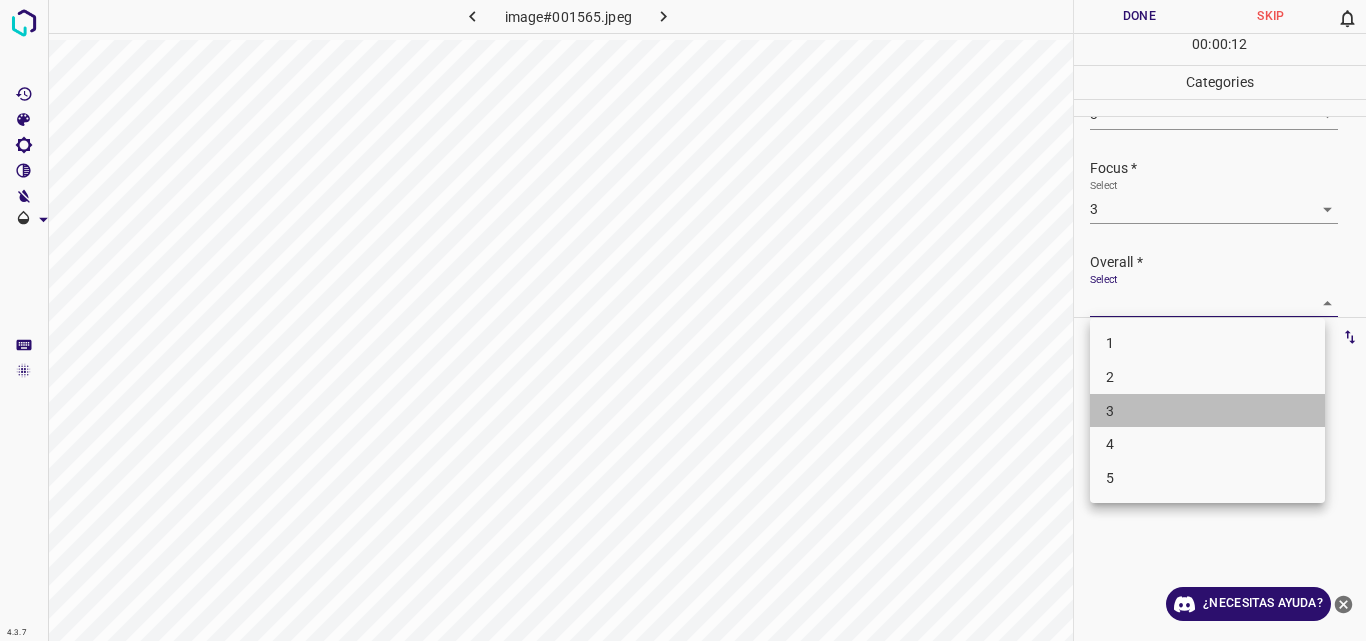 click on "3" at bounding box center (1207, 411) 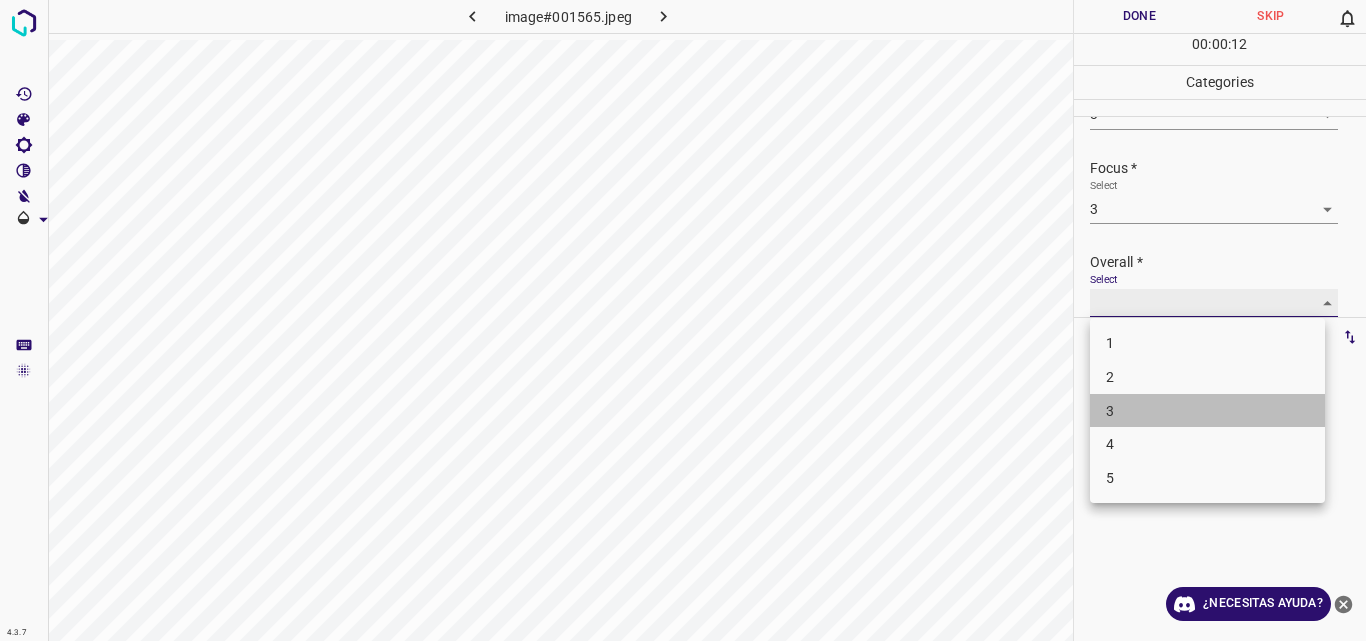 type on "3" 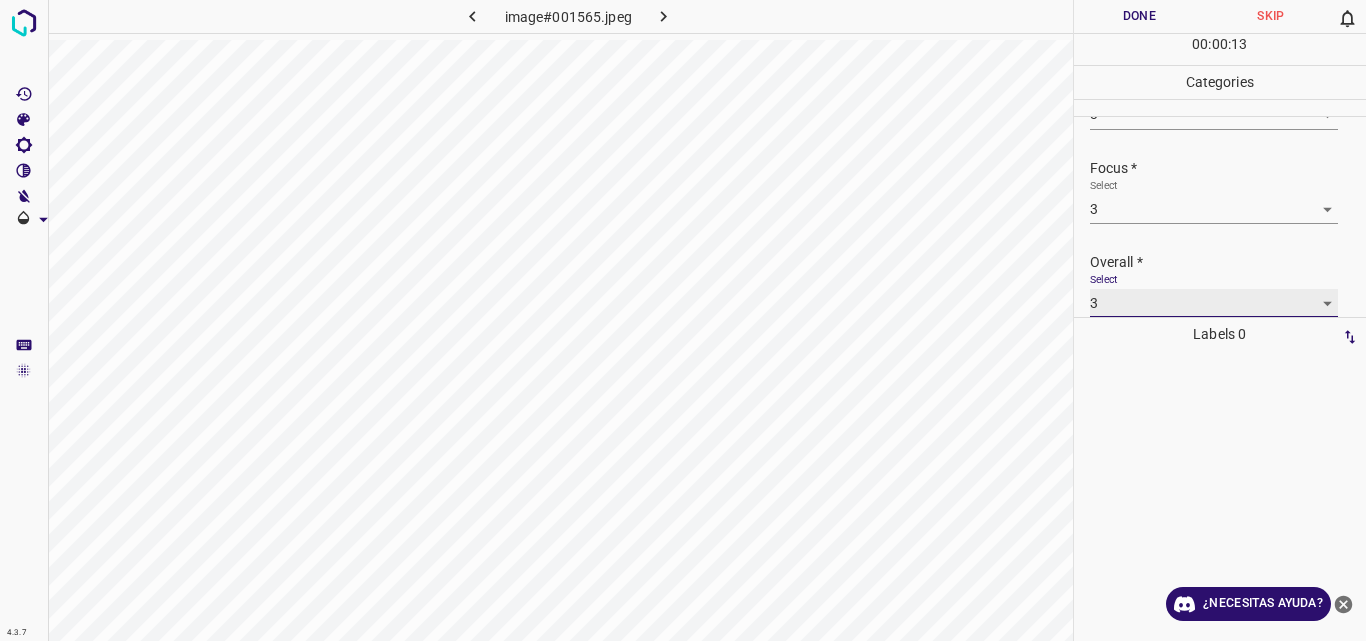 scroll, scrollTop: 76, scrollLeft: 0, axis: vertical 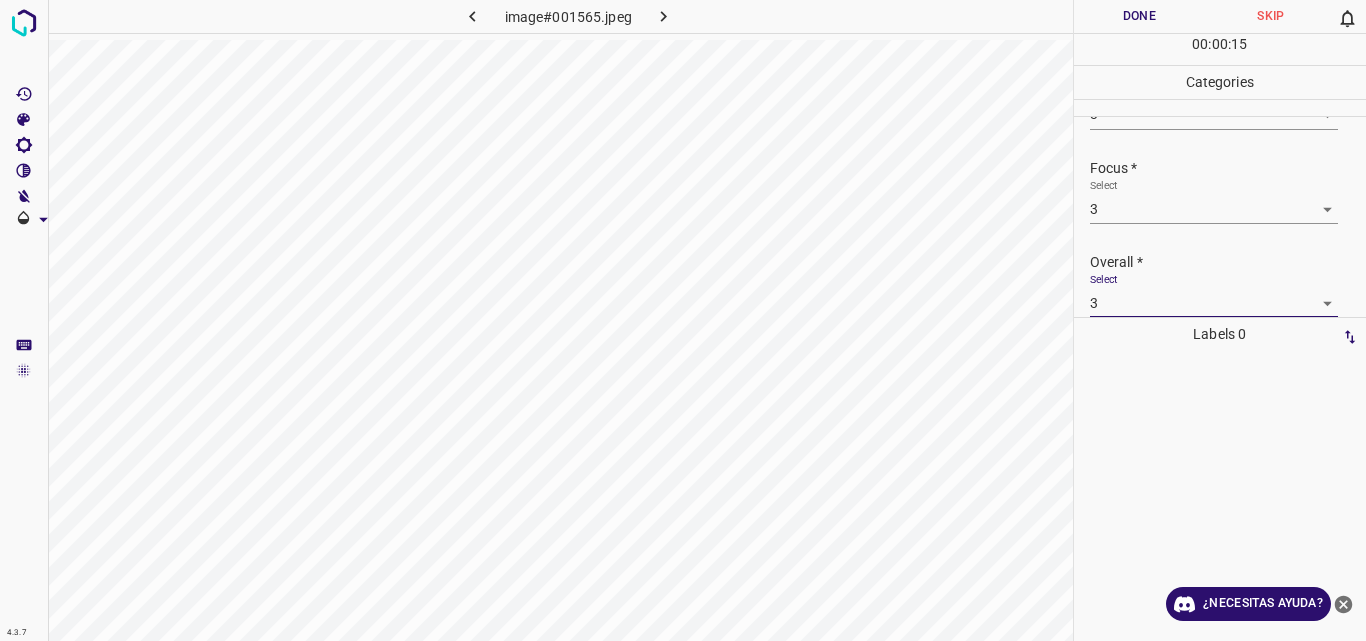 click on "Done" at bounding box center (1140, 16) 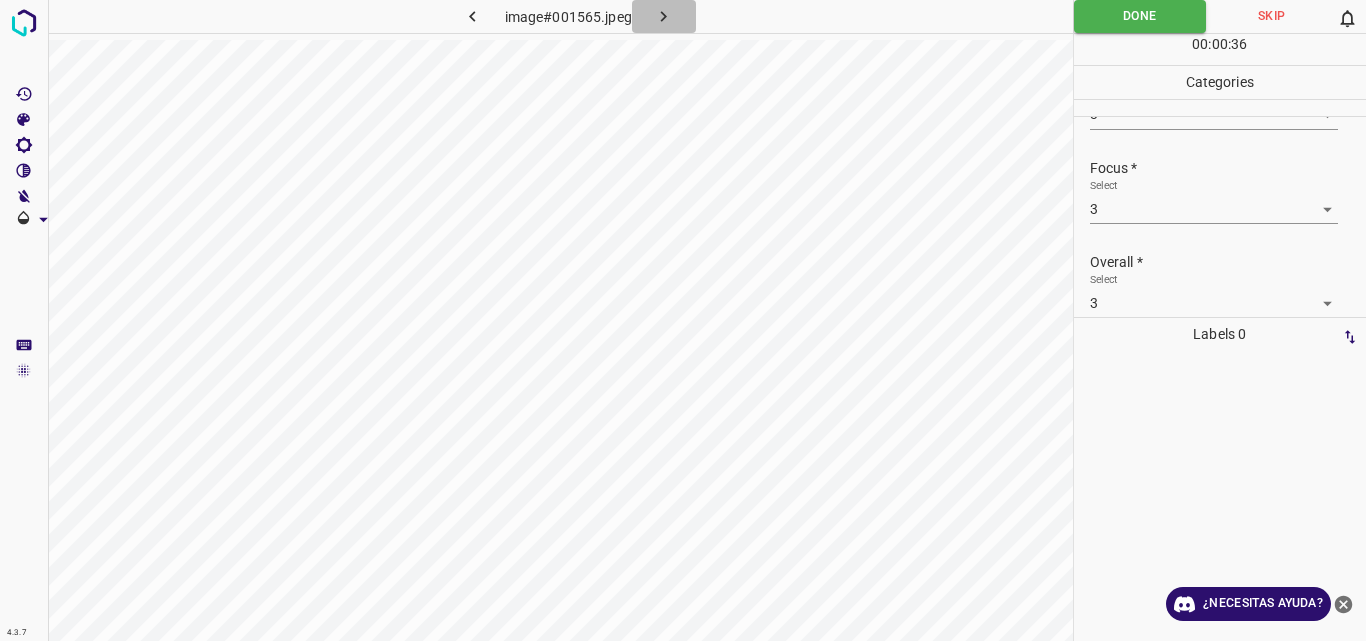click 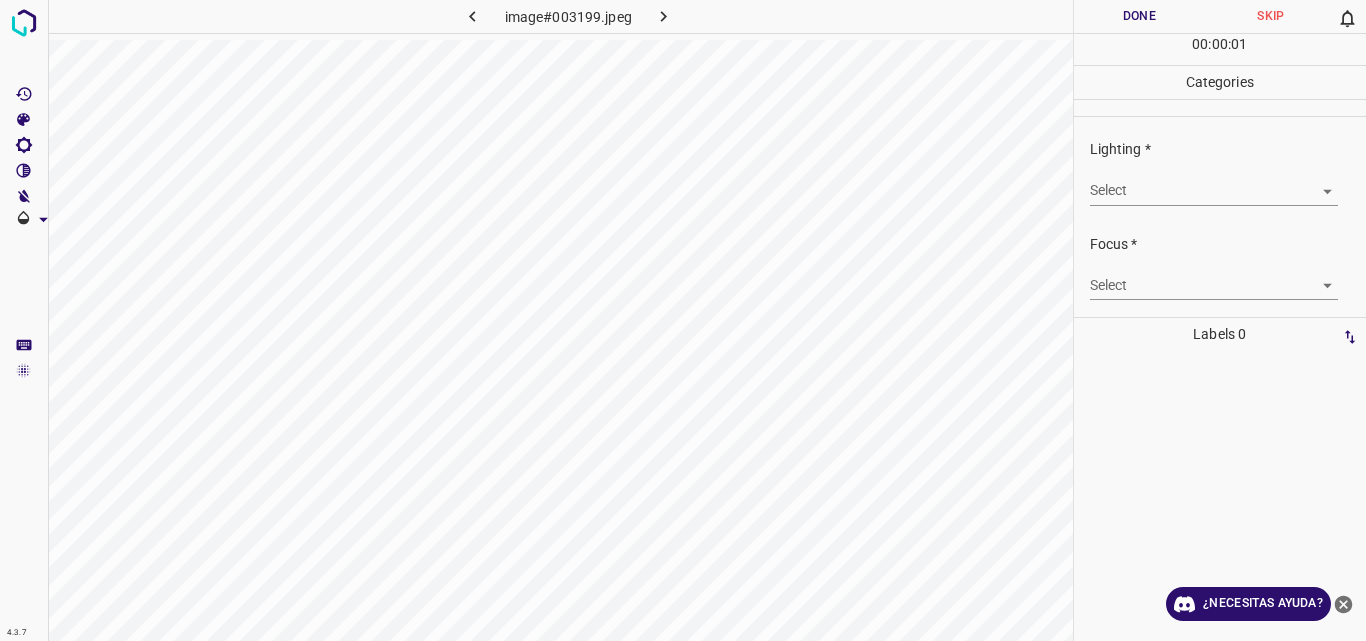 click on "4.3.7 image#003199.jpeg Done Skip 0 00   : 00   : 01   Categories Lighting *  Select ​ Focus *  Select ​ Overall *  Select ​ Labels   0 Categories 1 Lighting 2 Focus 3 Overall Tools Space Change between modes (Draw & Edit) I Auto labeling R Restore zoom M Zoom in N Zoom out Delete Delete selecte label Filters Z Restore filters X Saturation filter C Brightness filter V Contrast filter B Gray scale filter General O Download ¿Necesitas ayuda? Original text Rate this translation Your feedback will be used to help improve Google Translate - Texto - Esconder - Borrar" at bounding box center (683, 320) 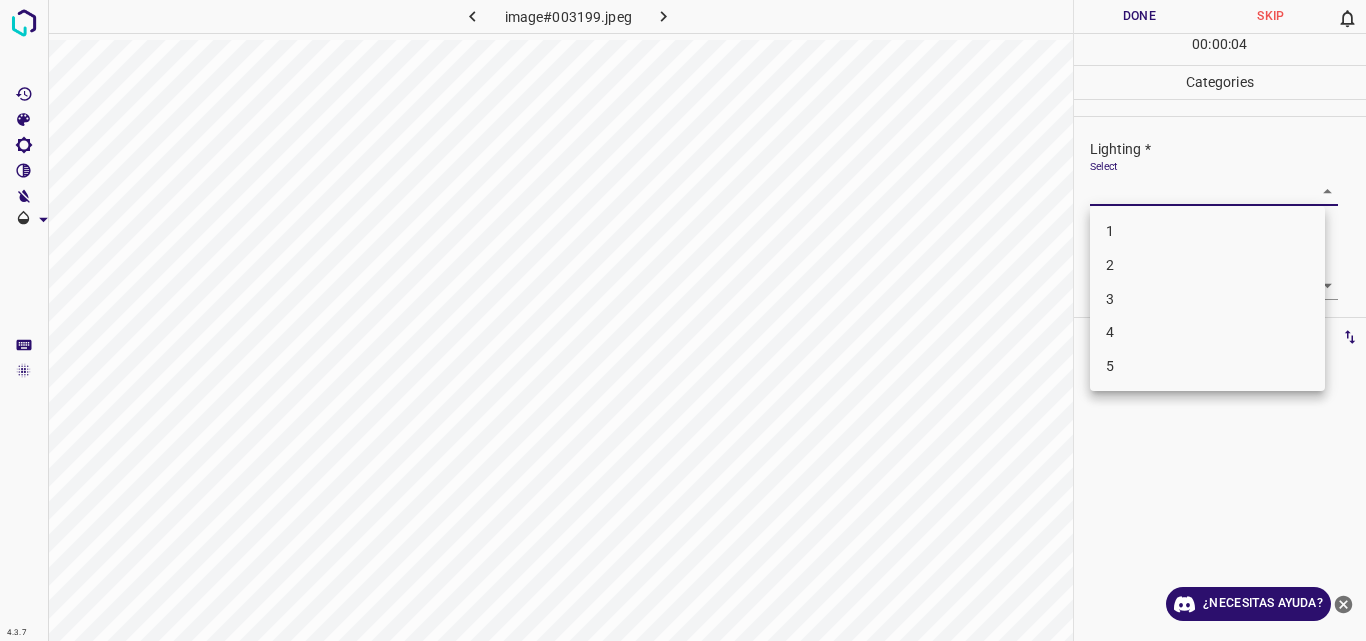 click on "2" at bounding box center [1207, 265] 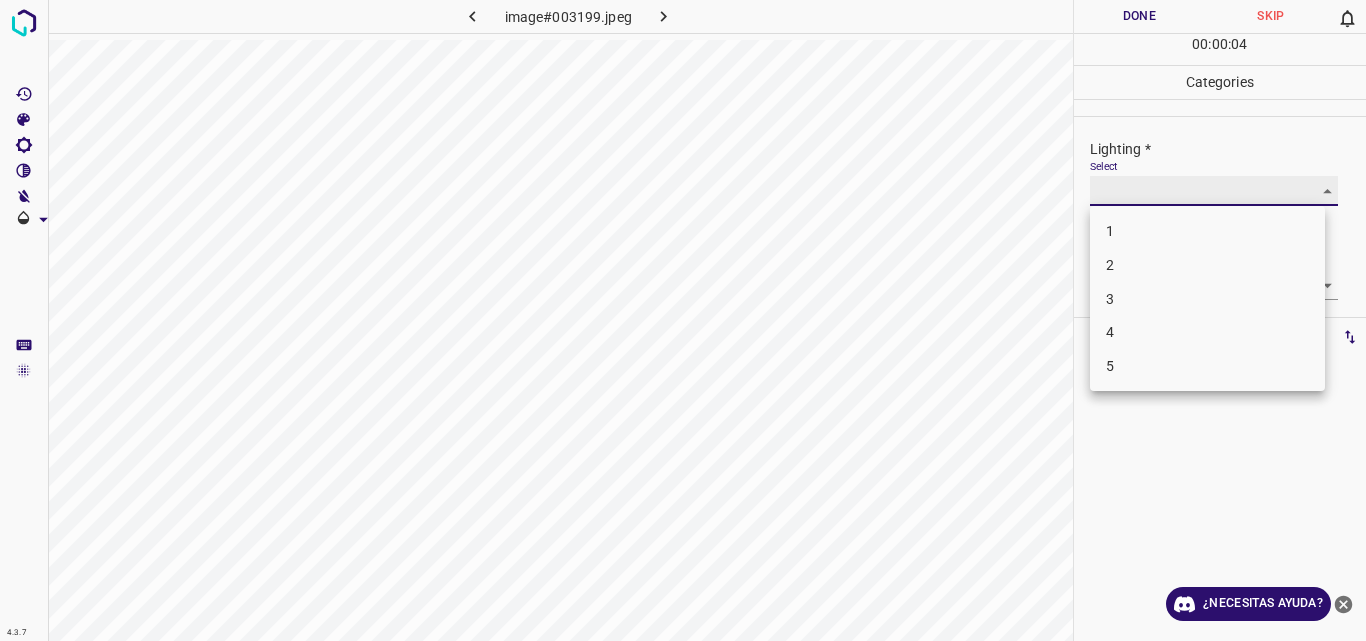 type on "2" 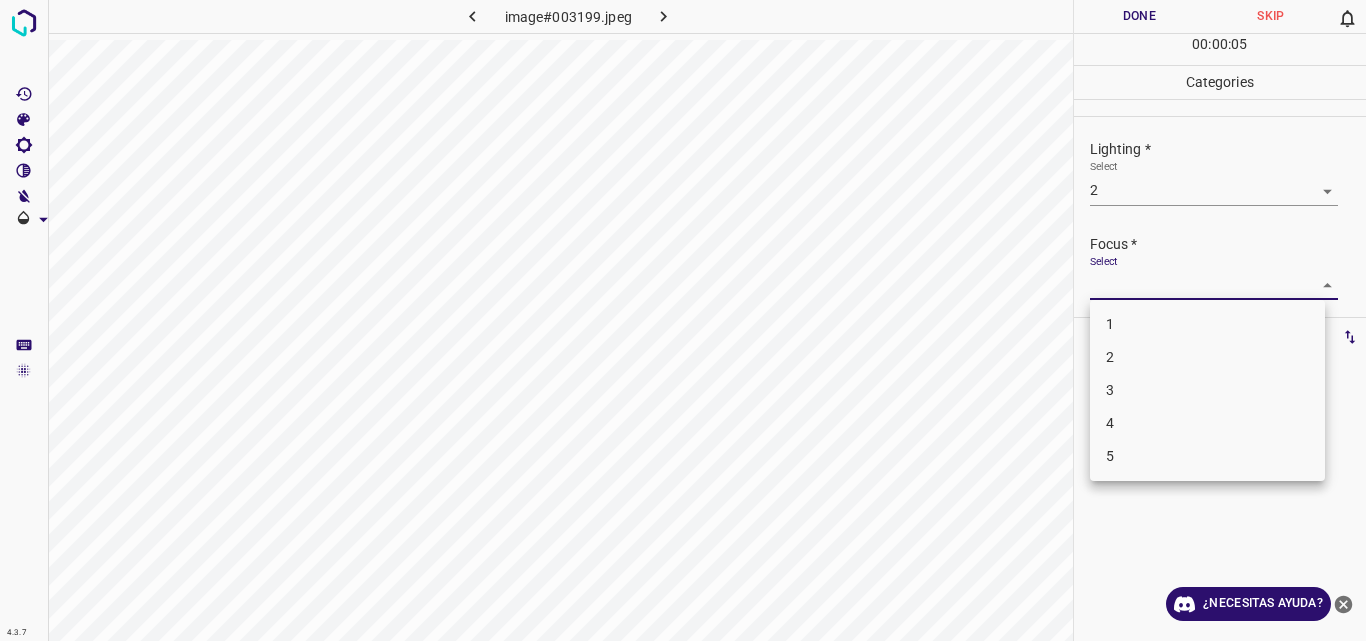 click on "4.3.7 image#003199.jpeg Done Skip 0 00   : 00   : 05   Categories Lighting *  Select 2 2 Focus *  Select ​ Overall *  Select ​ Labels   0 Categories 1 Lighting 2 Focus 3 Overall Tools Space Change between modes (Draw & Edit) I Auto labeling R Restore zoom M Zoom in N Zoom out Delete Delete selecte label Filters Z Restore filters X Saturation filter C Brightness filter V Contrast filter B Gray scale filter General O Download ¿Necesitas ayuda? Original text Rate this translation Your feedback will be used to help improve Google Translate - Texto - Esconder - Borrar 1 2 3 4 5" at bounding box center (683, 320) 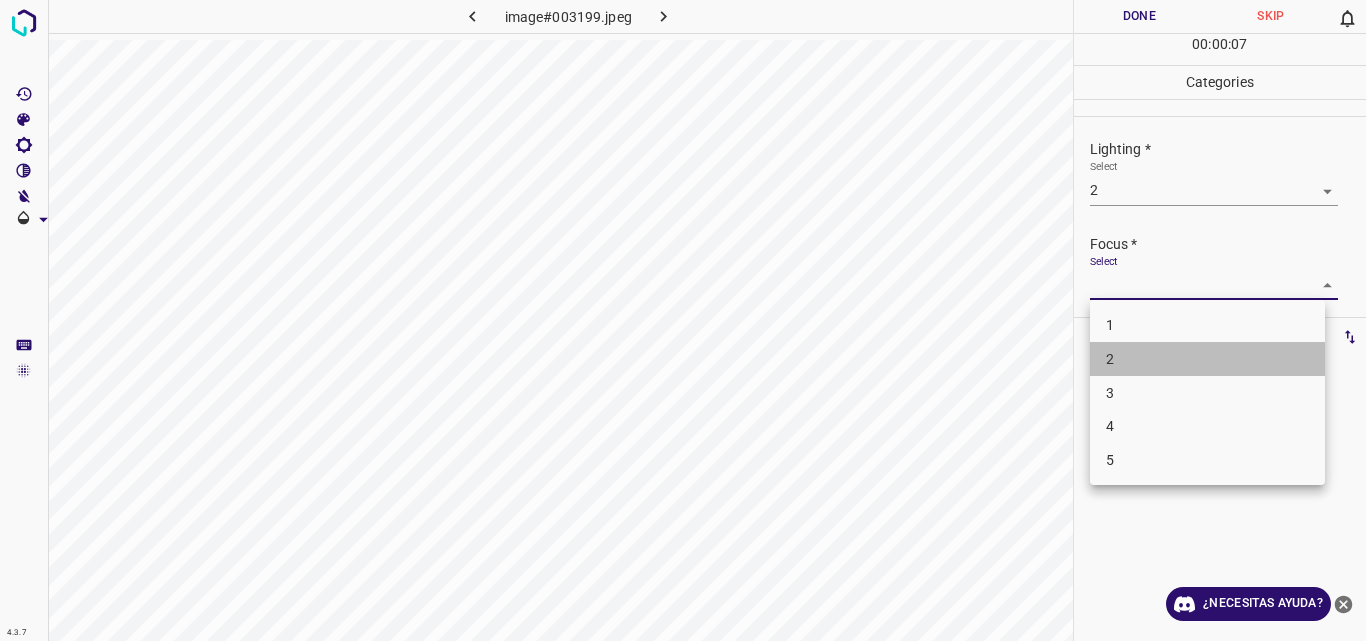 click on "2" at bounding box center [1207, 359] 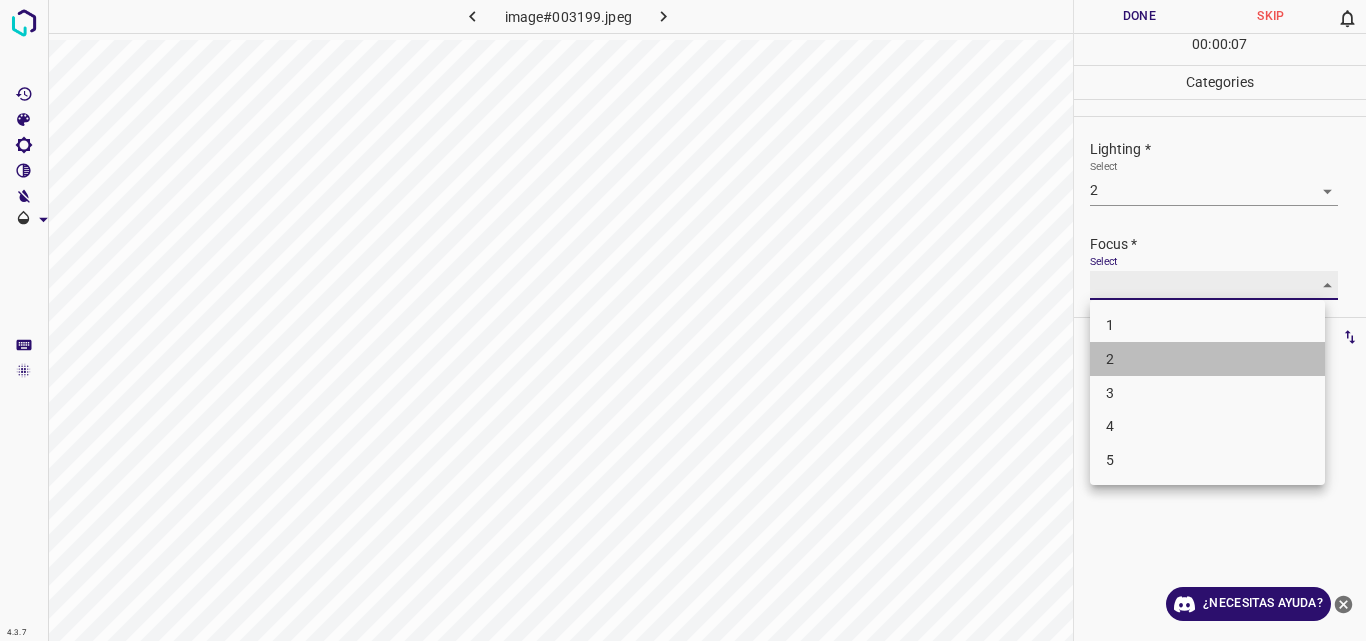 type on "2" 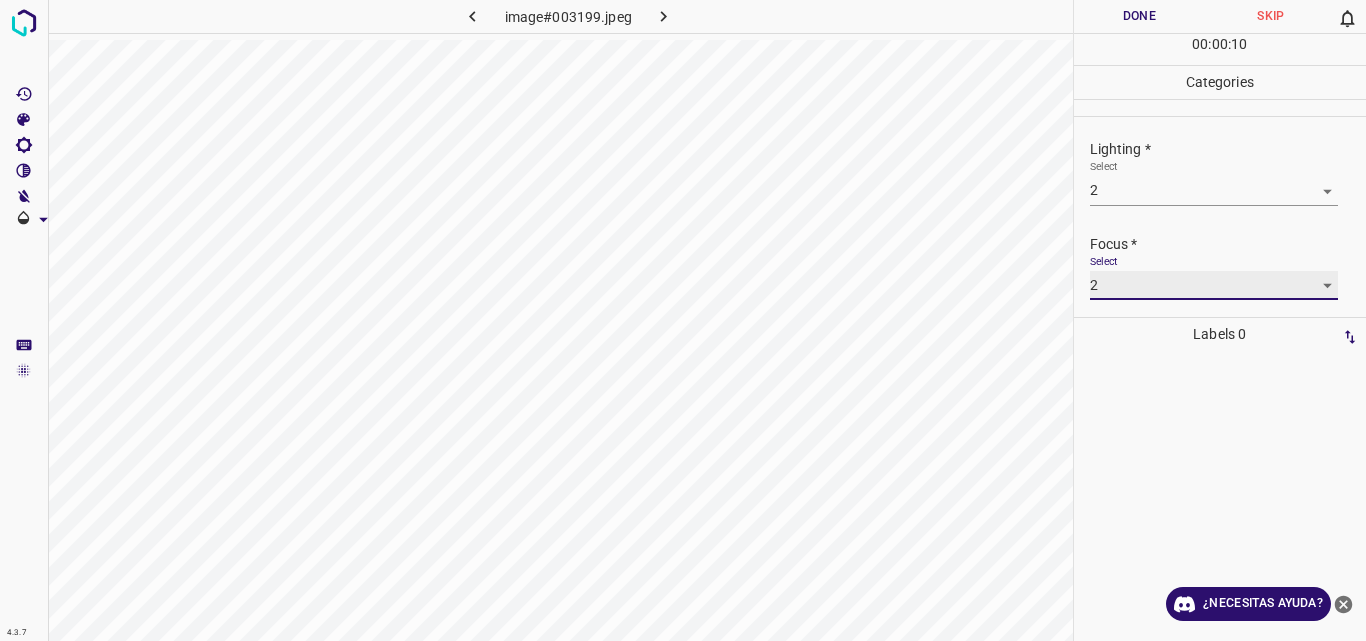 scroll, scrollTop: 98, scrollLeft: 0, axis: vertical 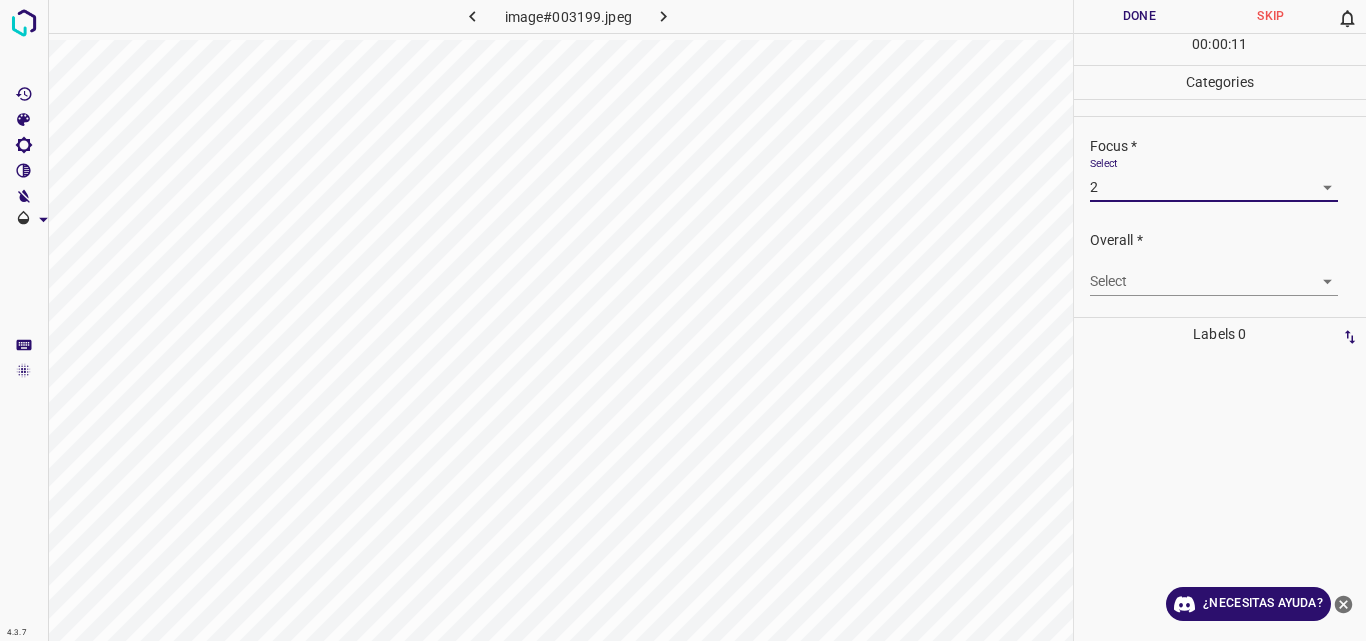 click on "4.3.7 image#003199.jpeg Done Skip 0 00   : 00   : 11   Categories Lighting *  Select 2 2 Focus *  Select 2 2 Overall *  Select ​ Labels   0 Categories 1 Lighting 2 Focus 3 Overall Tools Space Change between modes (Draw & Edit) I Auto labeling R Restore zoom M Zoom in N Zoom out Delete Delete selecte label Filters Z Restore filters X Saturation filter C Brightness filter V Contrast filter B Gray scale filter General O Download ¿Necesitas ayuda? Original text Rate this translation Your feedback will be used to help improve Google Translate - Texto - Esconder - Borrar" at bounding box center (683, 320) 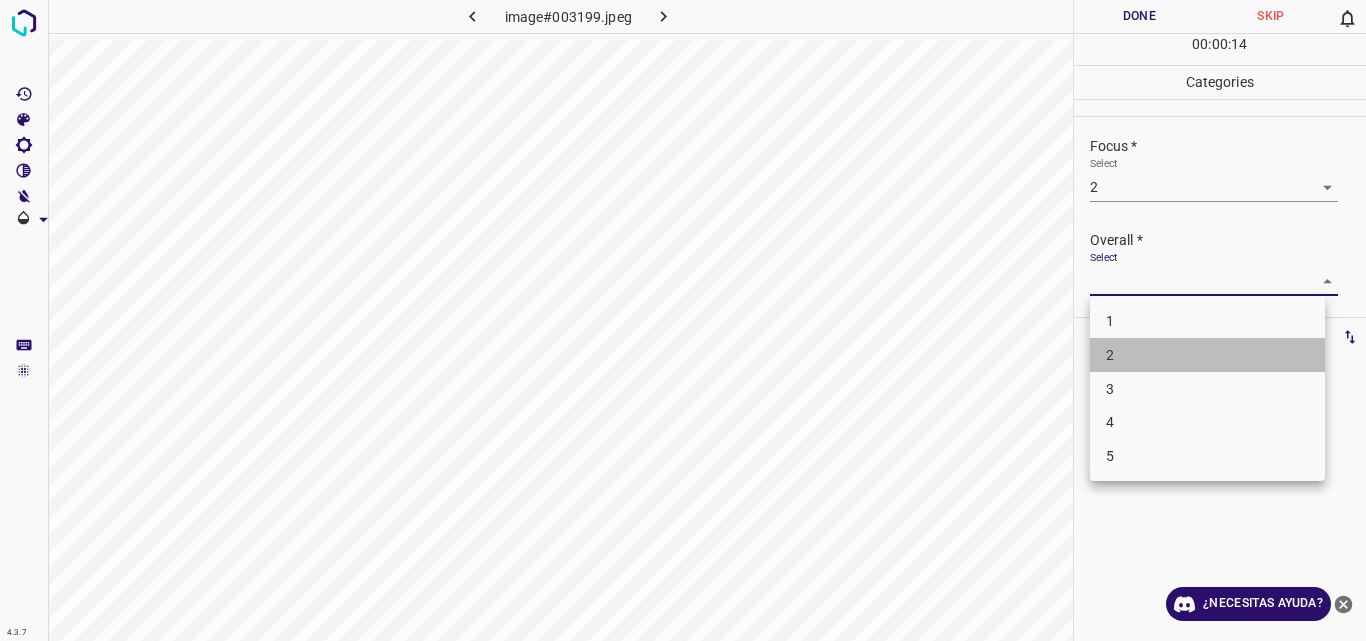 click on "2" at bounding box center (1207, 355) 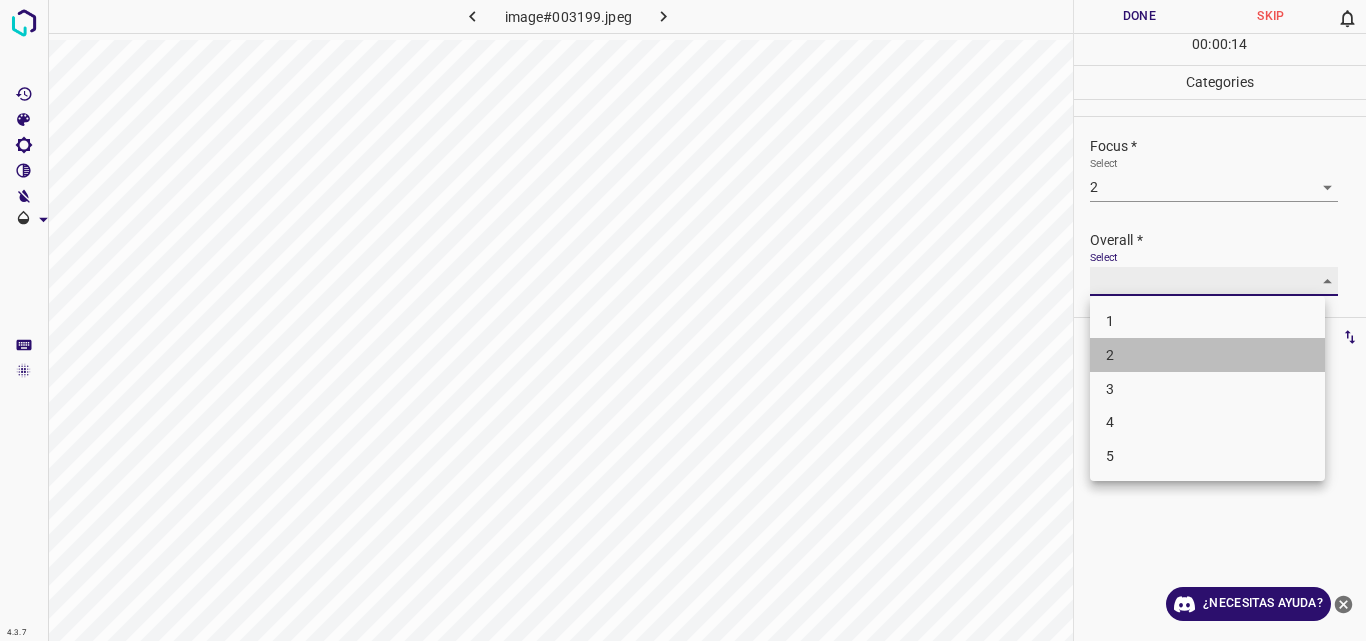 type on "2" 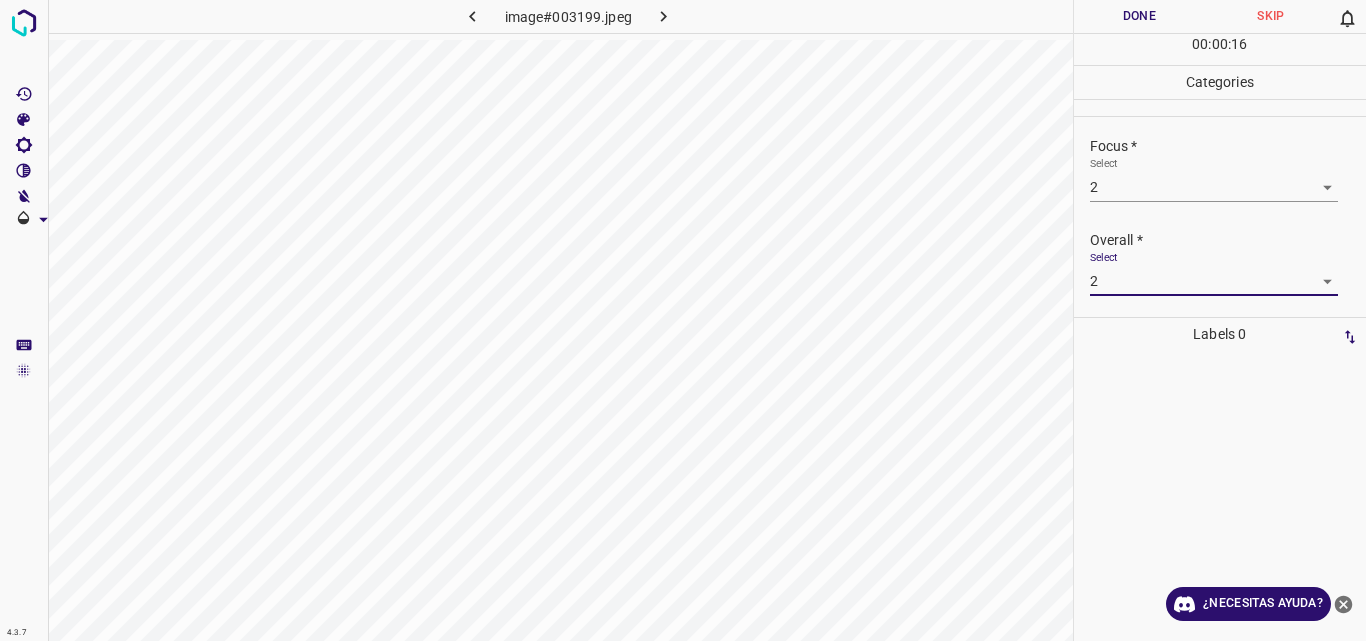 click on "Done" at bounding box center [1140, 16] 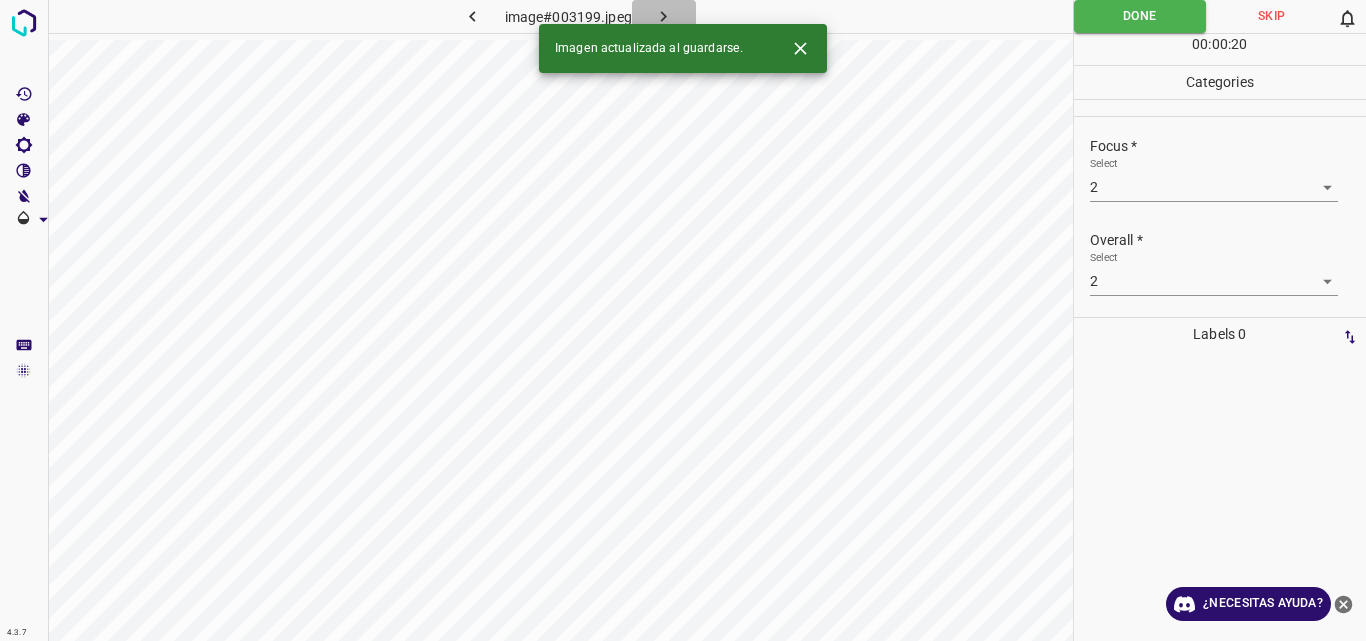 click 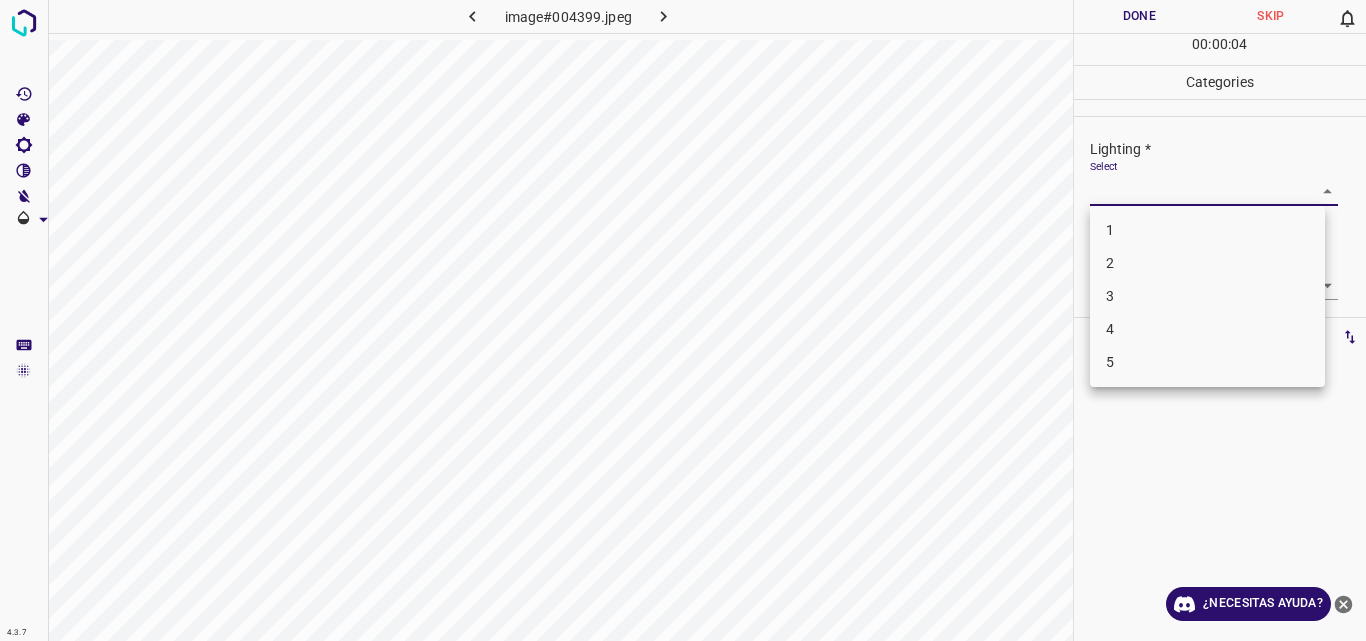 click on "4.3.7 image#004399.jpeg Done Skip 0 00   : 00   : 04   Categories Lighting *  Select ​ Focus *  Select ​ Overall *  Select ​ Labels   0 Categories 1 Lighting 2 Focus 3 Overall Tools Space Change between modes (Draw & Edit) I Auto labeling R Restore zoom M Zoom in N Zoom out Delete Delete selecte label Filters Z Restore filters X Saturation filter C Brightness filter V Contrast filter B Gray scale filter General O Download ¿Necesitas ayuda? Original text Rate this translation Your feedback will be used to help improve Google Translate - Texto - Esconder - Borrar 1 2 3 4 5" at bounding box center (683, 320) 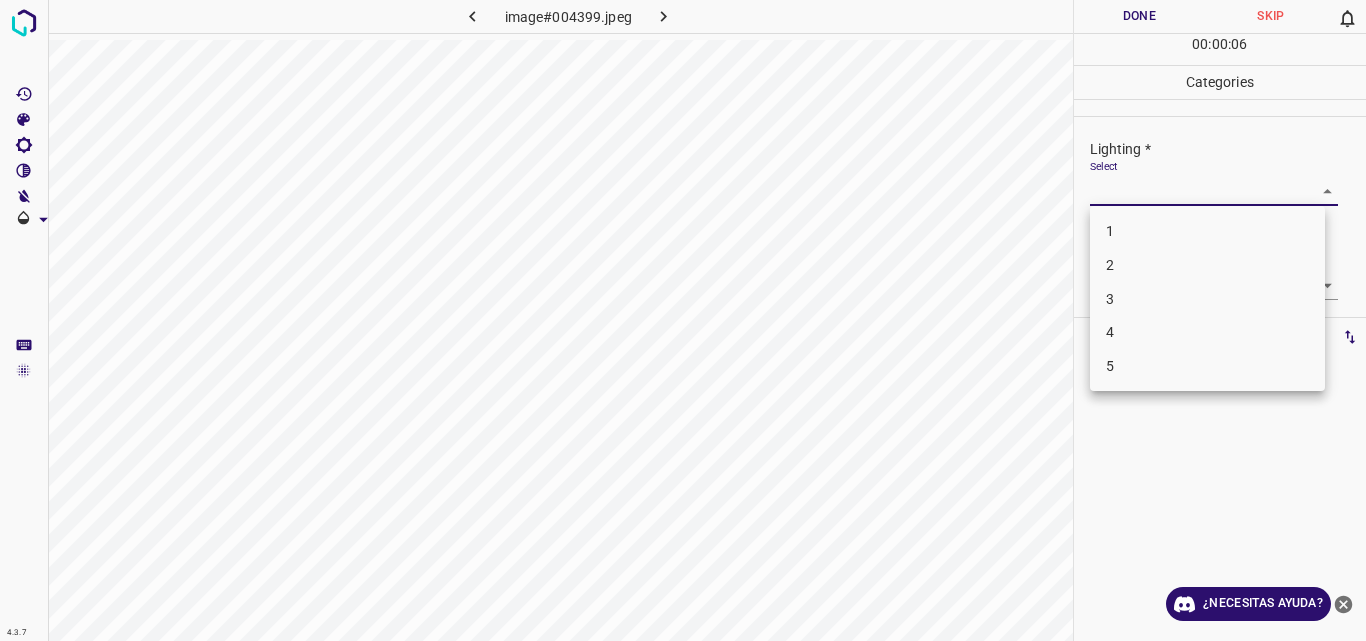 click on "2" at bounding box center [1207, 265] 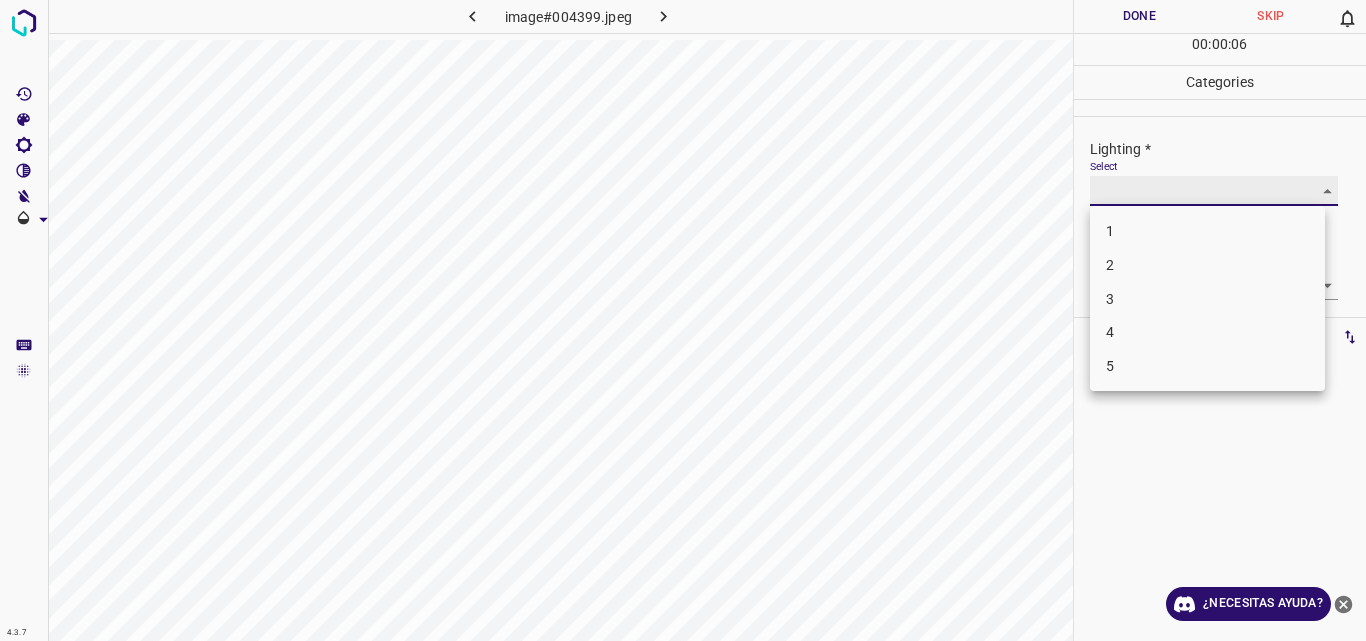 type on "2" 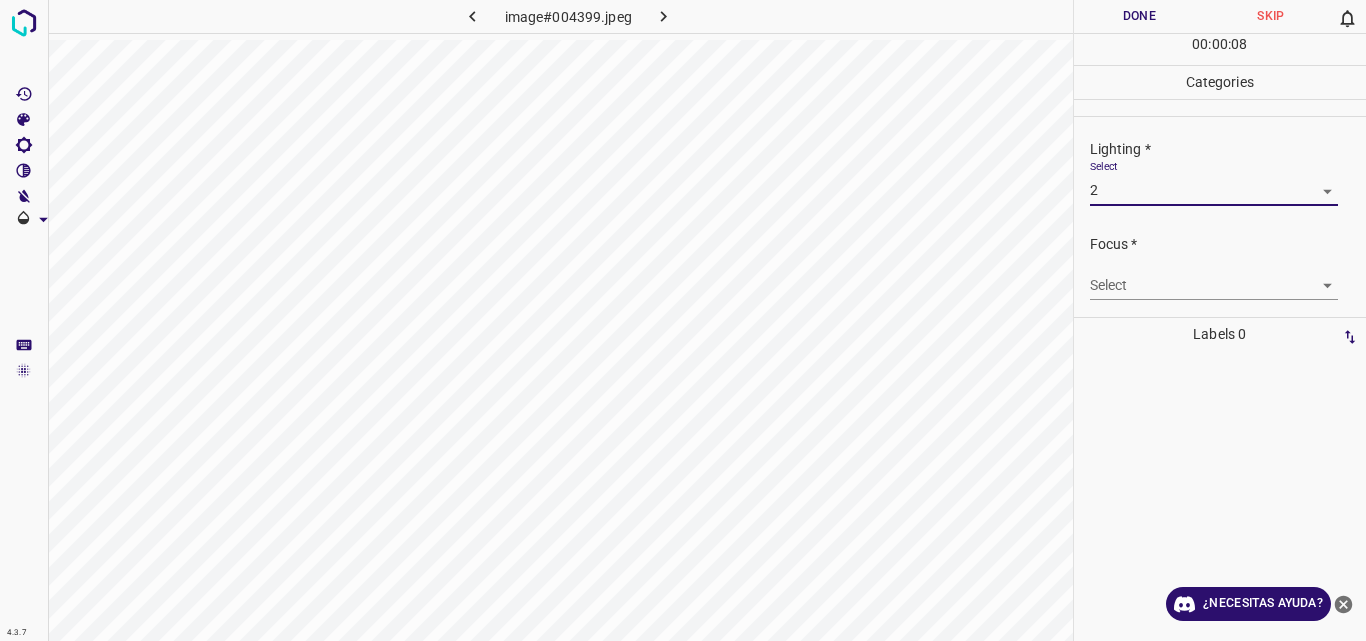 click on "4.3.7 image#004399.jpeg Done Skip 0 00   : 00   : 08   Categories Lighting *  Select 2 2 Focus *  Select ​ Overall *  Select ​ Labels   0 Categories 1 Lighting 2 Focus 3 Overall Tools Space Change between modes (Draw & Edit) I Auto labeling R Restore zoom M Zoom in N Zoom out Delete Delete selecte label Filters Z Restore filters X Saturation filter C Brightness filter V Contrast filter B Gray scale filter General O Download ¿Necesitas ayuda? Original text Rate this translation Your feedback will be used to help improve Google Translate - Texto - Esconder - Borrar" at bounding box center (683, 320) 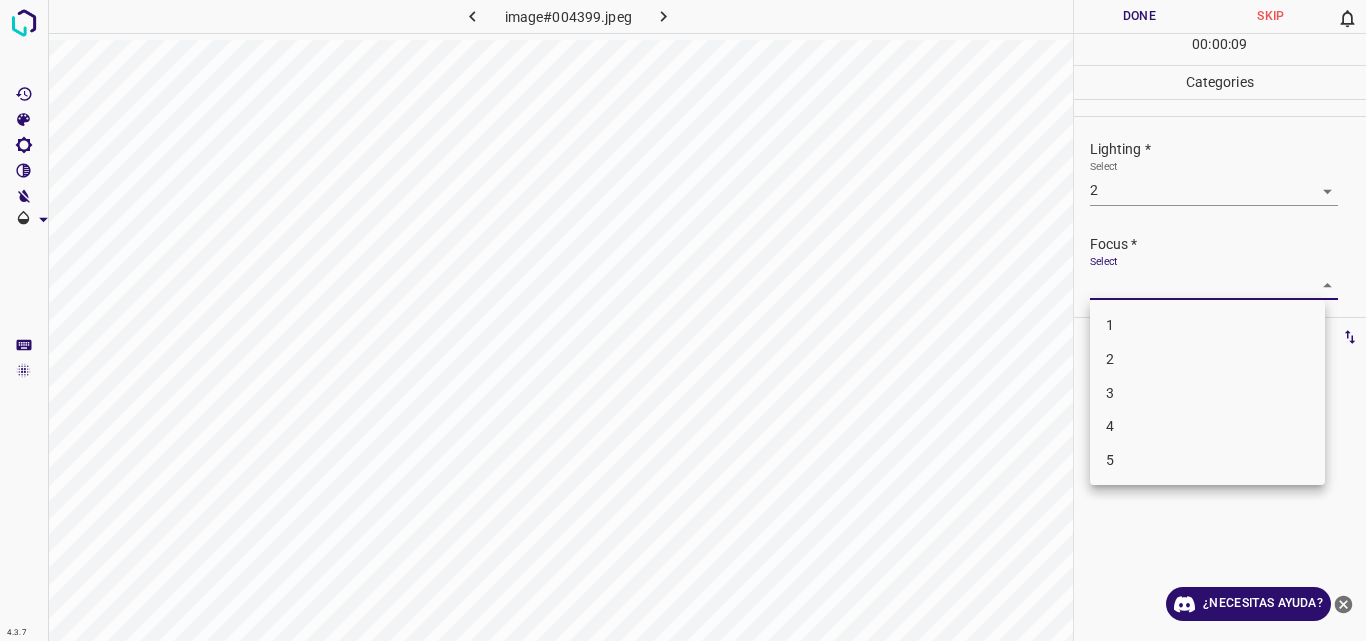 click on "3" at bounding box center [1207, 393] 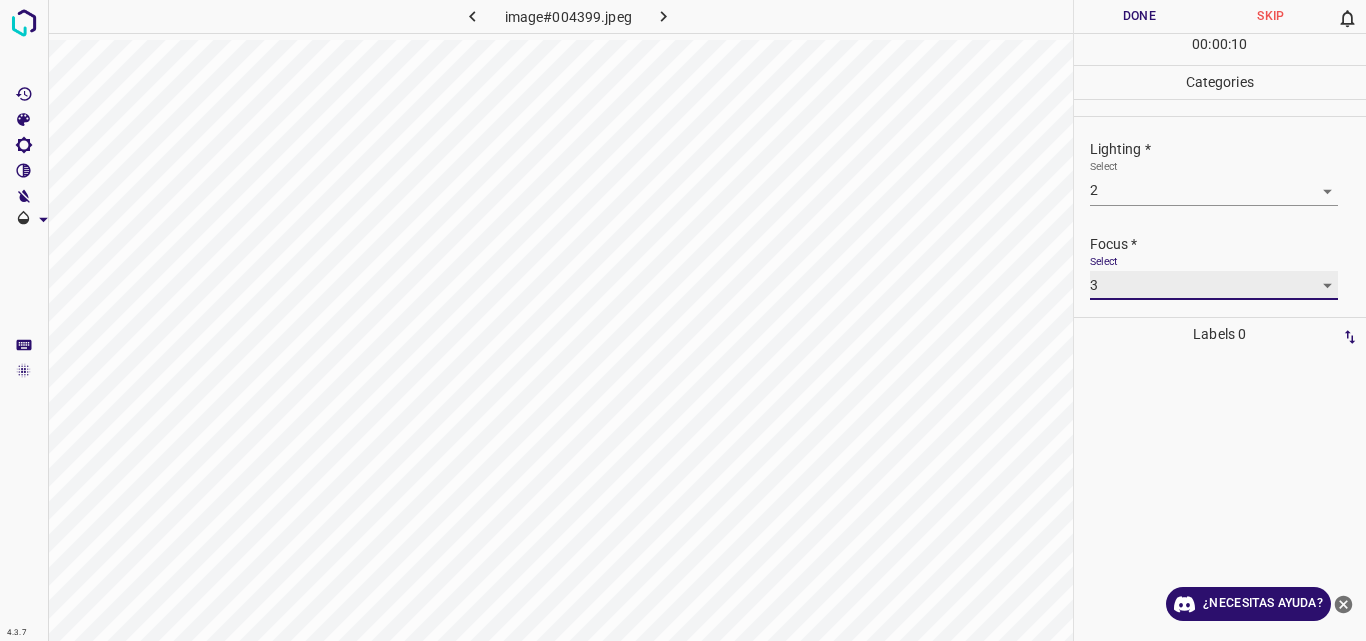 type on "3" 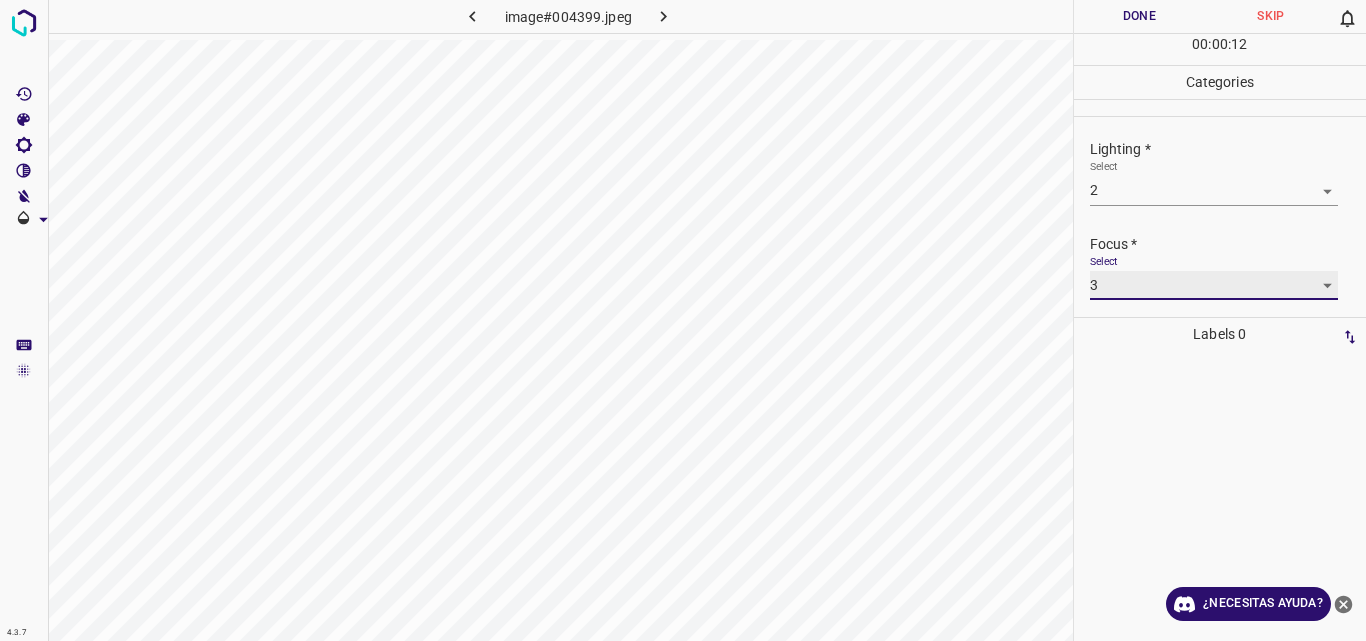 scroll, scrollTop: 98, scrollLeft: 0, axis: vertical 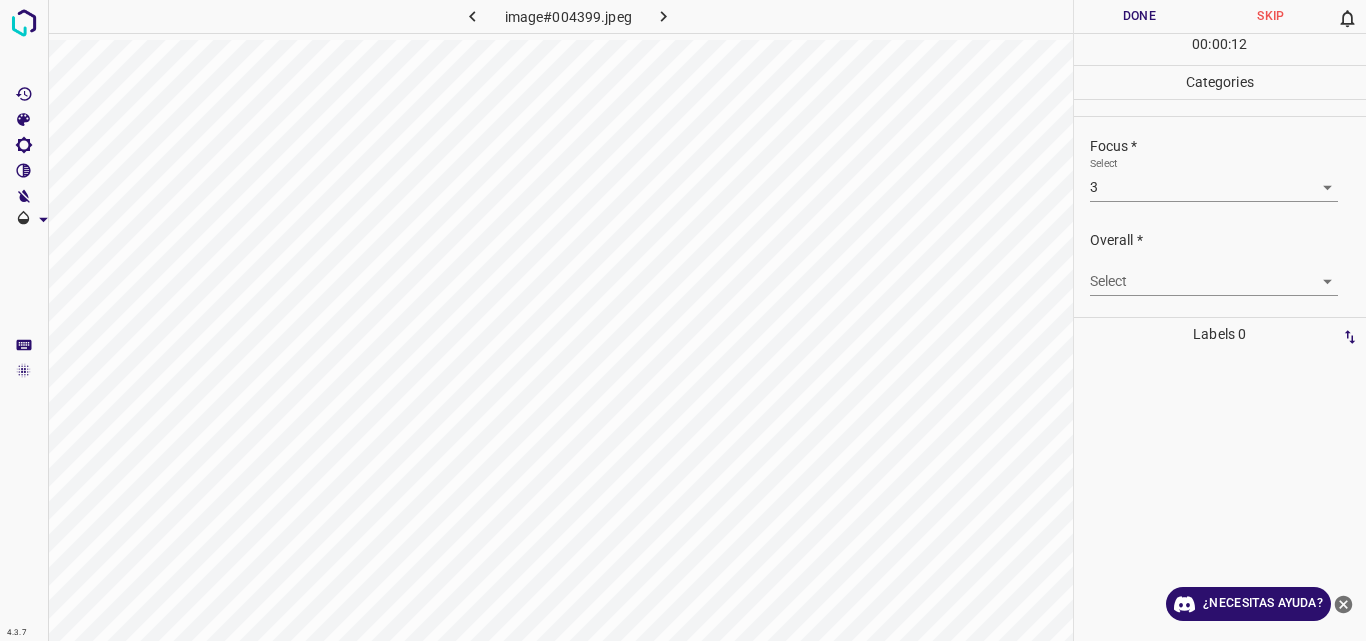 click on "Overall *  Select ​" at bounding box center [1220, 263] 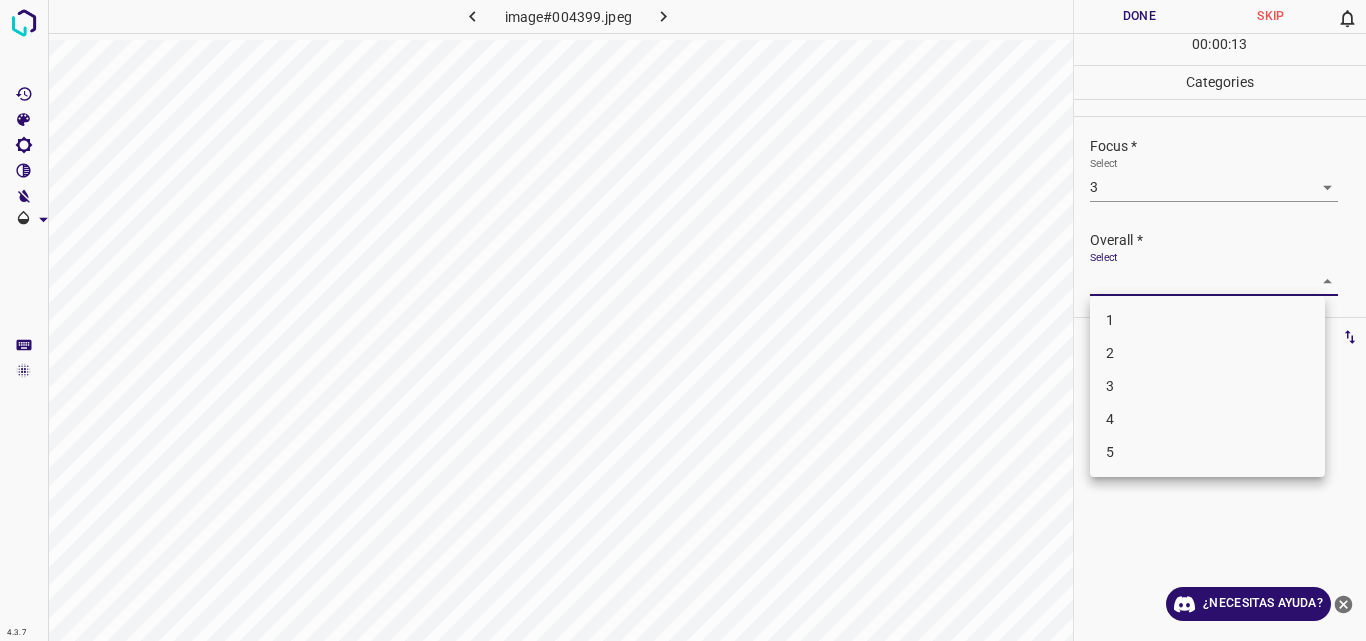 click on "4.3.7 image#004399.jpeg Done Skip 0 00   : 00   : 13   Categories Lighting *  Select 2 2 Focus *  Select 3 3 Overall *  Select ​ Labels   0 Categories 1 Lighting 2 Focus 3 Overall Tools Space Change between modes (Draw & Edit) I Auto labeling R Restore zoom M Zoom in N Zoom out Delete Delete selecte label Filters Z Restore filters X Saturation filter C Brightness filter V Contrast filter B Gray scale filter General O Download ¿Necesitas ayuda? Original text Rate this translation Your feedback will be used to help improve Google Translate - Texto - Esconder - Borrar 1 2 3 4 5" at bounding box center (683, 320) 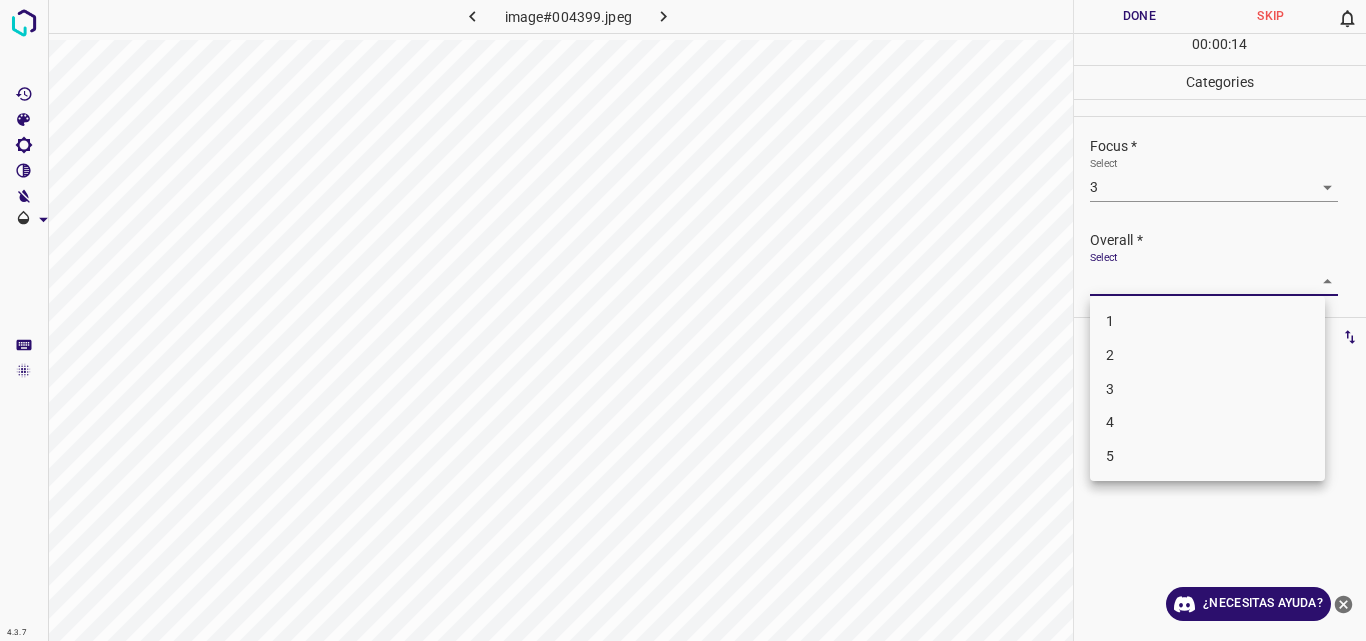 click on "3" at bounding box center [1207, 389] 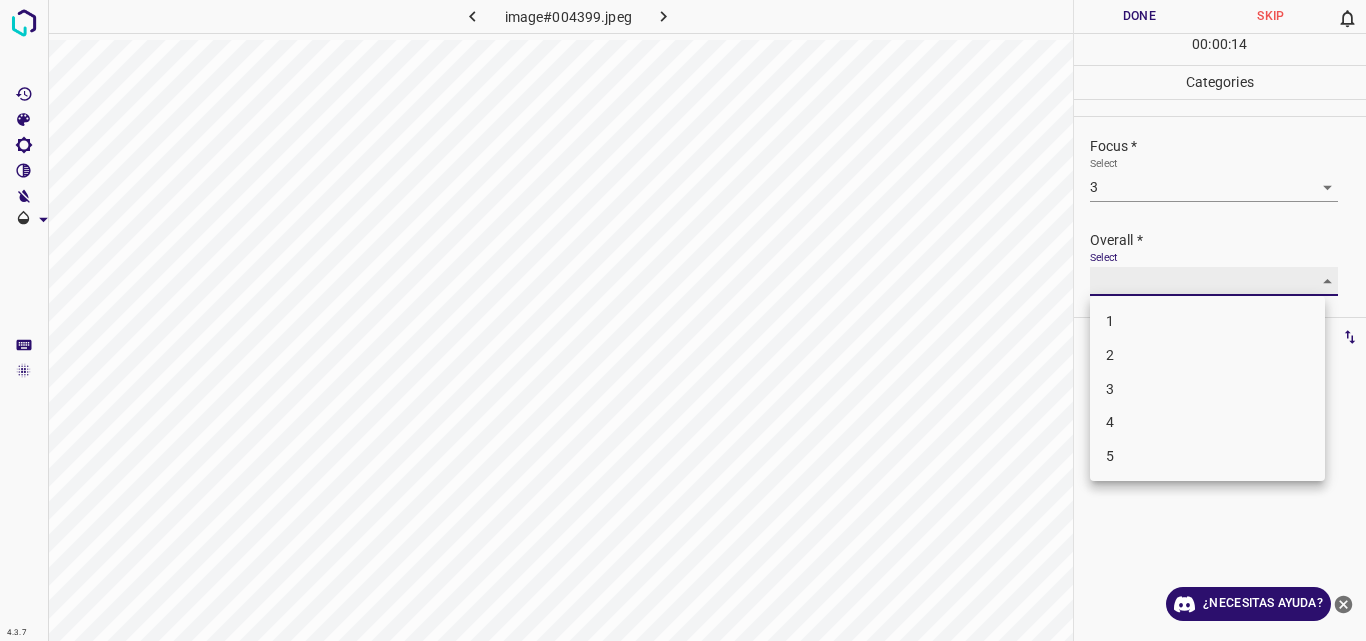 type on "3" 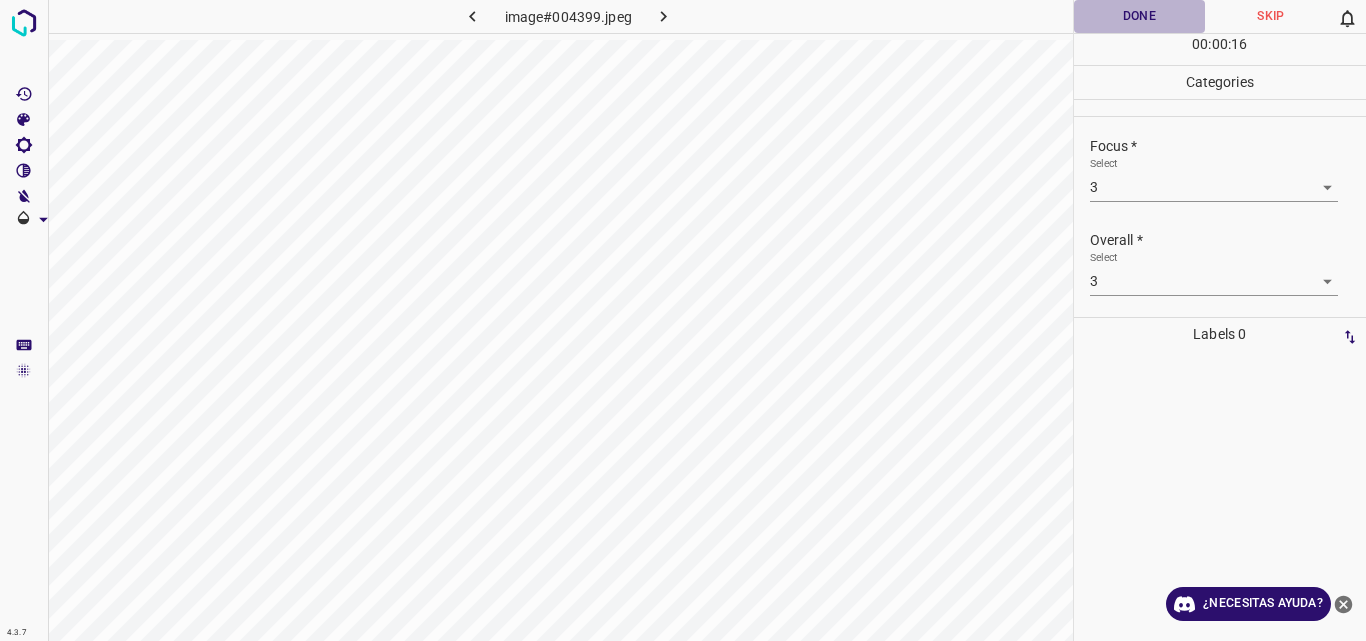 click on "Done" at bounding box center (1140, 16) 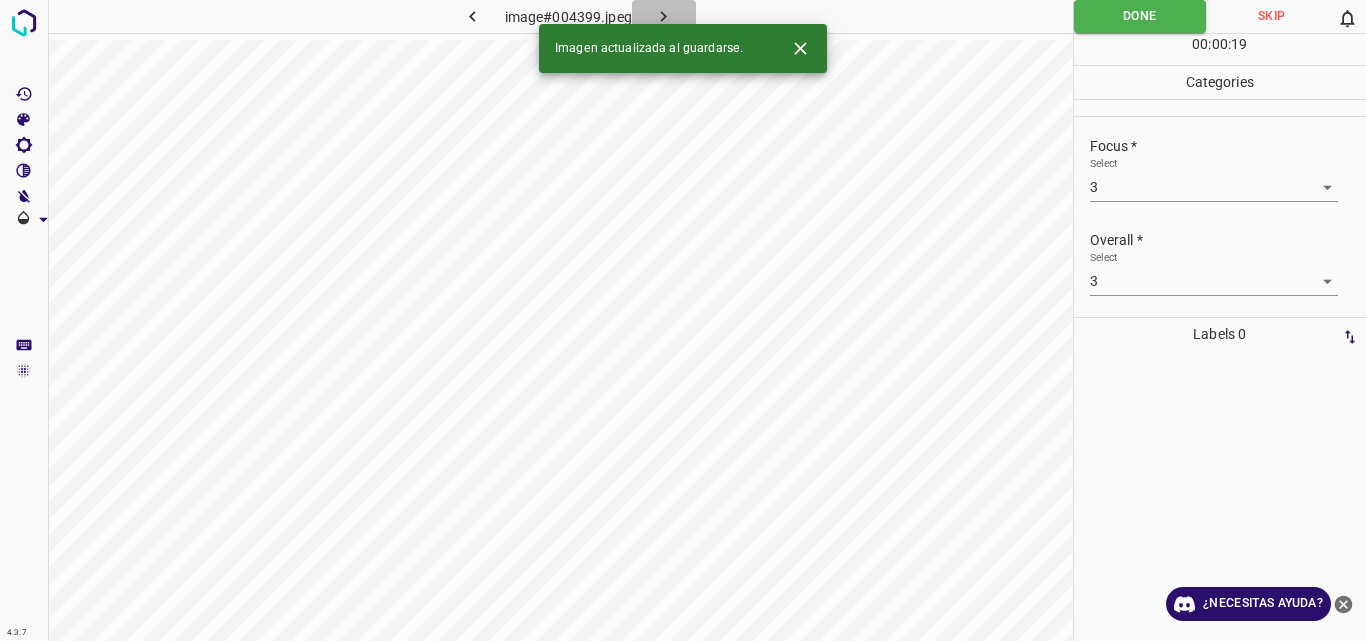 click 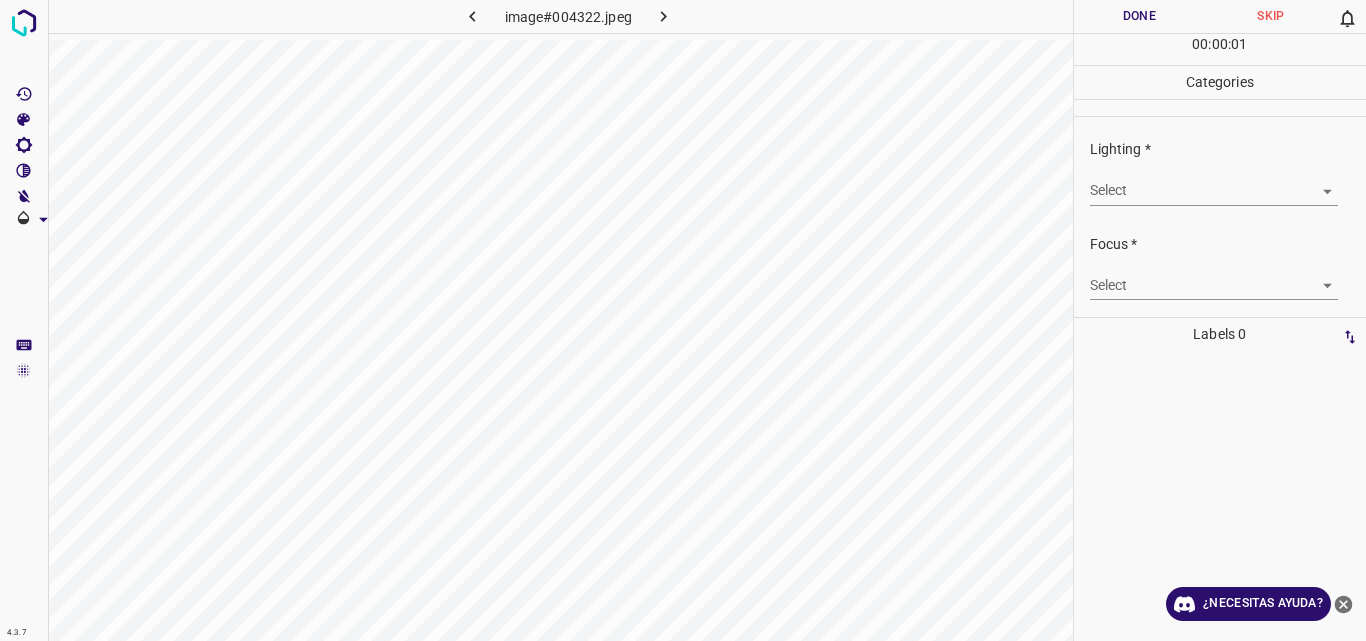 click on "4.3.7 image#004322.jpeg Done Skip 0 00   : 00   : 01   Categories Lighting *  Select ​ Focus *  Select ​ Overall *  Select ​ Labels   0 Categories 1 Lighting 2 Focus 3 Overall Tools Space Change between modes (Draw & Edit) I Auto labeling R Restore zoom M Zoom in N Zoom out Delete Delete selecte label Filters Z Restore filters X Saturation filter C Brightness filter V Contrast filter B Gray scale filter General O Download ¿Necesitas ayuda? Original text Rate this translation Your feedback will be used to help improve Google Translate - Texto - Esconder - Borrar" at bounding box center (683, 320) 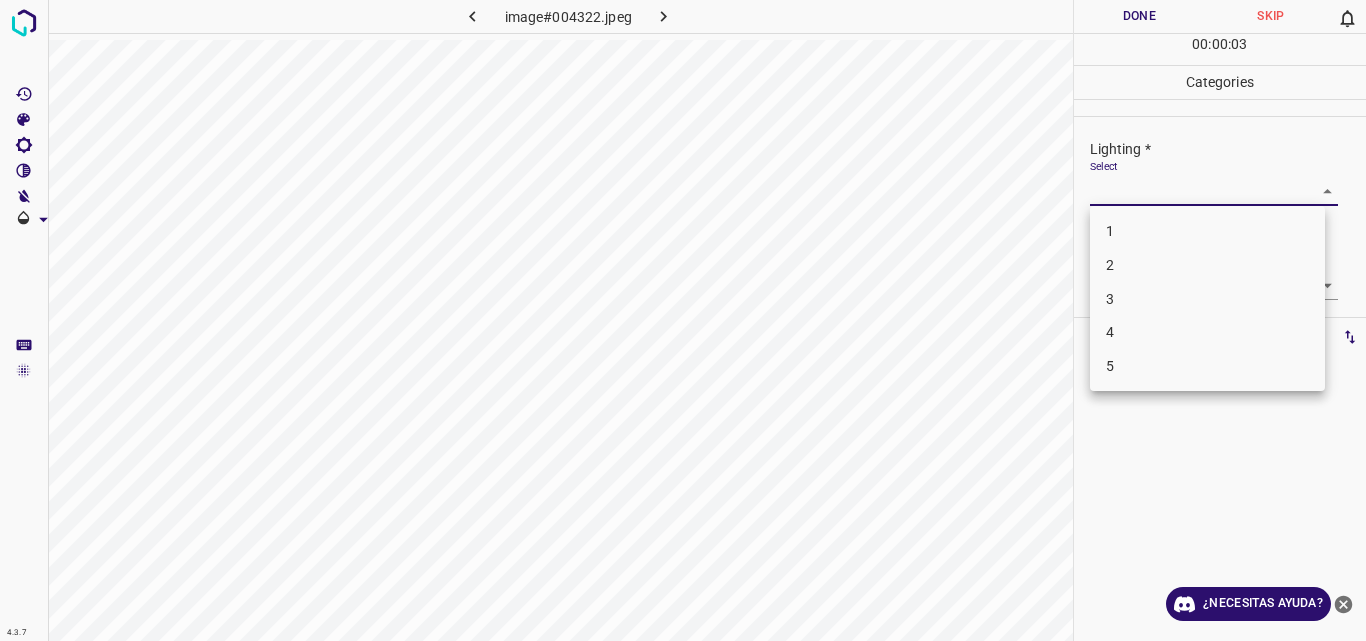 click on "3" at bounding box center (1207, 299) 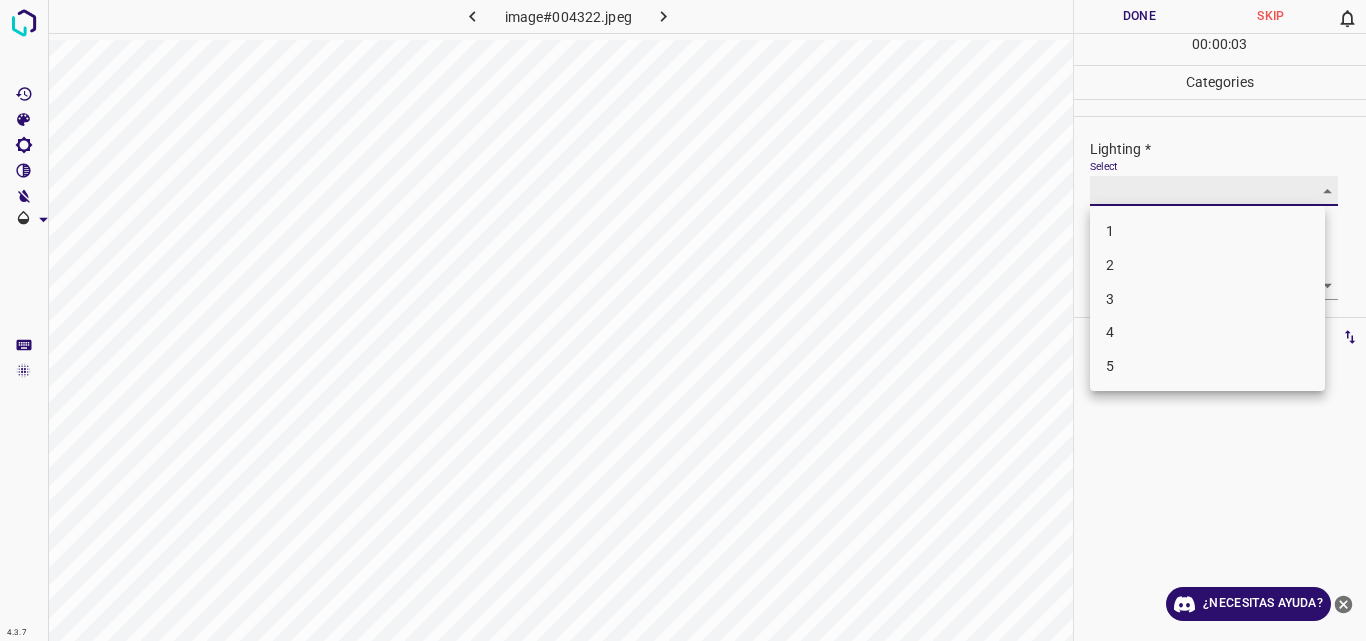 type on "3" 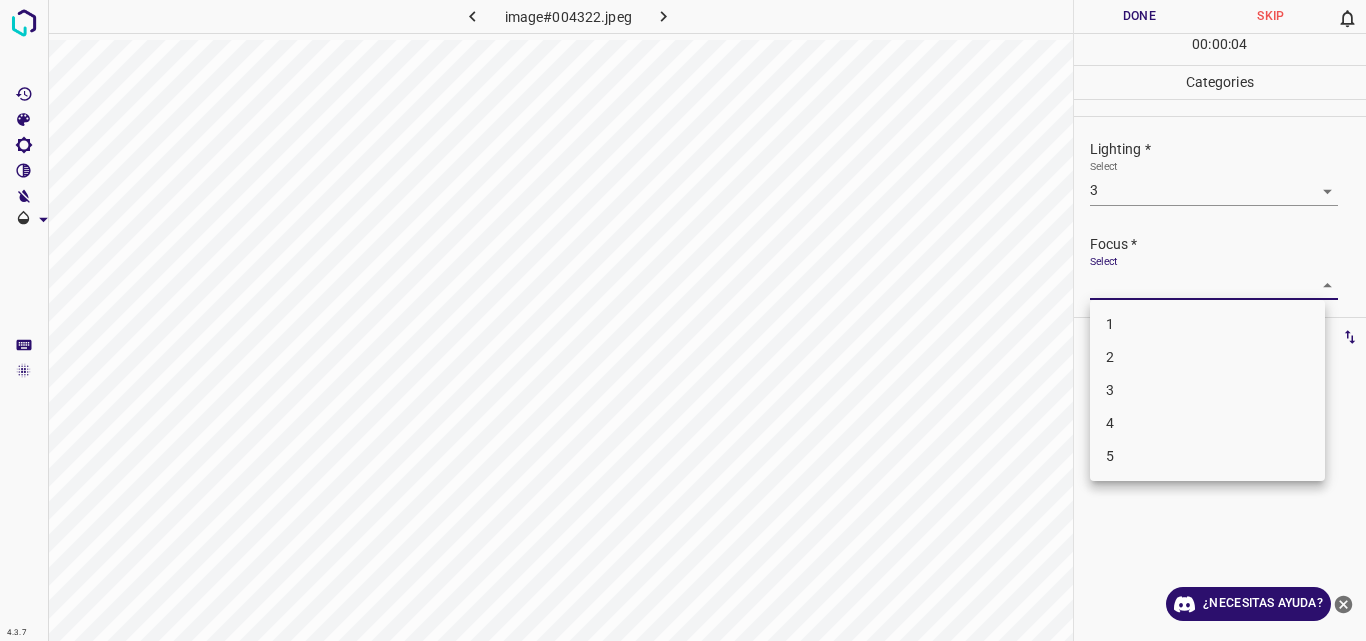 click on "4.3.7 image#004322.jpeg Done Skip 0 00   : 00   : 04   Categories Lighting *  Select 3 3 Focus *  Select ​ Overall *  Select ​ Labels   0 Categories 1 Lighting 2 Focus 3 Overall Tools Space Change between modes (Draw & Edit) I Auto labeling R Restore zoom M Zoom in N Zoom out Delete Delete selecte label Filters Z Restore filters X Saturation filter C Brightness filter V Contrast filter B Gray scale filter General O Download ¿Necesitas ayuda? Original text Rate this translation Your feedback will be used to help improve Google Translate - Texto - Esconder - Borrar 1 2 3 4 5" at bounding box center [683, 320] 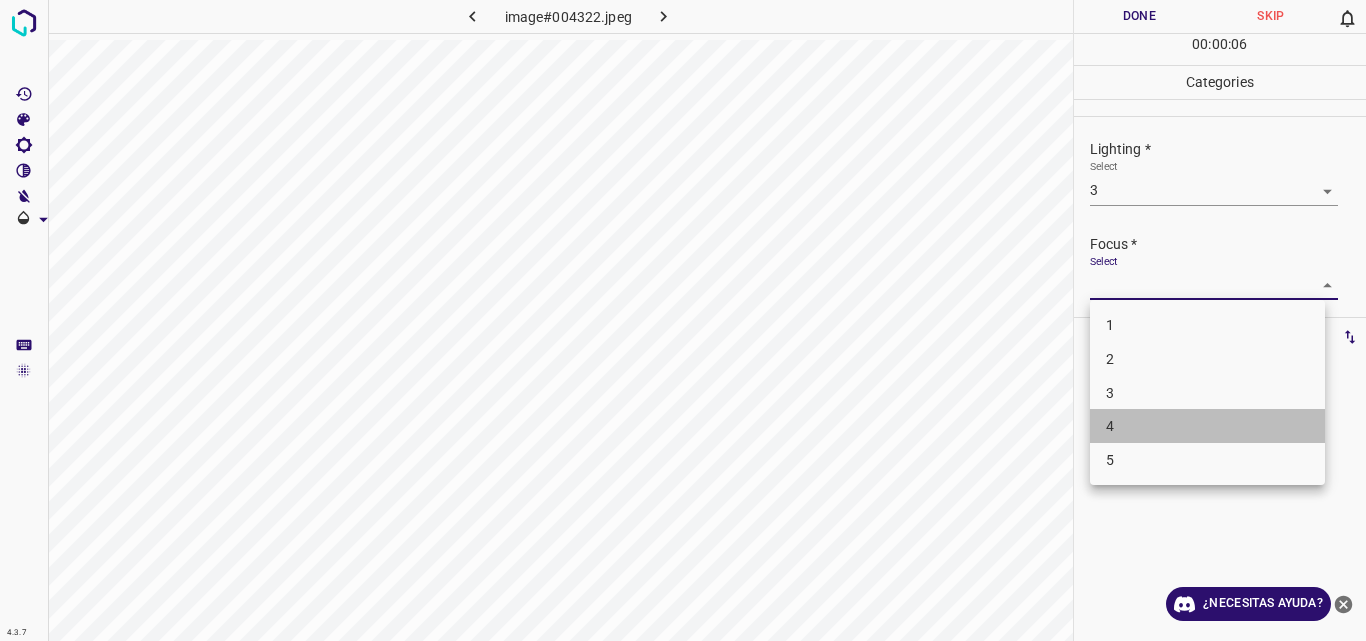 click on "4" at bounding box center (1207, 426) 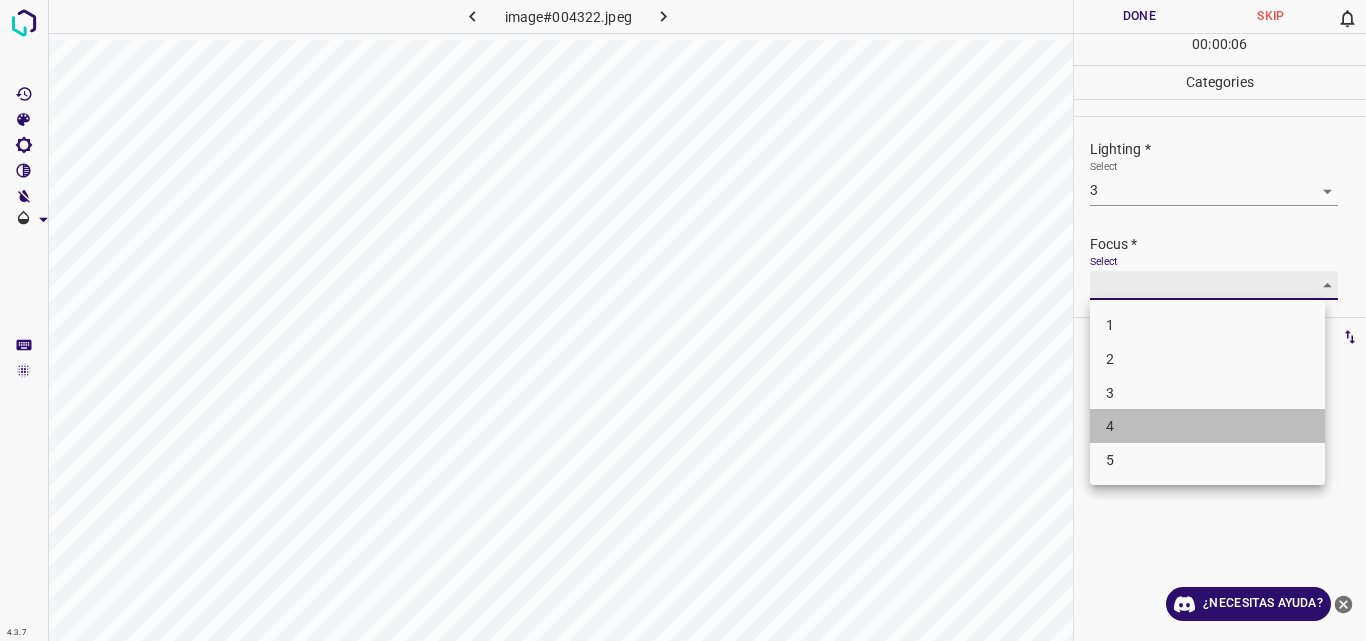 type on "4" 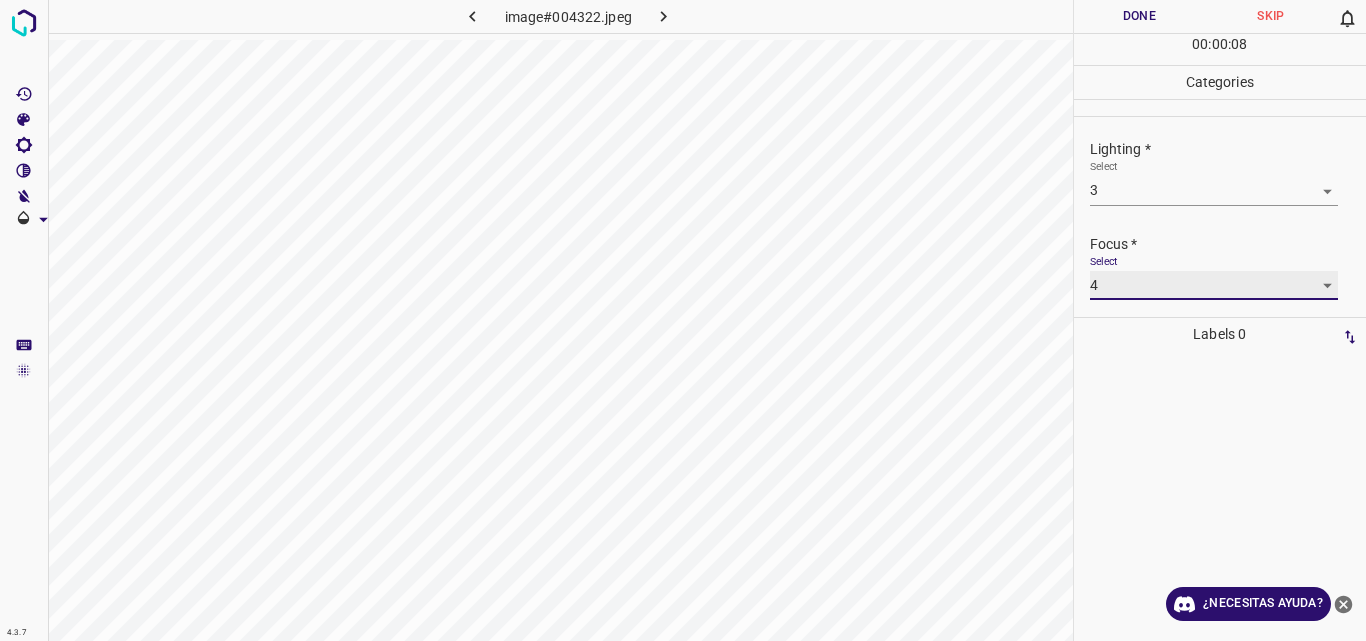 scroll, scrollTop: 98, scrollLeft: 0, axis: vertical 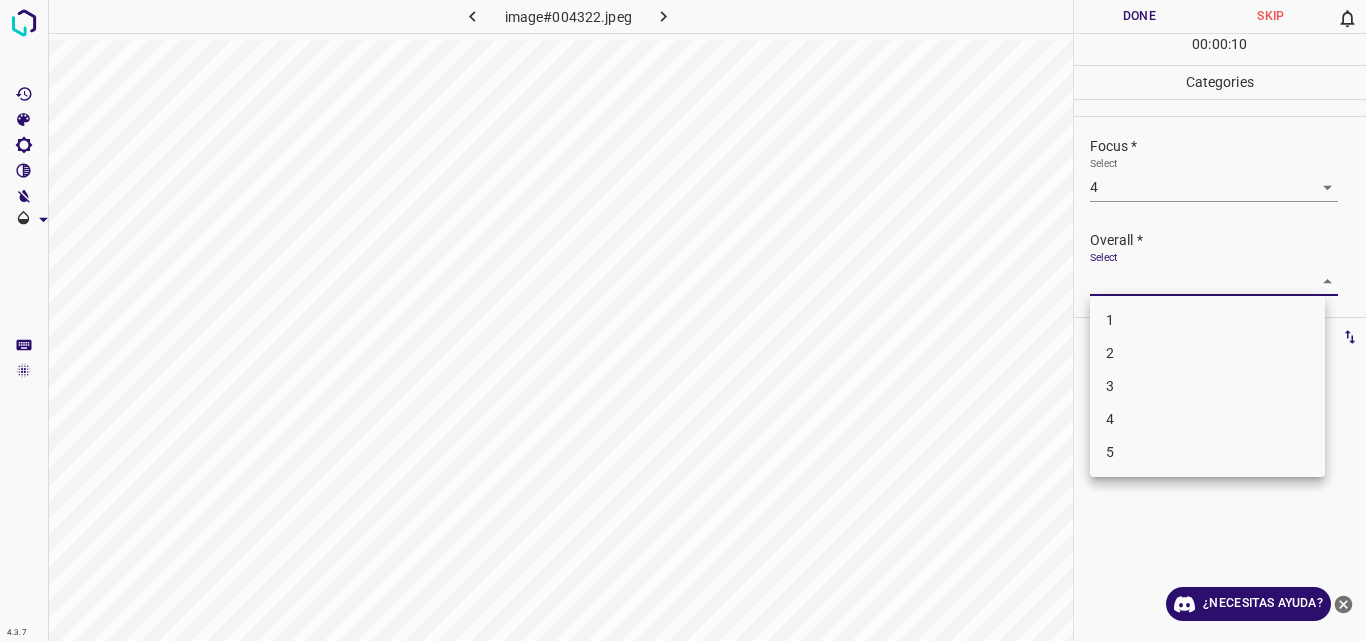 click on "4.3.7 image#004322.jpeg Done Skip 0 00   : 00   : 10   Categories Lighting *  Select 3 3 Focus *  Select 4 4 Overall *  Select ​ Labels   0 Categories 1 Lighting 2 Focus 3 Overall Tools Space Change between modes (Draw & Edit) I Auto labeling R Restore zoom M Zoom in N Zoom out Delete Delete selecte label Filters Z Restore filters X Saturation filter C Brightness filter V Contrast filter B Gray scale filter General O Download ¿Necesitas ayuda? Original text Rate this translation Your feedback will be used to help improve Google Translate - Texto - Esconder - Borrar 1 2 3 4 5" at bounding box center [683, 320] 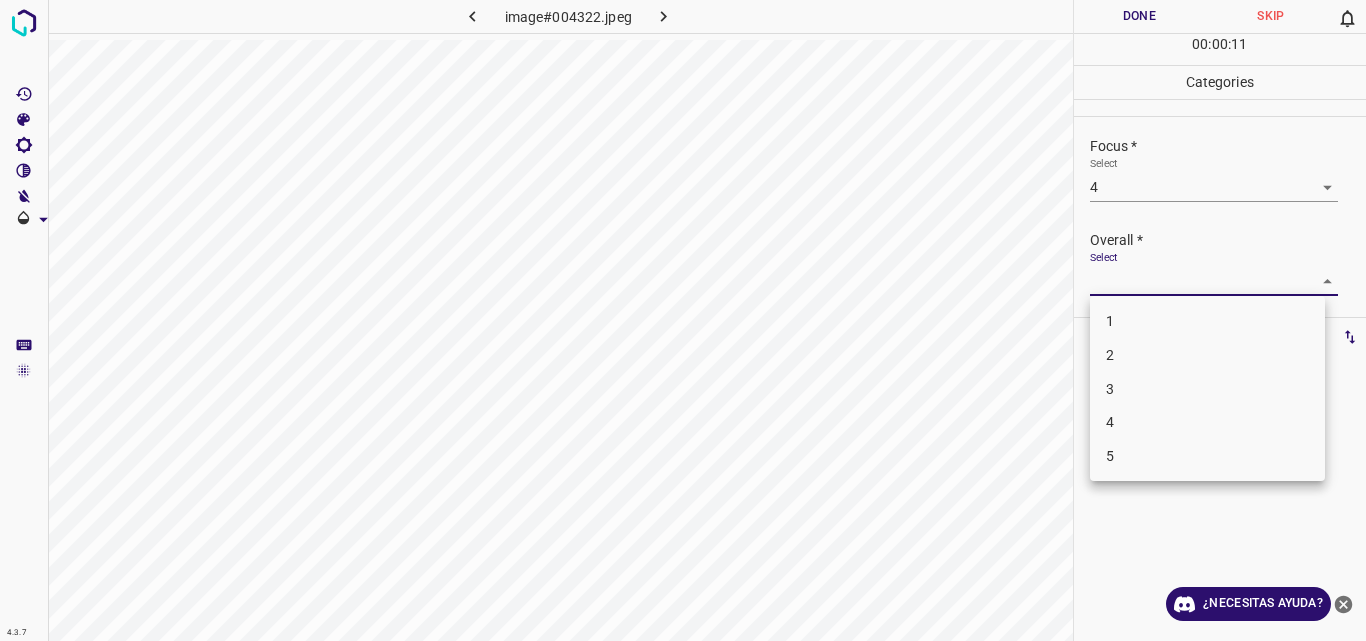 click on "3" at bounding box center (1207, 389) 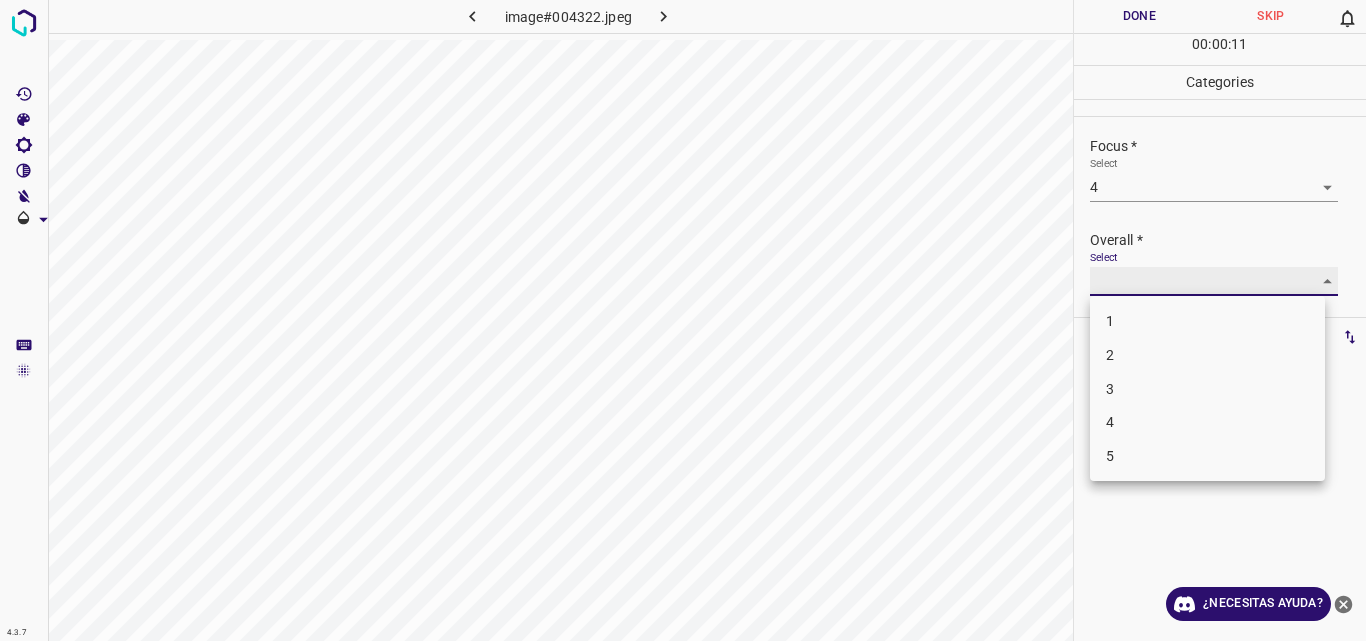 type on "3" 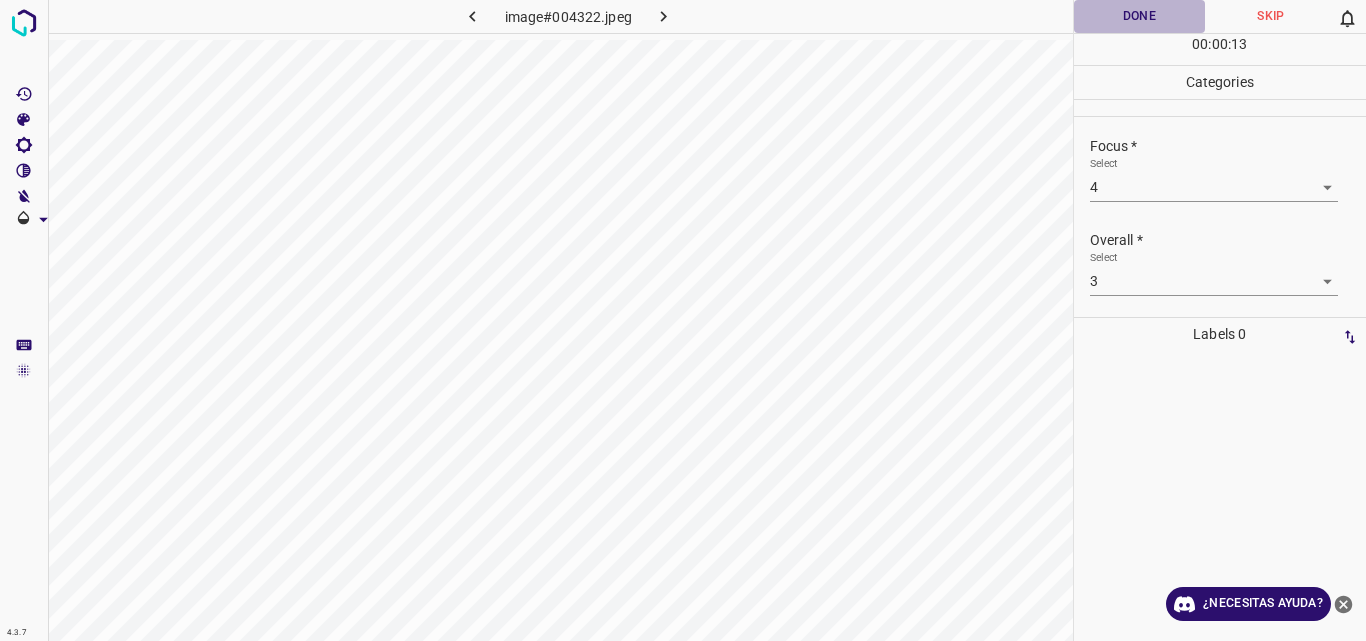 click on "Done" at bounding box center (1140, 16) 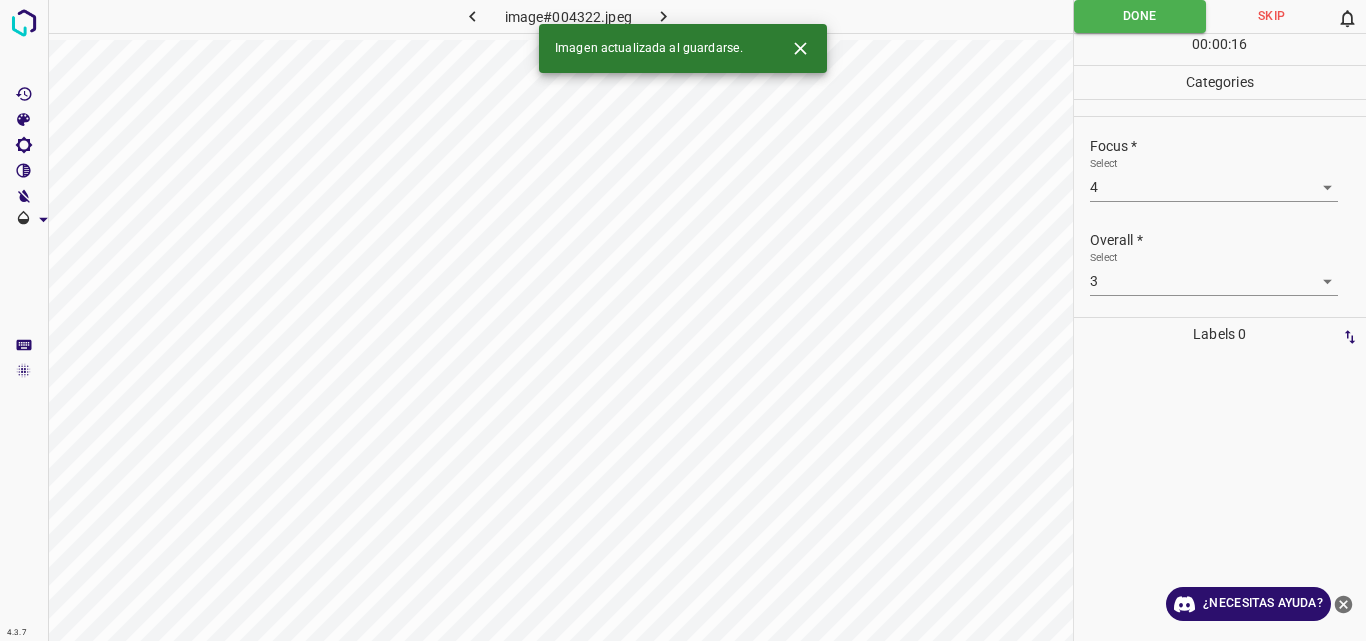 click 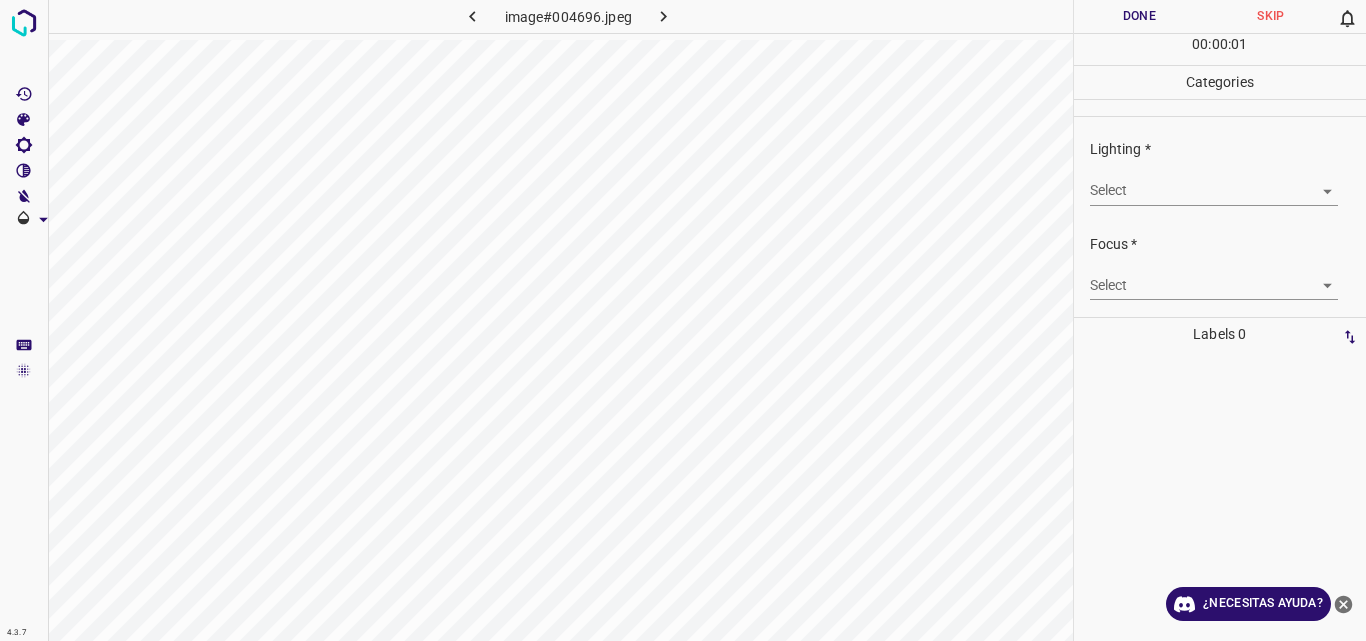 click on "4.3.7 image#004696.jpeg Done Skip 0 00   : 00   : 01   Categories Lighting *  Select ​ Focus *  Select ​ Overall *  Select ​ Labels   0 Categories 1 Lighting 2 Focus 3 Overall Tools Space Change between modes (Draw & Edit) I Auto labeling R Restore zoom M Zoom in N Zoom out Delete Delete selecte label Filters Z Restore filters X Saturation filter C Brightness filter V Contrast filter B Gray scale filter General O Download ¿Necesitas ayuda? Original text Rate this translation Your feedback will be used to help improve Google Translate - Texto - Esconder - Borrar" at bounding box center [683, 320] 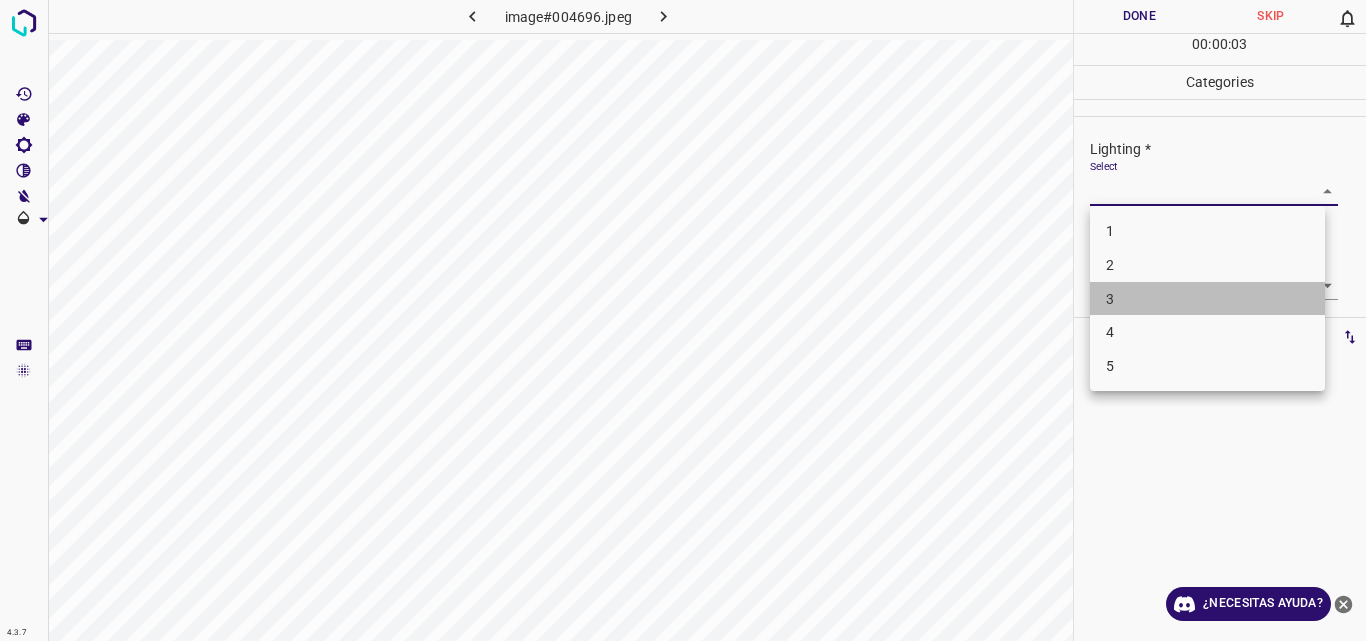 click on "3" at bounding box center (1207, 299) 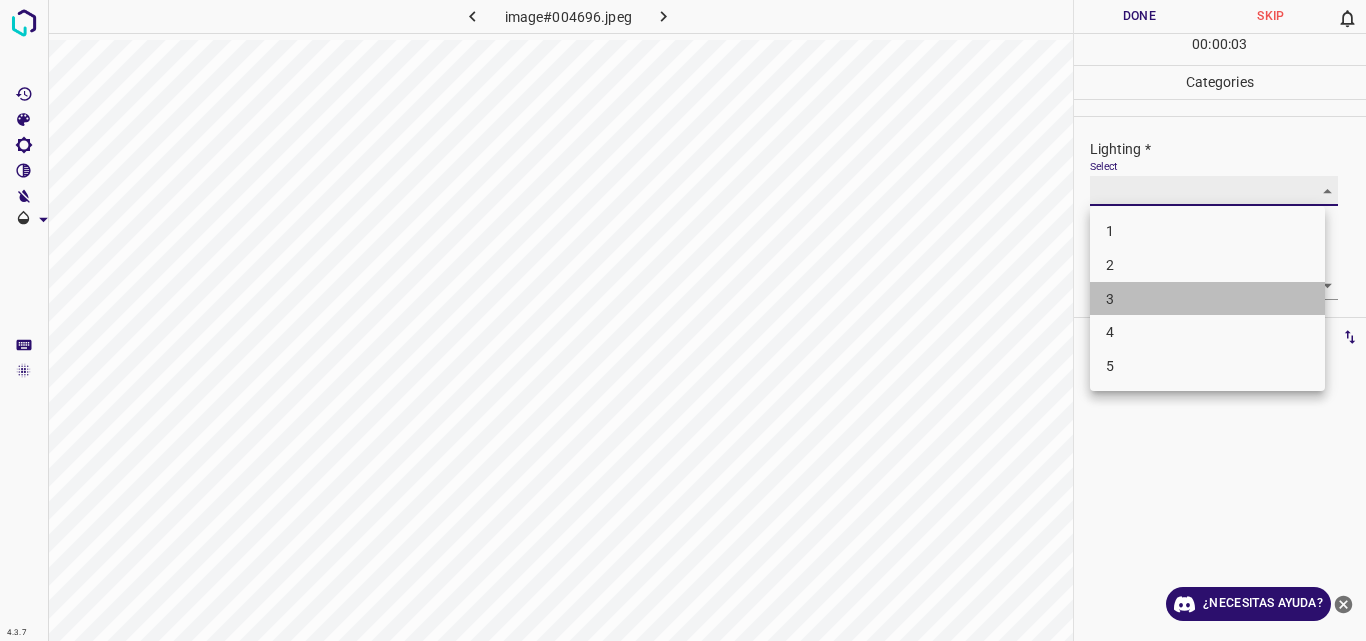type on "3" 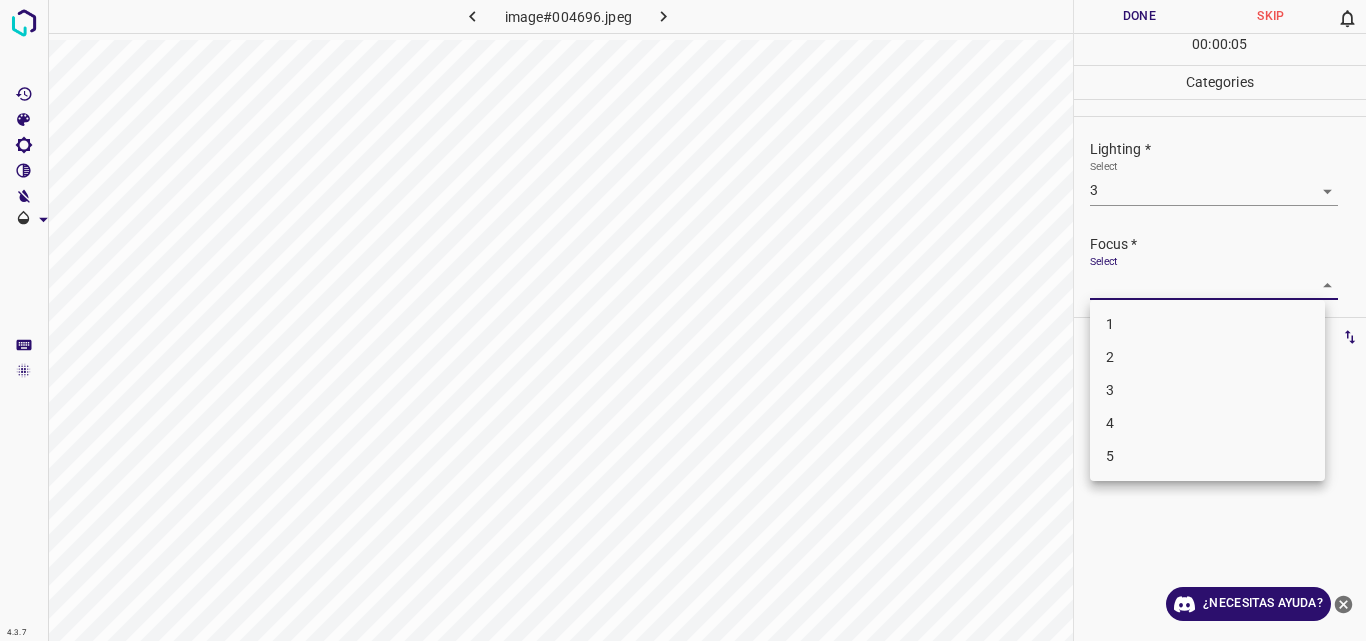 click on "4.3.7 image#004696.jpeg Done Skip 0 00   : 00   : 05   Categories Lighting *  Select 3 3 Focus *  Select ​ Overall *  Select ​ Labels   0 Categories 1 Lighting 2 Focus 3 Overall Tools Space Change between modes (Draw & Edit) I Auto labeling R Restore zoom M Zoom in N Zoom out Delete Delete selecte label Filters Z Restore filters X Saturation filter C Brightness filter V Contrast filter B Gray scale filter General O Download ¿Necesitas ayuda? Original text Rate this translation Your feedback will be used to help improve Google Translate - Texto - Esconder - Borrar 1 2 3 4 5" at bounding box center (683, 320) 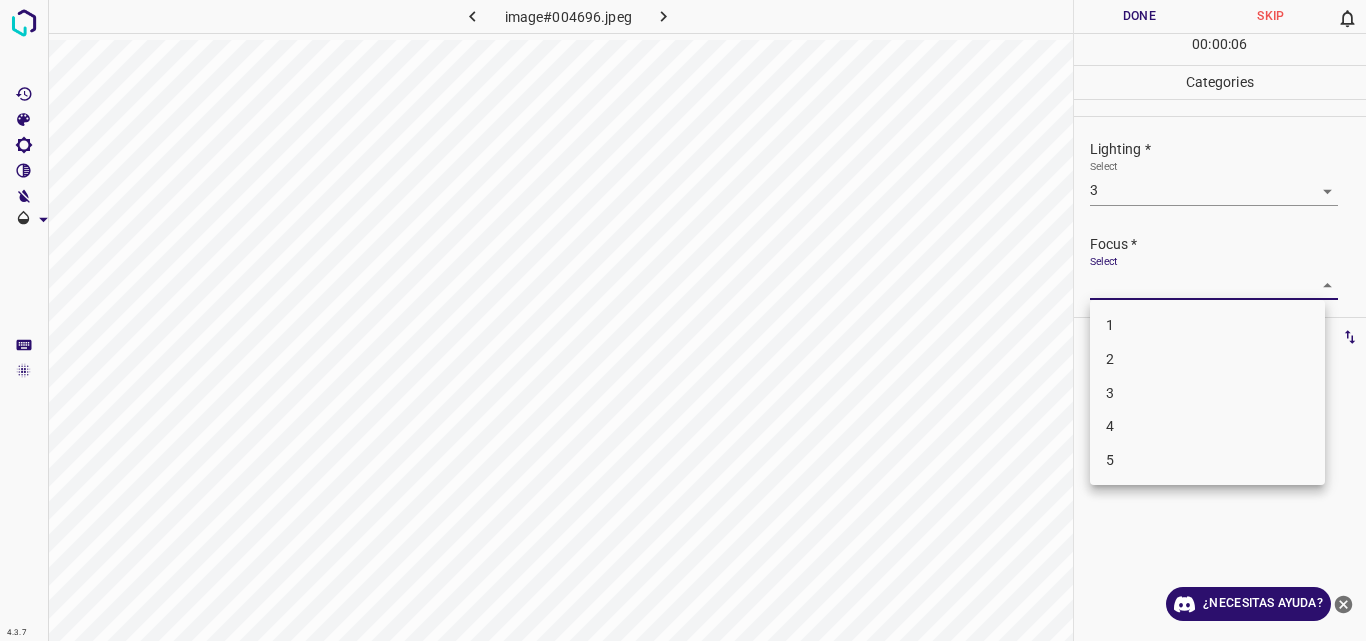 click on "3" at bounding box center [1207, 393] 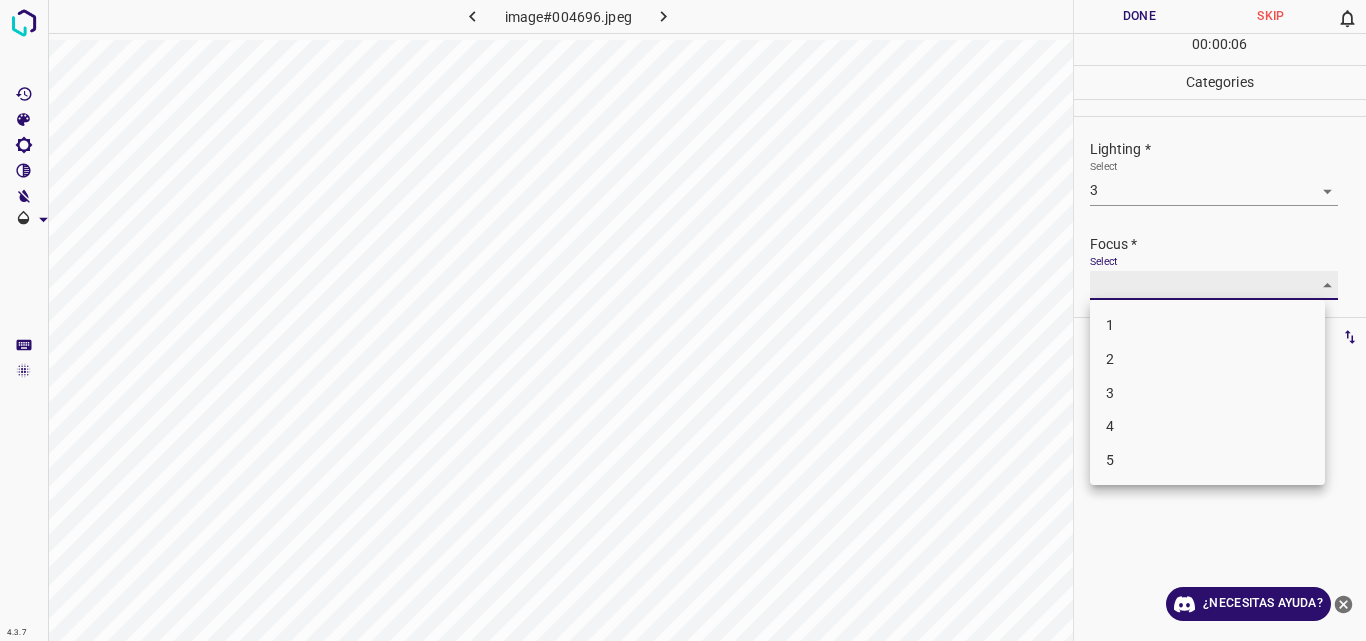 type on "3" 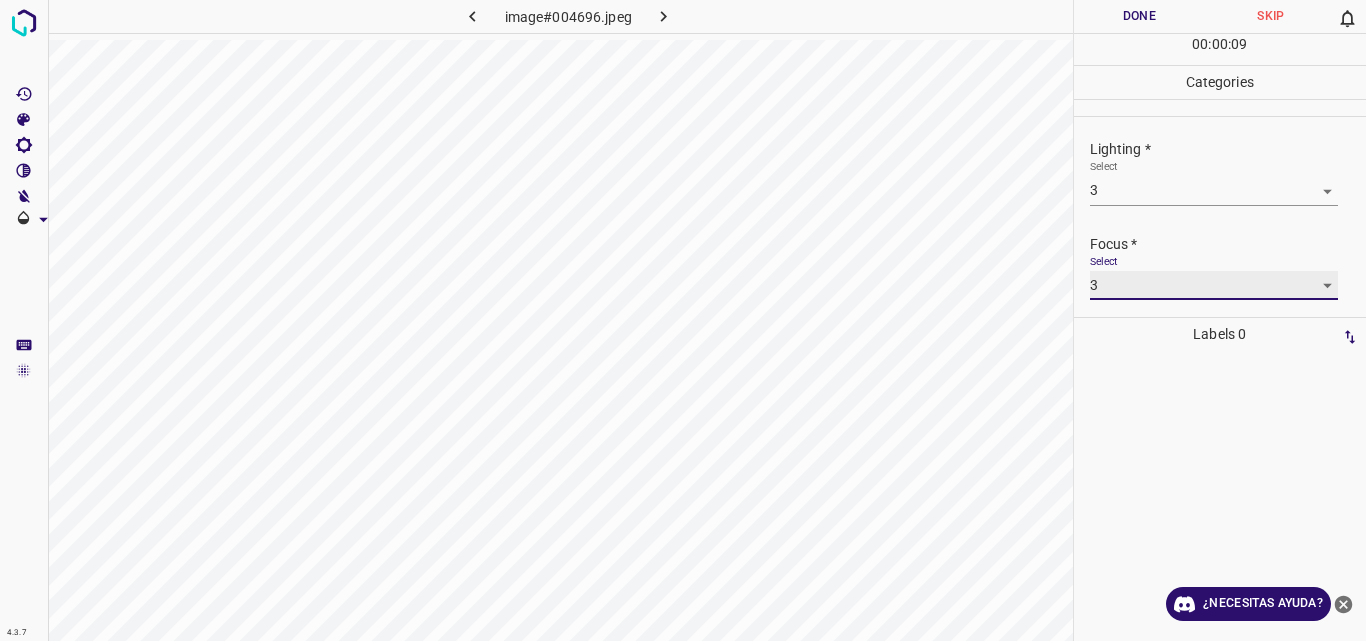 scroll, scrollTop: 98, scrollLeft: 0, axis: vertical 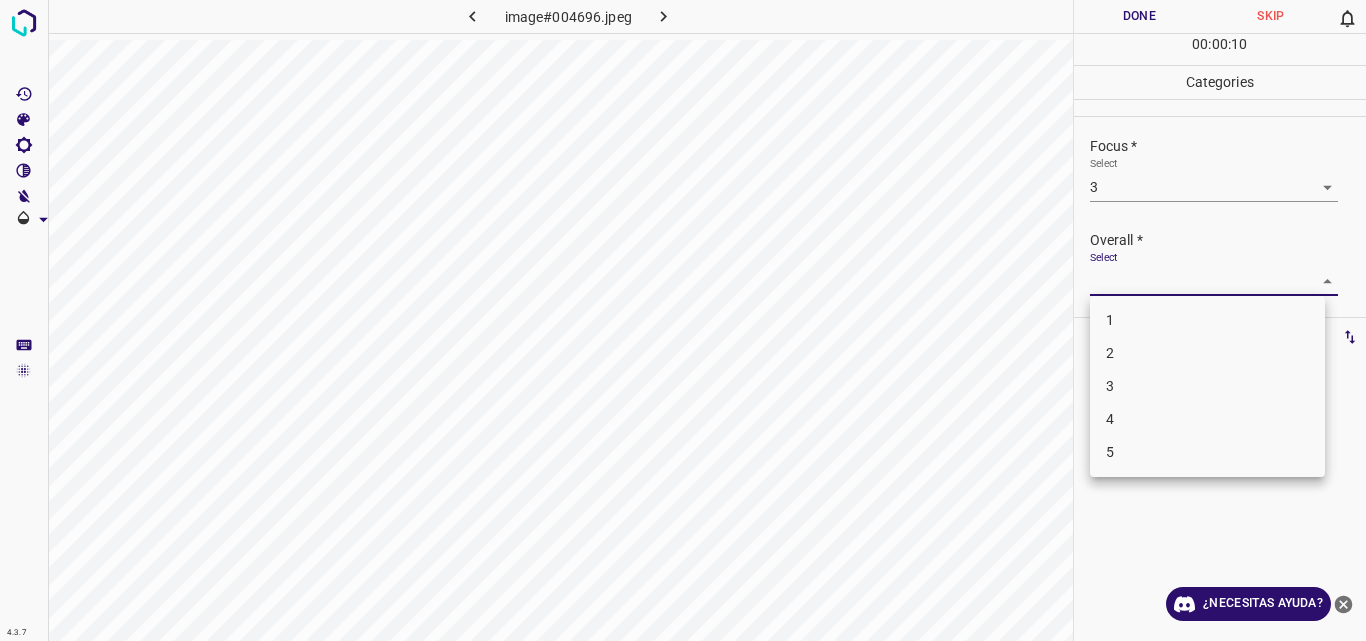 click on "4.3.7 image#004696.jpeg Done Skip 0 00   : 00   : 10   Categories Lighting *  Select 3 3 Focus *  Select 3 3 Overall *  Select ​ Labels   0 Categories 1 Lighting 2 Focus 3 Overall Tools Space Change between modes (Draw & Edit) I Auto labeling R Restore zoom M Zoom in N Zoom out Delete Delete selecte label Filters Z Restore filters X Saturation filter C Brightness filter V Contrast filter B Gray scale filter General O Download ¿Necesitas ayuda? Original text Rate this translation Your feedback will be used to help improve Google Translate - Texto - Esconder - Borrar 1 2 3 4 5" at bounding box center (683, 320) 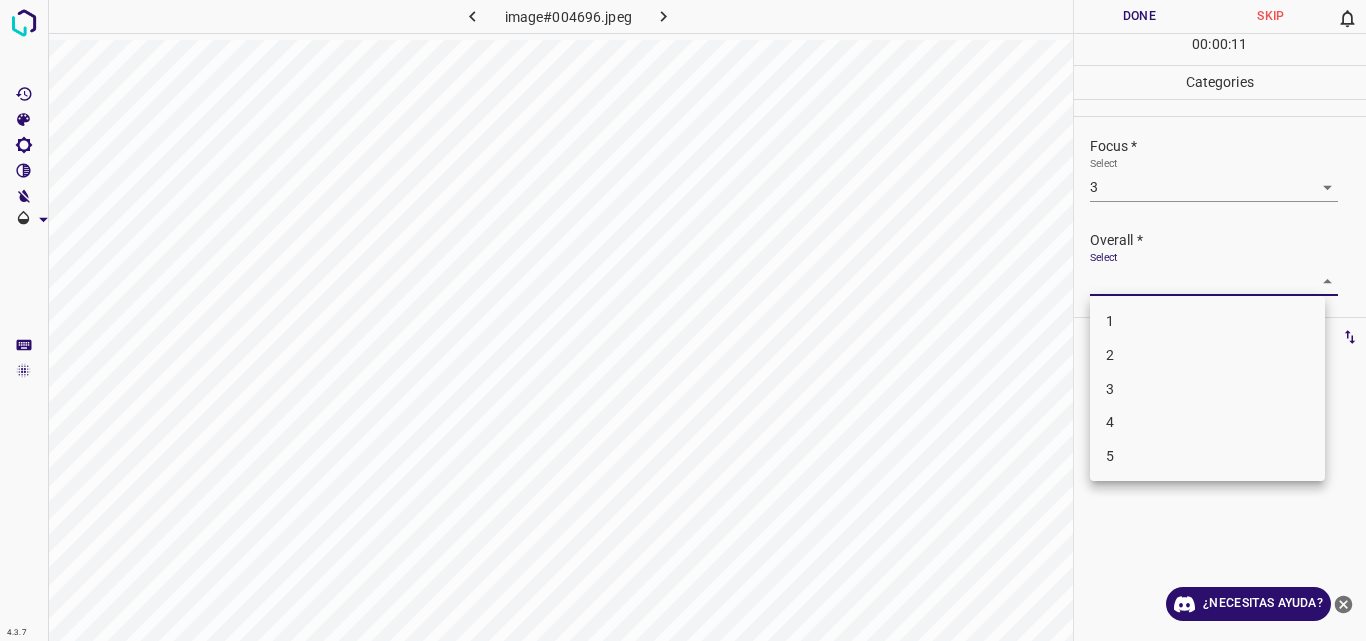 click on "3" at bounding box center (1207, 389) 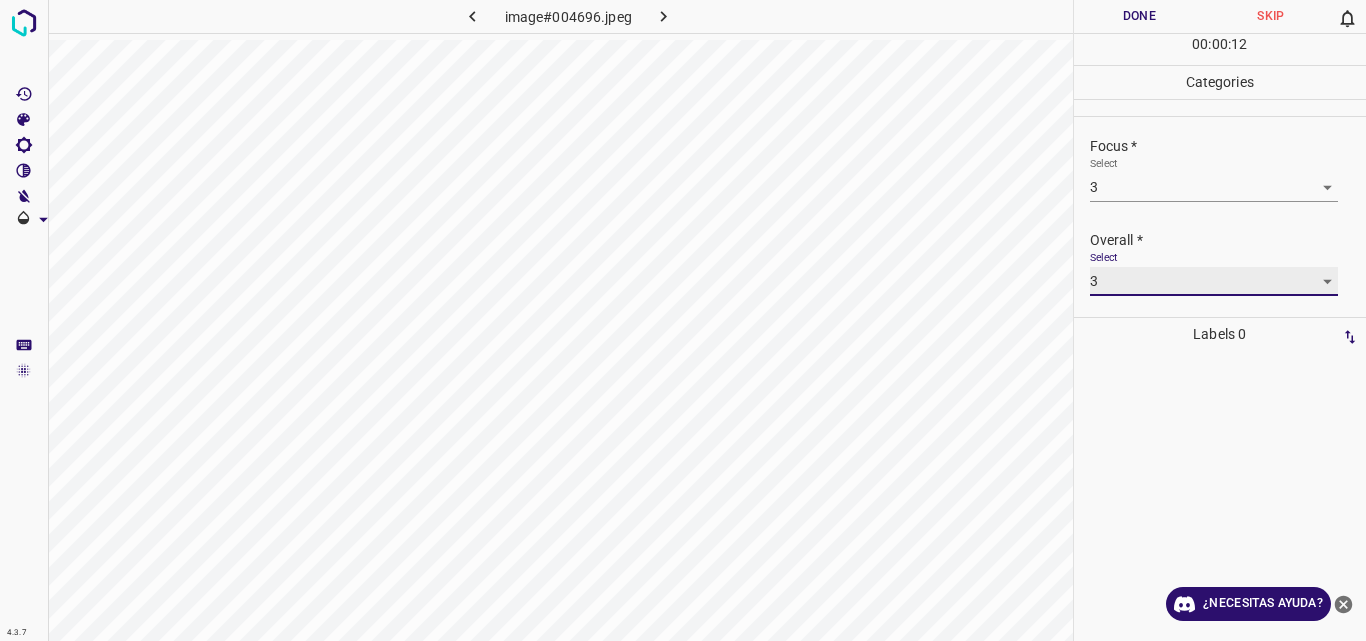 type on "3" 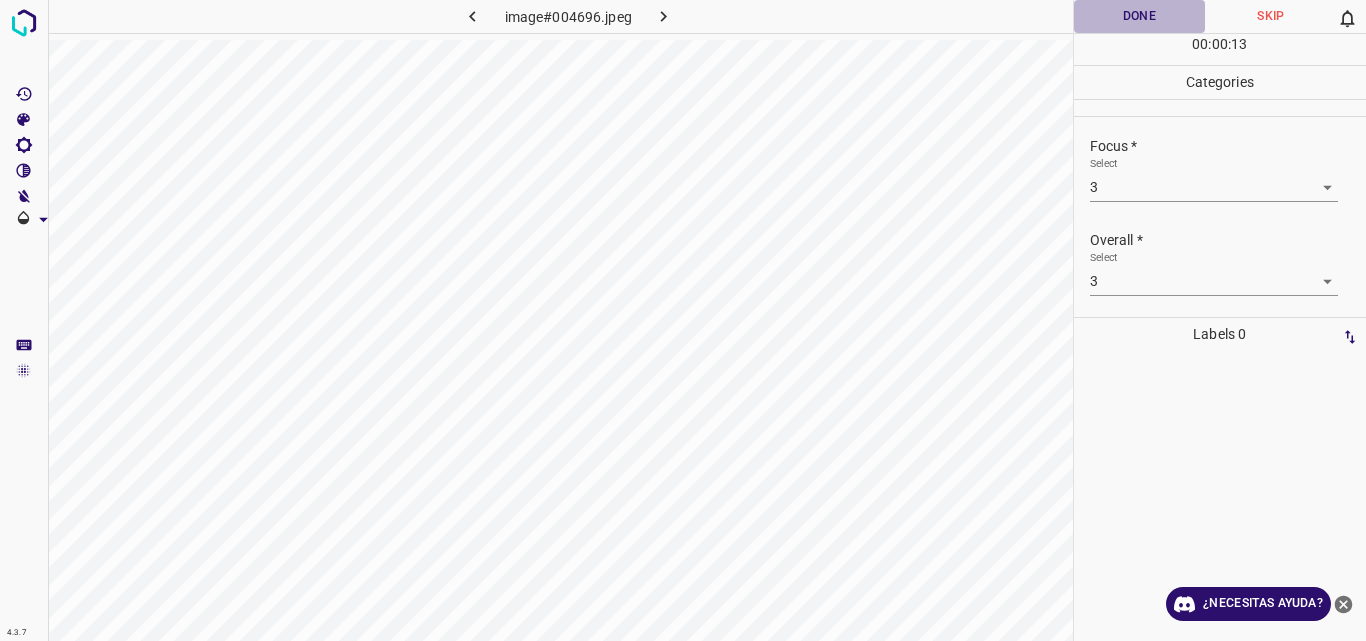 click on "Done" at bounding box center [1140, 16] 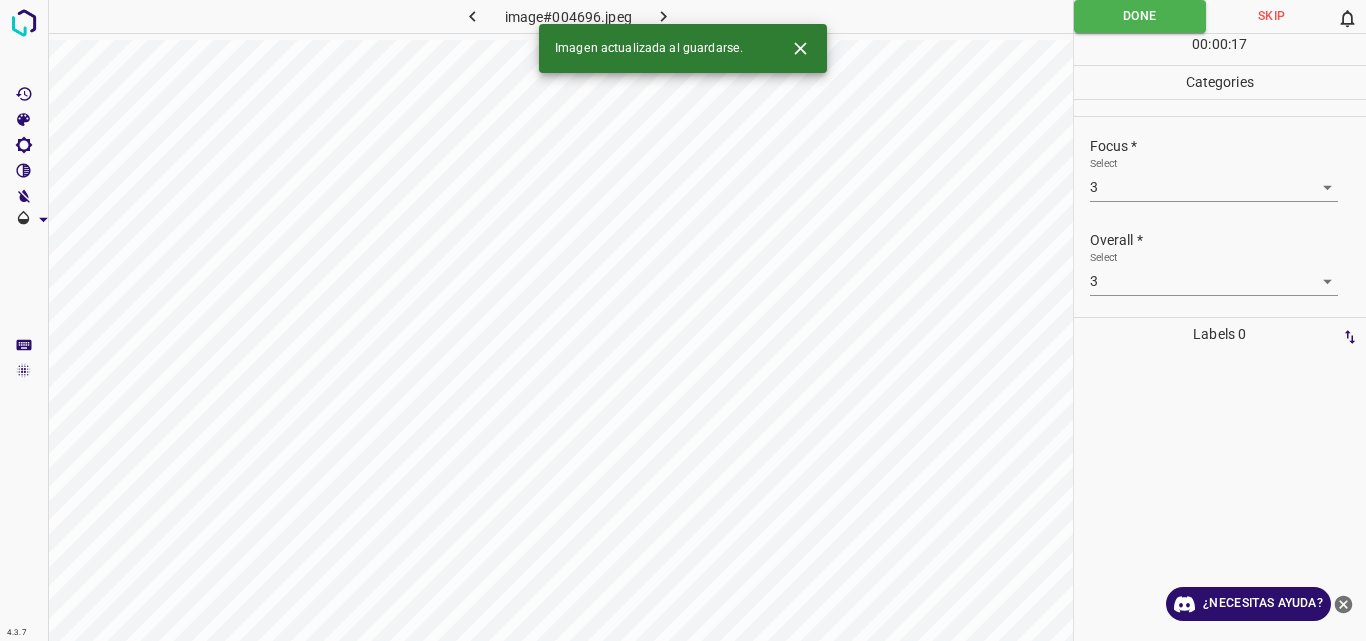 click 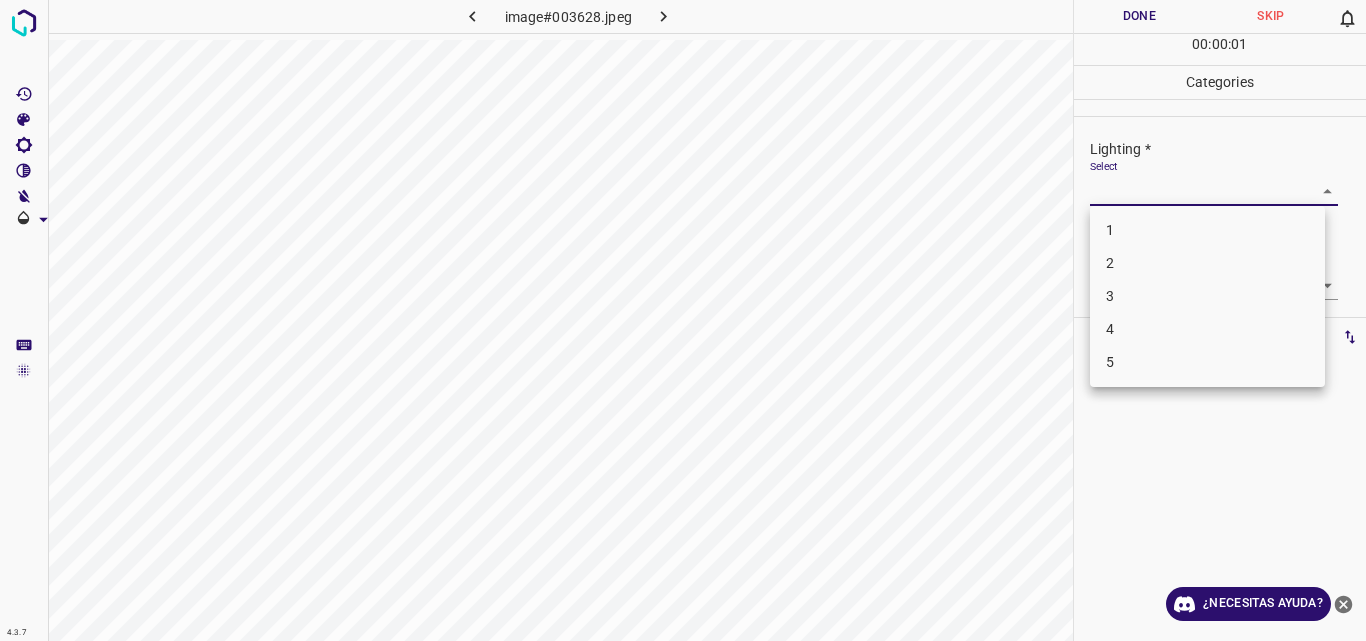 click on "4.3.7 image#003628.jpeg Done Skip 0 00   : 00   : 01   Categories Lighting *  Select ​ Focus *  Select ​ Overall *  Select ​ Labels   0 Categories 1 Lighting 2 Focus 3 Overall Tools Space Change between modes (Draw & Edit) I Auto labeling R Restore zoom M Zoom in N Zoom out Delete Delete selecte label Filters Z Restore filters X Saturation filter C Brightness filter V Contrast filter B Gray scale filter General O Download ¿Necesitas ayuda? Original text Rate this translation Your feedback will be used to help improve Google Translate - Texto - Esconder - Borrar 1 2 3 4 5" at bounding box center (683, 320) 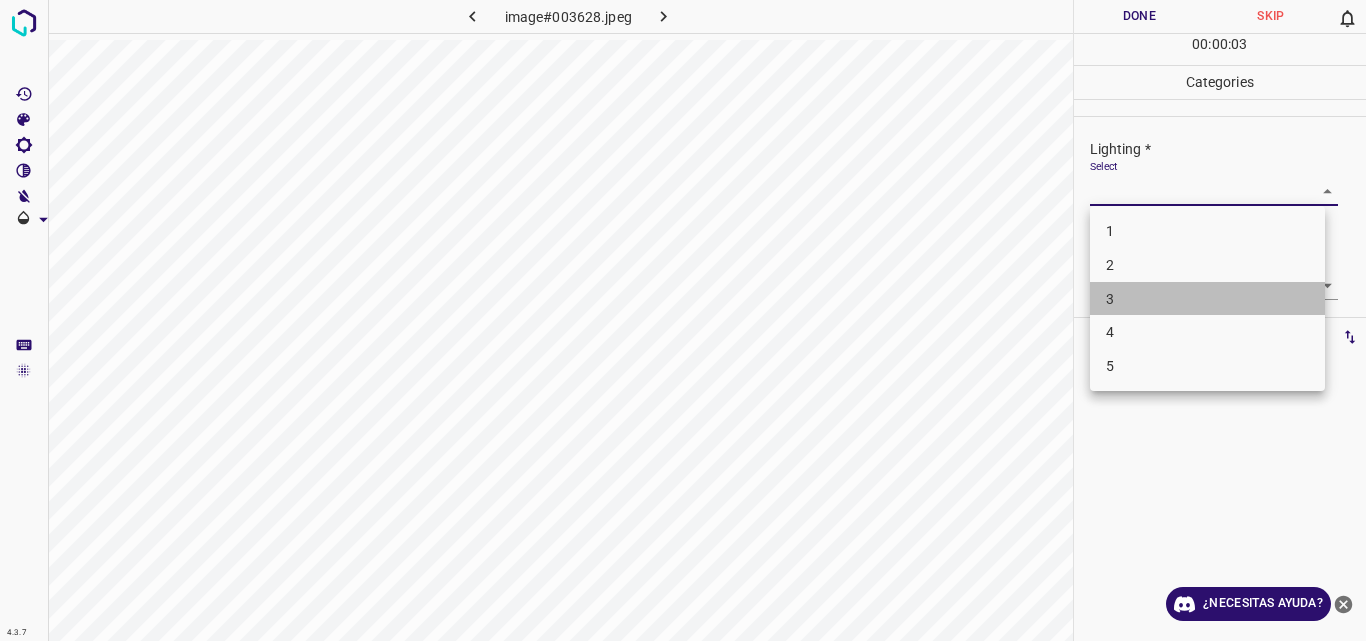 click on "3" at bounding box center [1207, 299] 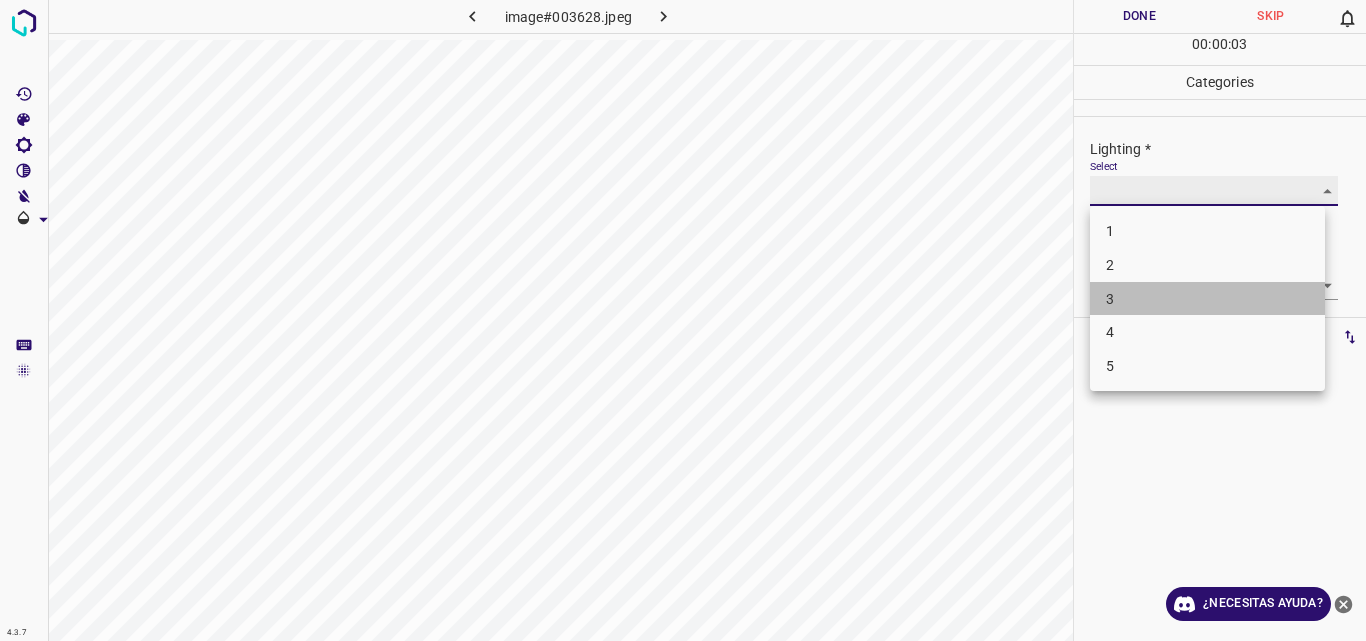 type on "3" 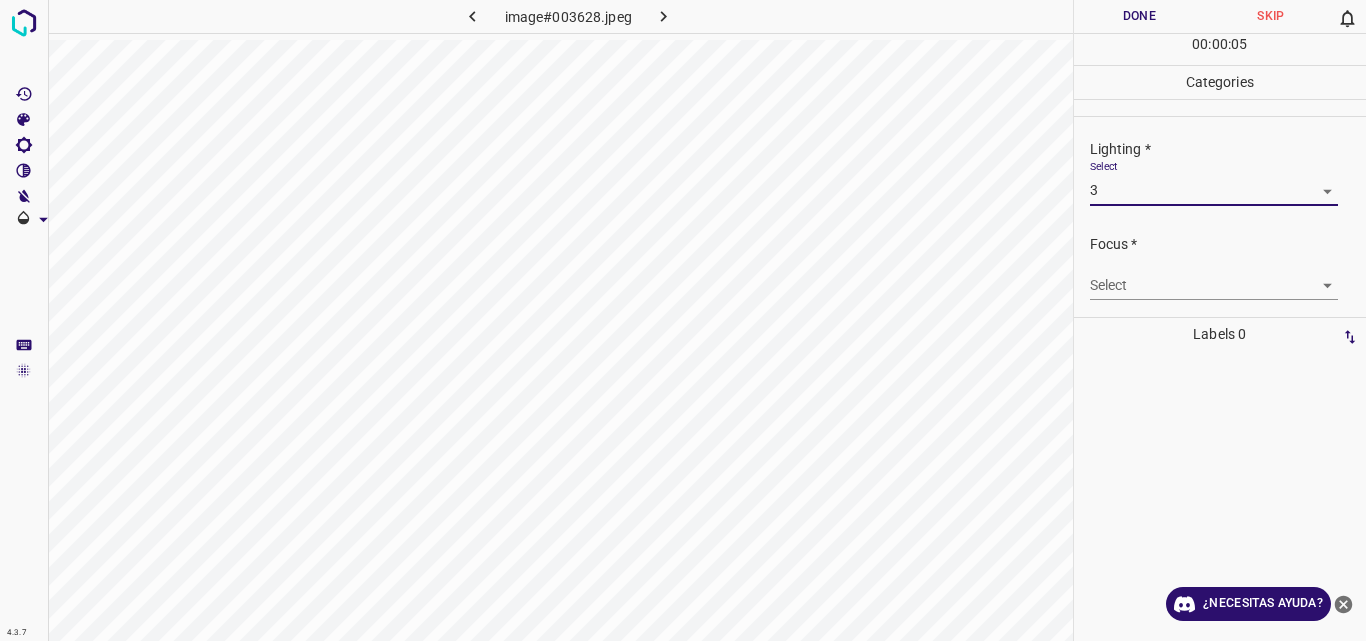 click on "4.3.7 image#003628.jpeg Done Skip 0 00   : 00   : 05   Categories Lighting *  Select 3 3 Focus *  Select ​ Overall *  Select ​ Labels   0 Categories 1 Lighting 2 Focus 3 Overall Tools Space Change between modes (Draw & Edit) I Auto labeling R Restore zoom M Zoom in N Zoom out Delete Delete selecte label Filters Z Restore filters X Saturation filter C Brightness filter V Contrast filter B Gray scale filter General O Download ¿Necesitas ayuda? Original text Rate this translation Your feedback will be used to help improve Google Translate - Texto - Esconder - Borrar" at bounding box center (683, 320) 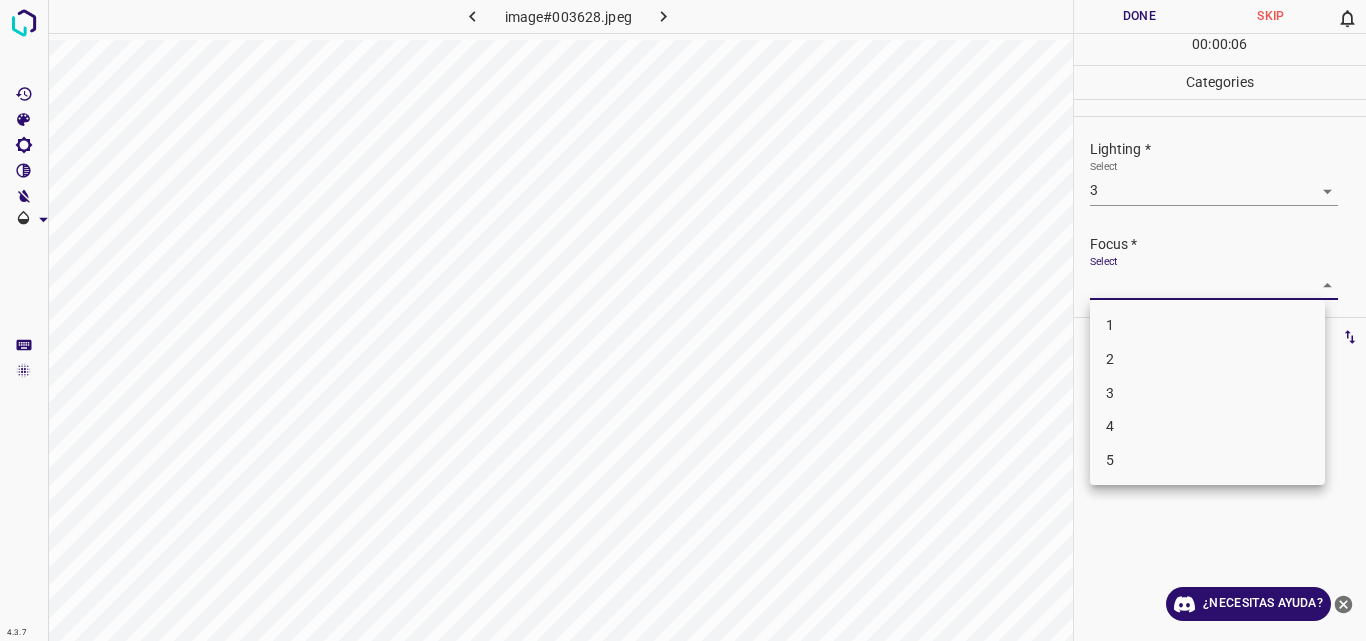 click on "3" at bounding box center [1207, 393] 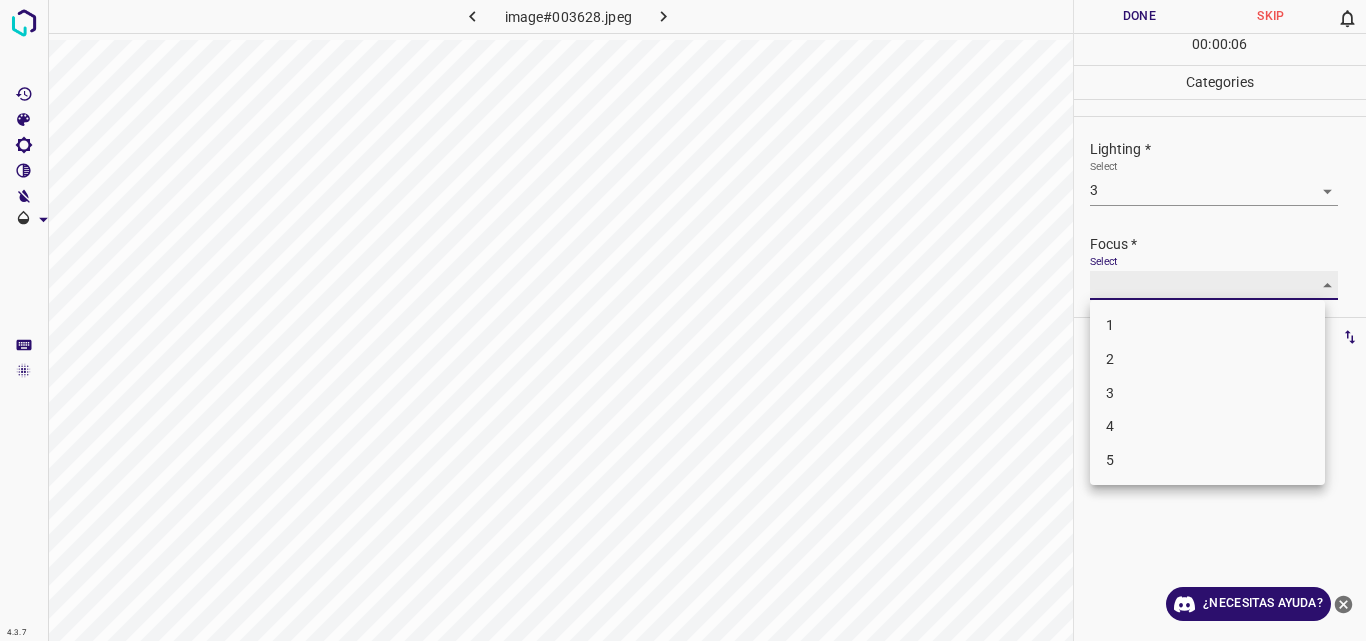 type on "3" 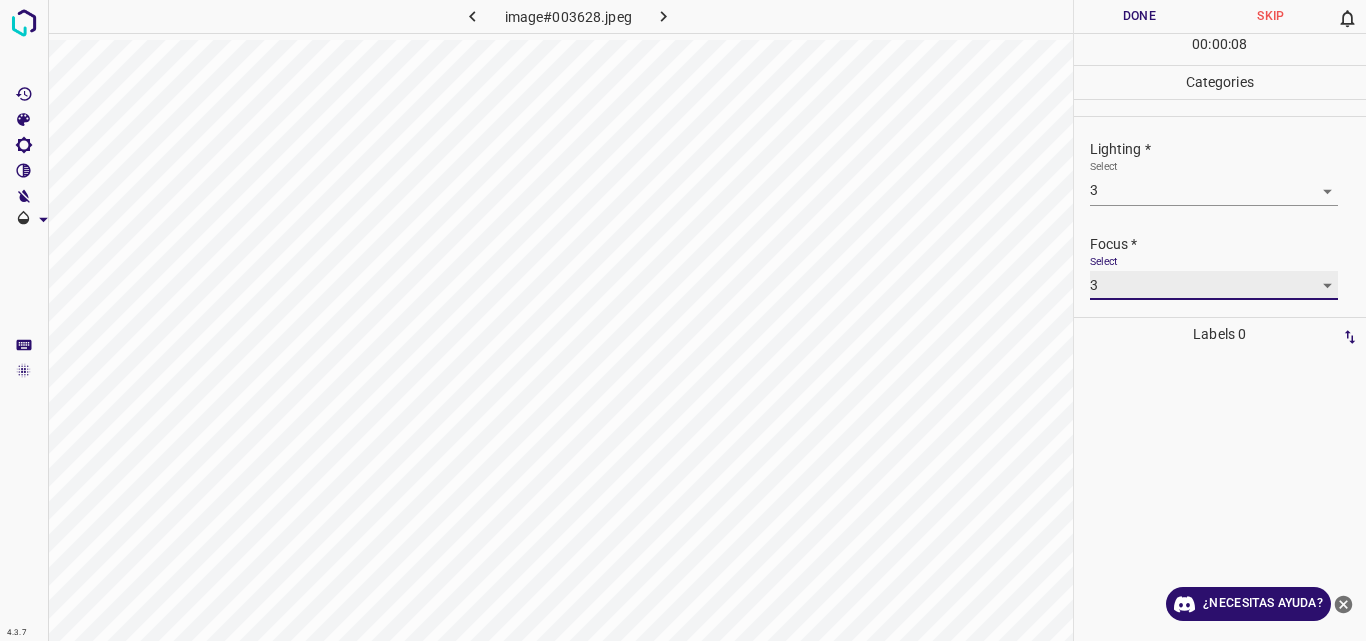scroll, scrollTop: 98, scrollLeft: 0, axis: vertical 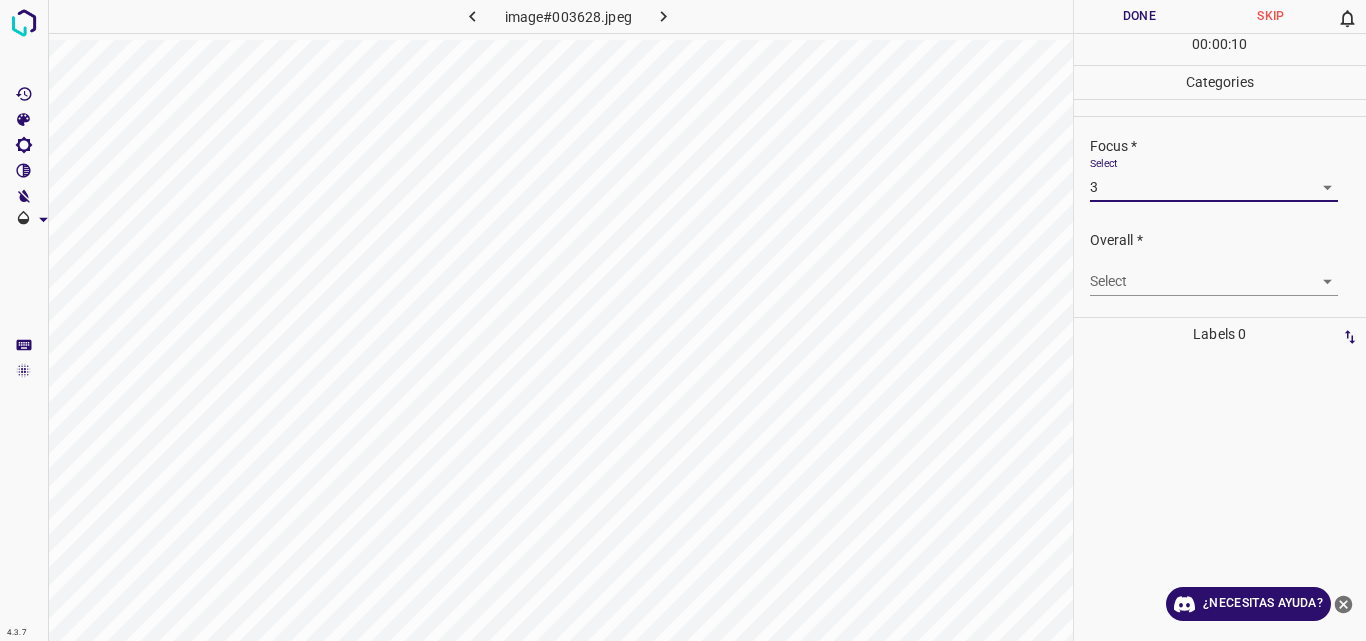 click on "4.3.7 image#003628.jpeg Done Skip 0 00   : 00   : 10   Categories Lighting *  Select 3 3 Focus *  Select 3 3 Overall *  Select ​ Labels   0 Categories 1 Lighting 2 Focus 3 Overall Tools Space Change between modes (Draw & Edit) I Auto labeling R Restore zoom M Zoom in N Zoom out Delete Delete selecte label Filters Z Restore filters X Saturation filter C Brightness filter V Contrast filter B Gray scale filter General O Download ¿Necesitas ayuda? Original text Rate this translation Your feedback will be used to help improve Google Translate - Texto - Esconder - Borrar" at bounding box center (683, 320) 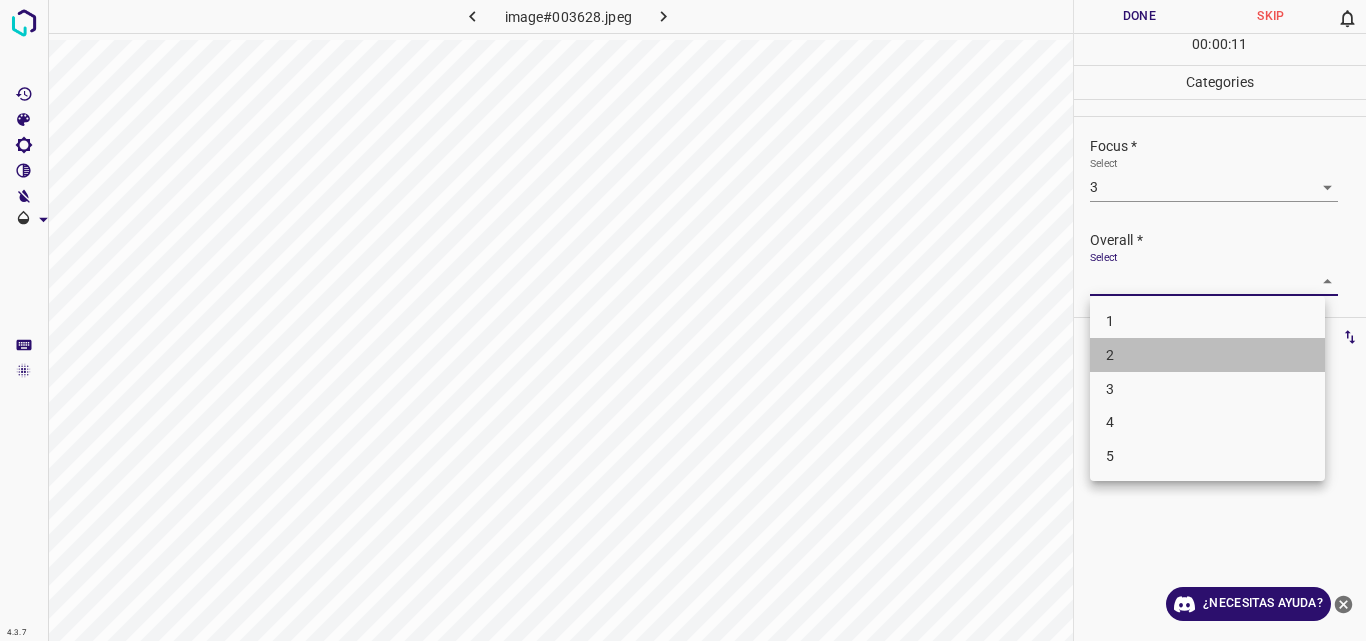 click on "2" at bounding box center (1207, 355) 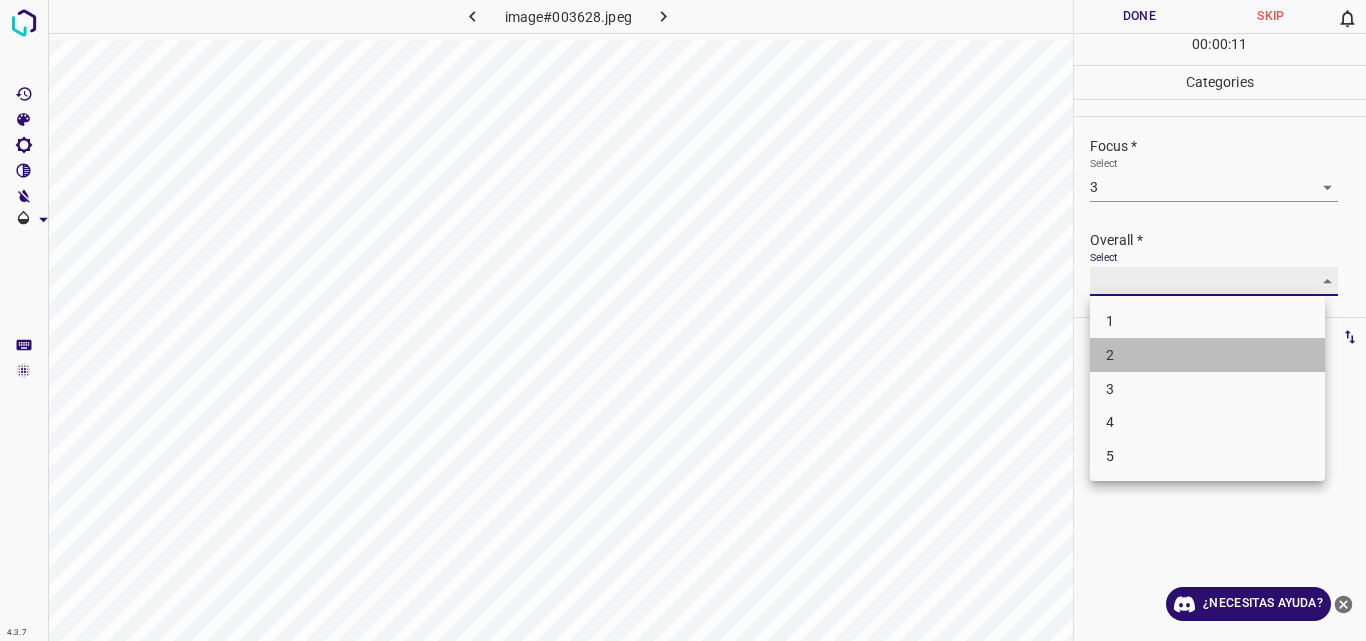 type on "2" 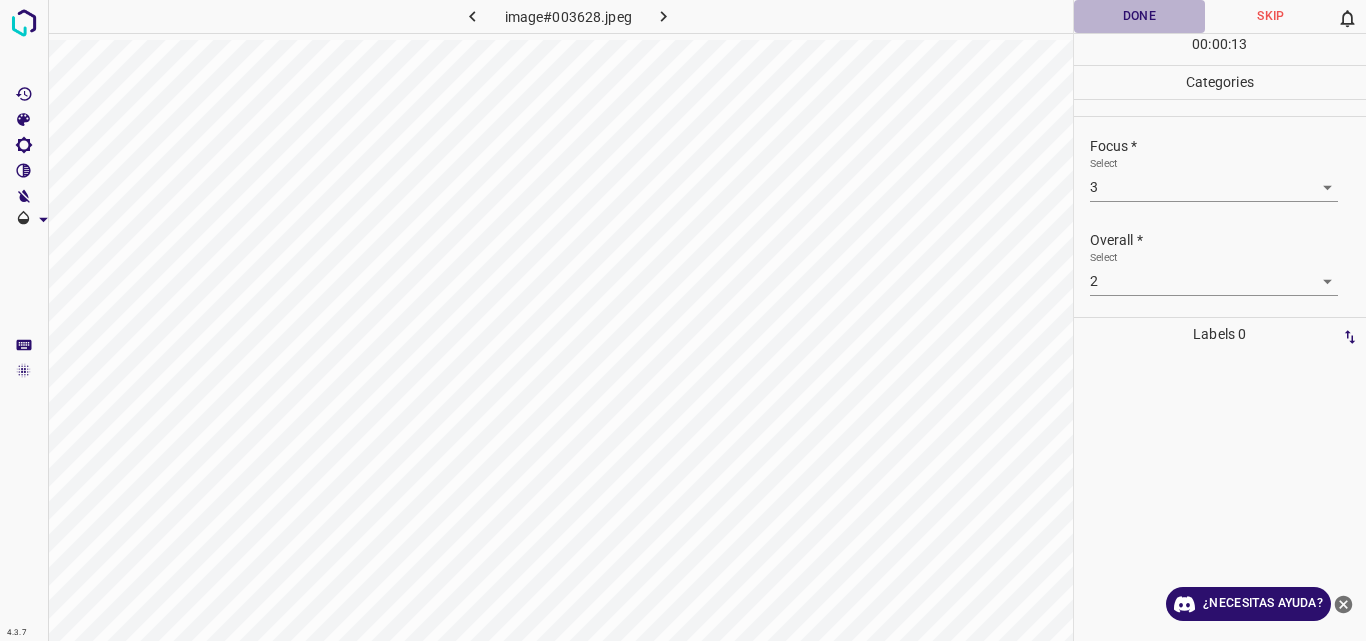 click on "Done" at bounding box center (1140, 16) 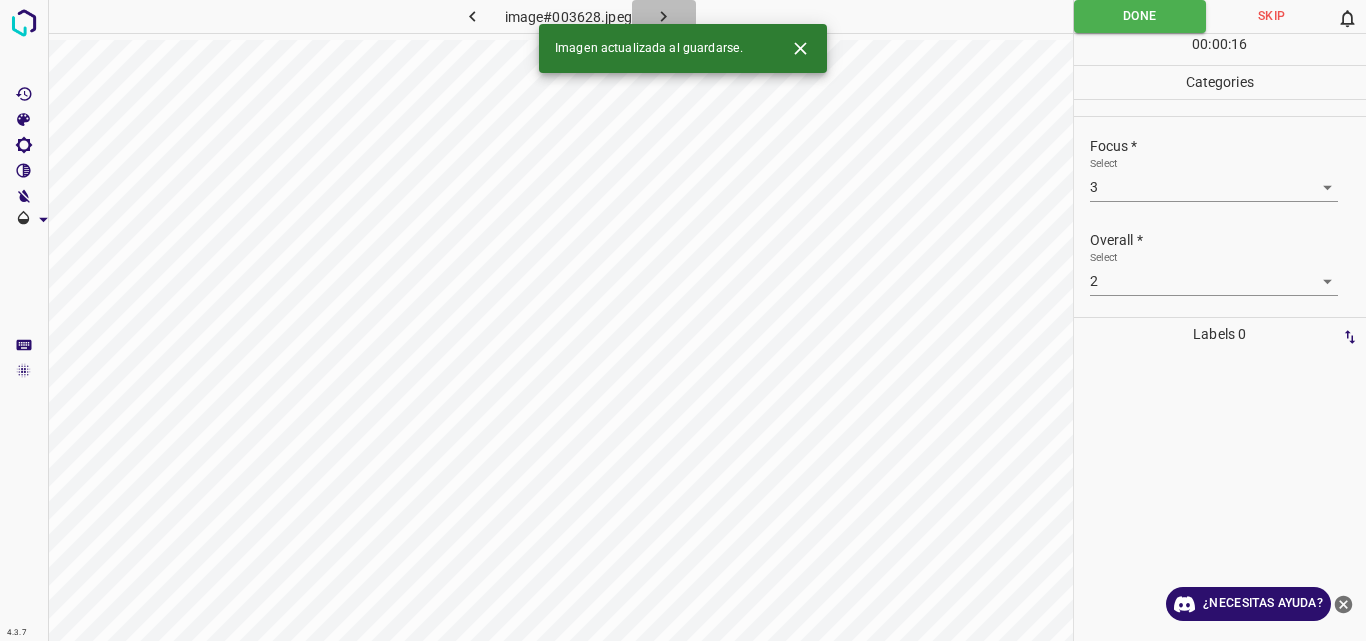 click 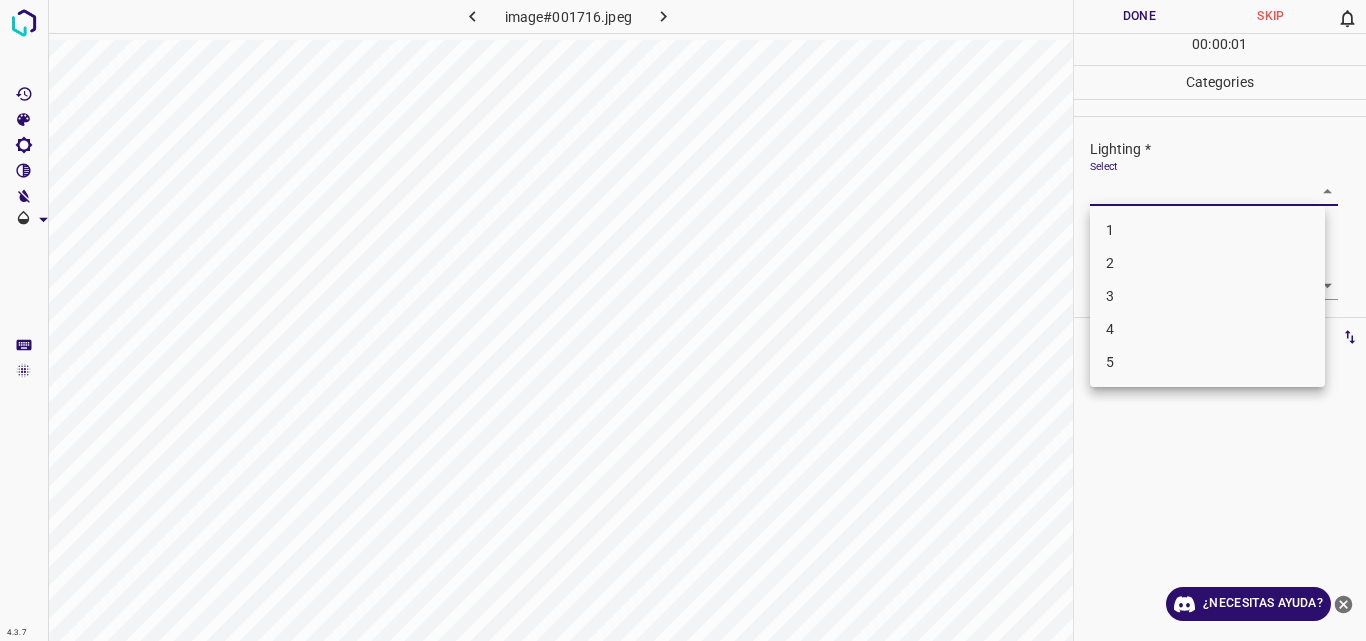 click on "4.3.7 image#001716.jpeg Done Skip 0 00   : 00   : 01   Categories Lighting *  Select ​ Focus *  Select ​ Overall *  Select ​ Labels   0 Categories 1 Lighting 2 Focus 3 Overall Tools Space Change between modes (Draw & Edit) I Auto labeling R Restore zoom M Zoom in N Zoom out Delete Delete selecte label Filters Z Restore filters X Saturation filter C Brightness filter V Contrast filter B Gray scale filter General O Download ¿Necesitas ayuda? Original text Rate this translation Your feedback will be used to help improve Google Translate - Texto - Esconder - Borrar 1 2 3 4 5" at bounding box center [683, 320] 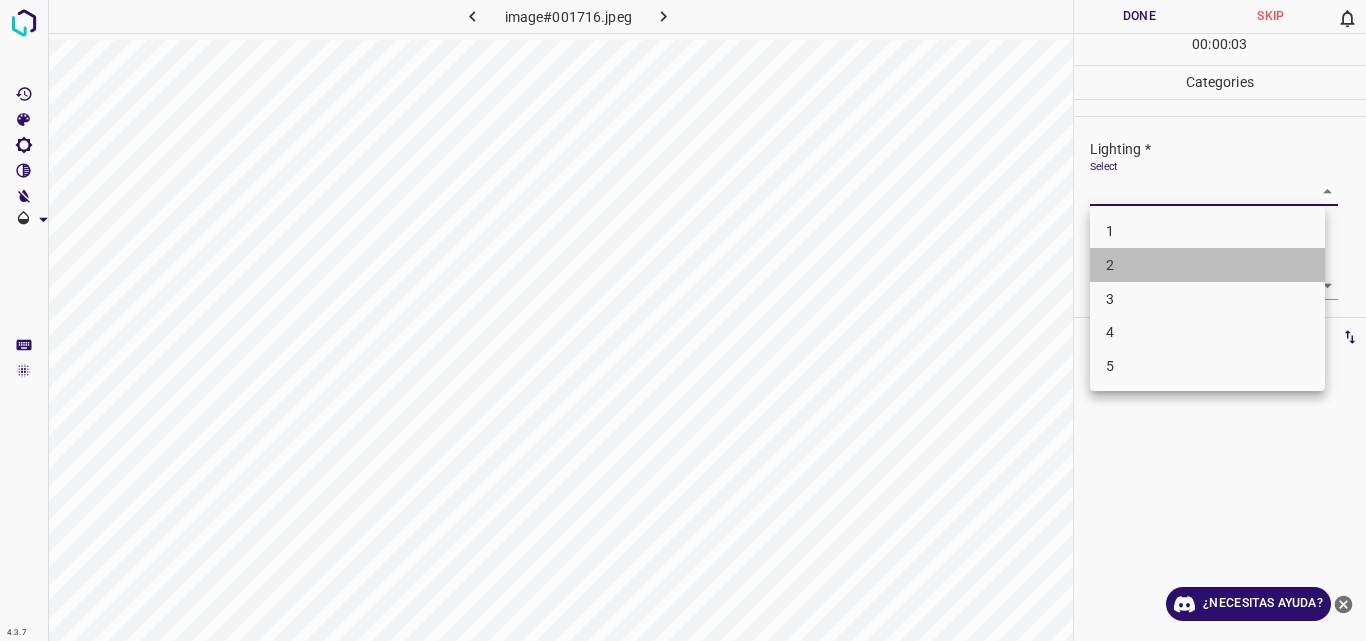 click on "2" at bounding box center [1207, 265] 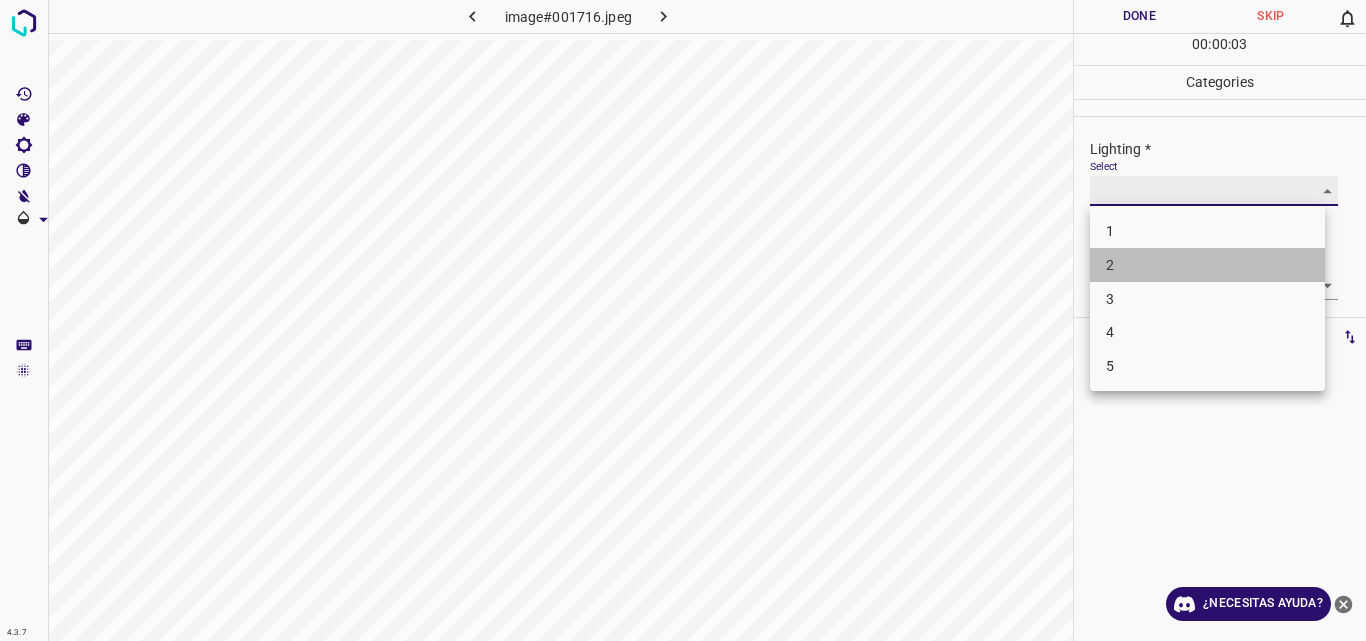 type on "2" 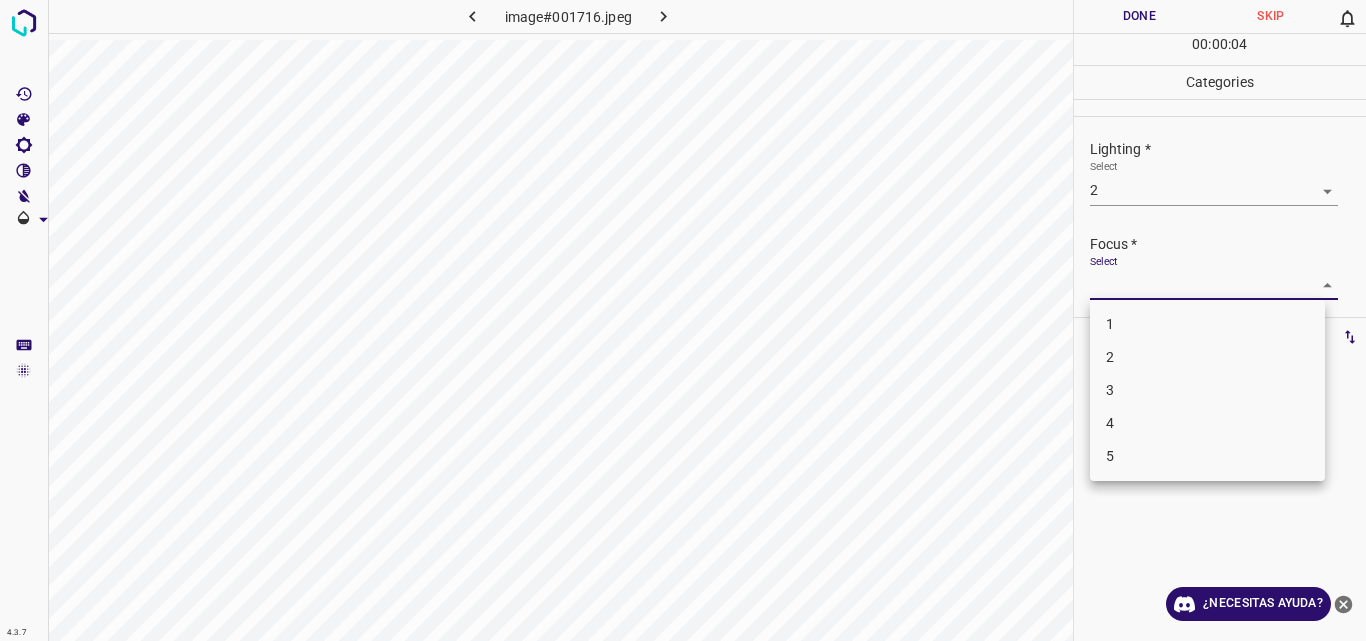 click on "4.3.7 image#001716.jpeg Done Skip 0 00   : 00   : 04   Categories Lighting *  Select 2 2 Focus *  Select ​ Overall *  Select ​ Labels   0 Categories 1 Lighting 2 Focus 3 Overall Tools Space Change between modes (Draw & Edit) I Auto labeling R Restore zoom M Zoom in N Zoom out Delete Delete selecte label Filters Z Restore filters X Saturation filter C Brightness filter V Contrast filter B Gray scale filter General O Download ¿Necesitas ayuda? Original text Rate this translation Your feedback will be used to help improve Google Translate - Texto - Esconder - Borrar 1 2 3 4 5" at bounding box center (683, 320) 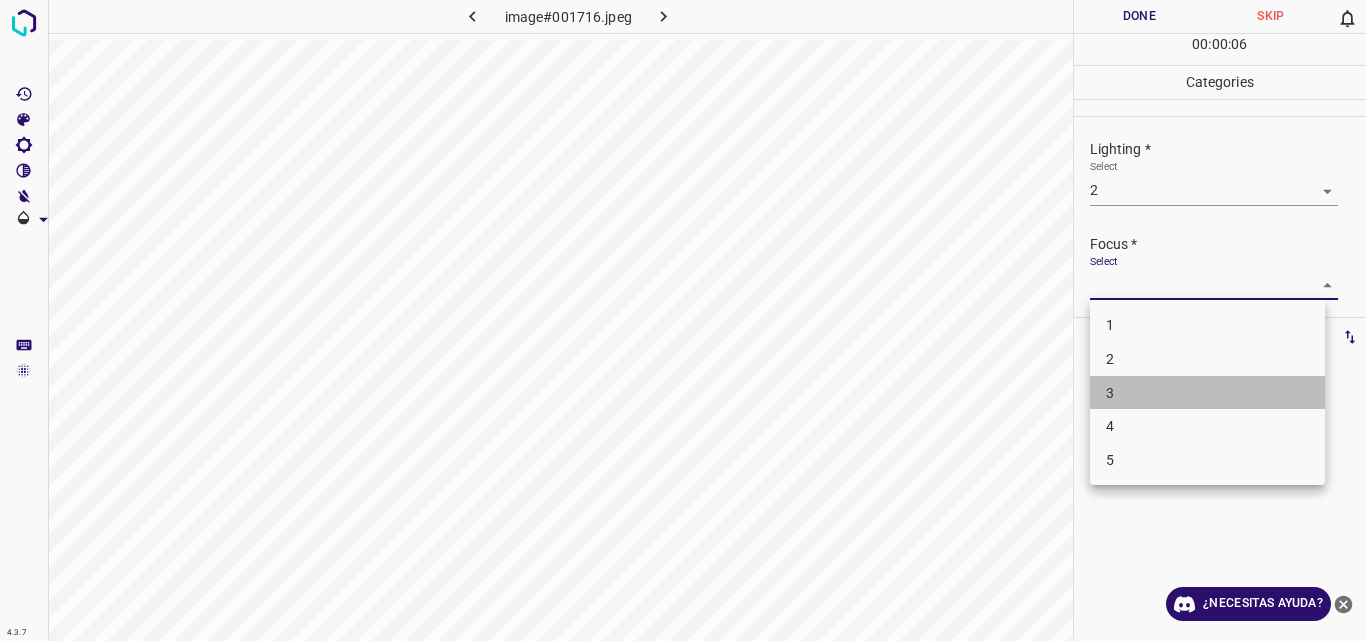 click on "3" at bounding box center (1207, 393) 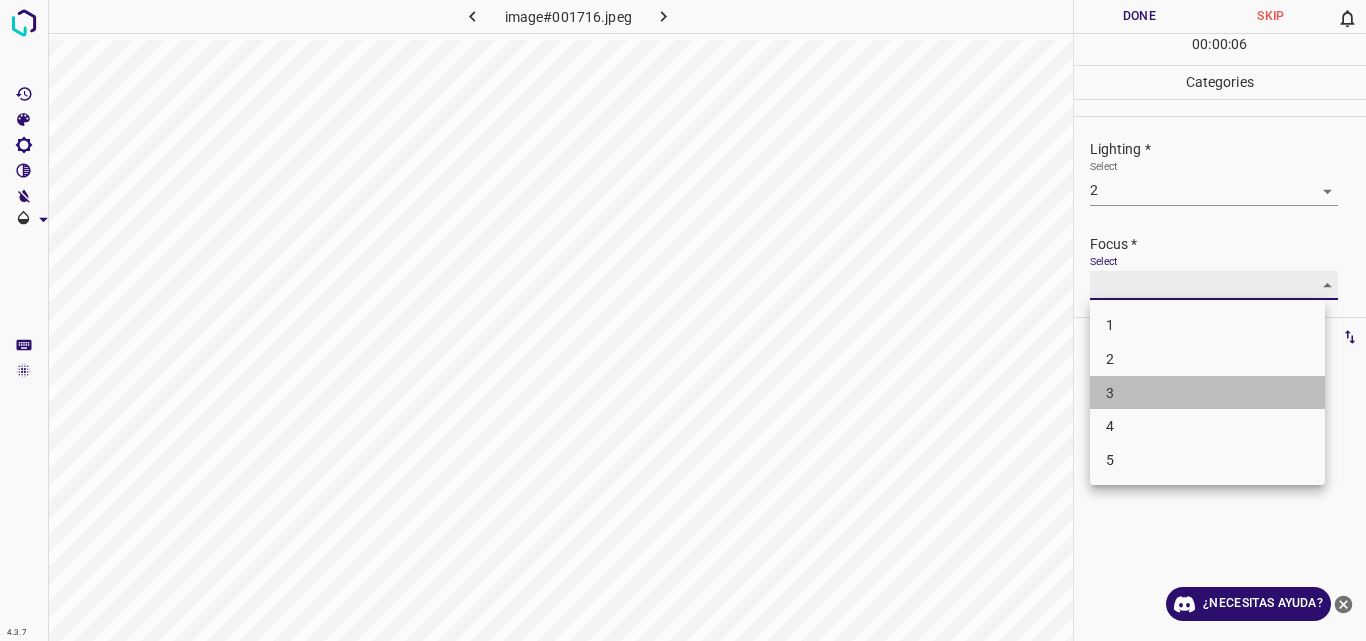 type on "3" 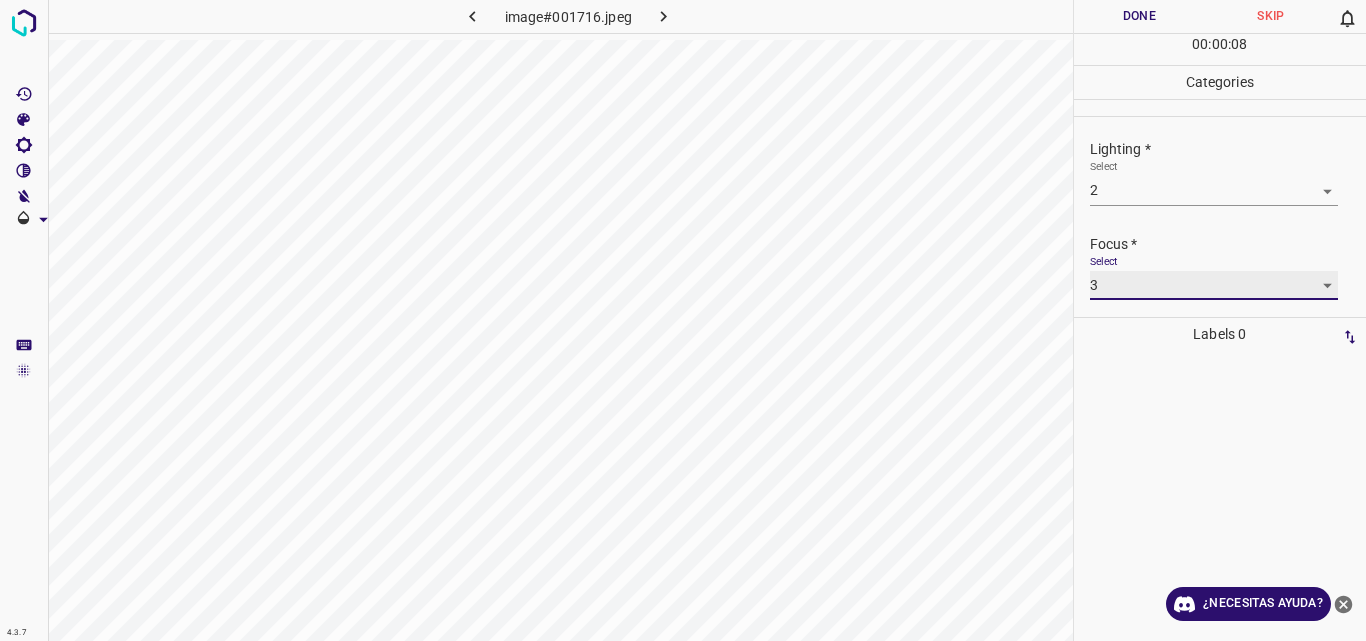 scroll, scrollTop: 98, scrollLeft: 0, axis: vertical 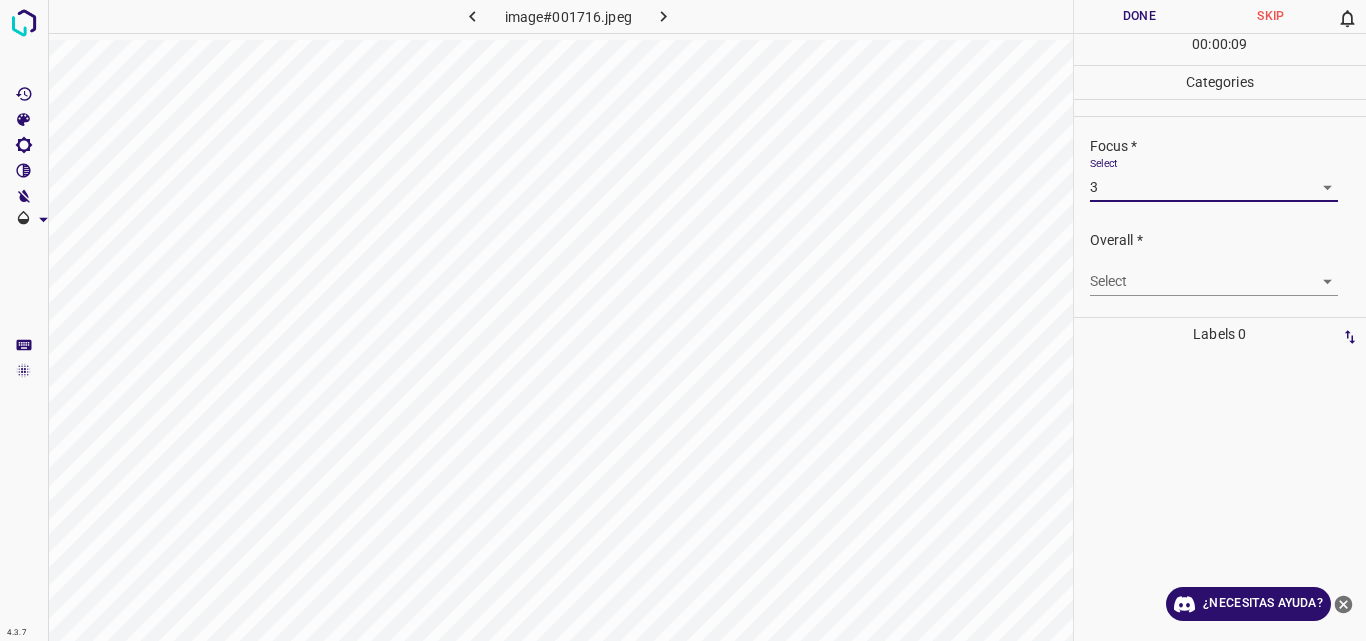 click on "4.3.7 image#001716.jpeg Done Skip 0 00   : 00   : 09   Categories Lighting *  Select 2 2 Focus *  Select 3 3 Overall *  Select ​ Labels   0 Categories 1 Lighting 2 Focus 3 Overall Tools Space Change between modes (Draw & Edit) I Auto labeling R Restore zoom M Zoom in N Zoom out Delete Delete selecte label Filters Z Restore filters X Saturation filter C Brightness filter V Contrast filter B Gray scale filter General O Download ¿Necesitas ayuda? Original text Rate this translation Your feedback will be used to help improve Google Translate - Texto - Esconder - Borrar" at bounding box center (683, 320) 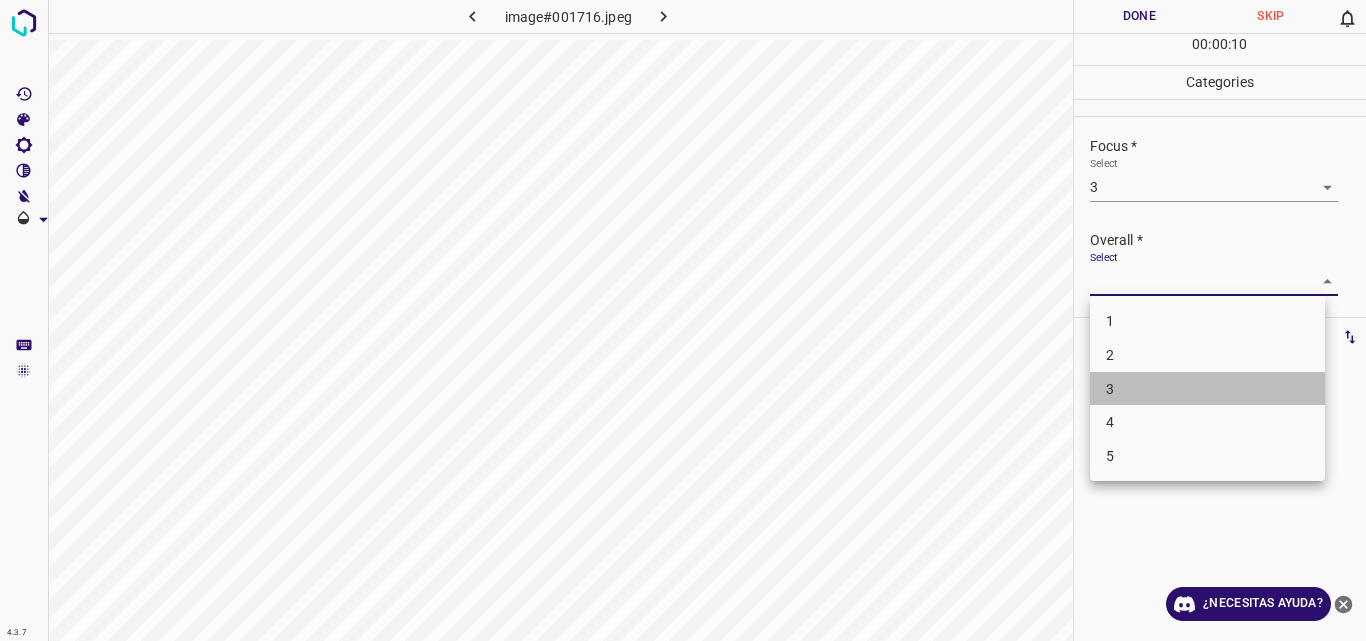 click on "3" at bounding box center (1207, 389) 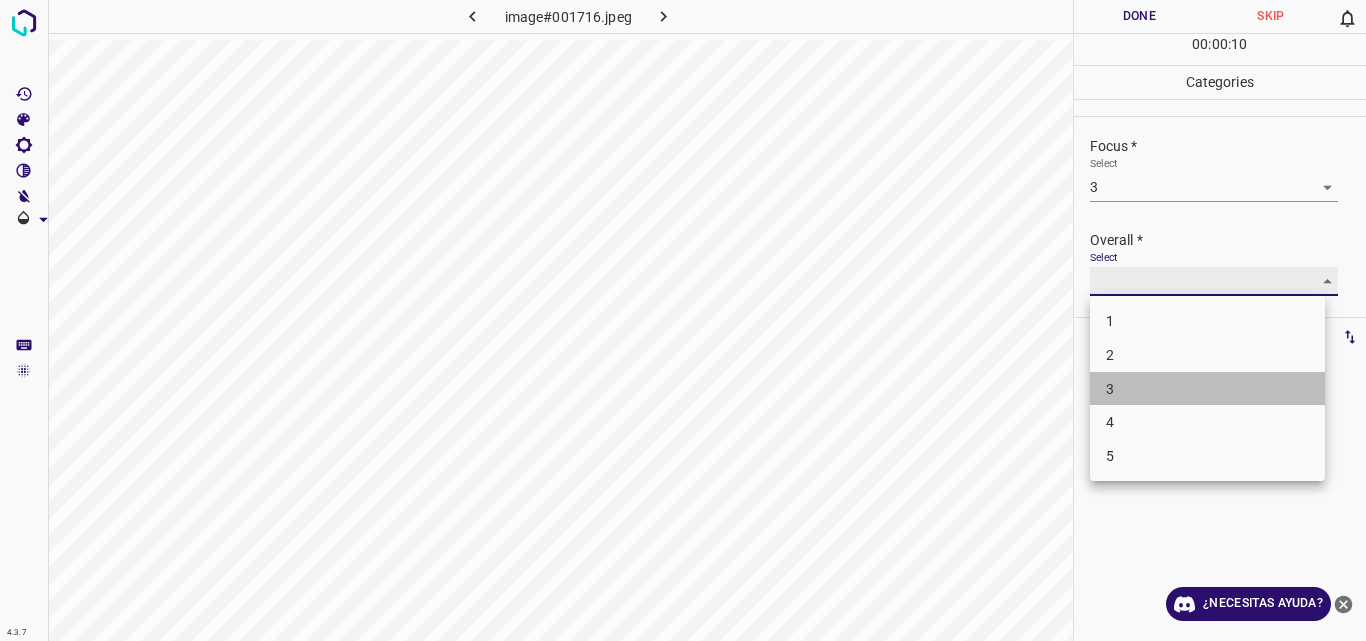 type on "3" 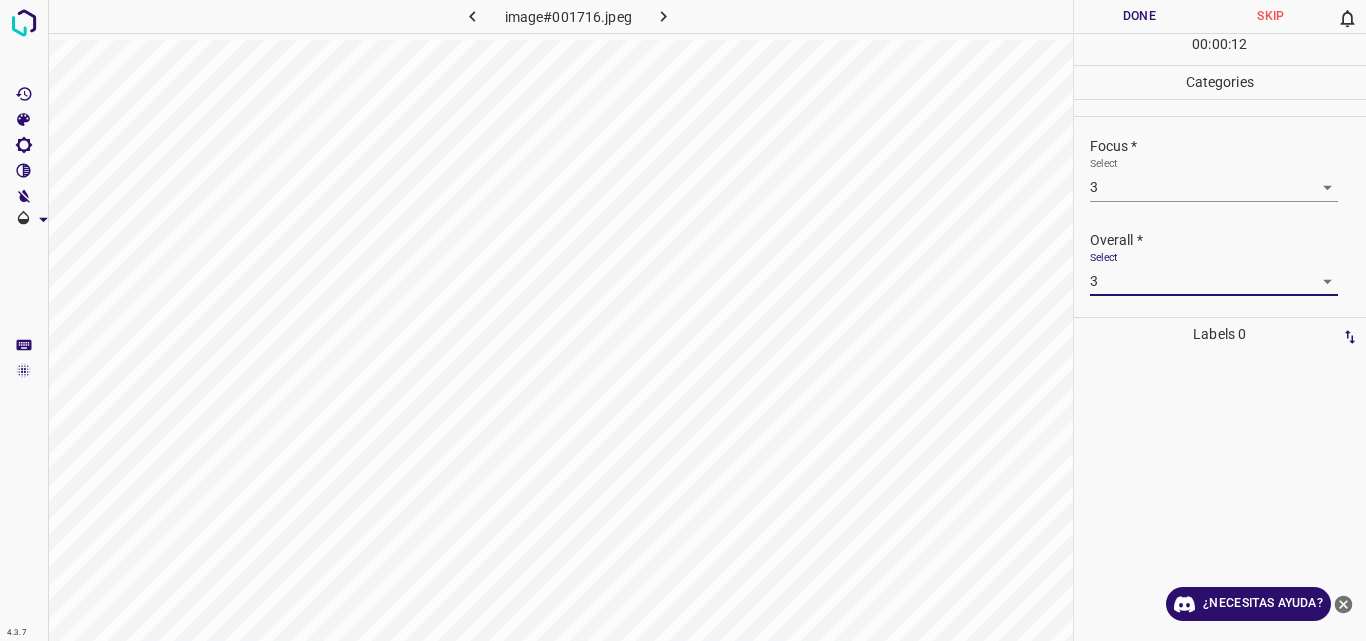 click on "Done" at bounding box center [1140, 16] 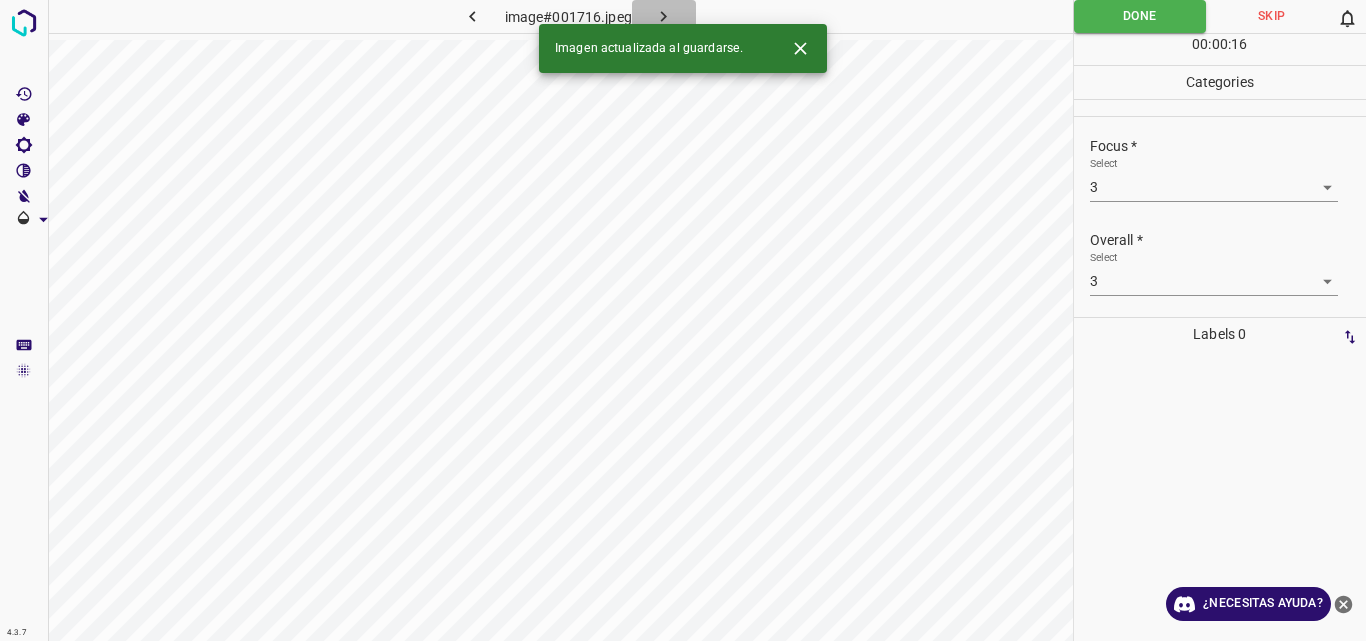 click 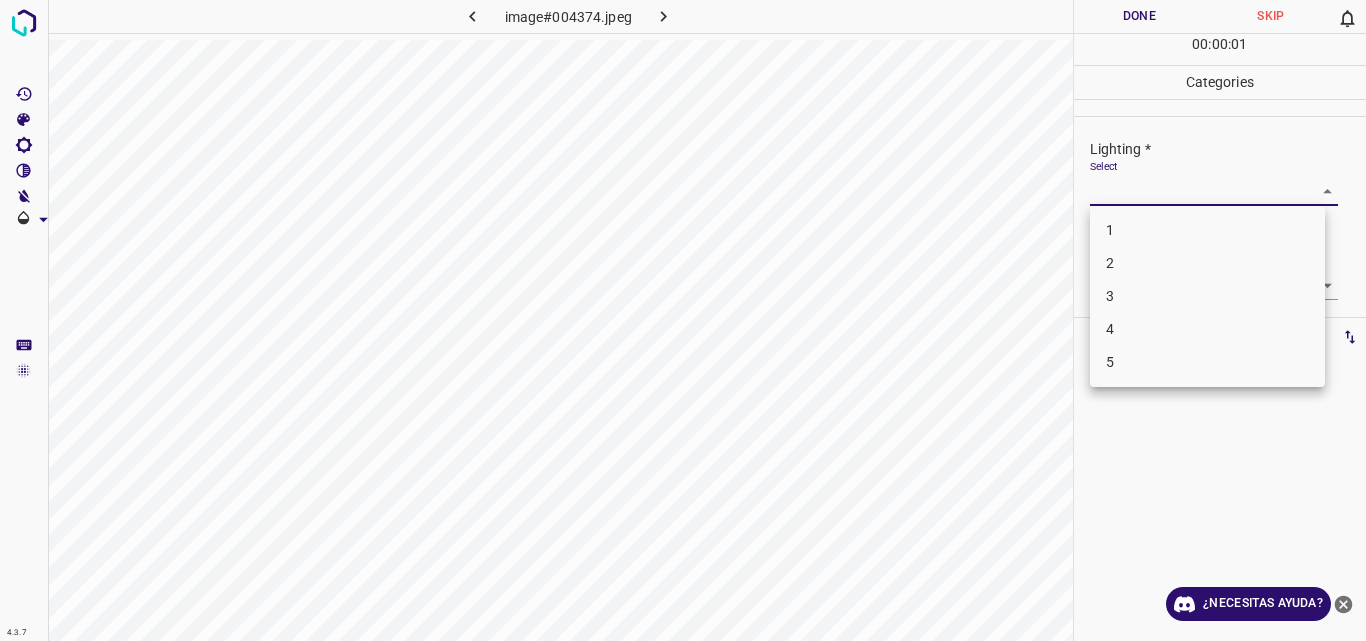 click on "4.3.7 image#004374.jpeg Done Skip 0 00   : 00   : 01   Categories Lighting *  Select ​ Focus *  Select ​ Overall *  Select ​ Labels   0 Categories 1 Lighting 2 Focus 3 Overall Tools Space Change between modes (Draw & Edit) I Auto labeling R Restore zoom M Zoom in N Zoom out Delete Delete selecte label Filters Z Restore filters X Saturation filter C Brightness filter V Contrast filter B Gray scale filter General O Download ¿Necesitas ayuda? Original text Rate this translation Your feedback will be used to help improve Google Translate - Texto - Esconder - Borrar 1 2 3 4 5" at bounding box center (683, 320) 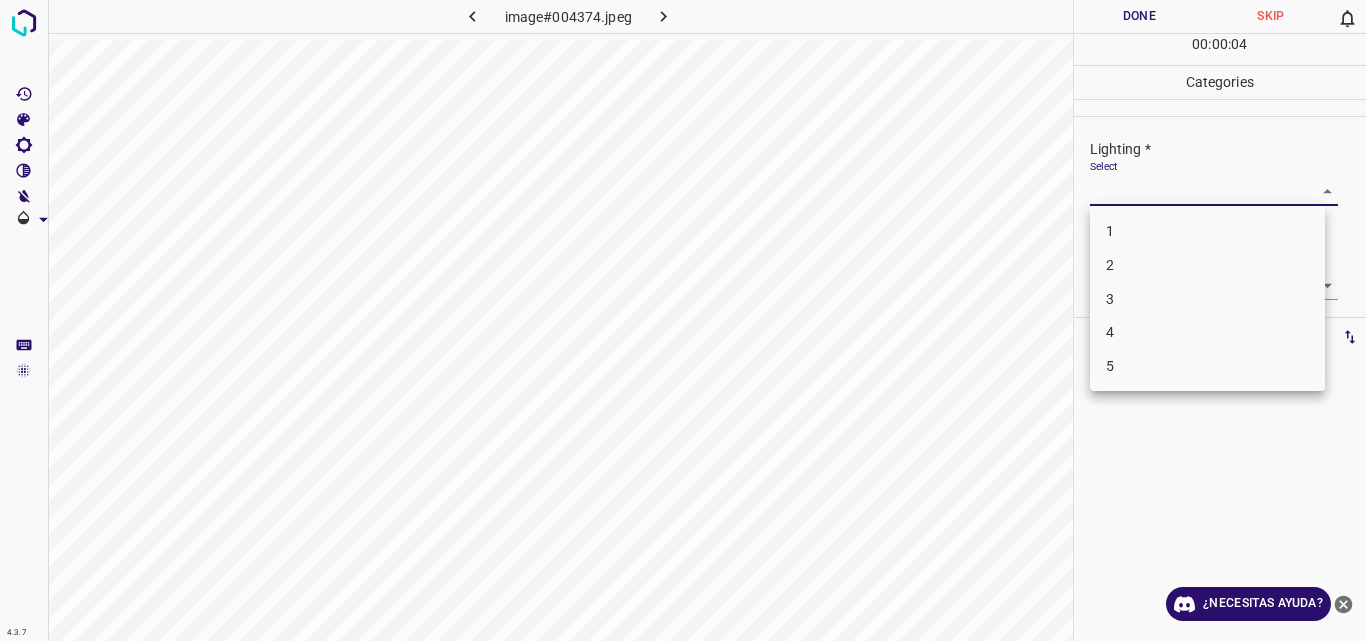 click on "3" at bounding box center (1207, 299) 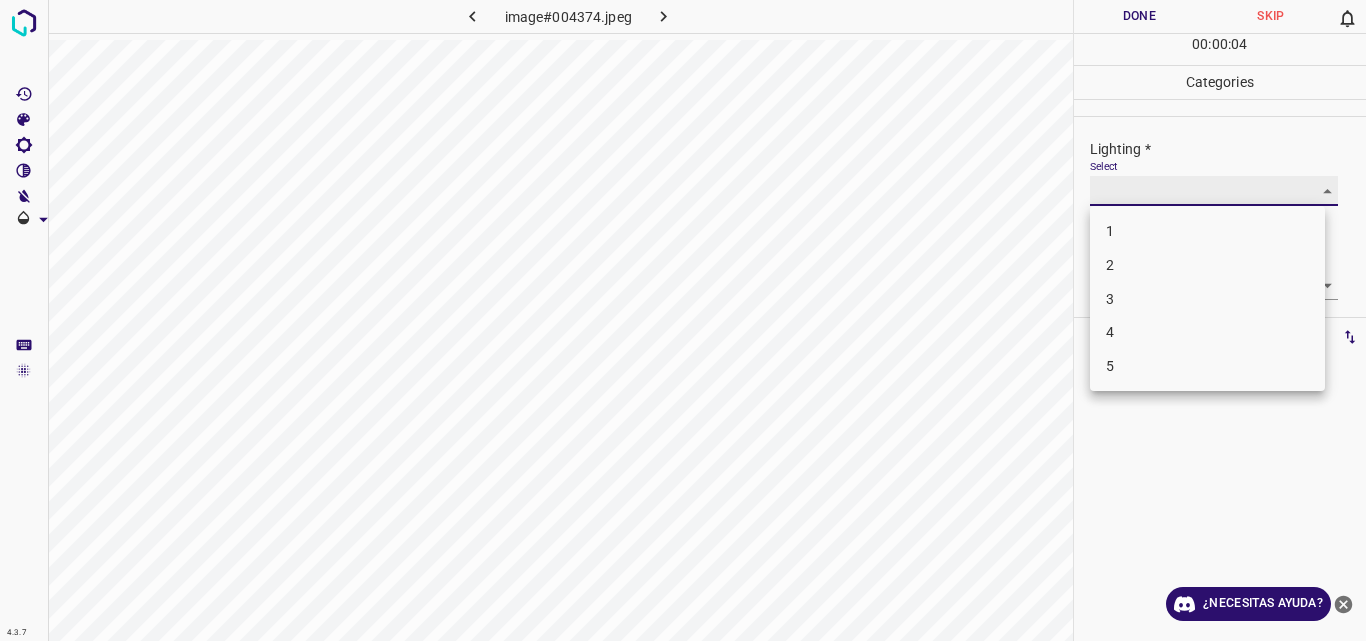 type on "3" 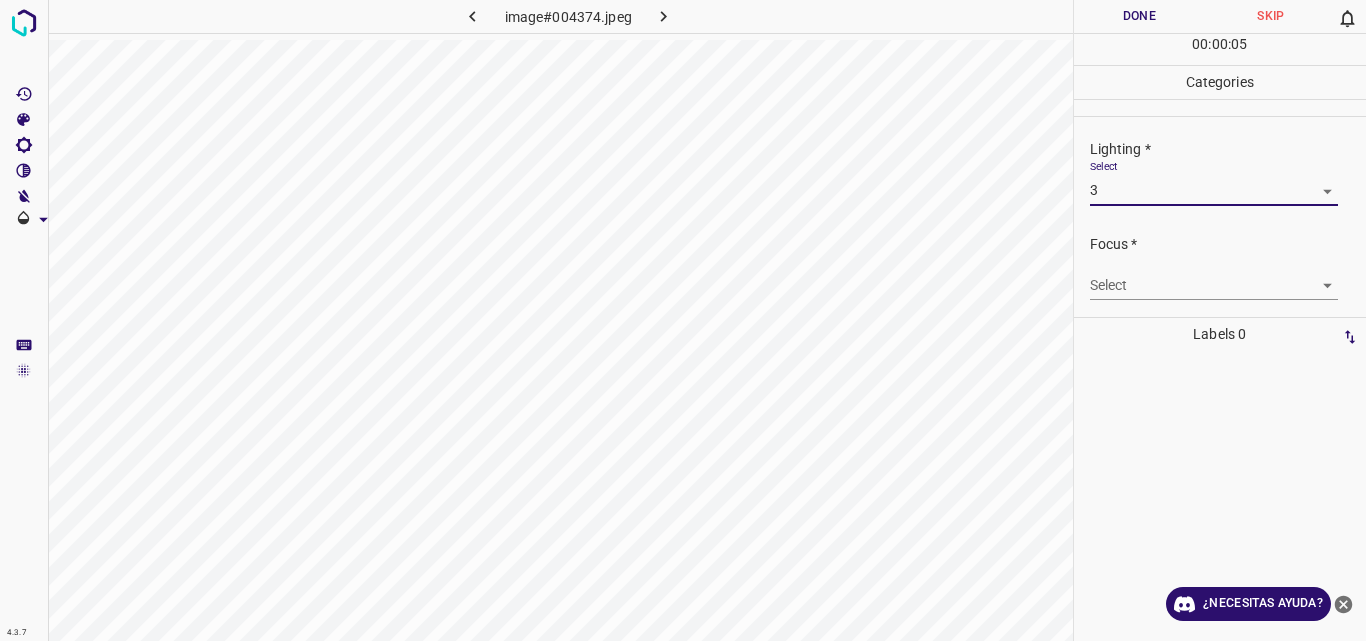 click on "4.3.7 image#004374.jpeg Done Skip 0 00   : 00   : 05   Categories Lighting *  Select 3 3 Focus *  Select ​ Overall *  Select ​ Labels   0 Categories 1 Lighting 2 Focus 3 Overall Tools Space Change between modes (Draw & Edit) I Auto labeling R Restore zoom M Zoom in N Zoom out Delete Delete selecte label Filters Z Restore filters X Saturation filter C Brightness filter V Contrast filter B Gray scale filter General O Download ¿Necesitas ayuda? Original text Rate this translation Your feedback will be used to help improve Google Translate - Texto - Esconder - Borrar" at bounding box center (683, 320) 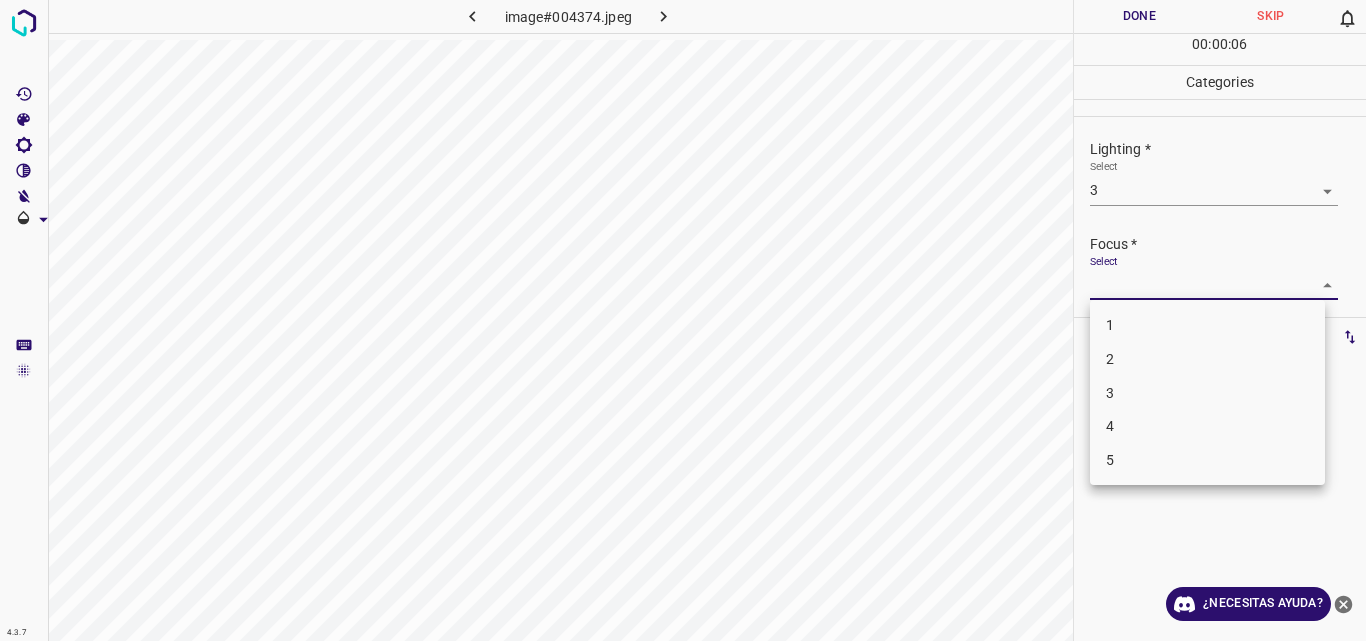 click on "3" at bounding box center [1207, 393] 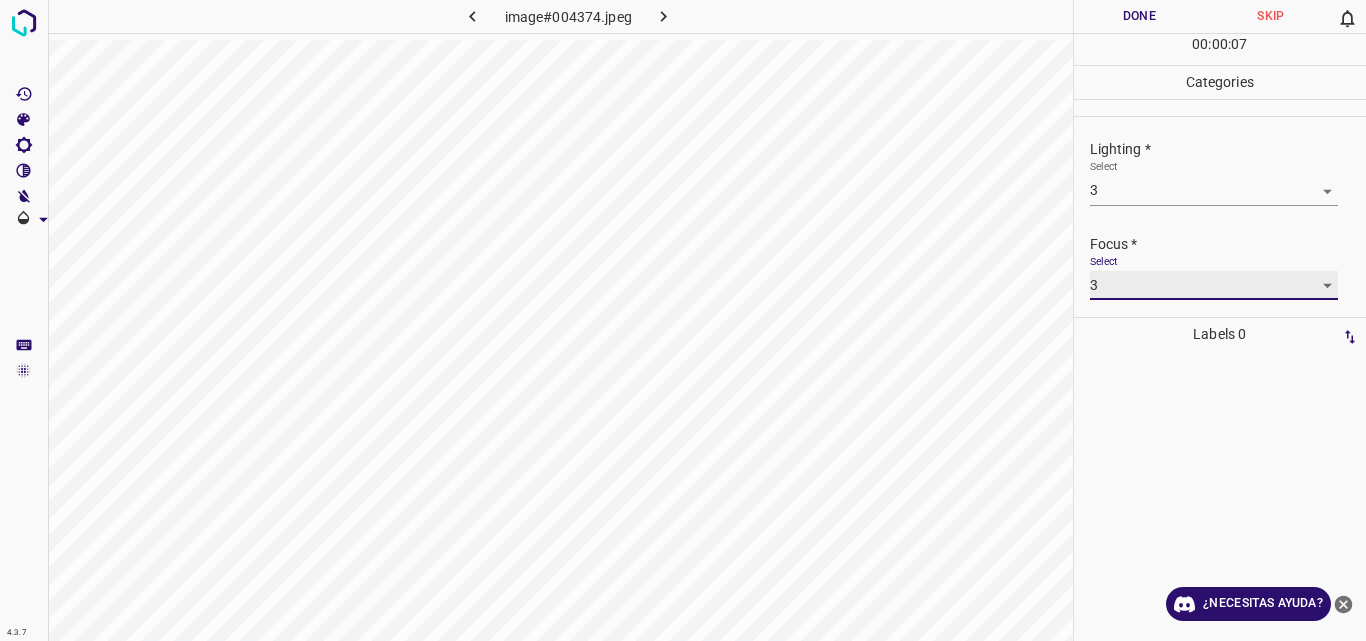 type on "3" 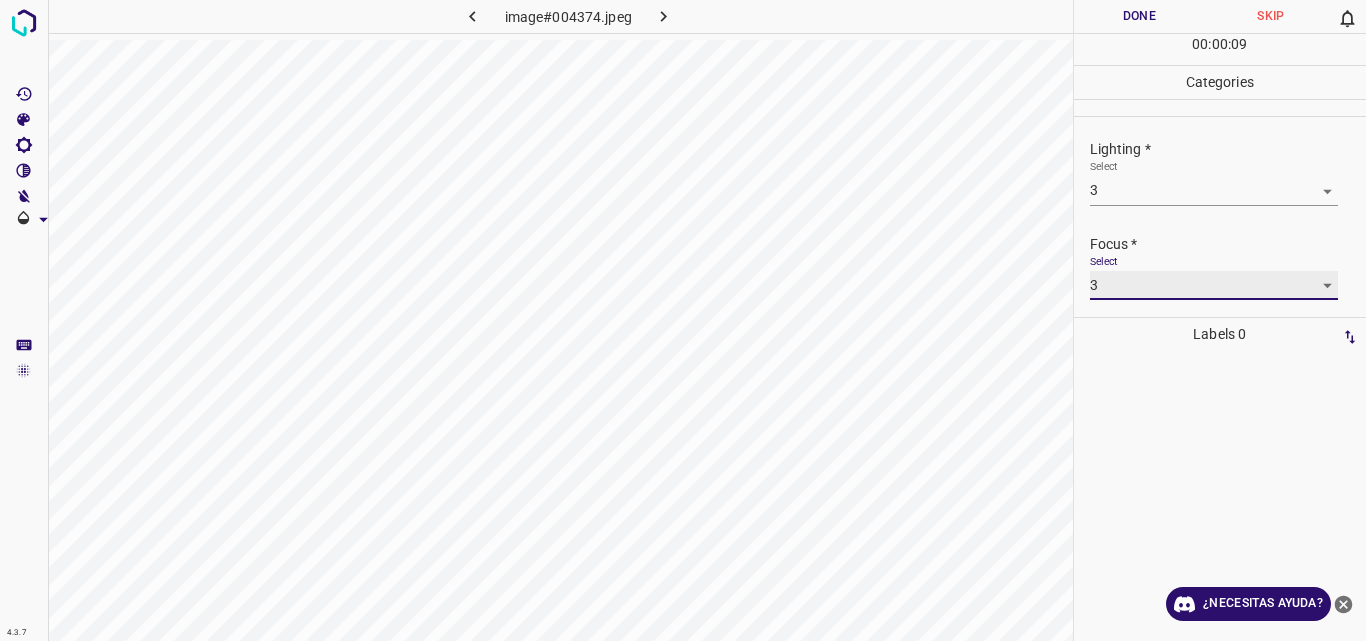 scroll, scrollTop: 98, scrollLeft: 0, axis: vertical 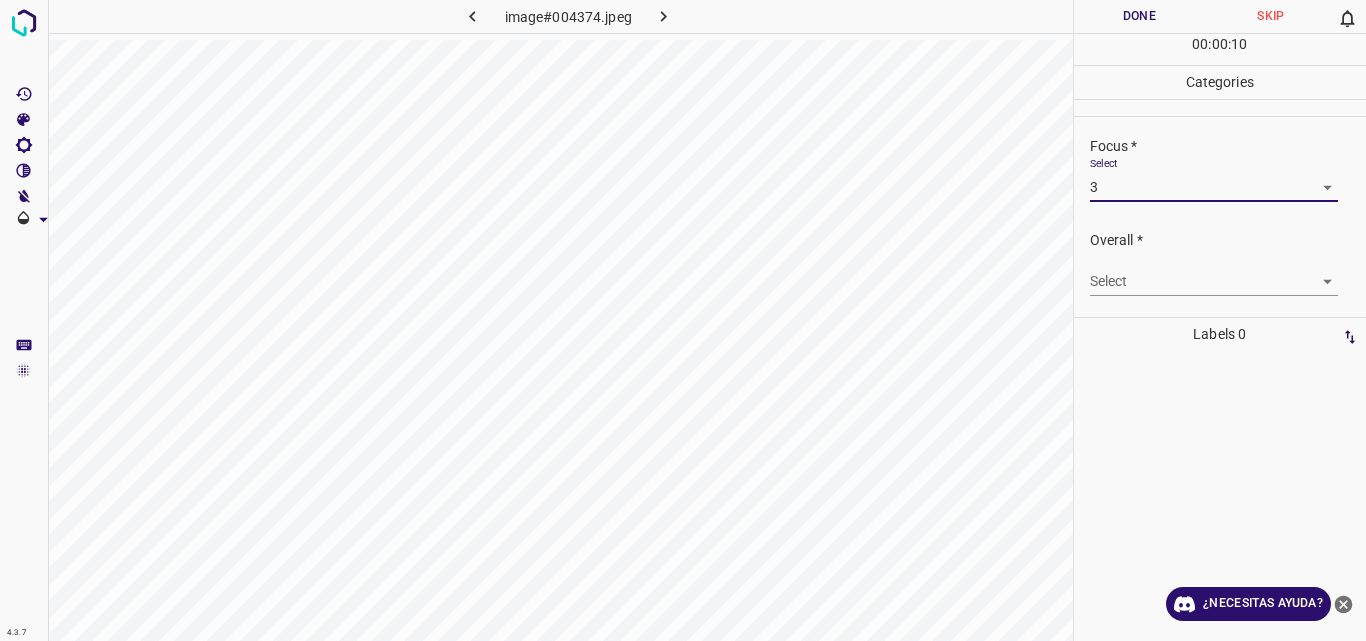 click on "4.3.7 image#004374.jpeg Done Skip 0 00   : 00   : 10   Categories Lighting *  Select 3 3 Focus *  Select 3 3 Overall *  Select ​ Labels   0 Categories 1 Lighting 2 Focus 3 Overall Tools Space Change between modes (Draw & Edit) I Auto labeling R Restore zoom M Zoom in N Zoom out Delete Delete selecte label Filters Z Restore filters X Saturation filter C Brightness filter V Contrast filter B Gray scale filter General O Download ¿Necesitas ayuda? Original text Rate this translation Your feedback will be used to help improve Google Translate - Texto - Esconder - Borrar" at bounding box center (683, 320) 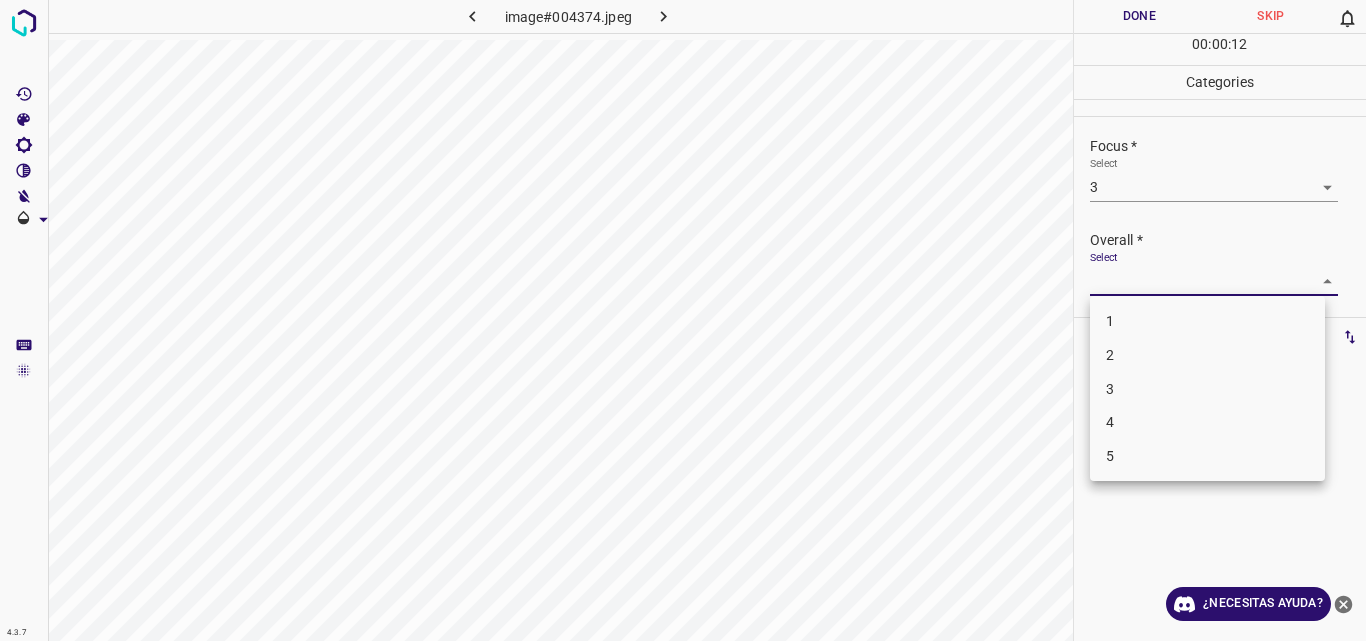 click on "3" at bounding box center (1207, 389) 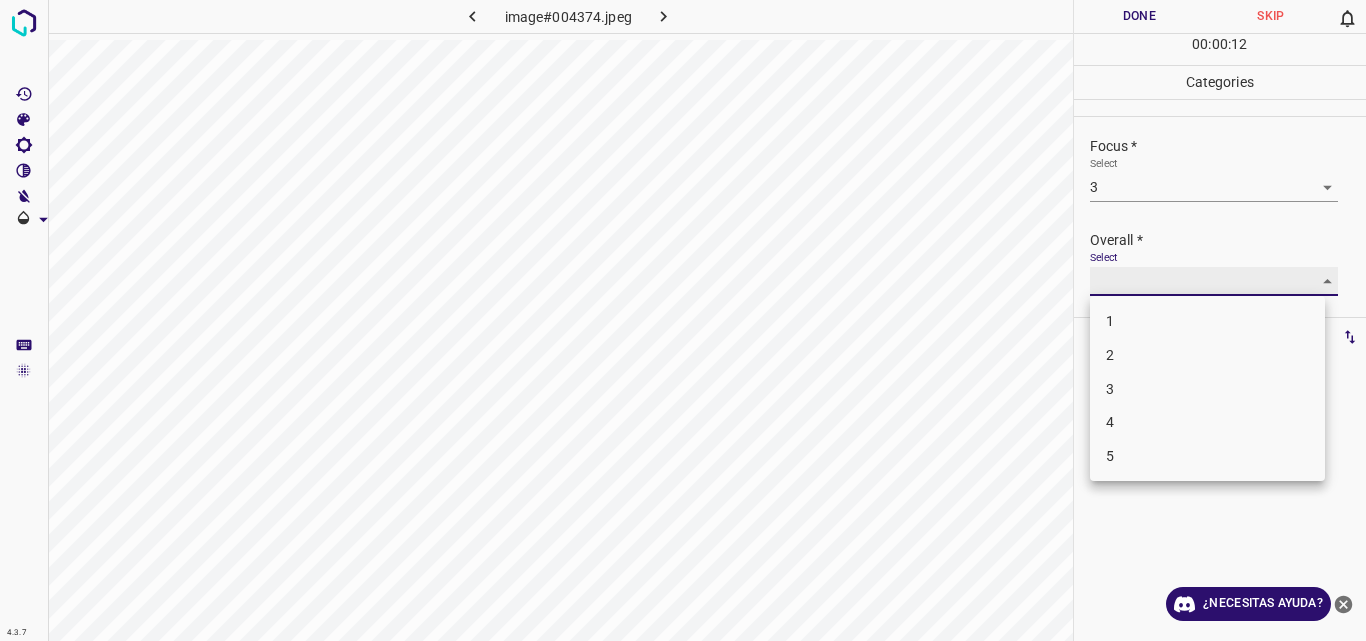 type on "3" 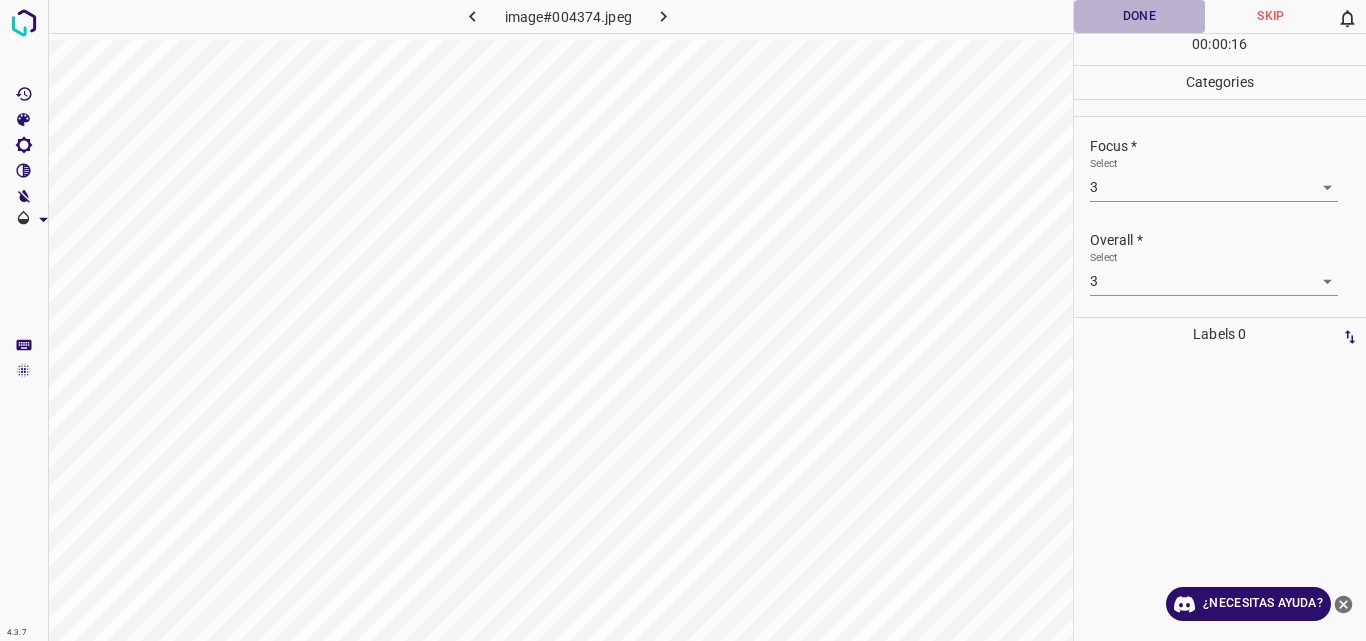 click on "Done" at bounding box center [1140, 16] 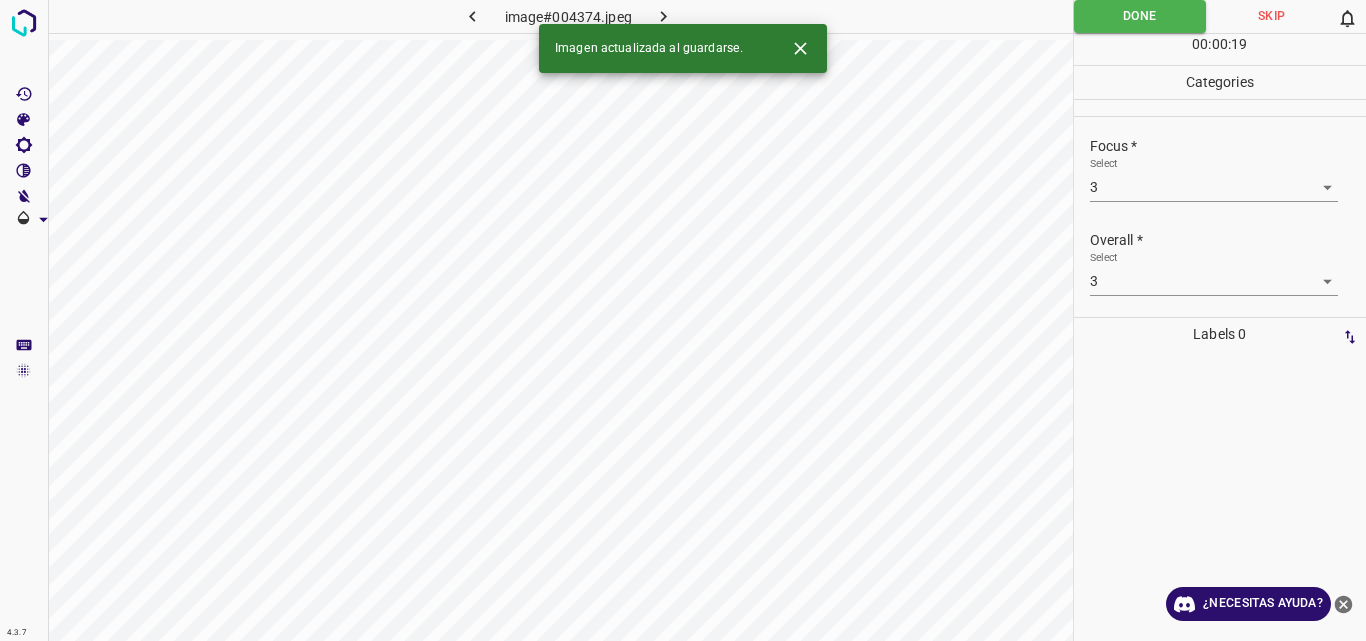 click 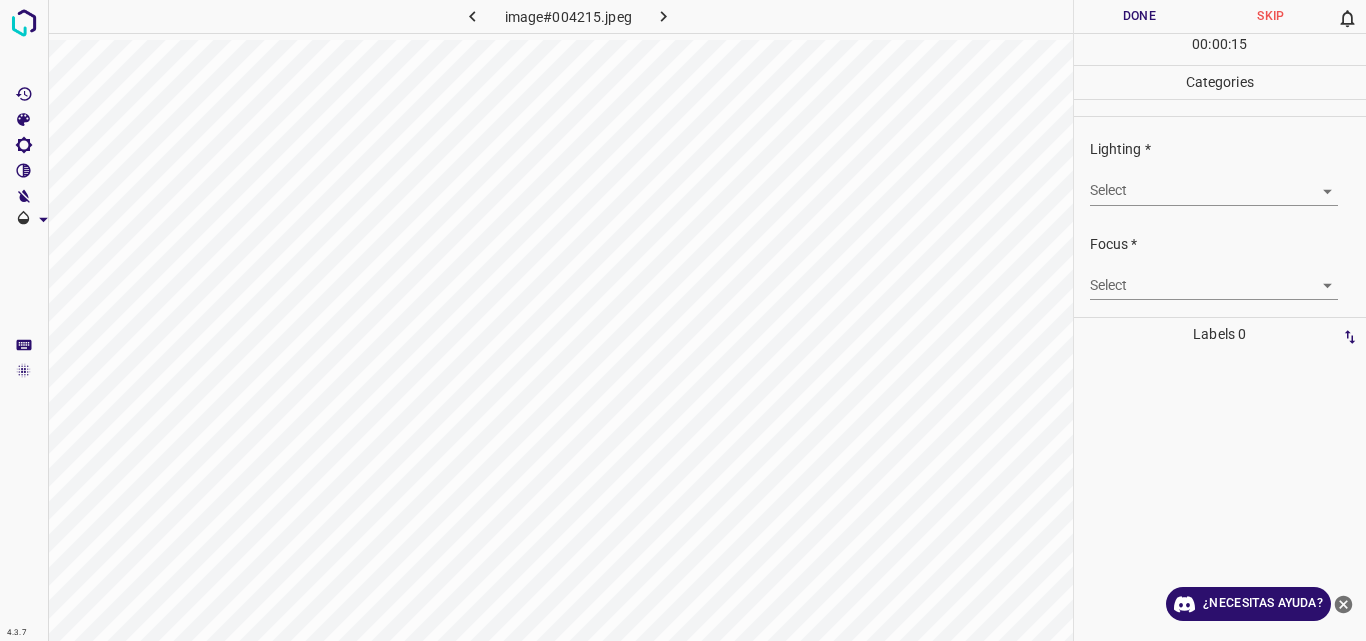 click on "4.3.7 image#004215.jpeg Done Skip 0 00   : 00   : 15   Categories Lighting *  Select ​ Focus *  Select ​ Overall *  Select ​ Labels   0 Categories 1 Lighting 2 Focus 3 Overall Tools Space Change between modes (Draw & Edit) I Auto labeling R Restore zoom M Zoom in N Zoom out Delete Delete selecte label Filters Z Restore filters X Saturation filter C Brightness filter V Contrast filter B Gray scale filter General O Download ¿Necesitas ayuda? Original text Rate this translation Your feedback will be used to help improve Google Translate - Texto - Esconder - Borrar" at bounding box center [683, 320] 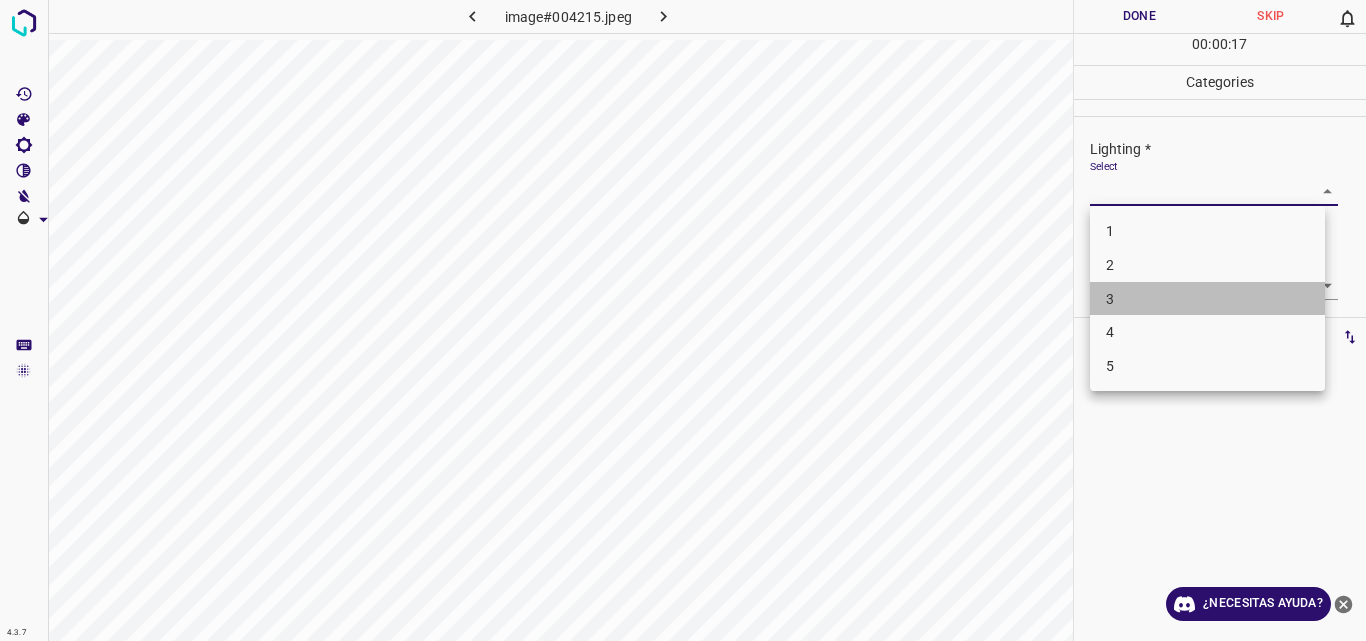 click on "3" at bounding box center [1207, 299] 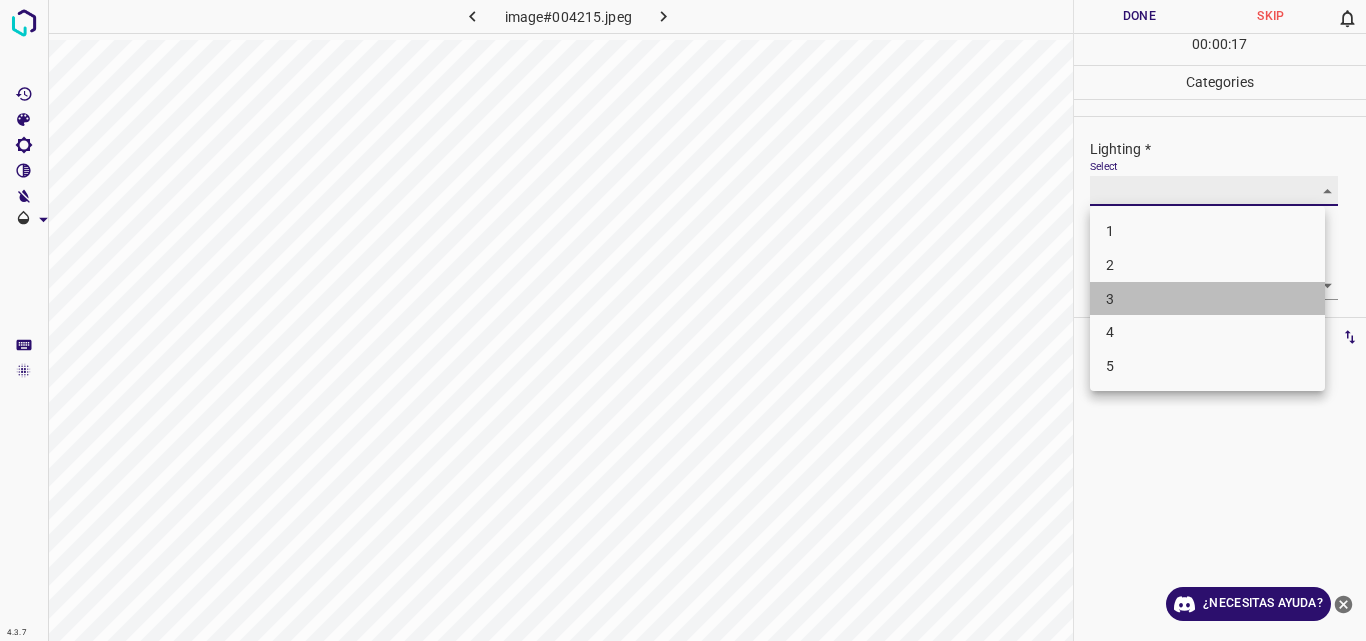 type on "3" 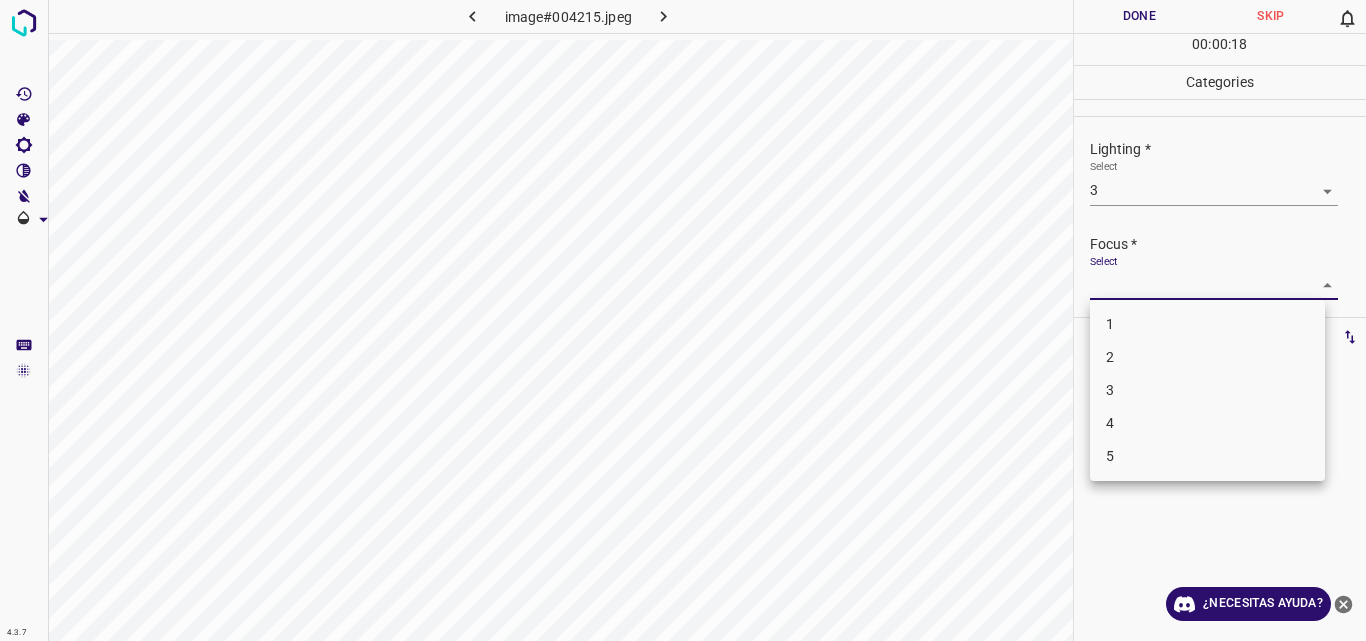 click on "4.3.7 image#004215.jpeg Done Skip 0 00   : 00   : 18   Categories Lighting *  Select 3 3 Focus *  Select ​ Overall *  Select ​ Labels   0 Categories 1 Lighting 2 Focus 3 Overall Tools Space Change between modes (Draw & Edit) I Auto labeling R Restore zoom M Zoom in N Zoom out Delete Delete selecte label Filters Z Restore filters X Saturation filter C Brightness filter V Contrast filter B Gray scale filter General O Download ¿Necesitas ayuda? Original text Rate this translation Your feedback will be used to help improve Google Translate - Texto - Esconder - Borrar 1 2 3 4 5" at bounding box center [683, 320] 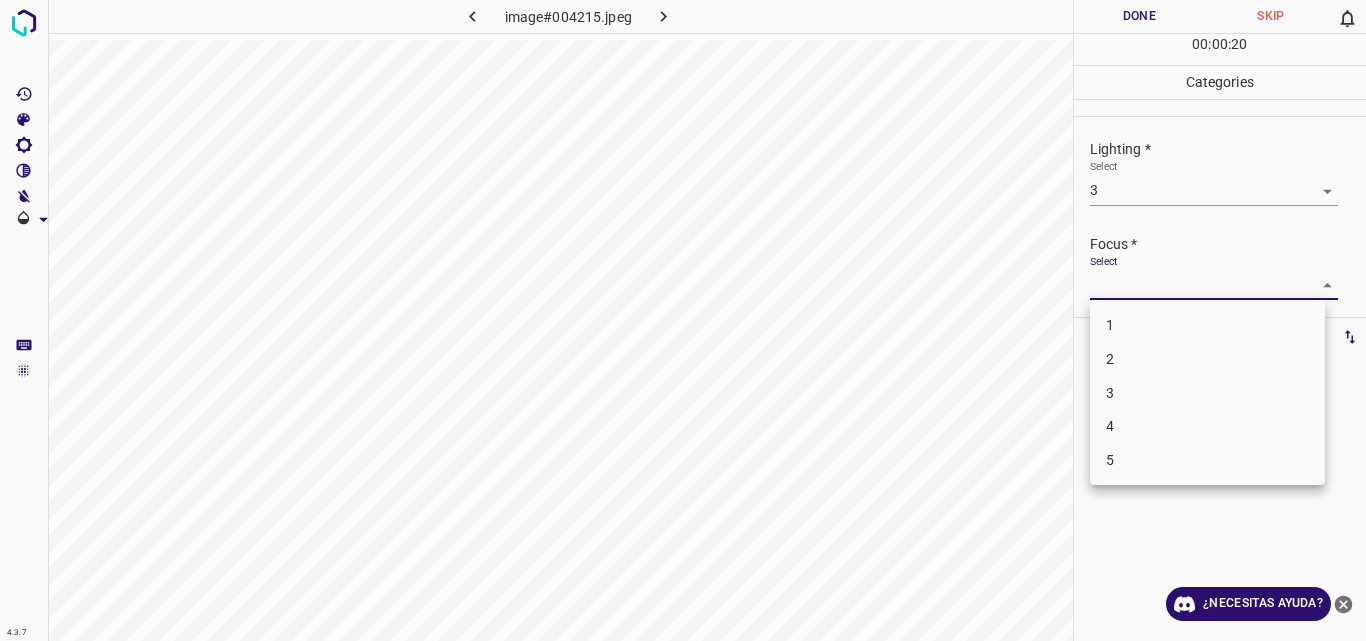 click on "3" at bounding box center [1207, 393] 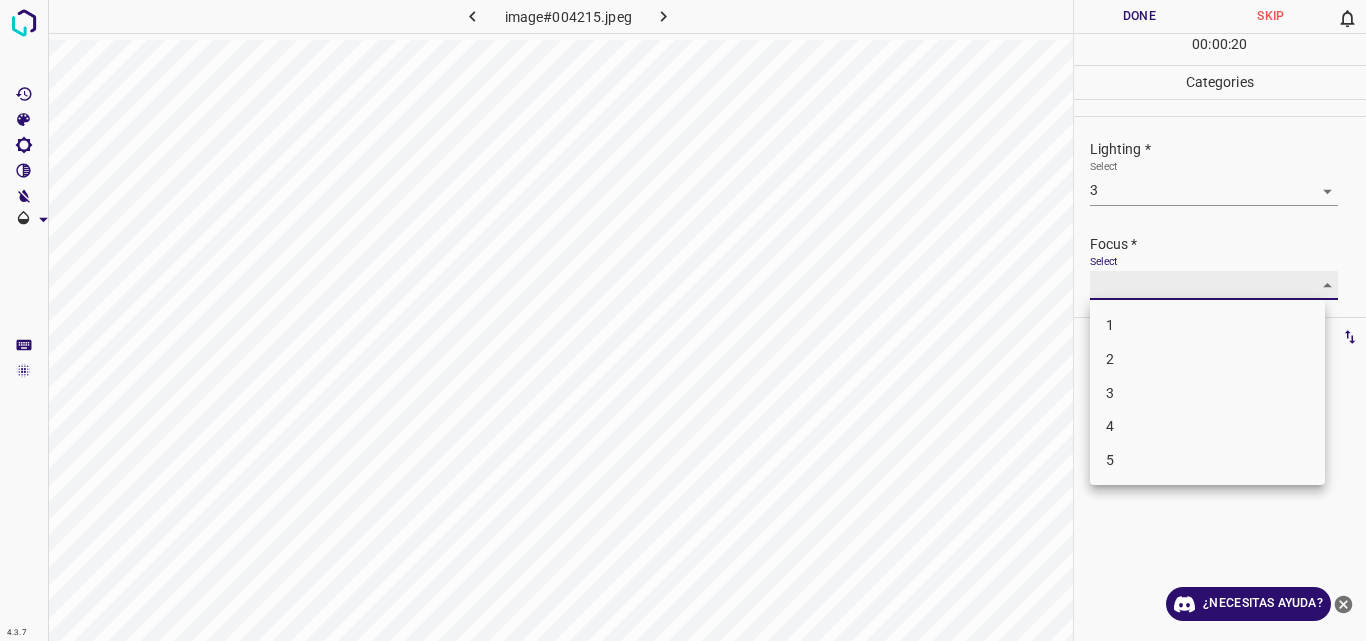 type on "3" 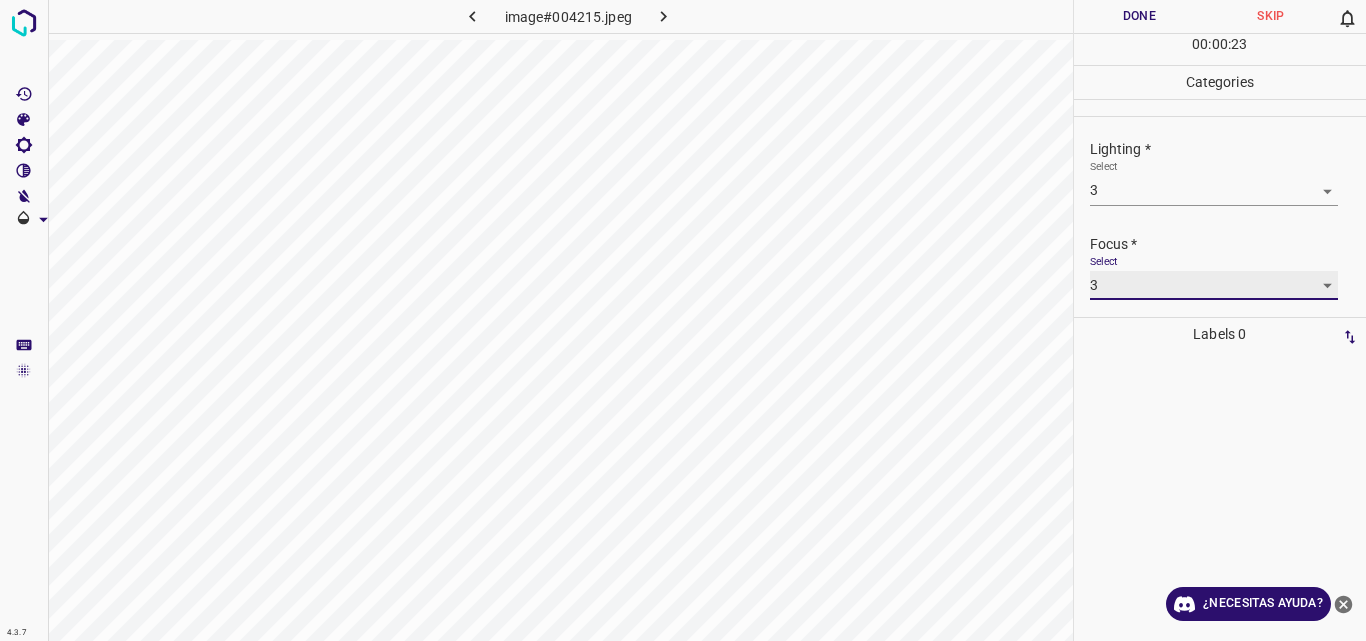 scroll, scrollTop: 98, scrollLeft: 0, axis: vertical 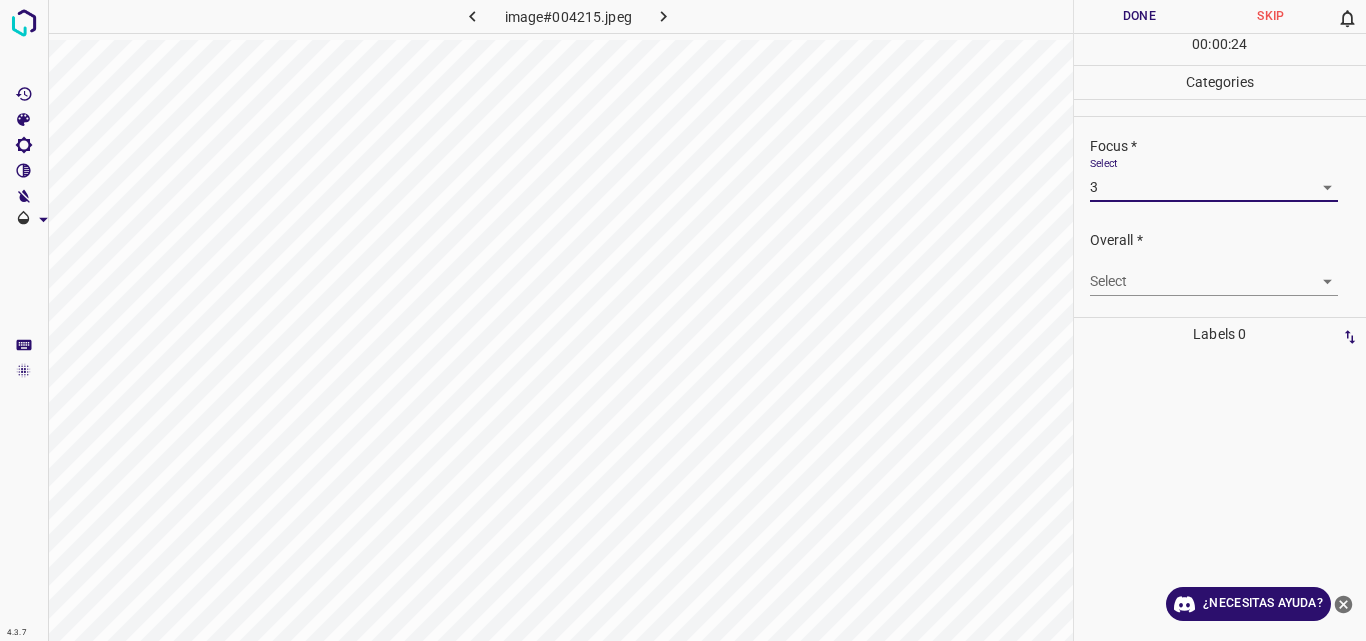 click on "4.3.7 image#004215.jpeg Done Skip 0 00   : 00   : 24   Categories Lighting *  Select 3 3 Focus *  Select 3 3 Overall *  Select ​ Labels   0 Categories 1 Lighting 2 Focus 3 Overall Tools Space Change between modes (Draw & Edit) I Auto labeling R Restore zoom M Zoom in N Zoom out Delete Delete selecte label Filters Z Restore filters X Saturation filter C Brightness filter V Contrast filter B Gray scale filter General O Download ¿Necesitas ayuda? Original text Rate this translation Your feedback will be used to help improve Google Translate - Texto - Esconder - Borrar" at bounding box center (683, 320) 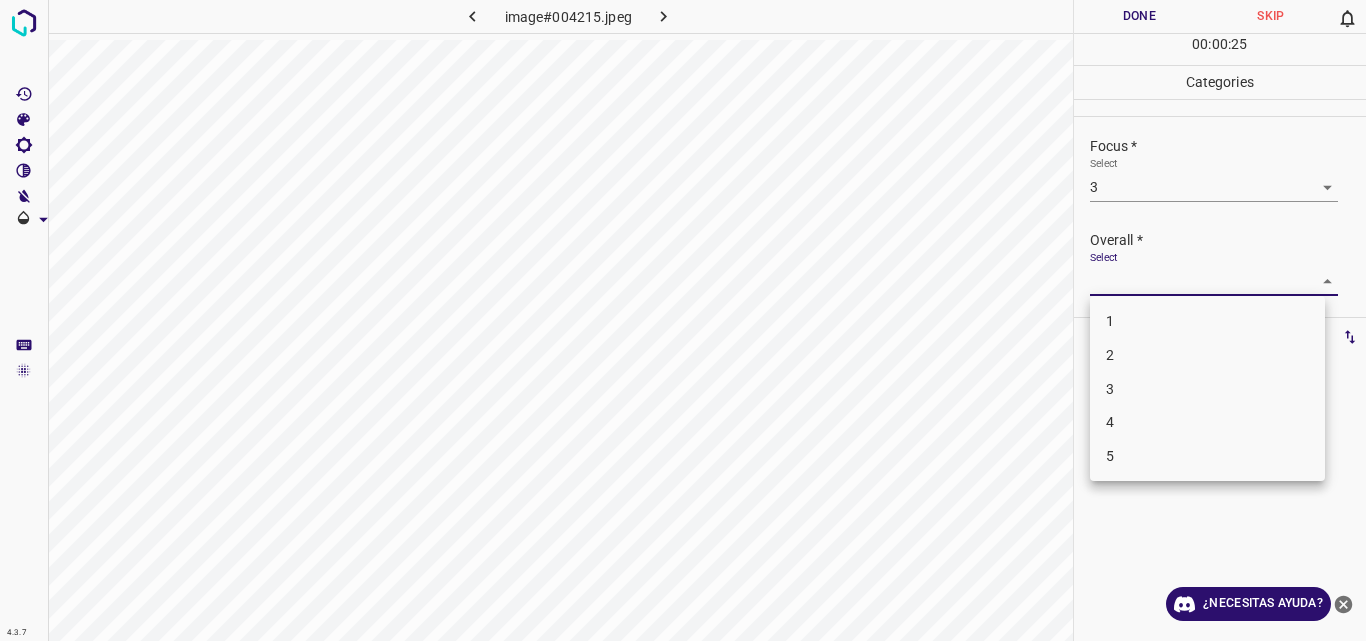 click on "3" at bounding box center (1207, 389) 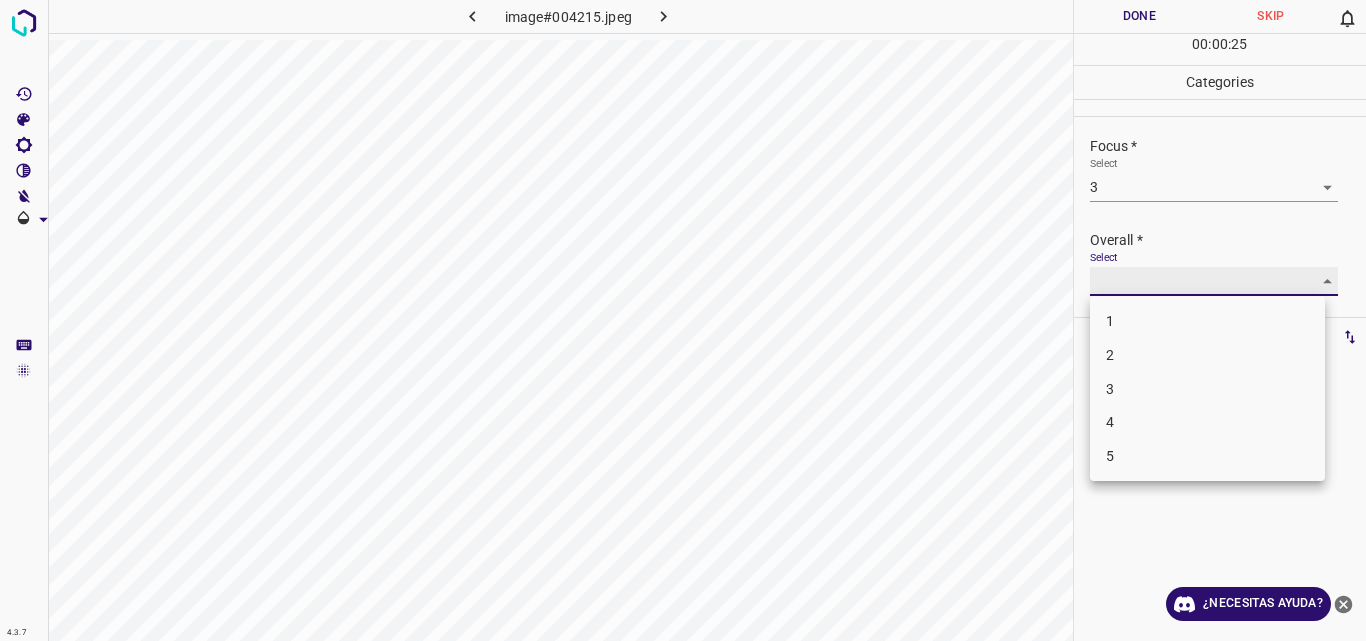type on "3" 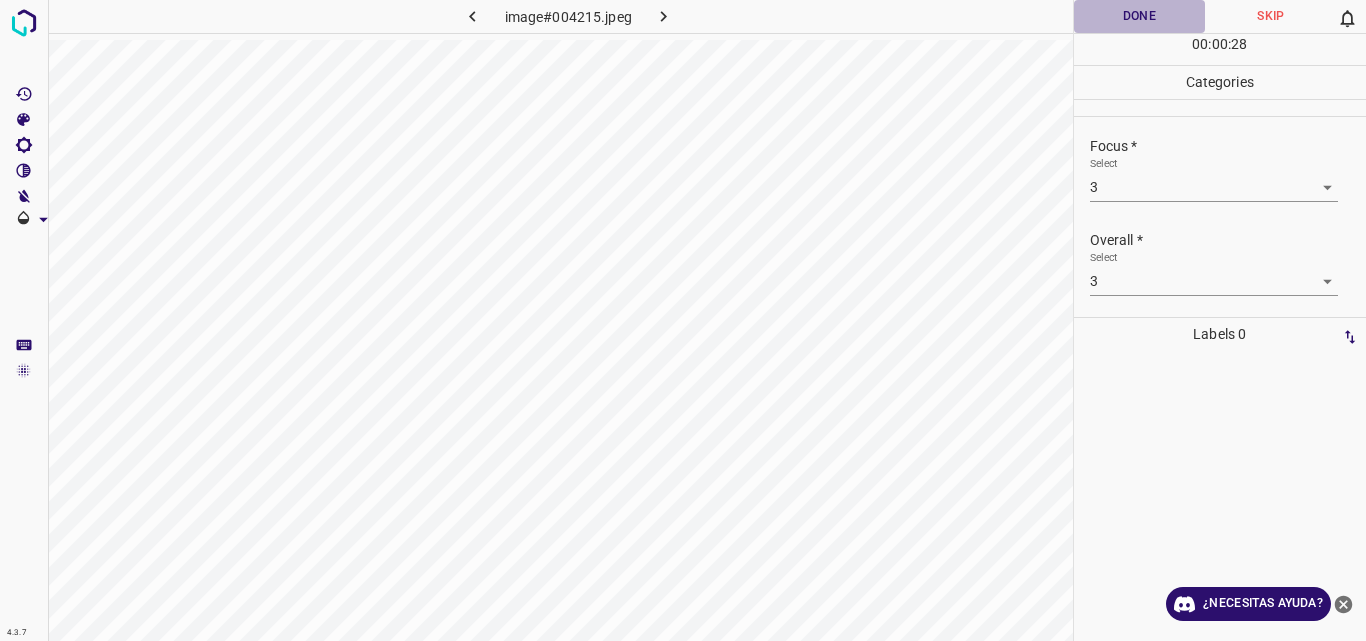 click on "Done" at bounding box center [1140, 16] 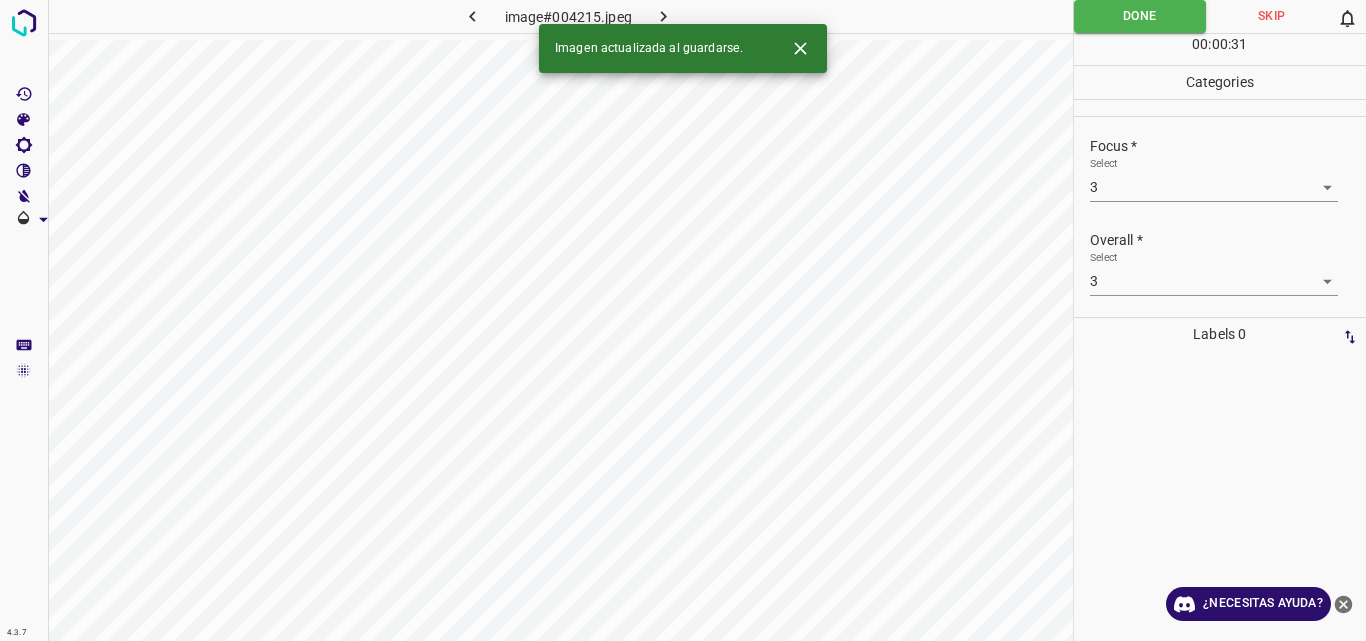 click 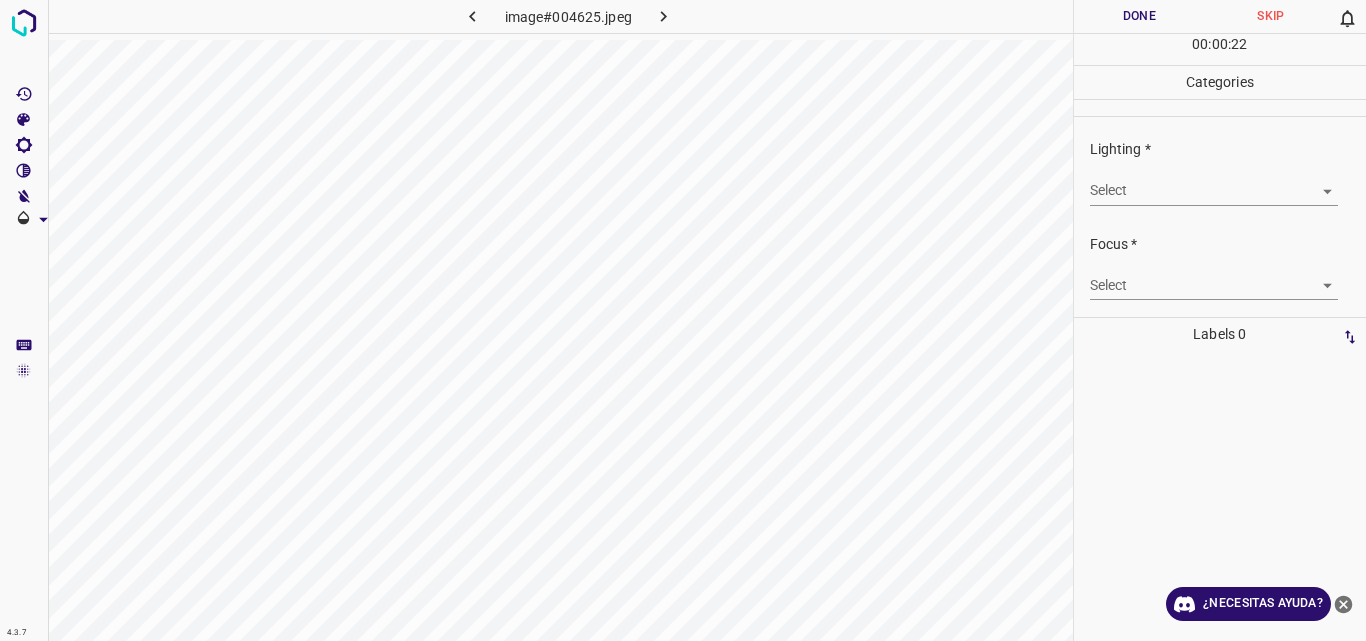 click on "4.3.7 image#004625.jpeg Done Skip 0 00   : 00   : 22   Categories Lighting *  Select ​ Focus *  Select ​ Overall *  Select ​ Labels   0 Categories 1 Lighting 2 Focus 3 Overall Tools Space Change between modes (Draw & Edit) I Auto labeling R Restore zoom M Zoom in N Zoom out Delete Delete selecte label Filters Z Restore filters X Saturation filter C Brightness filter V Contrast filter B Gray scale filter General O Download ¿Necesitas ayuda? Original text Rate this translation Your feedback will be used to help improve Google Translate - Texto - Esconder - Borrar" at bounding box center [683, 320] 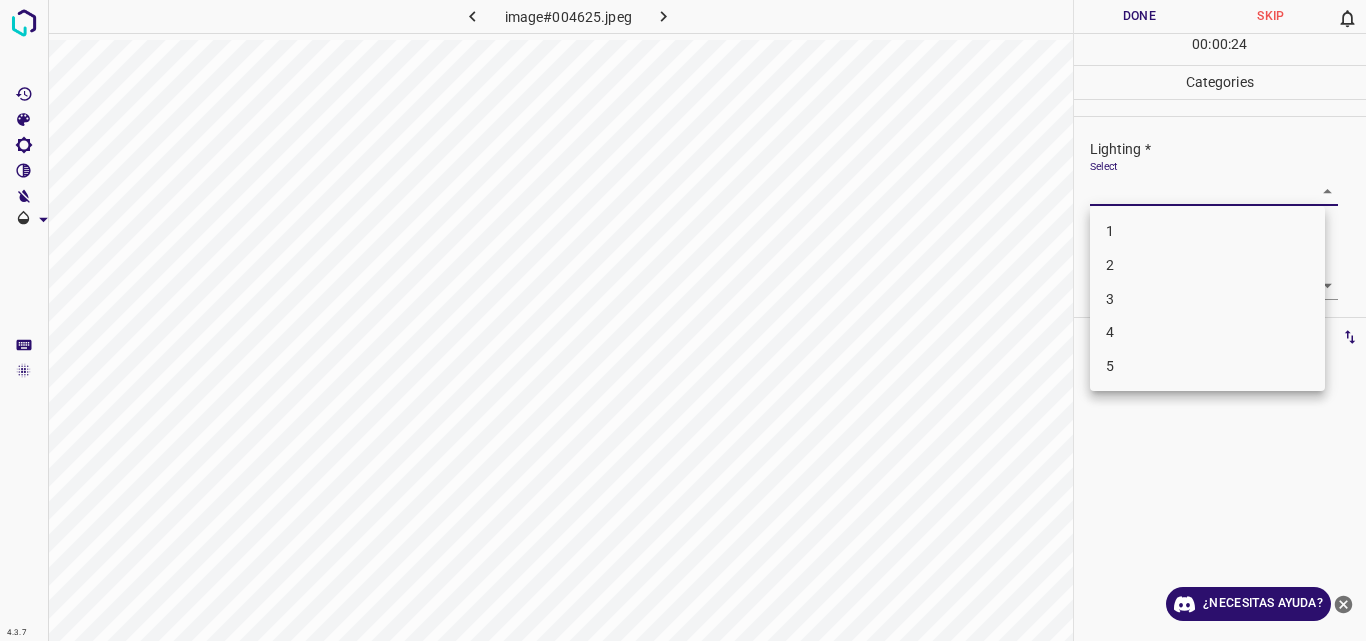 click on "3" at bounding box center (1207, 299) 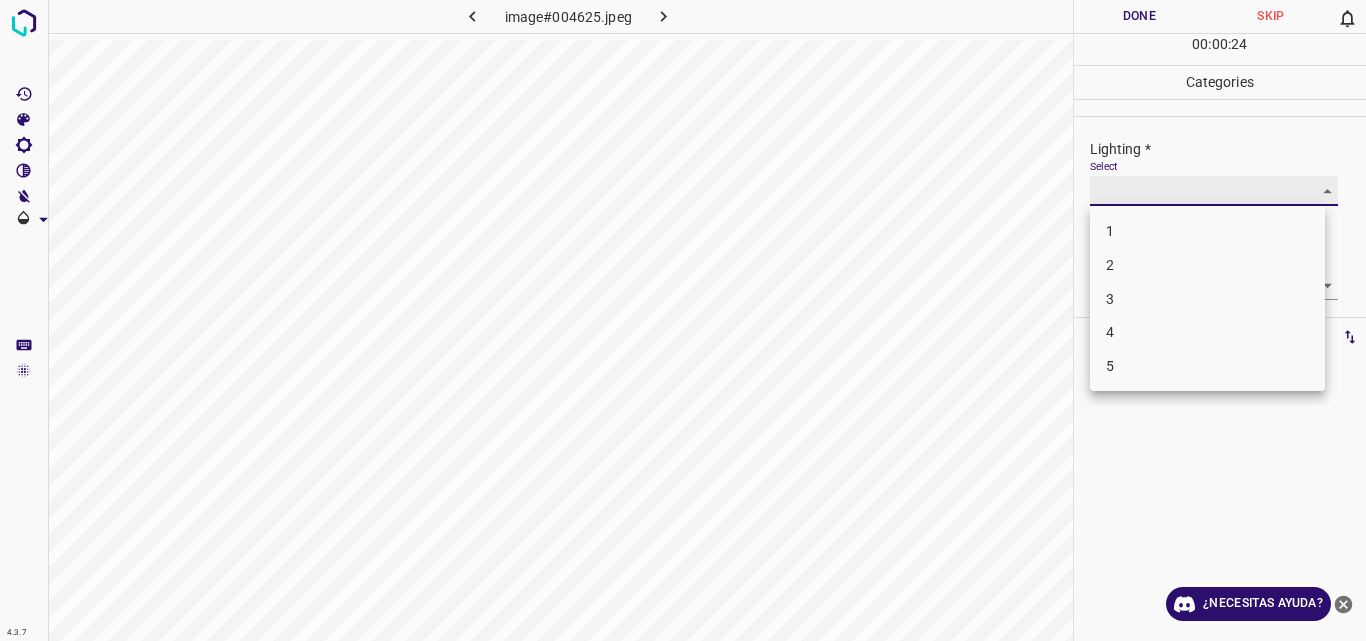 type on "3" 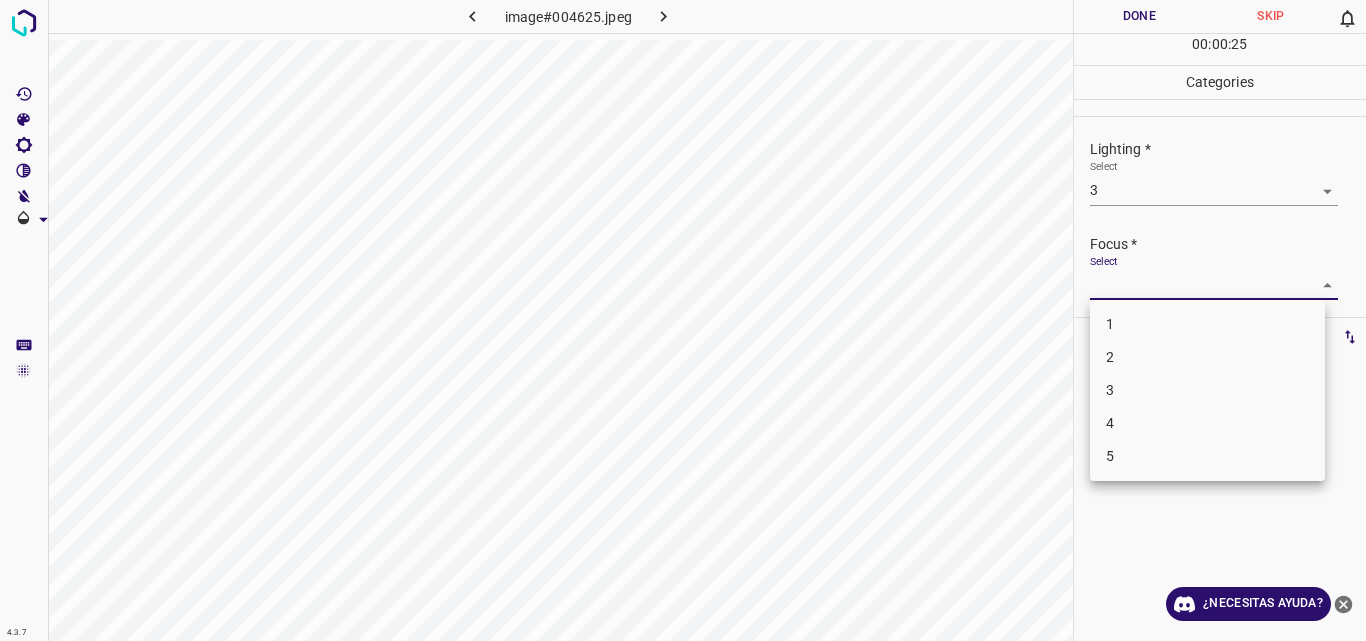 click on "4.3.7 image#004625.jpeg Done Skip 0 00   : 00   : 25   Categories Lighting *  Select 3 3 Focus *  Select ​ Overall *  Select ​ Labels   0 Categories 1 Lighting 2 Focus 3 Overall Tools Space Change between modes (Draw & Edit) I Auto labeling R Restore zoom M Zoom in N Zoom out Delete Delete selecte label Filters Z Restore filters X Saturation filter C Brightness filter V Contrast filter B Gray scale filter General O Download ¿Necesitas ayuda? Original text Rate this translation Your feedback will be used to help improve Google Translate - Texto - Esconder - Borrar 1 2 3 4 5" at bounding box center [683, 320] 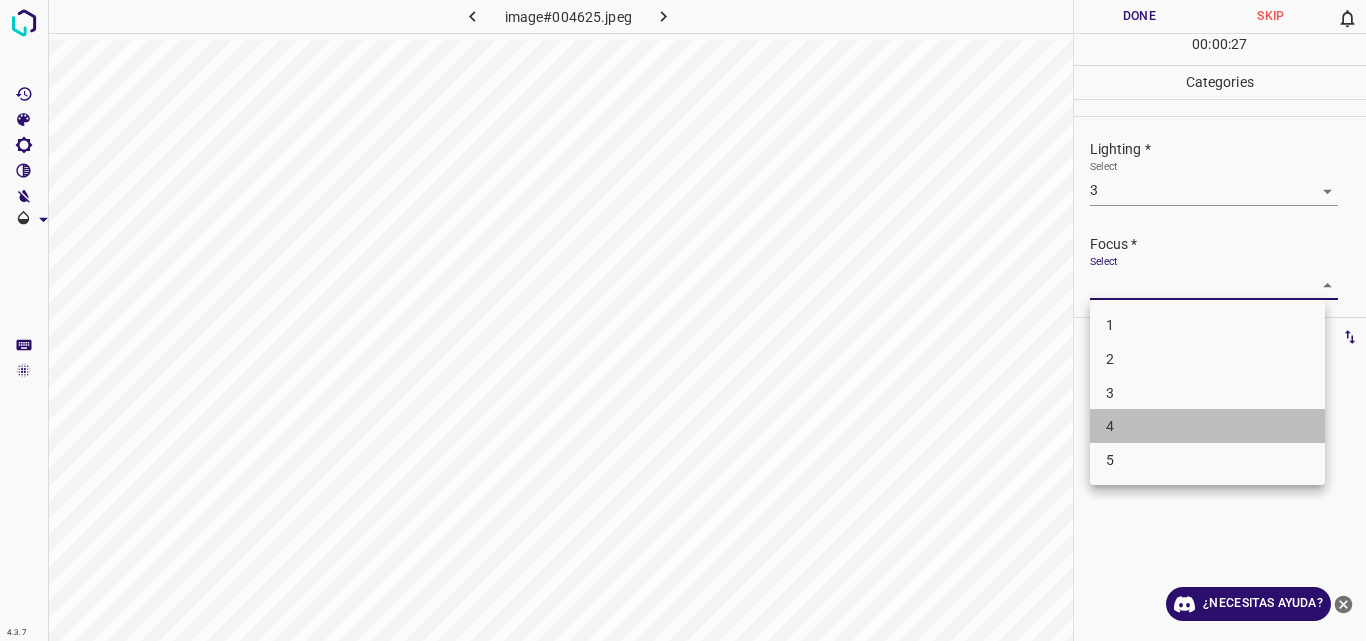 click on "4" at bounding box center [1207, 426] 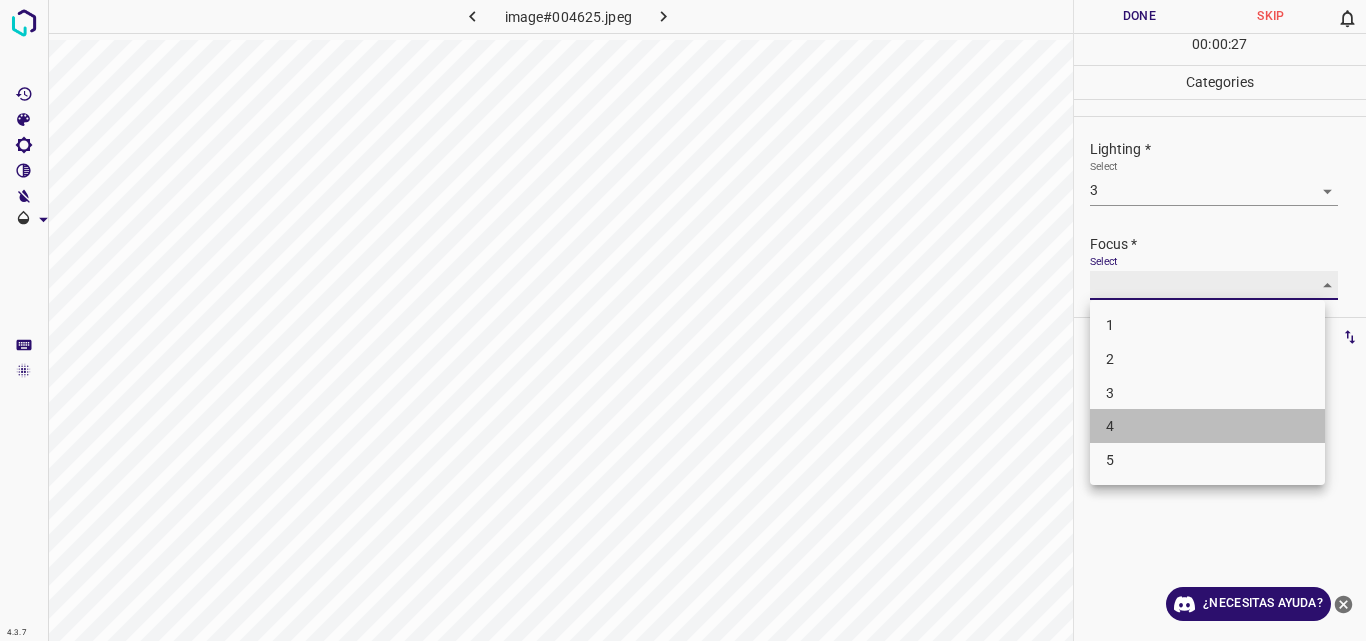 type on "4" 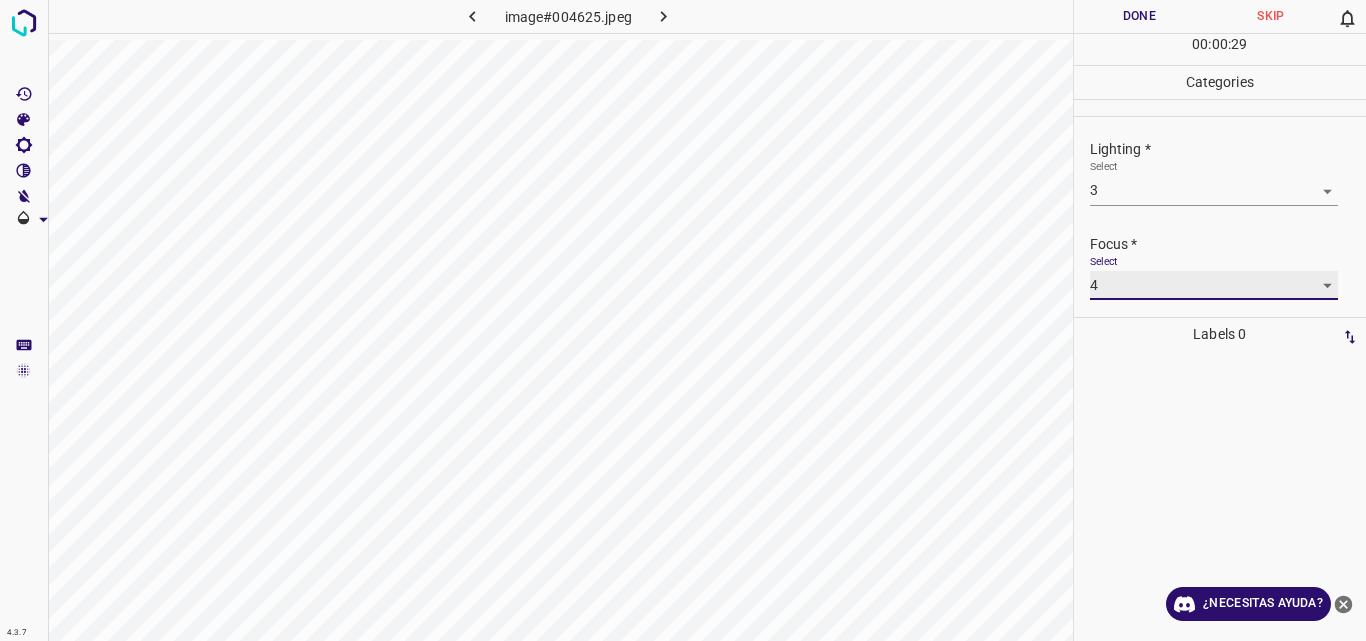 scroll, scrollTop: 98, scrollLeft: 0, axis: vertical 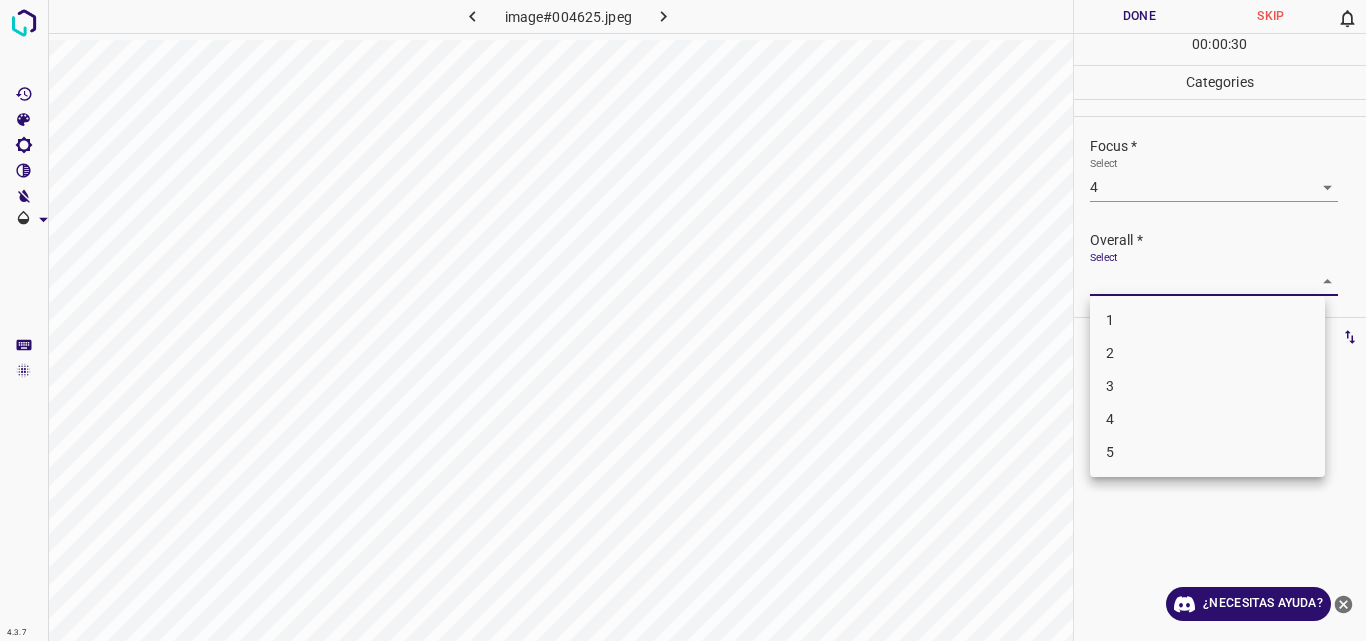 click on "4.3.7 image#004625.jpeg Done Skip 0 00   : 00   : 30   Categories Lighting *  Select 3 3 Focus *  Select 4 4 Overall *  Select ​ Labels   0 Categories 1 Lighting 2 Focus 3 Overall Tools Space Change between modes (Draw & Edit) I Auto labeling R Restore zoom M Zoom in N Zoom out Delete Delete selecte label Filters Z Restore filters X Saturation filter C Brightness filter V Contrast filter B Gray scale filter General O Download ¿Necesitas ayuda? Original text Rate this translation Your feedback will be used to help improve Google Translate - Texto - Esconder - Borrar 1 2 3 4 5" at bounding box center [683, 320] 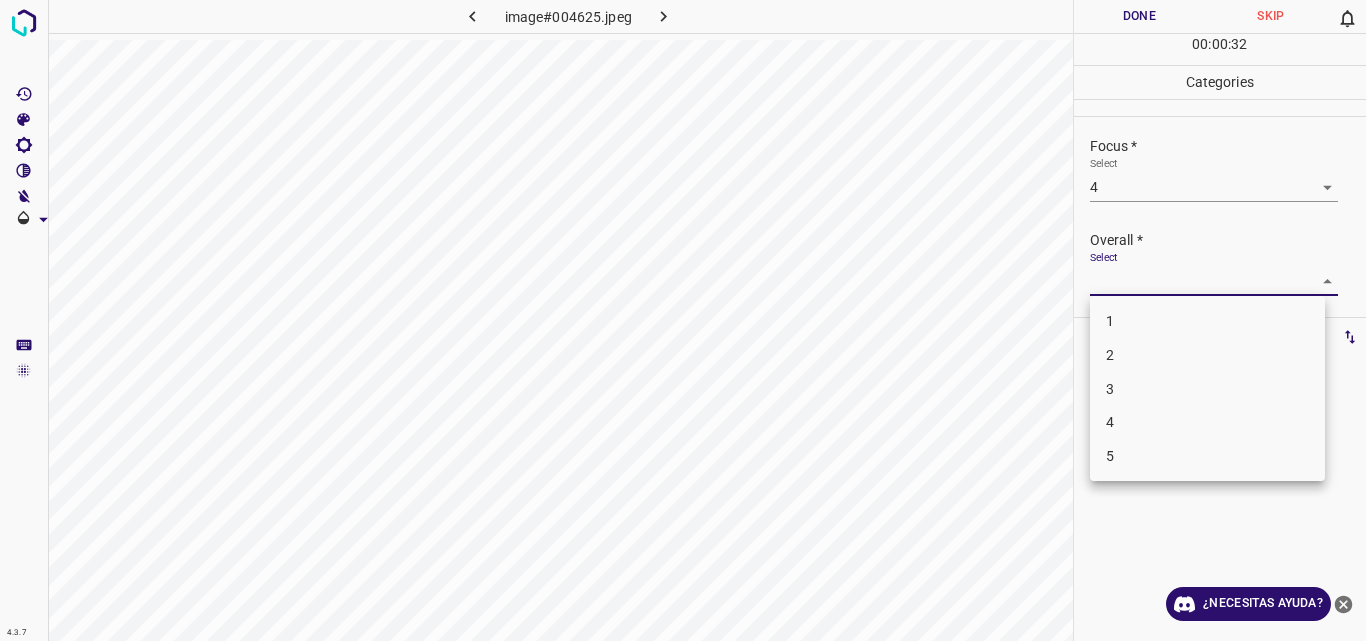 click on "3" at bounding box center (1207, 389) 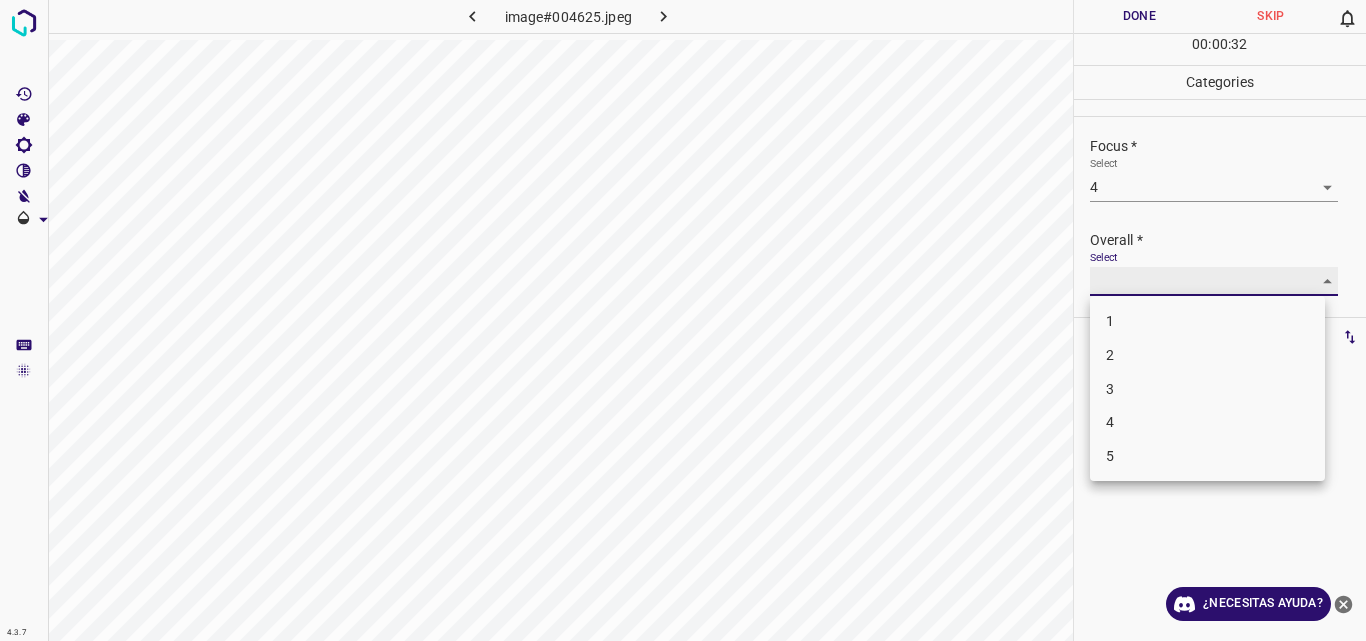 type on "3" 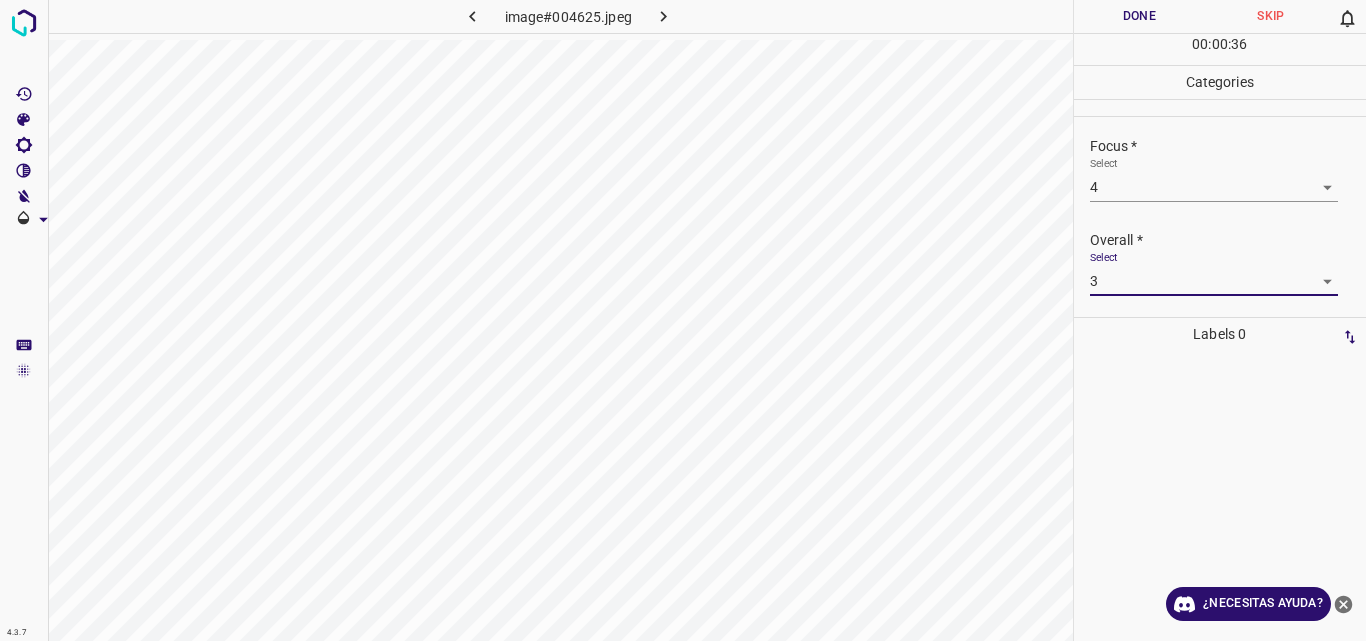 click on "Done" at bounding box center (1140, 16) 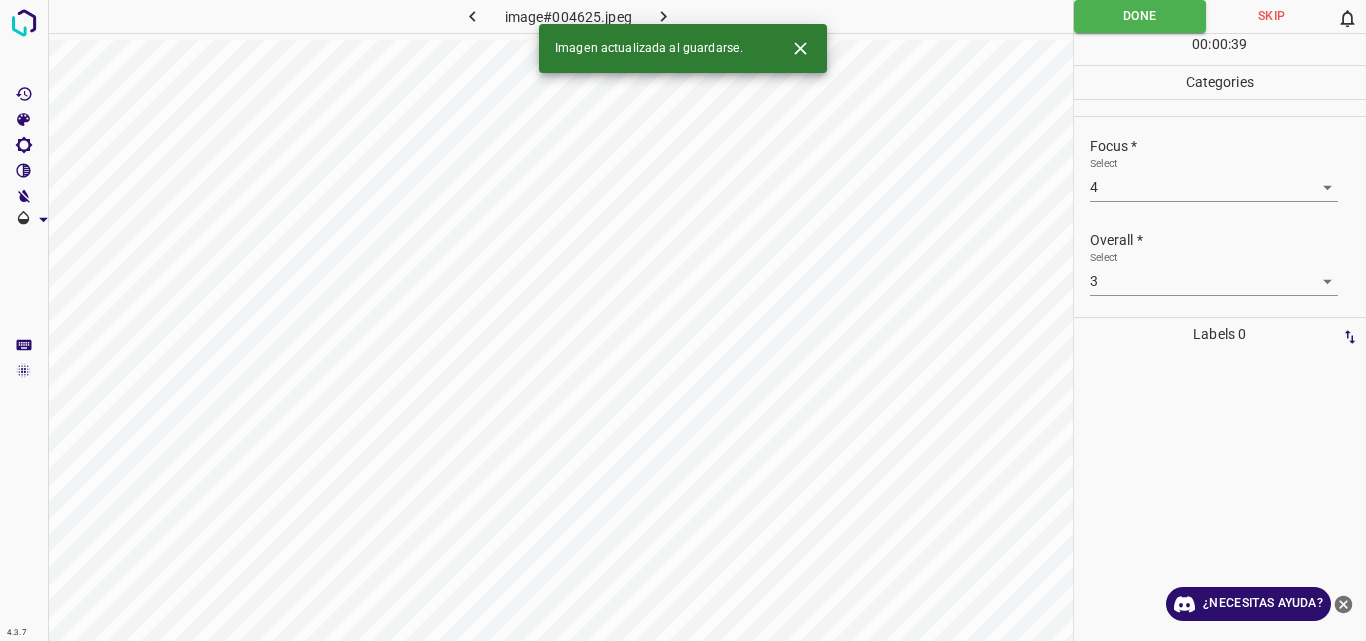 click 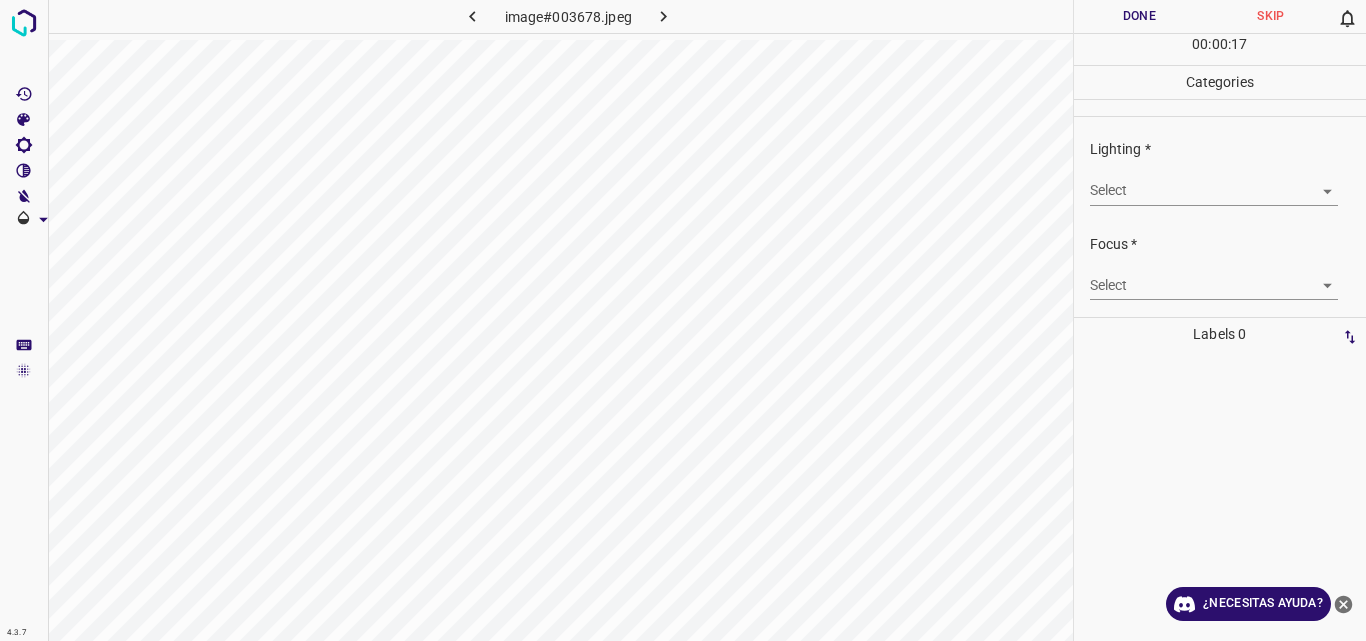 click on "4.3.7 image#003678.jpeg Done Skip 0 00   : 00   : 17   Categories Lighting *  Select ​ Focus *  Select ​ Overall *  Select ​ Labels   0 Categories 1 Lighting 2 Focus 3 Overall Tools Space Change between modes (Draw & Edit) I Auto labeling R Restore zoom M Zoom in N Zoom out Delete Delete selecte label Filters Z Restore filters X Saturation filter C Brightness filter V Contrast filter B Gray scale filter General O Download ¿Necesitas ayuda? Original text Rate this translation Your feedback will be used to help improve Google Translate - Texto - Esconder - Borrar" at bounding box center [683, 320] 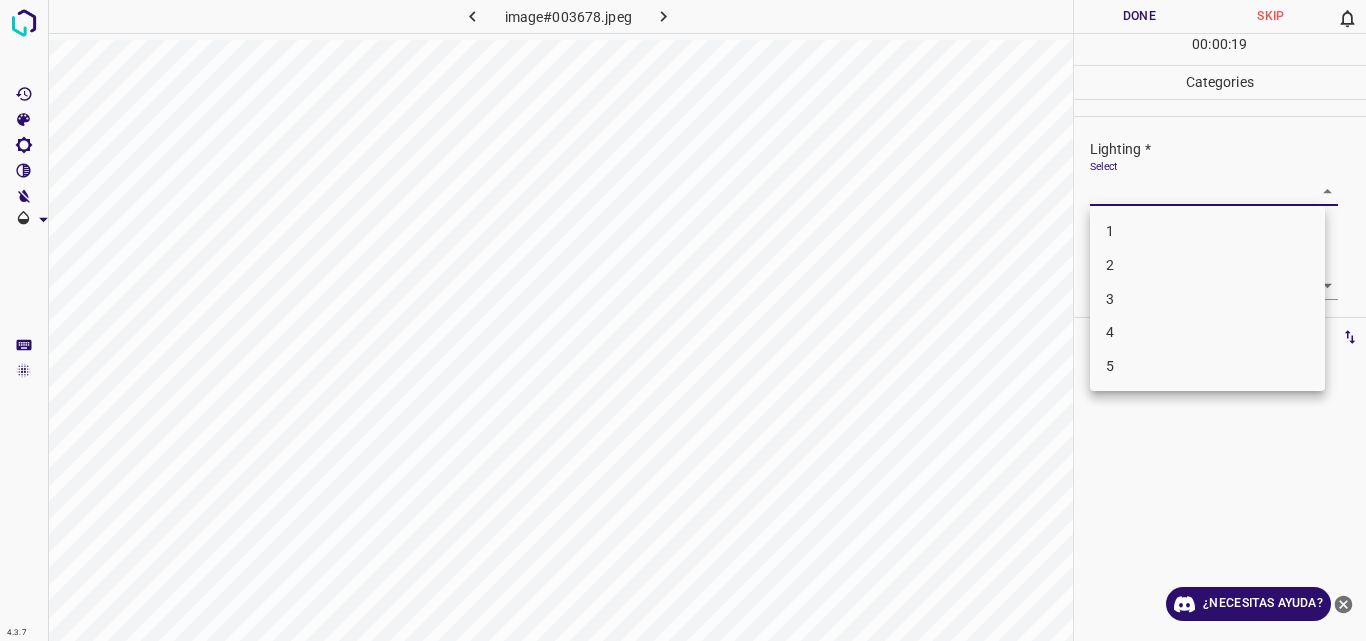 click on "3" at bounding box center (1207, 299) 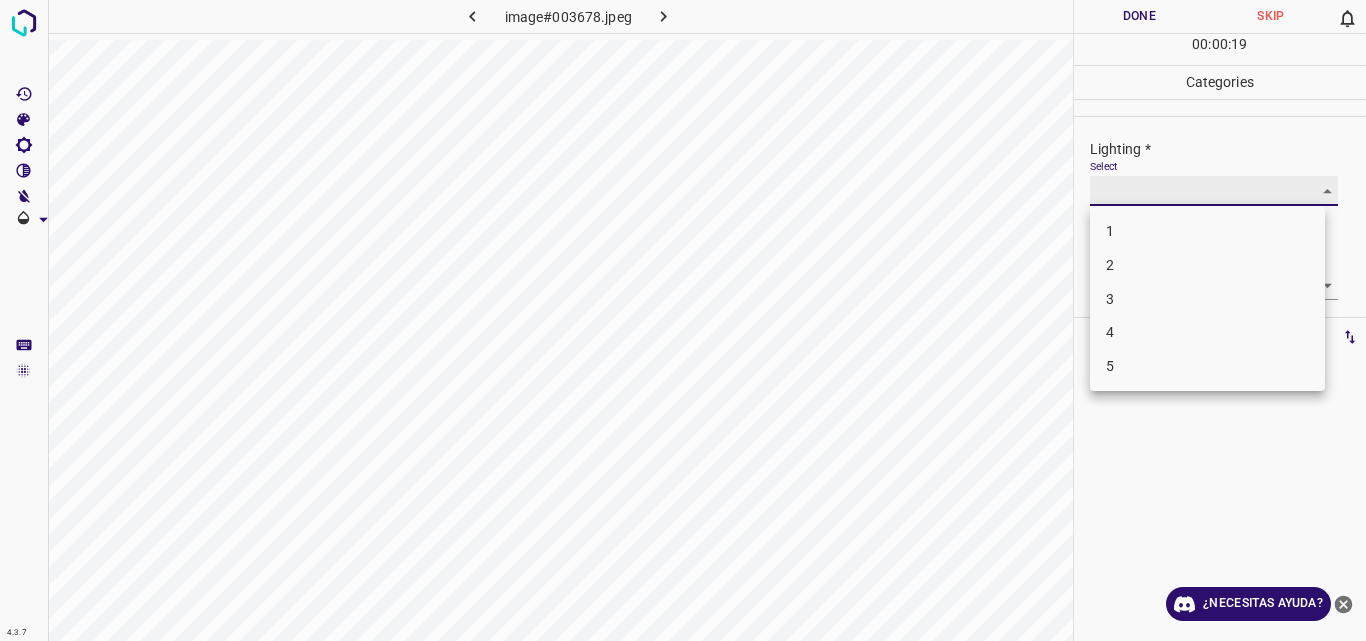 type on "3" 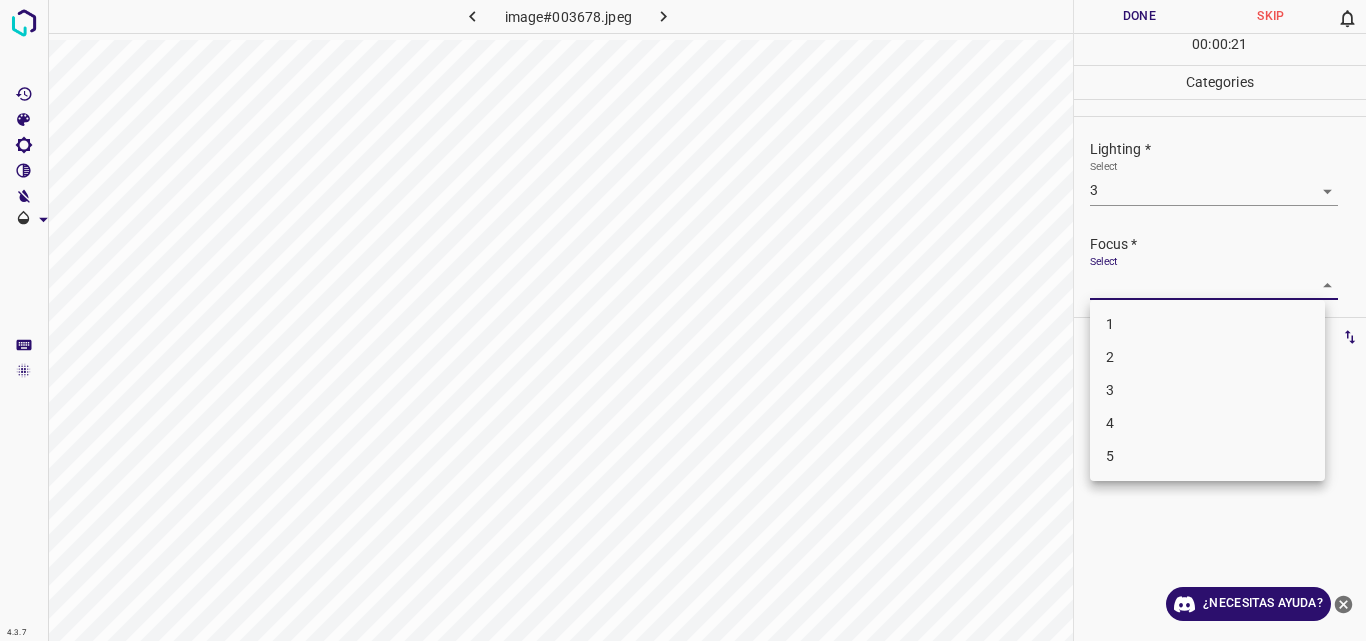 click on "4.3.7 image#003678.jpeg Done Skip 0 00   : 00   : 21   Categories Lighting *  Select 3 3 Focus *  Select ​ Overall *  Select ​ Labels   0 Categories 1 Lighting 2 Focus 3 Overall Tools Space Change between modes (Draw & Edit) I Auto labeling R Restore zoom M Zoom in N Zoom out Delete Delete selecte label Filters Z Restore filters X Saturation filter C Brightness filter V Contrast filter B Gray scale filter General O Download ¿Necesitas ayuda? Original text Rate this translation Your feedback will be used to help improve Google Translate - Texto - Esconder - Borrar 1 2 3 4 5" at bounding box center [683, 320] 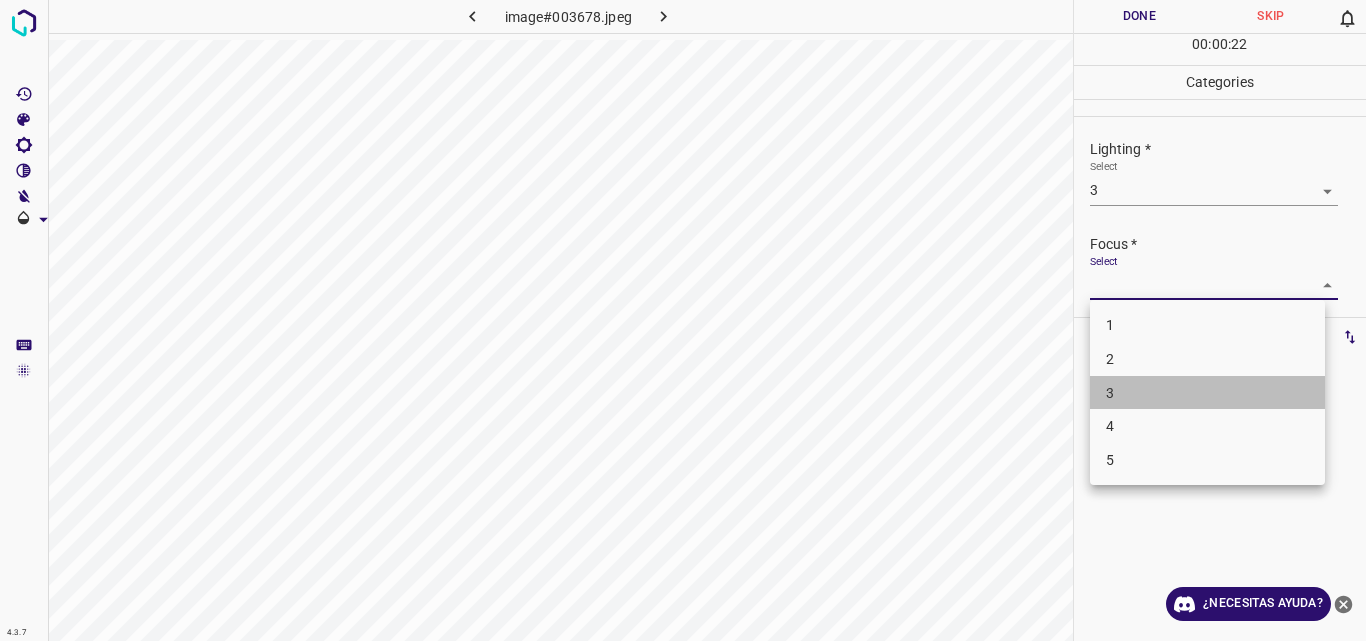 click on "3" at bounding box center (1207, 393) 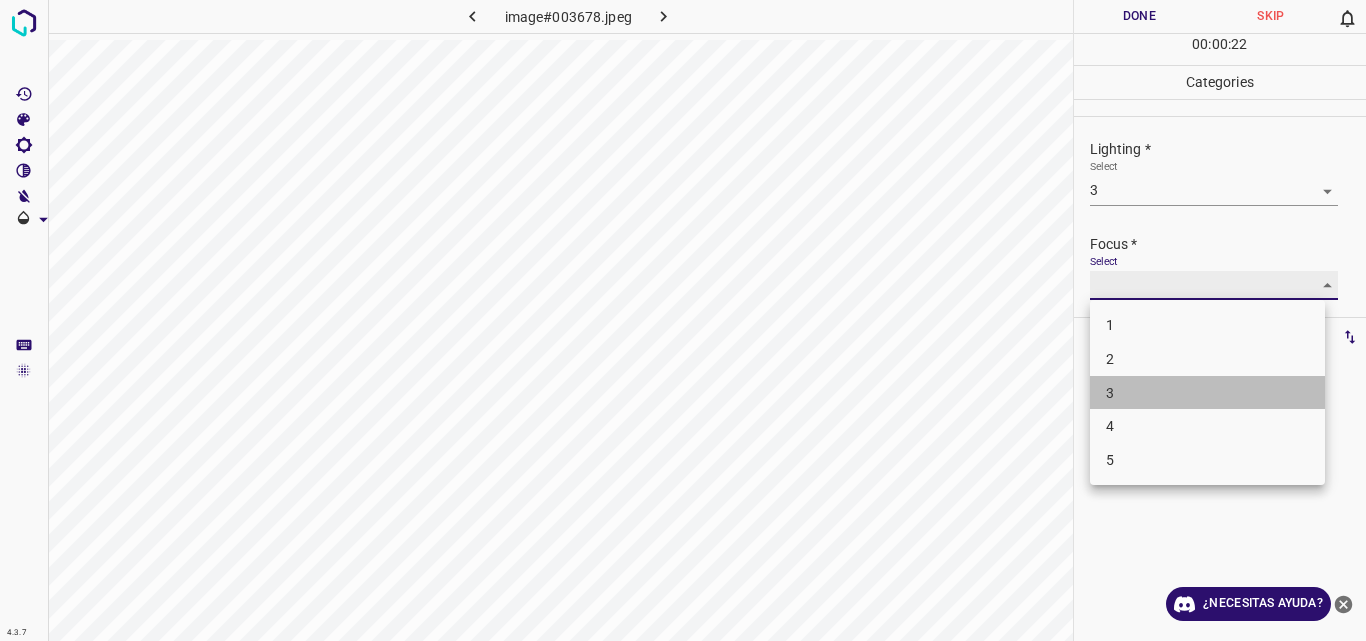 type on "3" 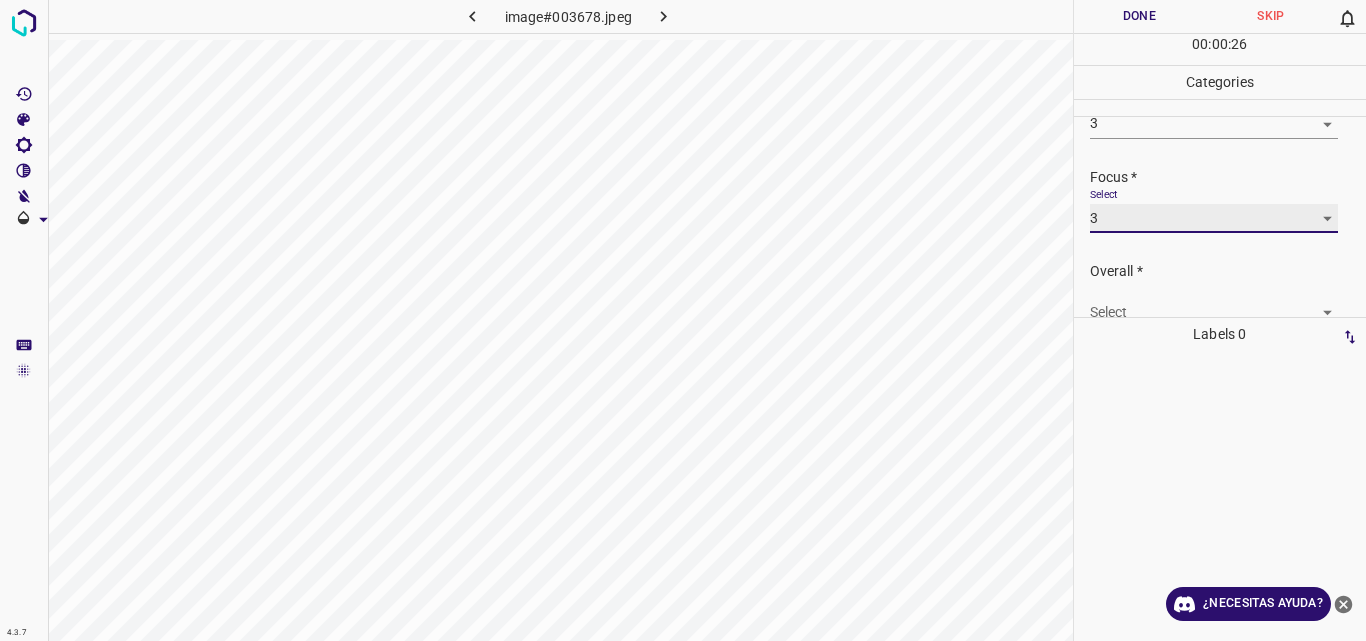 scroll, scrollTop: 74, scrollLeft: 0, axis: vertical 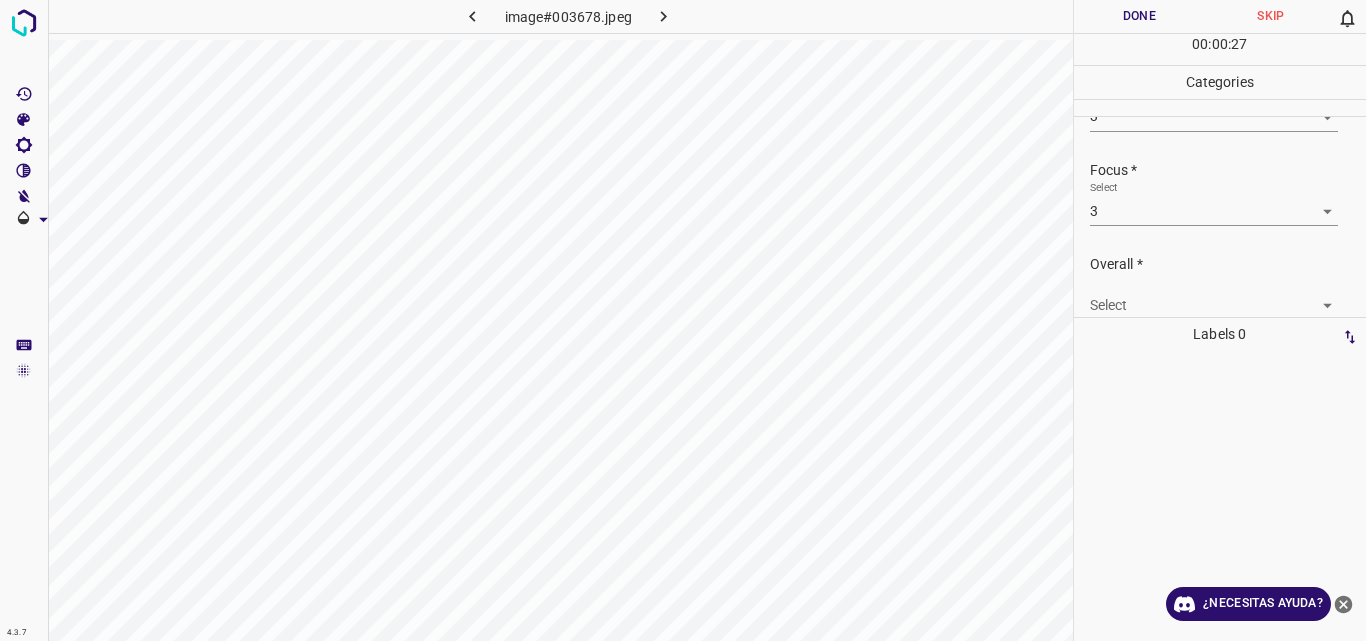 click on "Overall *  Select ​" at bounding box center (1220, 287) 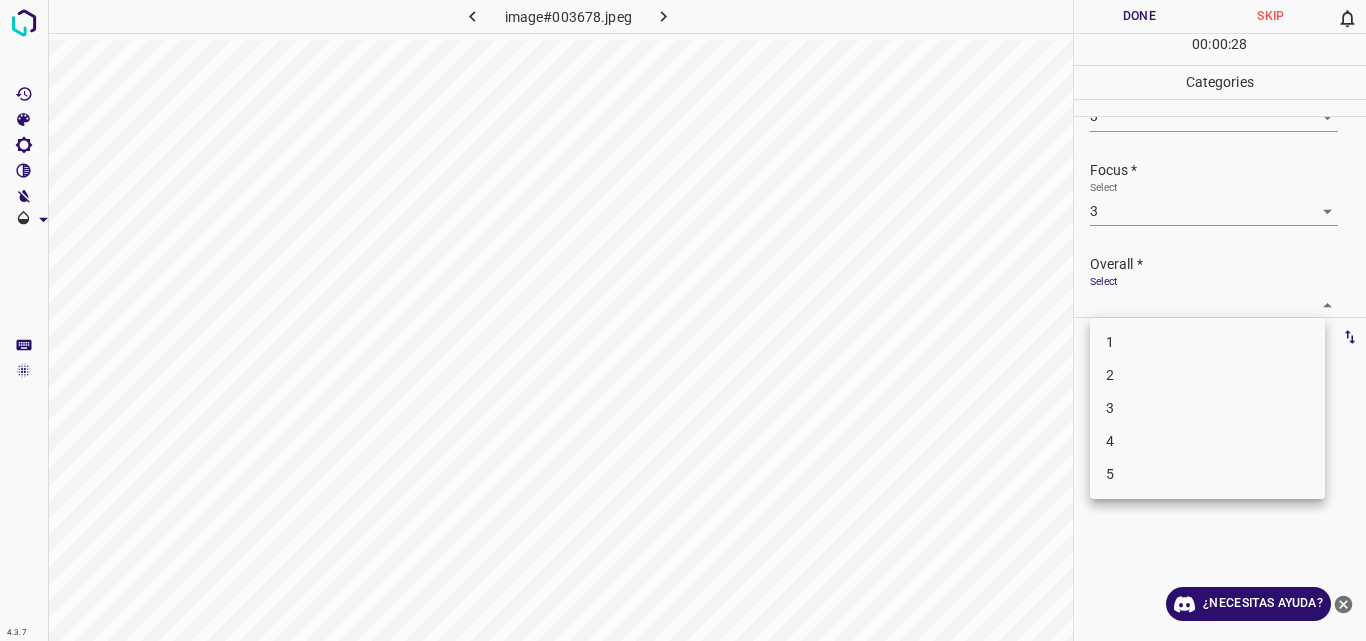 click on "4.3.7 image#003678.jpeg Done Skip 0 00   : 00   : 28   Categories Lighting *  Select 3 3 Focus *  Select 3 3 Overall *  Select ​ Labels   0 Categories 1 Lighting 2 Focus 3 Overall Tools Space Change between modes (Draw & Edit) I Auto labeling R Restore zoom M Zoom in N Zoom out Delete Delete selecte label Filters Z Restore filters X Saturation filter C Brightness filter V Contrast filter B Gray scale filter General O Download ¿Necesitas ayuda? Original text Rate this translation Your feedback will be used to help improve Google Translate - Texto - Esconder - Borrar 1 2 3 4 5" at bounding box center (683, 320) 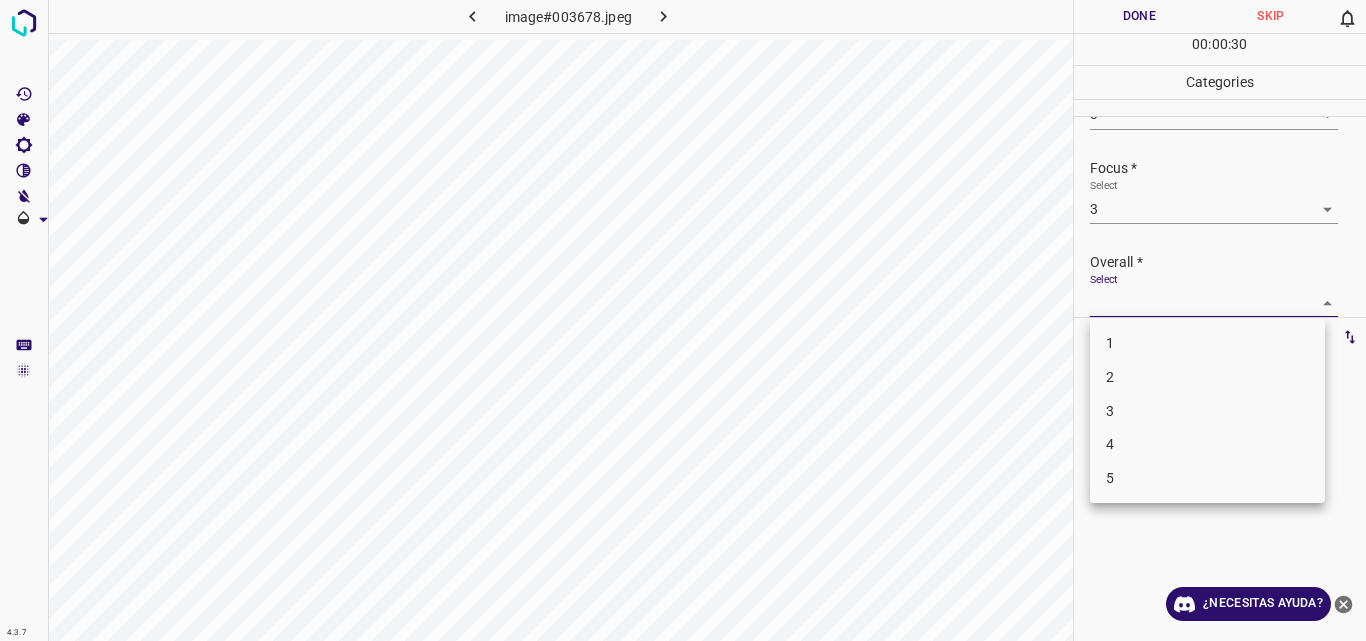 click on "3" at bounding box center (1207, 411) 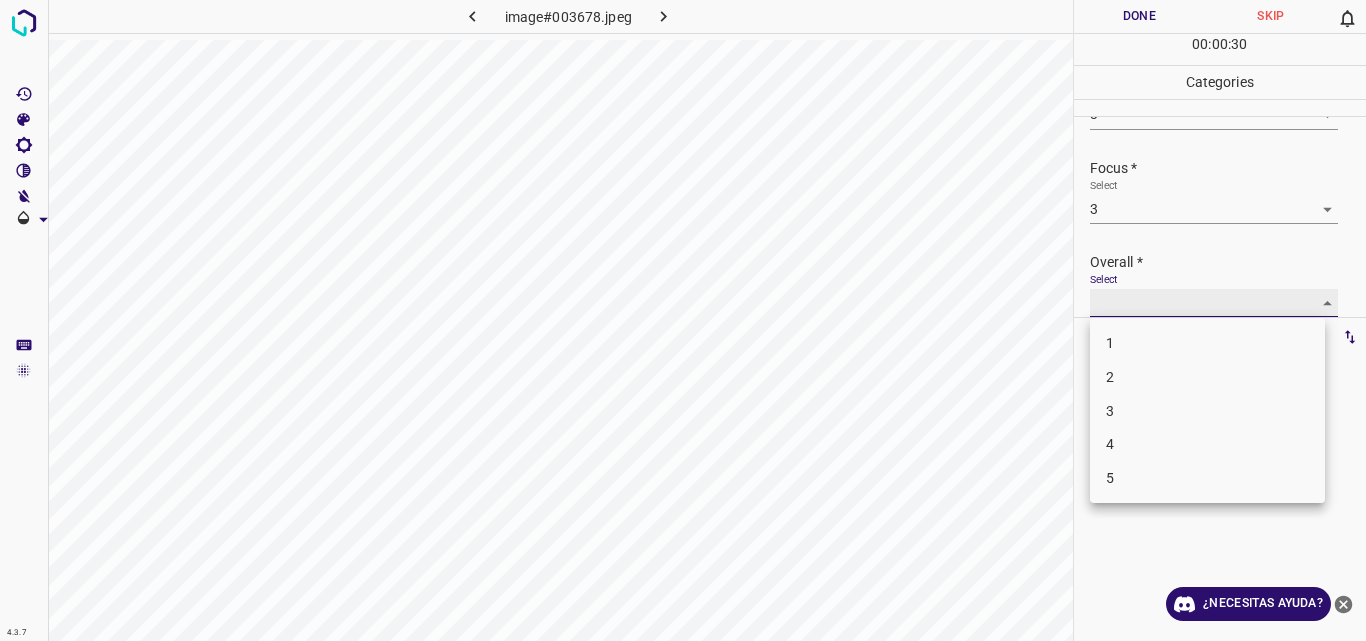 type on "3" 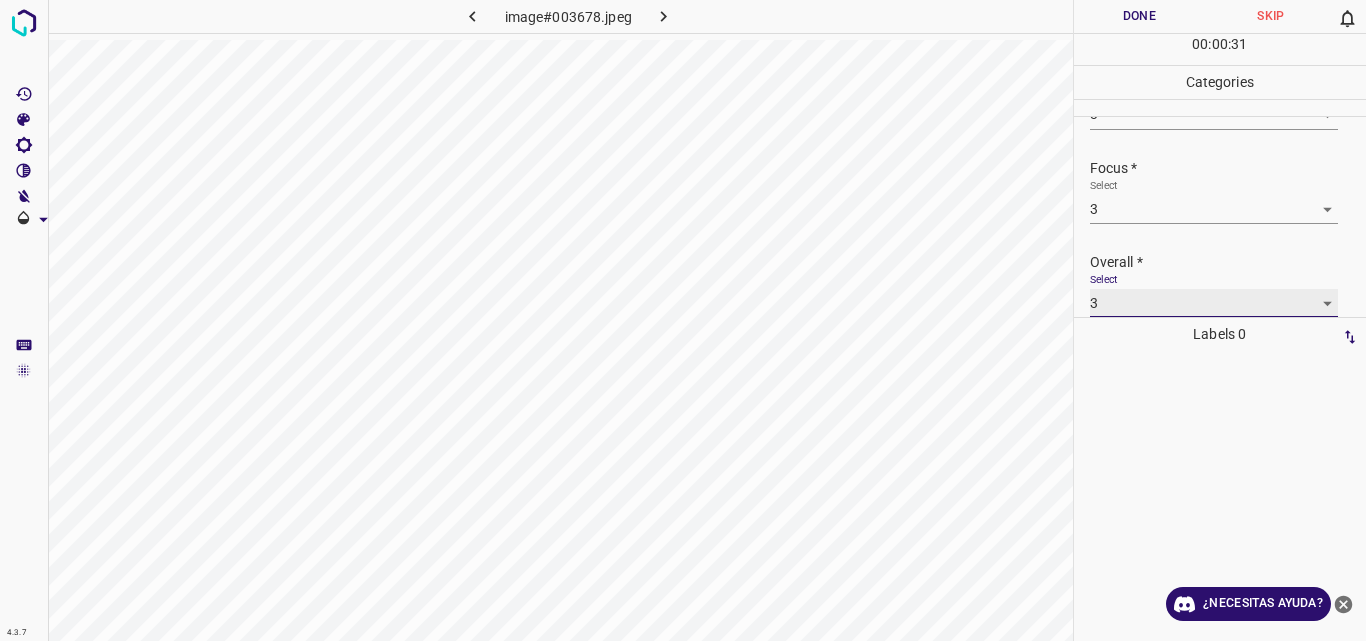 scroll, scrollTop: 76, scrollLeft: 0, axis: vertical 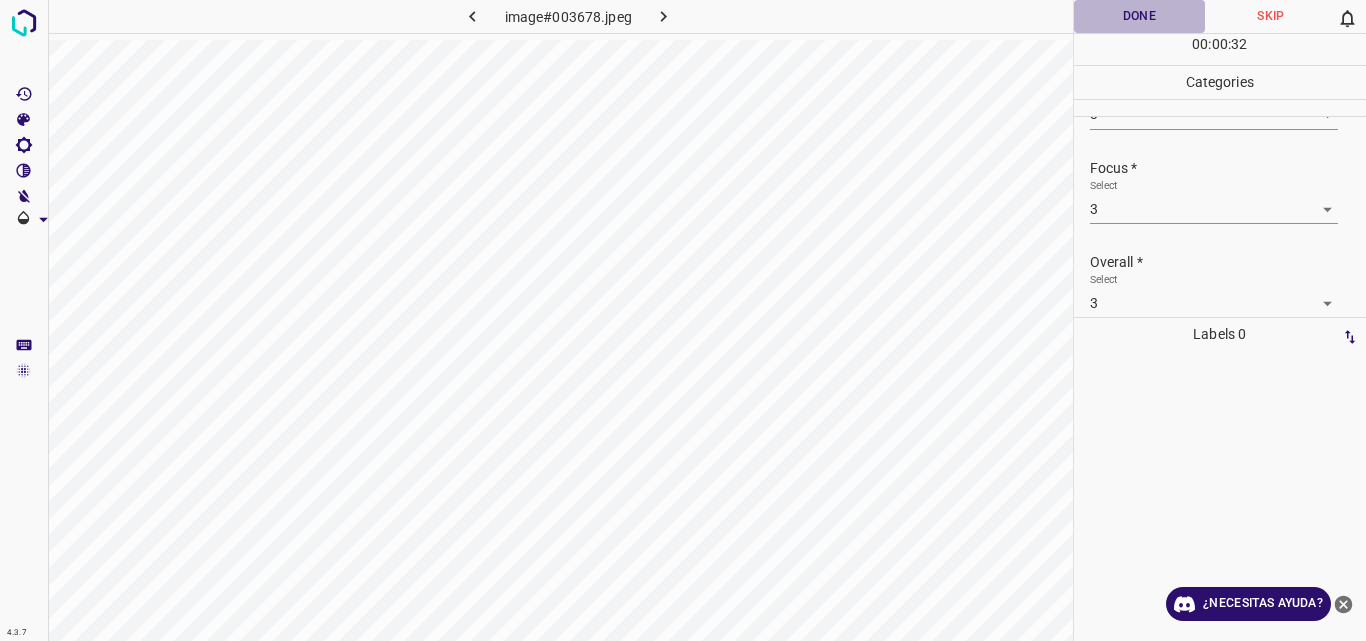 click on "Done" at bounding box center (1140, 16) 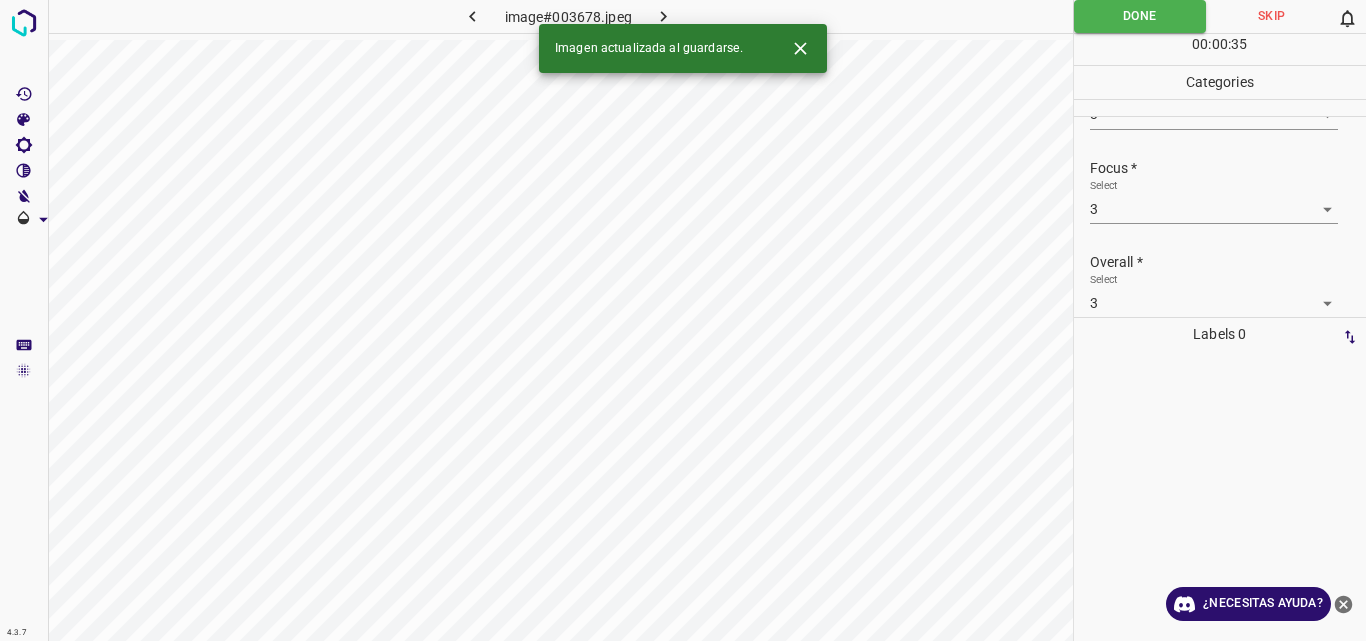 click 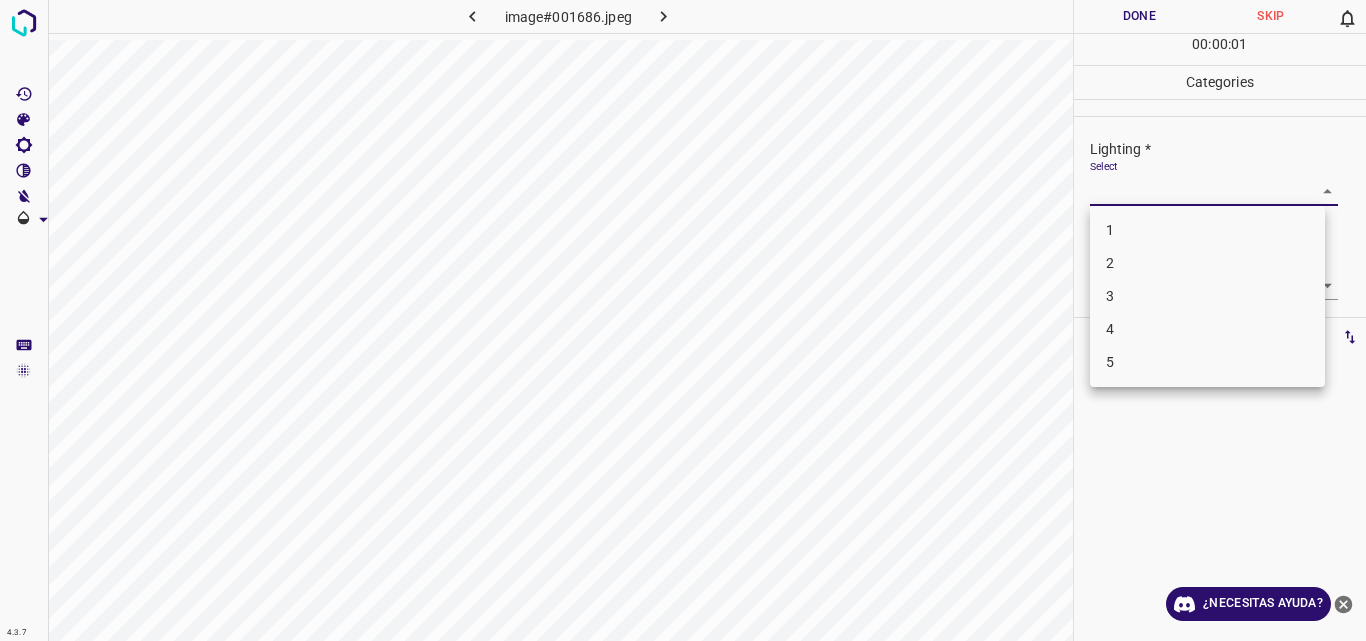 click on "4.3.7 image#001686.jpeg Done Skip 0 00   : 00   : 01   Categories Lighting *  Select ​ Focus *  Select ​ Overall *  Select ​ Labels   0 Categories 1 Lighting 2 Focus 3 Overall Tools Space Change between modes (Draw & Edit) I Auto labeling R Restore zoom M Zoom in N Zoom out Delete Delete selecte label Filters Z Restore filters X Saturation filter C Brightness filter V Contrast filter B Gray scale filter General O Download ¿Necesitas ayuda? Original text Rate this translation Your feedback will be used to help improve Google Translate - Texto - Esconder - Borrar 1 2 3 4 5" at bounding box center (683, 320) 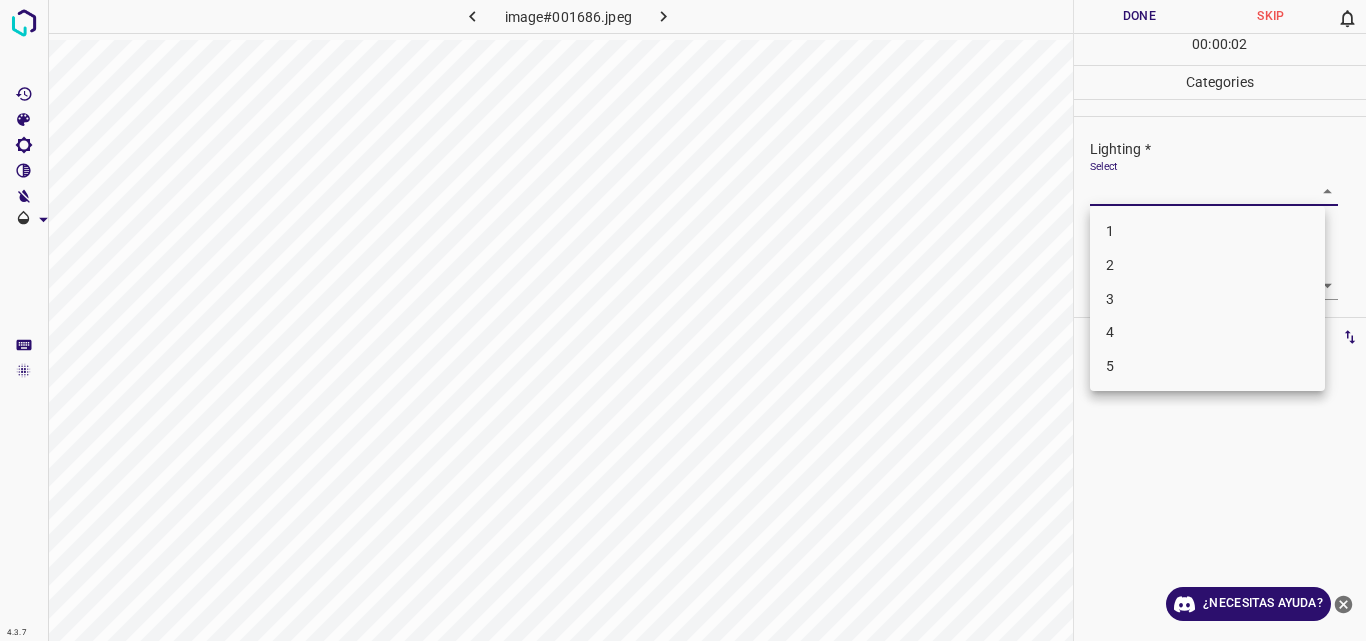 click on "3" at bounding box center (1207, 299) 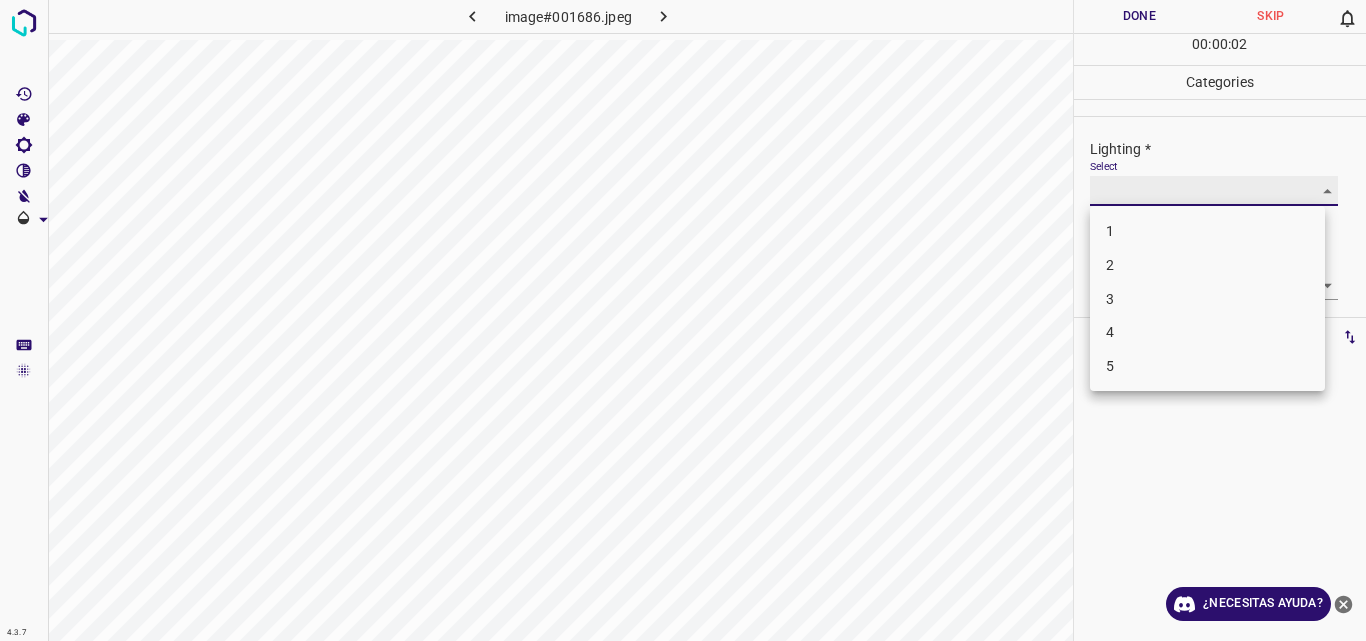type on "3" 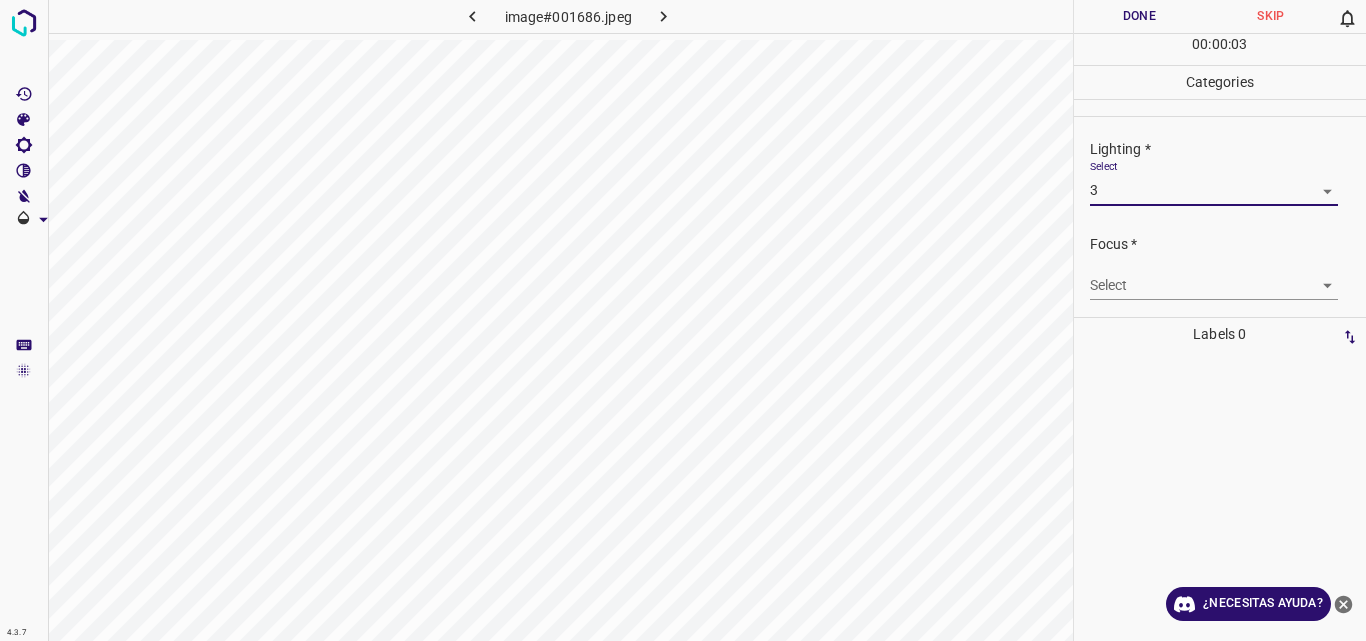 click on "4.3.7 image#001686.jpeg Done Skip 0 00   : 00   : 03   Categories Lighting *  Select 3 3 Focus *  Select ​ Overall *  Select ​ Labels   0 Categories 1 Lighting 2 Focus 3 Overall Tools Space Change between modes (Draw & Edit) I Auto labeling R Restore zoom M Zoom in N Zoom out Delete Delete selecte label Filters Z Restore filters X Saturation filter C Brightness filter V Contrast filter B Gray scale filter General O Download ¿Necesitas ayuda? Original text Rate this translation Your feedback will be used to help improve Google Translate - Texto - Esconder - Borrar" at bounding box center [683, 320] 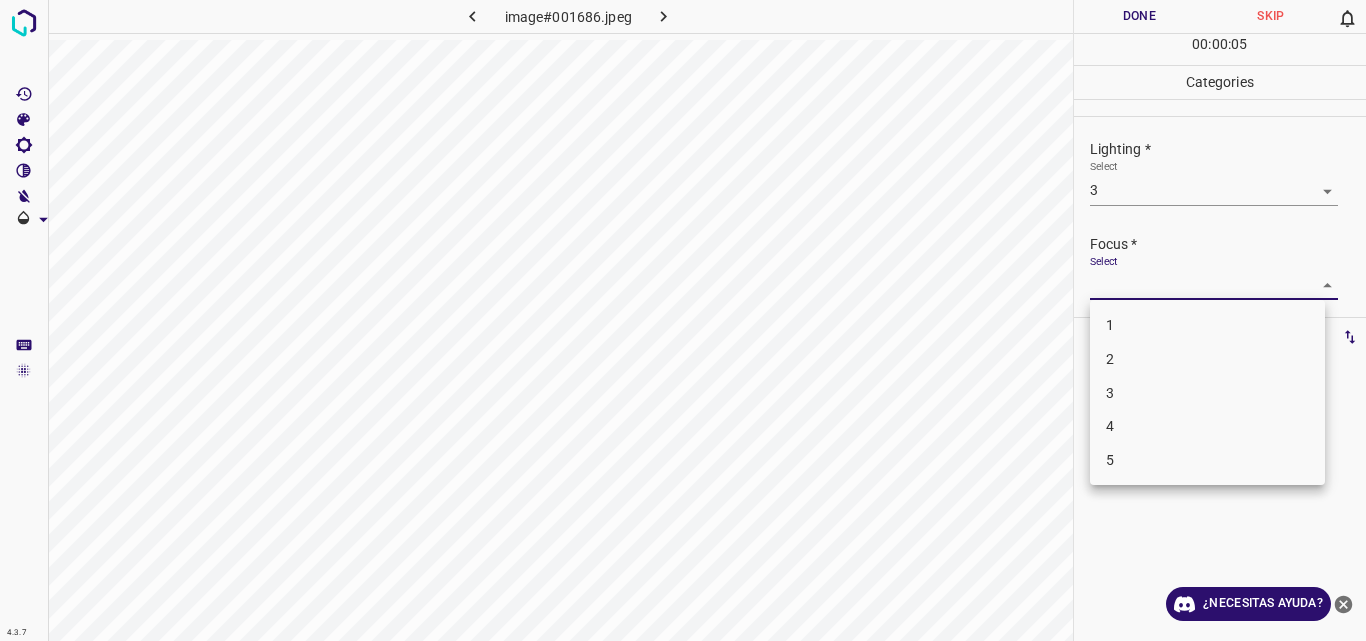 click on "3" at bounding box center [1207, 393] 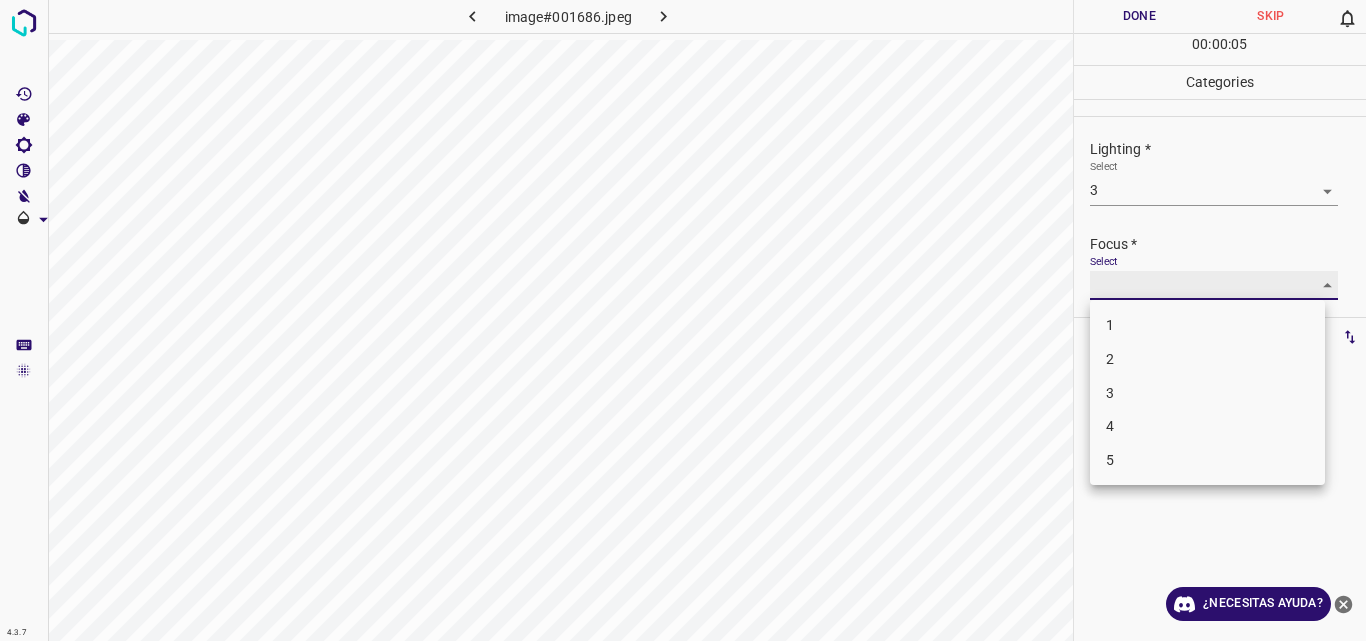 type on "3" 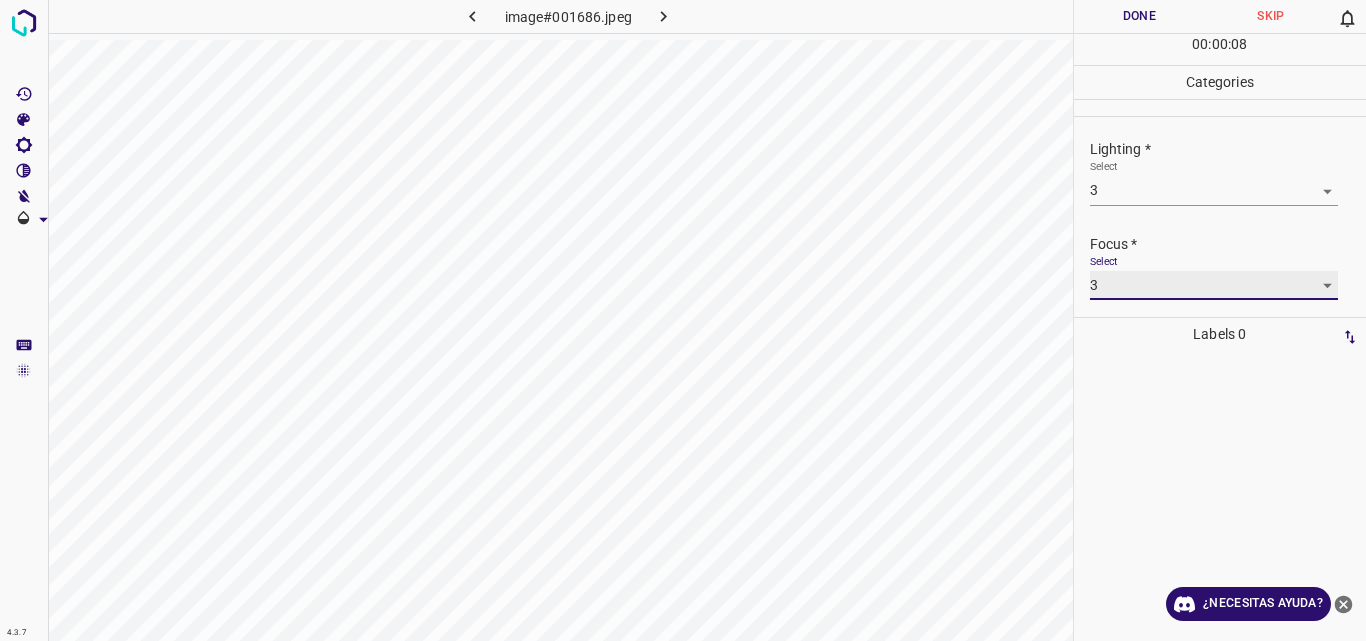 scroll, scrollTop: 98, scrollLeft: 0, axis: vertical 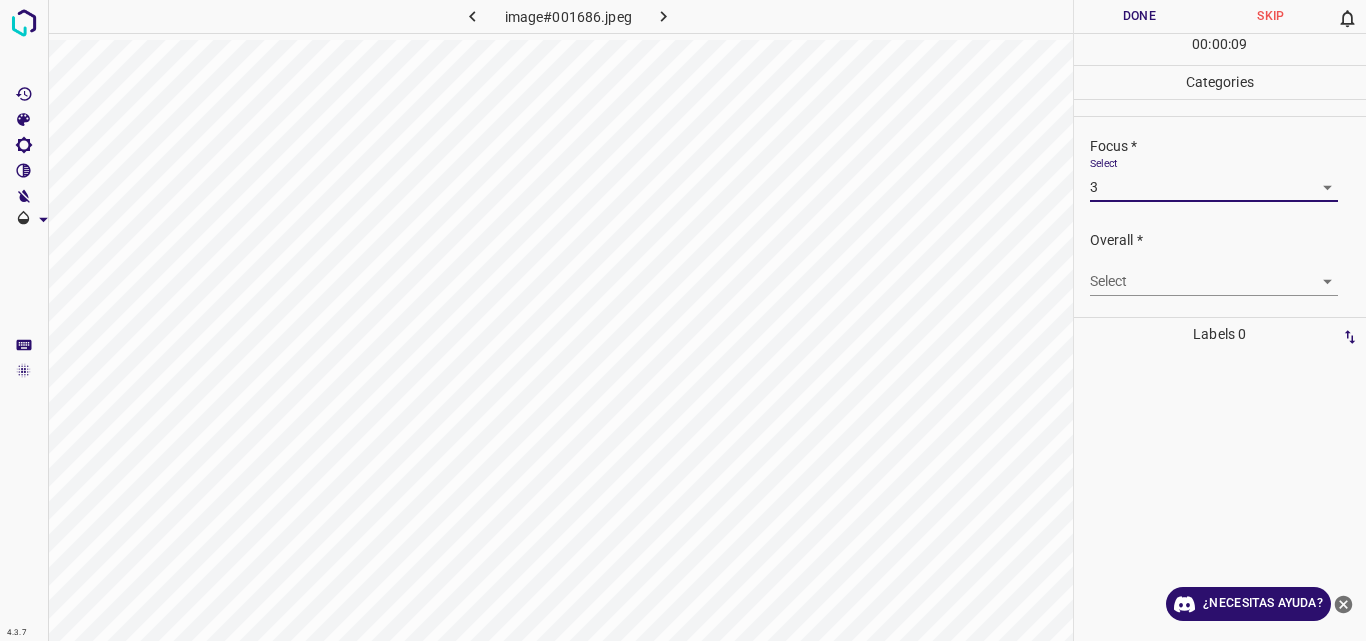 click on "4.3.7 image#001686.jpeg Done Skip 0 00   : 00   : 09   Categories Lighting *  Select 3 3 Focus *  Select 3 3 Overall *  Select ​ Labels   0 Categories 1 Lighting 2 Focus 3 Overall Tools Space Change between modes (Draw & Edit) I Auto labeling R Restore zoom M Zoom in N Zoom out Delete Delete selecte label Filters Z Restore filters X Saturation filter C Brightness filter V Contrast filter B Gray scale filter General O Download ¿Necesitas ayuda? Original text Rate this translation Your feedback will be used to help improve Google Translate - Texto - Esconder - Borrar" at bounding box center [683, 320] 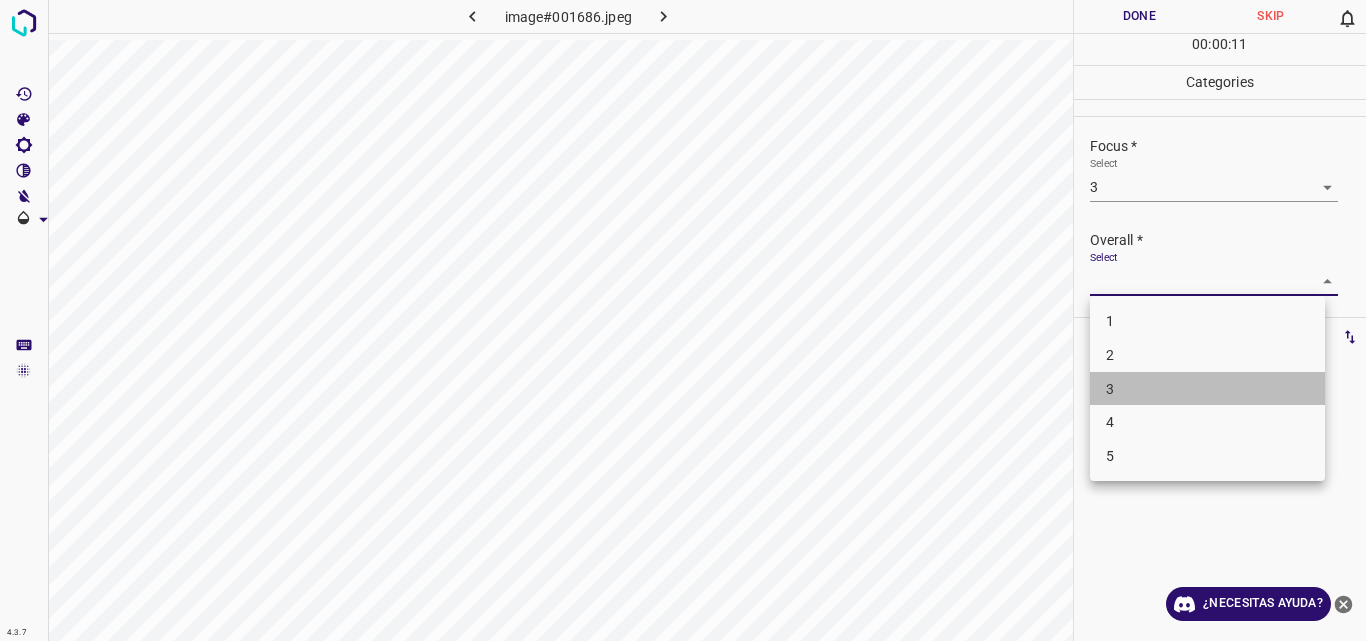 click on "3" at bounding box center (1207, 389) 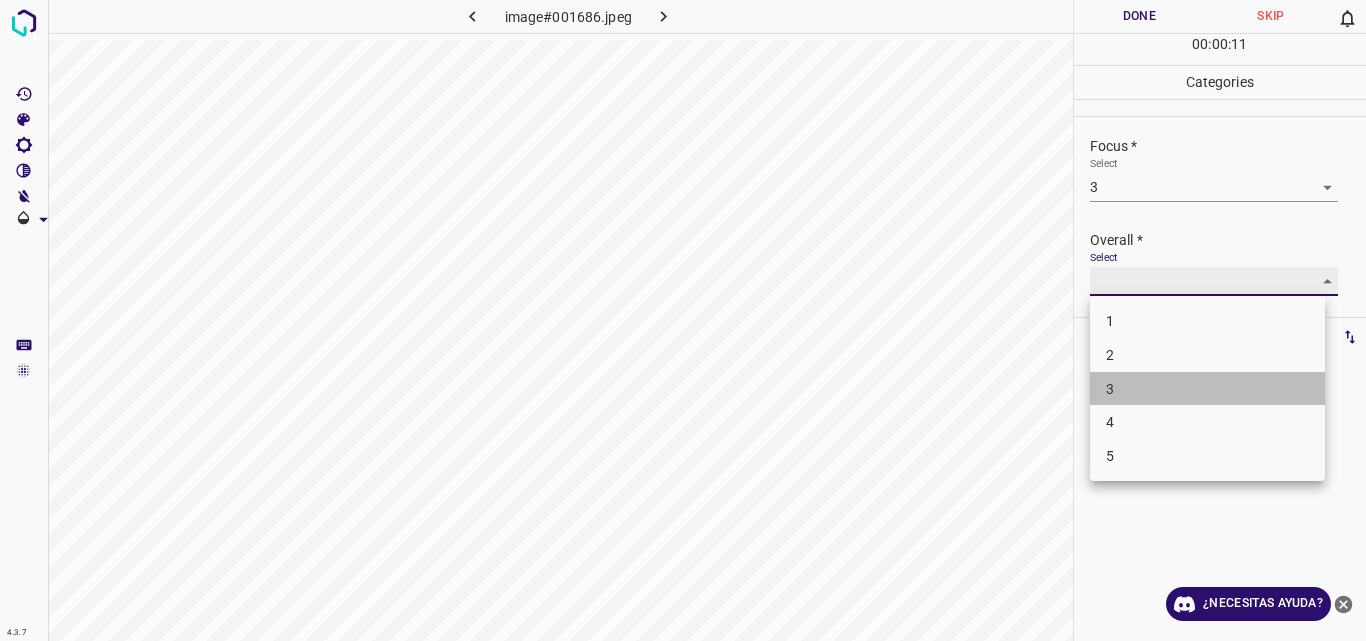 type on "3" 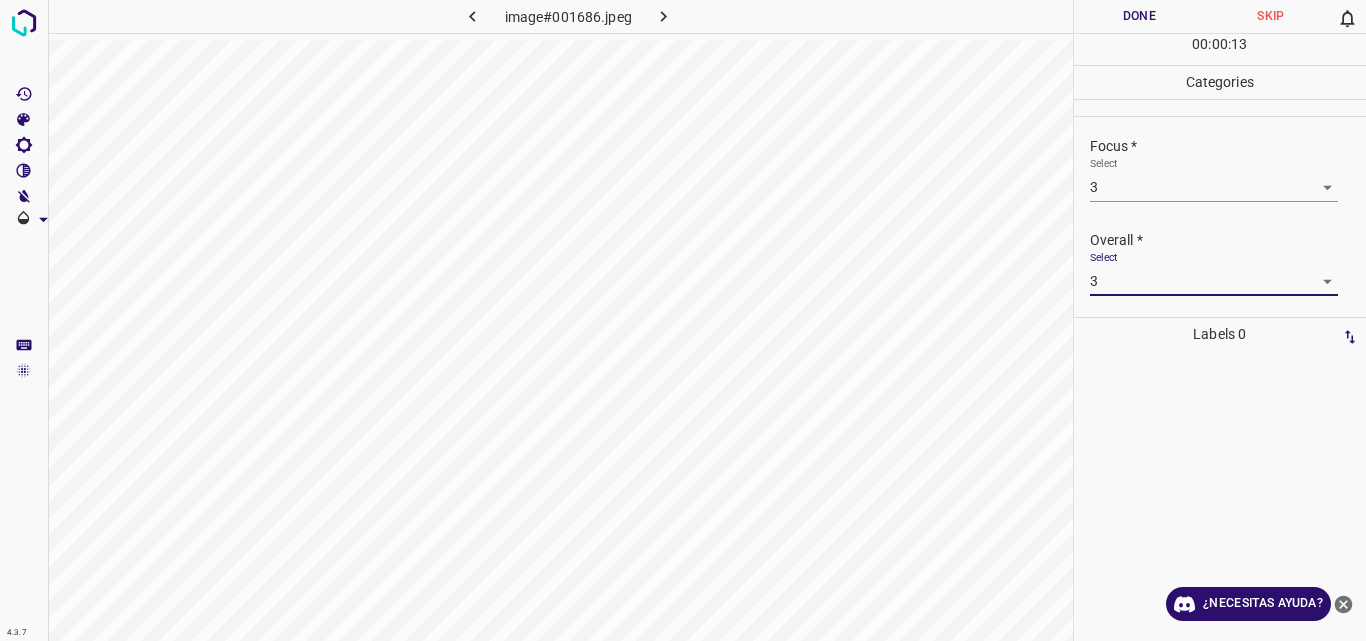 click on "Done" at bounding box center [1140, 16] 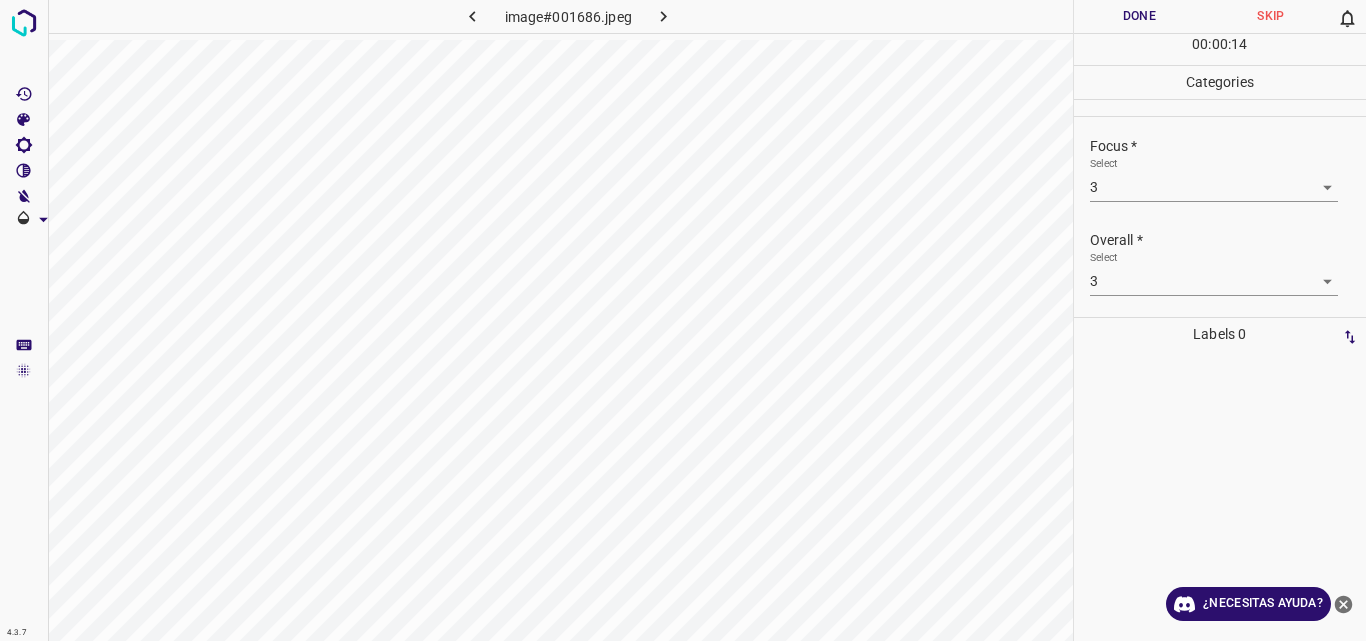 click on "Done" at bounding box center [1140, 16] 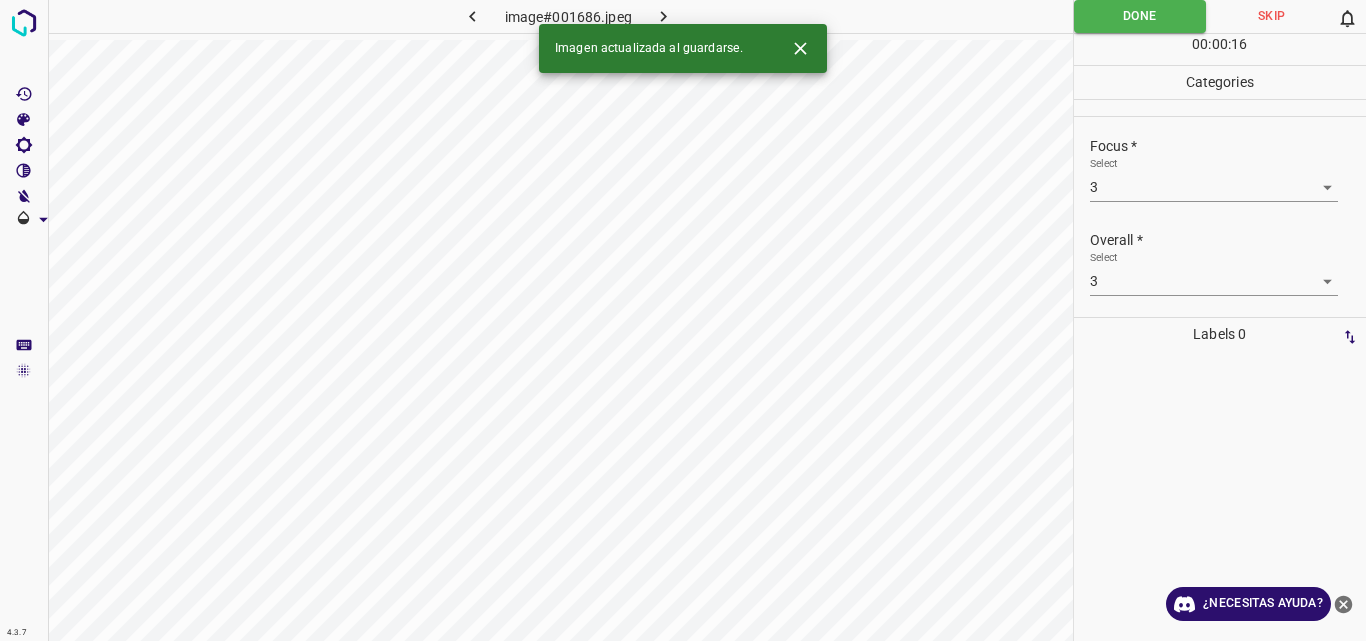 click 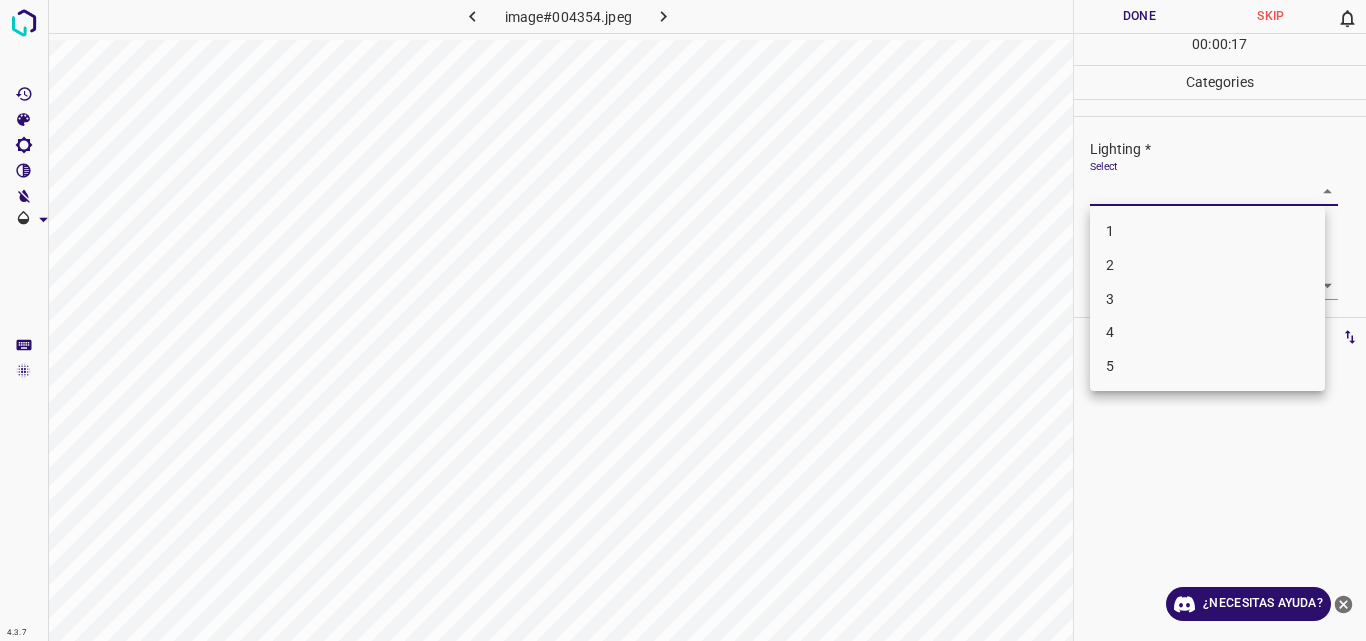 drag, startPoint x: 1294, startPoint y: 178, endPoint x: 1316, endPoint y: 197, distance: 29.068884 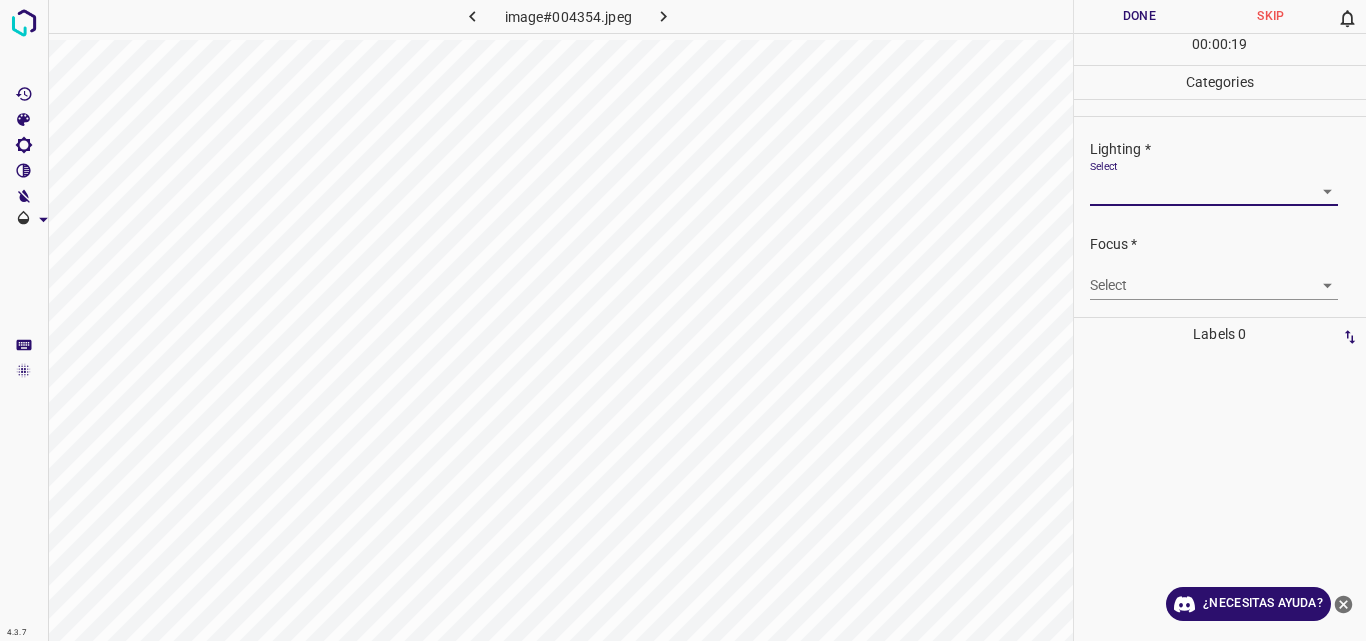 click on "4.3.7 image#004354.jpeg Done Skip 0 00   : 00   : 19   Categories Lighting *  Select ​ Focus *  Select ​ Overall *  Select ​ Labels   0 Categories 1 Lighting 2 Focus 3 Overall Tools Space Change between modes (Draw & Edit) I Auto labeling R Restore zoom M Zoom in N Zoom out Delete Delete selecte label Filters Z Restore filters X Saturation filter C Brightness filter V Contrast filter B Gray scale filter General O Download ¿Necesitas ayuda? Original text Rate this translation Your feedback will be used to help improve Google Translate - Texto - Esconder - Borrar" at bounding box center [683, 320] 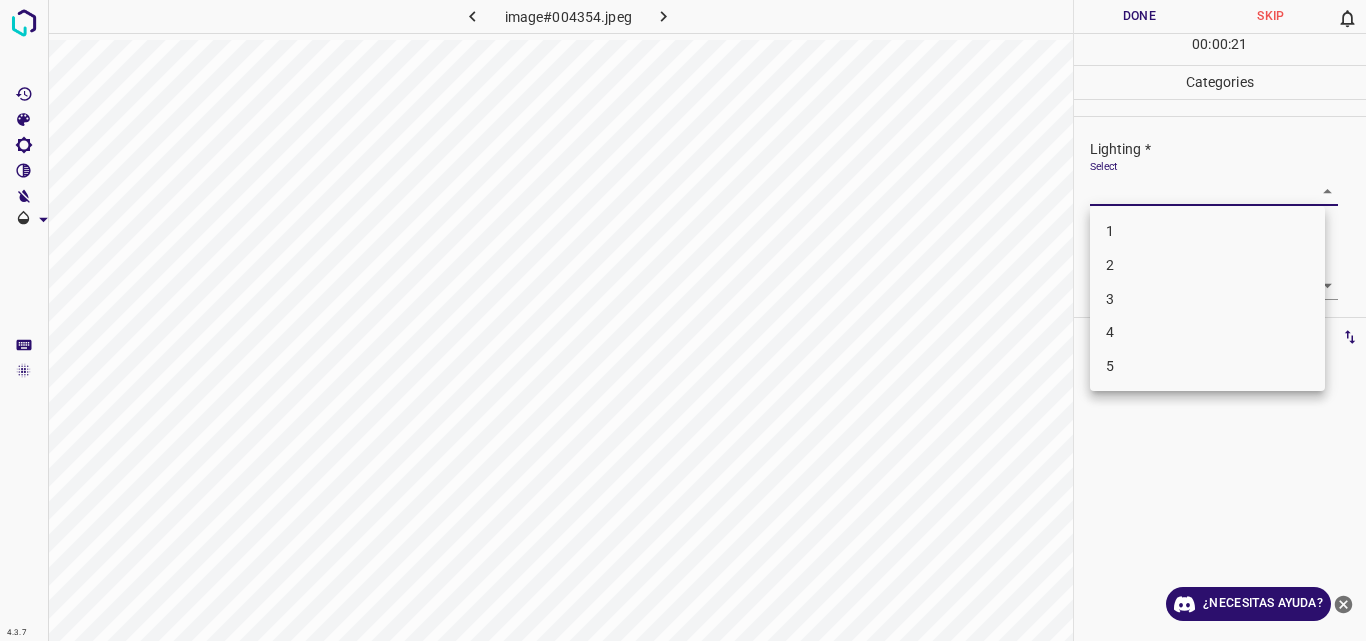 click on "3" at bounding box center (1207, 299) 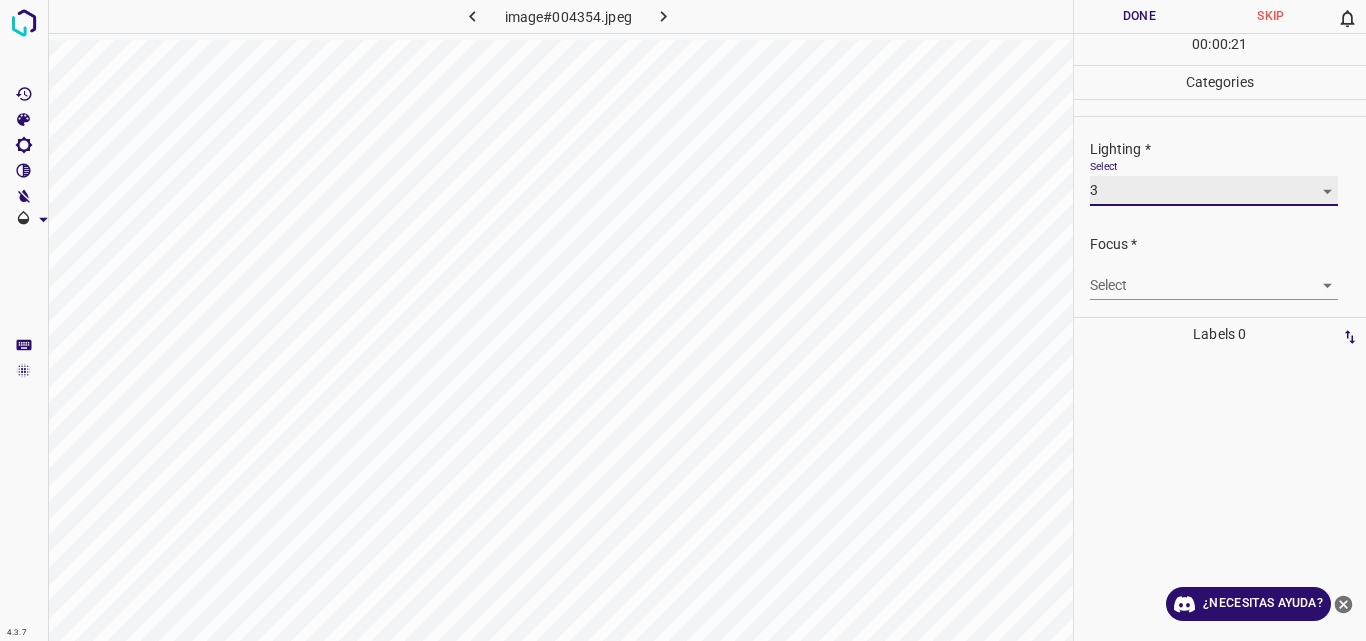 type on "3" 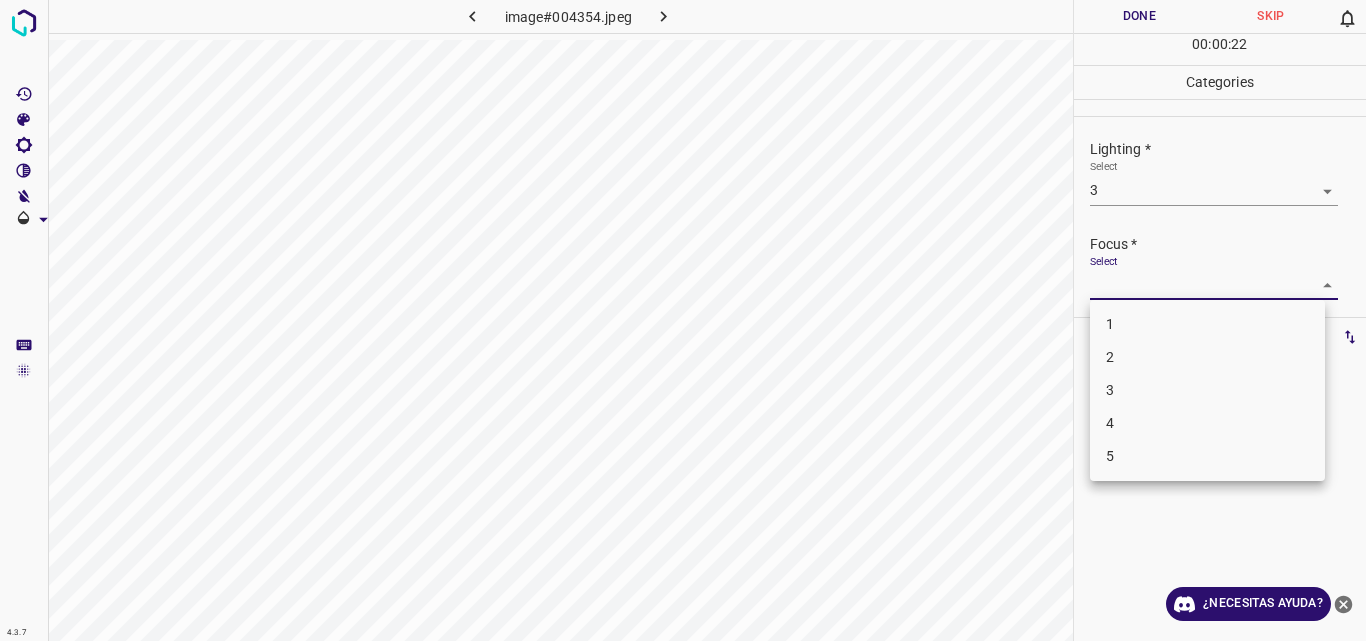 click on "4.3.7 image#004354.jpeg Done Skip 0 00   : 00   : 22   Categories Lighting *  Select 3 3 Focus *  Select ​ Overall *  Select ​ Labels   0 Categories 1 Lighting 2 Focus 3 Overall Tools Space Change between modes (Draw & Edit) I Auto labeling R Restore zoom M Zoom in N Zoom out Delete Delete selecte label Filters Z Restore filters X Saturation filter C Brightness filter V Contrast filter B Gray scale filter General O Download ¿Necesitas ayuda? Original text Rate this translation Your feedback will be used to help improve Google Translate - Texto - Esconder - Borrar 1 2 3 4 5" at bounding box center (683, 320) 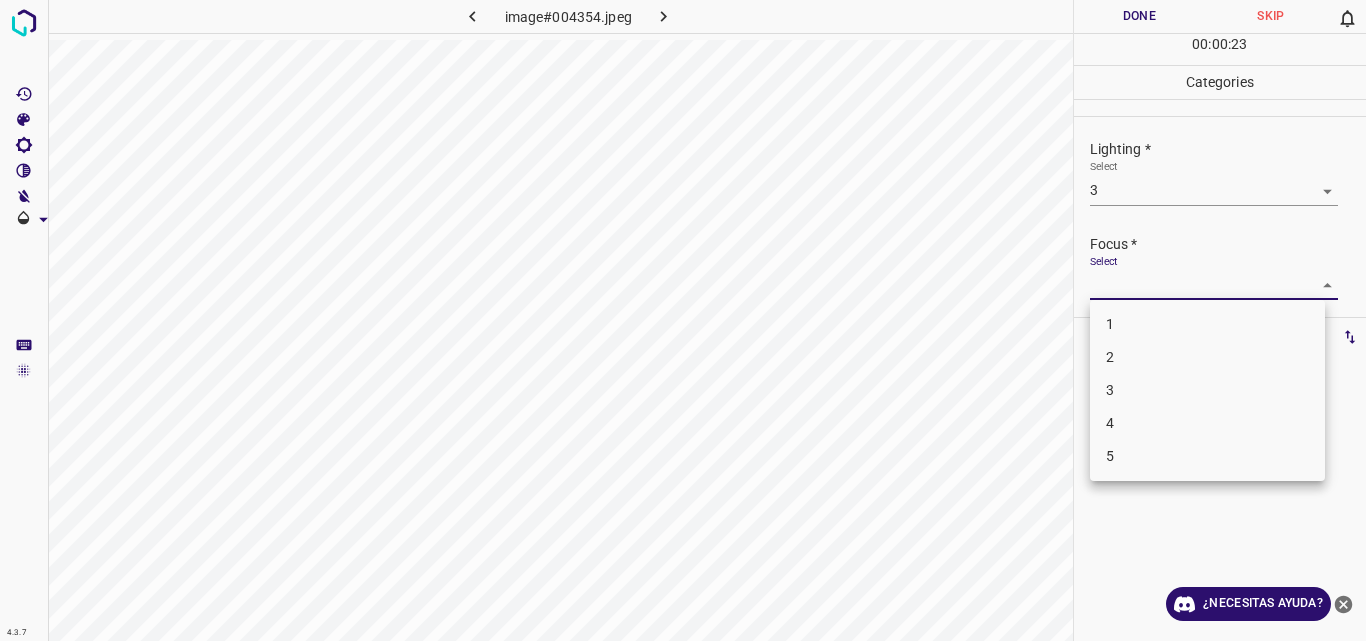 click at bounding box center [683, 320] 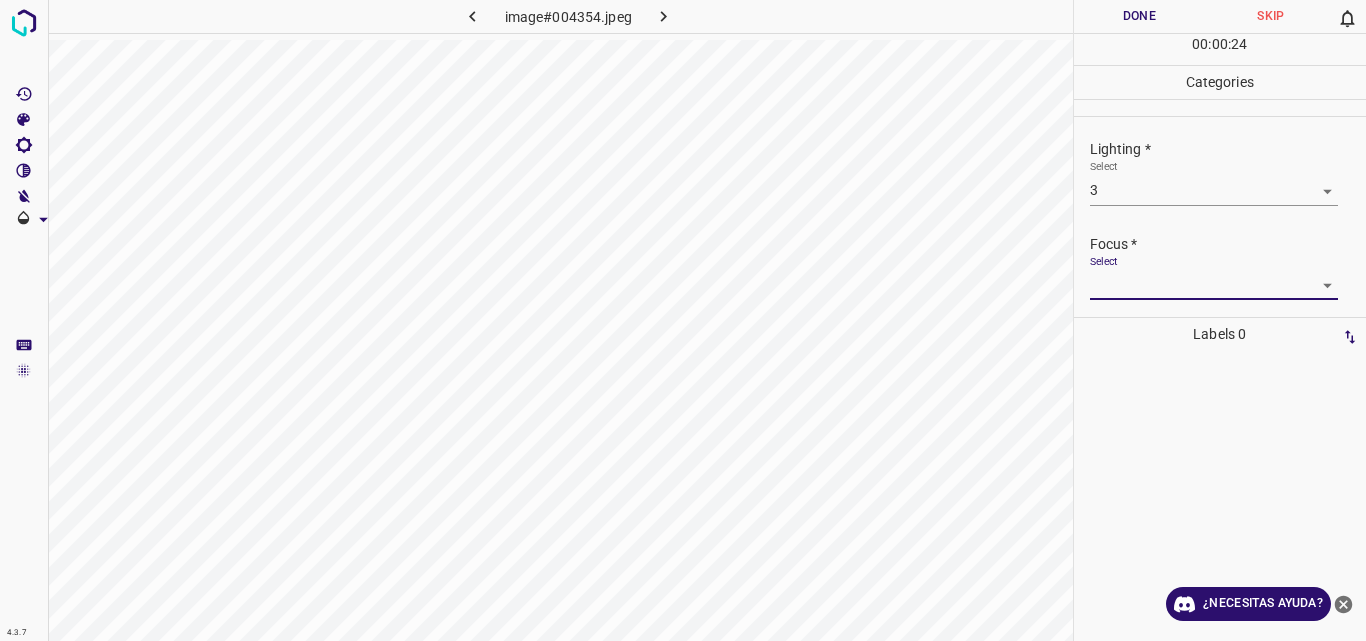 click on "4.3.7 image#004354.jpeg Done Skip 0 00   : 00   : 24   Categories Lighting *  Select 3 3 Focus *  Select ​ Overall *  Select ​ Labels   0 Categories 1 Lighting 2 Focus 3 Overall Tools Space Change between modes (Draw & Edit) I Auto labeling R Restore zoom M Zoom in N Zoom out Delete Delete selecte label Filters Z Restore filters X Saturation filter C Brightness filter V Contrast filter B Gray scale filter General O Download ¿Necesitas ayuda? Original text Rate this translation Your feedback will be used to help improve Google Translate - Texto - Esconder - Borrar" at bounding box center (683, 320) 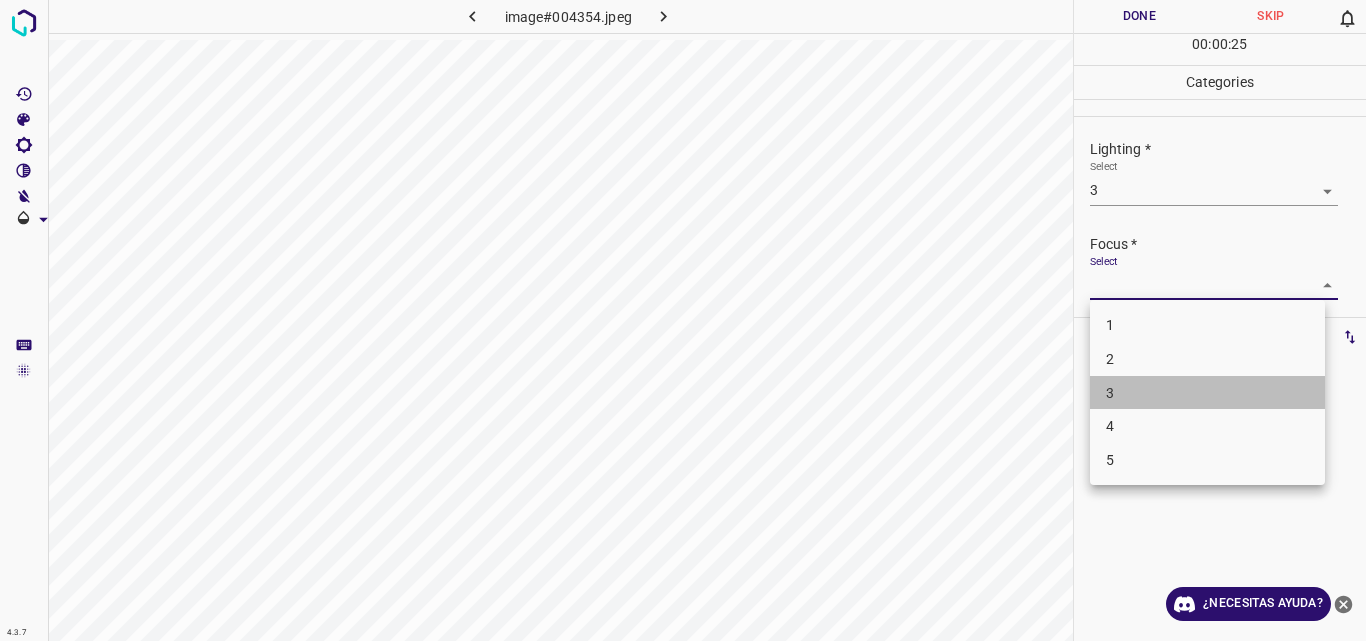 click on "3" at bounding box center [1207, 393] 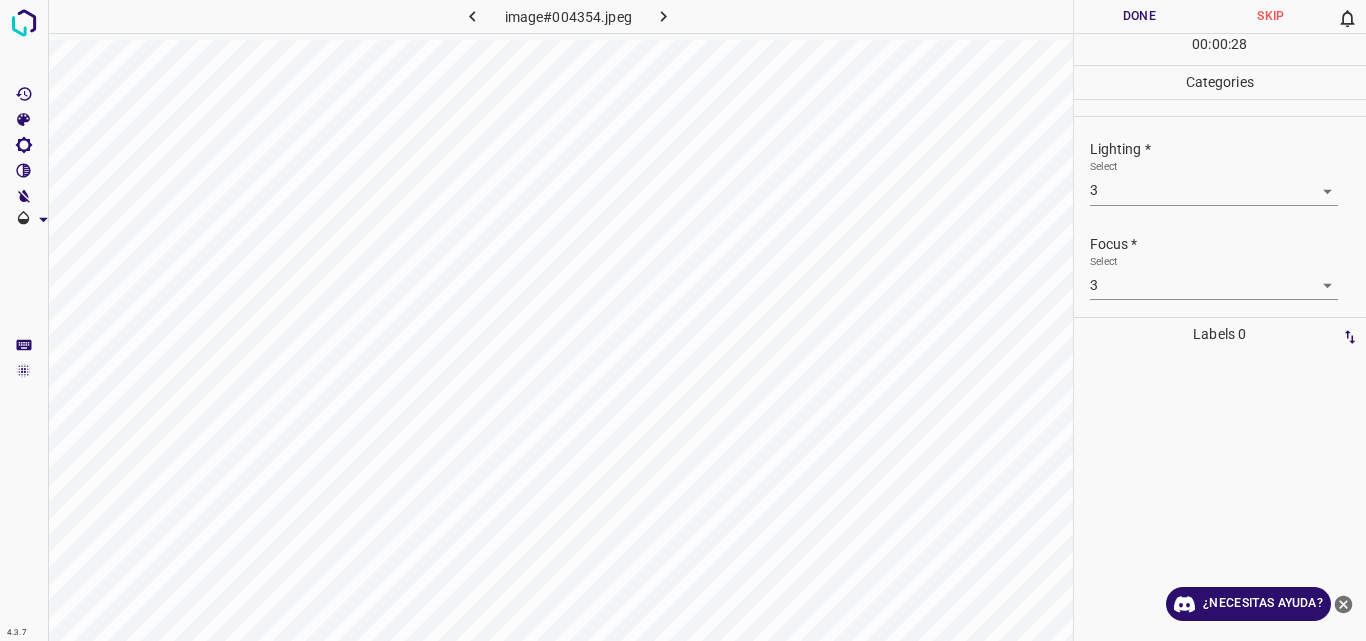 scroll, scrollTop: 98, scrollLeft: 0, axis: vertical 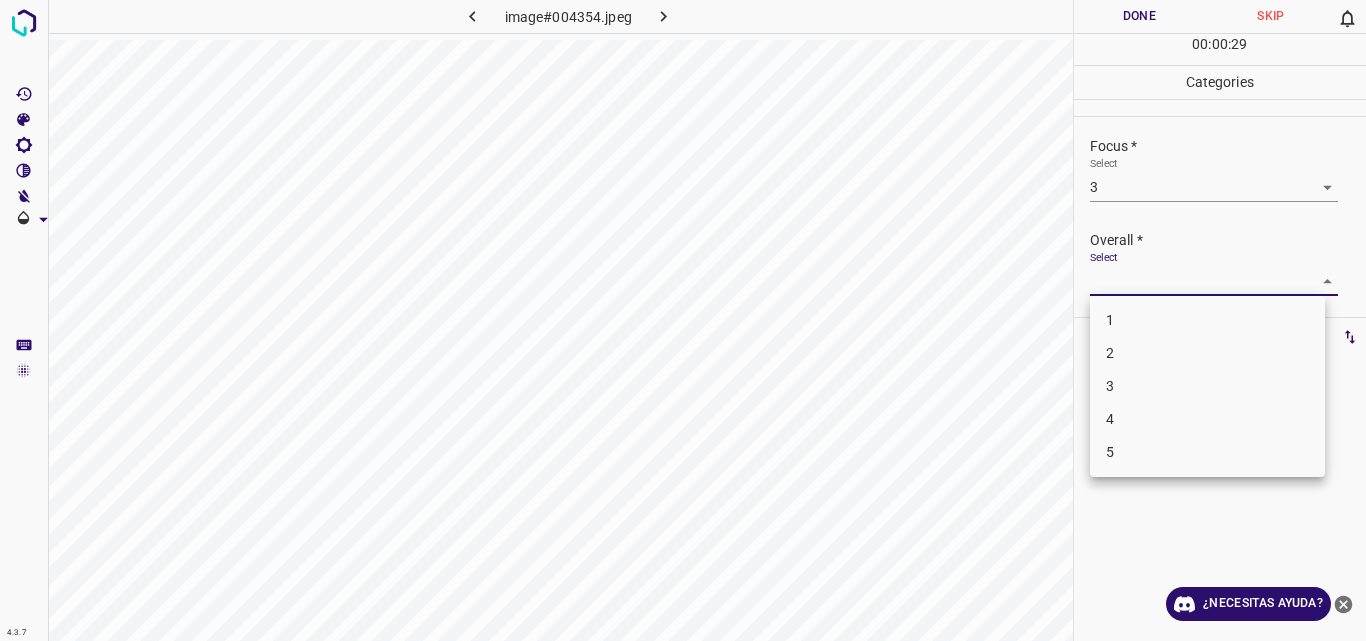 click on "4.3.7 image#004354.jpeg Done Skip 0 00   : 00   : 29   Categories Lighting *  Select 3 3 Focus *  Select 3 3 Overall *  Select ​ Labels   0 Categories 1 Lighting 2 Focus 3 Overall Tools Space Change between modes (Draw & Edit) I Auto labeling R Restore zoom M Zoom in N Zoom out Delete Delete selecte label Filters Z Restore filters X Saturation filter C Brightness filter V Contrast filter B Gray scale filter General O Download ¿Necesitas ayuda? Original text Rate this translation Your feedback will be used to help improve Google Translate - Texto - Esconder - Borrar 1 2 3 4 5" at bounding box center [683, 320] 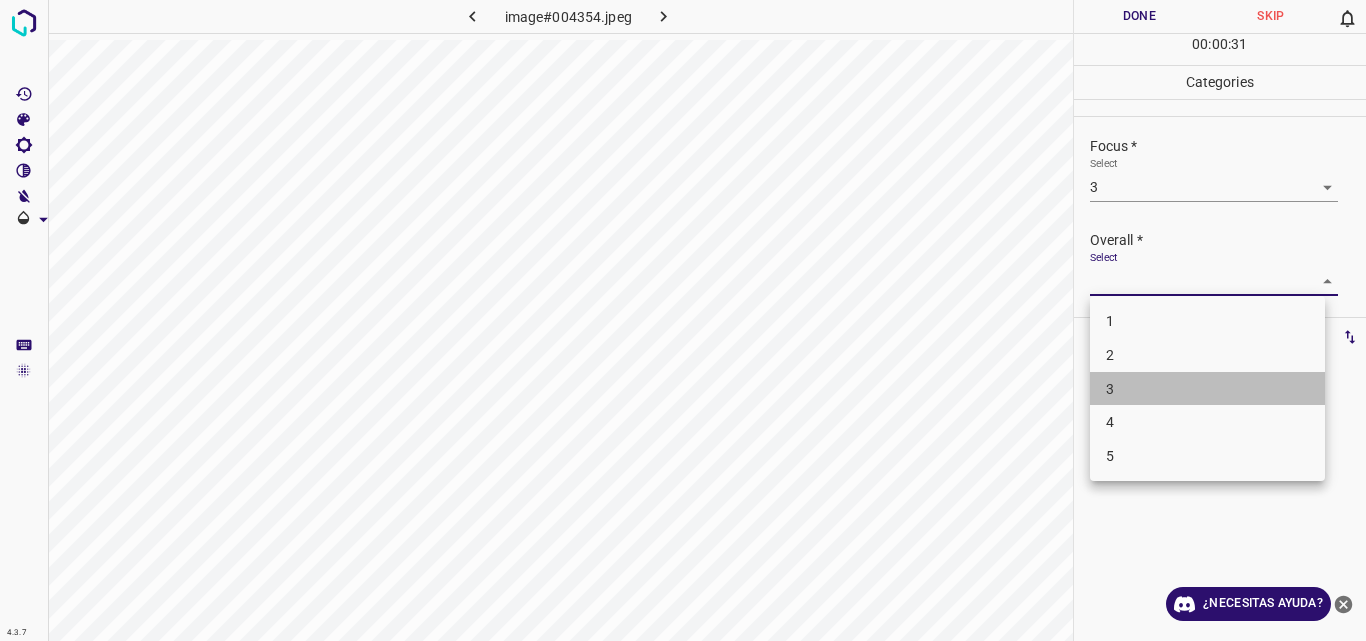 click on "3" at bounding box center (1207, 389) 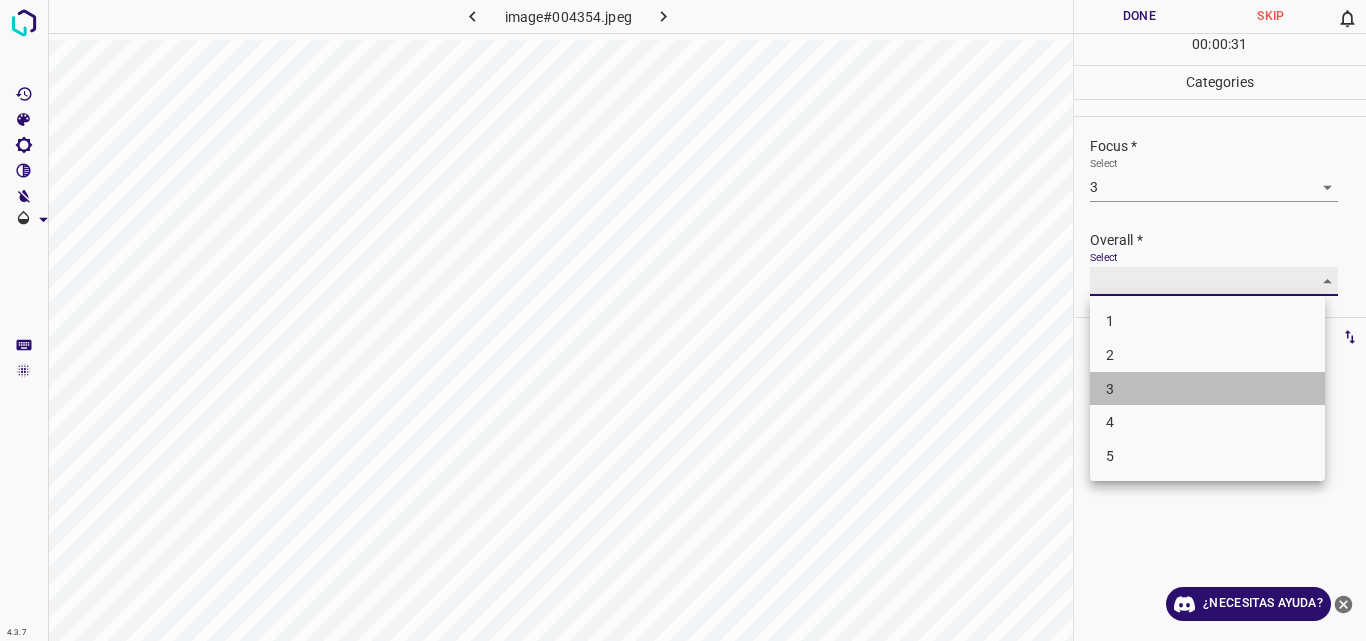 type on "3" 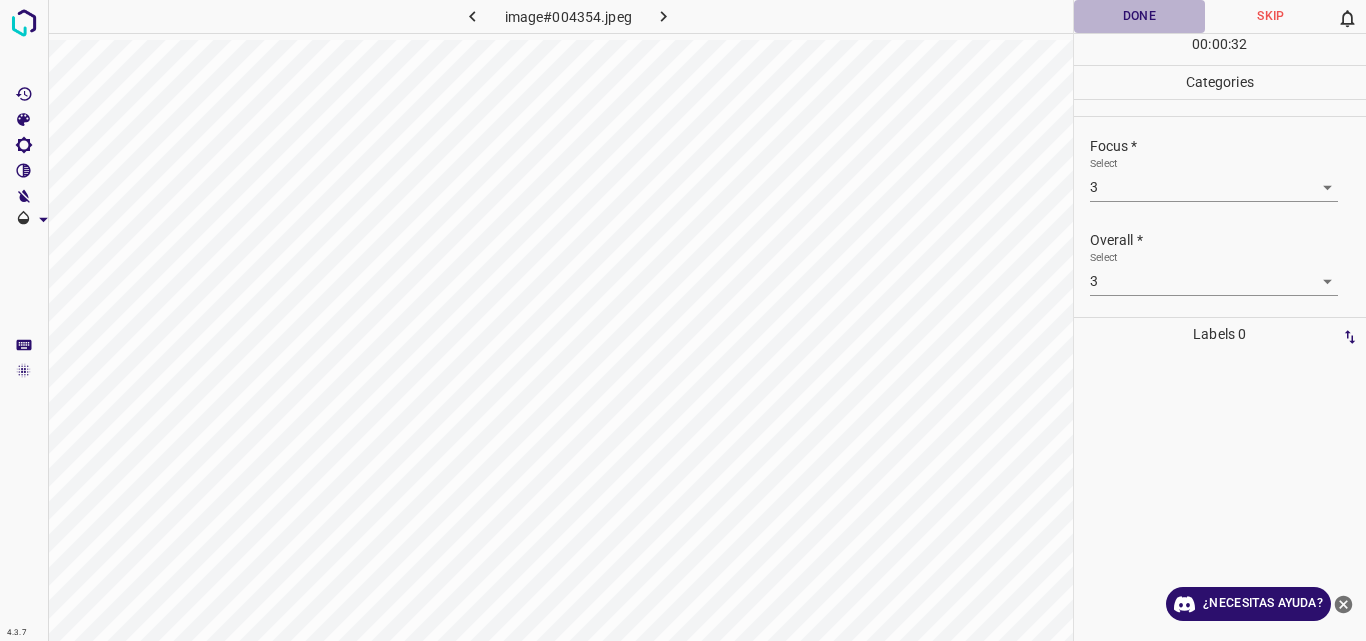 click on "Done" at bounding box center (1140, 16) 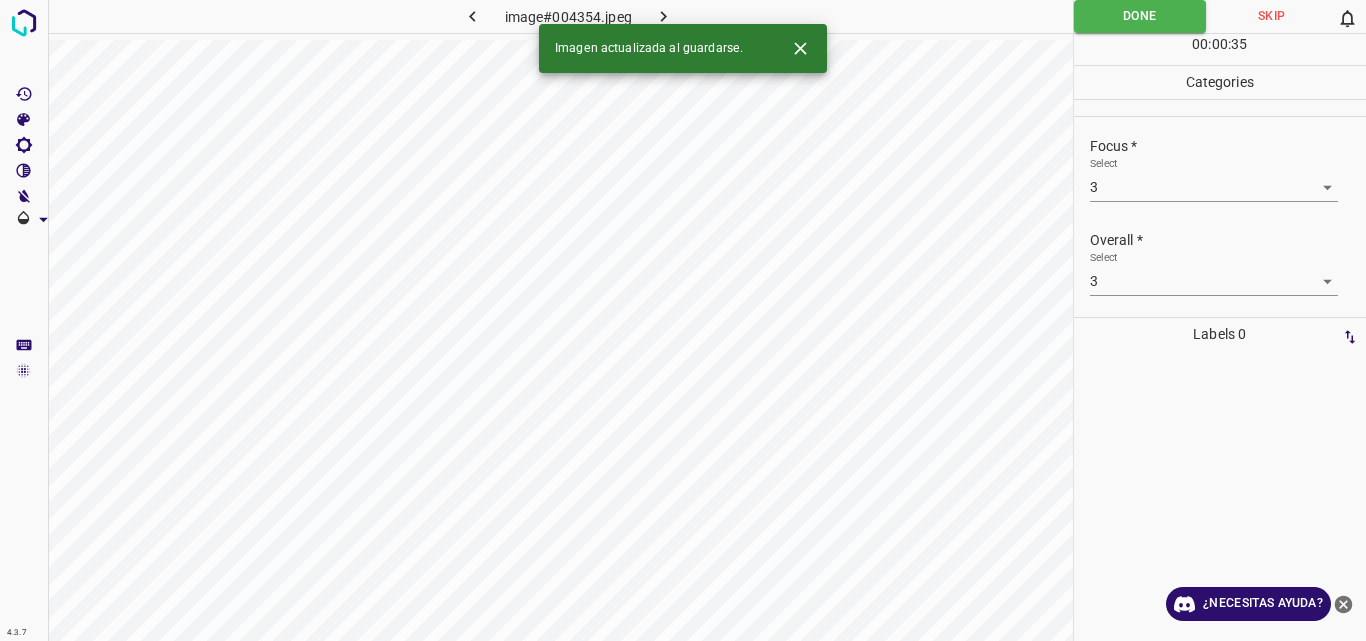 click 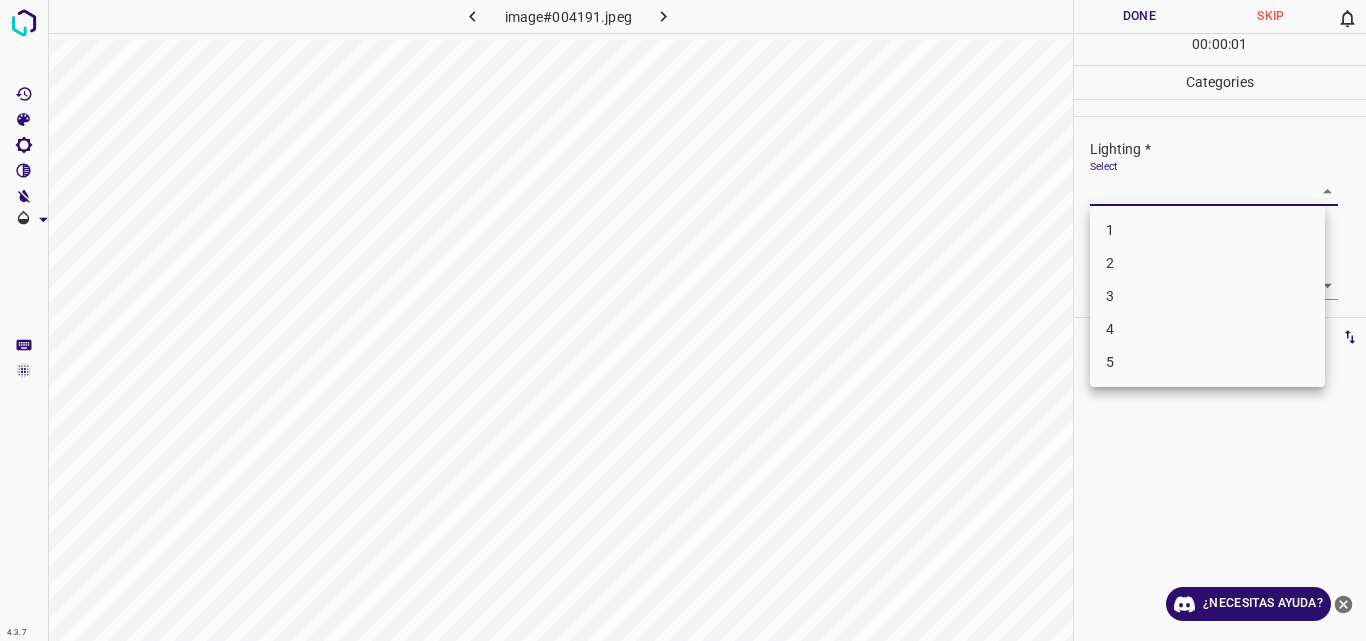 click on "4.3.7 image#004191.jpeg Done Skip 0 00   : 00   : 01   Categories Lighting *  Select ​ Focus *  Select ​ Overall *  Select ​ Labels   0 Categories 1 Lighting 2 Focus 3 Overall Tools Space Change between modes (Draw & Edit) I Auto labeling R Restore zoom M Zoom in N Zoom out Delete Delete selecte label Filters Z Restore filters X Saturation filter C Brightness filter V Contrast filter B Gray scale filter General O Download ¿Necesitas ayuda? Original text Rate this translation Your feedback will be used to help improve Google Translate - Texto - Esconder - Borrar 1 2 3 4 5" at bounding box center [683, 320] 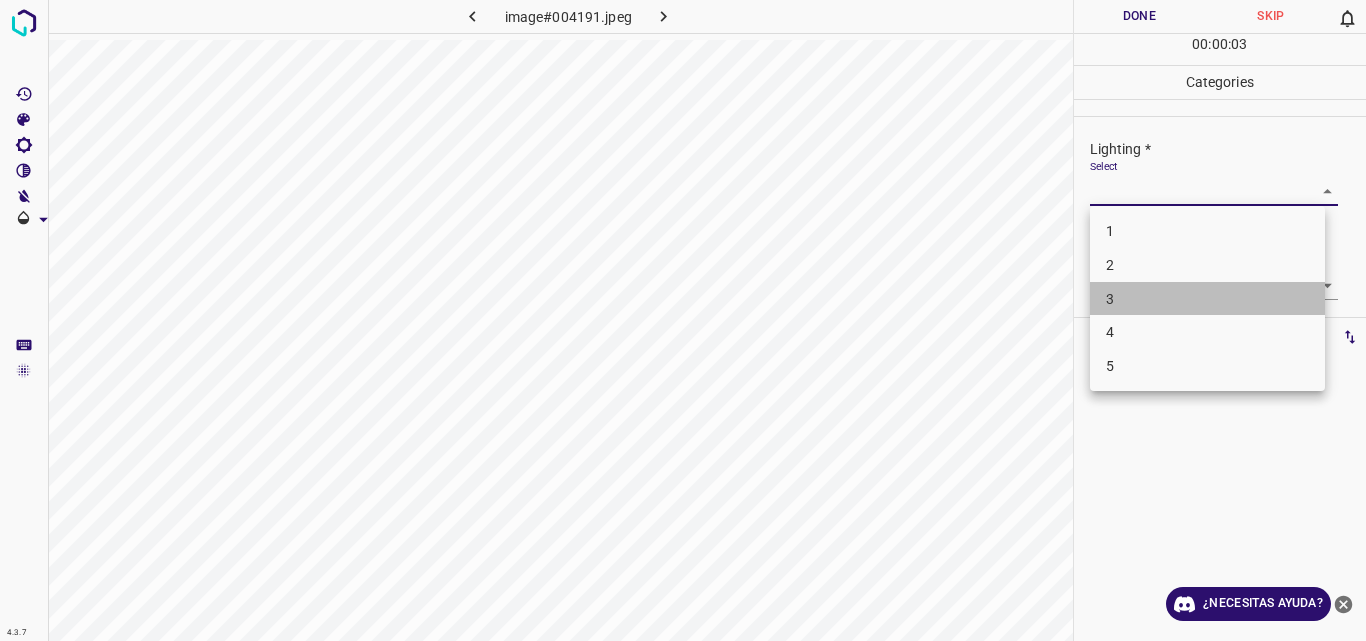 click on "3" at bounding box center [1207, 299] 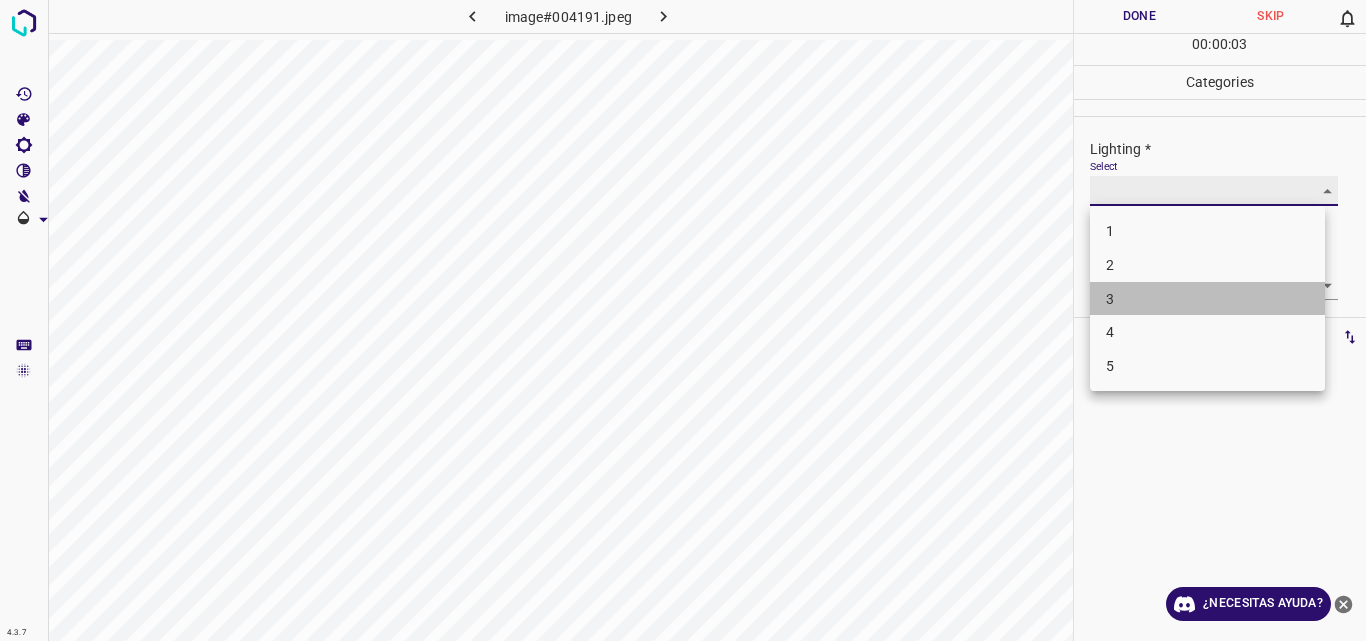 type on "3" 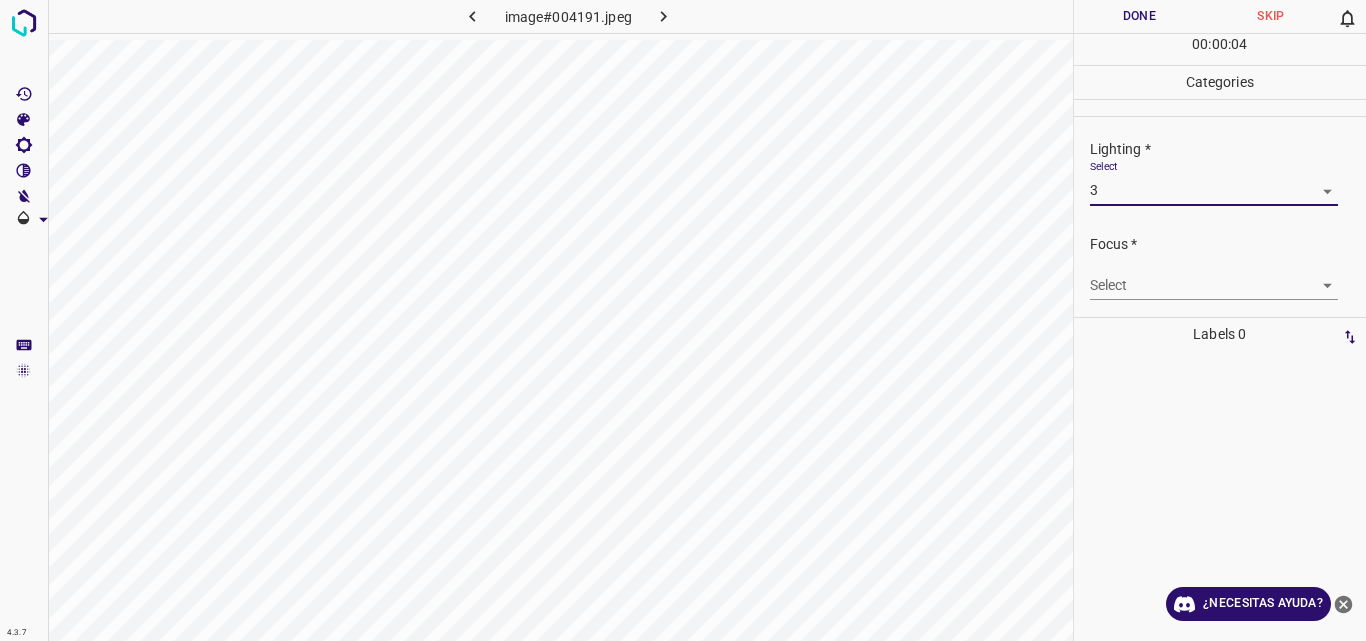 click on "4.3.7 image#004191.jpeg Done Skip 0 00   : 00   : 04   Categories Lighting *  Select 3 3 Focus *  Select ​ Overall *  Select ​ Labels   0 Categories 1 Lighting 2 Focus 3 Overall Tools Space Change between modes (Draw & Edit) I Auto labeling R Restore zoom M Zoom in N Zoom out Delete Delete selecte label Filters Z Restore filters X Saturation filter C Brightness filter V Contrast filter B Gray scale filter General O Download ¿Necesitas ayuda? Original text Rate this translation Your feedback will be used to help improve Google Translate - Texto - Esconder - Borrar" at bounding box center (683, 320) 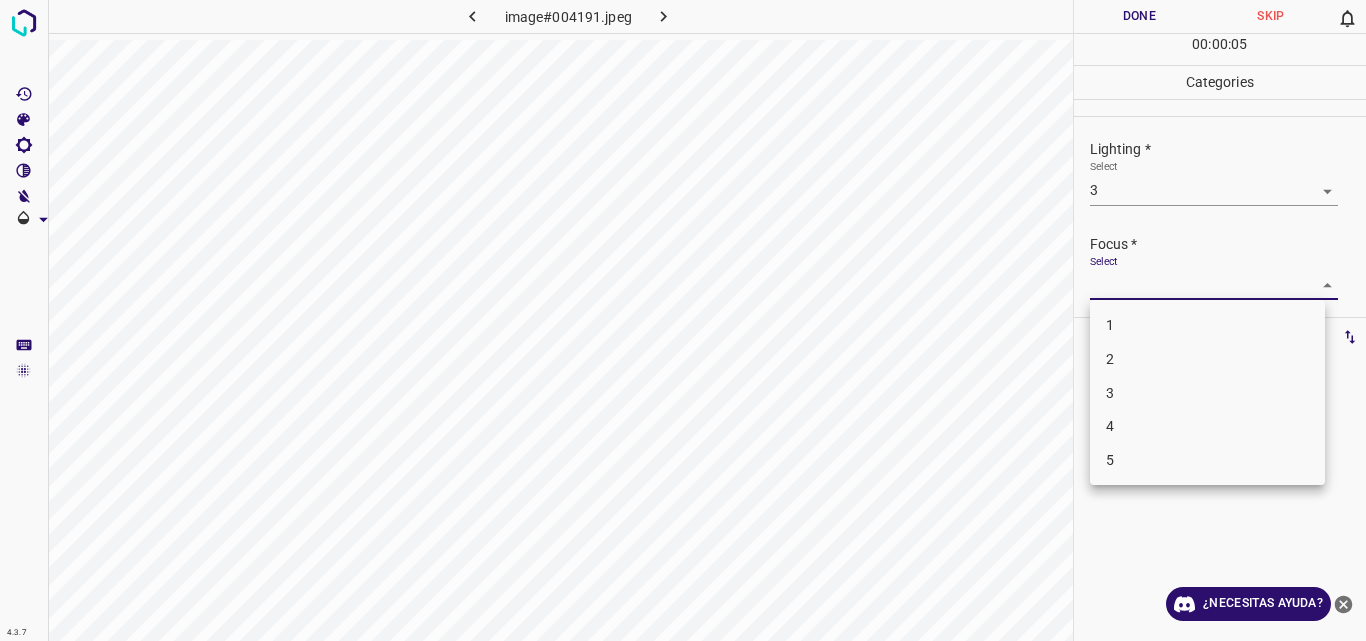 click on "3" at bounding box center [1207, 393] 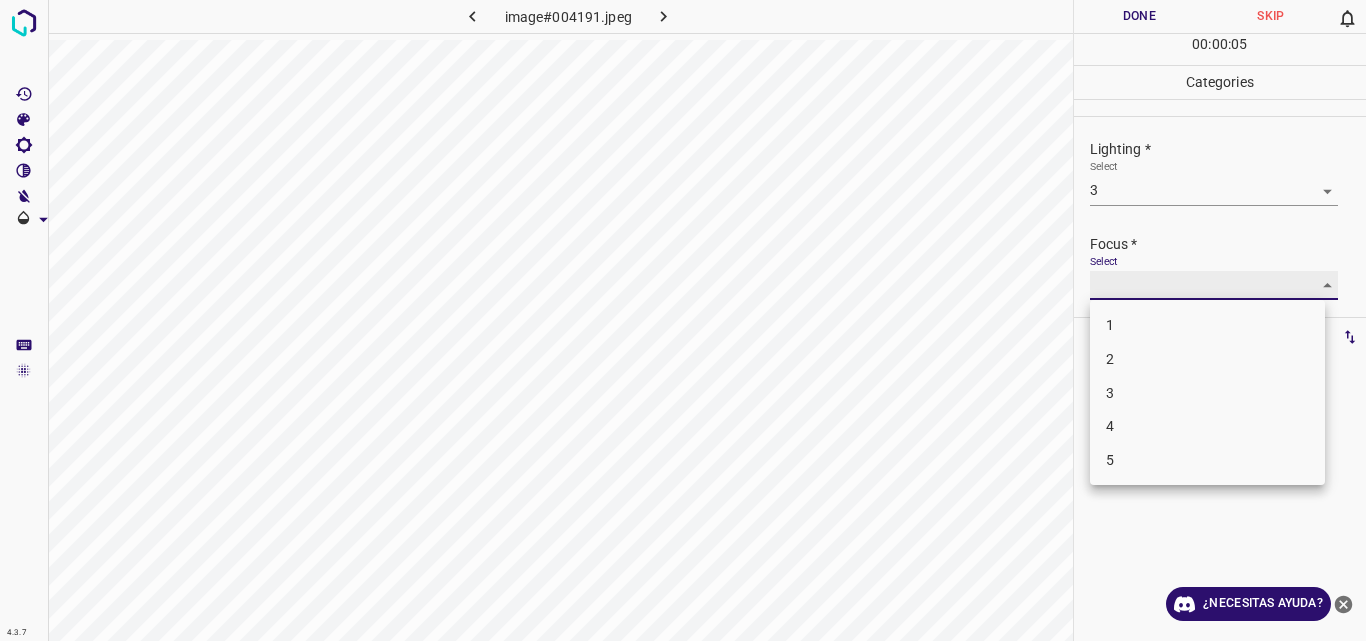 type on "3" 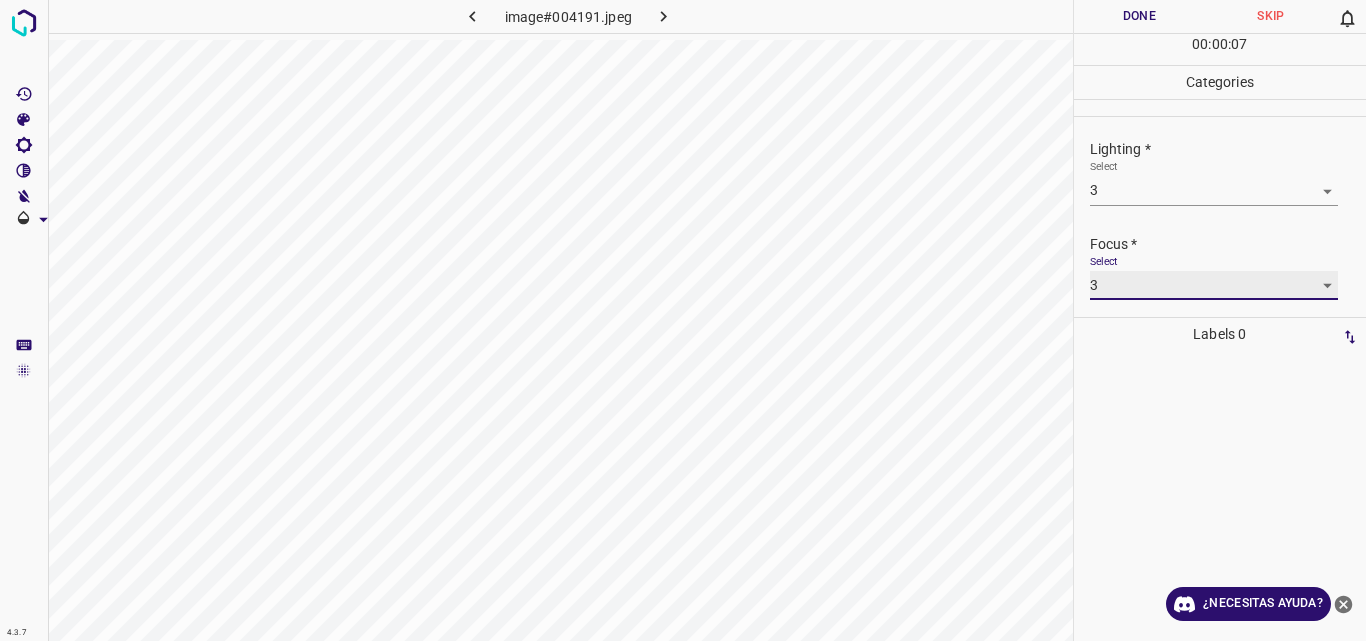 scroll, scrollTop: 98, scrollLeft: 0, axis: vertical 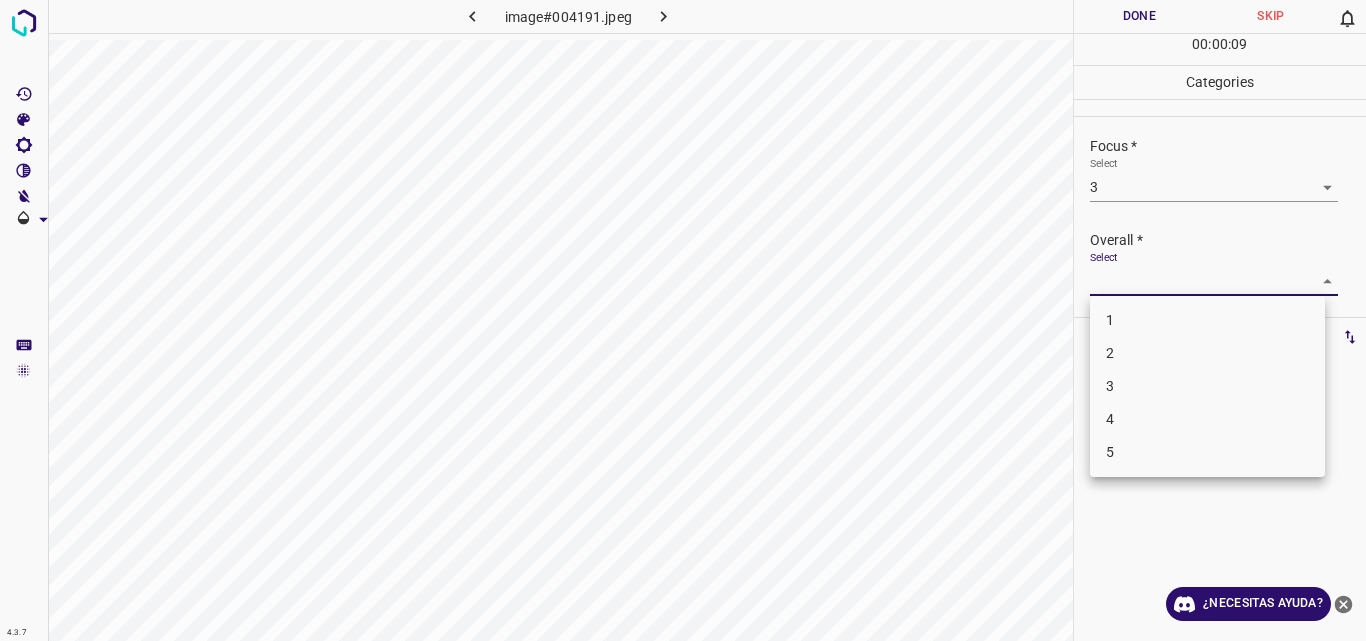 click on "4.3.7 image#004191.jpeg Done Skip 0 00   : 00   : 09   Categories Lighting *  Select 3 3 Focus *  Select 3 3 Overall *  Select ​ Labels   0 Categories 1 Lighting 2 Focus 3 Overall Tools Space Change between modes (Draw & Edit) I Auto labeling R Restore zoom M Zoom in N Zoom out Delete Delete selecte label Filters Z Restore filters X Saturation filter C Brightness filter V Contrast filter B Gray scale filter General O Download ¿Necesitas ayuda? Original text Rate this translation Your feedback will be used to help improve Google Translate - Texto - Esconder - Borrar 1 2 3 4 5" at bounding box center [683, 320] 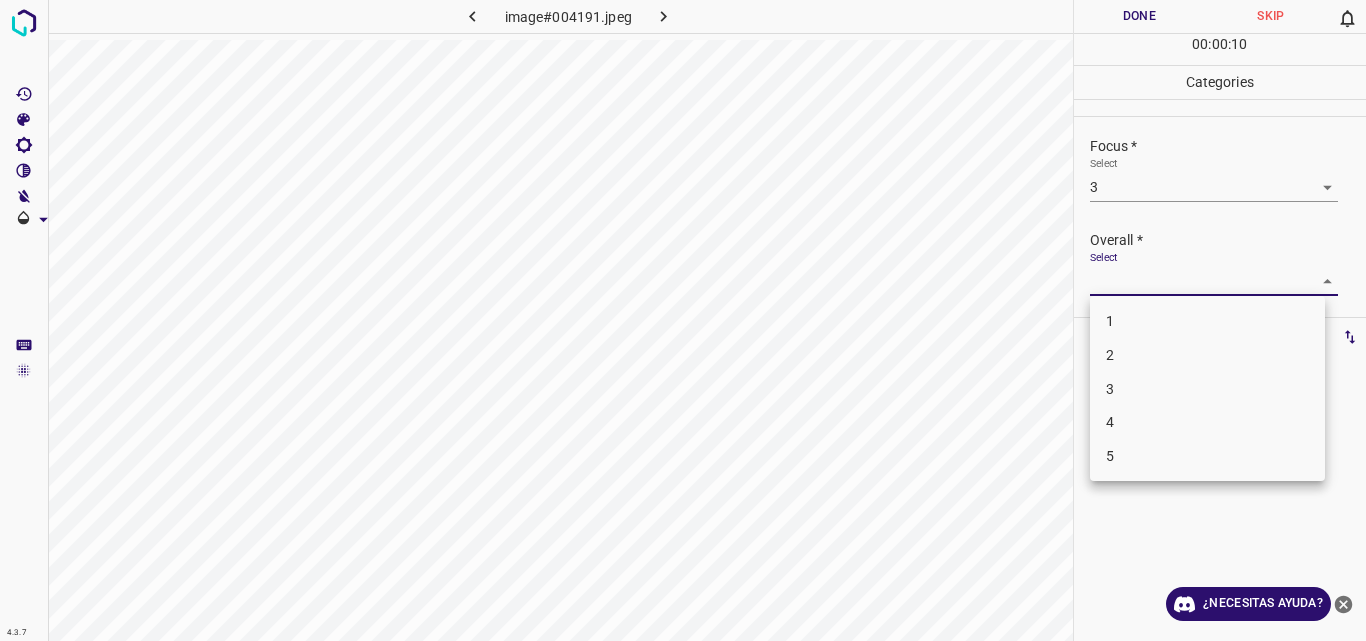 click on "3" at bounding box center (1207, 389) 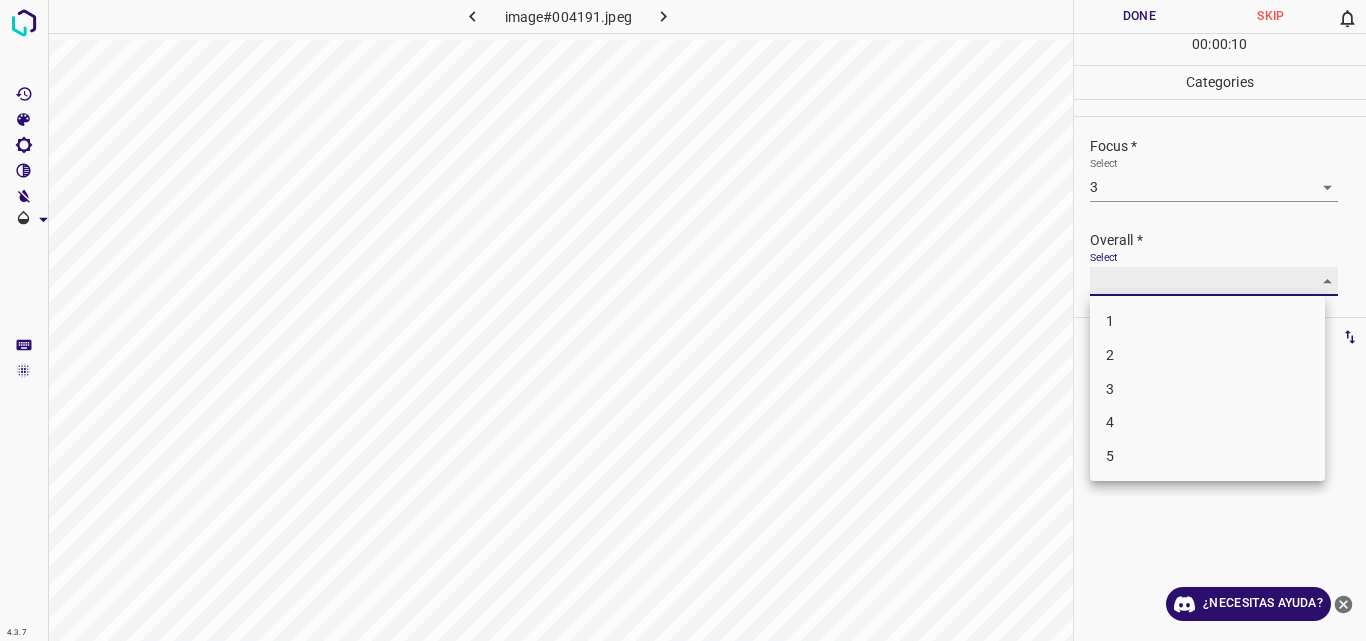 type on "3" 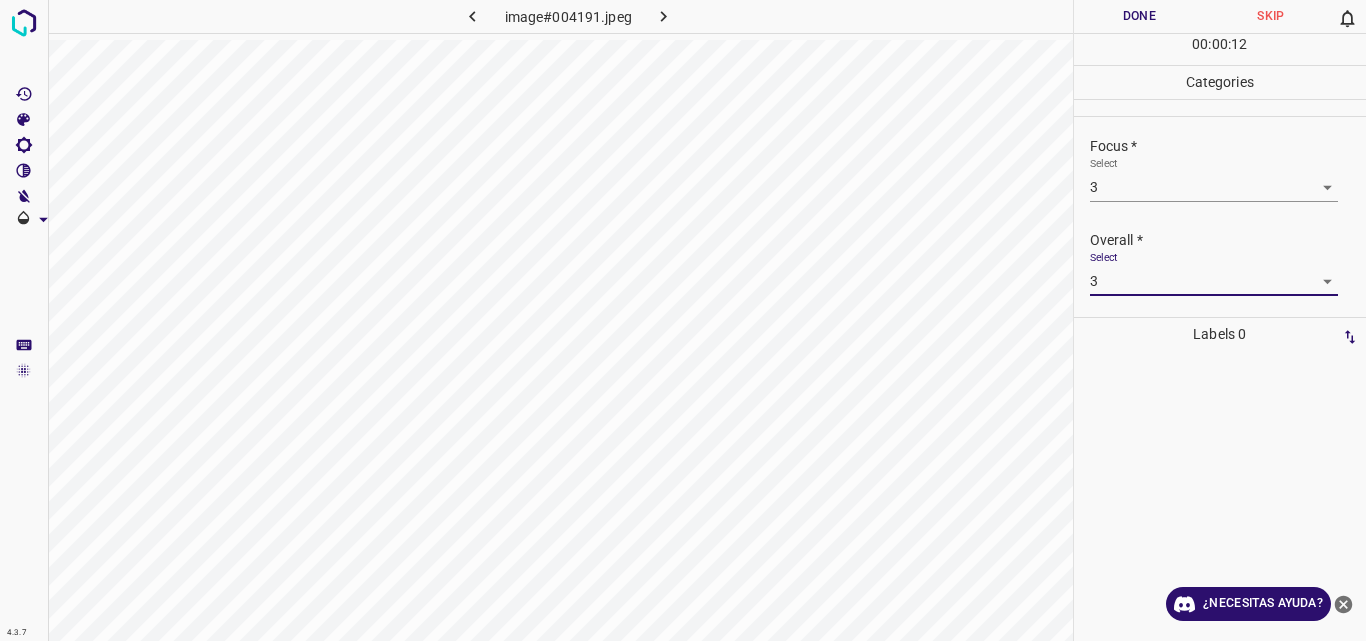 click on "Done" at bounding box center [1140, 16] 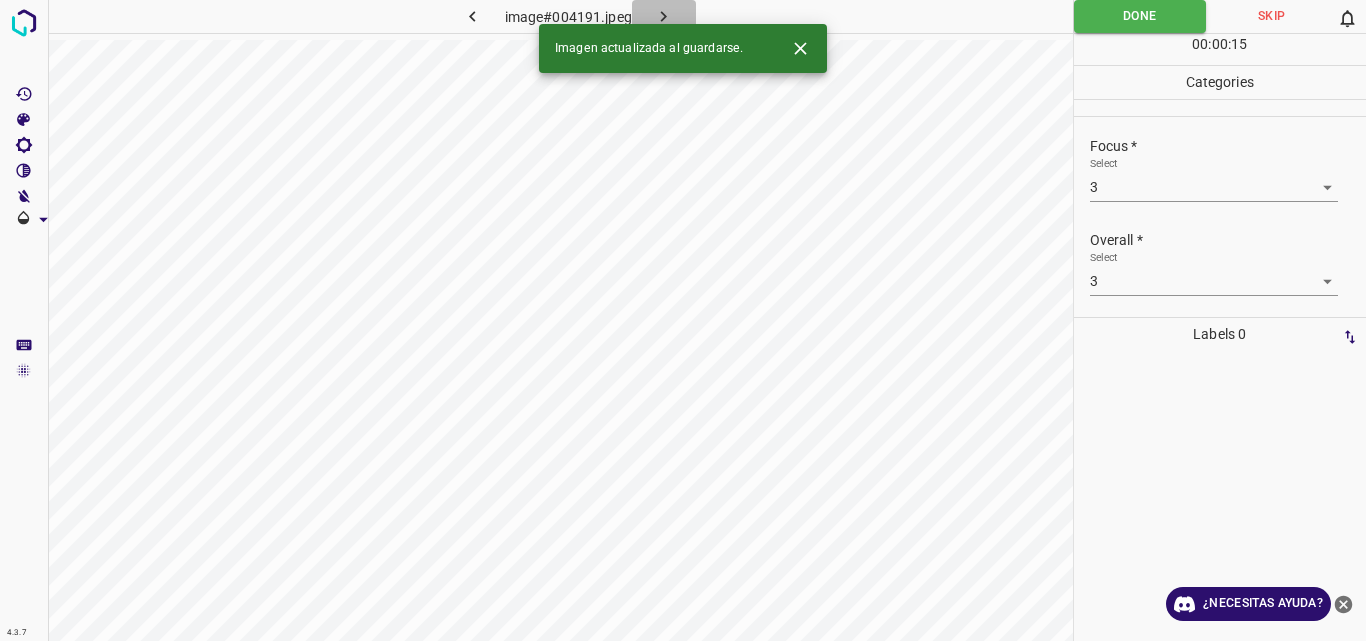 click 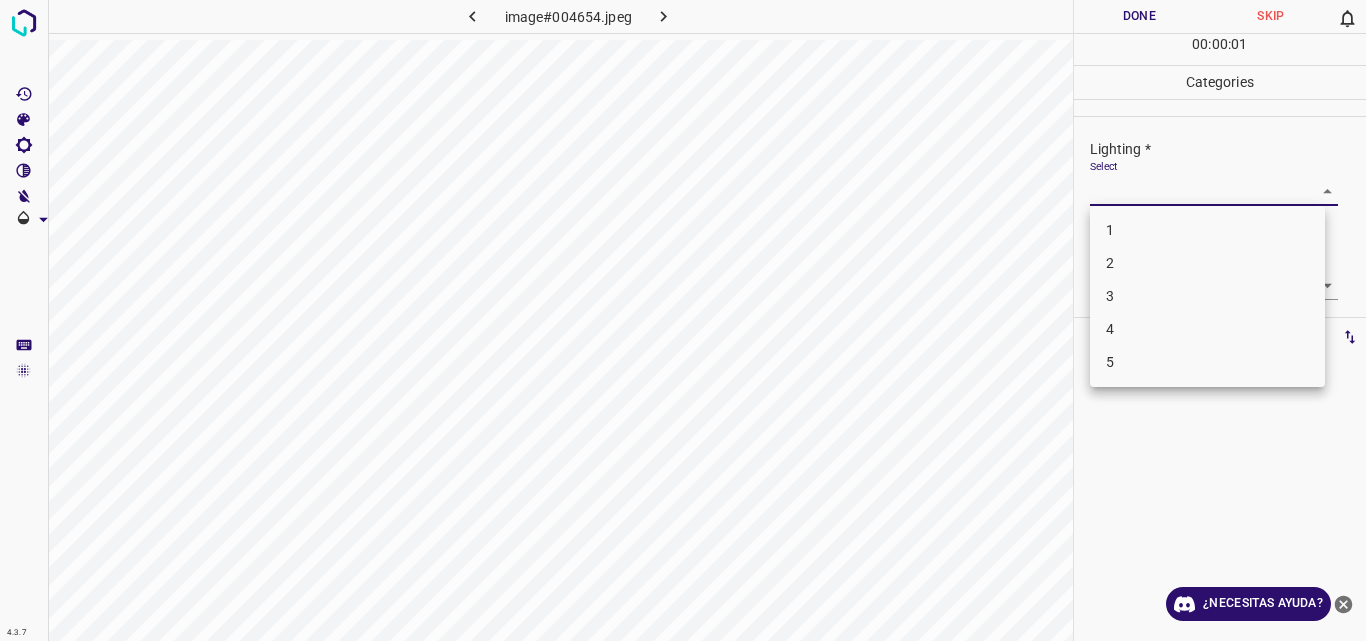 click on "4.3.7 image#004654.jpeg Done Skip 0 00   : 00   : 01   Categories Lighting *  Select ​ Focus *  Select ​ Overall *  Select ​ Labels   0 Categories 1 Lighting 2 Focus 3 Overall Tools Space Change between modes (Draw & Edit) I Auto labeling R Restore zoom M Zoom in N Zoom out Delete Delete selecte label Filters Z Restore filters X Saturation filter C Brightness filter V Contrast filter B Gray scale filter General O Download ¿Necesitas ayuda? Original text Rate this translation Your feedback will be used to help improve Google Translate - Texto - Esconder - Borrar 1 2 3 4 5" at bounding box center [683, 320] 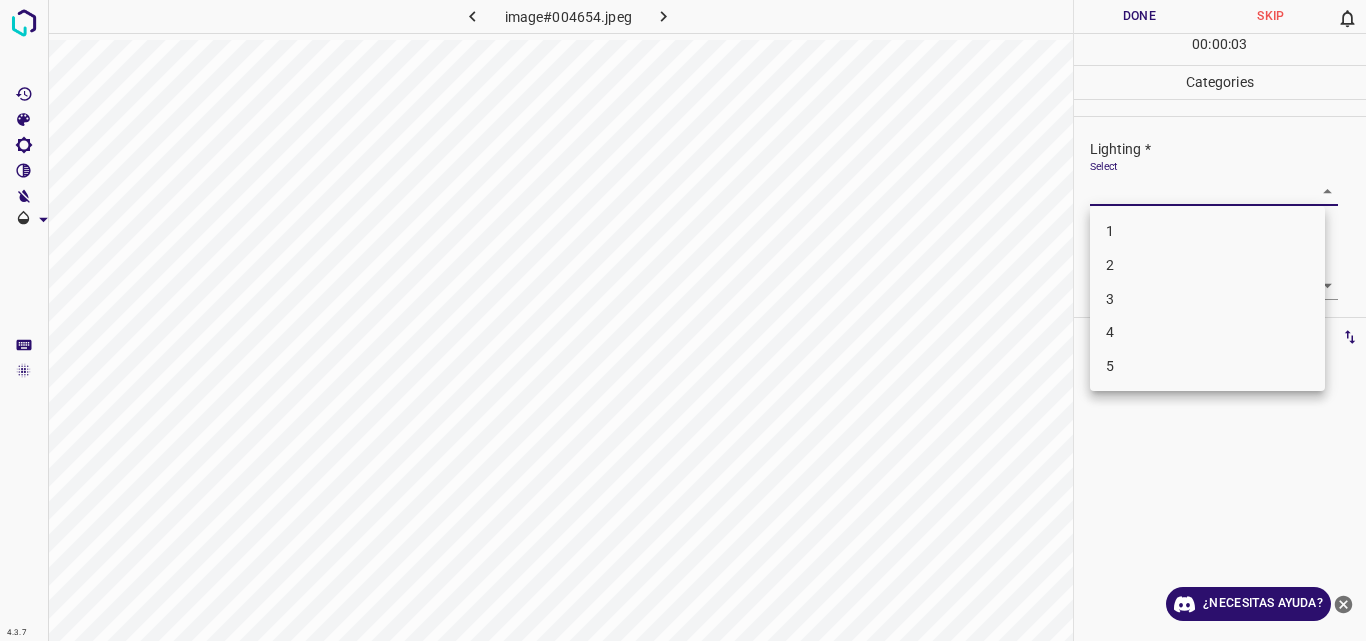 click on "4" at bounding box center (1207, 332) 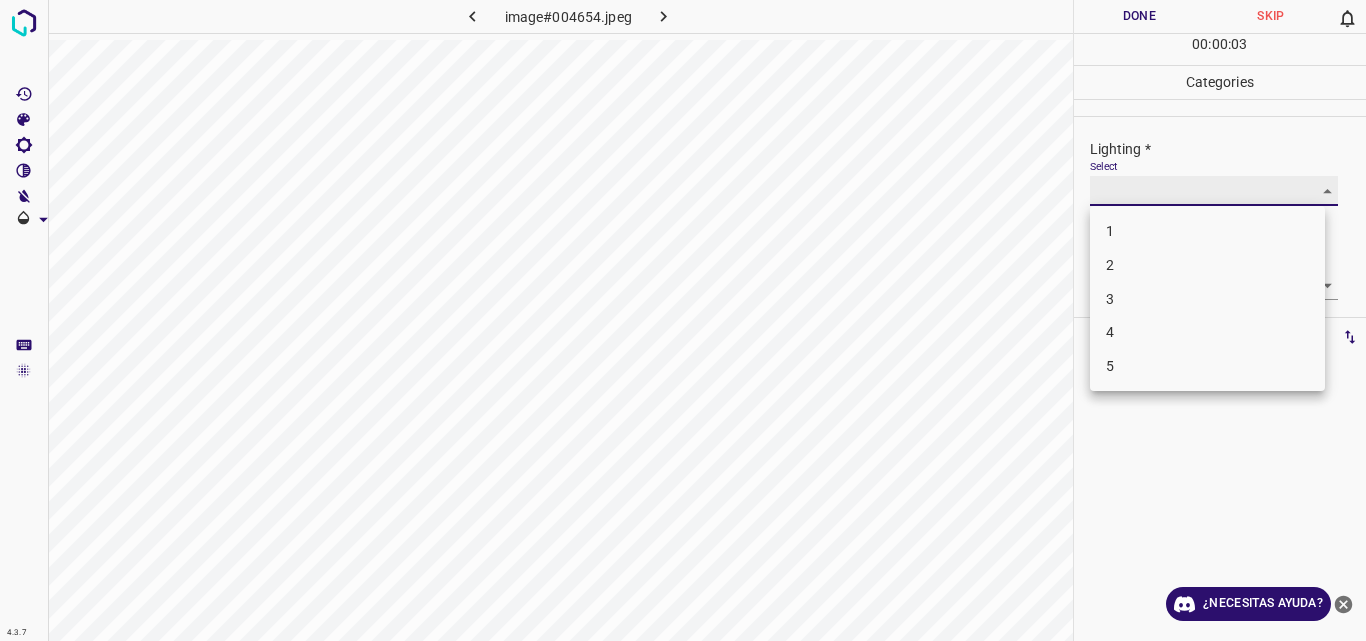 type on "4" 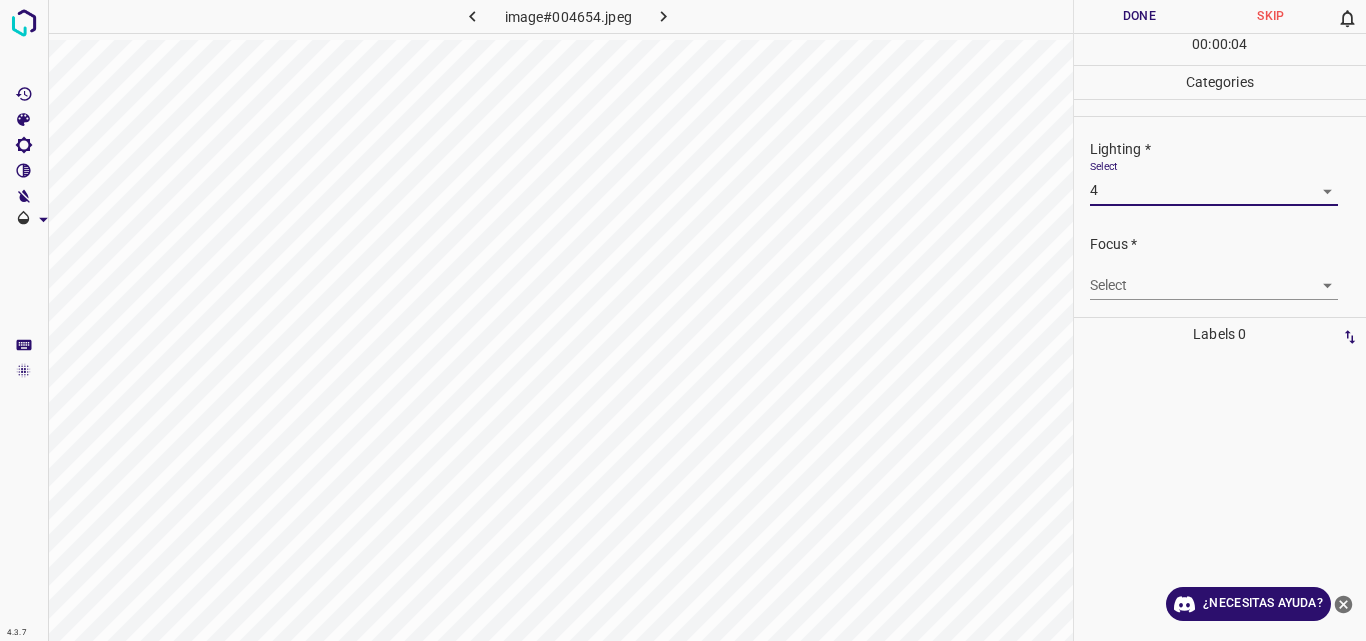 click on "4.3.7 image#004654.jpeg Done Skip 0 00   : 00   : 04   Categories Lighting *  Select 4 4 Focus *  Select ​ Overall *  Select ​ Labels   0 Categories 1 Lighting 2 Focus 3 Overall Tools Space Change between modes (Draw & Edit) I Auto labeling R Restore zoom M Zoom in N Zoom out Delete Delete selecte label Filters Z Restore filters X Saturation filter C Brightness filter V Contrast filter B Gray scale filter General O Download ¿Necesitas ayuda? Original text Rate this translation Your feedback will be used to help improve Google Translate - Texto - Esconder - Borrar" at bounding box center [683, 320] 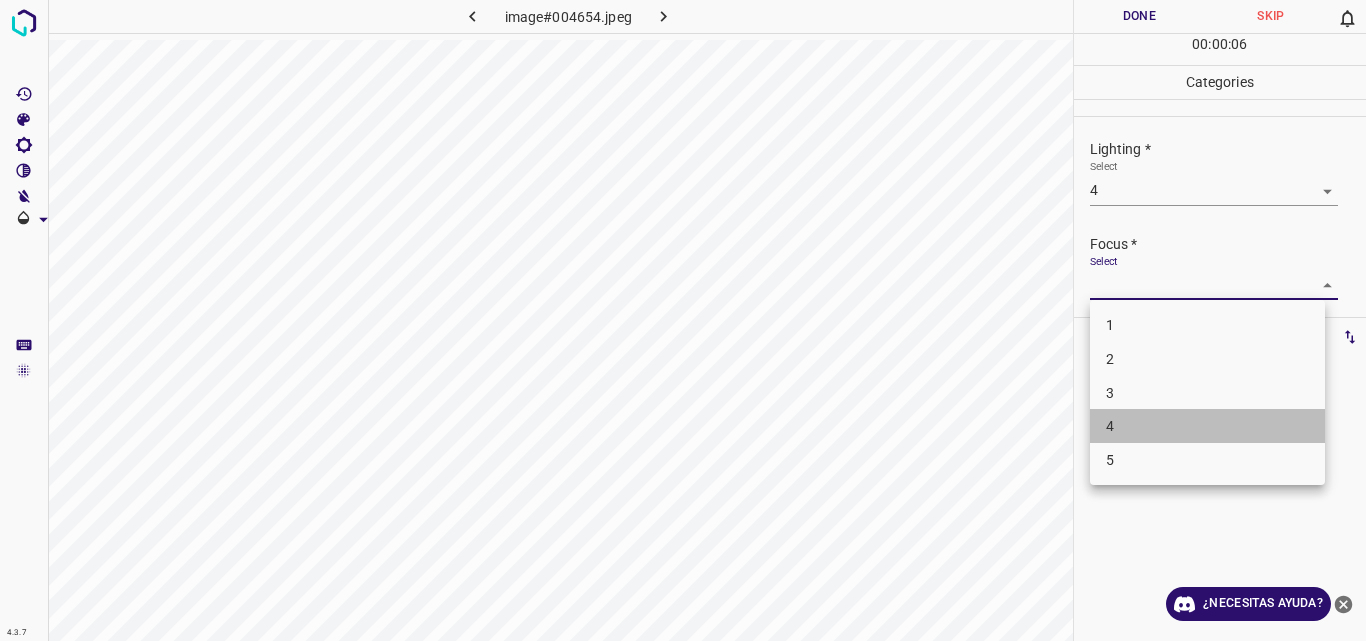 click on "4" at bounding box center (1207, 426) 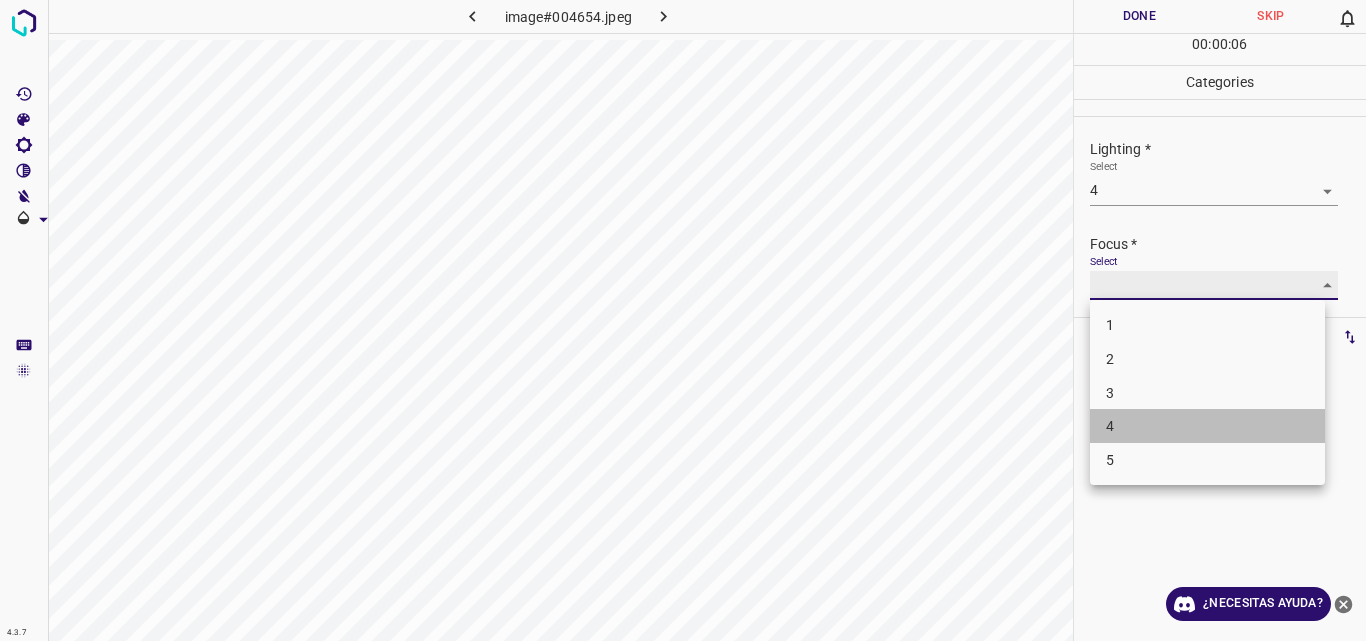 type on "4" 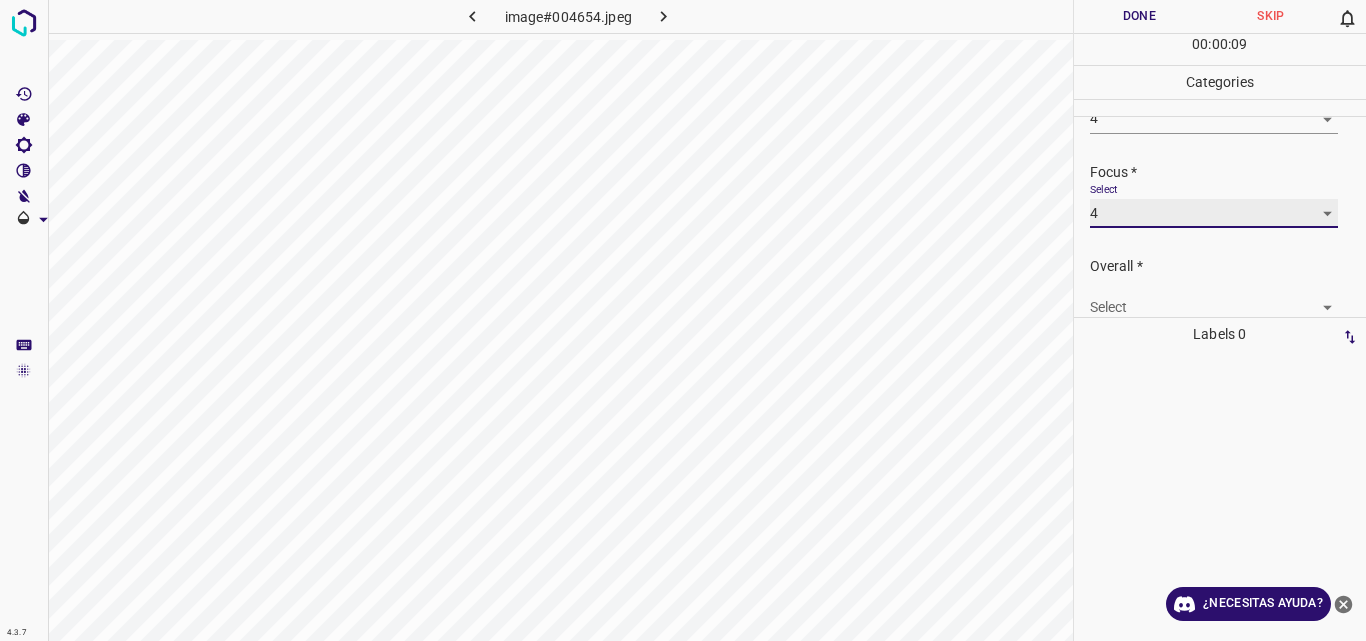 scroll, scrollTop: 98, scrollLeft: 0, axis: vertical 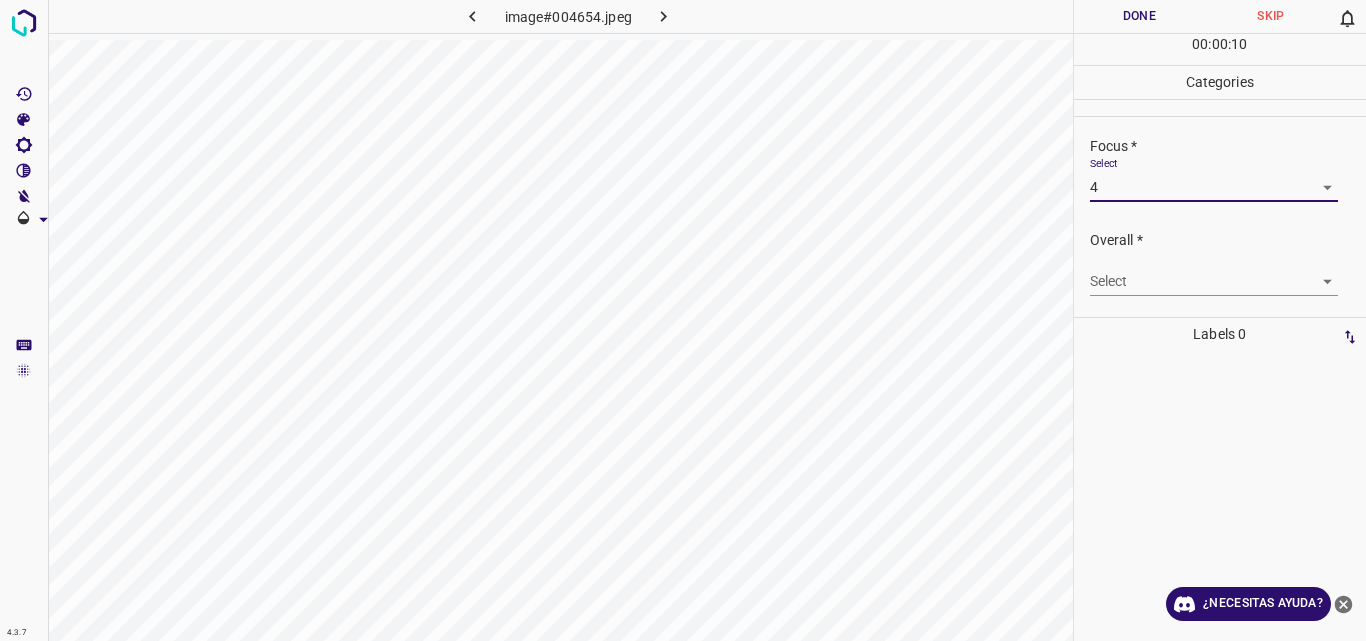 click on "4.3.7 image#004654.jpeg Done Skip 0 00   : 00   : 10   Categories Lighting *  Select 4 4 Focus *  Select 4 4 Overall *  Select ​ Labels   0 Categories 1 Lighting 2 Focus 3 Overall Tools Space Change between modes (Draw & Edit) I Auto labeling R Restore zoom M Zoom in N Zoom out Delete Delete selecte label Filters Z Restore filters X Saturation filter C Brightness filter V Contrast filter B Gray scale filter General O Download ¿Necesitas ayuda? Original text Rate this translation Your feedback will be used to help improve Google Translate - Texto - Esconder - Borrar" at bounding box center (683, 320) 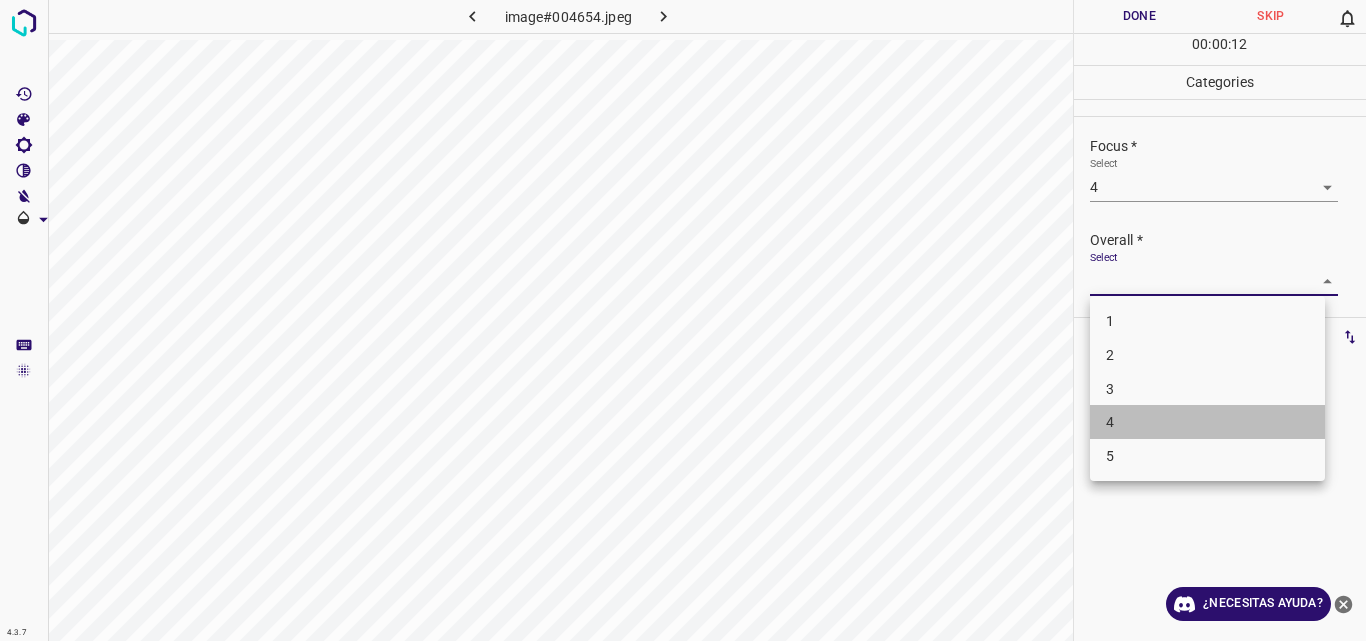 click on "4" at bounding box center [1207, 422] 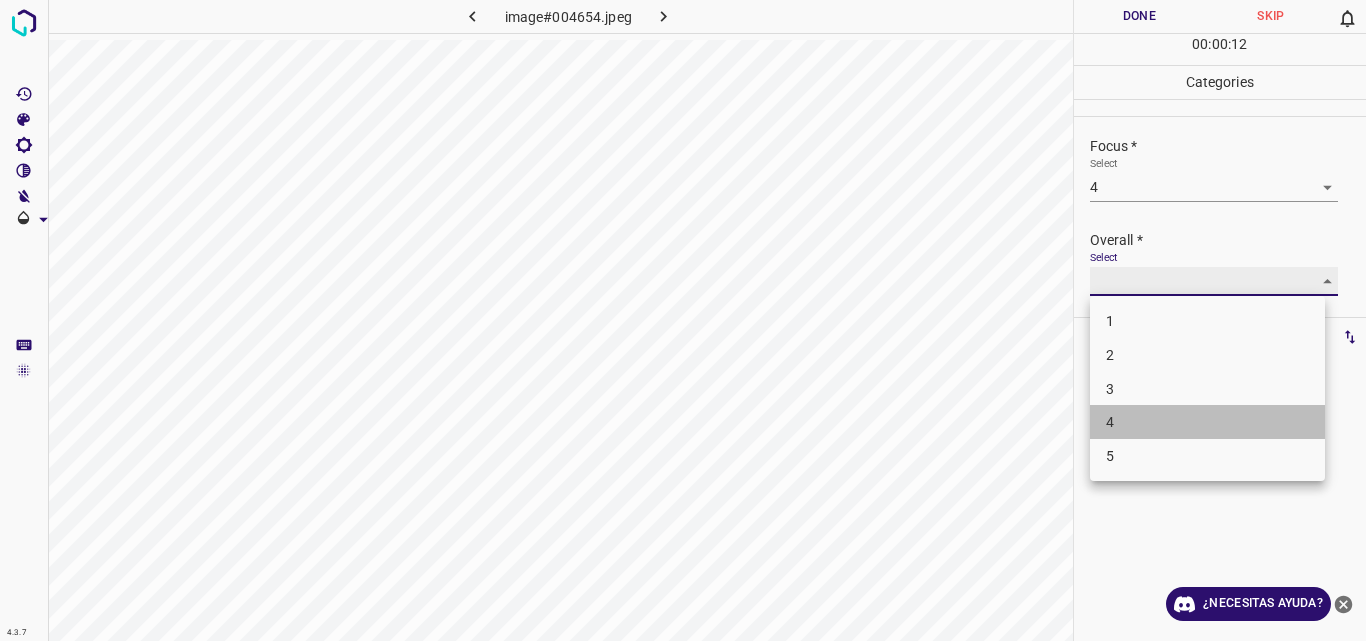 type on "4" 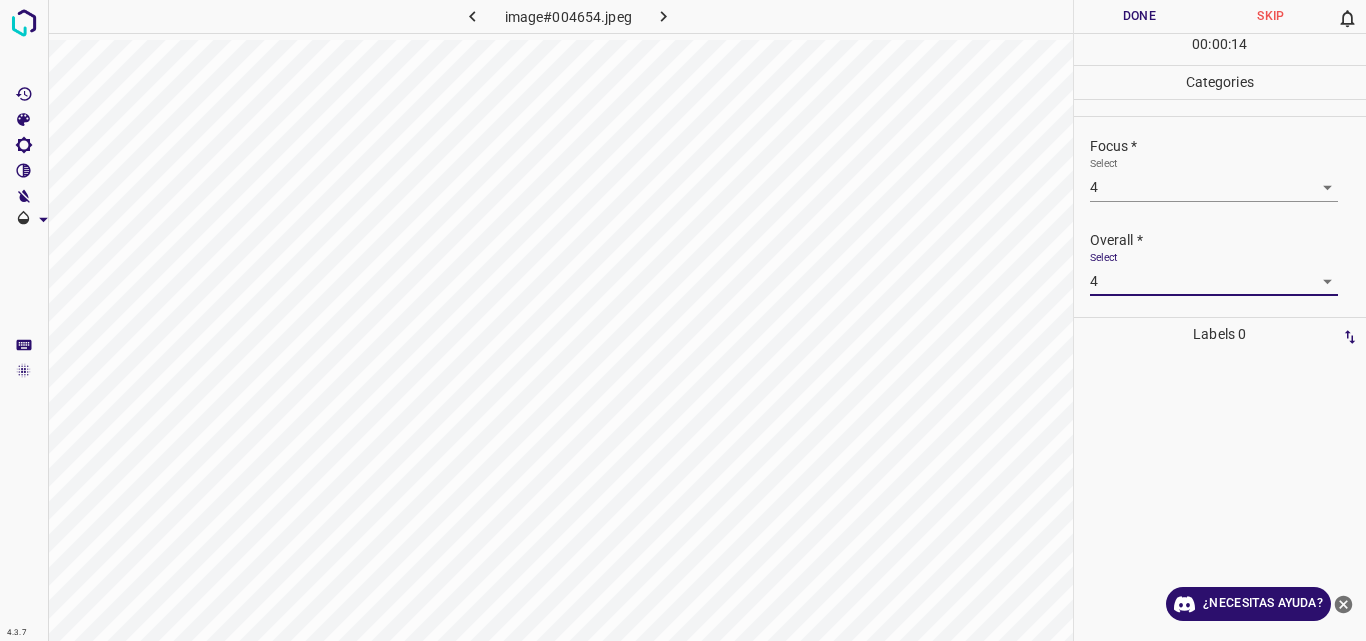click on "Done" at bounding box center (1140, 16) 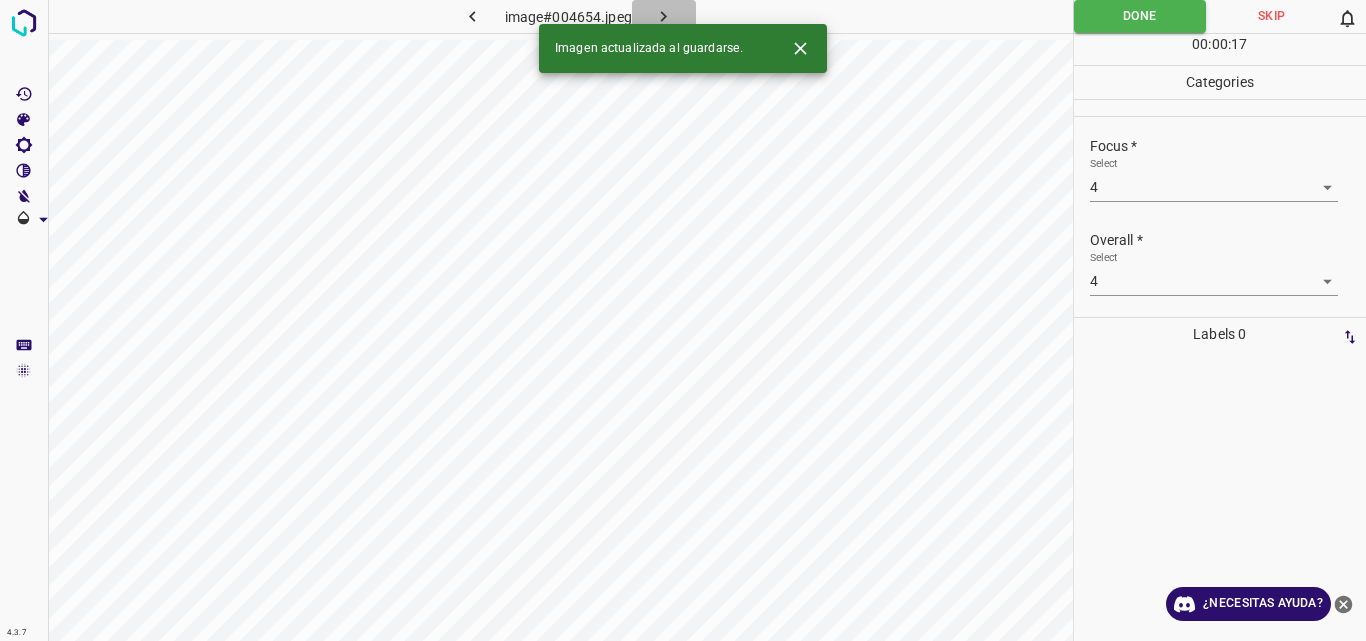 click 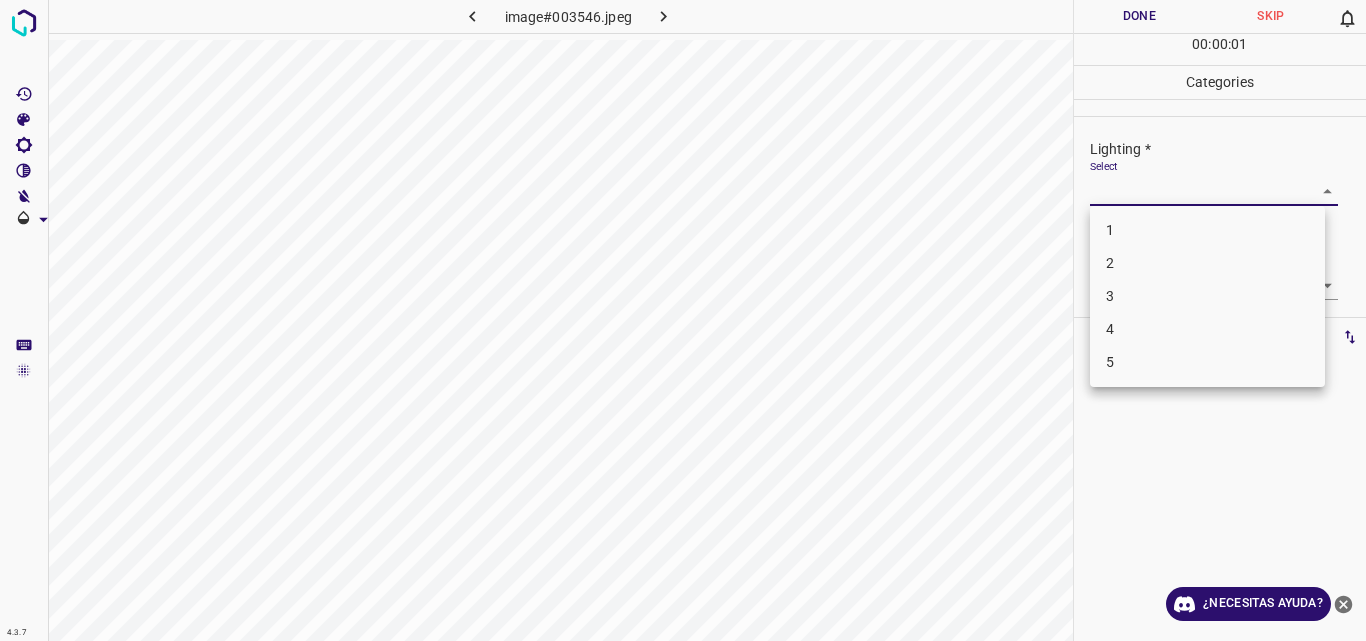 click on "4.3.7 image#003546.jpeg Done Skip 0 00   : 00   : 01   Categories Lighting *  Select ​ Focus *  Select ​ Overall *  Select ​ Labels   0 Categories 1 Lighting 2 Focus 3 Overall Tools Space Change between modes (Draw & Edit) I Auto labeling R Restore zoom M Zoom in N Zoom out Delete Delete selecte label Filters Z Restore filters X Saturation filter C Brightness filter V Contrast filter B Gray scale filter General O Download ¿Necesitas ayuda? Original text Rate this translation Your feedback will be used to help improve Google Translate - Texto - Esconder - Borrar 1 2 3 4 5" at bounding box center (683, 320) 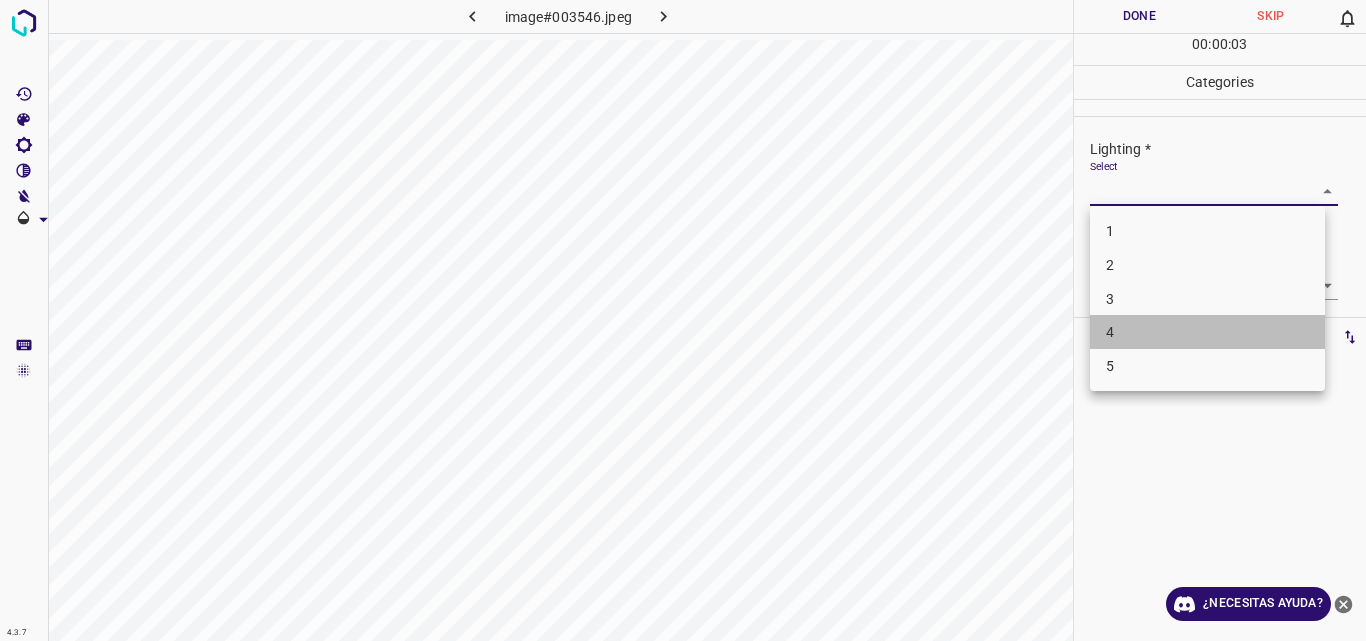 click on "4" at bounding box center (1207, 332) 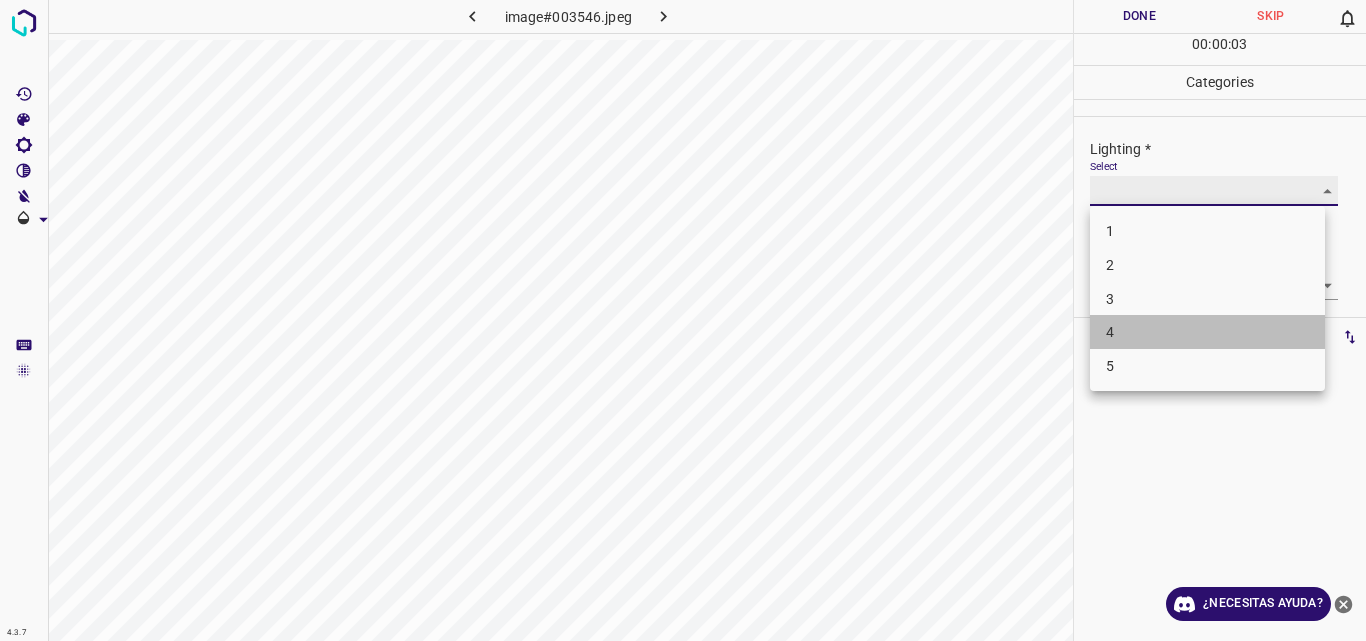 type on "4" 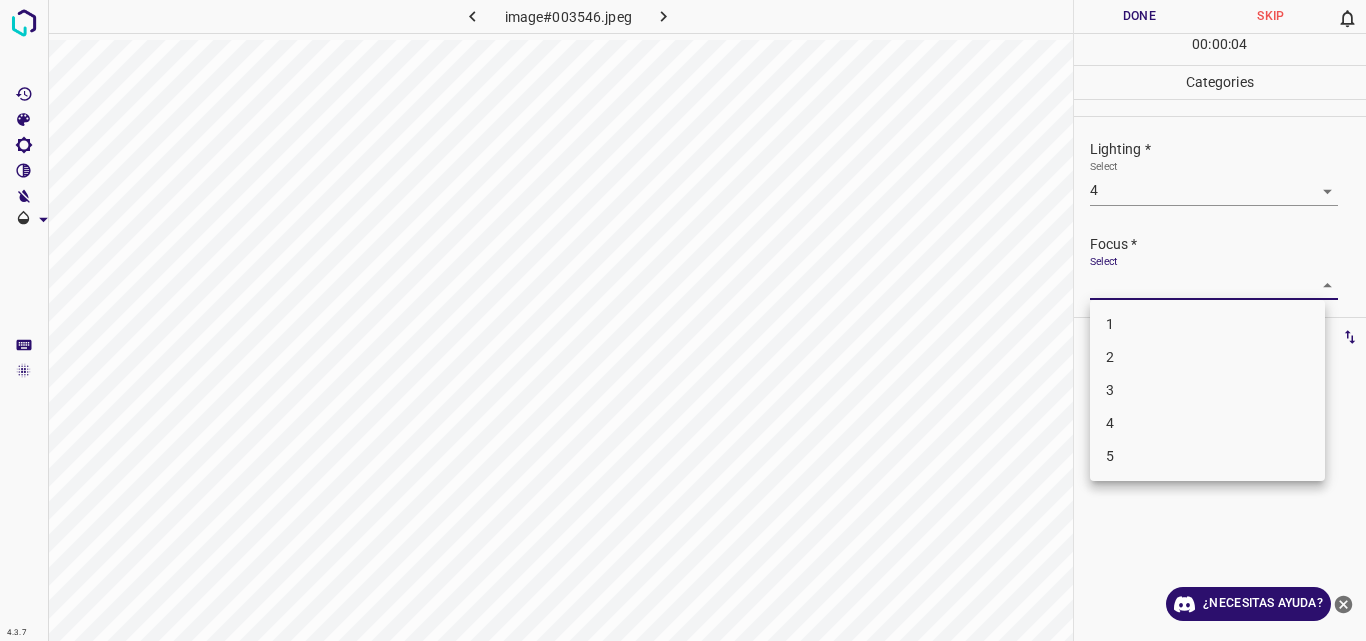 click on "4.3.7 image#003546.jpeg Done Skip 0 00   : 00   : 04   Categories Lighting *  Select 4 4 Focus *  Select ​ Overall *  Select ​ Labels   0 Categories 1 Lighting 2 Focus 3 Overall Tools Space Change between modes (Draw & Edit) I Auto labeling R Restore zoom M Zoom in N Zoom out Delete Delete selecte label Filters Z Restore filters X Saturation filter C Brightness filter V Contrast filter B Gray scale filter General O Download ¿Necesitas ayuda? Original text Rate this translation Your feedback will be used to help improve Google Translate - Texto - Esconder - Borrar 1 2 3 4 5" at bounding box center (683, 320) 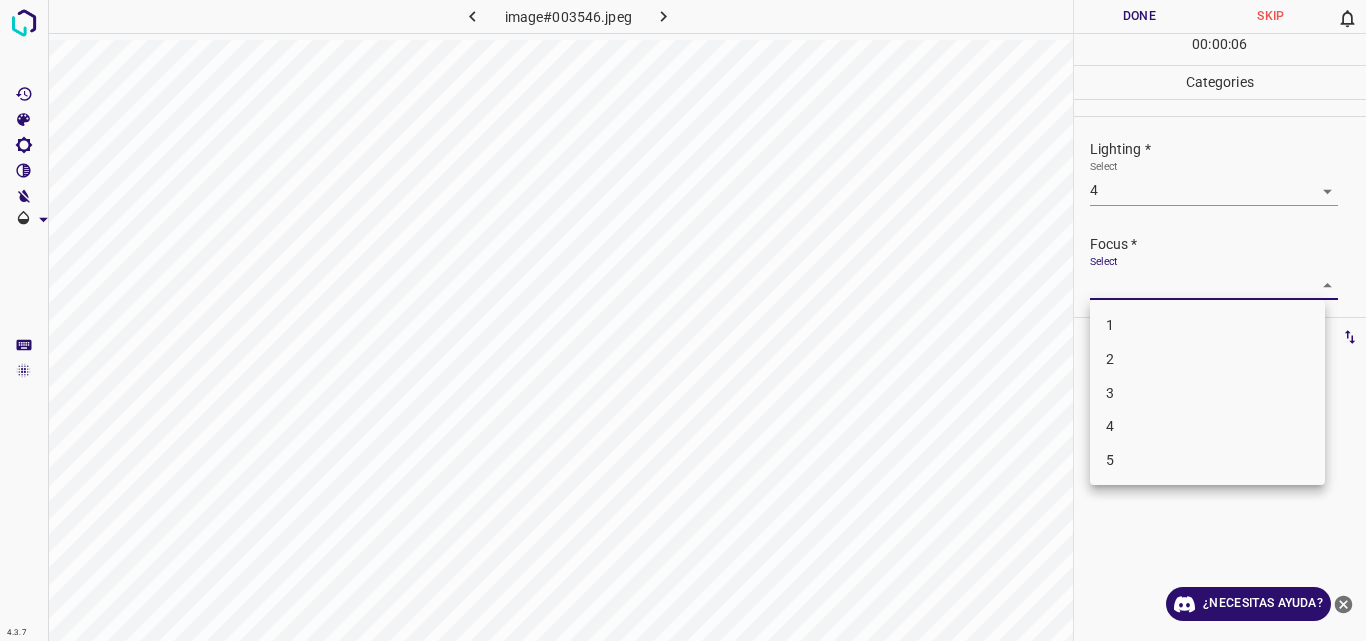 click on "4" at bounding box center [1207, 426] 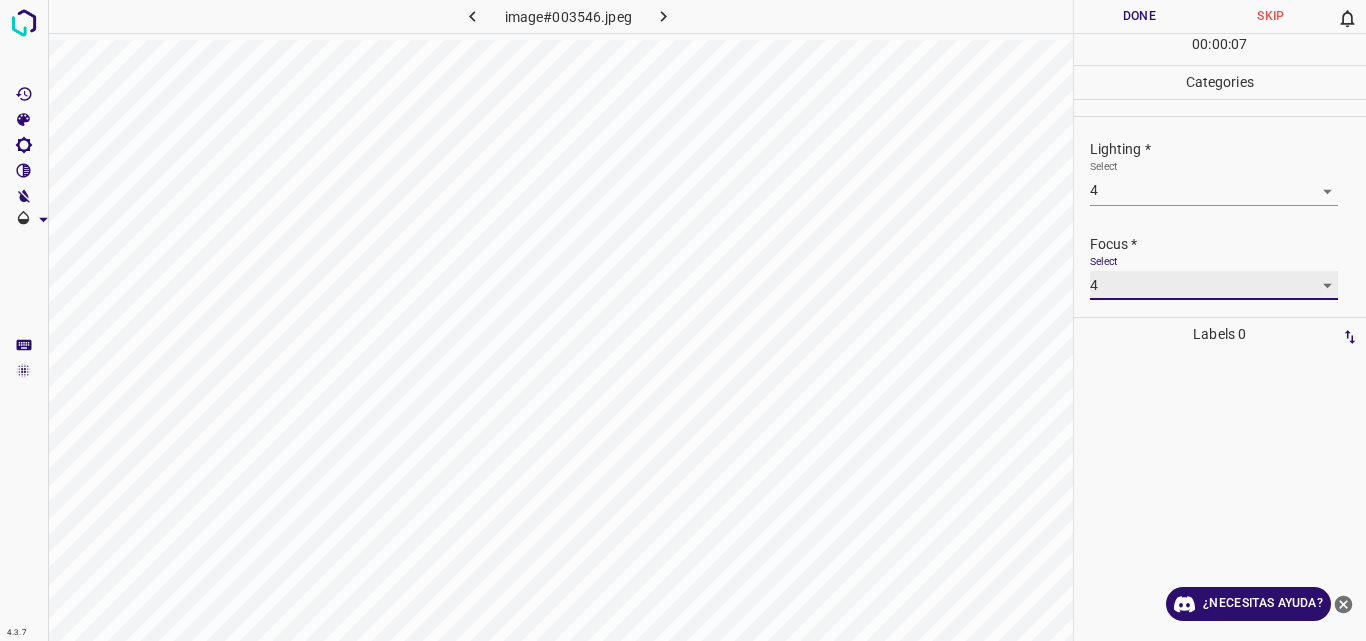 type on "4" 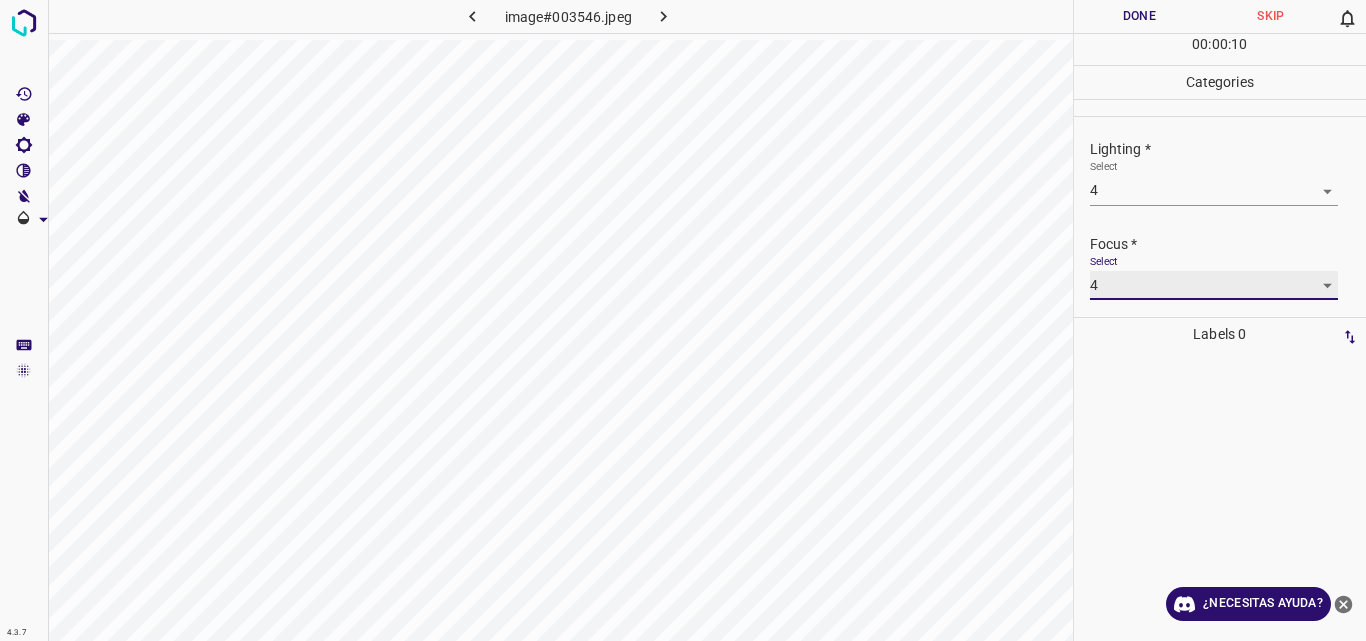 scroll, scrollTop: 98, scrollLeft: 0, axis: vertical 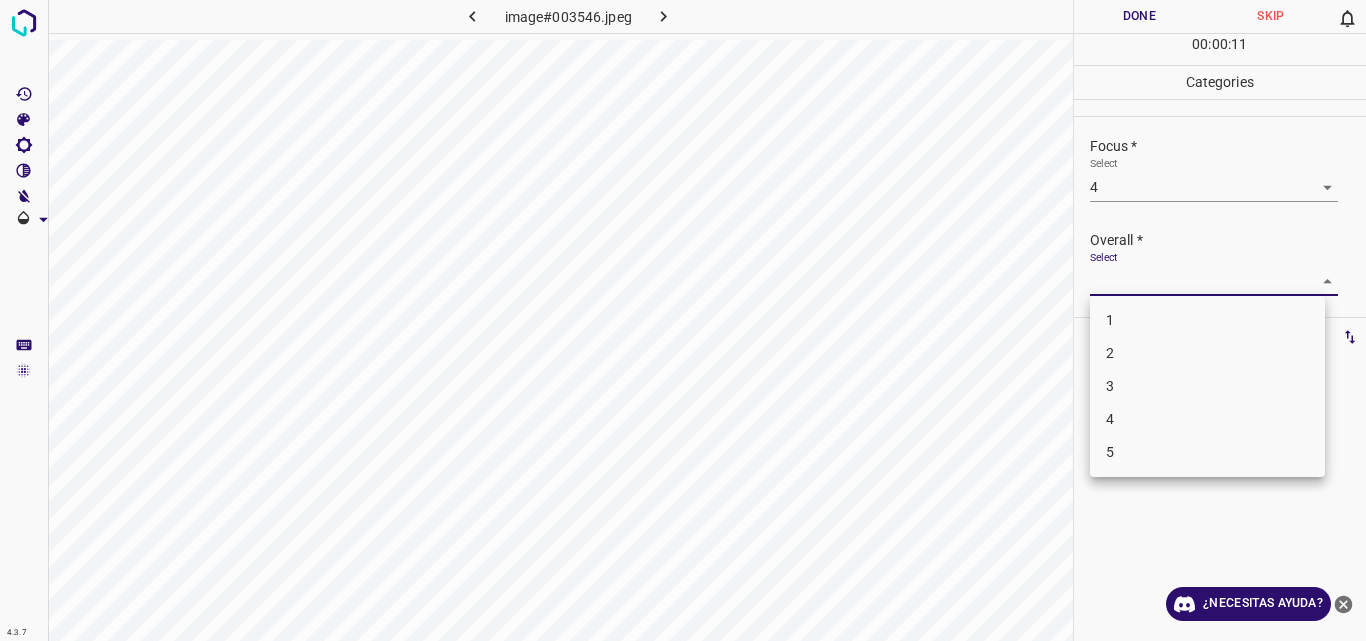 click on "4.3.7 image#003546.jpeg Done Skip 0 00   : 00   : 11   Categories Lighting *  Select 4 4 Focus *  Select 4 4 Overall *  Select ​ Labels   0 Categories 1 Lighting 2 Focus 3 Overall Tools Space Change between modes (Draw & Edit) I Auto labeling R Restore zoom M Zoom in N Zoom out Delete Delete selecte label Filters Z Restore filters X Saturation filter C Brightness filter V Contrast filter B Gray scale filter General O Download ¿Necesitas ayuda? Original text Rate this translation Your feedback will be used to help improve Google Translate - Texto - Esconder - Borrar 1 2 3 4 5" at bounding box center (683, 320) 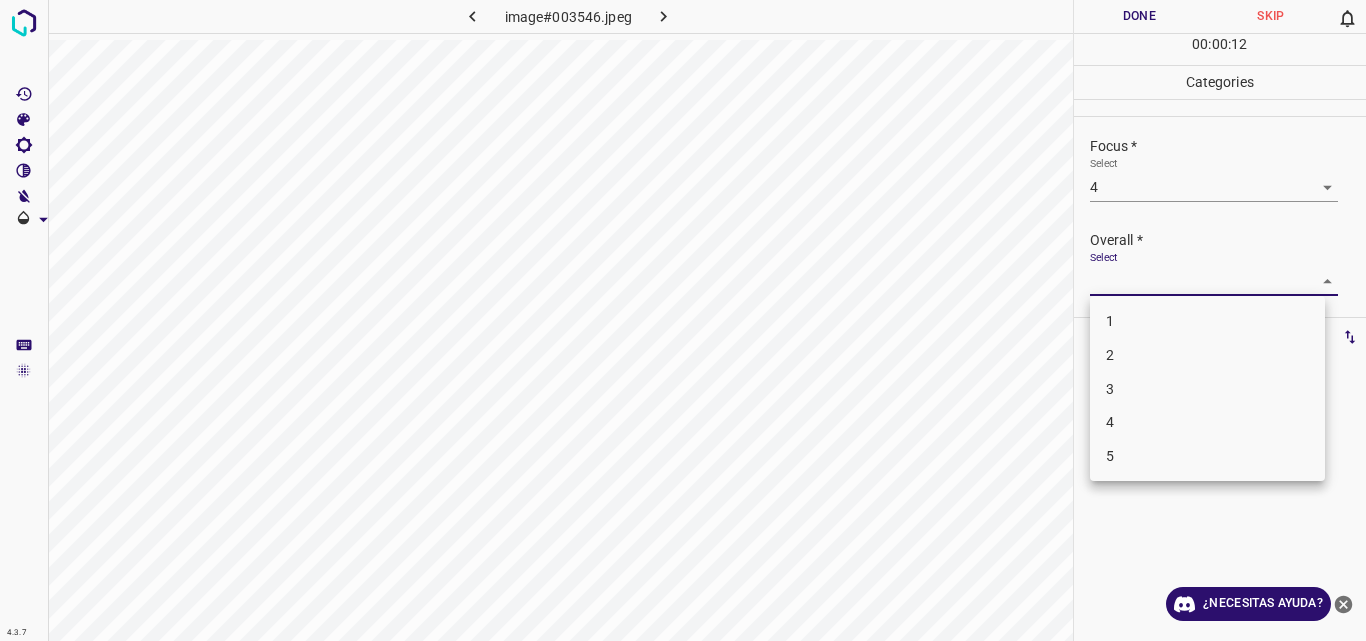 click on "4" at bounding box center [1207, 422] 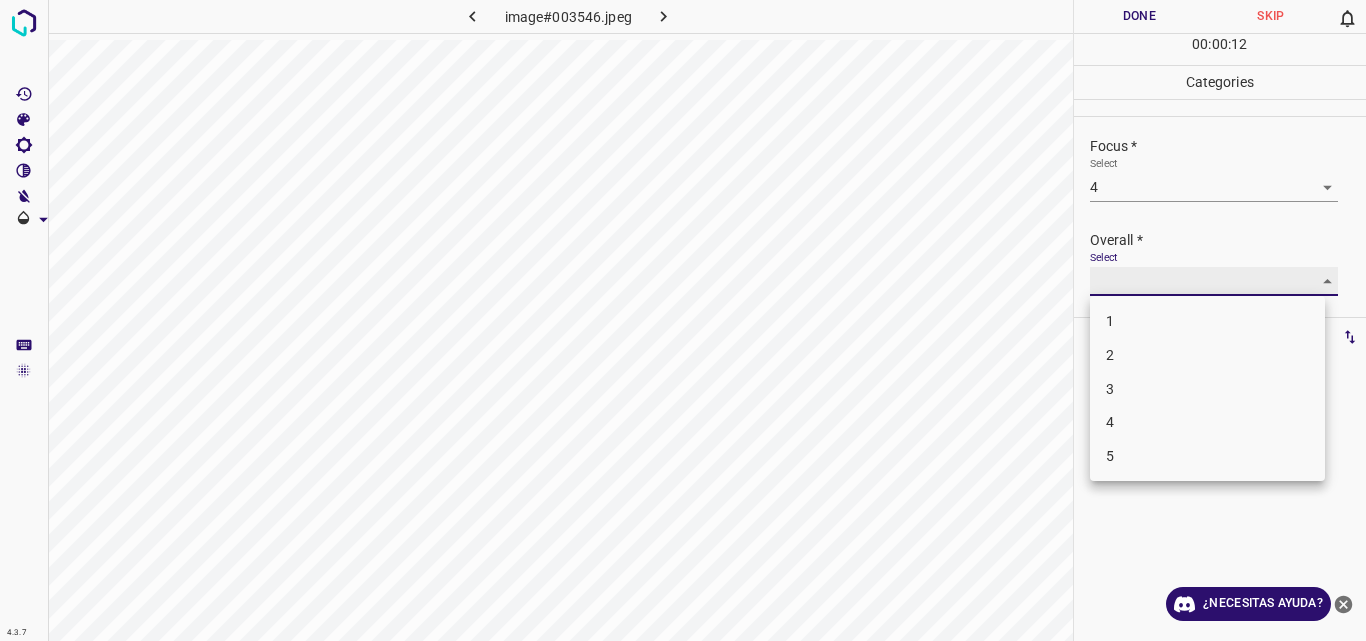 type on "4" 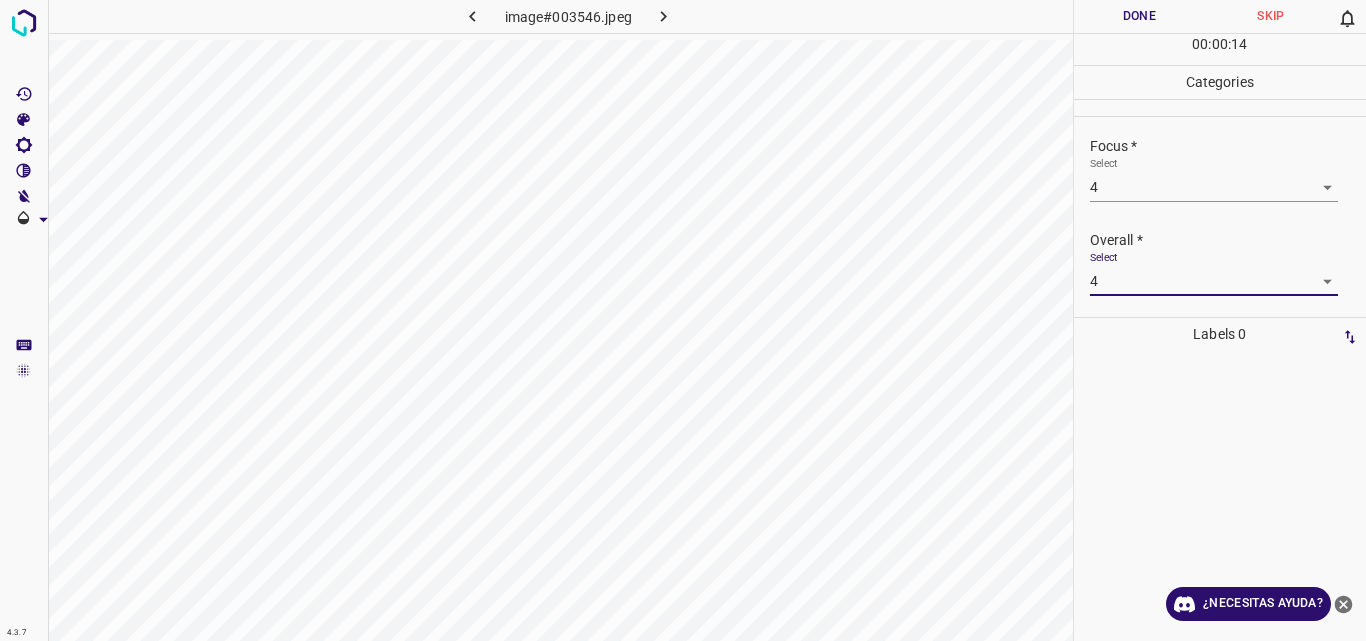 click on "Done" at bounding box center (1140, 16) 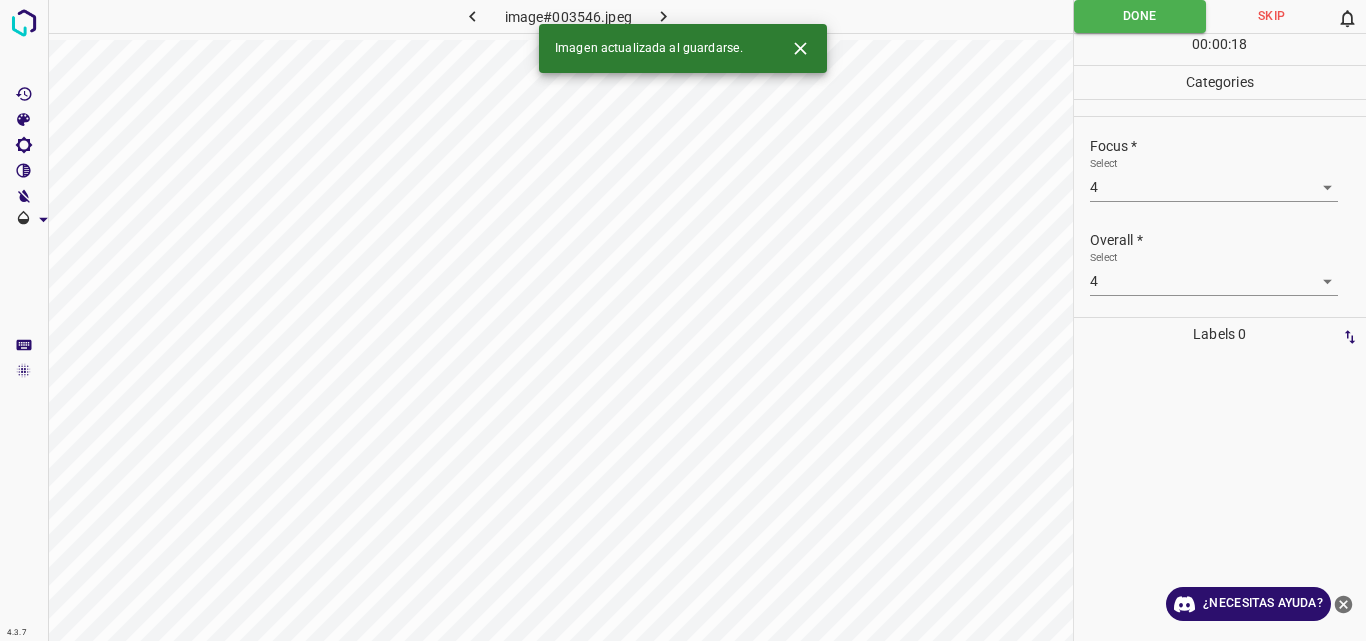 click on "Imagen actualizada al guardarse." at bounding box center (683, 48) 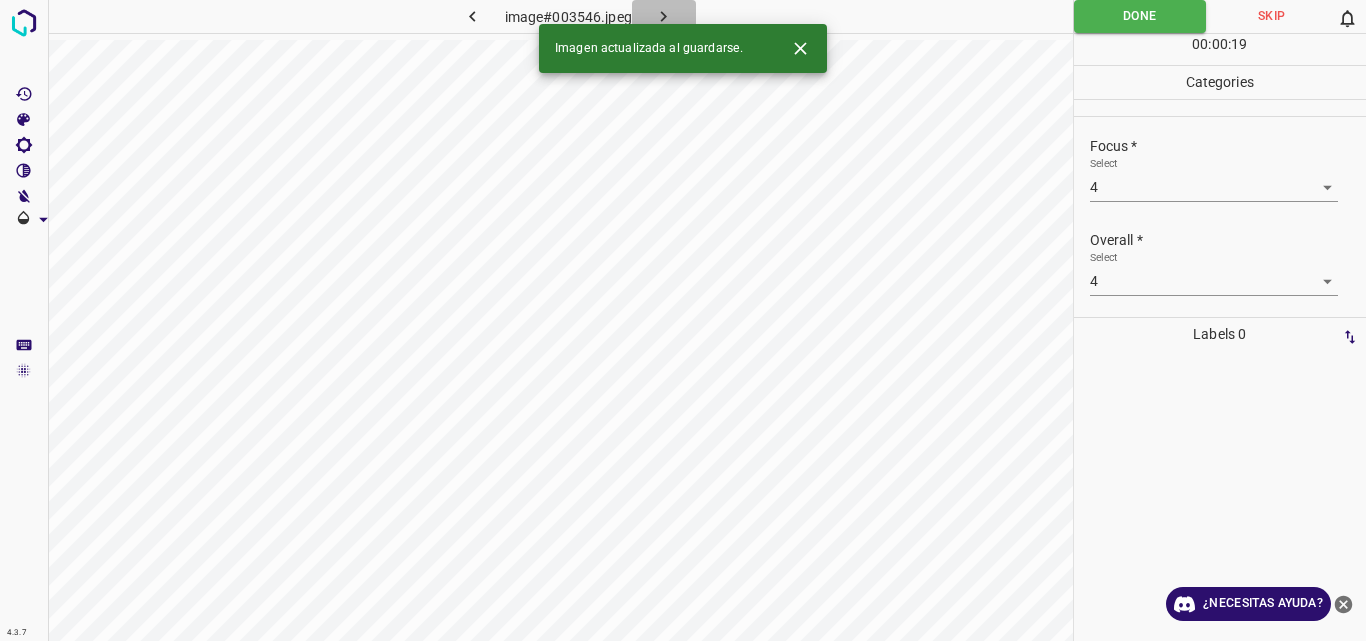 click 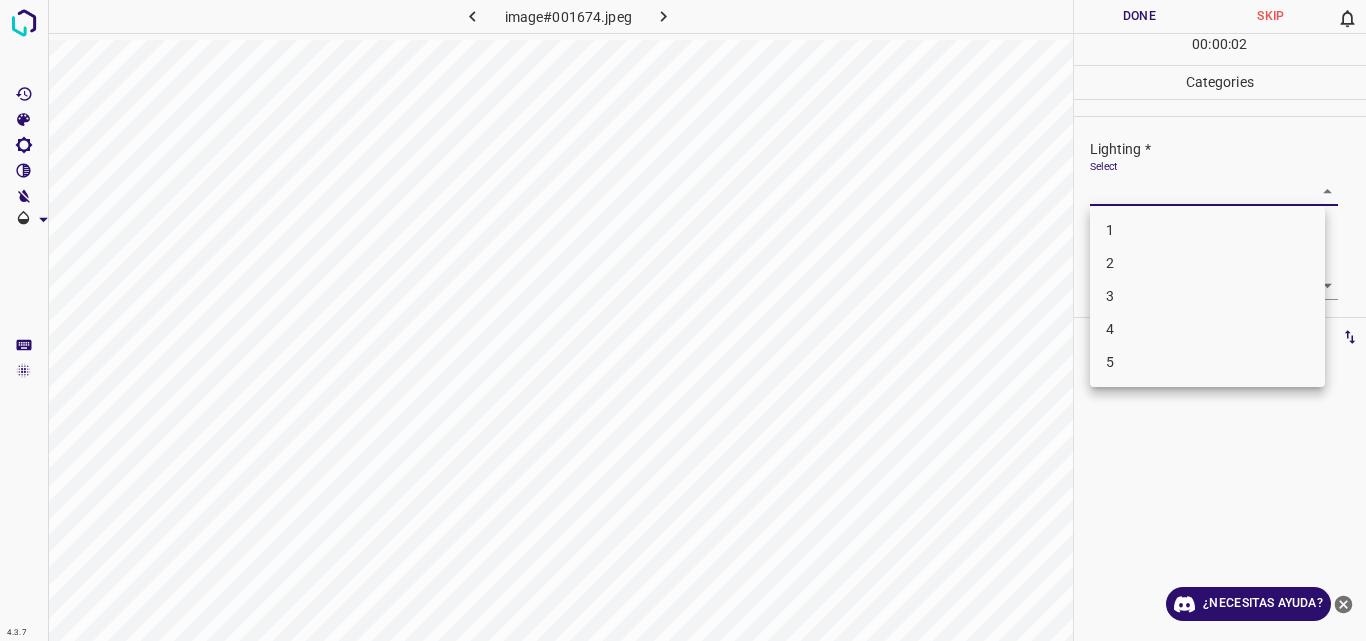 click on "4.3.7 image#001674.jpeg Done Skip 0 00   : 00   : 02   Categories Lighting *  Select ​ Focus *  Select ​ Overall *  Select ​ Labels   0 Categories 1 Lighting 2 Focus 3 Overall Tools Space Change between modes (Draw & Edit) I Auto labeling R Restore zoom M Zoom in N Zoom out Delete Delete selecte label Filters Z Restore filters X Saturation filter C Brightness filter V Contrast filter B Gray scale filter General O Download ¿Necesitas ayuda? Original text Rate this translation Your feedback will be used to help improve Google Translate - Texto - Esconder - Borrar 1 2 3 4 5" at bounding box center (683, 320) 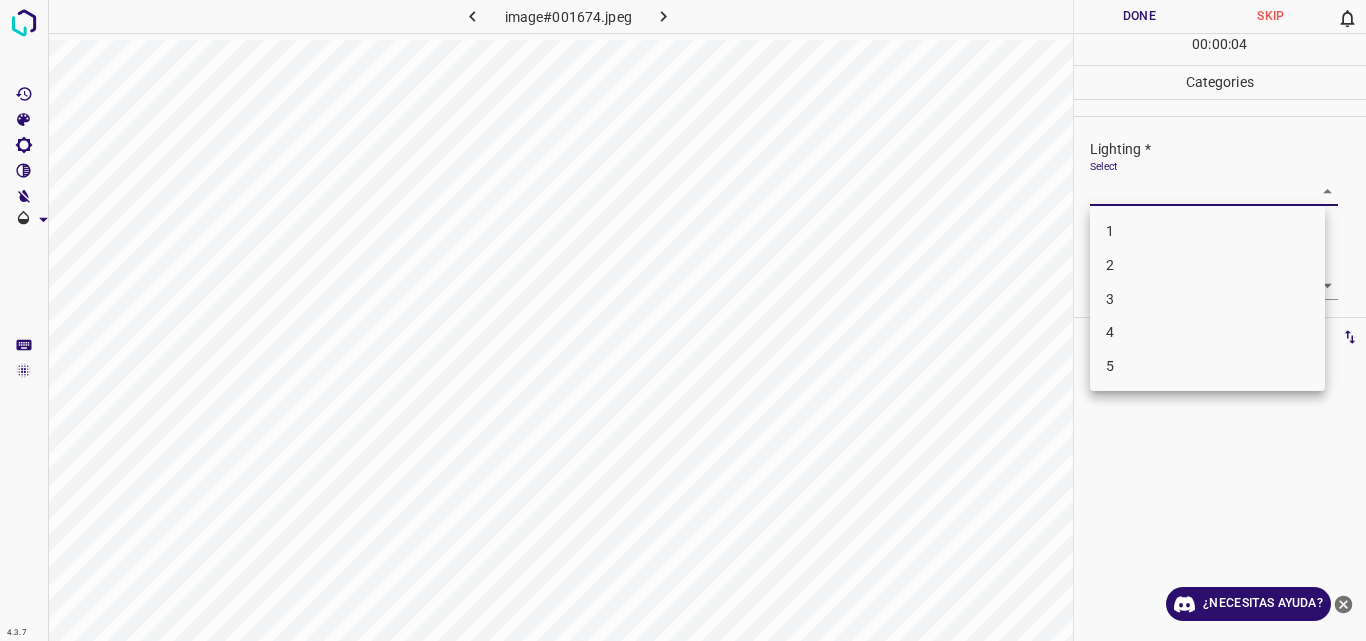 click on "3" at bounding box center (1207, 299) 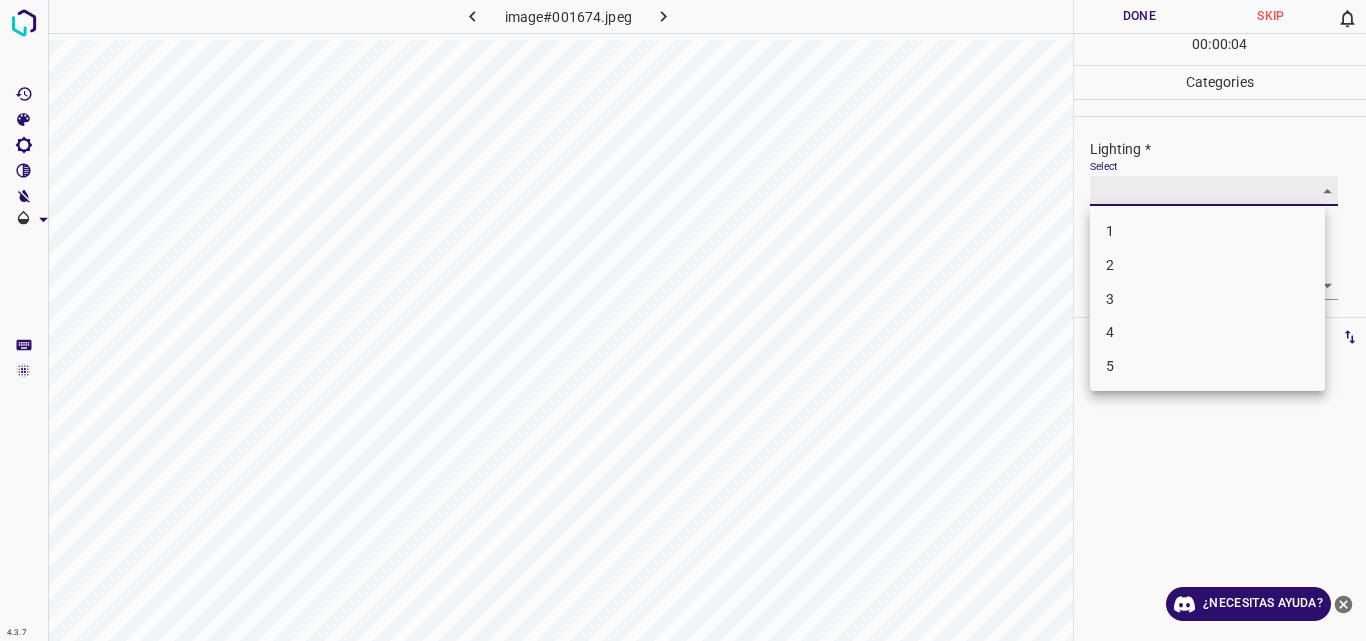 type on "3" 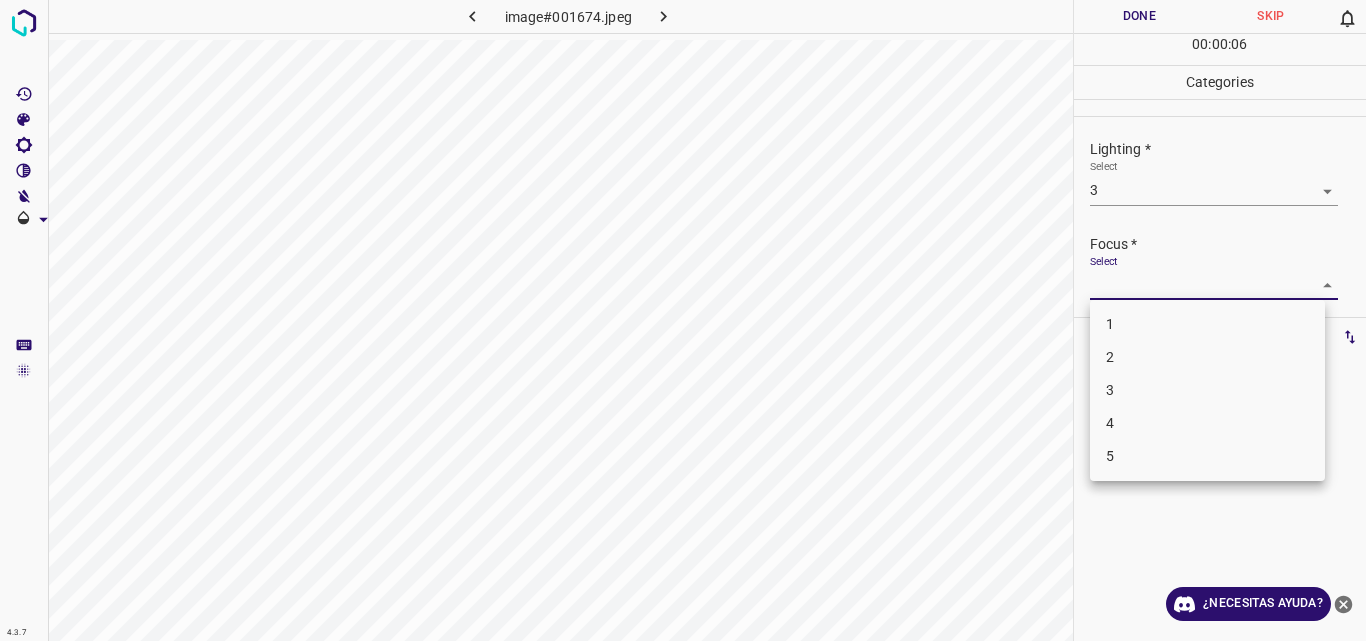 click on "4.3.7 image#001674.jpeg Done Skip 0 00   : 00   : 06   Categories Lighting *  Select 3 3 Focus *  Select ​ Overall *  Select ​ Labels   0 Categories 1 Lighting 2 Focus 3 Overall Tools Space Change between modes (Draw & Edit) I Auto labeling R Restore zoom M Zoom in N Zoom out Delete Delete selecte label Filters Z Restore filters X Saturation filter C Brightness filter V Contrast filter B Gray scale filter General O Download ¿Necesitas ayuda? Original text Rate this translation Your feedback will be used to help improve Google Translate - Texto - Esconder - Borrar 1 2 3 4 5" at bounding box center [683, 320] 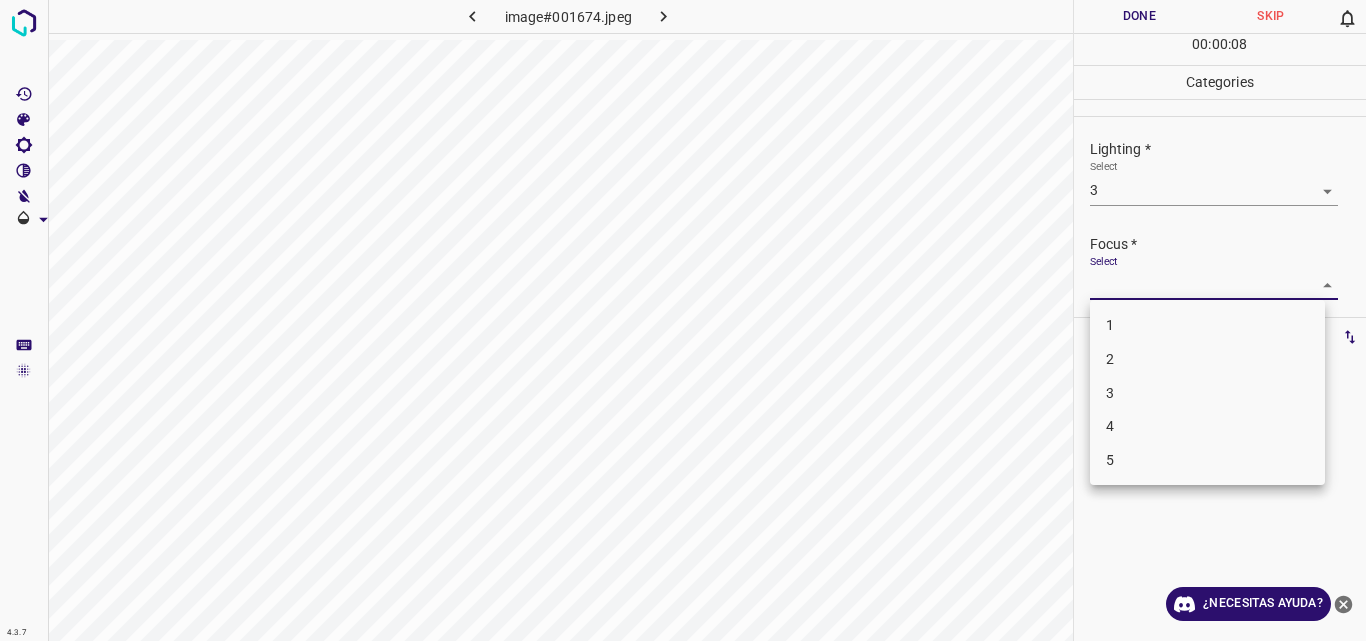click on "4" at bounding box center [1207, 426] 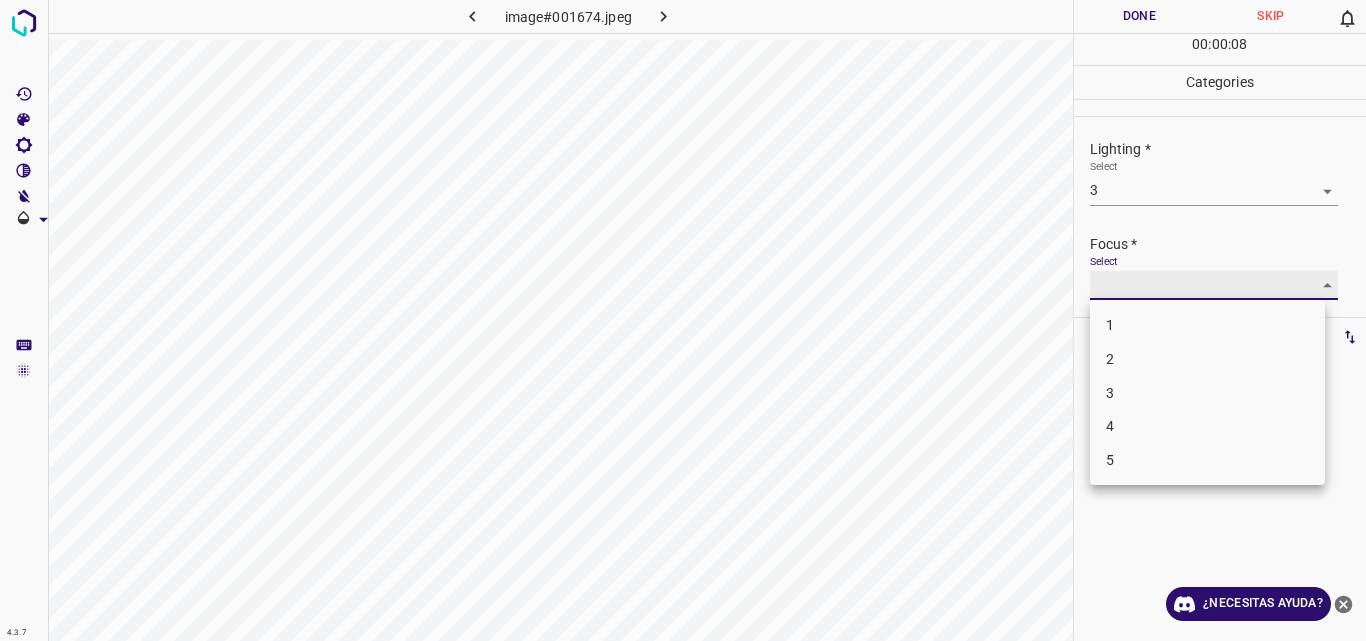 type on "4" 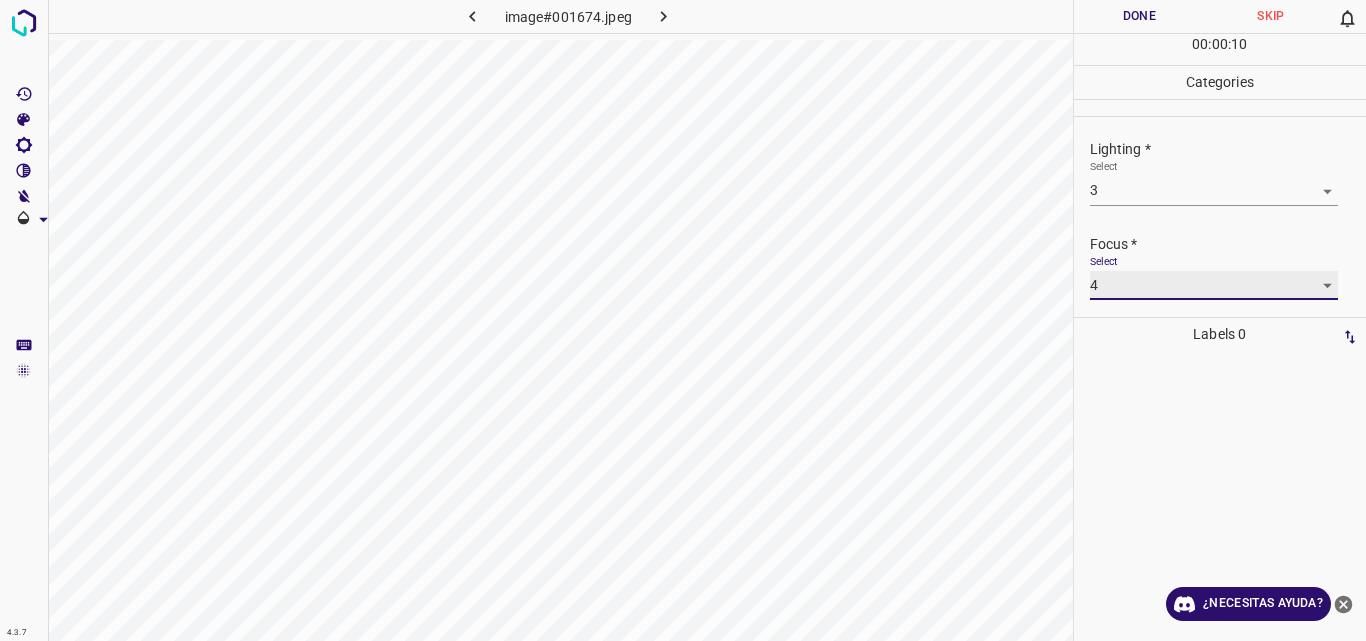 scroll, scrollTop: 98, scrollLeft: 0, axis: vertical 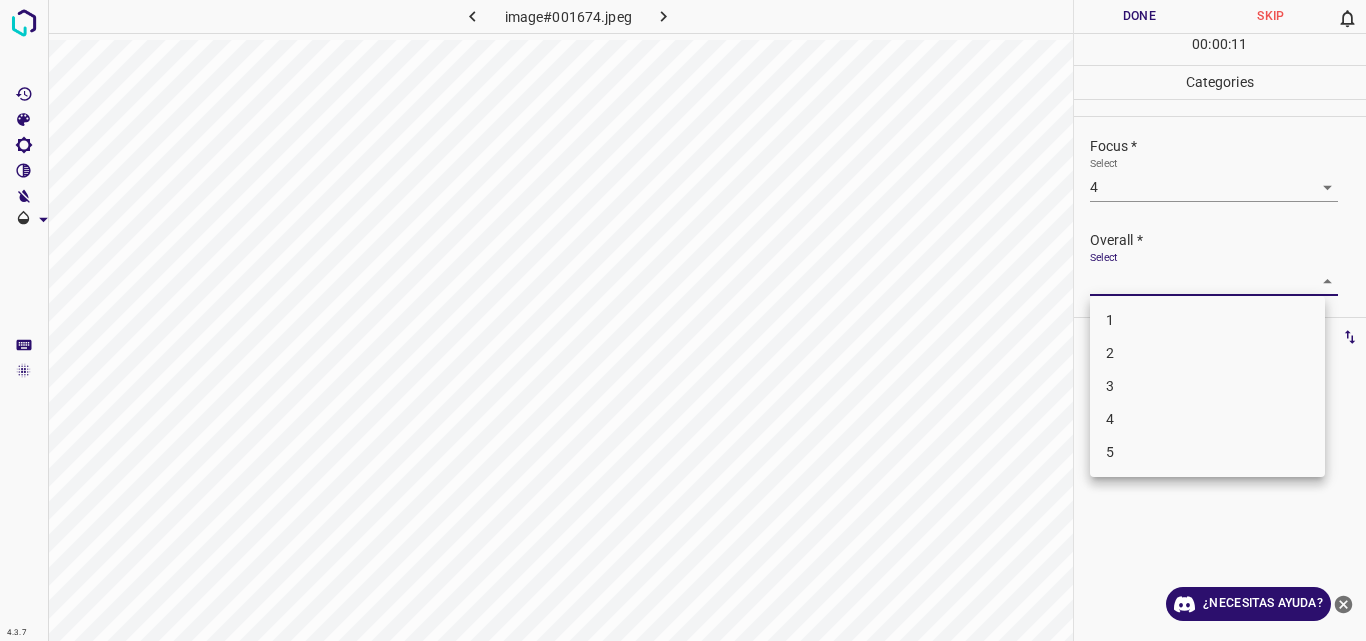 click on "4.3.7 image#001674.jpeg Done Skip 0 00   : 00   : 11   Categories Lighting *  Select 3 3 Focus *  Select 4 4 Overall *  Select ​ Labels   0 Categories 1 Lighting 2 Focus 3 Overall Tools Space Change between modes (Draw & Edit) I Auto labeling R Restore zoom M Zoom in N Zoom out Delete Delete selecte label Filters Z Restore filters X Saturation filter C Brightness filter V Contrast filter B Gray scale filter General O Download ¿Necesitas ayuda? Original text Rate this translation Your feedback will be used to help improve Google Translate - Texto - Esconder - Borrar 1 2 3 4 5" at bounding box center (683, 320) 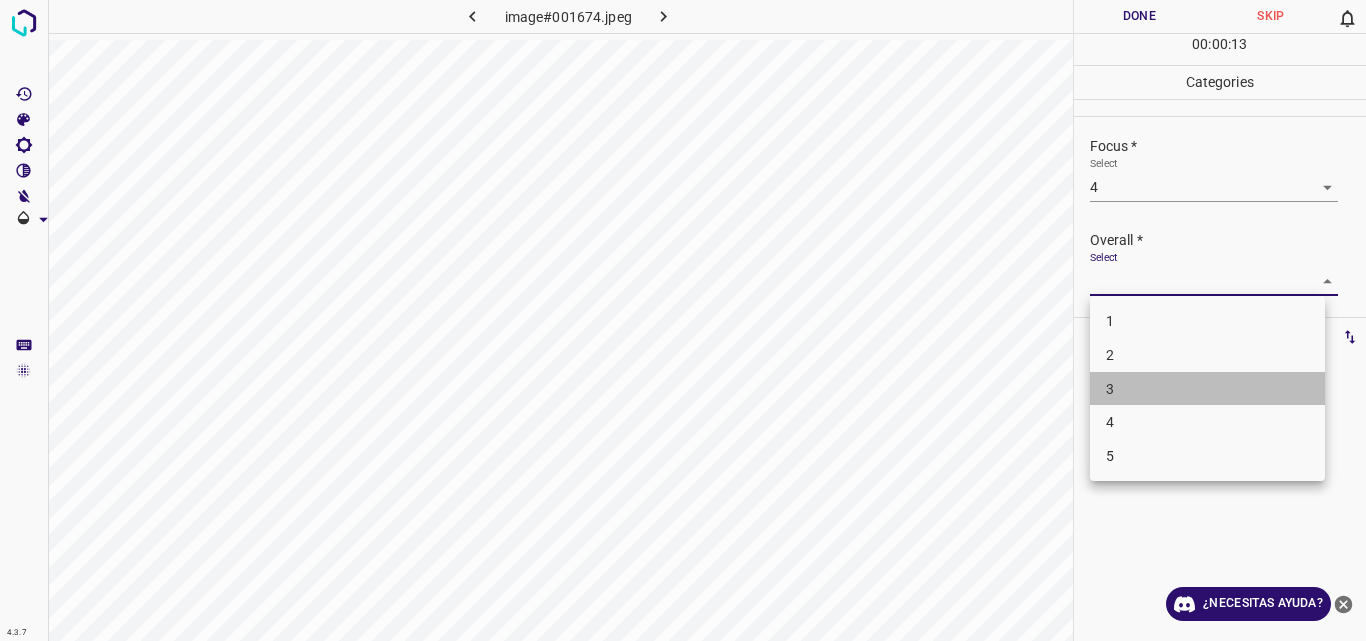 click on "3" at bounding box center (1207, 389) 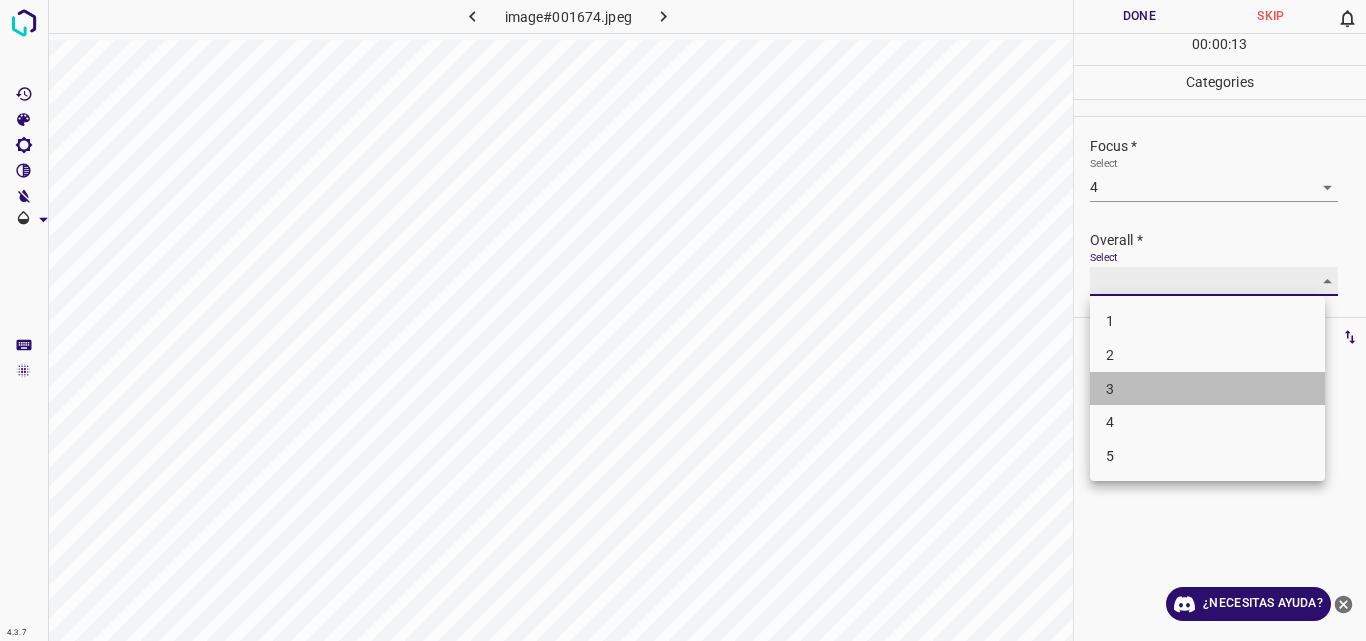 type on "3" 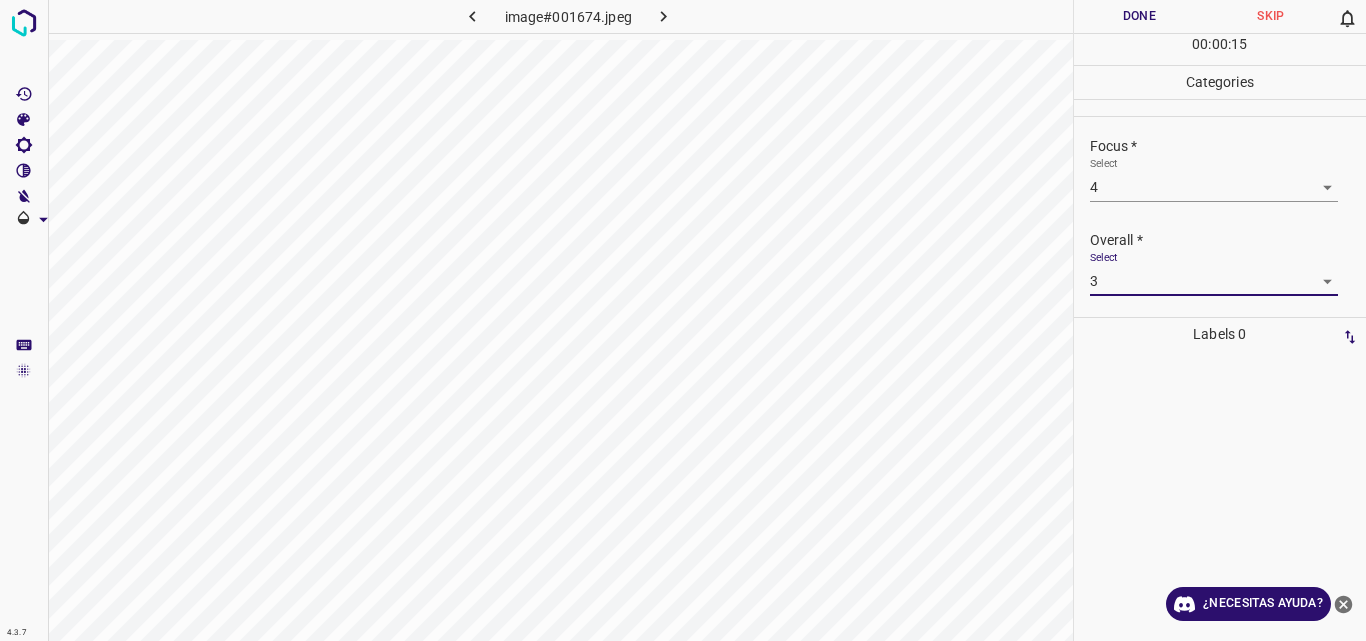 click on "Done" at bounding box center [1140, 16] 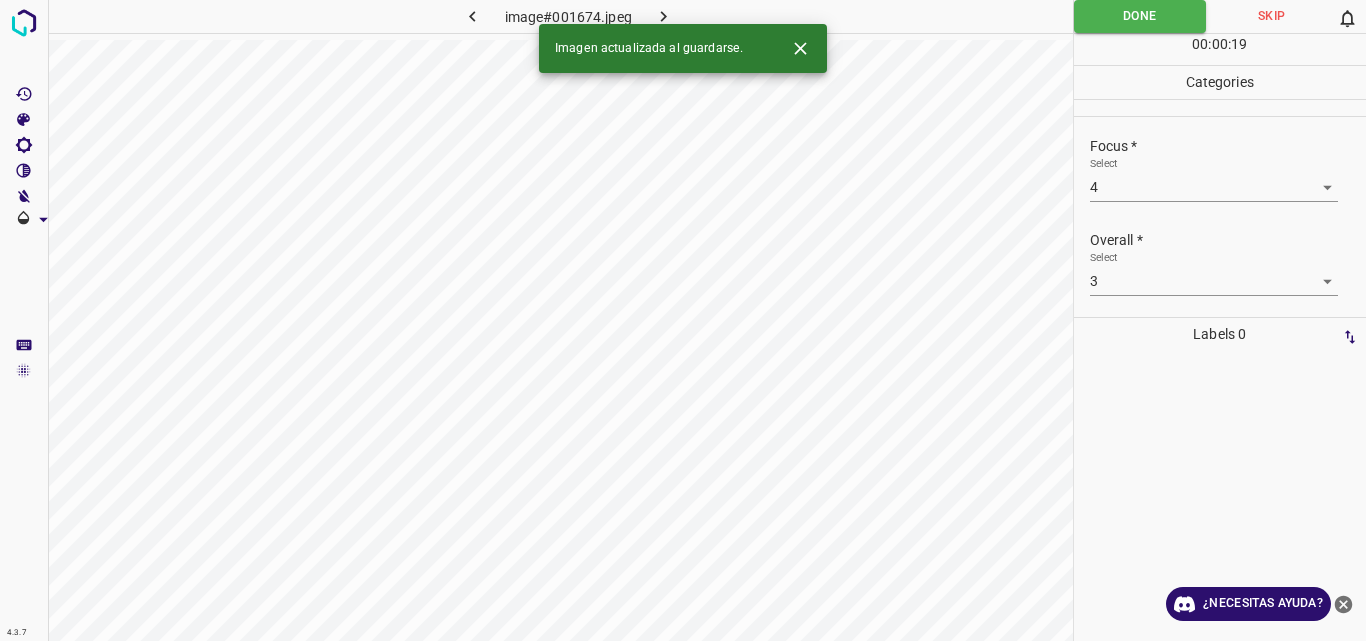 click 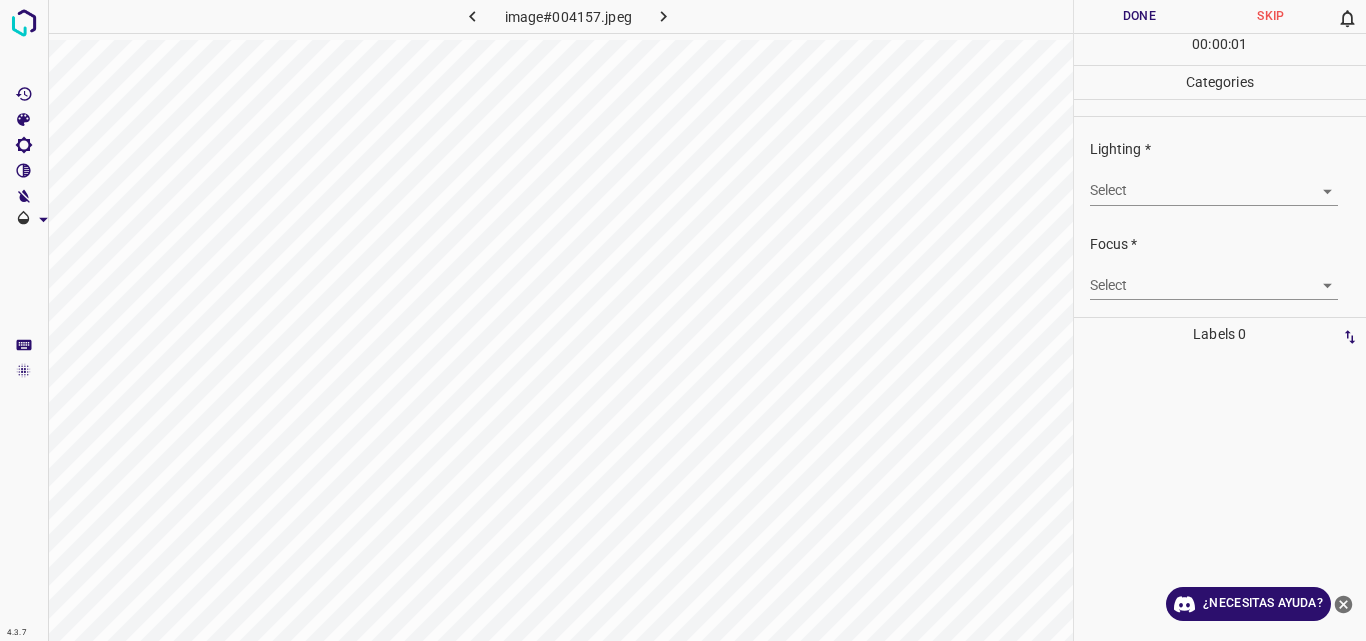 click on "4.3.7 image#004157.jpeg Done Skip 0 00   : 00   : 01   Categories Lighting *  Select ​ Focus *  Select ​ Overall *  Select ​ Labels   0 Categories 1 Lighting 2 Focus 3 Overall Tools Space Change between modes (Draw & Edit) I Auto labeling R Restore zoom M Zoom in N Zoom out Delete Delete selecte label Filters Z Restore filters X Saturation filter C Brightness filter V Contrast filter B Gray scale filter General O Download ¿Necesitas ayuda? Original text Rate this translation Your feedback will be used to help improve Google Translate - Texto - Esconder - Borrar" at bounding box center (683, 320) 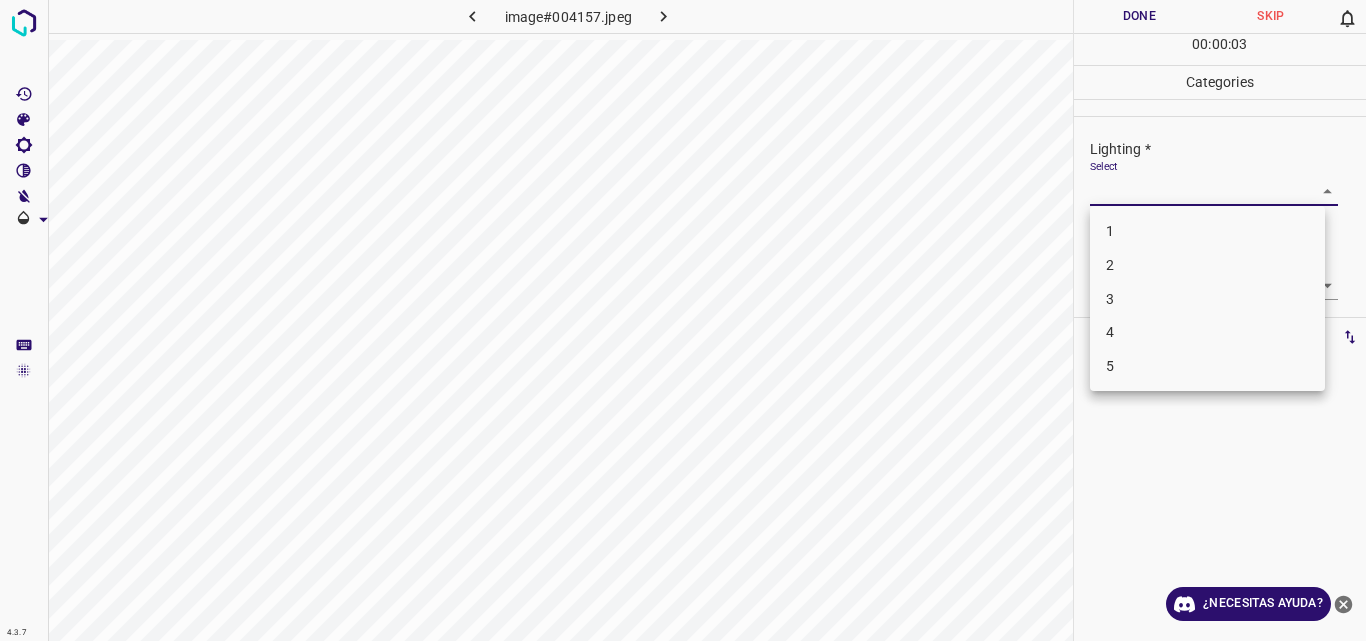 click on "3" at bounding box center (1207, 299) 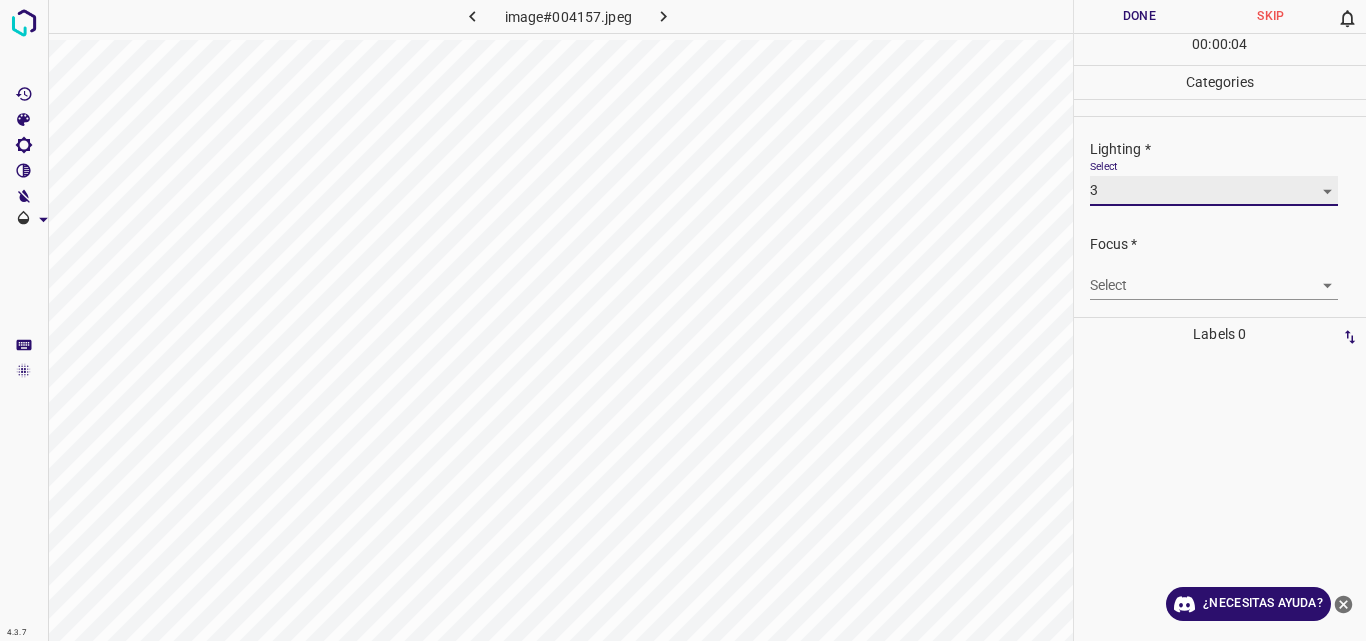 type on "3" 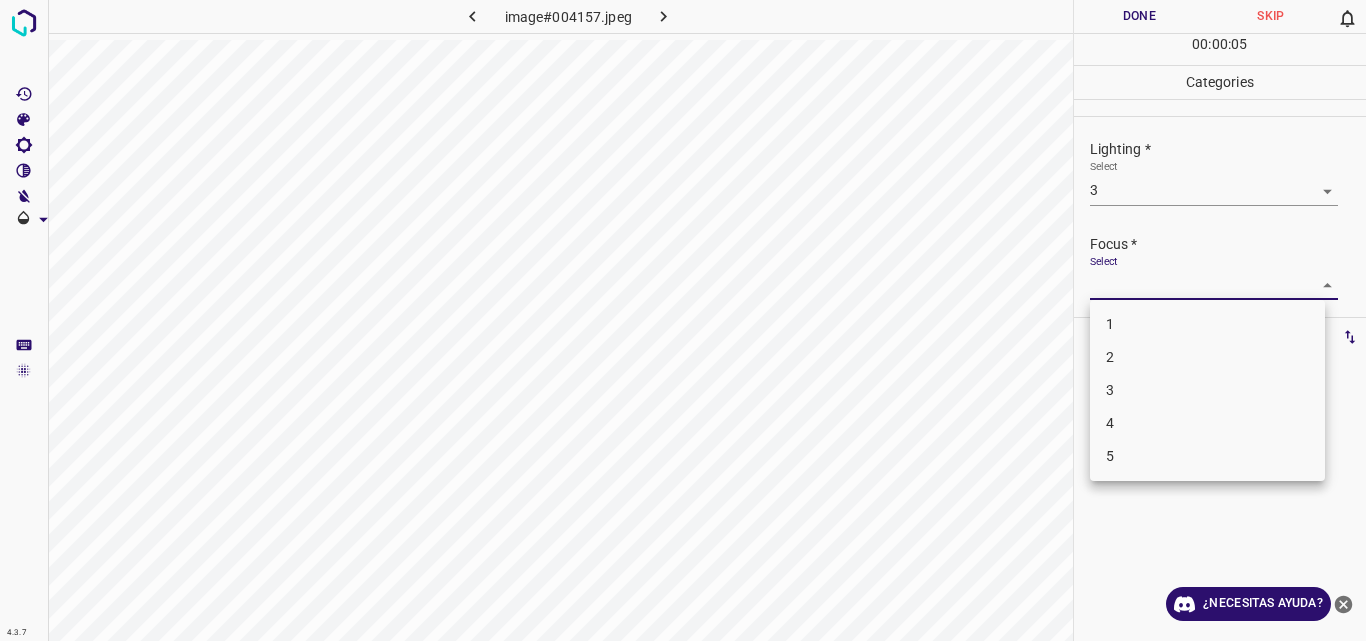 click on "4.3.7 image#004157.jpeg Done Skip 0 00   : 00   : 05   Categories Lighting *  Select 3 3 Focus *  Select ​ Overall *  Select ​ Labels   0 Categories 1 Lighting 2 Focus 3 Overall Tools Space Change between modes (Draw & Edit) I Auto labeling R Restore zoom M Zoom in N Zoom out Delete Delete selecte label Filters Z Restore filters X Saturation filter C Brightness filter V Contrast filter B Gray scale filter General O Download ¿Necesitas ayuda? Original text Rate this translation Your feedback will be used to help improve Google Translate - Texto - Esconder - Borrar 1 2 3 4 5" at bounding box center (683, 320) 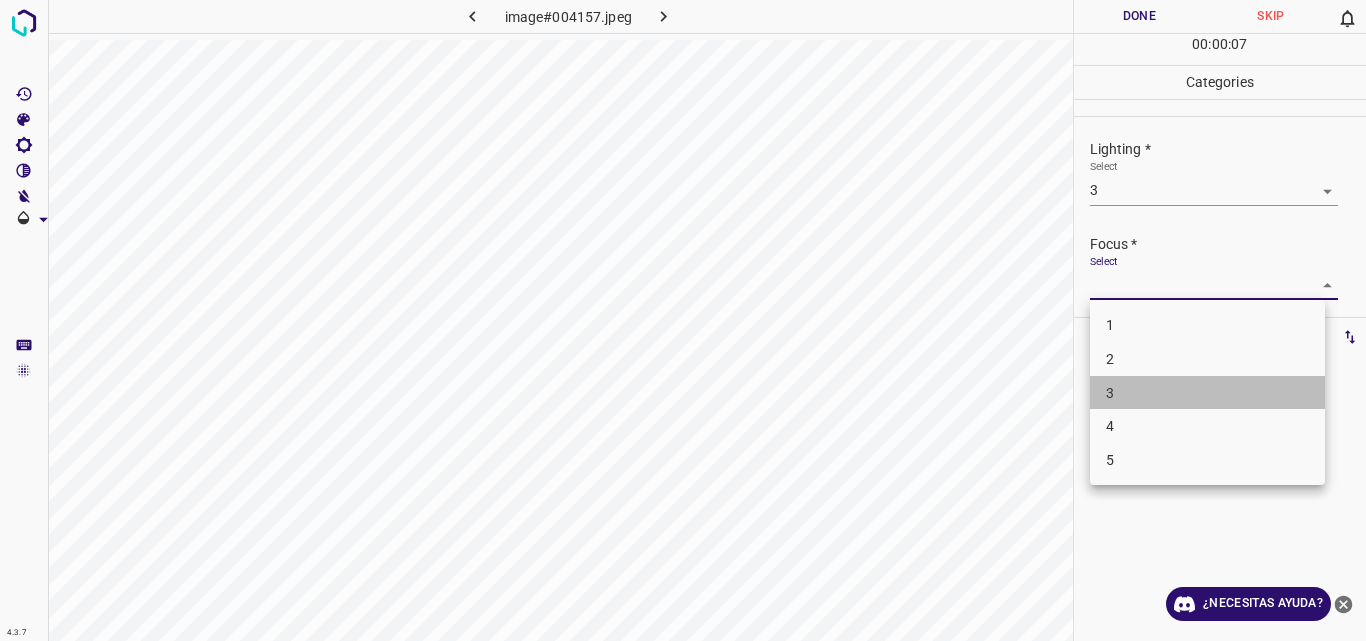 click on "3" at bounding box center [1207, 393] 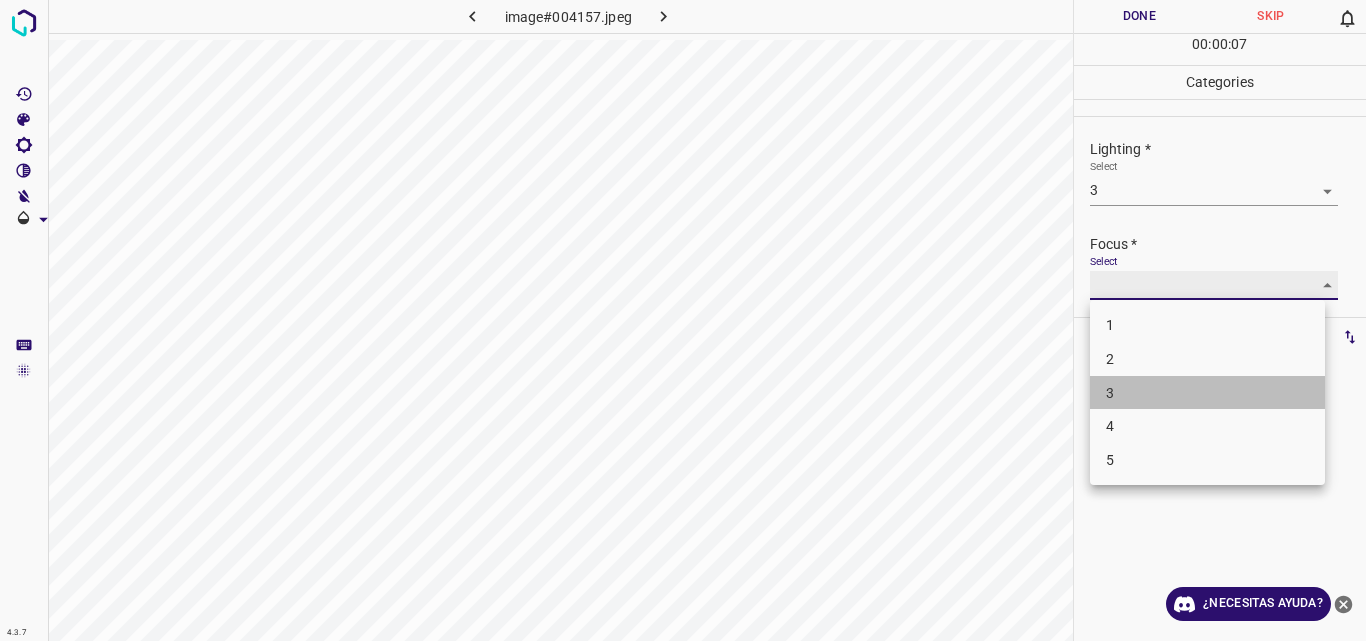 type on "3" 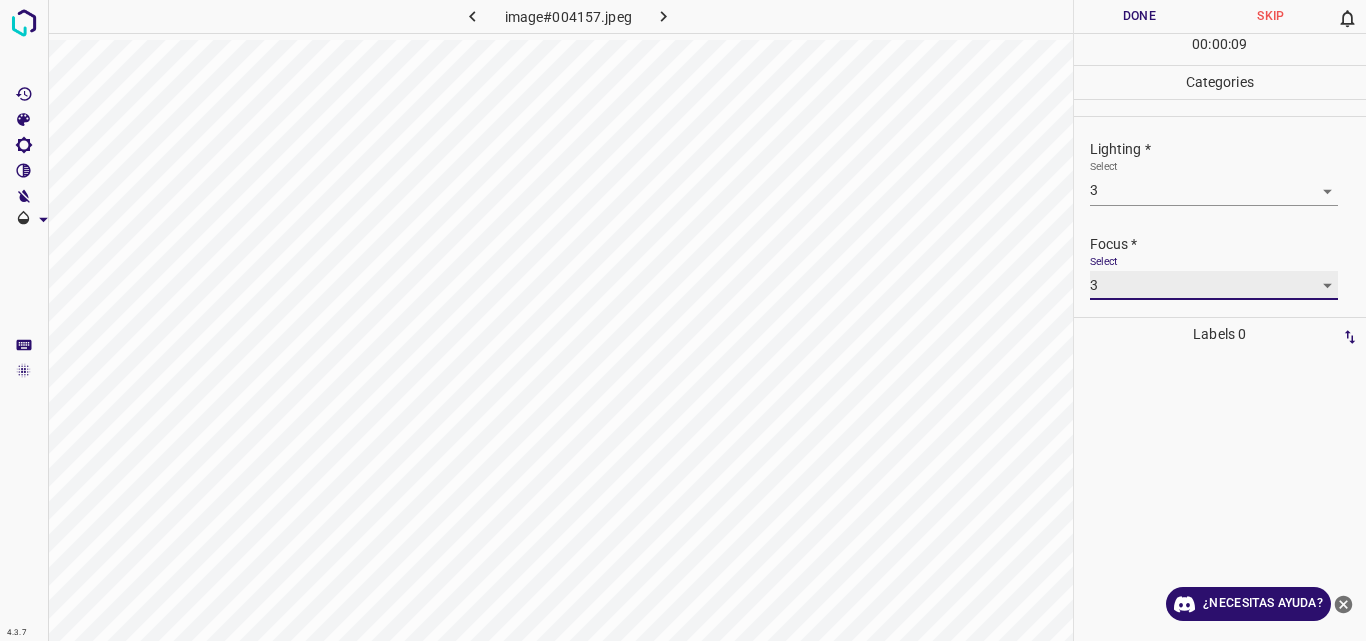 scroll, scrollTop: 98, scrollLeft: 0, axis: vertical 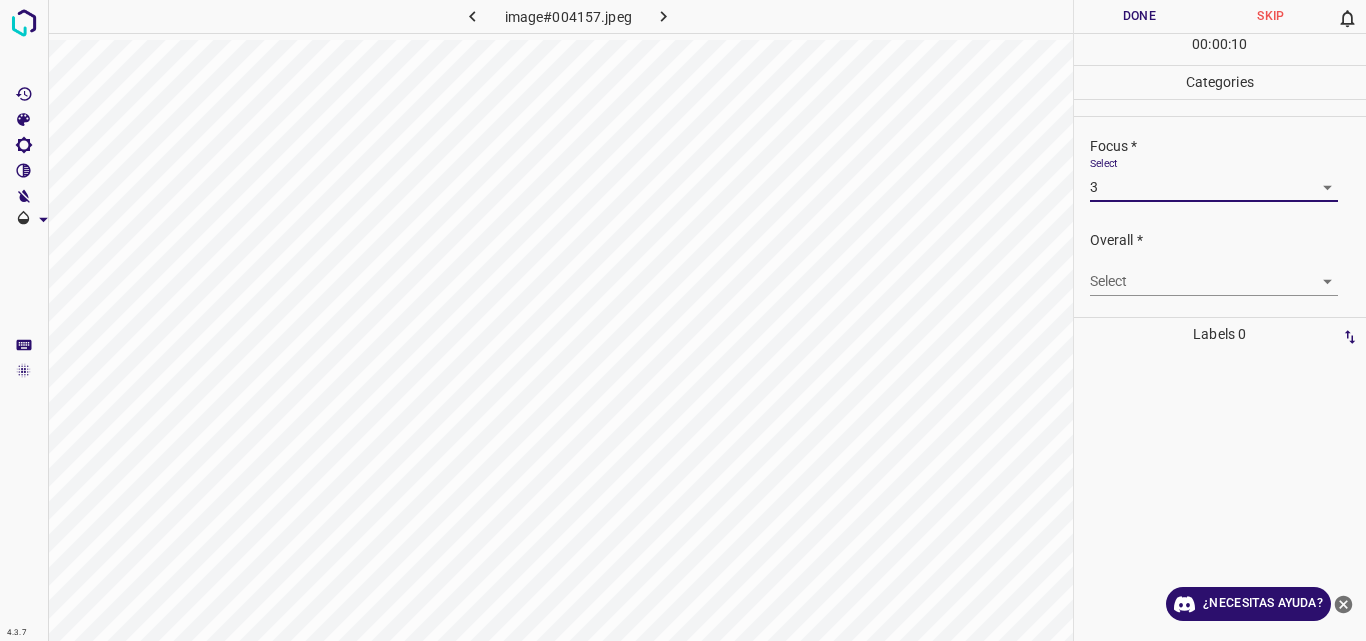 click on "4.3.7 image#004157.jpeg Done Skip 0 00   : 00   : 10   Categories Lighting *  Select 3 3 Focus *  Select 3 3 Overall *  Select ​ Labels   0 Categories 1 Lighting 2 Focus 3 Overall Tools Space Change between modes (Draw & Edit) I Auto labeling R Restore zoom M Zoom in N Zoom out Delete Delete selecte label Filters Z Restore filters X Saturation filter C Brightness filter V Contrast filter B Gray scale filter General O Download ¿Necesitas ayuda? Original text Rate this translation Your feedback will be used to help improve Google Translate - Texto - Esconder - Borrar" at bounding box center (683, 320) 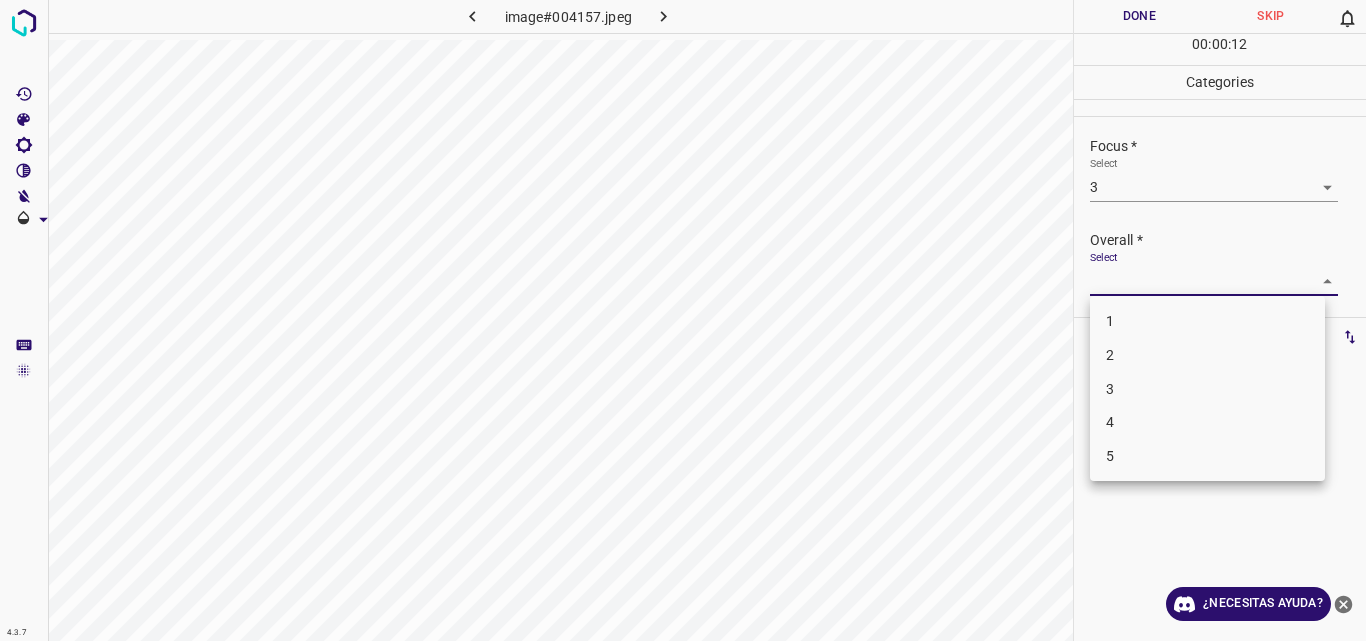 click on "3" at bounding box center [1207, 389] 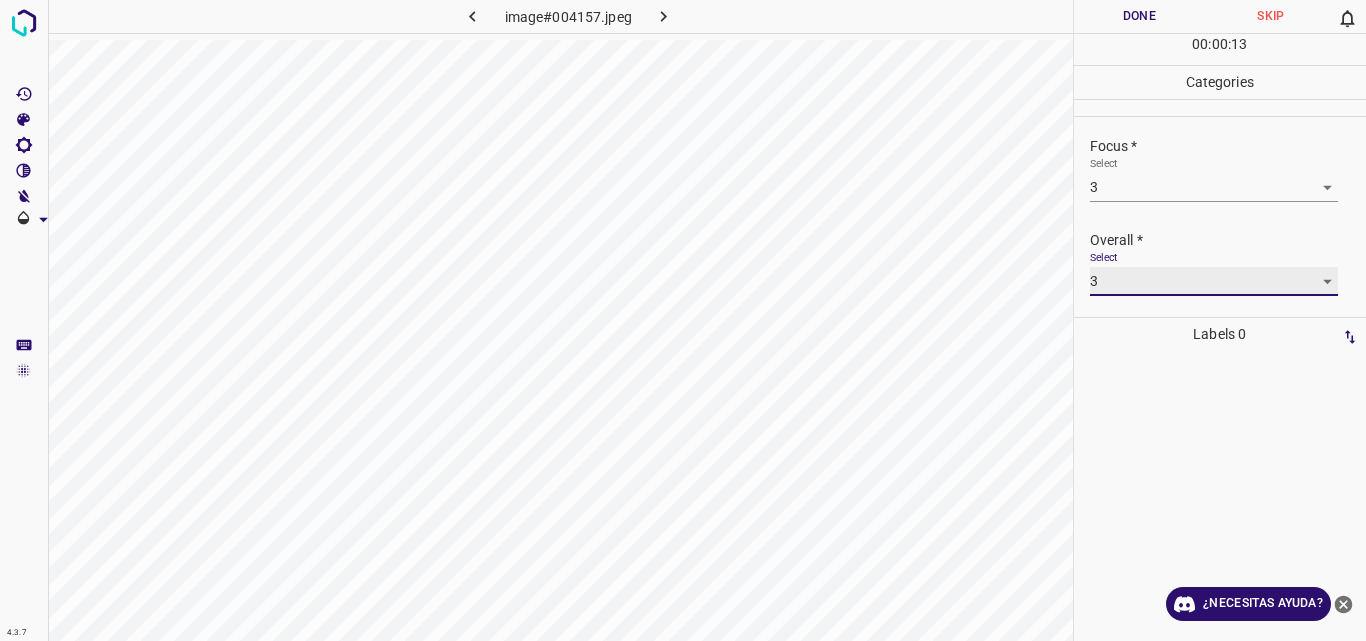 type on "3" 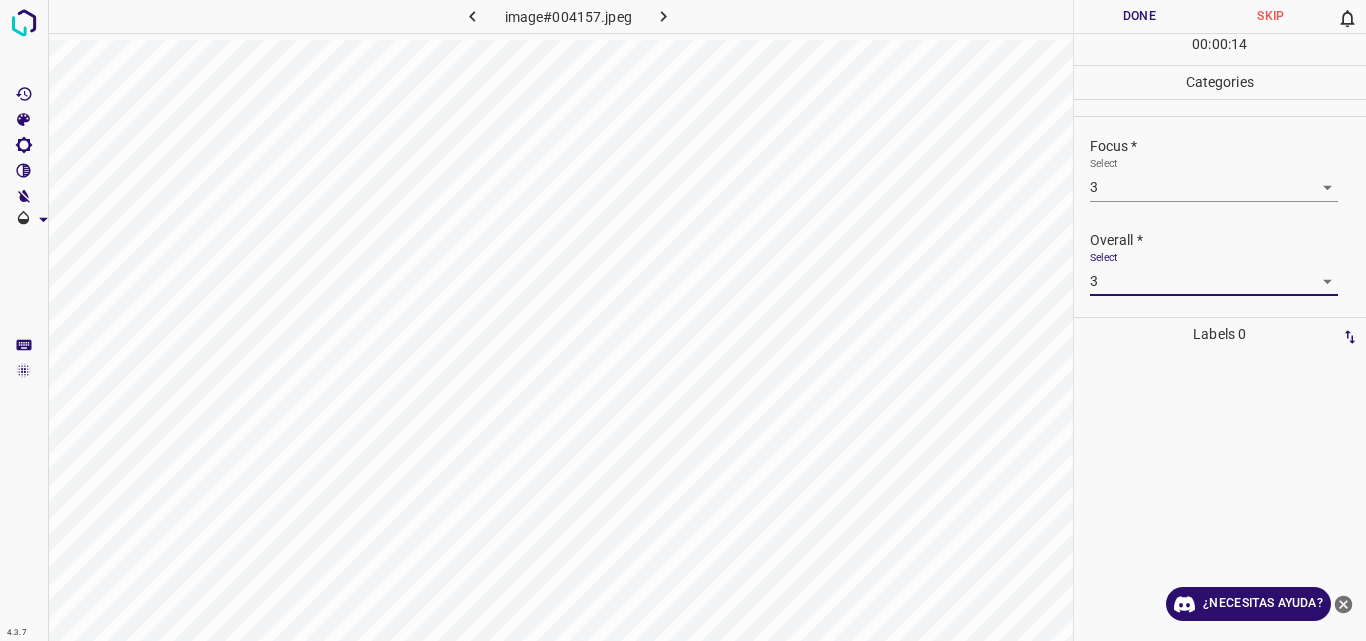 click on "Done" at bounding box center [1140, 16] 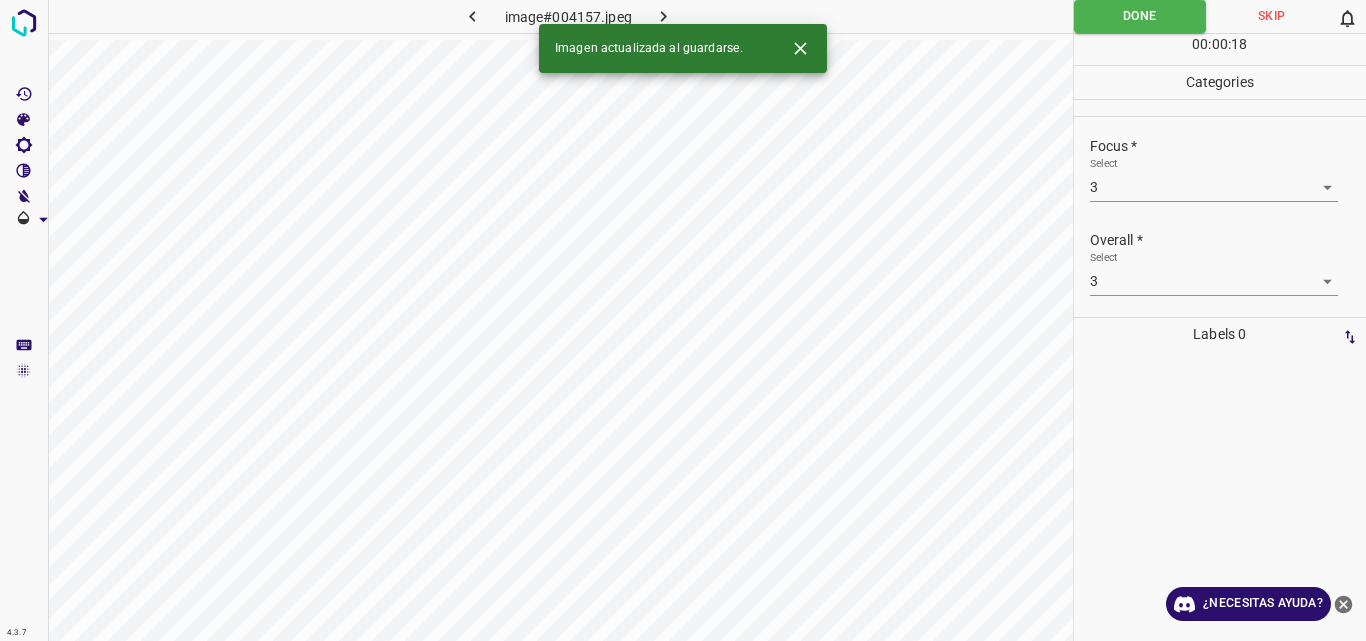 click 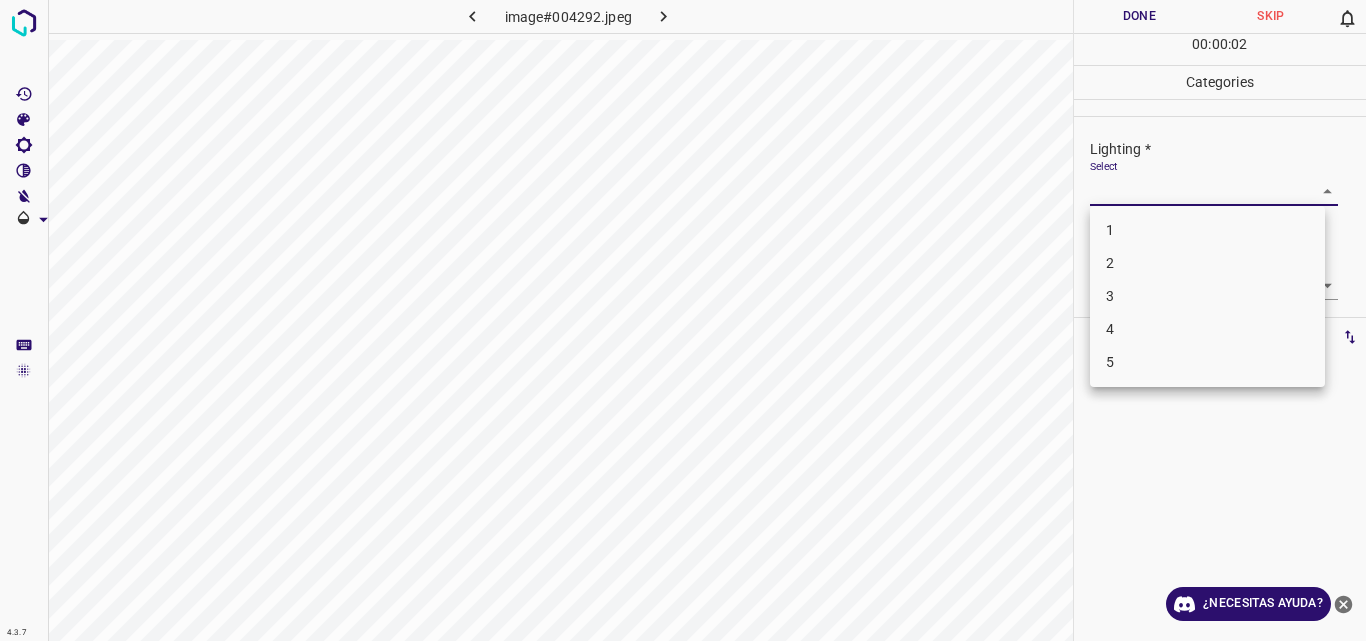 click on "4.3.7 image#004292.jpeg Done Skip 0 00   : 00   : 02   Categories Lighting *  Select ​ Focus *  Select ​ Overall *  Select ​ Labels   0 Categories 1 Lighting 2 Focus 3 Overall Tools Space Change between modes (Draw & Edit) I Auto labeling R Restore zoom M Zoom in N Zoom out Delete Delete selecte label Filters Z Restore filters X Saturation filter C Brightness filter V Contrast filter B Gray scale filter General O Download ¿Necesitas ayuda? Original text Rate this translation Your feedback will be used to help improve Google Translate - Texto - Esconder - Borrar 1 2 3 4 5" at bounding box center (683, 320) 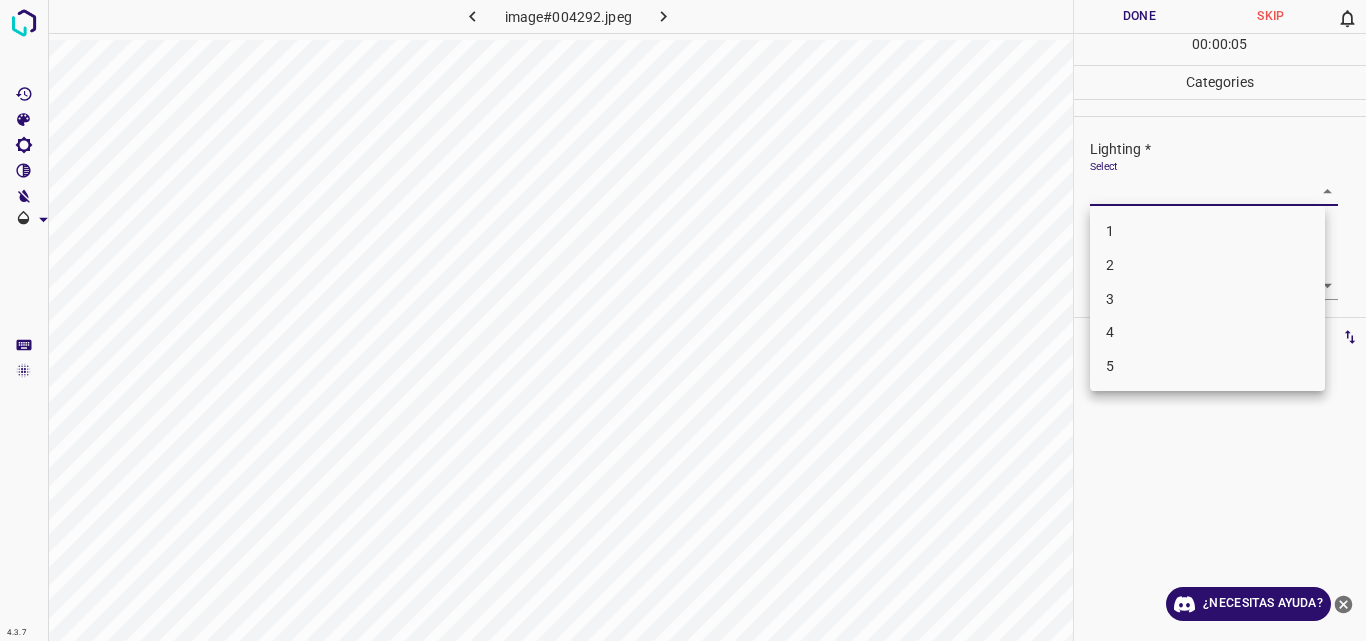 click on "2" at bounding box center (1207, 265) 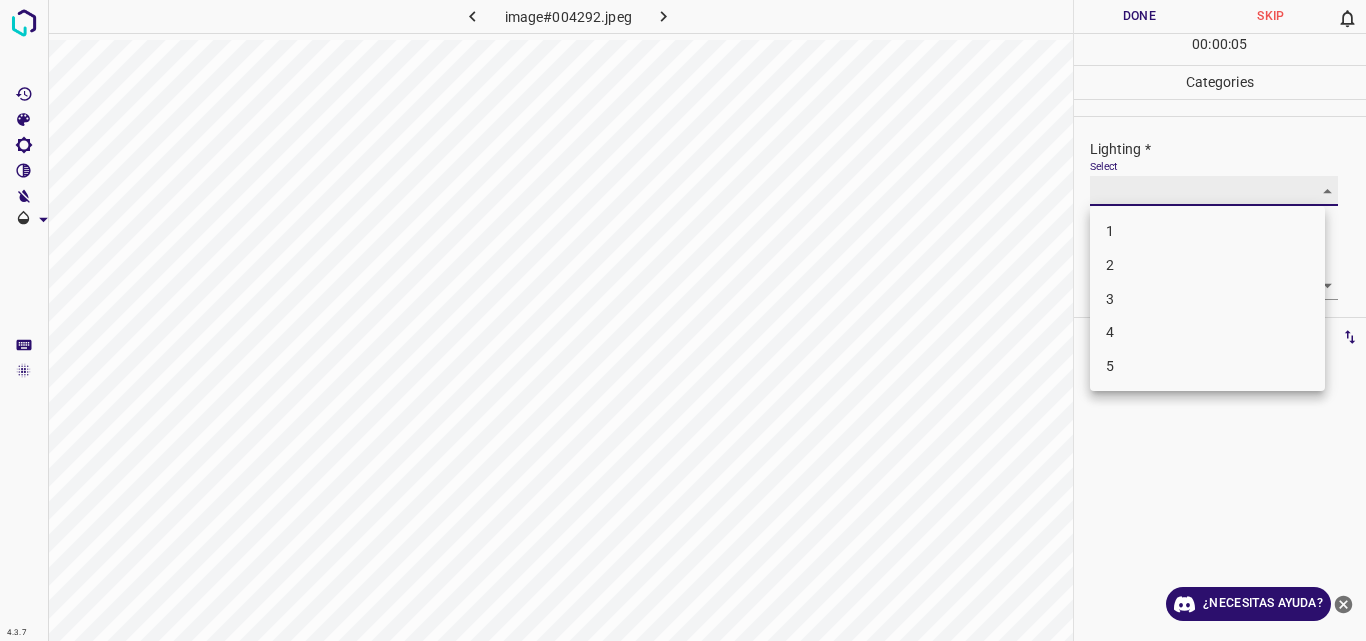 type on "2" 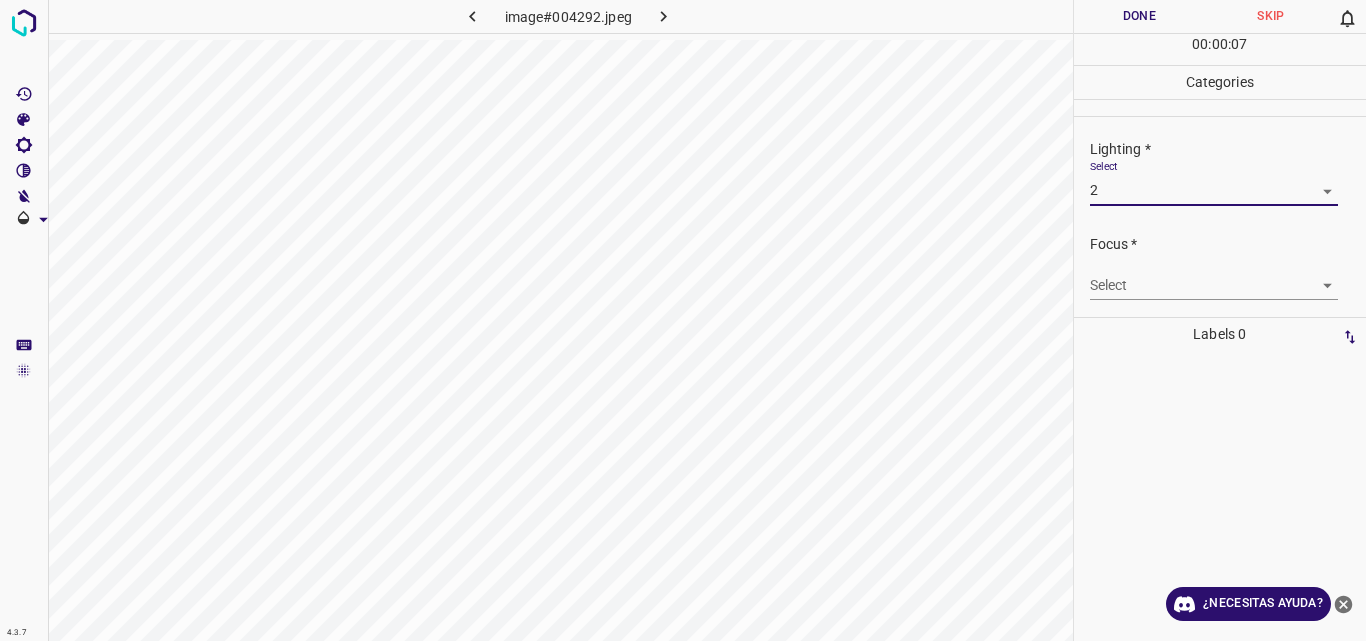 click on "4.3.7 image#004292.jpeg Done Skip 0 00   : 00   : 07   Categories Lighting *  Select 2 2 Focus *  Select ​ Overall *  Select ​ Labels   0 Categories 1 Lighting 2 Focus 3 Overall Tools Space Change between modes (Draw & Edit) I Auto labeling R Restore zoom M Zoom in N Zoom out Delete Delete selecte label Filters Z Restore filters X Saturation filter C Brightness filter V Contrast filter B Gray scale filter General O Download ¿Necesitas ayuda? Original text Rate this translation Your feedback will be used to help improve Google Translate - Texto - Esconder - Borrar" at bounding box center (683, 320) 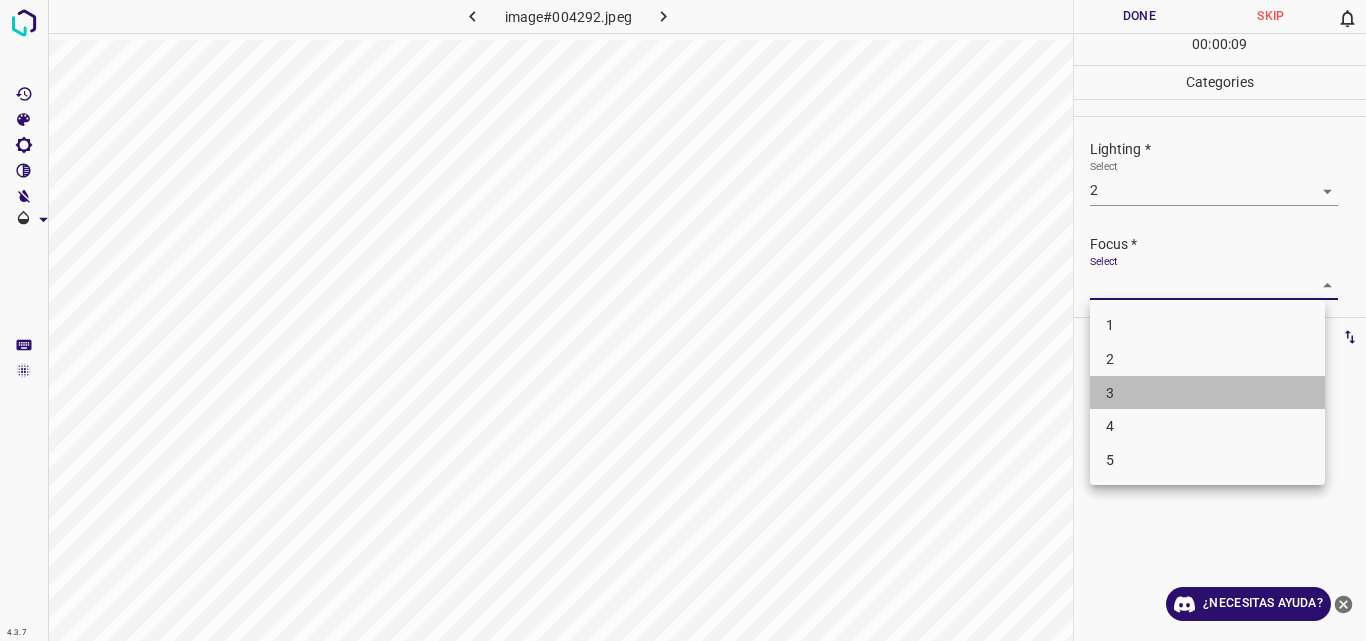 click on "3" at bounding box center [1207, 393] 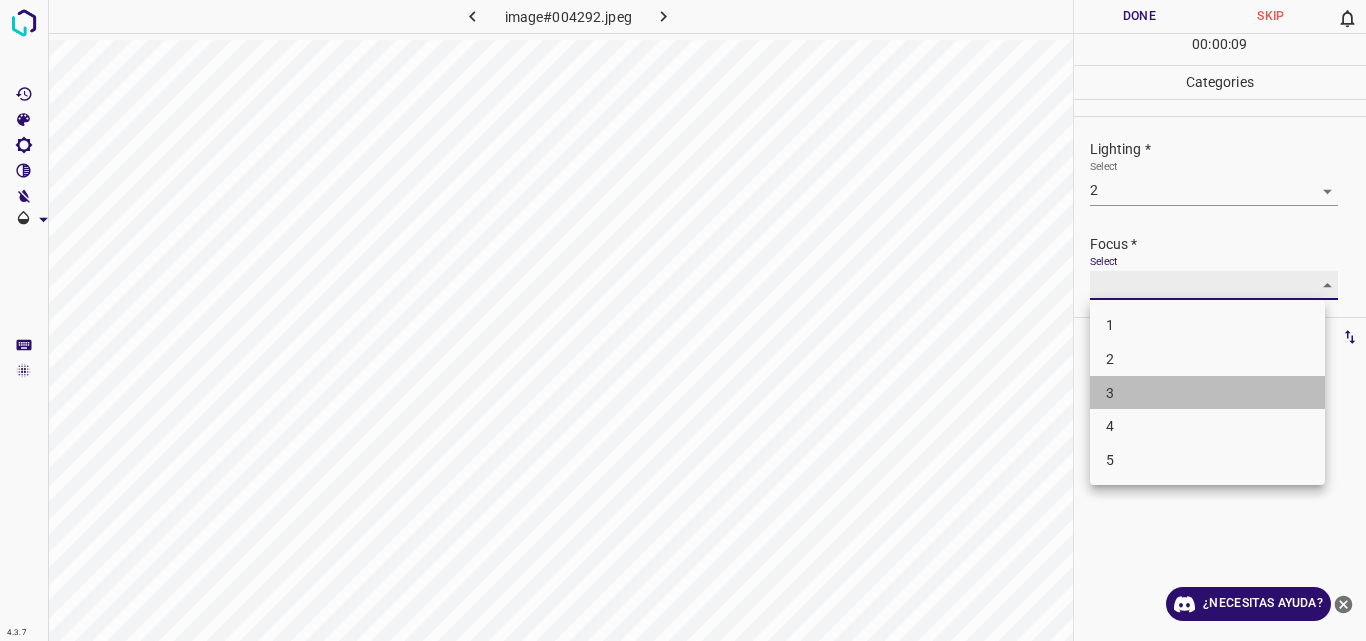 type on "3" 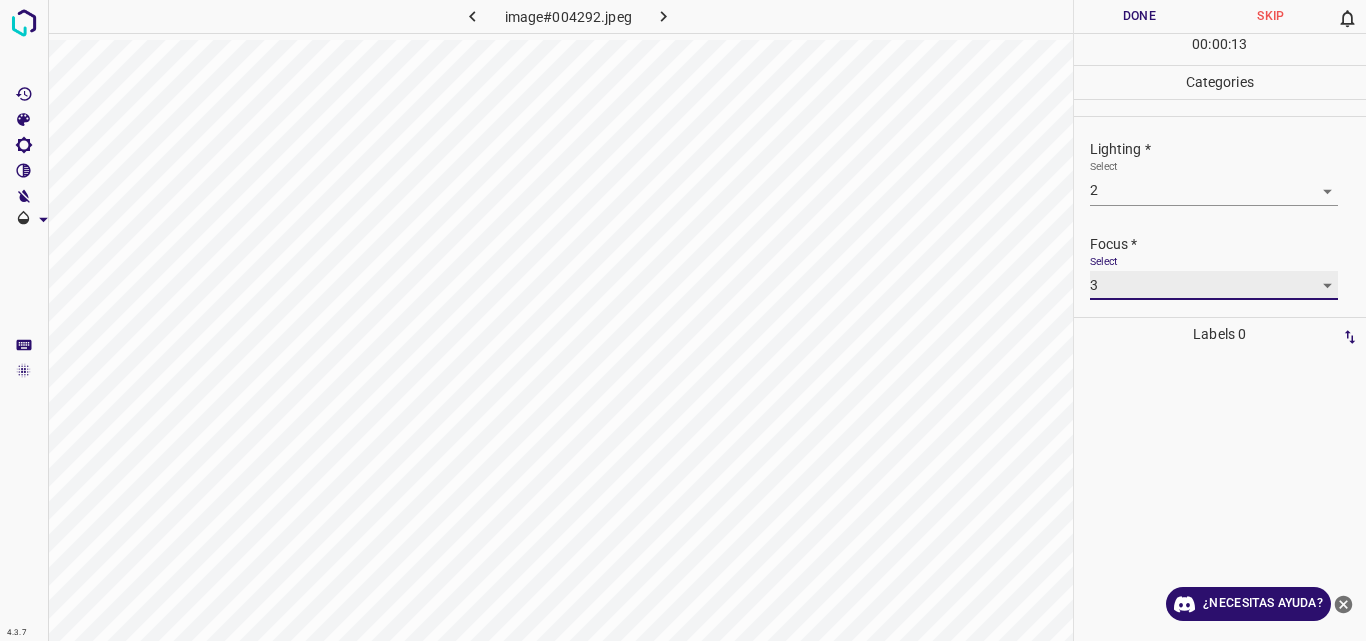 scroll, scrollTop: 98, scrollLeft: 0, axis: vertical 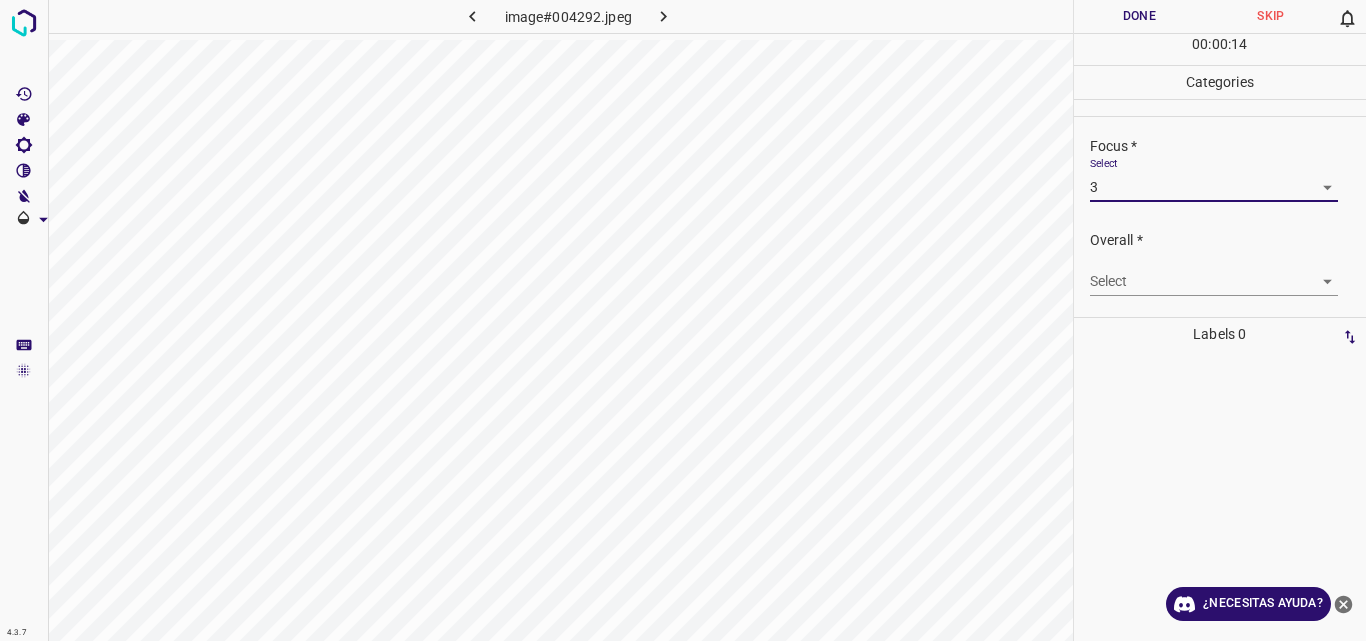 click on "4.3.7 image#004292.jpeg Done Skip 0 00   : 00   : 14   Categories Lighting *  Select 2 2 Focus *  Select 3 3 Overall *  Select ​ Labels   0 Categories 1 Lighting 2 Focus 3 Overall Tools Space Change between modes (Draw & Edit) I Auto labeling R Restore zoom M Zoom in N Zoom out Delete Delete selecte label Filters Z Restore filters X Saturation filter C Brightness filter V Contrast filter B Gray scale filter General O Download ¿Necesitas ayuda? Original text Rate this translation Your feedback will be used to help improve Google Translate - Texto - Esconder - Borrar" at bounding box center [683, 320] 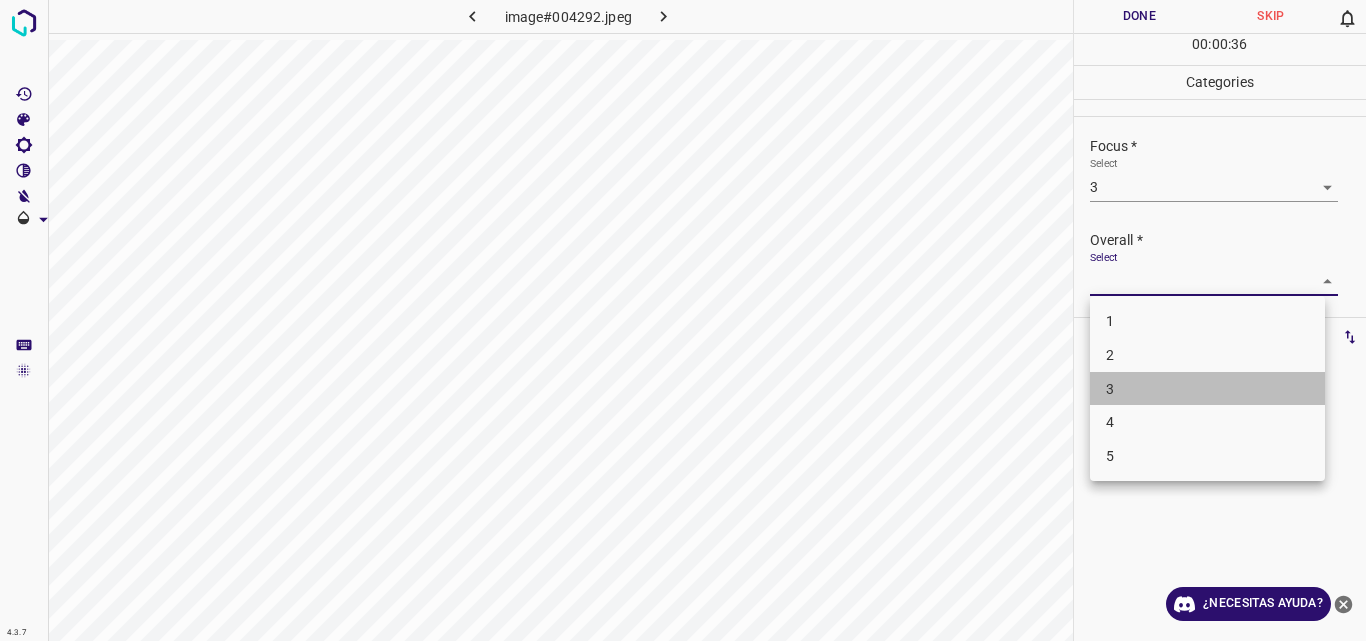 click on "3" at bounding box center [1207, 389] 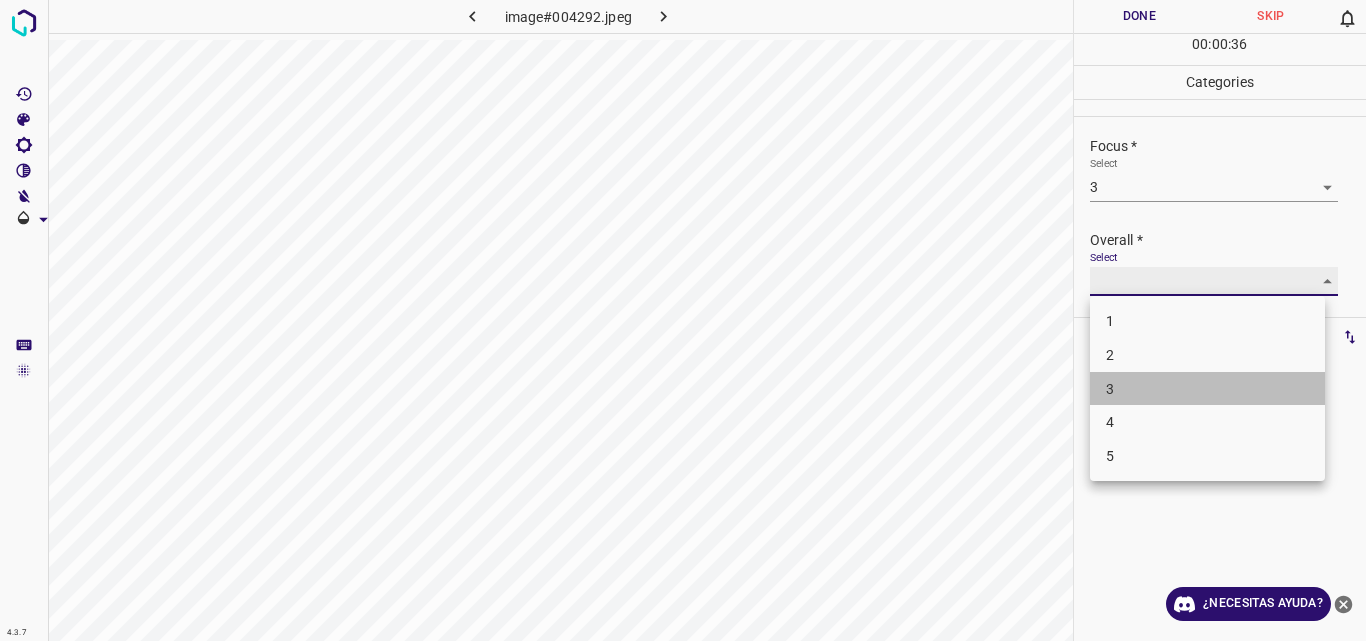 type on "3" 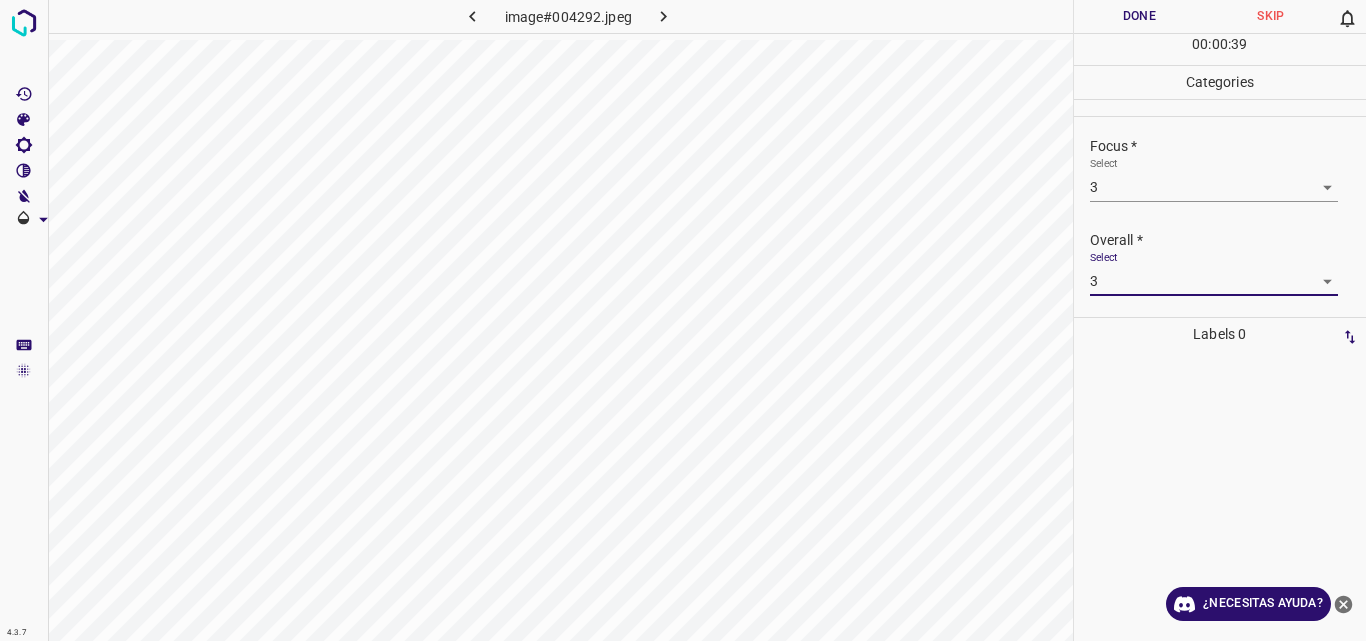 click on "Done" at bounding box center (1140, 16) 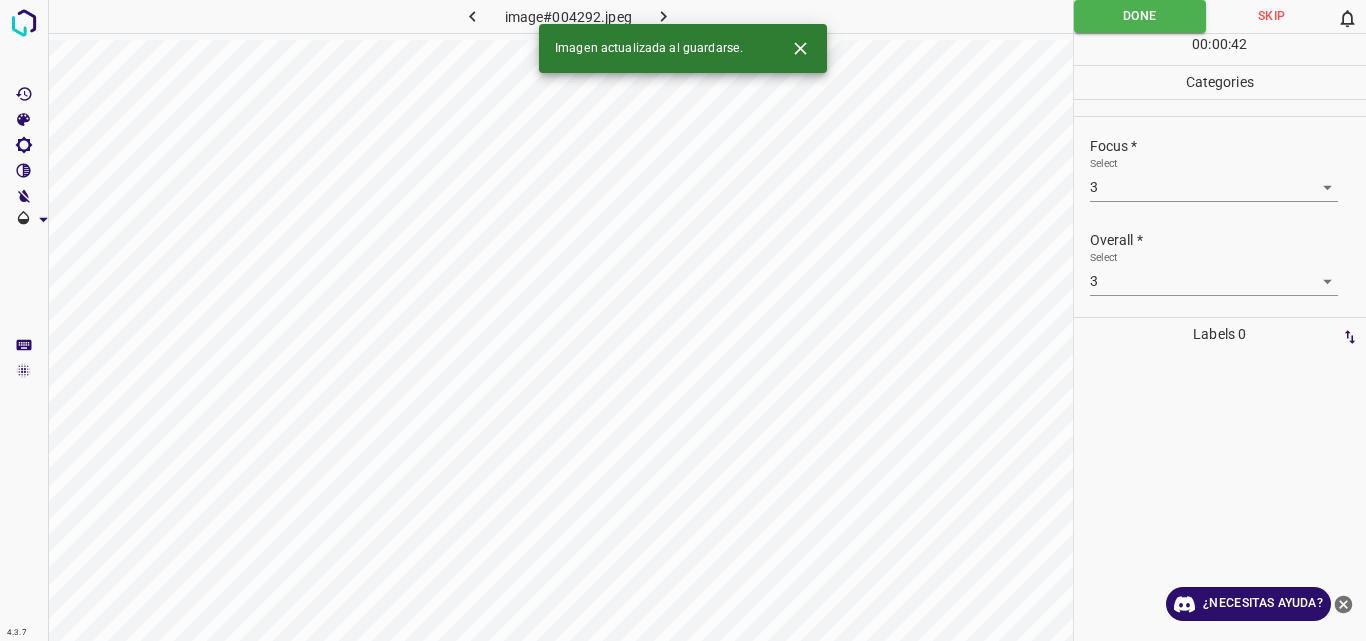 click 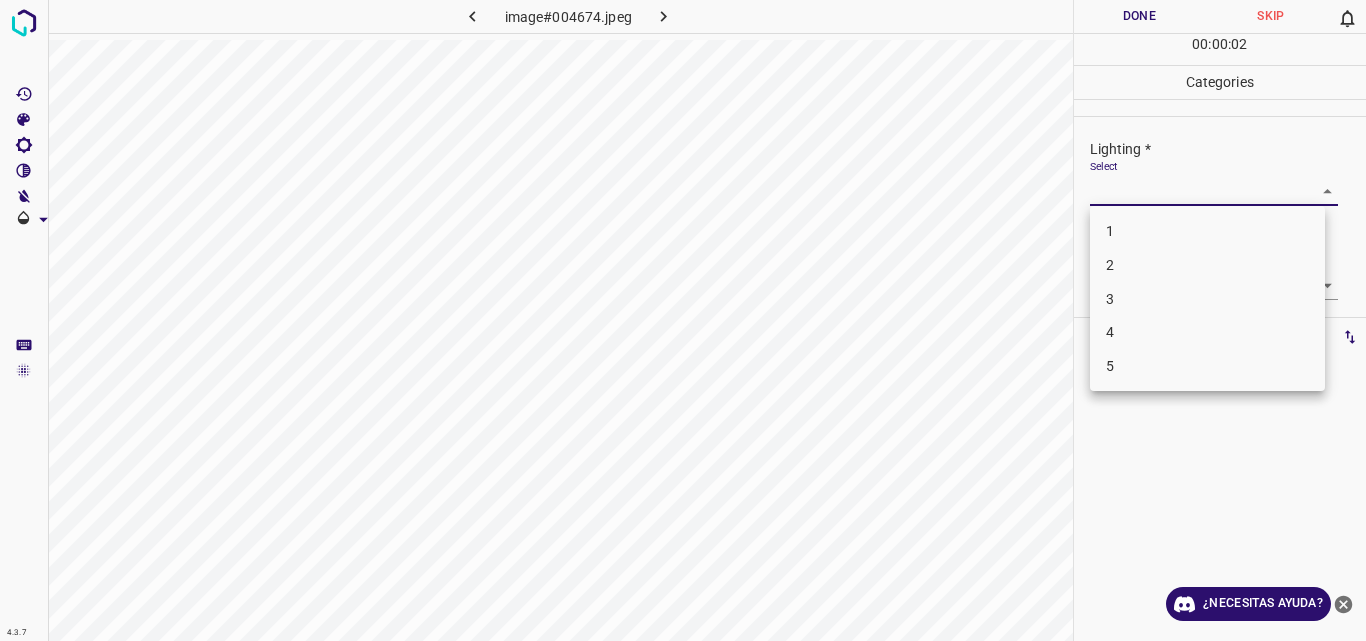drag, startPoint x: 1312, startPoint y: 192, endPoint x: 1300, endPoint y: 223, distance: 33.24154 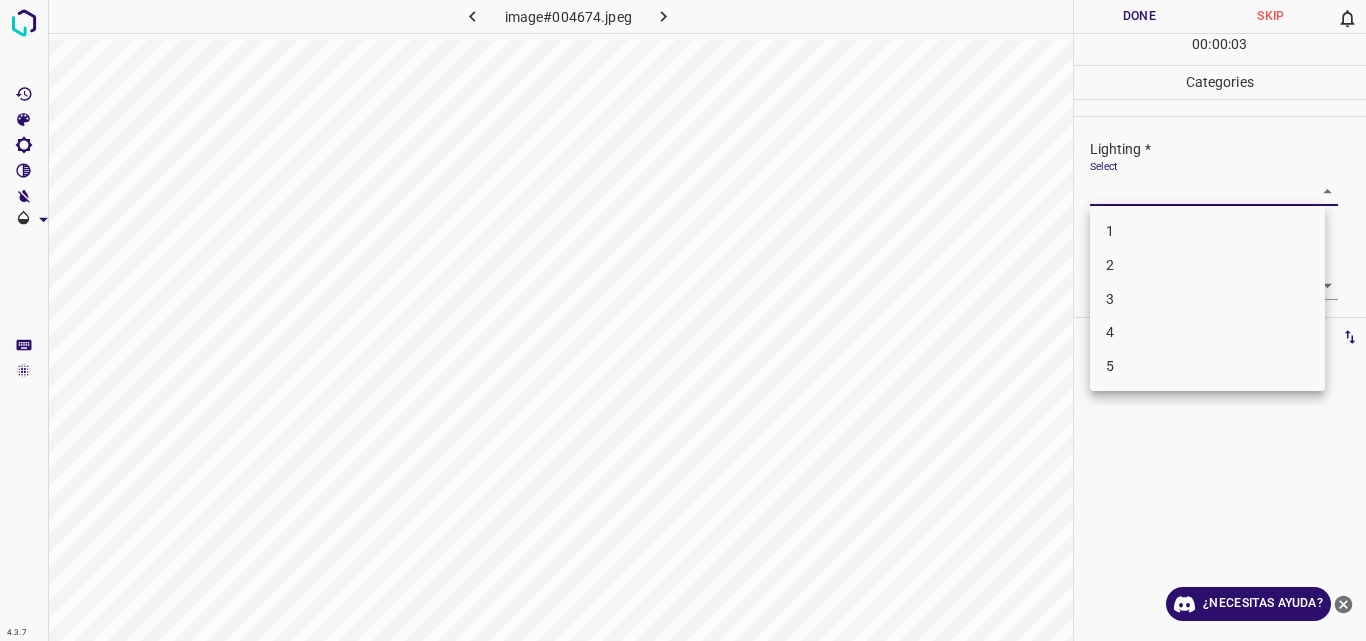 drag, startPoint x: 1279, startPoint y: 272, endPoint x: 1272, endPoint y: 288, distance: 17.464249 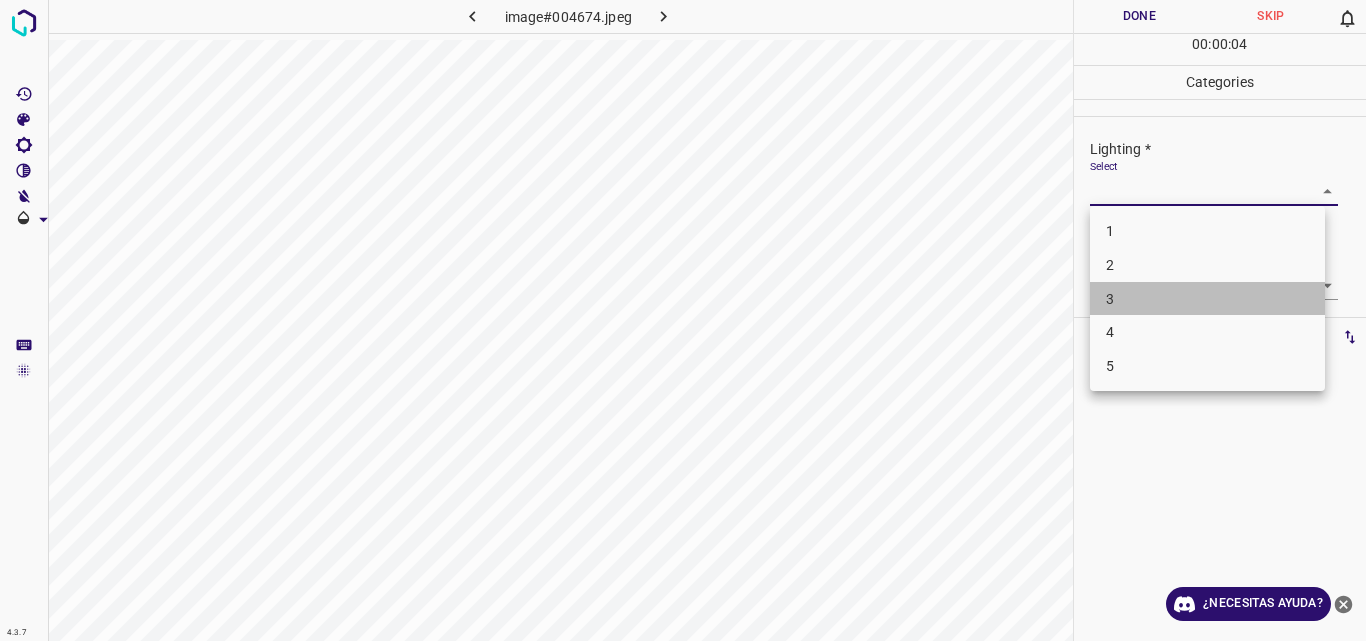 click on "3" at bounding box center (1207, 299) 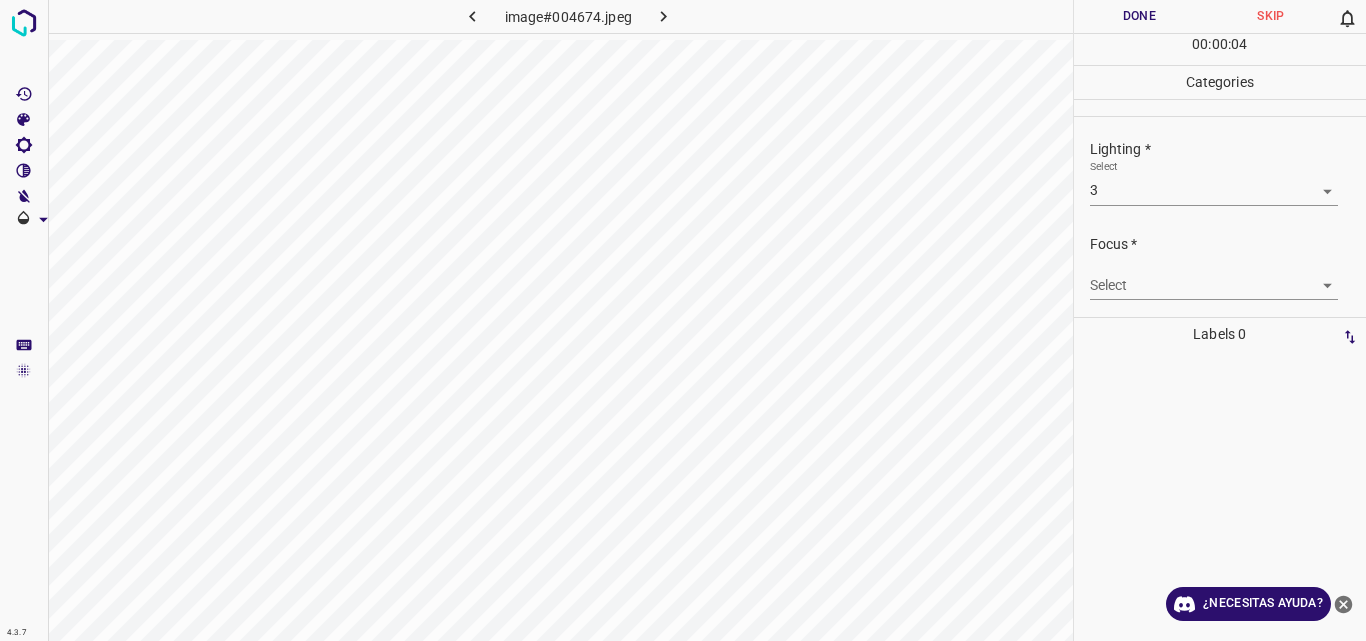 click on "3" at bounding box center [1207, 258] 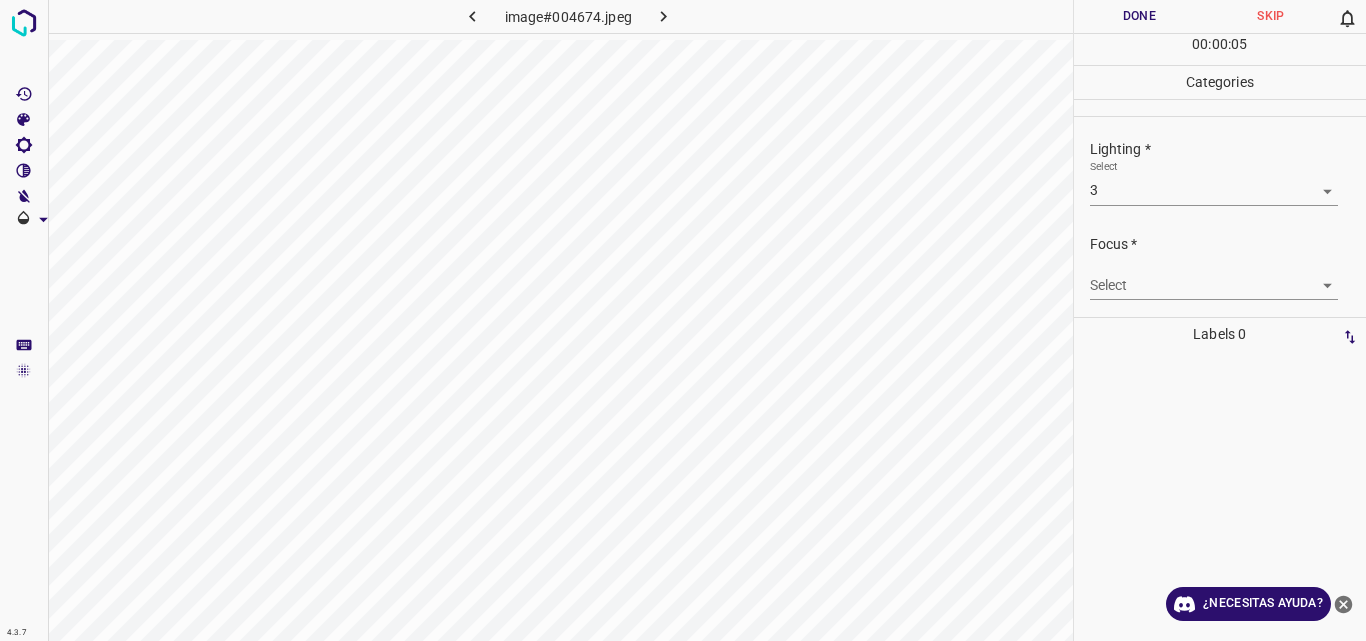 click on "4.3.7 image#004674.jpeg Done Skip 0 00   : 00   : 05   Categories Lighting *  Select 3 3 Focus *  Select ​ Overall *  Select ​ Labels   0 Categories 1 Lighting 2 Focus 3 Overall Tools Space Change between modes (Draw & Edit) I Auto labeling R Restore zoom M Zoom in N Zoom out Delete Delete selecte label Filters Z Restore filters X Saturation filter C Brightness filter V Contrast filter B Gray scale filter General O Download ¿Necesitas ayuda? Original text Rate this translation Your feedback will be used to help improve Google Translate - Texto - Esconder - Borrar" at bounding box center [683, 320] 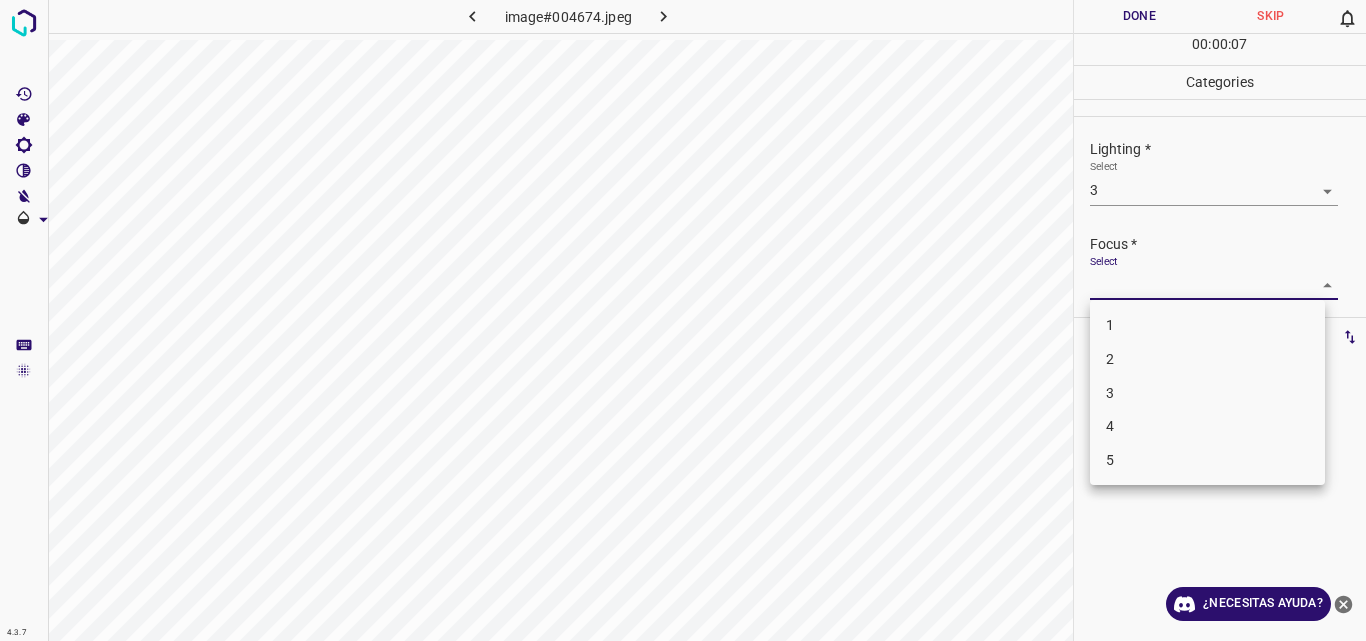 click on "3" at bounding box center [1207, 393] 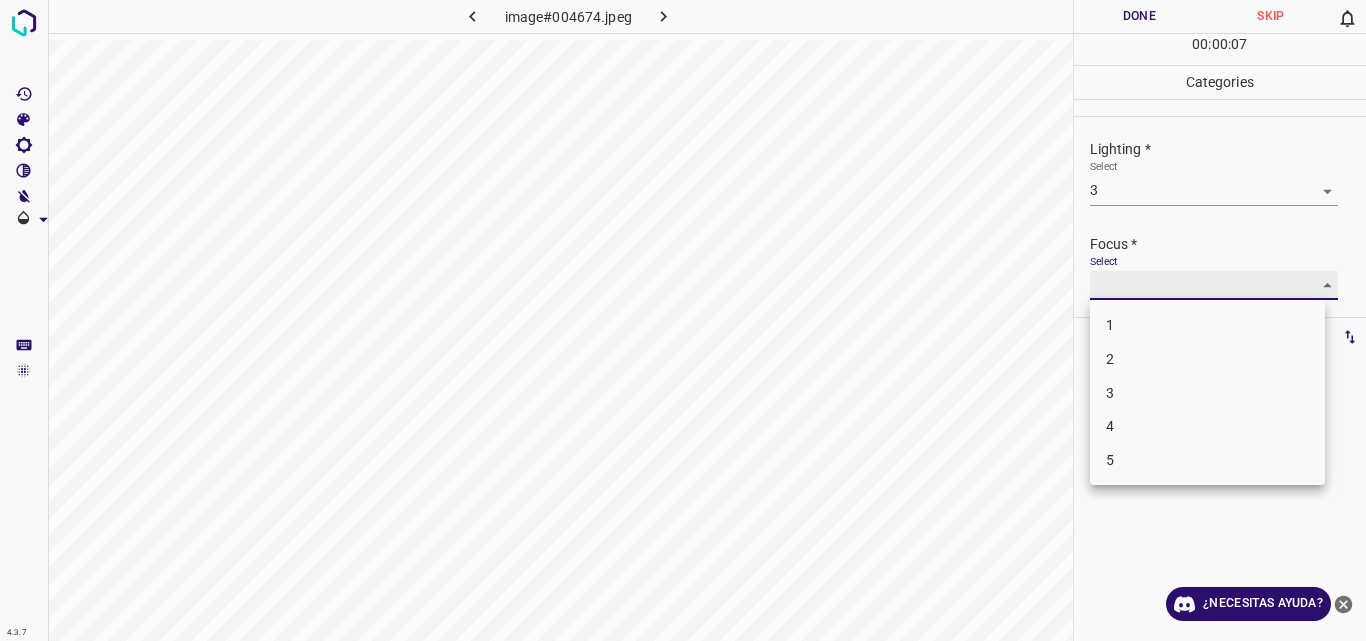 type on "3" 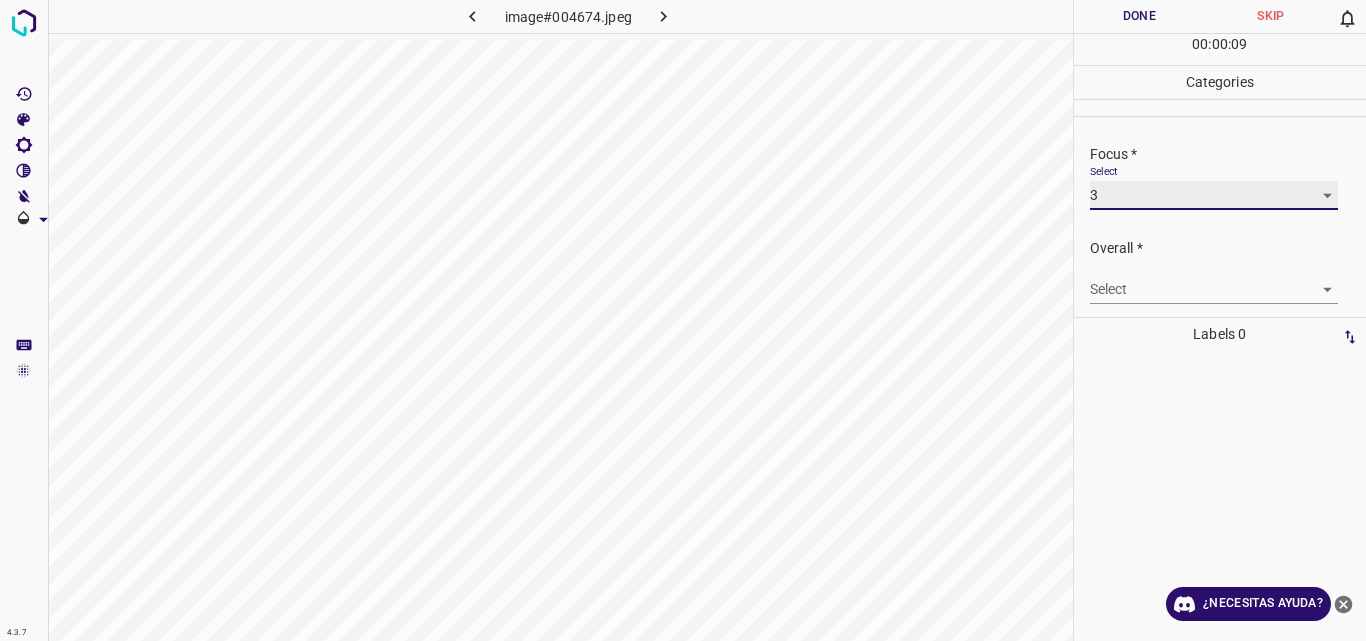 scroll, scrollTop: 98, scrollLeft: 0, axis: vertical 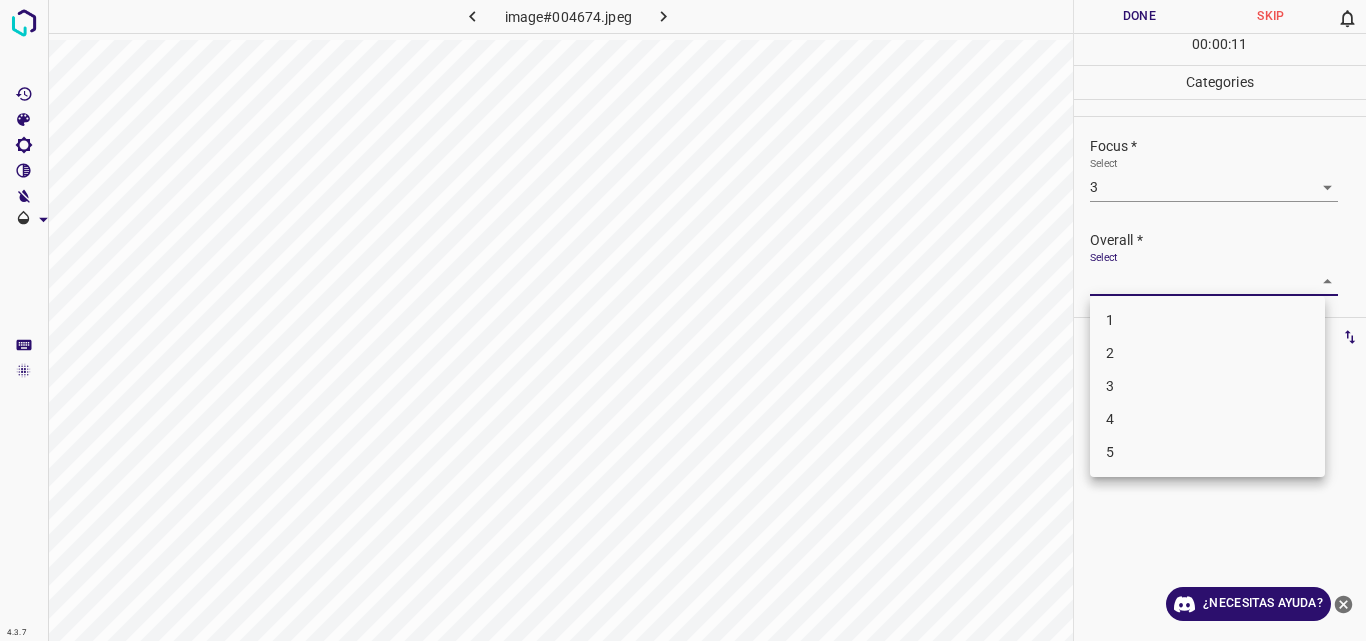 click on "4.3.7 image#004674.jpeg Done Skip 0 00   : 00   : 11   Categories Lighting *  Select 3 3 Focus *  Select 3 3 Overall *  Select ​ Labels   0 Categories 1 Lighting 2 Focus 3 Overall Tools Space Change between modes (Draw & Edit) I Auto labeling R Restore zoom M Zoom in N Zoom out Delete Delete selecte label Filters Z Restore filters X Saturation filter C Brightness filter V Contrast filter B Gray scale filter General O Download ¿Necesitas ayuda? Original text Rate this translation Your feedback will be used to help improve Google Translate - Texto - Esconder - Borrar 1 2 3 4 5" at bounding box center [683, 320] 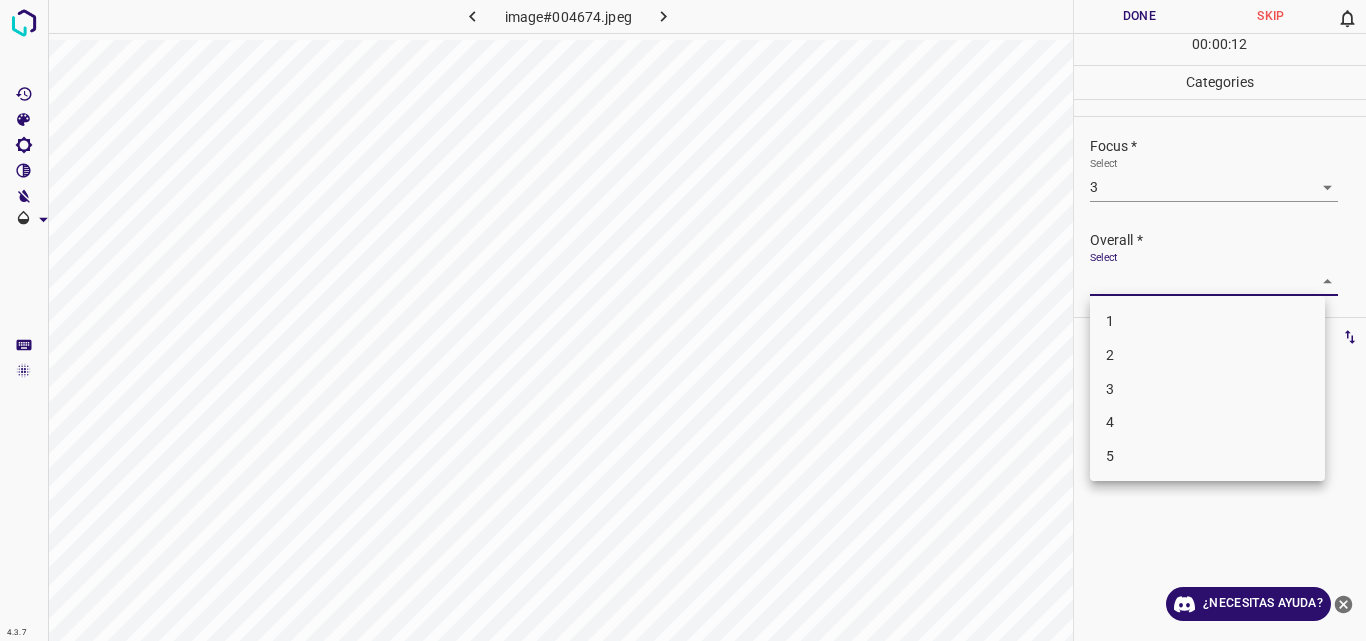 click on "3" at bounding box center [1207, 389] 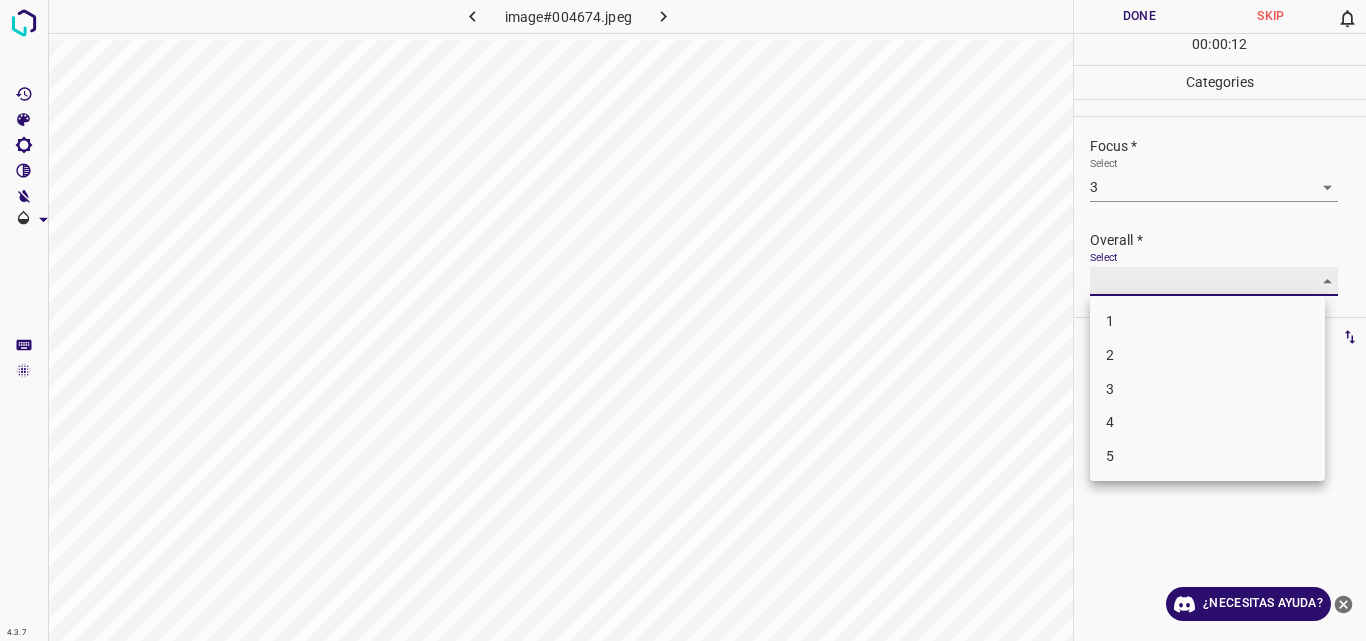 type on "3" 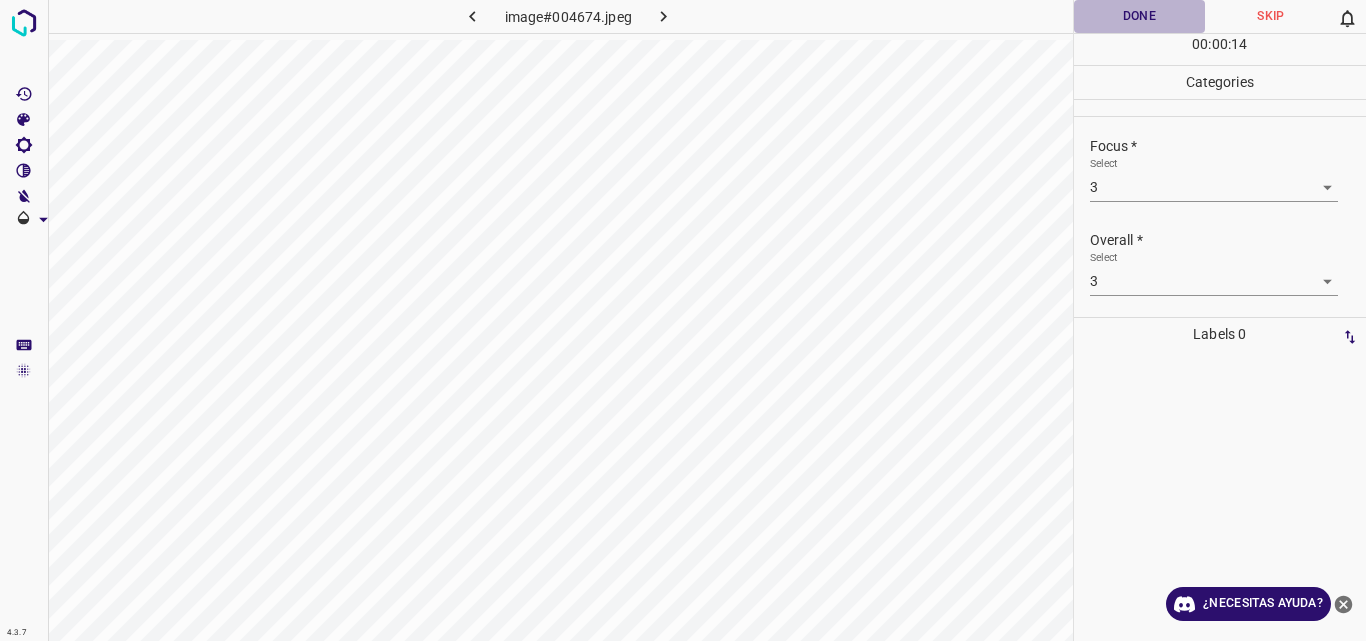 click on "Done" at bounding box center [1140, 16] 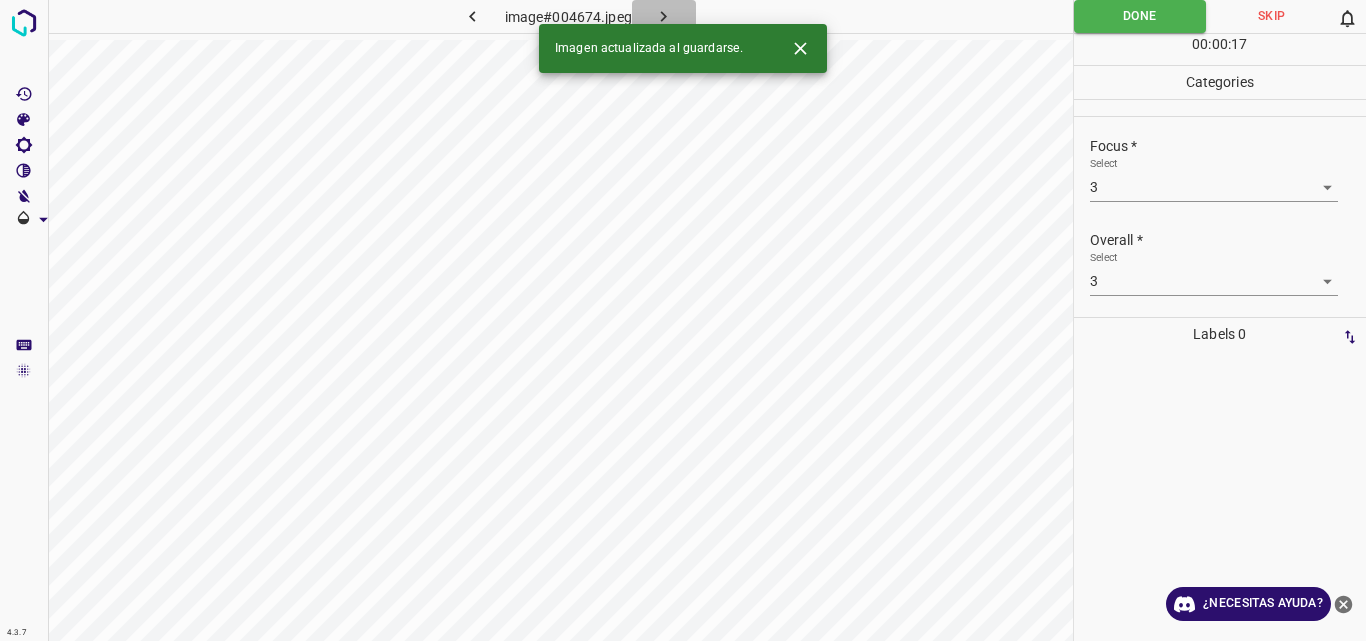 click 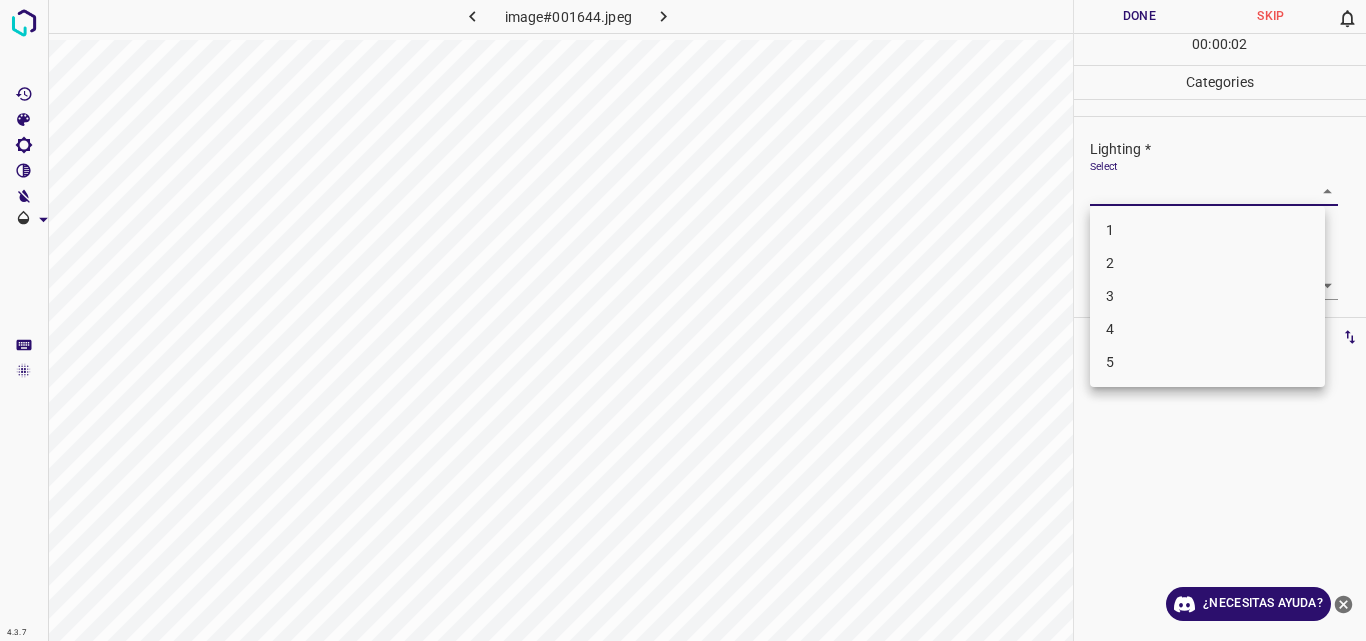 click on "4.3.7 image#001644.jpeg Done Skip 0 00   : 00   : 02   Categories Lighting *  Select ​ Focus *  Select ​ Overall *  Select ​ Labels   0 Categories 1 Lighting 2 Focus 3 Overall Tools Space Change between modes (Draw & Edit) I Auto labeling R Restore zoom M Zoom in N Zoom out Delete Delete selecte label Filters Z Restore filters X Saturation filter C Brightness filter V Contrast filter B Gray scale filter General O Download ¿Necesitas ayuda? Original text Rate this translation Your feedback will be used to help improve Google Translate - Texto - Esconder - Borrar 1 2 3 4 5" at bounding box center (683, 320) 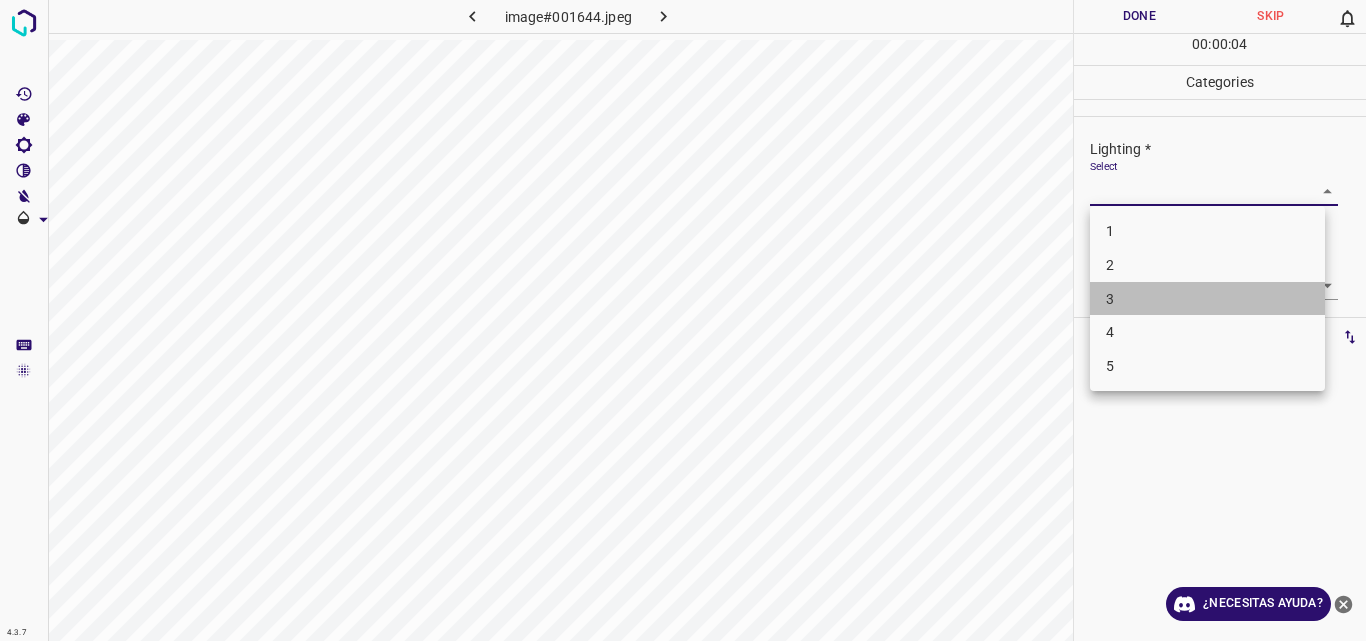 click on "3" at bounding box center (1207, 299) 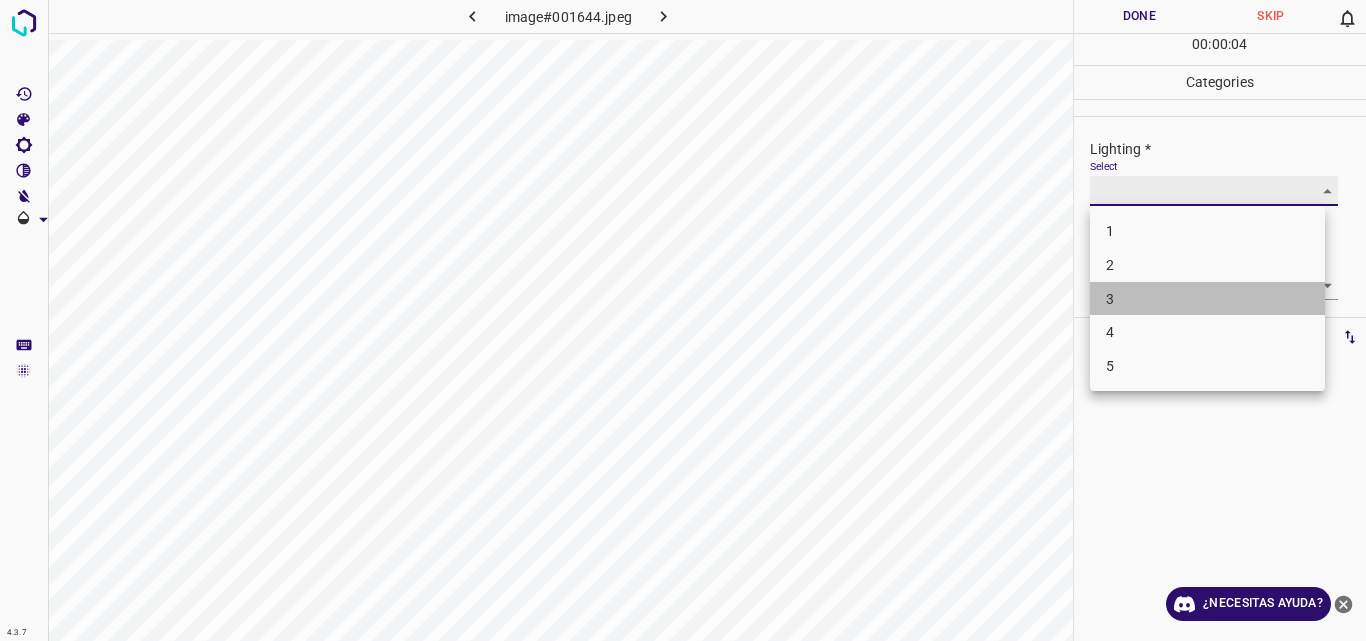 type on "3" 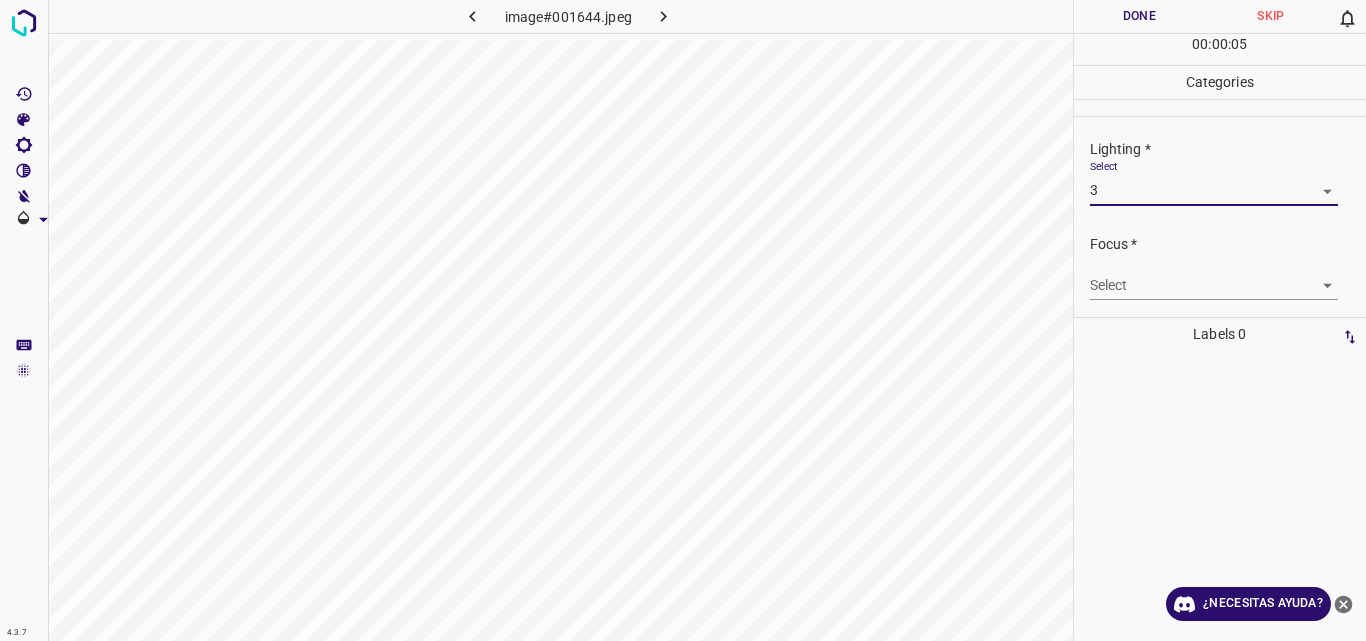 click on "4.3.7 image#001644.jpeg Done Skip 0 00   : 00   : 05   Categories Lighting *  Select 3 3 Focus *  Select ​ Overall *  Select ​ Labels   0 Categories 1 Lighting 2 Focus 3 Overall Tools Space Change between modes (Draw & Edit) I Auto labeling R Restore zoom M Zoom in N Zoom out Delete Delete selecte label Filters Z Restore filters X Saturation filter C Brightness filter V Contrast filter B Gray scale filter General O Download ¿Necesitas ayuda? Original text Rate this translation Your feedback will be used to help improve Google Translate - Texto - Esconder - Borrar" at bounding box center [683, 320] 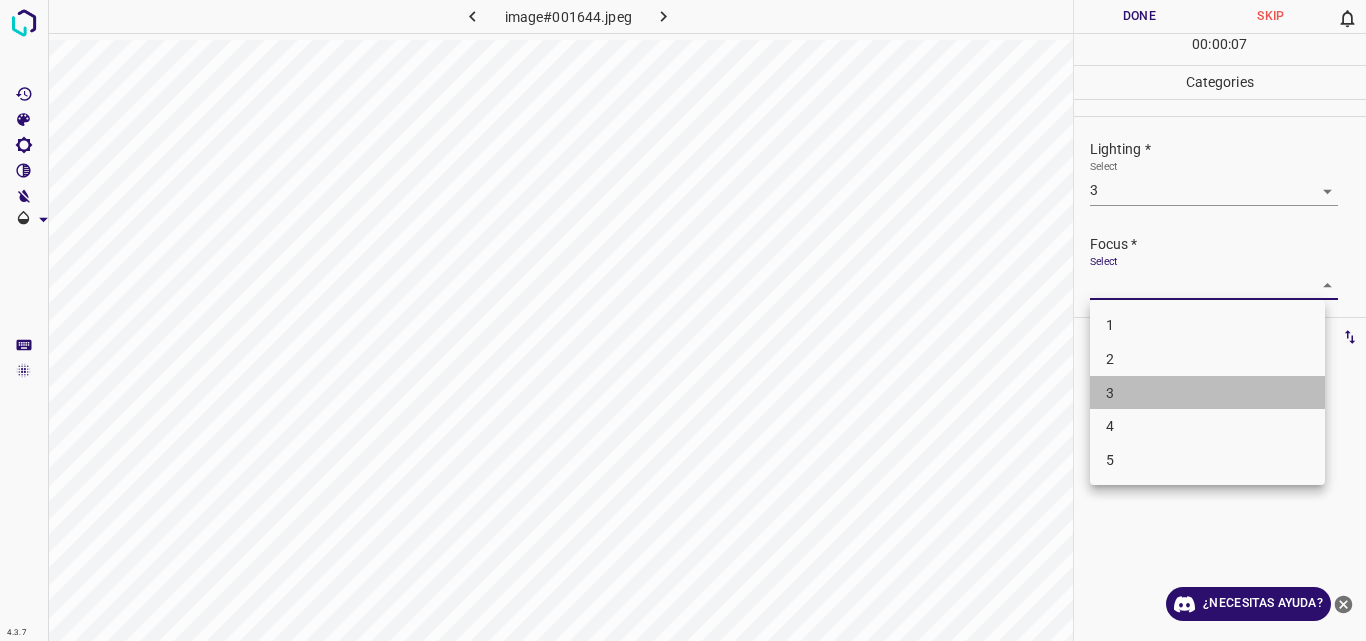 click on "3" at bounding box center [1207, 393] 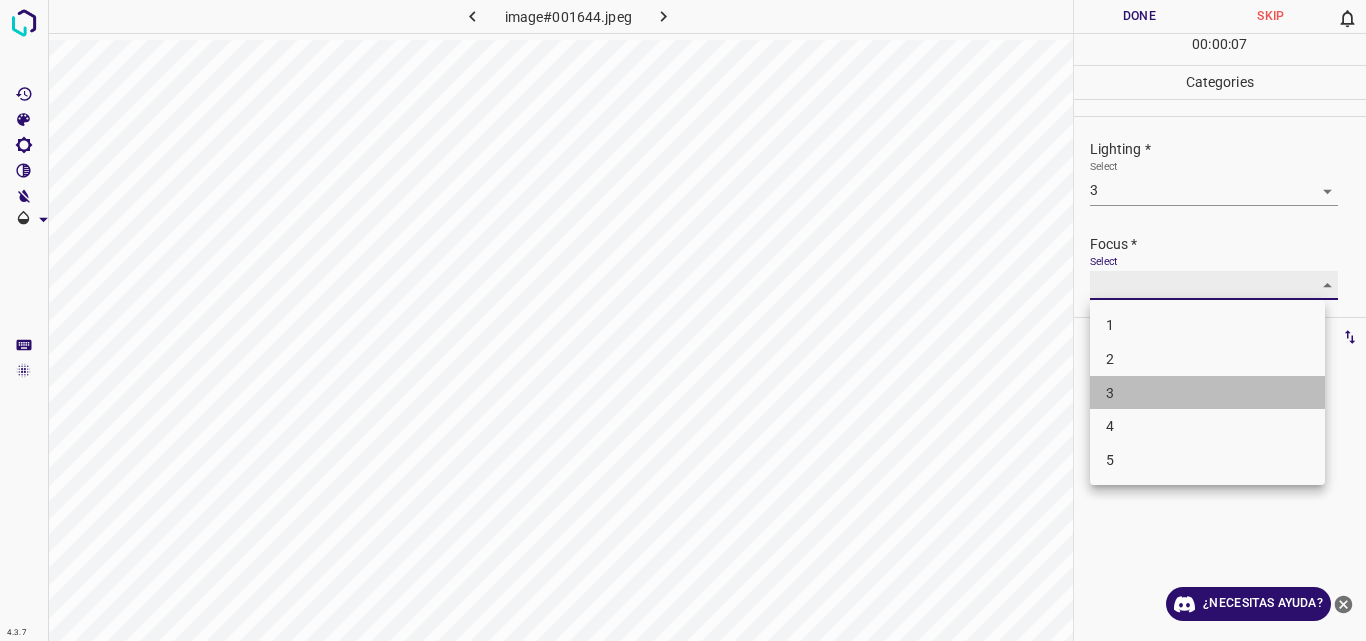 type on "3" 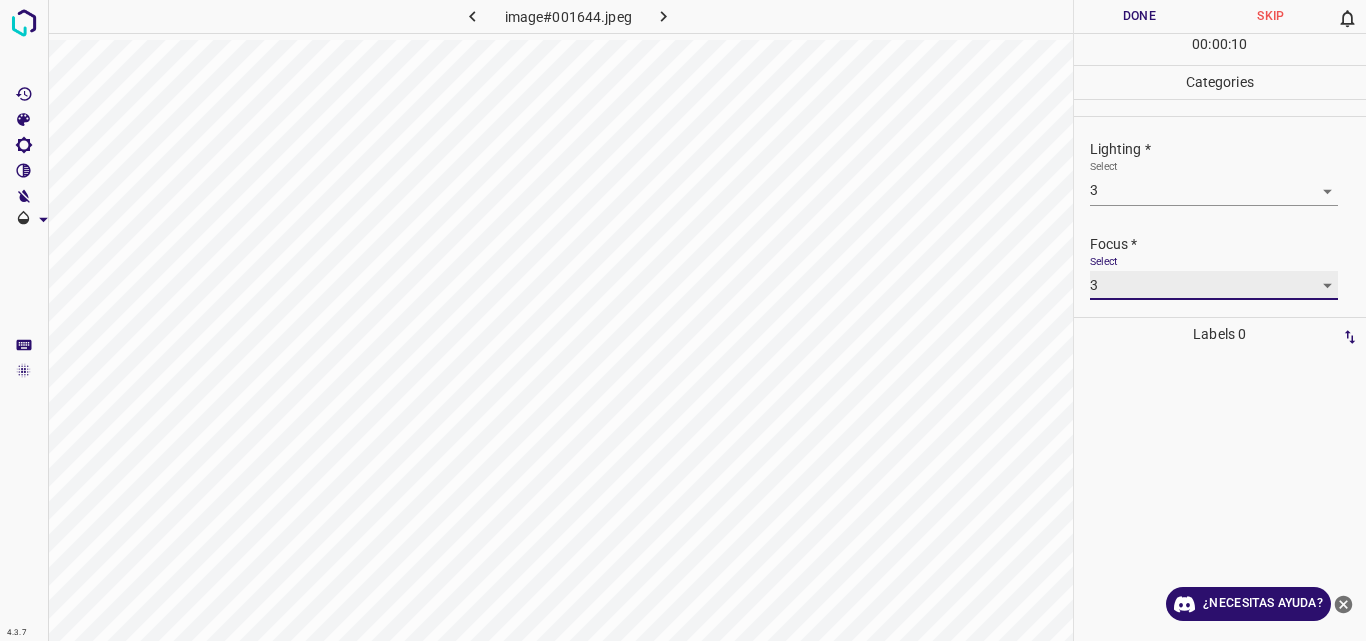 scroll, scrollTop: 98, scrollLeft: 0, axis: vertical 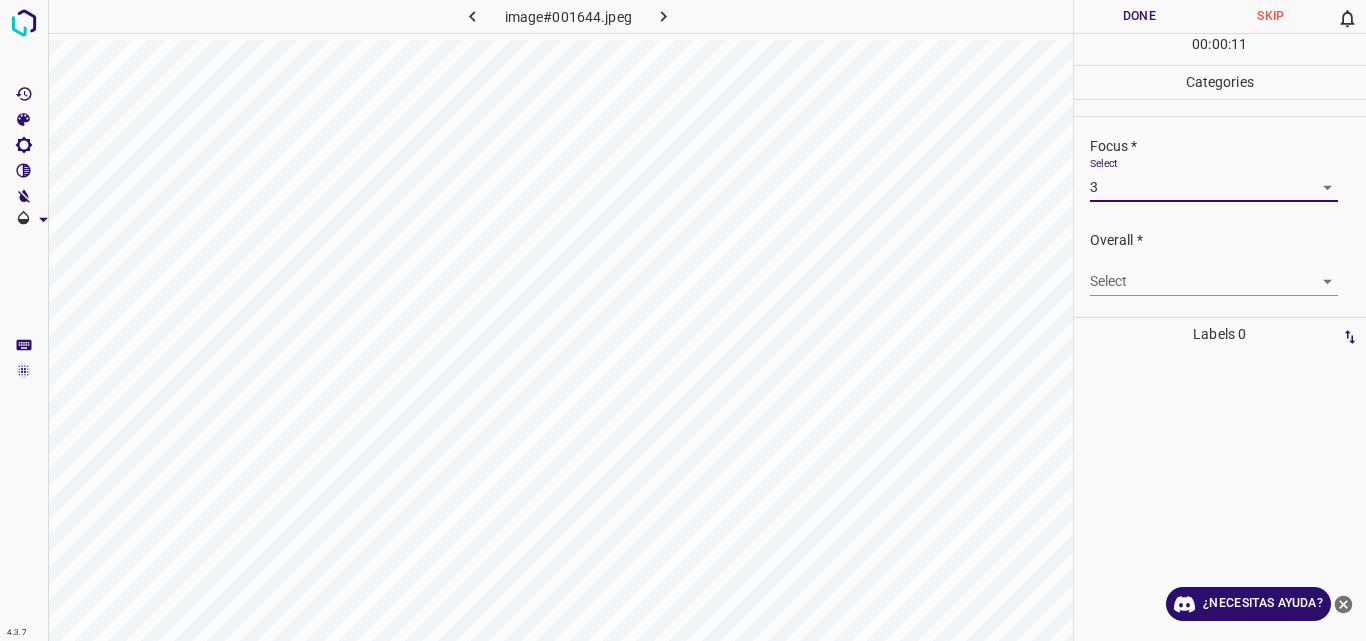 click on "4.3.7 image#001644.jpeg Done Skip 0 00   : 00   : 11   Categories Lighting *  Select 3 3 Focus *  Select 3 3 Overall *  Select ​ Labels   0 Categories 1 Lighting 2 Focus 3 Overall Tools Space Change between modes (Draw & Edit) I Auto labeling R Restore zoom M Zoom in N Zoom out Delete Delete selecte label Filters Z Restore filters X Saturation filter C Brightness filter V Contrast filter B Gray scale filter General O Download ¿Necesitas ayuda? Original text Rate this translation Your feedback will be used to help improve Google Translate - Texto - Esconder - Borrar" at bounding box center [683, 320] 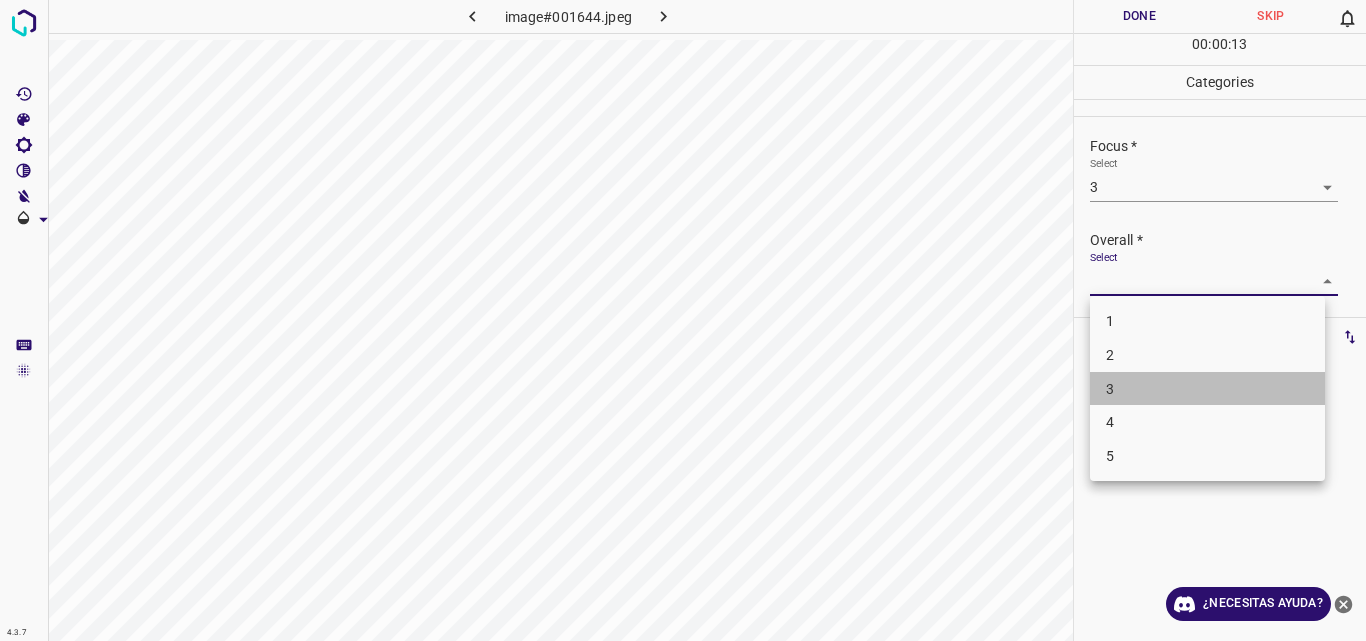 click on "3" at bounding box center (1207, 389) 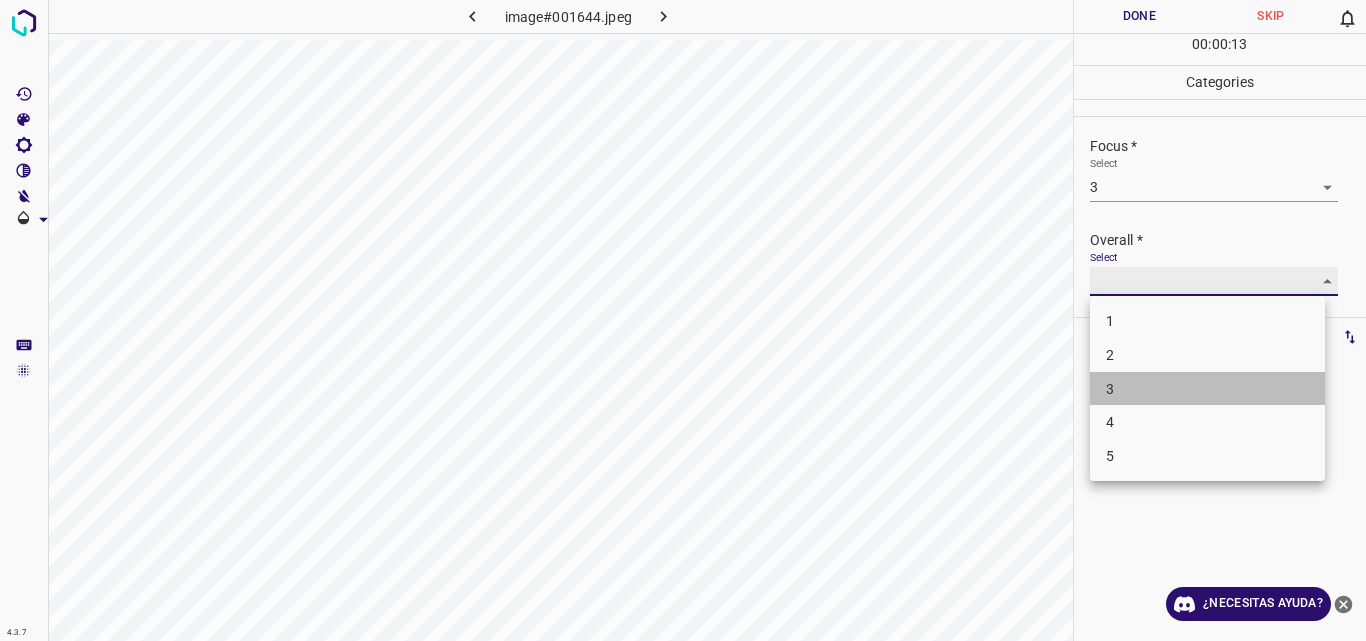 type on "3" 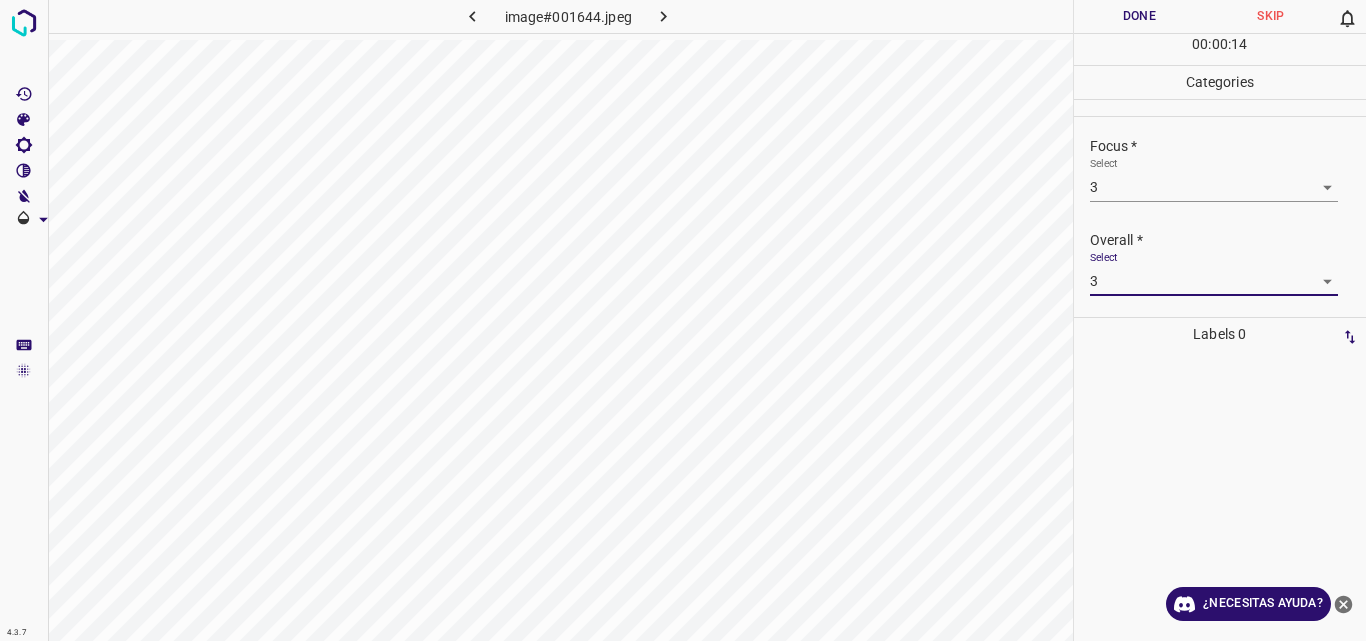 click on "Done" at bounding box center (1140, 16) 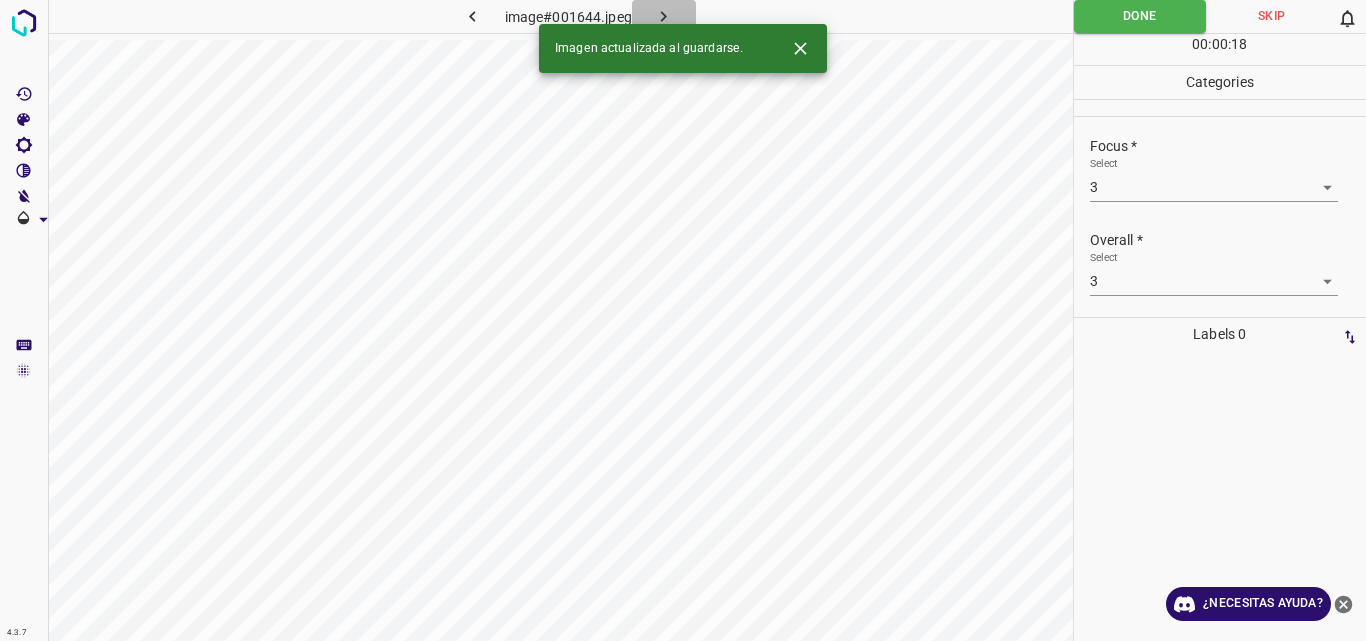 click 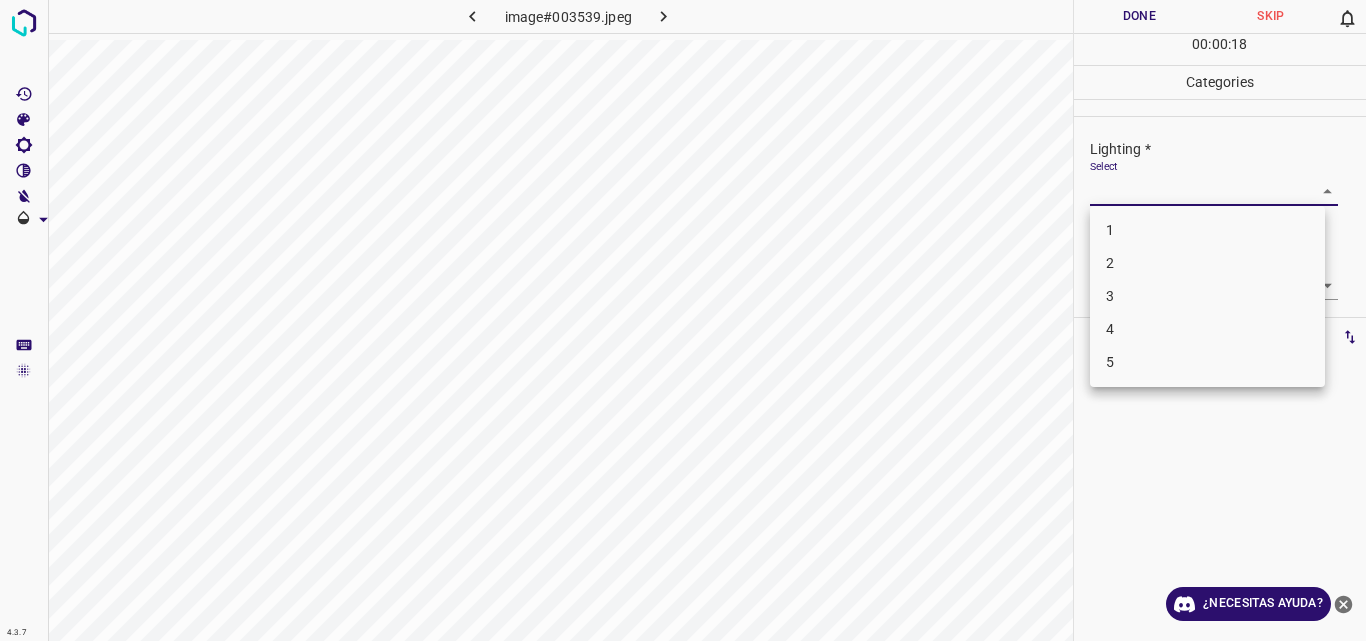 click on "4.3.7 image#003539.jpeg Done Skip 0 00   : 00   : 18   Categories Lighting *  Select ​ Focus *  Select ​ Overall *  Select ​ Labels   0 Categories 1 Lighting 2 Focus 3 Overall Tools Space Change between modes (Draw & Edit) I Auto labeling R Restore zoom M Zoom in N Zoom out Delete Delete selecte label Filters Z Restore filters X Saturation filter C Brightness filter V Contrast filter B Gray scale filter General O Download ¿Necesitas ayuda? Original text Rate this translation Your feedback will be used to help improve Google Translate - Texto - Esconder - Borrar 1 2 3 4 5" at bounding box center (683, 320) 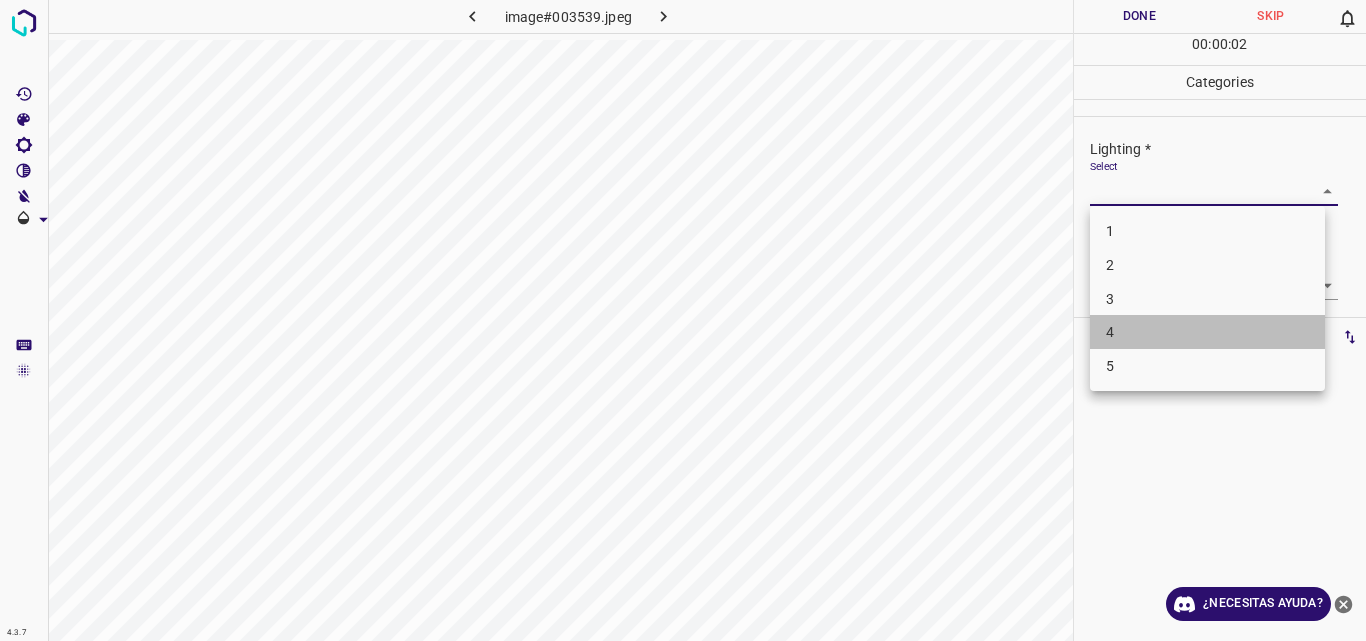 click on "4" at bounding box center [1207, 332] 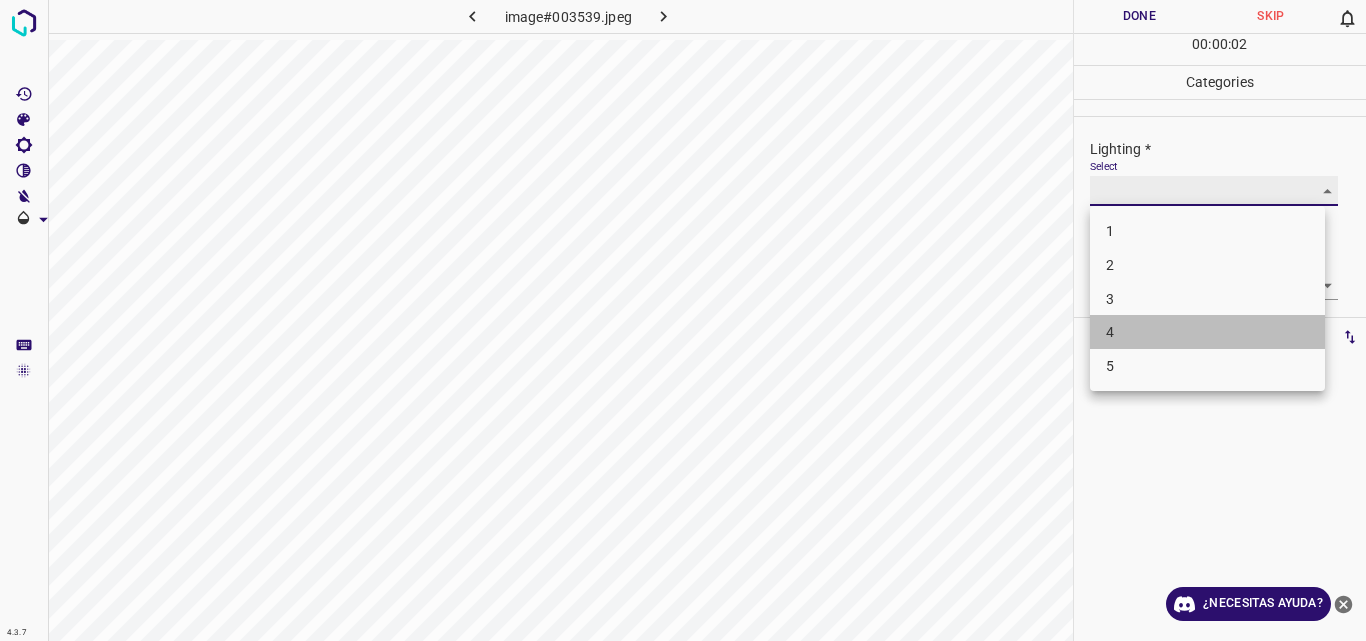 type on "4" 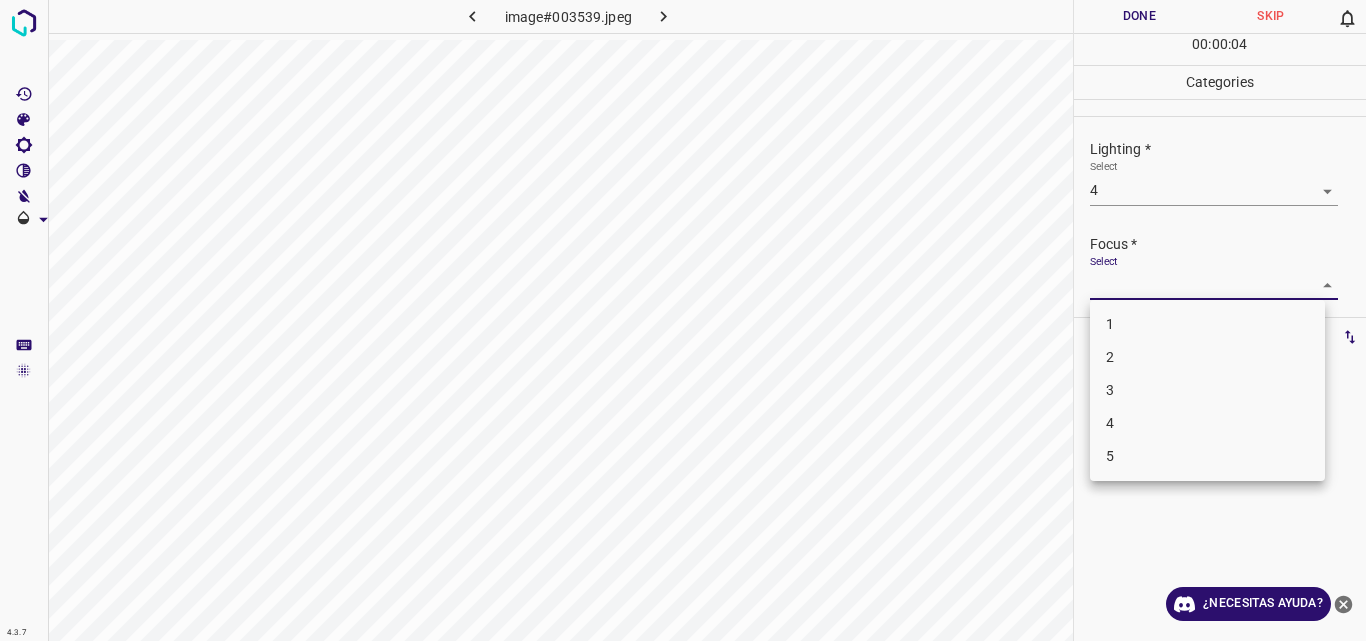 click on "4.3.7 image#003539.jpeg Done Skip 0 00   : 00   : 04   Categories Lighting *  Select 4 4 Focus *  Select ​ Overall *  Select ​ Labels   0 Categories 1 Lighting 2 Focus 3 Overall Tools Space Change between modes (Draw & Edit) I Auto labeling R Restore zoom M Zoom in N Zoom out Delete Delete selecte label Filters Z Restore filters X Saturation filter C Brightness filter V Contrast filter B Gray scale filter General O Download ¿Necesitas ayuda? Original text Rate this translation Your feedback will be used to help improve Google Translate - Texto - Esconder - Borrar 1 2 3 4 5" at bounding box center (683, 320) 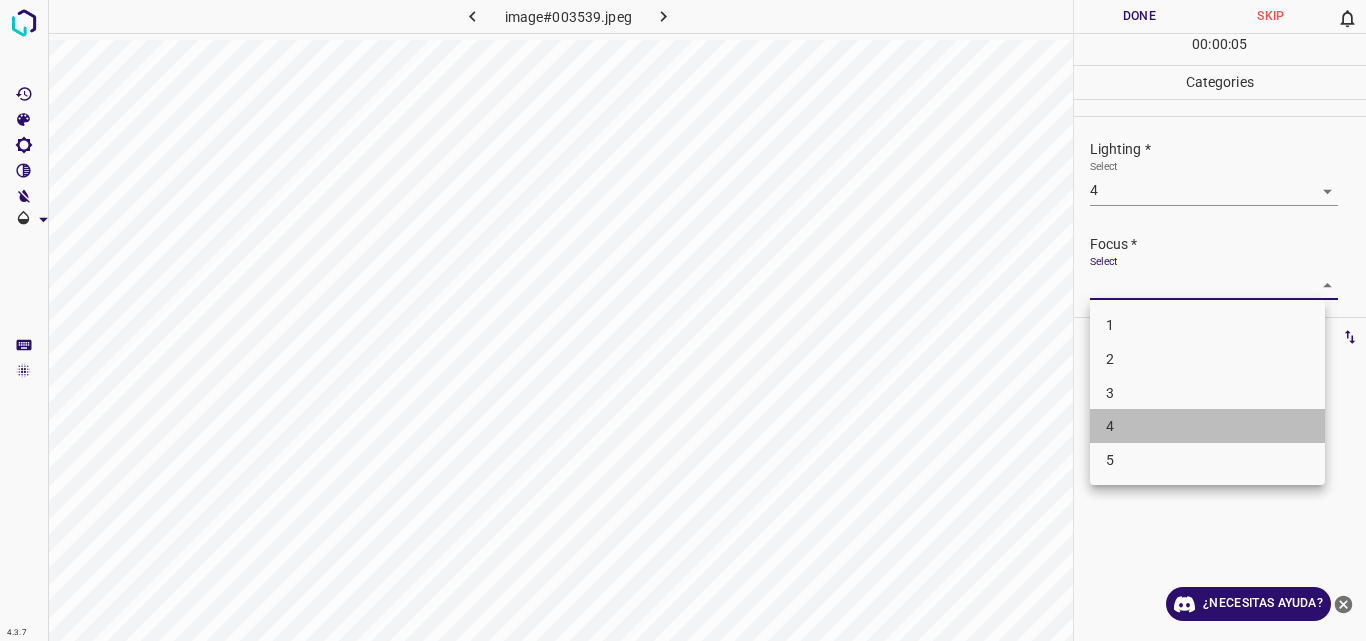 click on "4" at bounding box center [1207, 426] 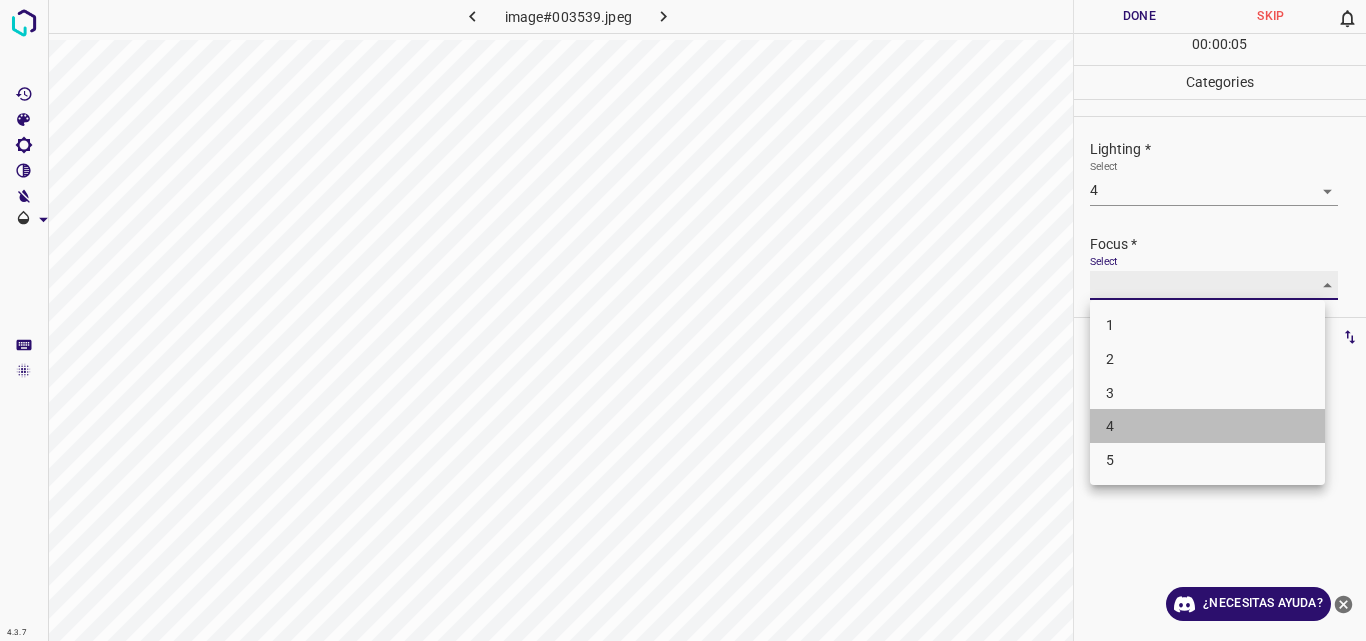 type on "4" 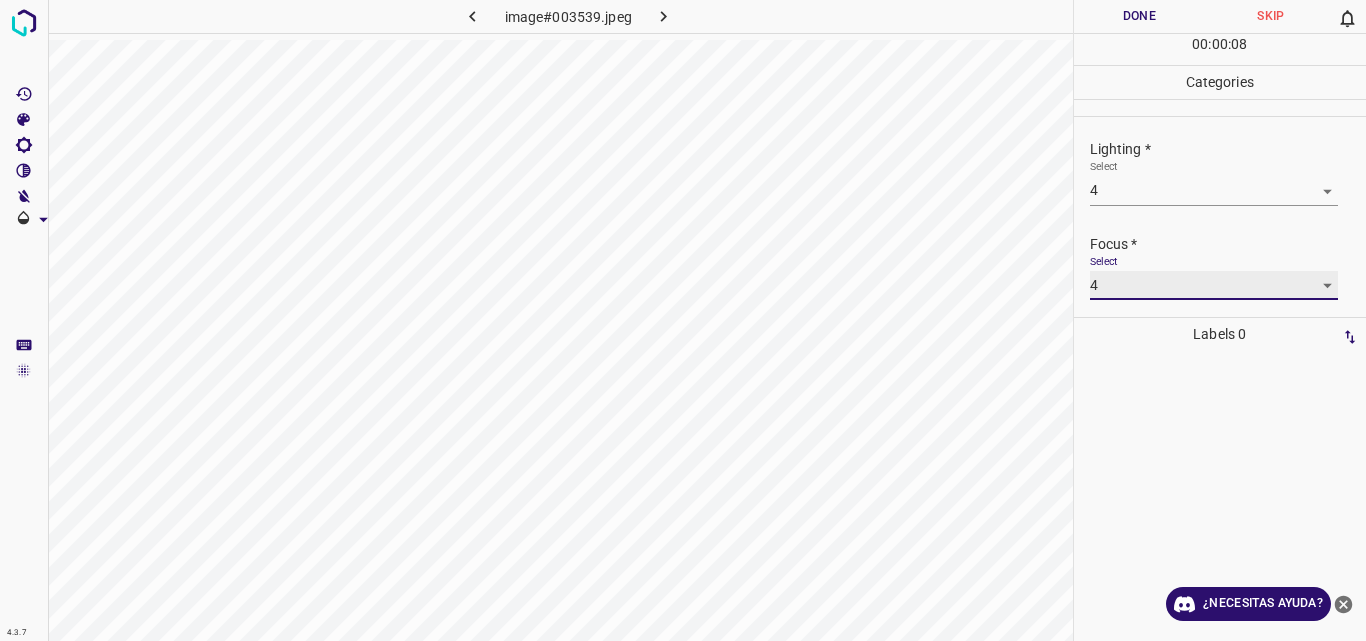 scroll, scrollTop: 98, scrollLeft: 0, axis: vertical 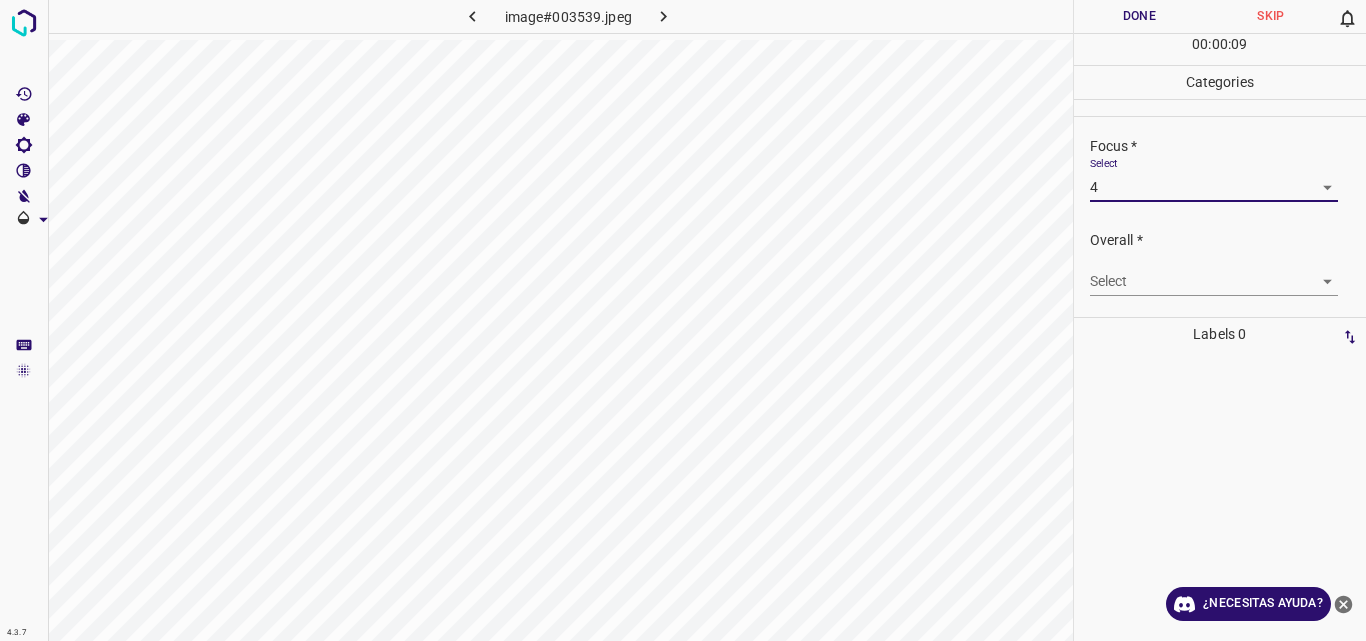 click on "4.3.7 image#003539.jpeg Done Skip 0 00   : 00   : 09   Categories Lighting *  Select 4 4 Focus *  Select 4 4 Overall *  Select ​ Labels   0 Categories 1 Lighting 2 Focus 3 Overall Tools Space Change between modes (Draw & Edit) I Auto labeling R Restore zoom M Zoom in N Zoom out Delete Delete selecte label Filters Z Restore filters X Saturation filter C Brightness filter V Contrast filter B Gray scale filter General O Download ¿Necesitas ayuda? Original text Rate this translation Your feedback will be used to help improve Google Translate - Texto - Esconder - Borrar" at bounding box center [683, 320] 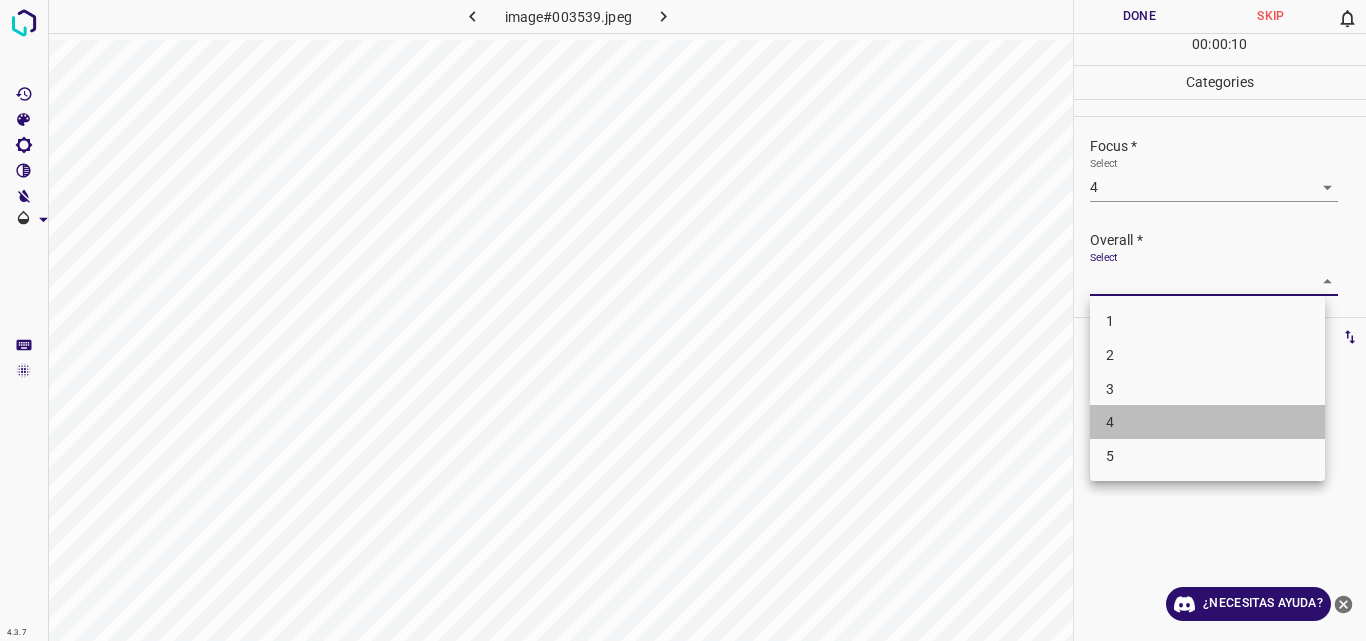 click on "4" at bounding box center (1207, 422) 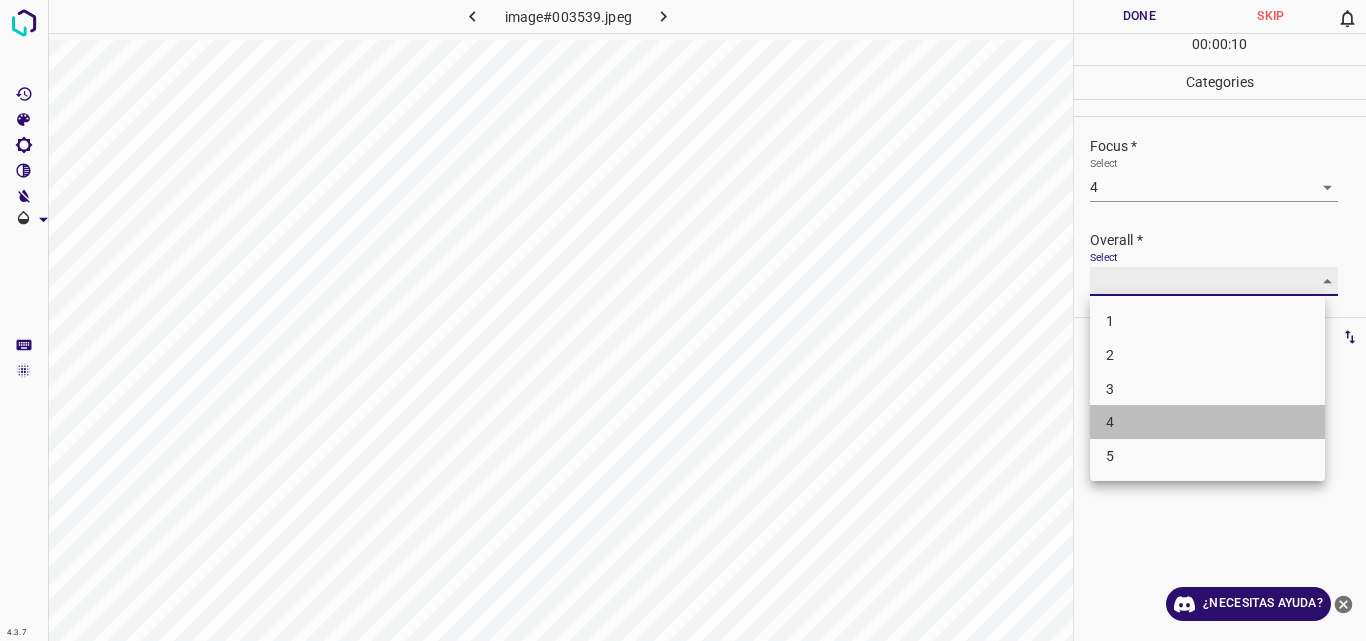 type on "4" 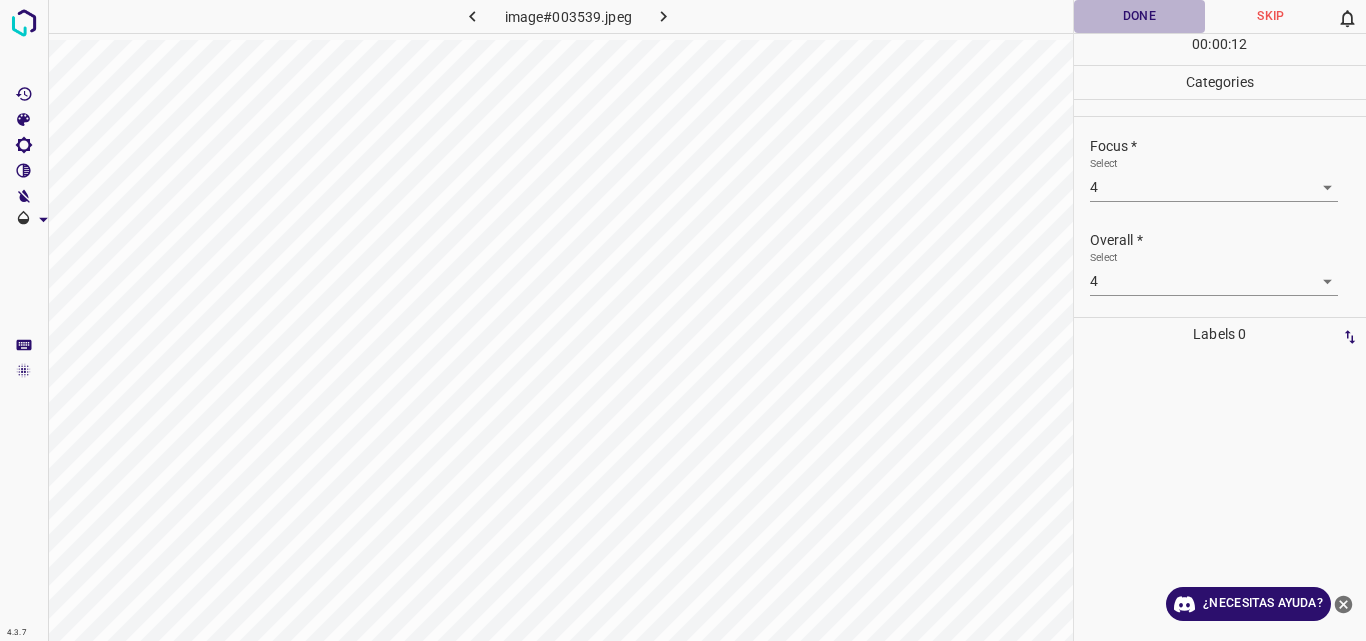 click on "Done" at bounding box center (1140, 16) 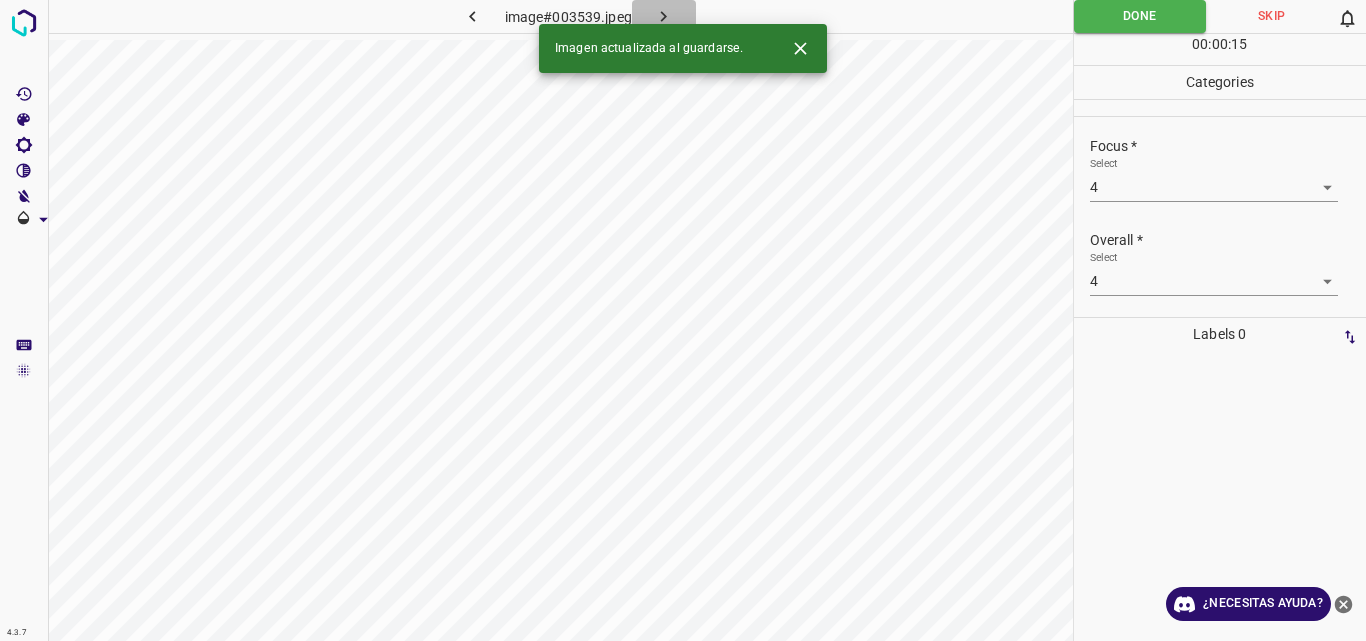 click 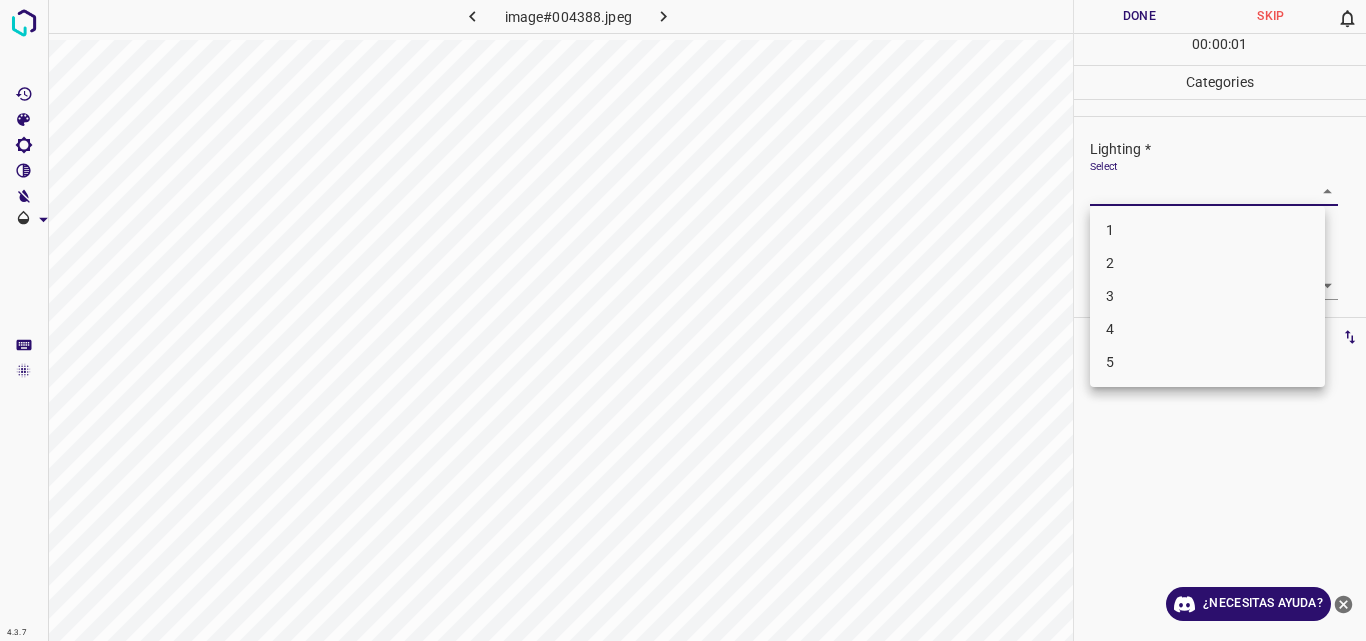 click on "4.3.7 image#004388.jpeg Done Skip 0 00   : 00   : 01   Categories Lighting *  Select ​ Focus *  Select ​ Overall *  Select ​ Labels   0 Categories 1 Lighting 2 Focus 3 Overall Tools Space Change between modes (Draw & Edit) I Auto labeling R Restore zoom M Zoom in N Zoom out Delete Delete selecte label Filters Z Restore filters X Saturation filter C Brightness filter V Contrast filter B Gray scale filter General O Download ¿Necesitas ayuda? Original text Rate this translation Your feedback will be used to help improve Google Translate - Texto - Esconder - Borrar 1 2 3 4 5" at bounding box center (683, 320) 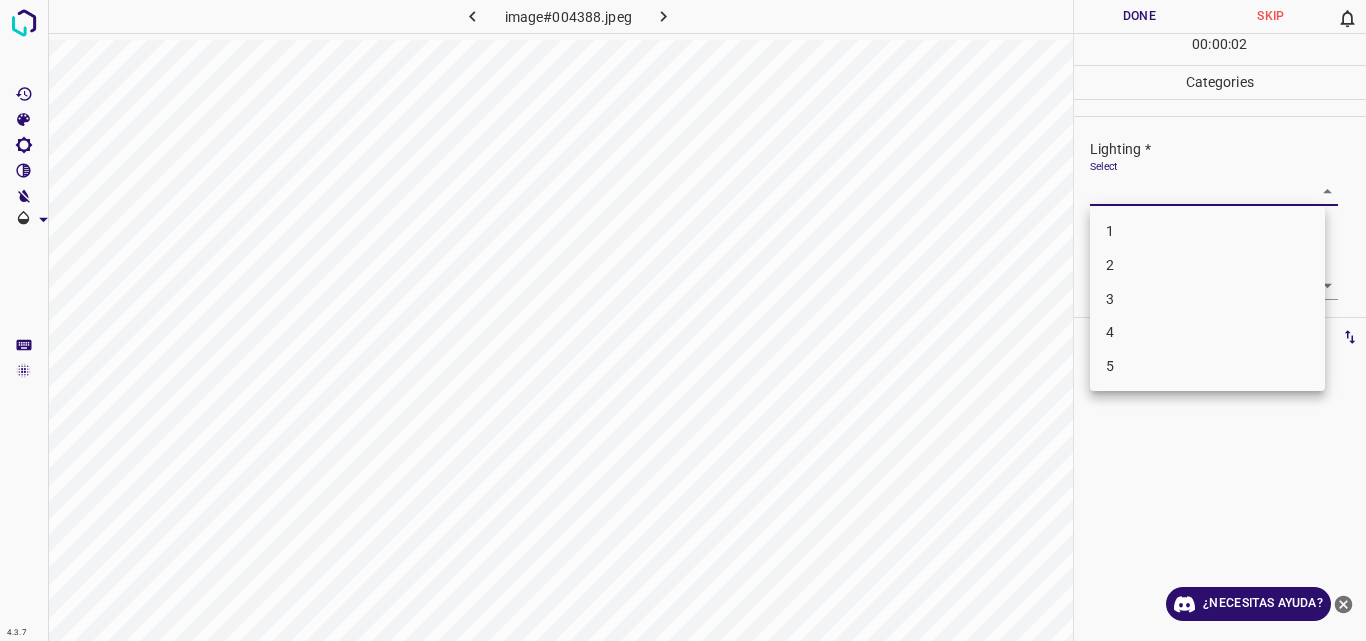 click on "3" at bounding box center [1207, 299] 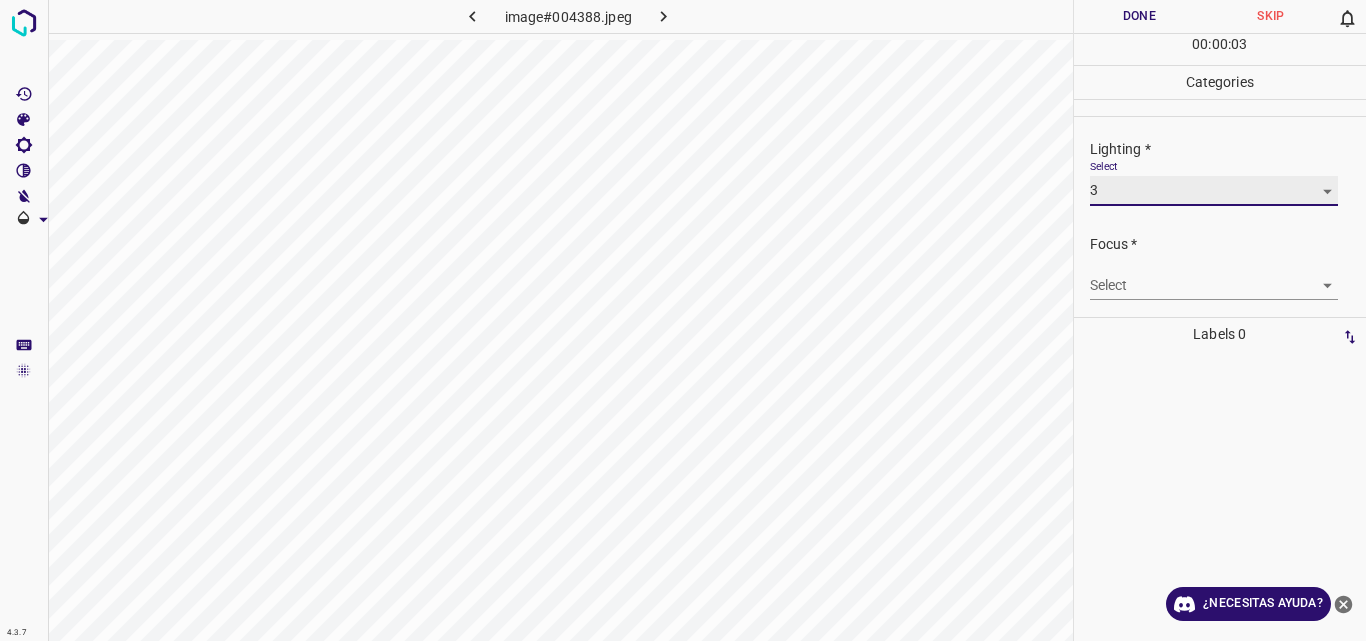 type on "3" 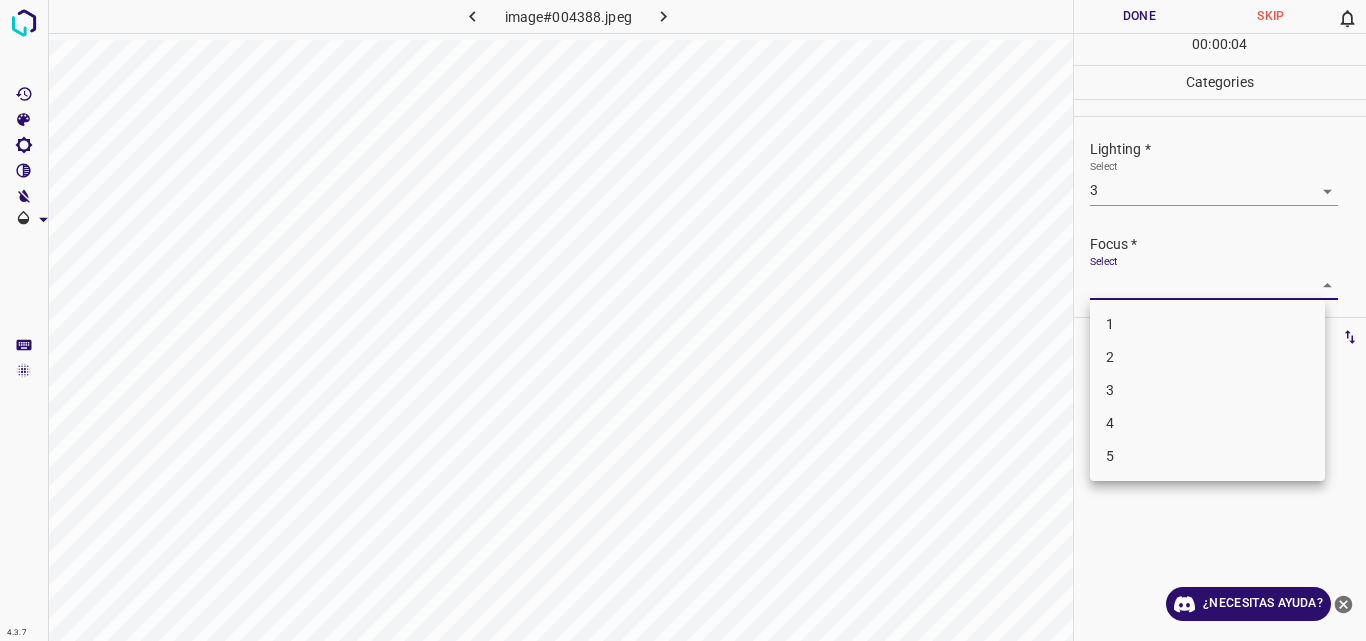 click on "4.3.7 image#004388.jpeg Done Skip 0 00   : 00   : 04   Categories Lighting *  Select 3 3 Focus *  Select ​ Overall *  Select ​ Labels   0 Categories 1 Lighting 2 Focus 3 Overall Tools Space Change between modes (Draw & Edit) I Auto labeling R Restore zoom M Zoom in N Zoom out Delete Delete selecte label Filters Z Restore filters X Saturation filter C Brightness filter V Contrast filter B Gray scale filter General O Download ¿Necesitas ayuda? Original text Rate this translation Your feedback will be used to help improve Google Translate - Texto - Esconder - Borrar 1 2 3 4 5" at bounding box center [683, 320] 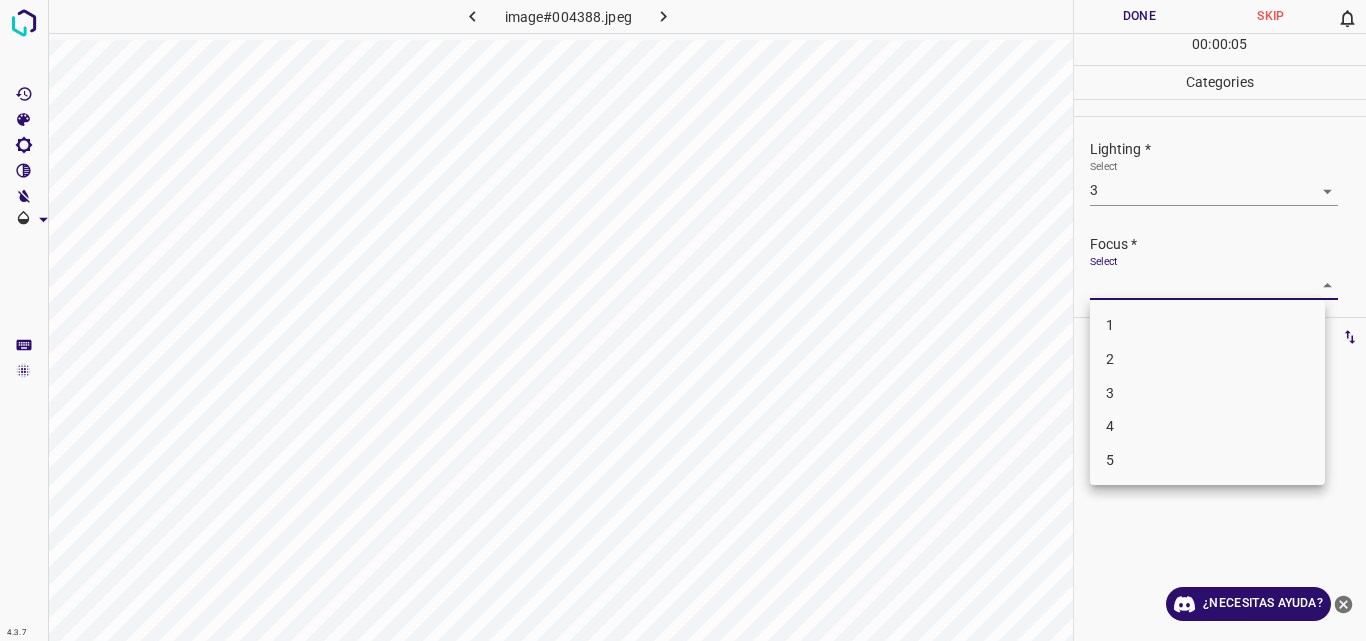 click on "3" at bounding box center [1207, 393] 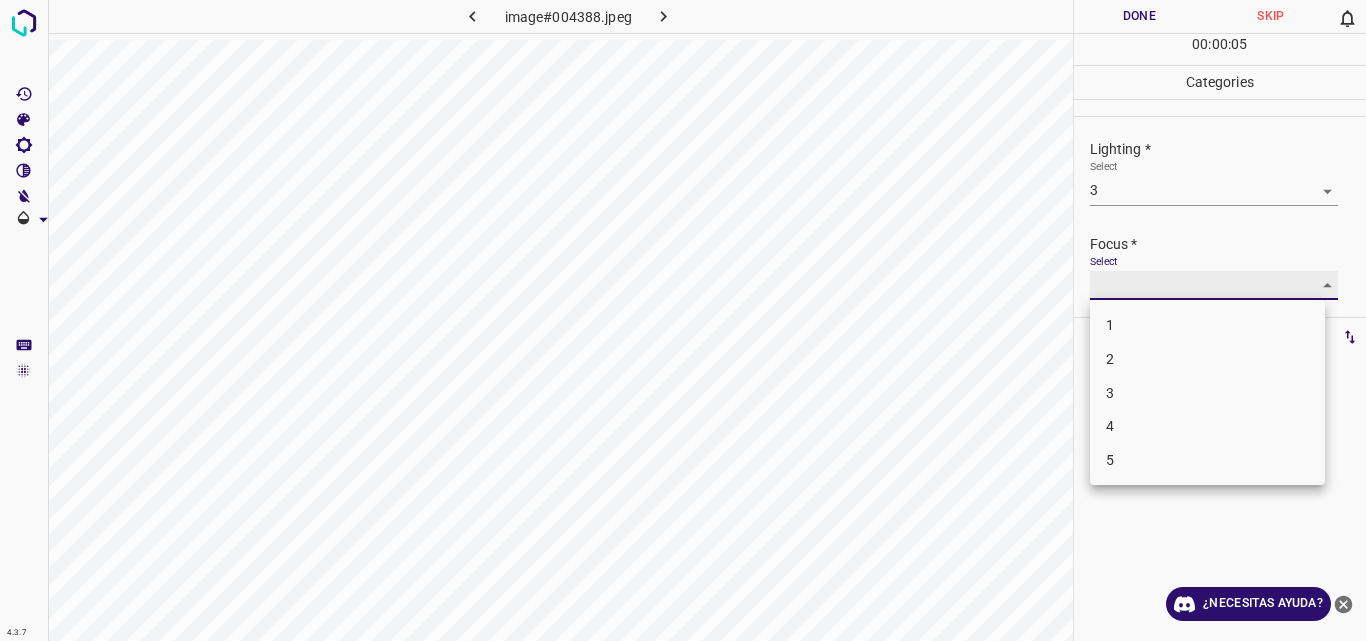 type on "3" 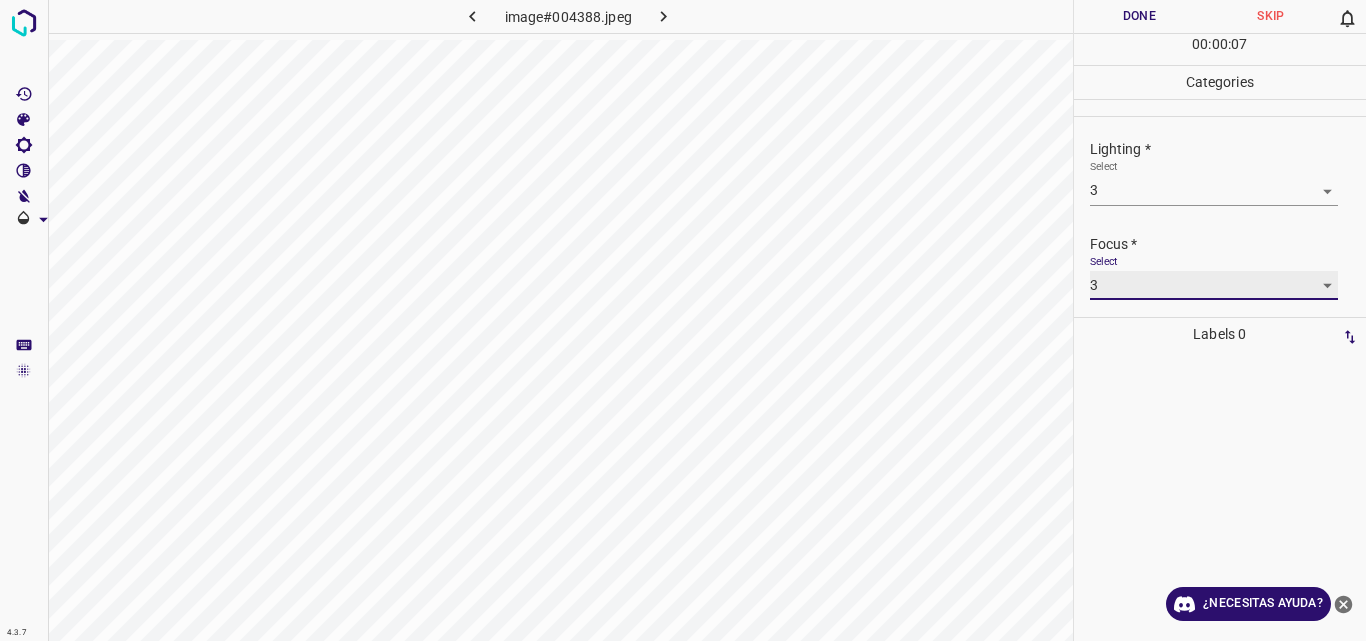 scroll, scrollTop: 98, scrollLeft: 0, axis: vertical 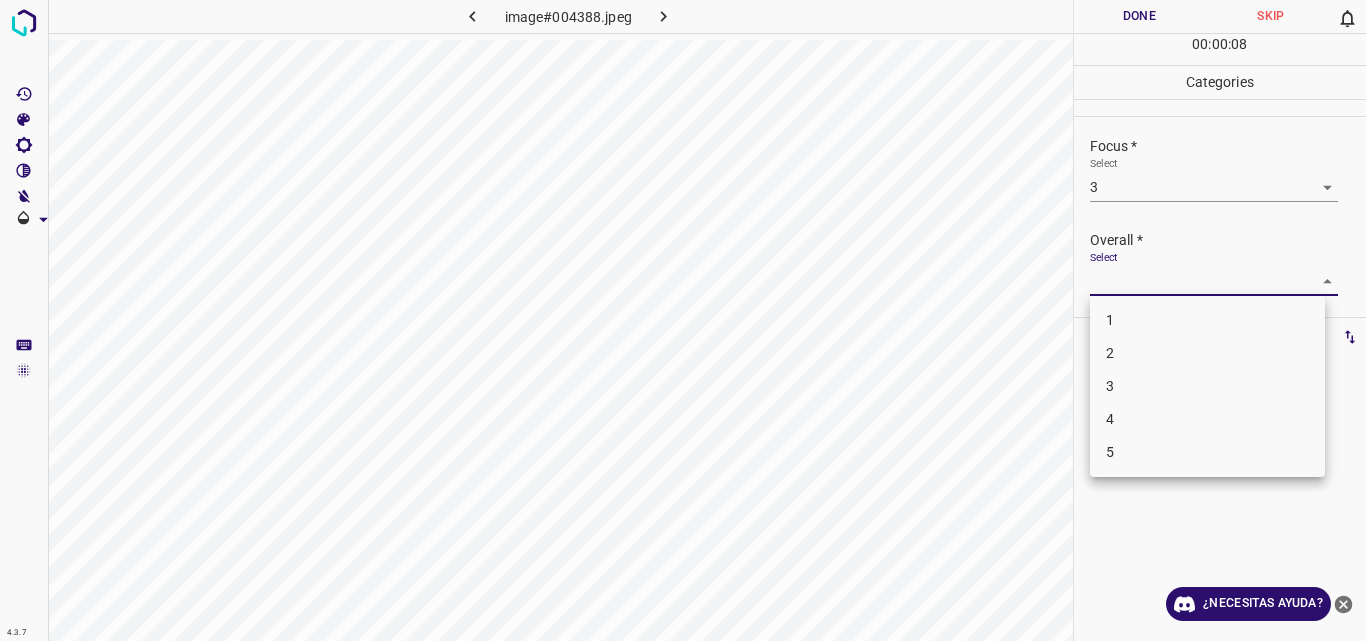 click on "4.3.7 image#004388.jpeg Done Skip 0 00   : 00   : 08   Categories Lighting *  Select 3 3 Focus *  Select 3 3 Overall *  Select ​ Labels   0 Categories 1 Lighting 2 Focus 3 Overall Tools Space Change between modes (Draw & Edit) I Auto labeling R Restore zoom M Zoom in N Zoom out Delete Delete selecte label Filters Z Restore filters X Saturation filter C Brightness filter V Contrast filter B Gray scale filter General O Download ¿Necesitas ayuda? Original text Rate this translation Your feedback will be used to help improve Google Translate - Texto - Esconder - Borrar 1 2 3 4 5" at bounding box center (683, 320) 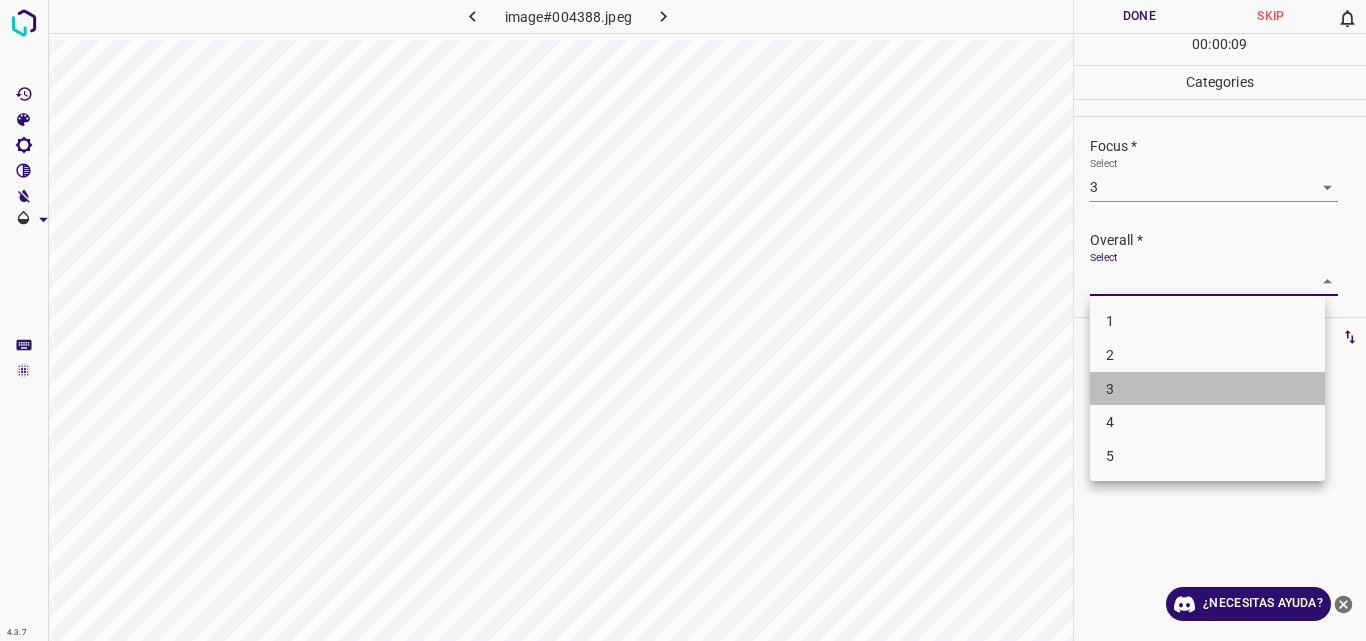 click on "3" at bounding box center (1207, 389) 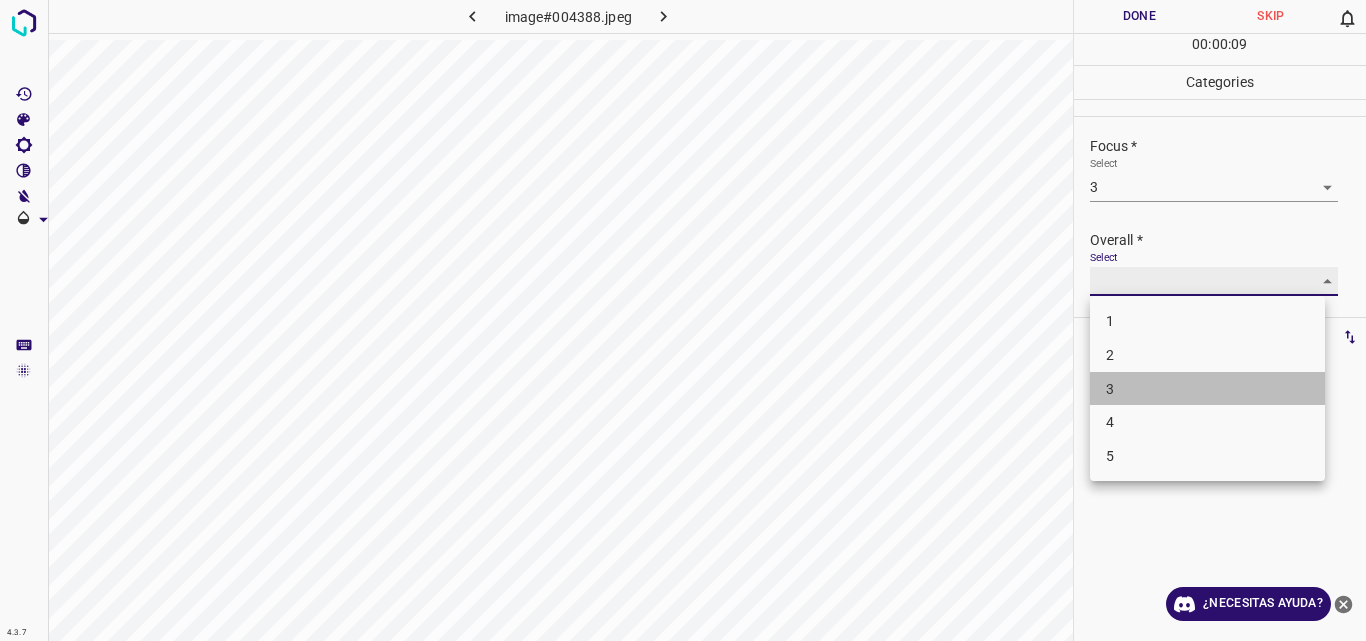 type on "3" 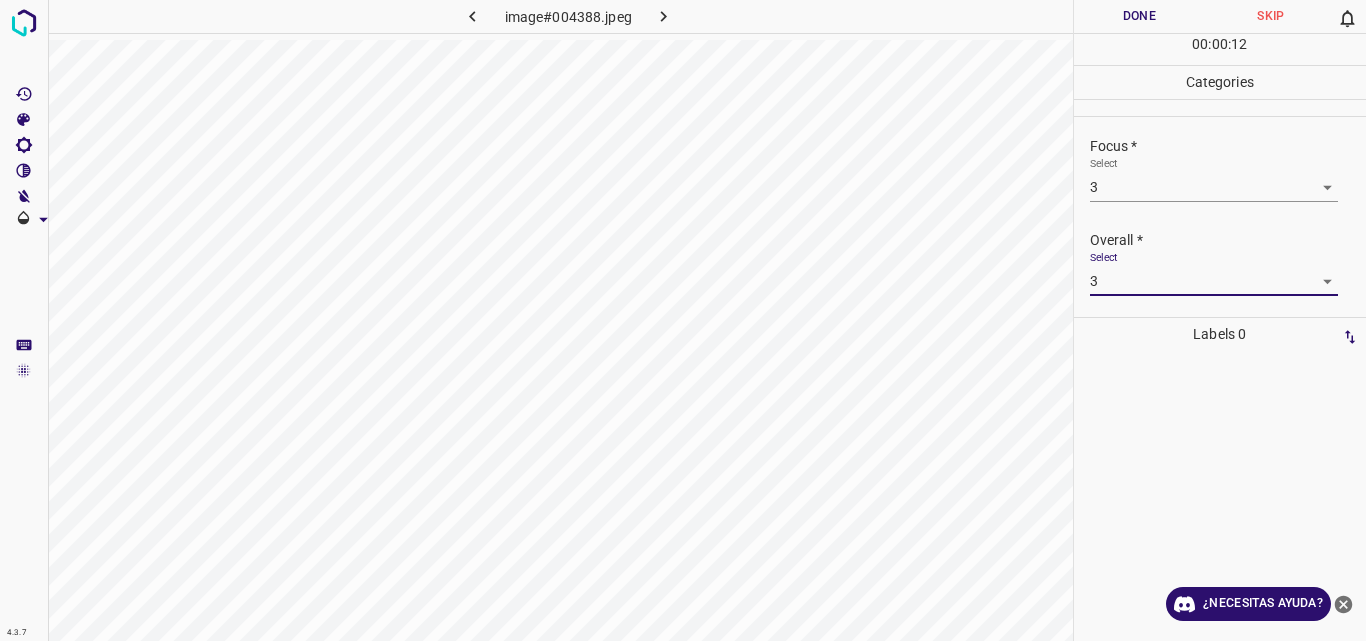 click on "Done" at bounding box center [1140, 16] 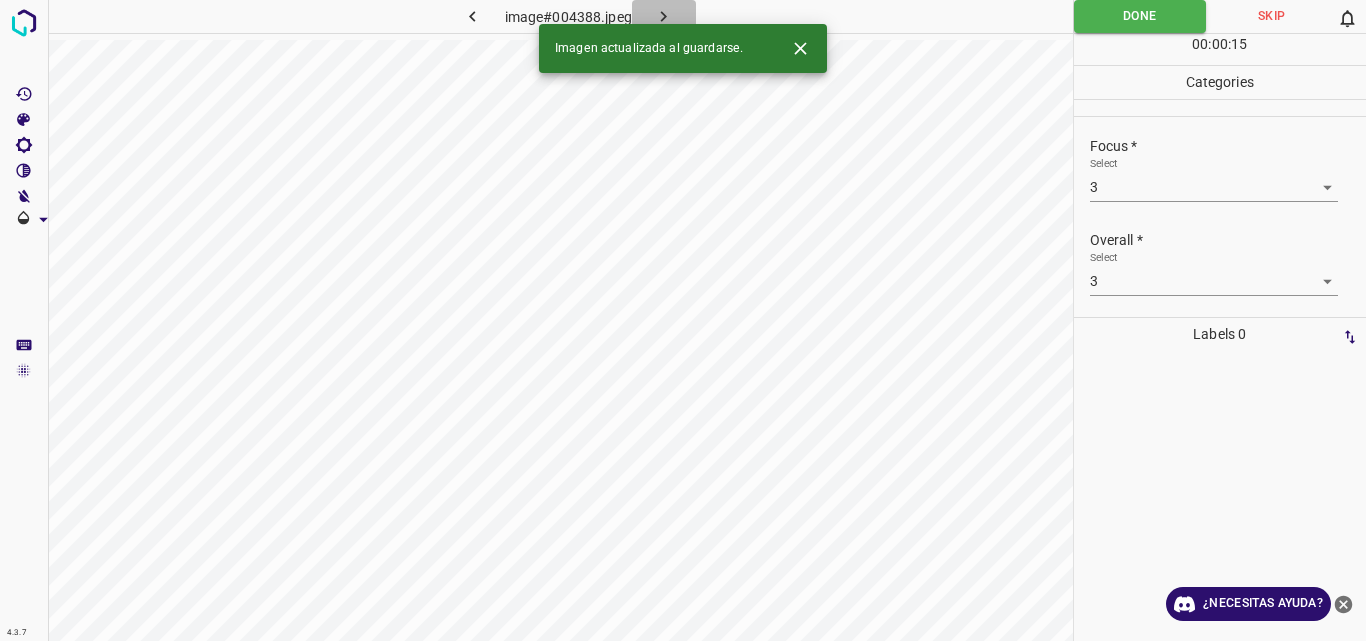 click 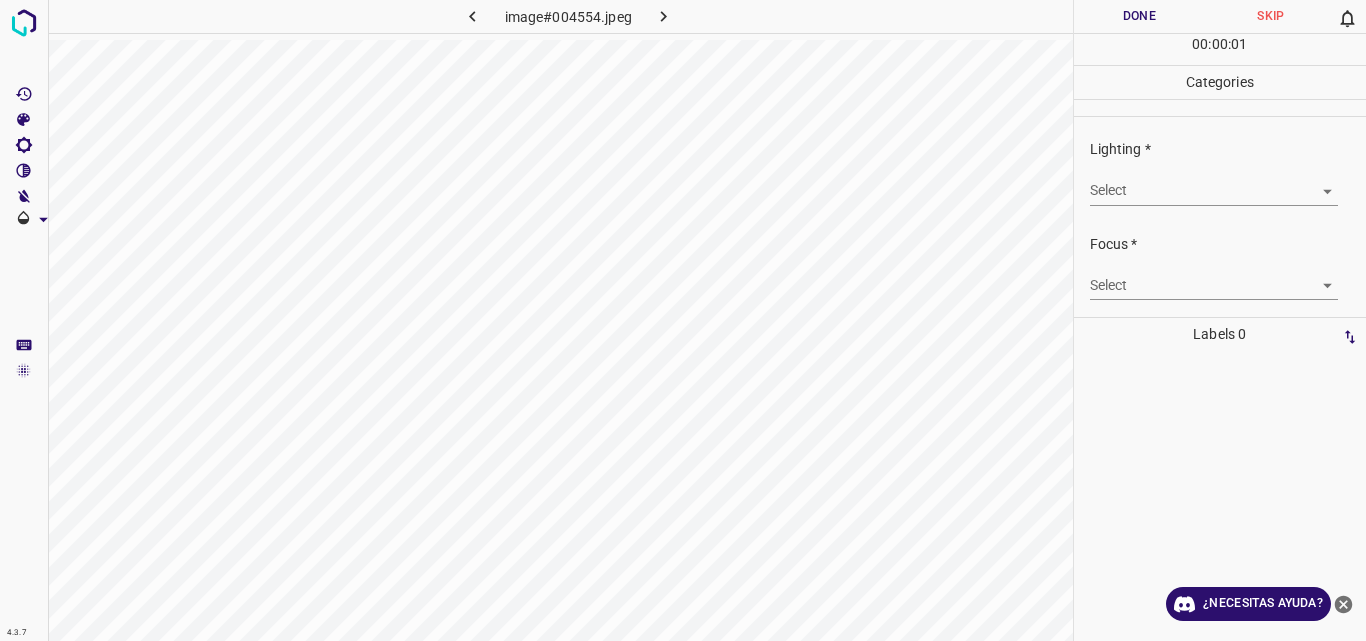 click on "4.3.7 image#004554.jpeg Done Skip 0 00   : 00   : 01   Categories Lighting *  Select ​ Focus *  Select ​ Overall *  Select ​ Labels   0 Categories 1 Lighting 2 Focus 3 Overall Tools Space Change between modes (Draw & Edit) I Auto labeling R Restore zoom M Zoom in N Zoom out Delete Delete selecte label Filters Z Restore filters X Saturation filter C Brightness filter V Contrast filter B Gray scale filter General O Download ¿Necesitas ayuda? Original text Rate this translation Your feedback will be used to help improve Google Translate - Texto - Esconder - Borrar" at bounding box center (683, 320) 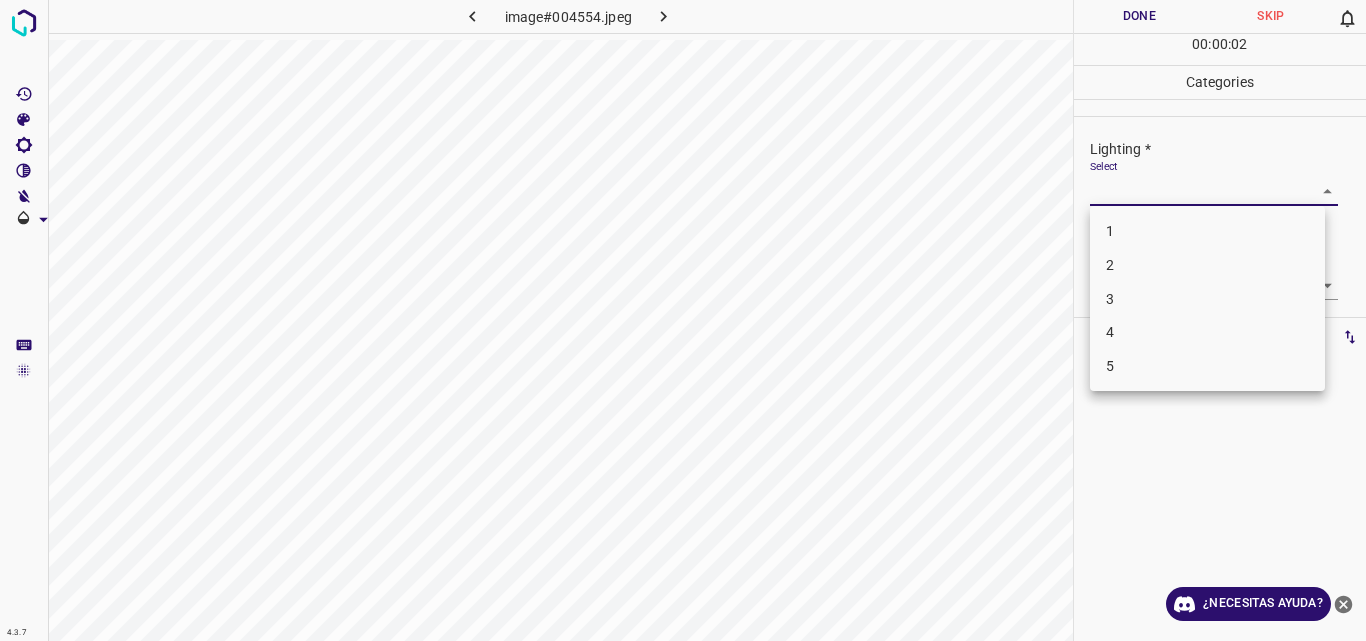 click on "2" at bounding box center [1207, 265] 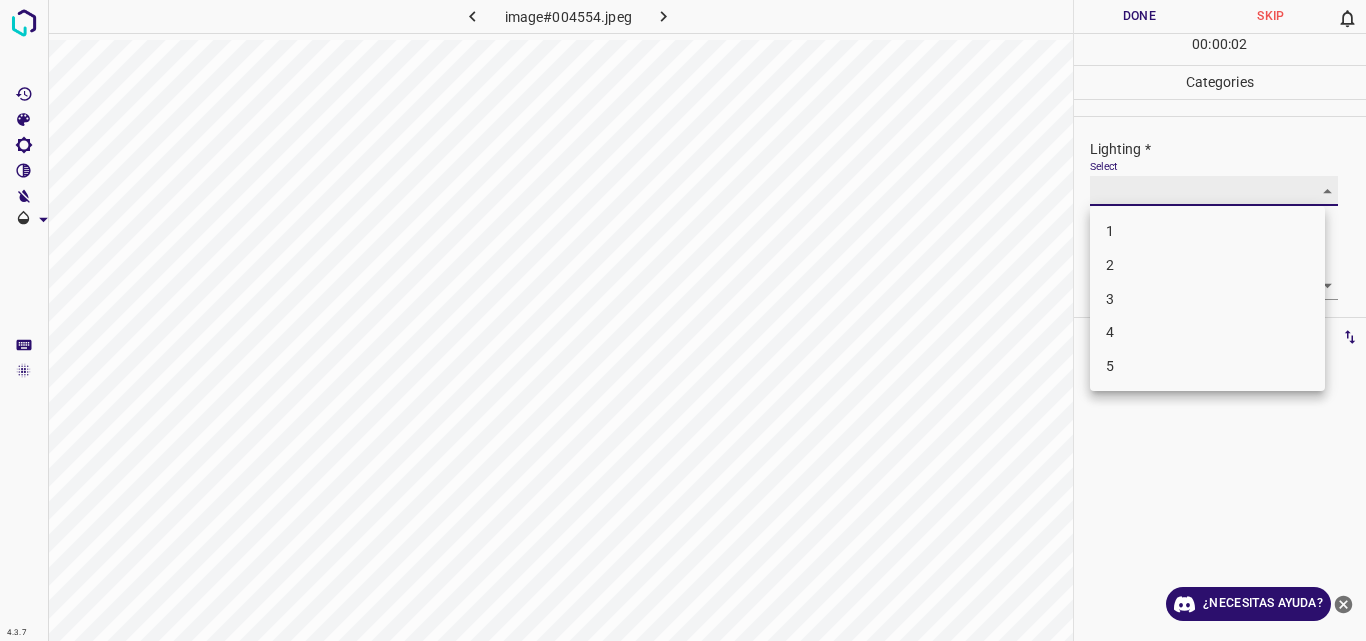 type on "2" 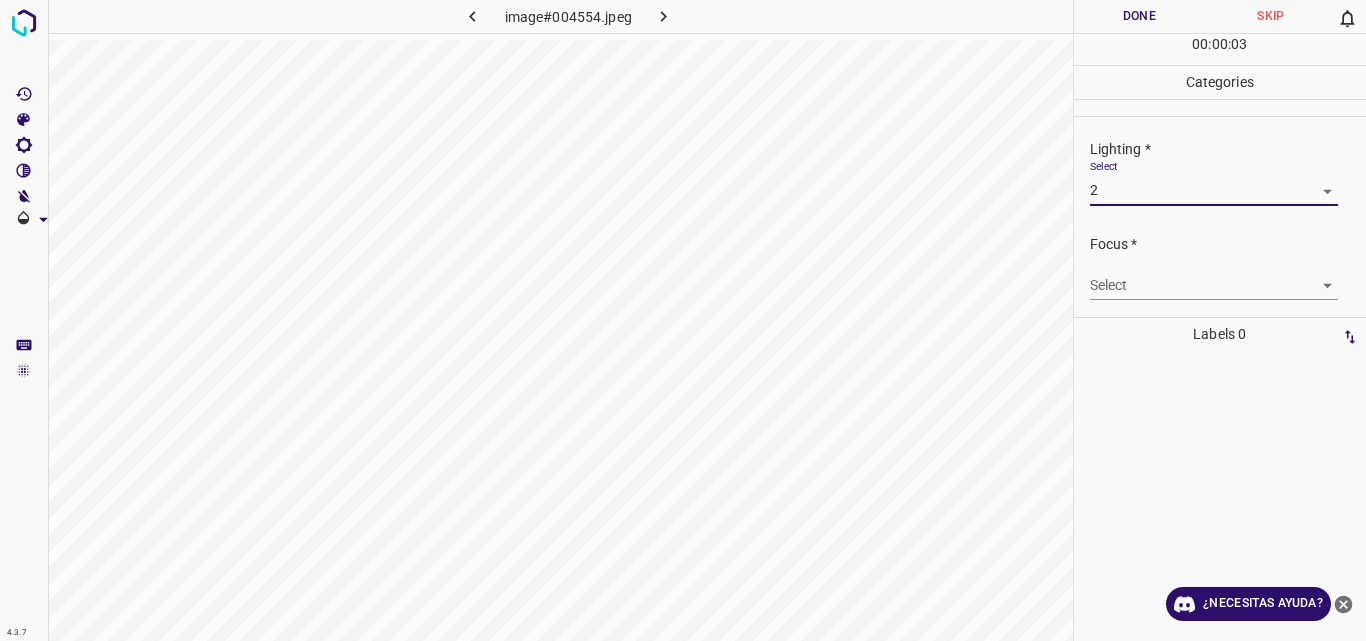 click on "4.3.7 image#004554.jpeg Done Skip 0 00   : 00   : 03   Categories Lighting *  Select 2 2 Focus *  Select ​ Overall *  Select ​ Labels   0 Categories 1 Lighting 2 Focus 3 Overall Tools Space Change between modes (Draw & Edit) I Auto labeling R Restore zoom M Zoom in N Zoom out Delete Delete selecte label Filters Z Restore filters X Saturation filter C Brightness filter V Contrast filter B Gray scale filter General O Download ¿Necesitas ayuda? Original text Rate this translation Your feedback will be used to help improve Google Translate - Texto - Esconder - Borrar" at bounding box center [683, 320] 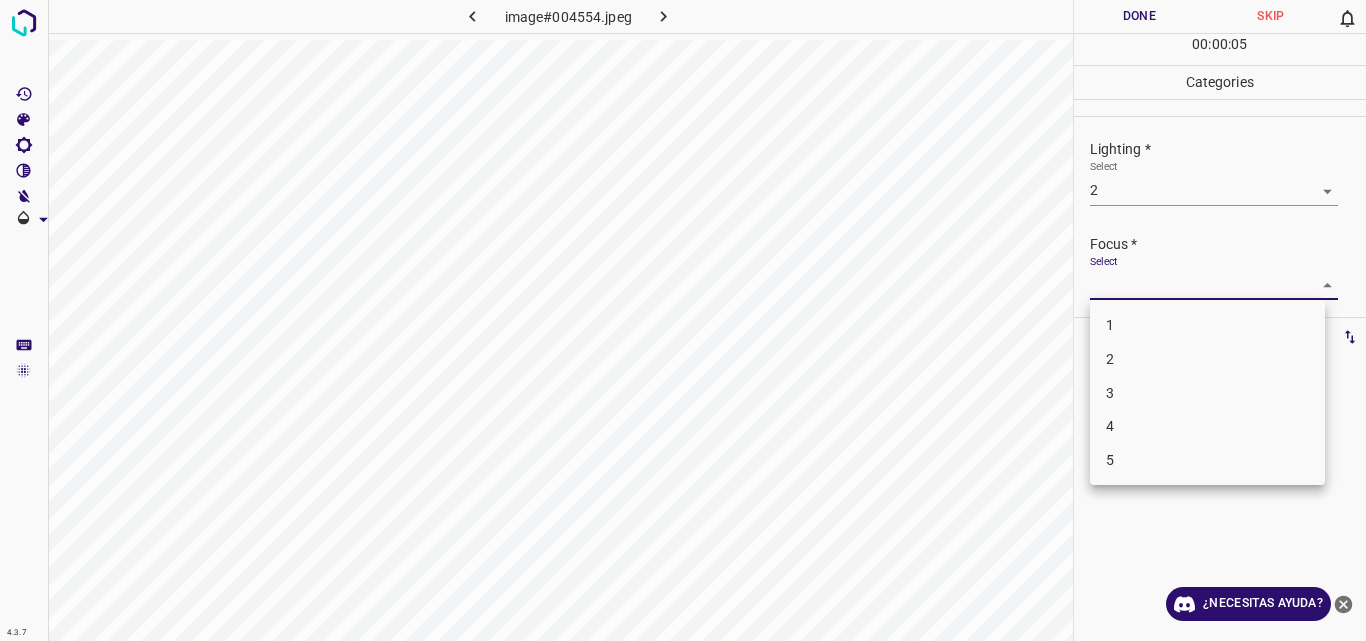 click on "3" at bounding box center (1207, 393) 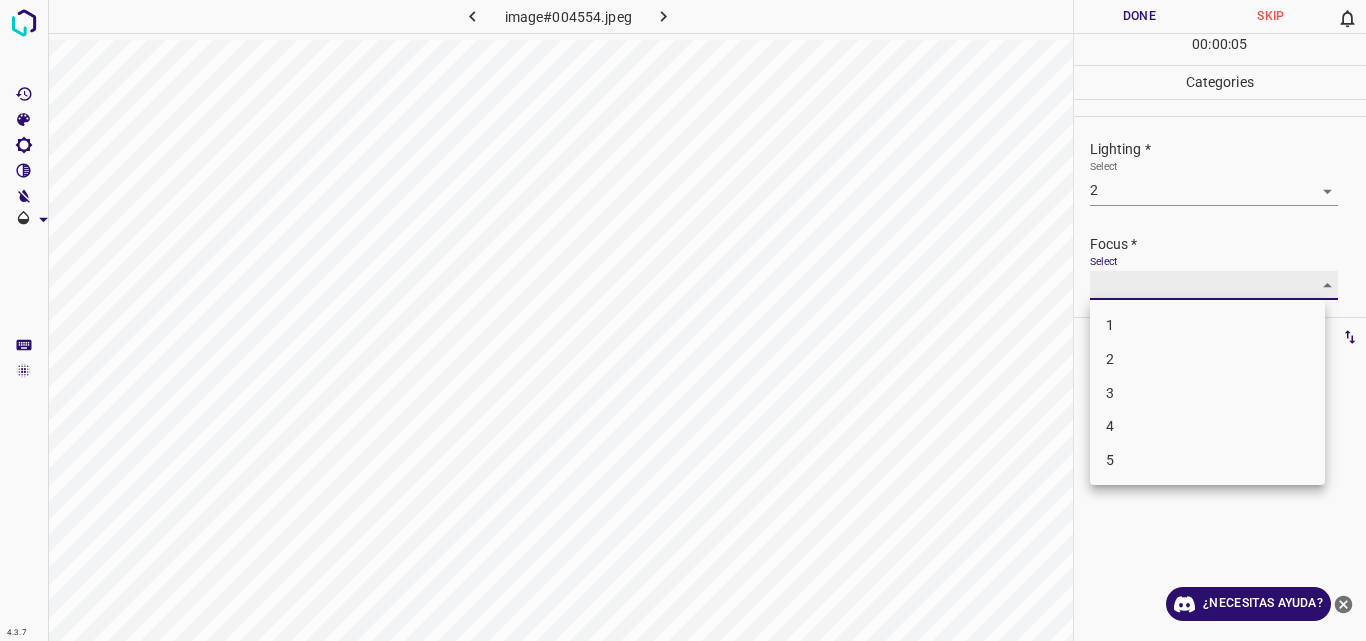 type on "3" 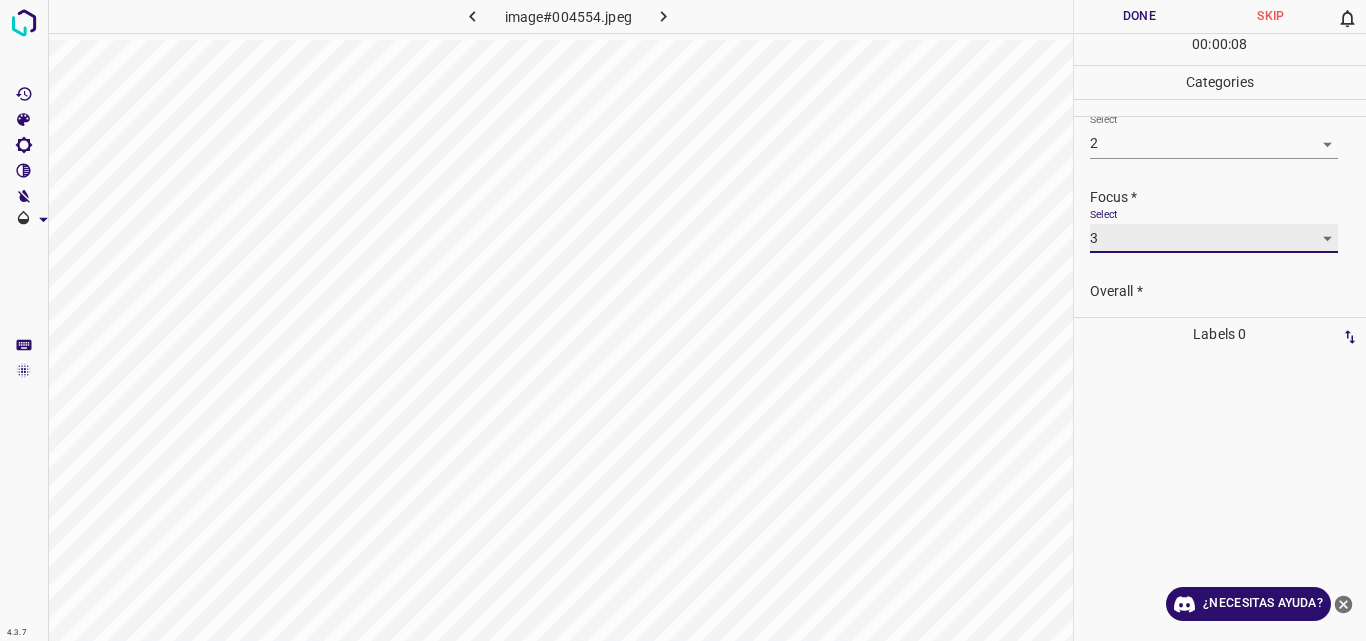 scroll, scrollTop: 98, scrollLeft: 0, axis: vertical 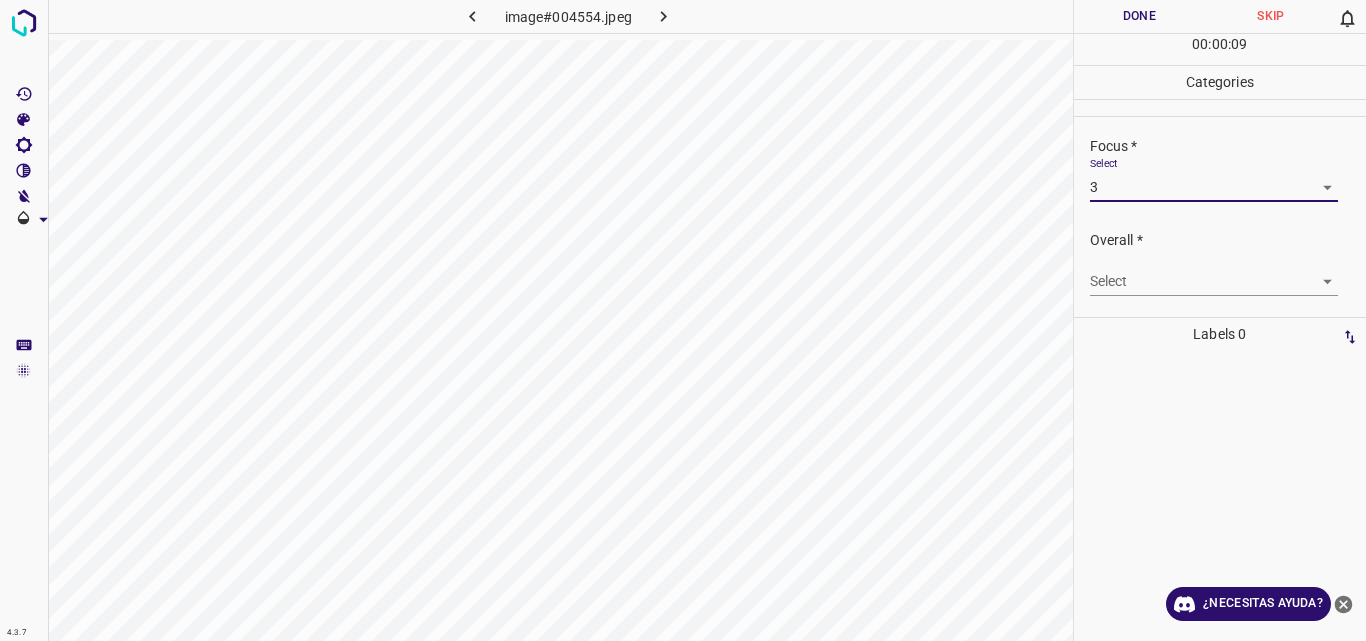 click on "4.3.7 image#004554.jpeg Done Skip 0 00   : 00   : 09   Categories Lighting *  Select 2 2 Focus *  Select 3 3 Overall *  Select ​ Labels   0 Categories 1 Lighting 2 Focus 3 Overall Tools Space Change between modes (Draw & Edit) I Auto labeling R Restore zoom M Zoom in N Zoom out Delete Delete selecte label Filters Z Restore filters X Saturation filter C Brightness filter V Contrast filter B Gray scale filter General O Download ¿Necesitas ayuda? Original text Rate this translation Your feedback will be used to help improve Google Translate - Texto - Esconder - Borrar" at bounding box center [683, 320] 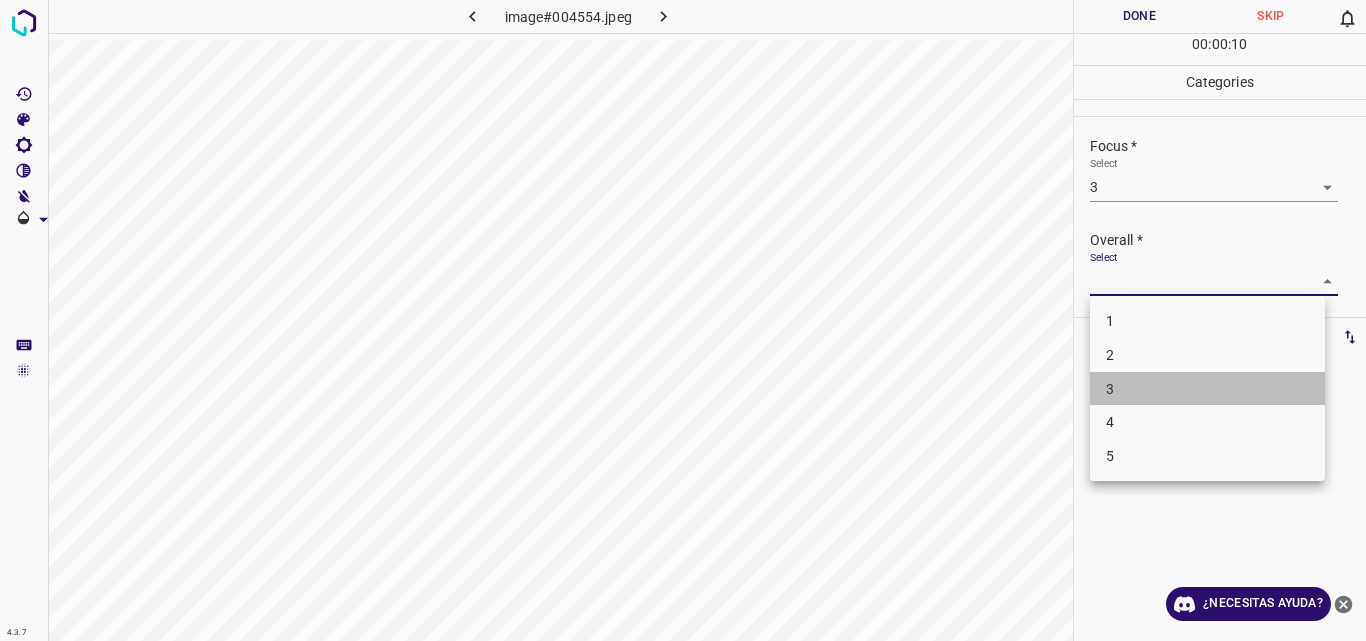 click on "3" at bounding box center (1207, 389) 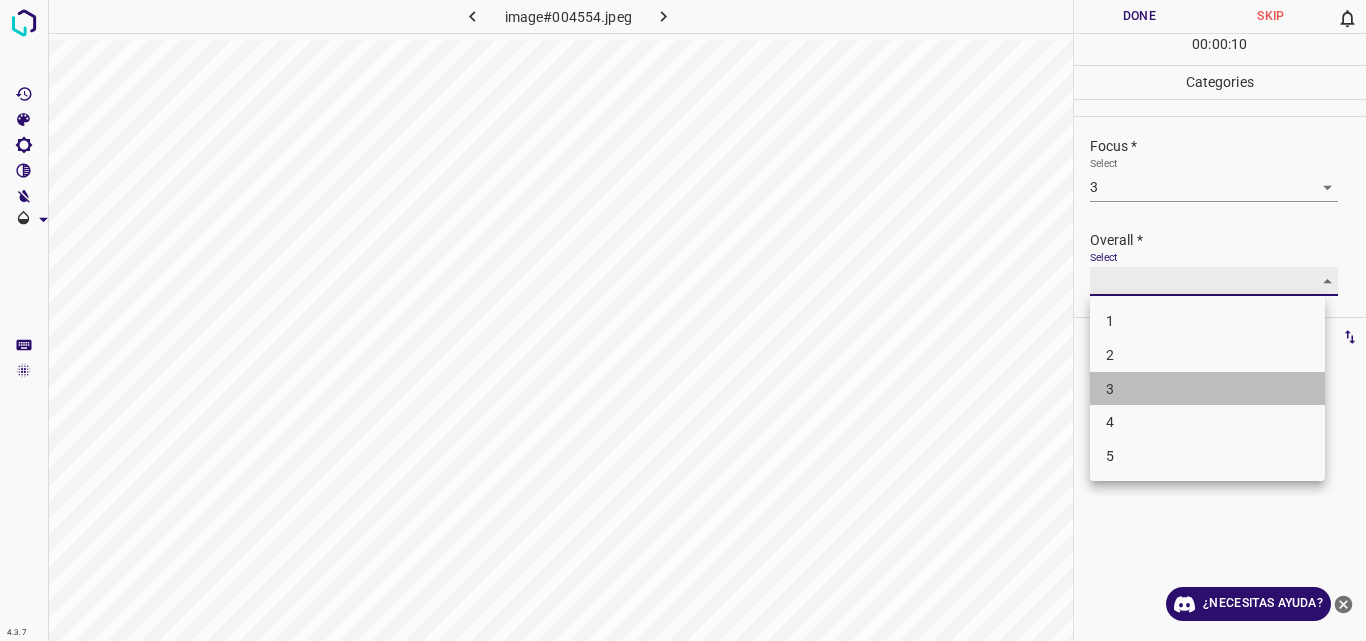 type on "3" 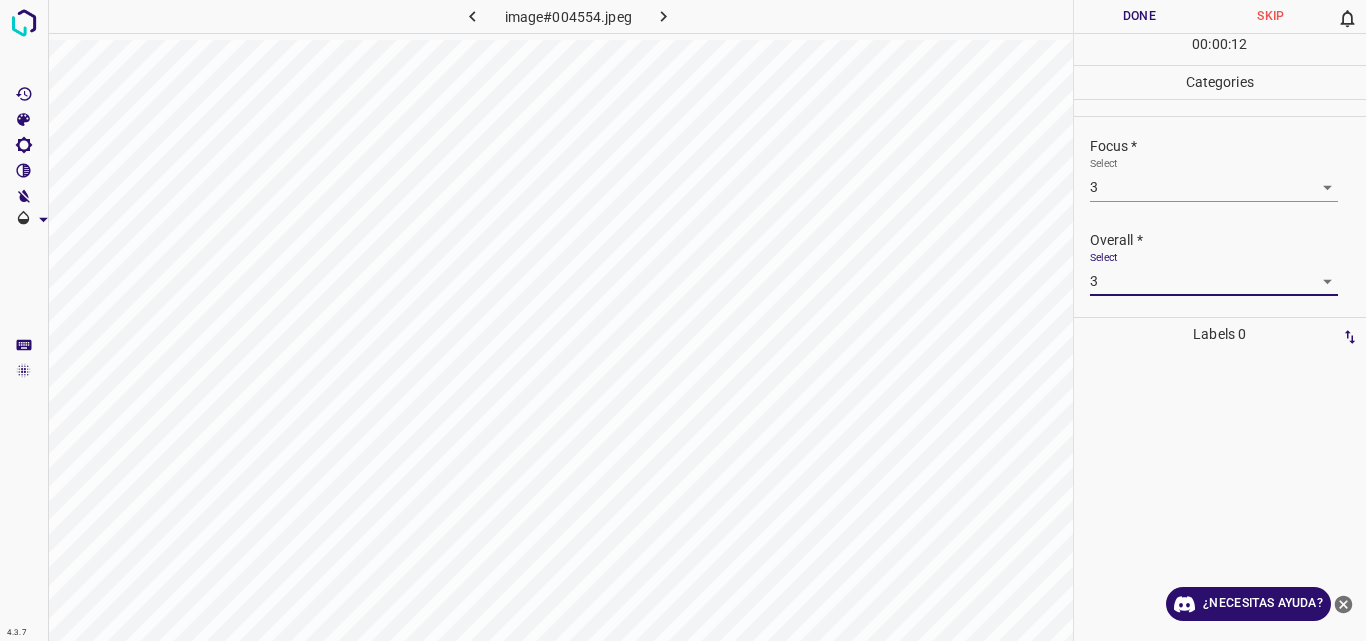 click on "Done" at bounding box center [1140, 16] 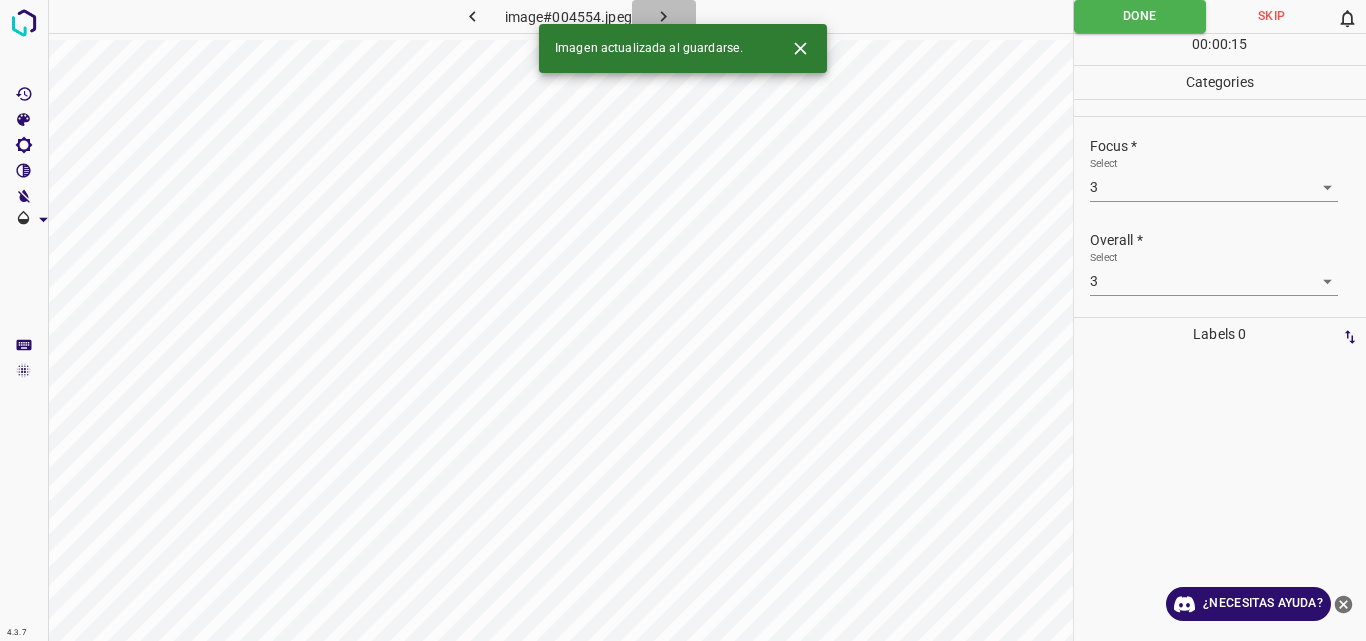 click 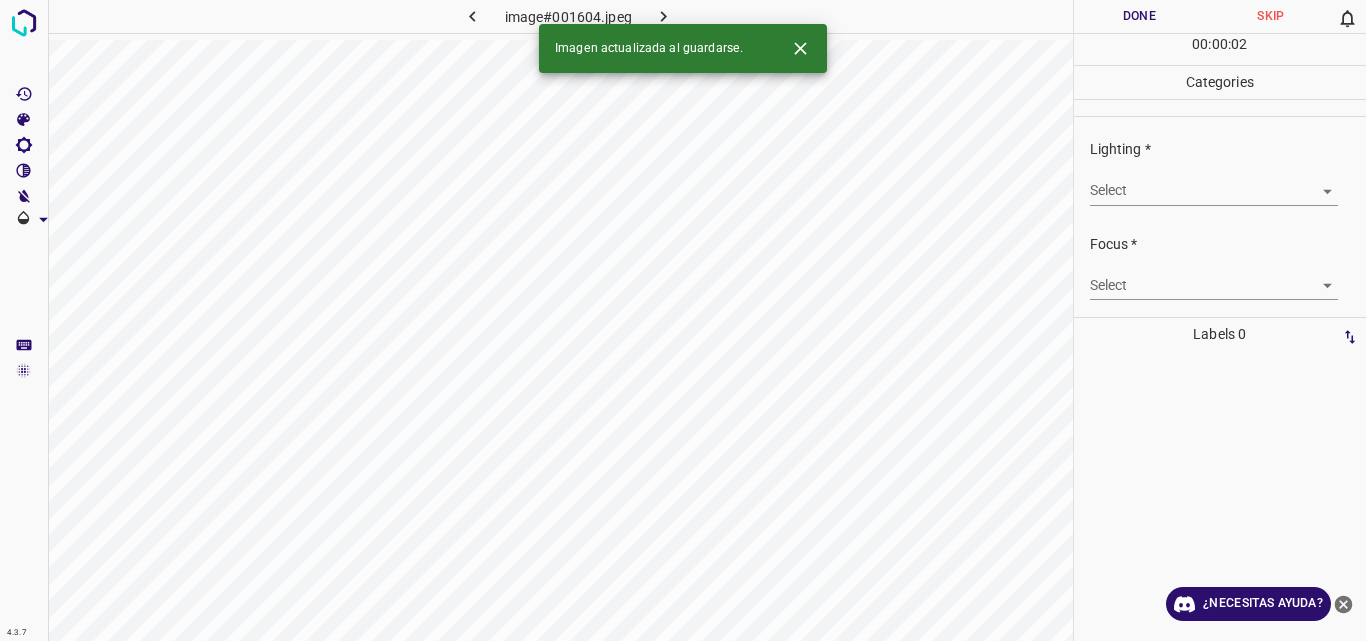 click on "4.3.7 image#001604.jpeg Done Skip 0 00   : 00   : 02   Categories Lighting *  Select ​ Focus *  Select ​ Overall *  Select ​ Labels   0 Categories 1 Lighting 2 Focus 3 Overall Tools Space Change between modes (Draw & Edit) I Auto labeling R Restore zoom M Zoom in N Zoom out Delete Delete selecte label Filters Z Restore filters X Saturation filter C Brightness filter V Contrast filter B Gray scale filter General O Download Imagen actualizada al guardarse. ¿Necesitas ayuda? Original text Rate this translation Your feedback will be used to help improve Google Translate - Texto - Esconder - Borrar" at bounding box center (683, 320) 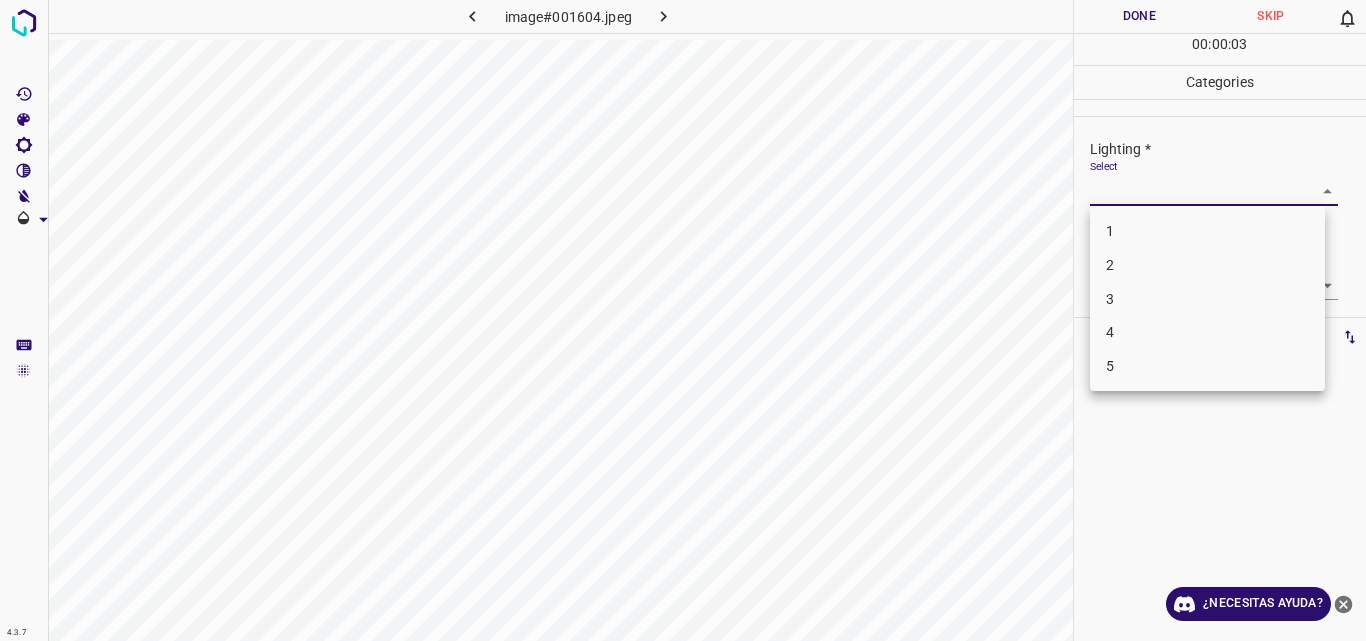 click on "3" at bounding box center [1207, 299] 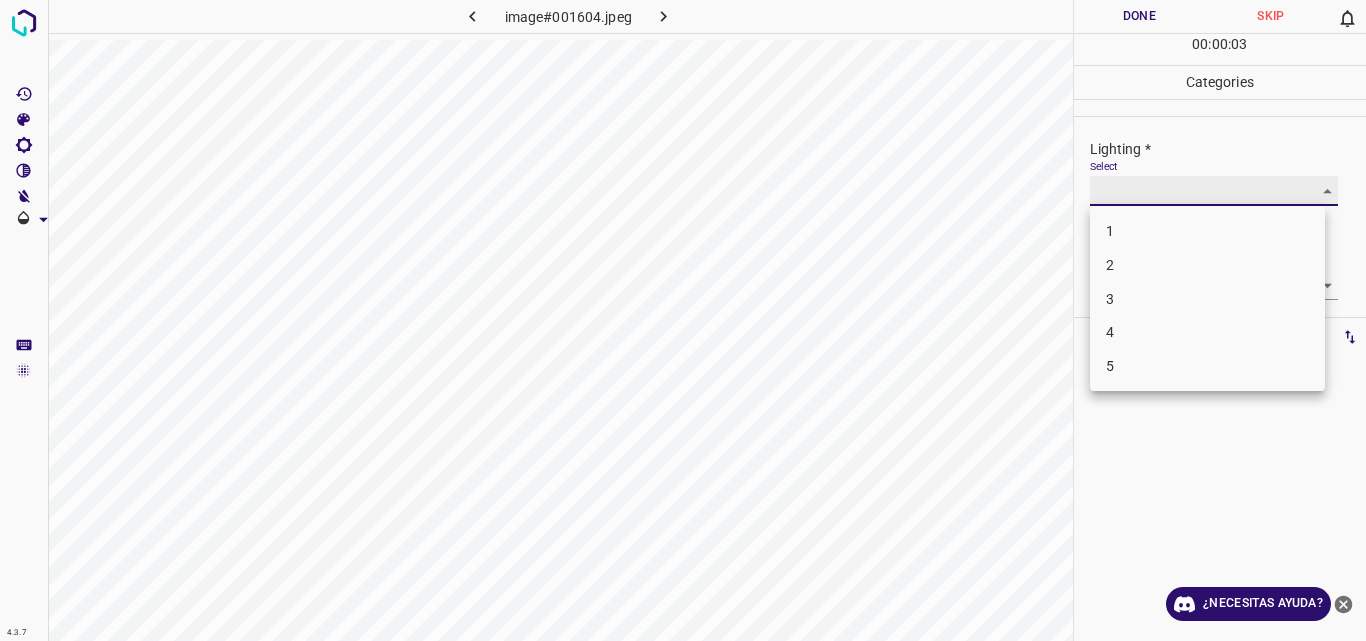 type on "3" 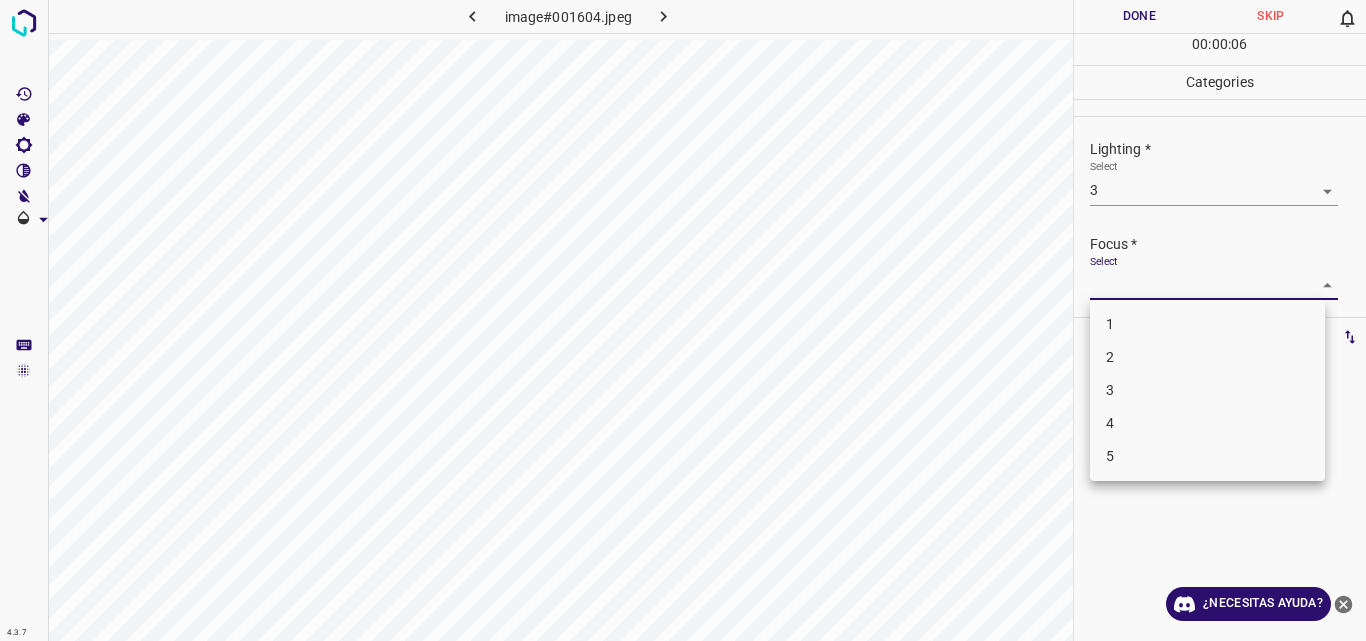 click on "4.3.7 image#001604.jpeg Done Skip 0 00   : 00   : 06   Categories Lighting *  Select 3 3 Focus *  Select ​ Overall *  Select ​ Labels   0 Categories 1 Lighting 2 Focus 3 Overall Tools Space Change between modes (Draw & Edit) I Auto labeling R Restore zoom M Zoom in N Zoom out Delete Delete selecte label Filters Z Restore filters X Saturation filter C Brightness filter V Contrast filter B Gray scale filter General O Download ¿Necesitas ayuda? Original text Rate this translation Your feedback will be used to help improve Google Translate - Texto - Esconder - Borrar 1 2 3 4 5" at bounding box center [683, 320] 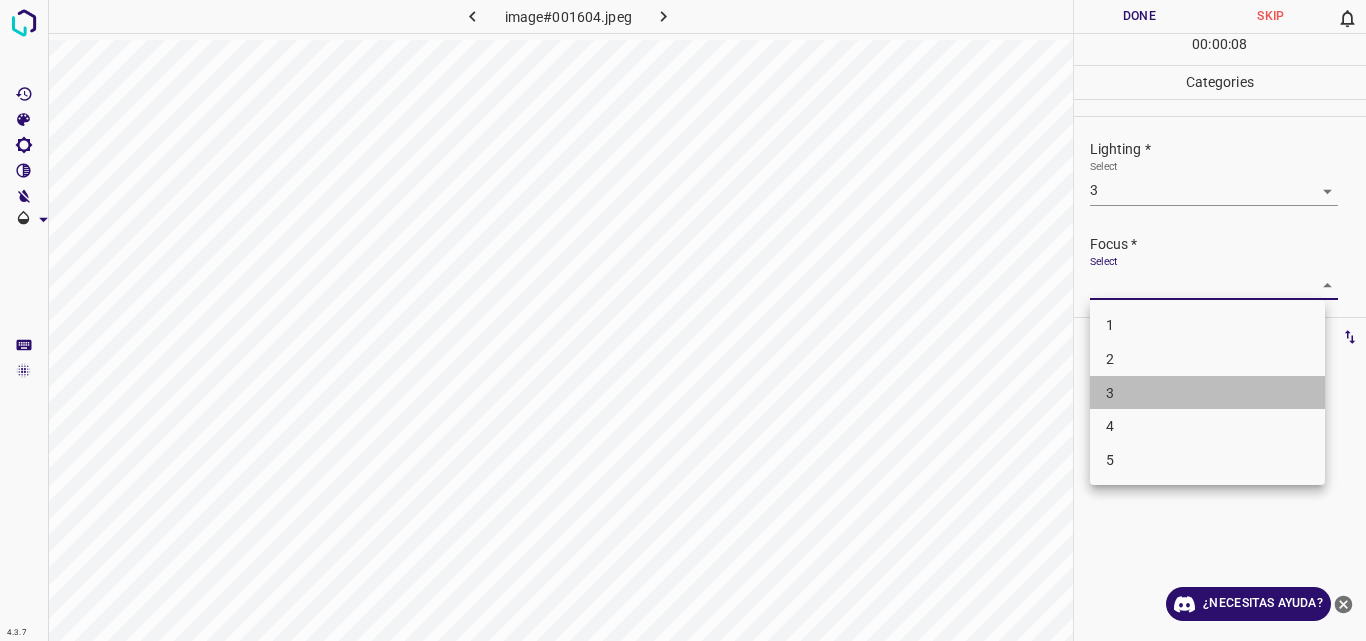click on "3" at bounding box center (1207, 393) 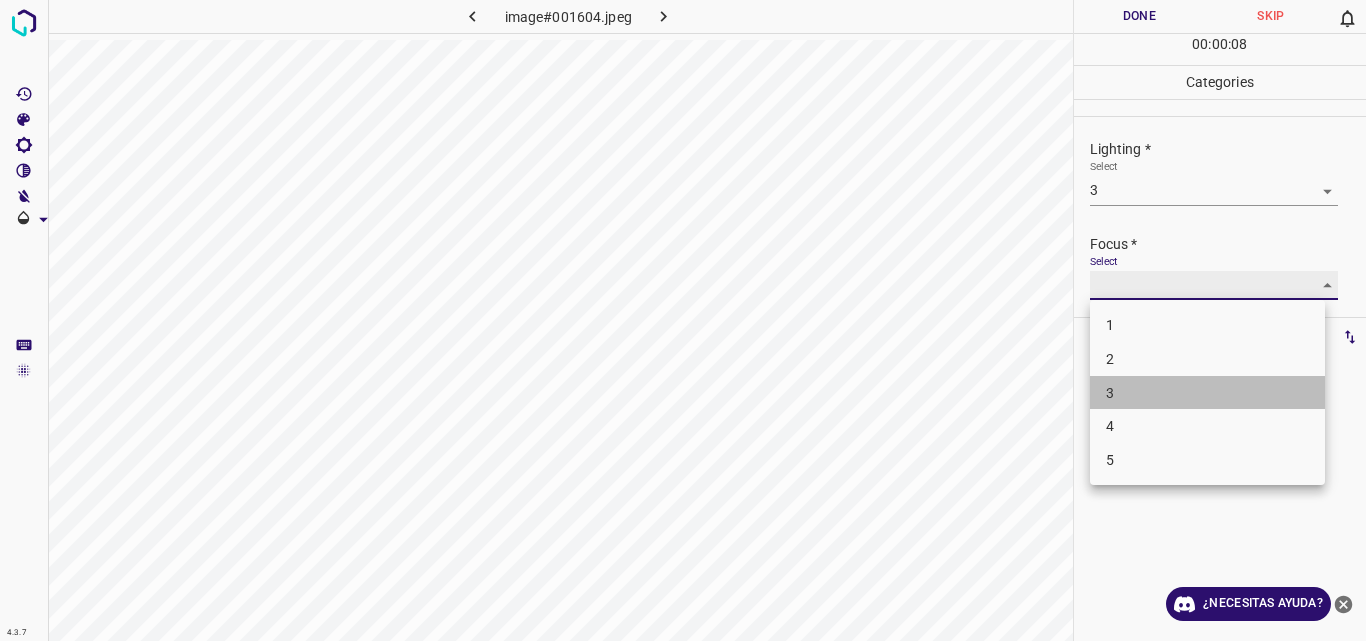 type on "3" 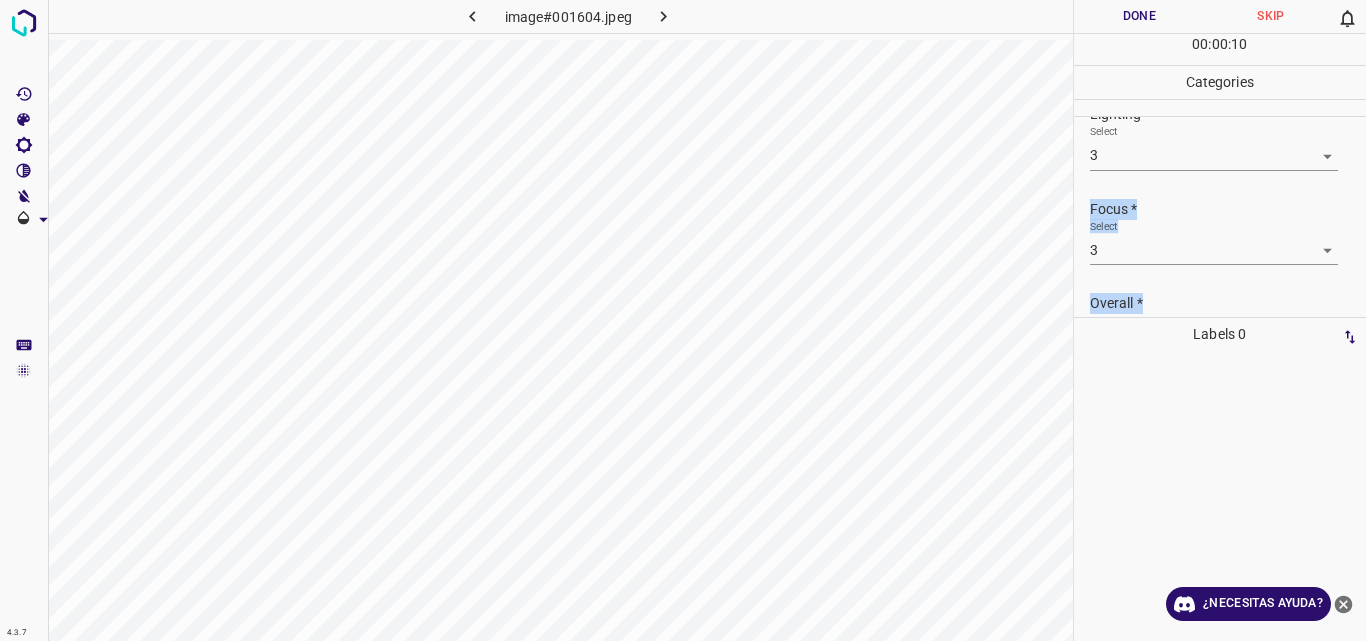 drag, startPoint x: 1365, startPoint y: 217, endPoint x: 1363, endPoint y: 302, distance: 85.02353 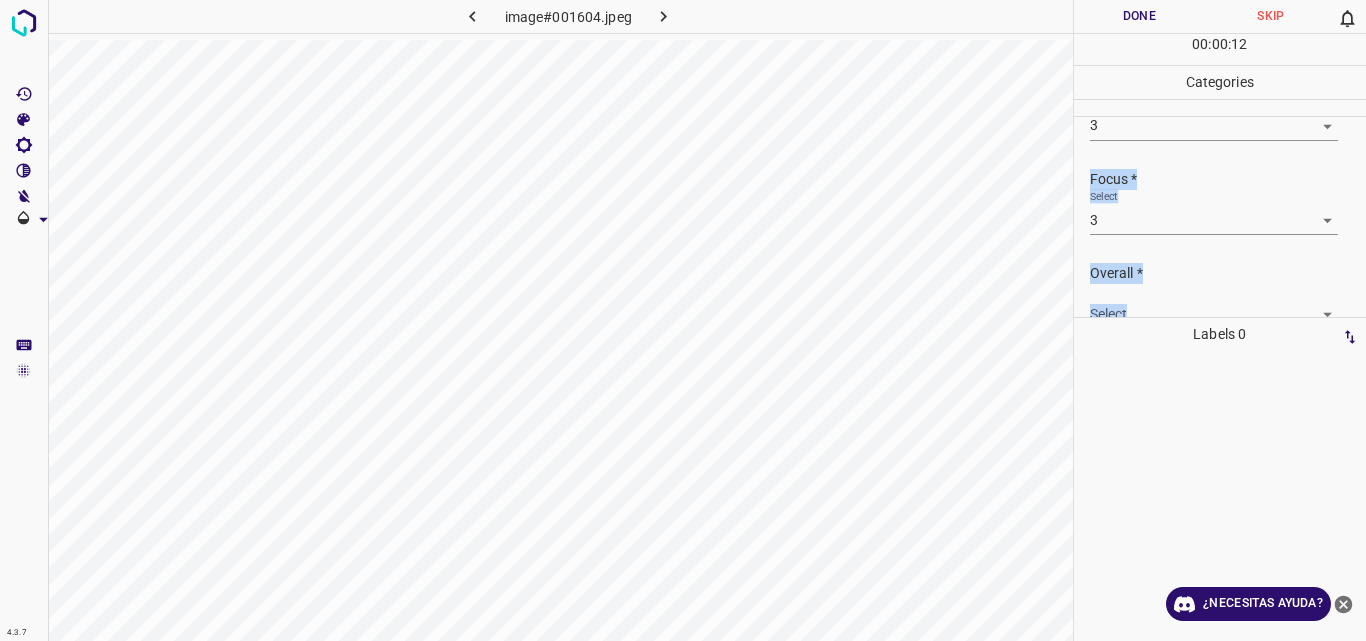 scroll, scrollTop: 98, scrollLeft: 0, axis: vertical 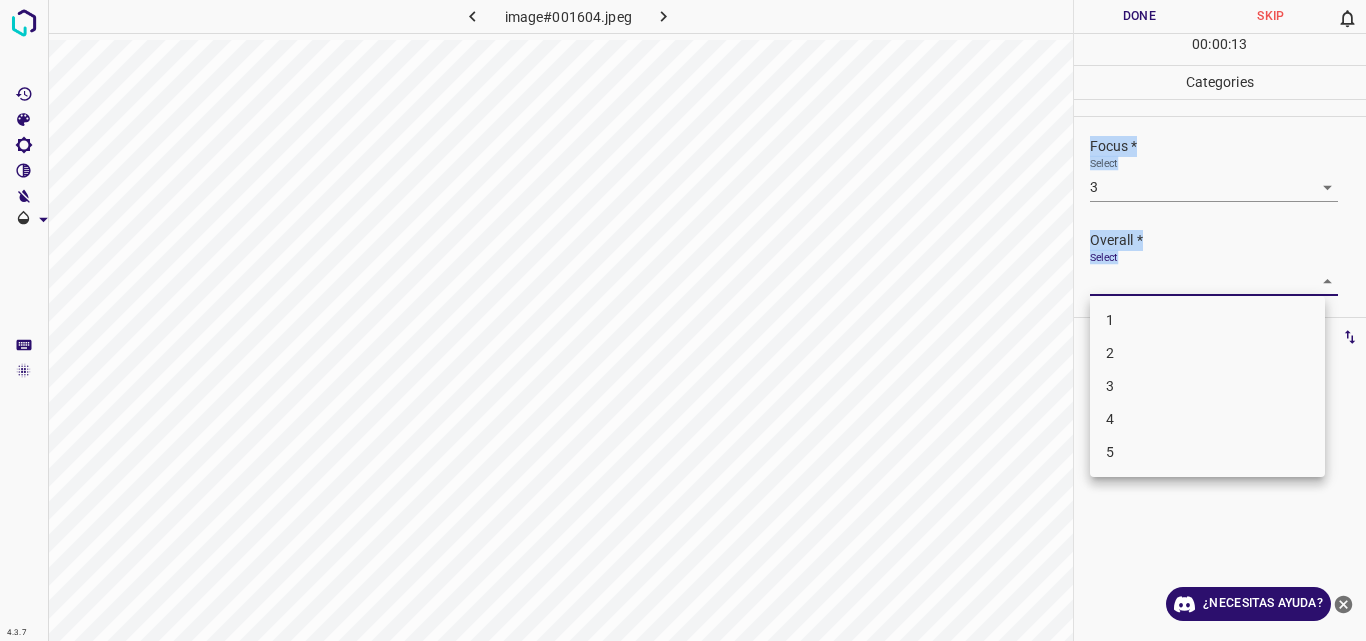 click on "4.3.7 image#001604.jpeg Done Skip 0 00   : 00   : 13   Categories Lighting *  Select 3 3 Focus *  Select 3 3 Overall *  Select ​ Labels   0 Categories 1 Lighting 2 Focus 3 Overall Tools Space Change between modes (Draw & Edit) I Auto labeling R Restore zoom M Zoom in N Zoom out Delete Delete selecte label Filters Z Restore filters X Saturation filter C Brightness filter V Contrast filter B Gray scale filter General O Download ¿Necesitas ayuda? Original text Rate this translation Your feedback will be used to help improve Google Translate - Texto - Esconder - Borrar 1 2 3 4 5" at bounding box center [683, 320] 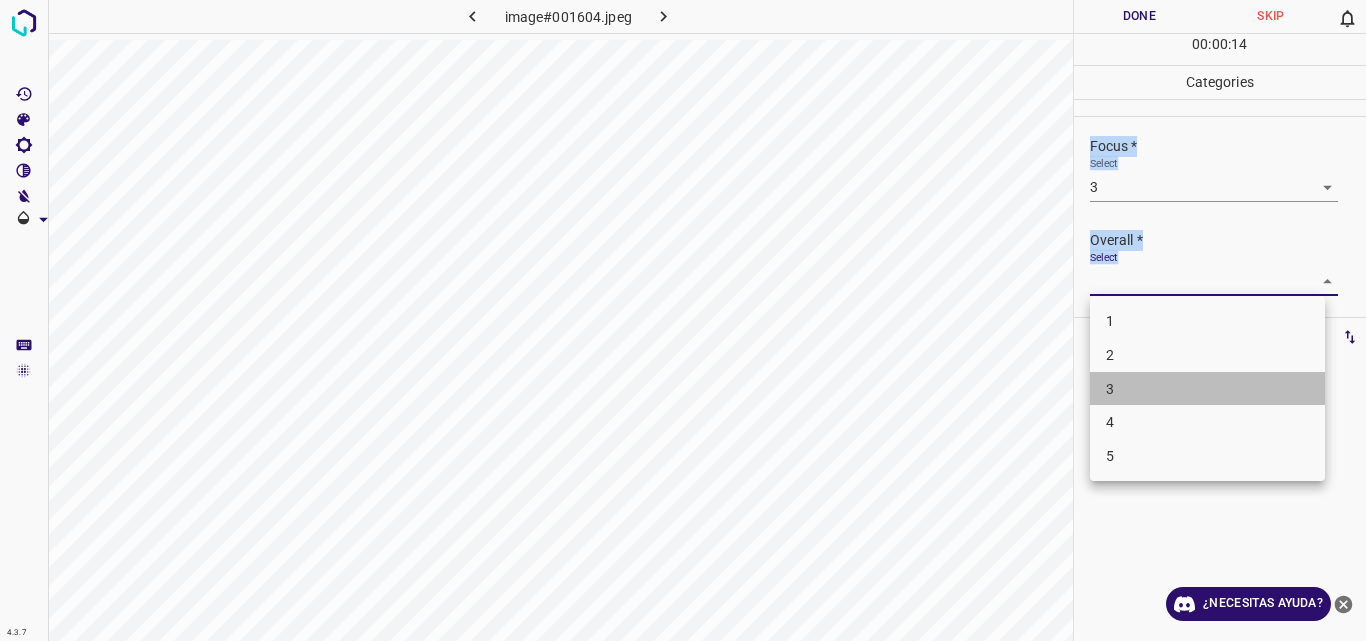 click on "3" at bounding box center (1207, 389) 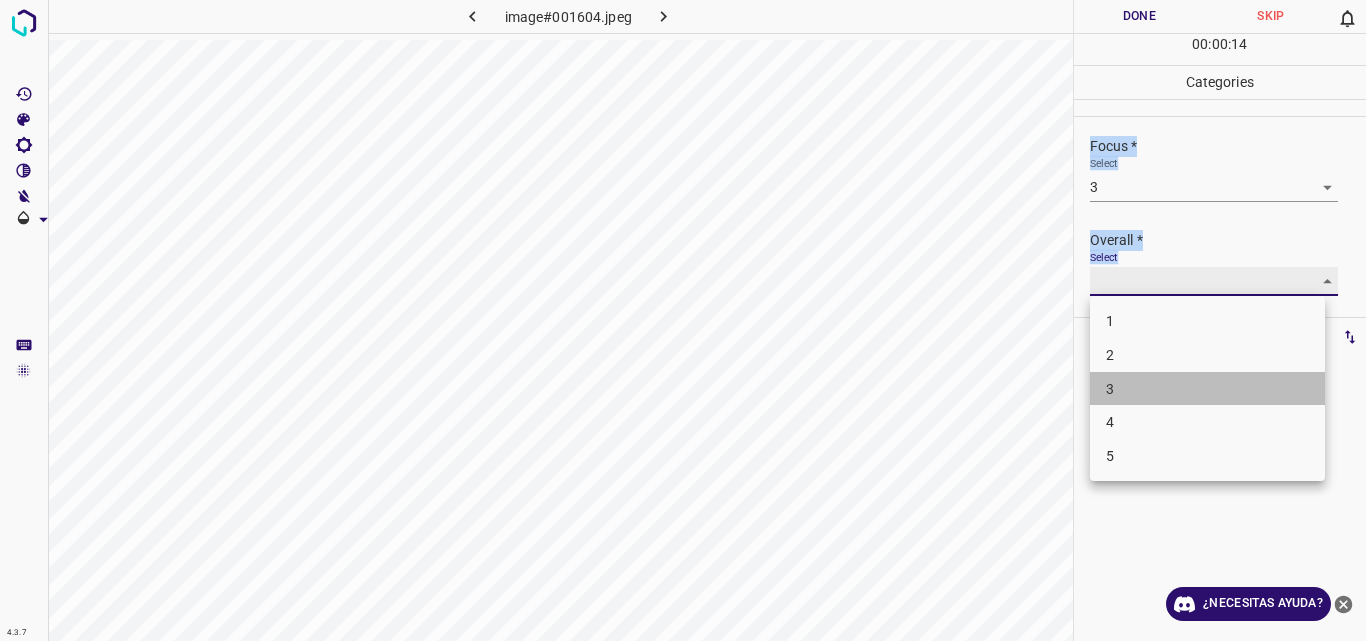 type on "3" 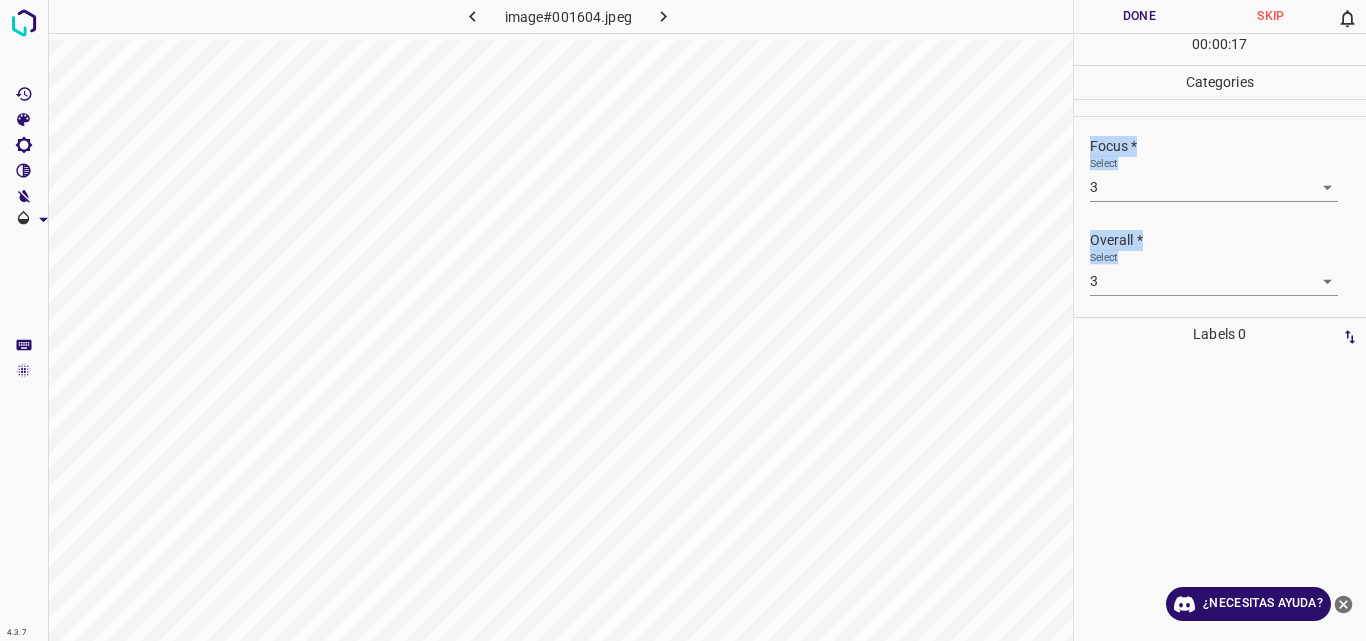 click on "Focus *" at bounding box center (1228, 146) 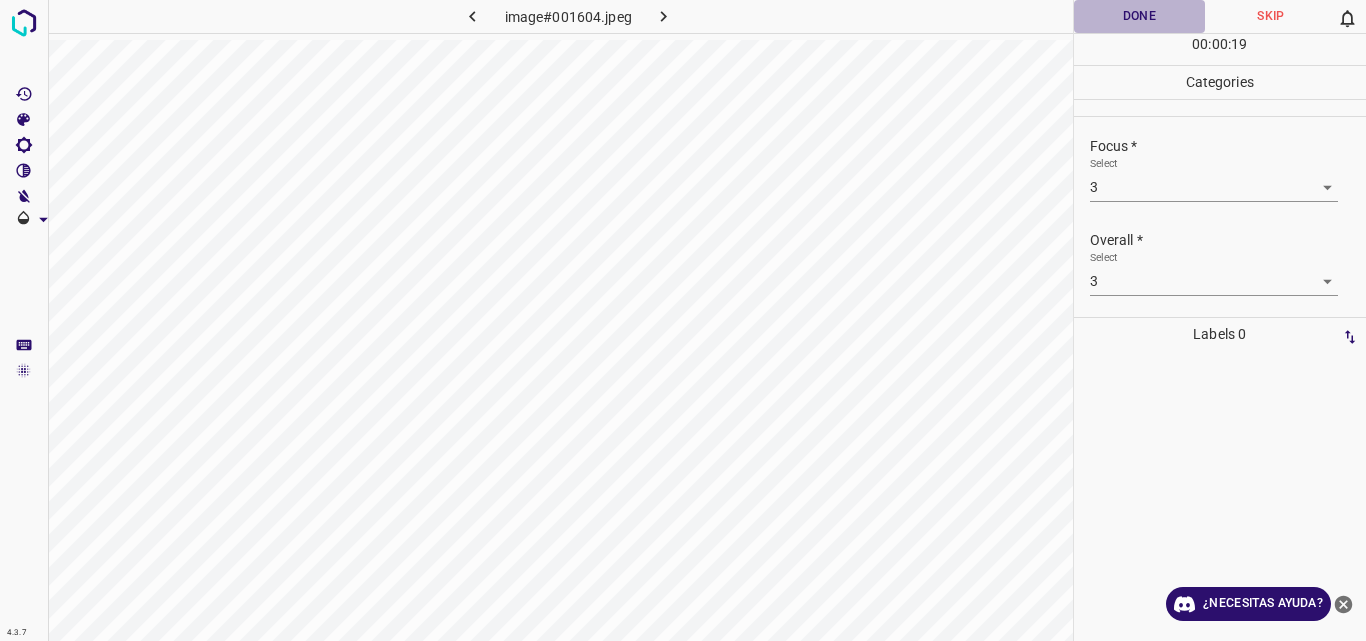 click on "Done" at bounding box center (1140, 16) 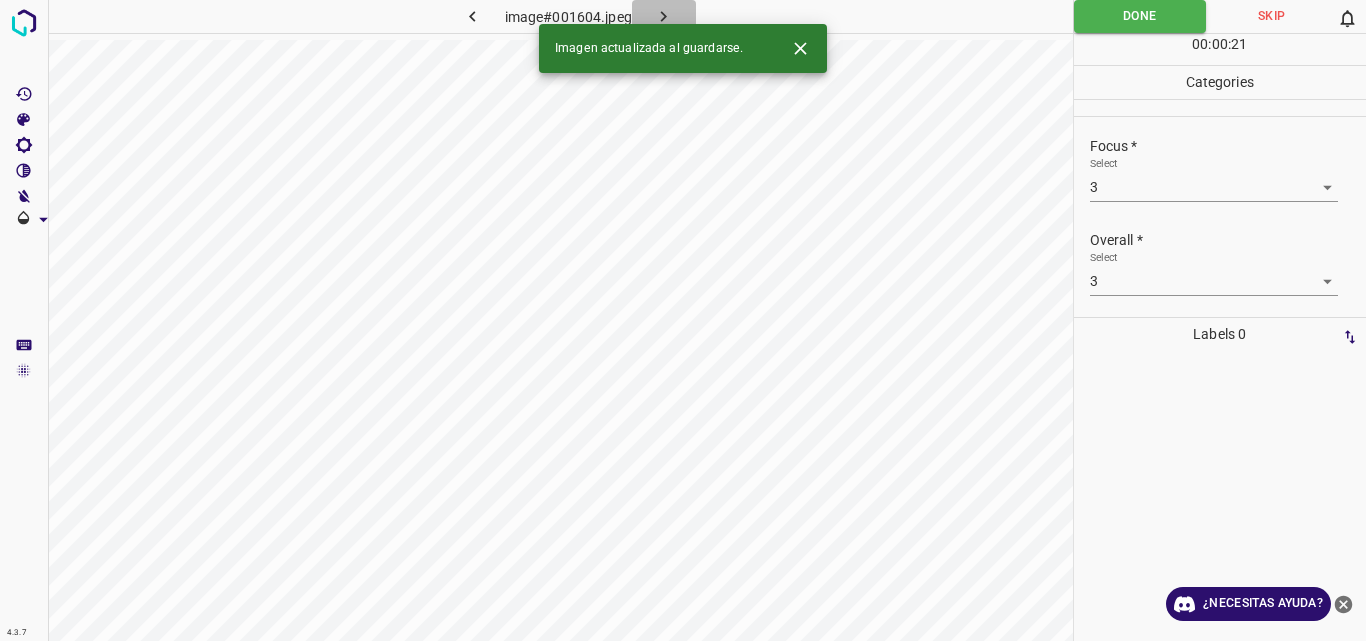 click 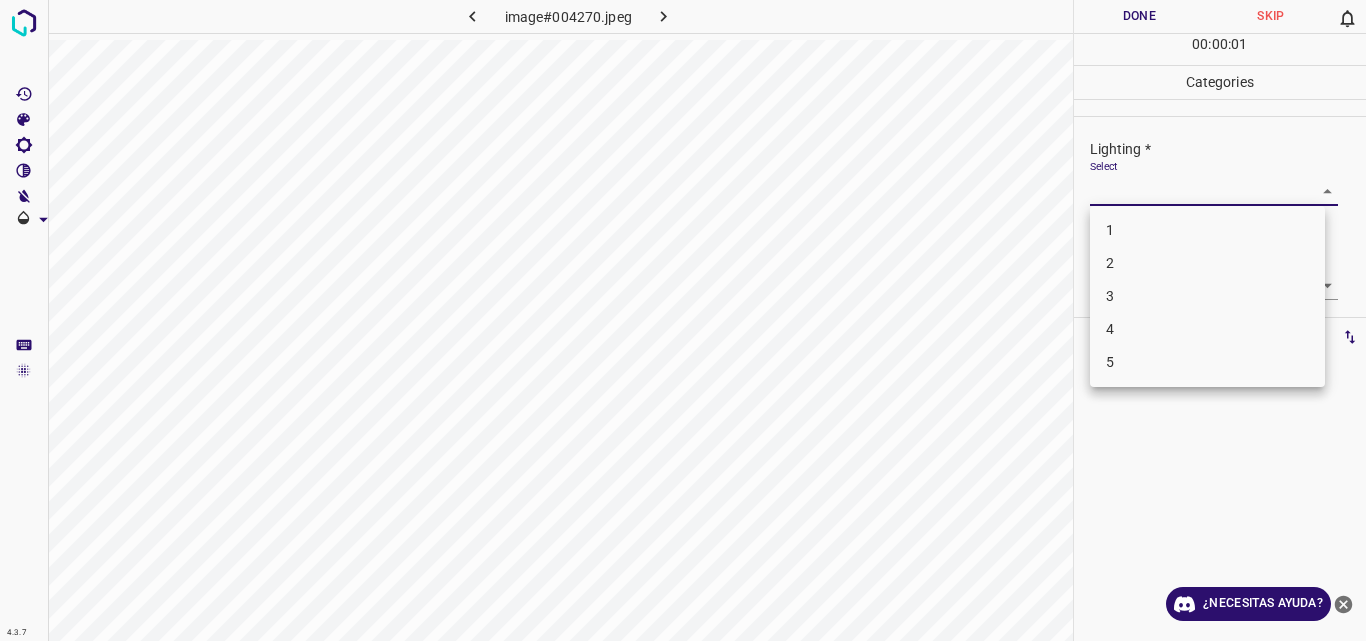 click on "4.3.7 image#004270.jpeg Done Skip 0 00   : 00   : 01   Categories Lighting *  Select ​ Focus *  Select ​ Overall *  Select ​ Labels   0 Categories 1 Lighting 2 Focus 3 Overall Tools Space Change between modes (Draw & Edit) I Auto labeling R Restore zoom M Zoom in N Zoom out Delete Delete selecte label Filters Z Restore filters X Saturation filter C Brightness filter V Contrast filter B Gray scale filter General O Download ¿Necesitas ayuda? Original text Rate this translation Your feedback will be used to help improve Google Translate - Texto - Esconder - Borrar 1 2 3 4 5" at bounding box center [683, 320] 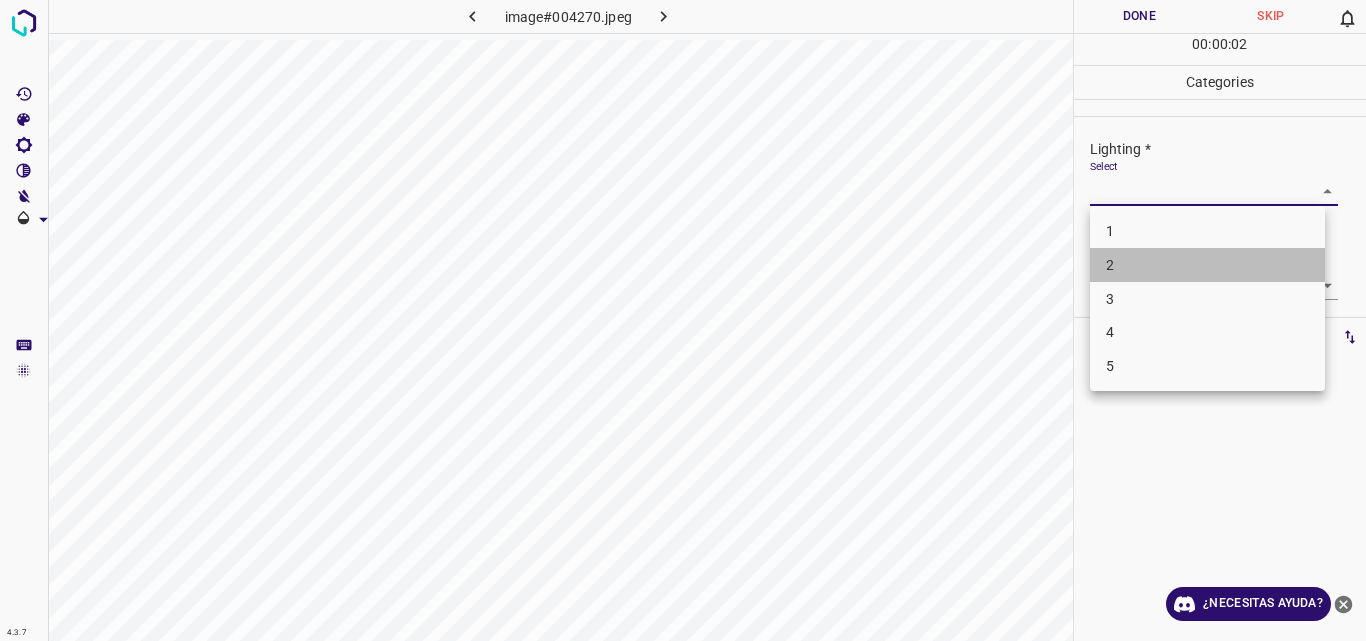 click on "2" at bounding box center [1207, 265] 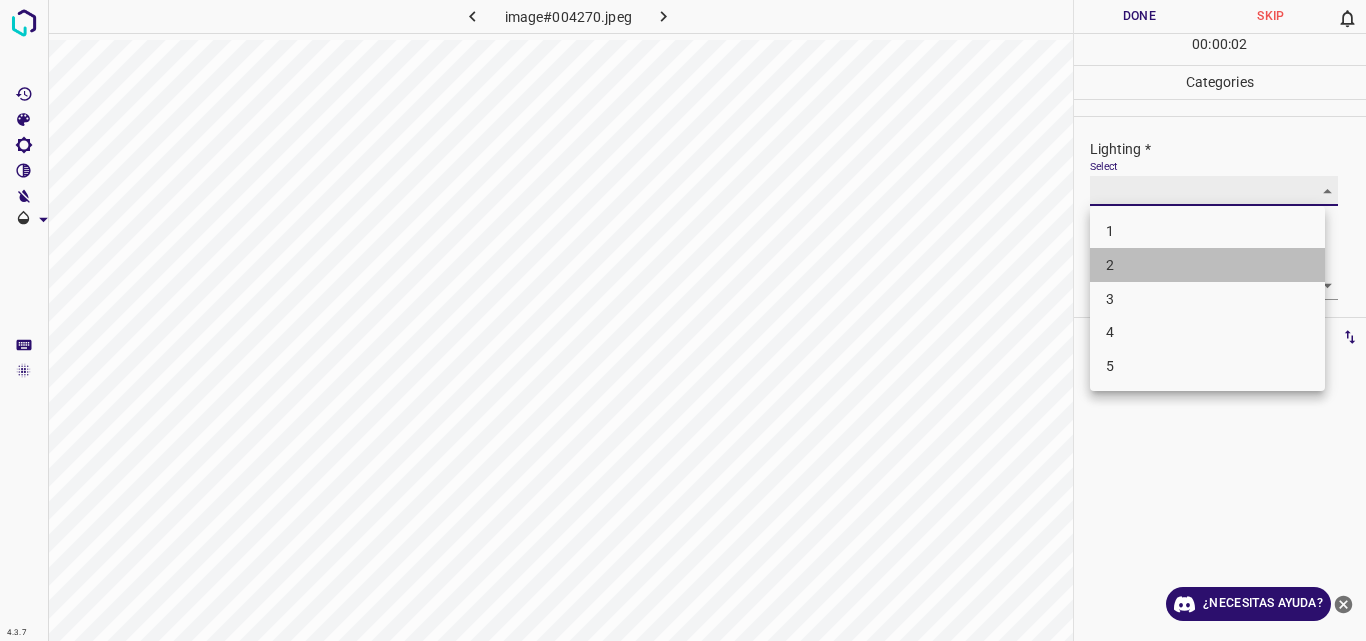 type on "2" 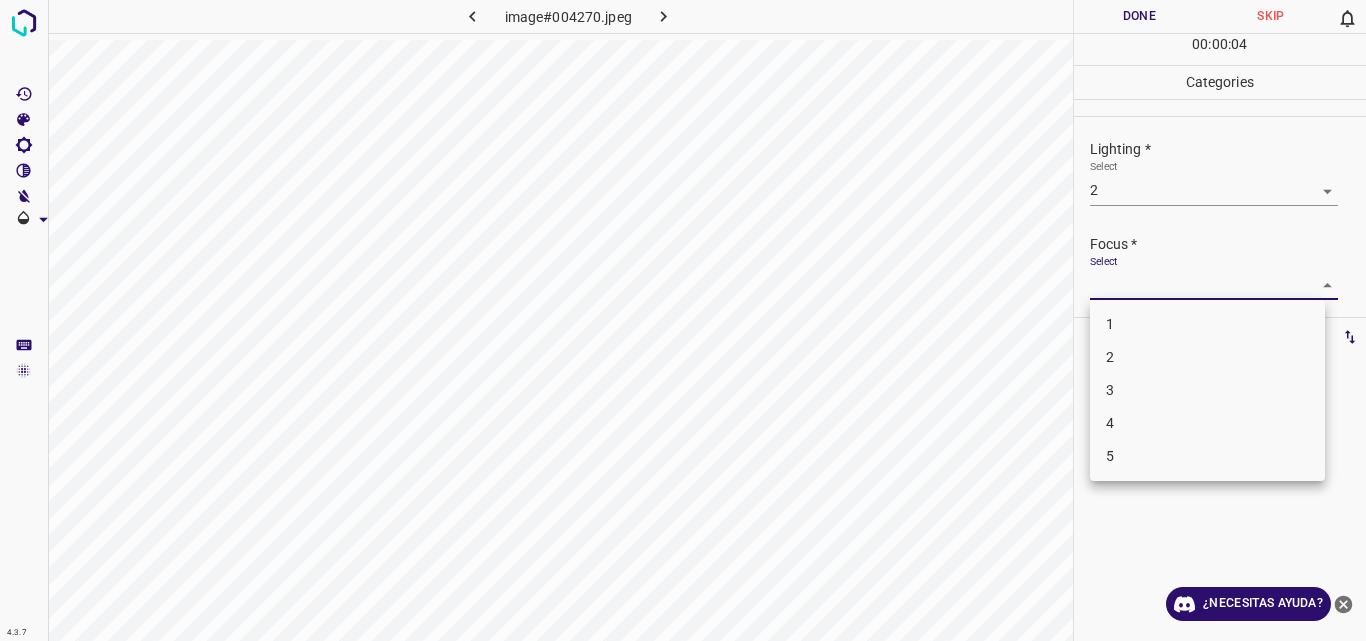 click on "4.3.7 image#004270.jpeg Done Skip 0 00   : 00   : 04   Categories Lighting *  Select 2 2 Focus *  Select ​ Overall *  Select ​ Labels   0 Categories 1 Lighting 2 Focus 3 Overall Tools Space Change between modes (Draw & Edit) I Auto labeling R Restore zoom M Zoom in N Zoom out Delete Delete selecte label Filters Z Restore filters X Saturation filter C Brightness filter V Contrast filter B Gray scale filter General O Download ¿Necesitas ayuda? Original text Rate this translation Your feedback will be used to help improve Google Translate - Texto - Esconder - Borrar 1 2 3 4 5" at bounding box center (683, 320) 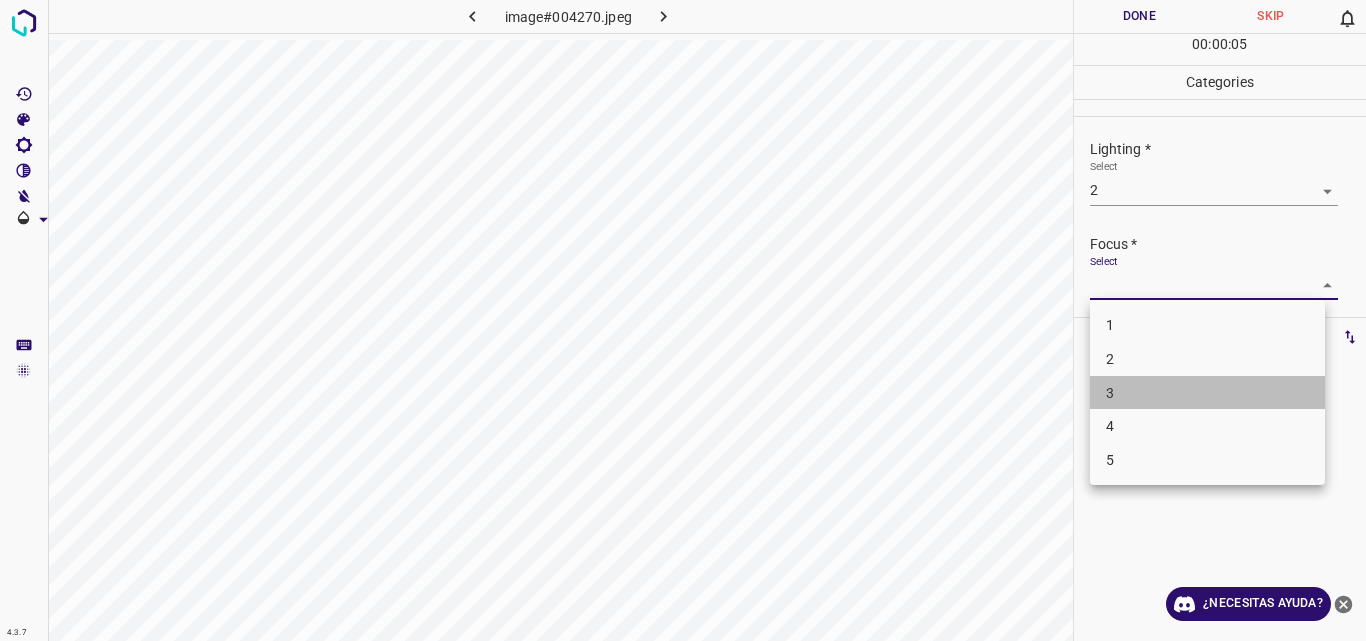 click on "3" at bounding box center (1207, 393) 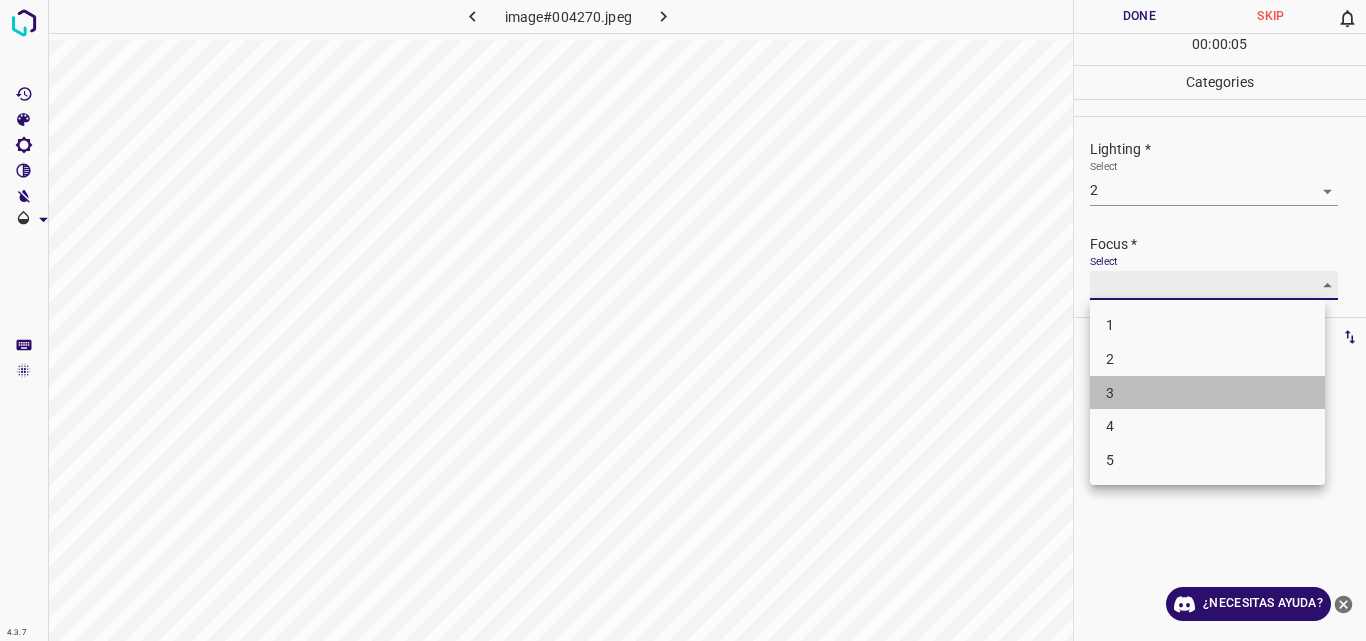 type on "3" 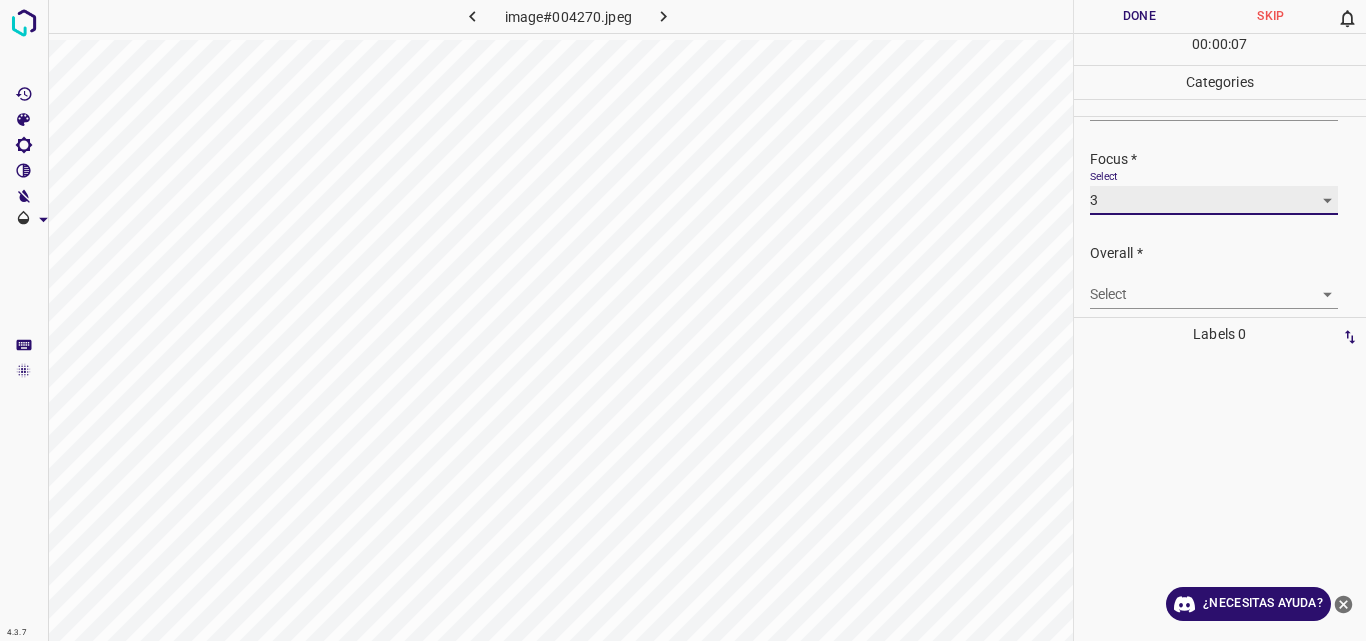 scroll, scrollTop: 98, scrollLeft: 0, axis: vertical 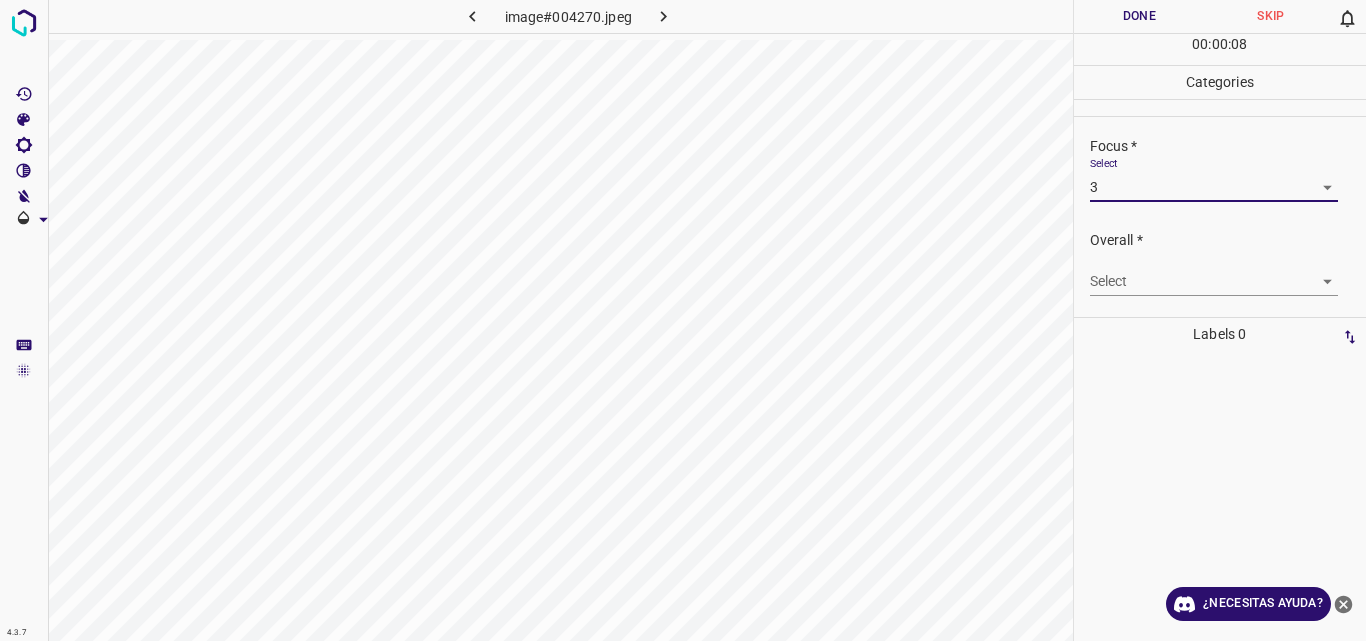 click on "4.3.7 image#004270.jpeg Done Skip 0 00   : 00   : 08   Categories Lighting *  Select 2 2 Focus *  Select 3 3 Overall *  Select ​ Labels   0 Categories 1 Lighting 2 Focus 3 Overall Tools Space Change between modes (Draw & Edit) I Auto labeling R Restore zoom M Zoom in N Zoom out Delete Delete selecte label Filters Z Restore filters X Saturation filter C Brightness filter V Contrast filter B Gray scale filter General O Download ¿Necesitas ayuda? Original text Rate this translation Your feedback will be used to help improve Google Translate - Texto - Esconder - Borrar" at bounding box center [683, 320] 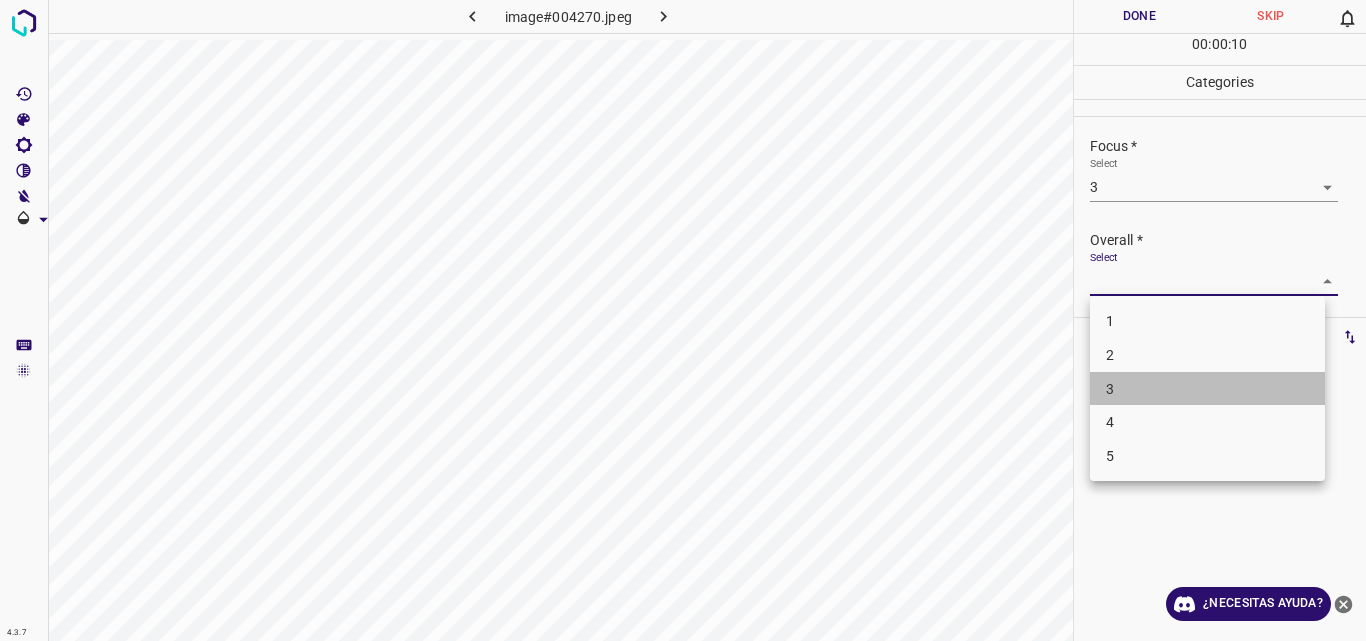 click on "3" at bounding box center (1207, 389) 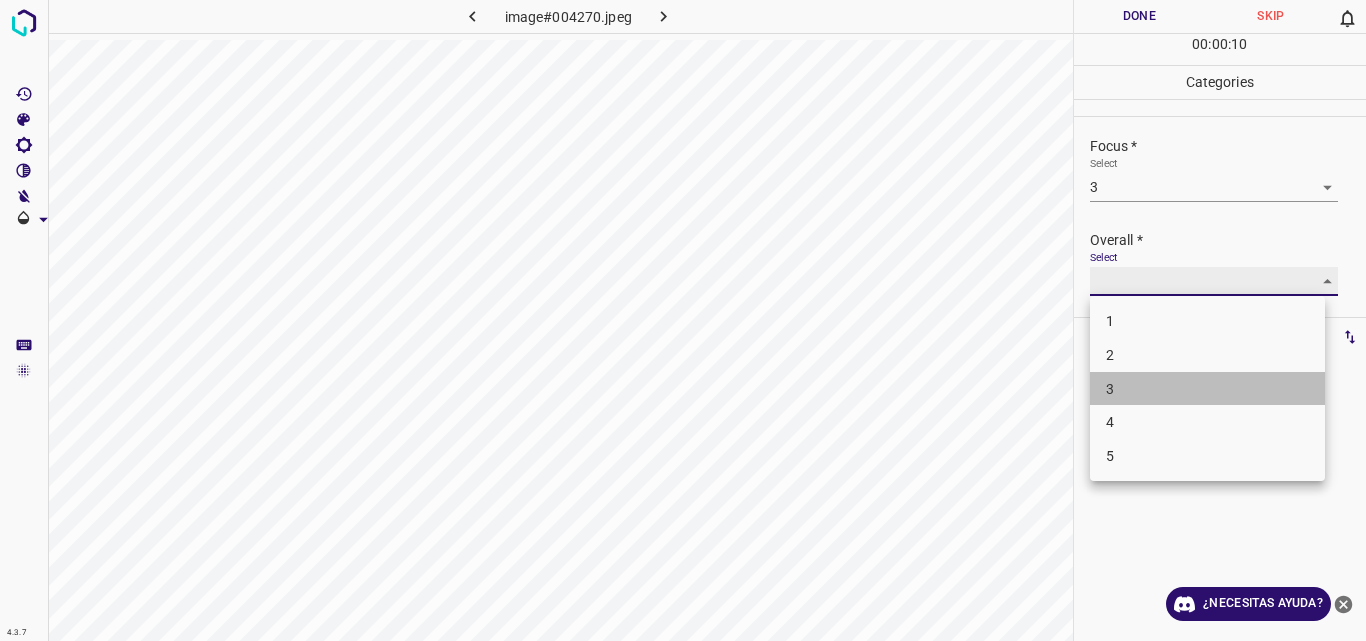 type on "3" 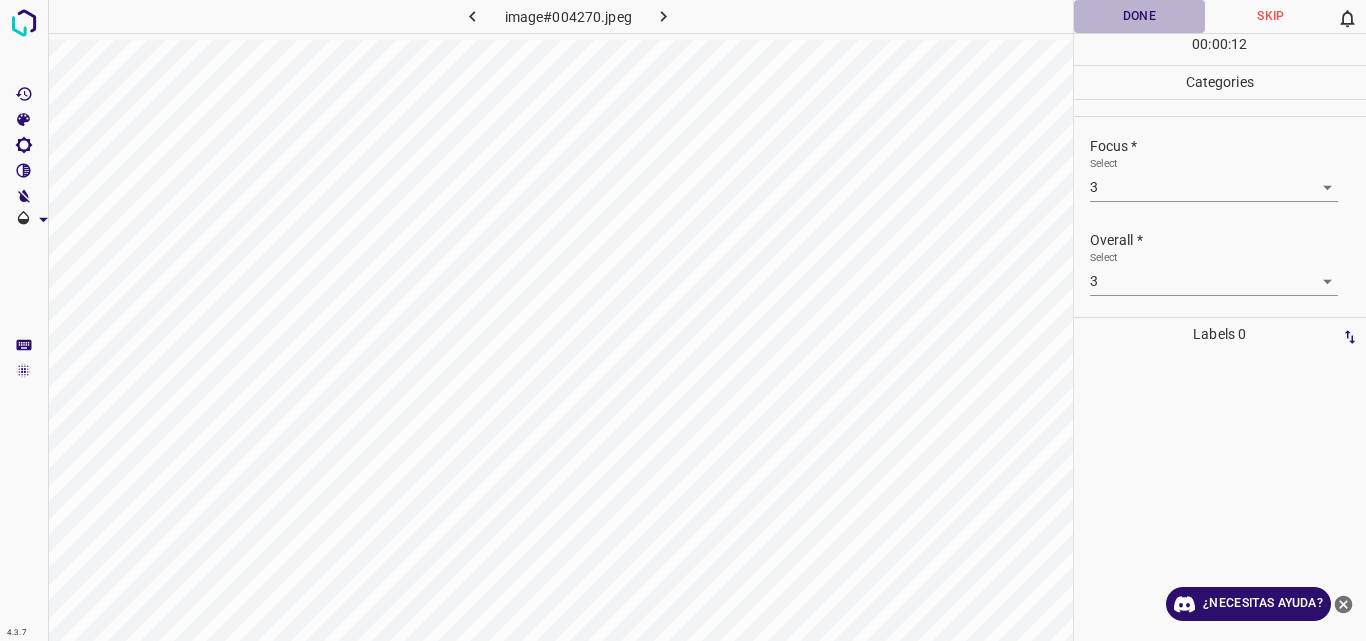 click on "Done" at bounding box center (1140, 16) 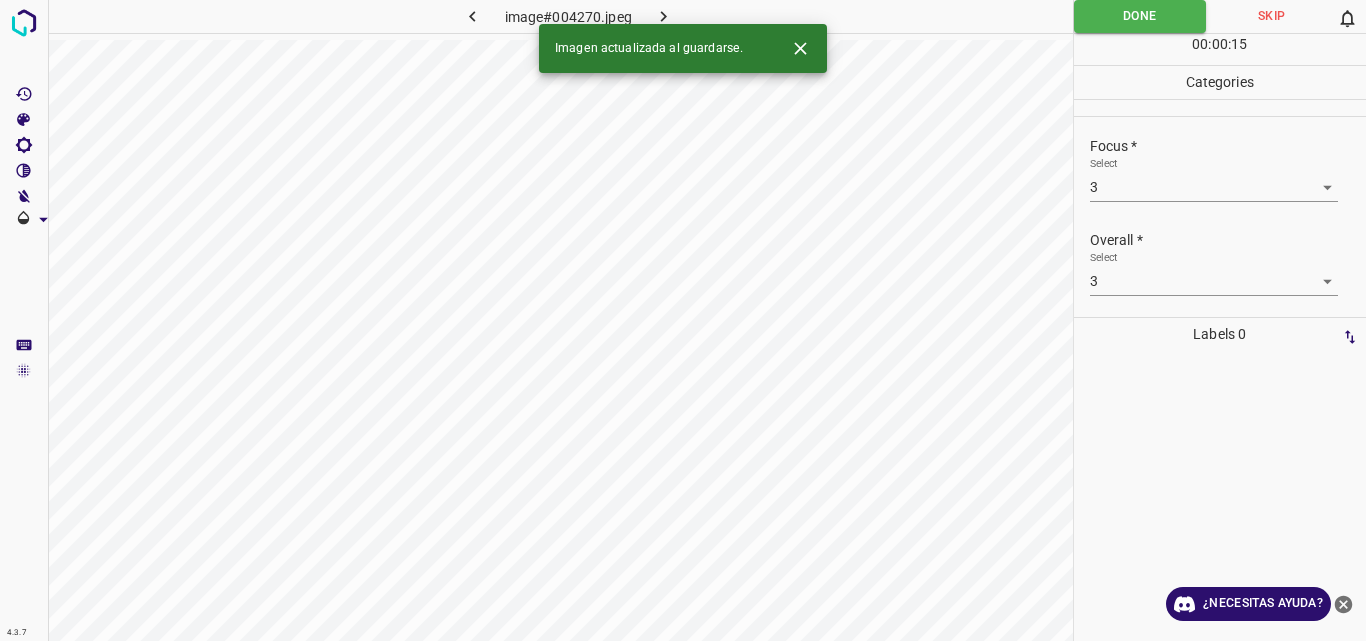 click 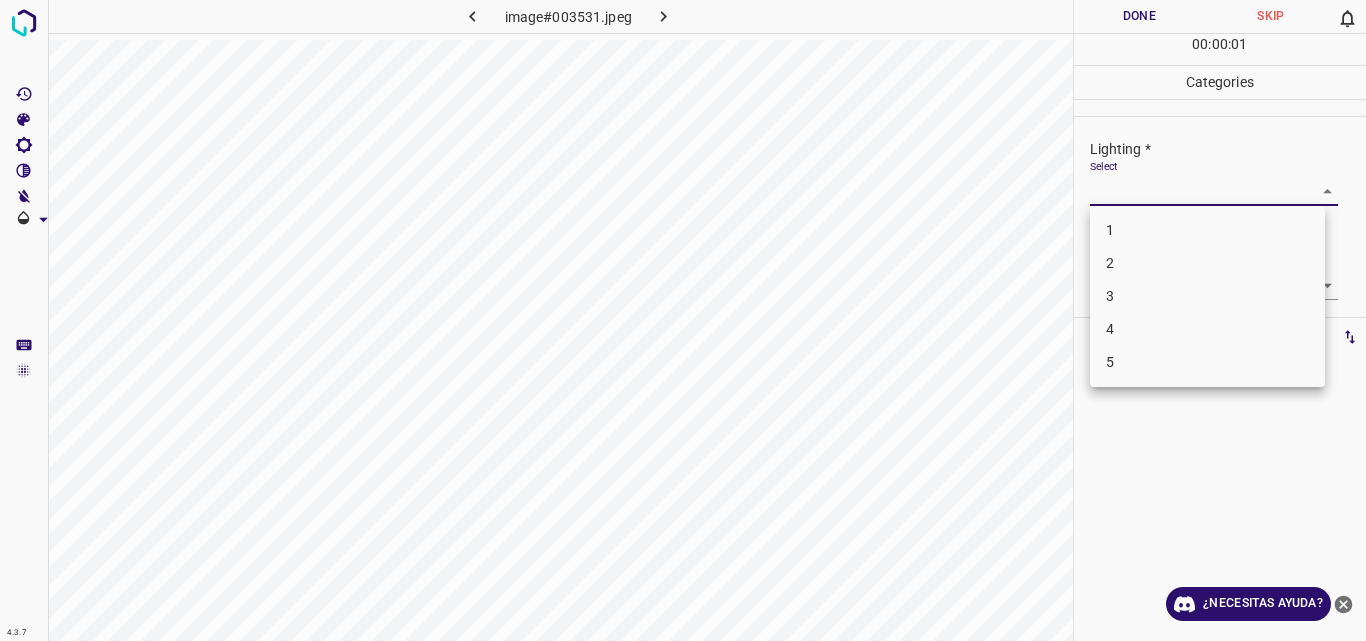 click on "4.3.7 image#003531.jpeg Done Skip 0 00   : 00   : 01   Categories Lighting *  Select ​ Focus *  Select ​ Overall *  Select ​ Labels   0 Categories 1 Lighting 2 Focus 3 Overall Tools Space Change between modes (Draw & Edit) I Auto labeling R Restore zoom M Zoom in N Zoom out Delete Delete selecte label Filters Z Restore filters X Saturation filter C Brightness filter V Contrast filter B Gray scale filter General O Download ¿Necesitas ayuda? Original text Rate this translation Your feedback will be used to help improve Google Translate - Texto - Esconder - Borrar 1 2 3 4 5" at bounding box center [683, 320] 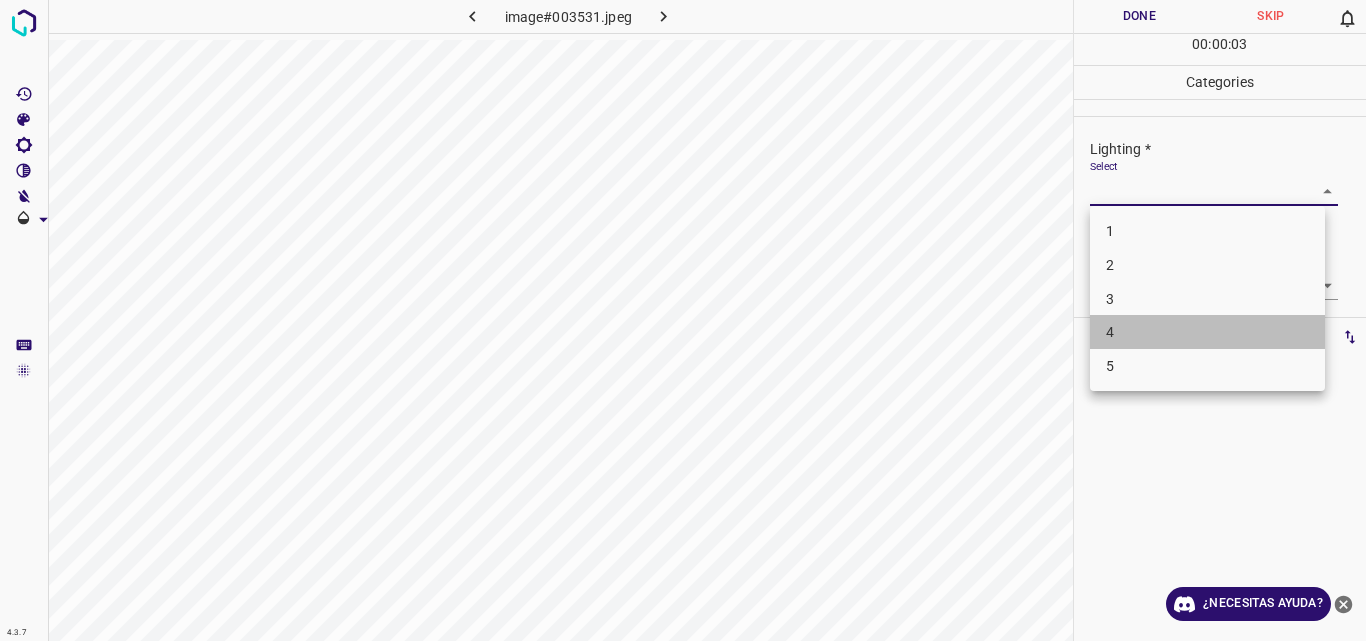 click on "4" at bounding box center [1207, 332] 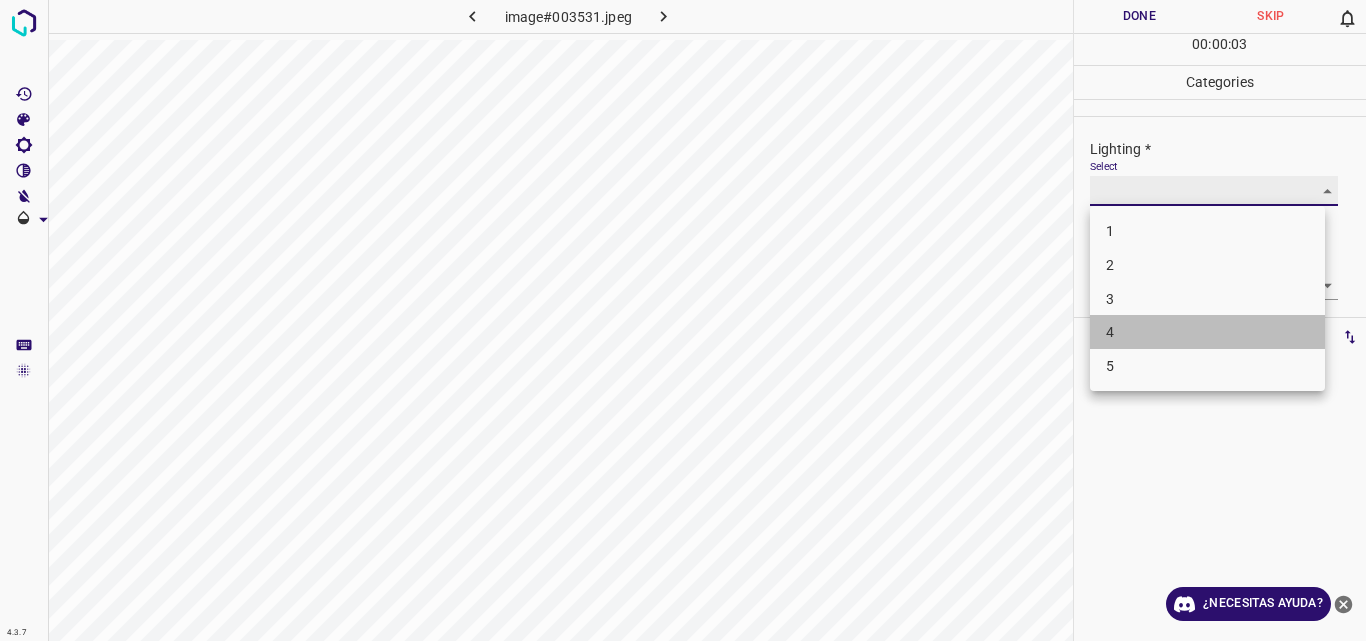 type on "4" 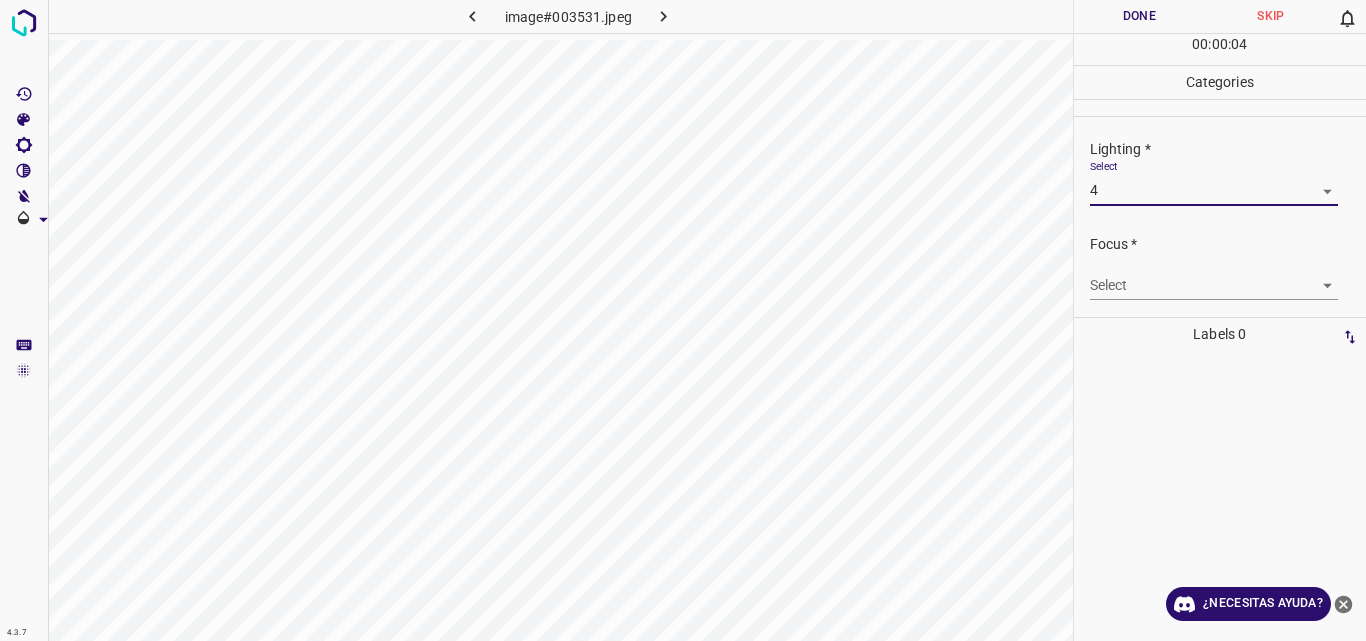 click on "4.3.7 image#003531.jpeg Done Skip 0 00   : 00   : 04   Categories Lighting *  Select 4 4 Focus *  Select ​ Overall *  Select ​ Labels   0 Categories 1 Lighting 2 Focus 3 Overall Tools Space Change between modes (Draw & Edit) I Auto labeling R Restore zoom M Zoom in N Zoom out Delete Delete selecte label Filters Z Restore filters X Saturation filter C Brightness filter V Contrast filter B Gray scale filter General O Download ¿Necesitas ayuda? Original text Rate this translation Your feedback will be used to help improve Google Translate - Texto - Esconder - Borrar" at bounding box center (683, 320) 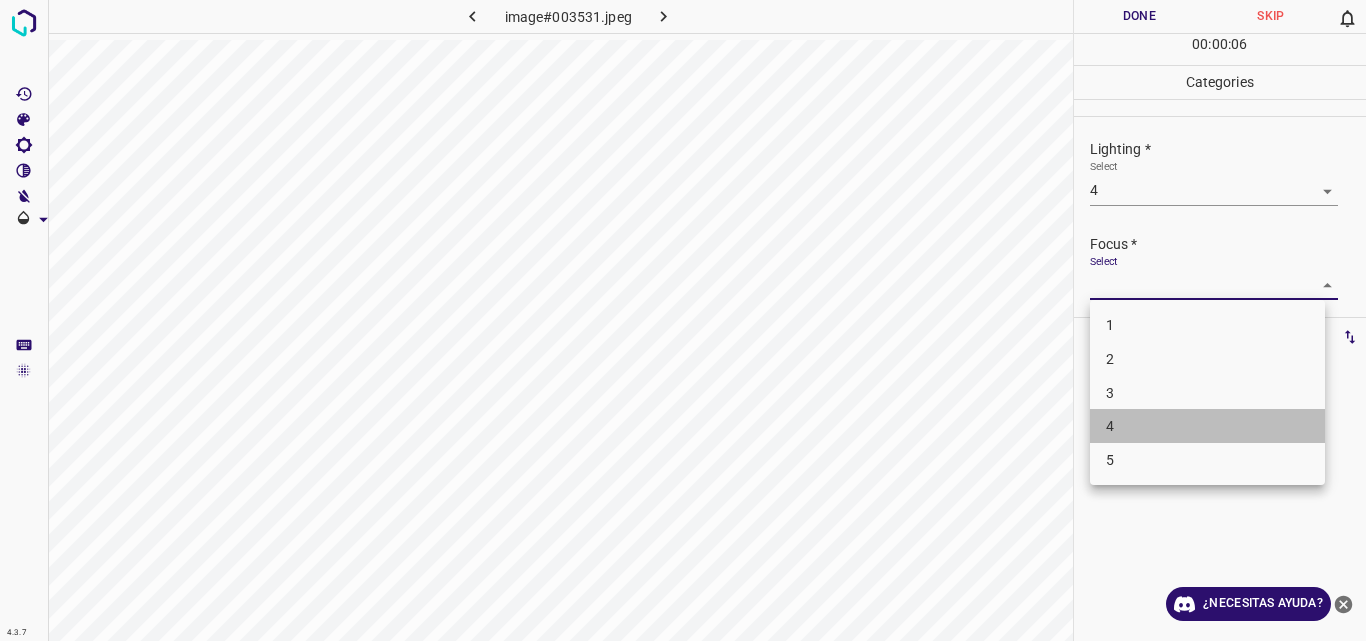 click on "4" at bounding box center (1207, 426) 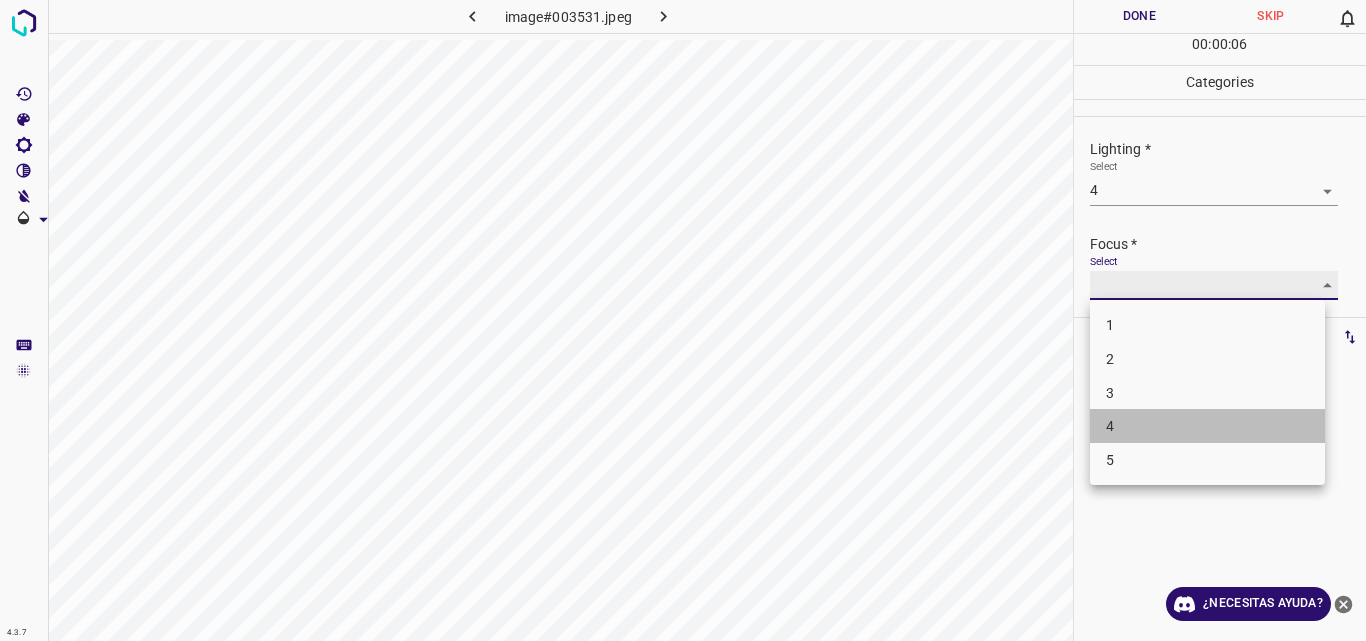 type on "4" 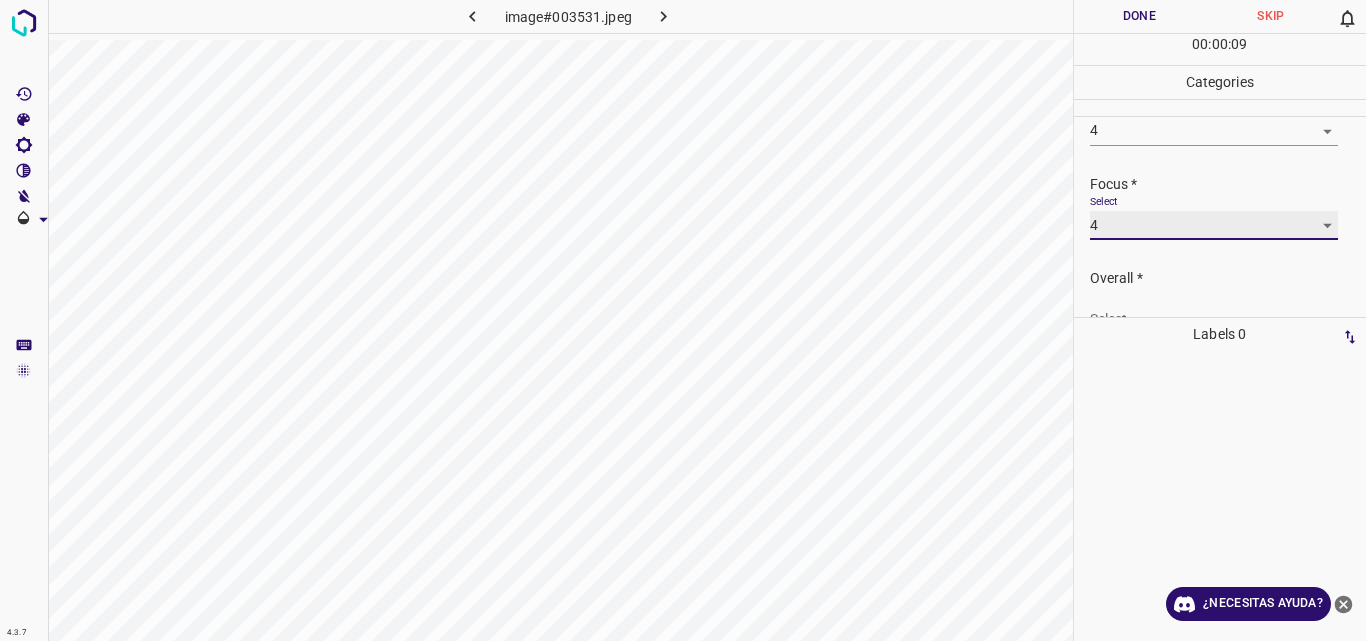 scroll, scrollTop: 98, scrollLeft: 0, axis: vertical 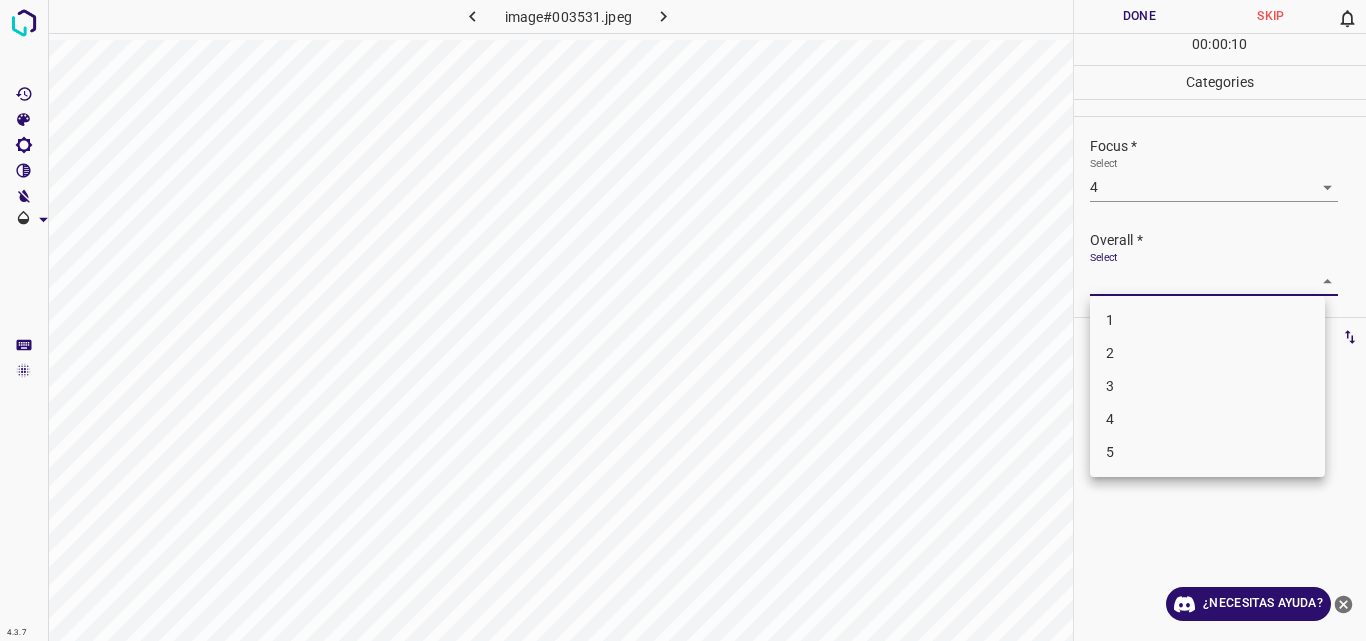 click on "4.3.7 image#003531.jpeg Done Skip 0 00   : 00   : 10   Categories Lighting *  Select 4 4 Focus *  Select 4 4 Overall *  Select ​ Labels   0 Categories 1 Lighting 2 Focus 3 Overall Tools Space Change between modes (Draw & Edit) I Auto labeling R Restore zoom M Zoom in N Zoom out Delete Delete selecte label Filters Z Restore filters X Saturation filter C Brightness filter V Contrast filter B Gray scale filter General O Download ¿Necesitas ayuda? Original text Rate this translation Your feedback will be used to help improve Google Translate - Texto - Esconder - Borrar 1 2 3 4 5" at bounding box center [683, 320] 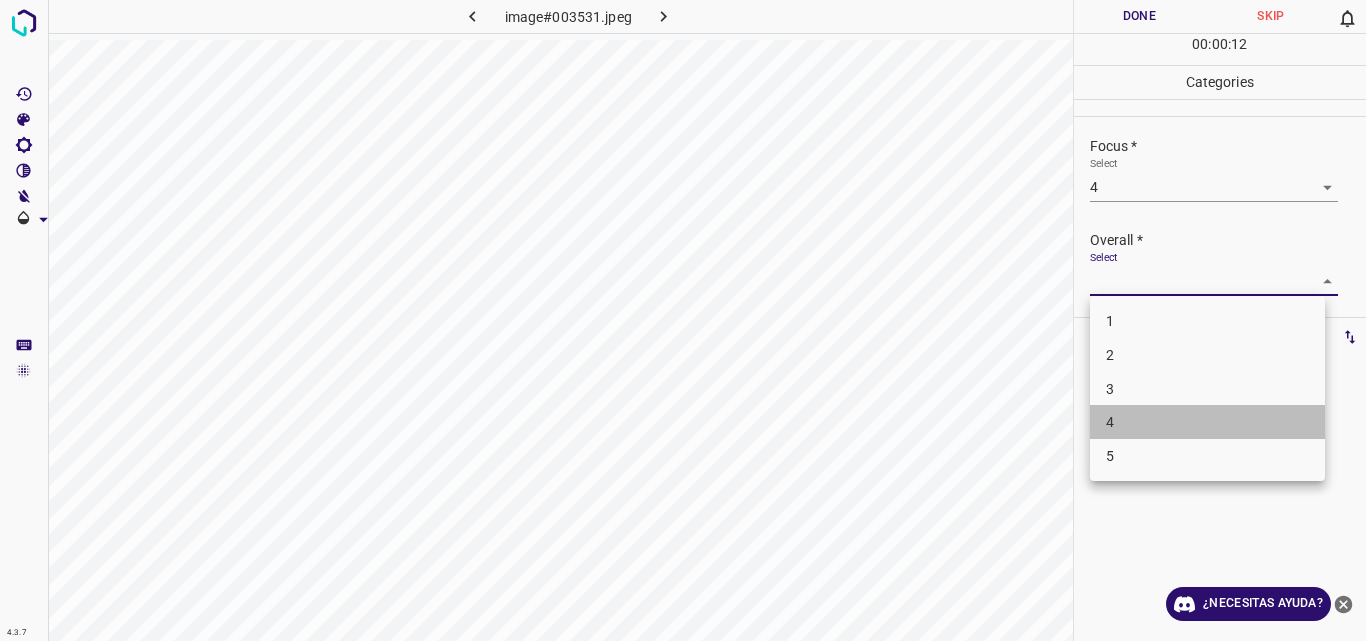 click on "4" at bounding box center [1207, 422] 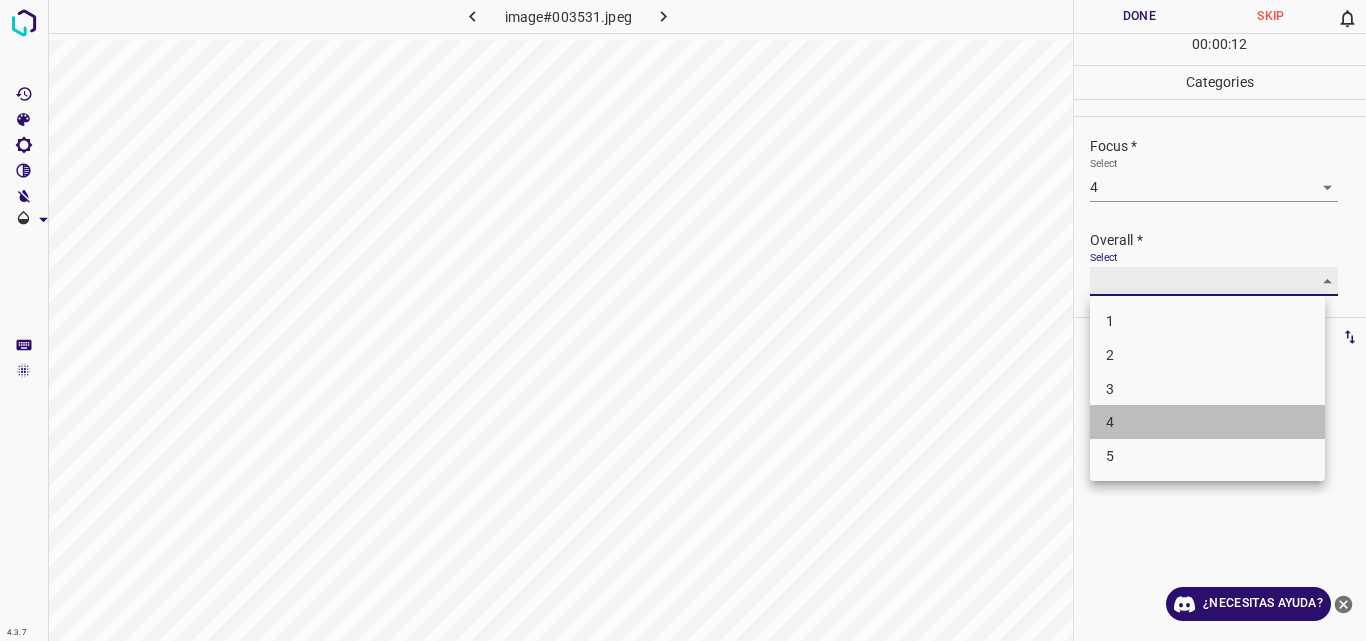 type on "4" 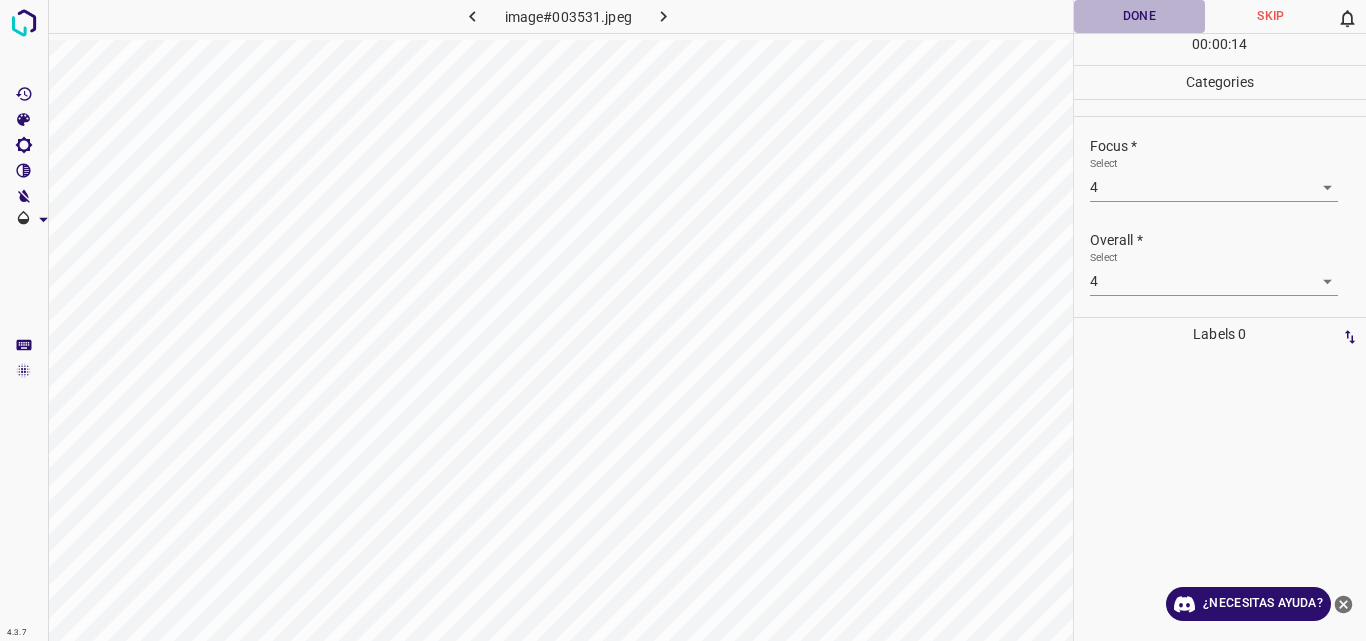 click on "Done" at bounding box center [1140, 16] 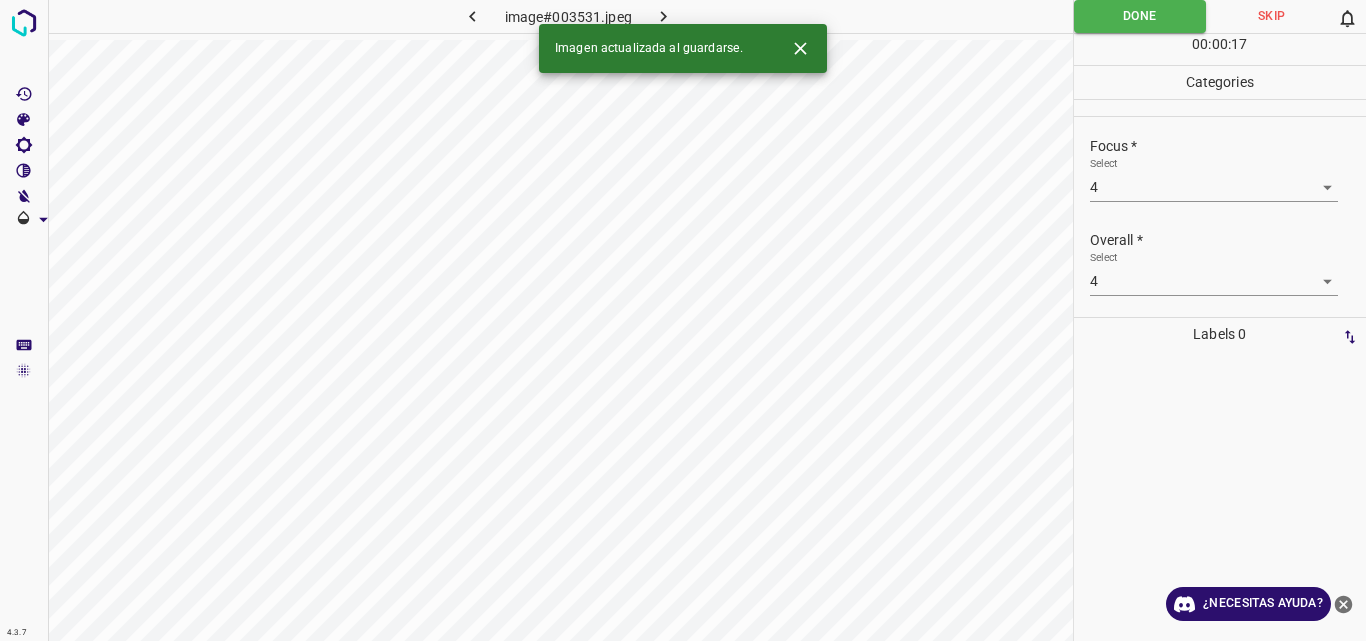 click 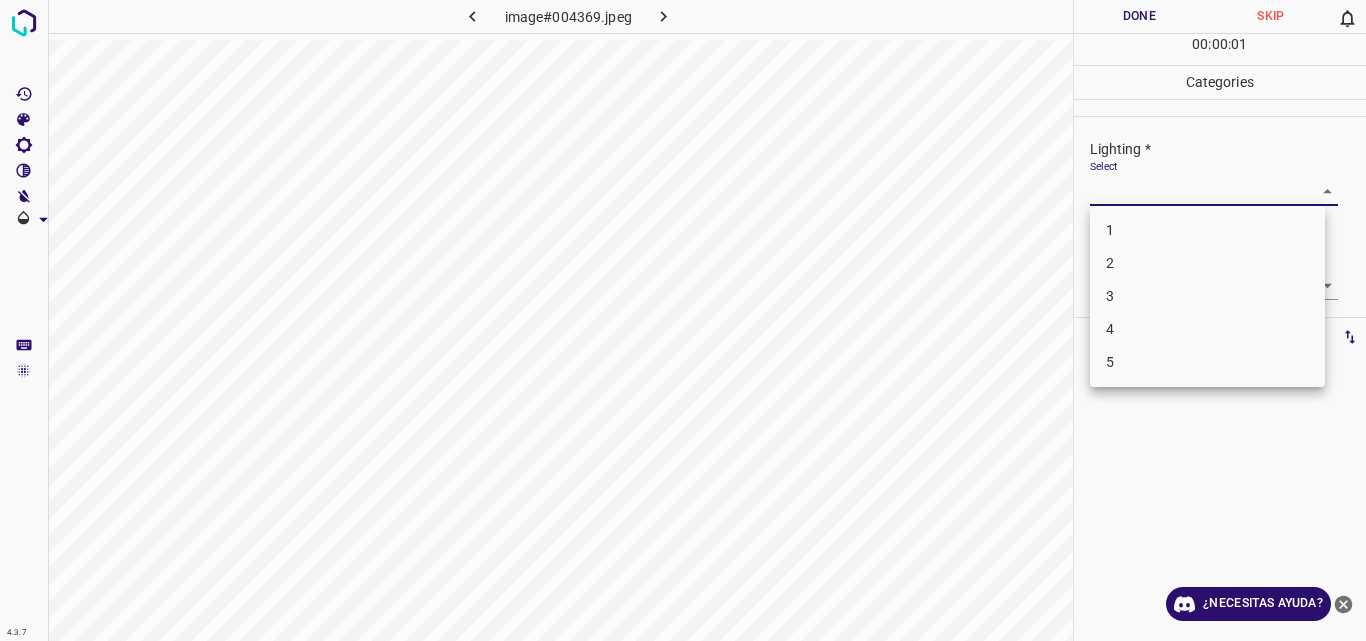 click on "4.3.7 image#004369.jpeg Done Skip 0 00   : 00   : 01   Categories Lighting *  Select ​ Focus *  Select ​ Overall *  Select ​ Labels   0 Categories 1 Lighting 2 Focus 3 Overall Tools Space Change between modes (Draw & Edit) I Auto labeling R Restore zoom M Zoom in N Zoom out Delete Delete selecte label Filters Z Restore filters X Saturation filter C Brightness filter V Contrast filter B Gray scale filter General O Download ¿Necesitas ayuda? Original text Rate this translation Your feedback will be used to help improve Google Translate - Texto - Esconder - Borrar 1 2 3 4 5" at bounding box center (683, 320) 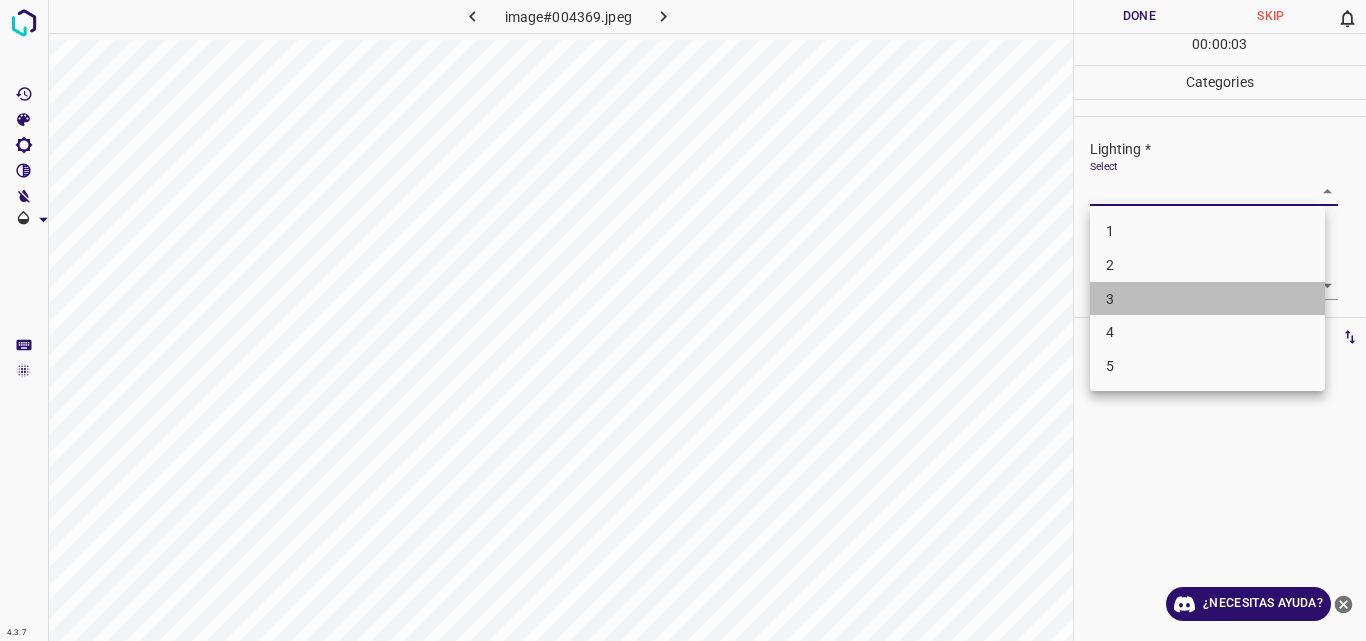 click on "3" at bounding box center [1207, 299] 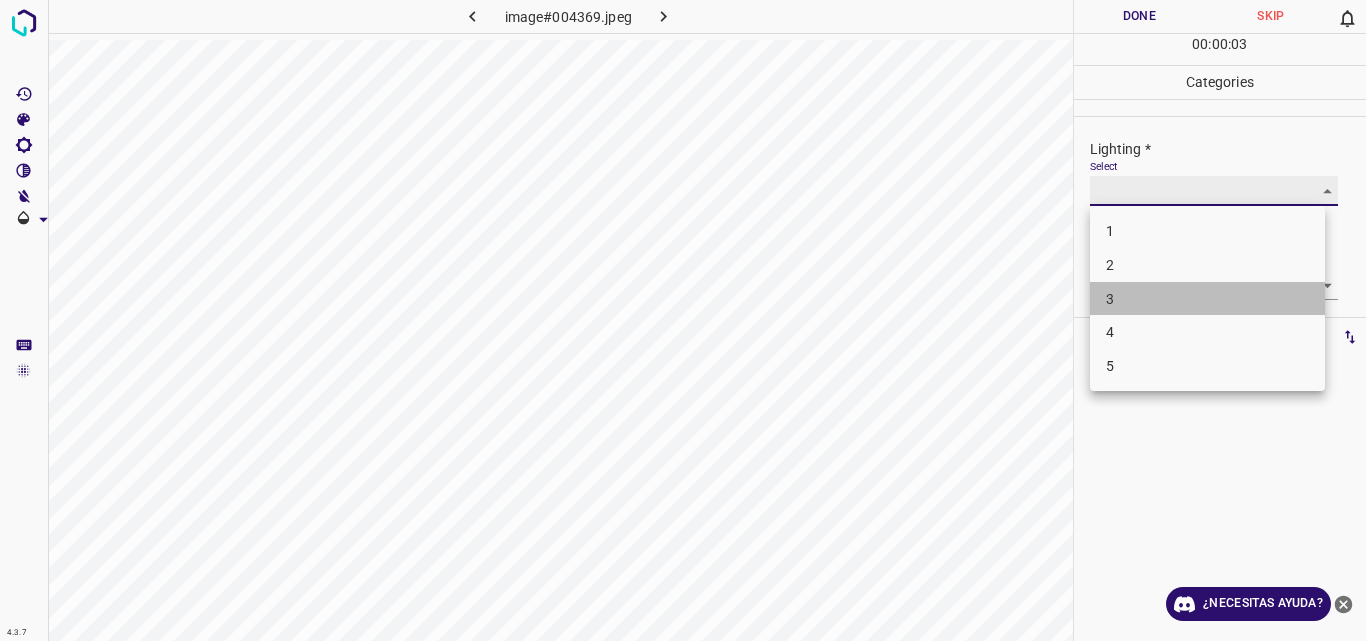 type on "3" 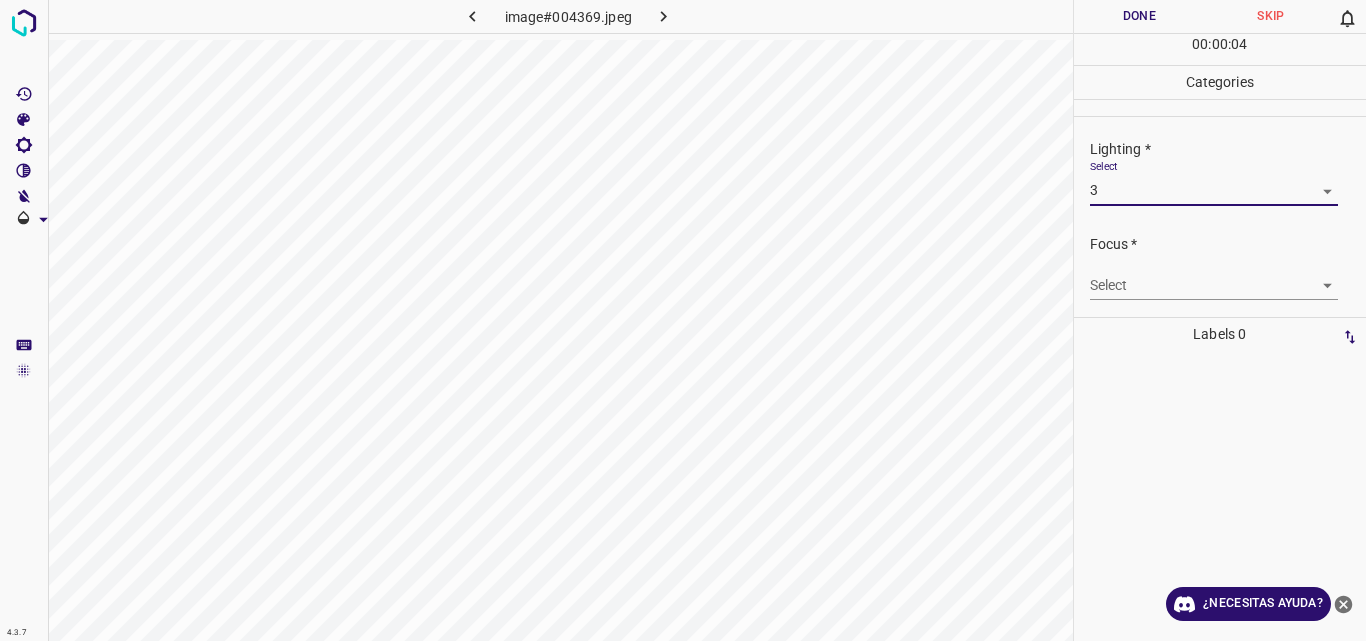 click on "4.3.7 image#004369.jpeg Done Skip 0 00   : 00   : 04   Categories Lighting *  Select 3 3 Focus *  Select ​ Overall *  Select ​ Labels   0 Categories 1 Lighting 2 Focus 3 Overall Tools Space Change between modes (Draw & Edit) I Auto labeling R Restore zoom M Zoom in N Zoom out Delete Delete selecte label Filters Z Restore filters X Saturation filter C Brightness filter V Contrast filter B Gray scale filter General O Download ¿Necesitas ayuda? Original text Rate this translation Your feedback will be used to help improve Google Translate - Texto - Esconder - Borrar" at bounding box center (683, 320) 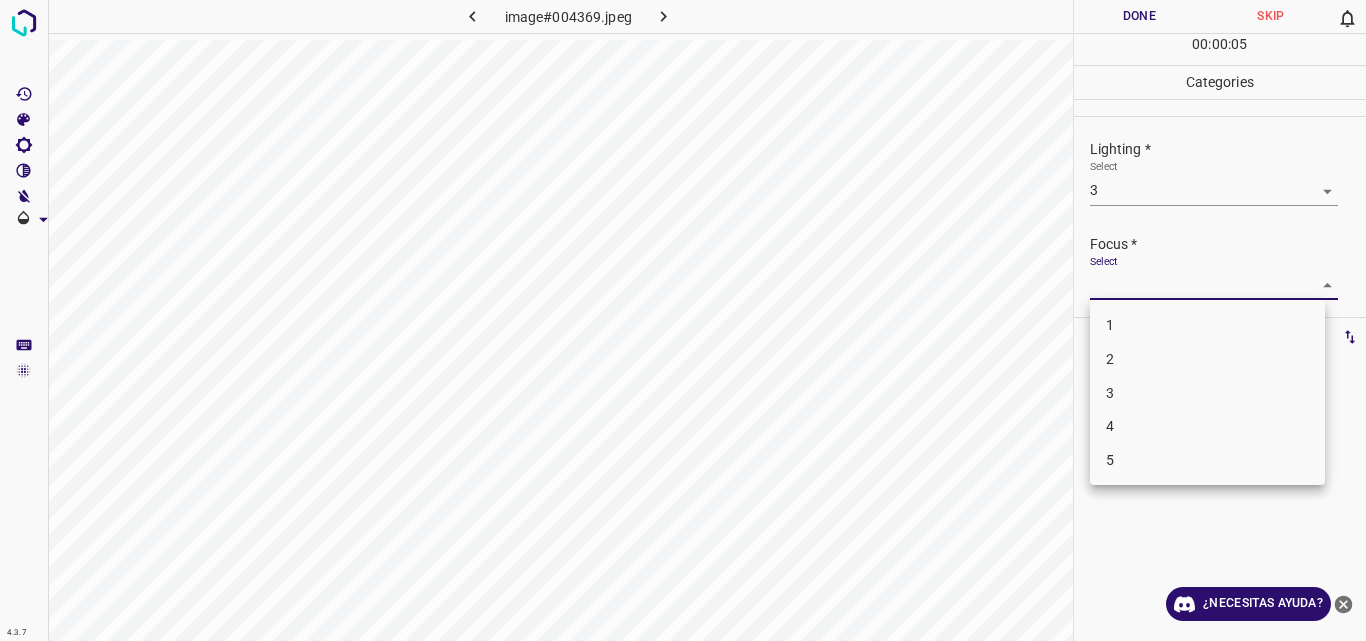 click on "3" at bounding box center [1207, 393] 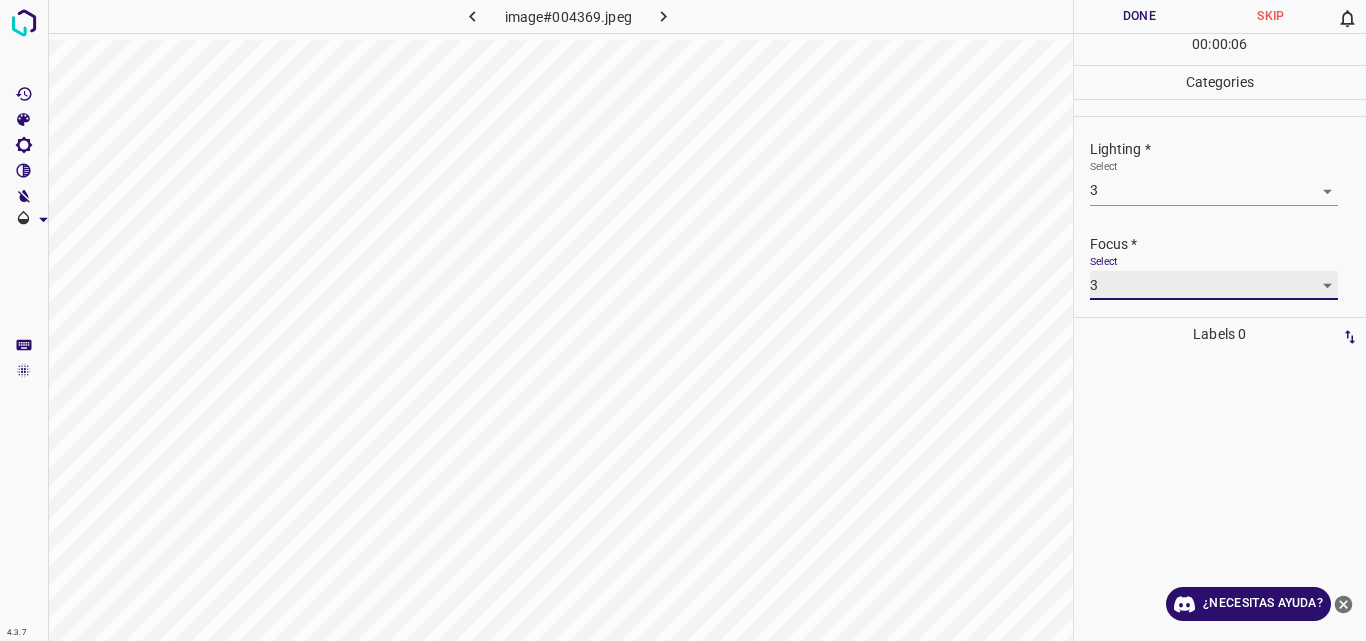 type on "3" 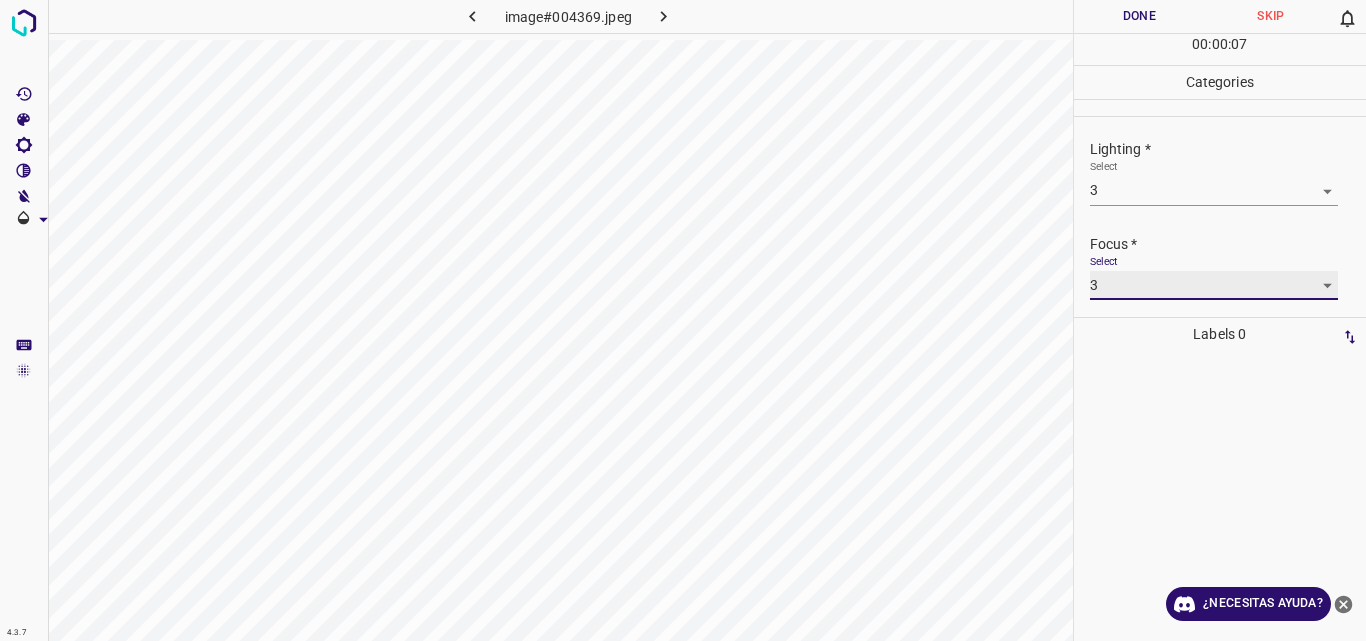 scroll, scrollTop: 98, scrollLeft: 0, axis: vertical 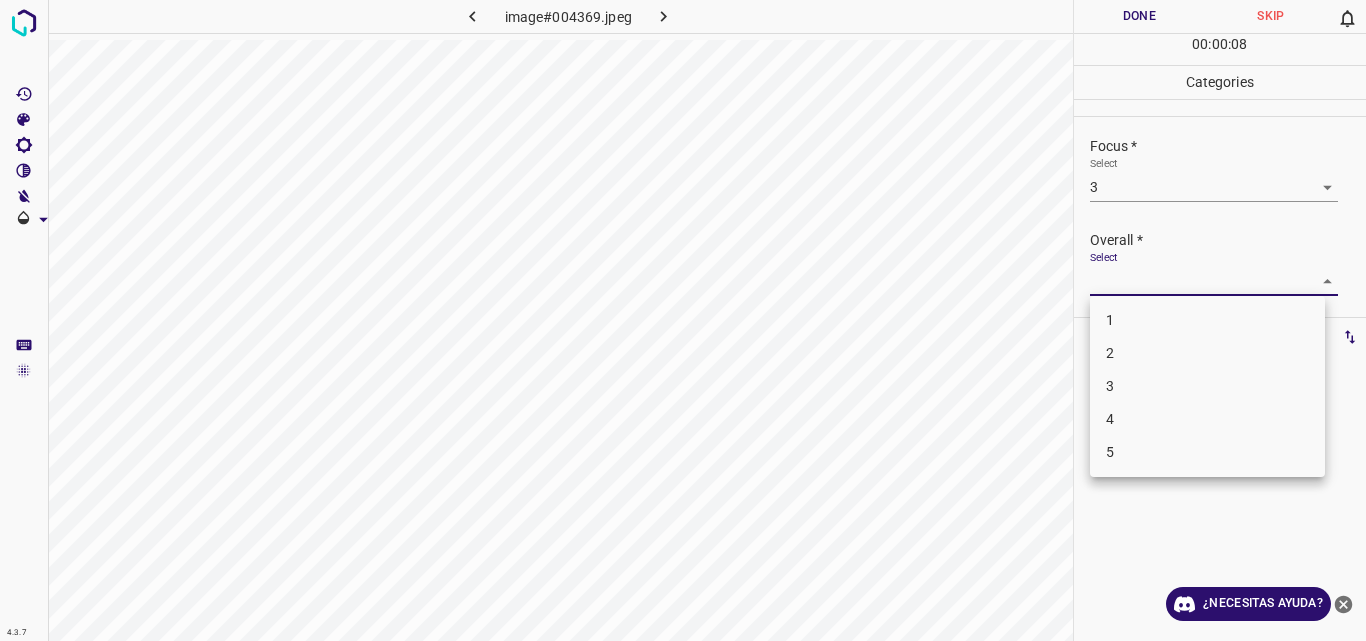click on "4.3.7 image#004369.jpeg Done Skip 0 00   : 00   : 08   Categories Lighting *  Select 3 3 Focus *  Select 3 3 Overall *  Select ​ Labels   0 Categories 1 Lighting 2 Focus 3 Overall Tools Space Change between modes (Draw & Edit) I Auto labeling R Restore zoom M Zoom in N Zoom out Delete Delete selecte label Filters Z Restore filters X Saturation filter C Brightness filter V Contrast filter B Gray scale filter General O Download ¿Necesitas ayuda? Original text Rate this translation Your feedback will be used to help improve Google Translate - Texto - Esconder - Borrar 1 2 3 4 5" at bounding box center [683, 320] 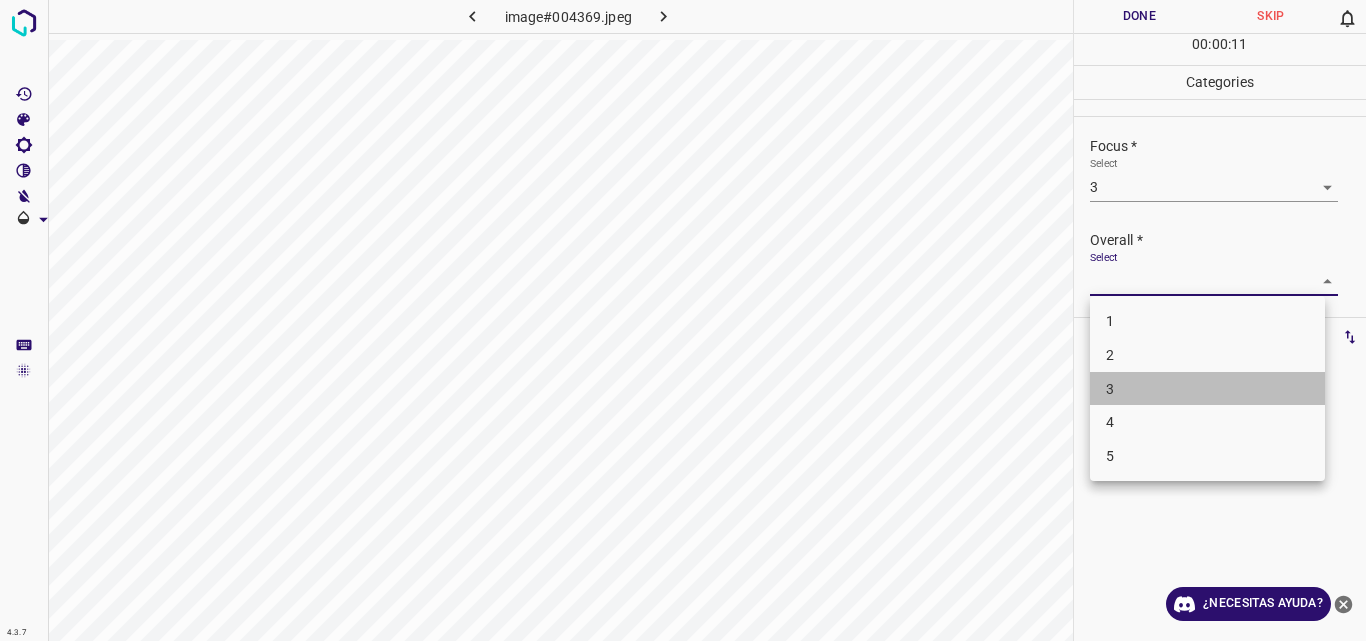click on "3" at bounding box center (1207, 389) 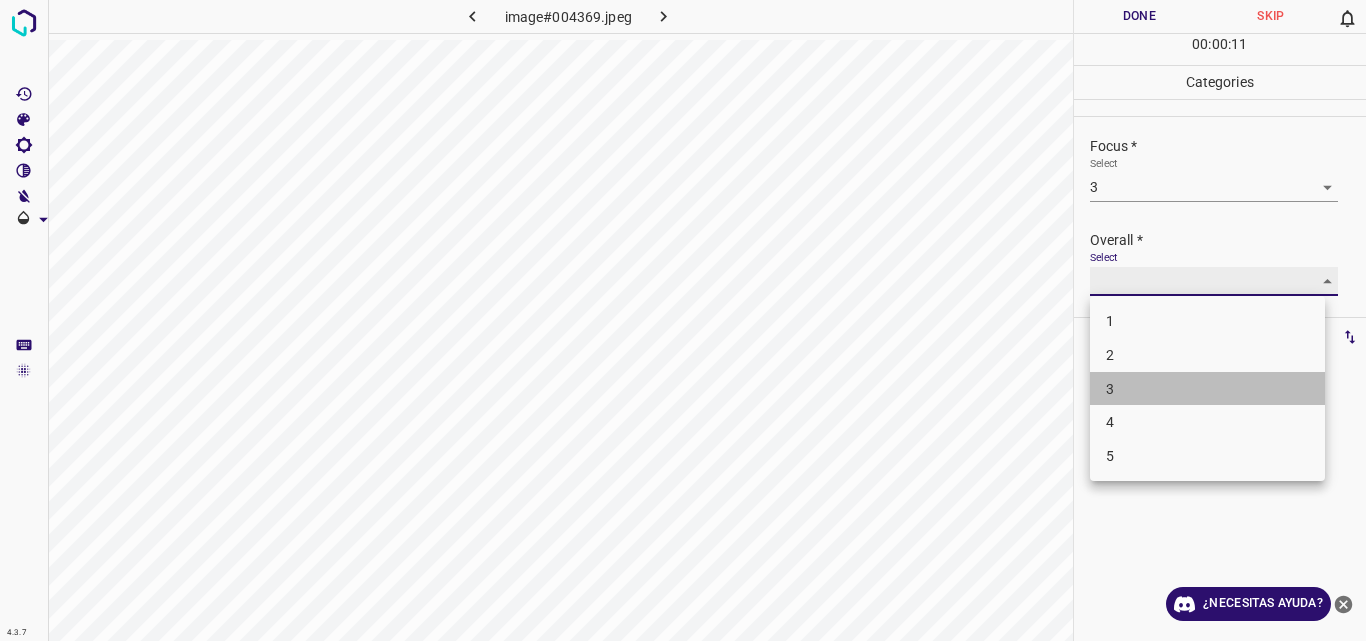 type on "3" 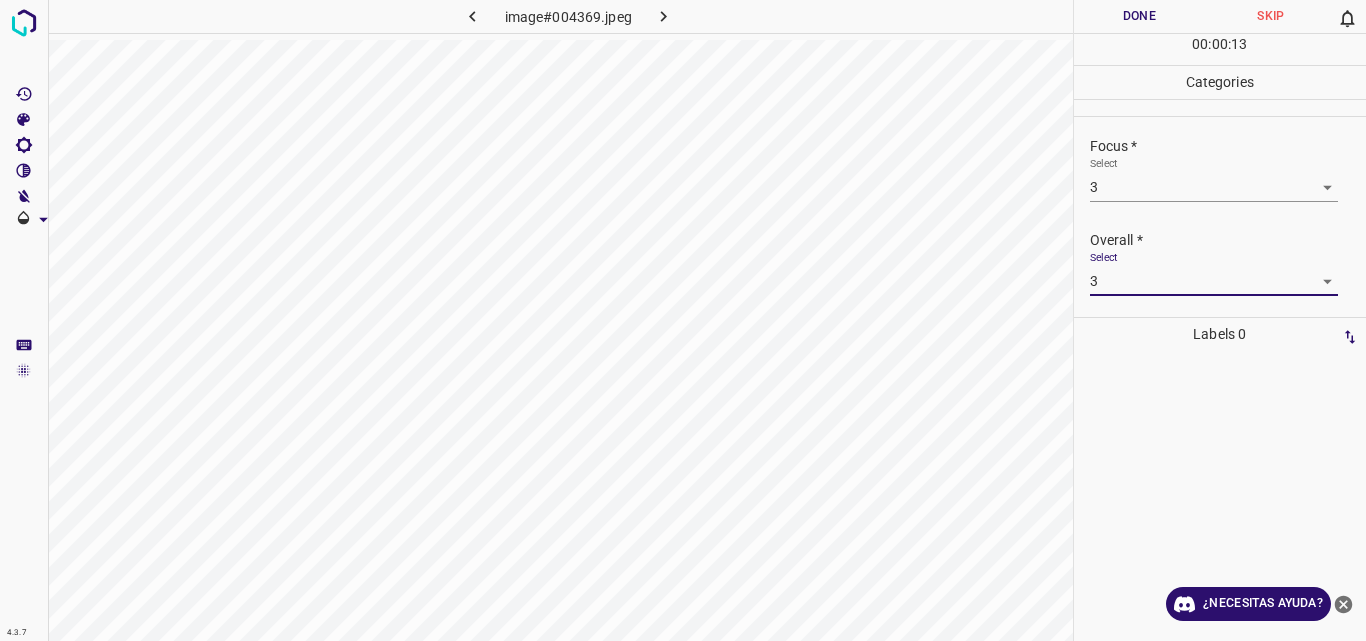 click on "Done" at bounding box center (1140, 16) 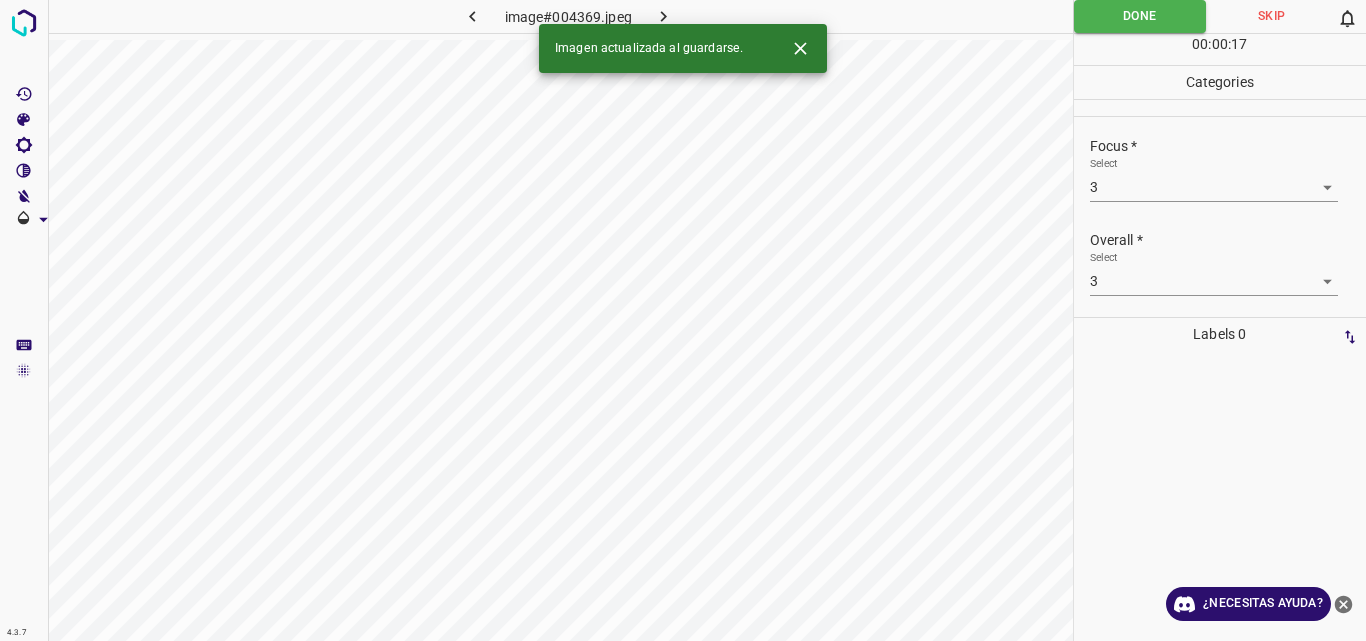 click 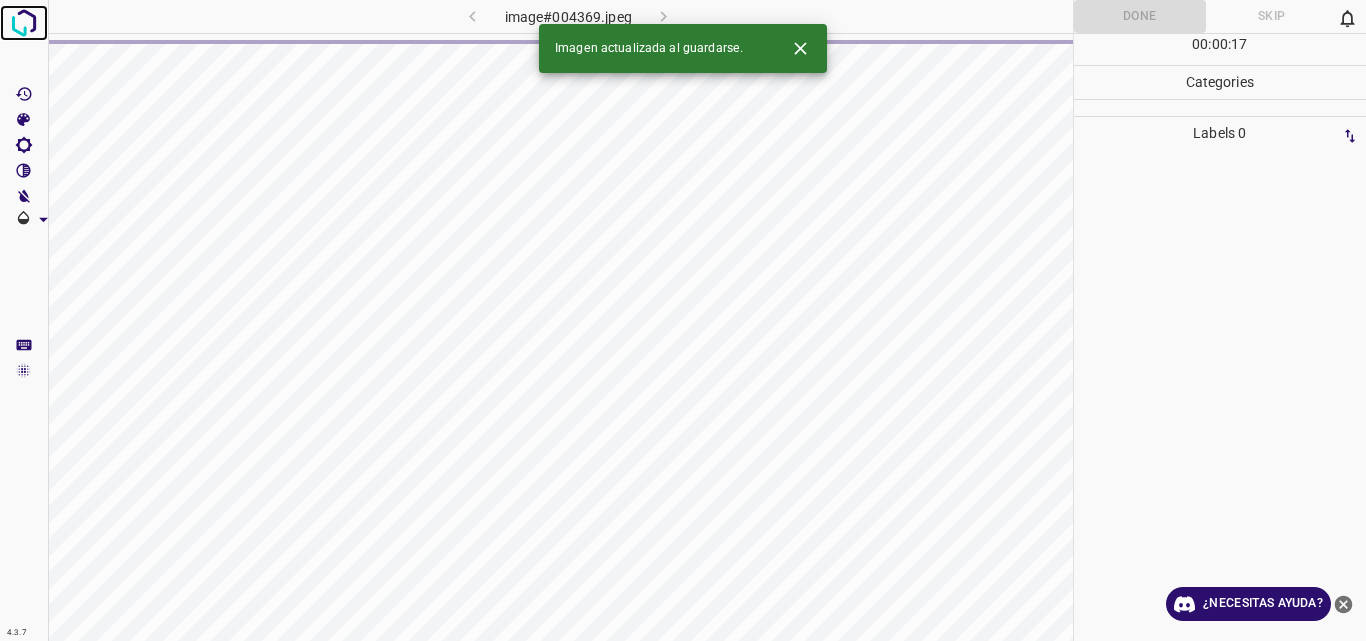 click at bounding box center [24, 23] 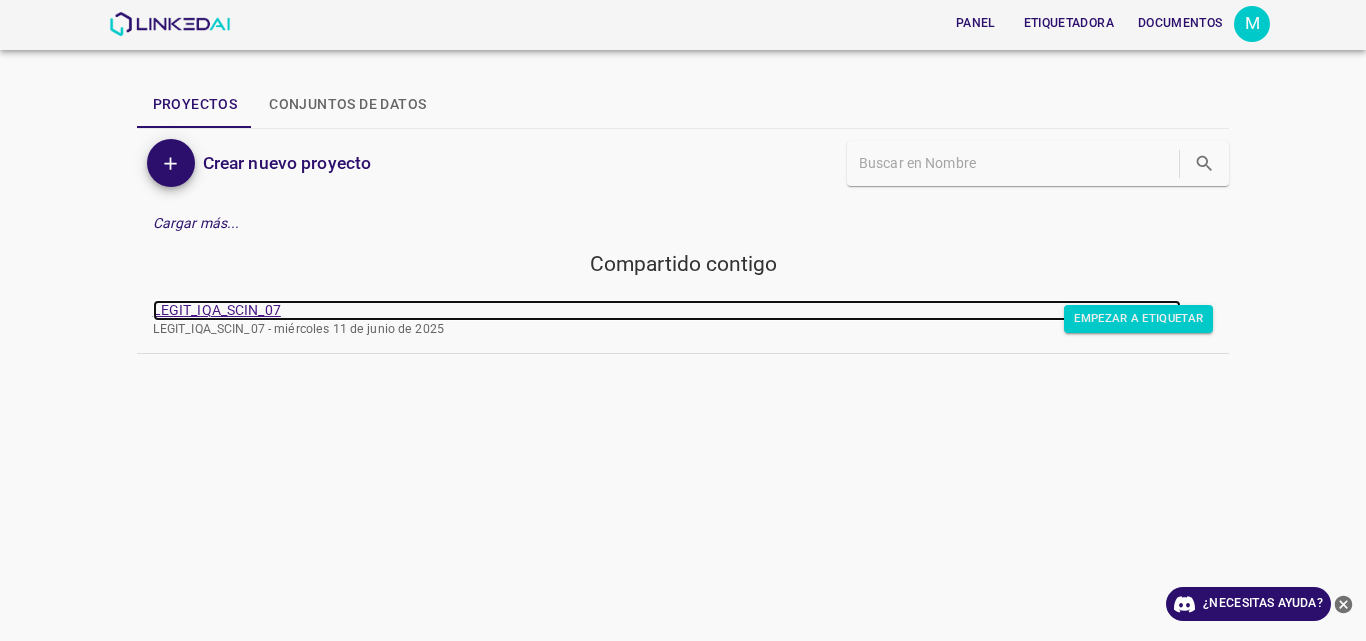click on "LEGIT_IQA_SCIN_07" at bounding box center (217, 310) 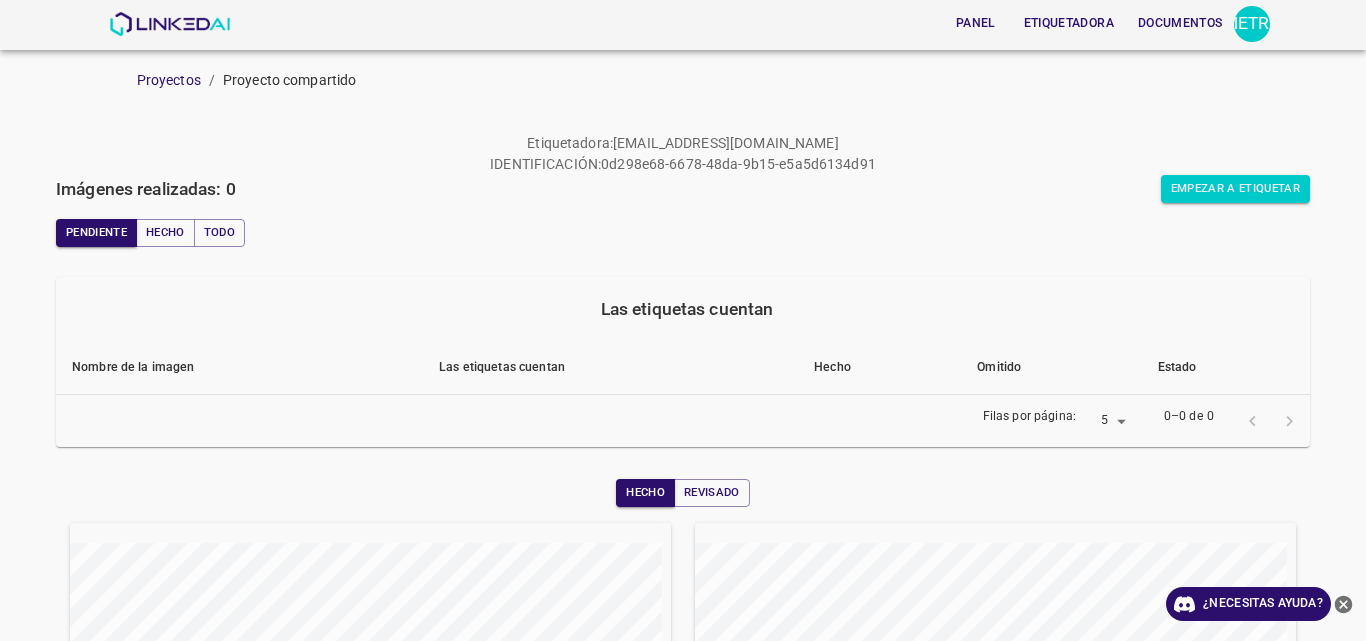 scroll, scrollTop: 0, scrollLeft: 0, axis: both 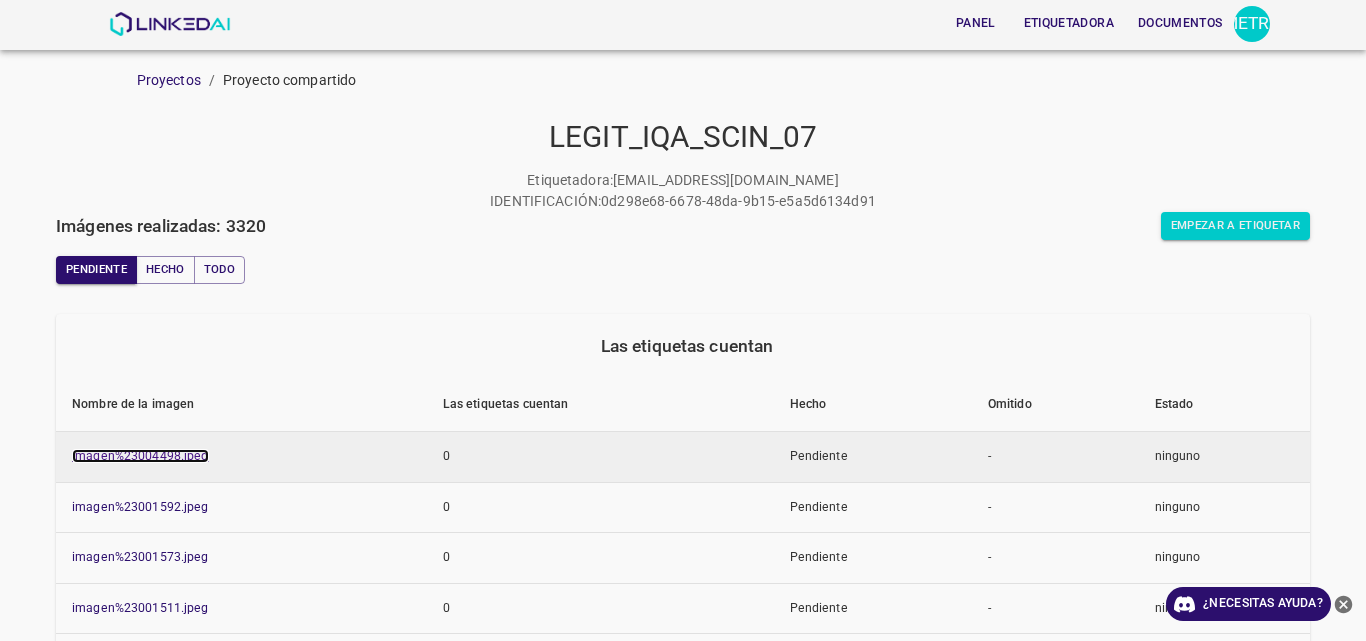 click on "imagen%23004498.jpeg" at bounding box center [140, 456] 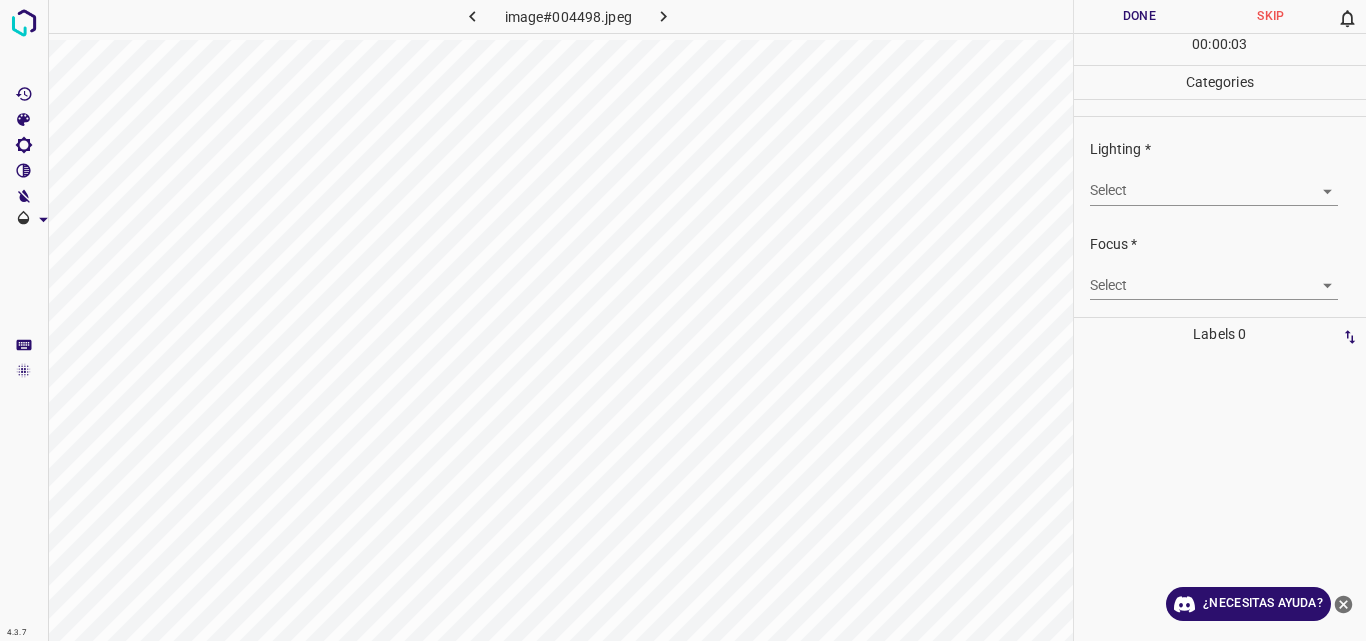 click on "4.3.7 image#004498.jpeg Done Skip 0 00   : 00   : 03   Categories Lighting *  Select ​ Focus *  Select ​ Overall *  Select ​ Labels   0 Categories 1 Lighting 2 Focus 3 Overall Tools Space Change between modes (Draw & Edit) I Auto labeling R Restore zoom M Zoom in N Zoom out Delete Delete selecte label Filters Z Restore filters X Saturation filter C Brightness filter V Contrast filter B Gray scale filter General O Download ¿Necesitas ayuda? Original text Rate this translation Your feedback will be used to help improve Google Translate - Texto - Esconder - Borrar" at bounding box center (683, 320) 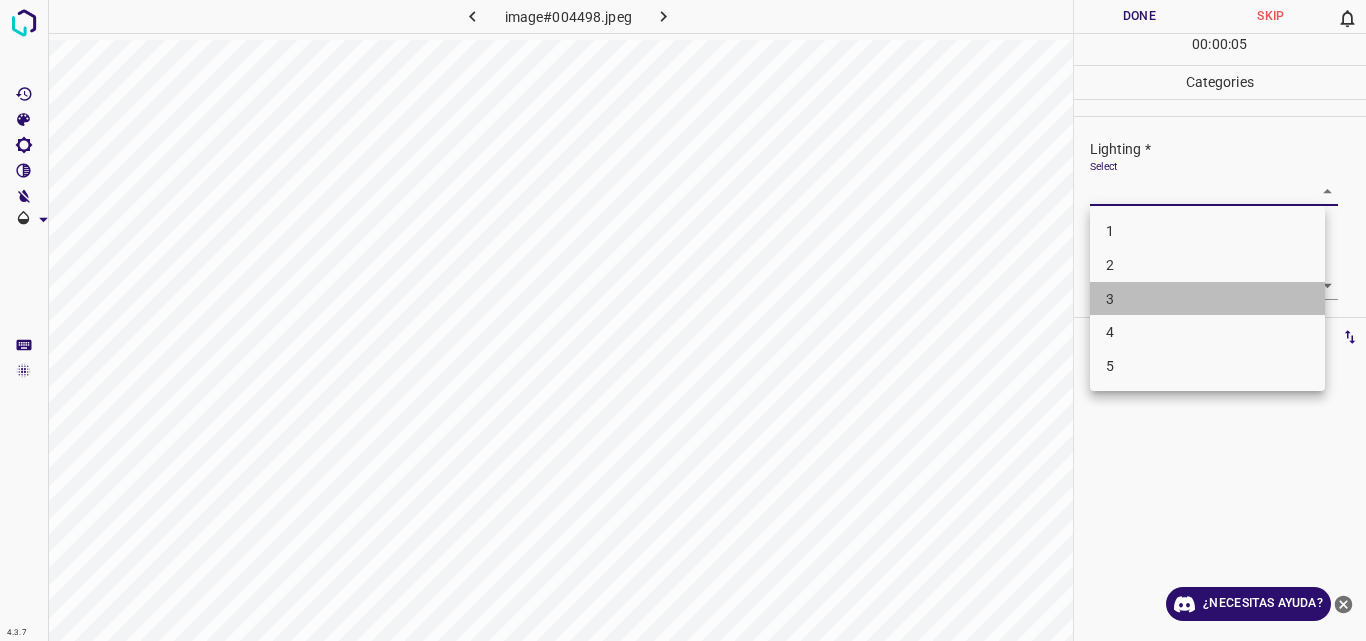 click on "3" at bounding box center (1207, 299) 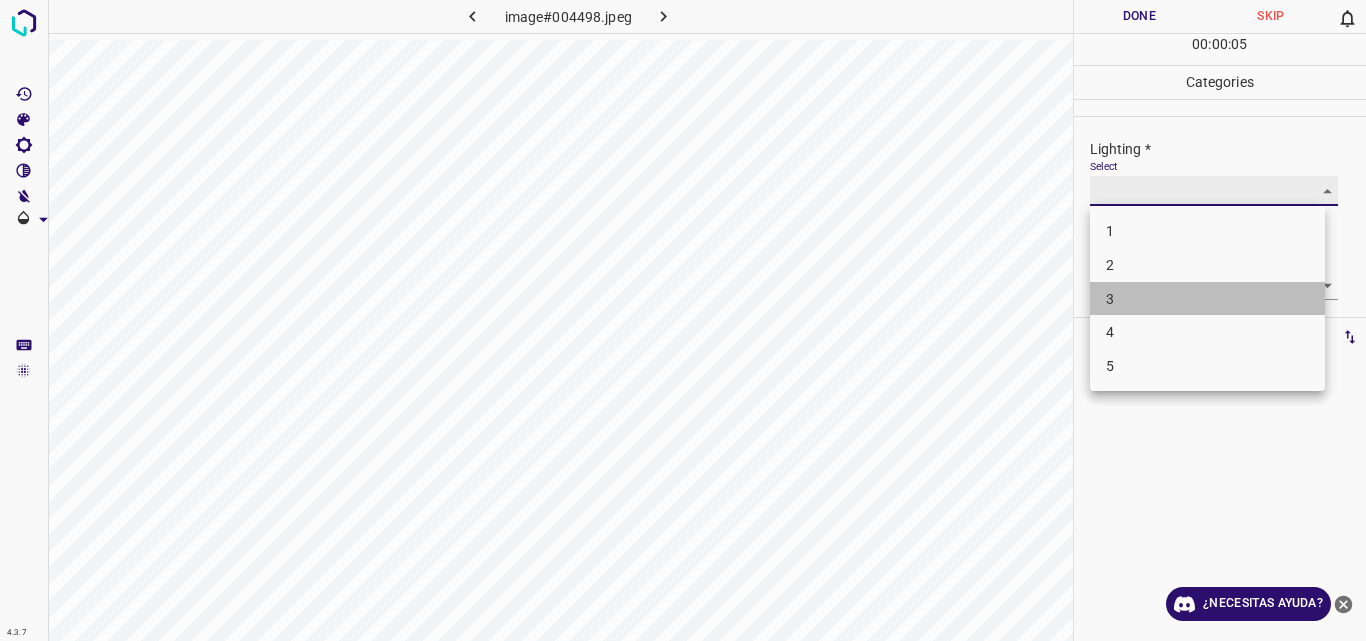type on "3" 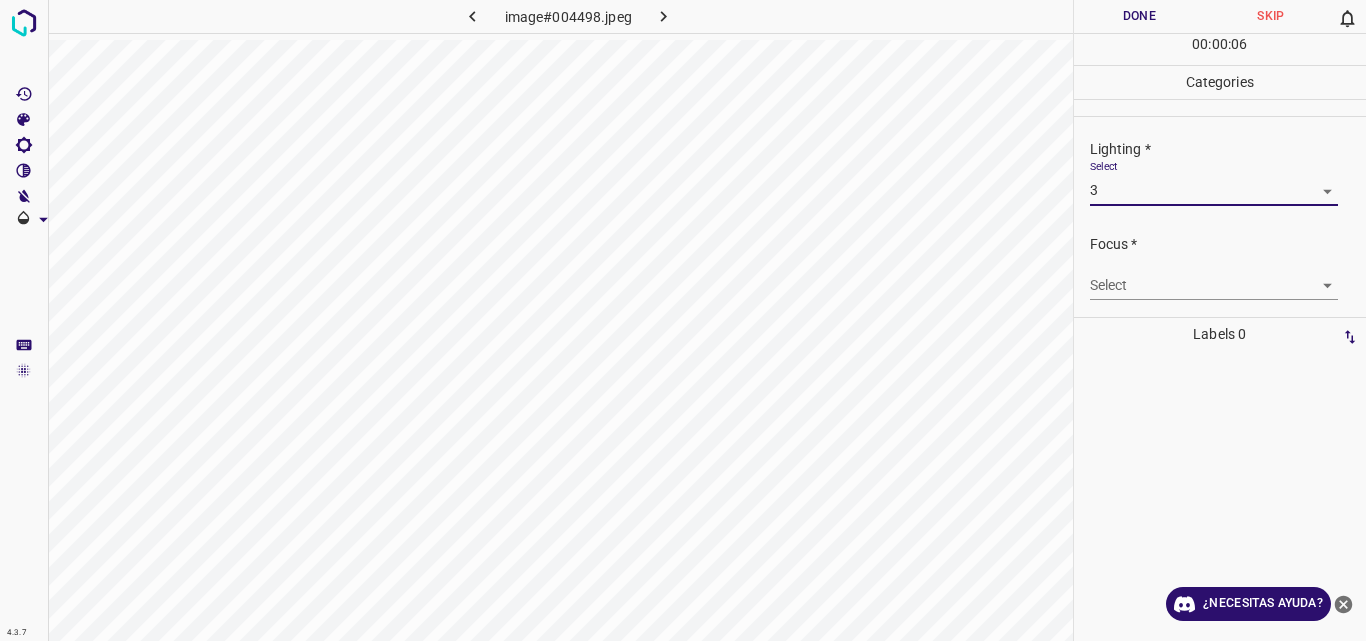 click on "4.3.7 image#004498.jpeg Done Skip 0 00   : 00   : 06   Categories Lighting *  Select 3 3 Focus *  Select ​ Overall *  Select ​ Labels   0 Categories 1 Lighting 2 Focus 3 Overall Tools Space Change between modes (Draw & Edit) I Auto labeling R Restore zoom M Zoom in N Zoom out Delete Delete selecte label Filters Z Restore filters X Saturation filter C Brightness filter V Contrast filter B Gray scale filter General O Download ¿Necesitas ayuda? Original text Rate this translation Your feedback will be used to help improve Google Translate - Texto - Esconder - Borrar" at bounding box center (683, 320) 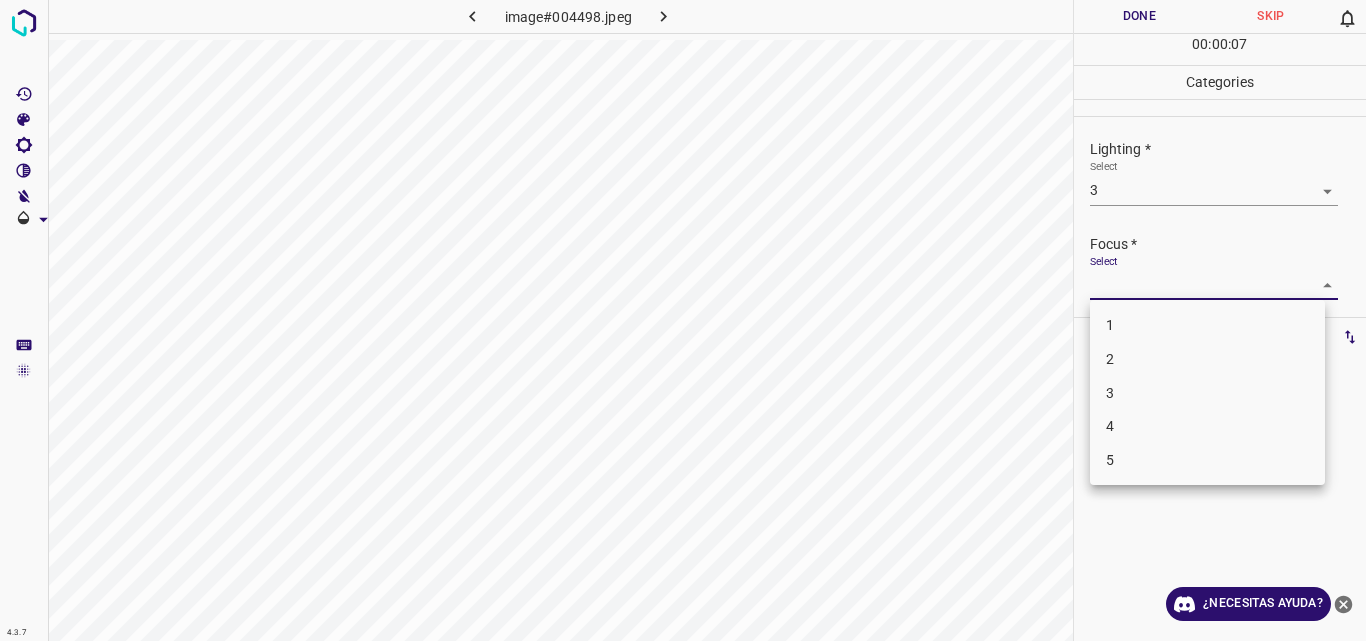 click on "3" at bounding box center (1207, 393) 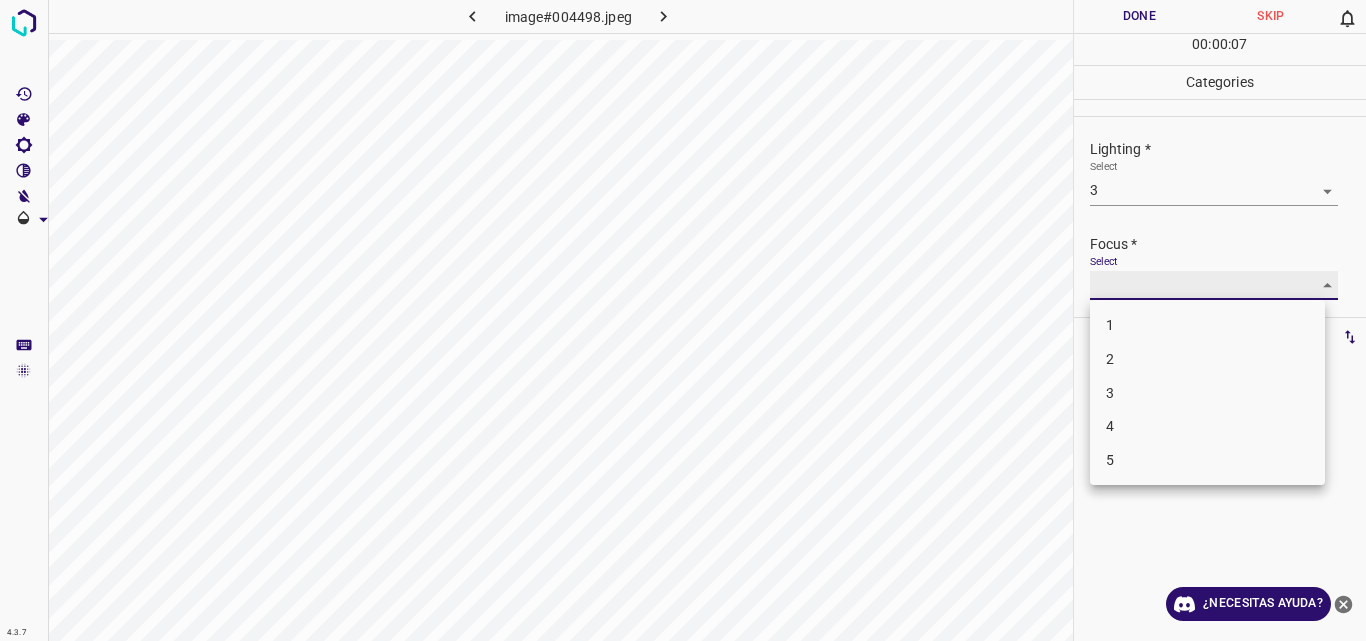 type on "3" 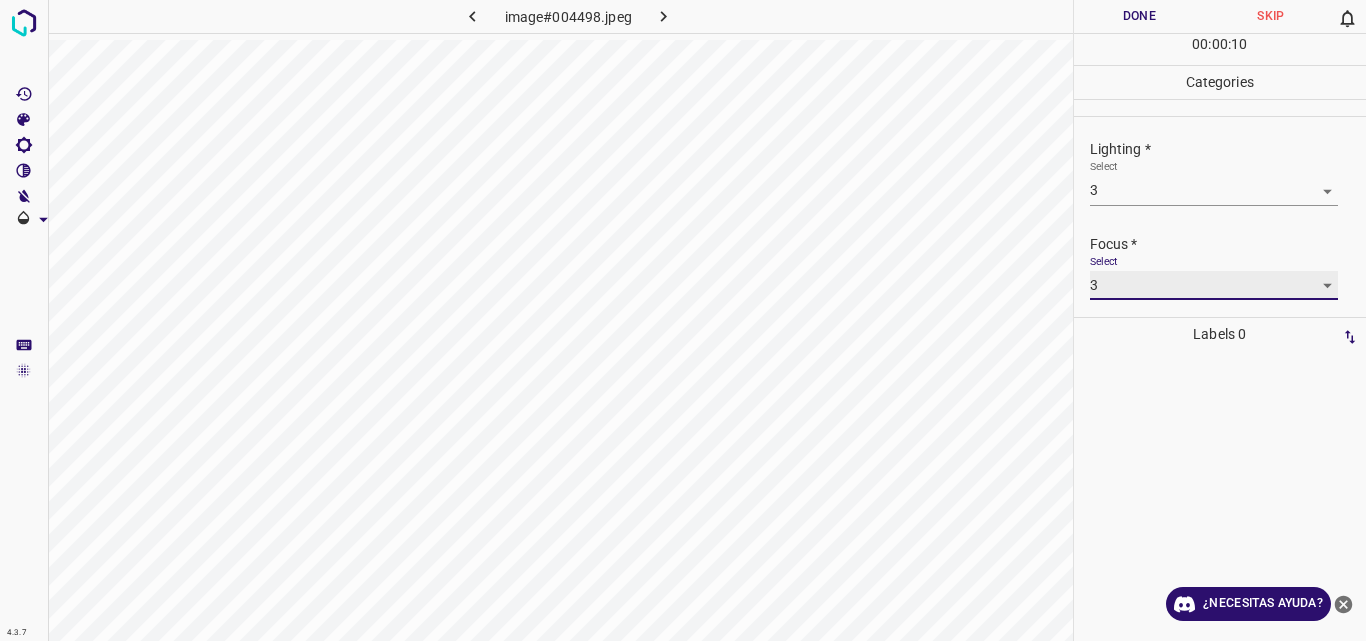 scroll, scrollTop: 98, scrollLeft: 0, axis: vertical 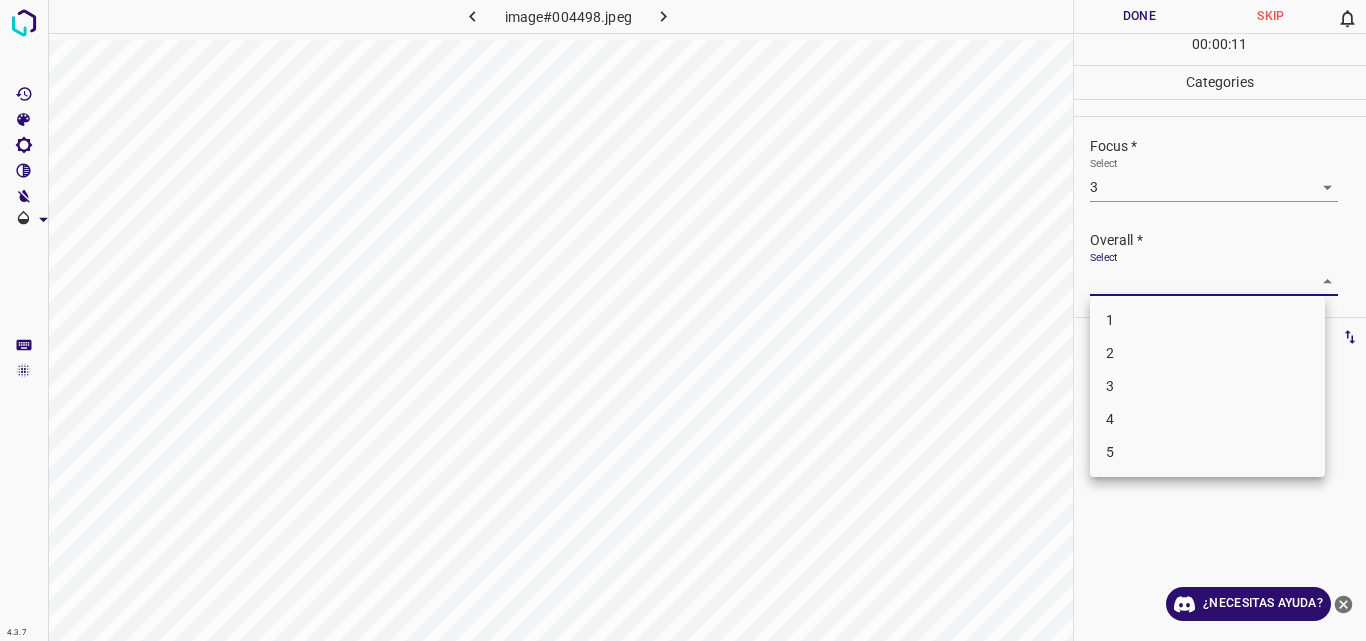click on "4.3.7 image#004498.jpeg Done Skip 0 00   : 00   : 11   Categories Lighting *  Select 3 3 Focus *  Select 3 3 Overall *  Select ​ Labels   0 Categories 1 Lighting 2 Focus 3 Overall Tools Space Change between modes (Draw & Edit) I Auto labeling R Restore zoom M Zoom in N Zoom out Delete Delete selecte label Filters Z Restore filters X Saturation filter C Brightness filter V Contrast filter B Gray scale filter General O Download ¿Necesitas ayuda? Original text Rate this translation Your feedback will be used to help improve Google Translate - Texto - Esconder - Borrar 1 2 3 4 5" at bounding box center (683, 320) 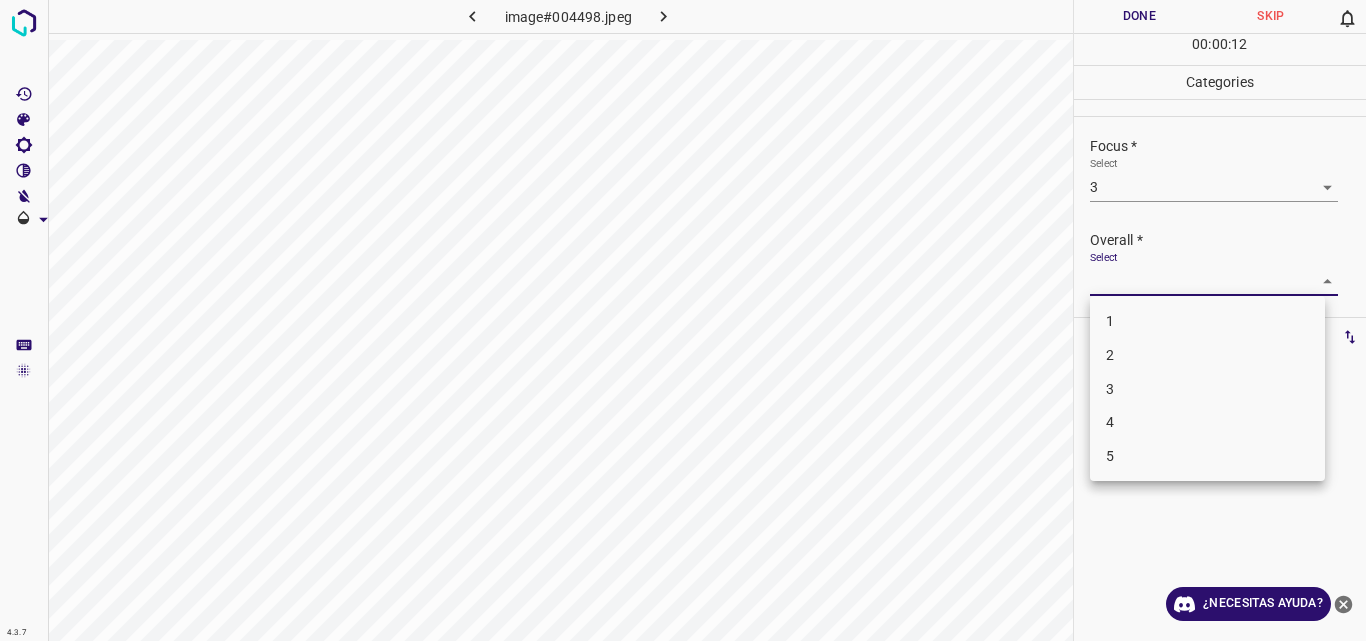click on "3" at bounding box center [1207, 389] 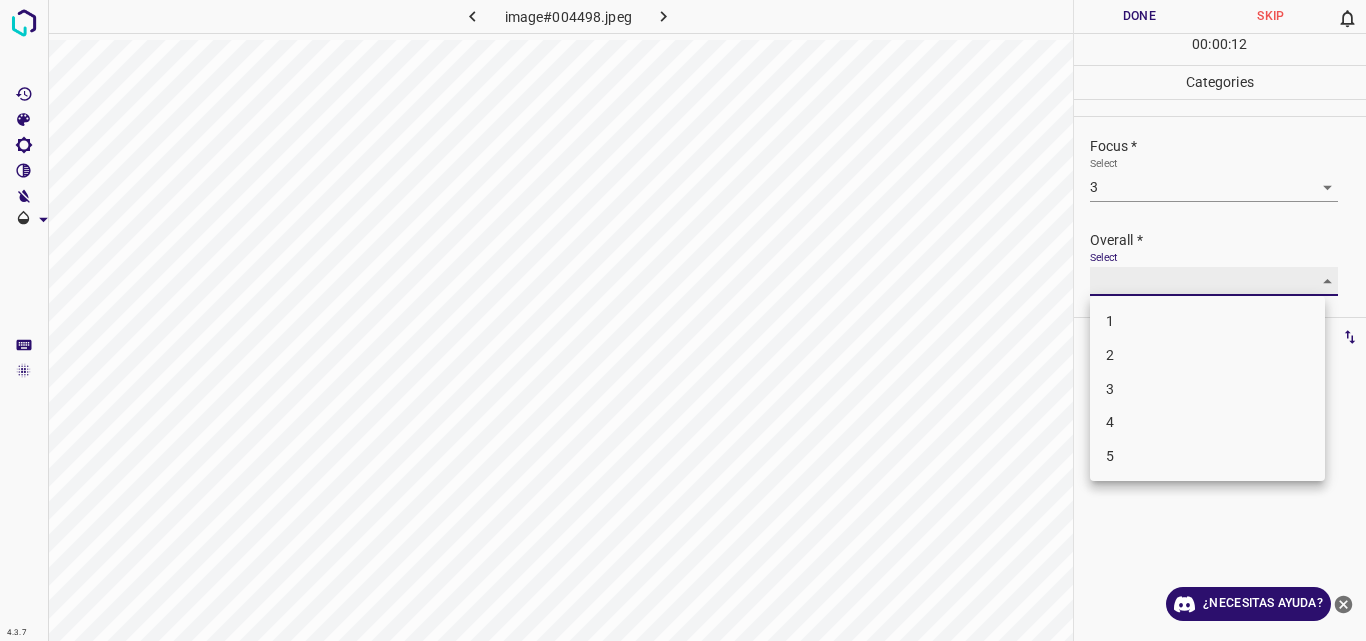 type on "3" 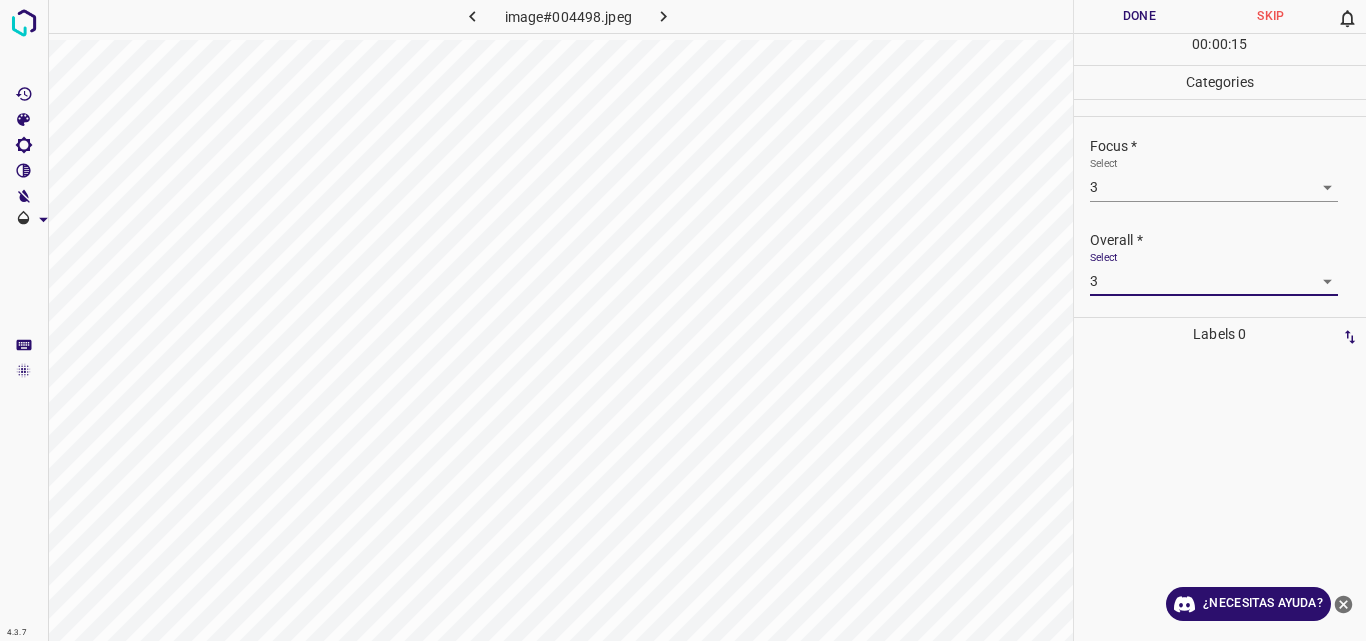 click on "Done" at bounding box center (1140, 16) 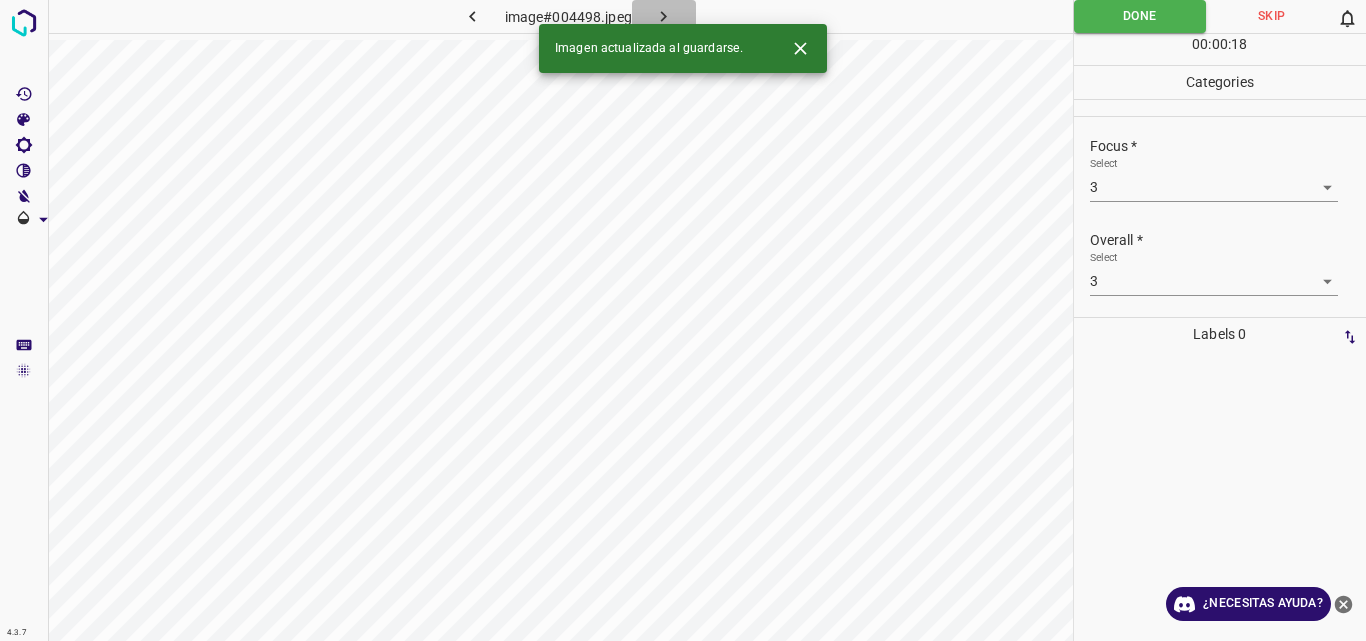 click 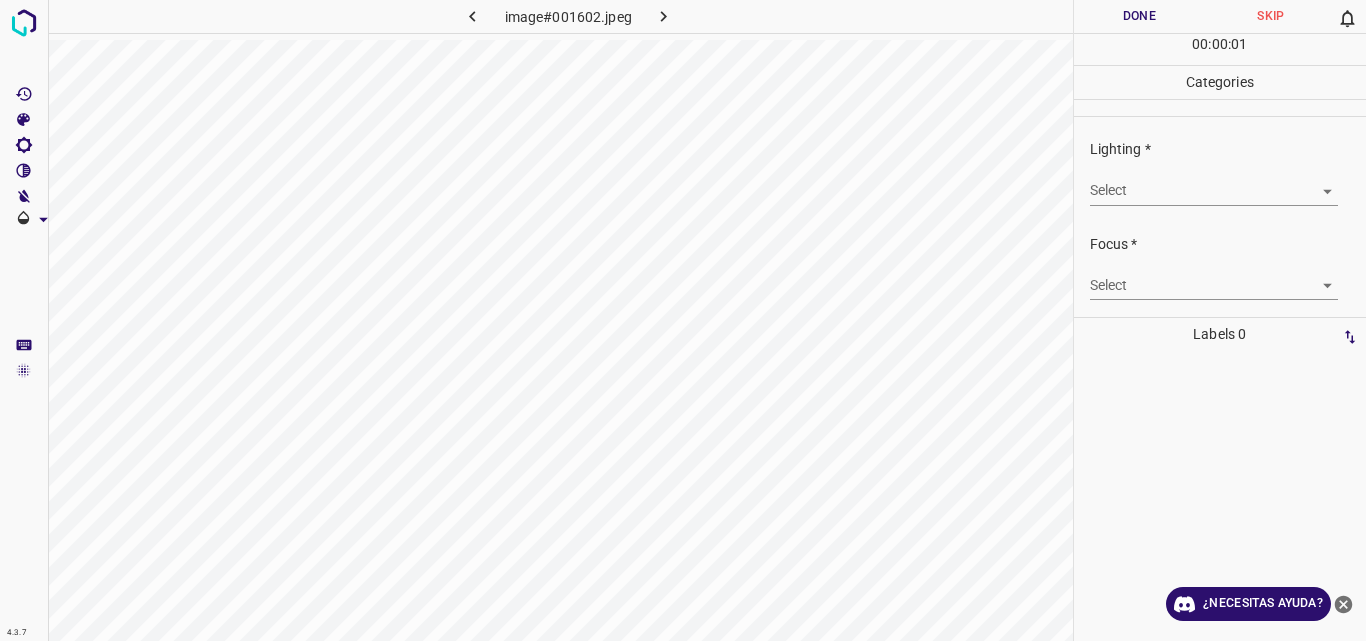 click on "4.3.7 image#001602.jpeg Done Skip 0 00   : 00   : 01   Categories Lighting *  Select ​ Focus *  Select ​ Overall *  Select ​ Labels   0 Categories 1 Lighting 2 Focus 3 Overall Tools Space Change between modes (Draw & Edit) I Auto labeling R Restore zoom M Zoom in N Zoom out Delete Delete selecte label Filters Z Restore filters X Saturation filter C Brightness filter V Contrast filter B Gray scale filter General O Download ¿Necesitas ayuda? Original text Rate this translation Your feedback will be used to help improve Google Translate - Texto - Esconder - Borrar" at bounding box center (683, 320) 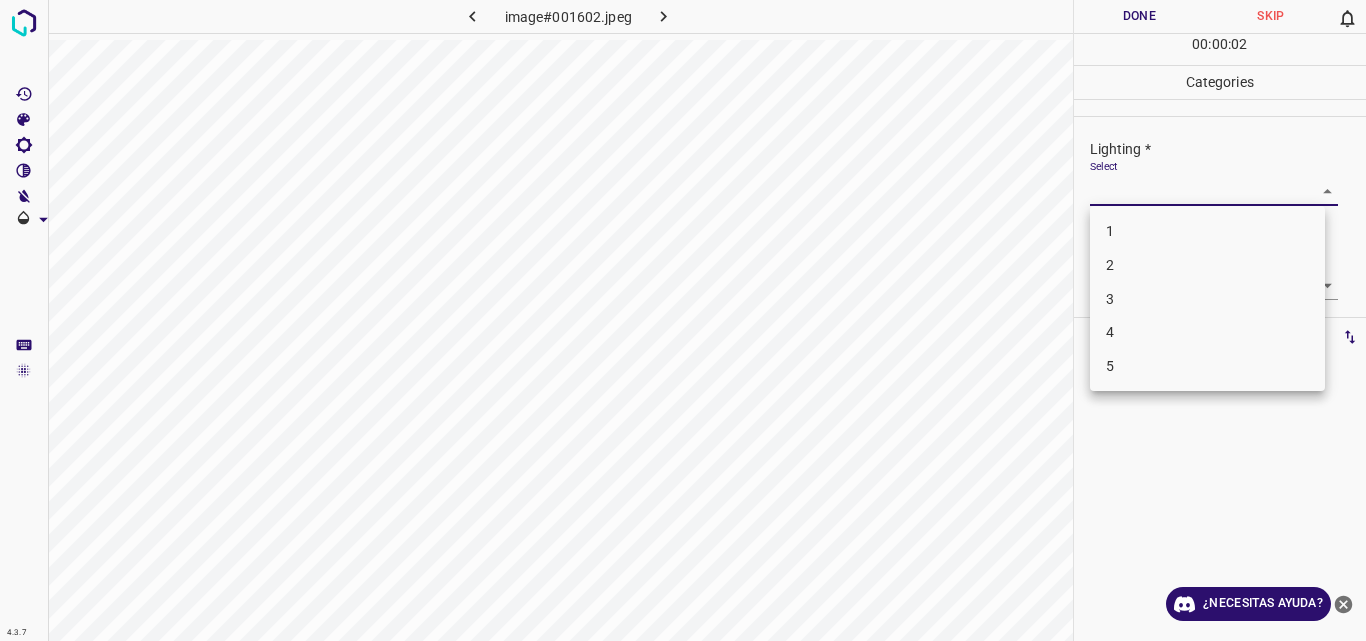 click on "3" at bounding box center [1207, 299] 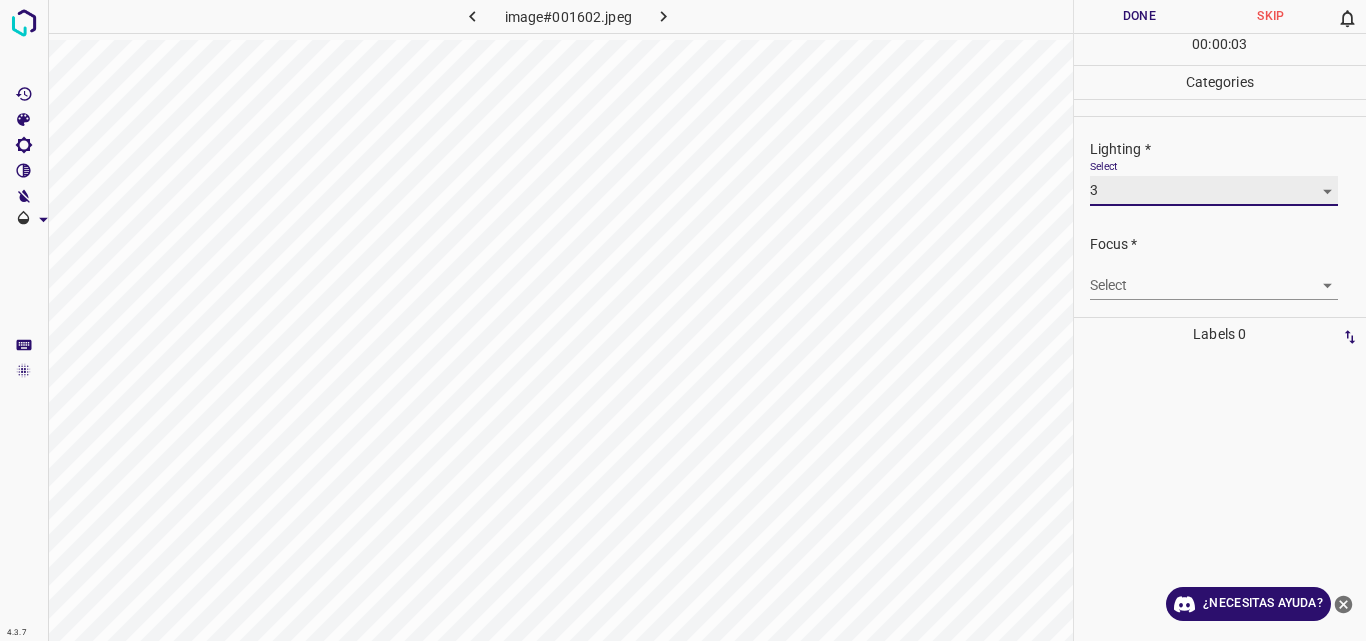 type on "3" 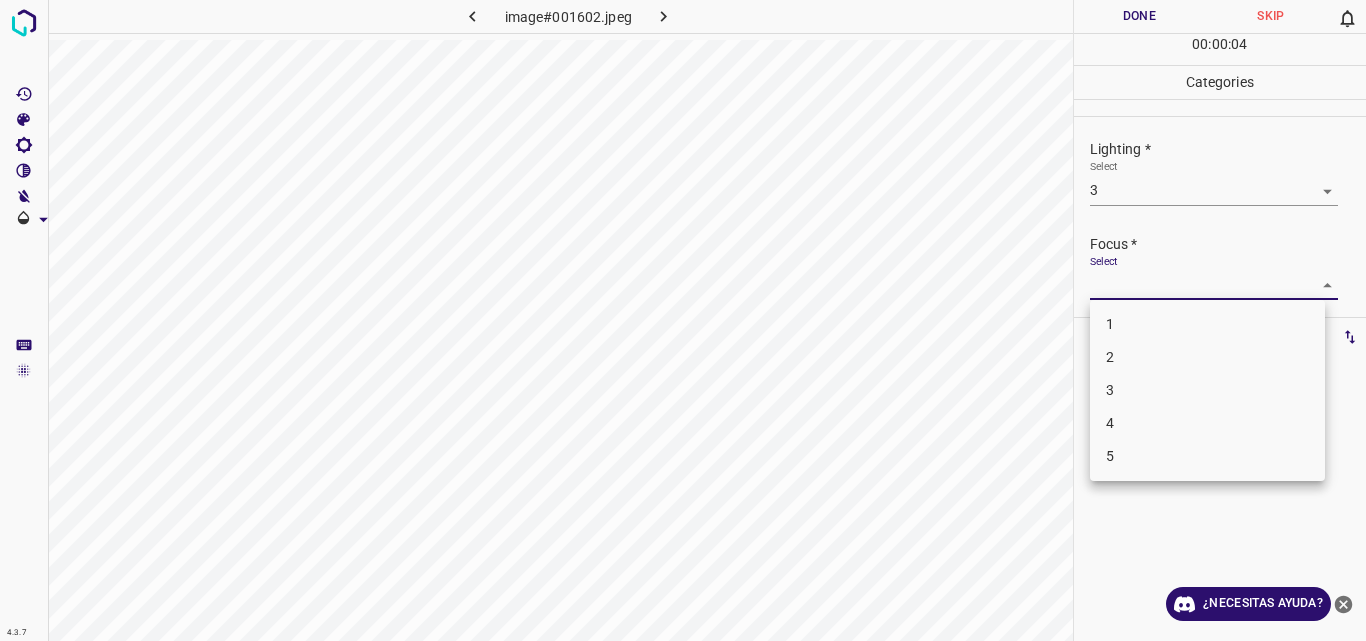 click on "4.3.7 image#001602.jpeg Done Skip 0 00   : 00   : 04   Categories Lighting *  Select 3 3 Focus *  Select ​ Overall *  Select ​ Labels   0 Categories 1 Lighting 2 Focus 3 Overall Tools Space Change between modes (Draw & Edit) I Auto labeling R Restore zoom M Zoom in N Zoom out Delete Delete selecte label Filters Z Restore filters X Saturation filter C Brightness filter V Contrast filter B Gray scale filter General O Download ¿Necesitas ayuda? Original text Rate this translation Your feedback will be used to help improve Google Translate - Texto - Esconder - Borrar 1 2 3 4 5" at bounding box center [683, 320] 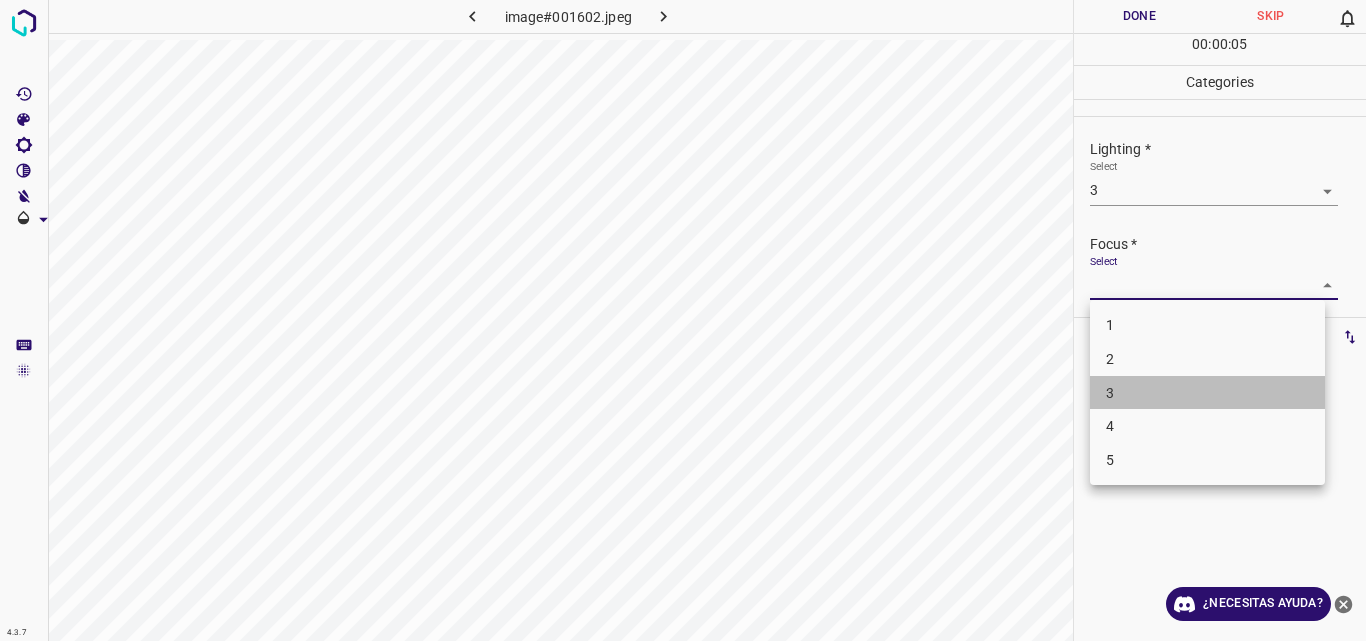 click on "3" at bounding box center (1207, 393) 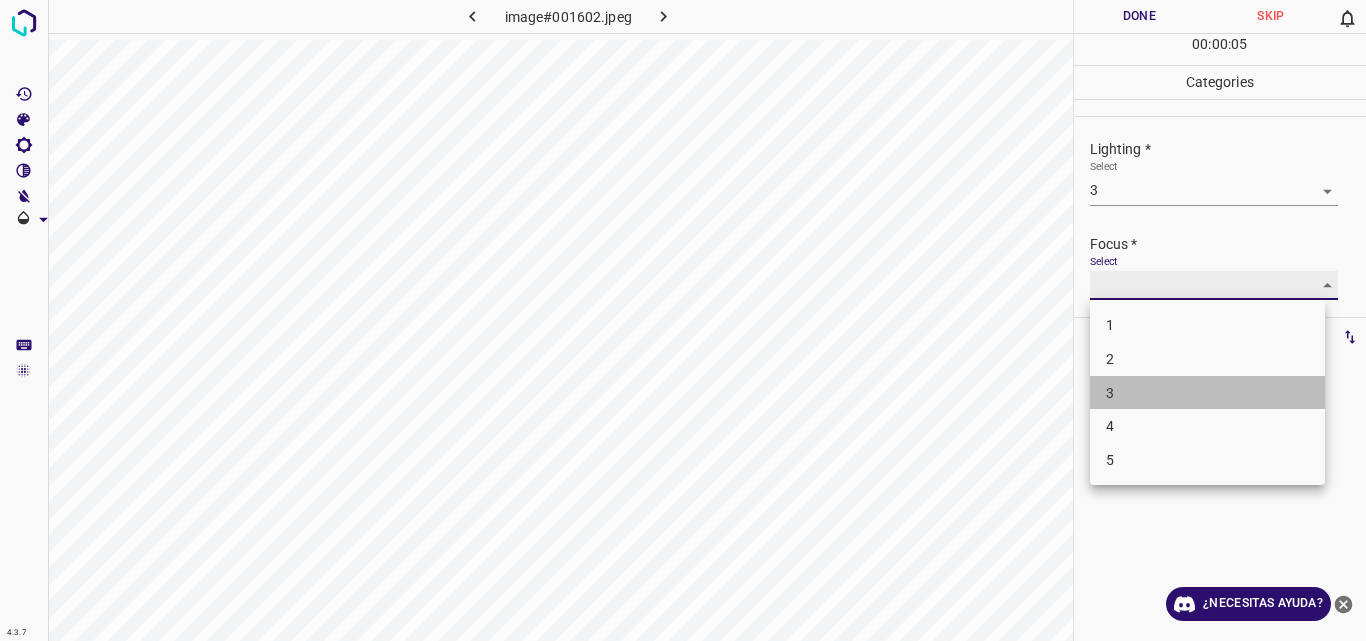 type on "3" 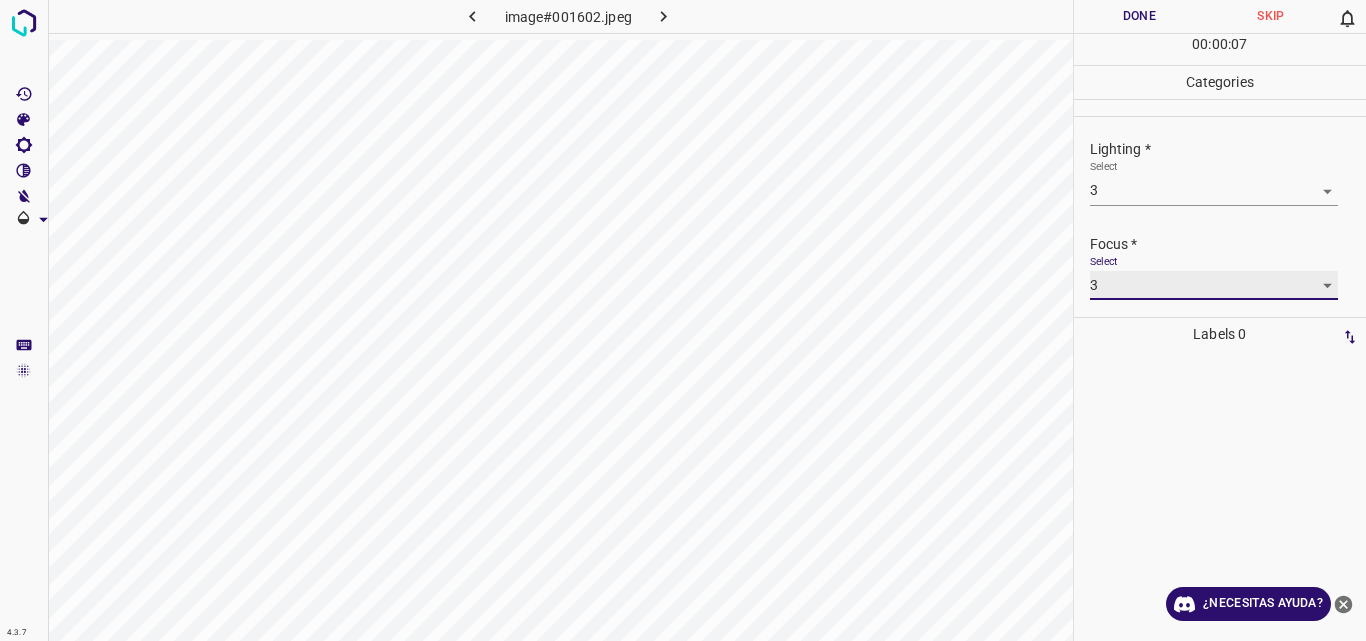 scroll, scrollTop: 98, scrollLeft: 0, axis: vertical 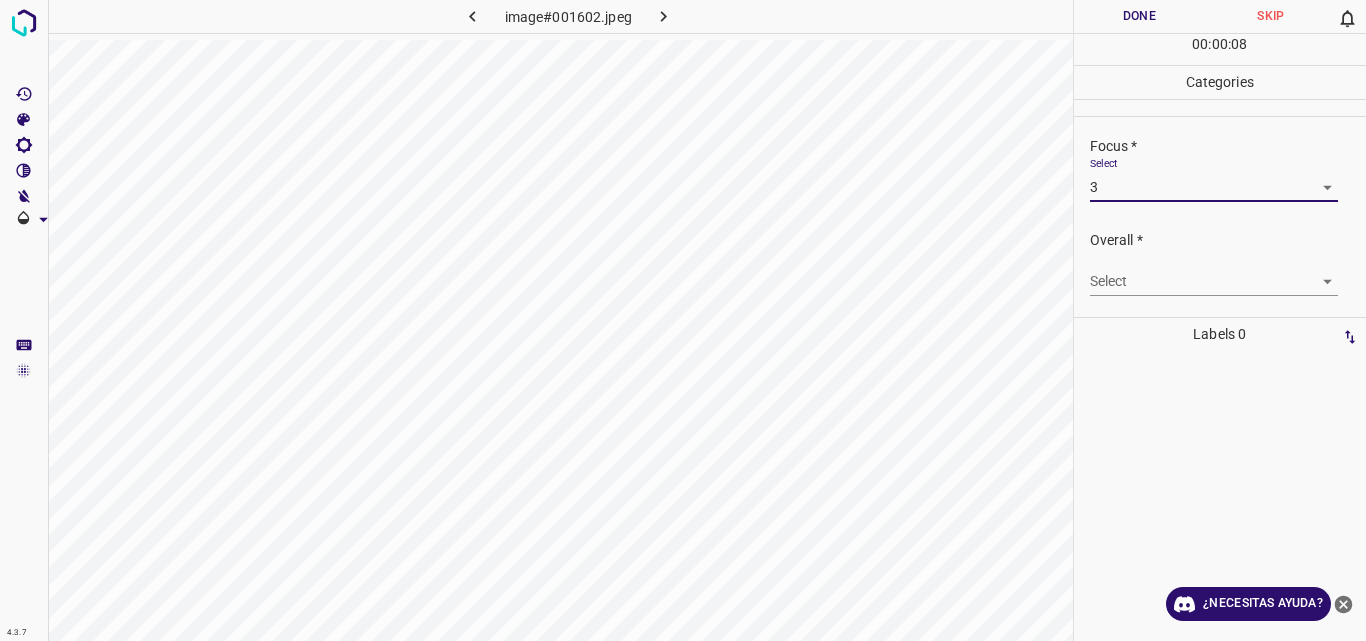 click on "4.3.7 image#001602.jpeg Done Skip 0 00   : 00   : 08   Categories Lighting *  Select 3 3 Focus *  Select 3 3 Overall *  Select ​ Labels   0 Categories 1 Lighting 2 Focus 3 Overall Tools Space Change between modes (Draw & Edit) I Auto labeling R Restore zoom M Zoom in N Zoom out Delete Delete selecte label Filters Z Restore filters X Saturation filter C Brightness filter V Contrast filter B Gray scale filter General O Download ¿Necesitas ayuda? Original text Rate this translation Your feedback will be used to help improve Google Translate - Texto - Esconder - Borrar" at bounding box center (683, 320) 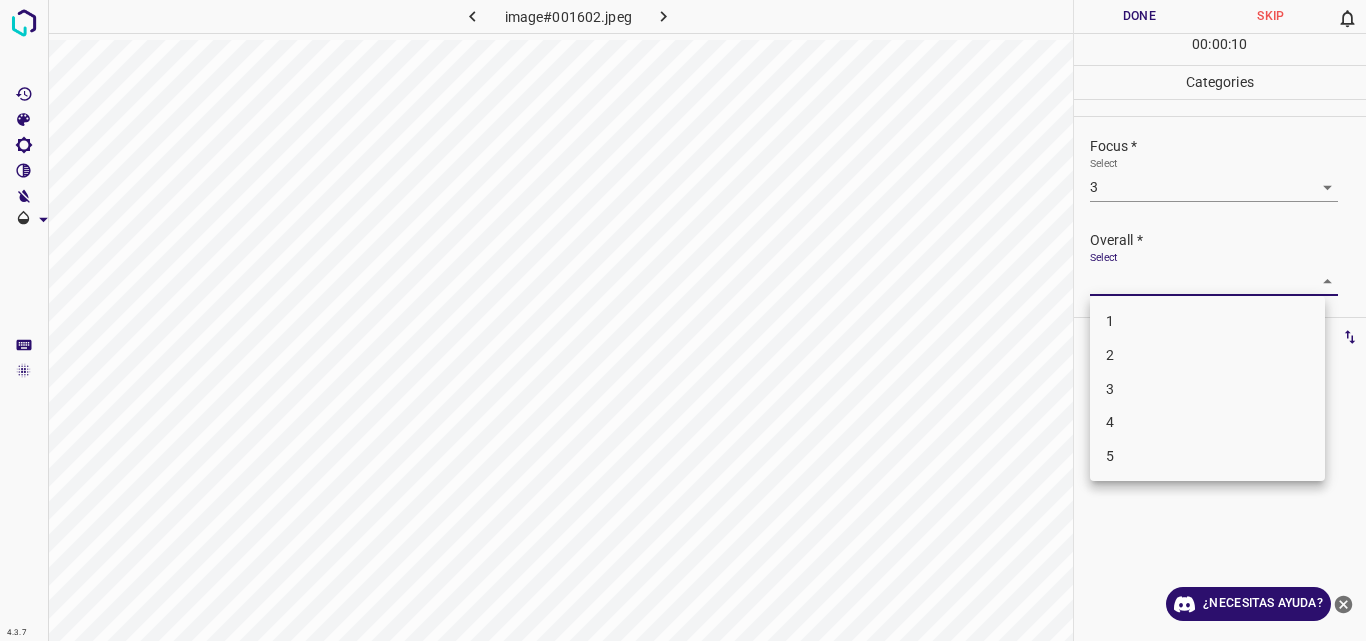 click on "3" at bounding box center (1207, 389) 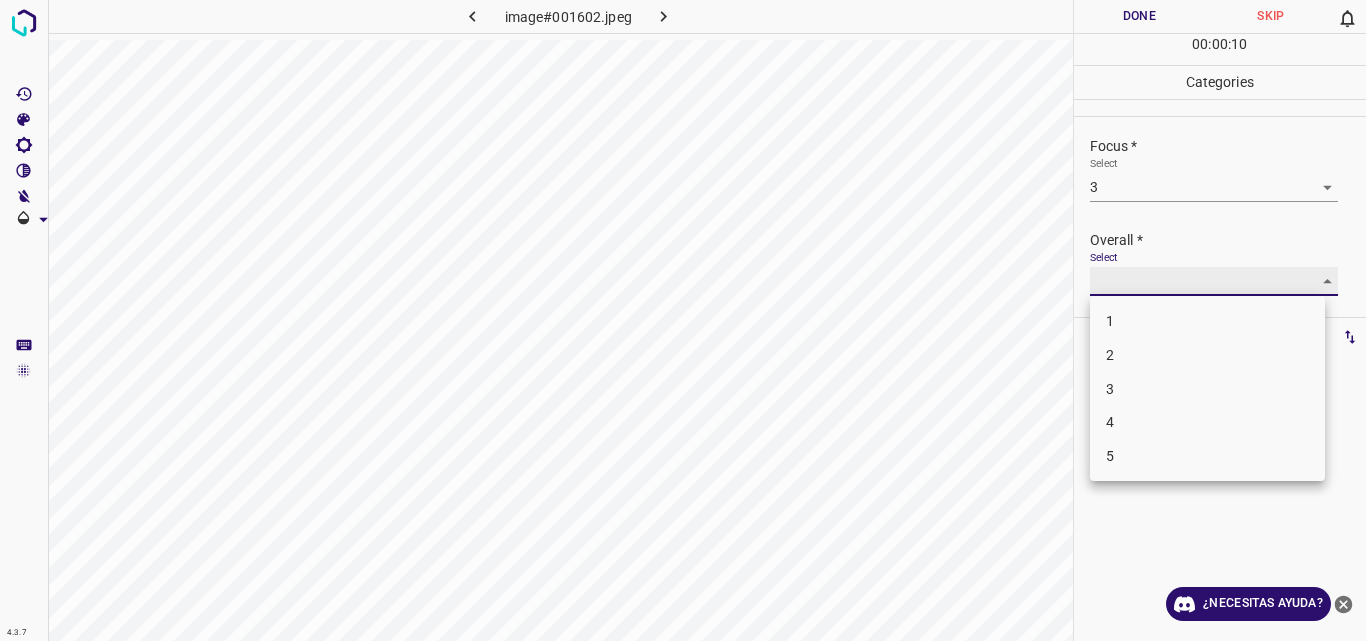 type on "3" 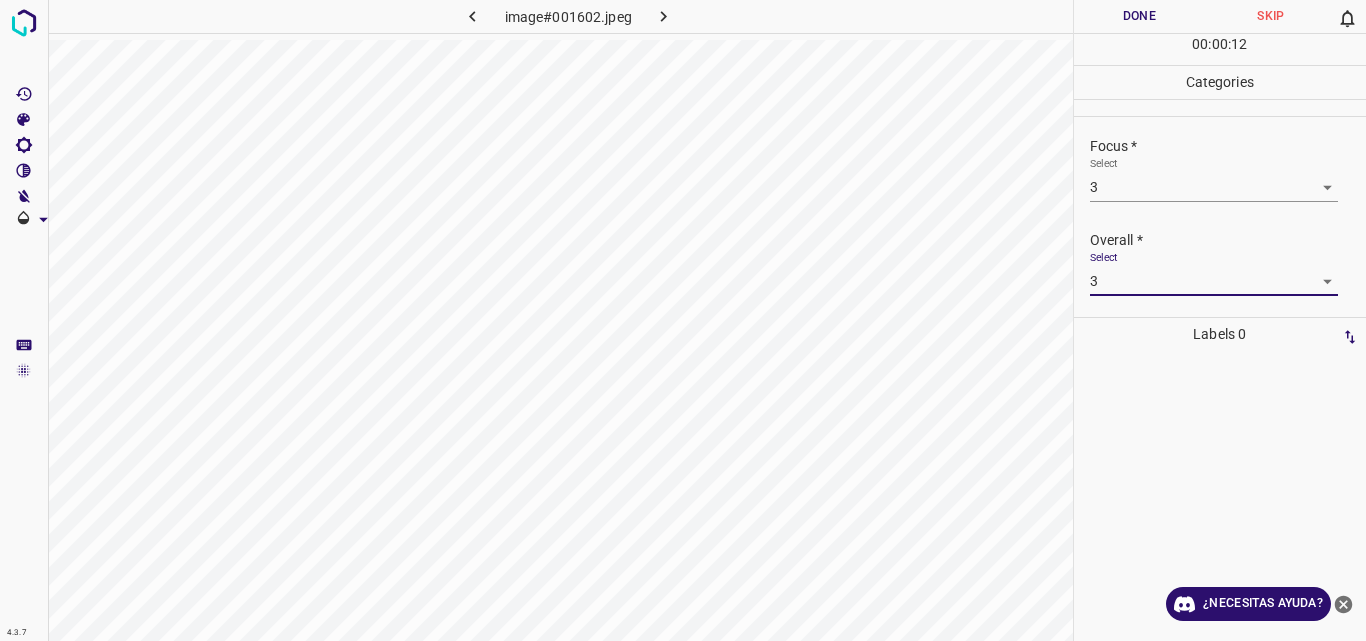 click on "Done" at bounding box center (1140, 16) 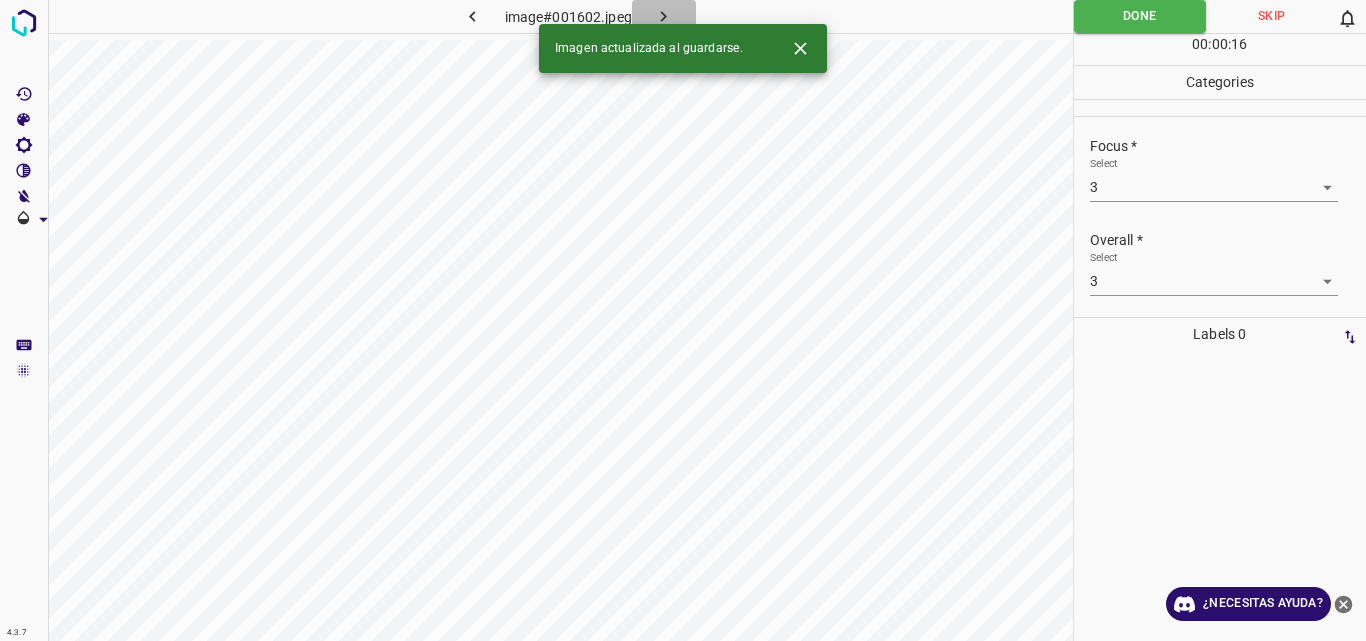 click 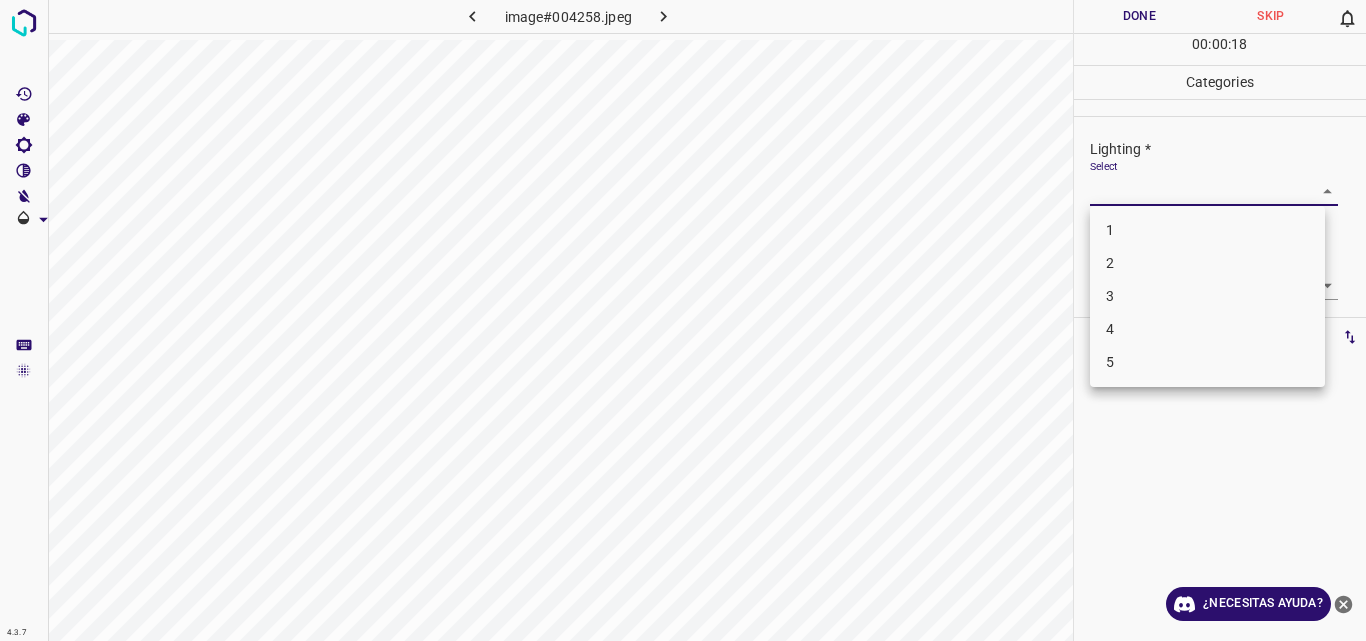 click on "4.3.7 image#004258.jpeg Done Skip 0 00   : 00   : 18   Categories Lighting *  Select ​ Focus *  Select ​ Overall *  Select ​ Labels   0 Categories 1 Lighting 2 Focus 3 Overall Tools Space Change between modes (Draw & Edit) I Auto labeling R Restore zoom M Zoom in N Zoom out Delete Delete selecte label Filters Z Restore filters X Saturation filter C Brightness filter V Contrast filter B Gray scale filter General O Download ¿Necesitas ayuda? Original text Rate this translation Your feedback will be used to help improve Google Translate - Texto - Esconder - Borrar 1 2 3 4 5" at bounding box center [683, 320] 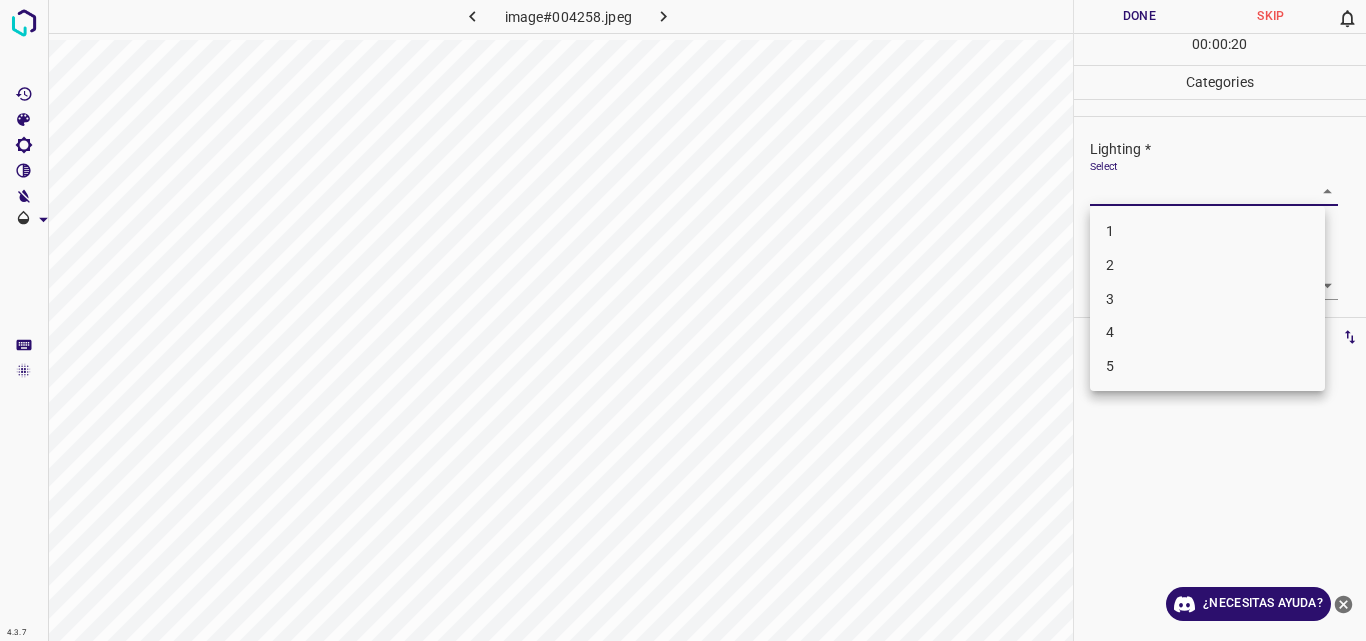 click on "2" at bounding box center (1207, 265) 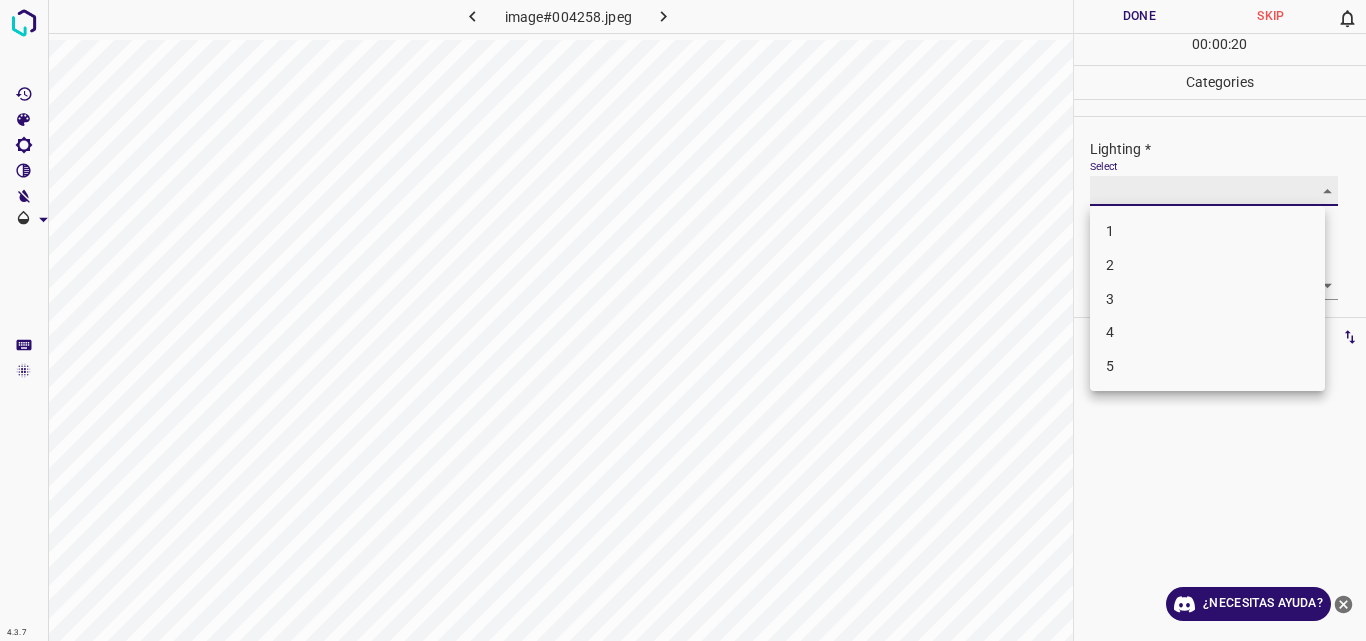 type on "2" 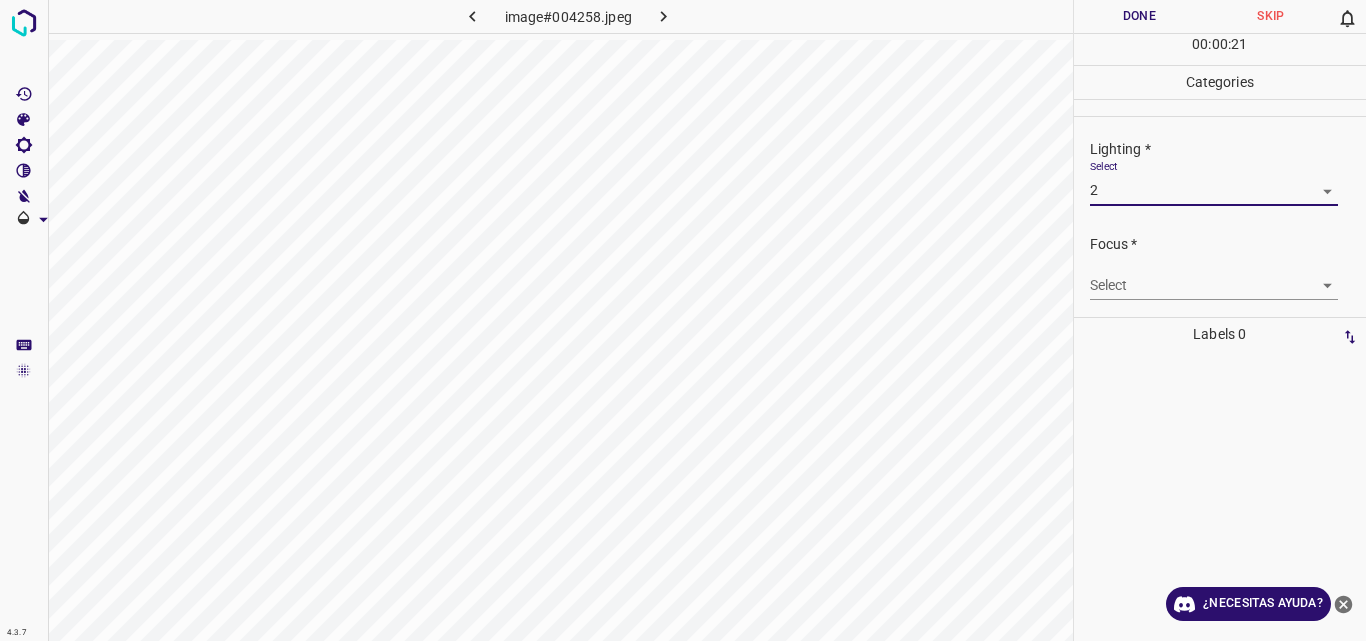 click on "4.3.7 image#004258.jpeg Done Skip 0 00   : 00   : 21   Categories Lighting *  Select 2 2 Focus *  Select ​ Overall *  Select ​ Labels   0 Categories 1 Lighting 2 Focus 3 Overall Tools Space Change between modes (Draw & Edit) I Auto labeling R Restore zoom M Zoom in N Zoom out Delete Delete selecte label Filters Z Restore filters X Saturation filter C Brightness filter V Contrast filter B Gray scale filter General O Download ¿Necesitas ayuda? Original text Rate this translation Your feedback will be used to help improve Google Translate - Texto - Esconder - Borrar" at bounding box center [683, 320] 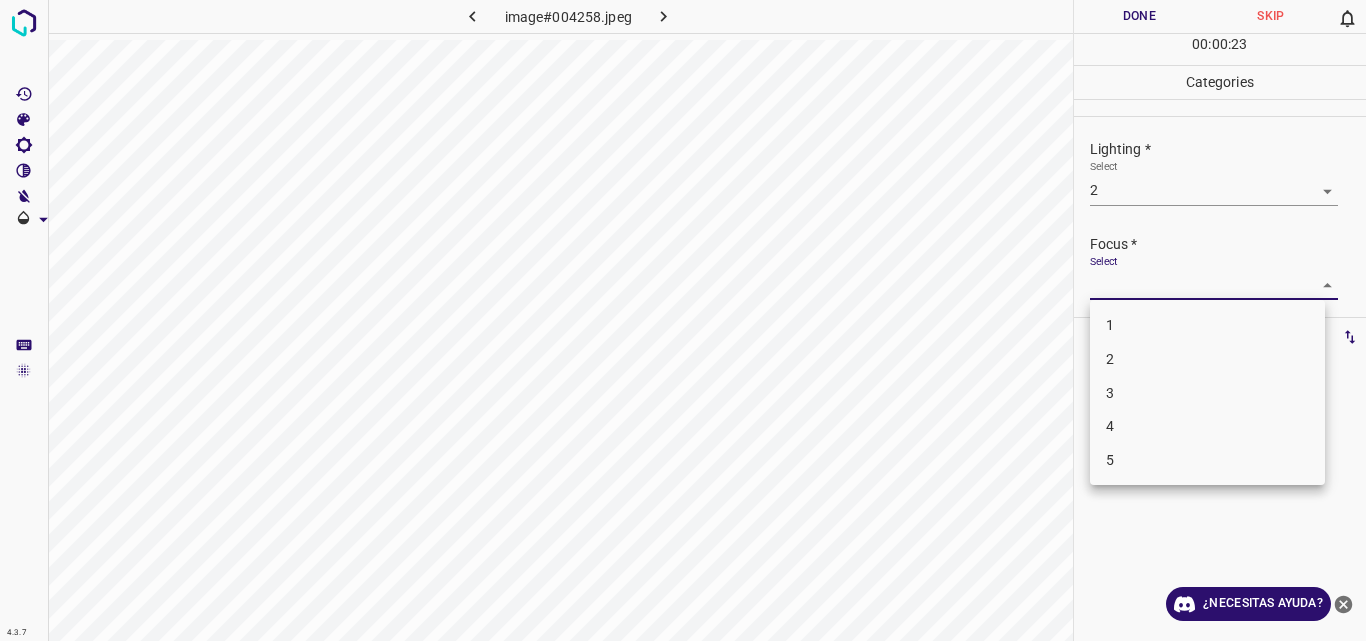 click on "3" at bounding box center (1207, 393) 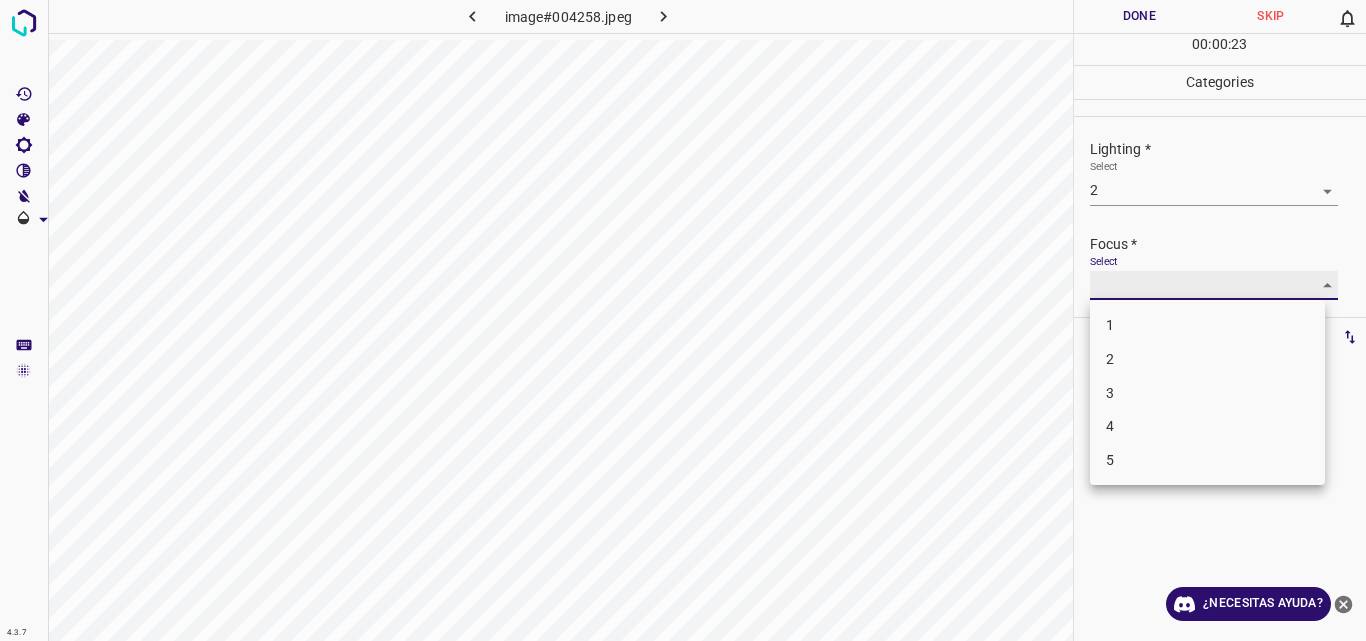 type on "3" 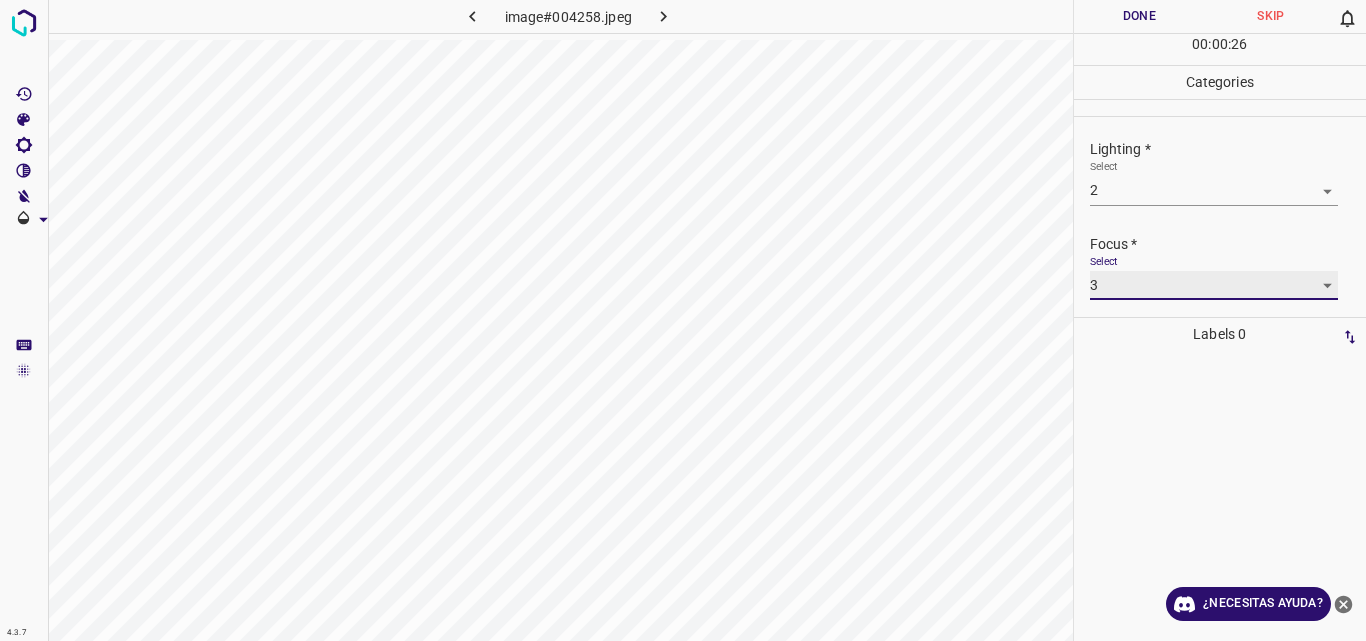 scroll, scrollTop: 98, scrollLeft: 0, axis: vertical 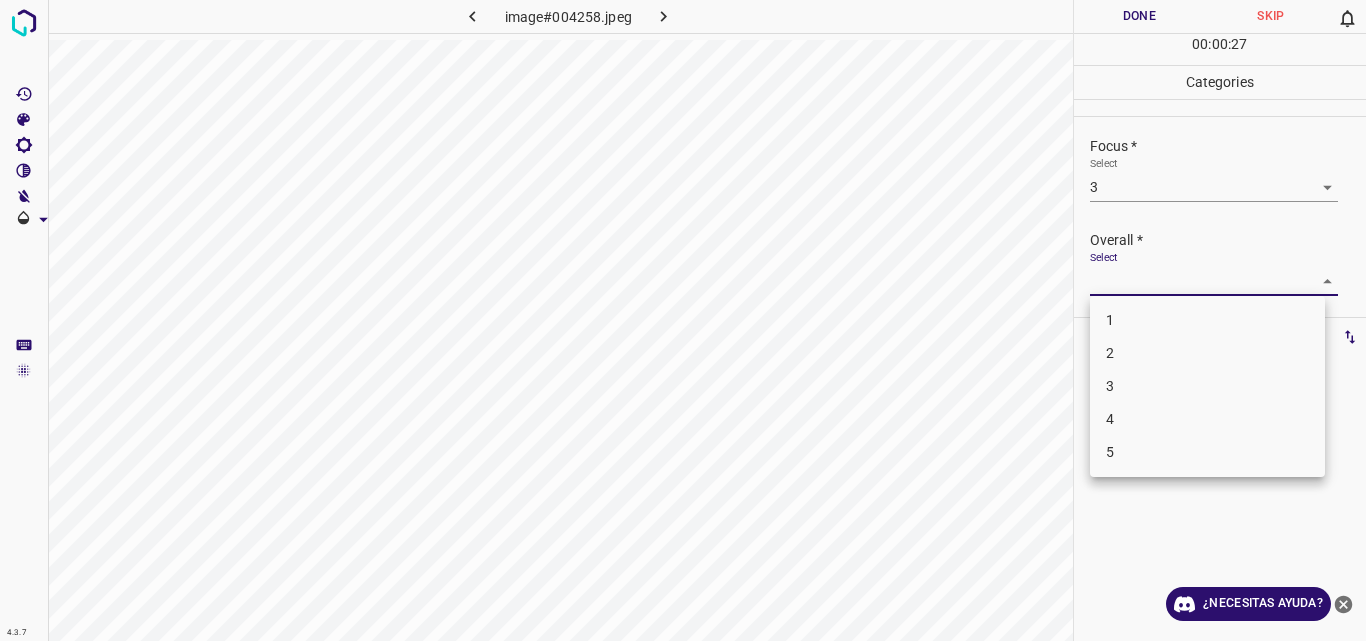 click on "4.3.7 image#004258.jpeg Done Skip 0 00   : 00   : 27   Categories Lighting *  Select 2 2 Focus *  Select 3 3 Overall *  Select ​ Labels   0 Categories 1 Lighting 2 Focus 3 Overall Tools Space Change between modes (Draw & Edit) I Auto labeling R Restore zoom M Zoom in N Zoom out Delete Delete selecte label Filters Z Restore filters X Saturation filter C Brightness filter V Contrast filter B Gray scale filter General O Download ¿Necesitas ayuda? Original text Rate this translation Your feedback will be used to help improve Google Translate - Texto - Esconder - Borrar 1 2 3 4 5" at bounding box center [683, 320] 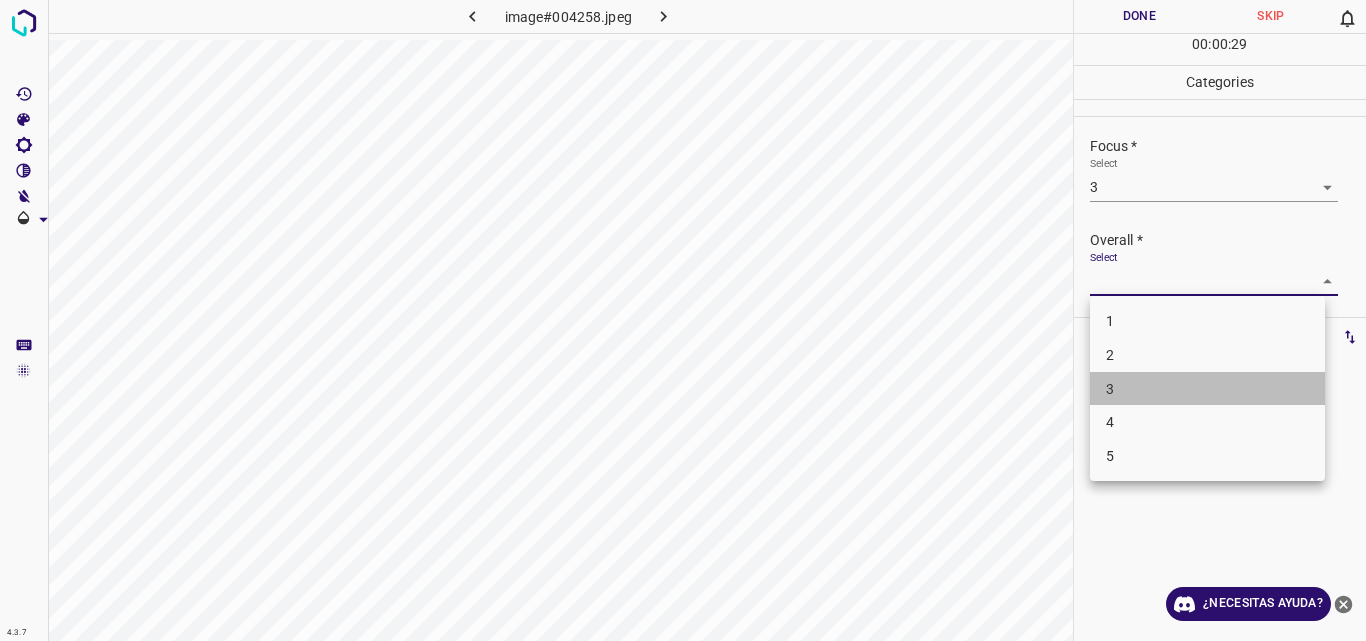 click on "3" at bounding box center [1207, 389] 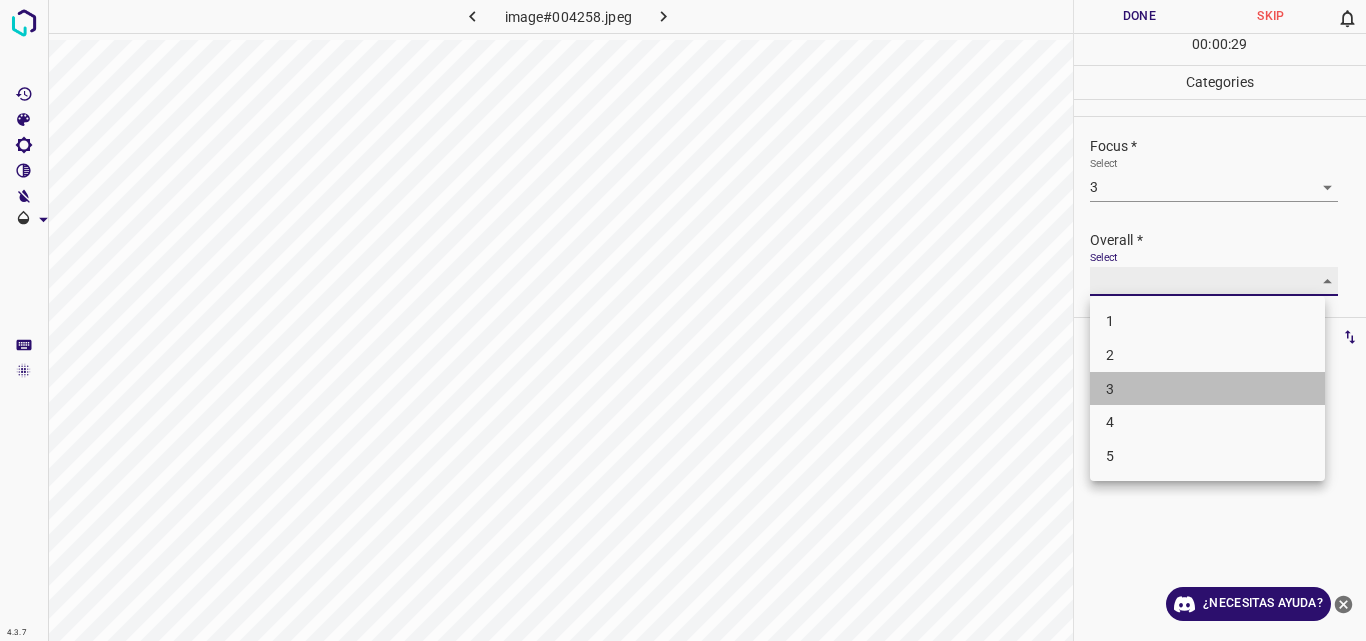 type on "3" 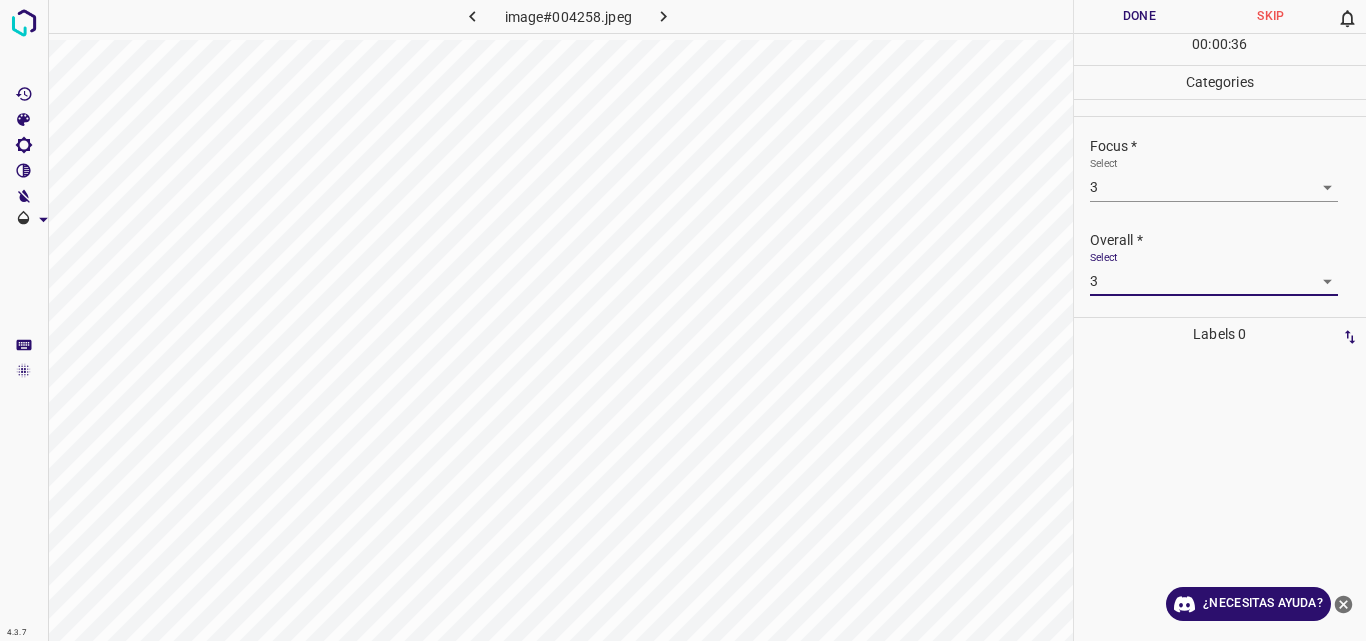 click on "Done" at bounding box center (1140, 16) 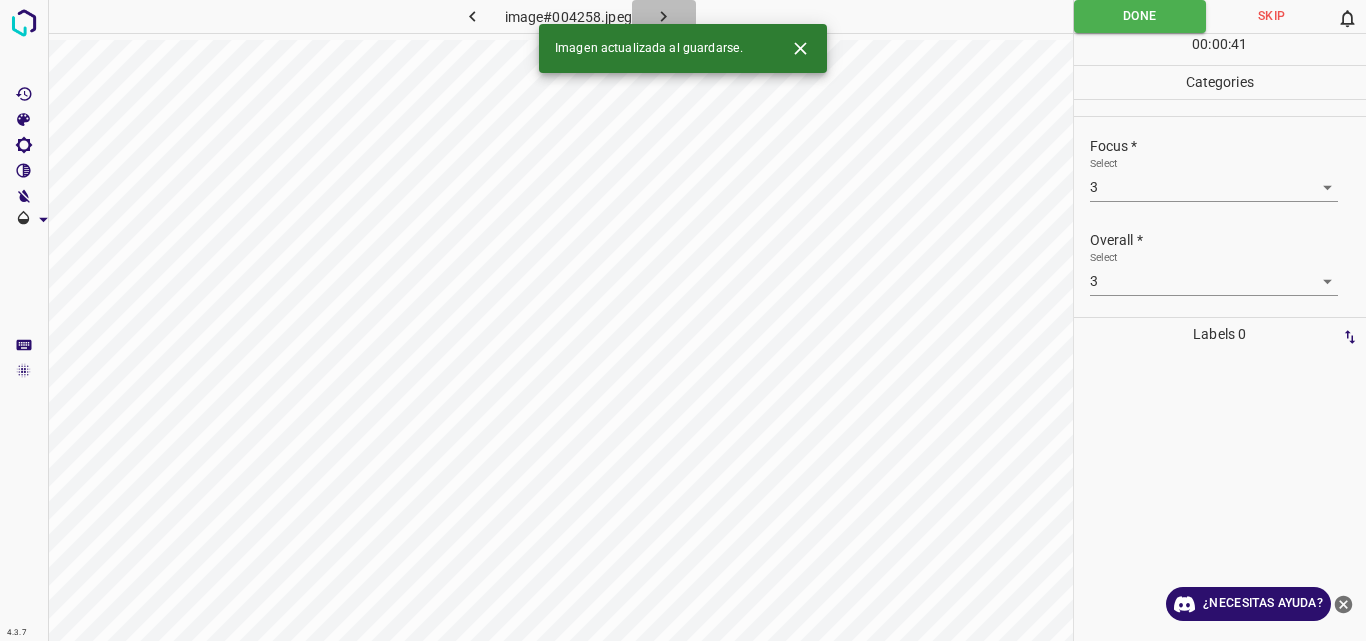 click 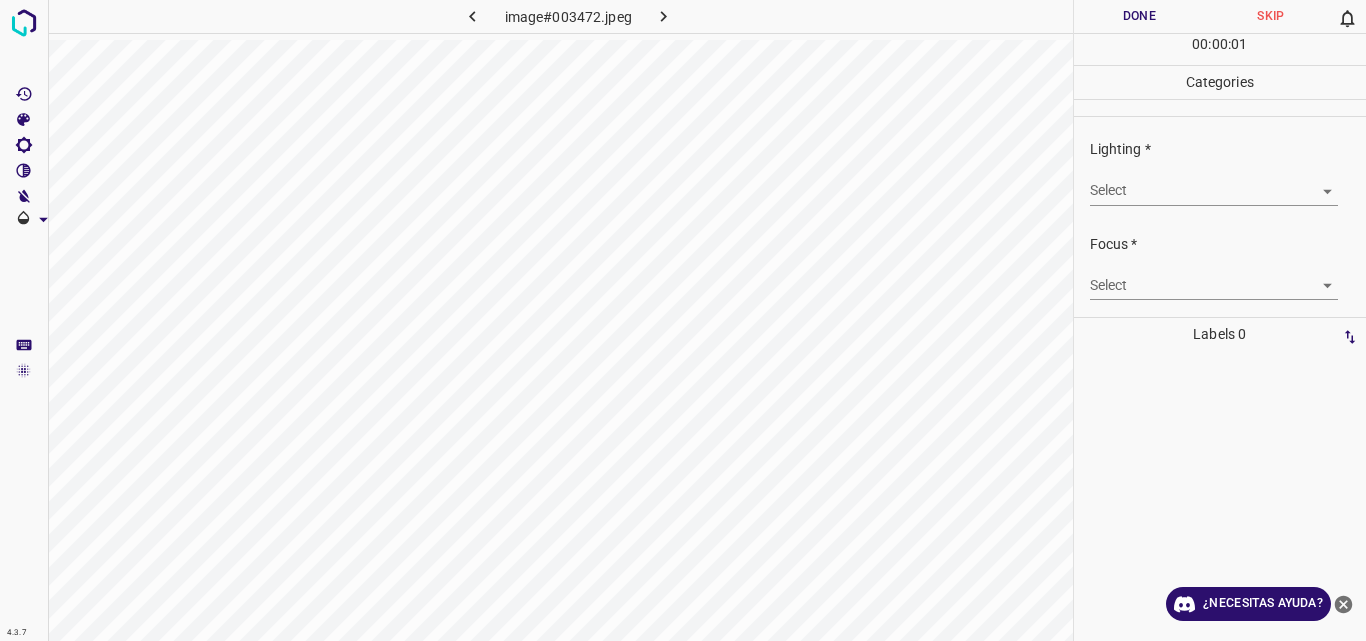 click on "4.3.7 image#003472.jpeg Done Skip 0 00   : 00   : 01   Categories Lighting *  Select ​ Focus *  Select ​ Overall *  Select ​ Labels   0 Categories 1 Lighting 2 Focus 3 Overall Tools Space Change between modes (Draw & Edit) I Auto labeling R Restore zoom M Zoom in N Zoom out Delete Delete selecte label Filters Z Restore filters X Saturation filter C Brightness filter V Contrast filter B Gray scale filter General O Download ¿Necesitas ayuda? Original text Rate this translation Your feedback will be used to help improve Google Translate - Texto - Esconder - Borrar" at bounding box center (683, 320) 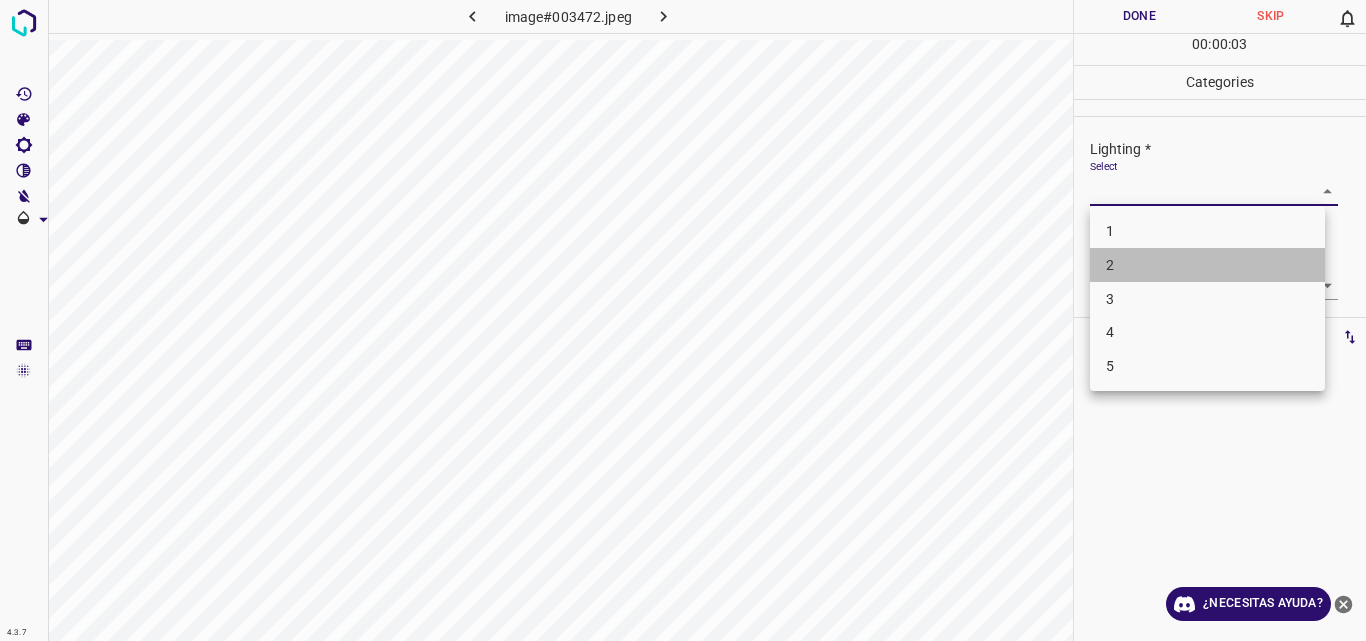 click on "2" at bounding box center (1207, 265) 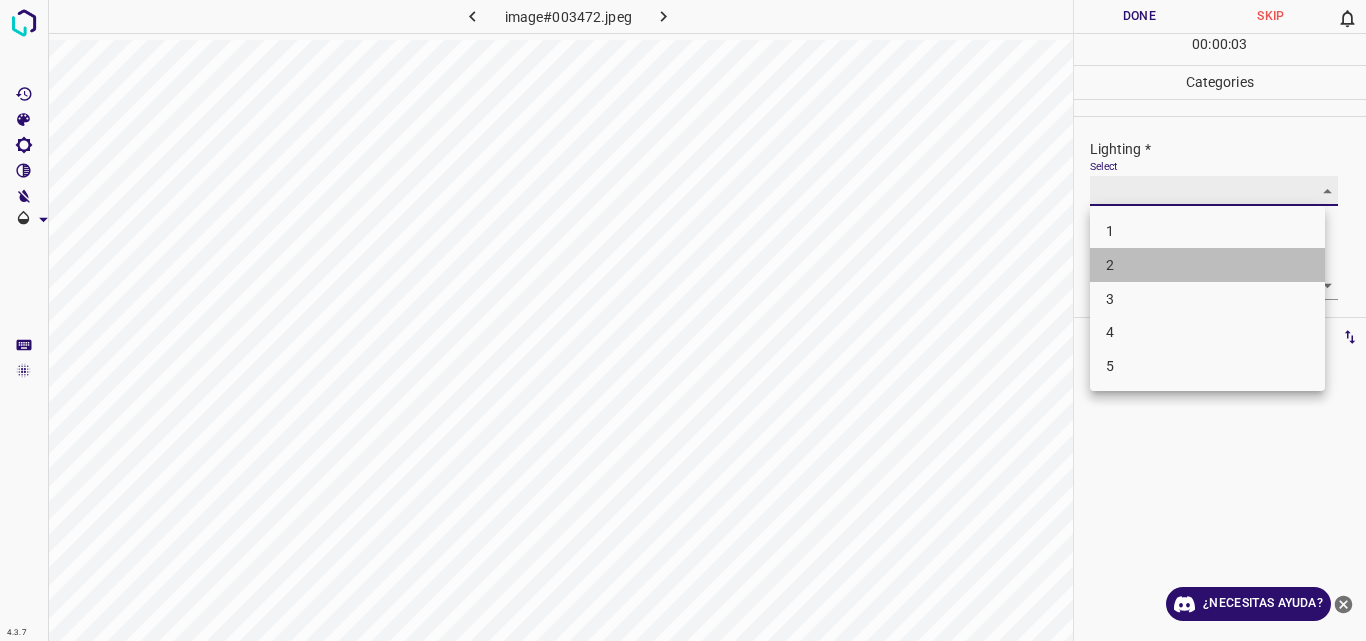 type on "2" 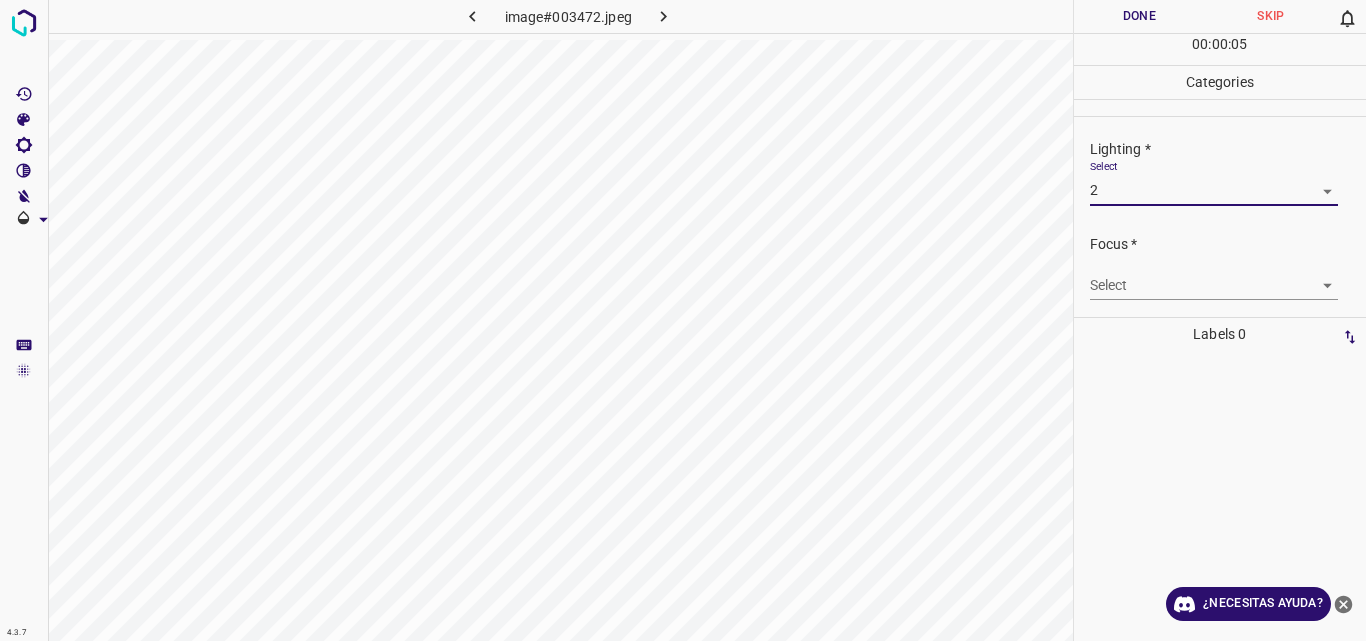 click on "4.3.7 image#003472.jpeg Done Skip 0 00   : 00   : 05   Categories Lighting *  Select 2 2 Focus *  Select ​ Overall *  Select ​ Labels   0 Categories 1 Lighting 2 Focus 3 Overall Tools Space Change between modes (Draw & Edit) I Auto labeling R Restore zoom M Zoom in N Zoom out Delete Delete selecte label Filters Z Restore filters X Saturation filter C Brightness filter V Contrast filter B Gray scale filter General O Download ¿Necesitas ayuda? Original text Rate this translation Your feedback will be used to help improve Google Translate - Texto - Esconder - Borrar" at bounding box center [683, 320] 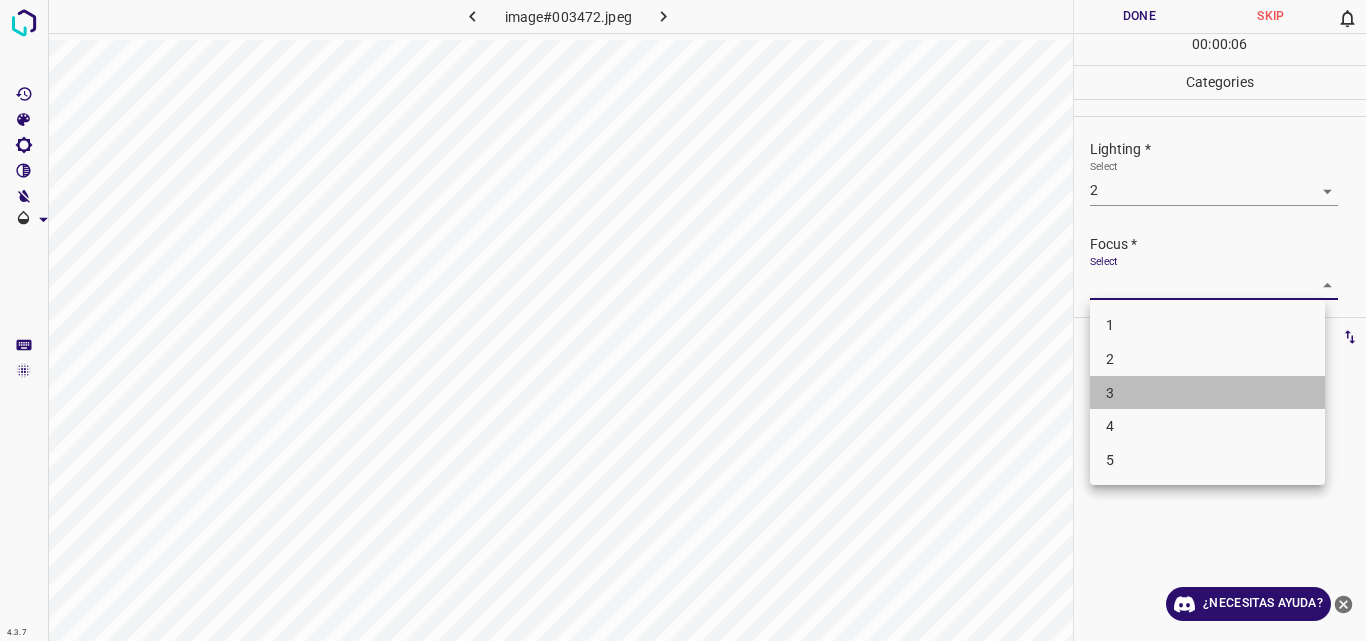 click on "3" at bounding box center [1207, 393] 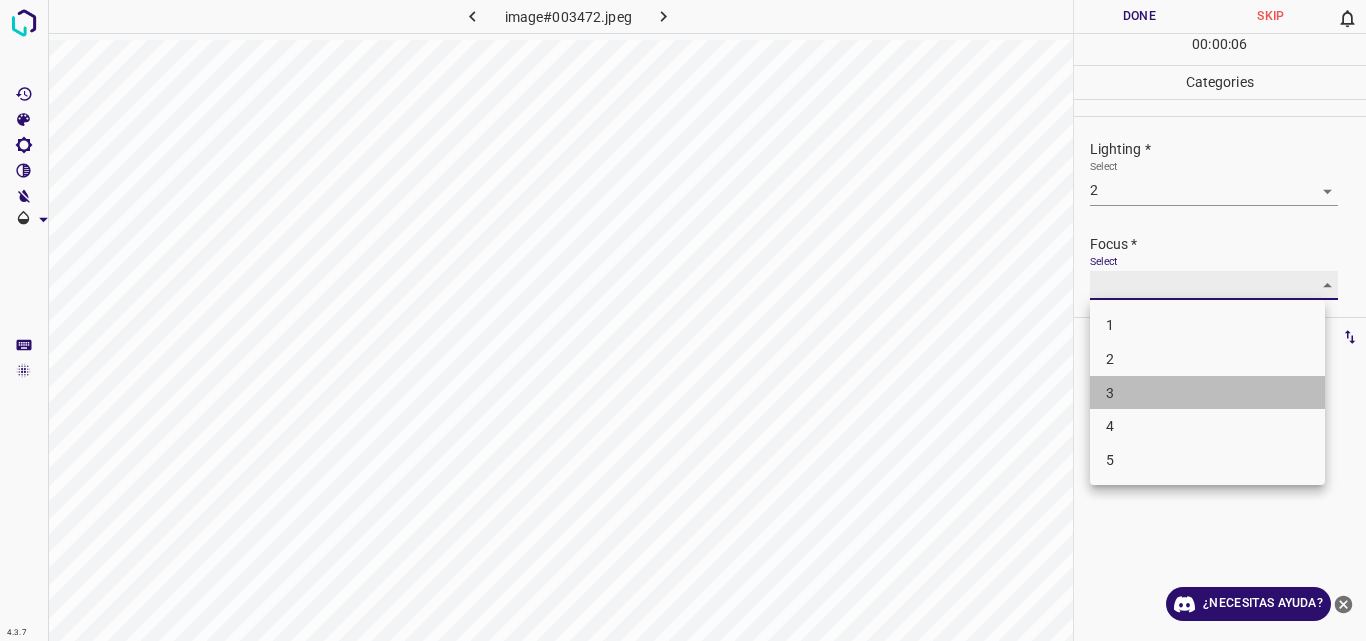 type on "3" 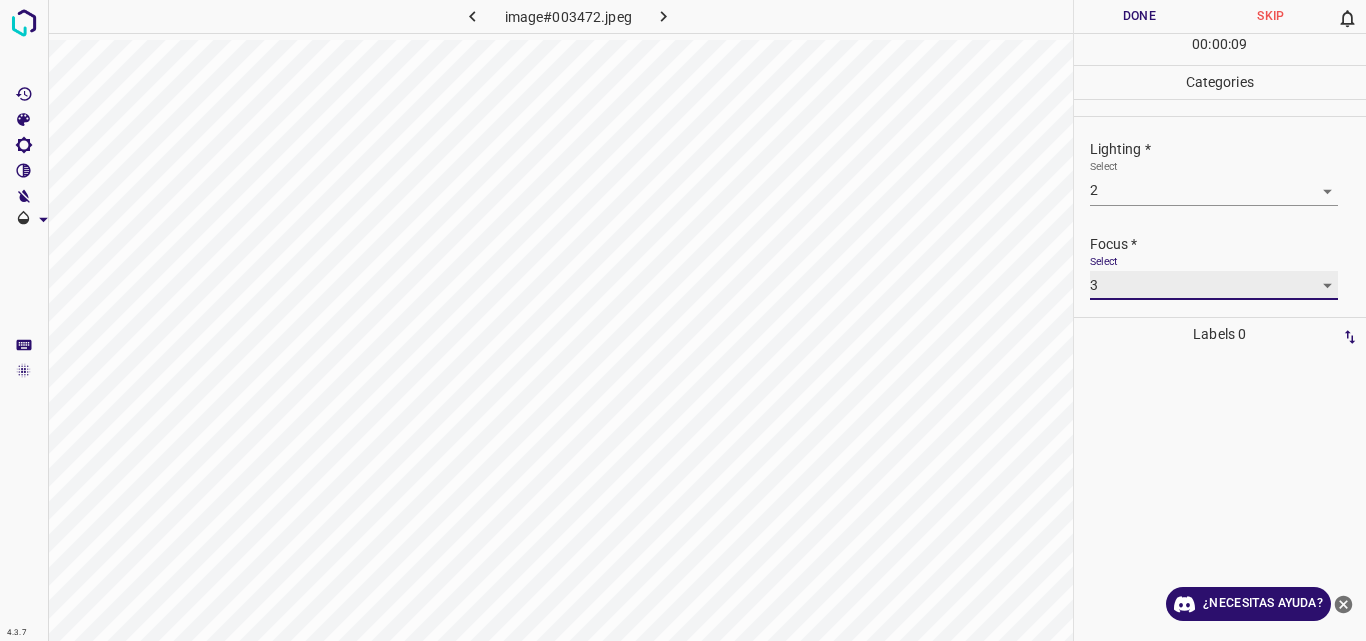 scroll, scrollTop: 98, scrollLeft: 0, axis: vertical 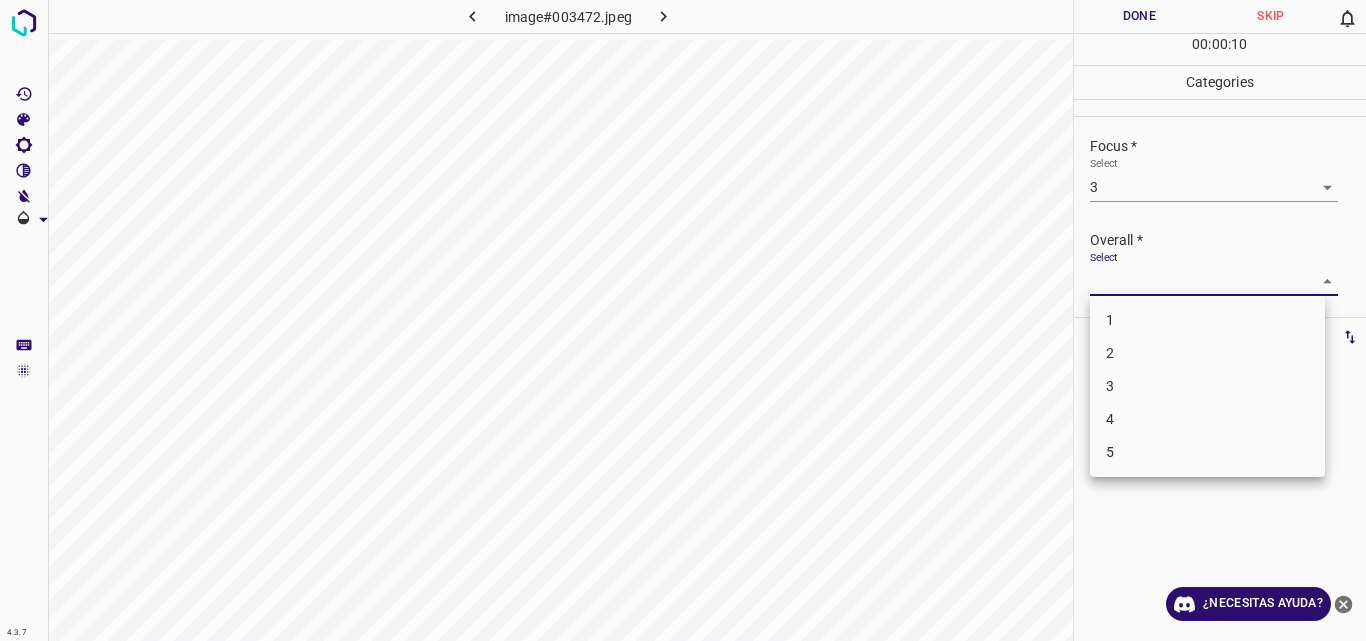 click on "4.3.7 image#003472.jpeg Done Skip 0 00   : 00   : 10   Categories Lighting *  Select 2 2 Focus *  Select 3 3 Overall *  Select ​ Labels   0 Categories 1 Lighting 2 Focus 3 Overall Tools Space Change between modes (Draw & Edit) I Auto labeling R Restore zoom M Zoom in N Zoom out Delete Delete selecte label Filters Z Restore filters X Saturation filter C Brightness filter V Contrast filter B Gray scale filter General O Download ¿Necesitas ayuda? Original text Rate this translation Your feedback will be used to help improve Google Translate - Texto - Esconder - Borrar 1 2 3 4 5" at bounding box center (683, 320) 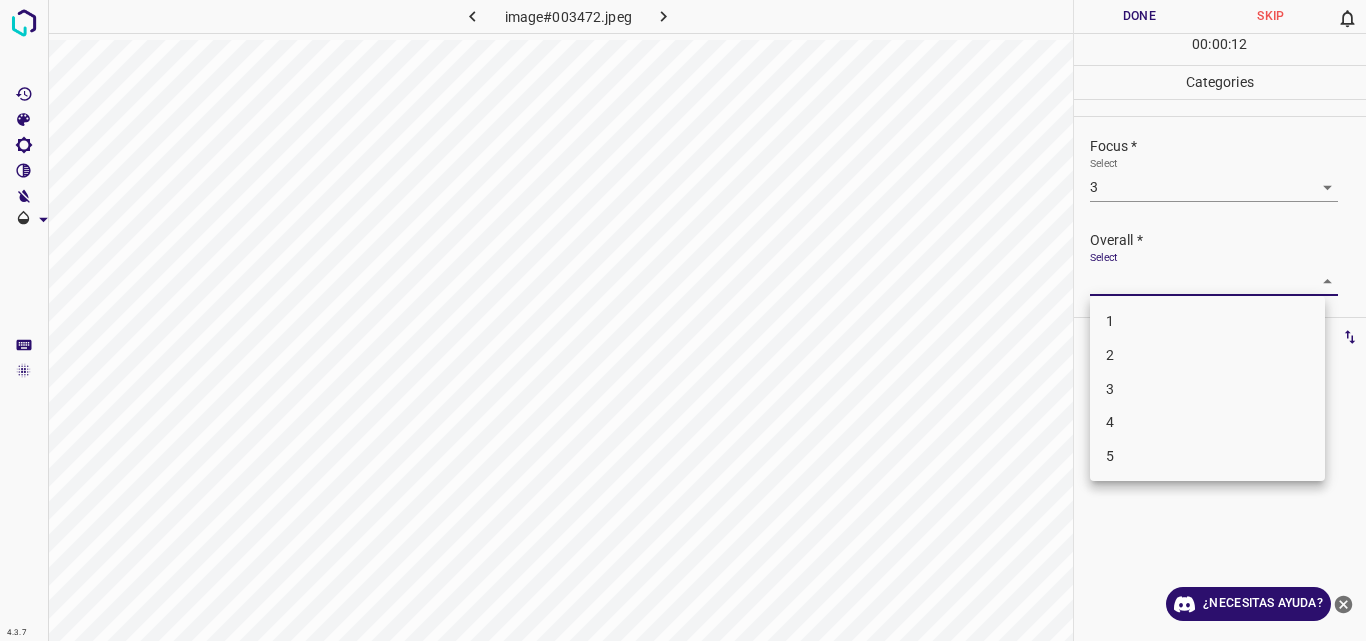 click on "3" at bounding box center (1207, 389) 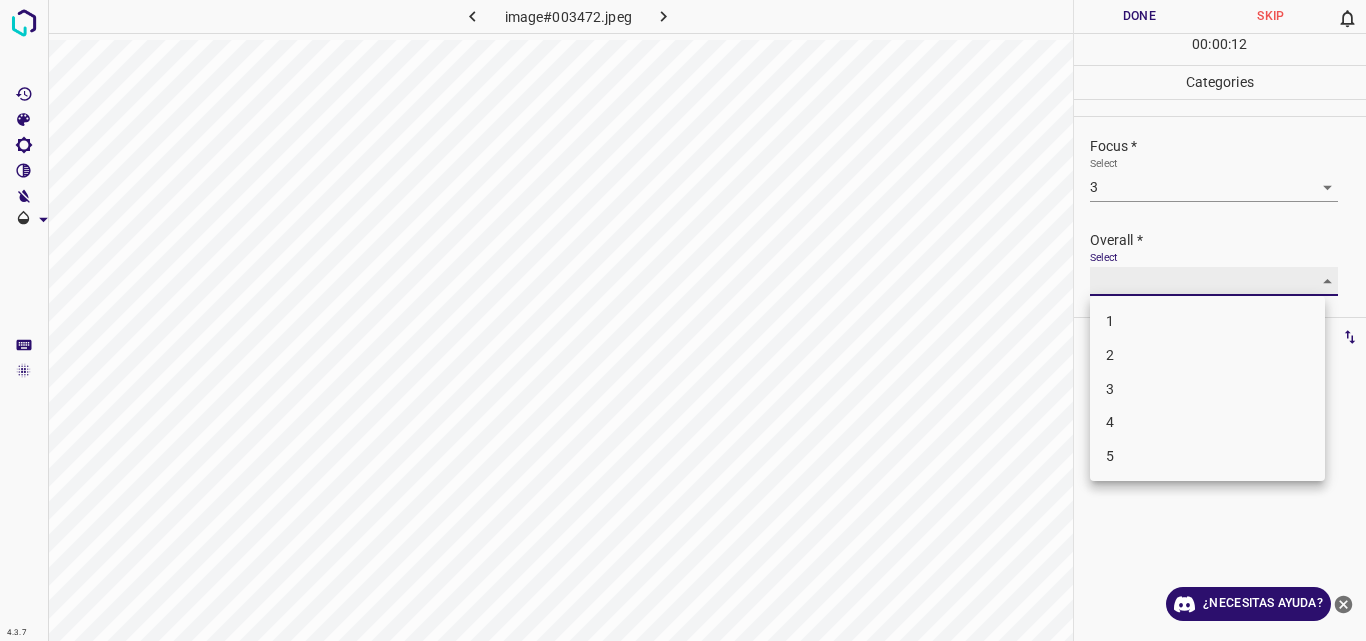 type on "3" 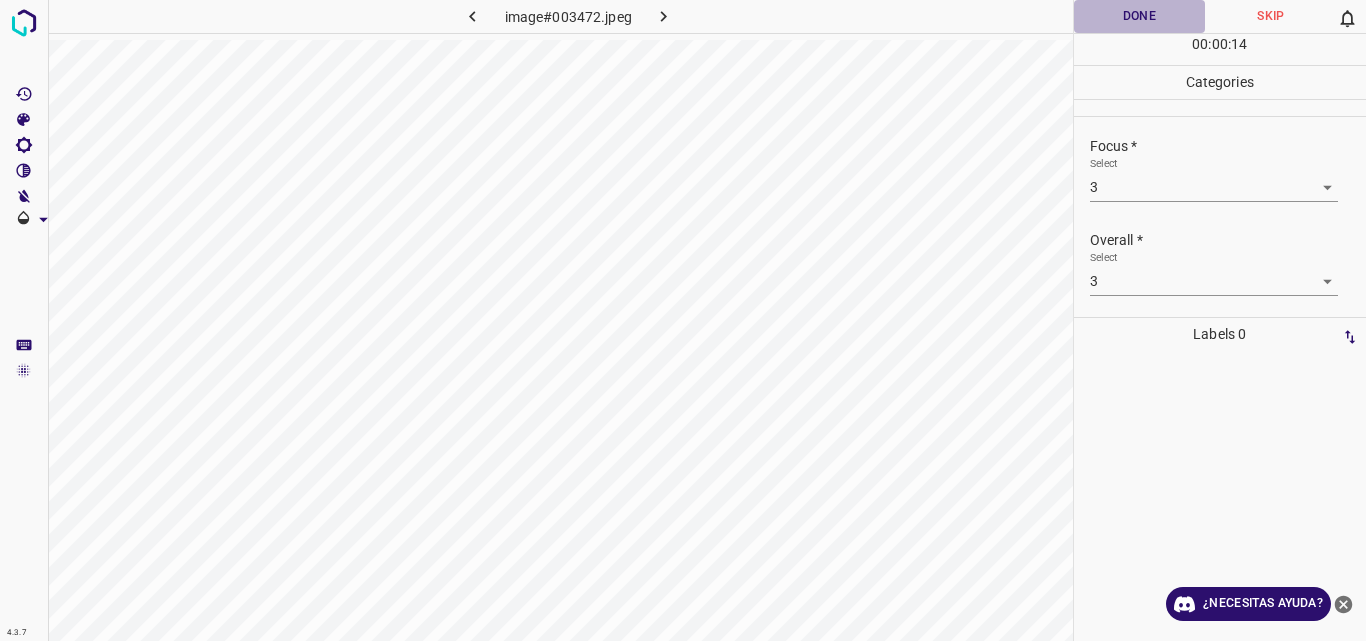 click on "Done" at bounding box center [1140, 16] 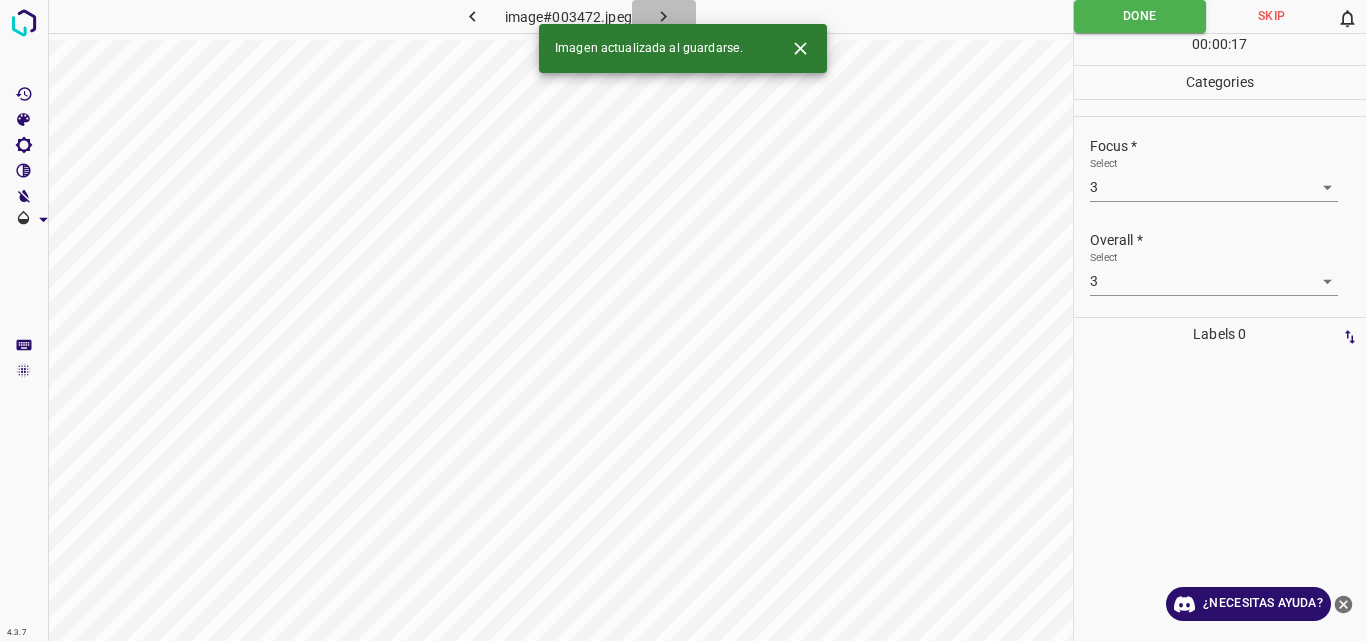 click 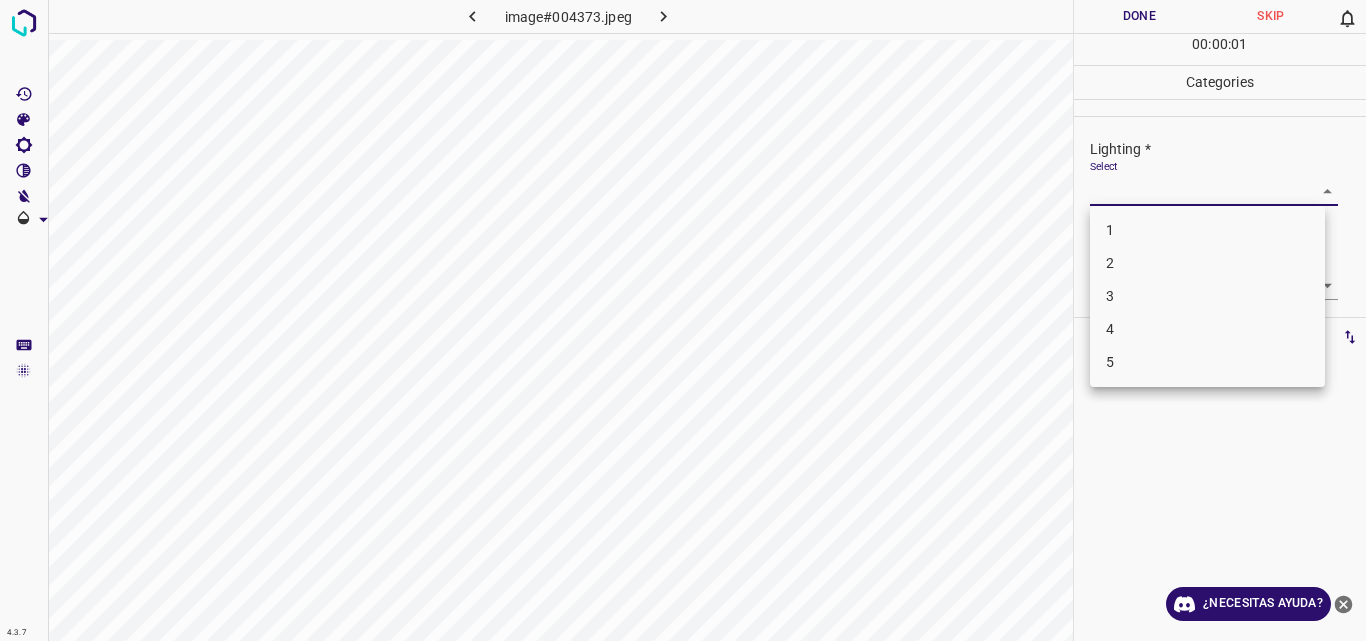 click on "4.3.7 image#004373.jpeg Done Skip 0 00   : 00   : 01   Categories Lighting *  Select ​ Focus *  Select ​ Overall *  Select ​ Labels   0 Categories 1 Lighting 2 Focus 3 Overall Tools Space Change between modes (Draw & Edit) I Auto labeling R Restore zoom M Zoom in N Zoom out Delete Delete selecte label Filters Z Restore filters X Saturation filter C Brightness filter V Contrast filter B Gray scale filter General O Download ¿Necesitas ayuda? Original text Rate this translation Your feedback will be used to help improve Google Translate - Texto - Esconder - Borrar 1 2 3 4 5" at bounding box center [683, 320] 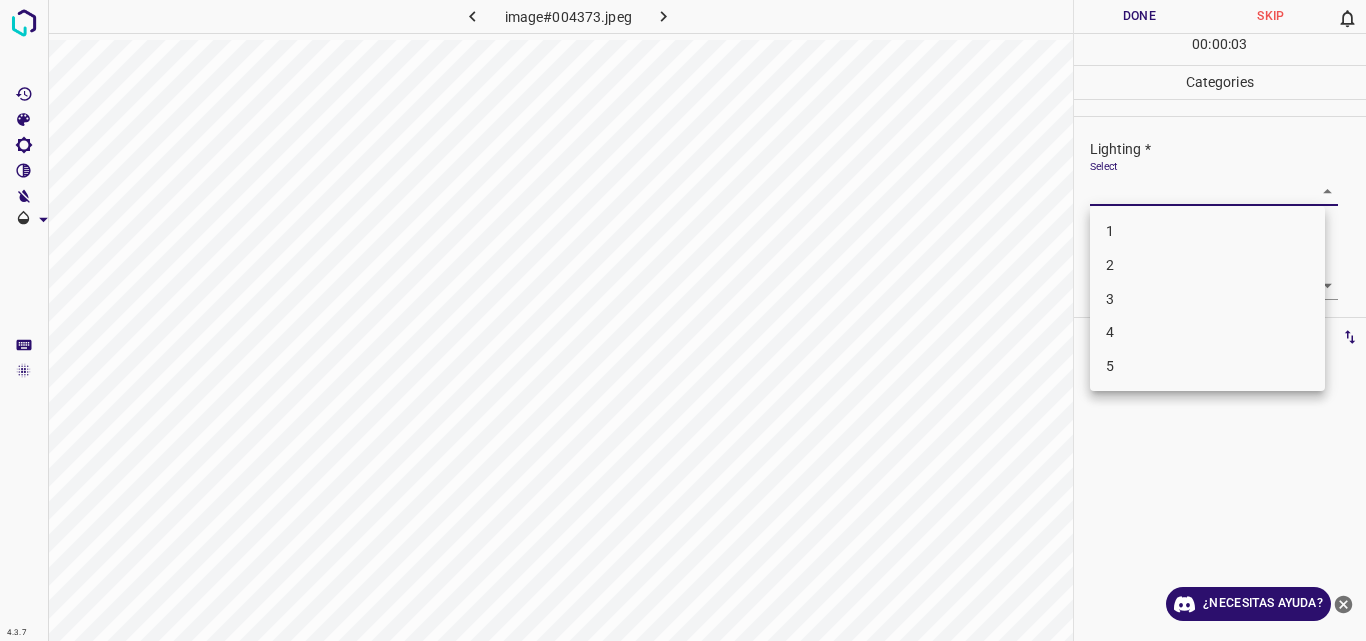 click on "3" at bounding box center [1207, 299] 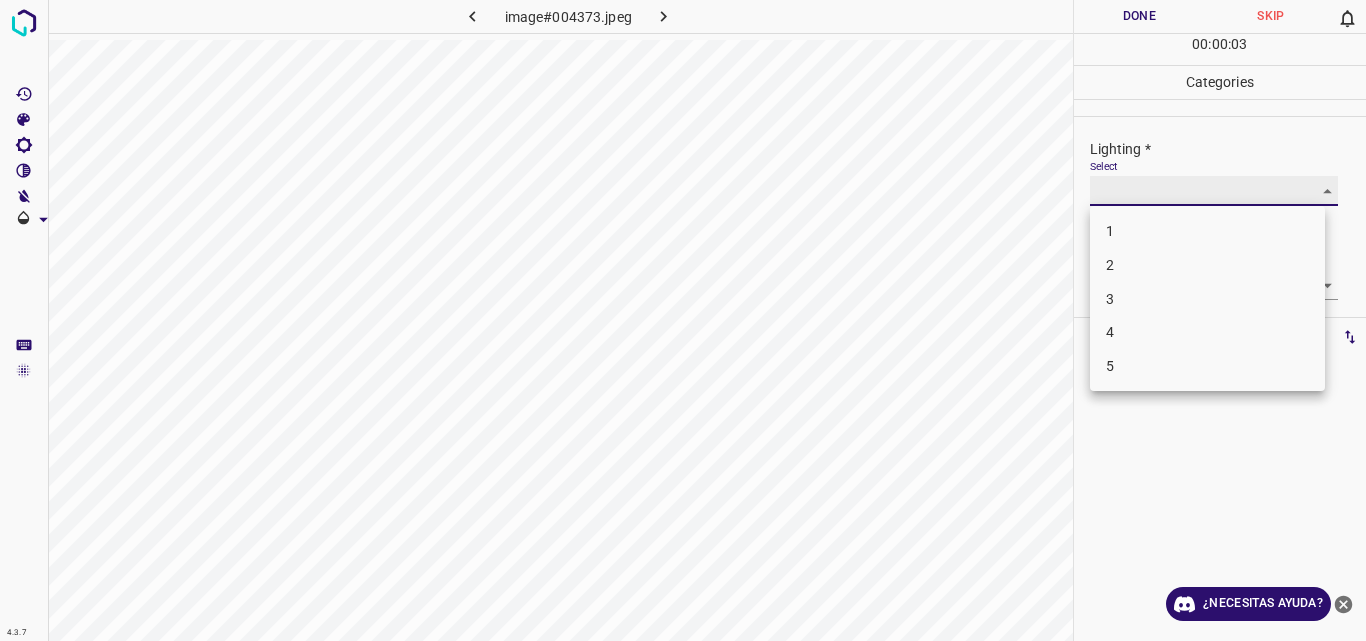 type on "3" 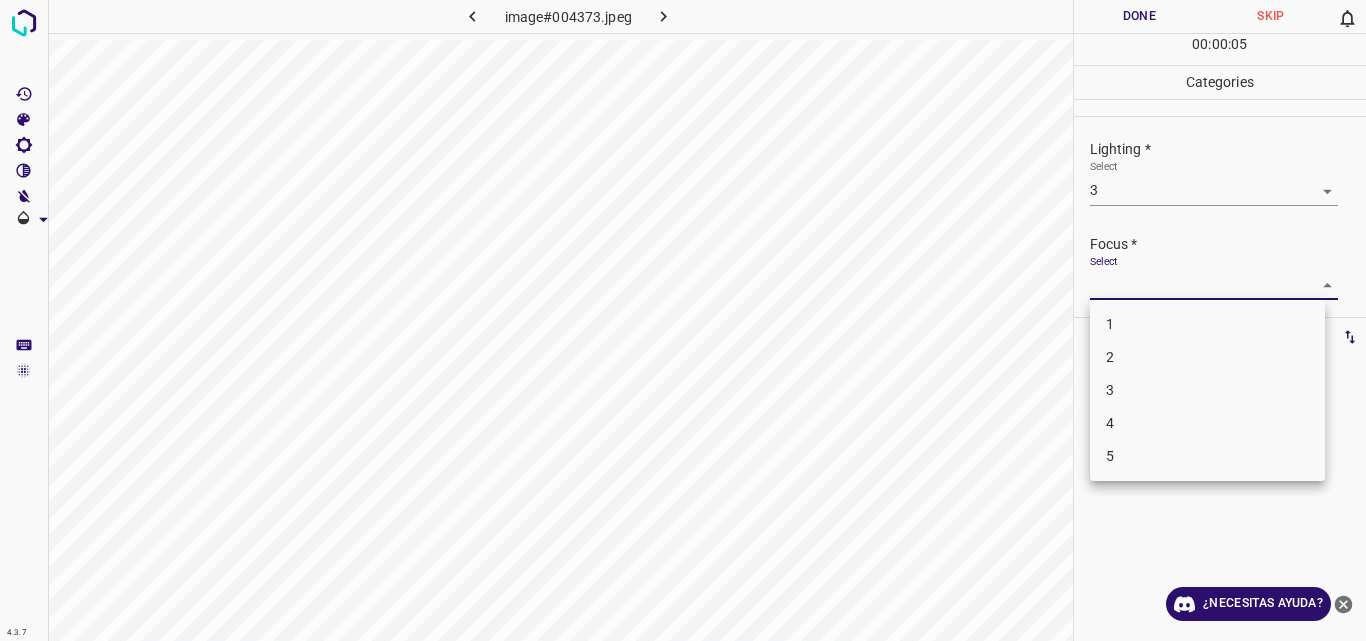 click on "4.3.7 image#004373.jpeg Done Skip 0 00   : 00   : 05   Categories Lighting *  Select 3 3 Focus *  Select ​ Overall *  Select ​ Labels   0 Categories 1 Lighting 2 Focus 3 Overall Tools Space Change between modes (Draw & Edit) I Auto labeling R Restore zoom M Zoom in N Zoom out Delete Delete selecte label Filters Z Restore filters X Saturation filter C Brightness filter V Contrast filter B Gray scale filter General O Download ¿Necesitas ayuda? Original text Rate this translation Your feedback will be used to help improve Google Translate - Texto - Esconder - Borrar 1 2 3 4 5" at bounding box center [683, 320] 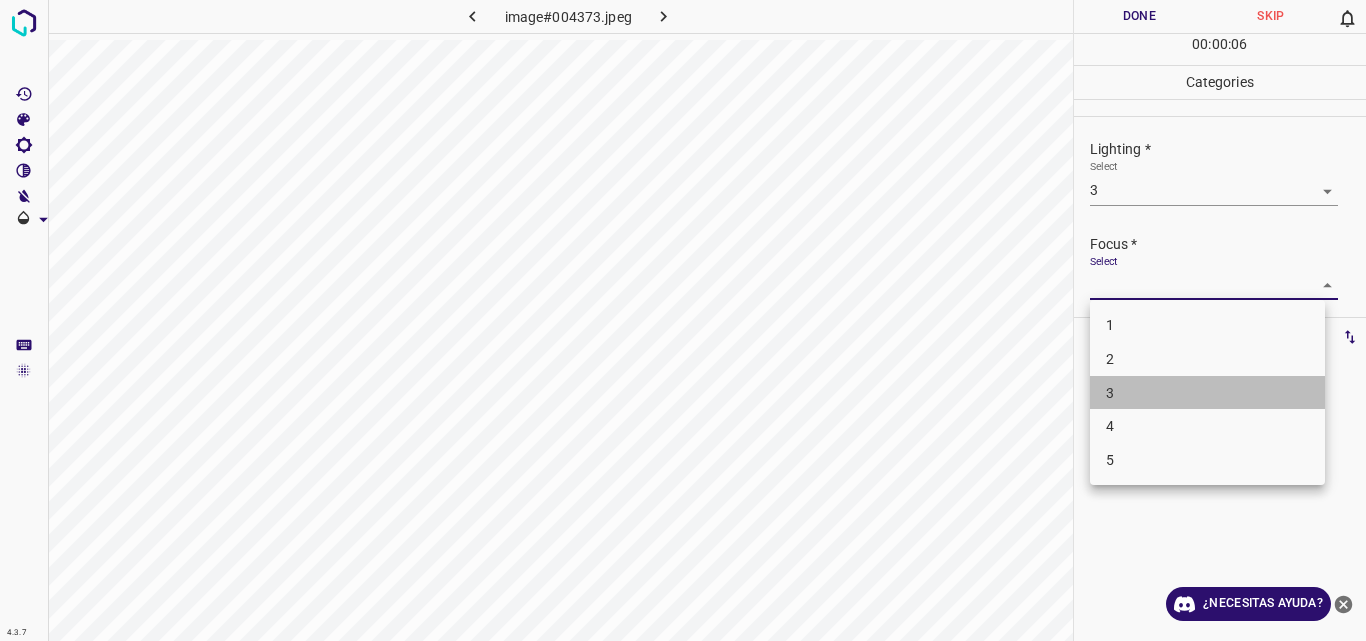 click on "3" at bounding box center [1207, 393] 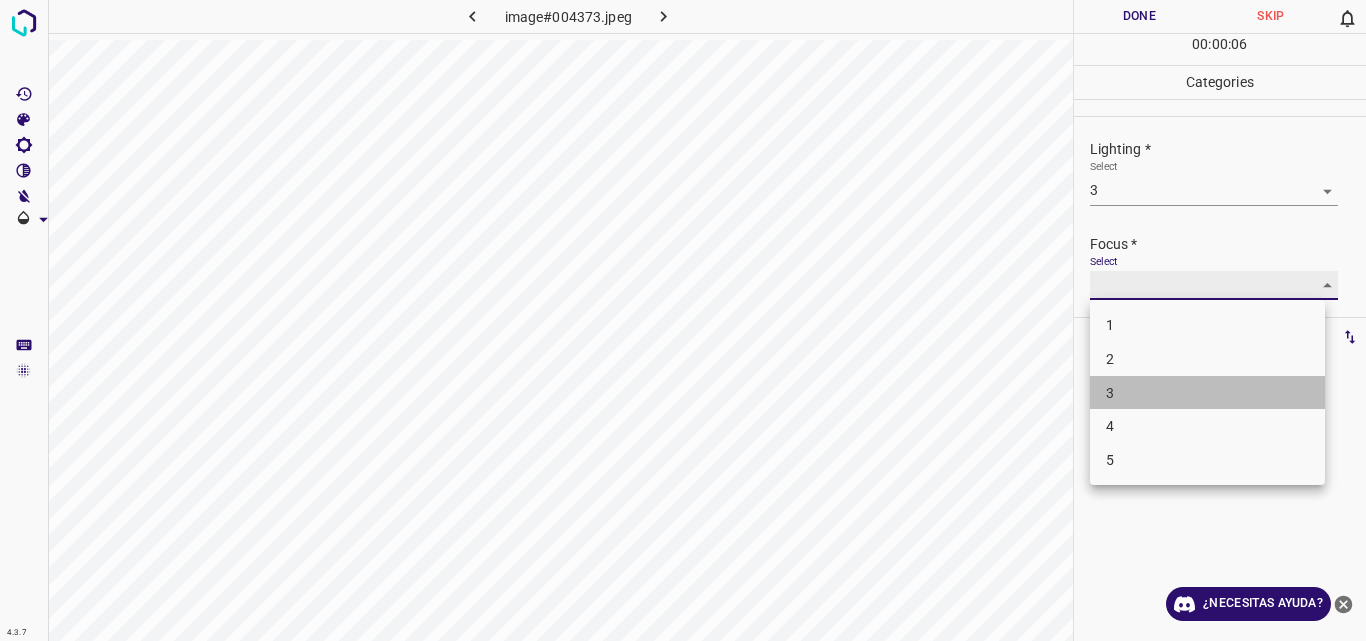 type on "3" 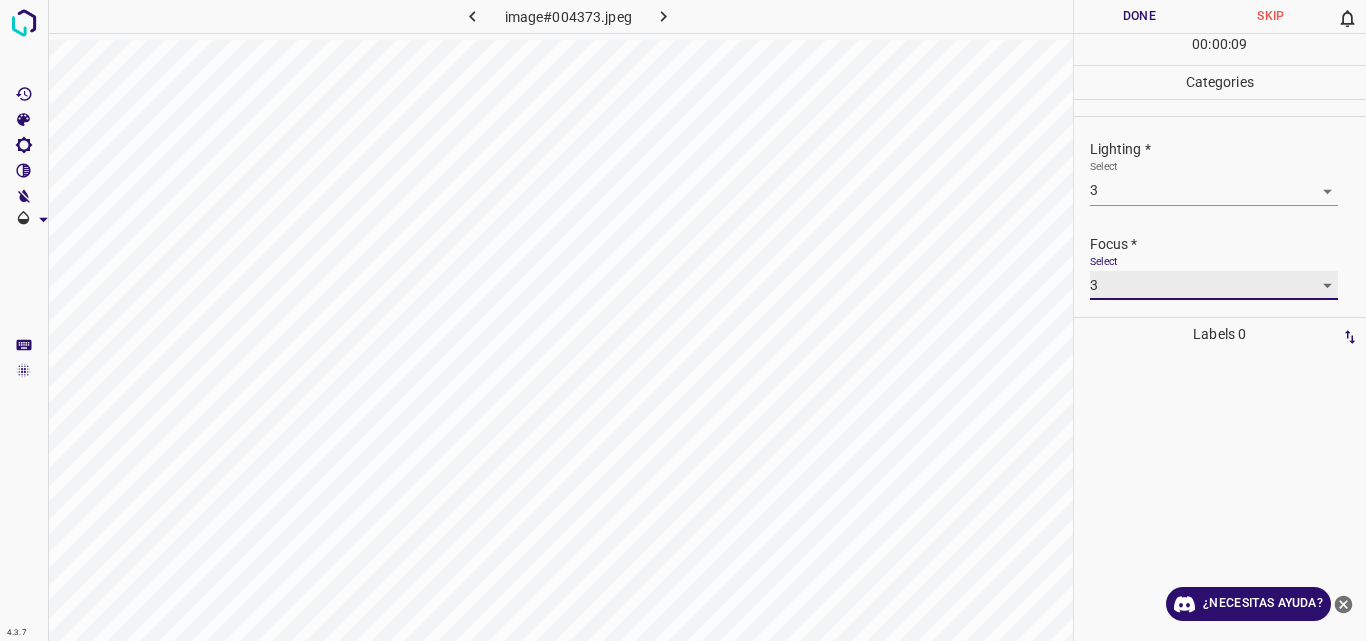 scroll, scrollTop: 98, scrollLeft: 0, axis: vertical 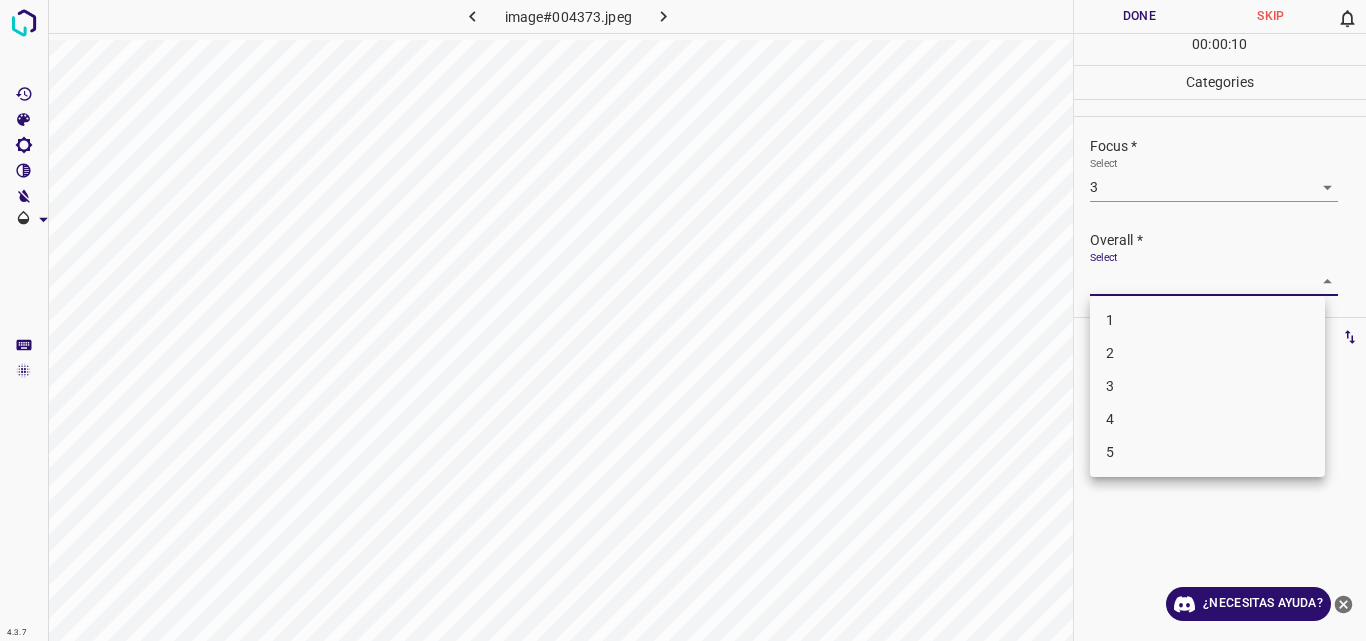 click on "4.3.7 image#004373.jpeg Done Skip 0 00   : 00   : 10   Categories Lighting *  Select 3 3 Focus *  Select 3 3 Overall *  Select ​ Labels   0 Categories 1 Lighting 2 Focus 3 Overall Tools Space Change between modes (Draw & Edit) I Auto labeling R Restore zoom M Zoom in N Zoom out Delete Delete selecte label Filters Z Restore filters X Saturation filter C Brightness filter V Contrast filter B Gray scale filter General O Download ¿Necesitas ayuda? Original text Rate this translation Your feedback will be used to help improve Google Translate - Texto - Esconder - Borrar 1 2 3 4 5" at bounding box center (683, 320) 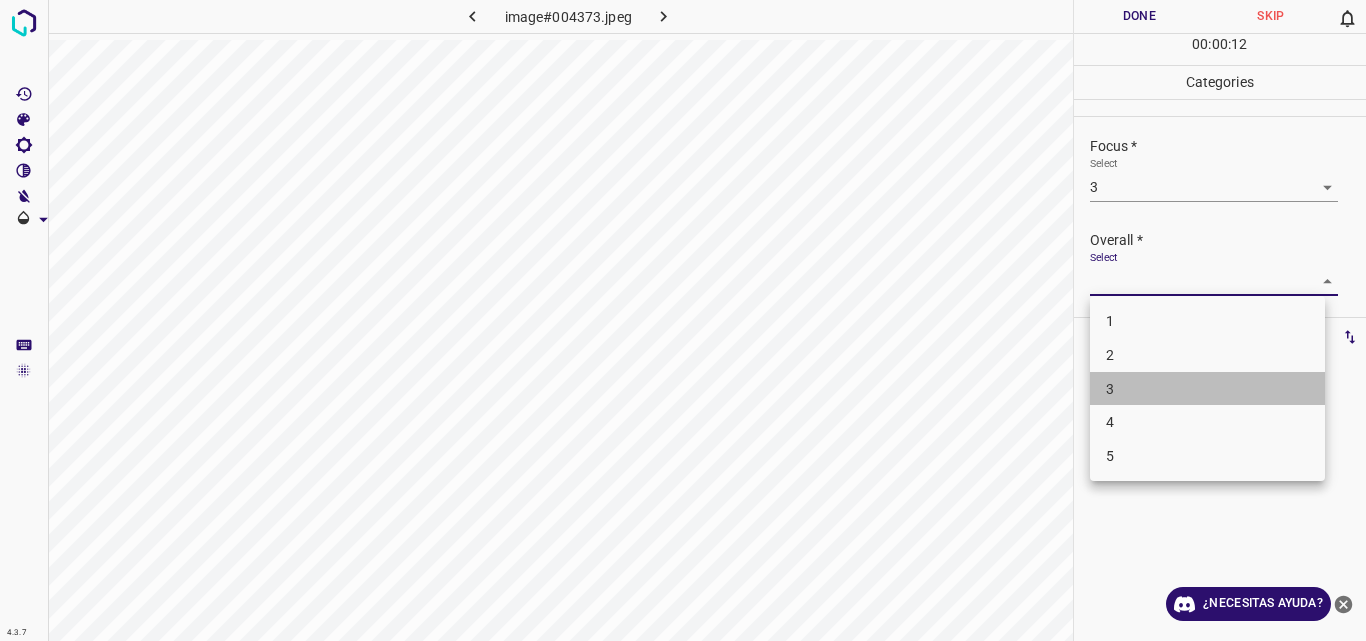 click on "3" at bounding box center (1207, 389) 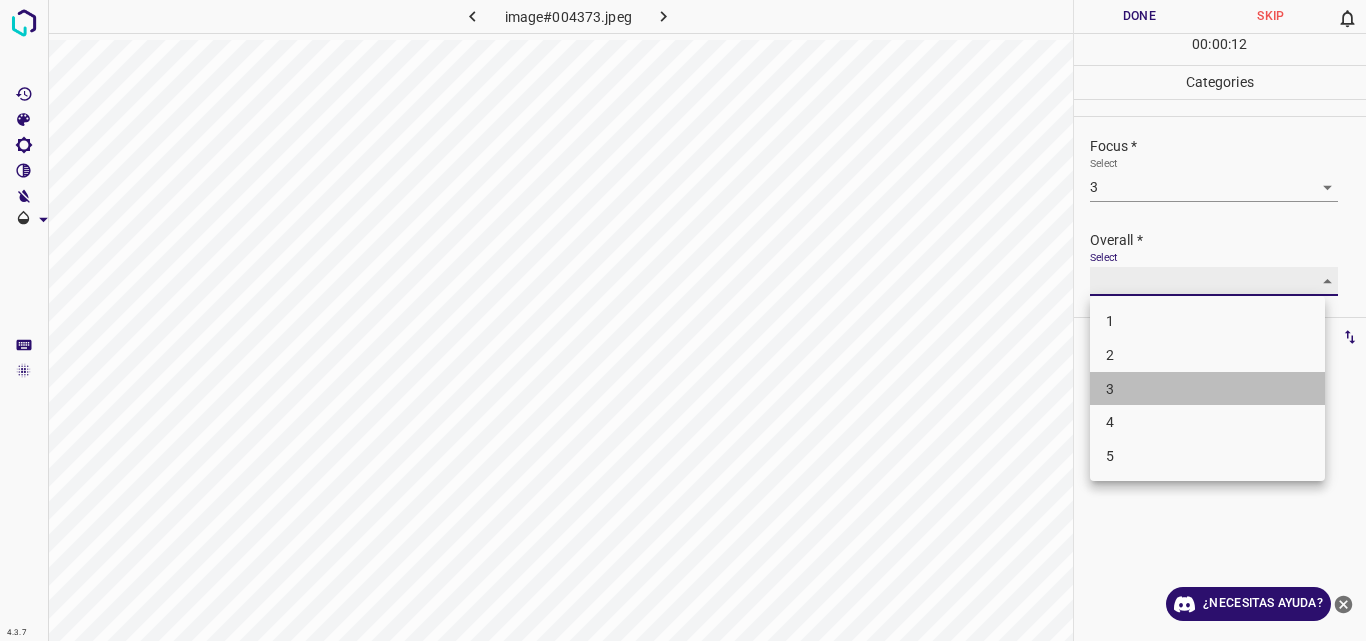 type on "3" 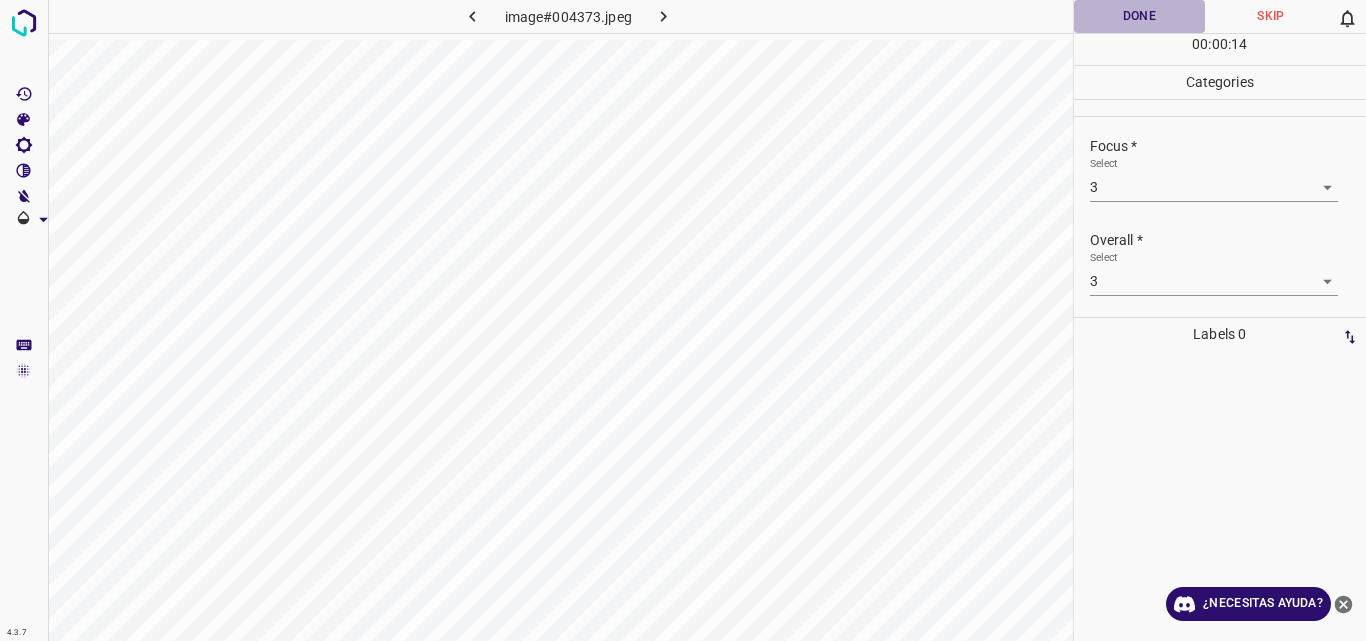 click on "Done" at bounding box center [1140, 16] 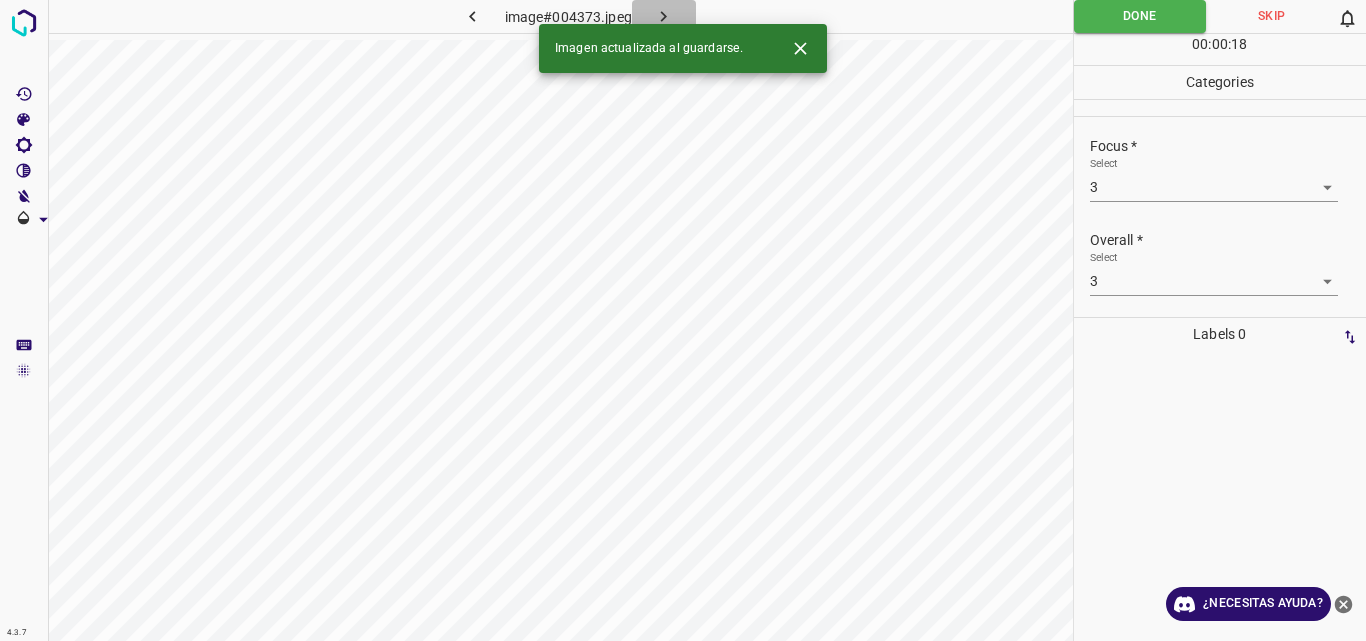 click 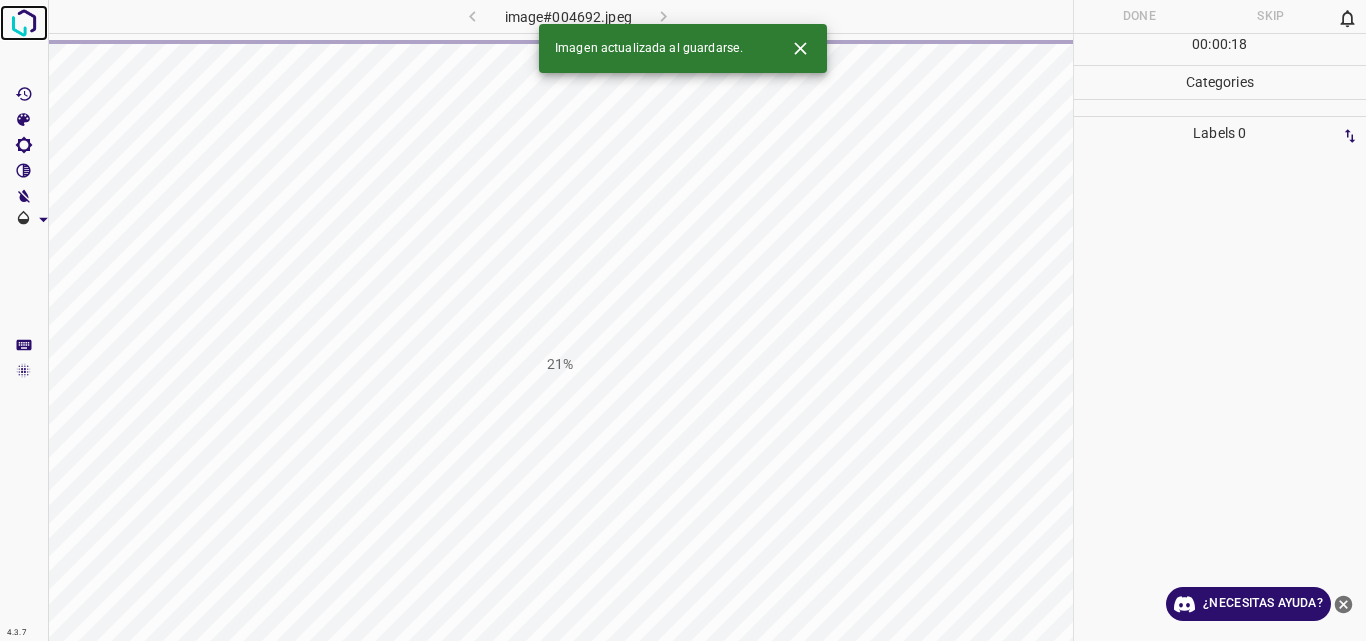 click at bounding box center (24, 23) 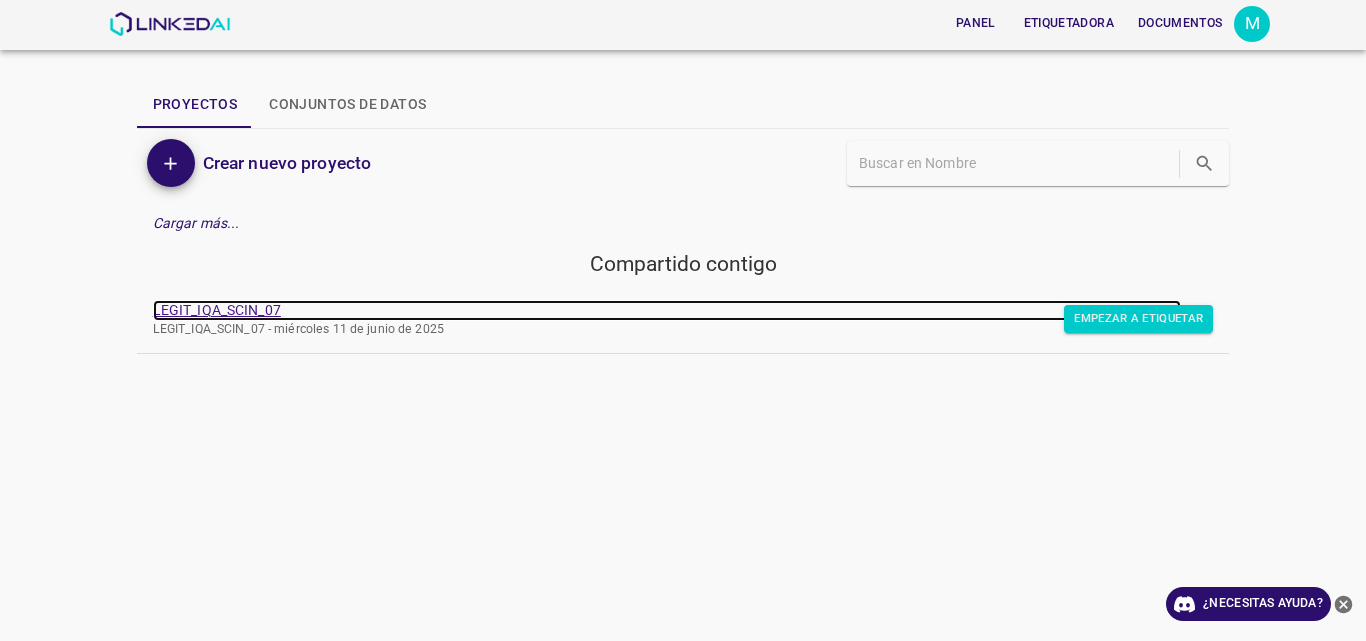 click on "LEGIT_IQA_SCIN_07" at bounding box center (217, 310) 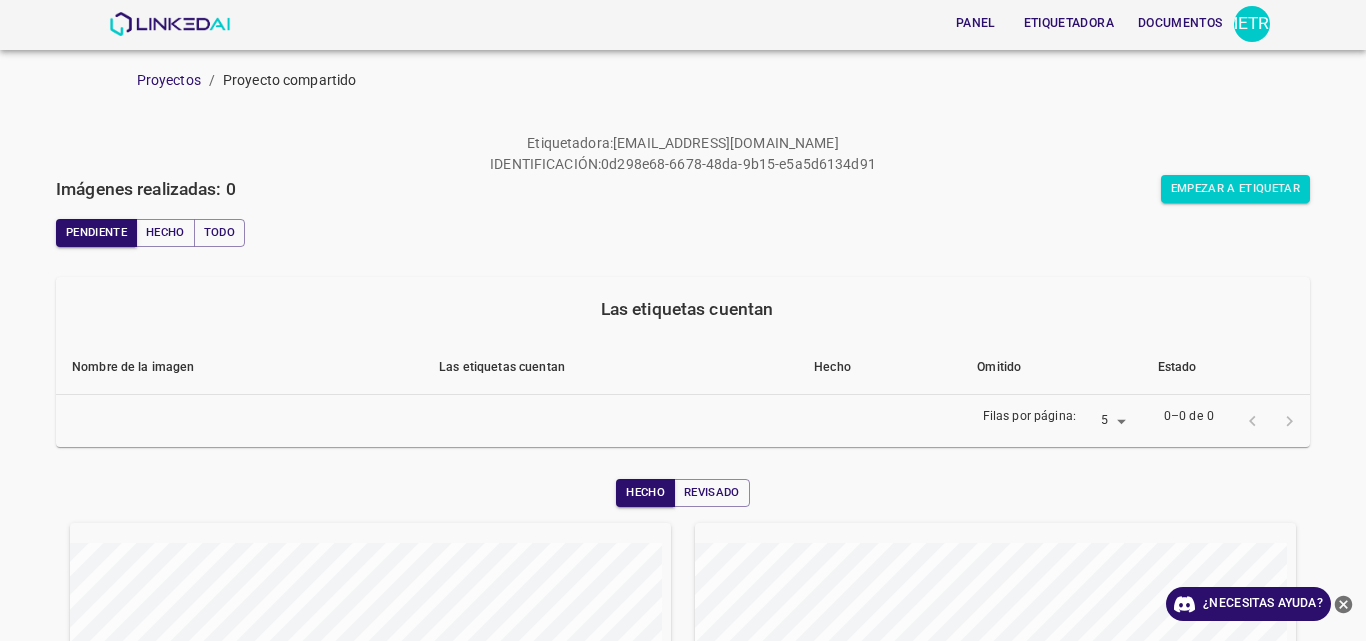 scroll, scrollTop: 0, scrollLeft: 0, axis: both 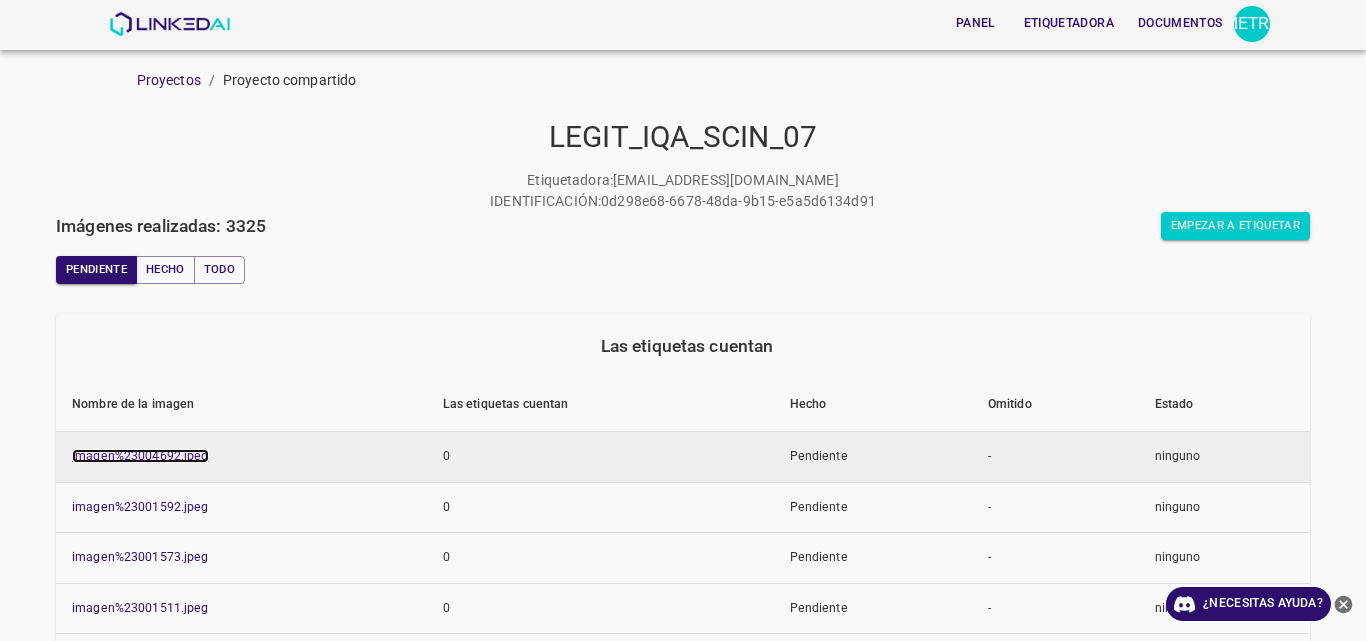 click on "imagen%23004692.jpeg" at bounding box center [140, 456] 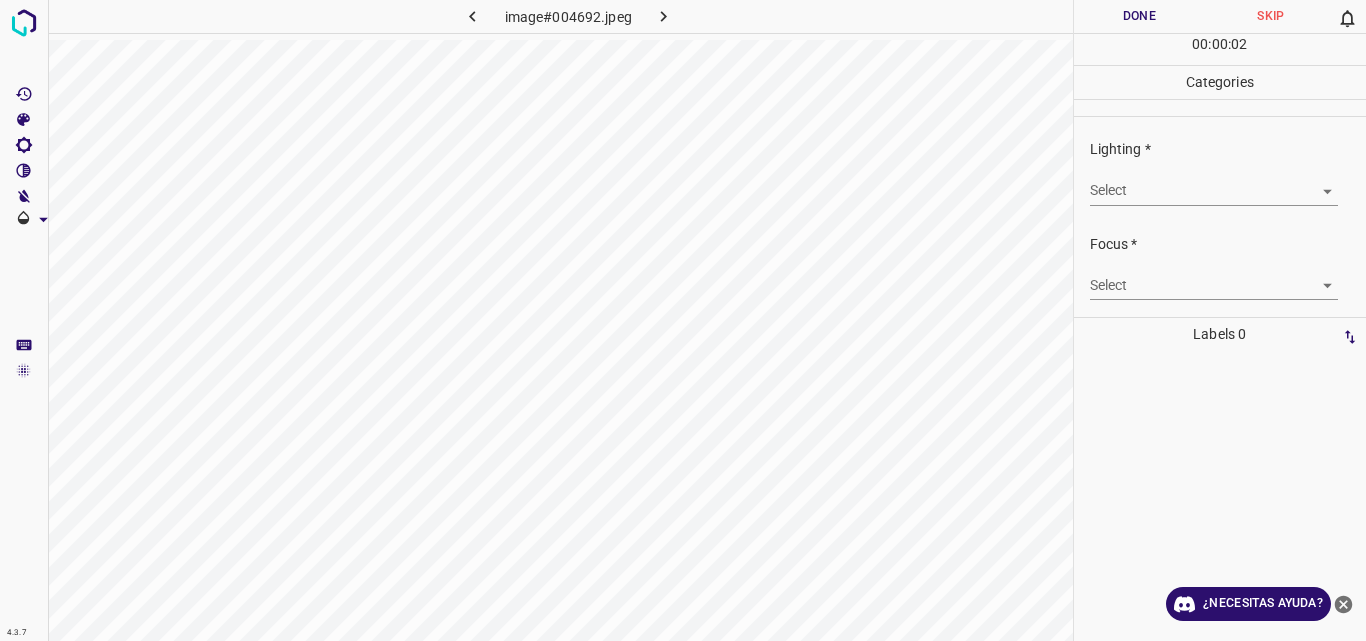 click on "4.3.7 image#004692.jpeg Done Skip 0 00   : 00   : 02   Categories Lighting *  Select ​ Focus *  Select ​ Overall *  Select ​ Labels   0 Categories 1 Lighting 2 Focus 3 Overall Tools Space Change between modes (Draw & Edit) I Auto labeling R Restore zoom M Zoom in N Zoom out Delete Delete selecte label Filters Z Restore filters X Saturation filter C Brightness filter V Contrast filter B Gray scale filter General O Download ¿Necesitas ayuda? Original text Rate this translation Your feedback will be used to help improve Google Translate - Texto - Esconder - Borrar" at bounding box center (683, 320) 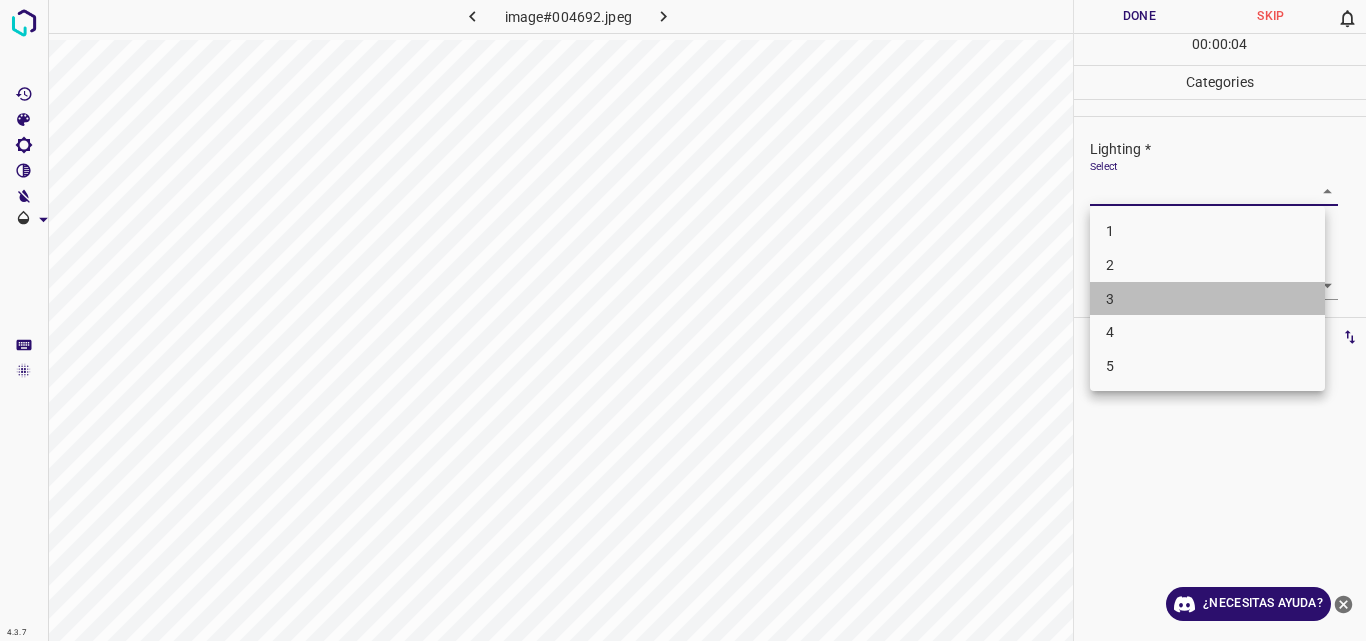 click on "3" at bounding box center (1207, 299) 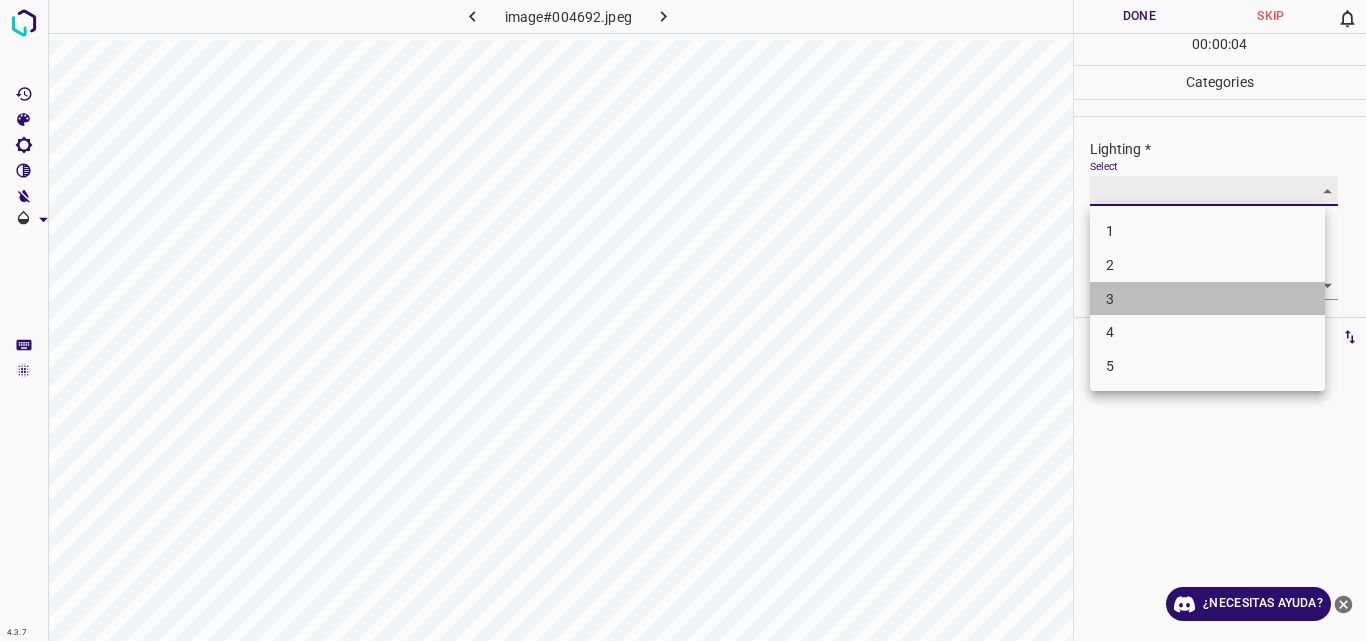 type on "3" 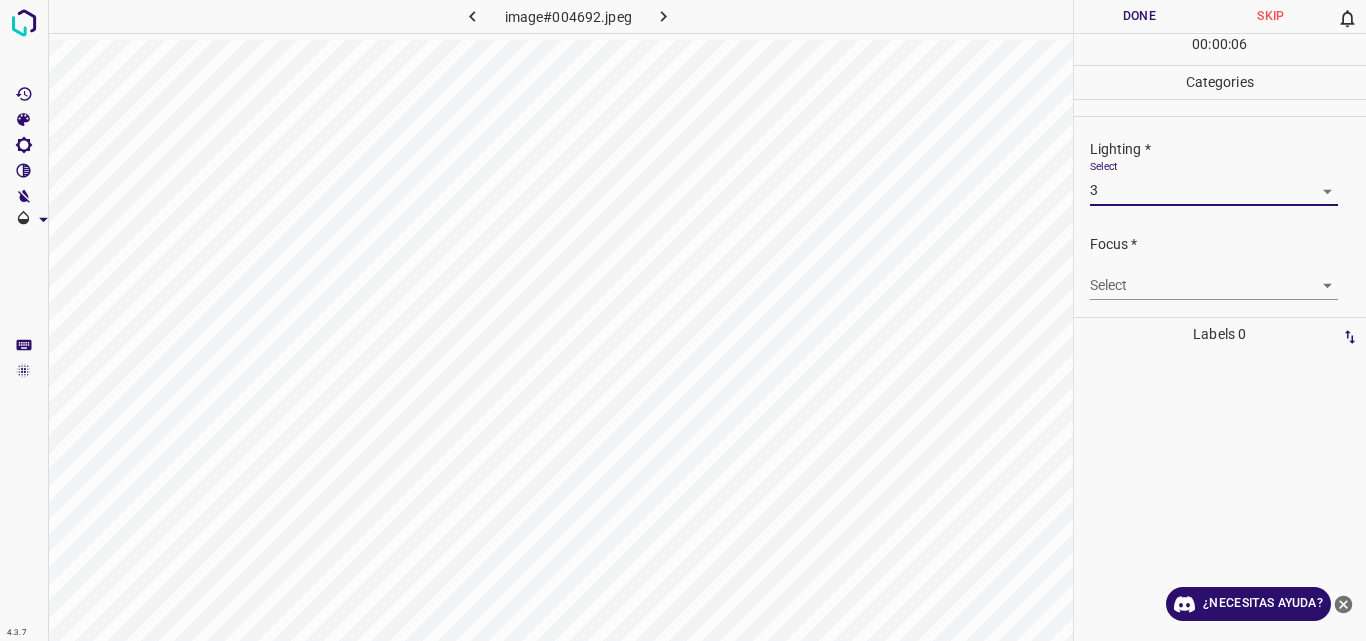 click on "4.3.7 image#004692.jpeg Done Skip 0 00   : 00   : 06   Categories Lighting *  Select 3 3 Focus *  Select ​ Overall *  Select ​ Labels   0 Categories 1 Lighting 2 Focus 3 Overall Tools Space Change between modes (Draw & Edit) I Auto labeling R Restore zoom M Zoom in N Zoom out Delete Delete selecte label Filters Z Restore filters X Saturation filter C Brightness filter V Contrast filter B Gray scale filter General O Download ¿Necesitas ayuda? Original text Rate this translation Your feedback will be used to help improve Google Translate - Texto - Esconder - Borrar" at bounding box center (683, 320) 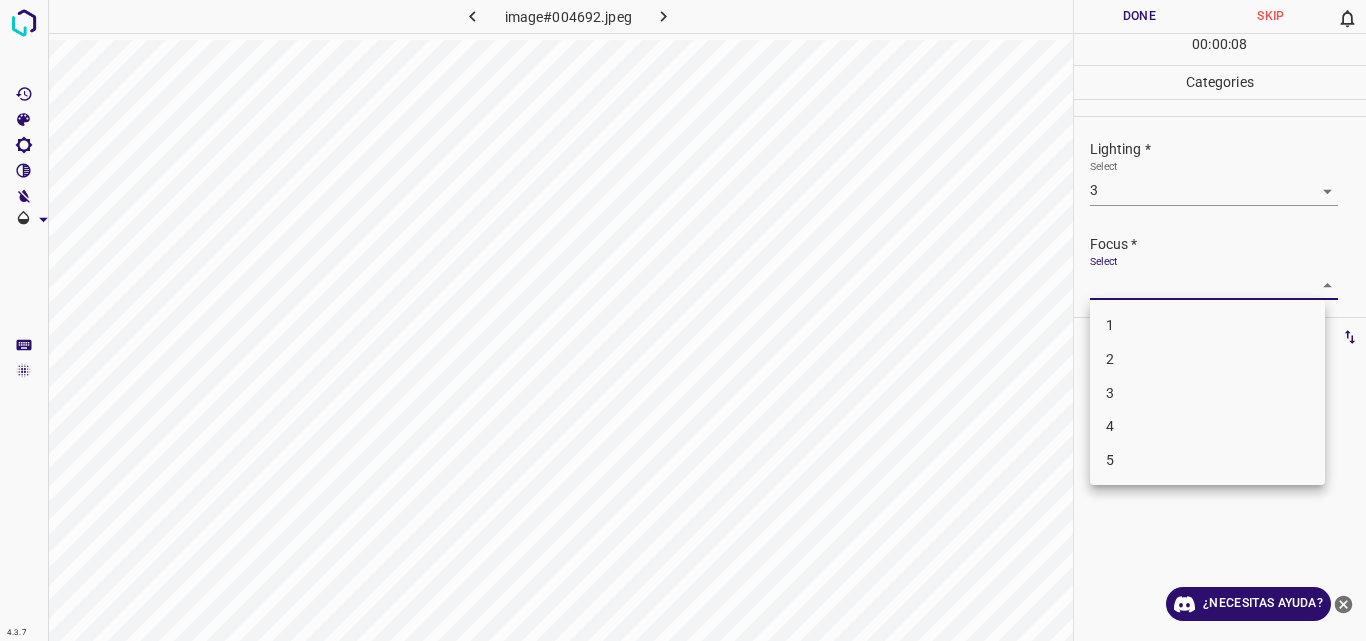 click on "3" at bounding box center [1207, 393] 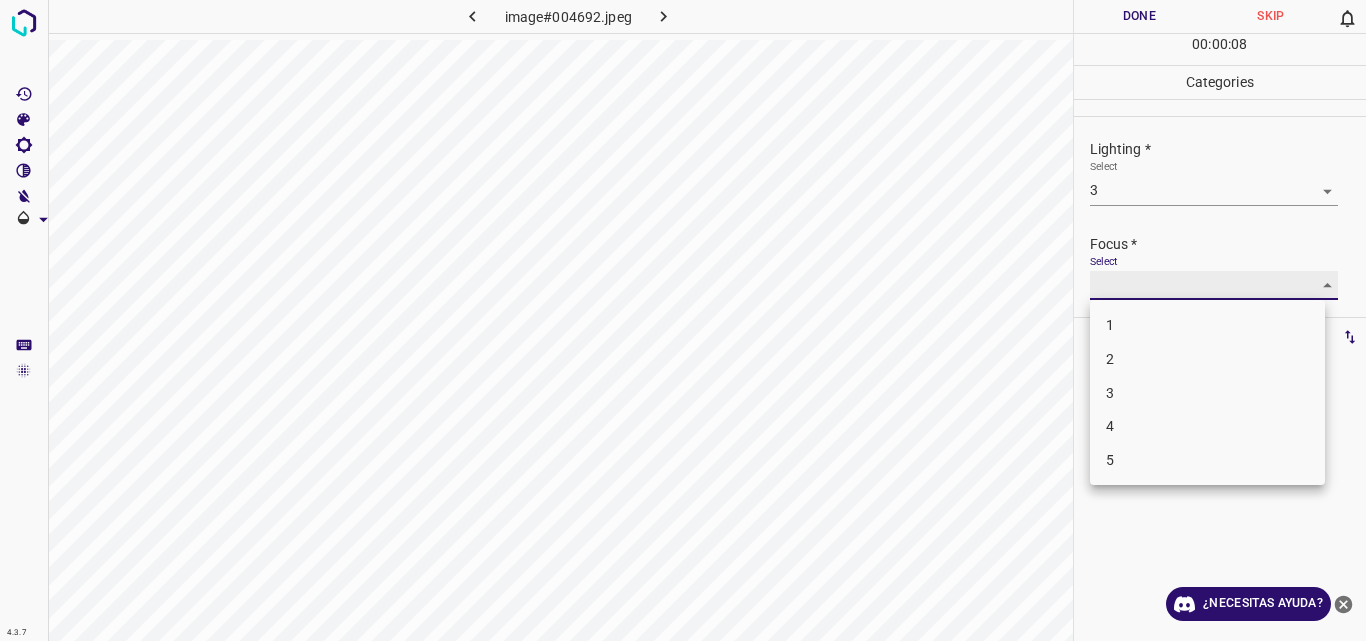 type on "3" 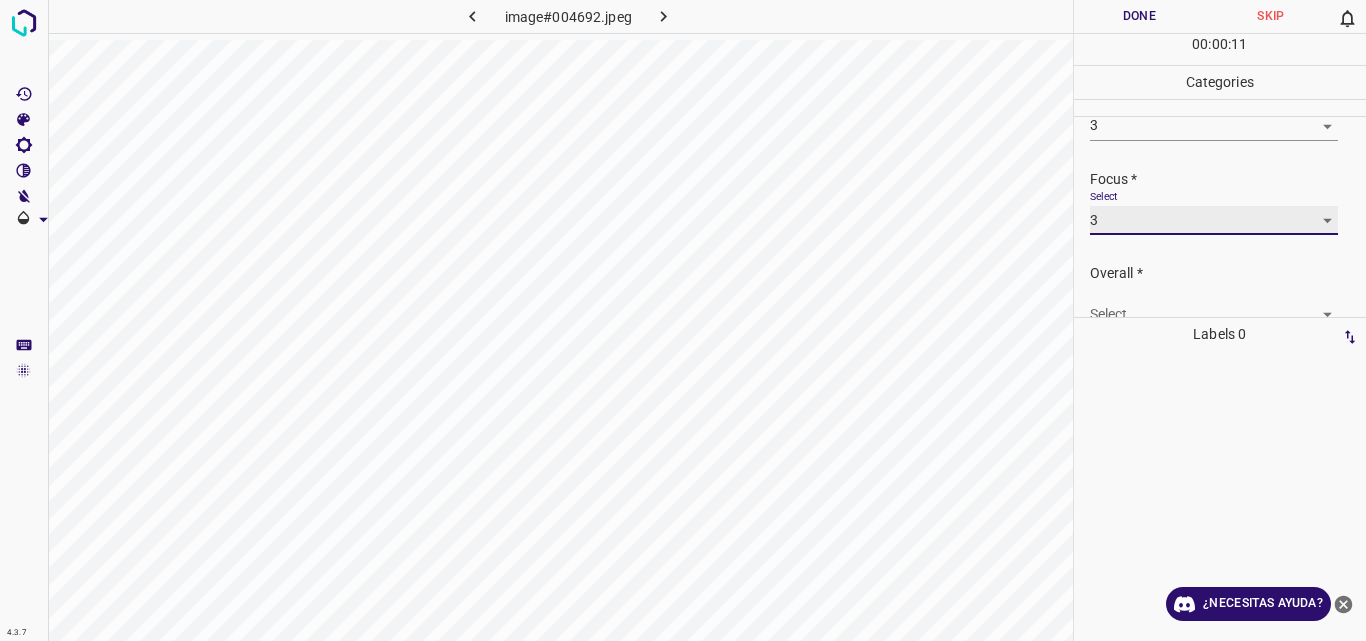 scroll, scrollTop: 98, scrollLeft: 0, axis: vertical 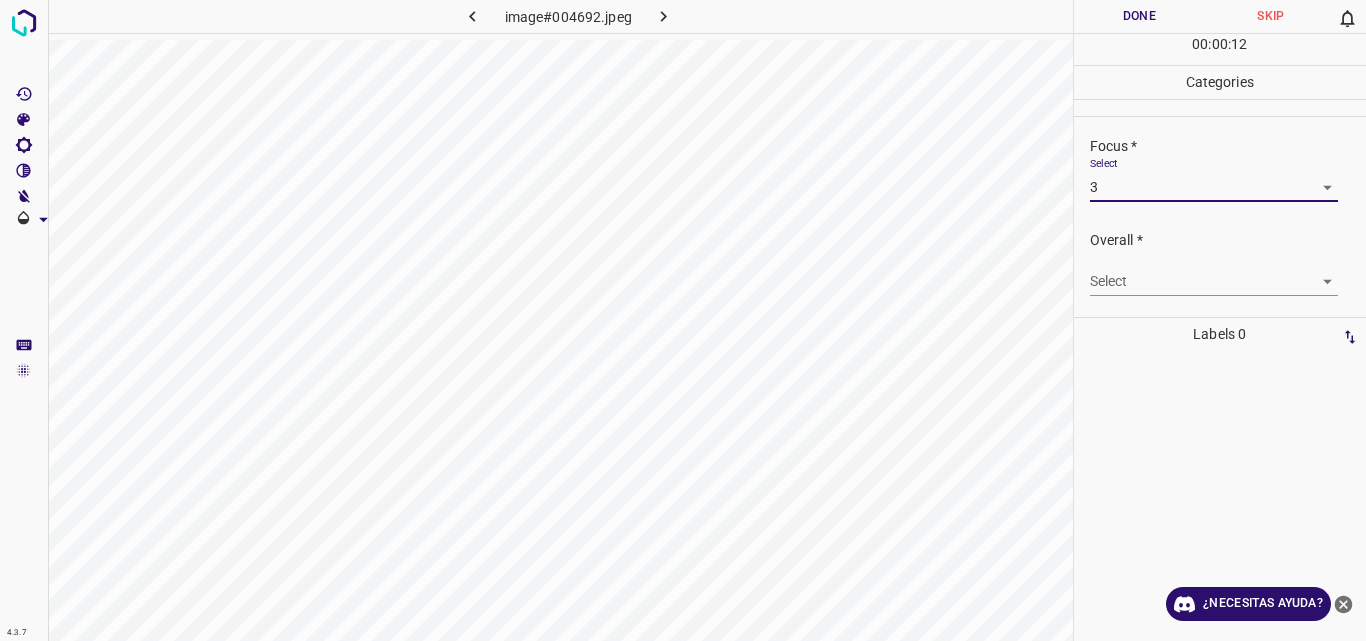 click on "4.3.7 image#004692.jpeg Done Skip 0 00   : 00   : 12   Categories Lighting *  Select 3 3 Focus *  Select 3 3 Overall *  Select ​ Labels   0 Categories 1 Lighting 2 Focus 3 Overall Tools Space Change between modes (Draw & Edit) I Auto labeling R Restore zoom M Zoom in N Zoom out Delete Delete selecte label Filters Z Restore filters X Saturation filter C Brightness filter V Contrast filter B Gray scale filter General O Download ¿Necesitas ayuda? Original text Rate this translation Your feedback will be used to help improve Google Translate - Texto - Esconder - Borrar" at bounding box center [683, 320] 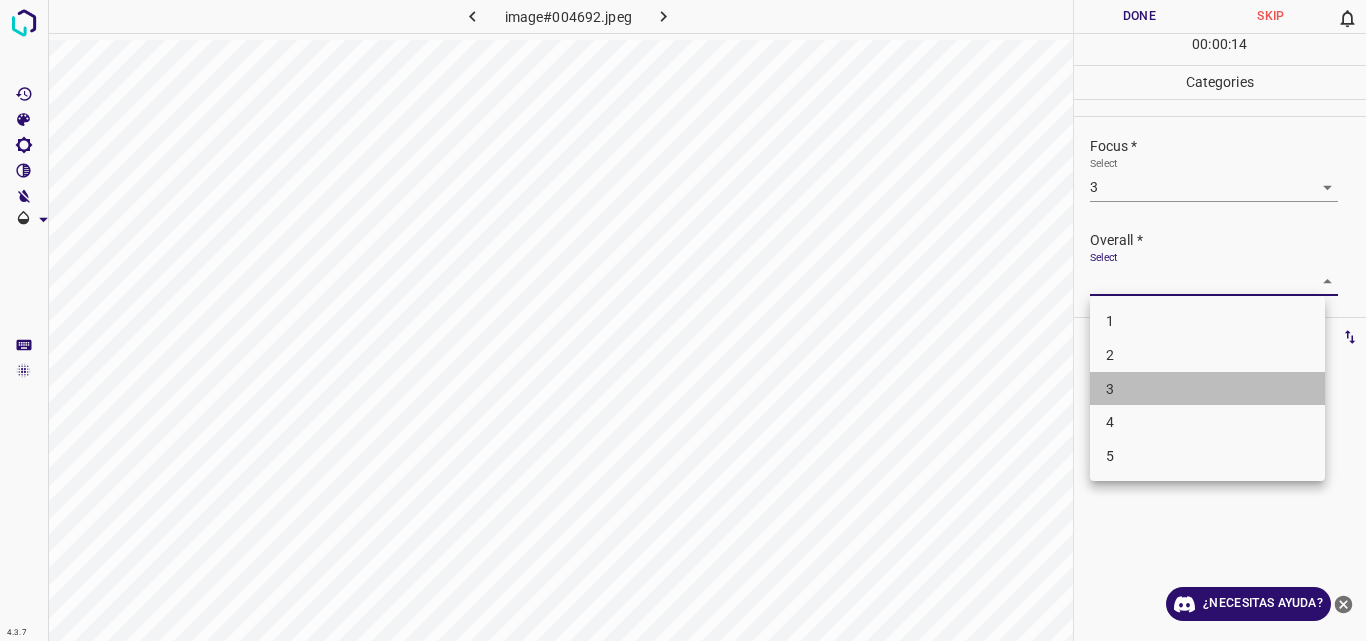 click on "3" at bounding box center [1207, 389] 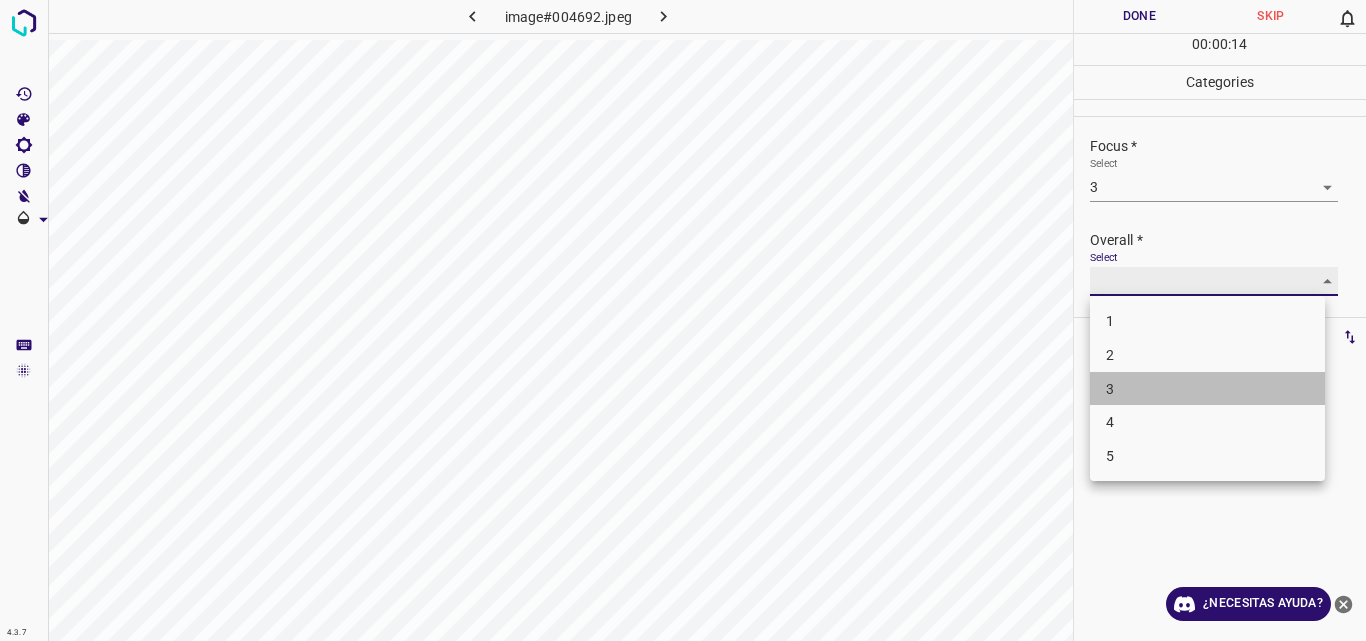 type on "3" 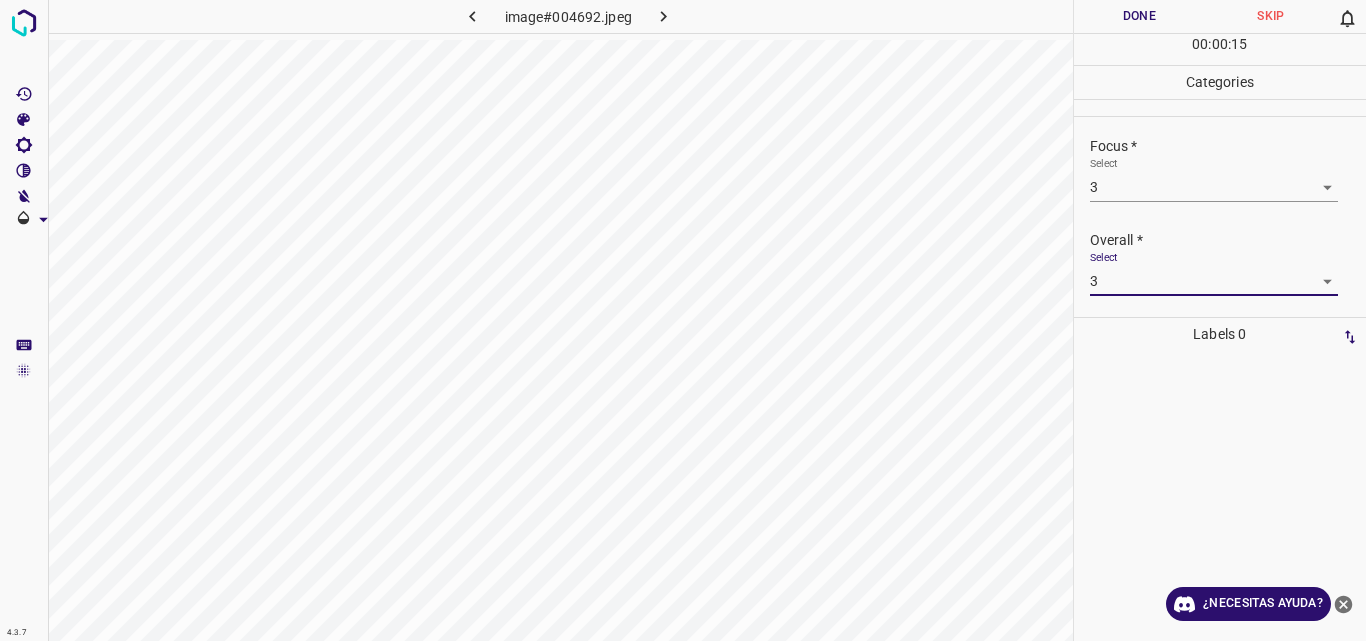 click on "Done" at bounding box center (1140, 16) 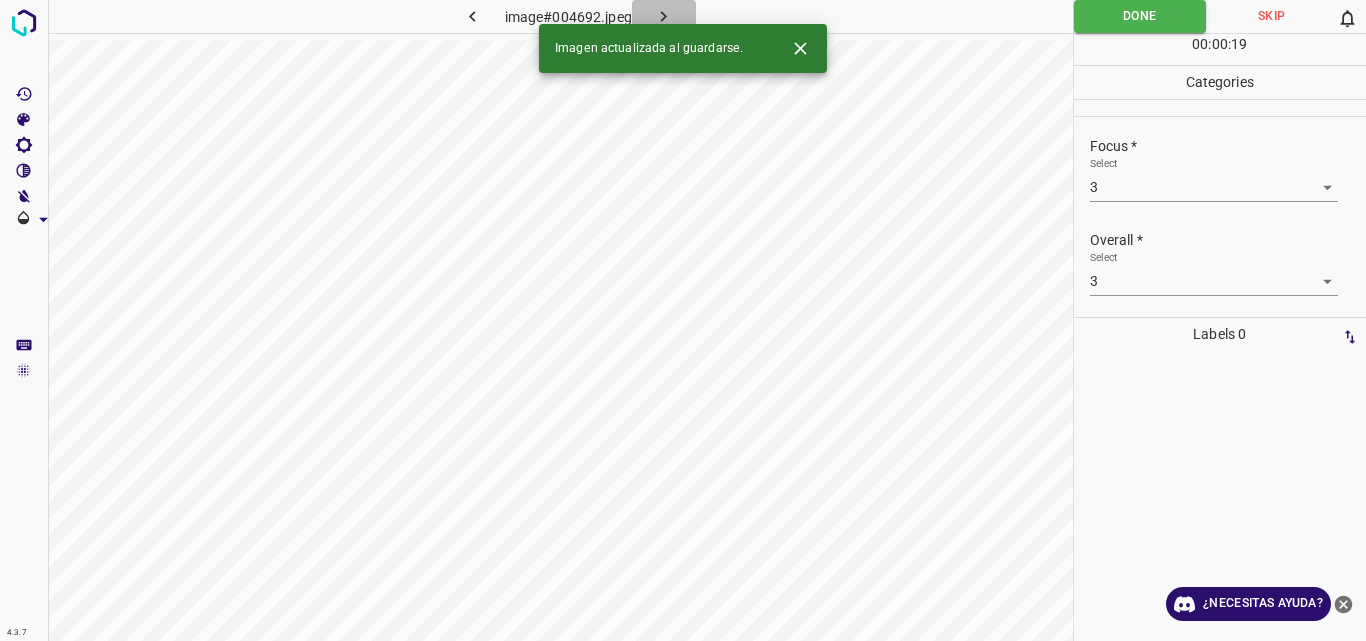 click at bounding box center [664, 16] 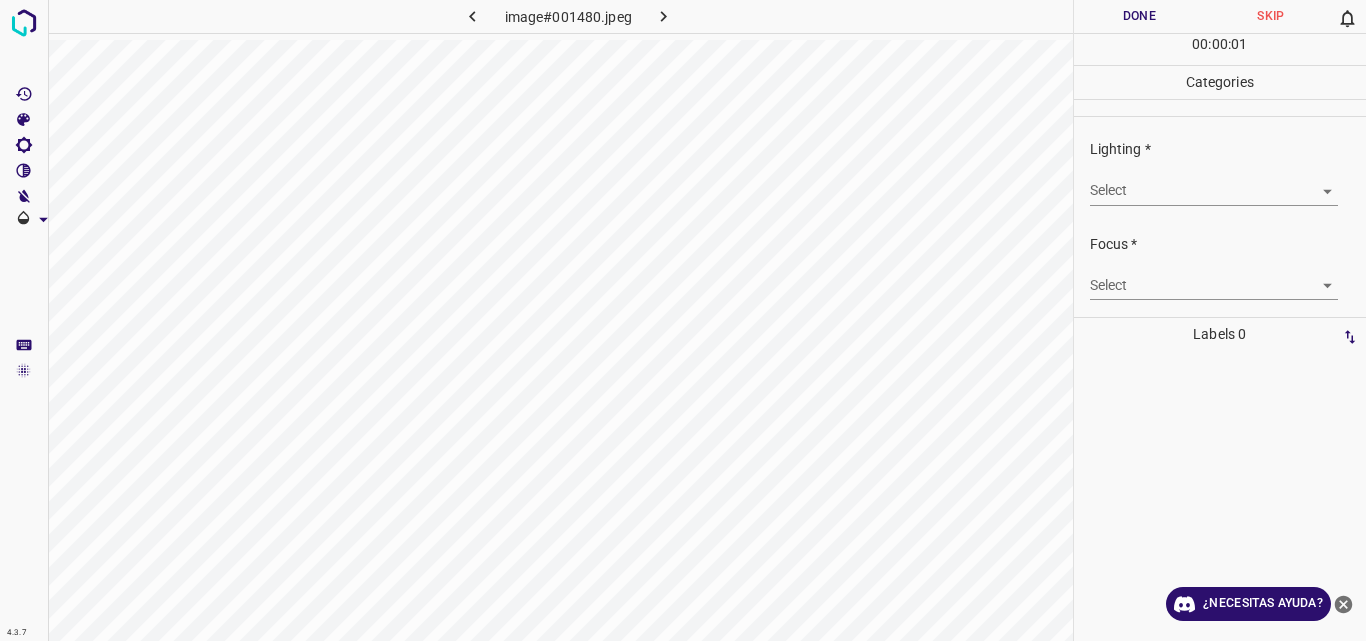 click on "4.3.7 image#001480.jpeg Done Skip 0 00   : 00   : 01   Categories Lighting *  Select ​ Focus *  Select ​ Overall *  Select ​ Labels   0 Categories 1 Lighting 2 Focus 3 Overall Tools Space Change between modes (Draw & Edit) I Auto labeling R Restore zoom M Zoom in N Zoom out Delete Delete selecte label Filters Z Restore filters X Saturation filter C Brightness filter V Contrast filter B Gray scale filter General O Download ¿Necesitas ayuda? Original text Rate this translation Your feedback will be used to help improve Google Translate - Texto - Esconder - Borrar" at bounding box center (683, 320) 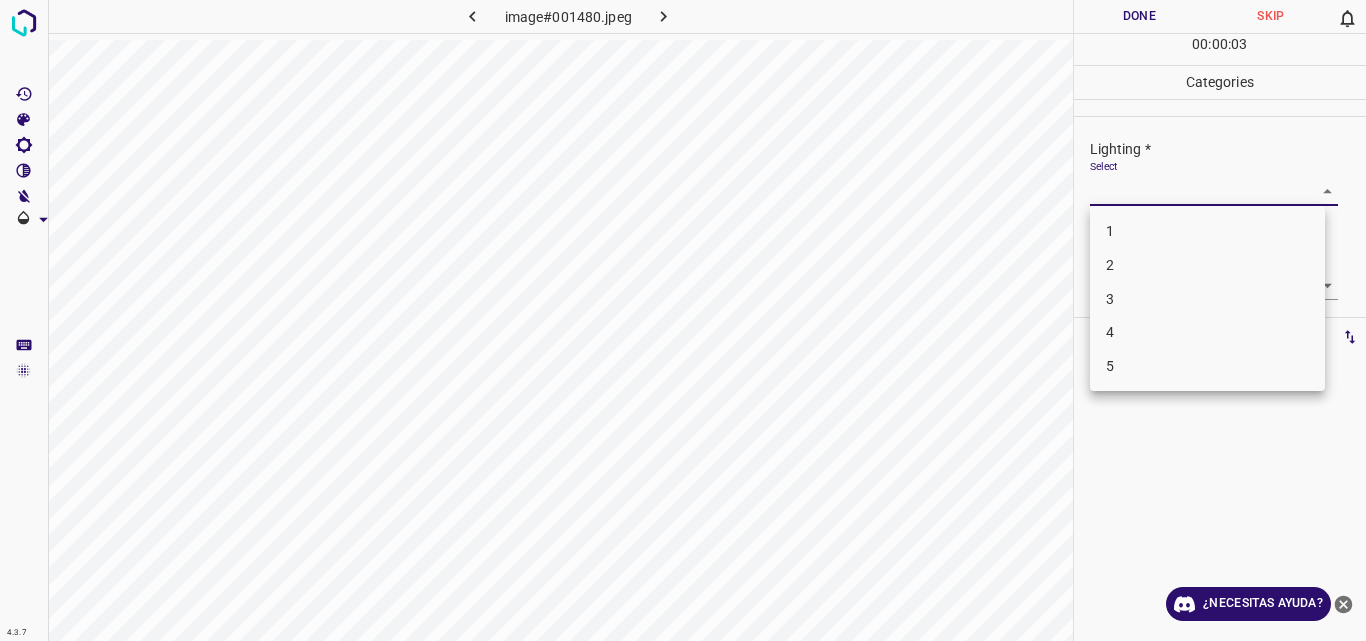 click on "2" at bounding box center (1207, 265) 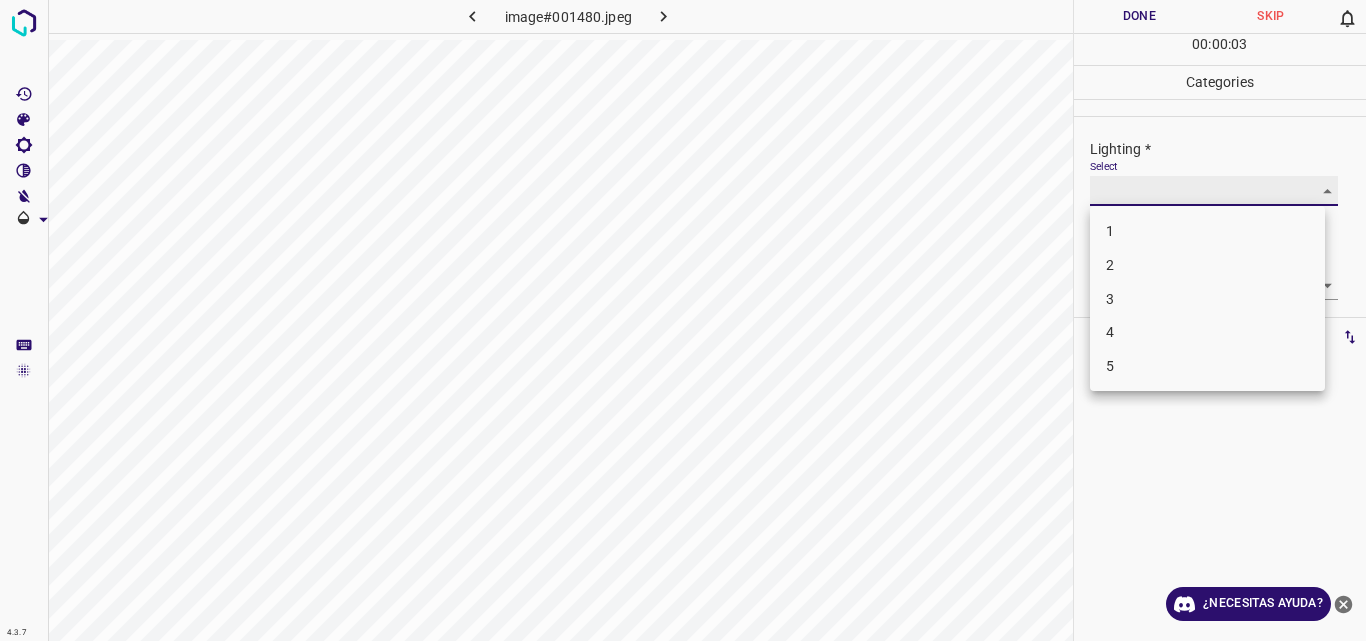 type on "2" 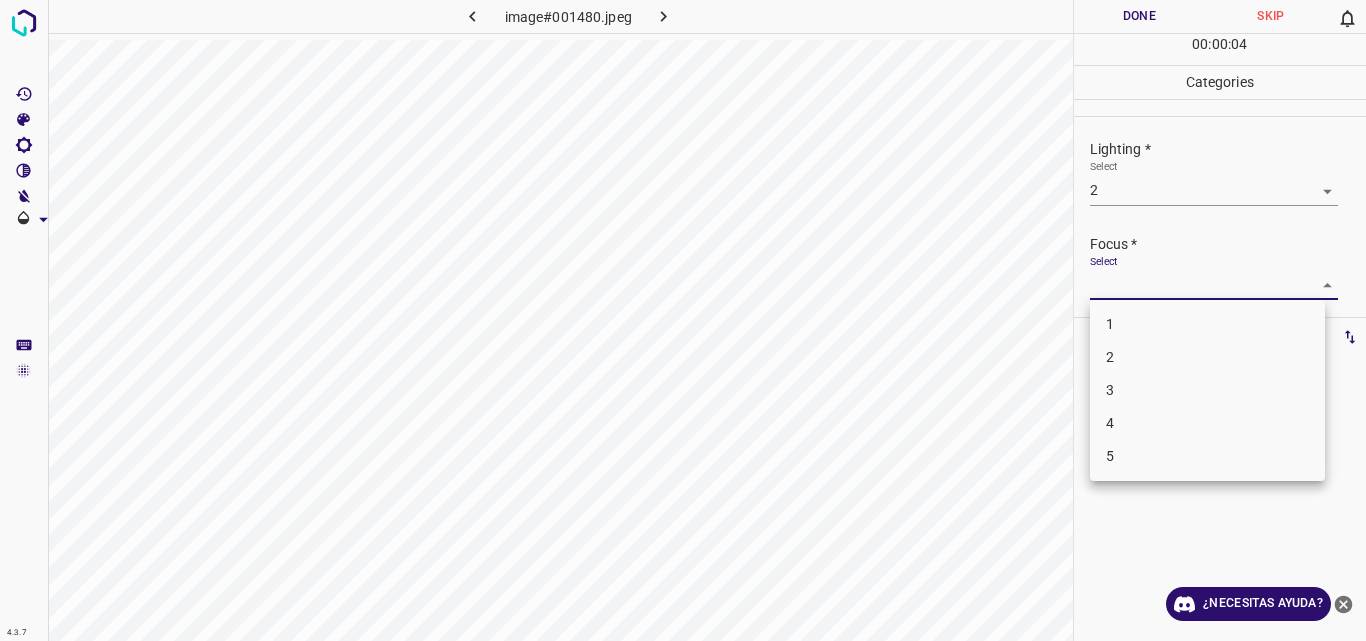 click on "4.3.7 image#001480.jpeg Done Skip 0 00   : 00   : 04   Categories Lighting *  Select 2 2 Focus *  Select ​ Overall *  Select ​ Labels   0 Categories 1 Lighting 2 Focus 3 Overall Tools Space Change between modes (Draw & Edit) I Auto labeling R Restore zoom M Zoom in N Zoom out Delete Delete selecte label Filters Z Restore filters X Saturation filter C Brightness filter V Contrast filter B Gray scale filter General O Download ¿Necesitas ayuda? Original text Rate this translation Your feedback will be used to help improve Google Translate - Texto - Esconder - Borrar 1 2 3 4 5" at bounding box center (683, 320) 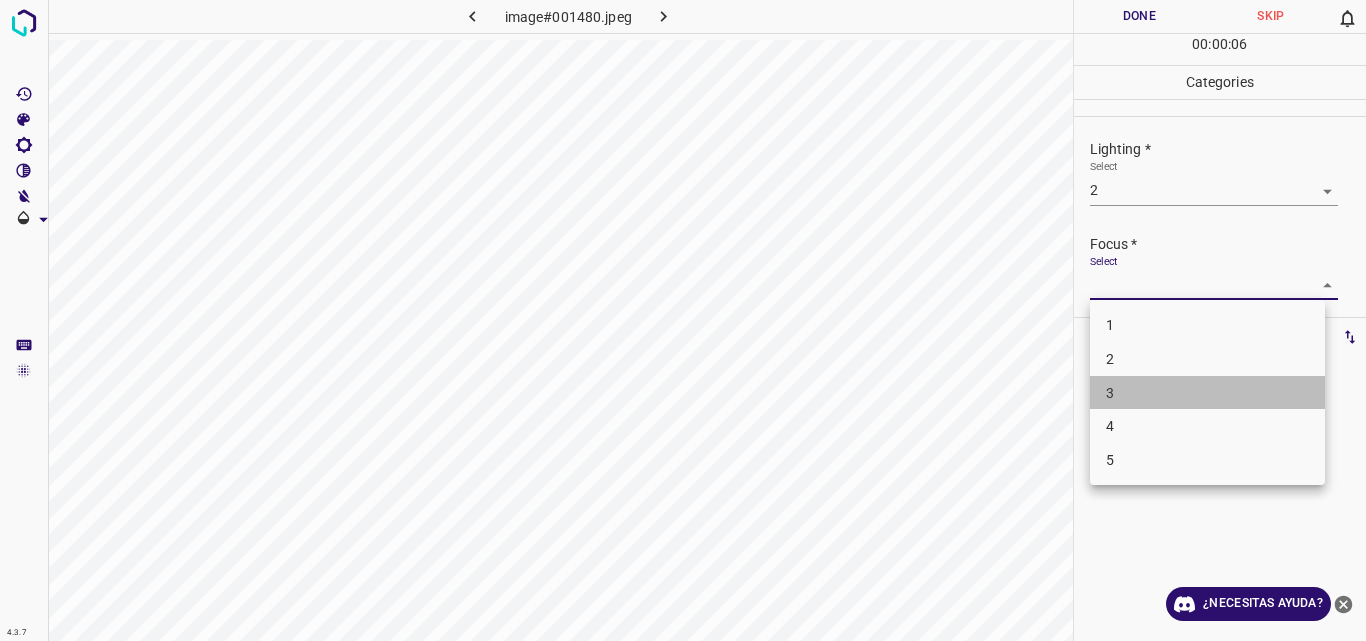 click on "3" at bounding box center [1207, 393] 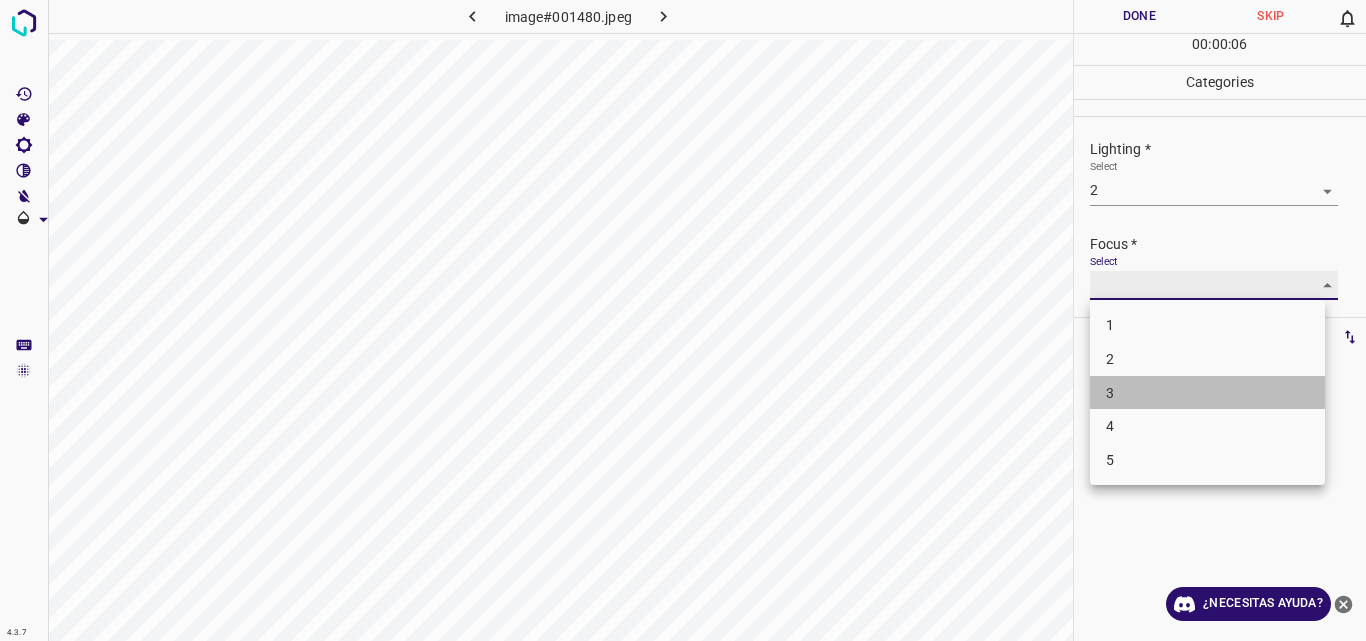type on "3" 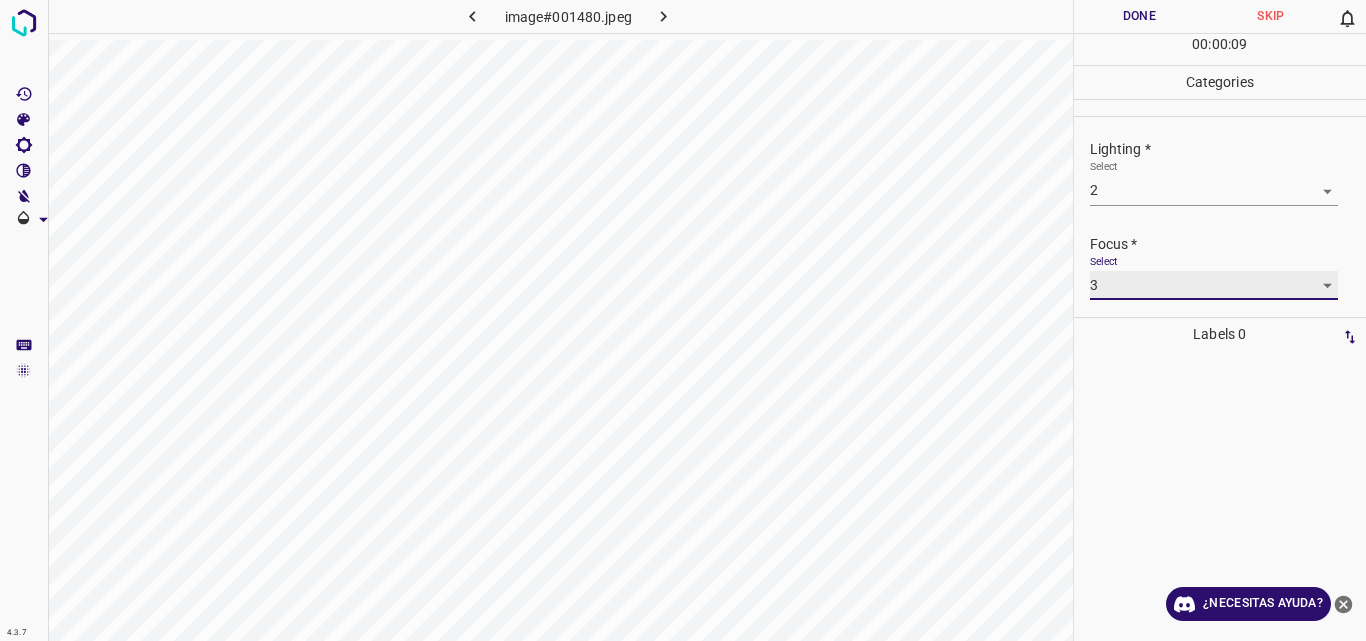 scroll, scrollTop: 98, scrollLeft: 0, axis: vertical 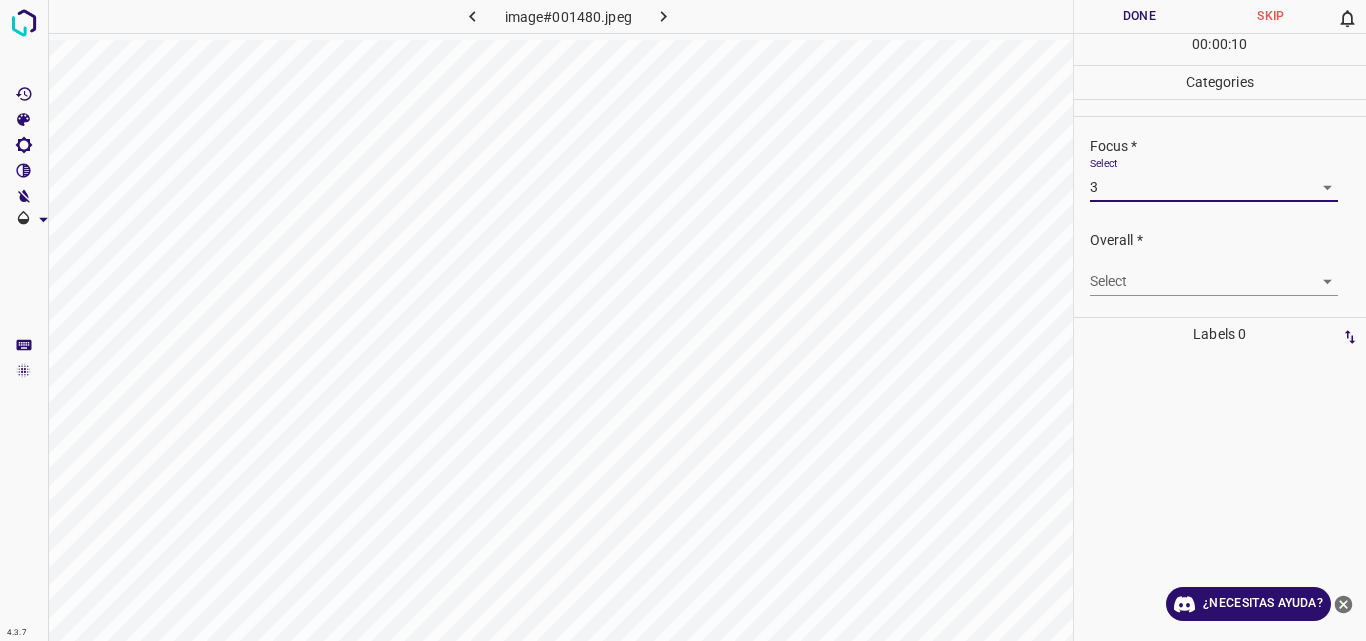 click on "4.3.7 image#001480.jpeg Done Skip 0 00   : 00   : 10   Categories Lighting *  Select 2 2 Focus *  Select 3 3 Overall *  Select ​ Labels   0 Categories 1 Lighting 2 Focus 3 Overall Tools Space Change between modes (Draw & Edit) I Auto labeling R Restore zoom M Zoom in N Zoom out Delete Delete selecte label Filters Z Restore filters X Saturation filter C Brightness filter V Contrast filter B Gray scale filter General O Download ¿Necesitas ayuda? Original text Rate this translation Your feedback will be used to help improve Google Translate - Texto - Esconder - Borrar" at bounding box center [683, 320] 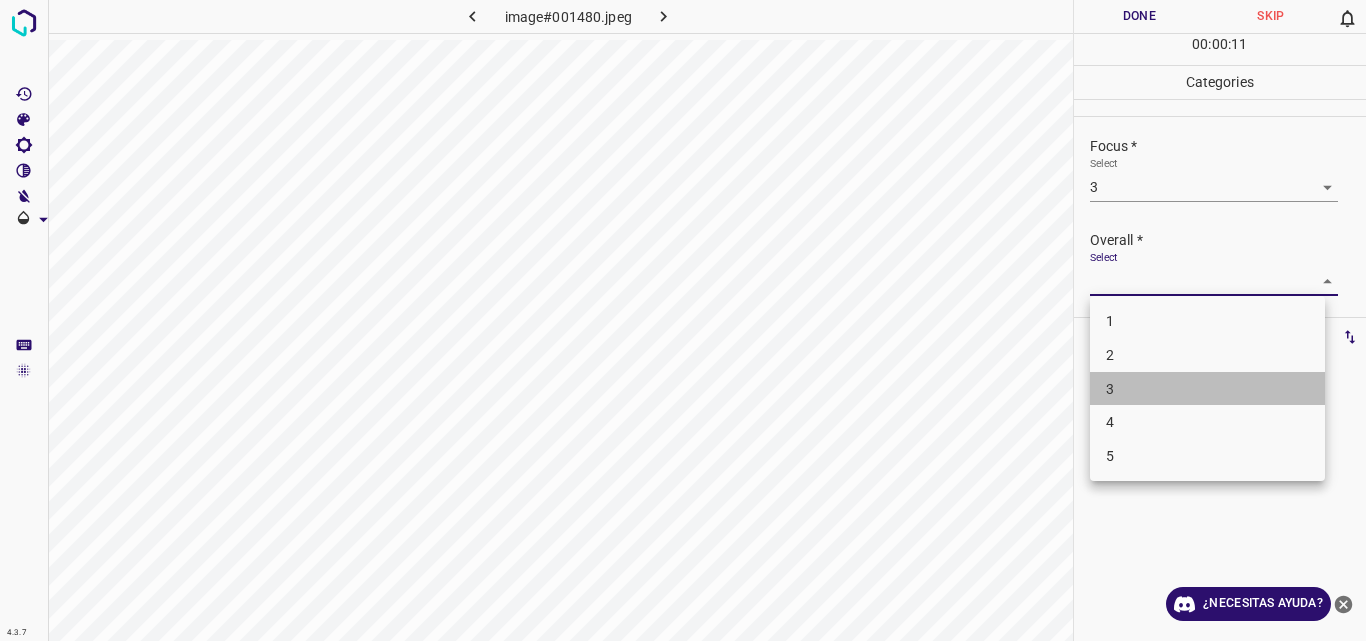 click on "3" at bounding box center [1207, 389] 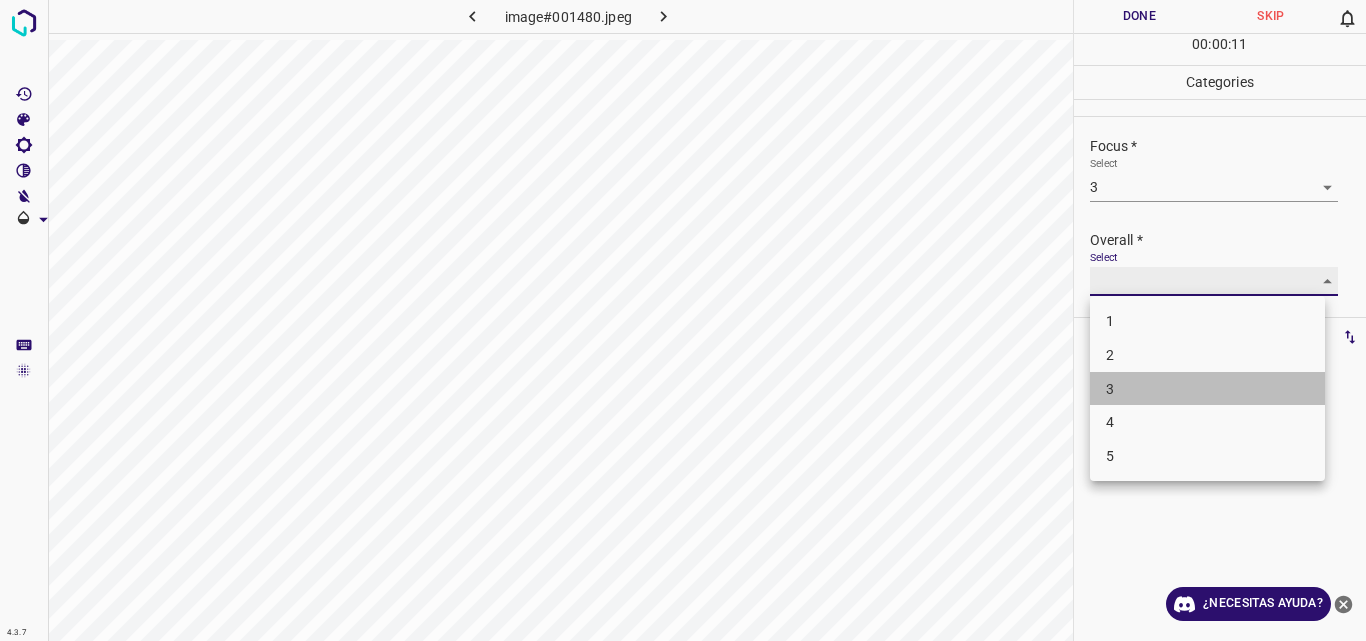 type on "3" 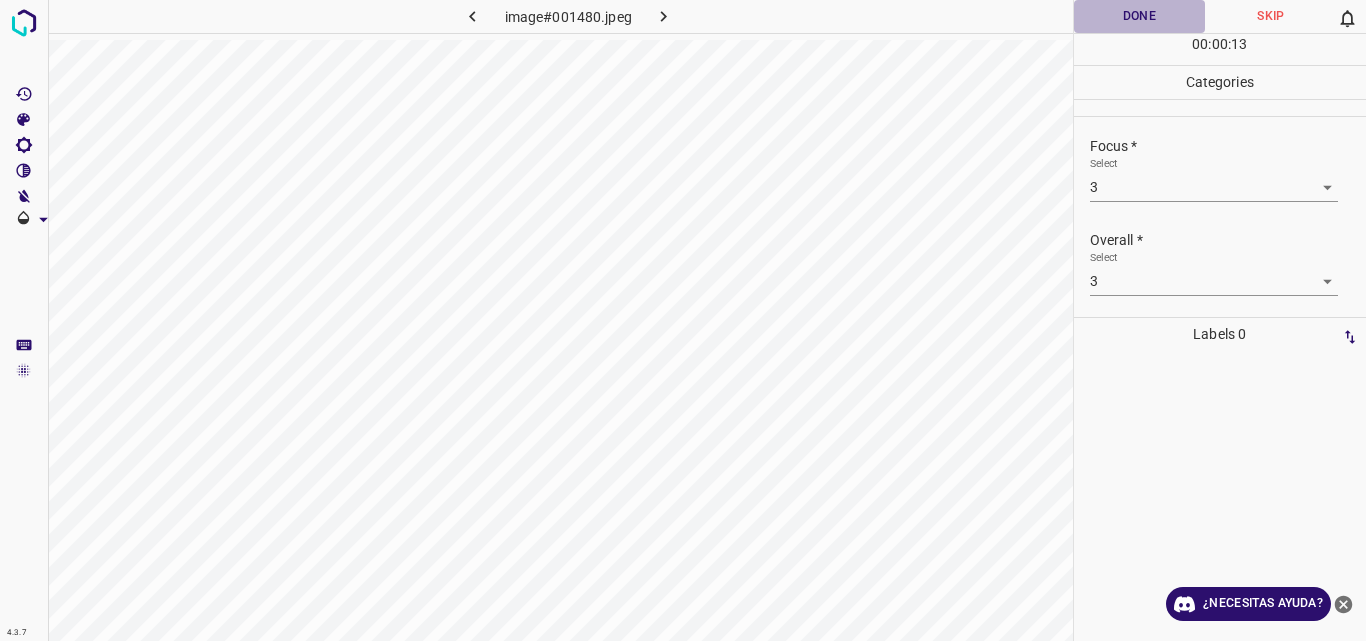 click on "Done" at bounding box center [1140, 16] 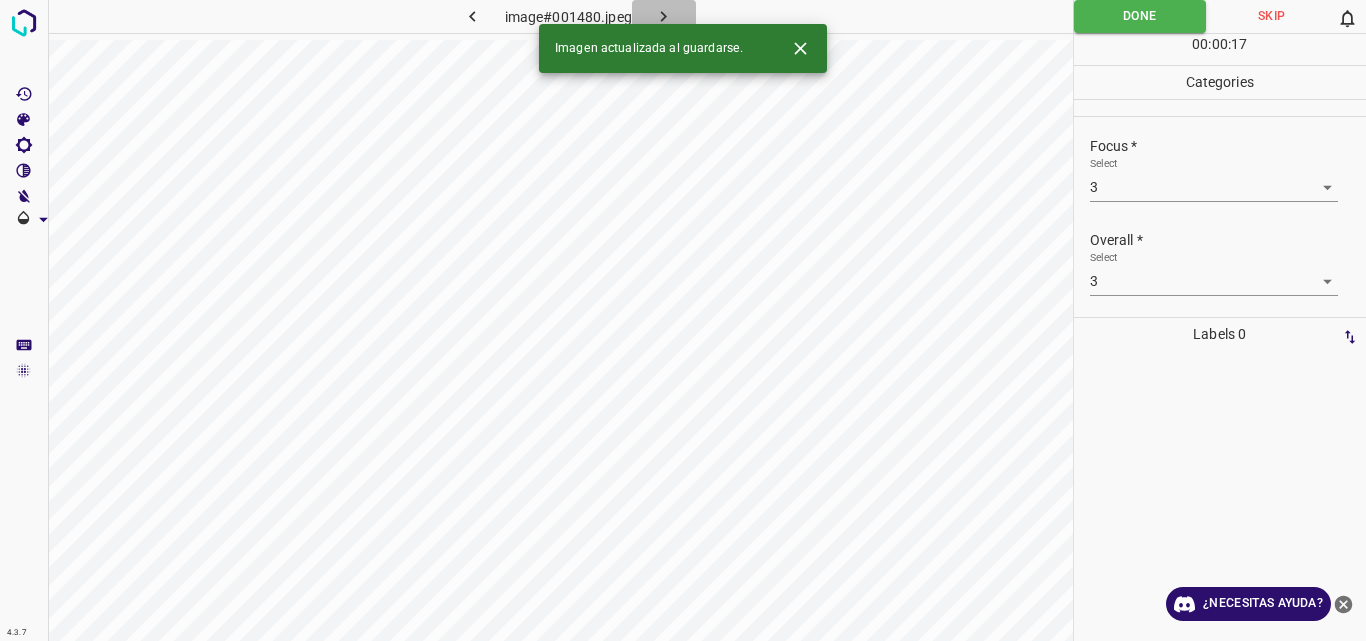 click 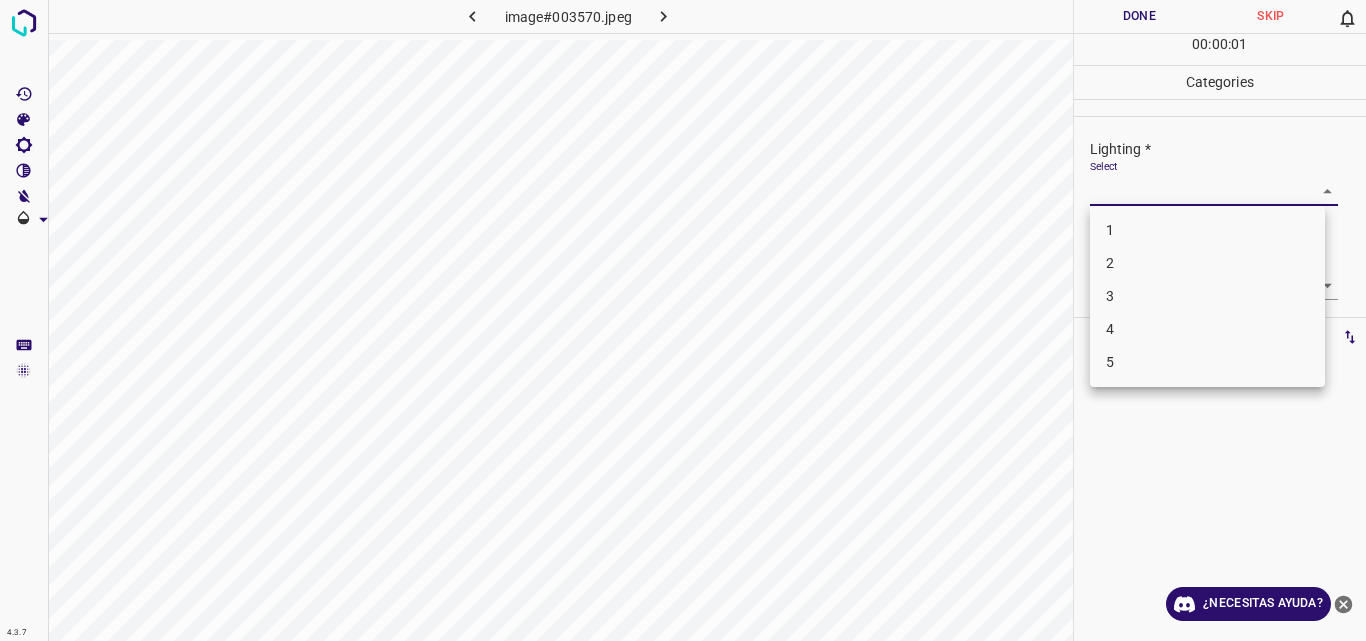 click on "4.3.7 image#003570.jpeg Done Skip 0 00   : 00   : 01   Categories Lighting *  Select ​ Focus *  Select ​ Overall *  Select ​ Labels   0 Categories 1 Lighting 2 Focus 3 Overall Tools Space Change between modes (Draw & Edit) I Auto labeling R Restore zoom M Zoom in N Zoom out Delete Delete selecte label Filters Z Restore filters X Saturation filter C Brightness filter V Contrast filter B Gray scale filter General O Download ¿Necesitas ayuda? Original text Rate this translation Your feedback will be used to help improve Google Translate - Texto - Esconder - Borrar 1 2 3 4 5" at bounding box center [683, 320] 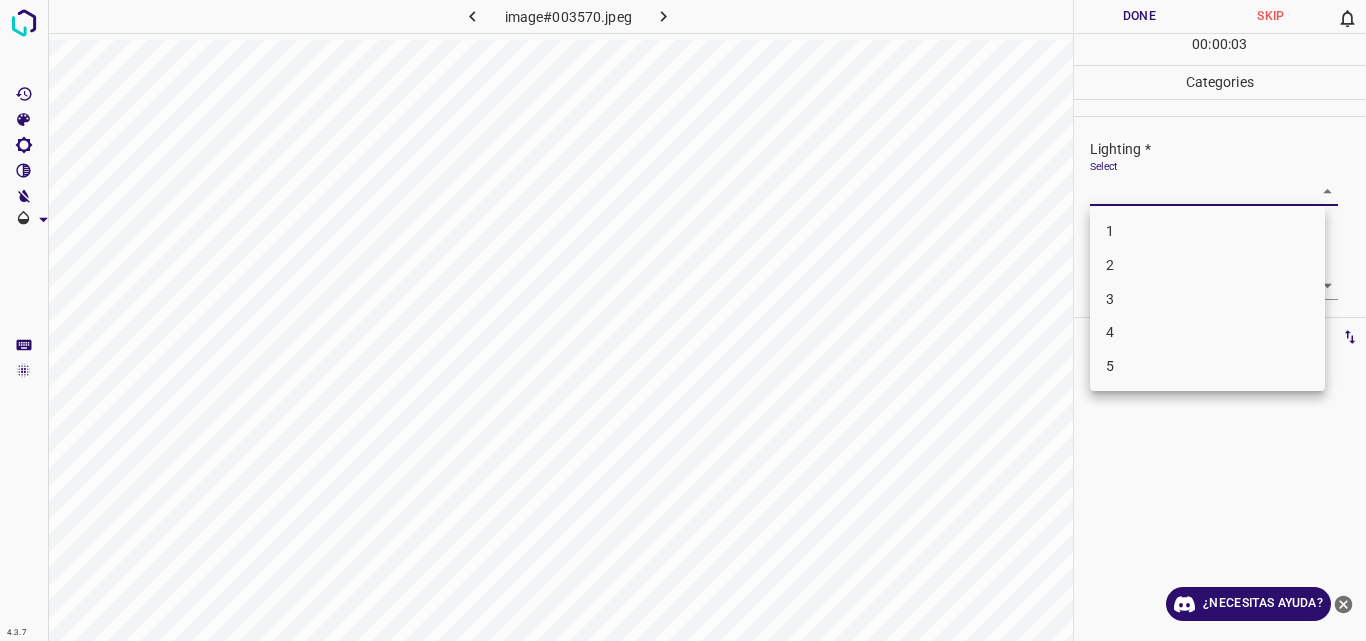 click on "4" at bounding box center (1207, 332) 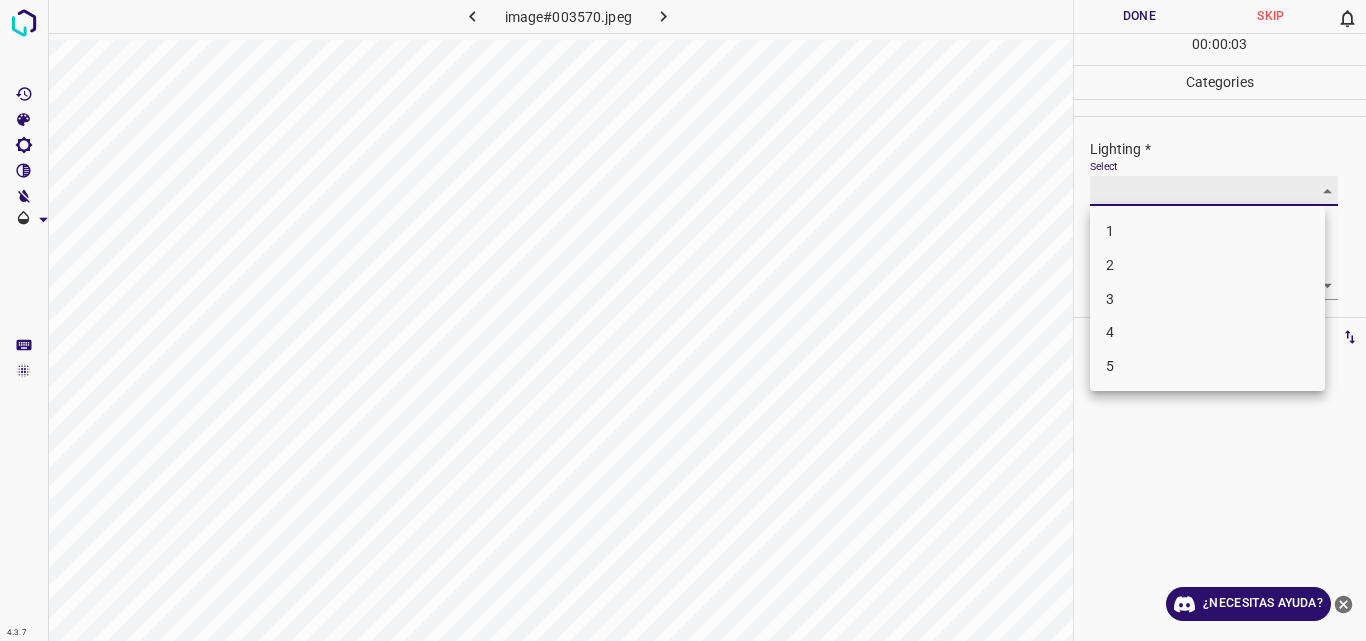 type on "4" 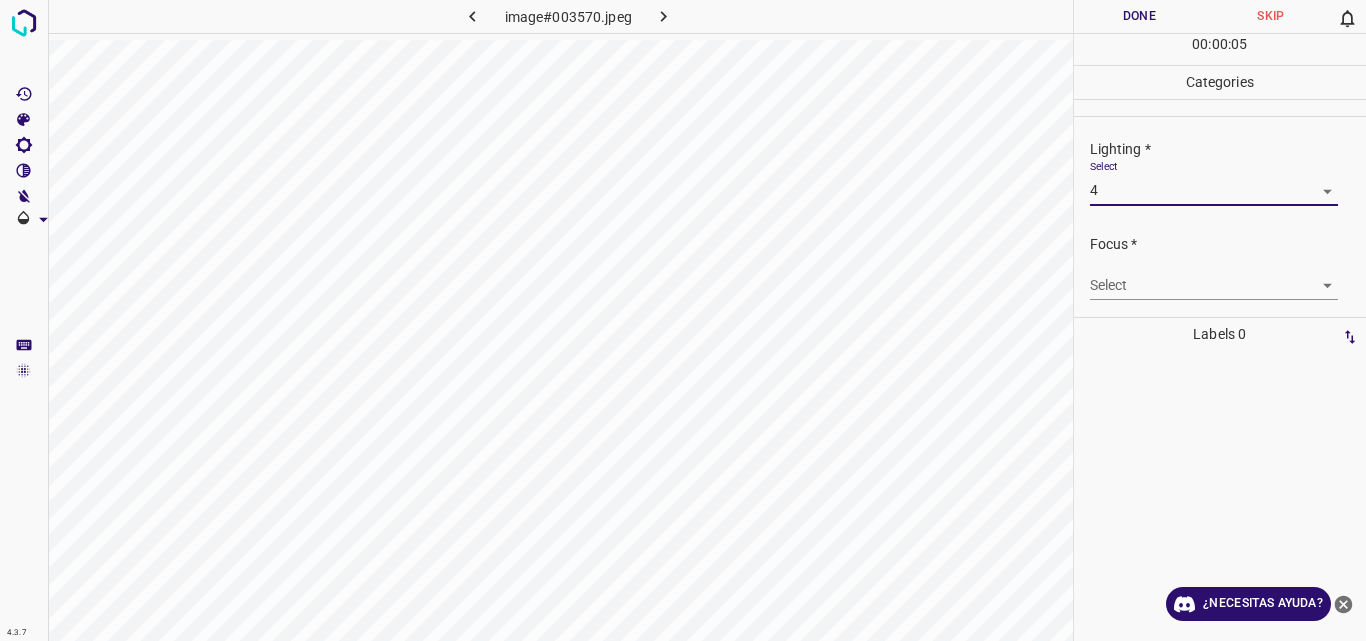 click on "4.3.7 image#003570.jpeg Done Skip 0 00   : 00   : 05   Categories Lighting *  Select 4 4 Focus *  Select ​ Overall *  Select ​ Labels   0 Categories 1 Lighting 2 Focus 3 Overall Tools Space Change between modes (Draw & Edit) I Auto labeling R Restore zoom M Zoom in N Zoom out Delete Delete selecte label Filters Z Restore filters X Saturation filter C Brightness filter V Contrast filter B Gray scale filter General O Download ¿Necesitas ayuda? Original text Rate this translation Your feedback will be used to help improve Google Translate - Texto - Esconder - Borrar" at bounding box center (683, 320) 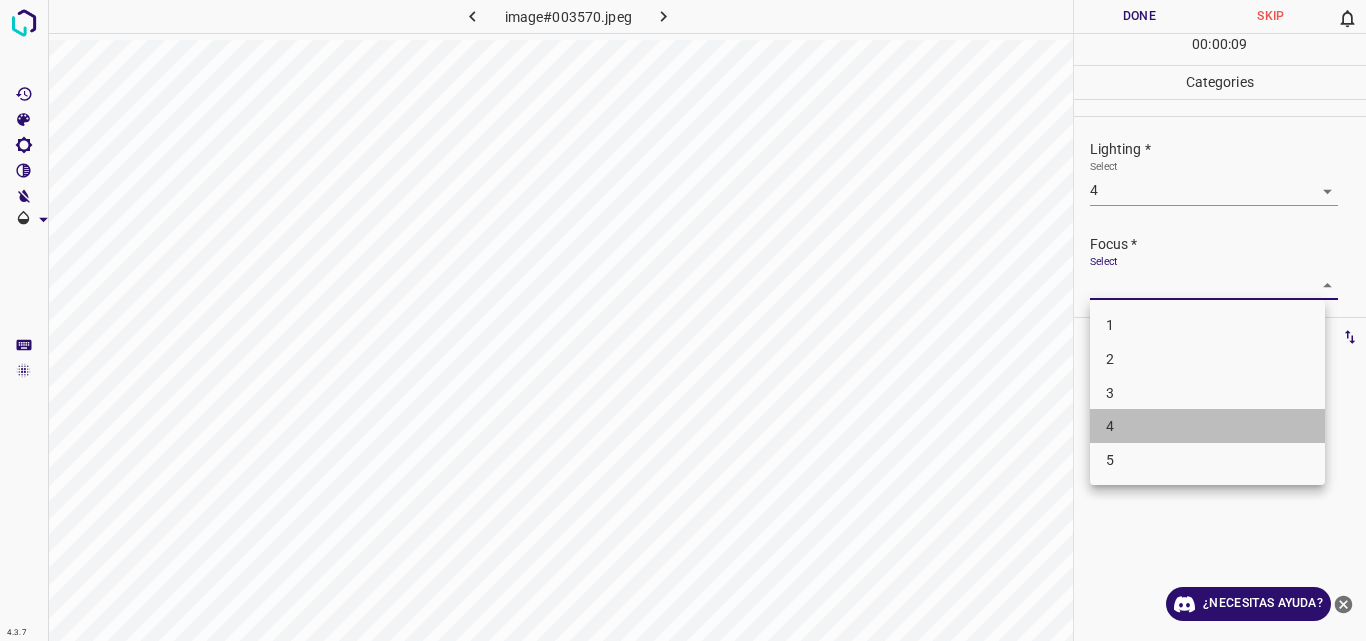 click on "4" at bounding box center (1207, 426) 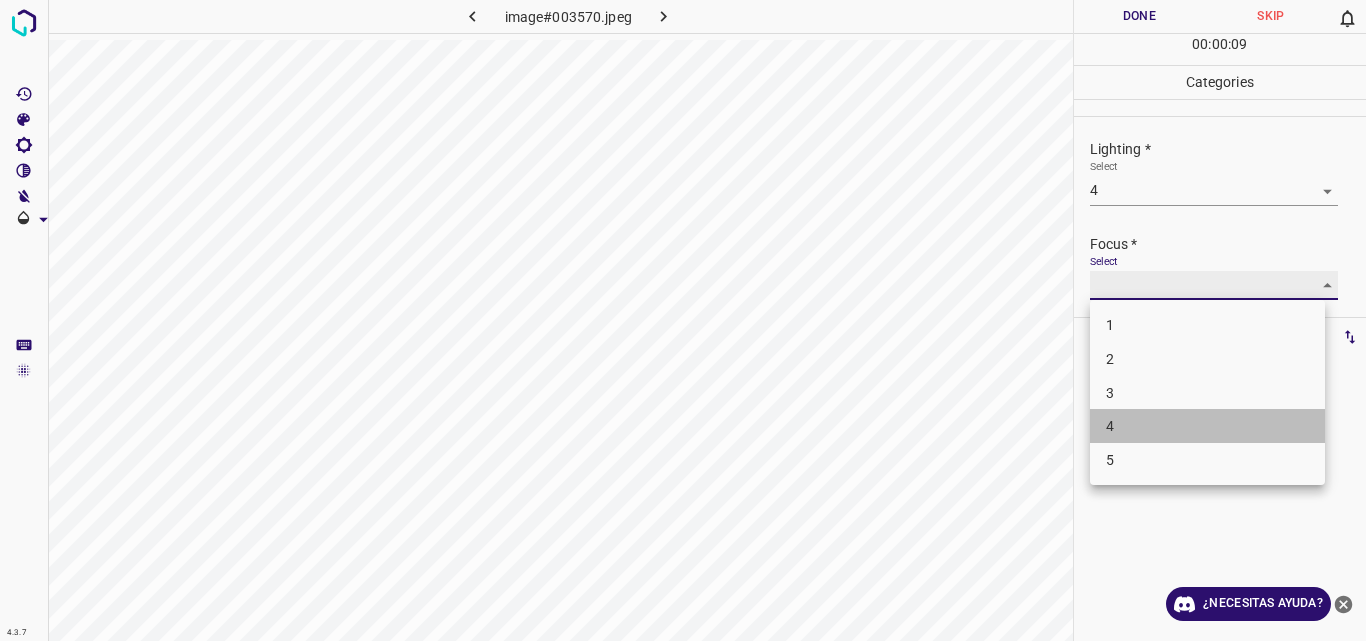 type on "4" 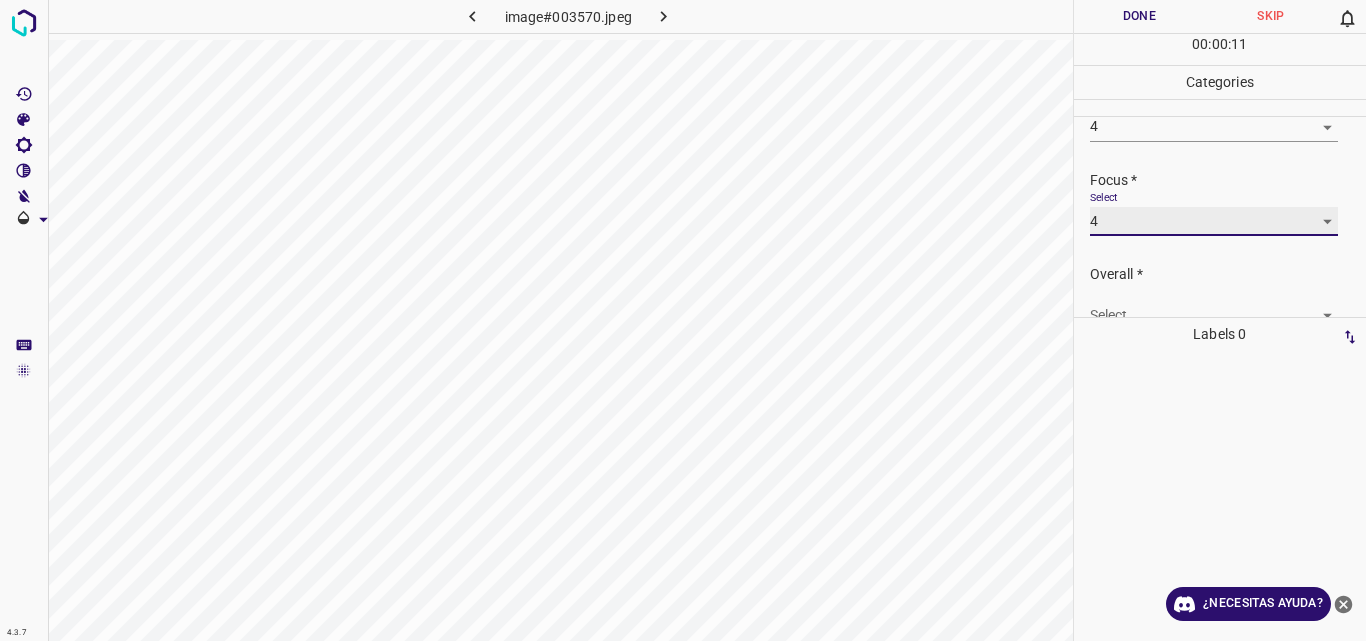 scroll, scrollTop: 98, scrollLeft: 0, axis: vertical 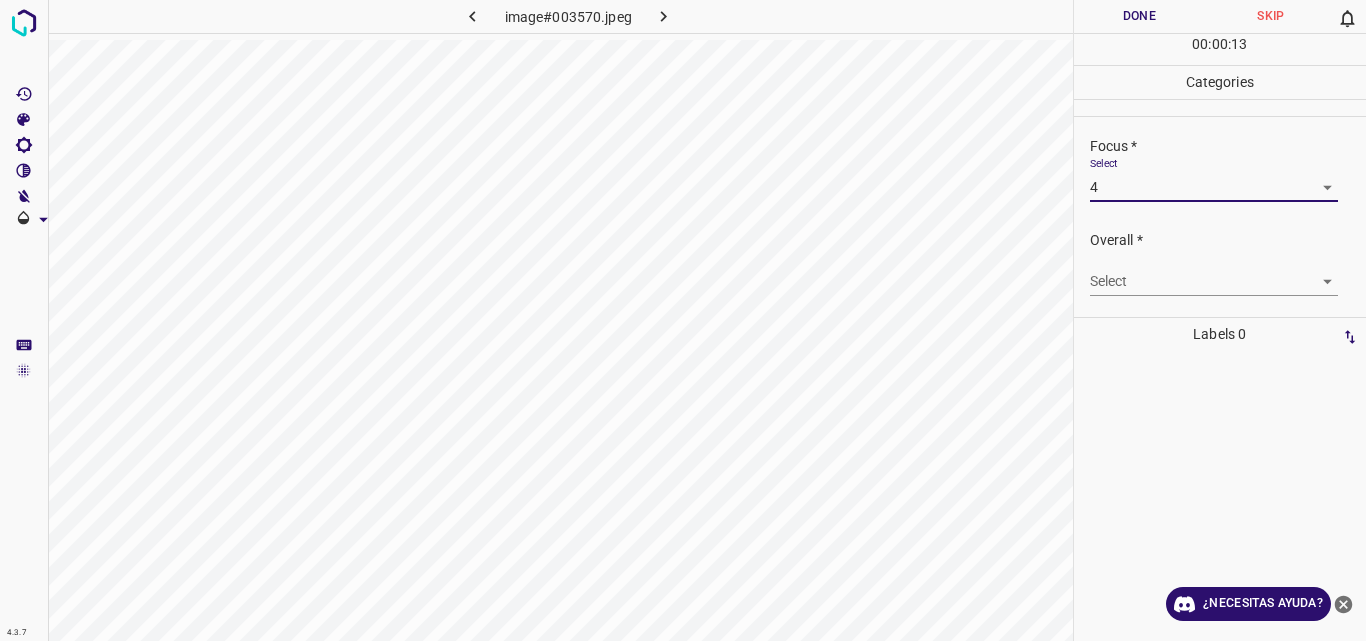 click on "4.3.7 image#003570.jpeg Done Skip 0 00   : 00   : 13   Categories Lighting *  Select 4 4 Focus *  Select 4 4 Overall *  Select ​ Labels   0 Categories 1 Lighting 2 Focus 3 Overall Tools Space Change between modes (Draw & Edit) I Auto labeling R Restore zoom M Zoom in N Zoom out Delete Delete selecte label Filters Z Restore filters X Saturation filter C Brightness filter V Contrast filter B Gray scale filter General O Download ¿Necesitas ayuda? Original text Rate this translation Your feedback will be used to help improve Google Translate - Texto - Esconder - Borrar" at bounding box center (683, 320) 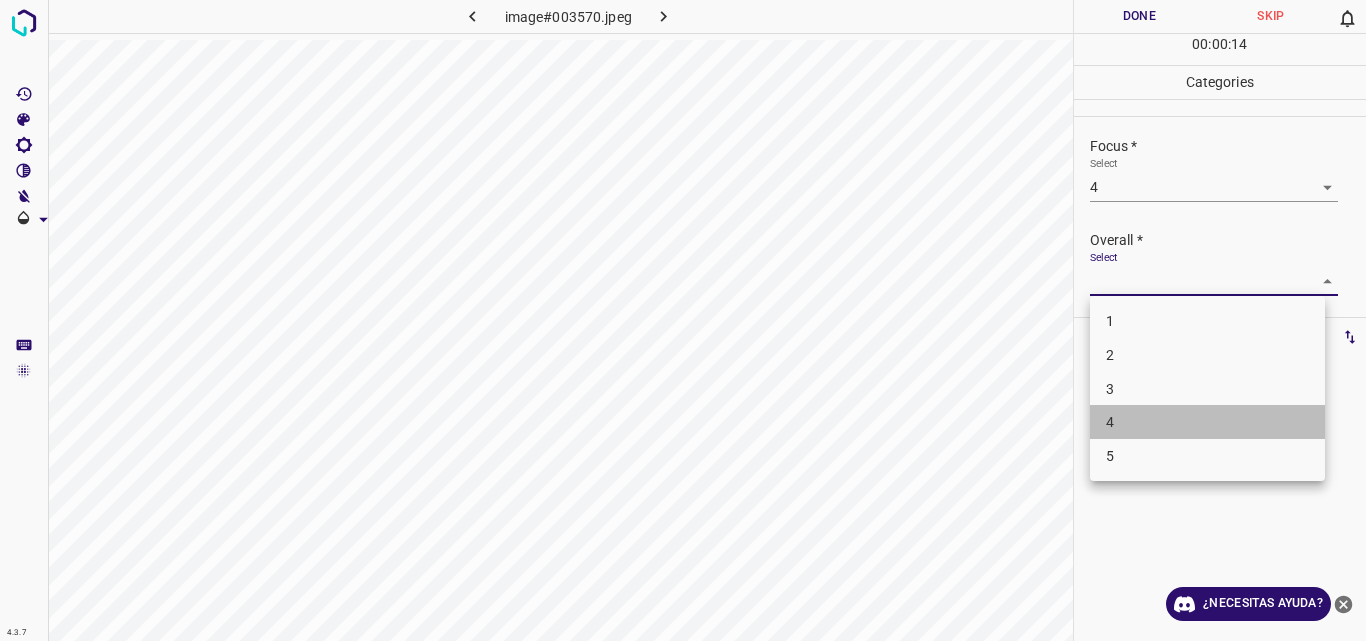 click on "4" at bounding box center (1207, 422) 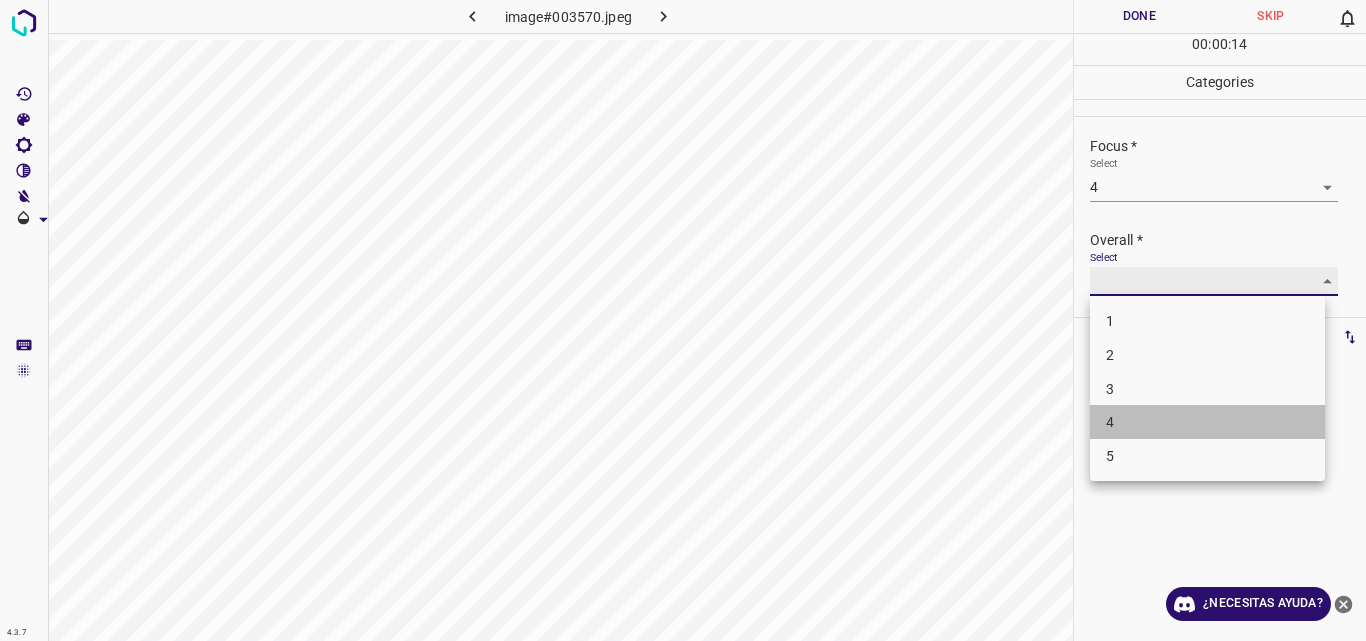 type on "4" 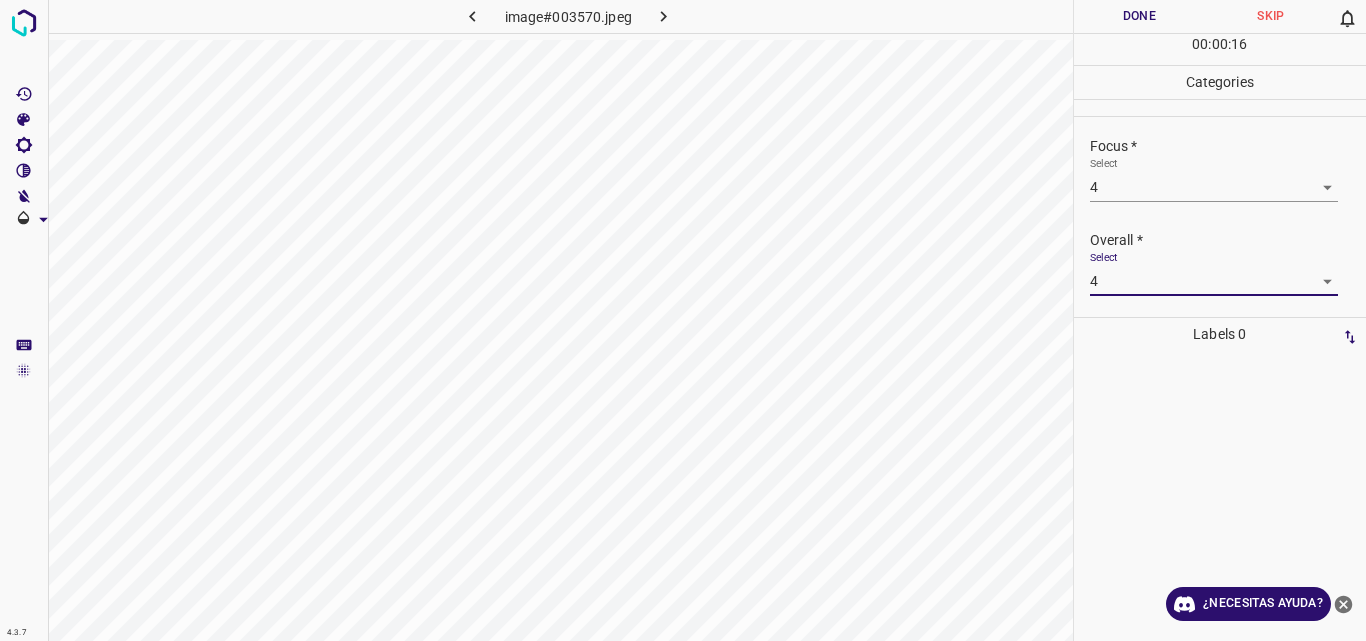 click on "Done" at bounding box center (1140, 16) 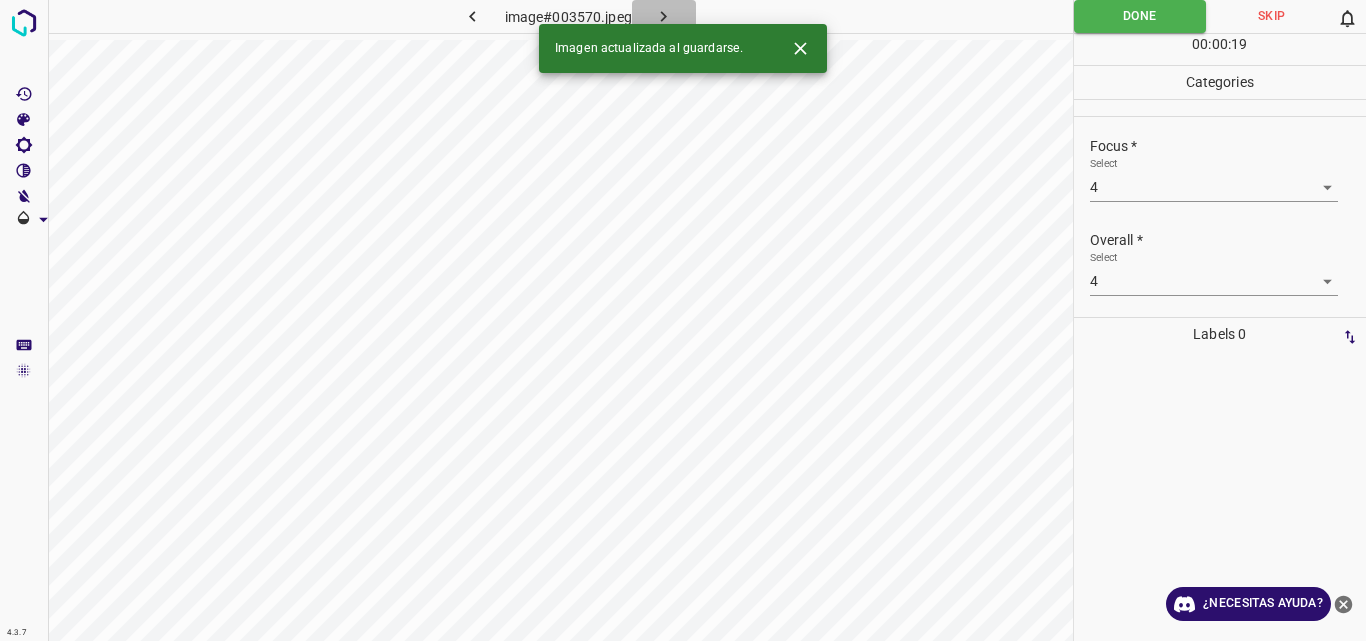 click 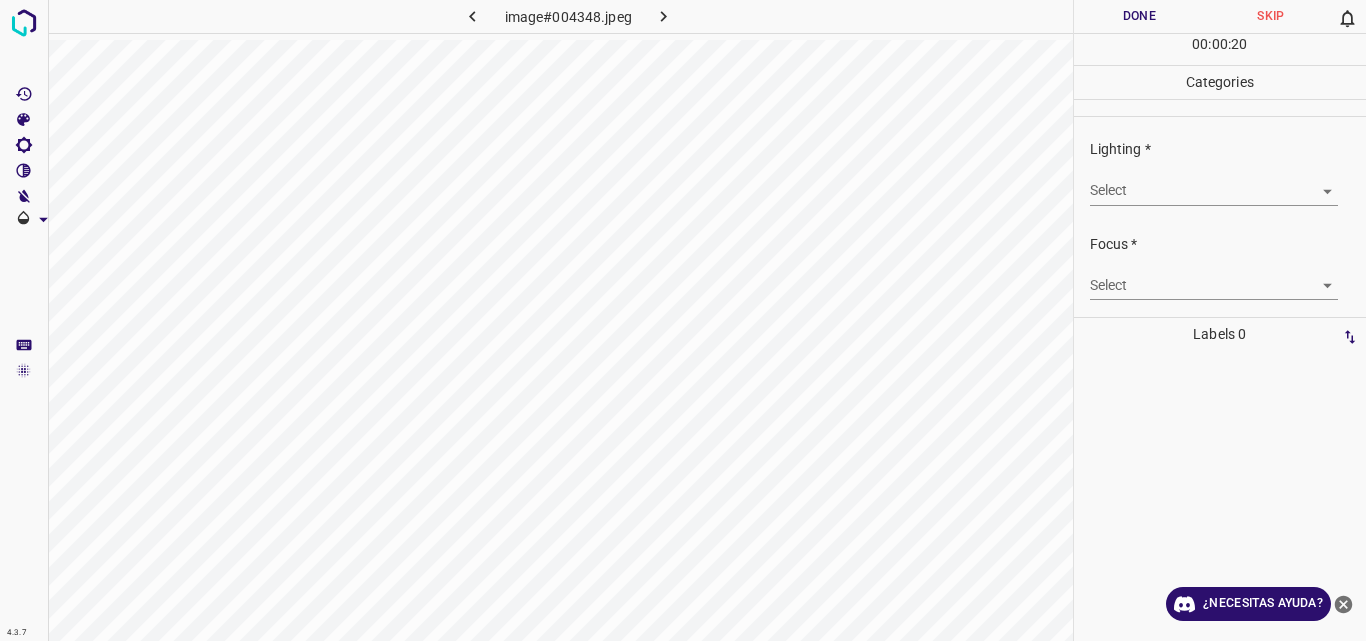 click on "4.3.7 image#004348.jpeg Done Skip 0 00   : 00   : 20   Categories Lighting *  Select ​ Focus *  Select ​ Overall *  Select ​ Labels   0 Categories 1 Lighting 2 Focus 3 Overall Tools Space Change between modes (Draw & Edit) I Auto labeling R Restore zoom M Zoom in N Zoom out Delete Delete selecte label Filters Z Restore filters X Saturation filter C Brightness filter V Contrast filter B Gray scale filter General O Download ¿Necesitas ayuda? Original text Rate this translation Your feedback will be used to help improve Google Translate - Texto - Esconder - Borrar" at bounding box center (683, 320) 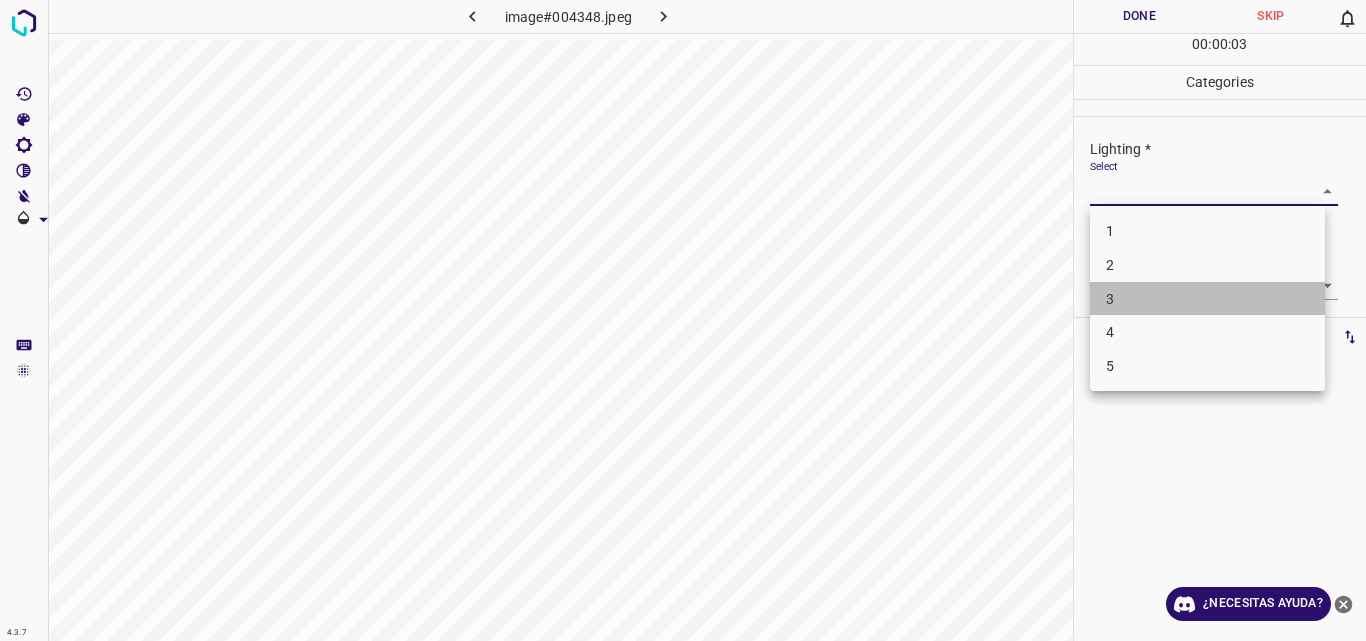 click on "3" at bounding box center (1207, 299) 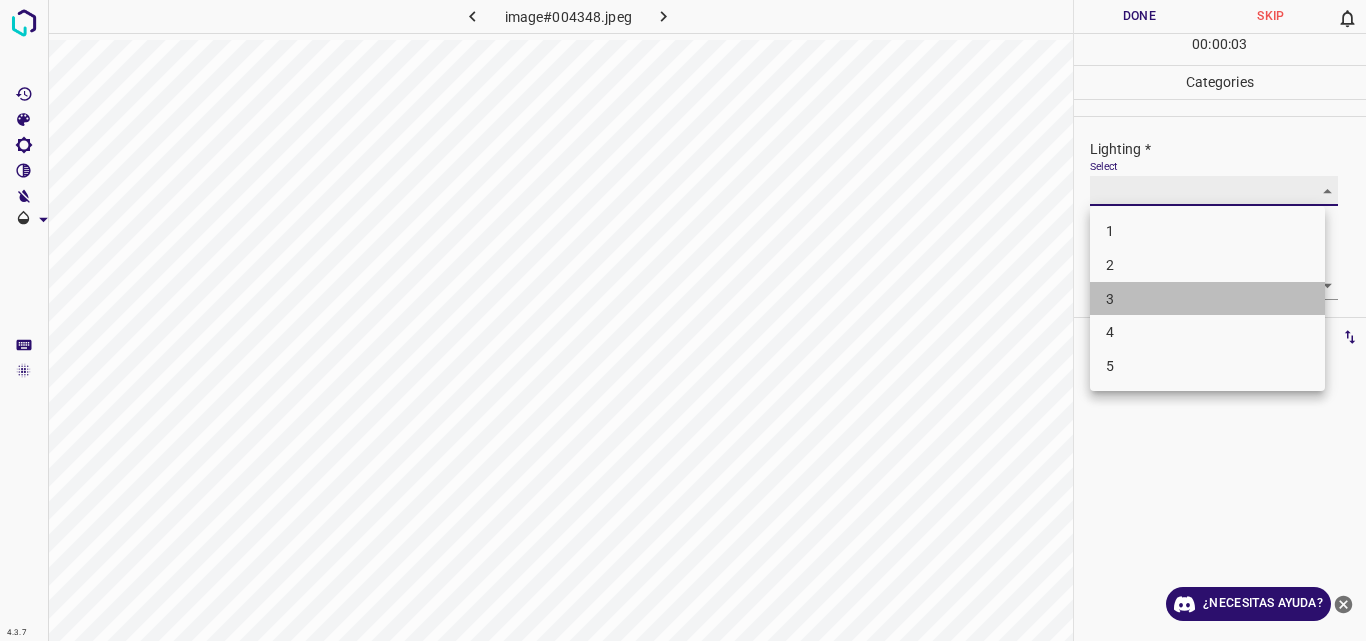 type on "3" 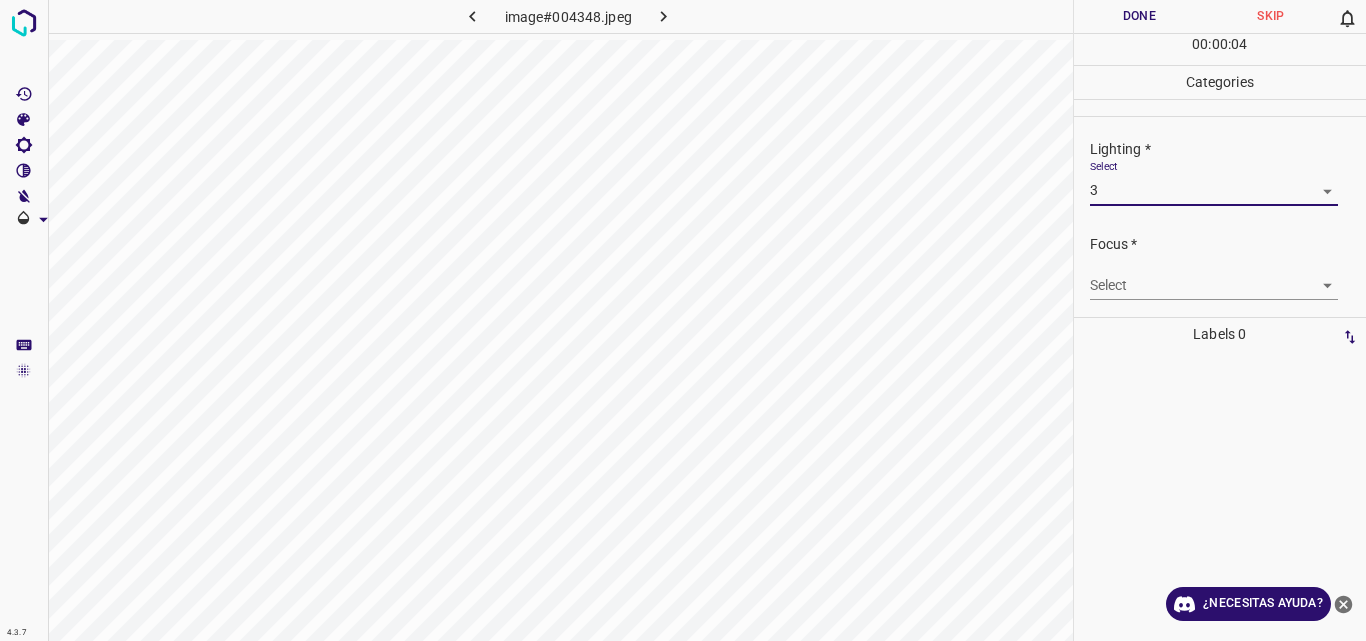 click on "4.3.7 image#004348.jpeg Done Skip 0 00   : 00   : 04   Categories Lighting *  Select 3 3 Focus *  Select ​ Overall *  Select ​ Labels   0 Categories 1 Lighting 2 Focus 3 Overall Tools Space Change between modes (Draw & Edit) I Auto labeling R Restore zoom M Zoom in N Zoom out Delete Delete selecte label Filters Z Restore filters X Saturation filter C Brightness filter V Contrast filter B Gray scale filter General O Download ¿Necesitas ayuda? Original text Rate this translation Your feedback will be used to help improve Google Translate - Texto - Esconder - Borrar" at bounding box center [683, 320] 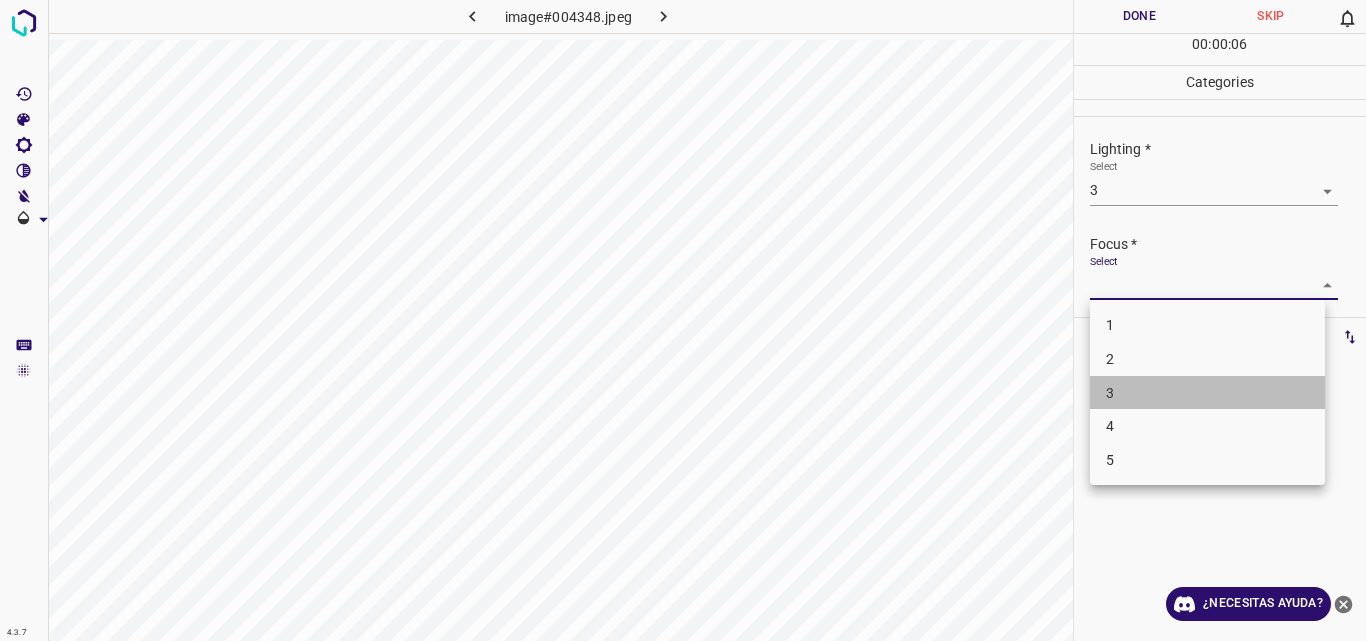 click on "3" at bounding box center (1207, 393) 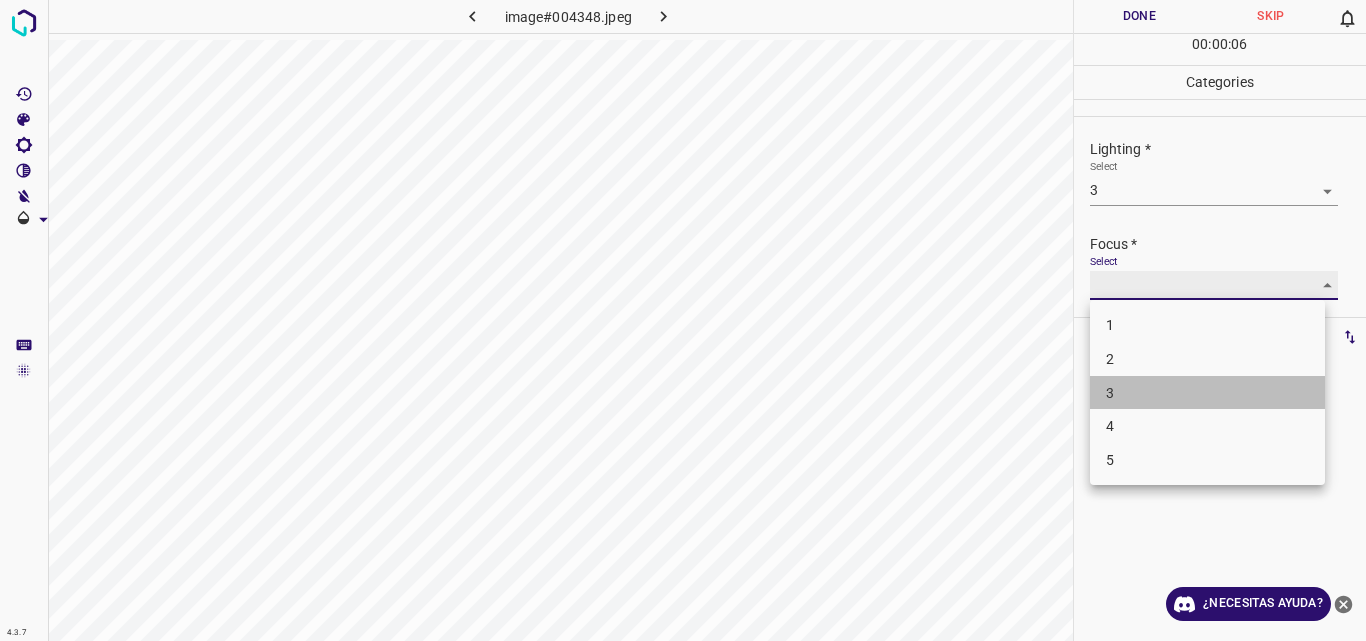 type on "3" 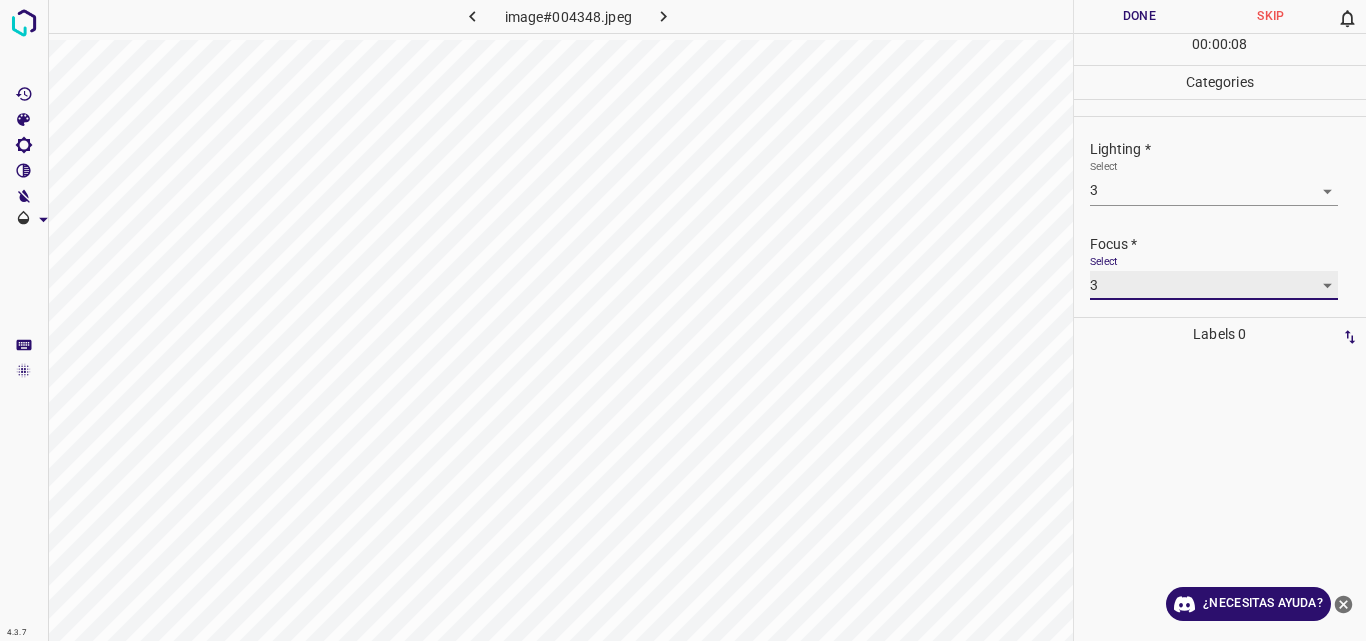 scroll, scrollTop: 98, scrollLeft: 0, axis: vertical 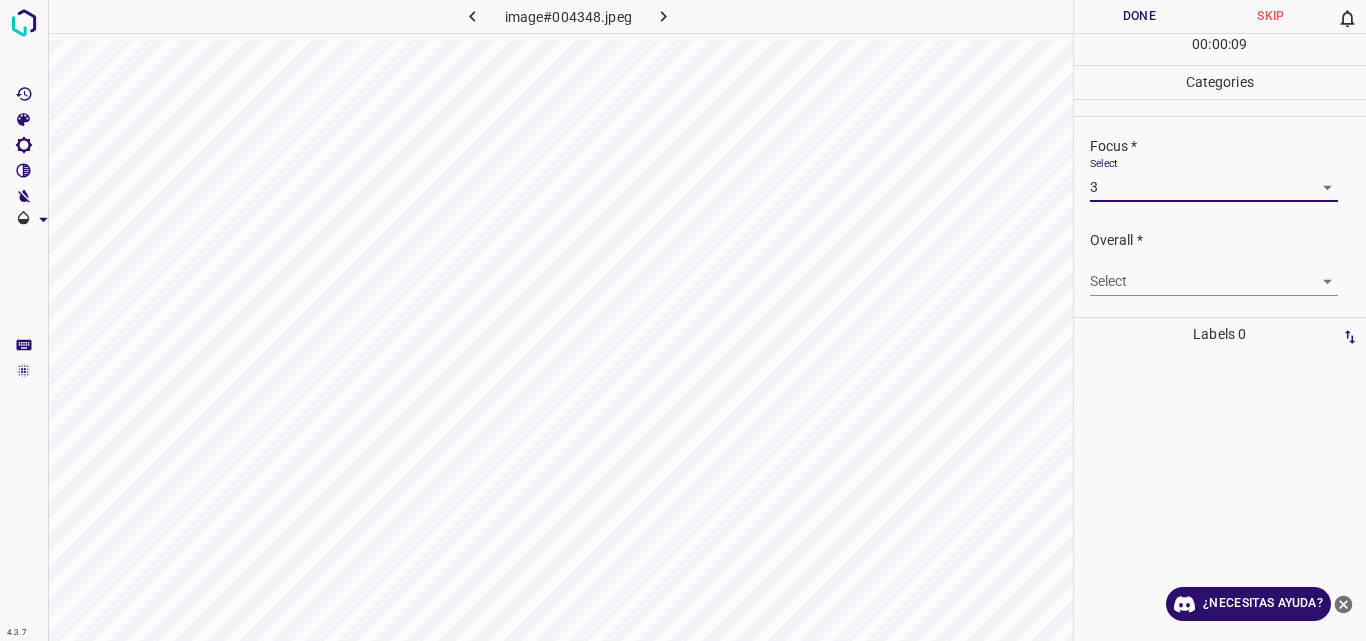 click on "4.3.7 image#004348.jpeg Done Skip 0 00   : 00   : 09   Categories Lighting *  Select 3 3 Focus *  Select 3 3 Overall *  Select ​ Labels   0 Categories 1 Lighting 2 Focus 3 Overall Tools Space Change between modes (Draw & Edit) I Auto labeling R Restore zoom M Zoom in N Zoom out Delete Delete selecte label Filters Z Restore filters X Saturation filter C Brightness filter V Contrast filter B Gray scale filter General O Download ¿Necesitas ayuda? Original text Rate this translation Your feedback will be used to help improve Google Translate - Texto - Esconder - Borrar" at bounding box center (683, 320) 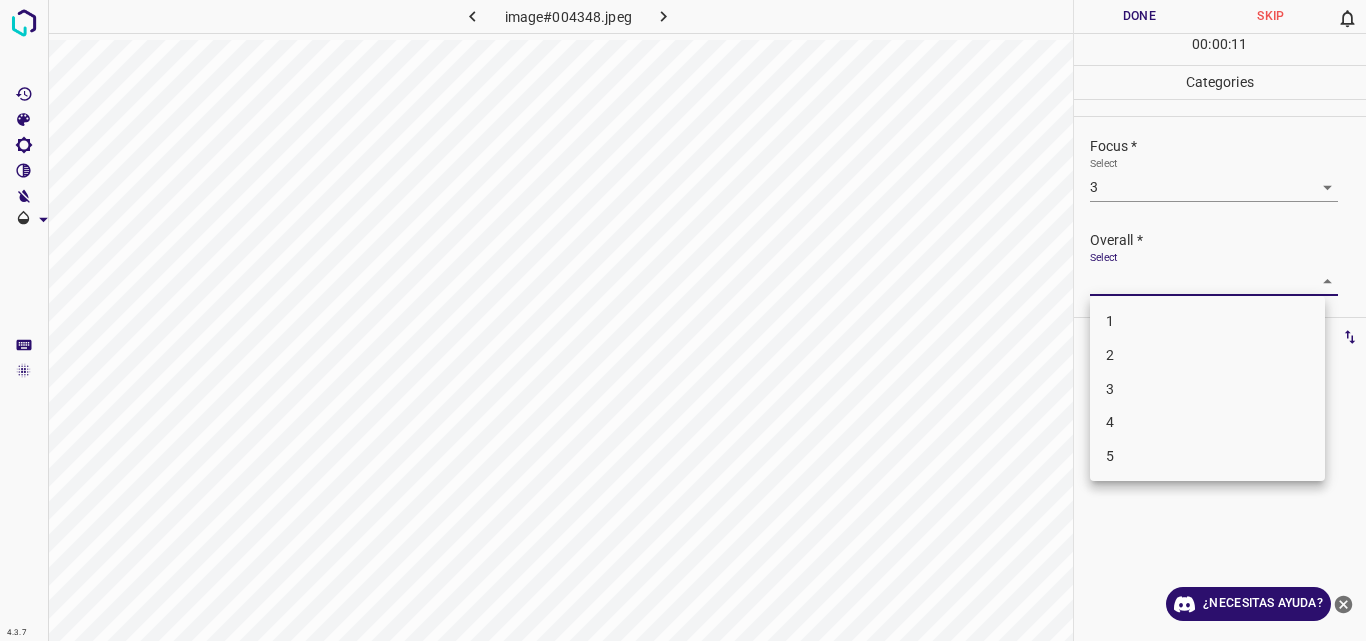 click on "3" at bounding box center [1207, 389] 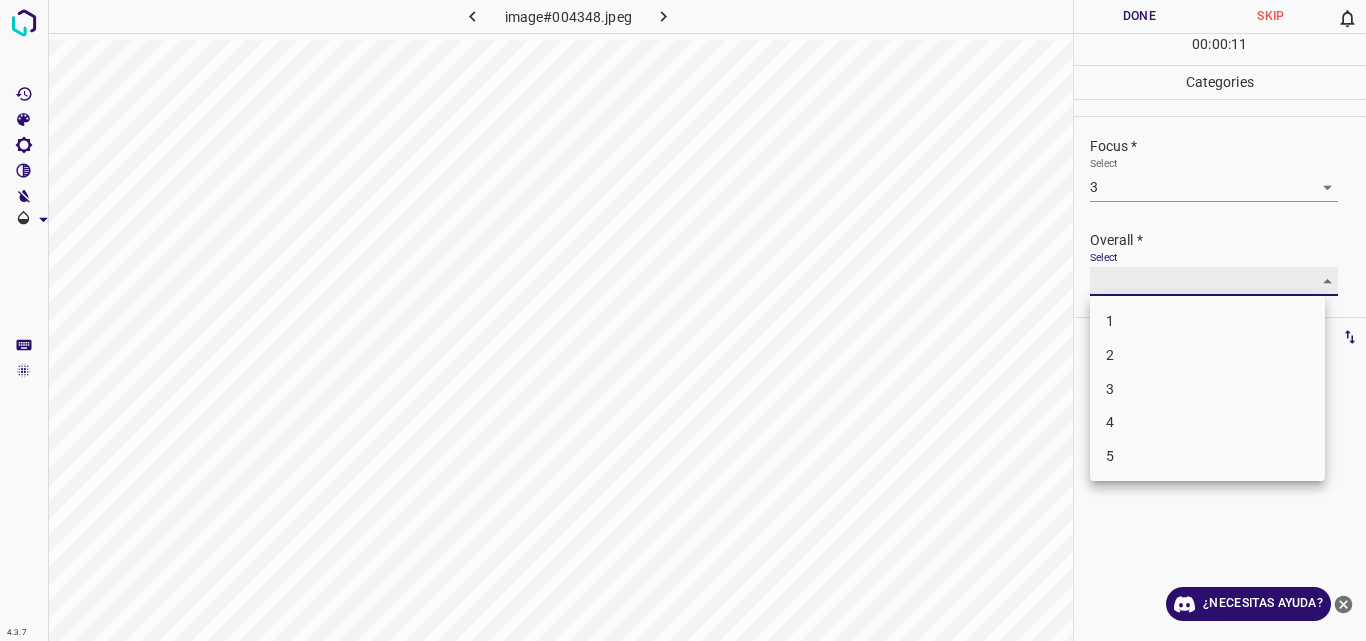 type on "3" 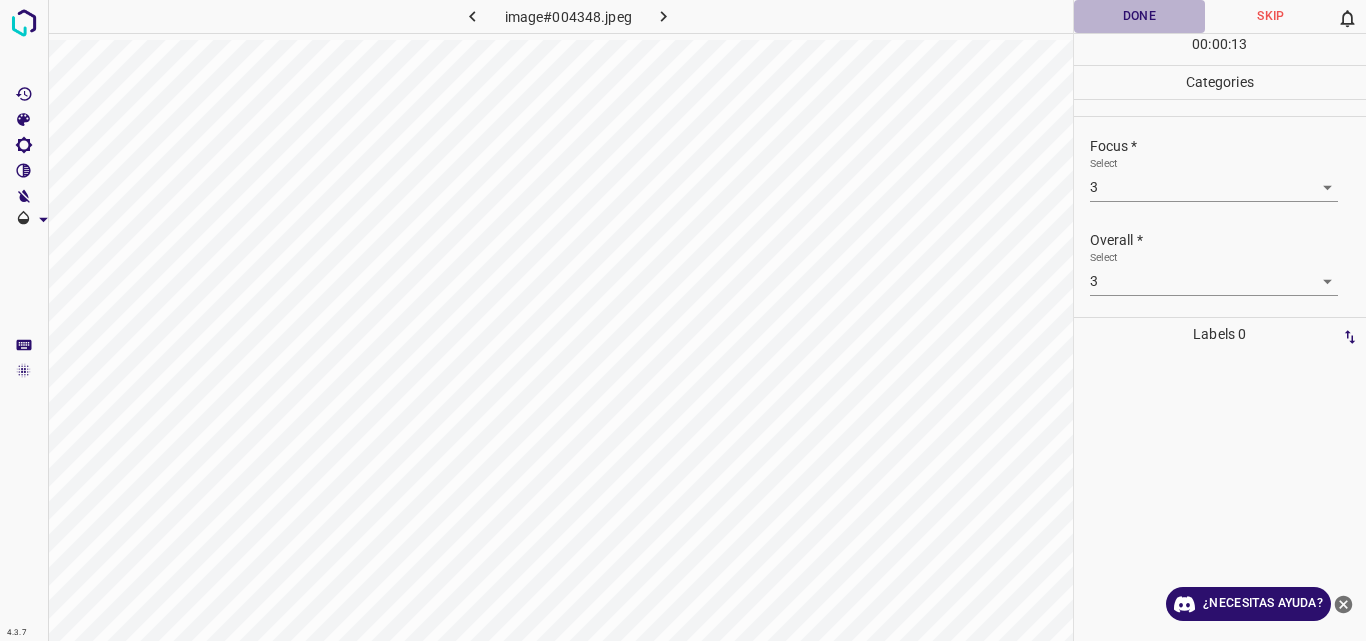click on "Done" at bounding box center (1140, 16) 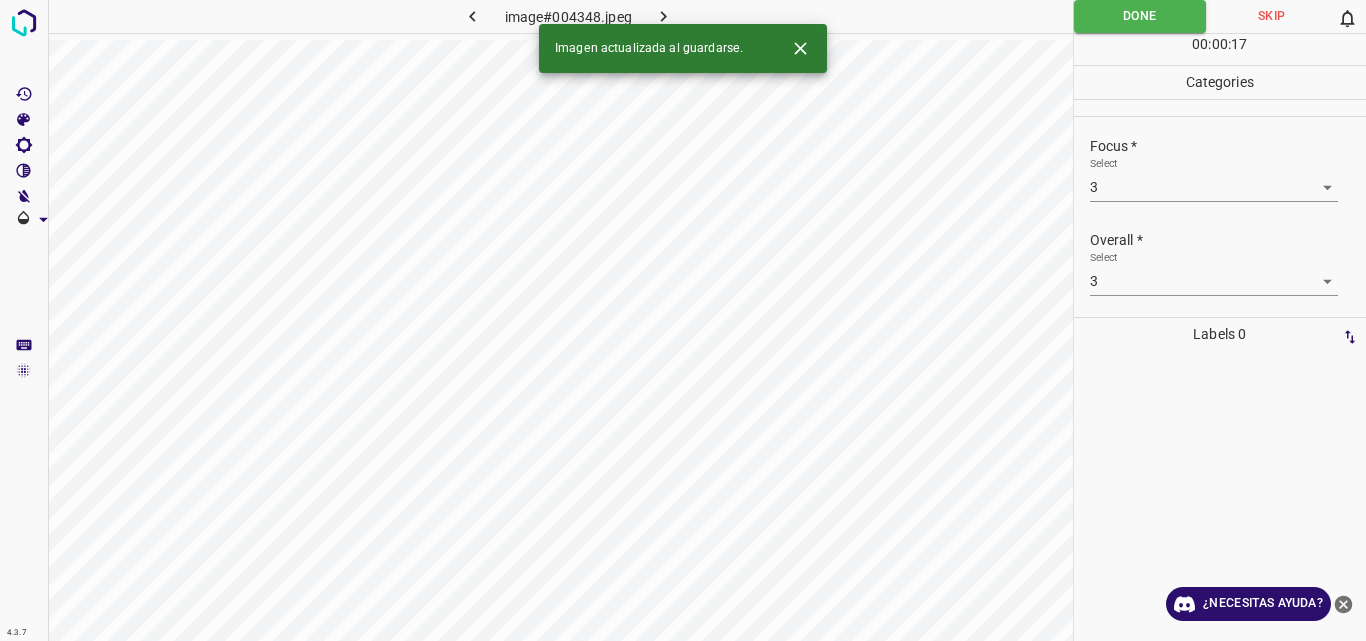 click 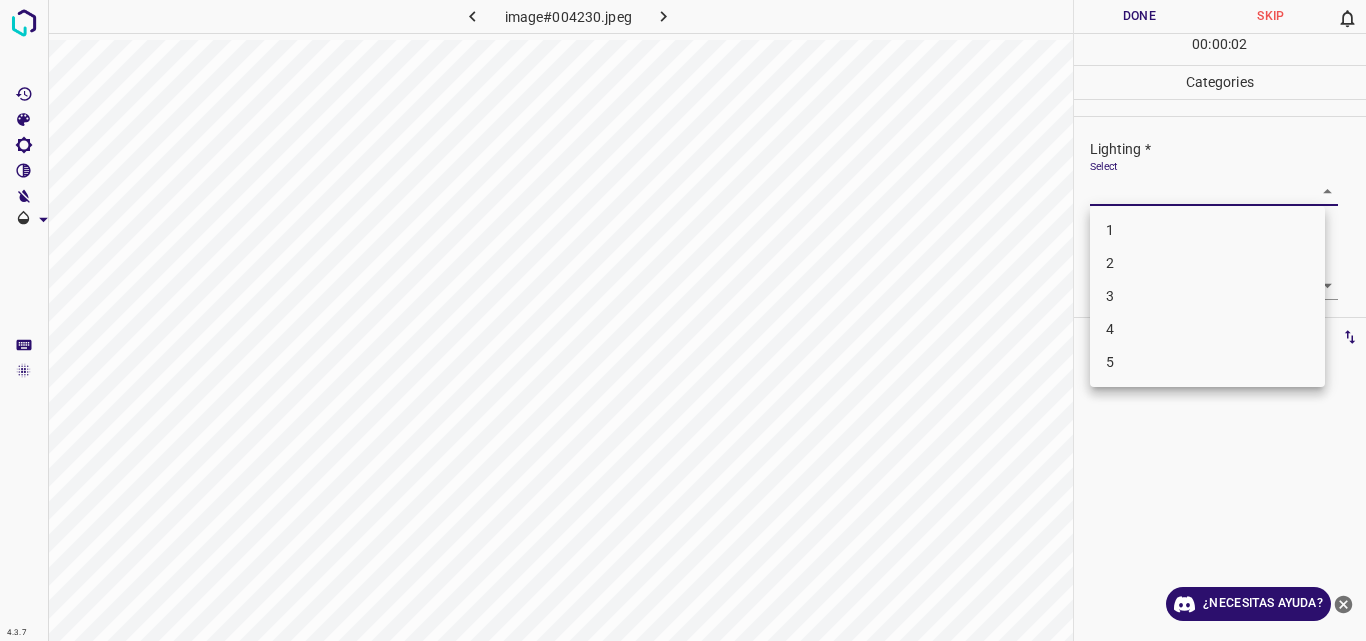 click on "4.3.7 image#004230.jpeg Done Skip 0 00   : 00   : 02   Categories Lighting *  Select ​ Focus *  Select ​ Overall *  Select ​ Labels   0 Categories 1 Lighting 2 Focus 3 Overall Tools Space Change between modes (Draw & Edit) I Auto labeling R Restore zoom M Zoom in N Zoom out Delete Delete selecte label Filters Z Restore filters X Saturation filter C Brightness filter V Contrast filter B Gray scale filter General O Download ¿Necesitas ayuda? Original text Rate this translation Your feedback will be used to help improve Google Translate - Texto - Esconder - Borrar 1 2 3 4 5" at bounding box center (683, 320) 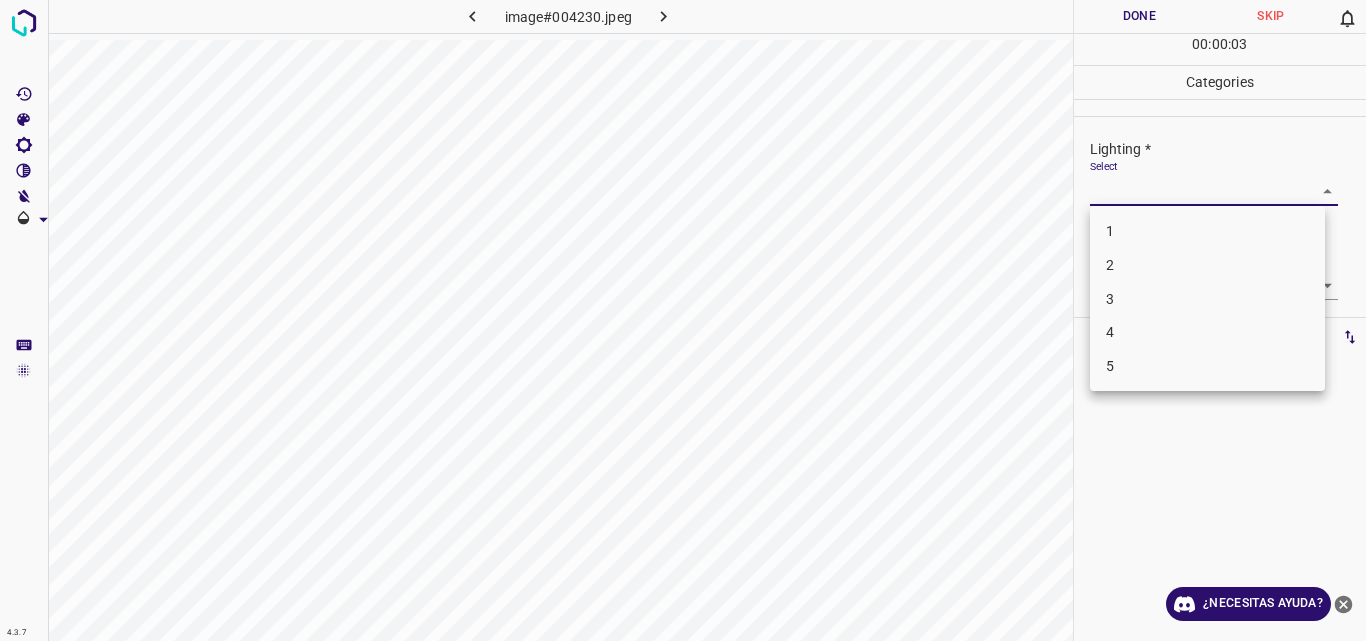 click on "3" at bounding box center (1207, 299) 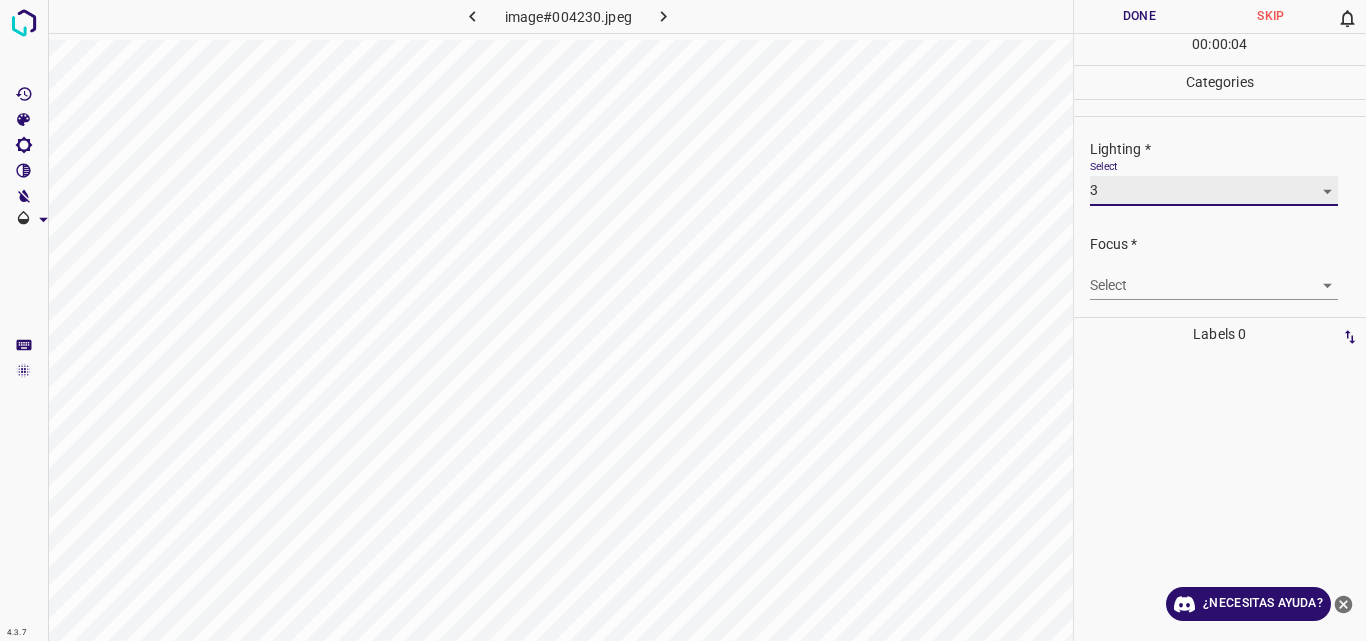type on "3" 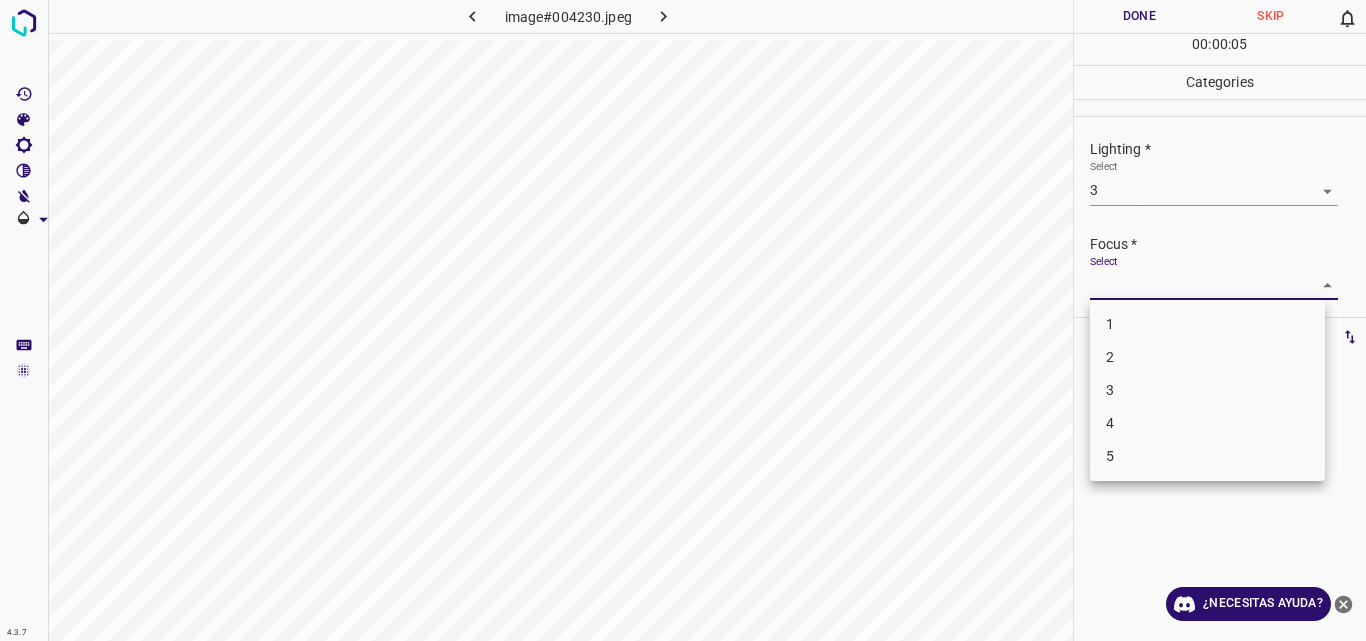 click on "4.3.7 image#004230.jpeg Done Skip 0 00   : 00   : 05   Categories Lighting *  Select 3 3 Focus *  Select ​ Overall *  Select ​ Labels   0 Categories 1 Lighting 2 Focus 3 Overall Tools Space Change between modes (Draw & Edit) I Auto labeling R Restore zoom M Zoom in N Zoom out Delete Delete selecte label Filters Z Restore filters X Saturation filter C Brightness filter V Contrast filter B Gray scale filter General O Download ¿Necesitas ayuda? Original text Rate this translation Your feedback will be used to help improve Google Translate - Texto - Esconder - Borrar 1 2 3 4 5" at bounding box center (683, 320) 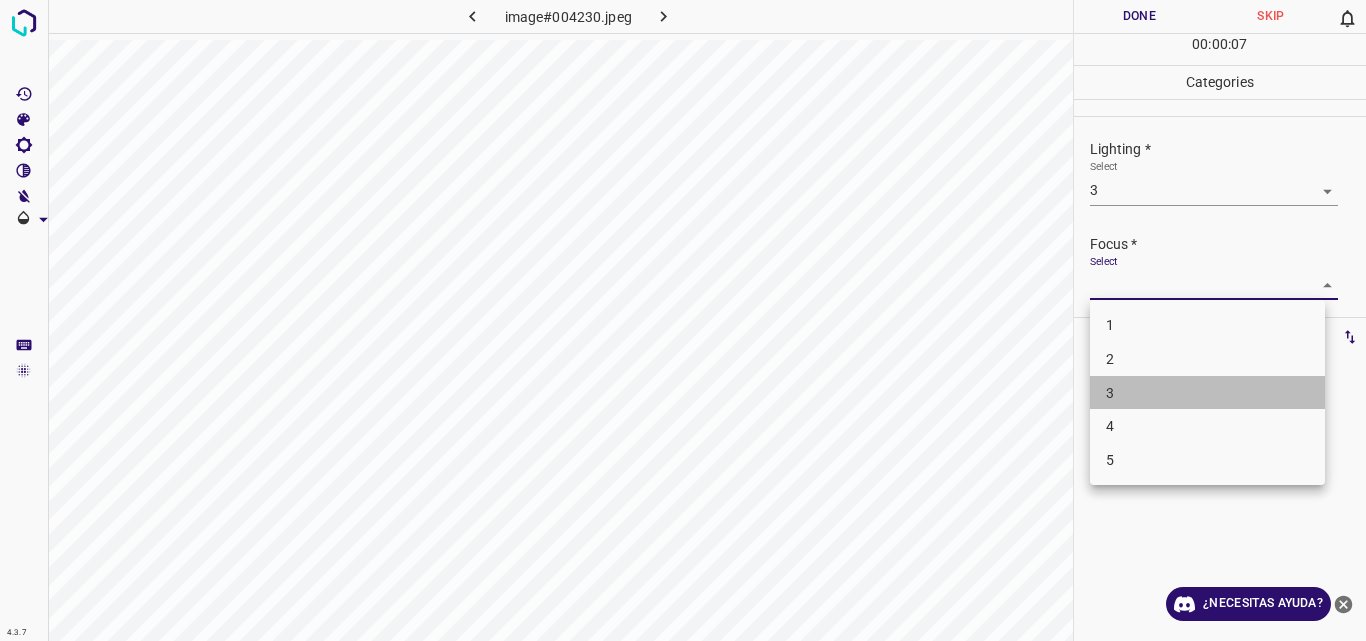 click on "3" at bounding box center [1207, 393] 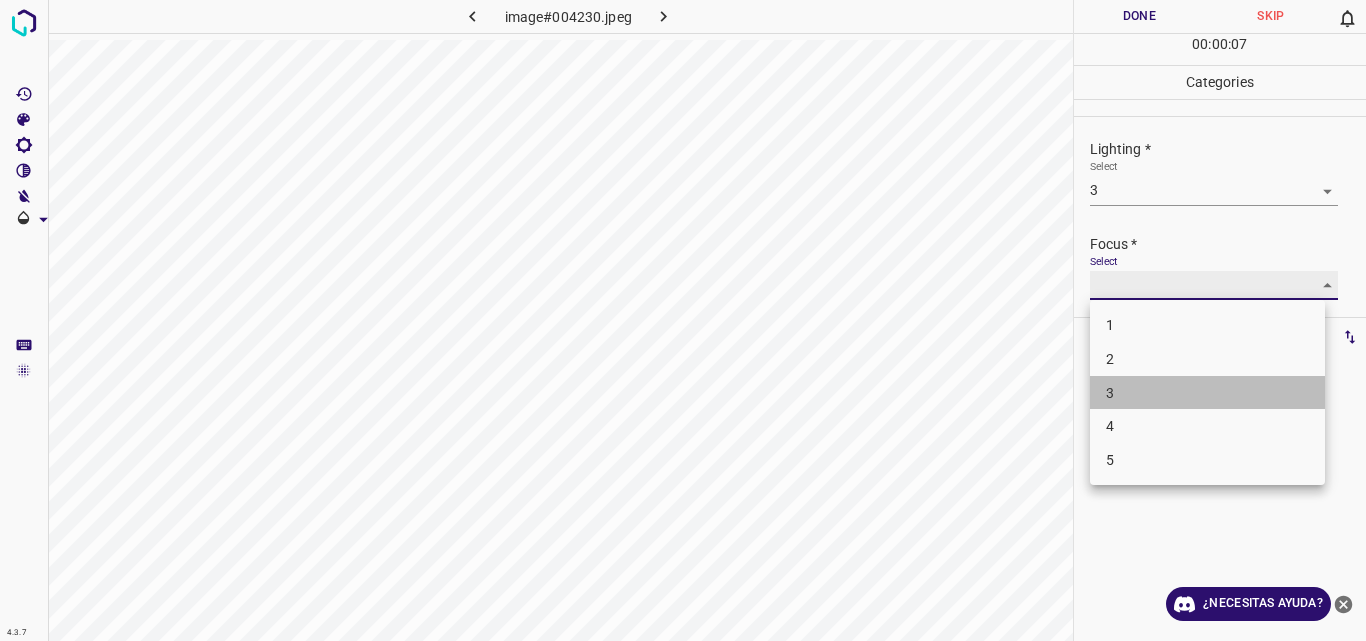 type on "3" 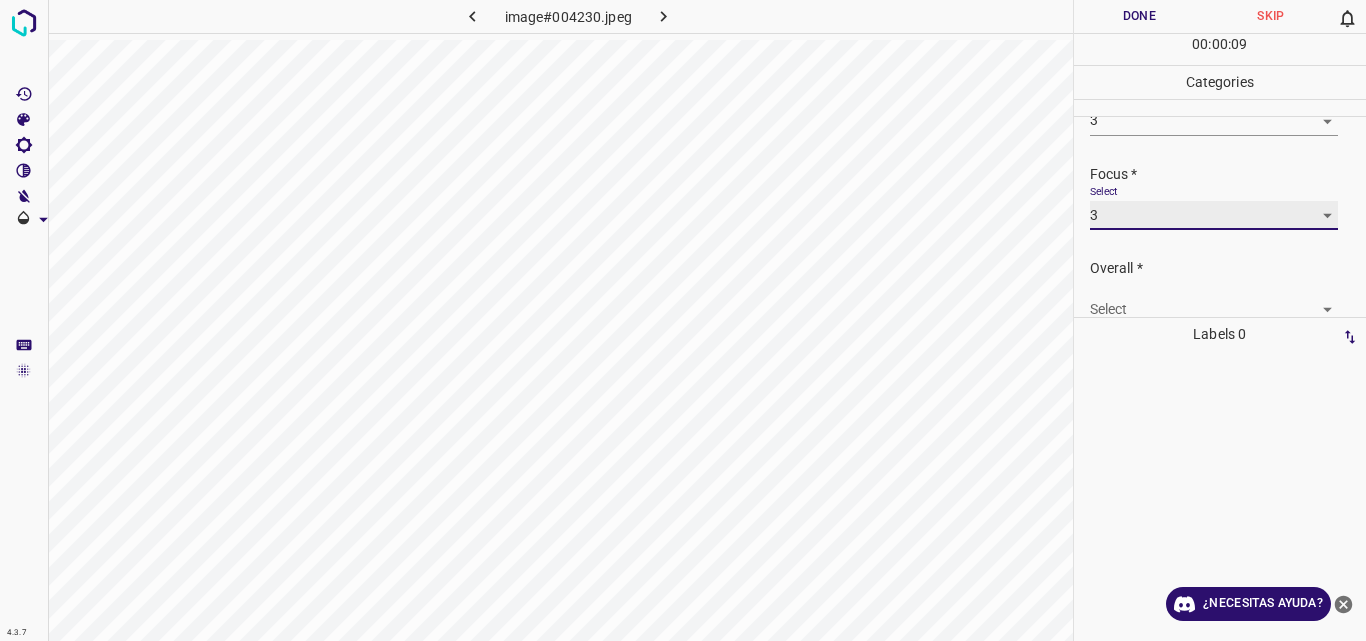 scroll, scrollTop: 98, scrollLeft: 0, axis: vertical 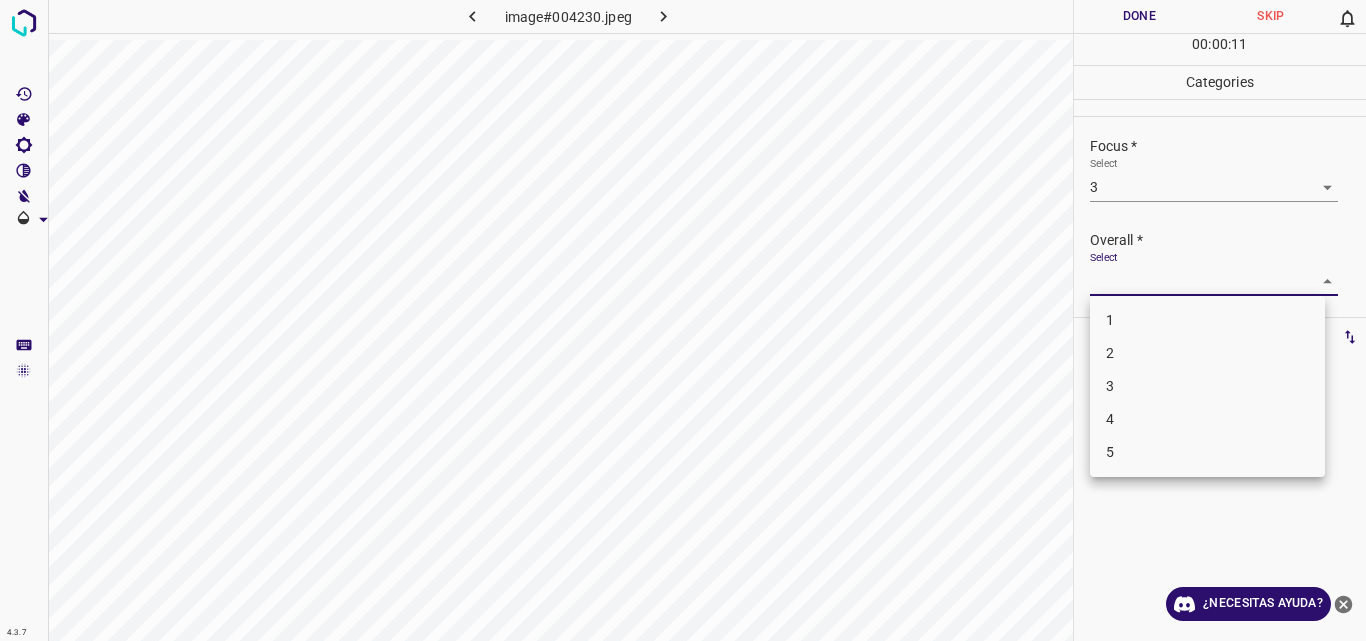 click on "4.3.7 image#004230.jpeg Done Skip 0 00   : 00   : 11   Categories Lighting *  Select 3 3 Focus *  Select 3 3 Overall *  Select ​ Labels   0 Categories 1 Lighting 2 Focus 3 Overall Tools Space Change between modes (Draw & Edit) I Auto labeling R Restore zoom M Zoom in N Zoom out Delete Delete selecte label Filters Z Restore filters X Saturation filter C Brightness filter V Contrast filter B Gray scale filter General O Download ¿Necesitas ayuda? Original text Rate this translation Your feedback will be used to help improve Google Translate - Texto - Esconder - Borrar 1 2 3 4 5" at bounding box center (683, 320) 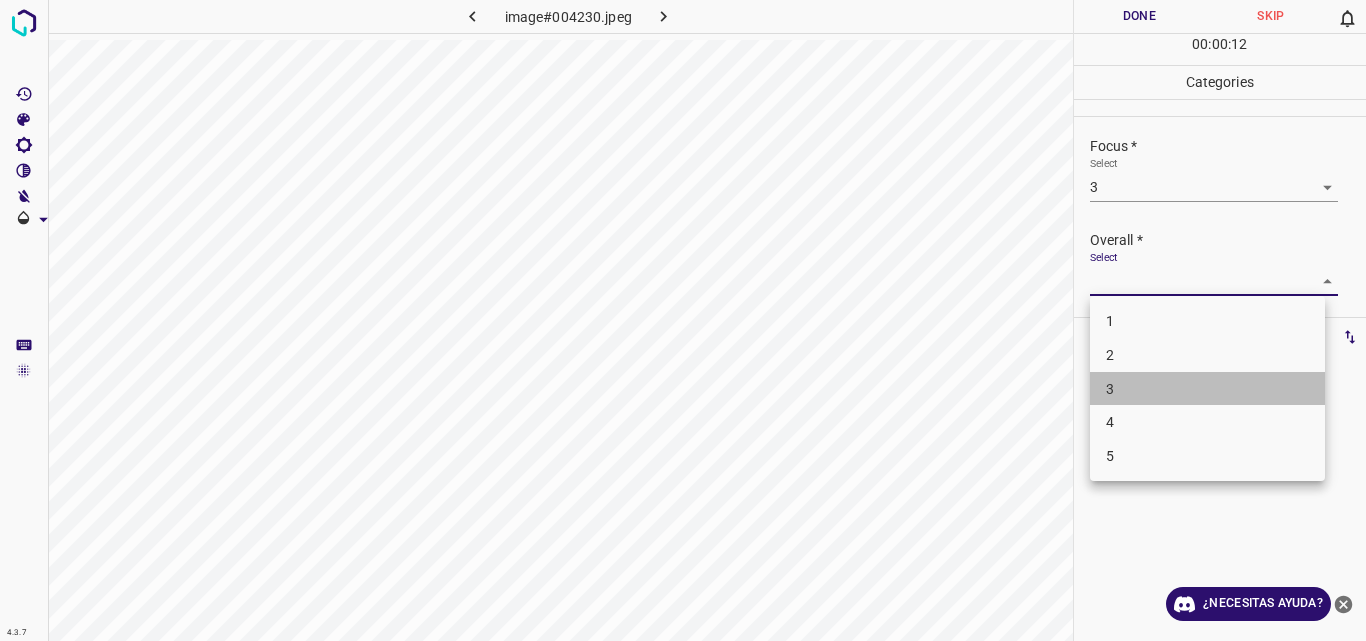 click on "3" at bounding box center (1207, 389) 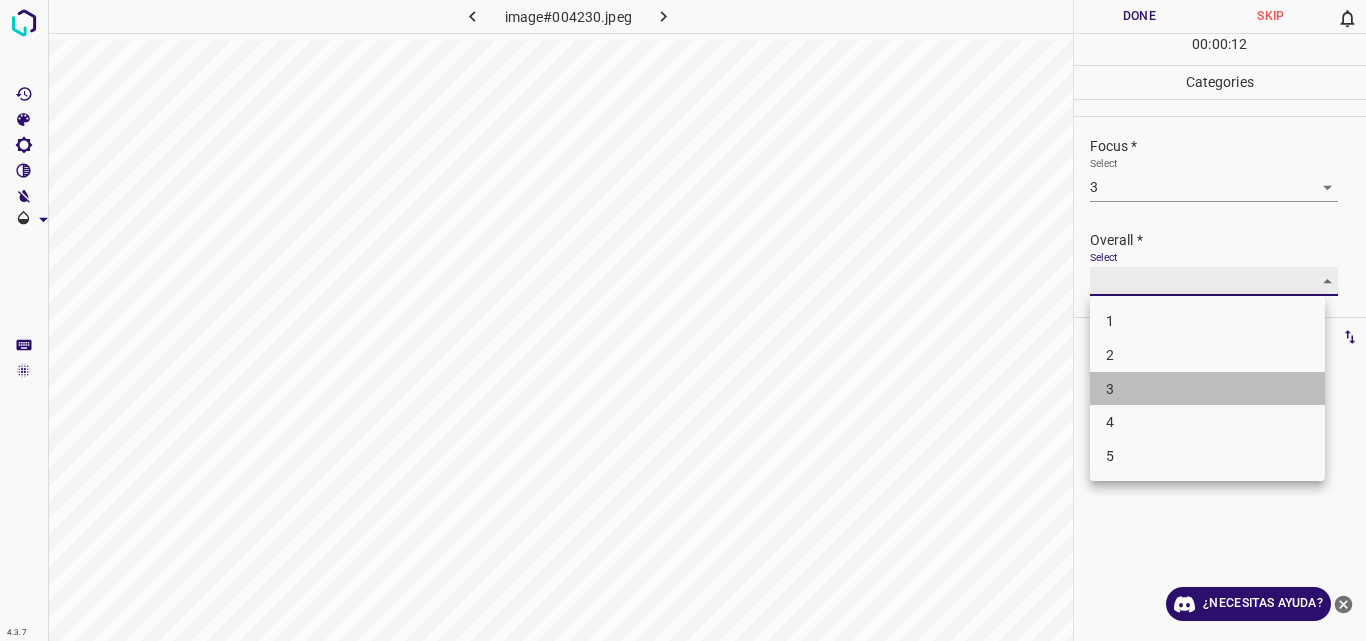 type on "3" 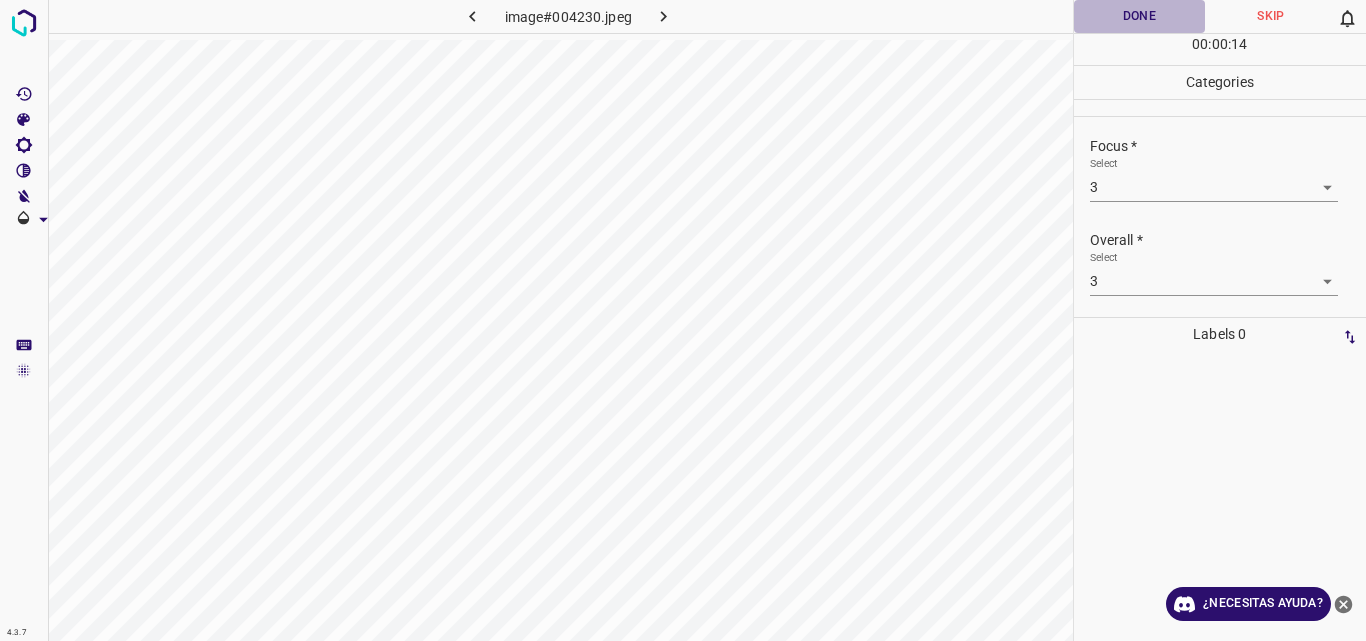 click on "Done" at bounding box center [1140, 16] 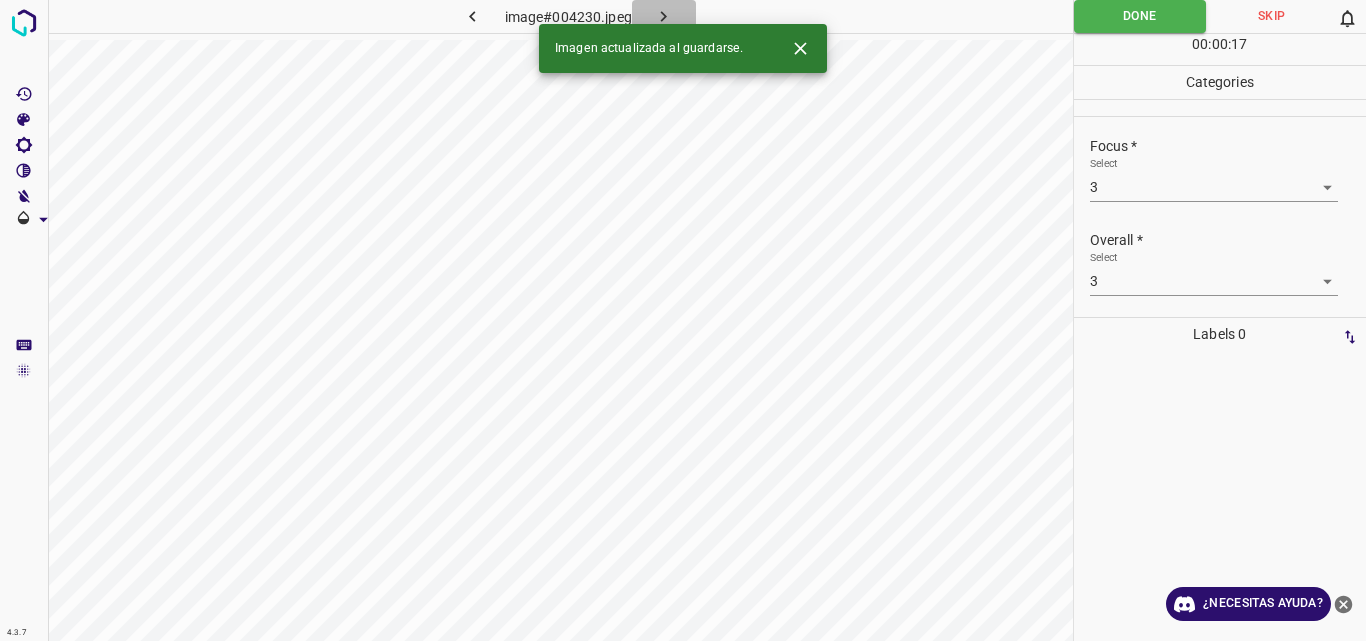 click 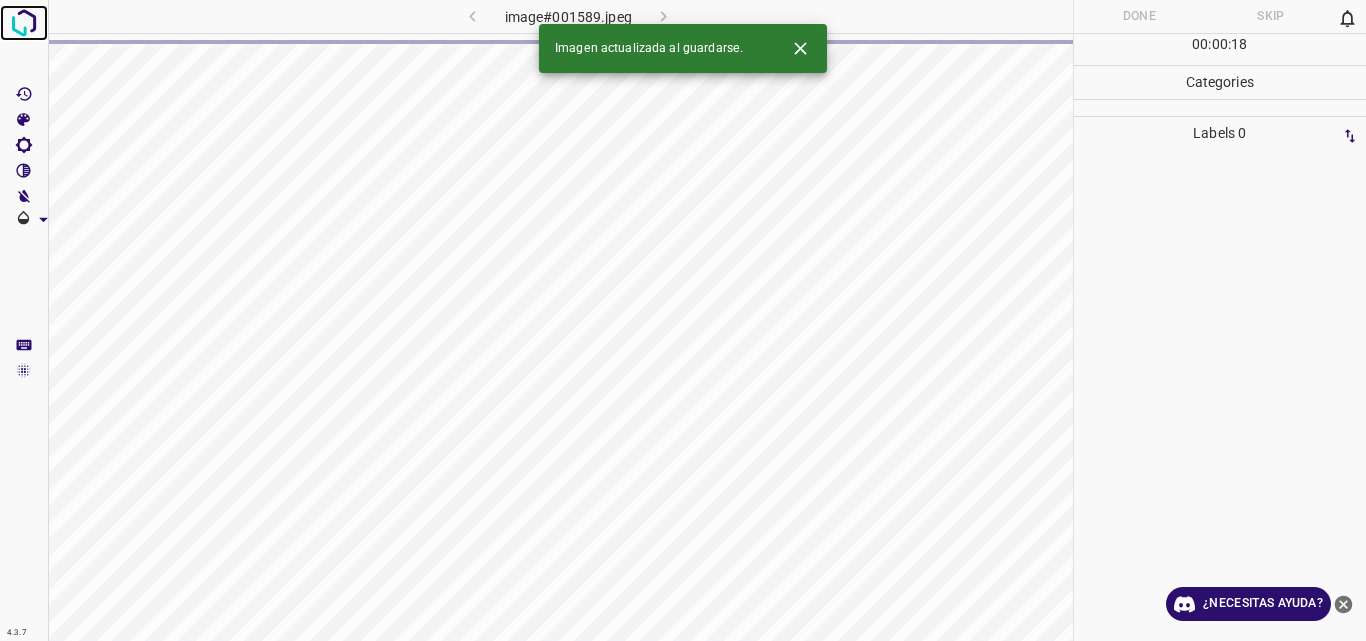 click at bounding box center (24, 23) 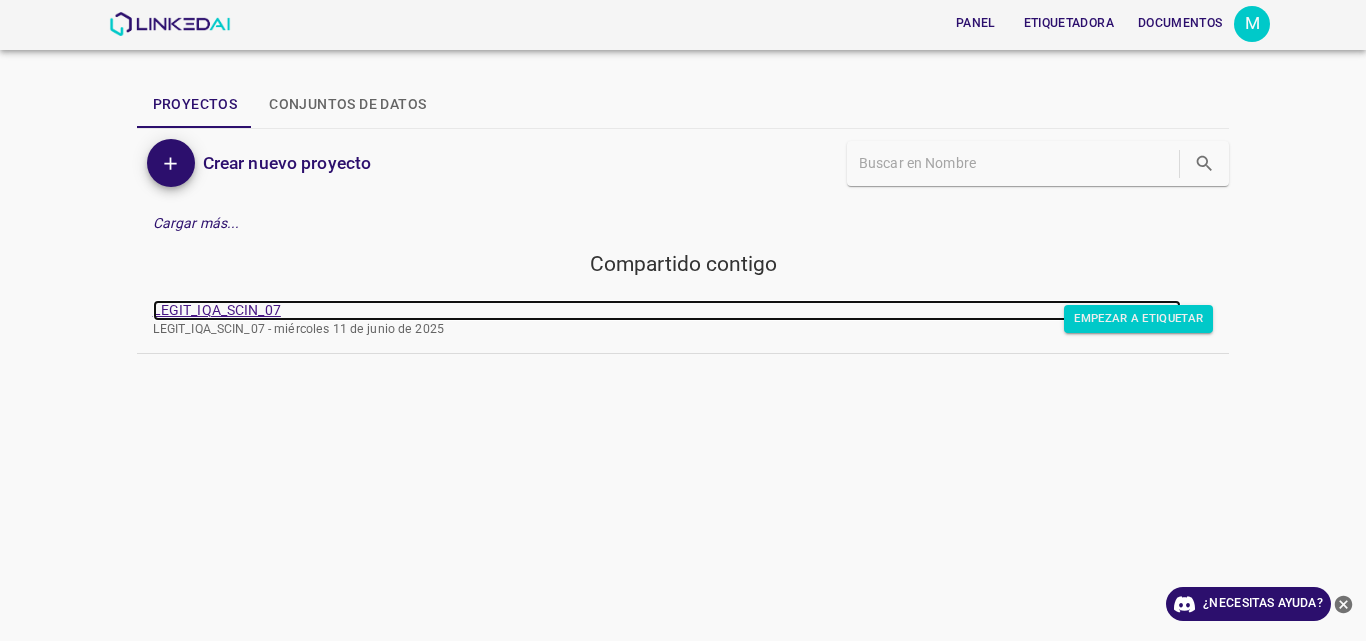 click on "LEGIT_IQA_SCIN_07" at bounding box center [217, 310] 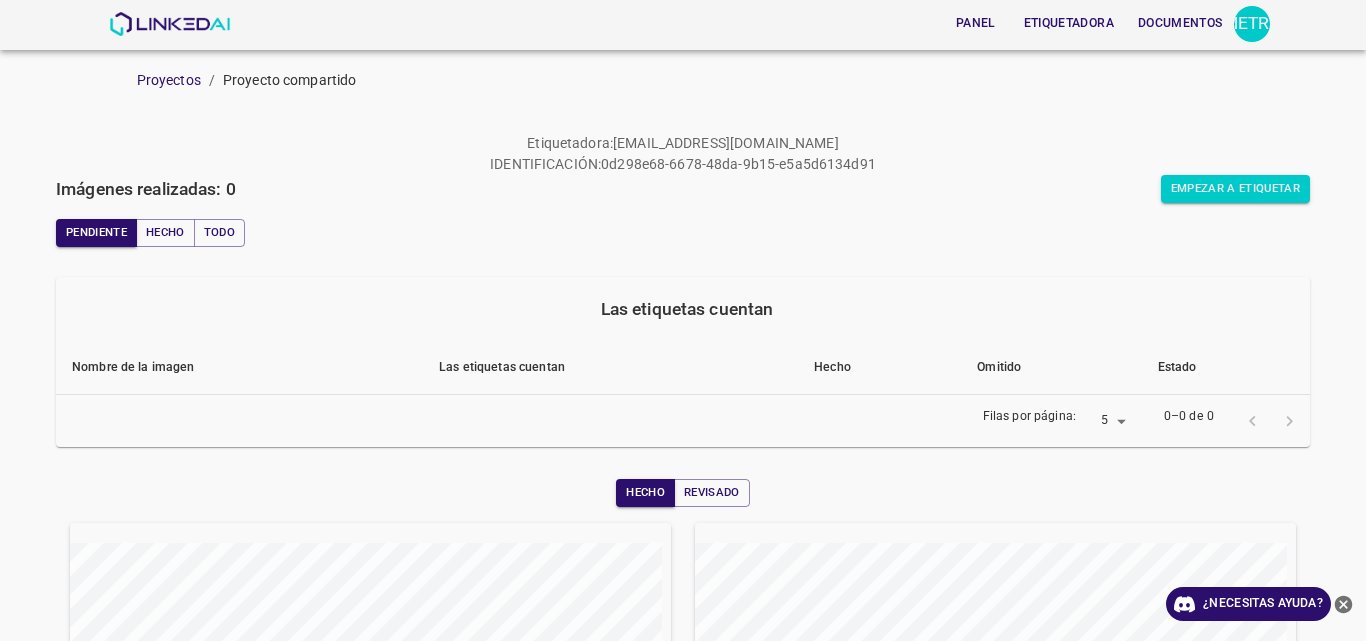 scroll, scrollTop: 0, scrollLeft: 0, axis: both 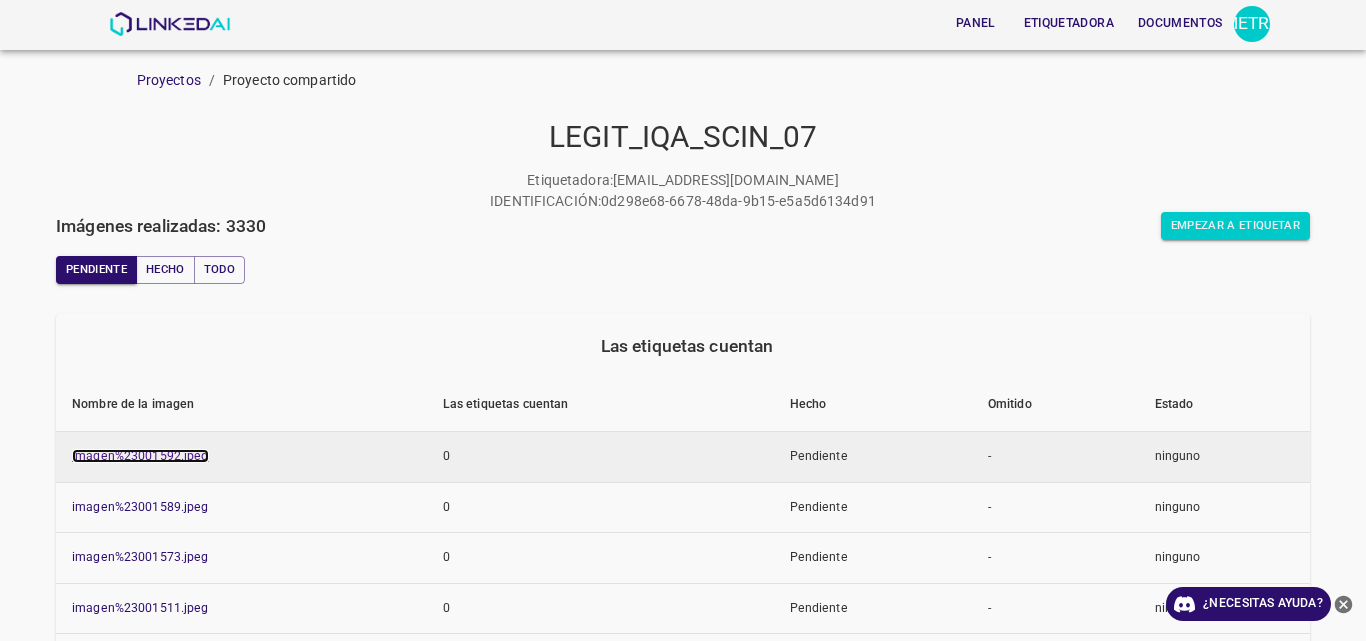 click on "imagen%23001592.jpeg" at bounding box center [140, 456] 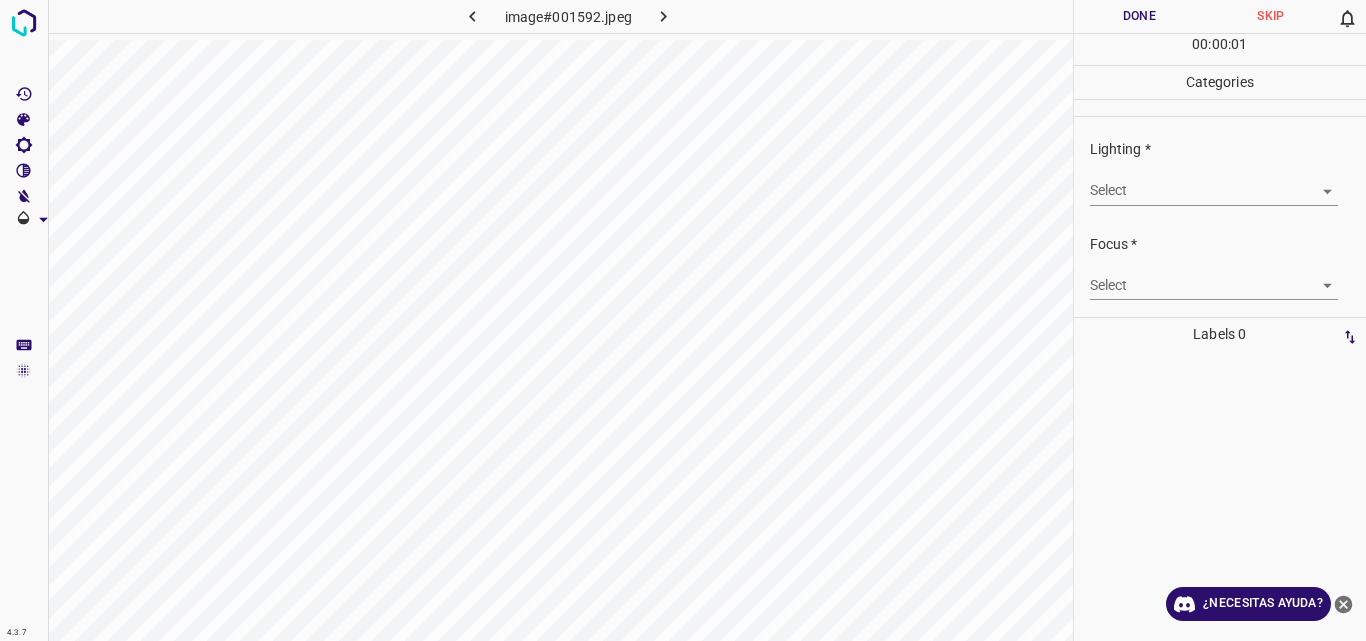 click on "4.3.7 image#001592.jpeg Done Skip 0 00   : 00   : 01   Categories Lighting *  Select ​ Focus *  Select ​ Overall *  Select ​ Labels   0 Categories 1 Lighting 2 Focus 3 Overall Tools Space Change between modes (Draw & Edit) I Auto labeling R Restore zoom M Zoom in N Zoom out Delete Delete selecte label Filters Z Restore filters X Saturation filter C Brightness filter V Contrast filter B Gray scale filter General O Download ¿Necesitas ayuda? Original text Rate this translation Your feedback will be used to help improve Google Translate - Texto - Esconder - Borrar" at bounding box center (683, 320) 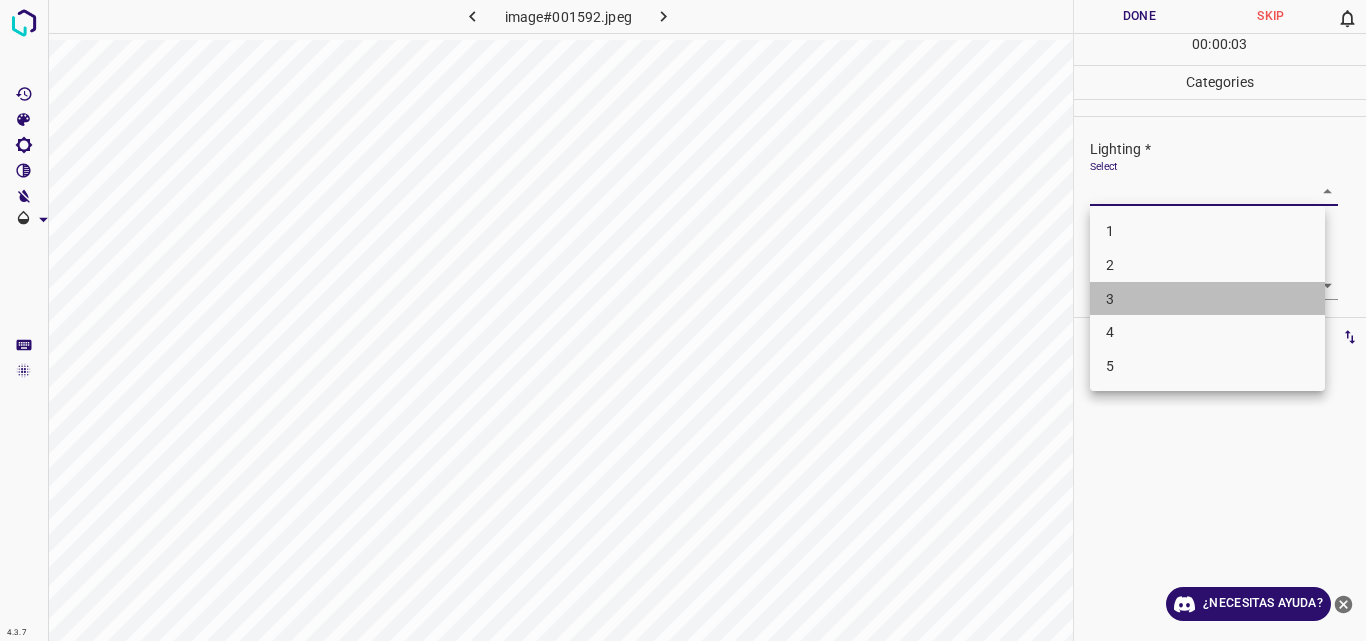 click on "3" at bounding box center [1207, 299] 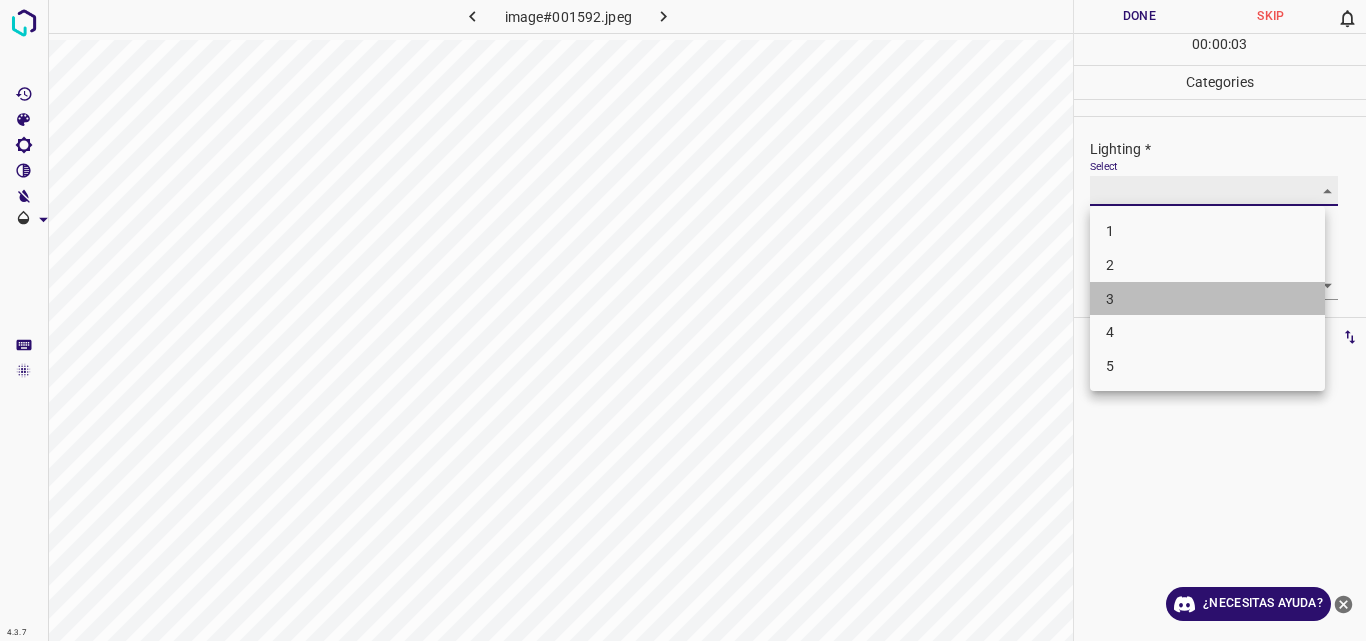 type on "3" 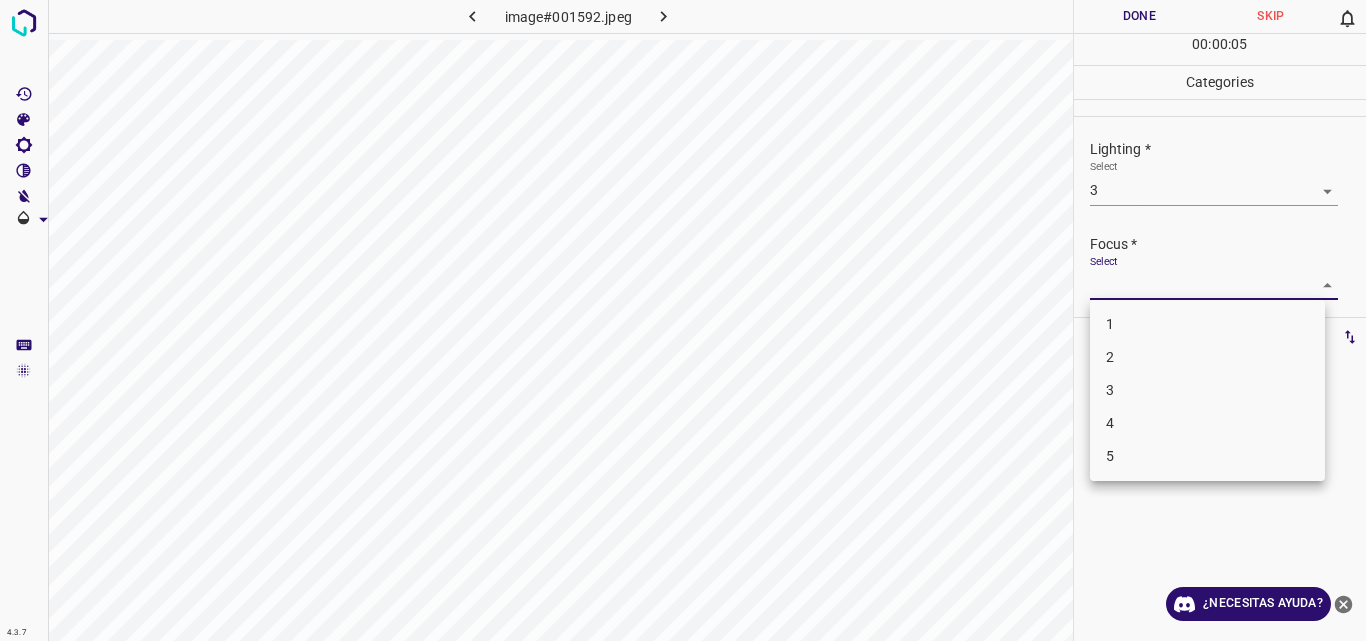 click on "4.3.7 image#001592.jpeg Done Skip 0 00   : 00   : 05   Categories Lighting *  Select 3 3 Focus *  Select ​ Overall *  Select ​ Labels   0 Categories 1 Lighting 2 Focus 3 Overall Tools Space Change between modes (Draw & Edit) I Auto labeling R Restore zoom M Zoom in N Zoom out Delete Delete selecte label Filters Z Restore filters X Saturation filter C Brightness filter V Contrast filter B Gray scale filter General O Download ¿Necesitas ayuda? Original text Rate this translation Your feedback will be used to help improve Google Translate - Texto - Esconder - Borrar 1 2 3 4 5" at bounding box center [683, 320] 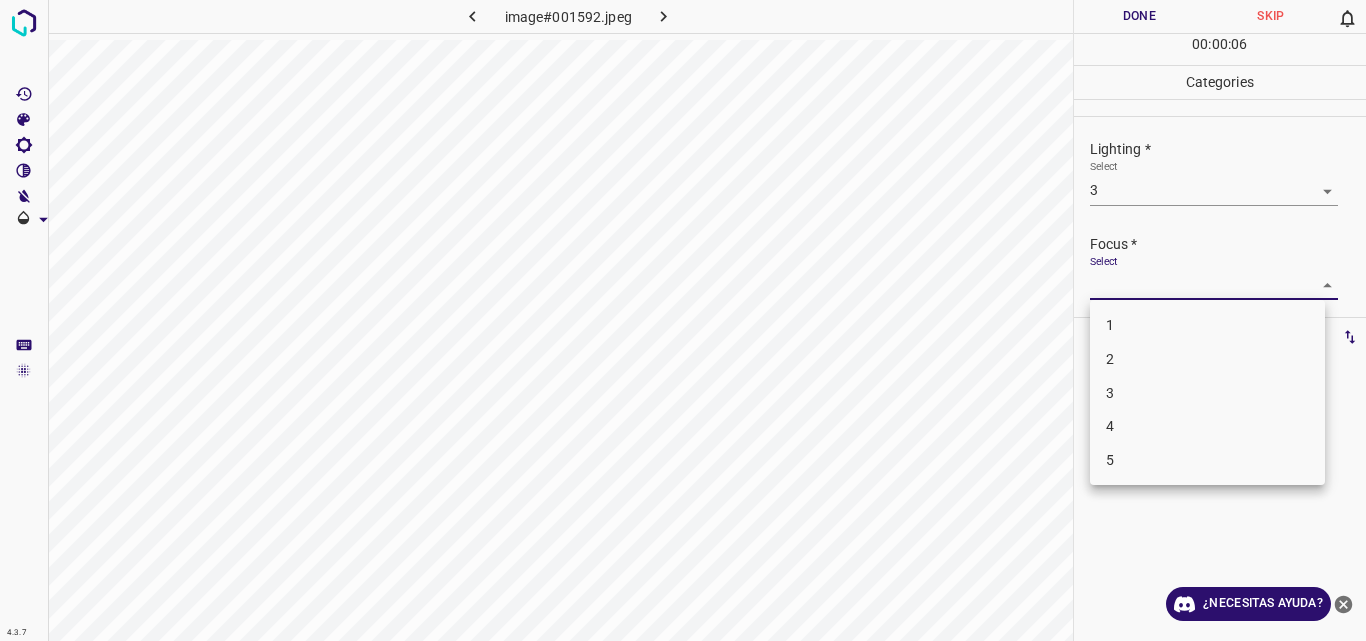 click on "4" at bounding box center (1207, 426) 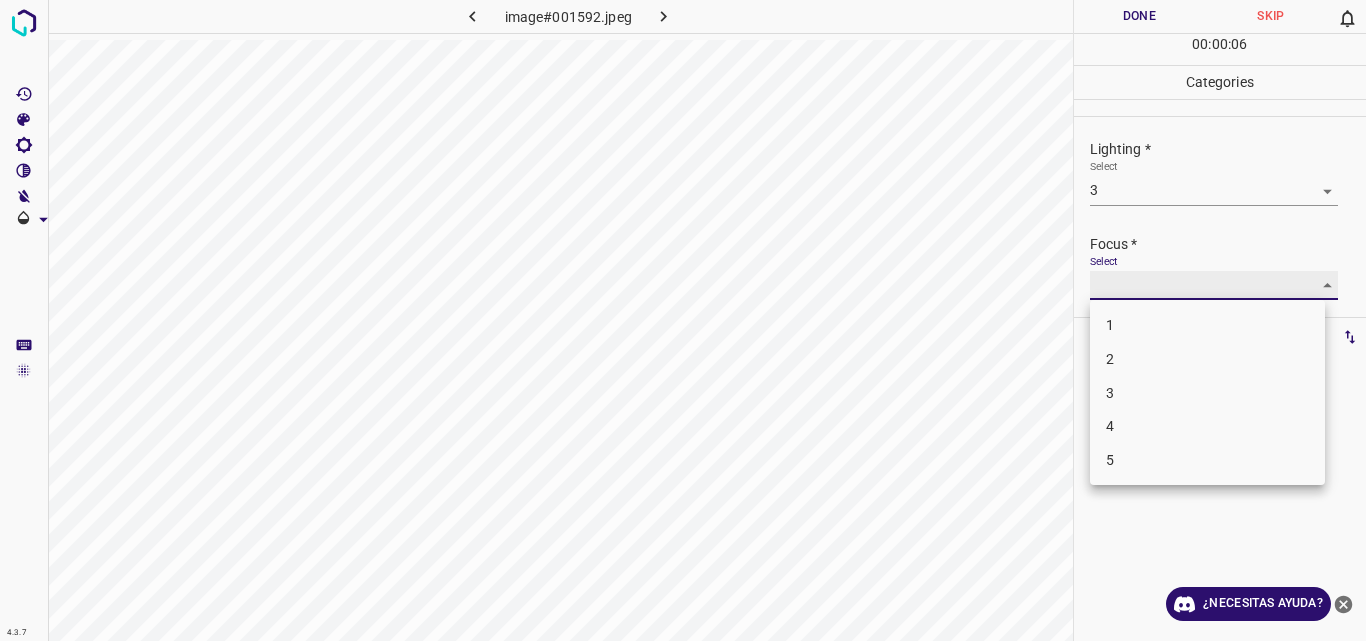 type on "4" 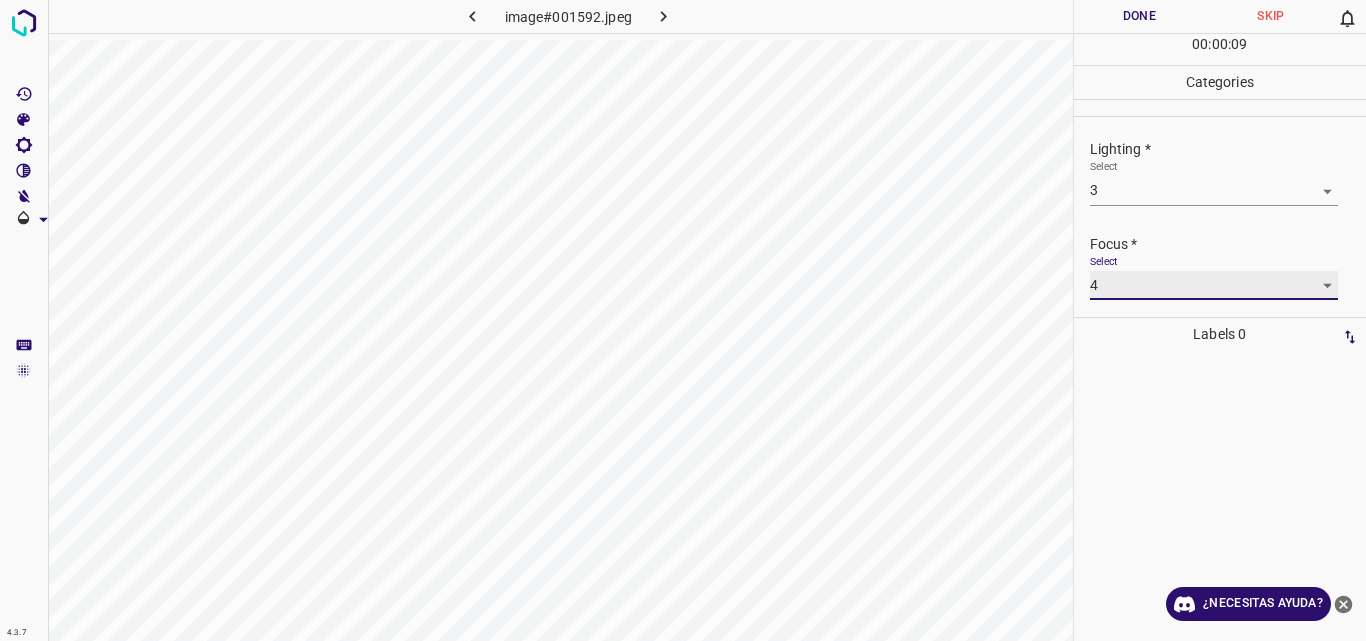 scroll, scrollTop: 98, scrollLeft: 0, axis: vertical 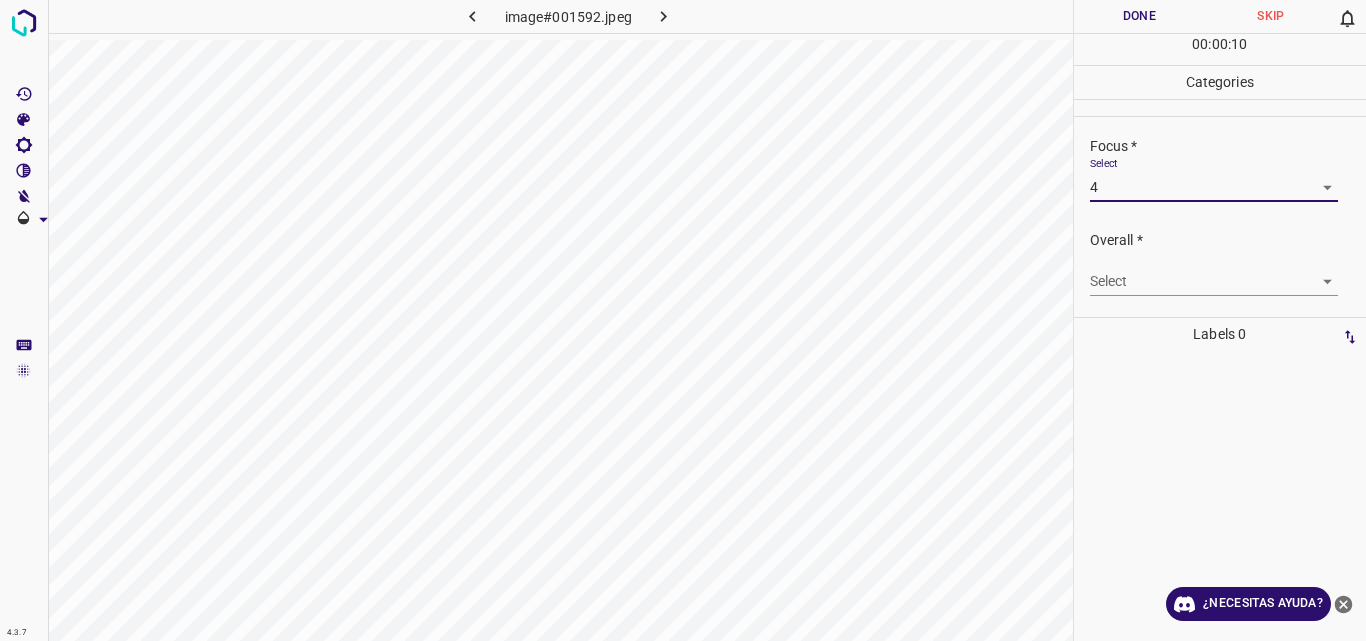 click on "4.3.7 image#001592.jpeg Done Skip 0 00   : 00   : 10   Categories Lighting *  Select 3 3 Focus *  Select 4 4 Overall *  Select ​ Labels   0 Categories 1 Lighting 2 Focus 3 Overall Tools Space Change between modes (Draw & Edit) I Auto labeling R Restore zoom M Zoom in N Zoom out Delete Delete selecte label Filters Z Restore filters X Saturation filter C Brightness filter V Contrast filter B Gray scale filter General O Download ¿Necesitas ayuda? Original text Rate this translation Your feedback will be used to help improve Google Translate - Texto - Esconder - Borrar" at bounding box center (683, 320) 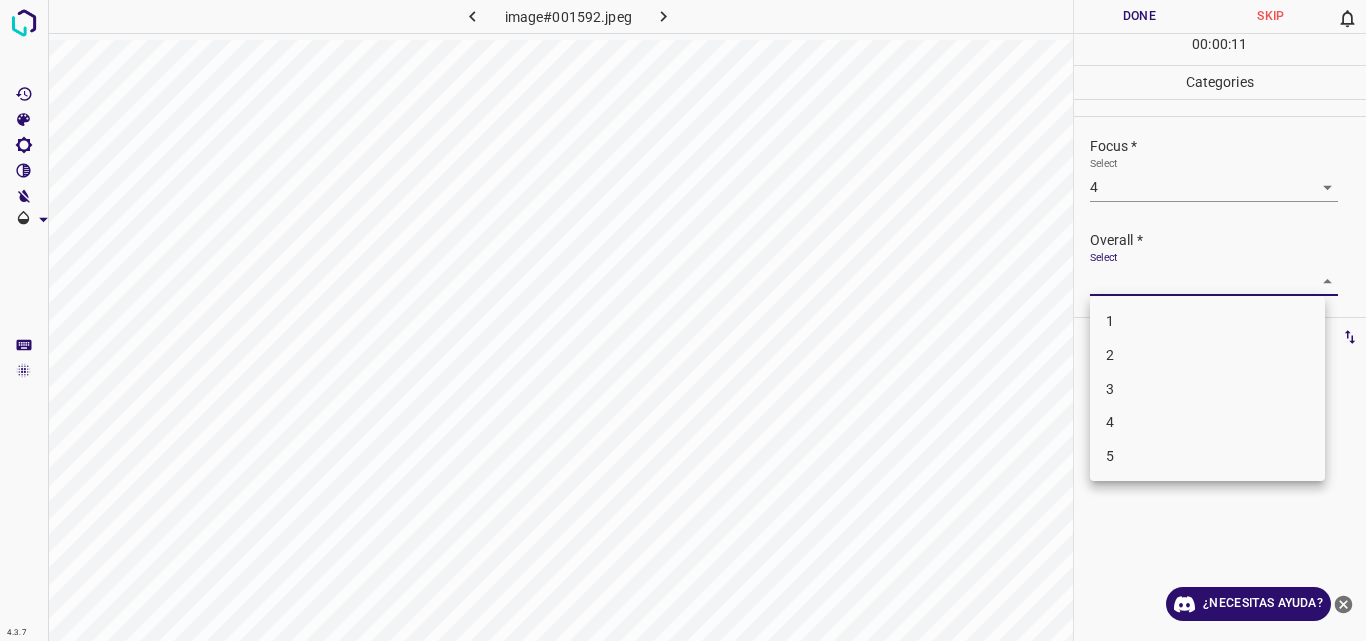 click on "3" at bounding box center [1207, 389] 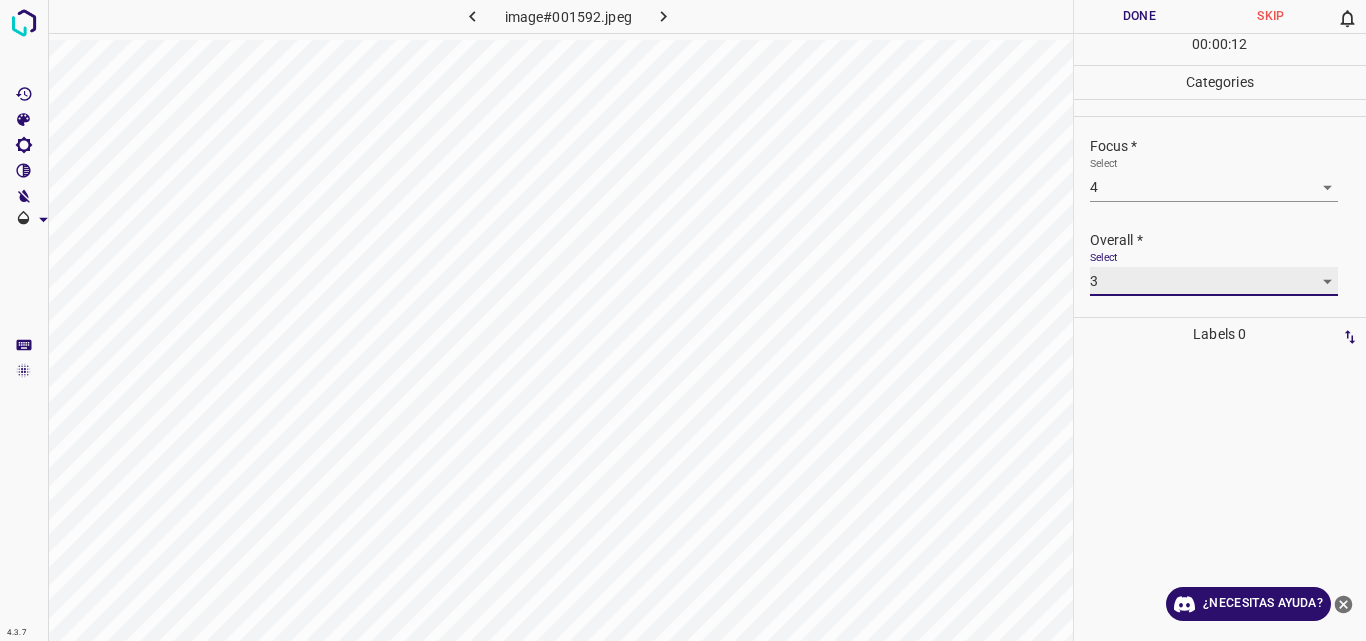 type on "3" 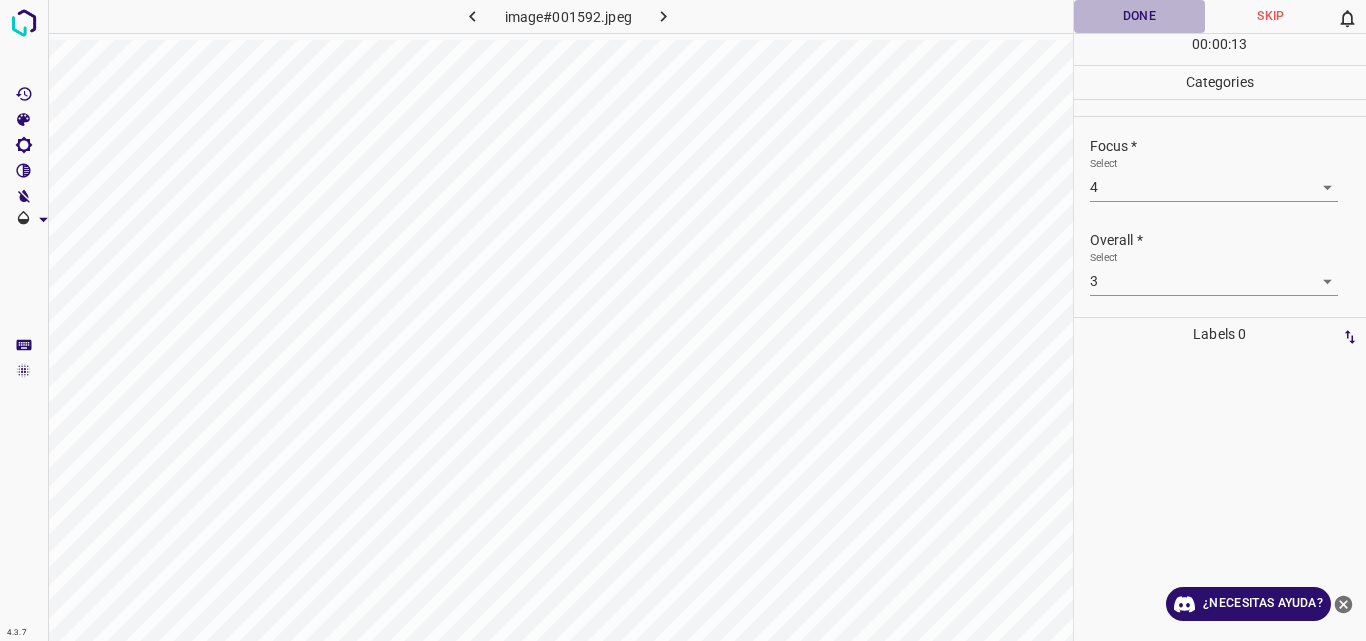 click on "Done" at bounding box center (1140, 16) 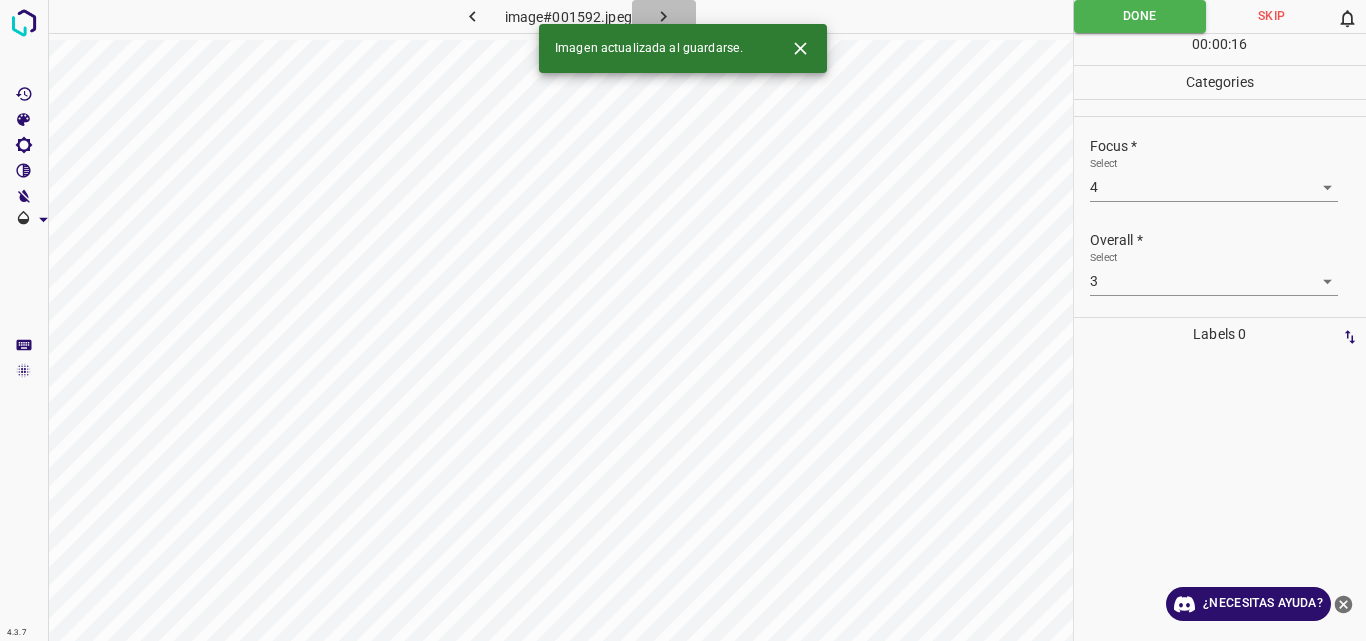 click 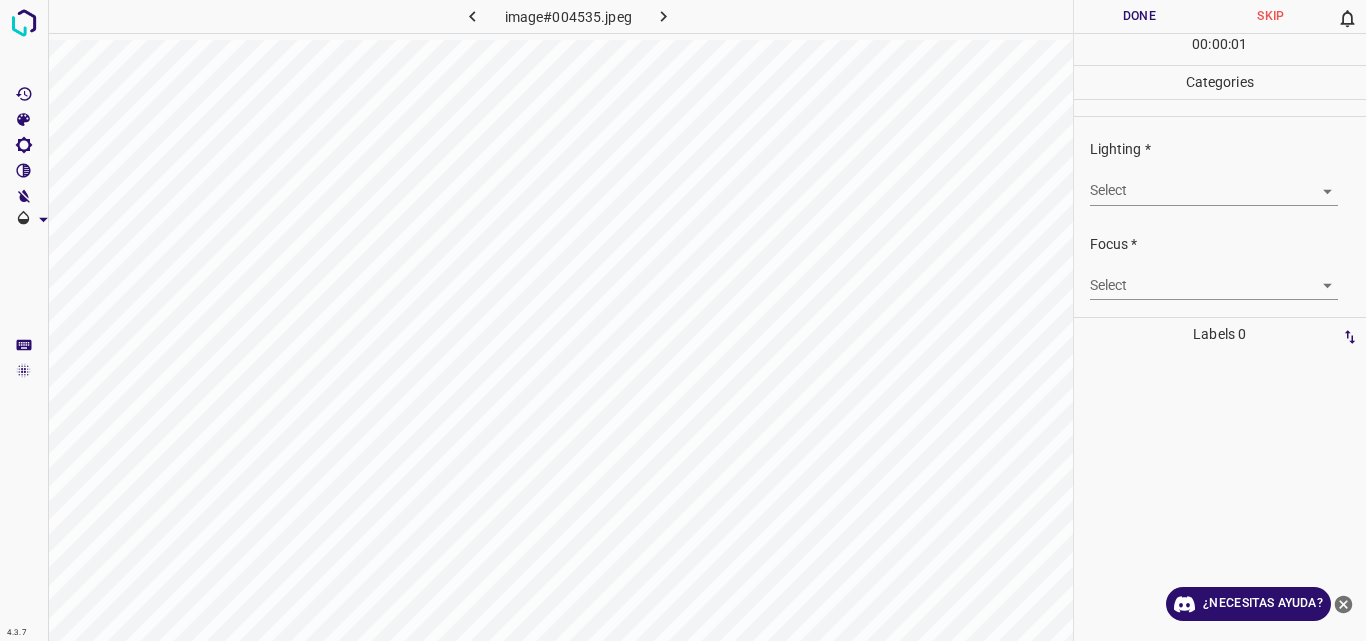 click on "4.3.7 image#004535.jpeg Done Skip 0 00   : 00   : 01   Categories Lighting *  Select ​ Focus *  Select ​ Overall *  Select ​ Labels   0 Categories 1 Lighting 2 Focus 3 Overall Tools Space Change between modes (Draw & Edit) I Auto labeling R Restore zoom M Zoom in N Zoom out Delete Delete selecte label Filters Z Restore filters X Saturation filter C Brightness filter V Contrast filter B Gray scale filter General O Download ¿Necesitas ayuda? Original text Rate this translation Your feedback will be used to help improve Google Translate - Texto - Esconder - Borrar" at bounding box center (683, 320) 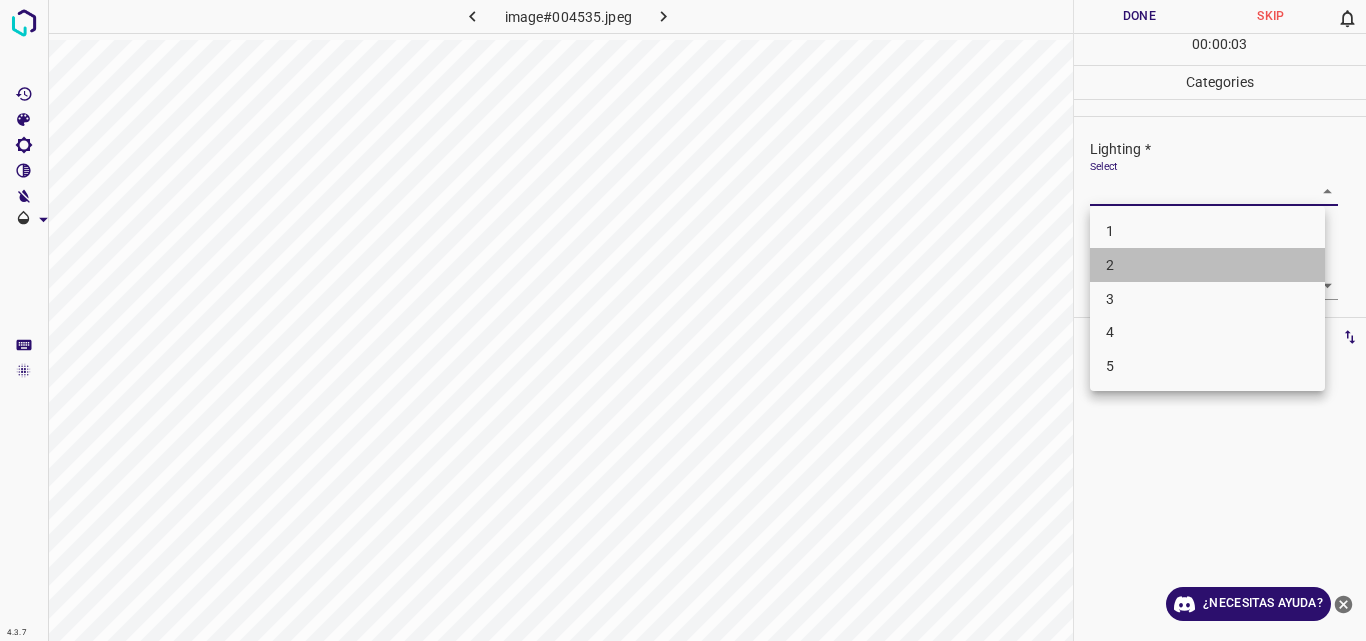 click on "2" at bounding box center [1207, 265] 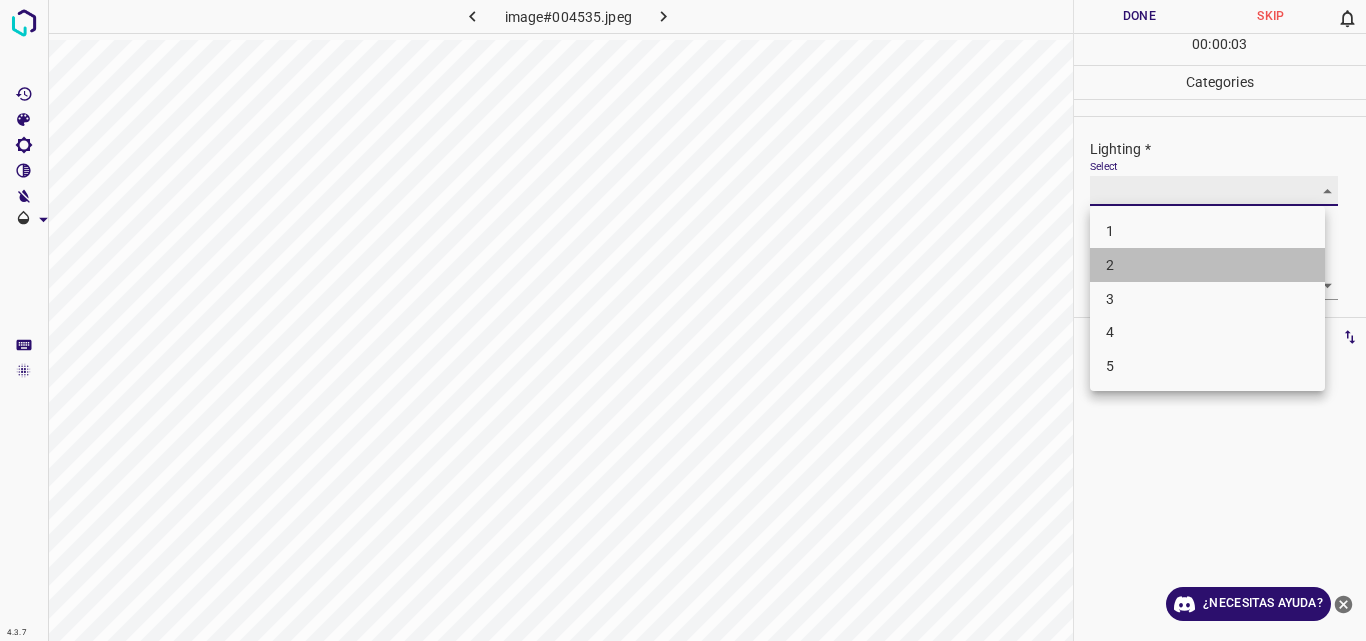 type on "2" 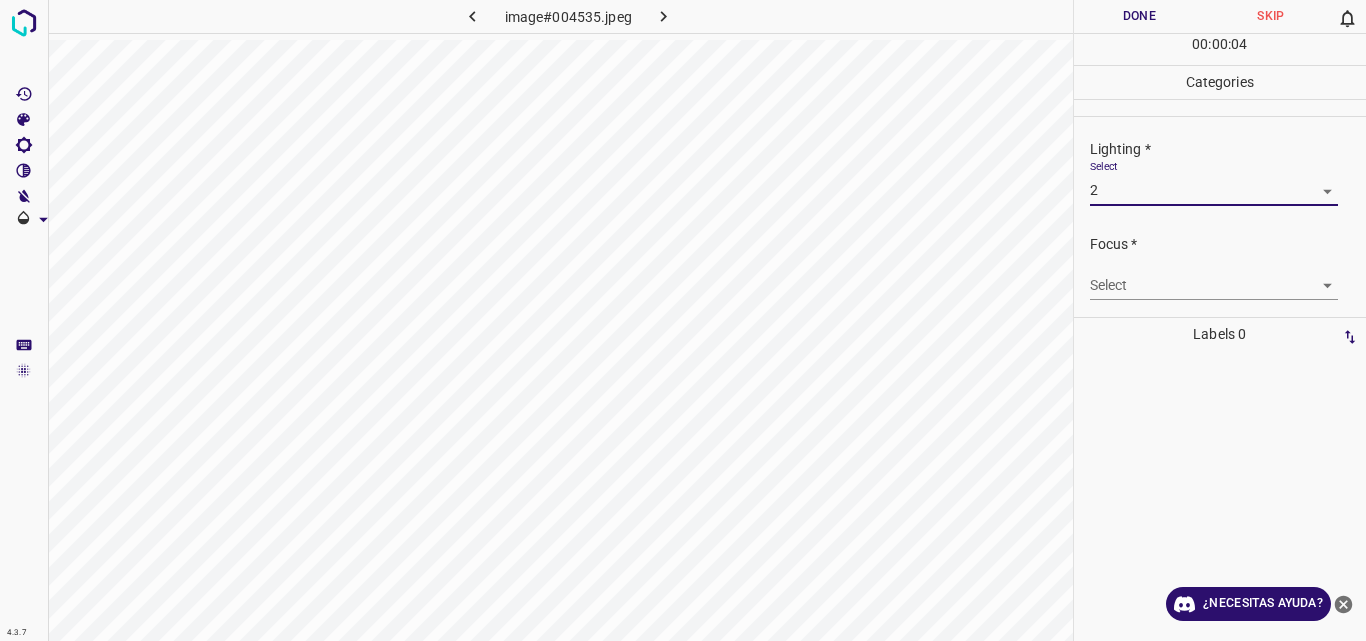 click on "4.3.7 image#004535.jpeg Done Skip 0 00   : 00   : 04   Categories Lighting *  Select 2 2 Focus *  Select ​ Overall *  Select ​ Labels   0 Categories 1 Lighting 2 Focus 3 Overall Tools Space Change between modes (Draw & Edit) I Auto labeling R Restore zoom M Zoom in N Zoom out Delete Delete selecte label Filters Z Restore filters X Saturation filter C Brightness filter V Contrast filter B Gray scale filter General O Download ¿Necesitas ayuda? Original text Rate this translation Your feedback will be used to help improve Google Translate - Texto - Esconder - Borrar" at bounding box center (683, 320) 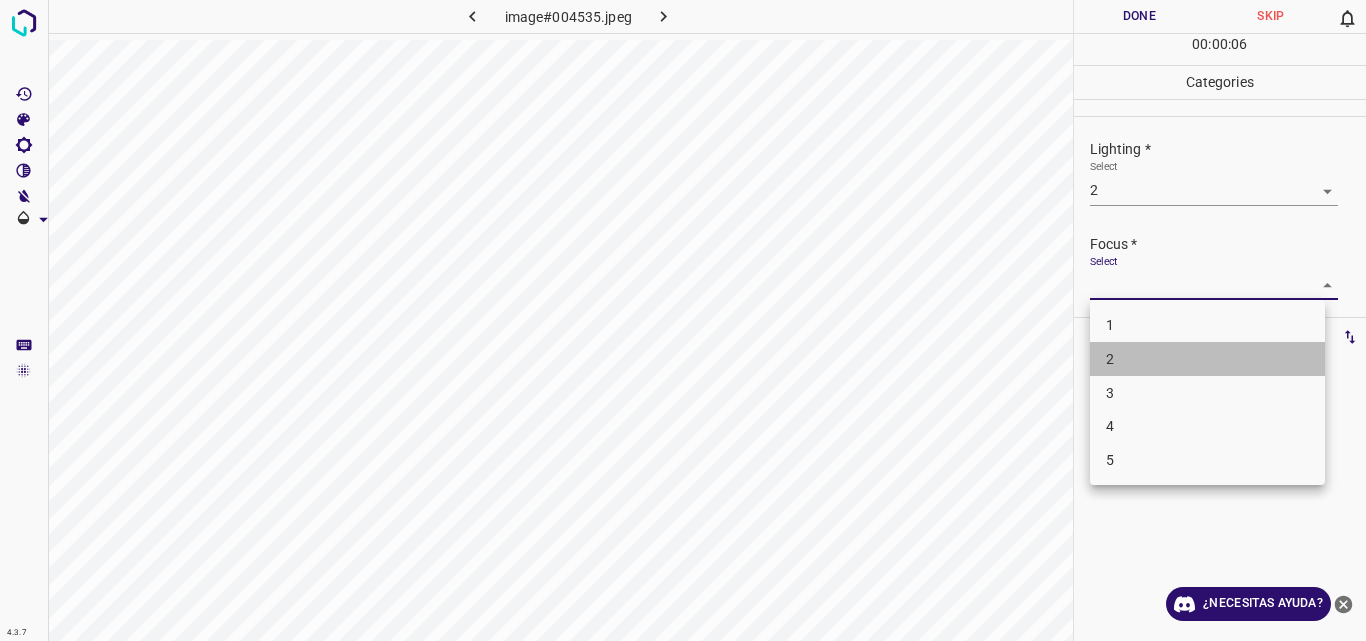 click on "2" at bounding box center [1207, 359] 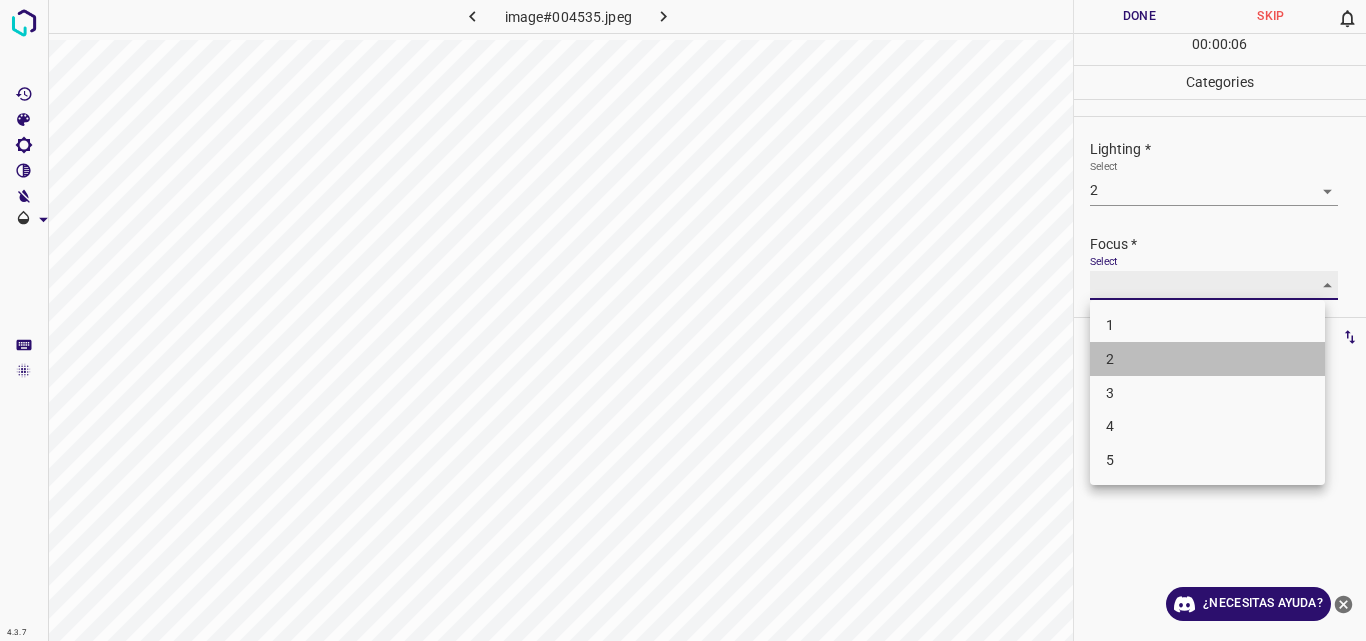 type on "2" 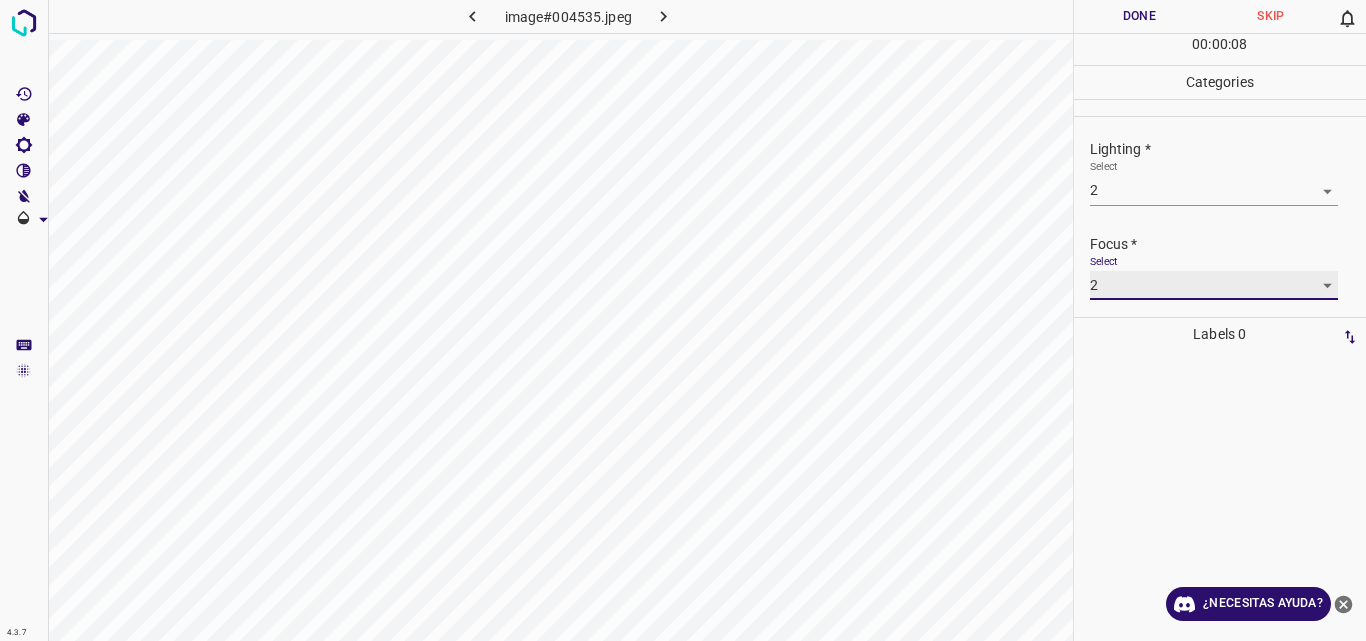 scroll, scrollTop: 98, scrollLeft: 0, axis: vertical 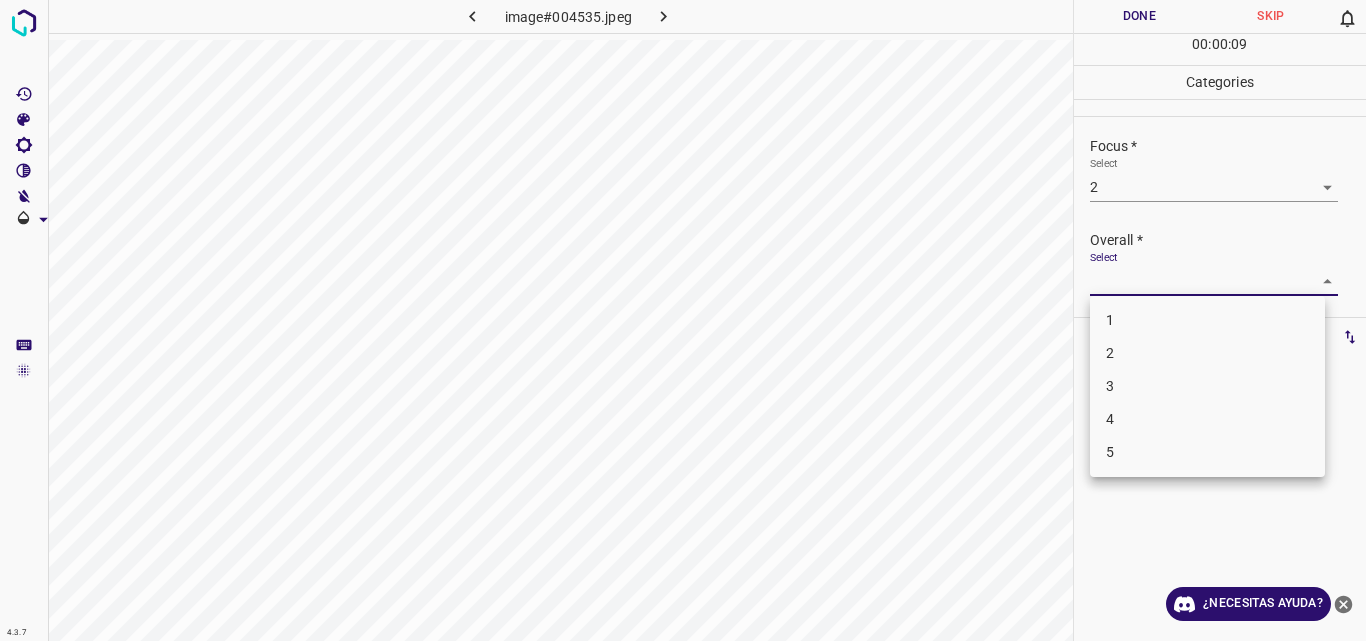 click on "4.3.7 image#004535.jpeg Done Skip 0 00   : 00   : 09   Categories Lighting *  Select 2 2 Focus *  Select 2 2 Overall *  Select ​ Labels   0 Categories 1 Lighting 2 Focus 3 Overall Tools Space Change between modes (Draw & Edit) I Auto labeling R Restore zoom M Zoom in N Zoom out Delete Delete selecte label Filters Z Restore filters X Saturation filter C Brightness filter V Contrast filter B Gray scale filter General O Download ¿Necesitas ayuda? Original text Rate this translation Your feedback will be used to help improve Google Translate - Texto - Esconder - Borrar 1 2 3 4 5" at bounding box center [683, 320] 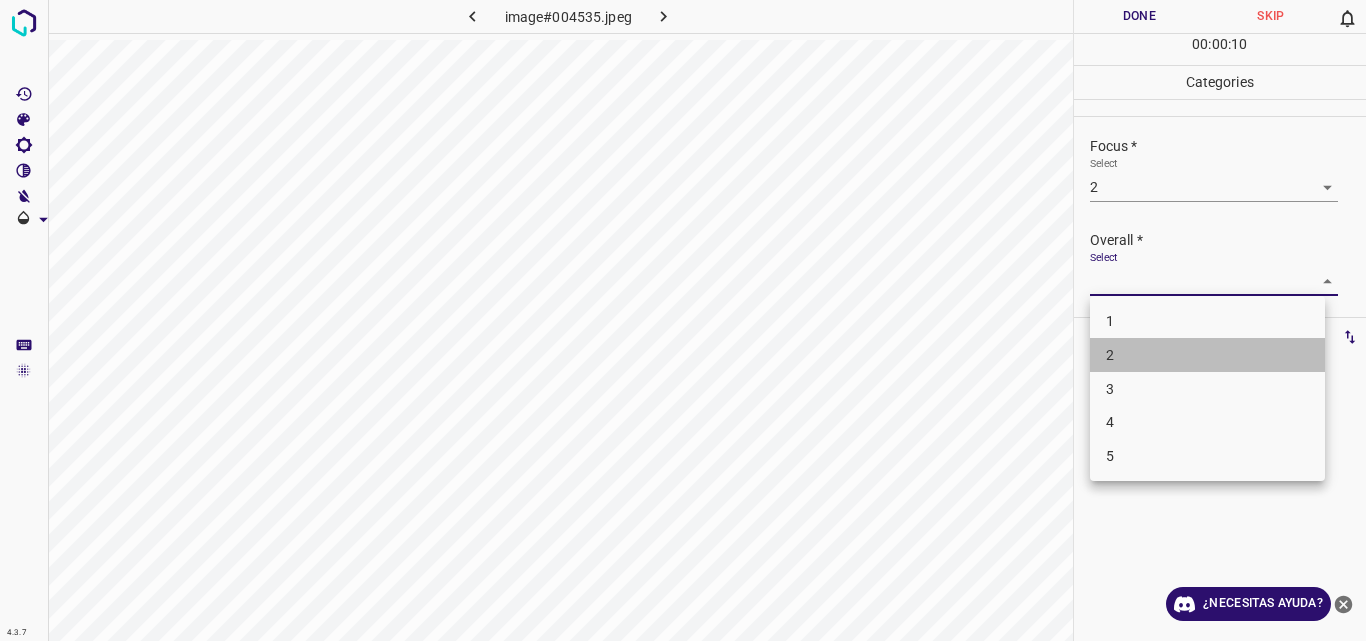 click on "2" at bounding box center (1207, 355) 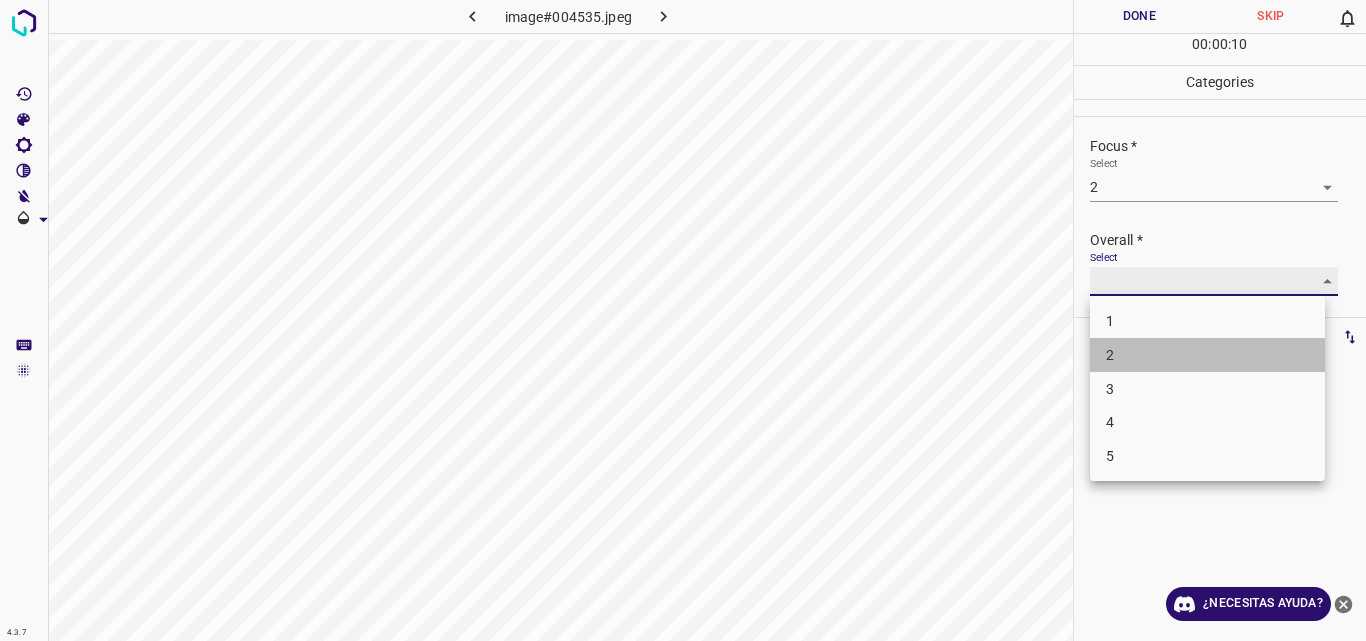 type on "2" 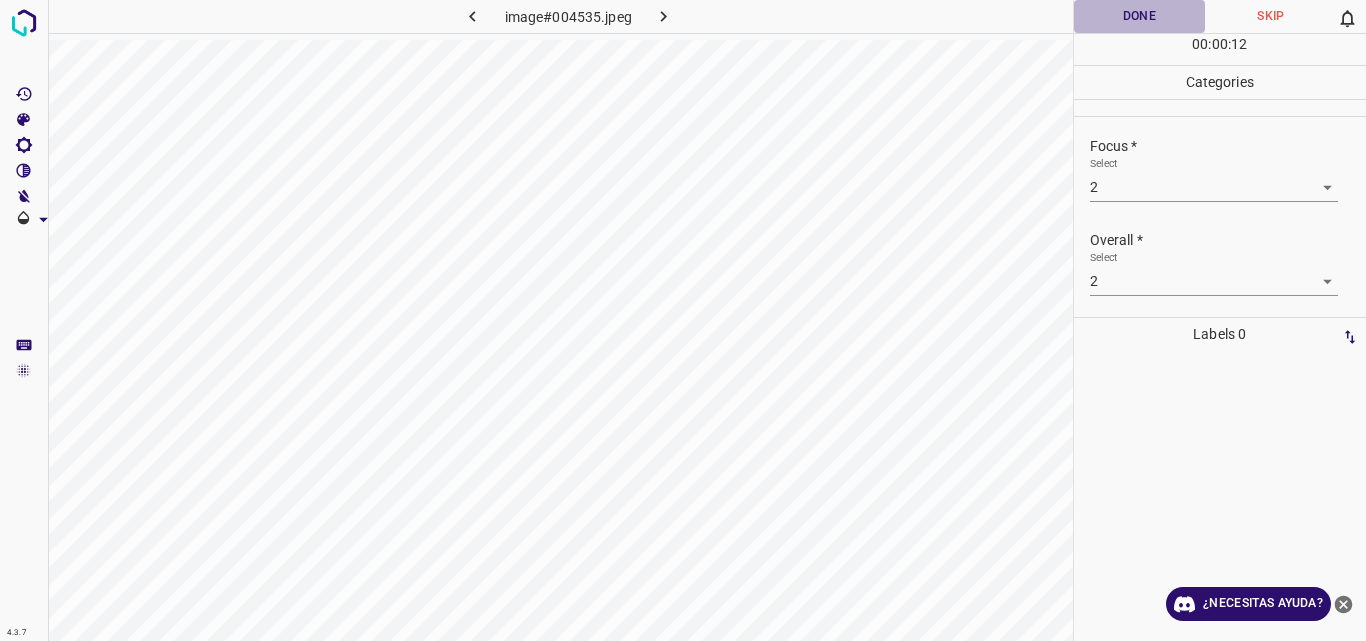 click on "Done" at bounding box center (1140, 16) 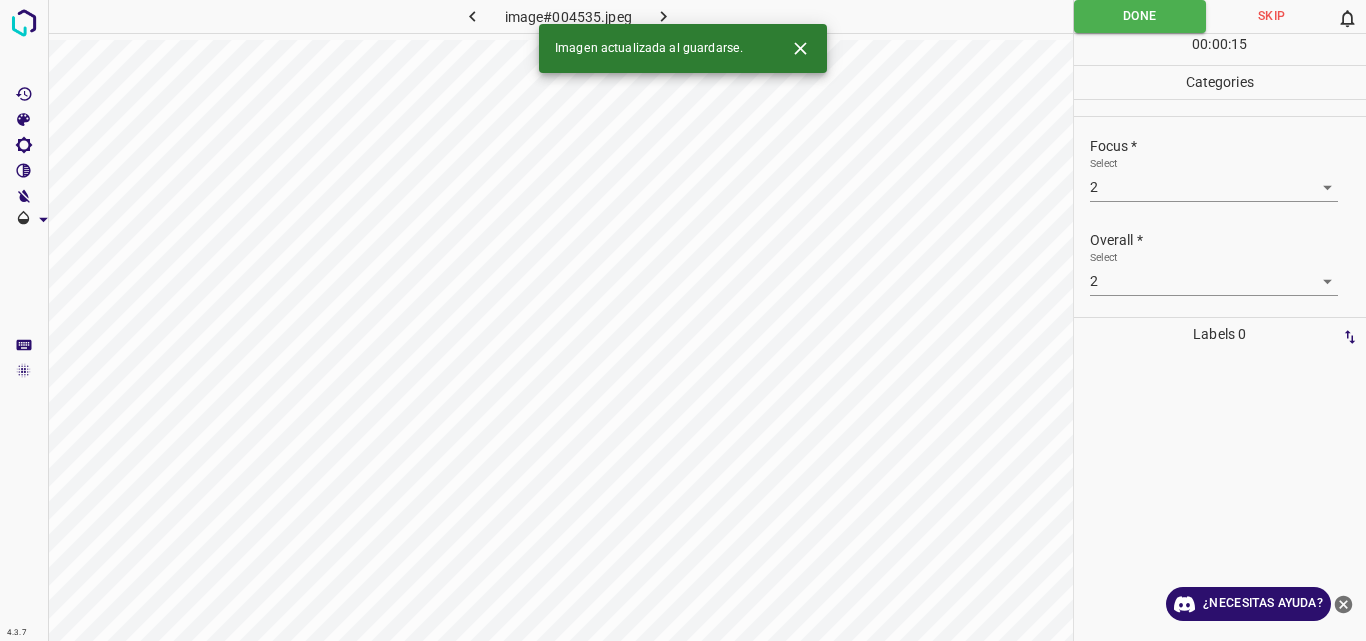 click 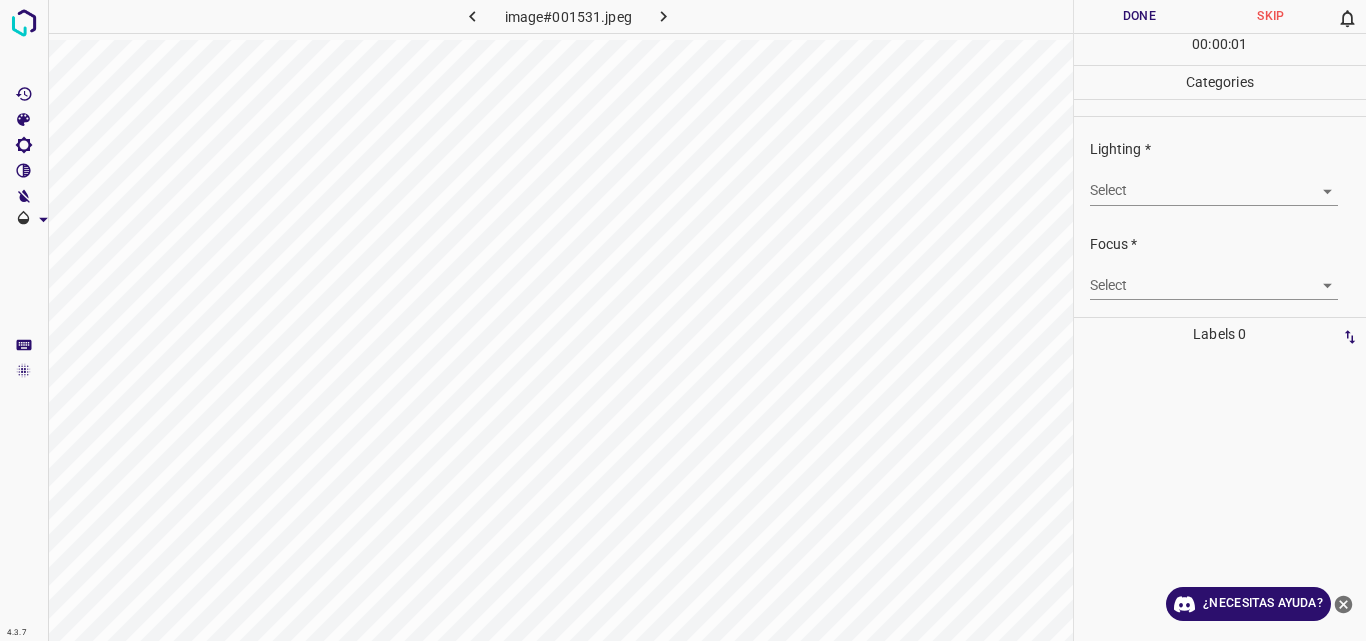 click on "4.3.7 image#001531.jpeg Done Skip 0 00   : 00   : 01   Categories Lighting *  Select ​ Focus *  Select ​ Overall *  Select ​ Labels   0 Categories 1 Lighting 2 Focus 3 Overall Tools Space Change between modes (Draw & Edit) I Auto labeling R Restore zoom M Zoom in N Zoom out Delete Delete selecte label Filters Z Restore filters X Saturation filter C Brightness filter V Contrast filter B Gray scale filter General O Download ¿Necesitas ayuda? Original text Rate this translation Your feedback will be used to help improve Google Translate - Texto - Esconder - Borrar" at bounding box center (683, 320) 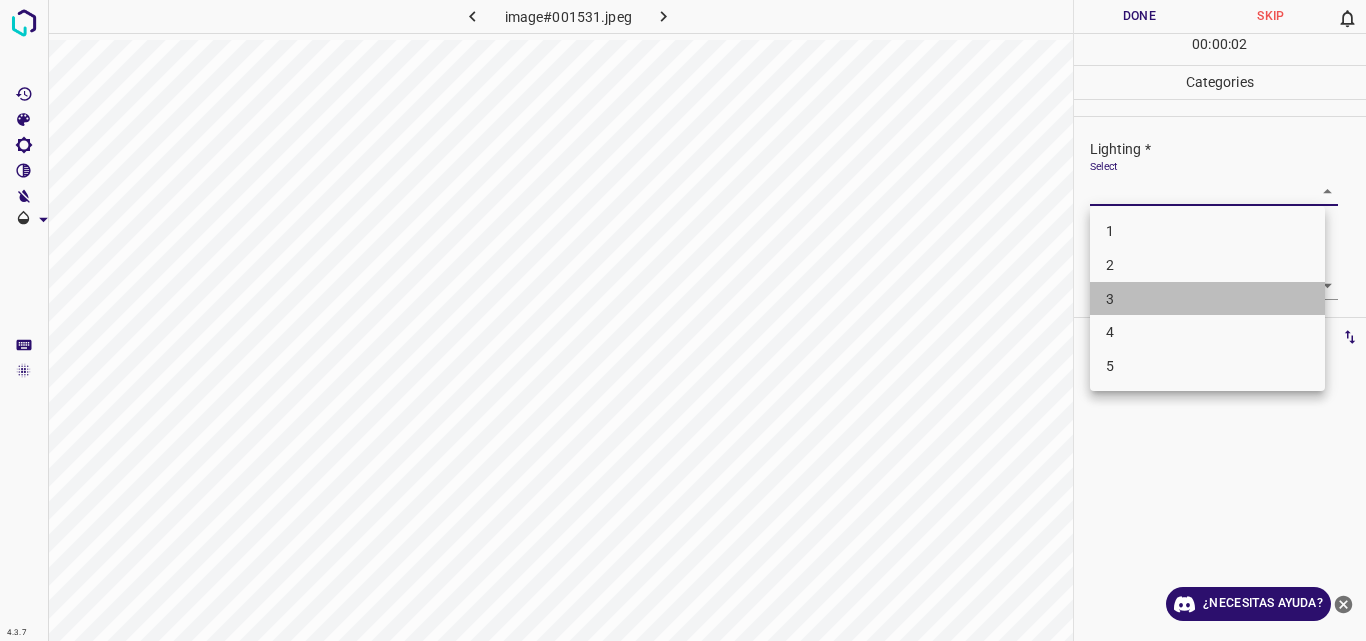 click on "3" at bounding box center [1207, 299] 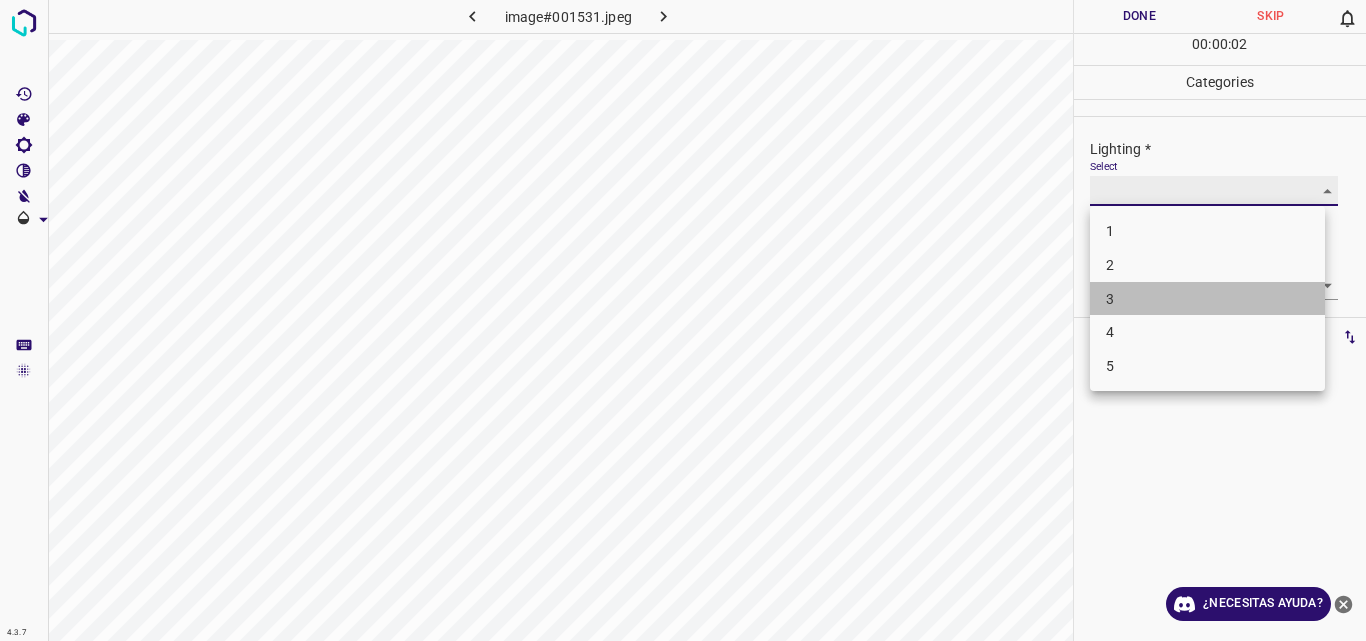 type on "3" 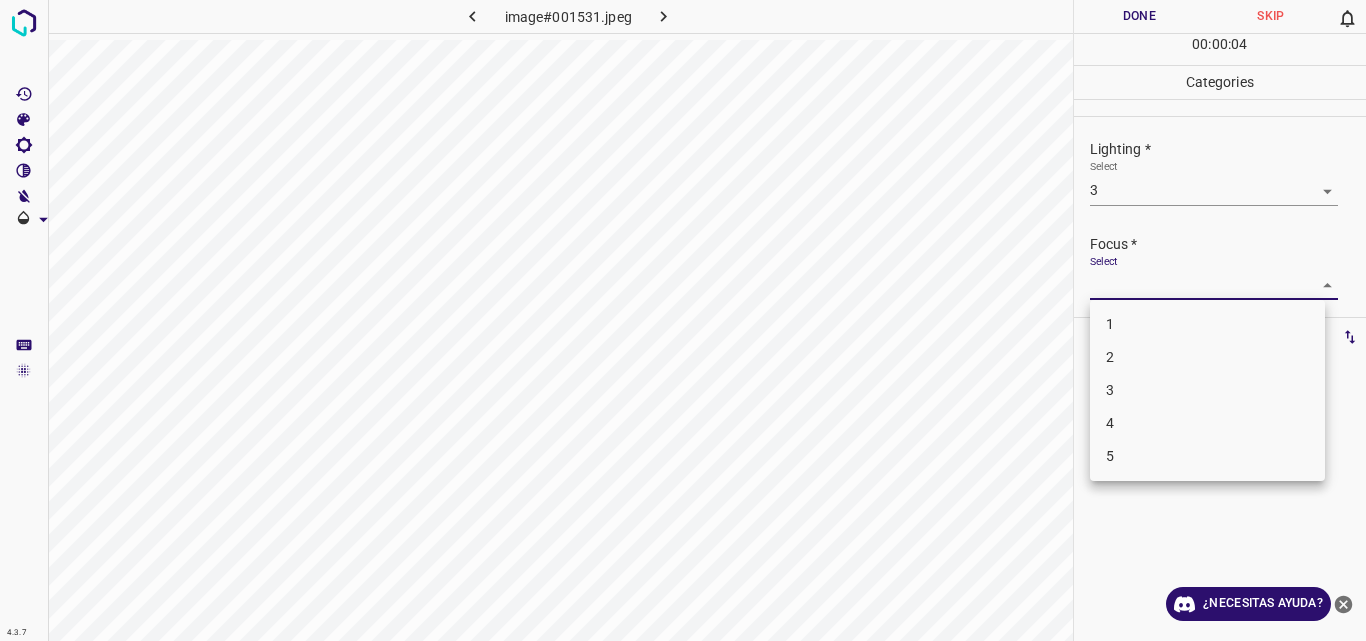 click on "4.3.7 image#001531.jpeg Done Skip 0 00   : 00   : 04   Categories Lighting *  Select 3 3 Focus *  Select ​ Overall *  Select ​ Labels   0 Categories 1 Lighting 2 Focus 3 Overall Tools Space Change between modes (Draw & Edit) I Auto labeling R Restore zoom M Zoom in N Zoom out Delete Delete selecte label Filters Z Restore filters X Saturation filter C Brightness filter V Contrast filter B Gray scale filter General O Download ¿Necesitas ayuda? Original text Rate this translation Your feedback will be used to help improve Google Translate - Texto - Esconder - Borrar 1 2 3 4 5" at bounding box center [683, 320] 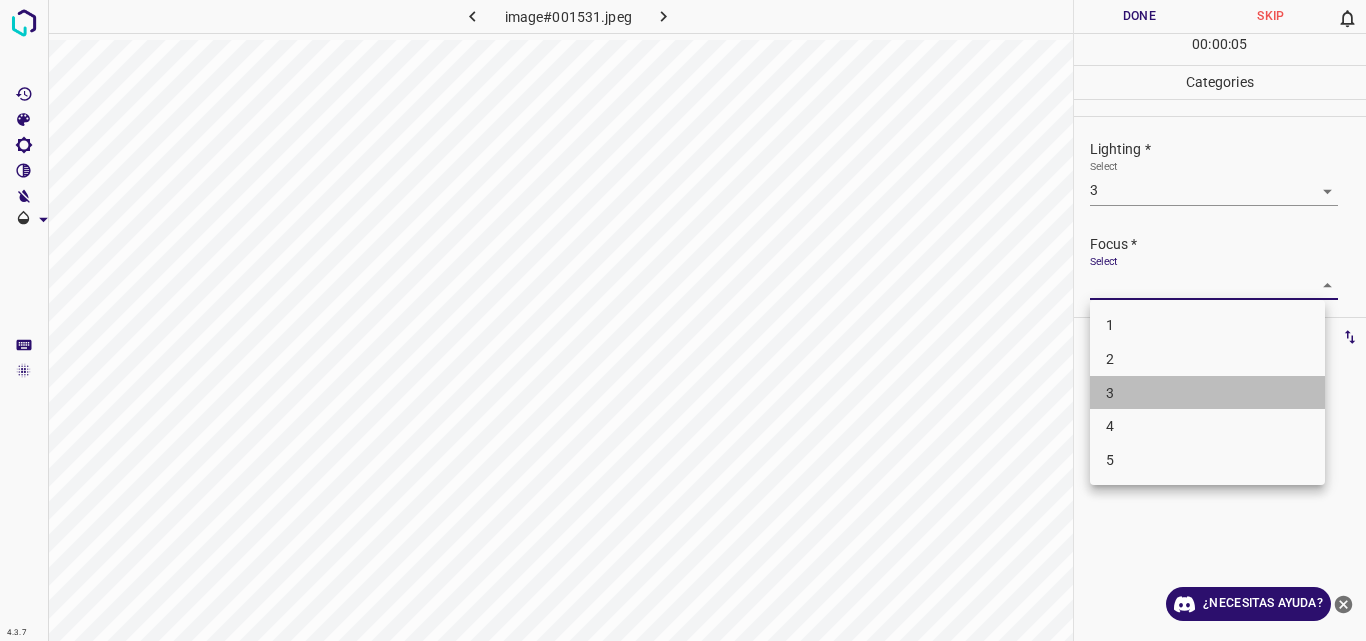 click on "3" at bounding box center [1207, 393] 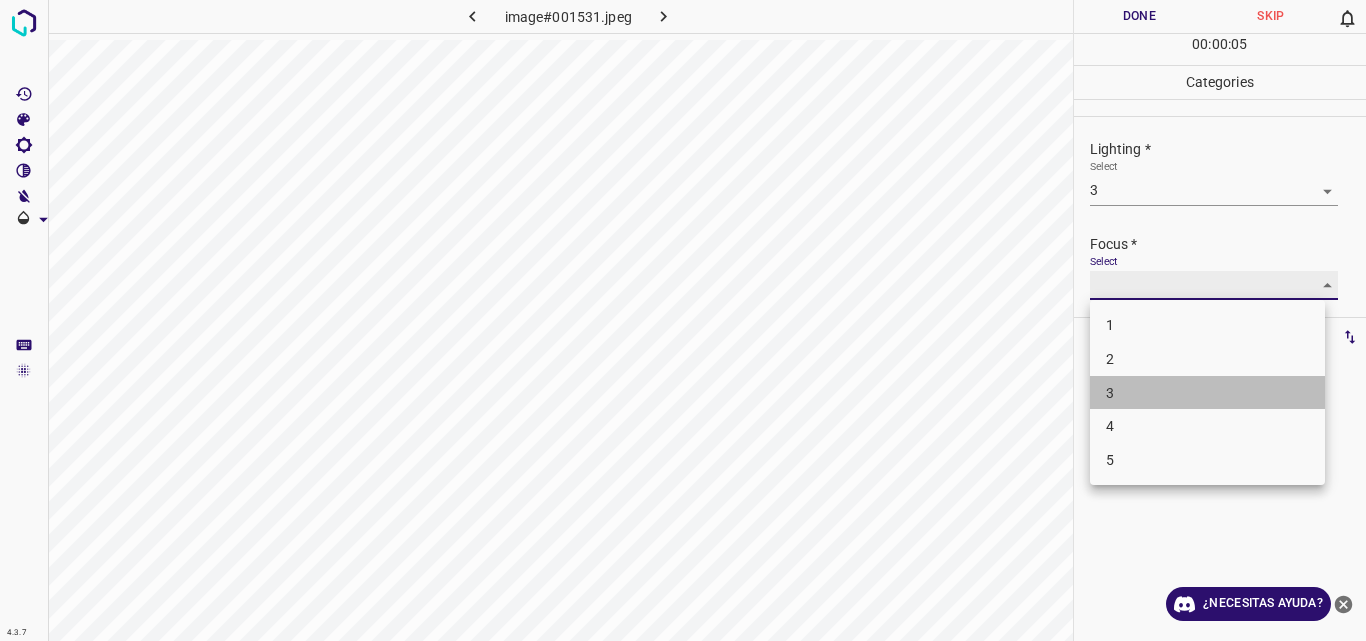 type on "3" 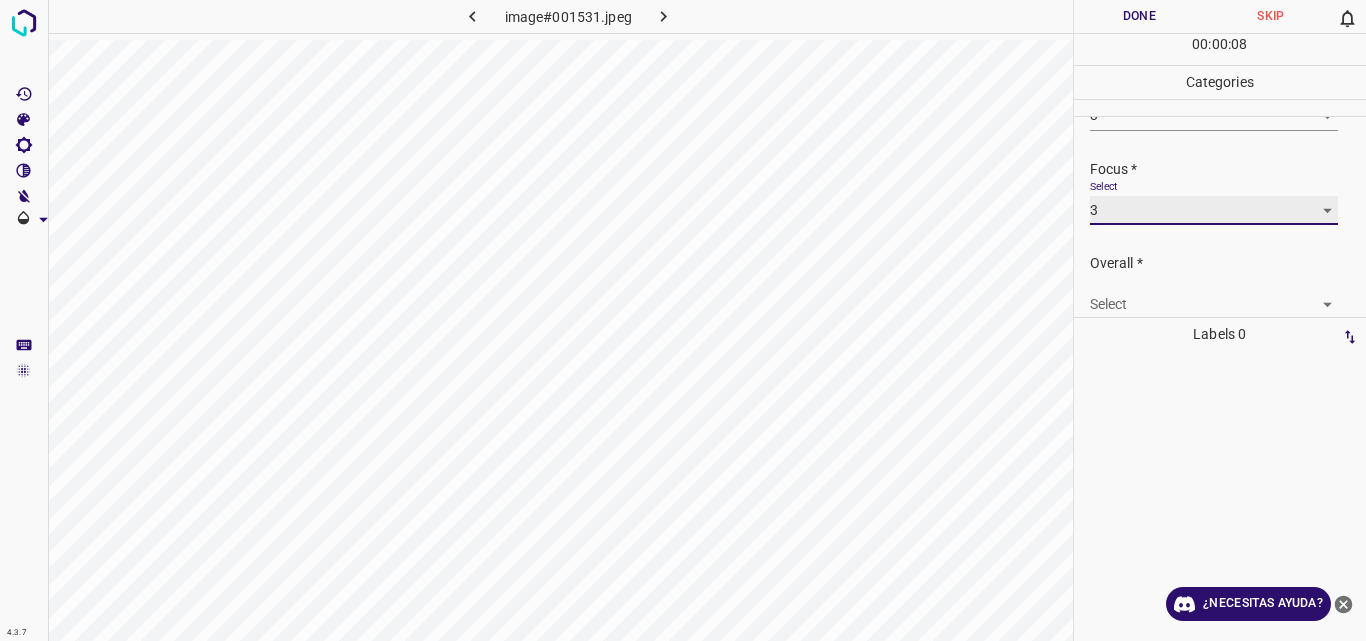 scroll, scrollTop: 98, scrollLeft: 0, axis: vertical 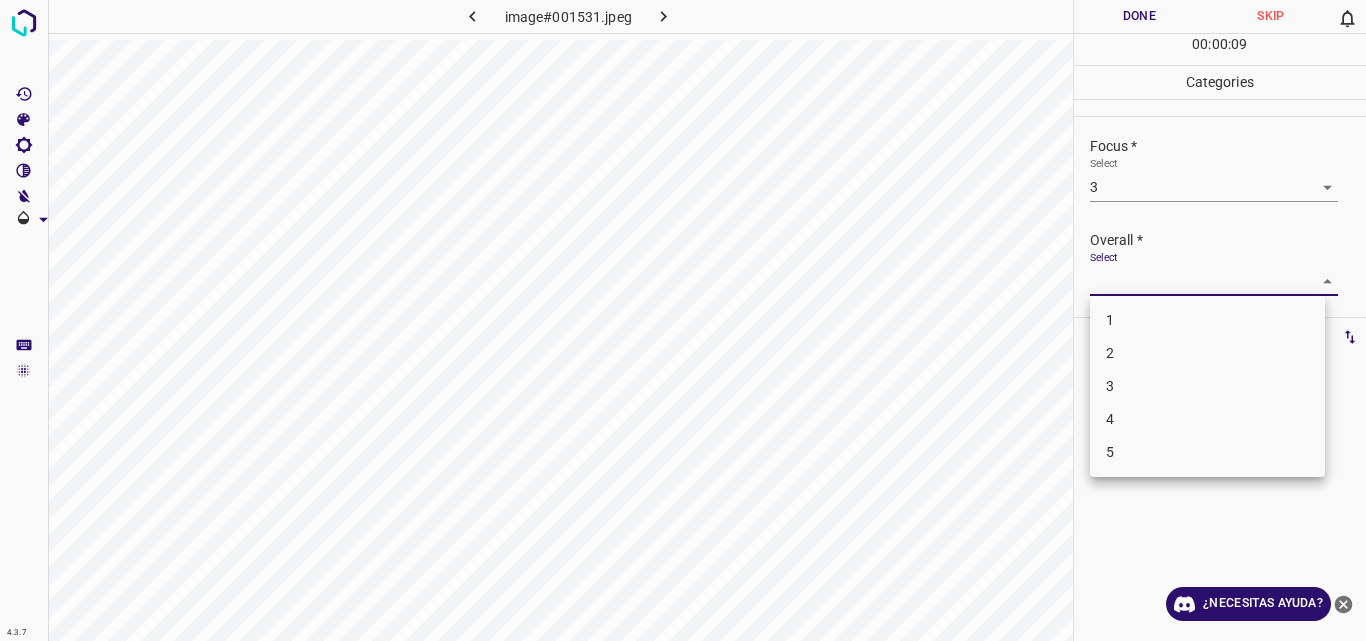 click on "4.3.7 image#001531.jpeg Done Skip 0 00   : 00   : 09   Categories Lighting *  Select 3 3 Focus *  Select 3 3 Overall *  Select ​ Labels   0 Categories 1 Lighting 2 Focus 3 Overall Tools Space Change between modes (Draw & Edit) I Auto labeling R Restore zoom M Zoom in N Zoom out Delete Delete selecte label Filters Z Restore filters X Saturation filter C Brightness filter V Contrast filter B Gray scale filter General O Download ¿Necesitas ayuda? Original text Rate this translation Your feedback will be used to help improve Google Translate - Texto - Esconder - Borrar 1 2 3 4 5" at bounding box center [683, 320] 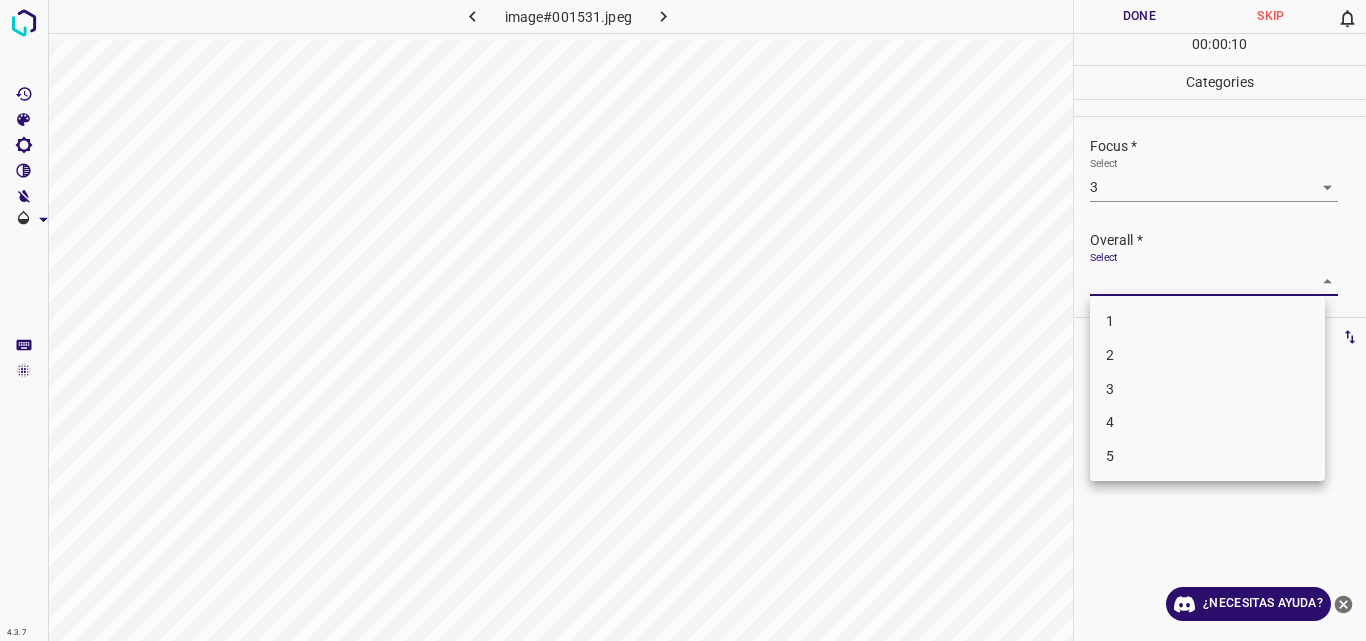 click on "3" at bounding box center [1207, 389] 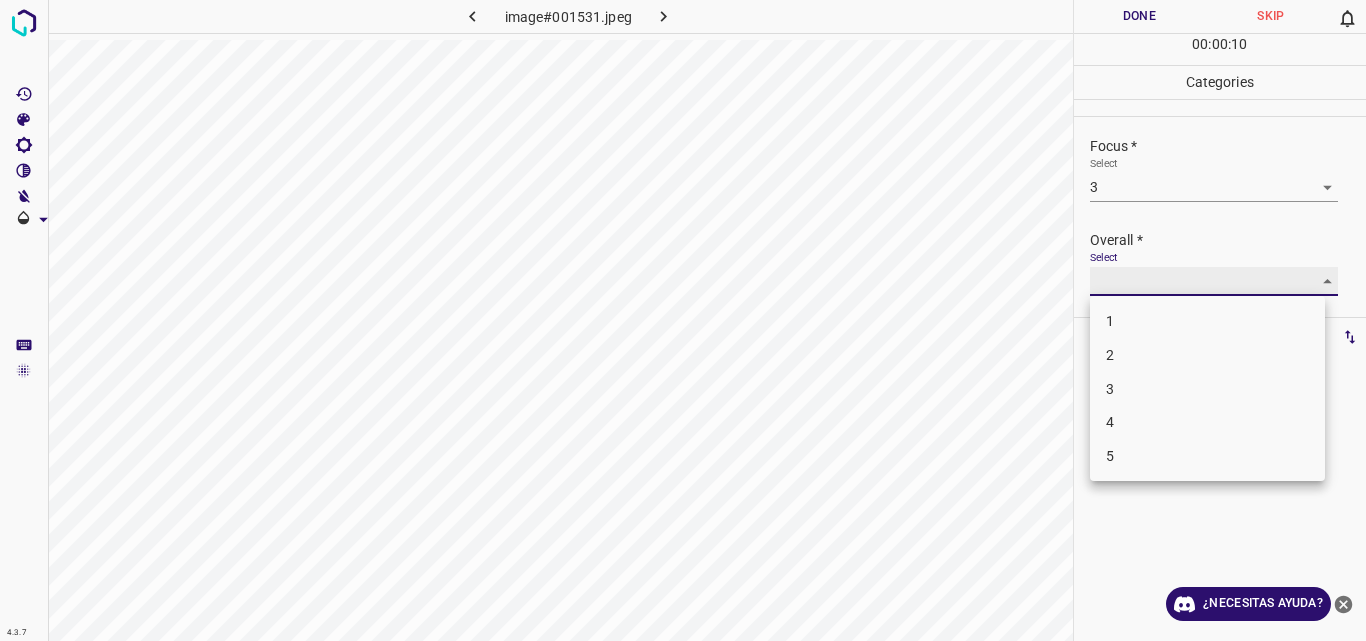 type on "3" 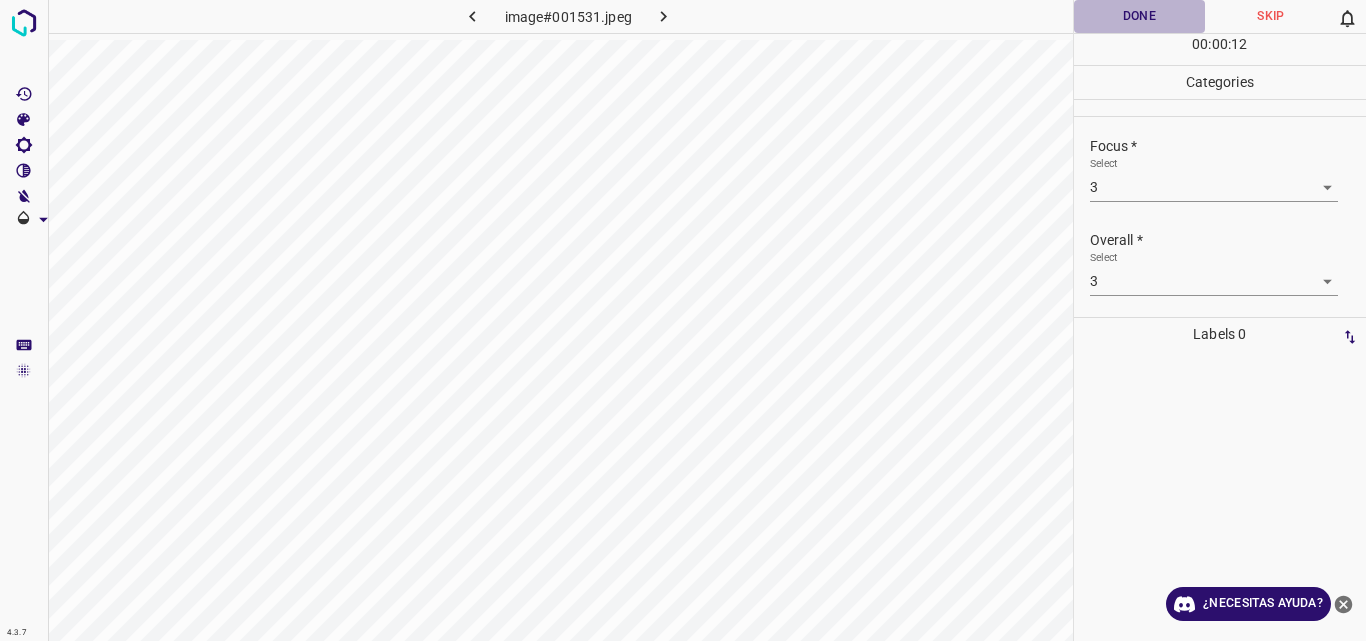 click on "Done" at bounding box center [1140, 16] 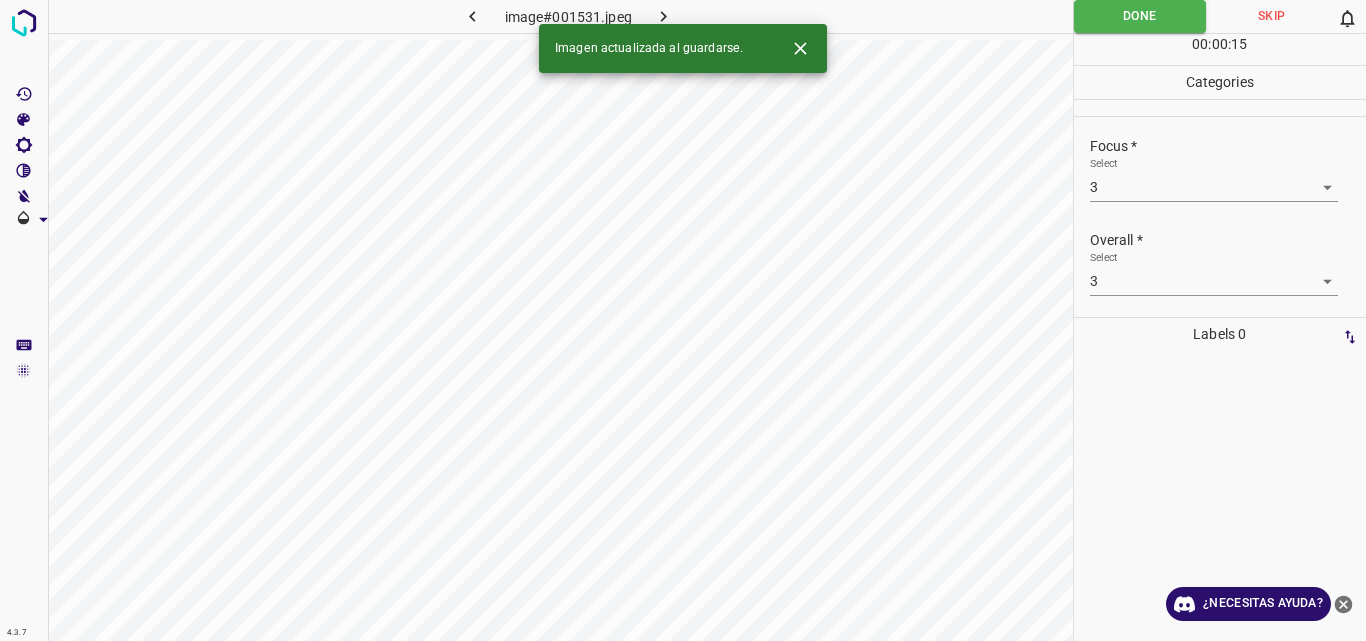 click 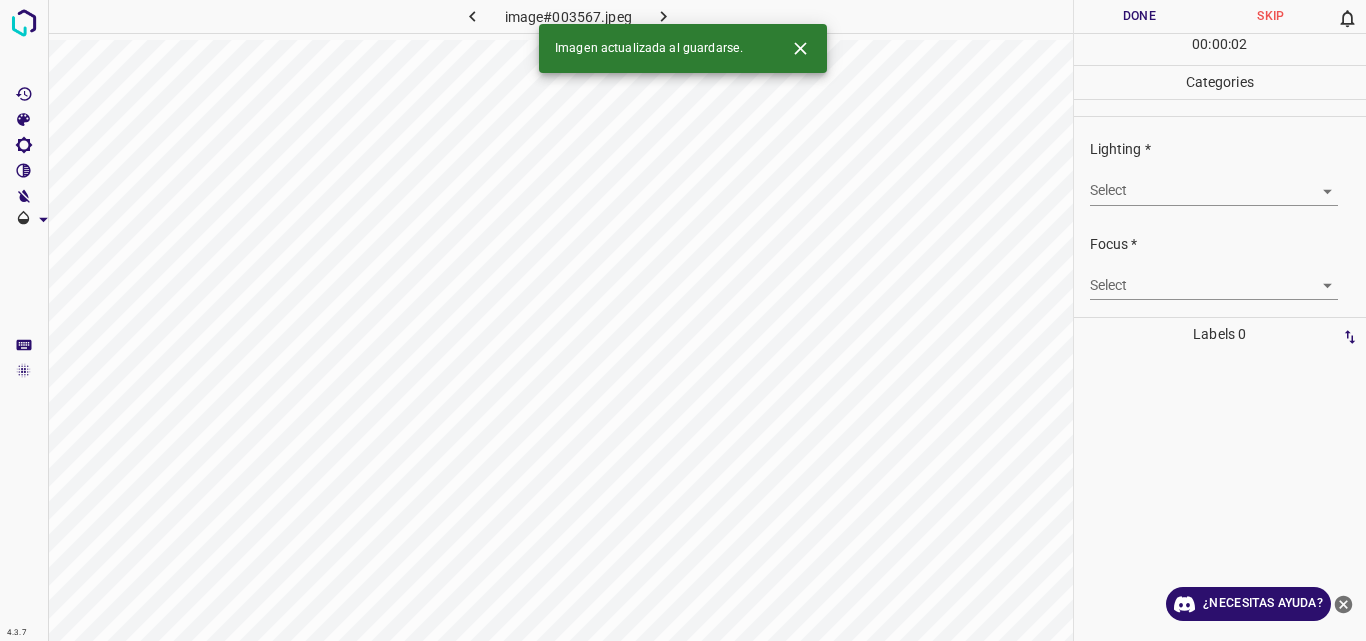 click on "4.3.7 image#003567.jpeg Done Skip 0 00   : 00   : 02   Categories Lighting *  Select ​ Focus *  Select ​ Overall *  Select ​ Labels   0 Categories 1 Lighting 2 Focus 3 Overall Tools Space Change between modes (Draw & Edit) I Auto labeling R Restore zoom M Zoom in N Zoom out Delete Delete selecte label Filters Z Restore filters X Saturation filter C Brightness filter V Contrast filter B Gray scale filter General O Download Imagen actualizada al guardarse. ¿Necesitas ayuda? Original text Rate this translation Your feedback will be used to help improve Google Translate - Texto - Esconder - Borrar" at bounding box center [683, 320] 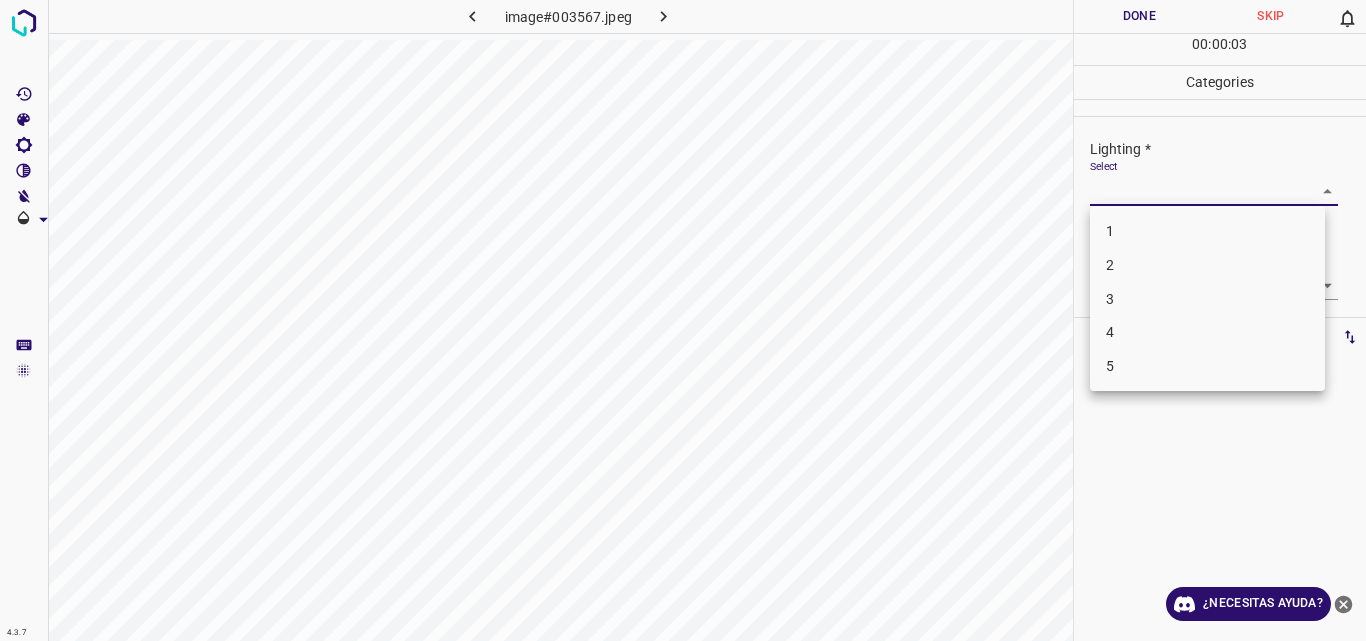 click on "2" at bounding box center (1207, 265) 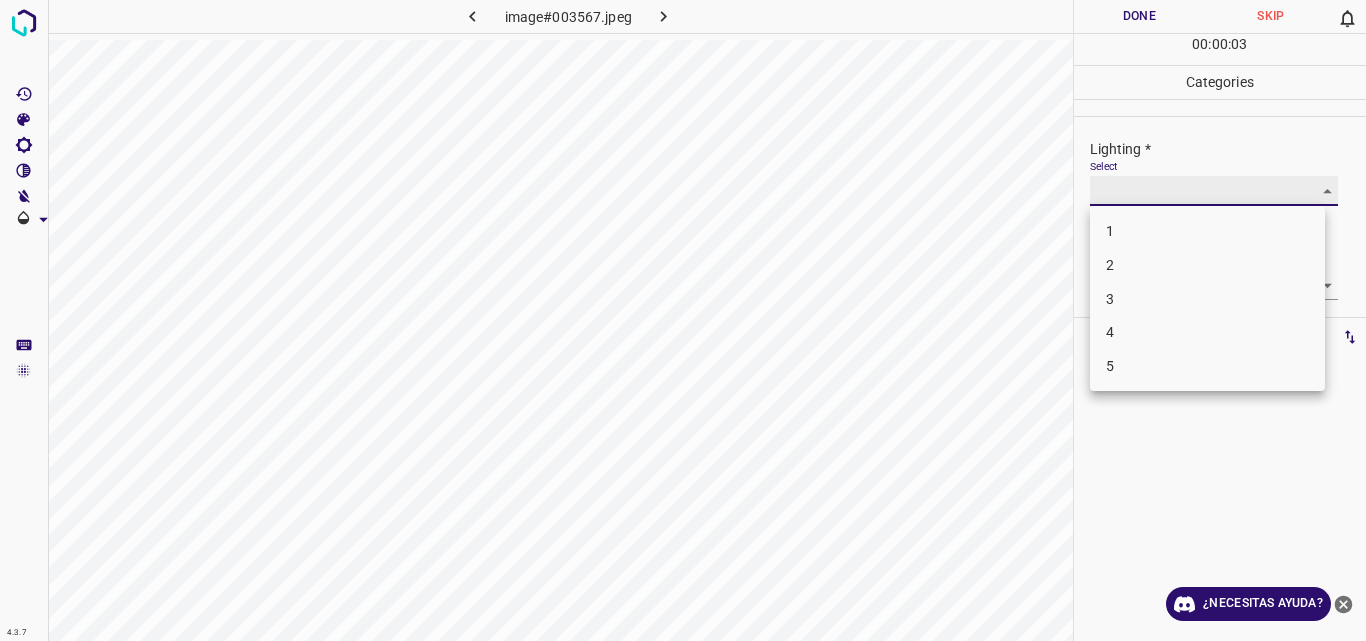 type on "2" 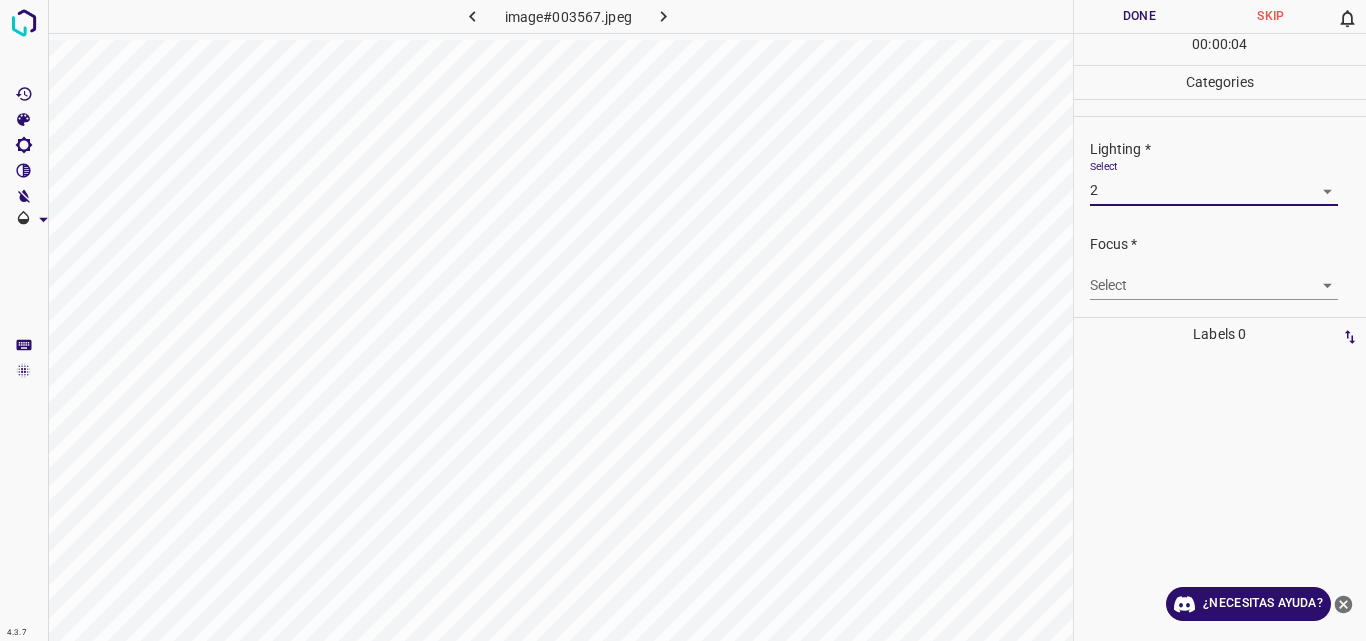 click on "4.3.7 image#003567.jpeg Done Skip 0 00   : 00   : 04   Categories Lighting *  Select 2 2 Focus *  Select ​ Overall *  Select ​ Labels   0 Categories 1 Lighting 2 Focus 3 Overall Tools Space Change between modes (Draw & Edit) I Auto labeling R Restore zoom M Zoom in N Zoom out Delete Delete selecte label Filters Z Restore filters X Saturation filter C Brightness filter V Contrast filter B Gray scale filter General O Download ¿Necesitas ayuda? Original text Rate this translation Your feedback will be used to help improve Google Translate - Texto - Esconder - Borrar" at bounding box center (683, 320) 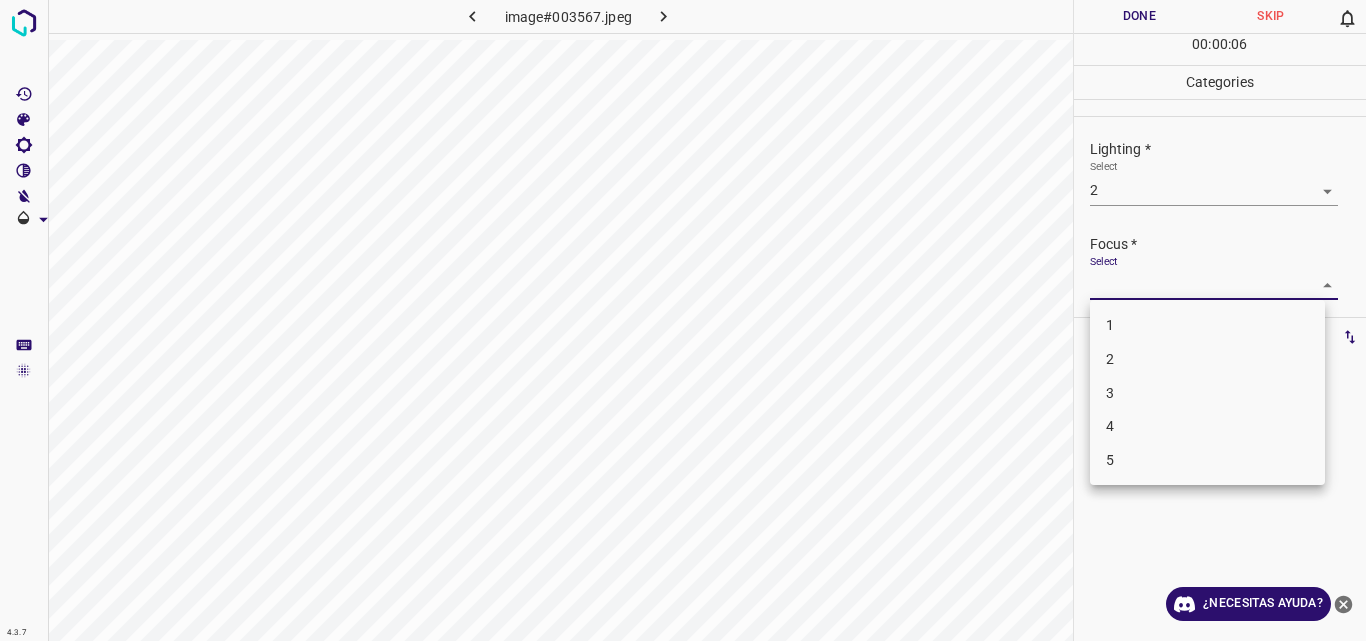 click on "2" at bounding box center [1207, 359] 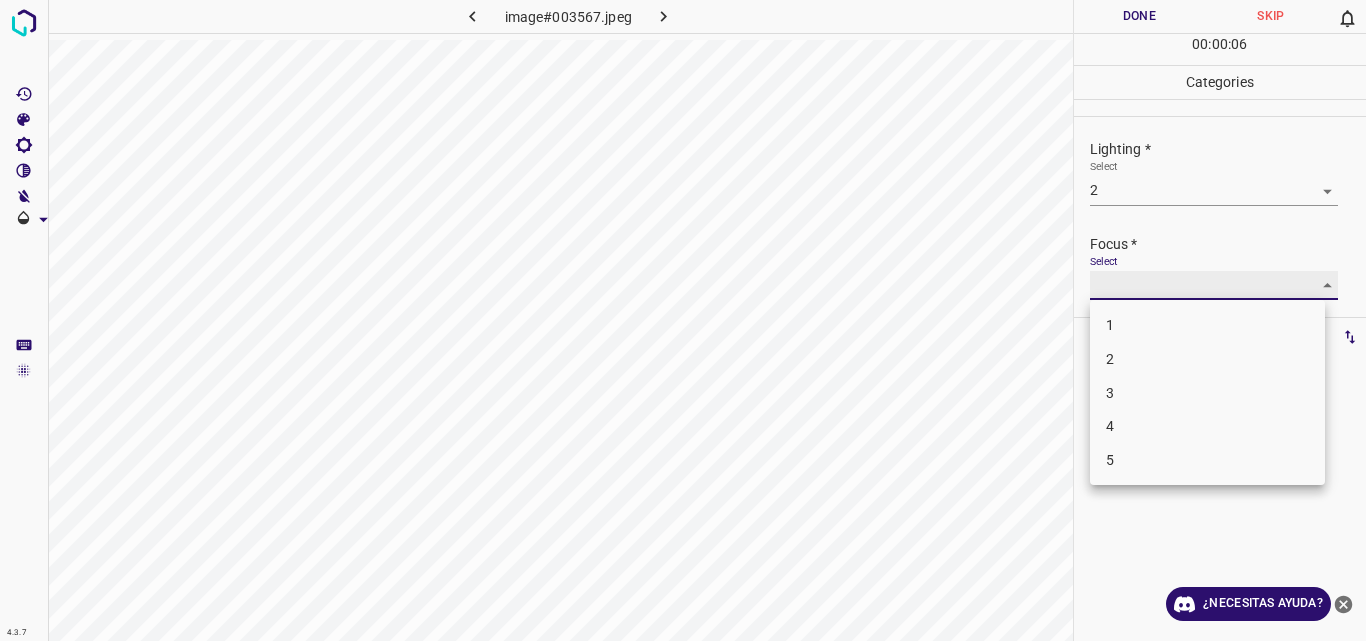 type on "2" 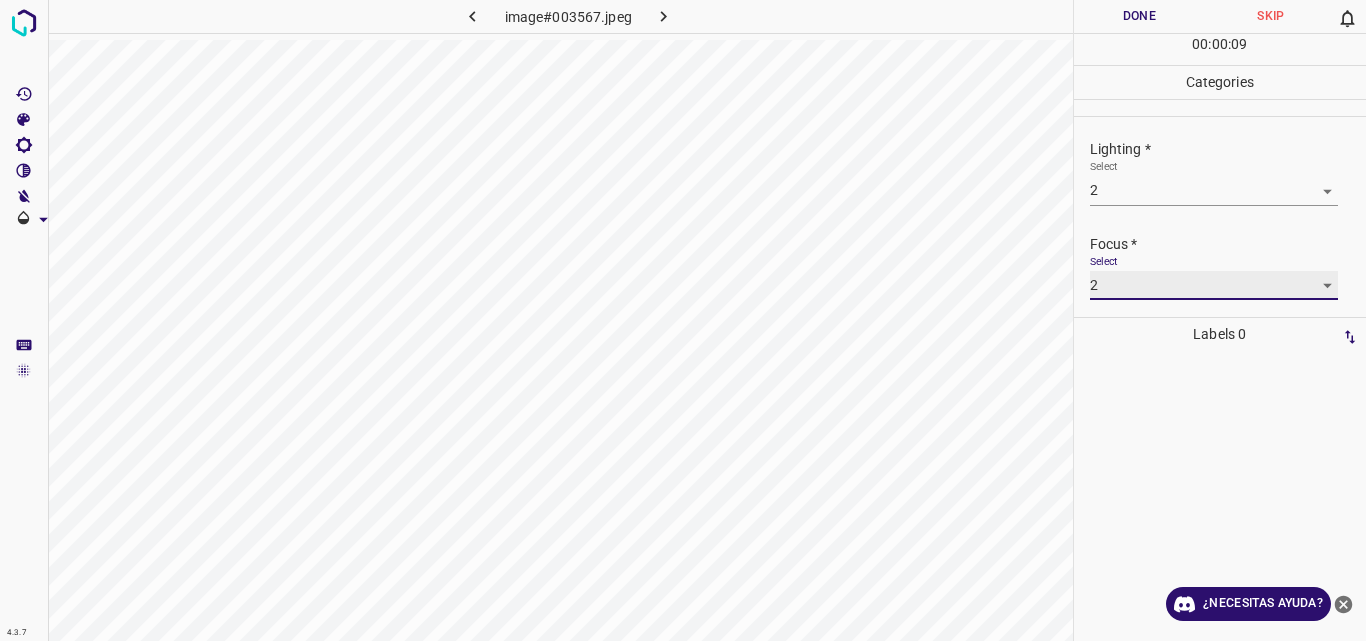 scroll, scrollTop: 98, scrollLeft: 0, axis: vertical 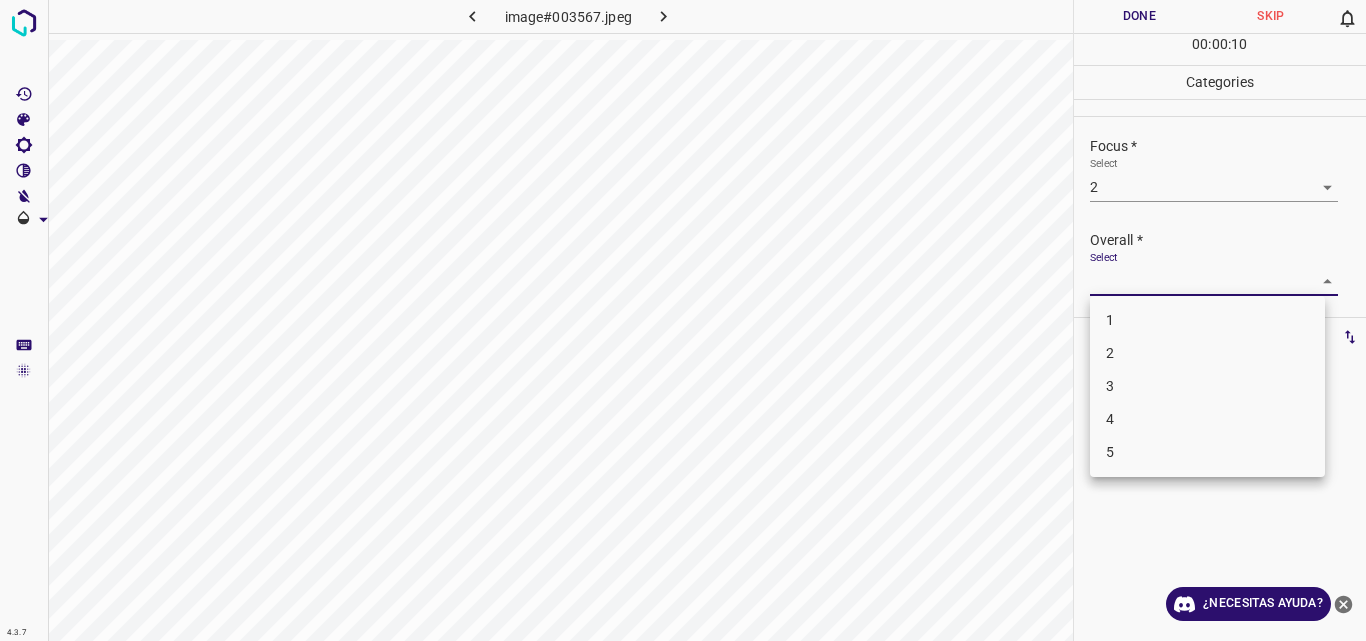 click on "4.3.7 image#003567.jpeg Done Skip 0 00   : 00   : 10   Categories Lighting *  Select 2 2 Focus *  Select 2 2 Overall *  Select ​ Labels   0 Categories 1 Lighting 2 Focus 3 Overall Tools Space Change between modes (Draw & Edit) I Auto labeling R Restore zoom M Zoom in N Zoom out Delete Delete selecte label Filters Z Restore filters X Saturation filter C Brightness filter V Contrast filter B Gray scale filter General O Download ¿Necesitas ayuda? Original text Rate this translation Your feedback will be used to help improve Google Translate - Texto - Esconder - Borrar 1 2 3 4 5" at bounding box center (683, 320) 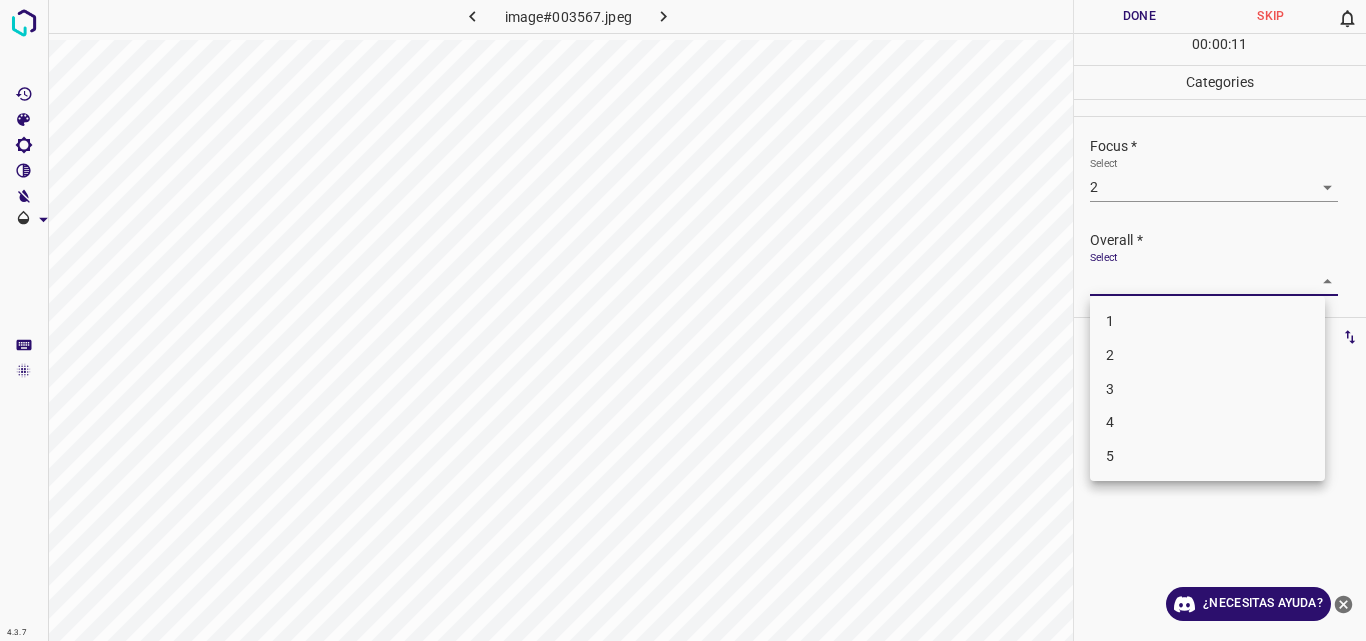 click on "2" at bounding box center [1207, 355] 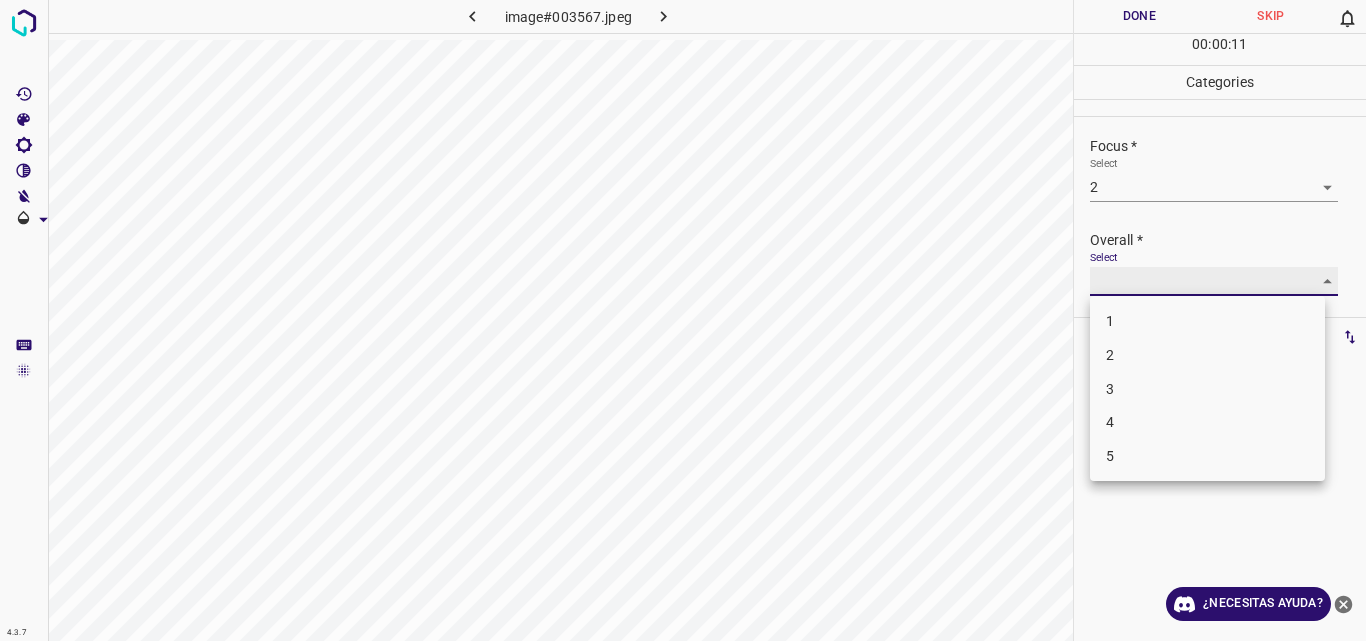 type on "2" 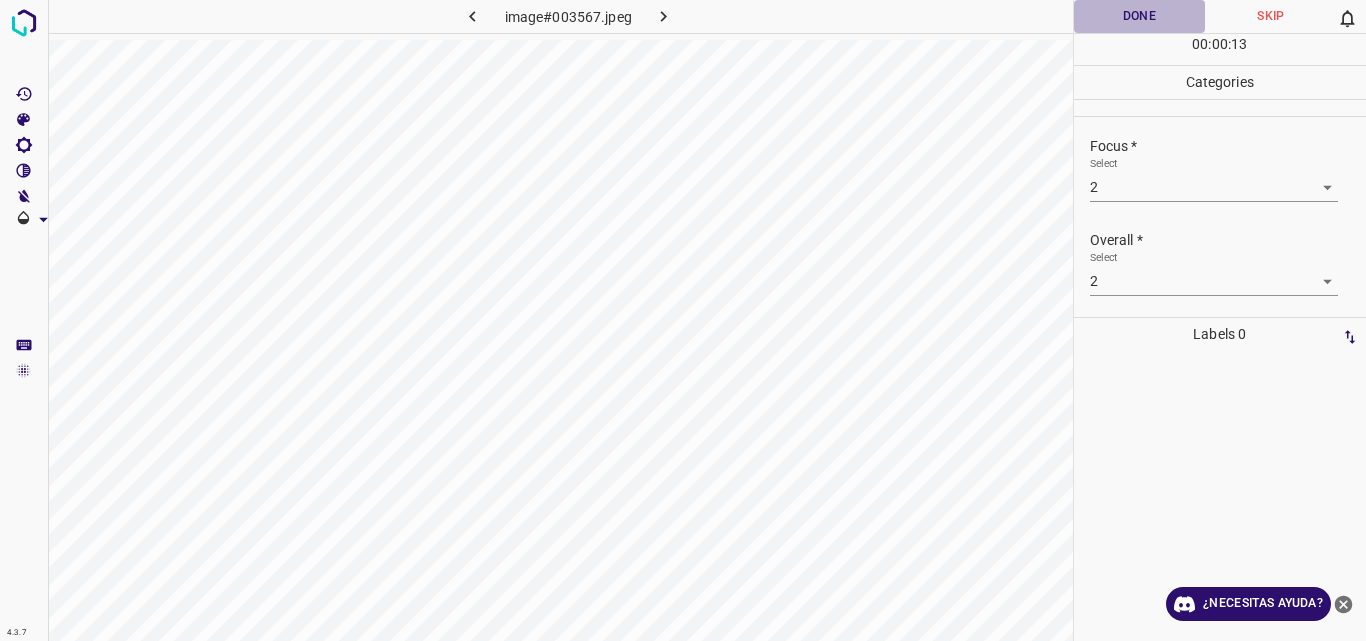 click on "Done" at bounding box center (1140, 16) 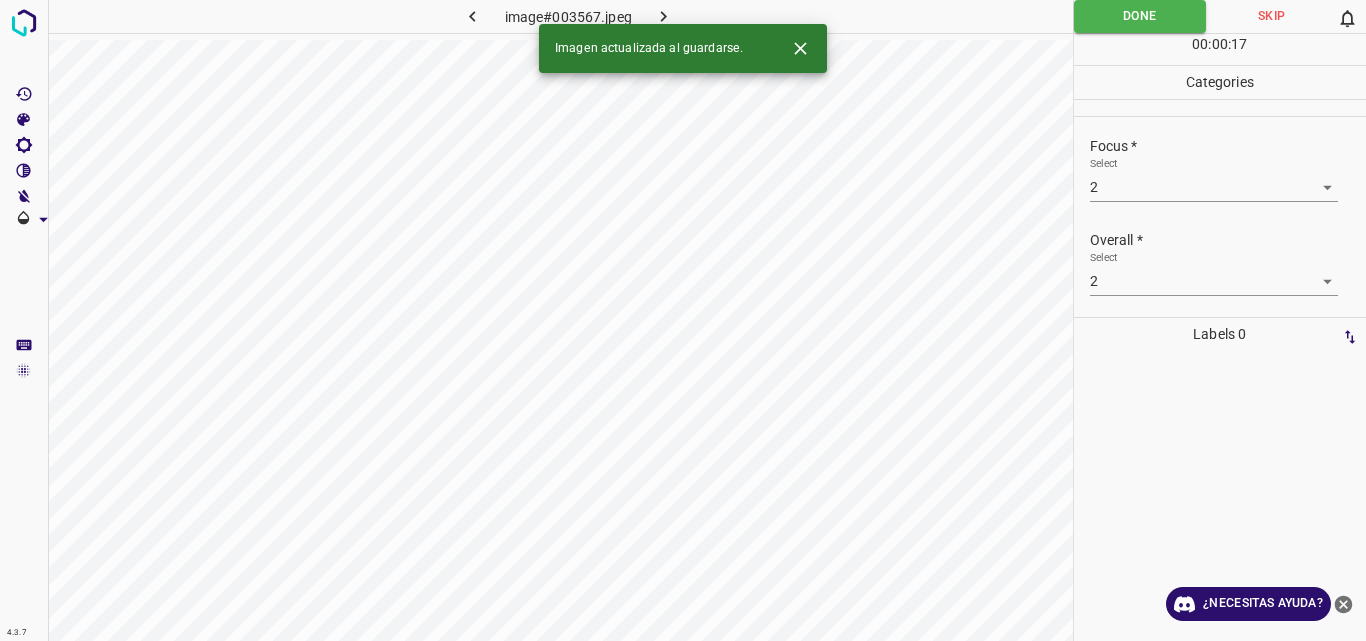click 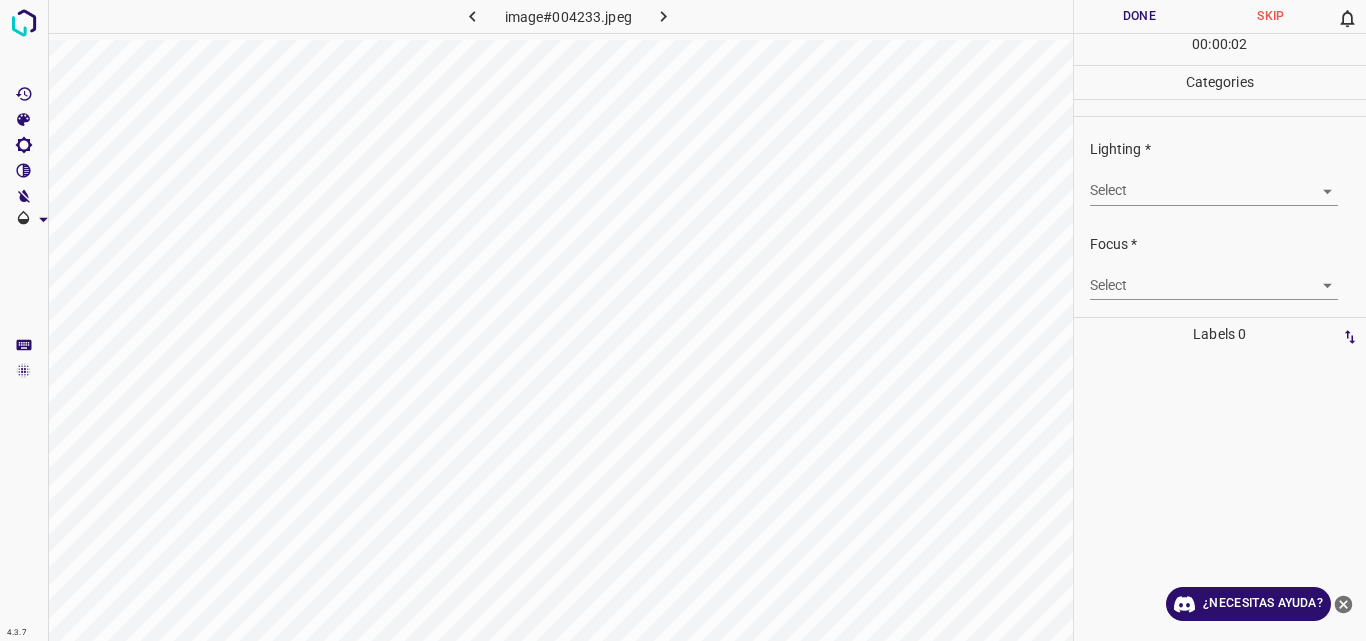 click on "4.3.7 image#004233.jpeg Done Skip 0 00   : 00   : 02   Categories Lighting *  Select ​ Focus *  Select ​ Overall *  Select ​ Labels   0 Categories 1 Lighting 2 Focus 3 Overall Tools Space Change between modes (Draw & Edit) I Auto labeling R Restore zoom M Zoom in N Zoom out Delete Delete selecte label Filters Z Restore filters X Saturation filter C Brightness filter V Contrast filter B Gray scale filter General O Download ¿Necesitas ayuda? Original text Rate this translation Your feedback will be used to help improve Google Translate - Texto - Esconder - Borrar" at bounding box center (683, 320) 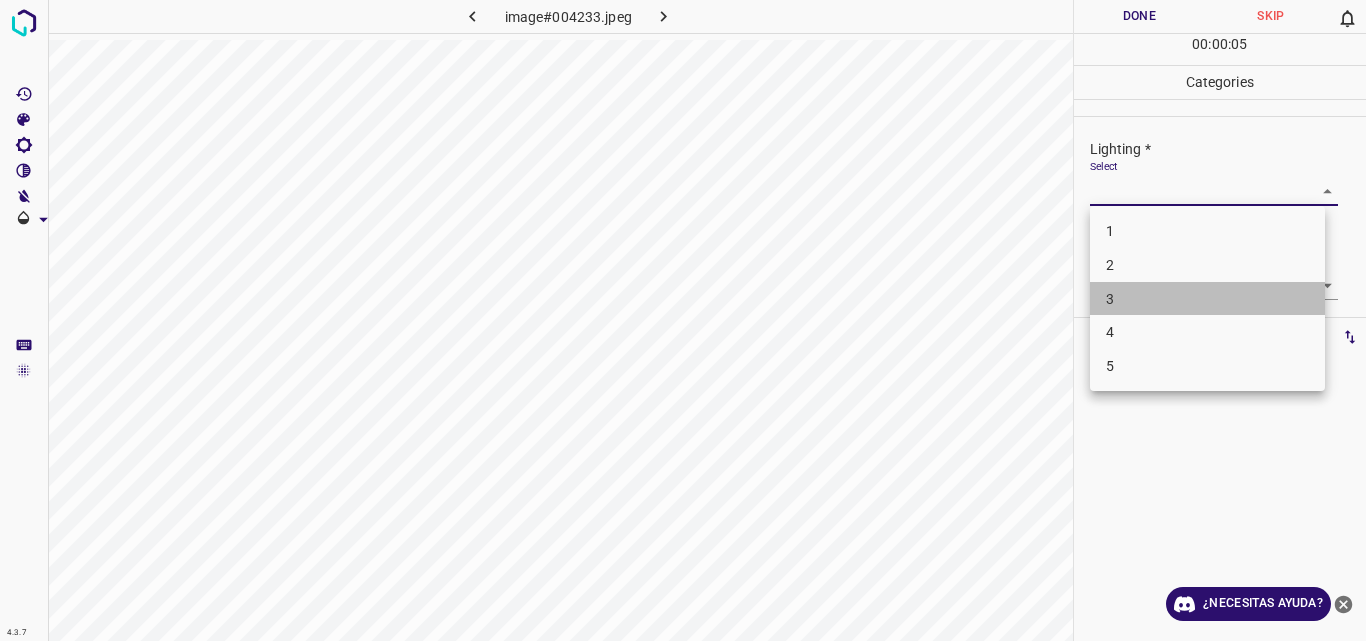 click on "3" at bounding box center (1207, 299) 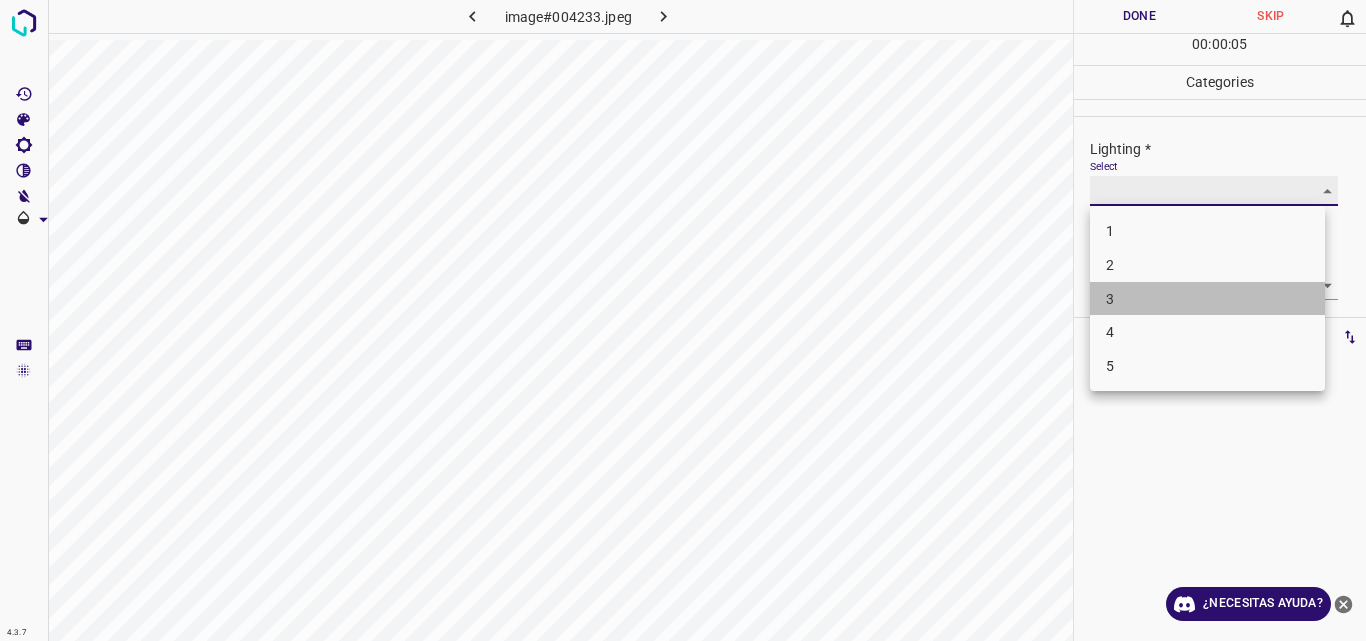 type on "3" 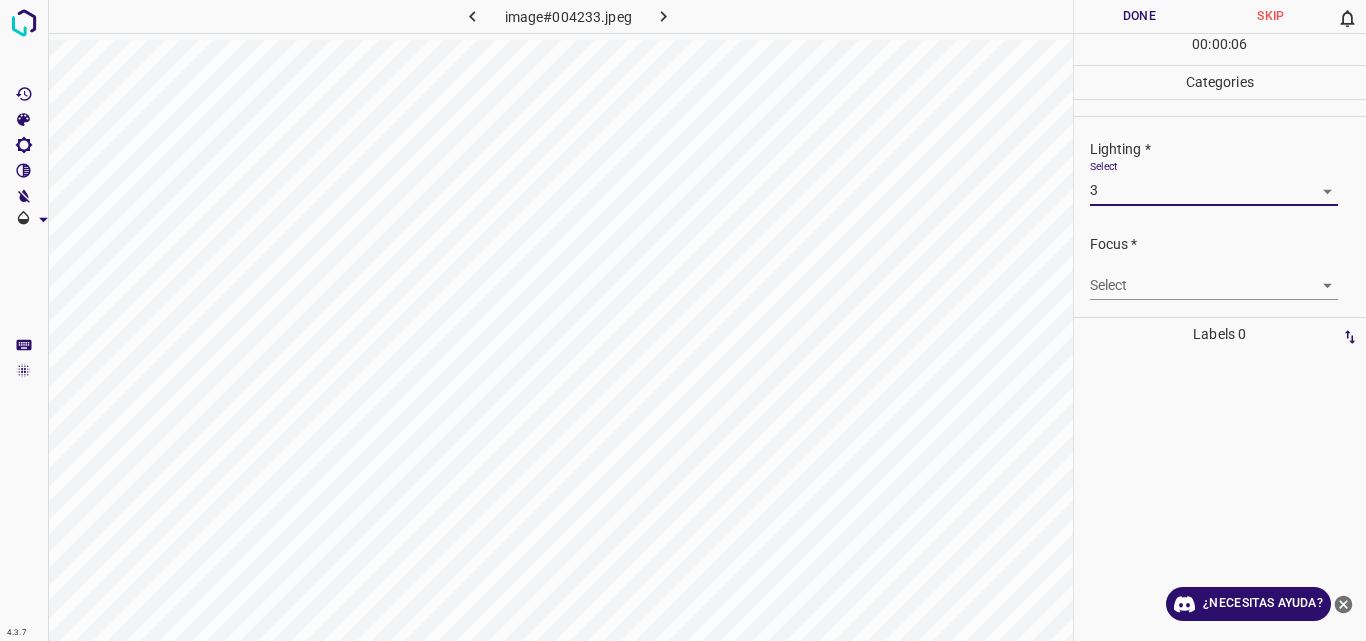 click on "4.3.7 image#004233.jpeg Done Skip 0 00   : 00   : 06   Categories Lighting *  Select 3 3 Focus *  Select ​ Overall *  Select ​ Labels   0 Categories 1 Lighting 2 Focus 3 Overall Tools Space Change between modes (Draw & Edit) I Auto labeling R Restore zoom M Zoom in N Zoom out Delete Delete selecte label Filters Z Restore filters X Saturation filter C Brightness filter V Contrast filter B Gray scale filter General O Download ¿Necesitas ayuda? Original text Rate this translation Your feedback will be used to help improve Google Translate - Texto - Esconder - Borrar" at bounding box center [683, 320] 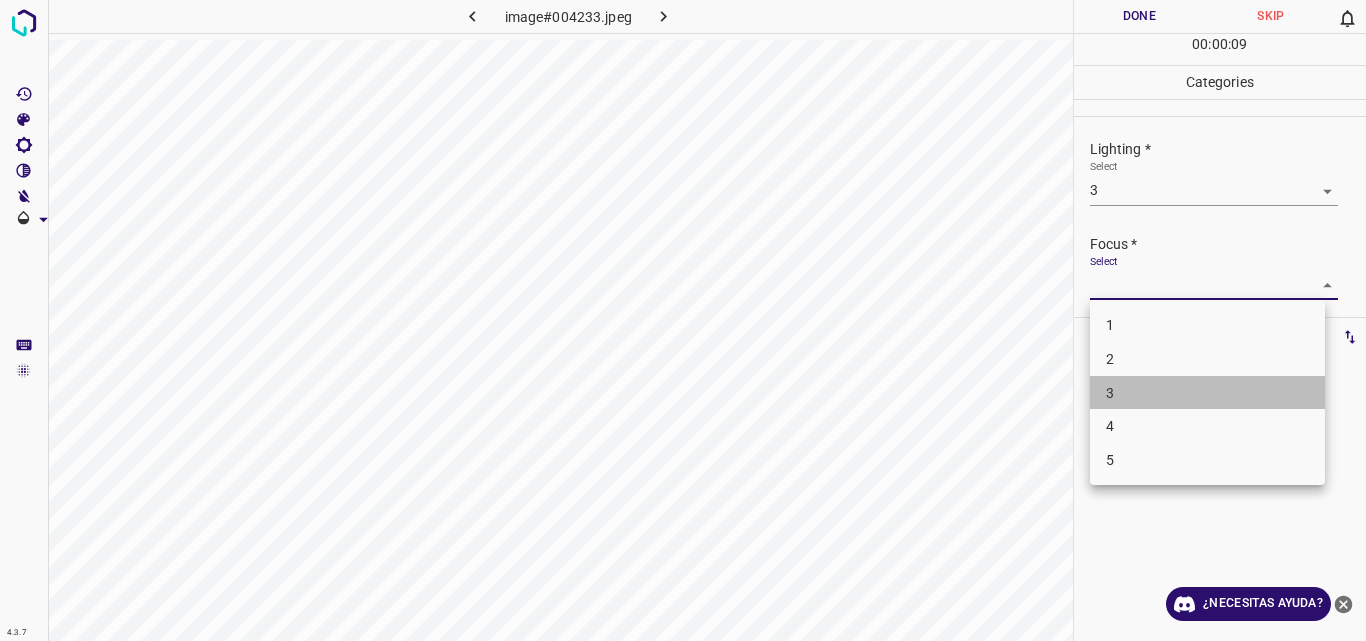 click on "3" at bounding box center [1207, 393] 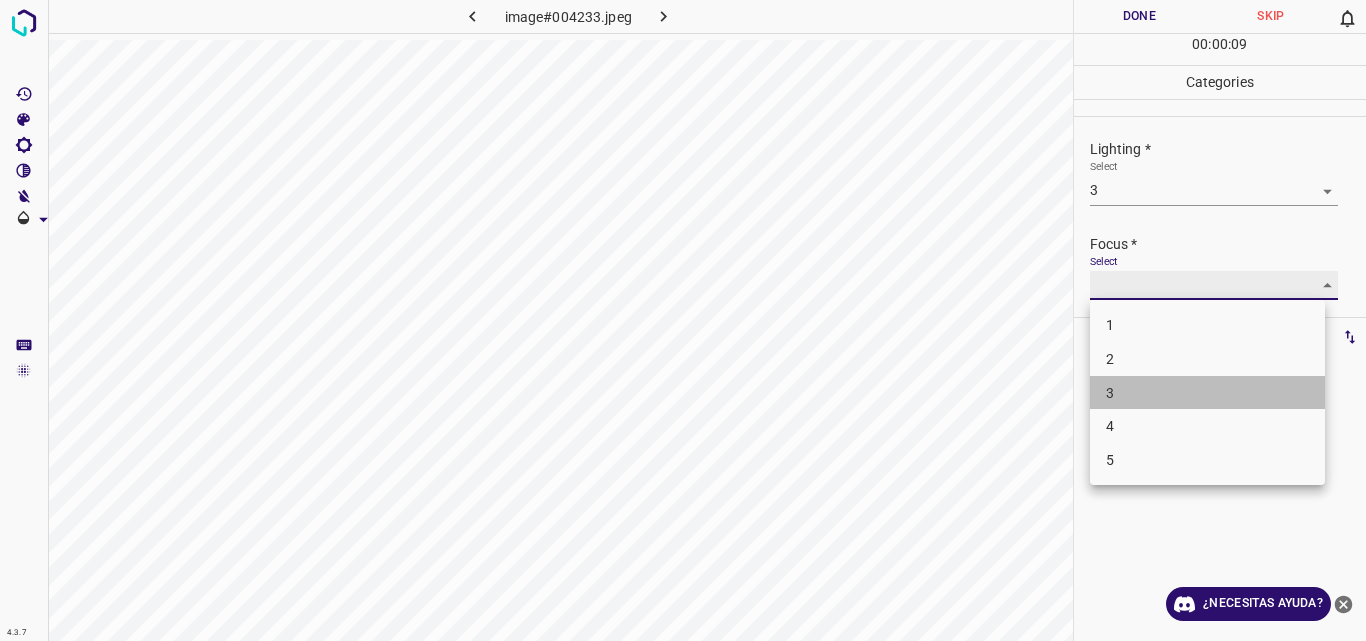 type on "3" 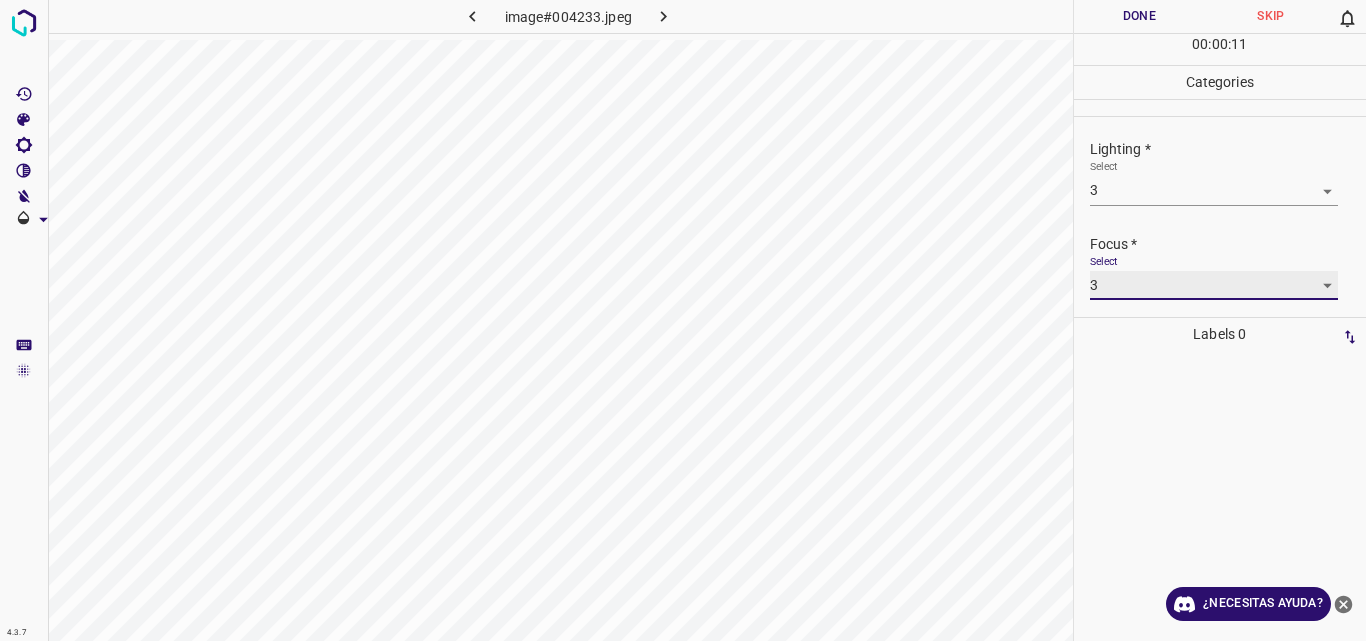 scroll, scrollTop: 98, scrollLeft: 0, axis: vertical 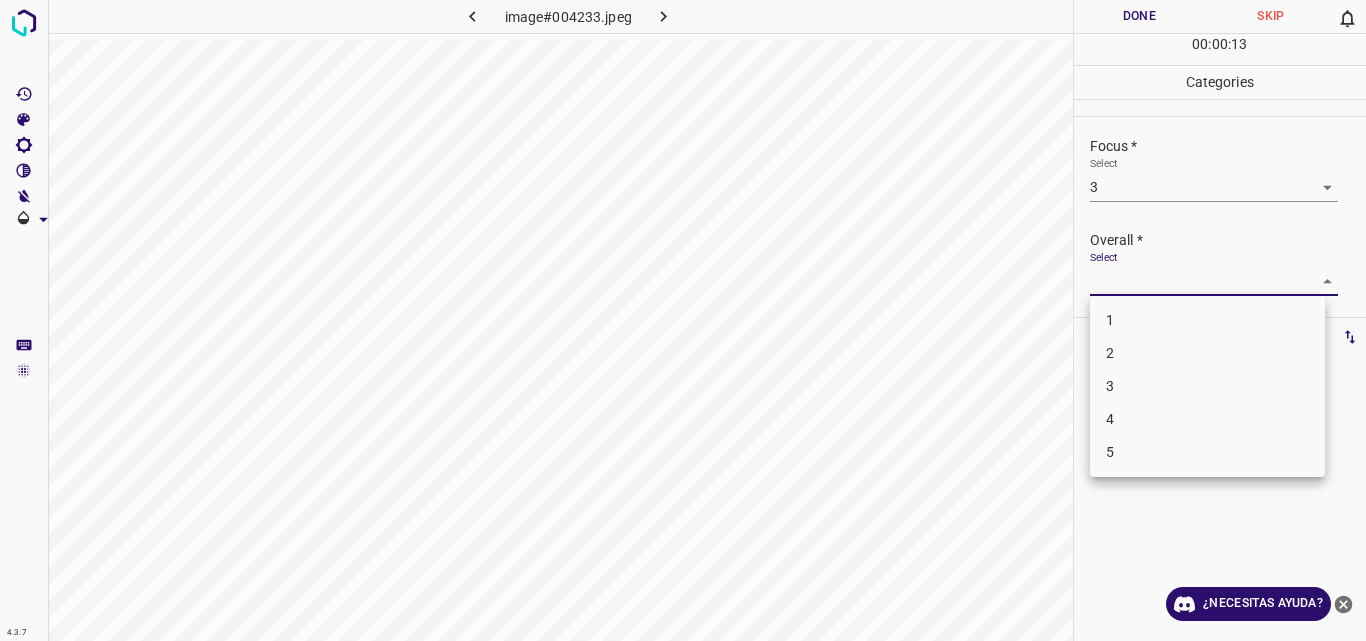 click on "4.3.7 image#004233.jpeg Done Skip 0 00   : 00   : 13   Categories Lighting *  Select 3 3 Focus *  Select 3 3 Overall *  Select ​ Labels   0 Categories 1 Lighting 2 Focus 3 Overall Tools Space Change between modes (Draw & Edit) I Auto labeling R Restore zoom M Zoom in N Zoom out Delete Delete selecte label Filters Z Restore filters X Saturation filter C Brightness filter V Contrast filter B Gray scale filter General O Download ¿Necesitas ayuda? Original text Rate this translation Your feedback will be used to help improve Google Translate - Texto - Esconder - Borrar 1 2 3 4 5" at bounding box center (683, 320) 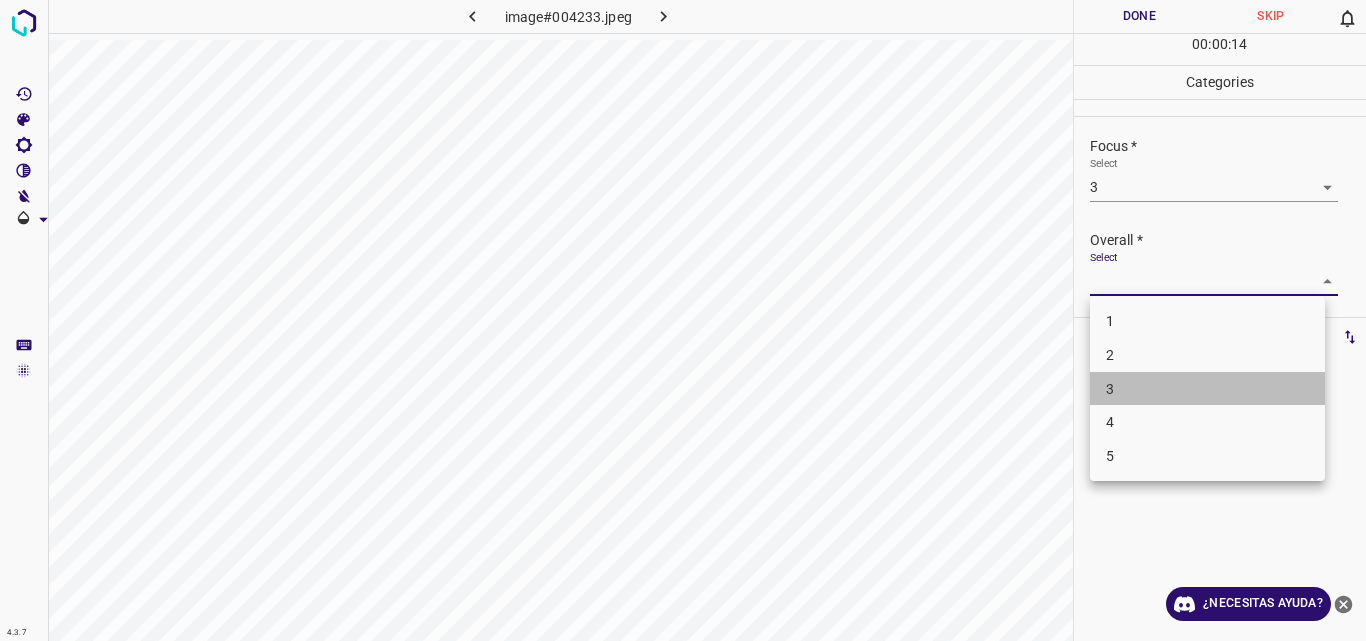 click on "3" at bounding box center (1207, 389) 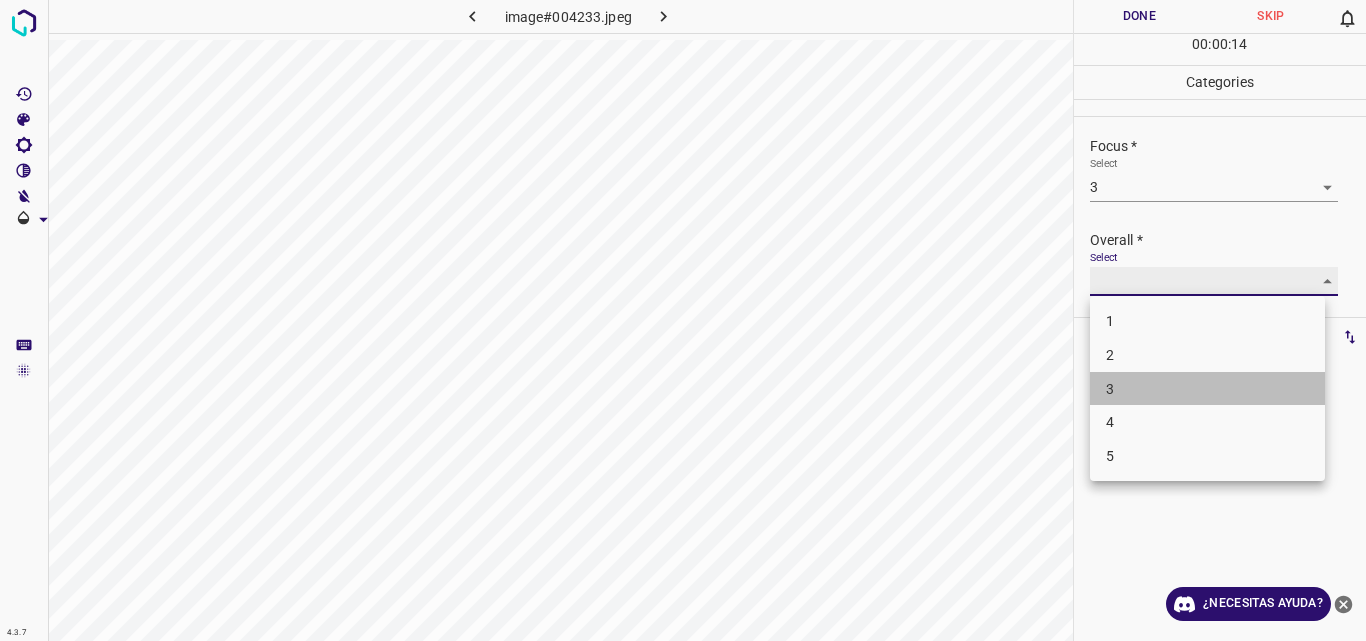 type on "3" 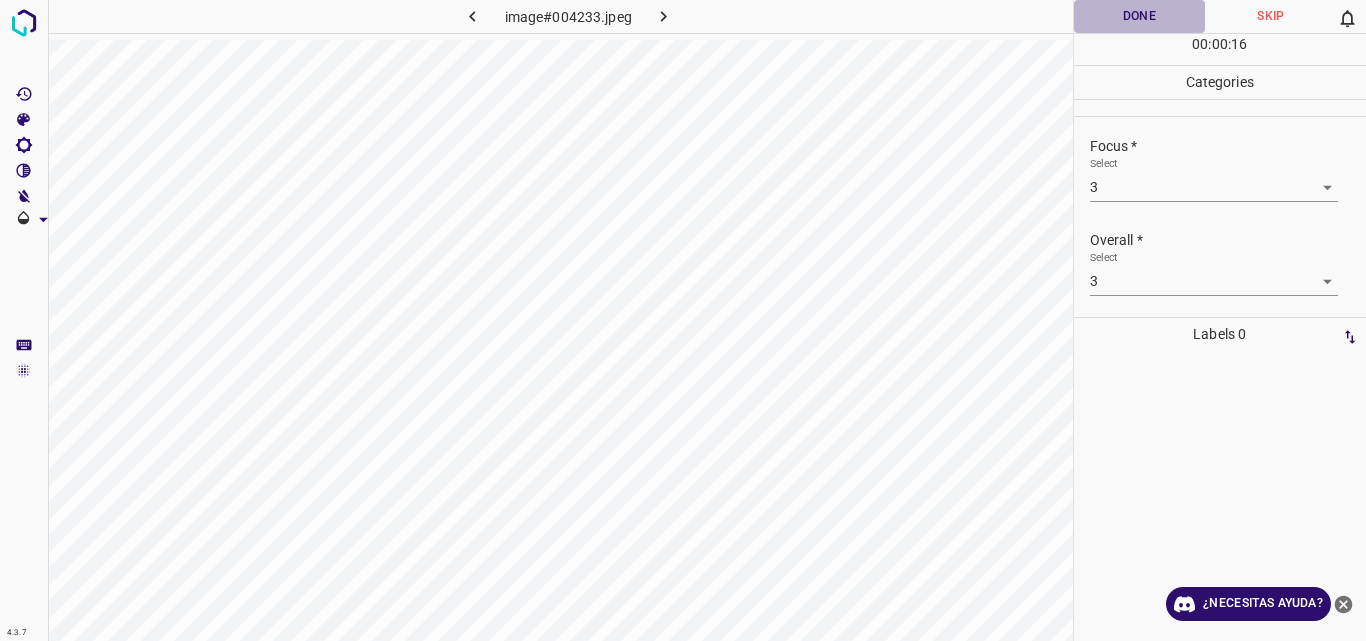 click on "Done" at bounding box center (1140, 16) 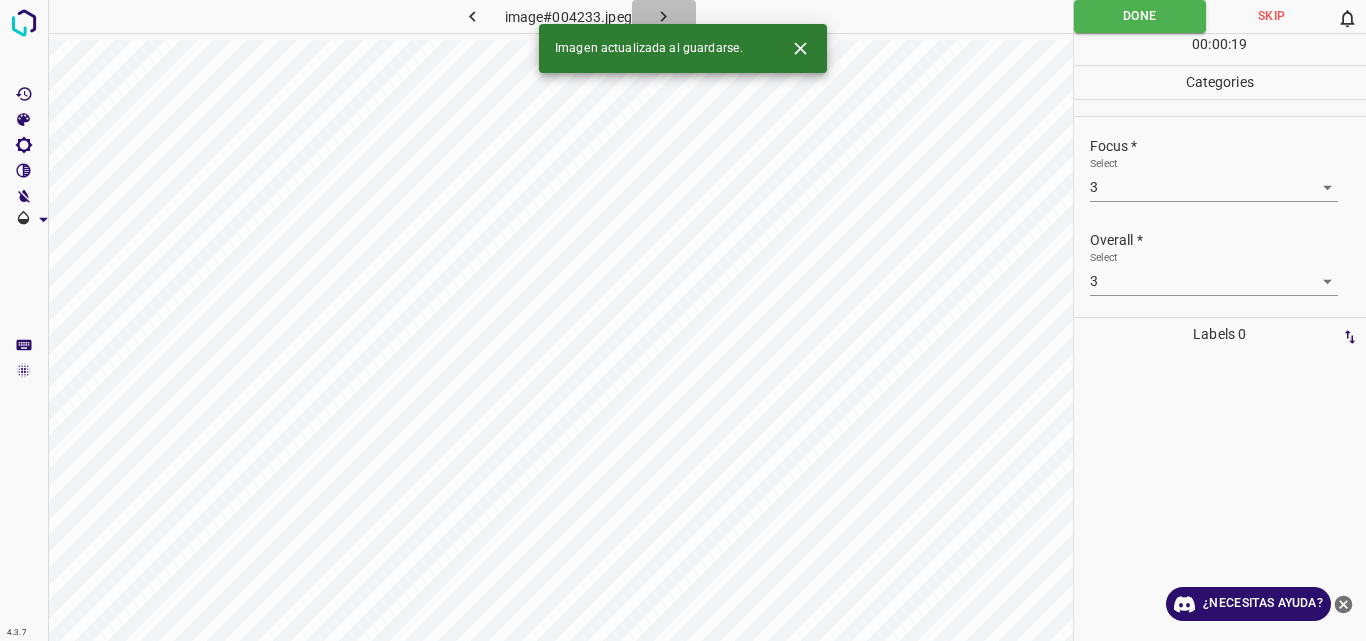 click 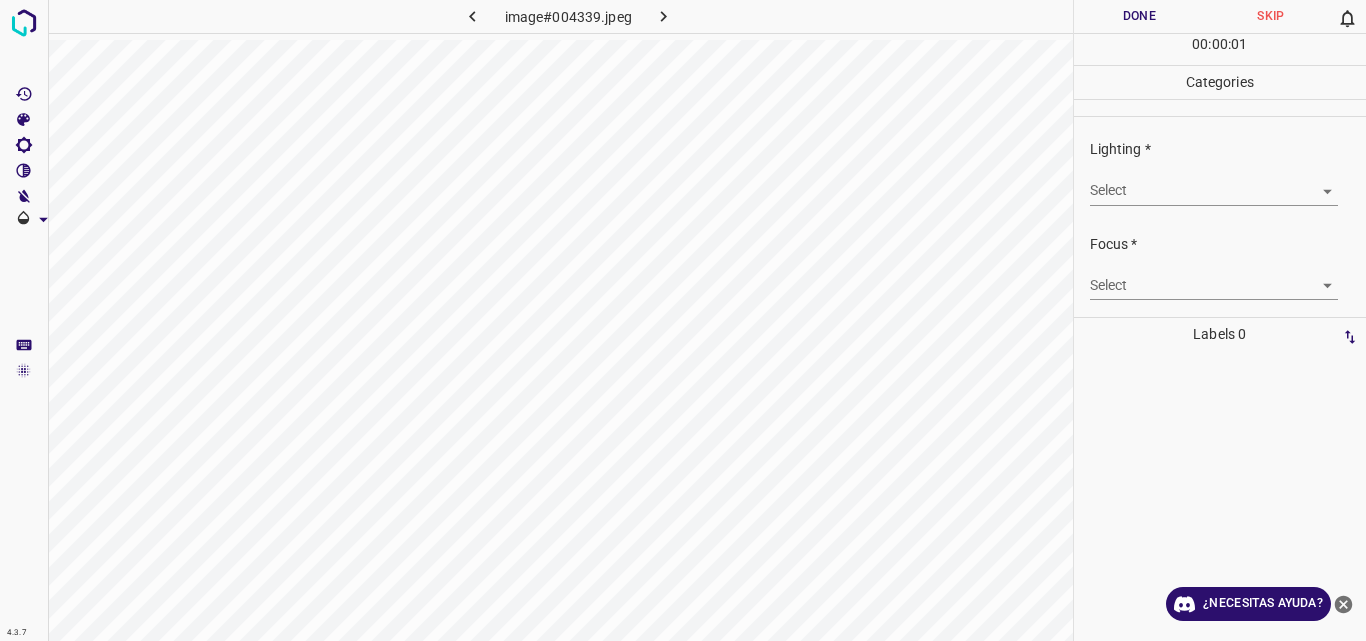 click on "4.3.7 image#004339.jpeg Done Skip 0 00   : 00   : 01   Categories Lighting *  Select ​ Focus *  Select ​ Overall *  Select ​ Labels   0 Categories 1 Lighting 2 Focus 3 Overall Tools Space Change between modes (Draw & Edit) I Auto labeling R Restore zoom M Zoom in N Zoom out Delete Delete selecte label Filters Z Restore filters X Saturation filter C Brightness filter V Contrast filter B Gray scale filter General O Download ¿Necesitas ayuda? Original text Rate this translation Your feedback will be used to help improve Google Translate - Texto - Esconder - Borrar" at bounding box center [683, 320] 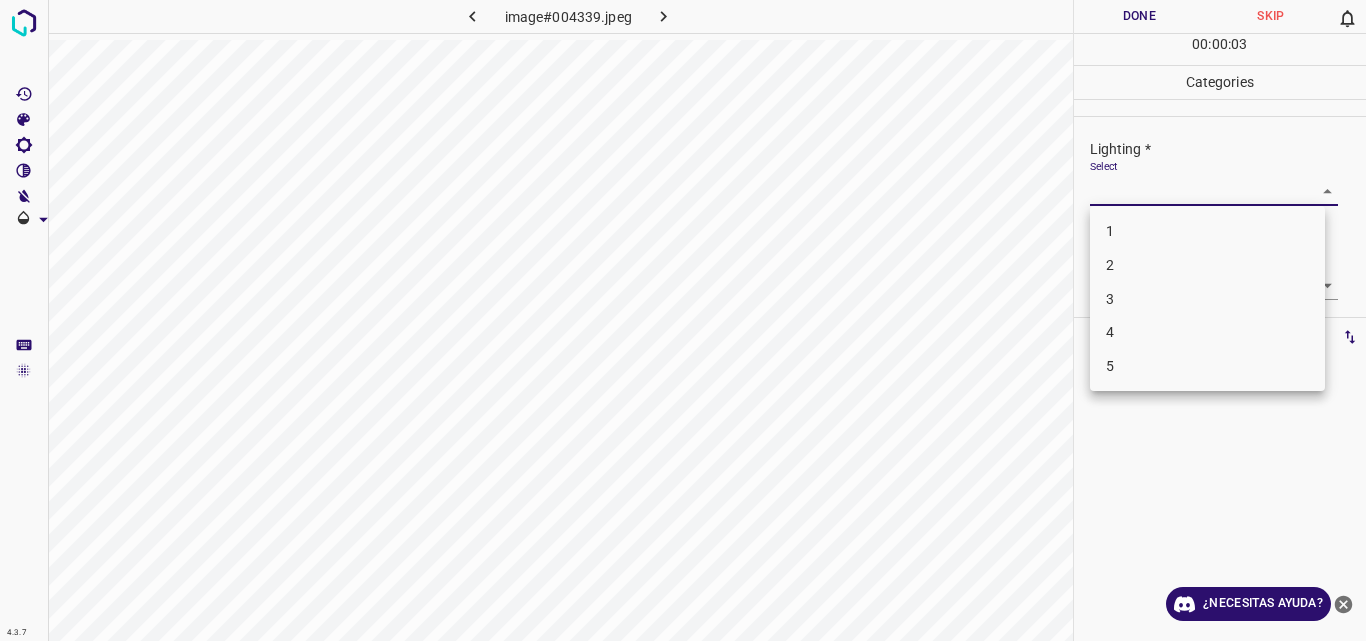 click on "3" at bounding box center (1207, 299) 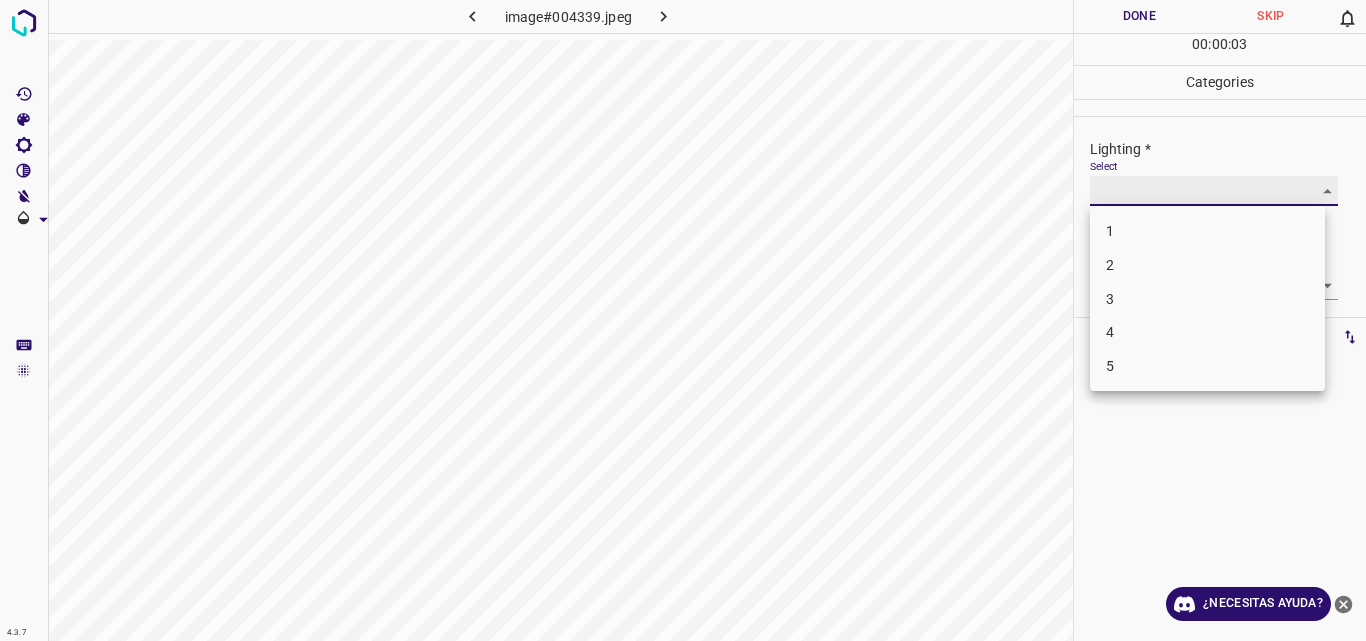 type on "3" 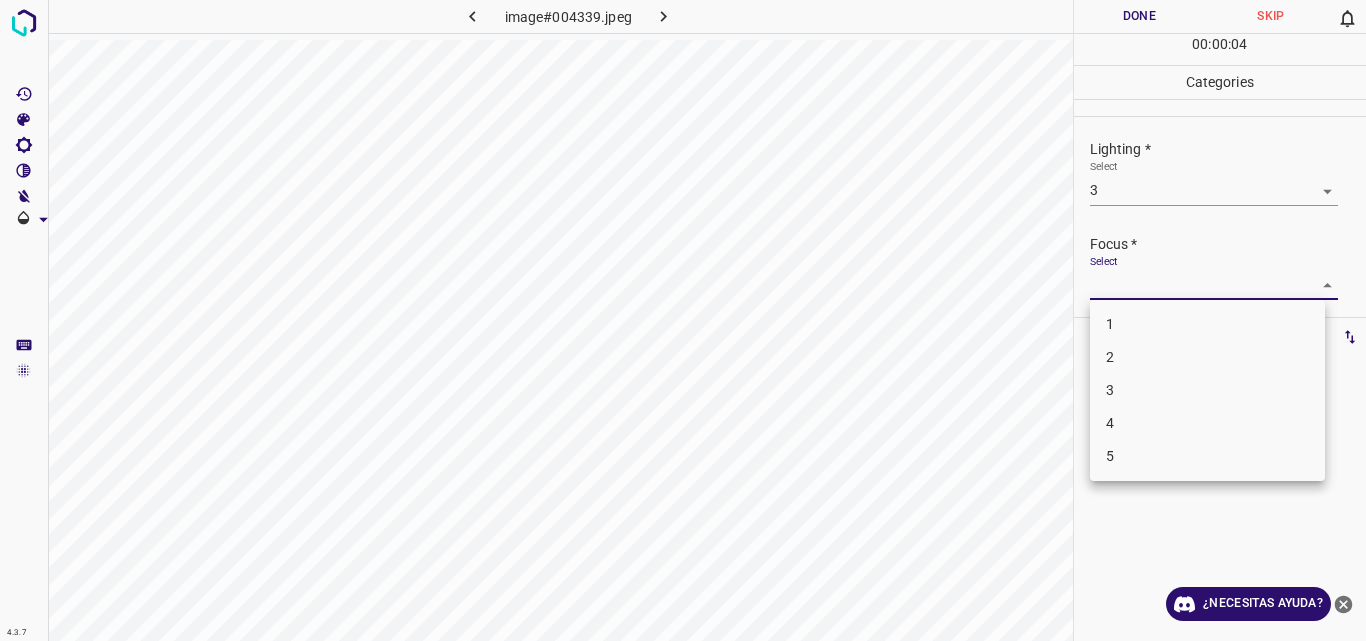 click on "4.3.7 image#004339.jpeg Done Skip 0 00   : 00   : 04   Categories Lighting *  Select 3 3 Focus *  Select ​ Overall *  Select ​ Labels   0 Categories 1 Lighting 2 Focus 3 Overall Tools Space Change between modes (Draw & Edit) I Auto labeling R Restore zoom M Zoom in N Zoom out Delete Delete selecte label Filters Z Restore filters X Saturation filter C Brightness filter V Contrast filter B Gray scale filter General O Download ¿Necesitas ayuda? Original text Rate this translation Your feedback will be used to help improve Google Translate - Texto - Esconder - Borrar 1 2 3 4 5" at bounding box center (683, 320) 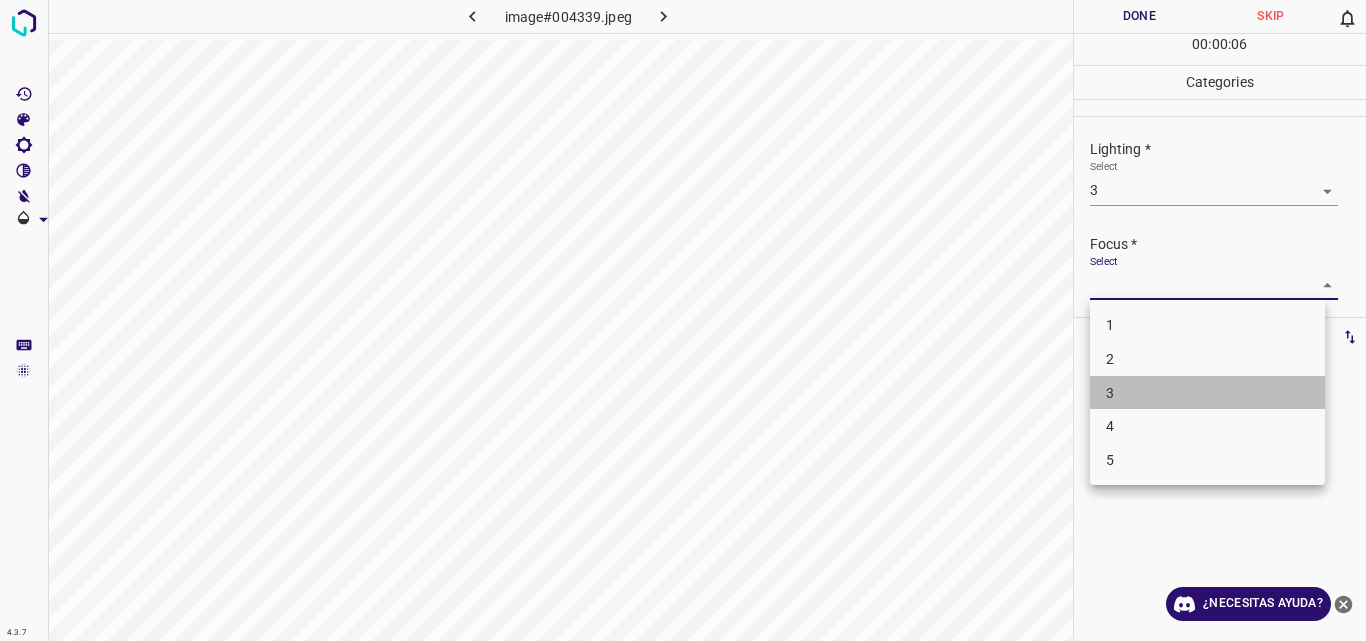 click on "3" at bounding box center [1207, 393] 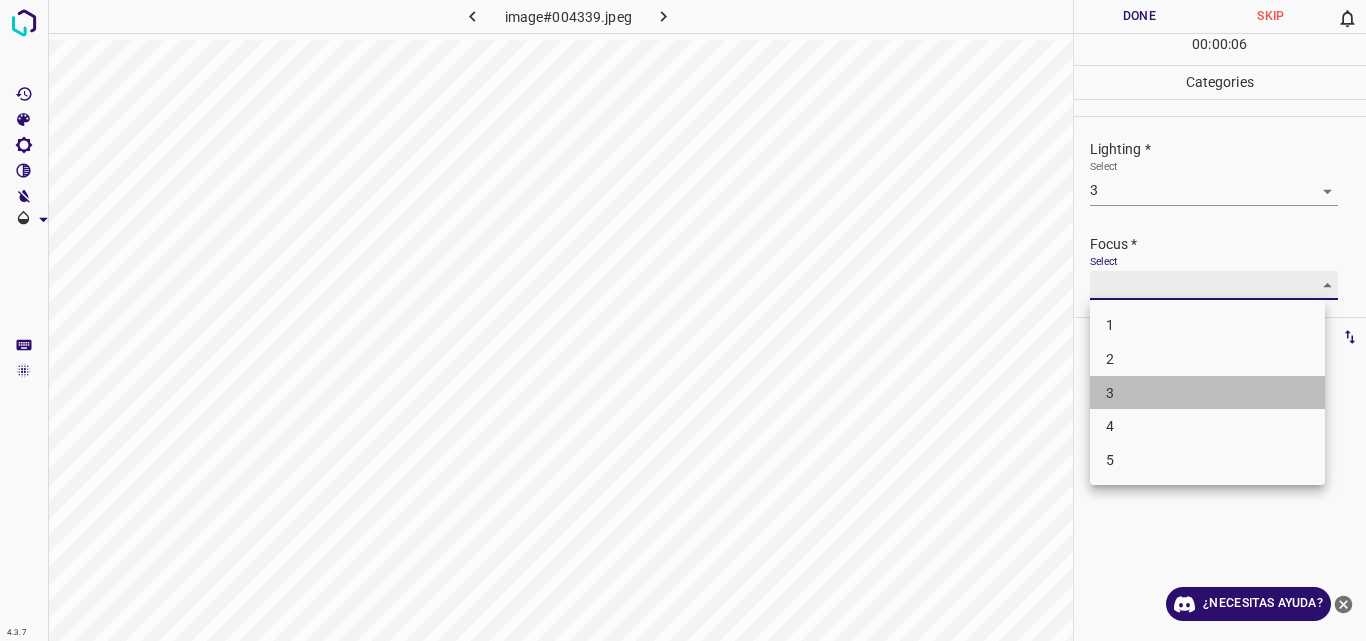 type on "3" 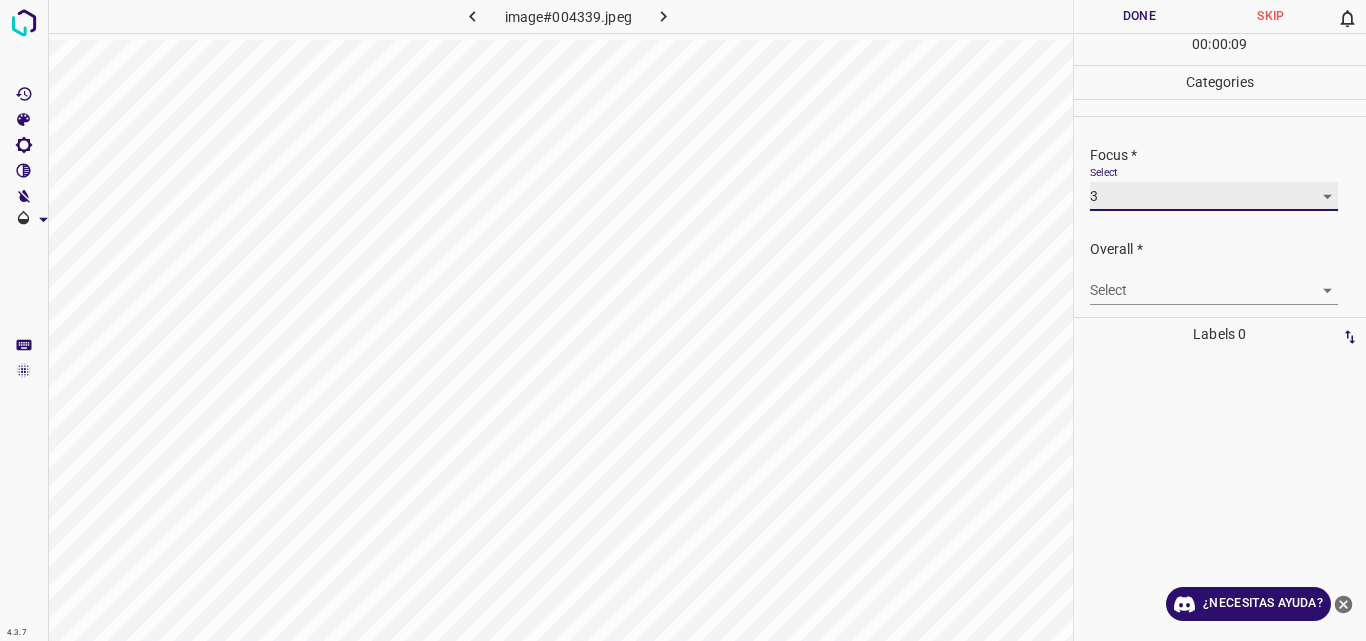 scroll, scrollTop: 98, scrollLeft: 0, axis: vertical 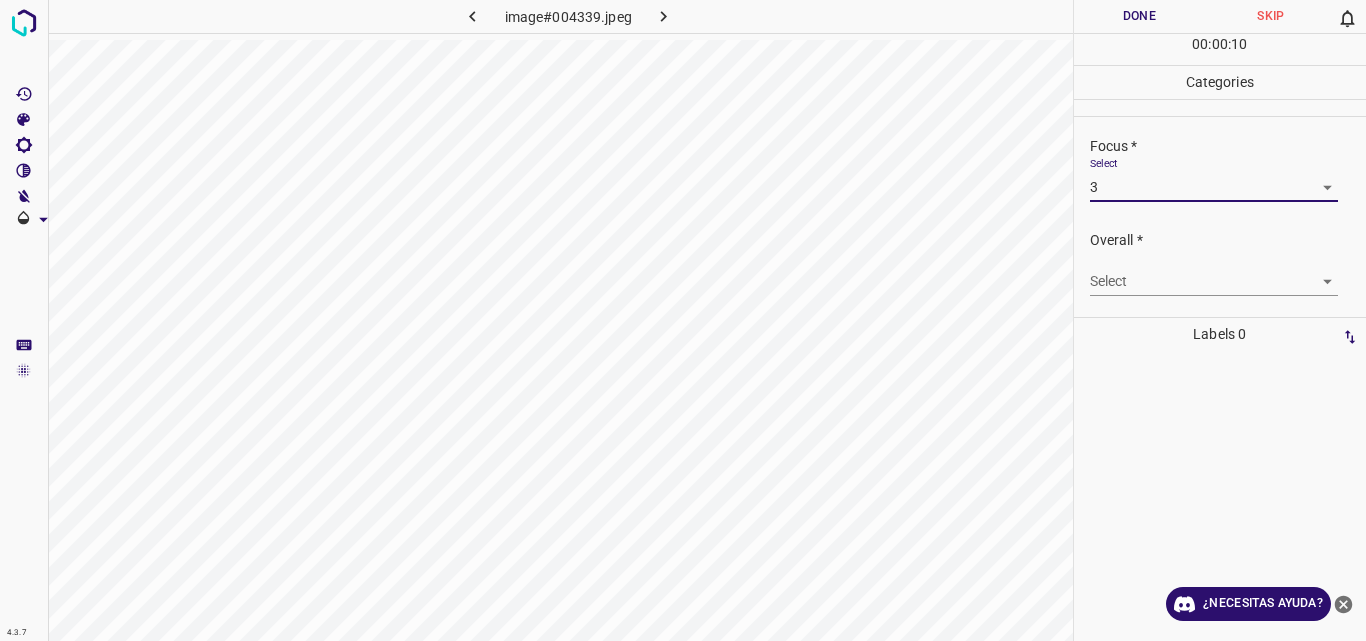click on "4.3.7 image#004339.jpeg Done Skip 0 00   : 00   : 10   Categories Lighting *  Select 3 3 Focus *  Select 3 3 Overall *  Select ​ Labels   0 Categories 1 Lighting 2 Focus 3 Overall Tools Space Change between modes (Draw & Edit) I Auto labeling R Restore zoom M Zoom in N Zoom out Delete Delete selecte label Filters Z Restore filters X Saturation filter C Brightness filter V Contrast filter B Gray scale filter General O Download ¿Necesitas ayuda? Original text Rate this translation Your feedback will be used to help improve Google Translate - Texto - Esconder - Borrar" at bounding box center [683, 320] 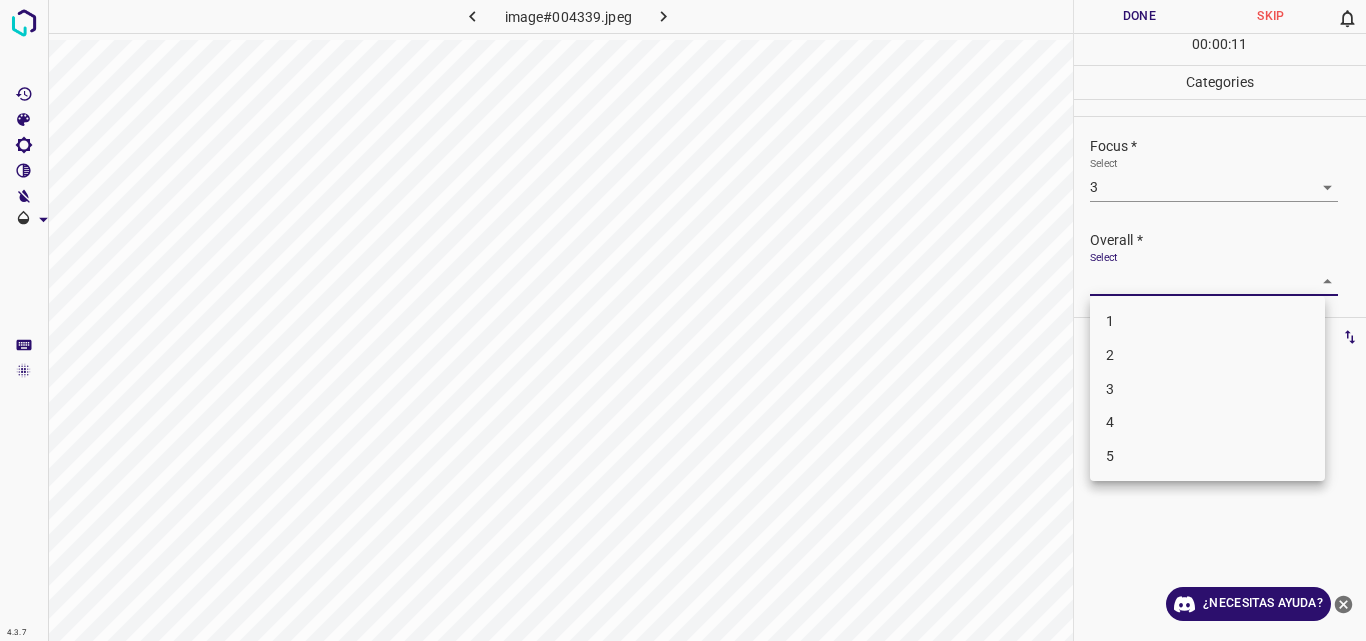 click on "3" at bounding box center (1207, 389) 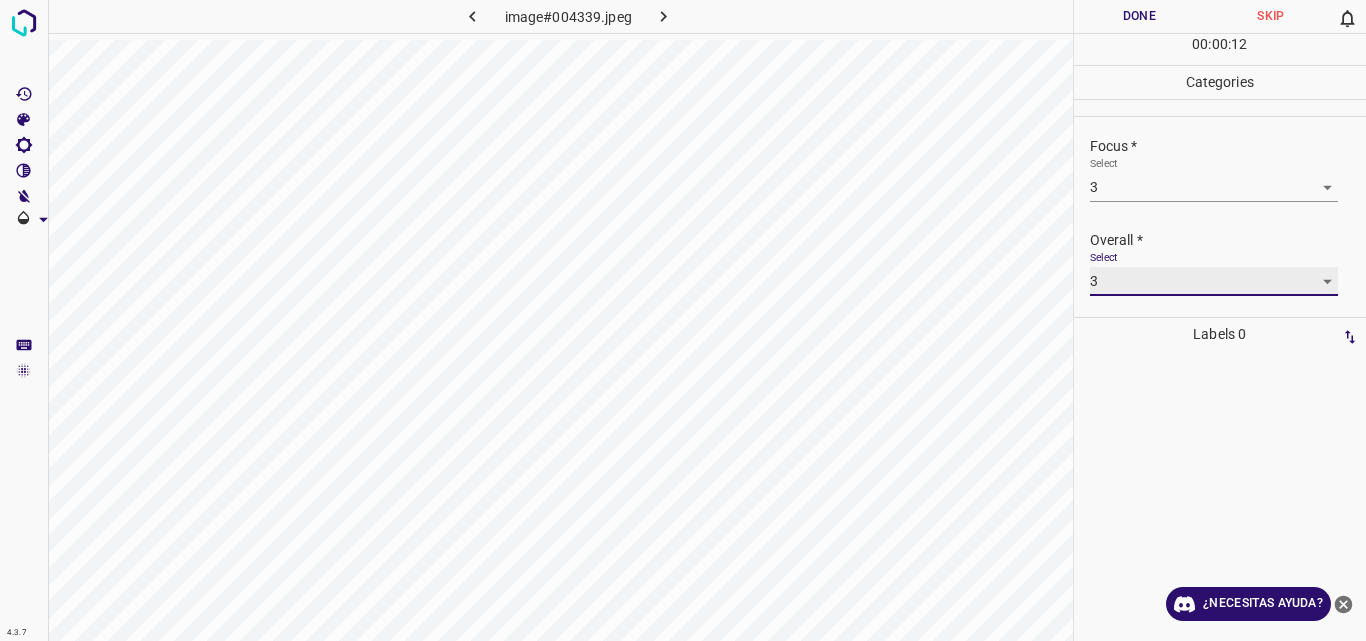 type on "3" 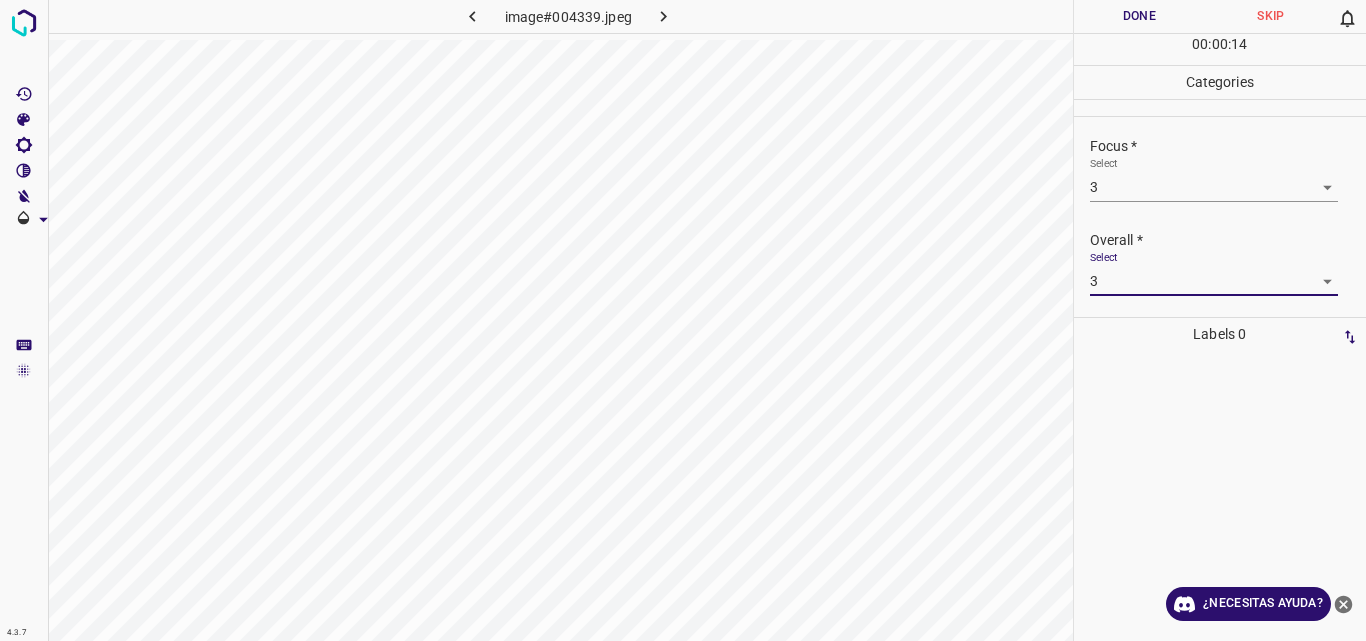 click on "Done" at bounding box center [1140, 16] 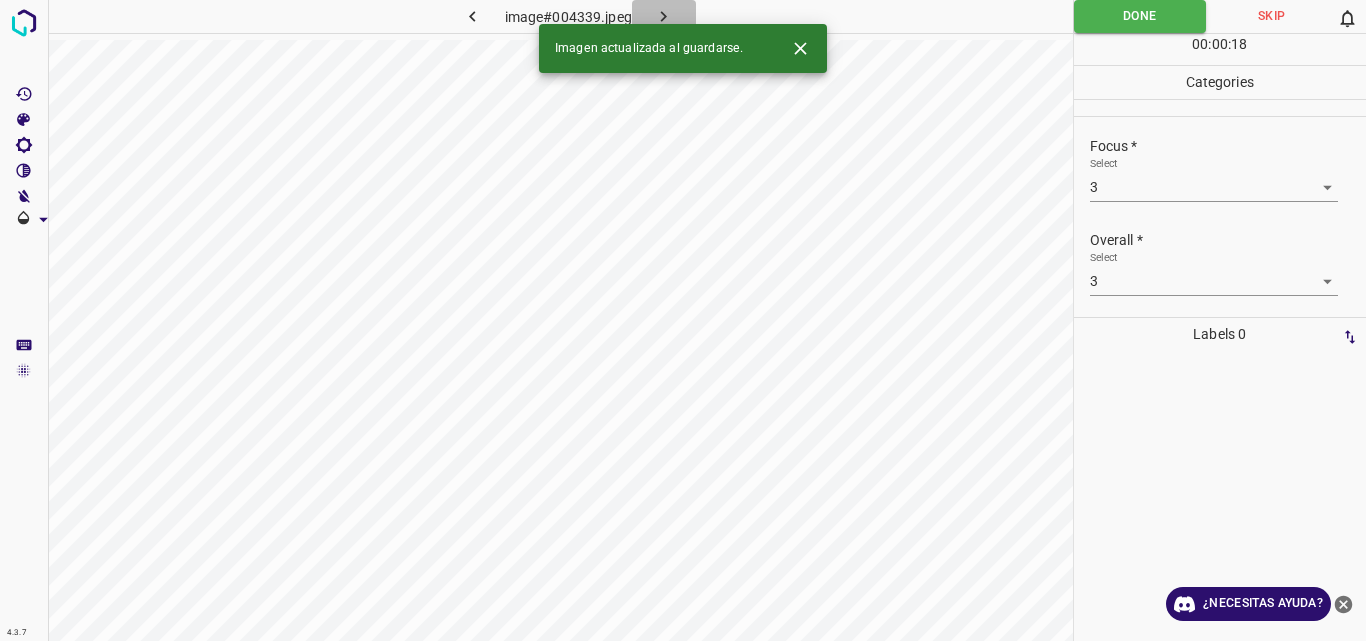 click 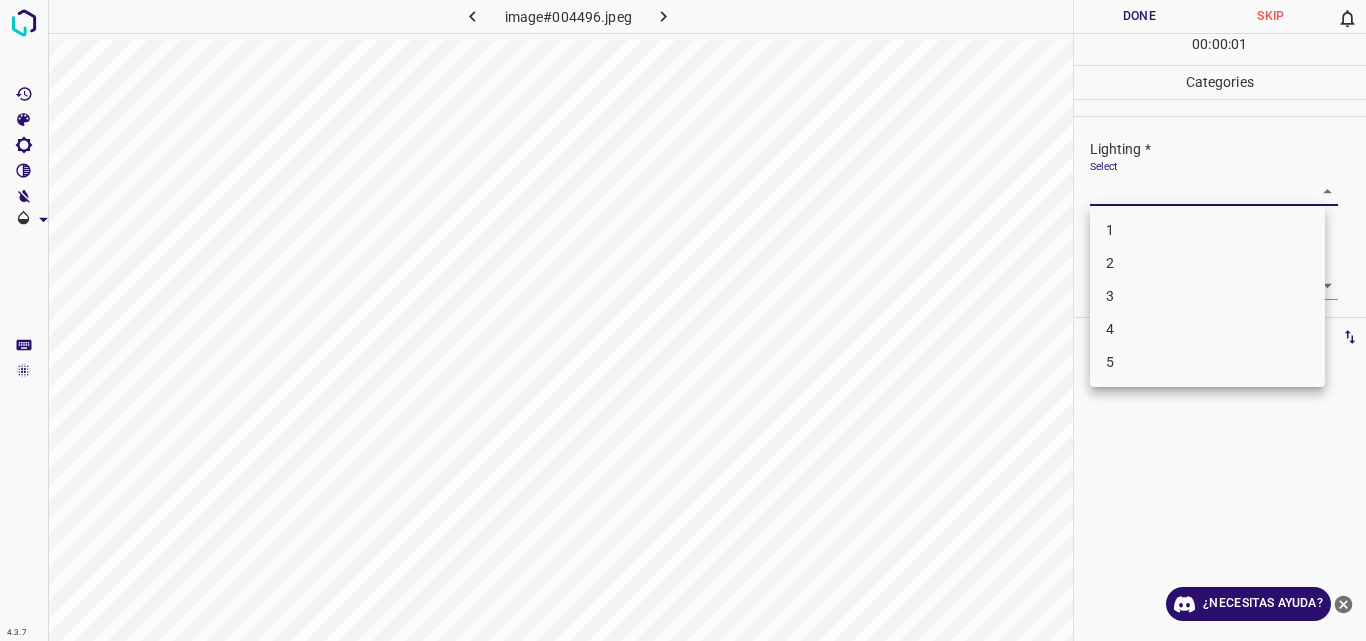 click on "4.3.7 image#004496.jpeg Done Skip 0 00   : 00   : 01   Categories Lighting *  Select ​ Focus *  Select ​ Overall *  Select ​ Labels   0 Categories 1 Lighting 2 Focus 3 Overall Tools Space Change between modes (Draw & Edit) I Auto labeling R Restore zoom M Zoom in N Zoom out Delete Delete selecte label Filters Z Restore filters X Saturation filter C Brightness filter V Contrast filter B Gray scale filter General O Download ¿Necesitas ayuda? Original text Rate this translation Your feedback will be used to help improve Google Translate - Texto - Esconder - Borrar 1 2 3 4 5" at bounding box center (683, 320) 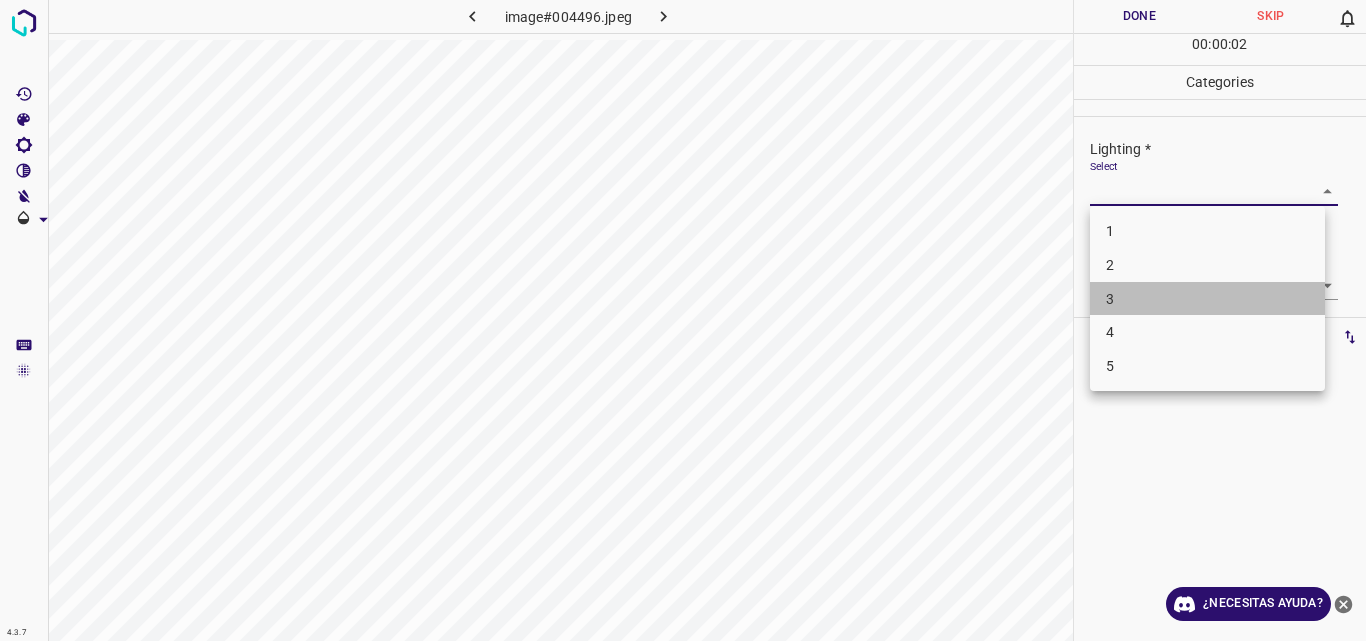 click on "3" at bounding box center [1207, 299] 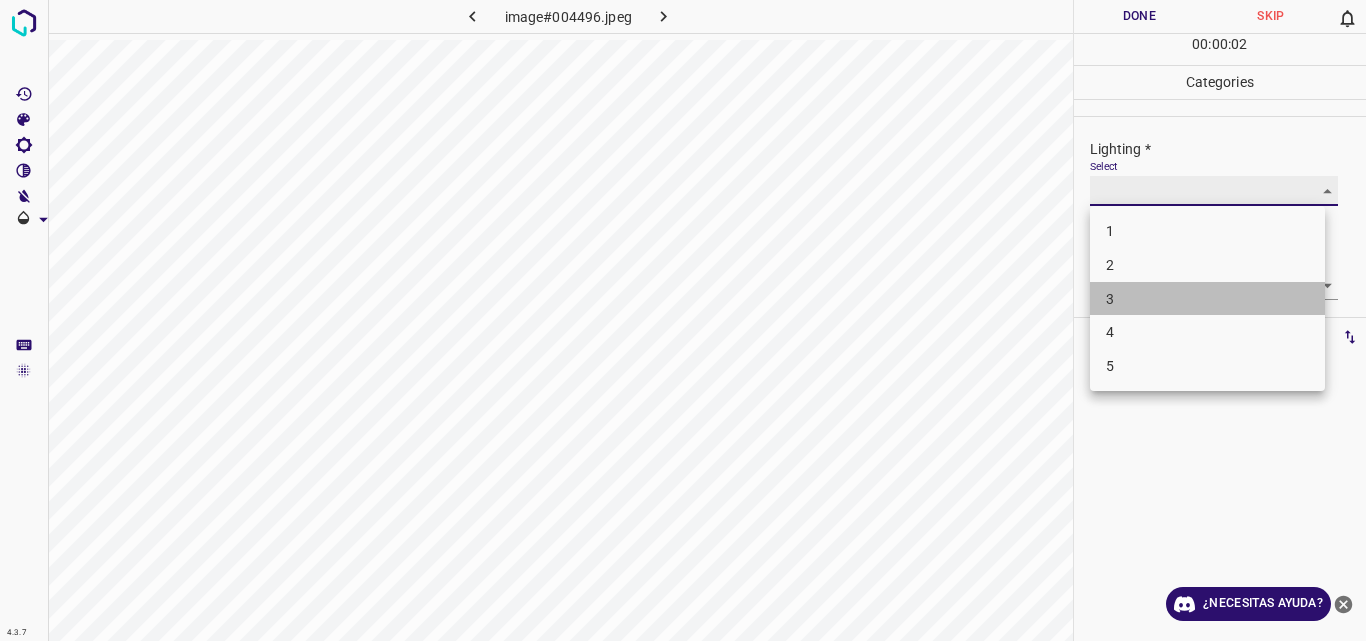 type on "3" 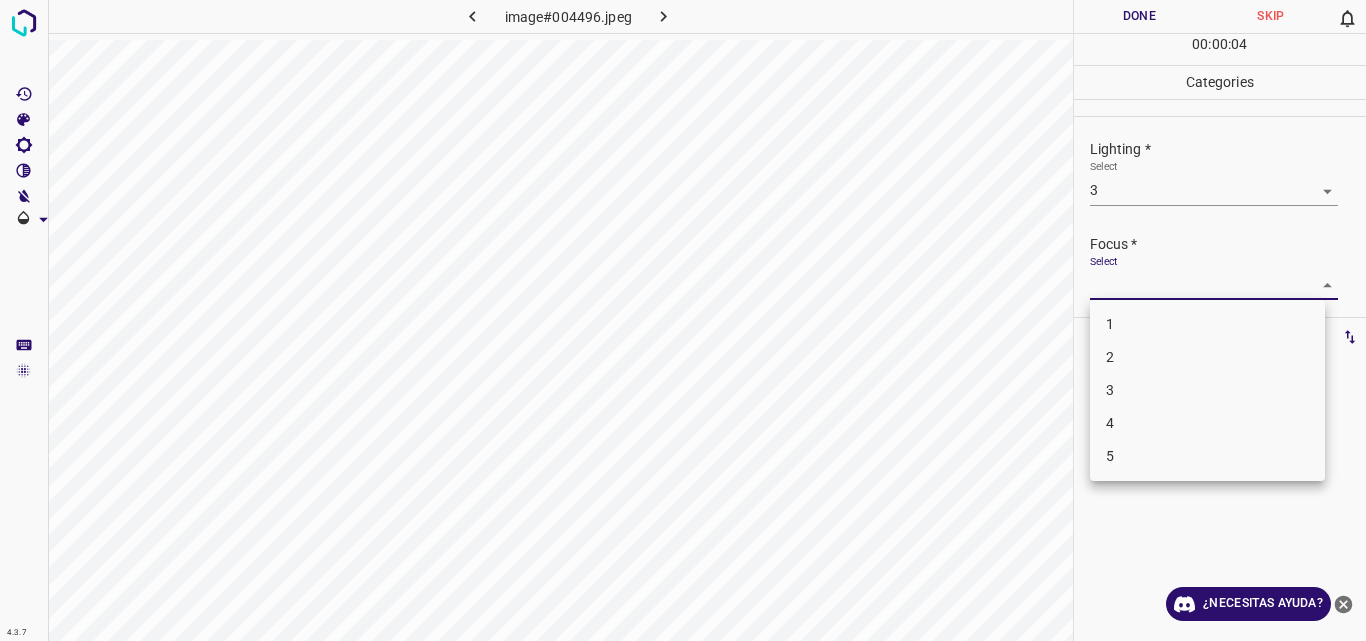 click on "4.3.7 image#004496.jpeg Done Skip 0 00   : 00   : 04   Categories Lighting *  Select 3 3 Focus *  Select ​ Overall *  Select ​ Labels   0 Categories 1 Lighting 2 Focus 3 Overall Tools Space Change between modes (Draw & Edit) I Auto labeling R Restore zoom M Zoom in N Zoom out Delete Delete selecte label Filters Z Restore filters X Saturation filter C Brightness filter V Contrast filter B Gray scale filter General O Download ¿Necesitas ayuda? Original text Rate this translation Your feedback will be used to help improve Google Translate - Texto - Esconder - Borrar 1 2 3 4 5" at bounding box center (683, 320) 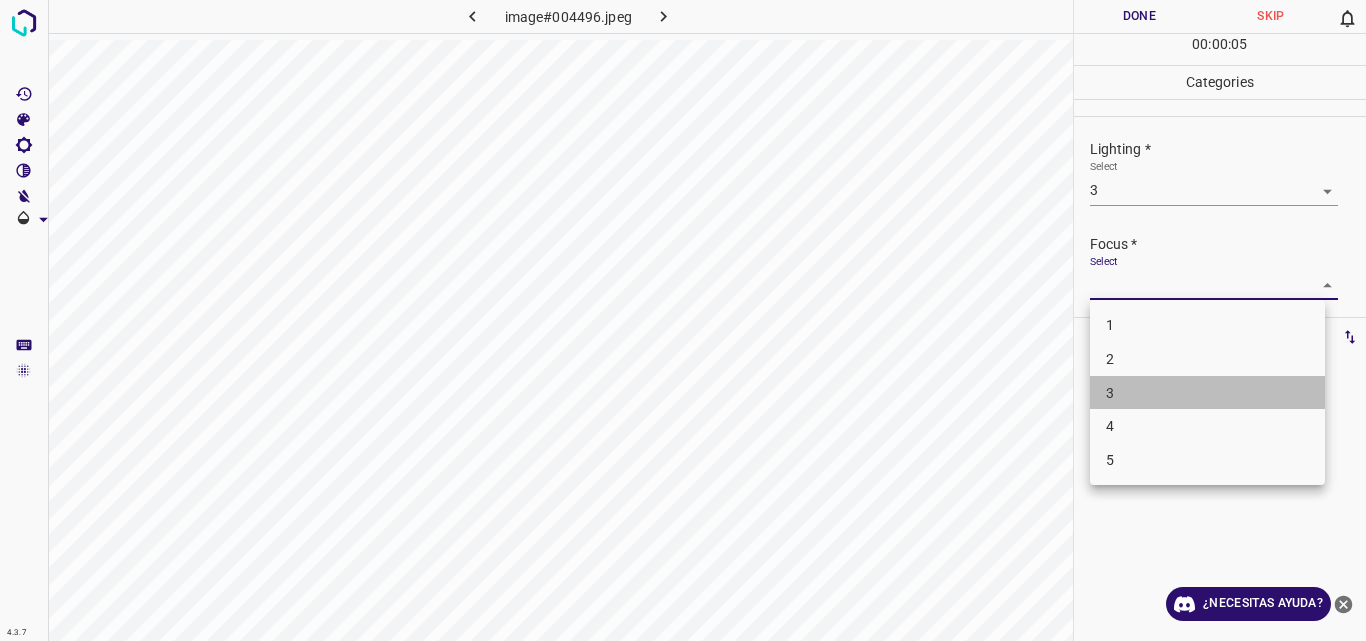 click on "3" at bounding box center (1207, 393) 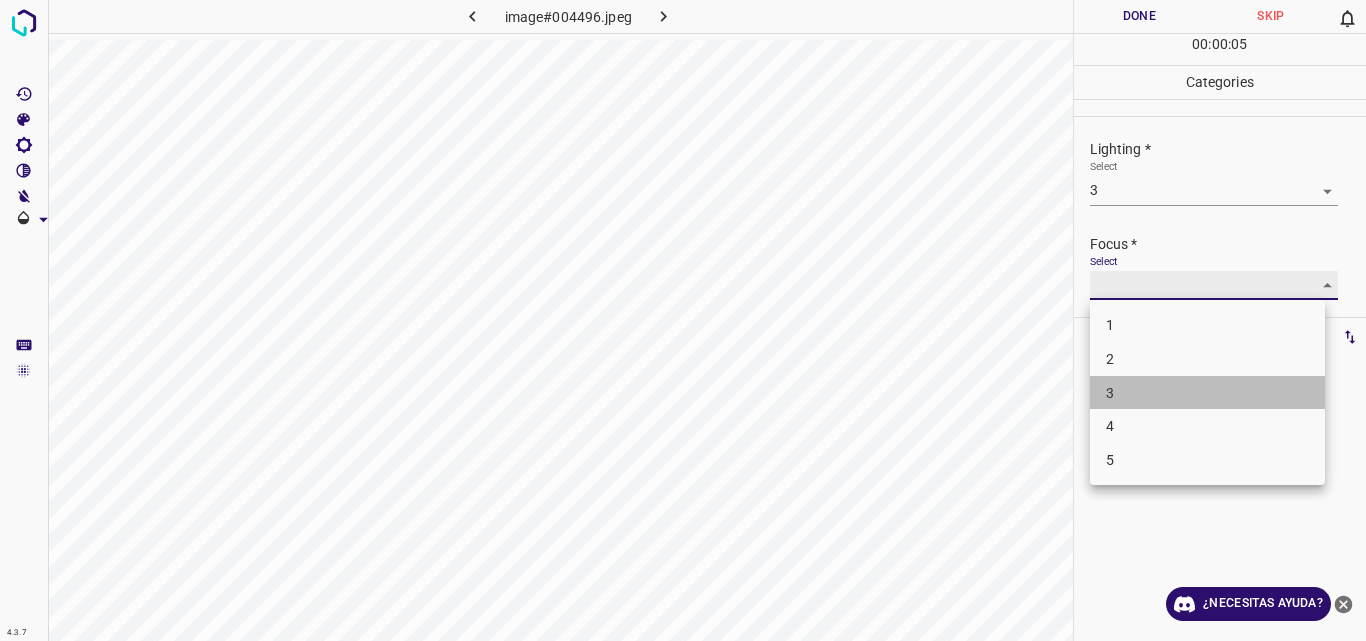 type on "3" 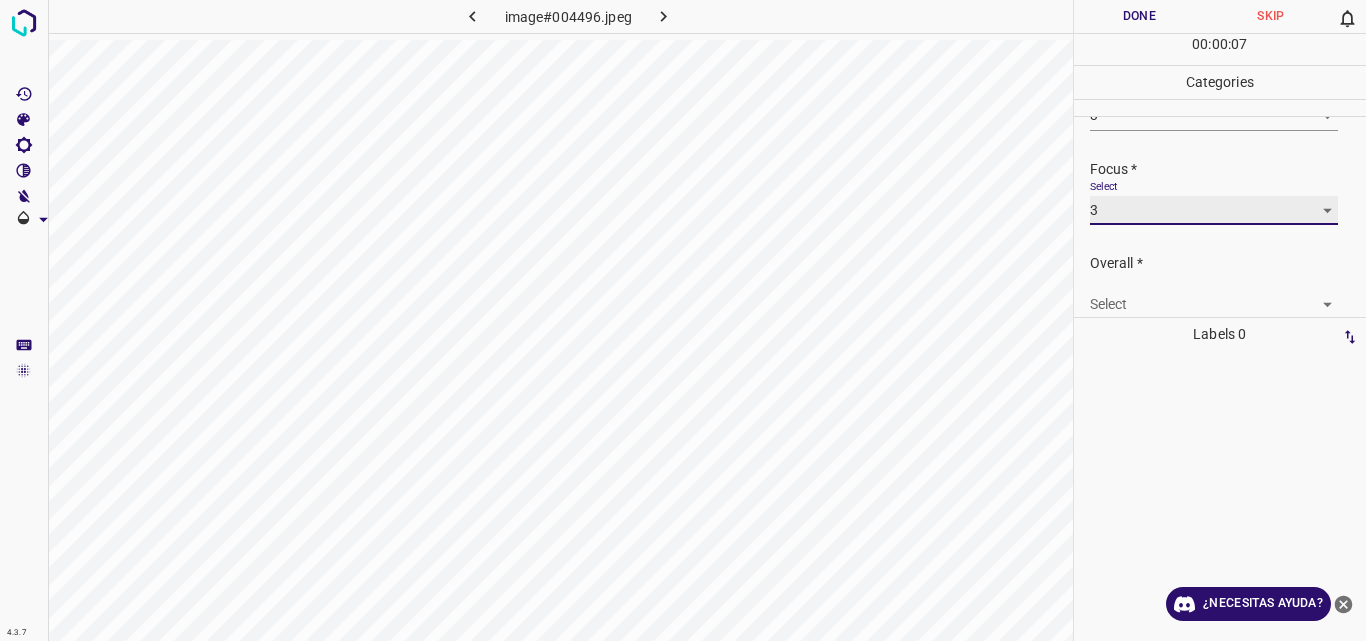 scroll, scrollTop: 98, scrollLeft: 0, axis: vertical 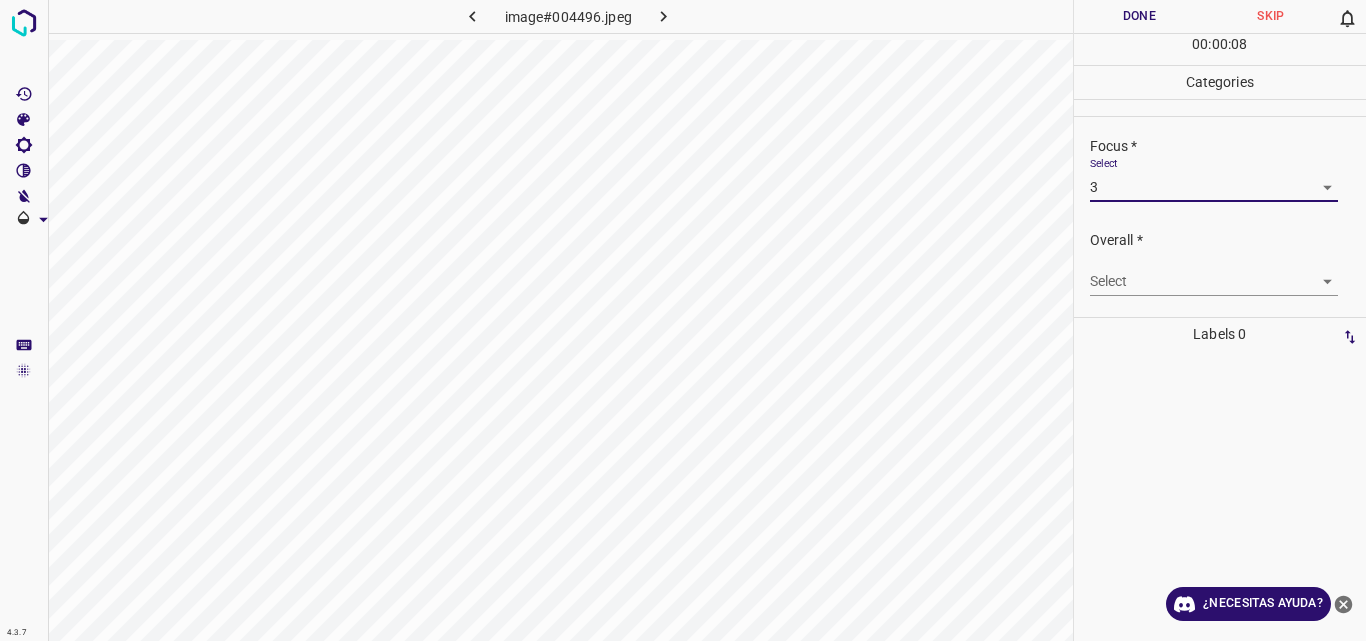 click on "4.3.7 image#004496.jpeg Done Skip 0 00   : 00   : 08   Categories Lighting *  Select 3 3 Focus *  Select 3 3 Overall *  Select ​ Labels   0 Categories 1 Lighting 2 Focus 3 Overall Tools Space Change between modes (Draw & Edit) I Auto labeling R Restore zoom M Zoom in N Zoom out Delete Delete selecte label Filters Z Restore filters X Saturation filter C Brightness filter V Contrast filter B Gray scale filter General O Download ¿Necesitas ayuda? Original text Rate this translation Your feedback will be used to help improve Google Translate - Texto - Esconder - Borrar" at bounding box center (683, 320) 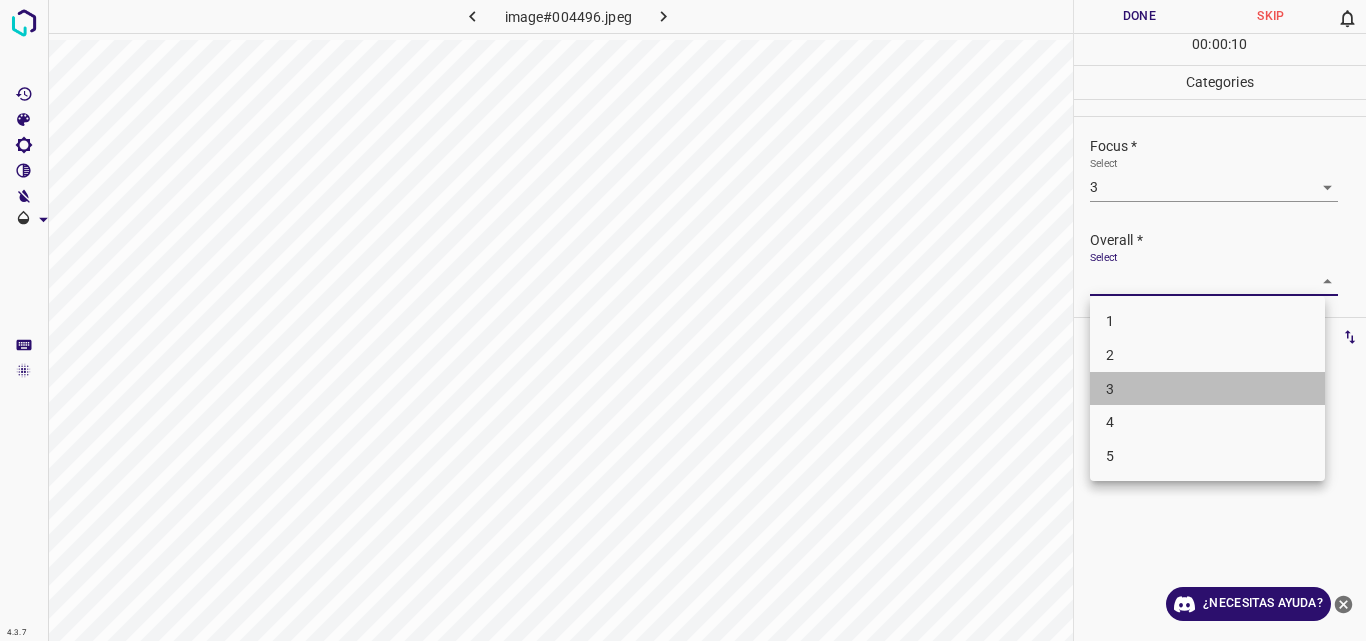 click on "3" at bounding box center [1207, 389] 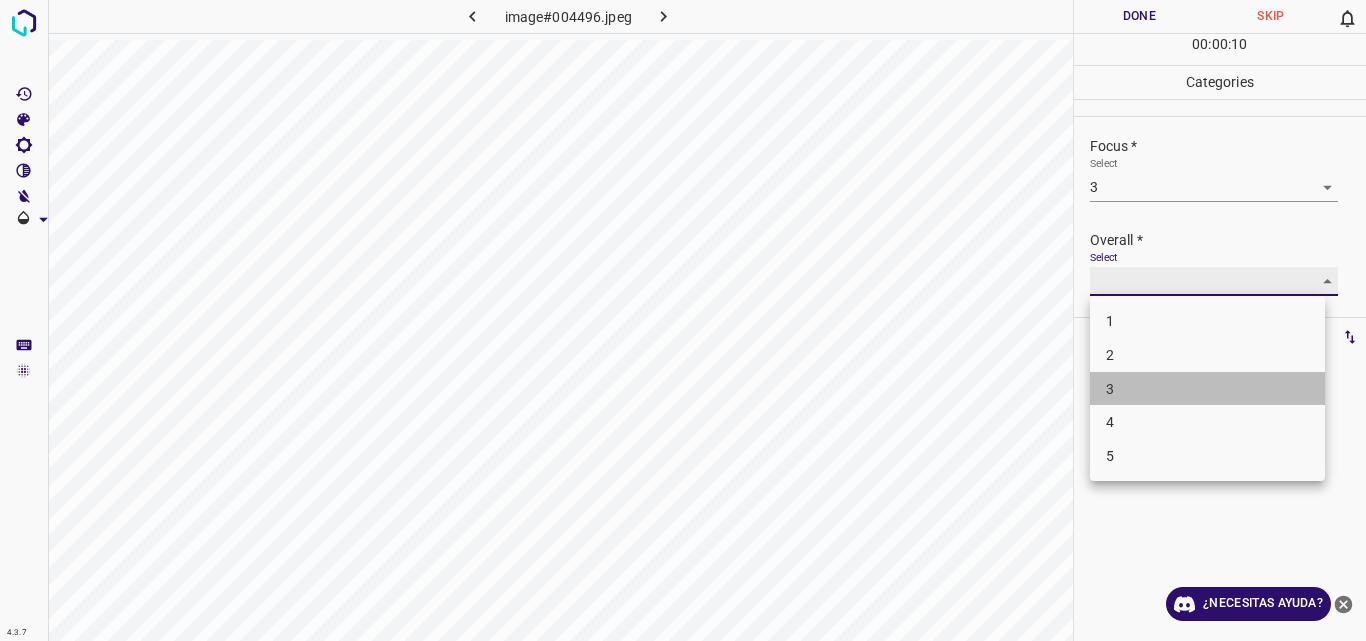 type on "3" 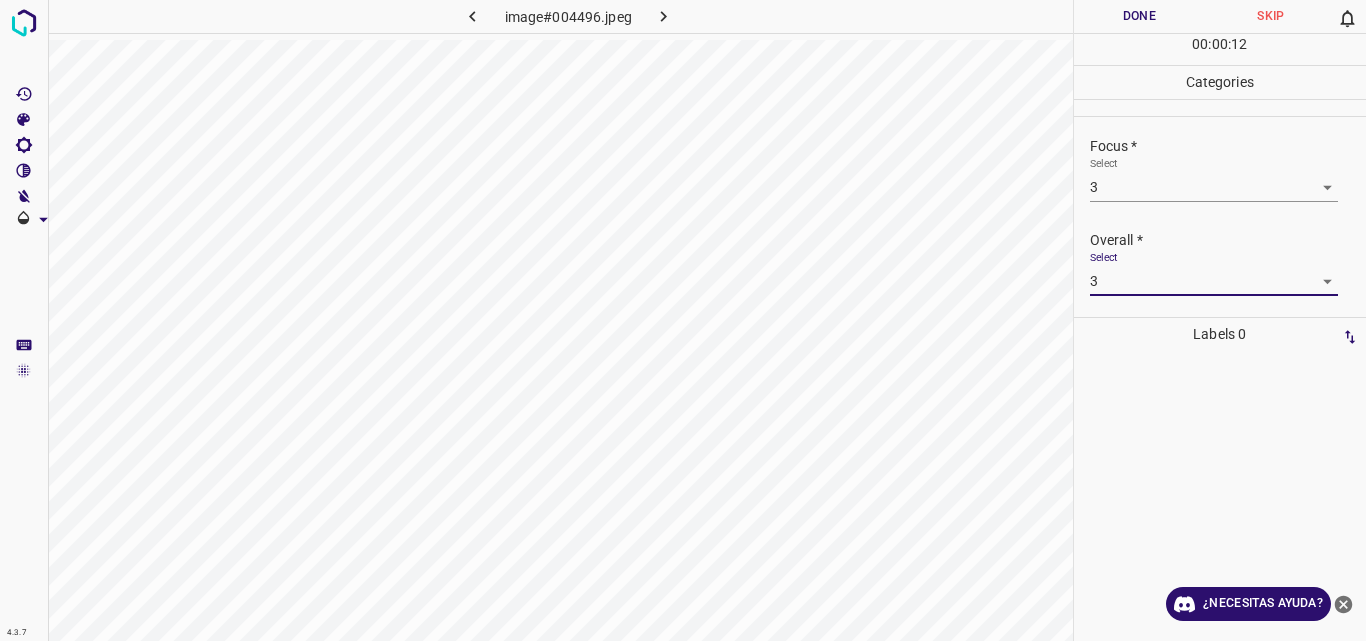 click on "Done" at bounding box center (1140, 16) 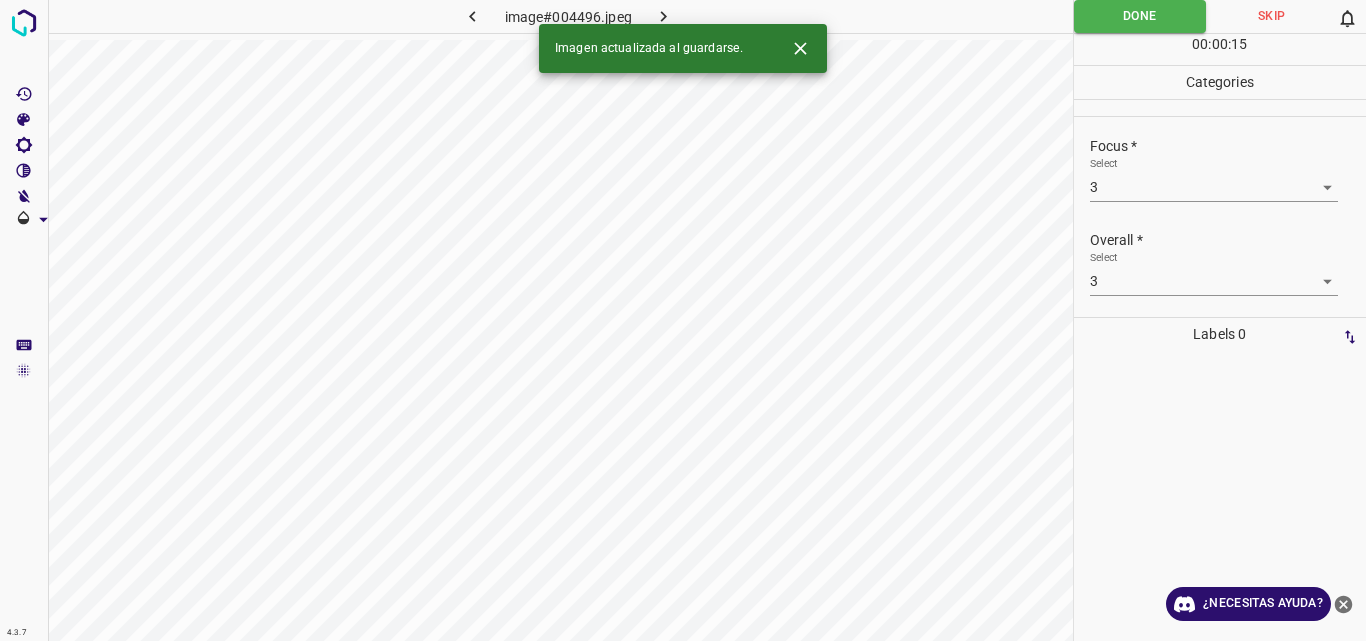 click 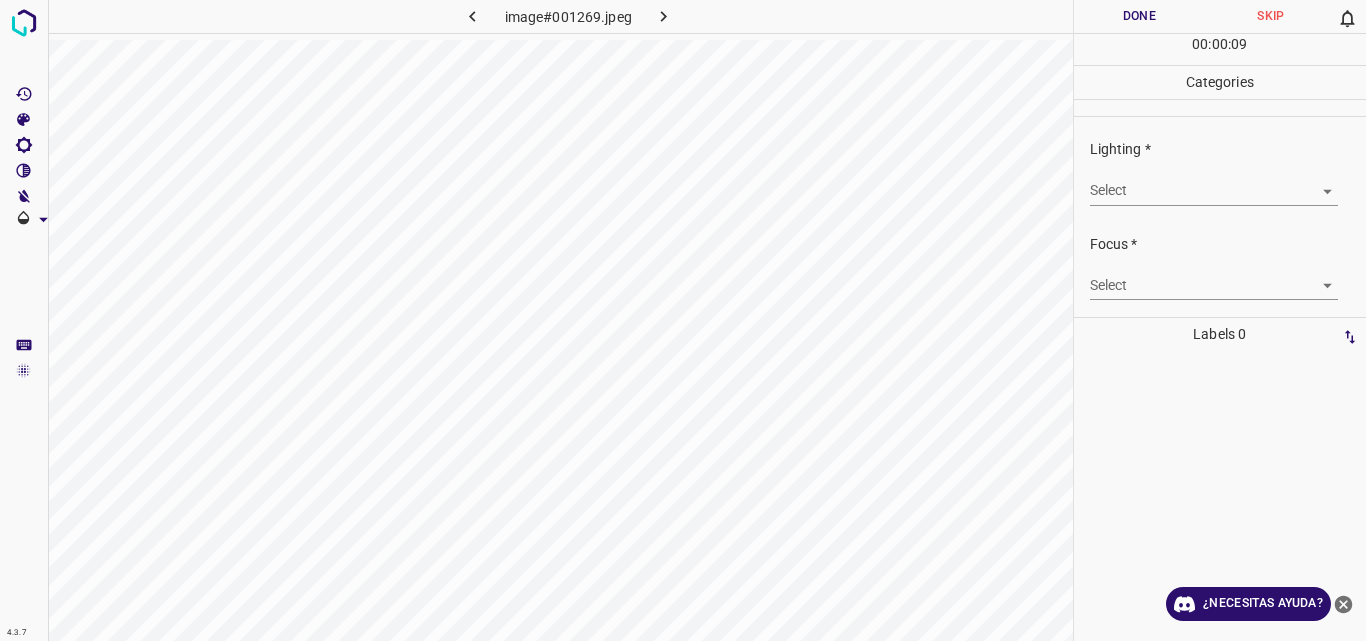 click on "4.3.7 image#001269.jpeg Done Skip 0 00   : 00   : 09   Categories Lighting *  Select ​ Focus *  Select ​ Overall *  Select ​ Labels   0 Categories 1 Lighting 2 Focus 3 Overall Tools Space Change between modes (Draw & Edit) I Auto labeling R Restore zoom M Zoom in N Zoom out Delete Delete selecte label Filters Z Restore filters X Saturation filter C Brightness filter V Contrast filter B Gray scale filter General O Download ¿Necesitas ayuda? Original text Rate this translation Your feedback will be used to help improve Google Translate - Texto - Esconder - Borrar" at bounding box center [683, 320] 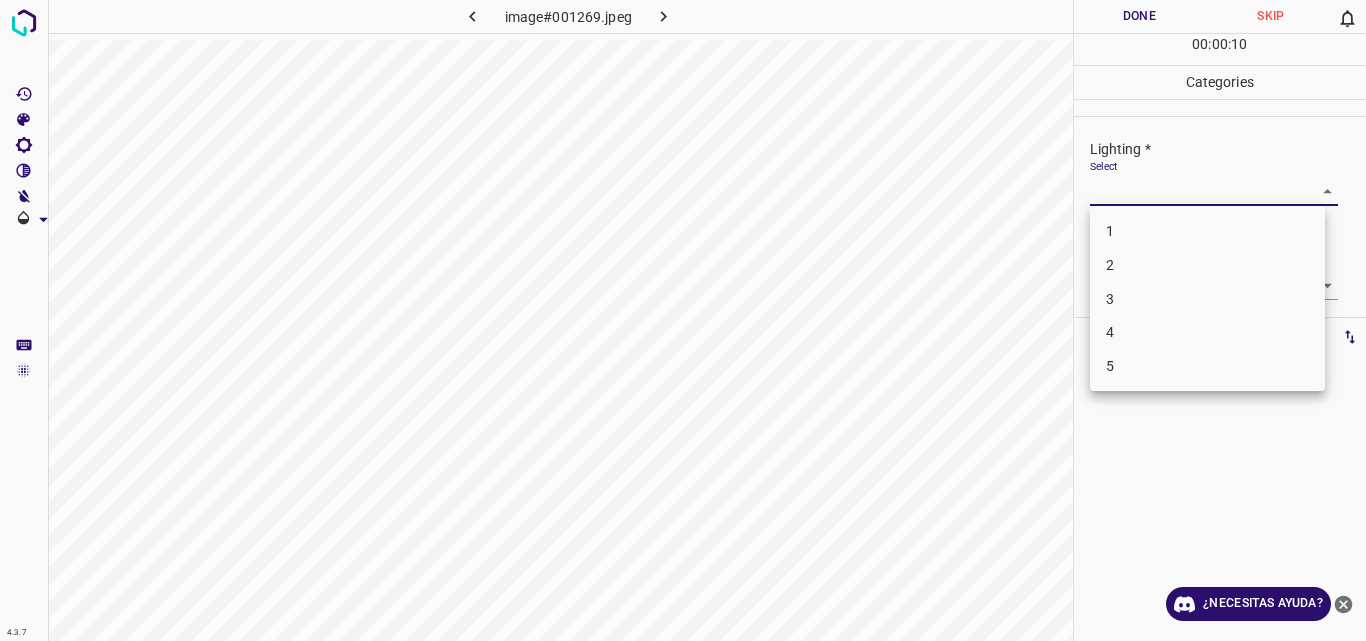 click on "2" at bounding box center (1207, 265) 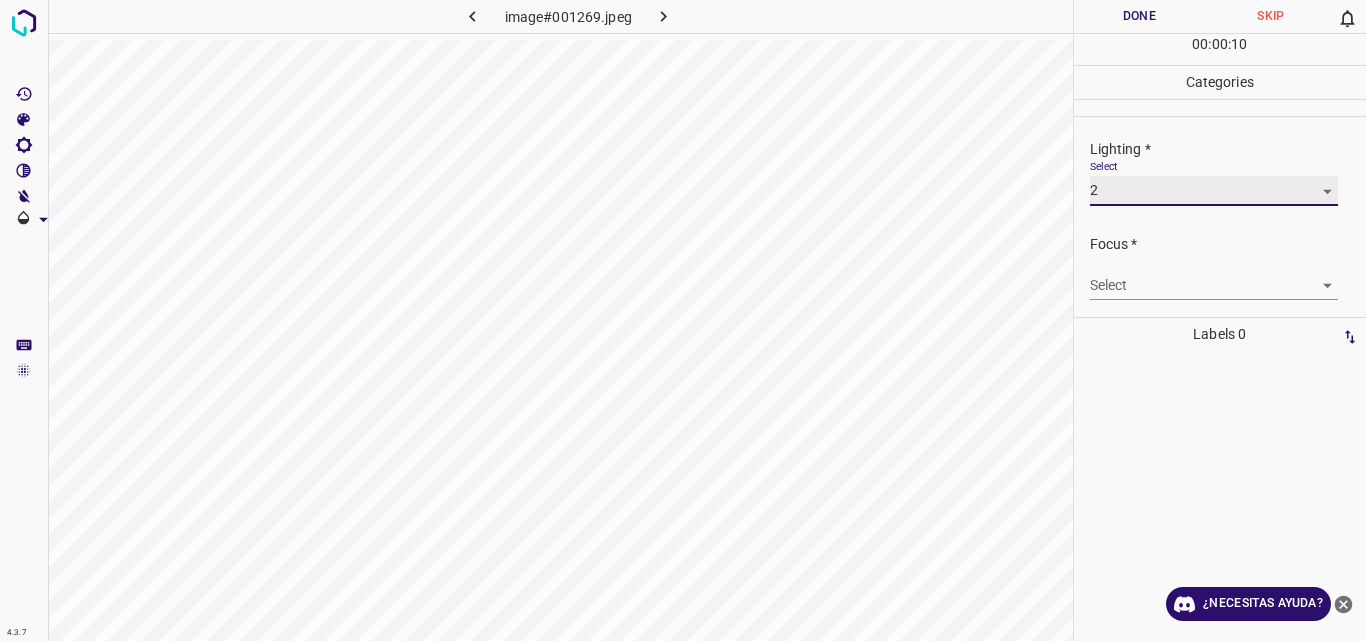 type on "2" 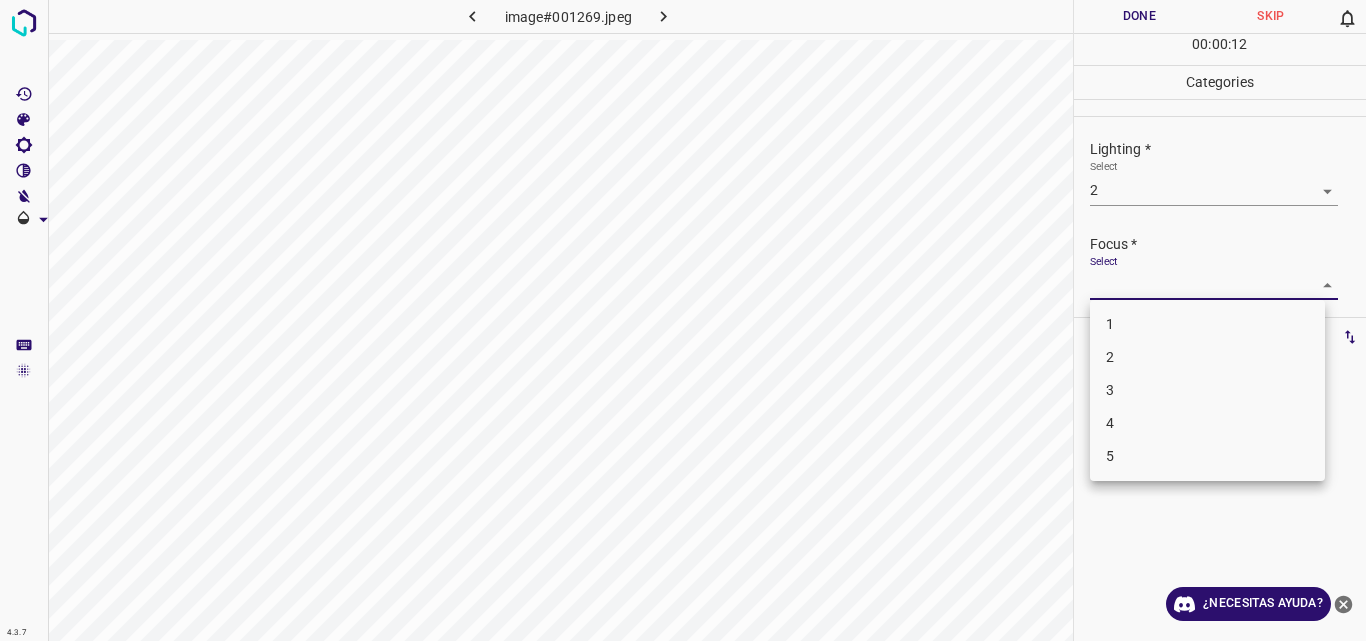 click on "4.3.7 image#001269.jpeg Done Skip 0 00   : 00   : 12   Categories Lighting *  Select 2 2 Focus *  Select ​ Overall *  Select ​ Labels   0 Categories 1 Lighting 2 Focus 3 Overall Tools Space Change between modes (Draw & Edit) I Auto labeling R Restore zoom M Zoom in N Zoom out Delete Delete selecte label Filters Z Restore filters X Saturation filter C Brightness filter V Contrast filter B Gray scale filter General O Download ¿Necesitas ayuda? Original text Rate this translation Your feedback will be used to help improve Google Translate - Texto - Esconder - Borrar 1 2 3 4 5" at bounding box center [683, 320] 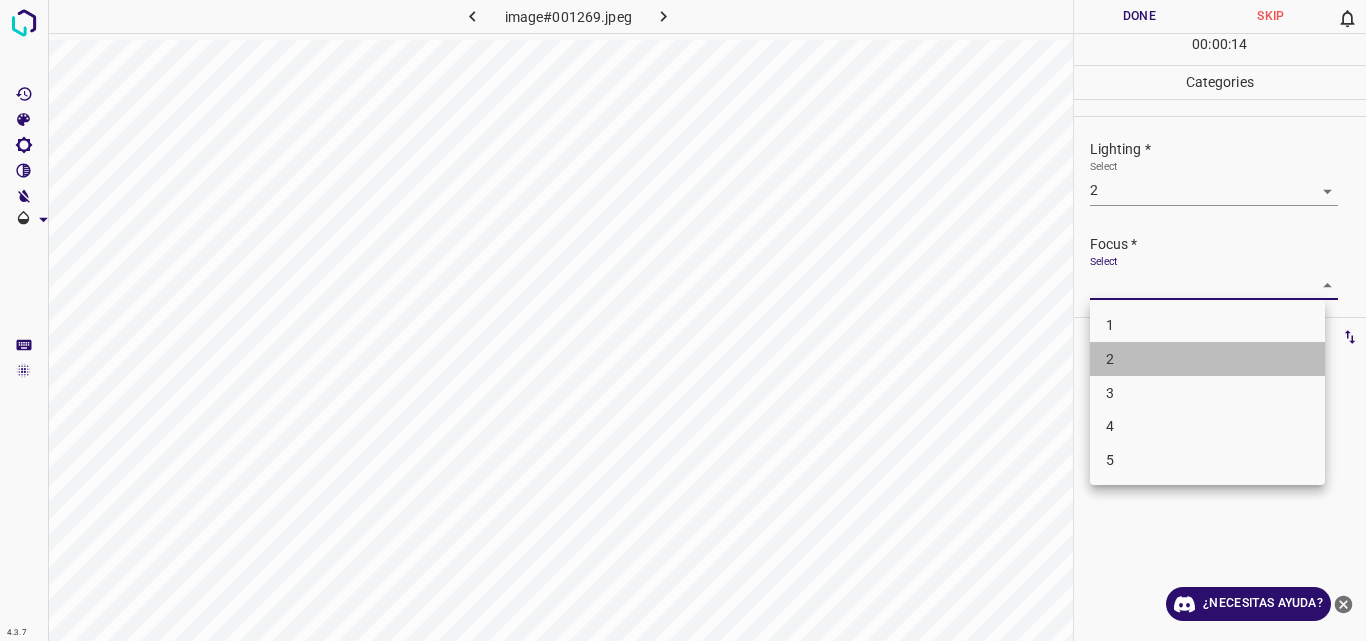 click on "2" at bounding box center [1207, 359] 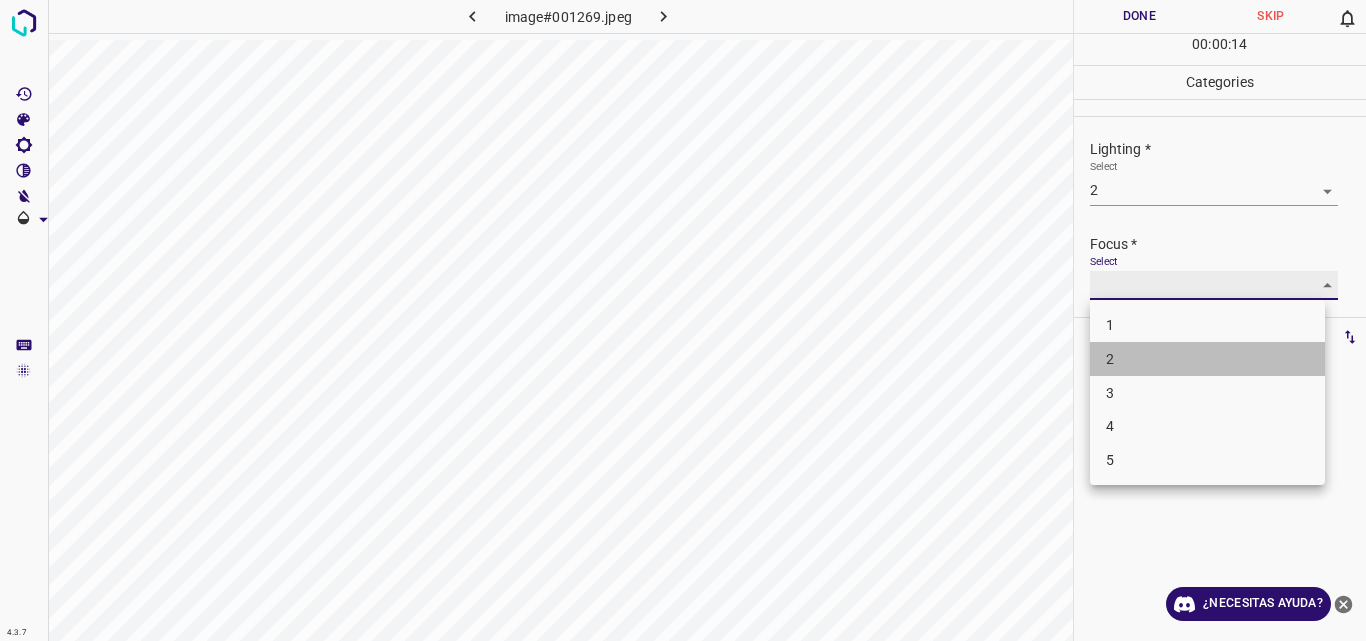 type on "2" 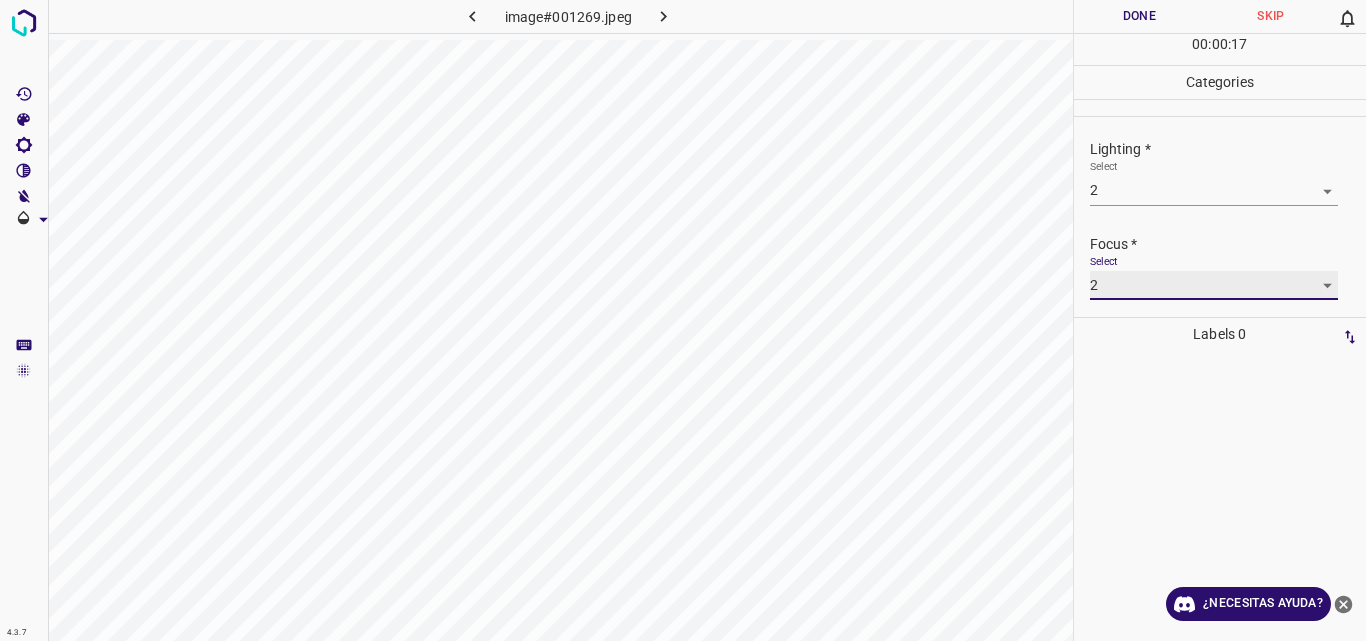 scroll, scrollTop: 98, scrollLeft: 0, axis: vertical 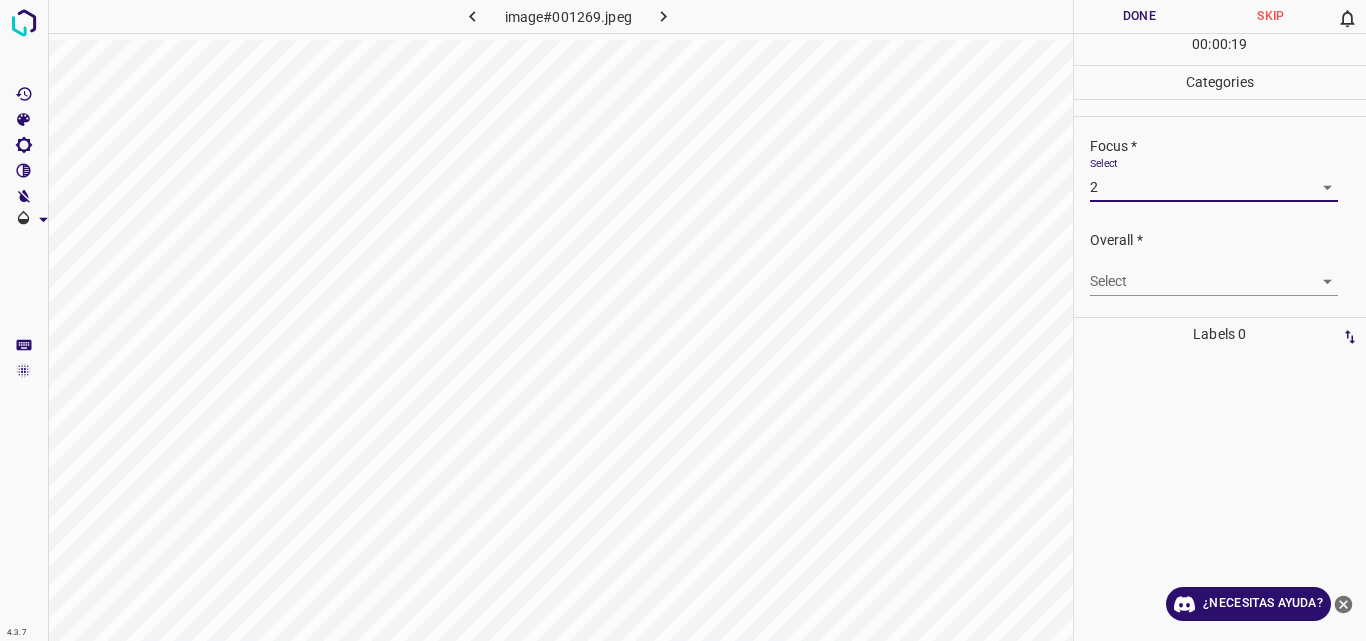 click on "4.3.7 image#001269.jpeg Done Skip 0 00   : 00   : 19   Categories Lighting *  Select 2 2 Focus *  Select 2 2 Overall *  Select ​ Labels   0 Categories 1 Lighting 2 Focus 3 Overall Tools Space Change between modes (Draw & Edit) I Auto labeling R Restore zoom M Zoom in N Zoom out Delete Delete selecte label Filters Z Restore filters X Saturation filter C Brightness filter V Contrast filter B Gray scale filter General O Download ¿Necesitas ayuda? Original text Rate this translation Your feedback will be used to help improve Google Translate - Texto - Esconder - Borrar" at bounding box center [683, 320] 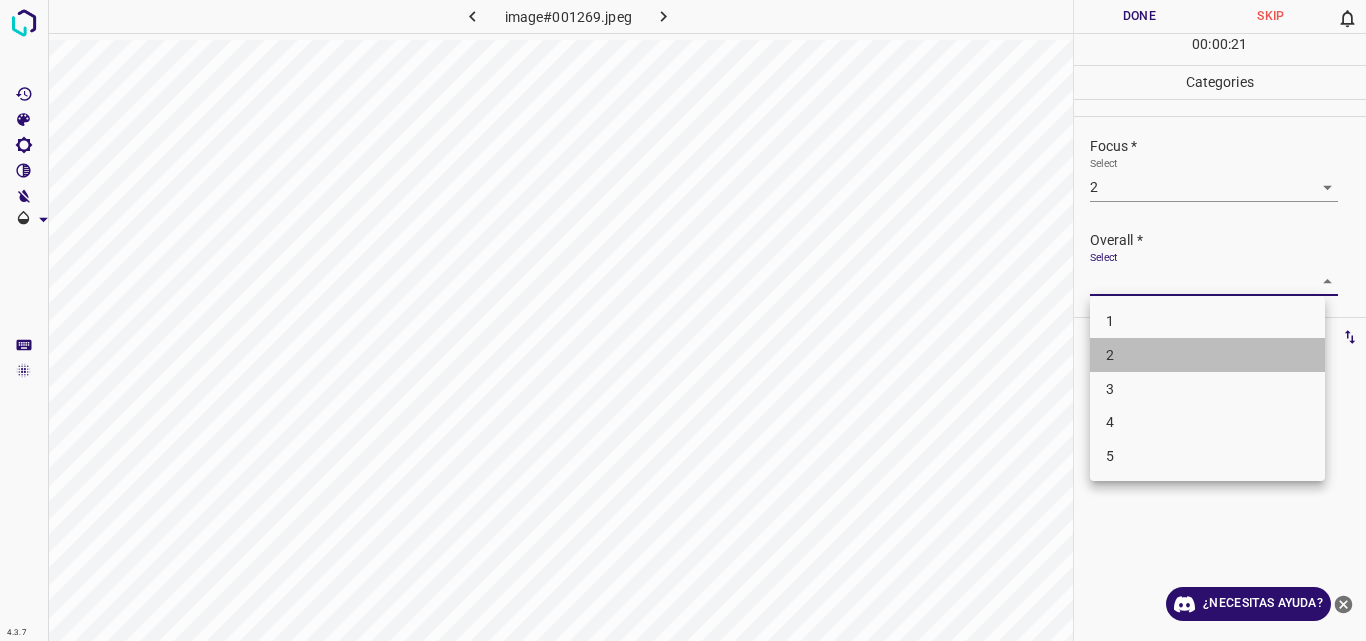 click on "2" at bounding box center [1207, 355] 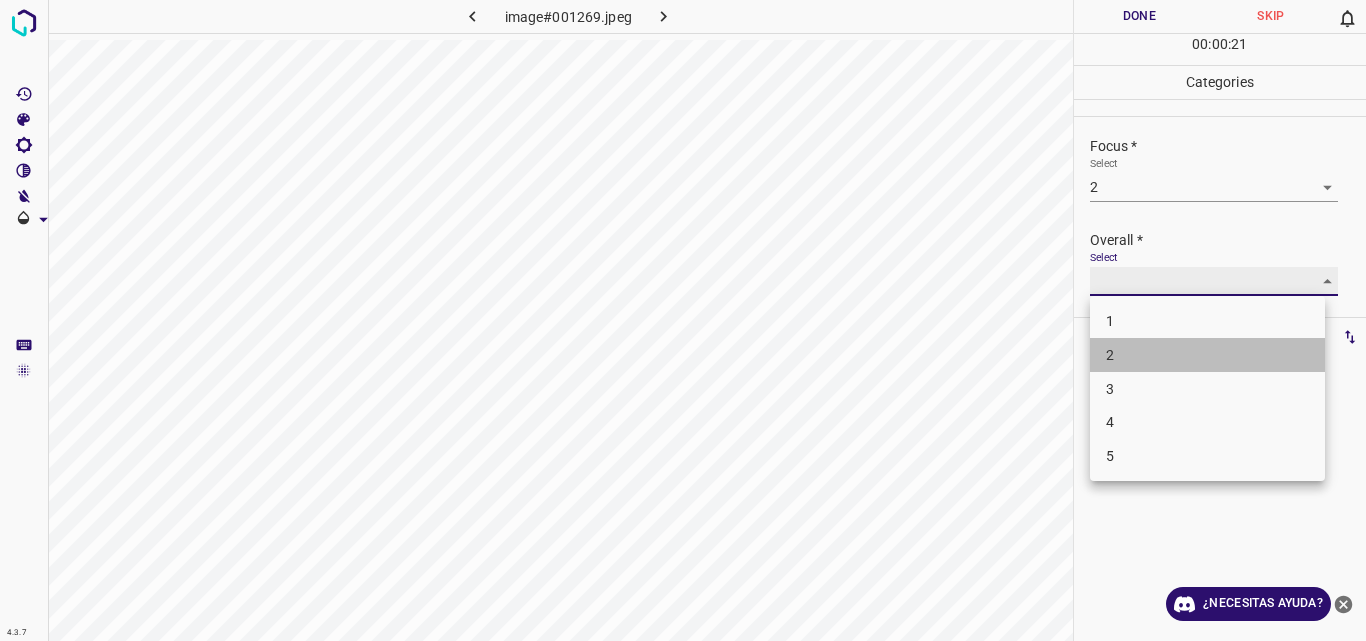 type on "2" 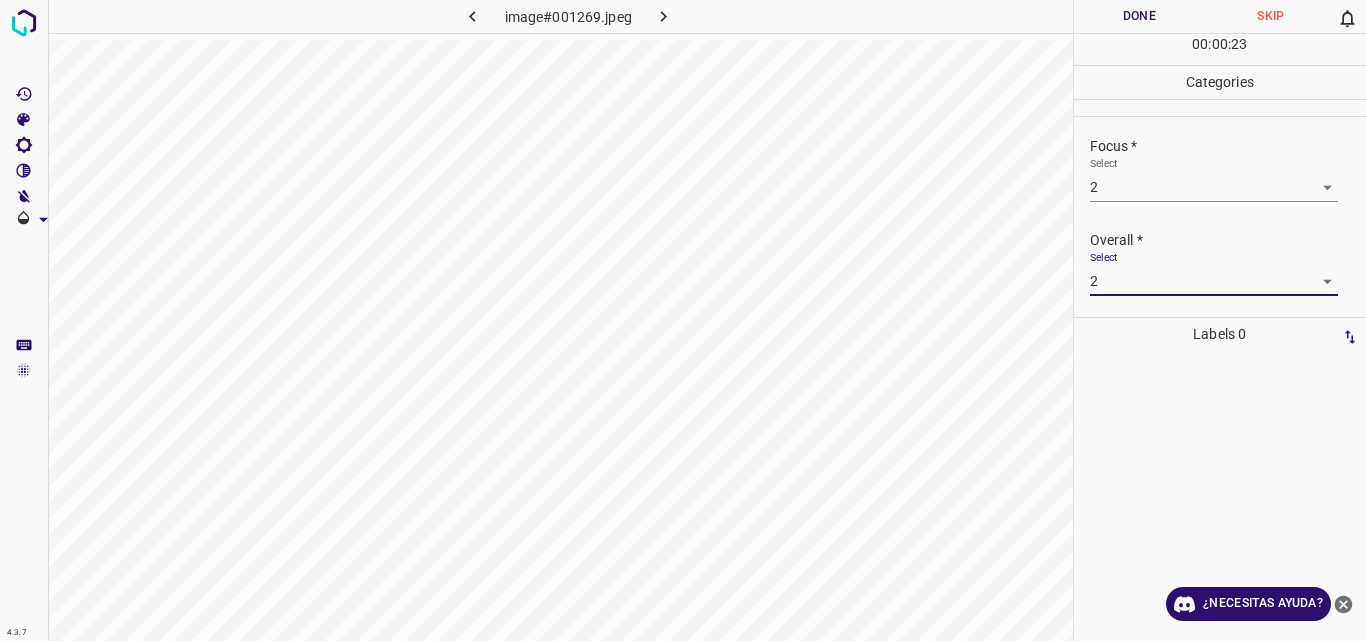 click on "Done" at bounding box center [1140, 16] 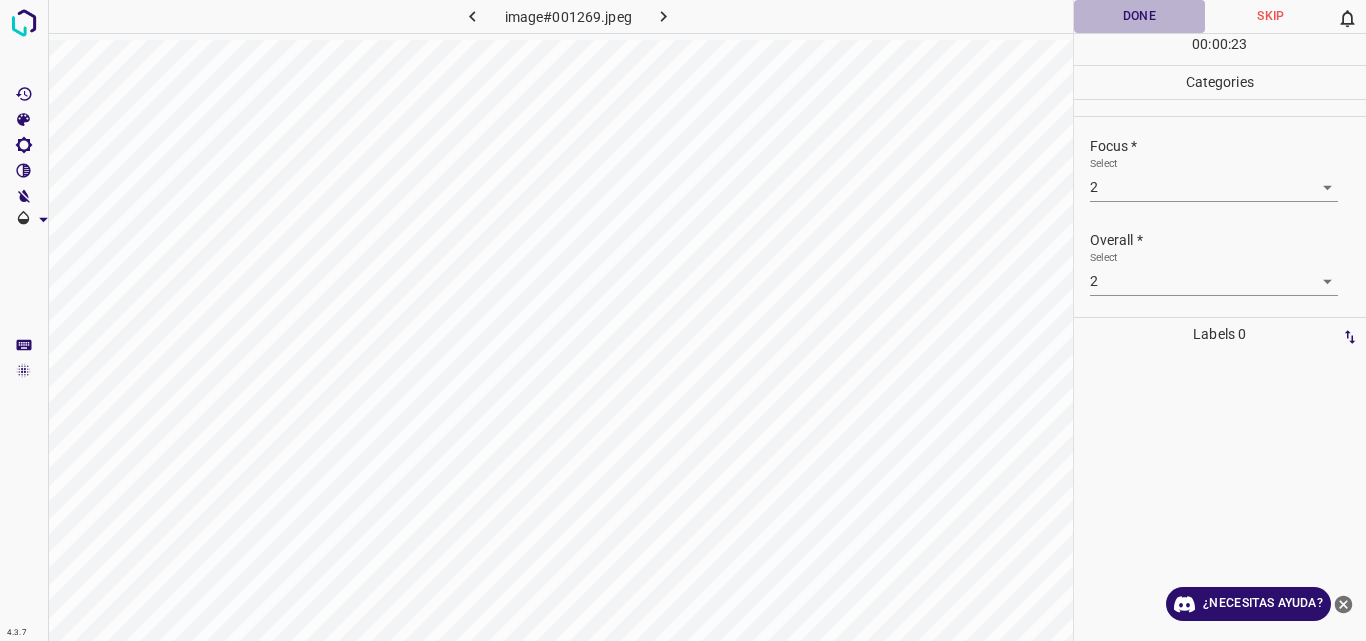 click on "Done" at bounding box center [1140, 16] 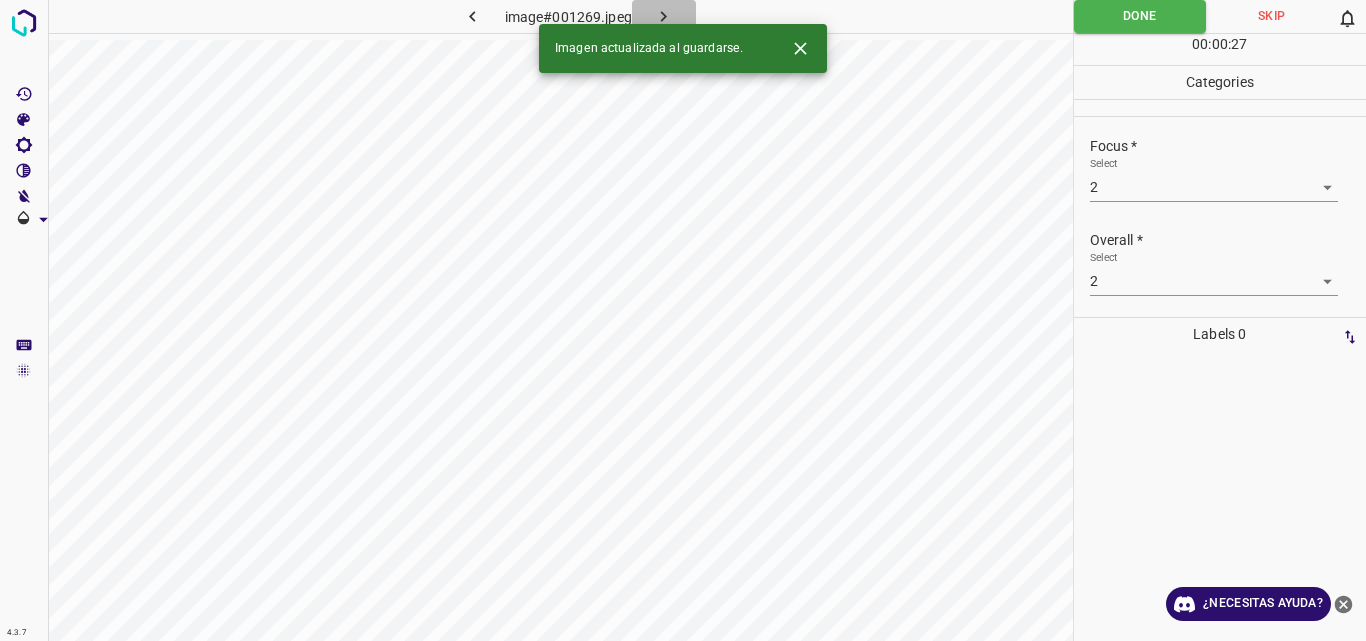 click 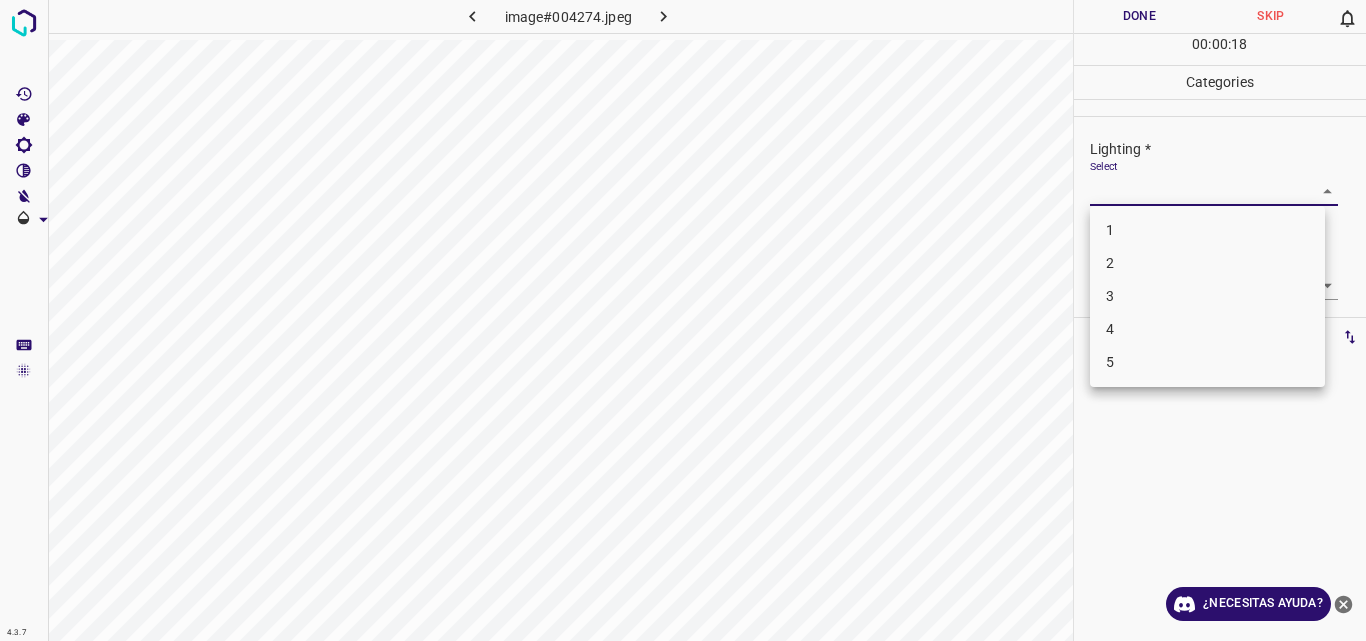 click on "4.3.7 image#004274.jpeg Done Skip 0 00   : 00   : 18   Categories Lighting *  Select ​ Focus *  Select ​ Overall *  Select ​ Labels   0 Categories 1 Lighting 2 Focus 3 Overall Tools Space Change between modes (Draw & Edit) I Auto labeling R Restore zoom M Zoom in N Zoom out Delete Delete selecte label Filters Z Restore filters X Saturation filter C Brightness filter V Contrast filter B Gray scale filter General O Download ¿Necesitas ayuda? Original text Rate this translation Your feedback will be used to help improve Google Translate - Texto - Esconder - Borrar 1 2 3 4 5" at bounding box center [683, 320] 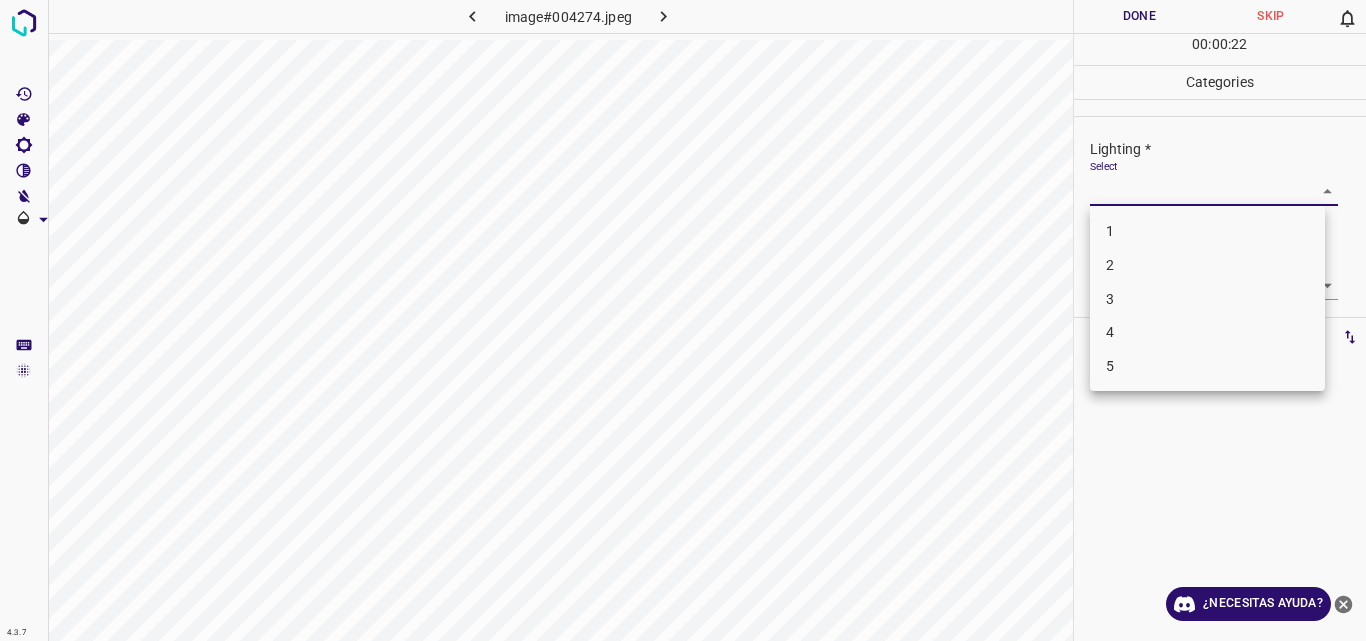 click on "2" at bounding box center (1207, 265) 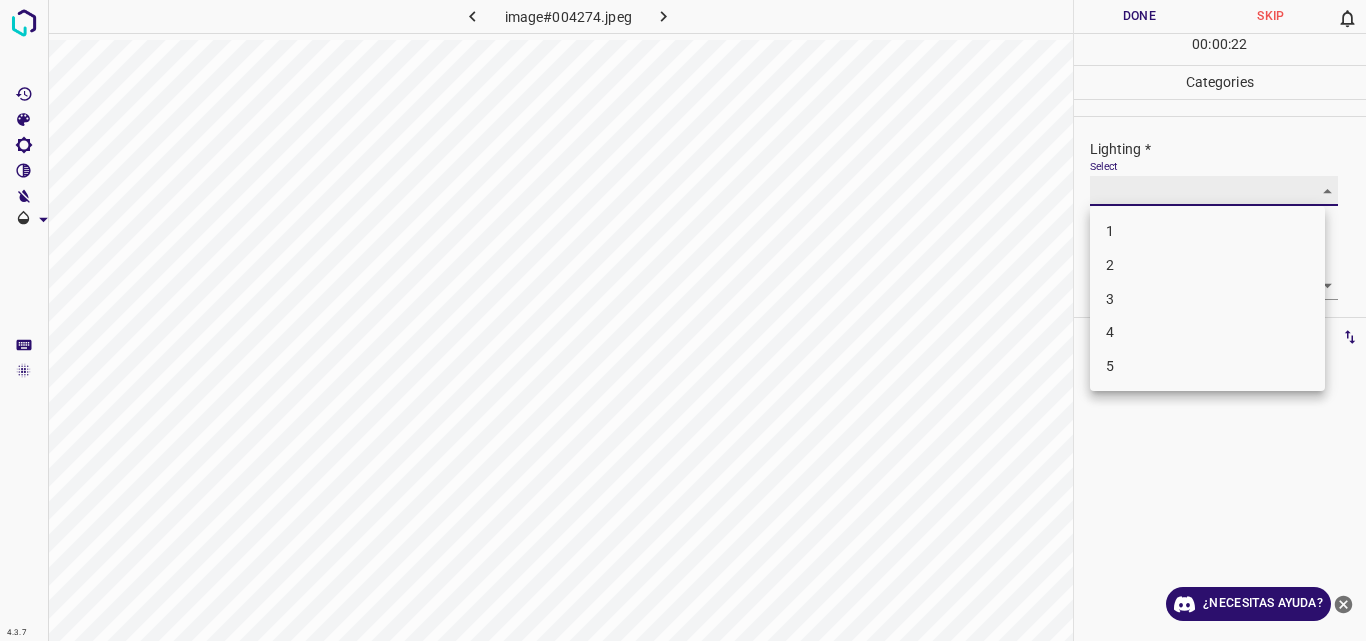 type on "2" 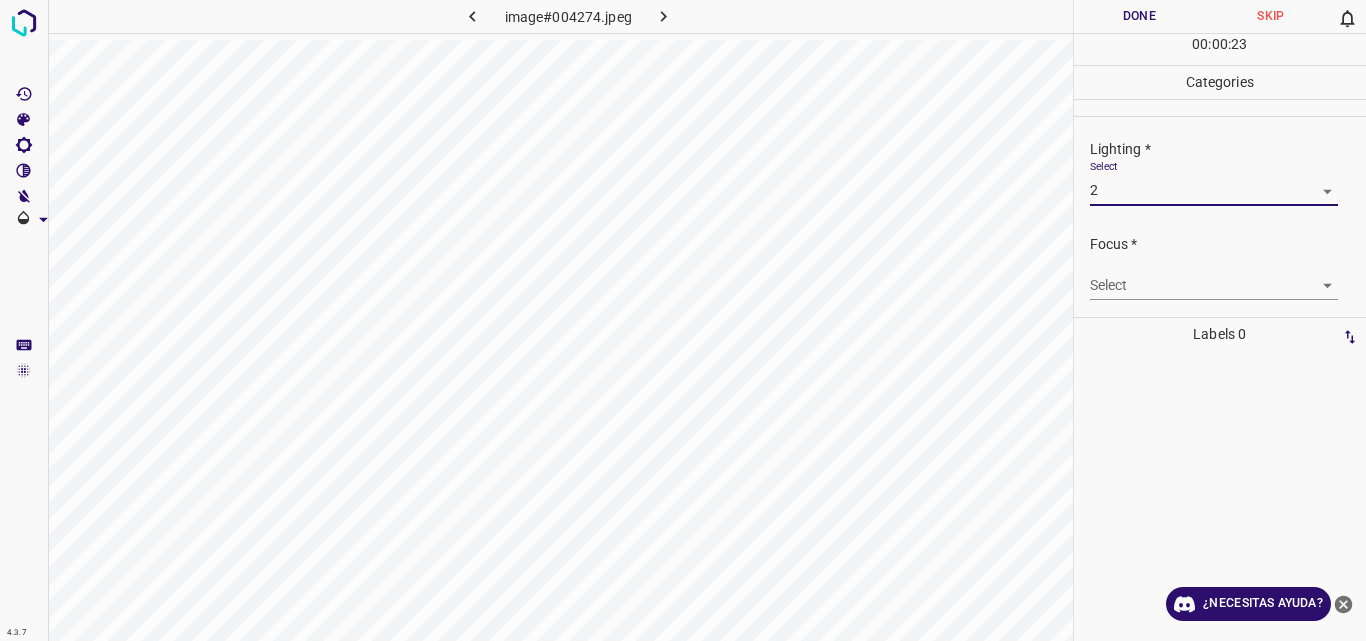 click on "4.3.7 image#004274.jpeg Done Skip 0 00   : 00   : 23   Categories Lighting *  Select 2 2 Focus *  Select ​ Overall *  Select ​ Labels   0 Categories 1 Lighting 2 Focus 3 Overall Tools Space Change between modes (Draw & Edit) I Auto labeling R Restore zoom M Zoom in N Zoom out Delete Delete selecte label Filters Z Restore filters X Saturation filter C Brightness filter V Contrast filter B Gray scale filter General O Download ¿Necesitas ayuda? Original text Rate this translation Your feedback will be used to help improve Google Translate - Texto - Esconder - Borrar" at bounding box center [683, 320] 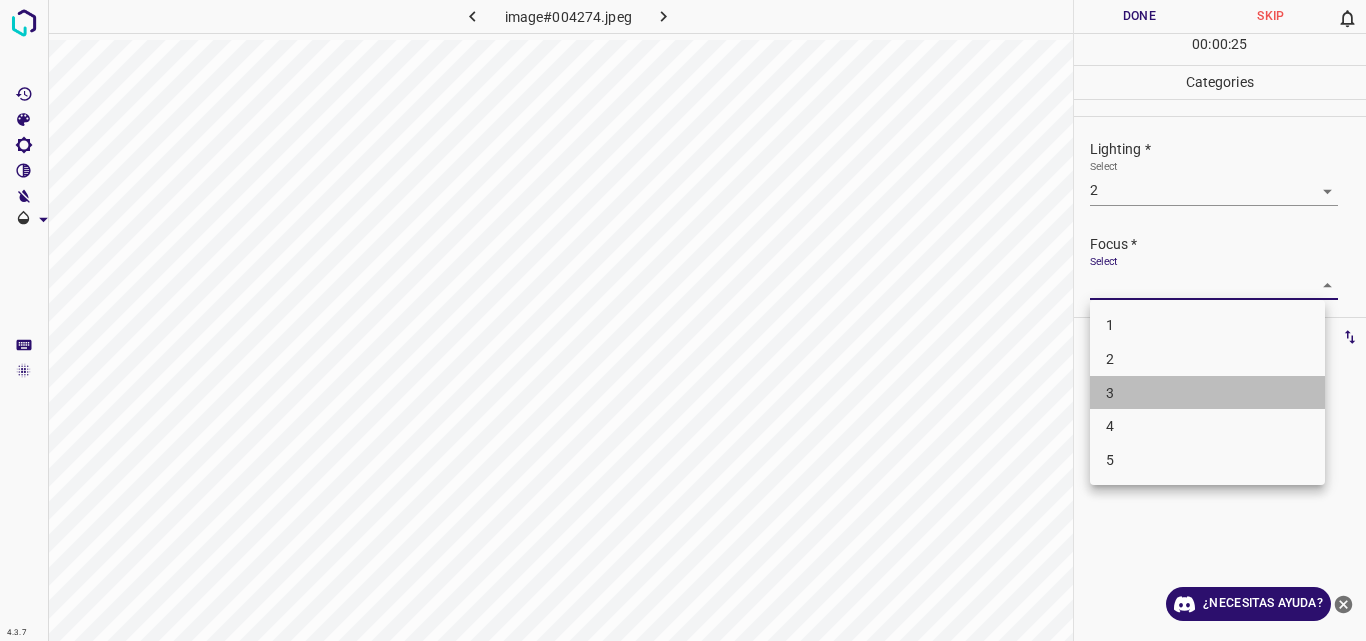 click on "3" at bounding box center [1207, 393] 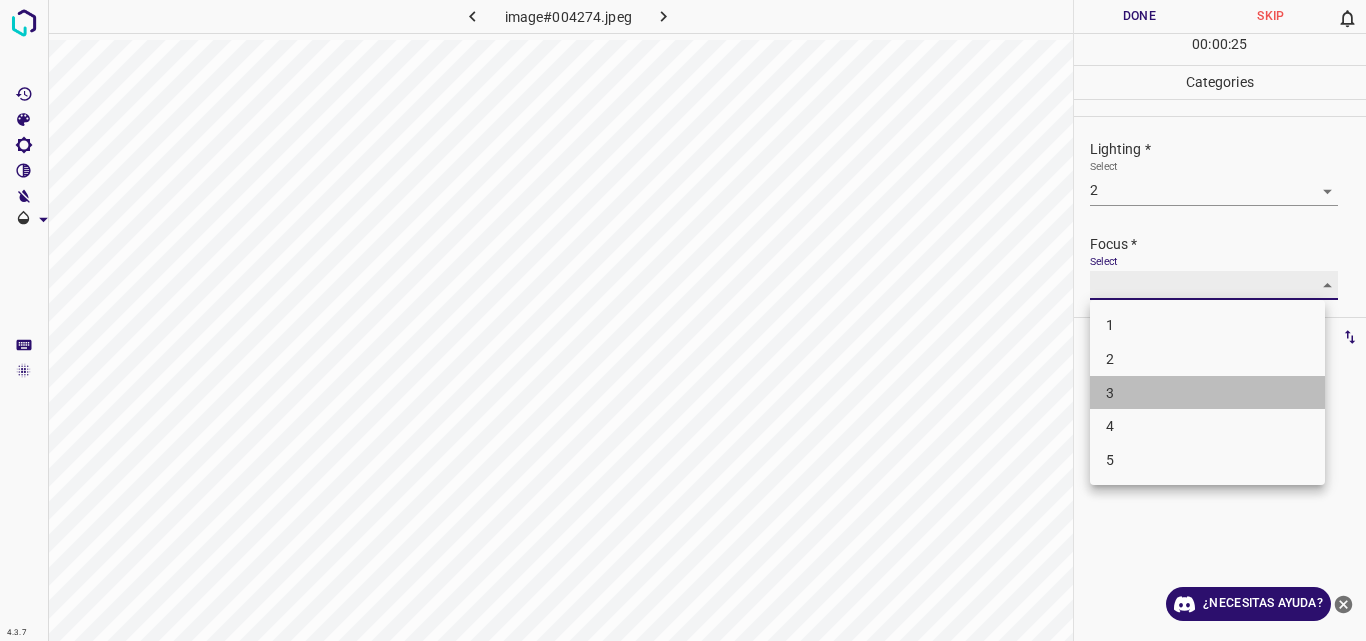 type on "3" 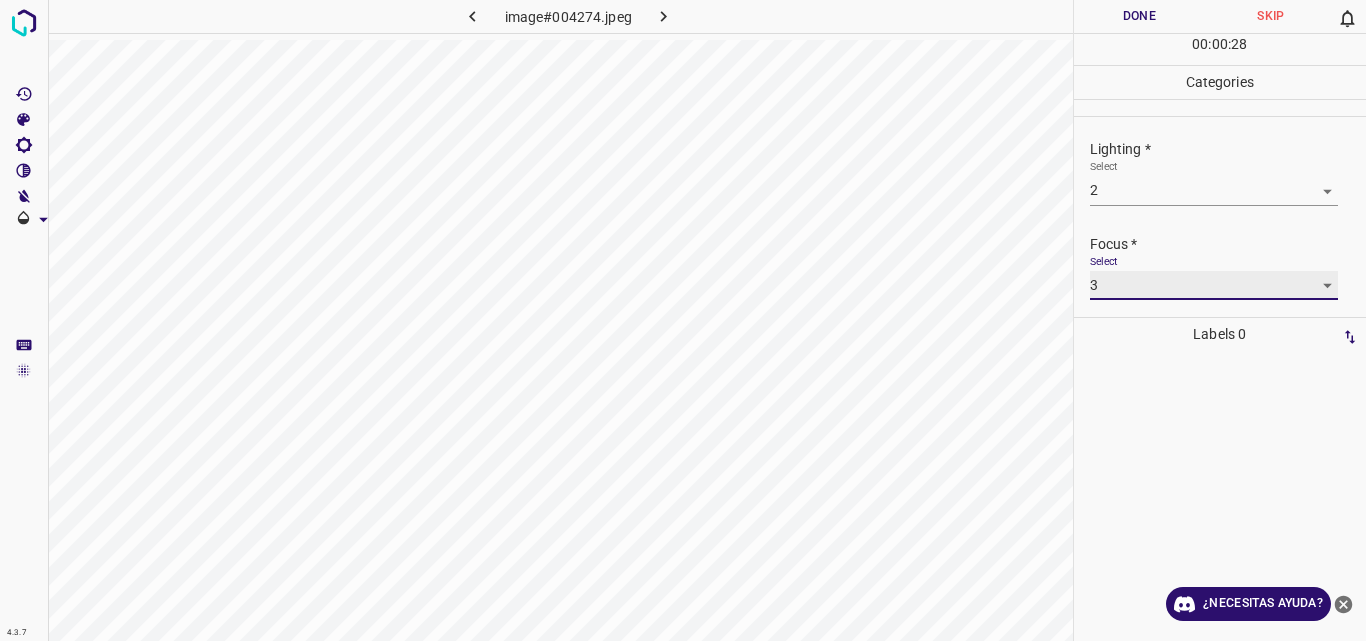 scroll, scrollTop: 98, scrollLeft: 0, axis: vertical 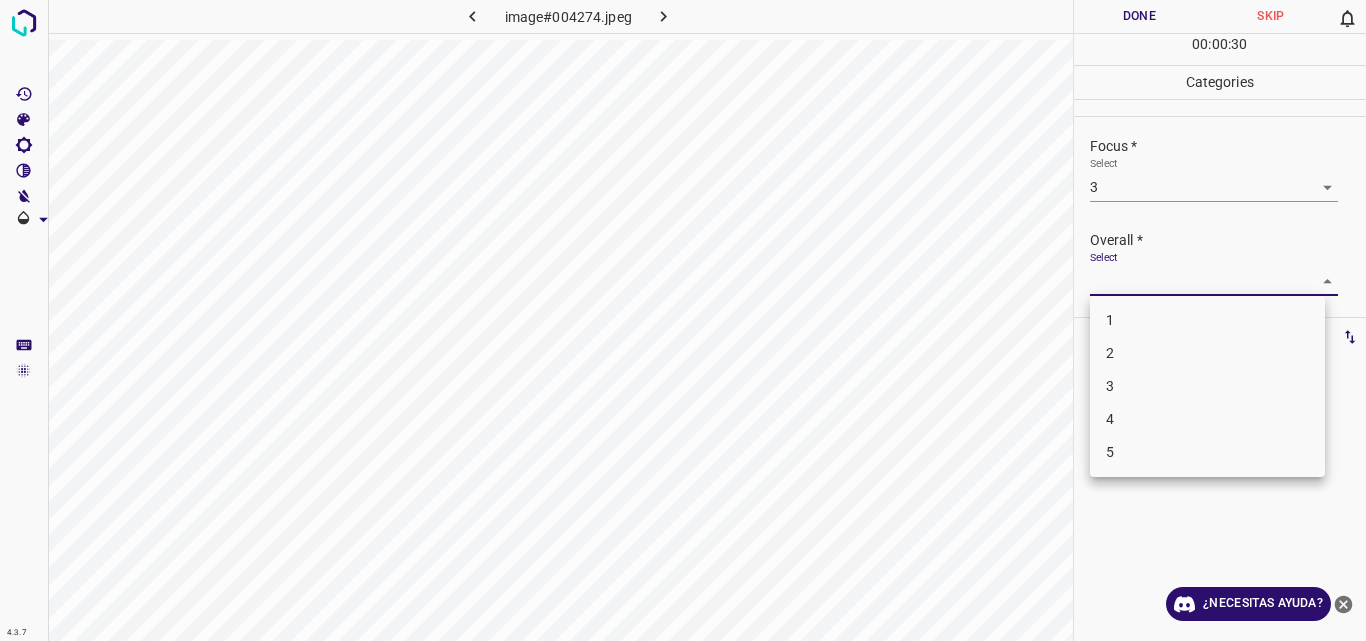 click on "4.3.7 image#004274.jpeg Done Skip 0 00   : 00   : 30   Categories Lighting *  Select 2 2 Focus *  Select 3 3 Overall *  Select ​ Labels   0 Categories 1 Lighting 2 Focus 3 Overall Tools Space Change between modes (Draw & Edit) I Auto labeling R Restore zoom M Zoom in N Zoom out Delete Delete selecte label Filters Z Restore filters X Saturation filter C Brightness filter V Contrast filter B Gray scale filter General O Download ¿Necesitas ayuda? Original text Rate this translation Your feedback will be used to help improve Google Translate - Texto - Esconder - Borrar 1 2 3 4 5" at bounding box center [683, 320] 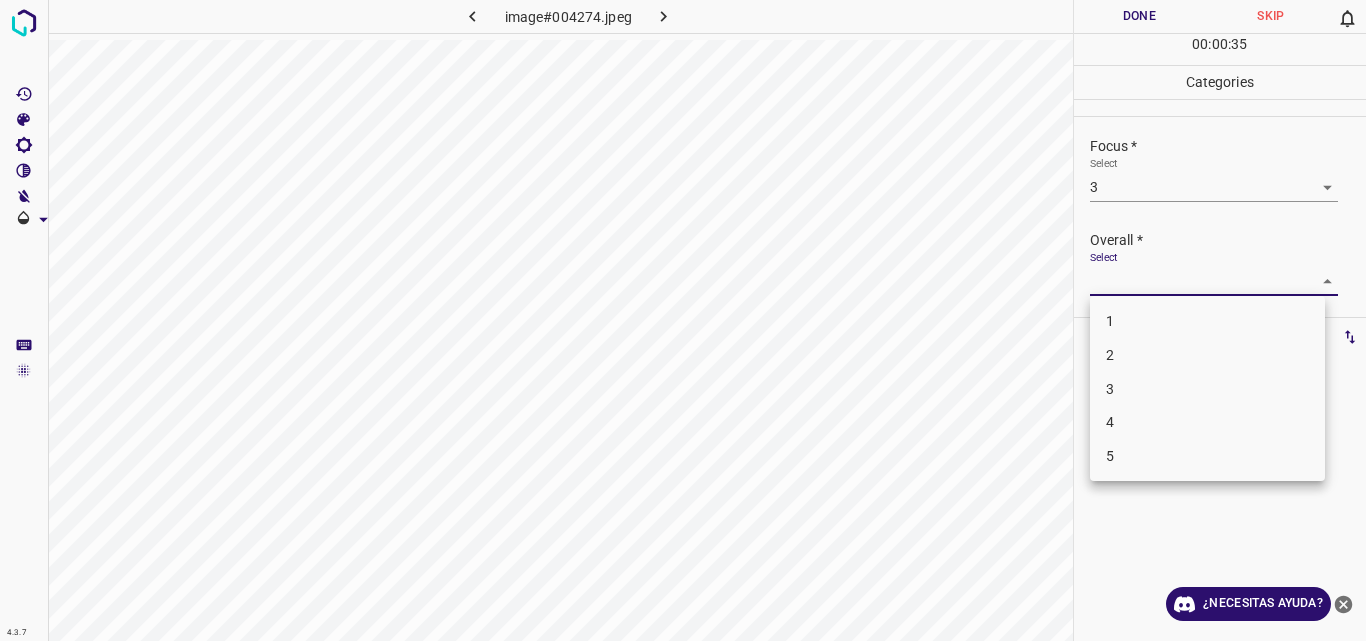 click on "3" at bounding box center [1207, 389] 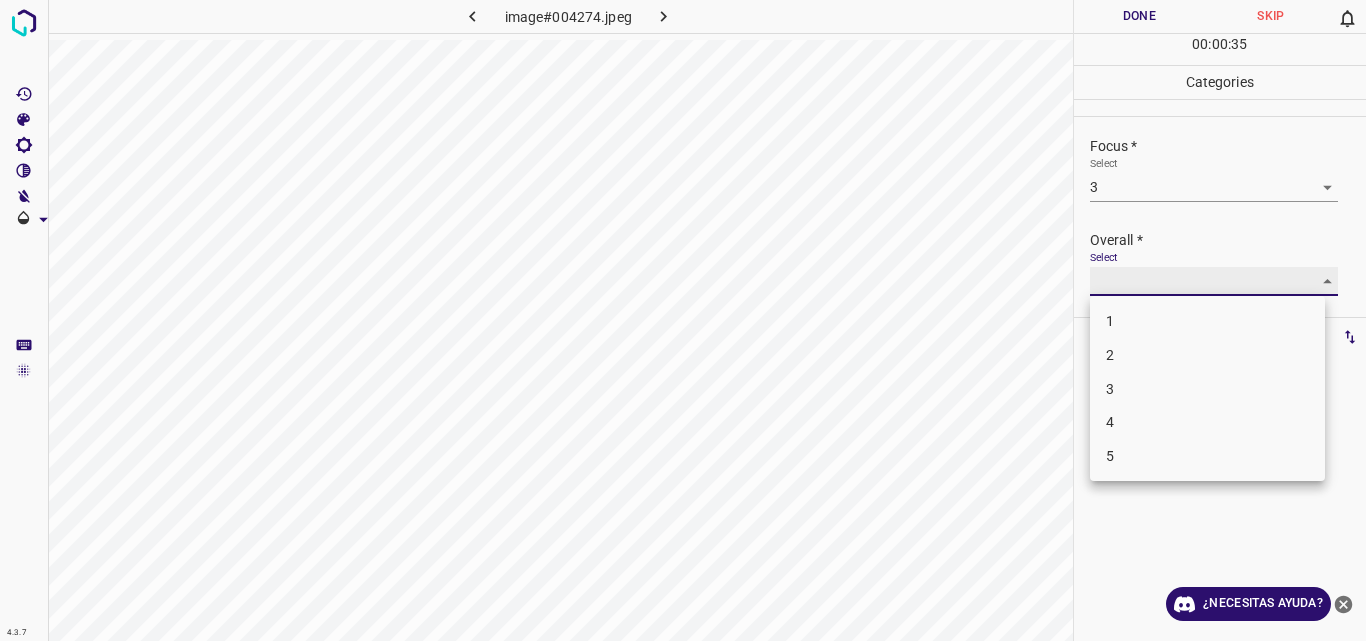 type on "3" 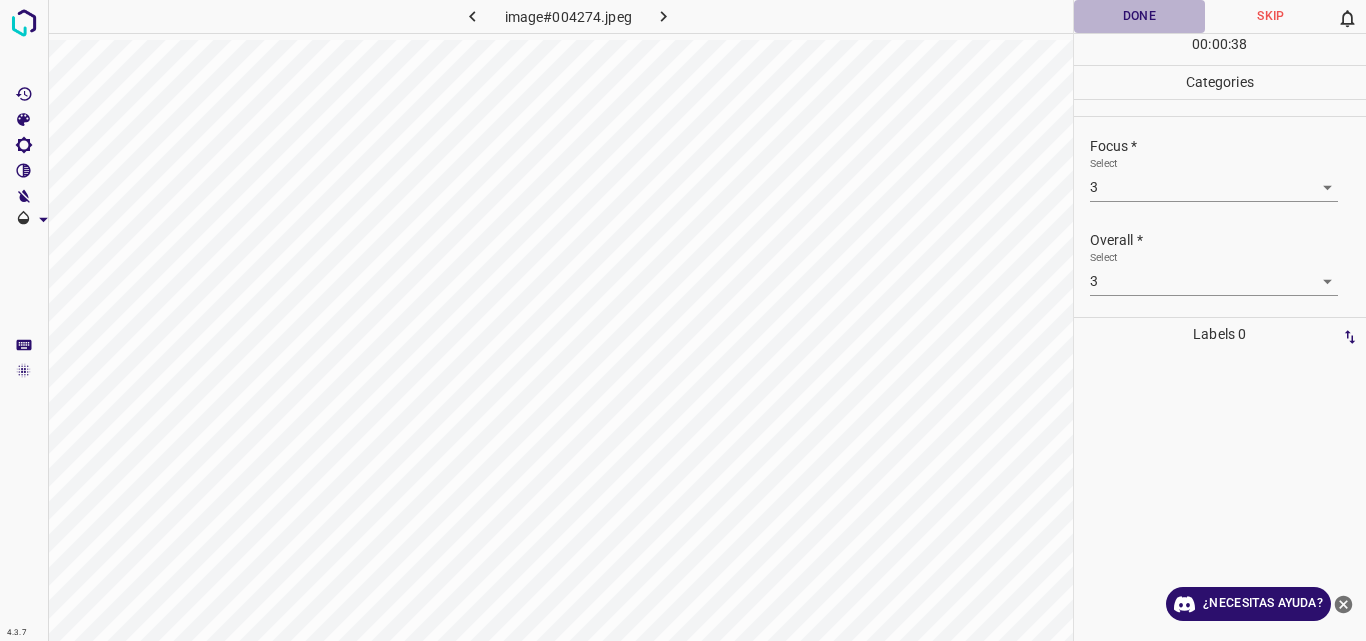 click on "Done" at bounding box center [1140, 16] 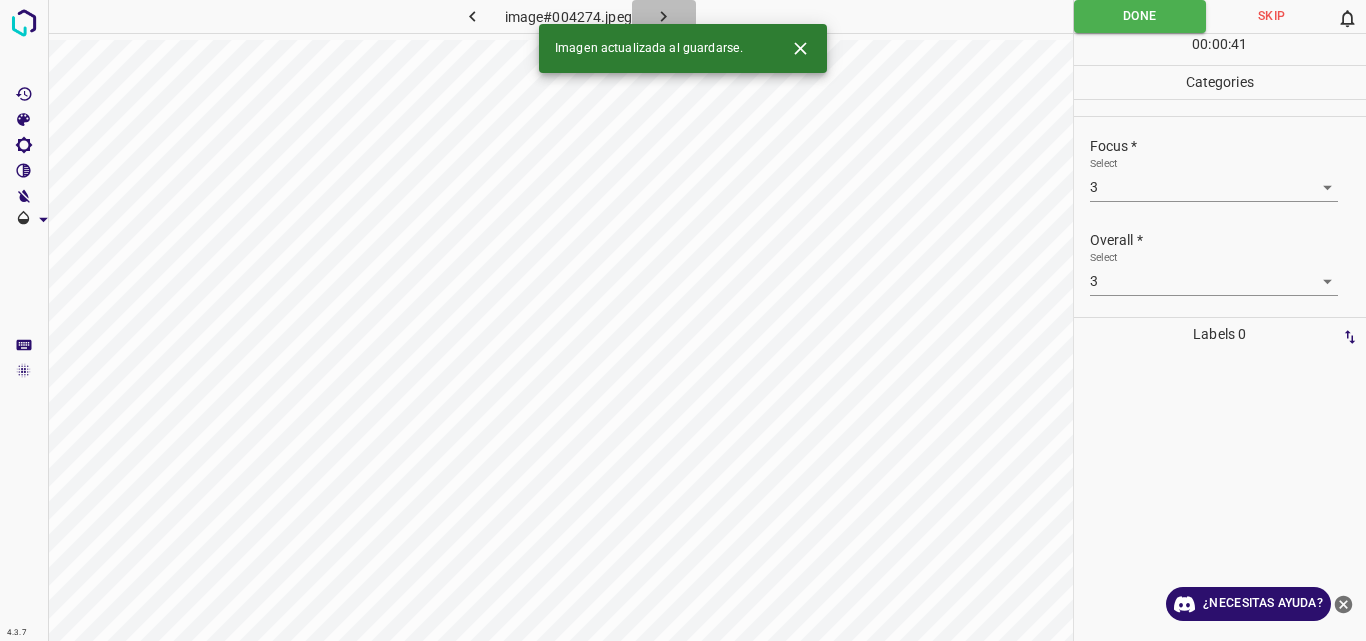 click 